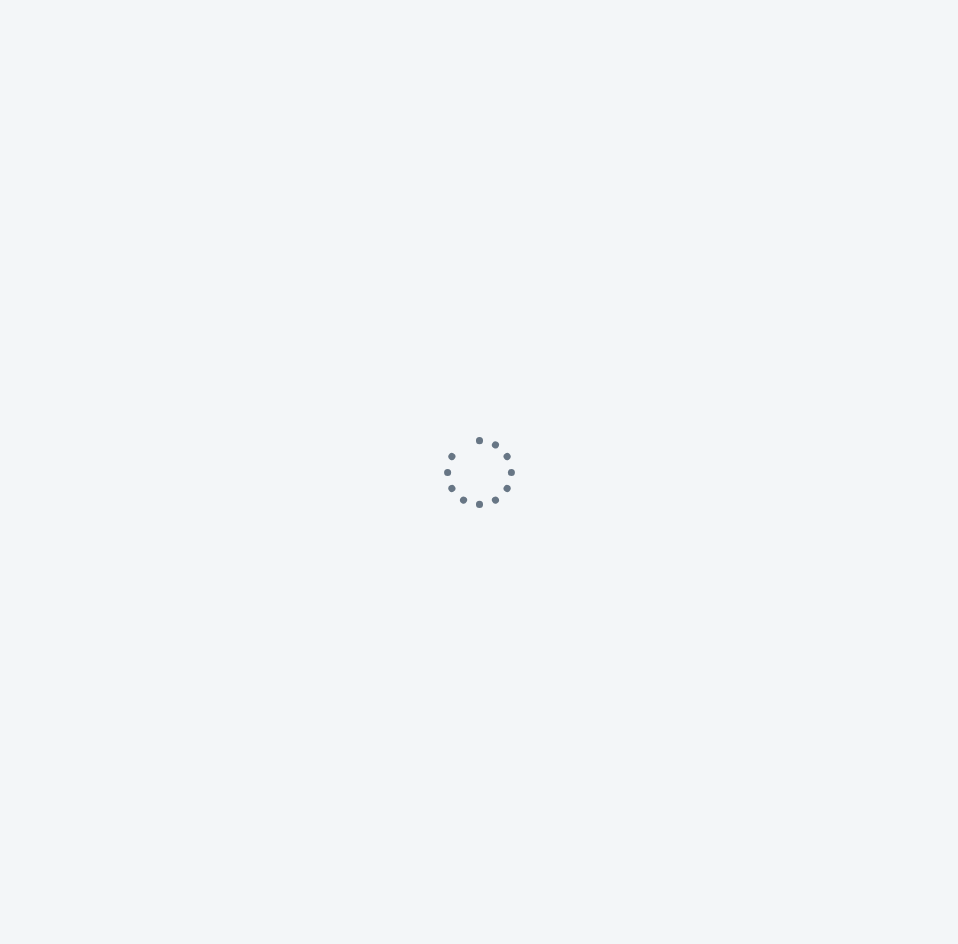 scroll, scrollTop: 0, scrollLeft: 0, axis: both 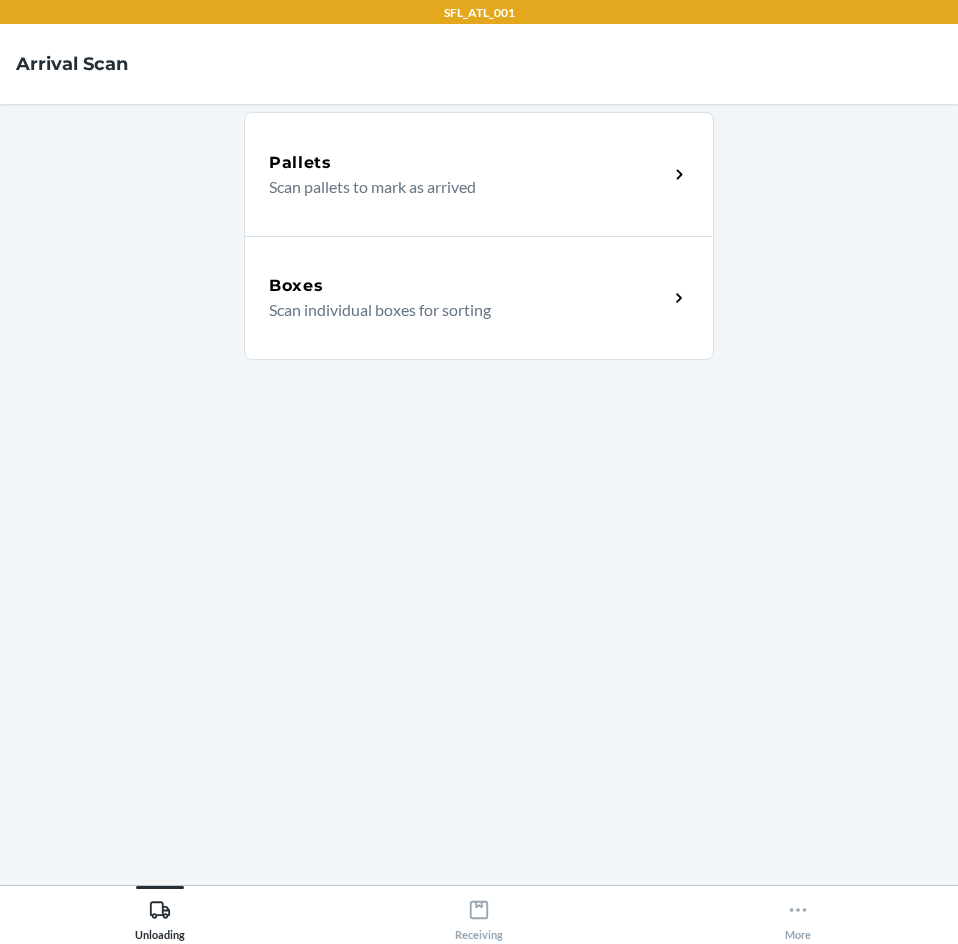 click on "Boxes" at bounding box center [468, 286] 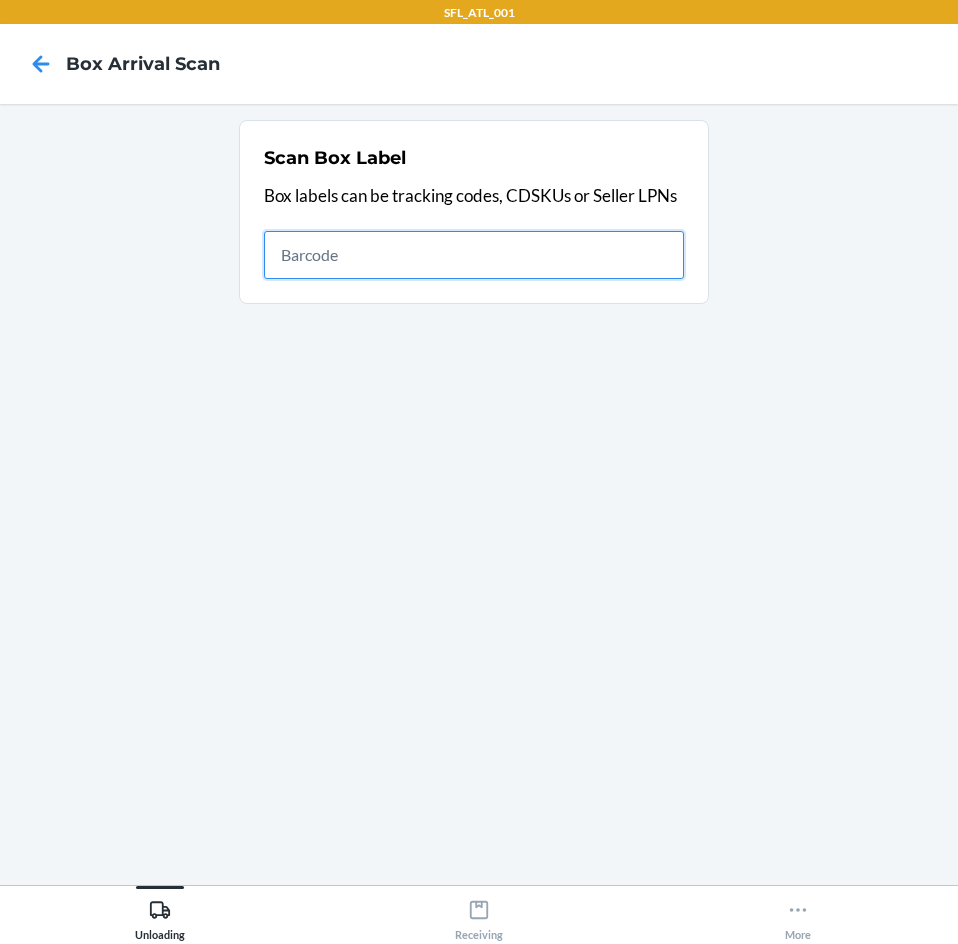 drag, startPoint x: 537, startPoint y: 262, endPoint x: 482, endPoint y: 244, distance: 57.870544 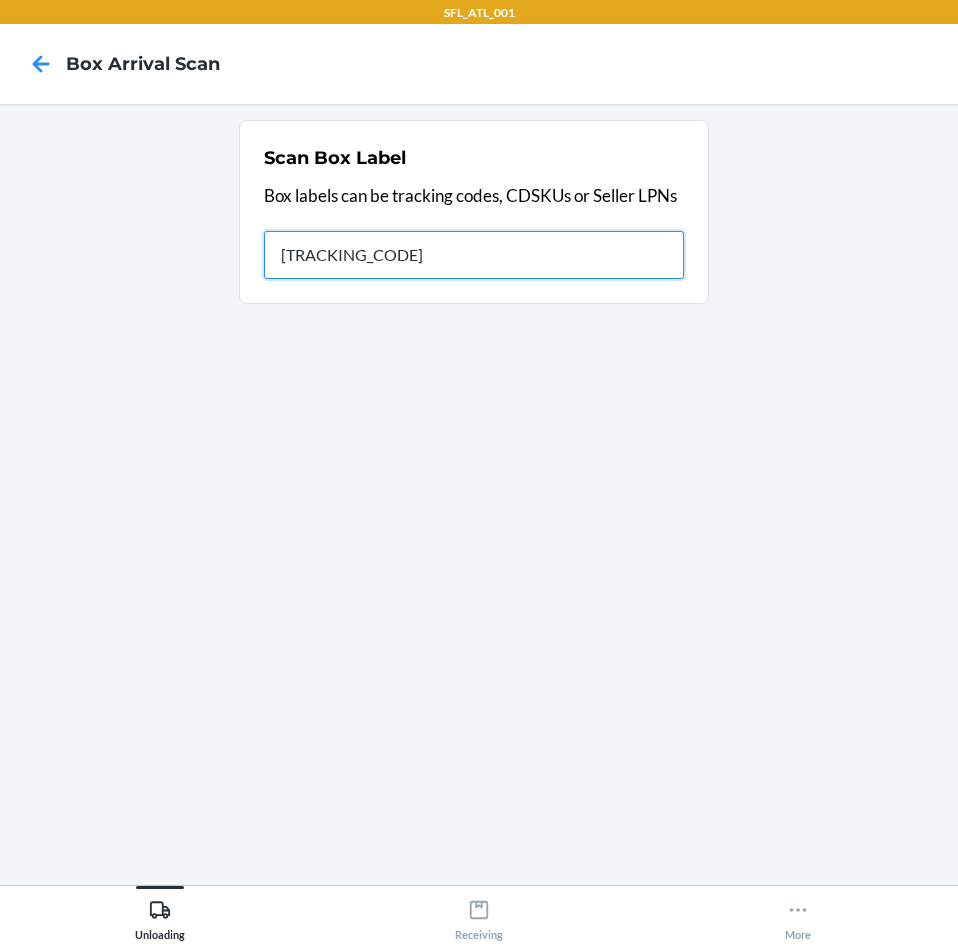 type on "[TRACKING_CODE]" 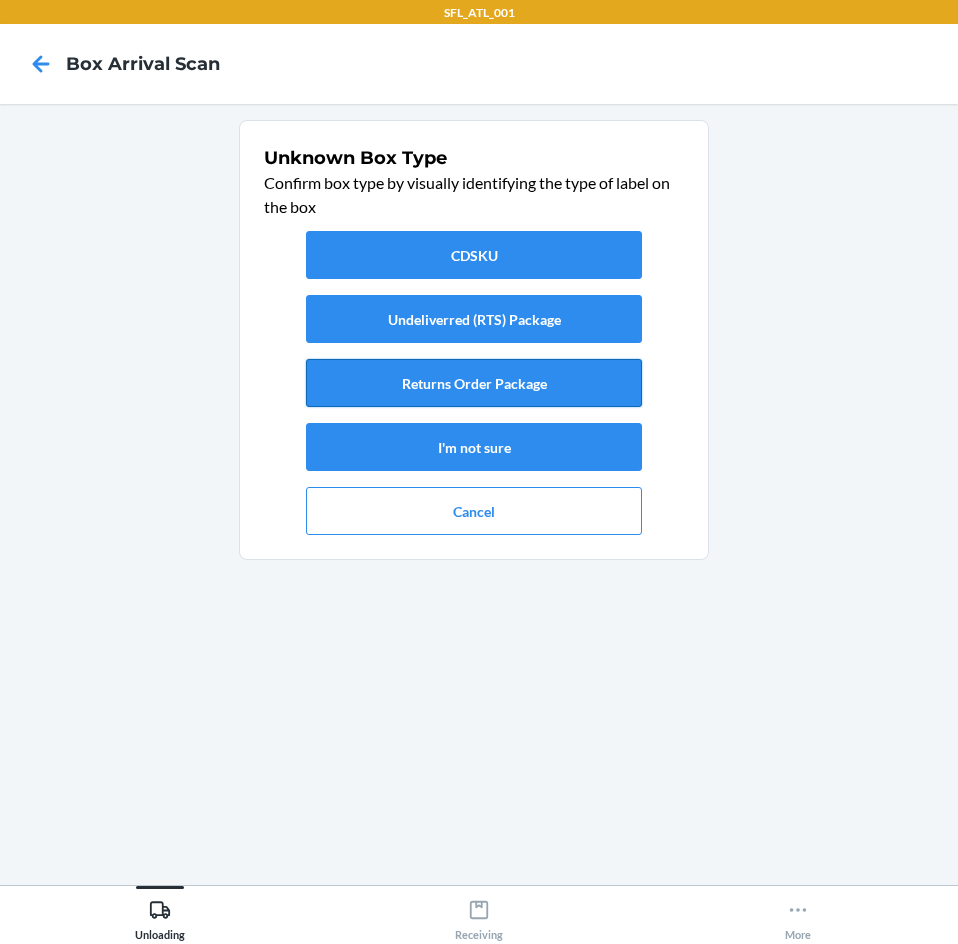 click on "Returns Order Package" at bounding box center [474, 383] 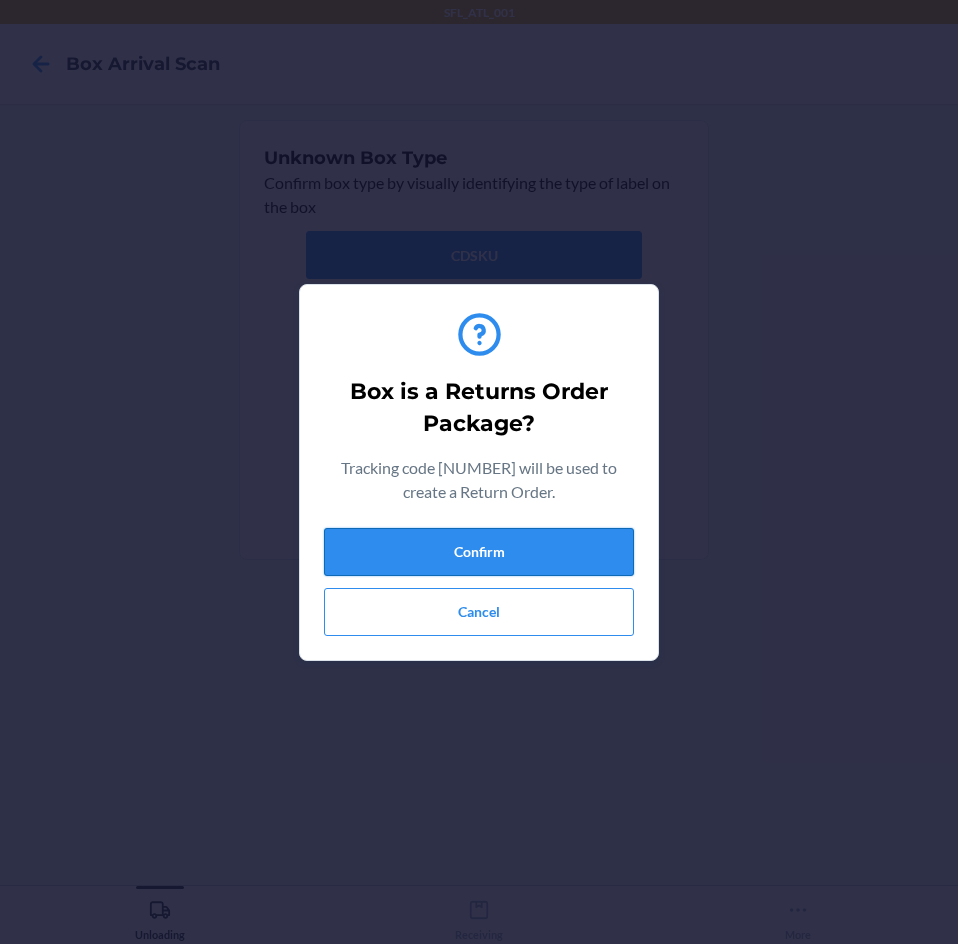 click on "Confirm" at bounding box center [479, 552] 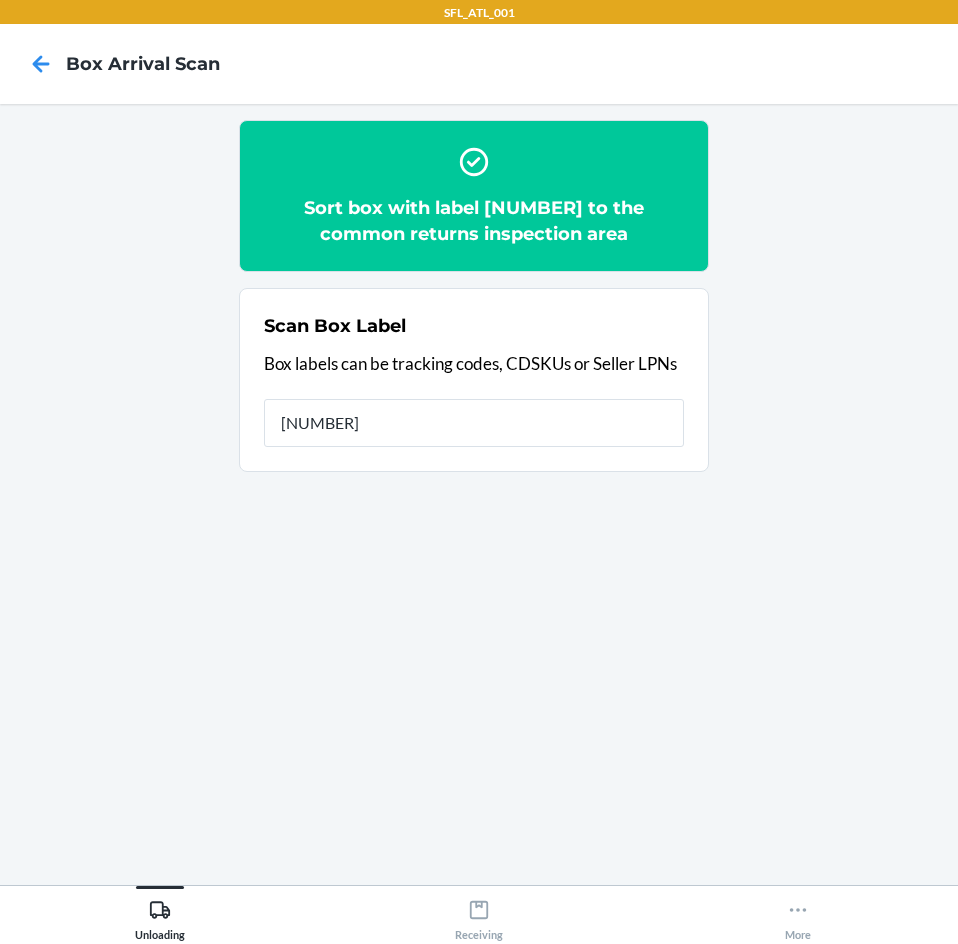 type on "[NUMBER]" 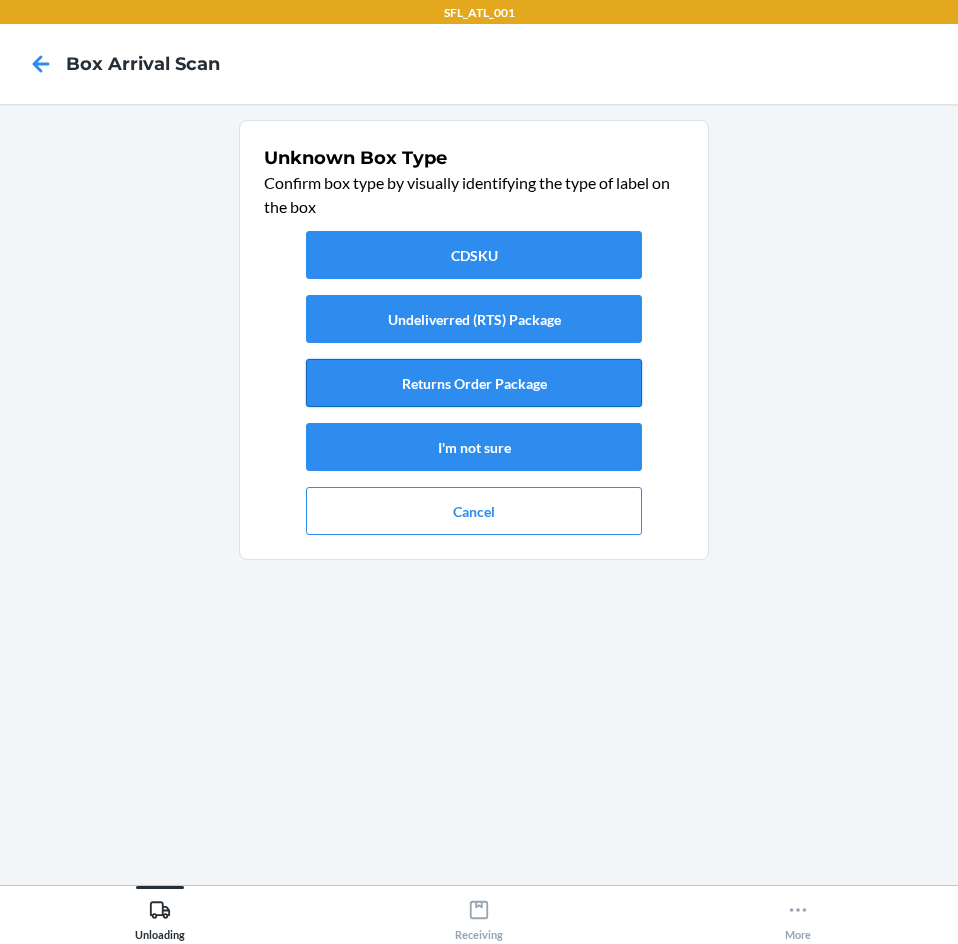 click on "Returns Order Package" at bounding box center (474, 383) 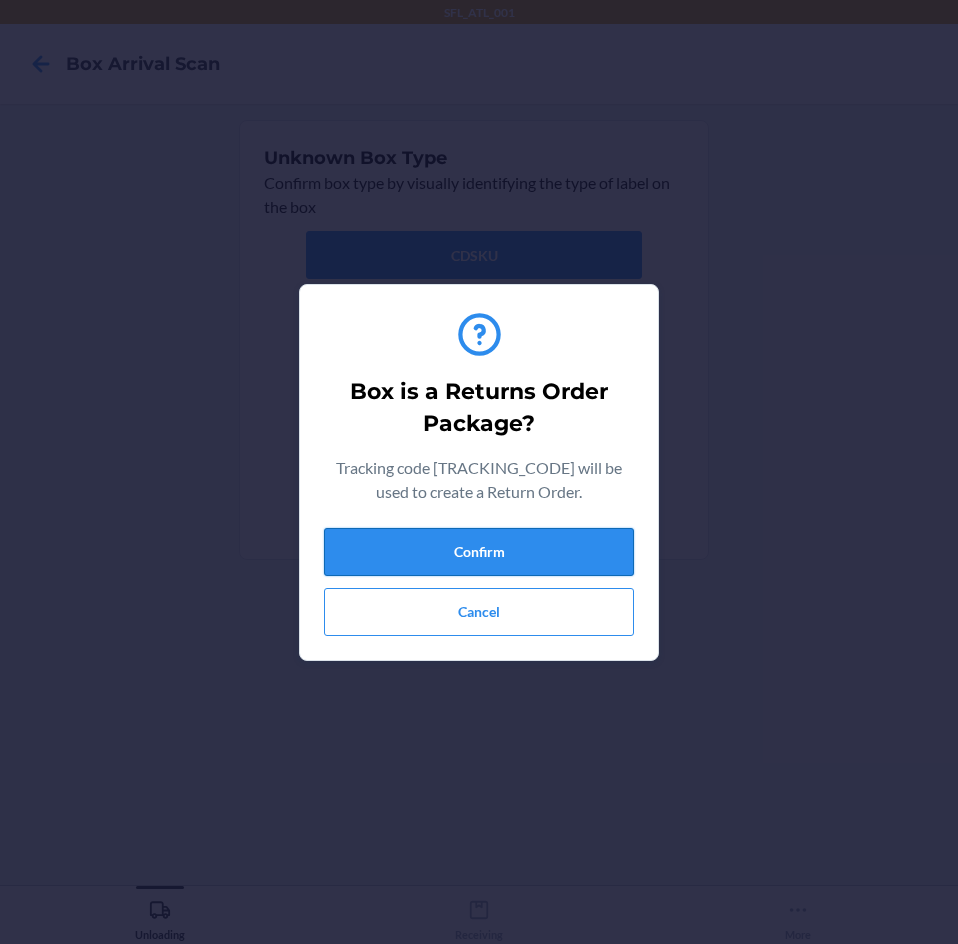 click on "Confirm" at bounding box center (479, 552) 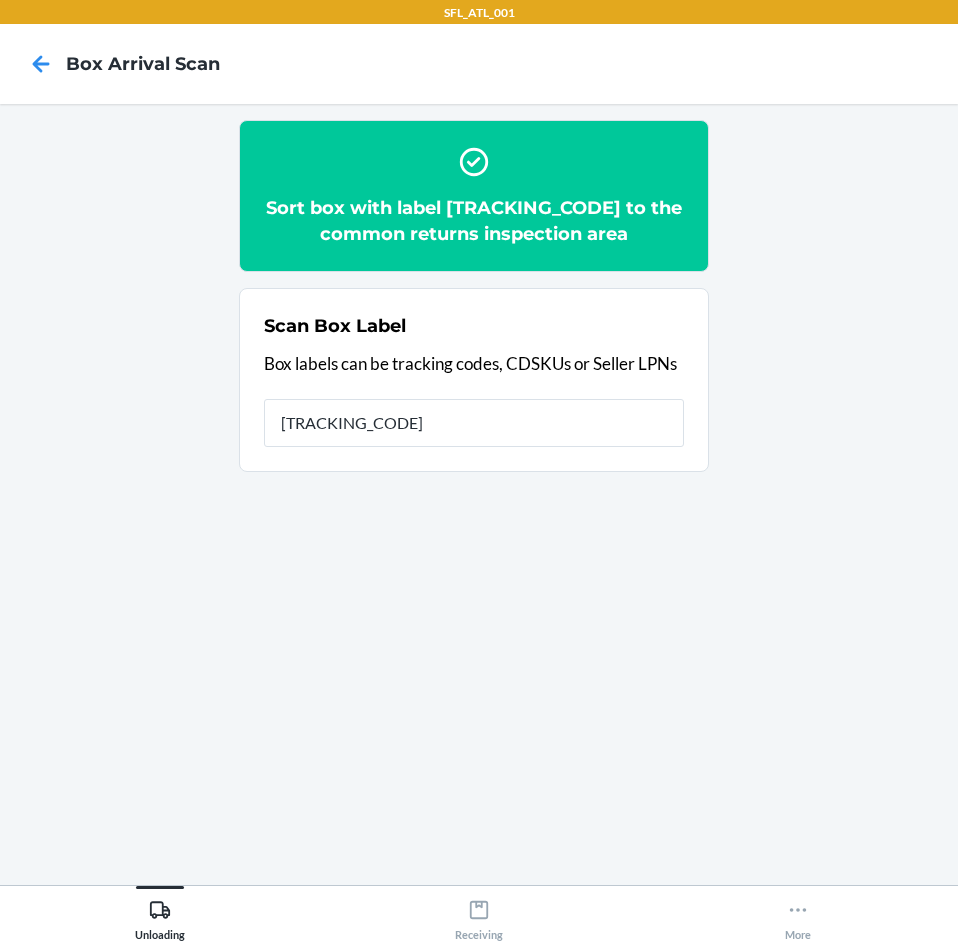 type on "[TRACKING_CODE]" 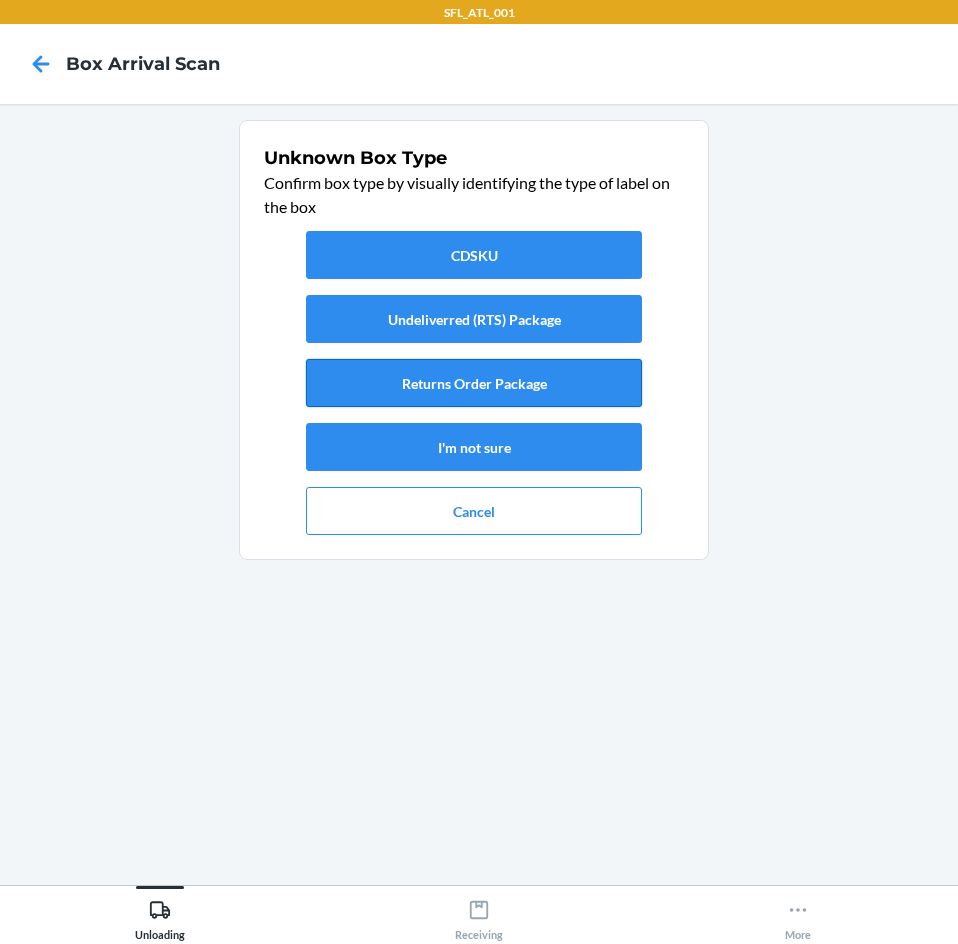 click on "Returns Order Package" at bounding box center [474, 383] 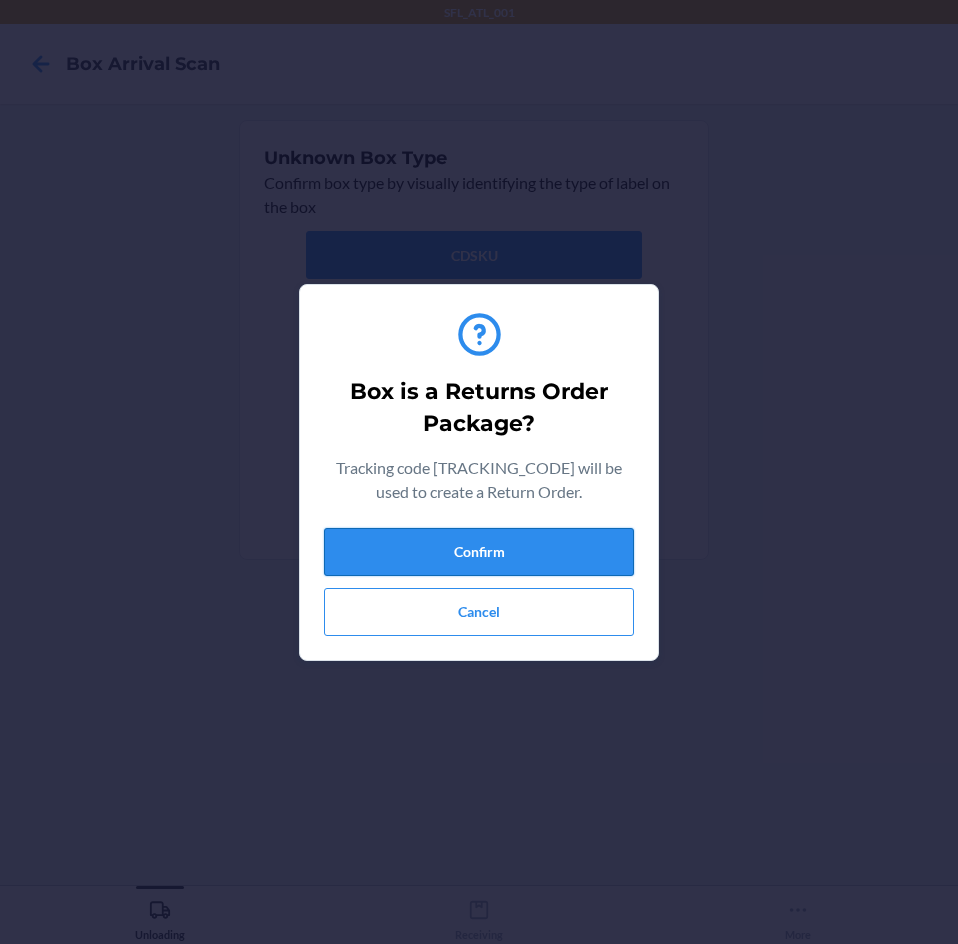 click on "Confirm" at bounding box center (479, 552) 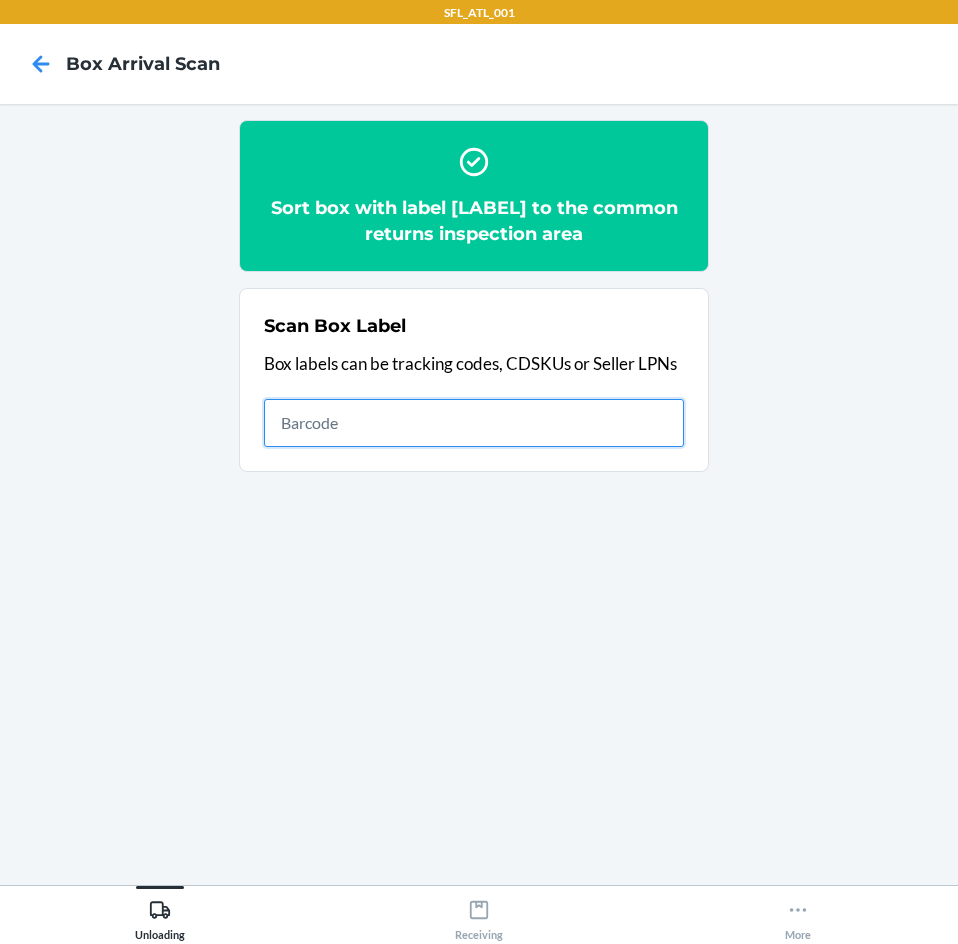 click at bounding box center [474, 423] 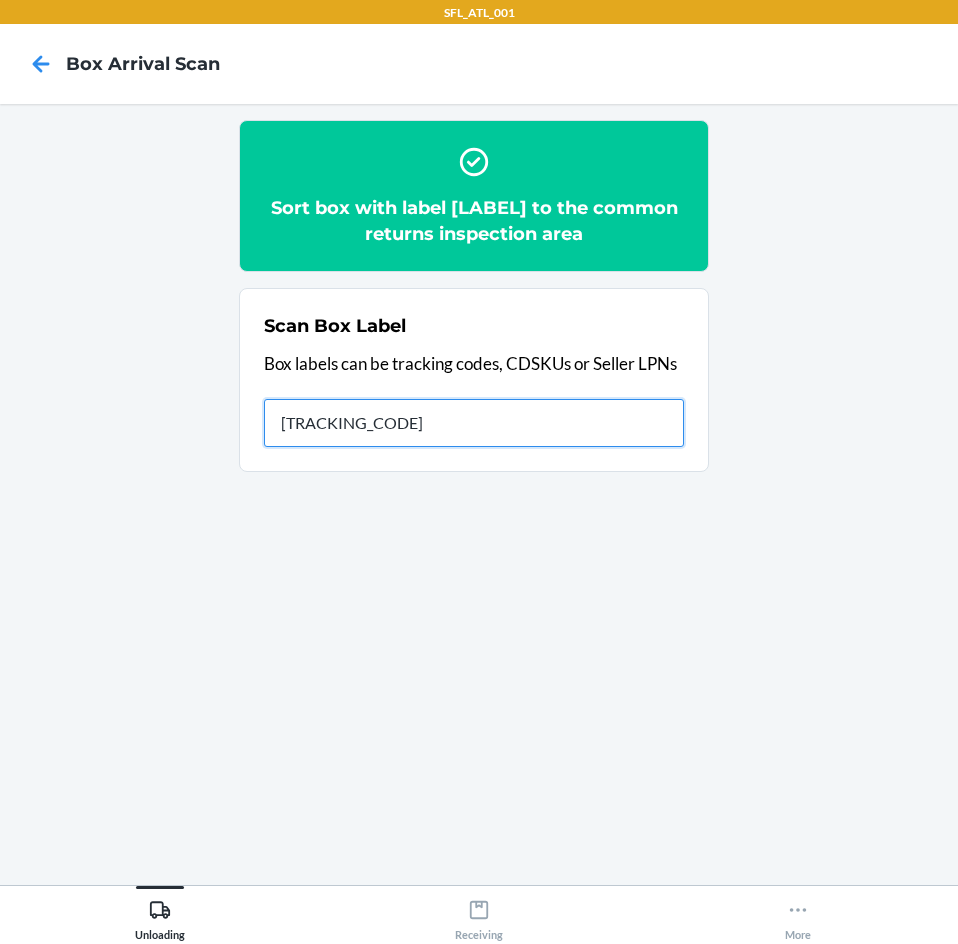 type on "[NUMBER]" 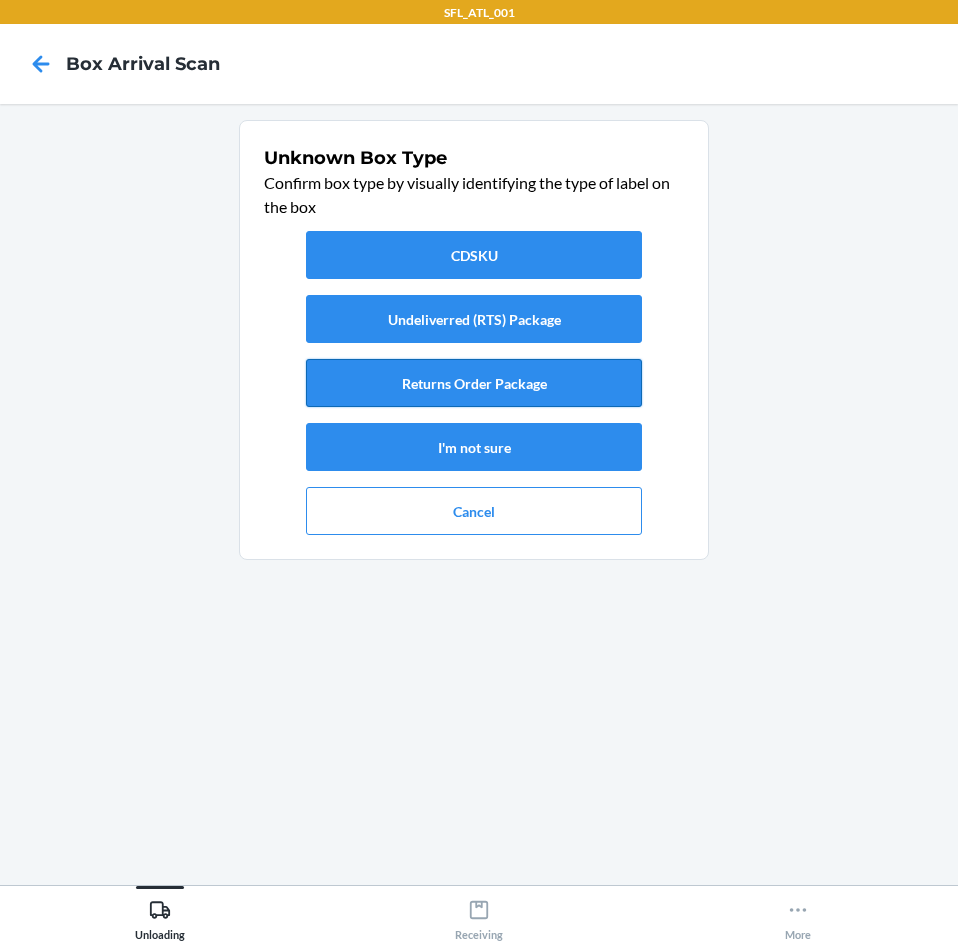 click on "Returns Order Package" at bounding box center (474, 383) 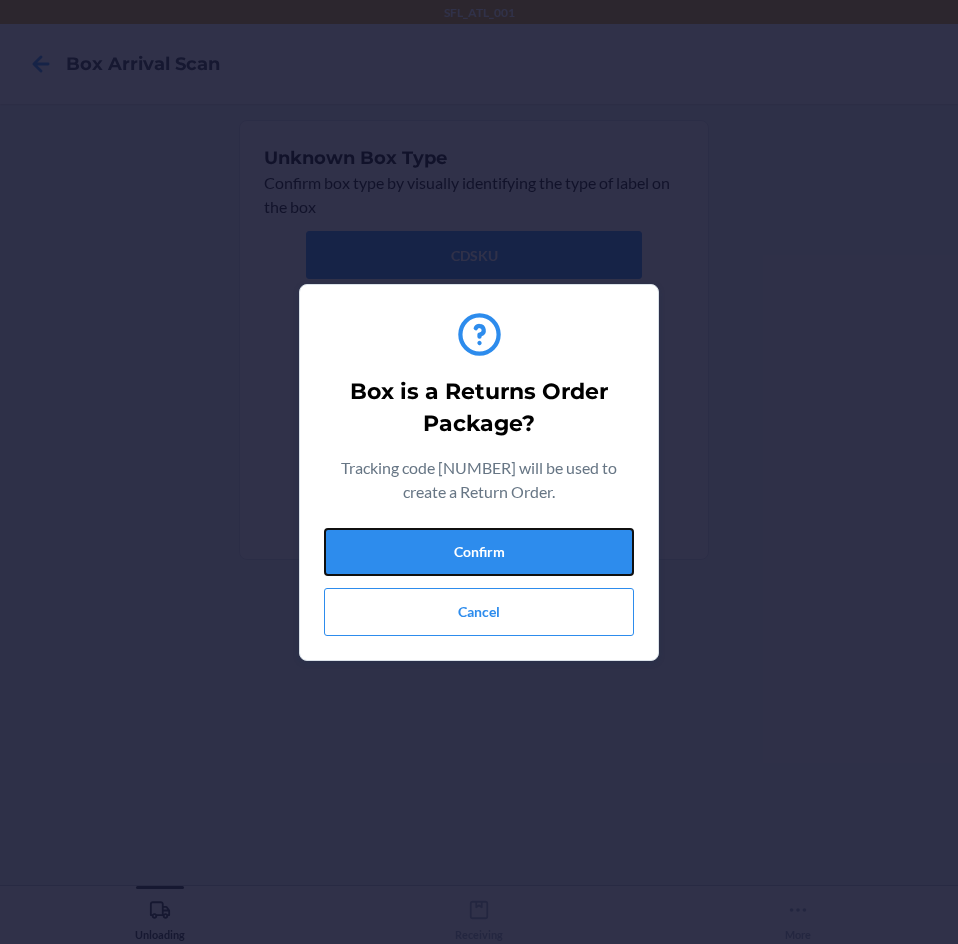 drag, startPoint x: 545, startPoint y: 561, endPoint x: 634, endPoint y: 582, distance: 91.44397 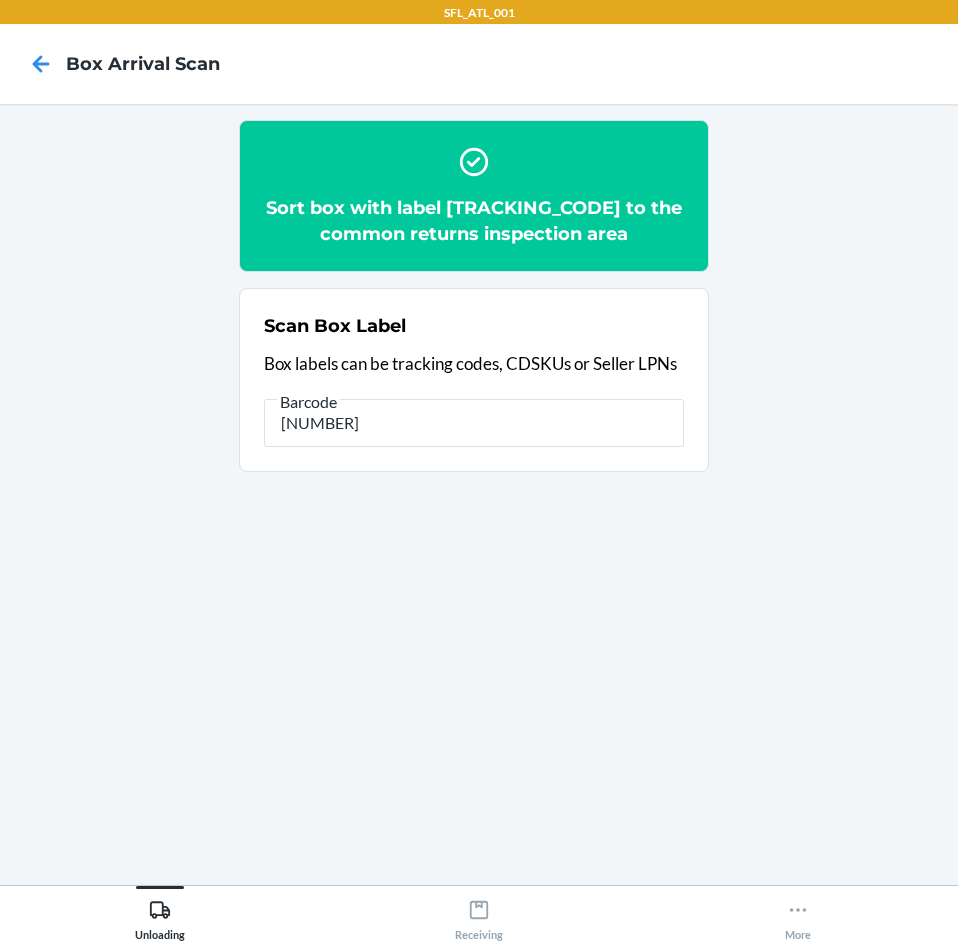 type on "[NUMBER]" 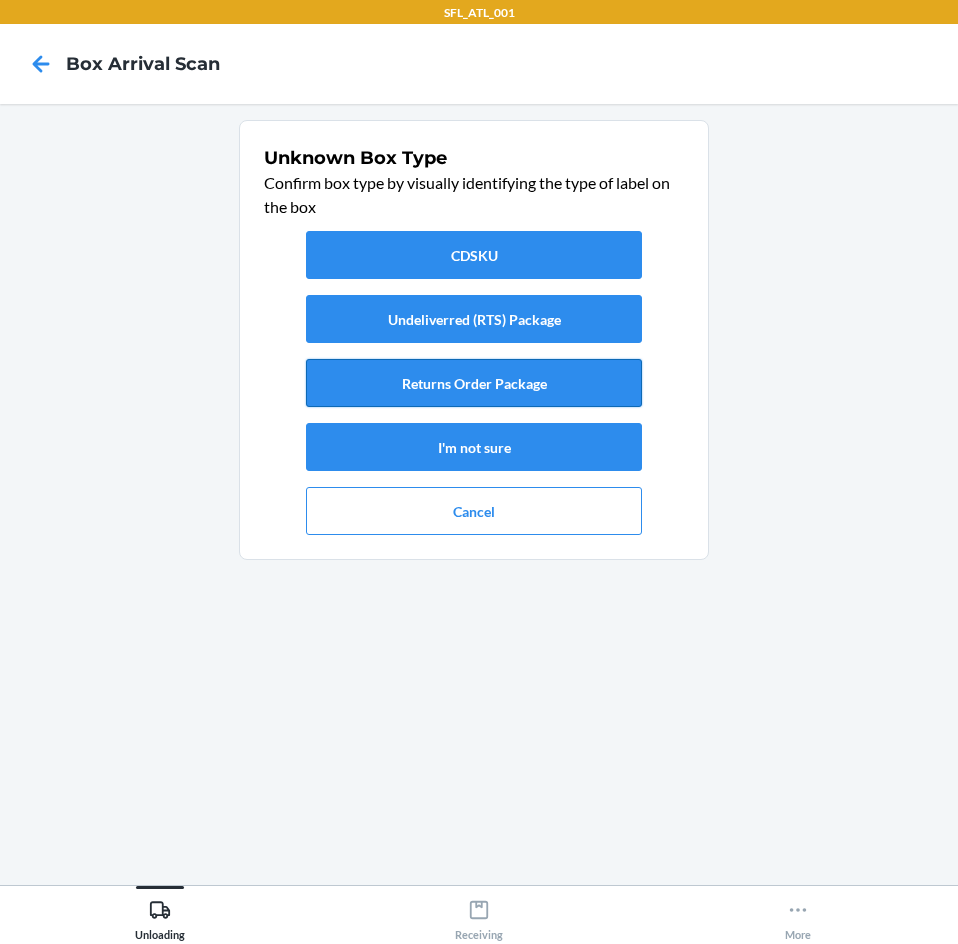click on "Returns Order Package" at bounding box center [474, 383] 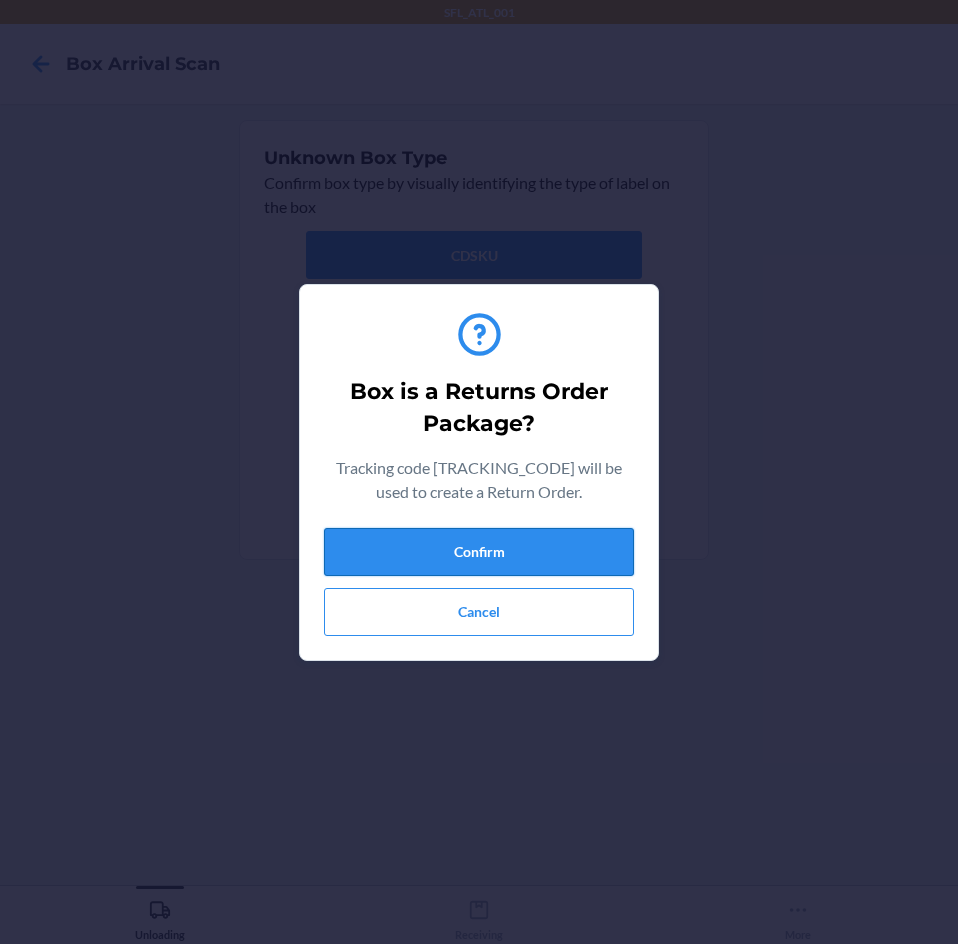 click on "Confirm" at bounding box center (479, 552) 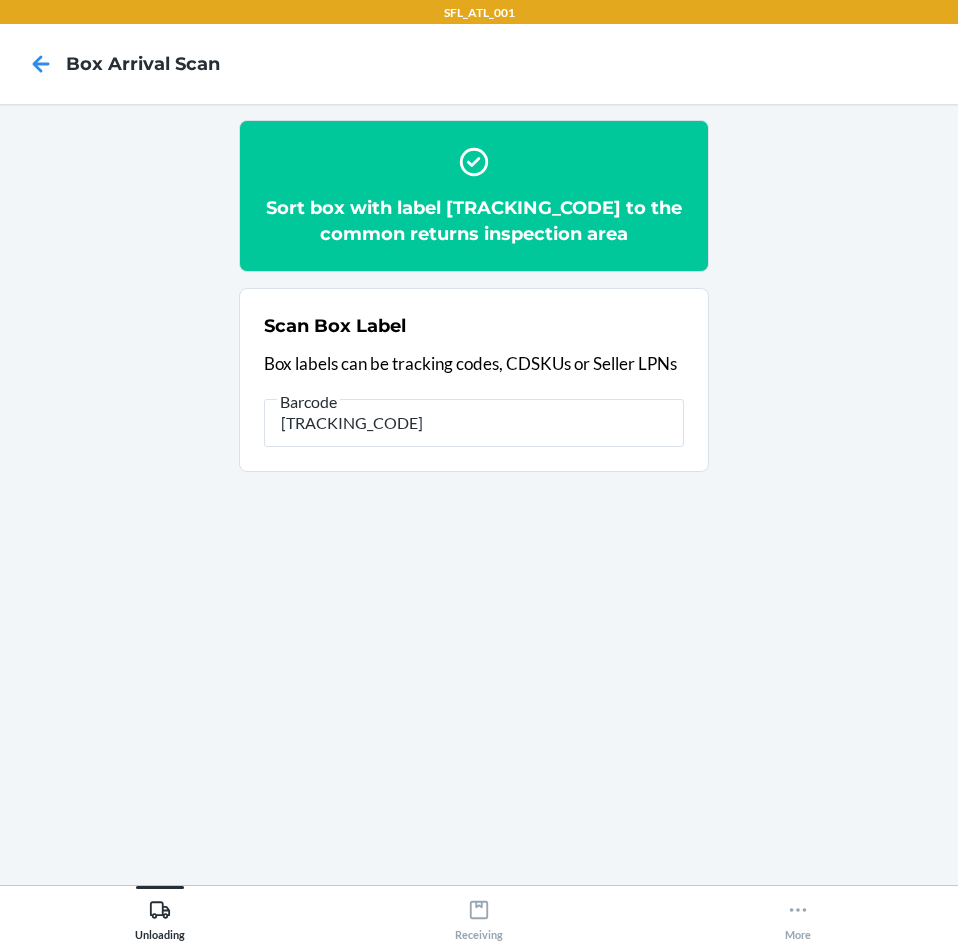 type on "[TRACKING_CODE]" 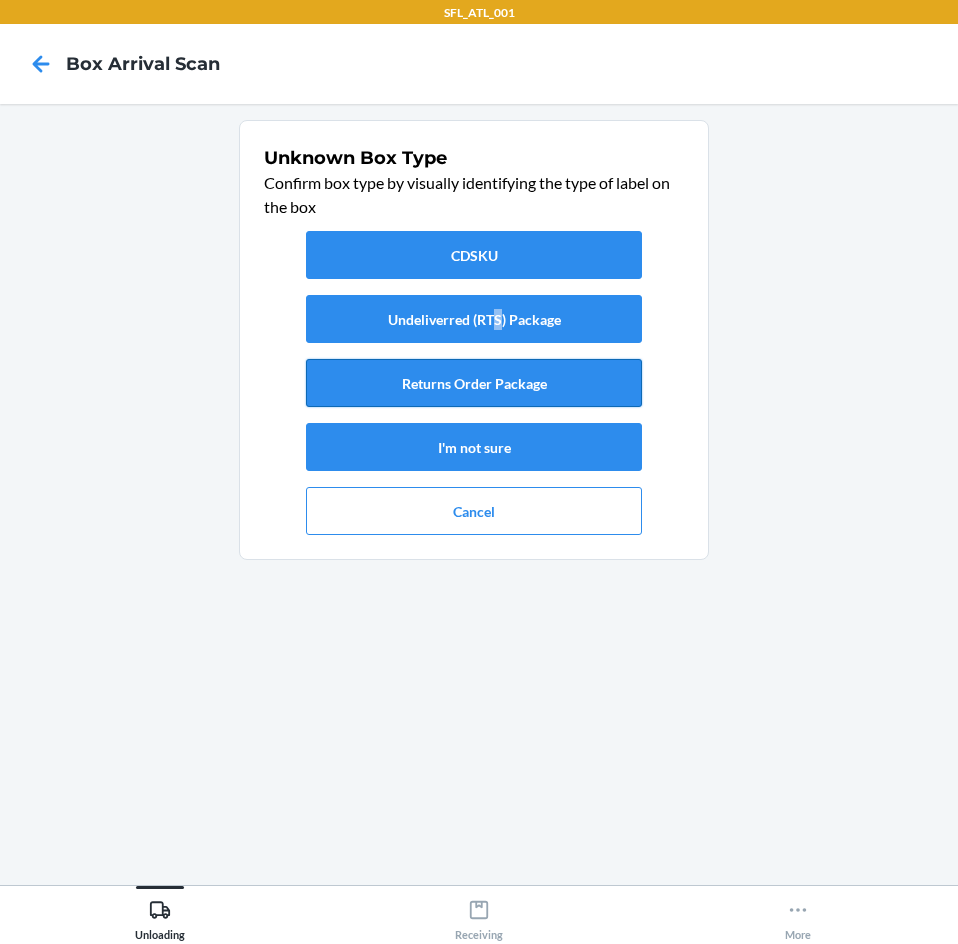 drag, startPoint x: 500, startPoint y: 343, endPoint x: 493, endPoint y: 359, distance: 17.464249 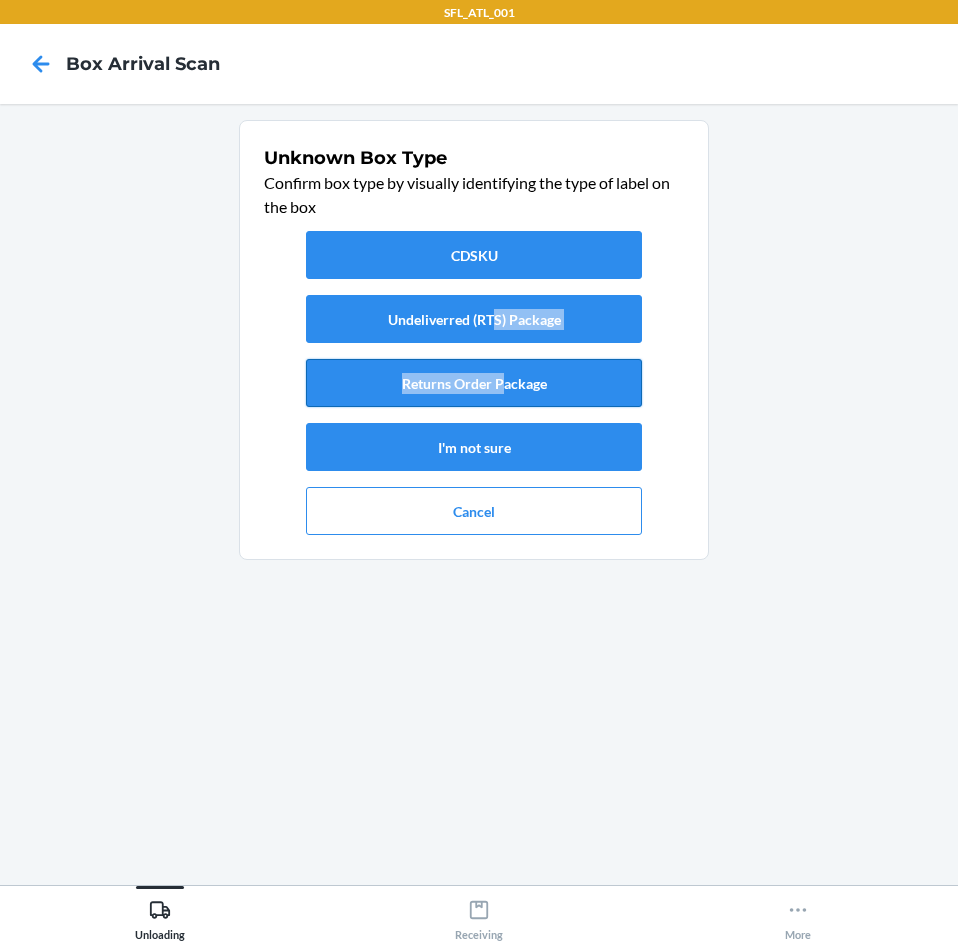 click on "Returns Order Package" at bounding box center (474, 383) 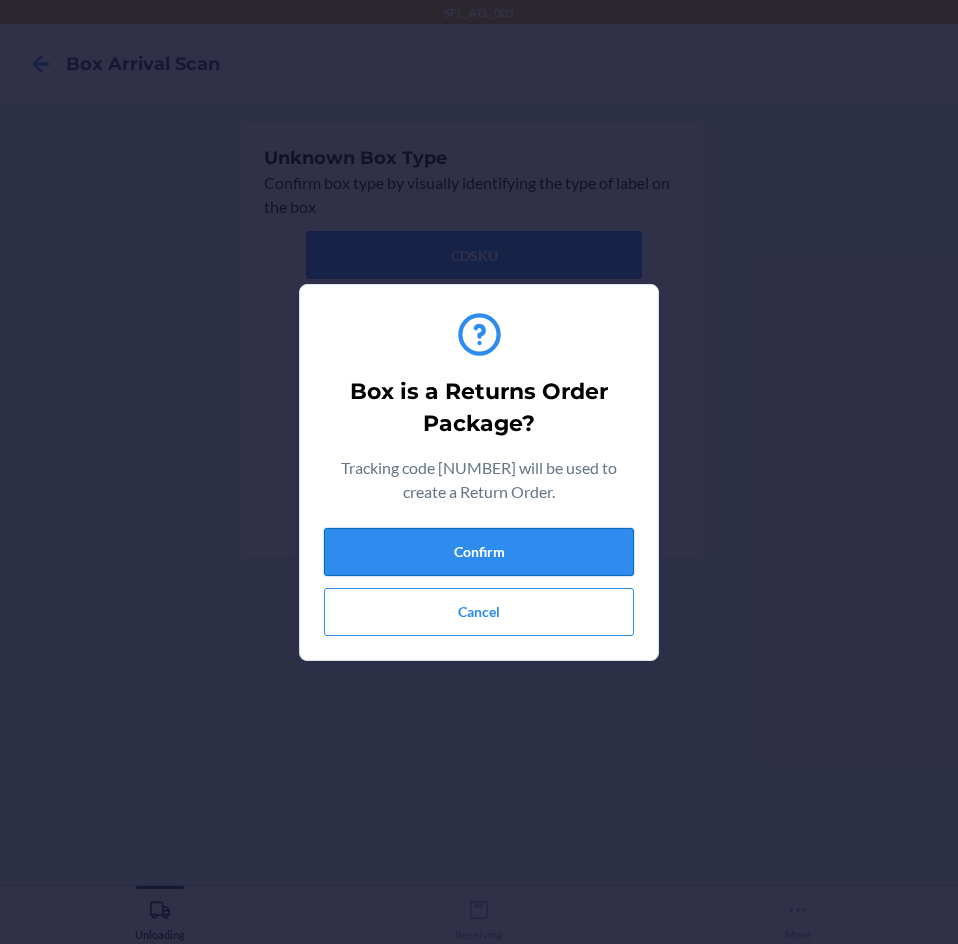 click on "Confirm" at bounding box center [479, 552] 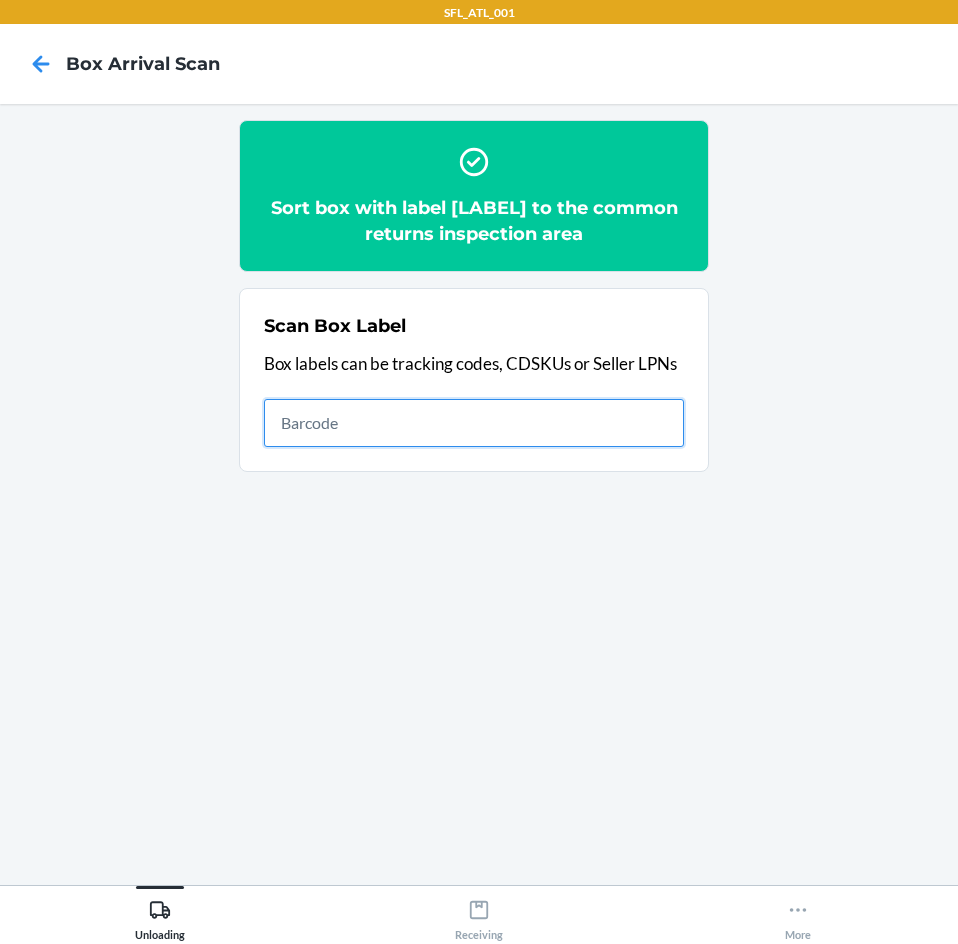 click at bounding box center [474, 423] 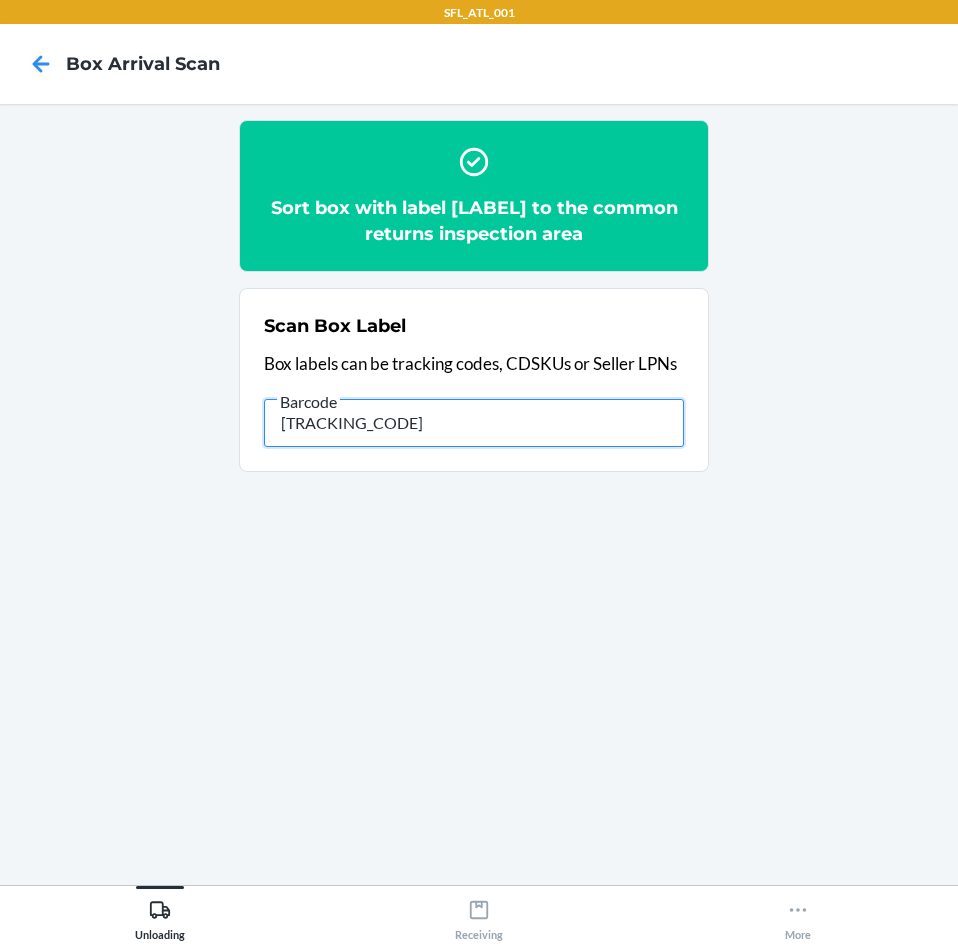 type on "[NUMBER]" 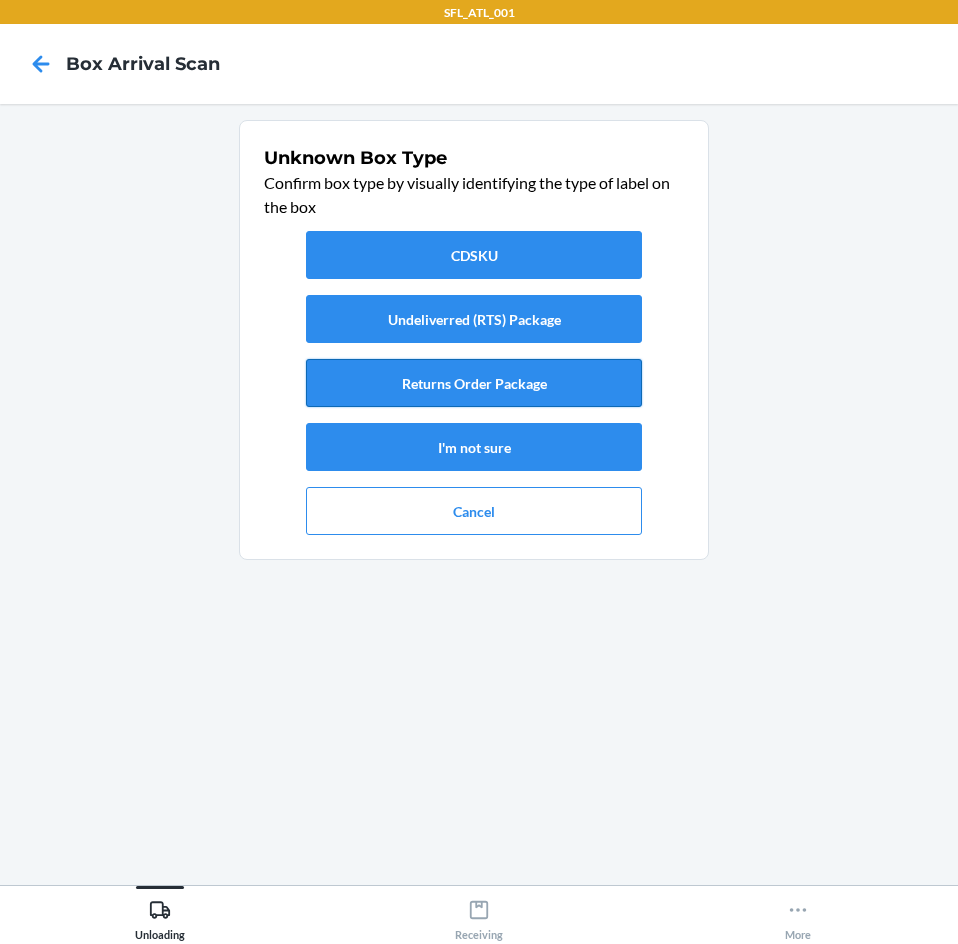 click on "Returns Order Package" at bounding box center (474, 383) 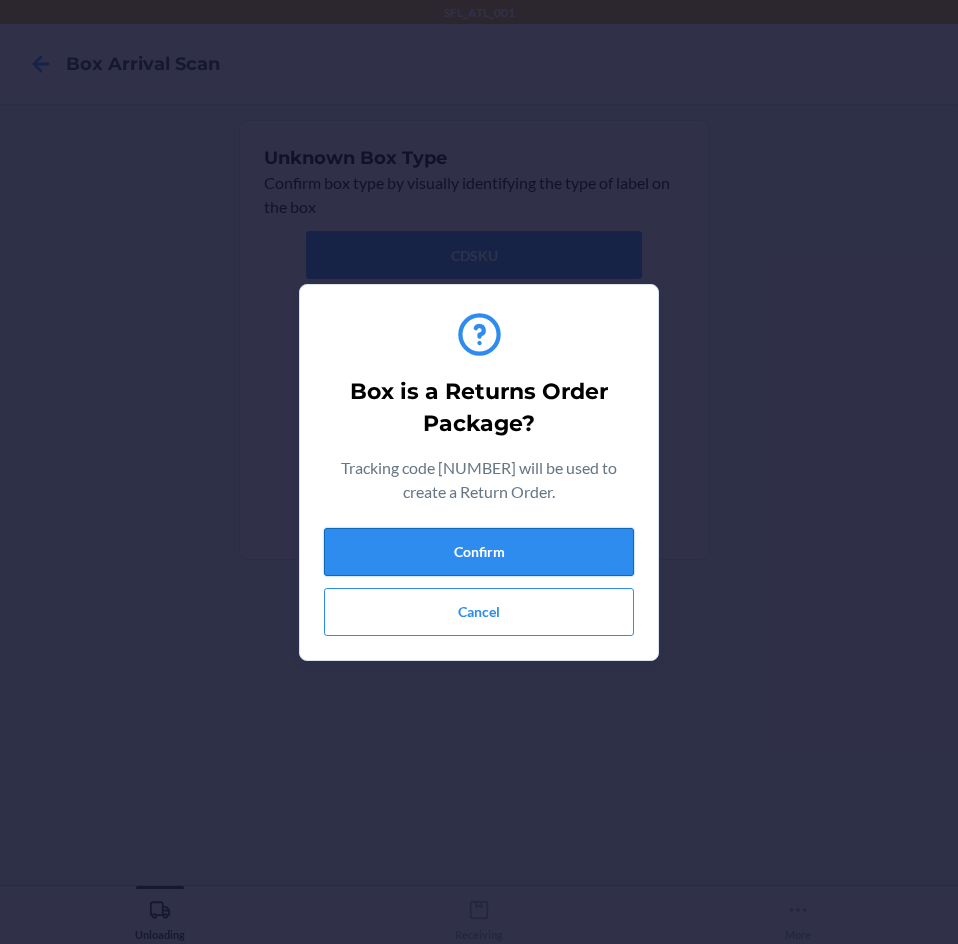 click on "Box is a Returns Order Package? Tracking code [TRACKING_CODE] will be used to create a Return Order. Confirm Cancel" at bounding box center (479, 472) 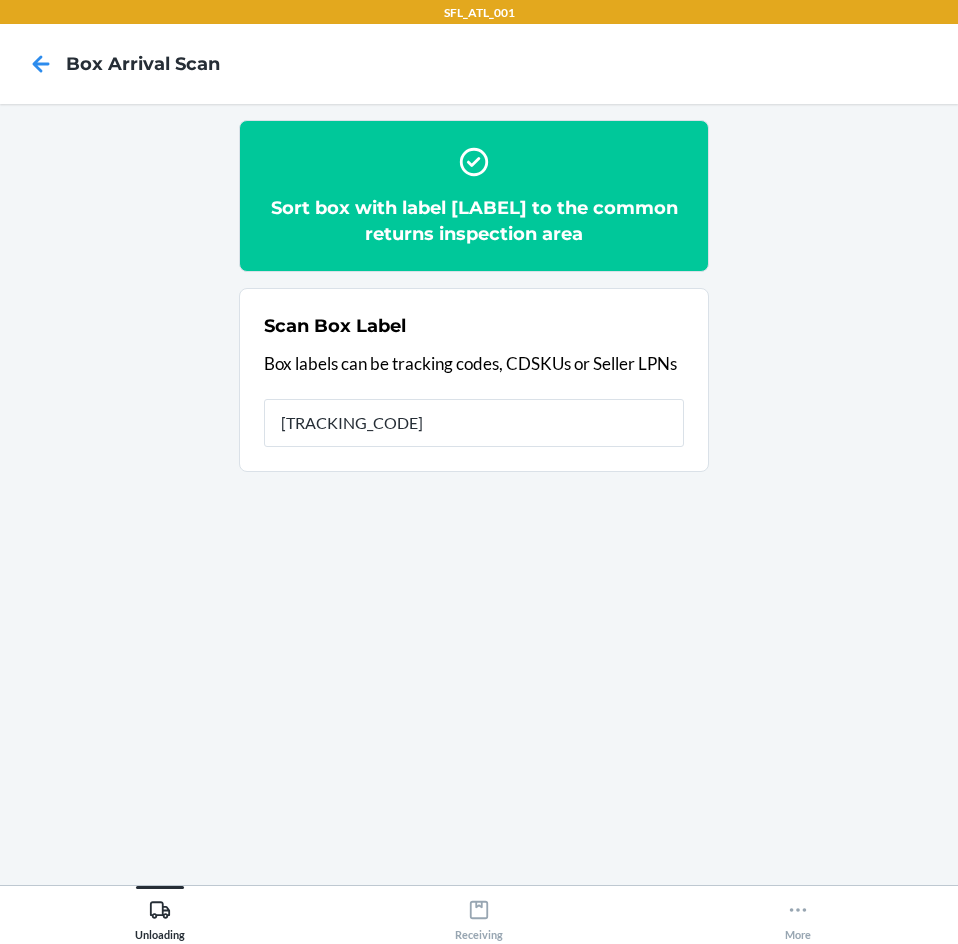 type on "[TRACKING_CODE]" 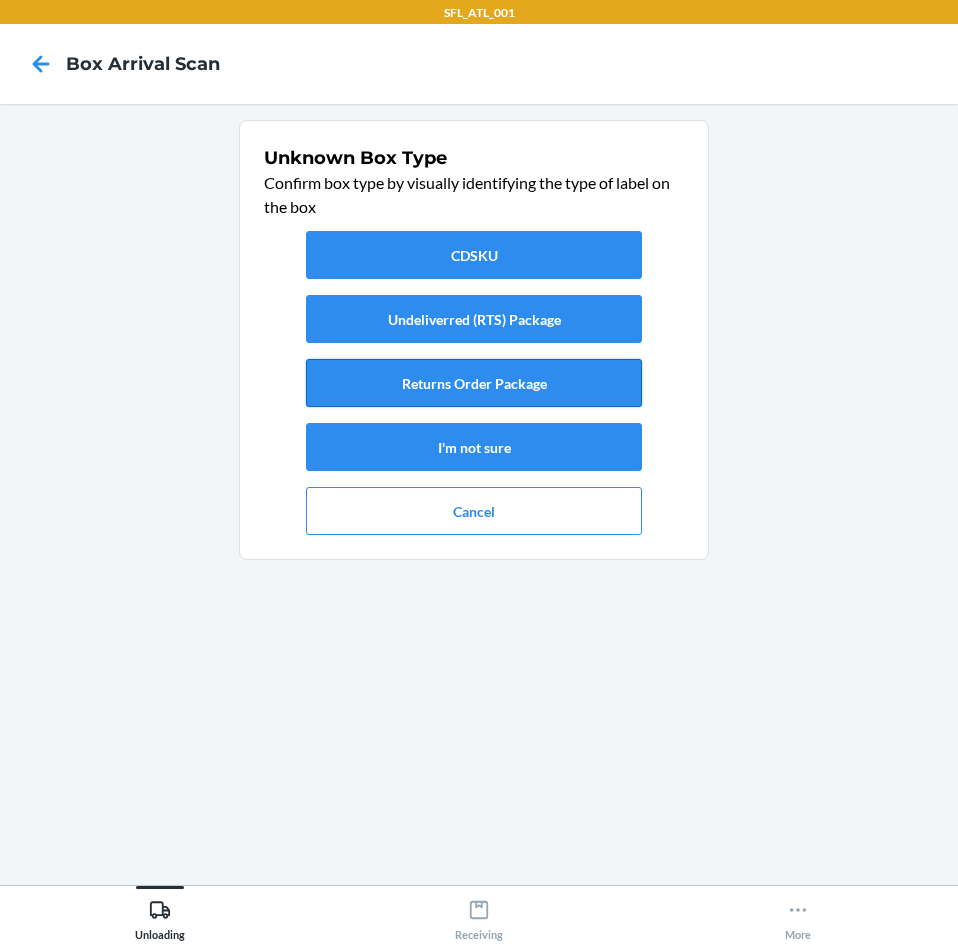 drag, startPoint x: 515, startPoint y: 347, endPoint x: 507, endPoint y: 359, distance: 14.422205 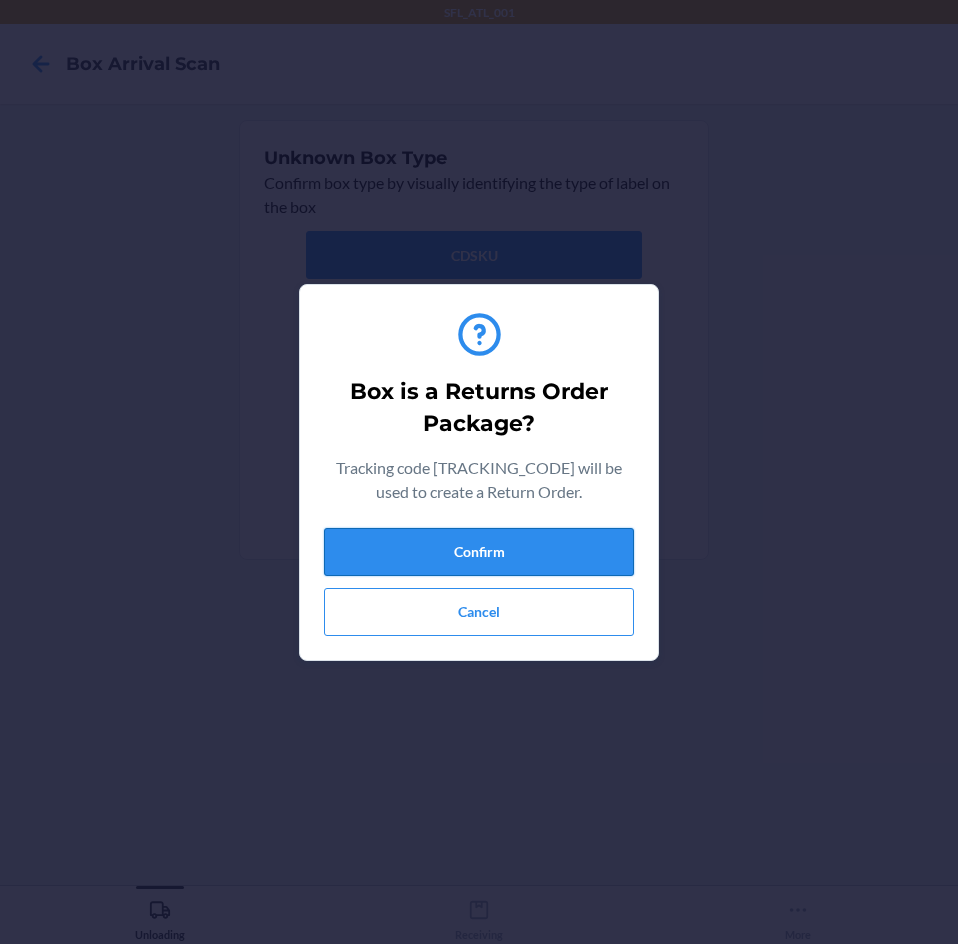 click on "Confirm" at bounding box center (479, 552) 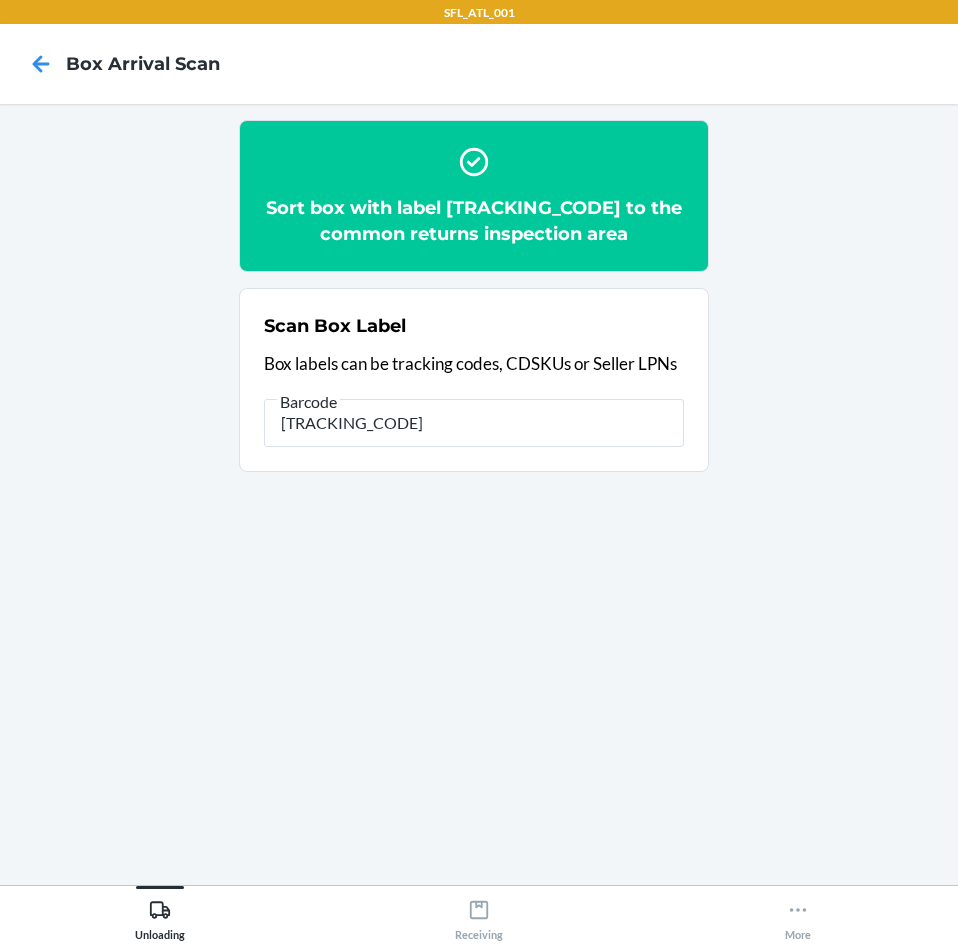 type on "[TRACKING_CODE]" 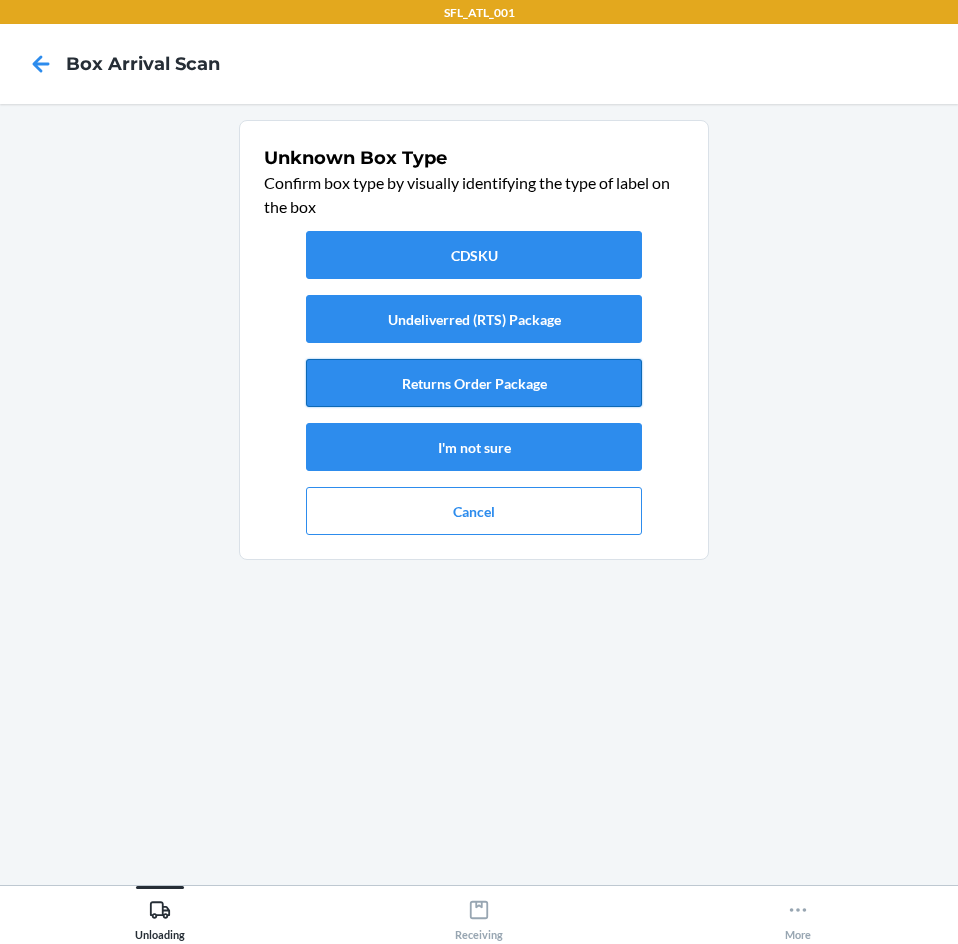 click on "Returns Order Package" at bounding box center (474, 383) 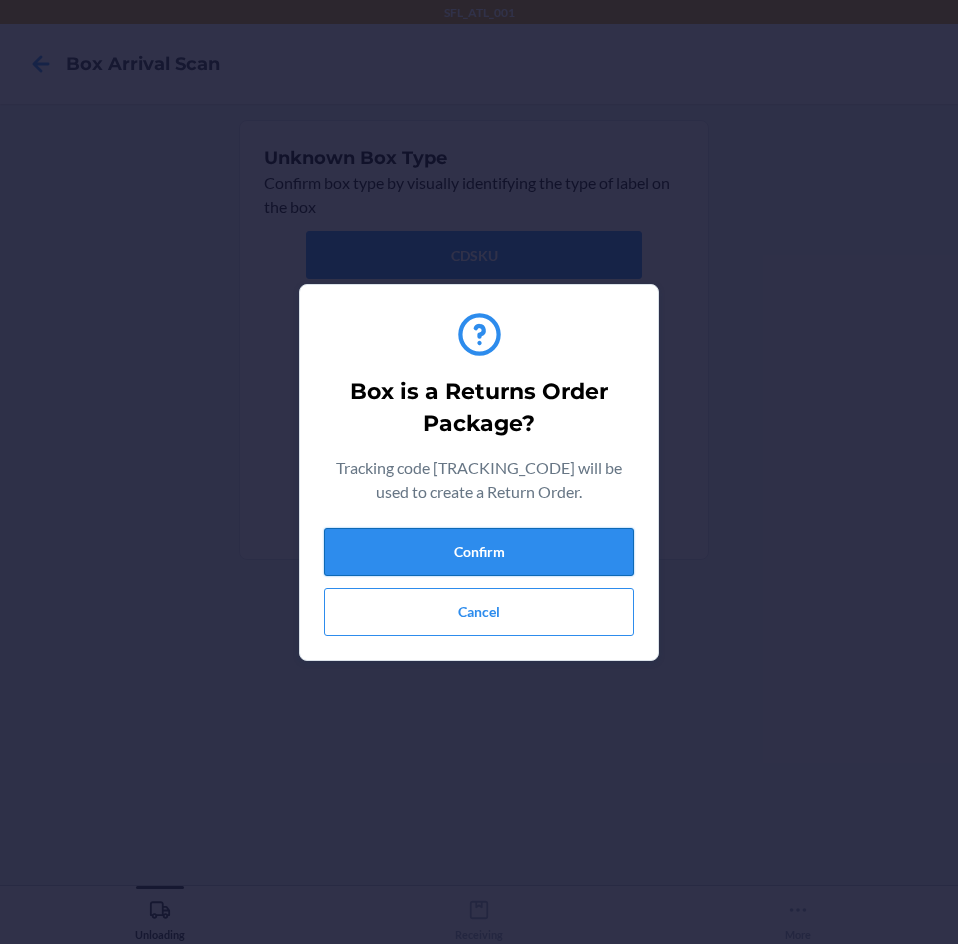 click on "Confirm" at bounding box center [479, 552] 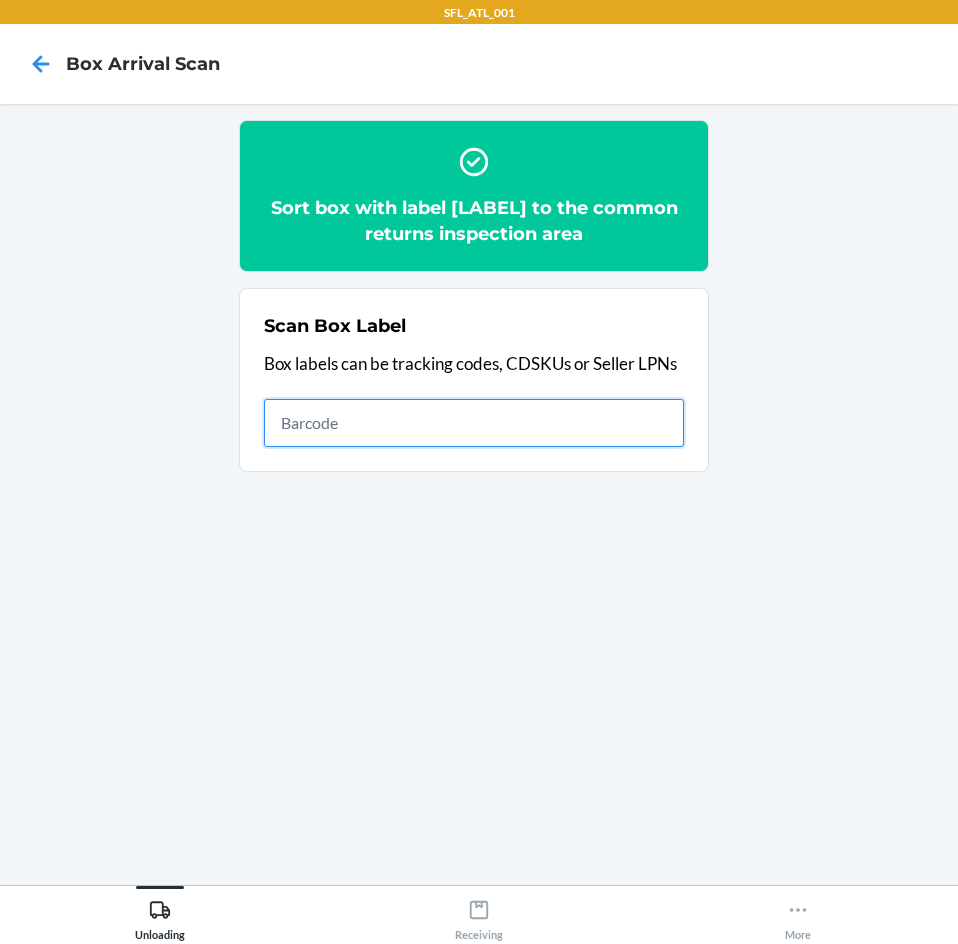 click at bounding box center [474, 423] 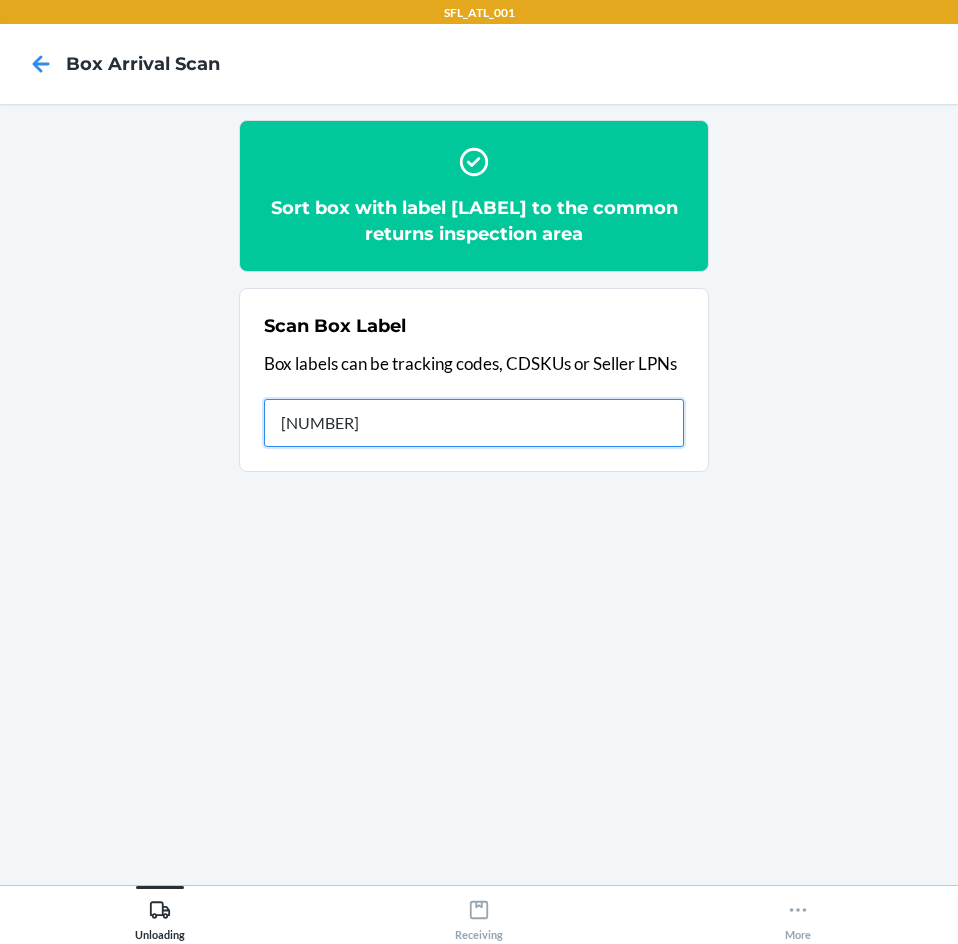 type on "[CREDIT_CARD]" 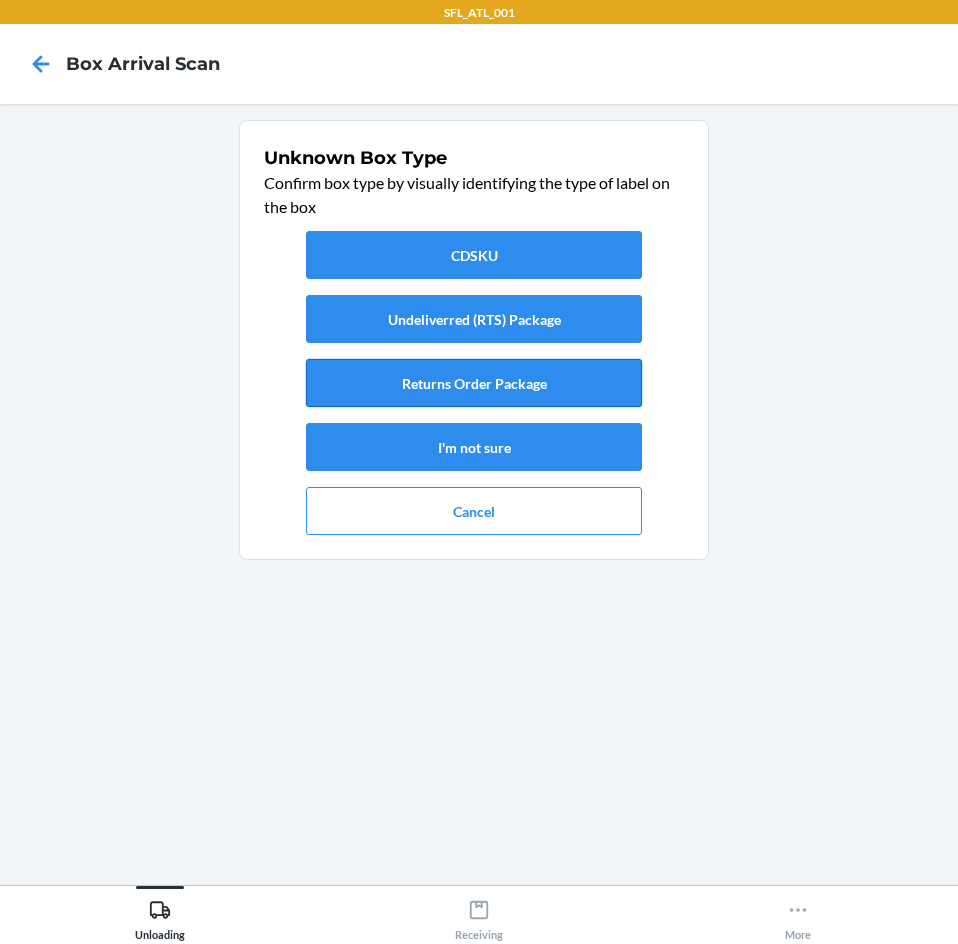 click on "Returns Order Package" at bounding box center (474, 383) 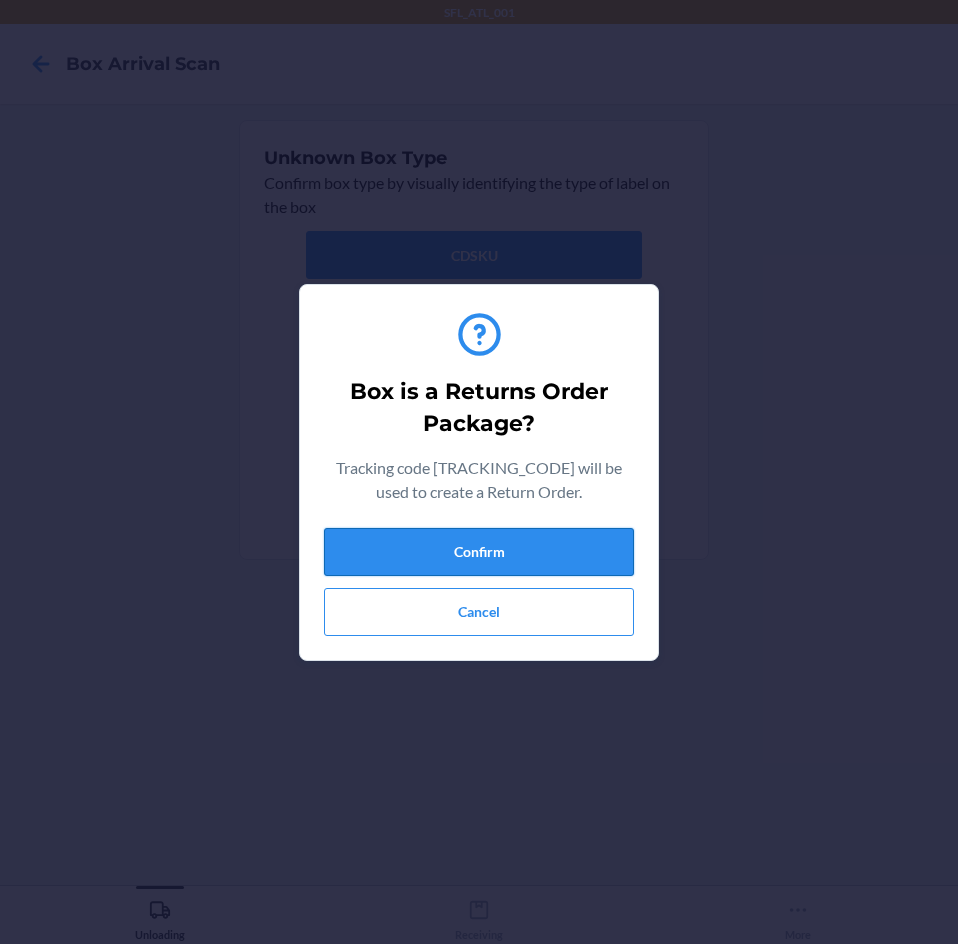 click on "Confirm" at bounding box center [479, 552] 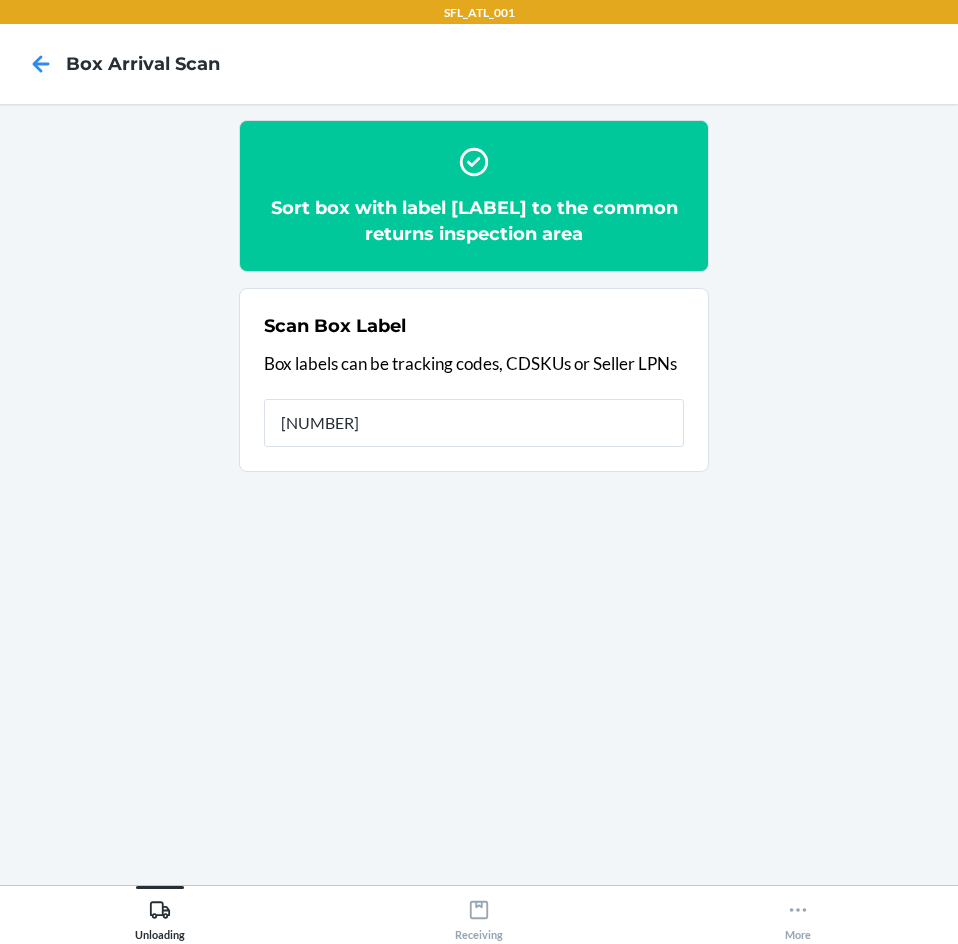 type on "[NUMBER]" 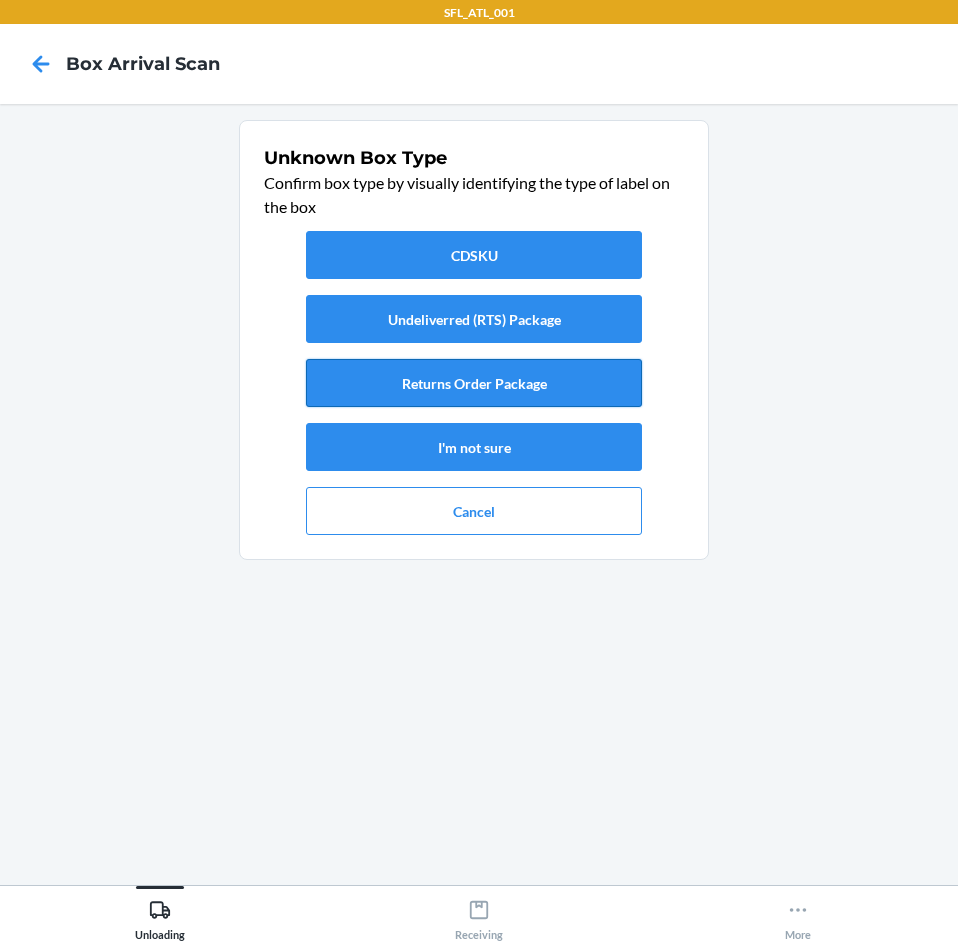 click on "Returns Order Package" at bounding box center (474, 383) 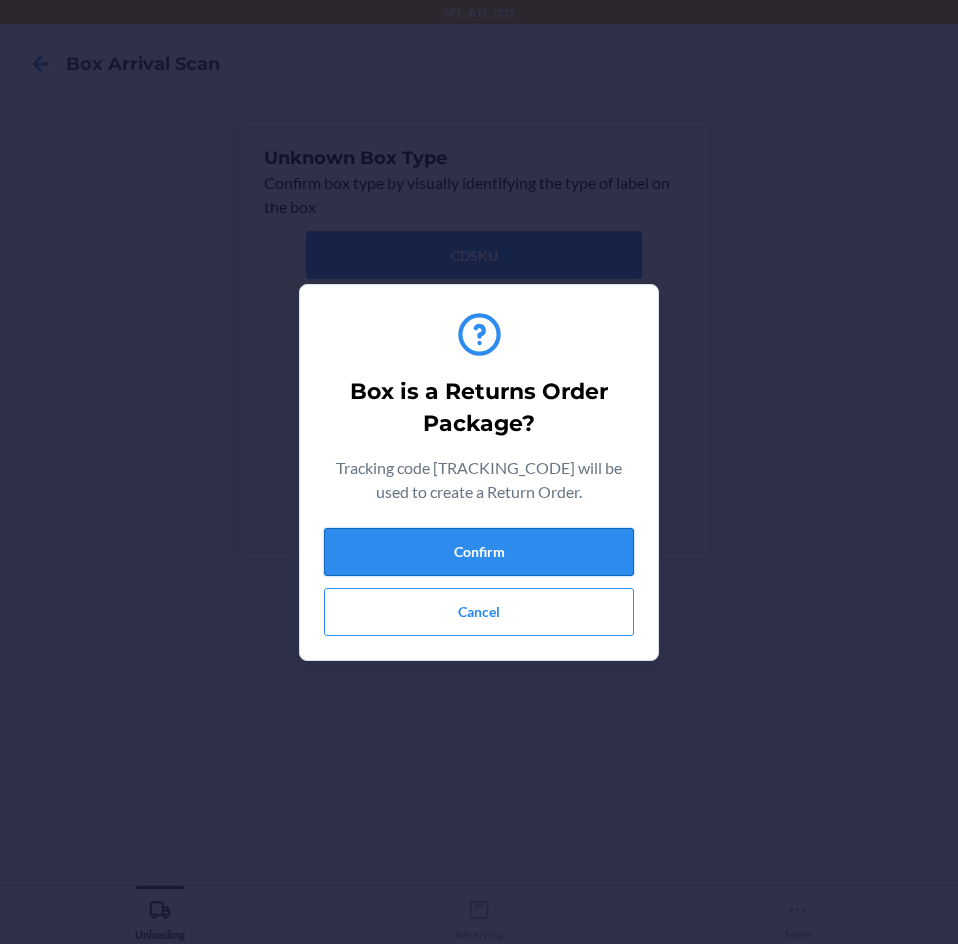 click on "Confirm" at bounding box center [479, 552] 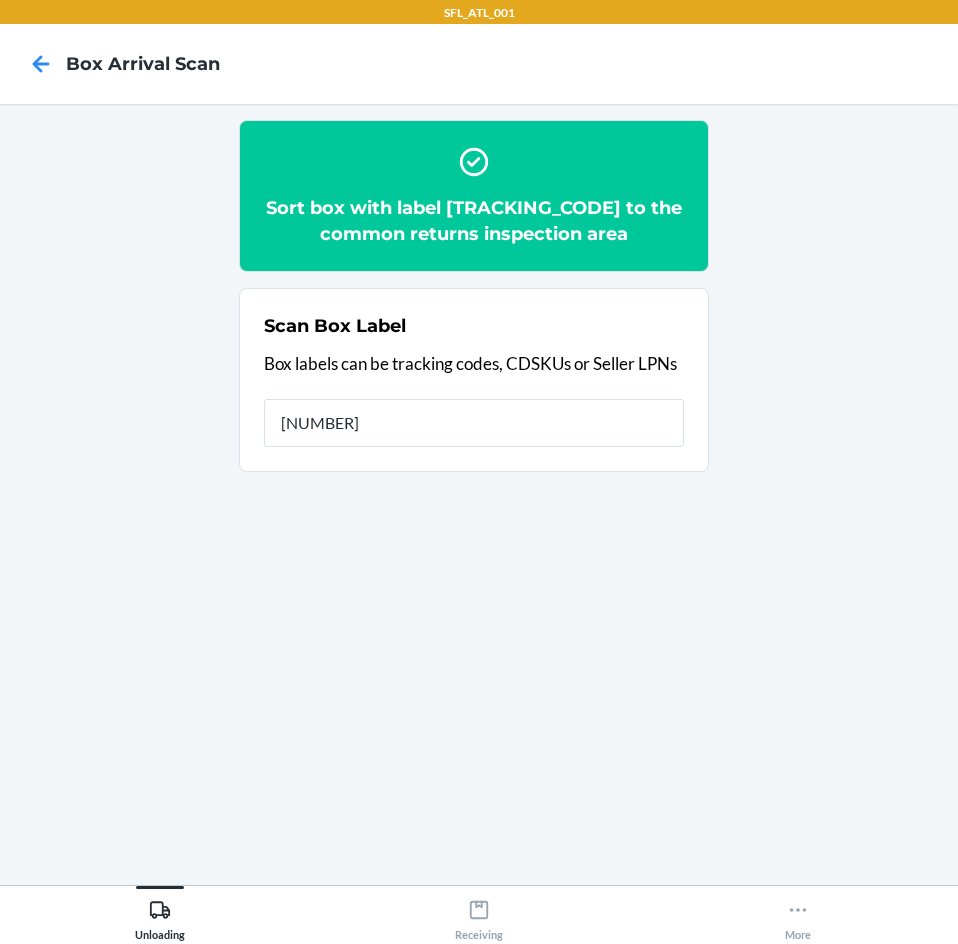 type on "[NUMBER]" 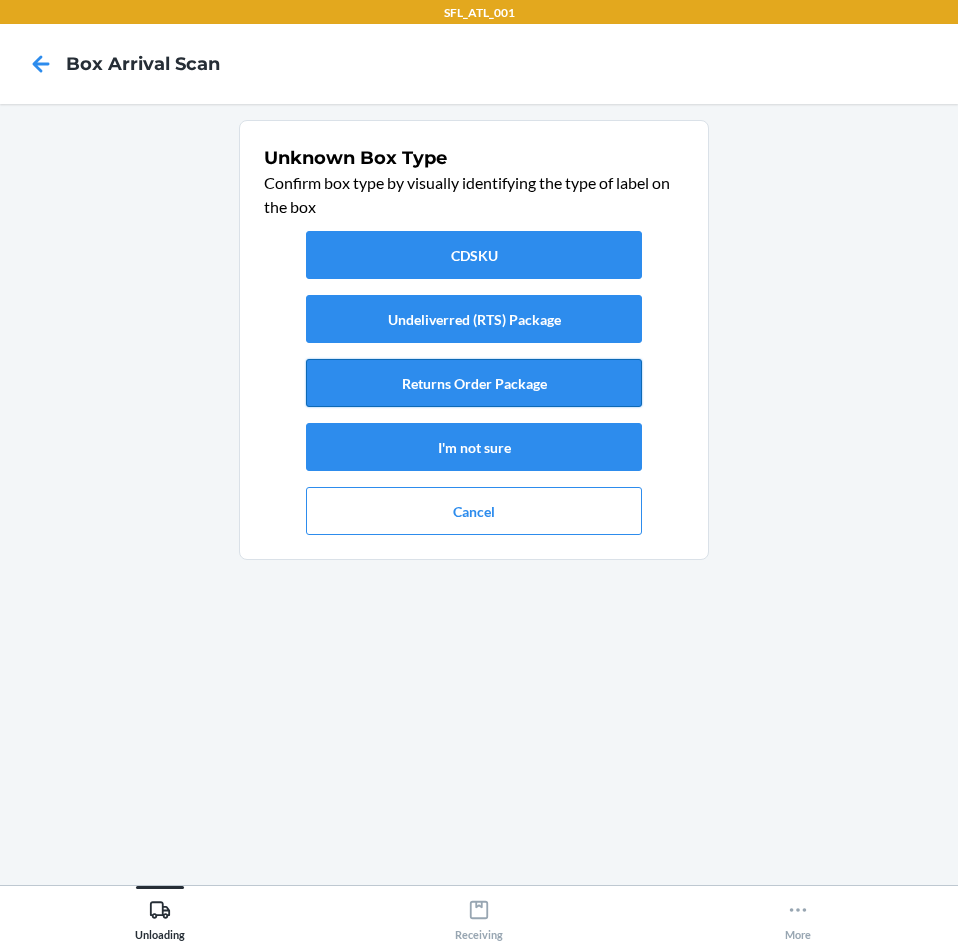 click on "Returns Order Package" at bounding box center (474, 383) 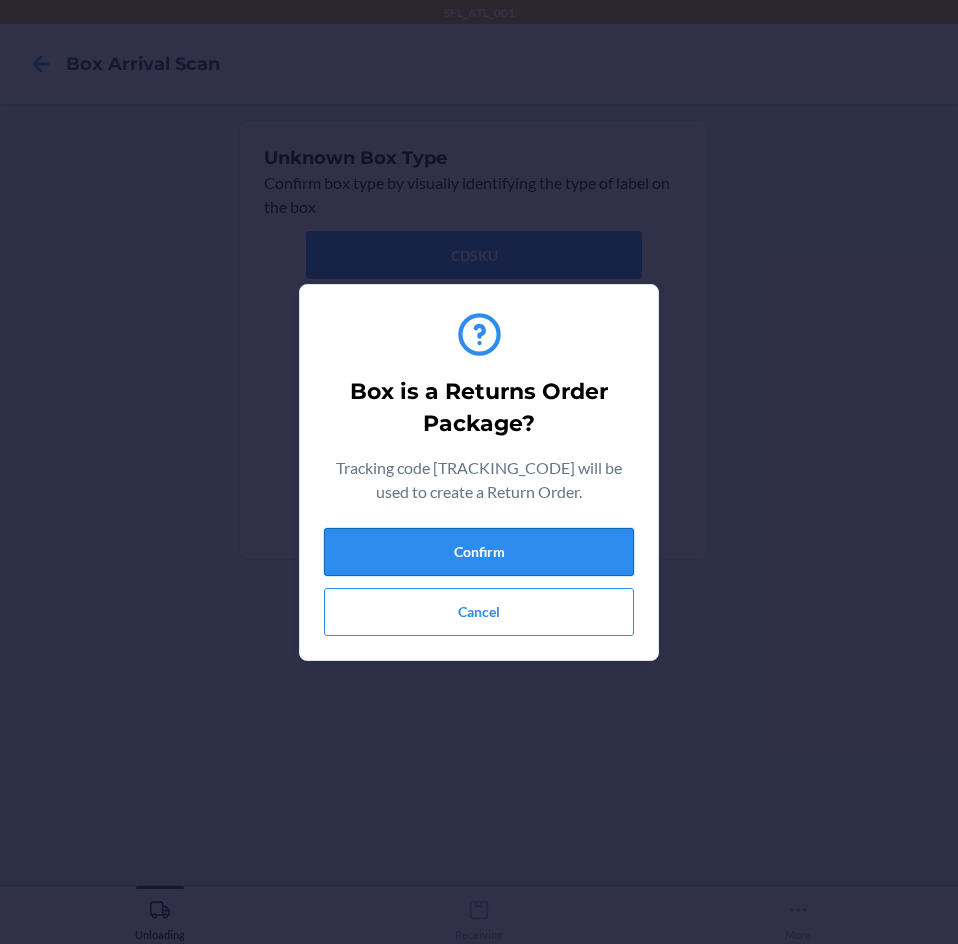 click on "Confirm" at bounding box center (479, 552) 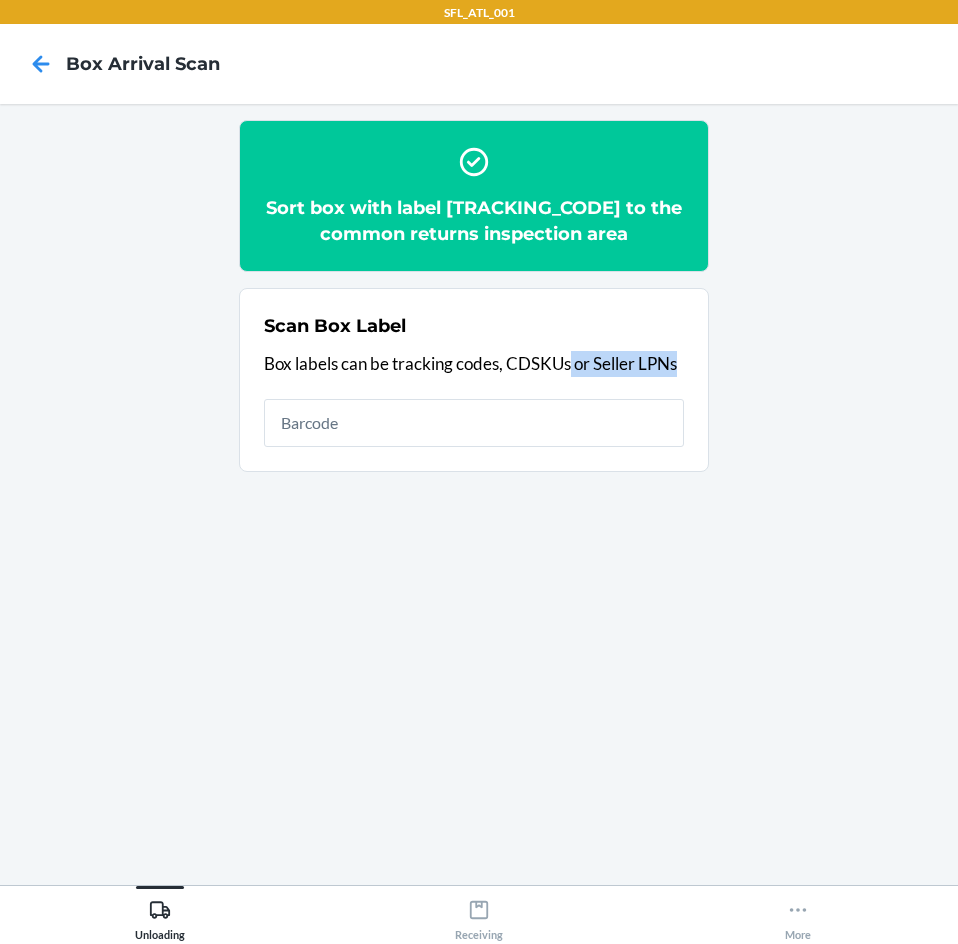 drag, startPoint x: 569, startPoint y: 413, endPoint x: 569, endPoint y: 427, distance: 14 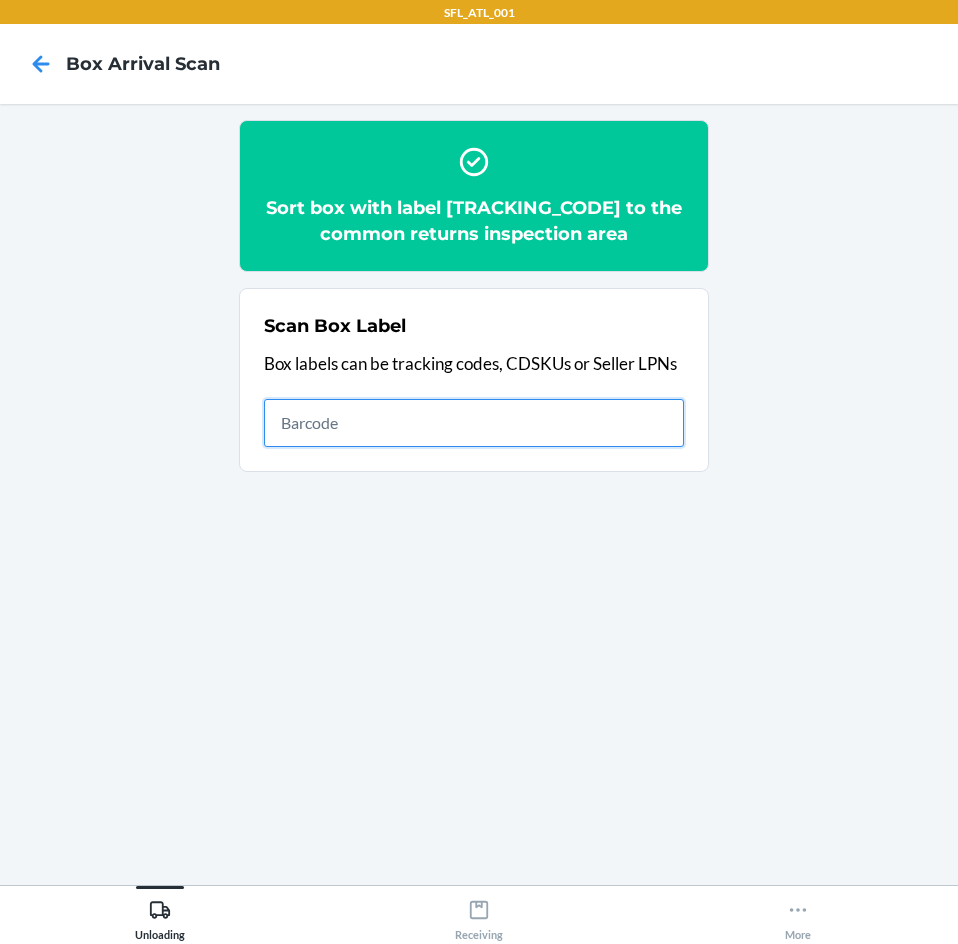 click at bounding box center (474, 423) 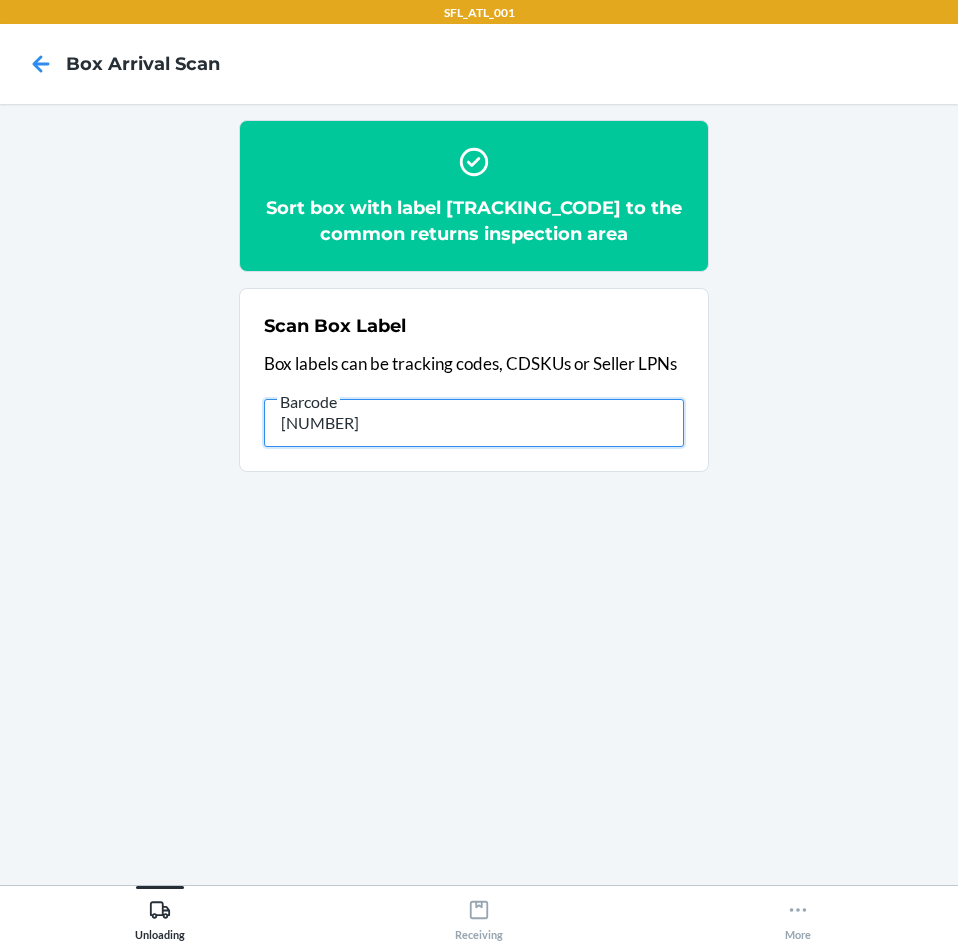 type on "[NUMBER]" 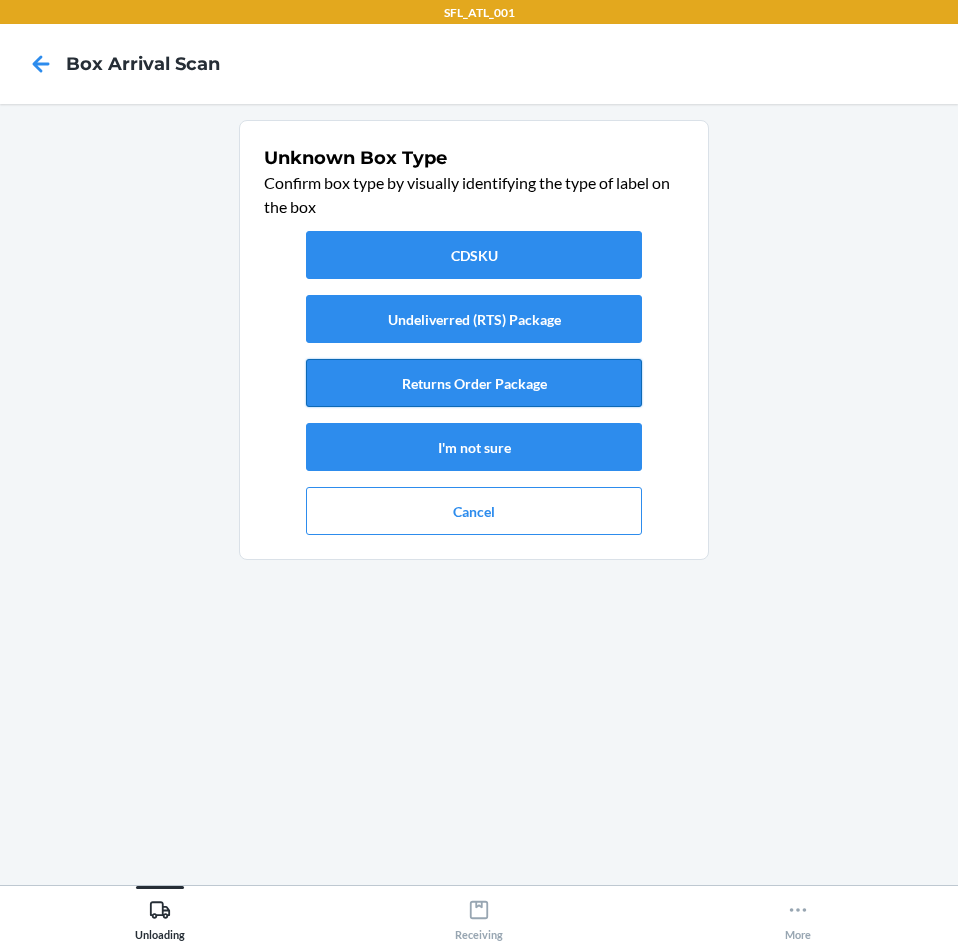 click on "Returns Order Package" at bounding box center (474, 383) 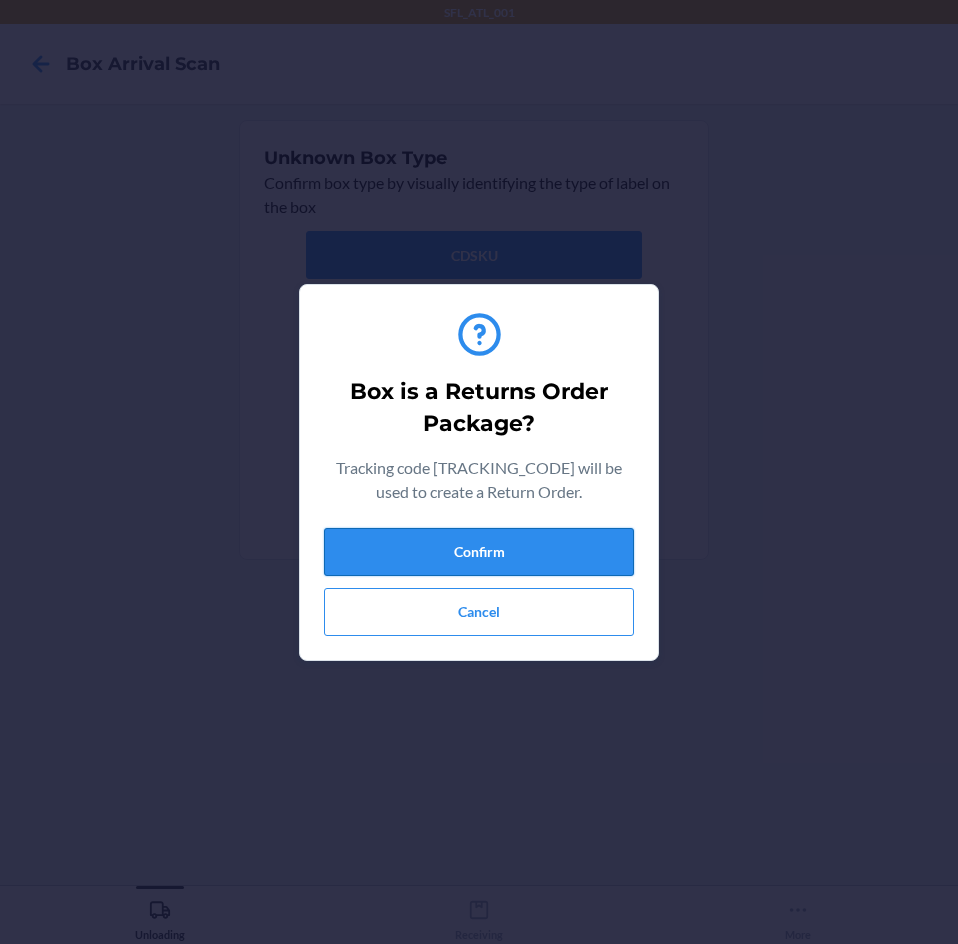 click on "Confirm" at bounding box center (479, 552) 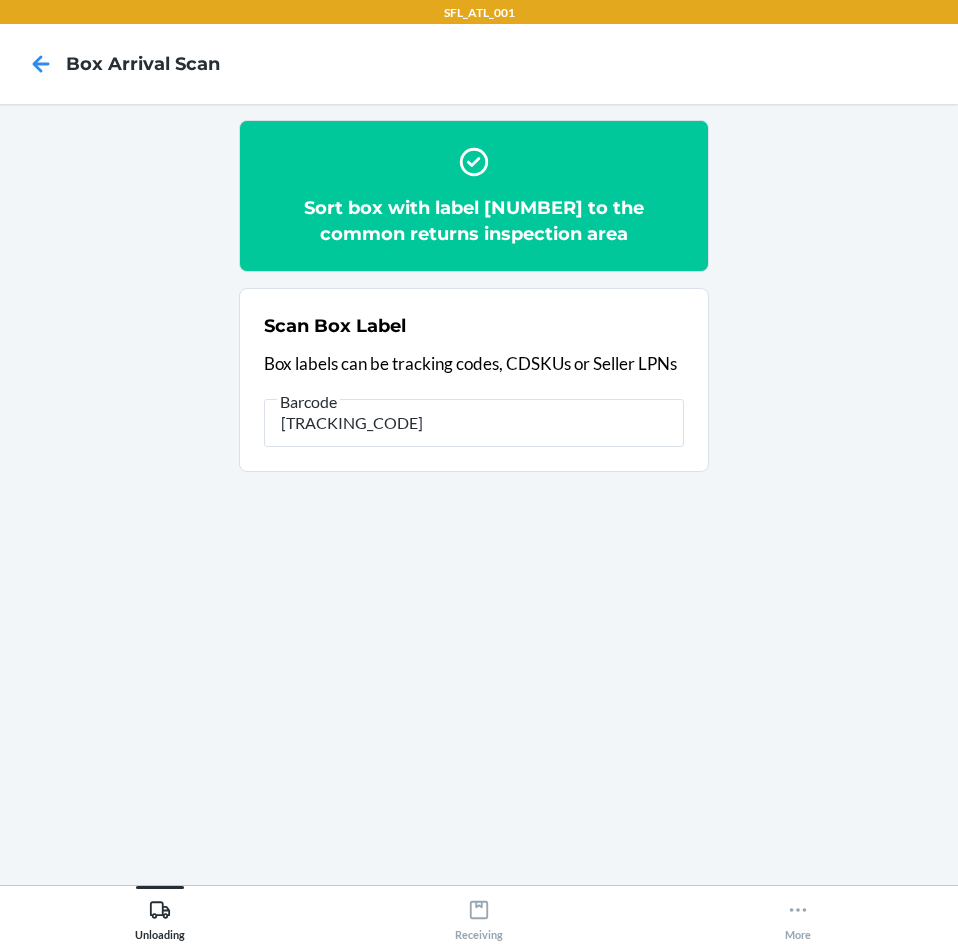 type on "[TRACKING_ID]" 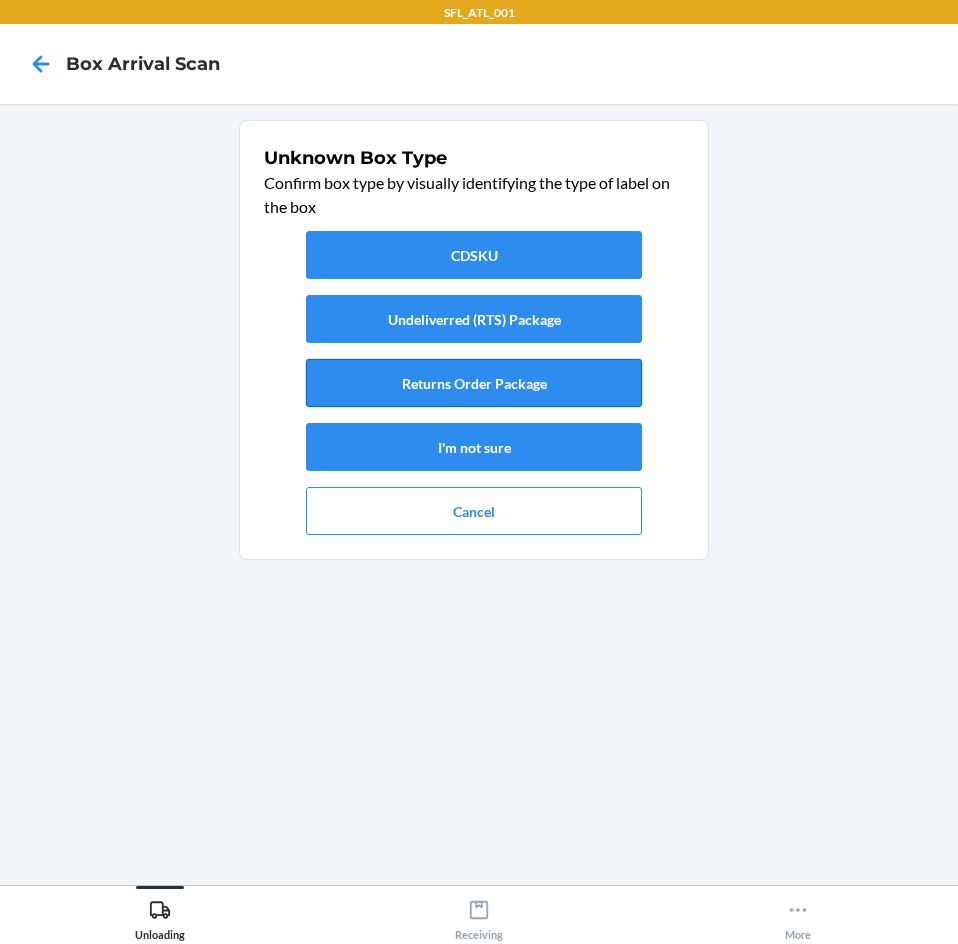 click on "Returns Order Package" at bounding box center [474, 383] 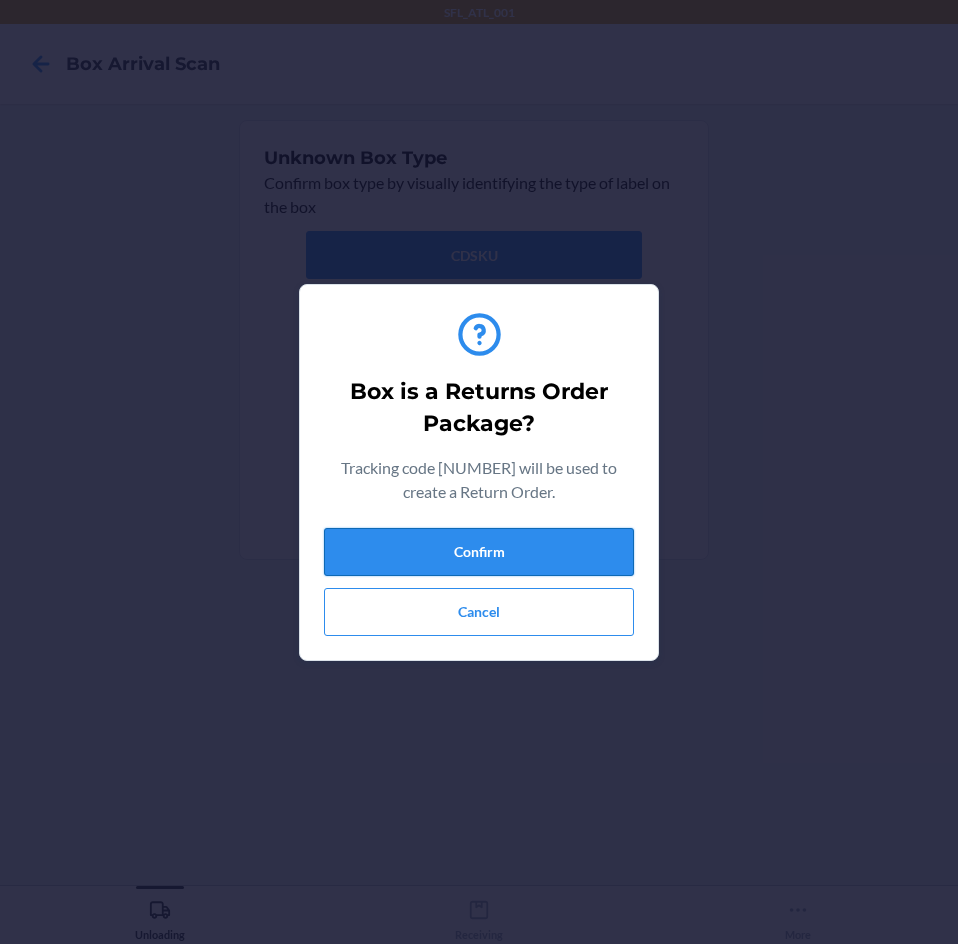 click on "Confirm" at bounding box center (479, 552) 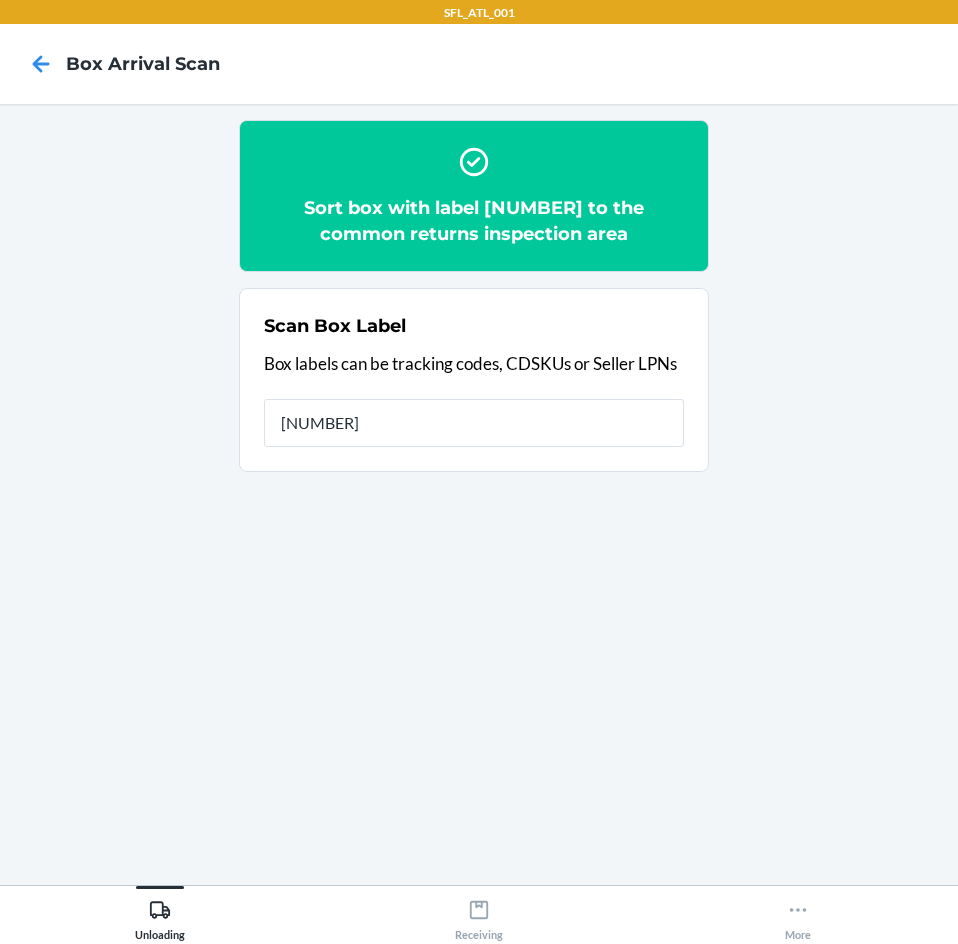 type on "[NUMBER]" 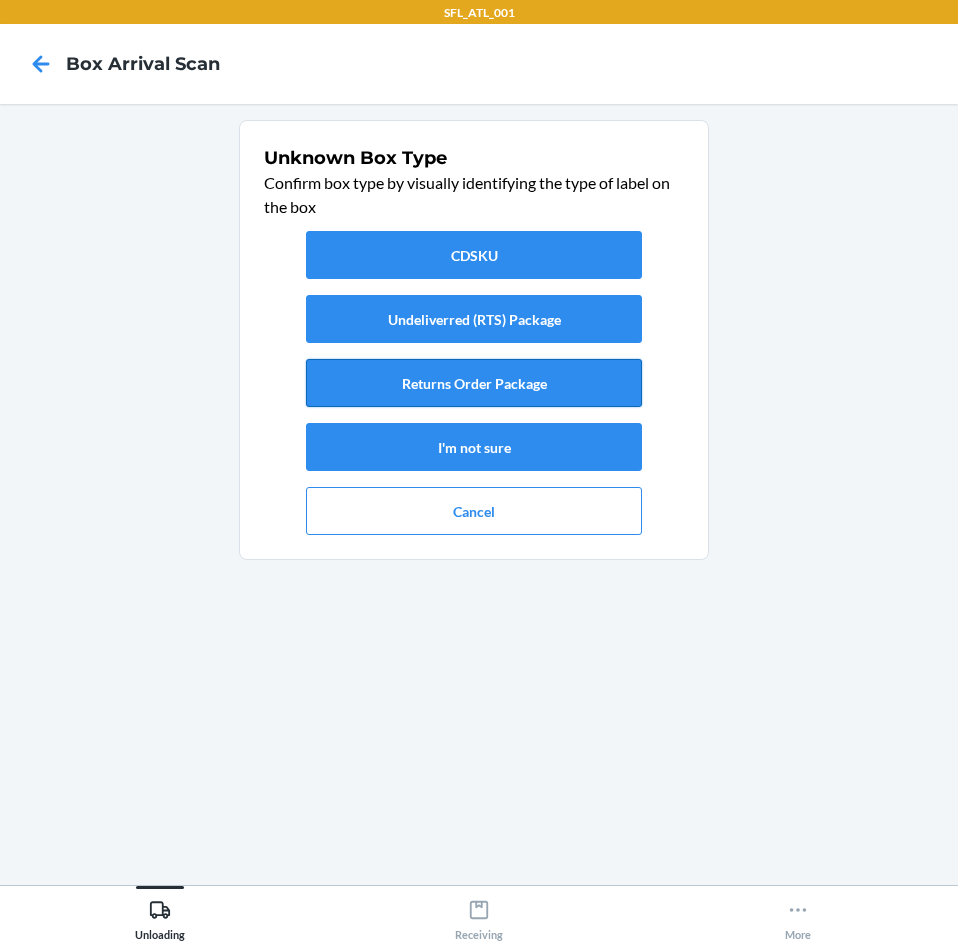 click on "Returns Order Package" at bounding box center (474, 383) 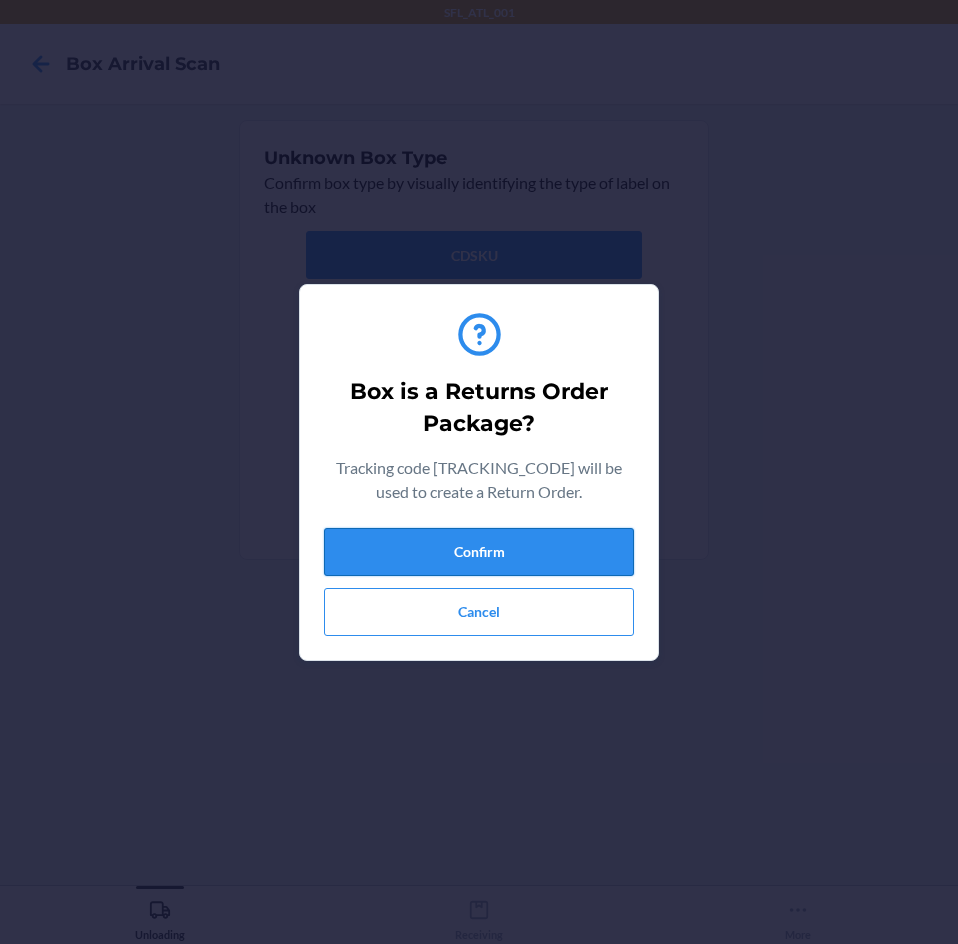 click on "Confirm" at bounding box center (479, 552) 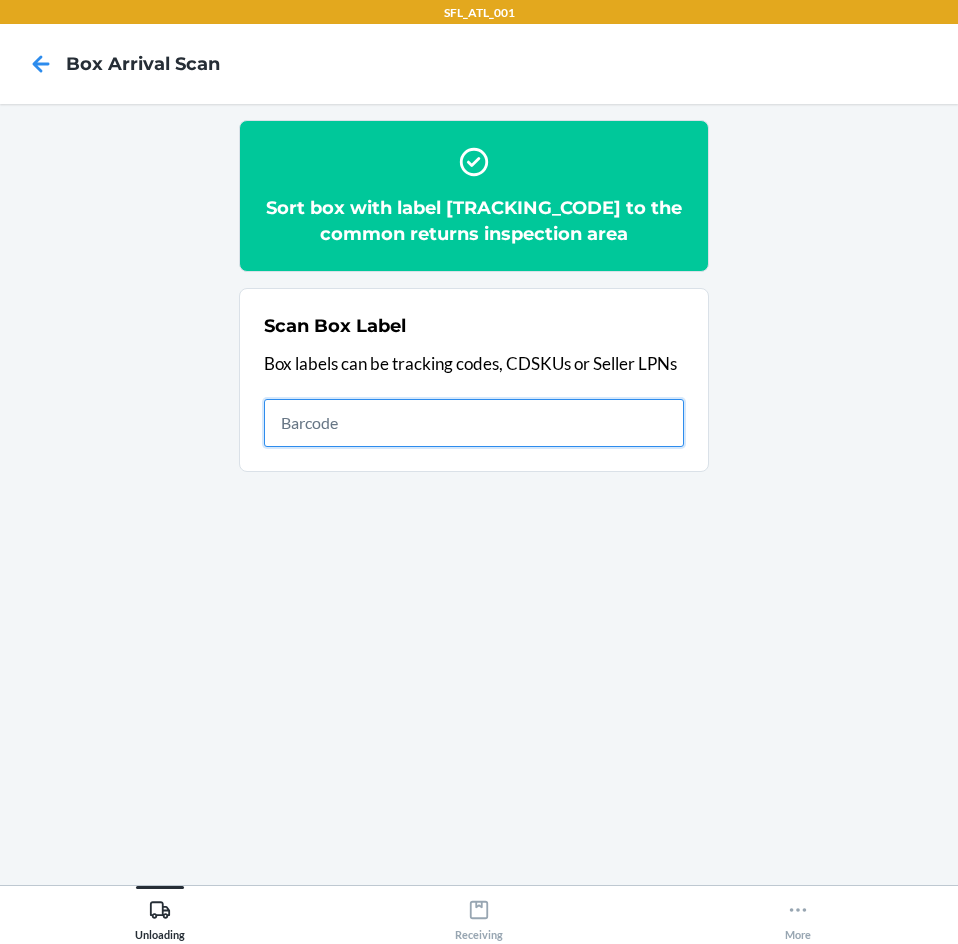 click at bounding box center [474, 423] 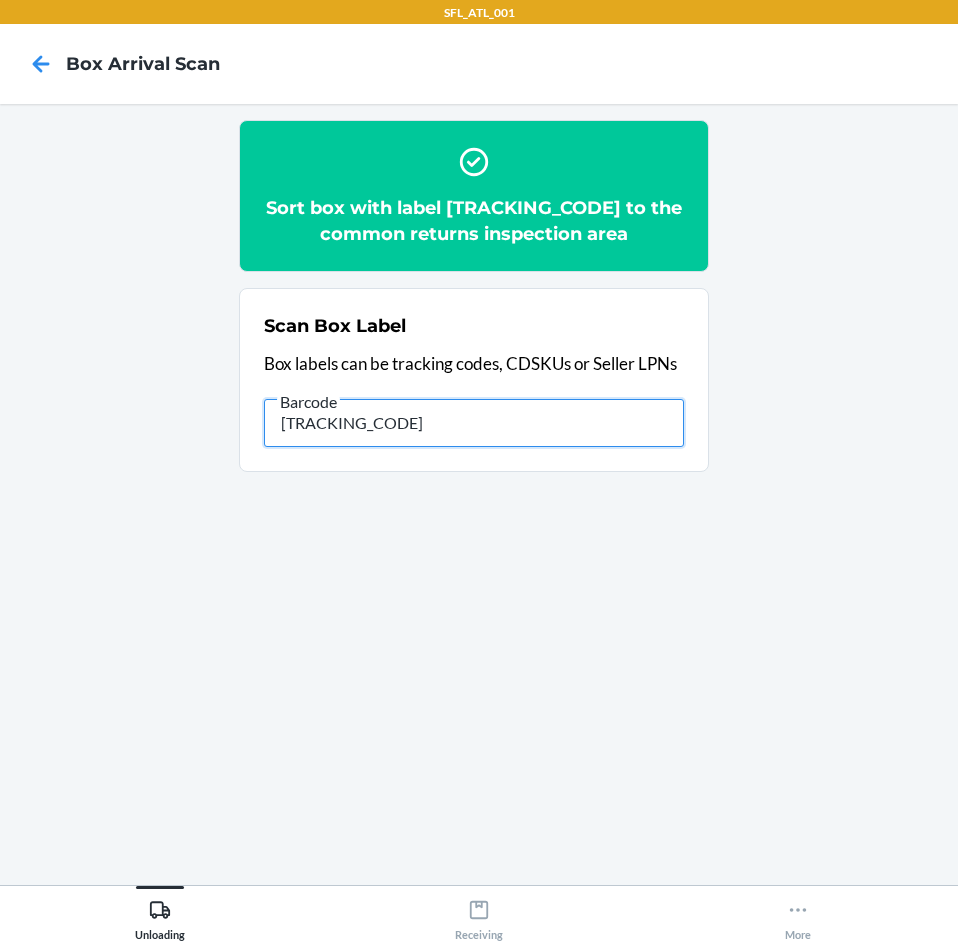 type on "[NUMBER]" 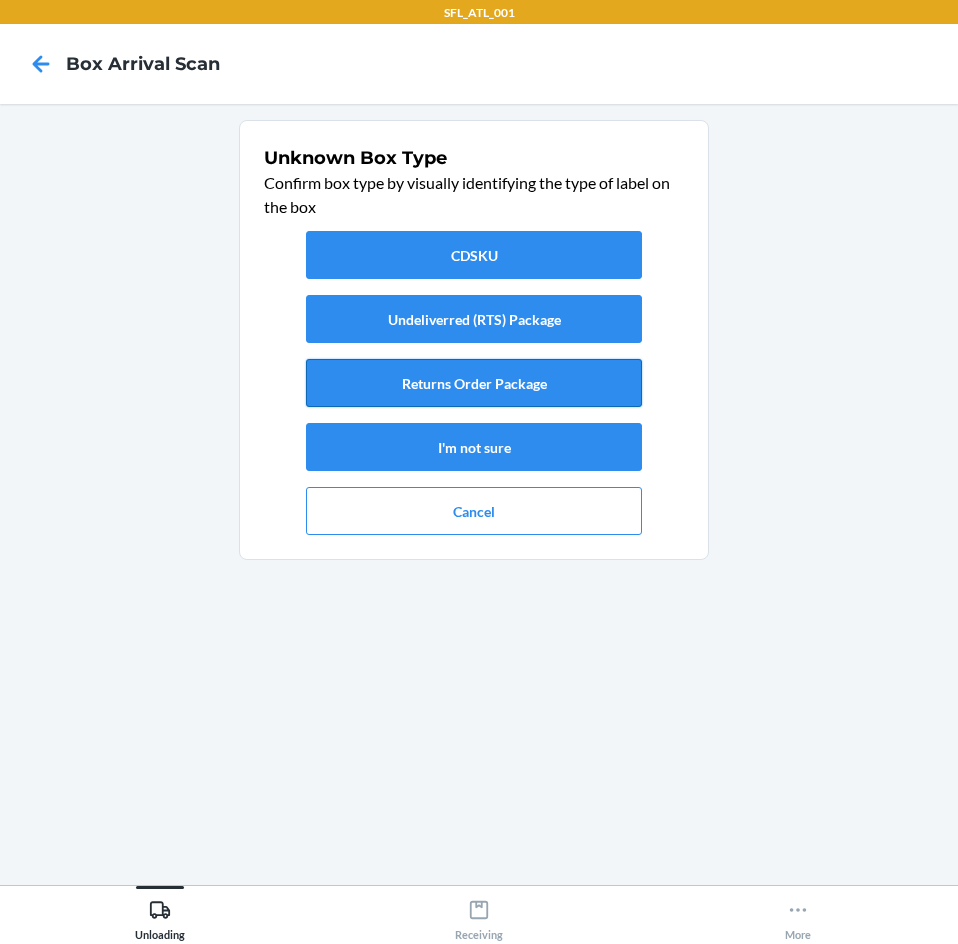 click on "Returns Order Package" at bounding box center [474, 383] 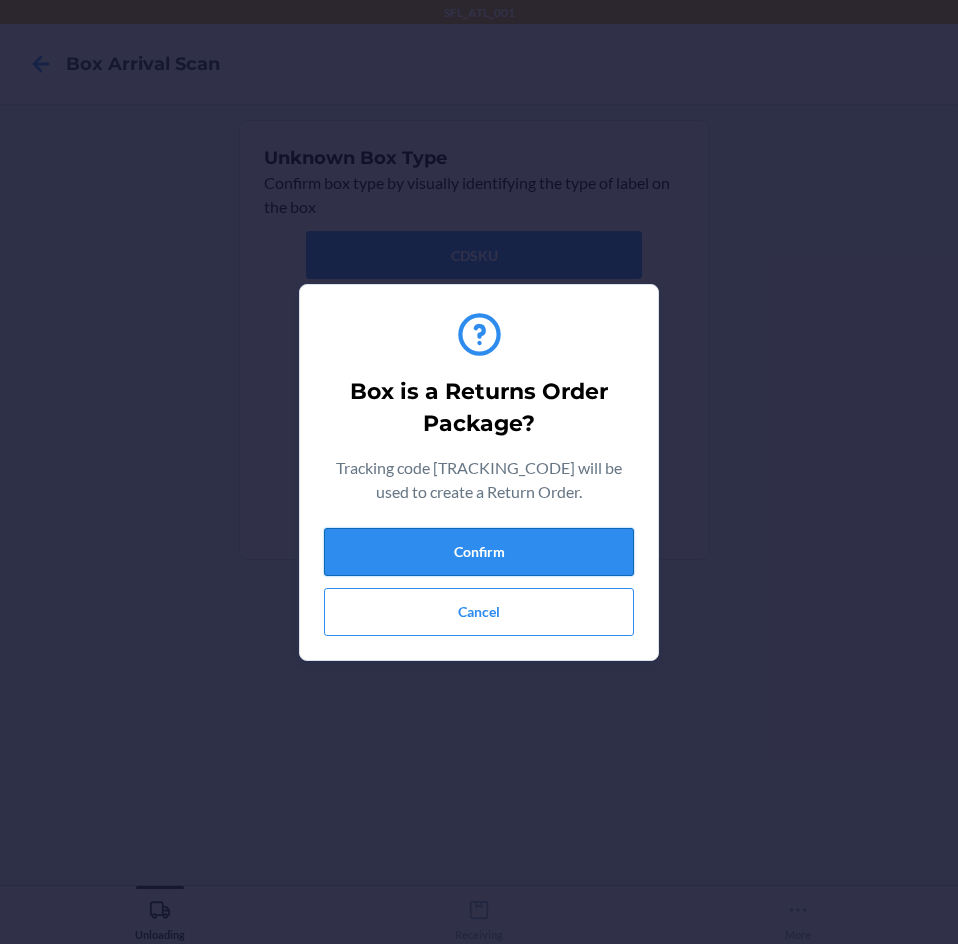 click on "Box is a Returns Order Package? Tracking code 9434636106023299386563 will be used to create a Return Order. Confirm Cancel" at bounding box center [479, 472] 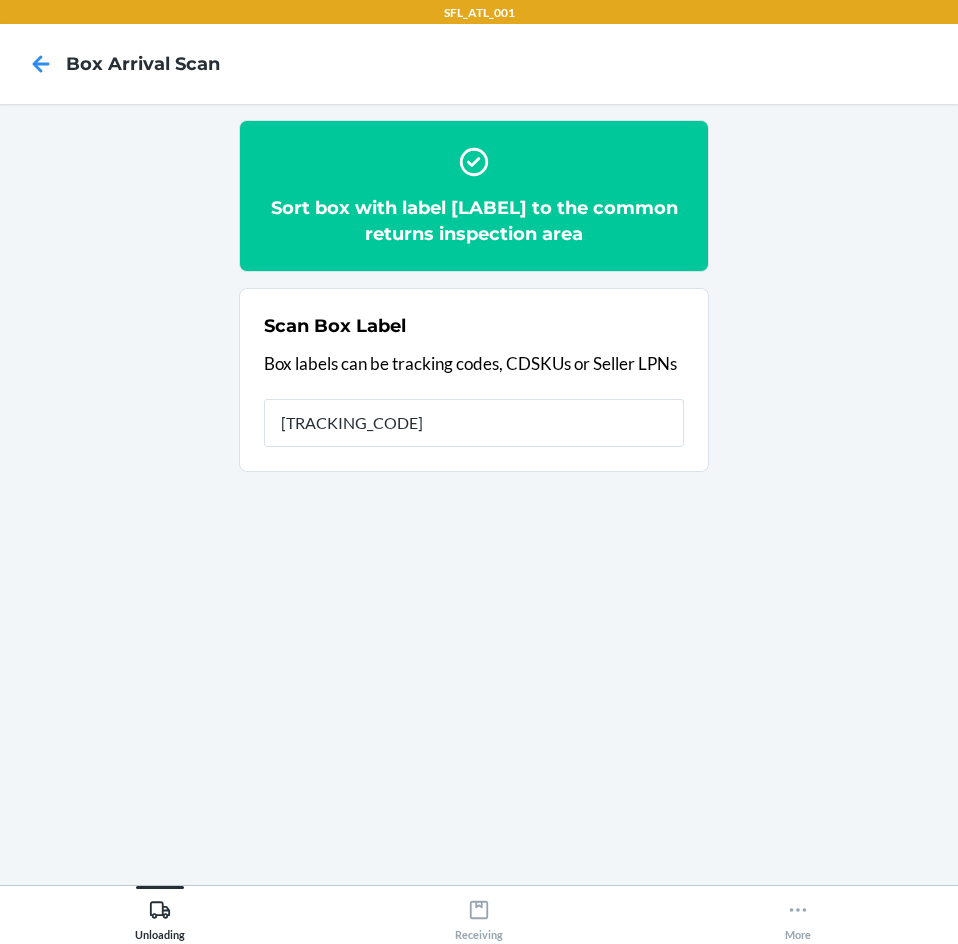 type on "[CREDIT_CARD]" 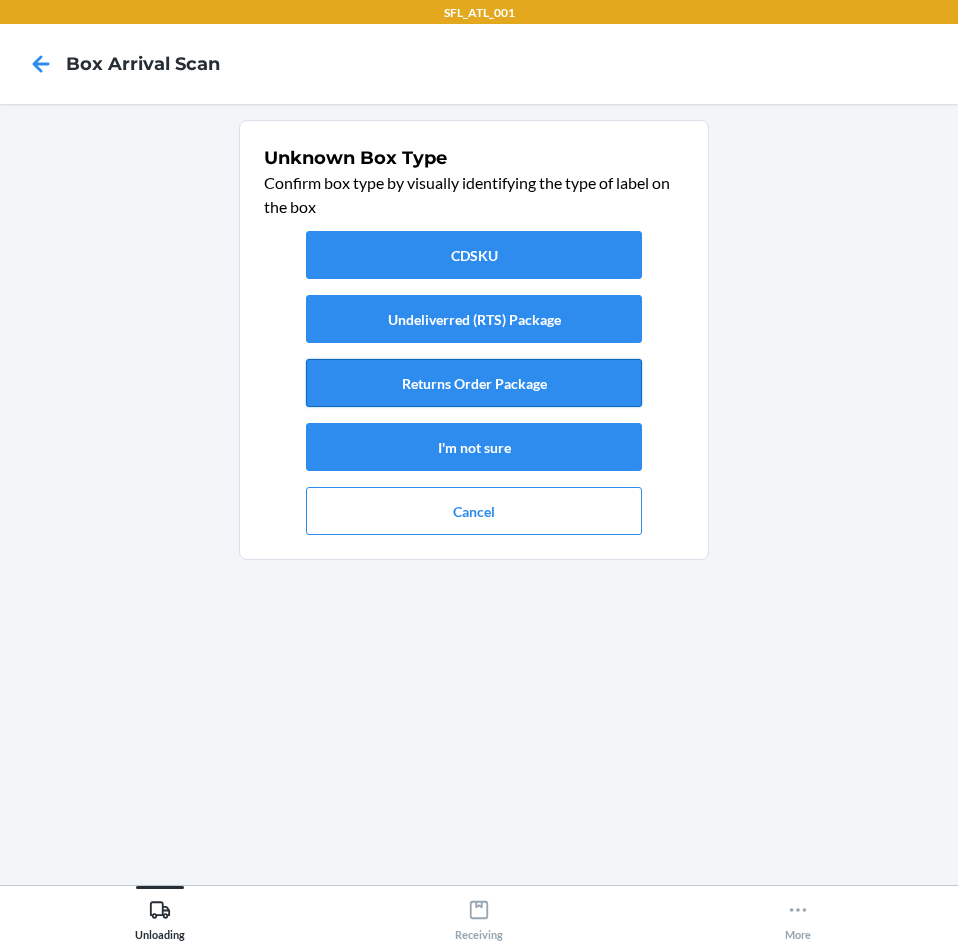 click on "Returns Order Package" at bounding box center [474, 383] 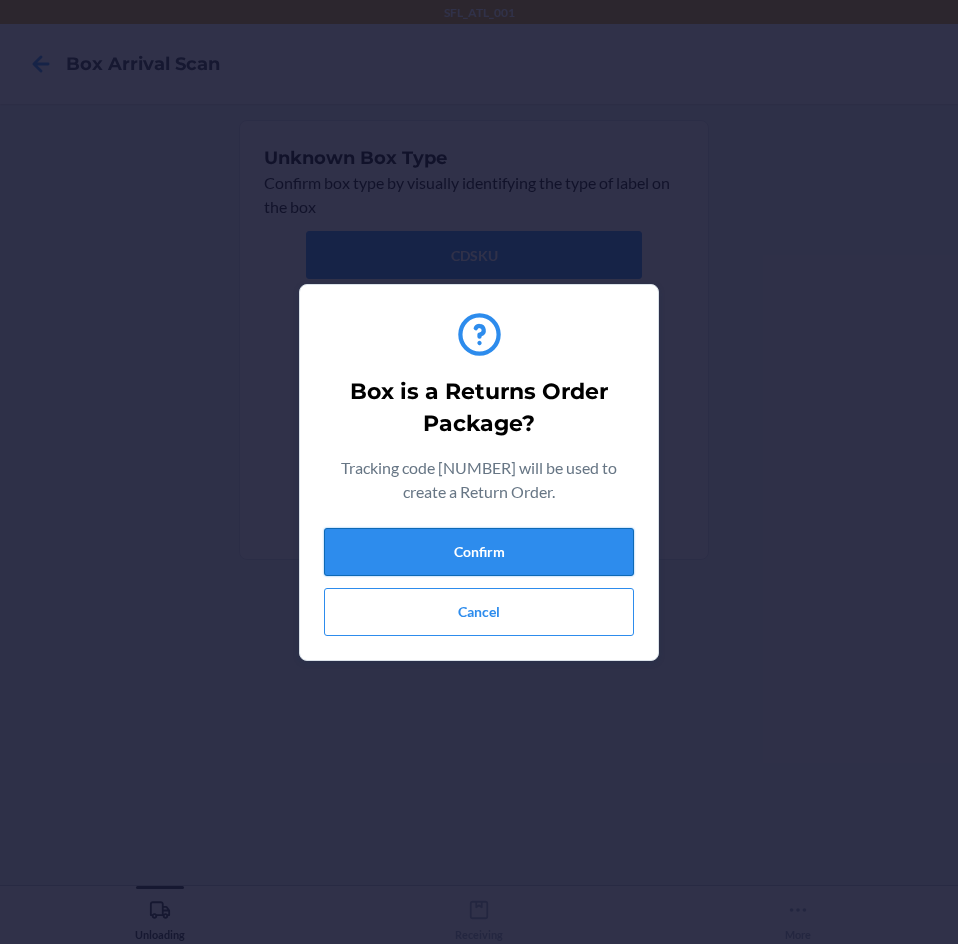 click on "Confirm" at bounding box center [479, 552] 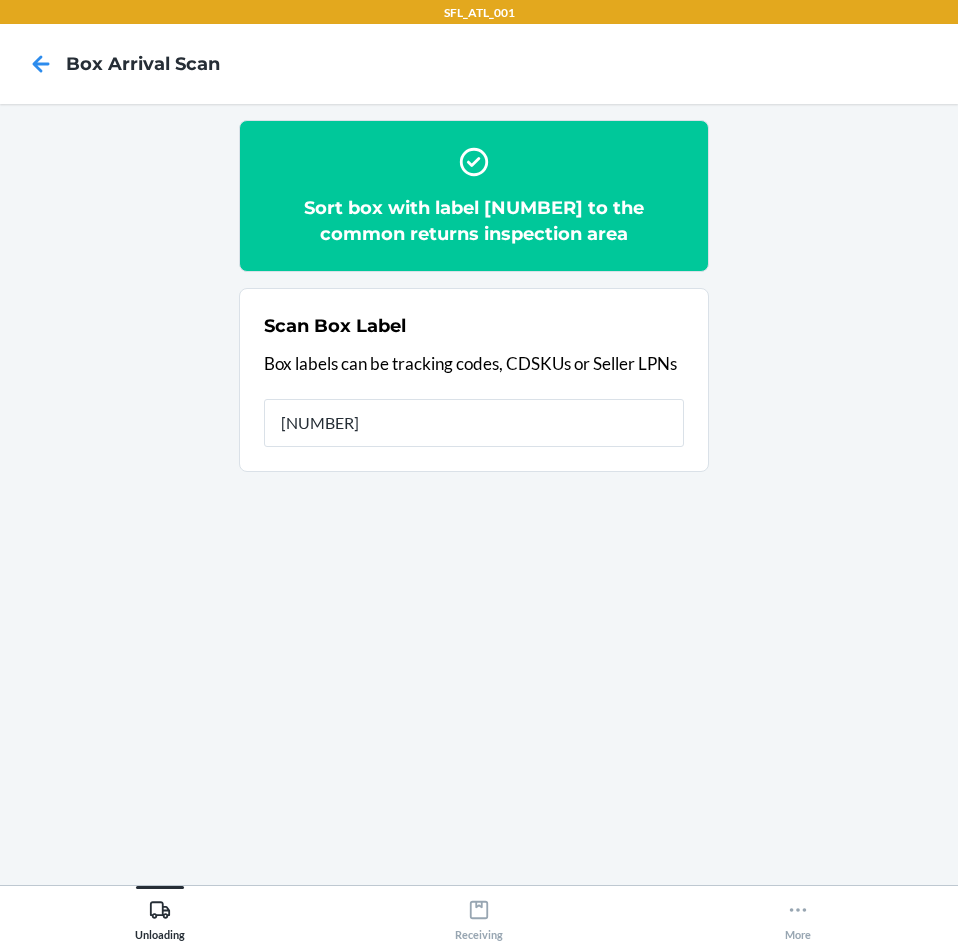 type on "[NUMBER]" 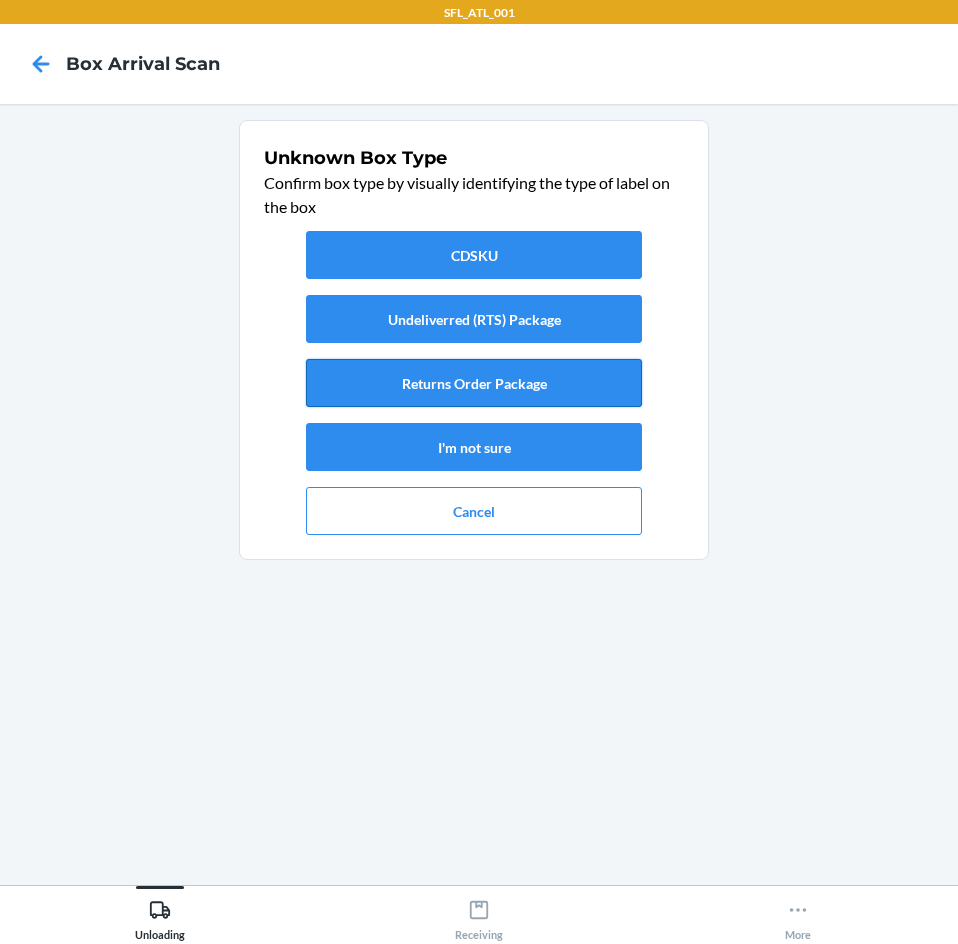 click on "Returns Order Package" at bounding box center [474, 383] 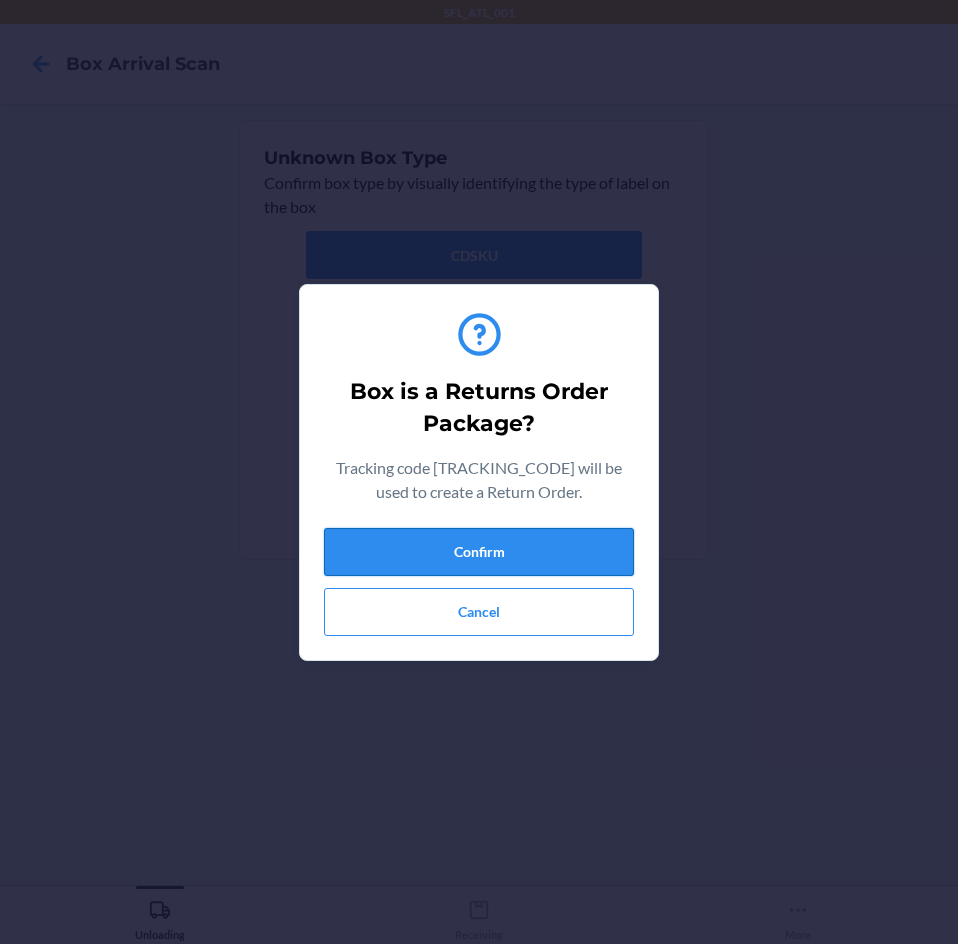 click on "Confirm" at bounding box center [479, 552] 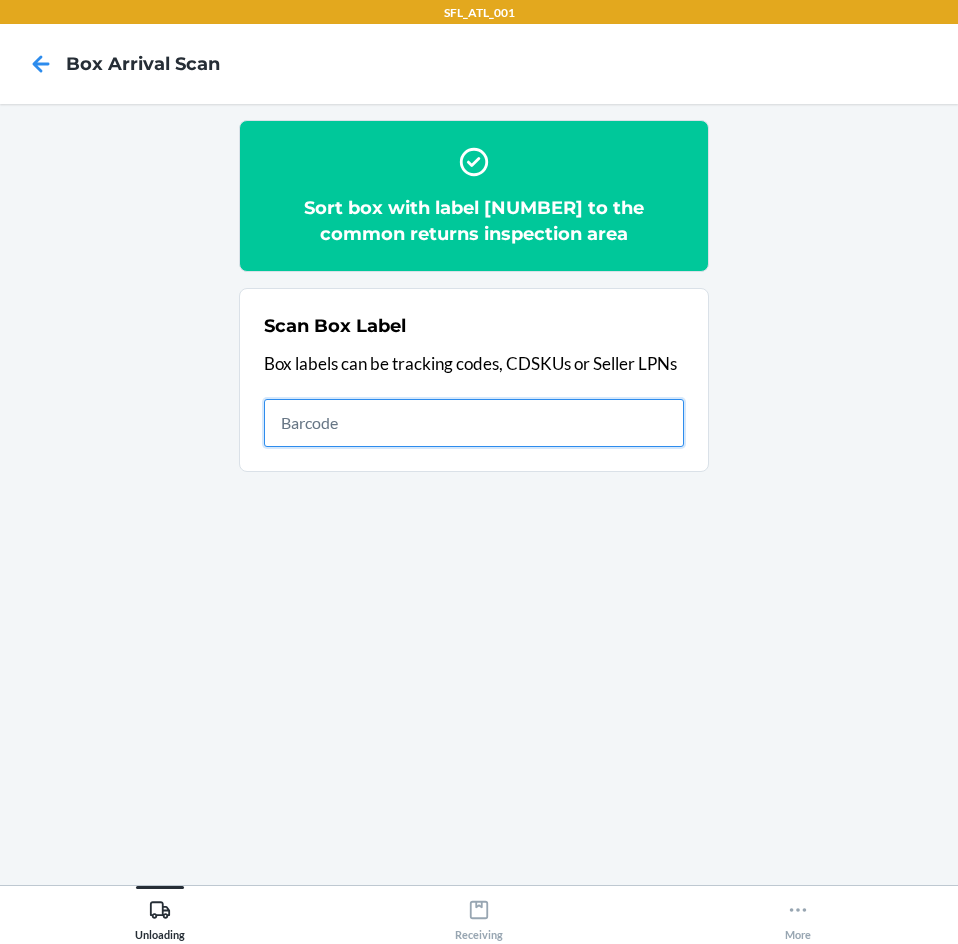 click at bounding box center (474, 423) 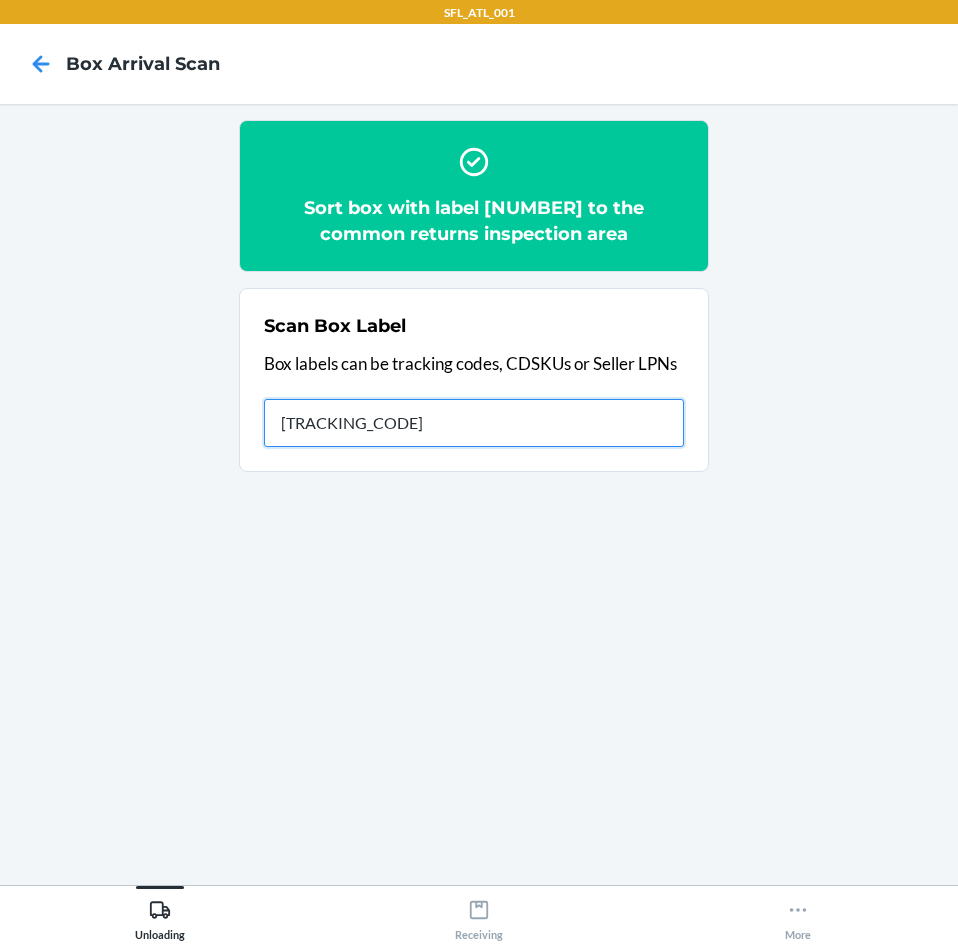 type on "[CREDIT_CARD]" 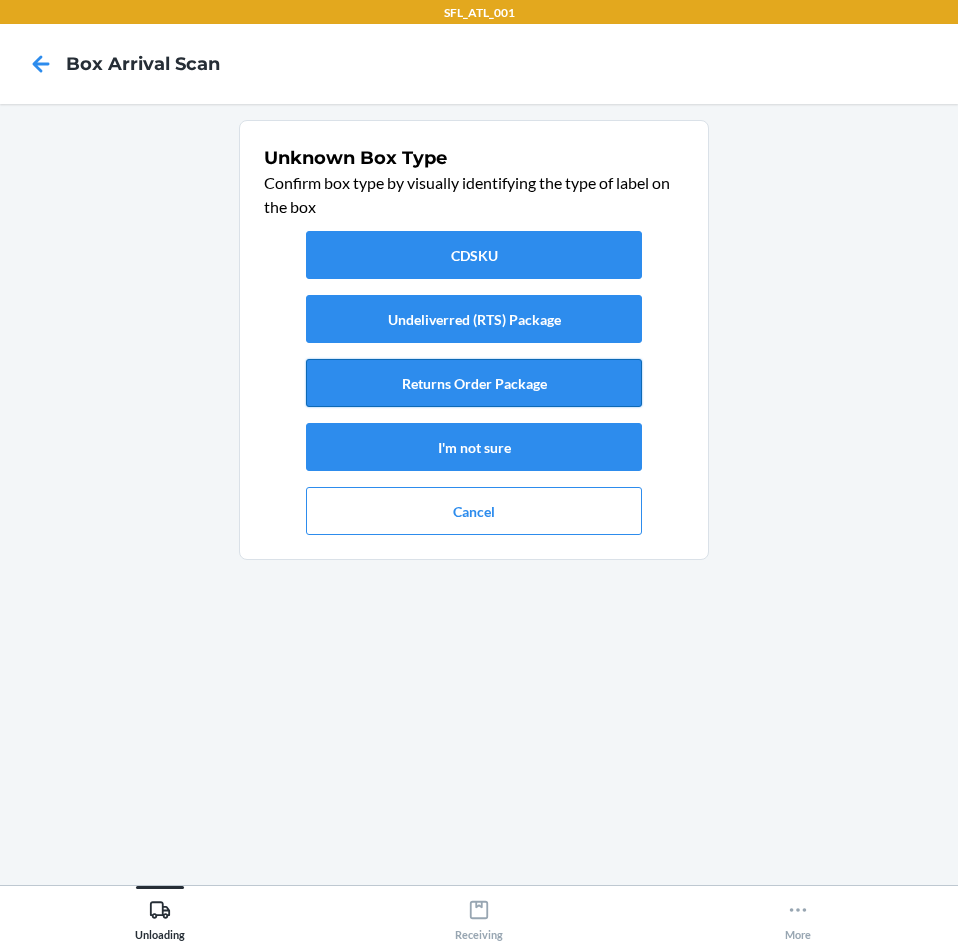 click on "Returns Order Package" at bounding box center [474, 383] 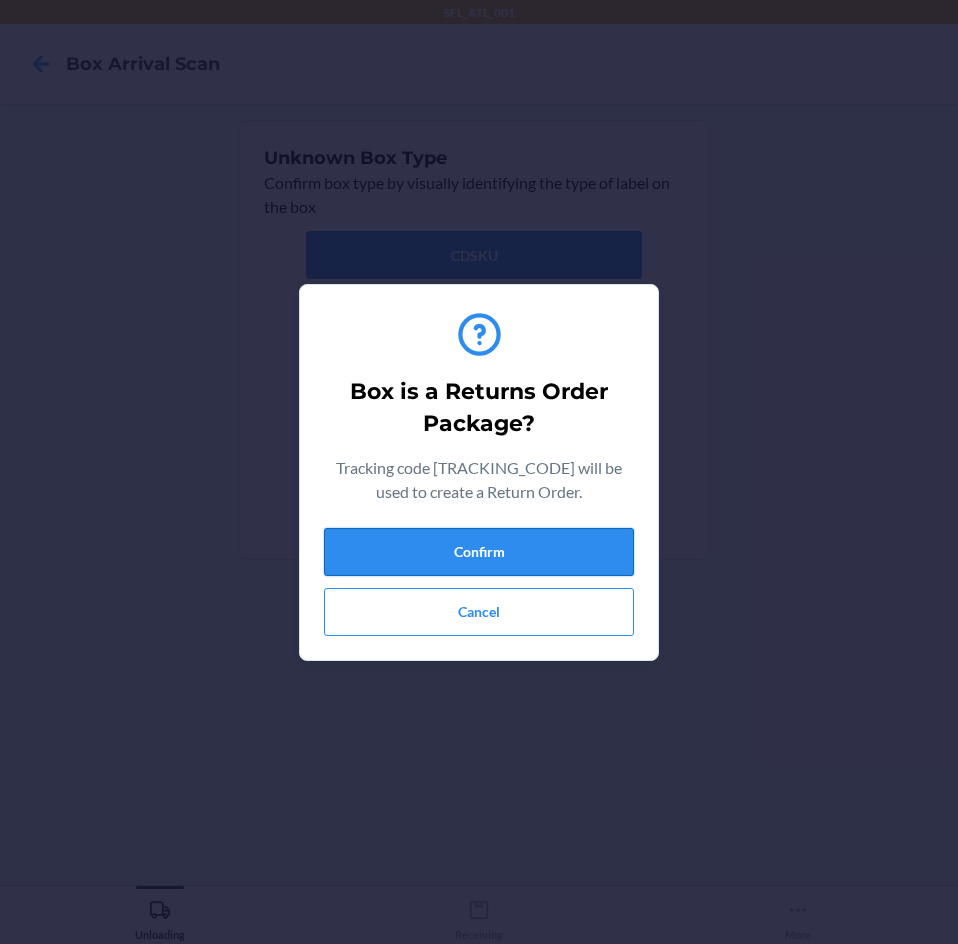 drag, startPoint x: 566, startPoint y: 551, endPoint x: 520, endPoint y: 559, distance: 46.69047 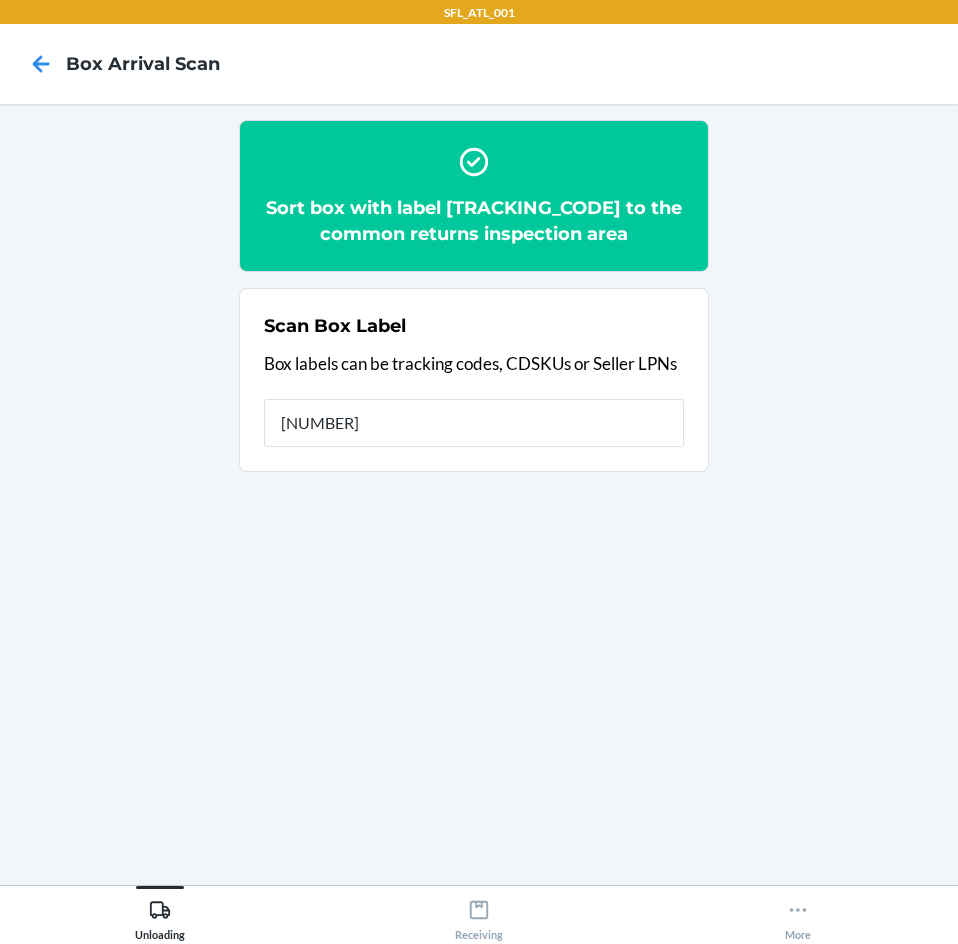 type on "[NUMBER]" 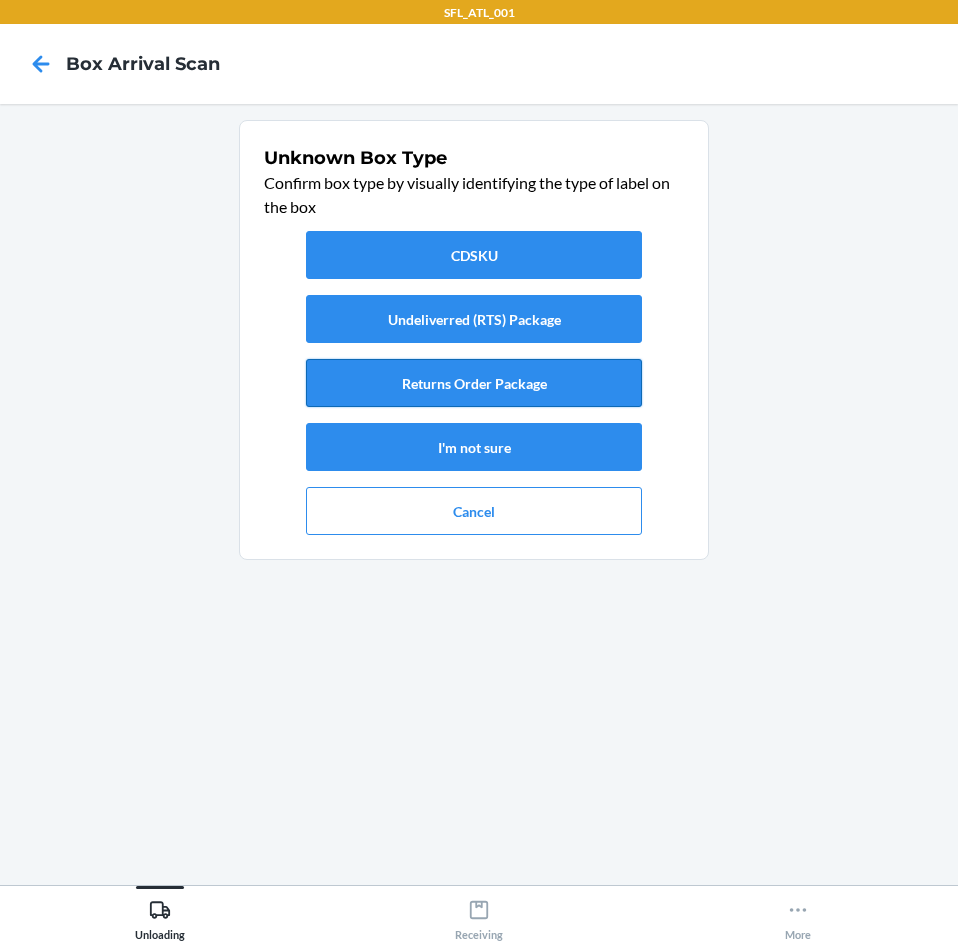 click on "Returns Order Package" at bounding box center [474, 383] 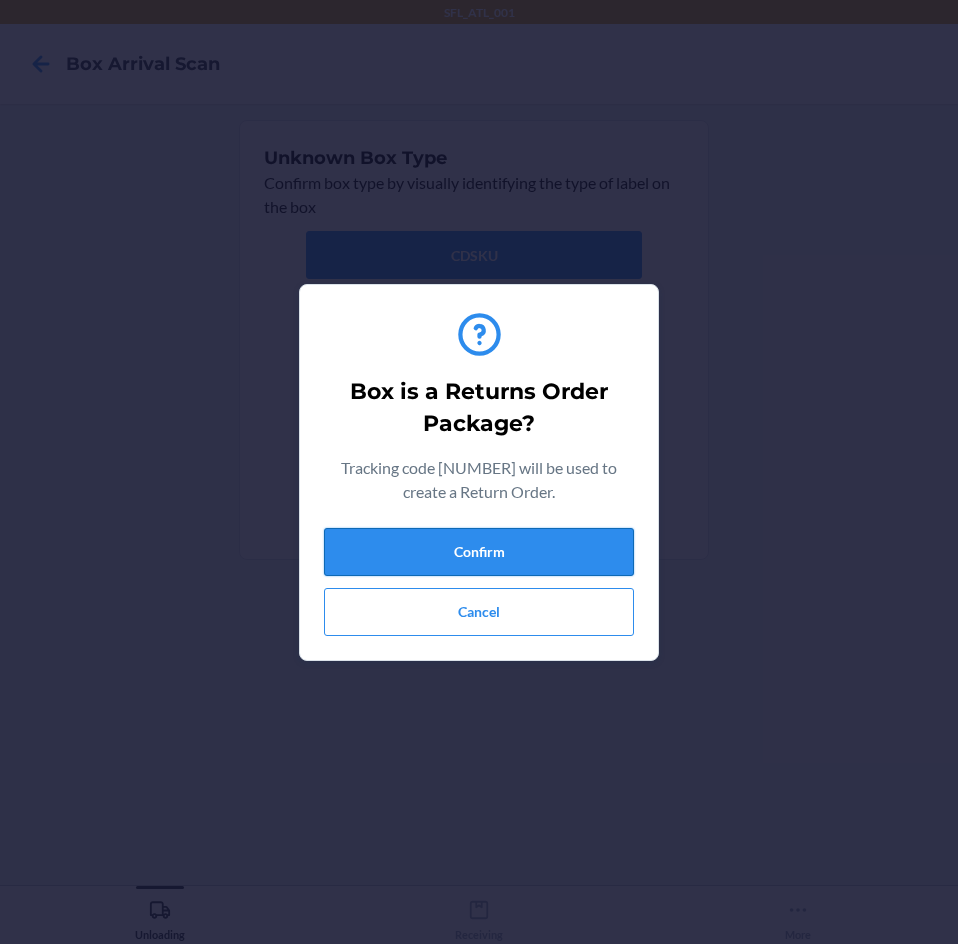 click on "Confirm" at bounding box center (479, 552) 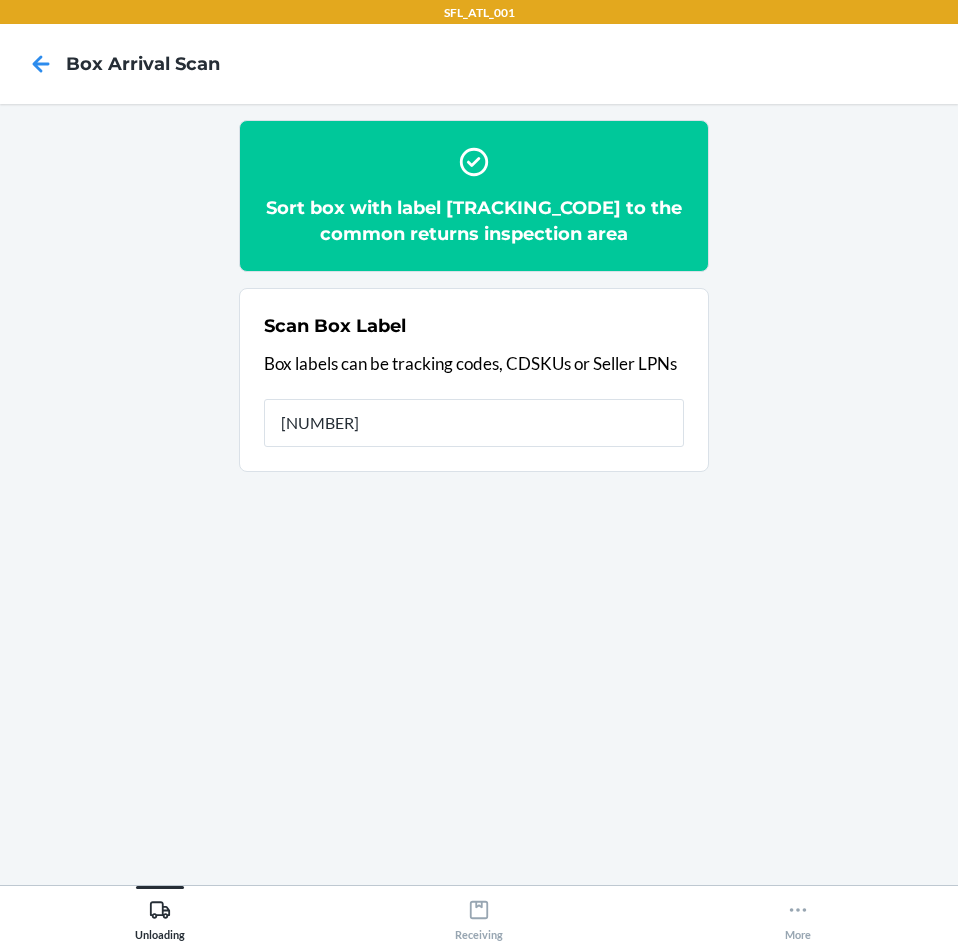 type on "[TRACKING_ID]" 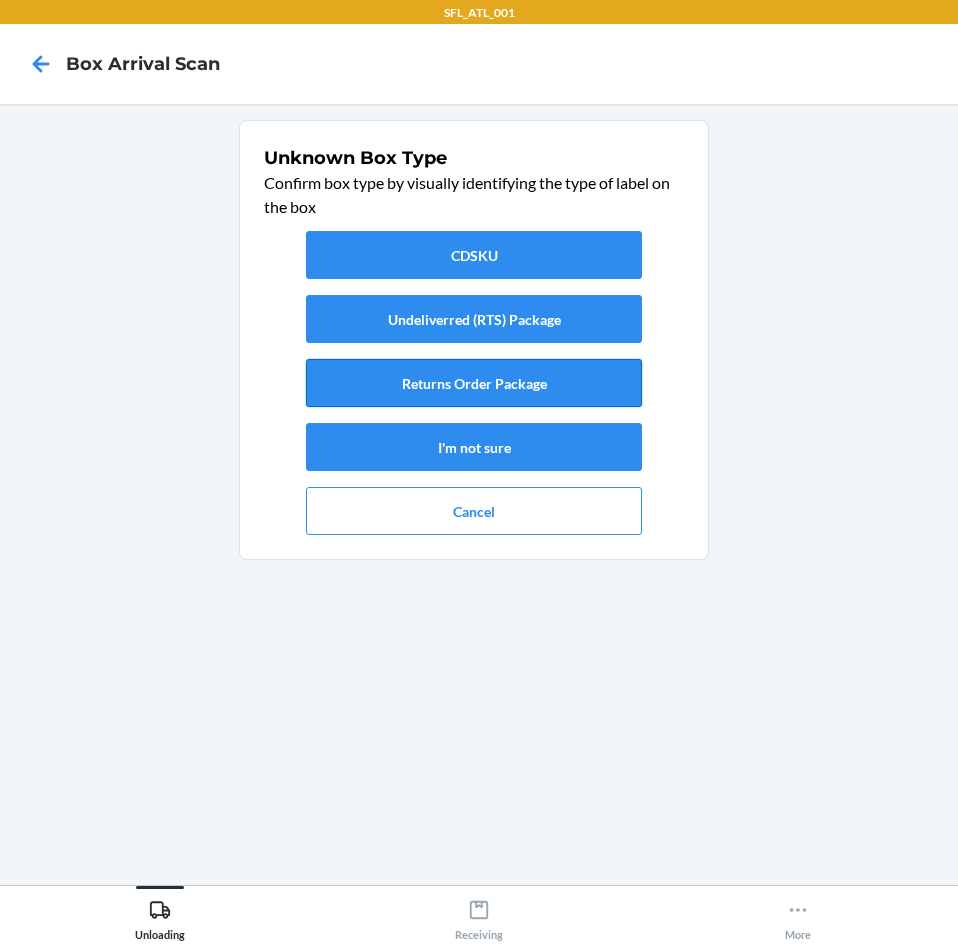 click on "Returns Order Package" at bounding box center [474, 383] 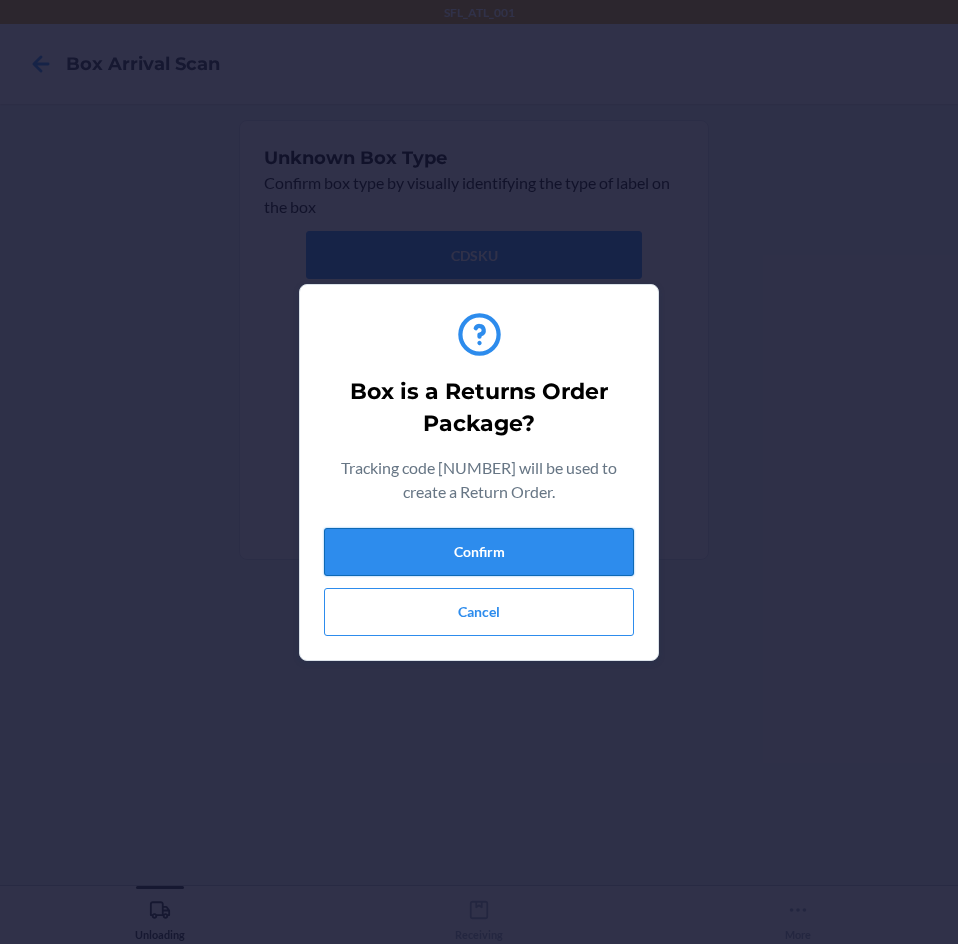 click on "Confirm" at bounding box center [479, 552] 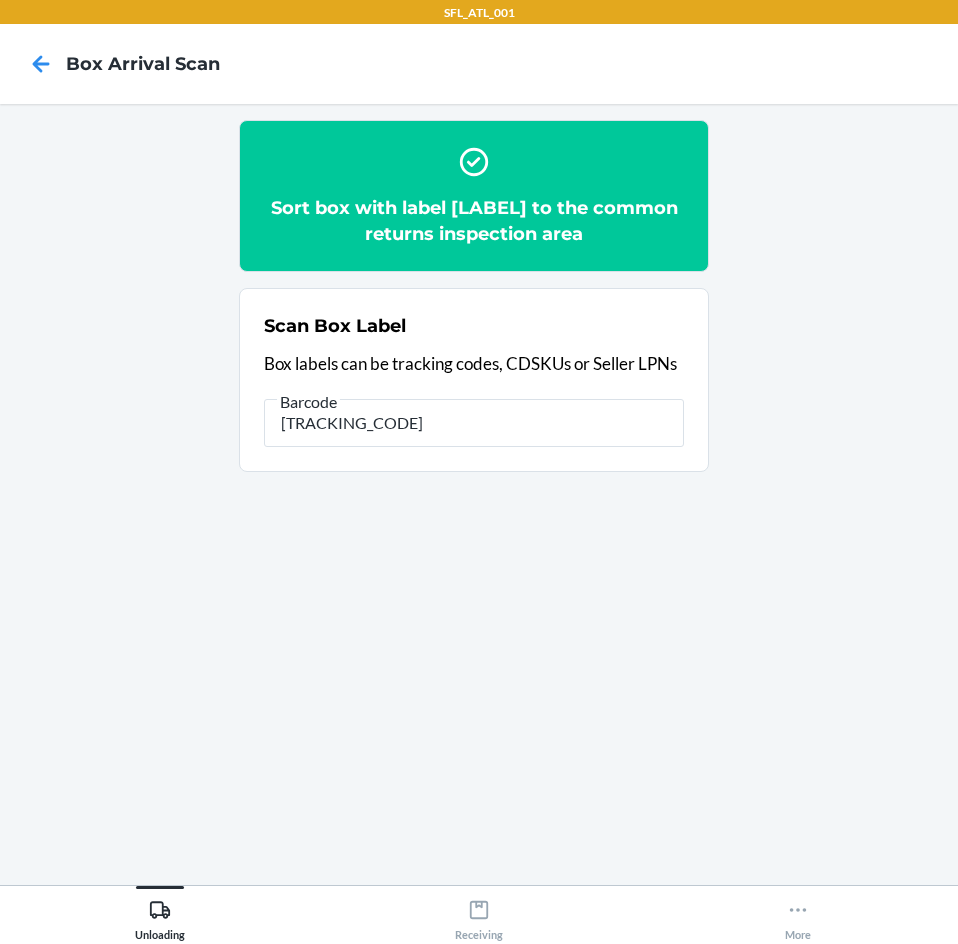 type on "[CREDIT_CARD]" 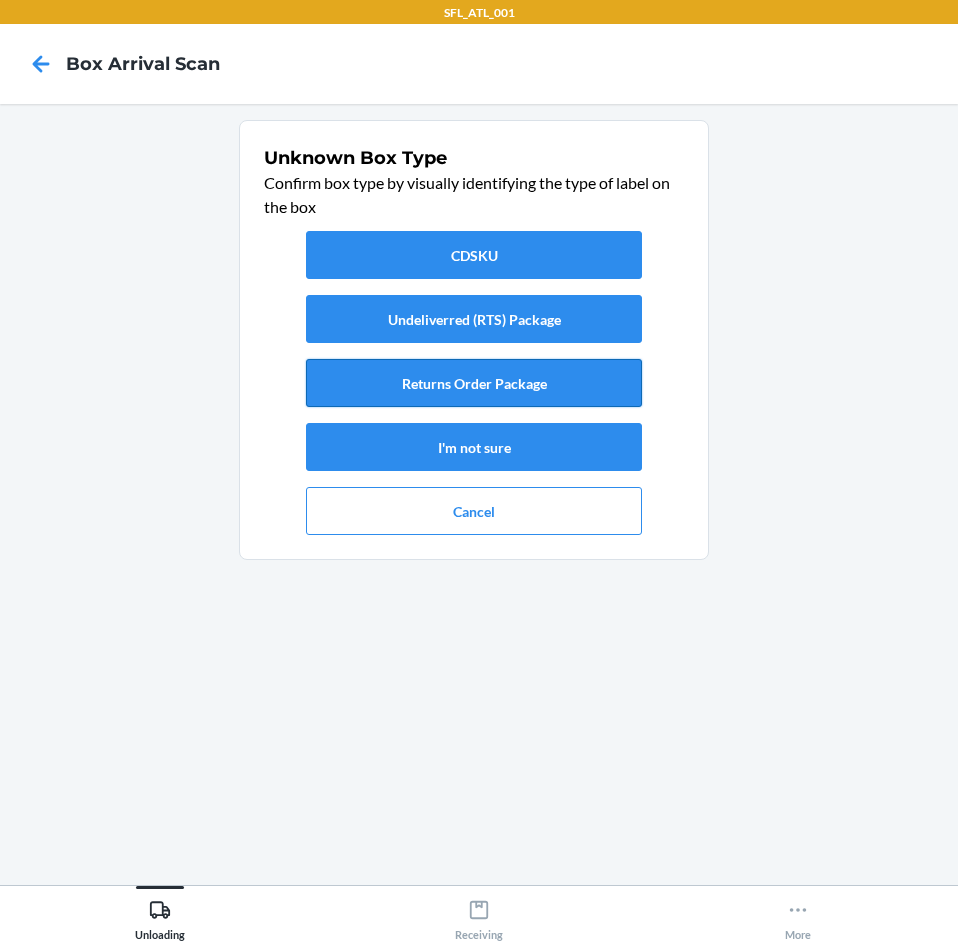 click on "Returns Order Package" at bounding box center (474, 383) 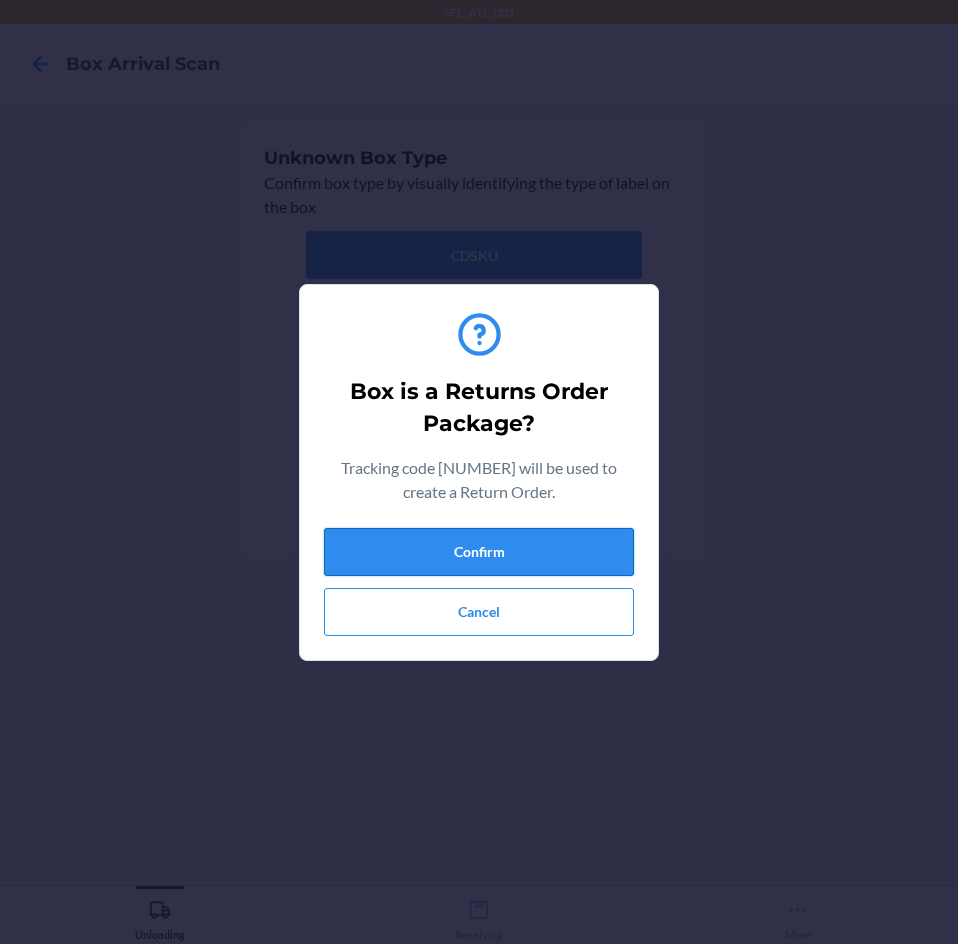 click on "Confirm" at bounding box center (479, 552) 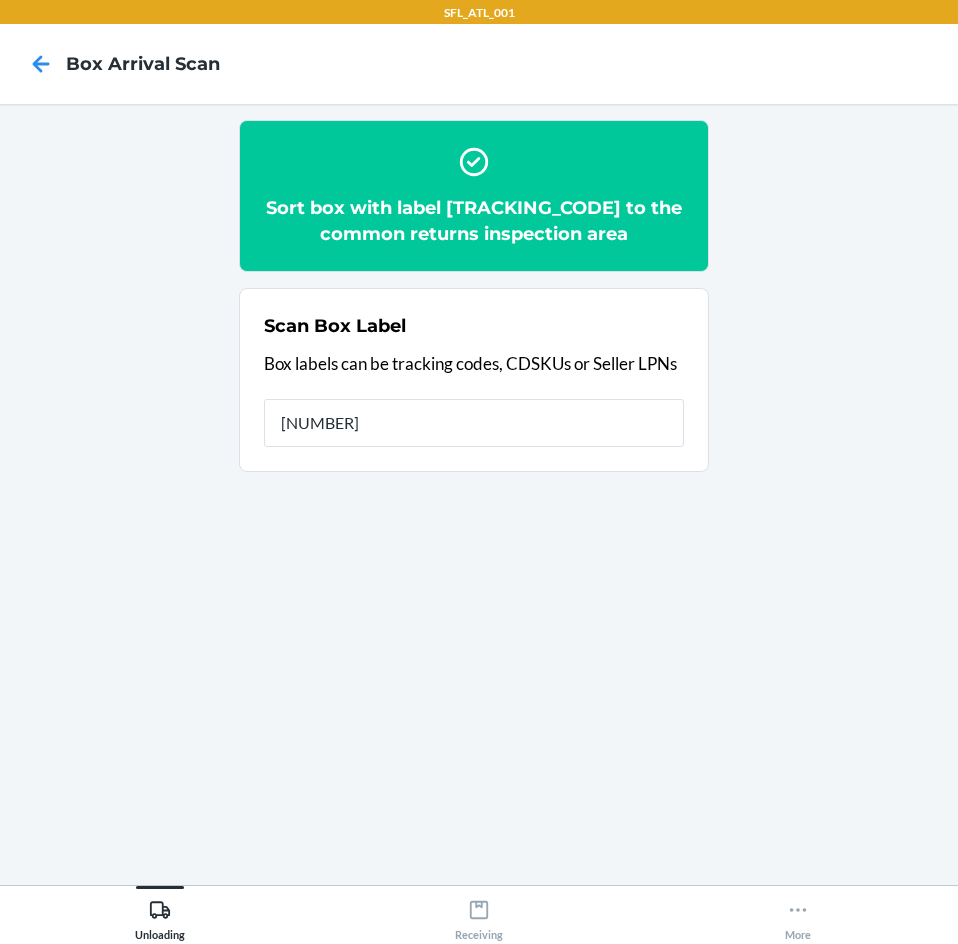 type on "[NUMBER]" 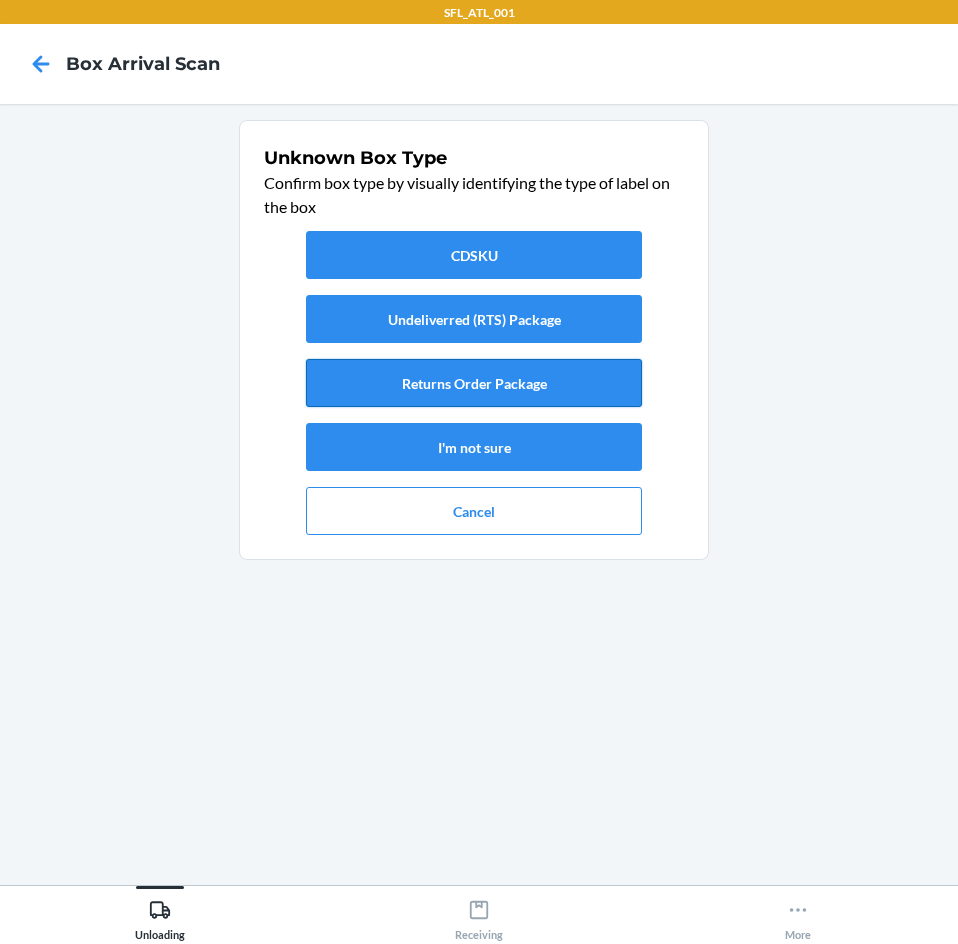 click on "Returns Order Package" at bounding box center [474, 383] 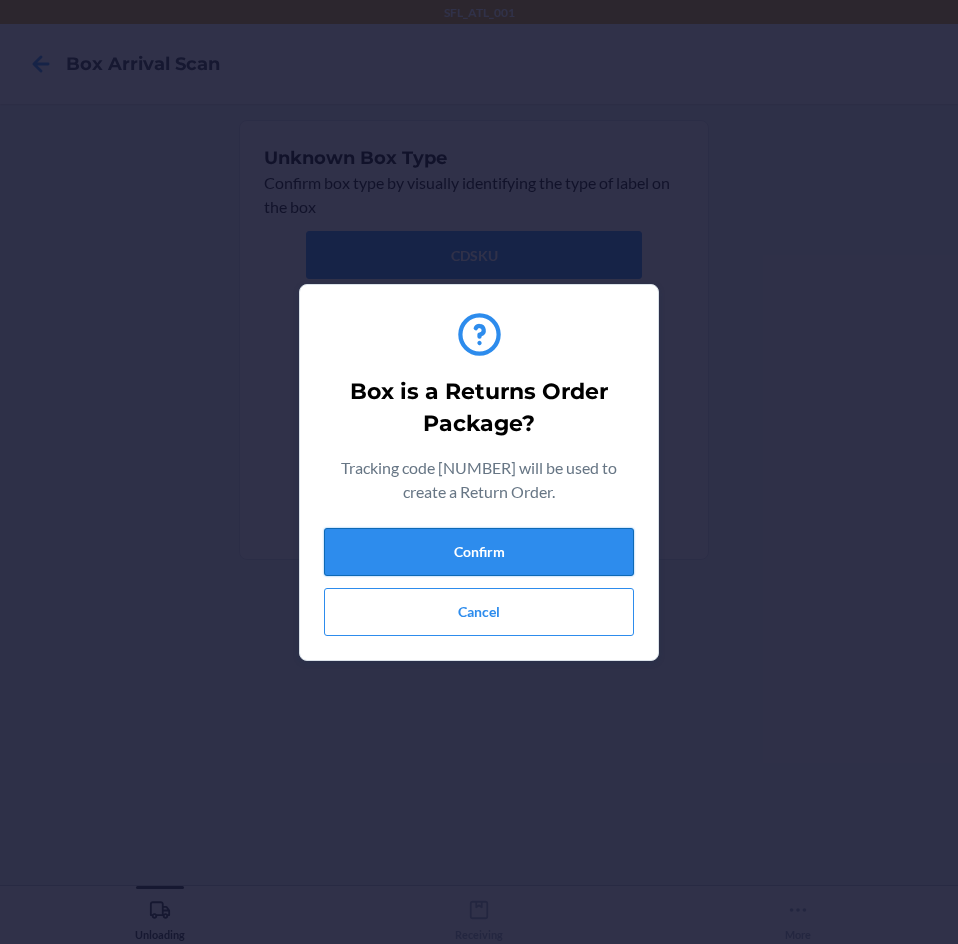 click on "Confirm" at bounding box center [479, 552] 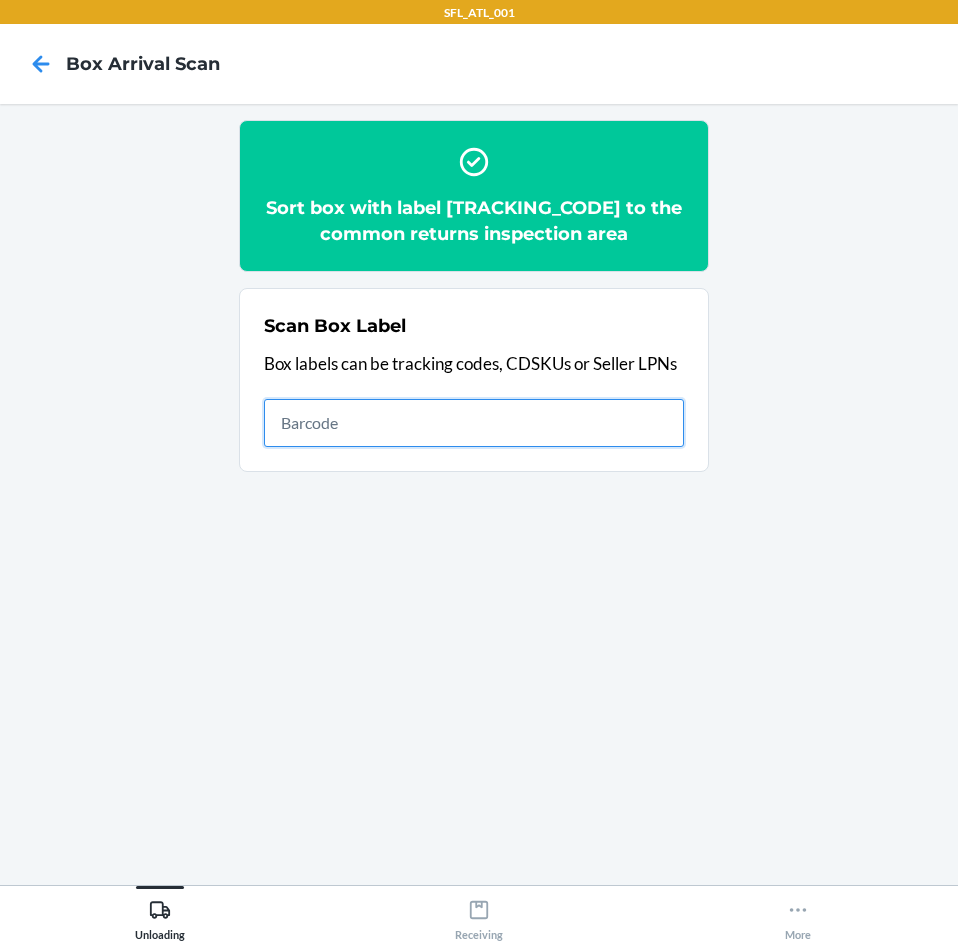 click at bounding box center (474, 423) 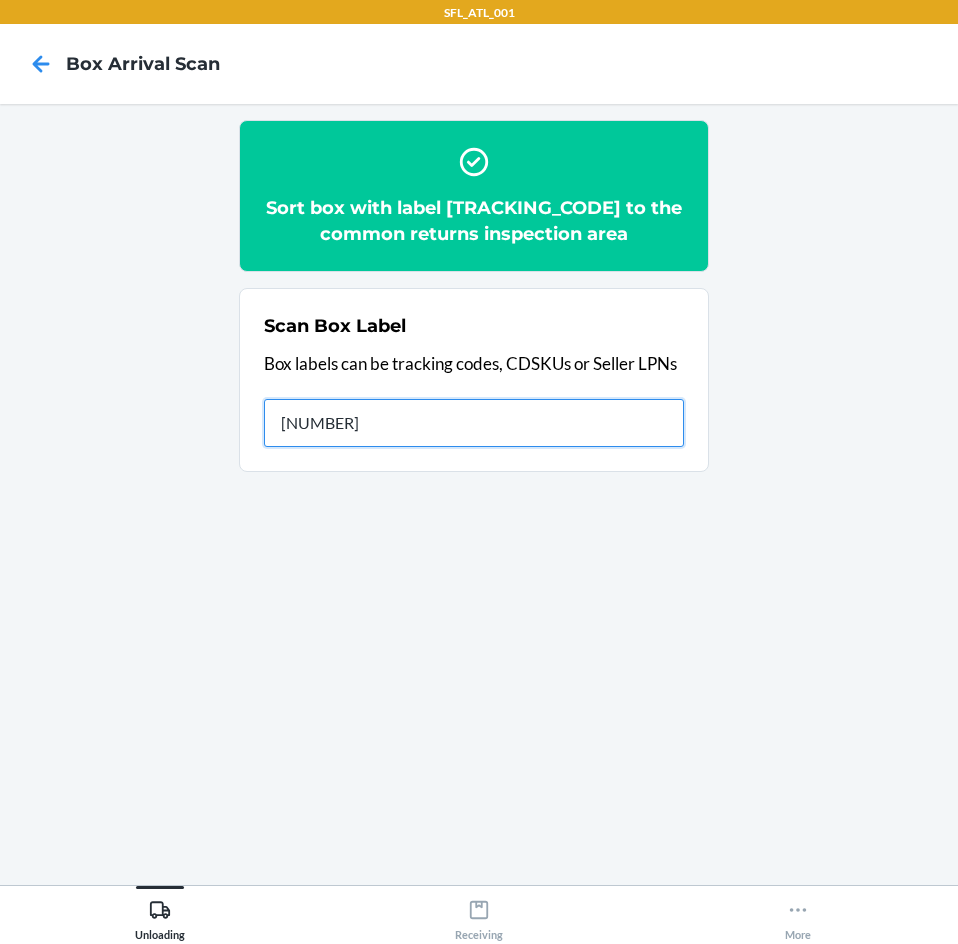 type on "[CREDIT_CARD]" 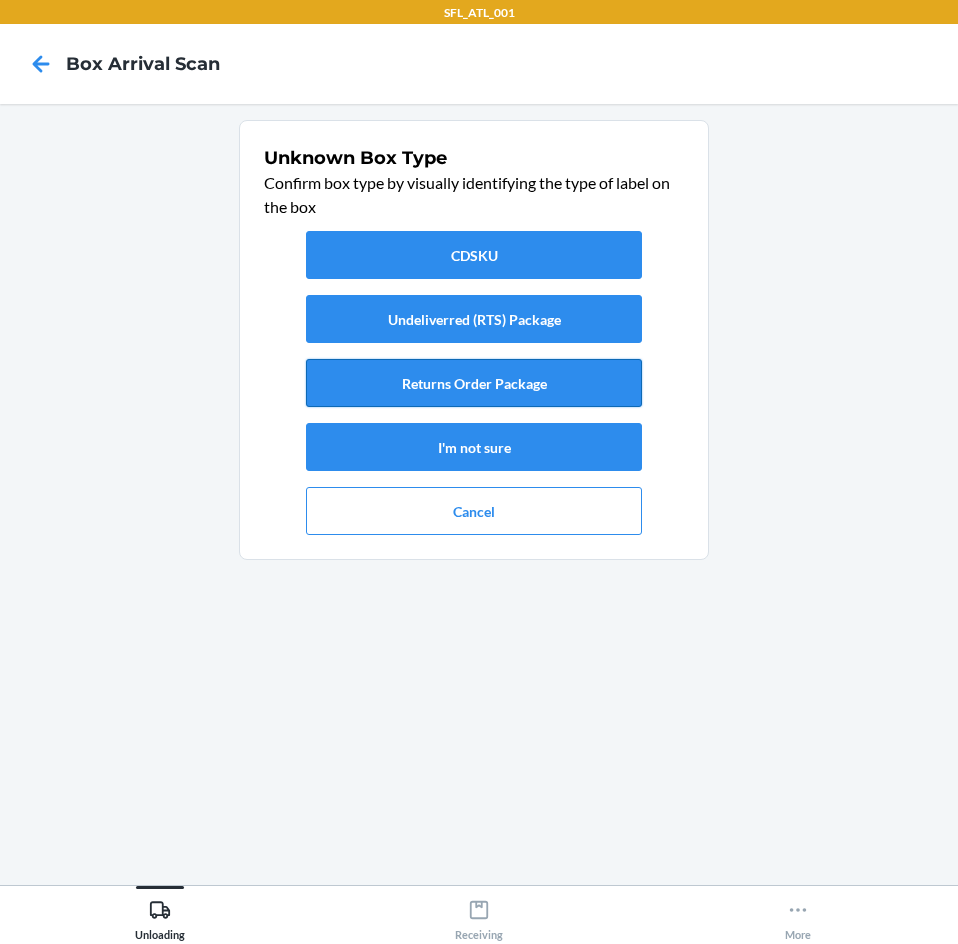 click on "Returns Order Package" at bounding box center [474, 383] 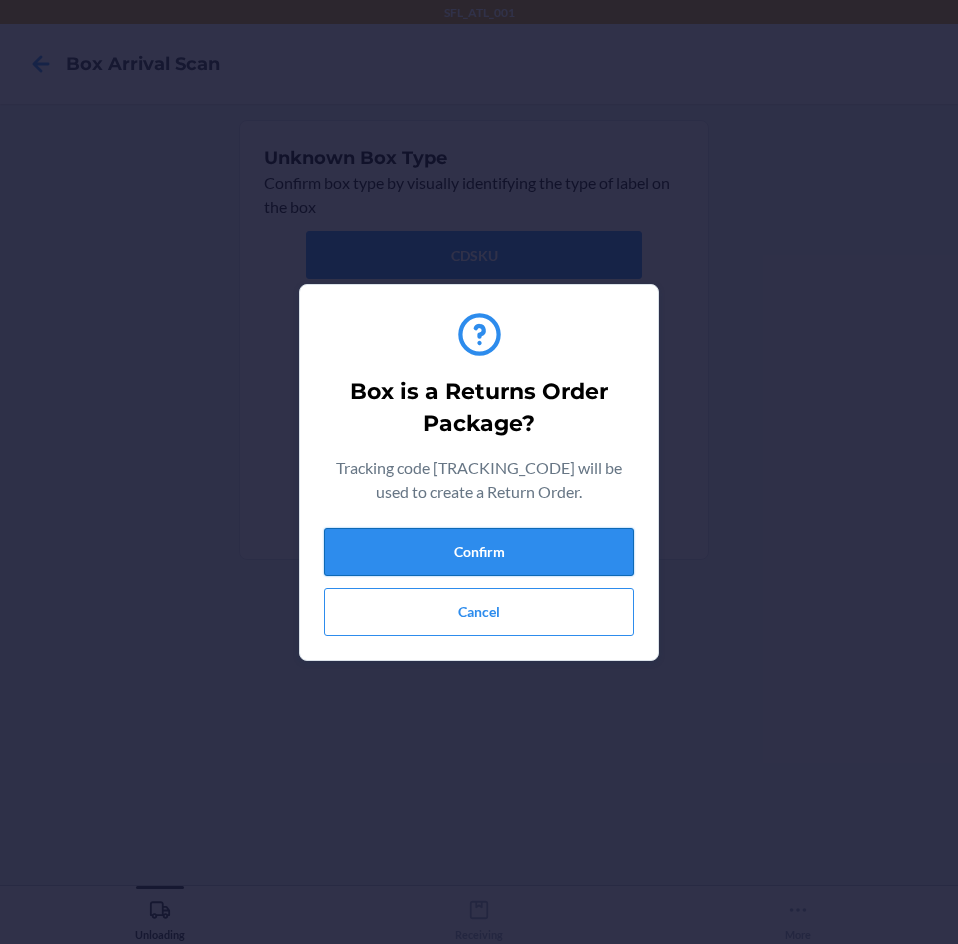 click on "Confirm" at bounding box center [479, 552] 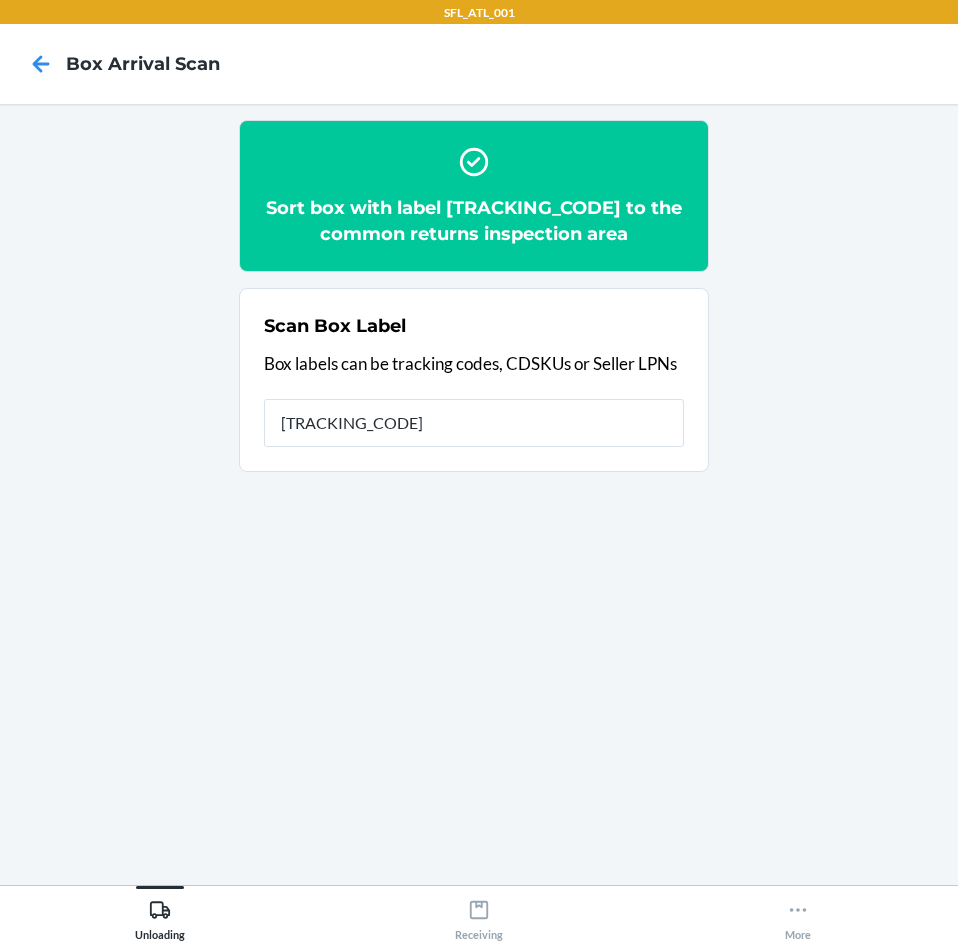 type on "[NUMBER]" 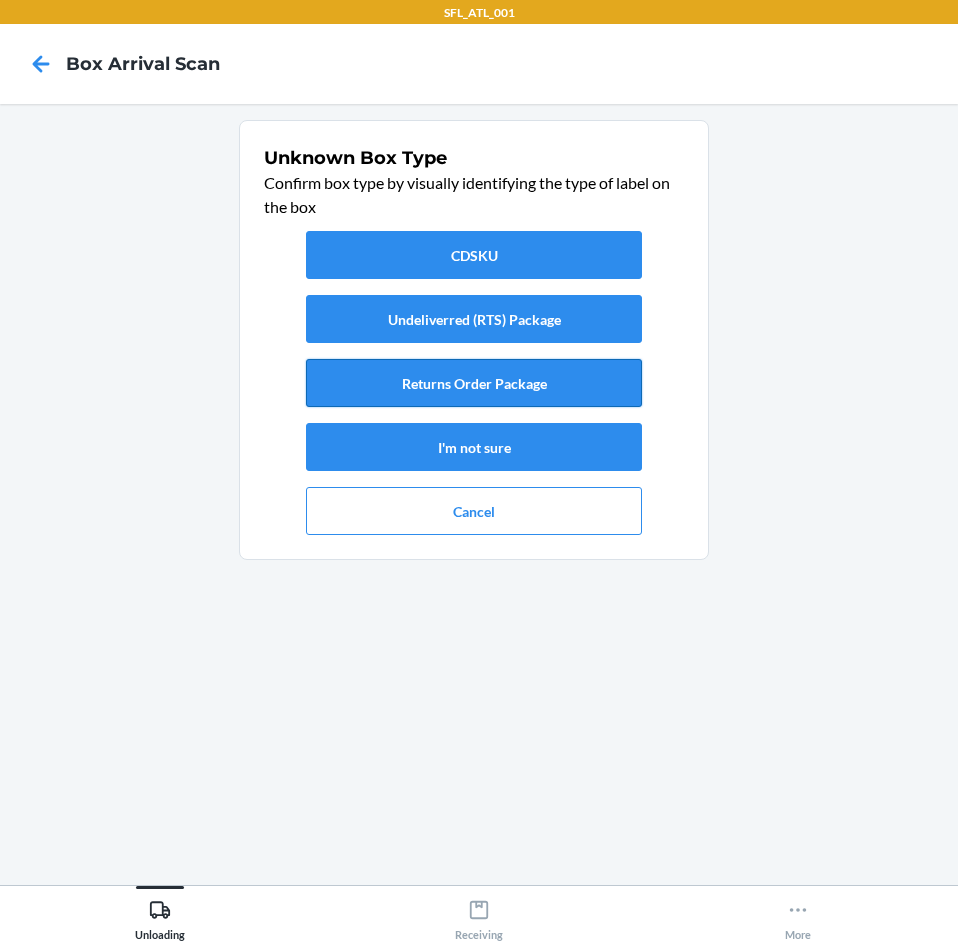 click on "Returns Order Package" at bounding box center [474, 383] 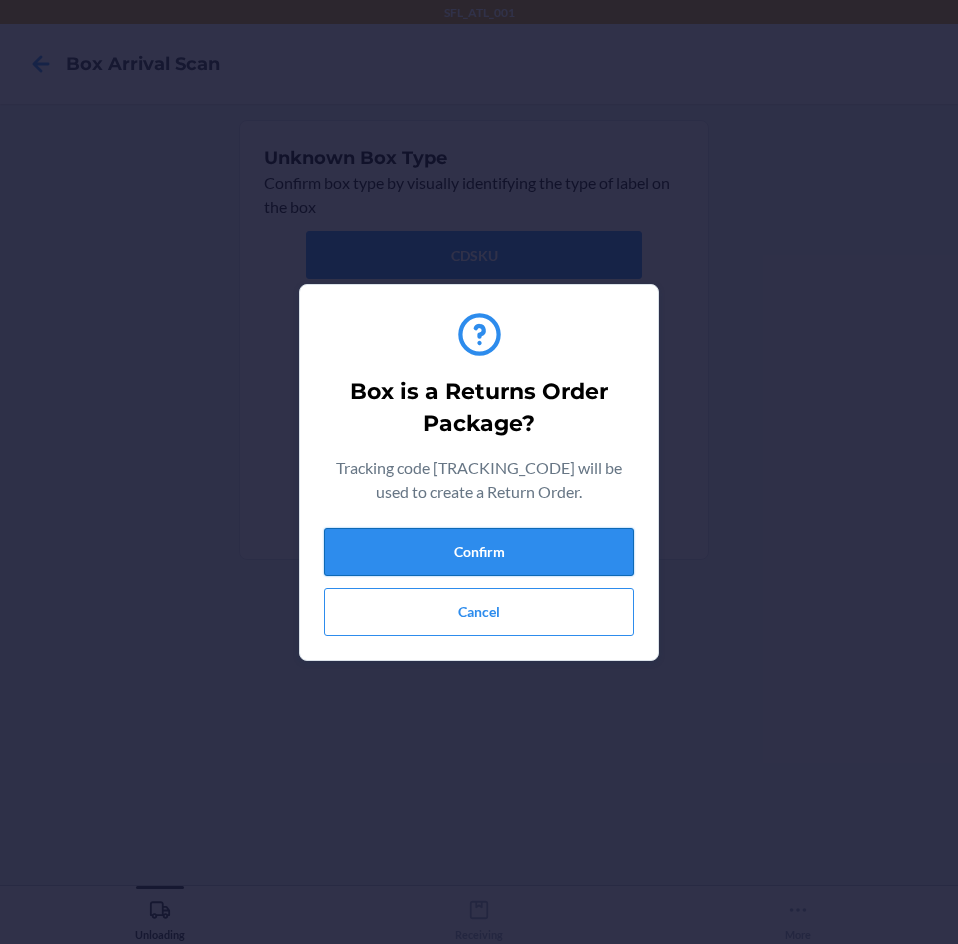 click on "Confirm" at bounding box center (479, 552) 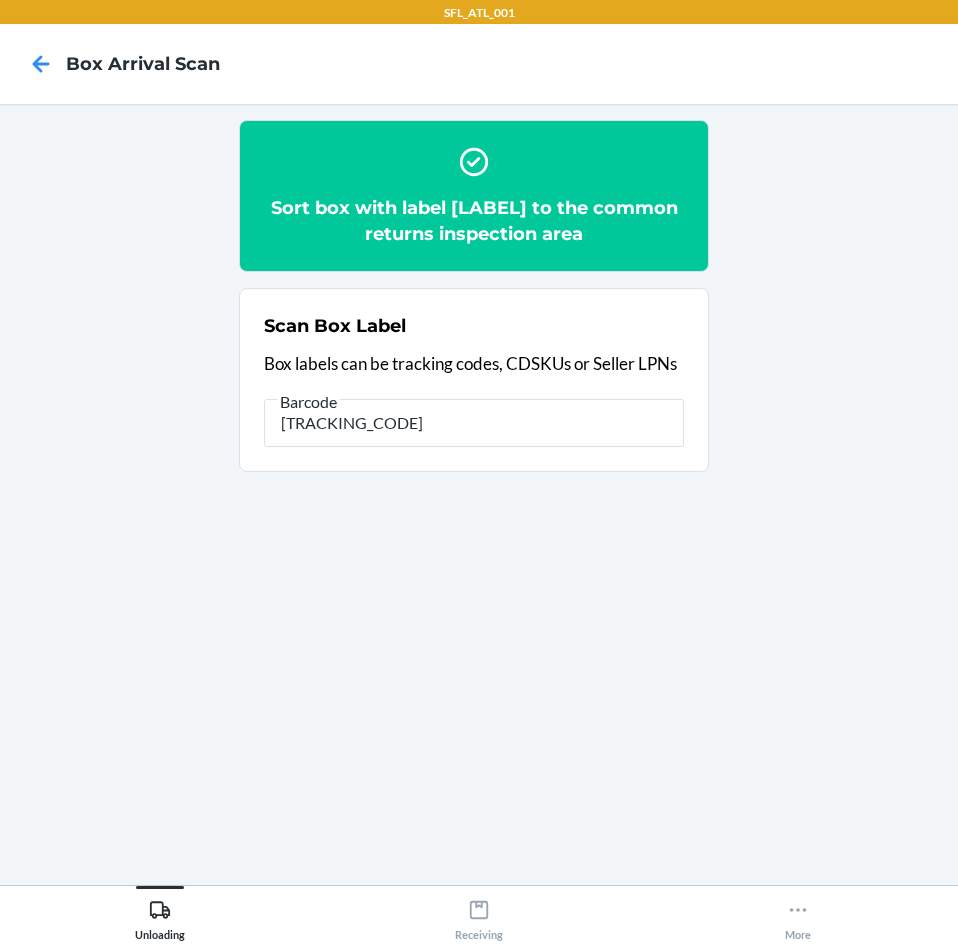 type on "[NUMBER]" 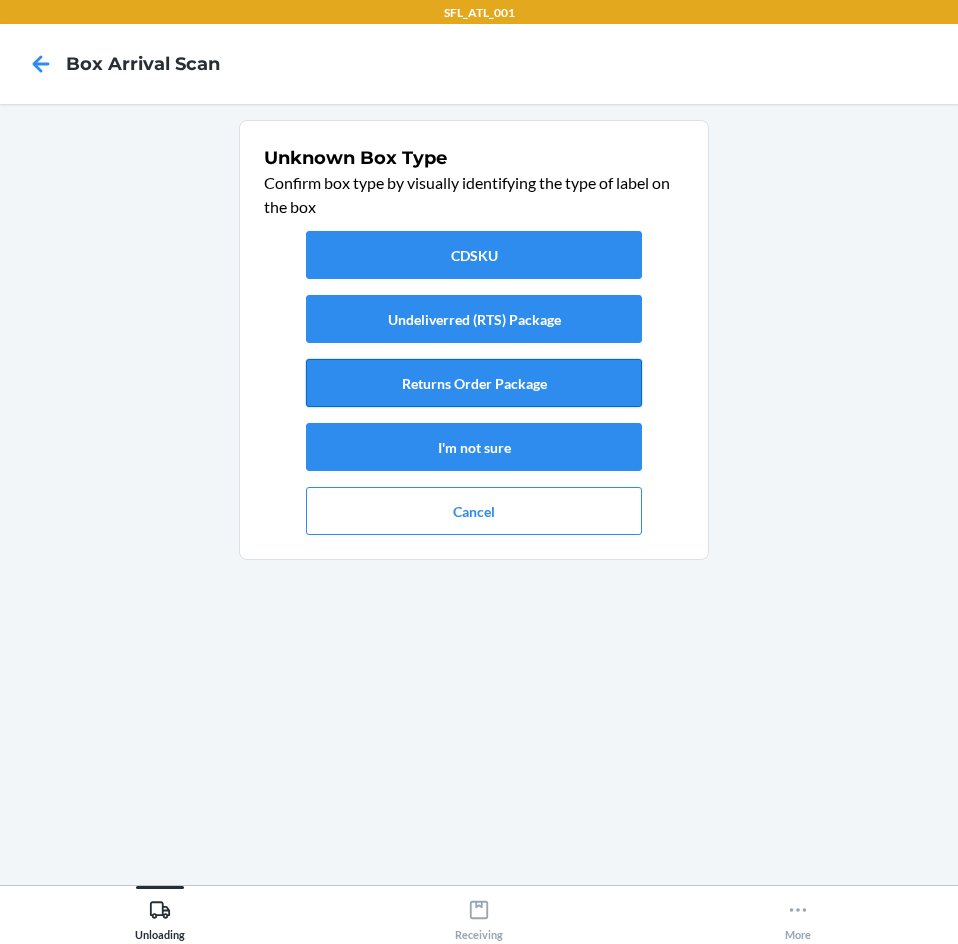 click on "Returns Order Package" at bounding box center (474, 383) 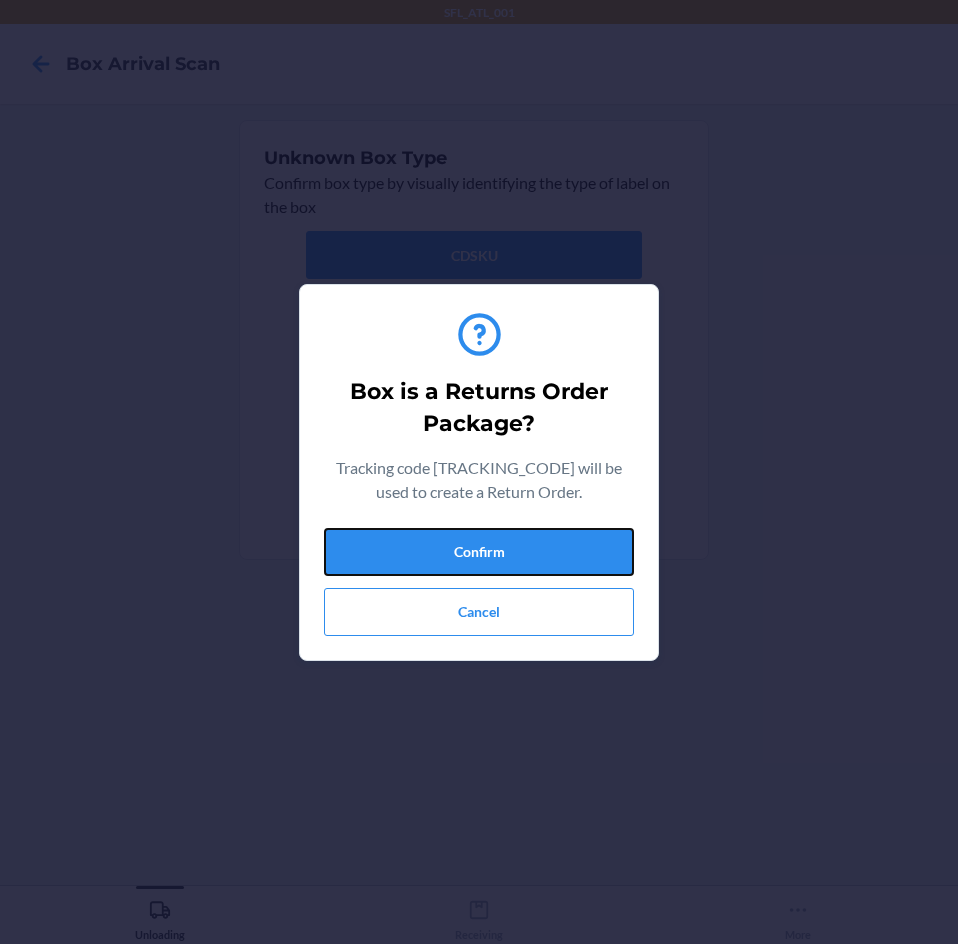 drag, startPoint x: 571, startPoint y: 565, endPoint x: 721, endPoint y: 575, distance: 150.33296 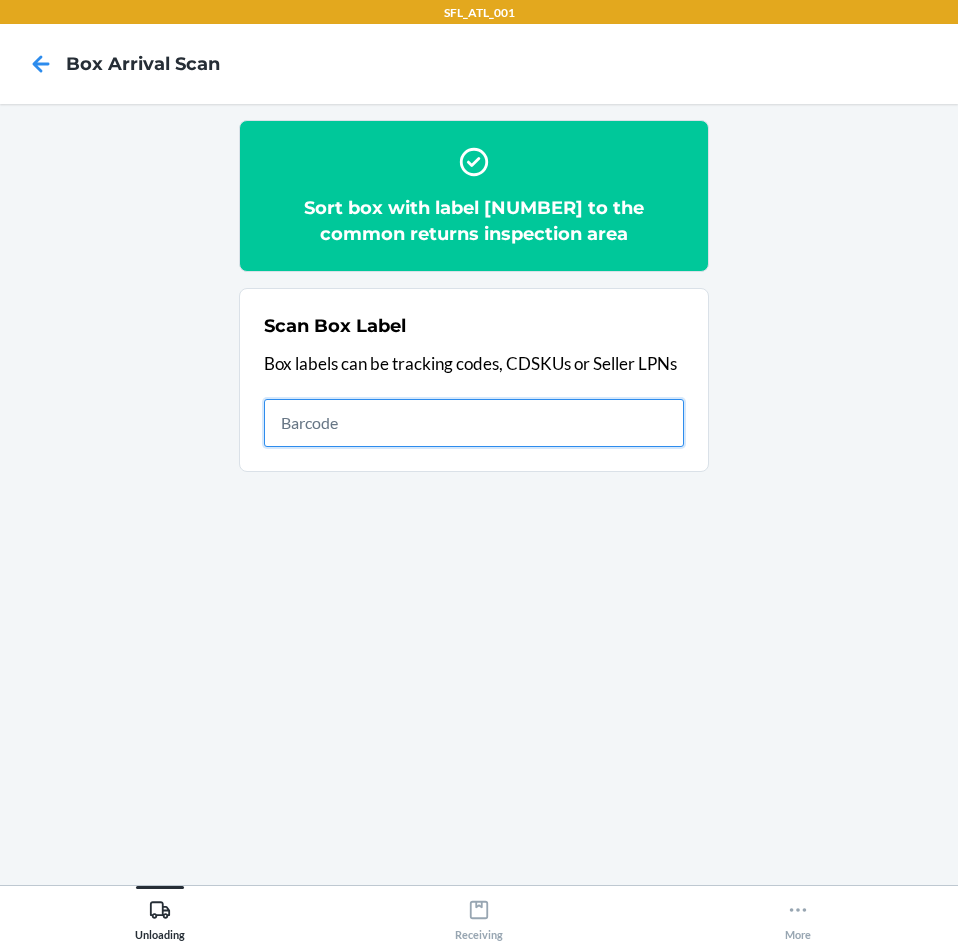 click at bounding box center (474, 423) 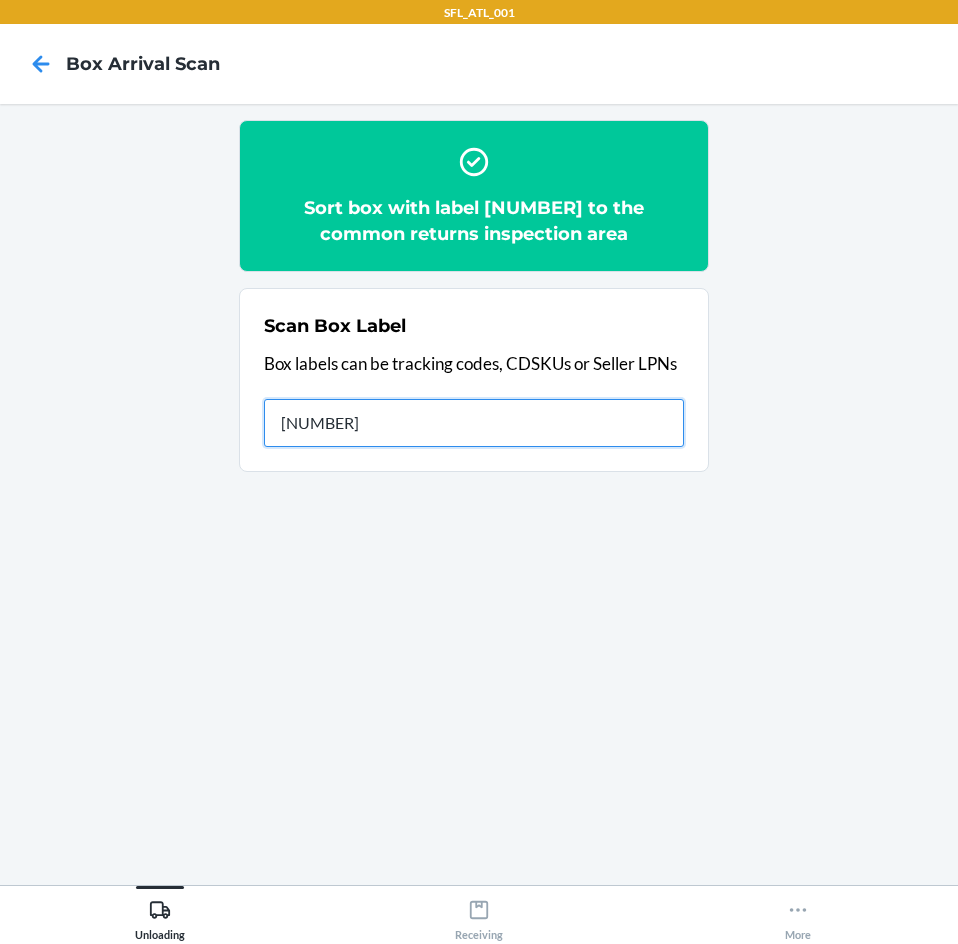 type on "[NUMBER]" 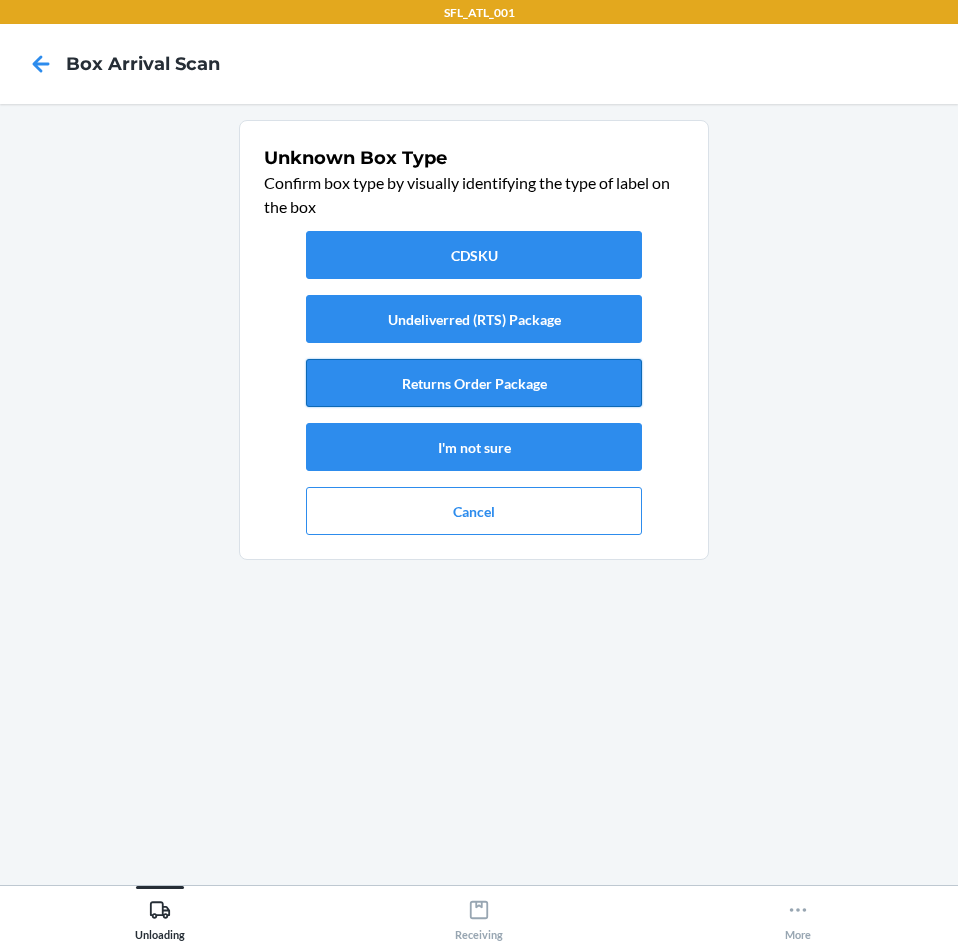 click on "Returns Order Package" at bounding box center [474, 383] 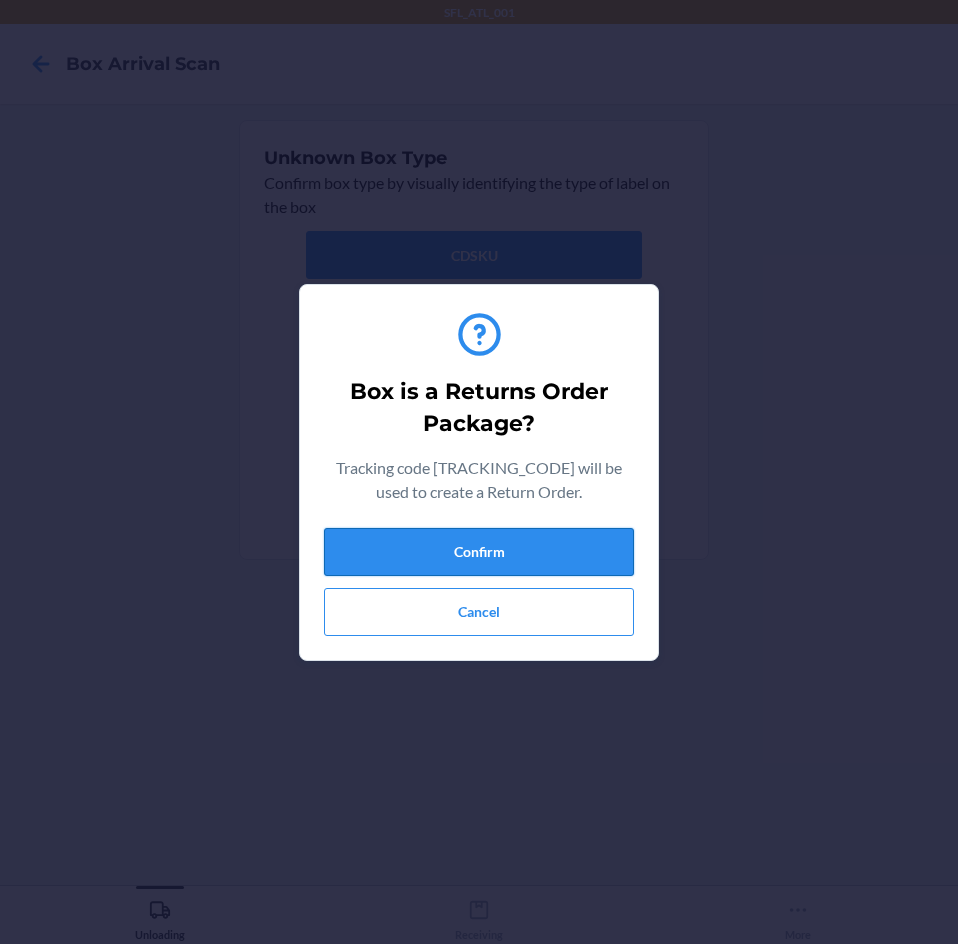 click on "Confirm" at bounding box center (479, 552) 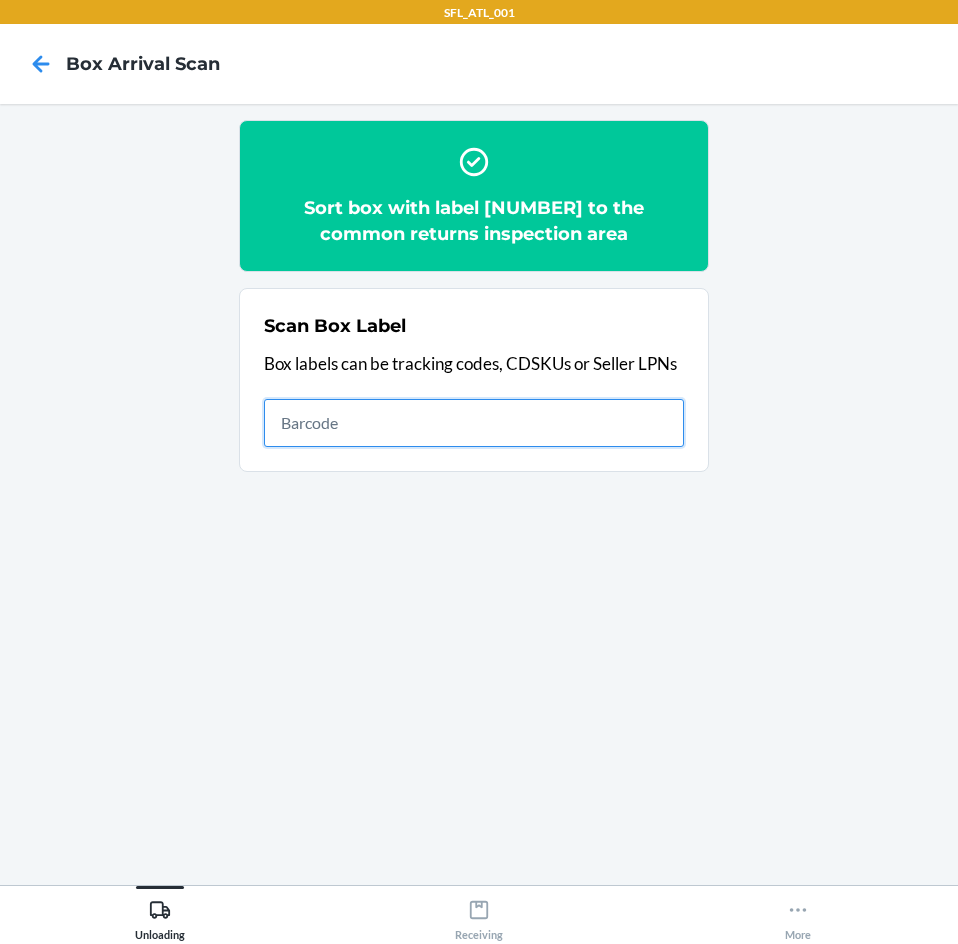 click at bounding box center [474, 423] 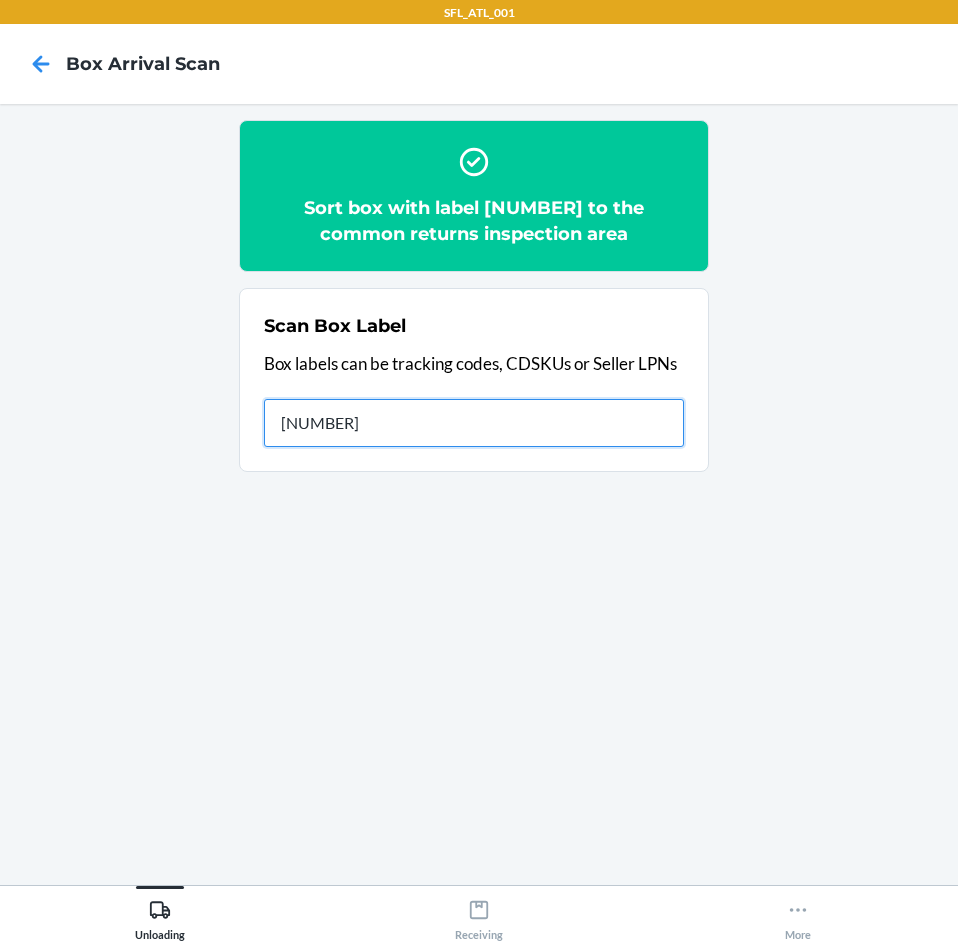 type on "[NUMBER]" 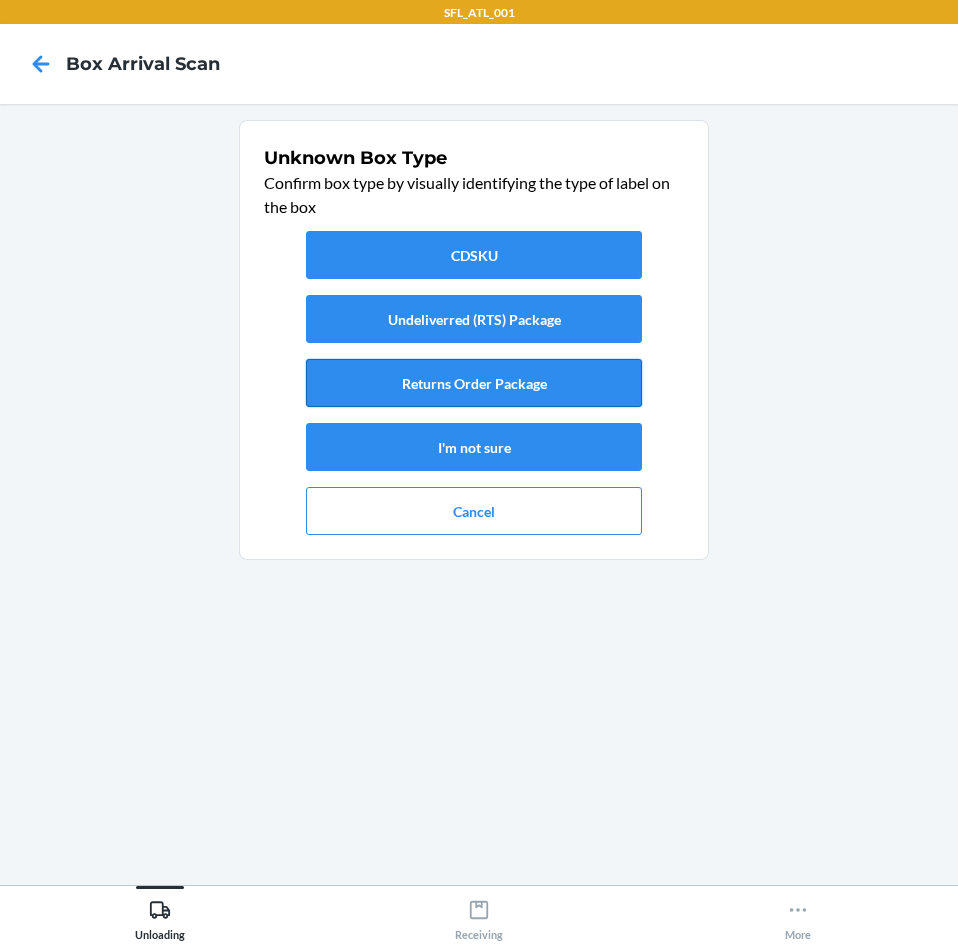 click on "Returns Order Package" at bounding box center (474, 383) 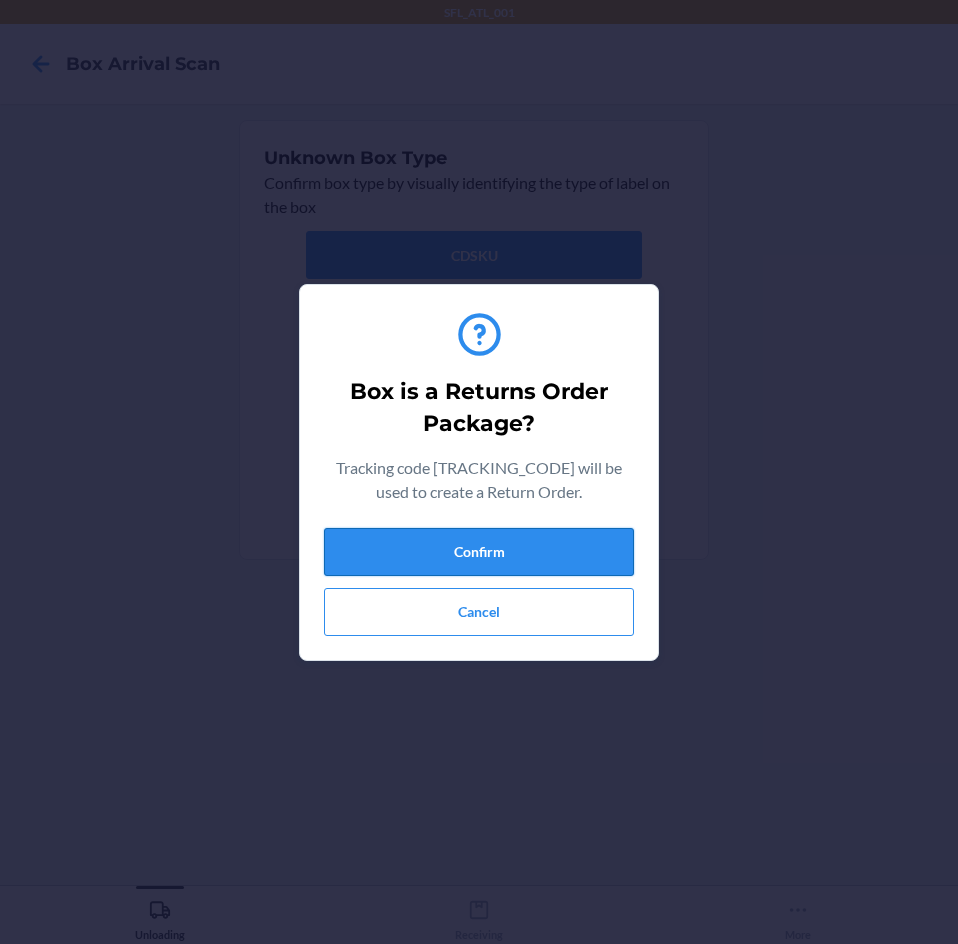 click on "Confirm" at bounding box center (479, 552) 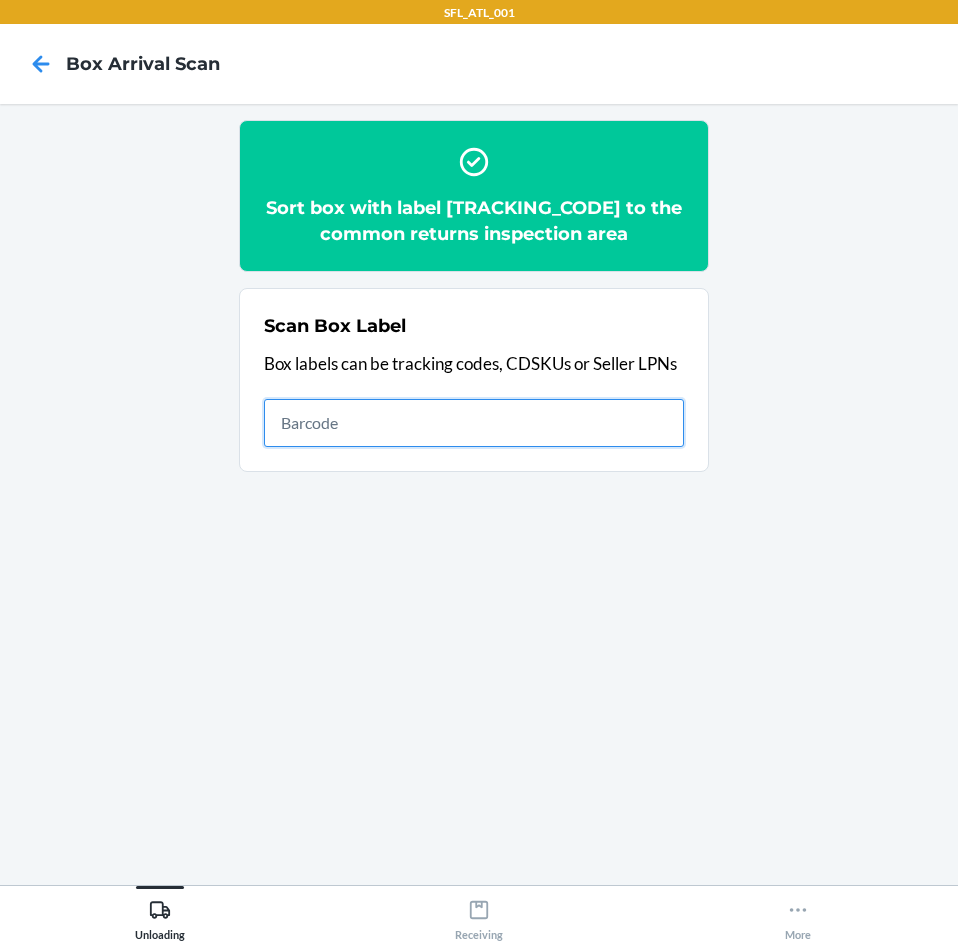 click at bounding box center [474, 423] 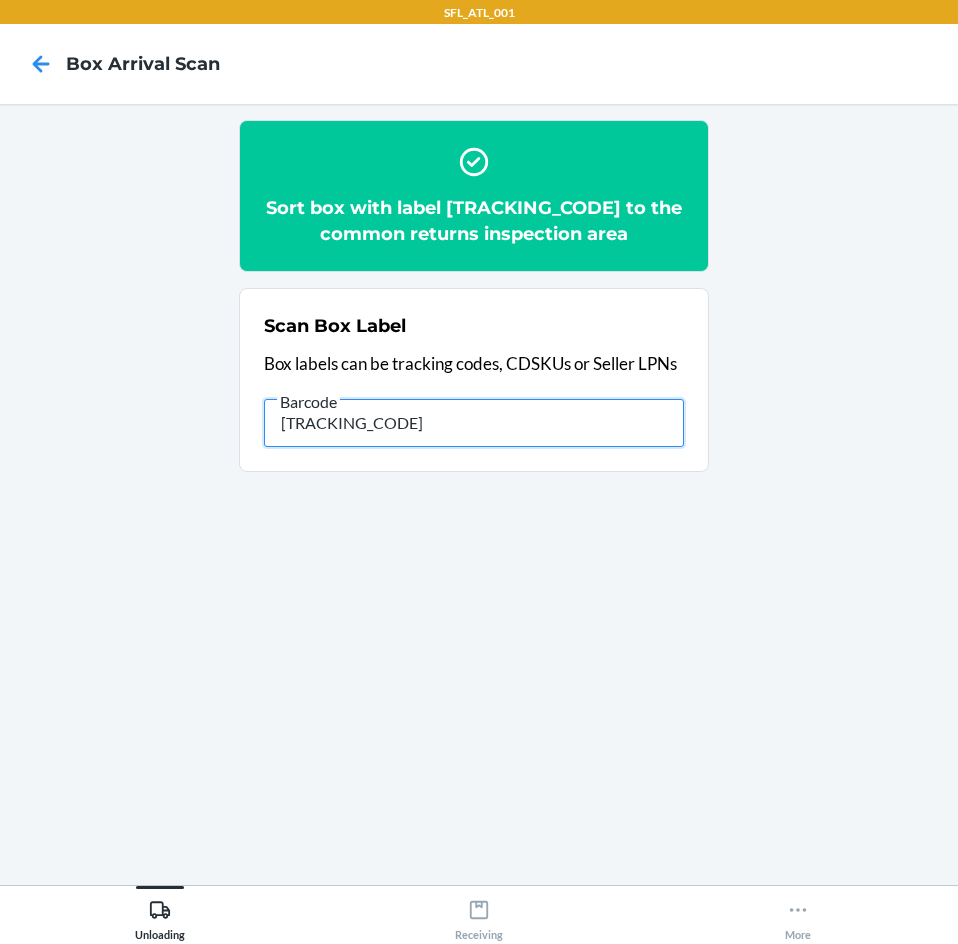 type on "[NUMBER]" 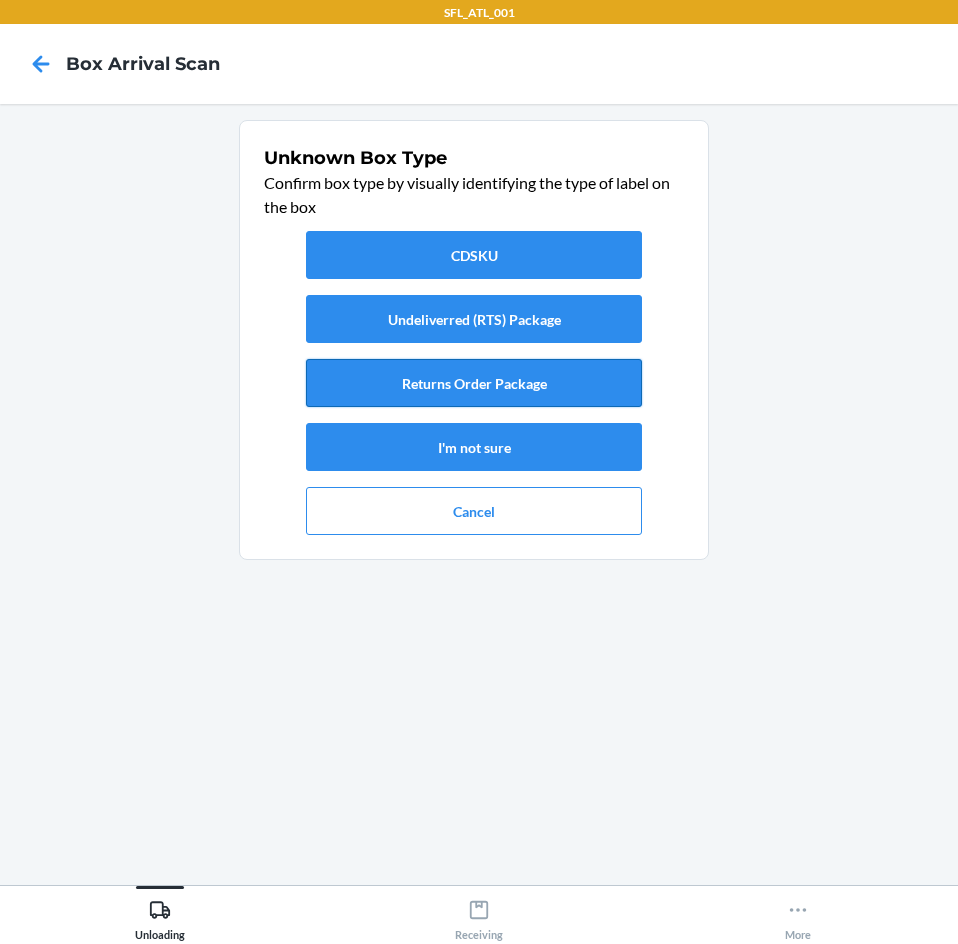 click on "Returns Order Package" at bounding box center [474, 383] 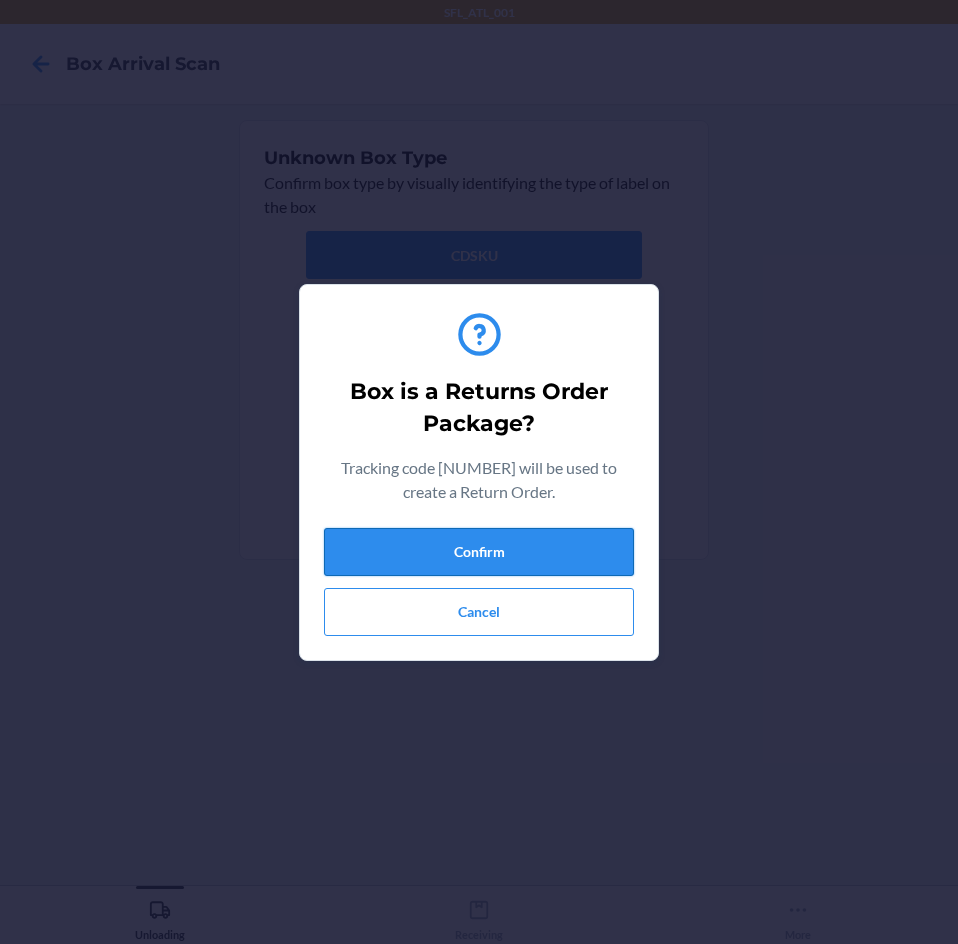 click on "Confirm" at bounding box center (479, 552) 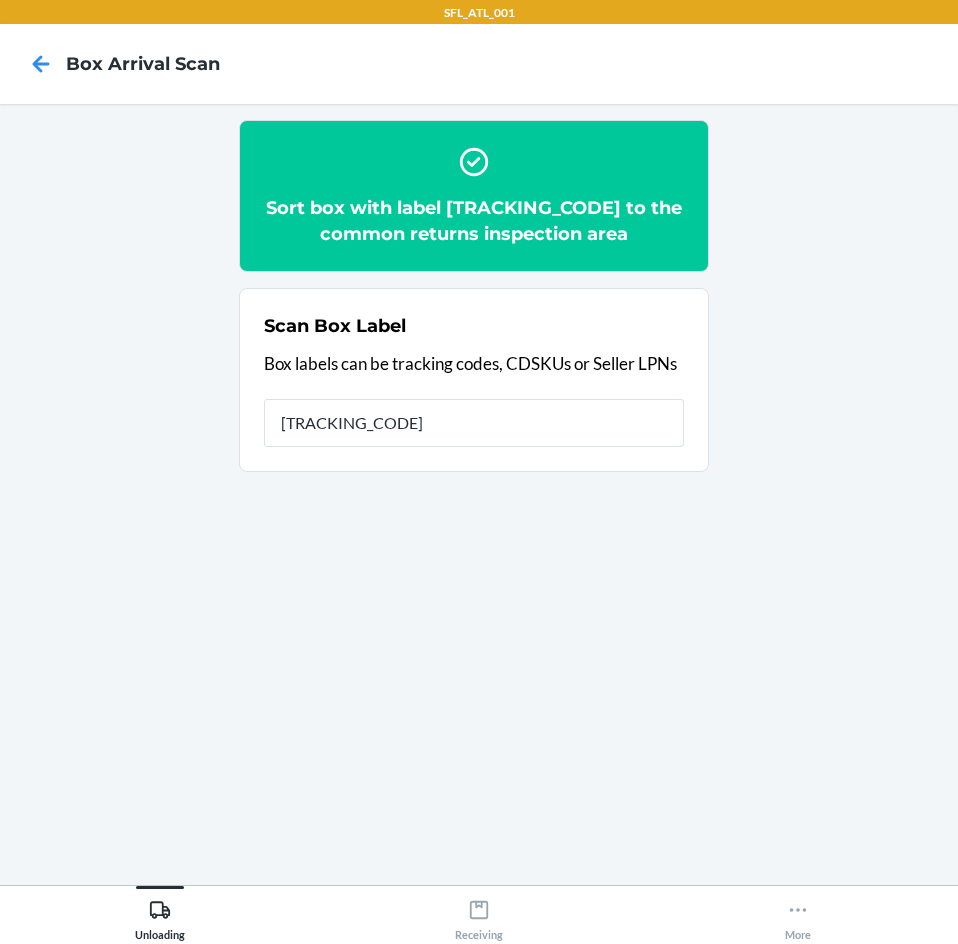 type on "[NUMBER]" 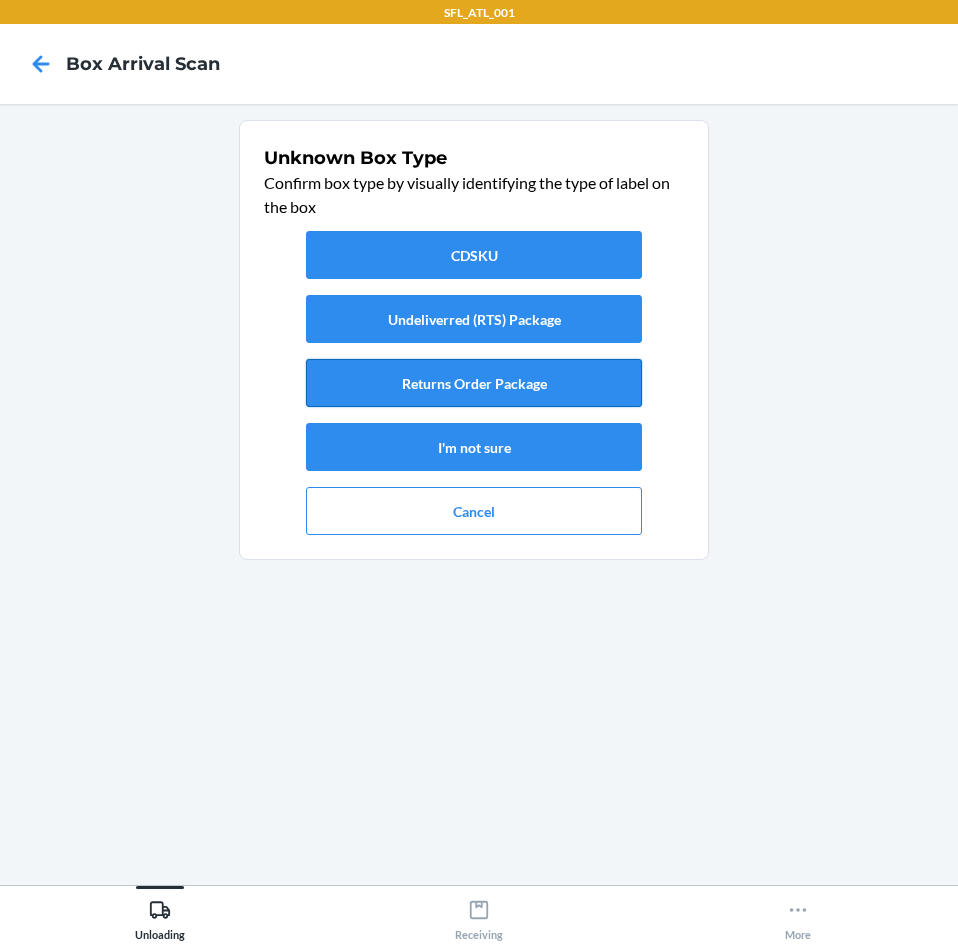 click on "Returns Order Package" at bounding box center [474, 383] 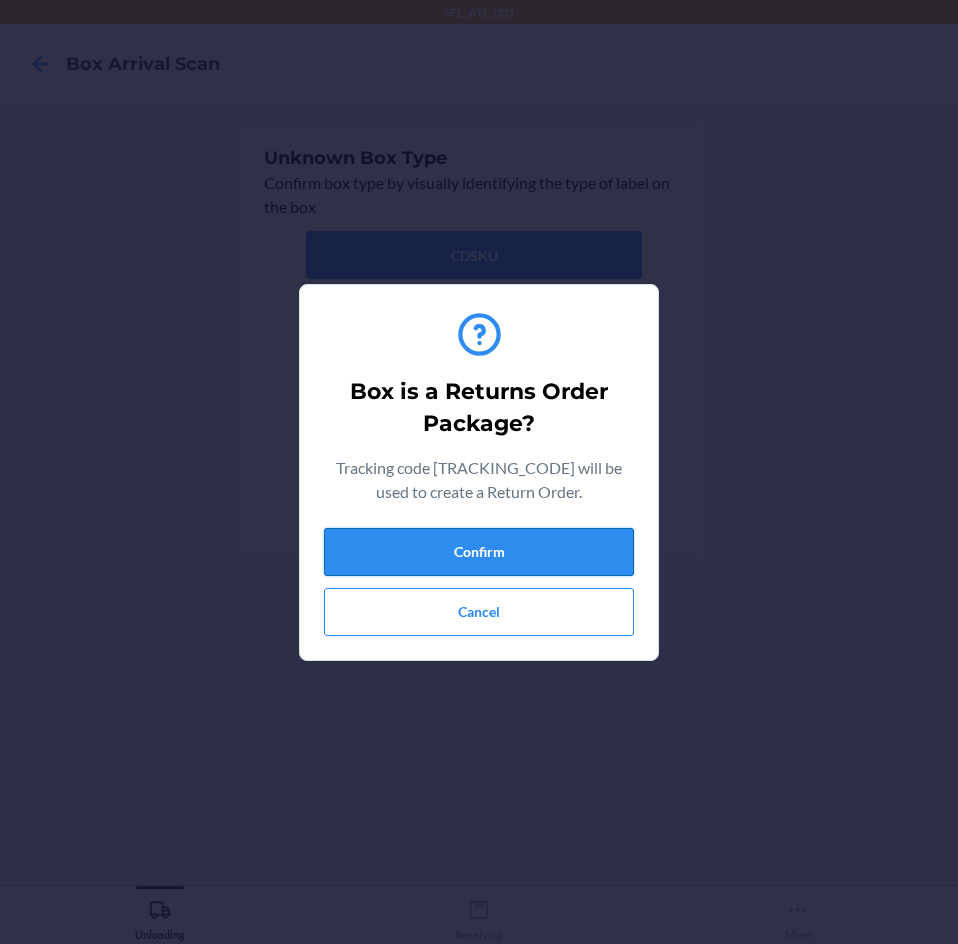 click on "Confirm" at bounding box center [479, 552] 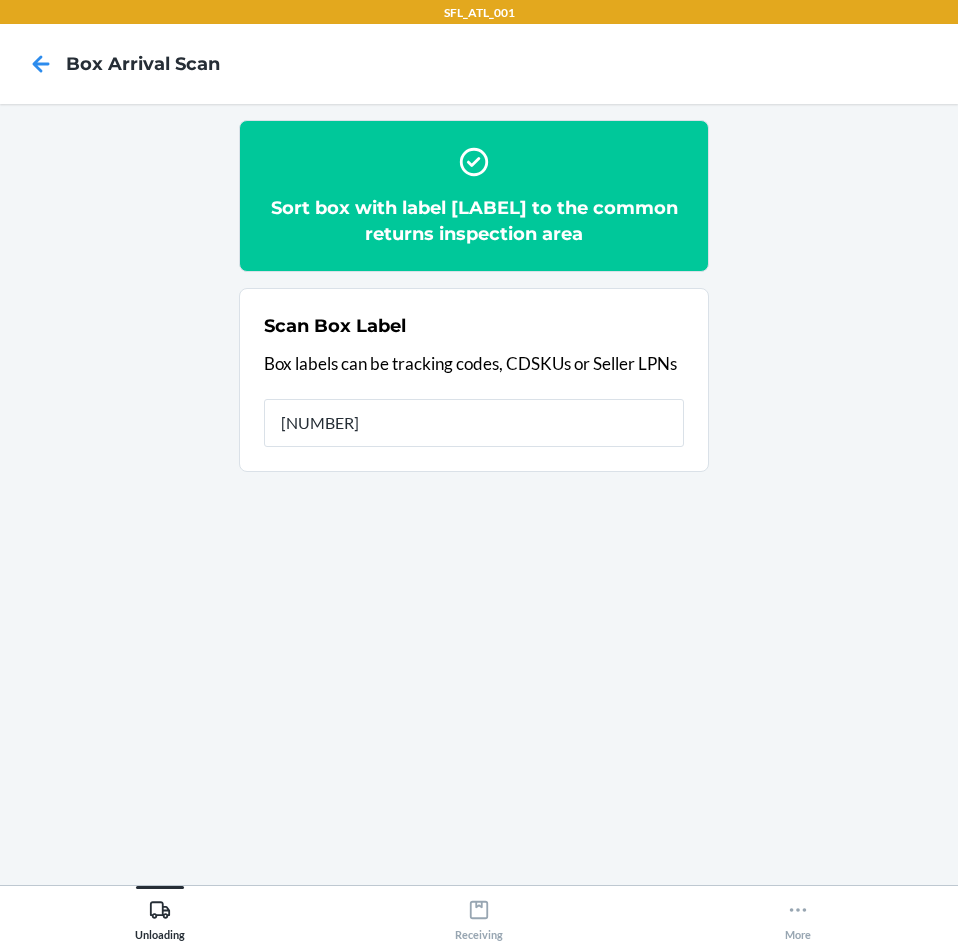 type on "[NUMBER]" 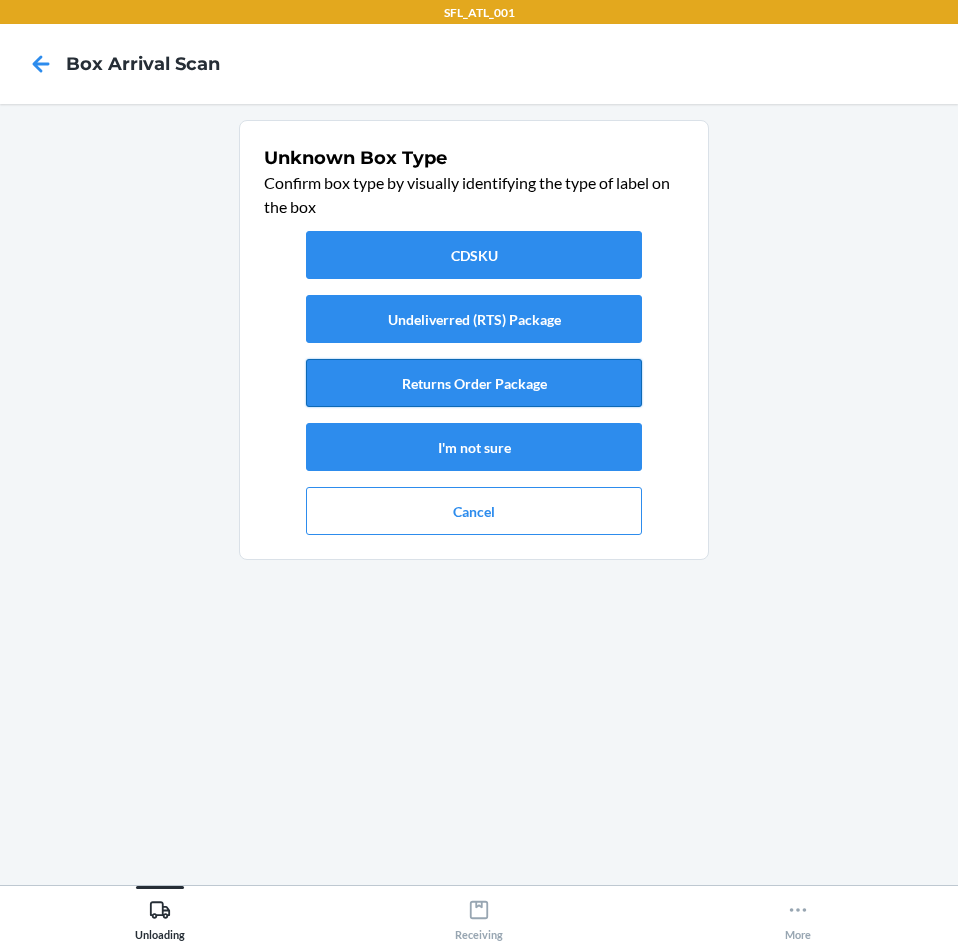 click on "Returns Order Package" at bounding box center (474, 383) 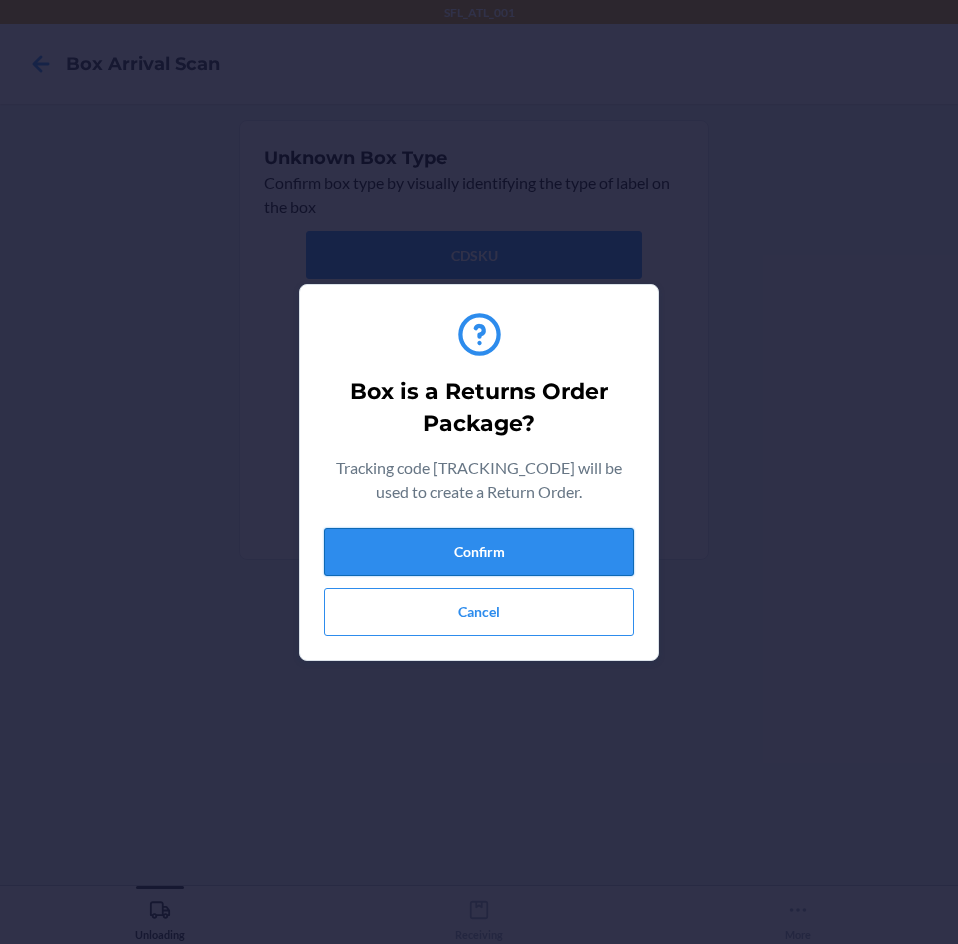 click on "Confirm" at bounding box center [479, 552] 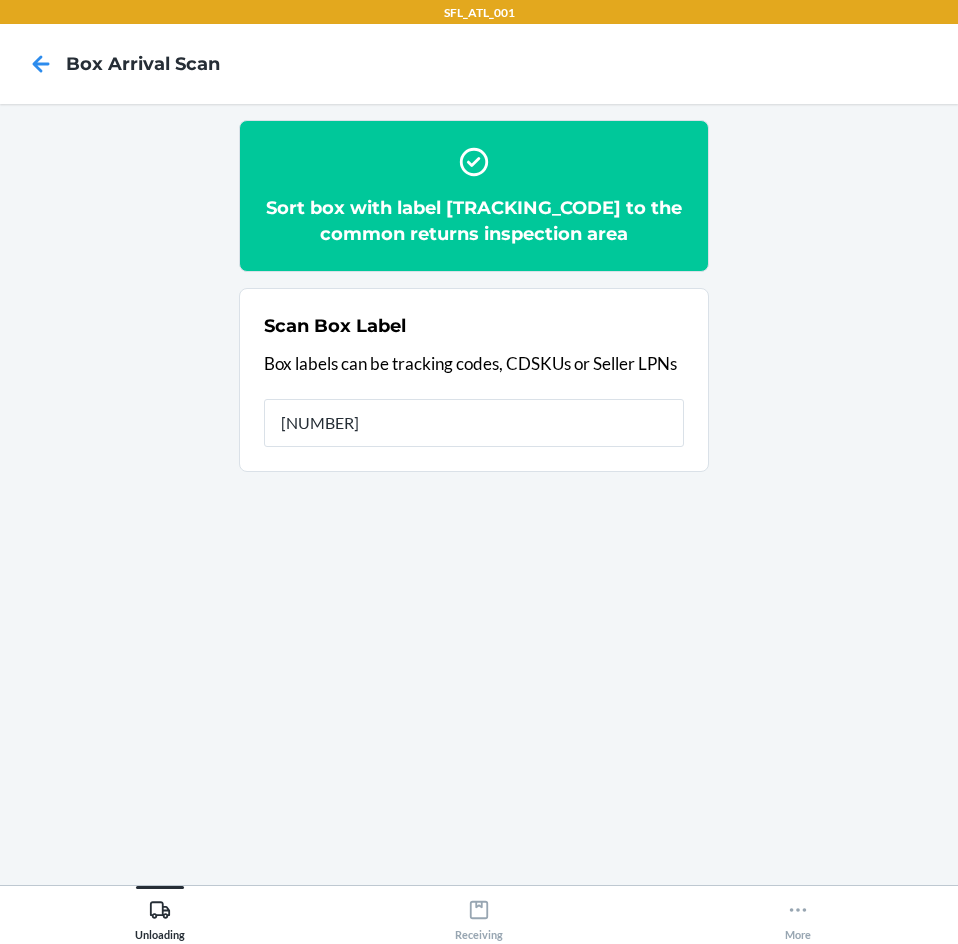 type on "[TRACKING_ID]" 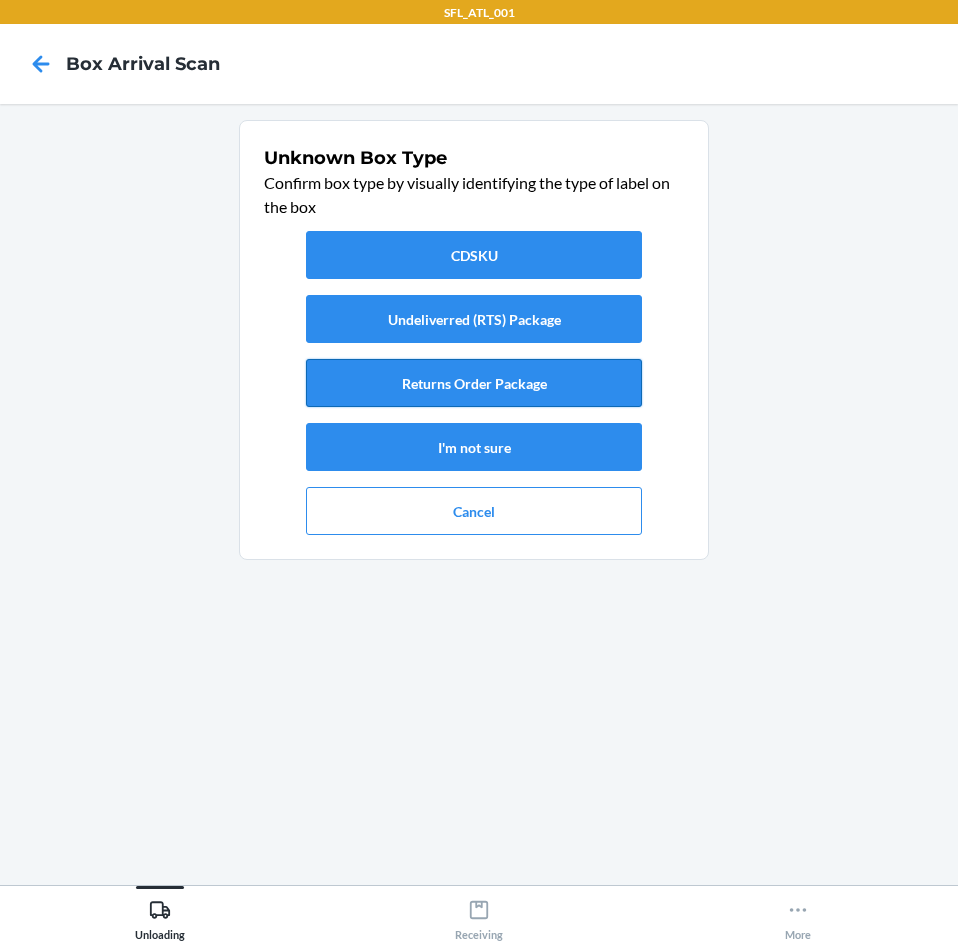 click on "Returns Order Package" at bounding box center [474, 383] 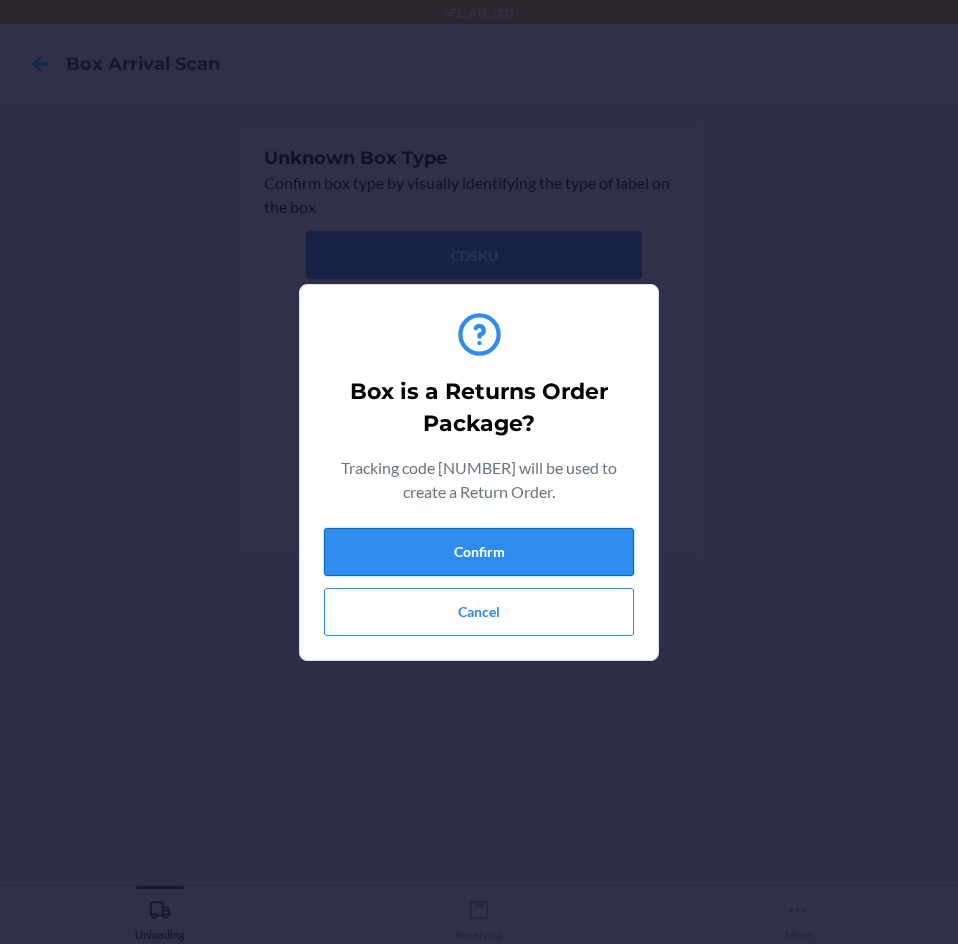 click on "Confirm" at bounding box center (479, 552) 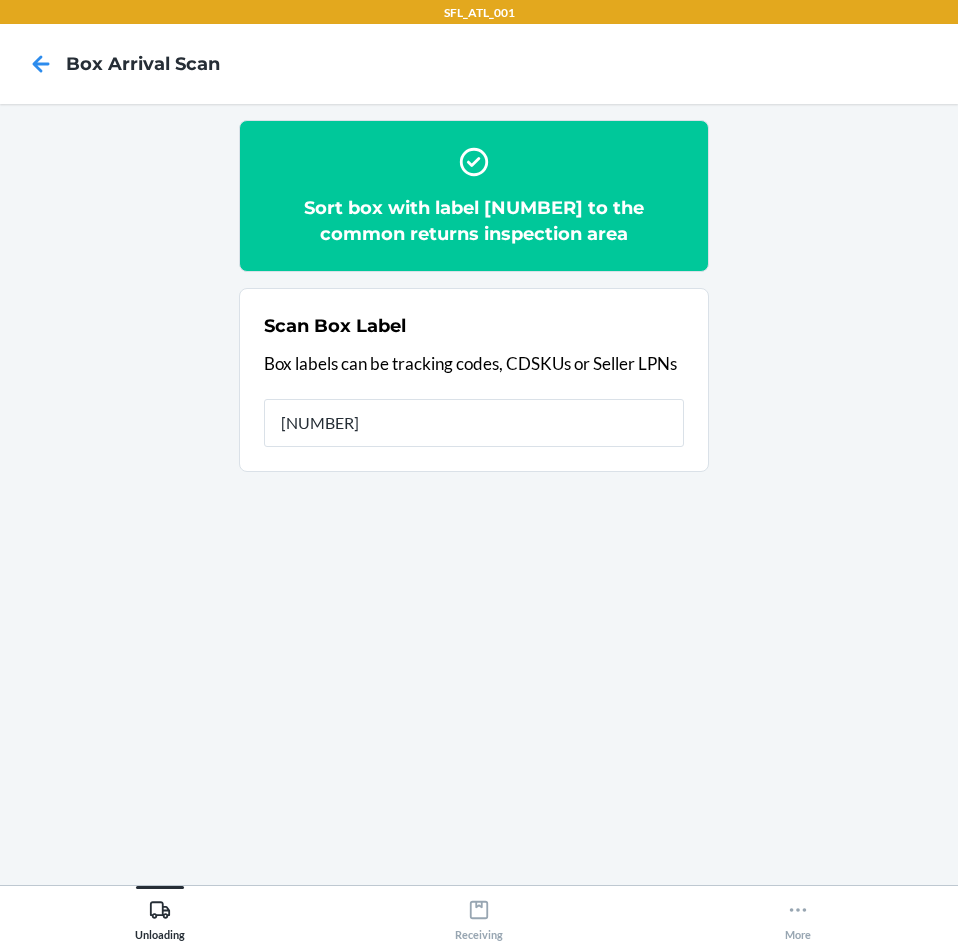type on "[NUMBER]" 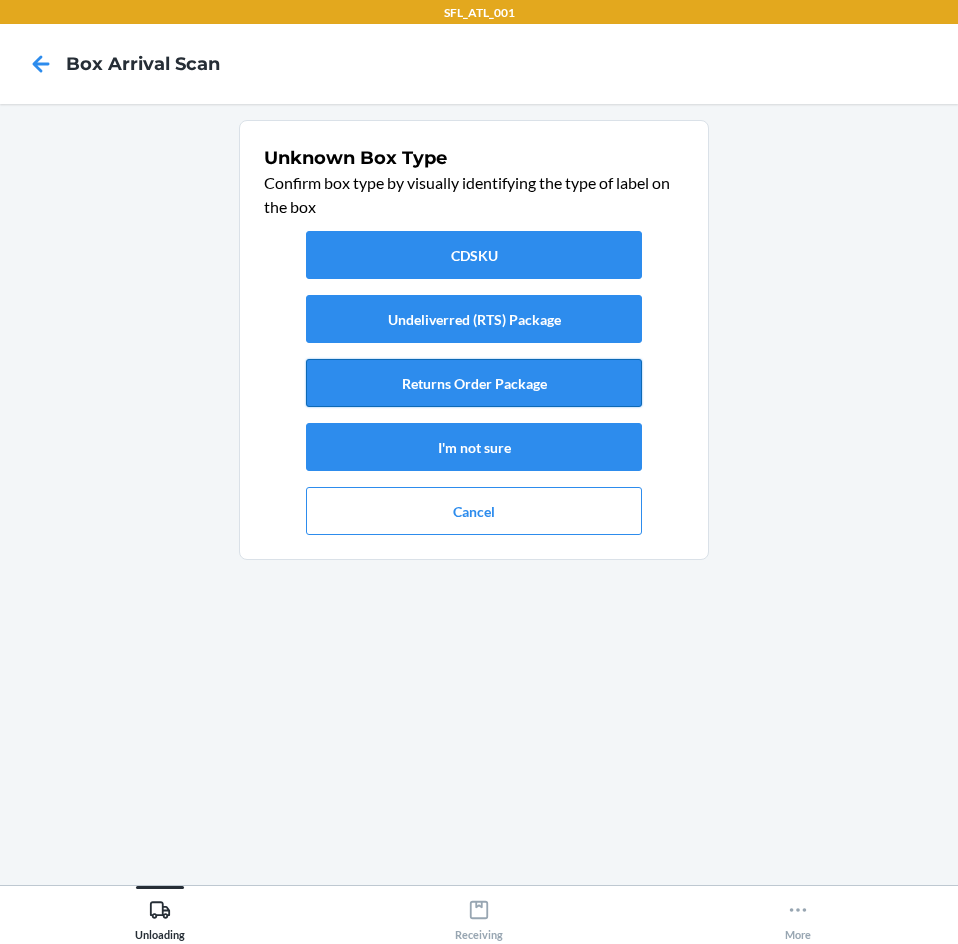 click on "Returns Order Package" at bounding box center (474, 383) 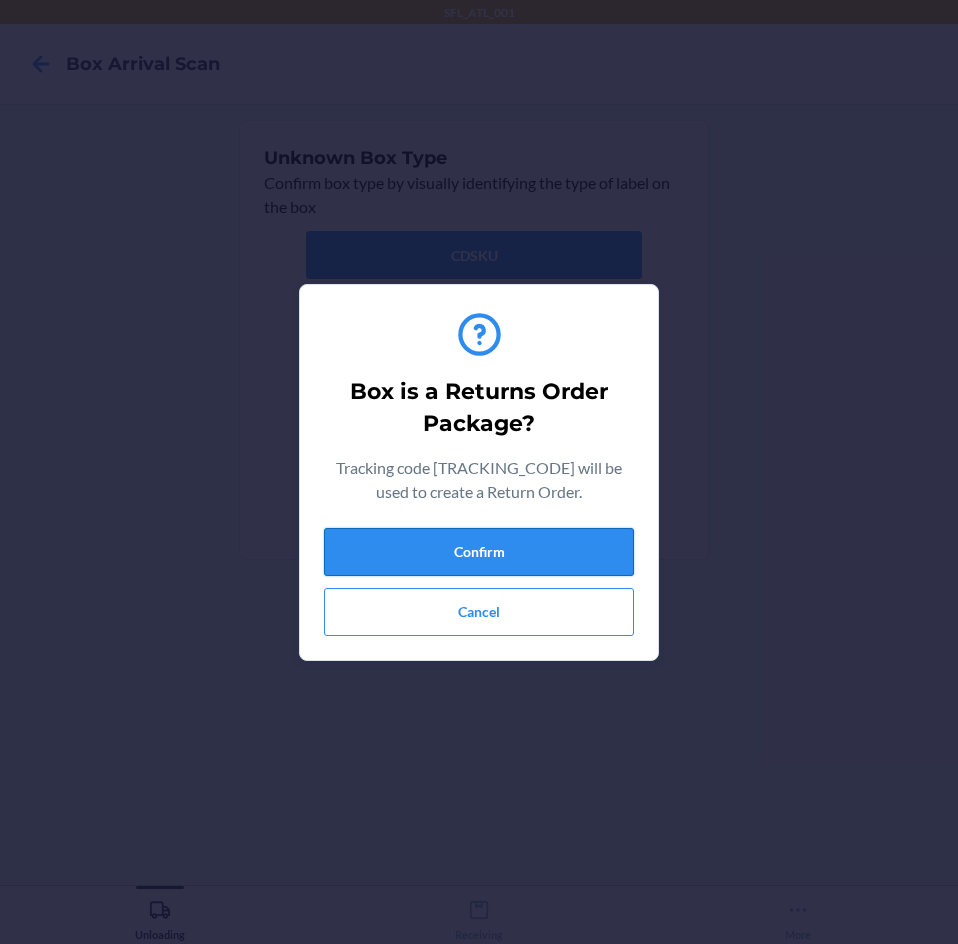click on "Confirm" at bounding box center [479, 552] 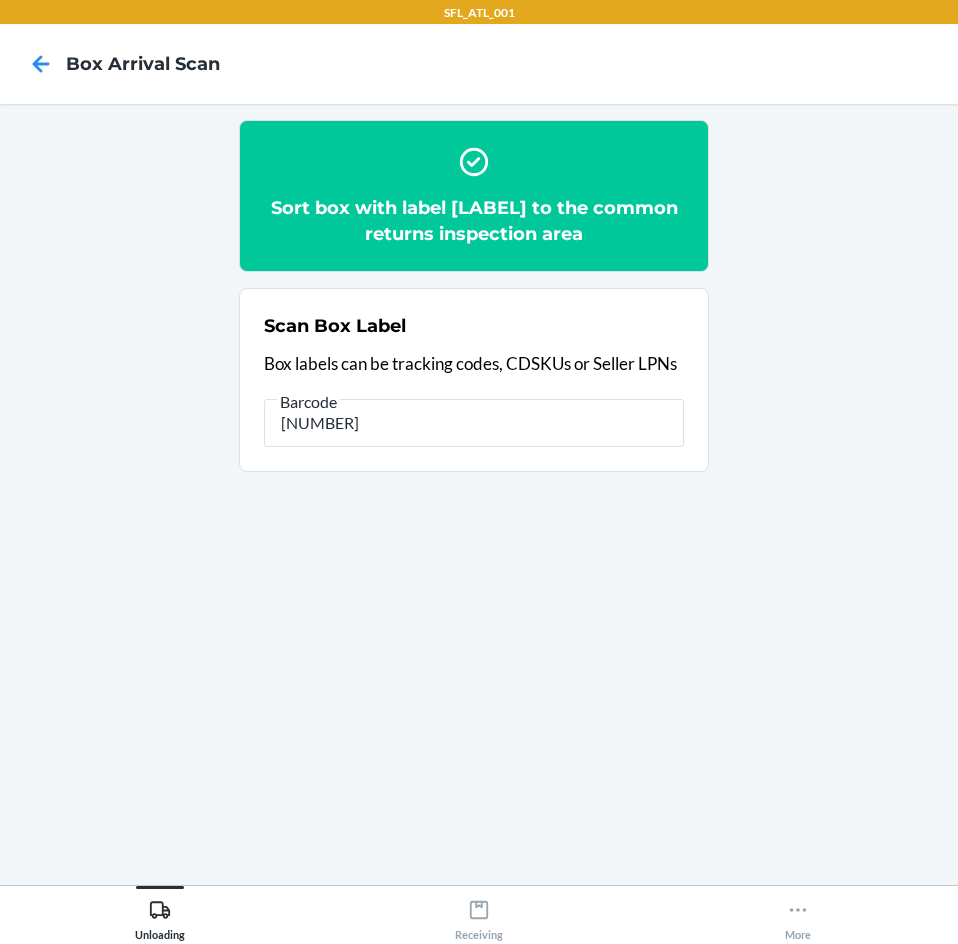 type on "[NUMBER]" 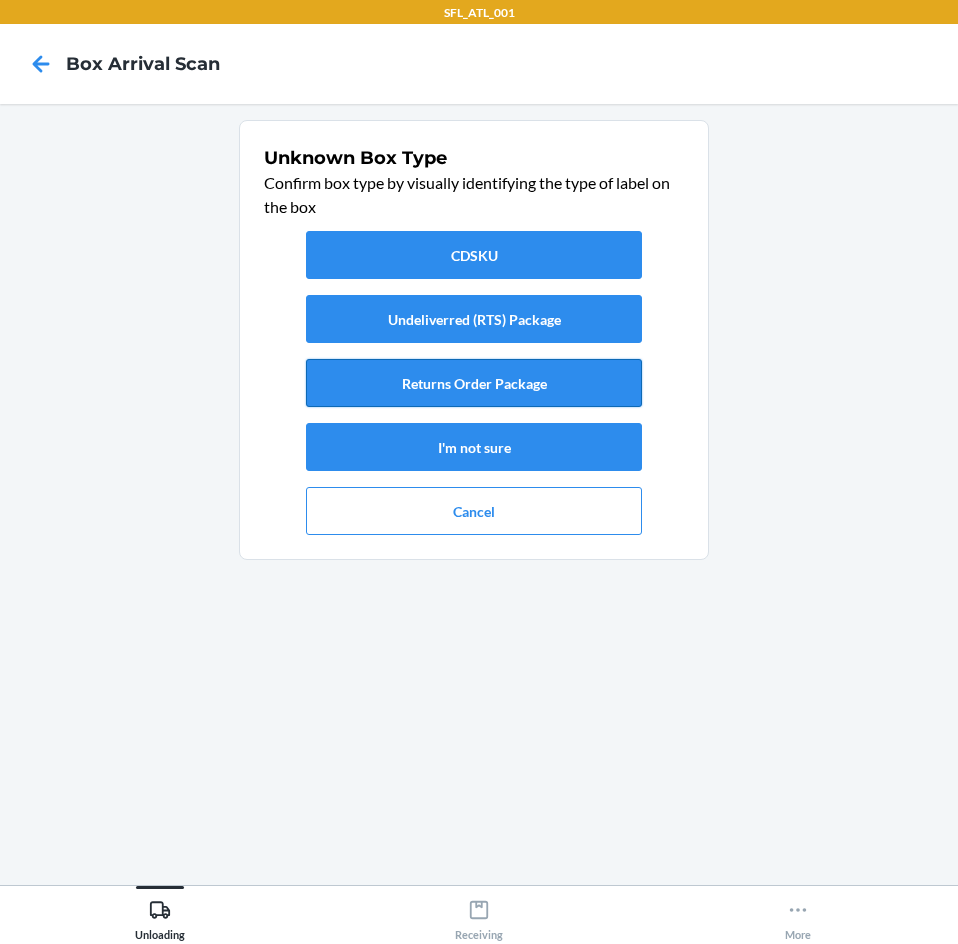 drag, startPoint x: 492, startPoint y: 352, endPoint x: 494, endPoint y: 362, distance: 10.198039 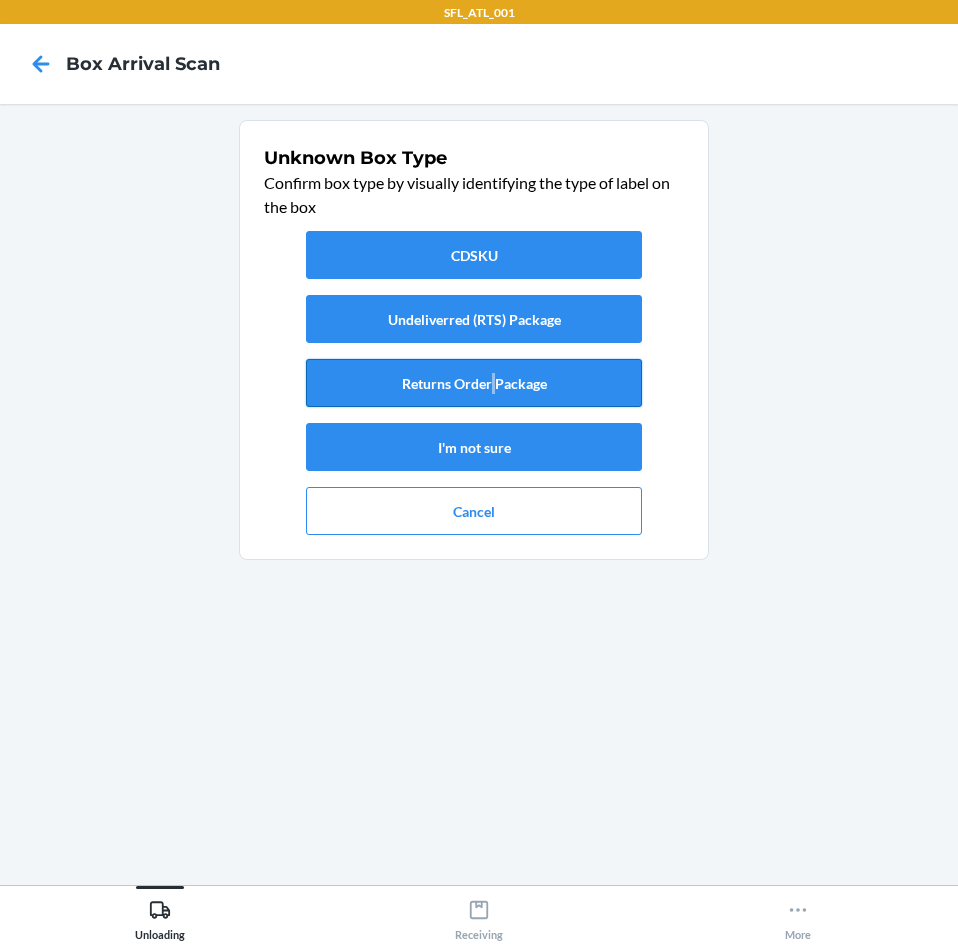 click on "Returns Order Package" at bounding box center (474, 383) 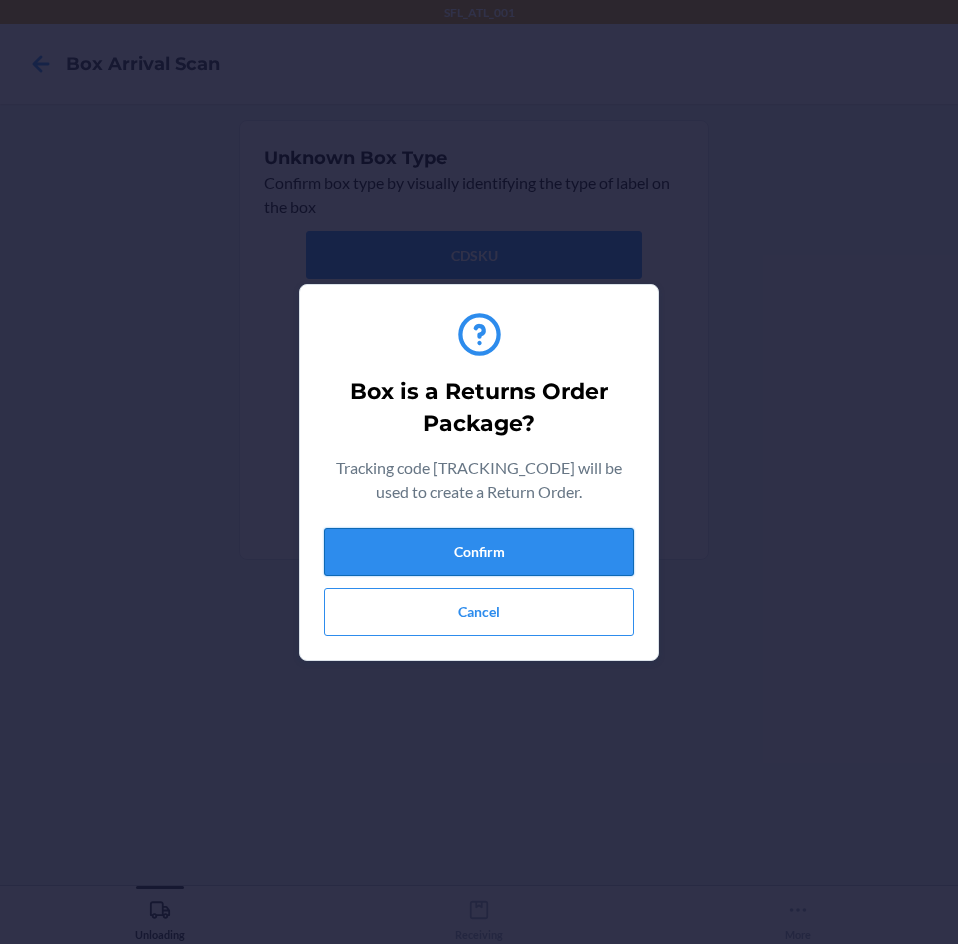 click on "Confirm" at bounding box center [479, 552] 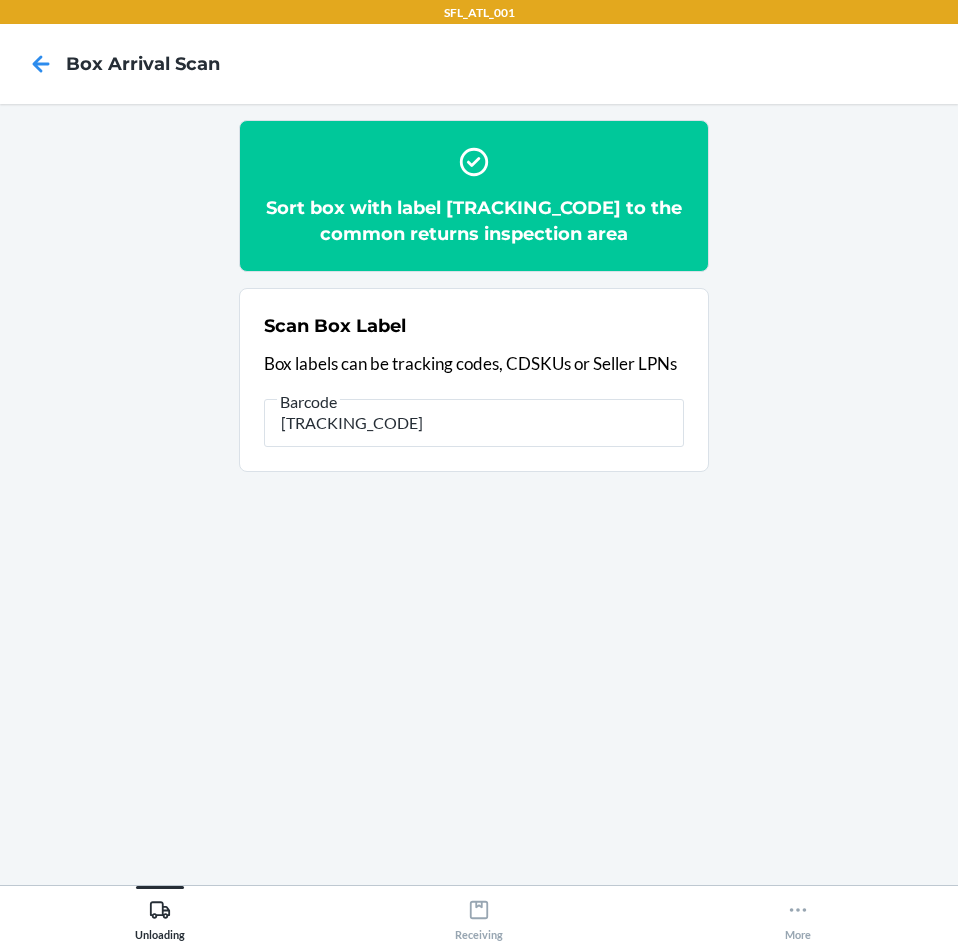 type on "[NUMBER]" 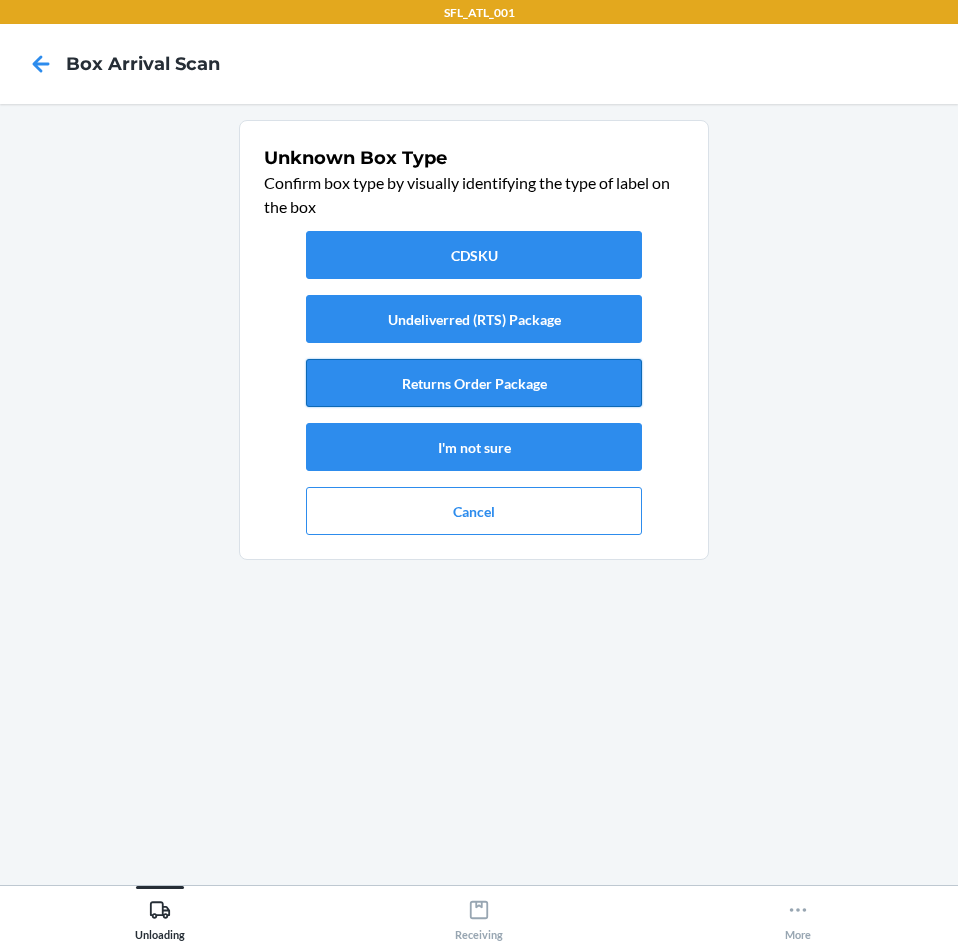click on "Returns Order Package" at bounding box center [474, 383] 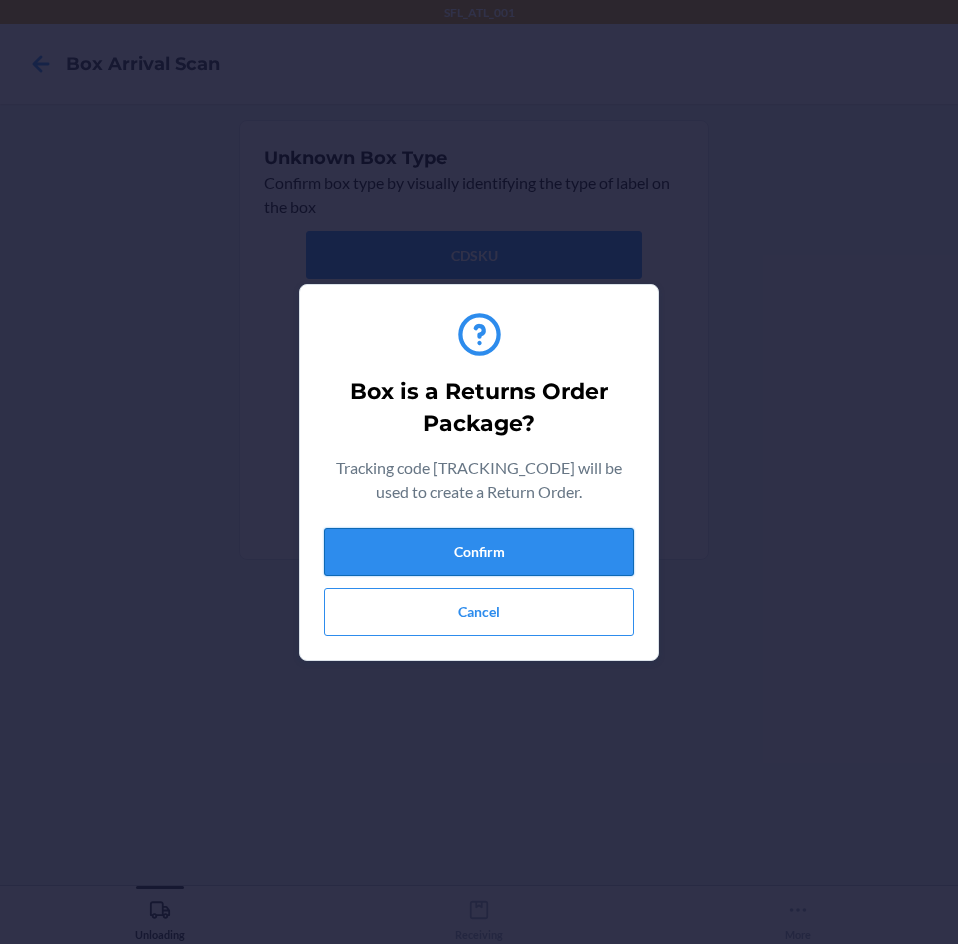click on "Confirm" at bounding box center (479, 552) 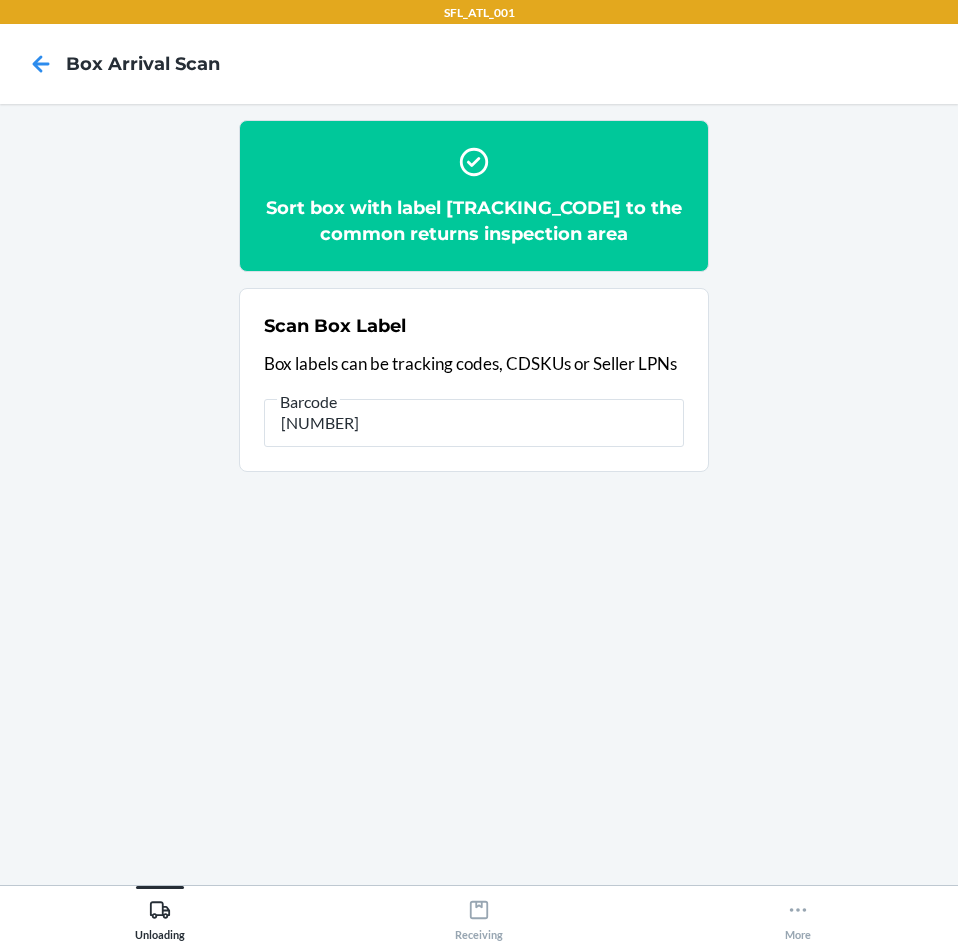 type on "[CREDIT_CARD]" 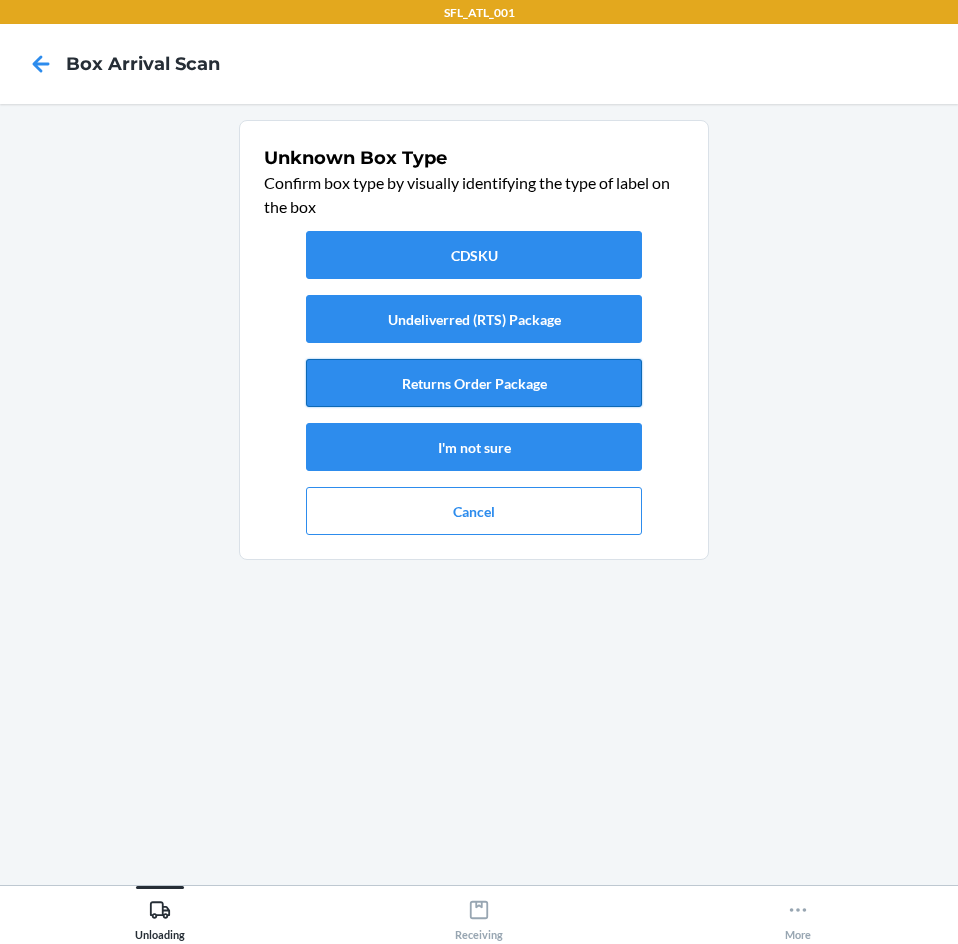 click on "Returns Order Package" at bounding box center (474, 383) 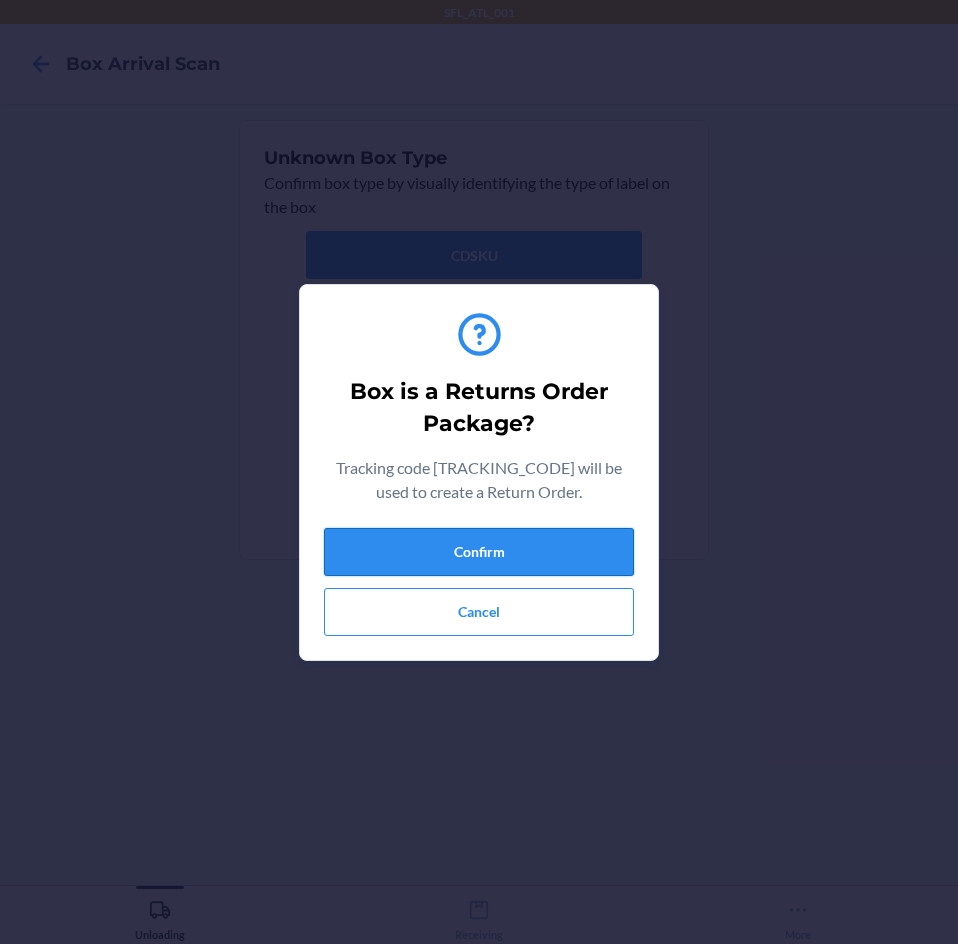 click on "Confirm" at bounding box center (479, 552) 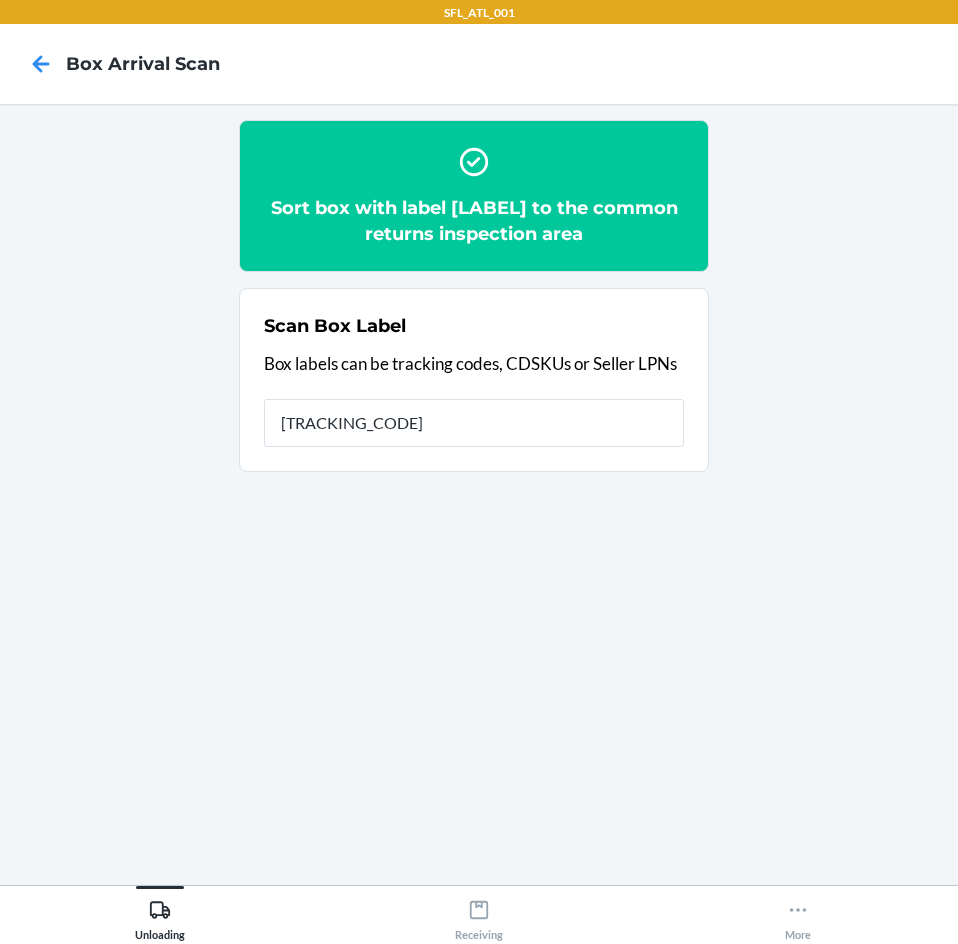 type on "420302599434636106023299461130" 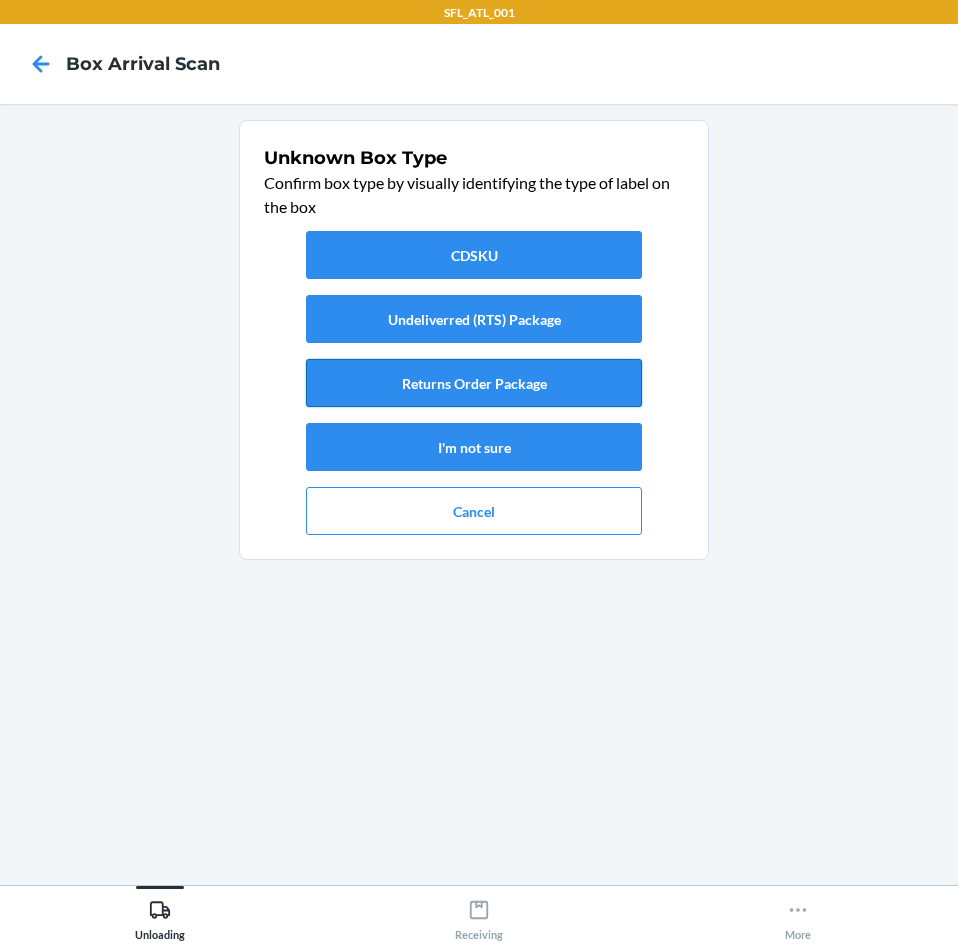 click on "Returns Order Package" at bounding box center (474, 383) 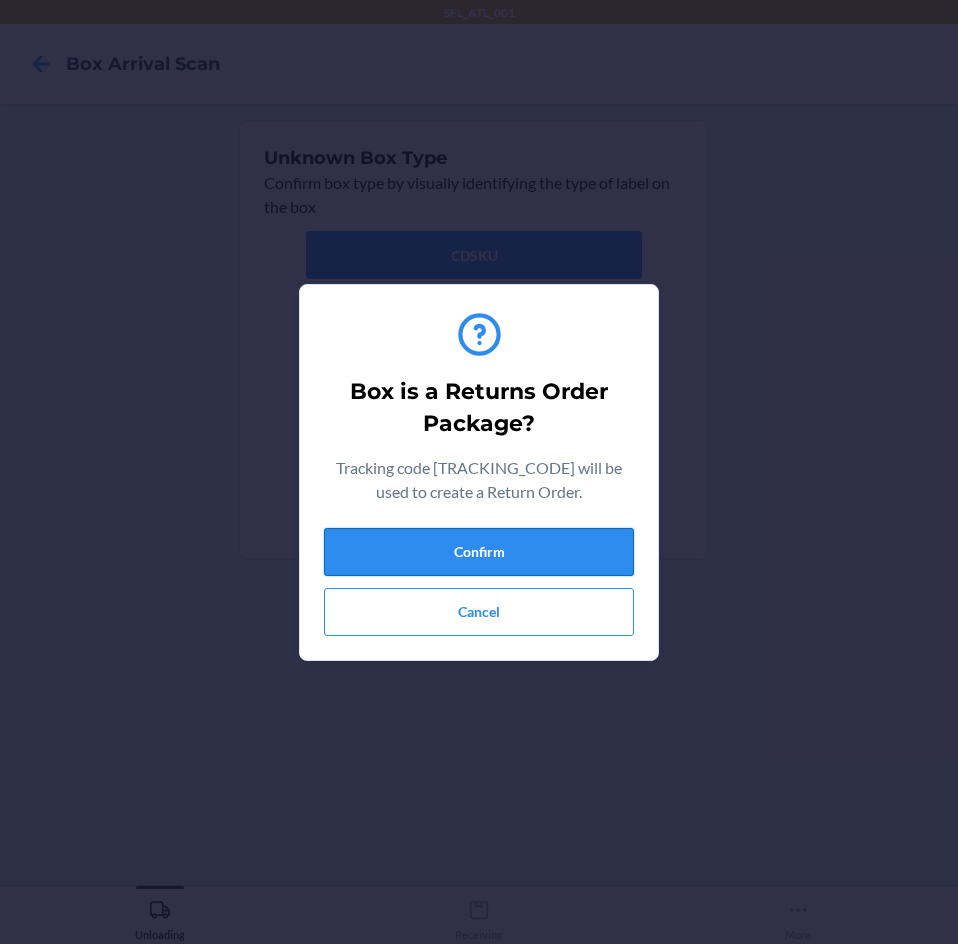 click on "Confirm" at bounding box center [479, 552] 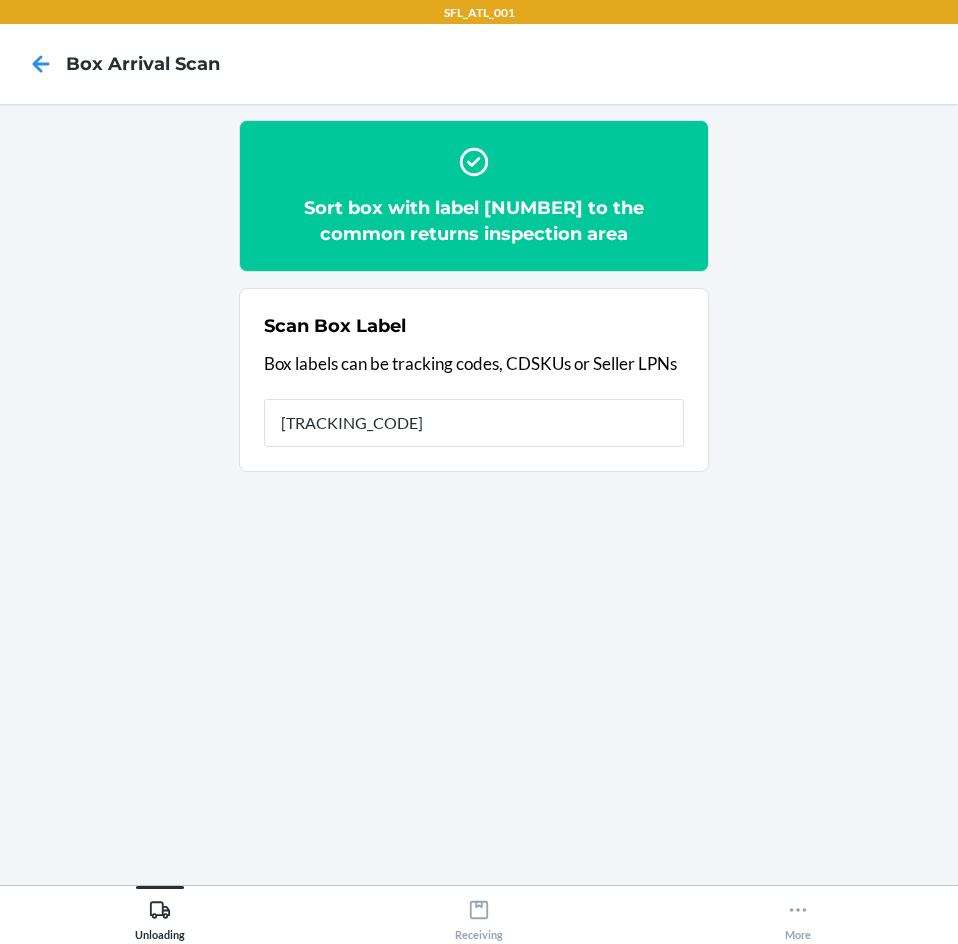 type on "[NUMBER]" 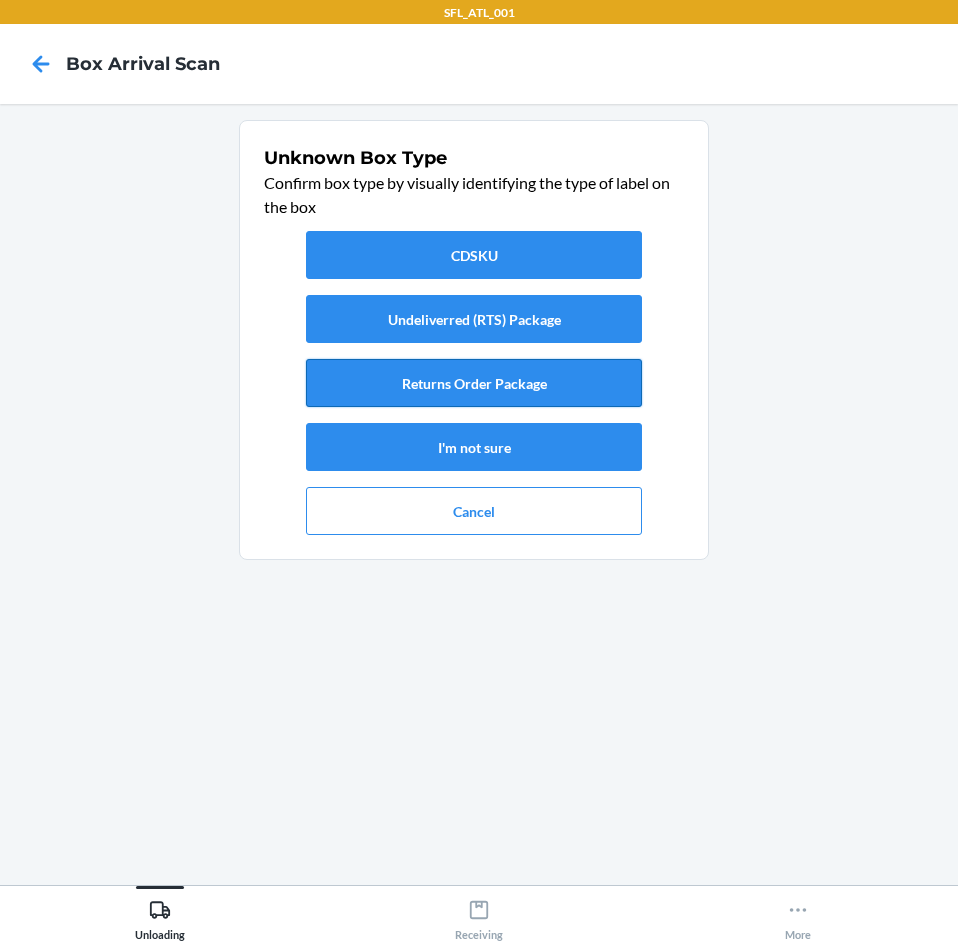 click on "Returns Order Package" at bounding box center [474, 383] 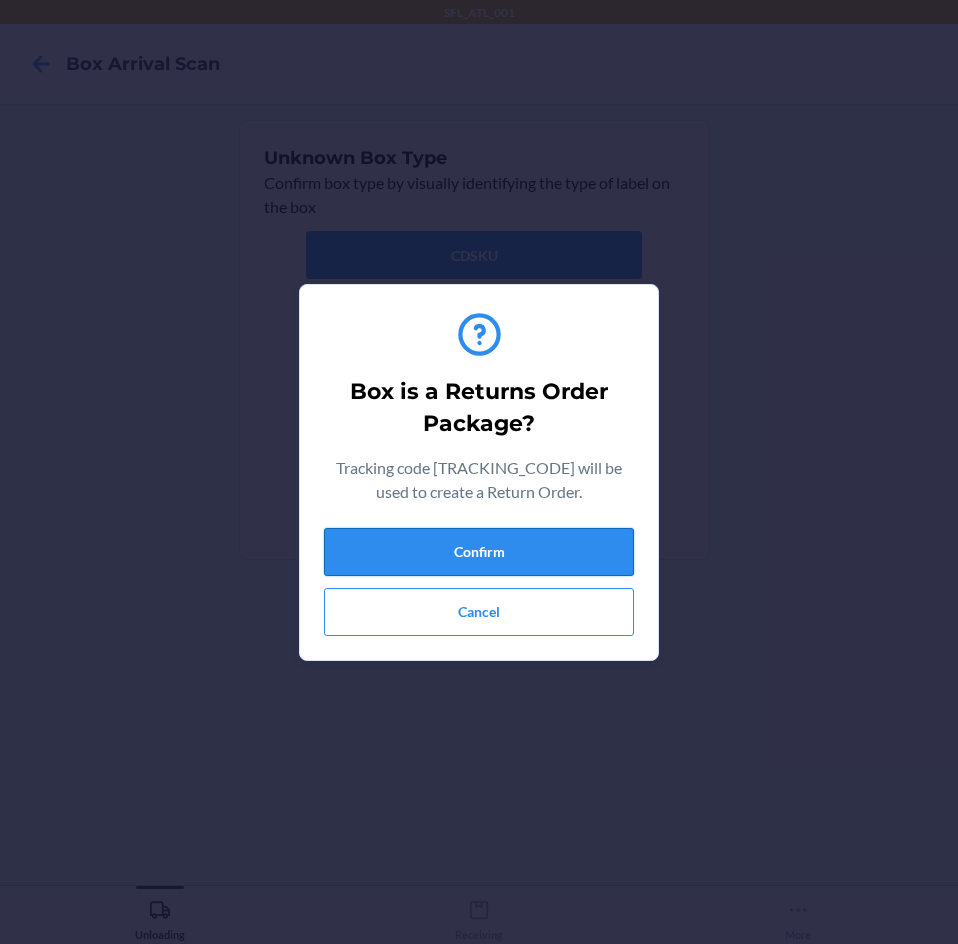 click on "Confirm" at bounding box center (479, 552) 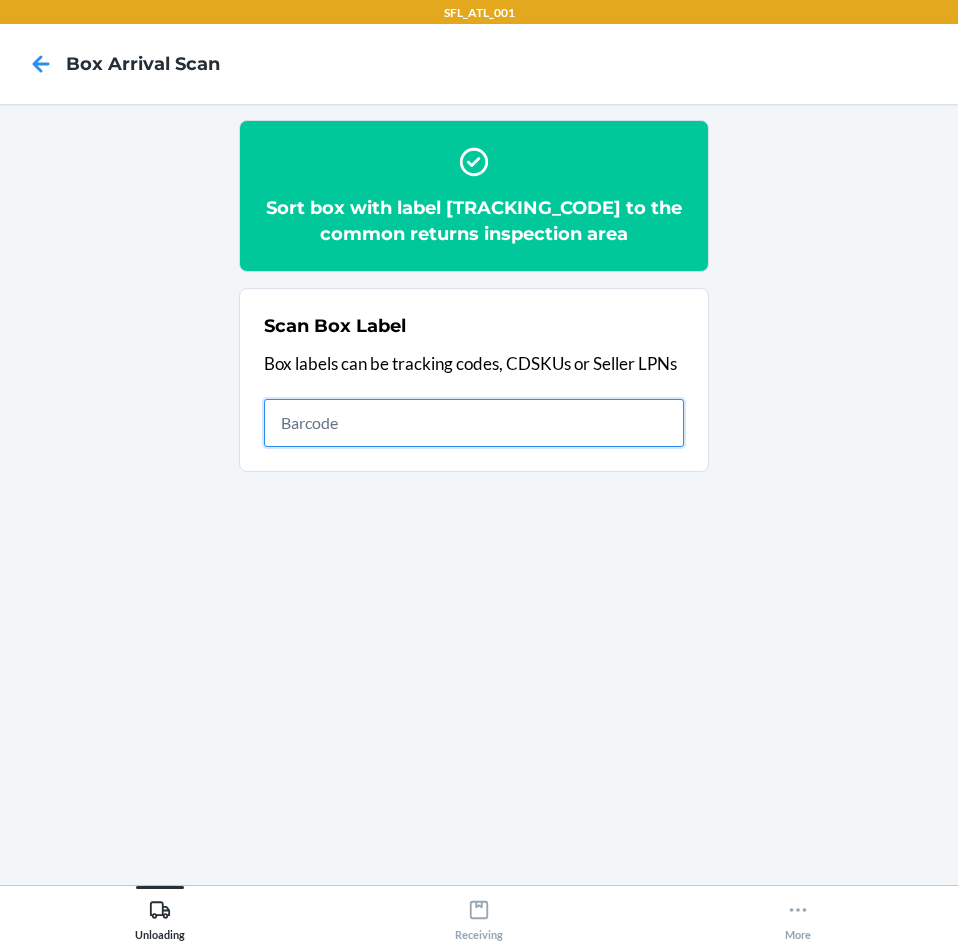 click at bounding box center (474, 423) 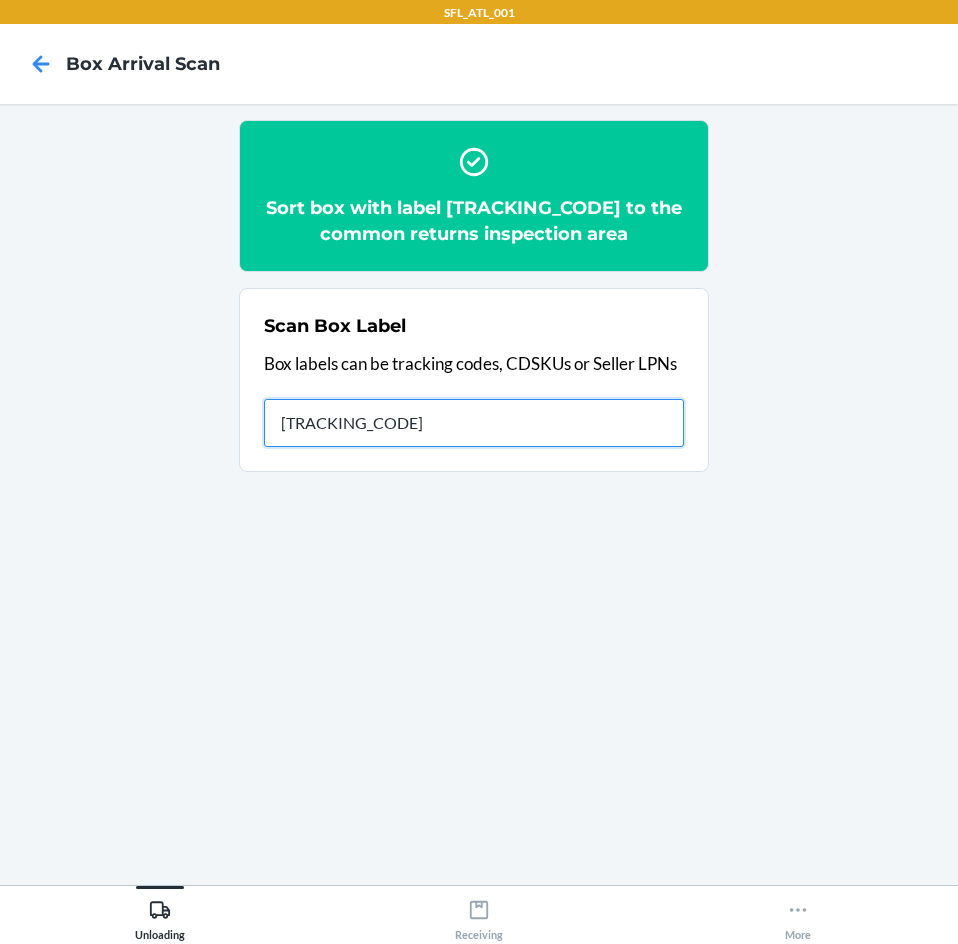 type on "[ALPHANUMERIC_STRING]" 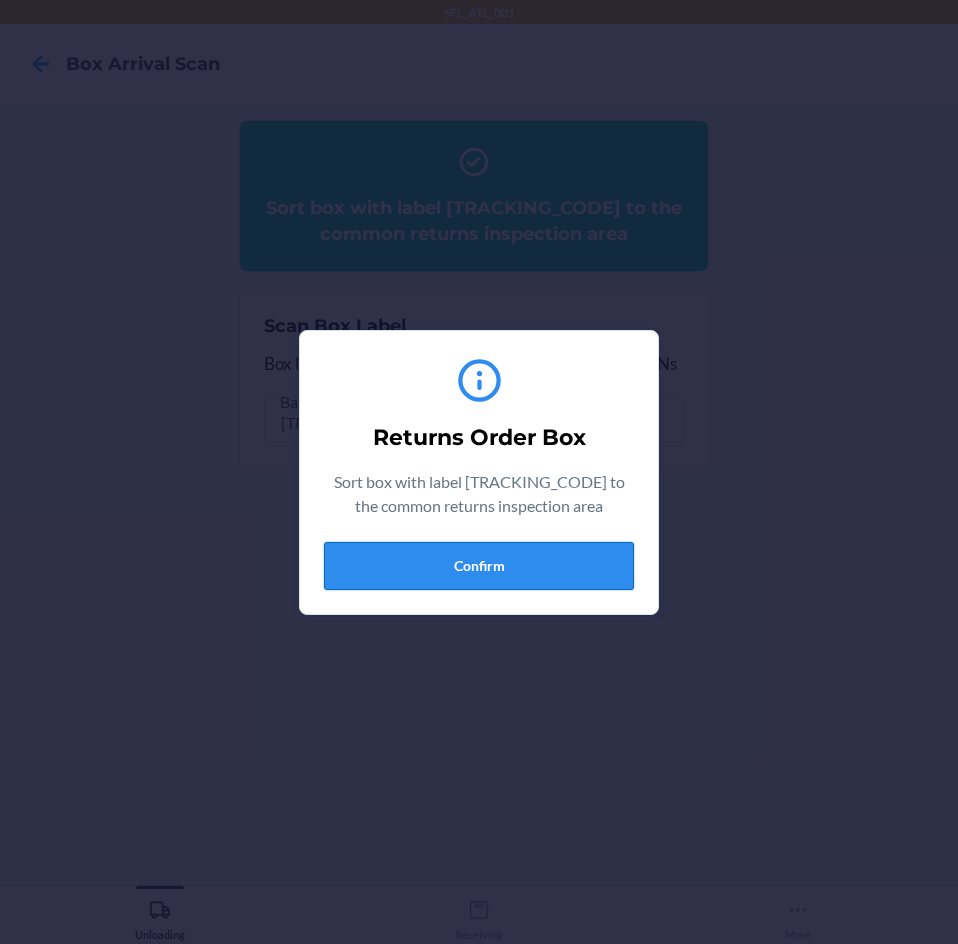 click on "Confirm" at bounding box center (479, 566) 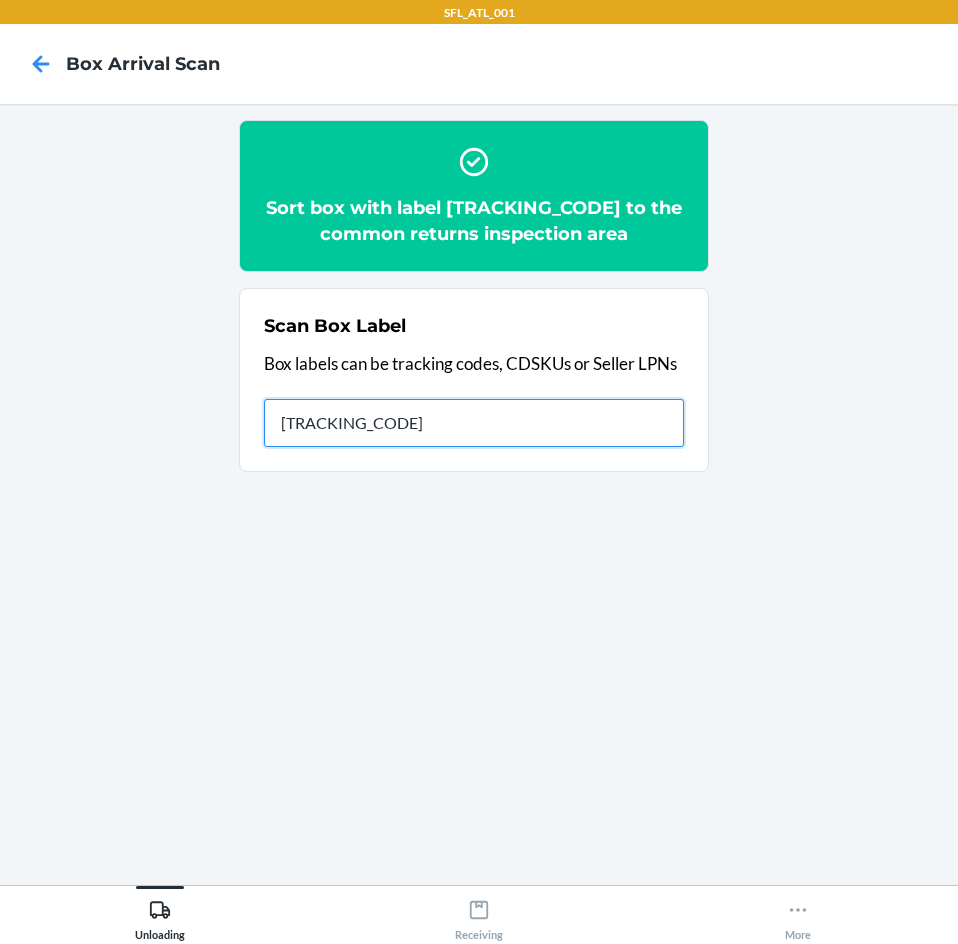 type on "[ALPHANUMERIC]" 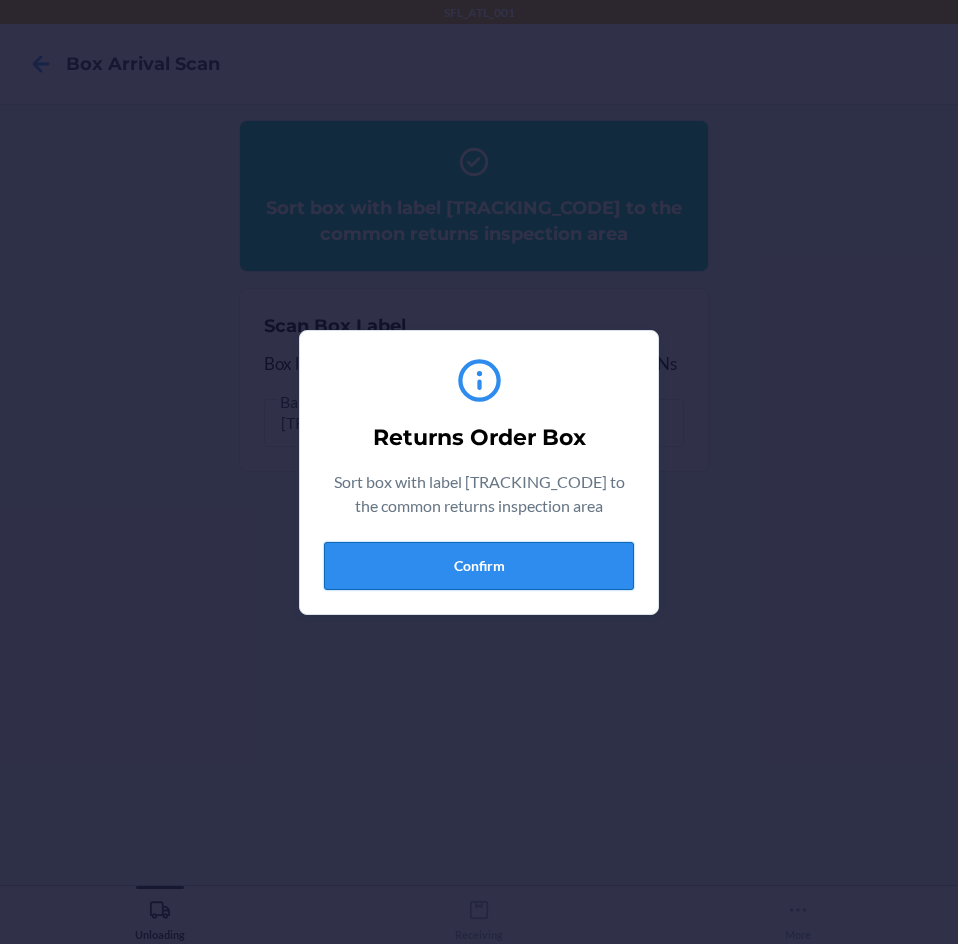 click on "Confirm" at bounding box center [479, 566] 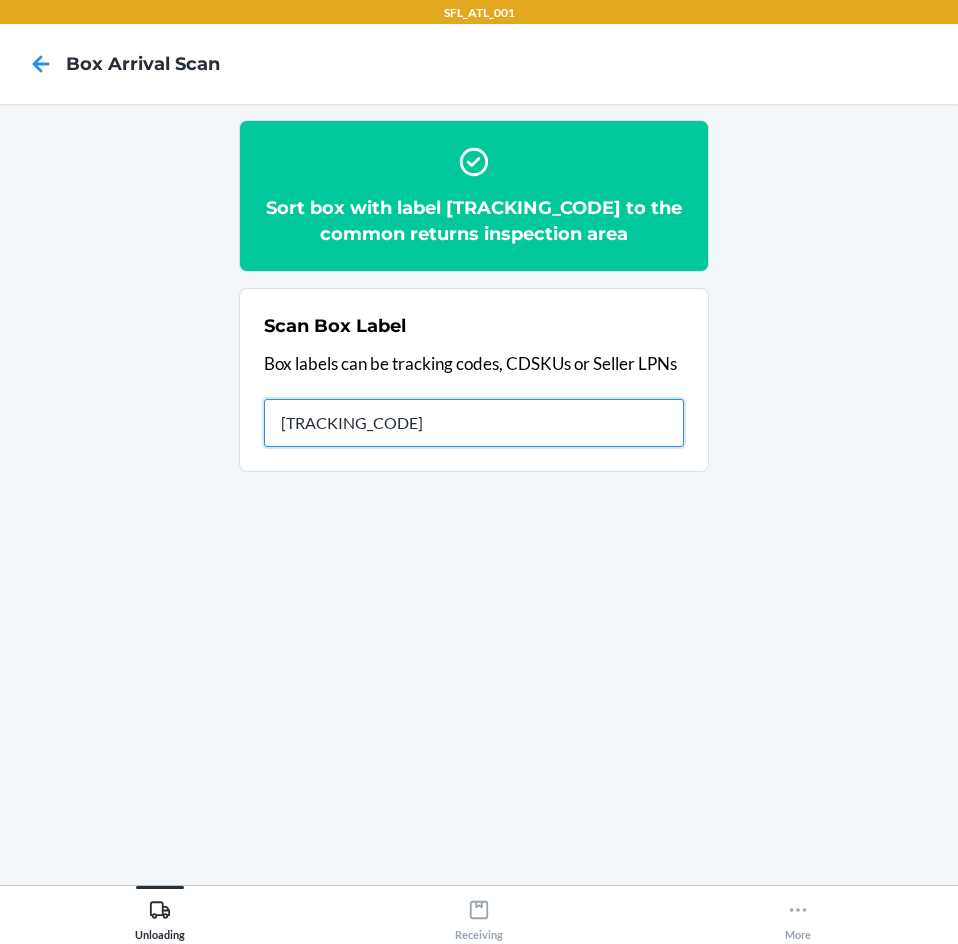 type on "[ALPHANUMERIC]" 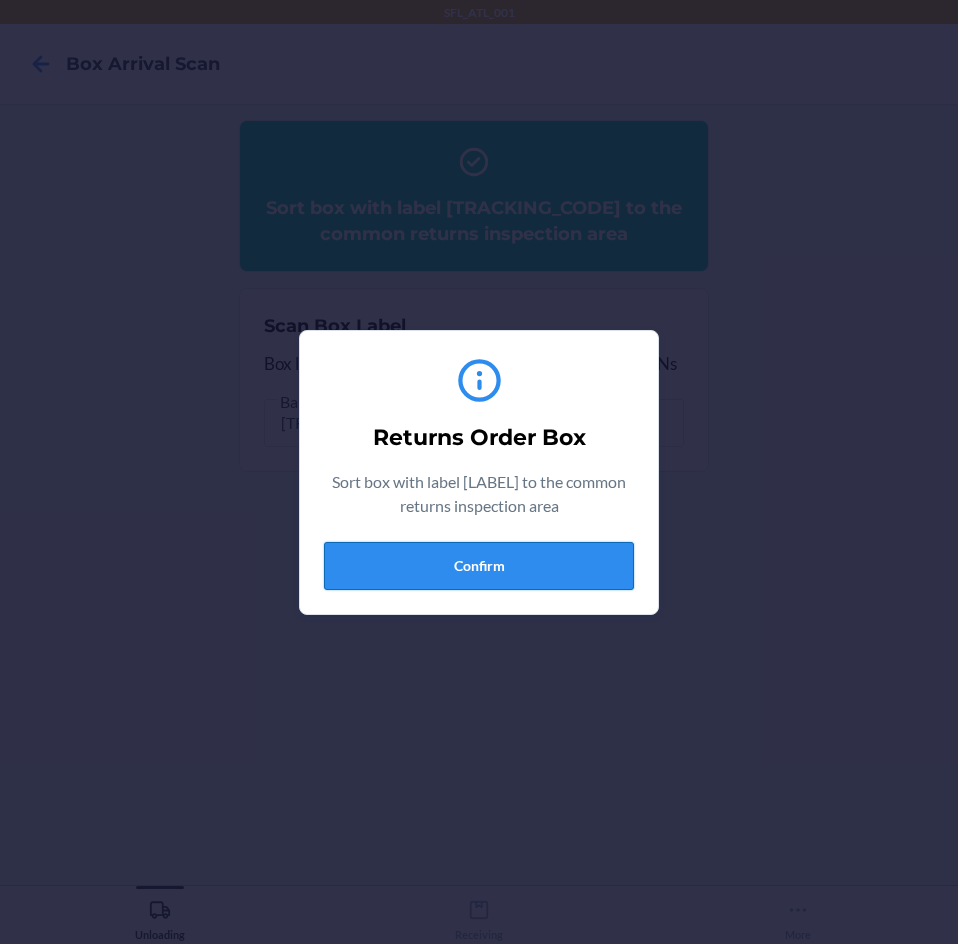 click on "Confirm" at bounding box center [479, 566] 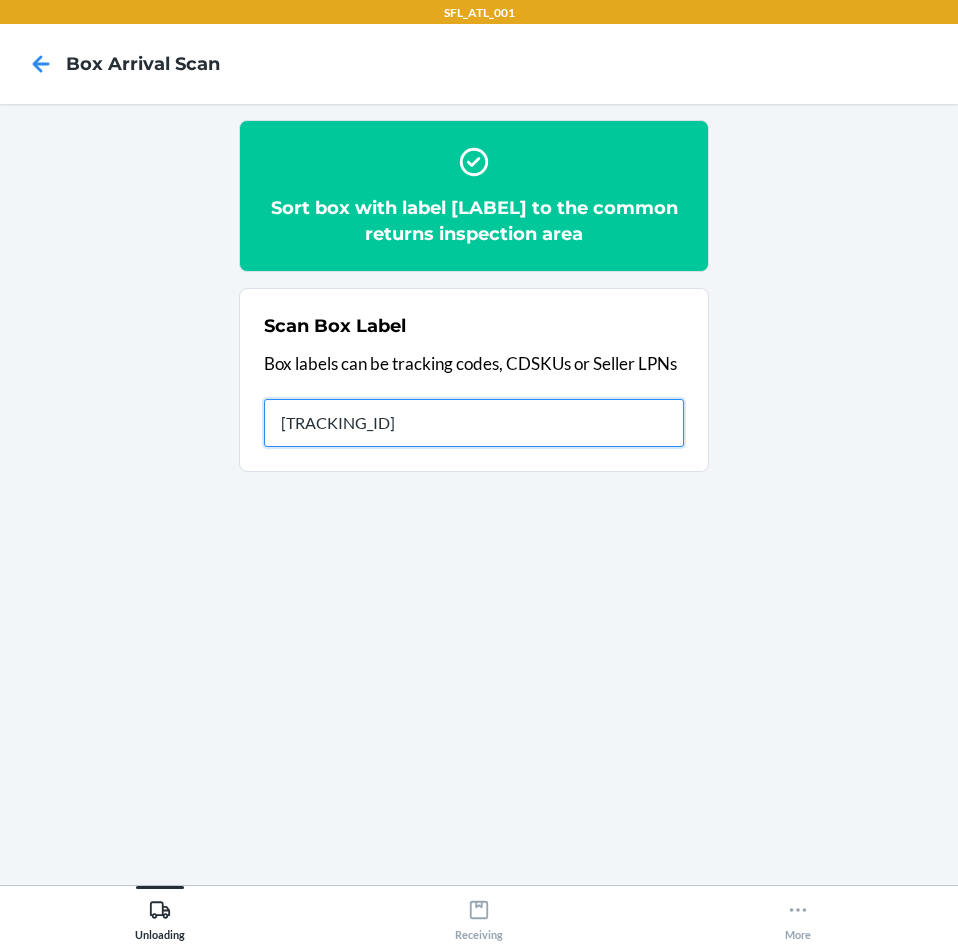type on "[TRACKING]" 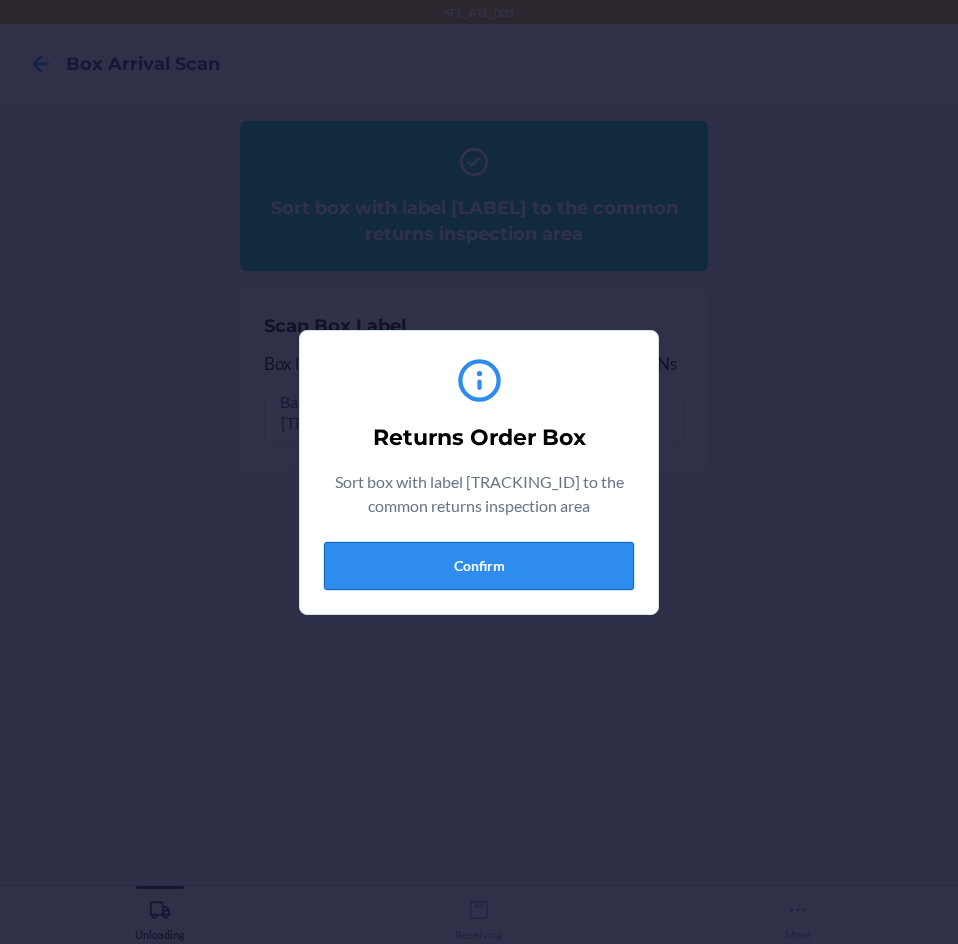 click on "Confirm" at bounding box center (479, 566) 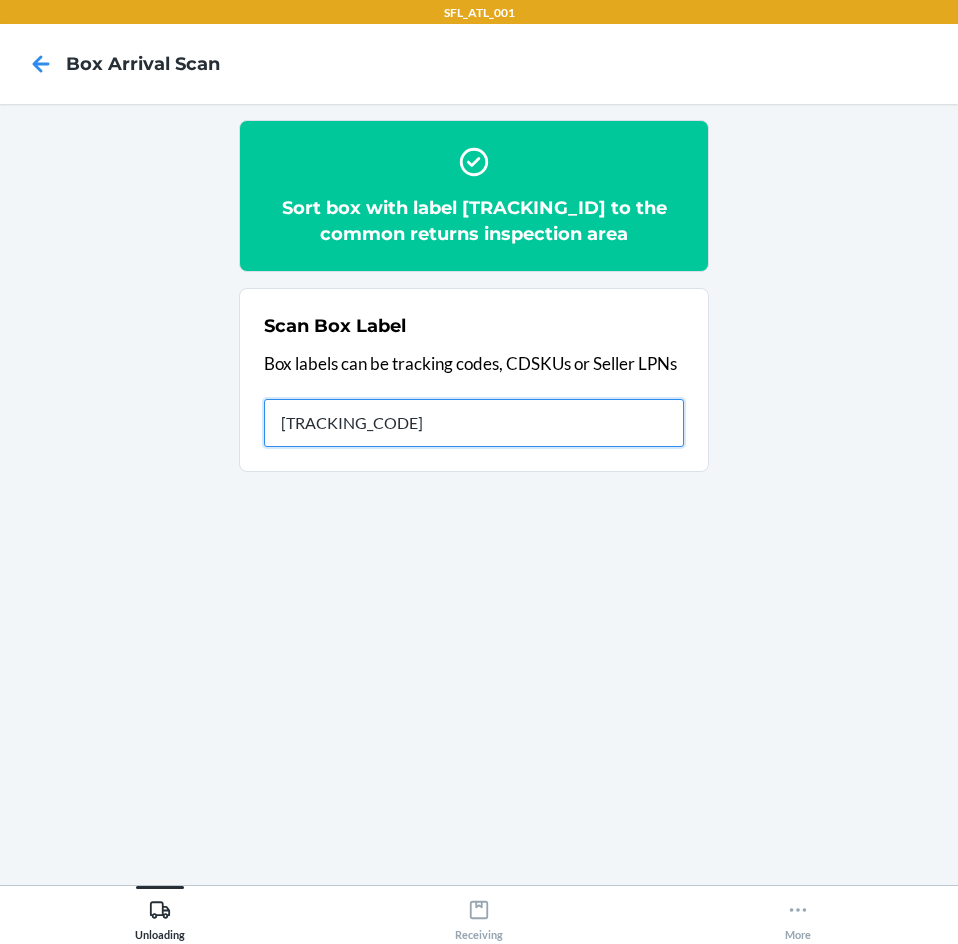 type on "[ALPHANUMERIC]" 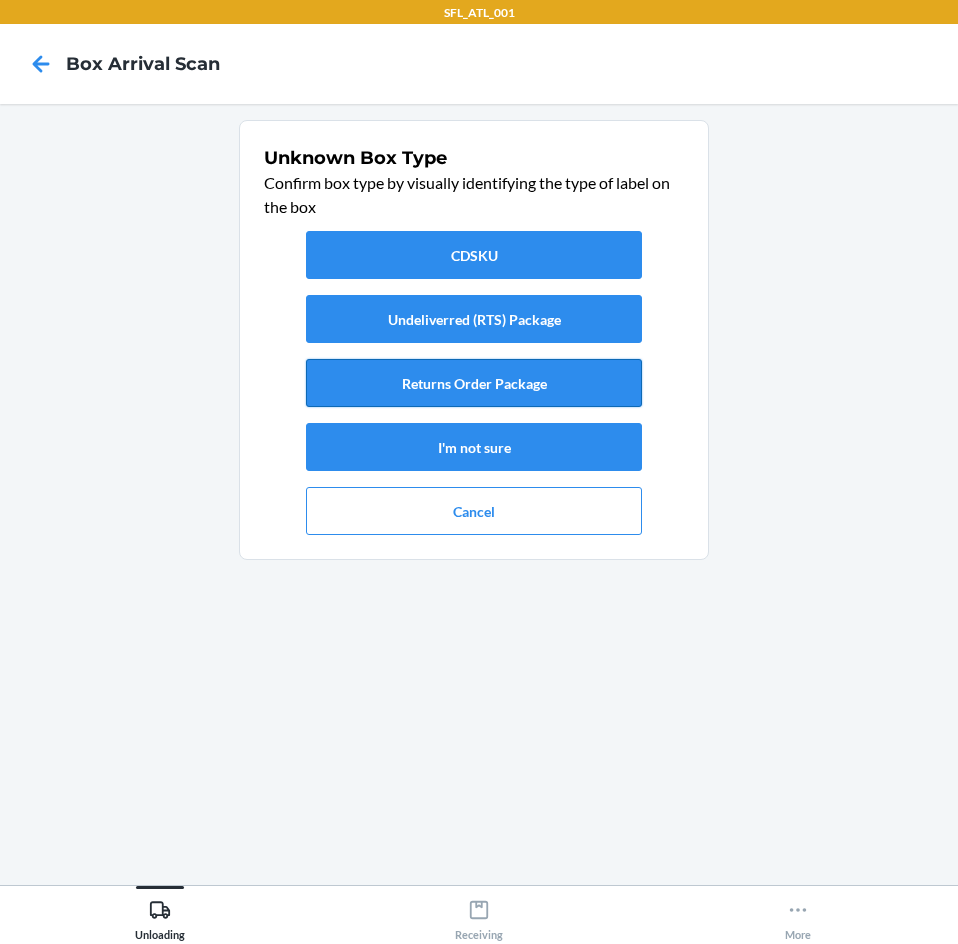 click on "Returns Order Package" at bounding box center [474, 383] 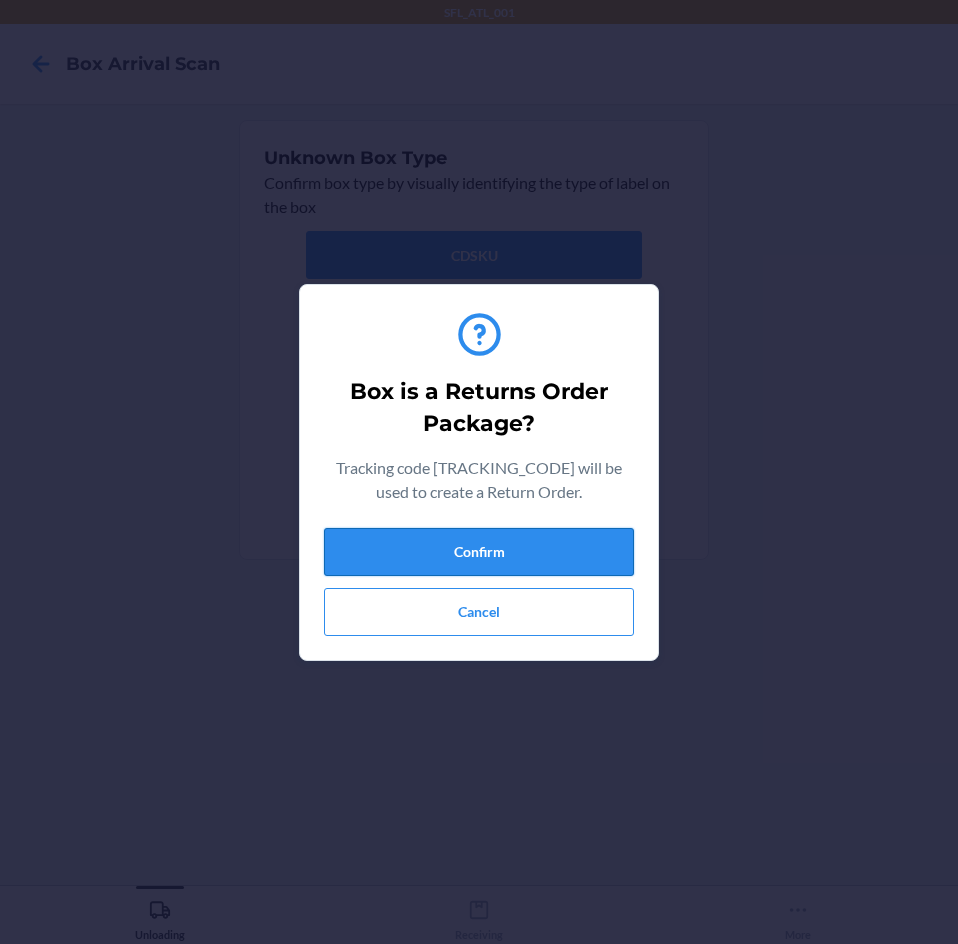 click on "Confirm" at bounding box center [479, 552] 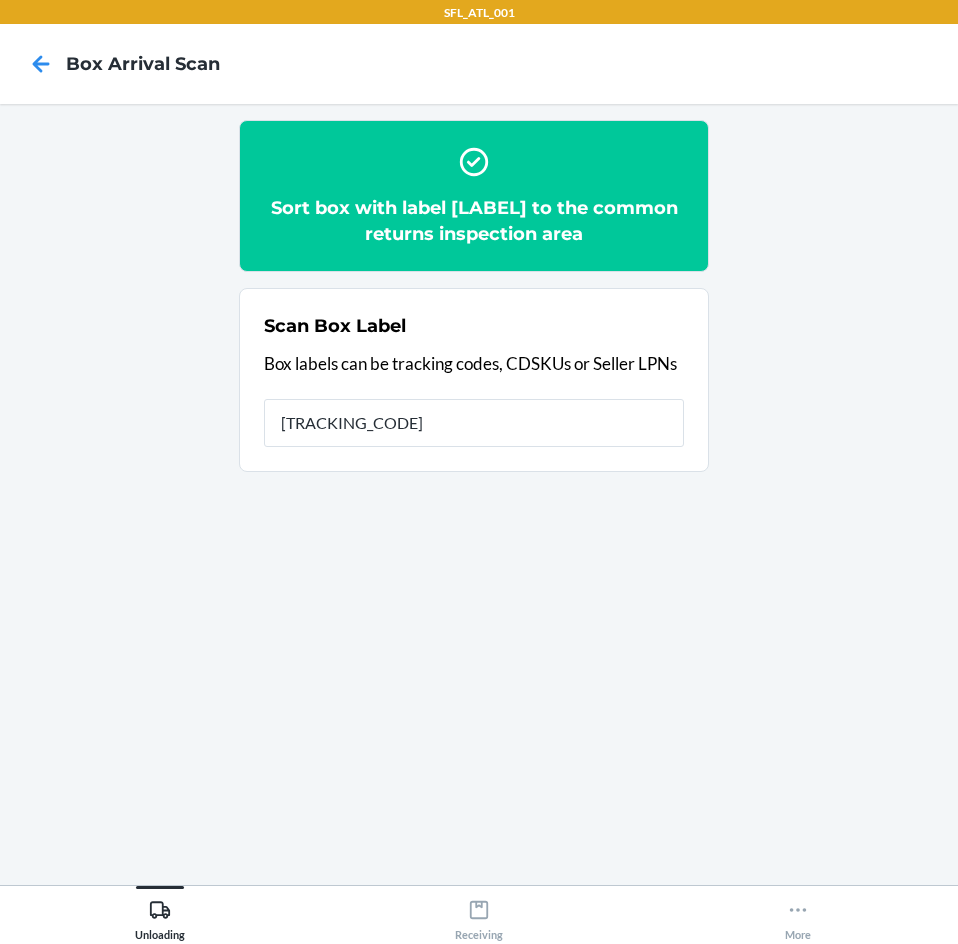type on "[ALPHANUMERIC]" 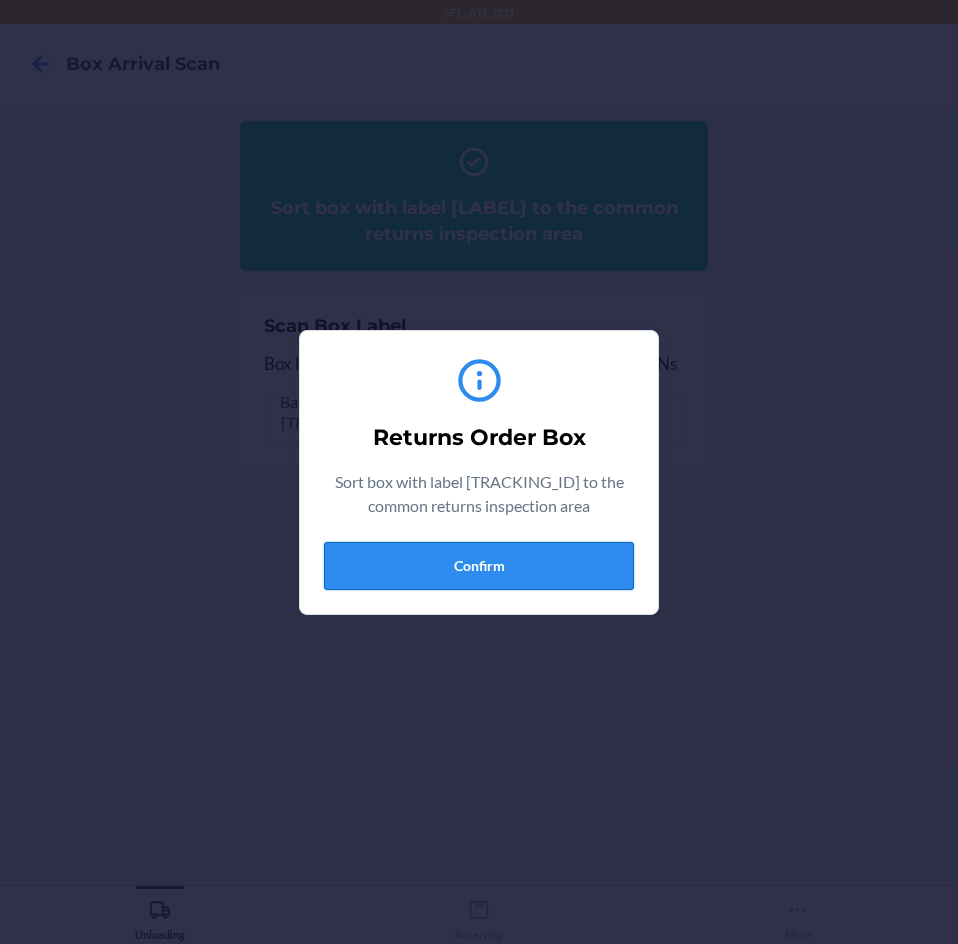 click on "Confirm" at bounding box center [479, 566] 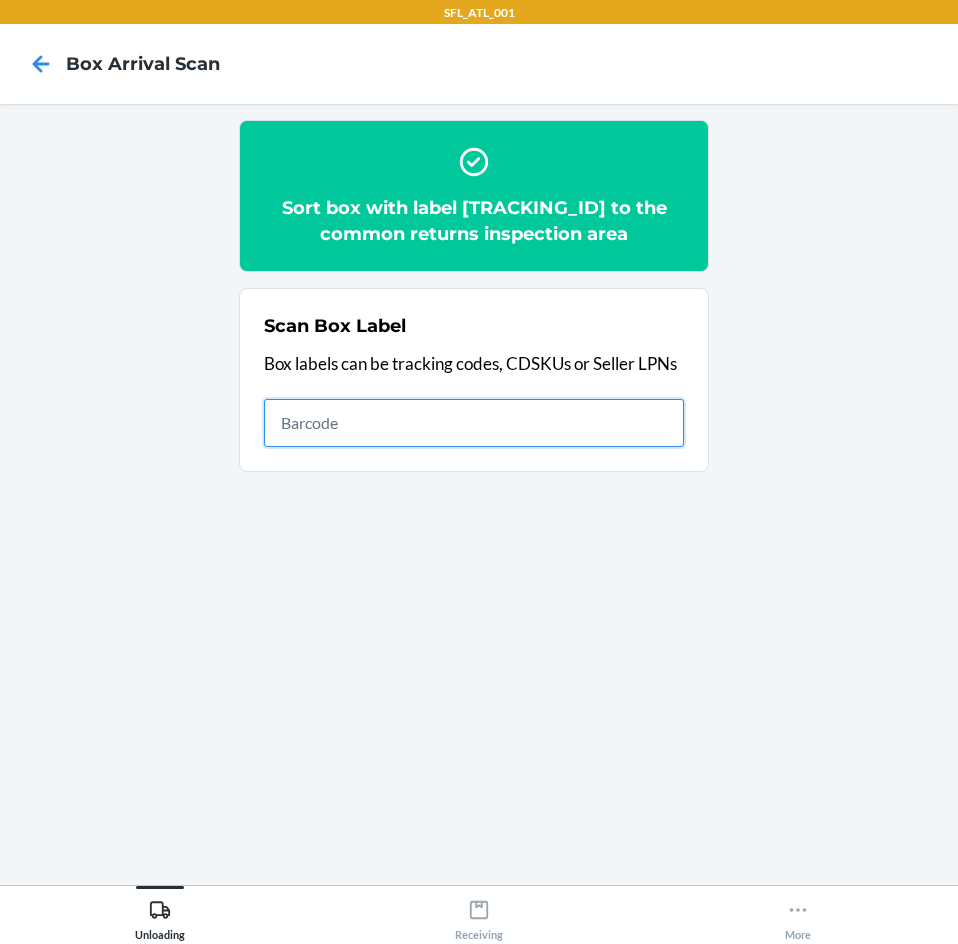 click at bounding box center (474, 423) 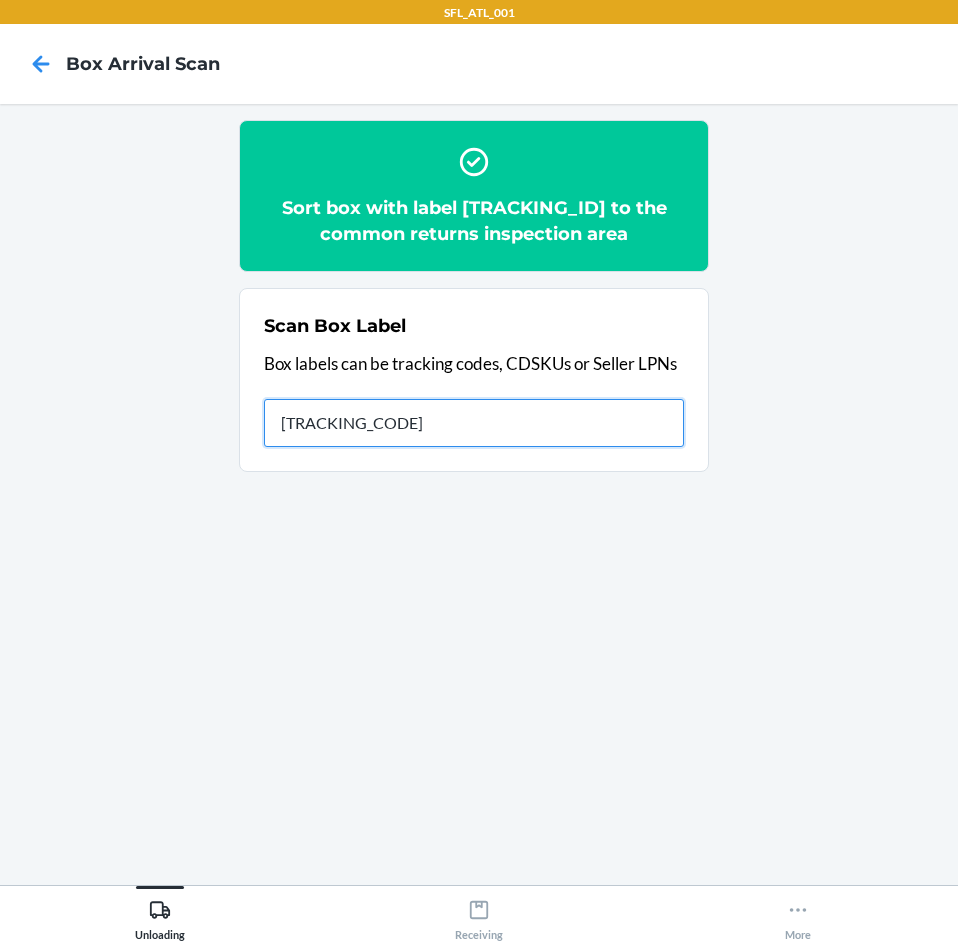 type on "[NUMBER]" 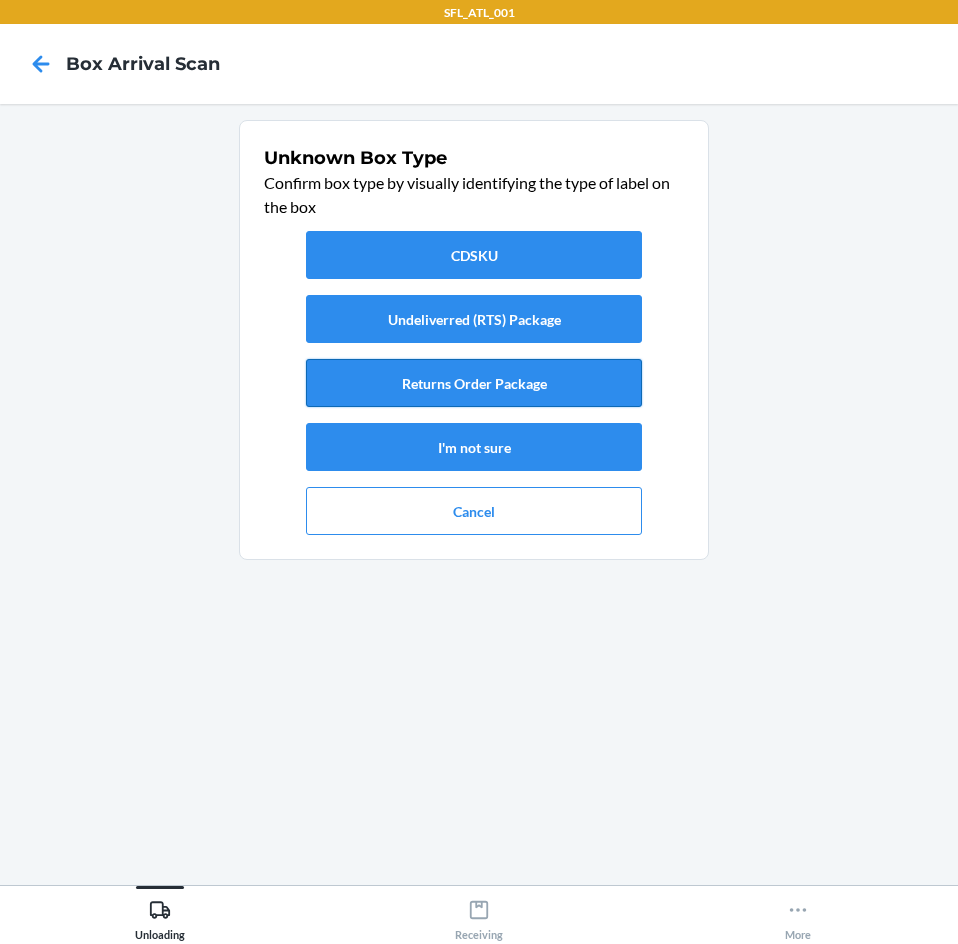 click on "Returns Order Package" at bounding box center [474, 383] 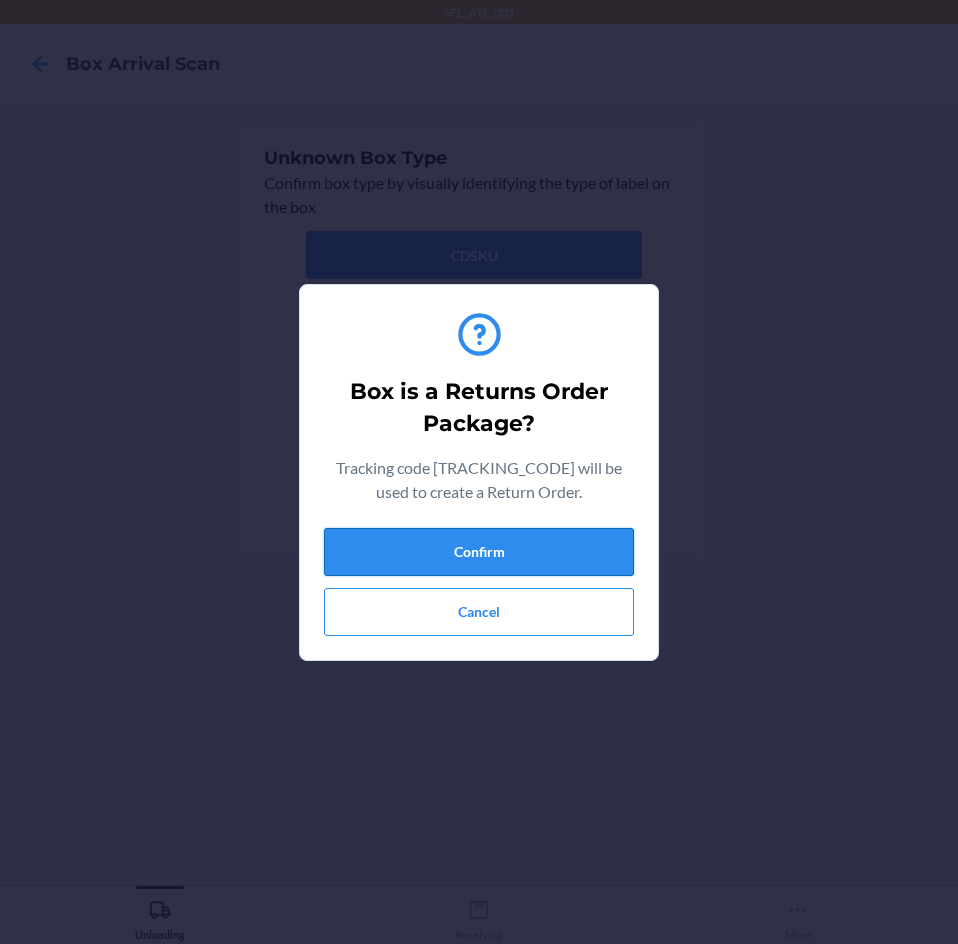 click on "Confirm" at bounding box center (479, 552) 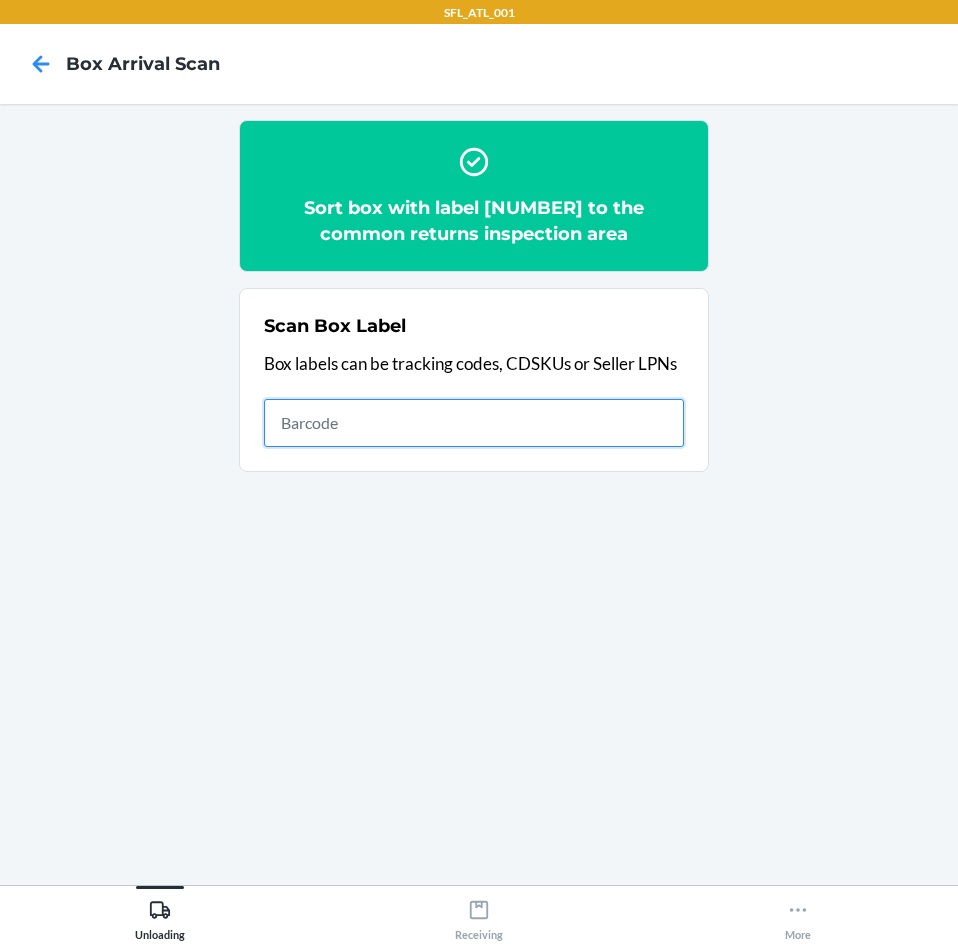 click at bounding box center (474, 423) 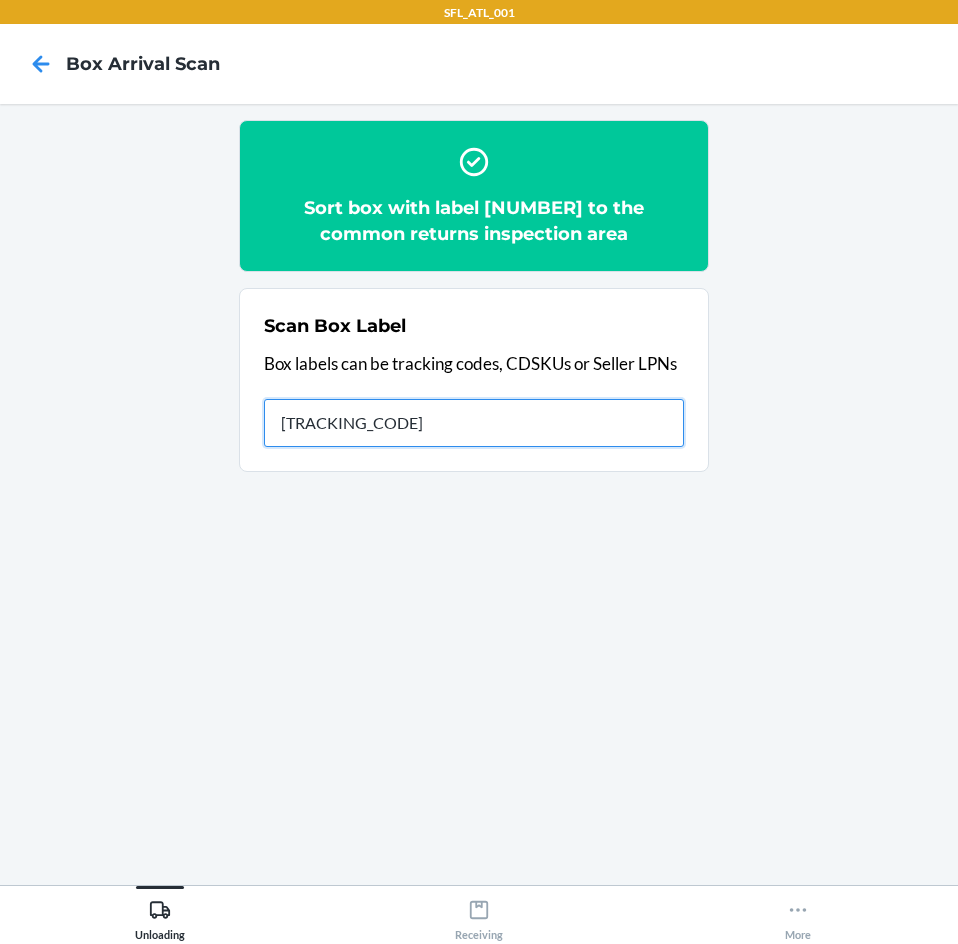 type on "[NUMBER]" 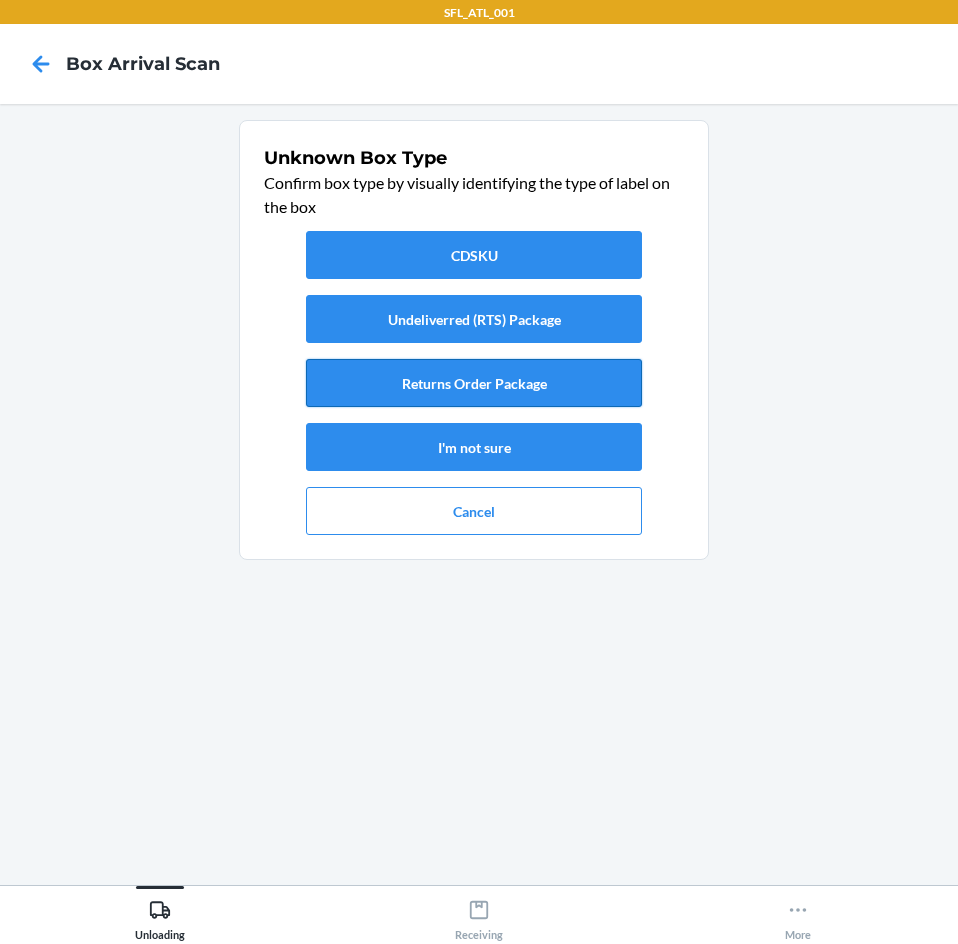 click on "Returns Order Package" at bounding box center [474, 383] 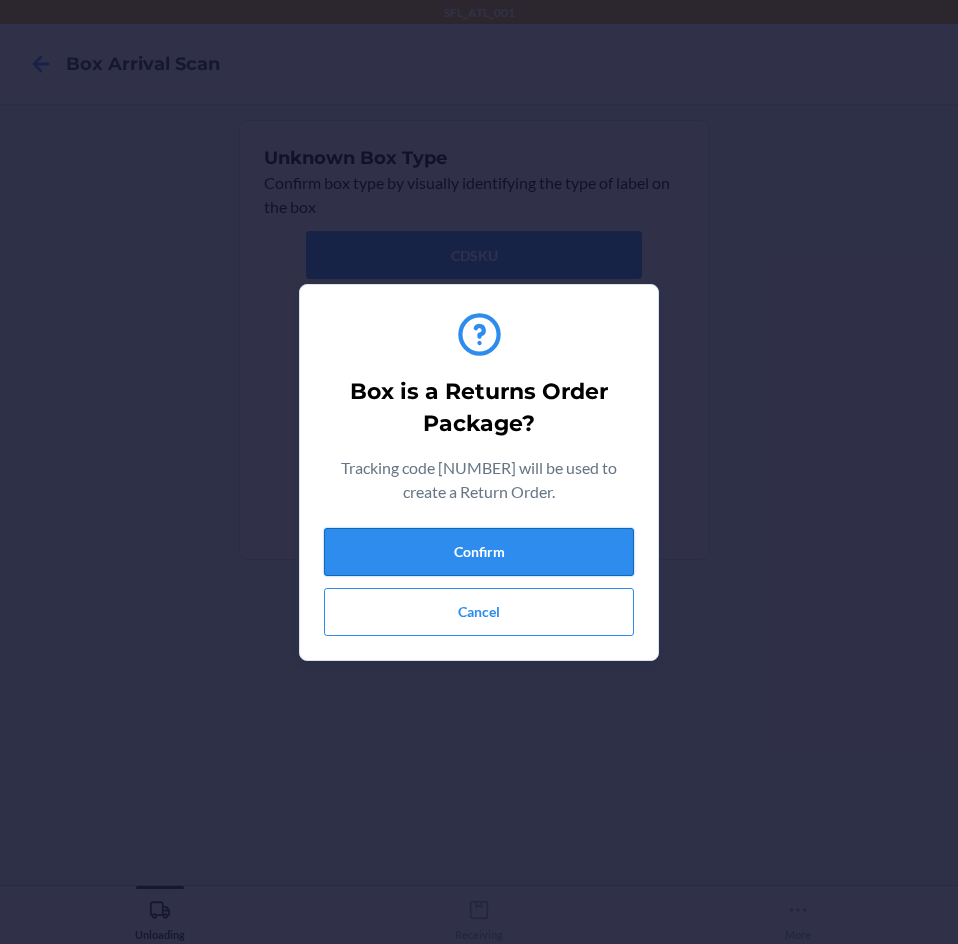 click on "Confirm" at bounding box center [479, 552] 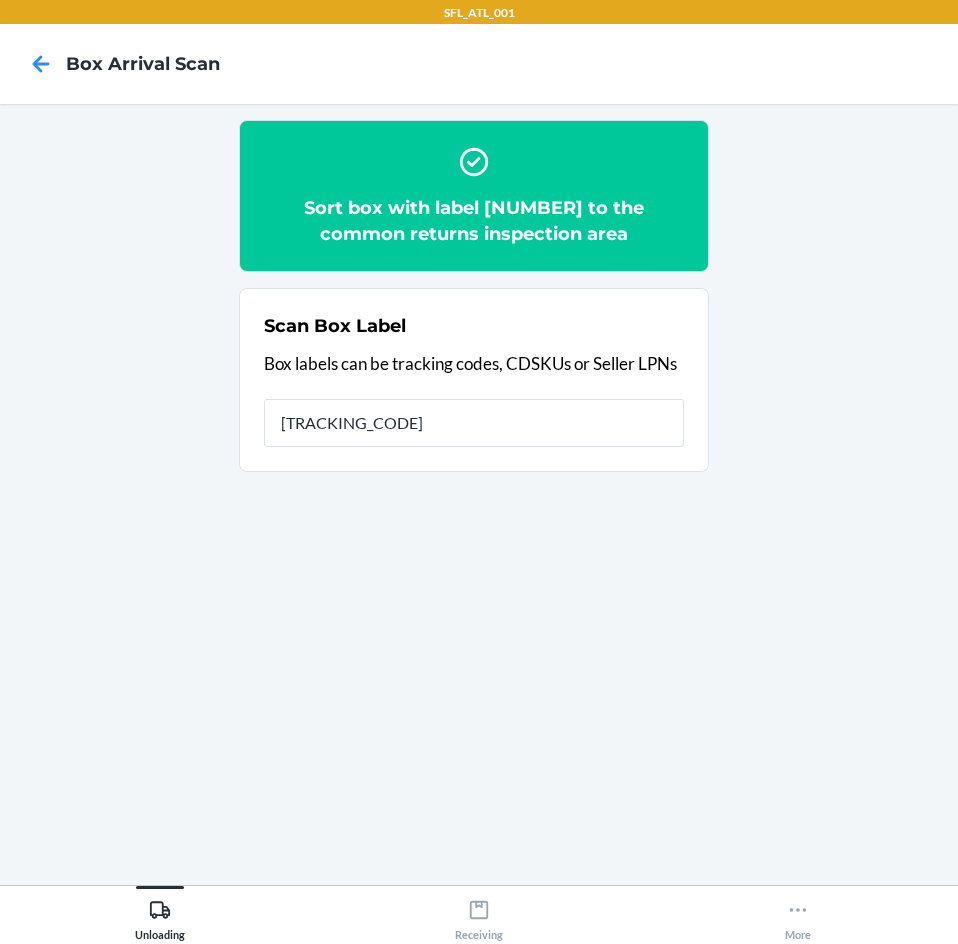 type on "[NUMBER]" 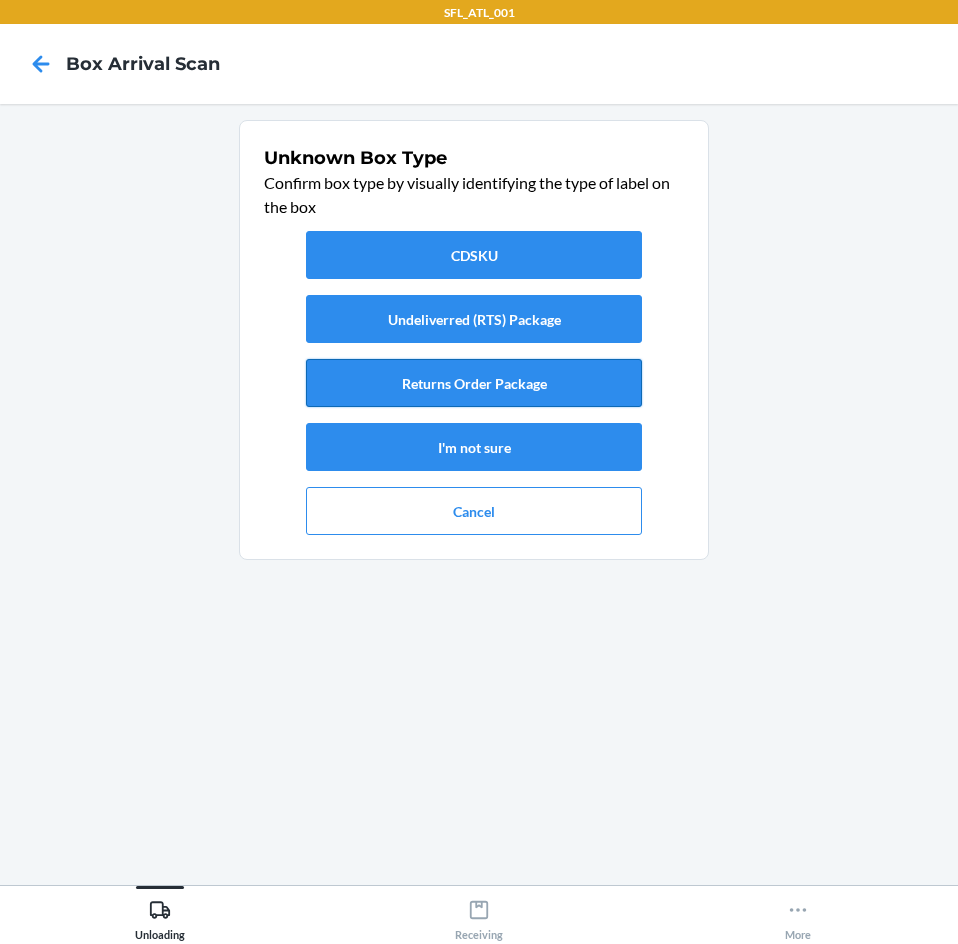 click on "Returns Order Package" at bounding box center (474, 383) 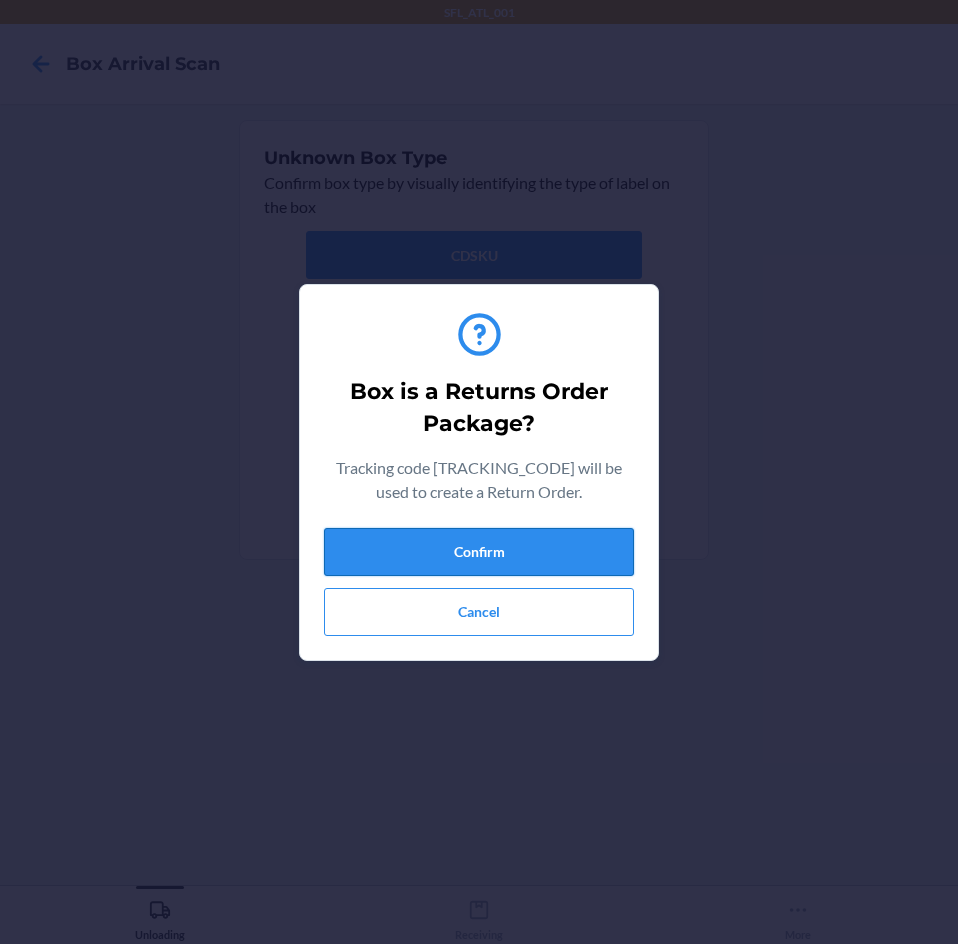click on "Confirm" at bounding box center [479, 552] 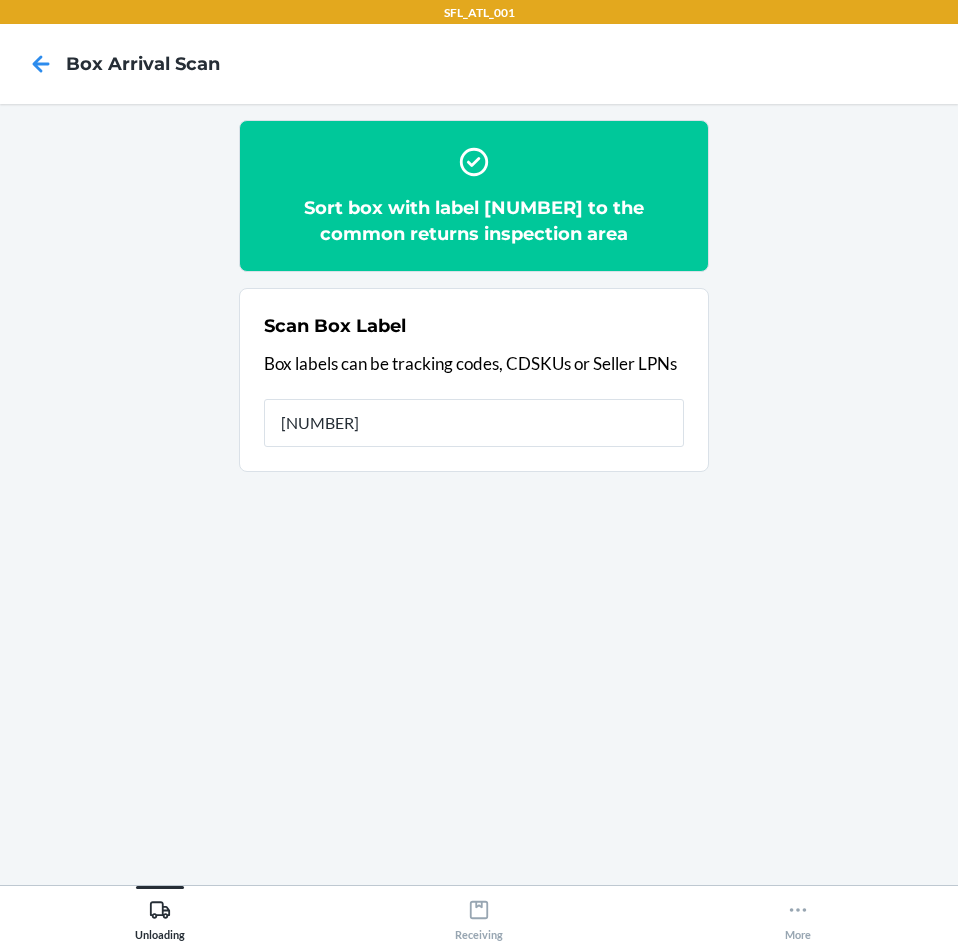 type on "[CREDIT_CARD]" 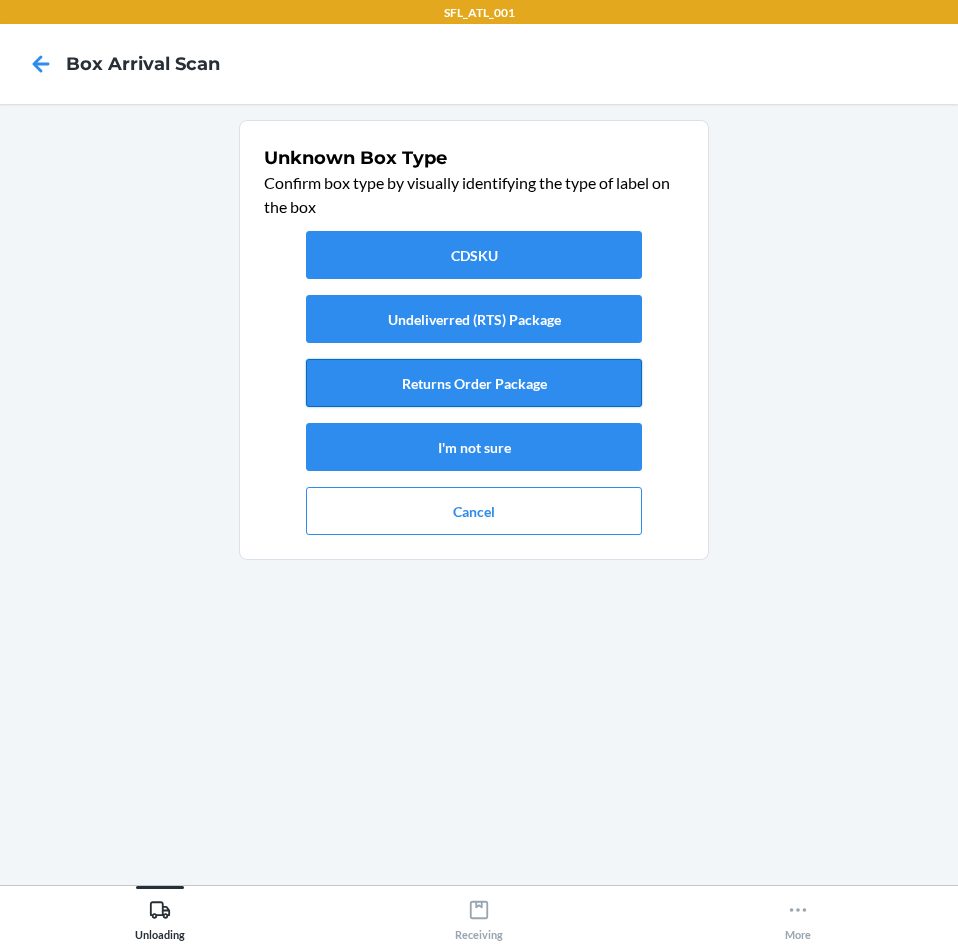 click on "Returns Order Package" at bounding box center (474, 383) 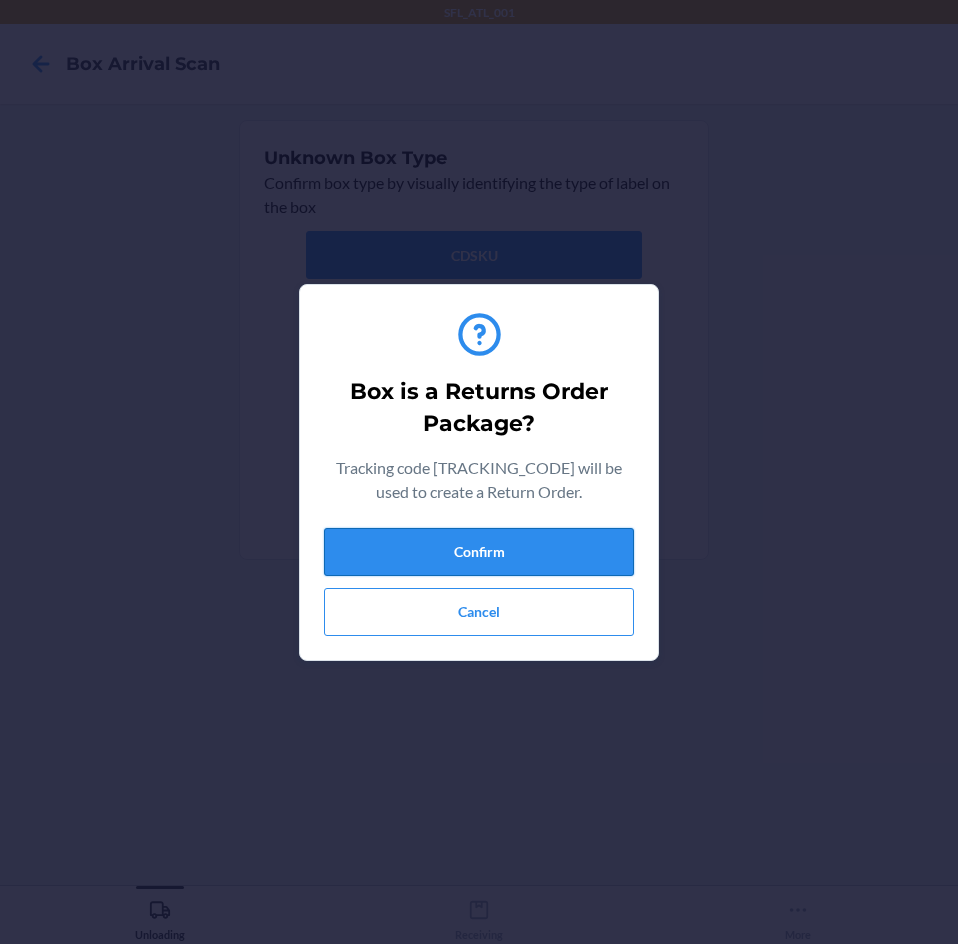 click on "Confirm" at bounding box center [479, 552] 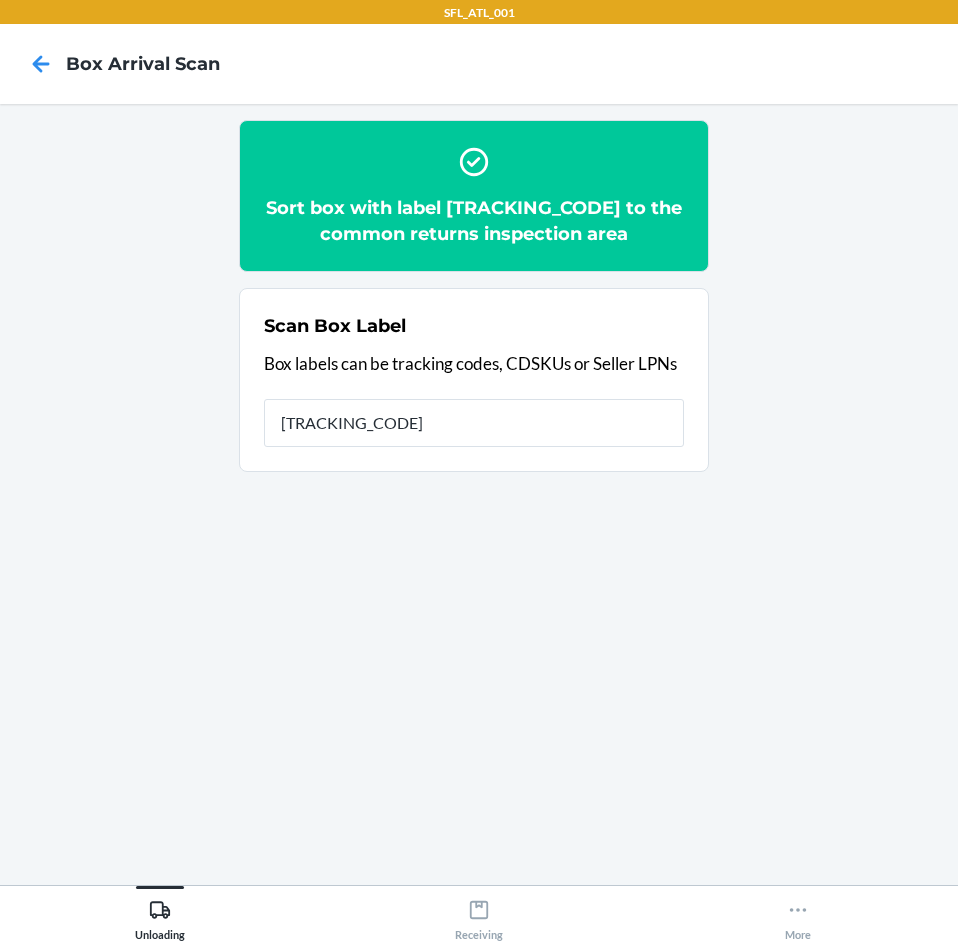 type on "[NUMBER]" 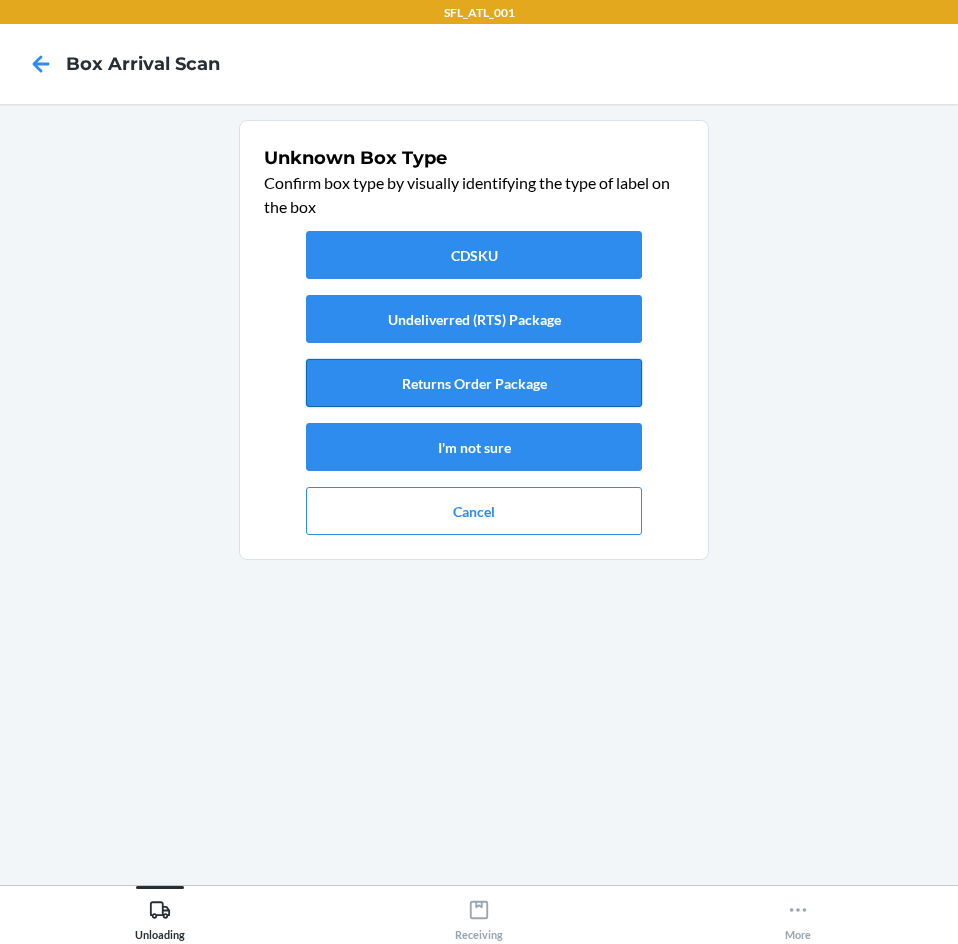 click on "Returns Order Package" at bounding box center [474, 383] 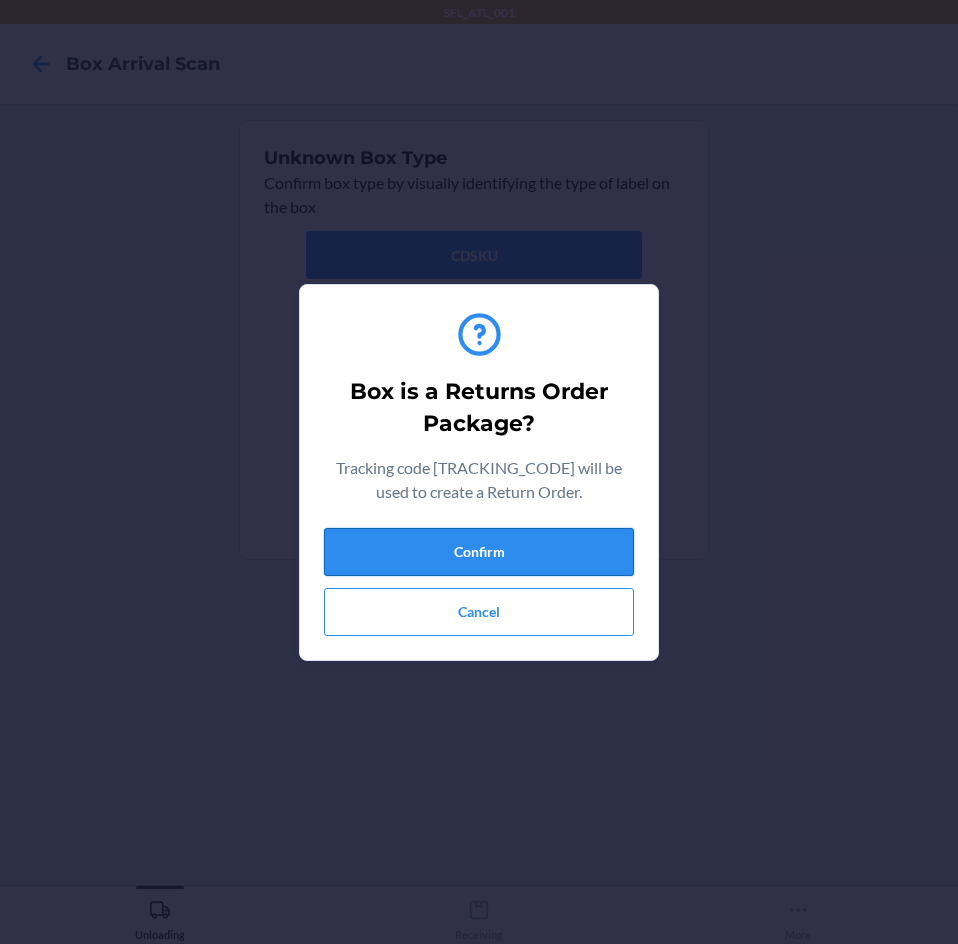 click on "Confirm" at bounding box center (479, 552) 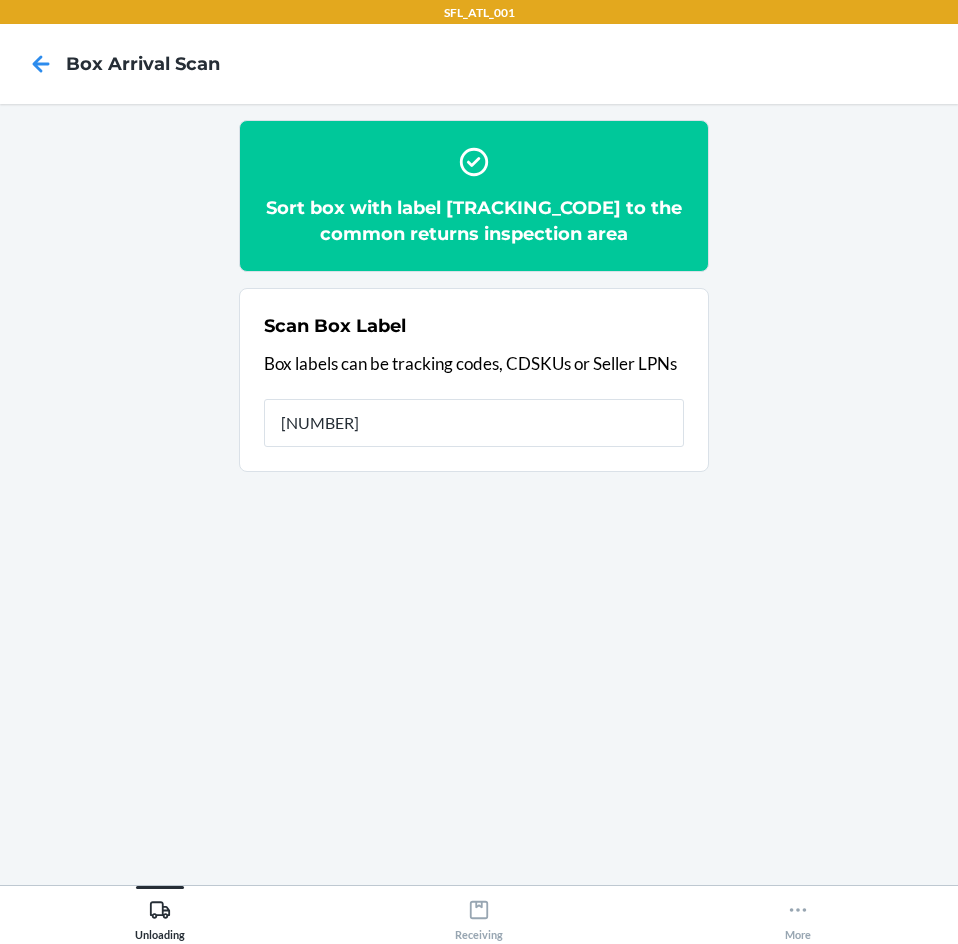 type on "[NUMBER]" 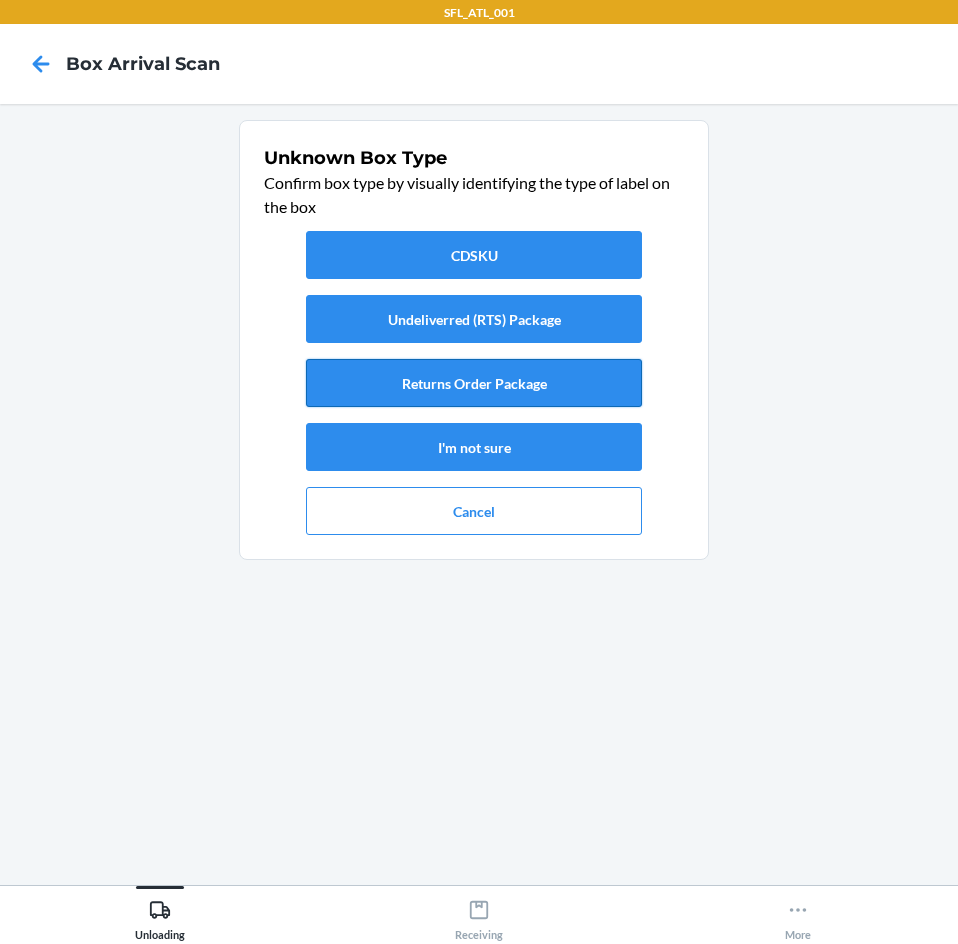 click on "Returns Order Package" at bounding box center (474, 383) 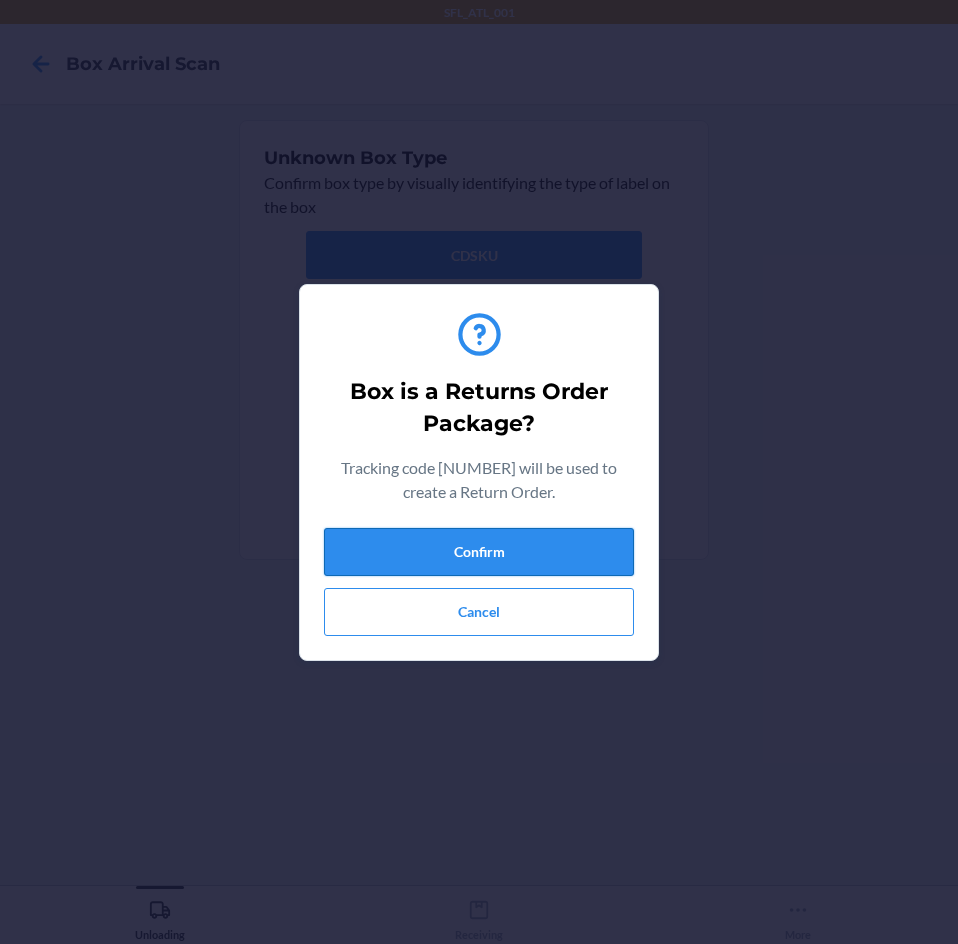 click on "Confirm" at bounding box center (479, 552) 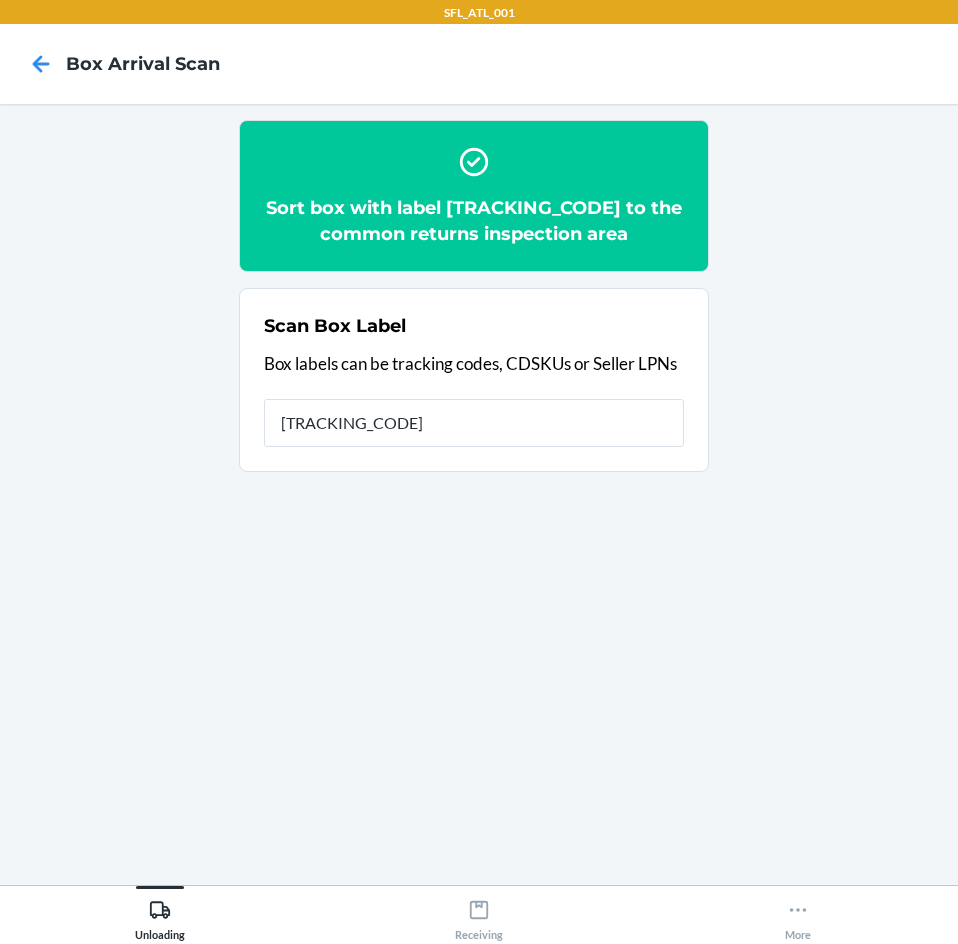 type on "[NUMBER]" 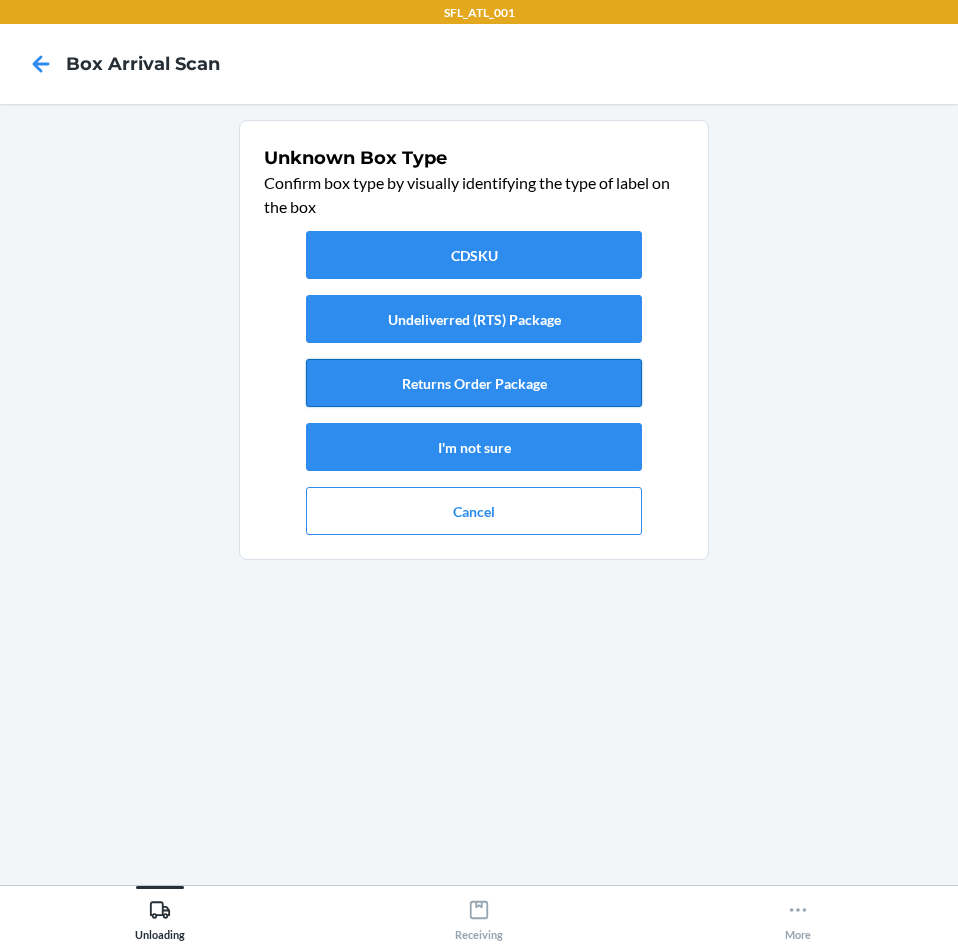 click on "Returns Order Package" at bounding box center (474, 383) 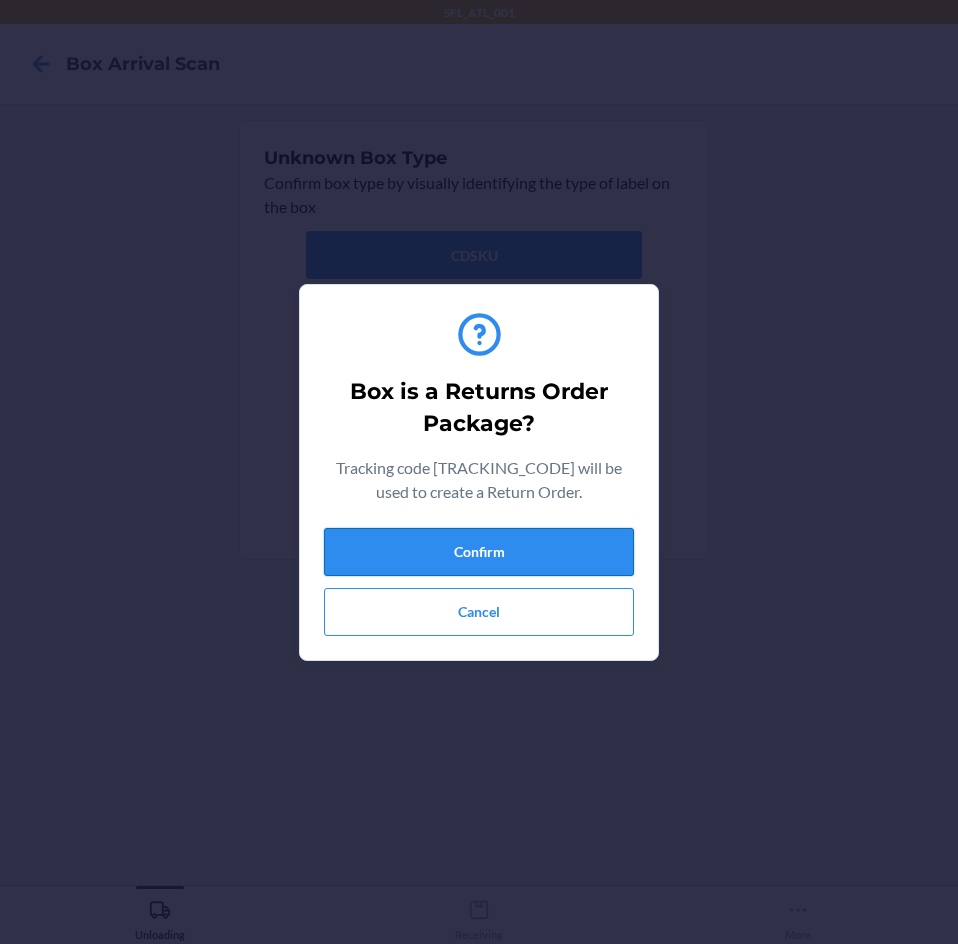 click on "Confirm" at bounding box center (479, 552) 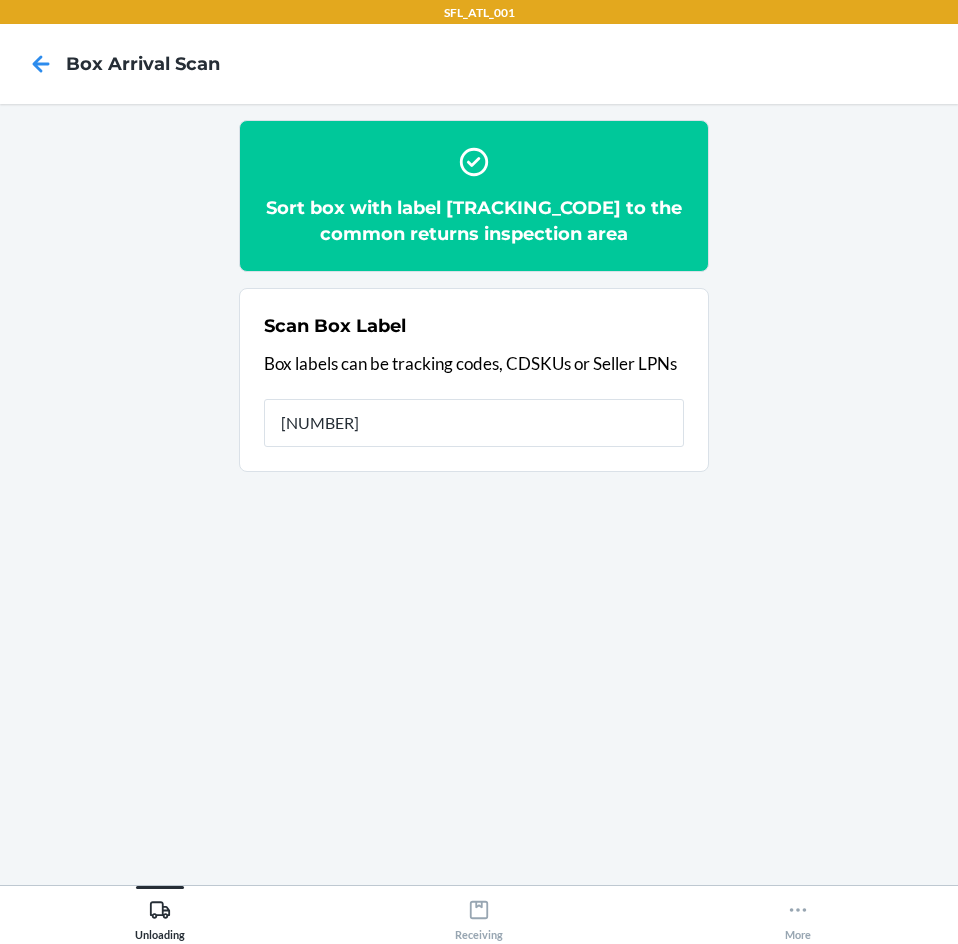 type on "[NUMBER]" 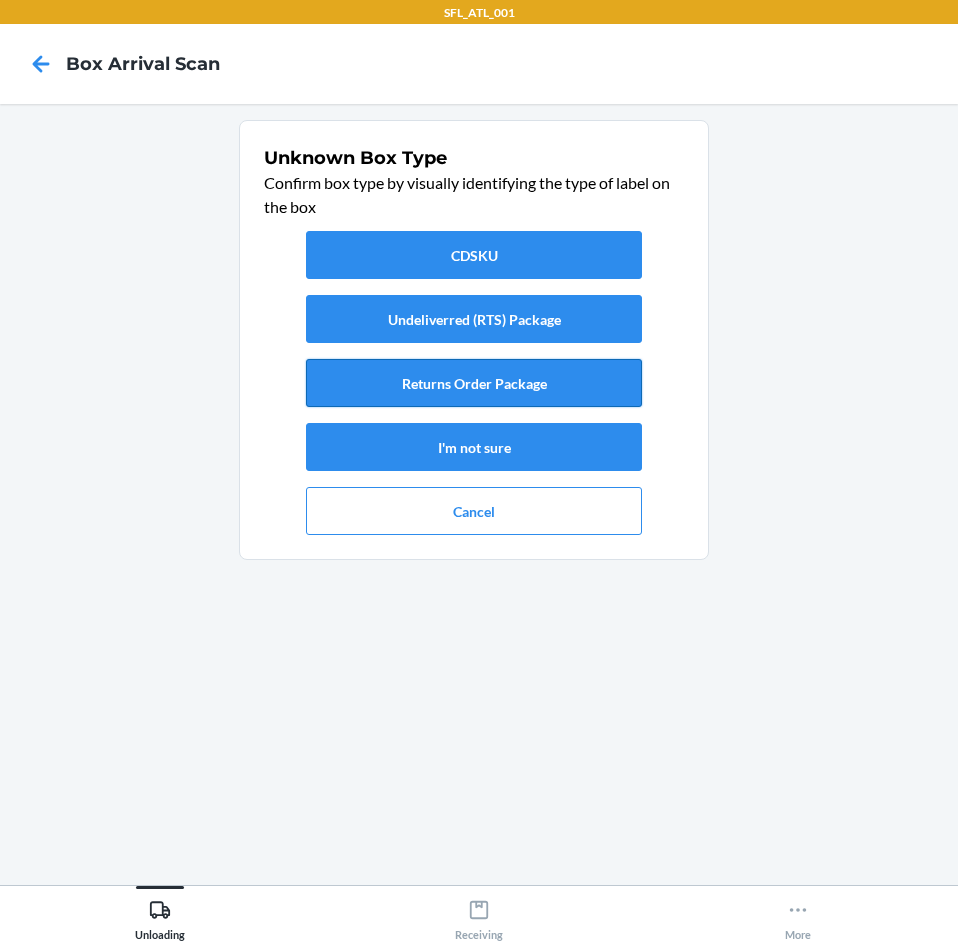 click on "Returns Order Package" at bounding box center [474, 383] 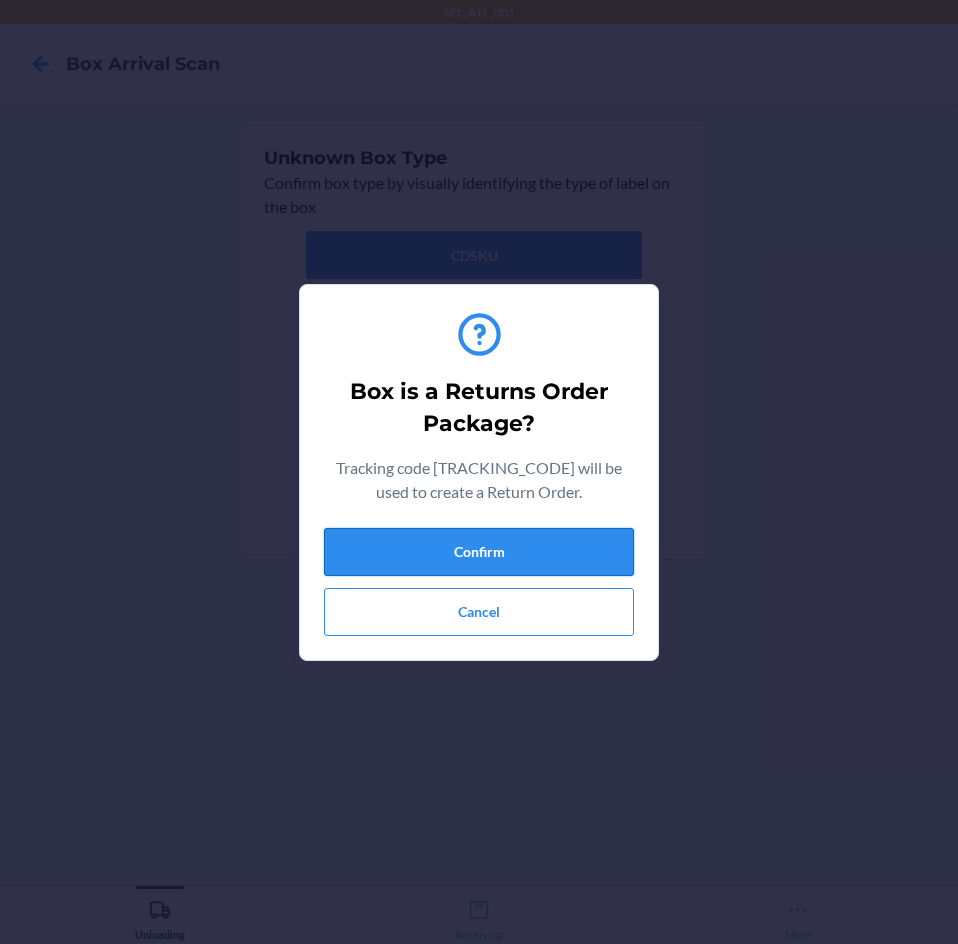 click on "Confirm" at bounding box center (479, 552) 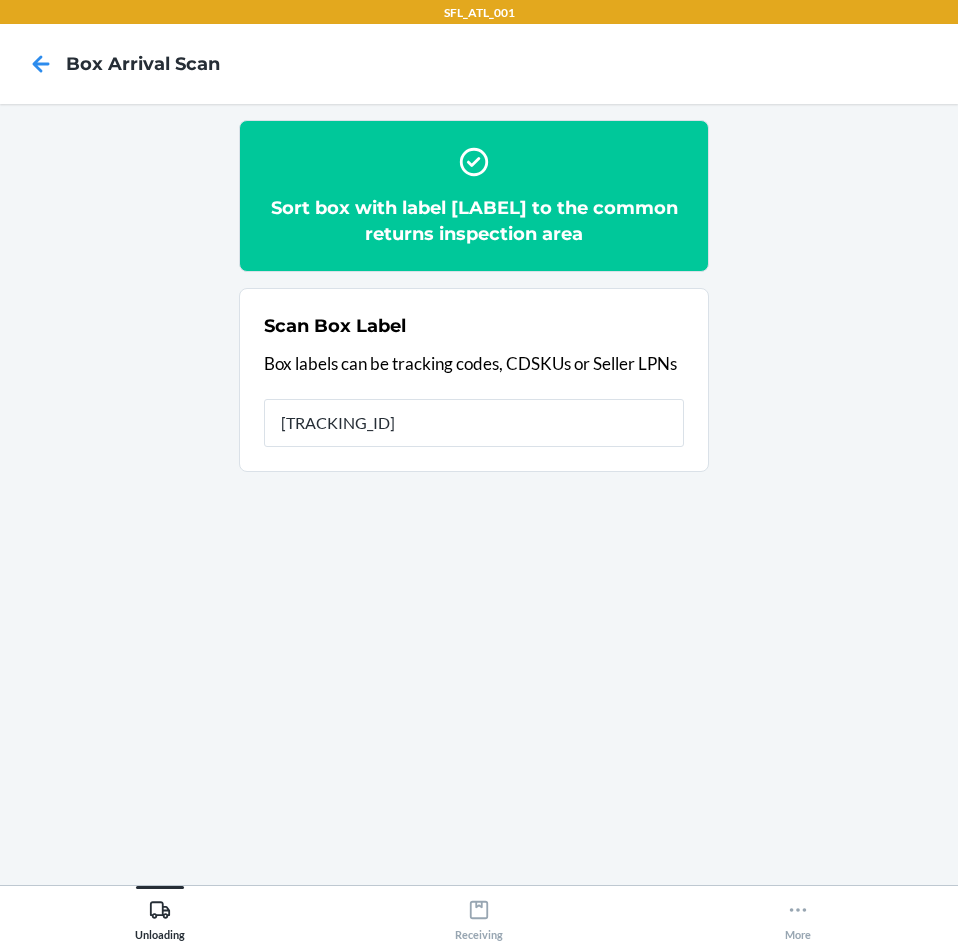 type on "[TRACKING_ID]" 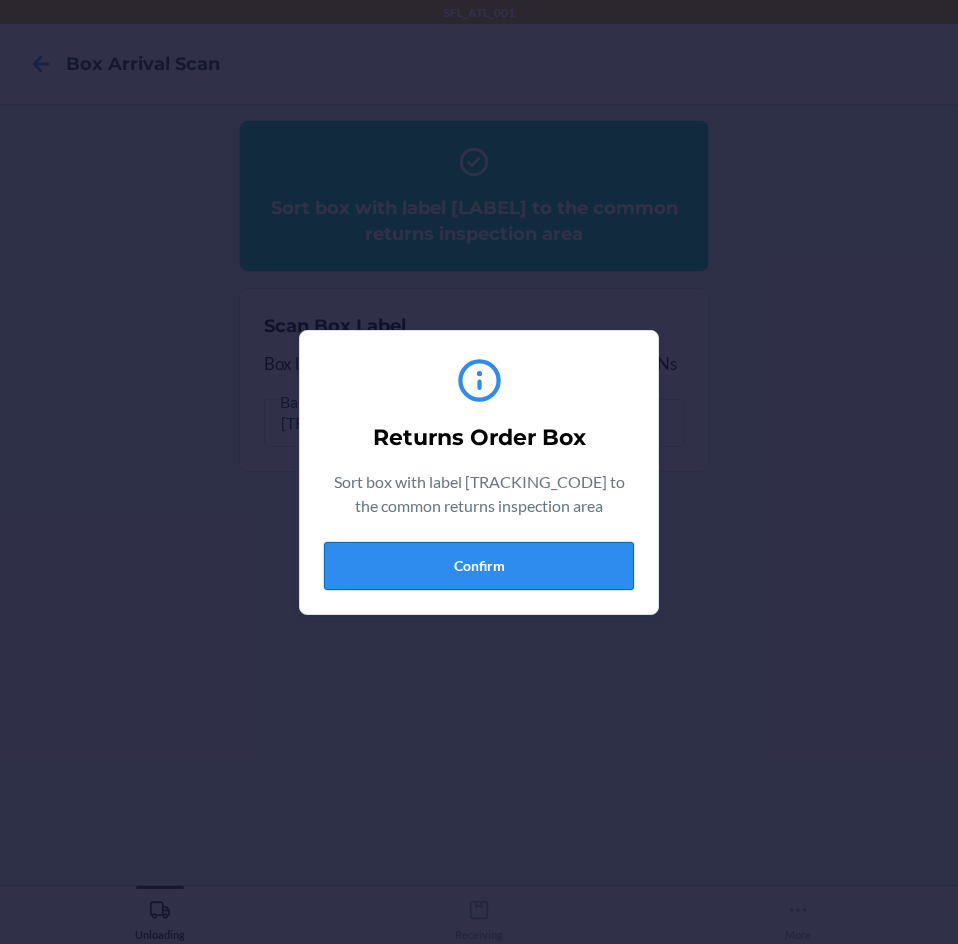 click on "Confirm" at bounding box center [479, 566] 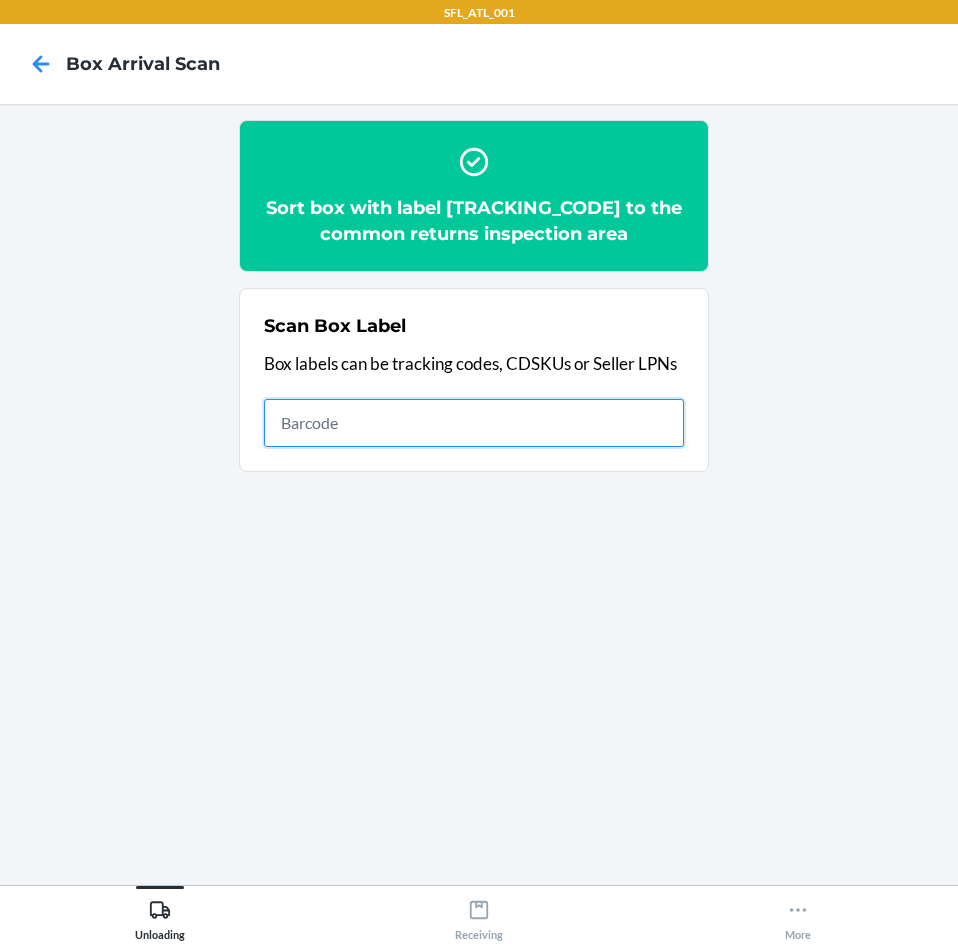 click at bounding box center [474, 423] 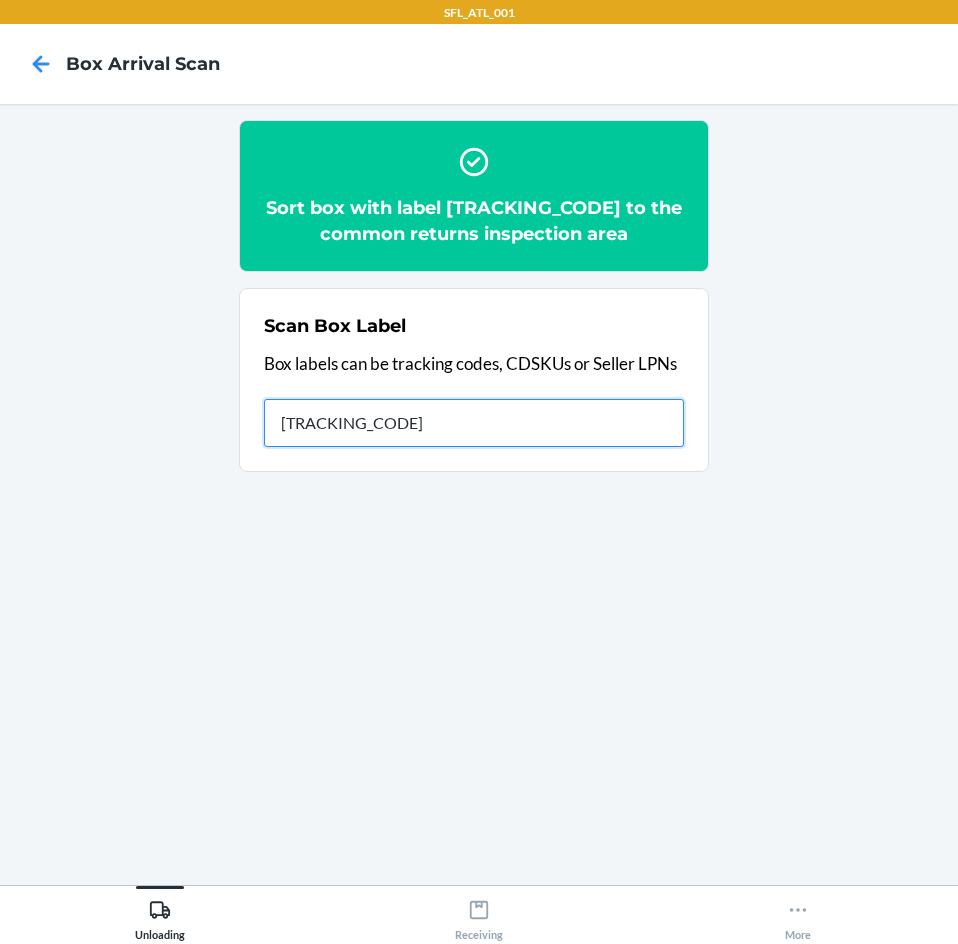 type on "[CREDIT_CARD]" 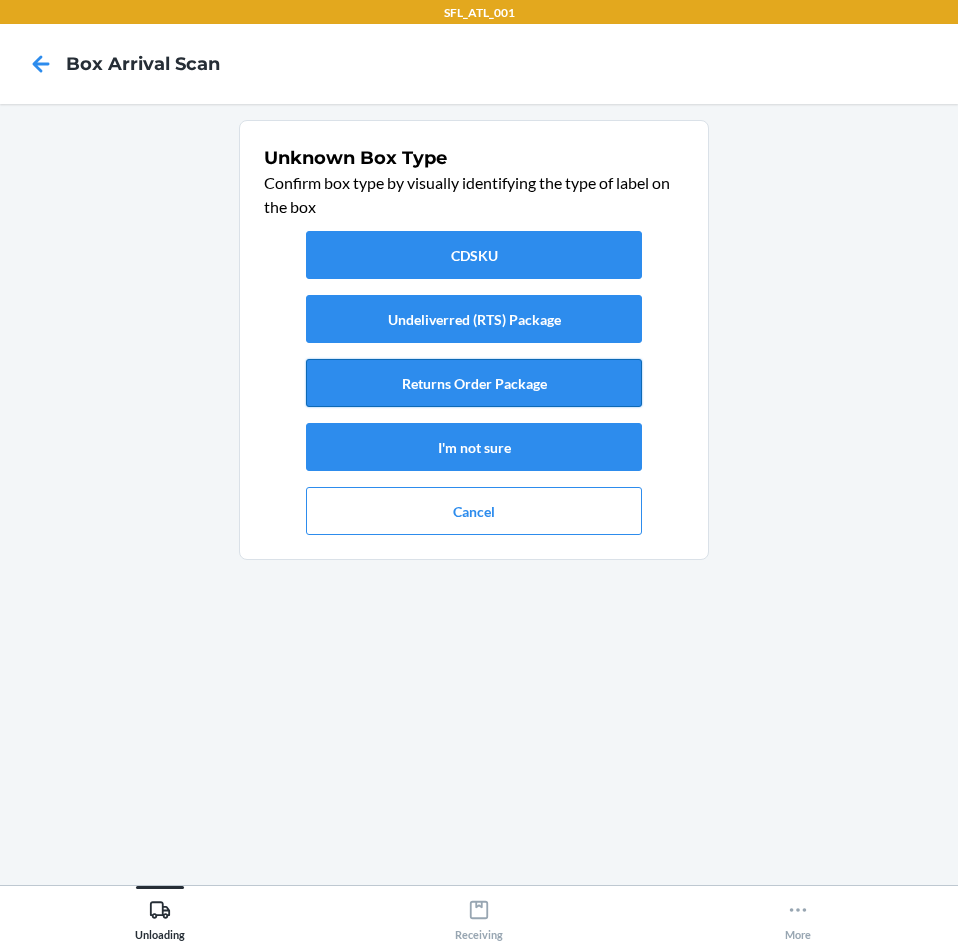 click on "Returns Order Package" at bounding box center [474, 383] 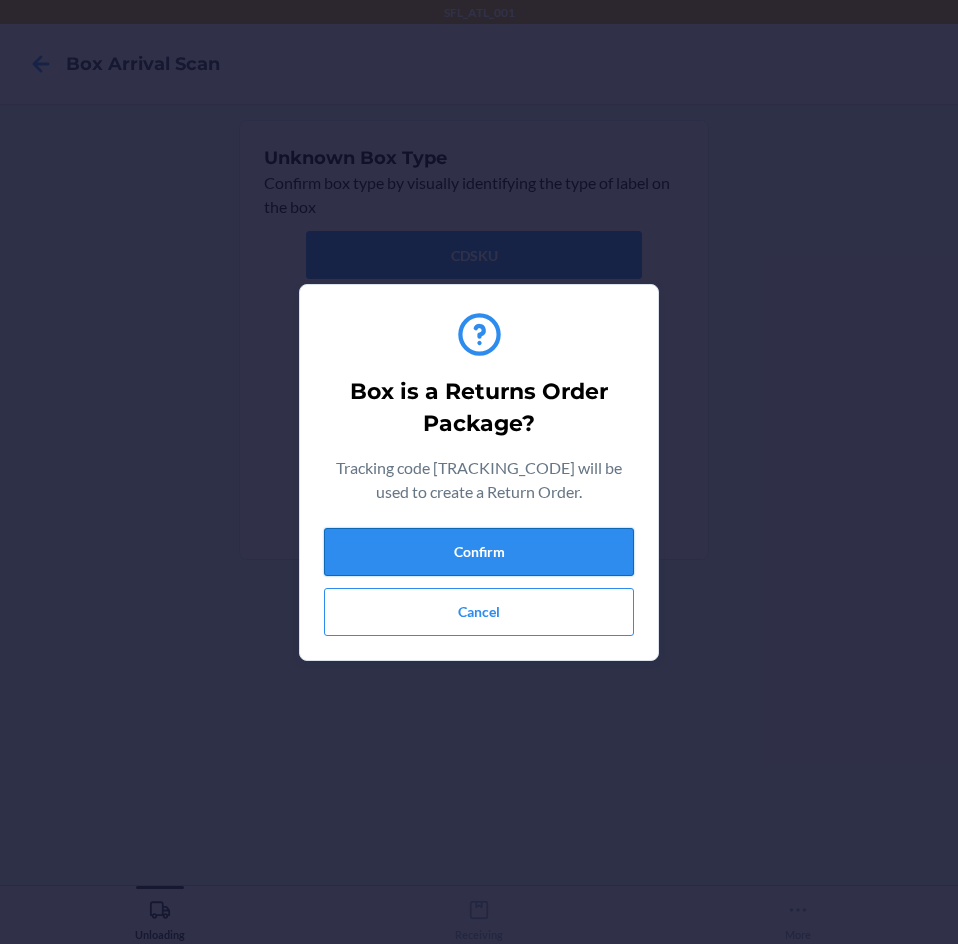drag, startPoint x: 516, startPoint y: 546, endPoint x: 501, endPoint y: 551, distance: 15.811388 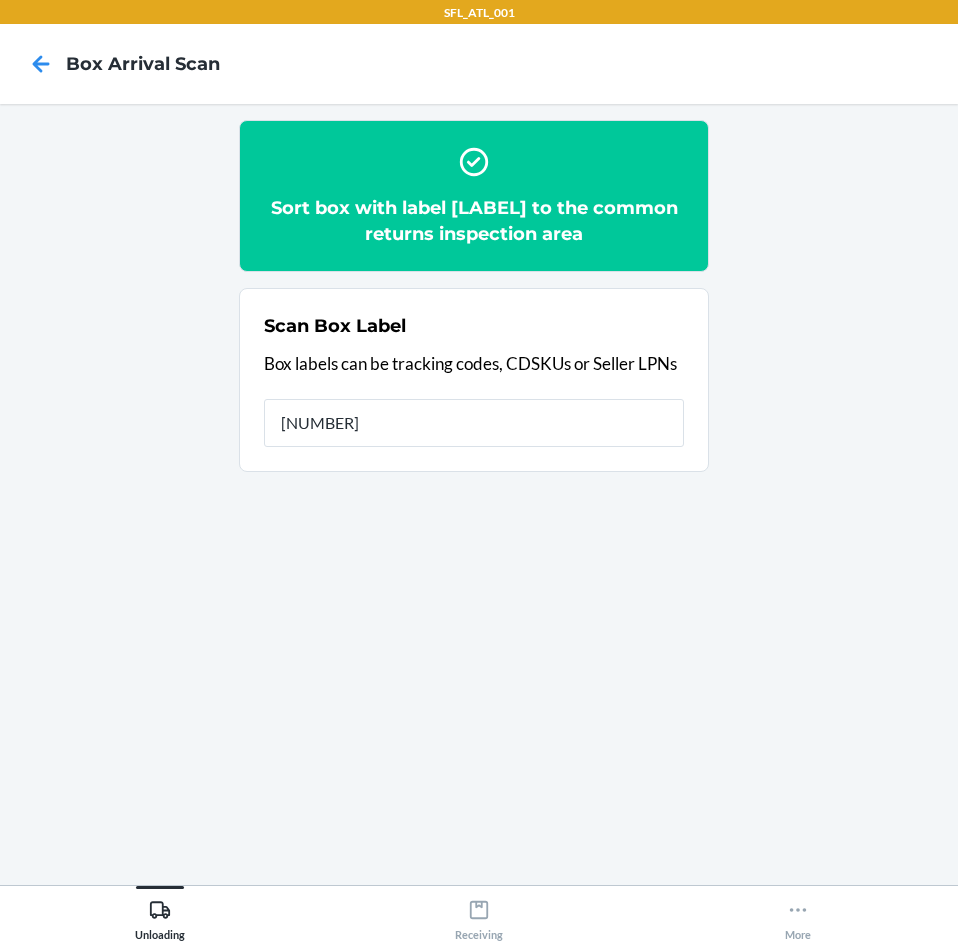 type on "[NUMBER]" 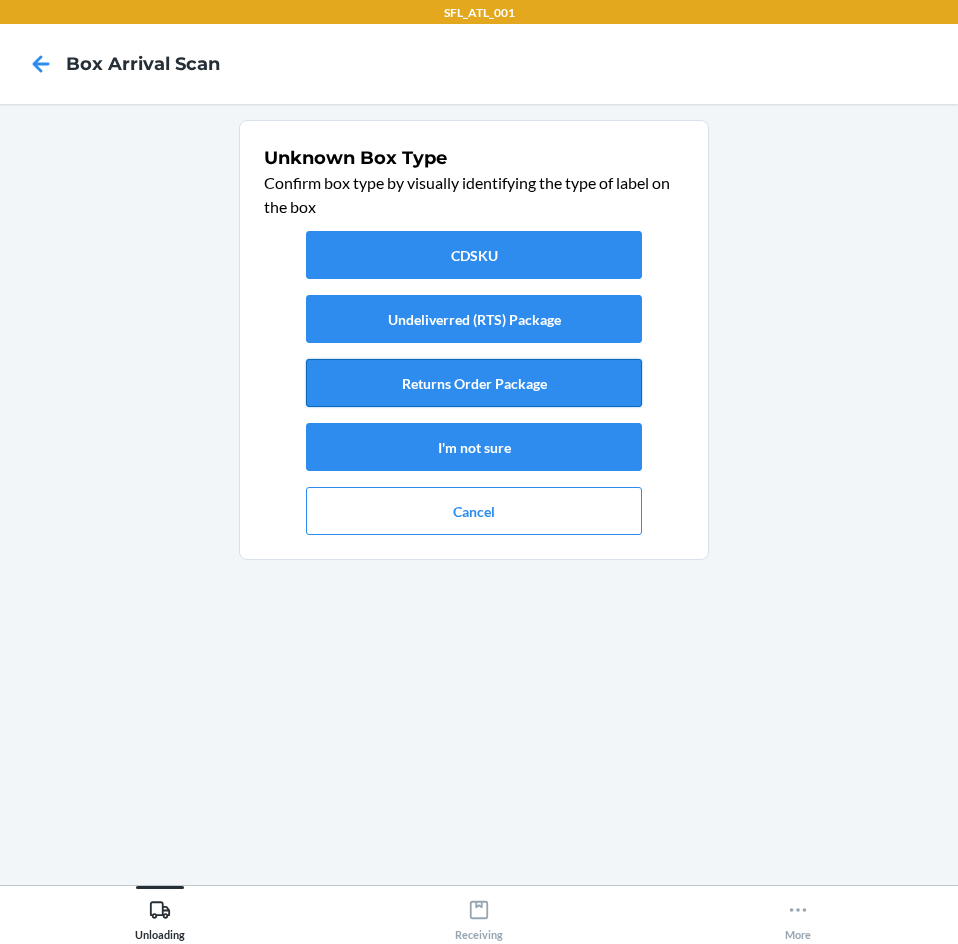 click on "Returns Order Package" at bounding box center [474, 383] 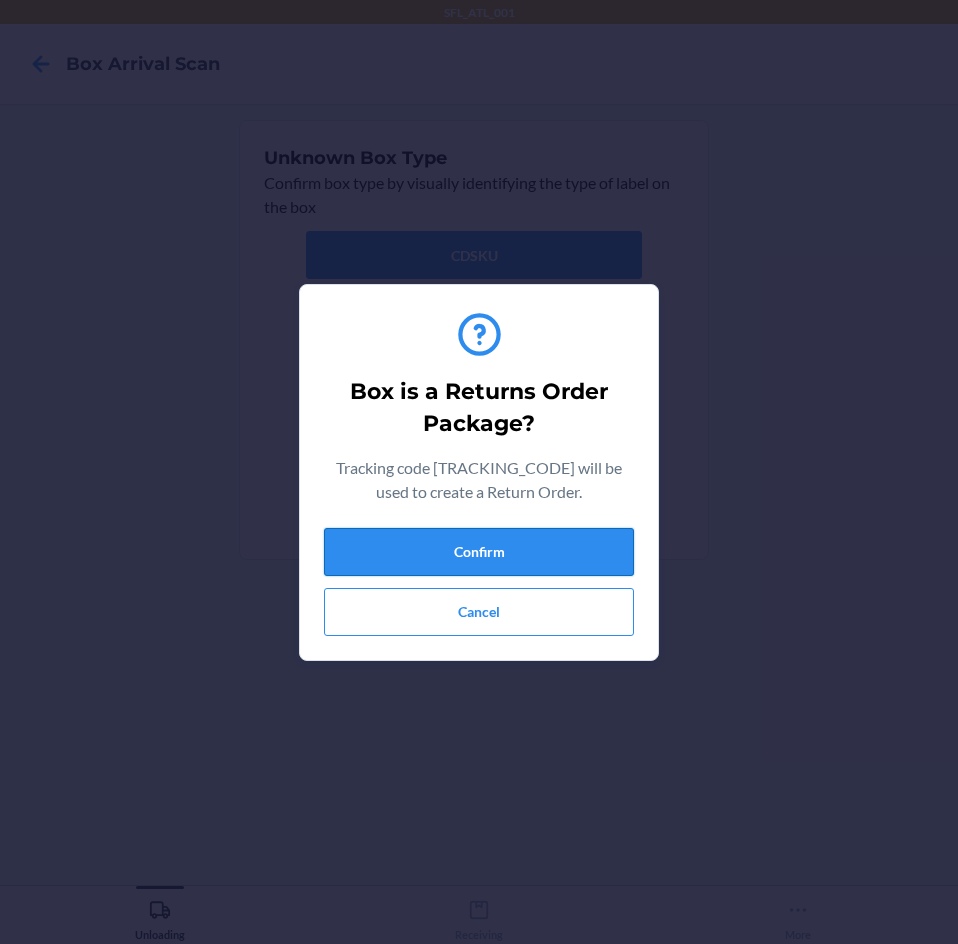drag, startPoint x: 533, startPoint y: 549, endPoint x: 523, endPoint y: 543, distance: 11.661903 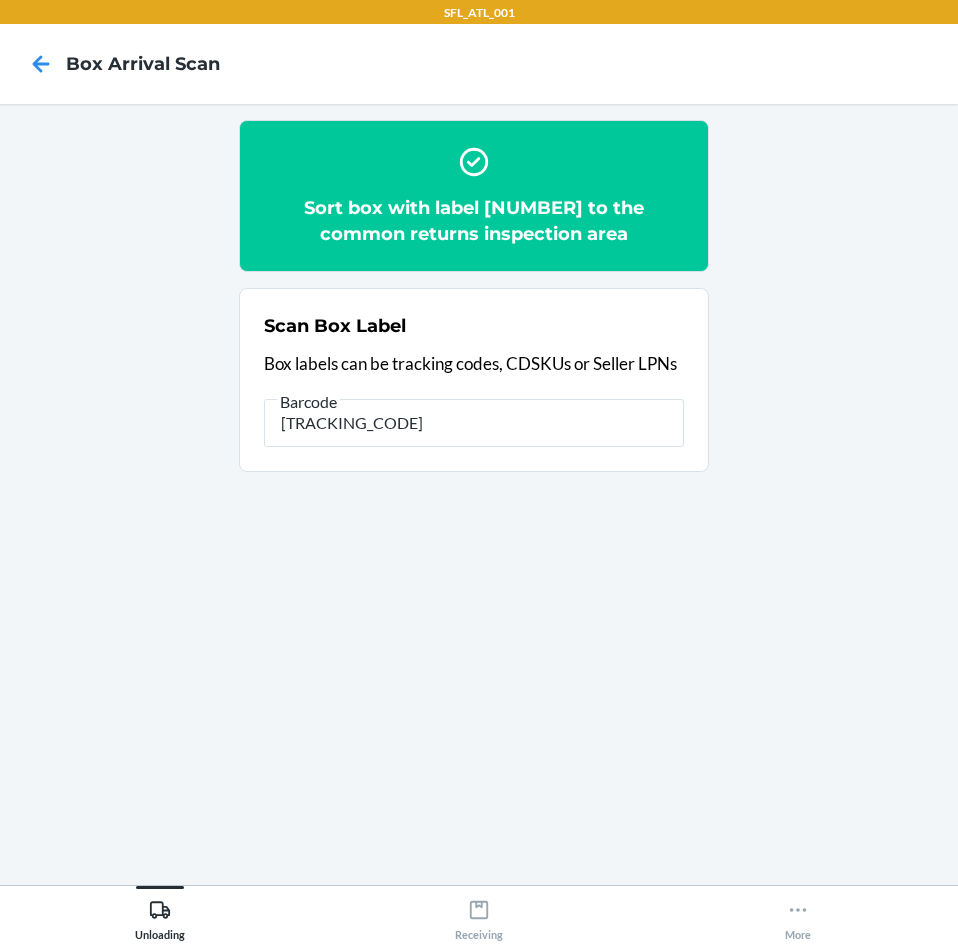 type on "[NUMBER]" 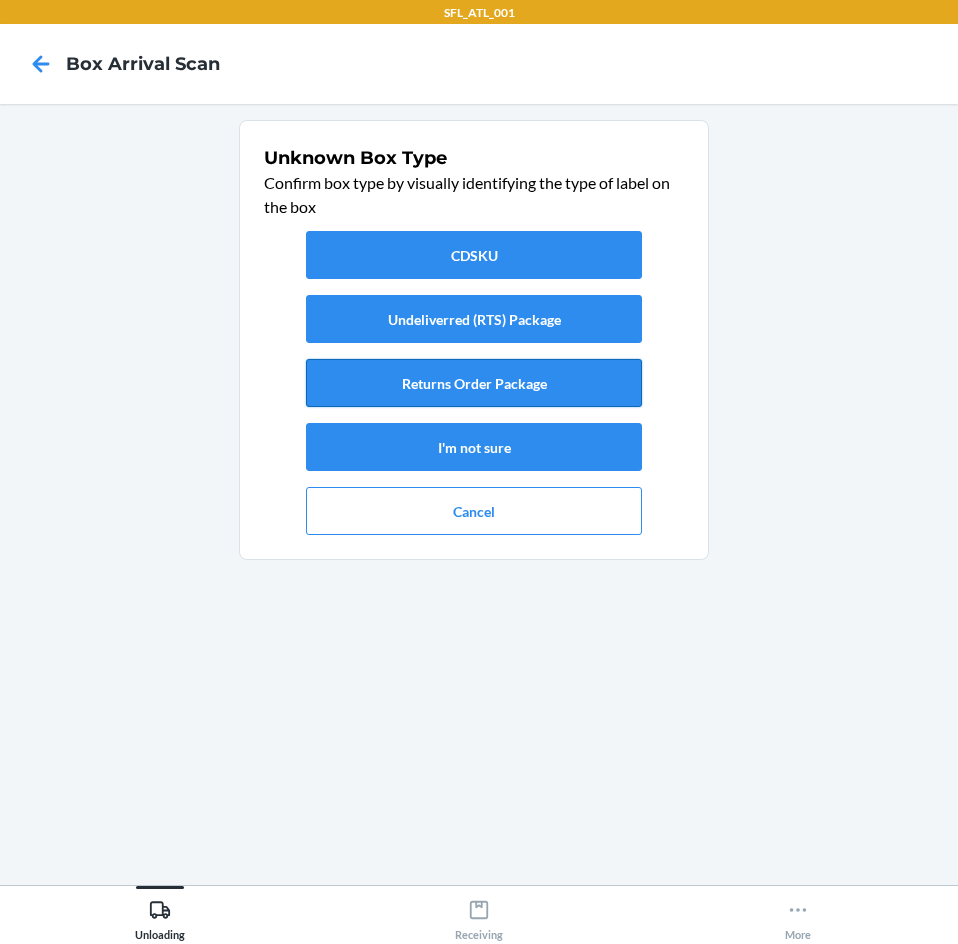 click on "Returns Order Package" at bounding box center (474, 383) 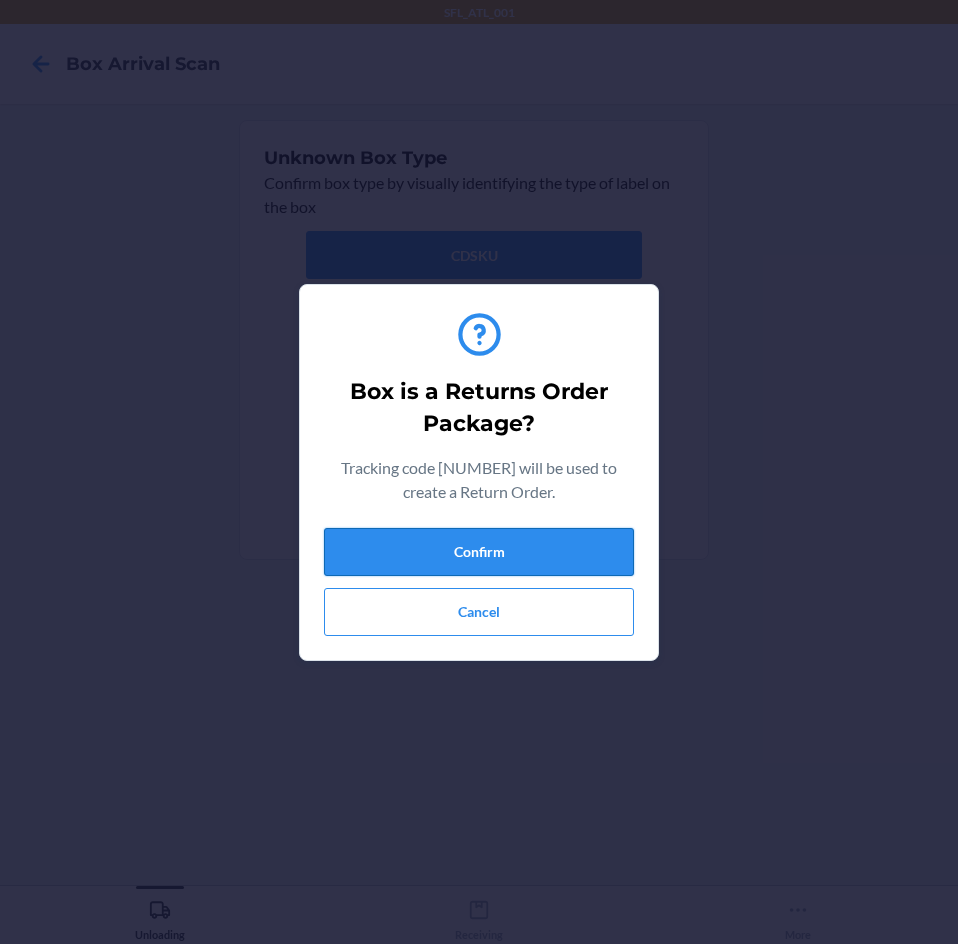 click on "Confirm" at bounding box center (479, 552) 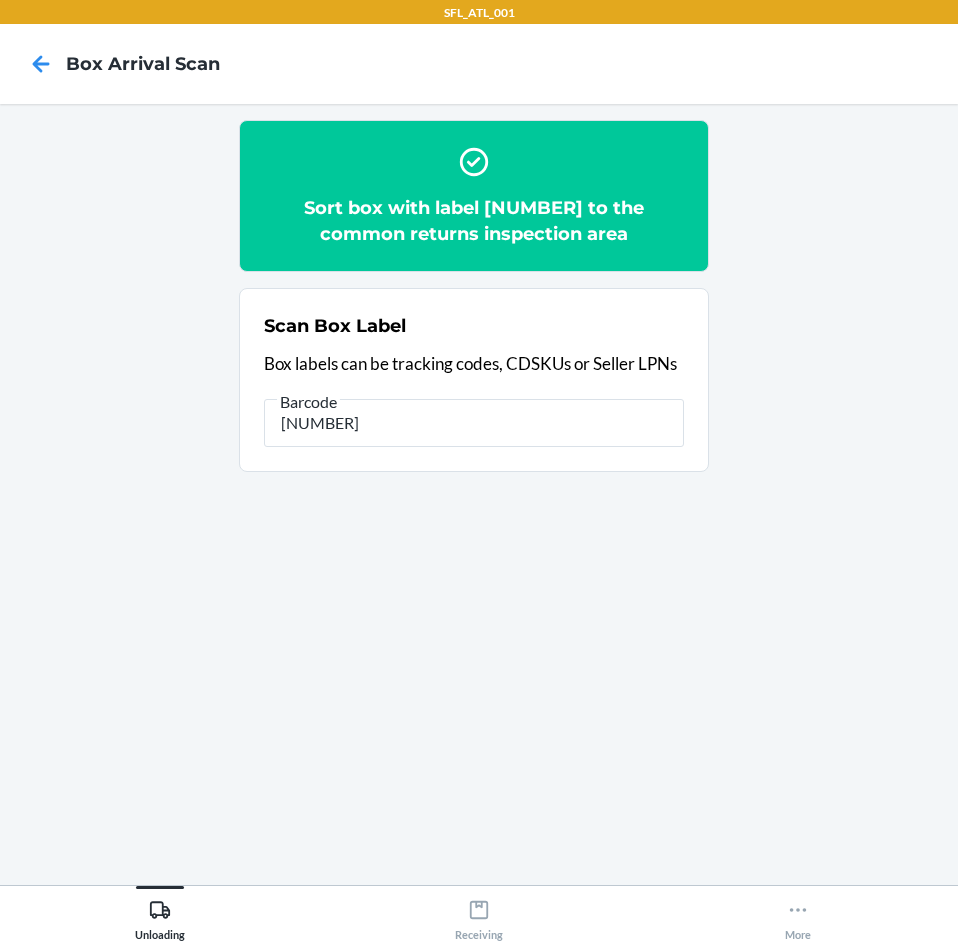 type on "[NUMBER]" 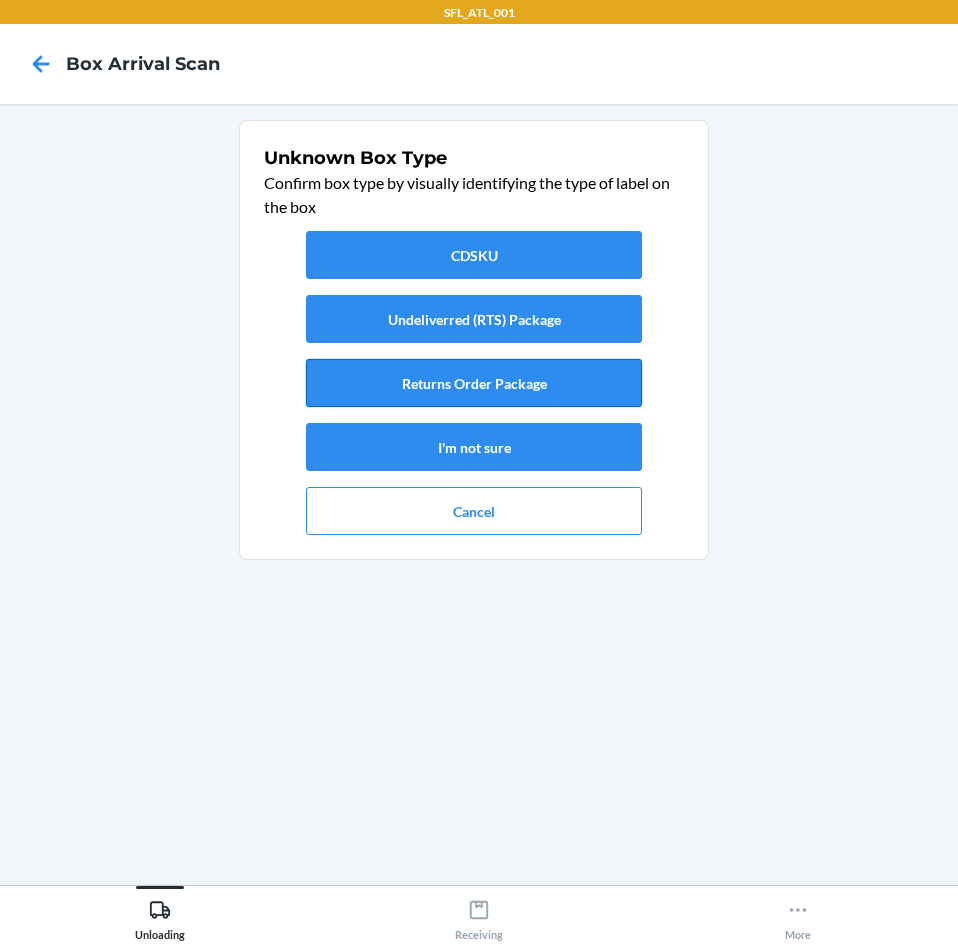 click on "Returns Order Package" at bounding box center [474, 383] 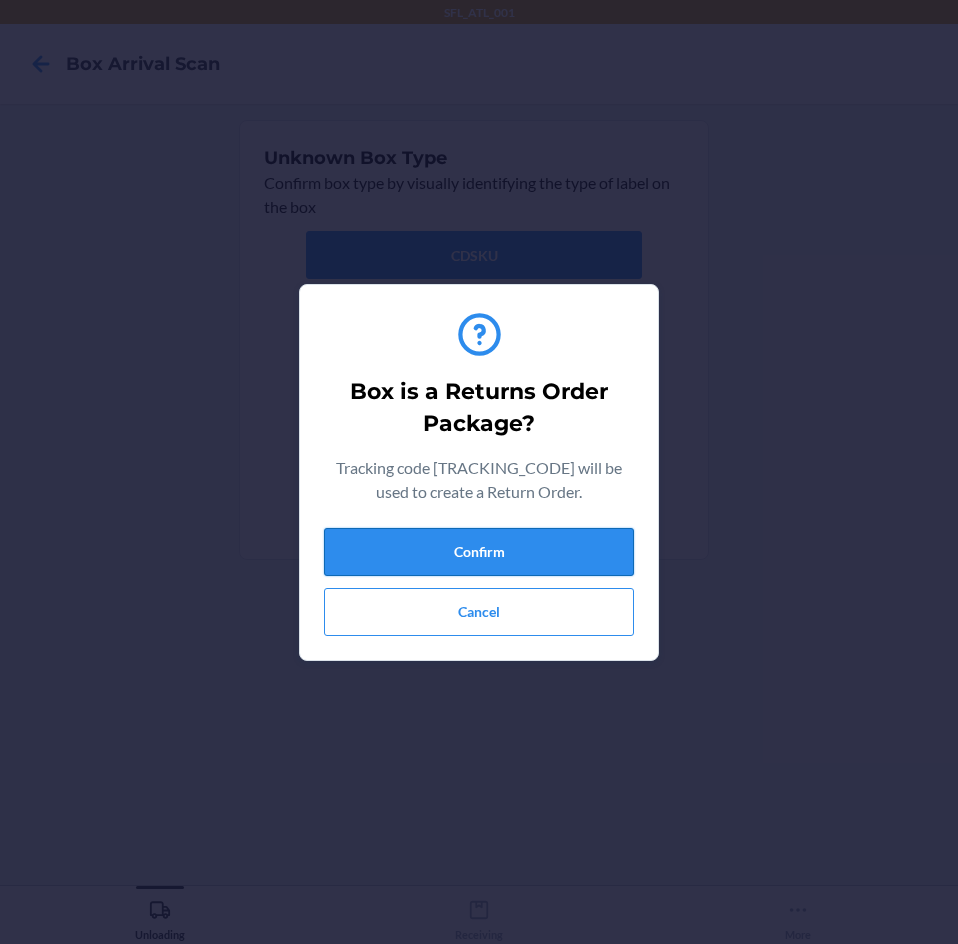 click on "Confirm" at bounding box center (479, 552) 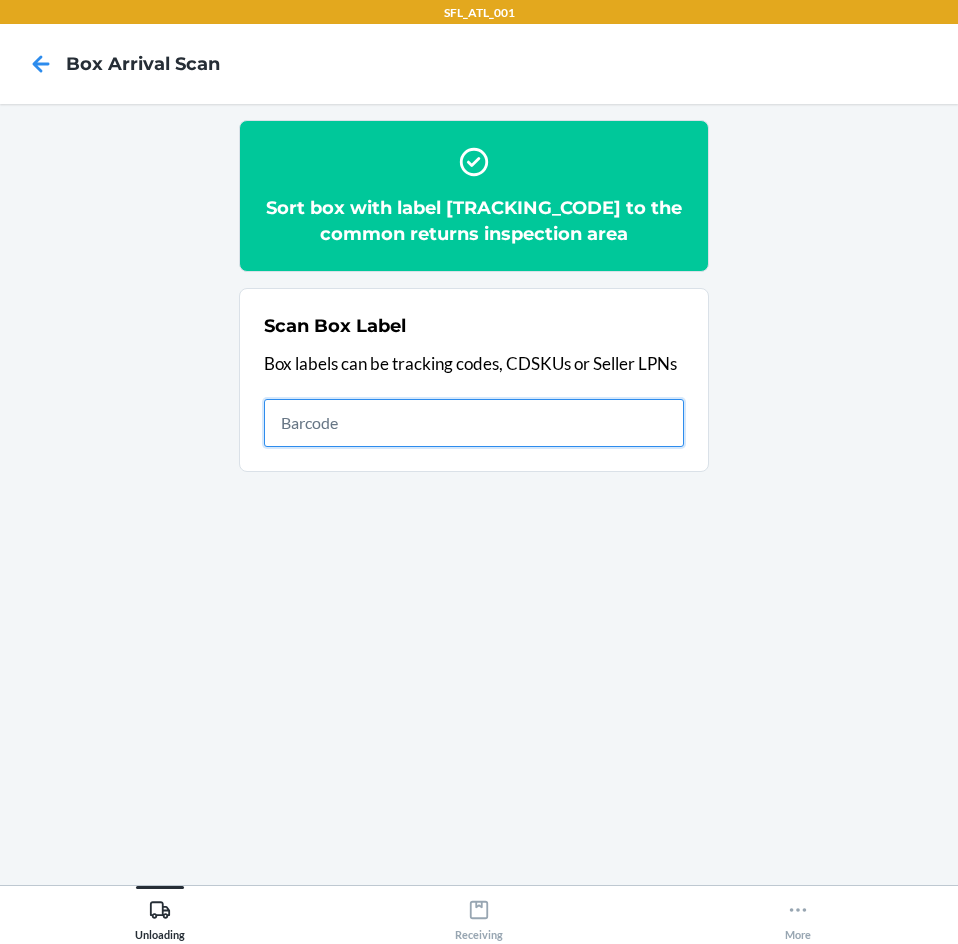 click at bounding box center [474, 423] 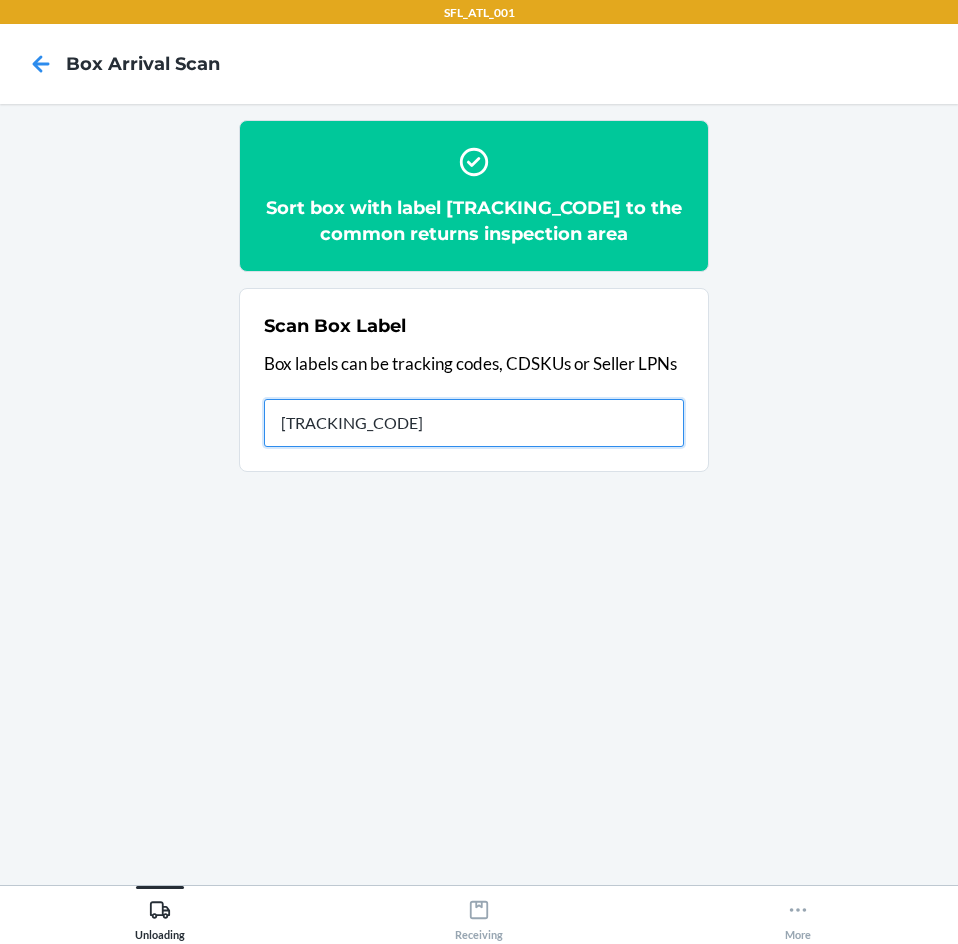 type on "[NUMBER]" 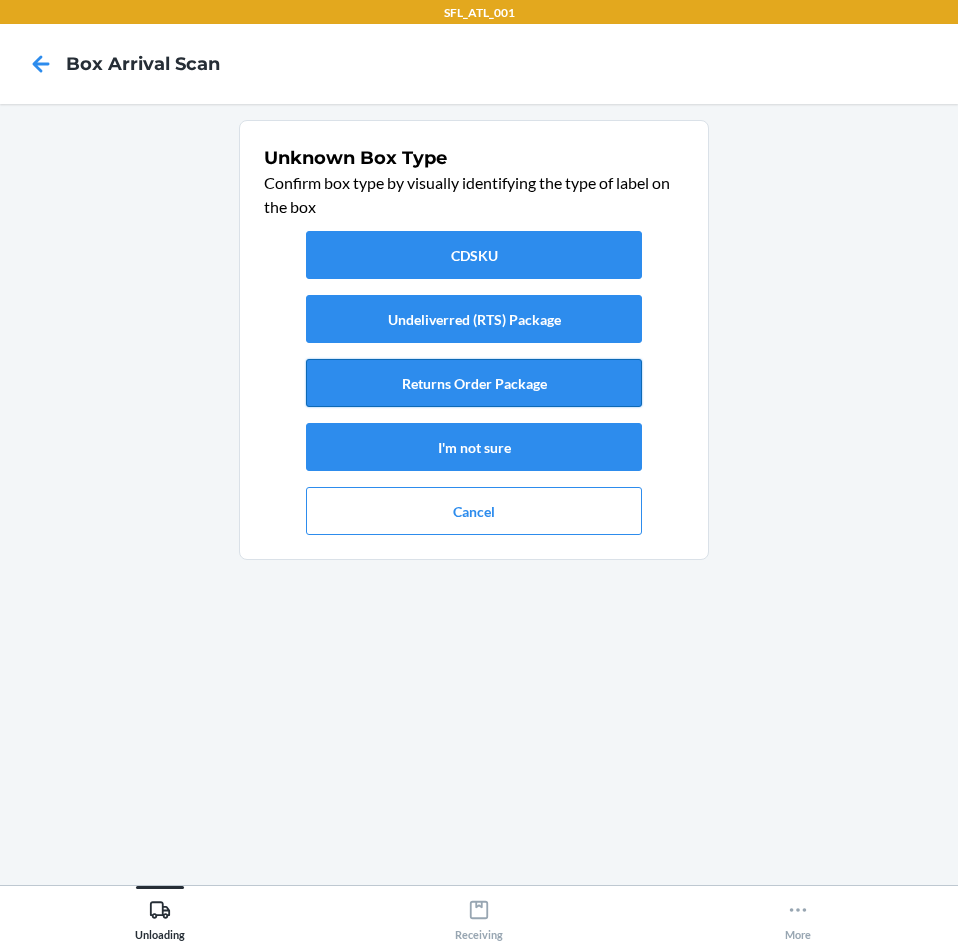 click on "Returns Order Package" at bounding box center [474, 383] 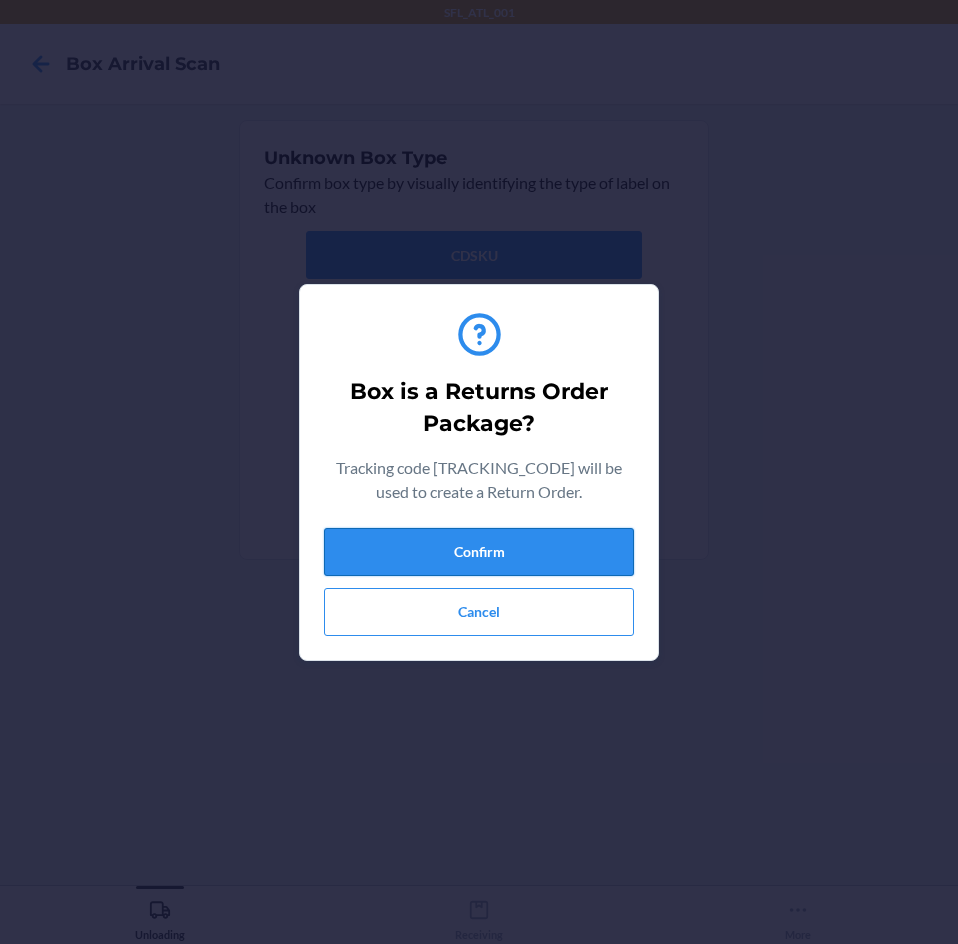 click on "Confirm" at bounding box center (479, 552) 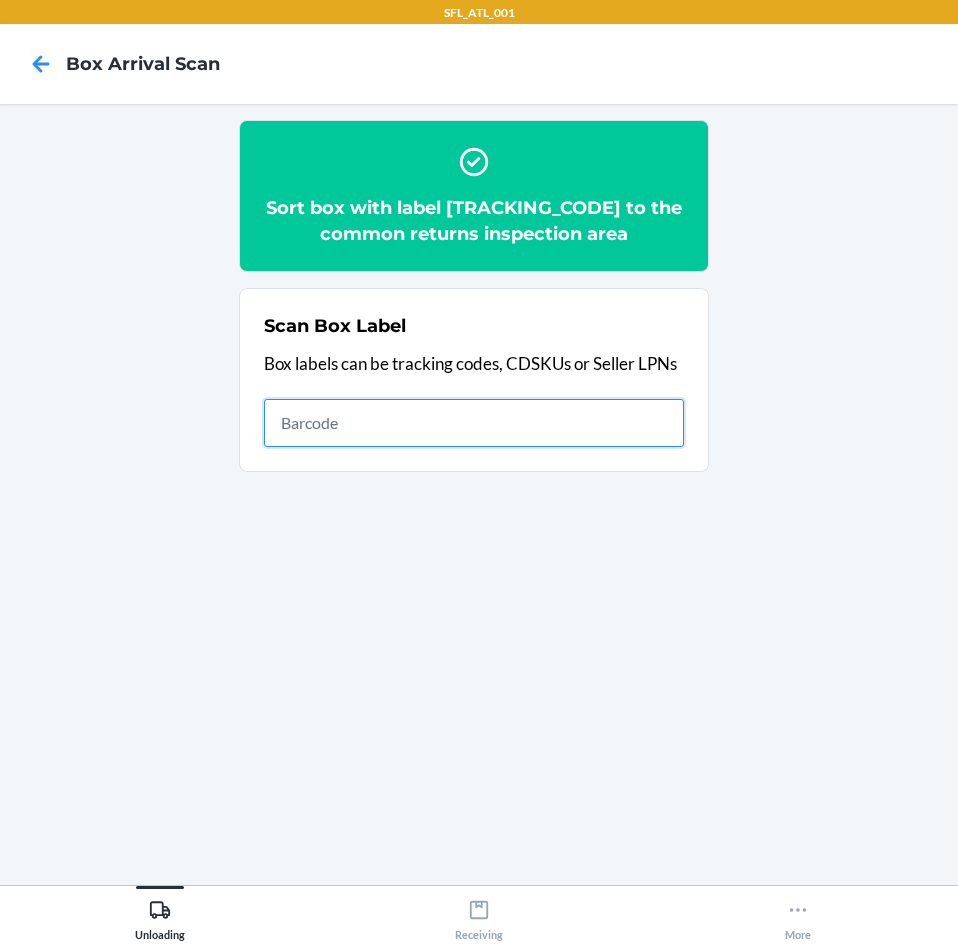 click at bounding box center [474, 423] 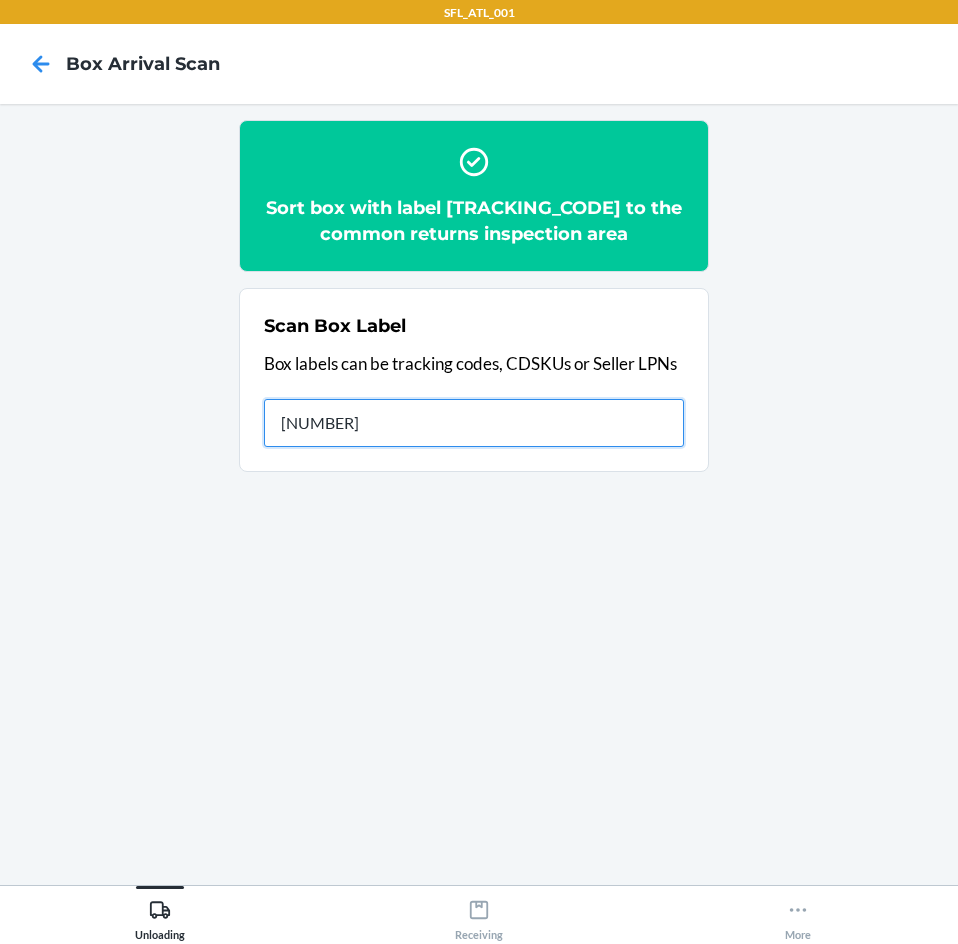 type on "[NUMBER]" 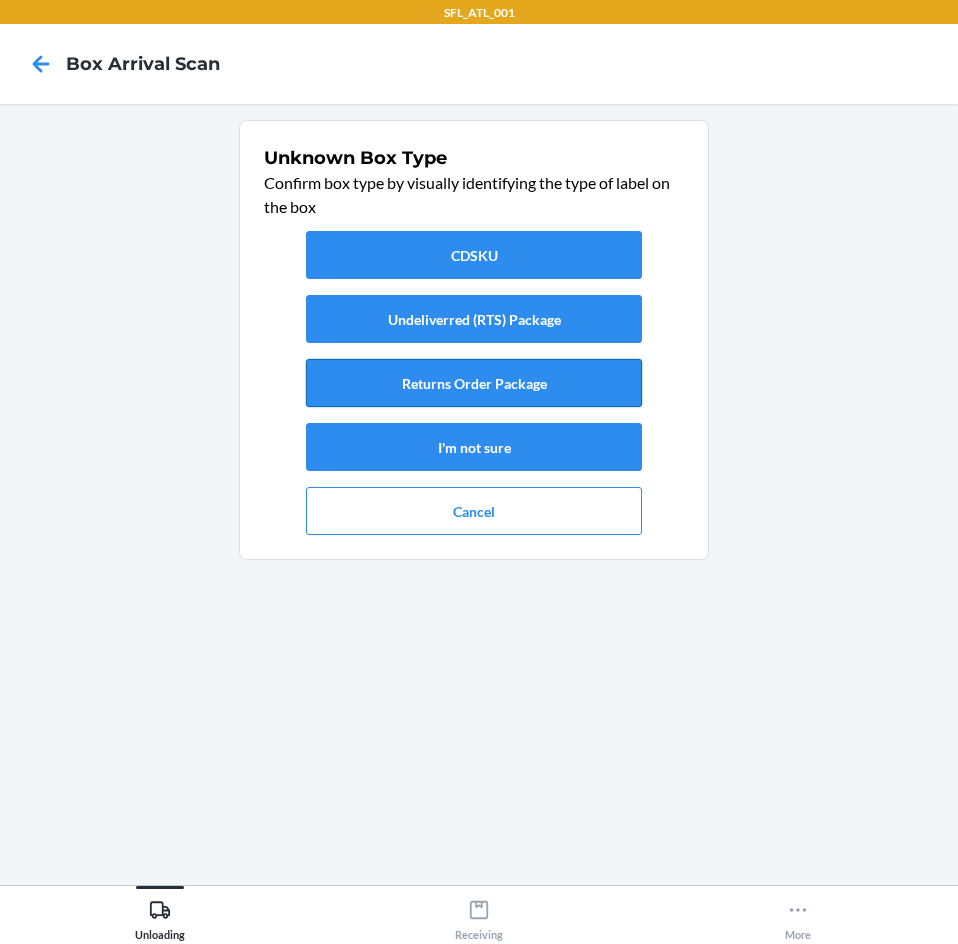 click on "Returns Order Package" at bounding box center (474, 383) 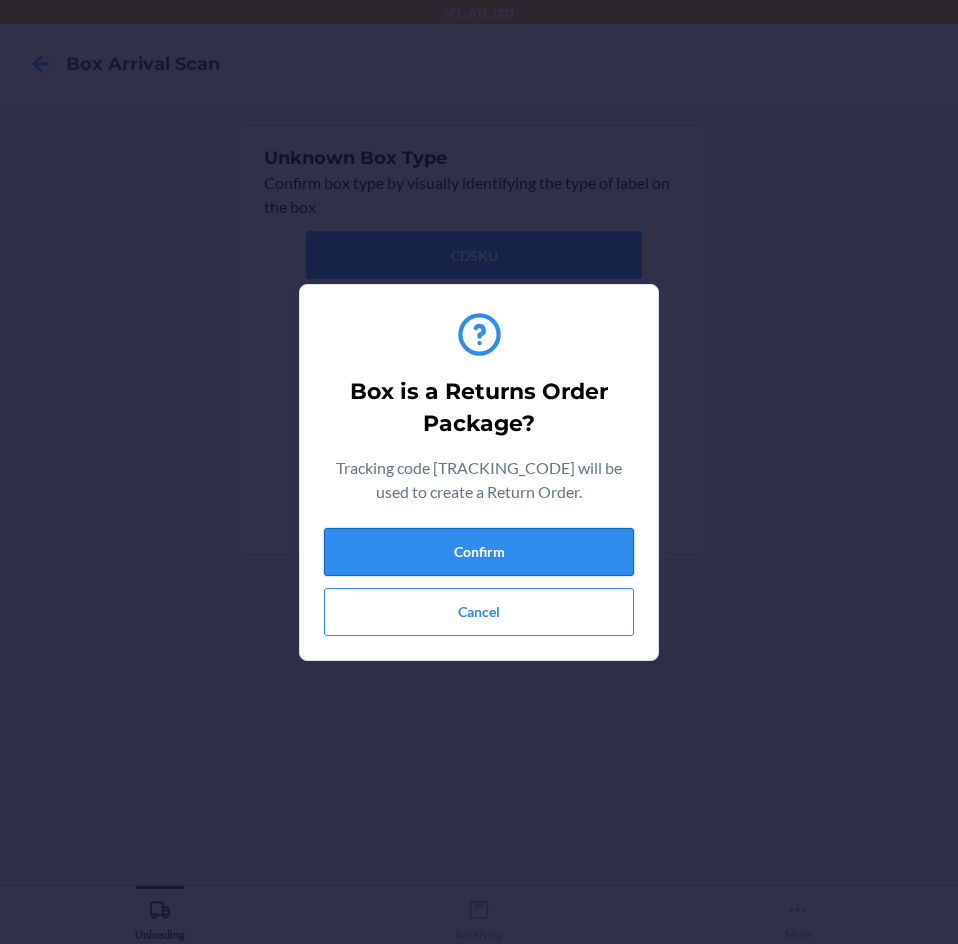 click on "Confirm" at bounding box center [479, 552] 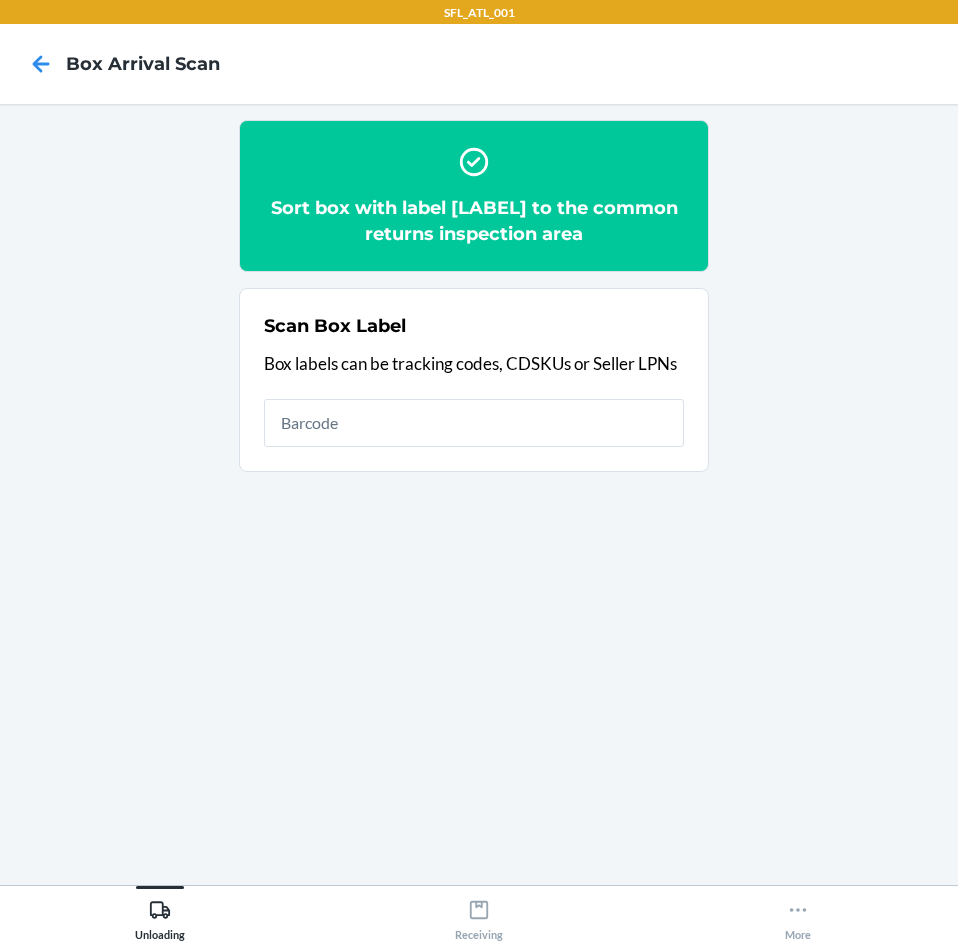 click at bounding box center (474, 423) 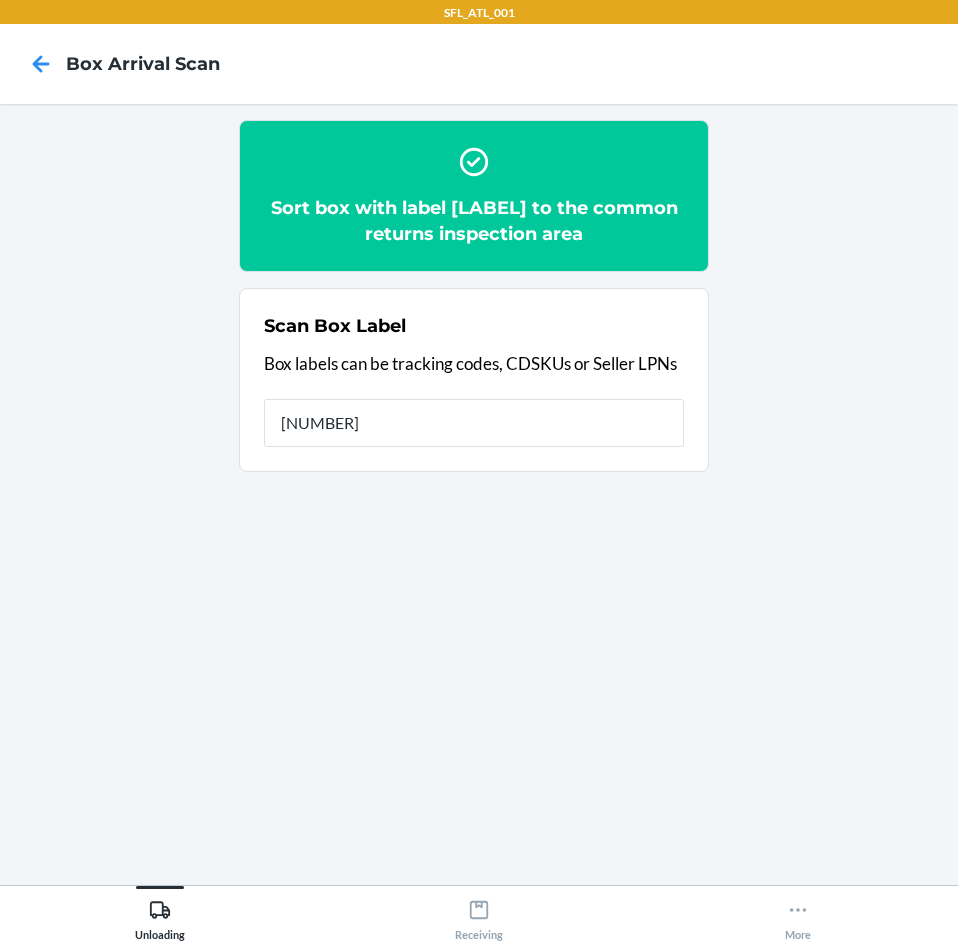 type on "[NUMBER]" 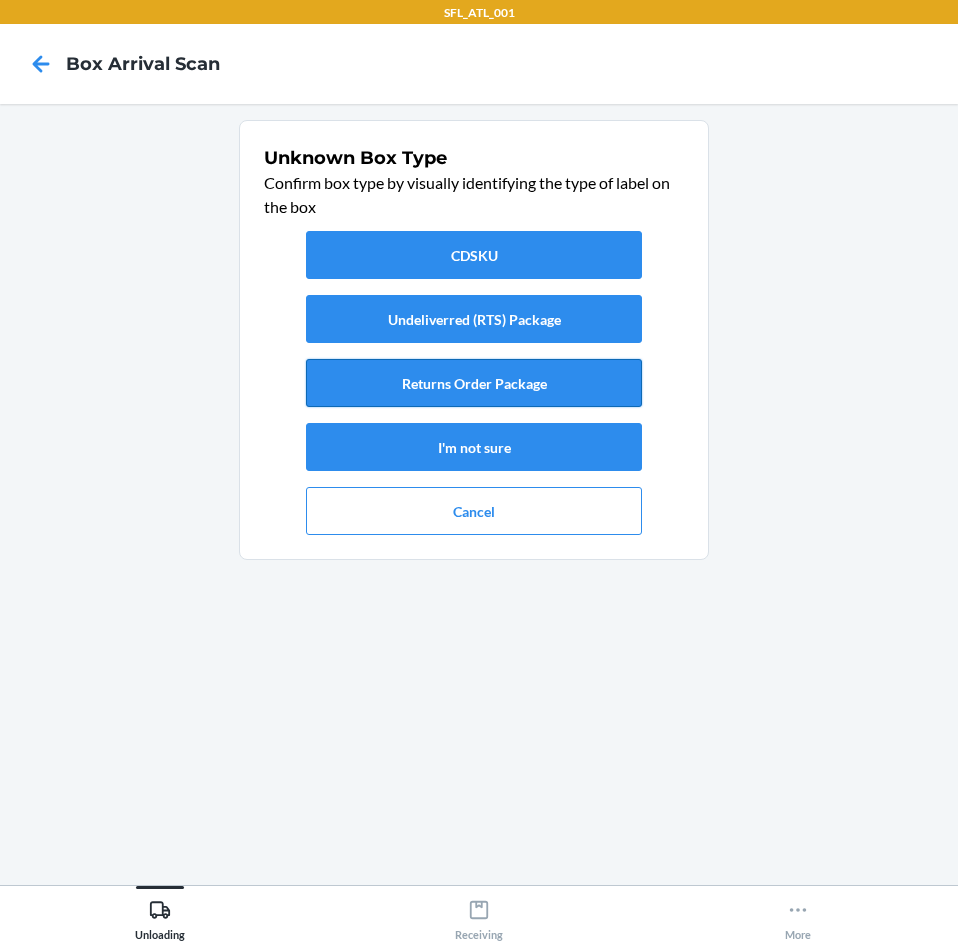 click on "Returns Order Package" at bounding box center [474, 383] 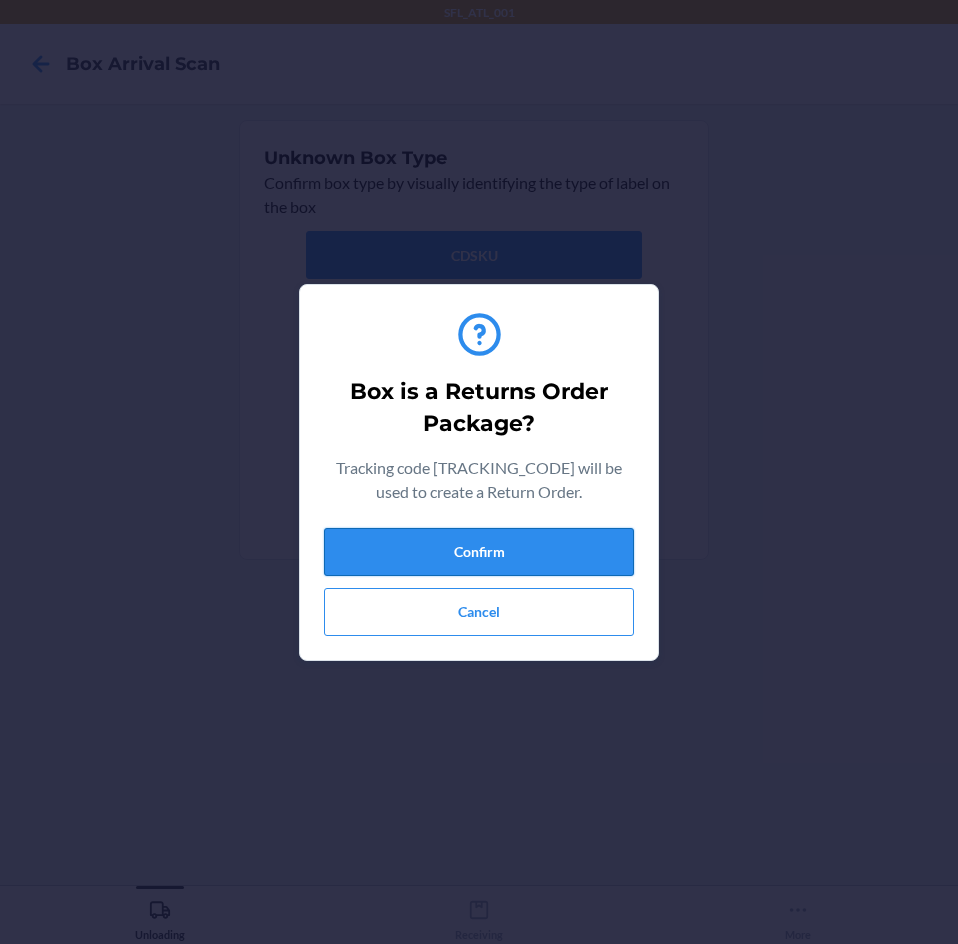 click on "Confirm" at bounding box center (479, 552) 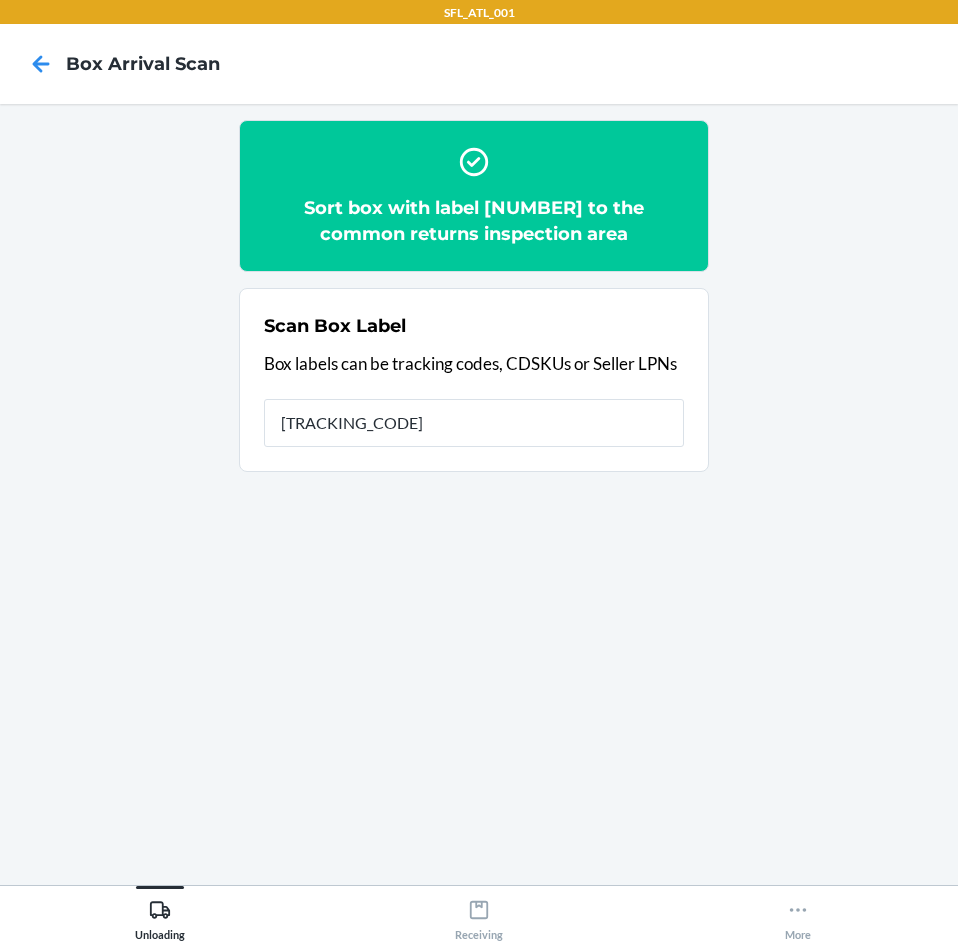 type on "[NUMBER]" 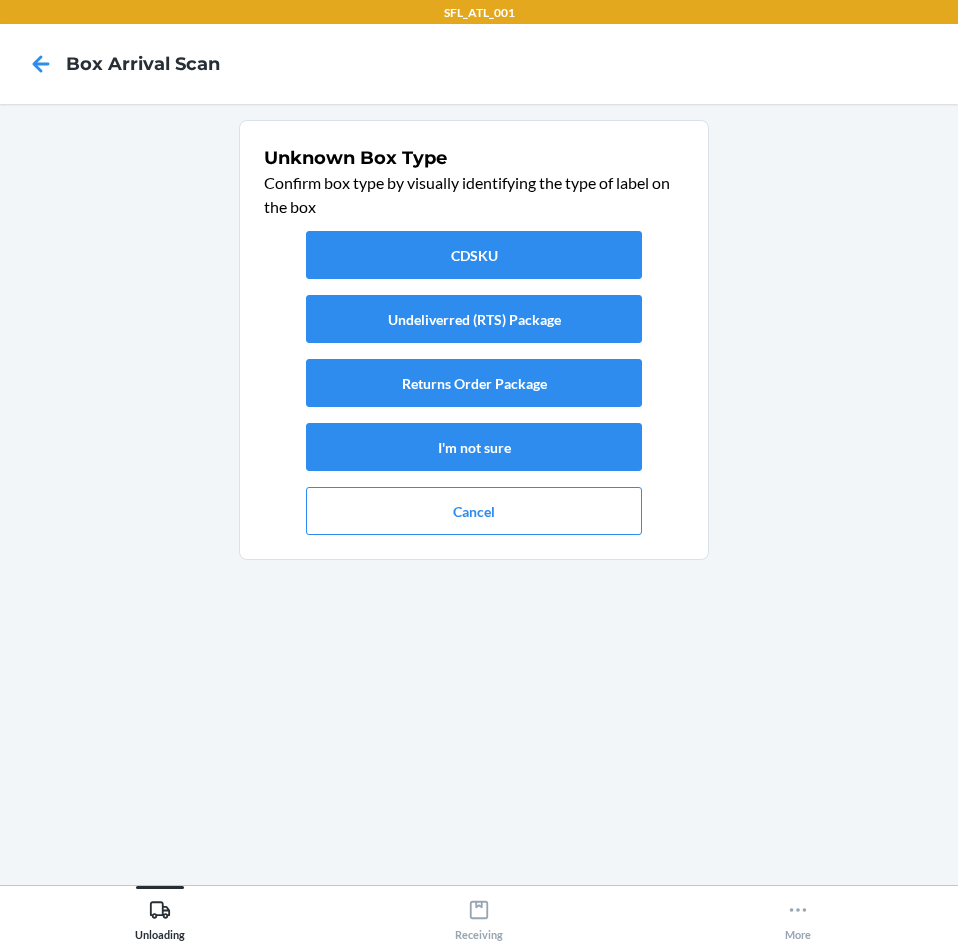 click on "CDSKU Undeliverred (RTS) Package Returns Order Package I'm not sure Cancel" at bounding box center [474, 383] 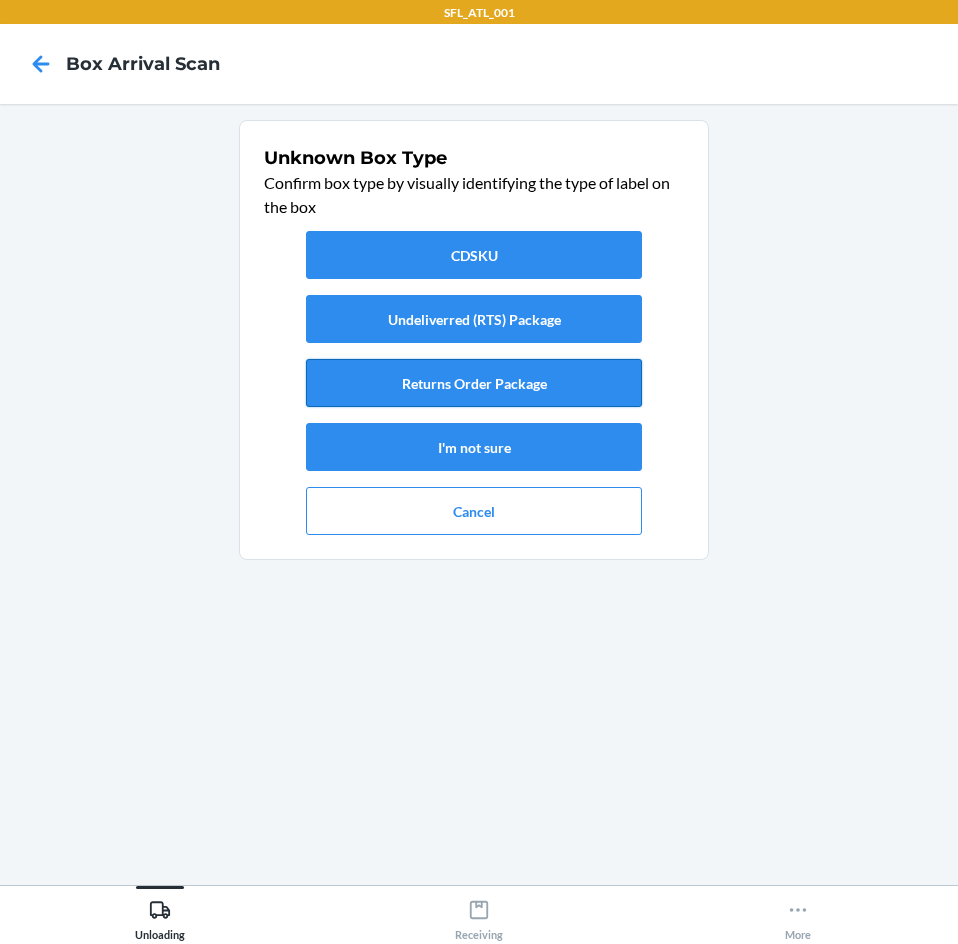 click on "Returns Order Package" at bounding box center (474, 383) 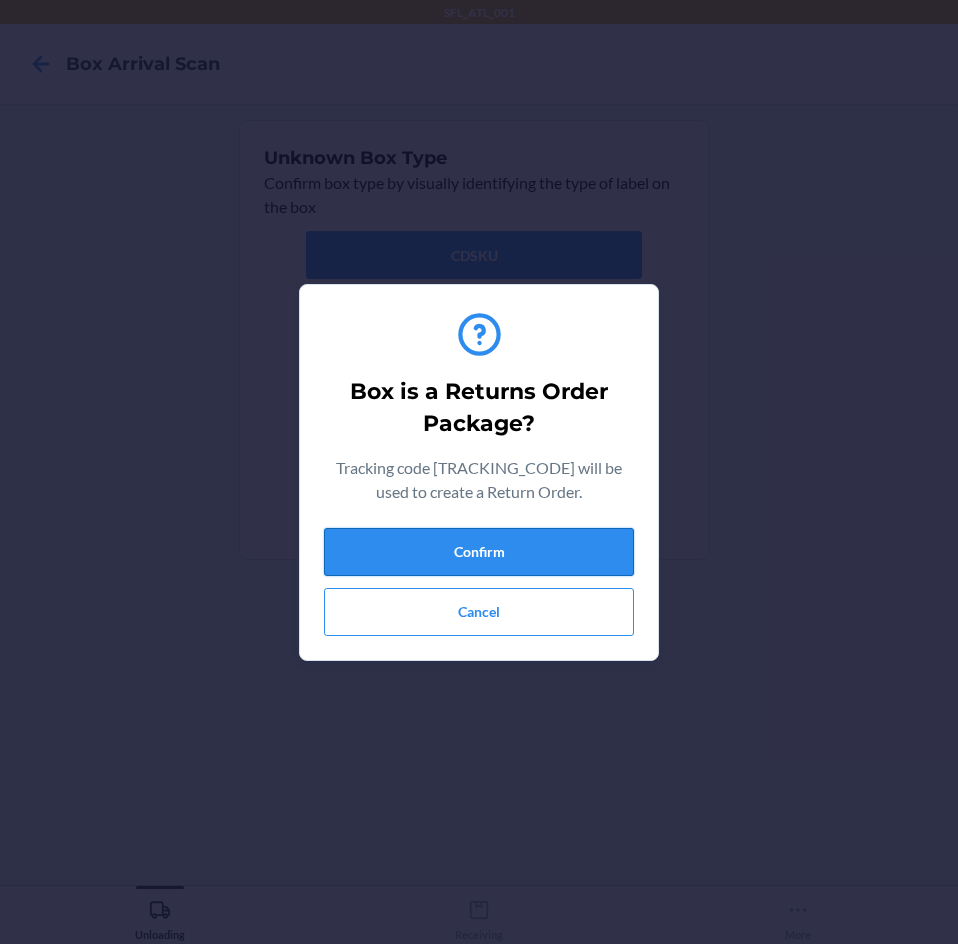 click on "Confirm" at bounding box center [479, 552] 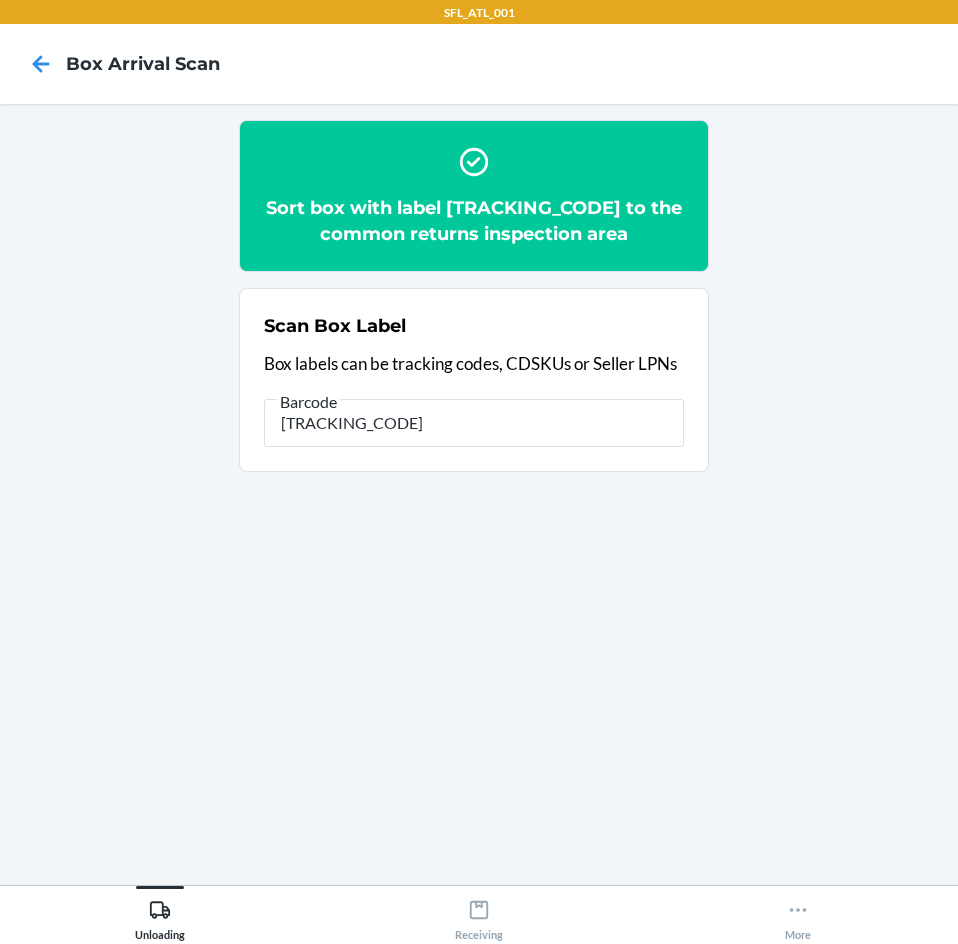 type on "[NUMBER]" 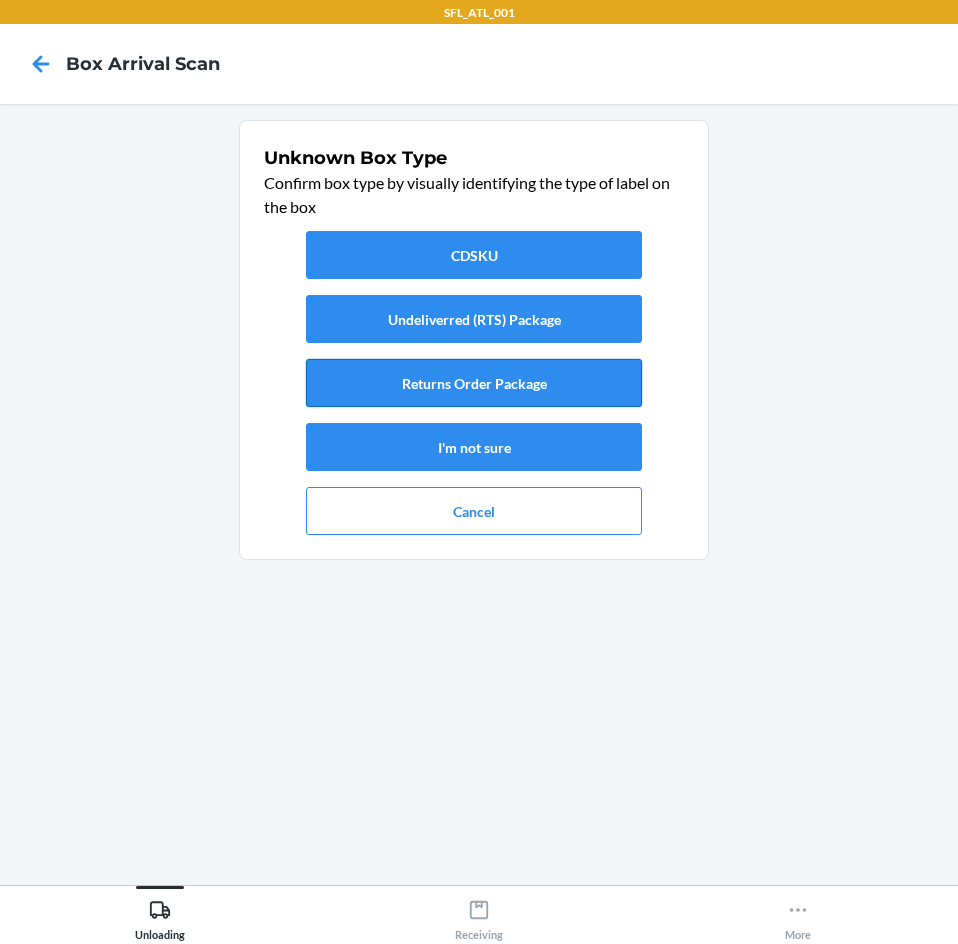 click on "Returns Order Package" at bounding box center [474, 383] 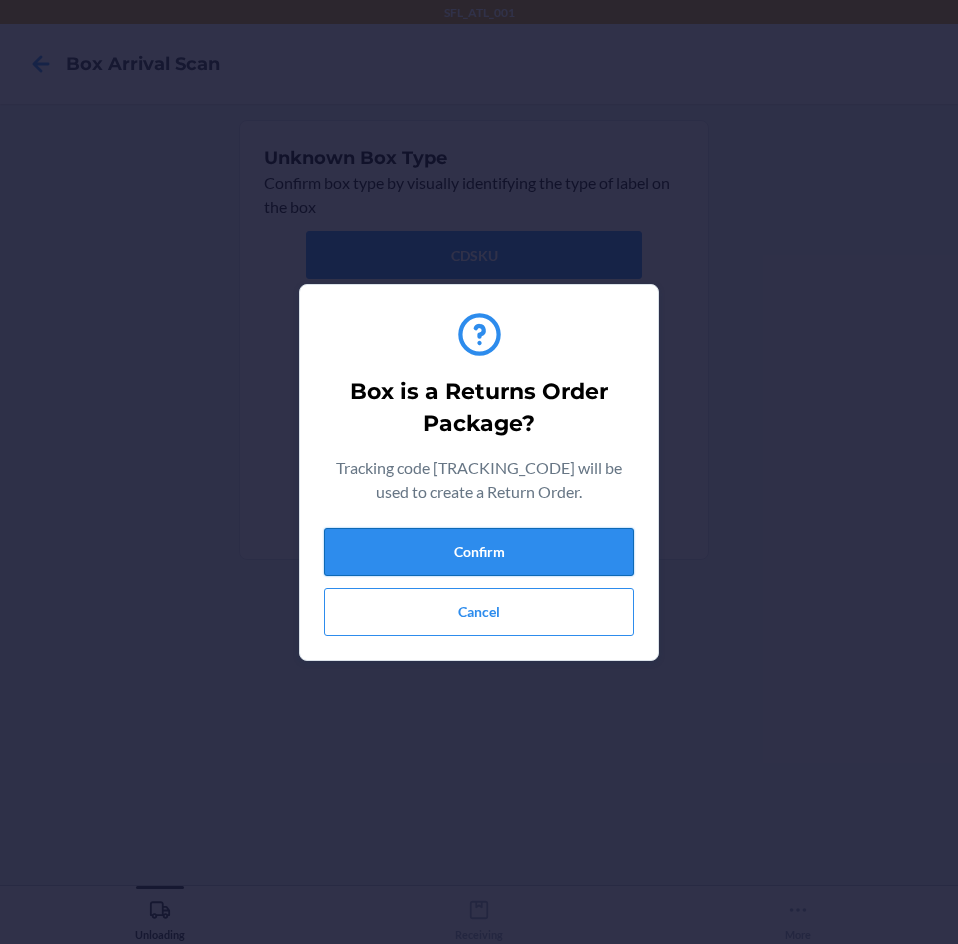 click on "Confirm" at bounding box center [479, 552] 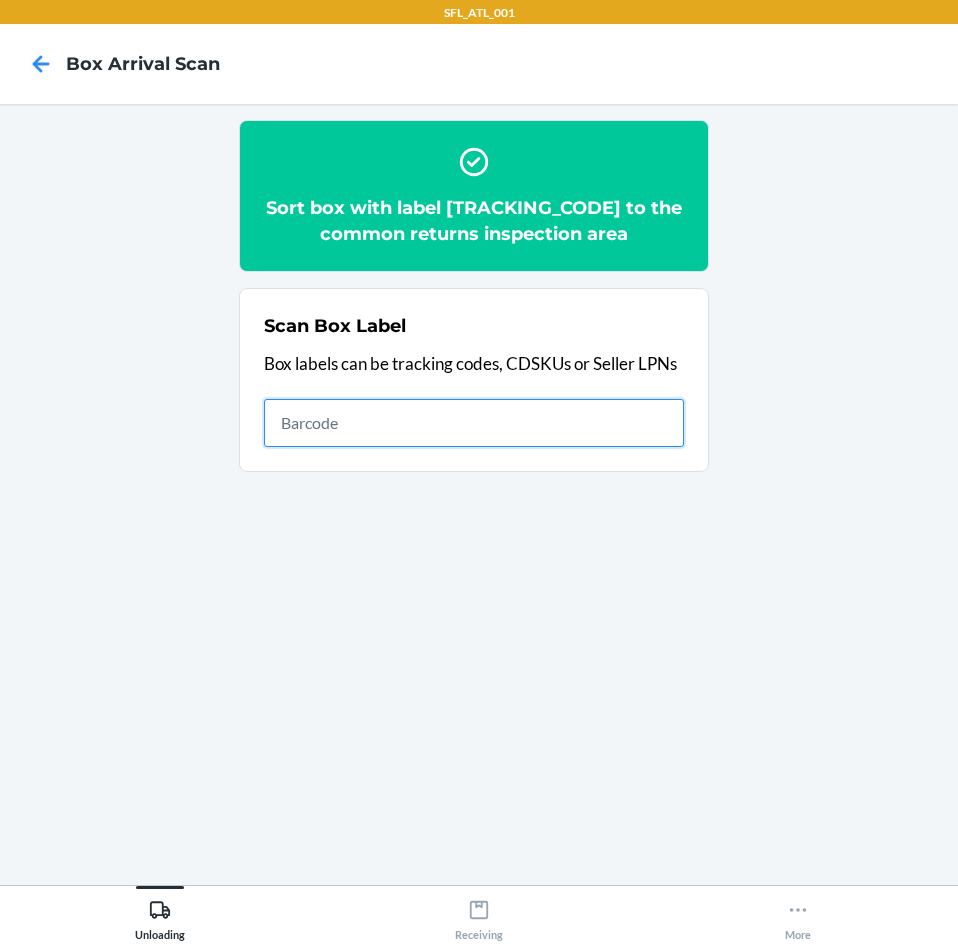 click at bounding box center (474, 423) 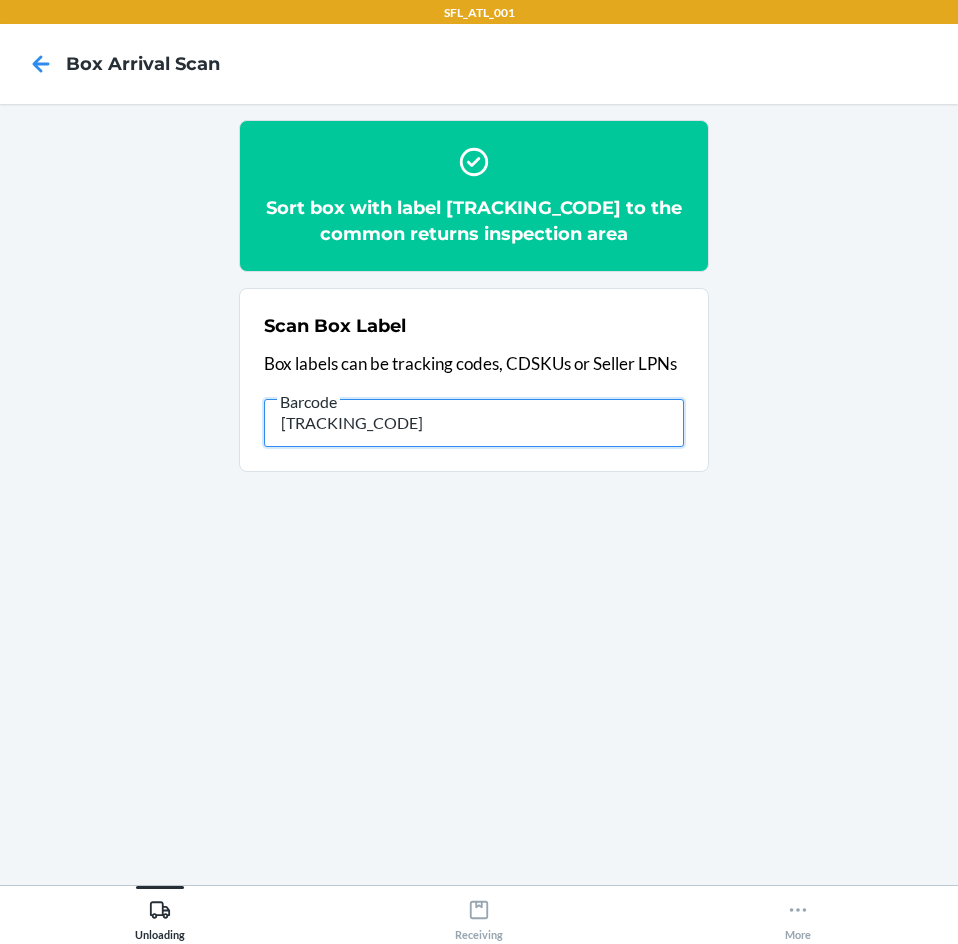 type on "[CREDIT_CARD]" 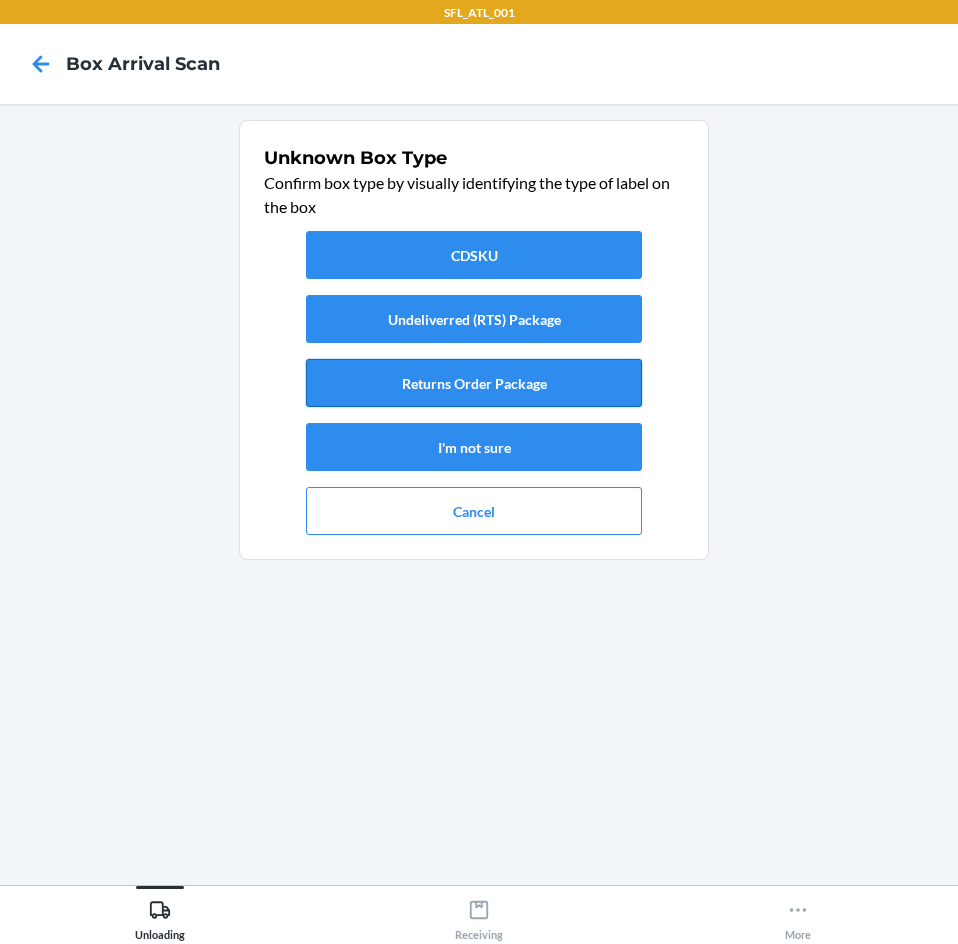 click on "Returns Order Package" at bounding box center (474, 383) 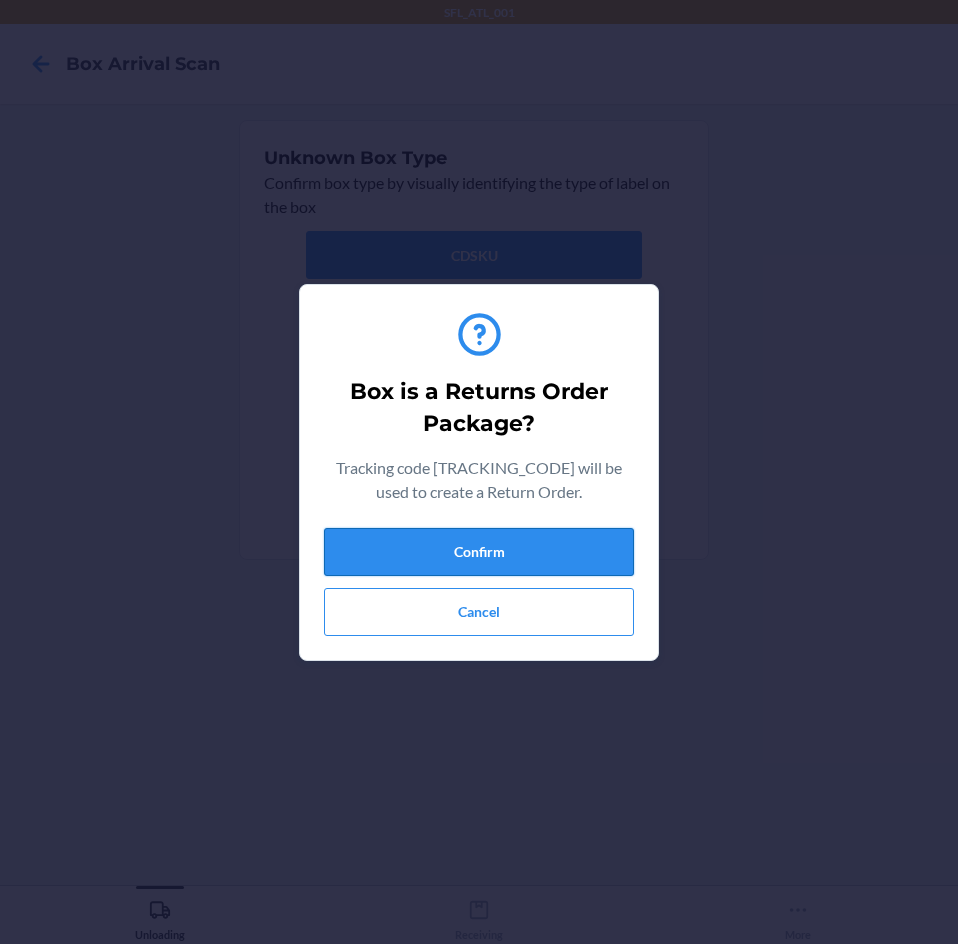 click on "Confirm" at bounding box center [479, 552] 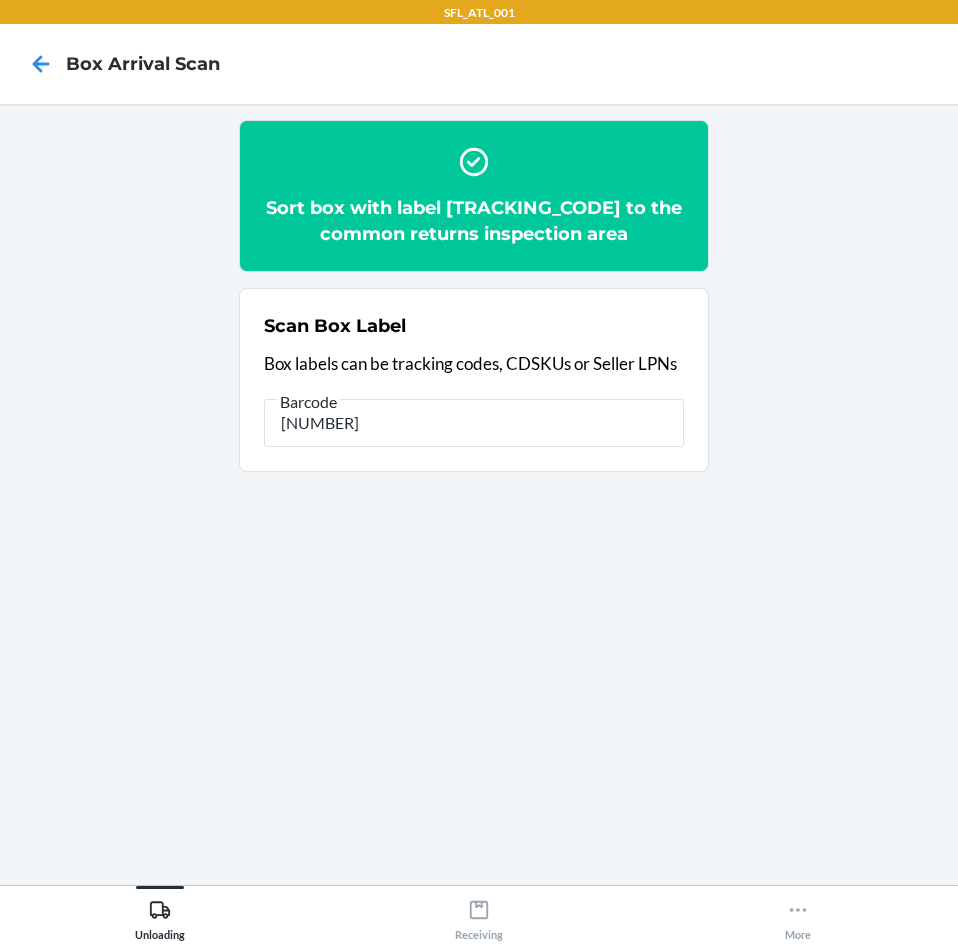type on "[NUMBER]" 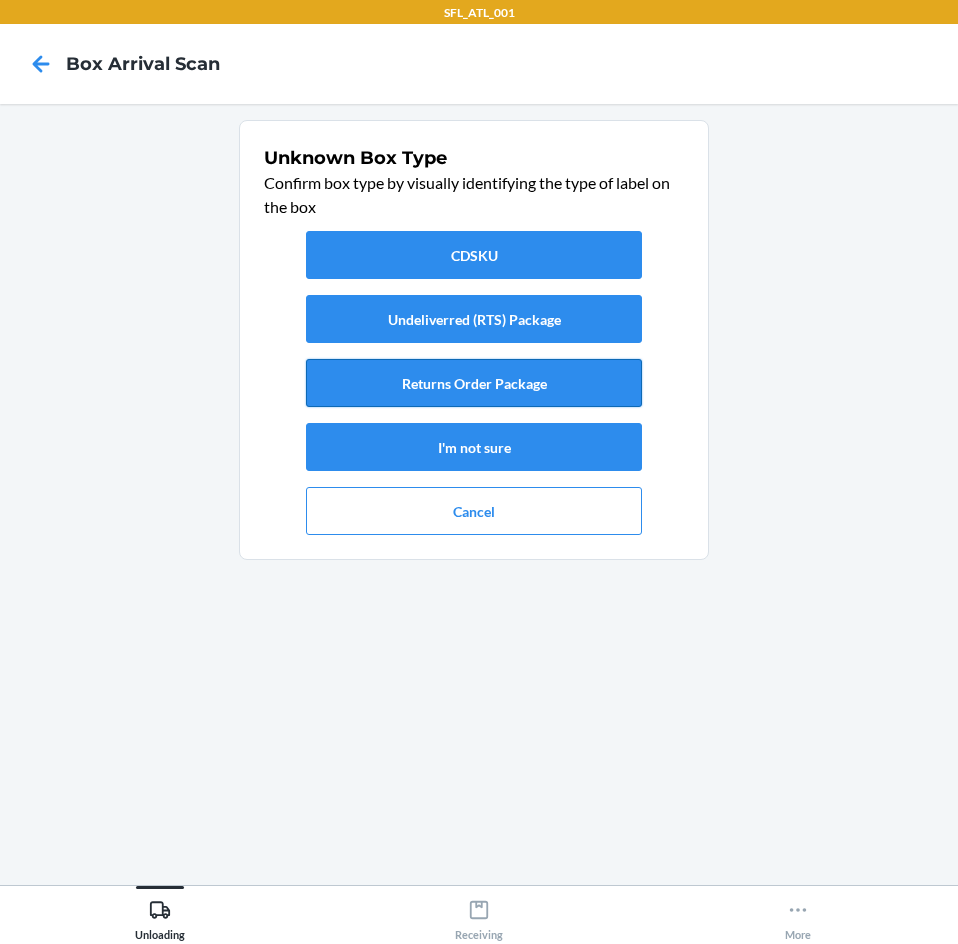 click on "Returns Order Package" at bounding box center [474, 383] 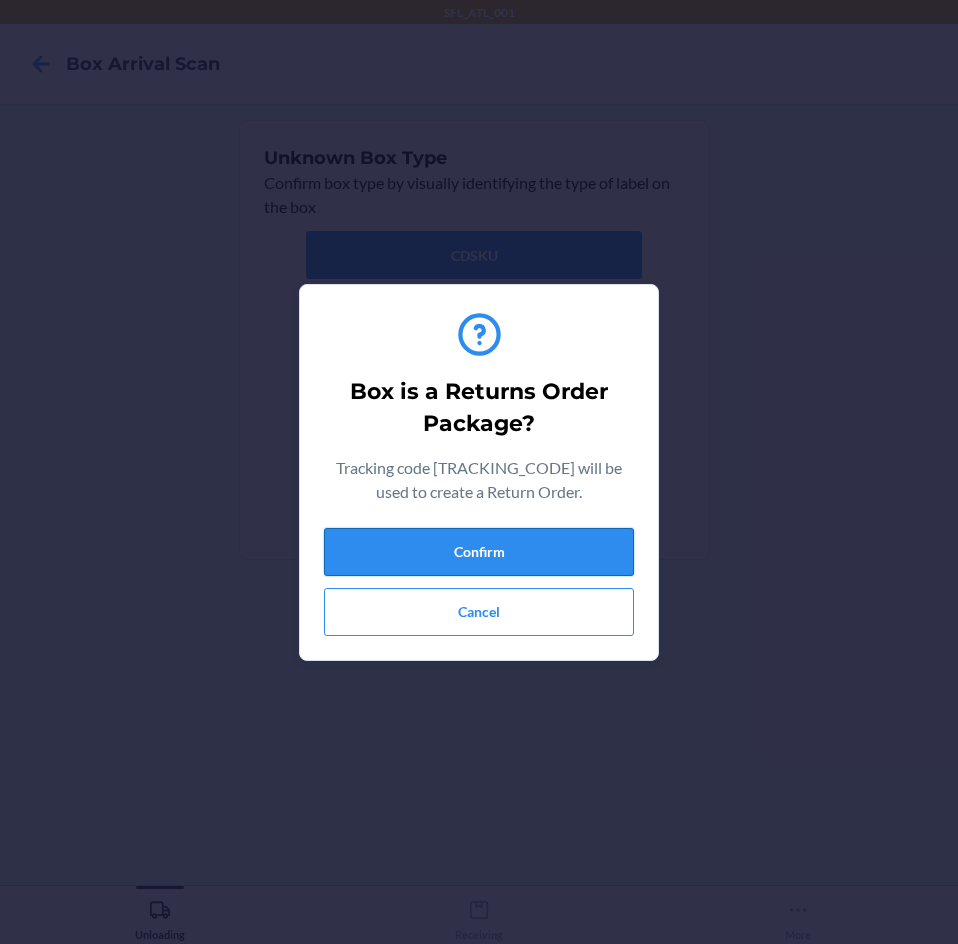 click on "Confirm" at bounding box center [479, 552] 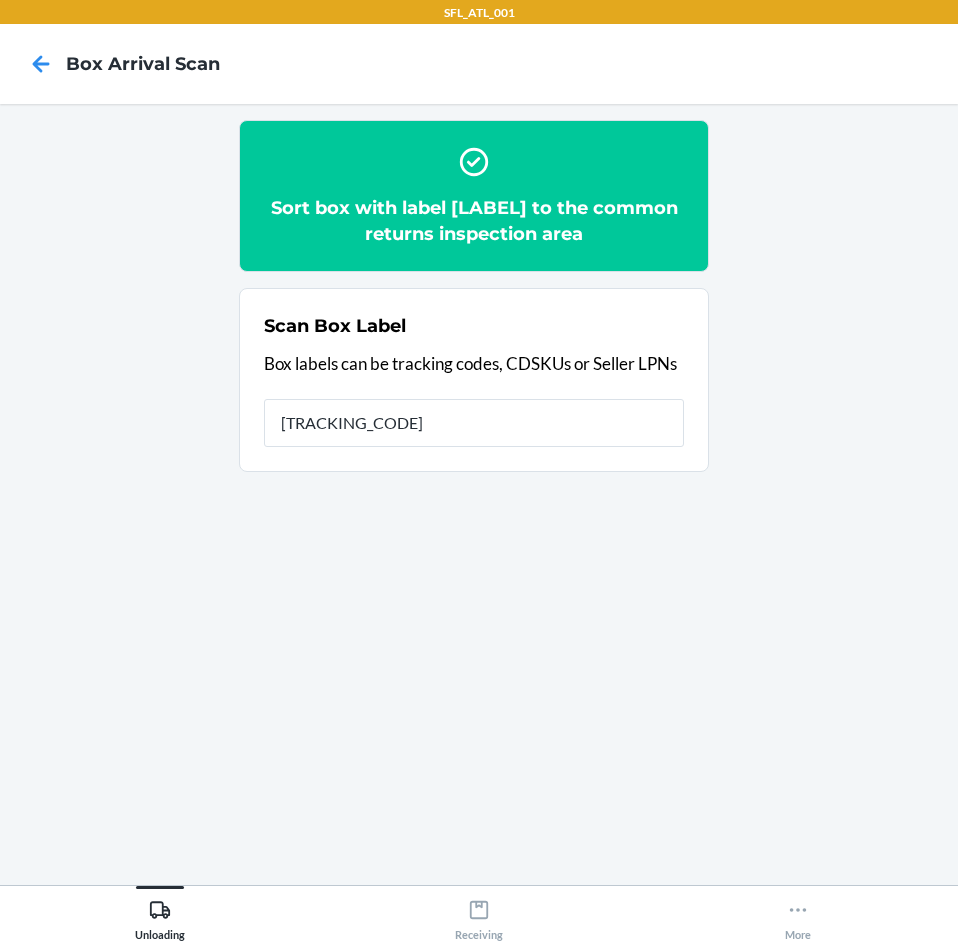 type on "[CREDIT_CARD]" 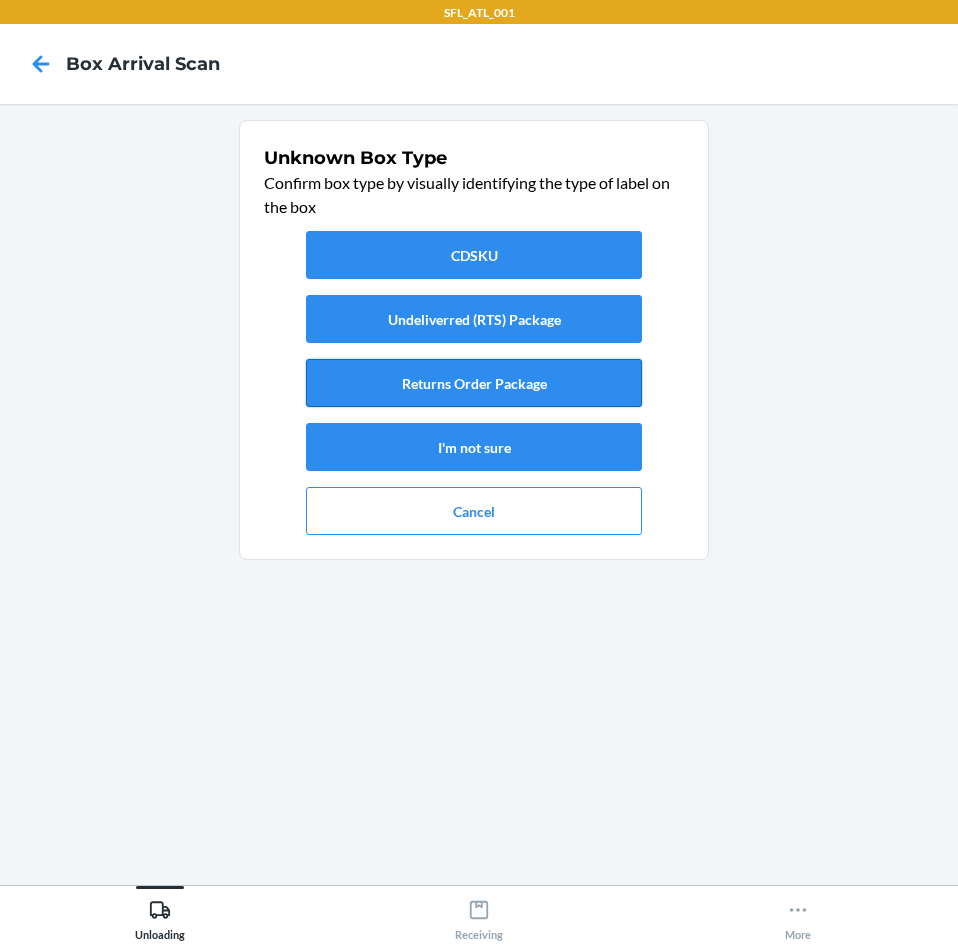click on "Returns Order Package" at bounding box center (474, 383) 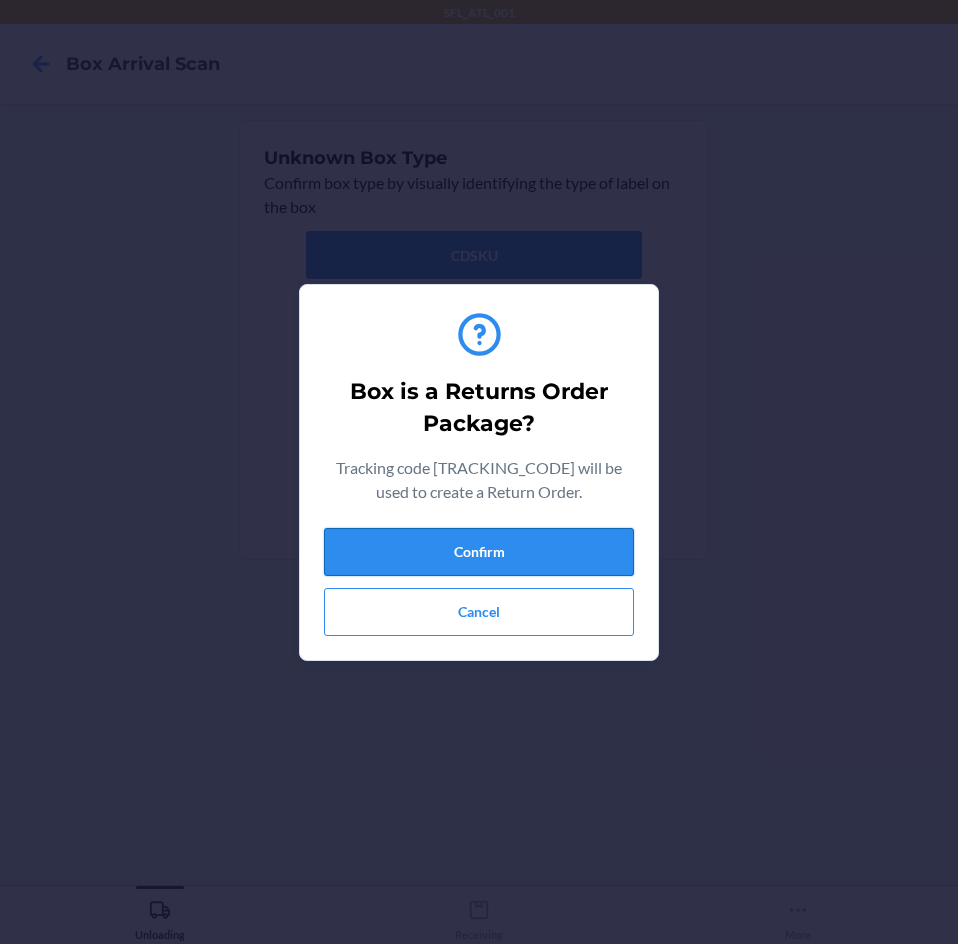click on "Confirm" at bounding box center [479, 552] 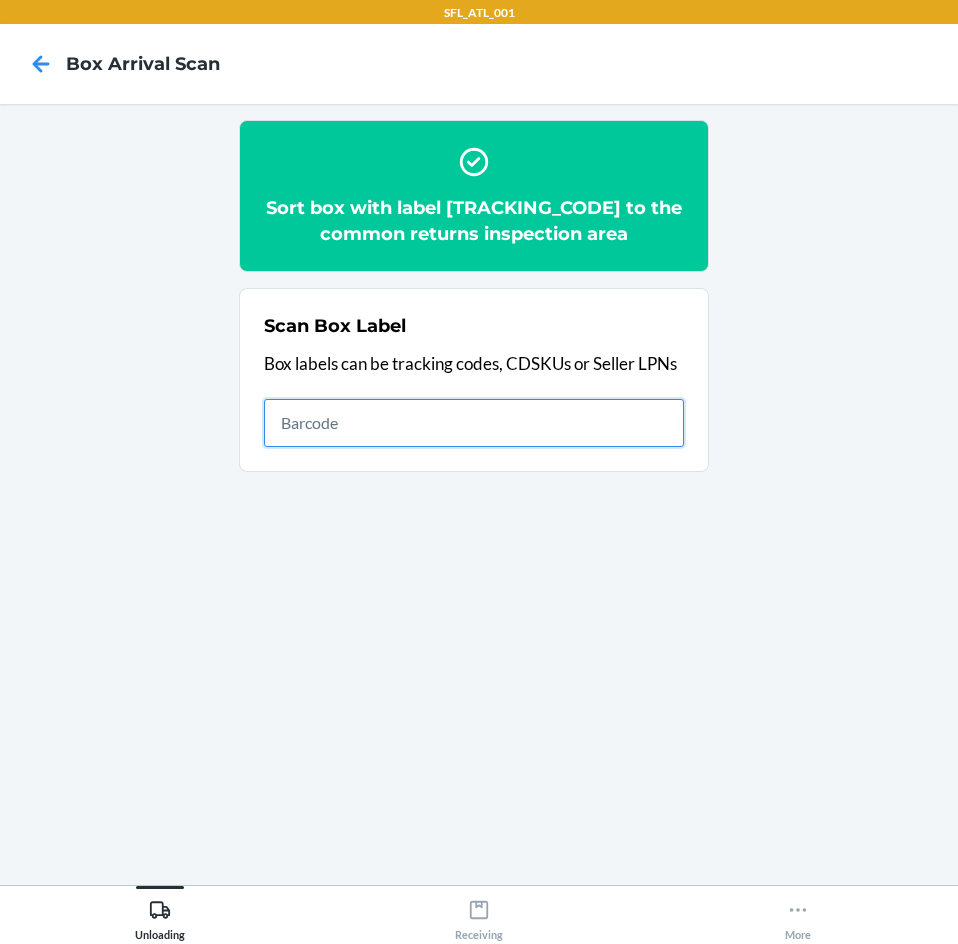drag, startPoint x: 611, startPoint y: 448, endPoint x: 863, endPoint y: 461, distance: 252.3351 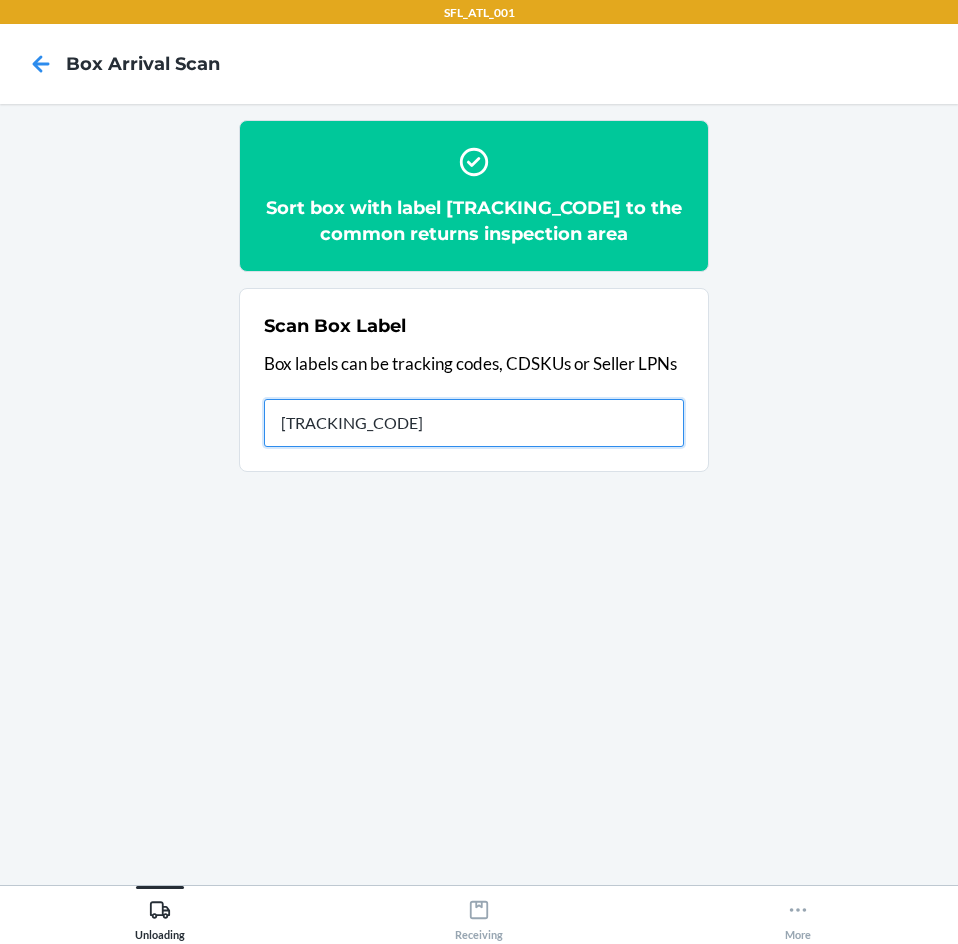 type on "[NUMBER]" 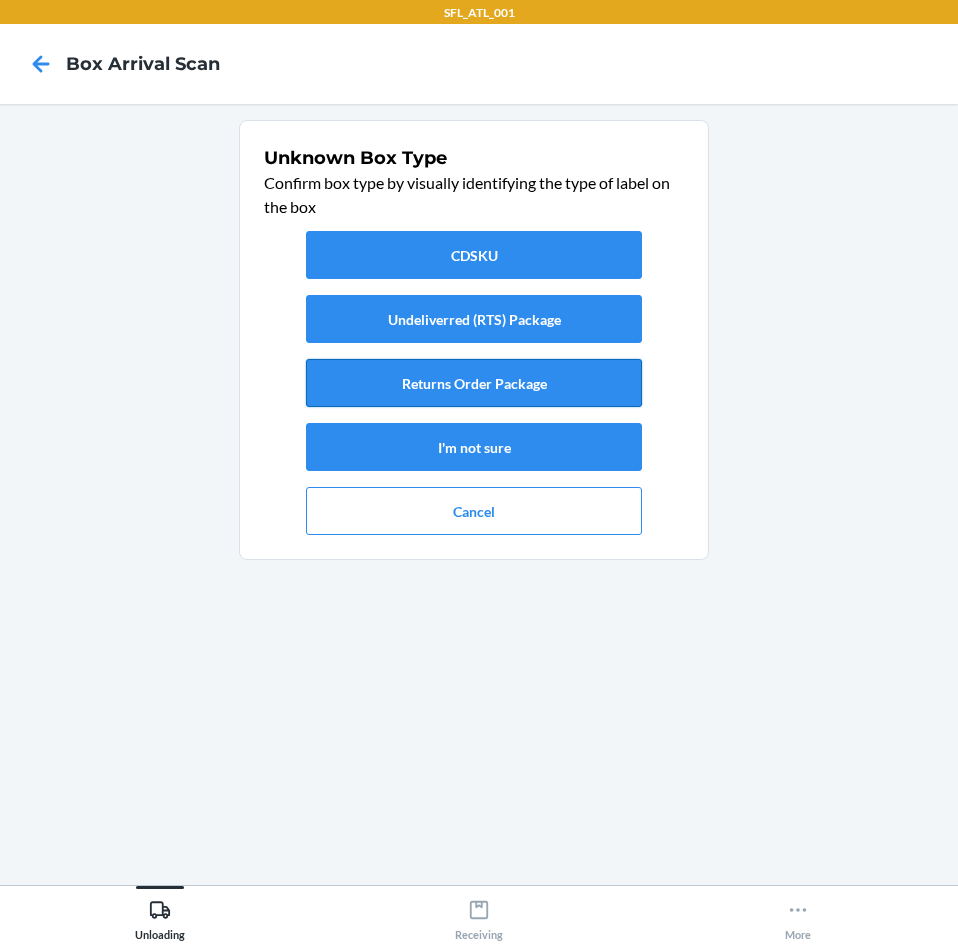 click on "Returns Order Package" at bounding box center [474, 383] 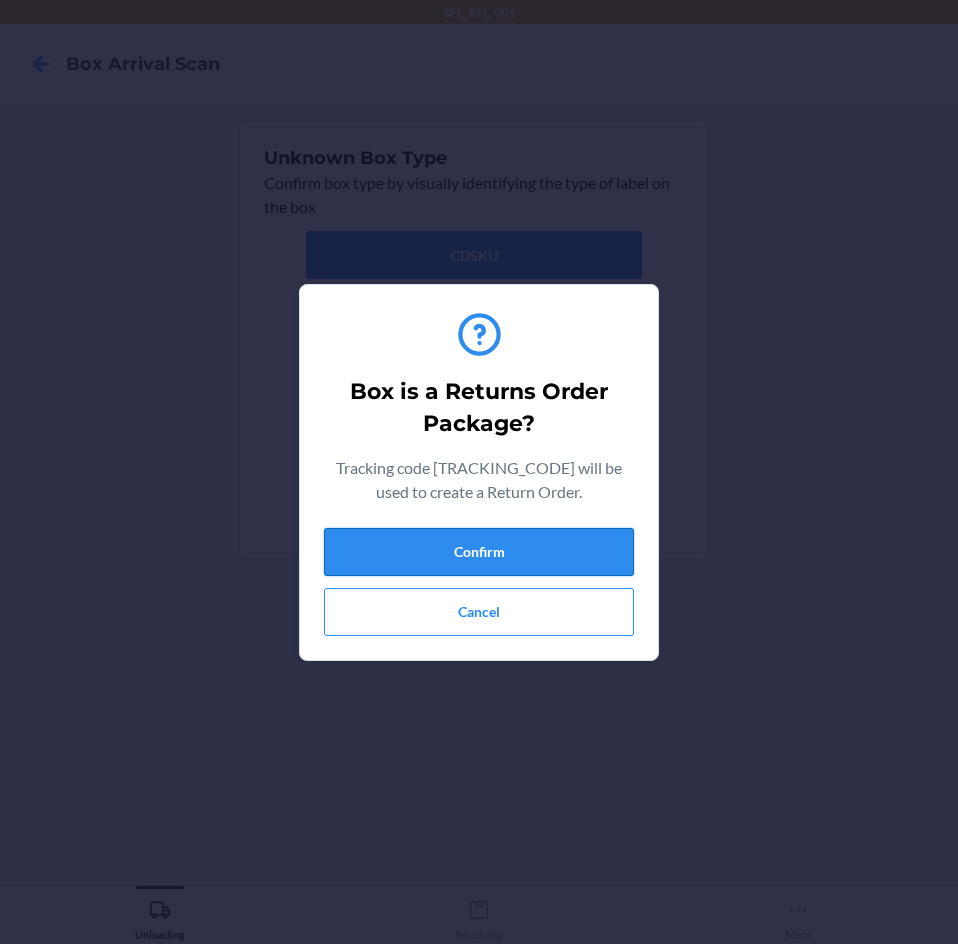 click on "Confirm" at bounding box center (479, 552) 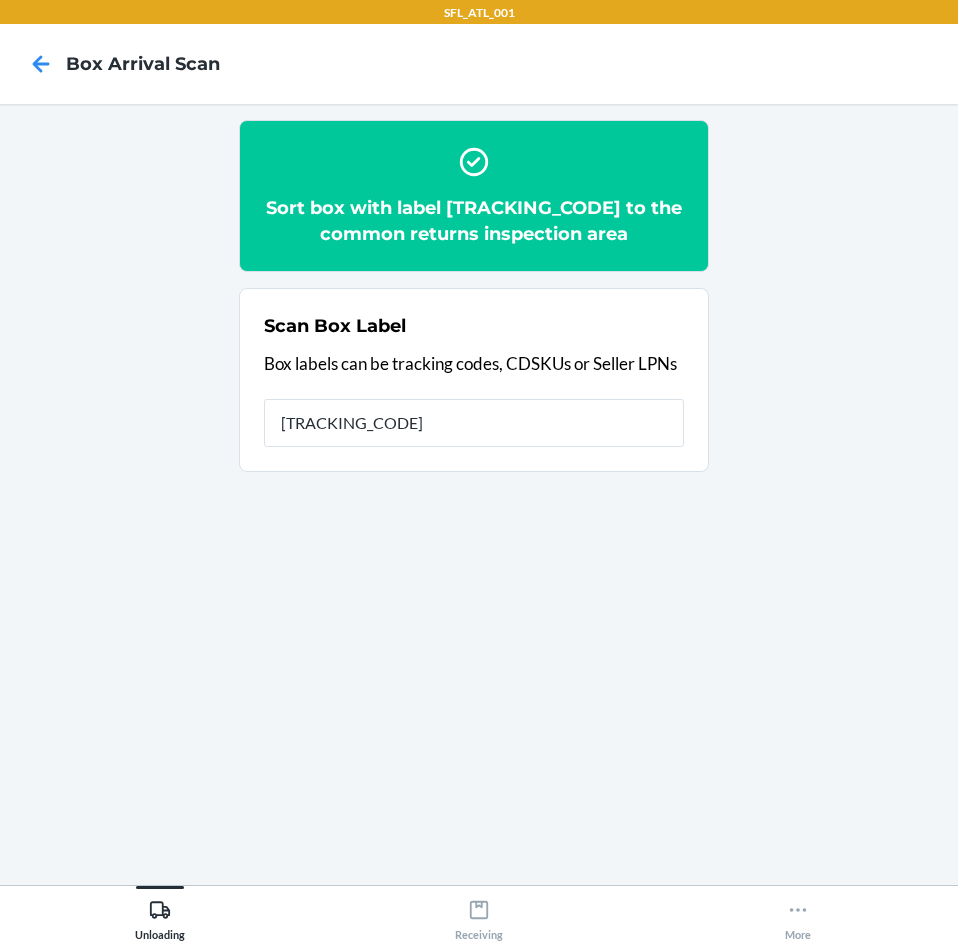 type on "[CREDIT_CARD]" 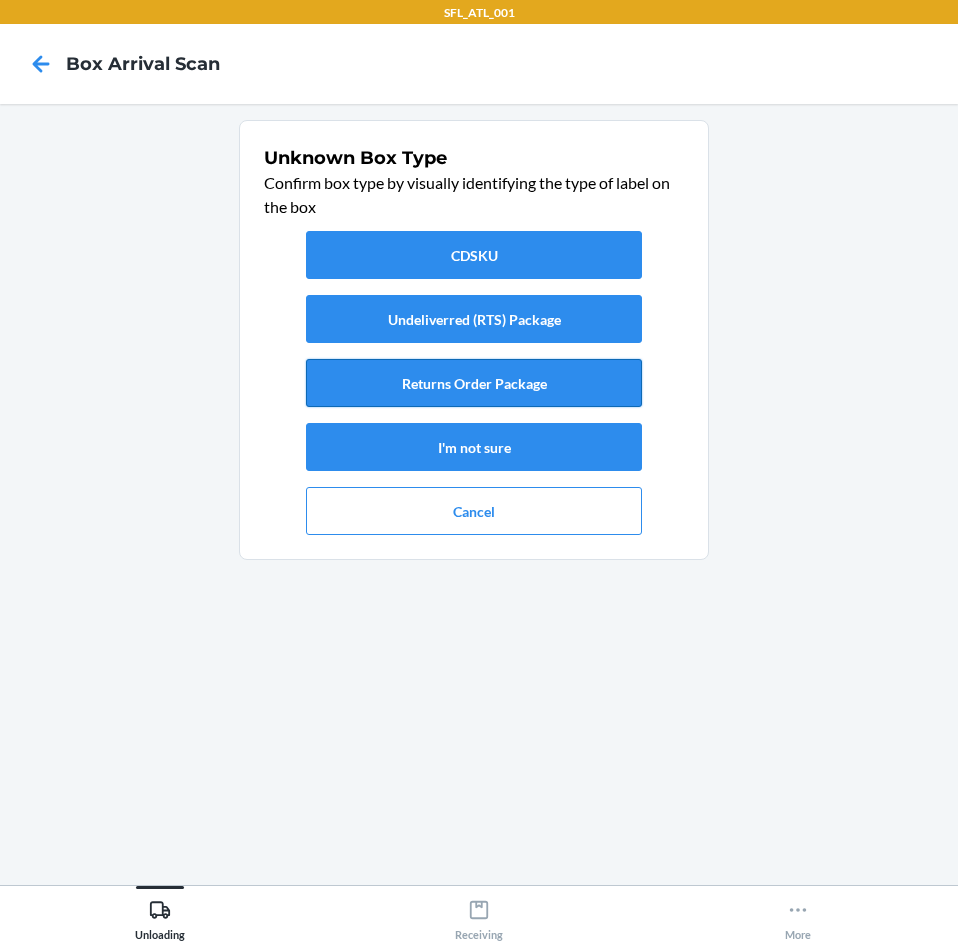click on "Returns Order Package" at bounding box center [474, 383] 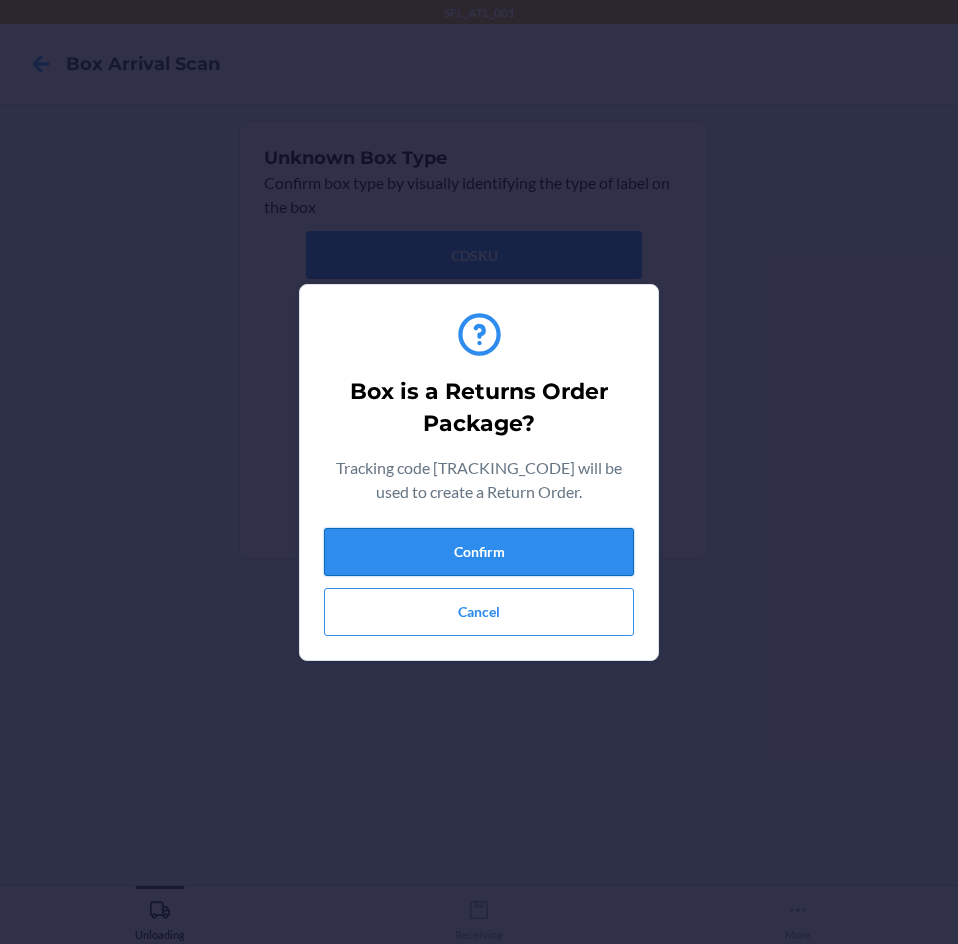 click on "Confirm" at bounding box center (479, 552) 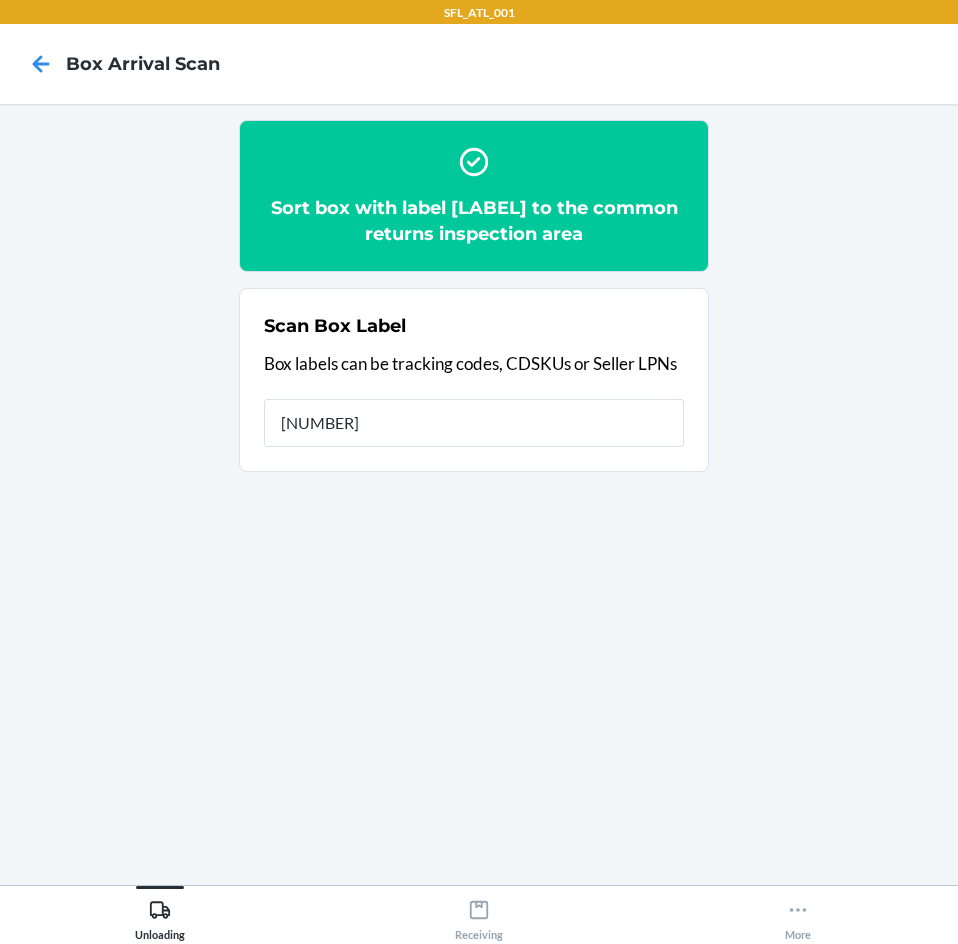 type on "[CREDIT_CARD]" 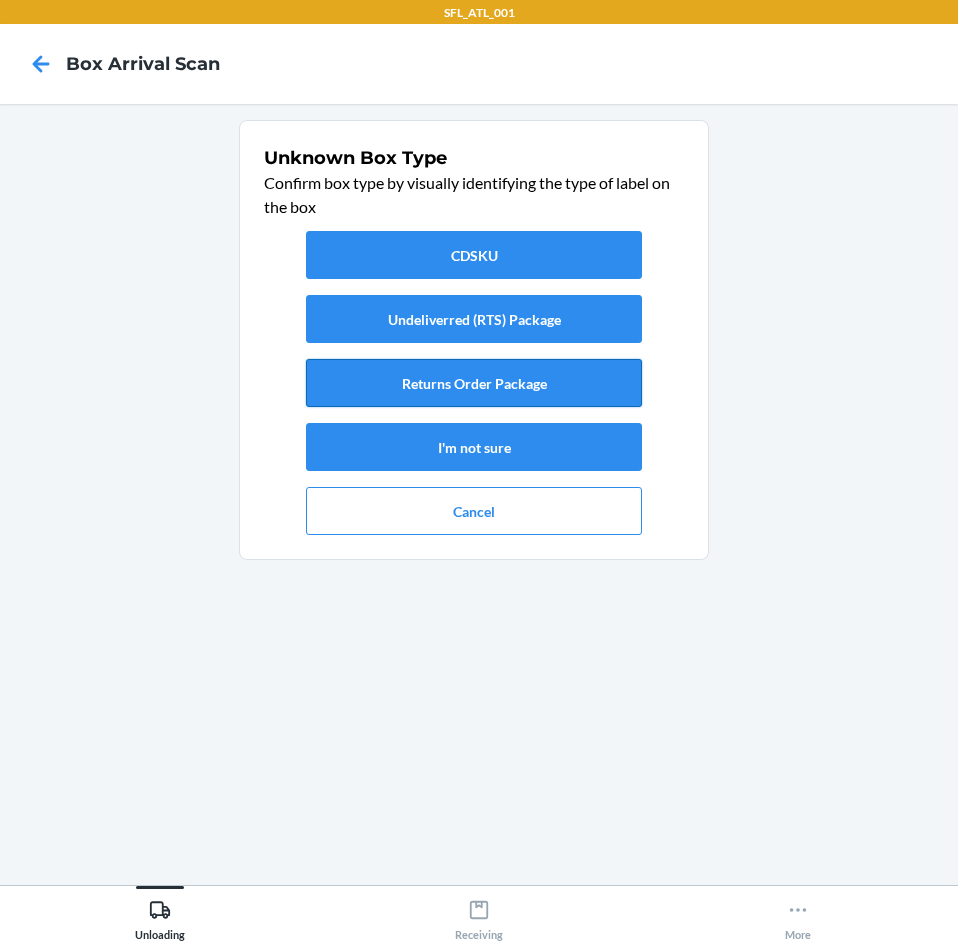 click on "Returns Order Package" at bounding box center (474, 383) 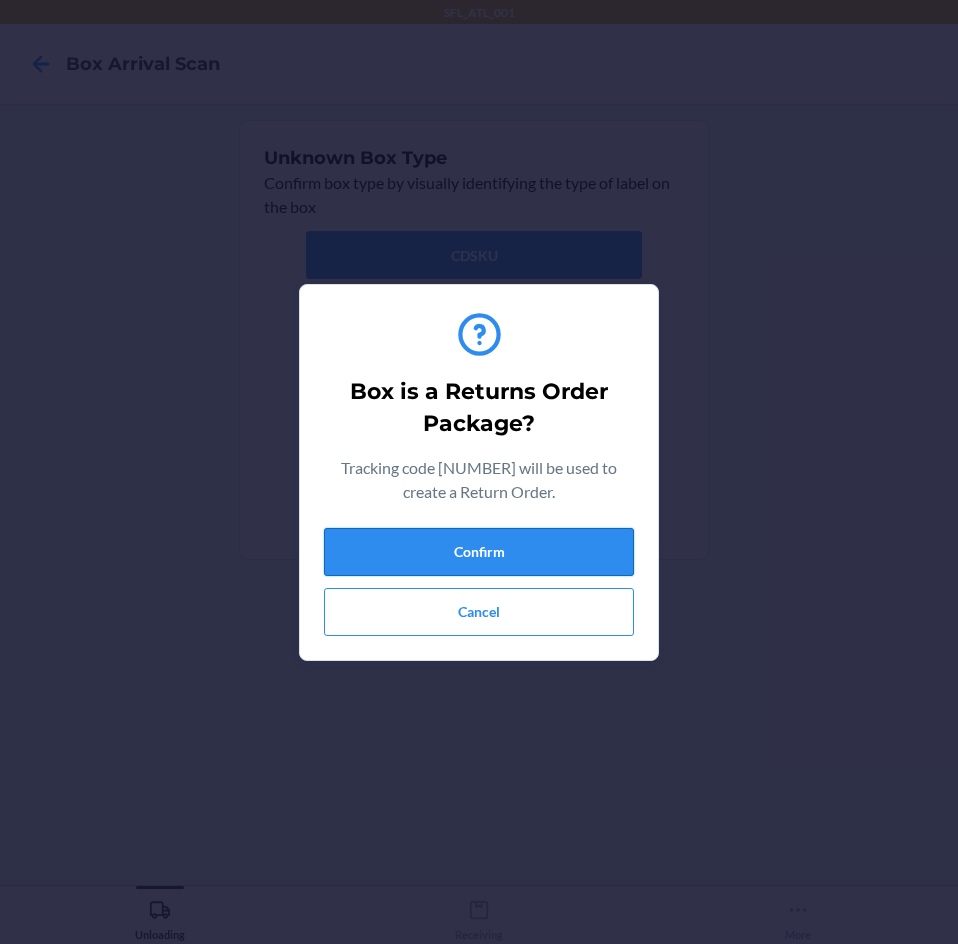 click on "Confirm" at bounding box center [479, 552] 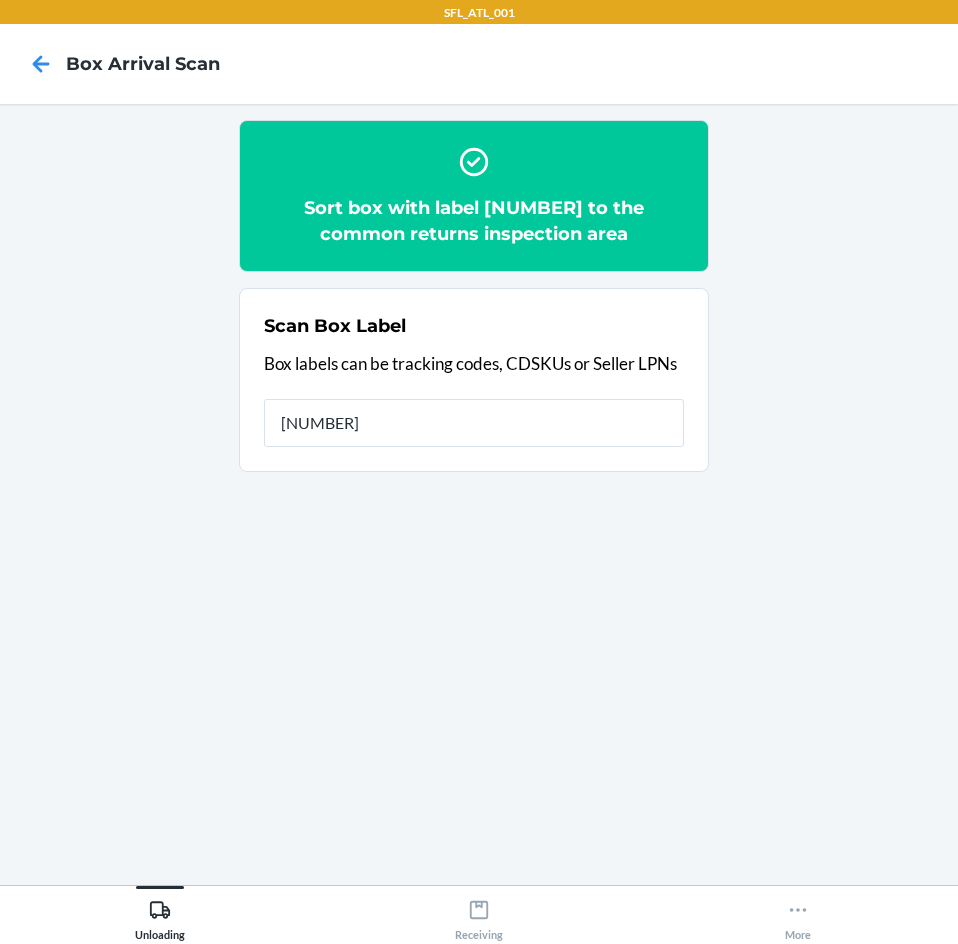 type on "[NUMBER]" 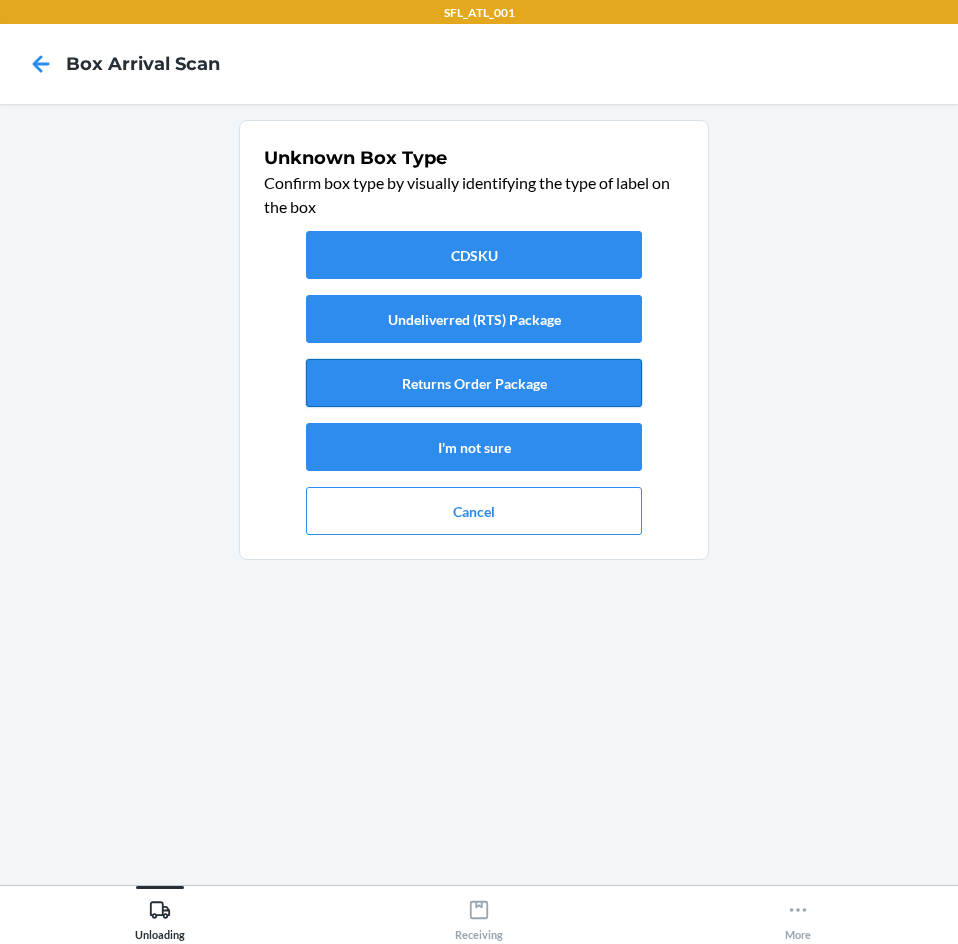 click on "Returns Order Package" at bounding box center (474, 383) 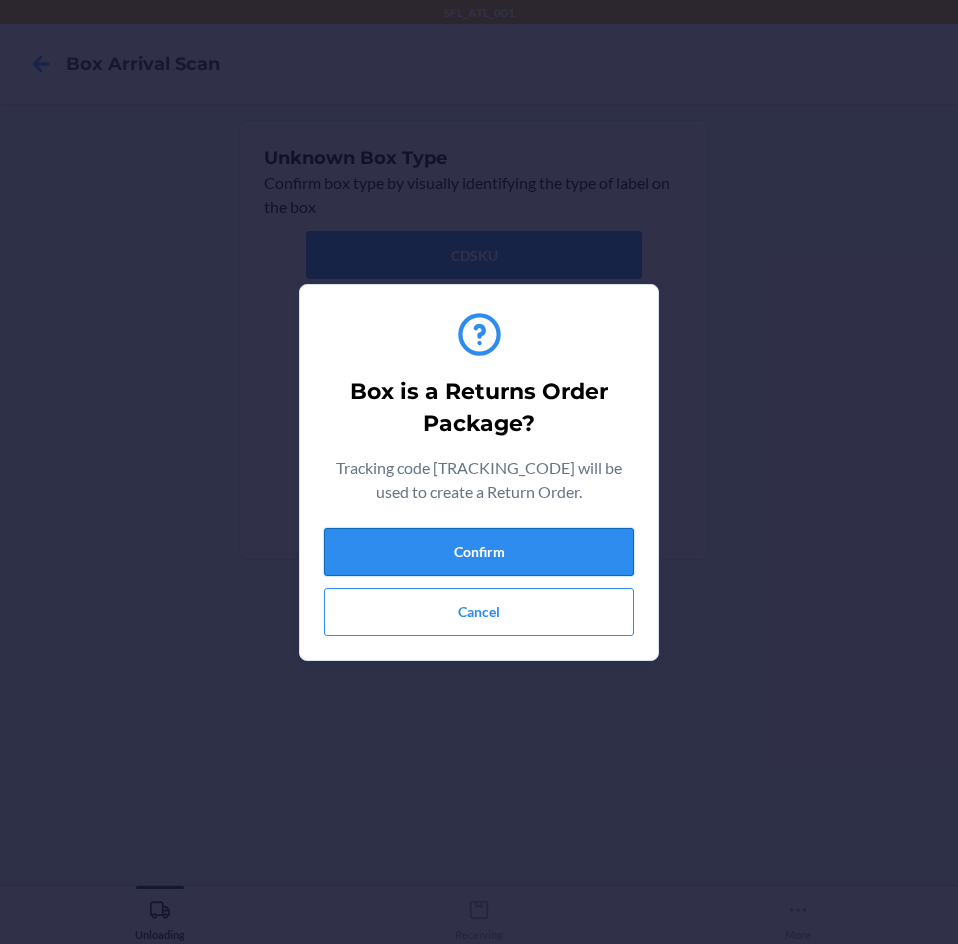 click on "Confirm" at bounding box center [479, 552] 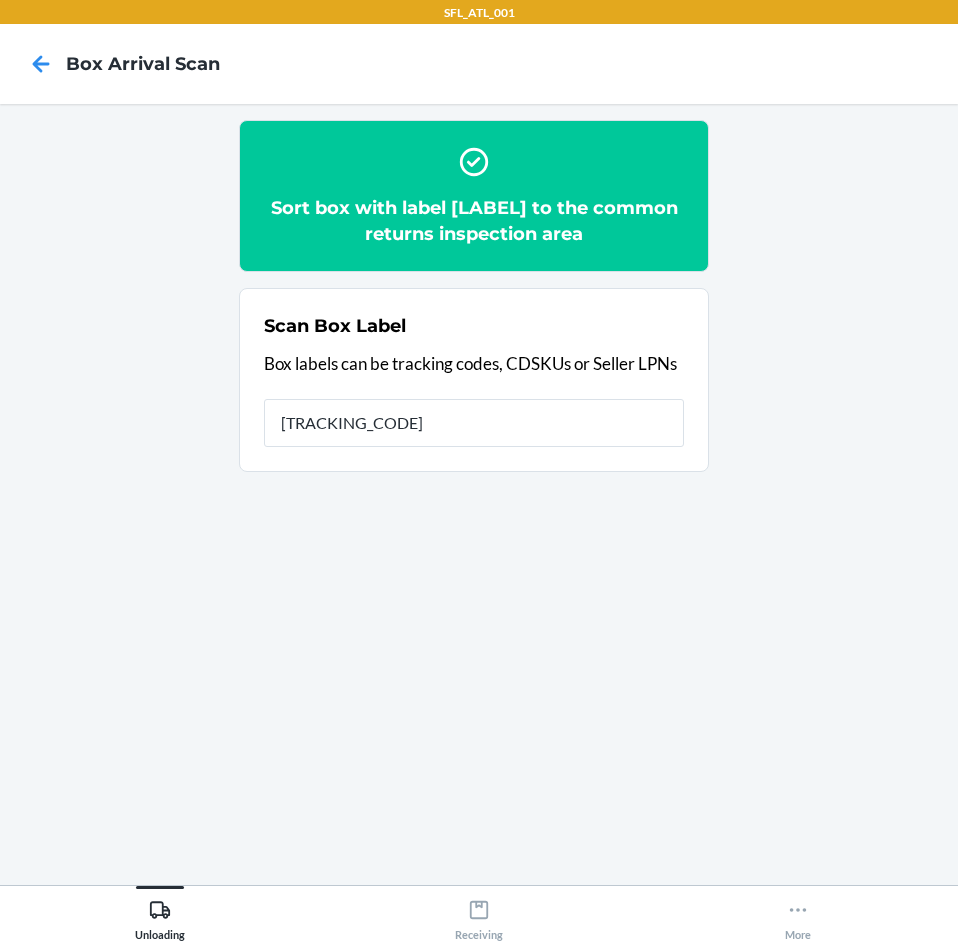 type on "[CREDIT_CARD]" 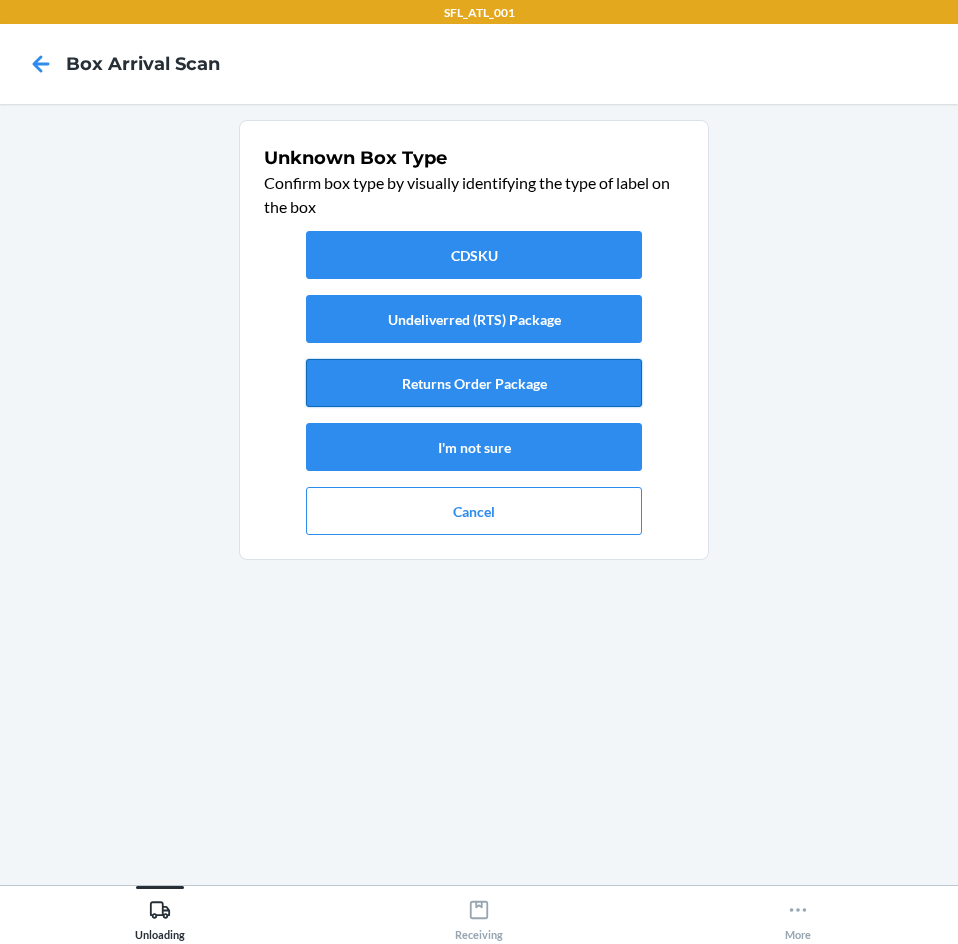 click on "Returns Order Package" at bounding box center [474, 383] 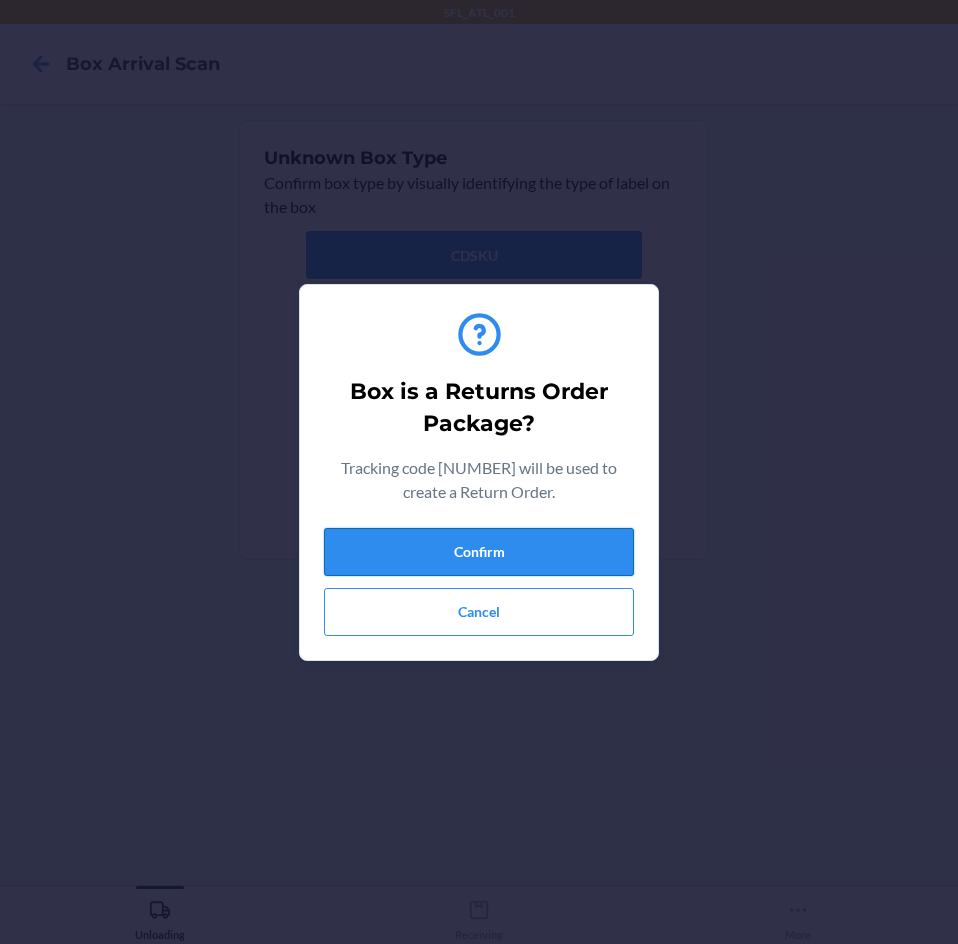 click on "Confirm" at bounding box center [479, 552] 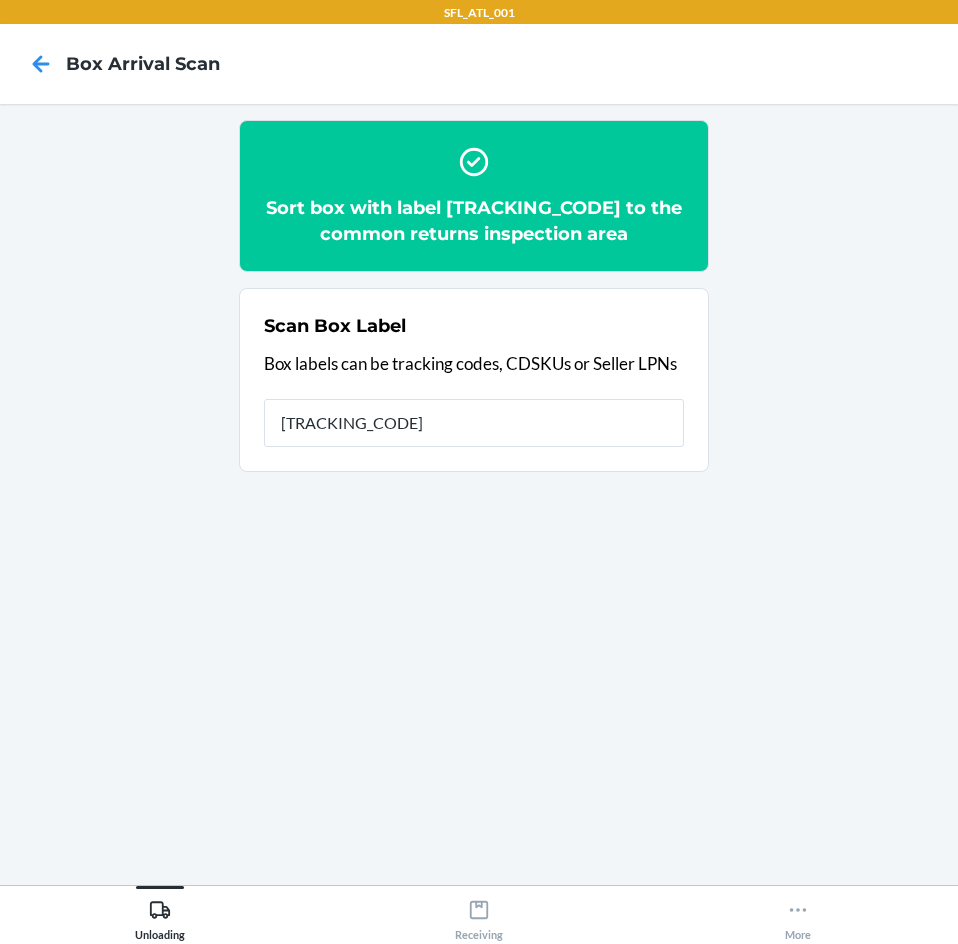 type on "[NUMBER]" 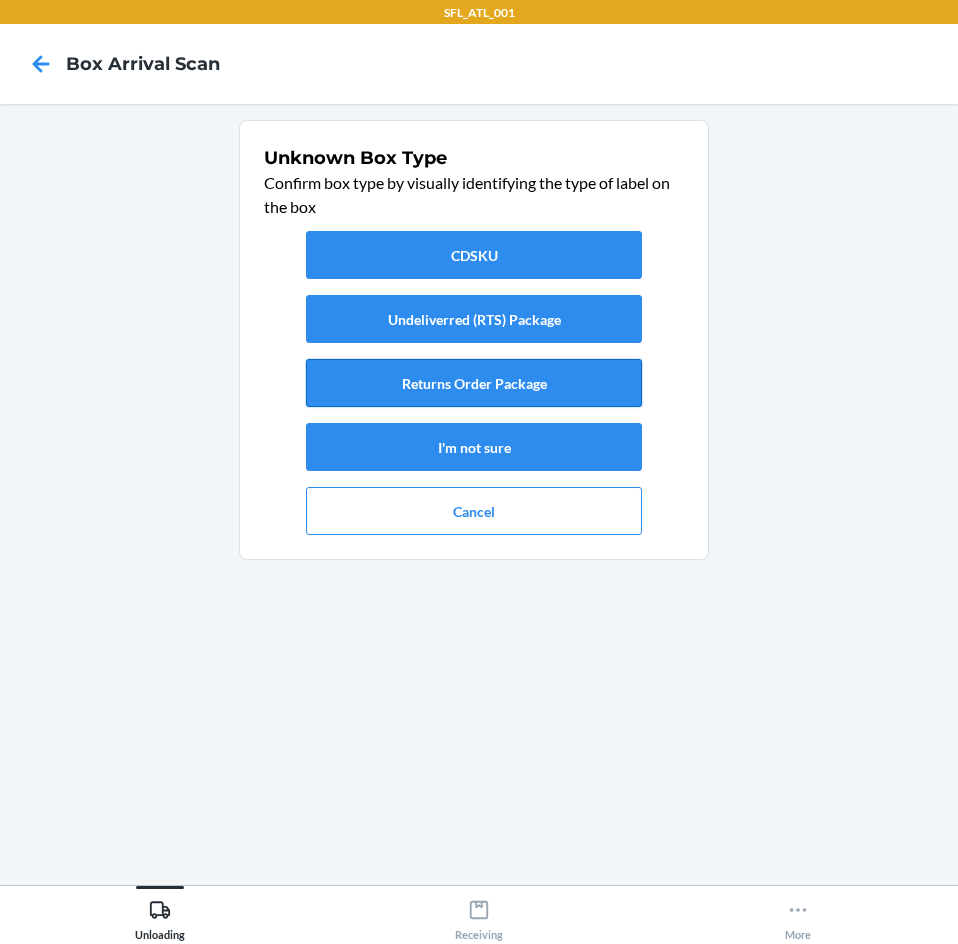 click on "Returns Order Package" at bounding box center [474, 383] 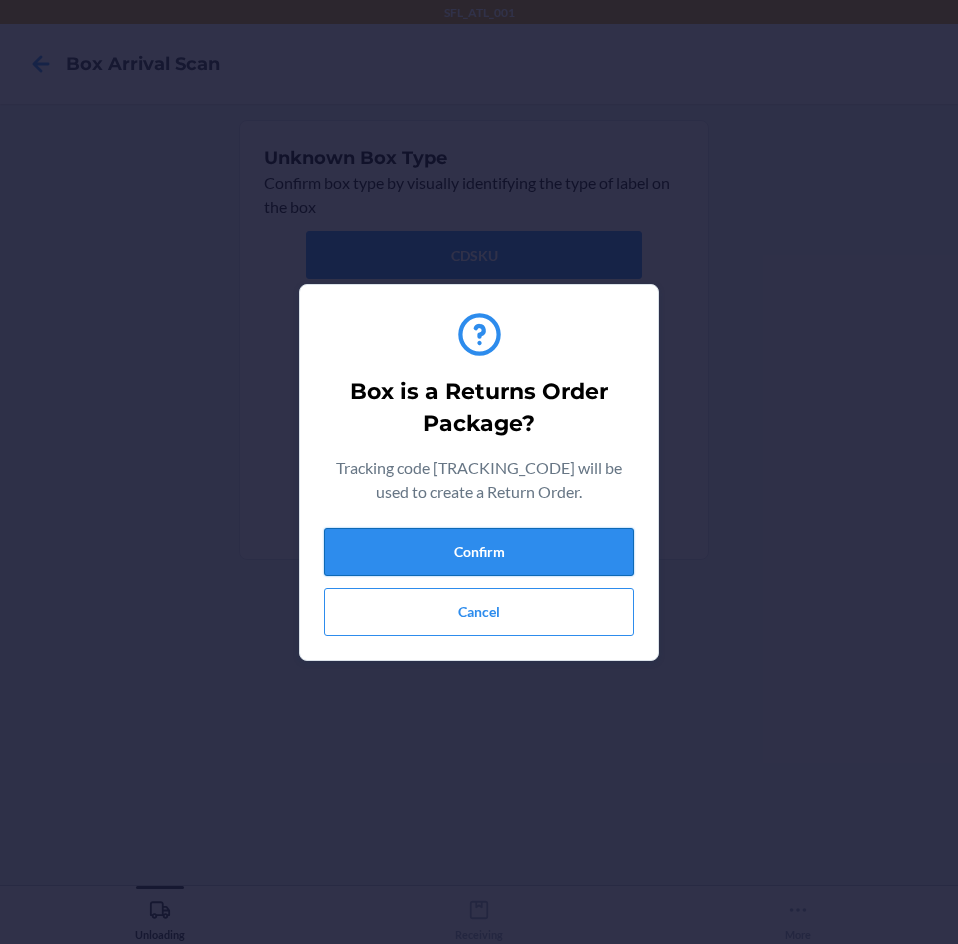 click on "Confirm" at bounding box center (479, 552) 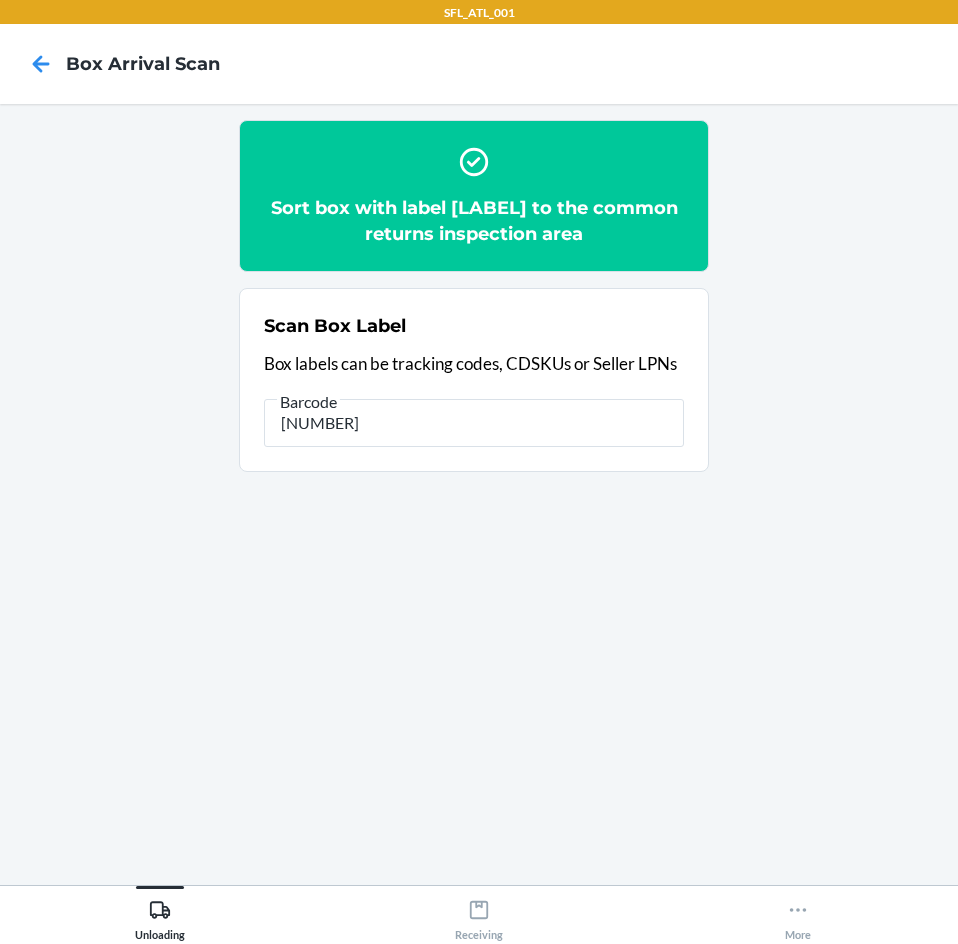 type on "[TRACKING_ID]" 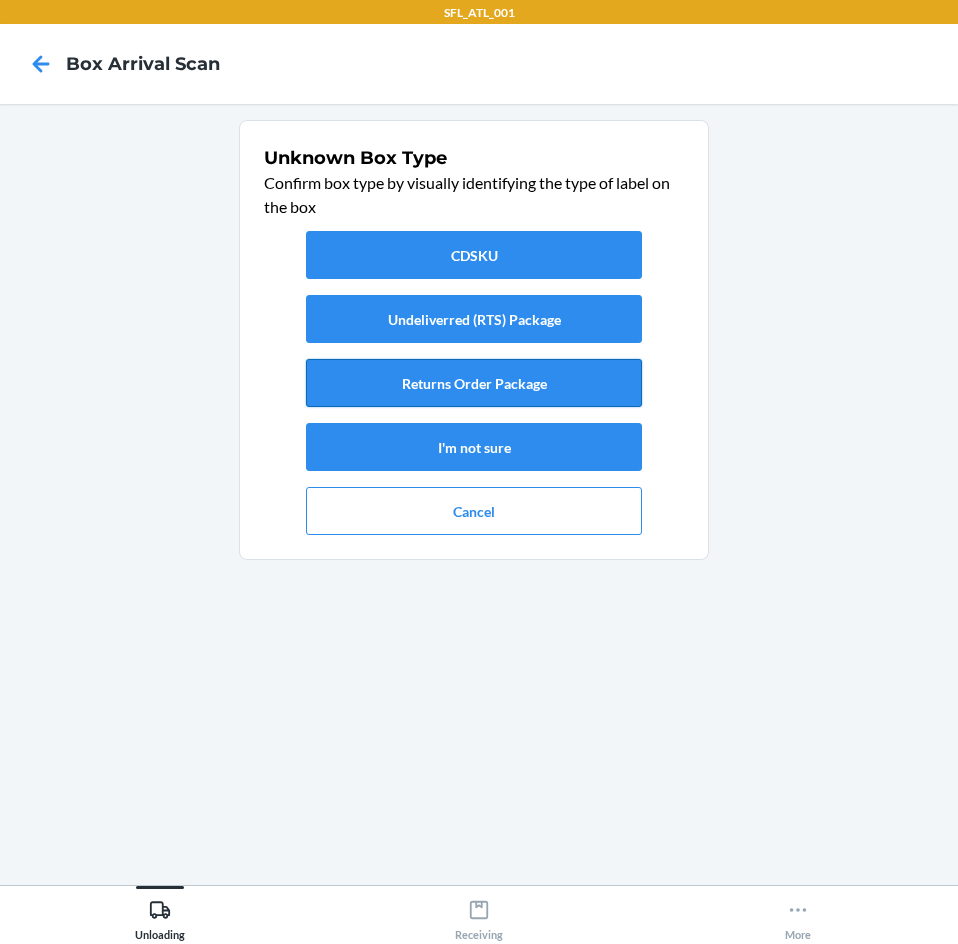 click on "Returns Order Package" at bounding box center (474, 383) 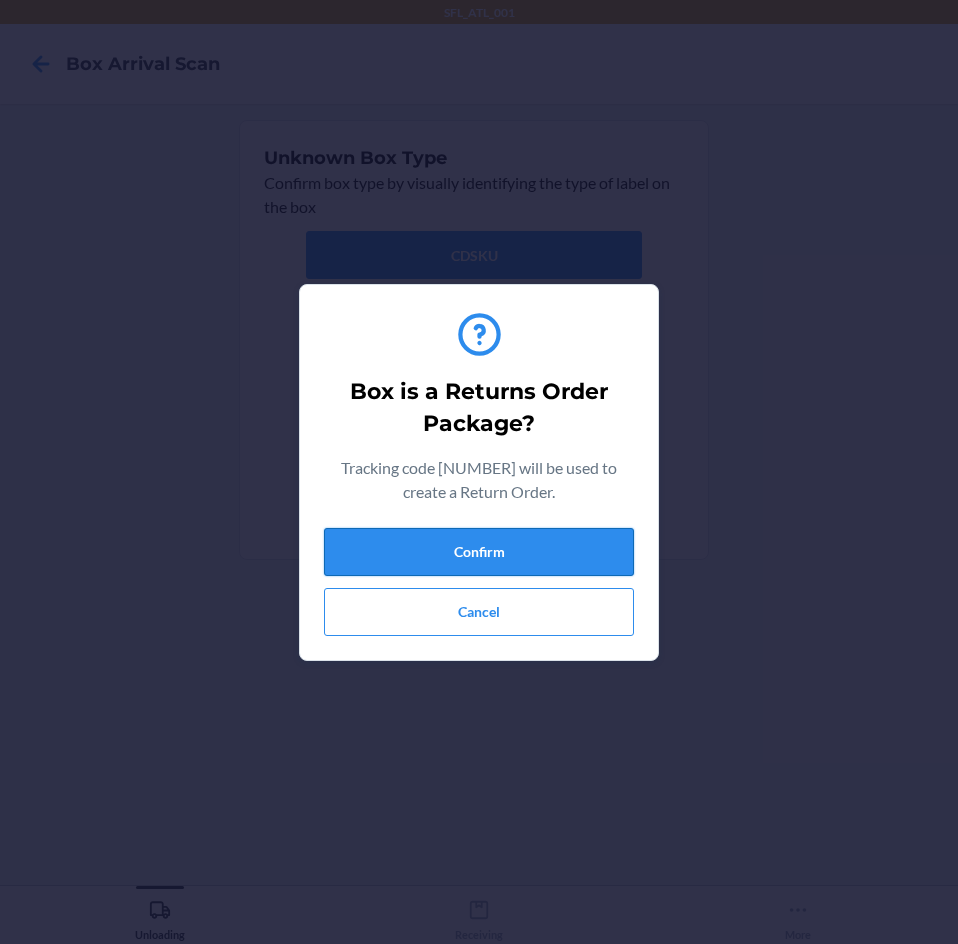 click on "Confirm" at bounding box center (479, 552) 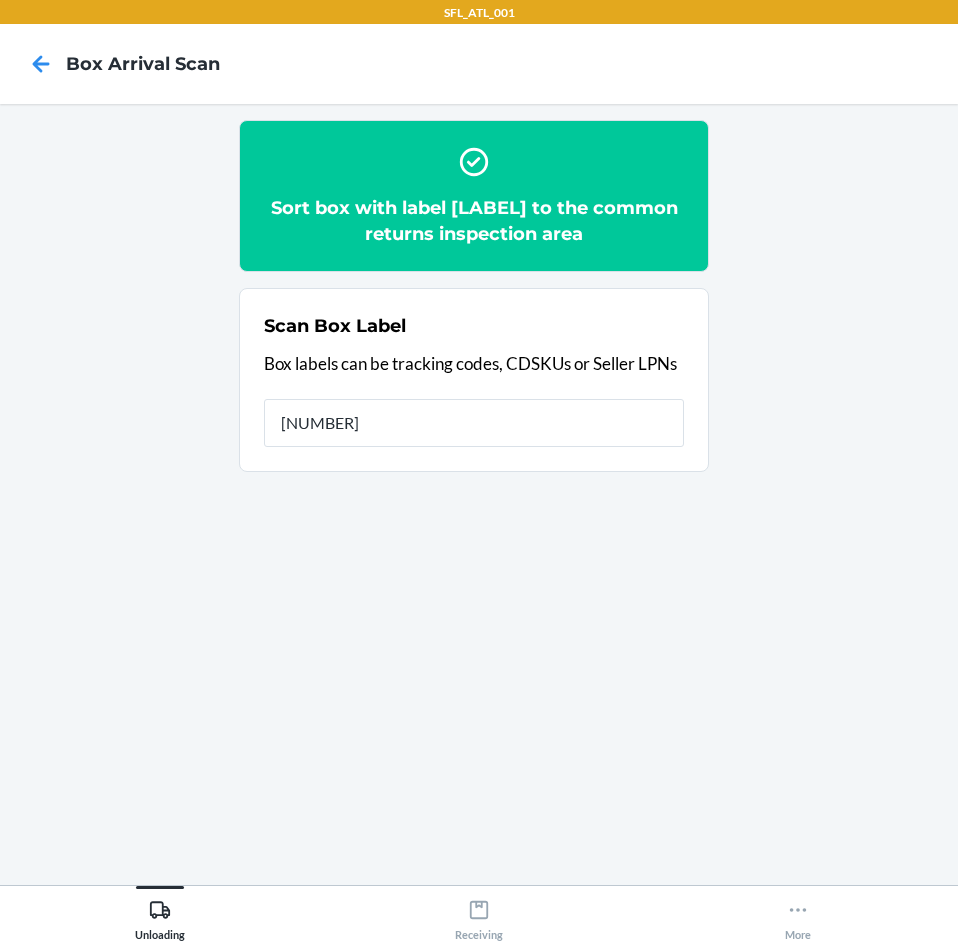 type on "[NUMBER]" 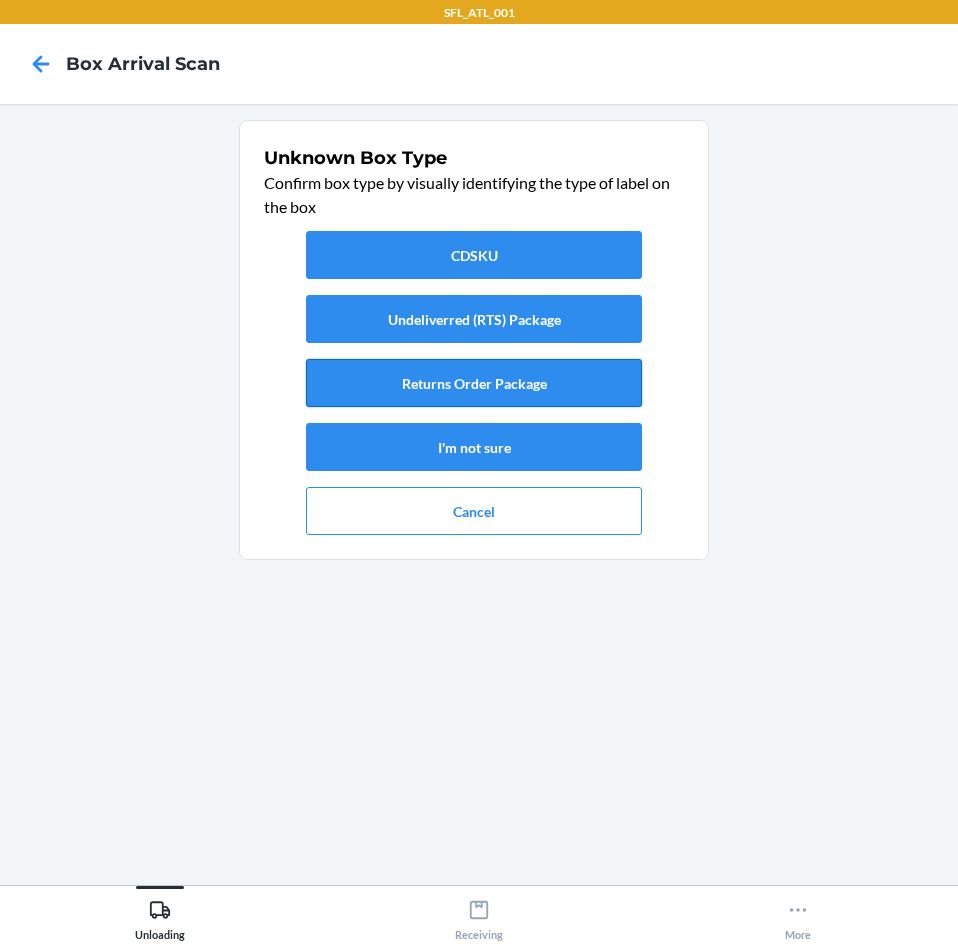 click on "Returns Order Package" at bounding box center (474, 383) 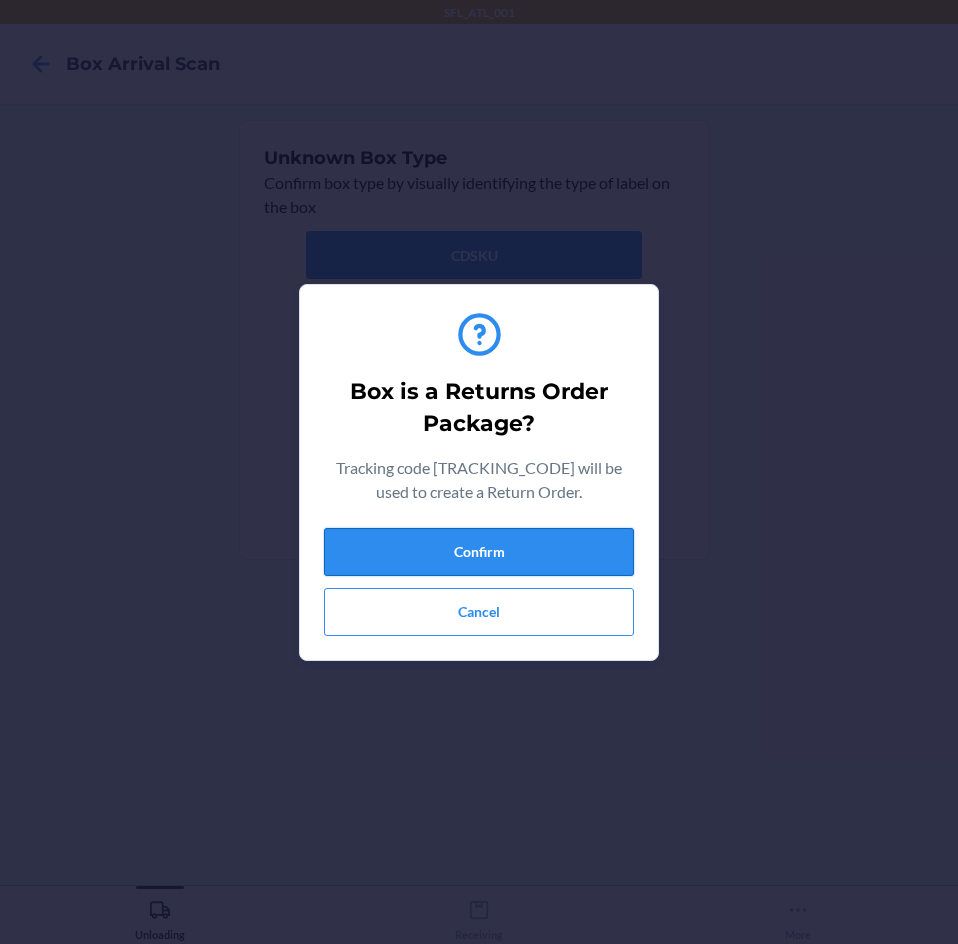click on "Confirm" at bounding box center [479, 552] 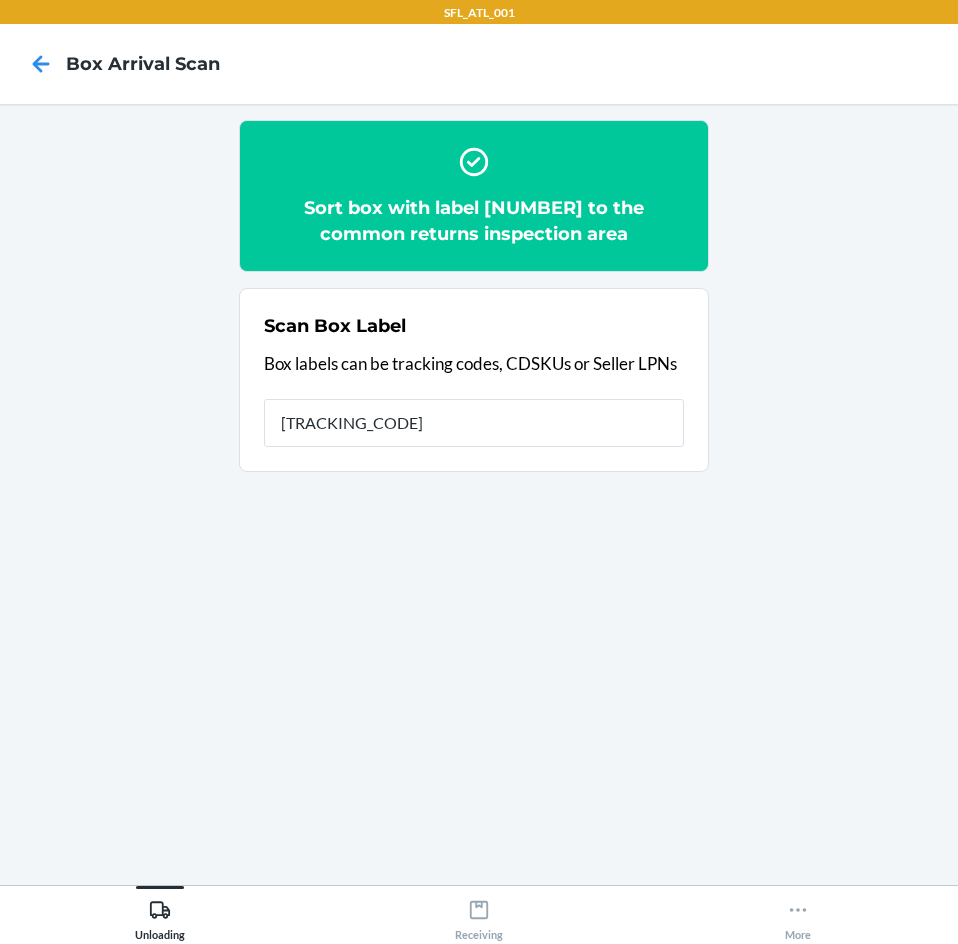 type on "[NUMBER]" 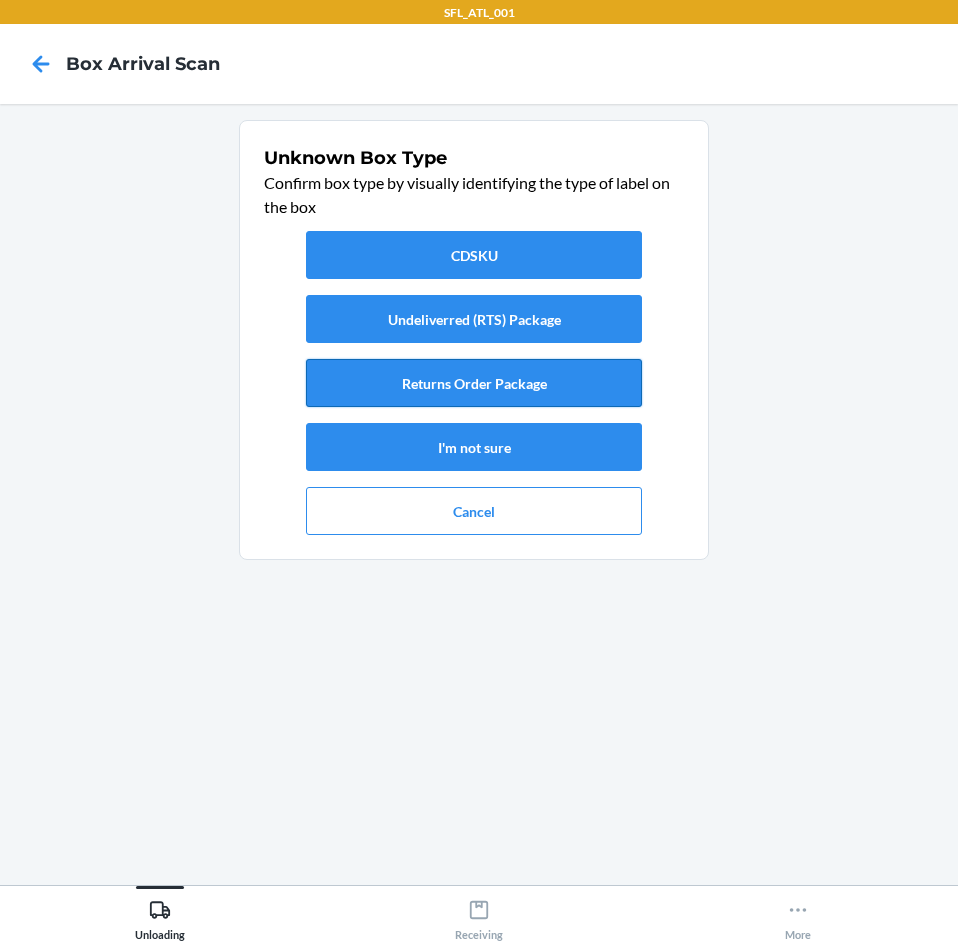 click on "Returns Order Package" at bounding box center [474, 383] 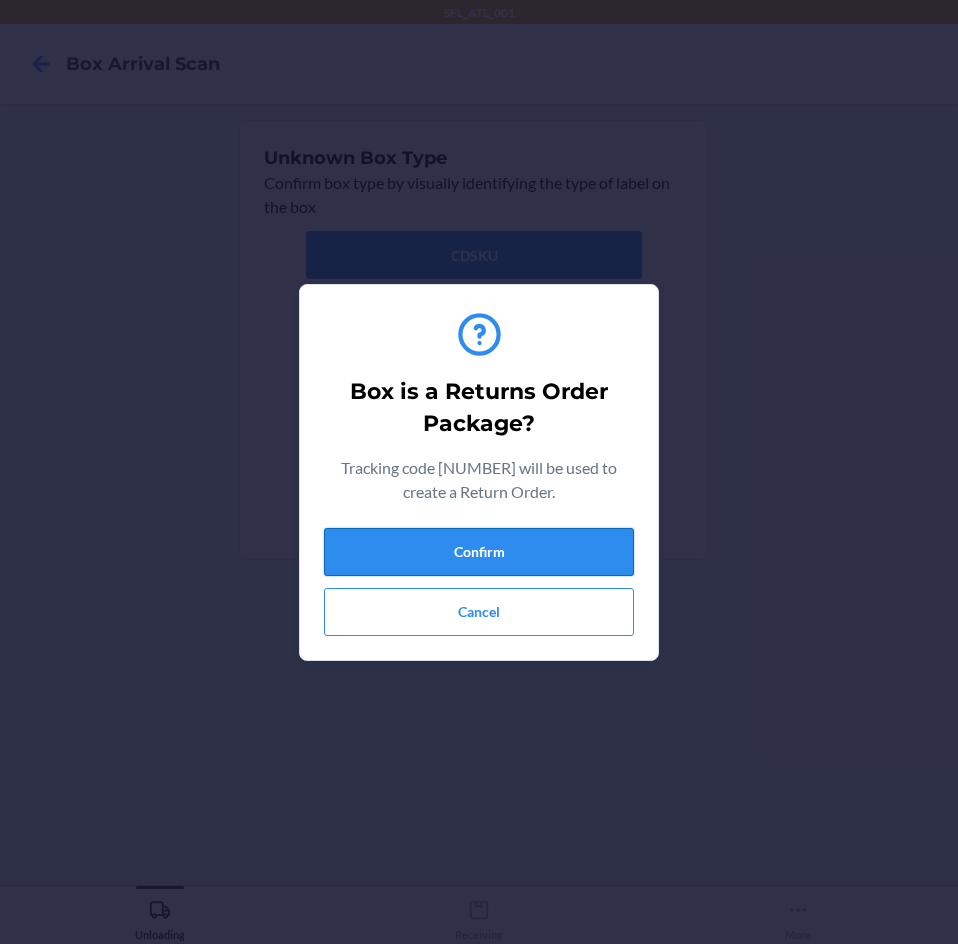 click on "Confirm" at bounding box center (479, 552) 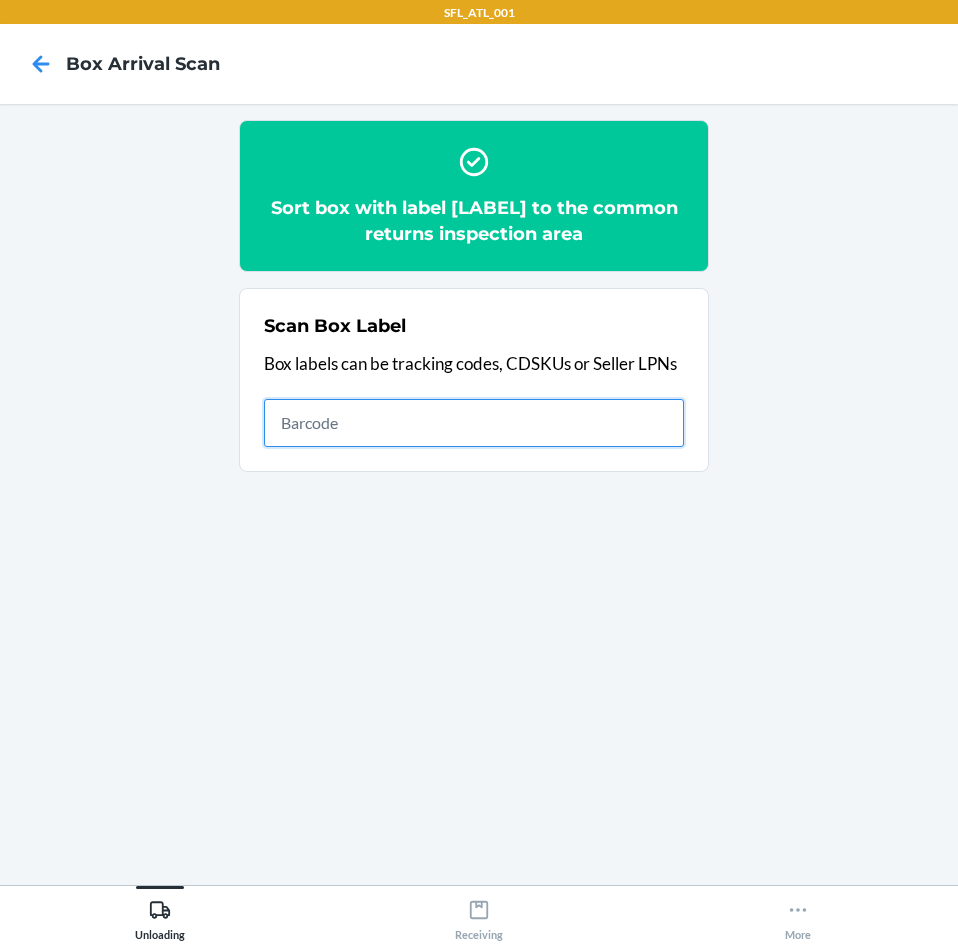 drag, startPoint x: 572, startPoint y: 443, endPoint x: 557, endPoint y: 438, distance: 15.811388 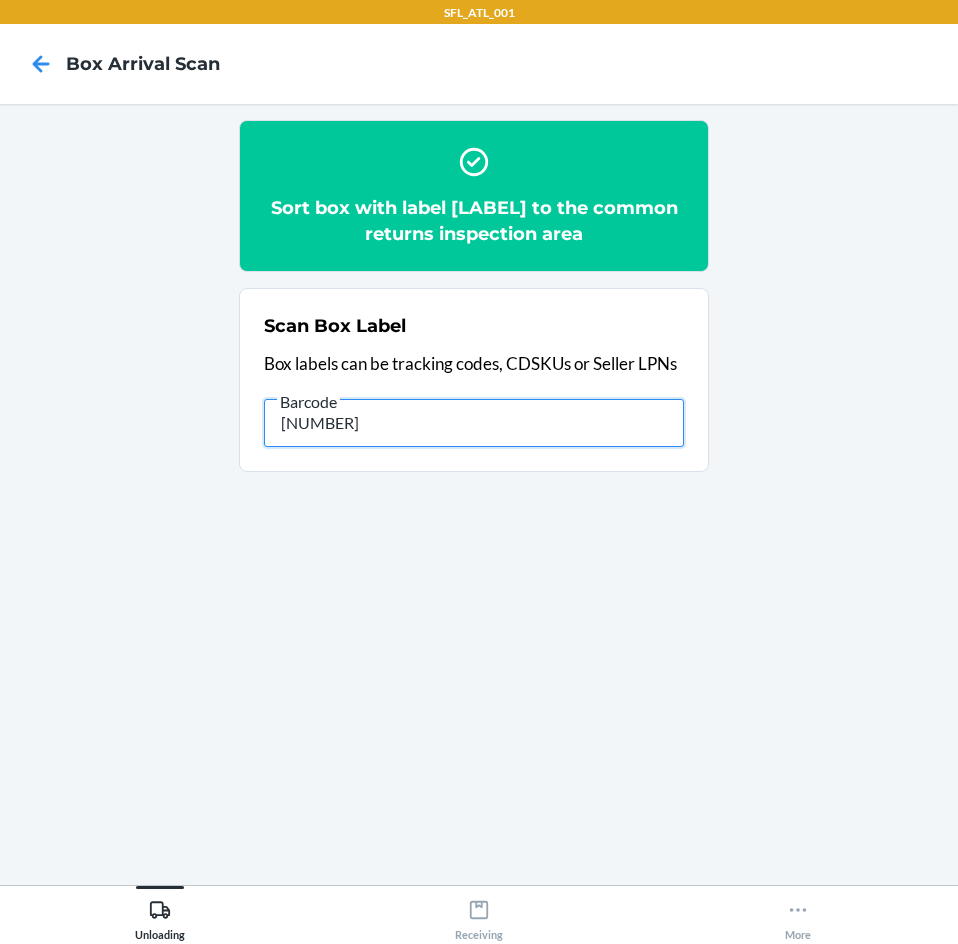 type on "[NUMBER]" 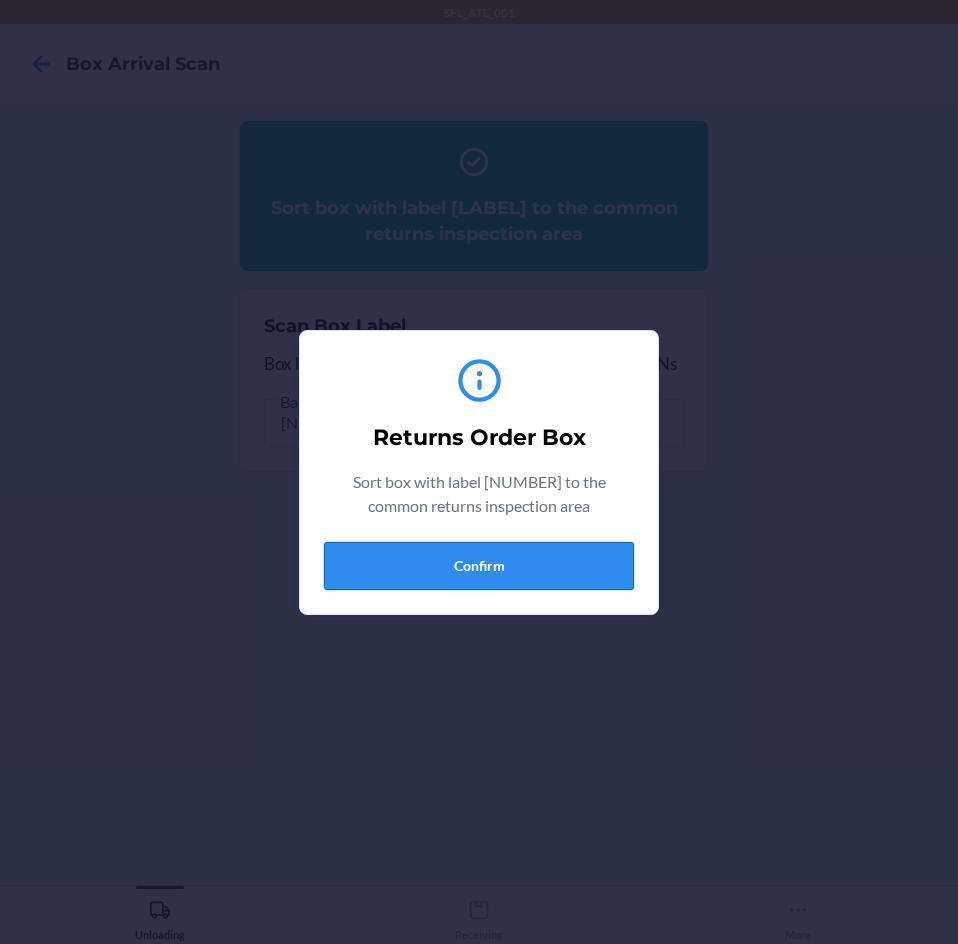 click on "Confirm" at bounding box center (479, 566) 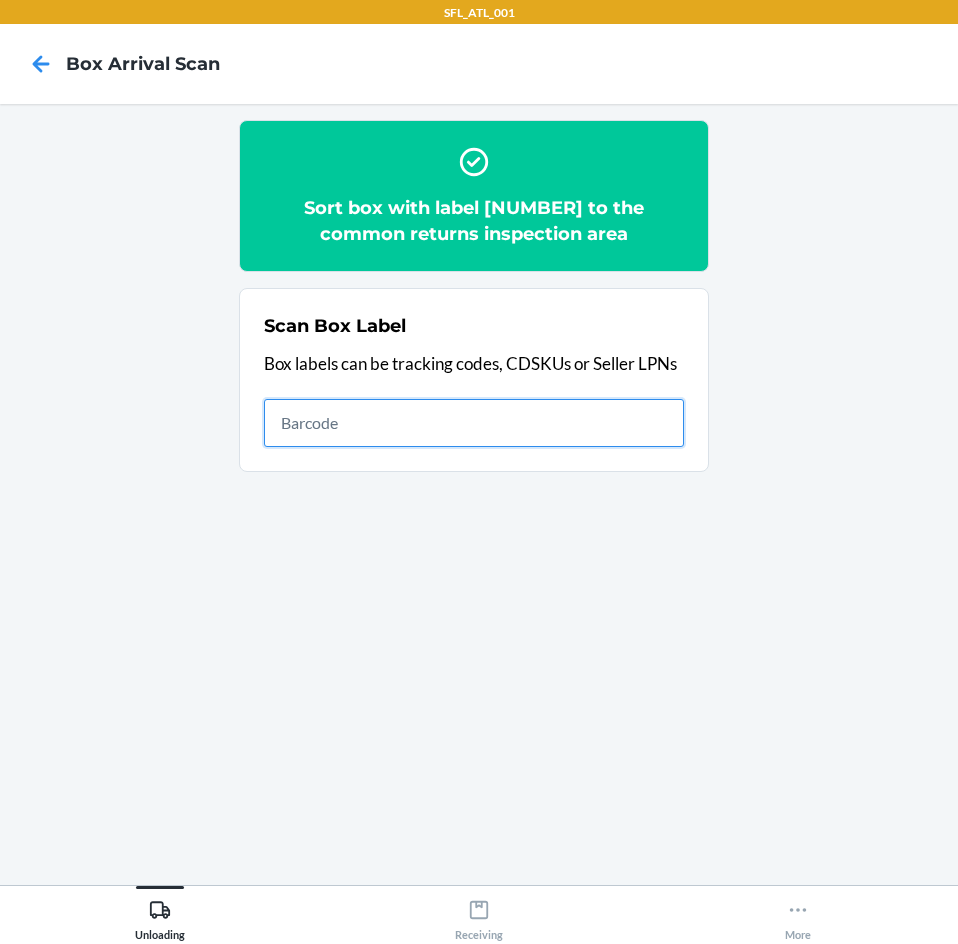 drag, startPoint x: 464, startPoint y: 467, endPoint x: 443, endPoint y: 460, distance: 22.135944 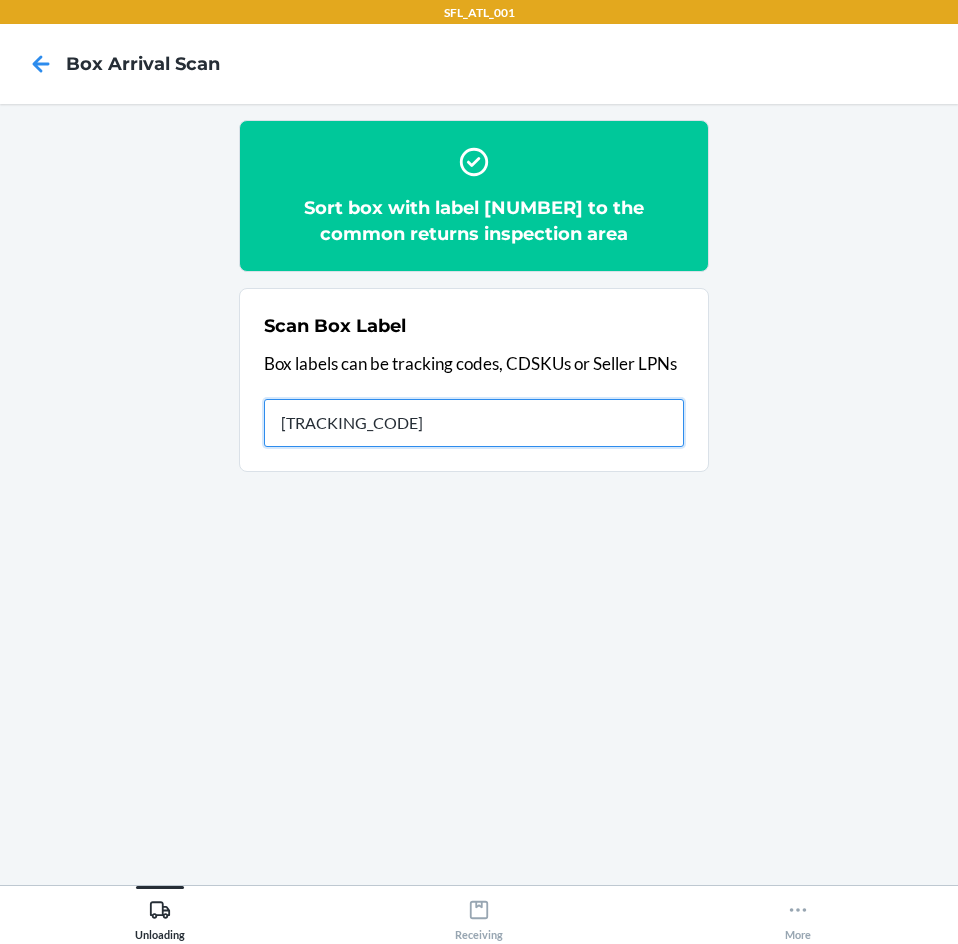 type on "[NUMBER]" 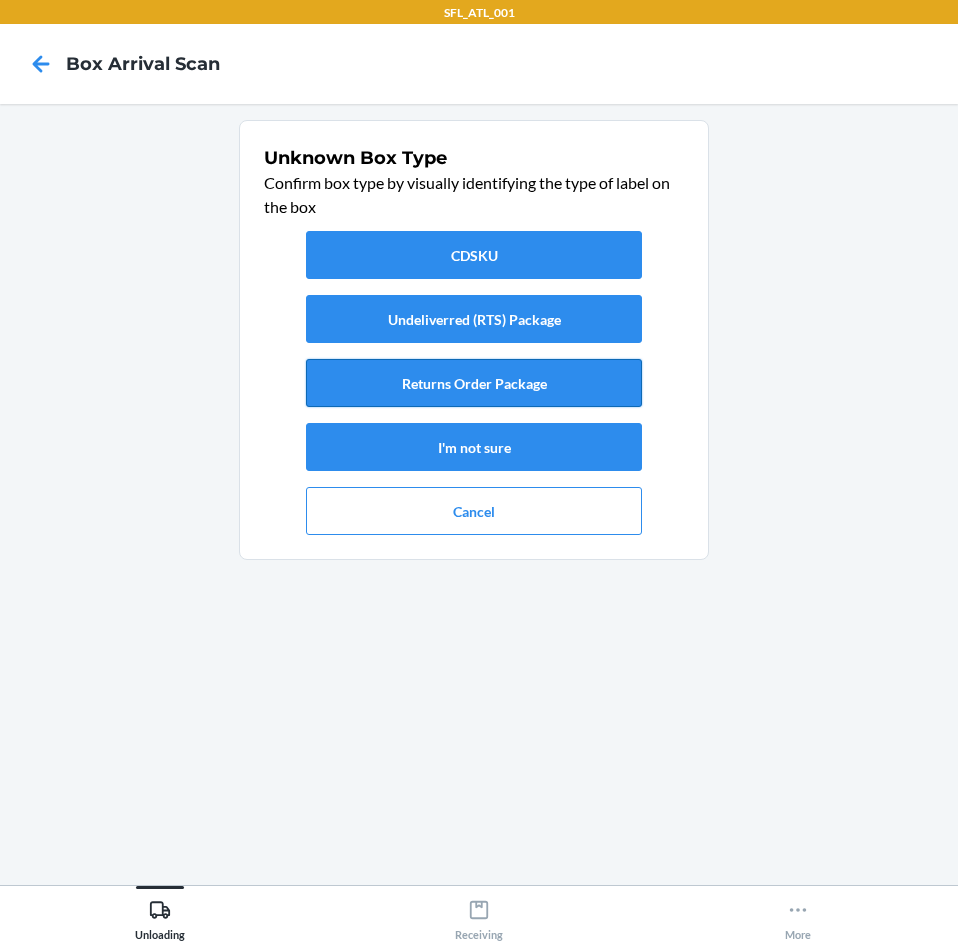 click on "Returns Order Package" at bounding box center (474, 383) 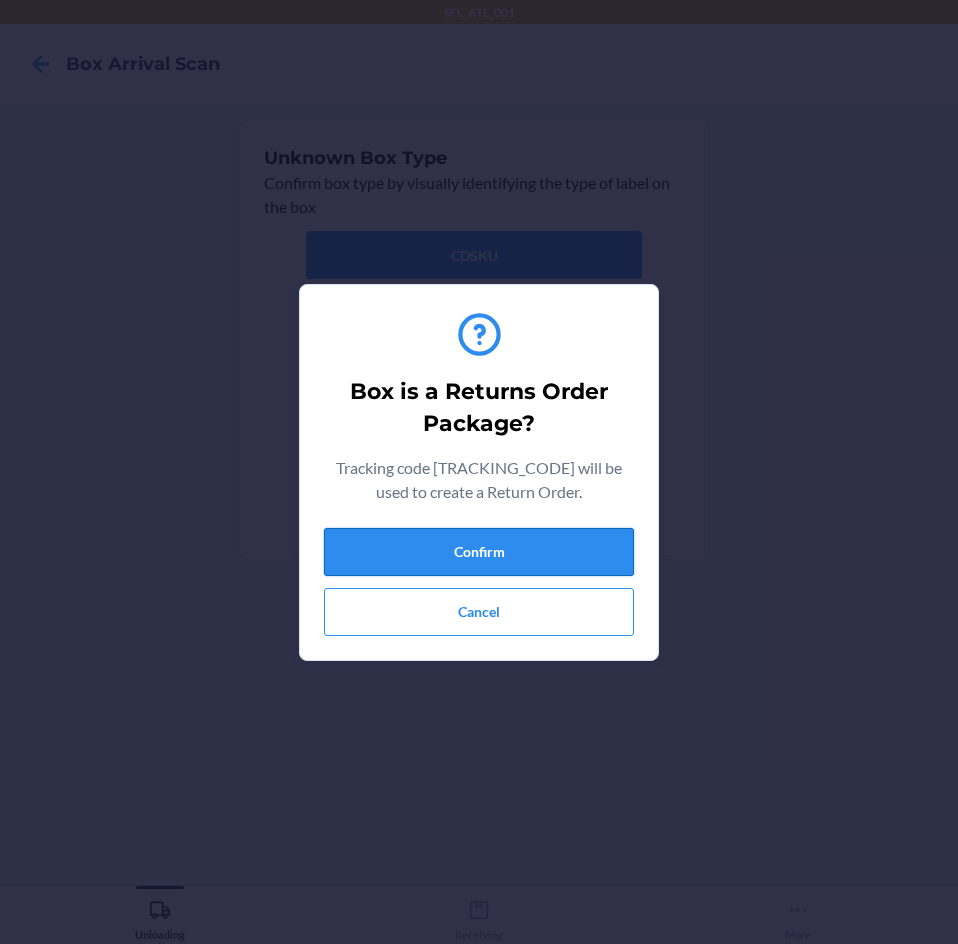 click on "Confirm" at bounding box center (479, 552) 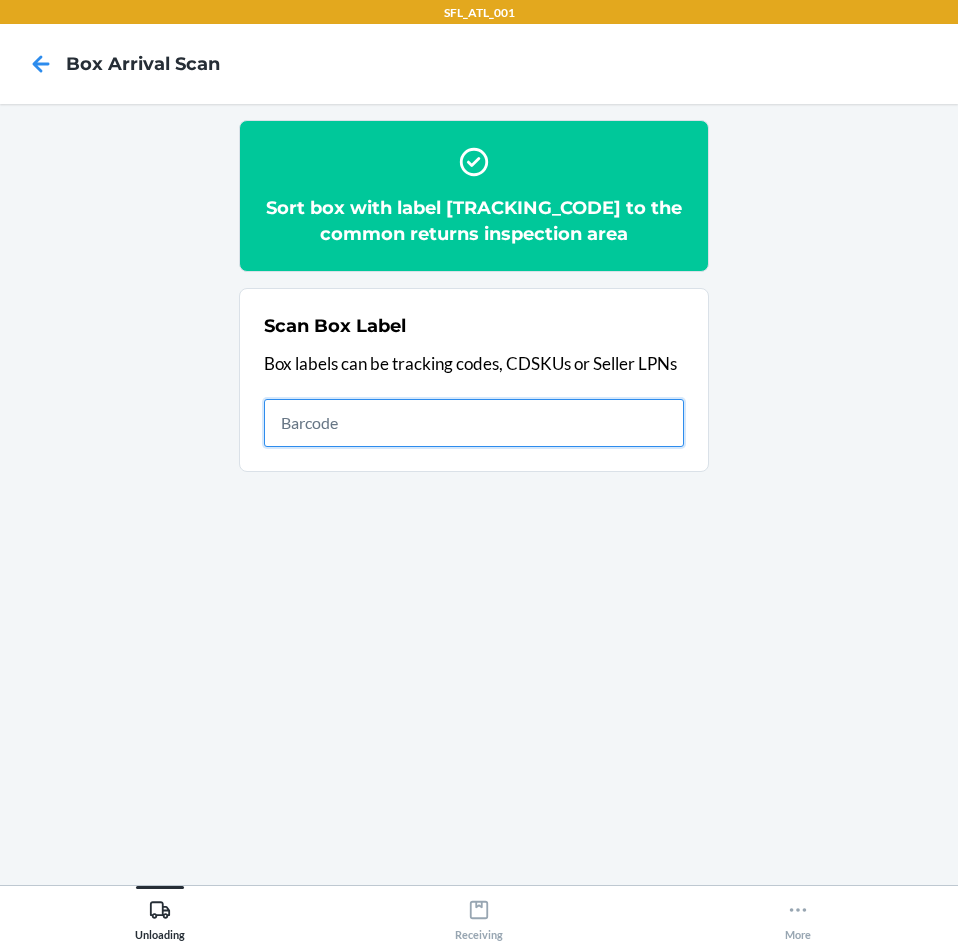 click at bounding box center [474, 423] 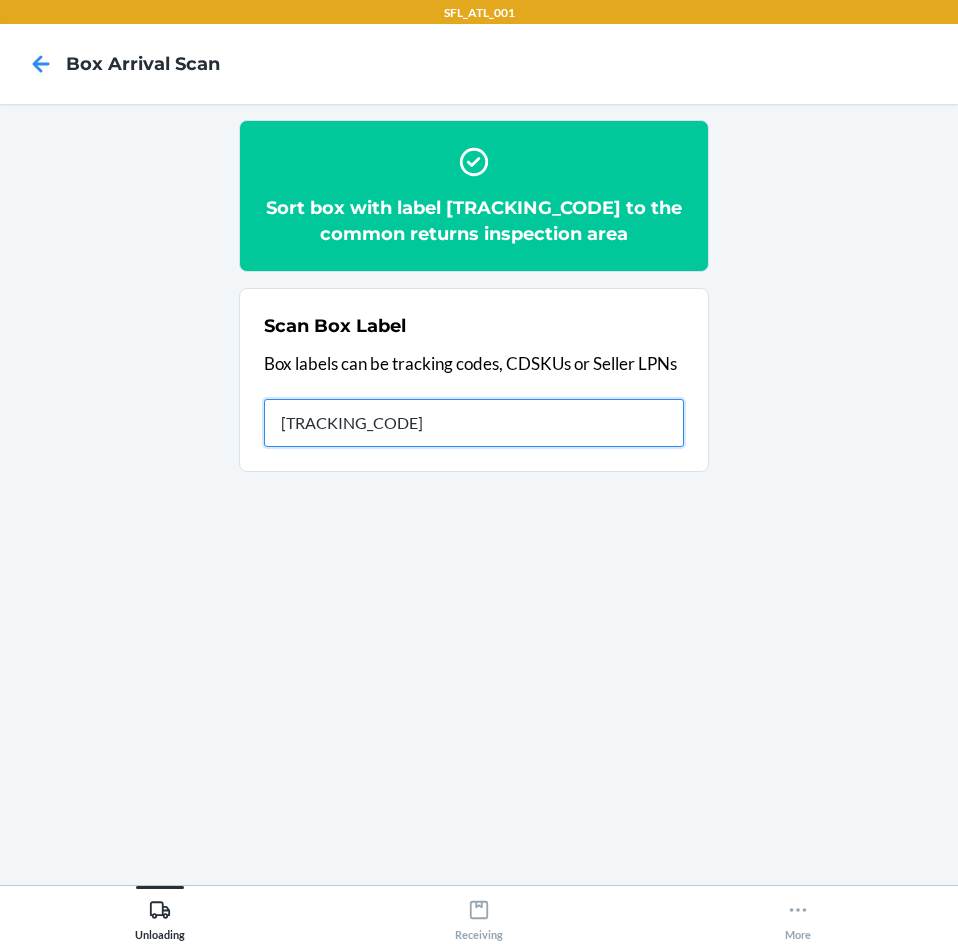 type on "[NUMBER]" 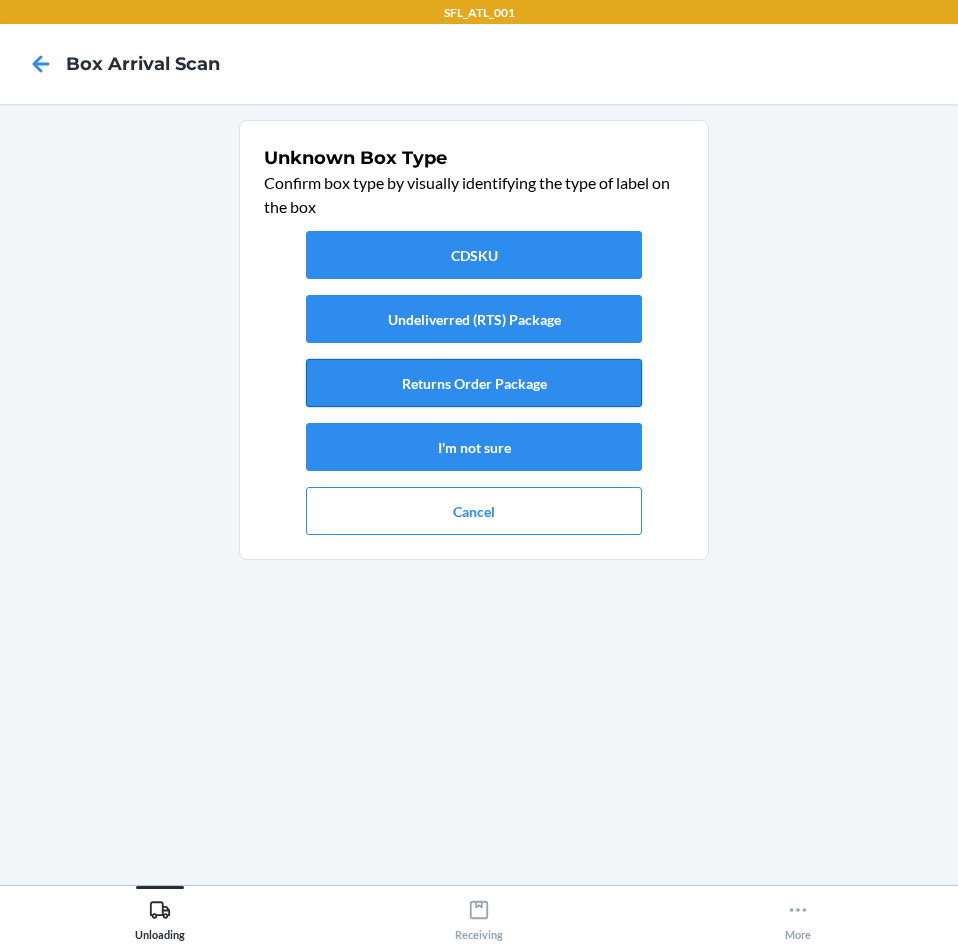 click on "Returns Order Package" at bounding box center [474, 383] 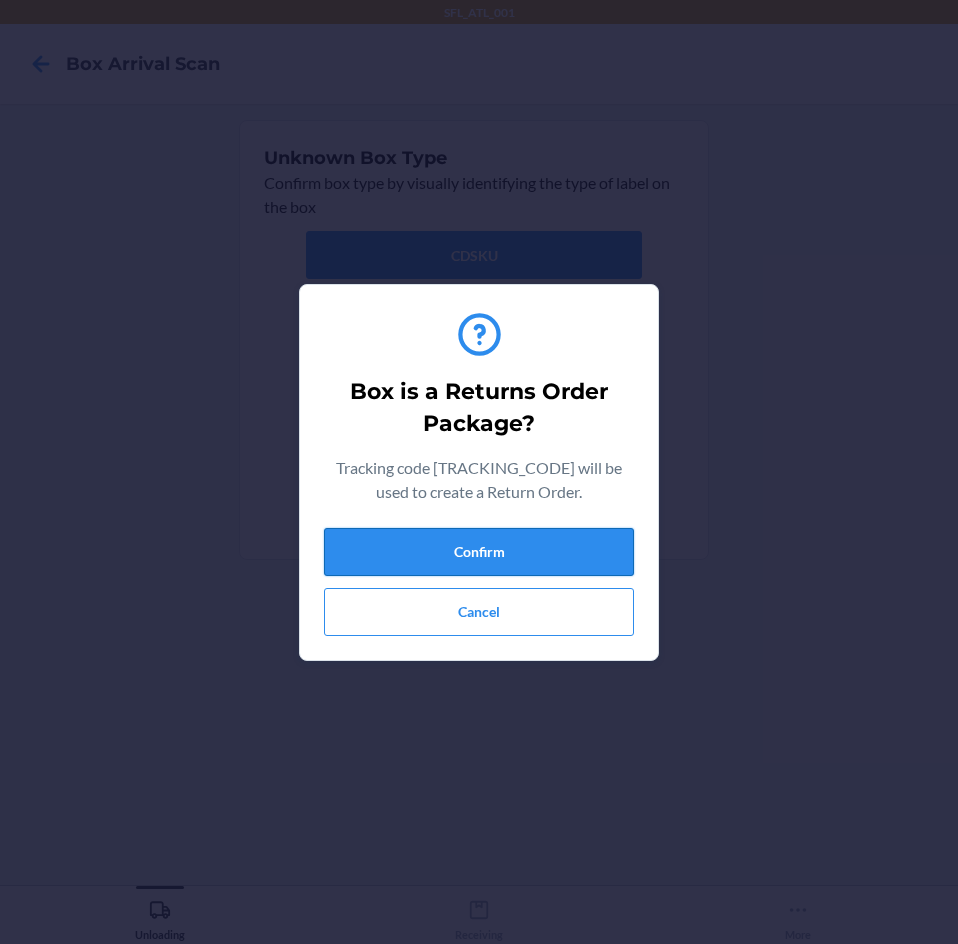 click on "Confirm" at bounding box center [479, 552] 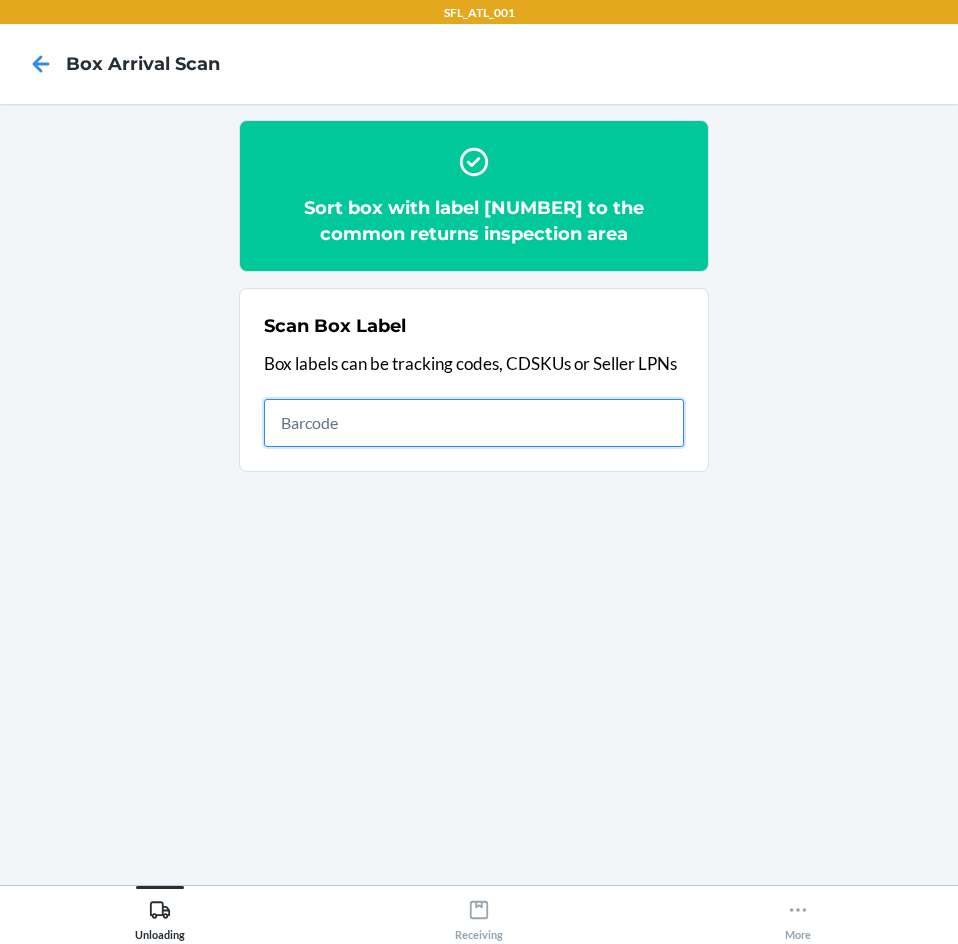 click at bounding box center (474, 423) 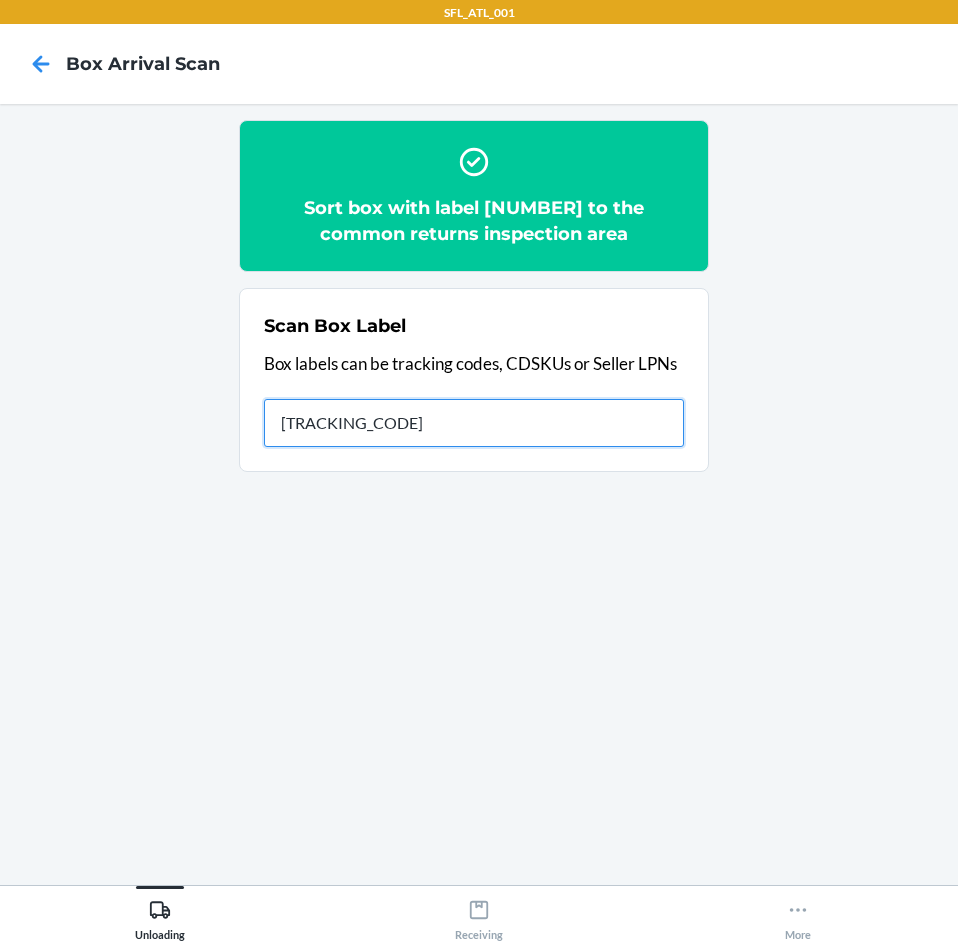 type on "[NUMBER]" 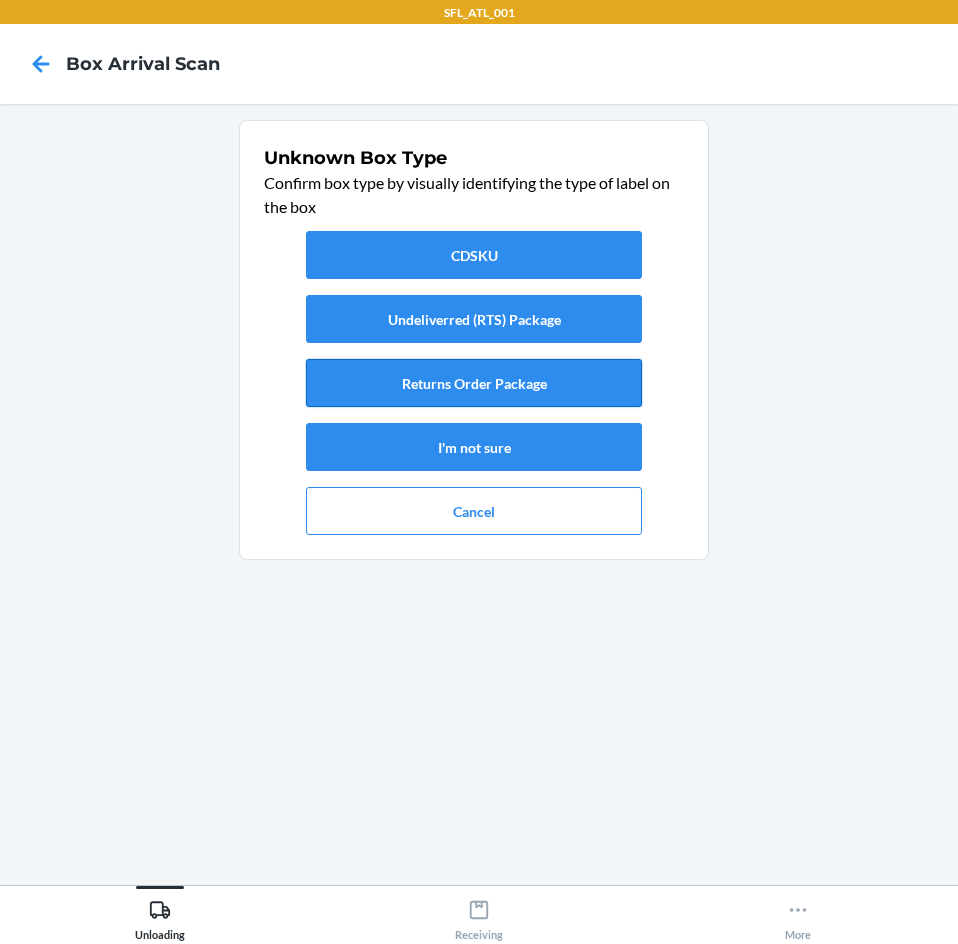 click on "Returns Order Package" at bounding box center [474, 383] 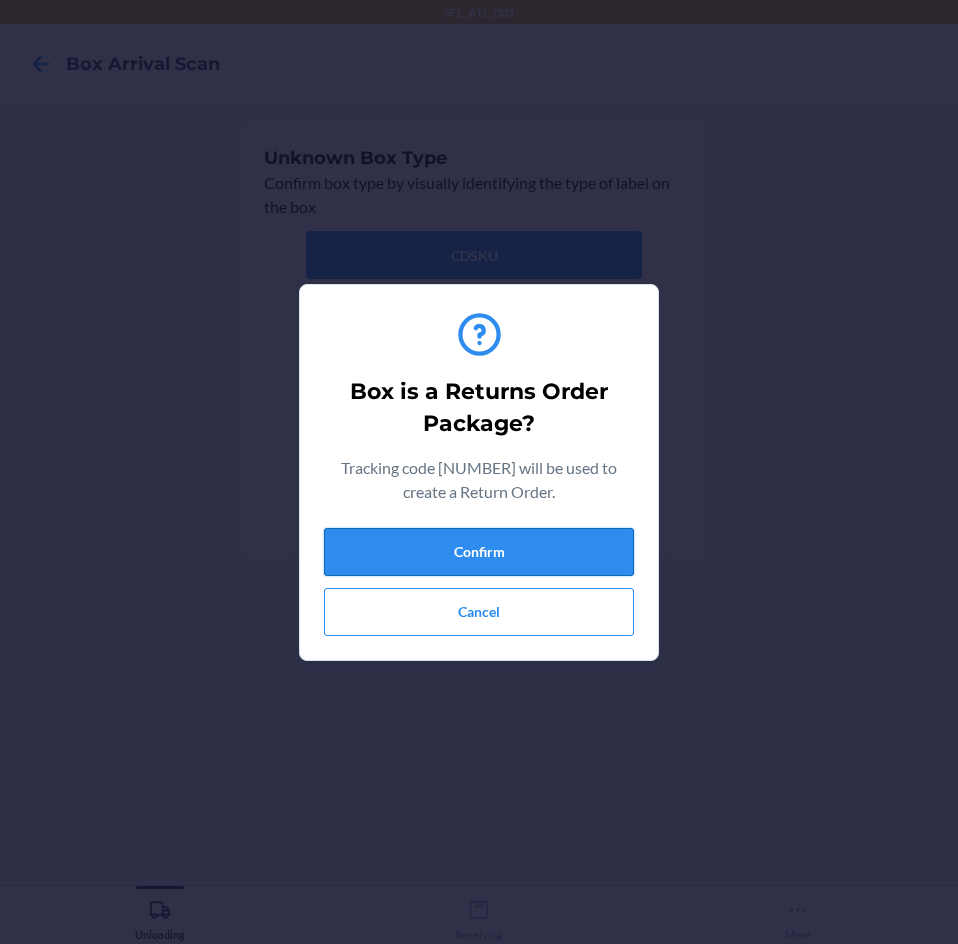 click on "Confirm" at bounding box center (479, 552) 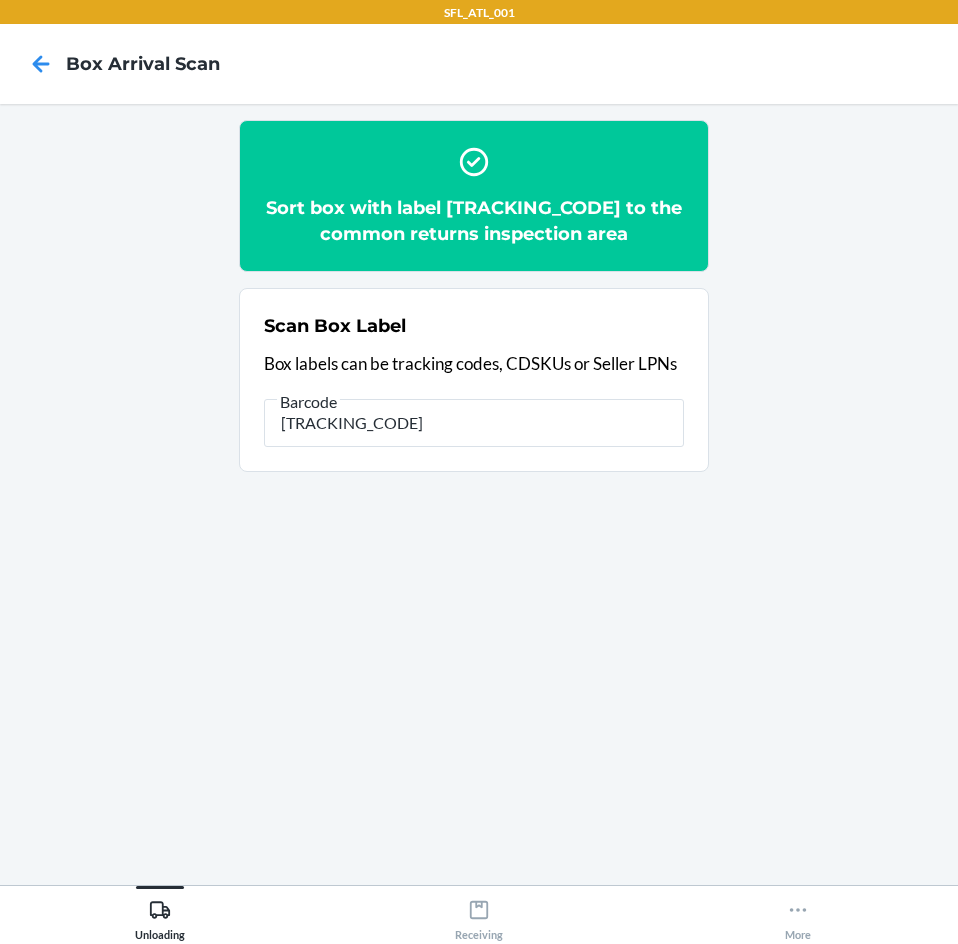 type on "[TRACKING_ID]" 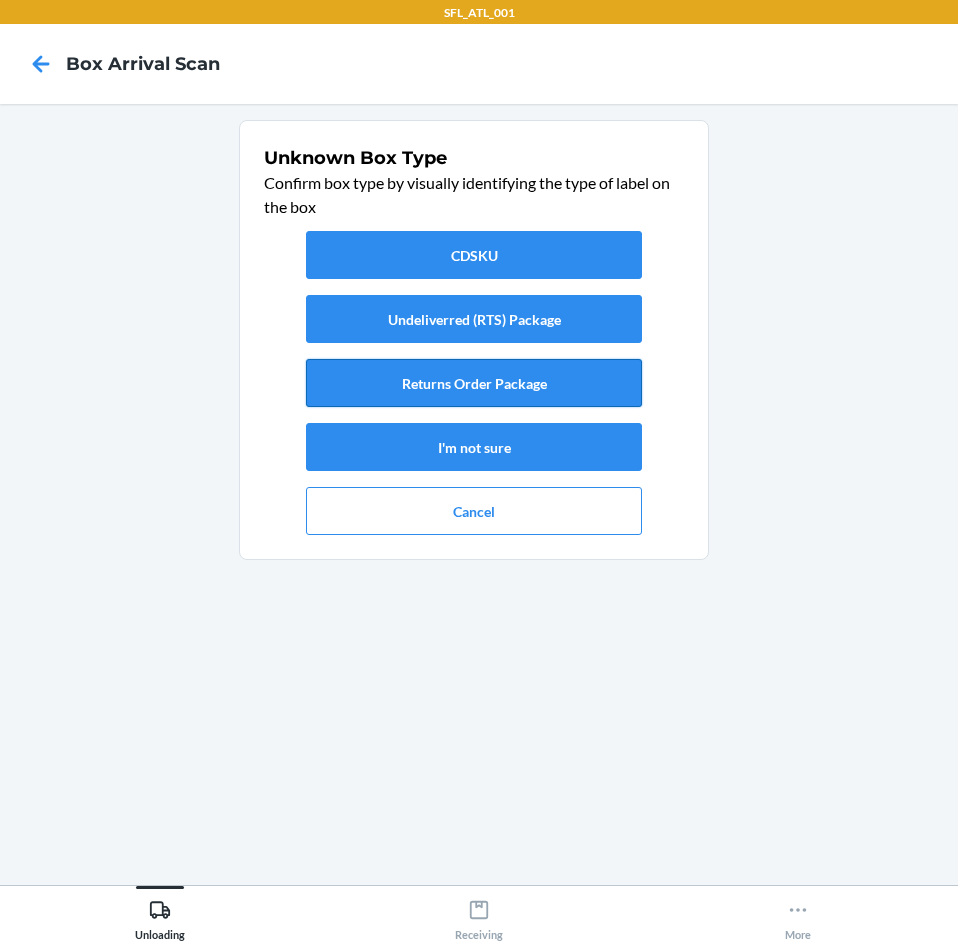 click on "Returns Order Package" at bounding box center [474, 383] 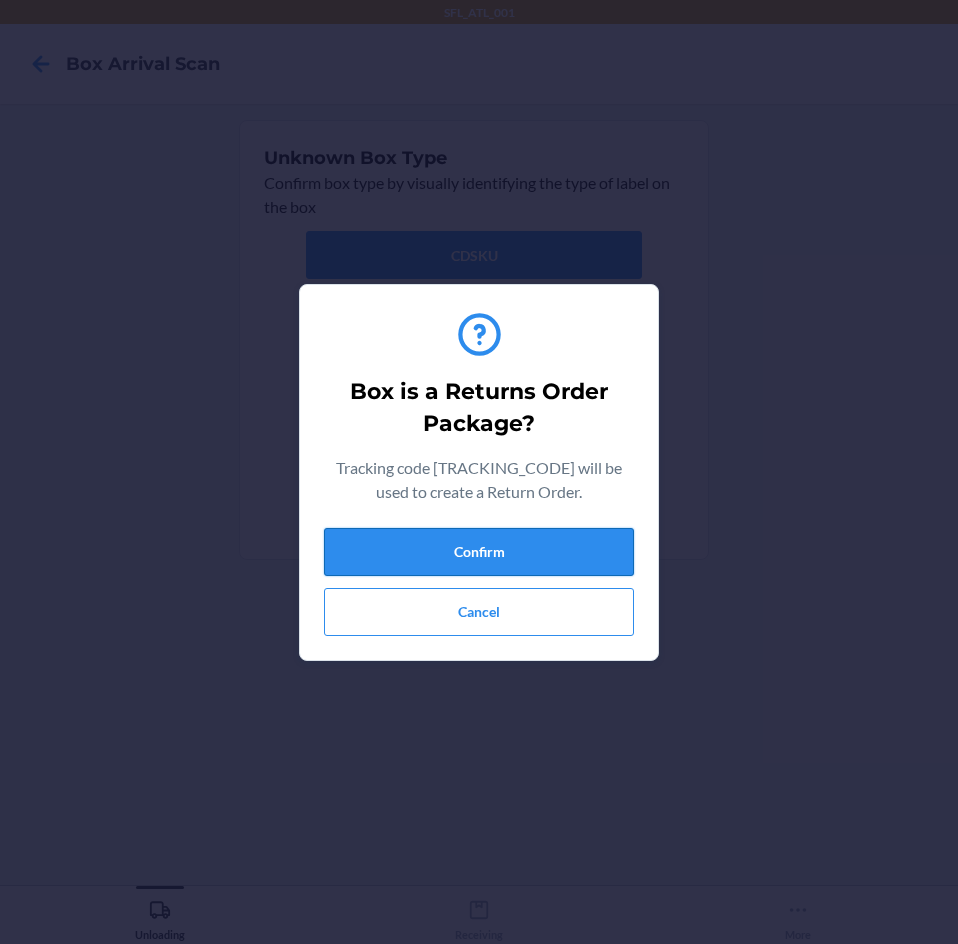click on "Confirm" at bounding box center [479, 552] 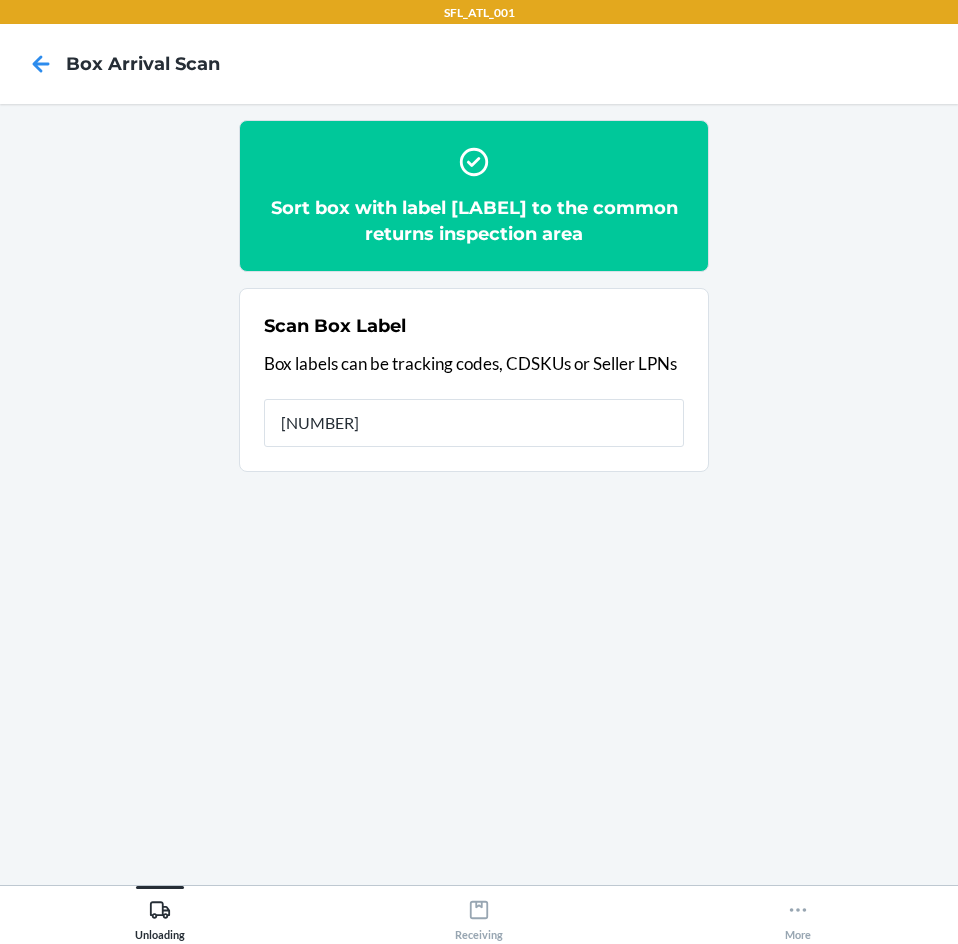 type on "[NUMBER]" 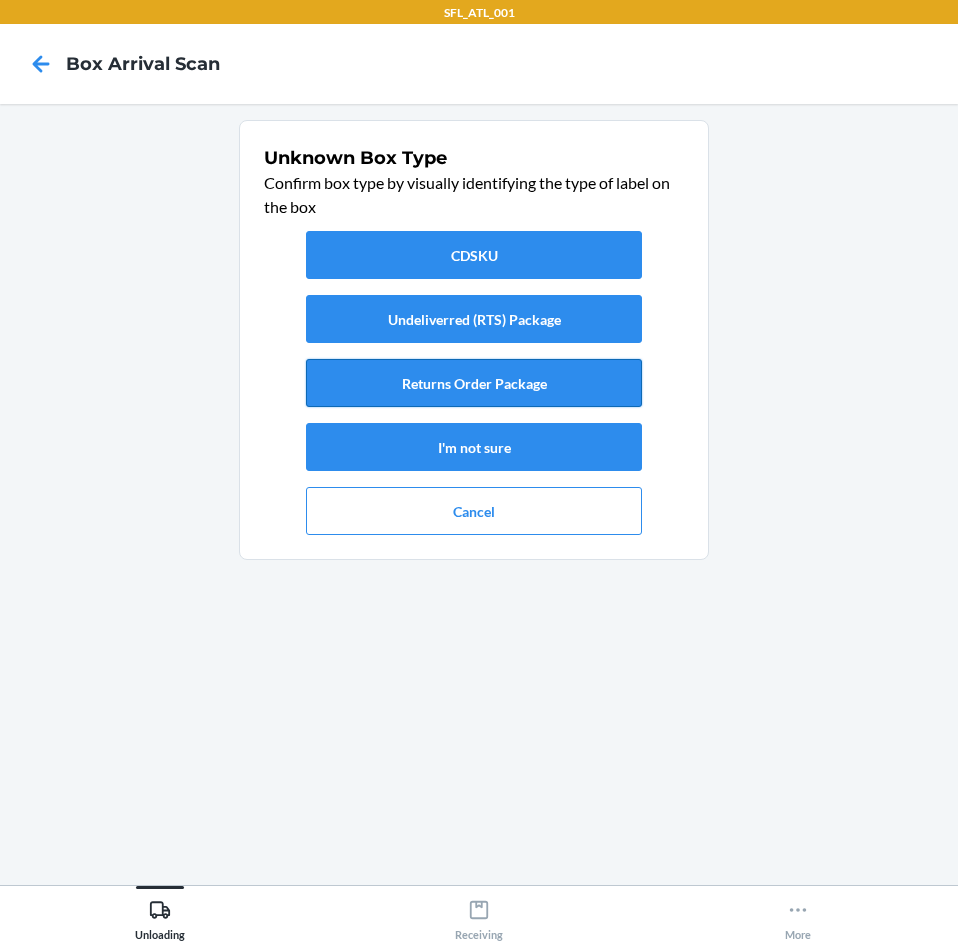 click on "Returns Order Package" at bounding box center [474, 383] 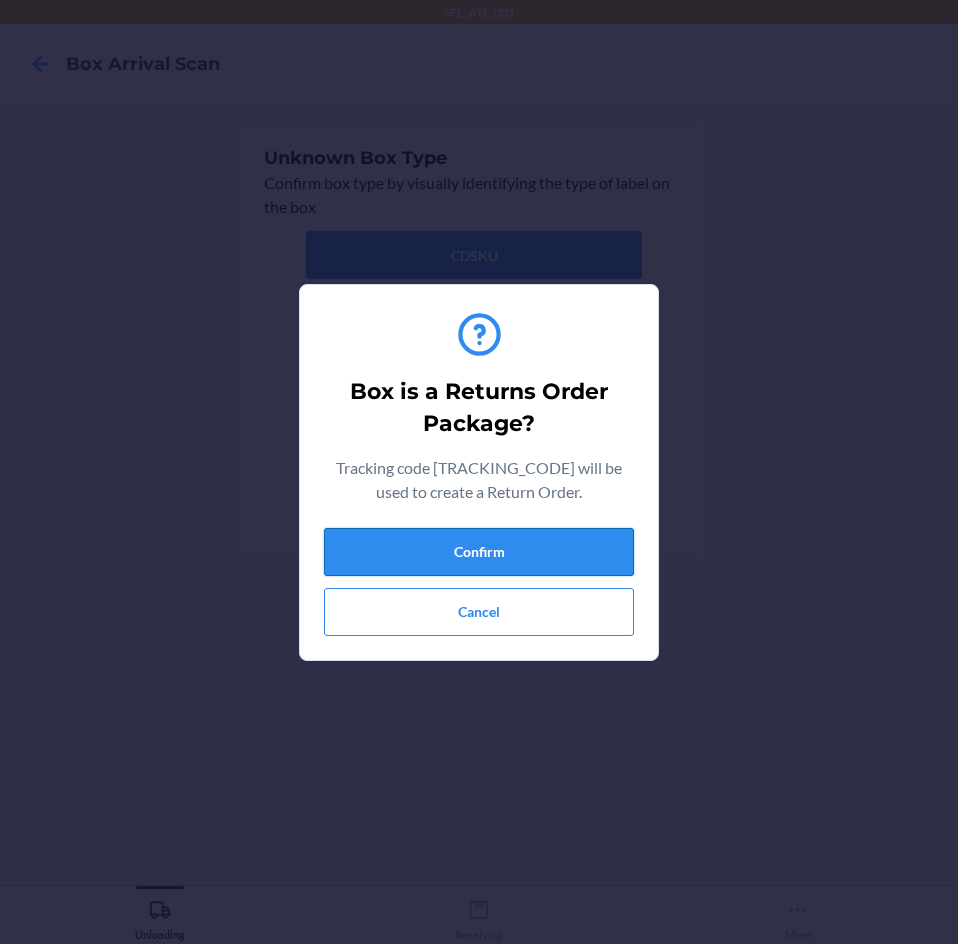 click on "Confirm" at bounding box center [479, 552] 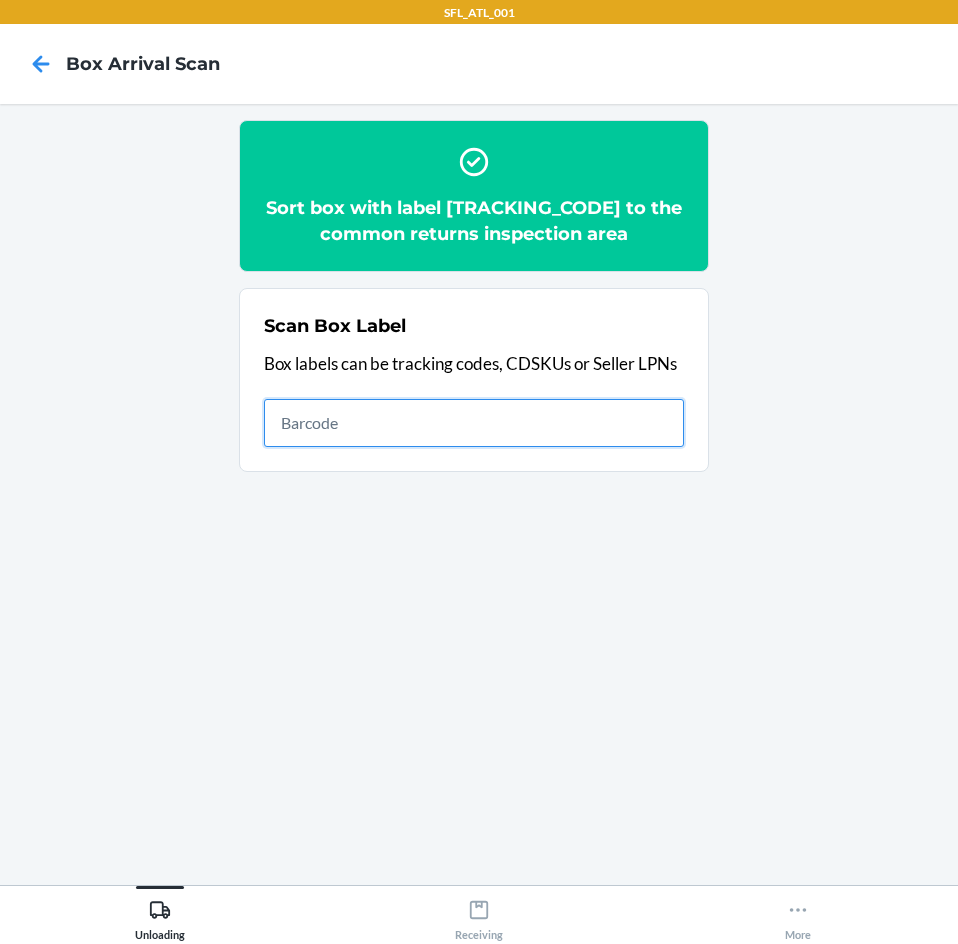 click at bounding box center [474, 423] 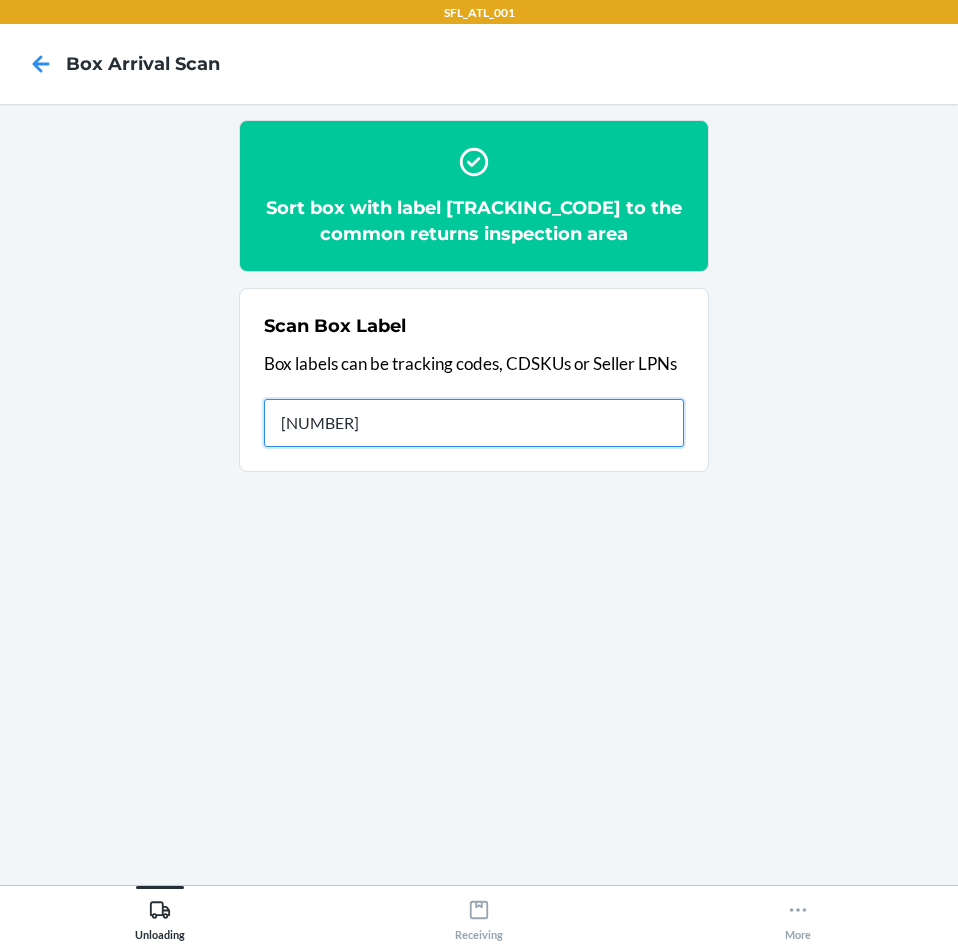 type on "[TRACKING_ID]" 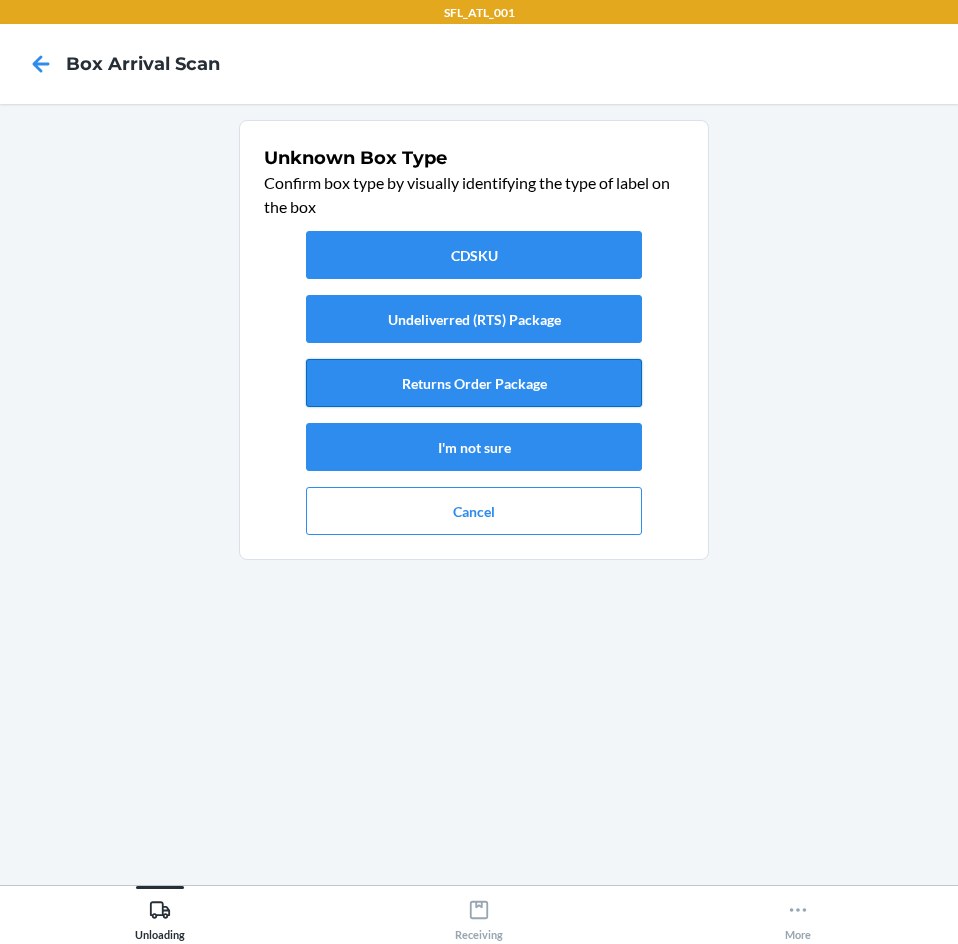 click on "Returns Order Package" at bounding box center [474, 383] 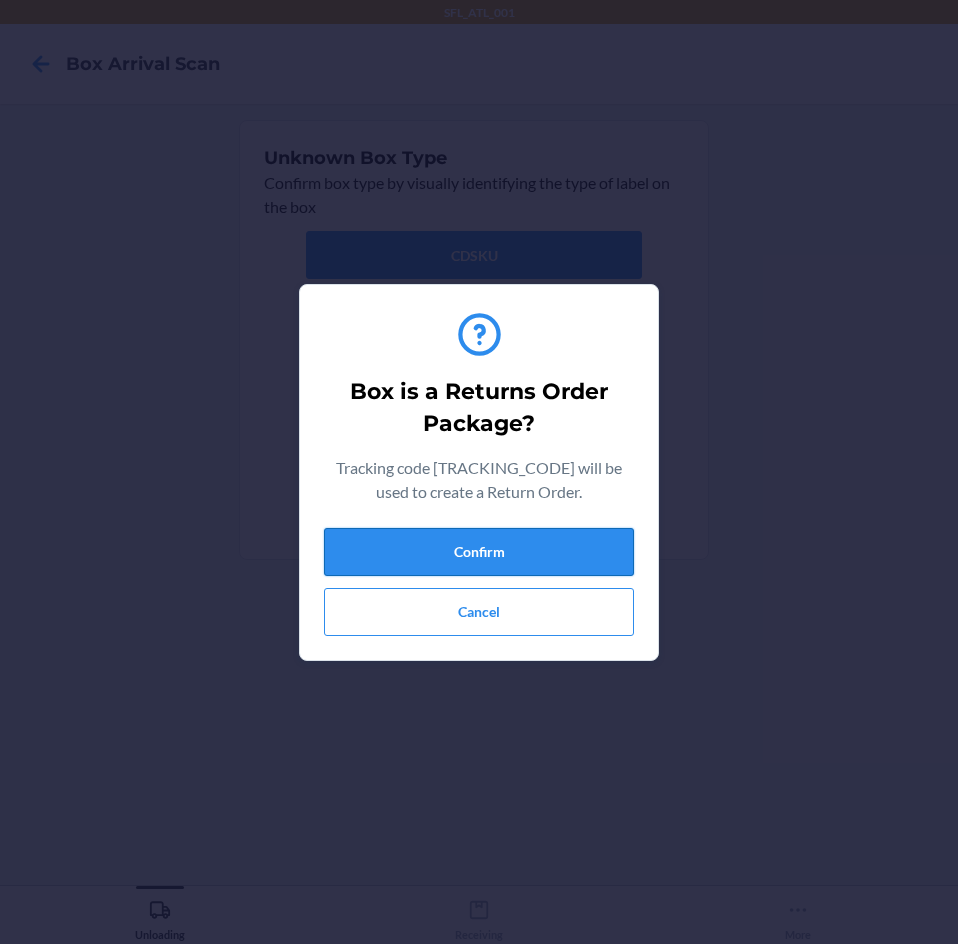 click on "Confirm" at bounding box center [479, 552] 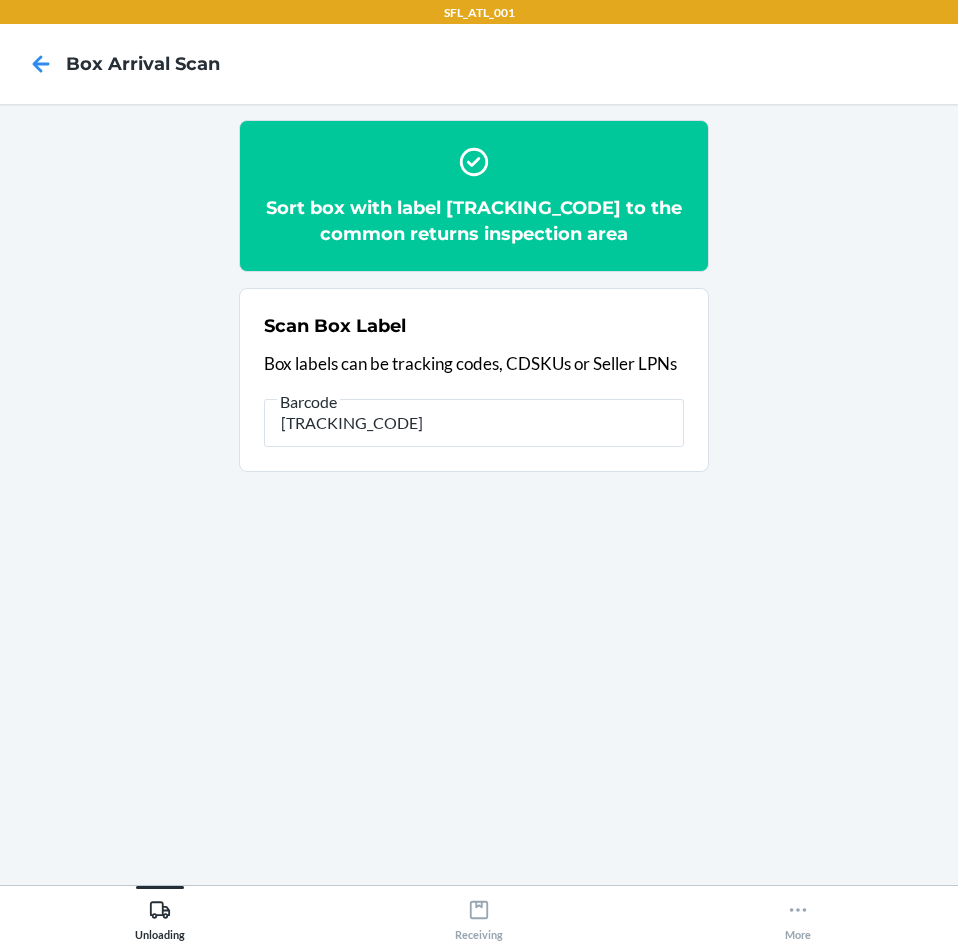 type on "[NUMBER]" 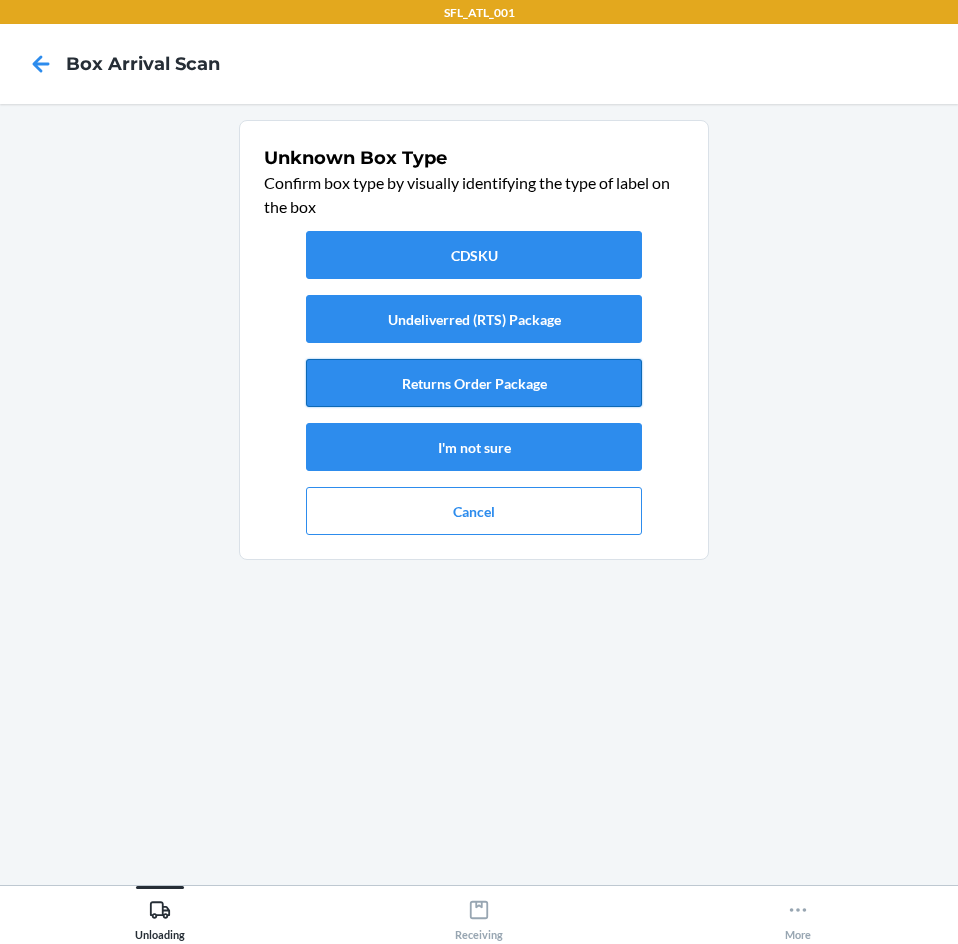 click on "Returns Order Package" at bounding box center [474, 383] 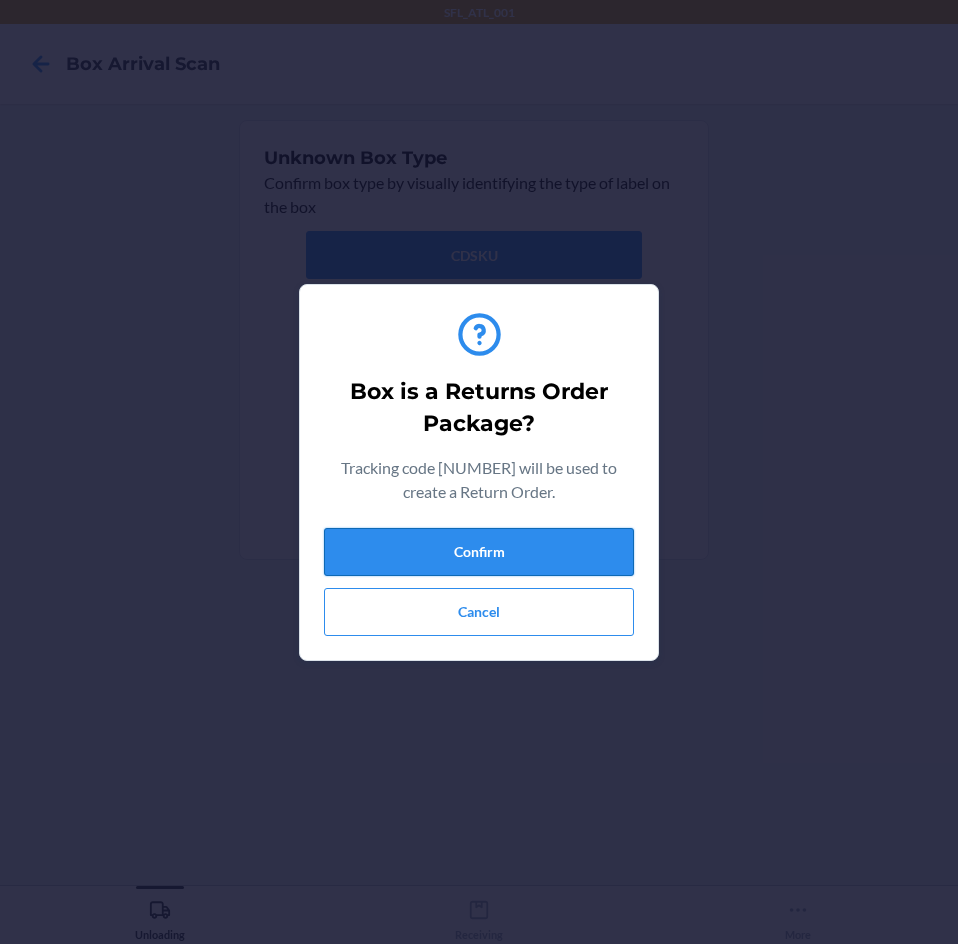 click on "Confirm" at bounding box center [479, 552] 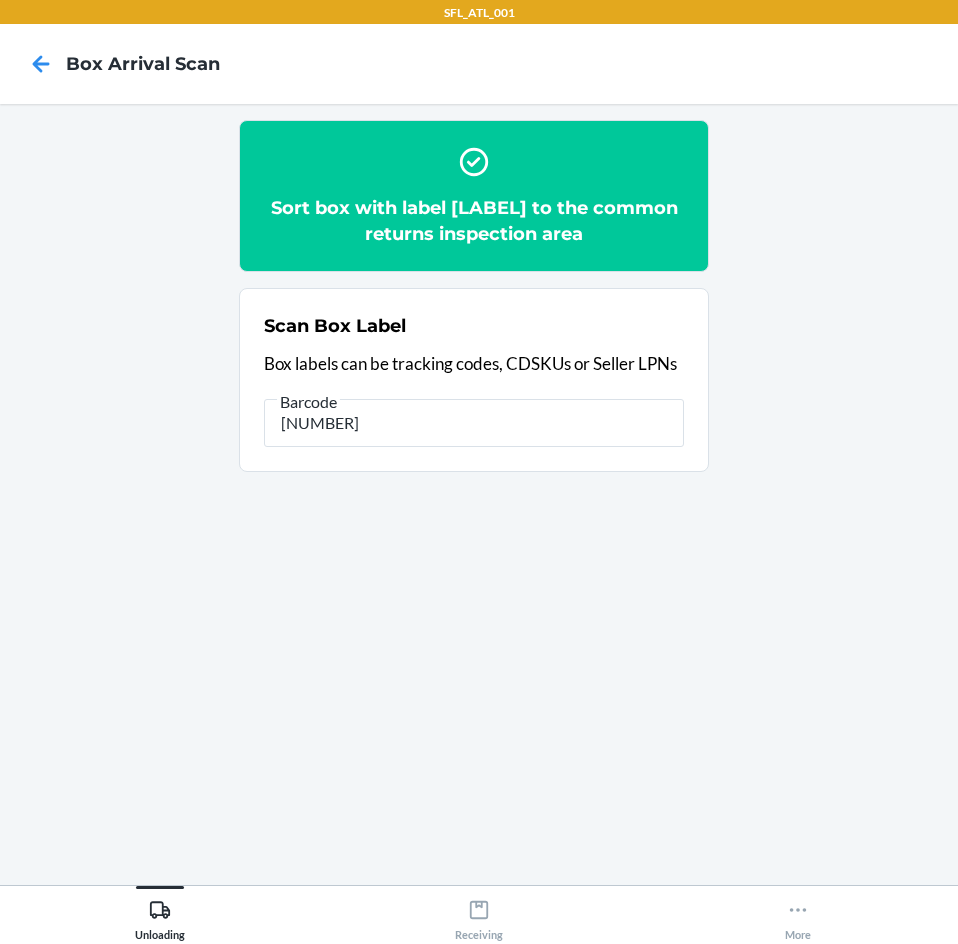 type on "[NUMBER]" 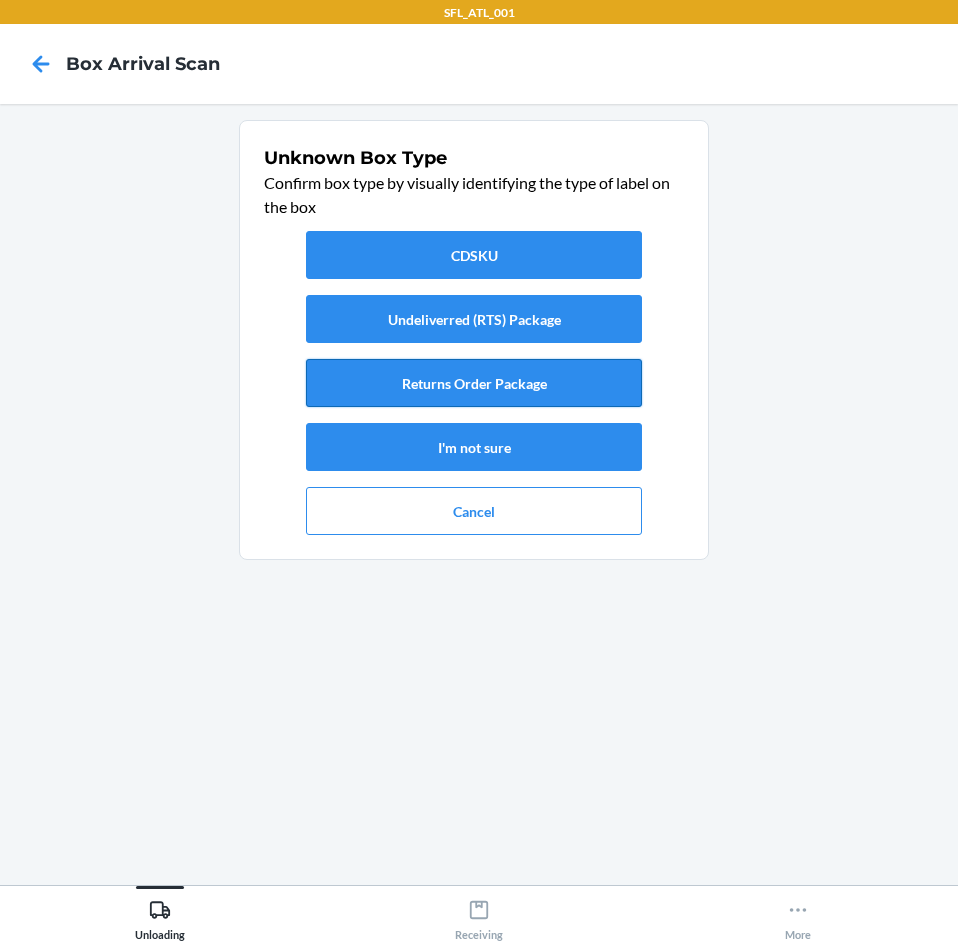 click on "Returns Order Package" at bounding box center (474, 383) 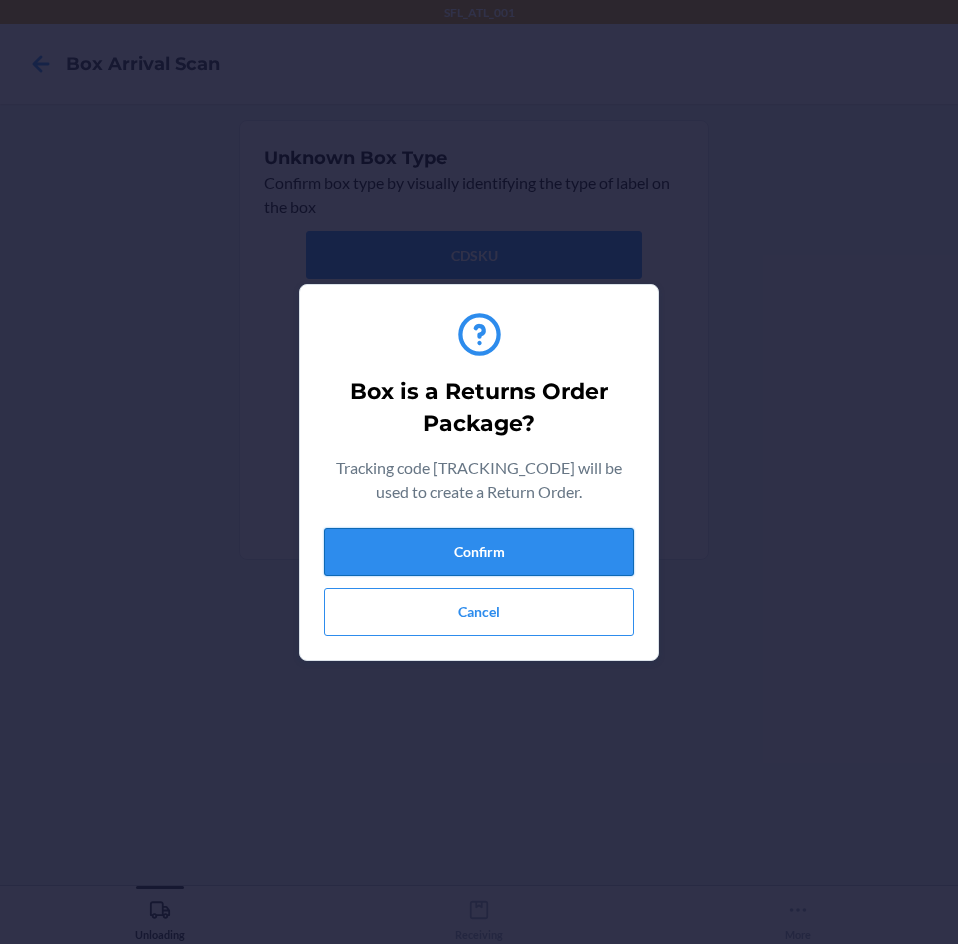 click on "Confirm" at bounding box center [479, 552] 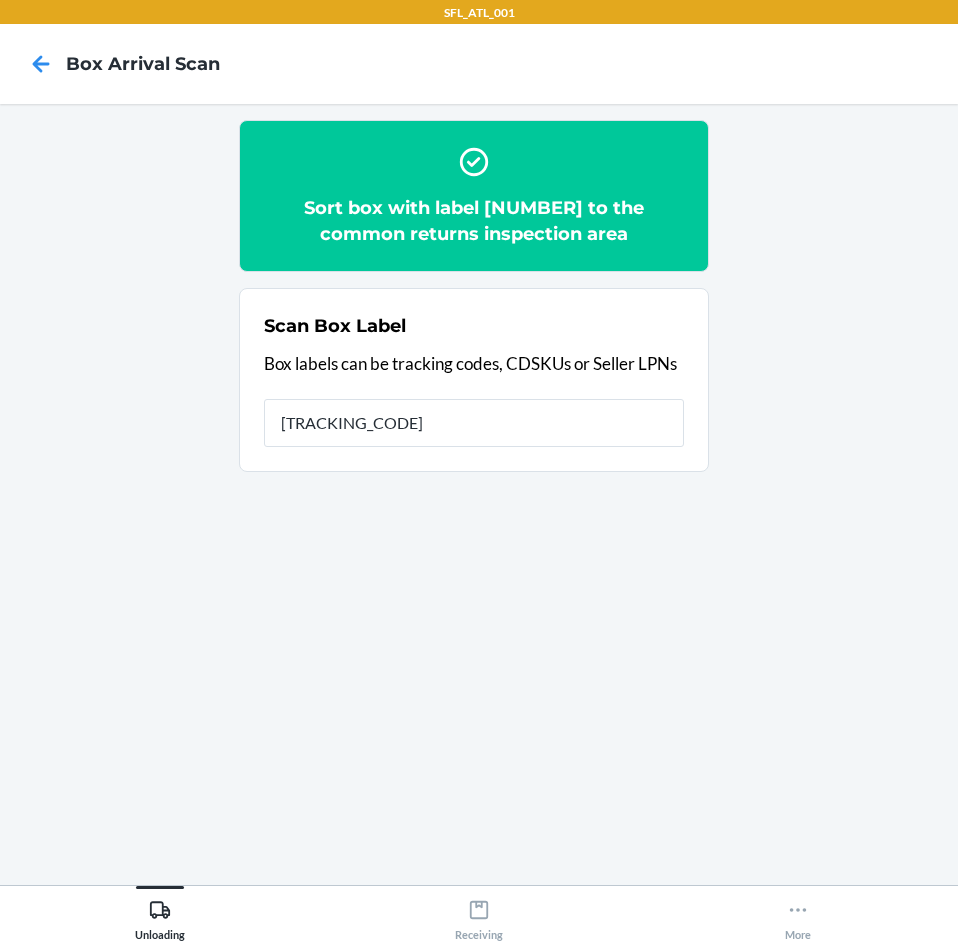 type on "[NUMBER]" 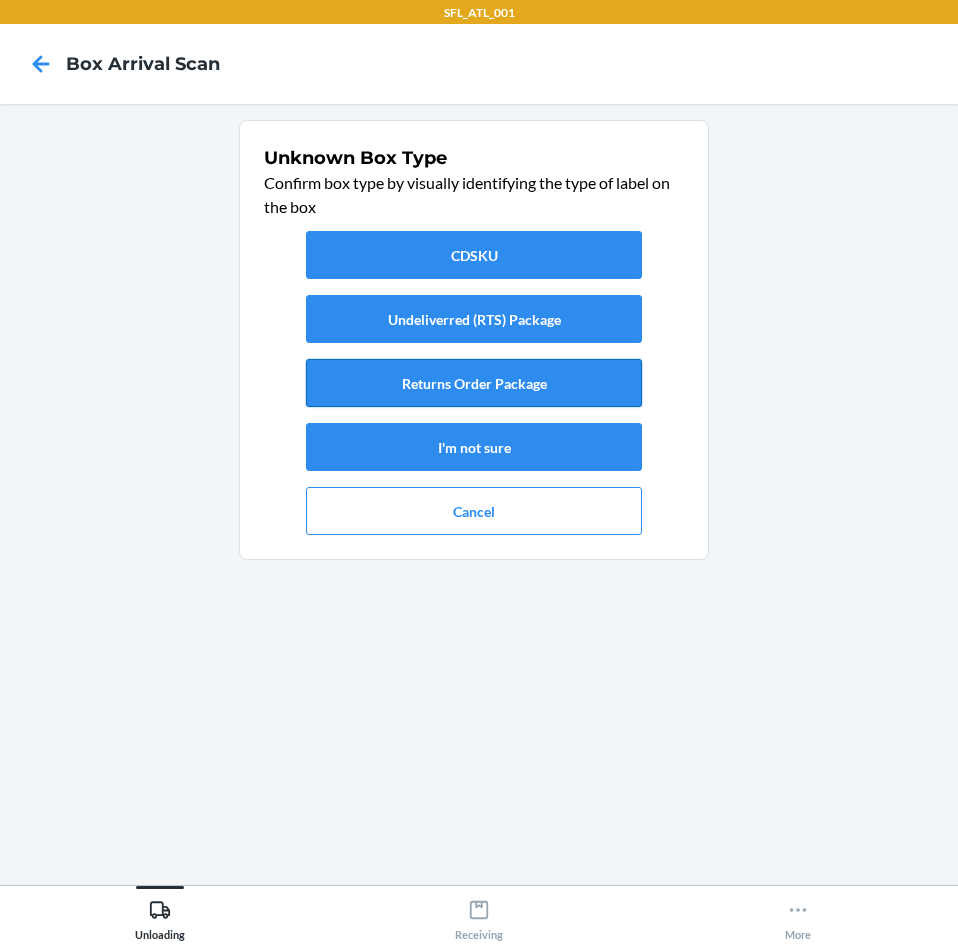 click on "Returns Order Package" at bounding box center [474, 383] 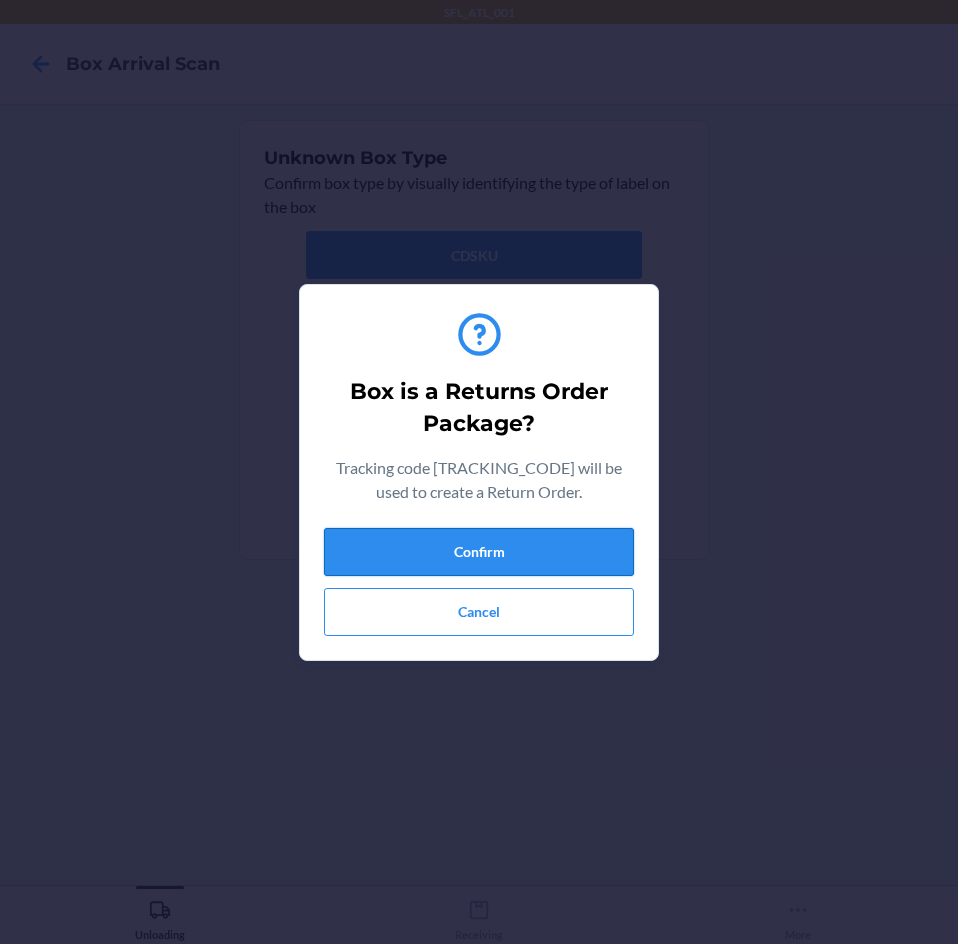 click on "Confirm" at bounding box center [479, 552] 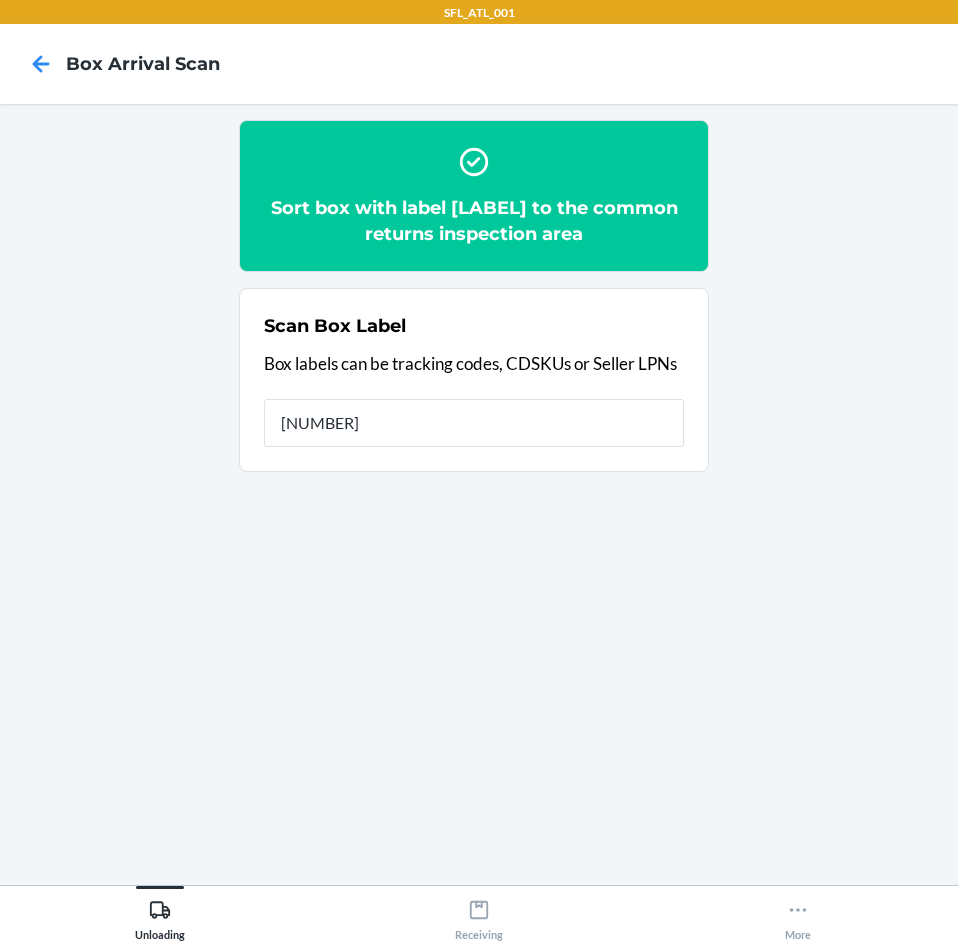 type on "[NUMBER]" 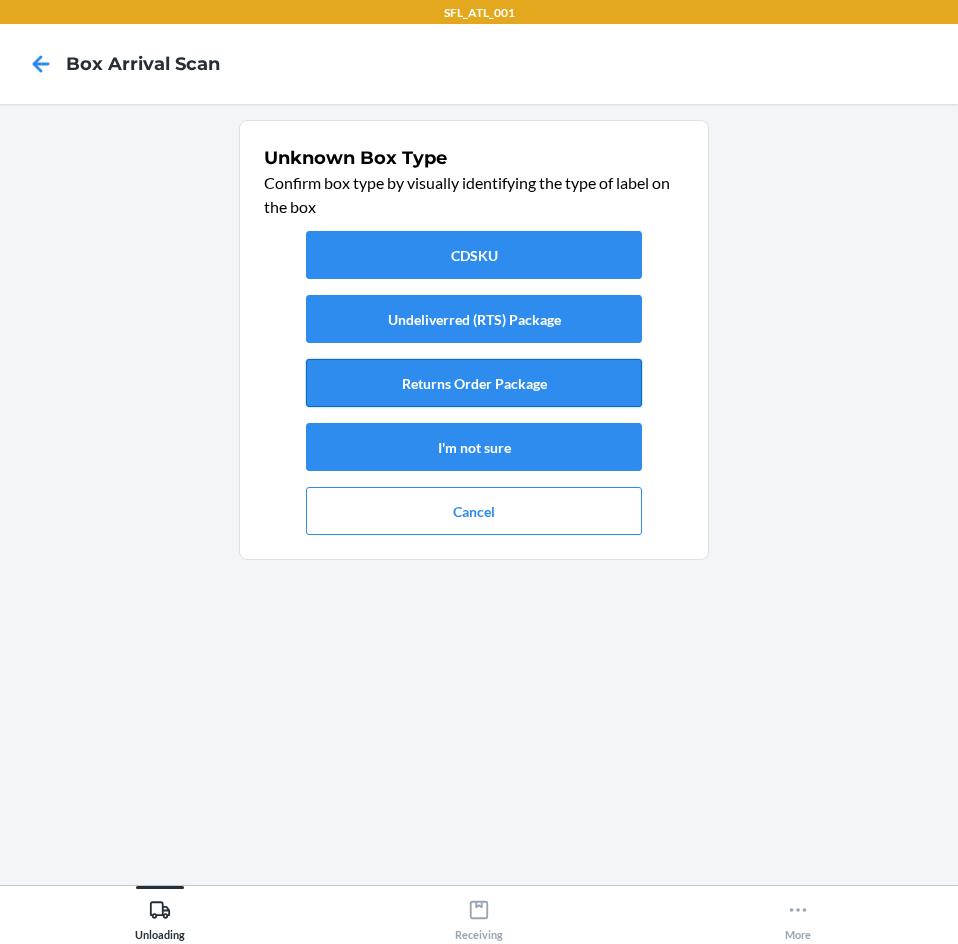 click on "Returns Order Package" at bounding box center [474, 383] 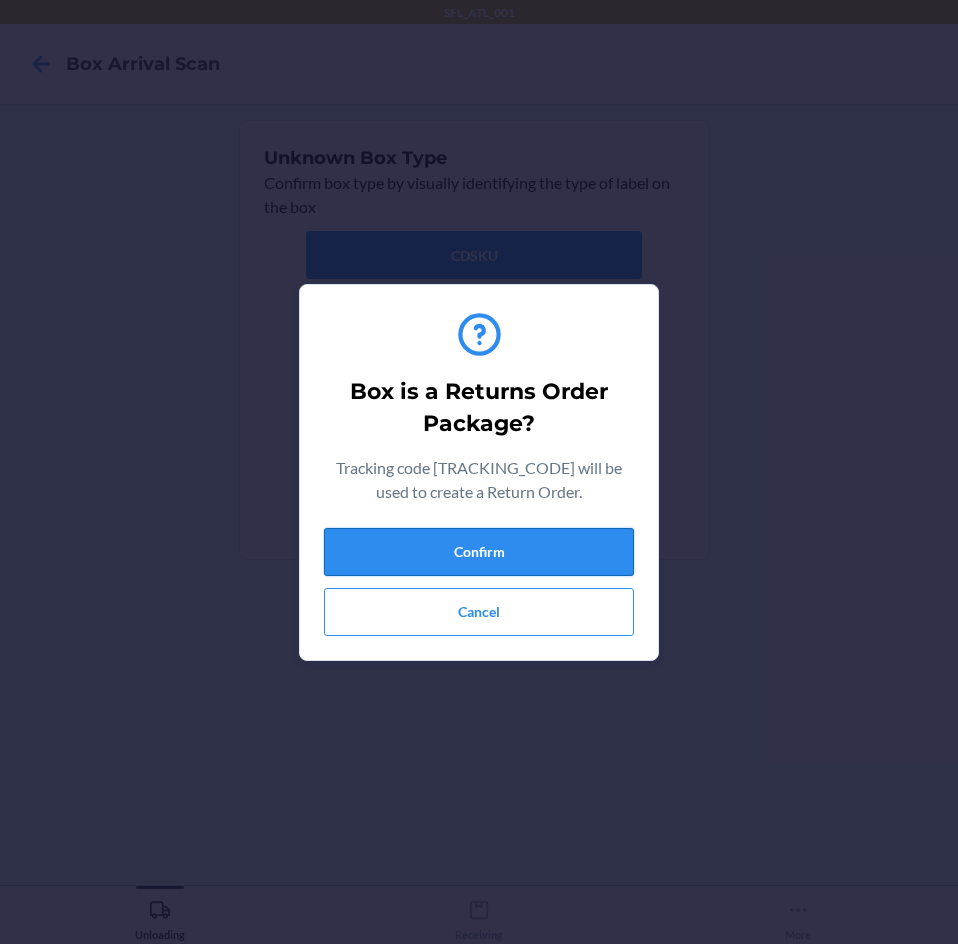 click on "Confirm" at bounding box center (479, 552) 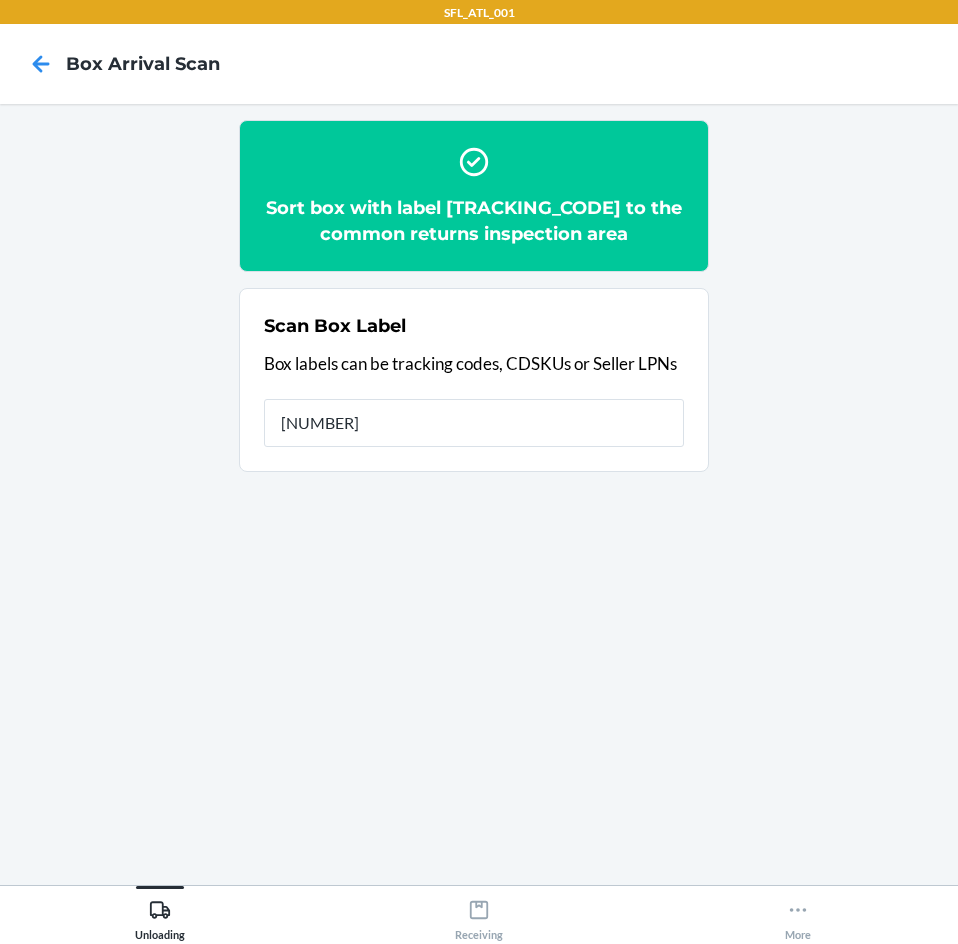 type on "[NUMBER]" 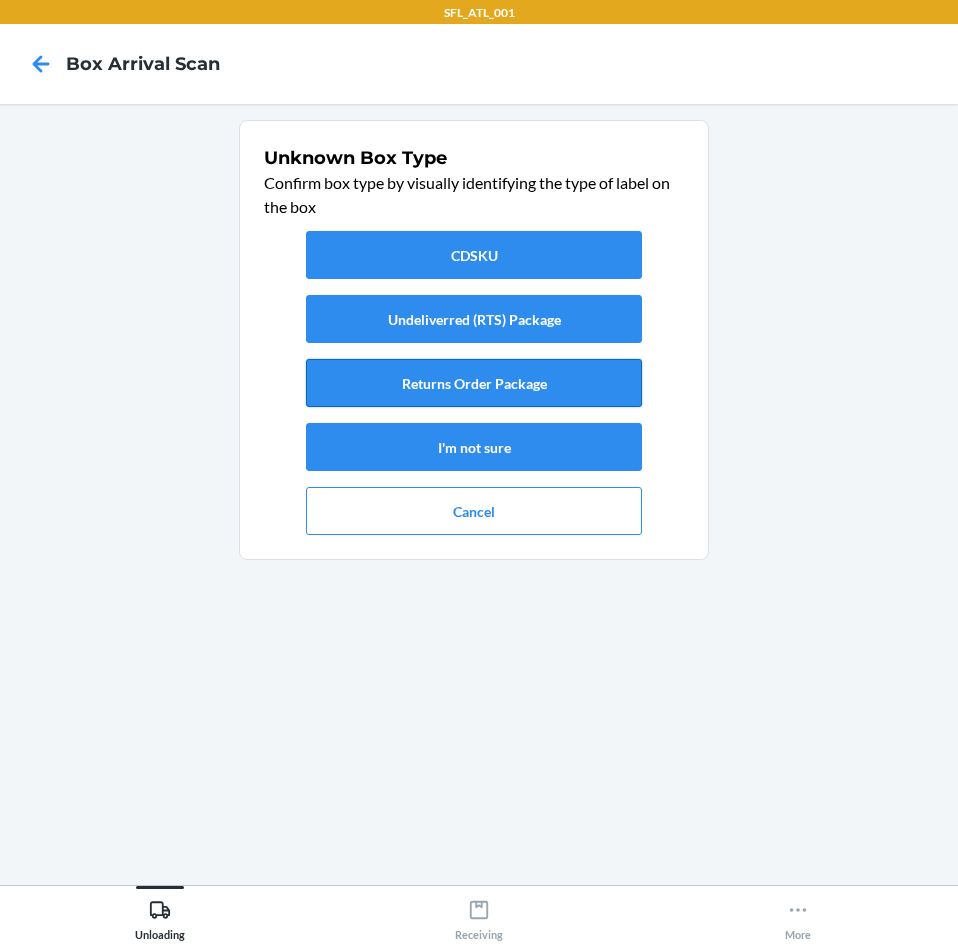 click on "Returns Order Package" at bounding box center (474, 383) 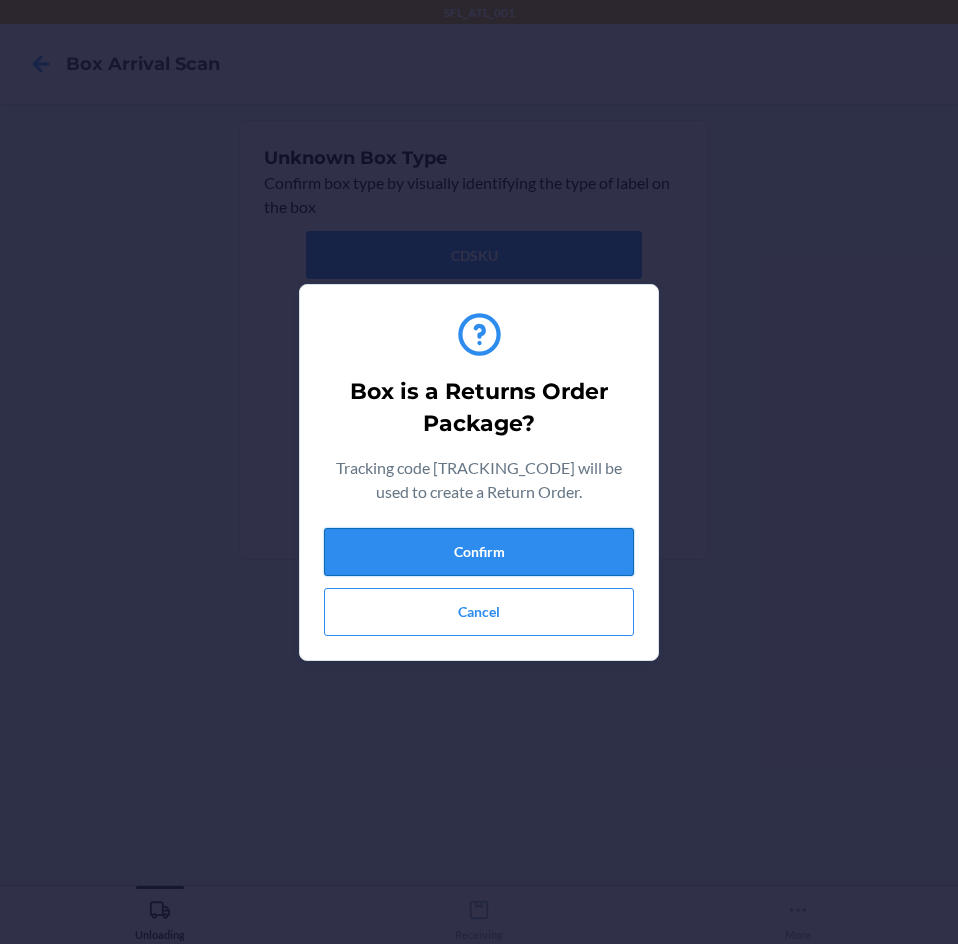 drag, startPoint x: 508, startPoint y: 515, endPoint x: 507, endPoint y: 535, distance: 20.024984 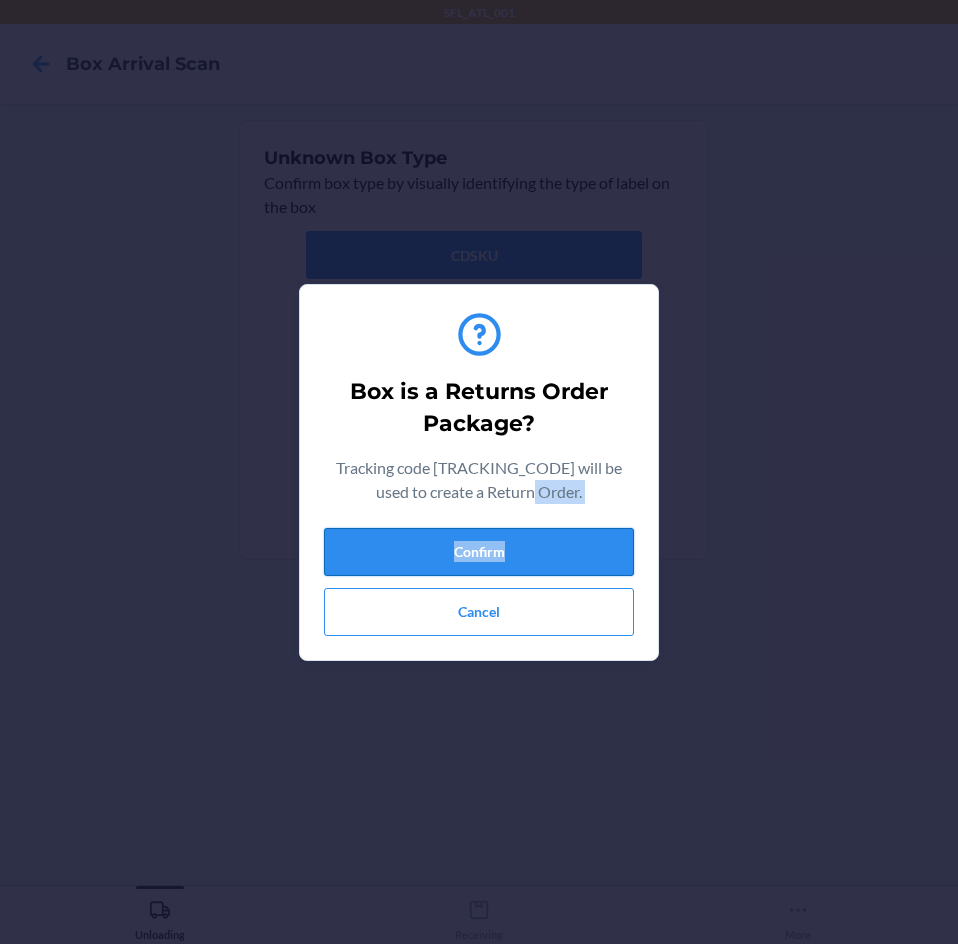 click on "Confirm" at bounding box center [479, 552] 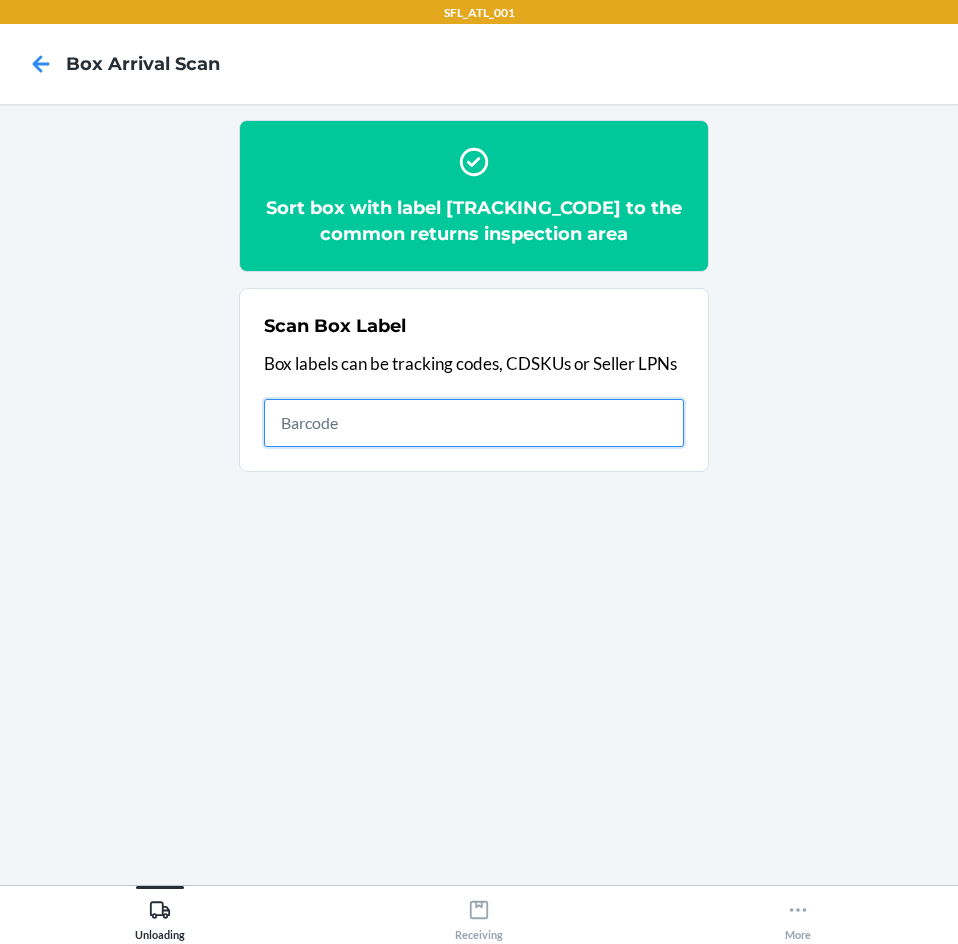 drag, startPoint x: 398, startPoint y: 435, endPoint x: 383, endPoint y: 393, distance: 44.598206 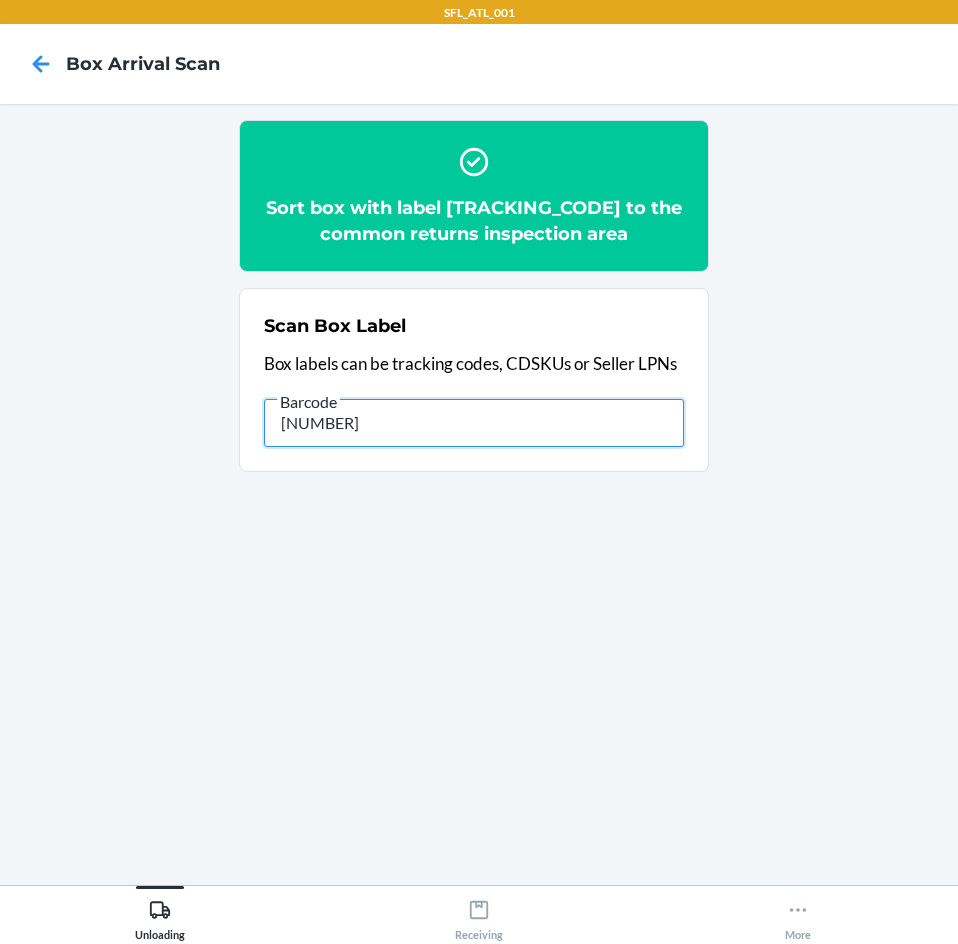 type on "[NUMBER]" 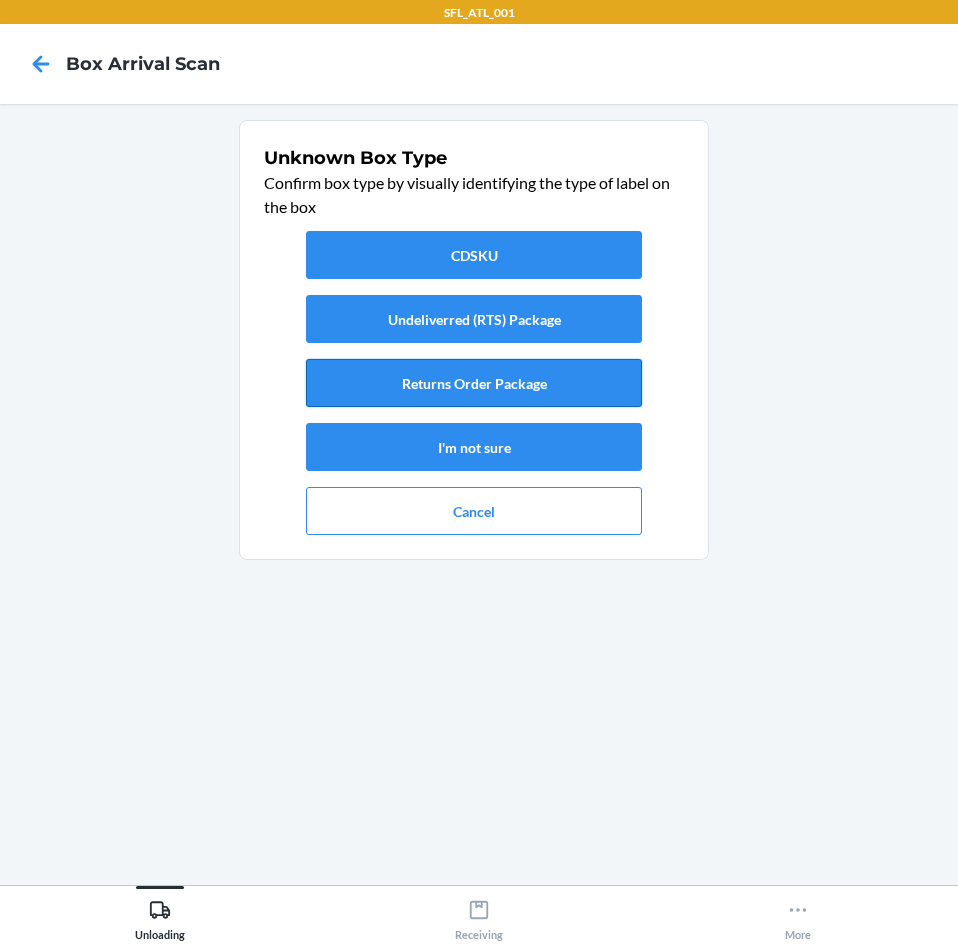 click on "Returns Order Package" at bounding box center [474, 383] 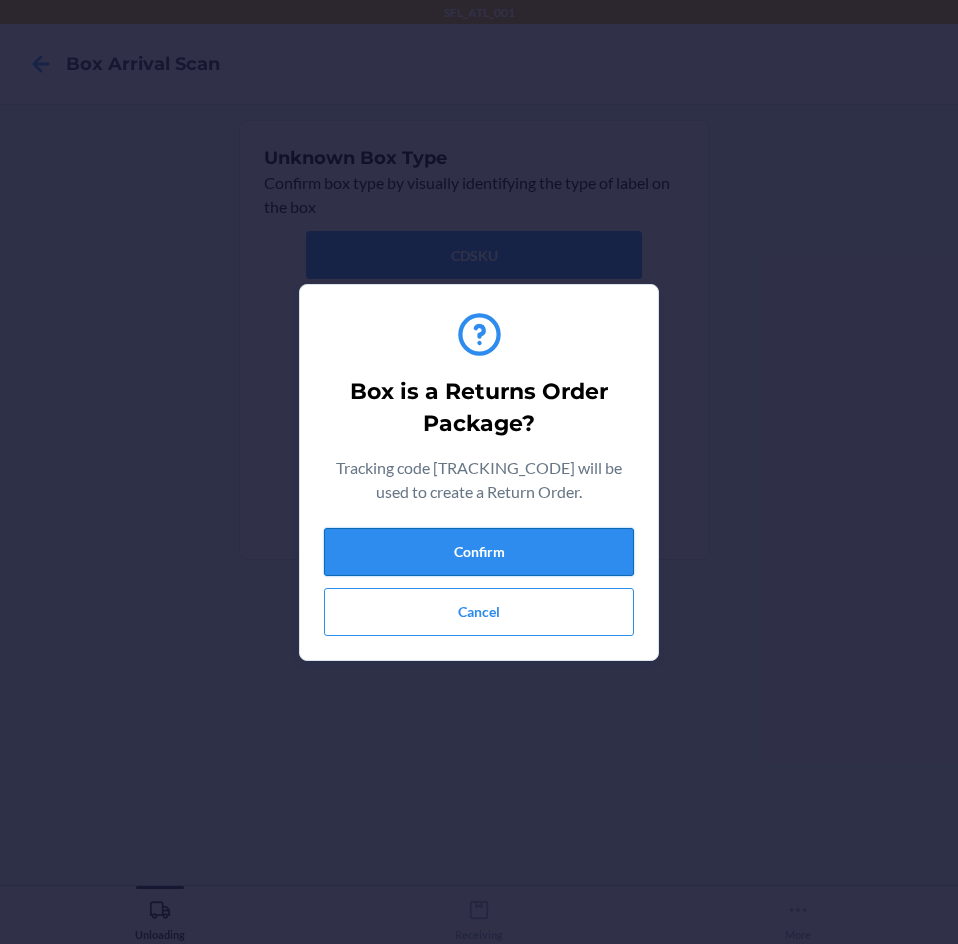 click on "Confirm" at bounding box center [479, 552] 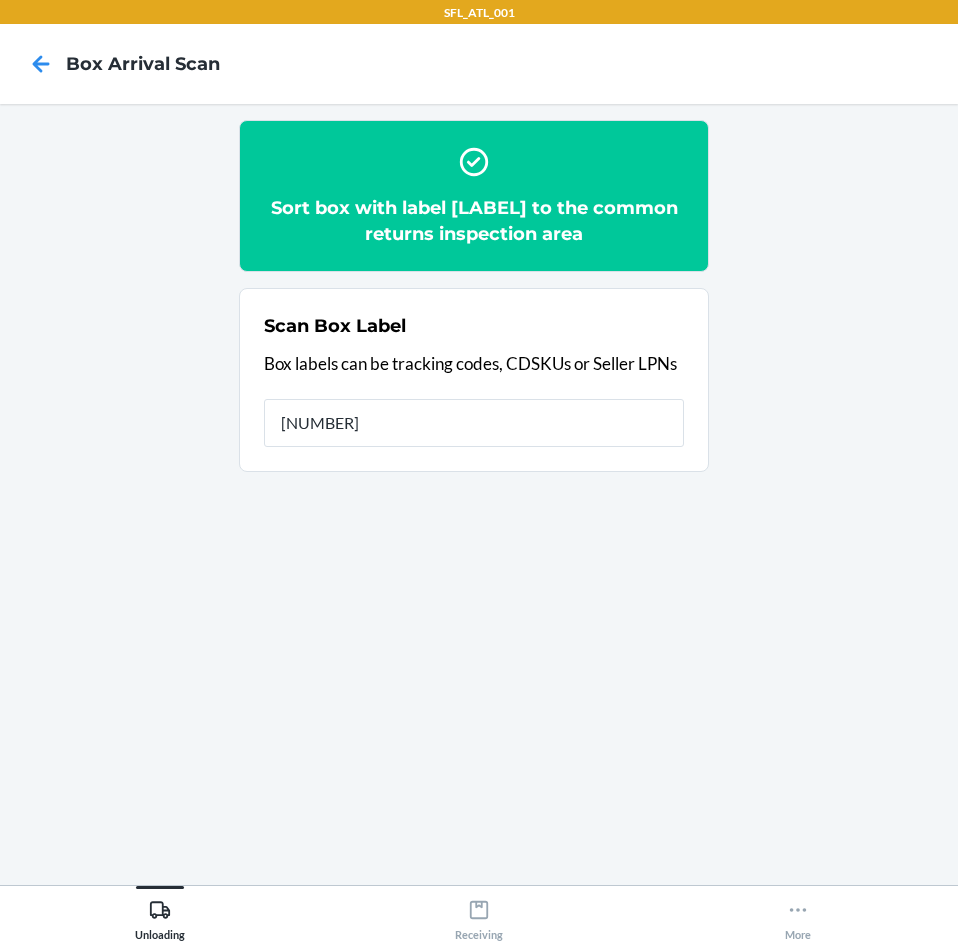 type on "[NUMBER]" 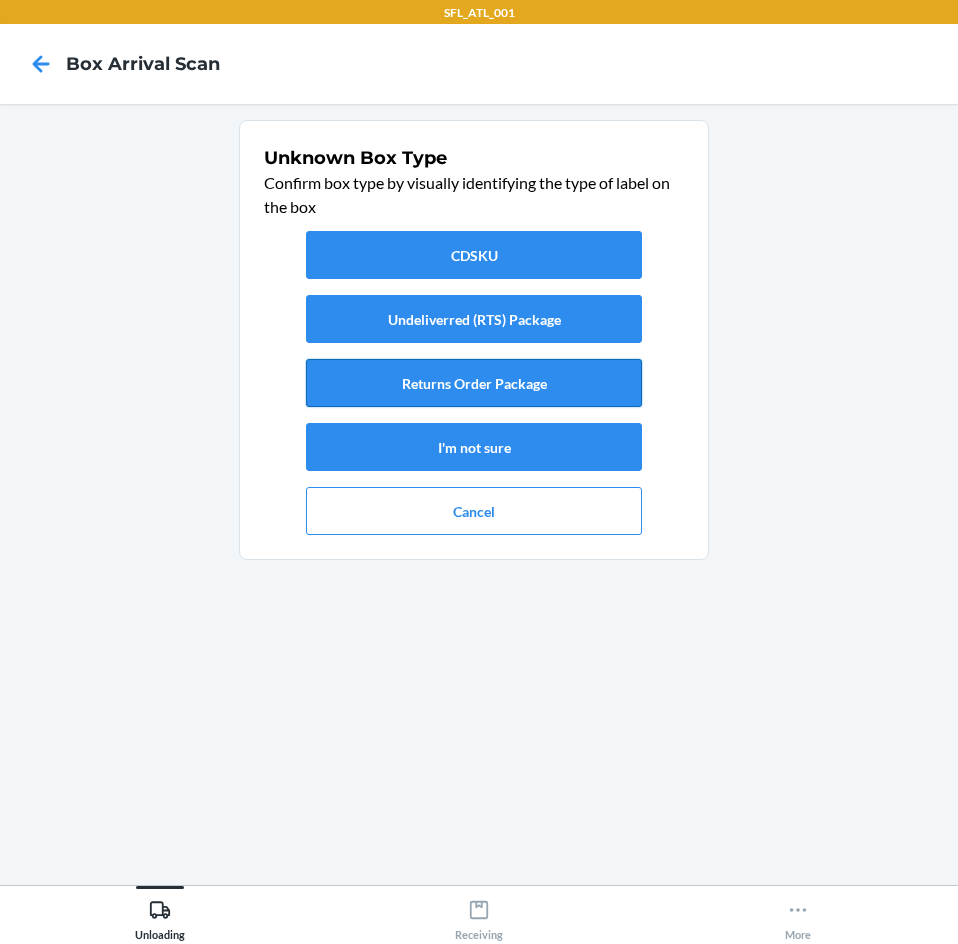 click on "Returns Order Package" at bounding box center [474, 383] 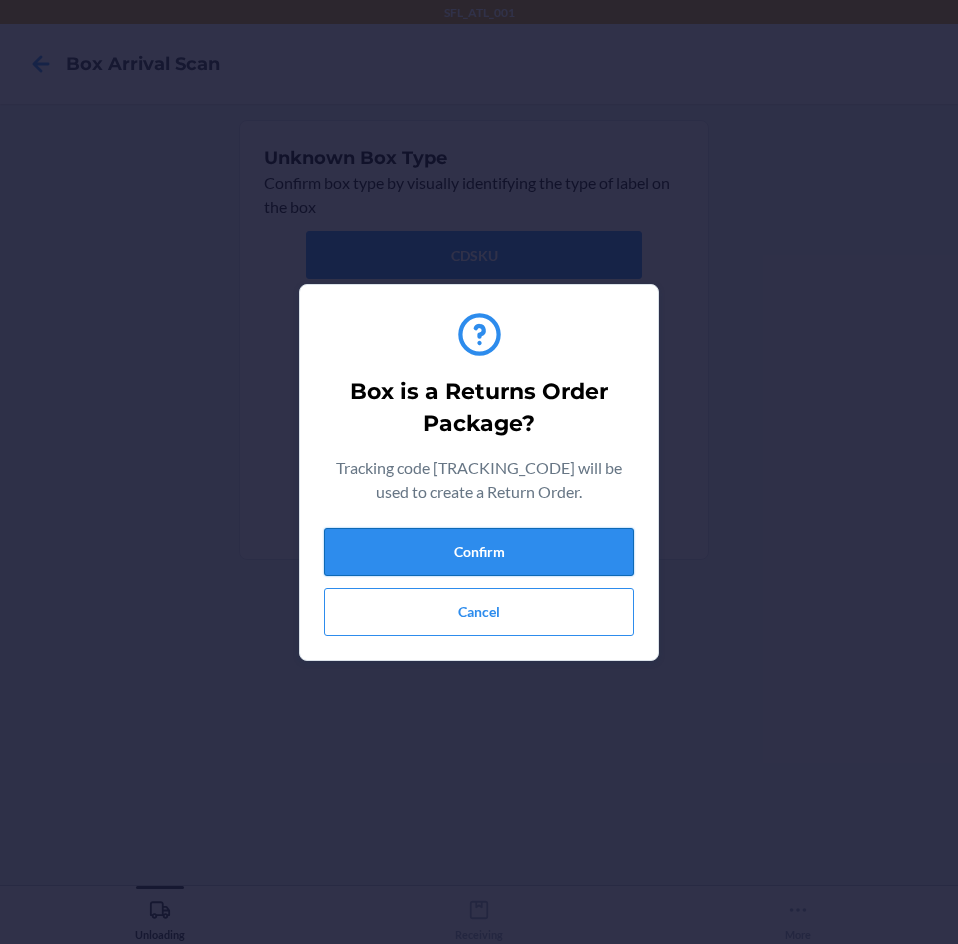 click on "Confirm" at bounding box center [479, 552] 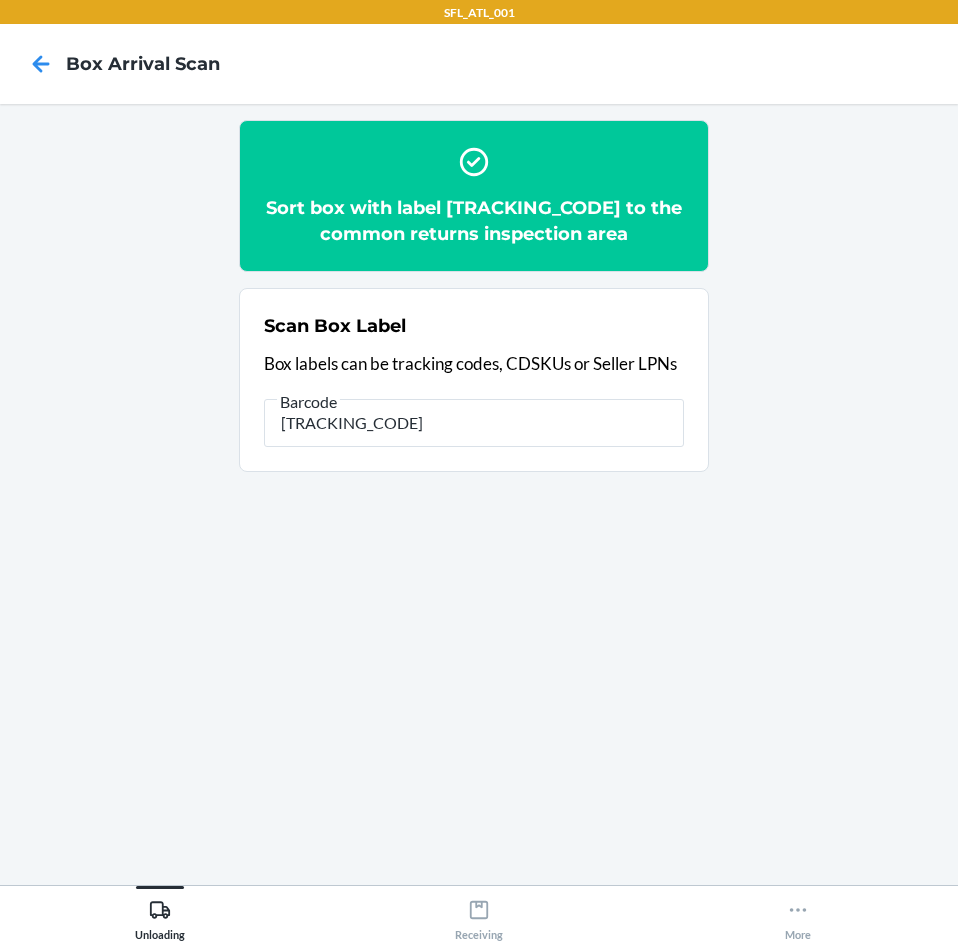 type on "[TRACKING_ID]" 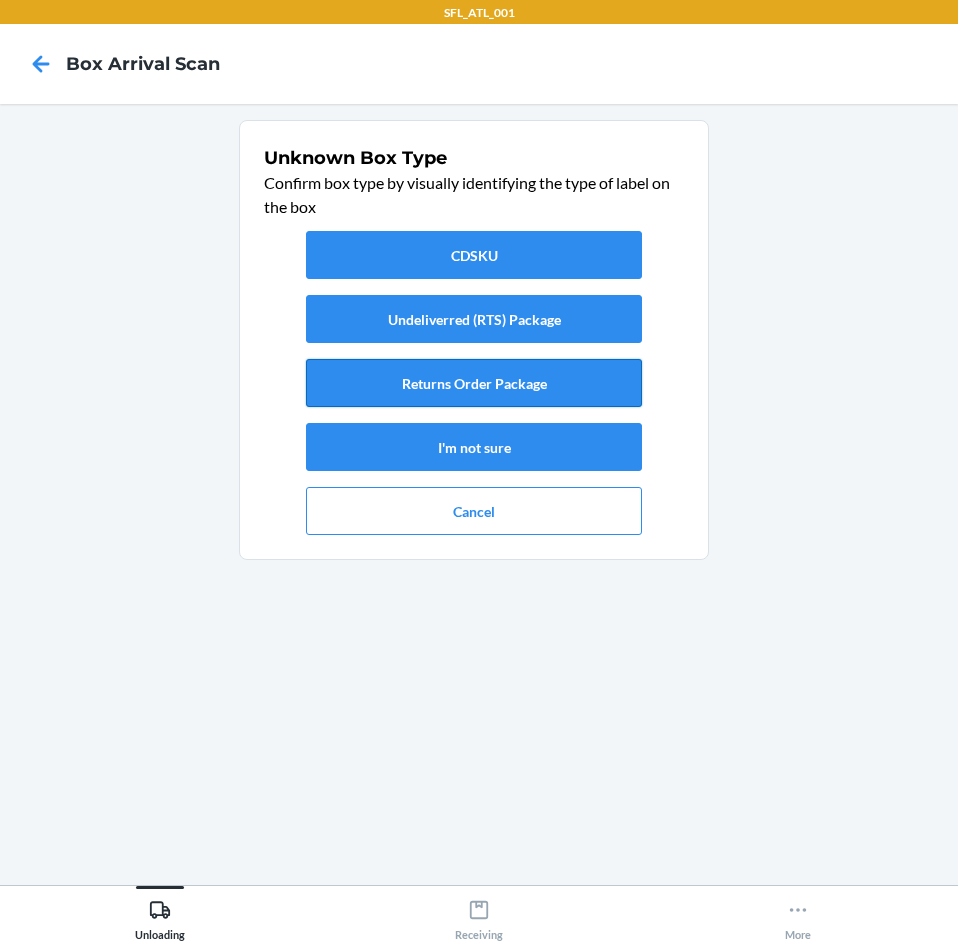 click on "Returns Order Package" at bounding box center (474, 383) 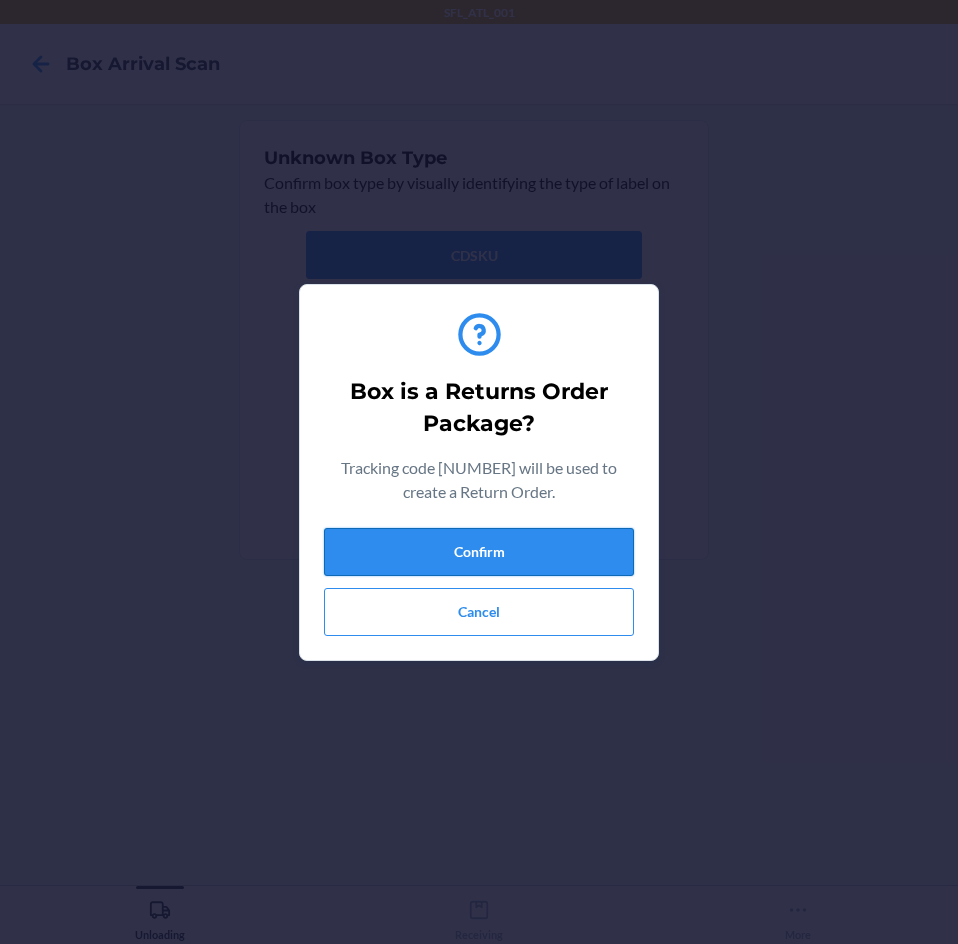 click on "Confirm" at bounding box center (479, 552) 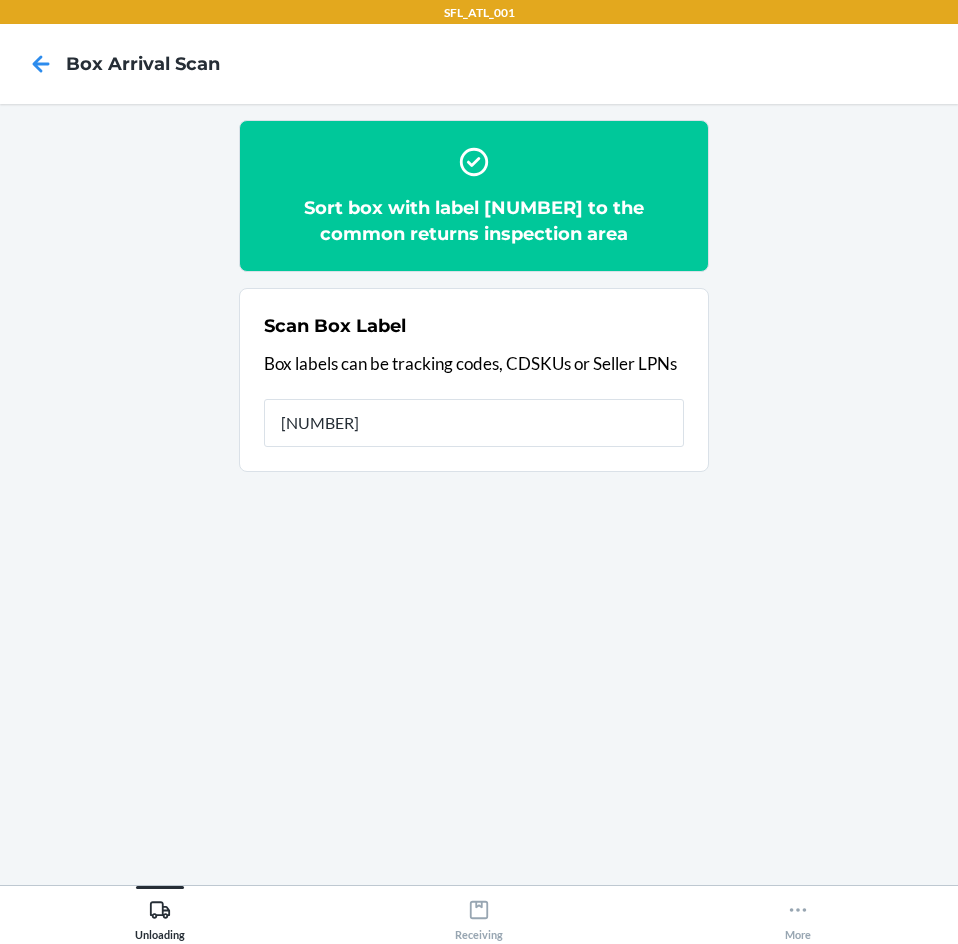 type on "[NUMBER]" 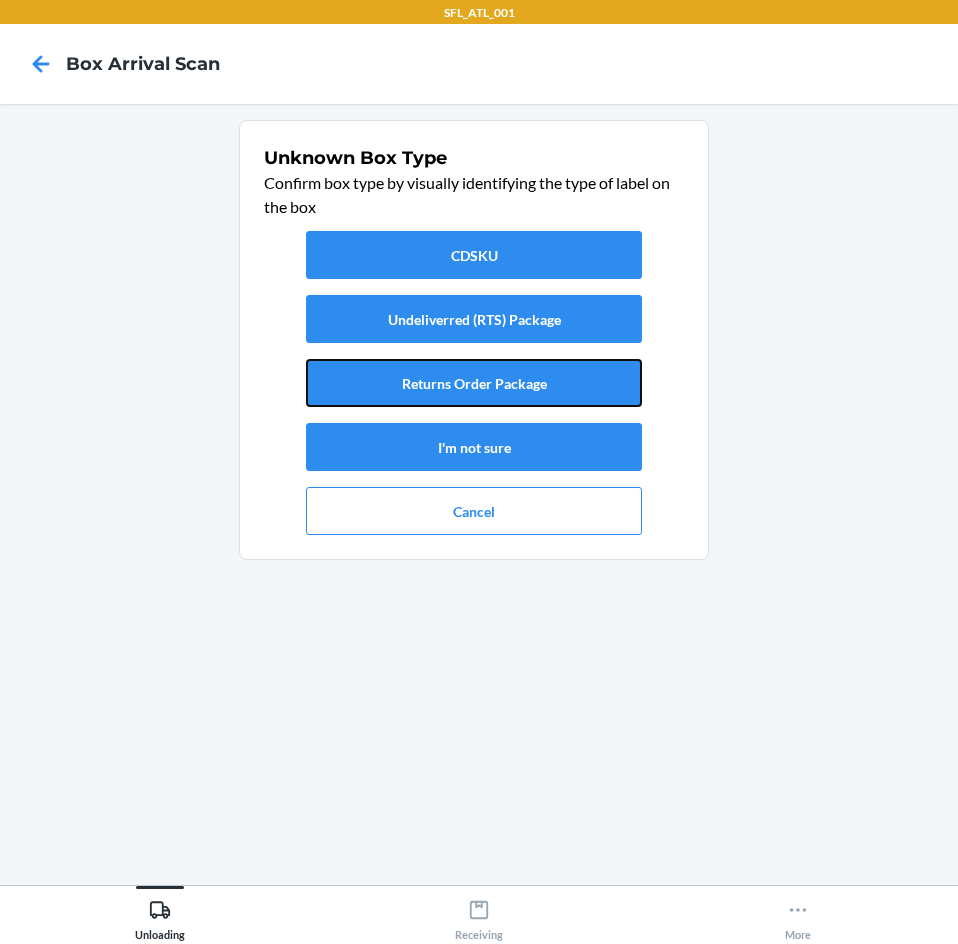 click on "Returns Order Package" at bounding box center (474, 383) 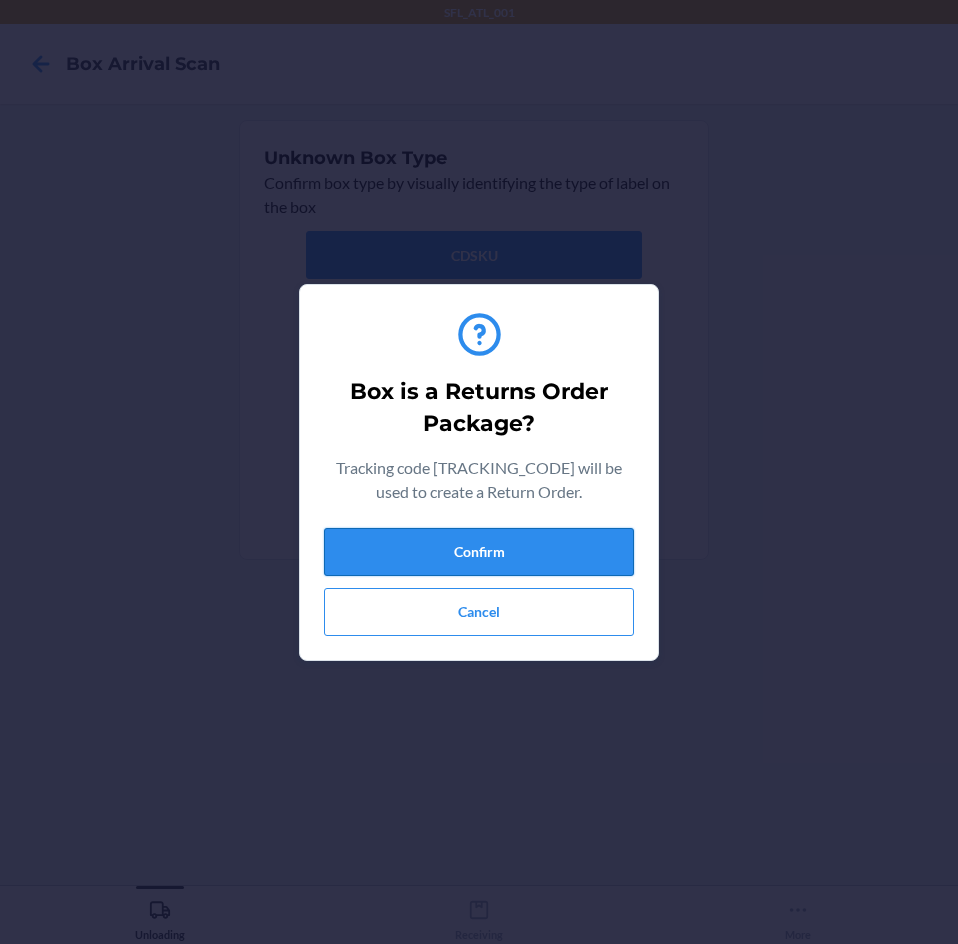 click on "Confirm" at bounding box center [479, 552] 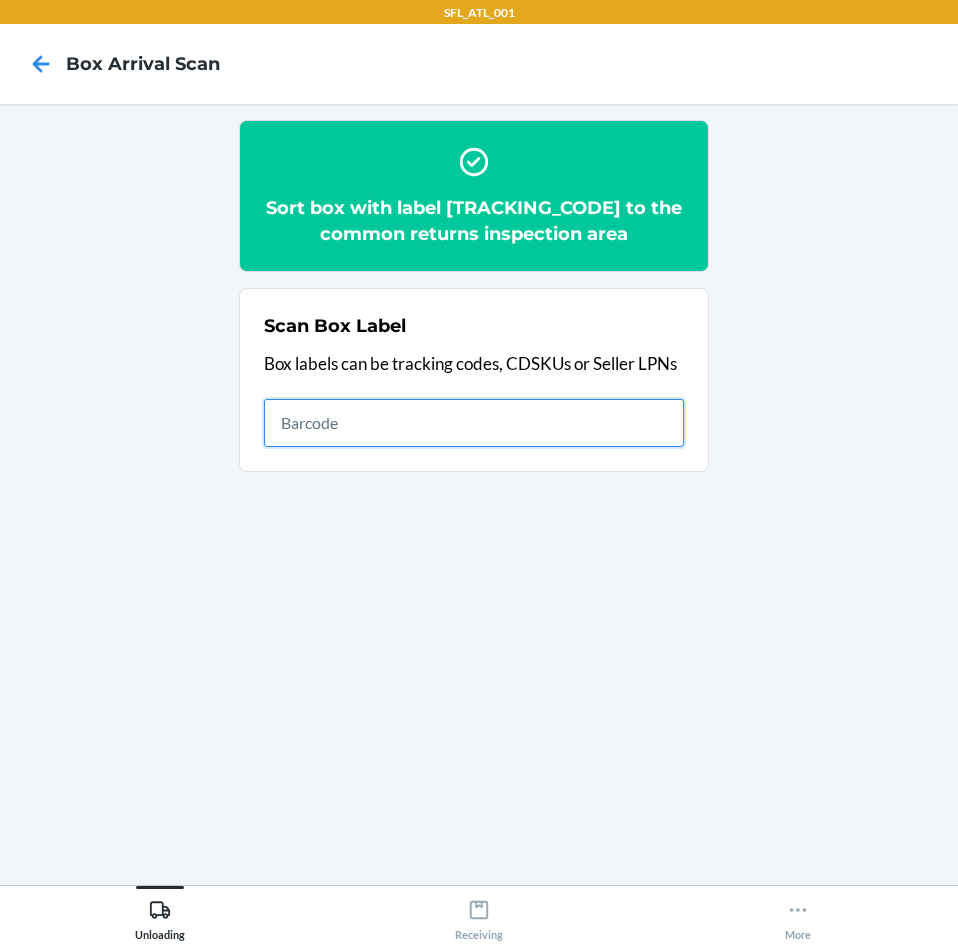 click at bounding box center [474, 423] 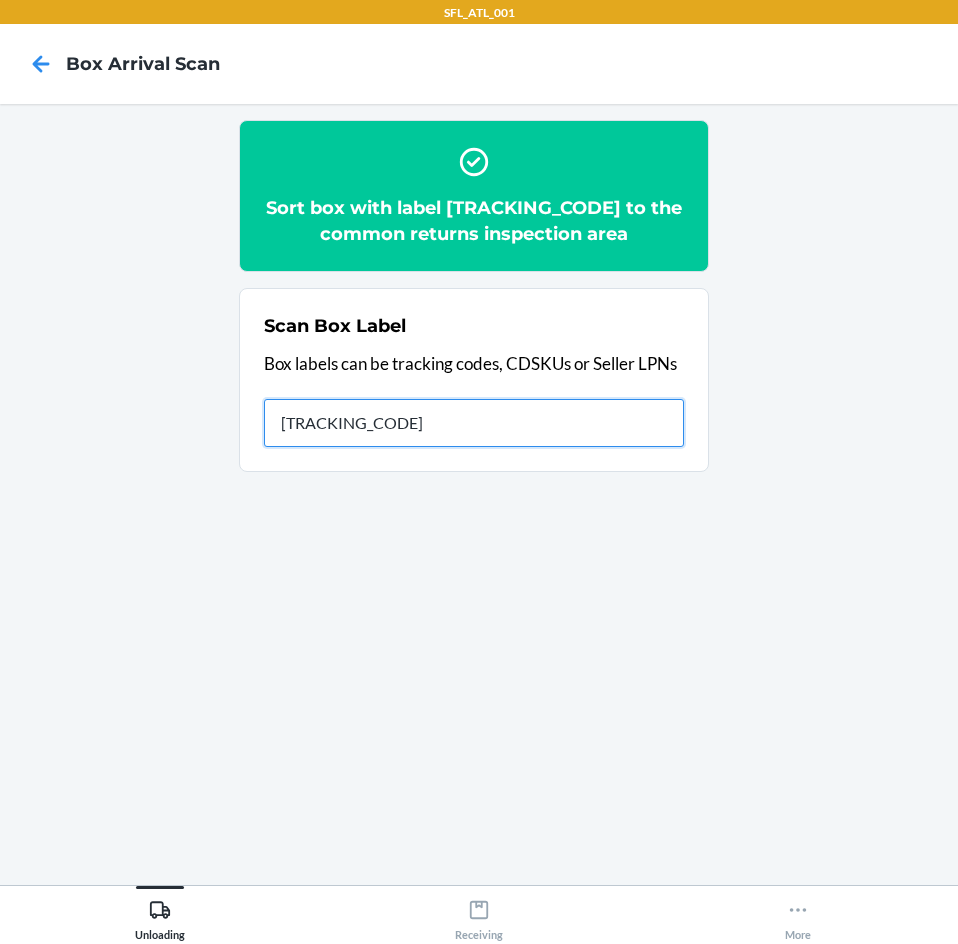 type on "[NUMBER]" 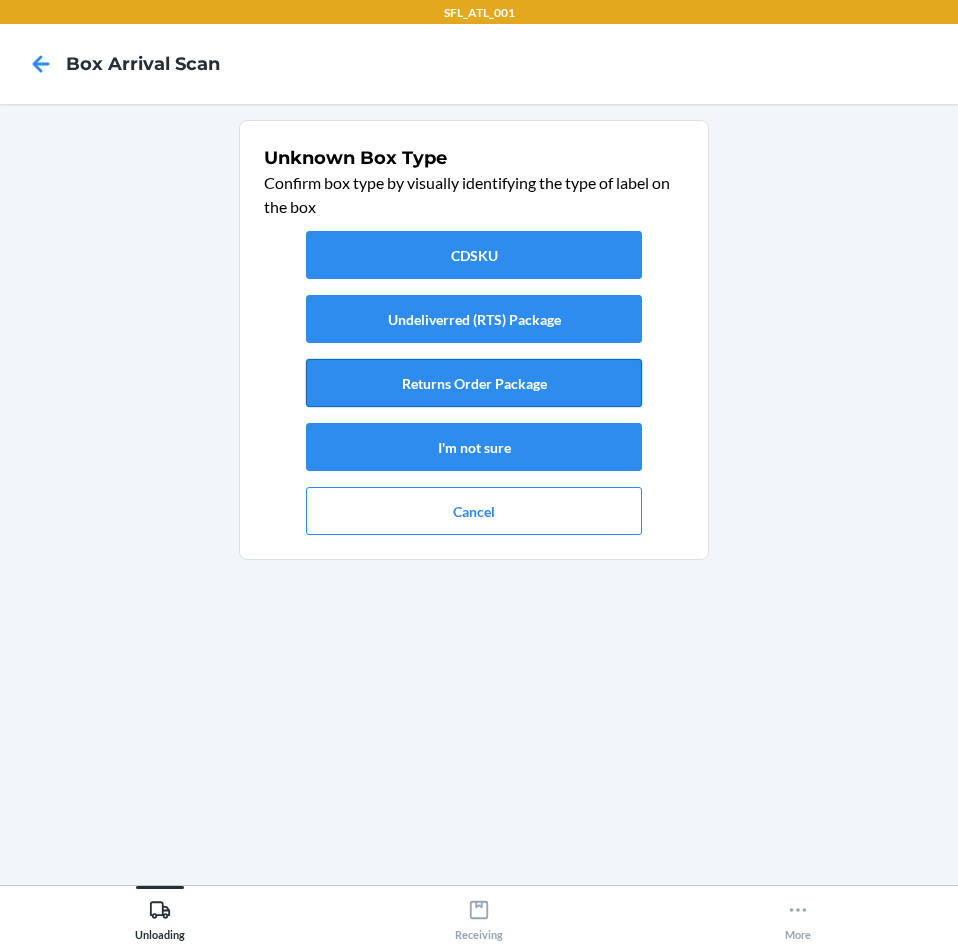 click on "Returns Order Package" at bounding box center (474, 383) 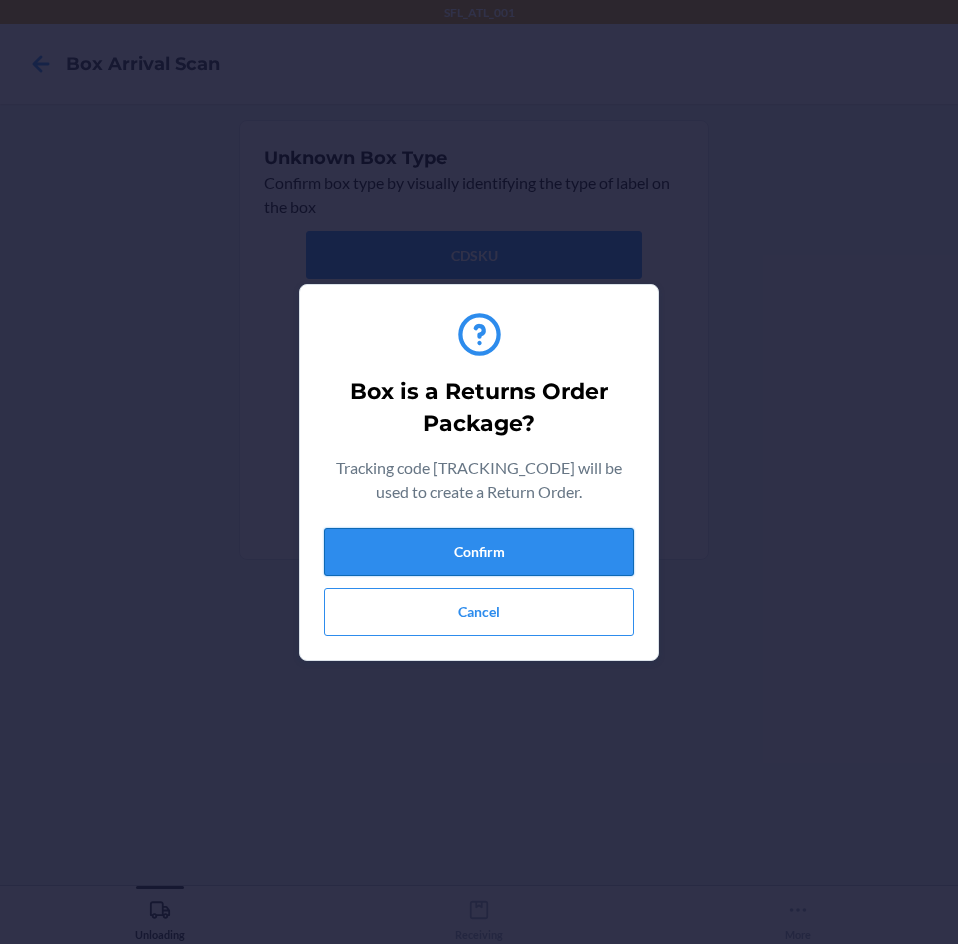 click on "Confirm" at bounding box center (479, 552) 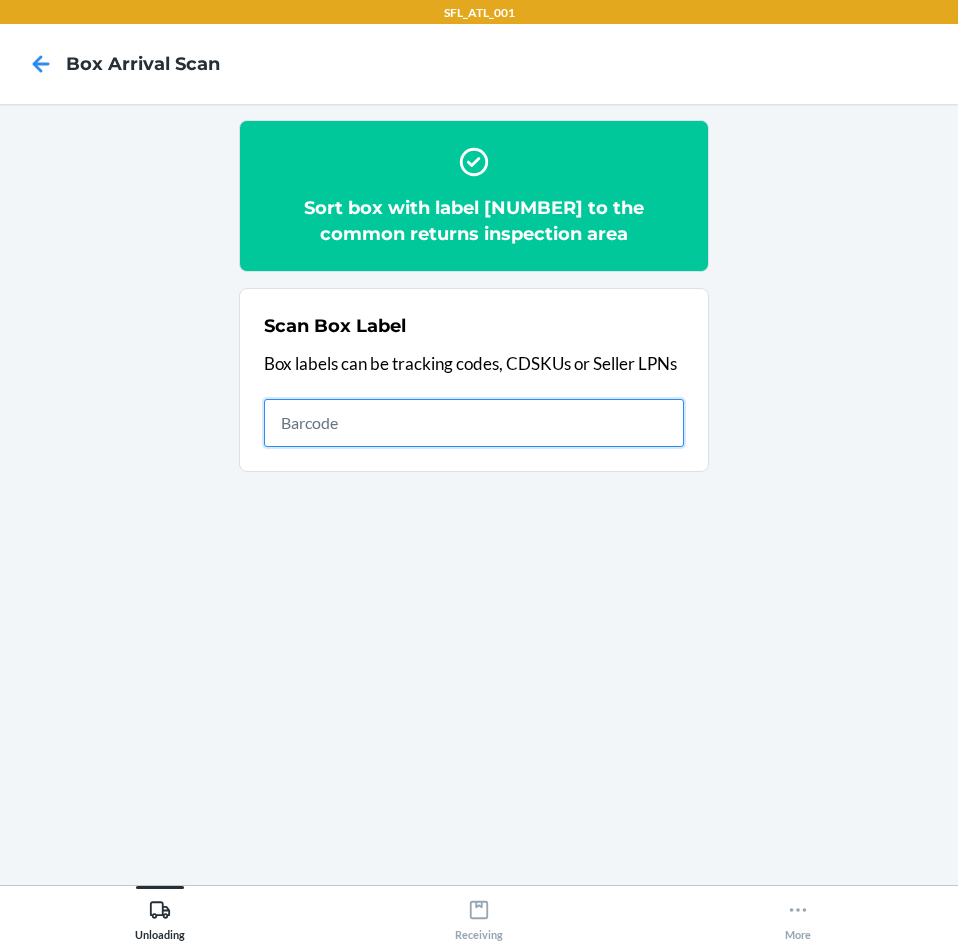 click at bounding box center (474, 423) 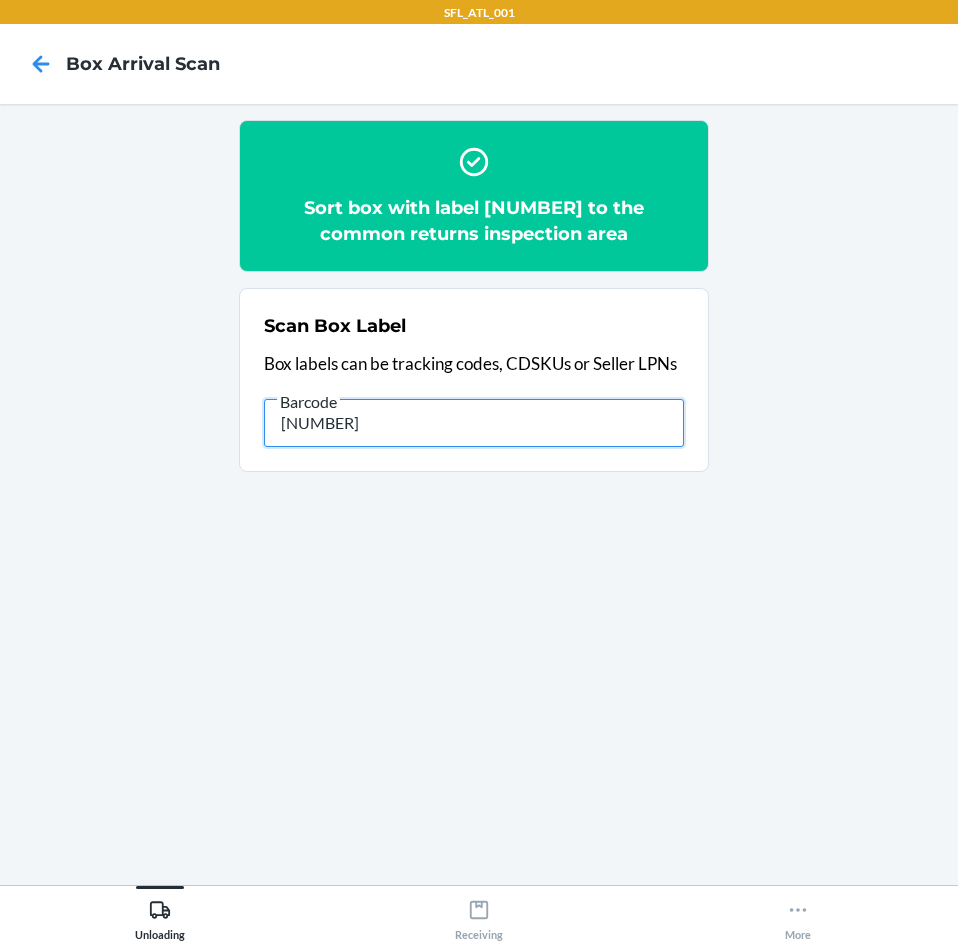 type on "[NUMBER]" 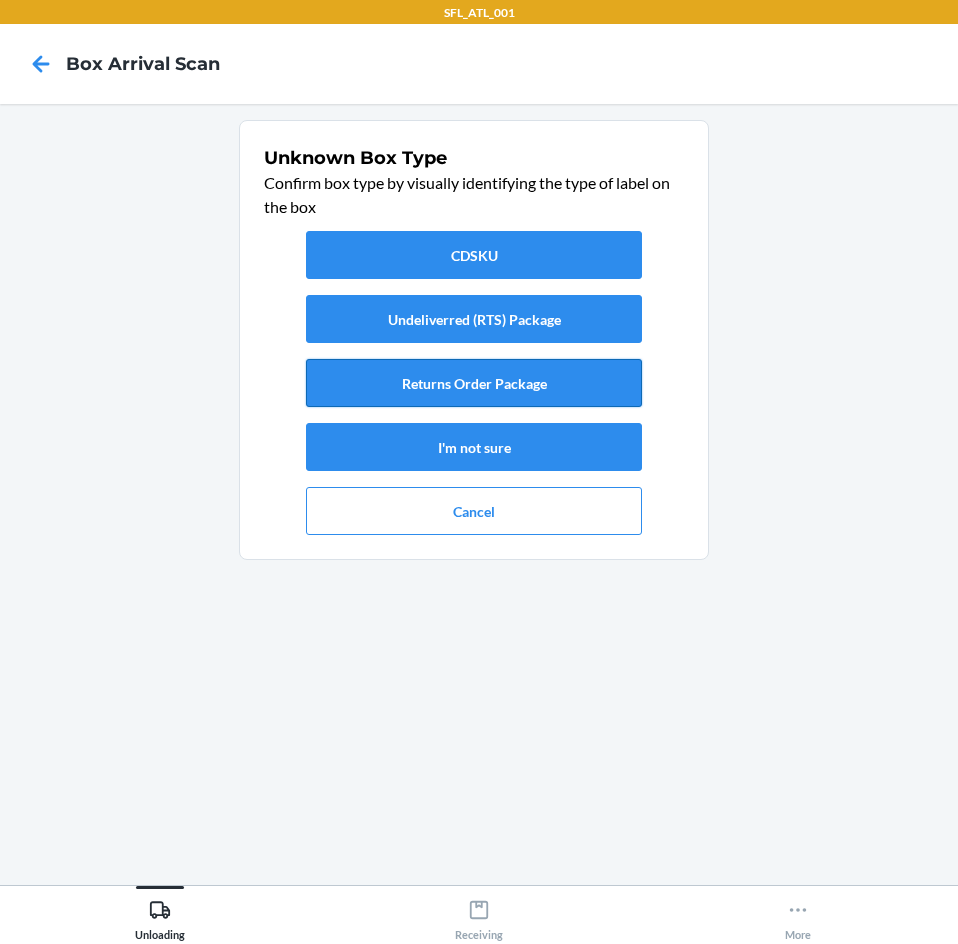 click on "Returns Order Package" at bounding box center [474, 383] 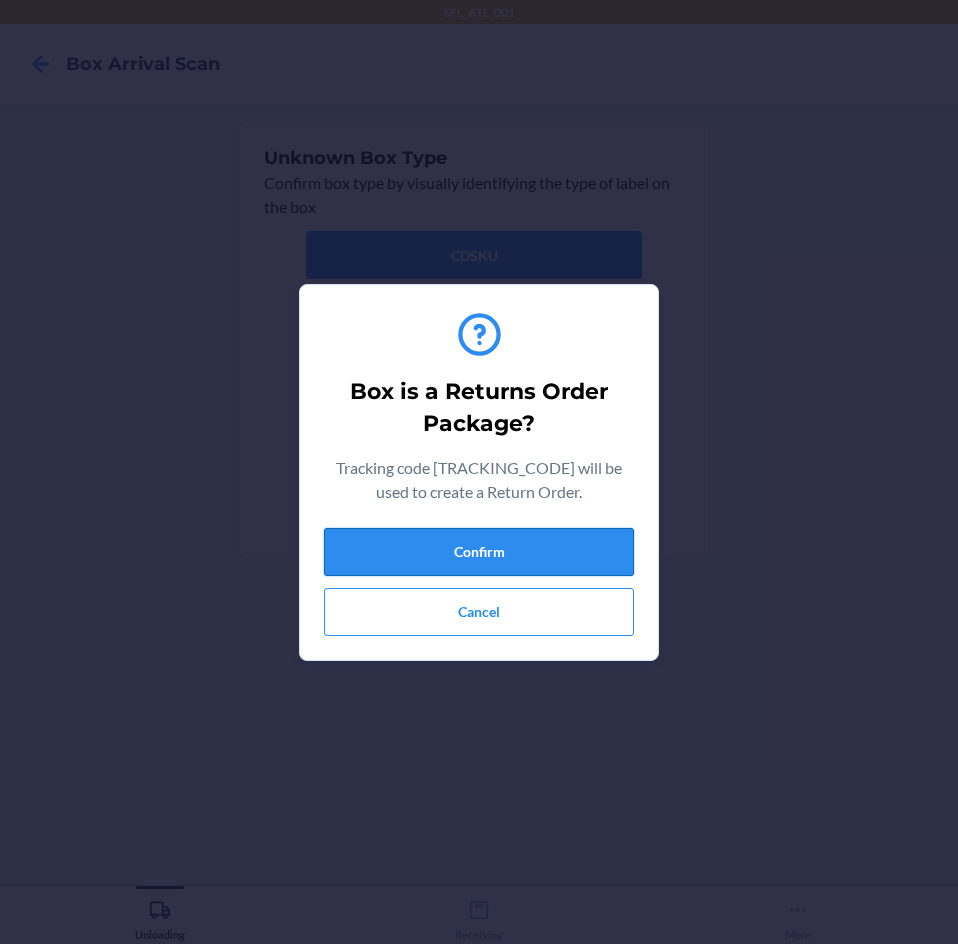 click on "Confirm" at bounding box center [479, 552] 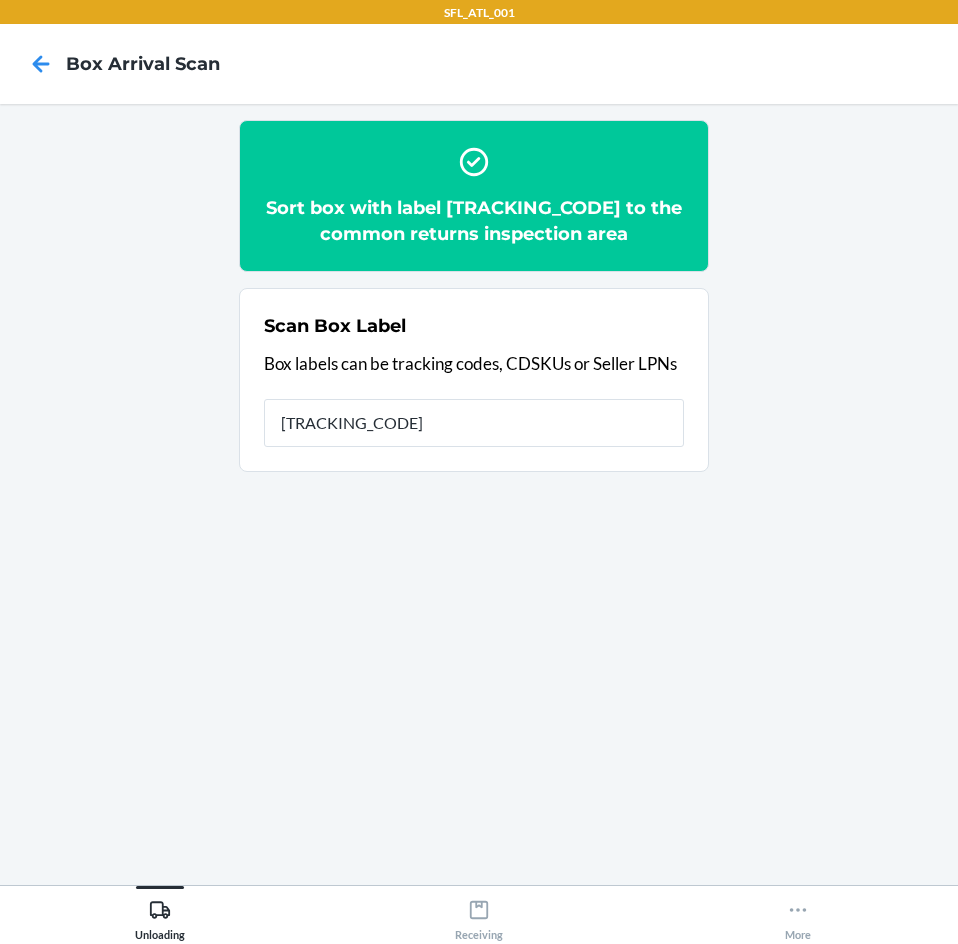 type on "[CREDIT_CARD]" 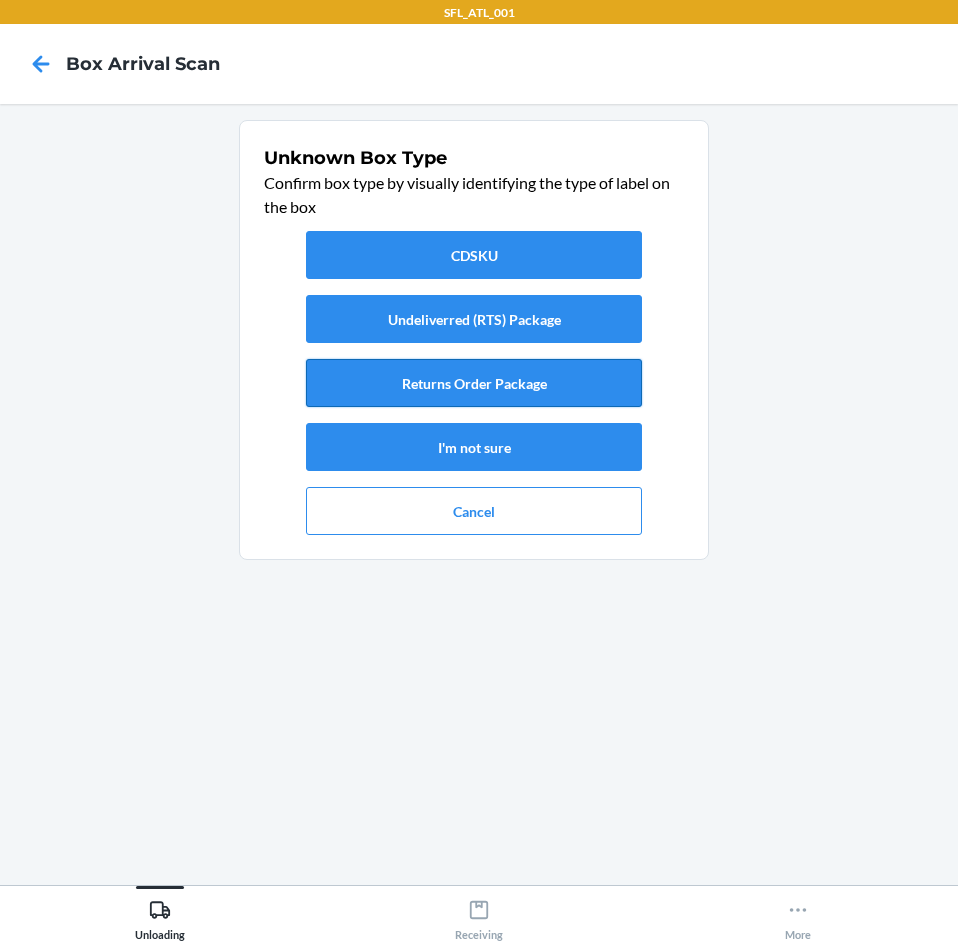 click on "Returns Order Package" at bounding box center [474, 383] 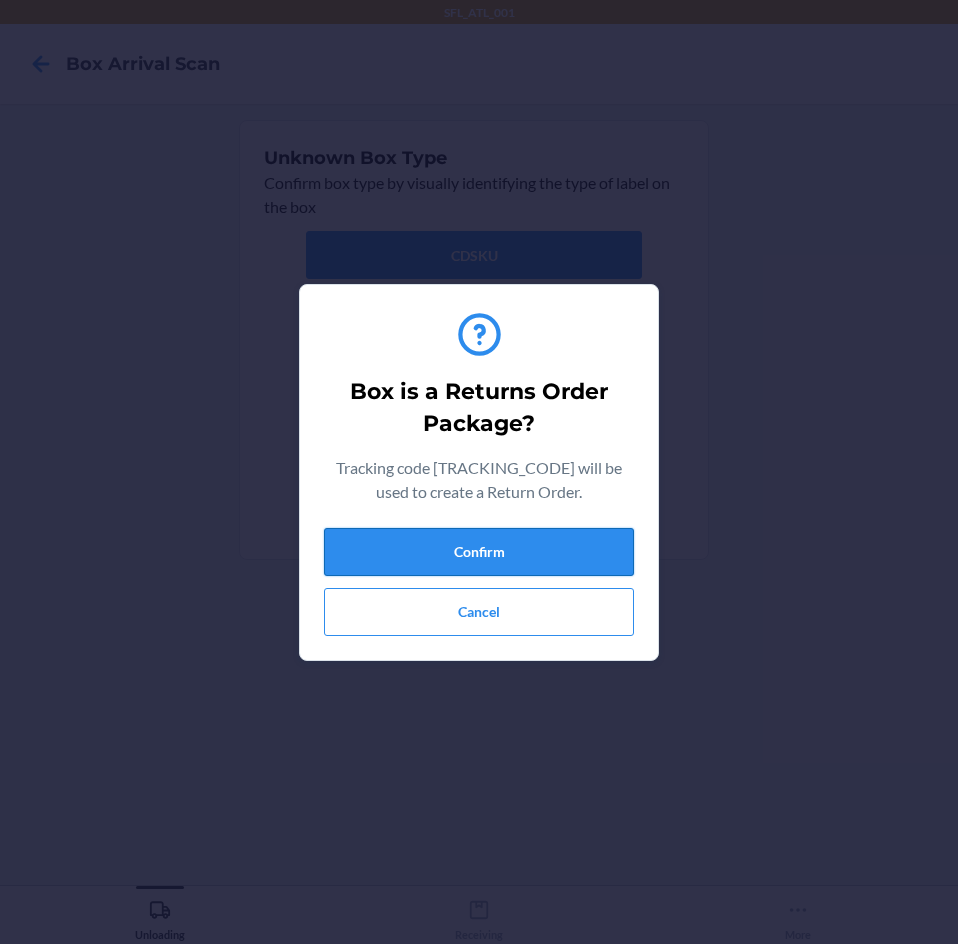 click on "Confirm" at bounding box center (479, 552) 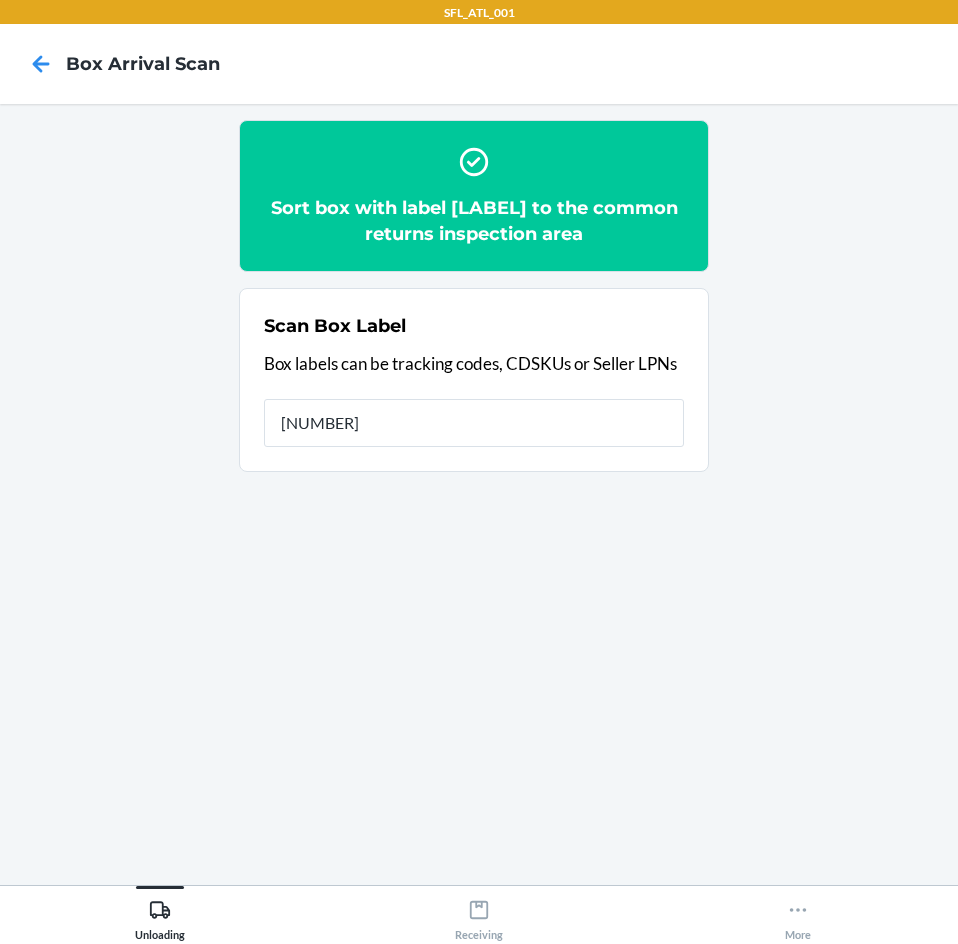 type on "[NUMBER]" 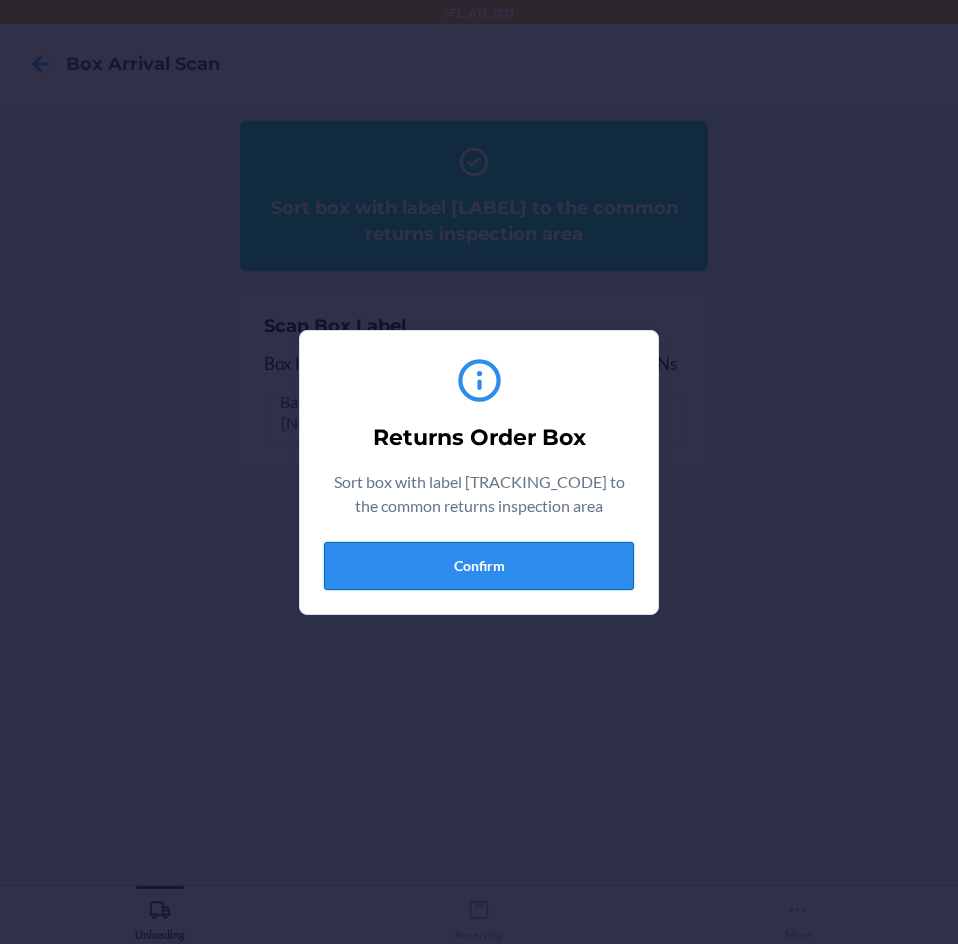click on "Confirm" at bounding box center (479, 566) 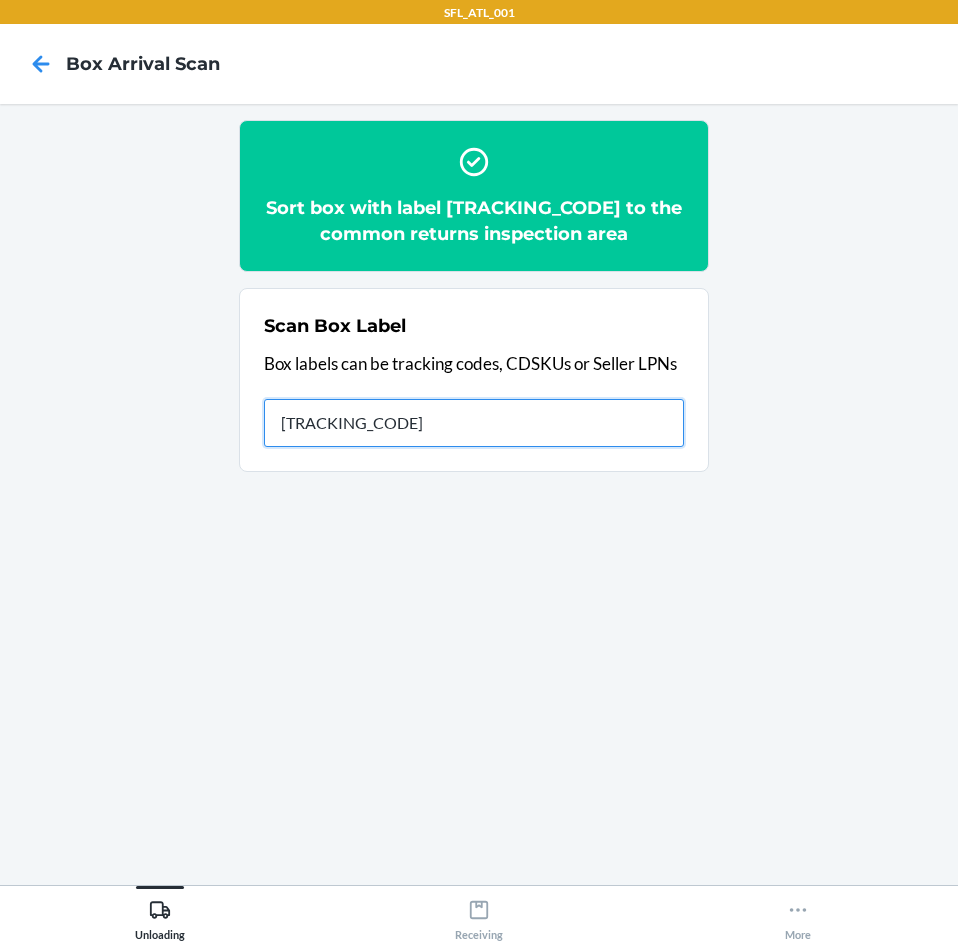 type on "[TRACKING_ID]" 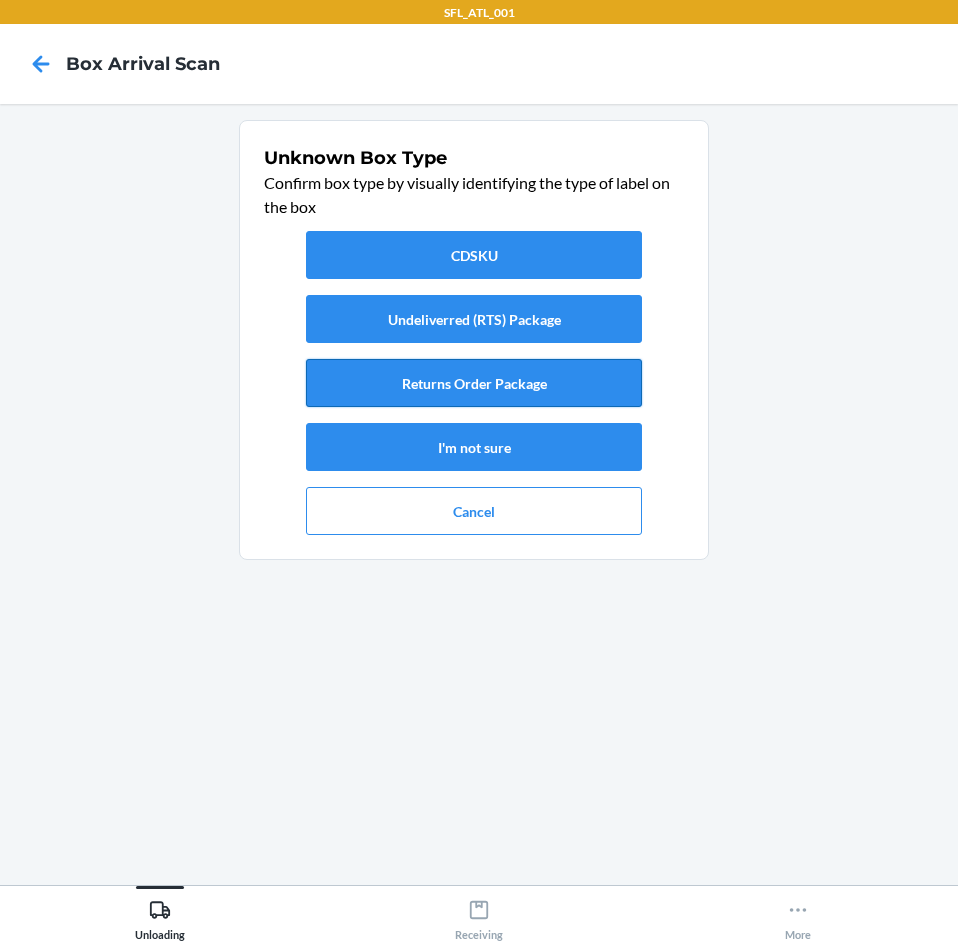 click on "Returns Order Package" at bounding box center (474, 383) 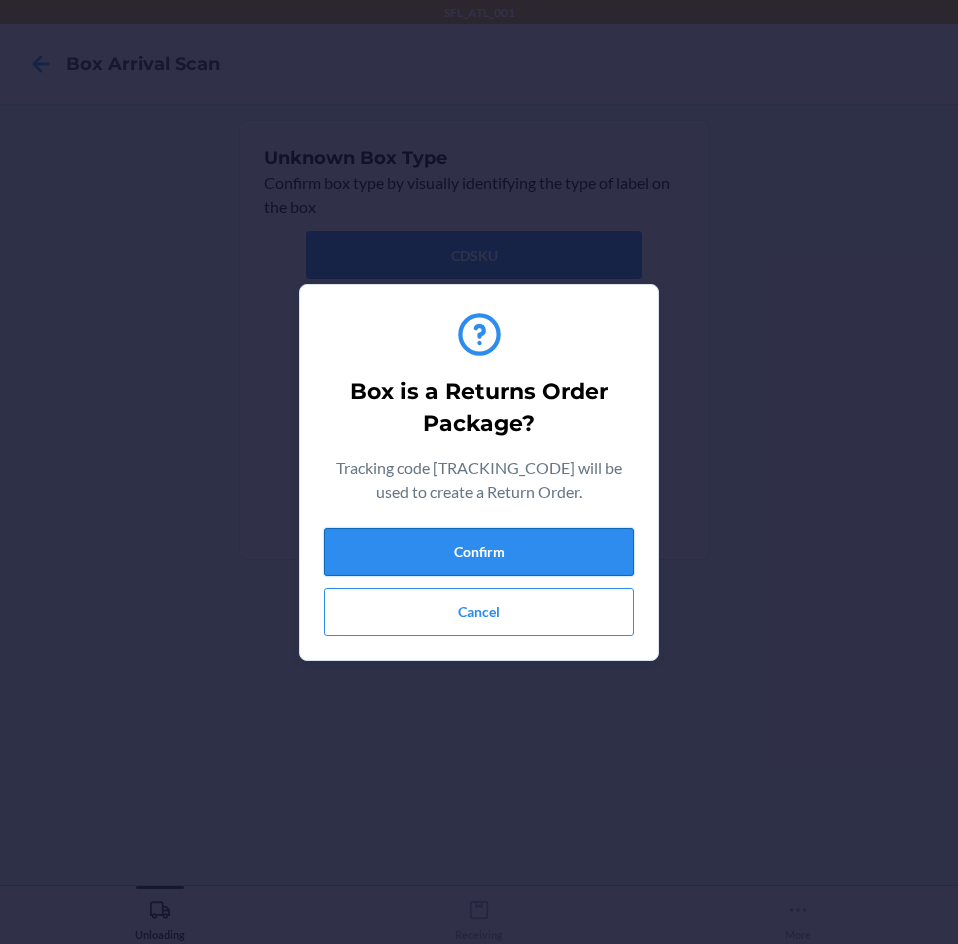 click on "Confirm" at bounding box center (479, 552) 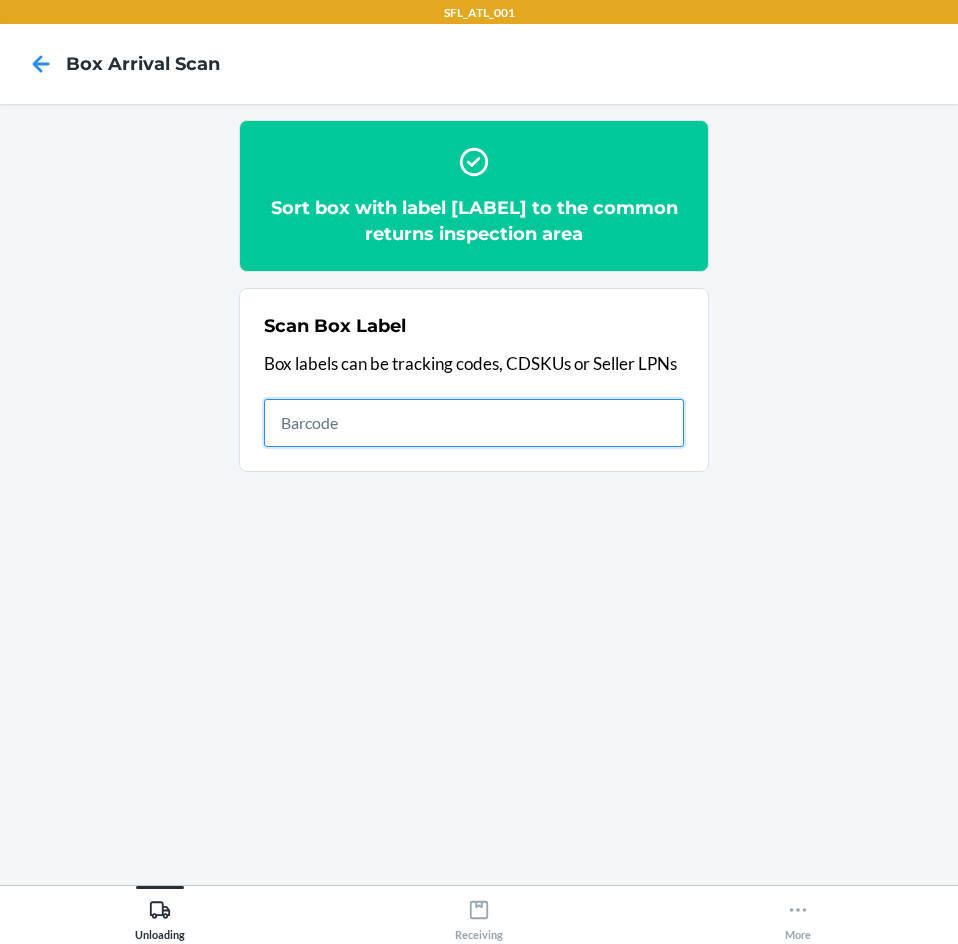 click at bounding box center (474, 423) 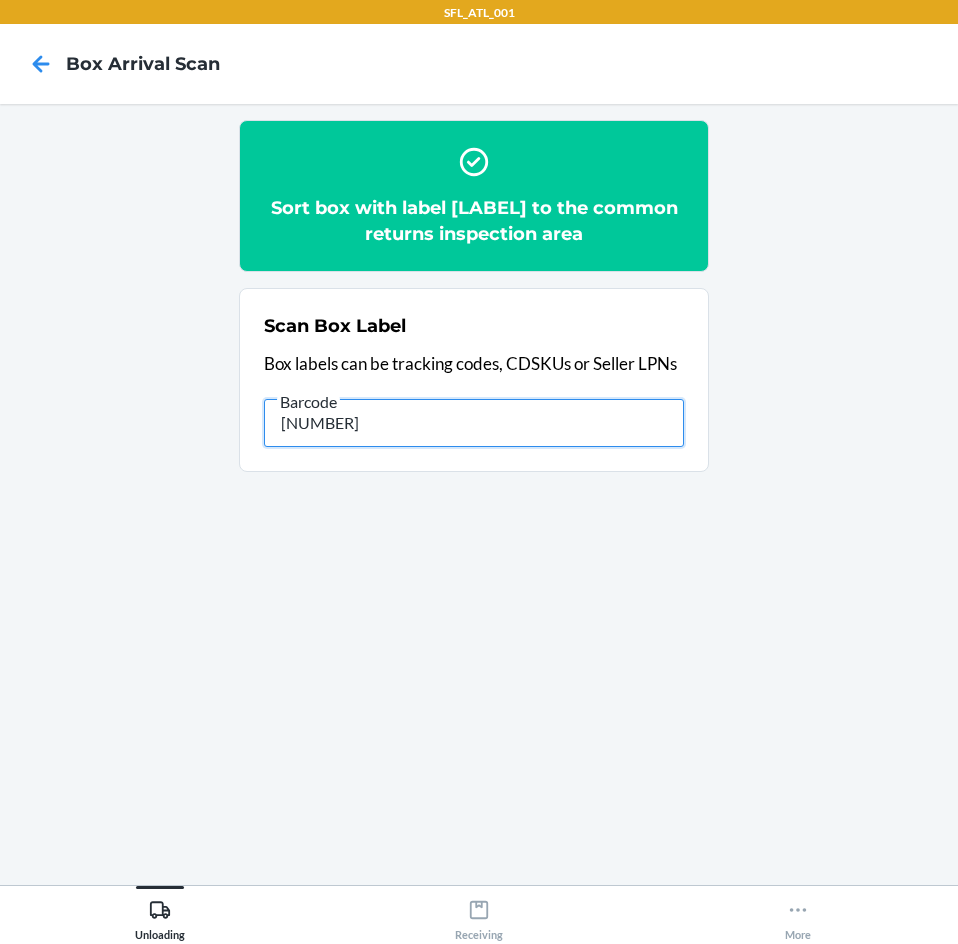 type on "[NUMBER]" 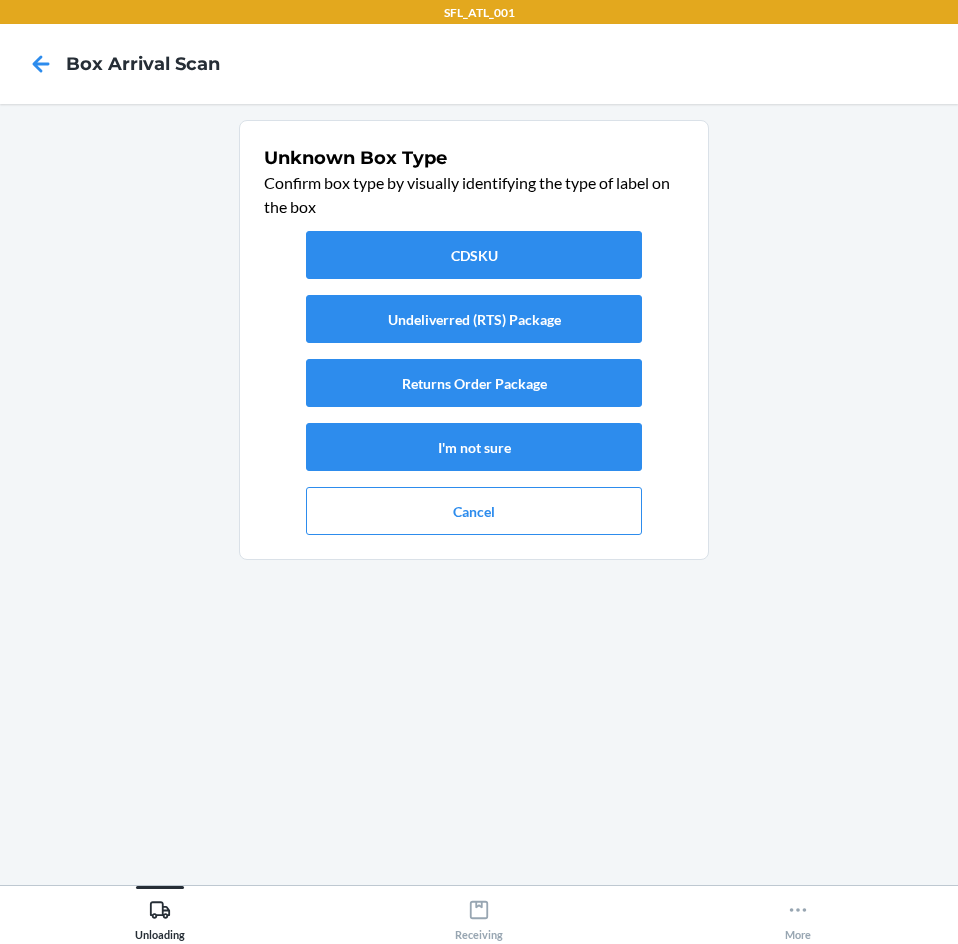 click on "CDSKU Undeliverred (RTS) Package Returns Order Package I'm not sure Cancel" at bounding box center (474, 383) 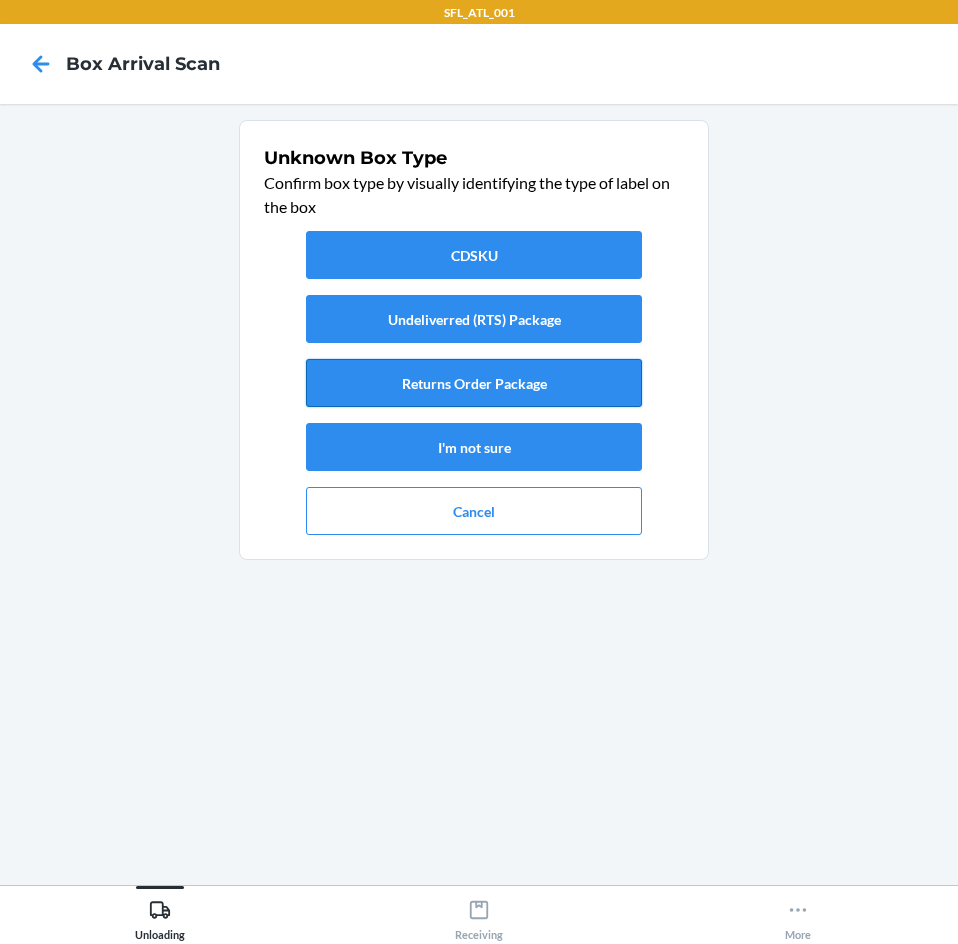 click on "Returns Order Package" at bounding box center [474, 383] 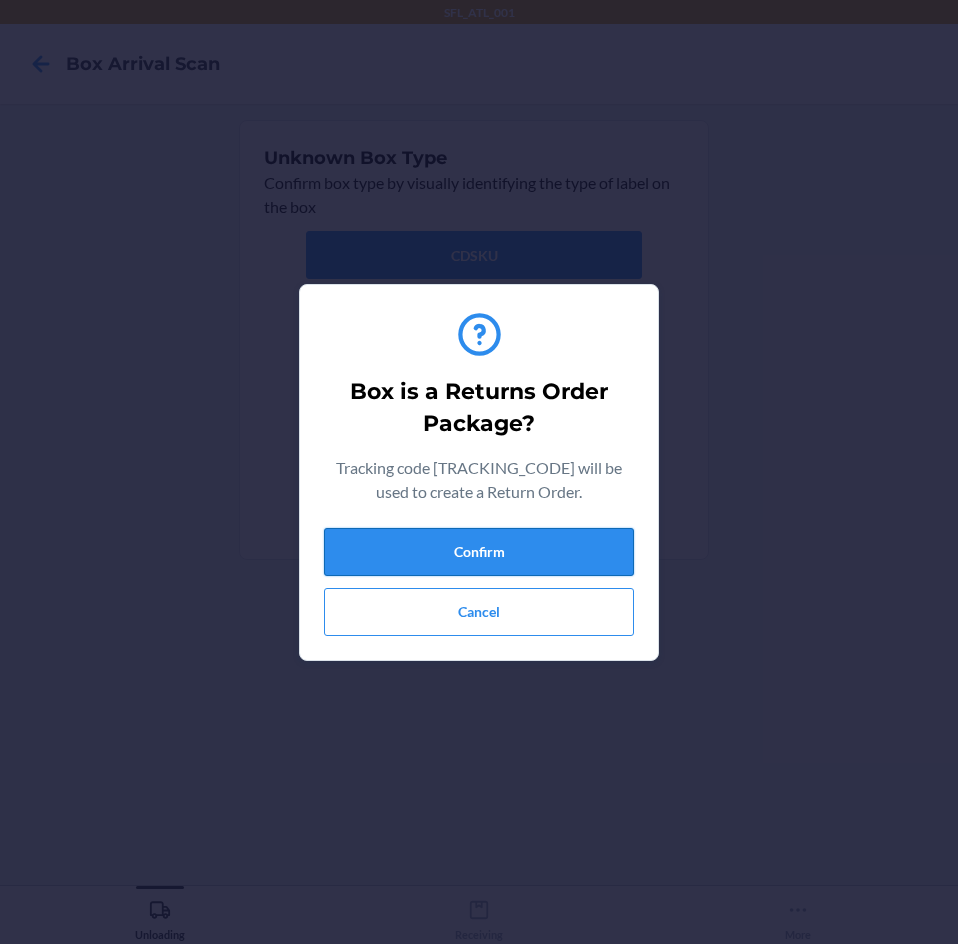 click on "Confirm" at bounding box center (479, 552) 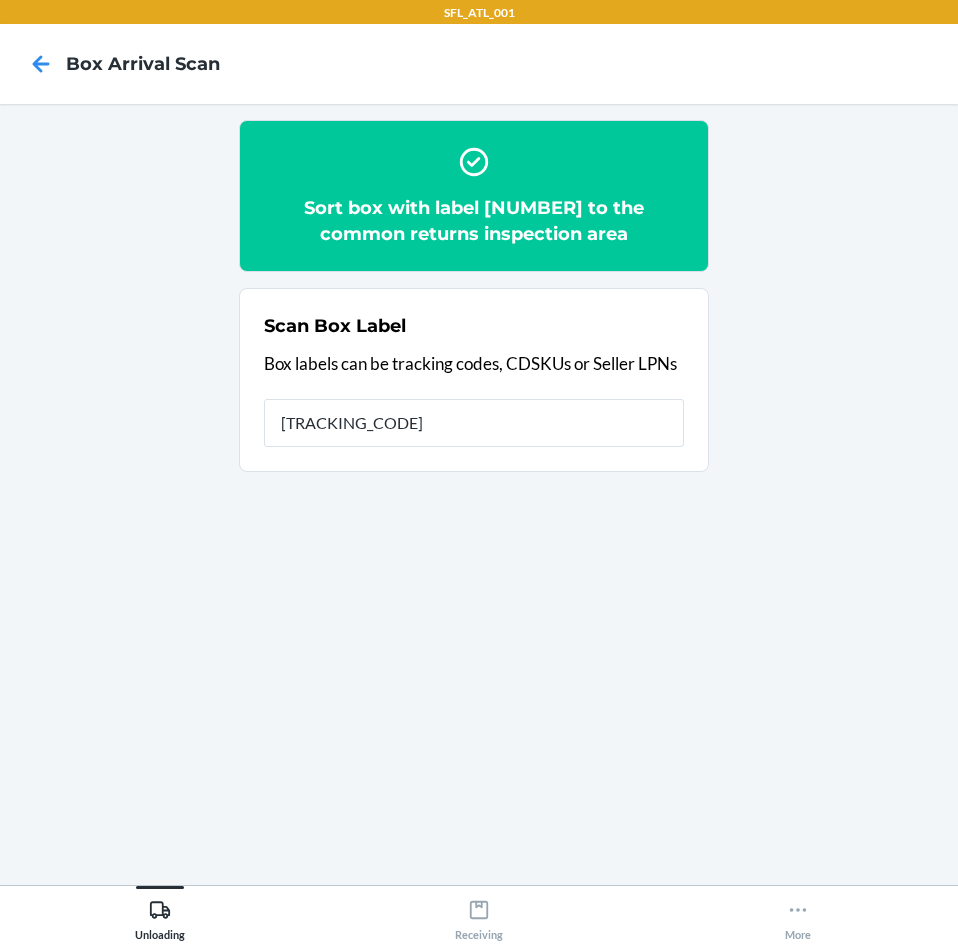 type on "[NUMBER]" 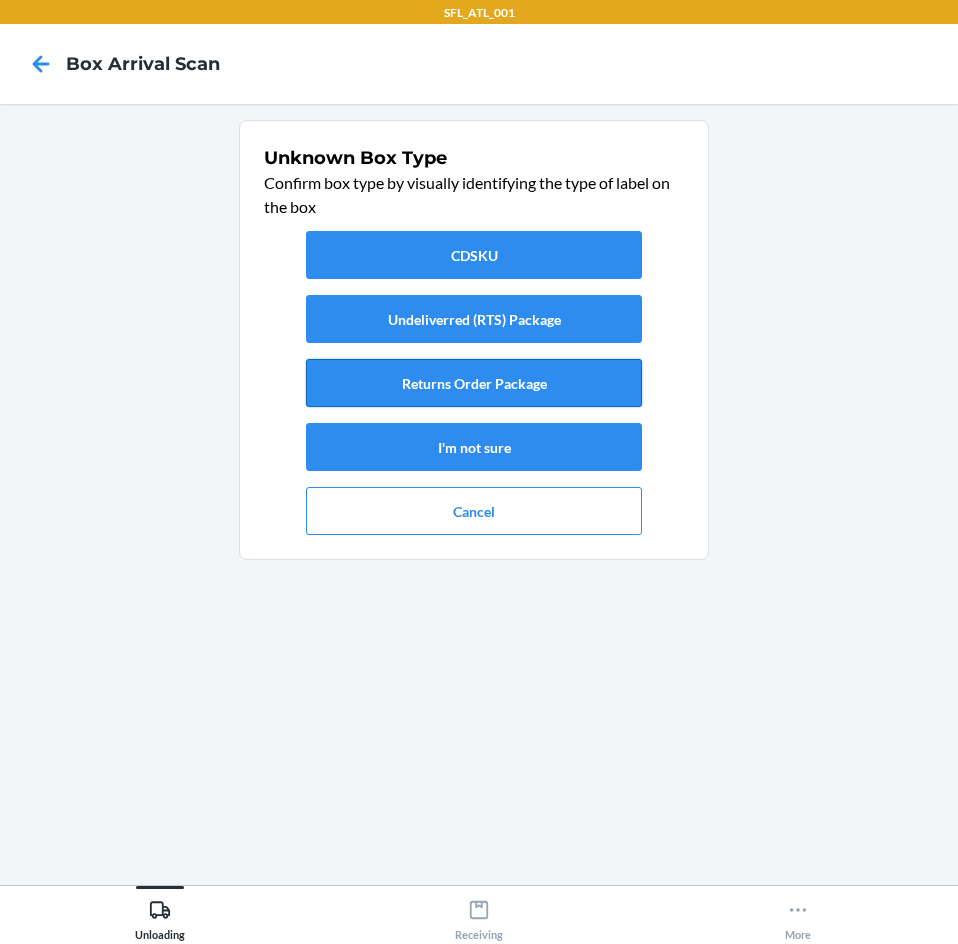 click on "Returns Order Package" at bounding box center [474, 383] 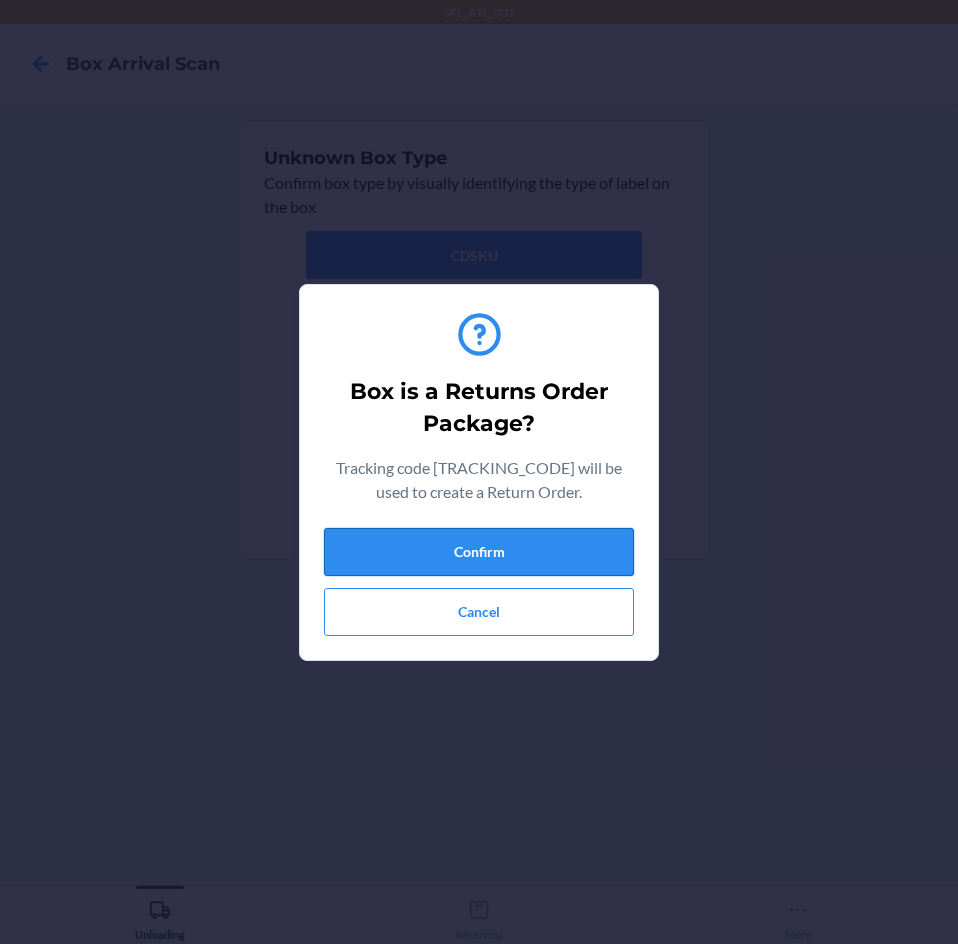 click on "Confirm" at bounding box center [479, 552] 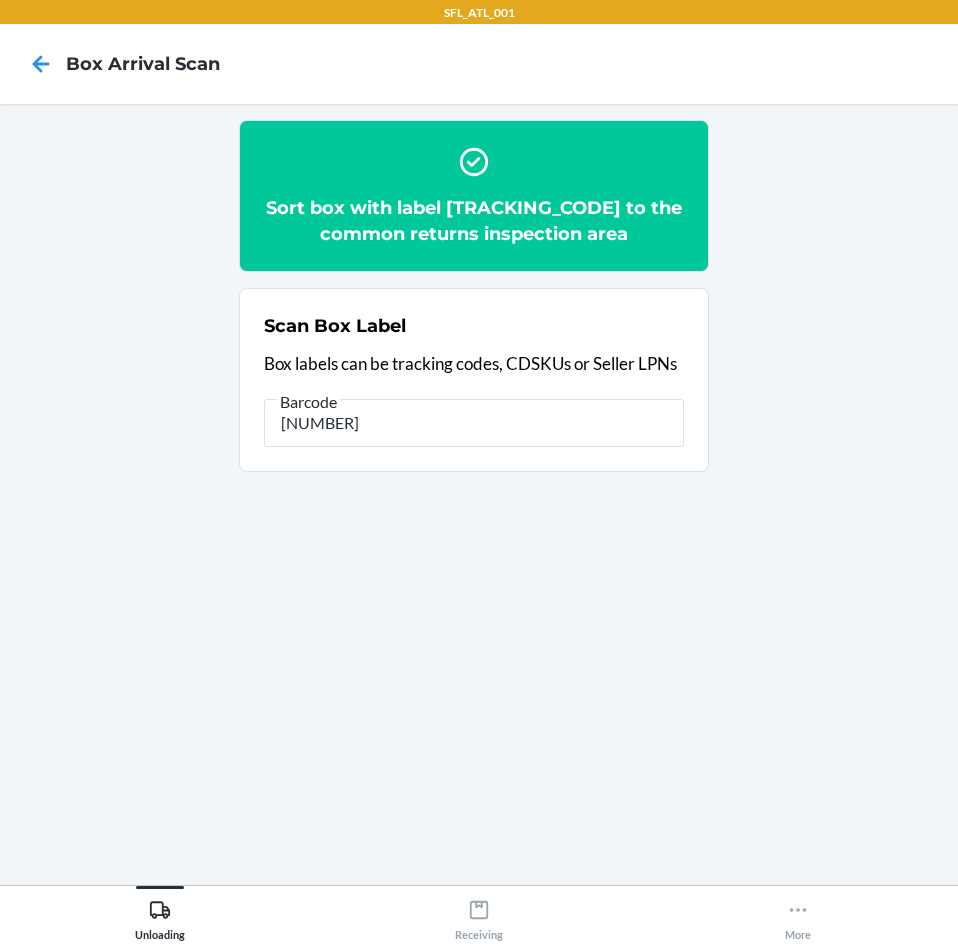 type on "[CREDIT_CARD]" 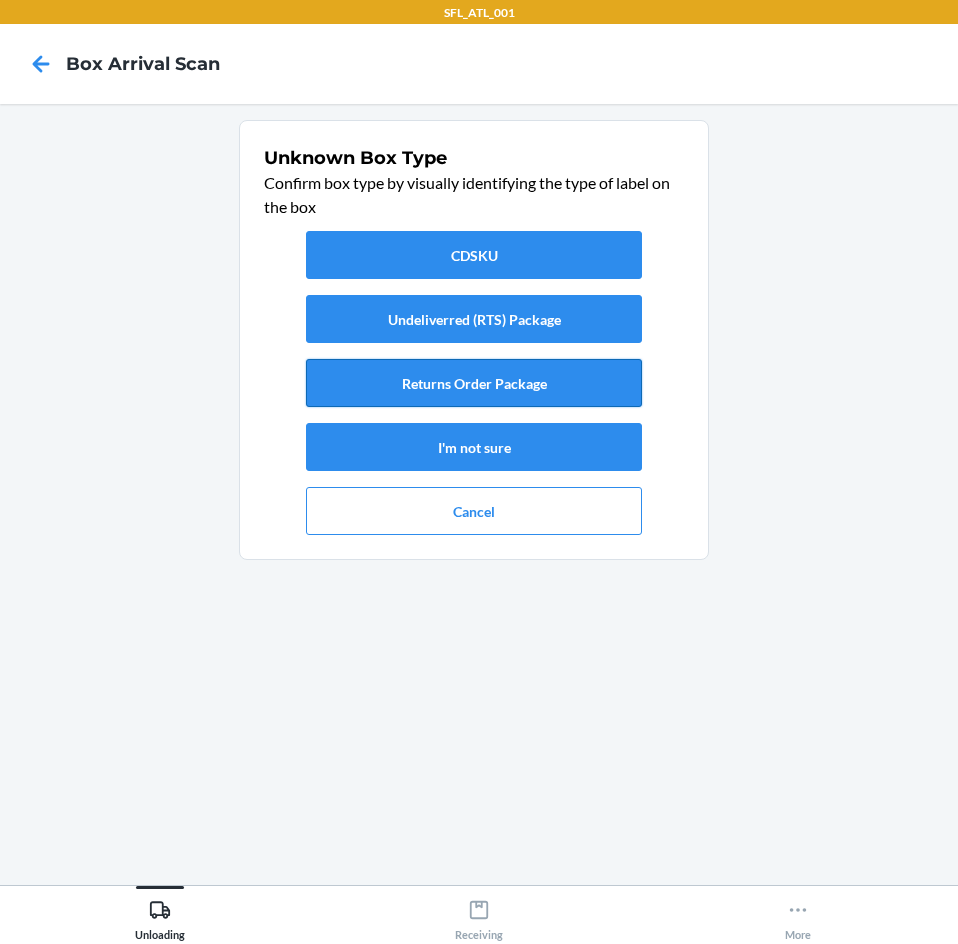 click on "Returns Order Package" at bounding box center [474, 383] 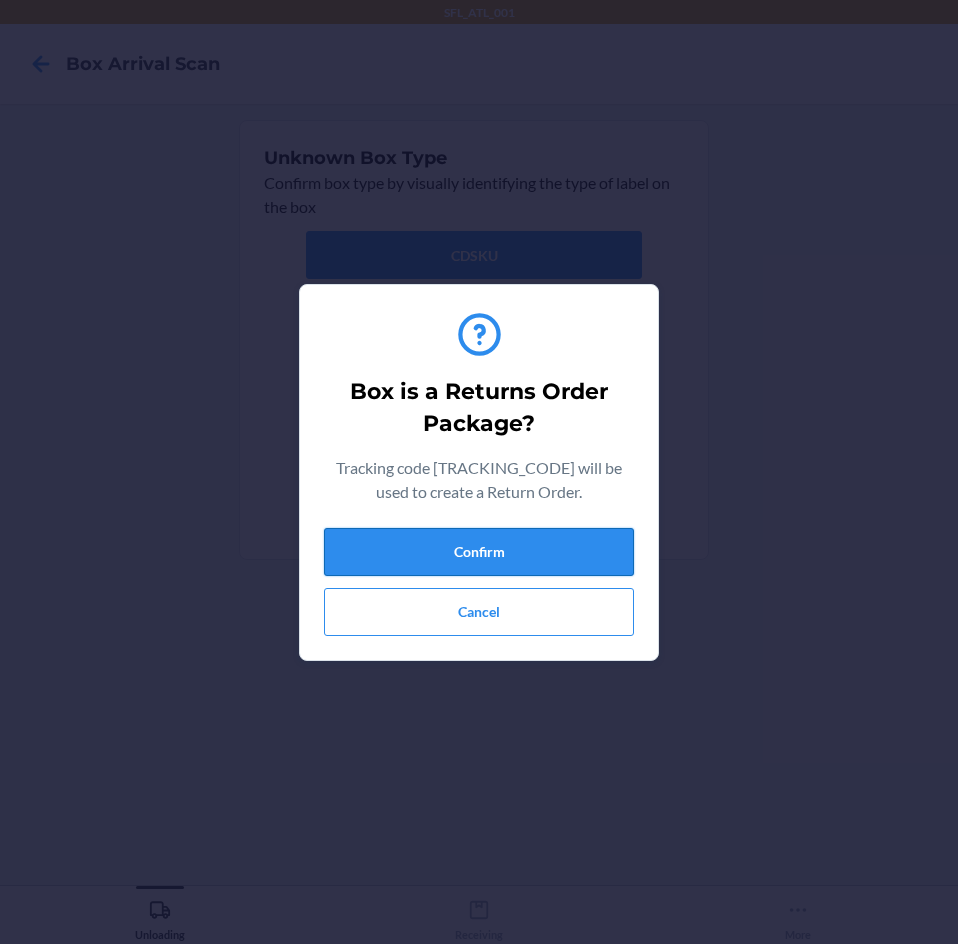 click on "Confirm" at bounding box center (479, 552) 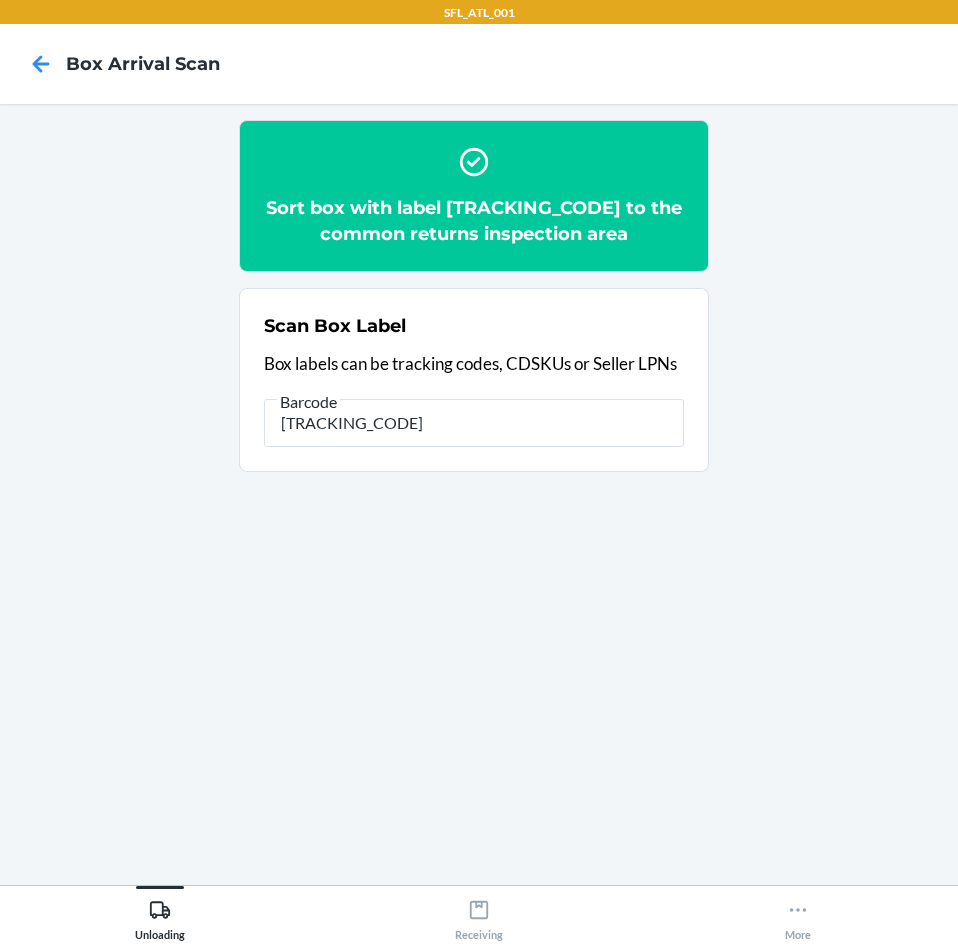 type on "[NUMBER]" 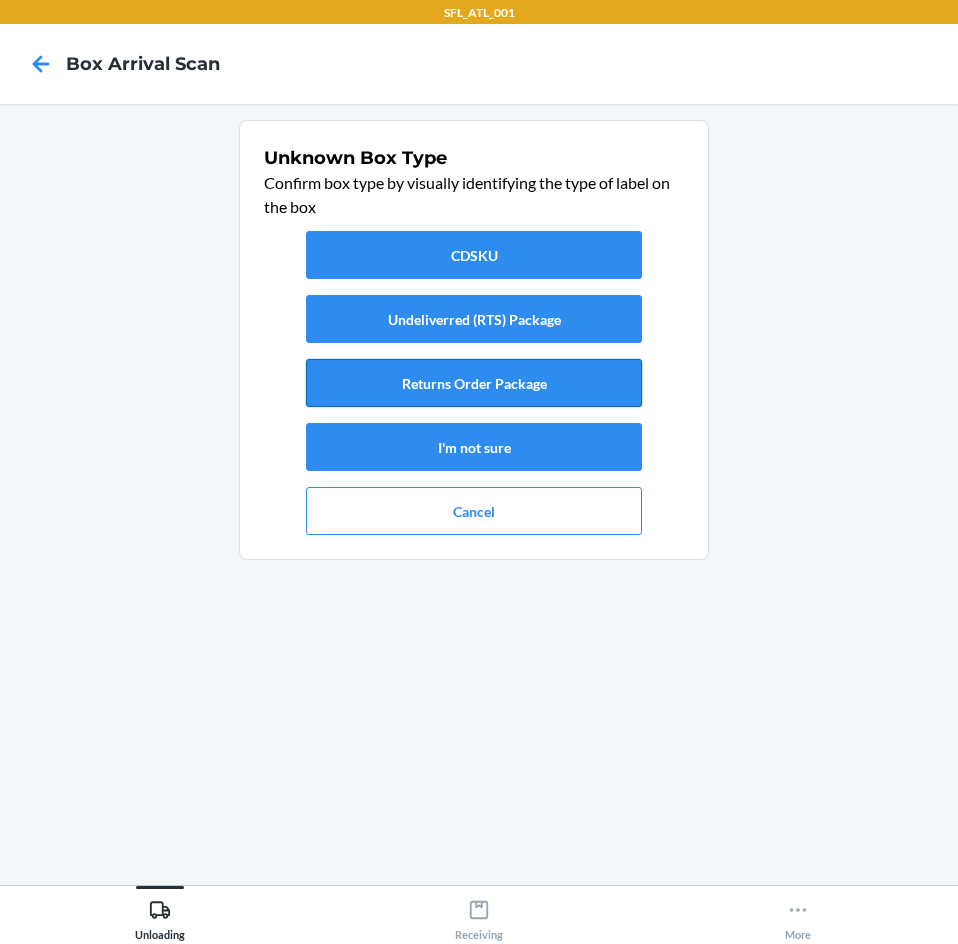 click on "Returns Order Package" at bounding box center (474, 383) 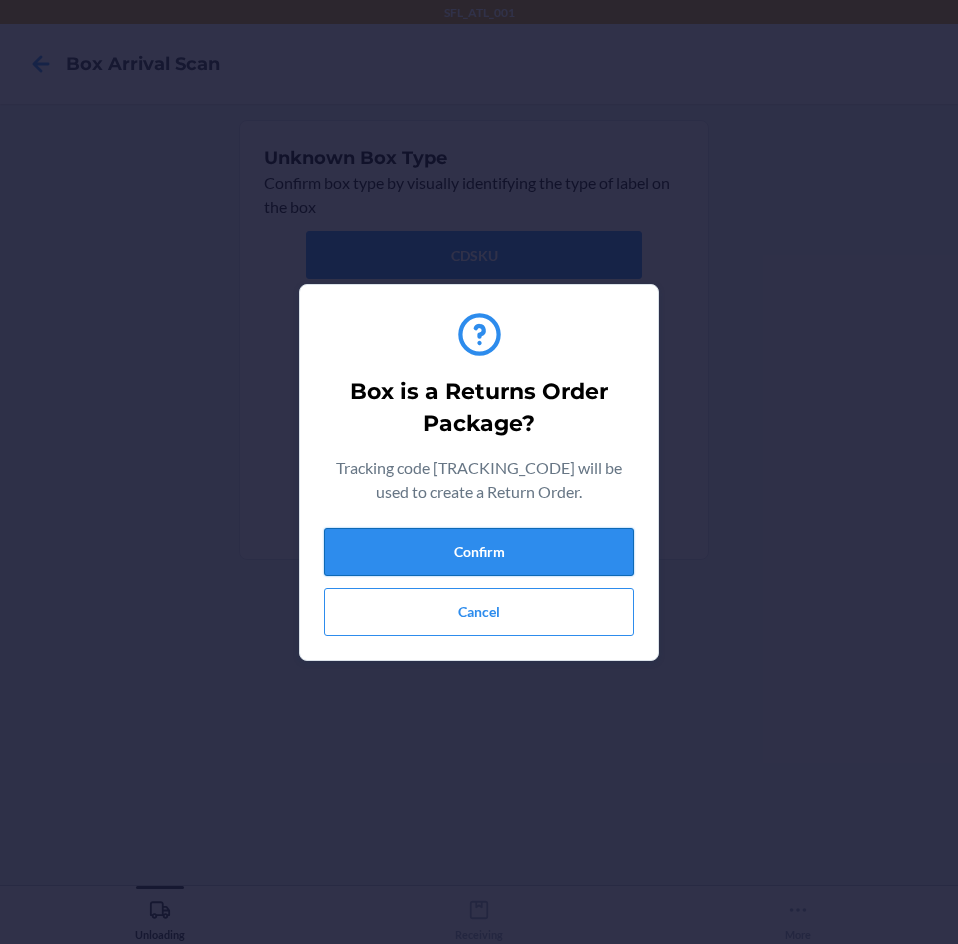 click on "Confirm" at bounding box center (479, 552) 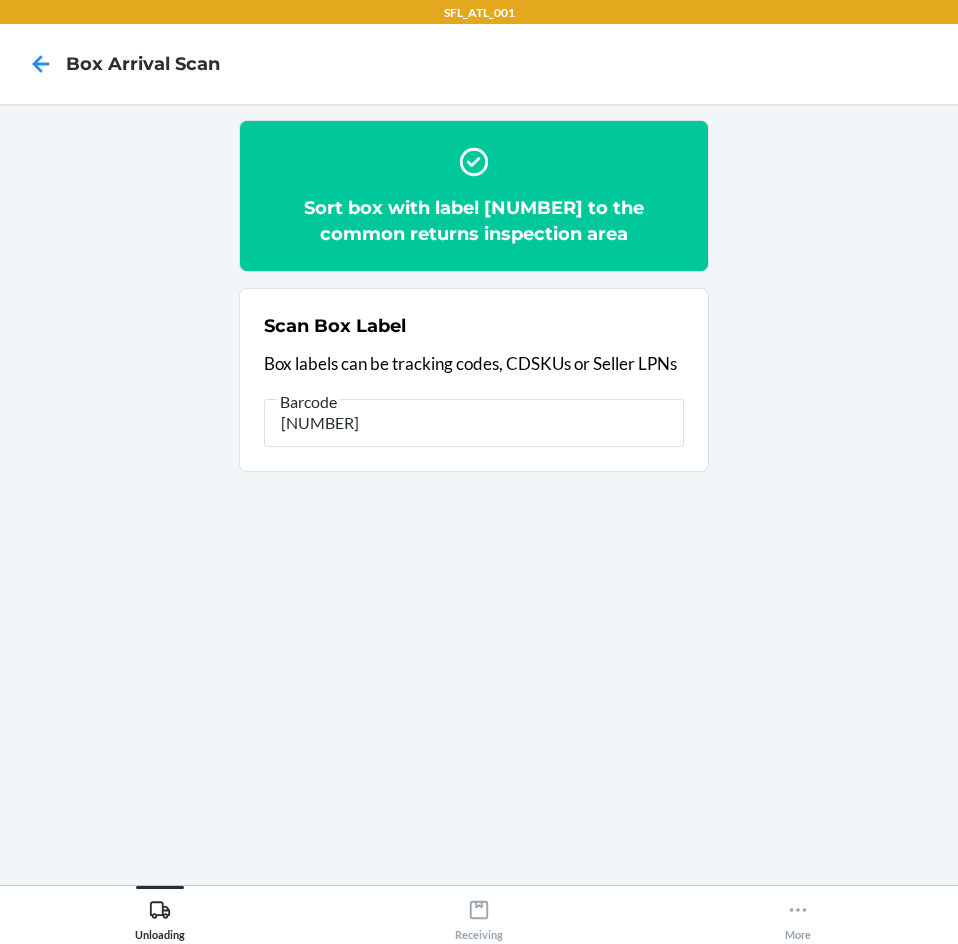 type on "[NUMBER]" 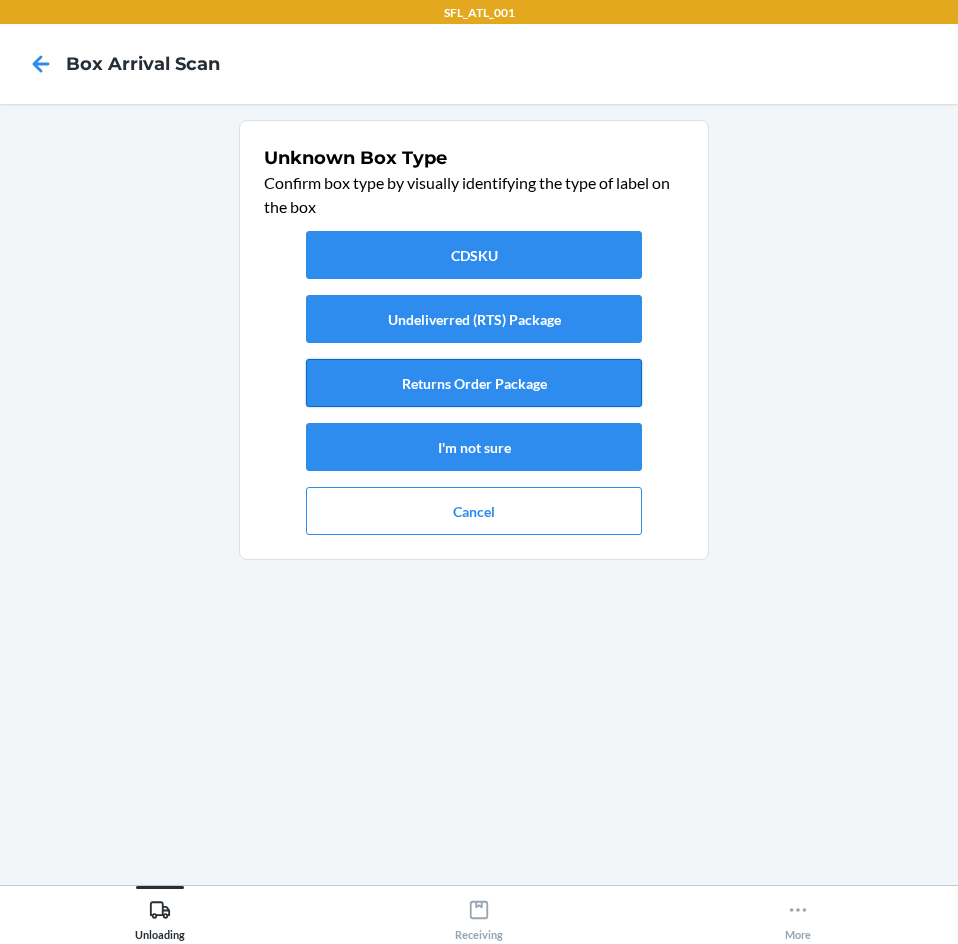 click on "Returns Order Package" at bounding box center [474, 383] 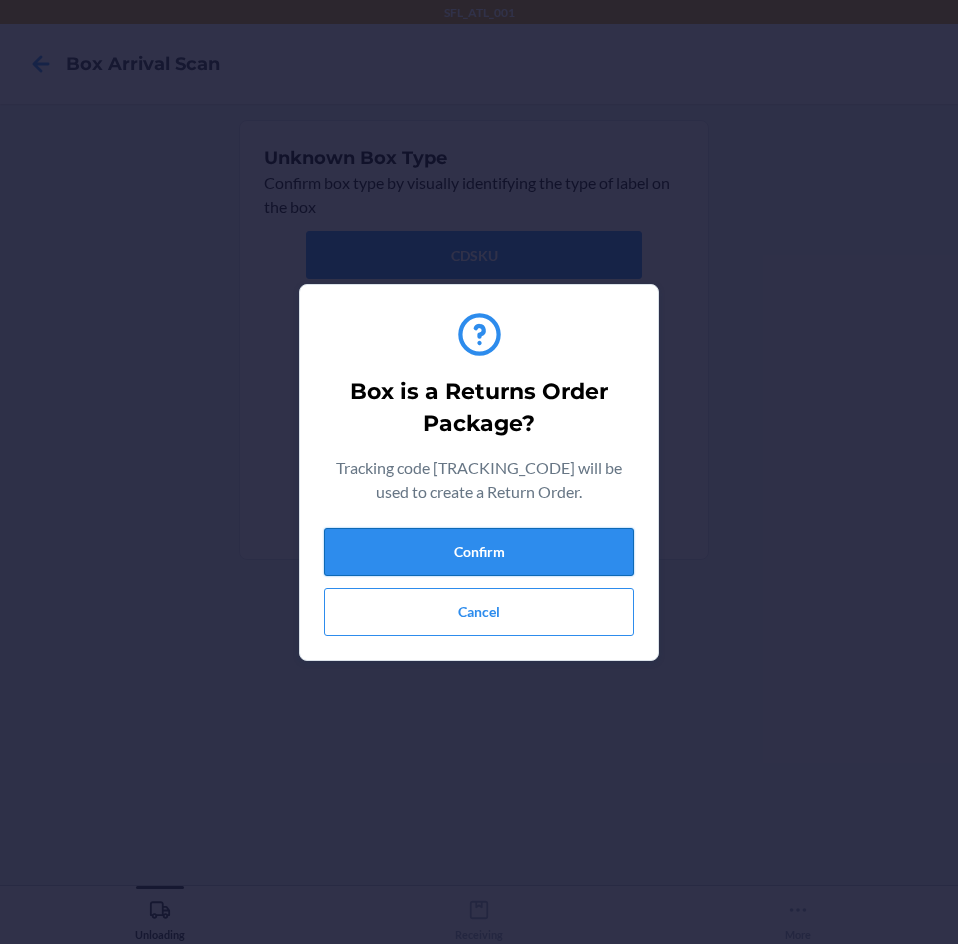 click on "Confirm" at bounding box center [479, 552] 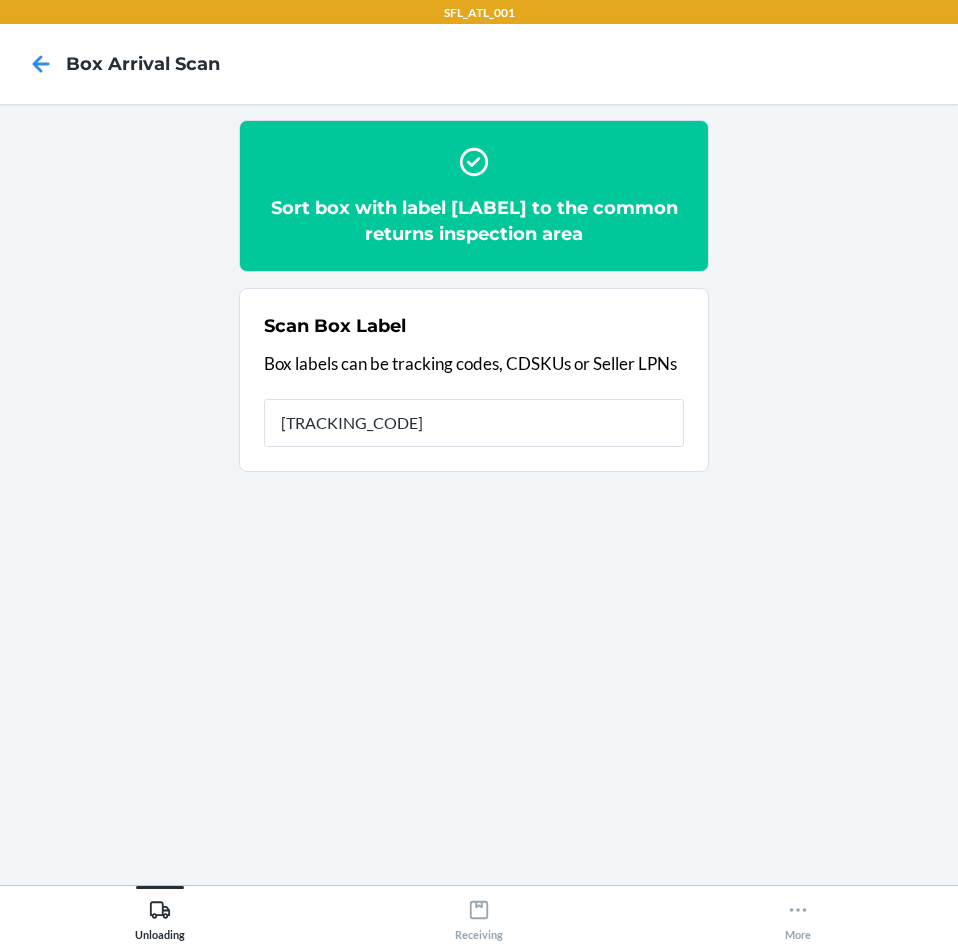 type on "[NUMBER]" 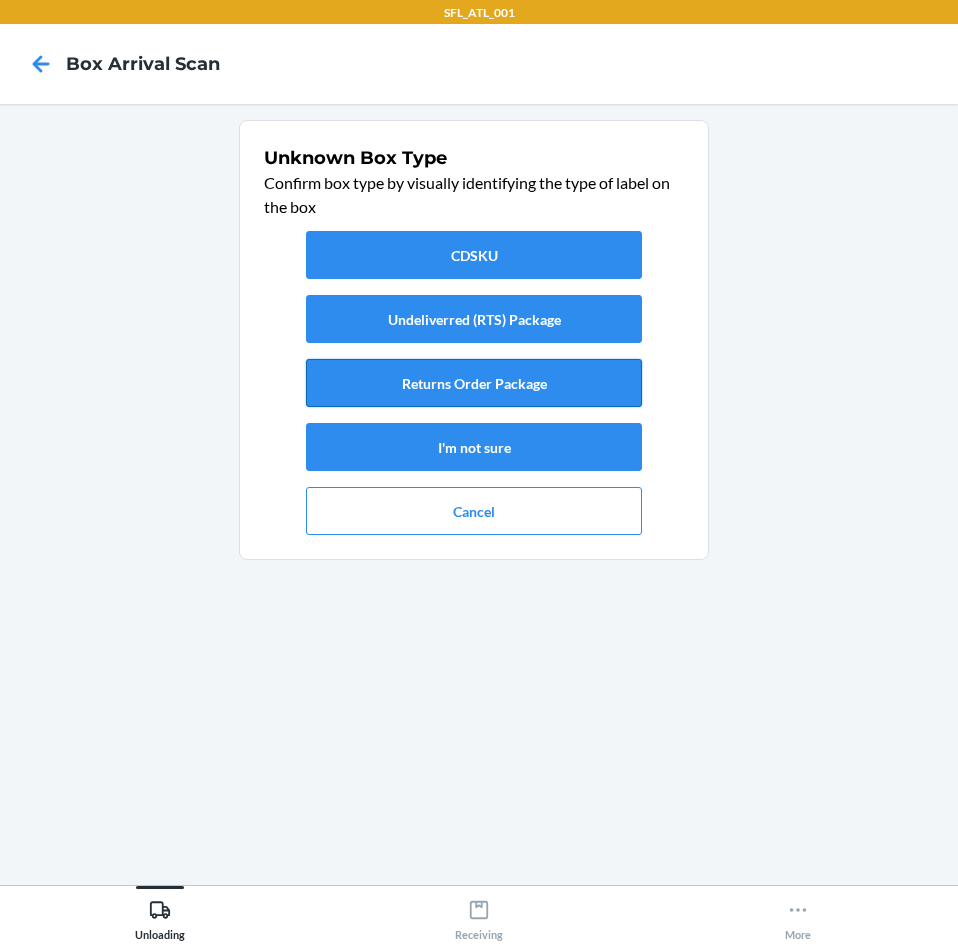 click on "Returns Order Package" at bounding box center [474, 383] 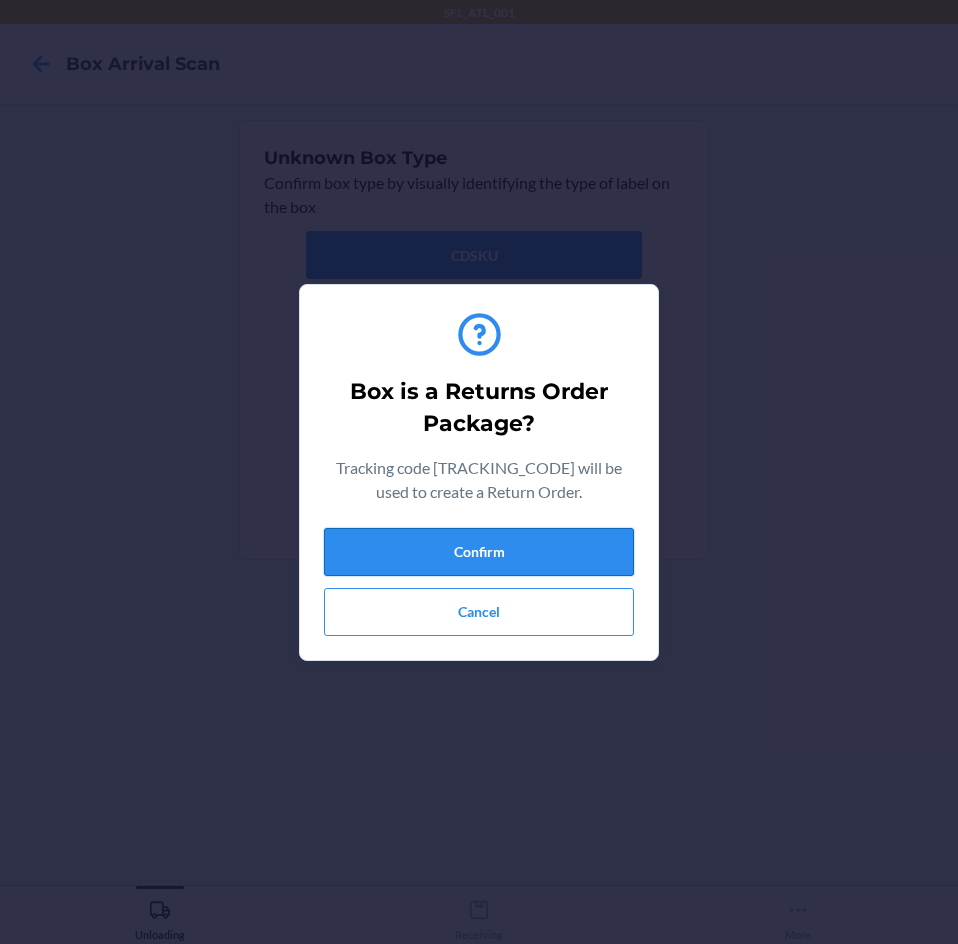 click on "Confirm" at bounding box center (479, 552) 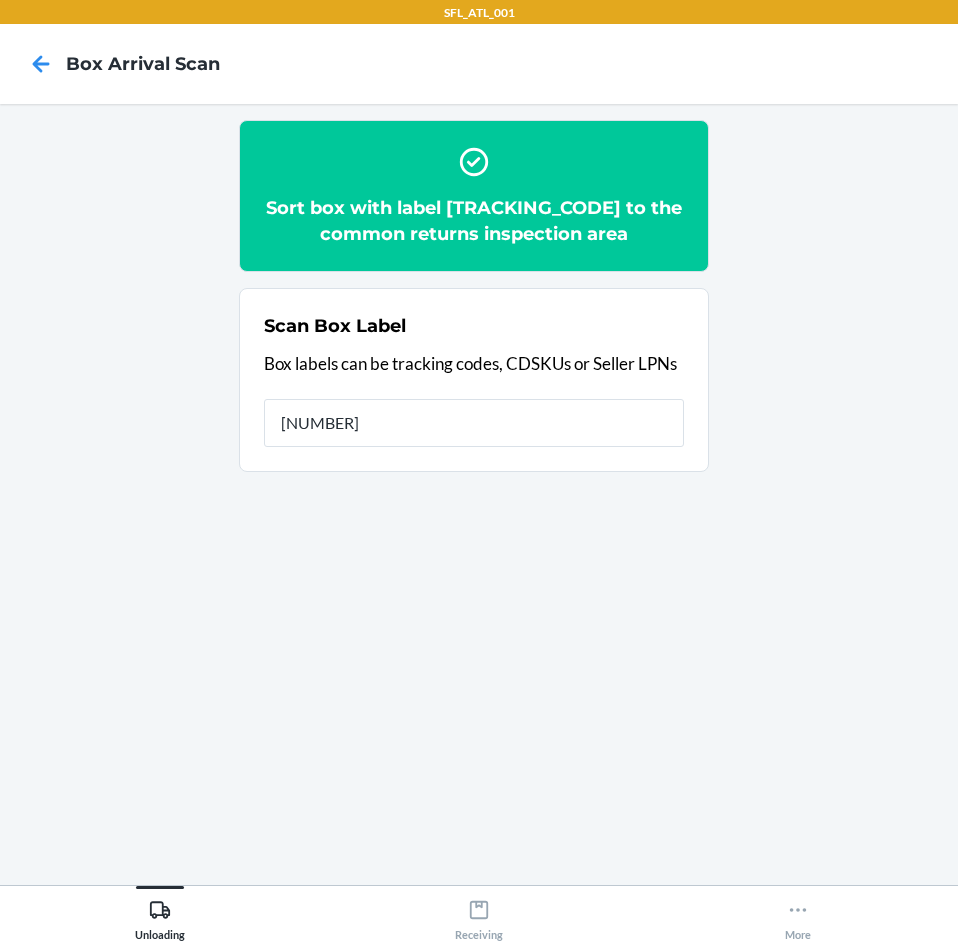 type on "[NUMBER]" 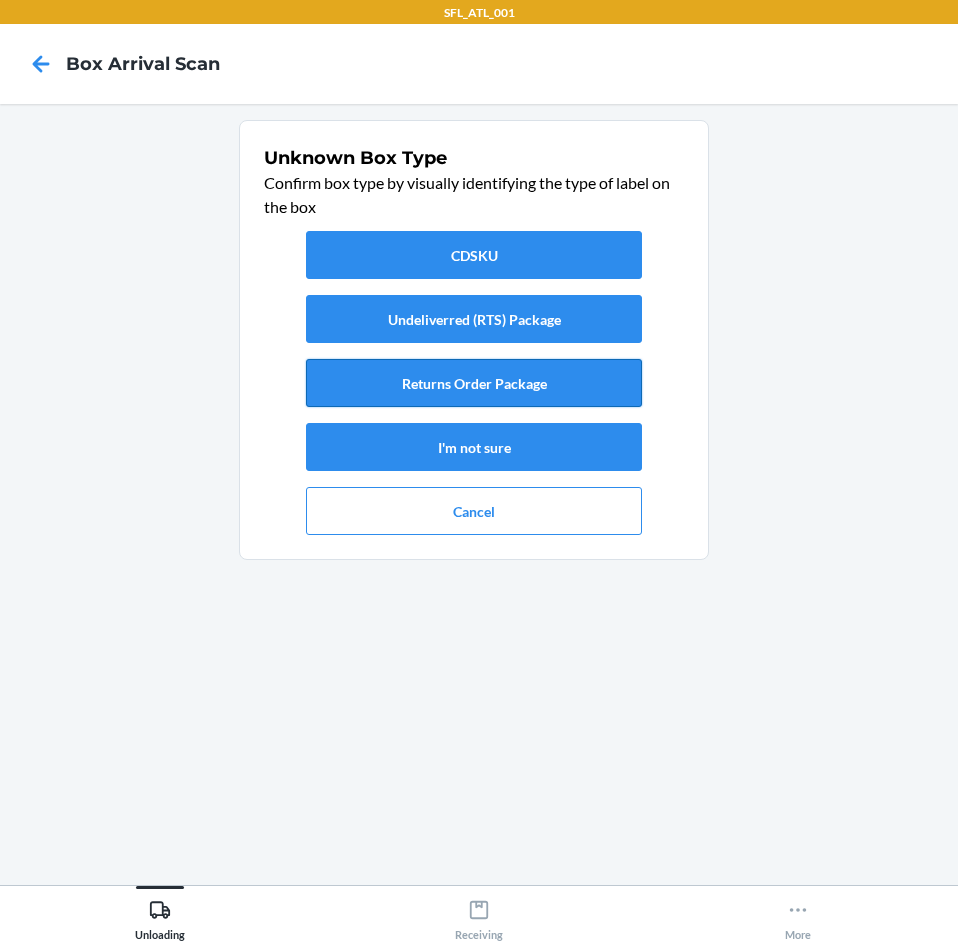 click on "Returns Order Package" at bounding box center [474, 383] 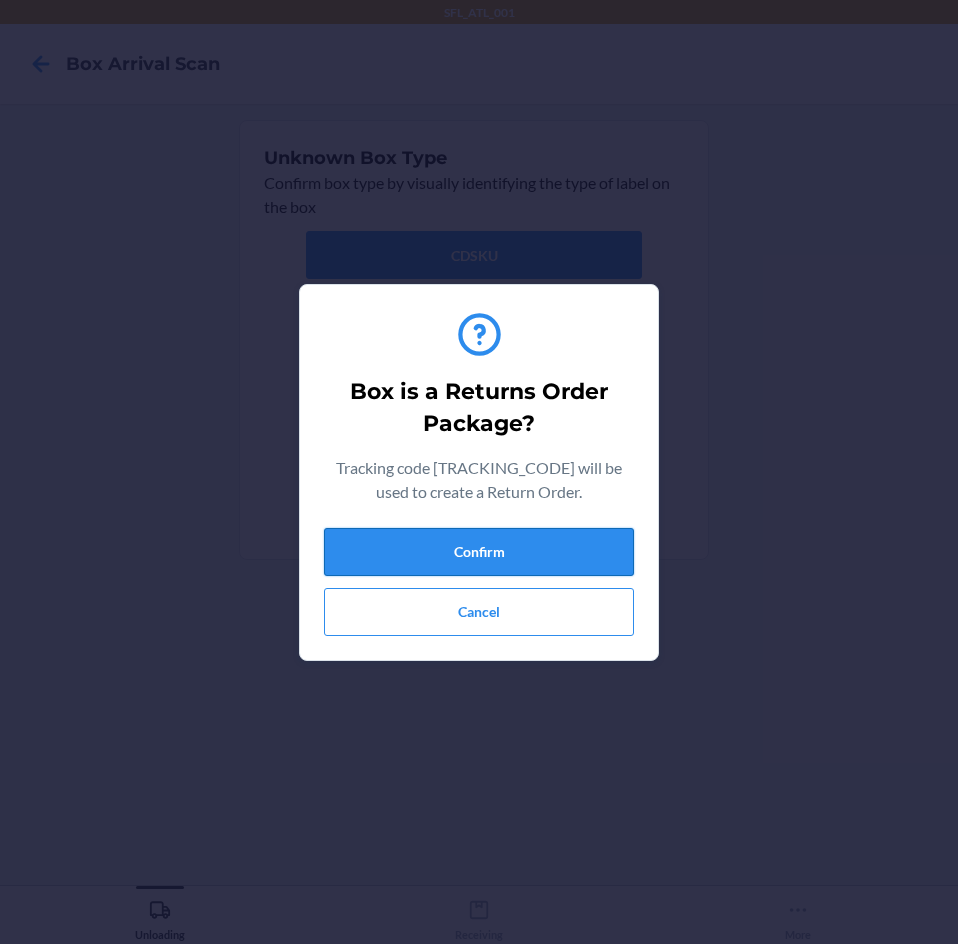 click on "Confirm" at bounding box center (479, 552) 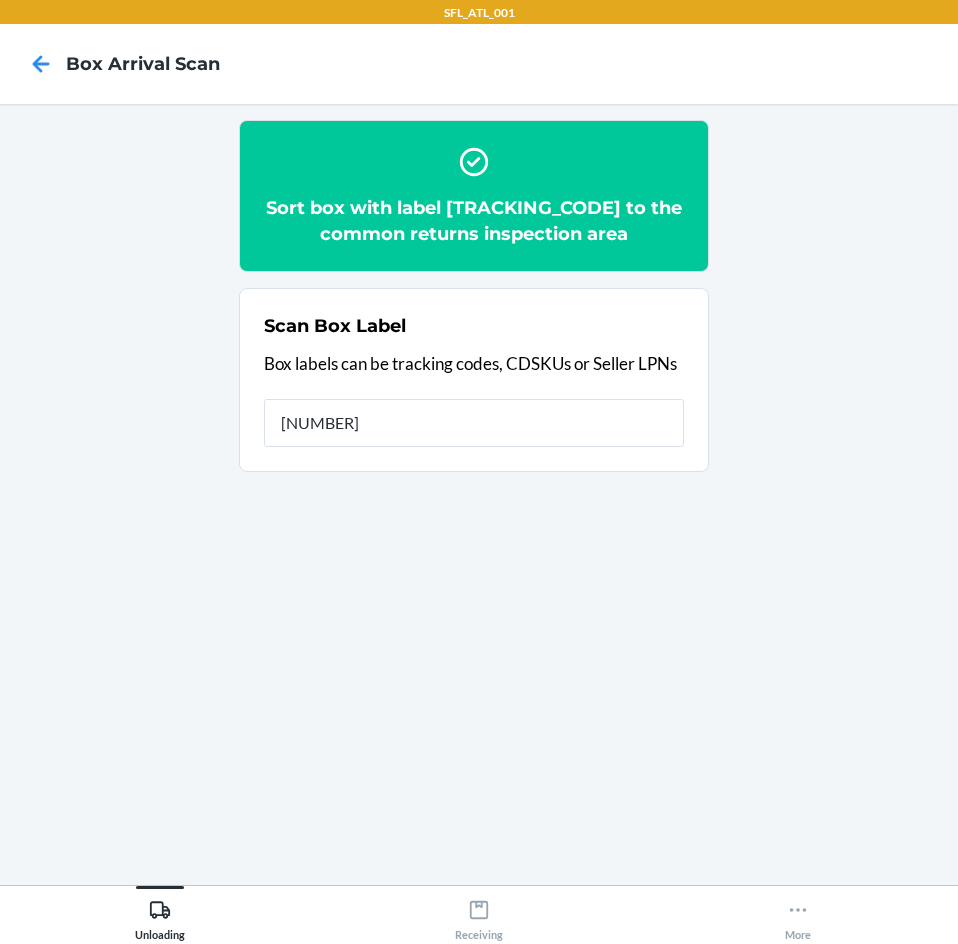 type on "[NUMBER]" 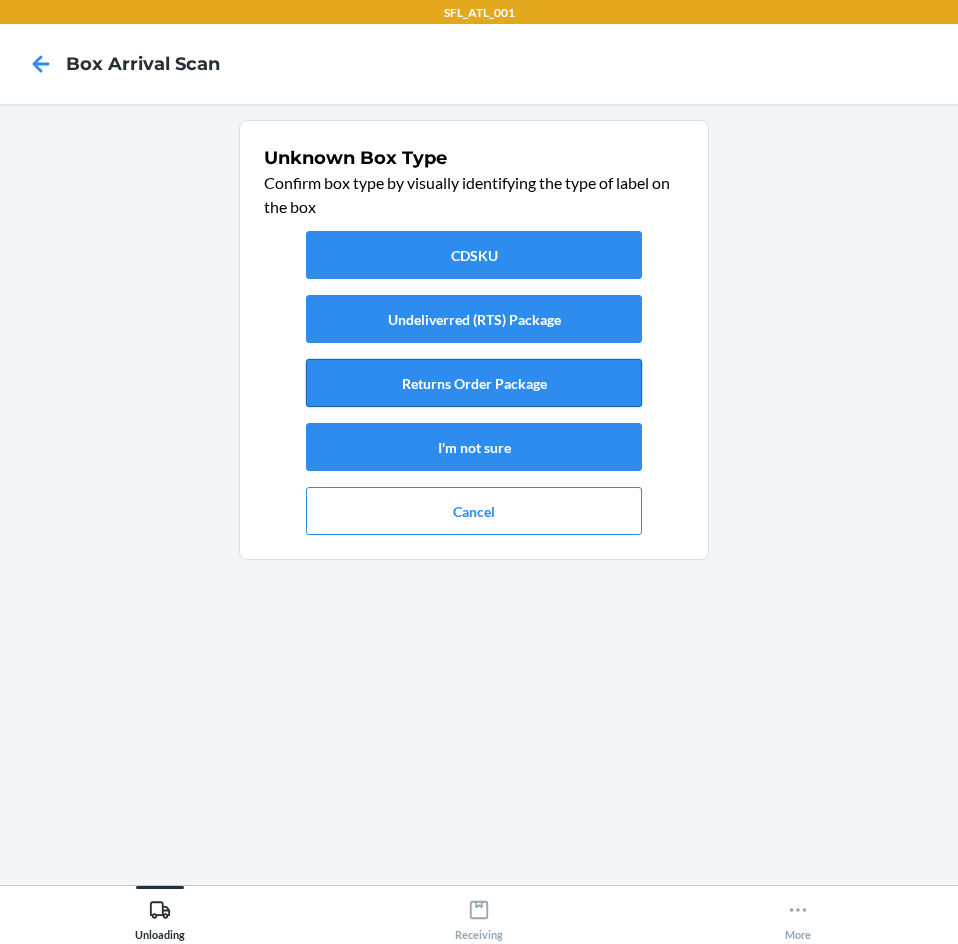 click on "Returns Order Package" at bounding box center (474, 383) 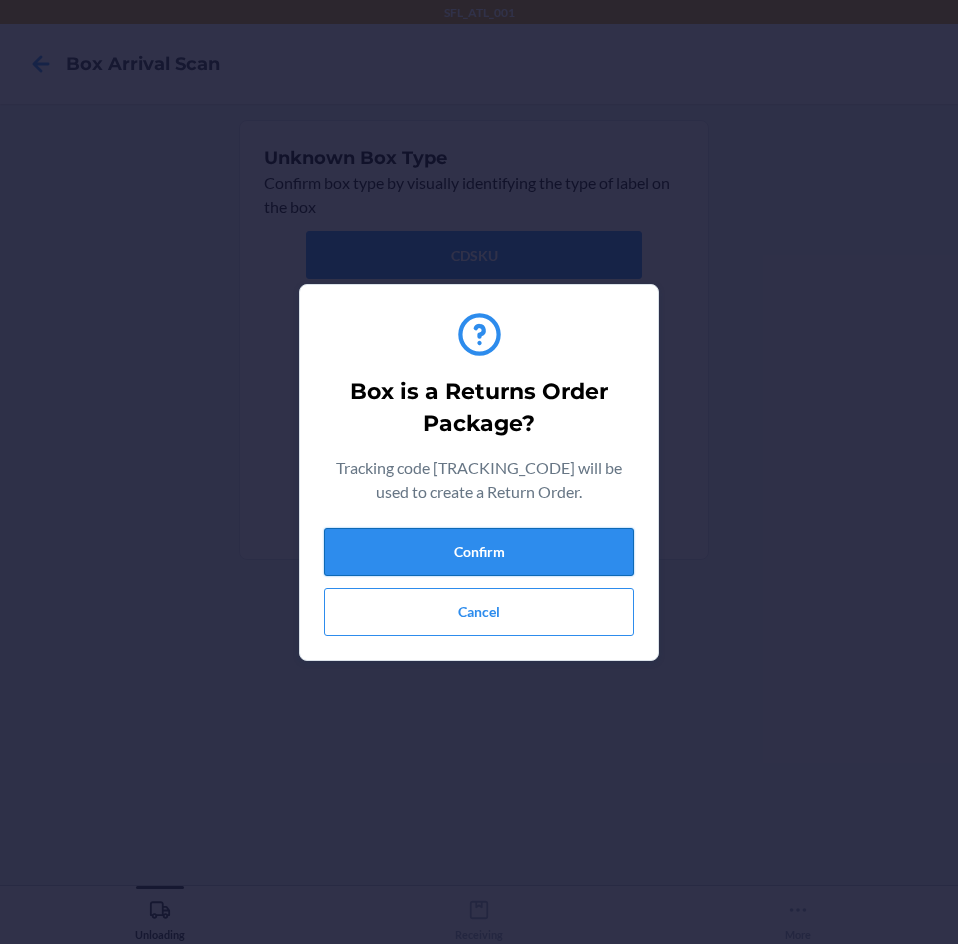 click on "Confirm" at bounding box center (479, 552) 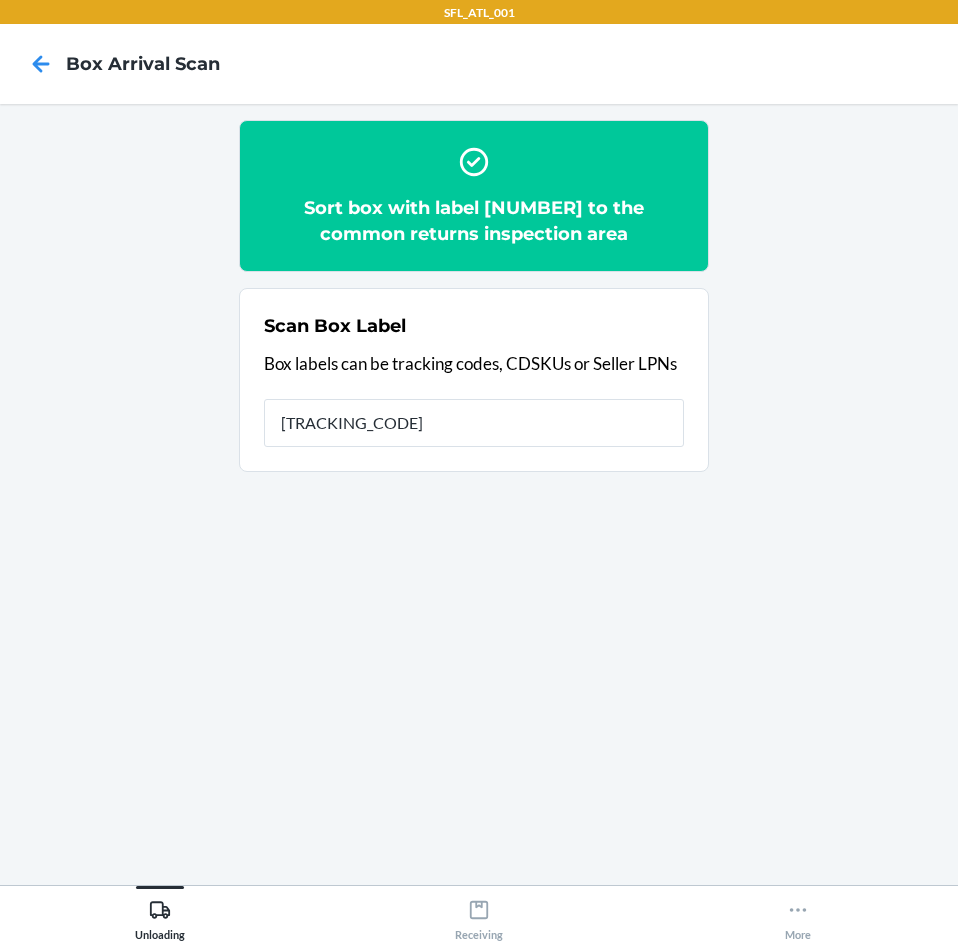 type on "[NUMBER]" 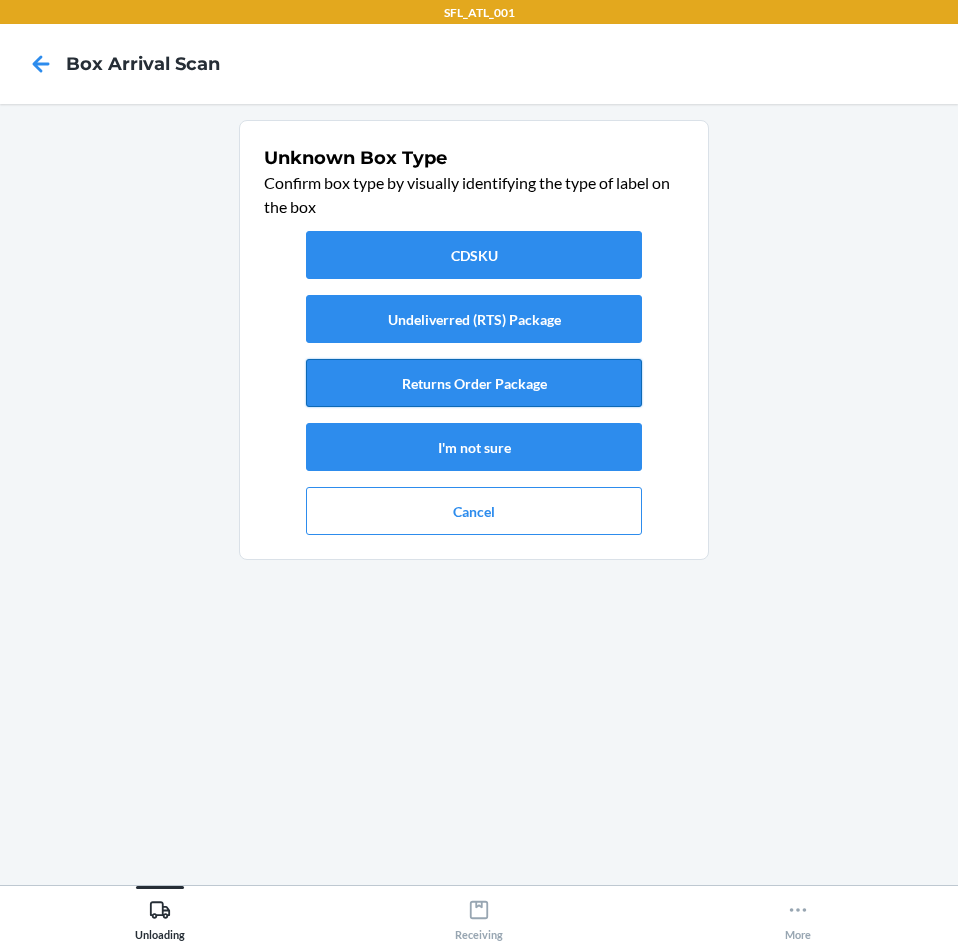 click on "Returns Order Package" at bounding box center [474, 383] 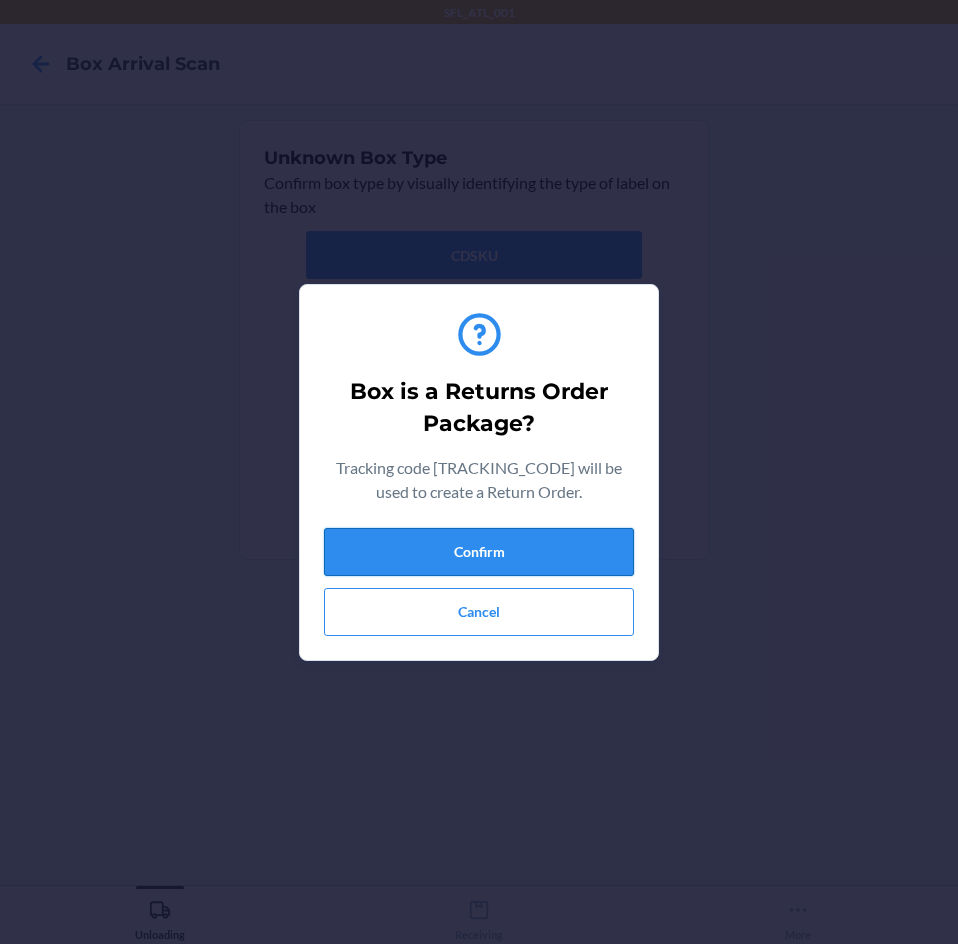click on "Confirm" at bounding box center (479, 552) 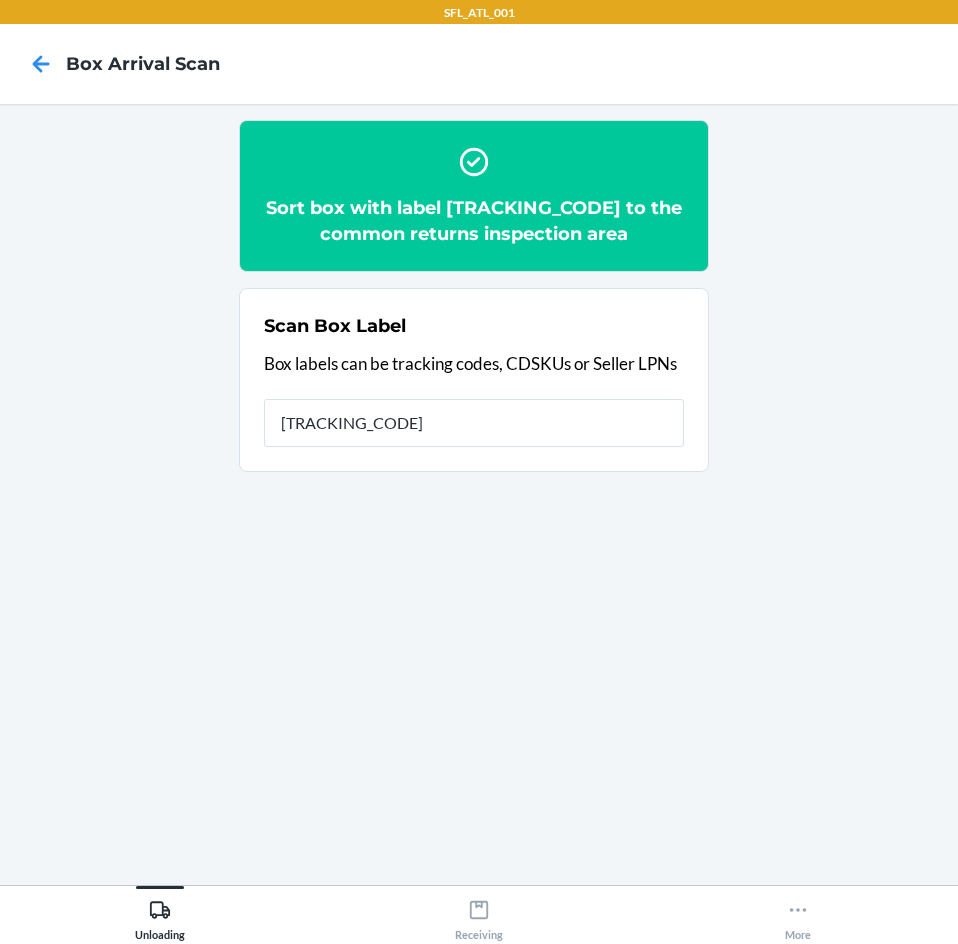 type on "[NUMBER]" 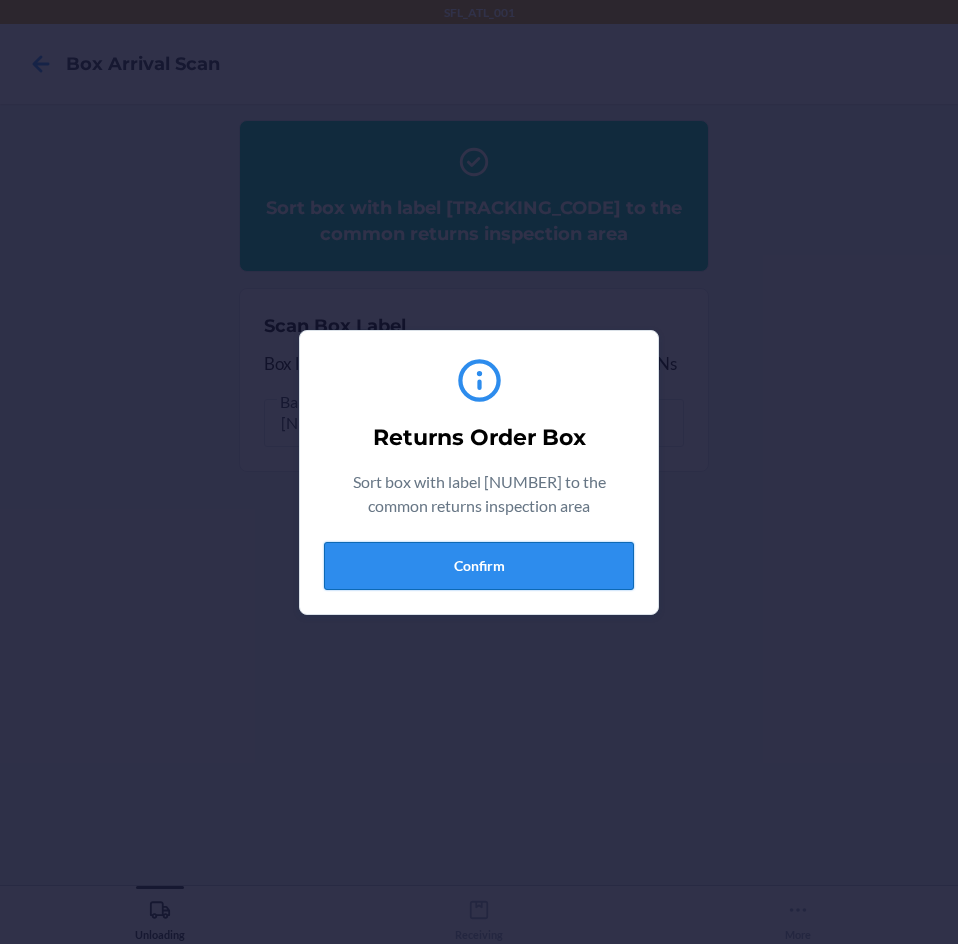 click on "Confirm" at bounding box center (479, 566) 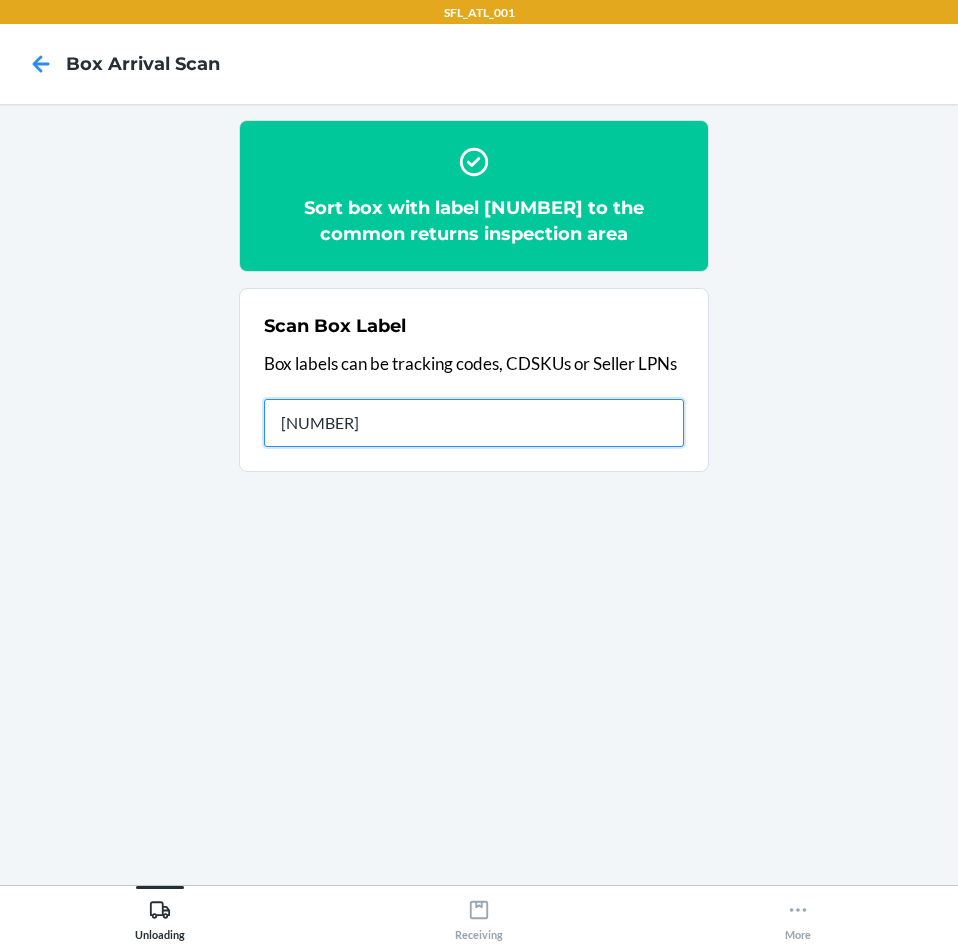 type on "[NUMBER]" 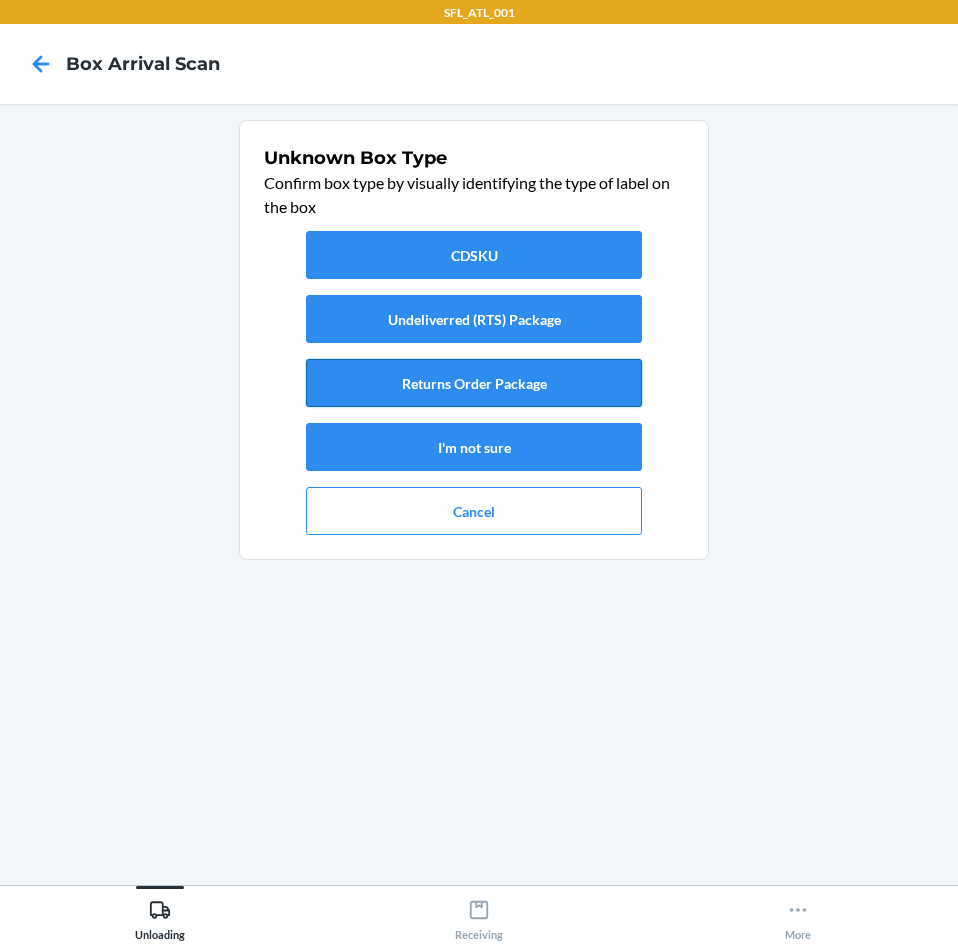 click on "Returns Order Package" at bounding box center [474, 383] 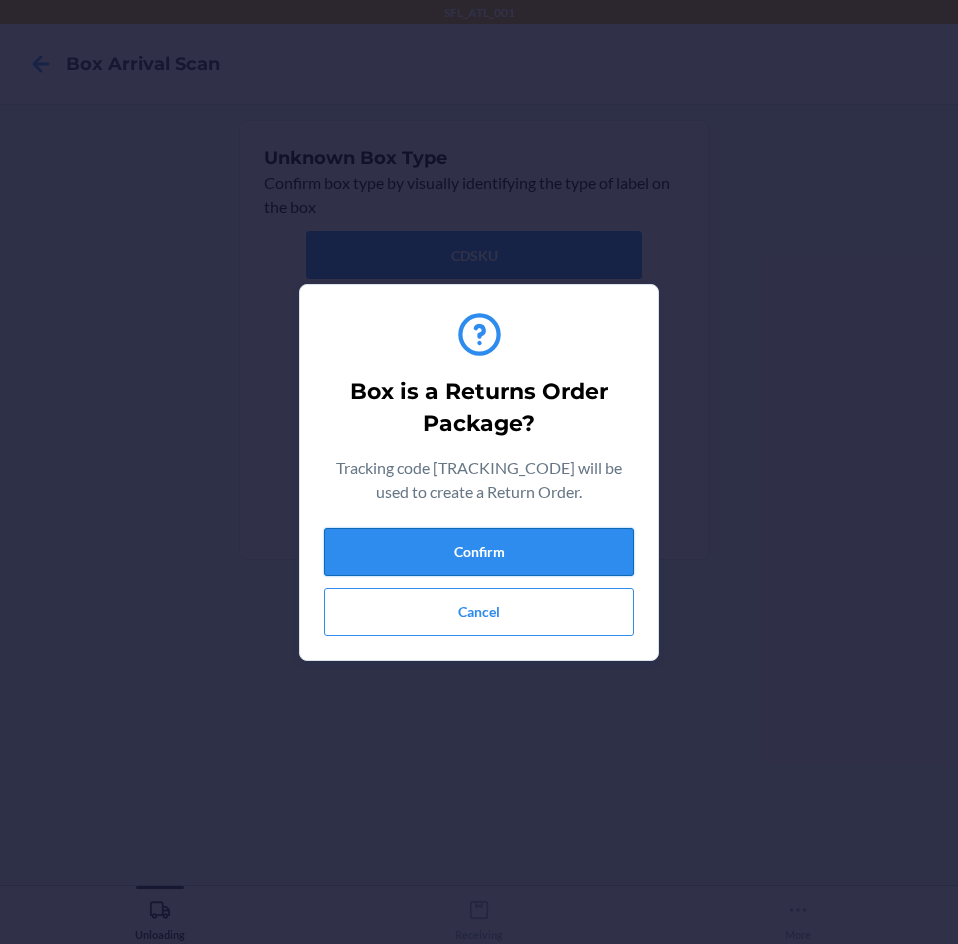 click on "Confirm" at bounding box center (479, 552) 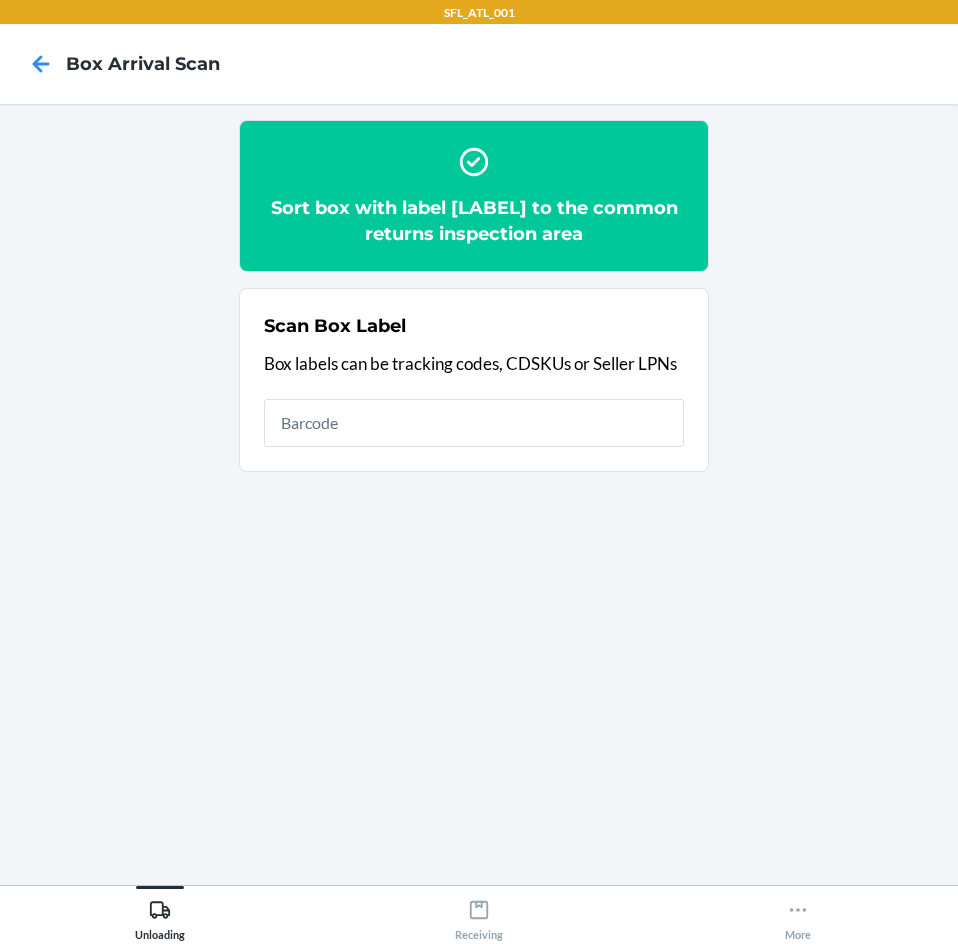 click at bounding box center [474, 423] 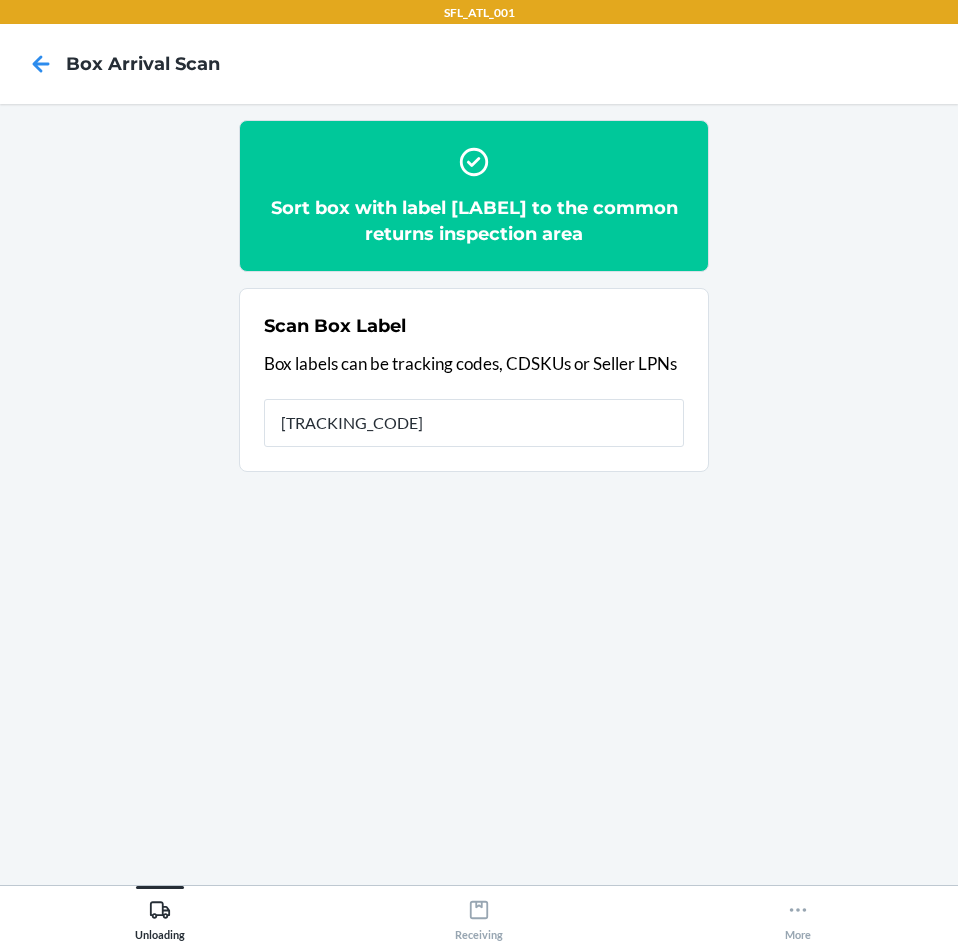 type on "[NUMBER]" 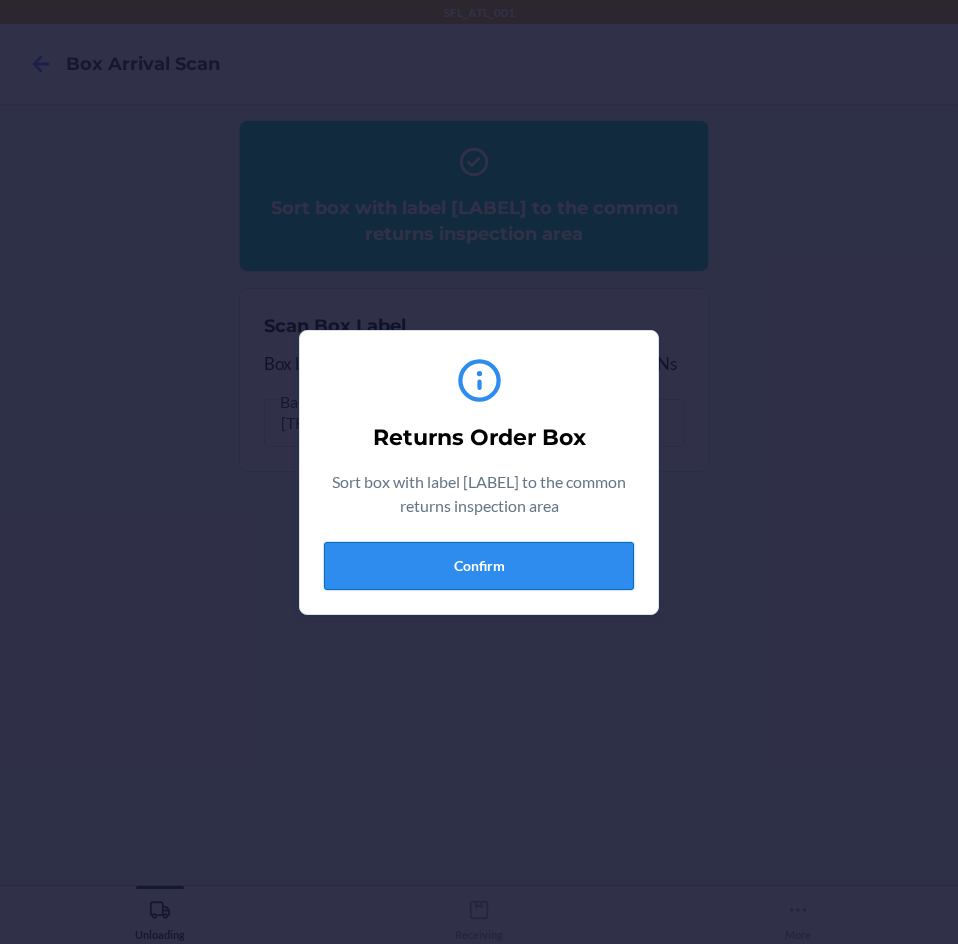 click on "Confirm" at bounding box center [479, 566] 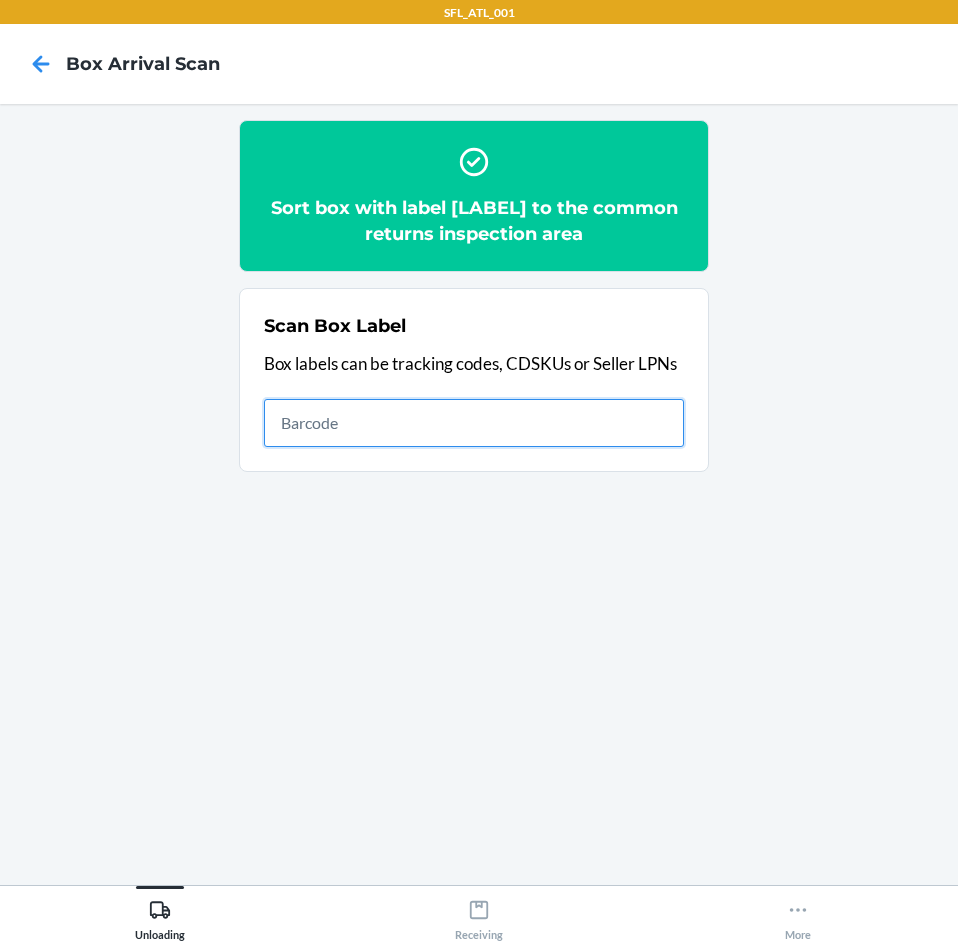 drag, startPoint x: 547, startPoint y: 441, endPoint x: 565, endPoint y: 425, distance: 24.083189 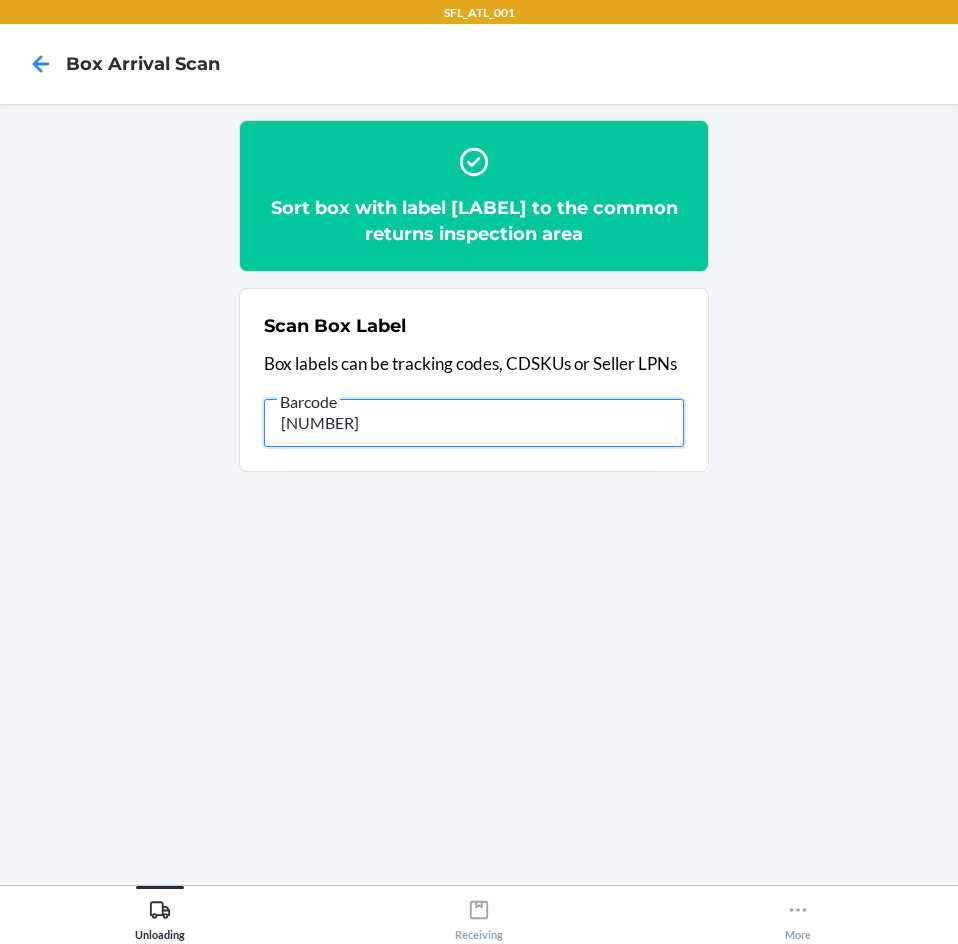type on "[CREDIT_CARD]" 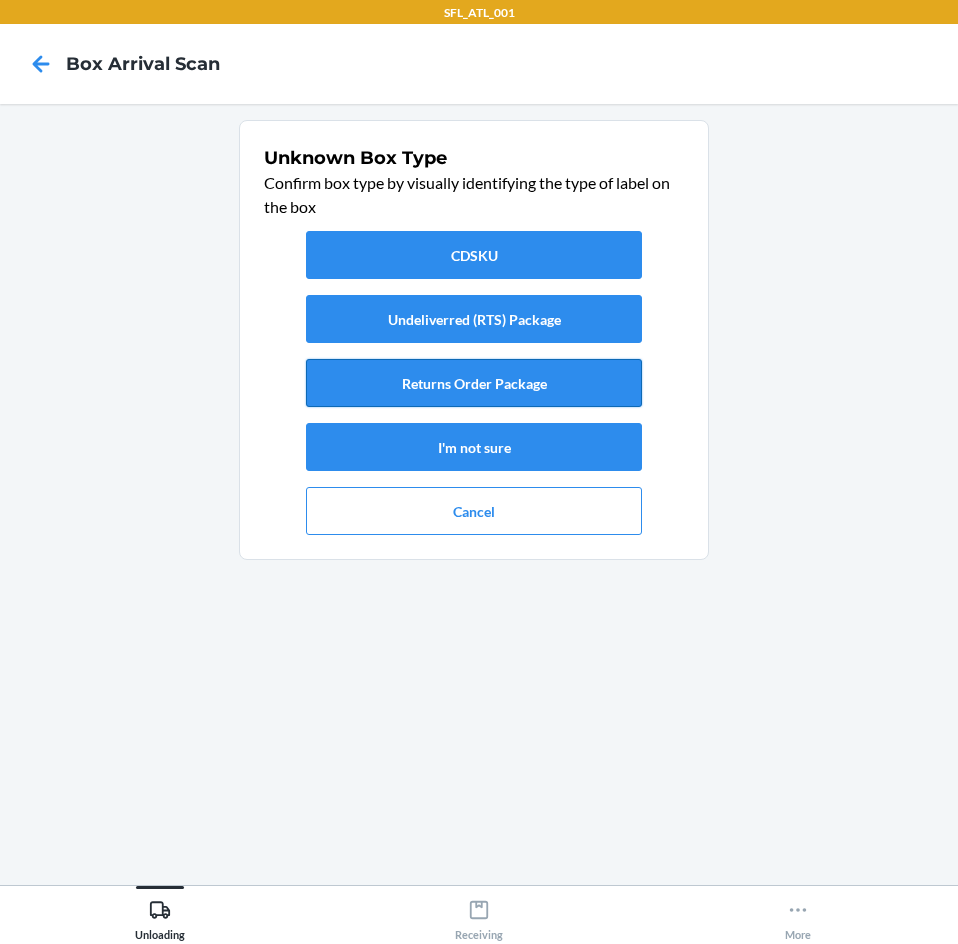 click on "Returns Order Package" at bounding box center (474, 383) 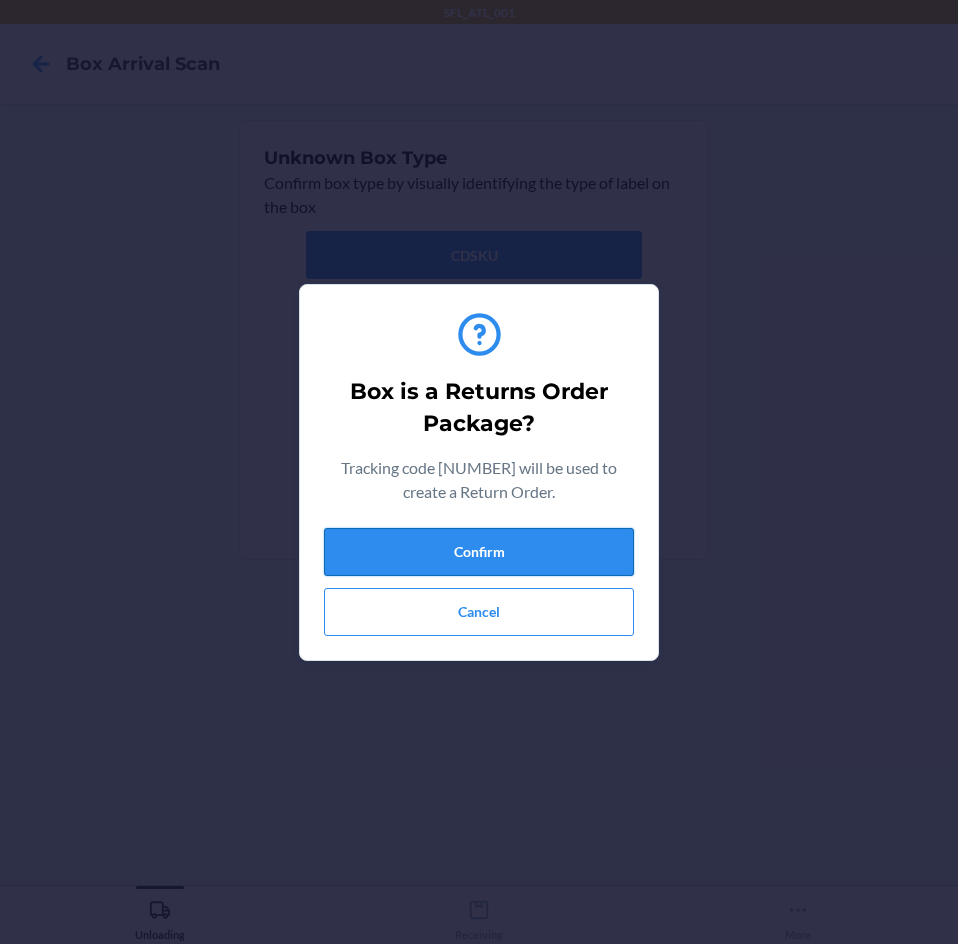 click on "Confirm" at bounding box center (479, 552) 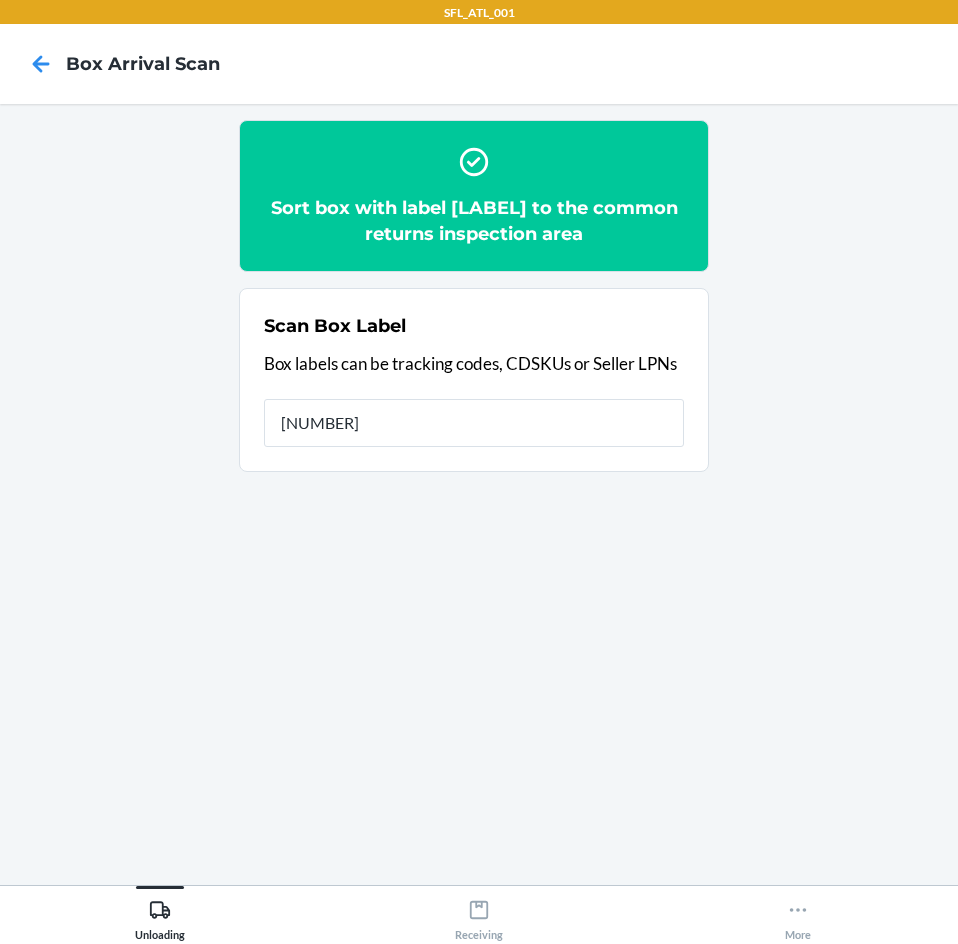 type on "[NUMBER]" 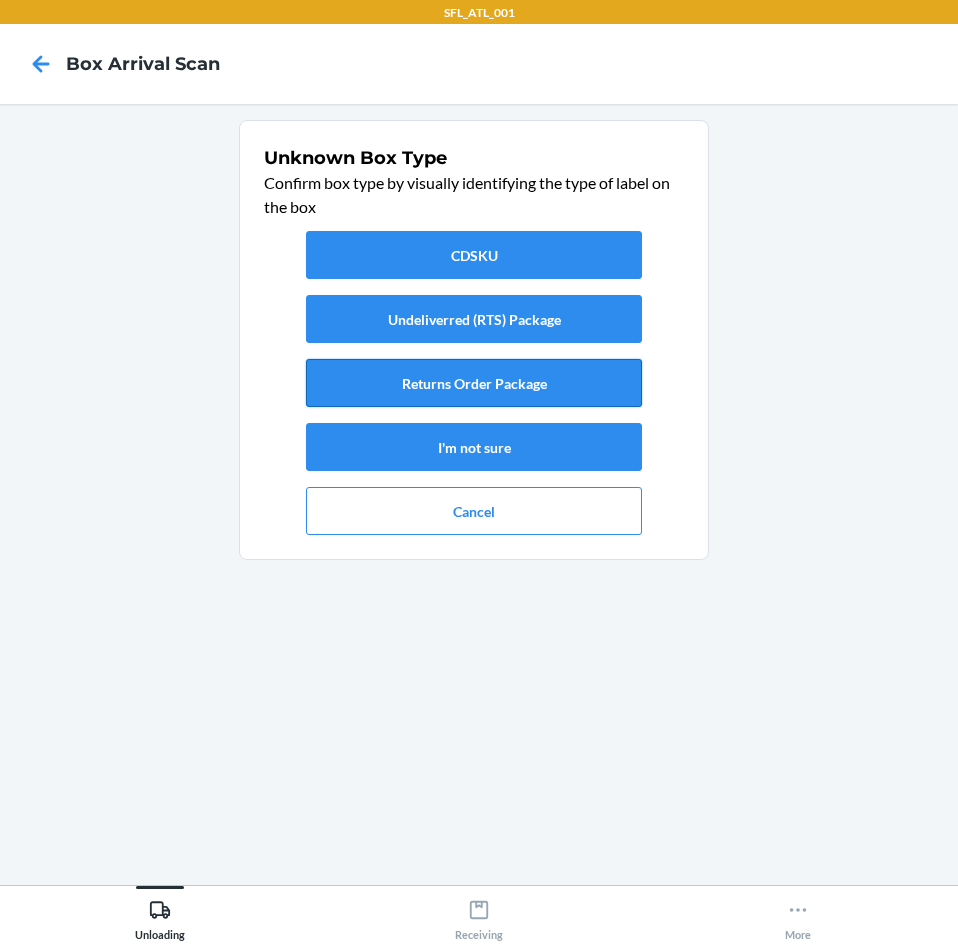 click on "Returns Order Package" at bounding box center [474, 383] 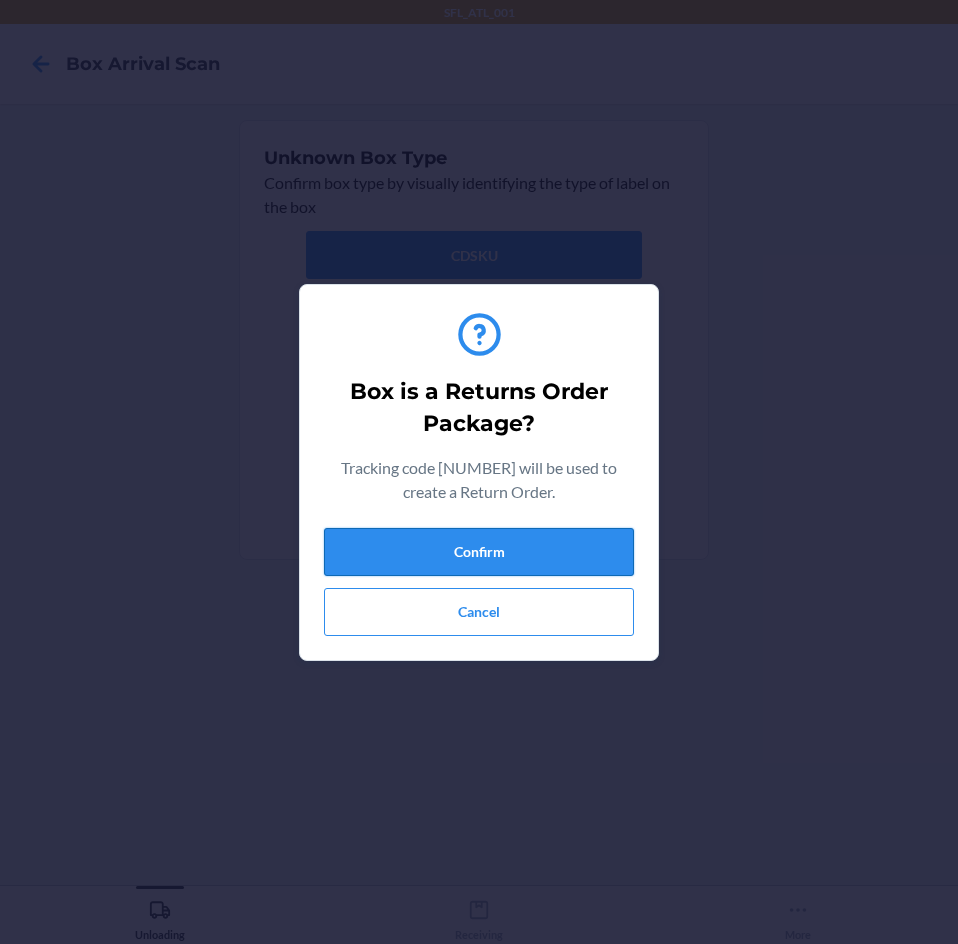 click on "Confirm" at bounding box center (479, 552) 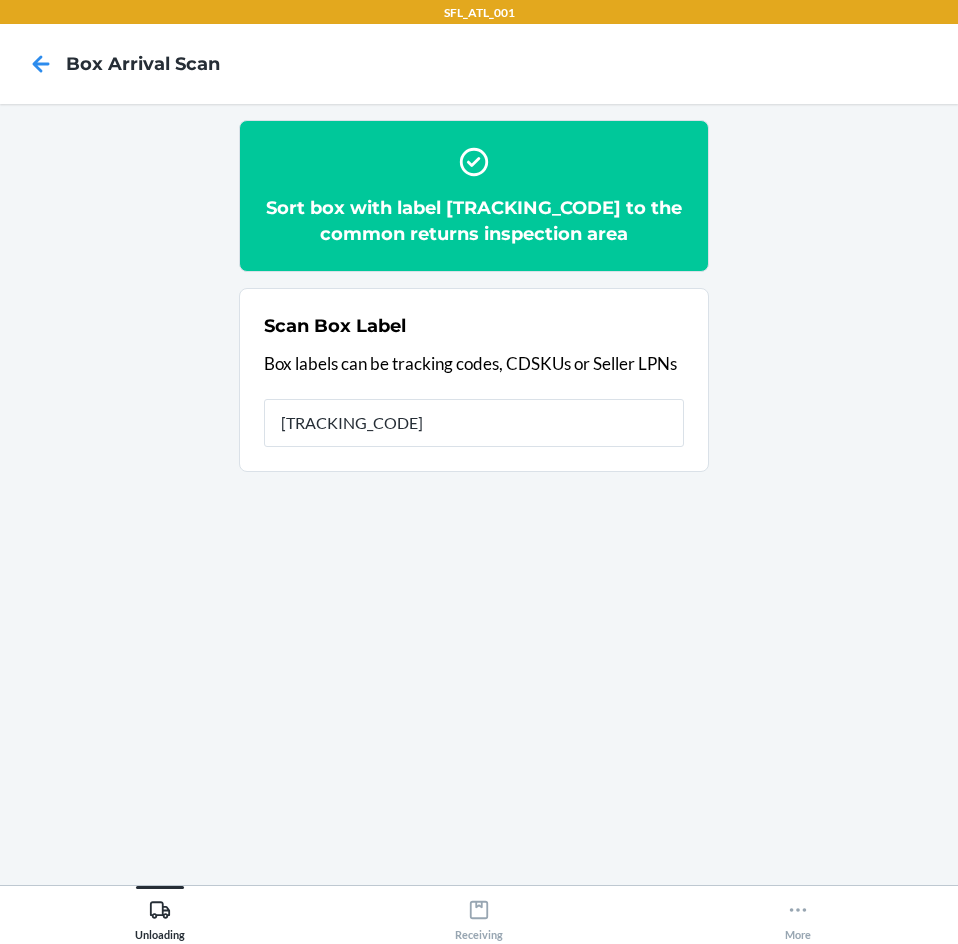 type on "[NUMBER]" 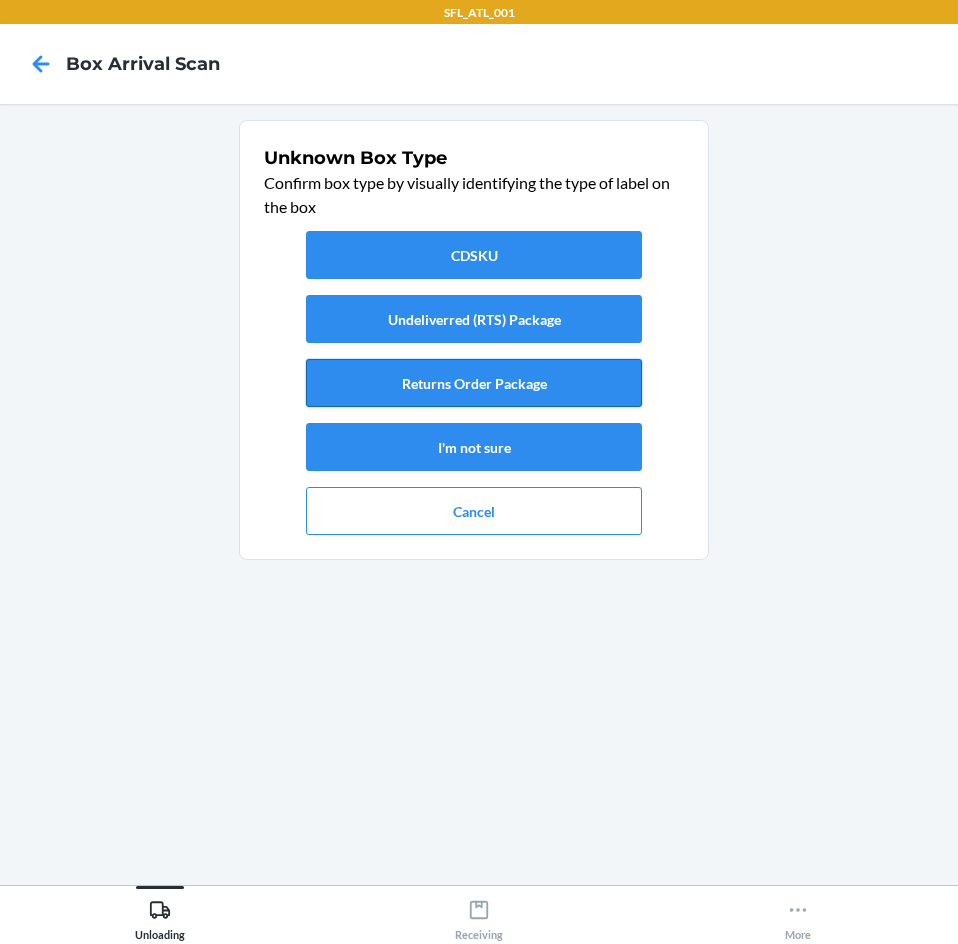 click on "Returns Order Package" at bounding box center [474, 383] 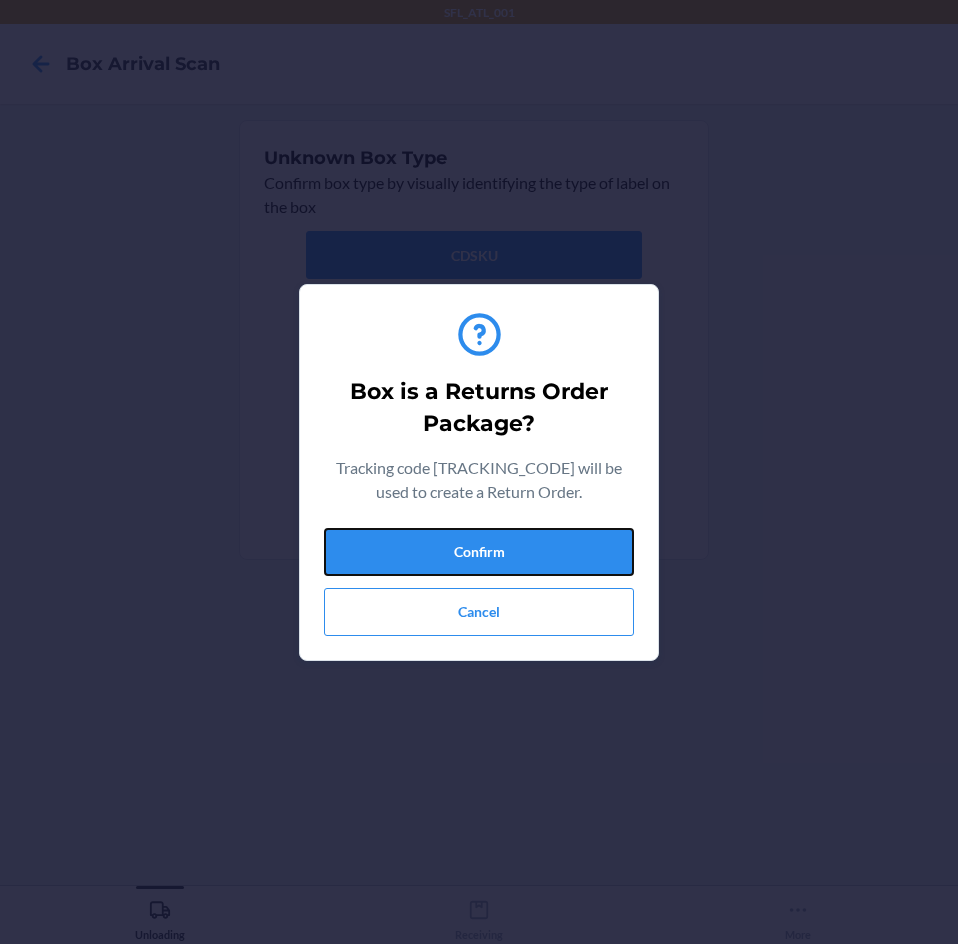 drag, startPoint x: 400, startPoint y: 539, endPoint x: 463, endPoint y: 398, distance: 154.43445 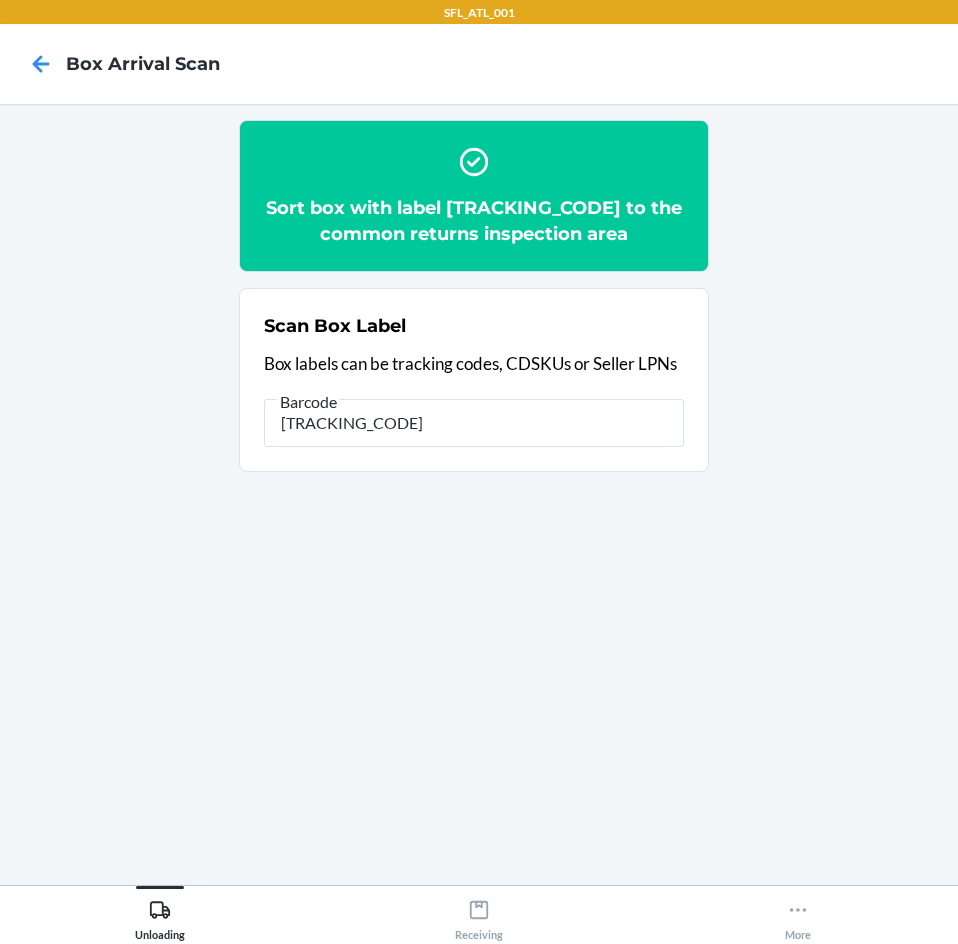 type on "[NUMBER]" 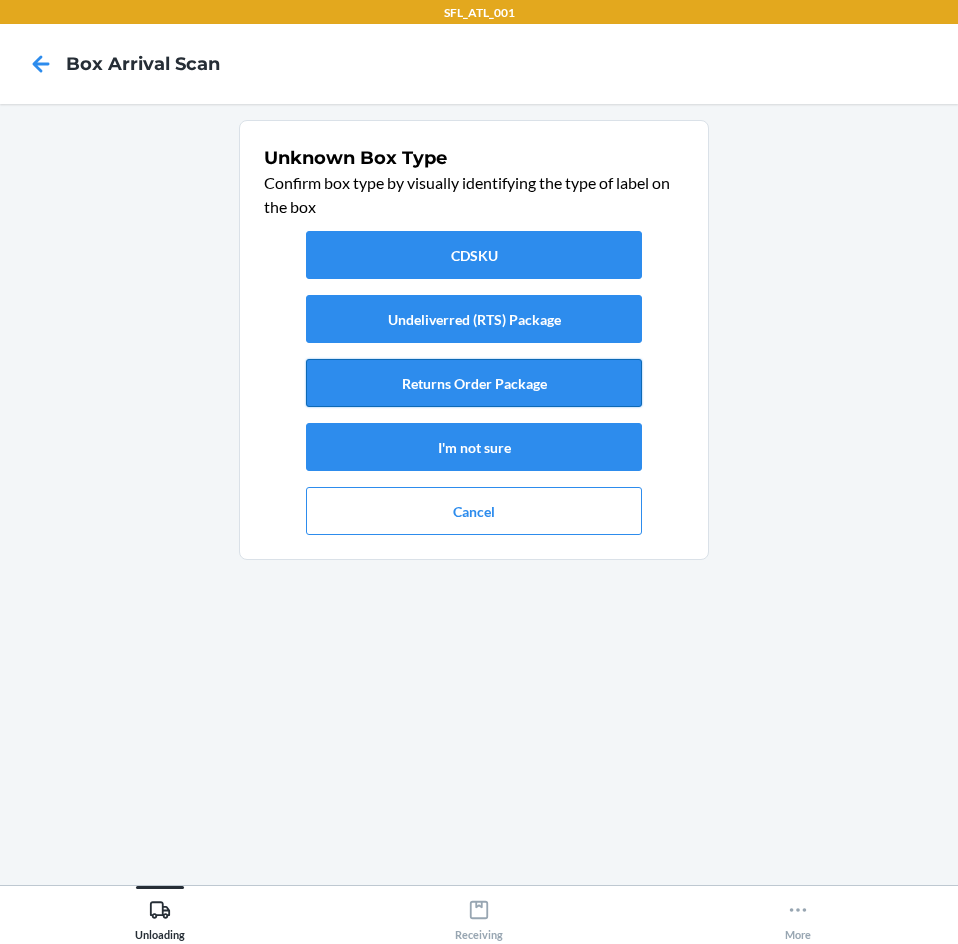 click on "Returns Order Package" at bounding box center [474, 383] 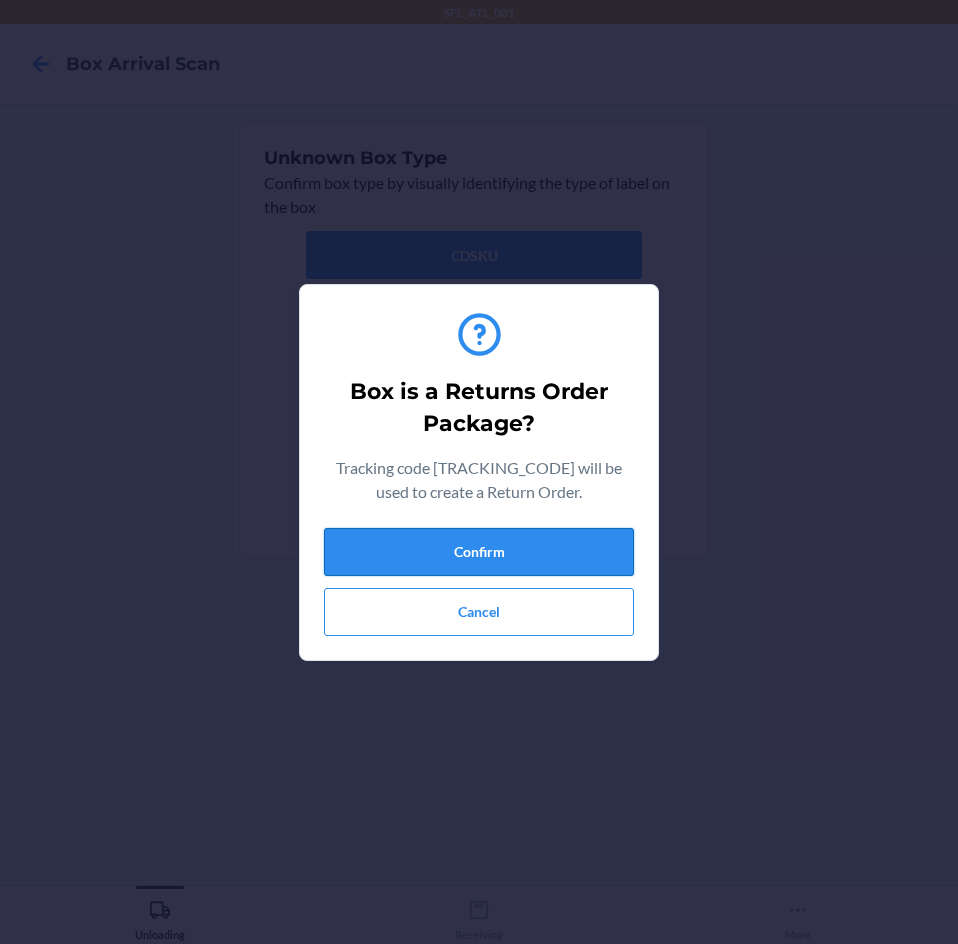 click on "Confirm" at bounding box center (479, 552) 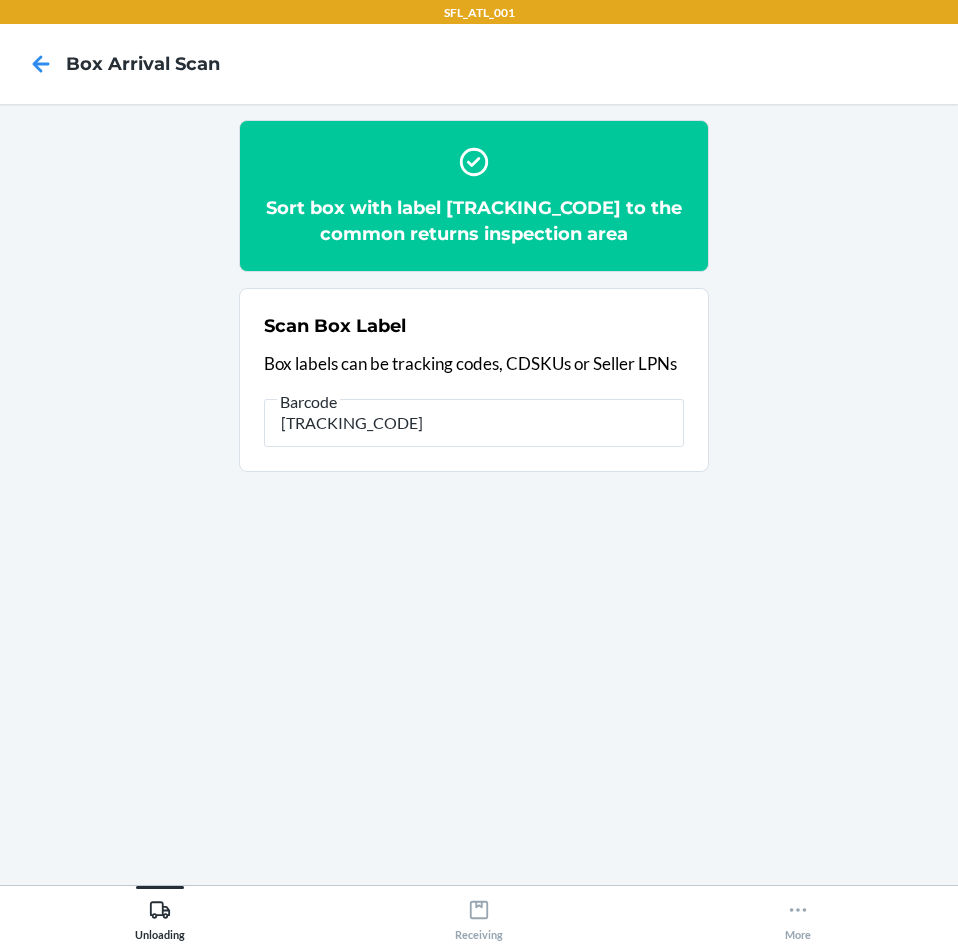 type on "[NUMBER]" 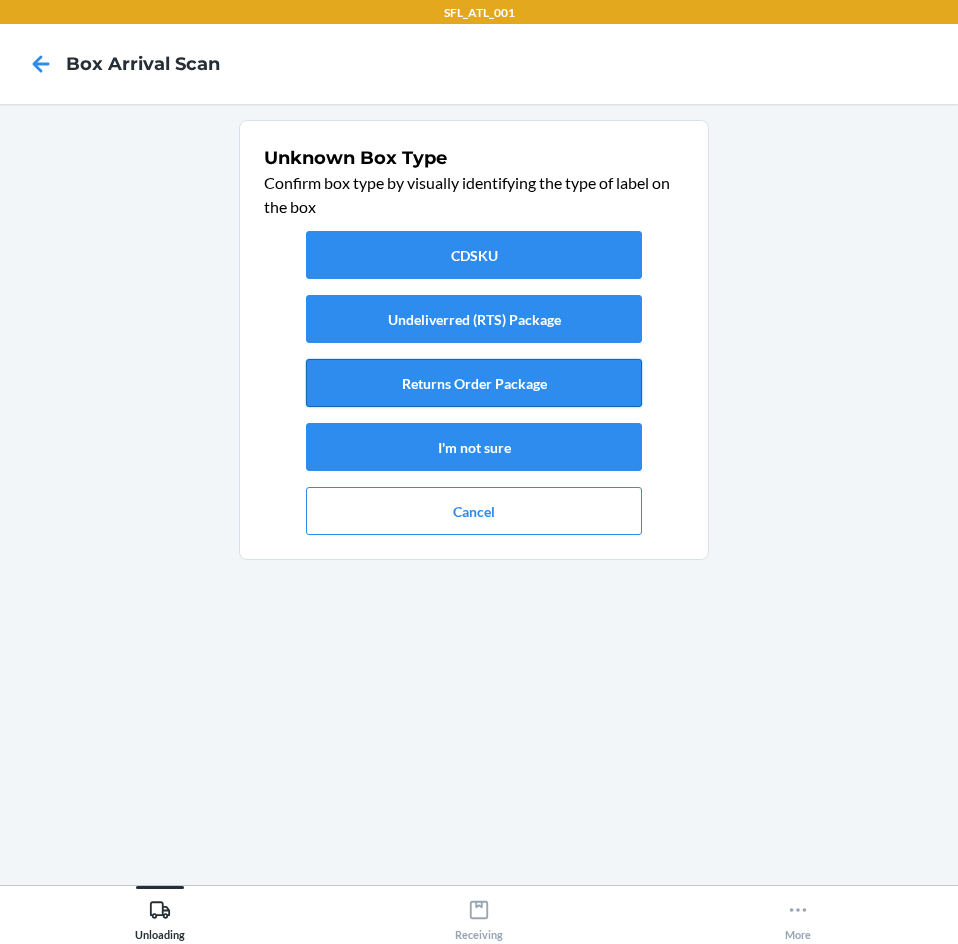 click on "Returns Order Package" at bounding box center (474, 383) 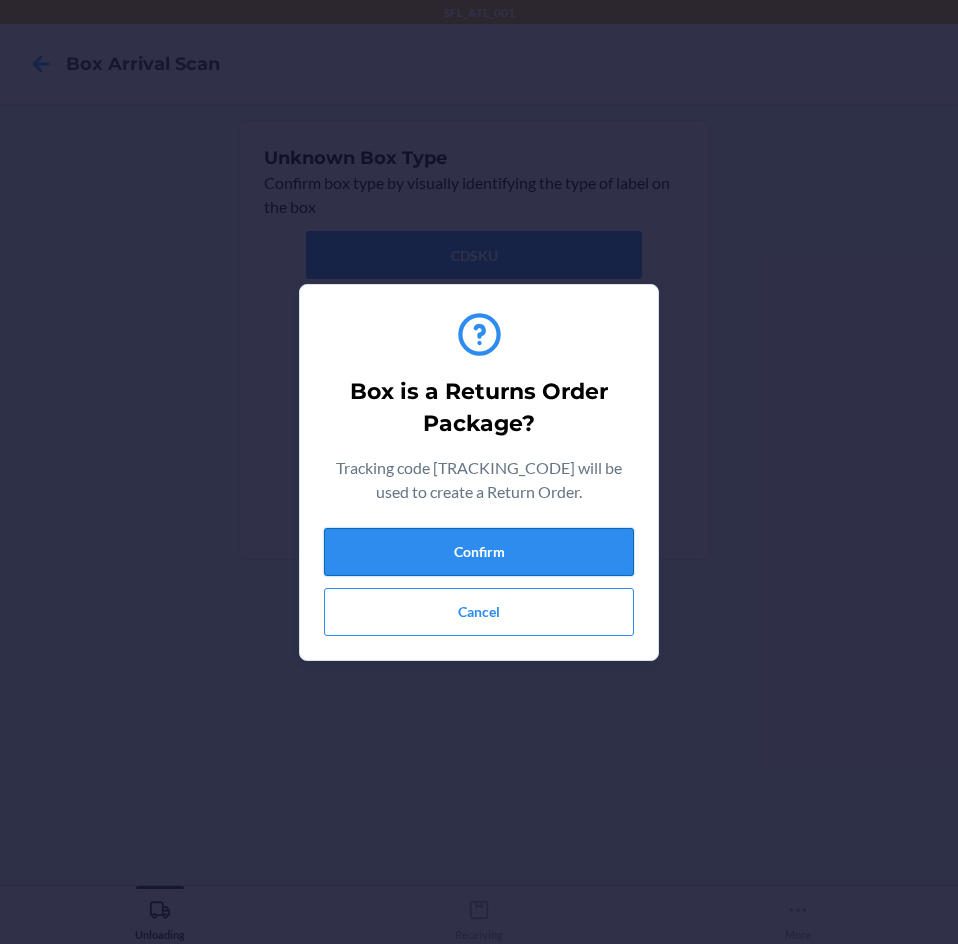 click on "Confirm" at bounding box center (479, 552) 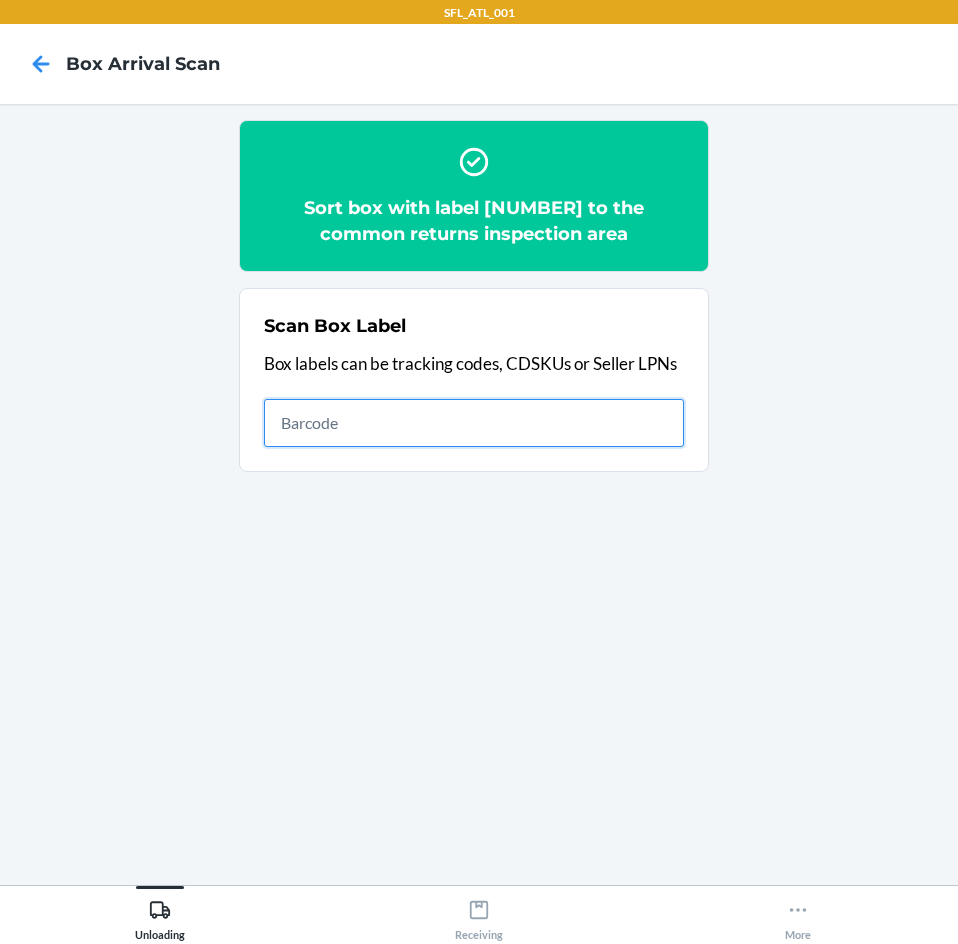 drag, startPoint x: 667, startPoint y: 446, endPoint x: 679, endPoint y: 447, distance: 12.0415945 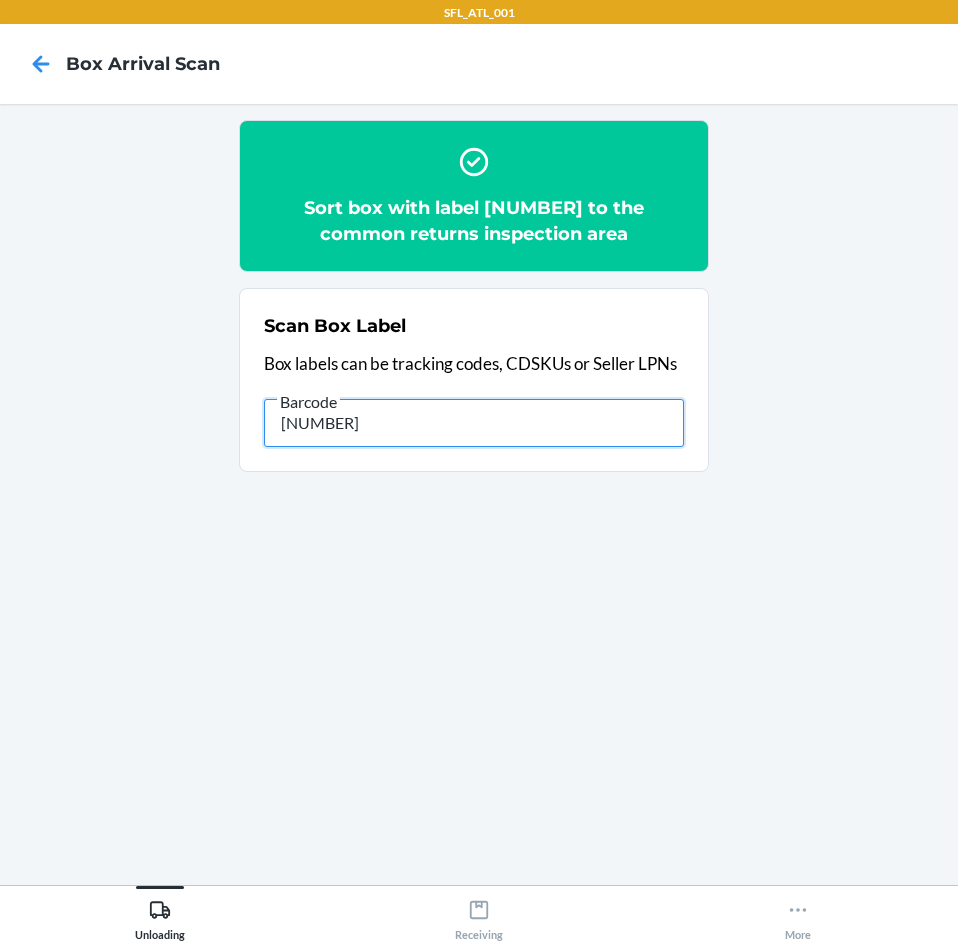type on "[NUMBER]" 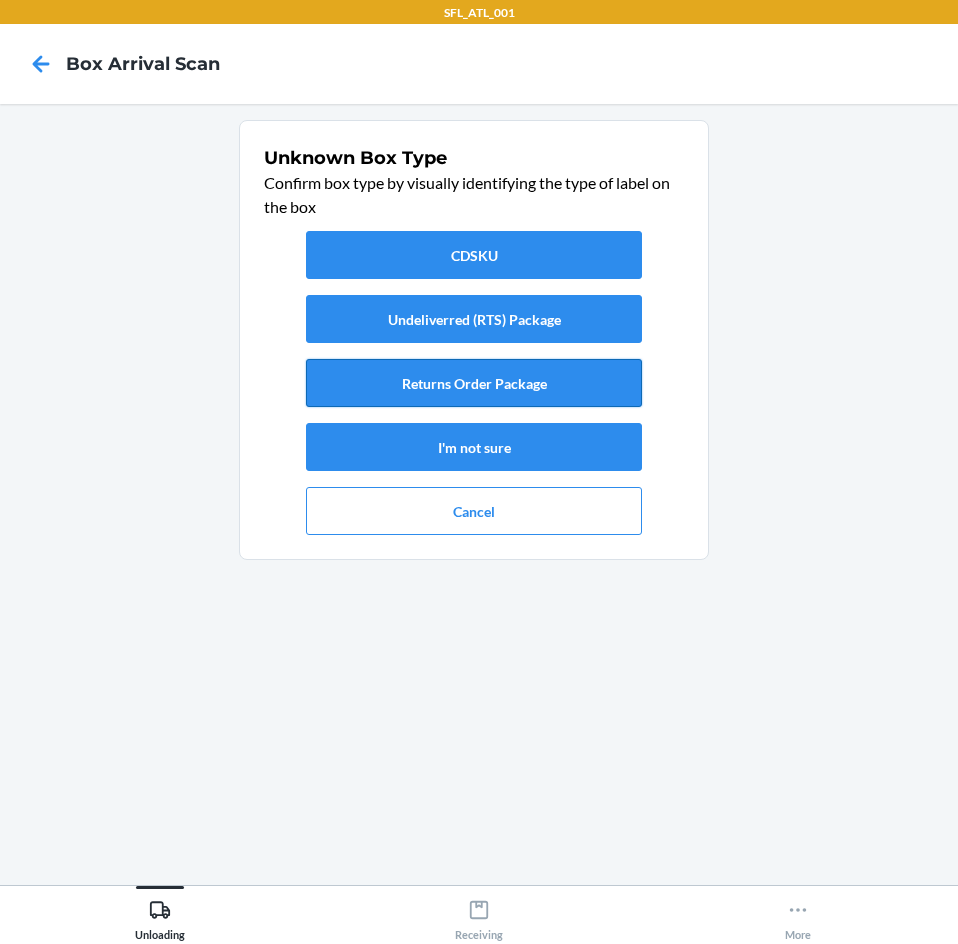 click on "Returns Order Package" at bounding box center [474, 383] 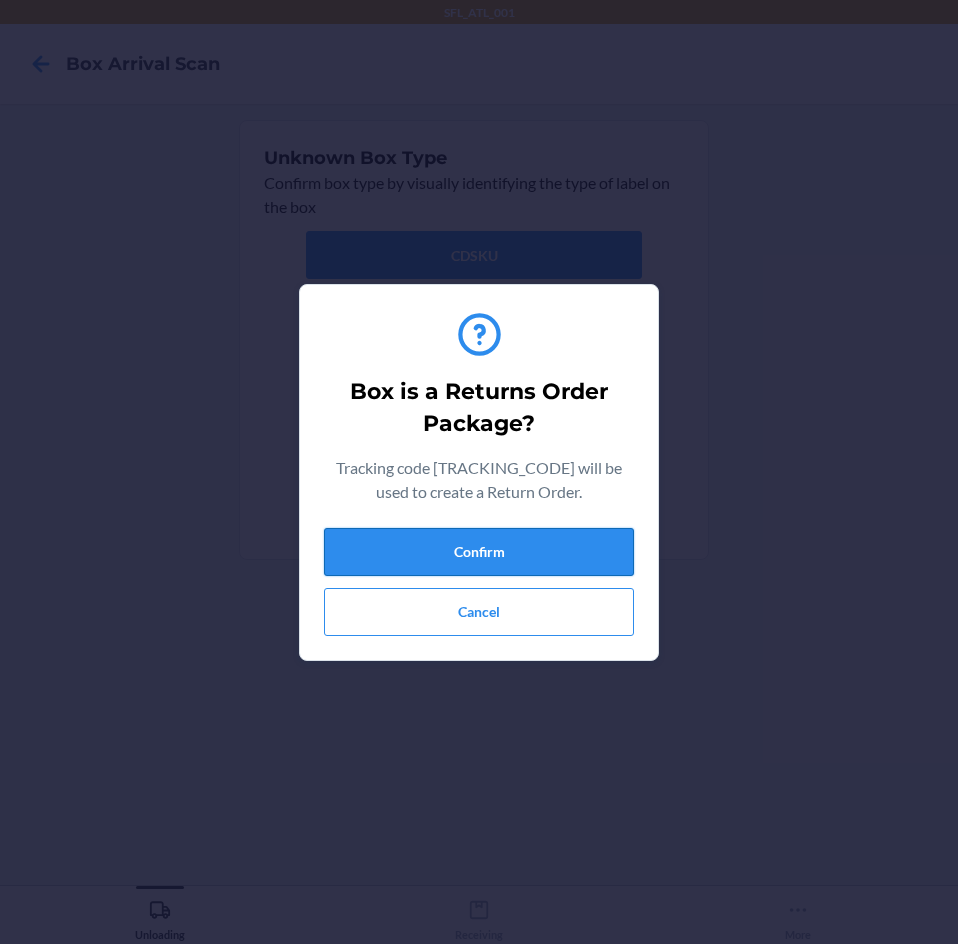 drag, startPoint x: 529, startPoint y: 557, endPoint x: 566, endPoint y: 547, distance: 38.327538 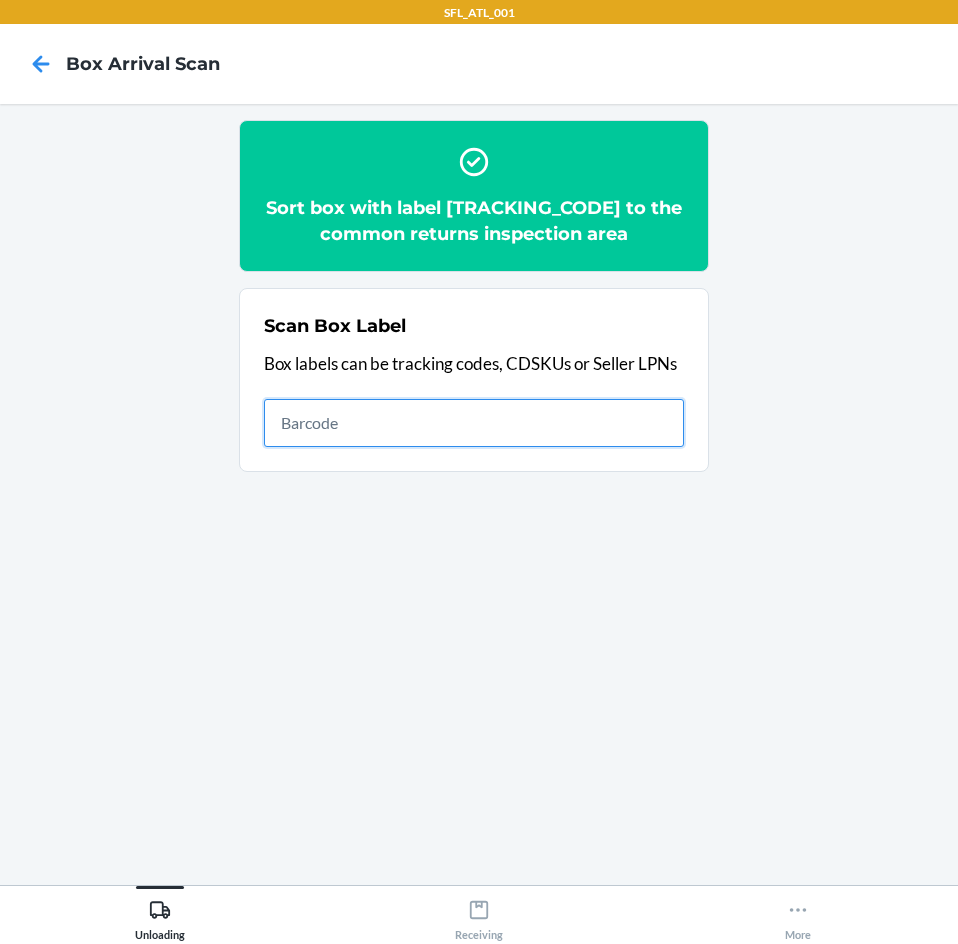 click at bounding box center (474, 423) 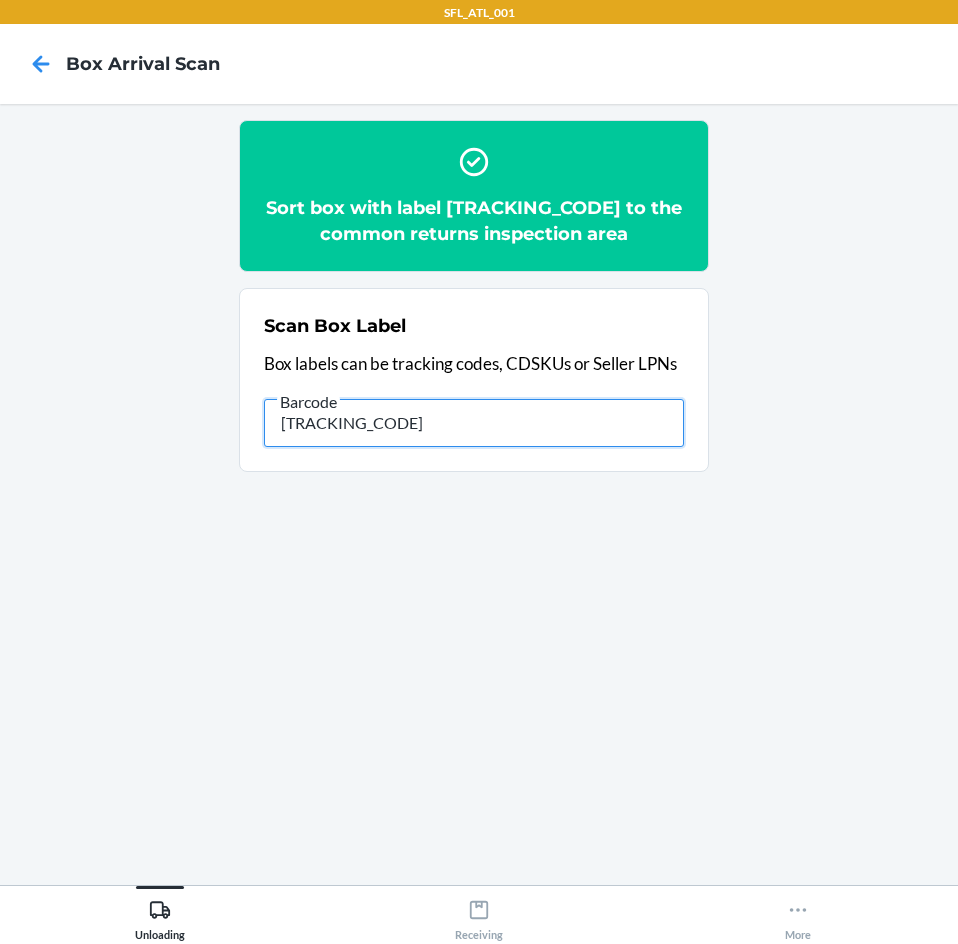 type on "[NUMBER]" 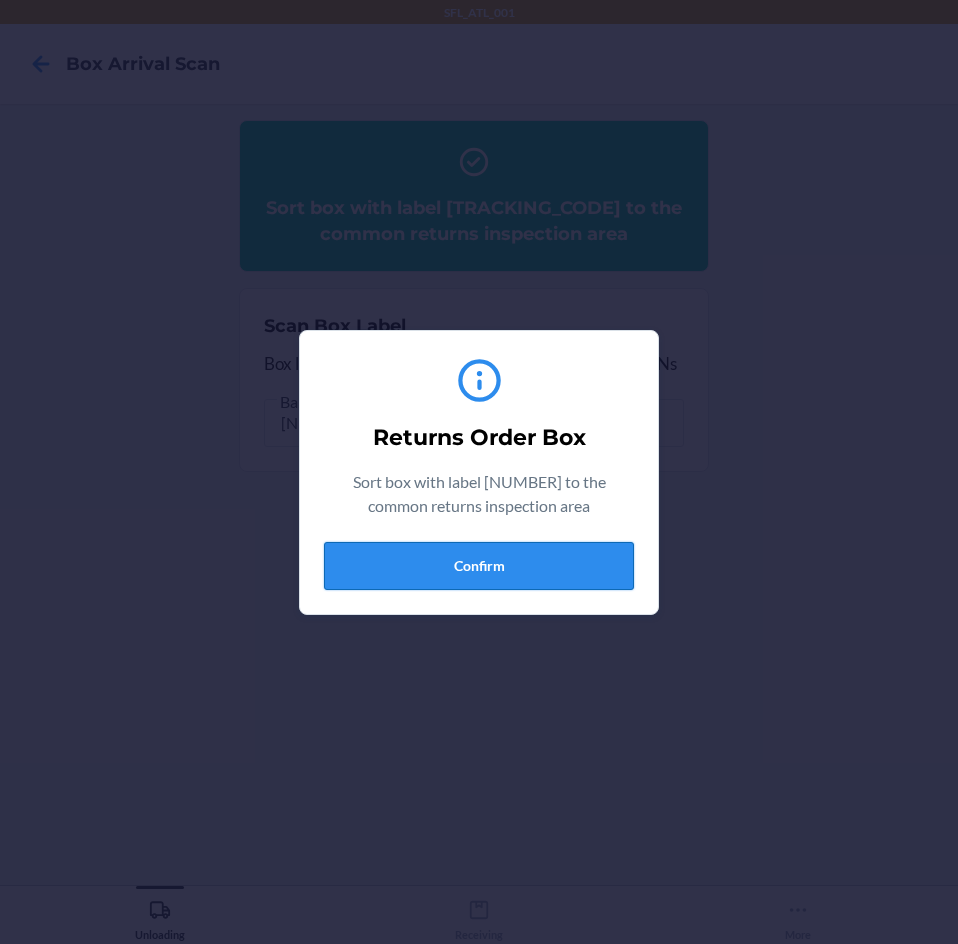 click on "Confirm" at bounding box center (479, 566) 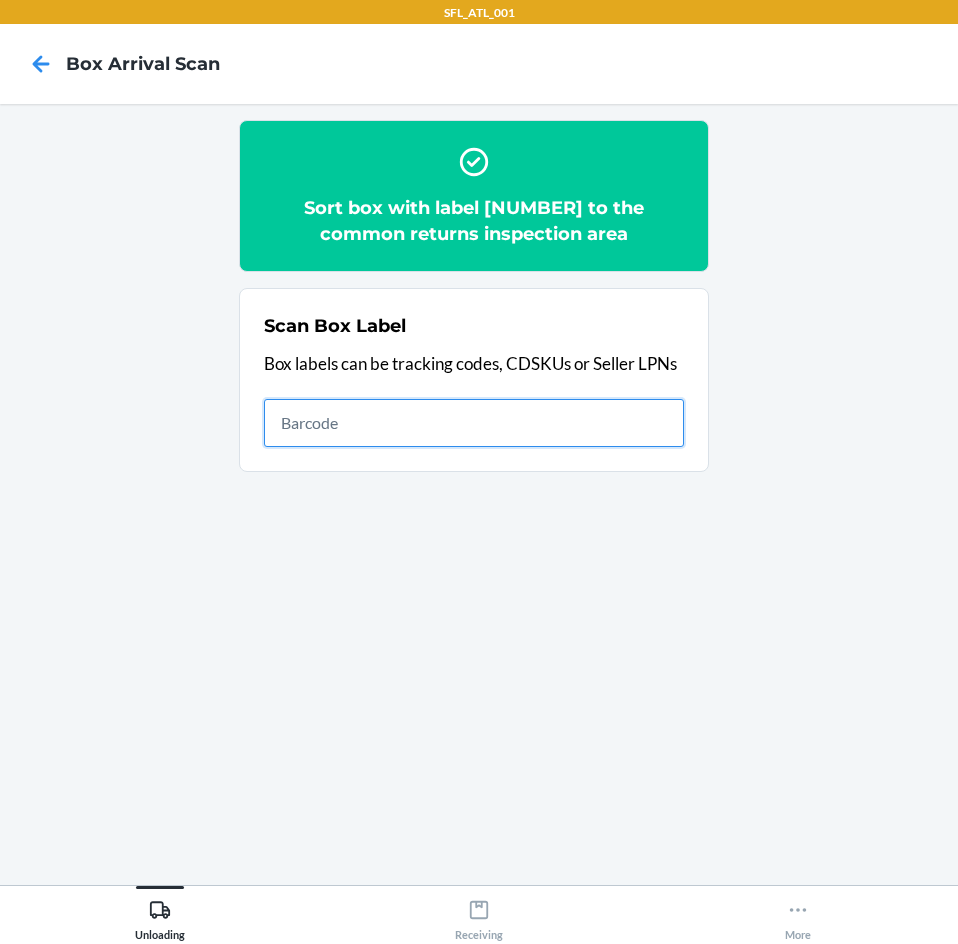 click at bounding box center [474, 423] 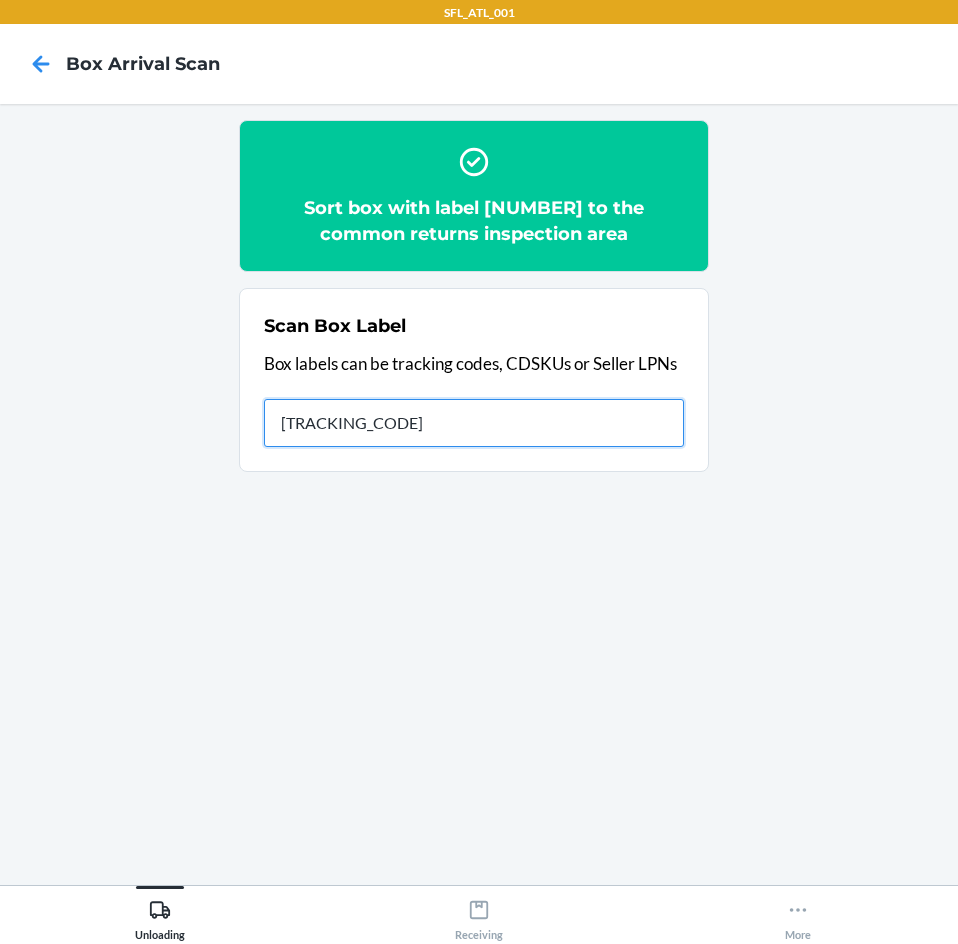 type on "[NUMBER]" 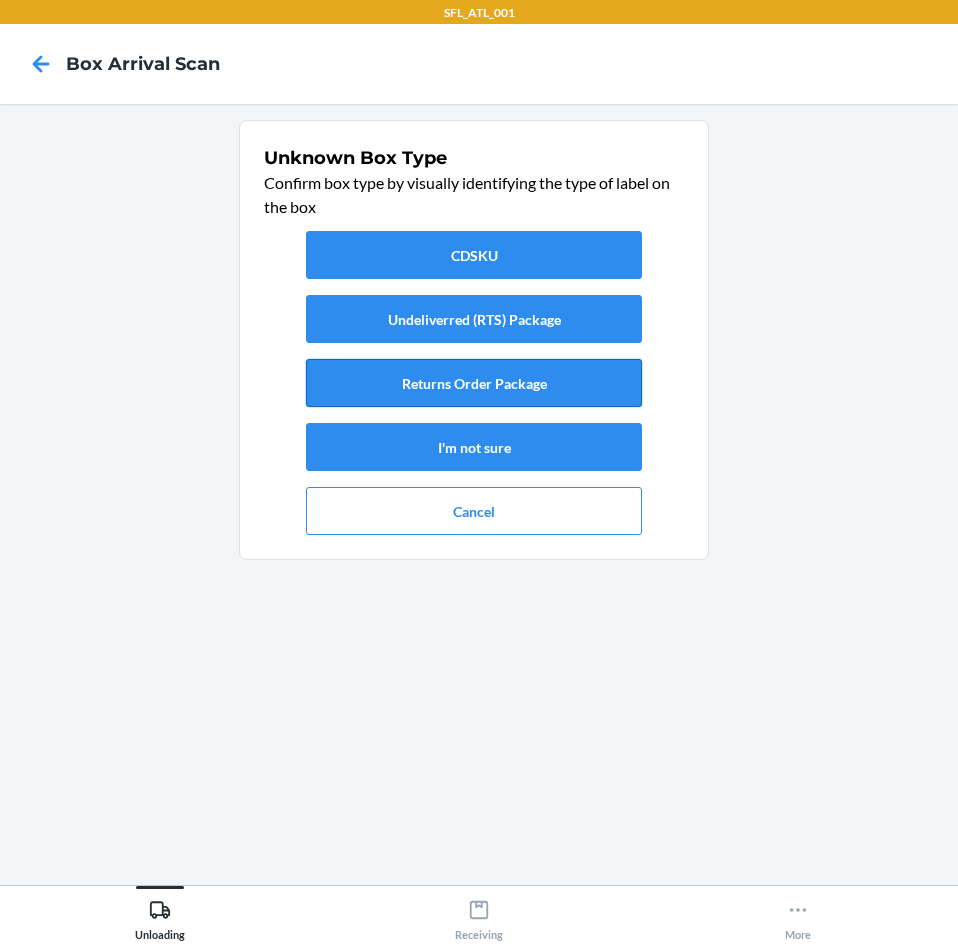 click on "Returns Order Package" at bounding box center [474, 383] 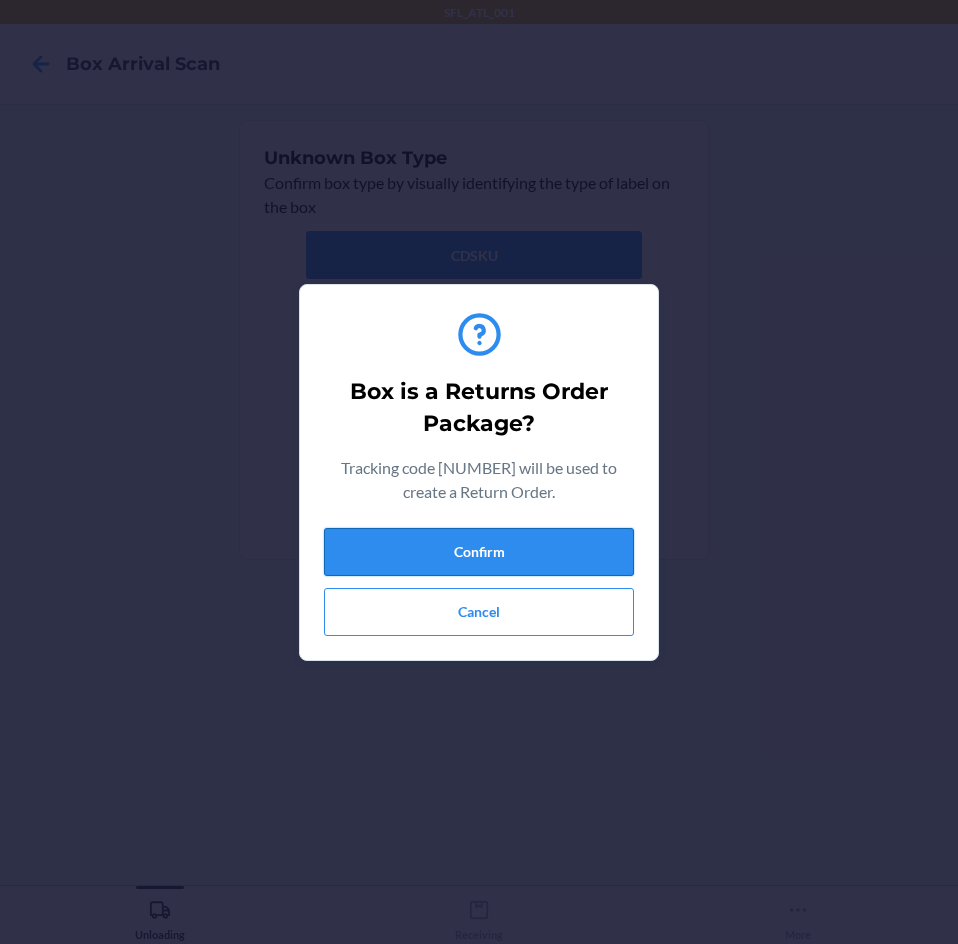 click on "Confirm" at bounding box center (479, 552) 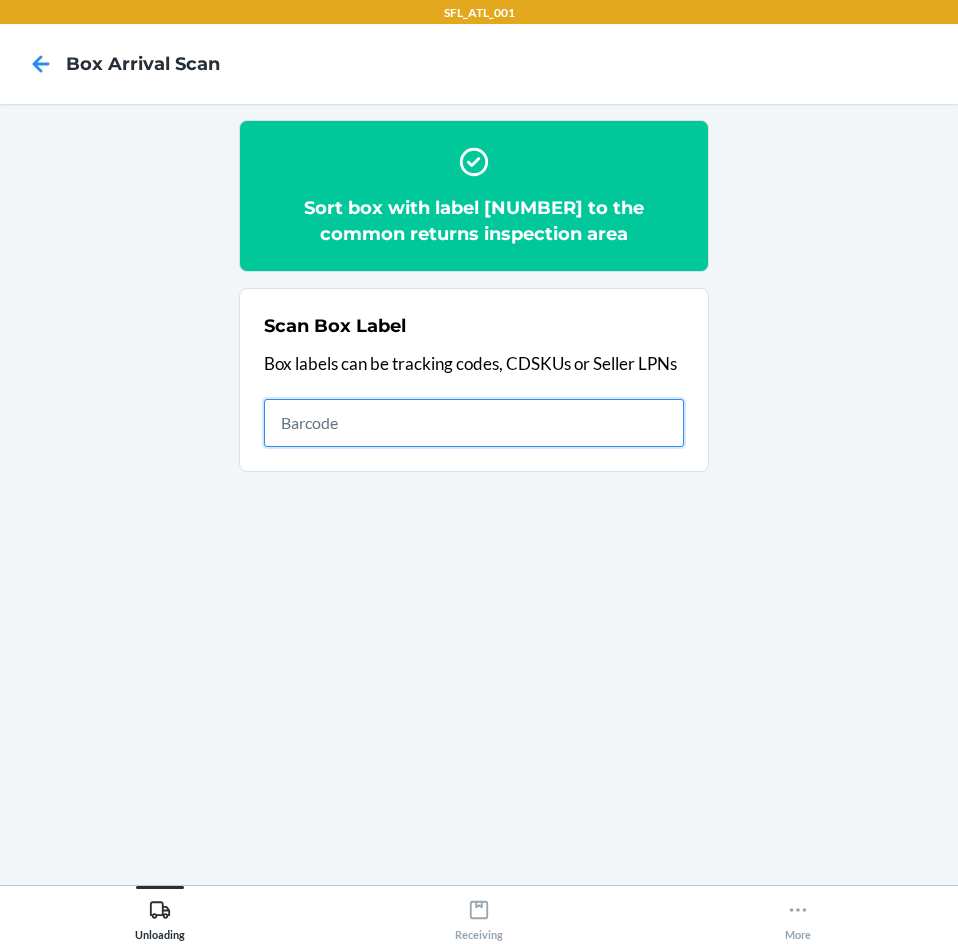 click at bounding box center (474, 423) 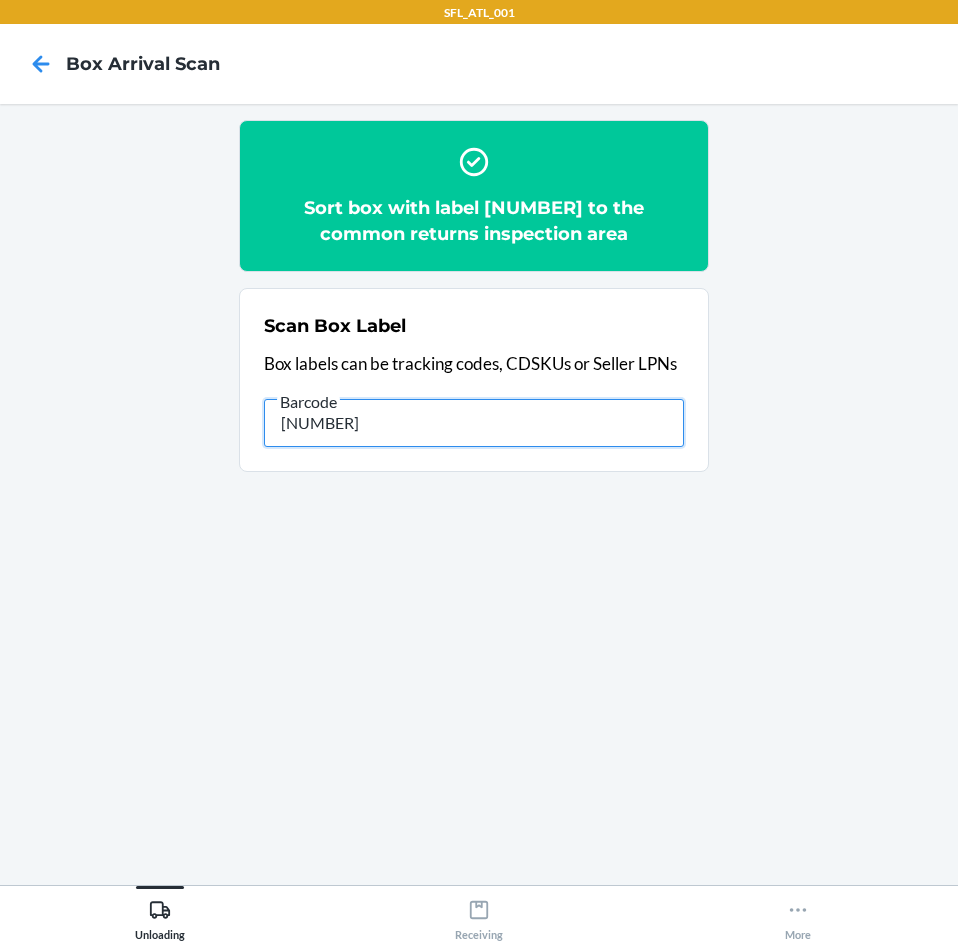 type on "[NUMBER]" 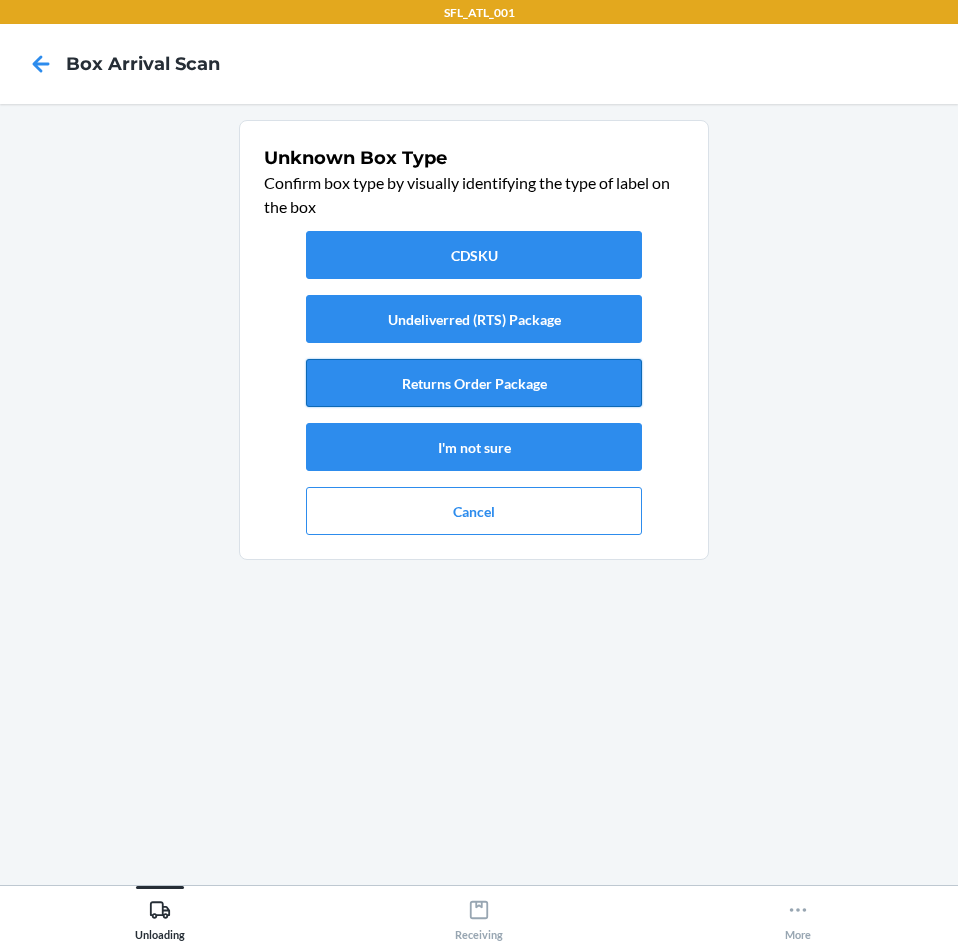 drag, startPoint x: 550, startPoint y: 367, endPoint x: 547, endPoint y: 377, distance: 10.440307 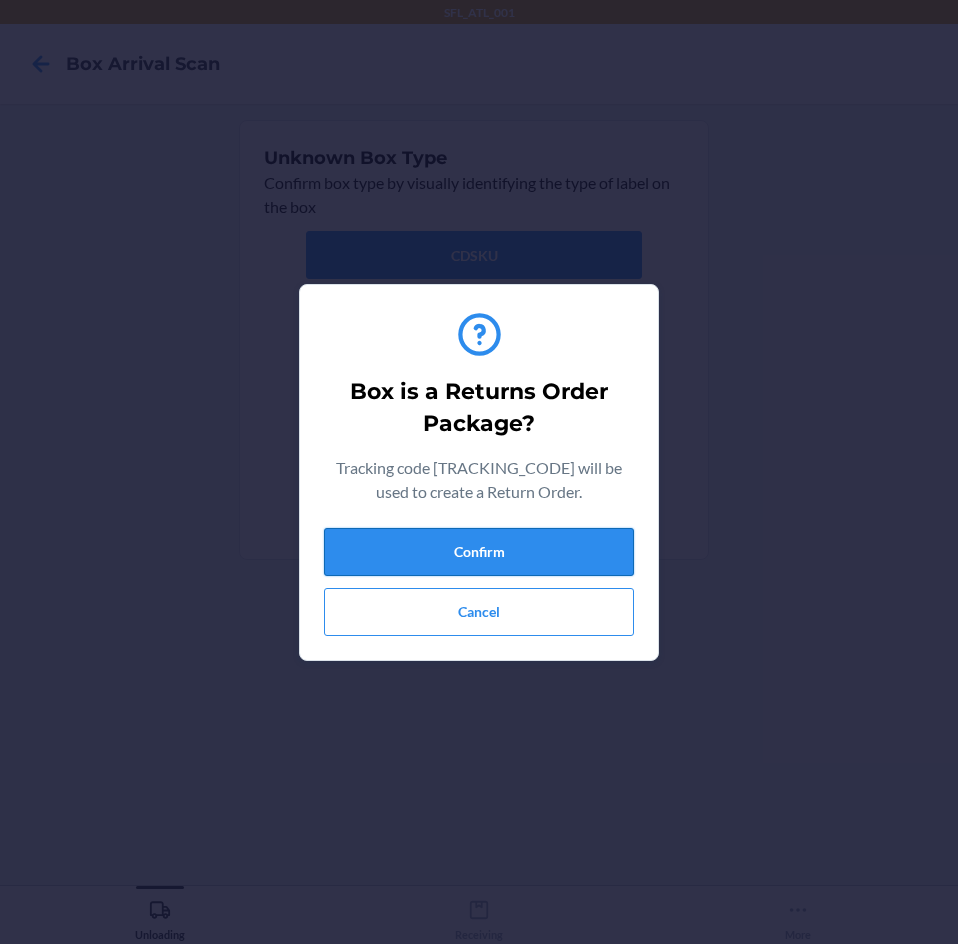 drag, startPoint x: 538, startPoint y: 553, endPoint x: 576, endPoint y: 556, distance: 38.118237 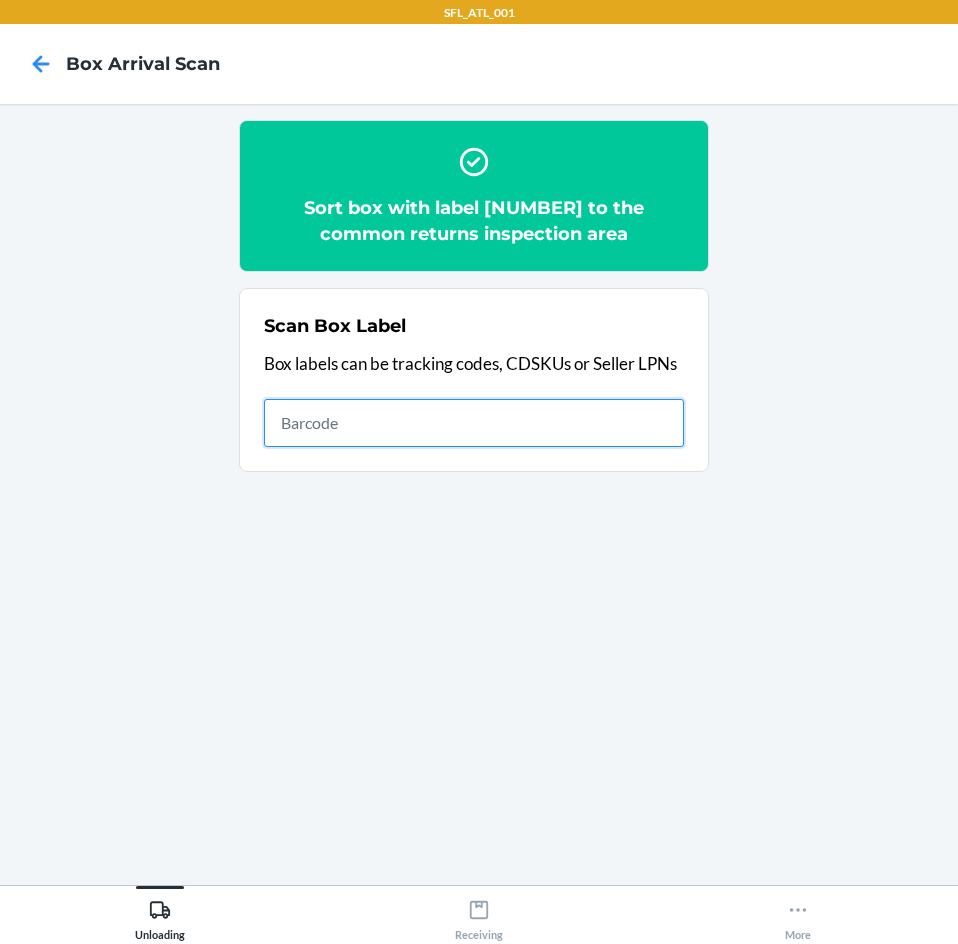click at bounding box center (474, 423) 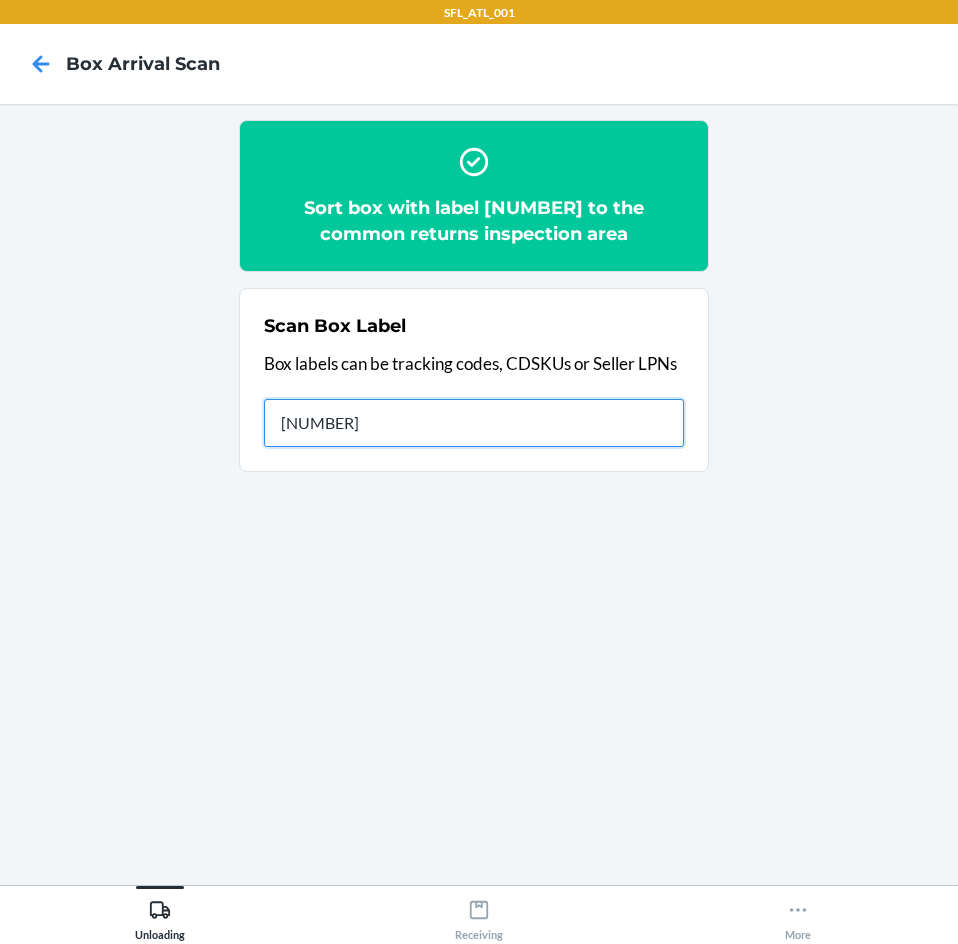 type on "[NUMBER]" 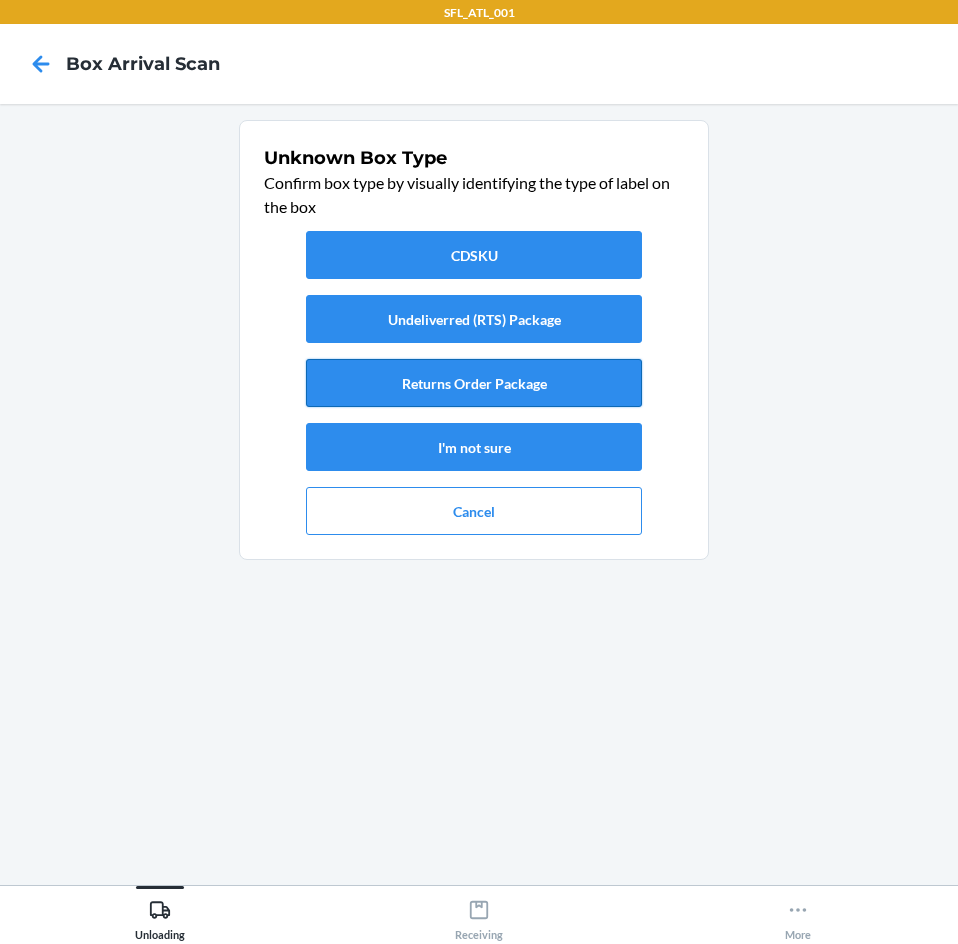 click on "Returns Order Package" at bounding box center (474, 383) 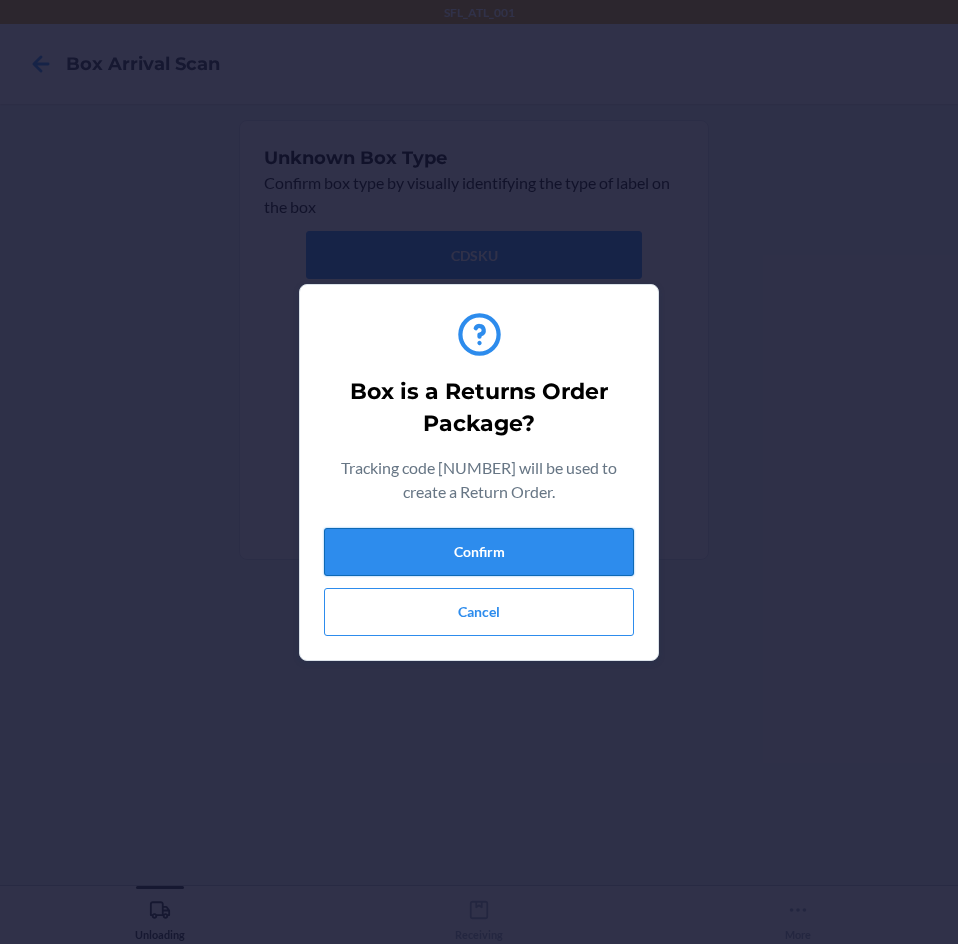 click on "Confirm" at bounding box center (479, 552) 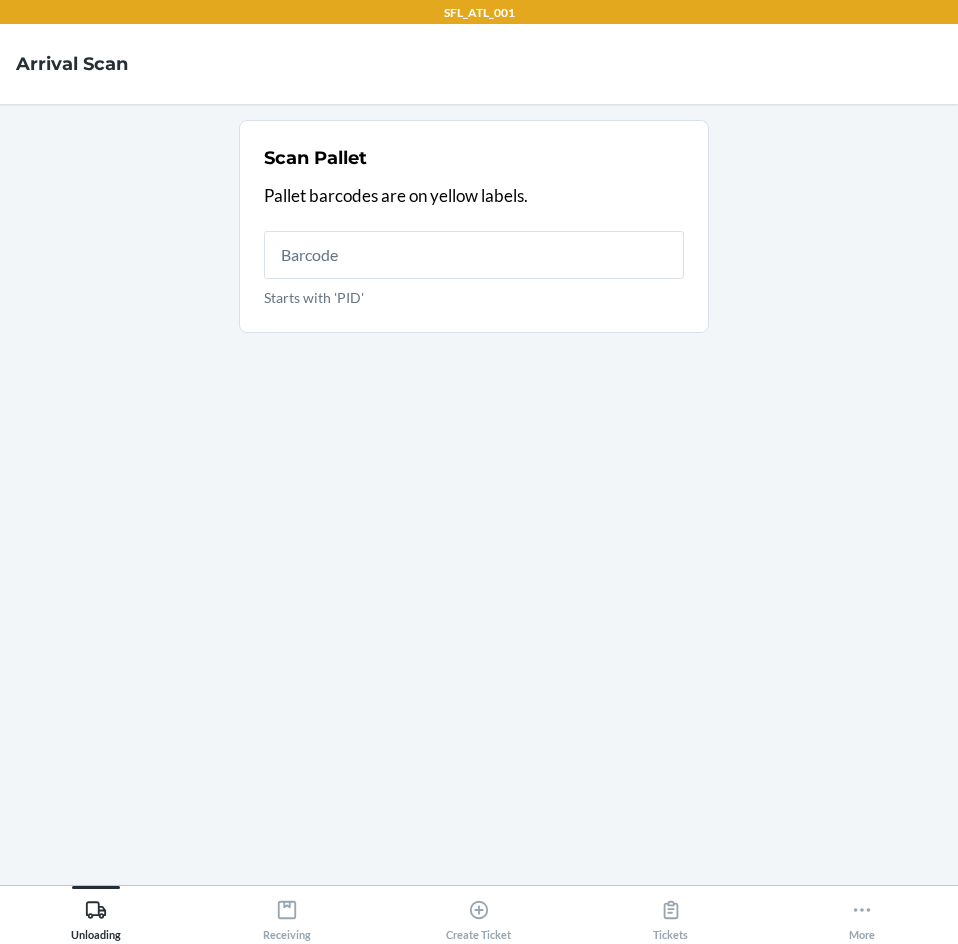 scroll, scrollTop: 0, scrollLeft: 0, axis: both 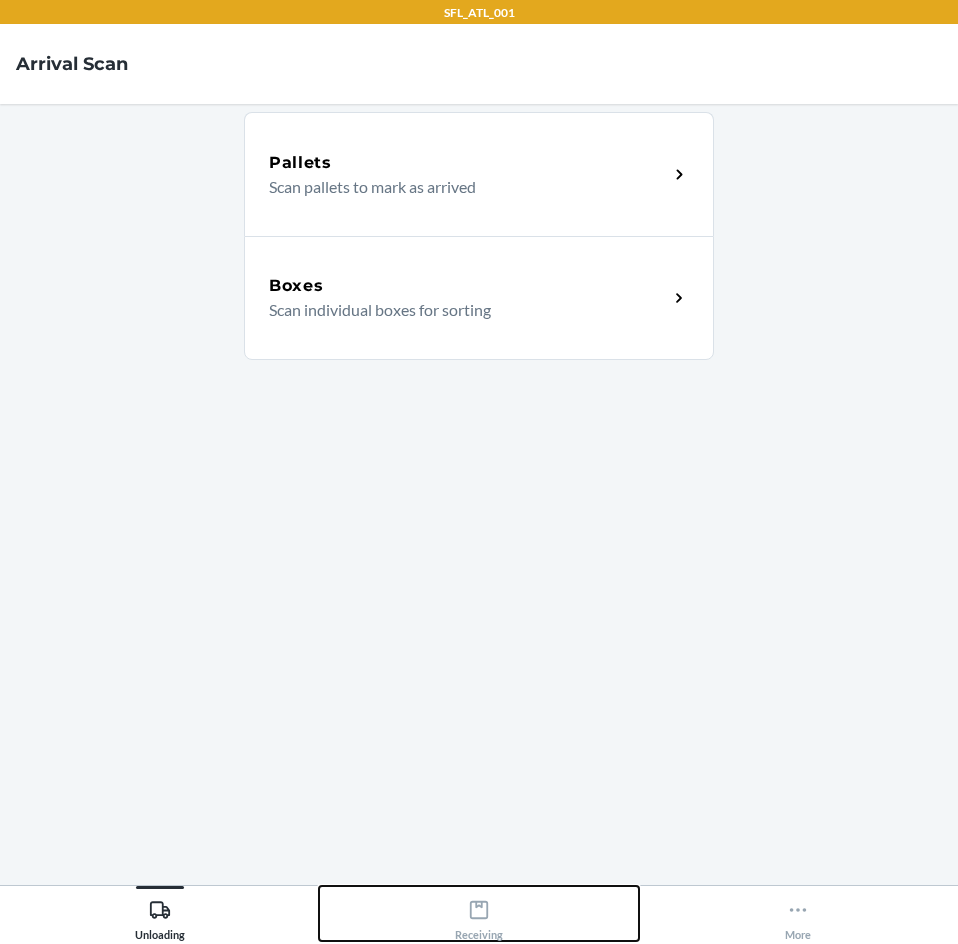 click 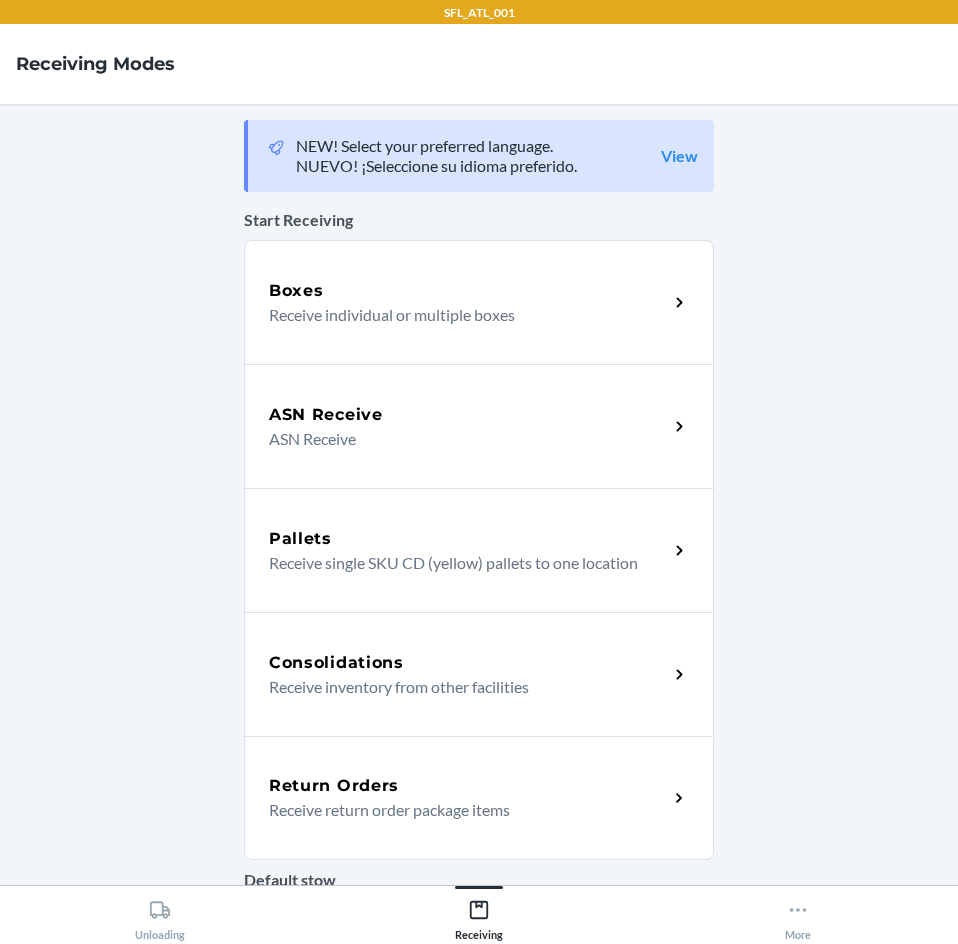 click on "Return Orders" at bounding box center [468, 786] 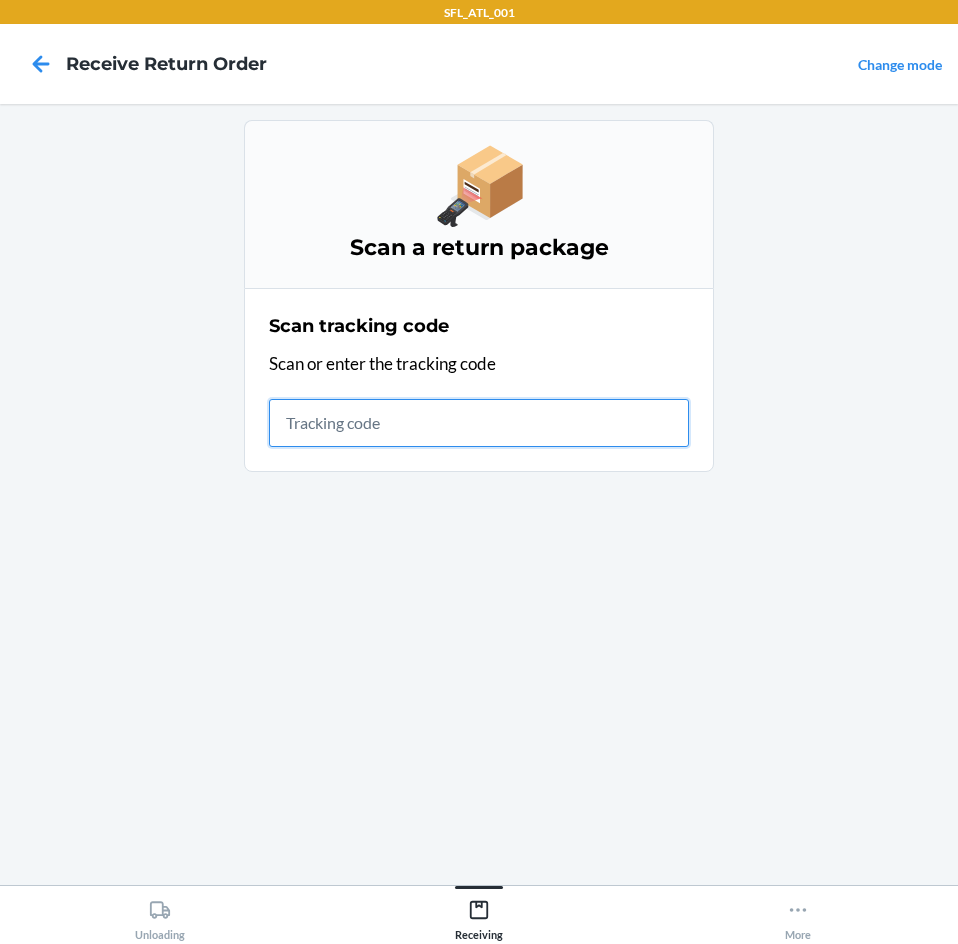 click at bounding box center (479, 423) 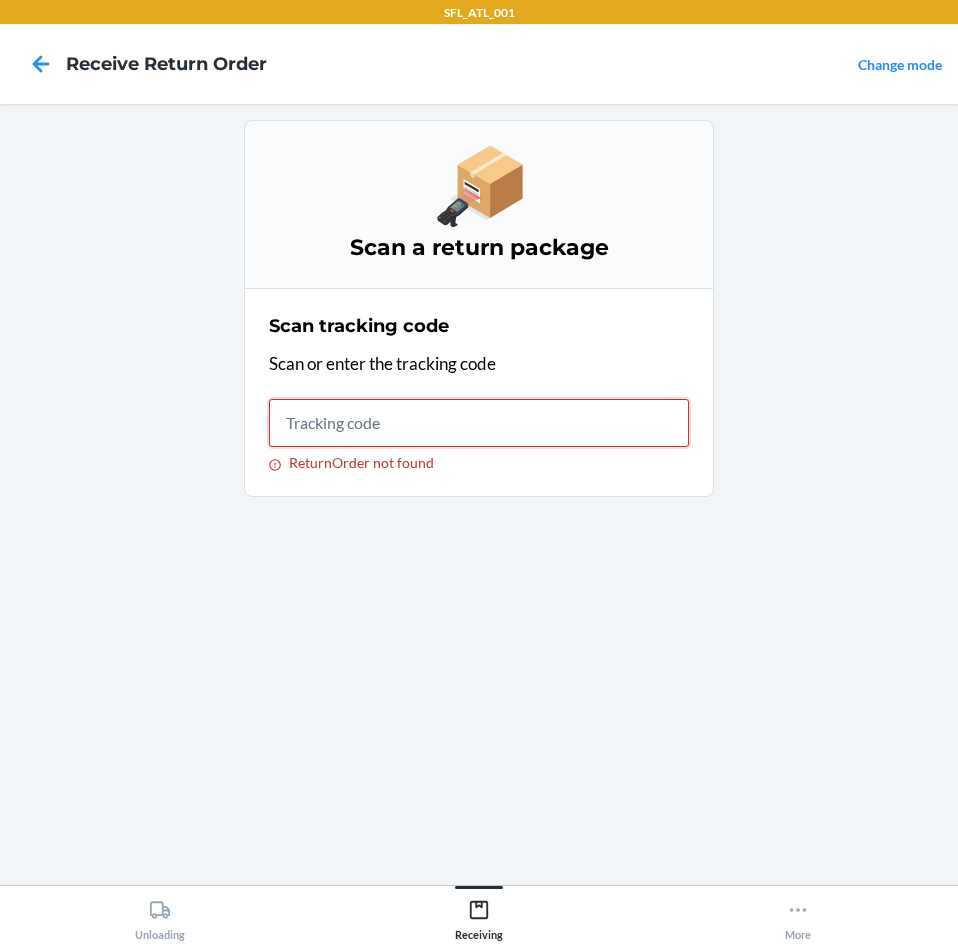 click on "ReturnOrder not found" at bounding box center (479, 423) 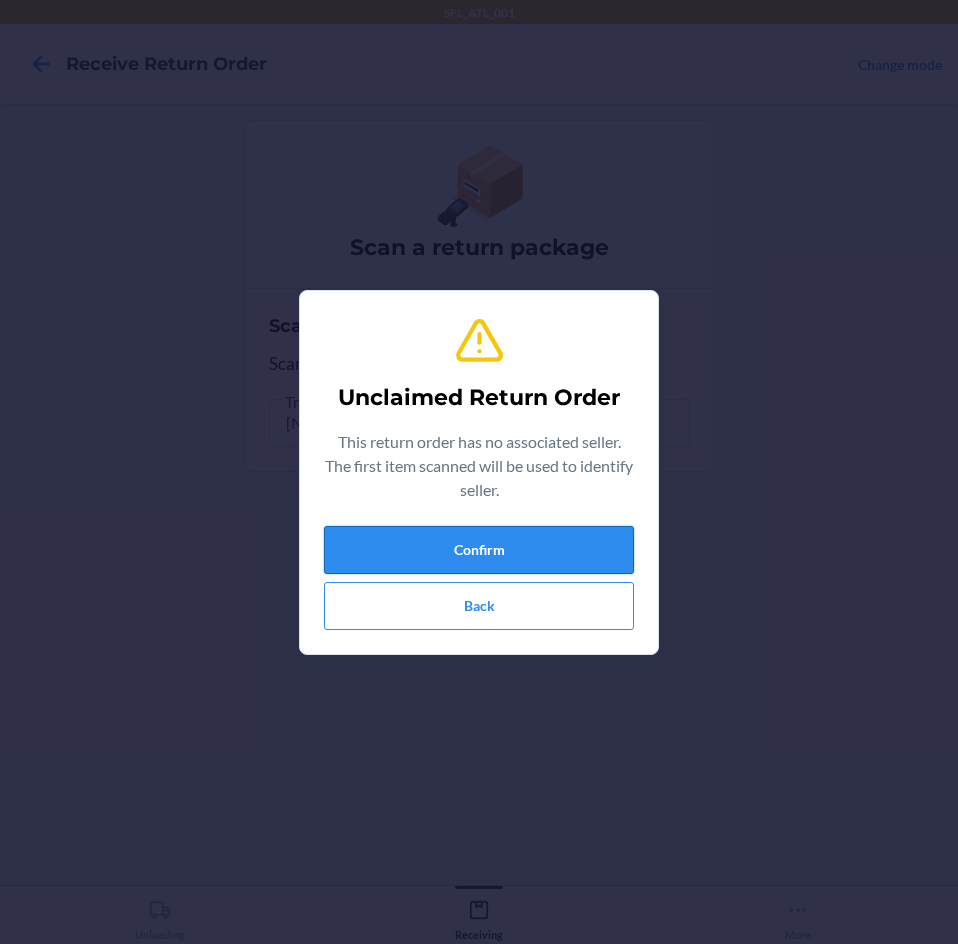 click on "Confirm" at bounding box center (479, 550) 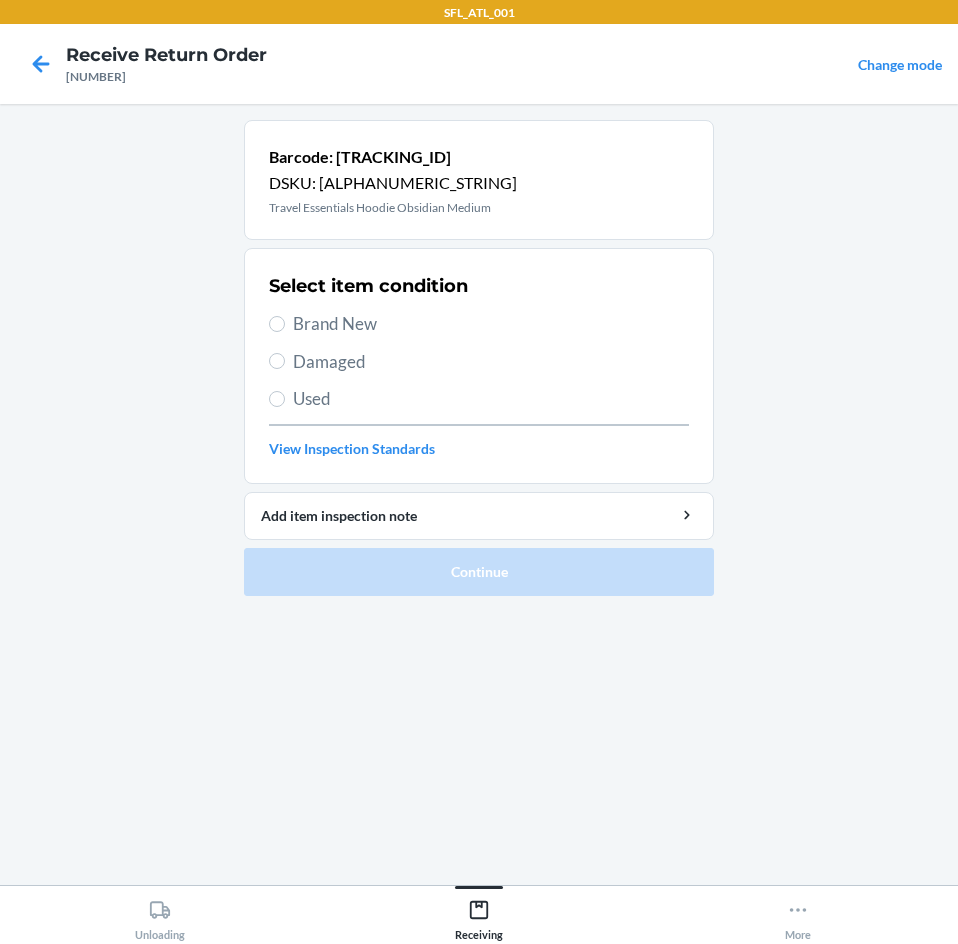 click on "Used" at bounding box center (491, 399) 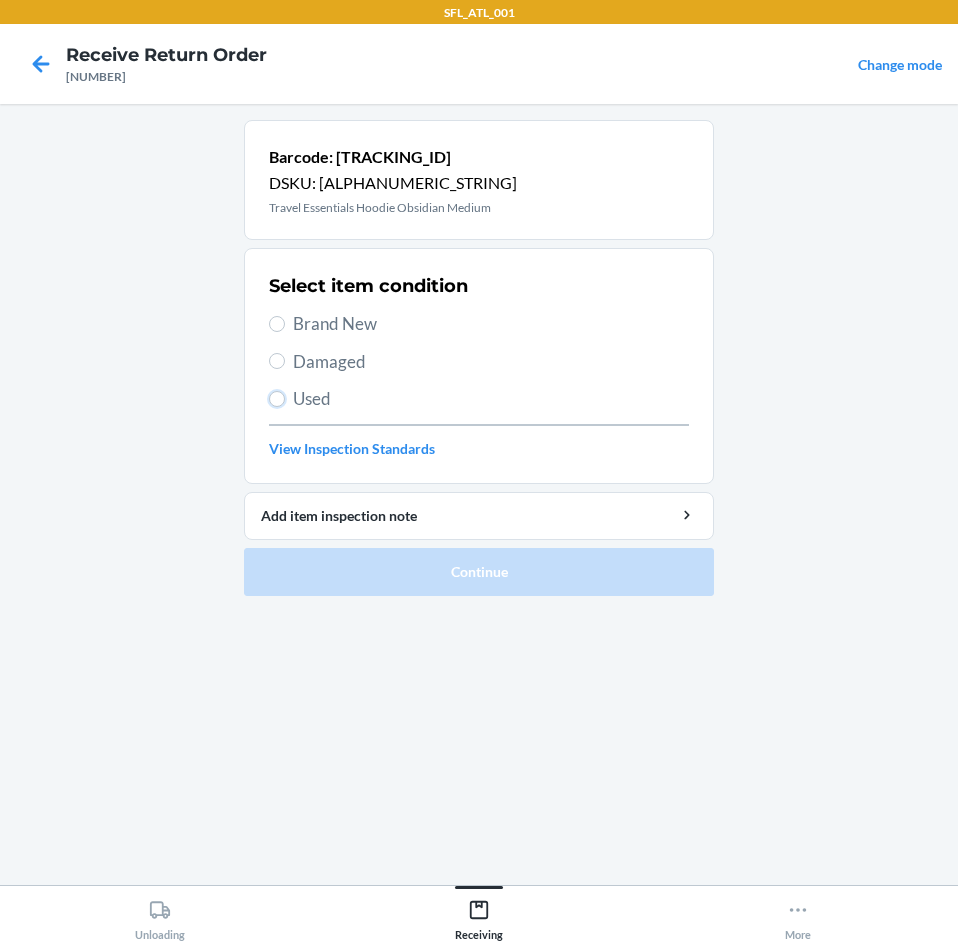 click on "Used" at bounding box center [277, 399] 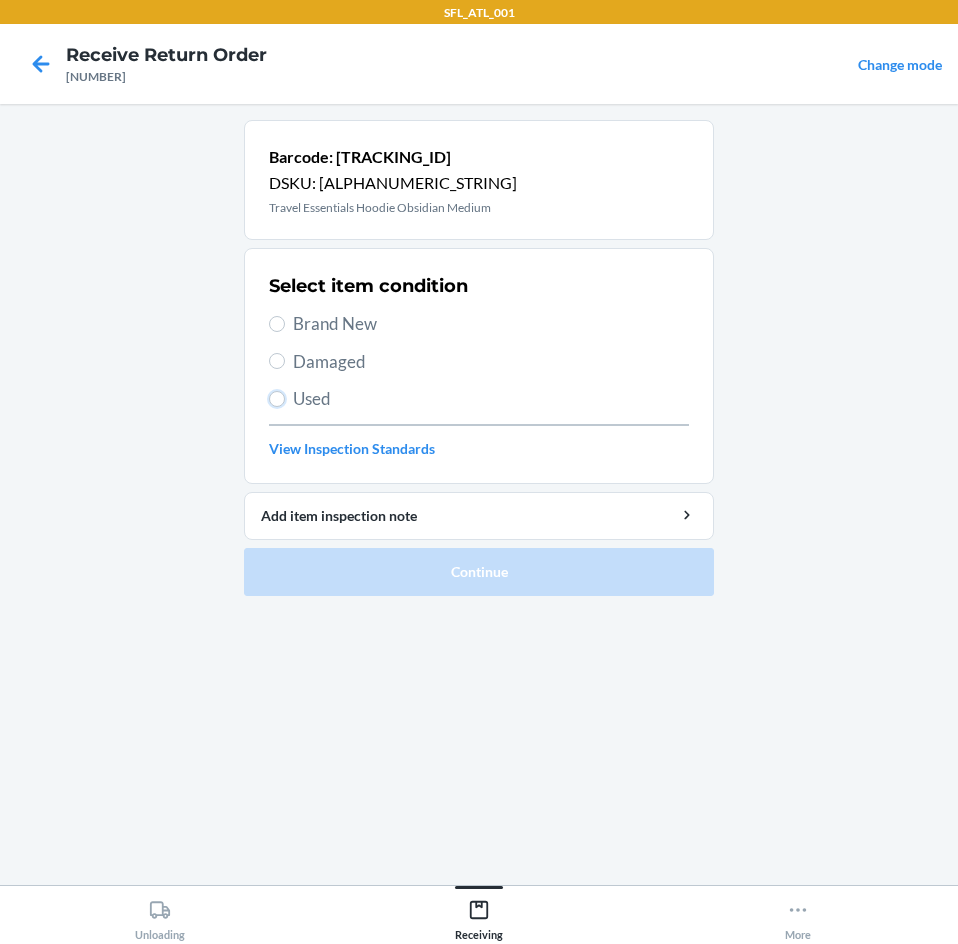 radio on "true" 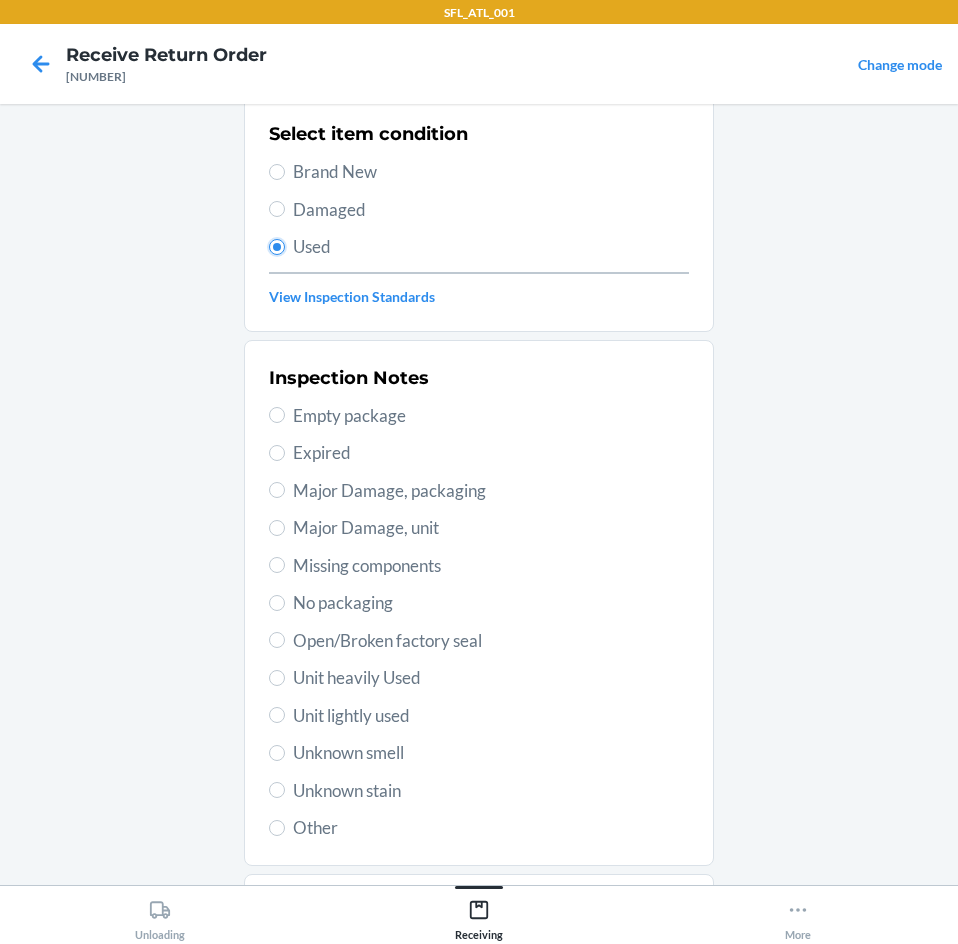 scroll, scrollTop: 261, scrollLeft: 0, axis: vertical 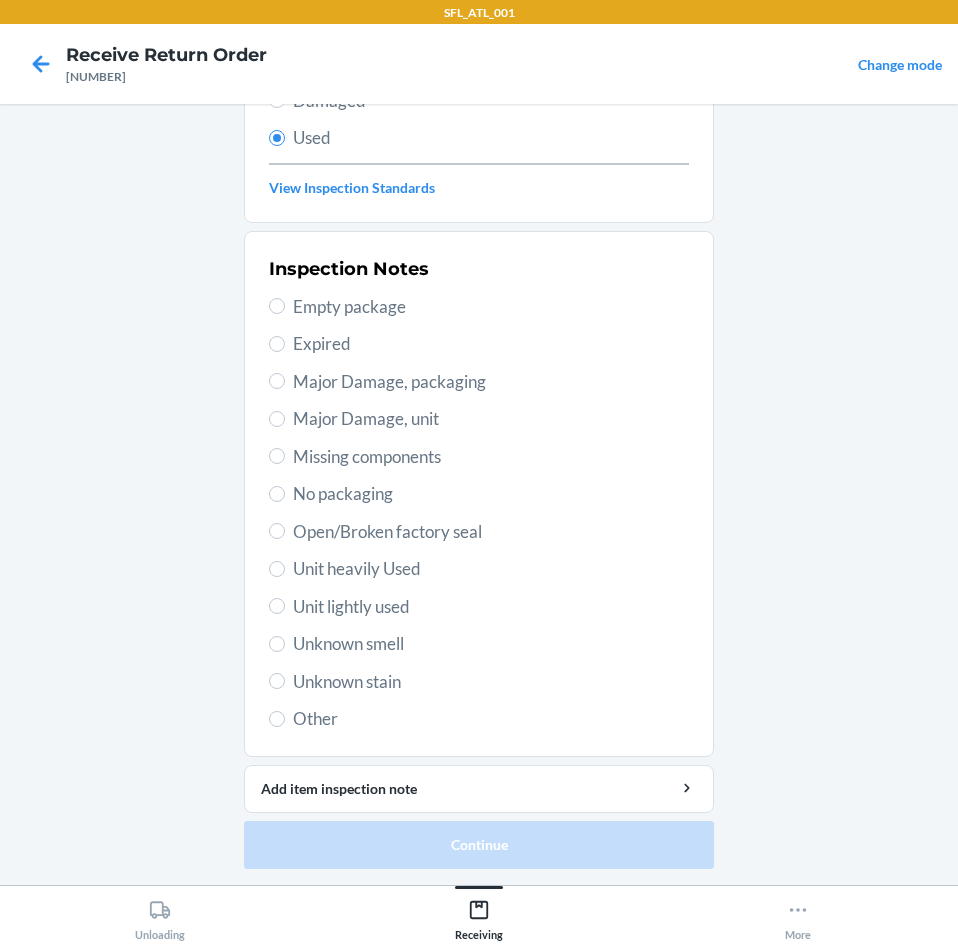 drag, startPoint x: 345, startPoint y: 602, endPoint x: 314, endPoint y: 613, distance: 32.89377 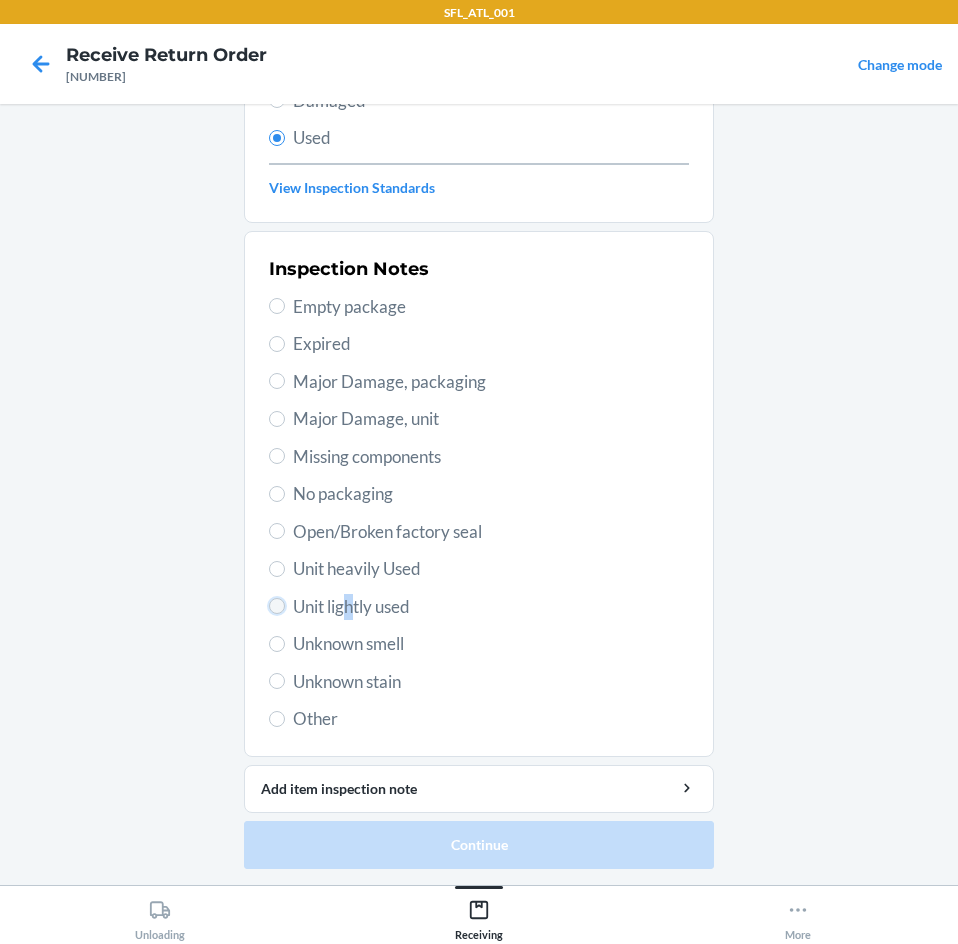click on "Unit lightly used" at bounding box center (277, 606) 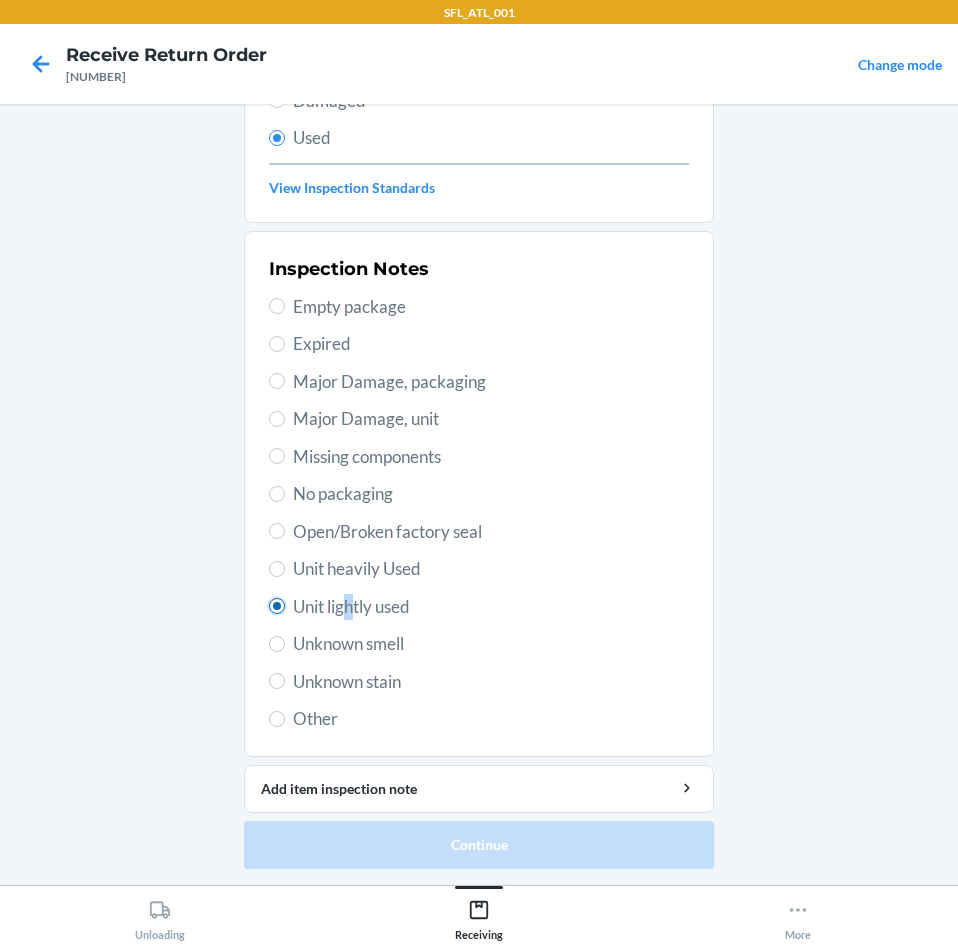 radio on "true" 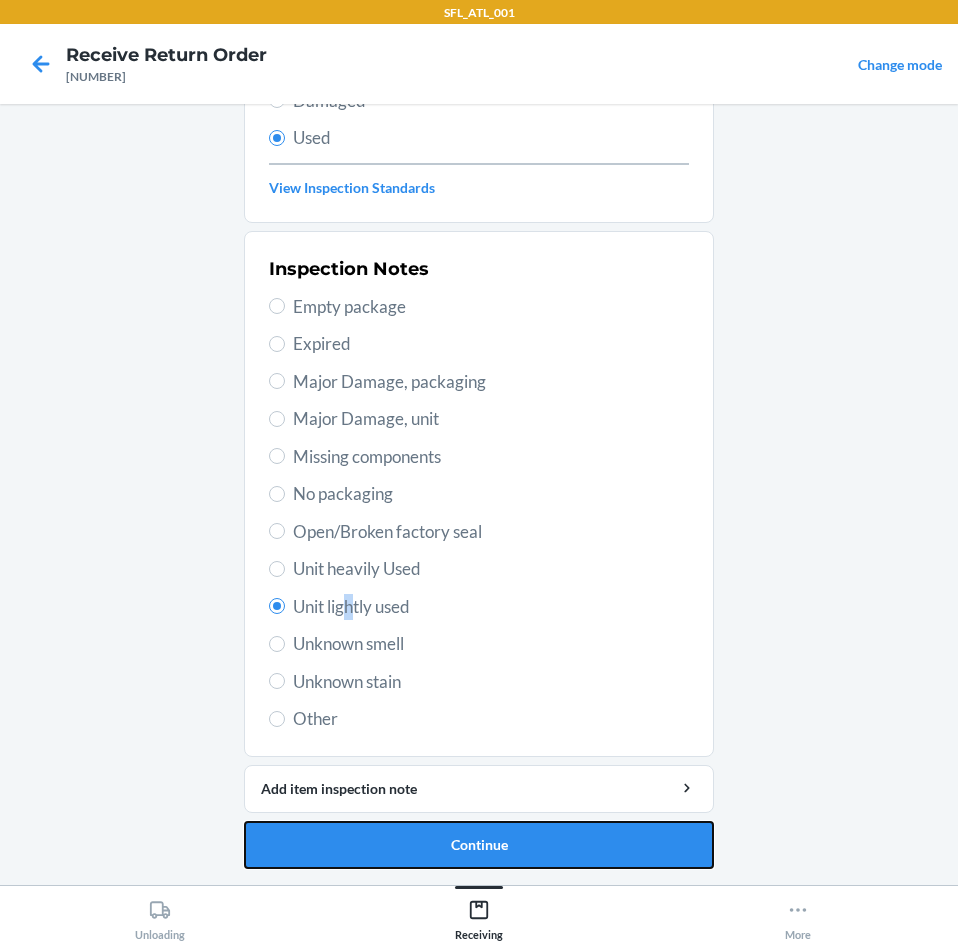 click on "Continue" at bounding box center (479, 845) 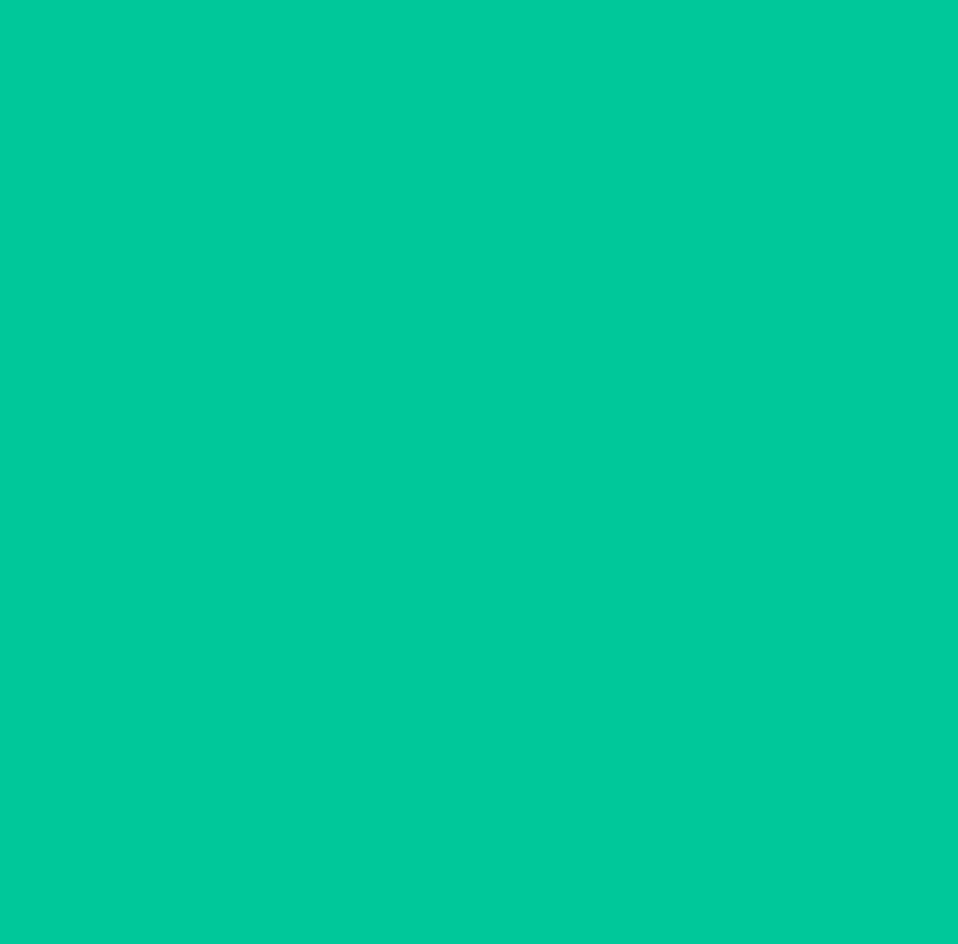 scroll, scrollTop: 0, scrollLeft: 0, axis: both 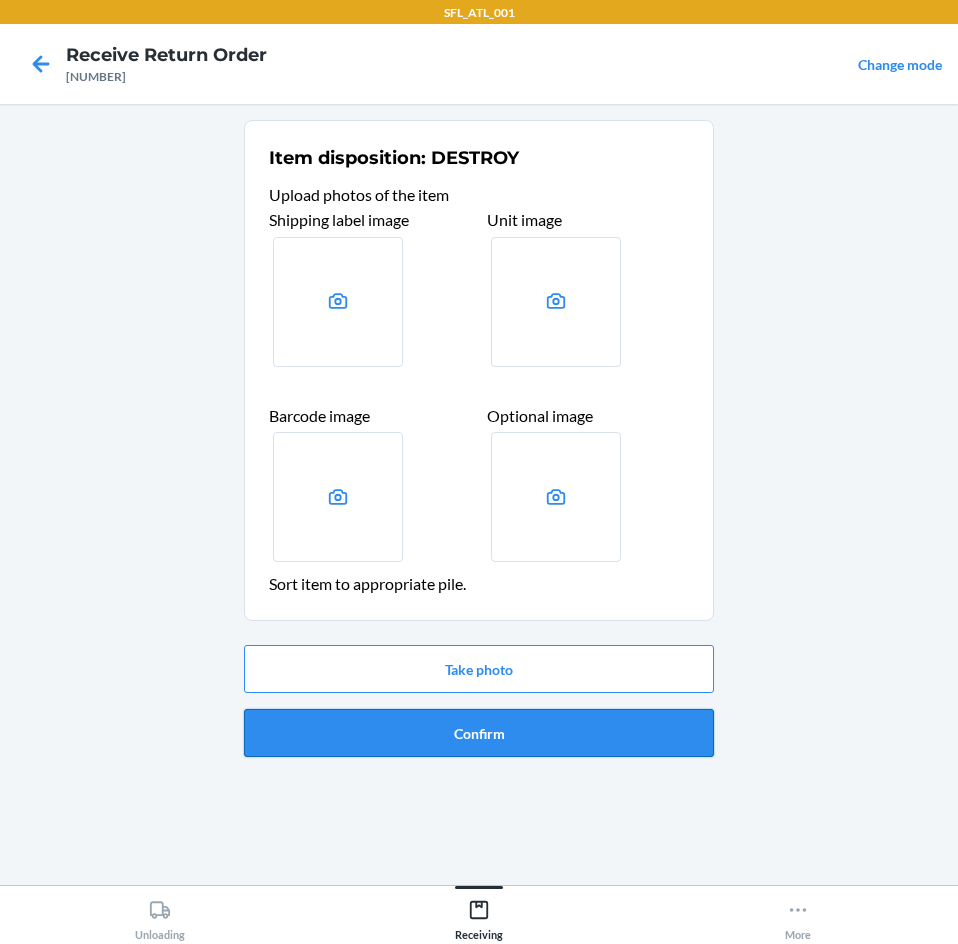 click on "Confirm" at bounding box center [479, 733] 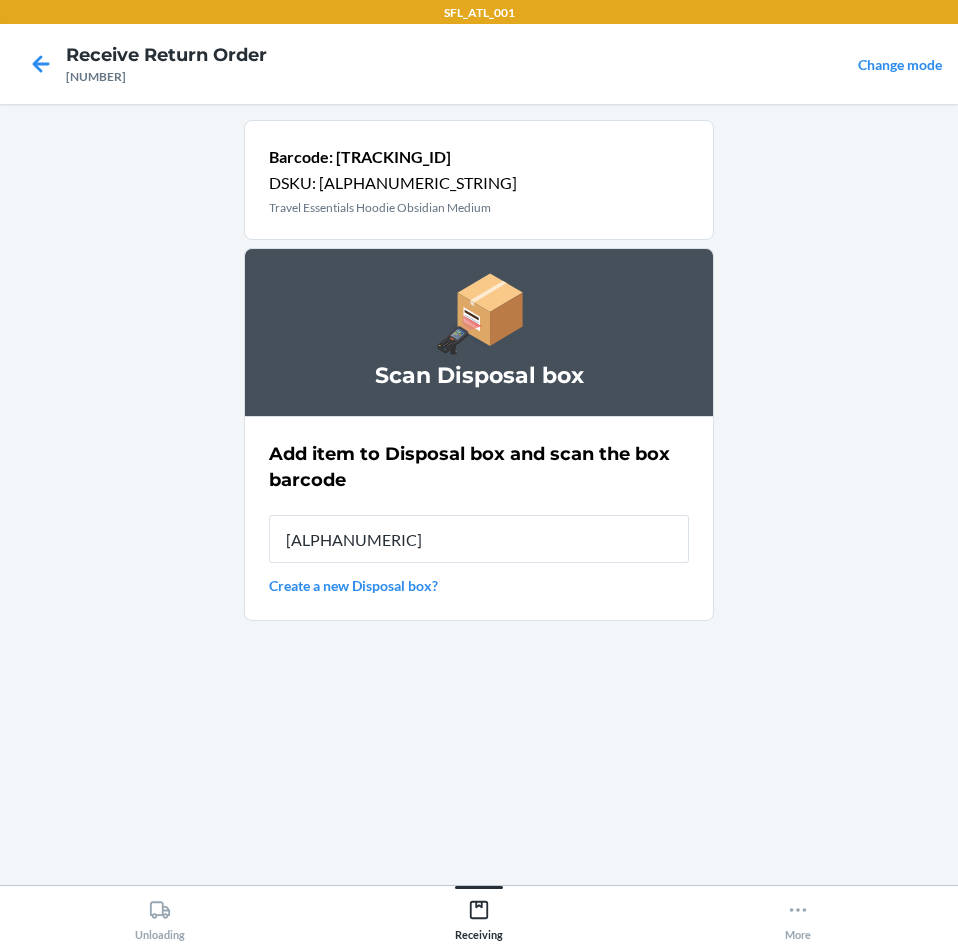 type on "[ALPHANUMERIC]" 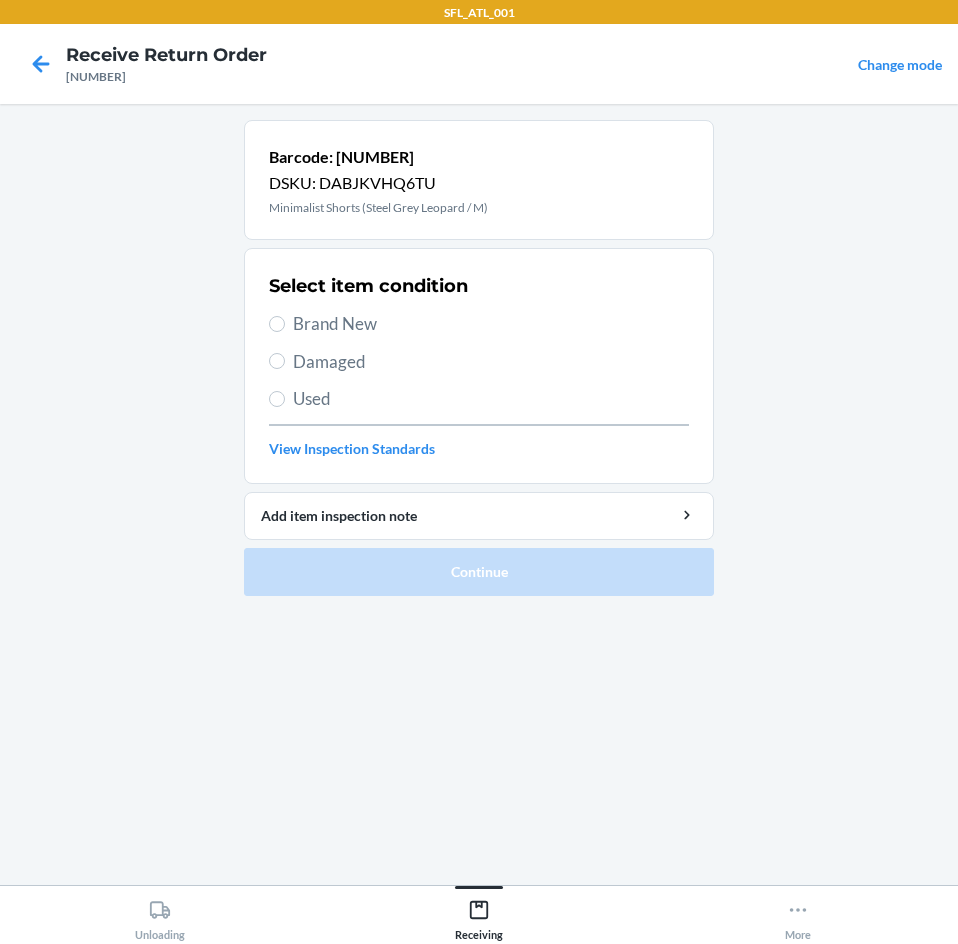 click on "Brand New" at bounding box center [491, 324] 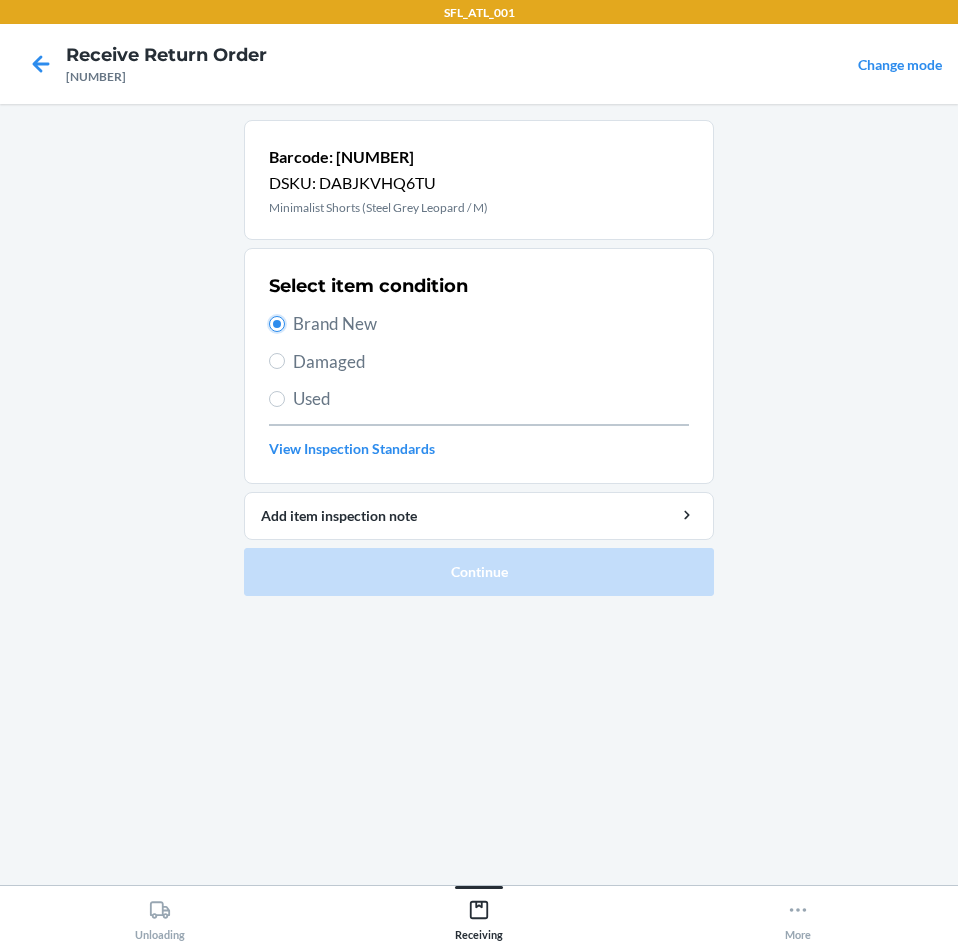 radio on "true" 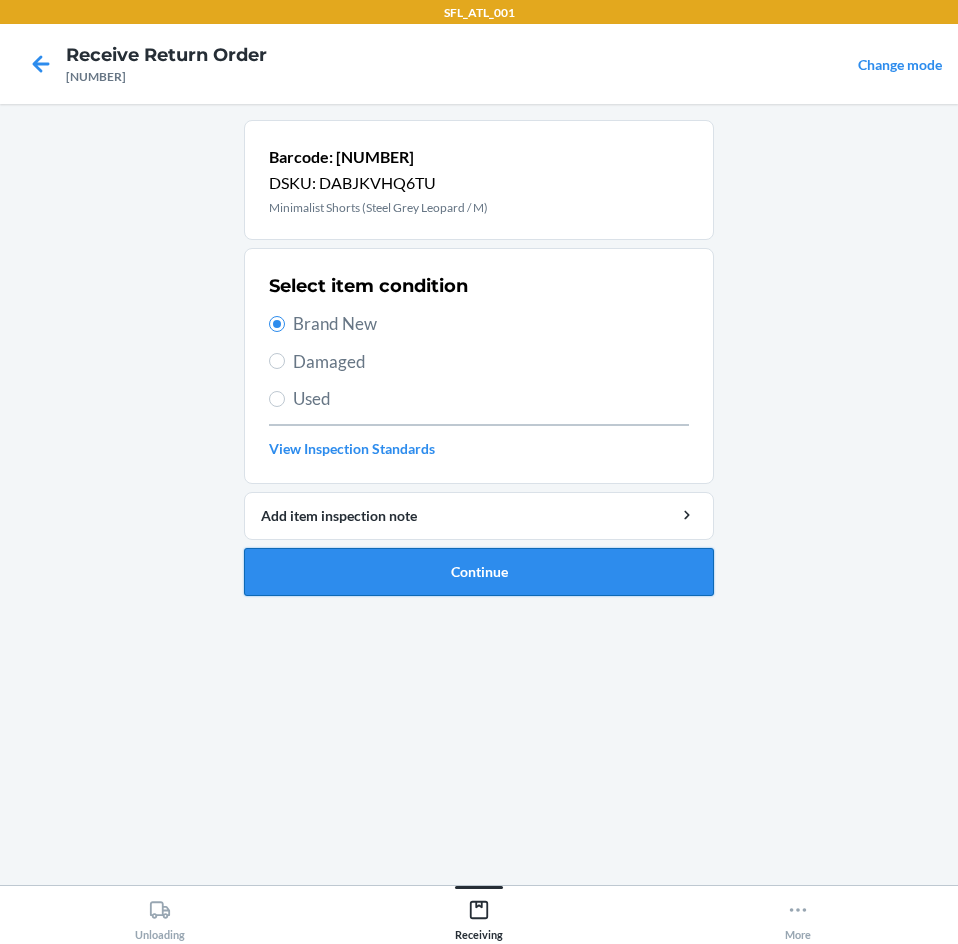 click on "Continue" at bounding box center (479, 572) 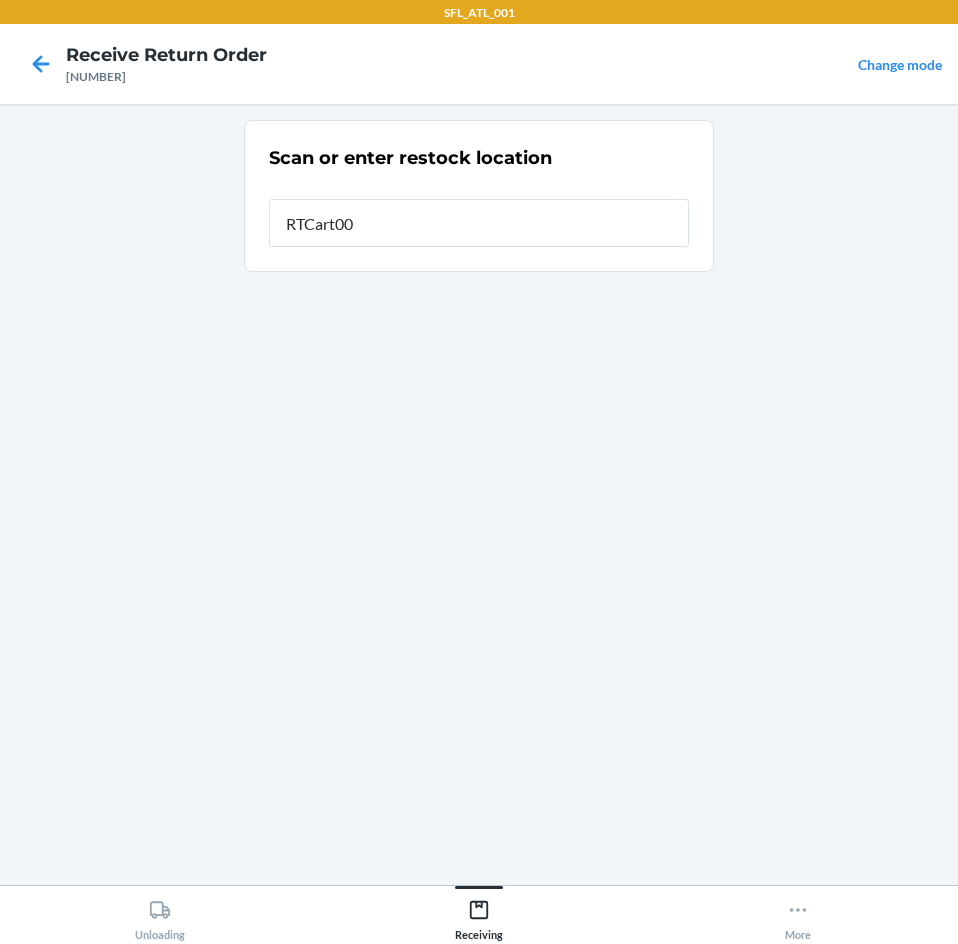 type on "RTCart003" 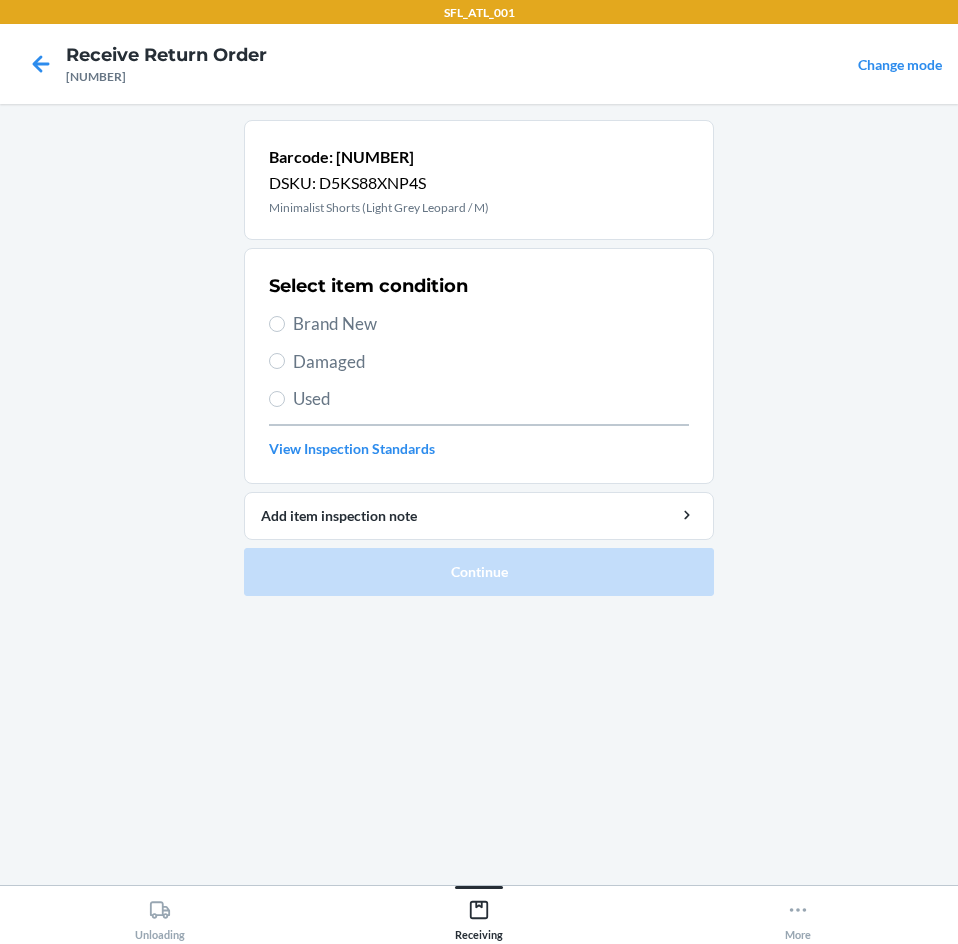 click on "Brand New" at bounding box center (491, 324) 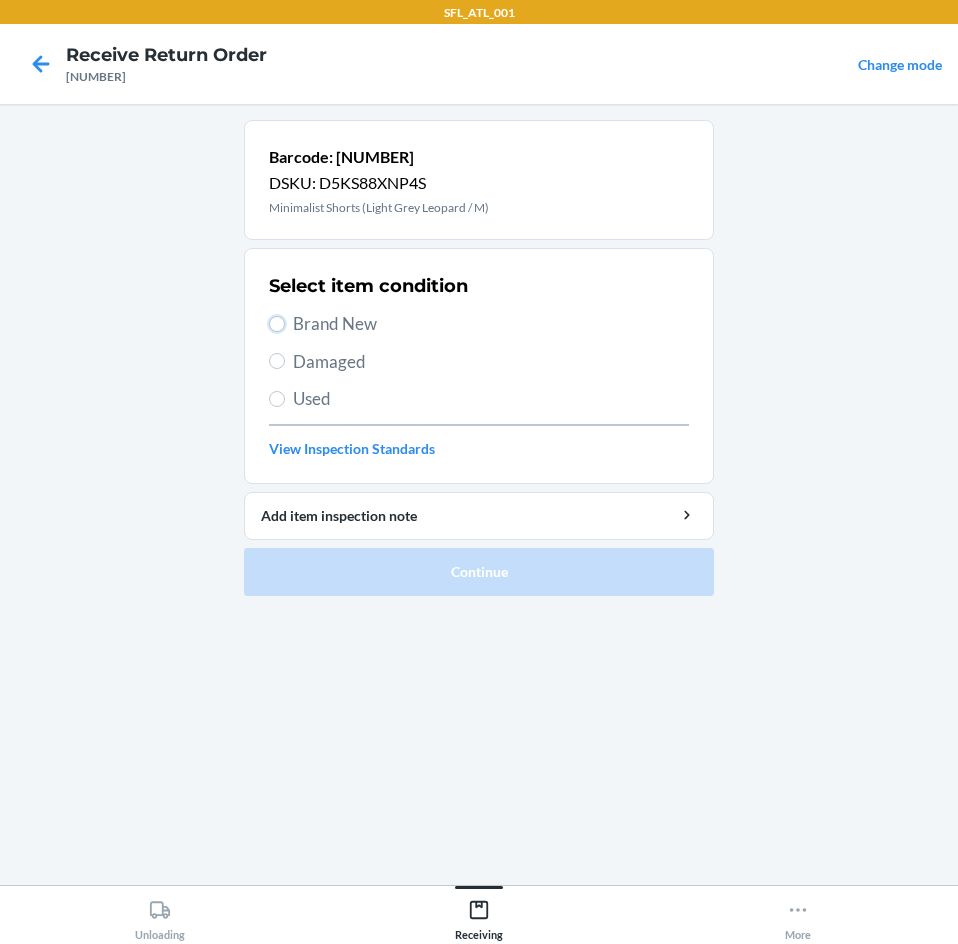 click on "Brand New" at bounding box center [277, 324] 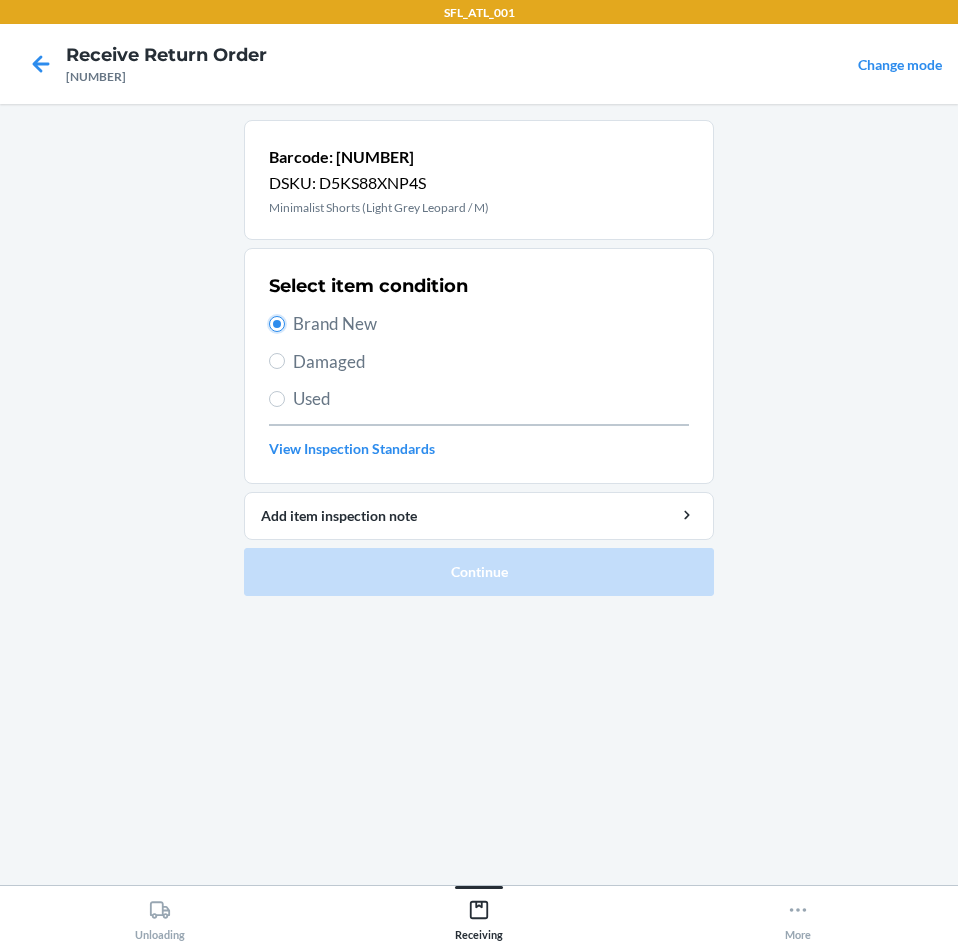 radio on "true" 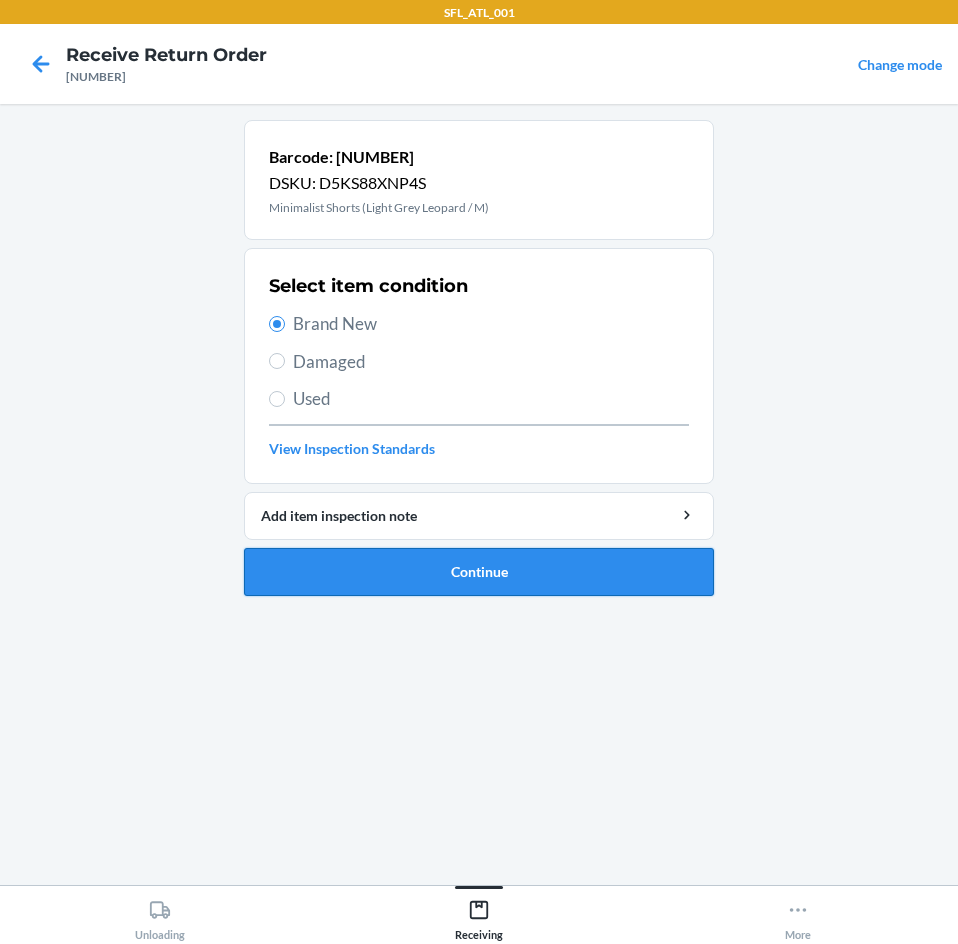 click on "Continue" at bounding box center (479, 572) 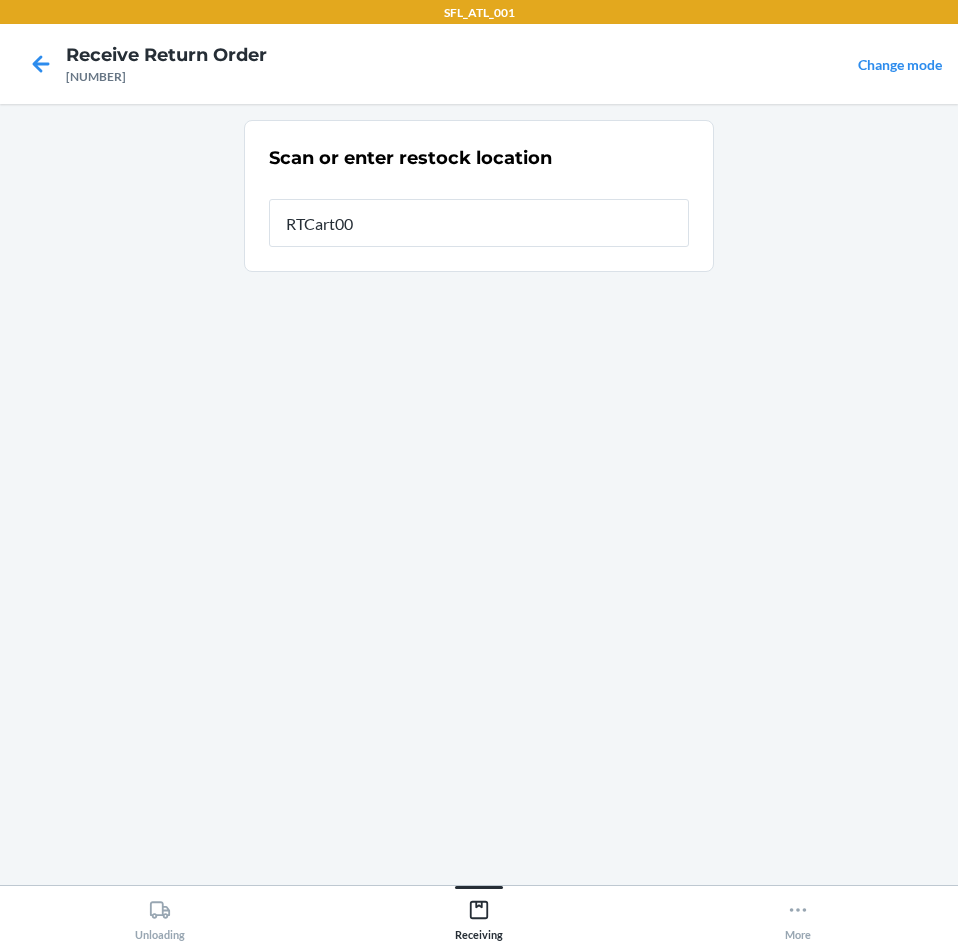type on "RTCart003" 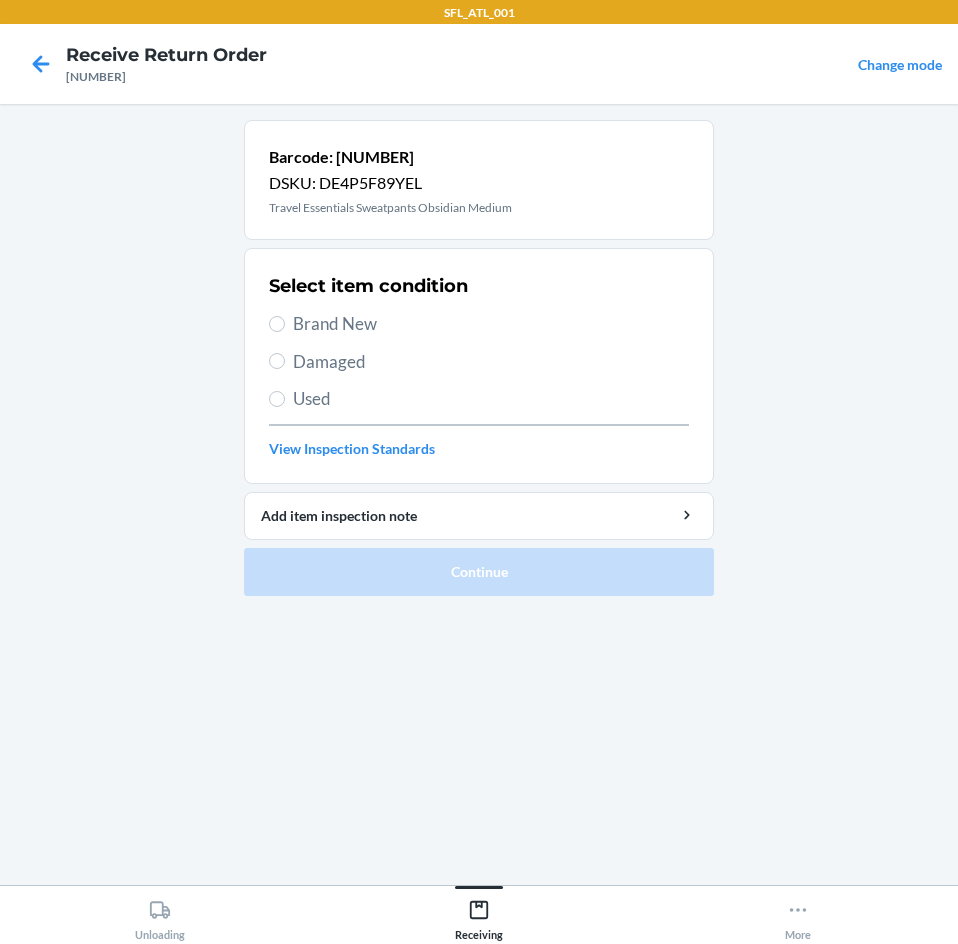 click on "Brand New" at bounding box center [491, 324] 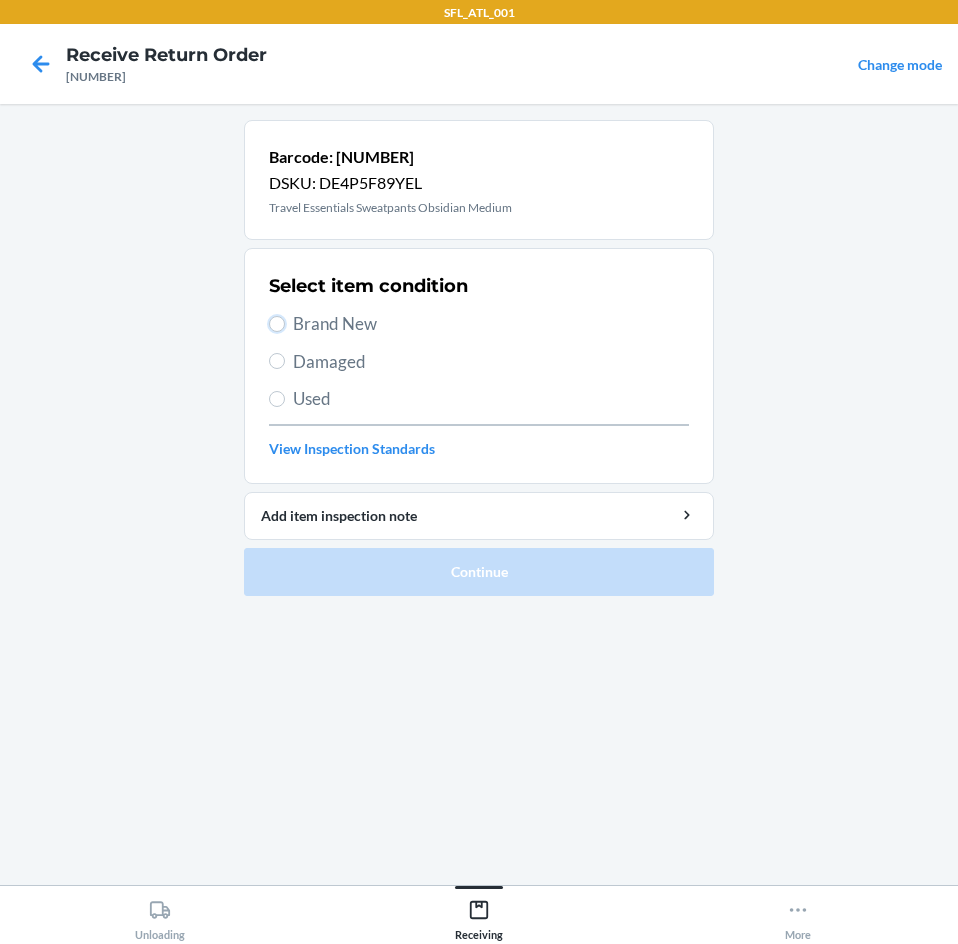 click on "Brand New" at bounding box center (277, 324) 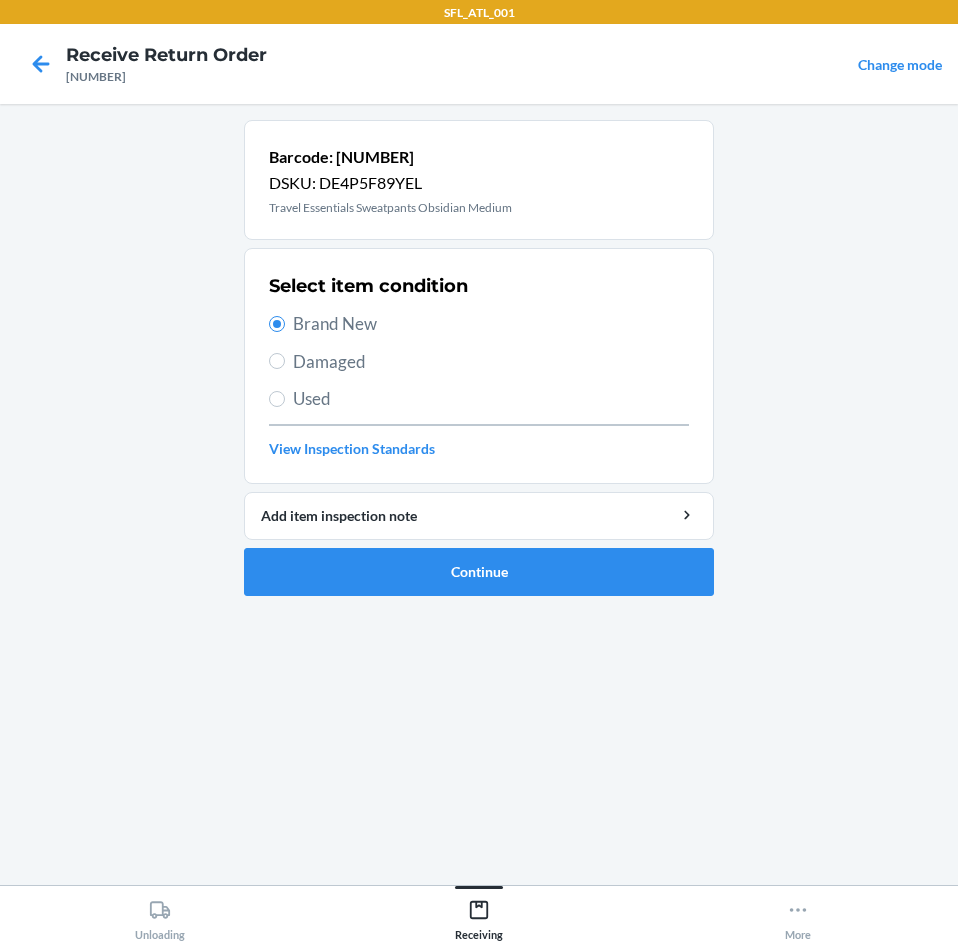click on "Used" at bounding box center (491, 399) 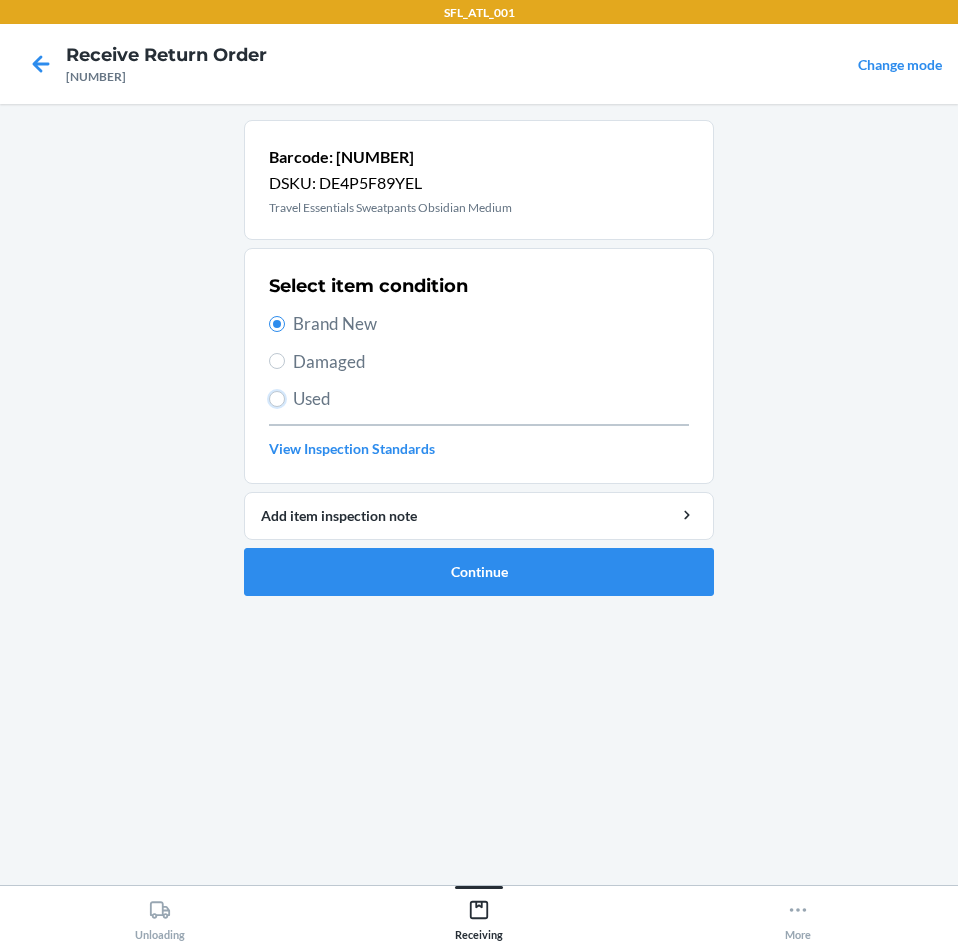 click on "Used" at bounding box center (277, 399) 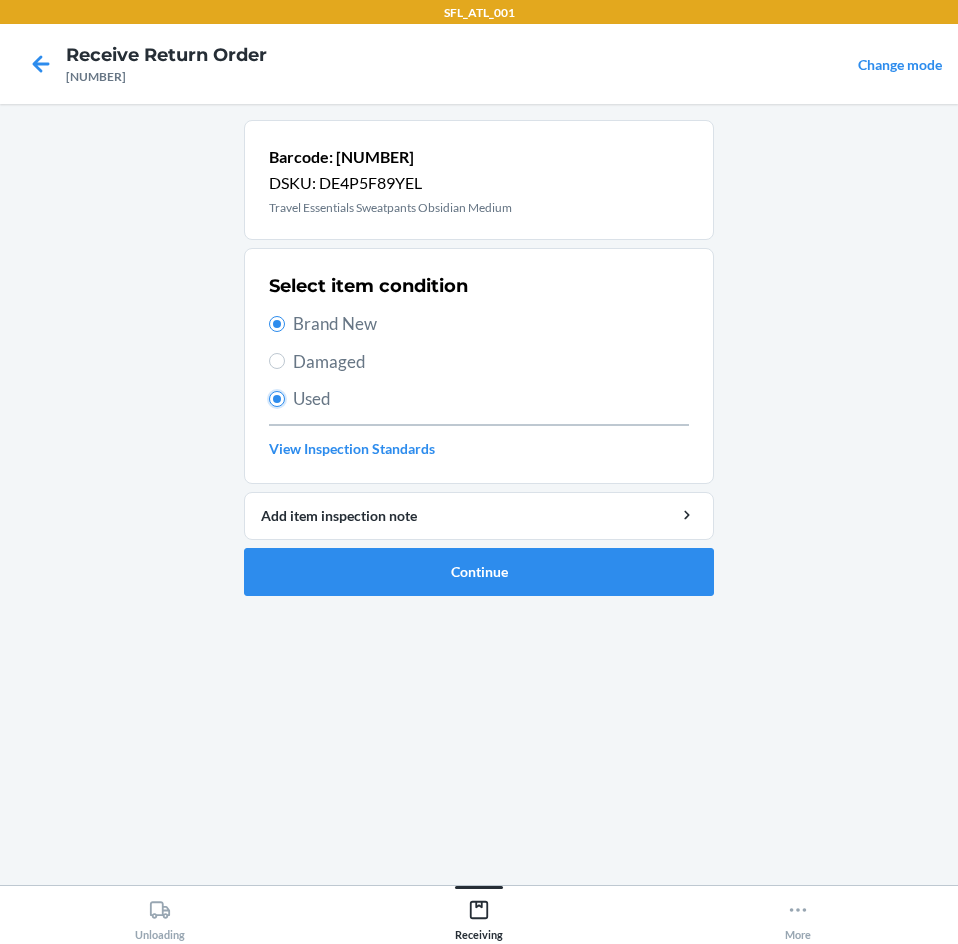 radio on "false" 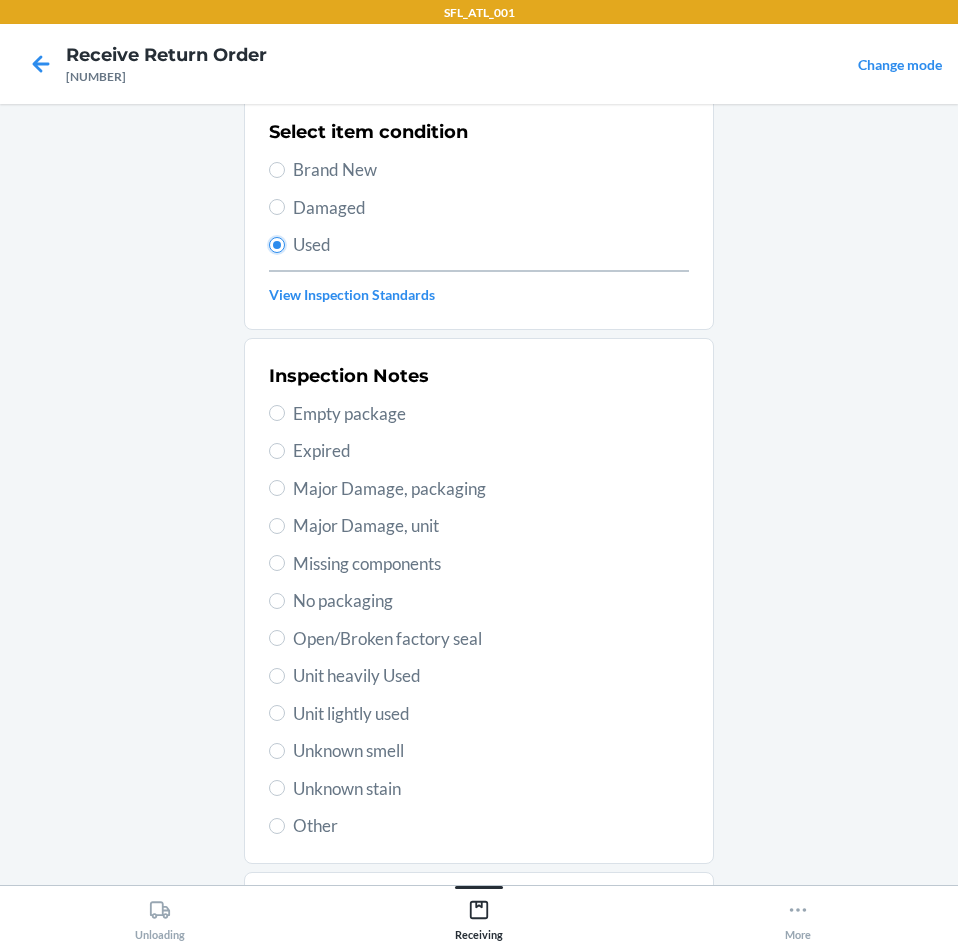 scroll, scrollTop: 261, scrollLeft: 0, axis: vertical 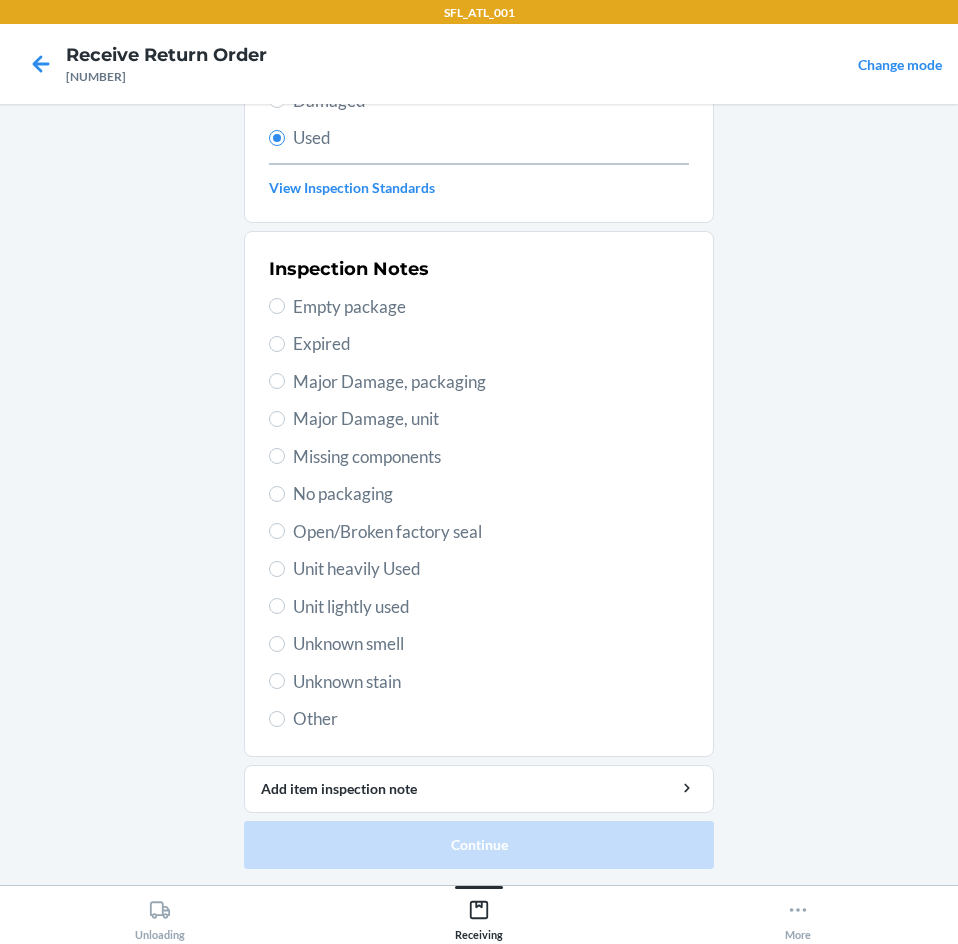click on "Unknown smell" at bounding box center (491, 644) 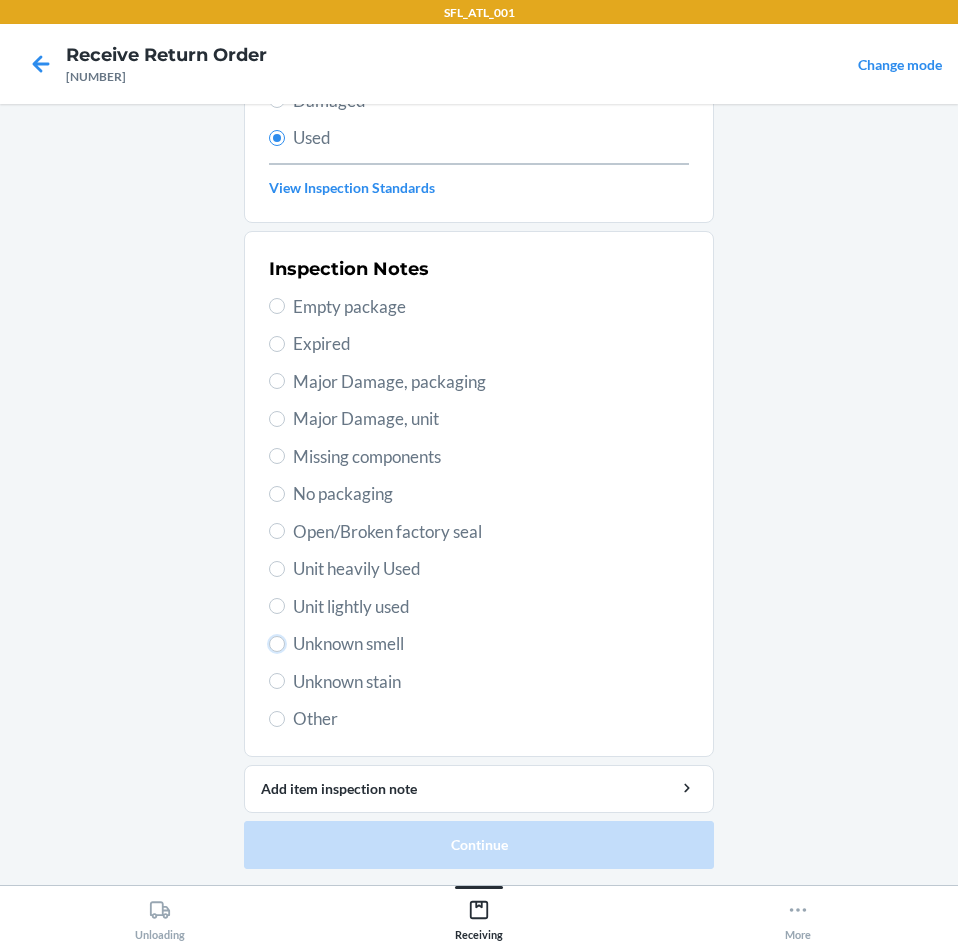 click on "Unknown smell" at bounding box center [277, 644] 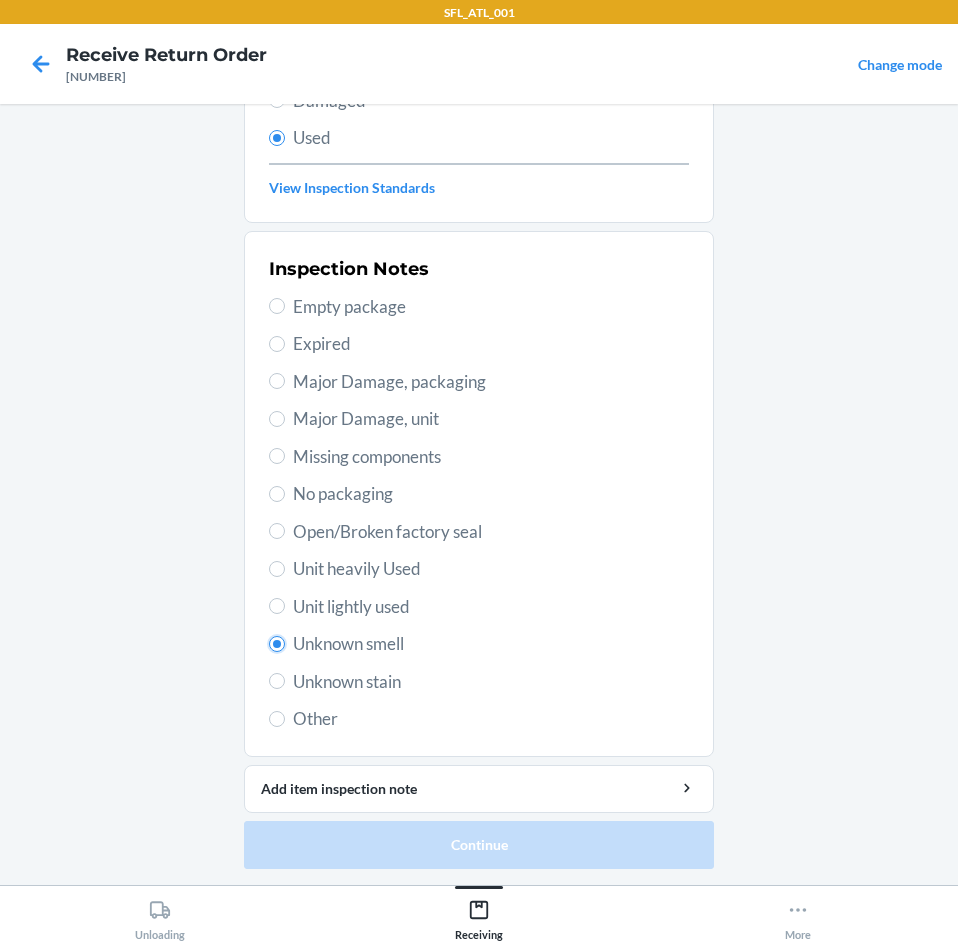 radio on "true" 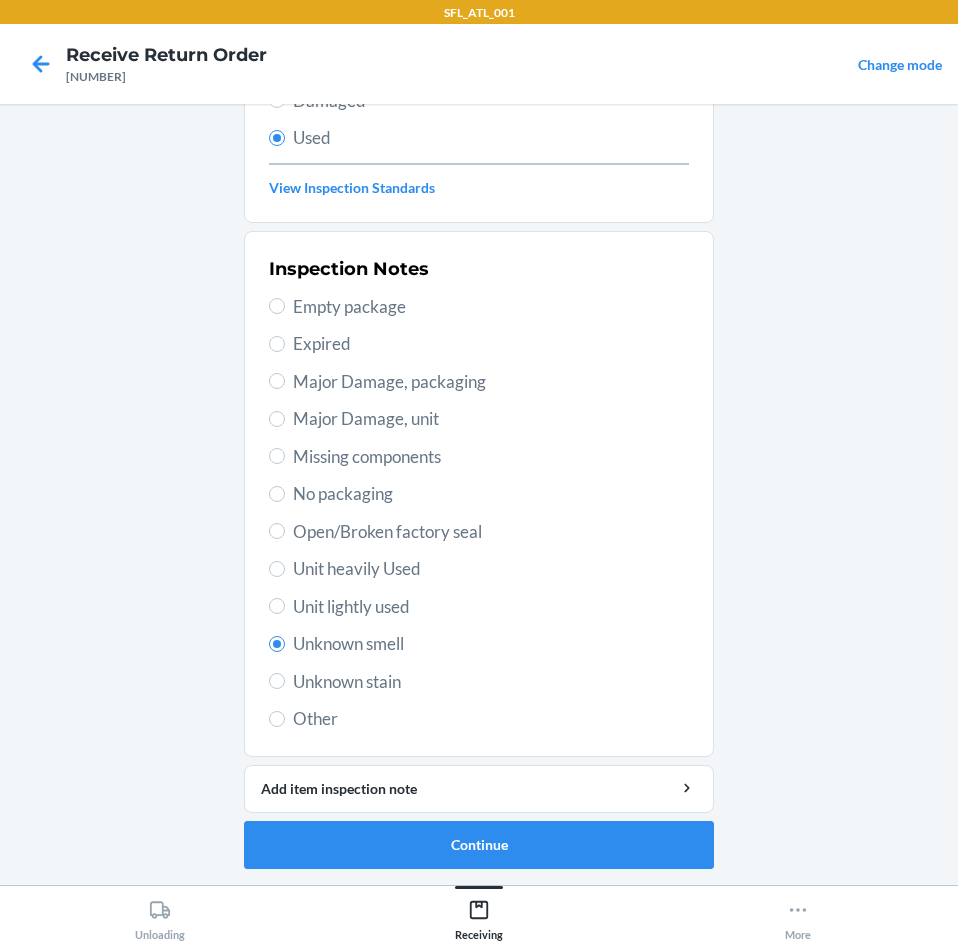 click on "Unit lightly used" at bounding box center (491, 607) 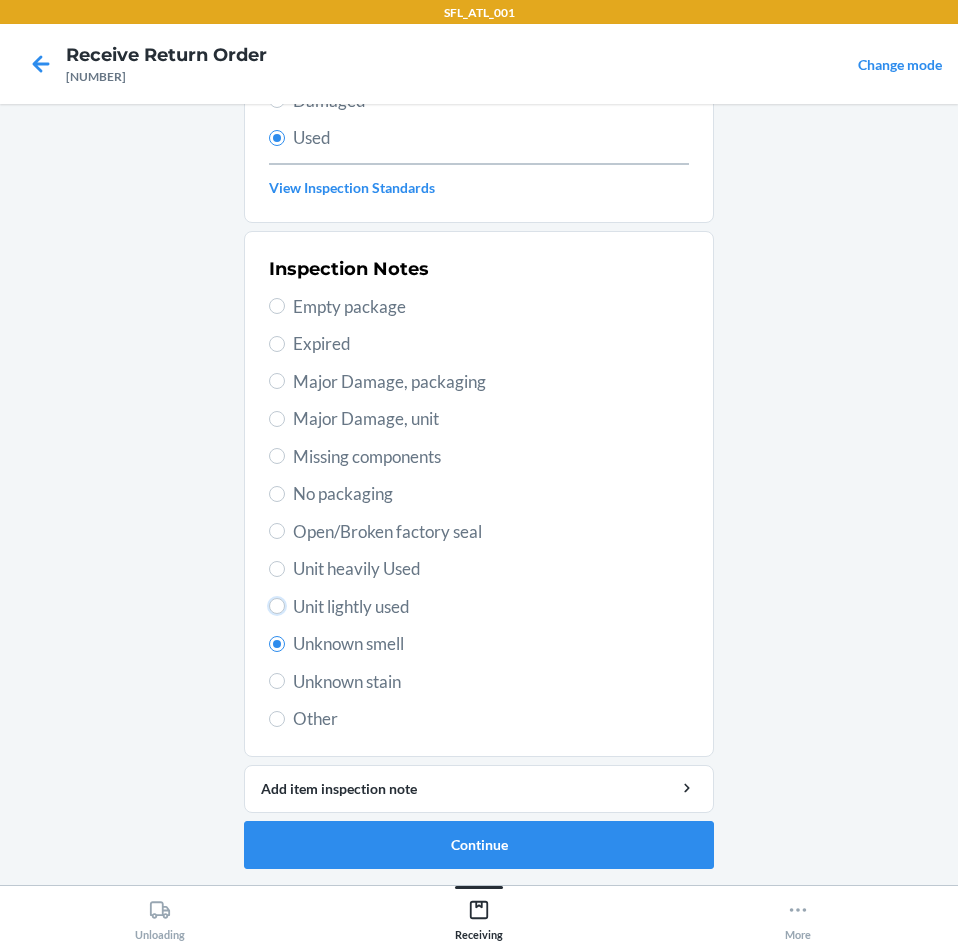 click on "Unit lightly used" at bounding box center [277, 606] 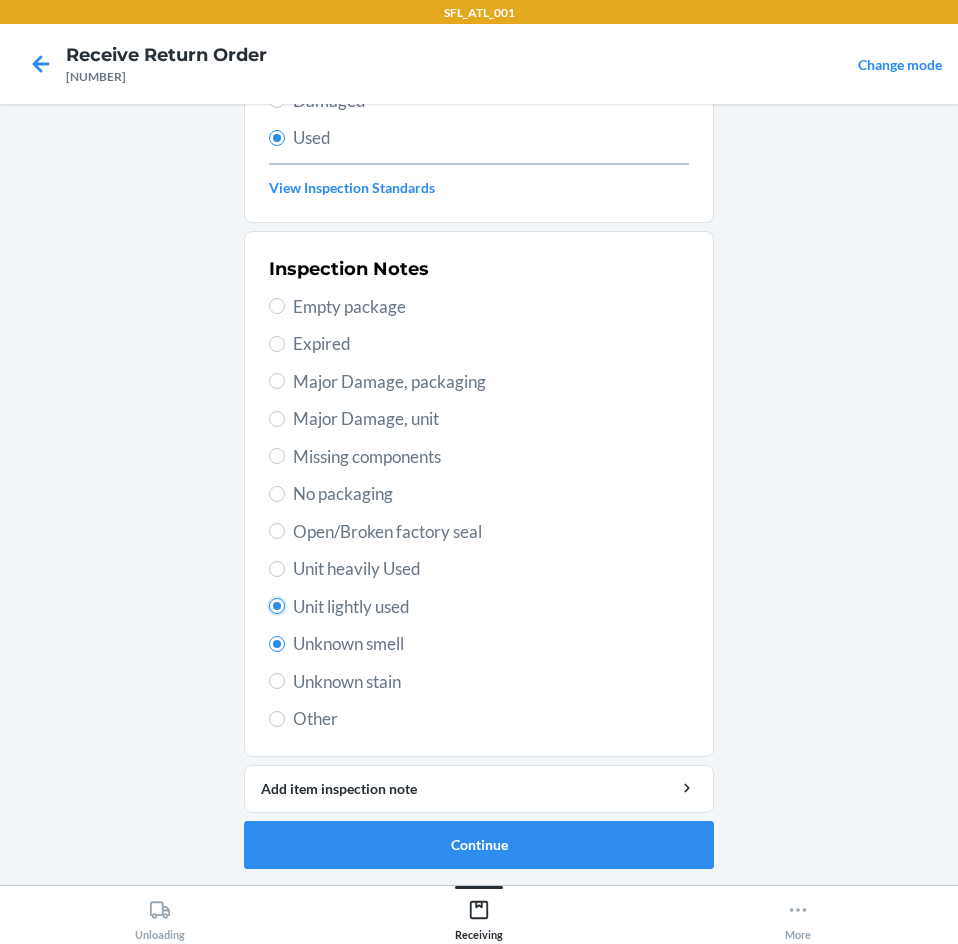 radio on "true" 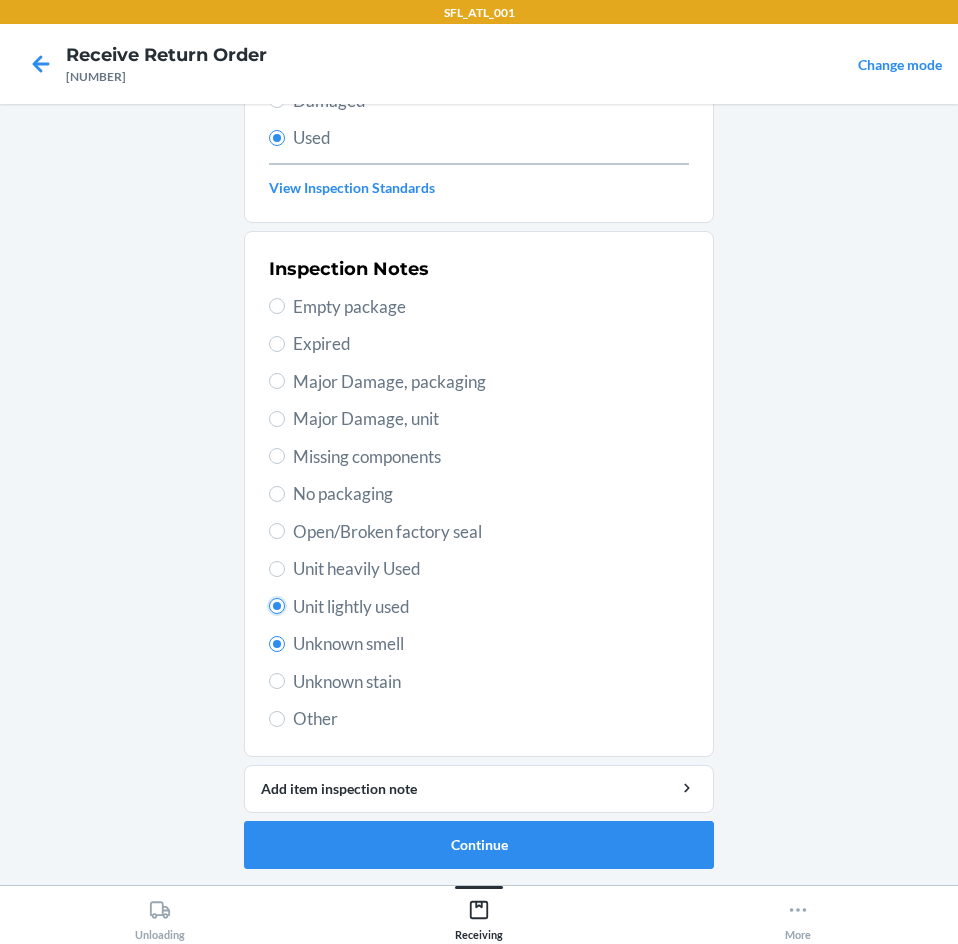 radio on "false" 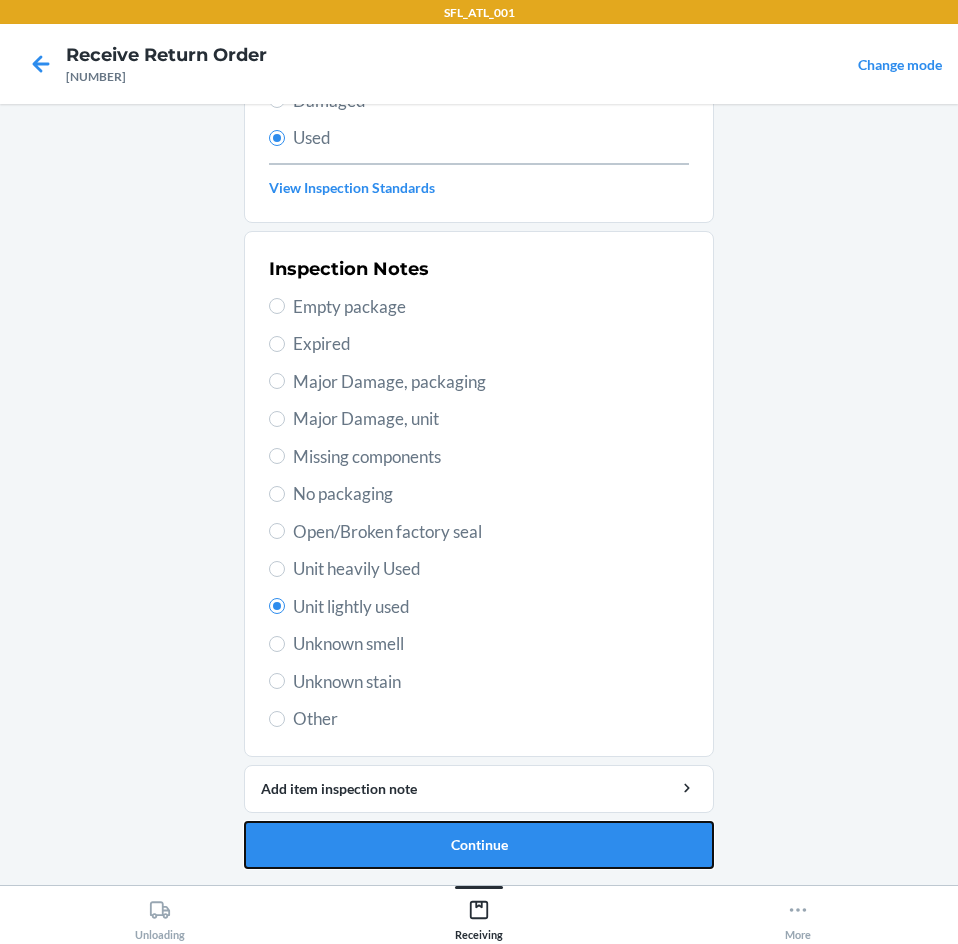 drag, startPoint x: 358, startPoint y: 831, endPoint x: 425, endPoint y: 831, distance: 67 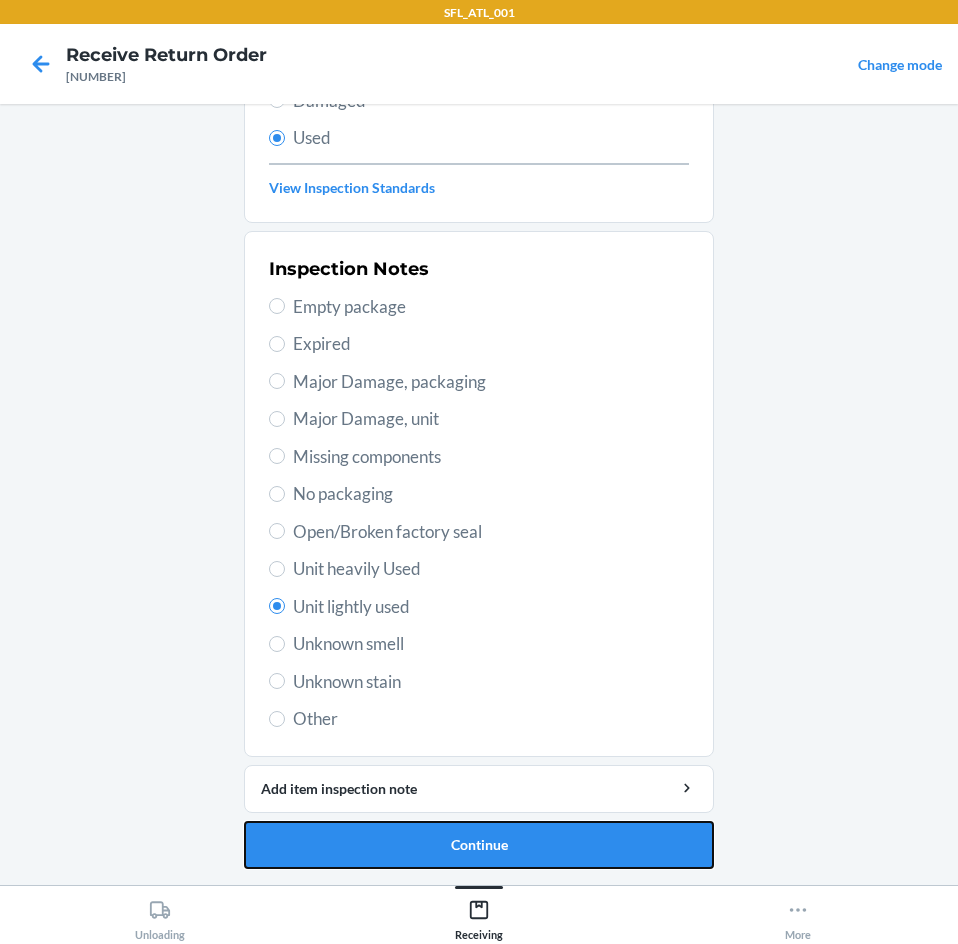 click on "Continue" at bounding box center [479, 845] 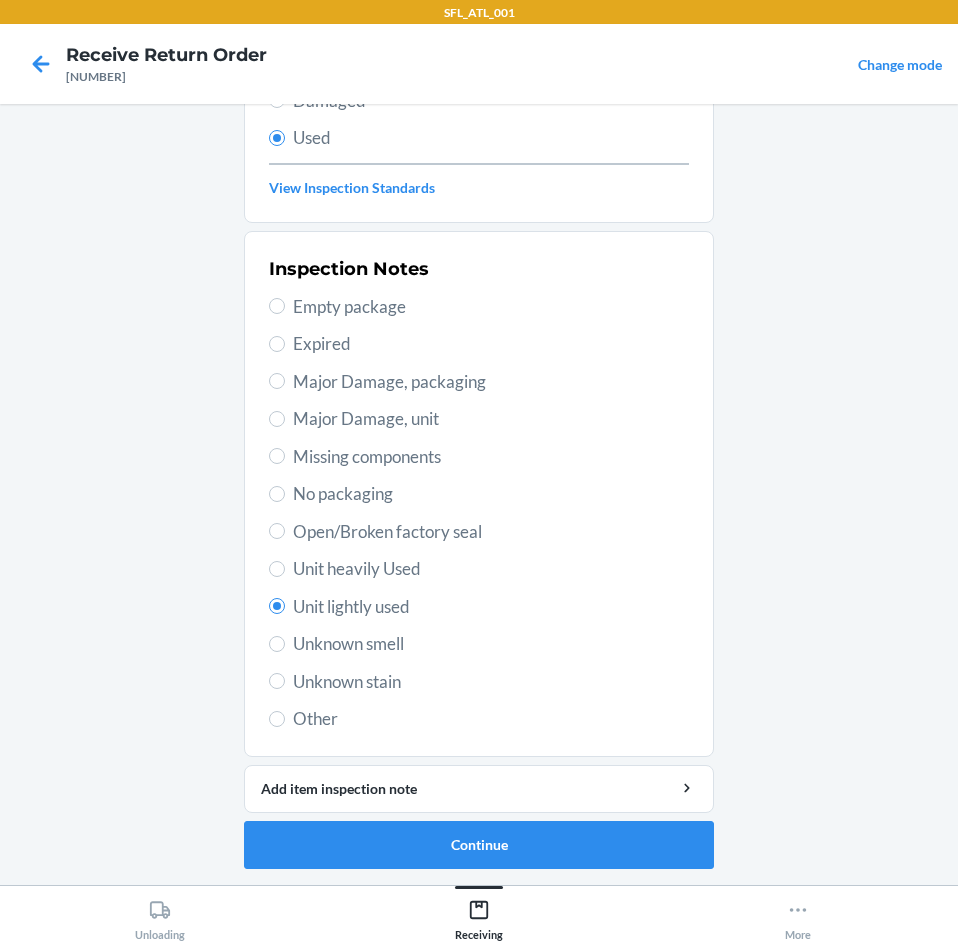 scroll, scrollTop: 0, scrollLeft: 0, axis: both 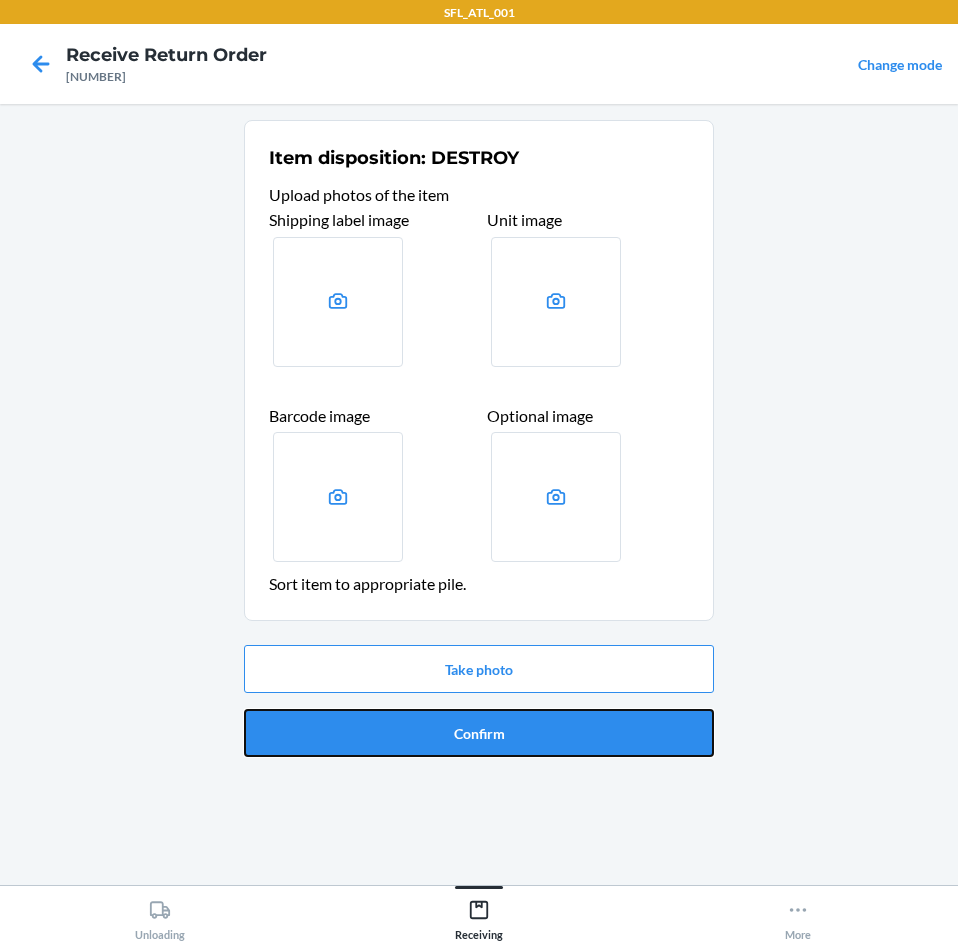 drag, startPoint x: 577, startPoint y: 740, endPoint x: 561, endPoint y: 737, distance: 16.27882 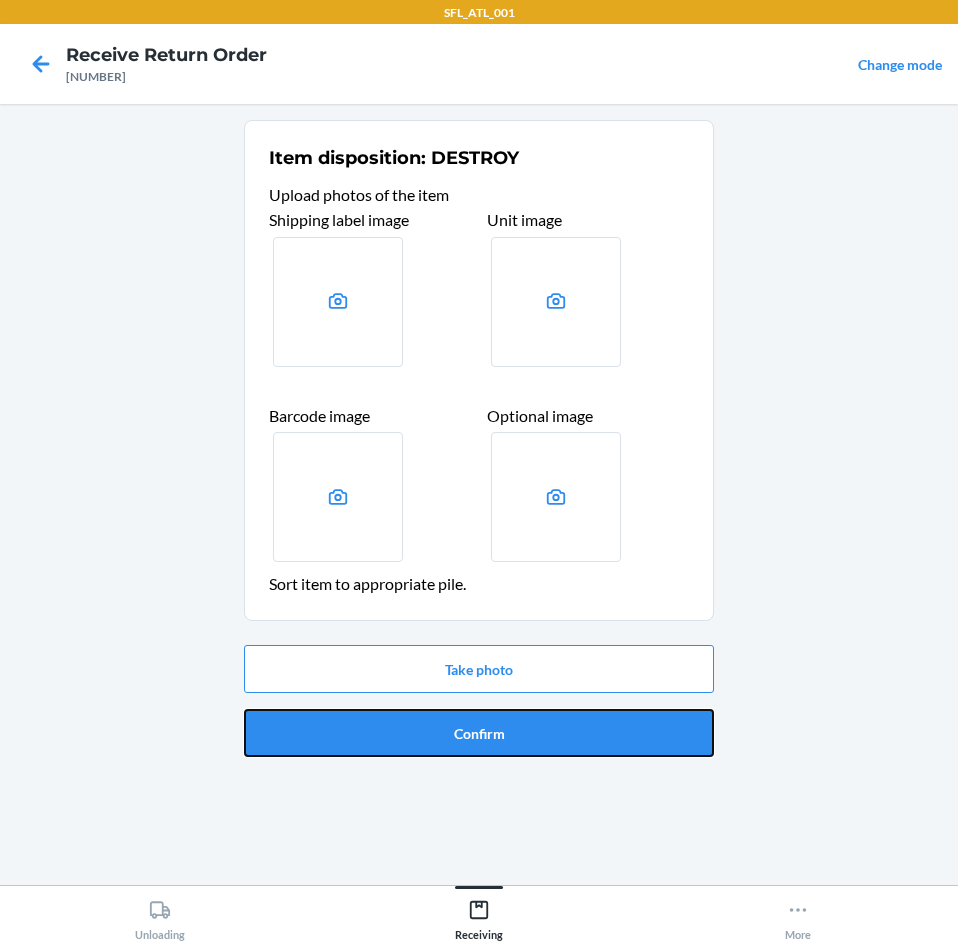 click on "Confirm" at bounding box center (479, 733) 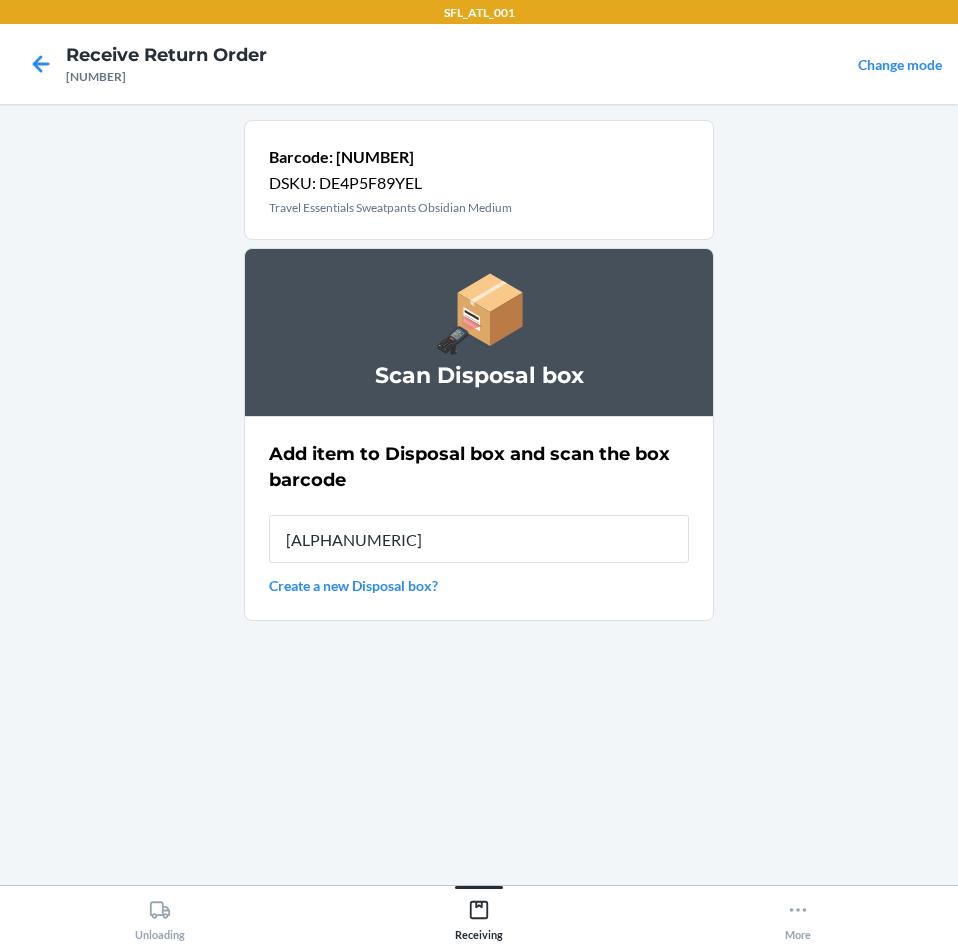 type on "[ALPHANUMERIC]" 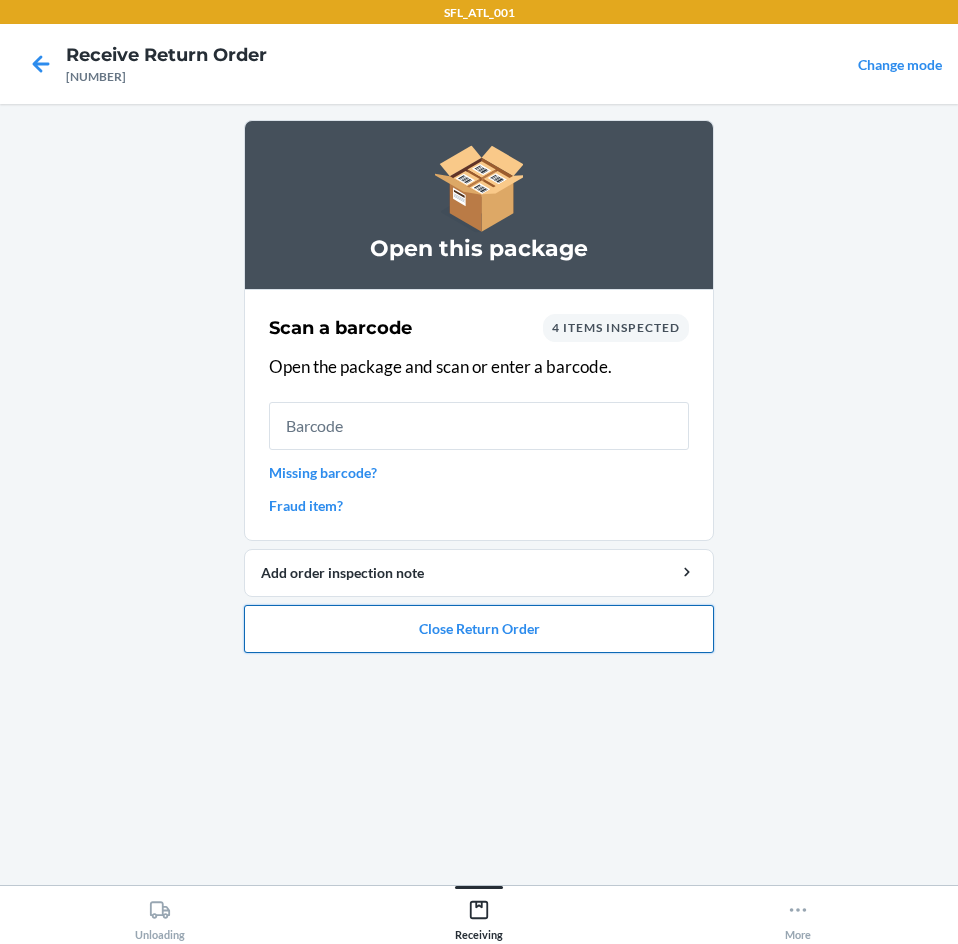 click on "Close Return Order" at bounding box center (479, 629) 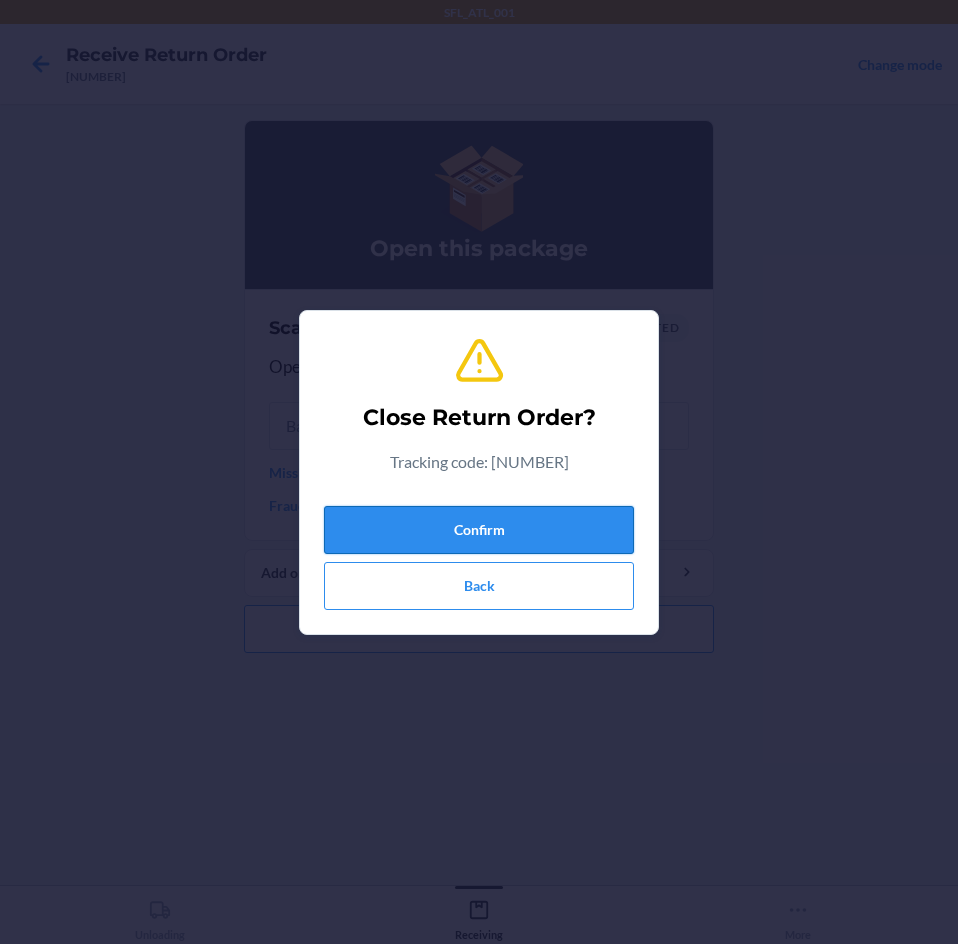 click on "Confirm" at bounding box center (479, 530) 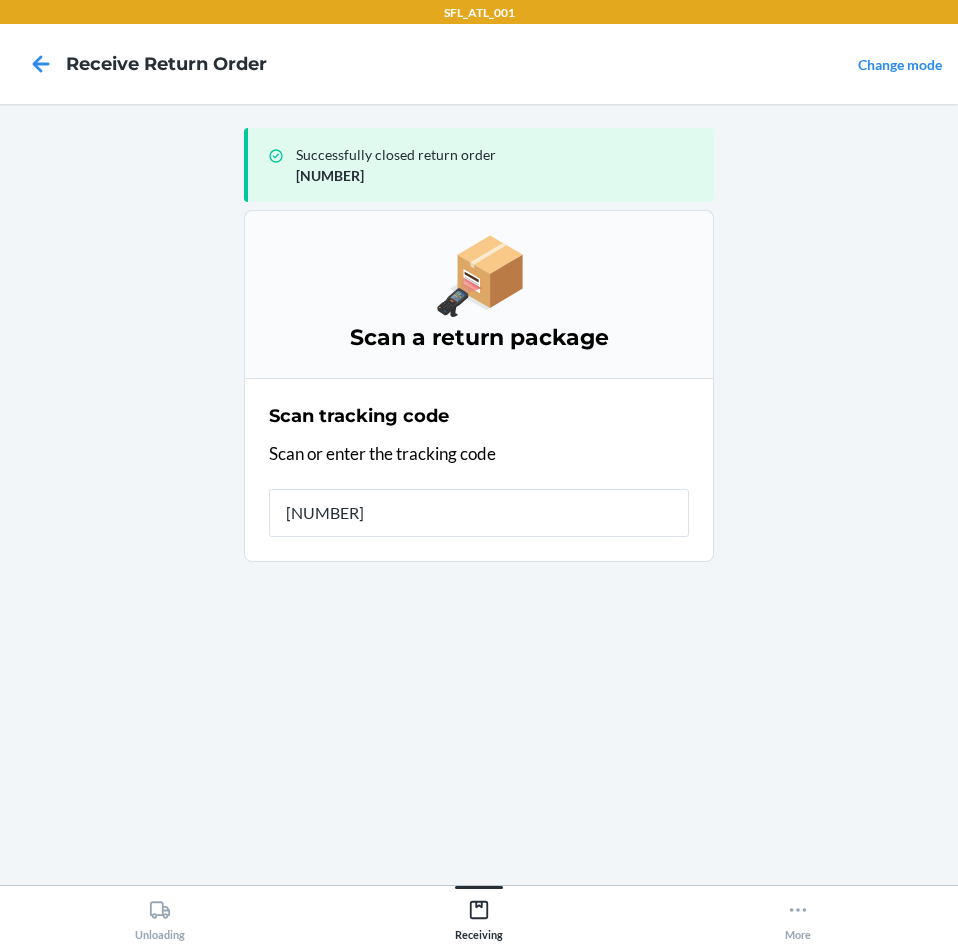 type on "[NUMBER]" 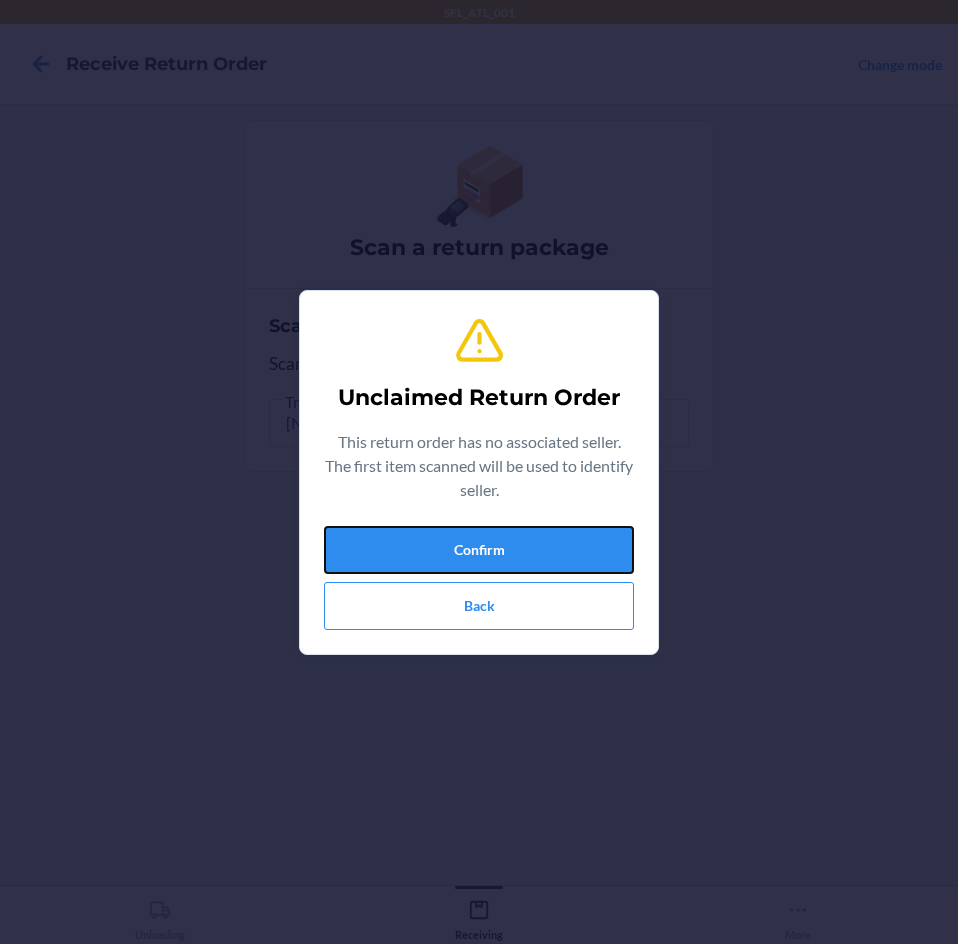 click on "Confirm" at bounding box center [479, 550] 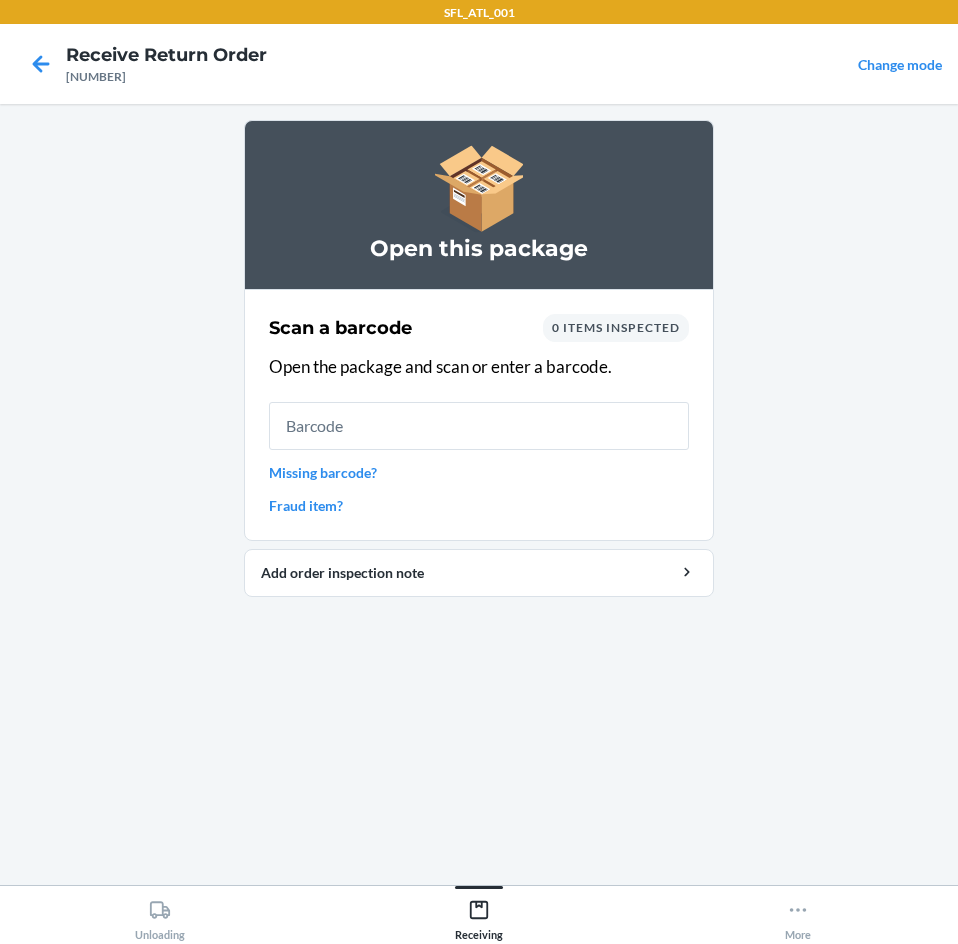 click on "Fraud item?" at bounding box center (479, 505) 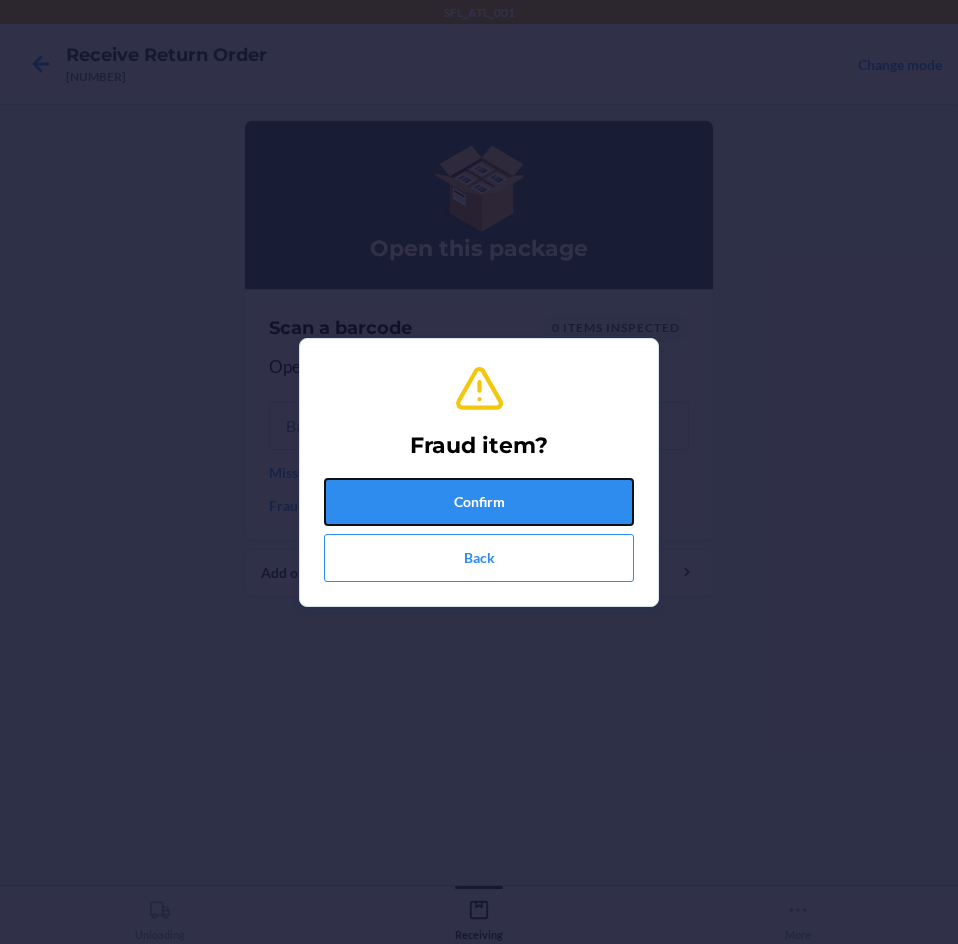 click on "Confirm" at bounding box center [479, 502] 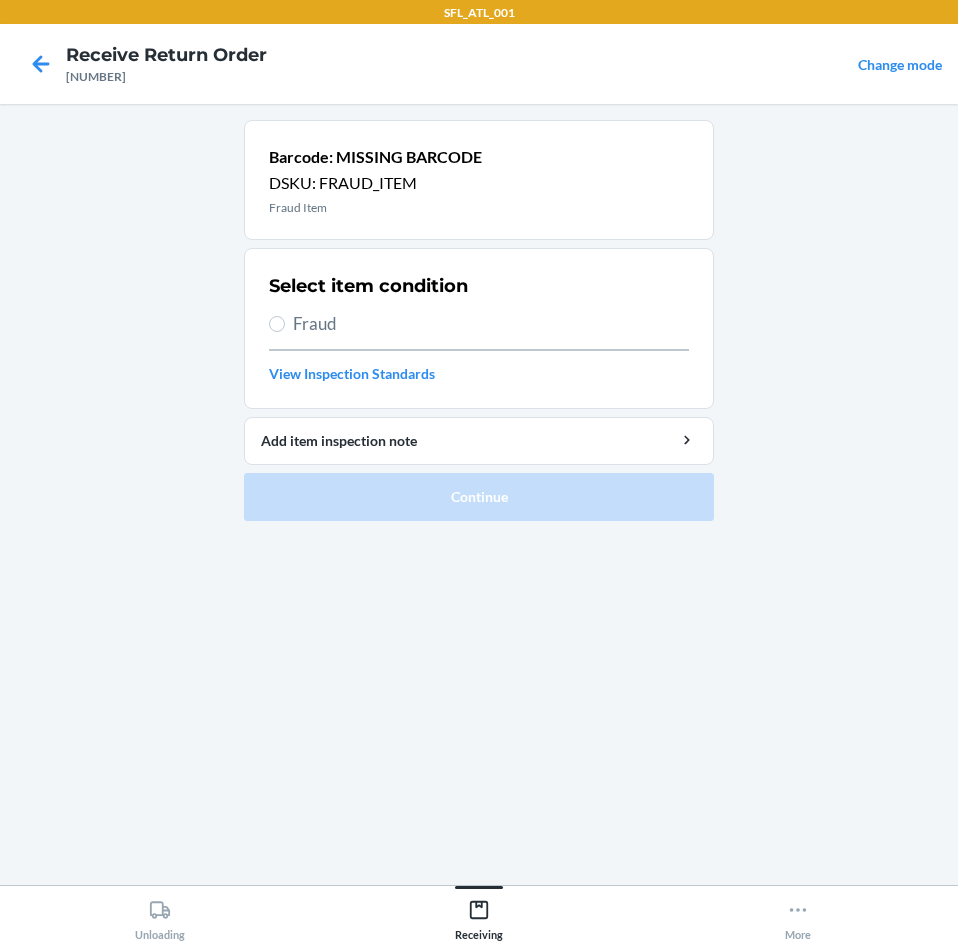 click on "Fraud" at bounding box center [491, 324] 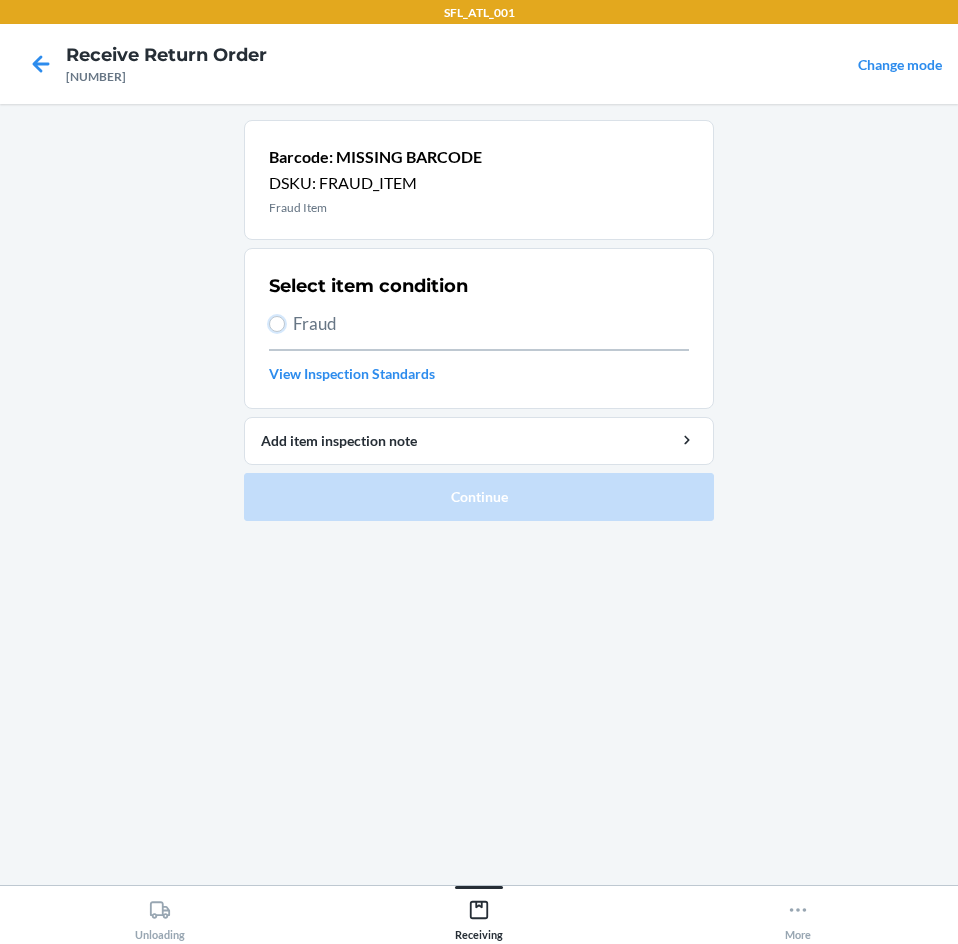 click on "Fraud" at bounding box center (277, 324) 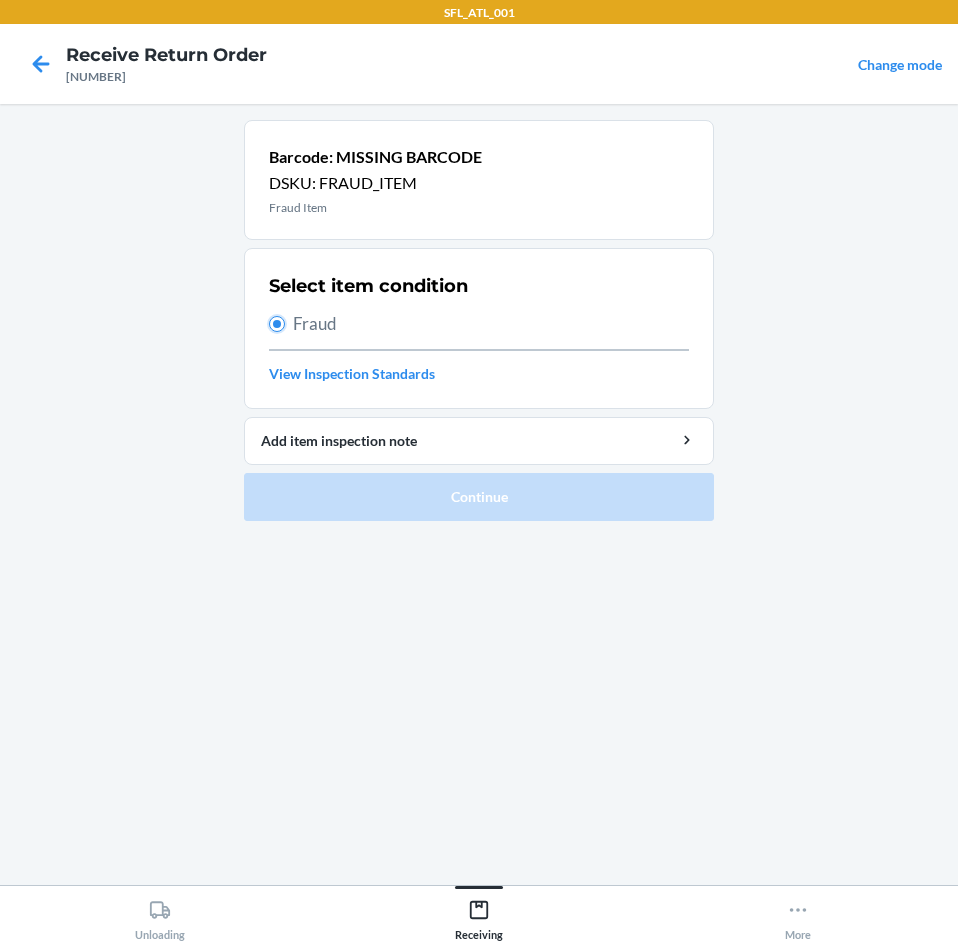 radio on "true" 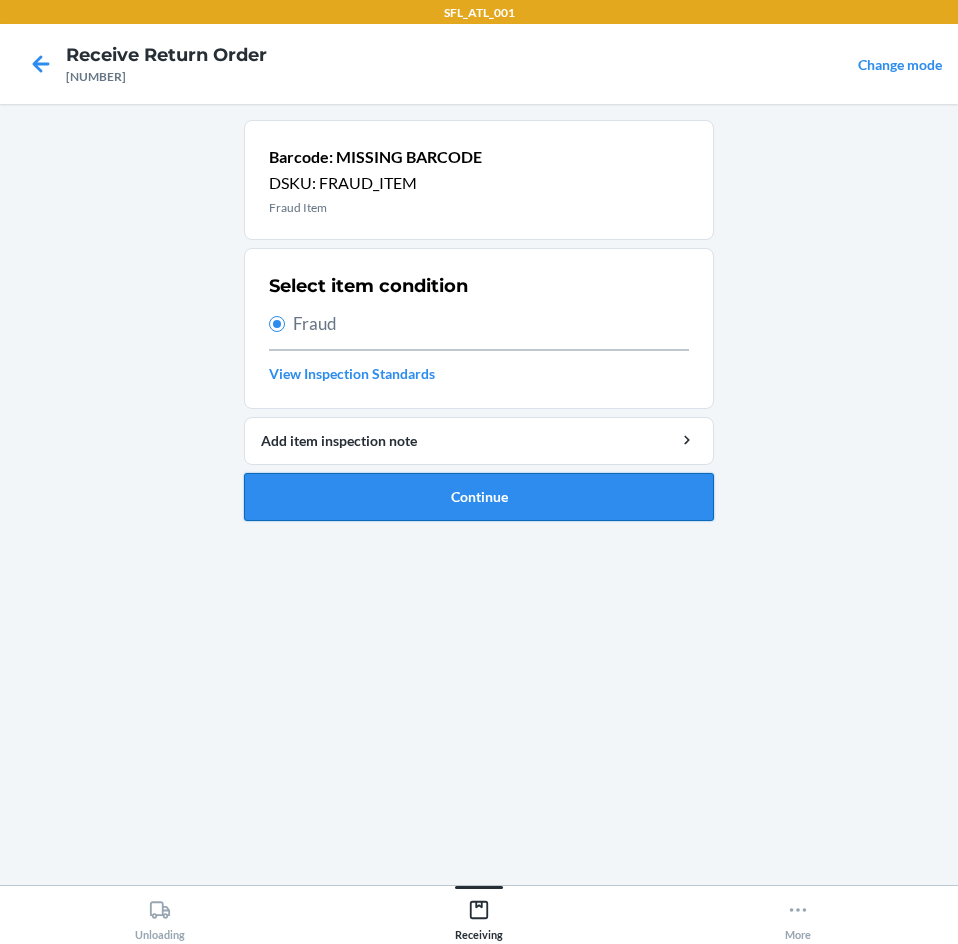 click on "Continue" at bounding box center (479, 497) 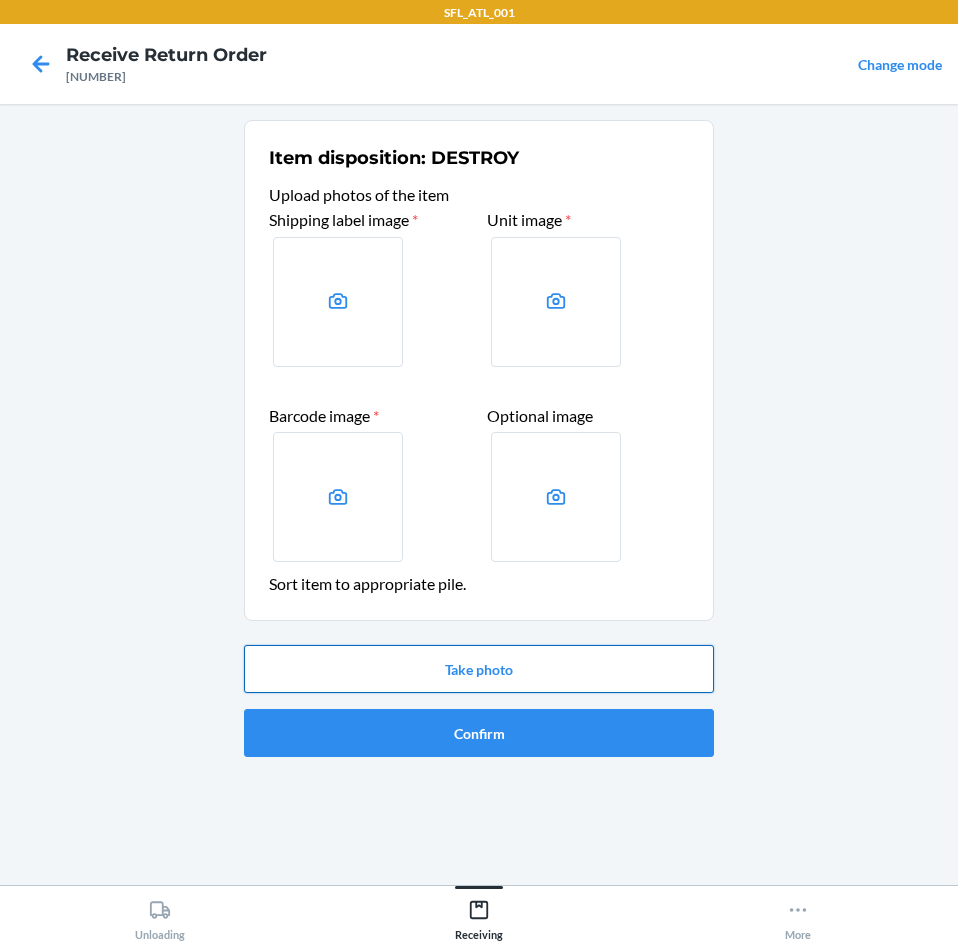 click on "Take photo" at bounding box center (479, 669) 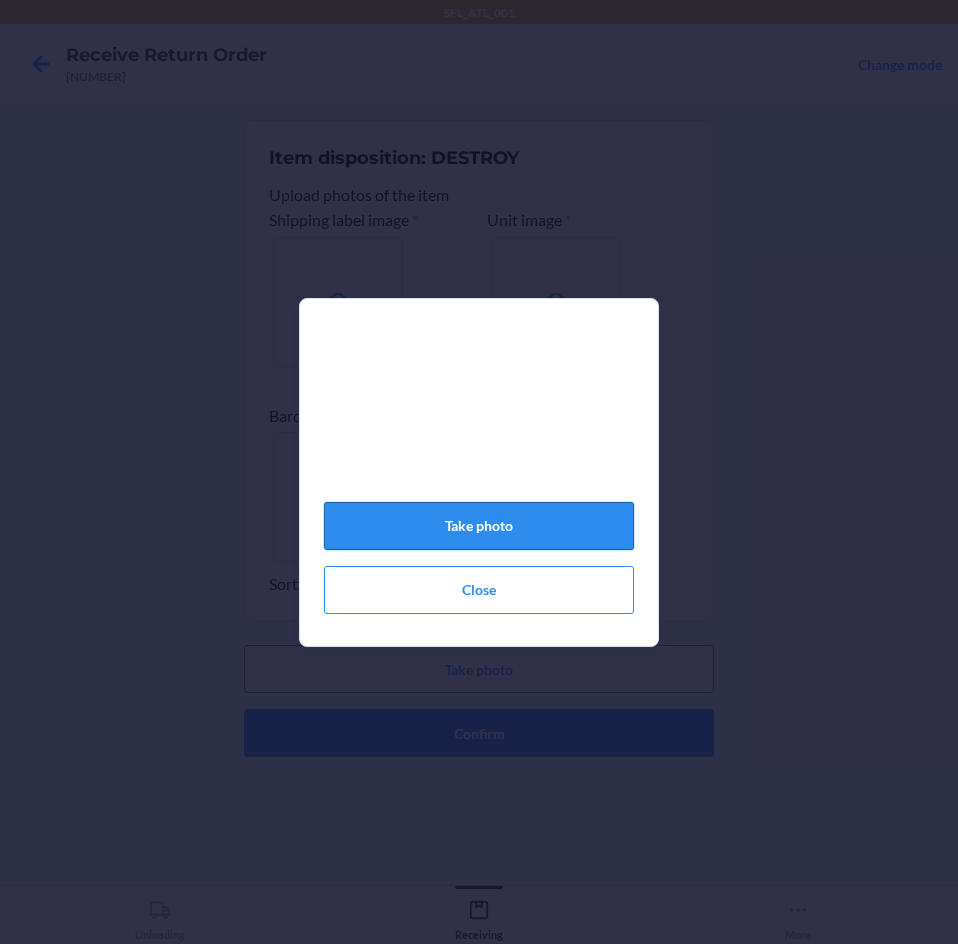 click on "Take photo" 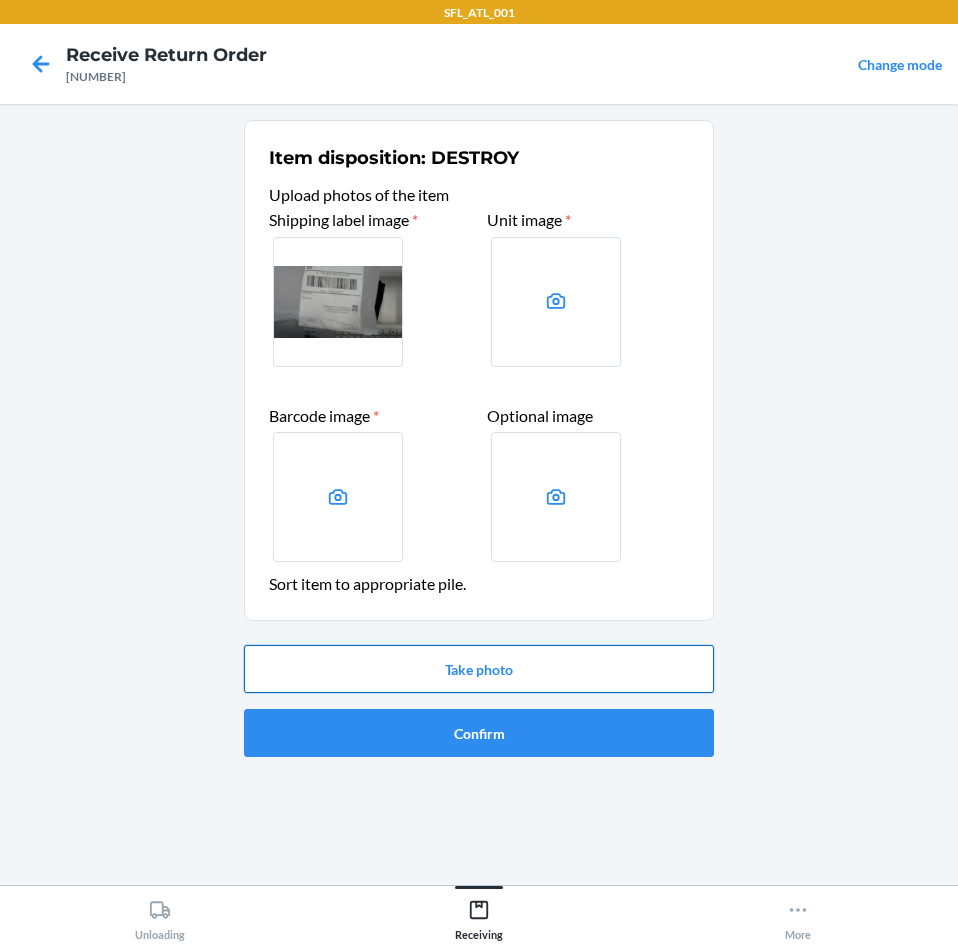 click on "Take photo" at bounding box center (479, 669) 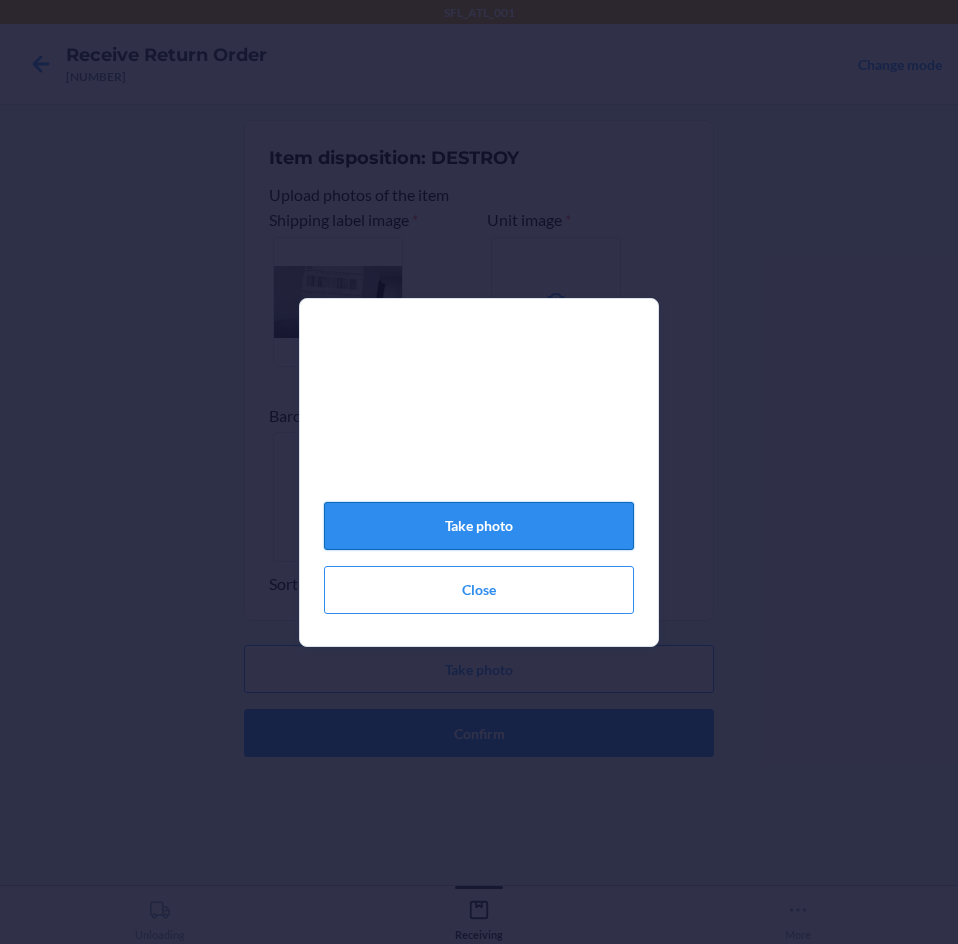 click on "Take photo" 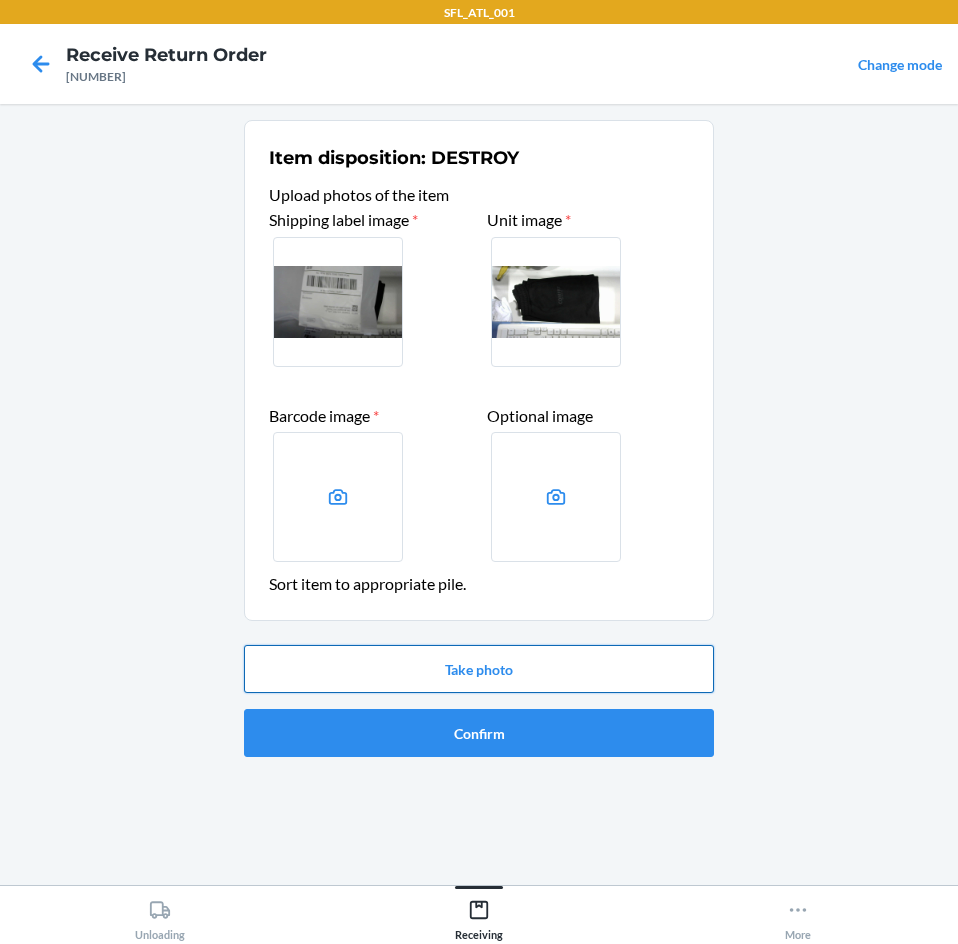 click on "Take photo" at bounding box center (479, 669) 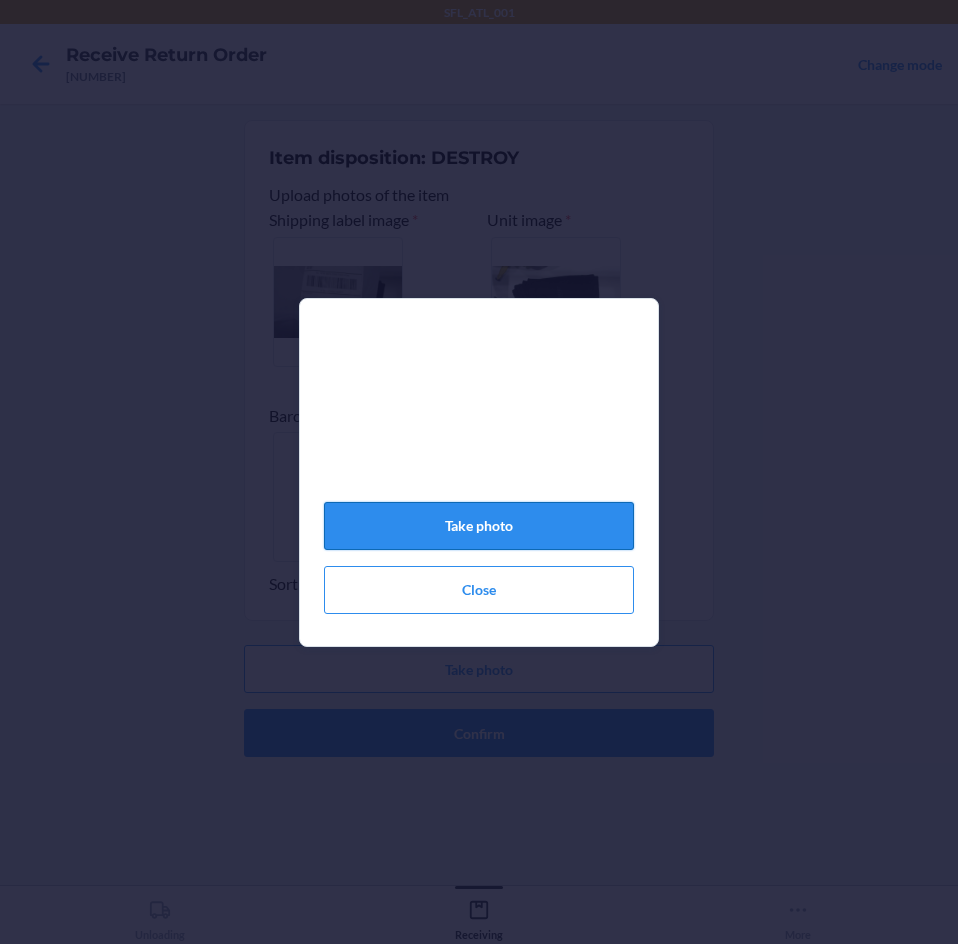 click on "Take photo" 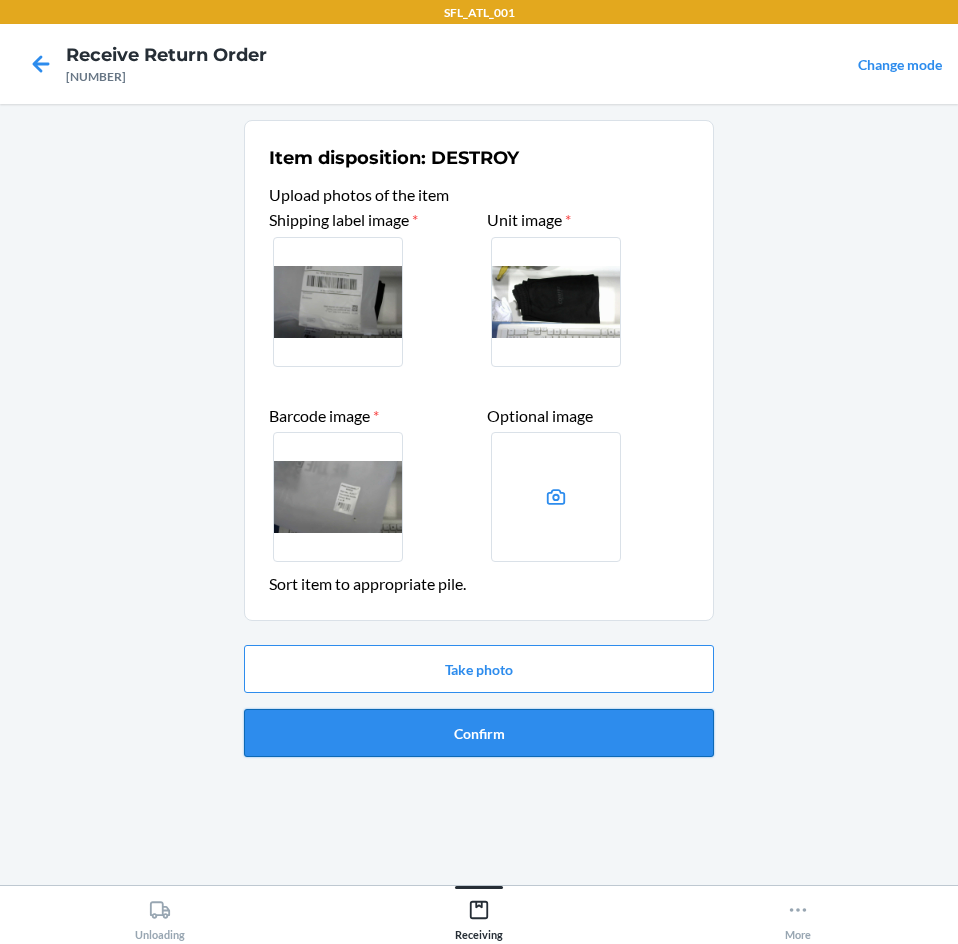 click on "Confirm" at bounding box center (479, 733) 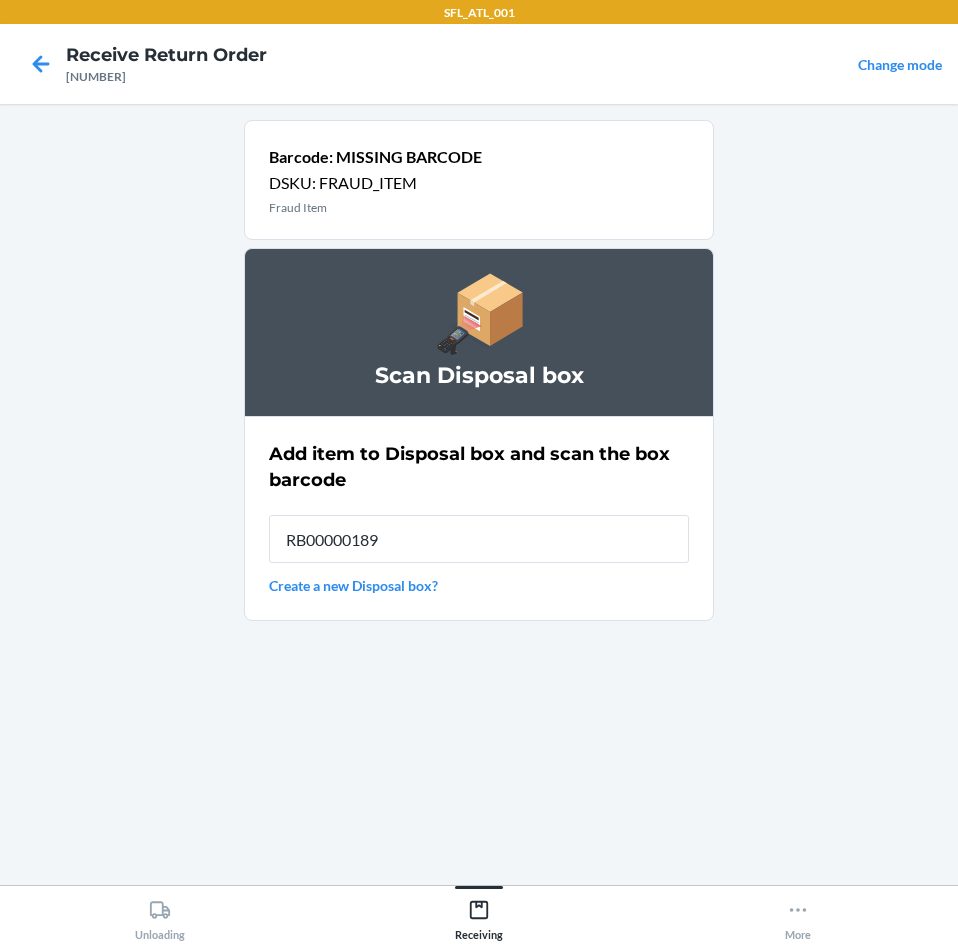 type on "[ALPHANUMERIC]" 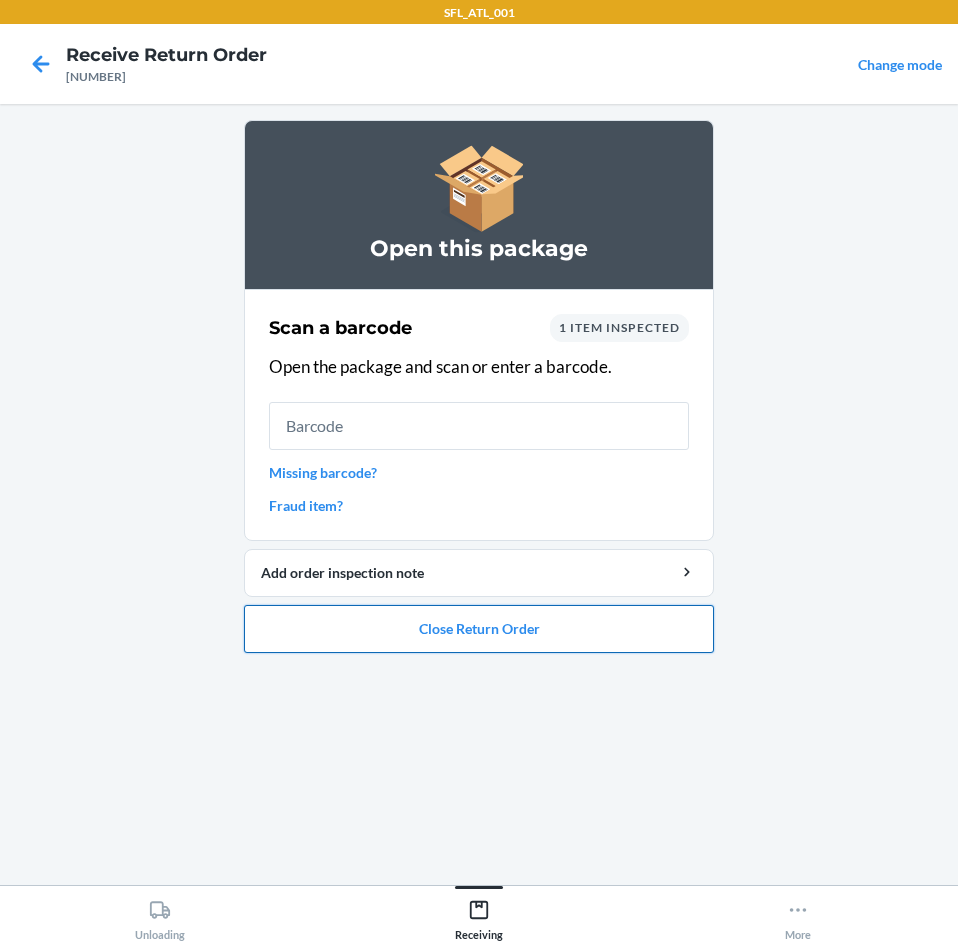 click on "Close Return Order" at bounding box center [479, 629] 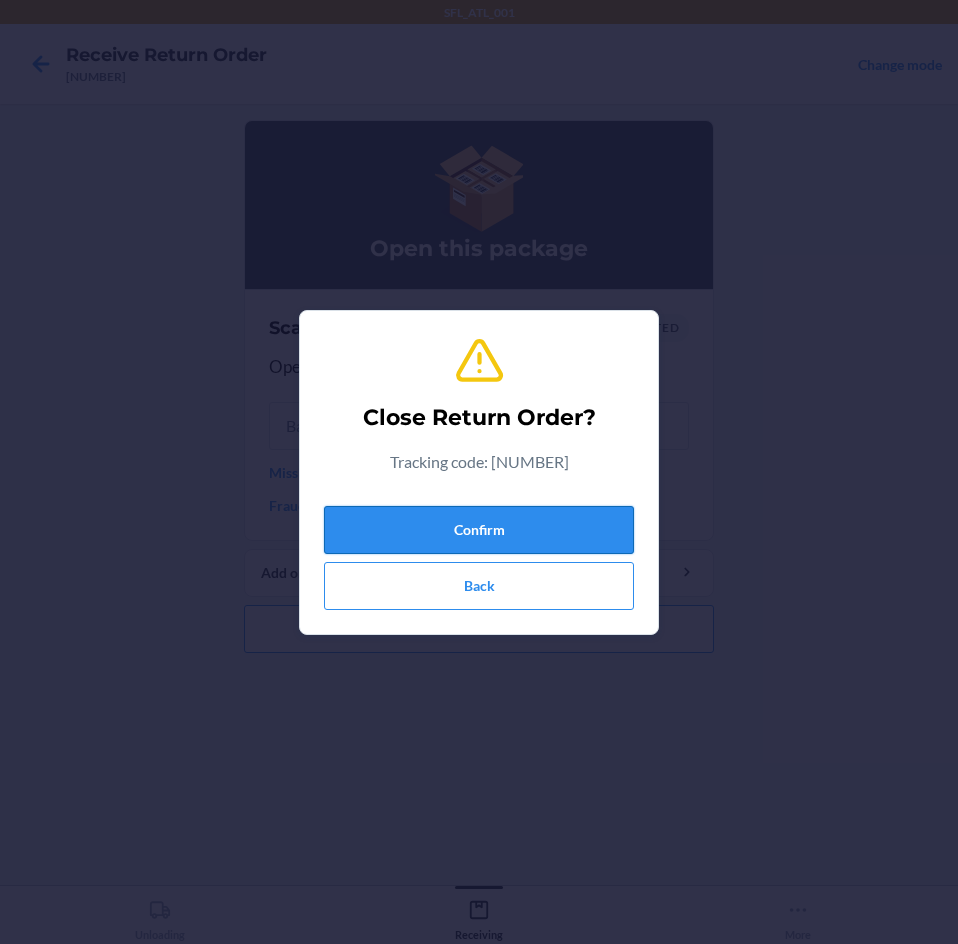 click on "Confirm" at bounding box center [479, 530] 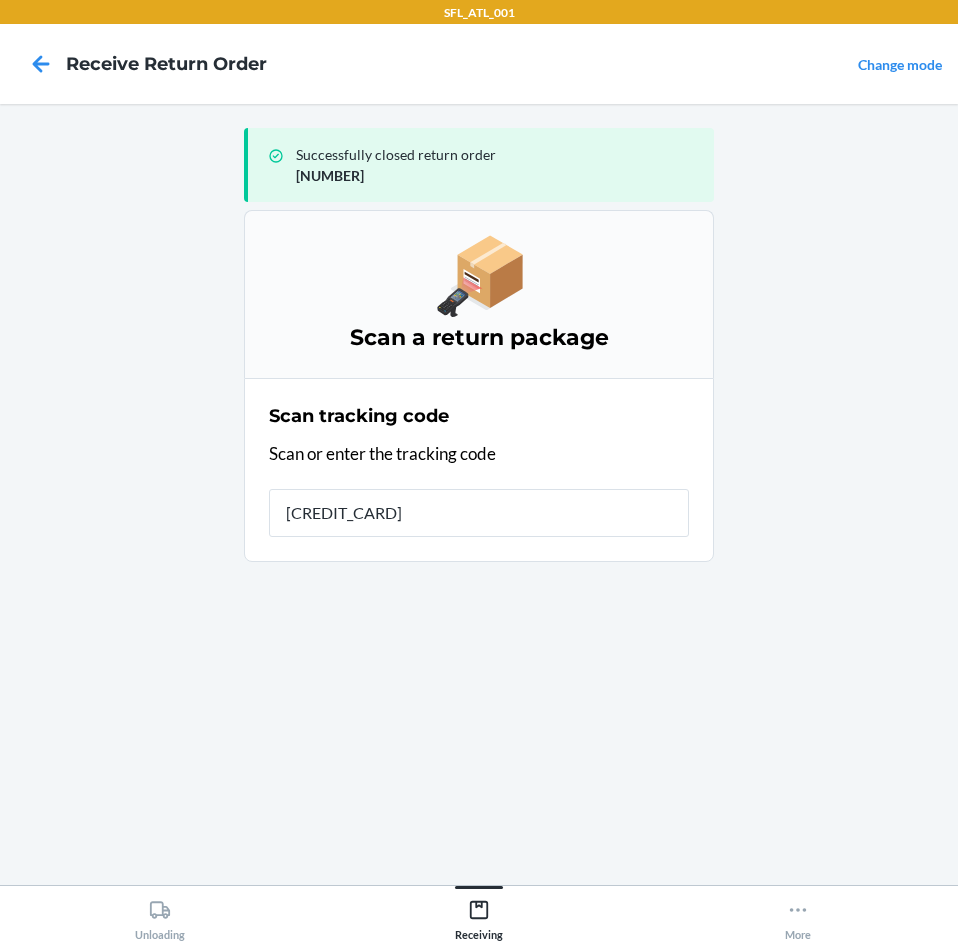 type on "[NUMBER]" 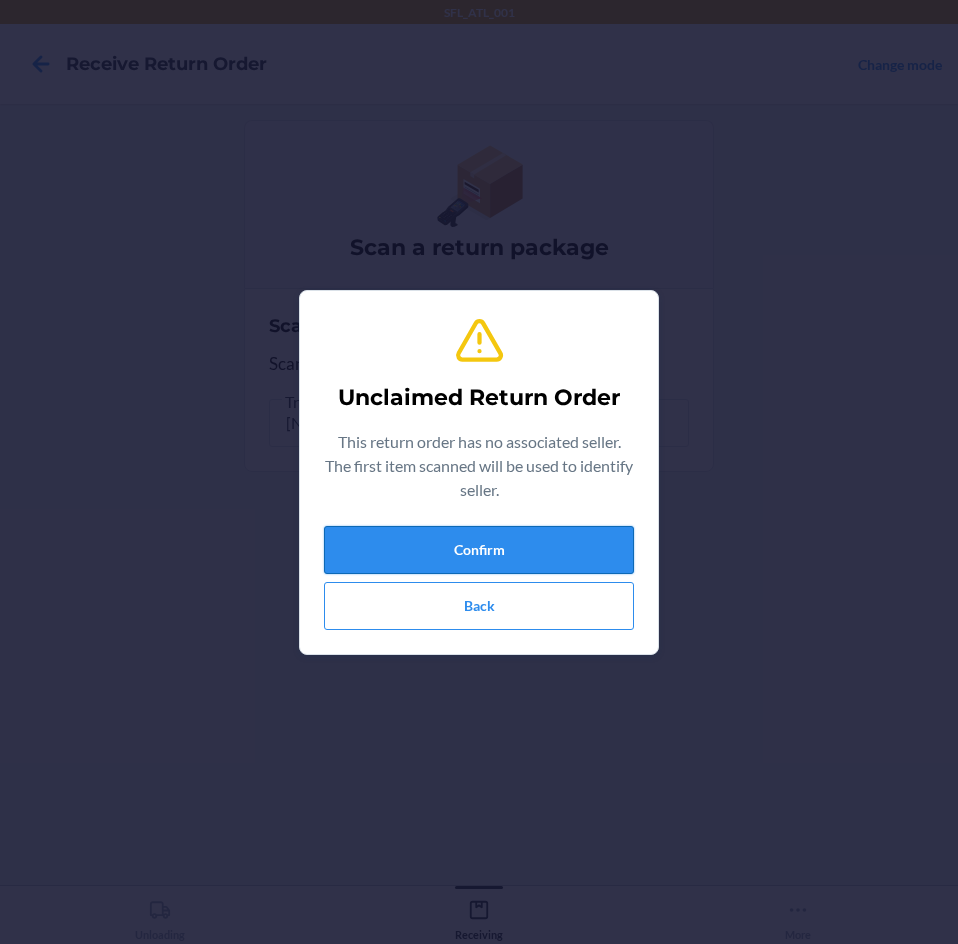 click on "Confirm" at bounding box center [479, 550] 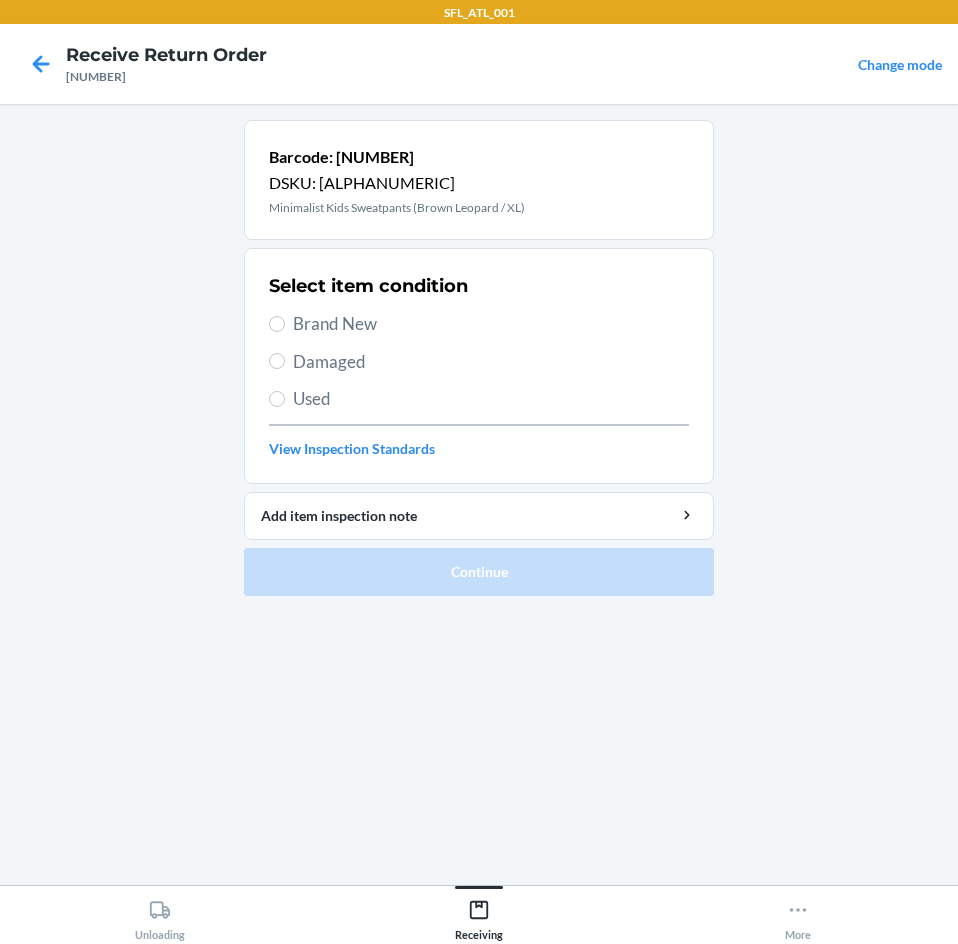 click on "Brand New" at bounding box center (491, 324) 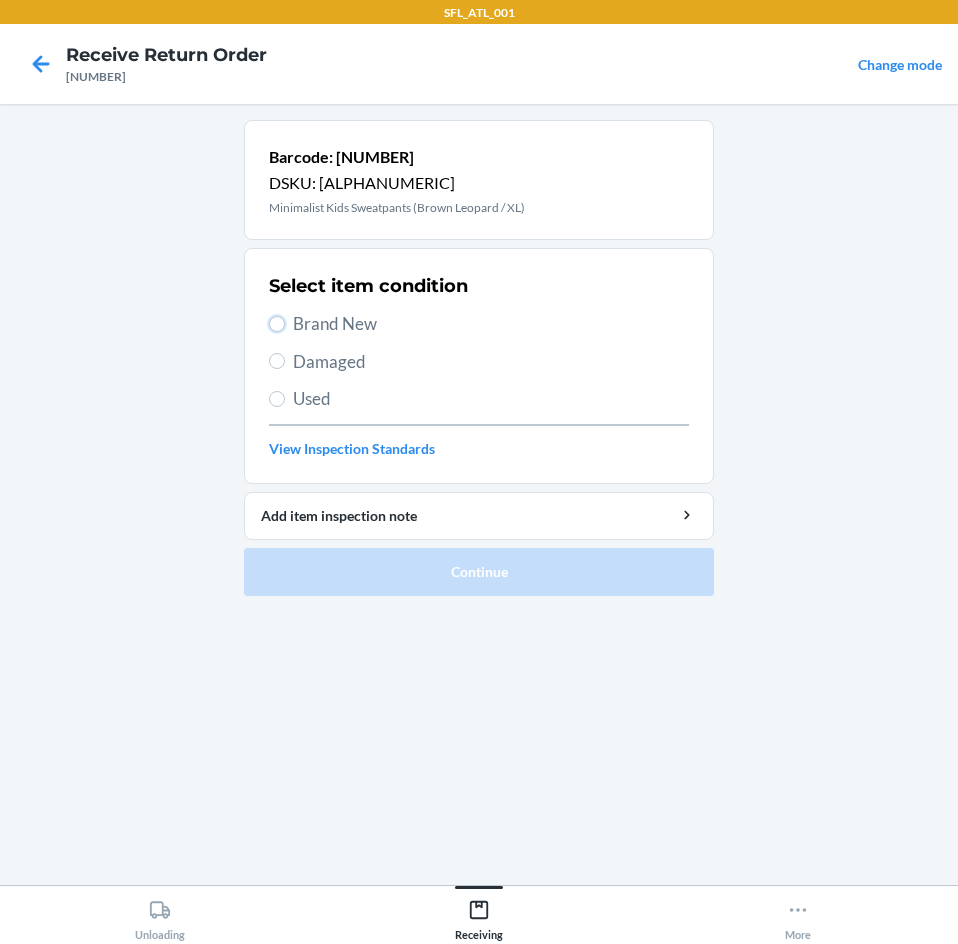 click on "Brand New" at bounding box center (277, 324) 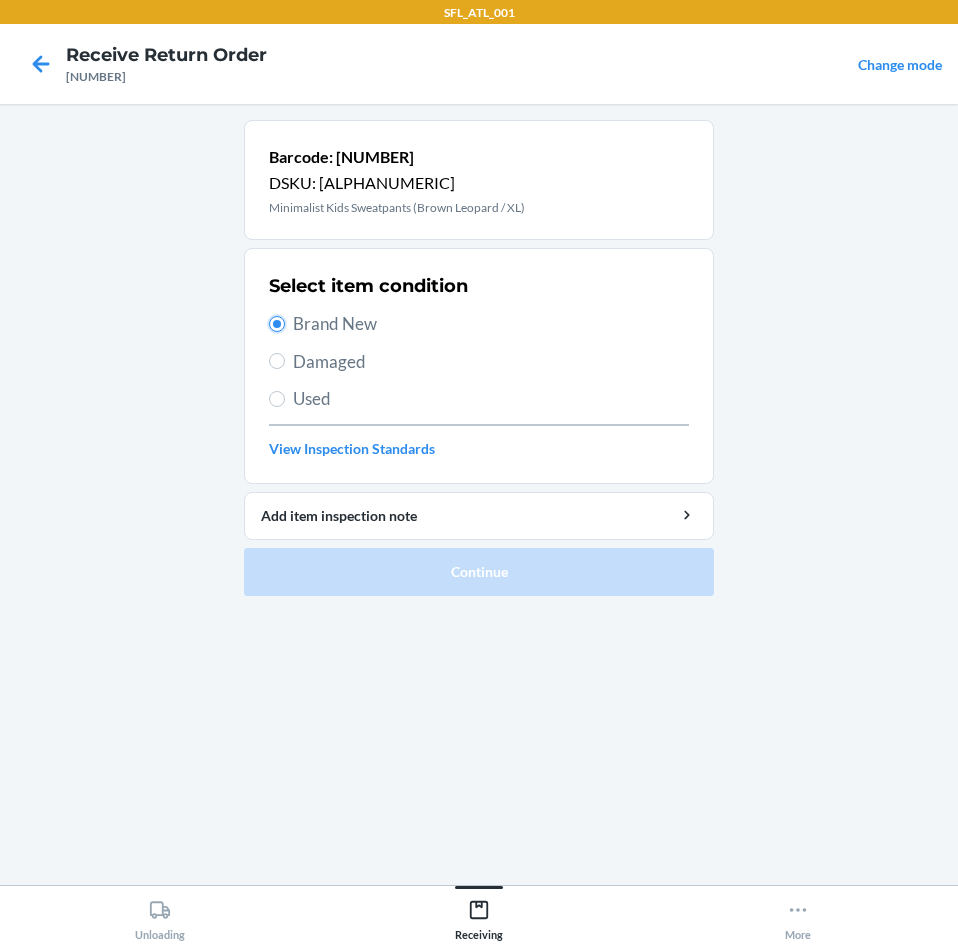 radio on "true" 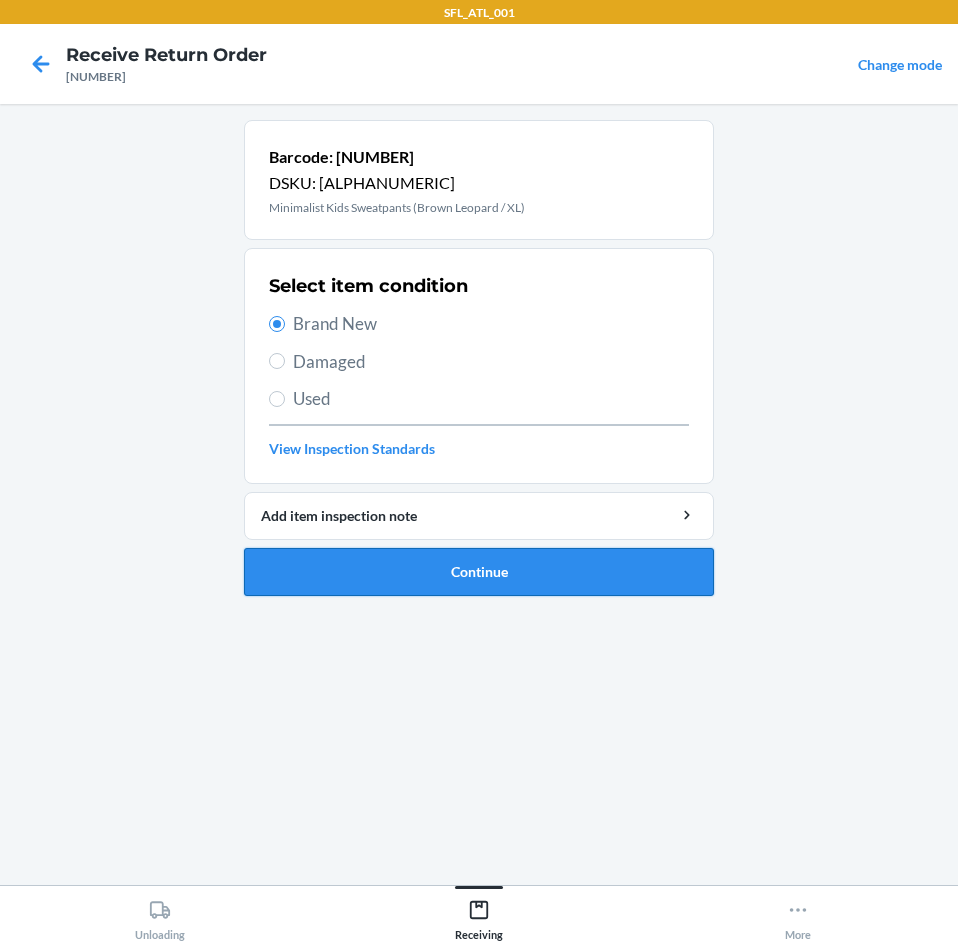 click on "Continue" at bounding box center (479, 572) 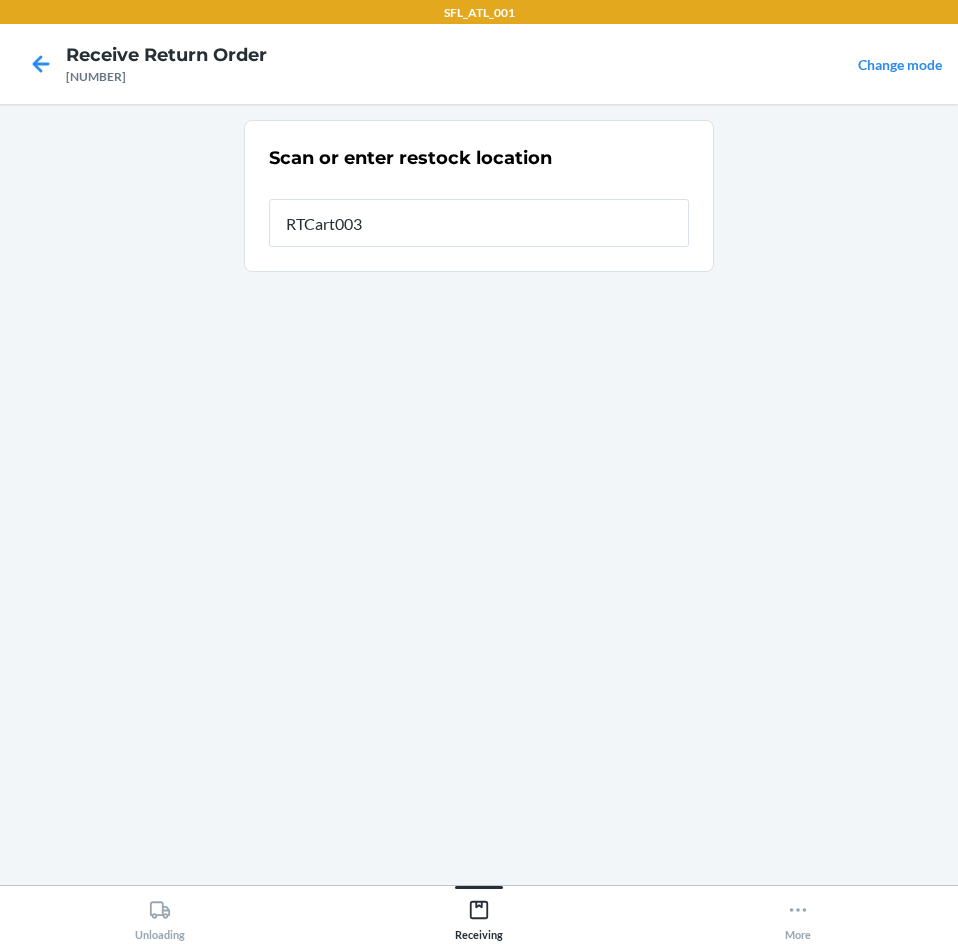 type on "RTCart003" 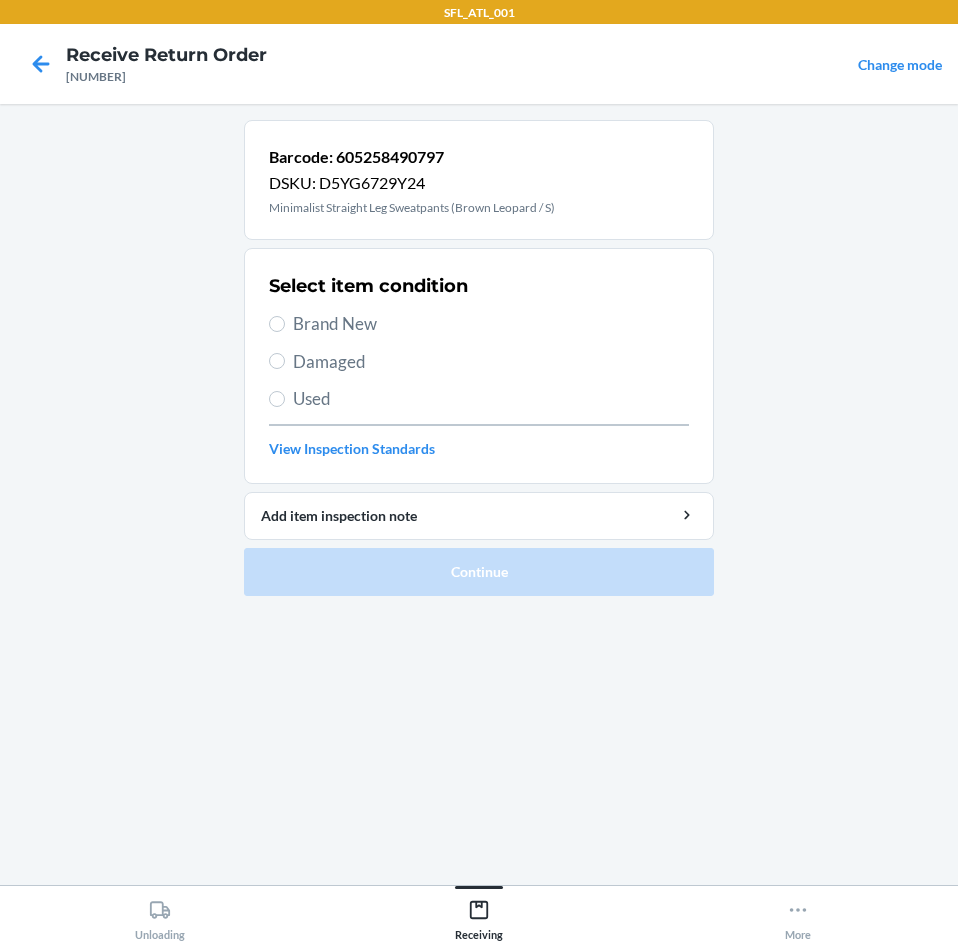click on "Brand New" at bounding box center [491, 324] 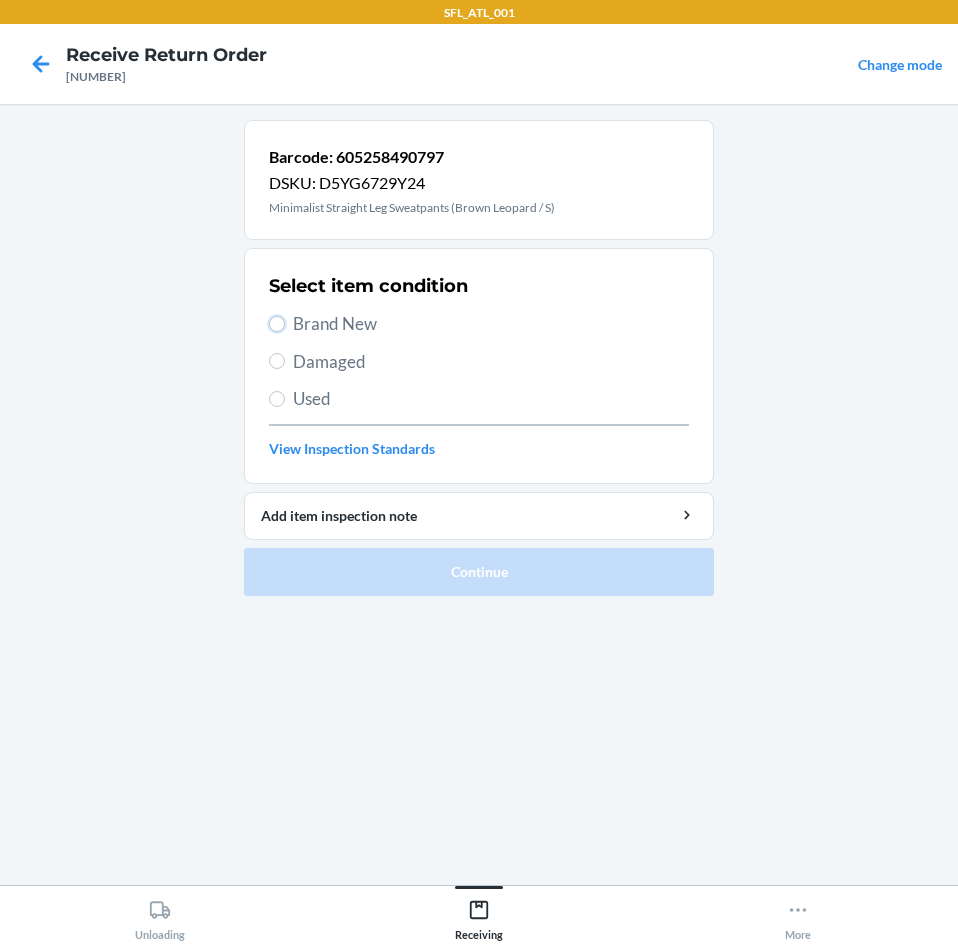 click on "Brand New" at bounding box center (277, 324) 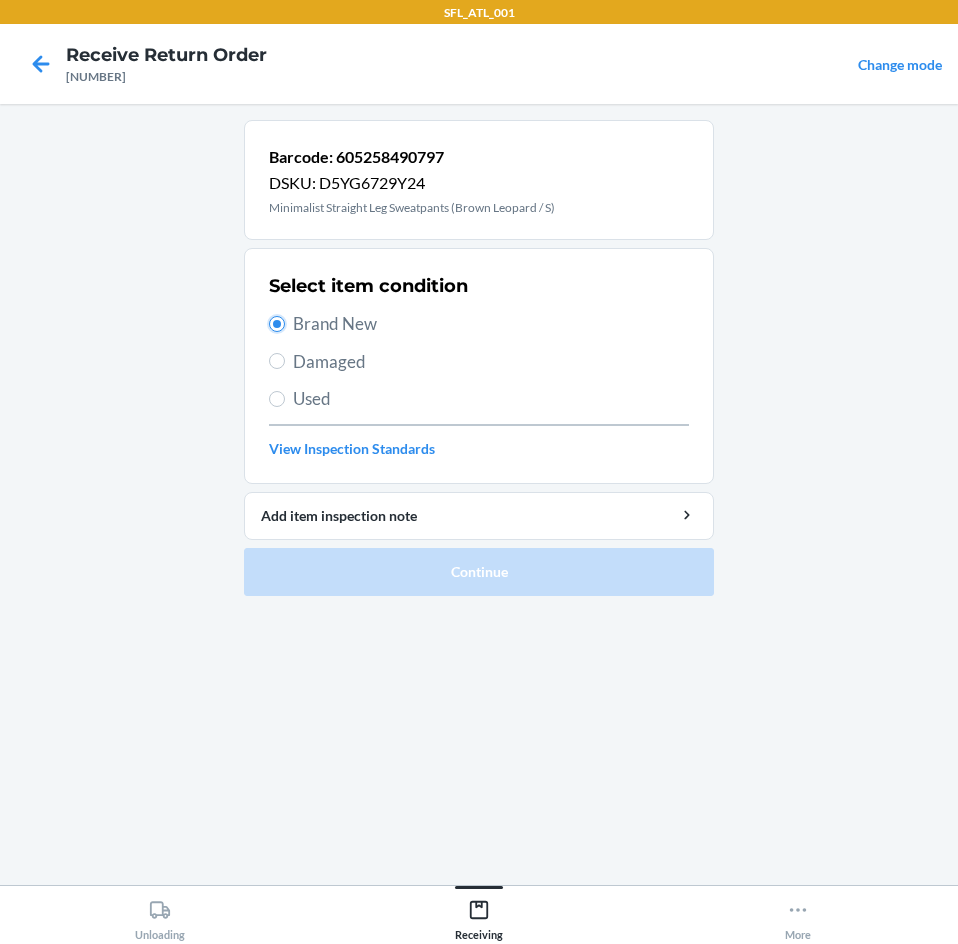 radio on "true" 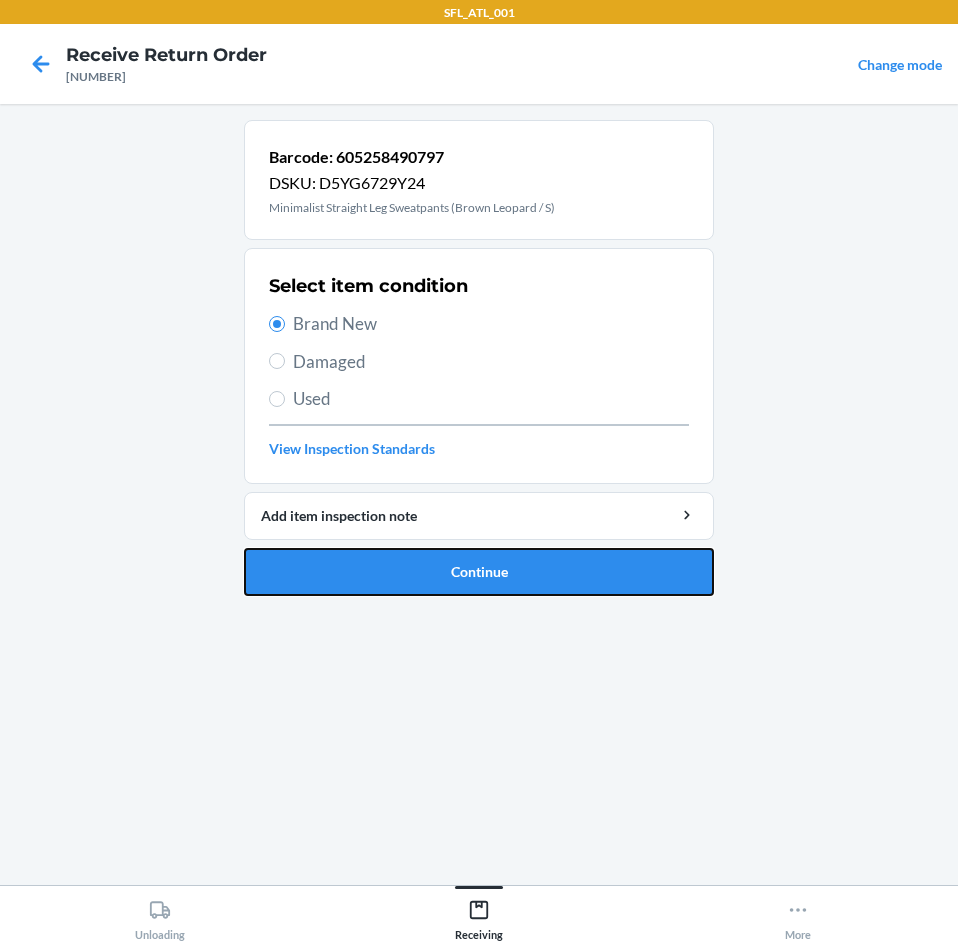 click on "Continue" at bounding box center (479, 572) 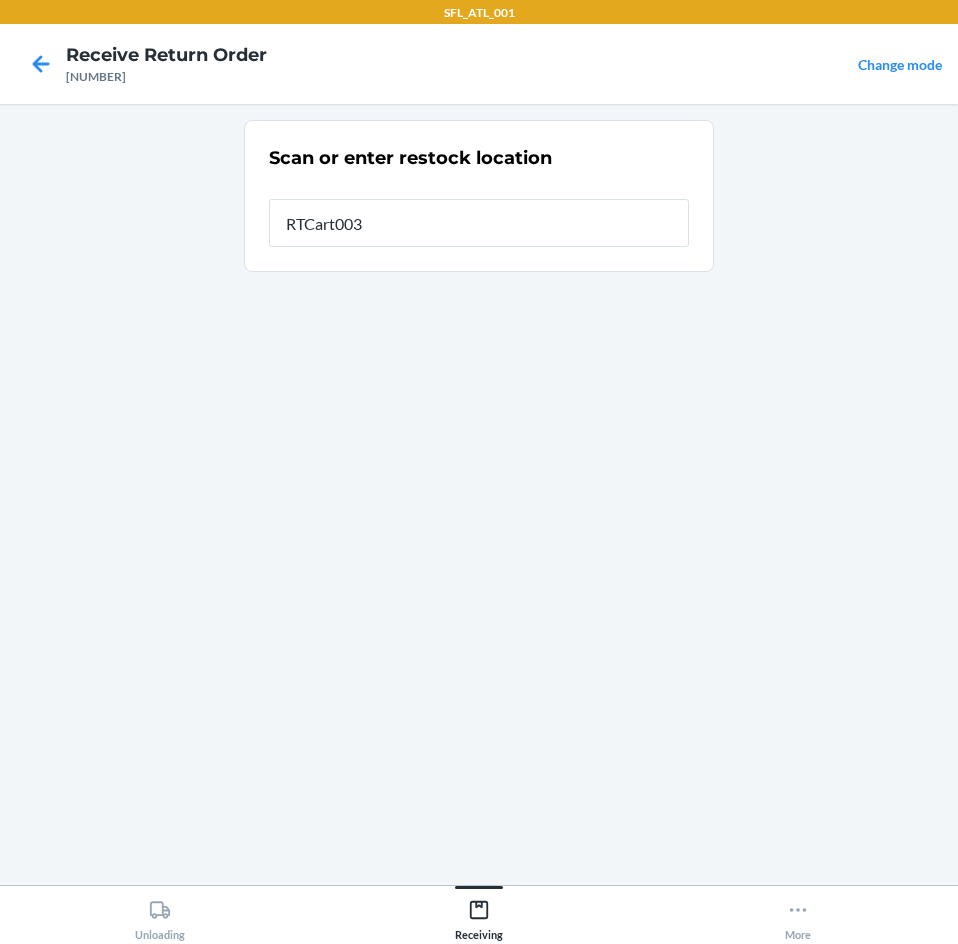 type on "RTCart003" 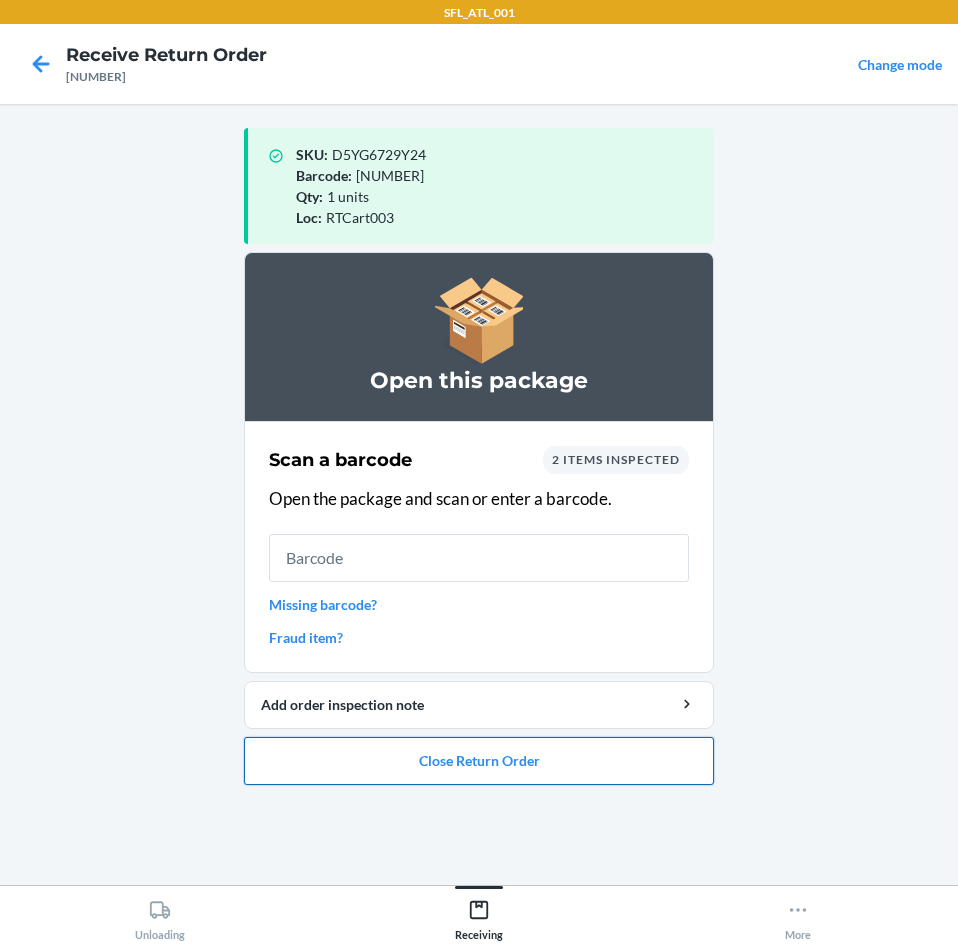 click on "Close Return Order" at bounding box center (479, 761) 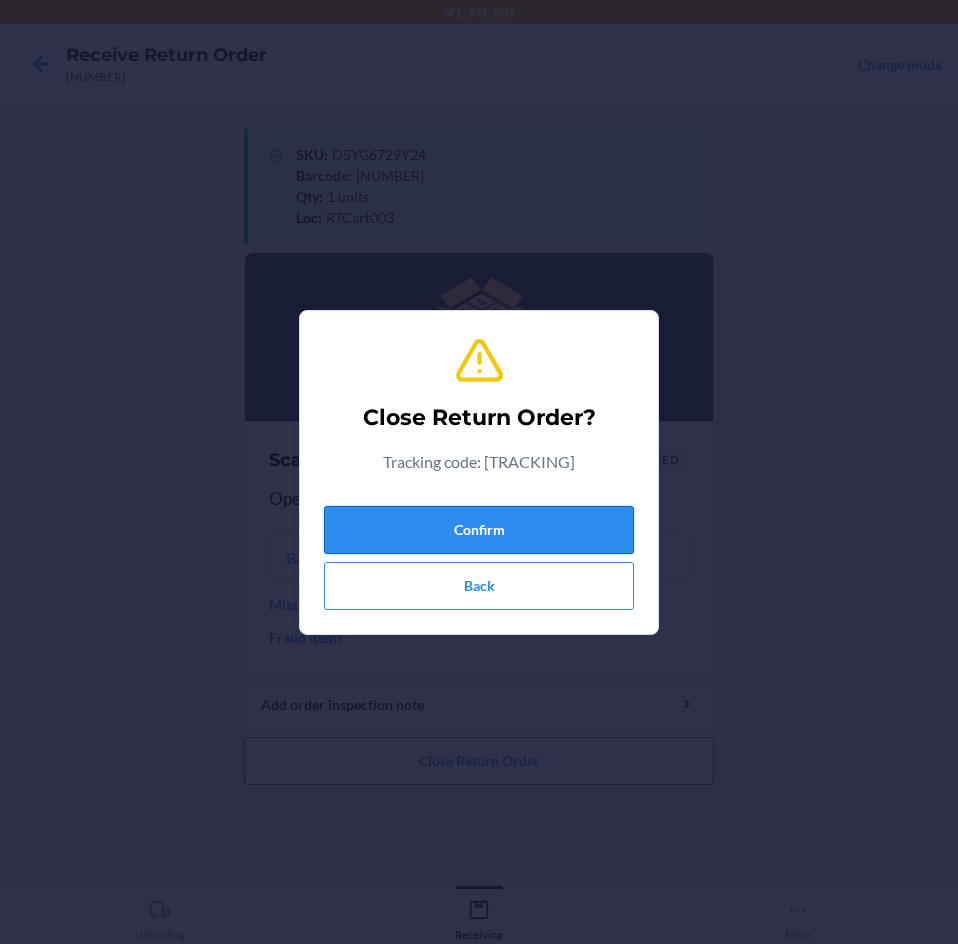 click on "Confirm" at bounding box center (479, 530) 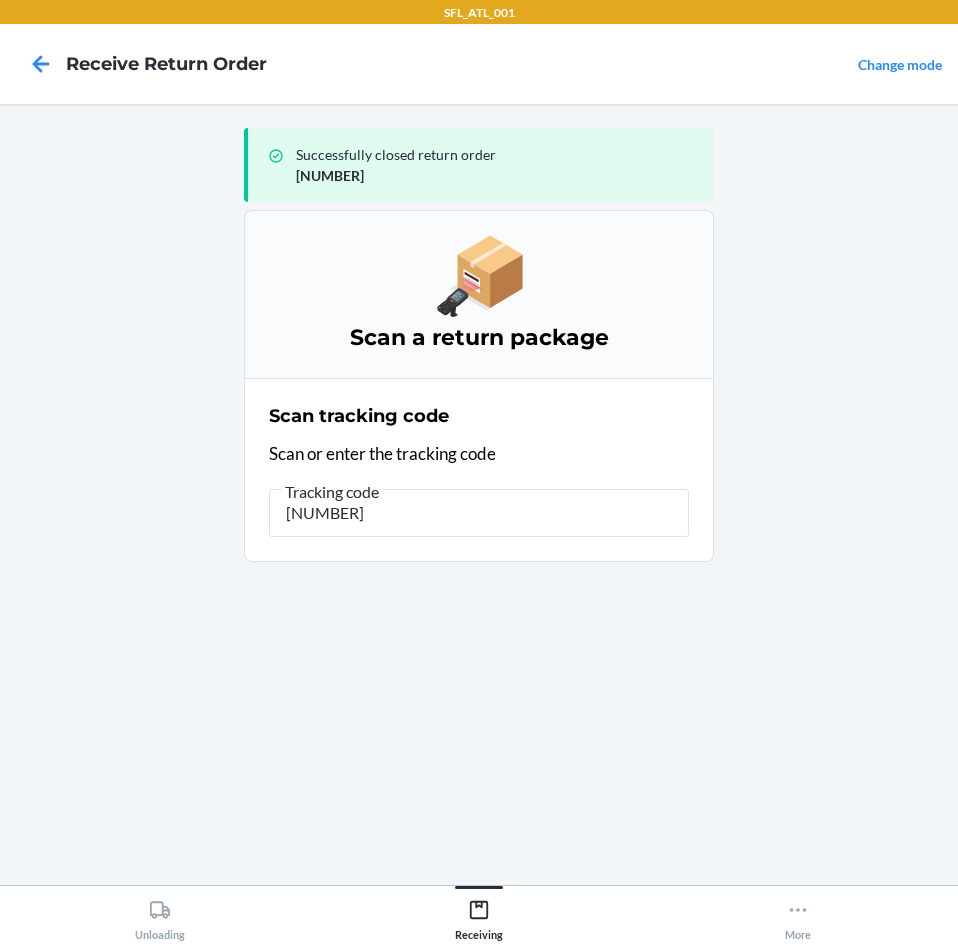 type on "[TRACKING_ID]" 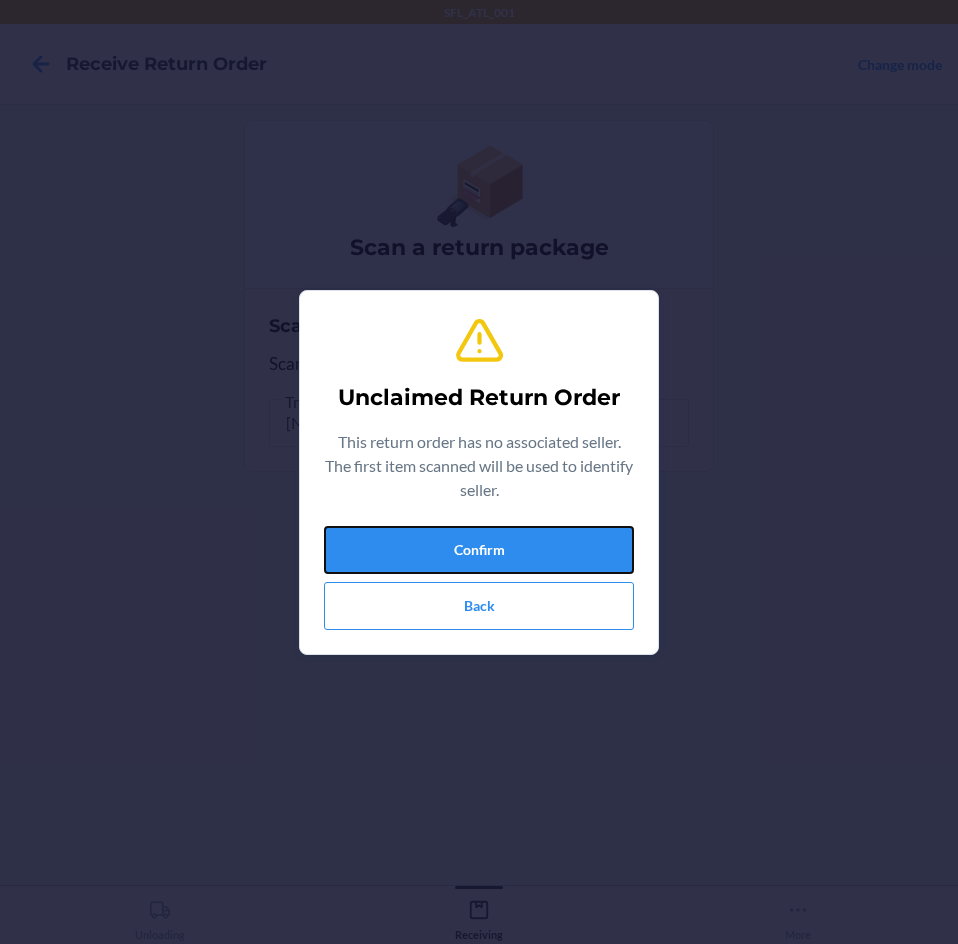 click on "Confirm" at bounding box center [479, 550] 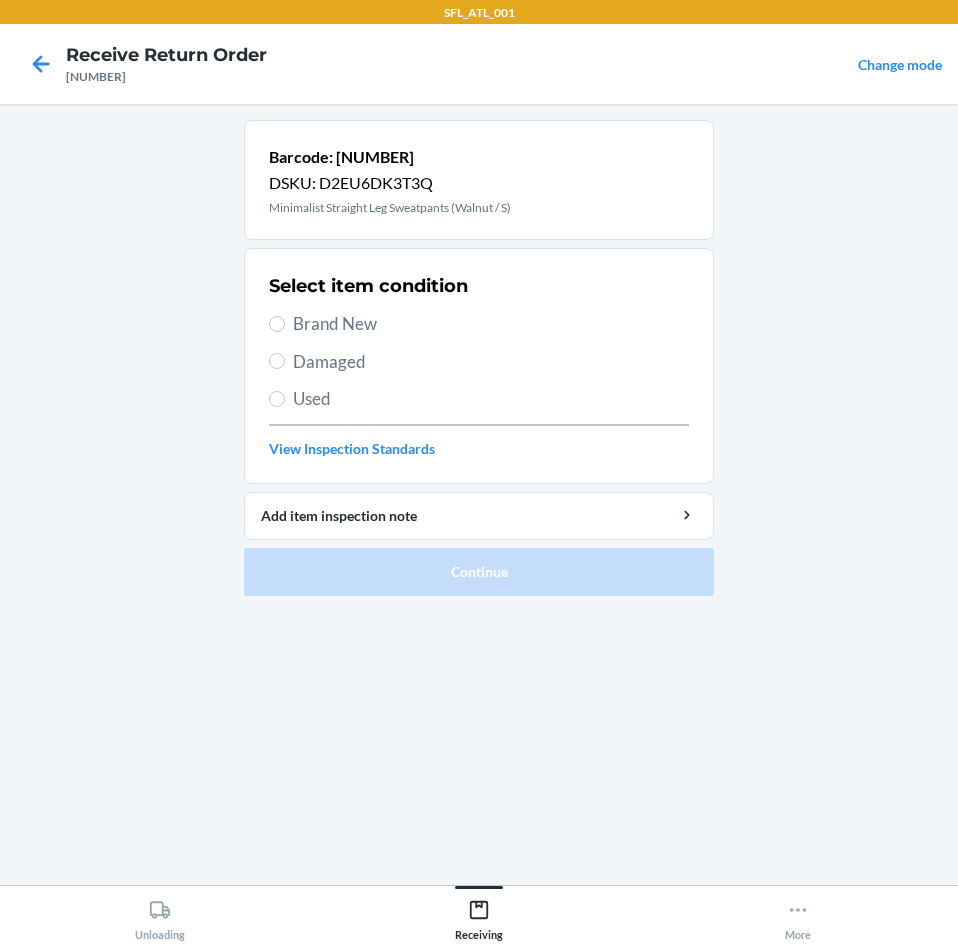 click on "Brand New" at bounding box center [491, 324] 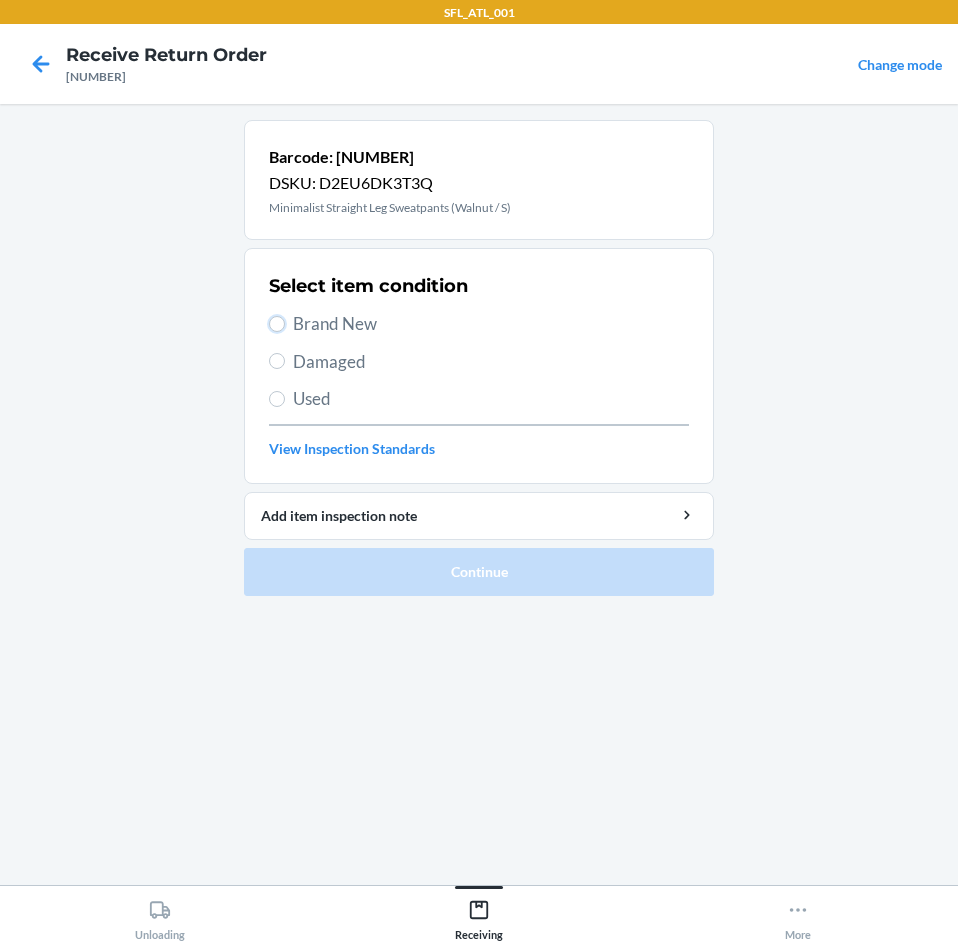 click on "Brand New" at bounding box center (277, 324) 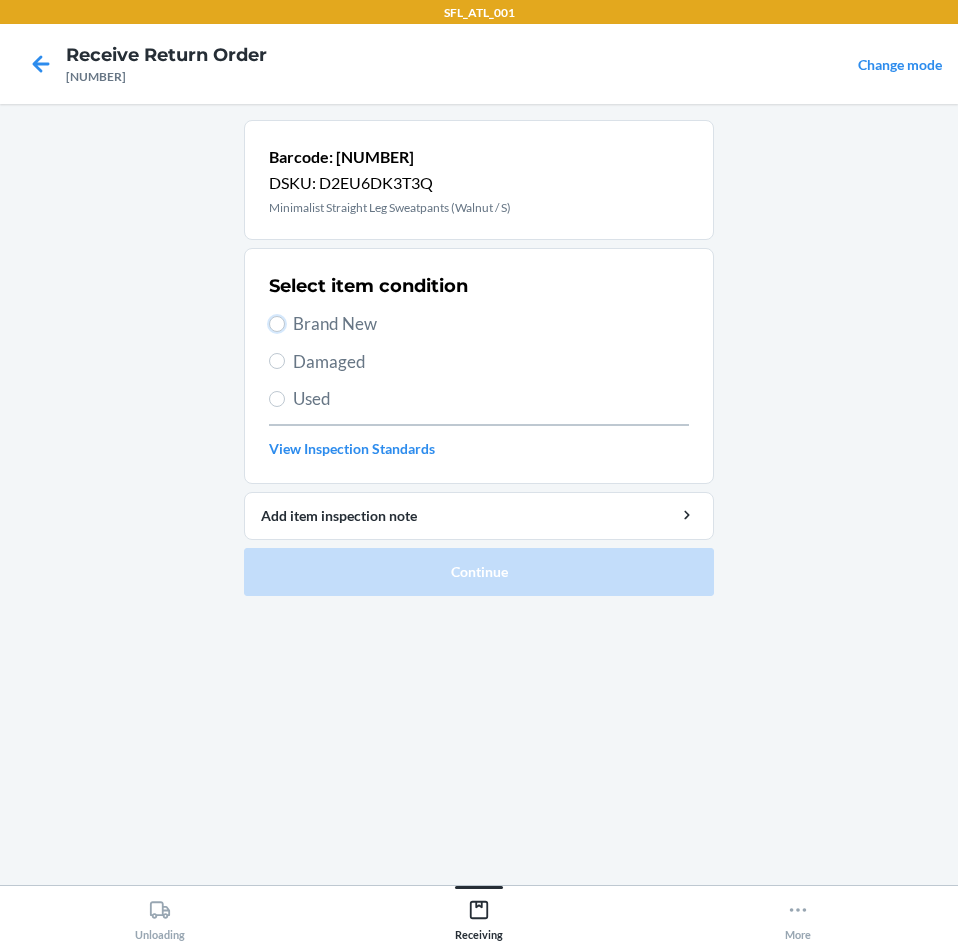 radio on "true" 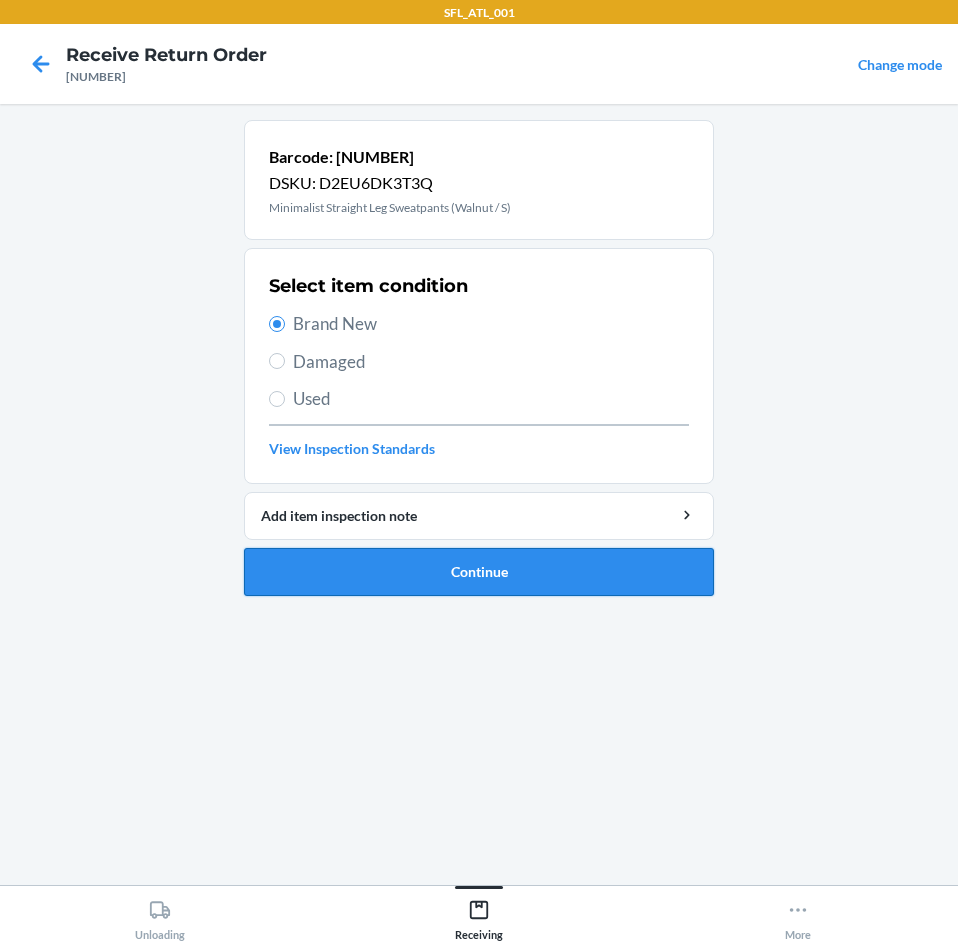 click on "Continue" at bounding box center (479, 572) 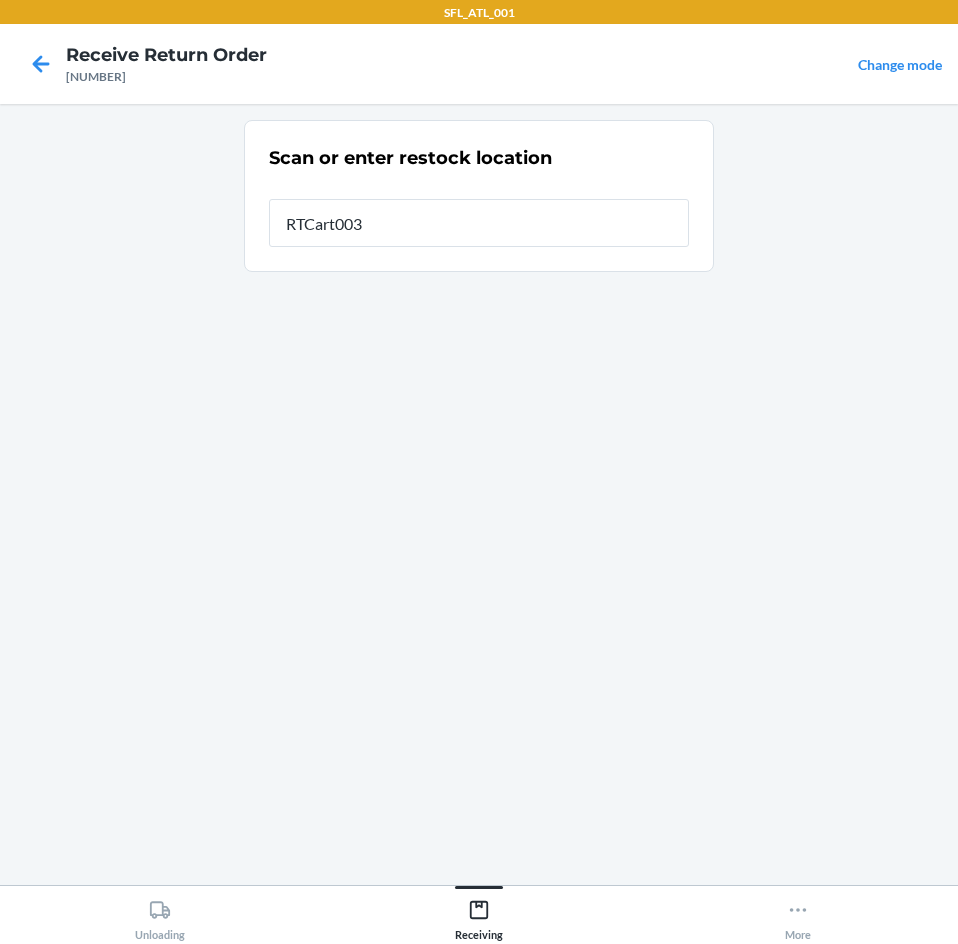 type on "RTCart003" 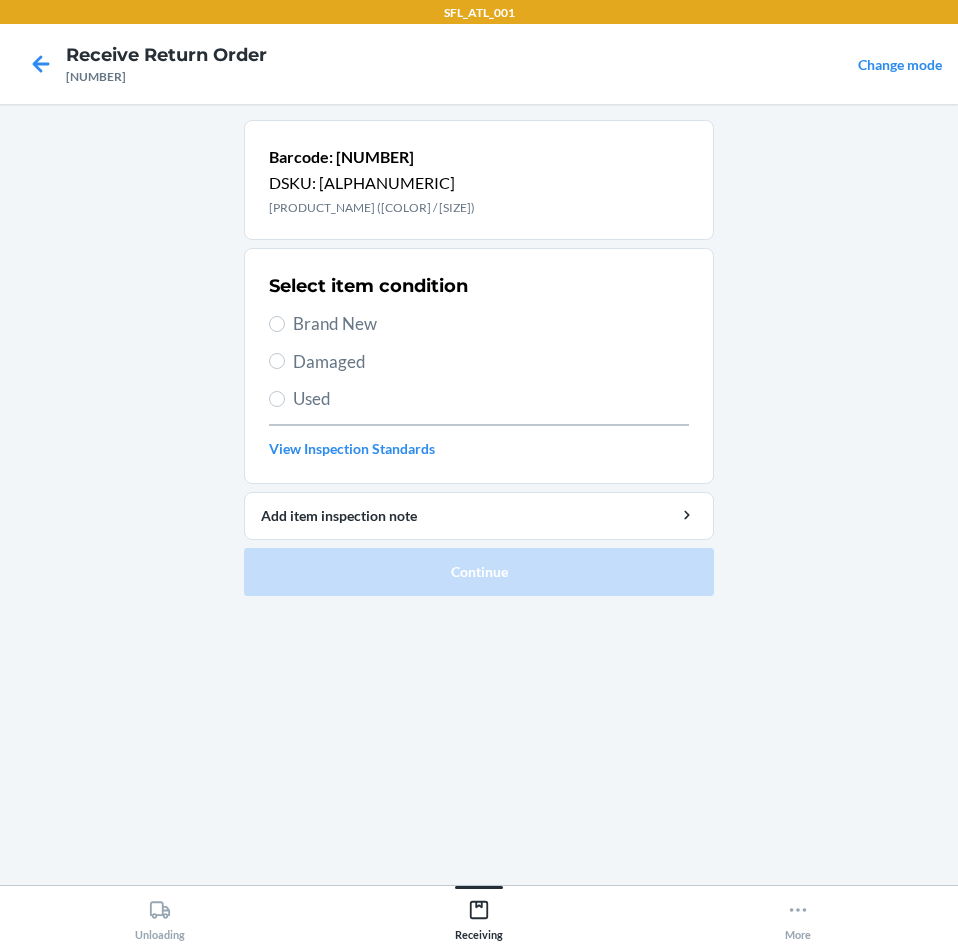 click on "Brand New" at bounding box center [491, 324] 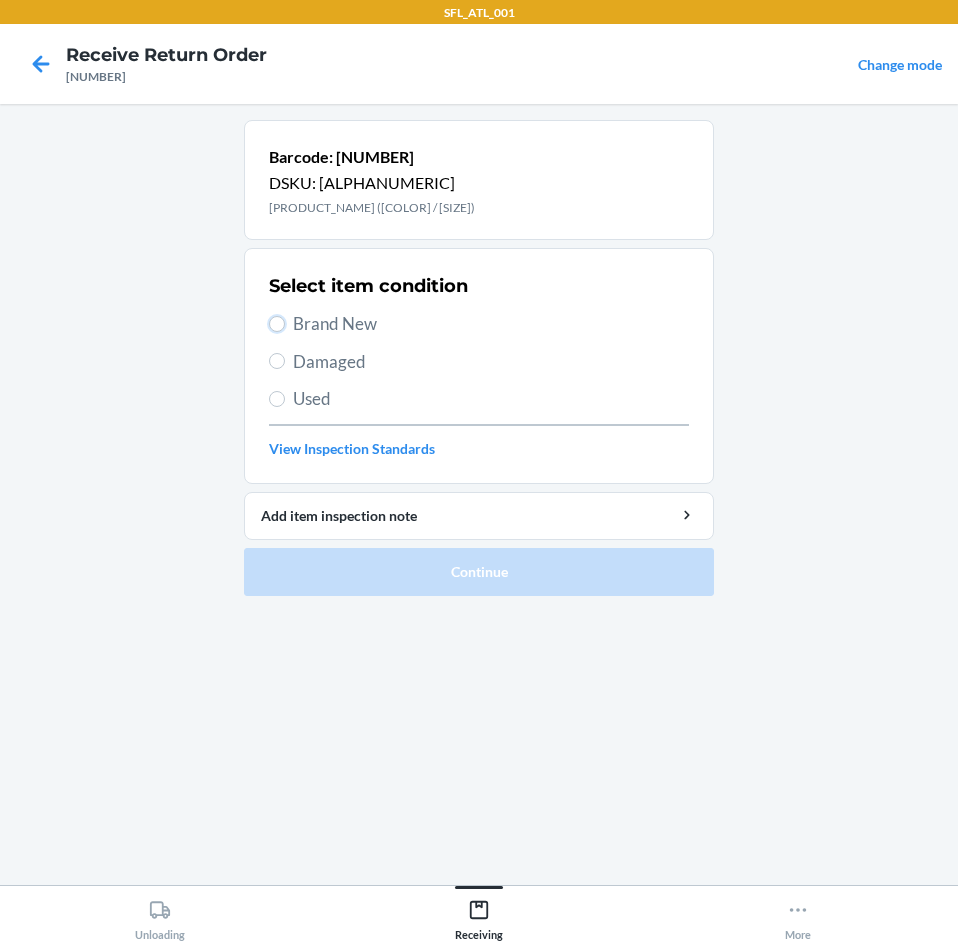 click on "Brand New" at bounding box center [277, 324] 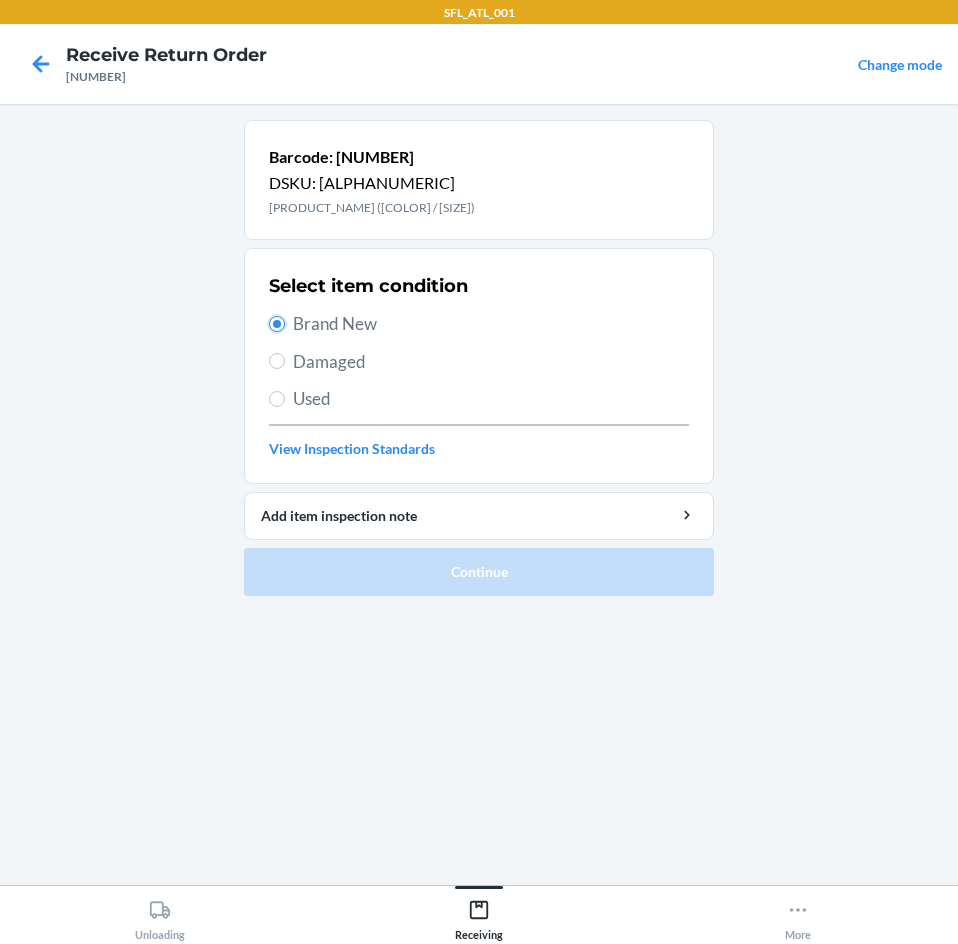 radio on "true" 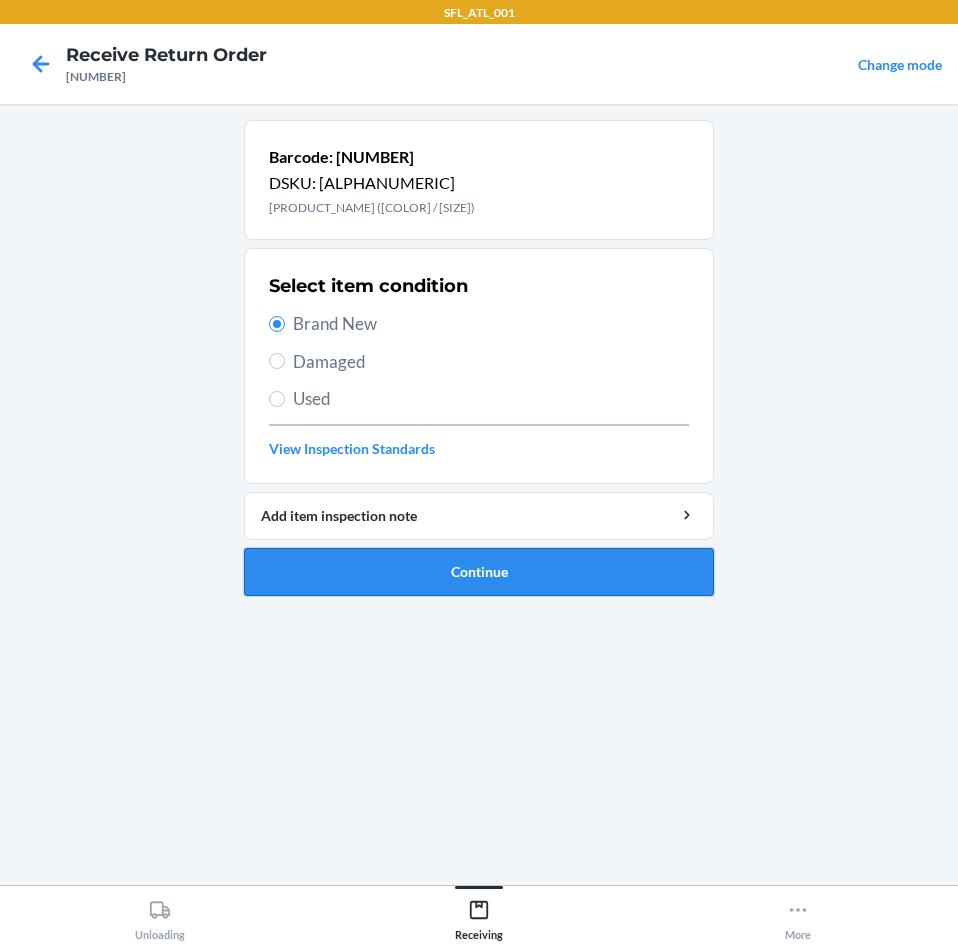 click on "Continue" at bounding box center [479, 572] 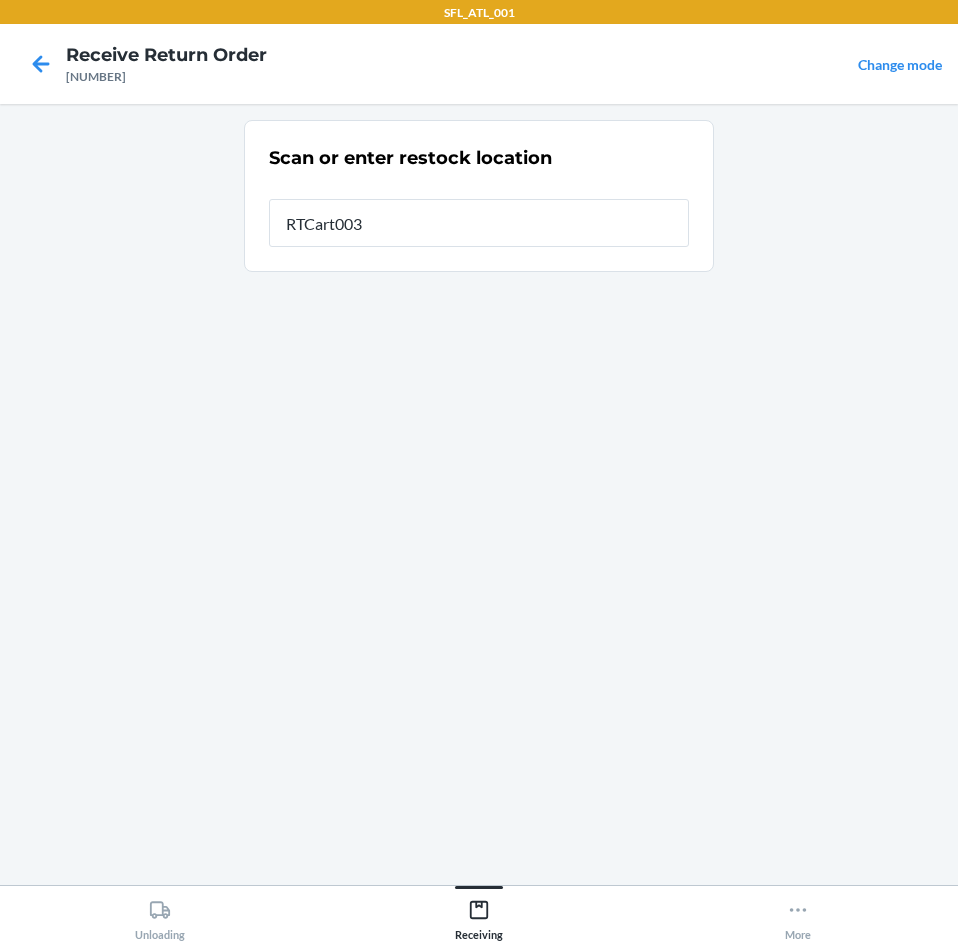 type on "RTCart003" 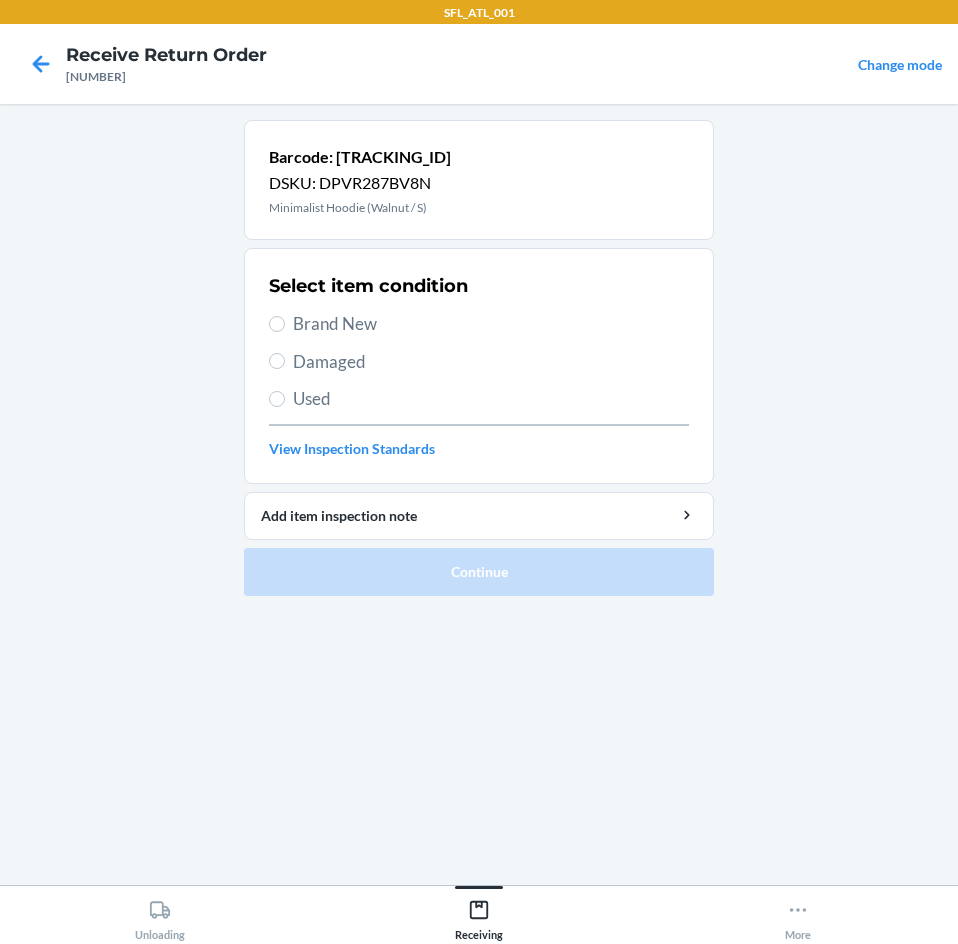 click on "Brand New" at bounding box center [491, 324] 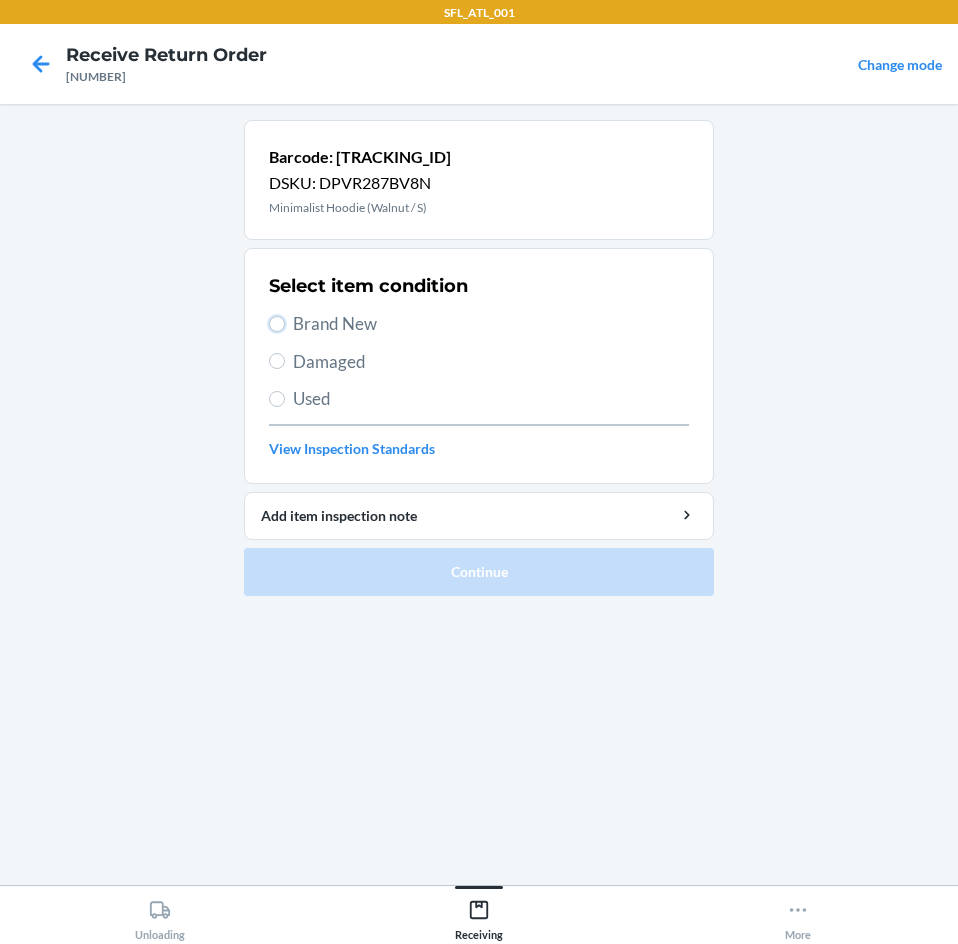 click on "Brand New" at bounding box center [277, 324] 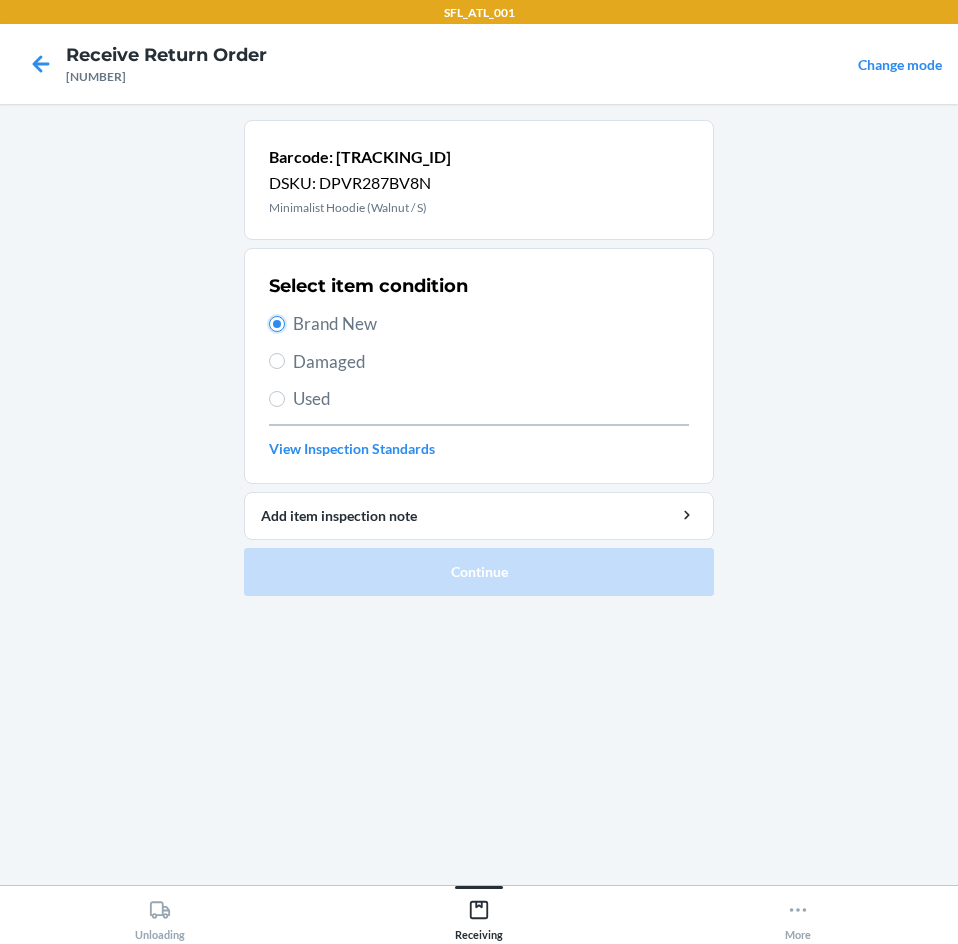 radio on "true" 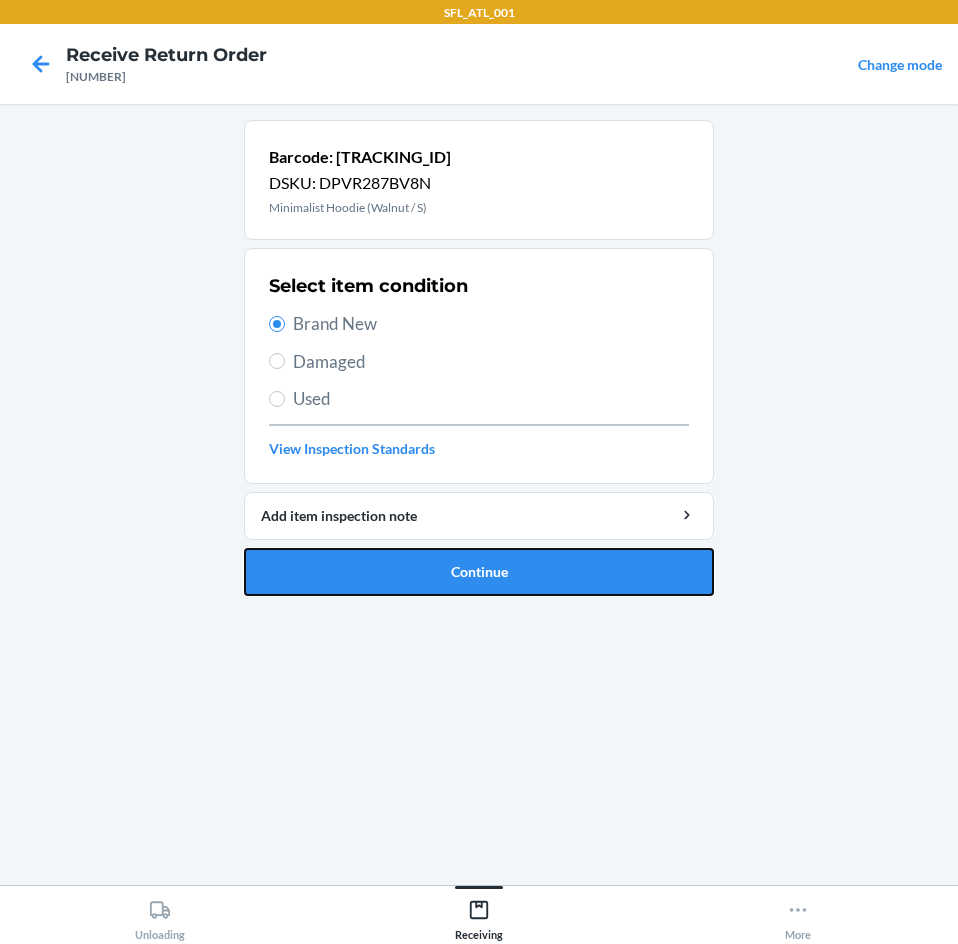 click on "Continue" at bounding box center [479, 572] 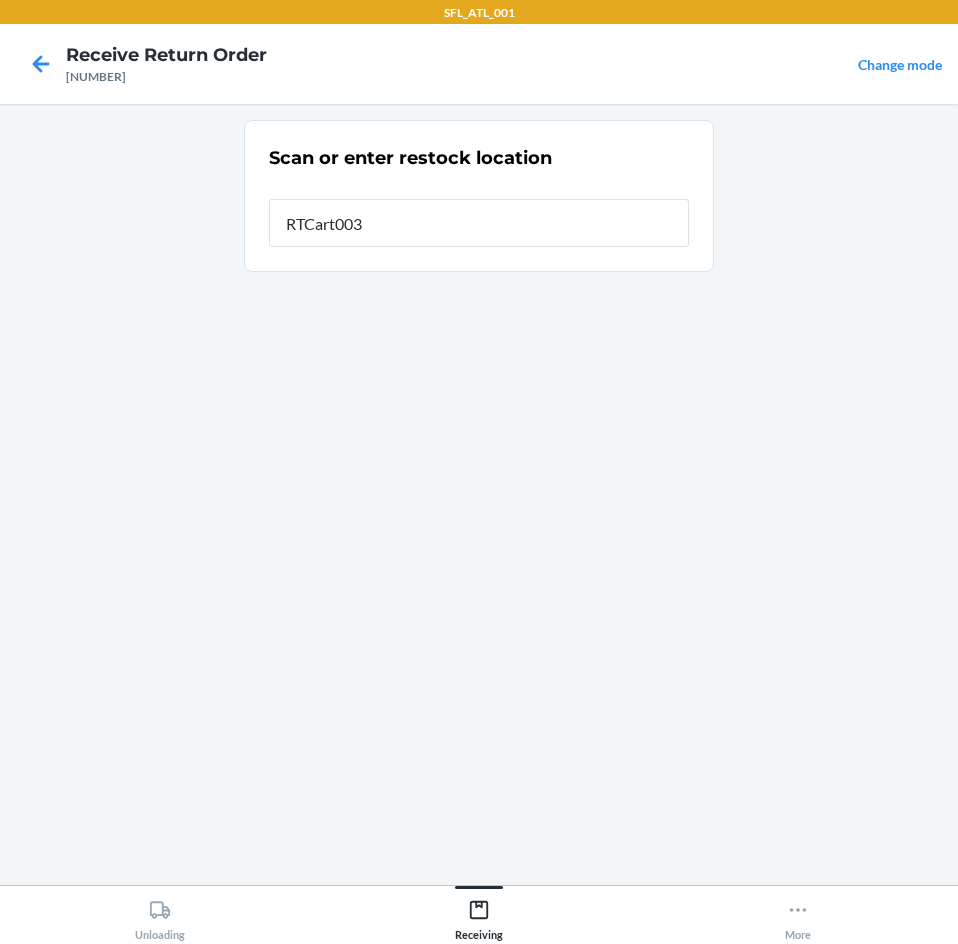 type on "RTCart003" 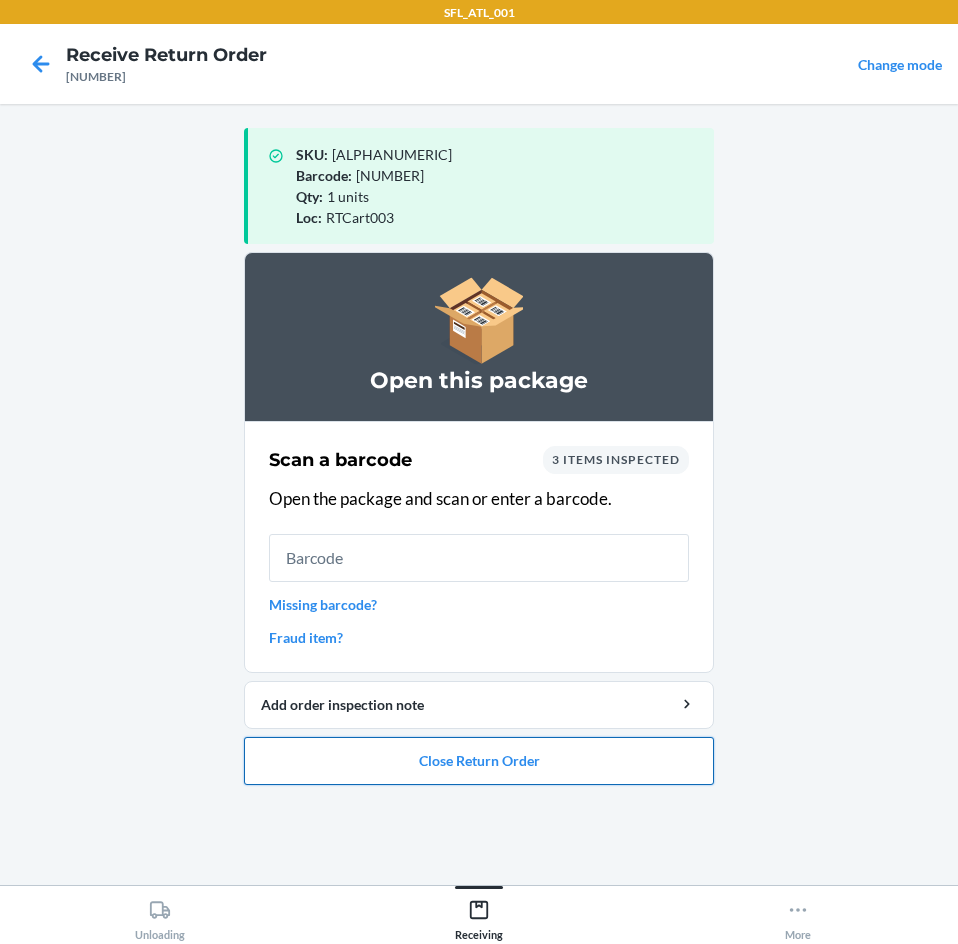 click on "Close Return Order" at bounding box center (479, 761) 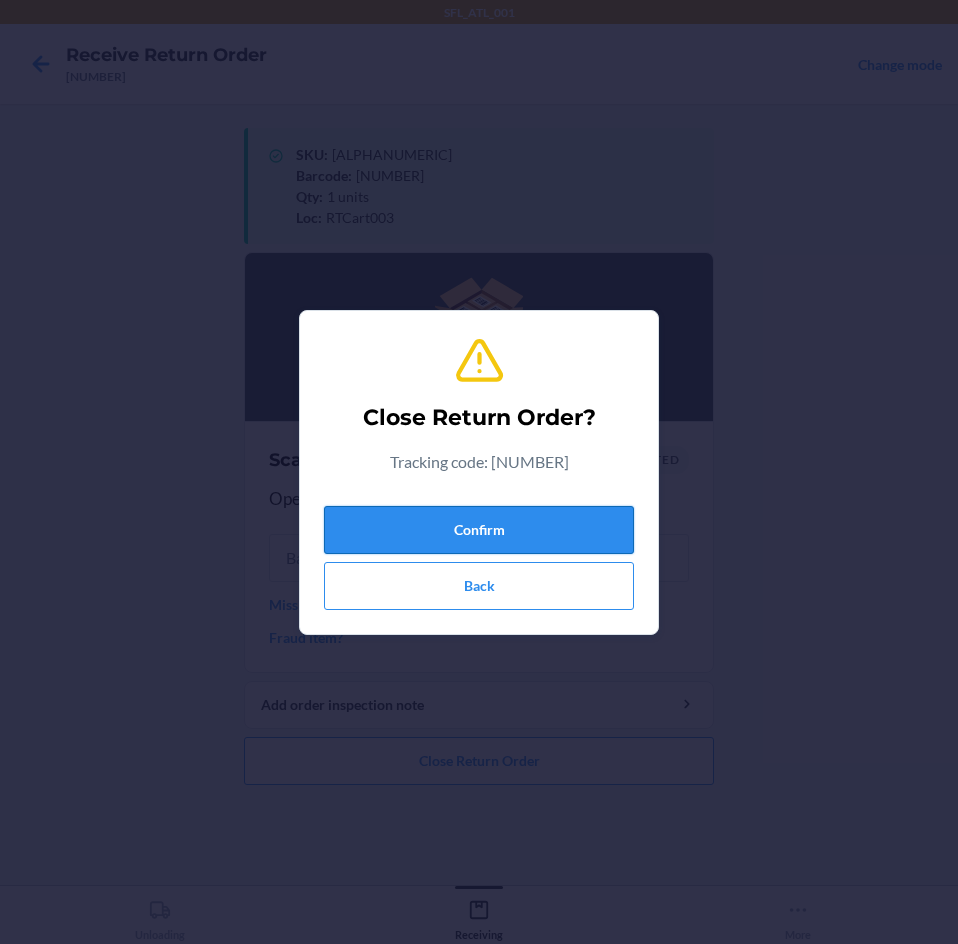 click on "Confirm" at bounding box center [479, 530] 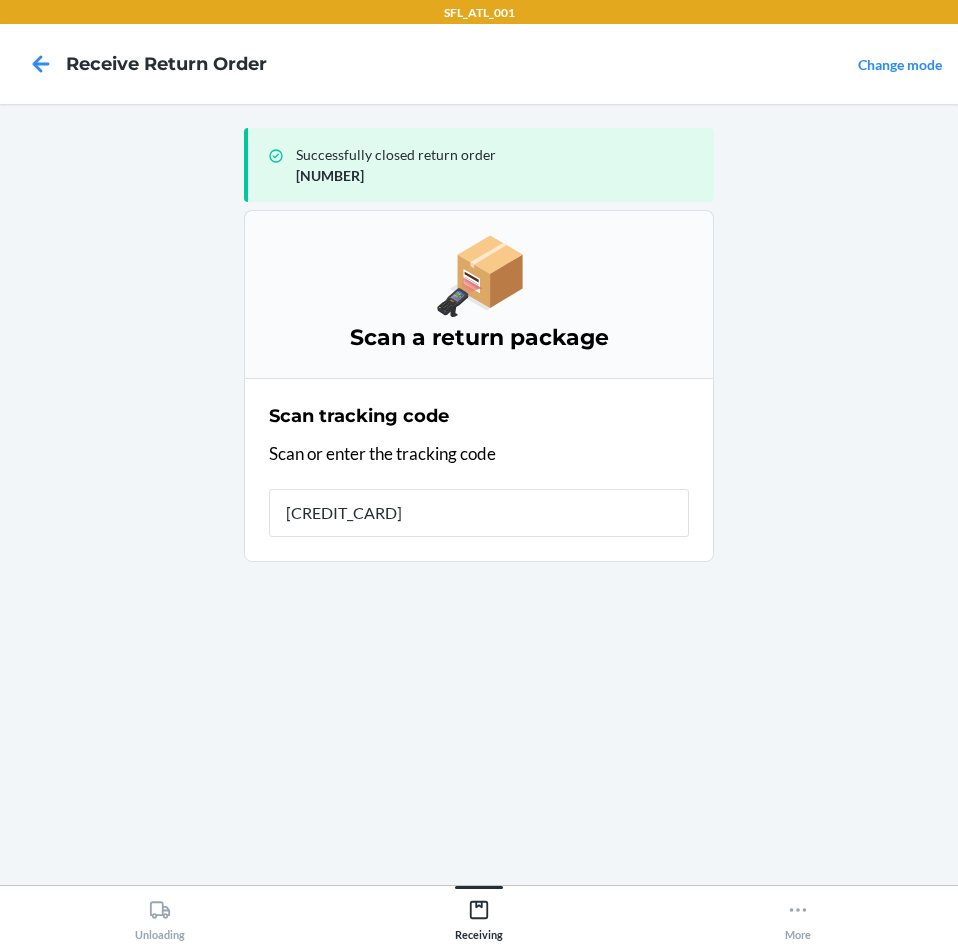 type on "[CREDIT_CARD]" 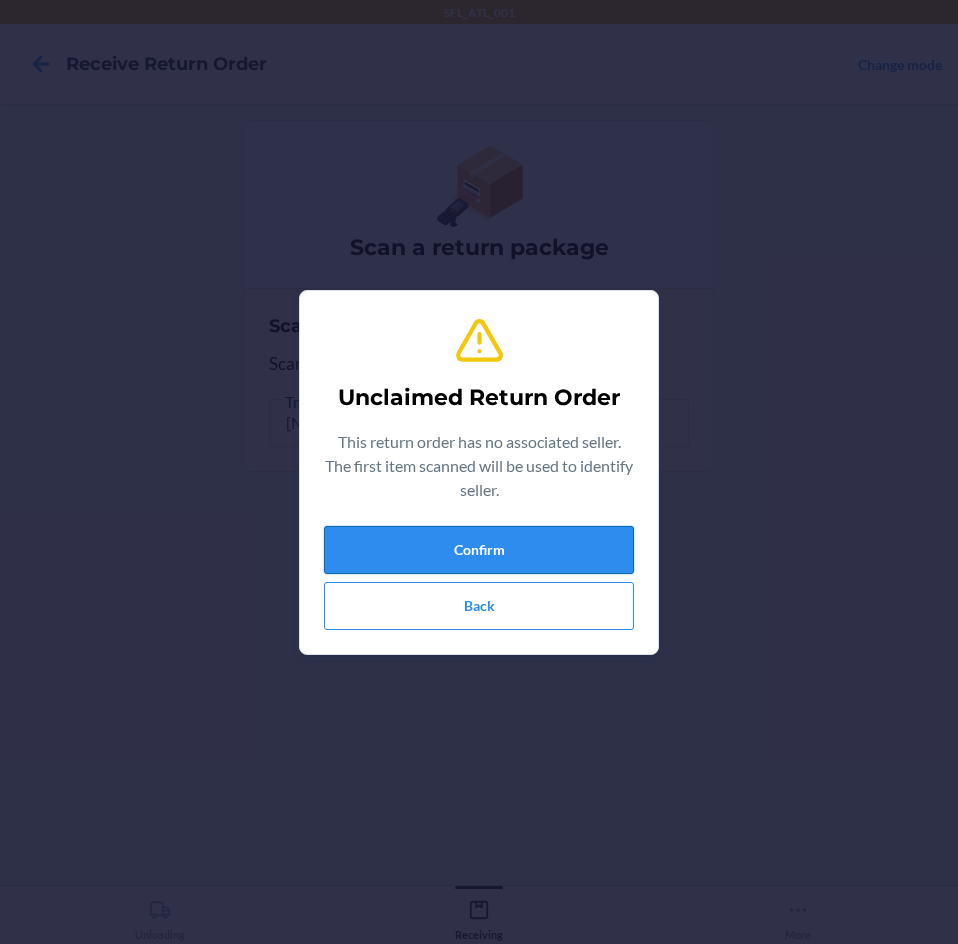 click on "Confirm" at bounding box center (479, 550) 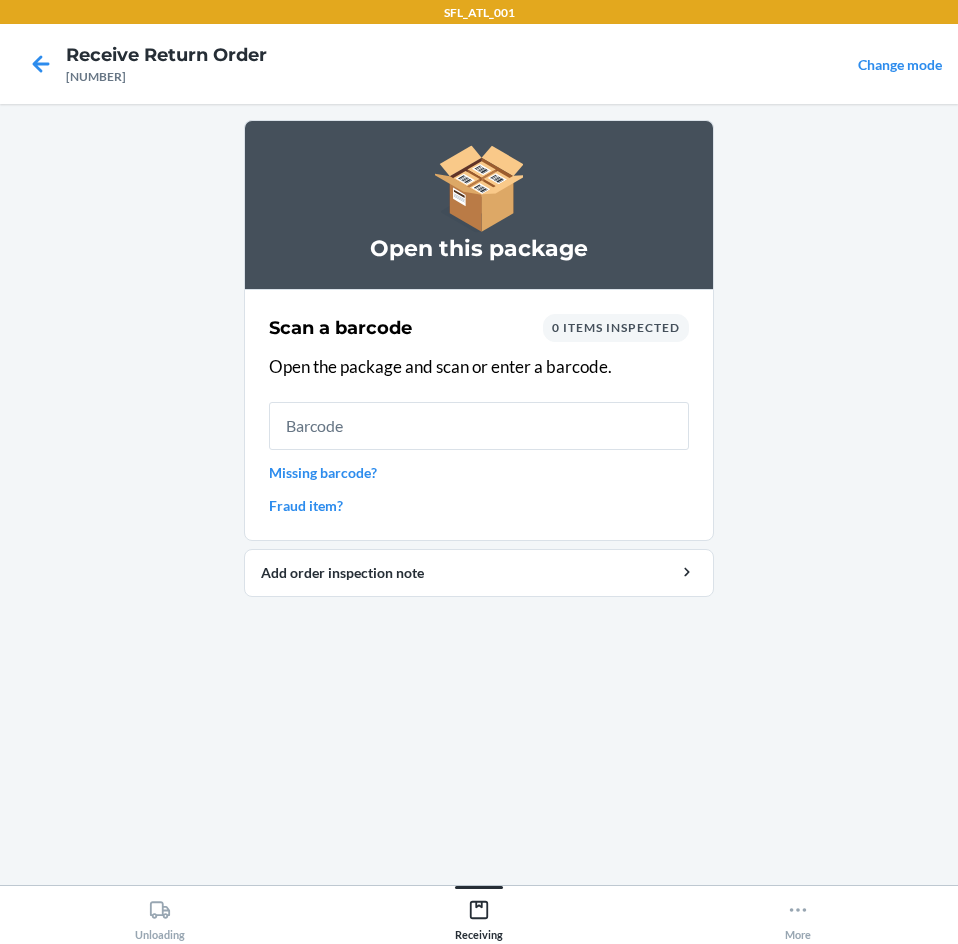 click on "Missing barcode?" at bounding box center (479, 472) 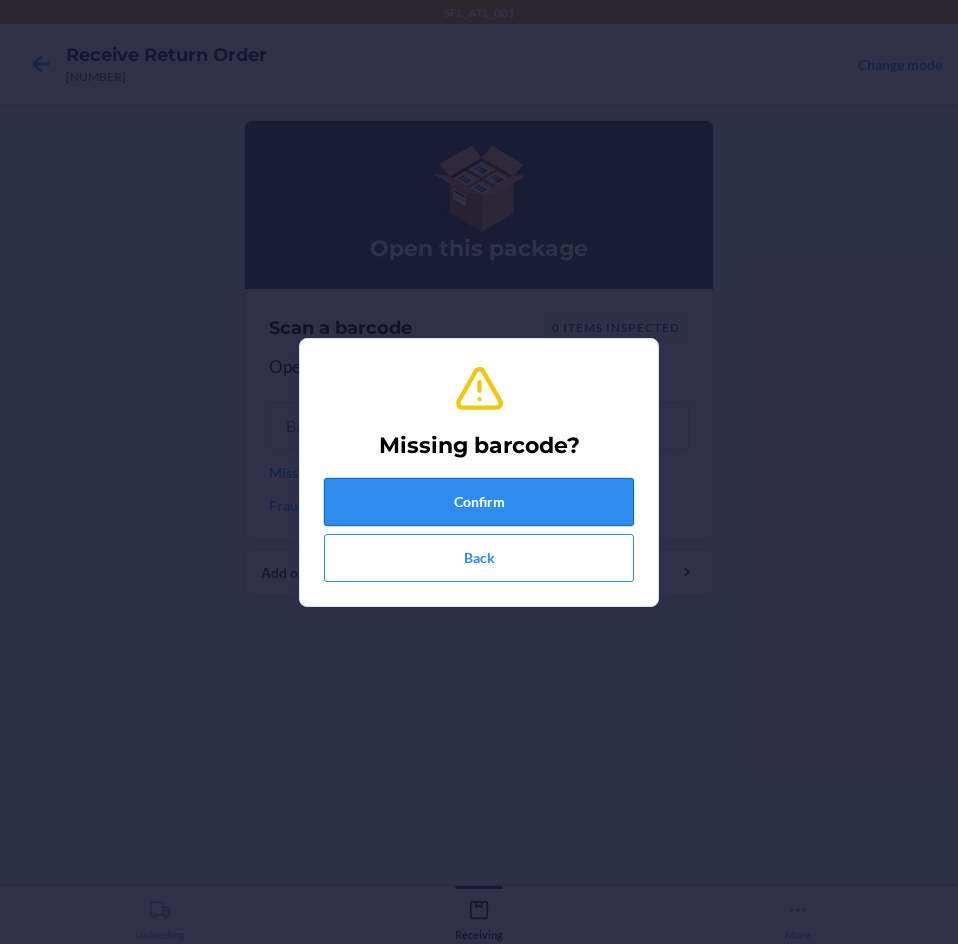 click on "Confirm" at bounding box center (479, 502) 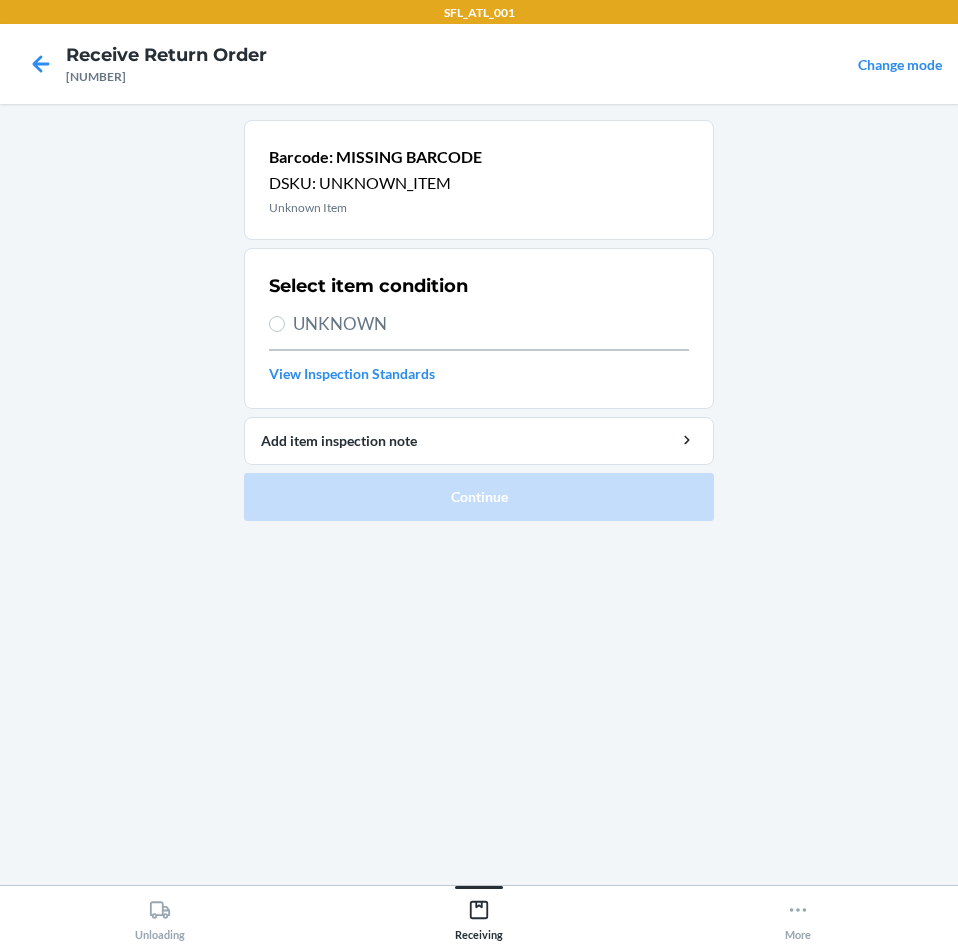 click on "UNKNOWN" at bounding box center (491, 324) 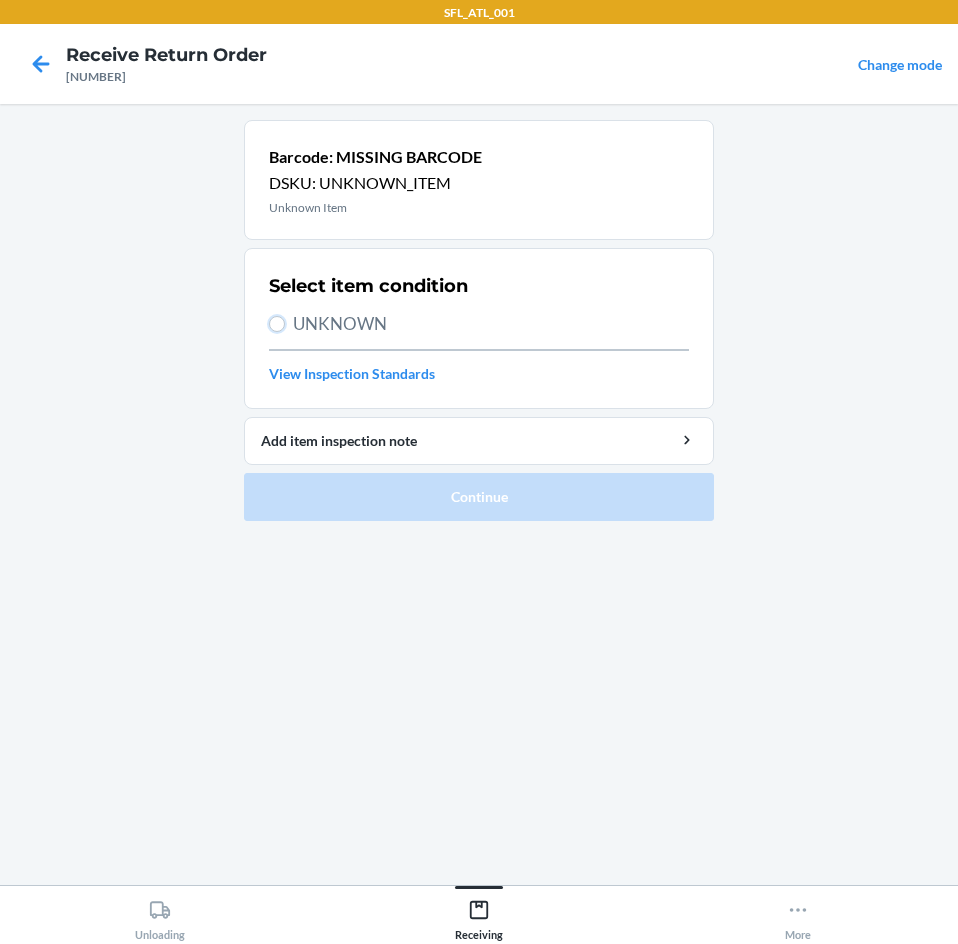 click on "UNKNOWN" at bounding box center [277, 324] 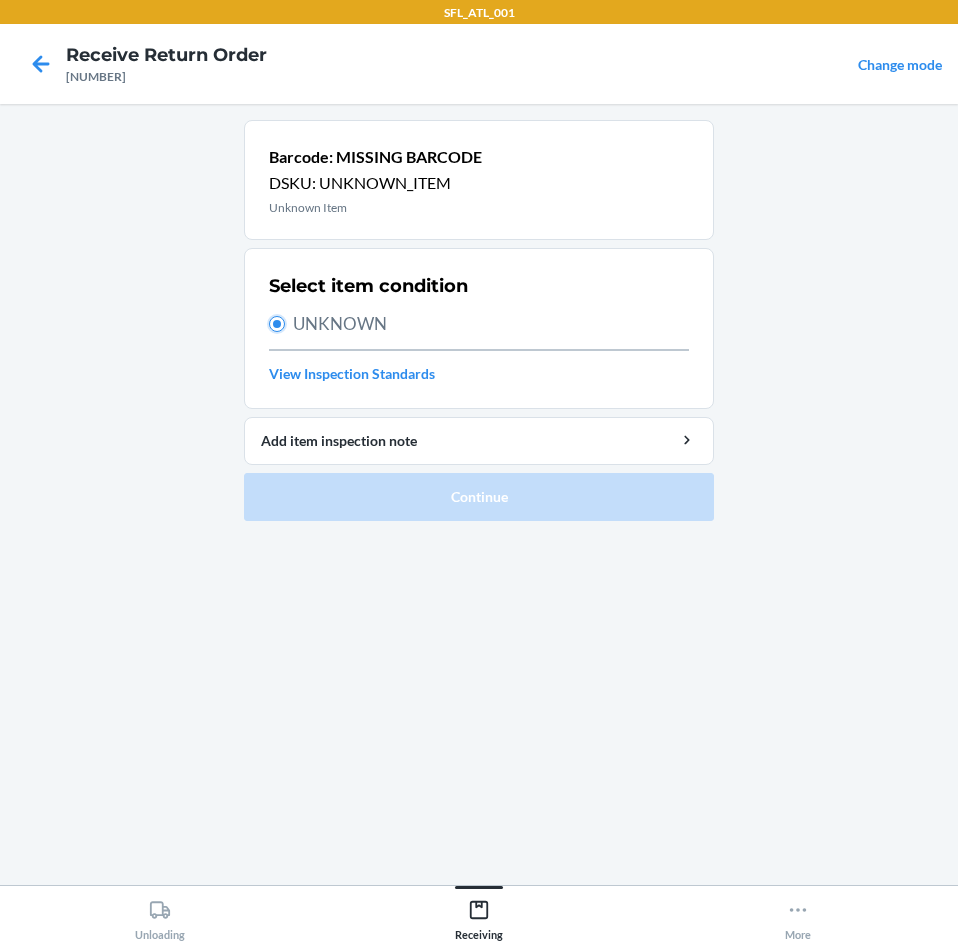 radio on "true" 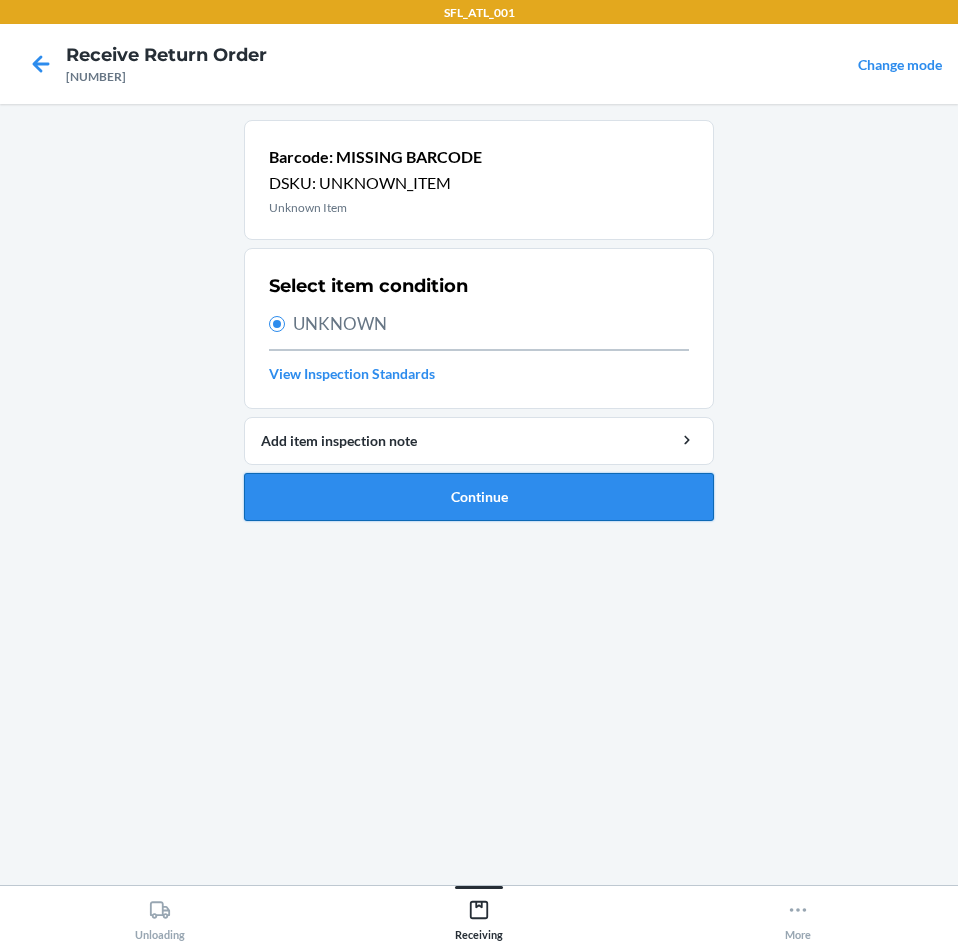 click on "Continue" at bounding box center [479, 497] 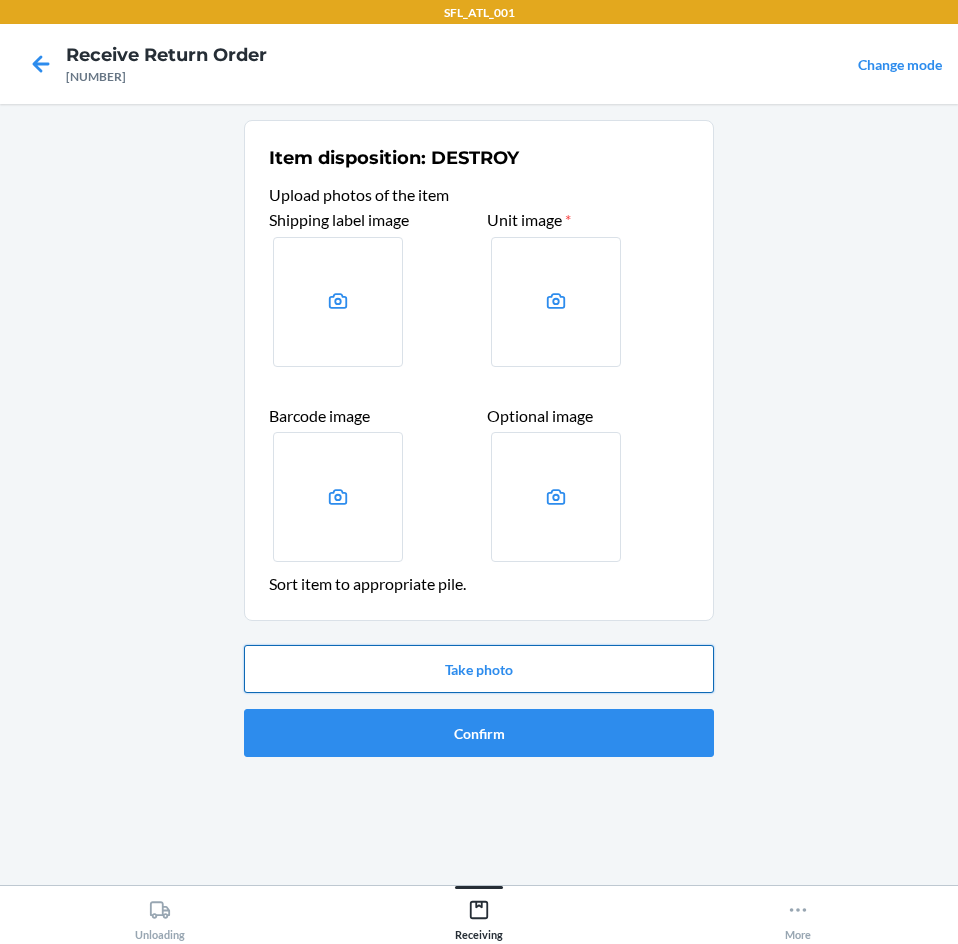 click on "Take photo" at bounding box center [479, 669] 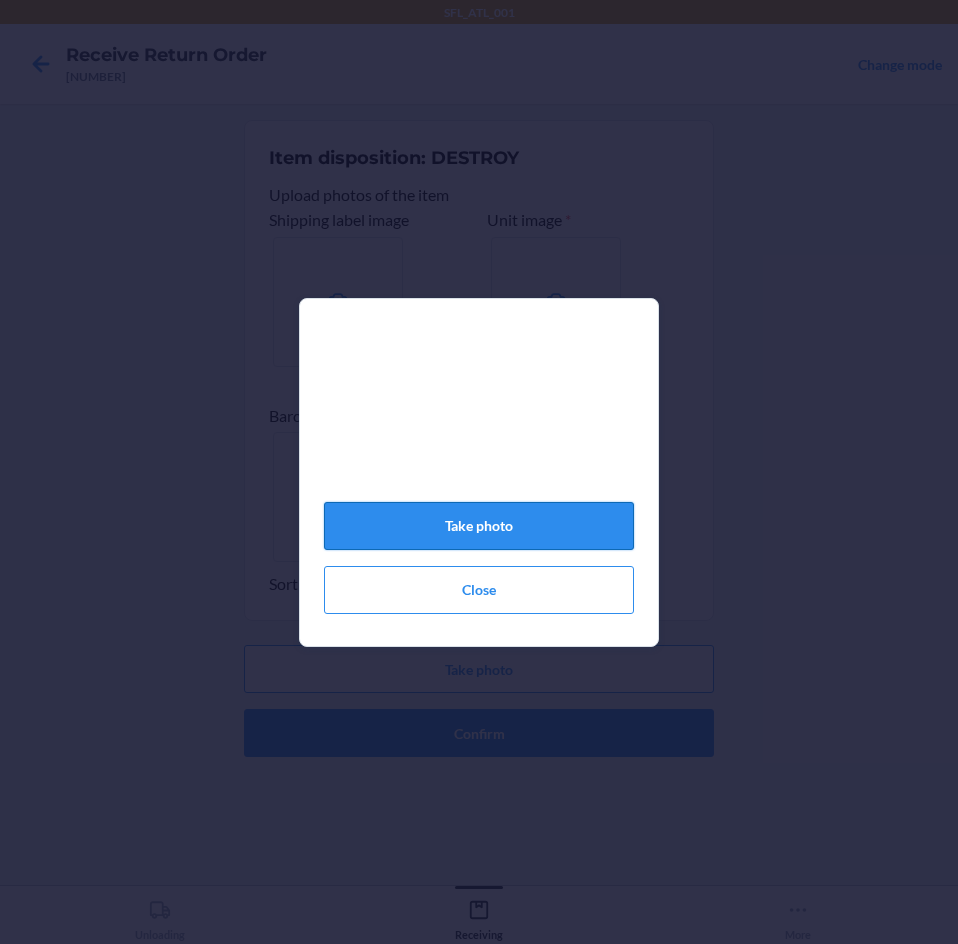 click on "Take photo" 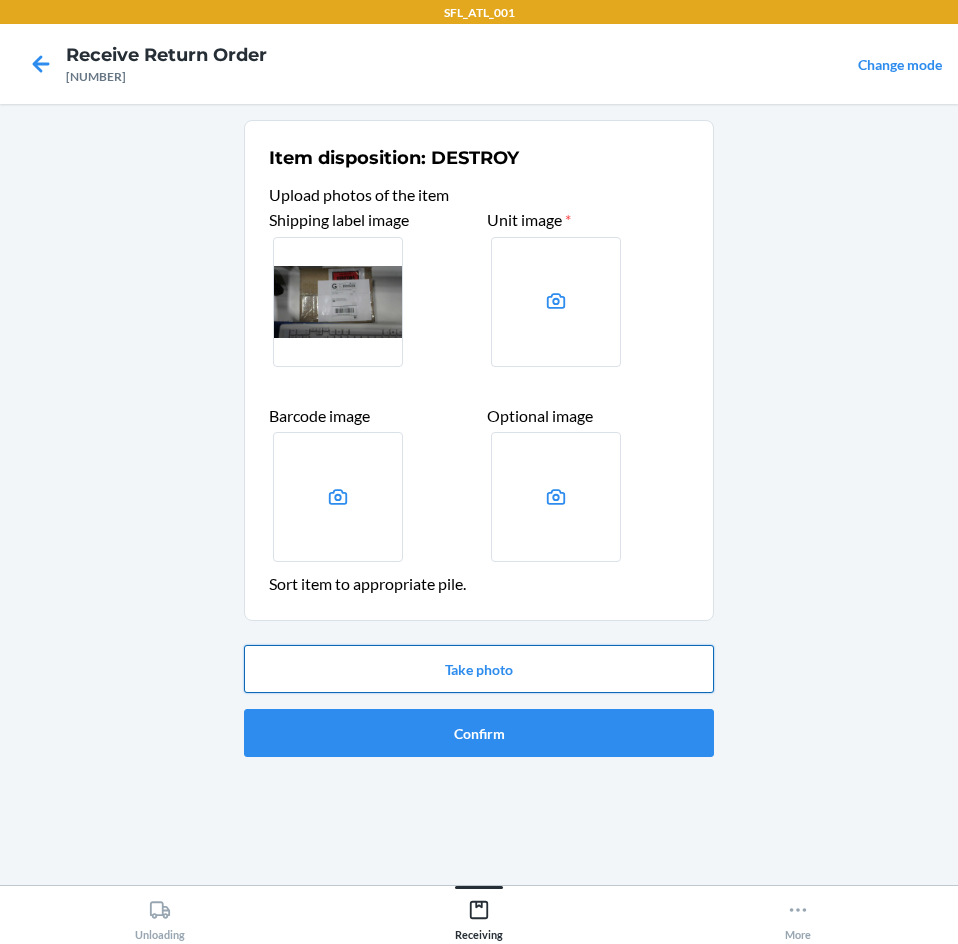 click on "Take photo" at bounding box center [479, 669] 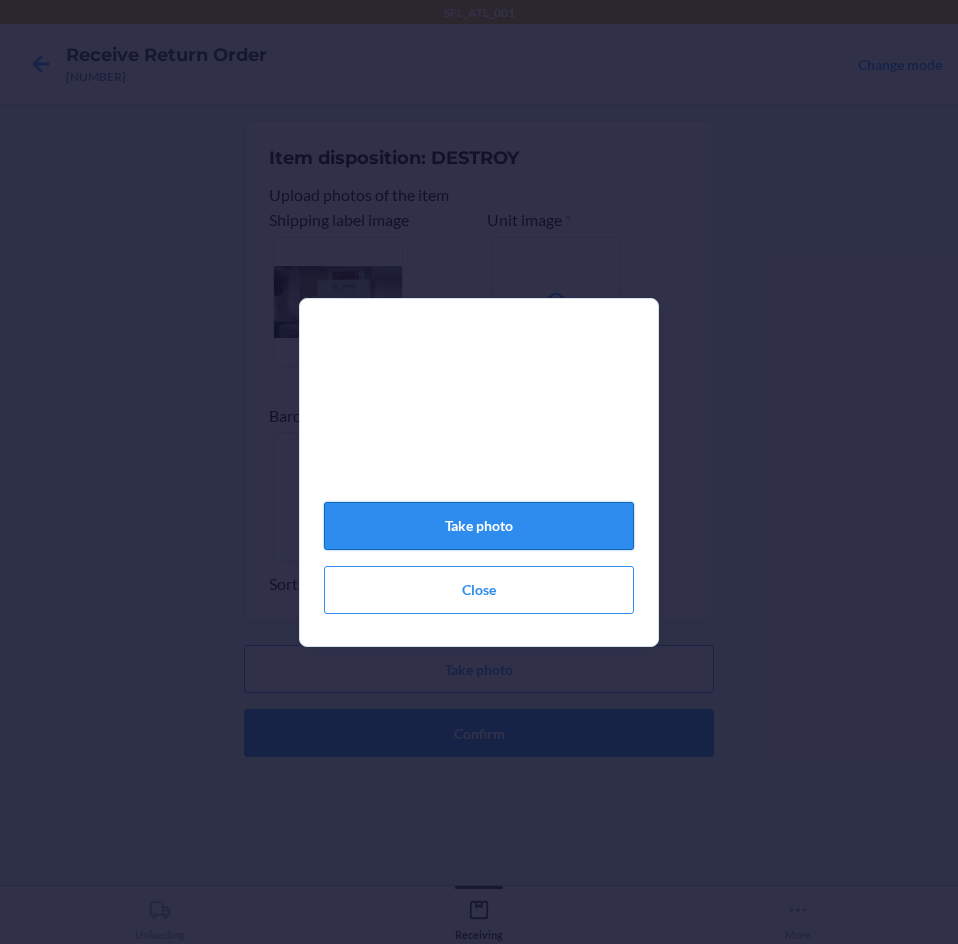 click on "Take photo" 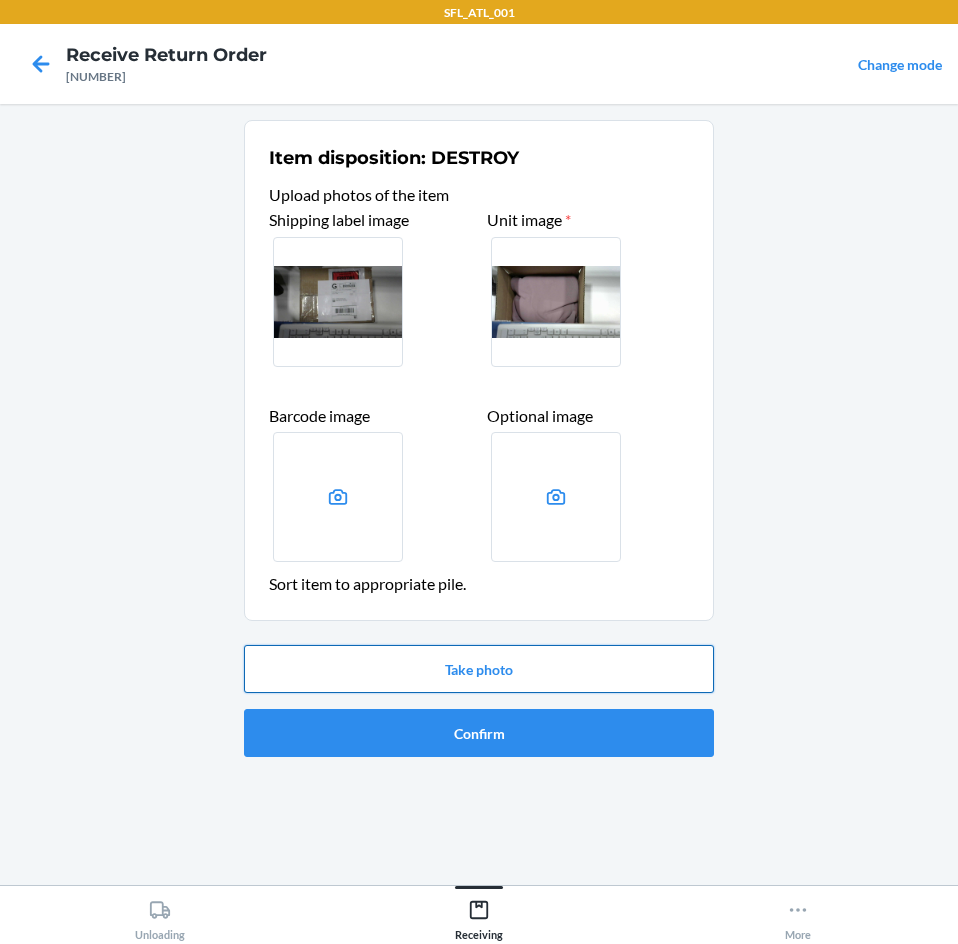 click on "Take photo" at bounding box center (479, 669) 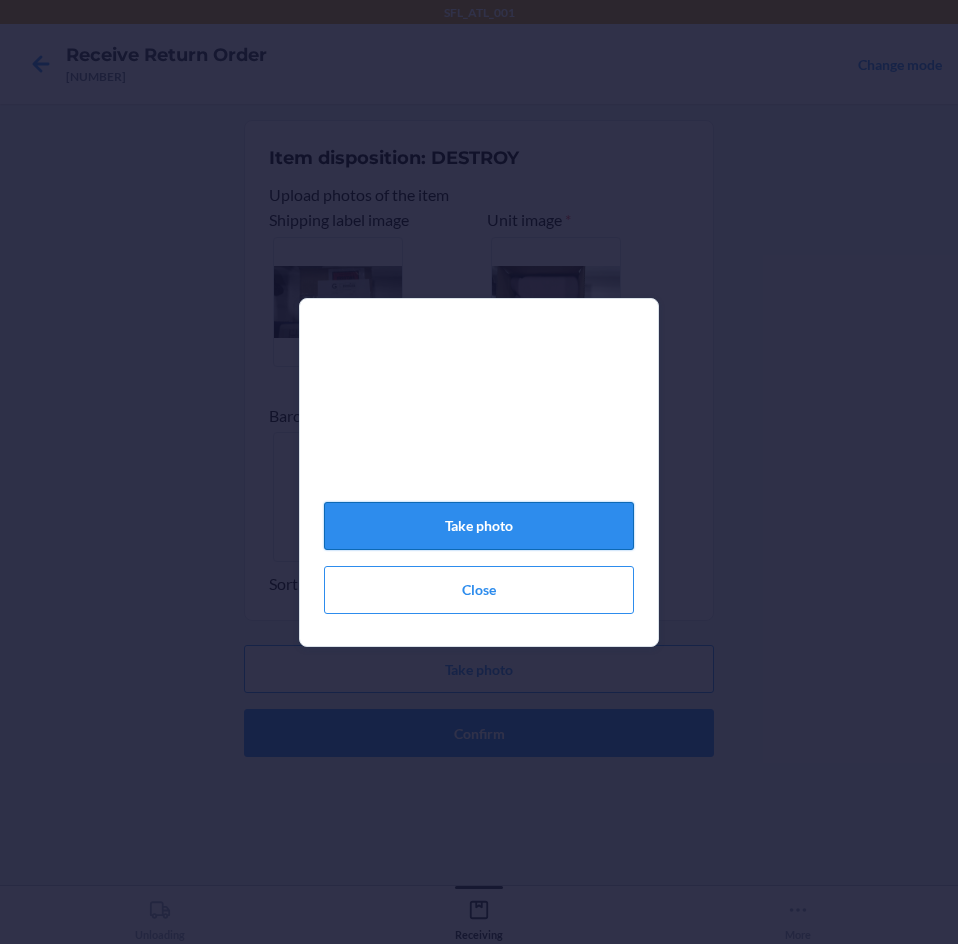 click on "Take photo" 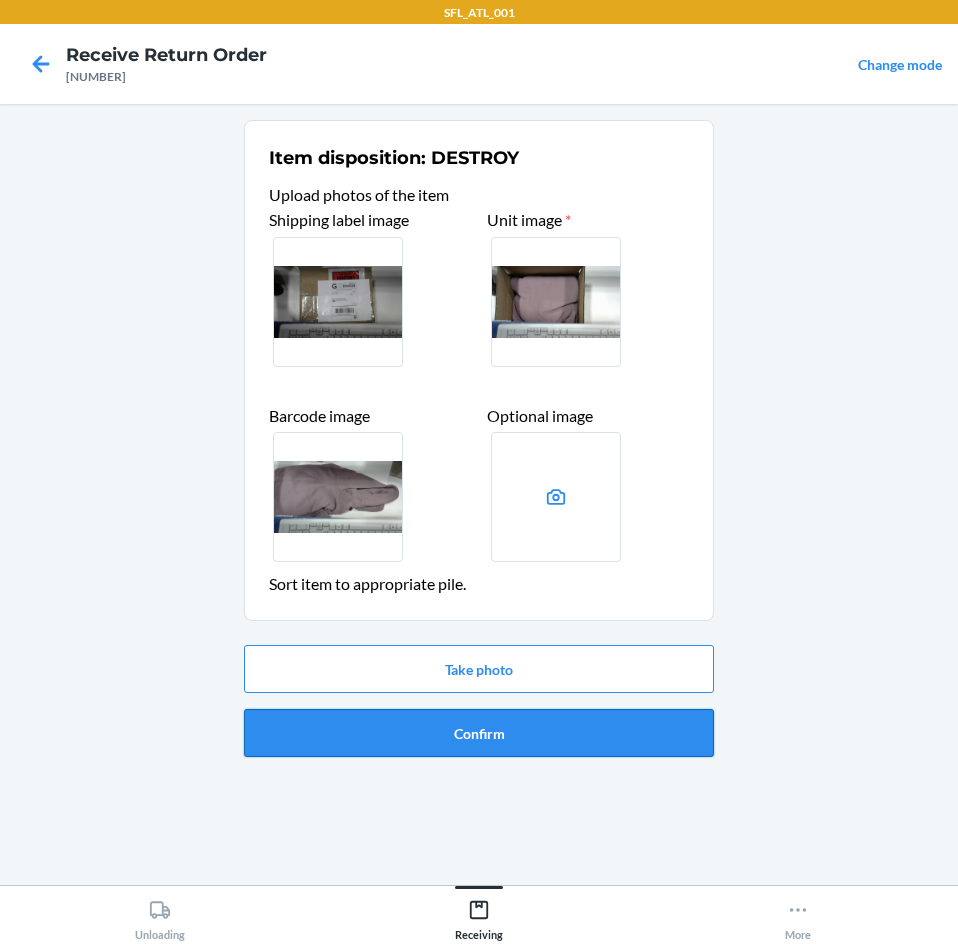 click on "Confirm" at bounding box center [479, 733] 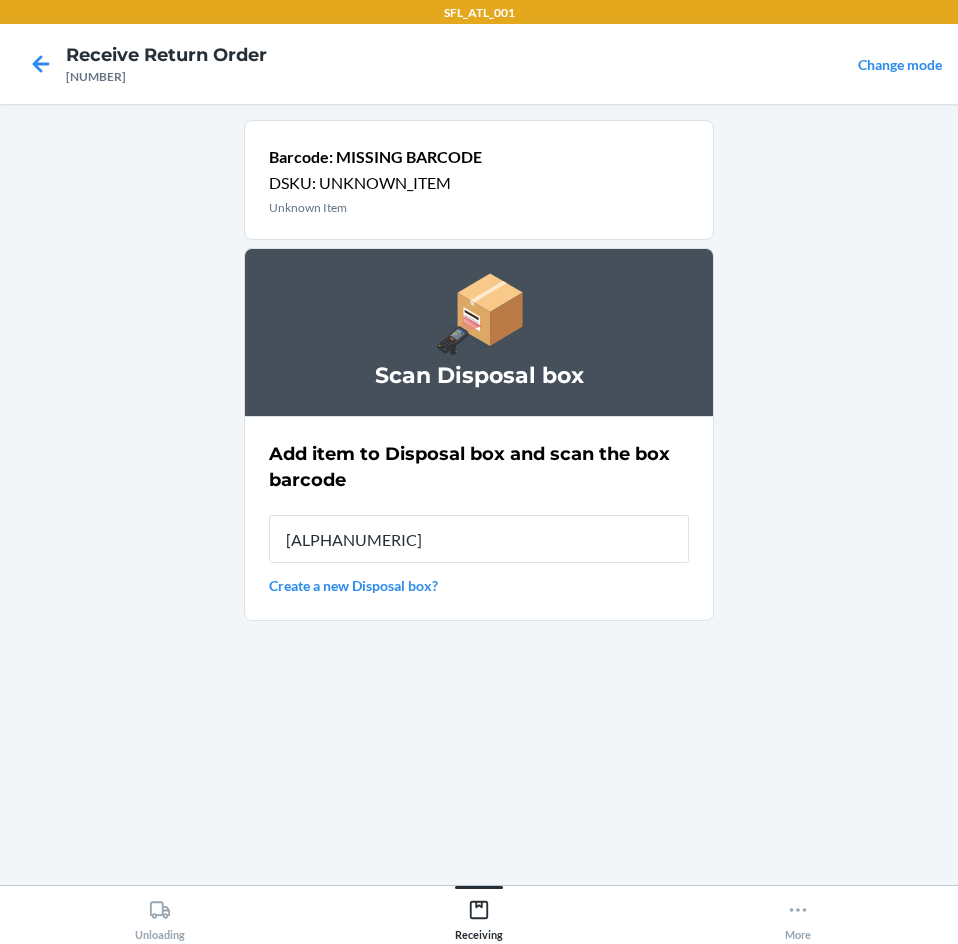 type on "[ALPHANUMERIC]" 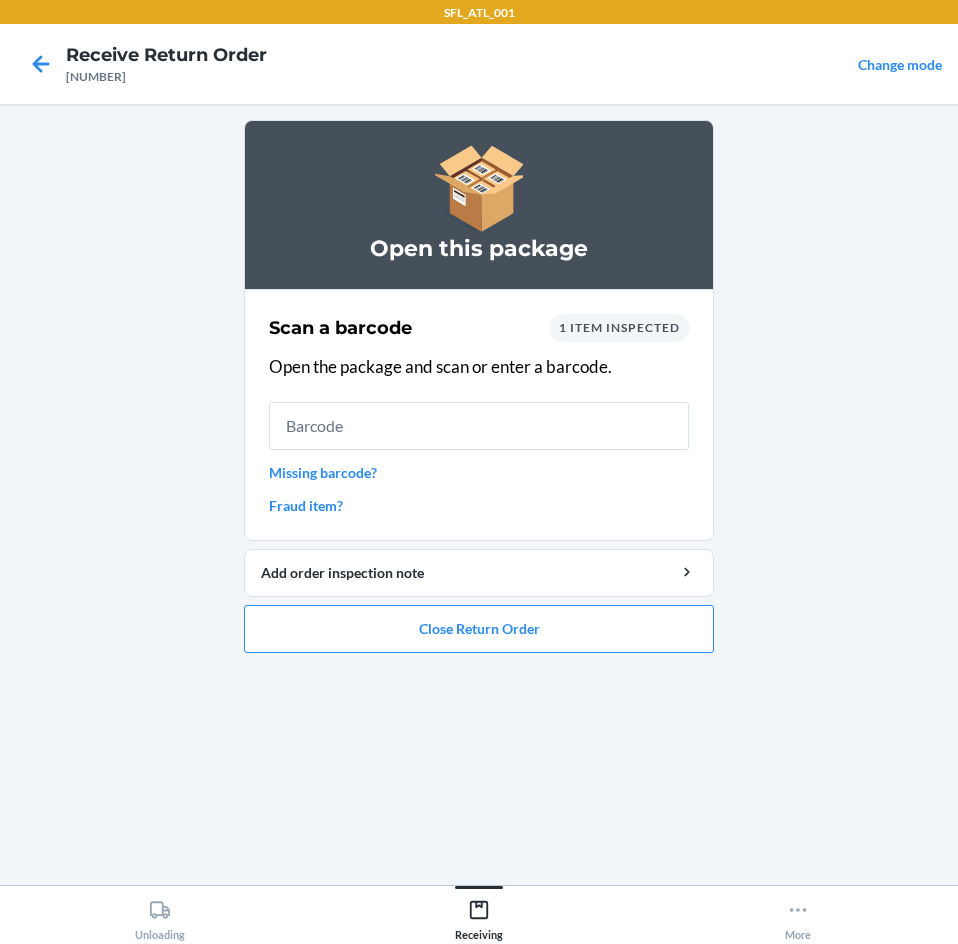 click on "Missing barcode?" at bounding box center [479, 472] 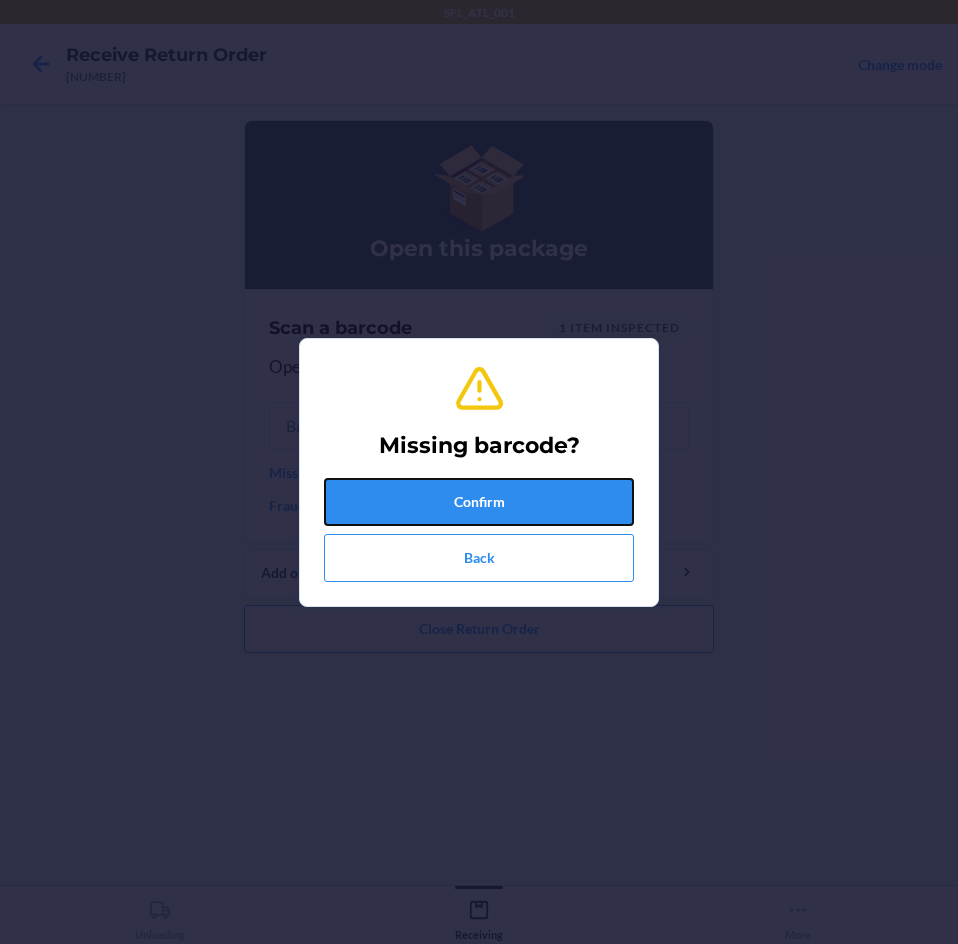 click on "Confirm" at bounding box center [479, 502] 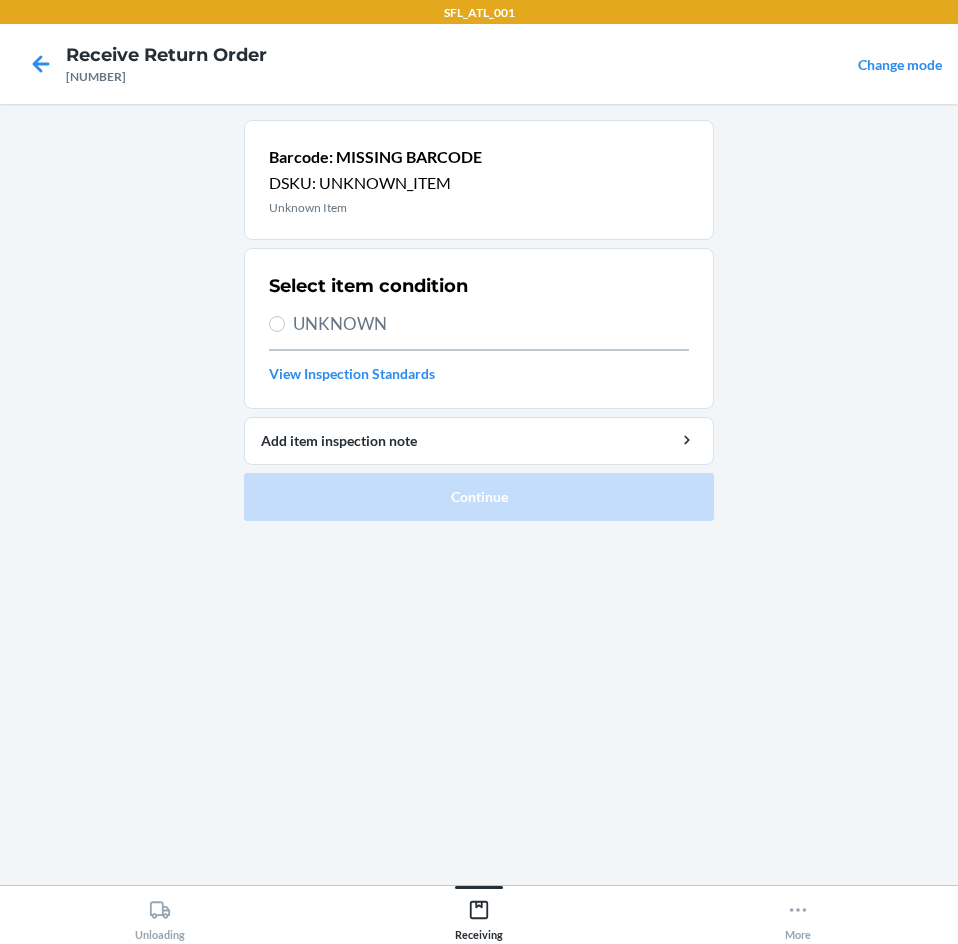 click on "UNKNOWN" at bounding box center (491, 324) 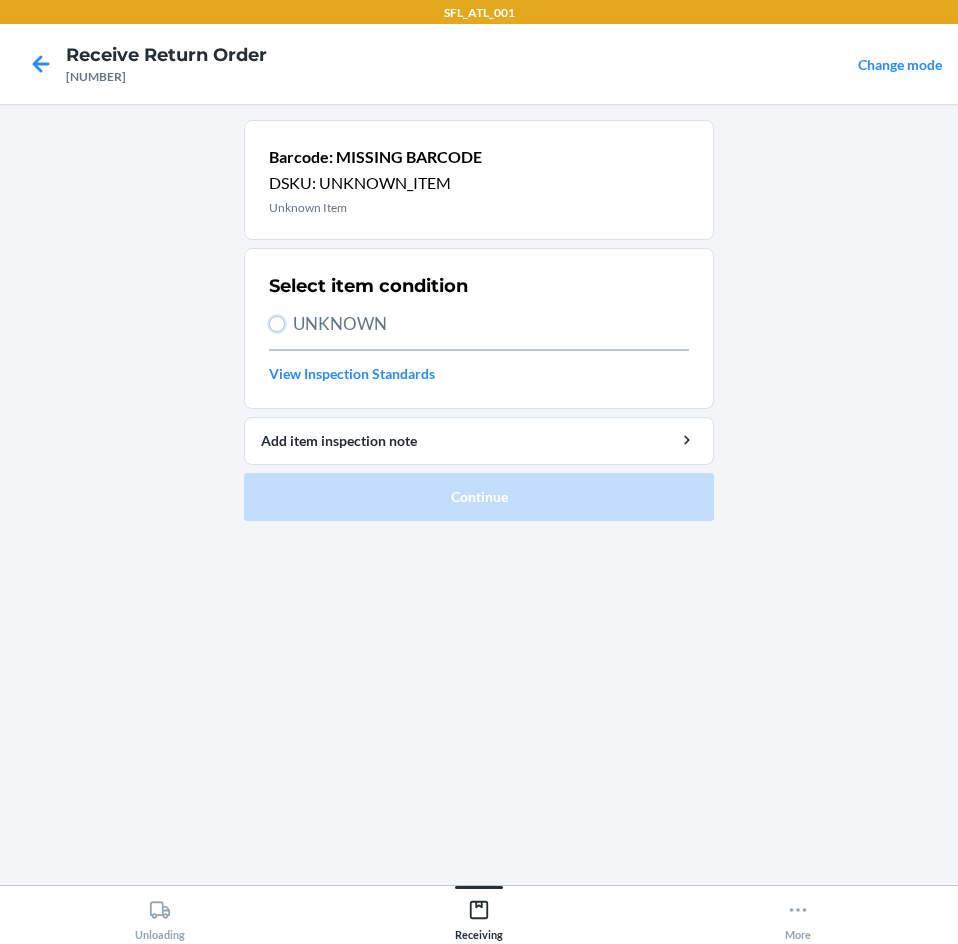 click on "UNKNOWN" at bounding box center (277, 324) 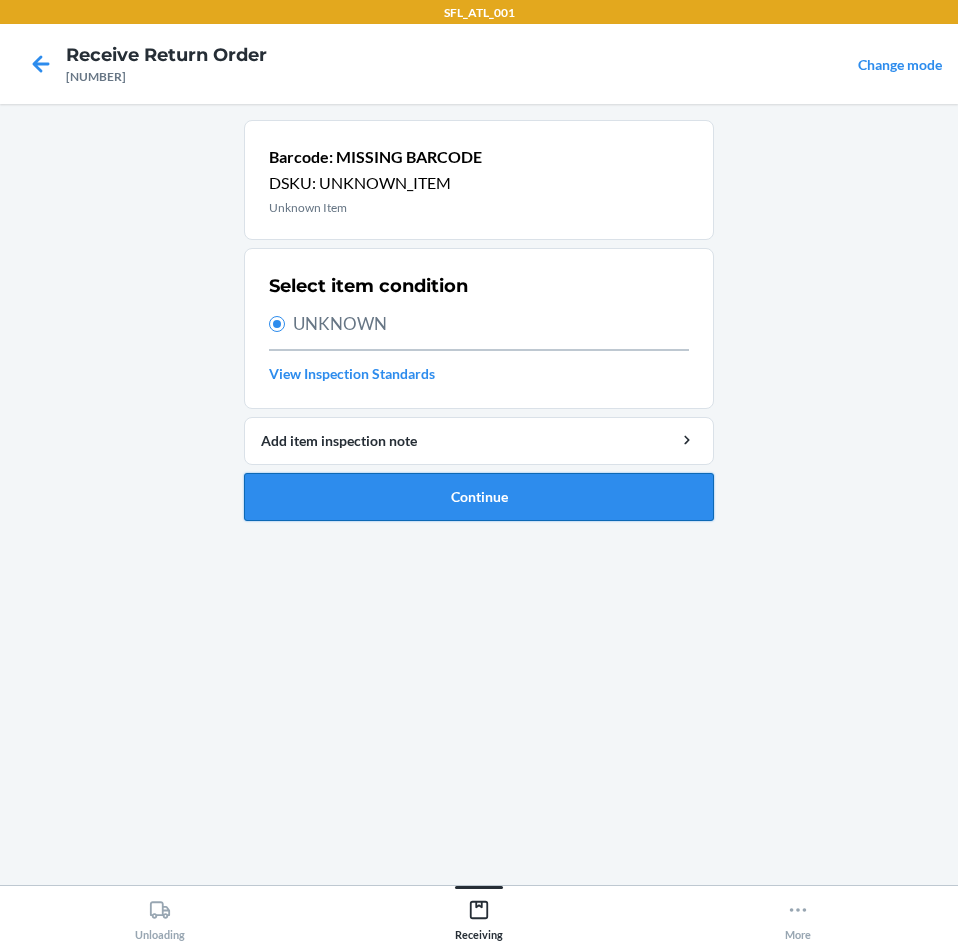 click on "Continue" at bounding box center (479, 497) 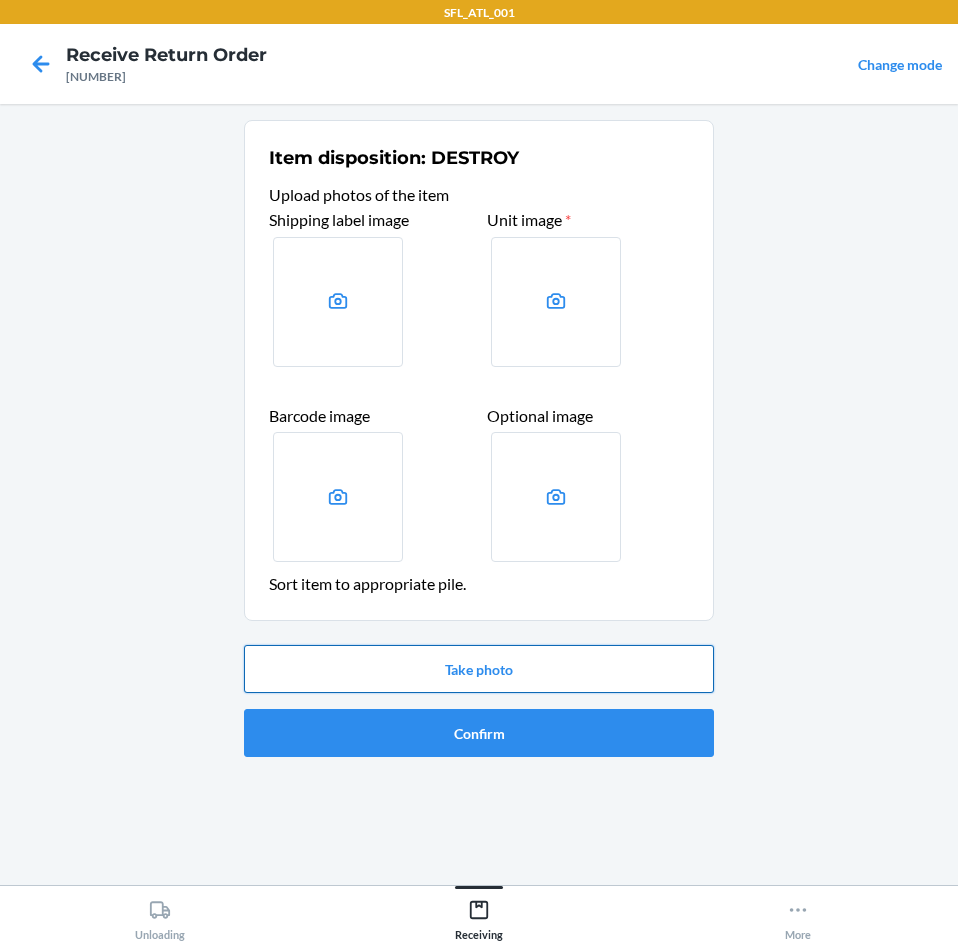 click on "Take photo" at bounding box center (479, 669) 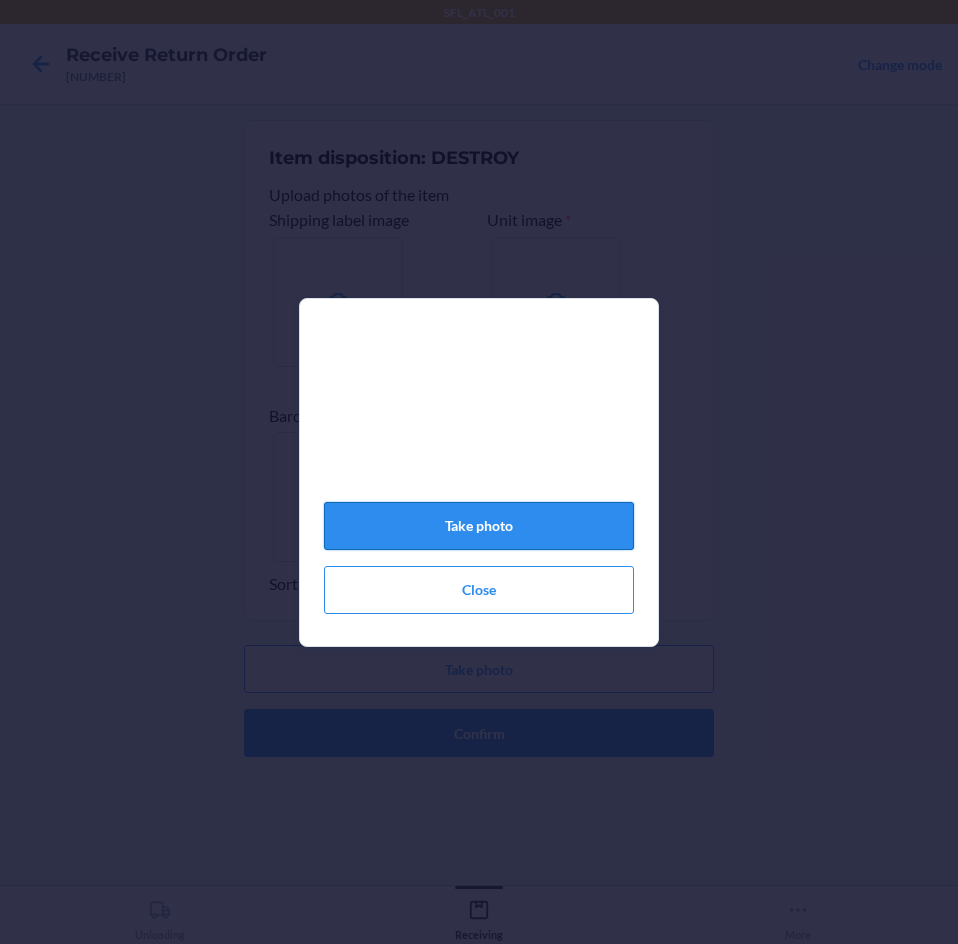 click on "Take photo" 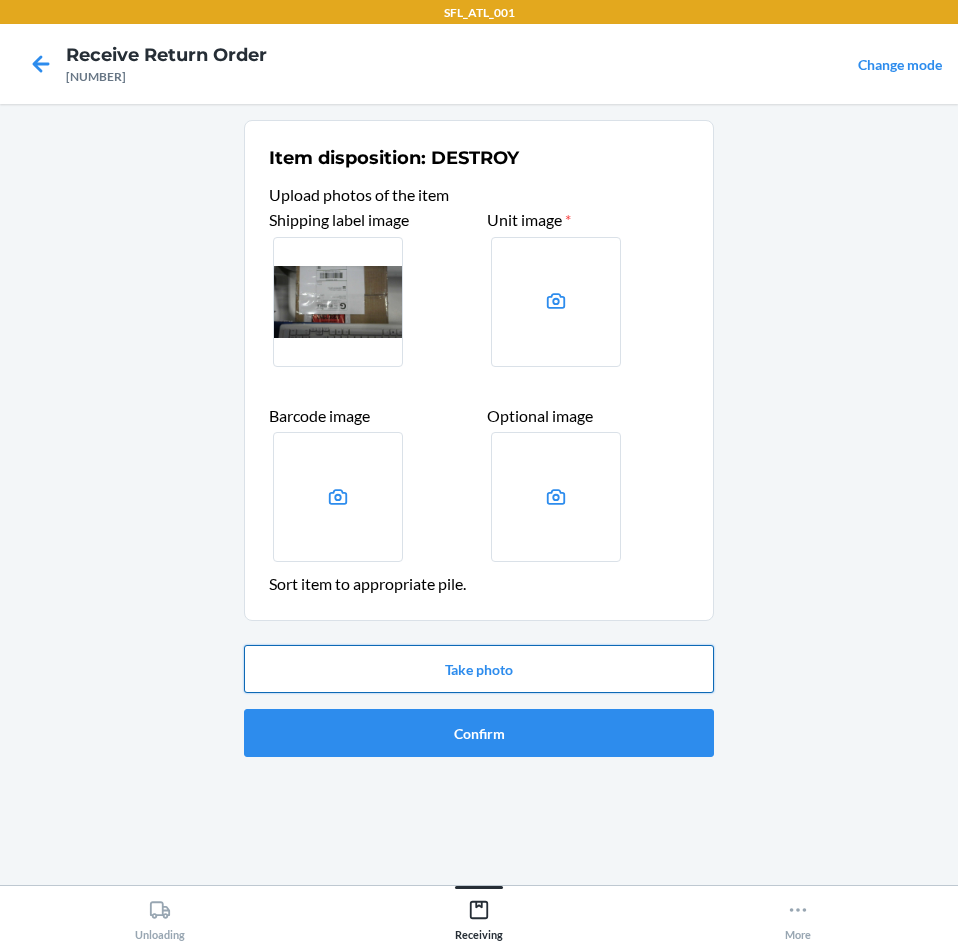 click on "Take photo" at bounding box center (479, 669) 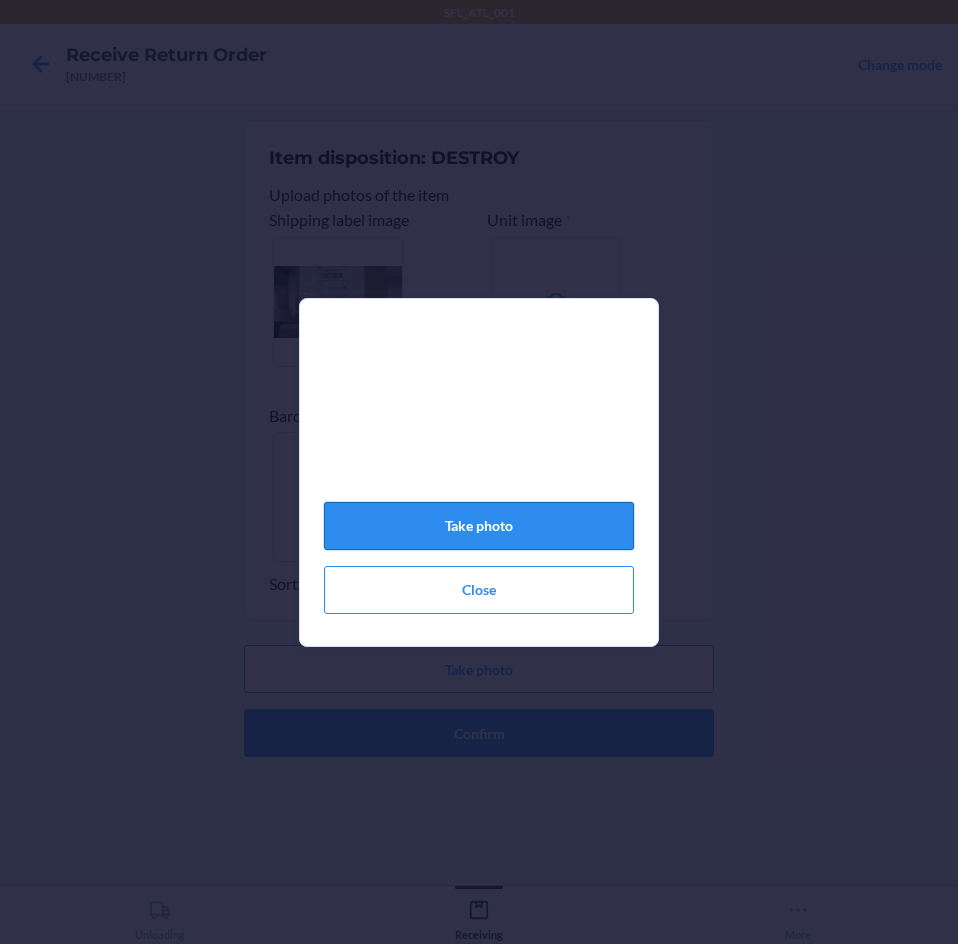 click on "Take photo" 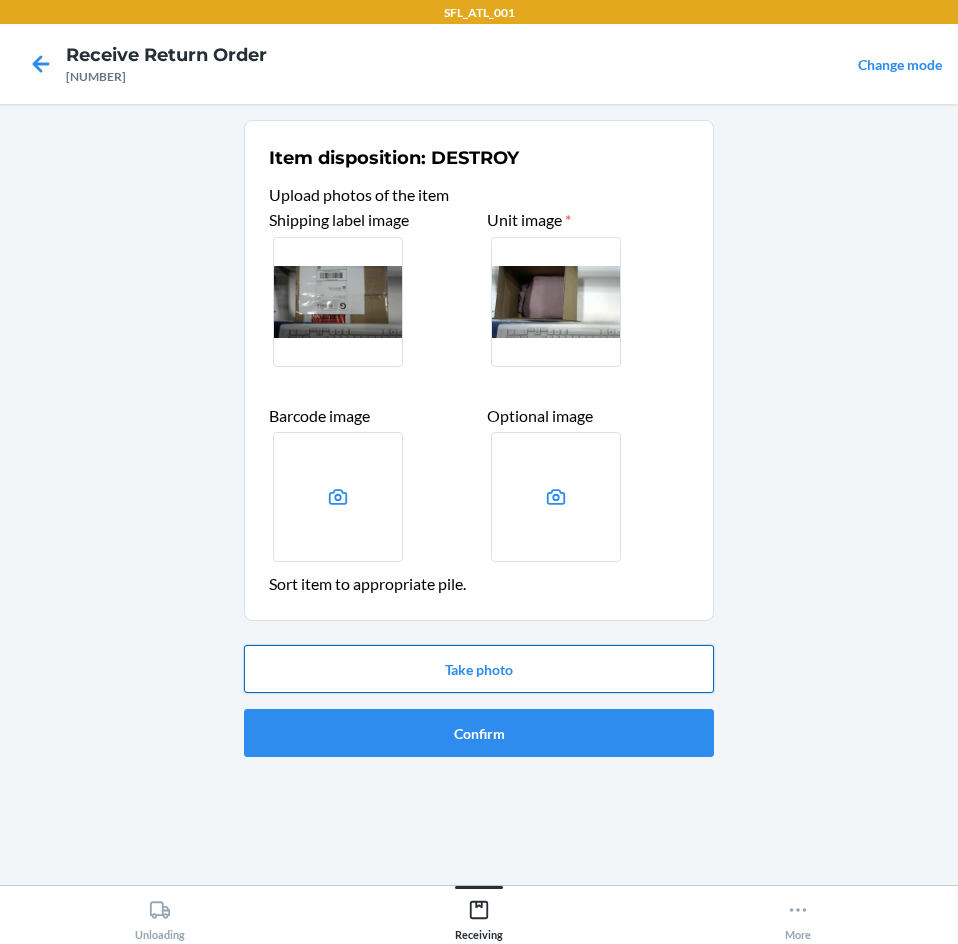 click on "Take photo" at bounding box center [479, 669] 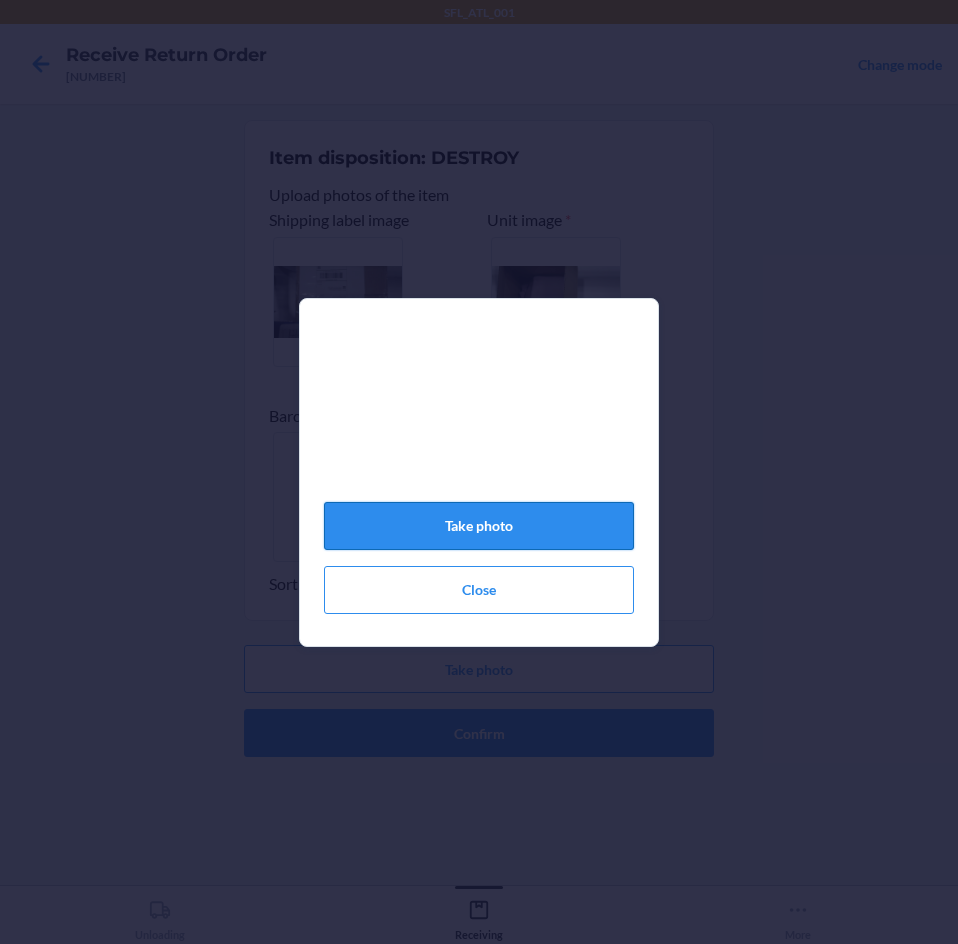 click on "Take photo" 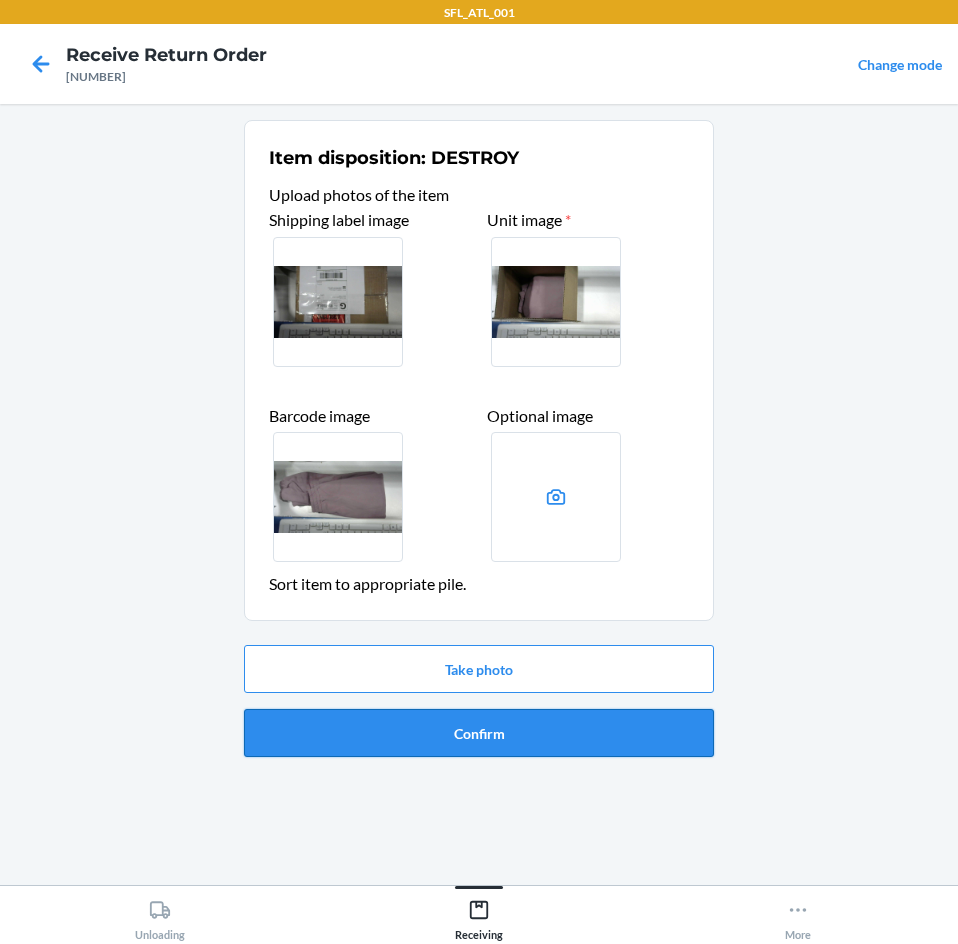 click on "Confirm" at bounding box center (479, 733) 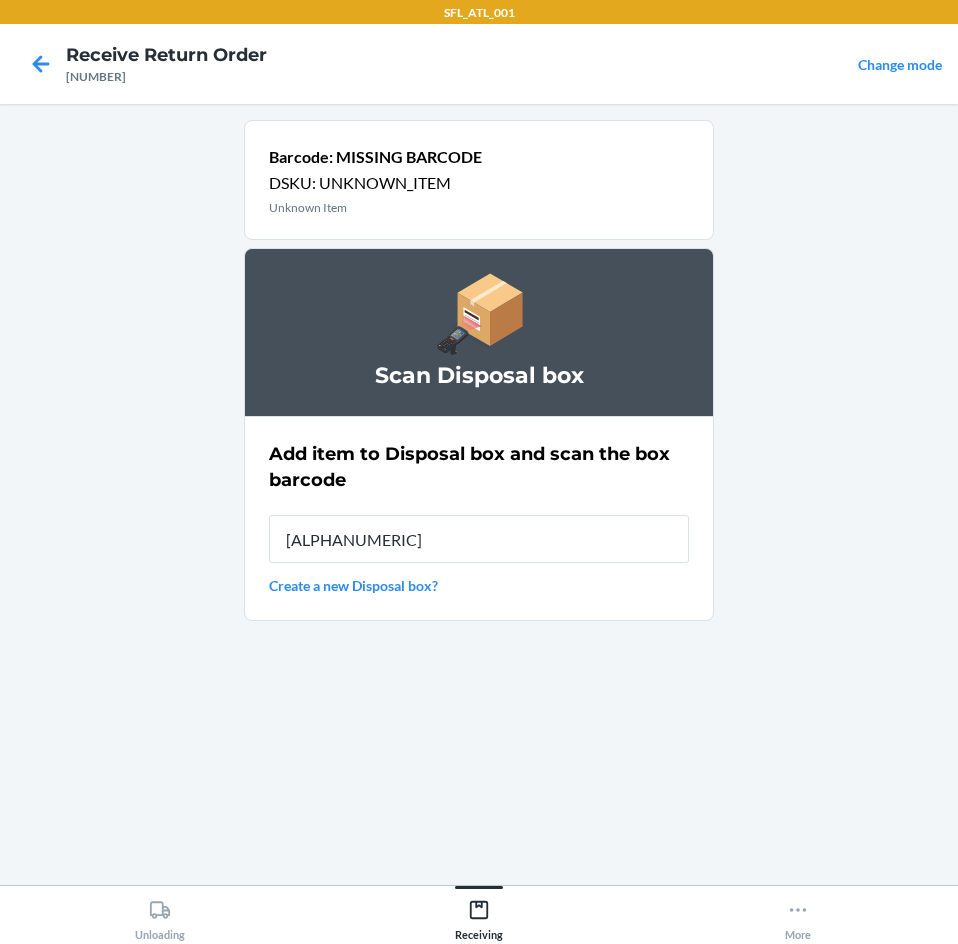 type on "[ALPHANUMERIC]" 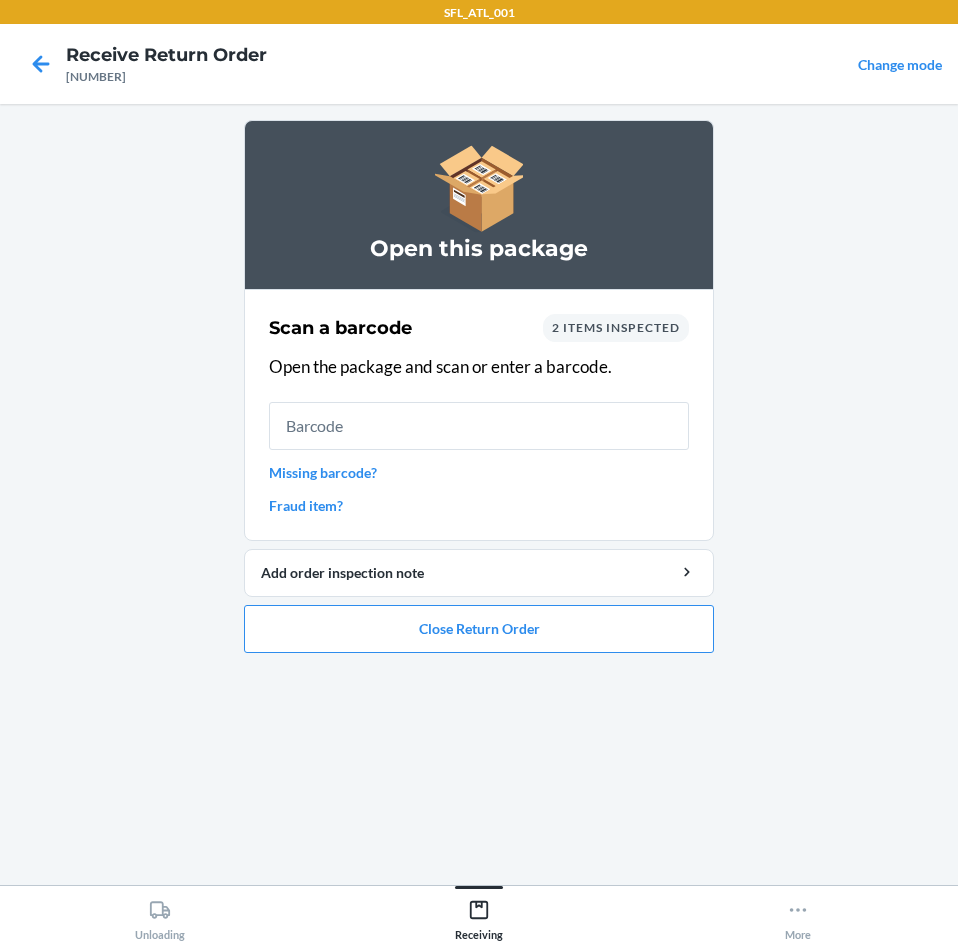 click on "Open this package Scan a barcode 2 items inspected Open the package and scan or enter a barcode. Missing barcode? Fraud item? Add order inspection note Close Return Order" at bounding box center [479, 394] 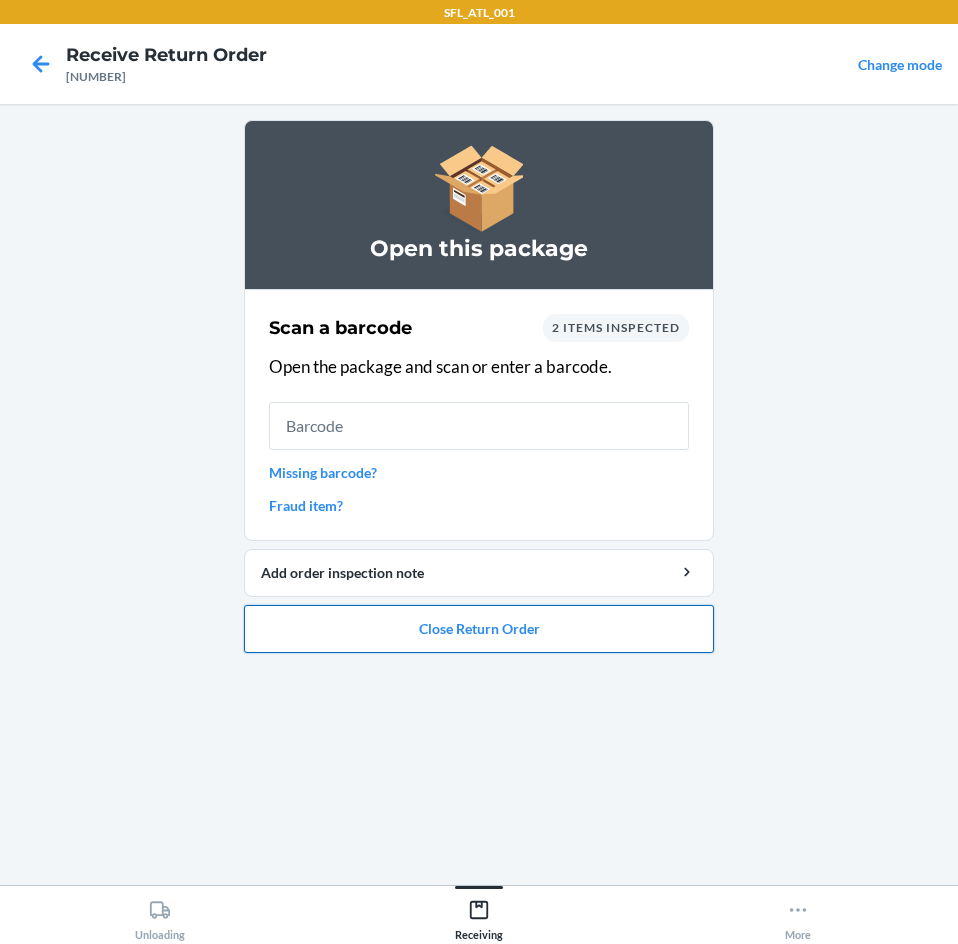 click on "Close Return Order" at bounding box center (479, 629) 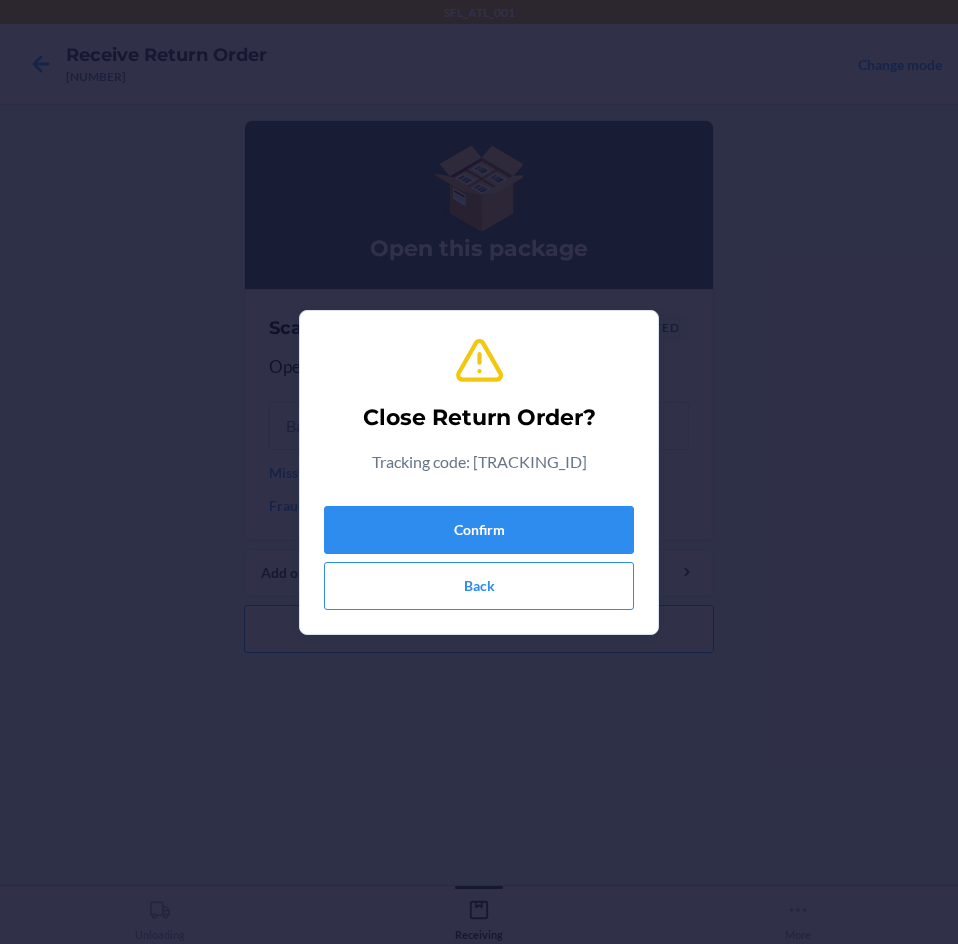 click on "Confirm Back" at bounding box center [479, 554] 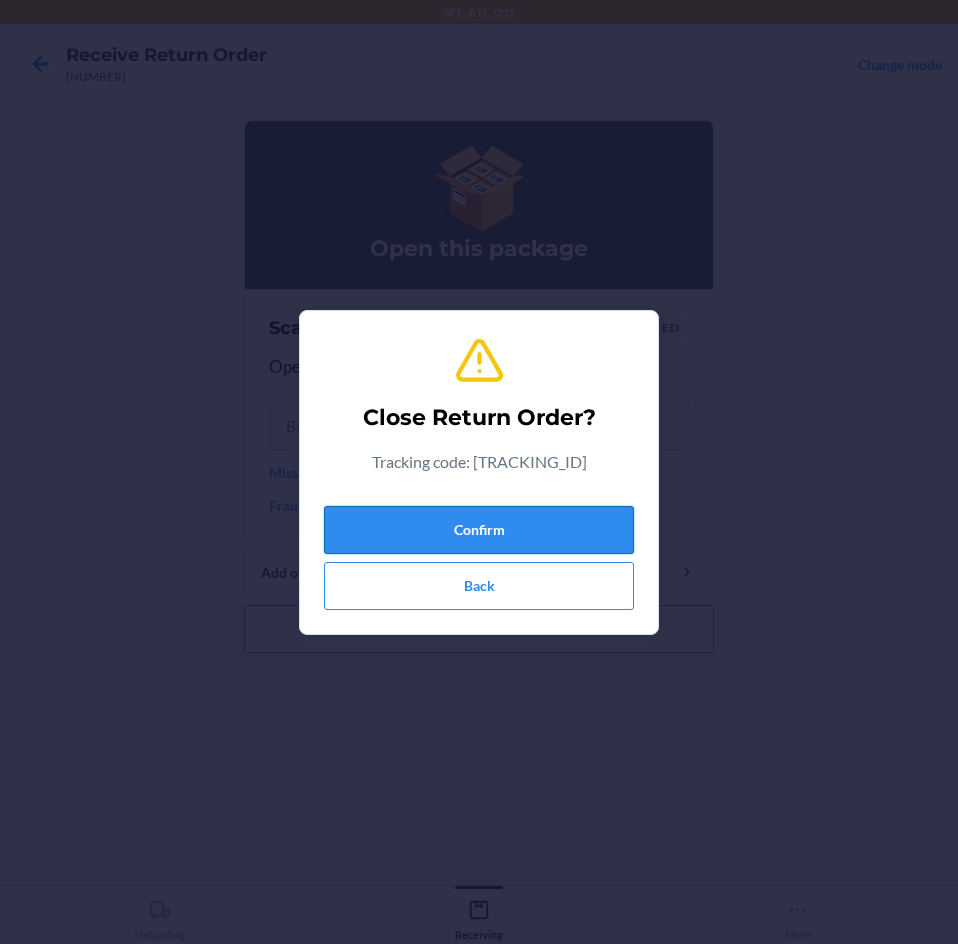 click on "Confirm" at bounding box center [479, 530] 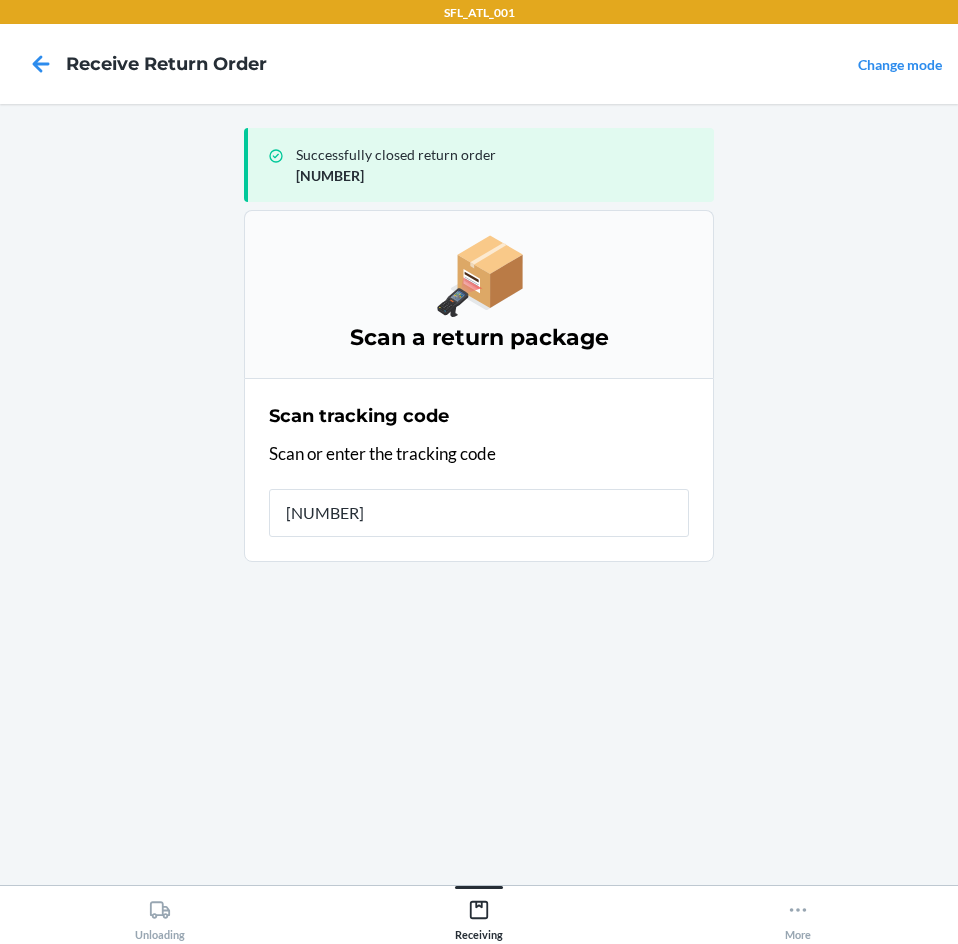type on "[NUMBER]" 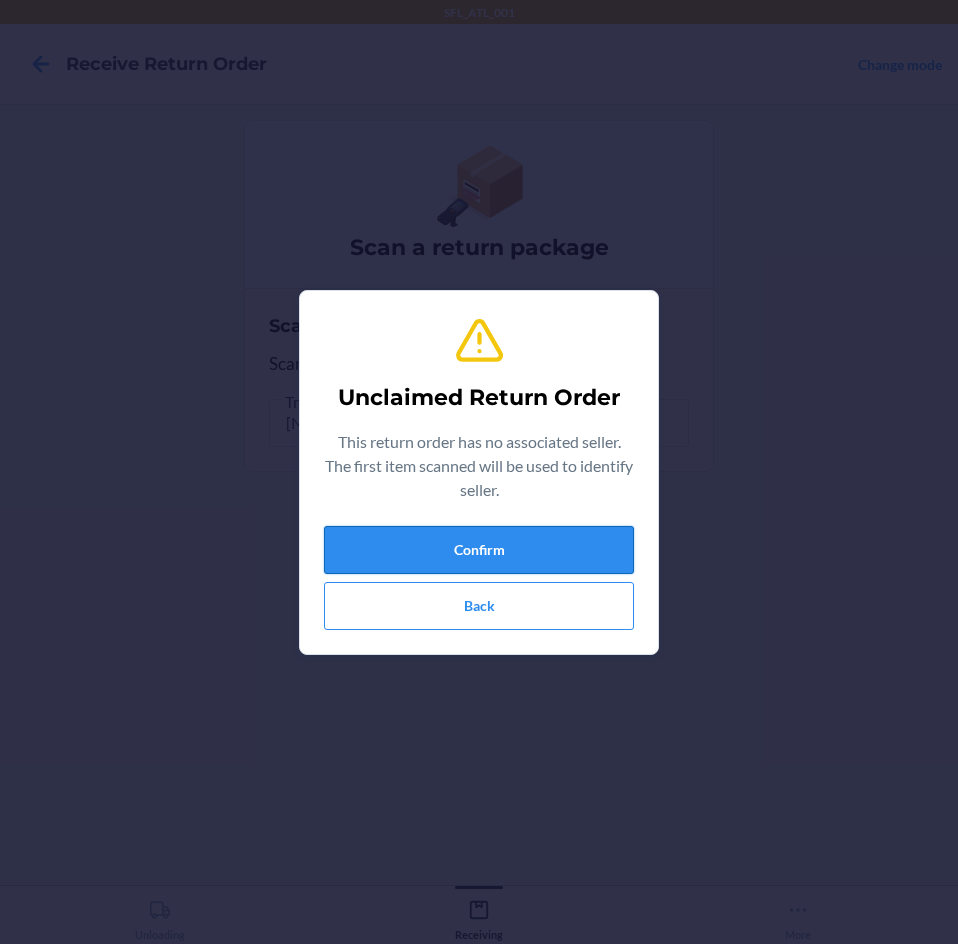 click on "Confirm" at bounding box center [479, 550] 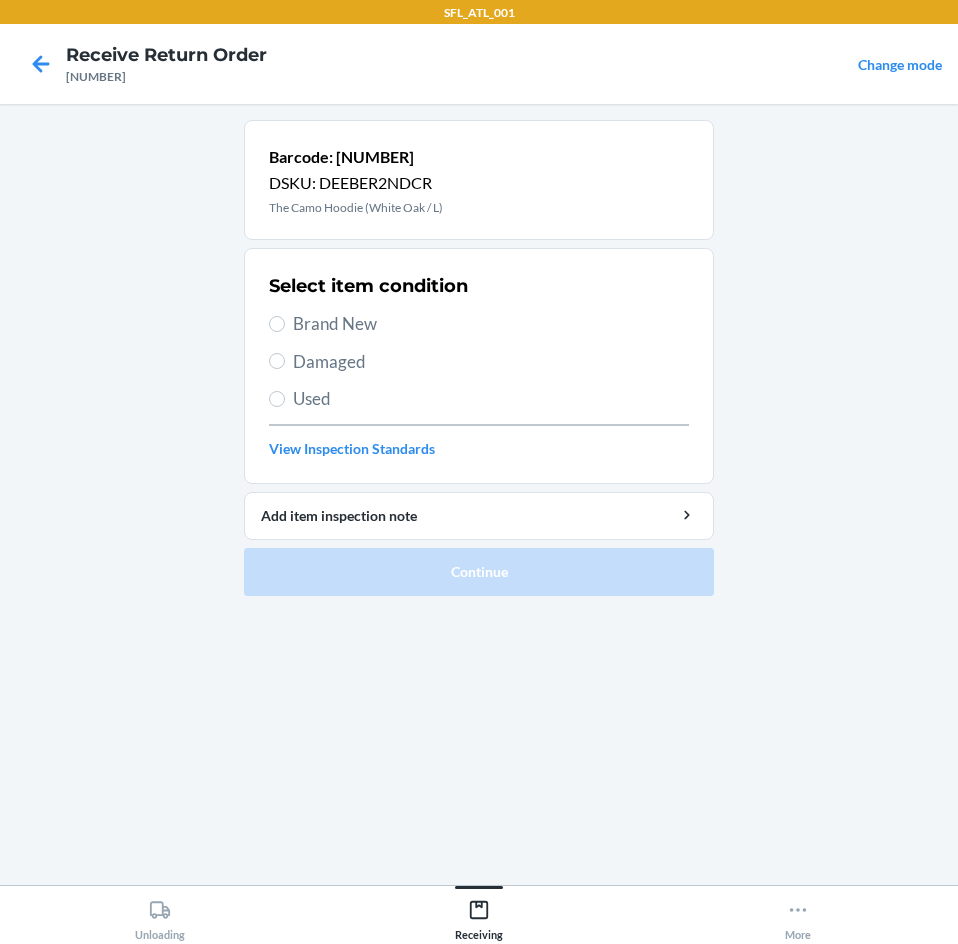 click on "Brand New" at bounding box center (491, 324) 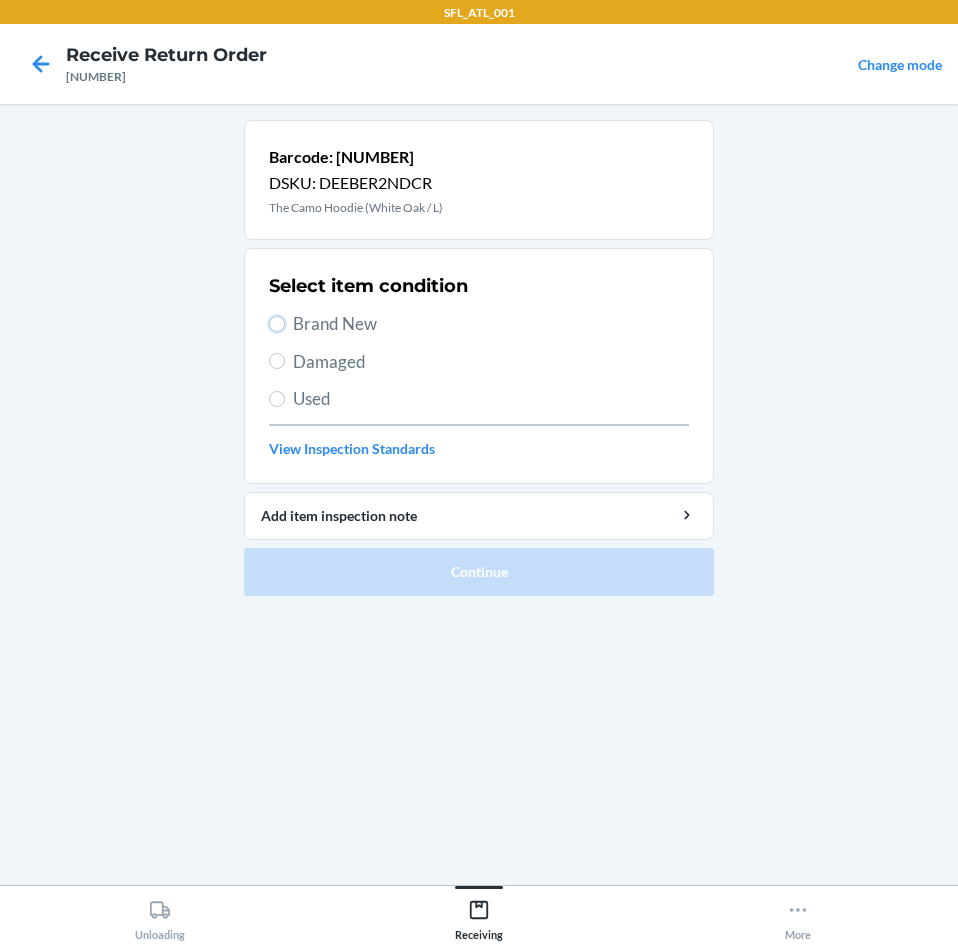 click on "Brand New" at bounding box center [277, 324] 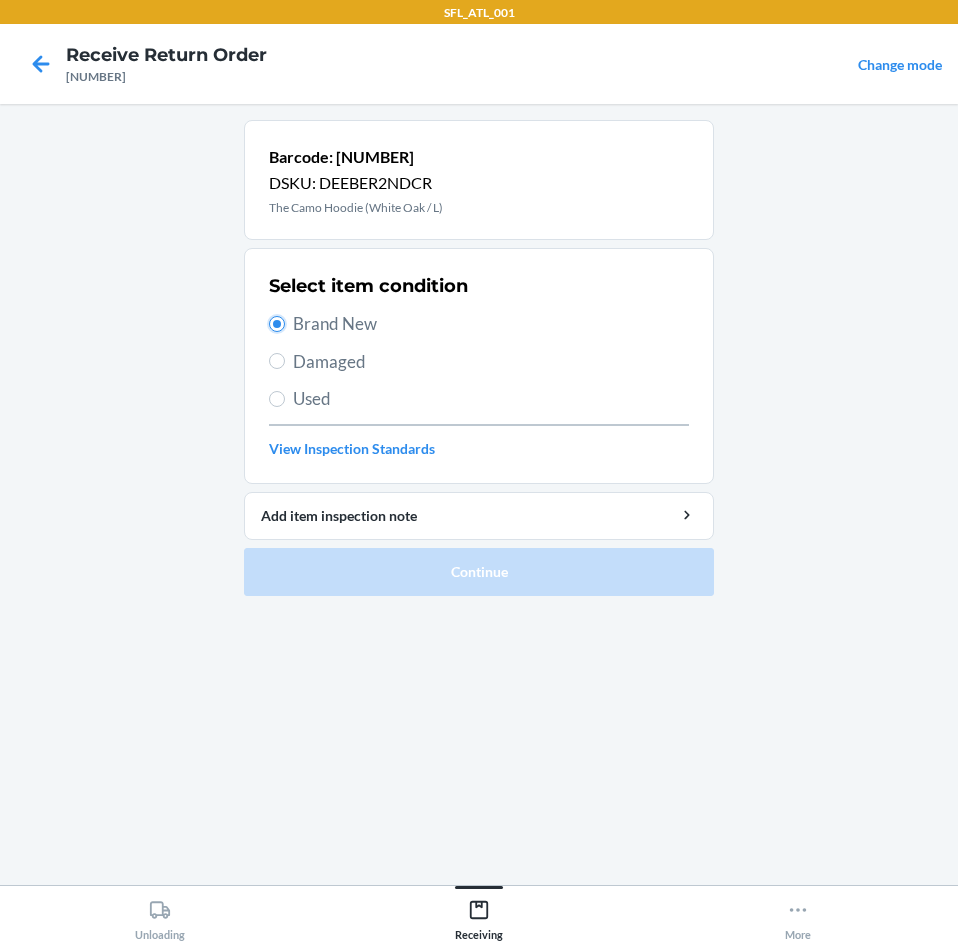 radio on "true" 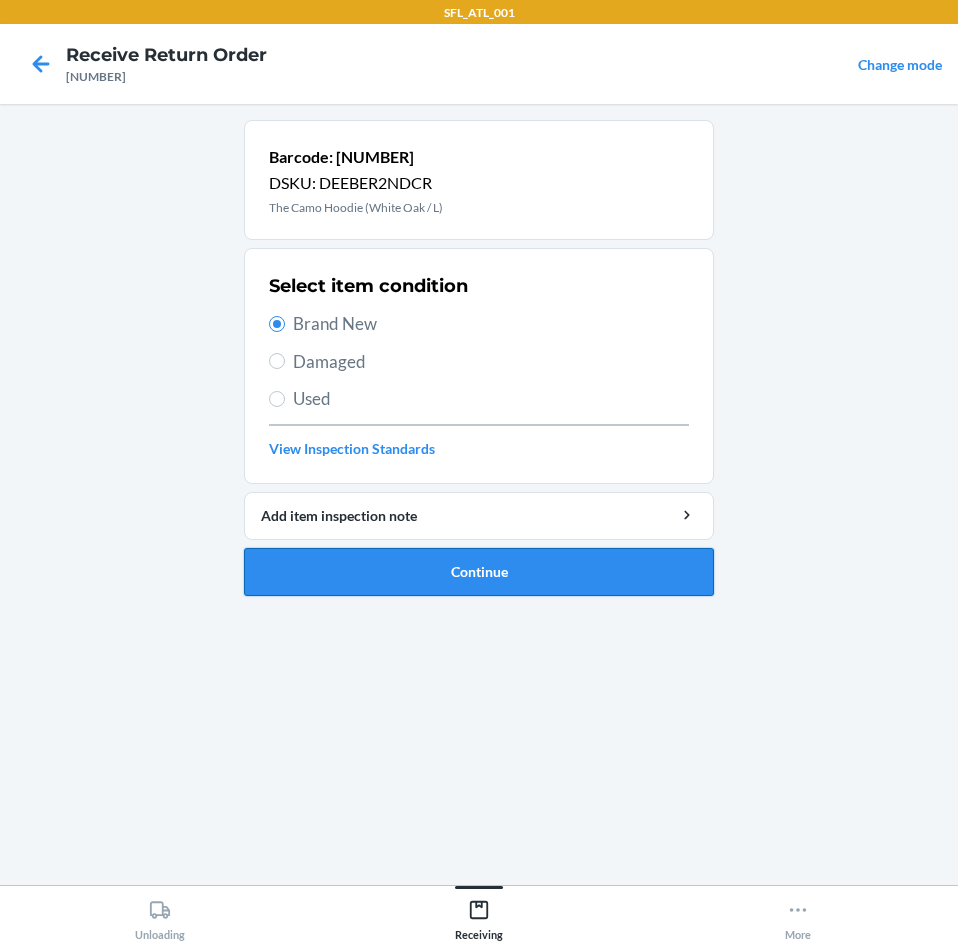 click on "Continue" at bounding box center [479, 572] 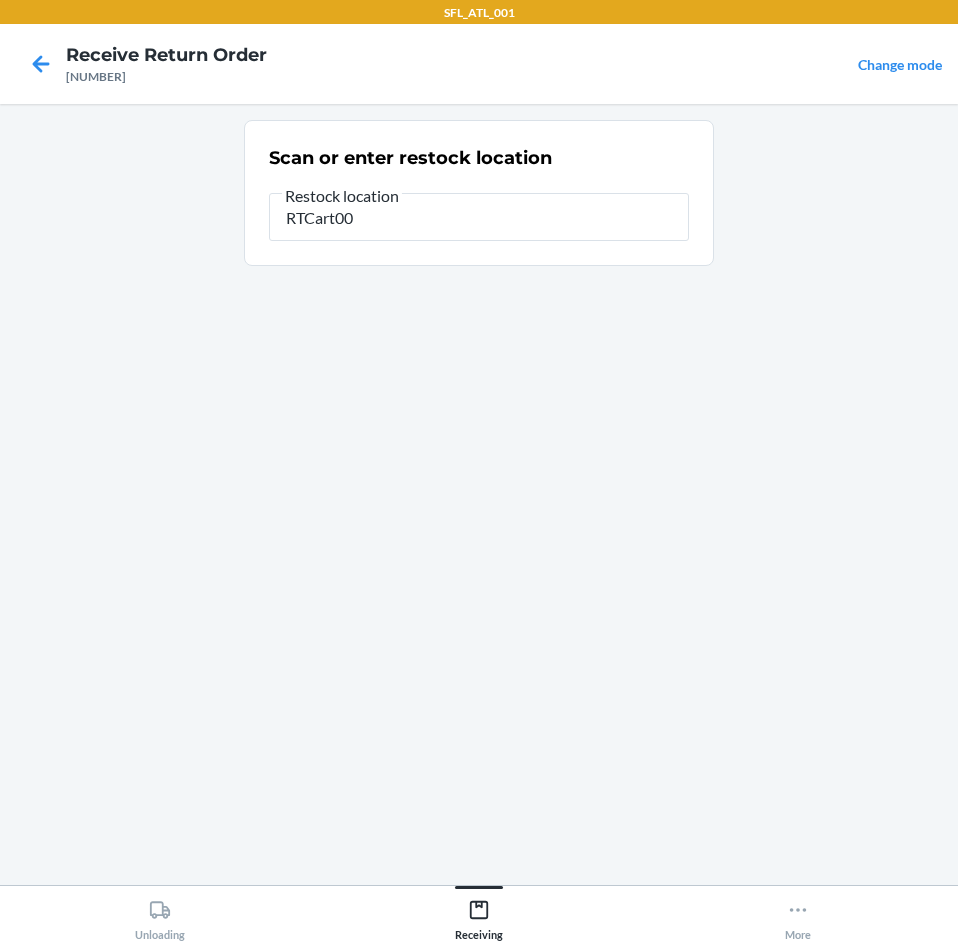 type on "RTCart003" 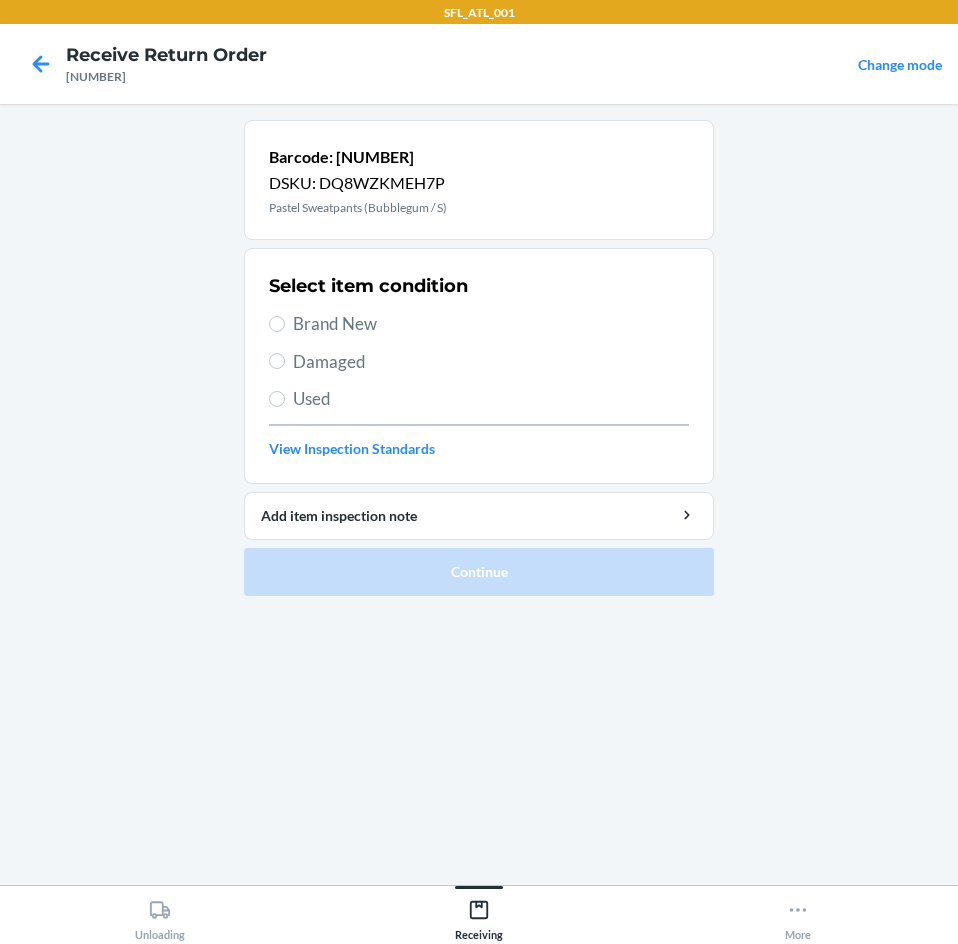 click on "Brand New" at bounding box center [491, 324] 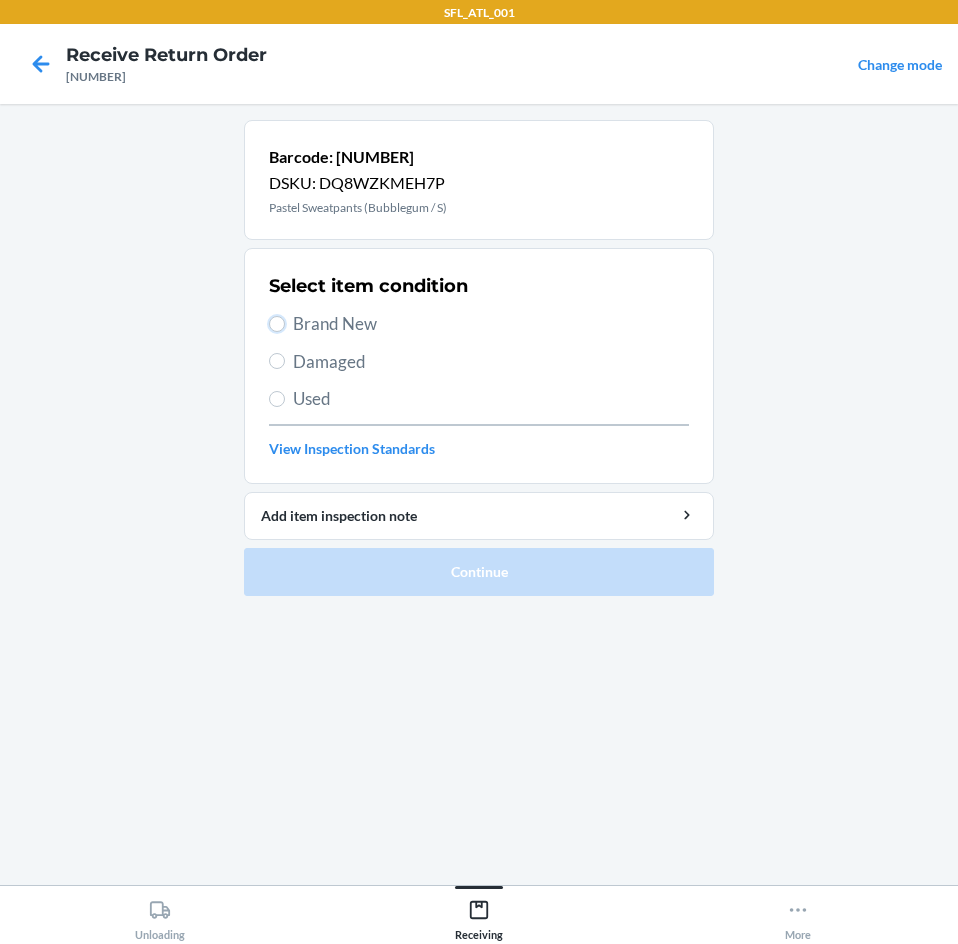 click on "Brand New" at bounding box center [277, 324] 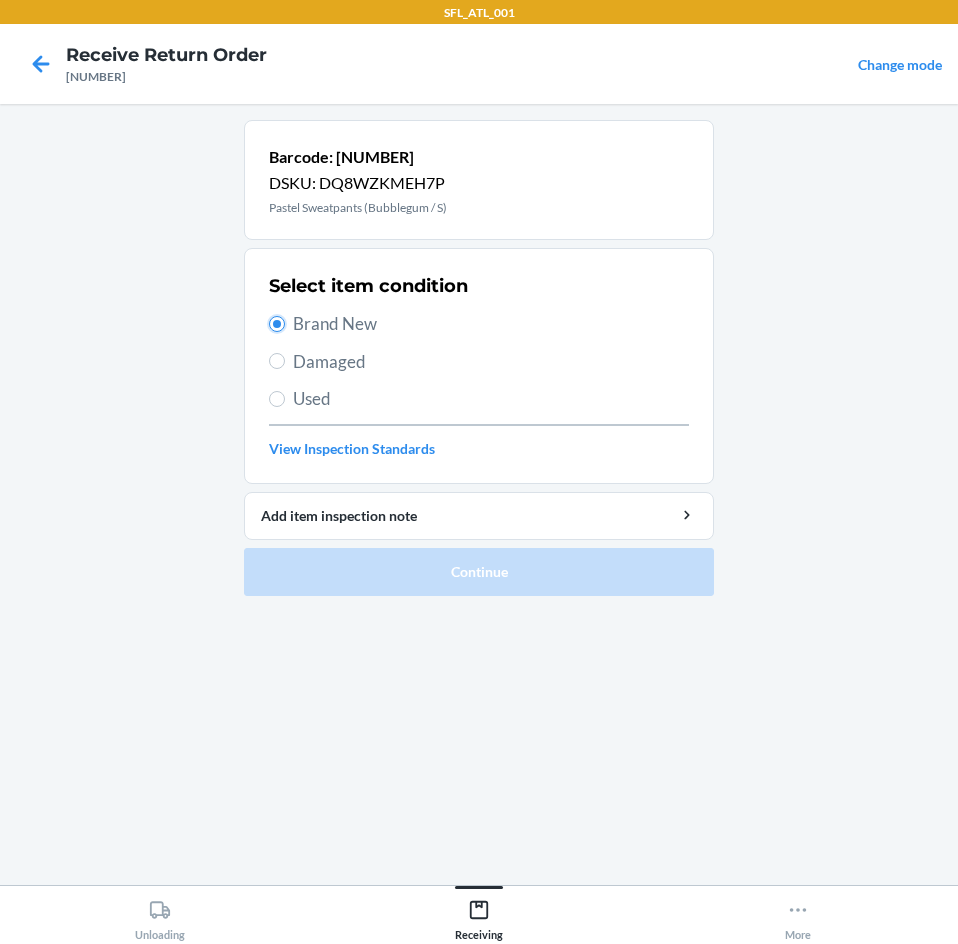 radio on "true" 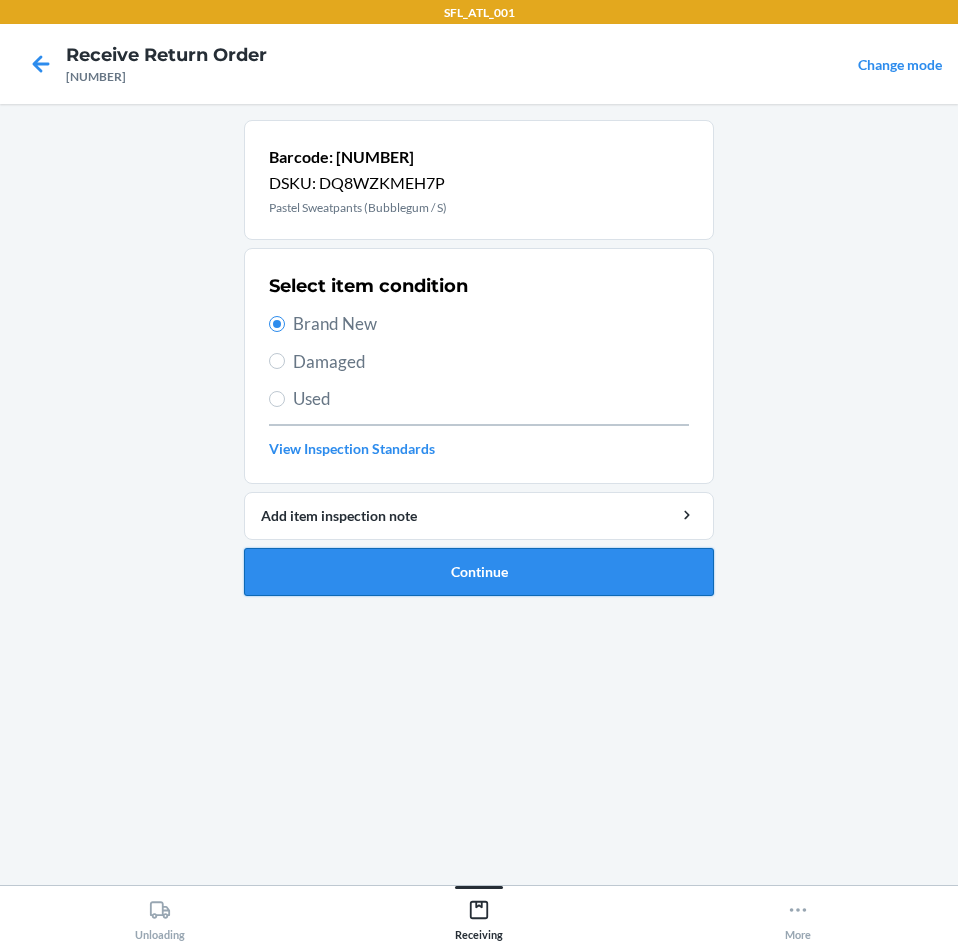 click on "Continue" at bounding box center [479, 572] 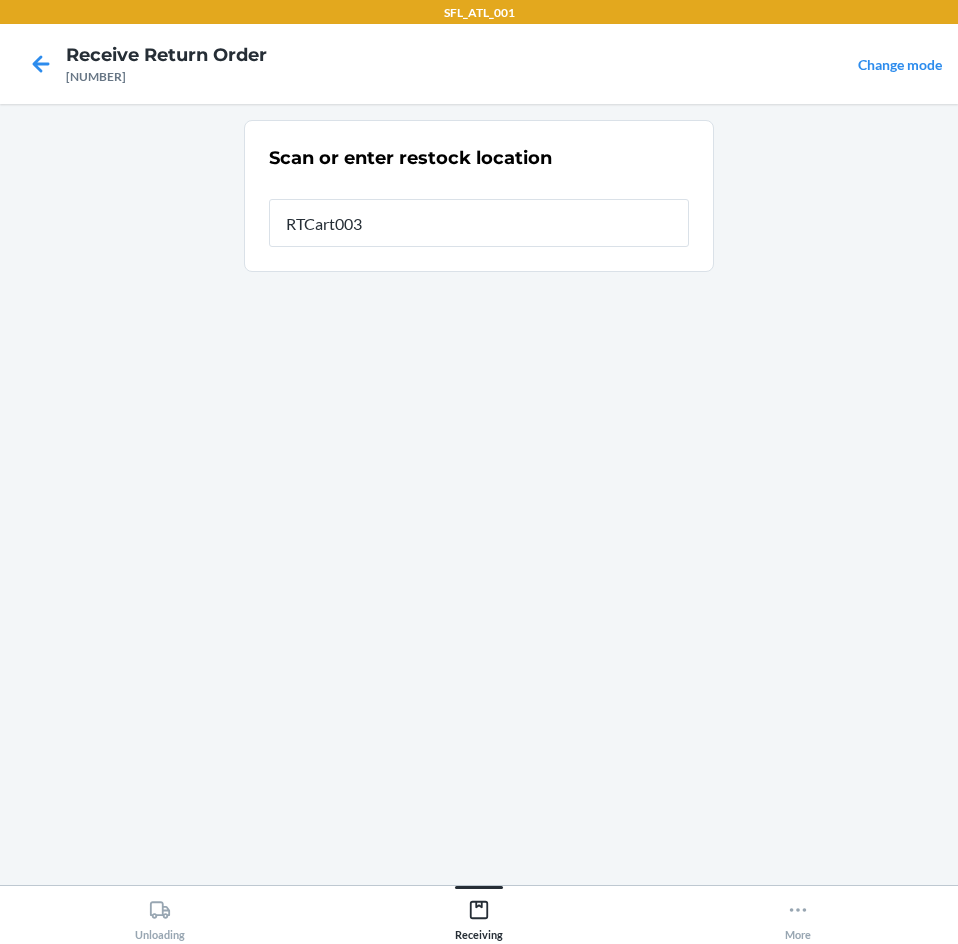 type on "RTCart003" 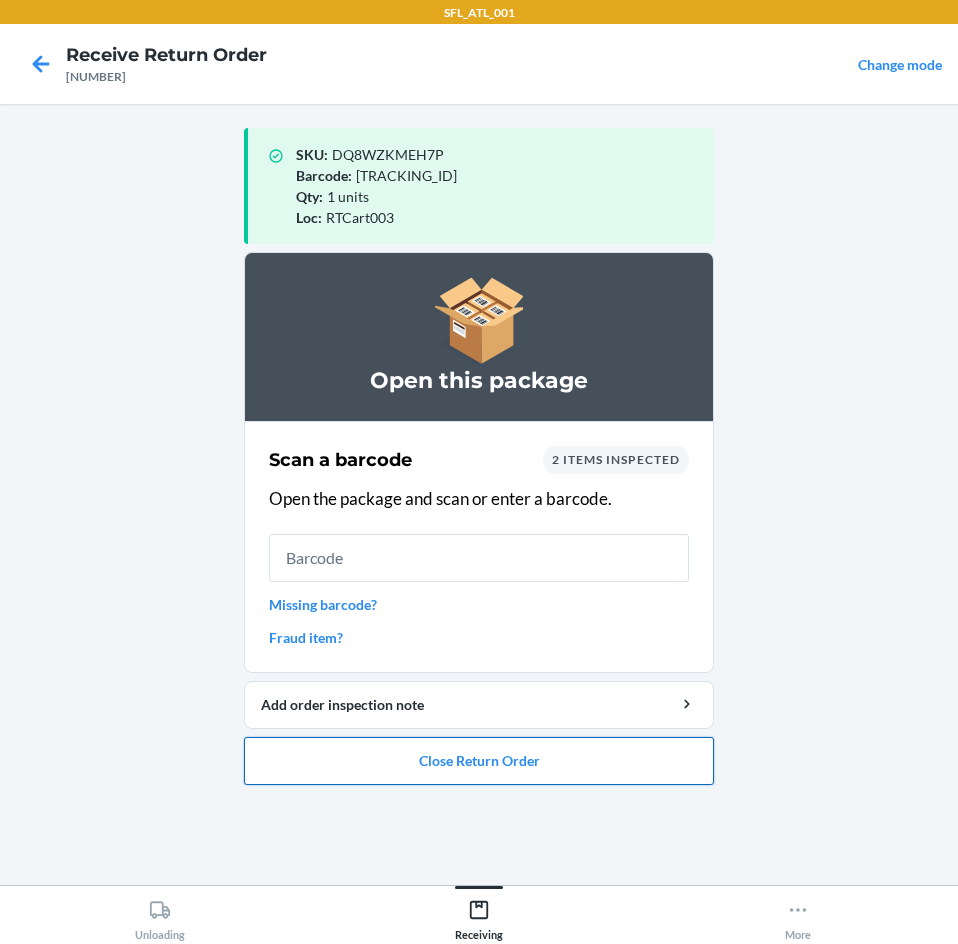 click on "Close Return Order" at bounding box center (479, 761) 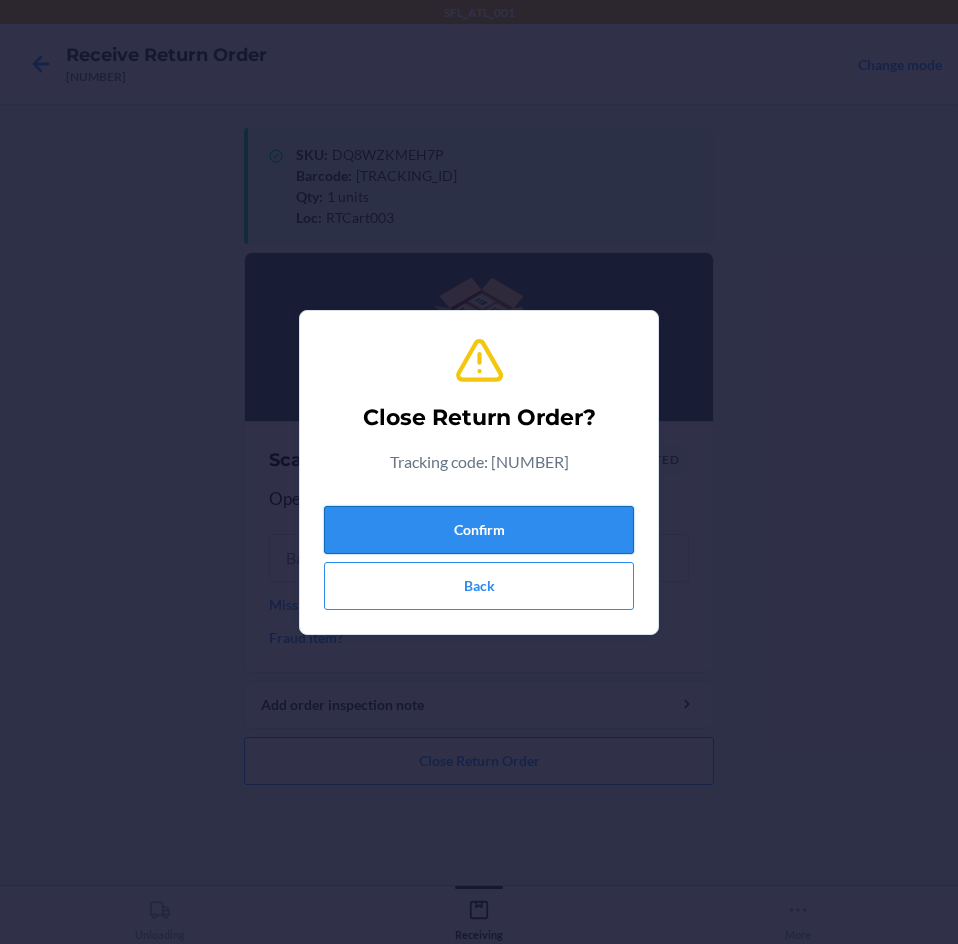 drag, startPoint x: 601, startPoint y: 507, endPoint x: 608, endPoint y: 530, distance: 24.04163 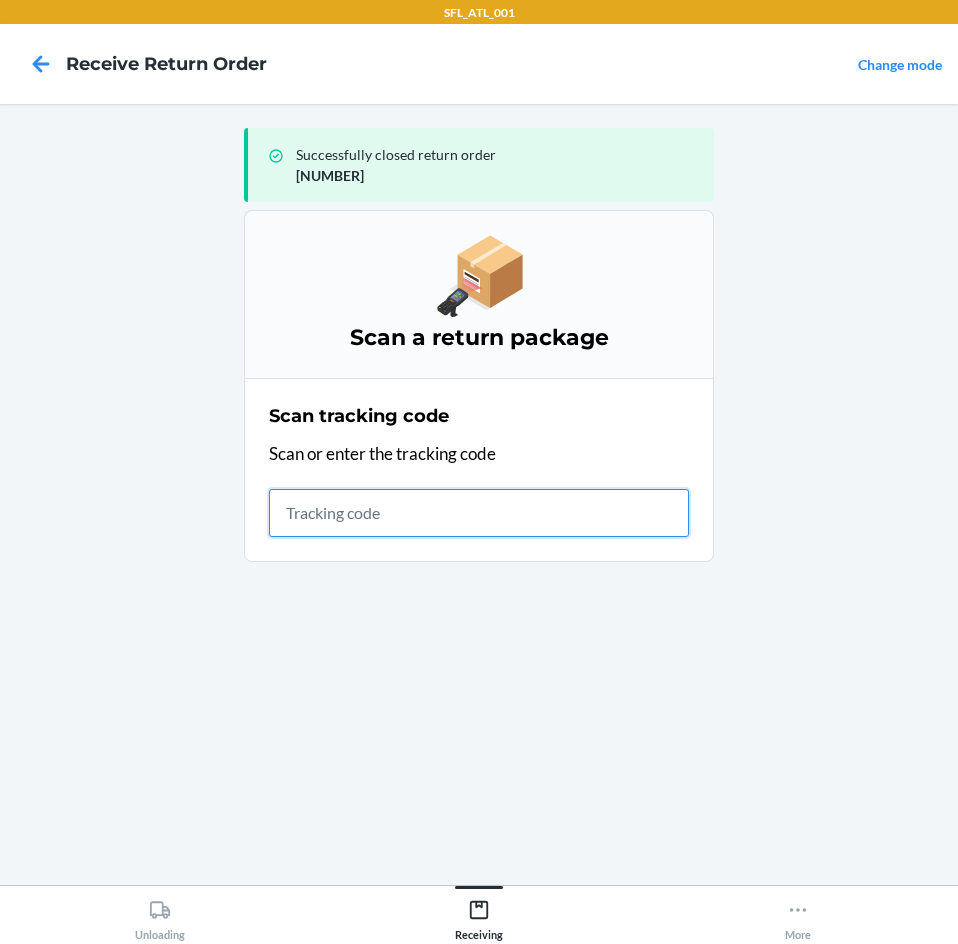 click at bounding box center [479, 513] 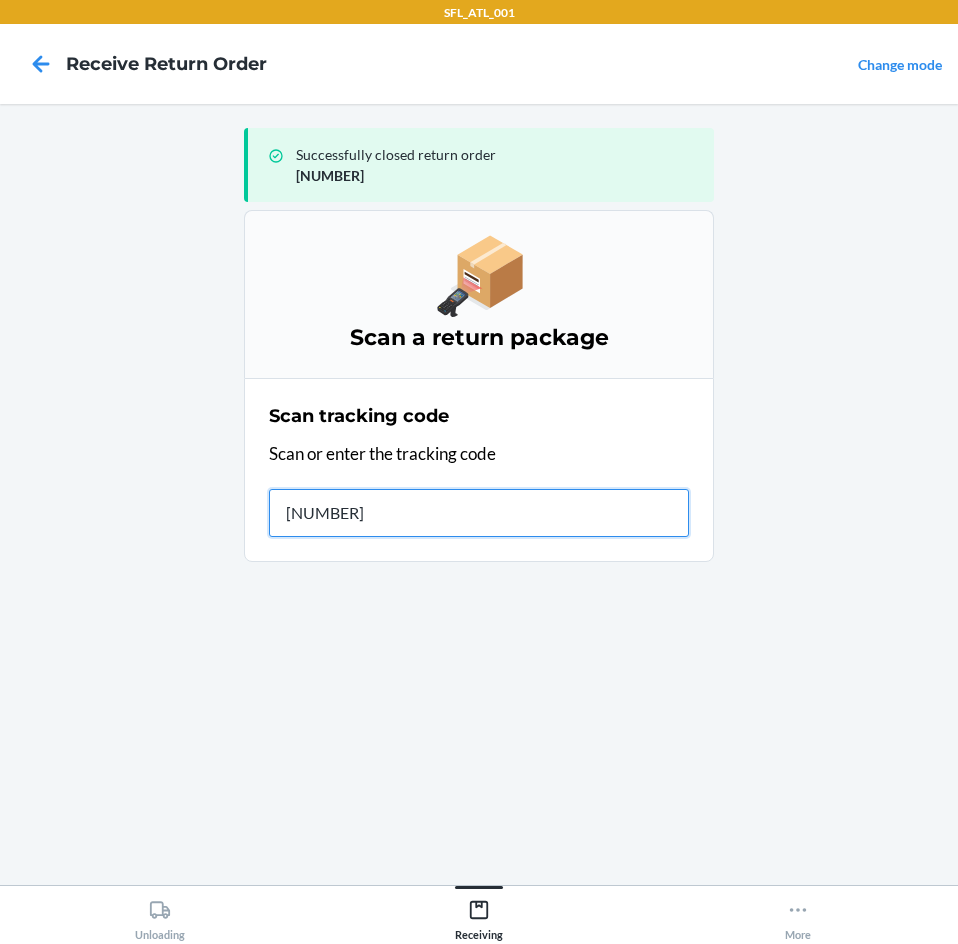 type on "[NUMBER]" 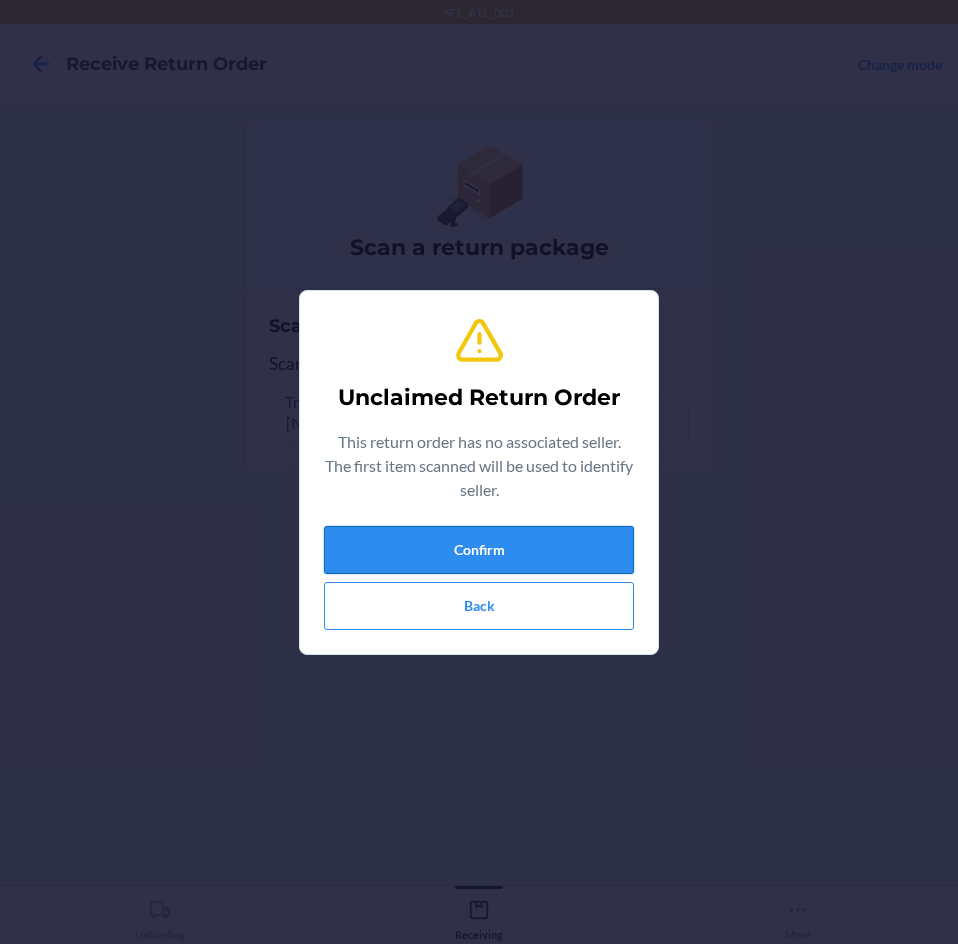 click on "Confirm" at bounding box center (479, 550) 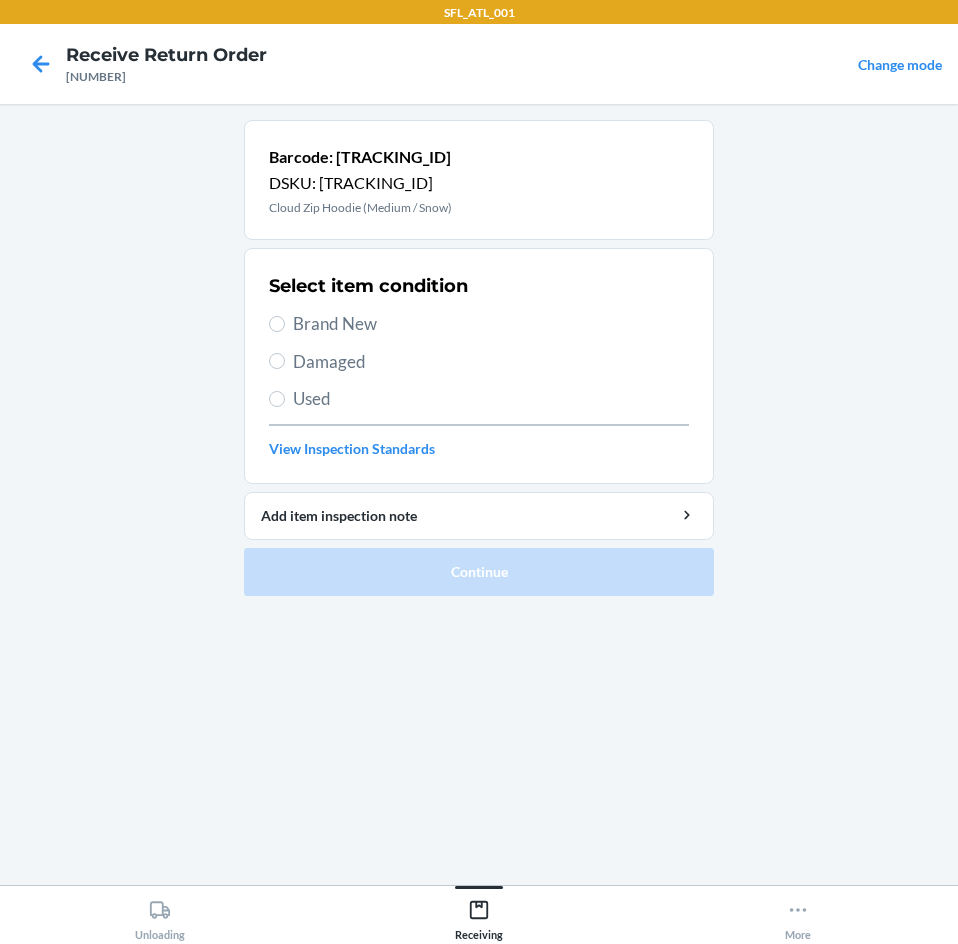 click on "Brand New" at bounding box center (491, 324) 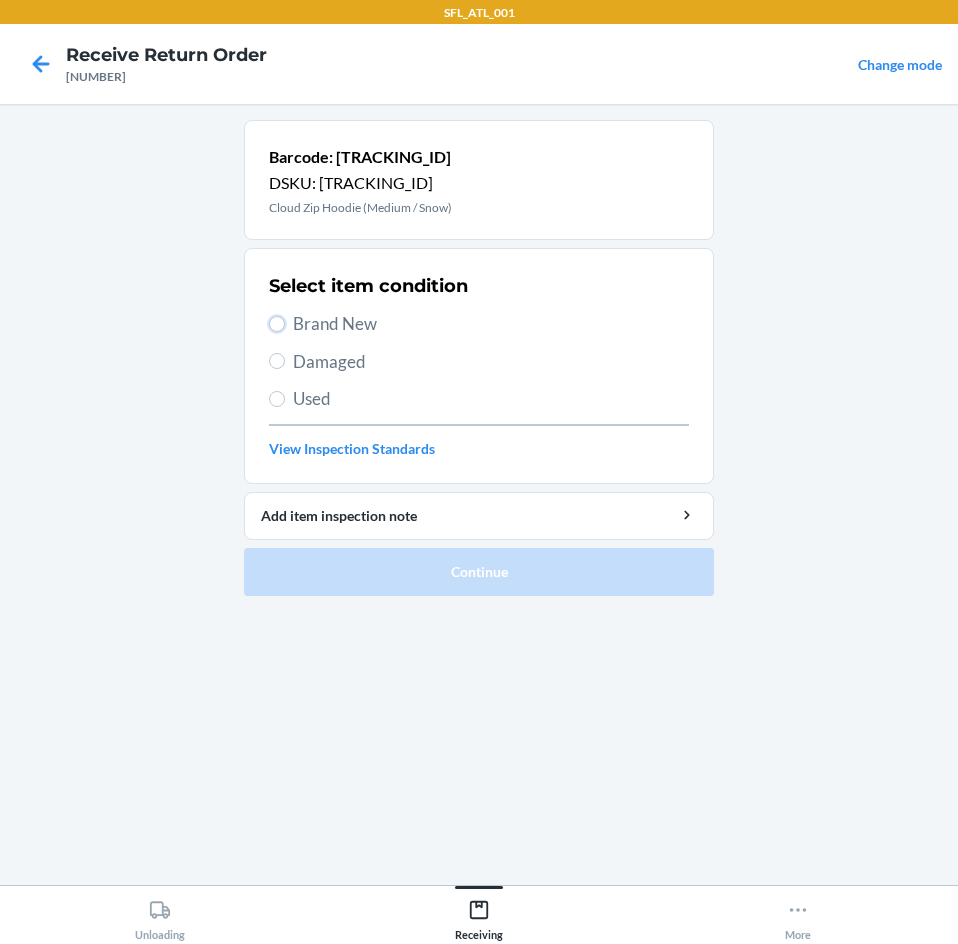 click on "Brand New" at bounding box center [277, 324] 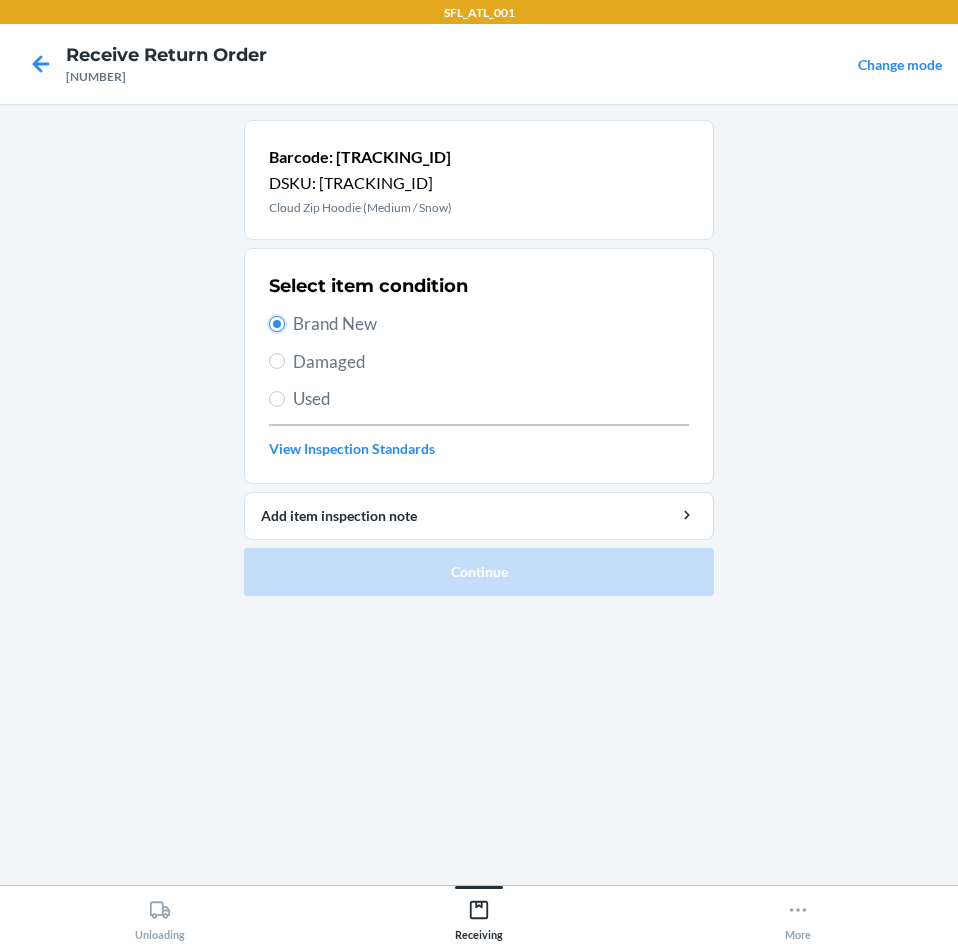 radio on "true" 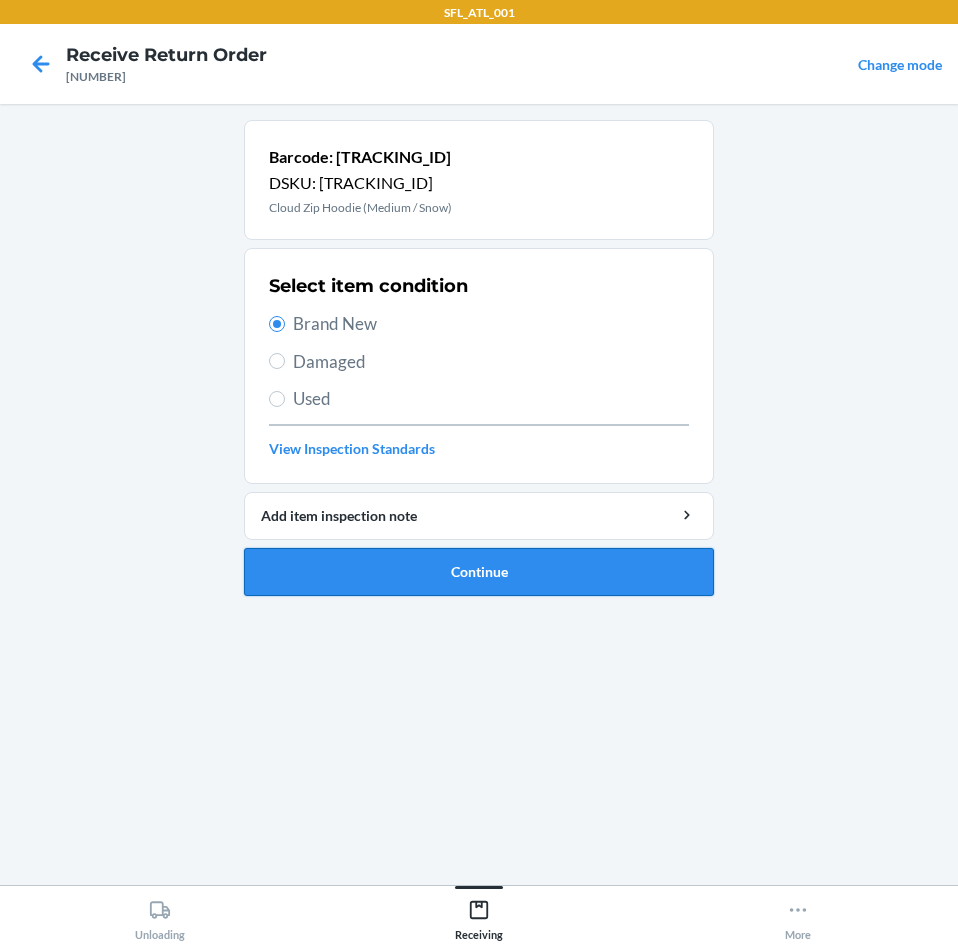 click on "Continue" at bounding box center [479, 572] 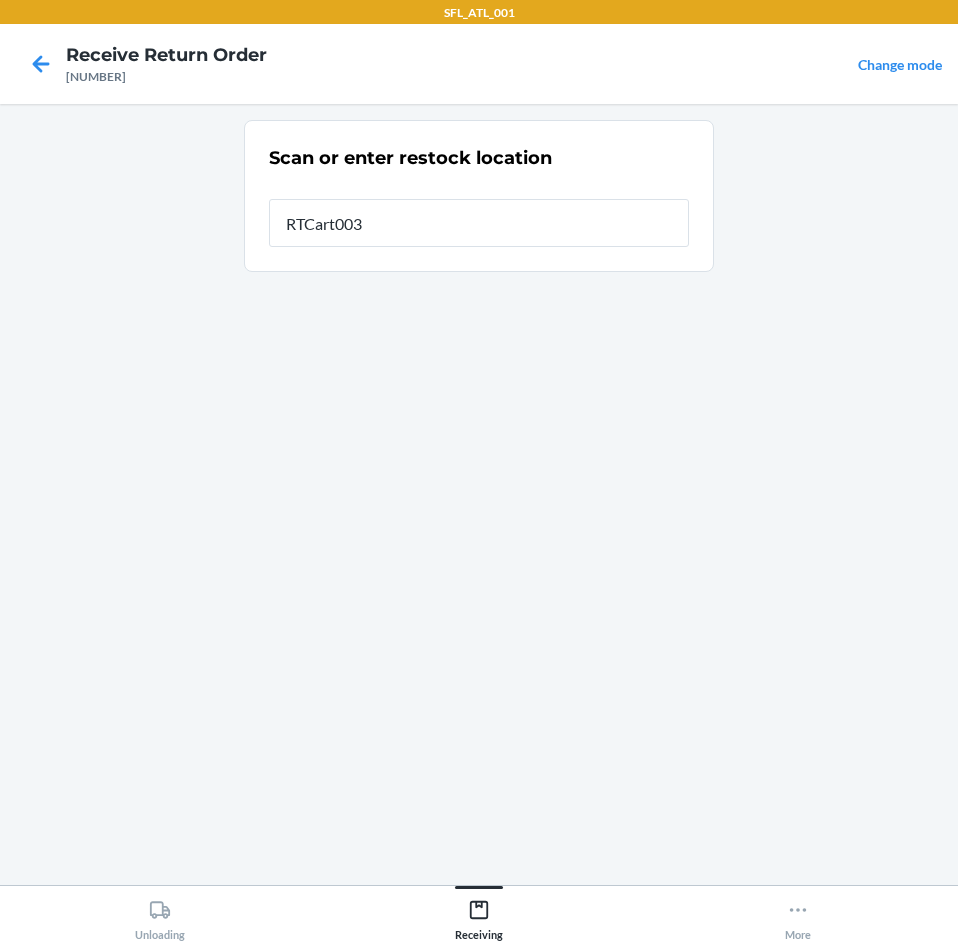 type on "RTCart003" 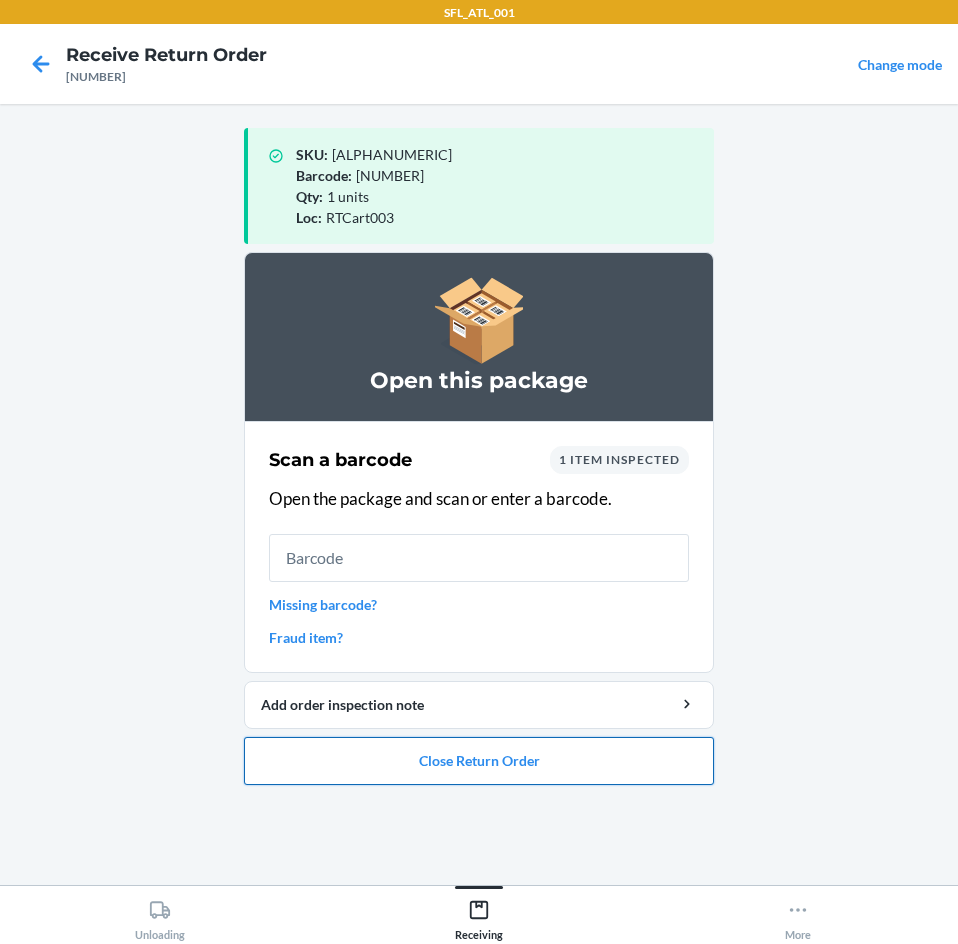 click on "Close Return Order" at bounding box center [479, 761] 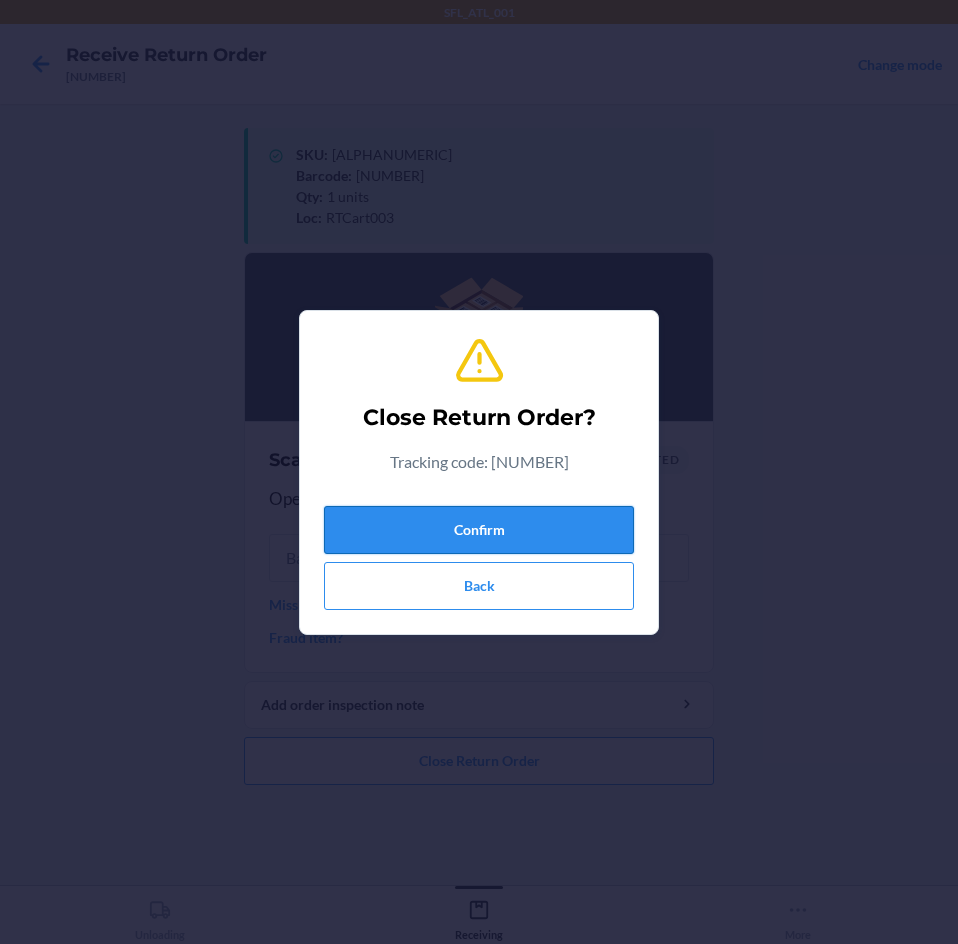 click on "Confirm" at bounding box center [479, 530] 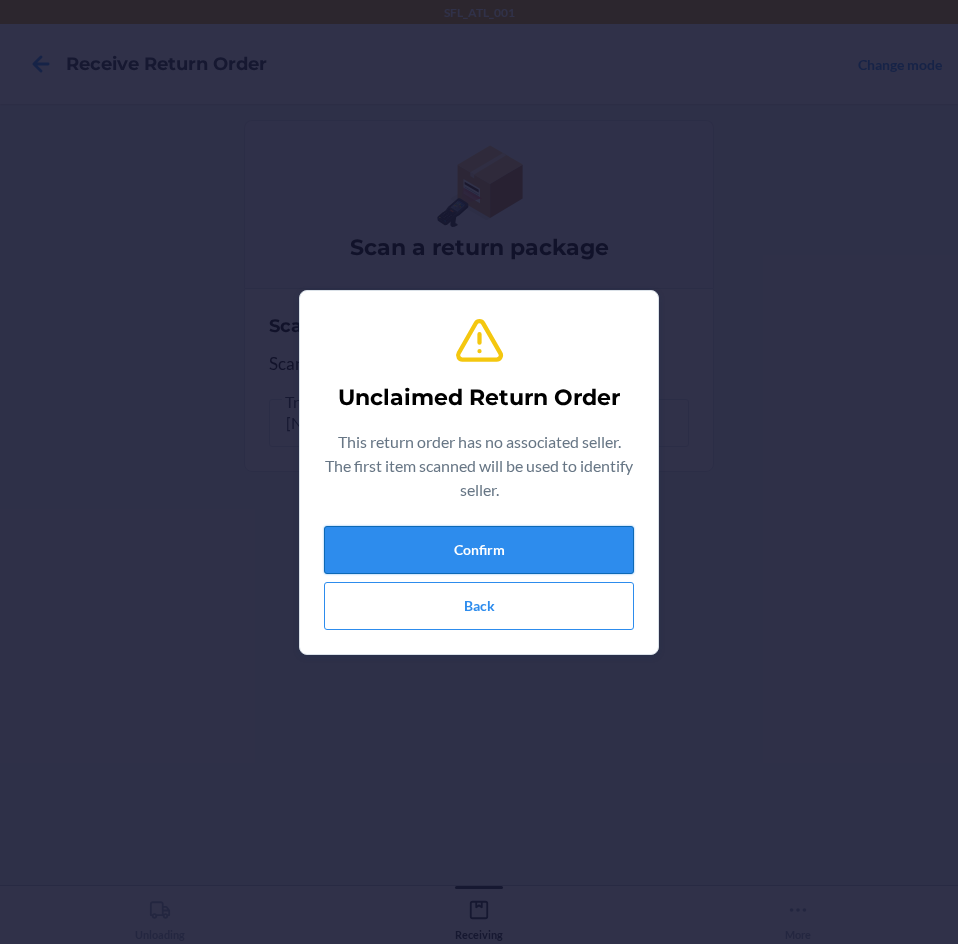 click on "Confirm" at bounding box center (479, 550) 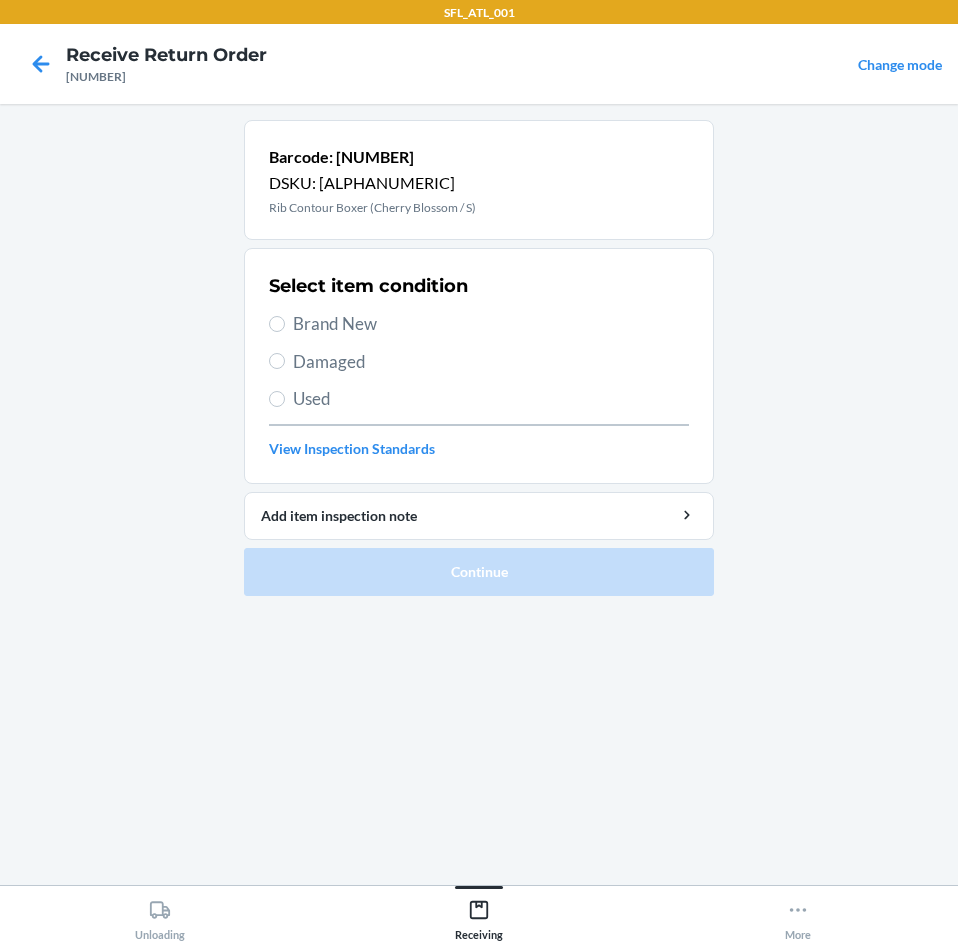 click on "Brand New" at bounding box center (491, 324) 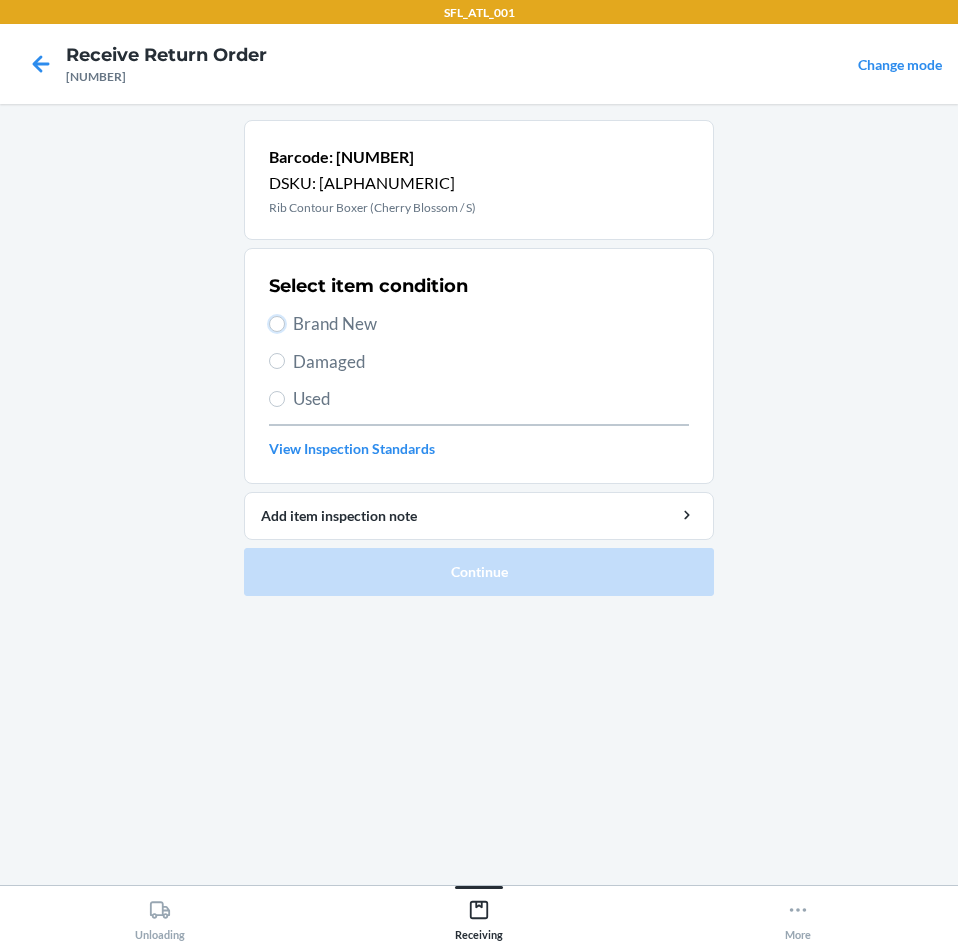 click on "Brand New" at bounding box center [277, 324] 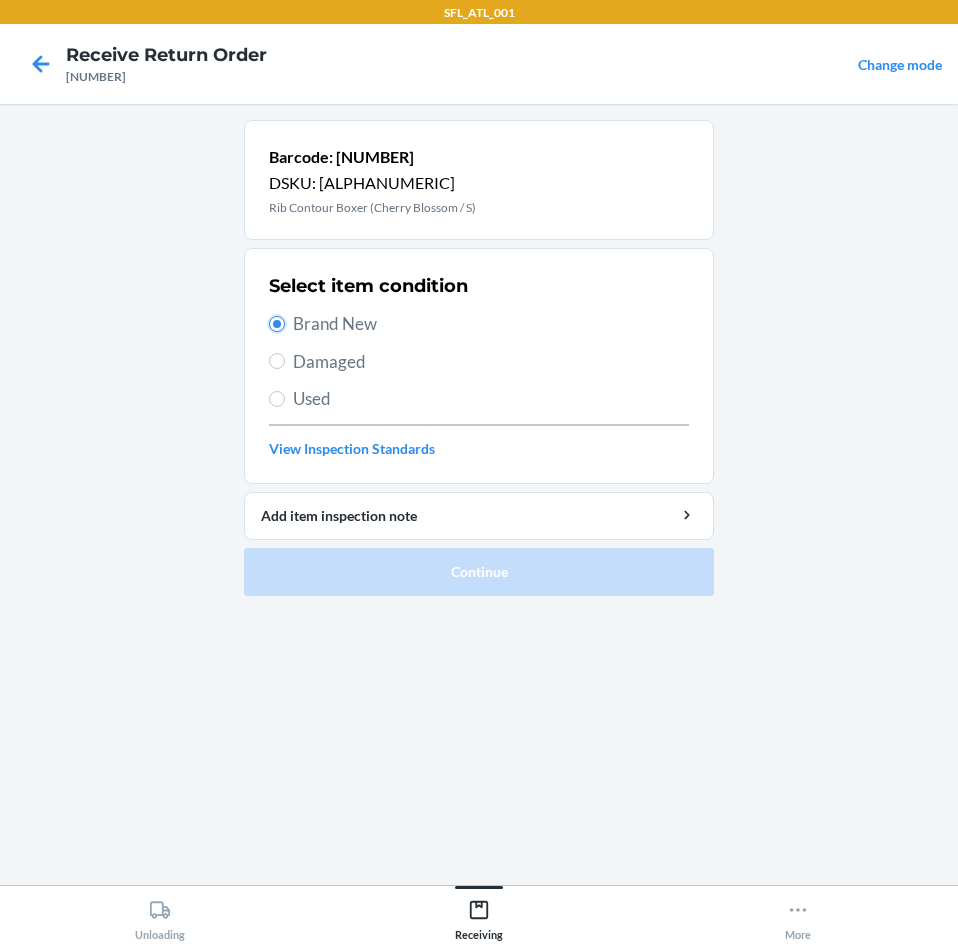 radio on "true" 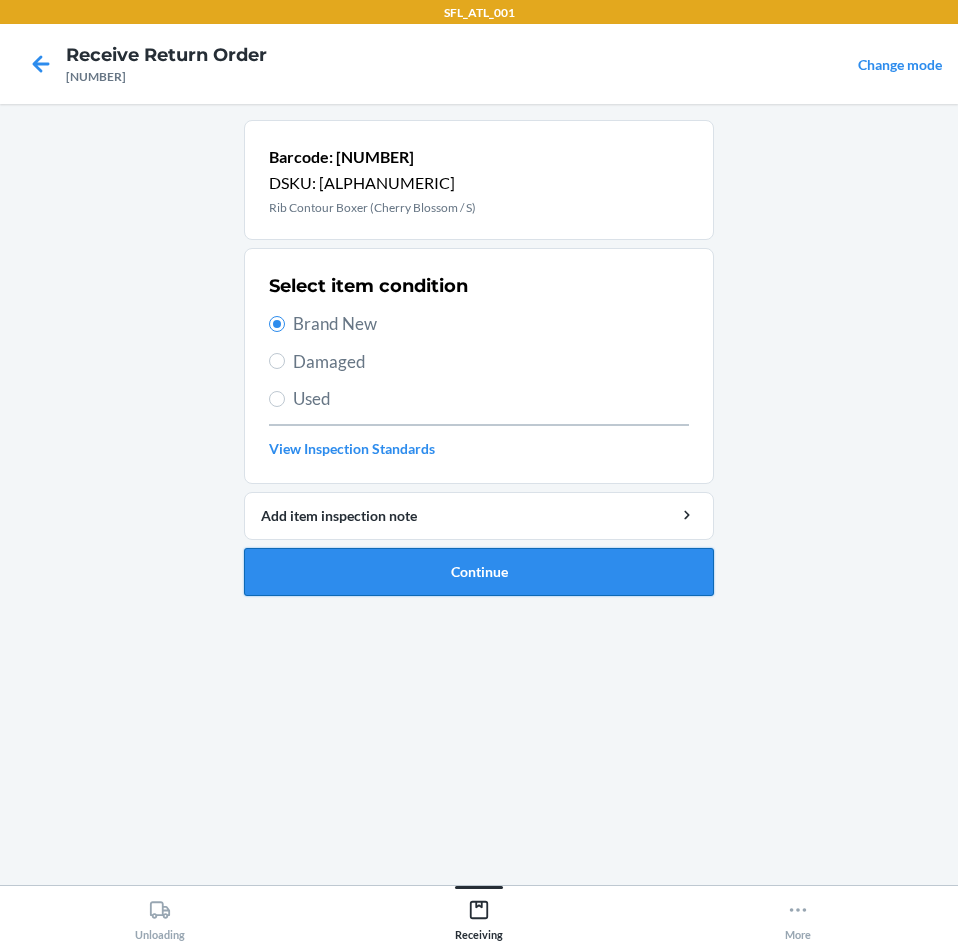 click on "Continue" at bounding box center (479, 572) 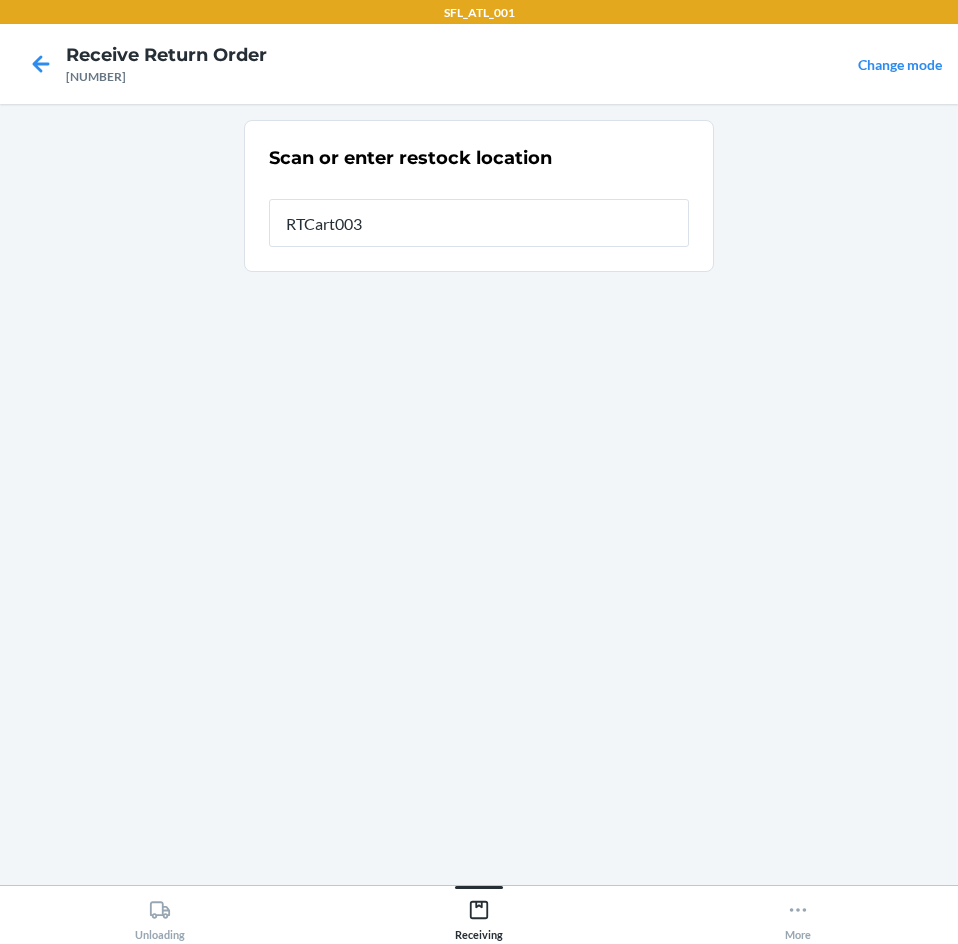 type on "RTCart003" 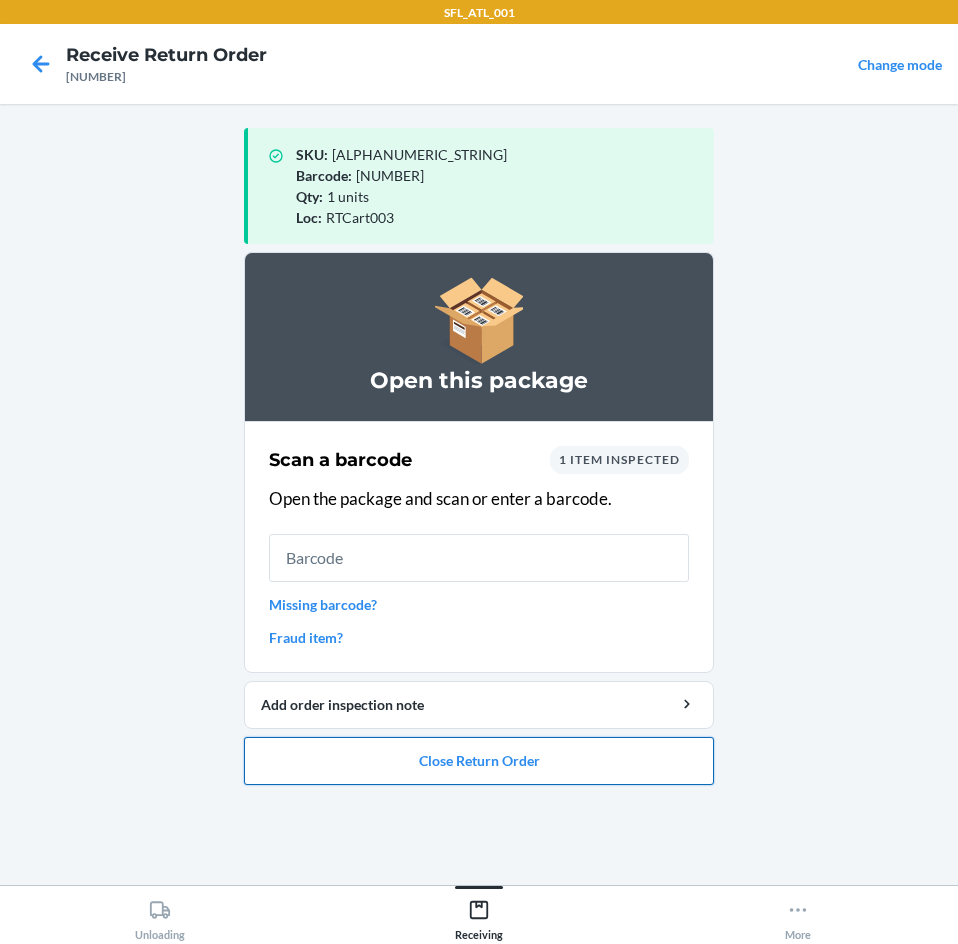 drag, startPoint x: 494, startPoint y: 754, endPoint x: 484, endPoint y: 748, distance: 11.661903 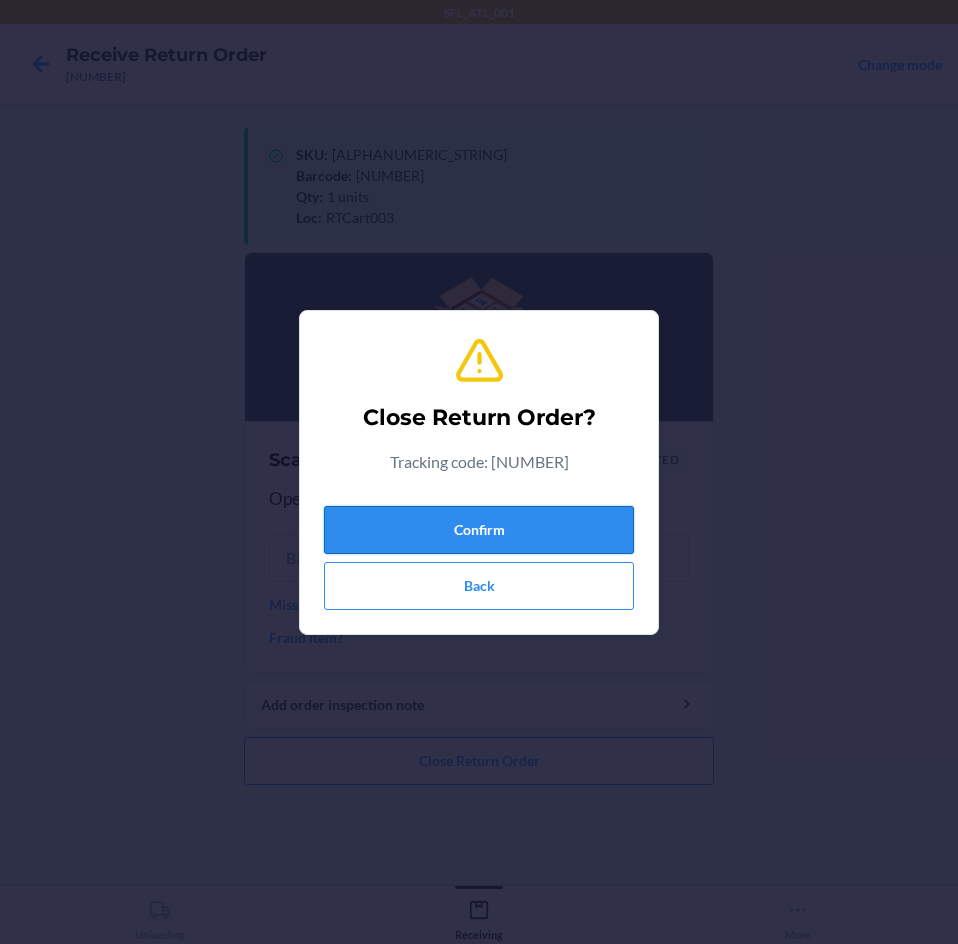 click on "Confirm" at bounding box center [479, 530] 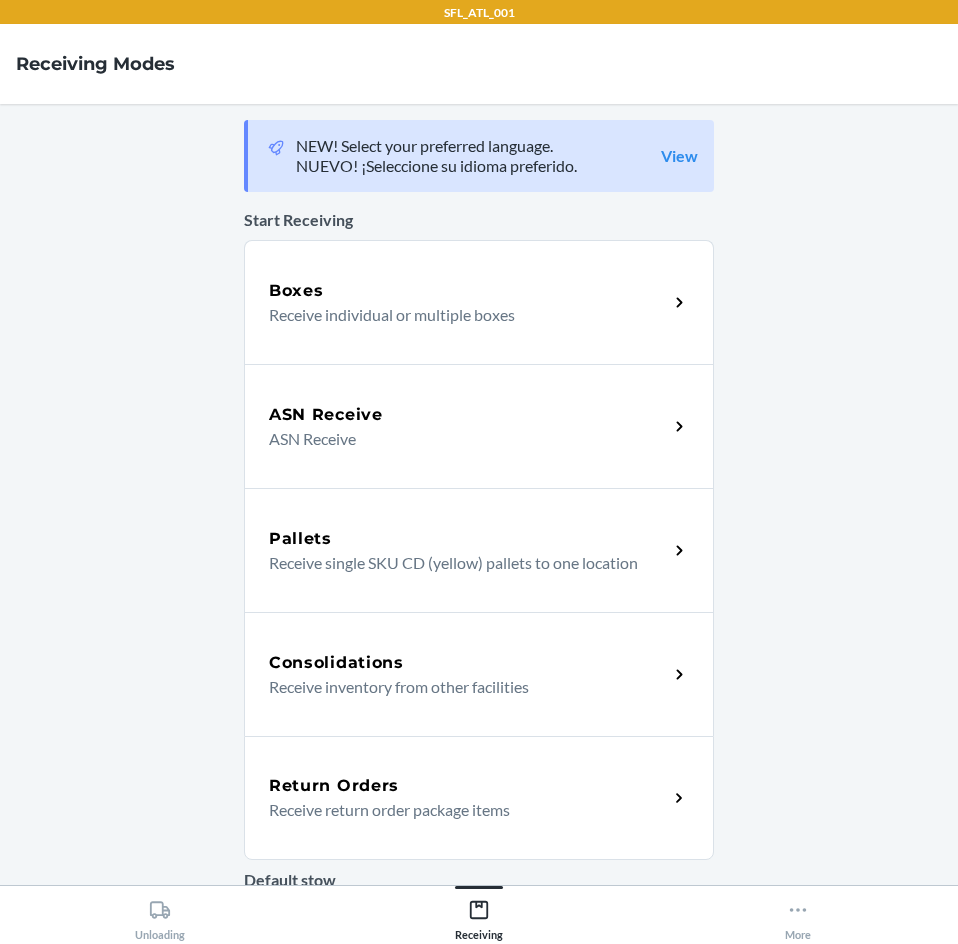 drag, startPoint x: 546, startPoint y: 774, endPoint x: 499, endPoint y: 685, distance: 100.6479 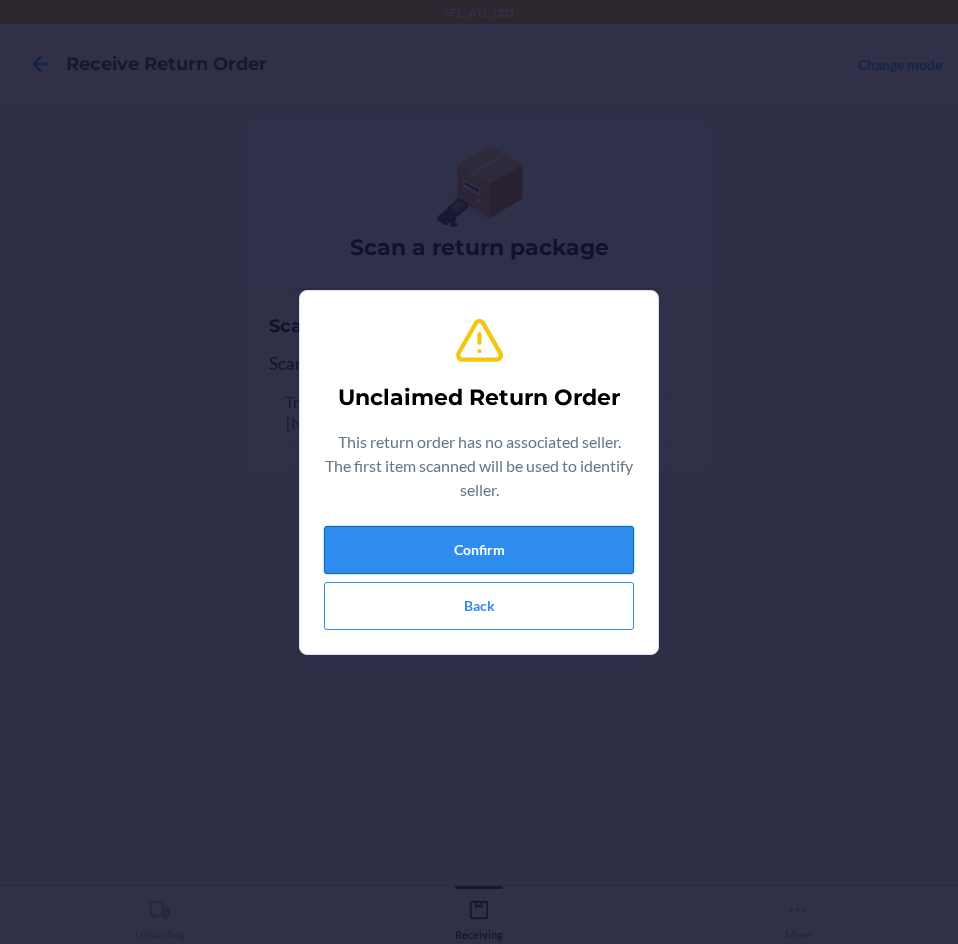 click on "Confirm" at bounding box center [479, 550] 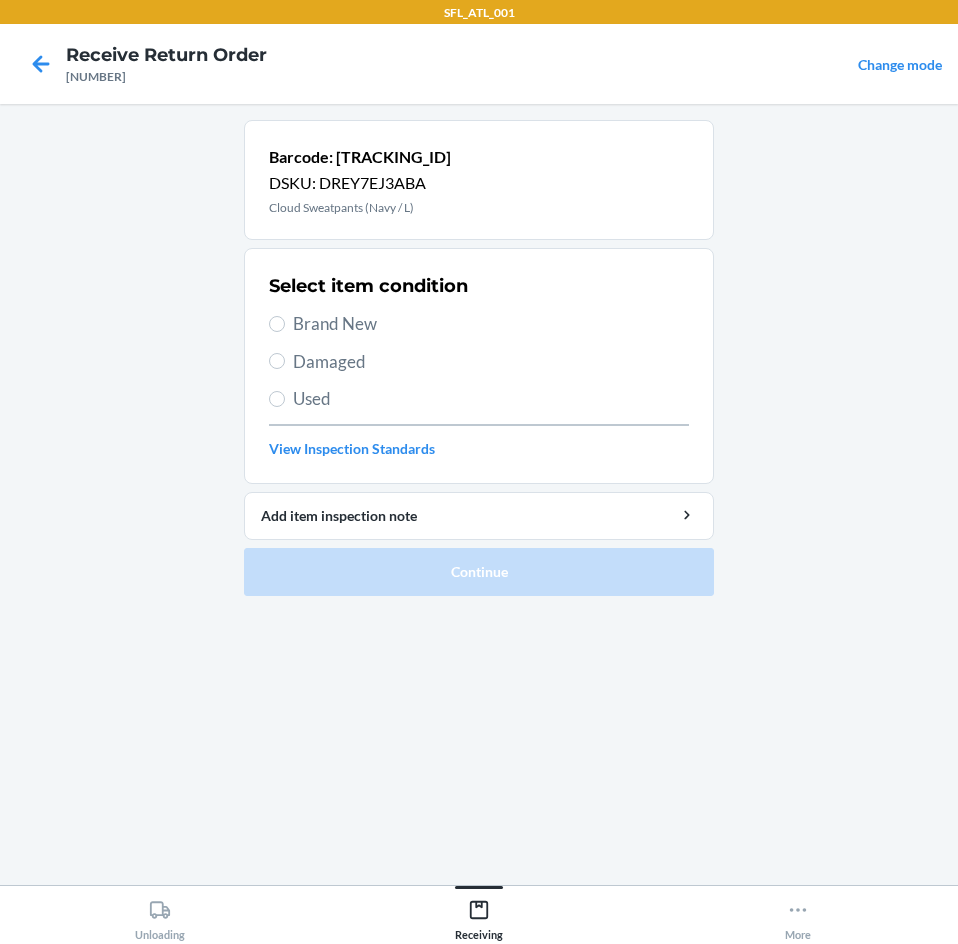 drag, startPoint x: 333, startPoint y: 416, endPoint x: 324, endPoint y: 403, distance: 15.811388 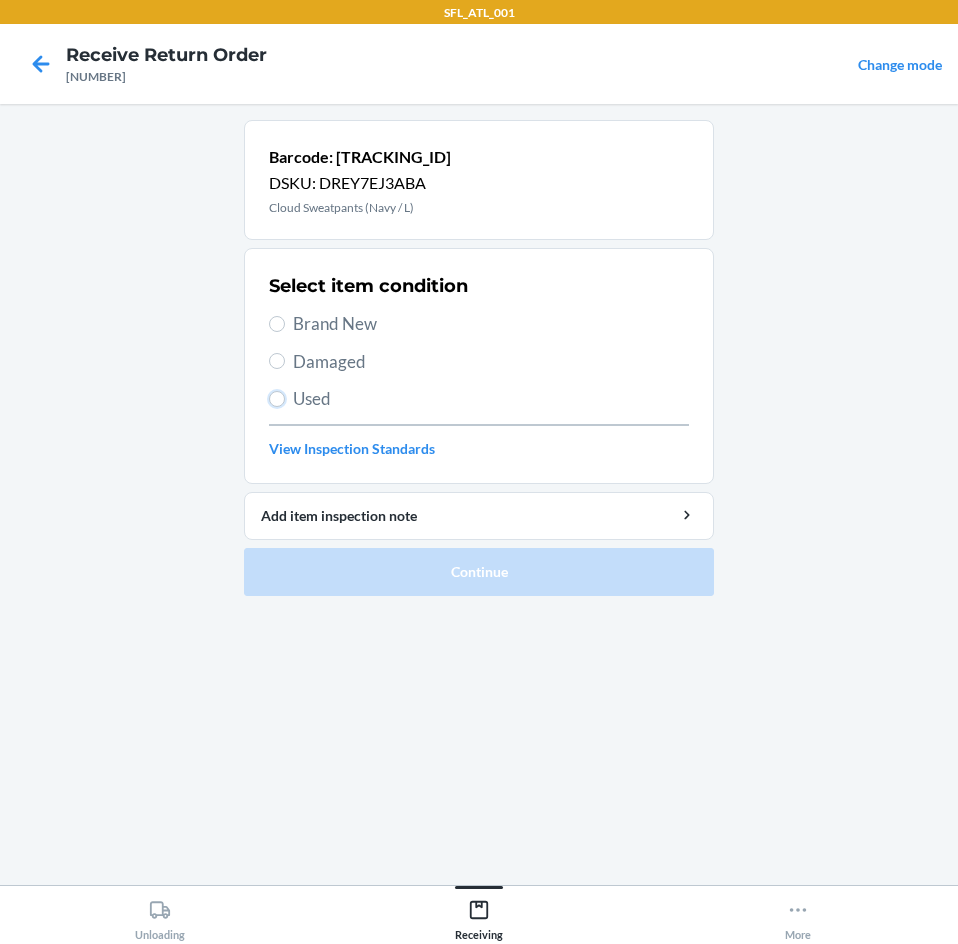 click on "Used" at bounding box center (277, 399) 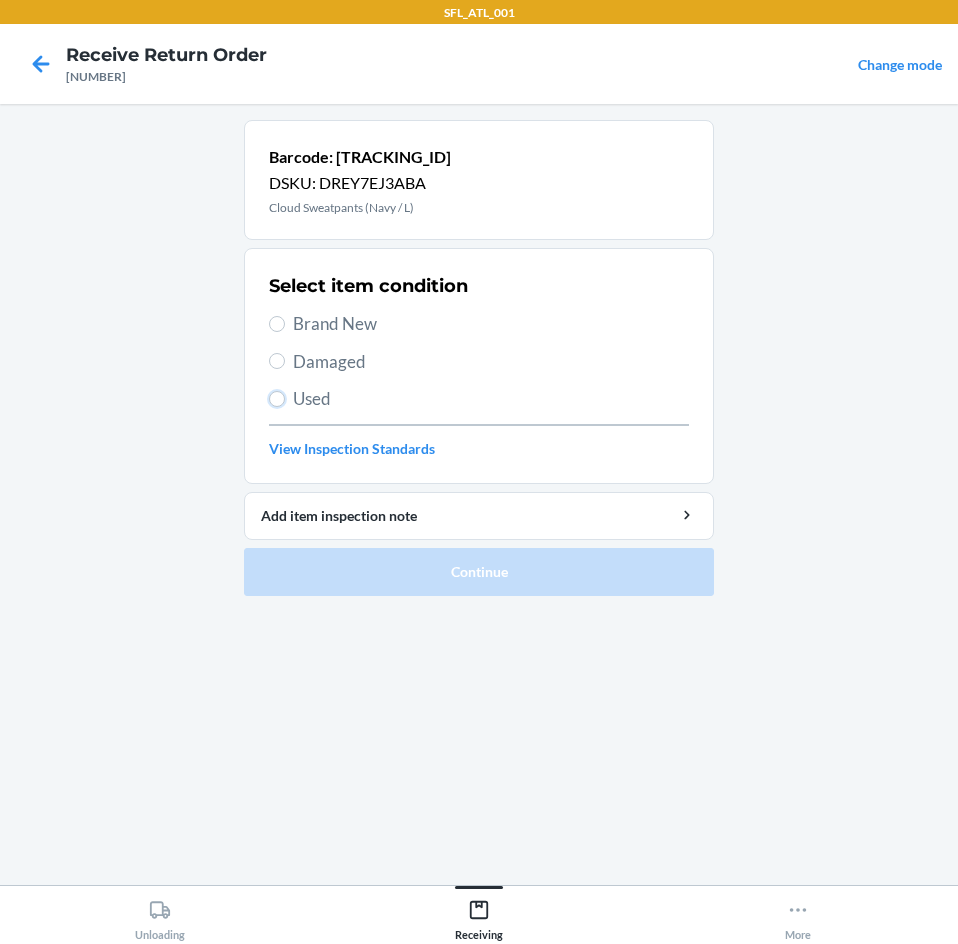 radio on "true" 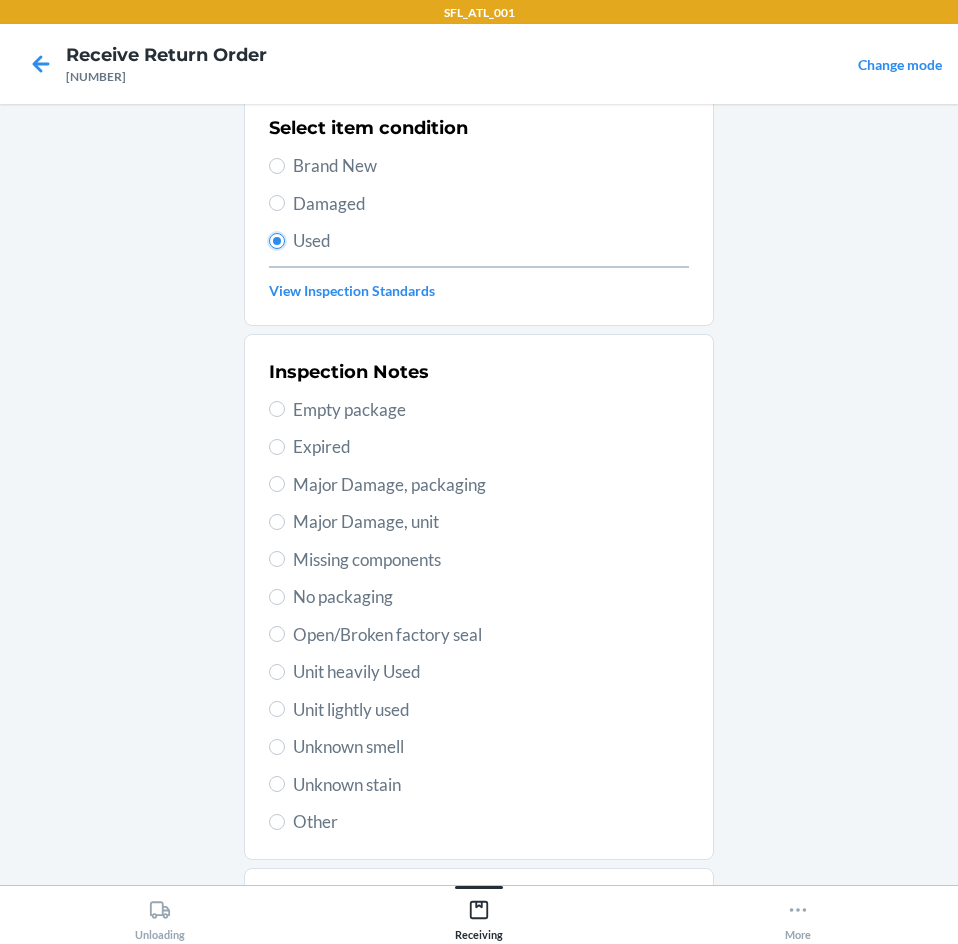 scroll, scrollTop: 261, scrollLeft: 0, axis: vertical 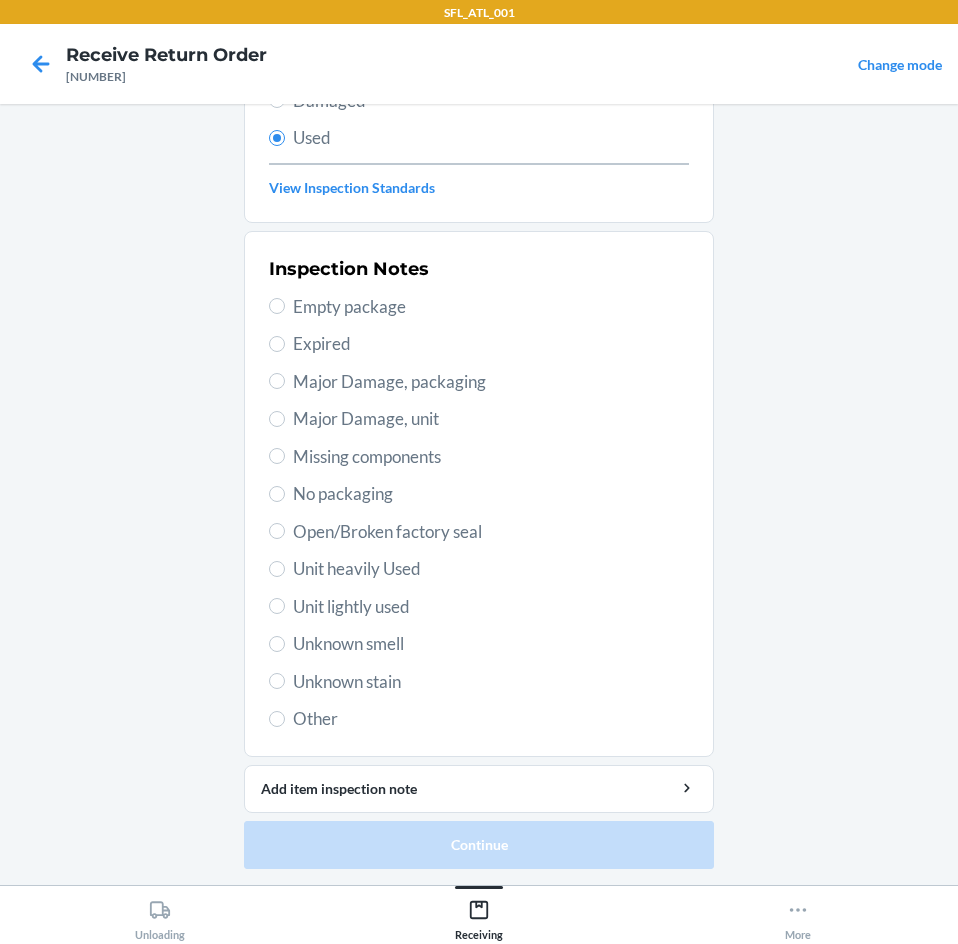 click on "Unit heavily Used" at bounding box center (491, 569) 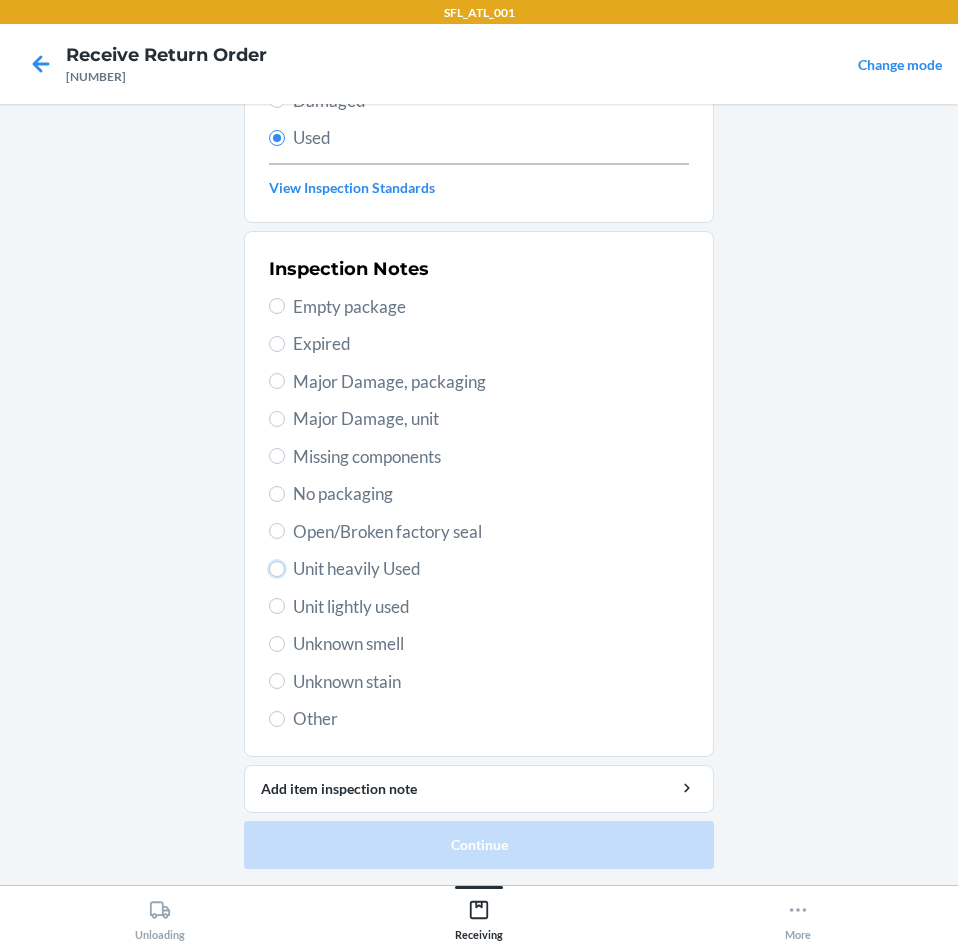 click on "Unit heavily Used" at bounding box center [277, 569] 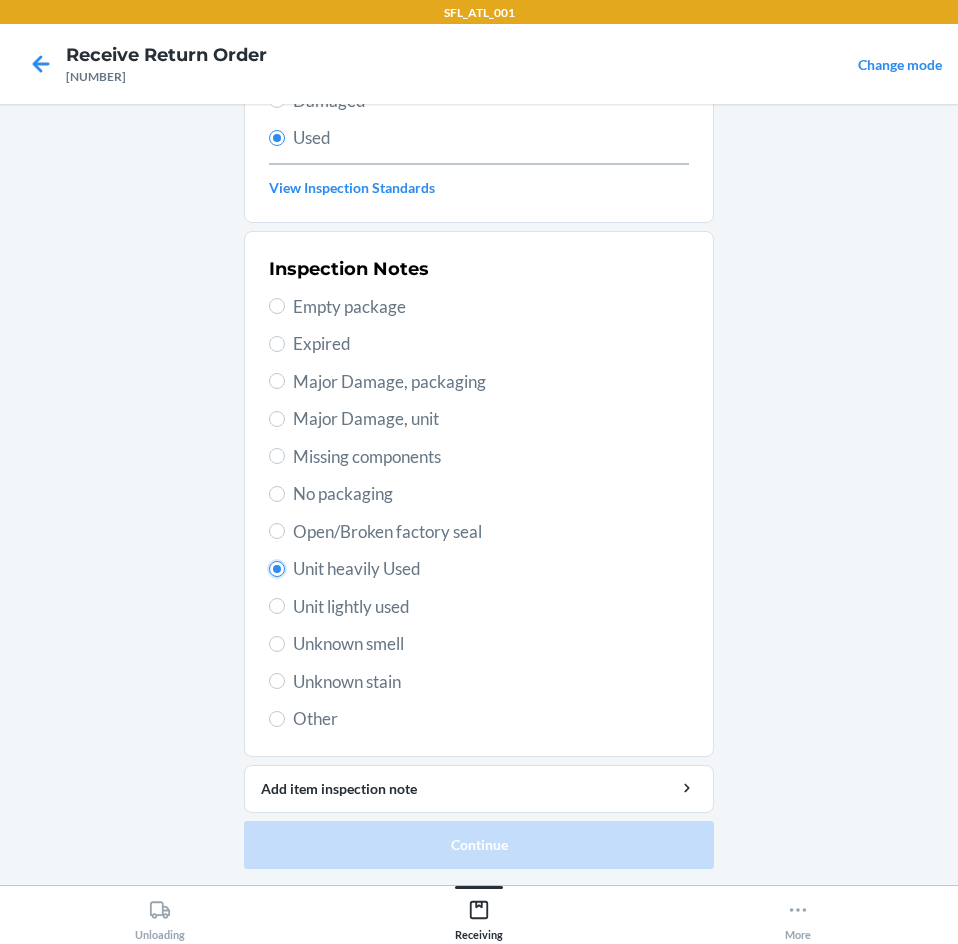 radio on "true" 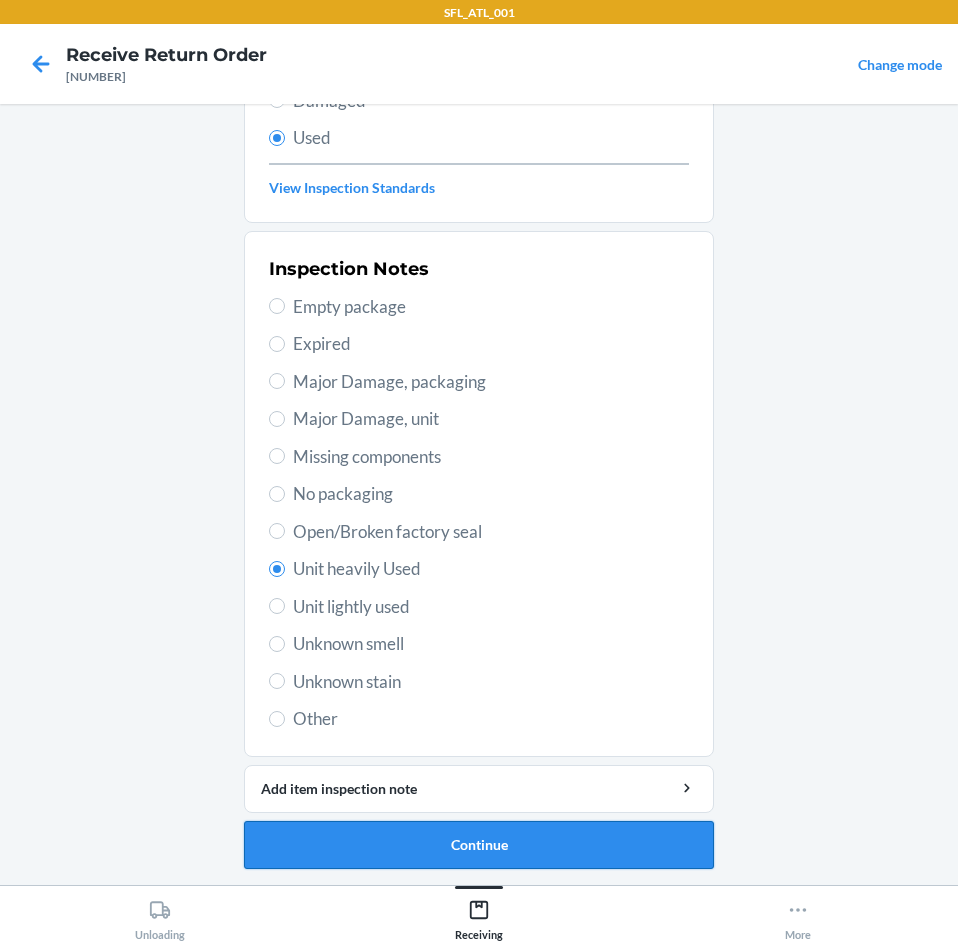 click on "Continue" at bounding box center (479, 845) 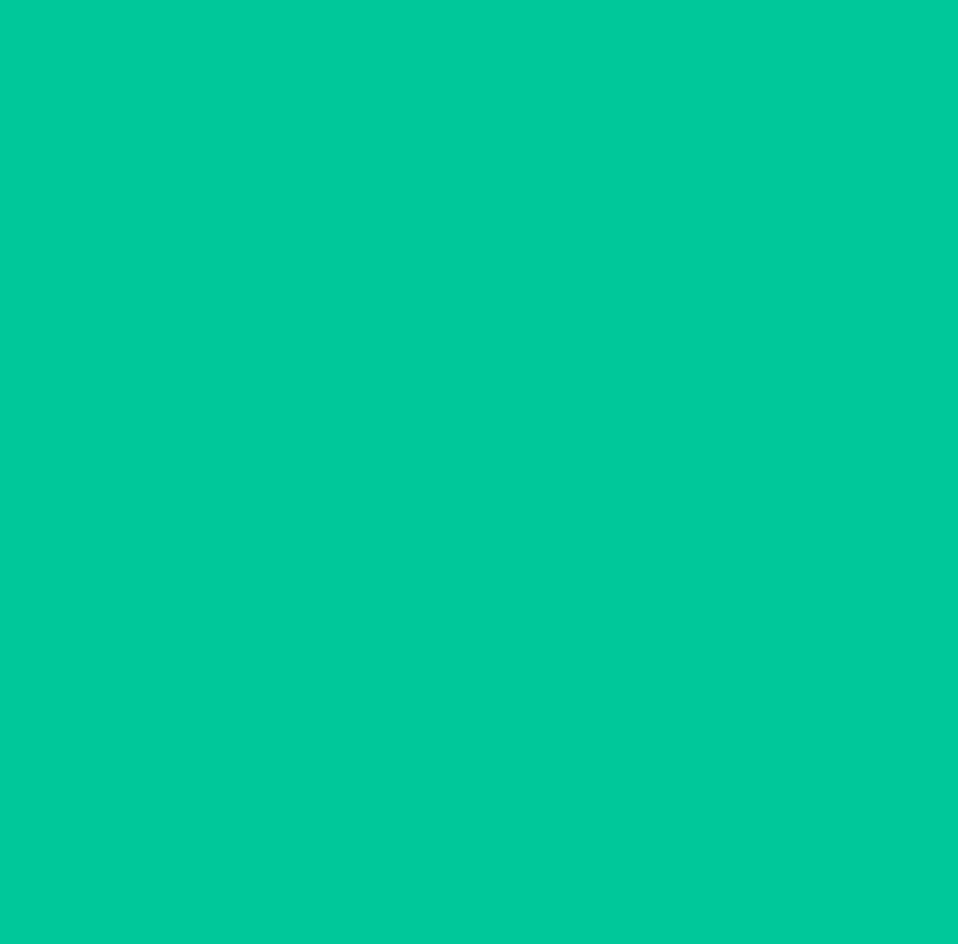 scroll, scrollTop: 0, scrollLeft: 0, axis: both 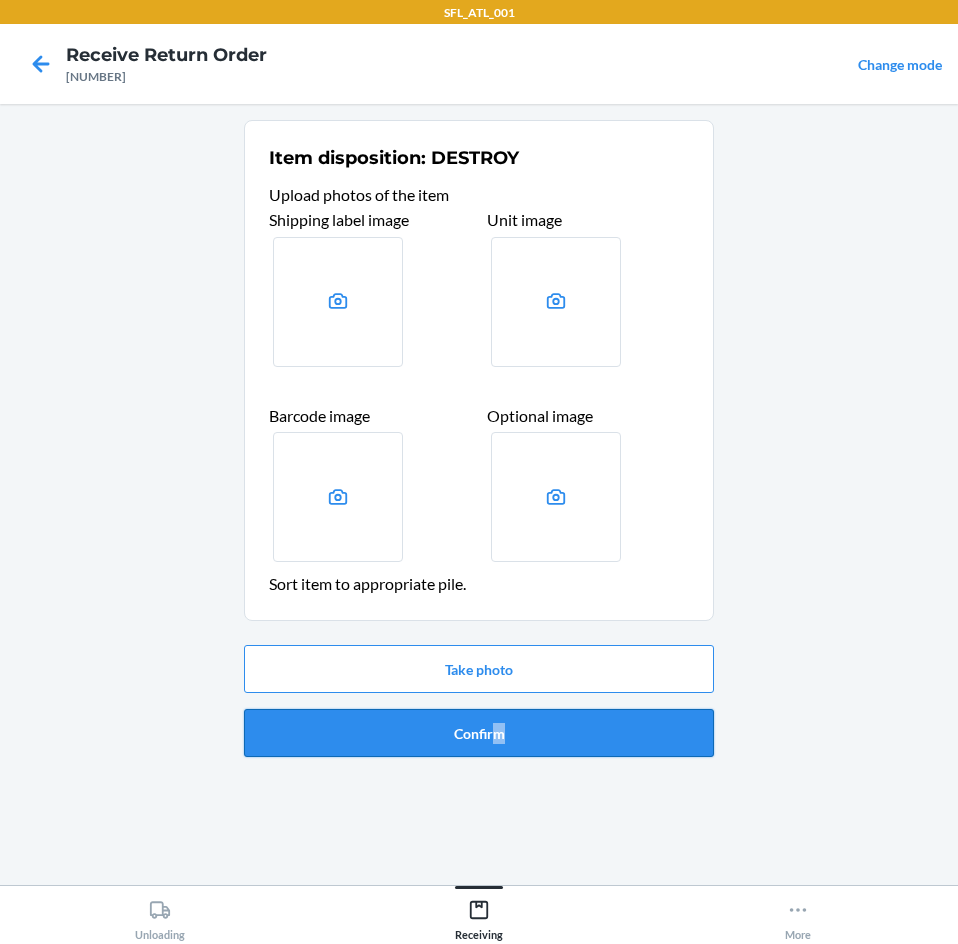 click on "Confirm" at bounding box center (479, 733) 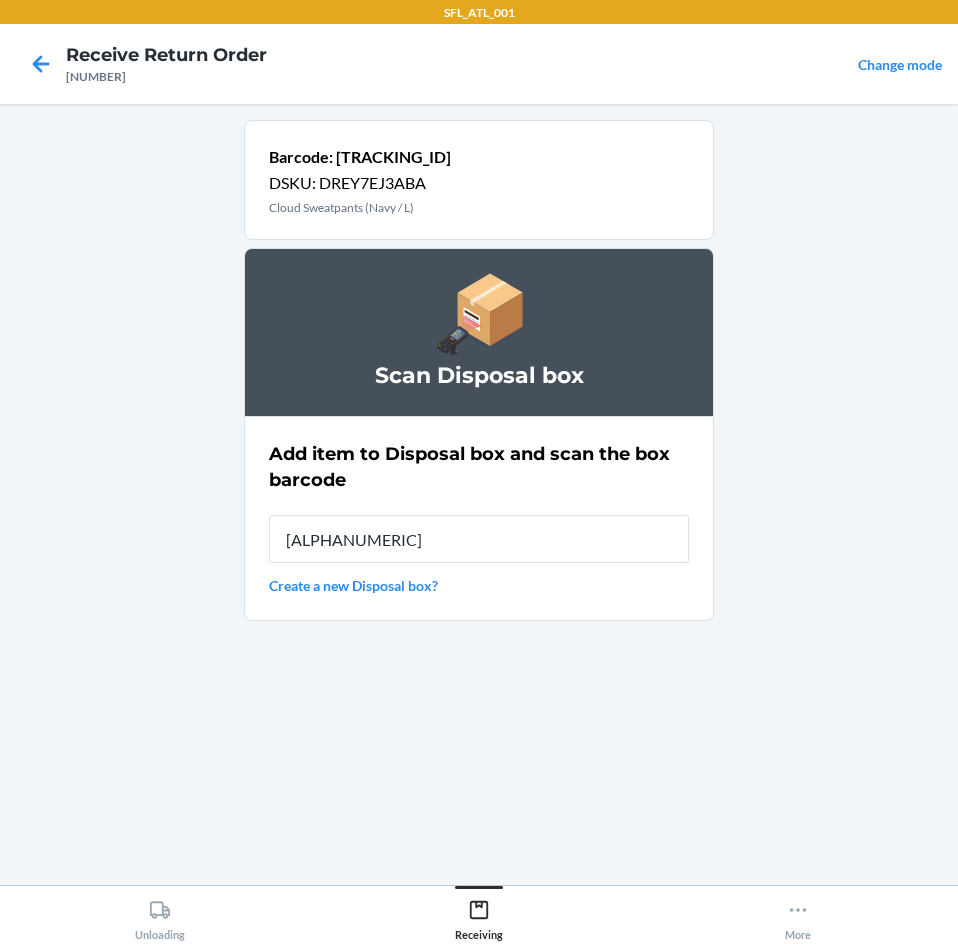 type on "[ALPHANUMERIC]" 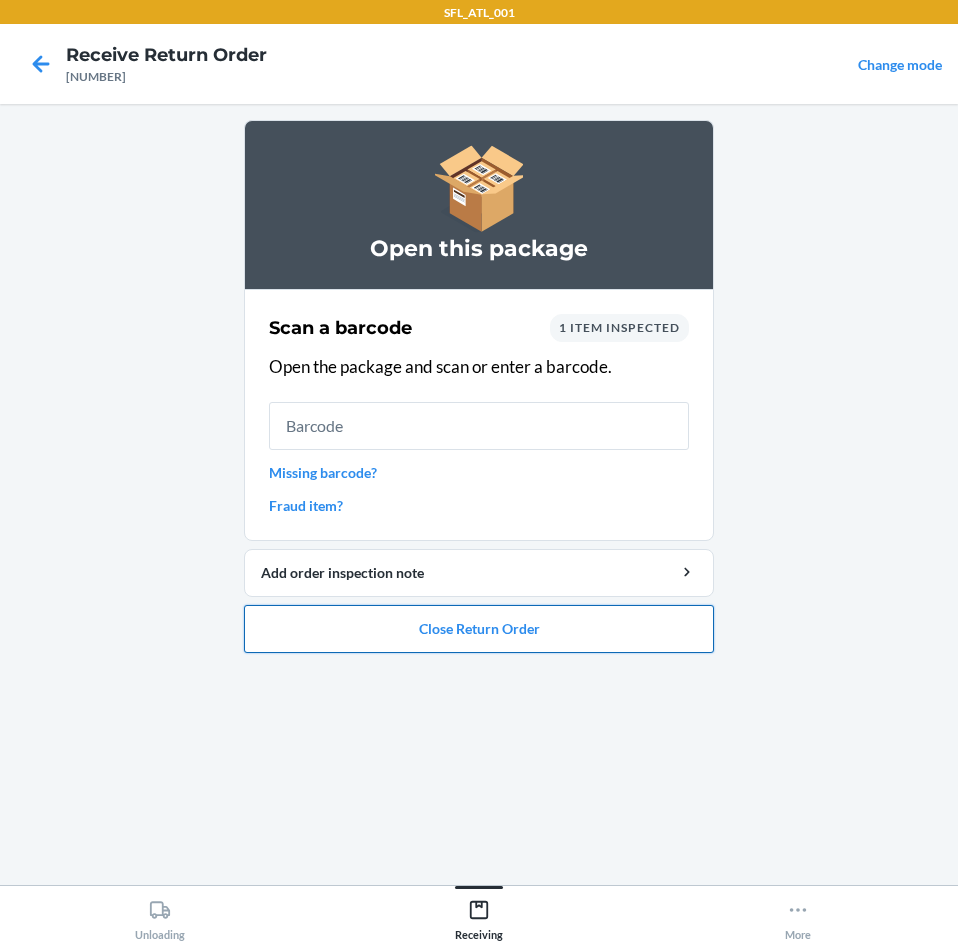 click on "Close Return Order" at bounding box center [479, 629] 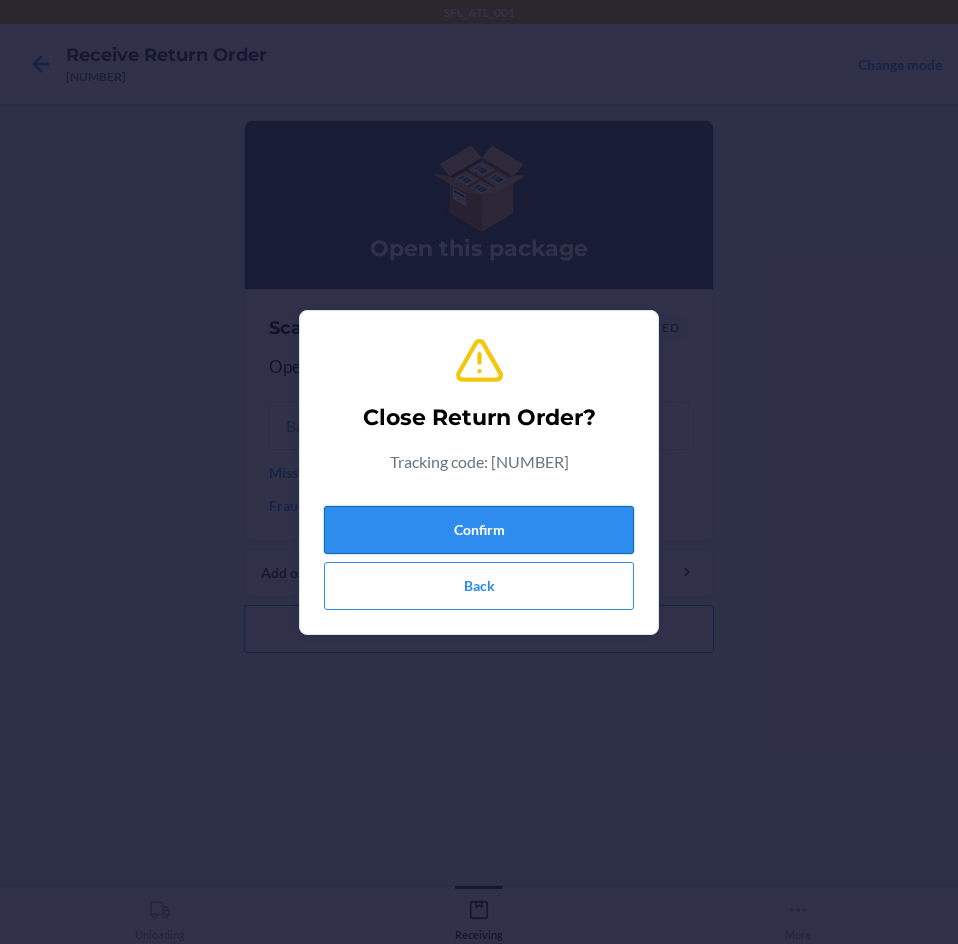 click on "Confirm" at bounding box center (479, 530) 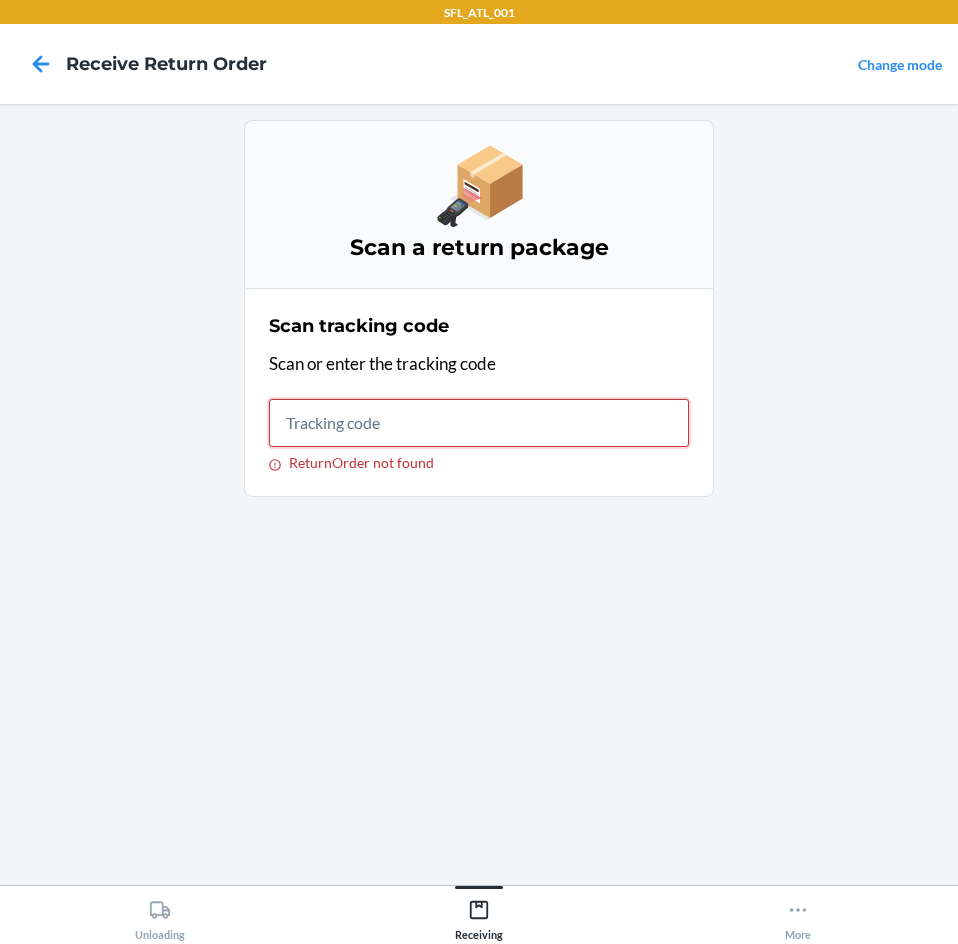 click on "ReturnOrder not found" at bounding box center [479, 423] 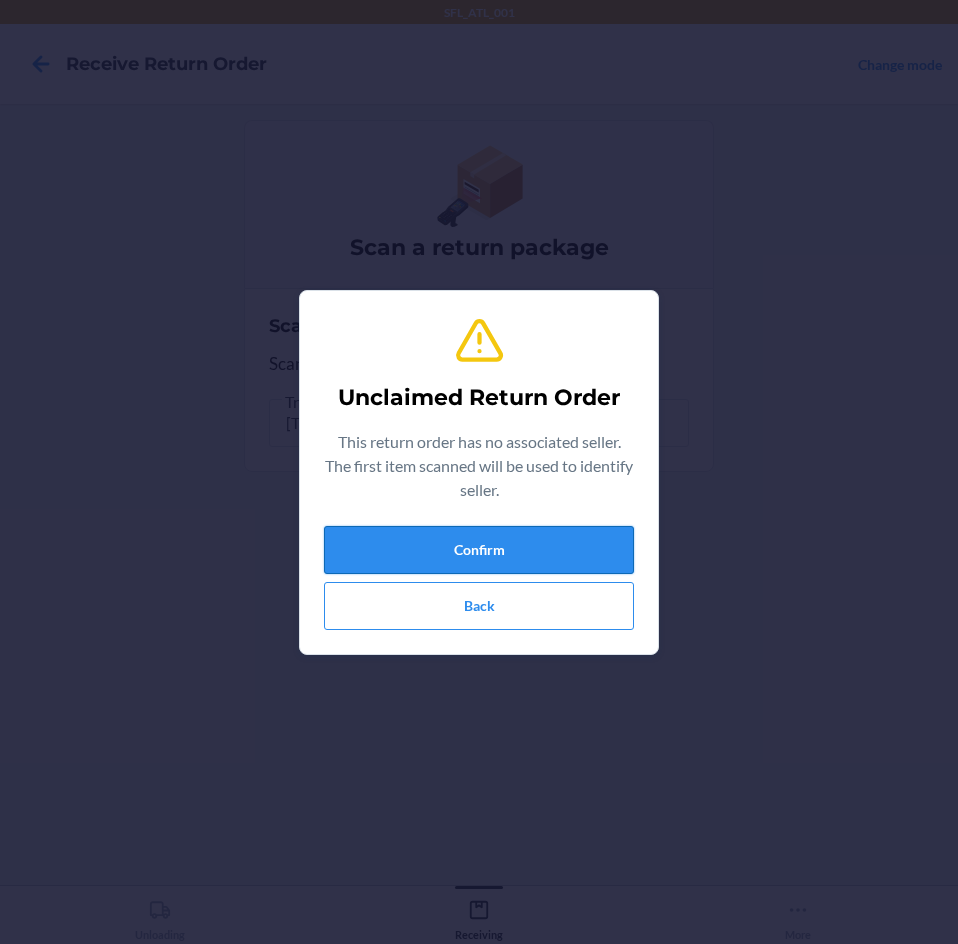 click on "Confirm" at bounding box center [479, 550] 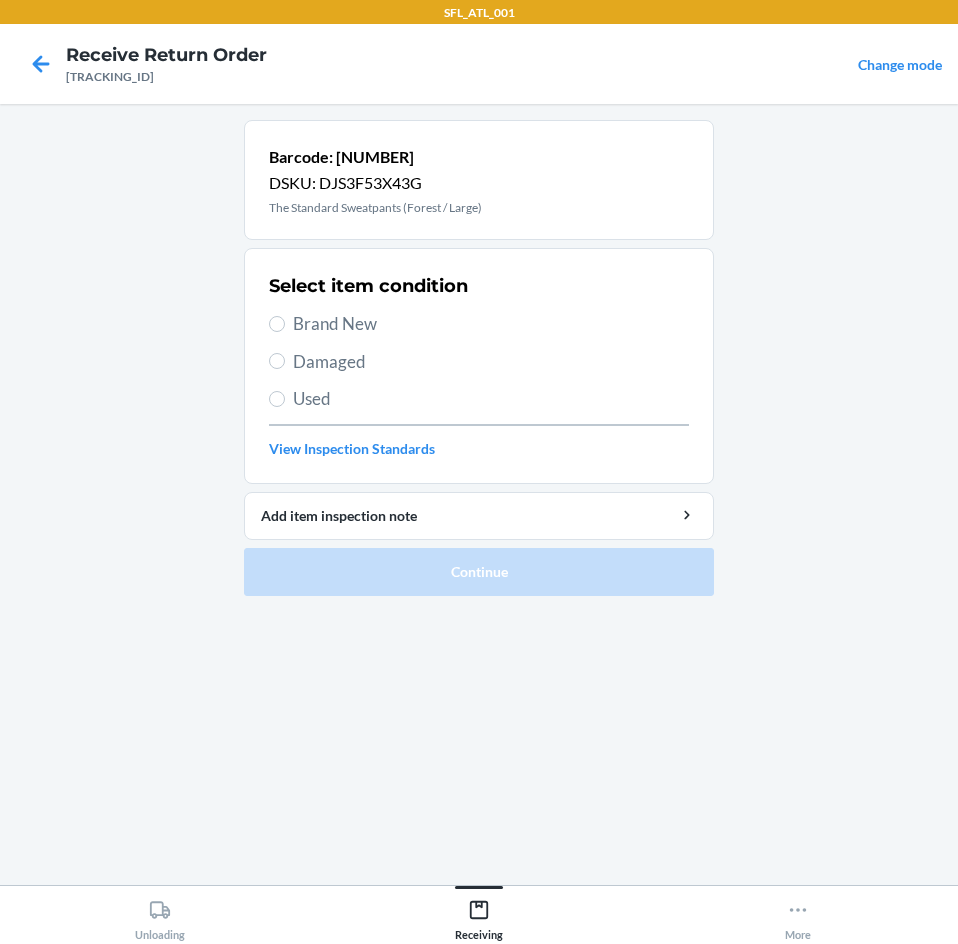click on "Select item condition Brand New Damaged Used View Inspection Standards" at bounding box center (479, 366) 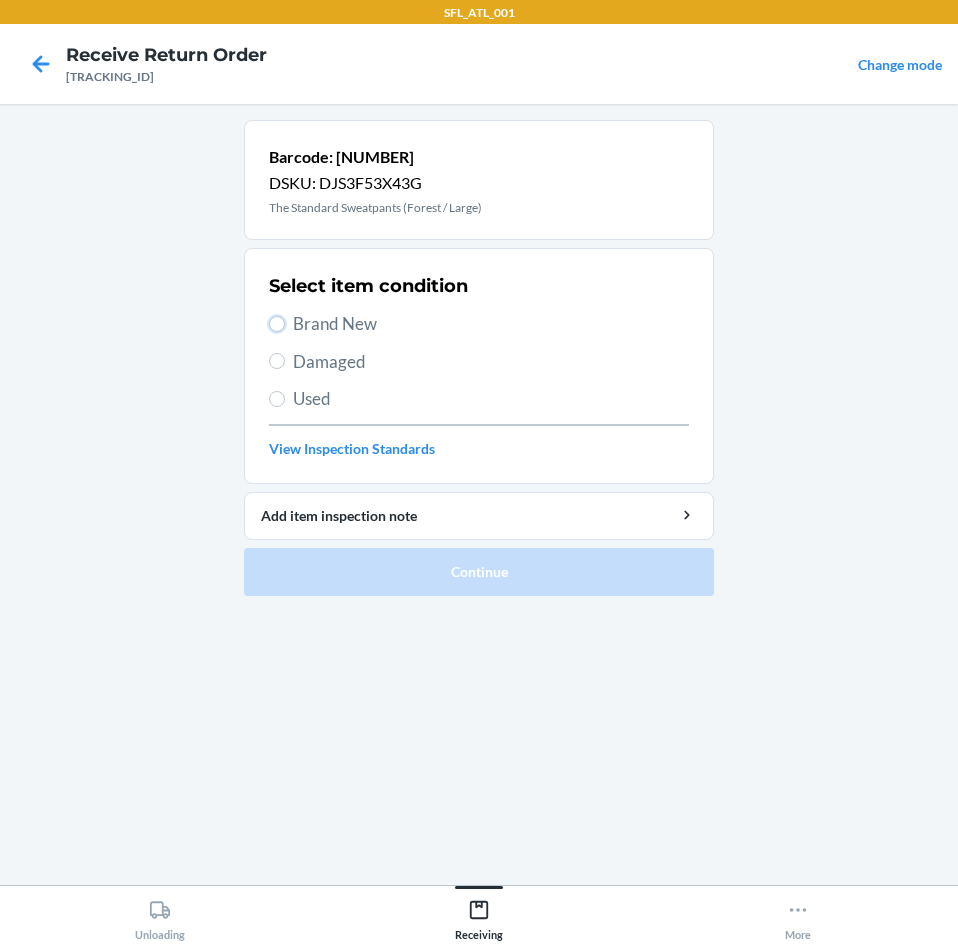 click on "Brand New" at bounding box center [277, 324] 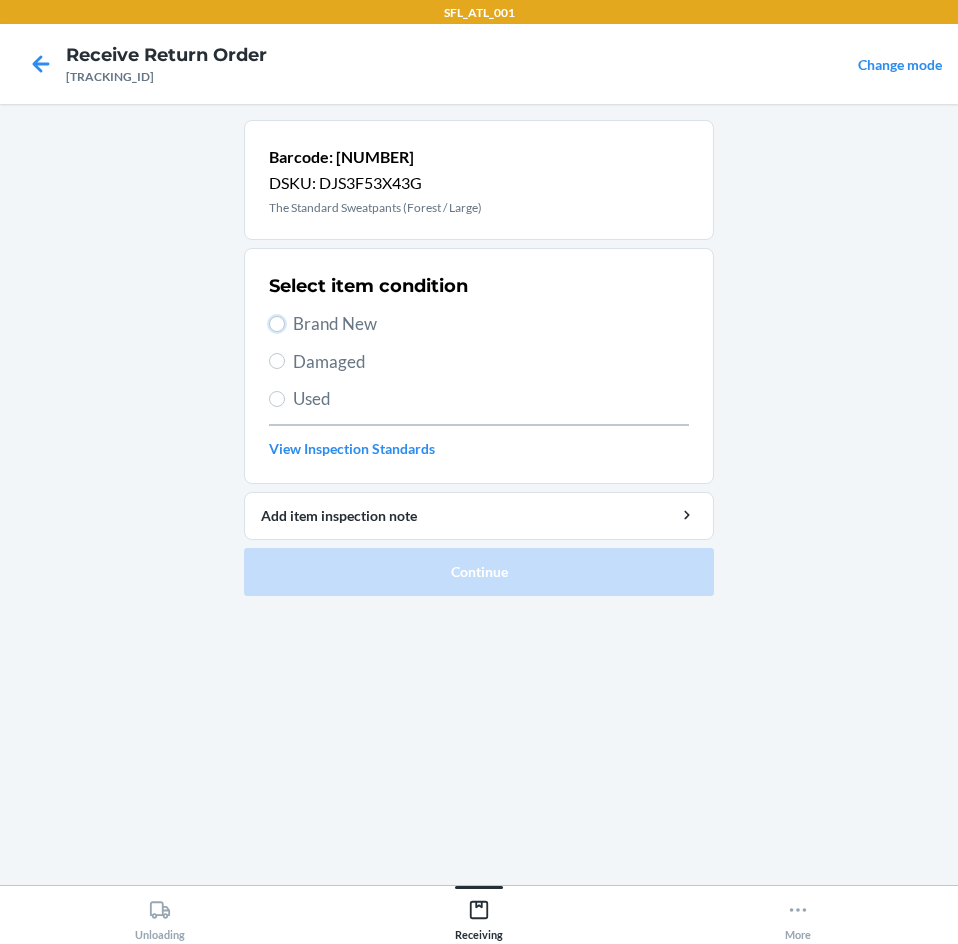 radio on "true" 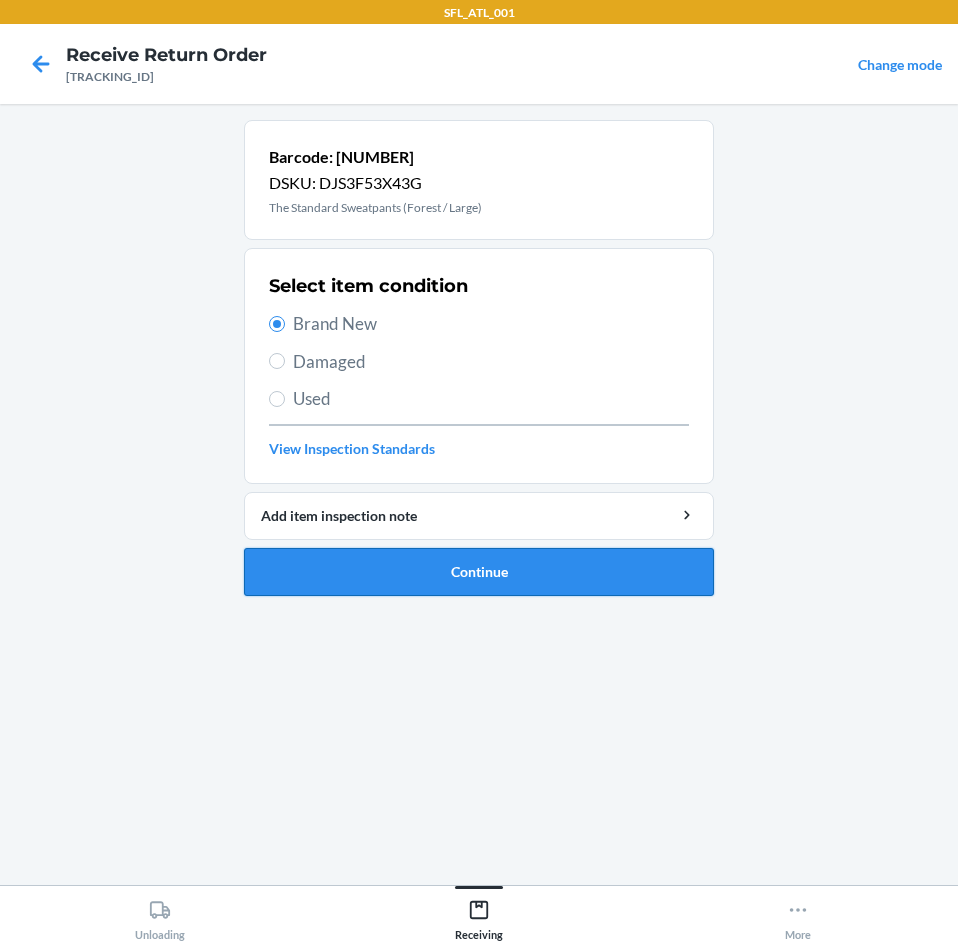 click on "Continue" at bounding box center (479, 572) 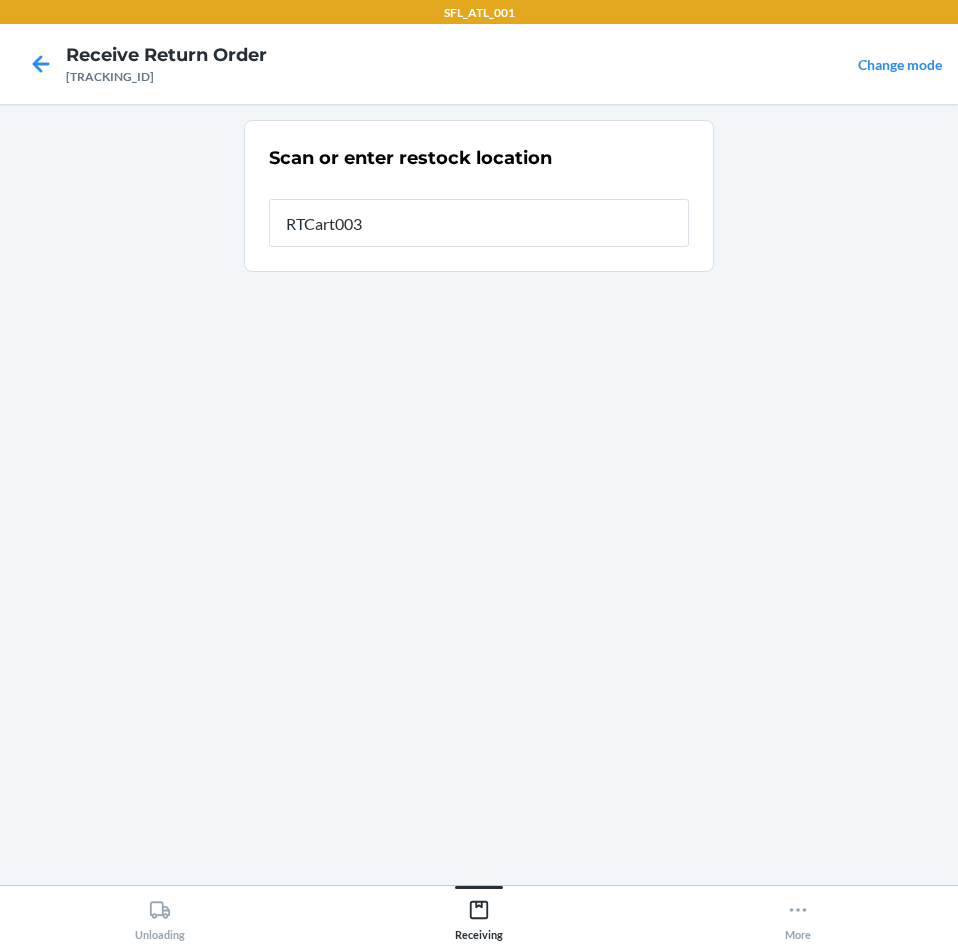 type on "RTCart003" 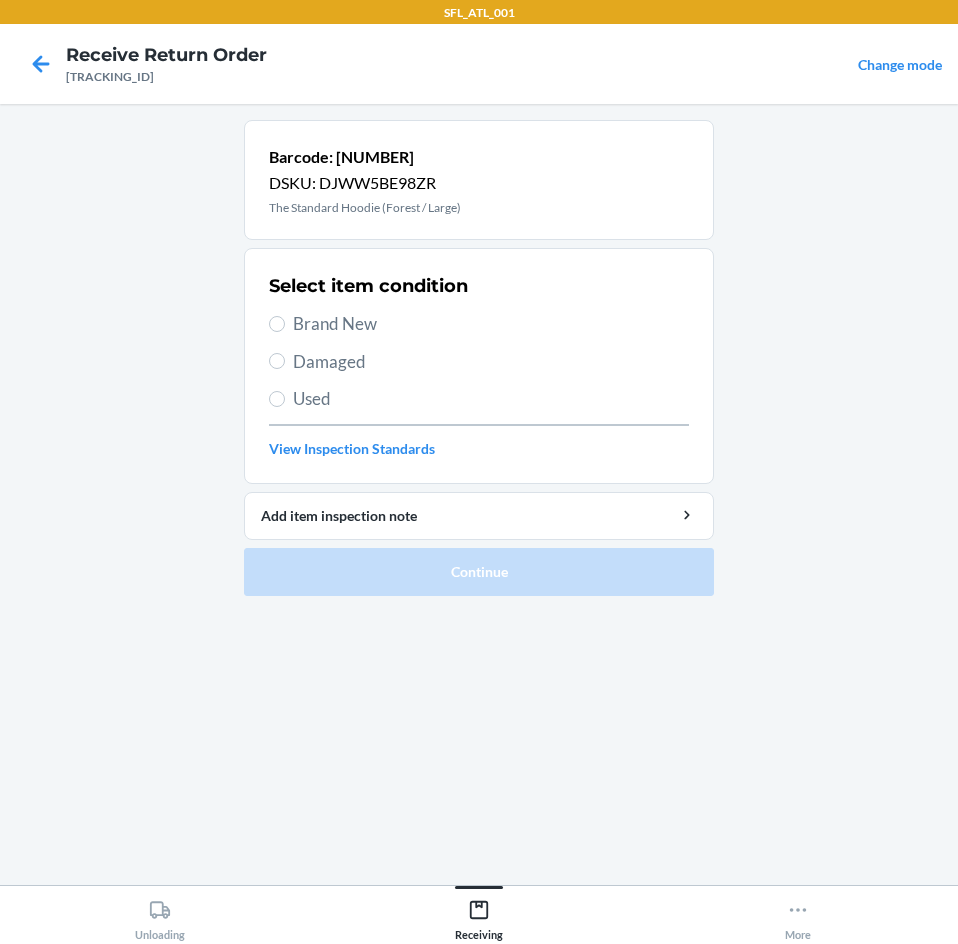 click on "Brand New" at bounding box center (491, 324) 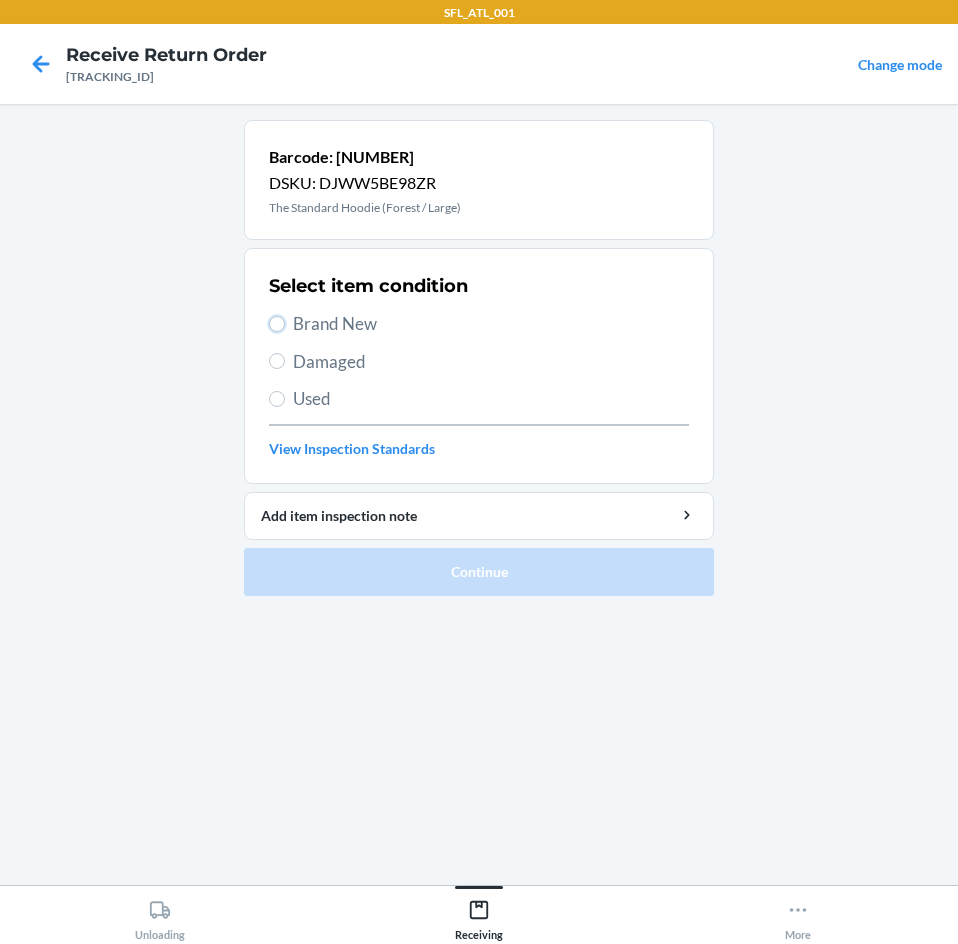 click on "Brand New" at bounding box center [277, 324] 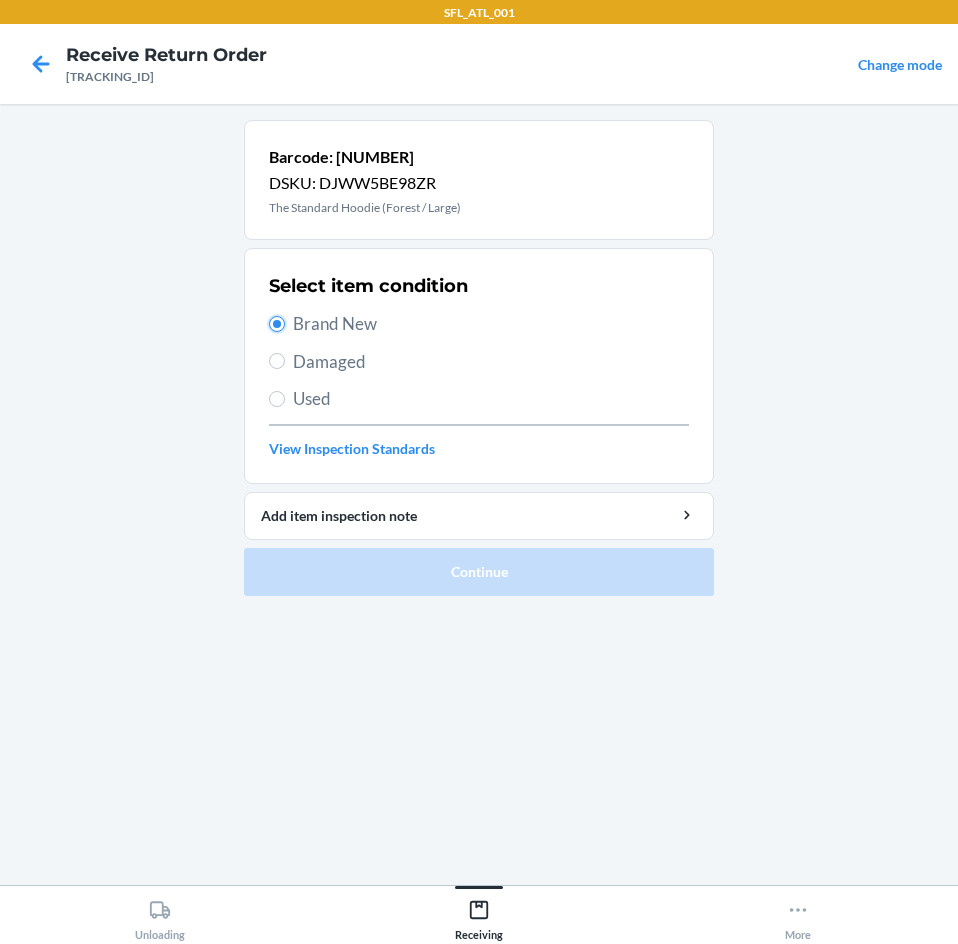 radio on "true" 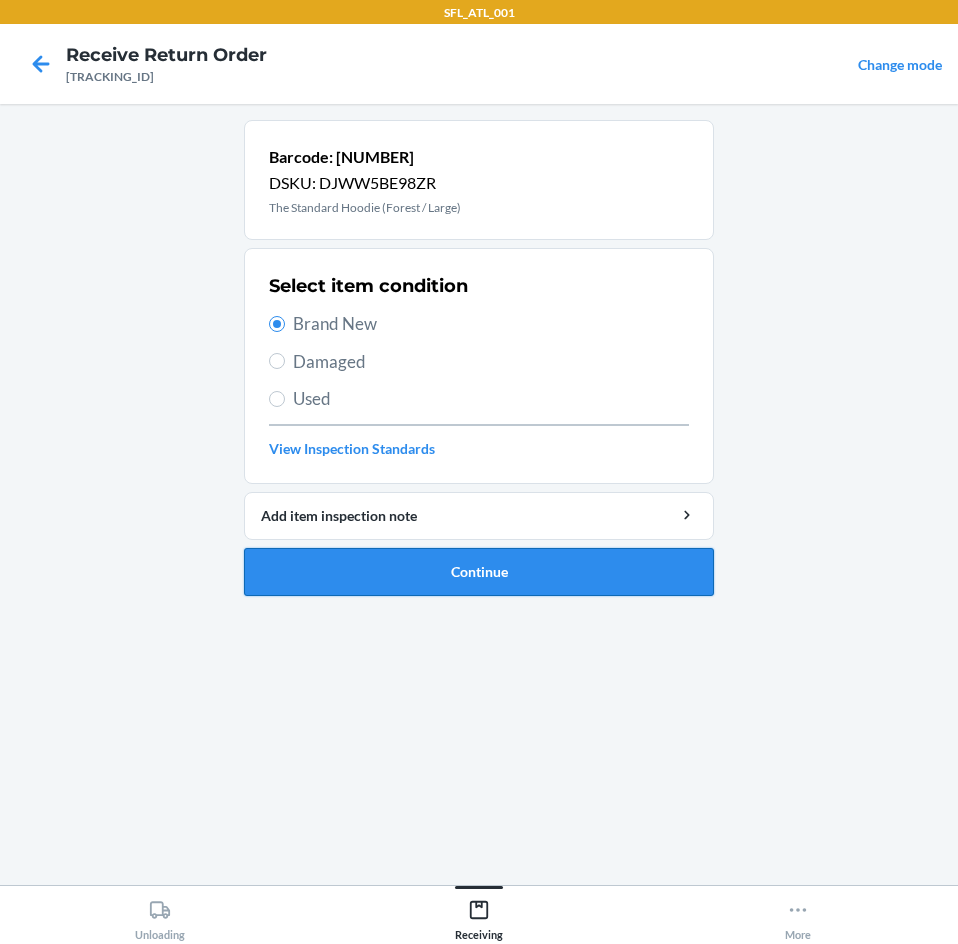 click on "Continue" at bounding box center (479, 572) 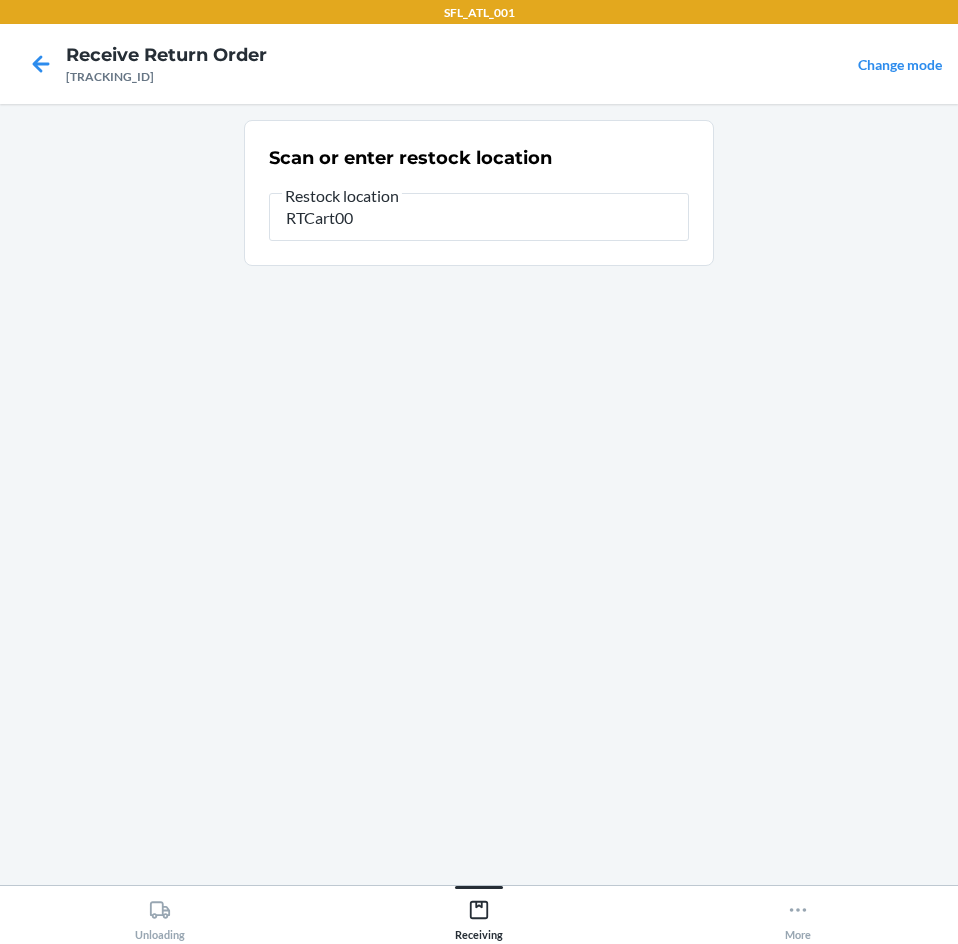 type on "RTCart003" 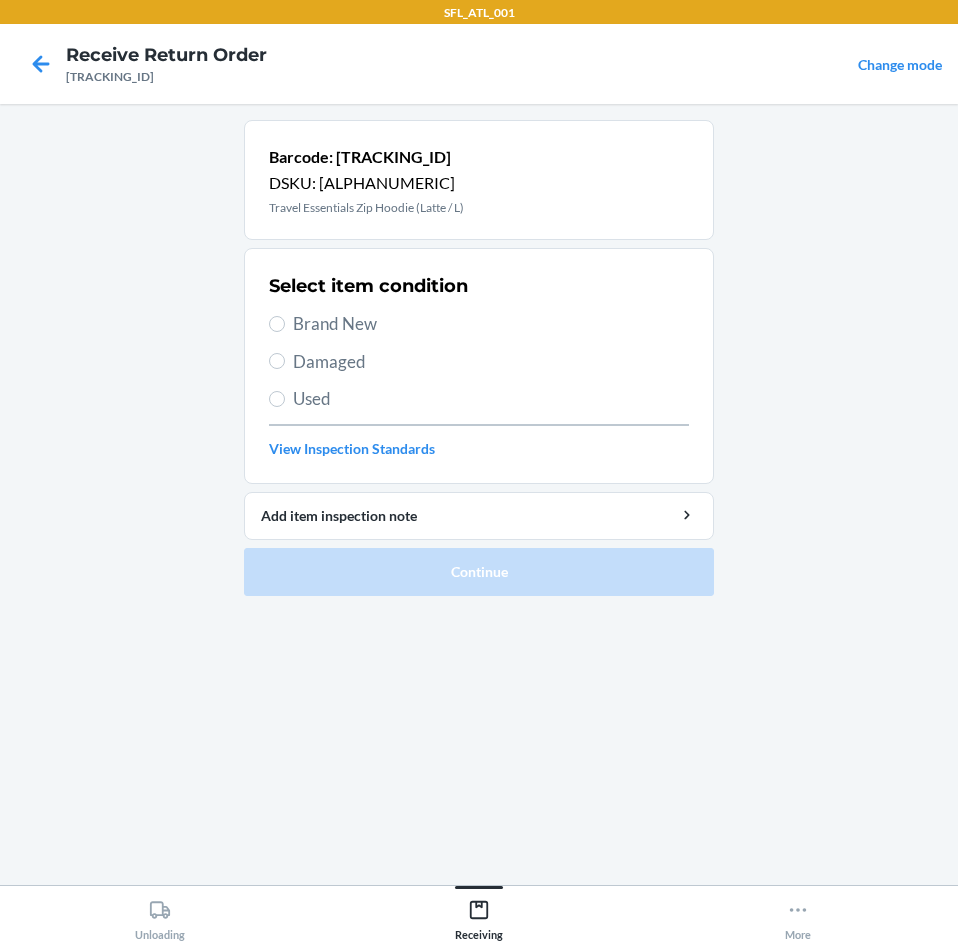 click on "Brand New" at bounding box center [491, 324] 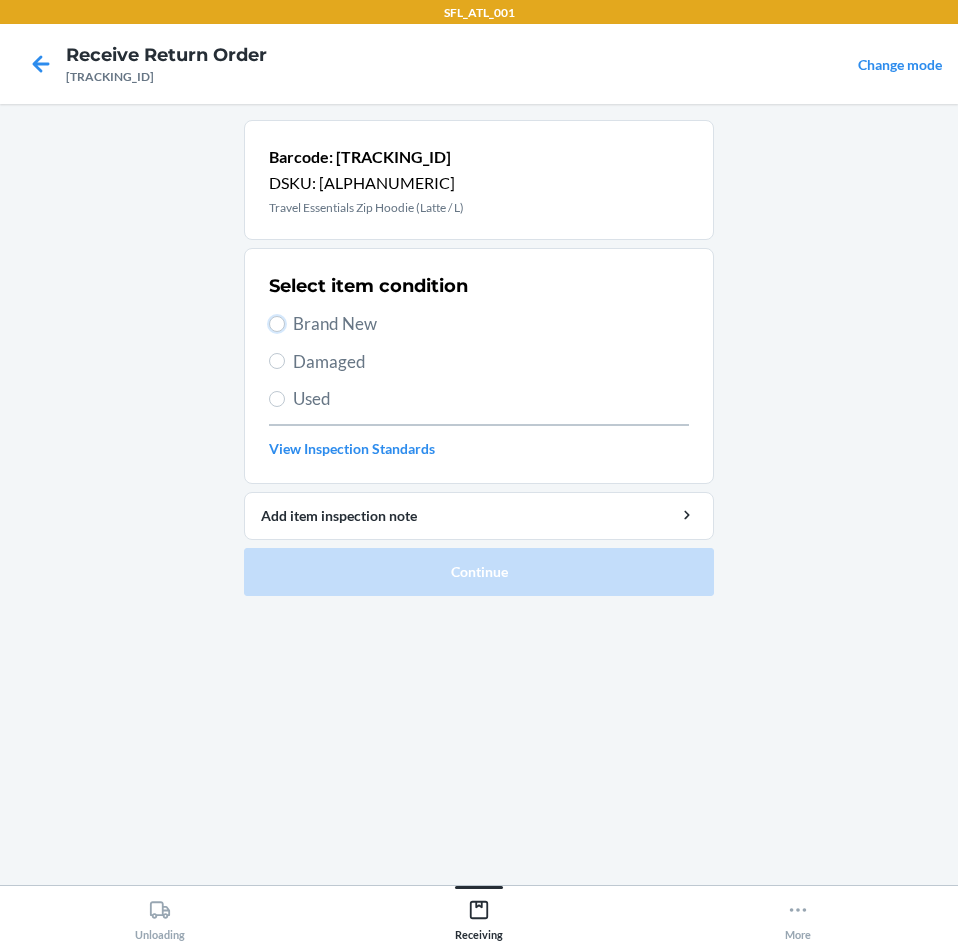 click on "Brand New" at bounding box center [277, 324] 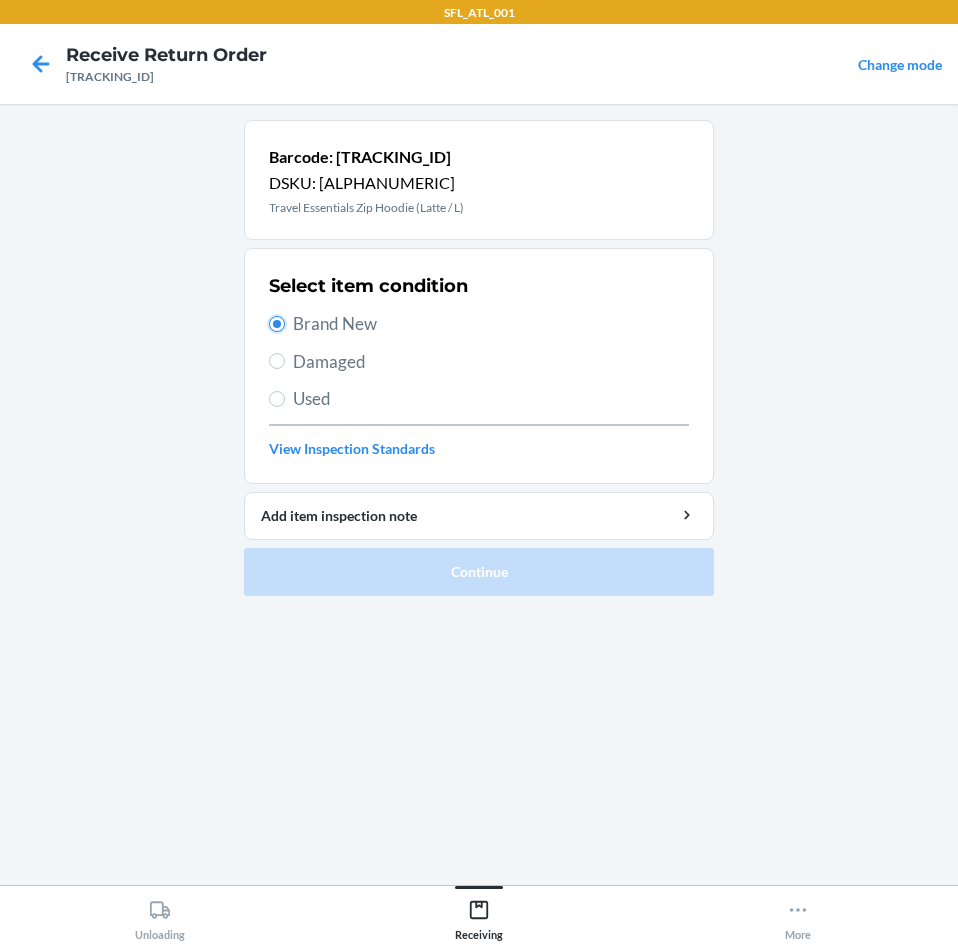 radio on "true" 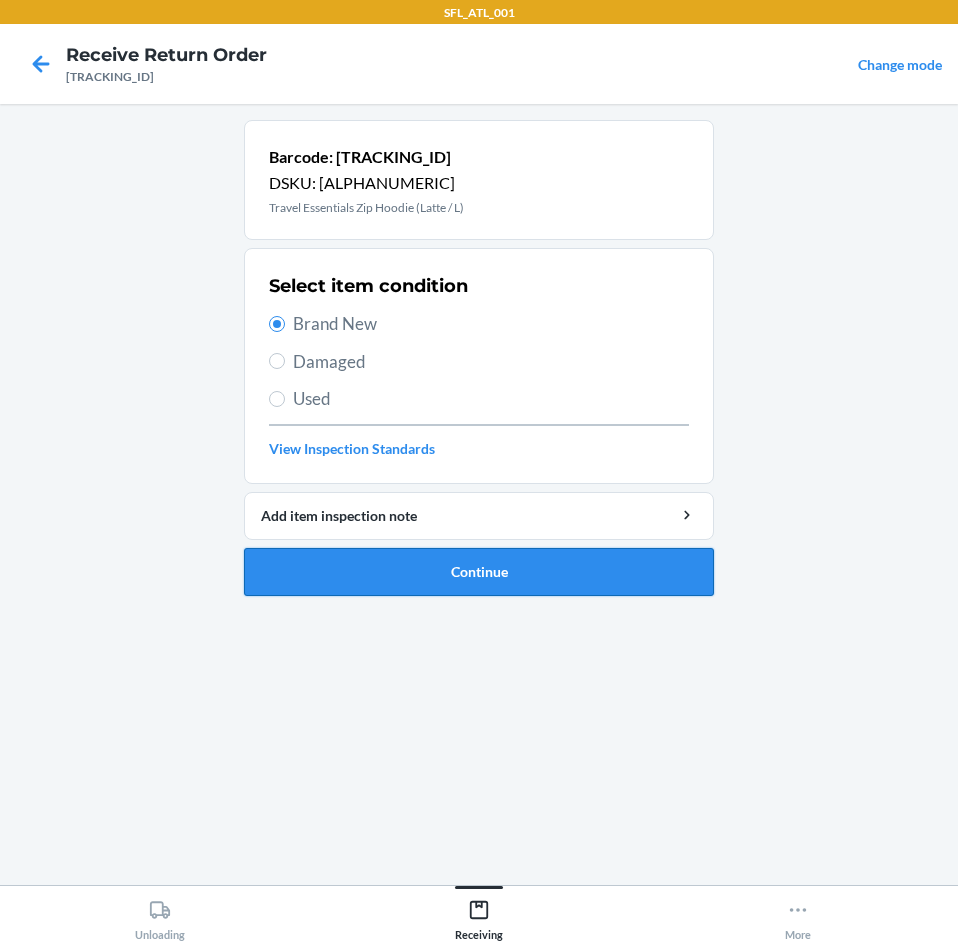 click on "Continue" at bounding box center [479, 572] 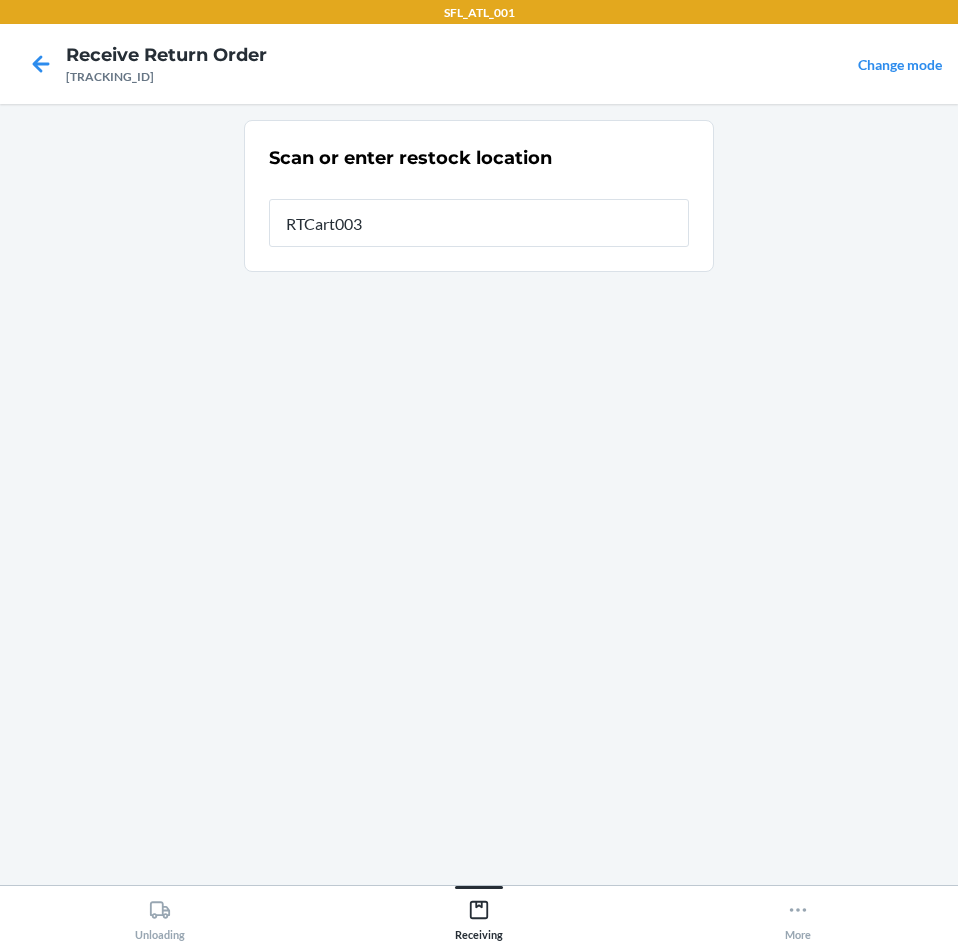 type on "RTCart003" 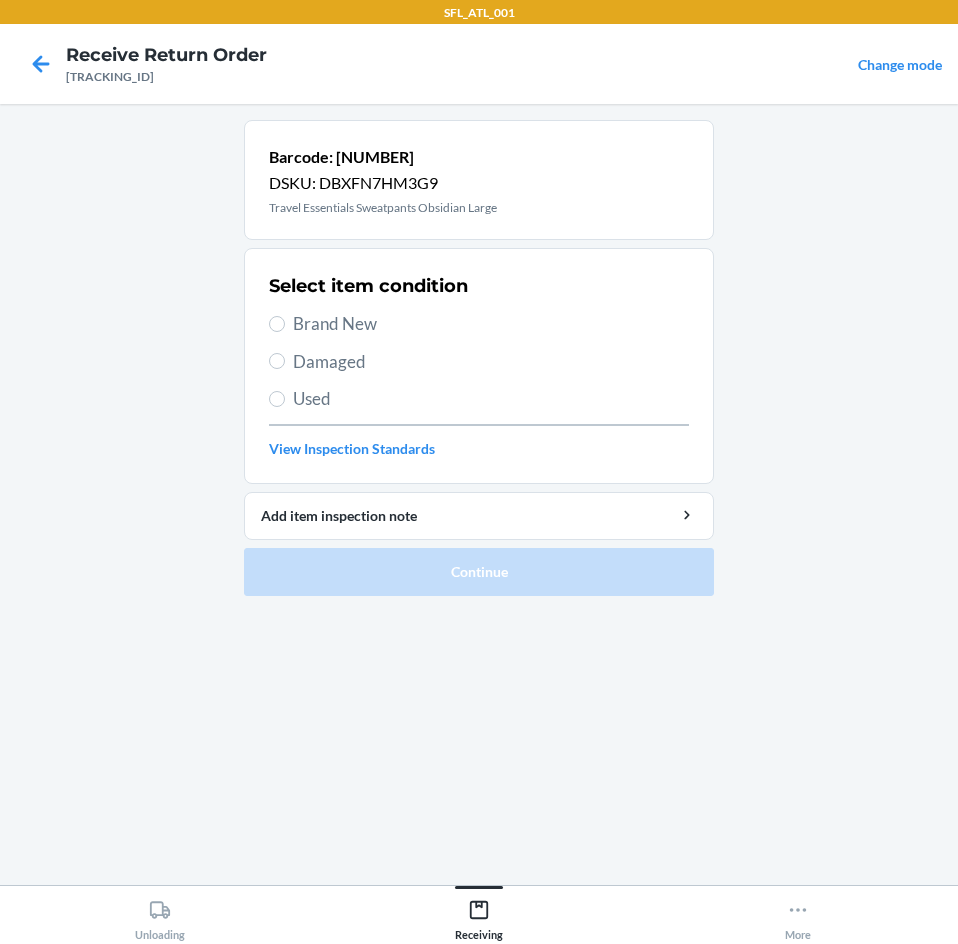 click on "Brand New" at bounding box center [491, 324] 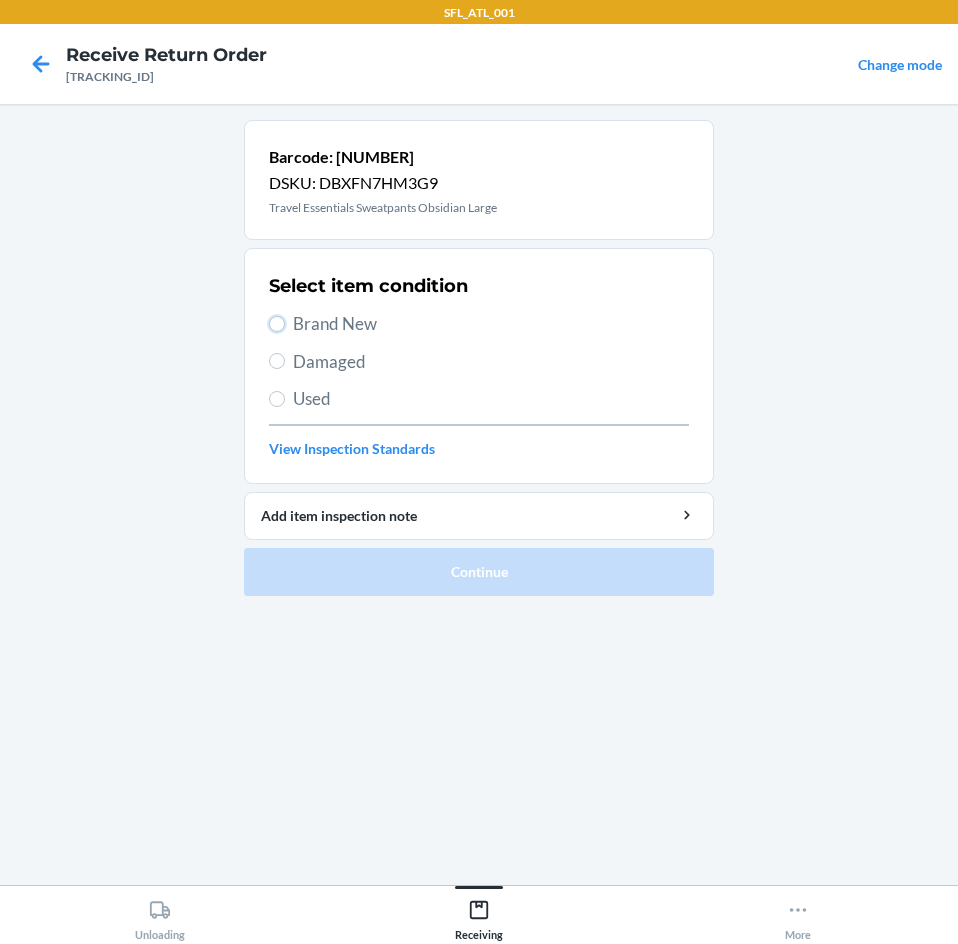 click on "Brand New" at bounding box center (277, 324) 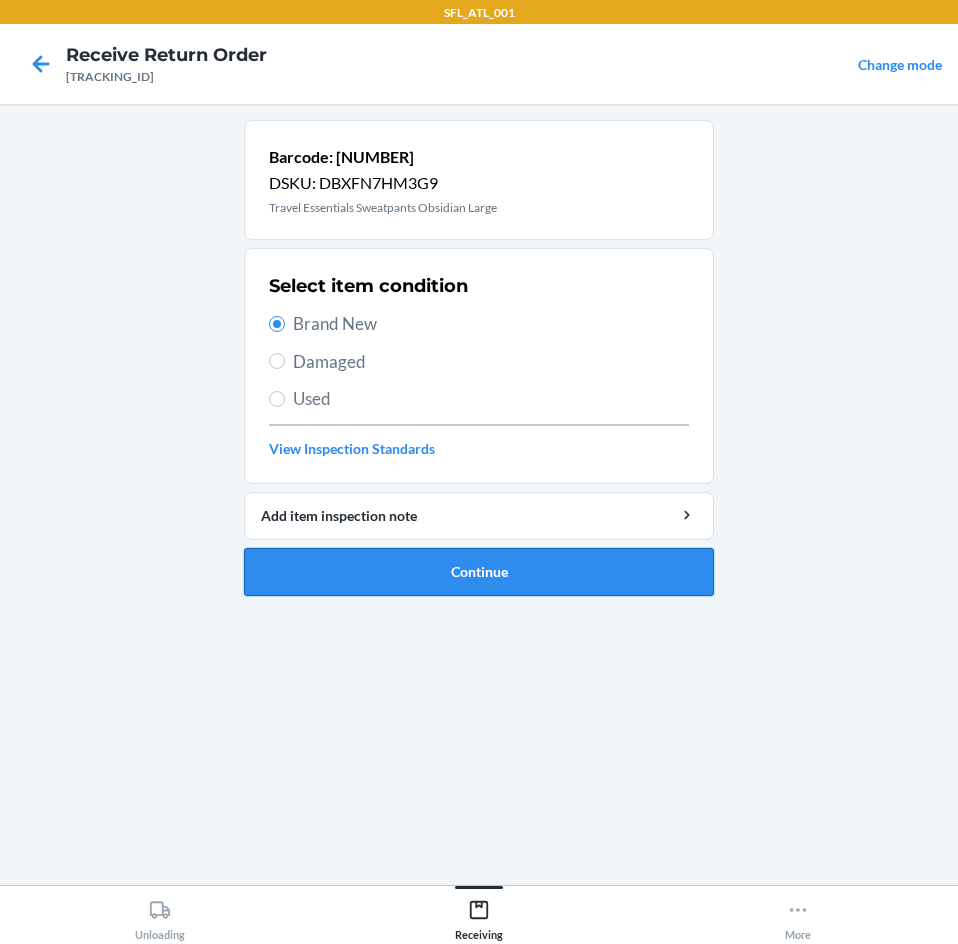click on "Continue" at bounding box center (479, 572) 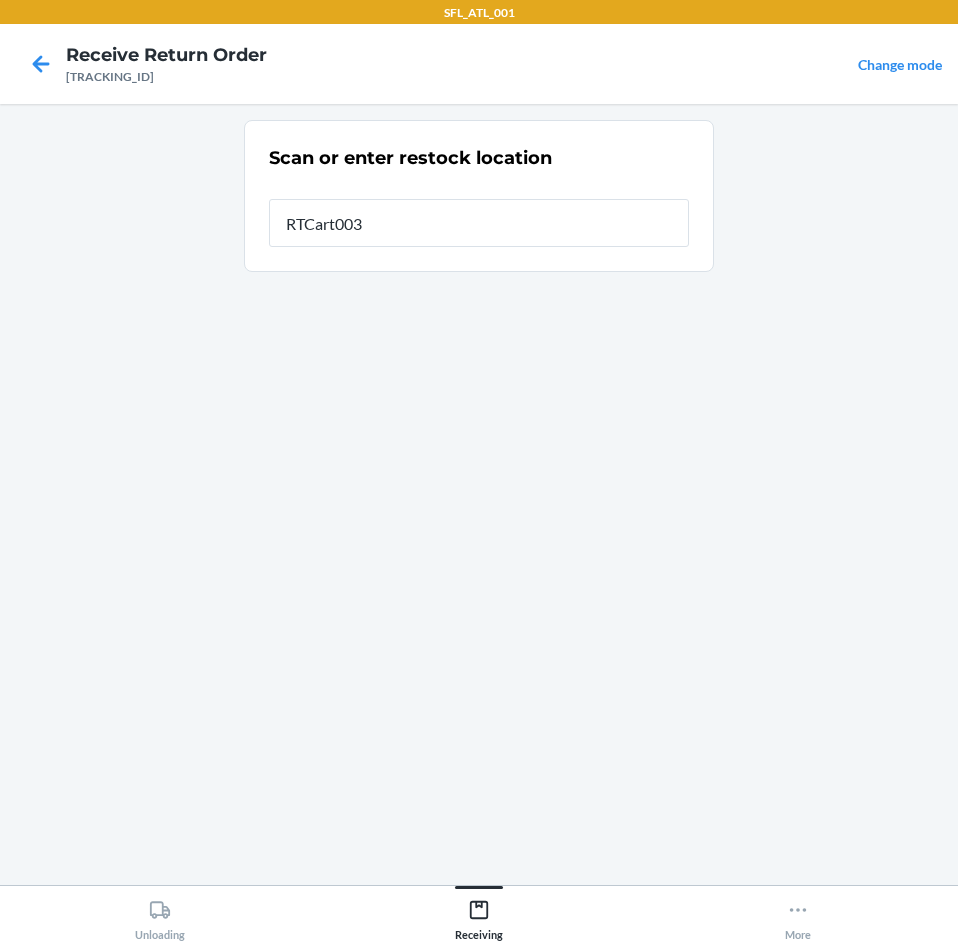 type on "RTCart003" 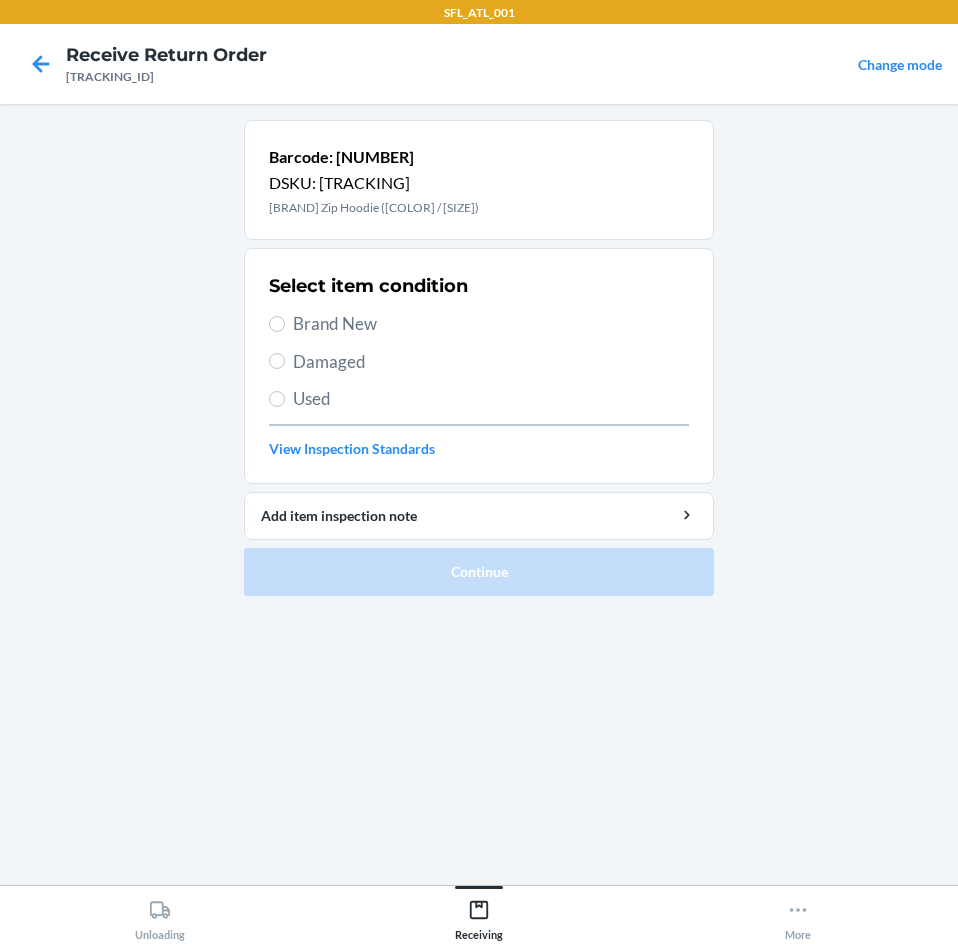click on "Brand New" at bounding box center (491, 324) 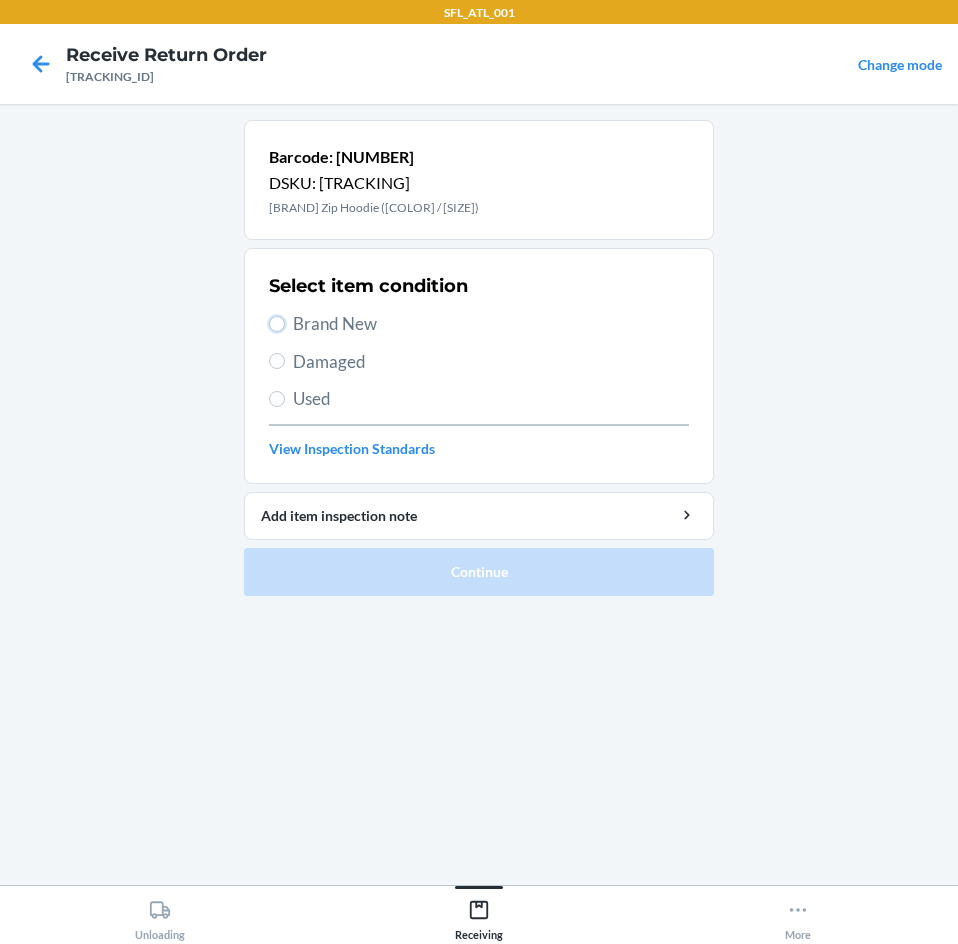 click on "Brand New" at bounding box center (277, 324) 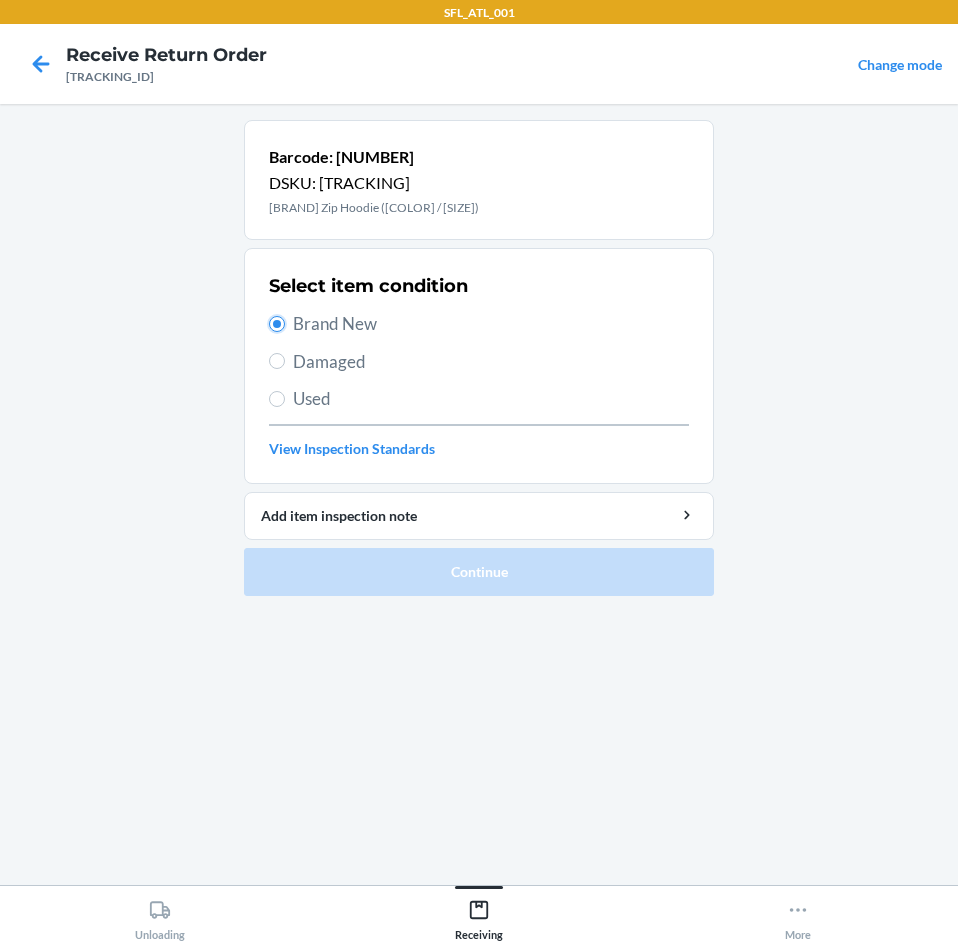 radio on "true" 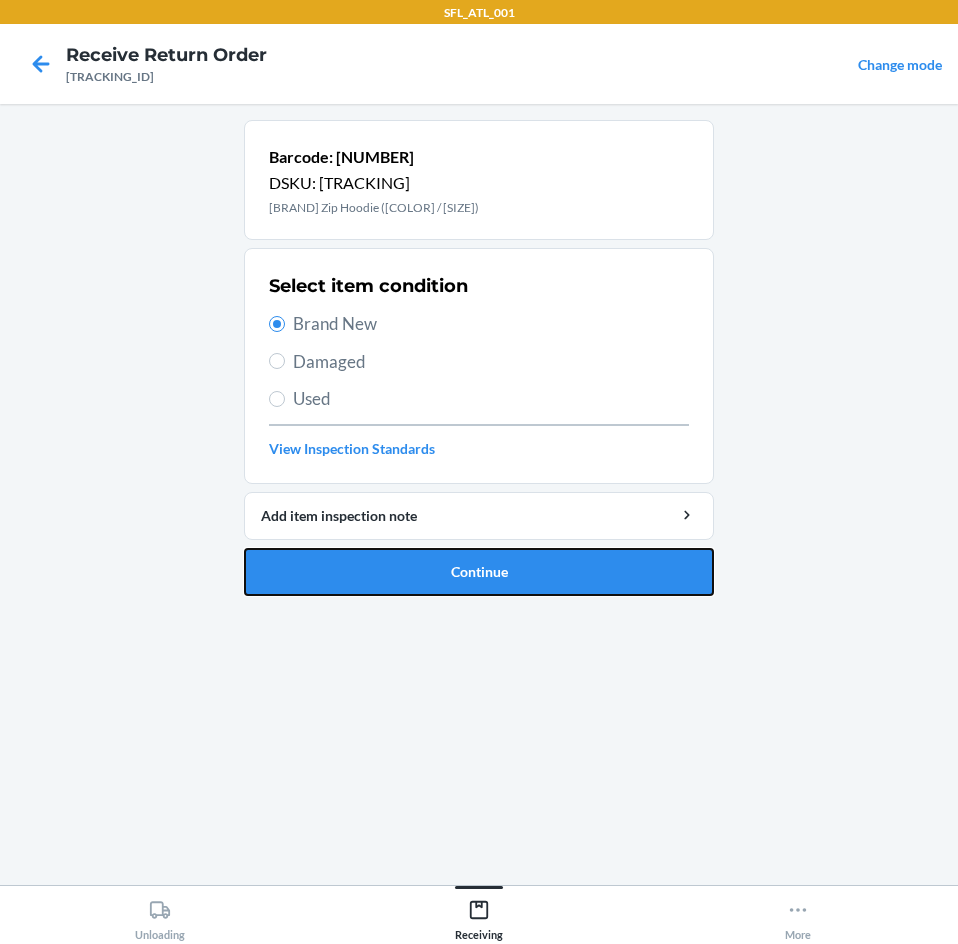 click on "Continue" at bounding box center (479, 572) 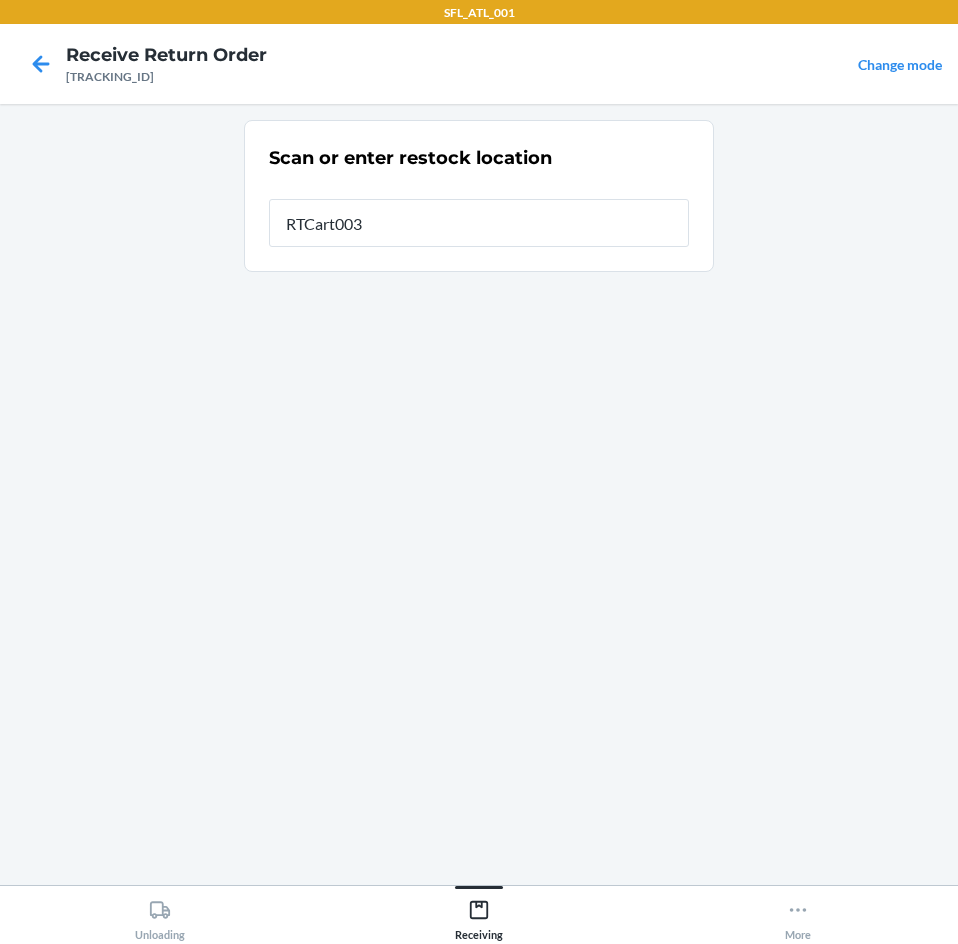 type on "RTCart003" 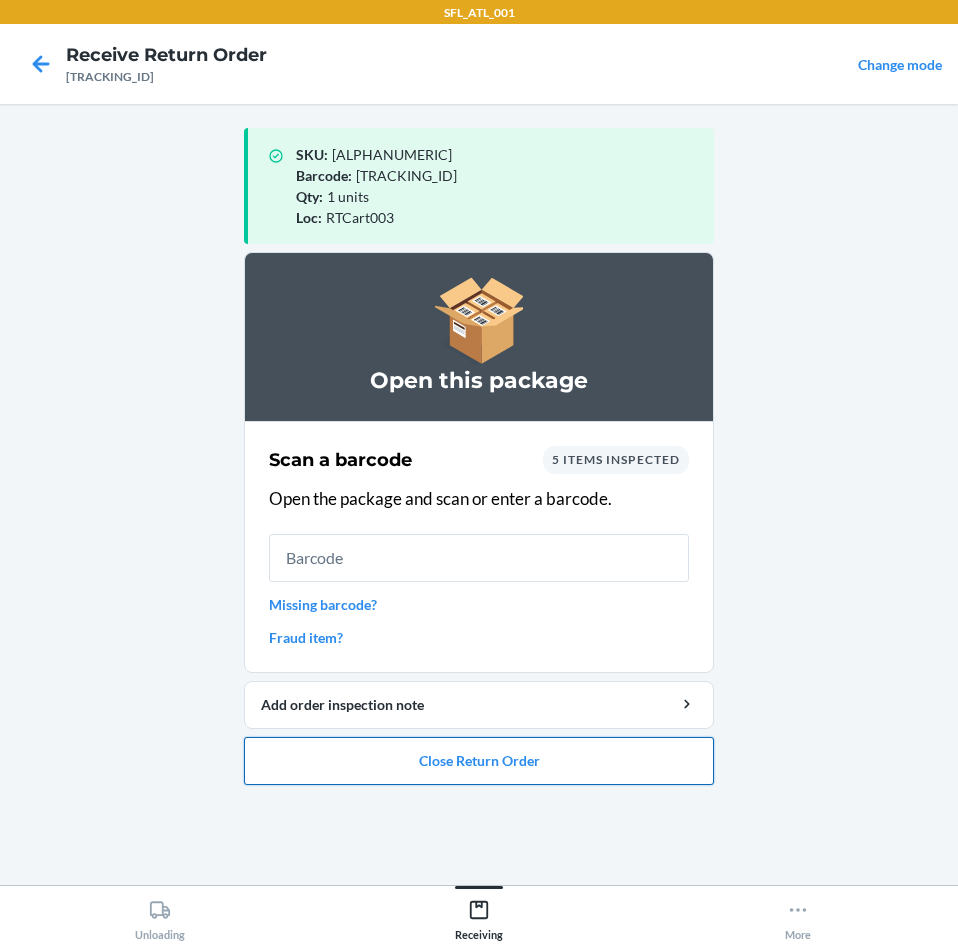 click on "Close Return Order" at bounding box center [479, 761] 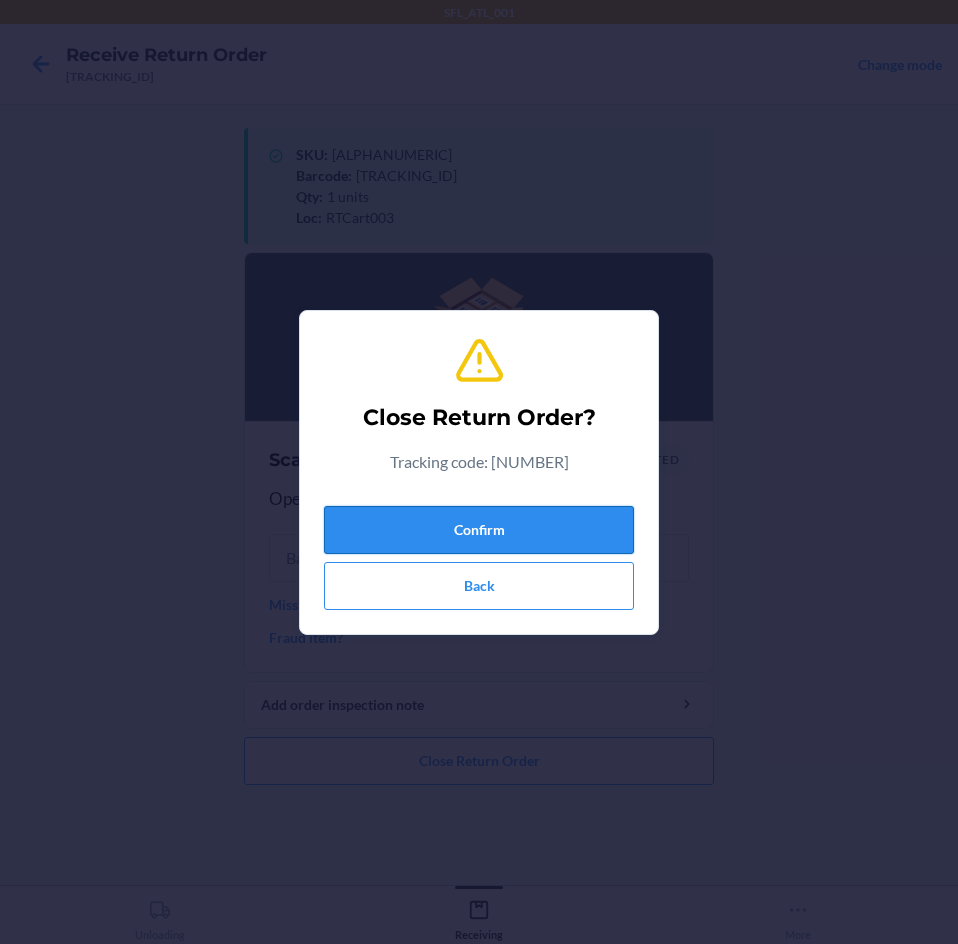 click on "Confirm" at bounding box center (479, 530) 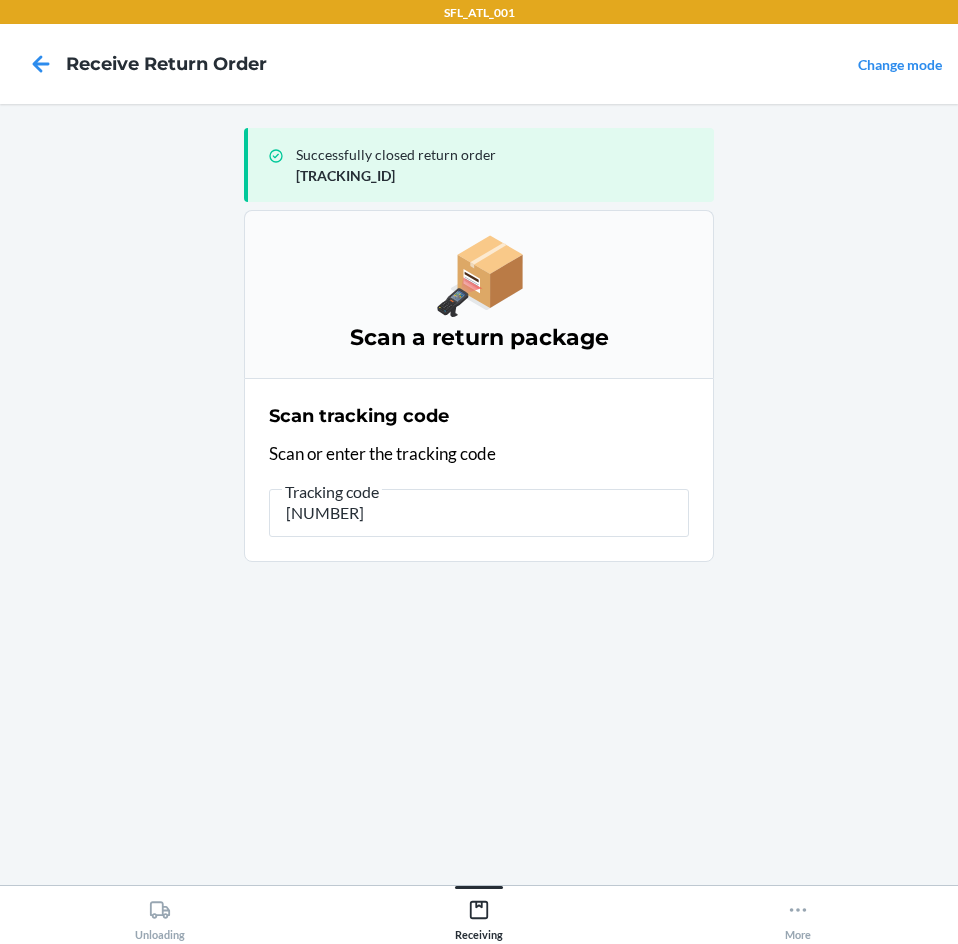 type on "[NUMBER]" 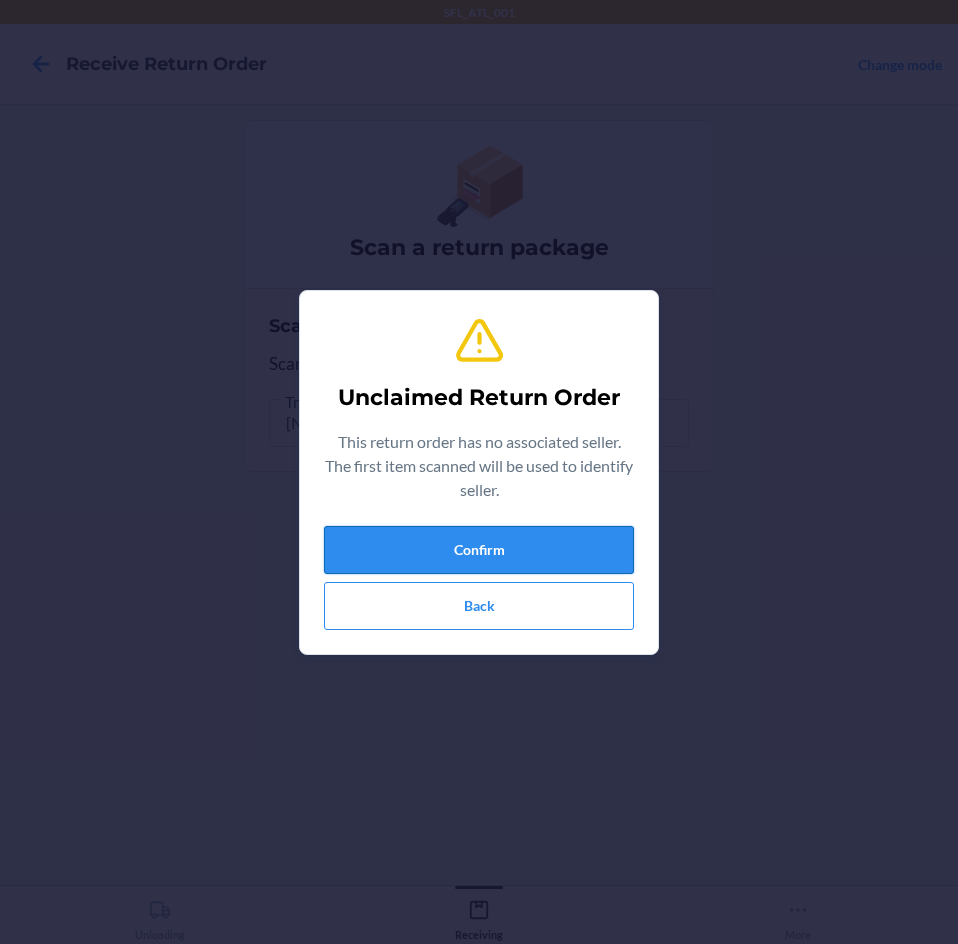 click on "Confirm" at bounding box center (479, 550) 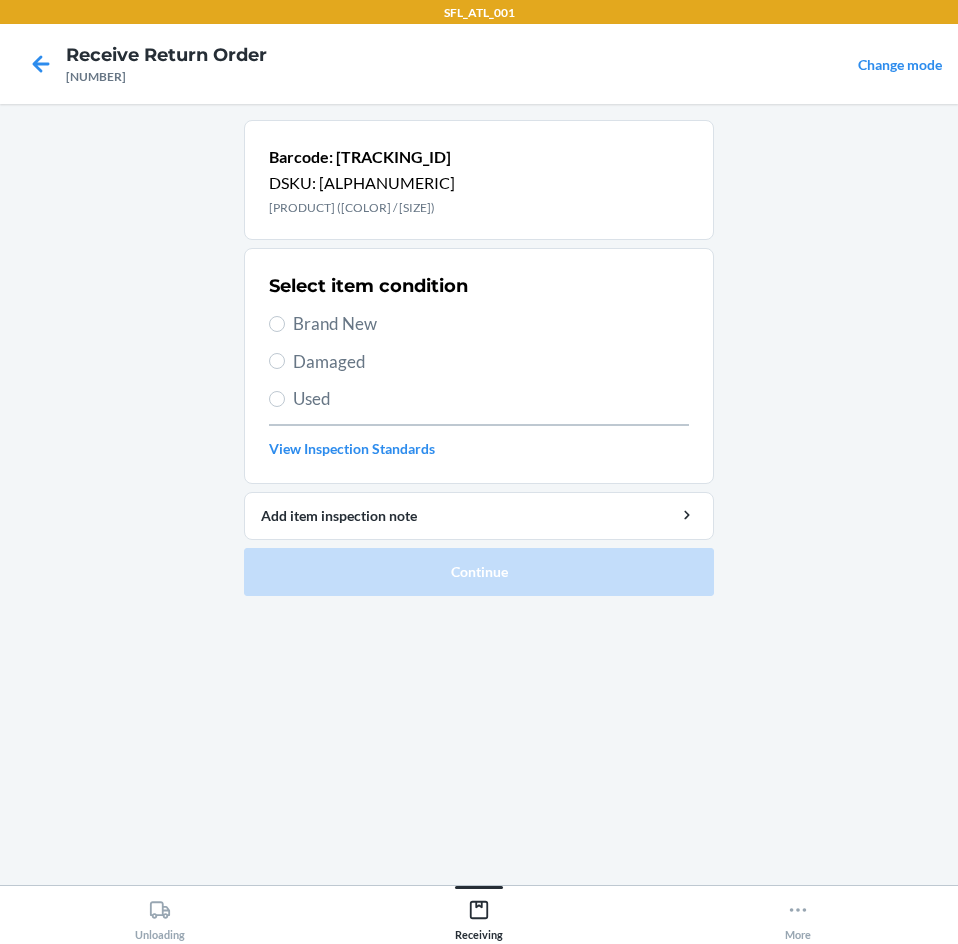 click on "Brand New" at bounding box center [491, 324] 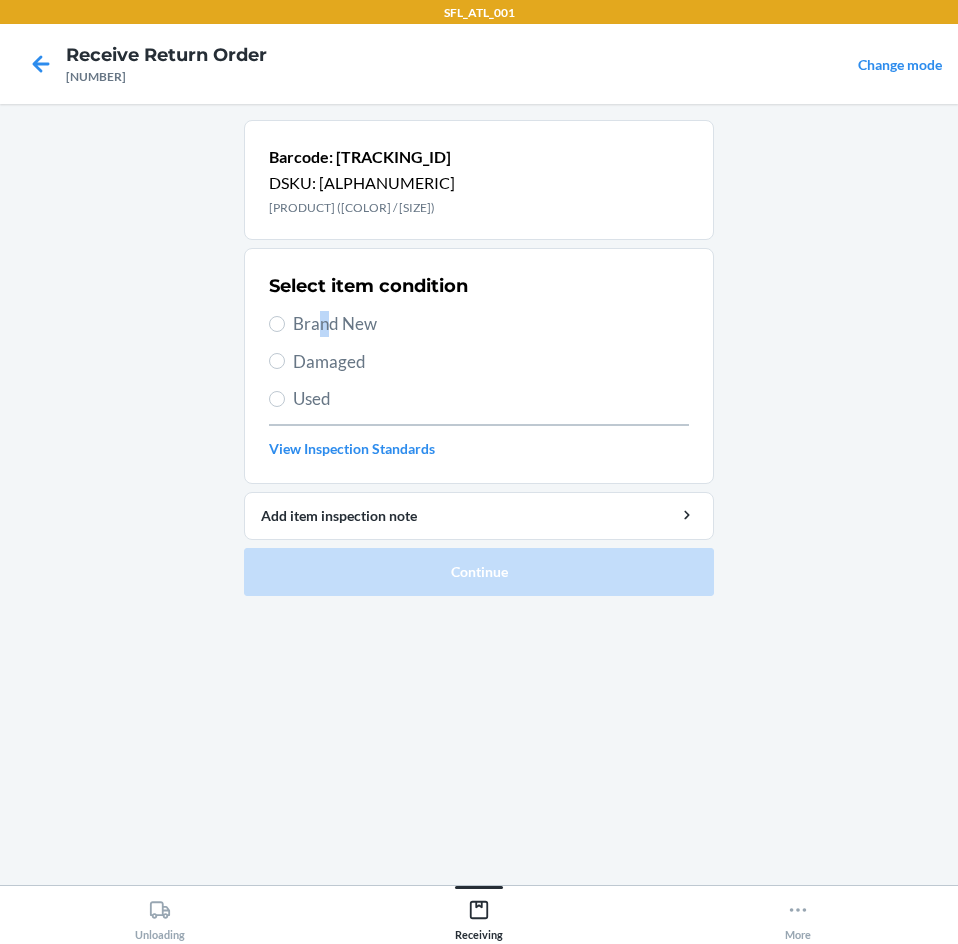 click on "Brand New" at bounding box center (491, 324) 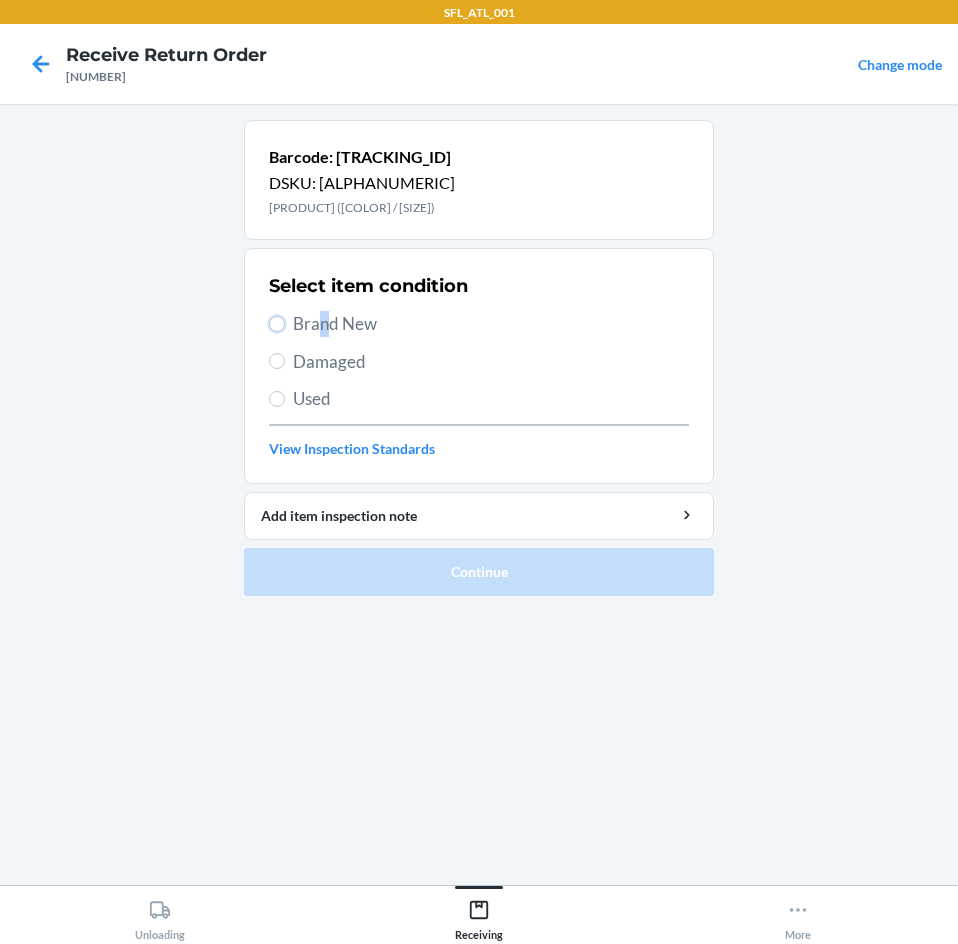 click on "Brand New" at bounding box center (277, 324) 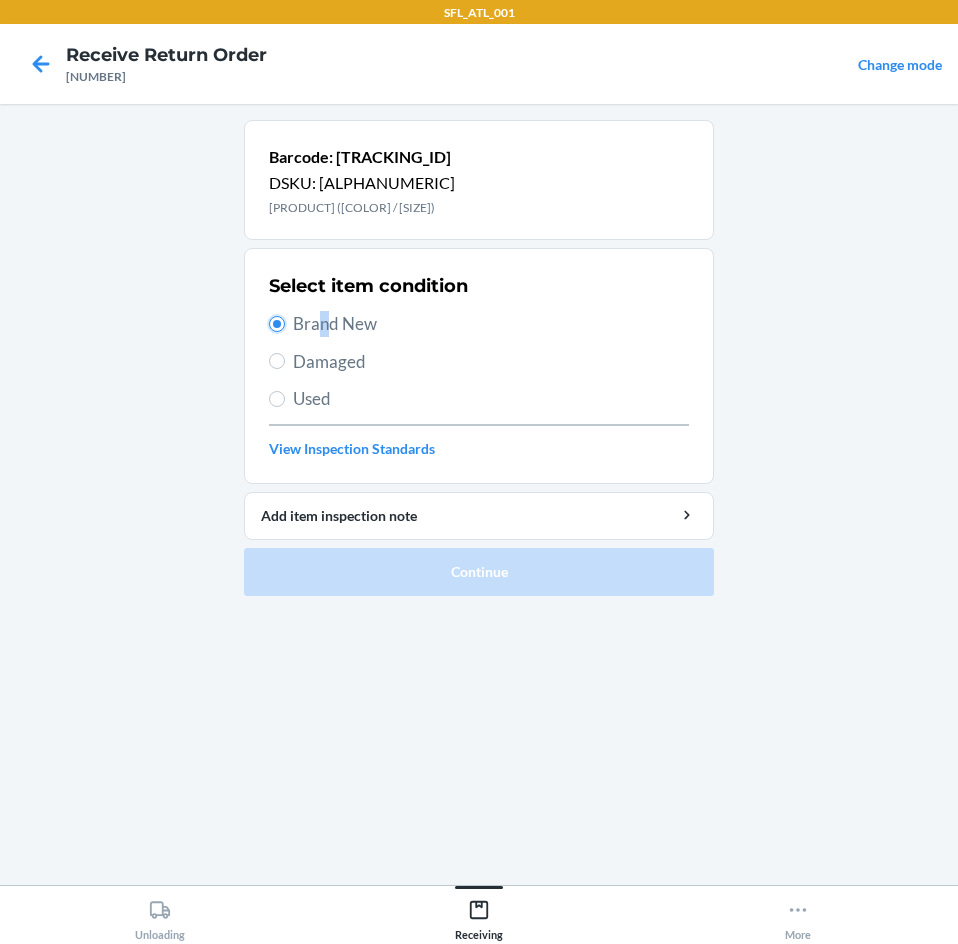 radio on "true" 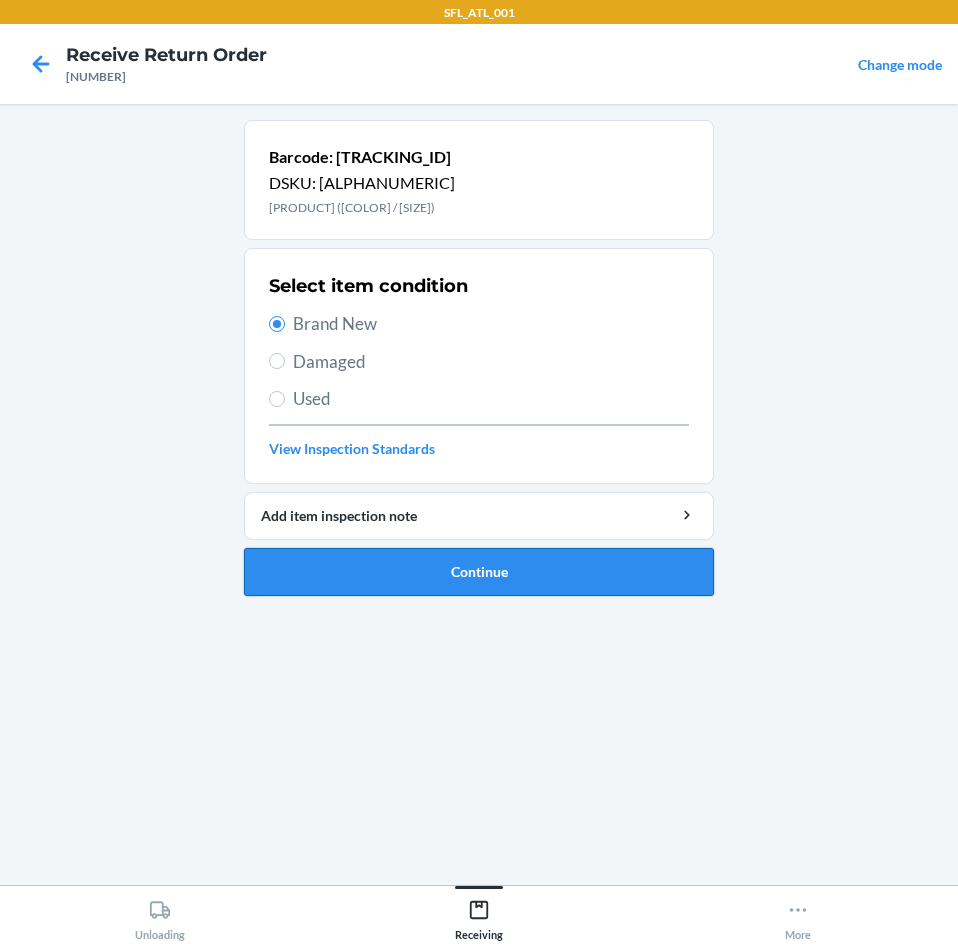 click on "Continue" at bounding box center (479, 572) 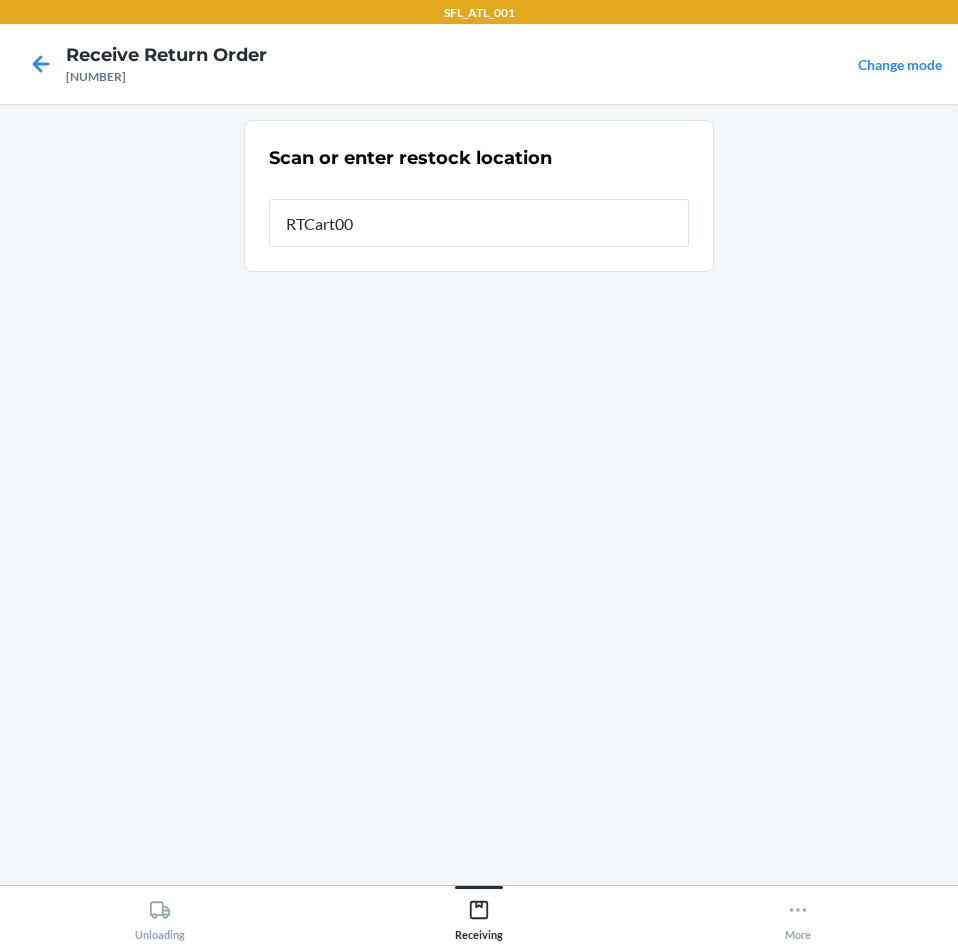 type on "RTCart003" 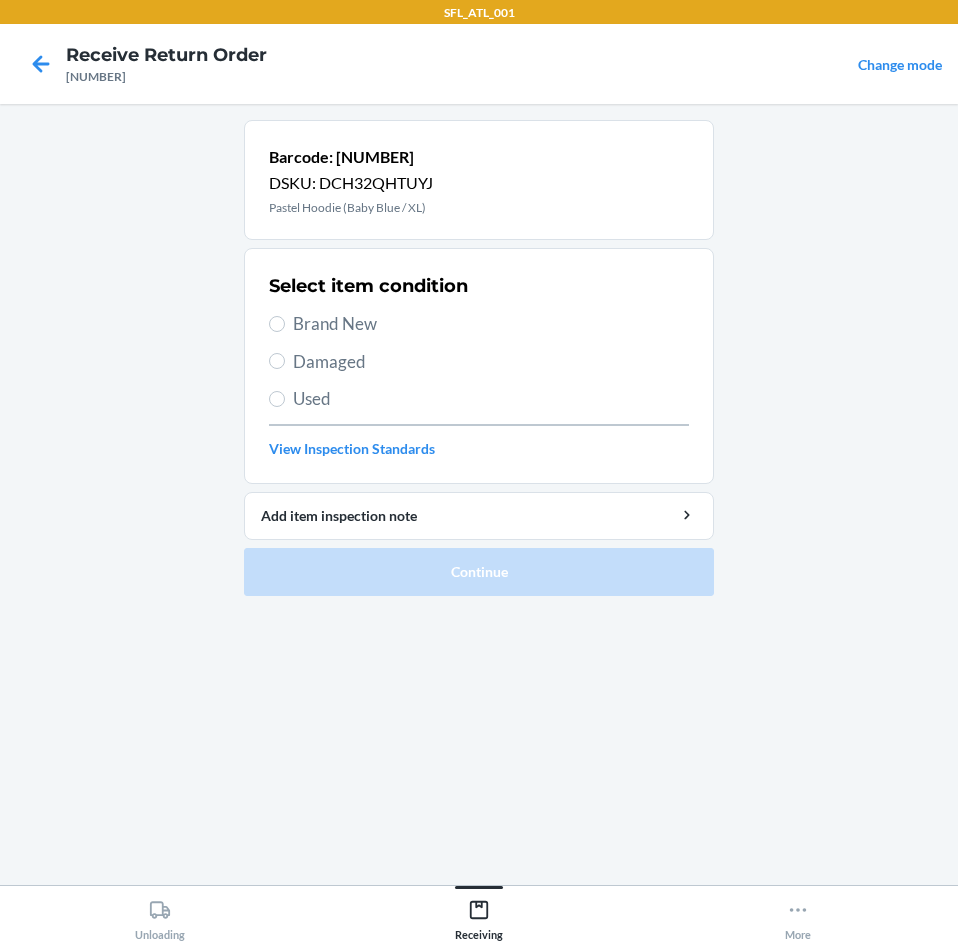 click on "Brand New" at bounding box center [491, 324] 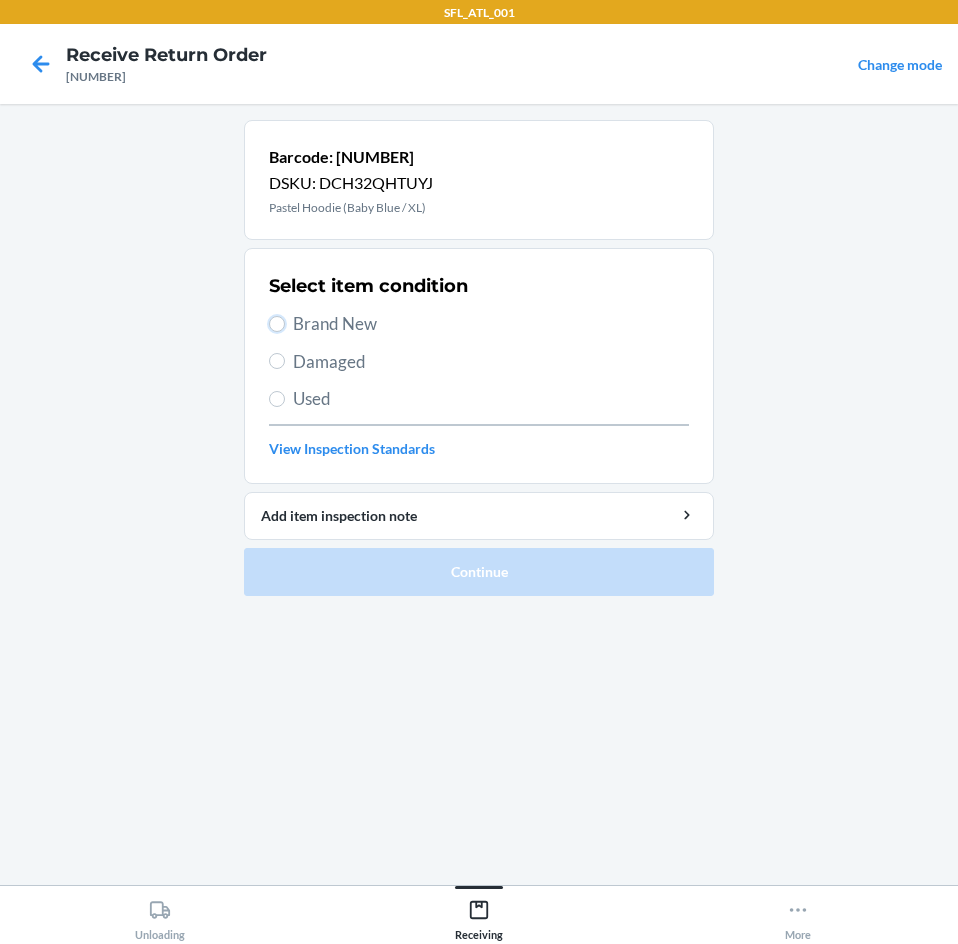 click on "Brand New" at bounding box center (277, 324) 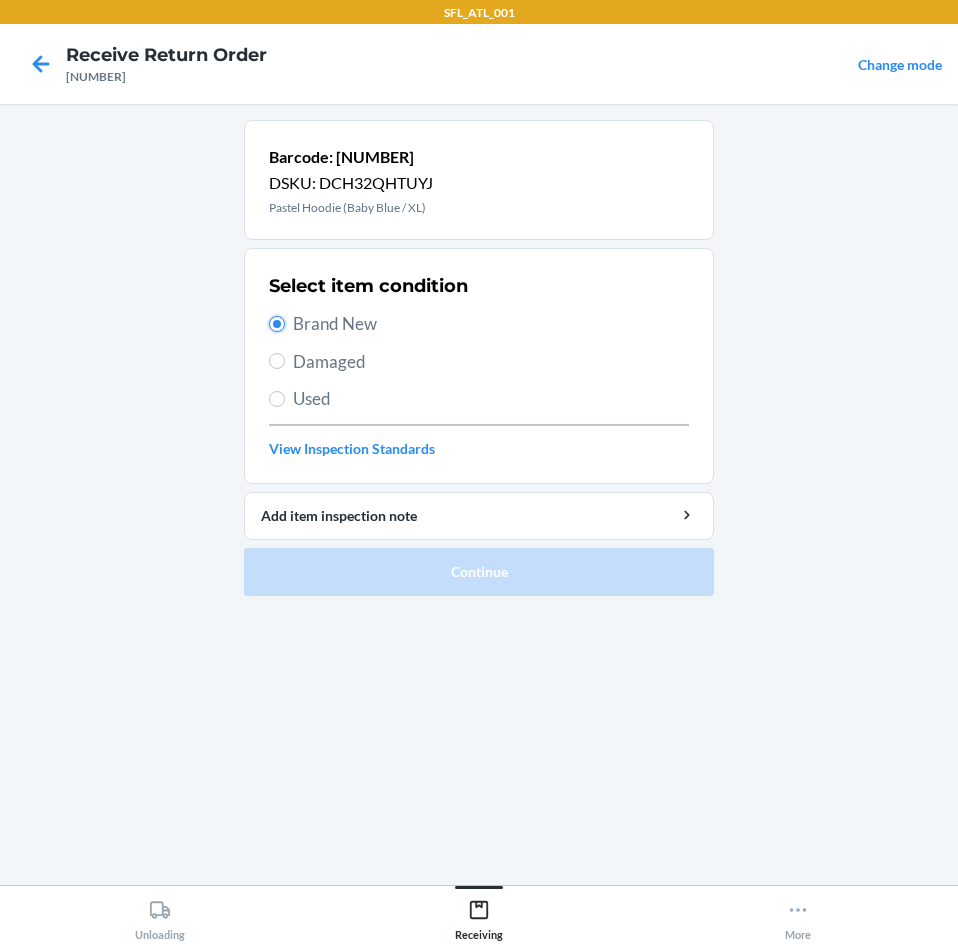 radio on "true" 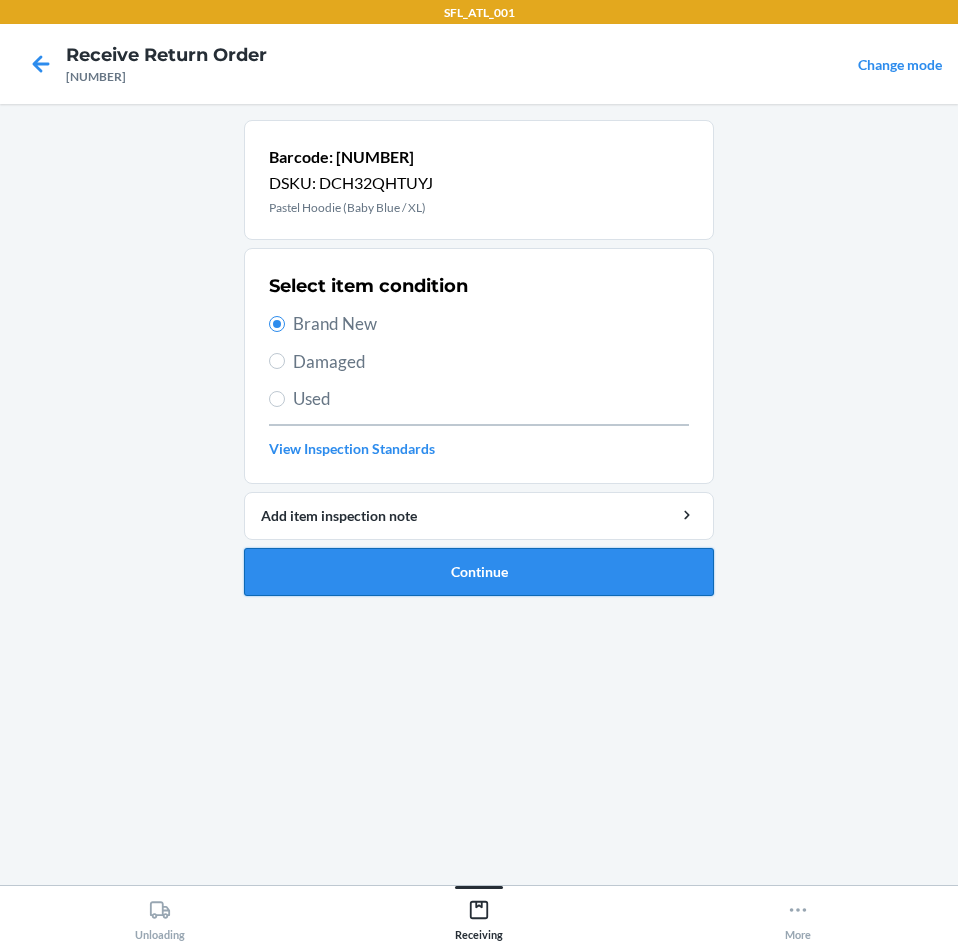 click on "Continue" at bounding box center [479, 572] 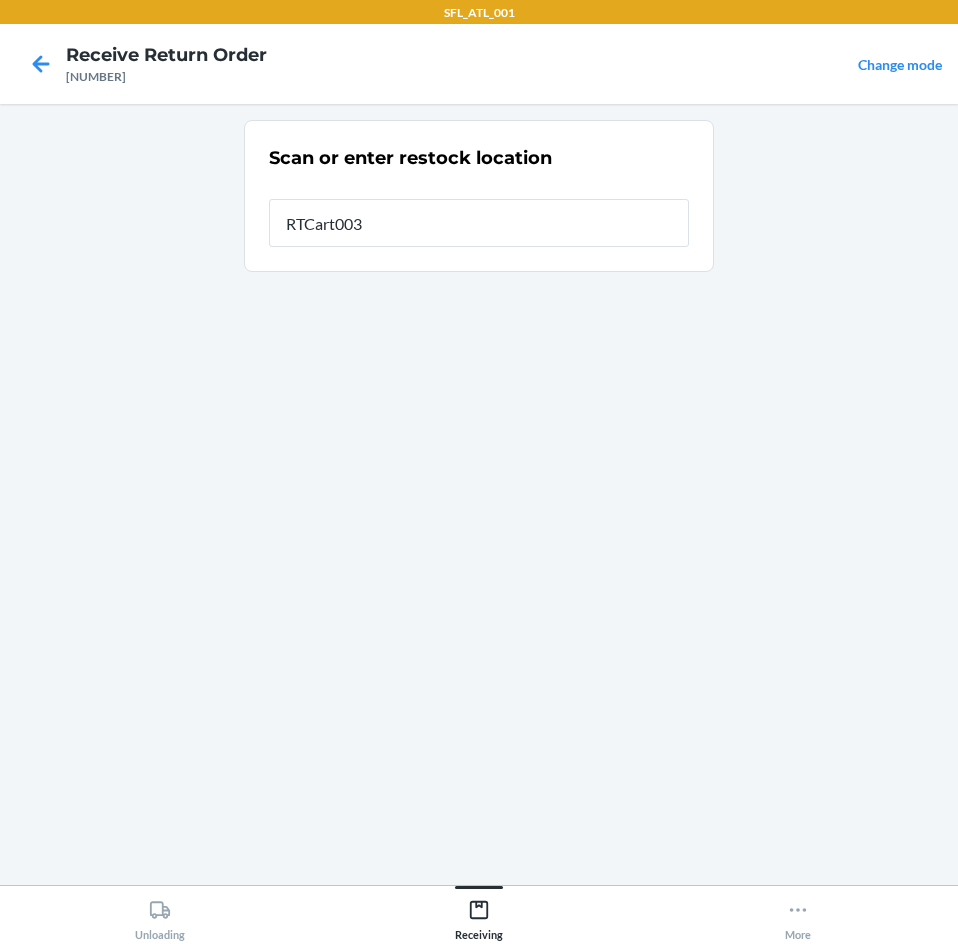 type on "RTCart003" 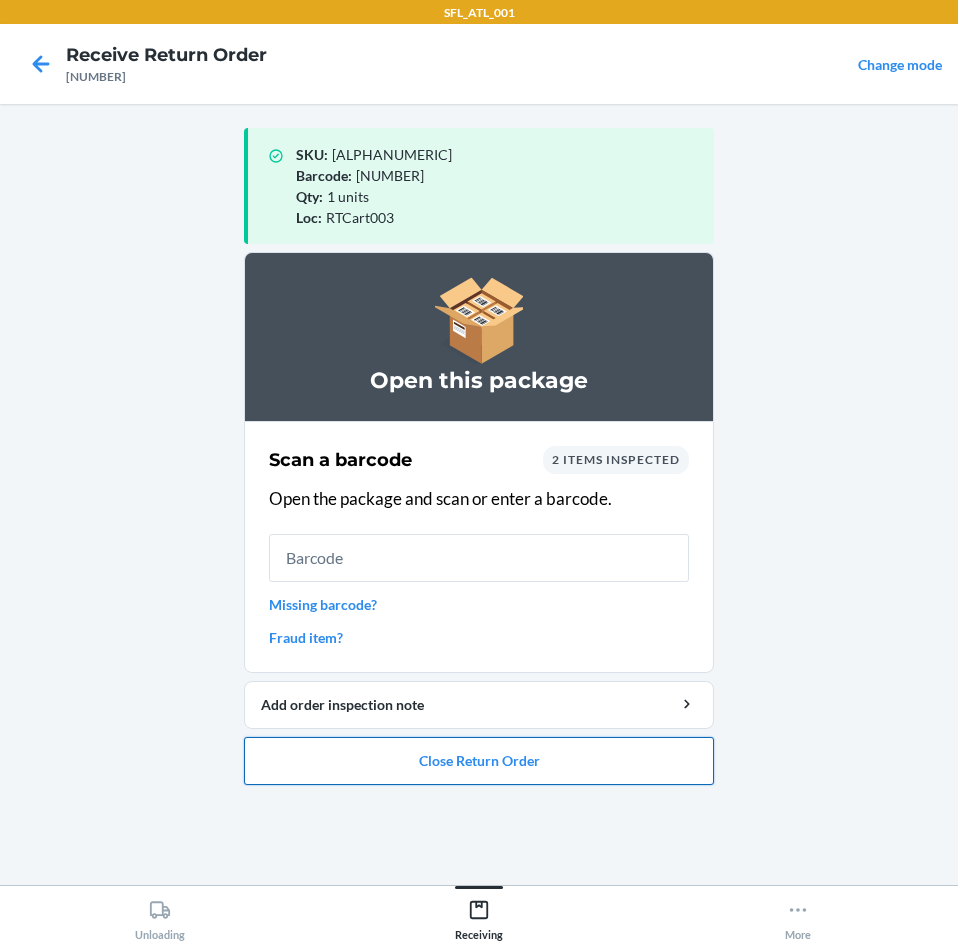 click on "Close Return Order" at bounding box center [479, 761] 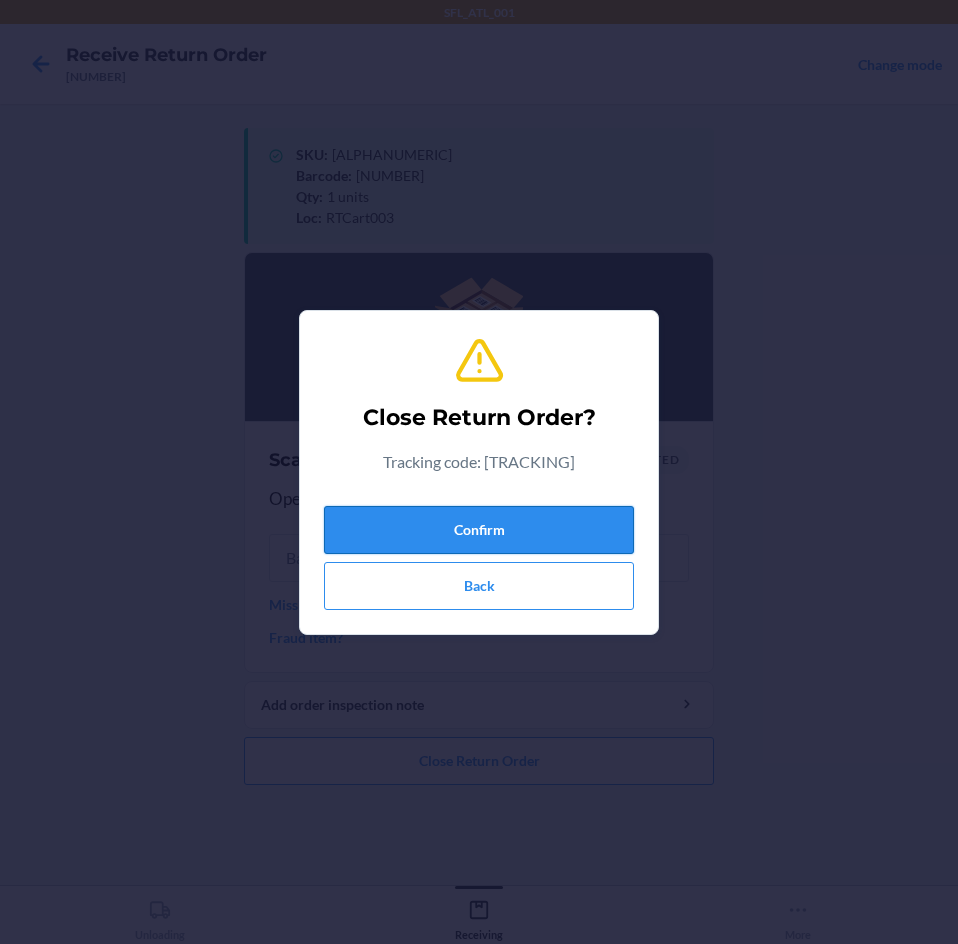 click on "Confirm" at bounding box center (479, 530) 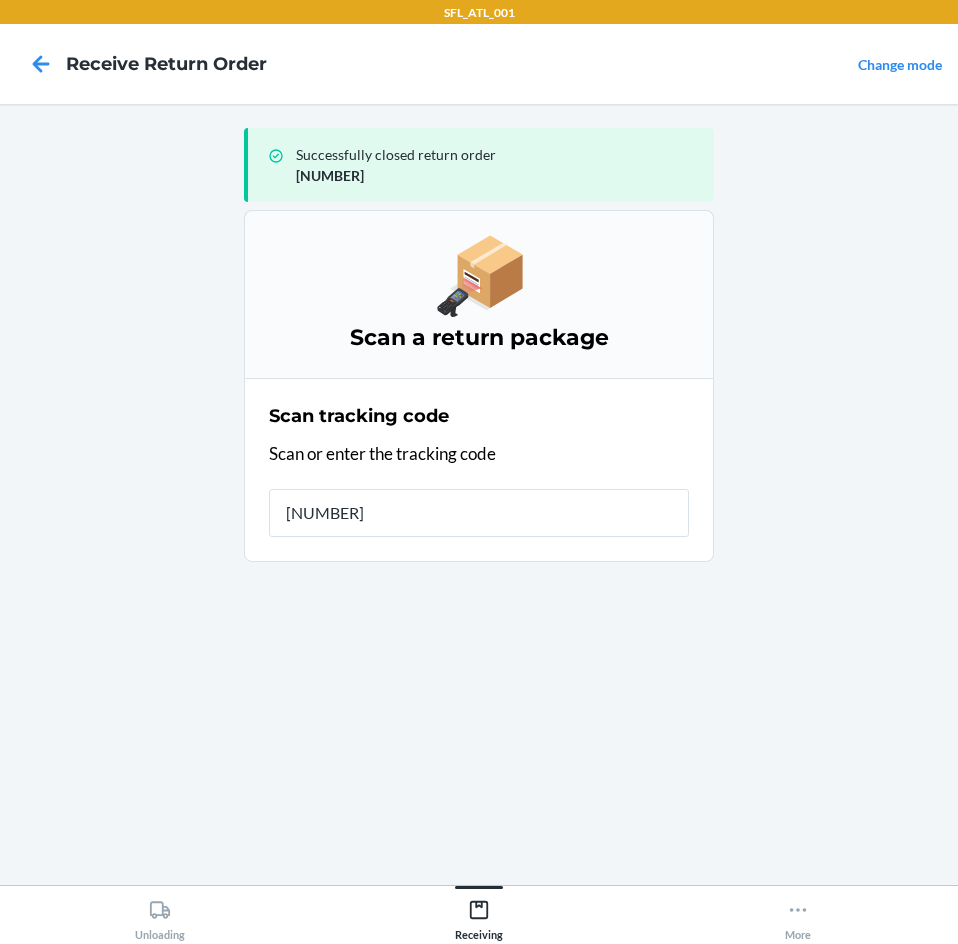type on "[TRACKING_ID]" 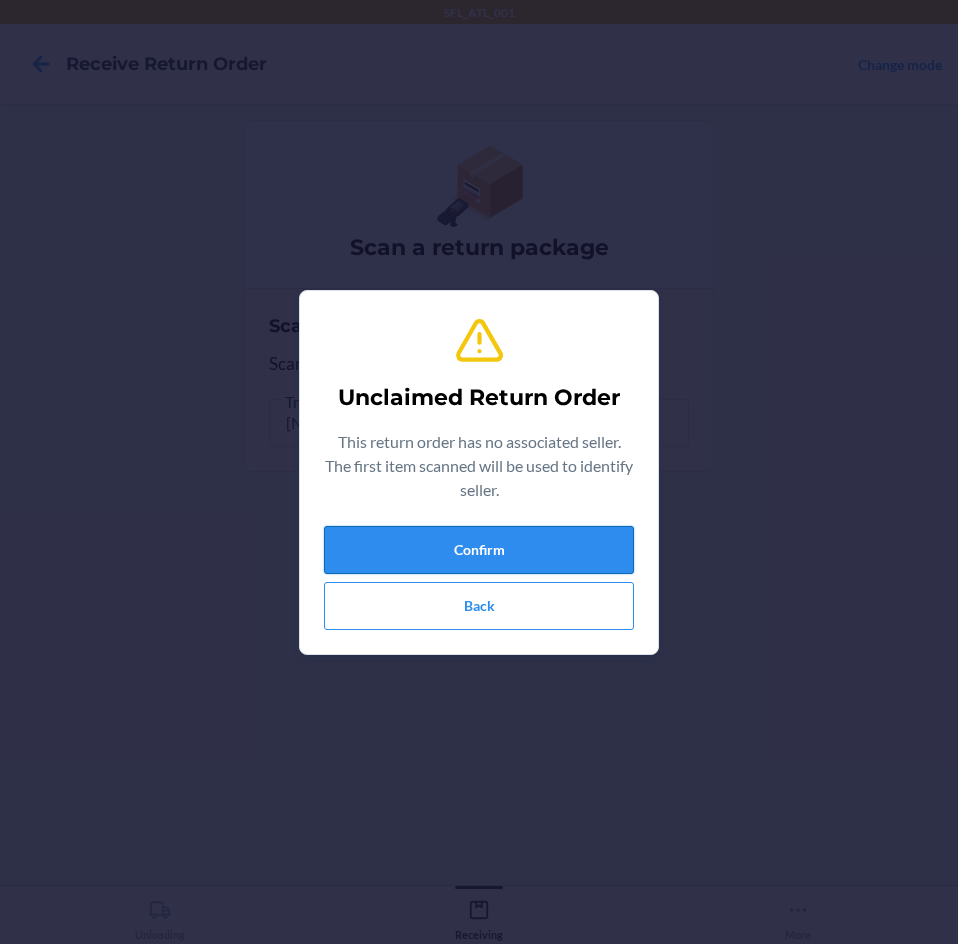 click on "Confirm" at bounding box center (479, 550) 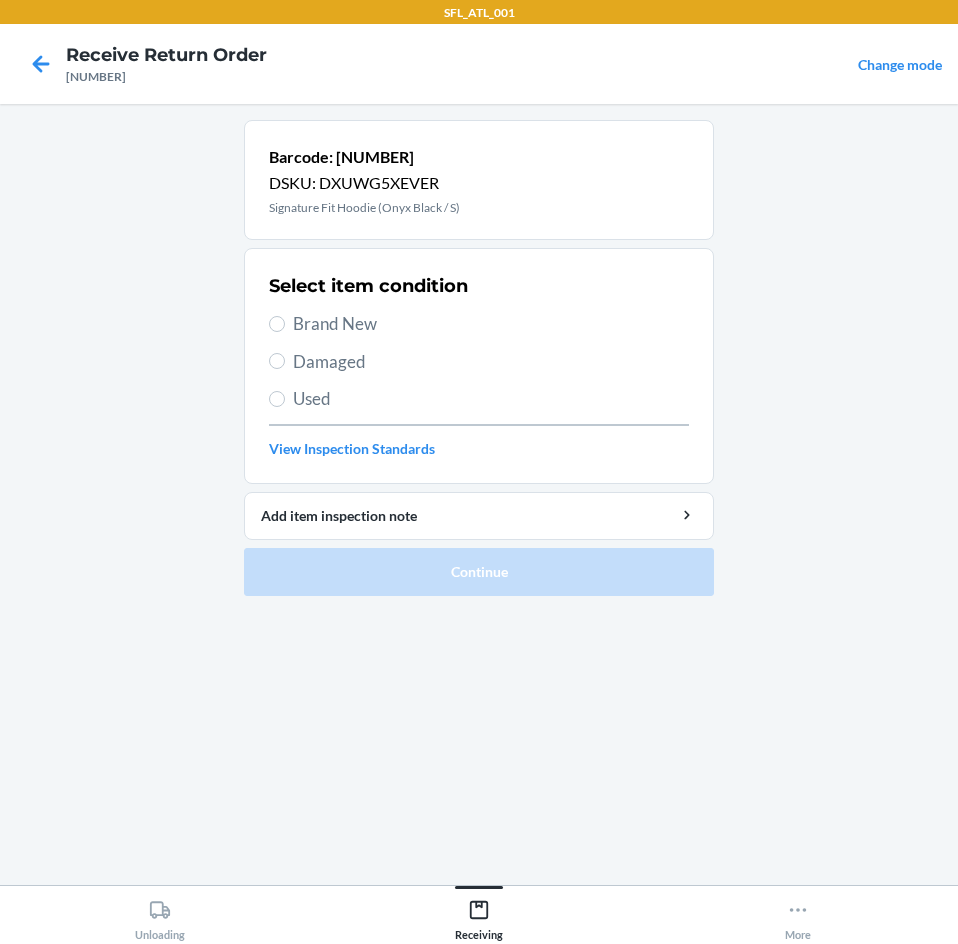 click on "Brand New" at bounding box center [491, 324] 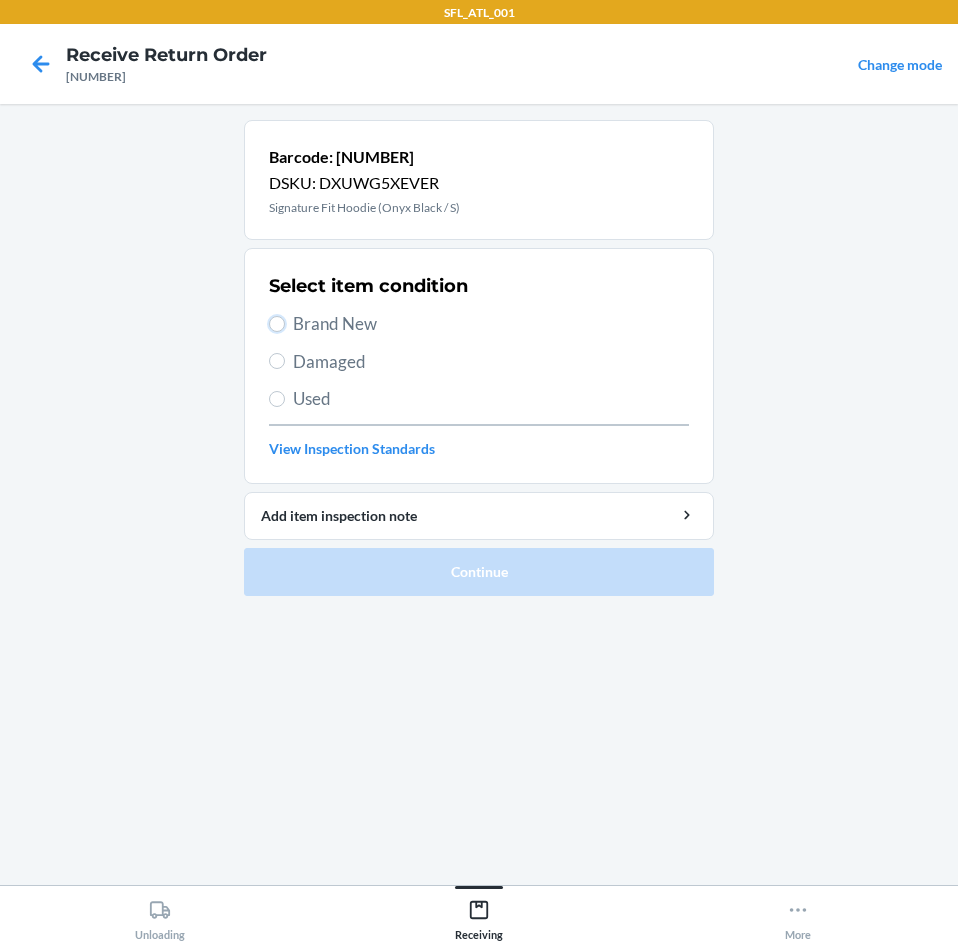 click on "Brand New" at bounding box center [277, 324] 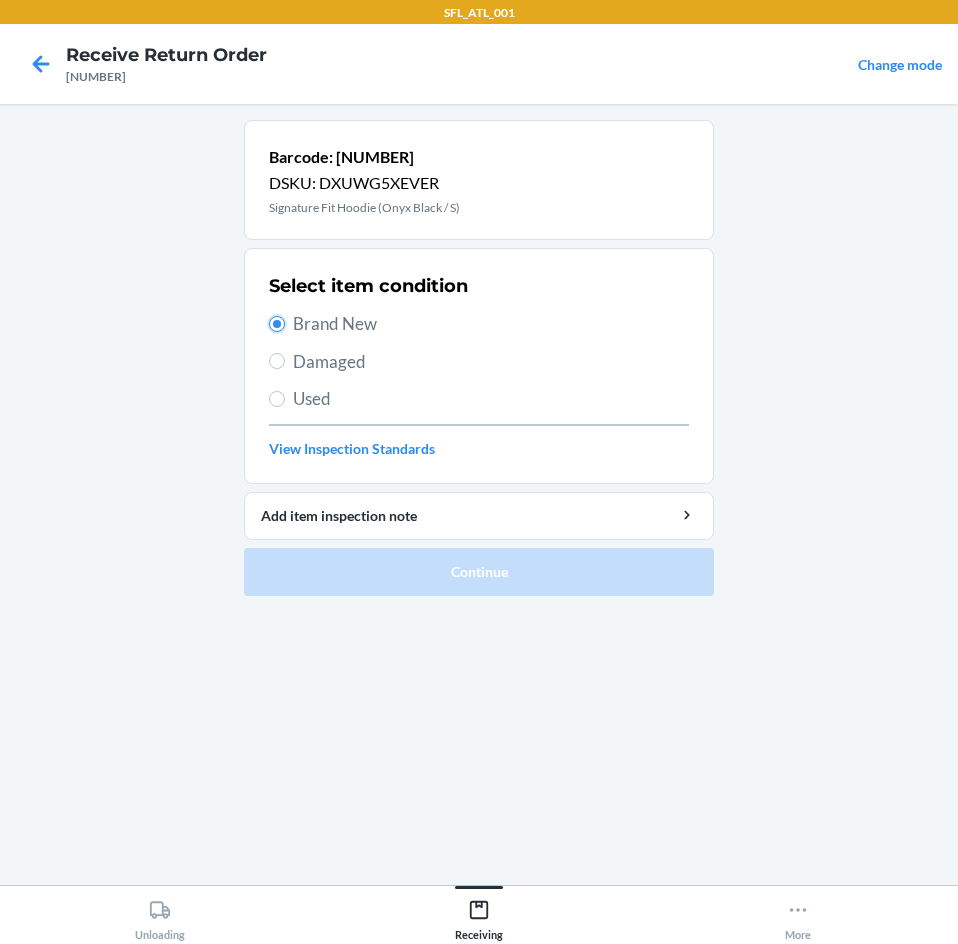 radio on "true" 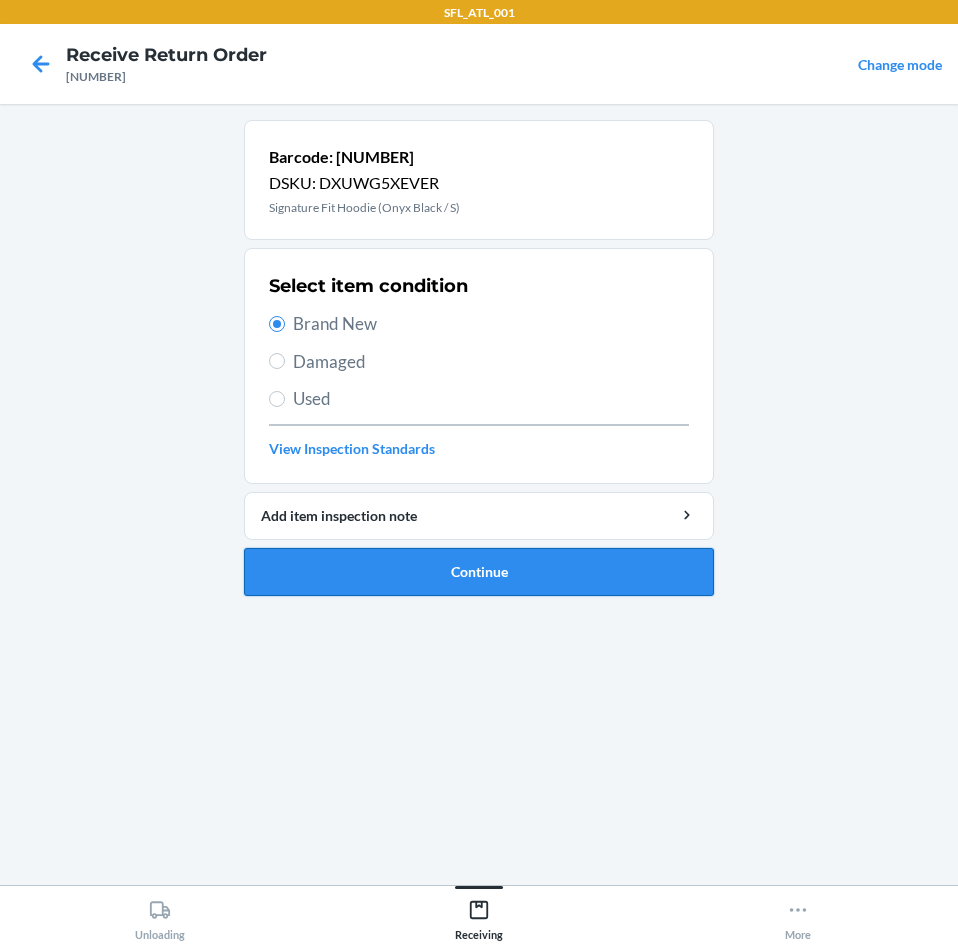 click on "Continue" at bounding box center [479, 572] 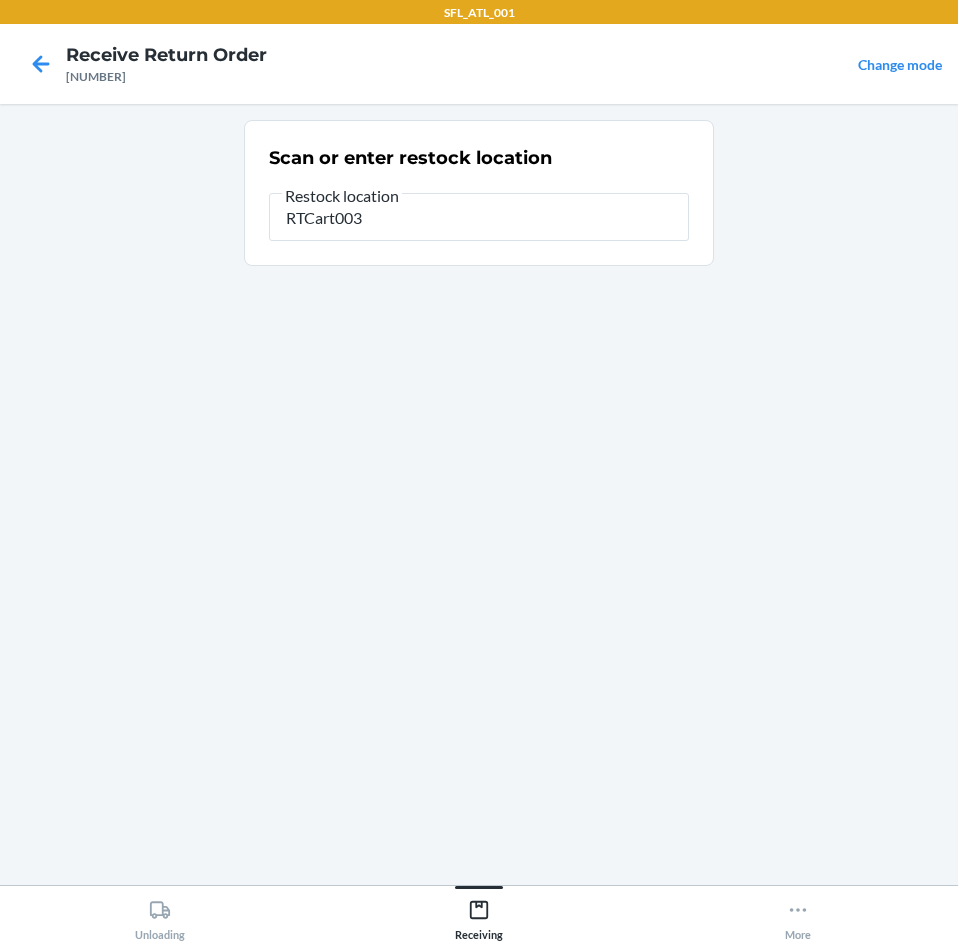 type on "RTCart003" 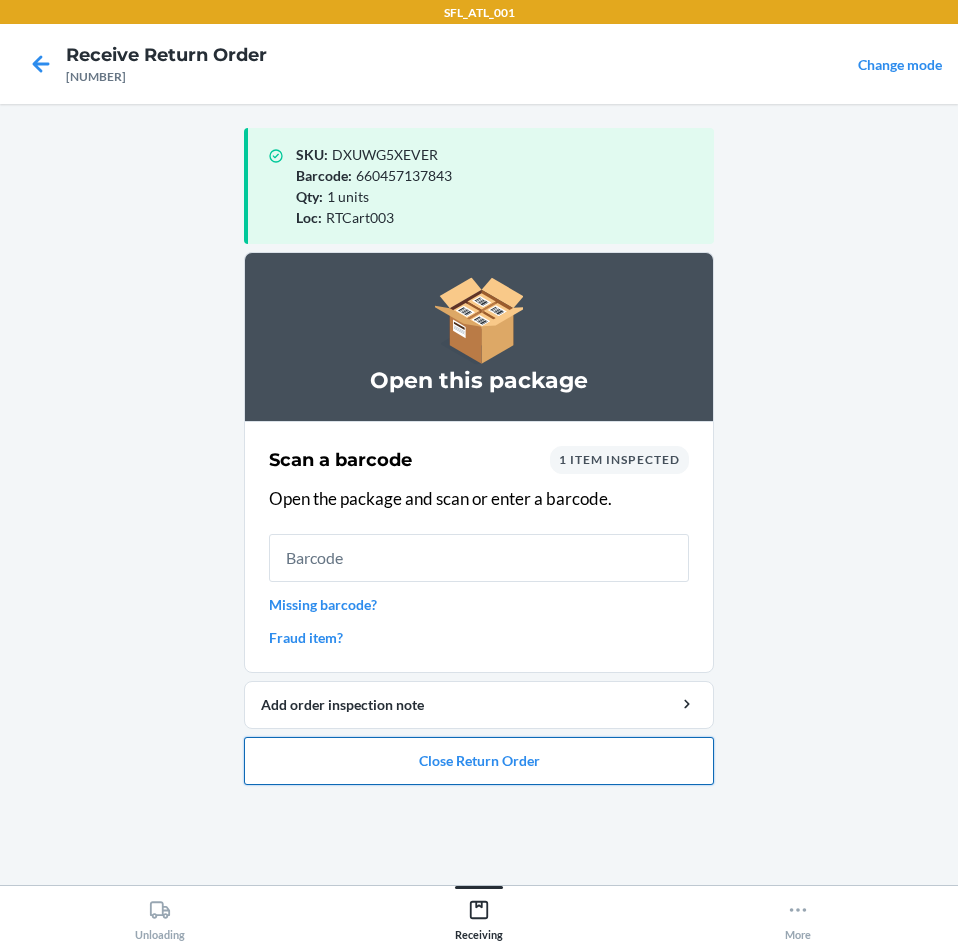 click on "Close Return Order" at bounding box center (479, 761) 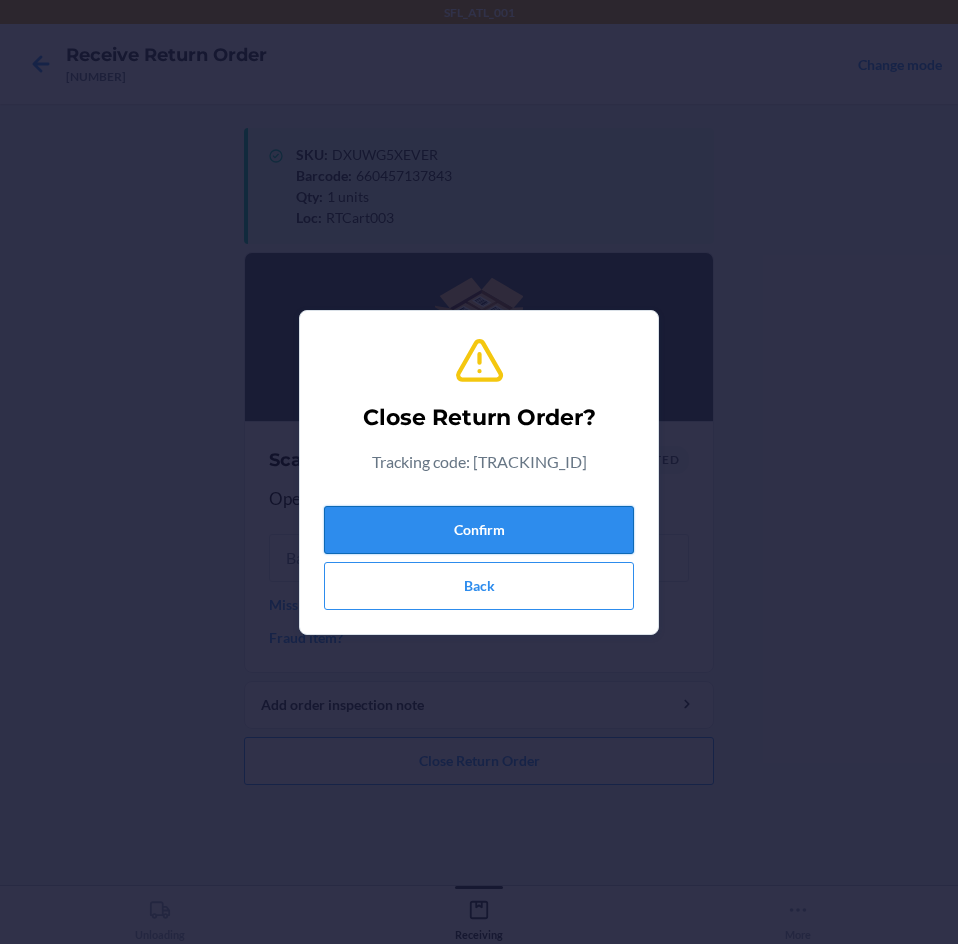click on "Confirm" at bounding box center (479, 530) 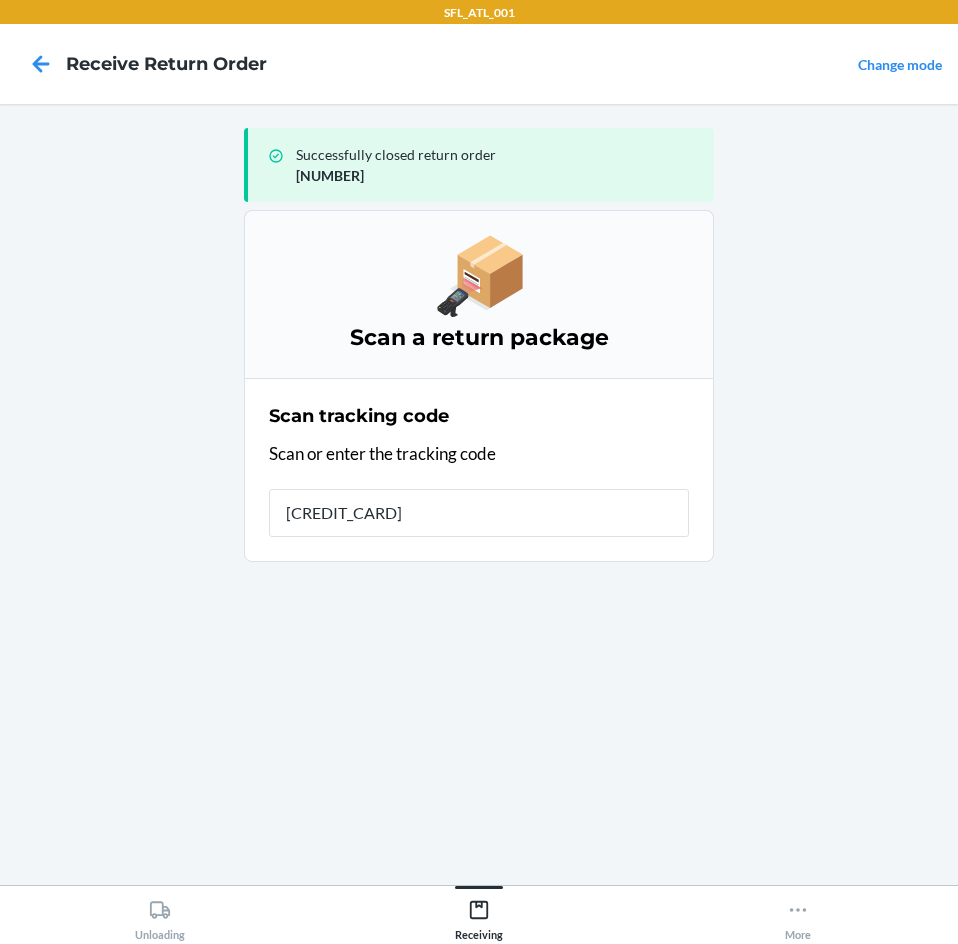 type on "[NUMBER]" 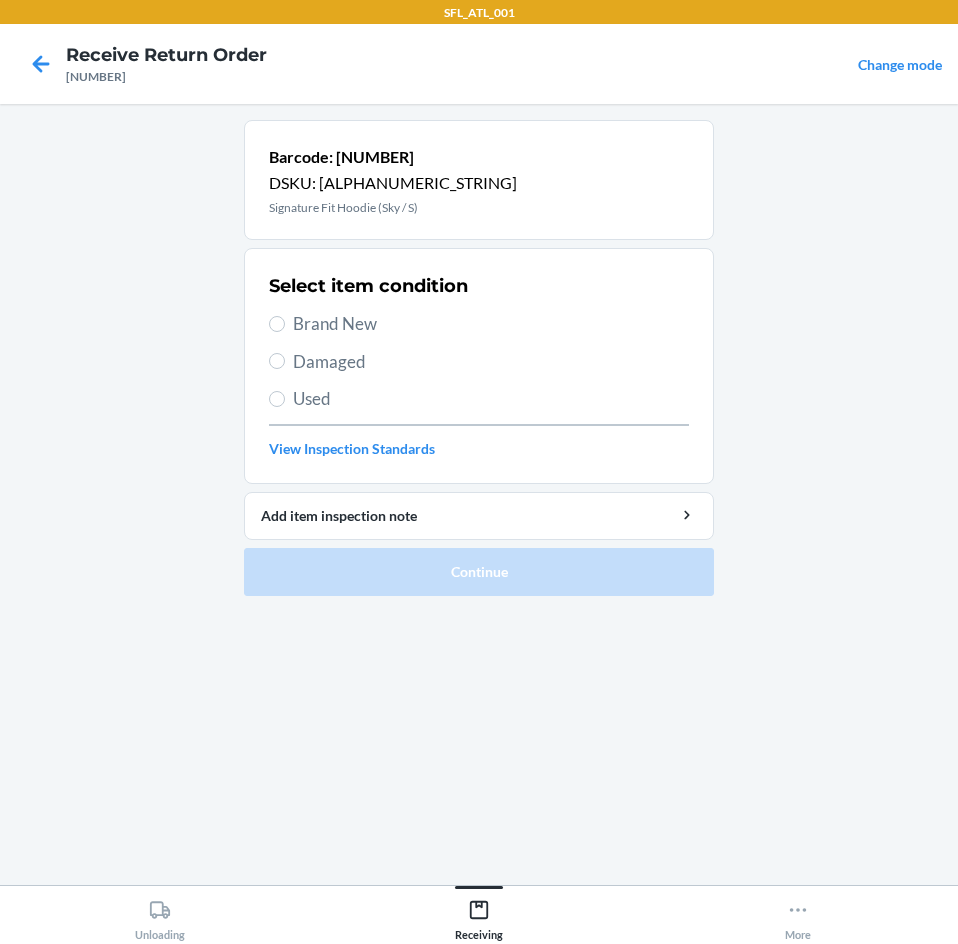 click on "Brand New" at bounding box center (491, 324) 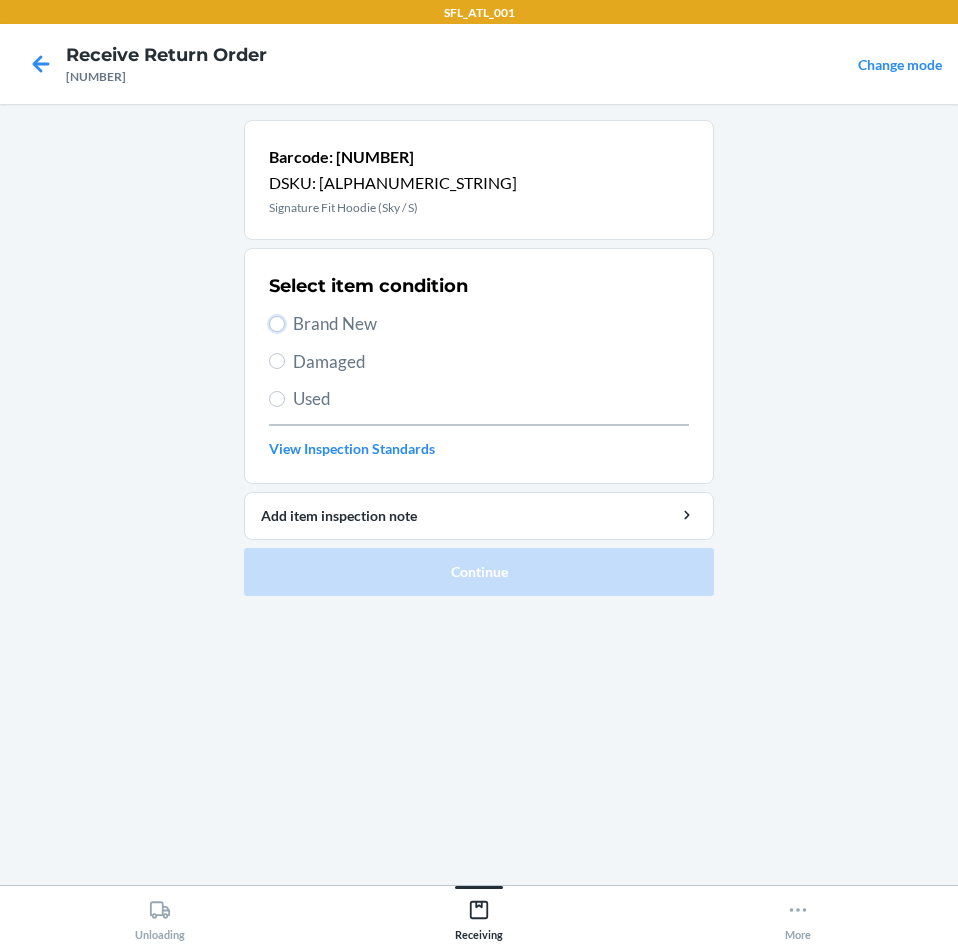 click on "Brand New" at bounding box center [277, 324] 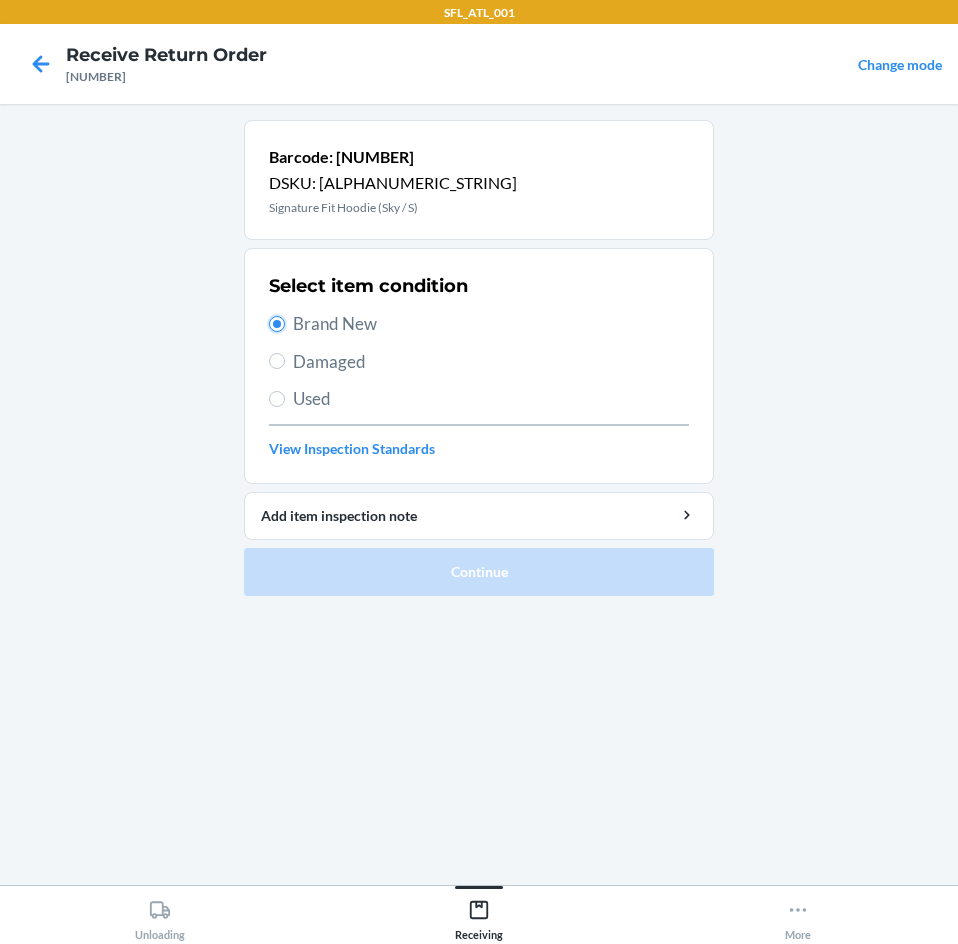 radio on "true" 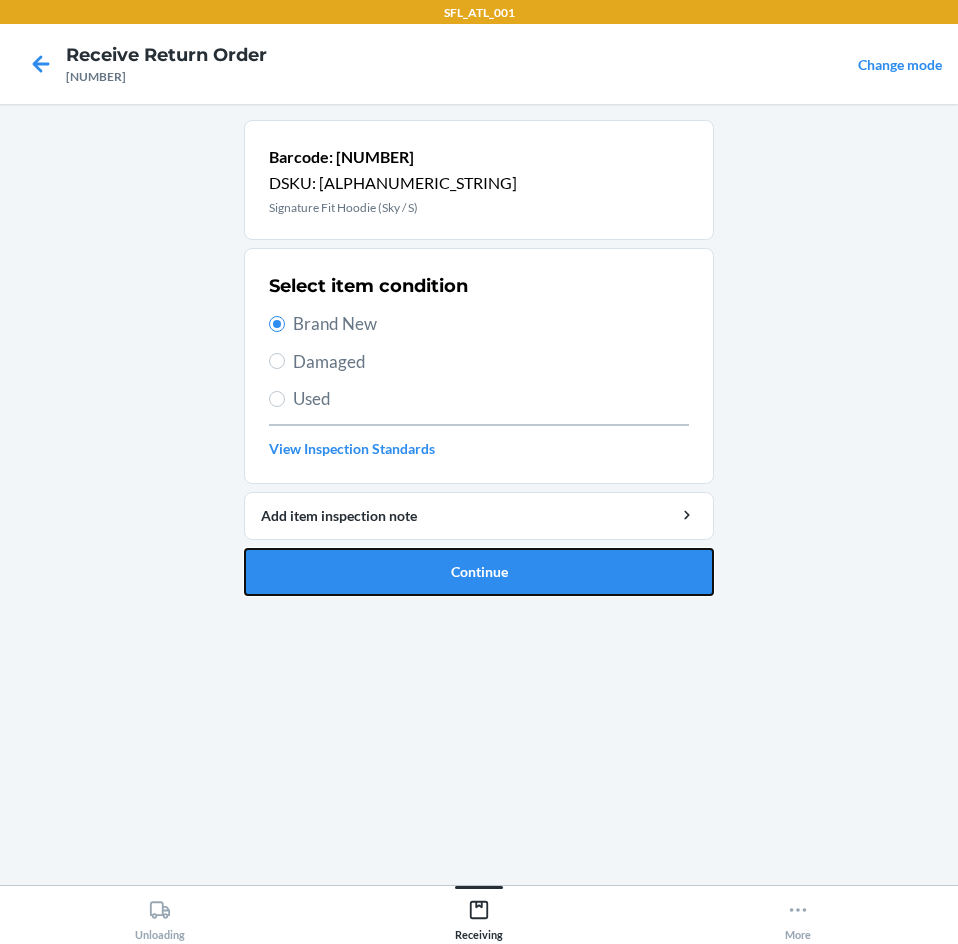 click on "Continue" at bounding box center (479, 572) 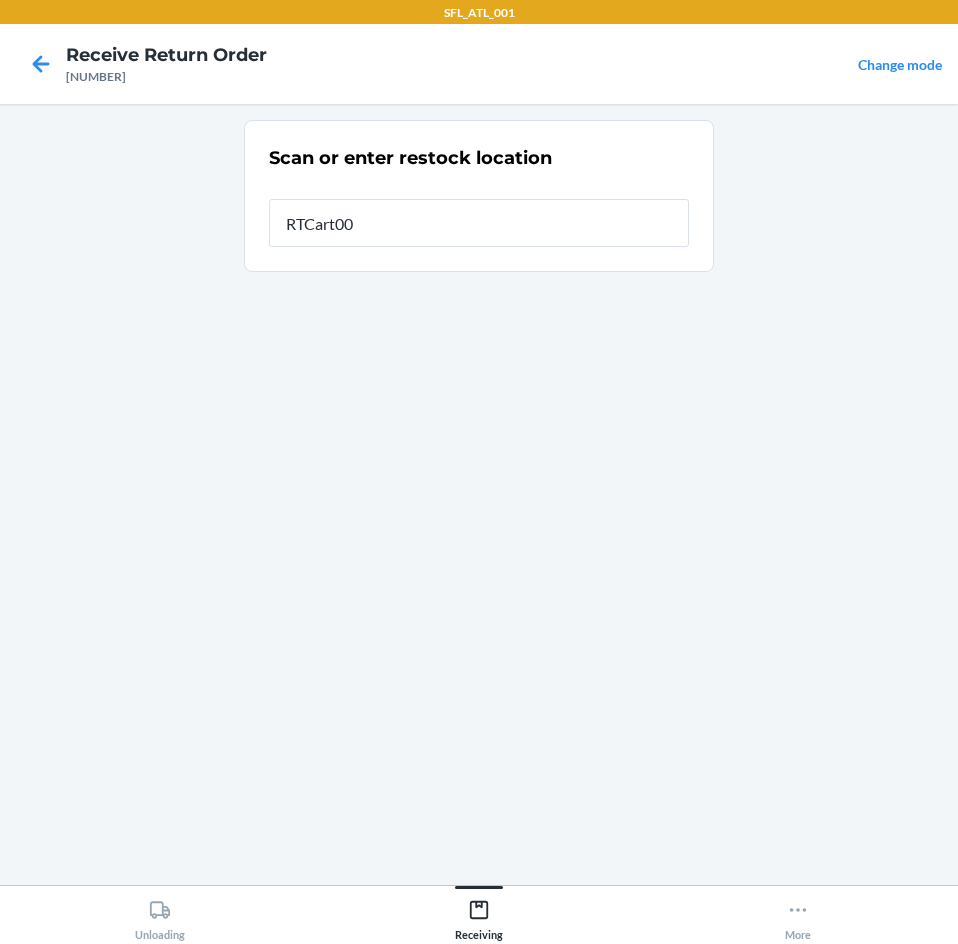 type on "RTCart003" 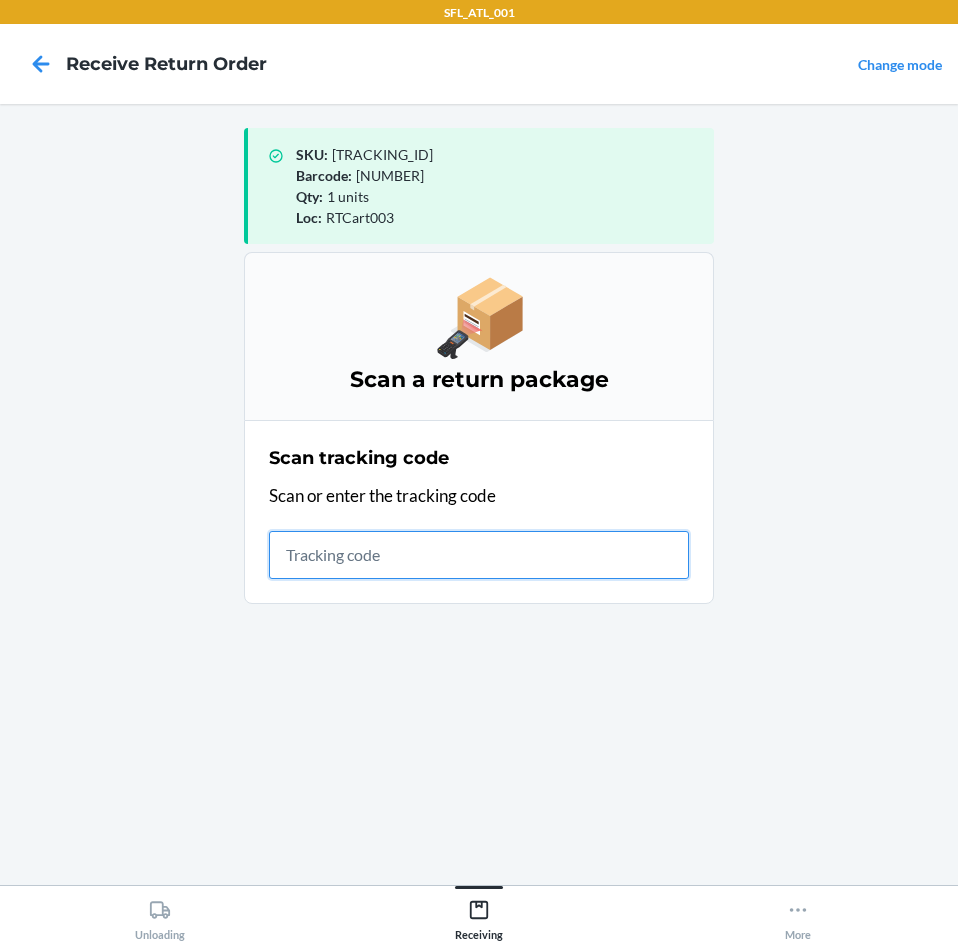 click at bounding box center (479, 555) 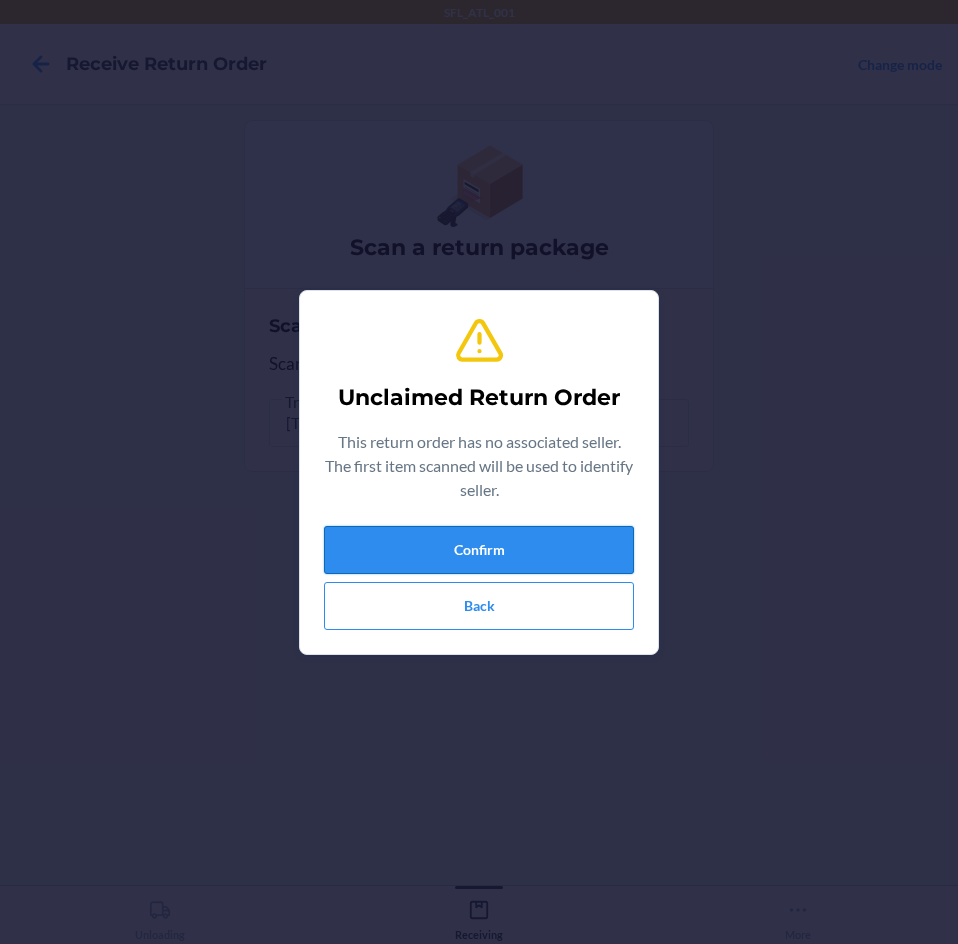 click on "Confirm" at bounding box center [479, 550] 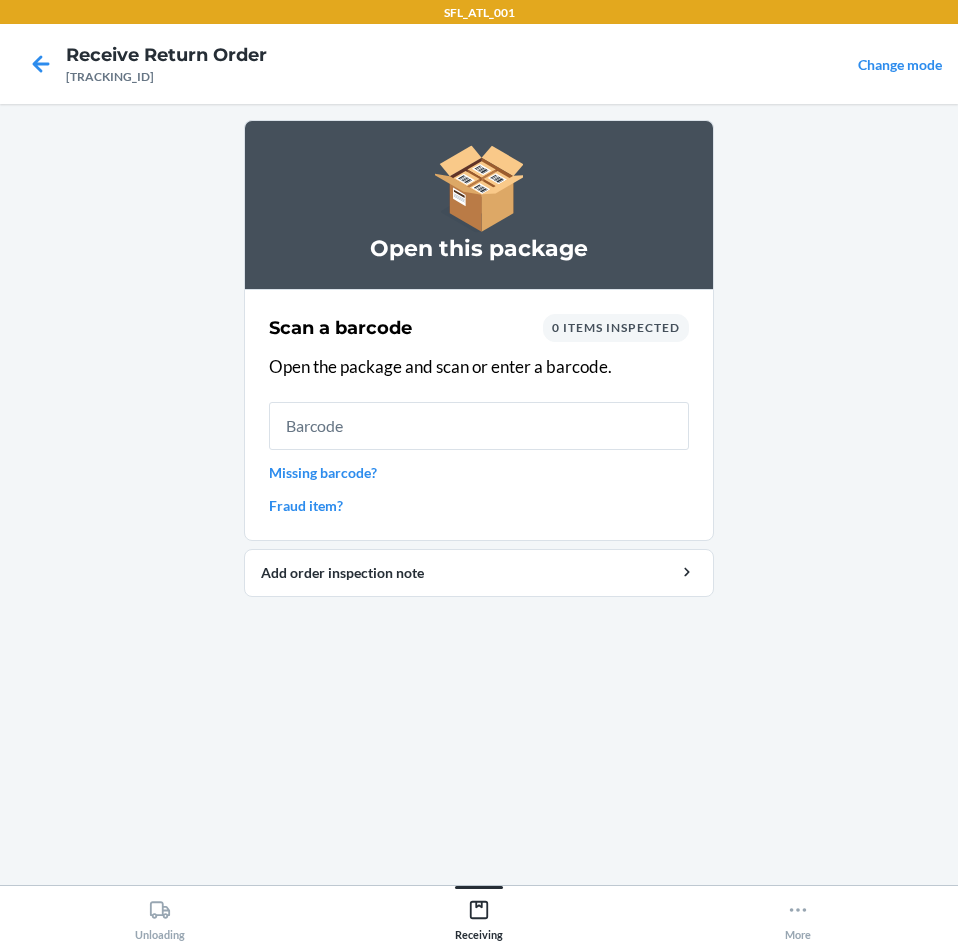 click on "Missing barcode?" at bounding box center [479, 472] 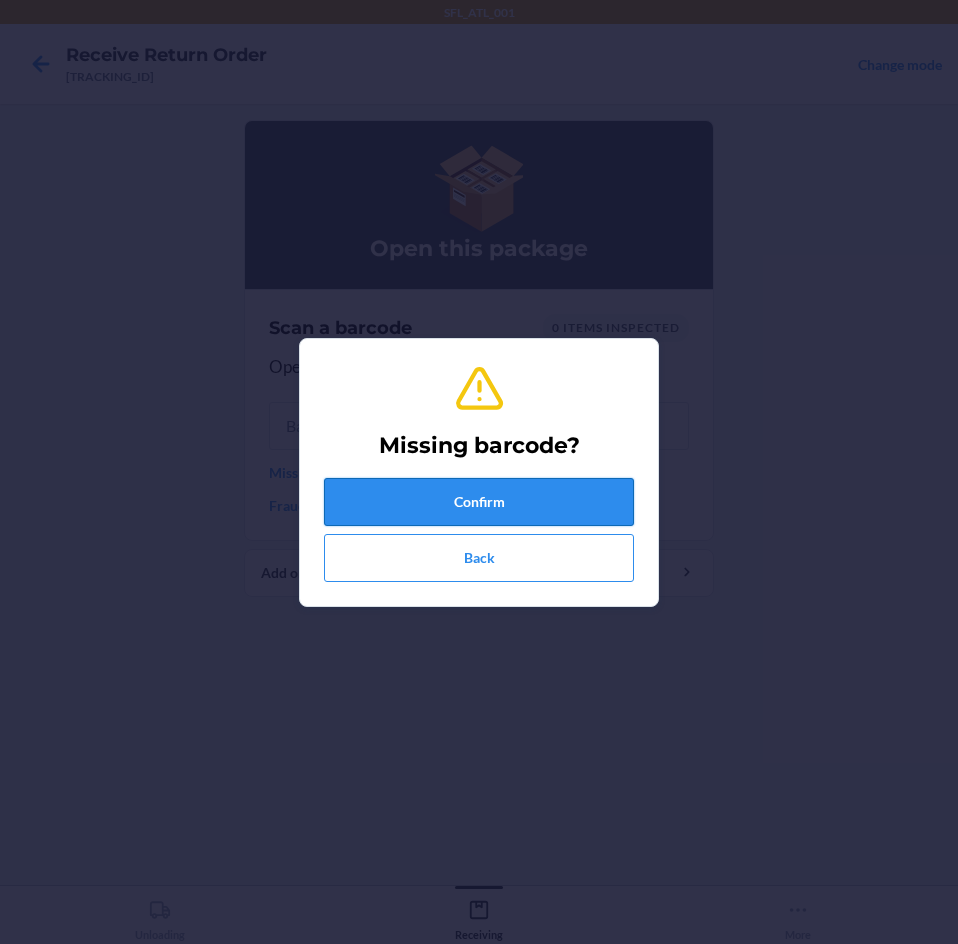 click on "Confirm" at bounding box center (479, 502) 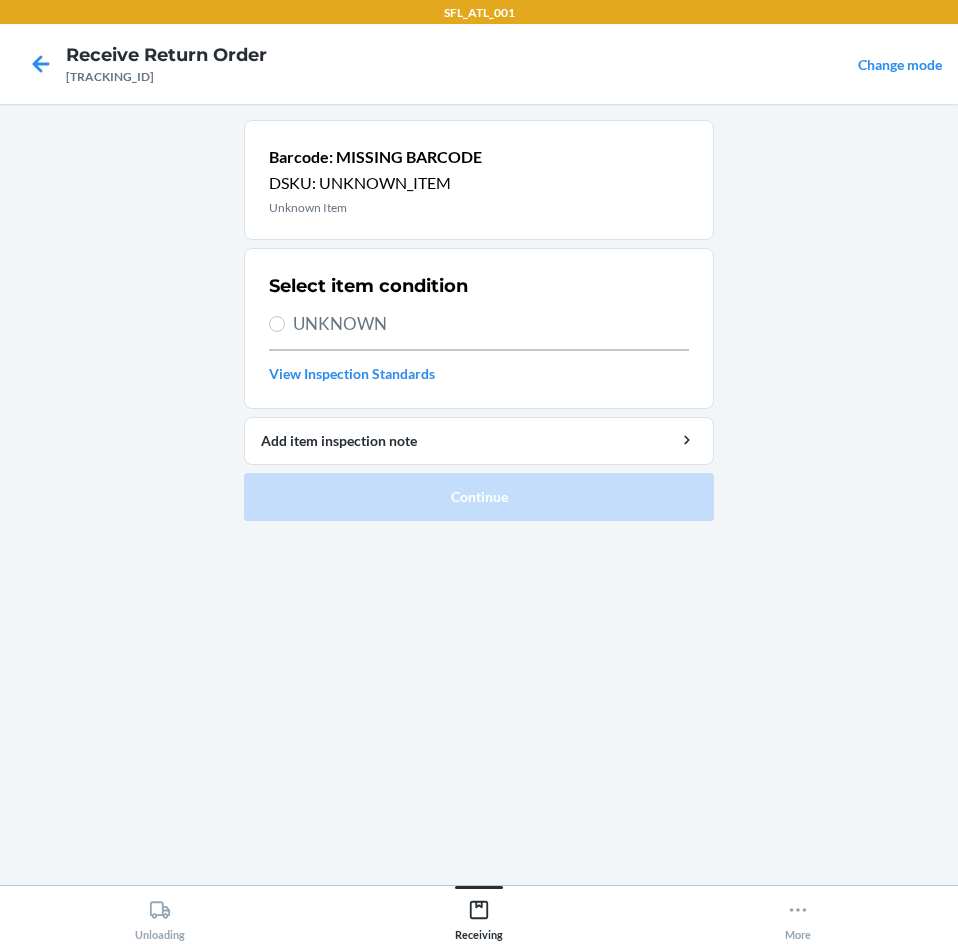 click on "UNKNOWN" at bounding box center [491, 324] 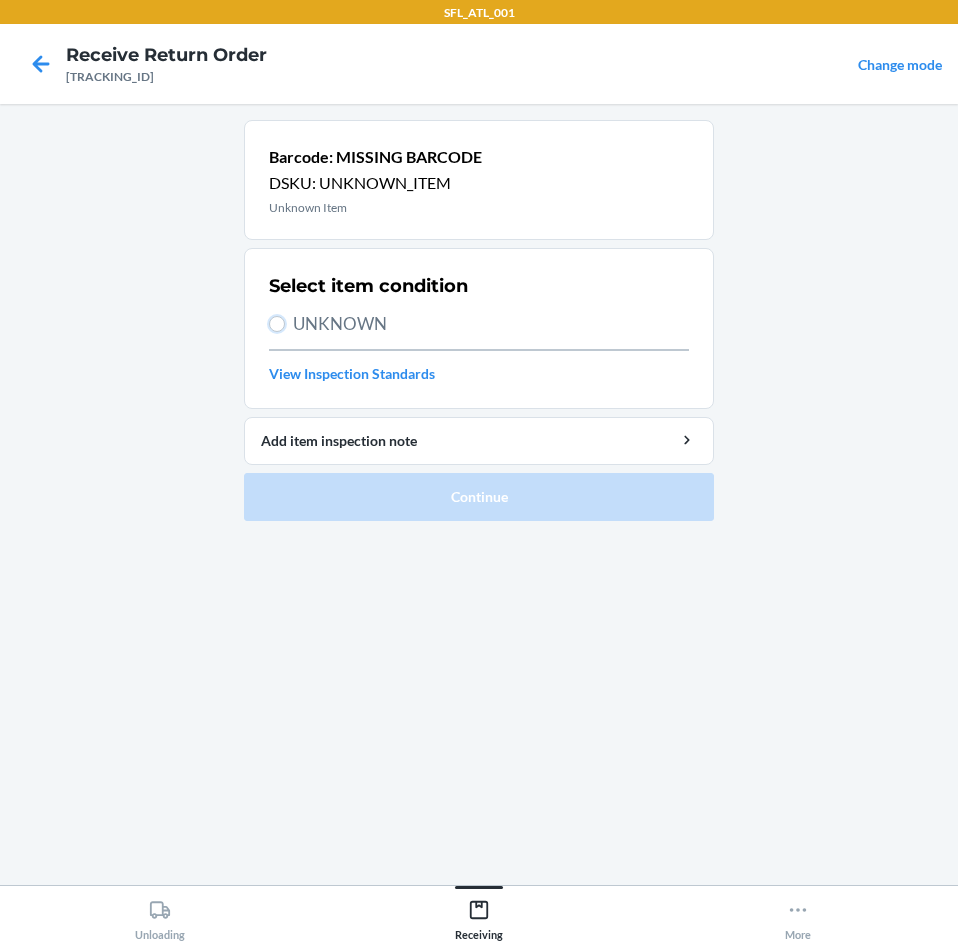 click on "UNKNOWN" at bounding box center (277, 324) 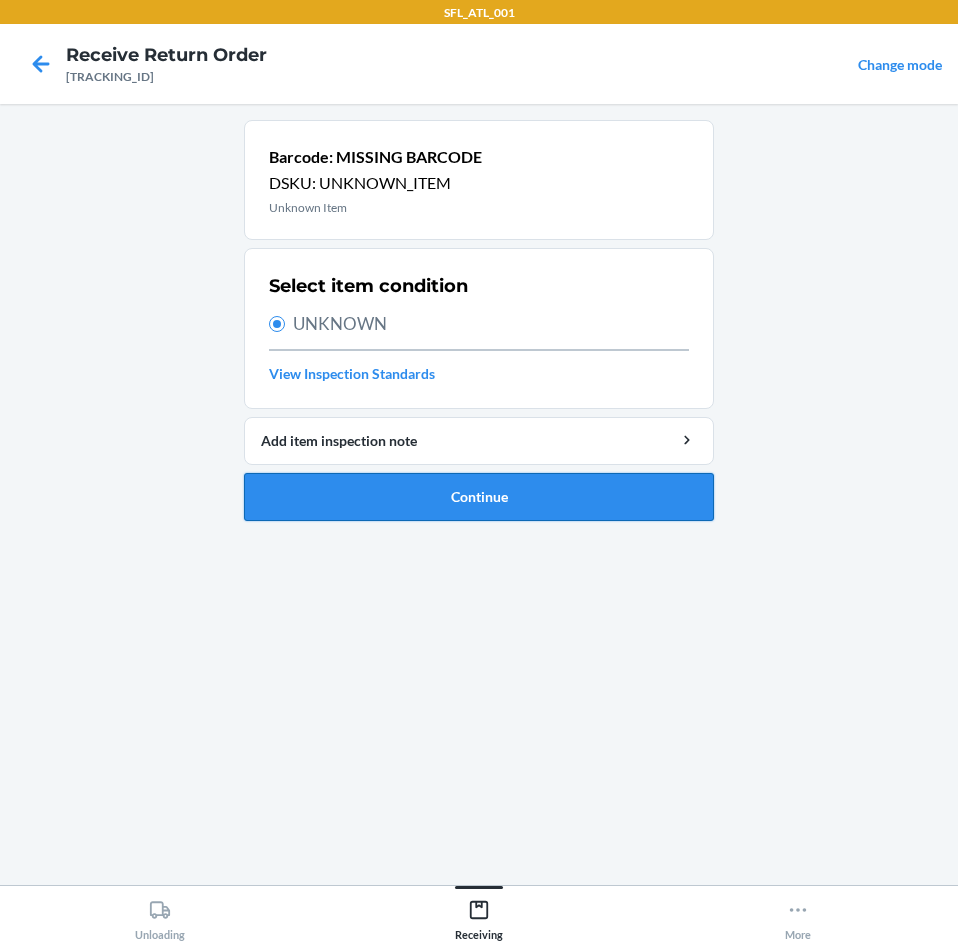 click on "Continue" at bounding box center (479, 497) 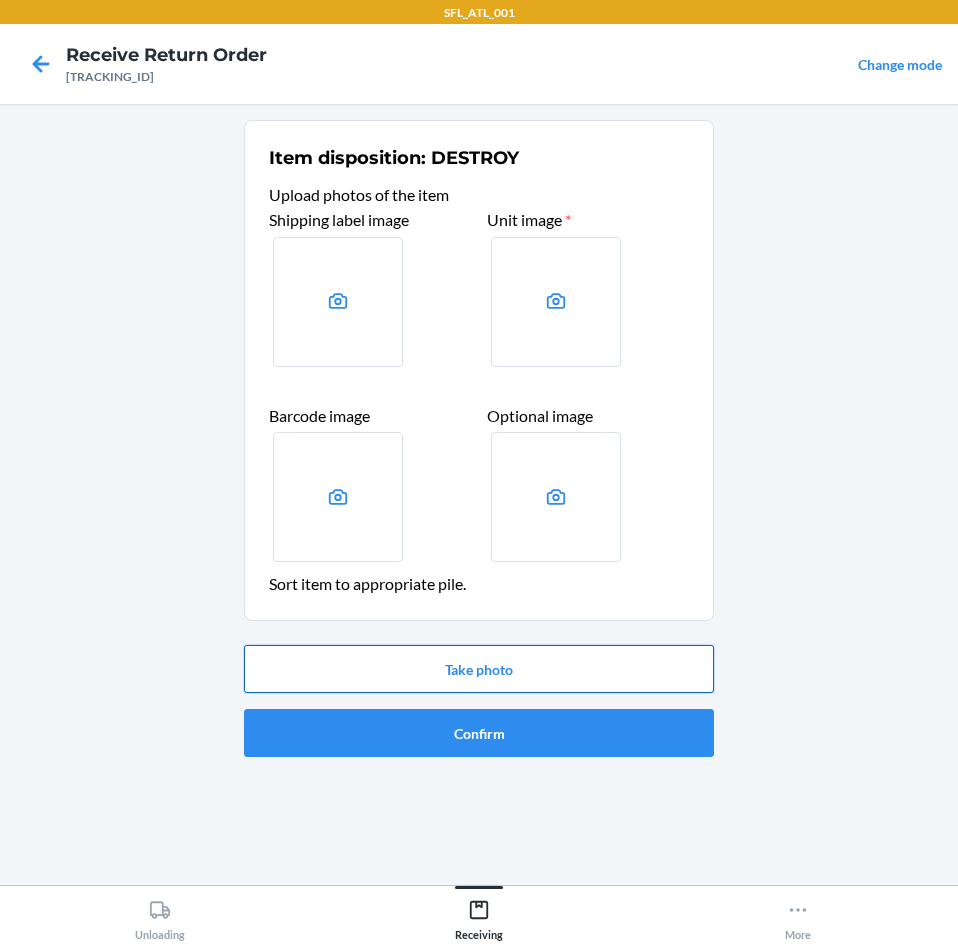 click on "Take photo" at bounding box center (479, 669) 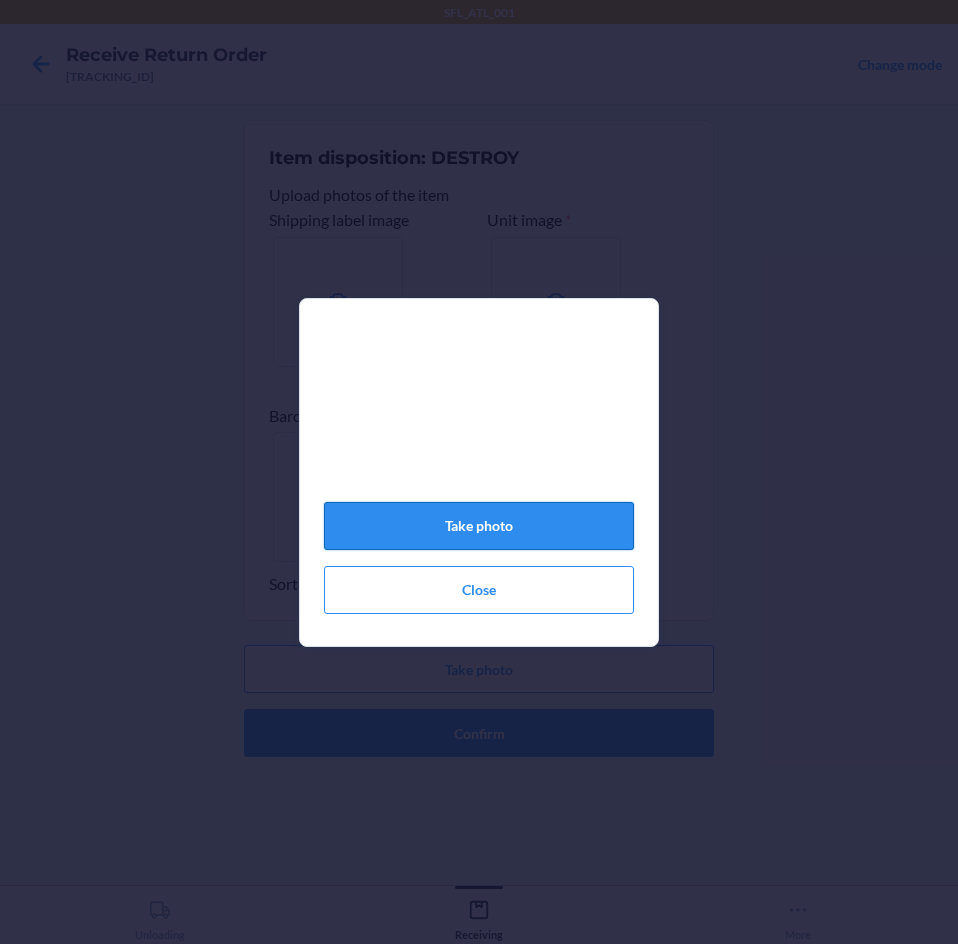 click on "Take photo" 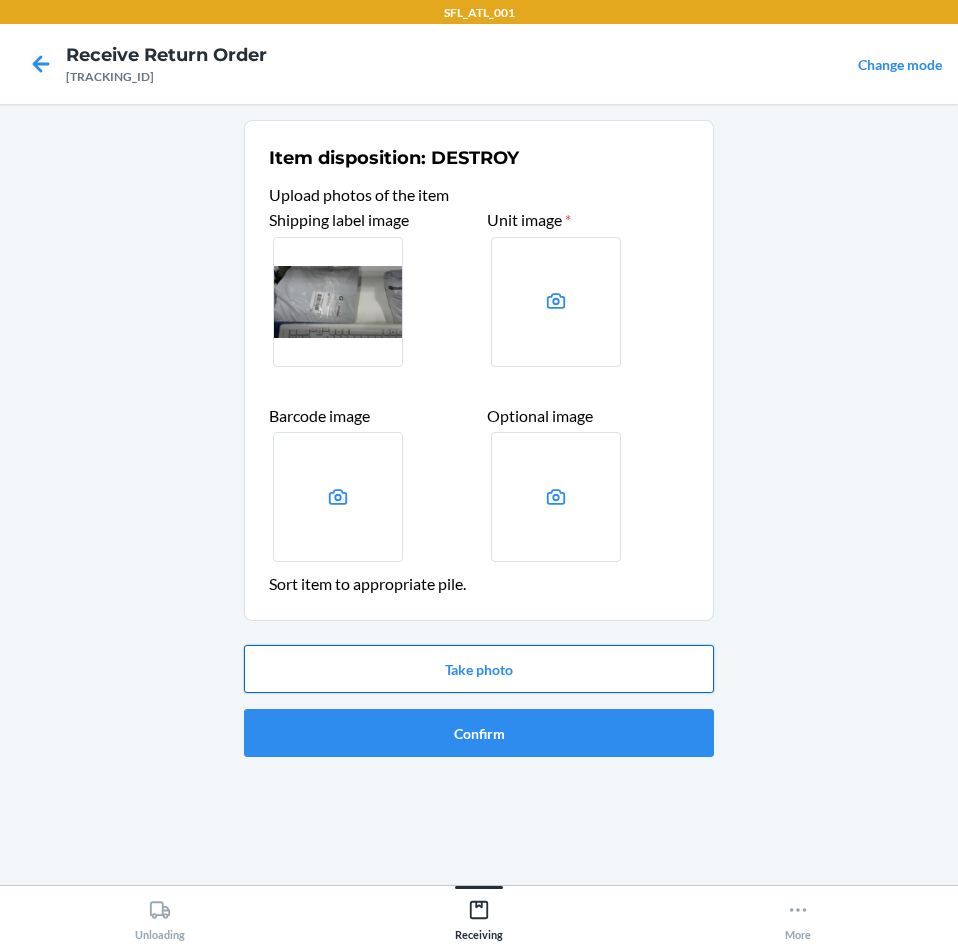 click on "Take photo" at bounding box center [479, 669] 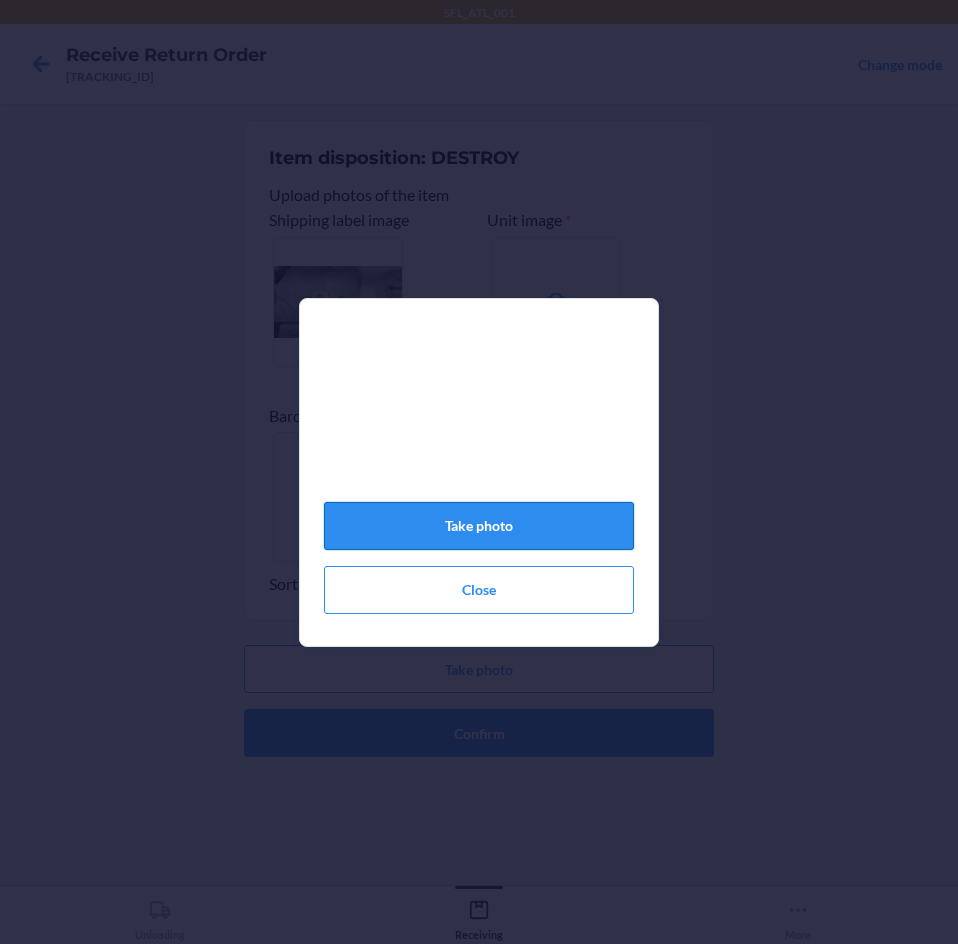 click on "Take photo" 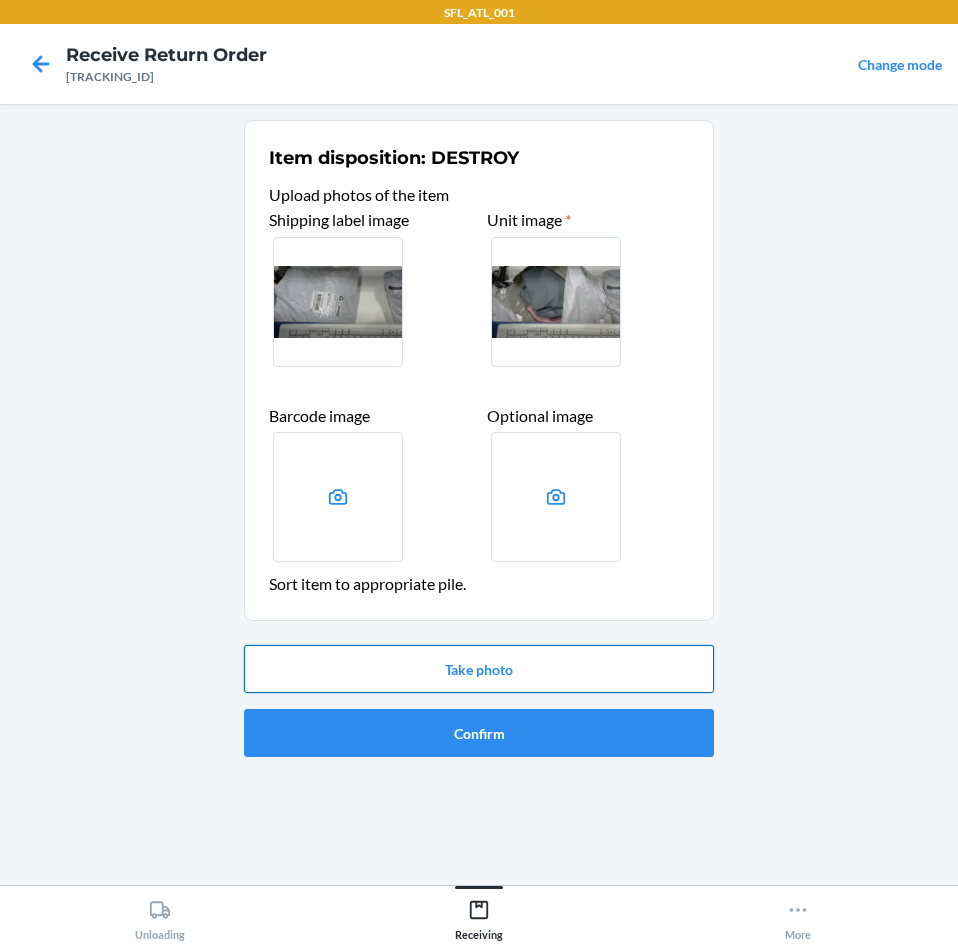 click on "Take photo" at bounding box center (479, 669) 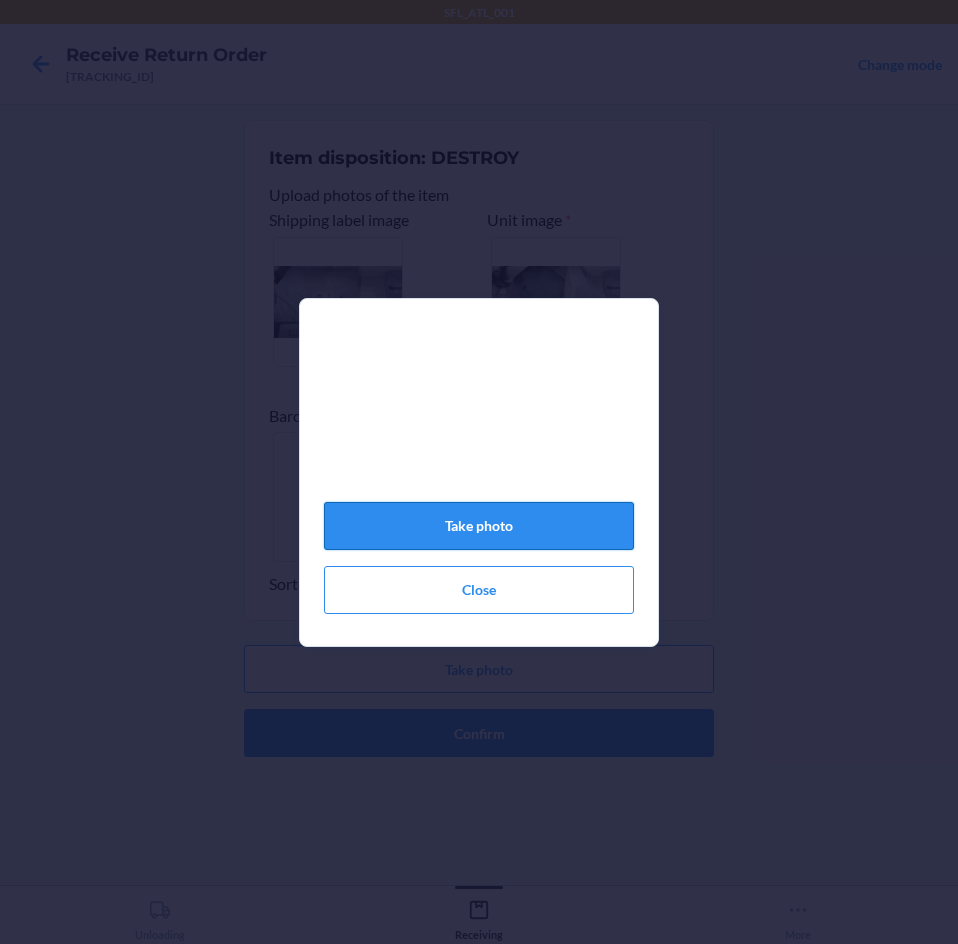 click on "Take photo" 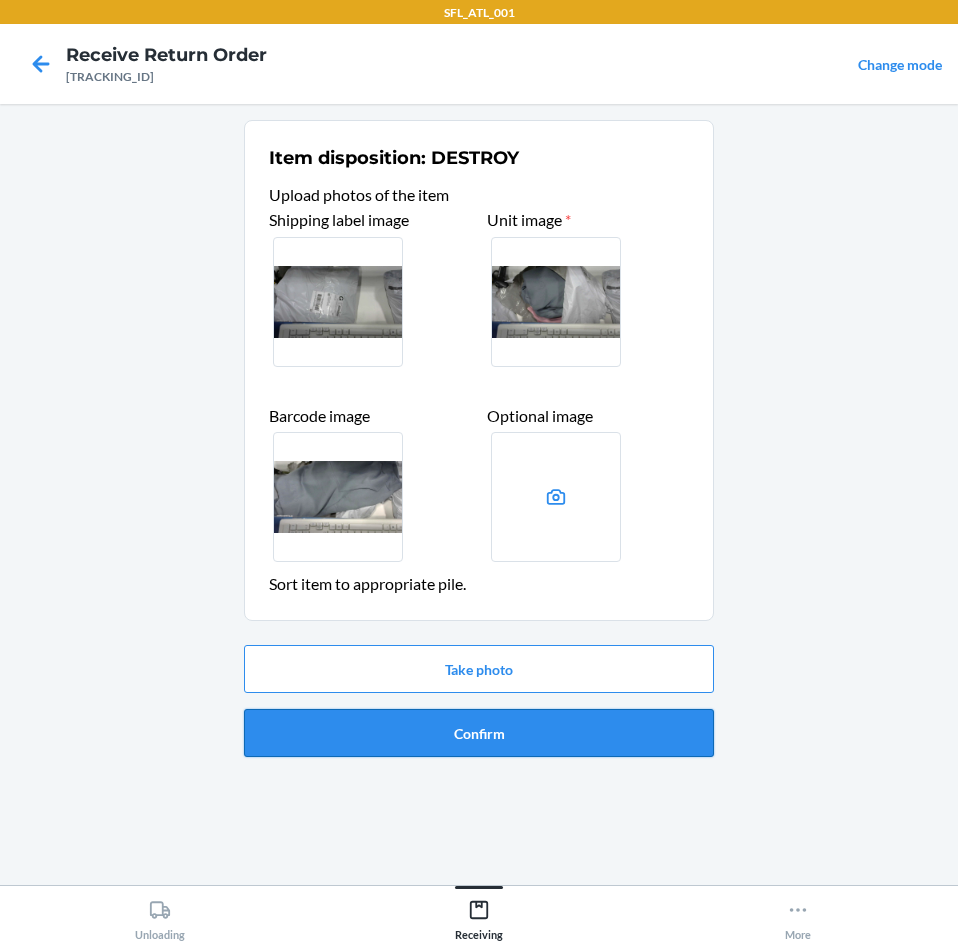 click on "Confirm" at bounding box center (479, 733) 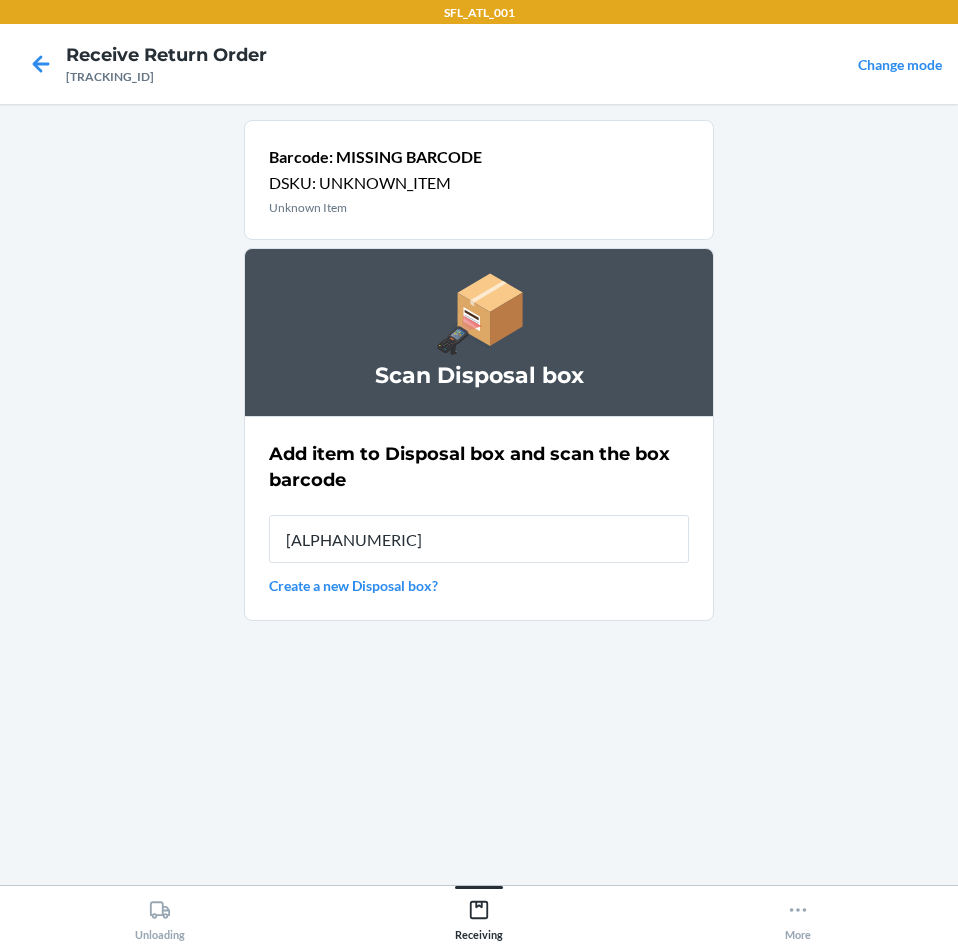 type on "[ALPHANUMERIC]" 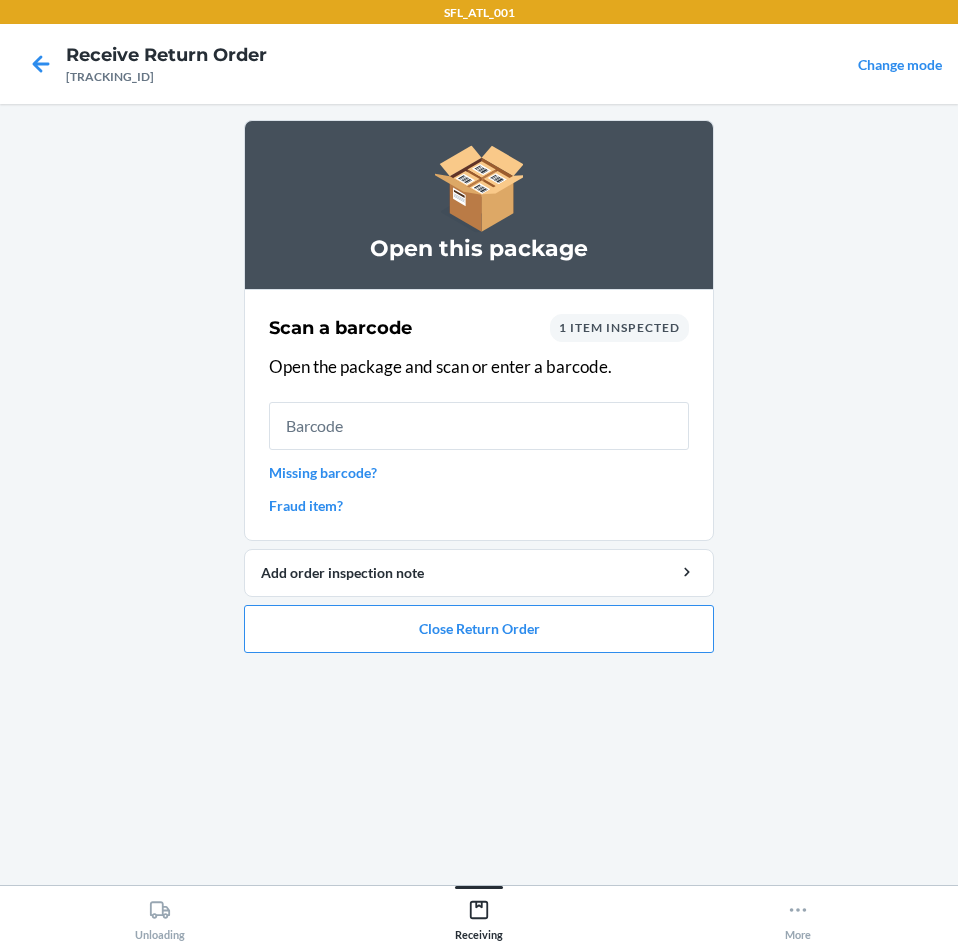 click on "Missing barcode?" at bounding box center (479, 472) 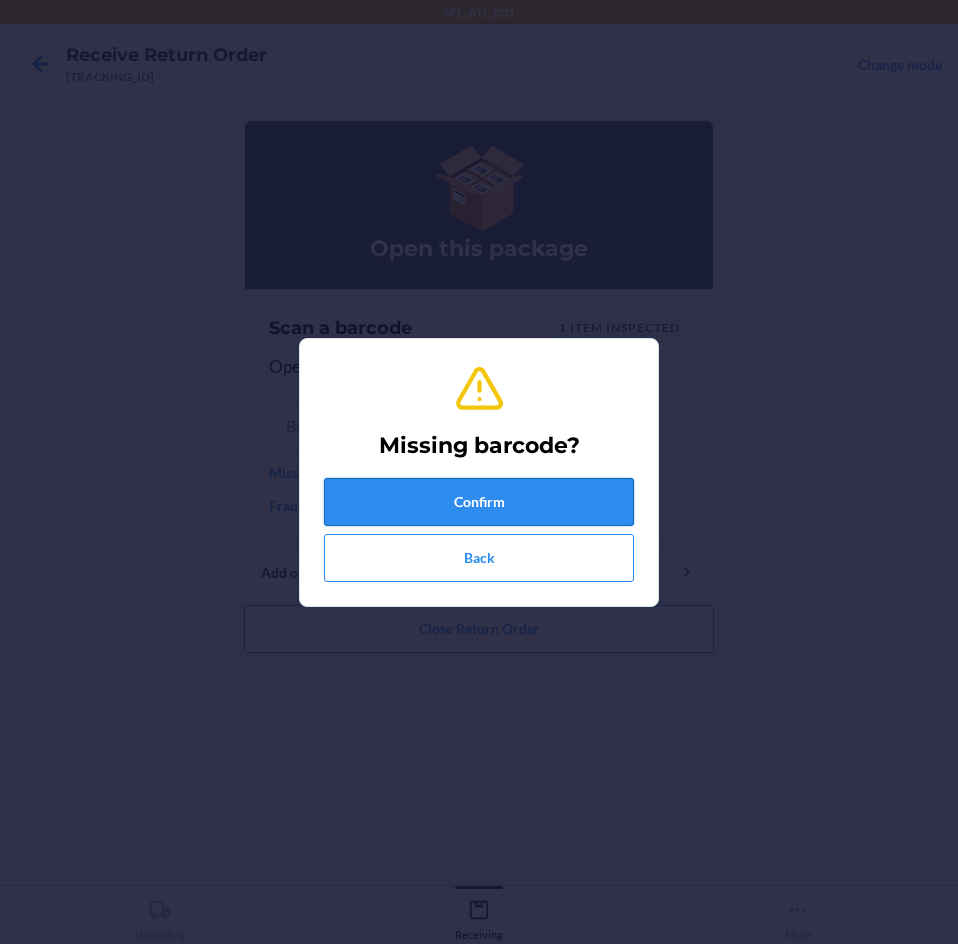 click on "Confirm" at bounding box center (479, 502) 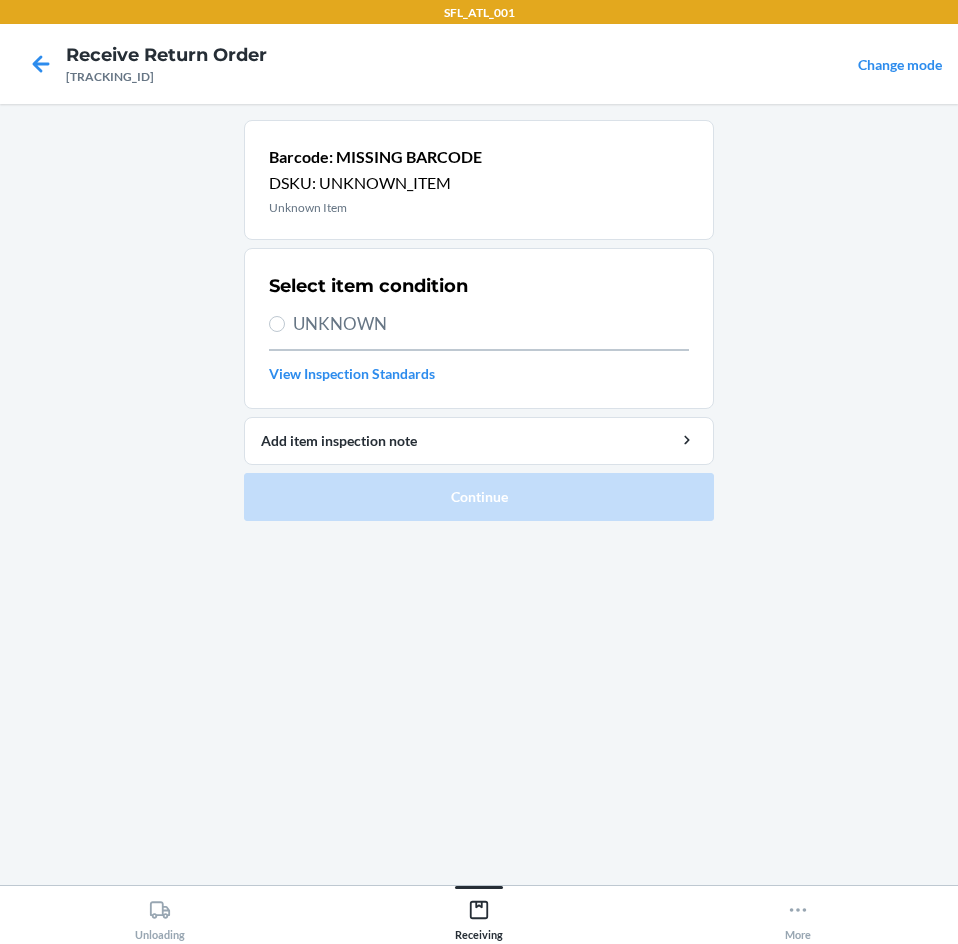 drag, startPoint x: 351, startPoint y: 313, endPoint x: 361, endPoint y: 325, distance: 15.6205 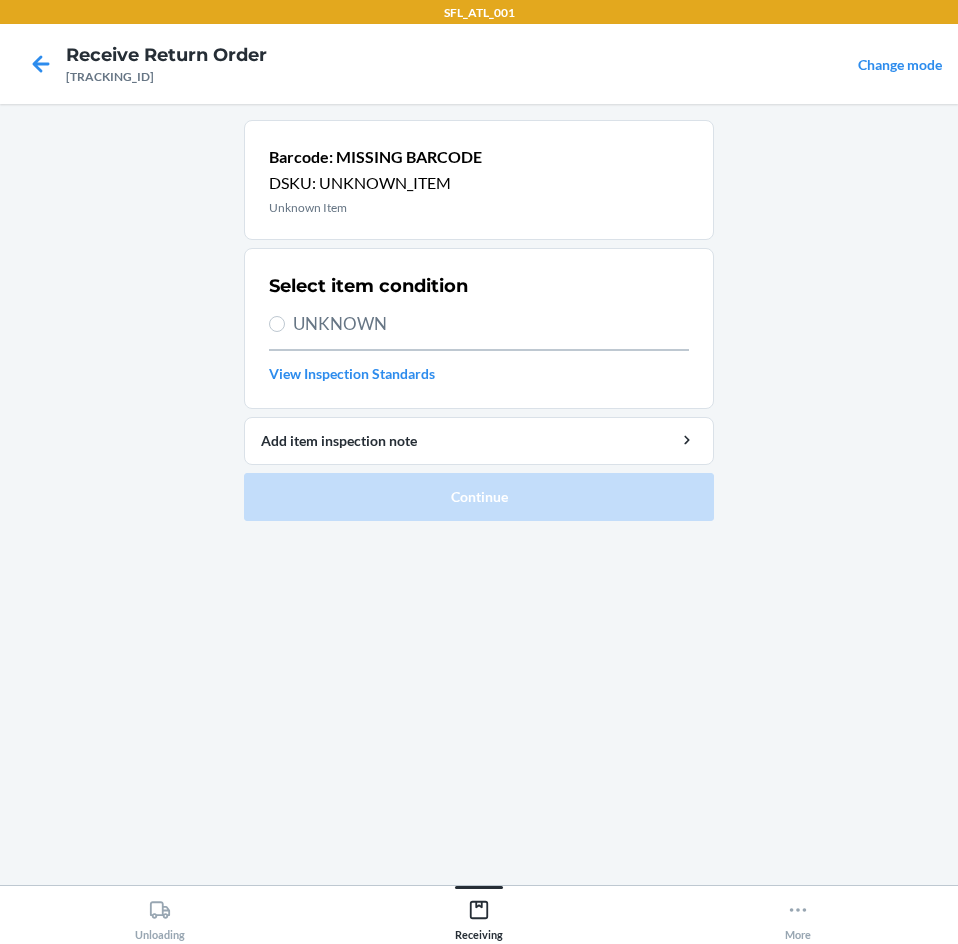 click on "UNKNOWN" at bounding box center [491, 324] 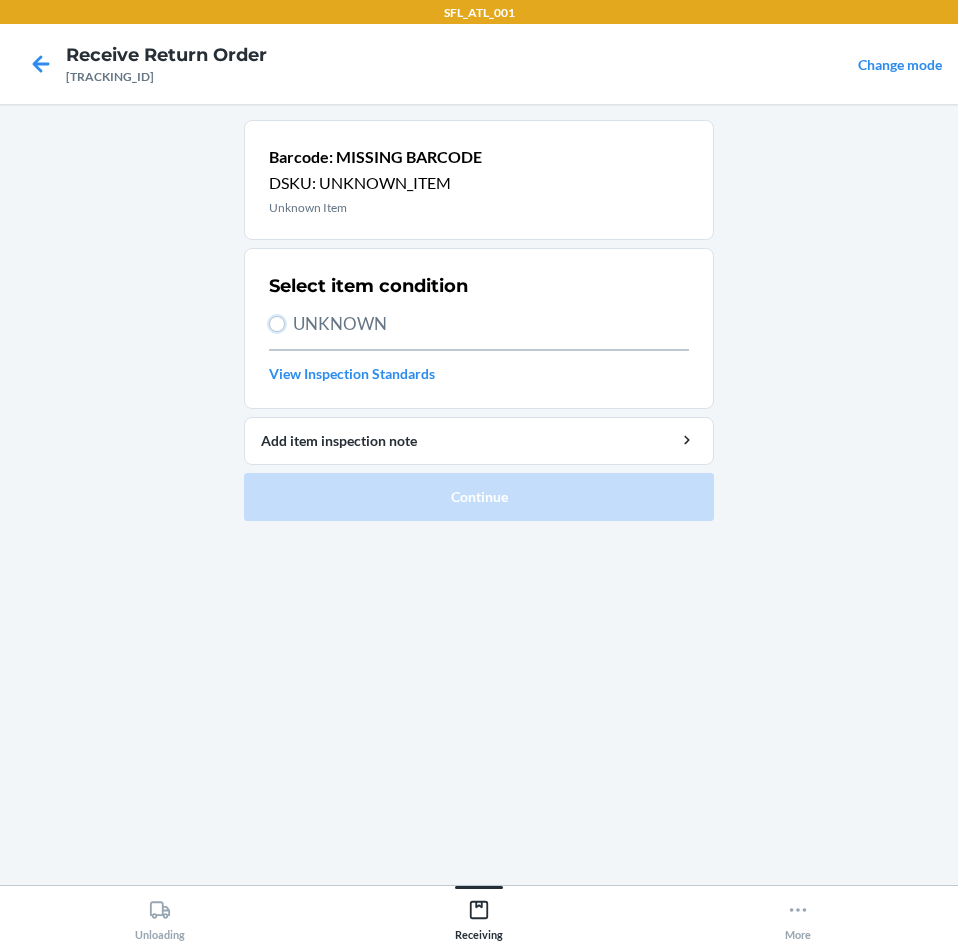 click on "UNKNOWN" at bounding box center (277, 324) 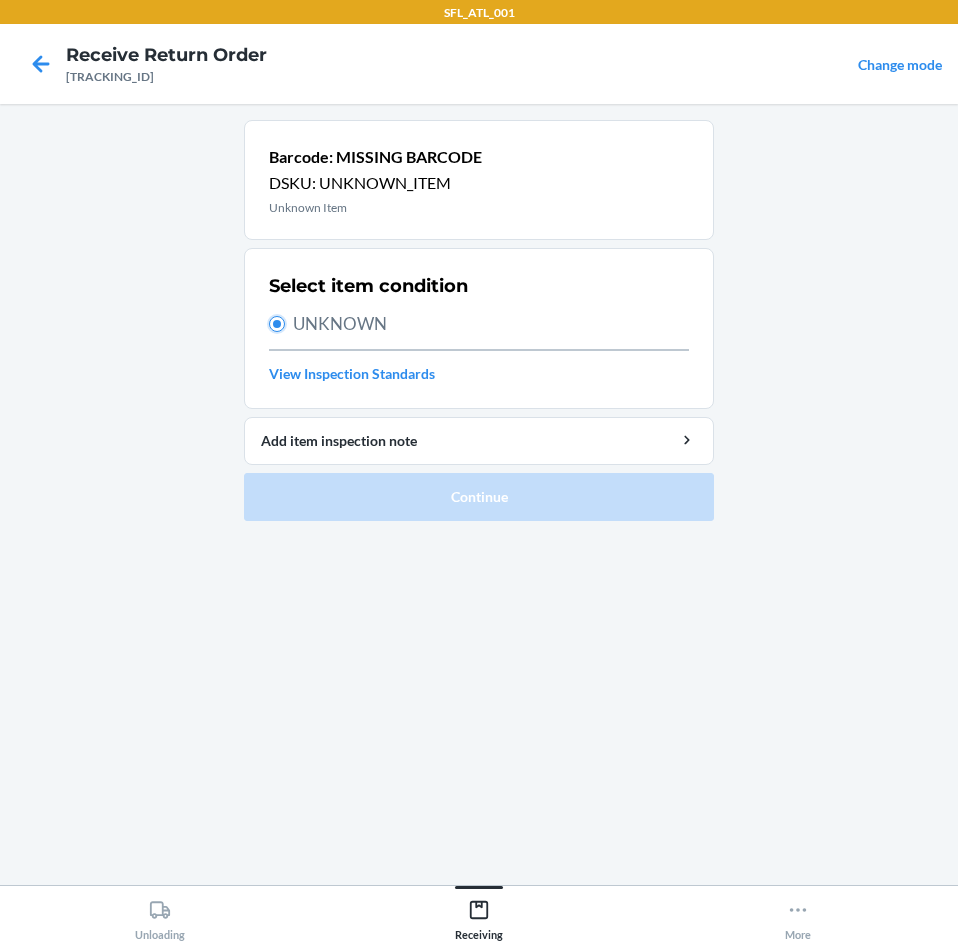 radio on "true" 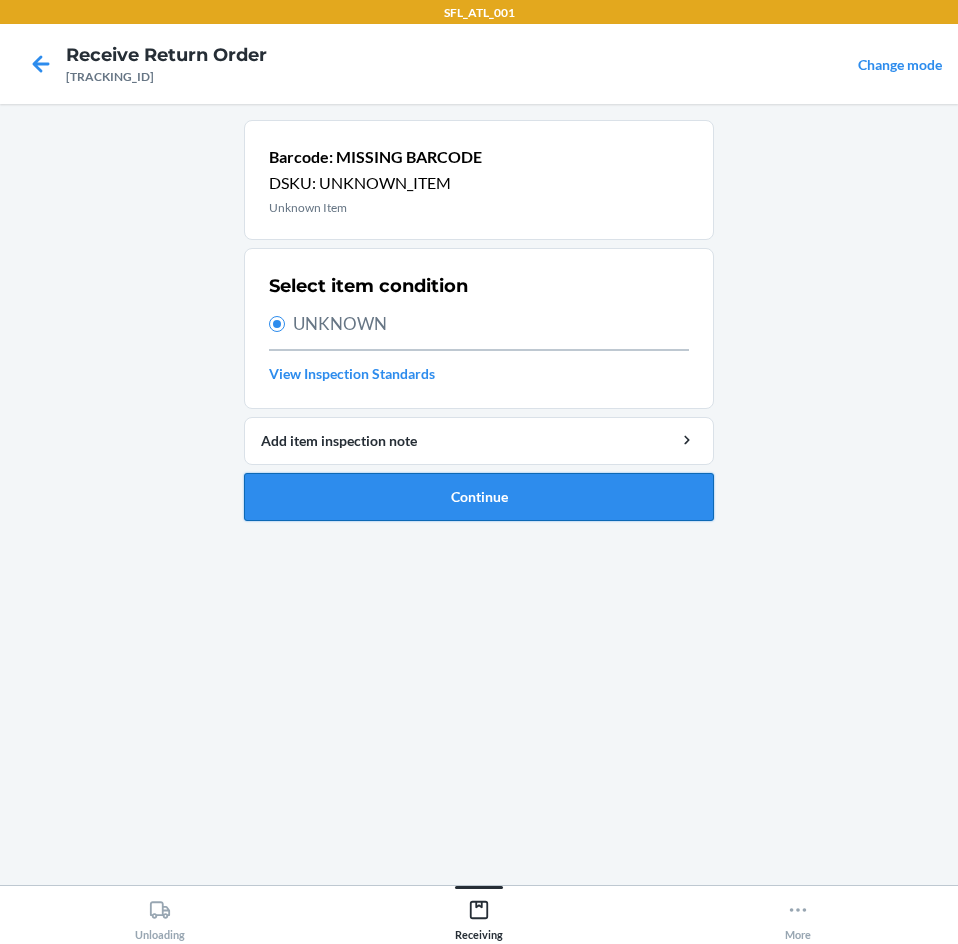 click on "Continue" at bounding box center (479, 497) 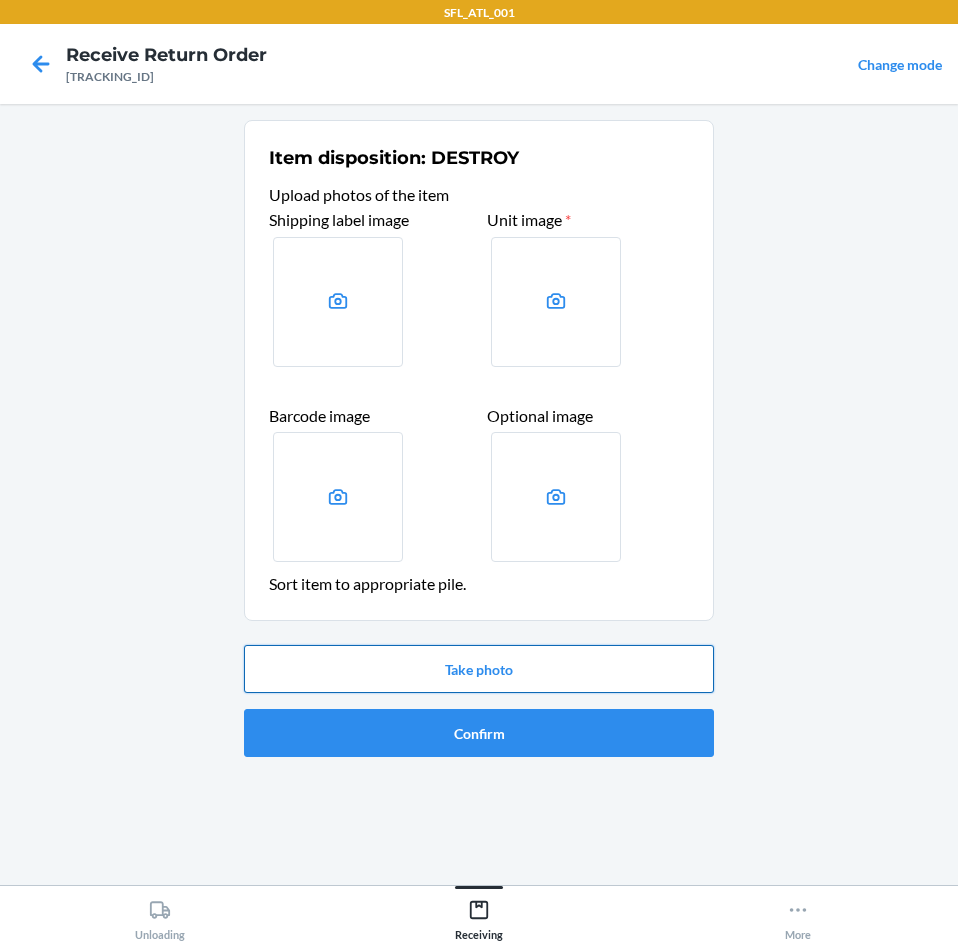 click on "Take photo" at bounding box center (479, 669) 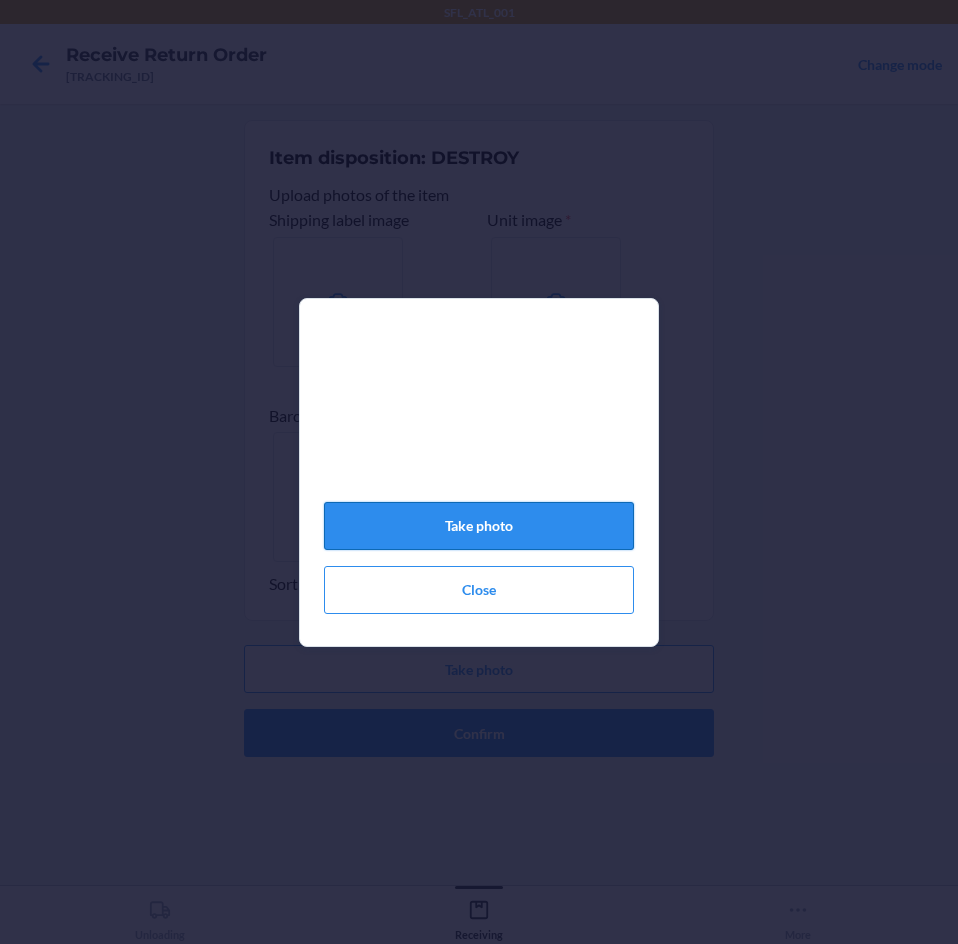 click on "Take photo" 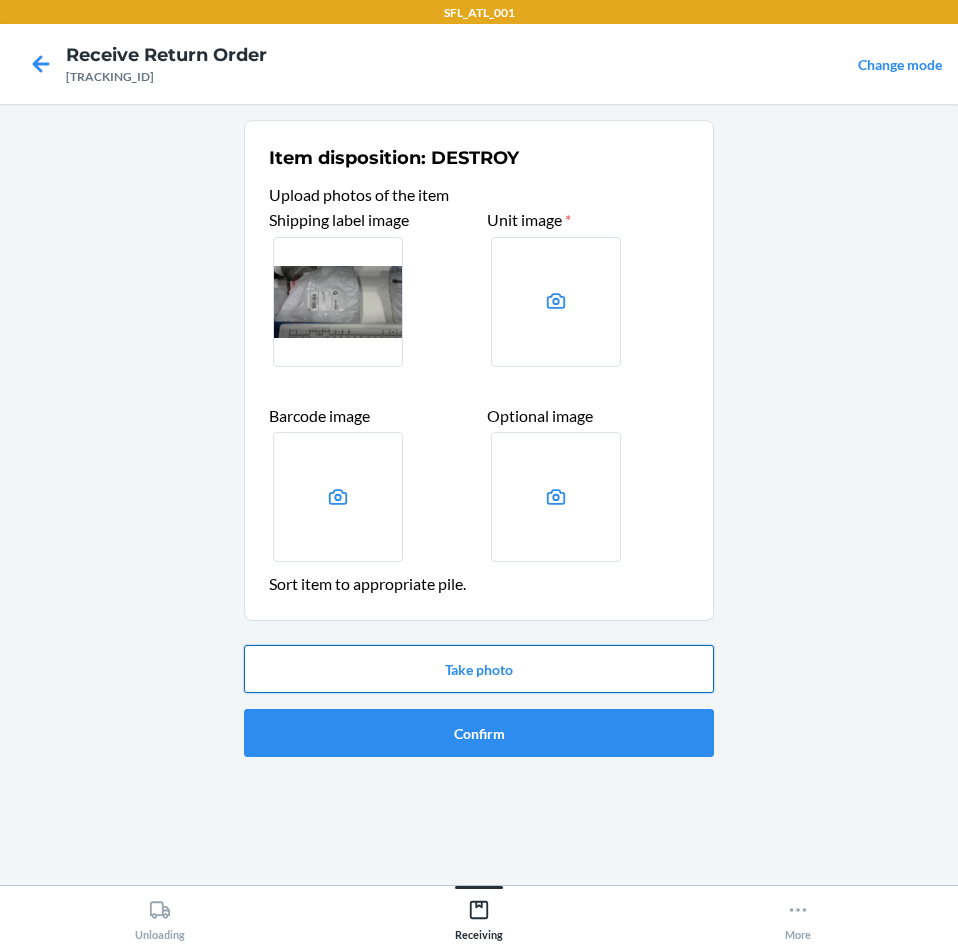 click on "Take photo" at bounding box center [479, 669] 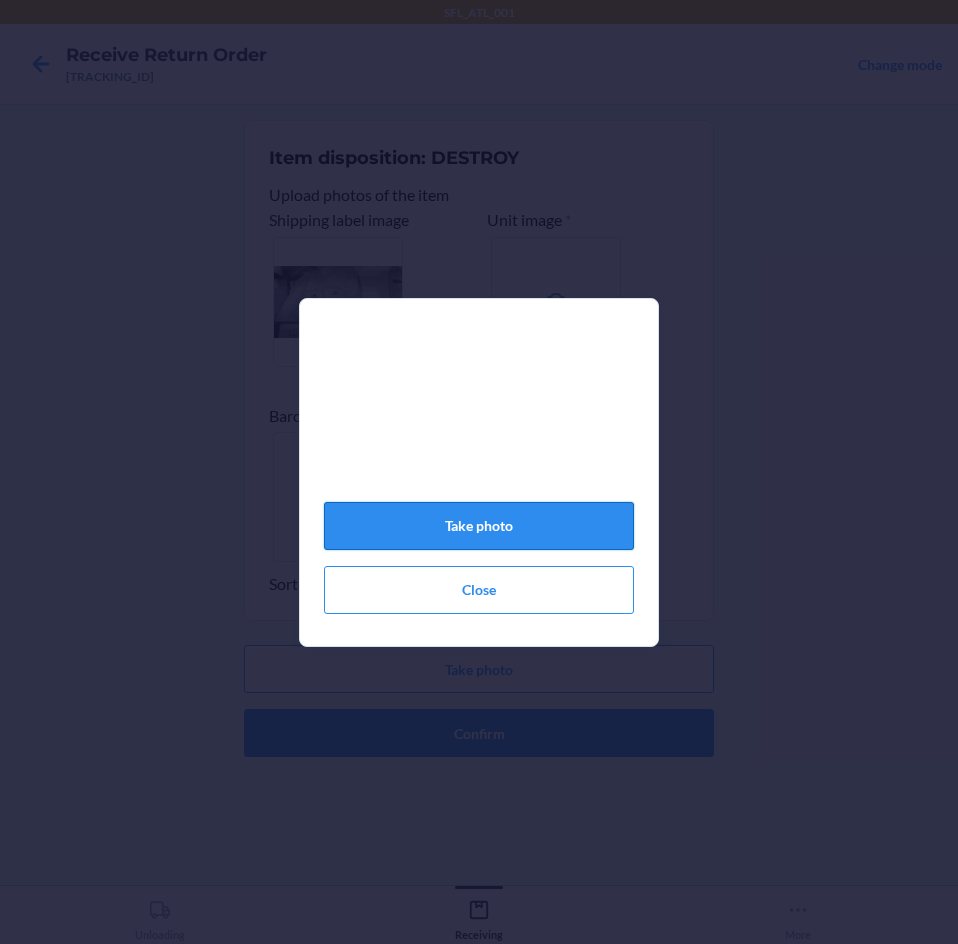 click on "Take photo" 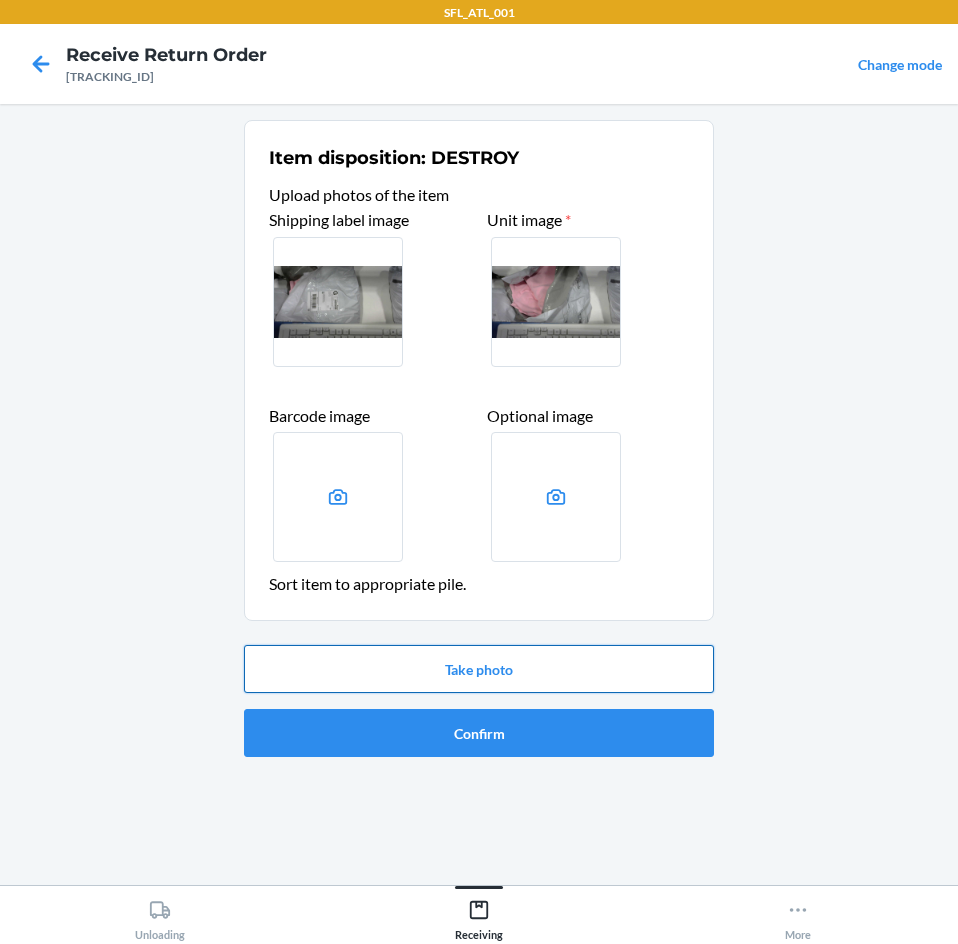 click on "Take photo" at bounding box center (479, 669) 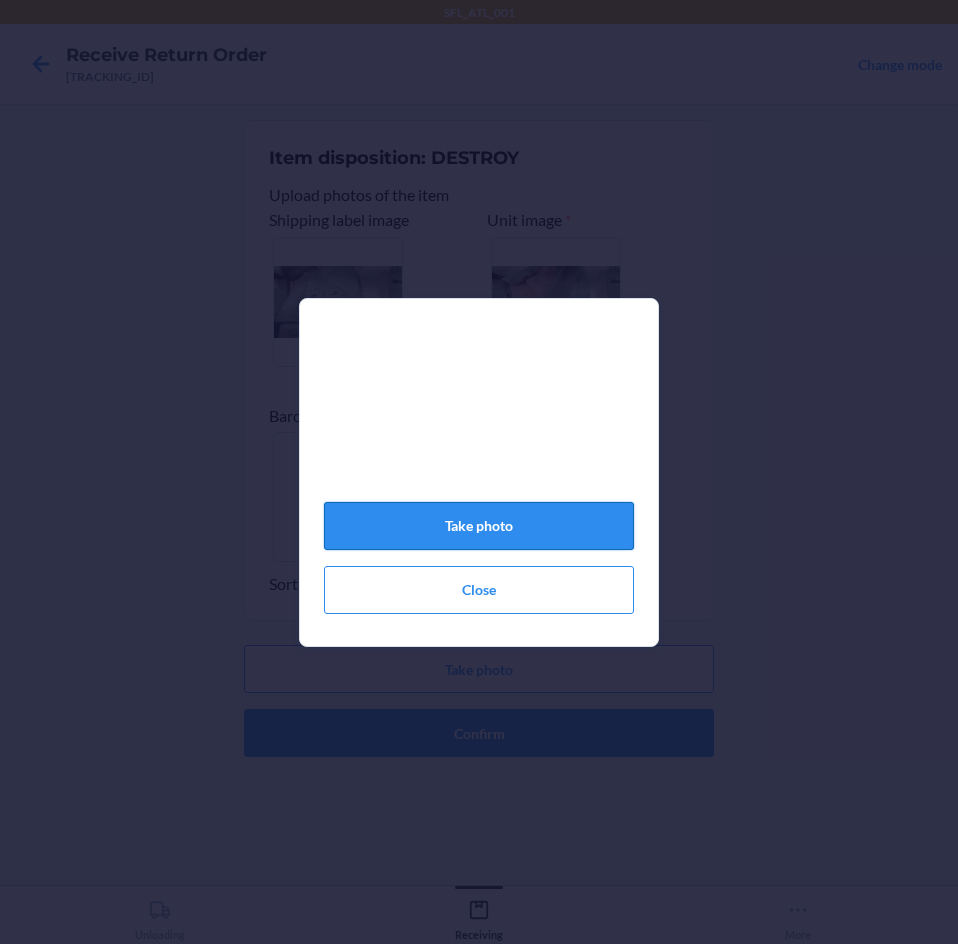 click on "Take photo" 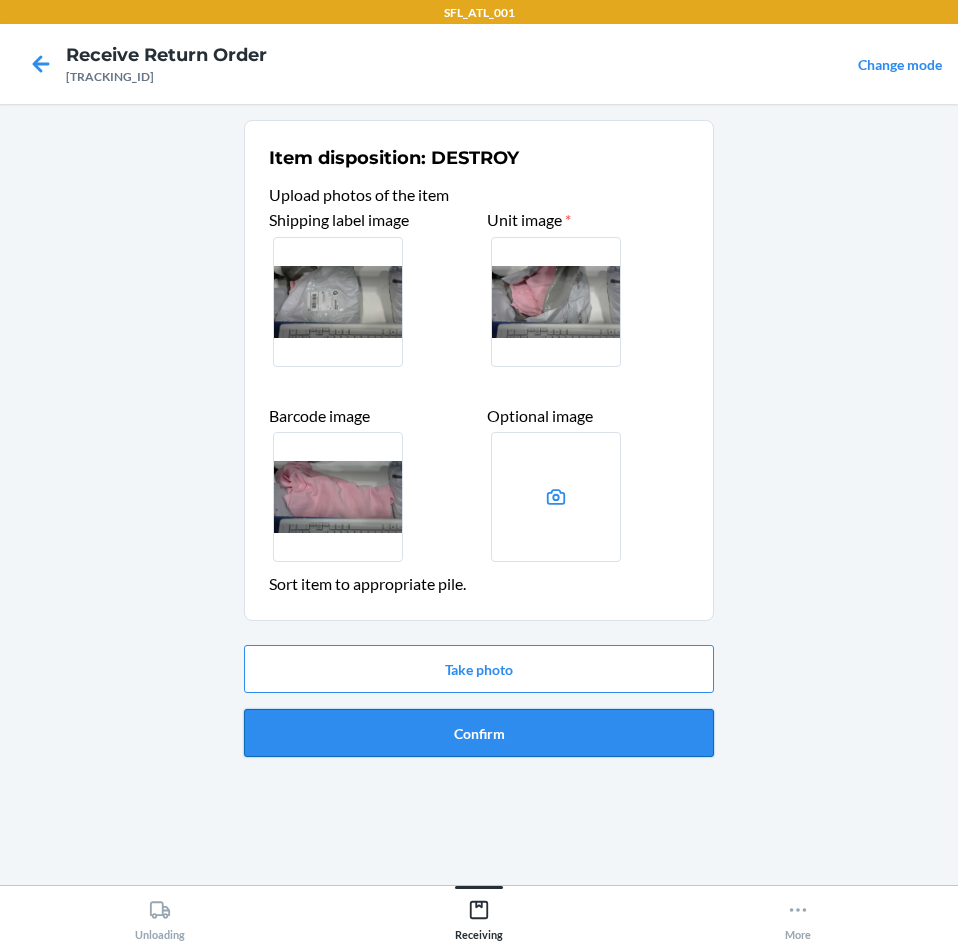 click on "Confirm" at bounding box center (479, 733) 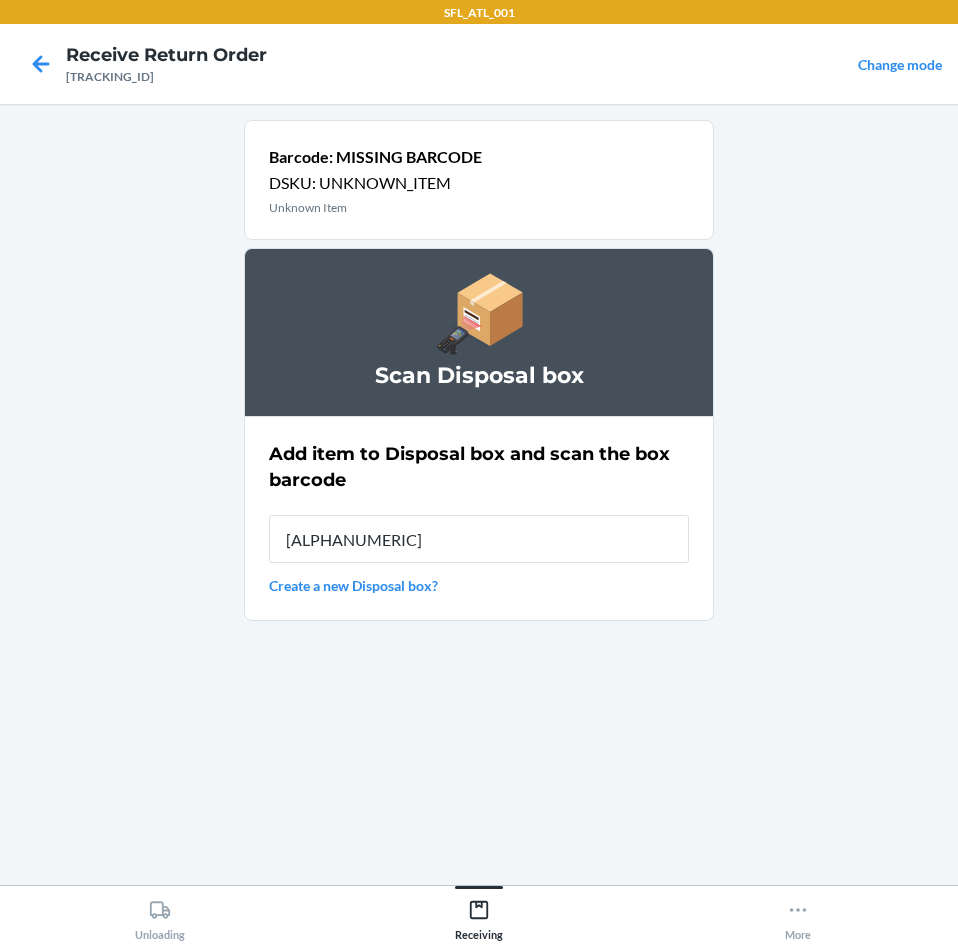 type on "[ALPHANUMERIC]" 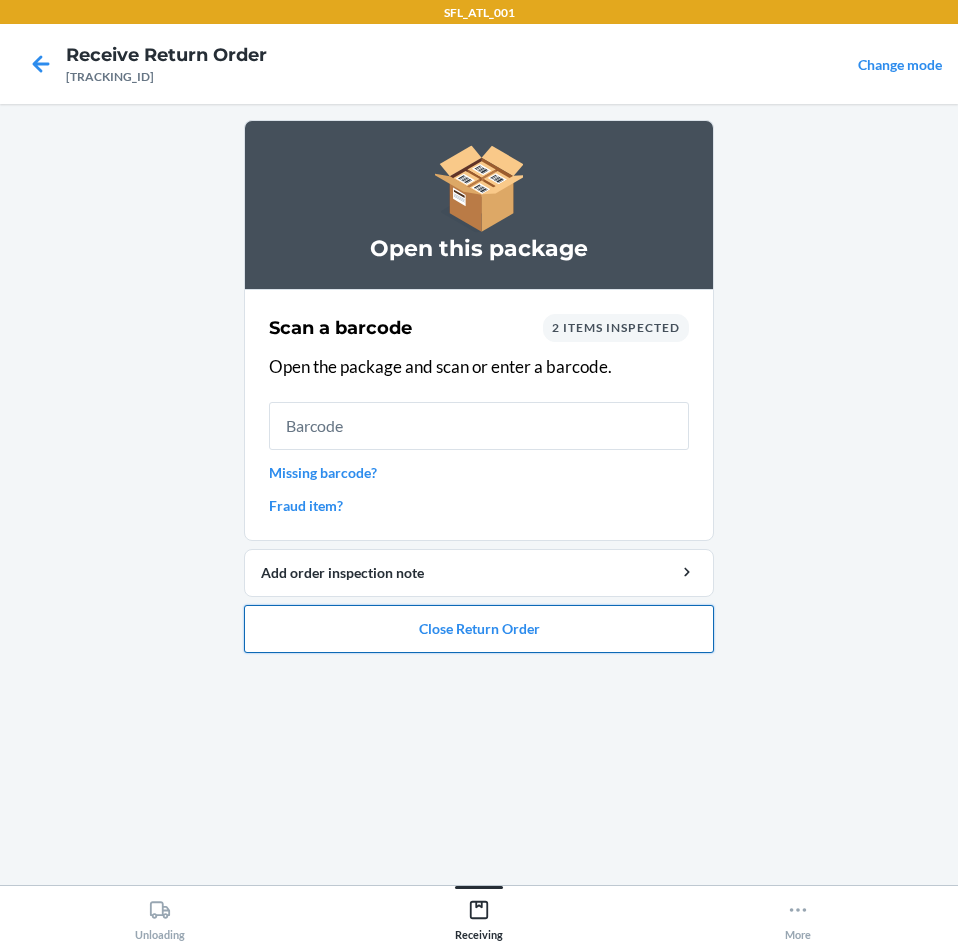 click on "Close Return Order" at bounding box center (479, 629) 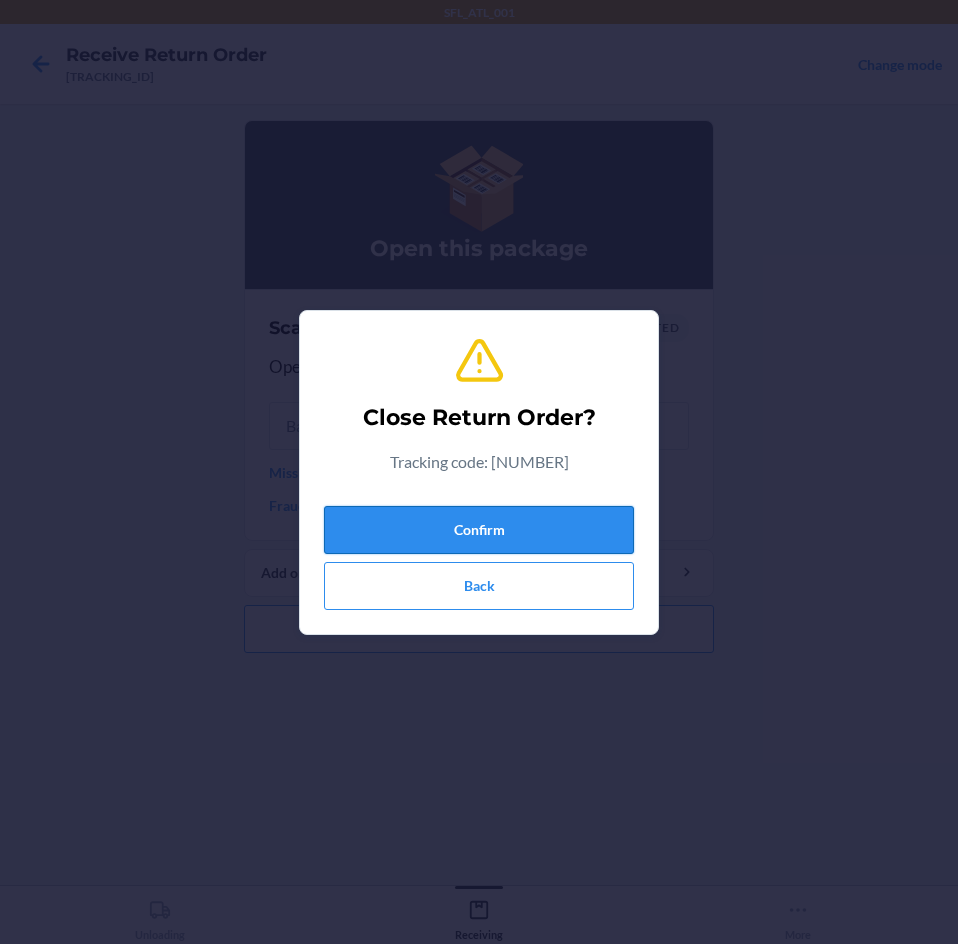click on "Confirm" at bounding box center (479, 530) 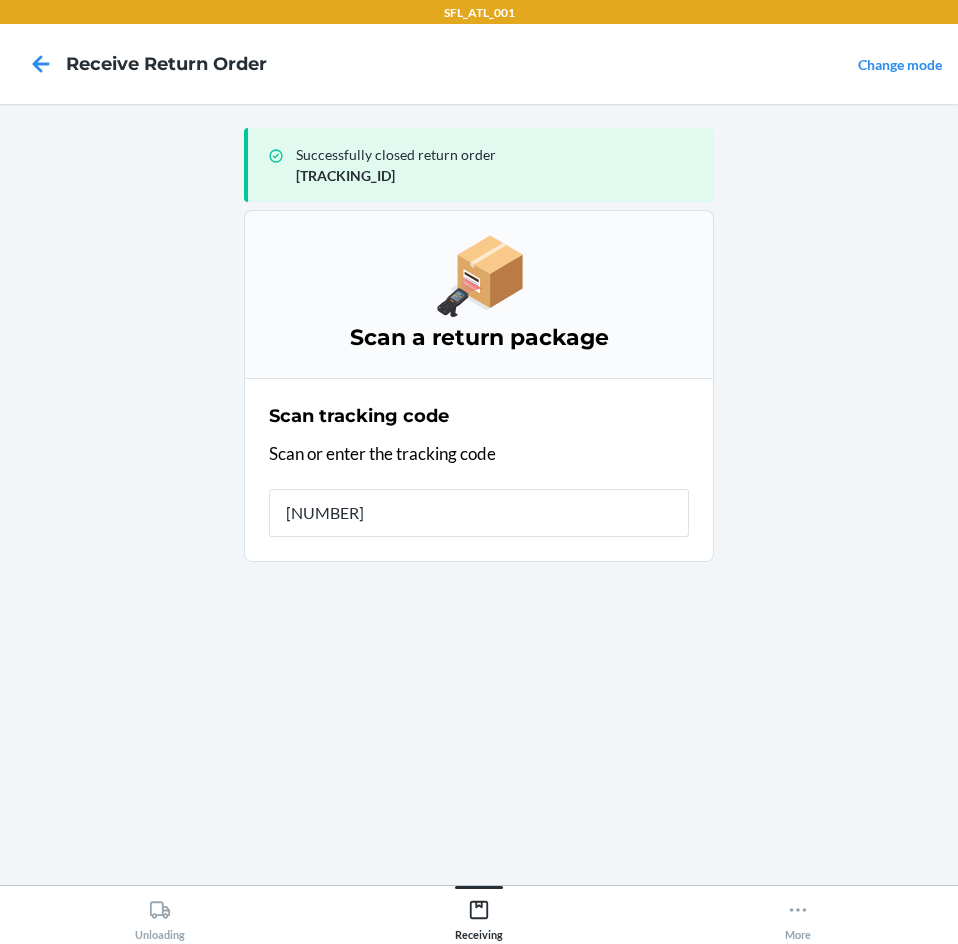 type on "[NUMBER]" 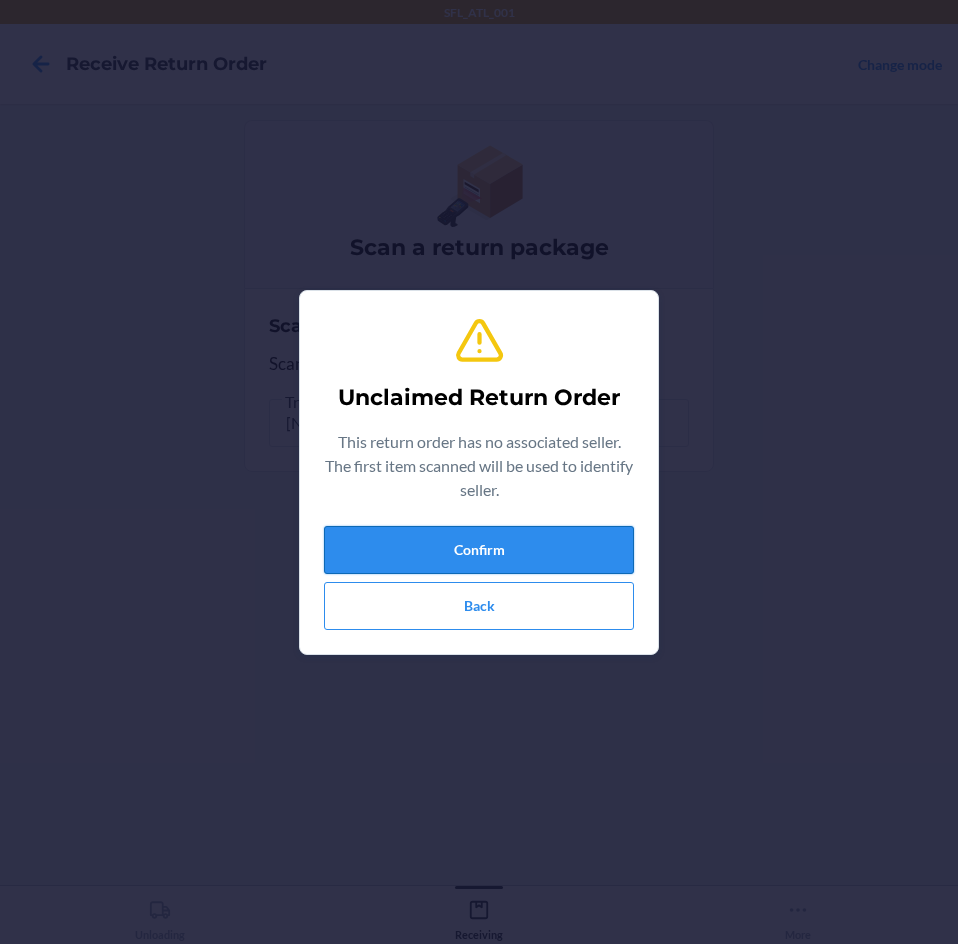 click on "Confirm" at bounding box center (479, 550) 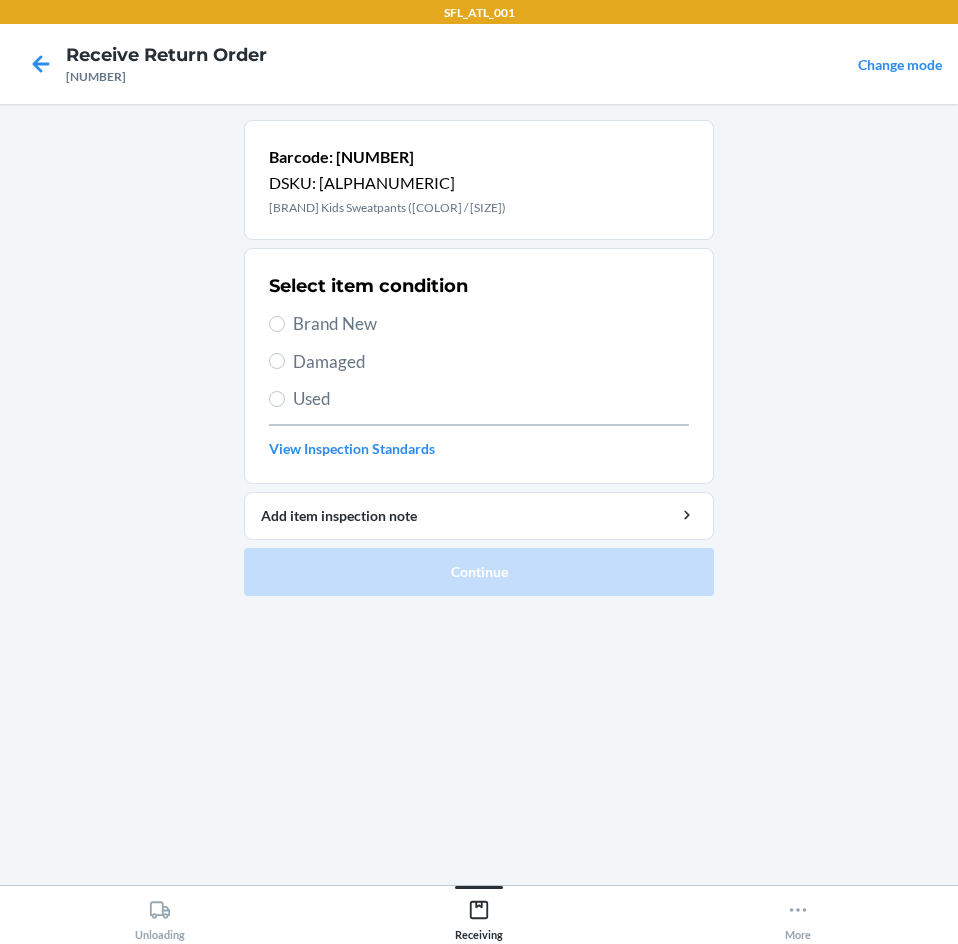 click on "Brand New" at bounding box center [491, 324] 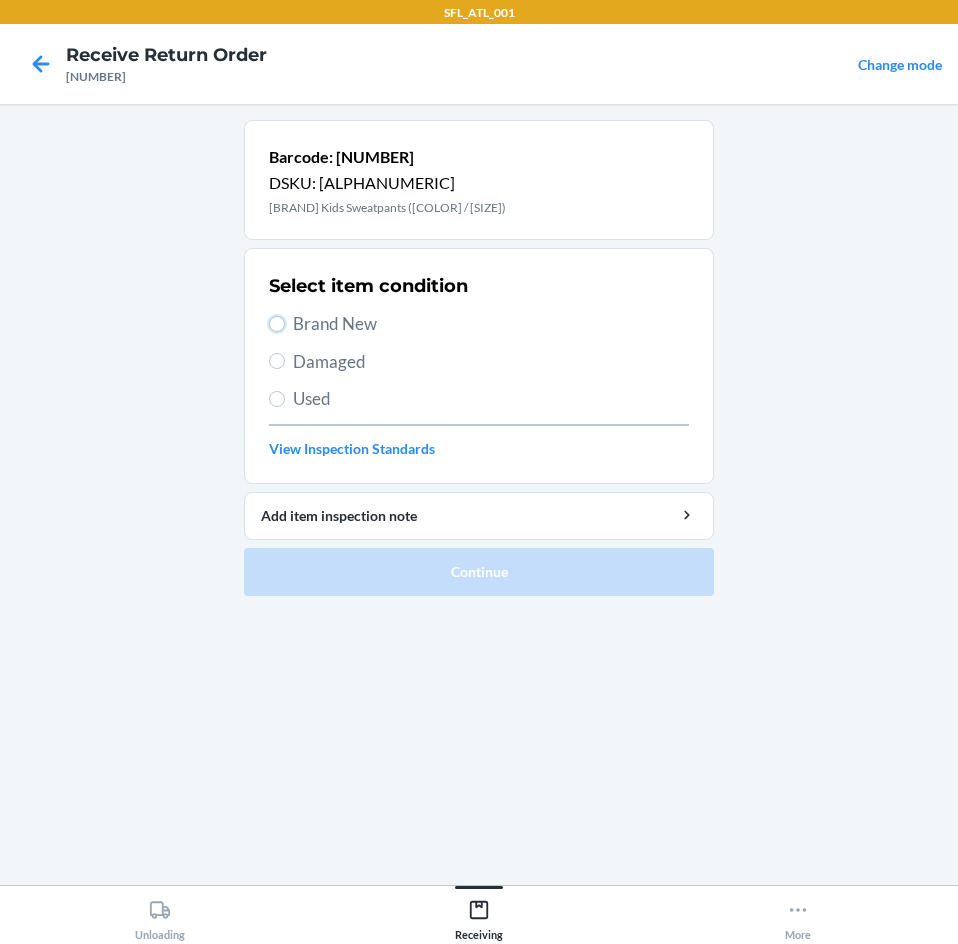 click on "Brand New" at bounding box center [277, 324] 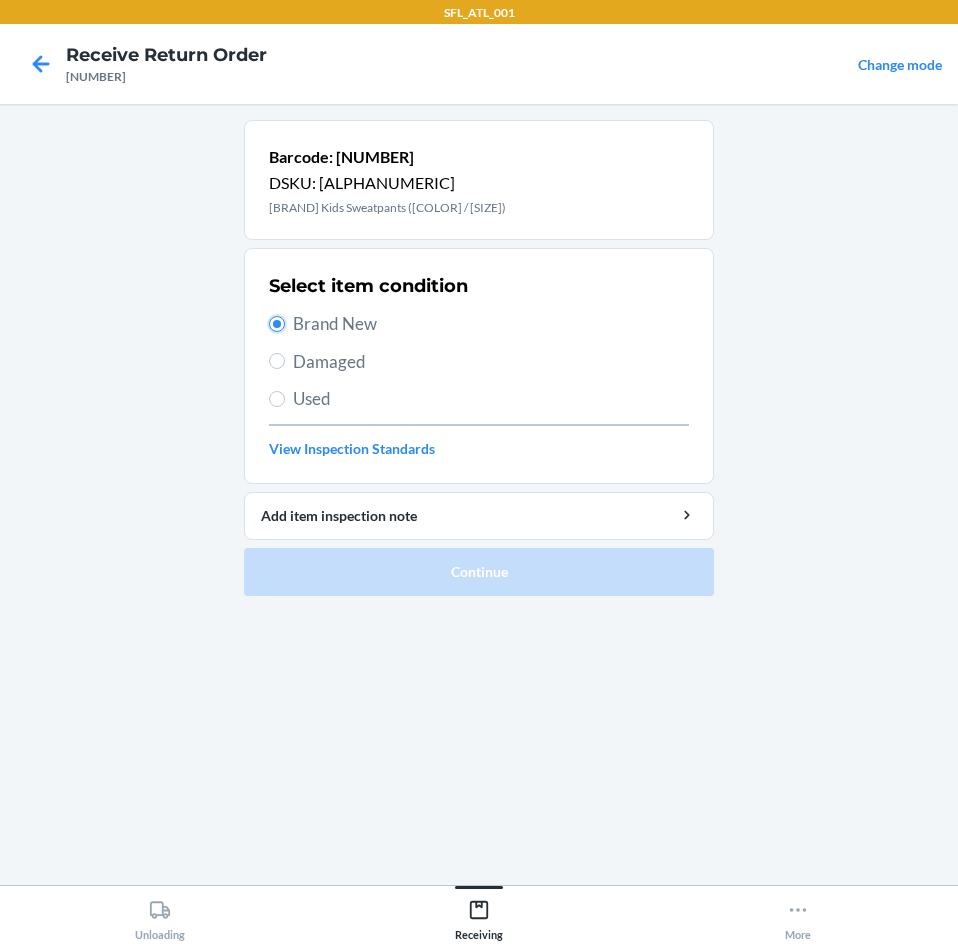 radio on "true" 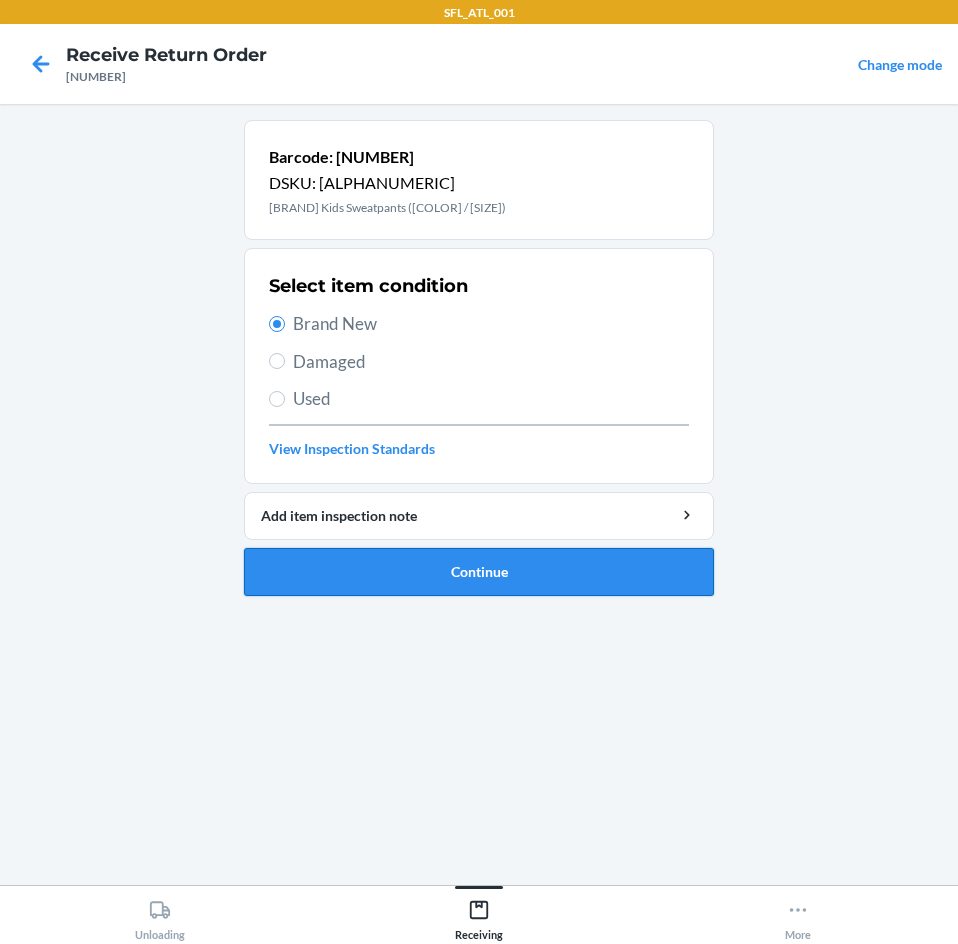 click on "Continue" at bounding box center [479, 572] 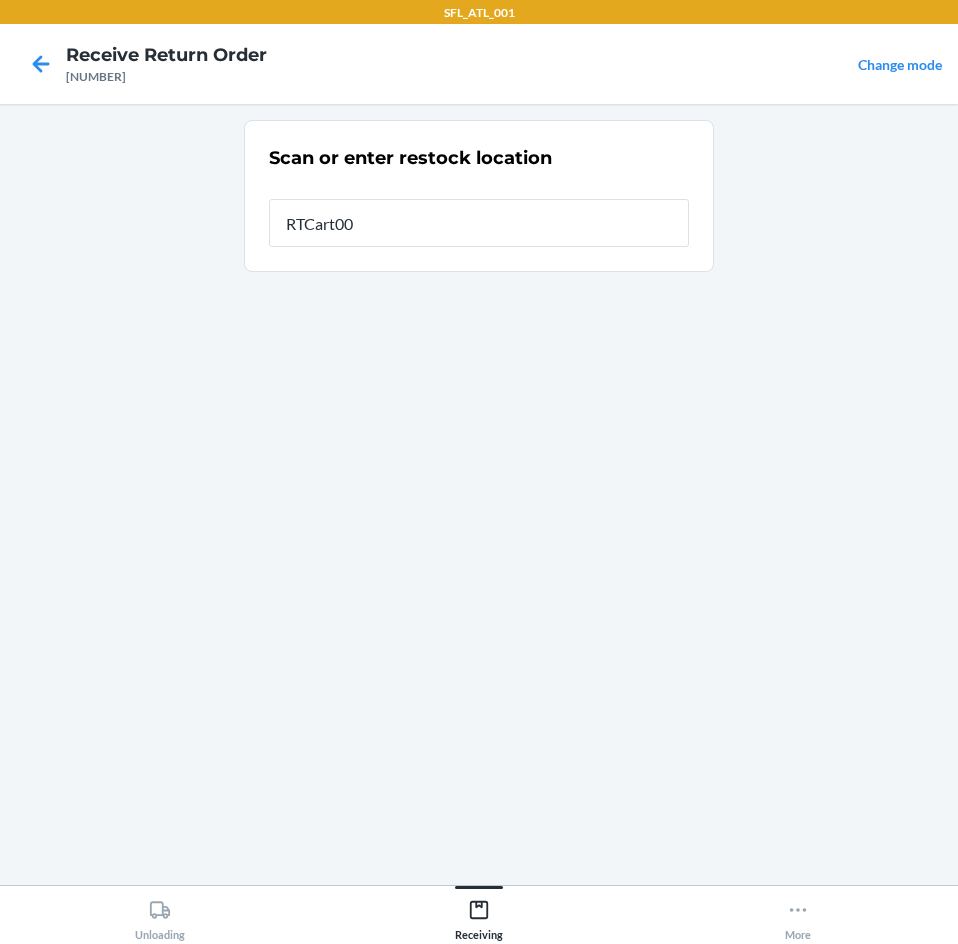 type on "RTCart003" 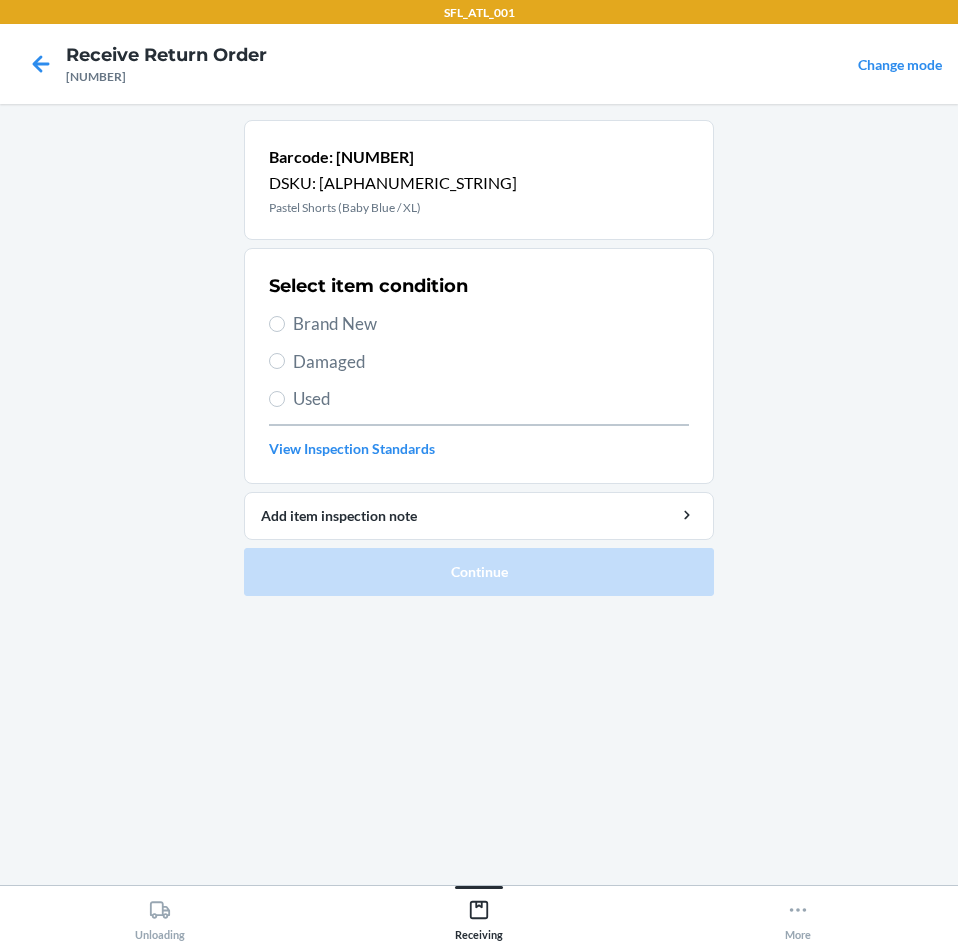 click on "Brand New" at bounding box center [491, 324] 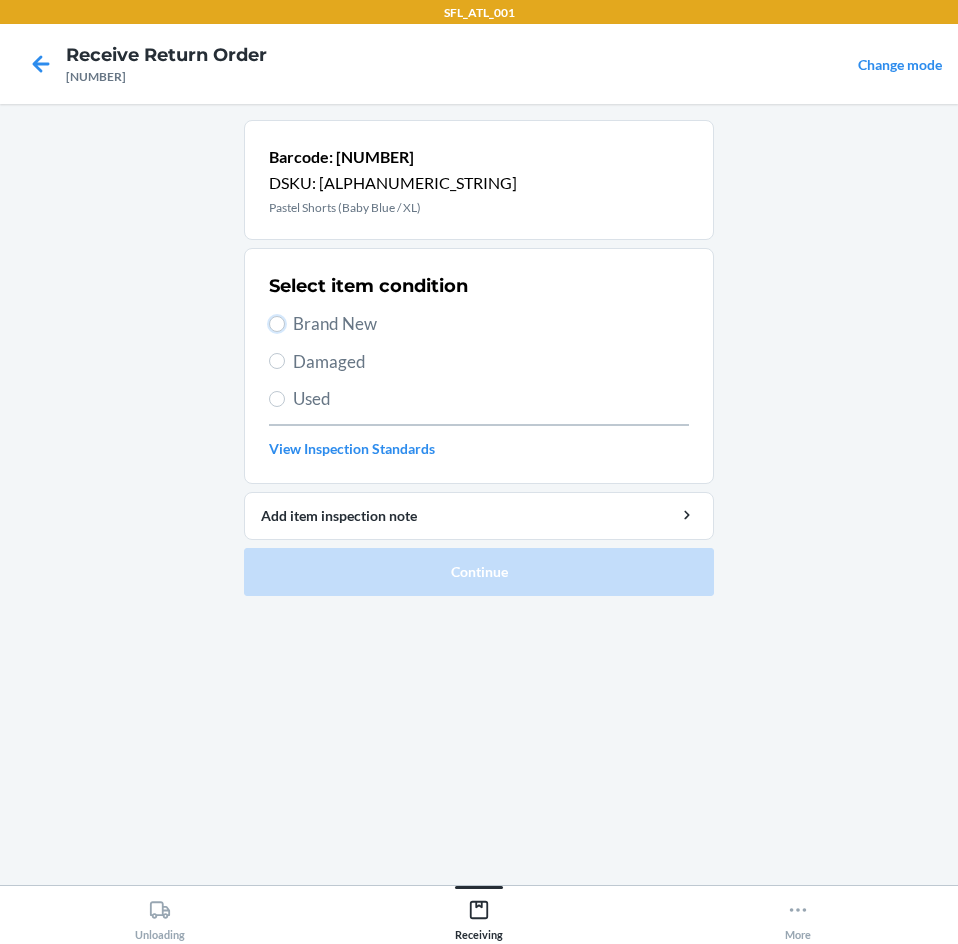 click on "Brand New" at bounding box center (277, 324) 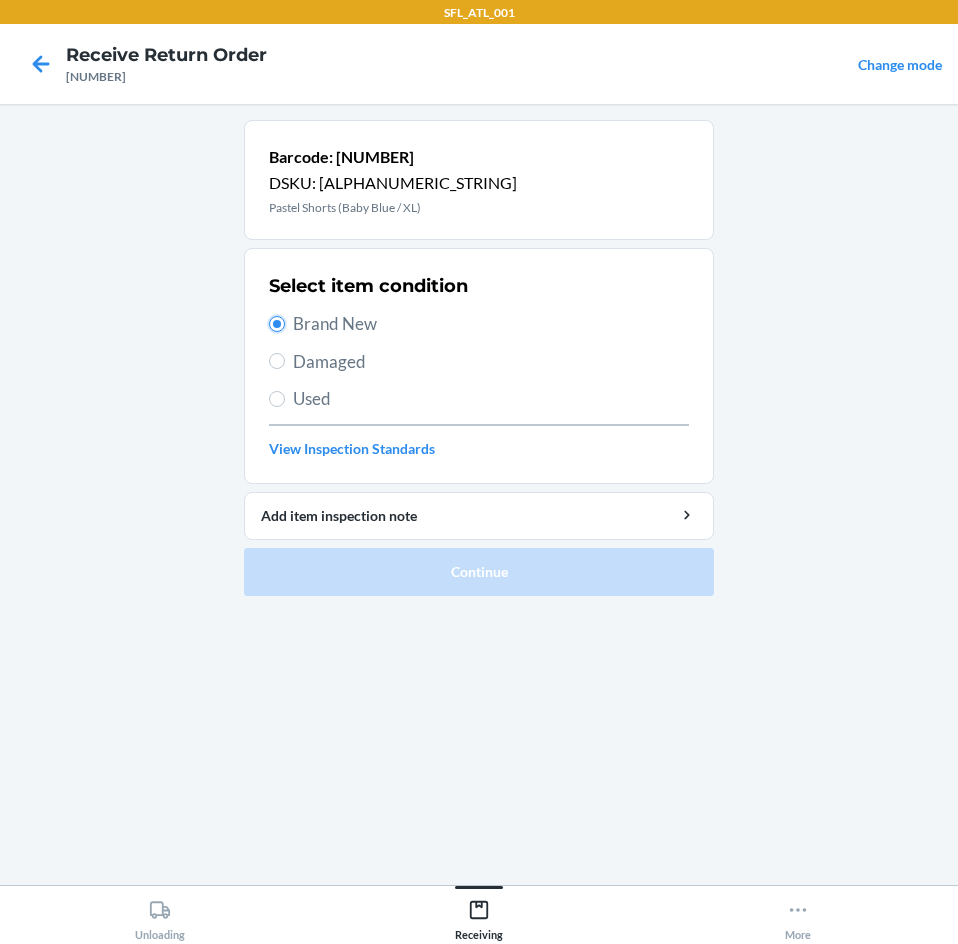 radio on "true" 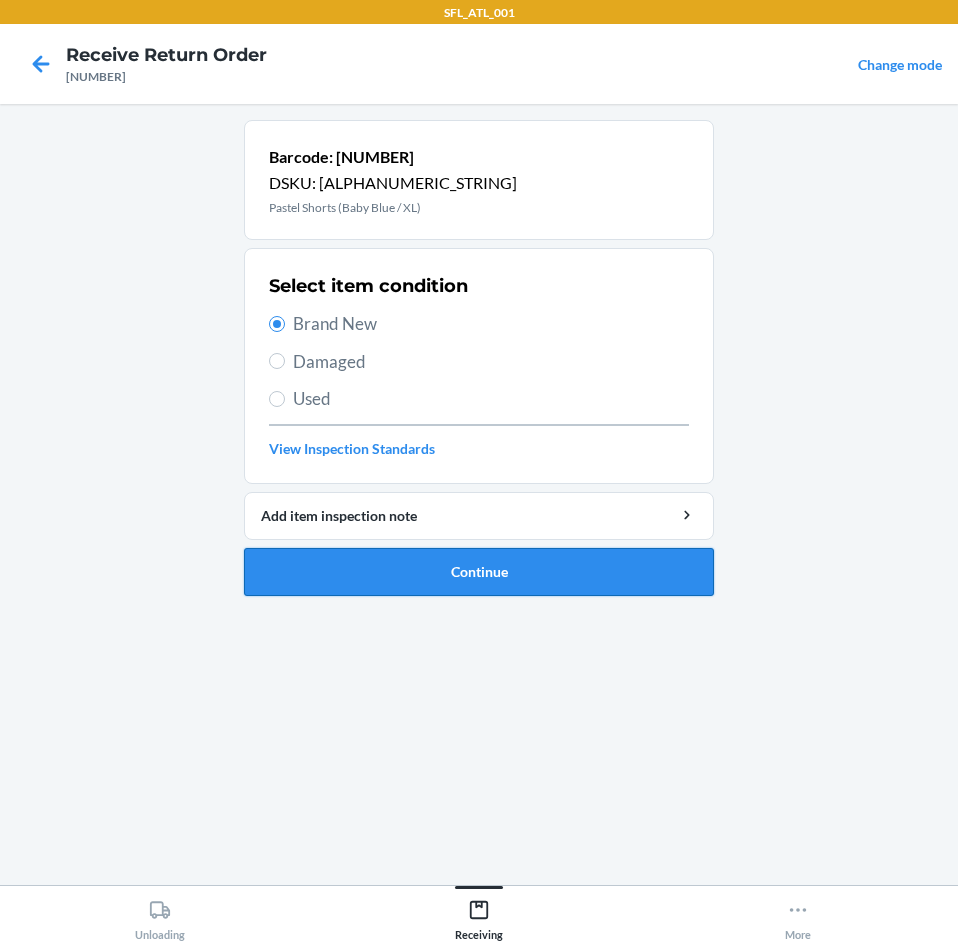 click on "Continue" at bounding box center [479, 572] 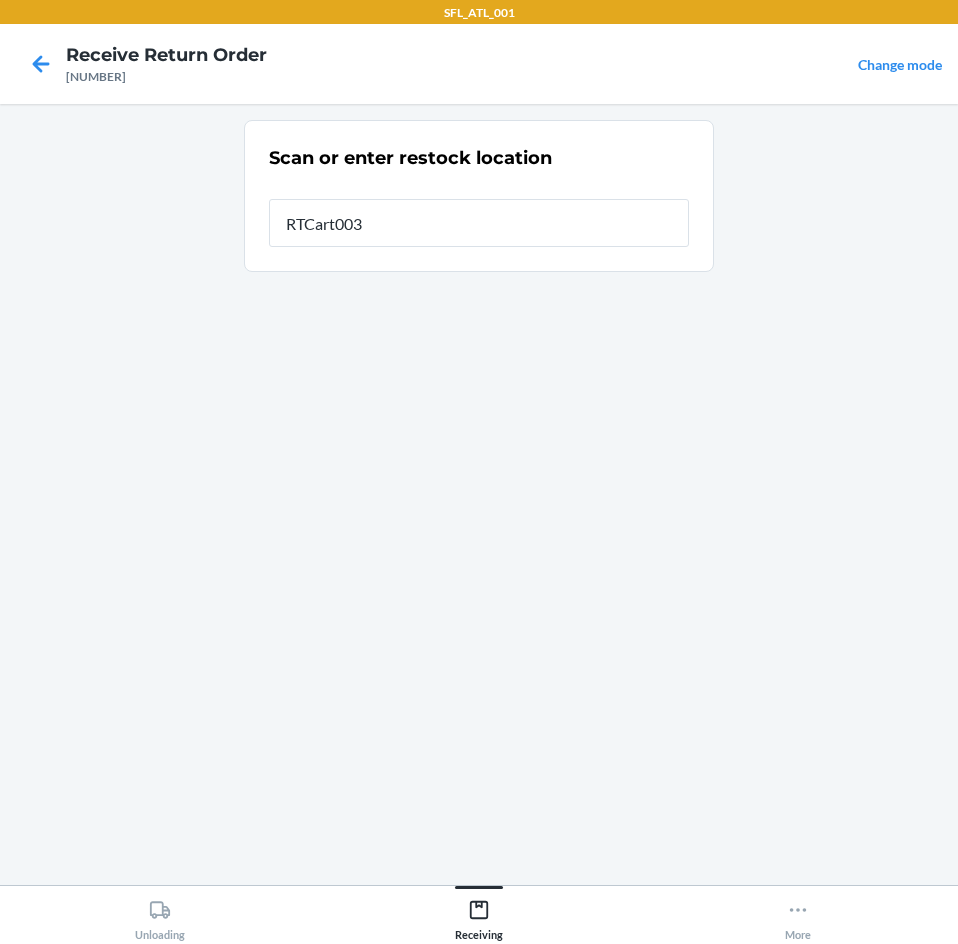 type on "RTCart003" 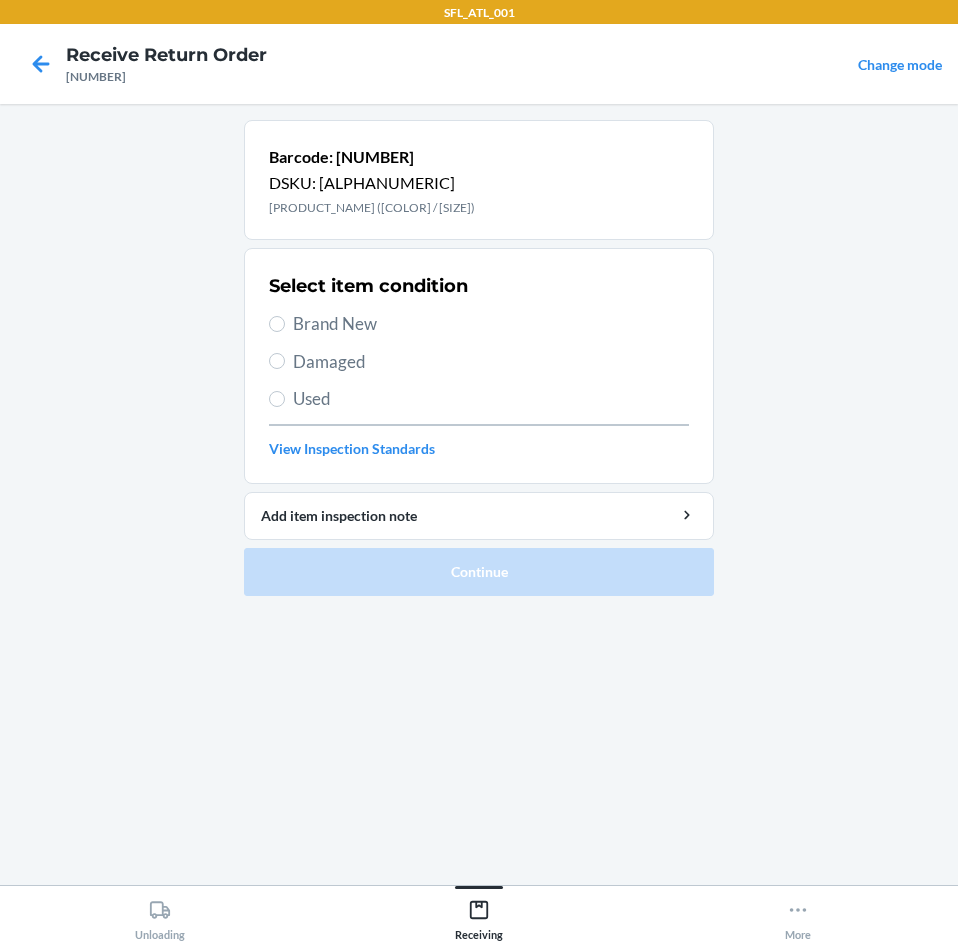click on "Brand New" at bounding box center [491, 324] 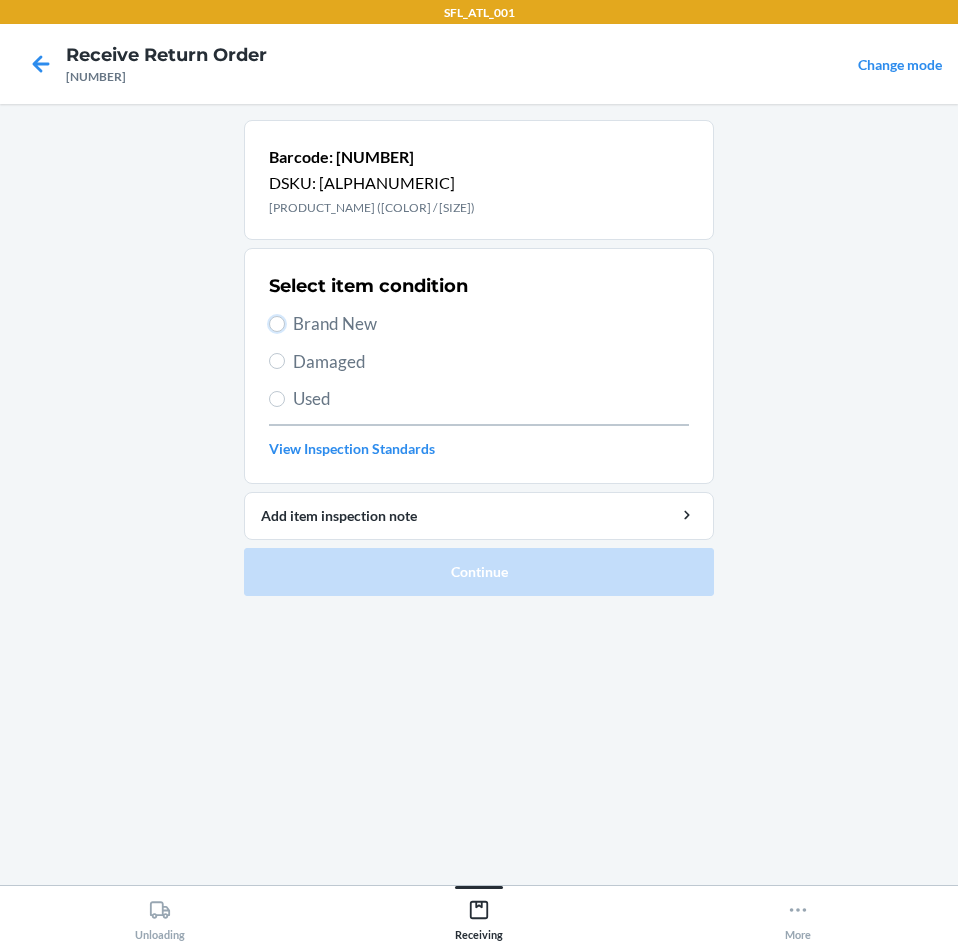 click on "Brand New" at bounding box center [277, 324] 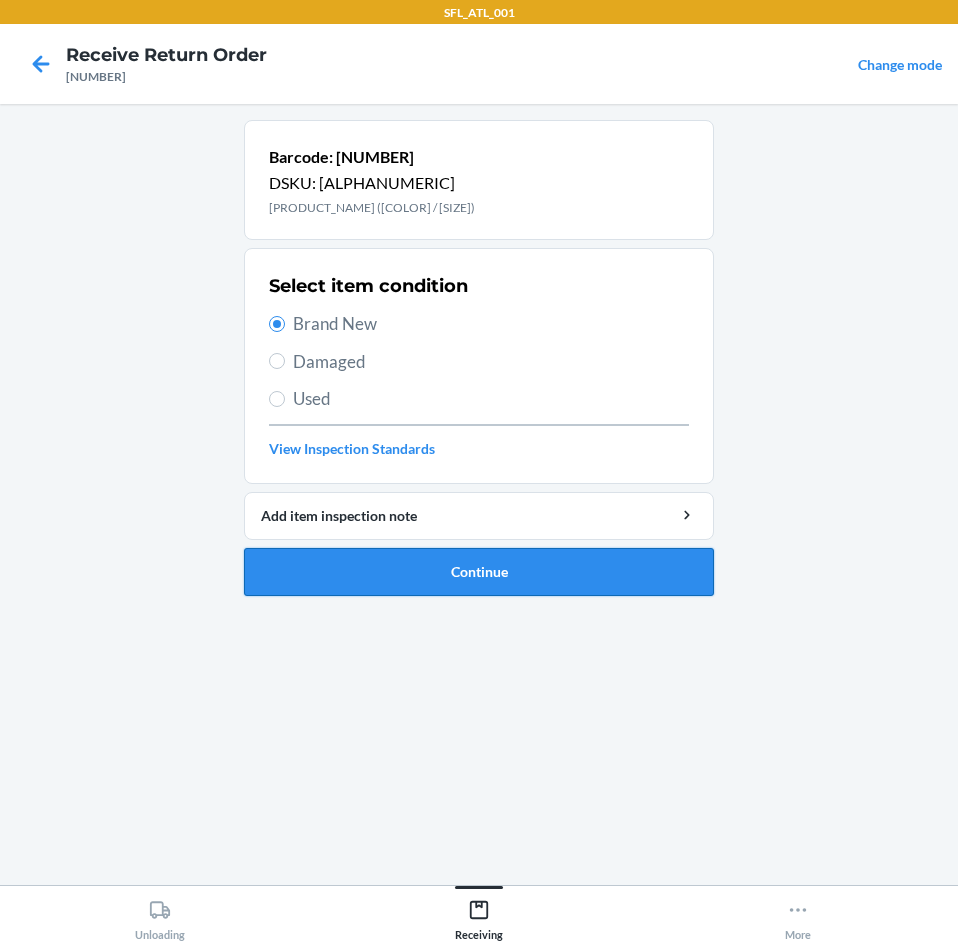 click on "Continue" at bounding box center (479, 572) 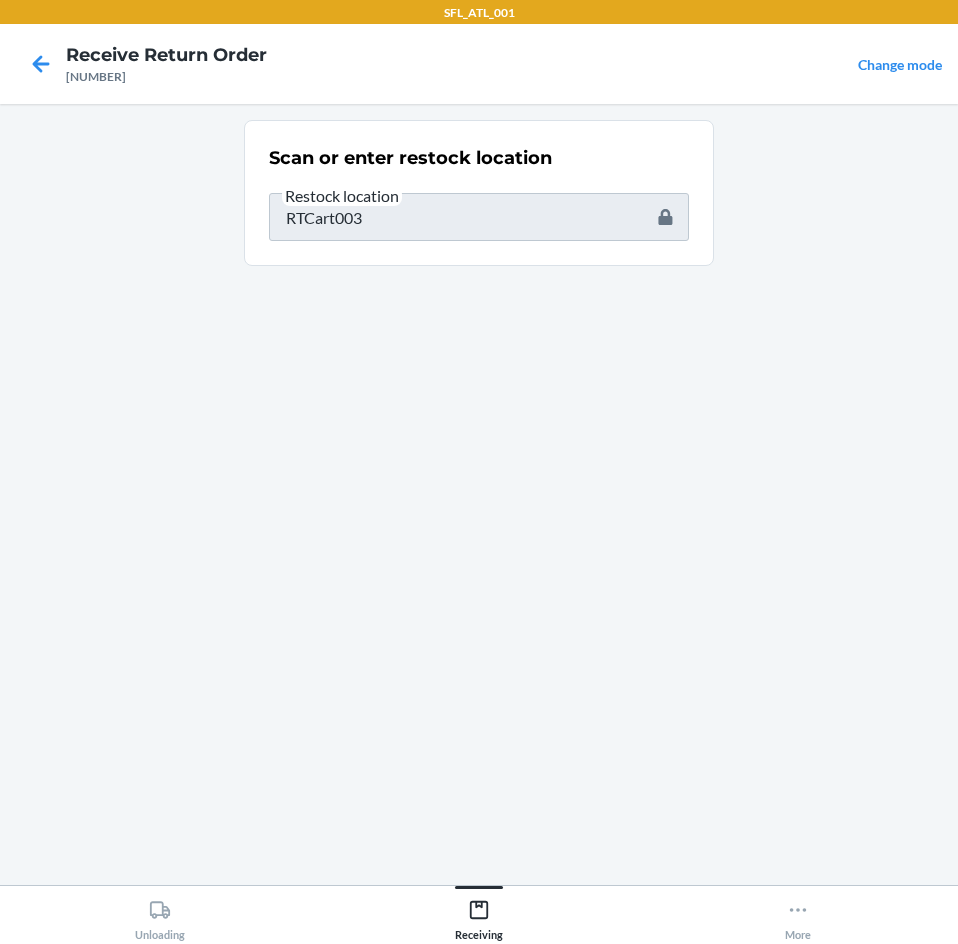 type on "[NUMBER]" 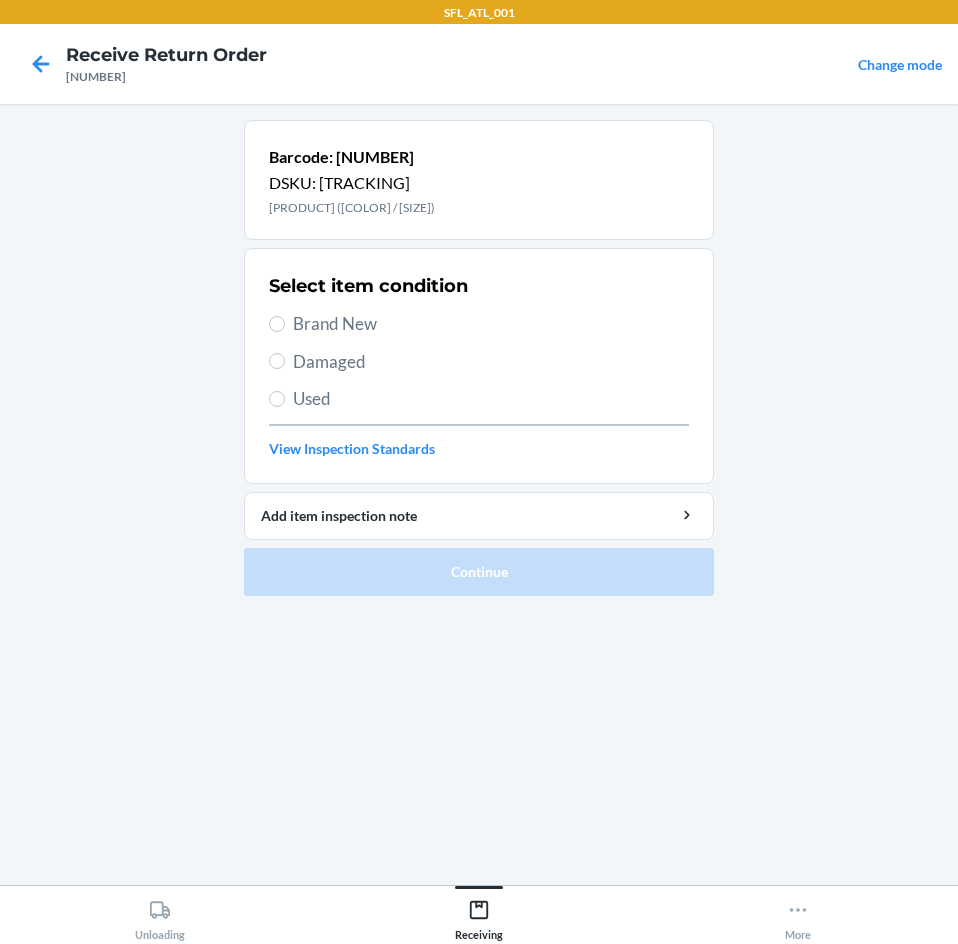 click on "Brand New" at bounding box center (491, 324) 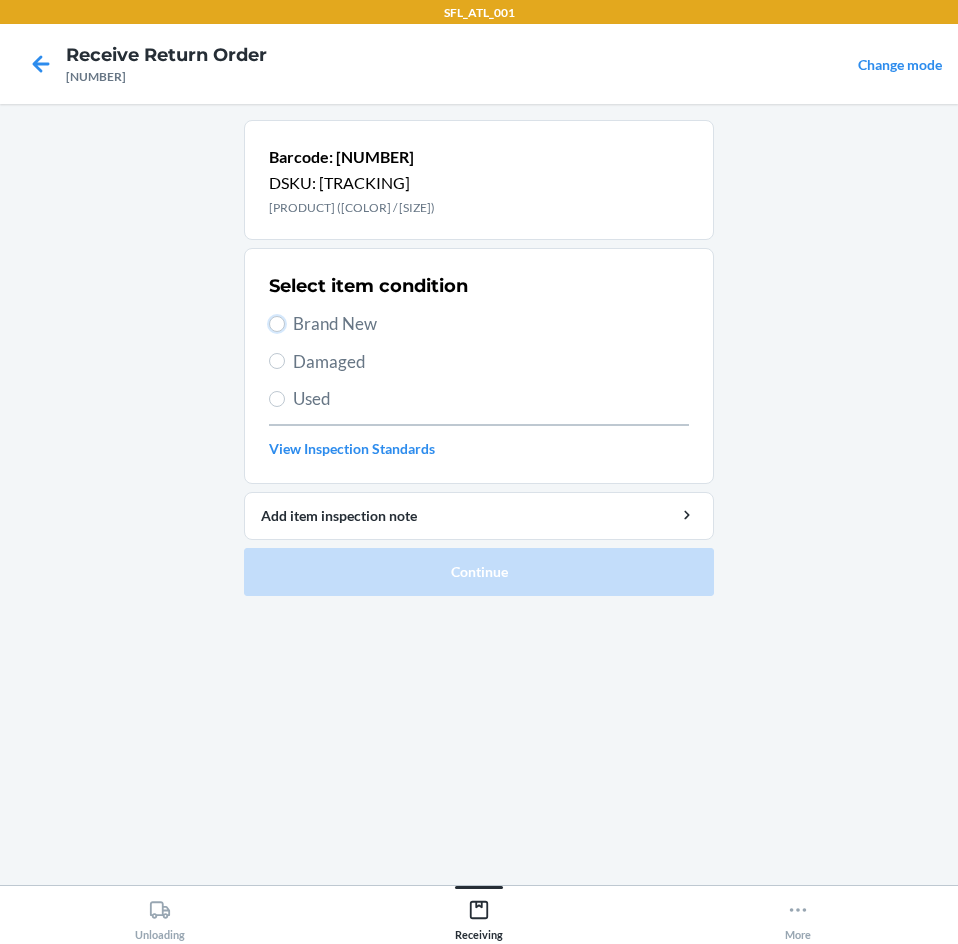 click on "Brand New" at bounding box center [277, 324] 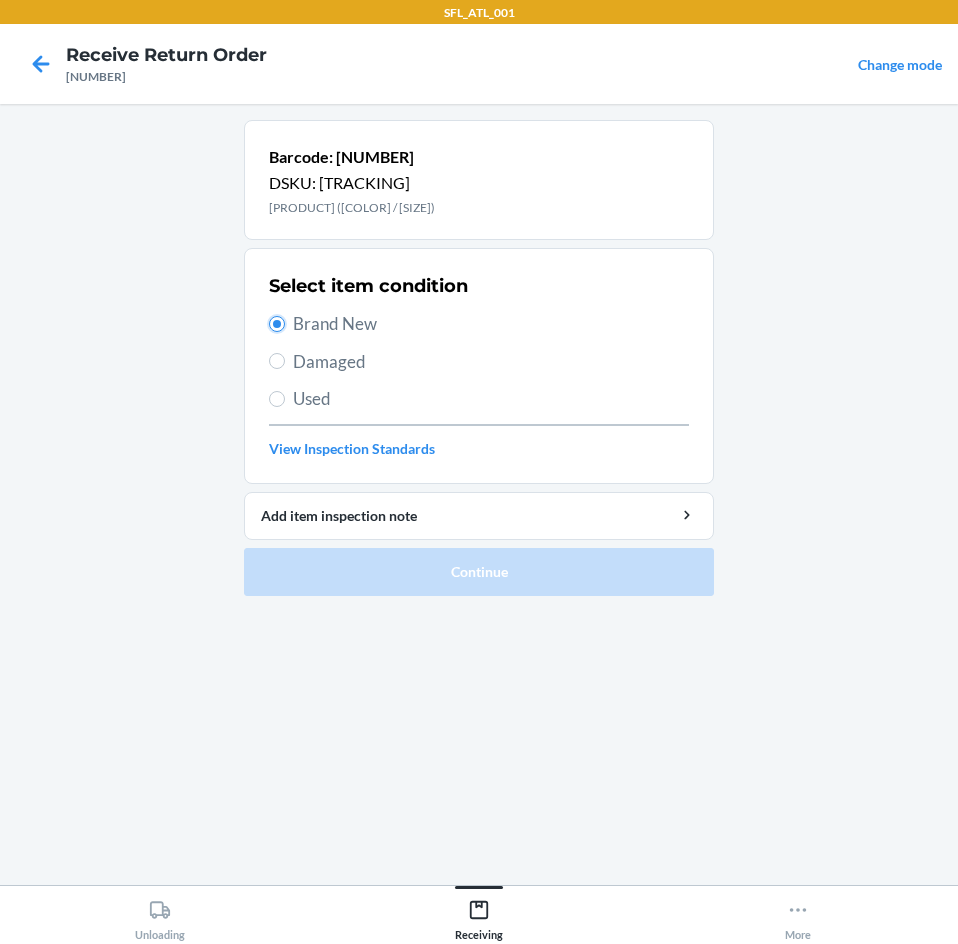 radio on "true" 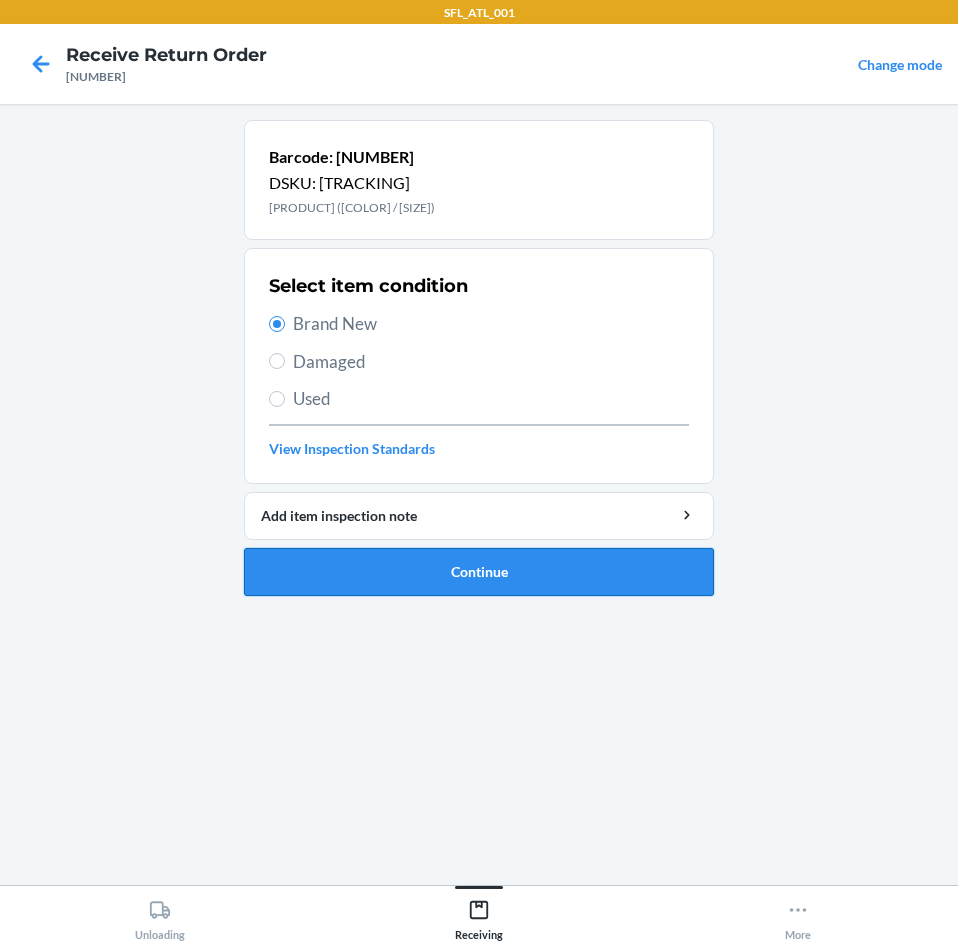 click on "Continue" at bounding box center (479, 572) 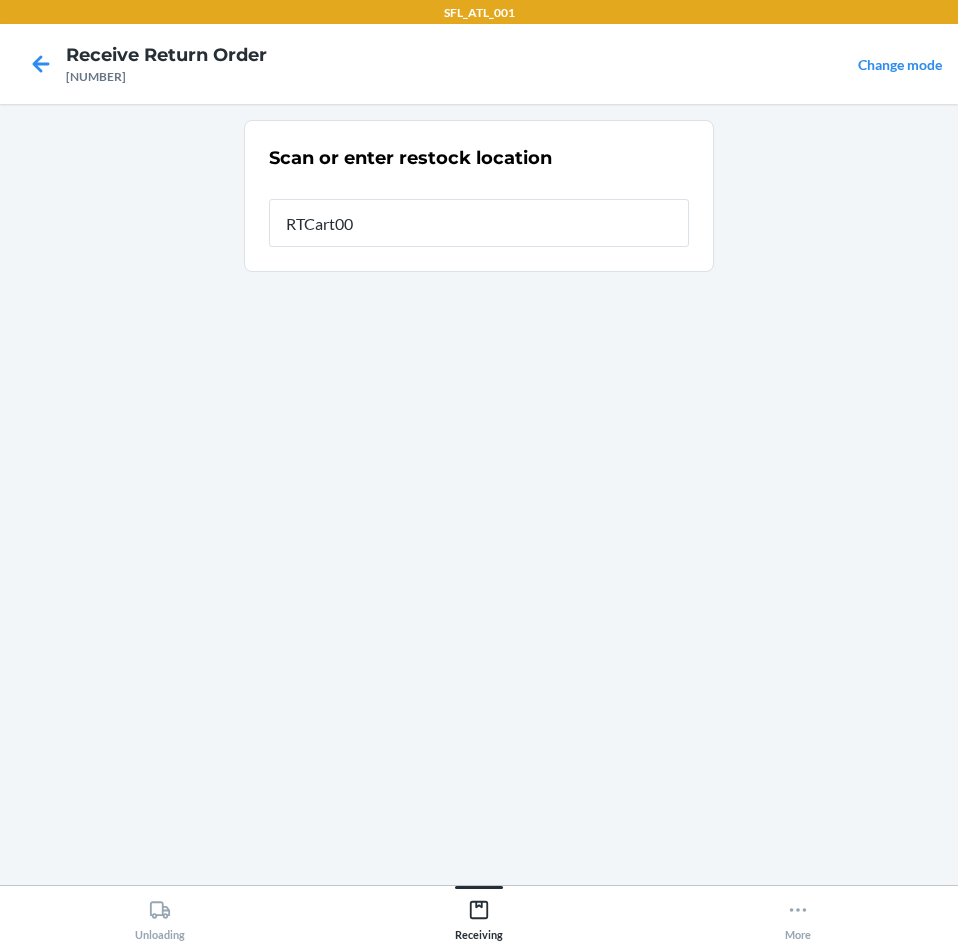 type on "RTCart003" 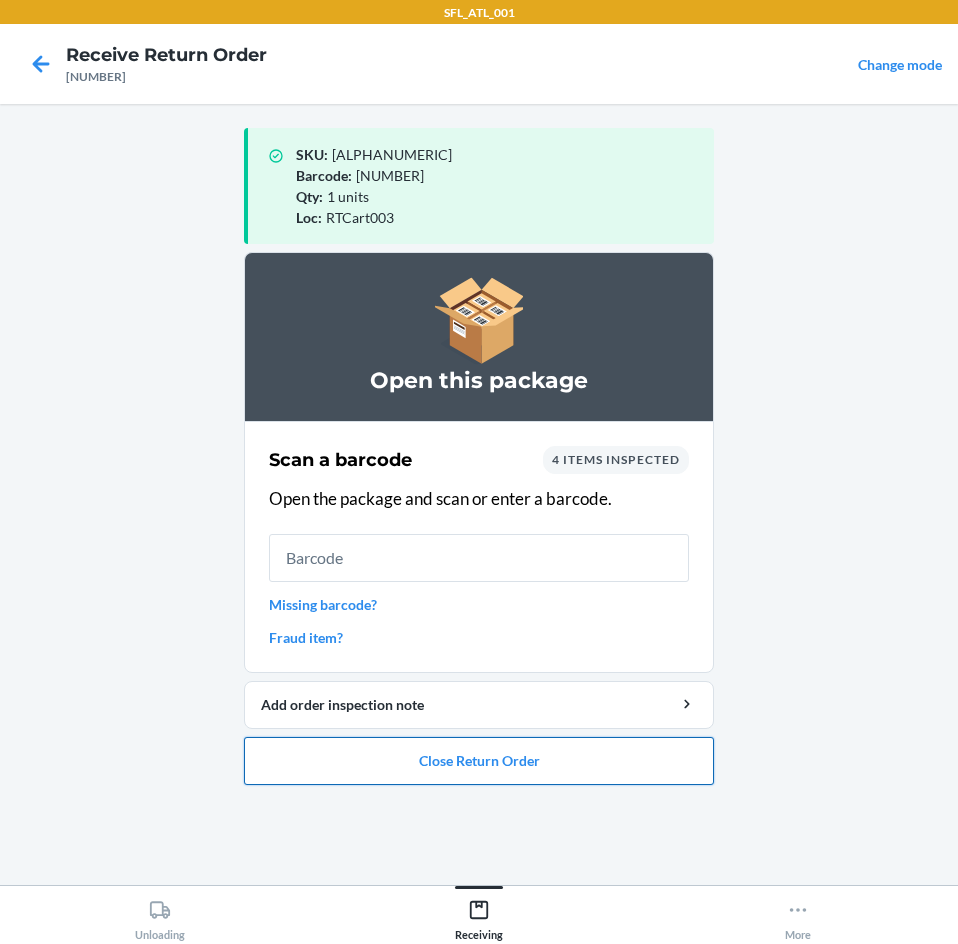click on "Close Return Order" at bounding box center [479, 761] 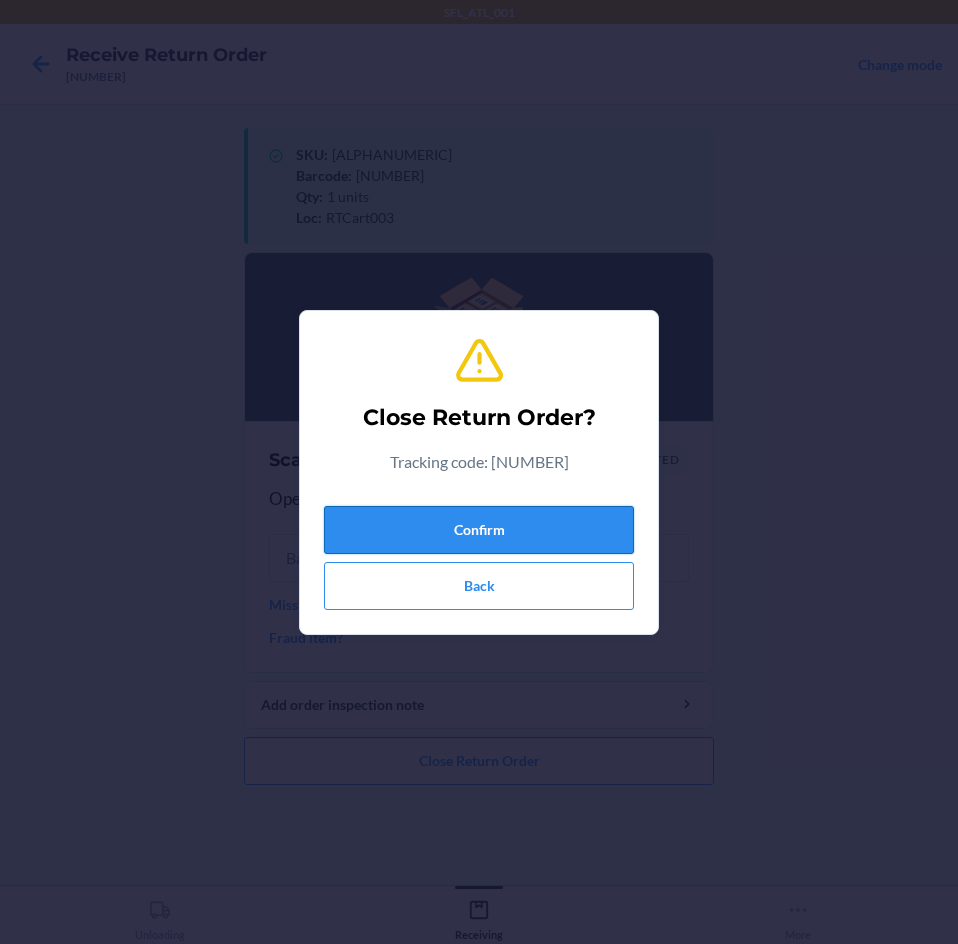 click on "Confirm" at bounding box center [479, 530] 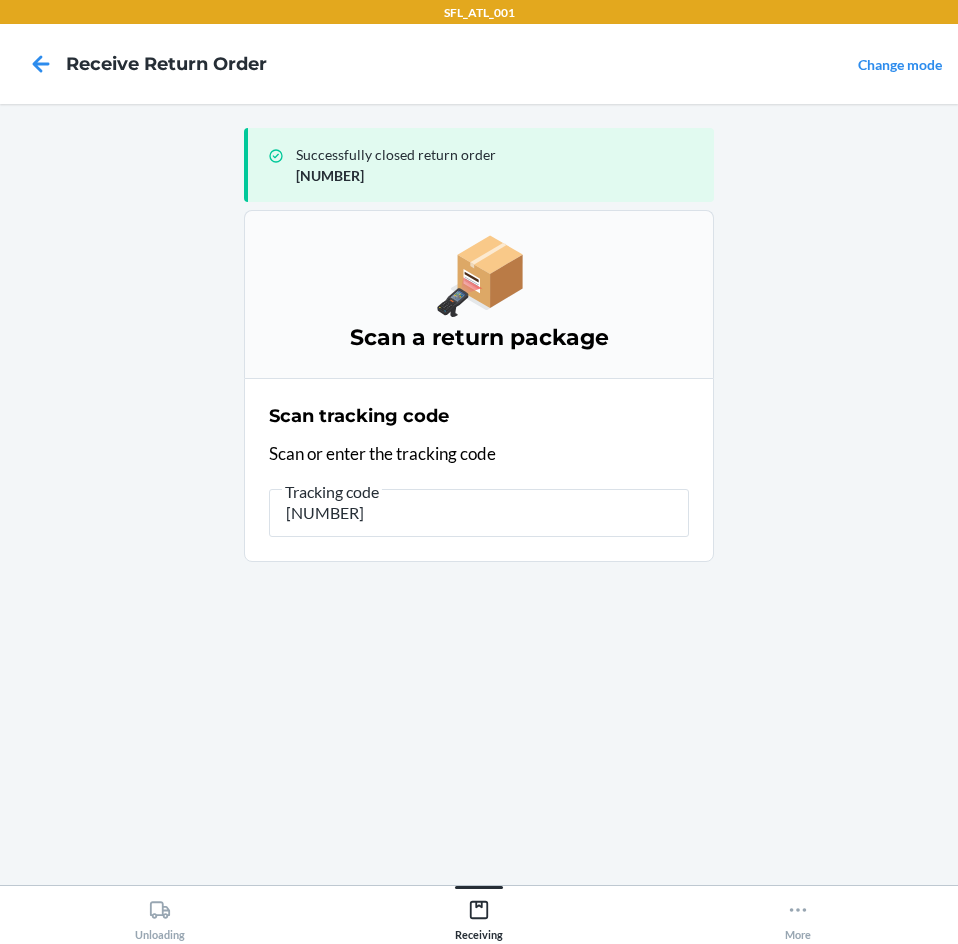 type on "[NUMBER]" 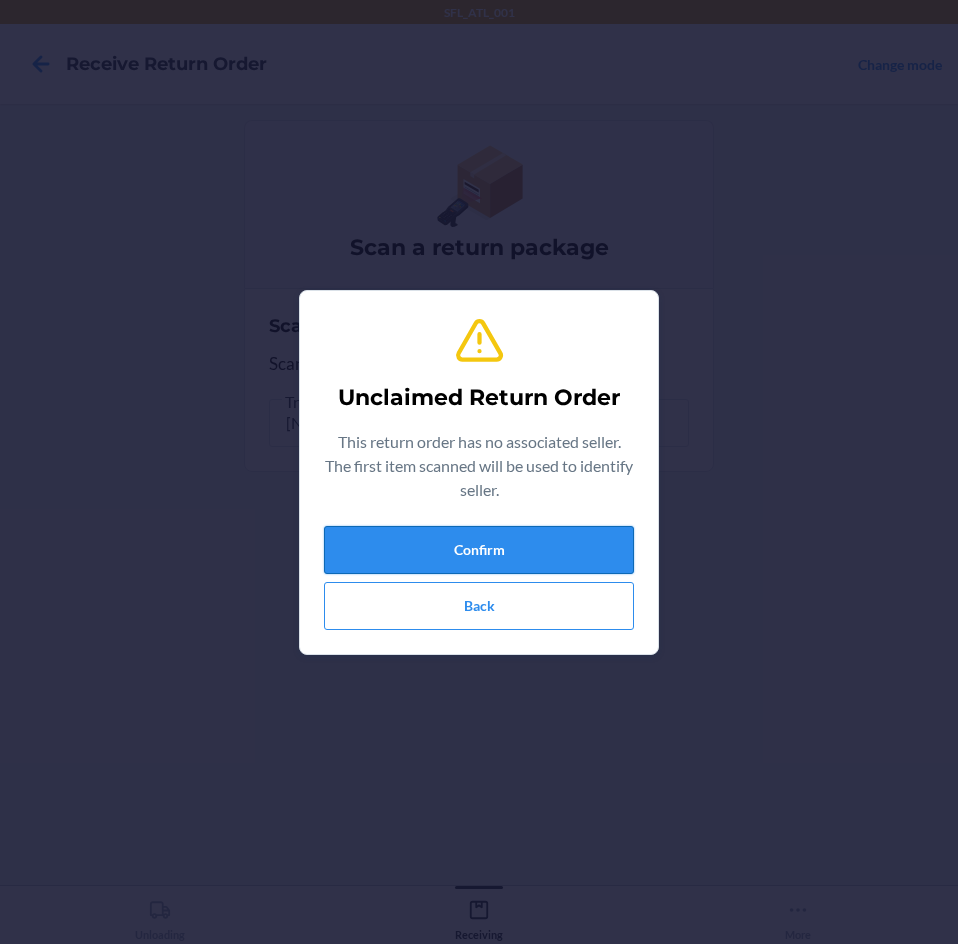 click on "Confirm" at bounding box center [479, 550] 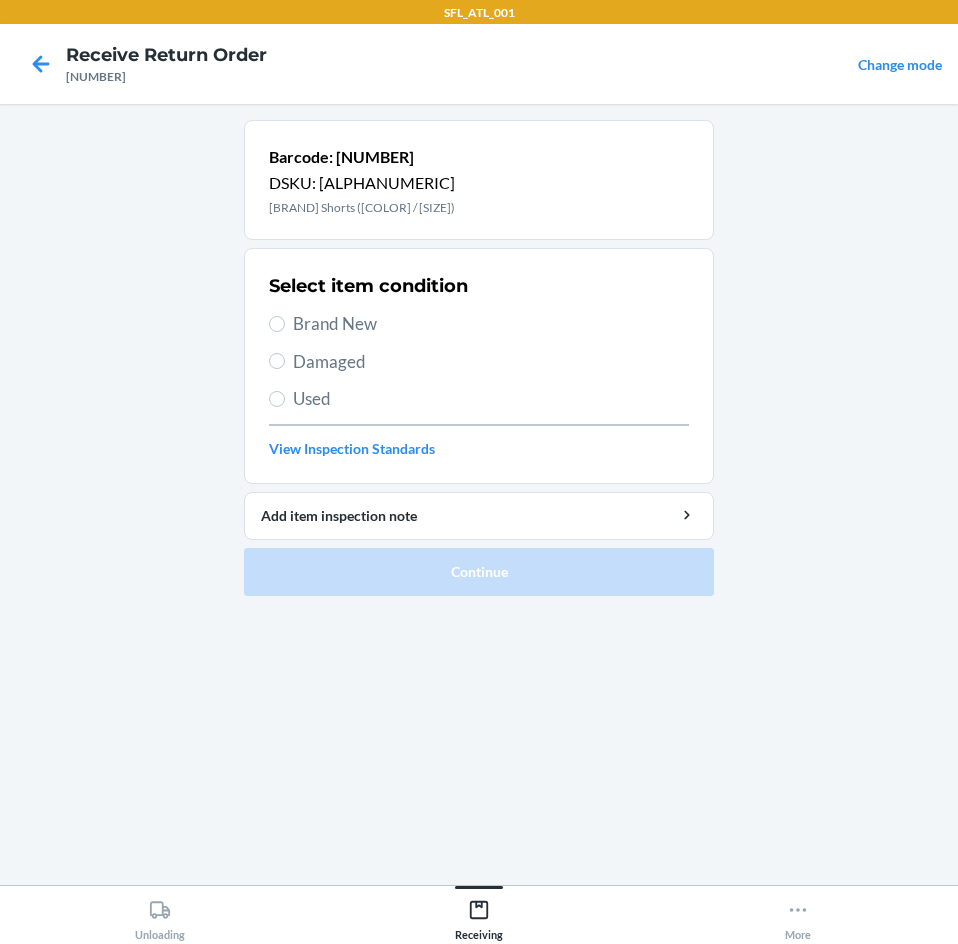 click on "Brand New" at bounding box center (491, 324) 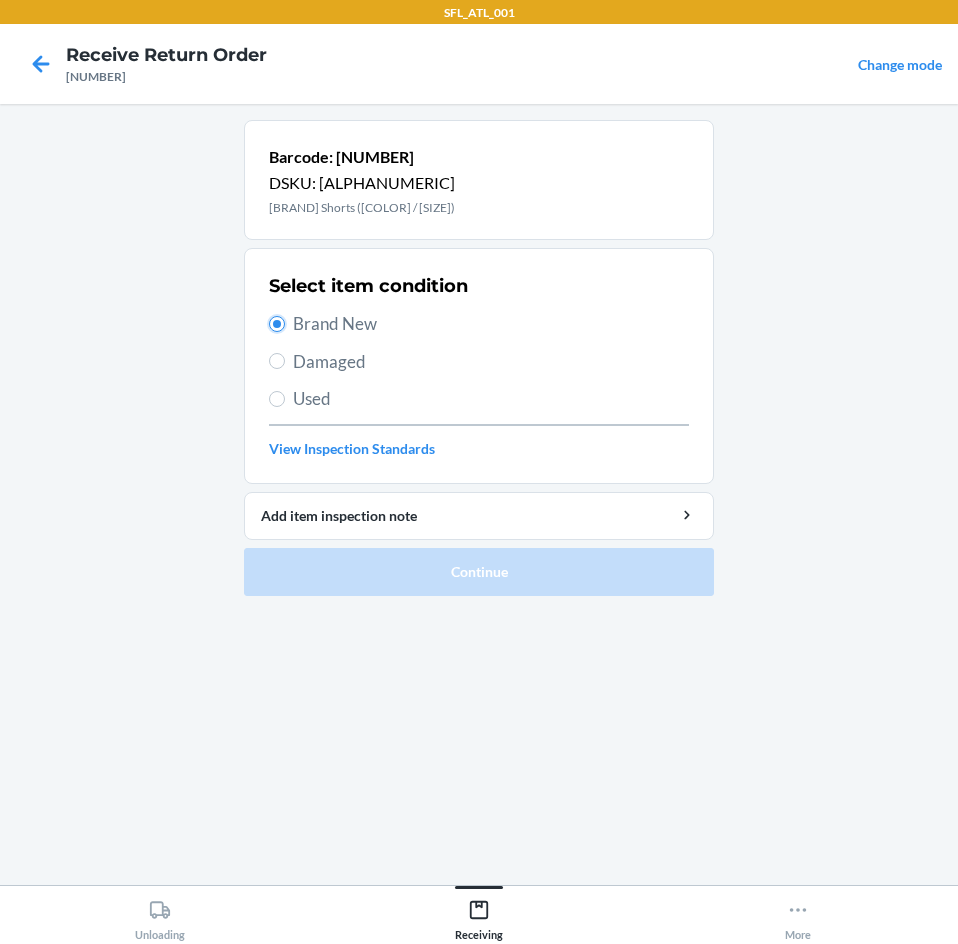 radio on "true" 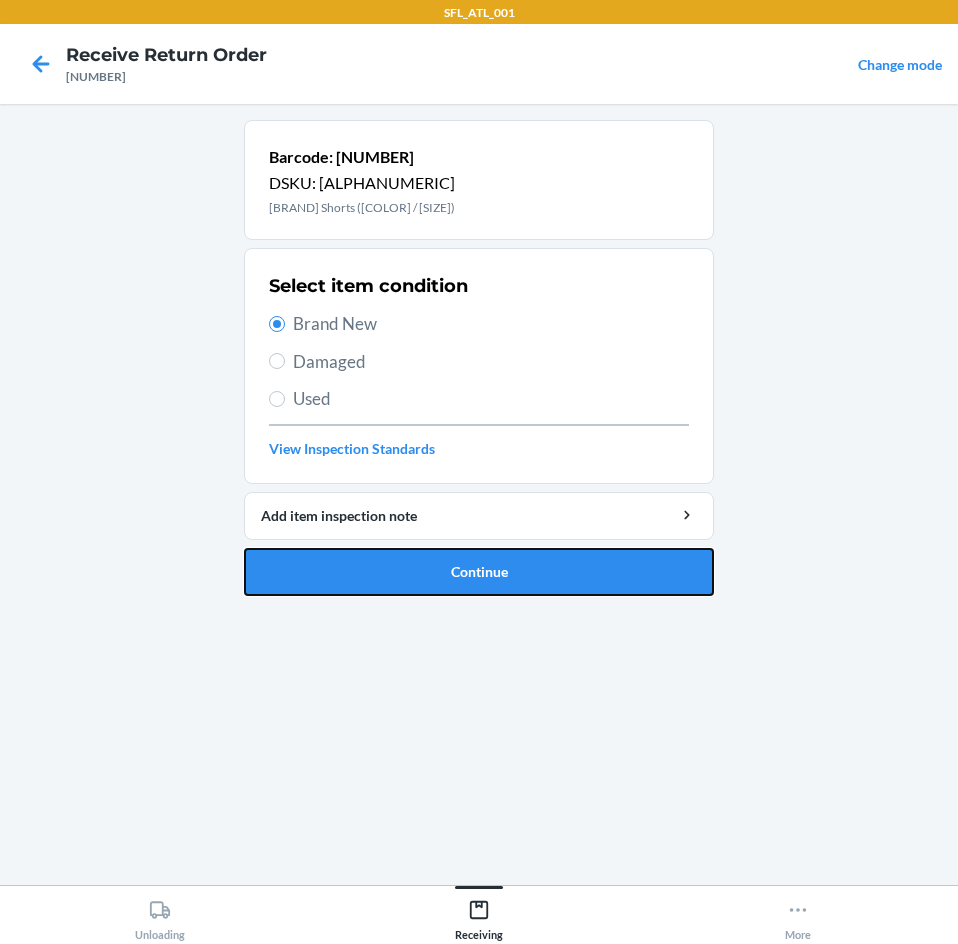 drag, startPoint x: 500, startPoint y: 568, endPoint x: 492, endPoint y: 578, distance: 12.806249 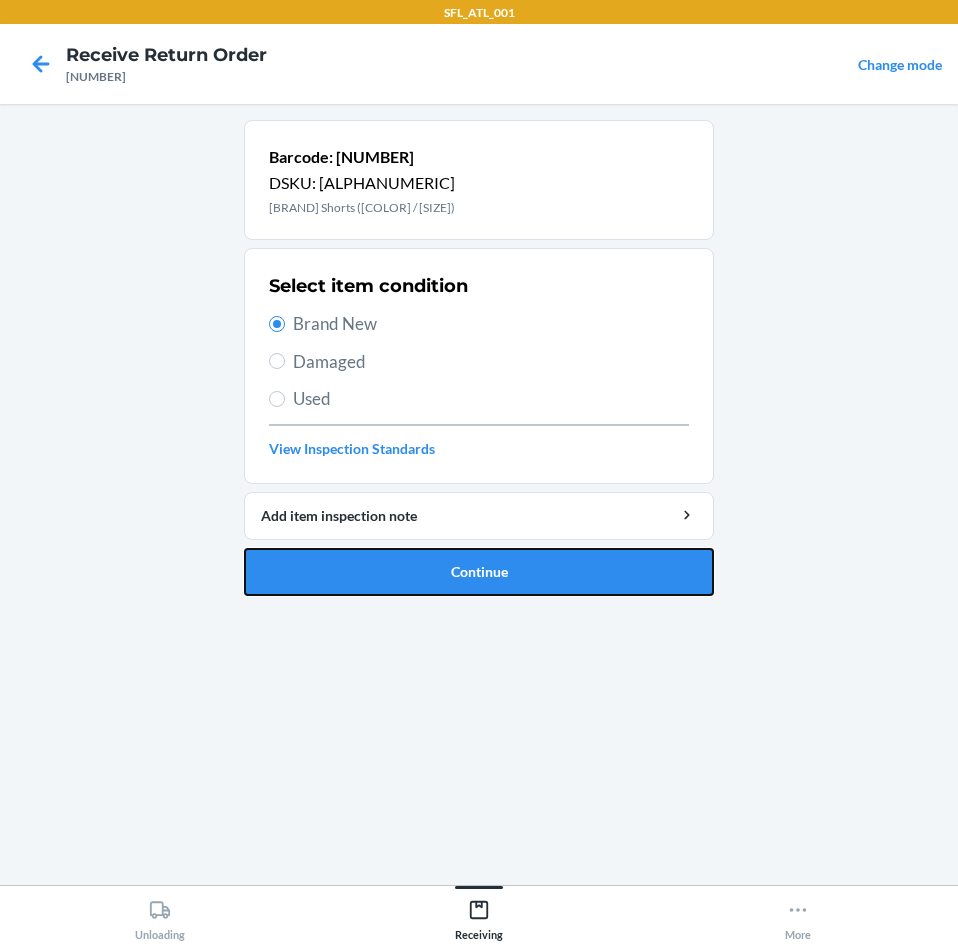 click on "Continue" at bounding box center [479, 572] 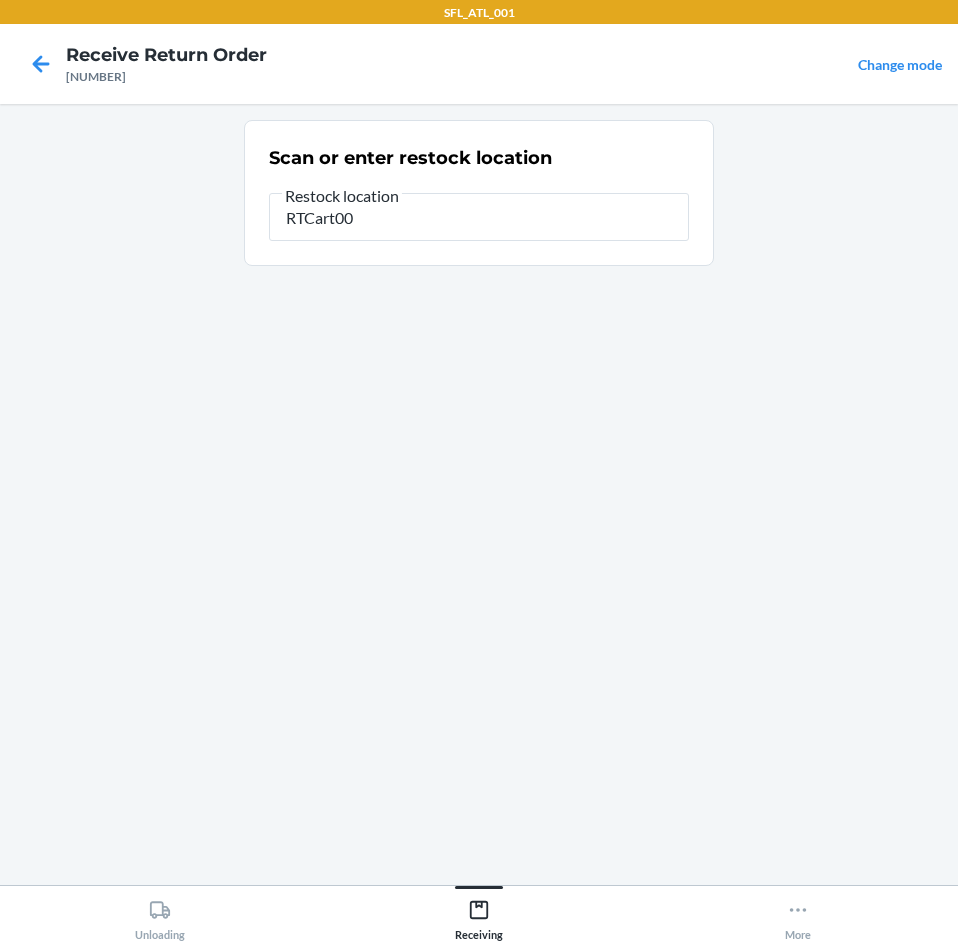type on "RTCart003" 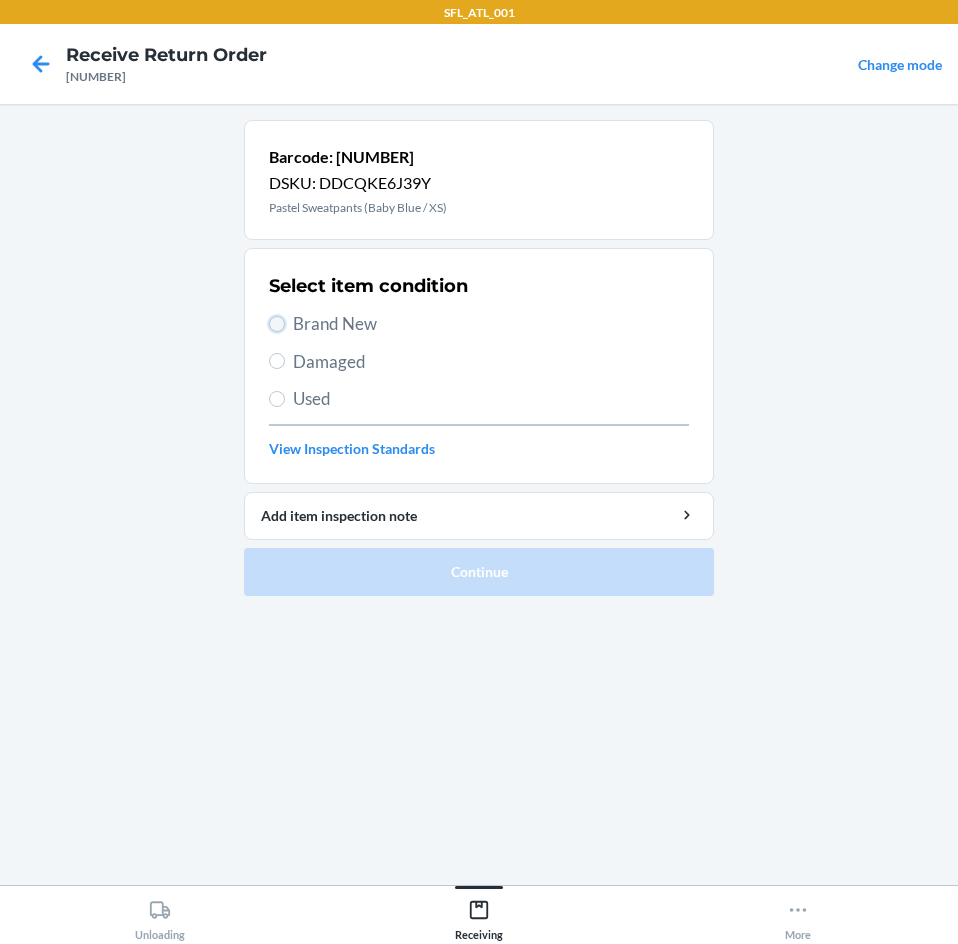 click on "Brand New" at bounding box center [277, 324] 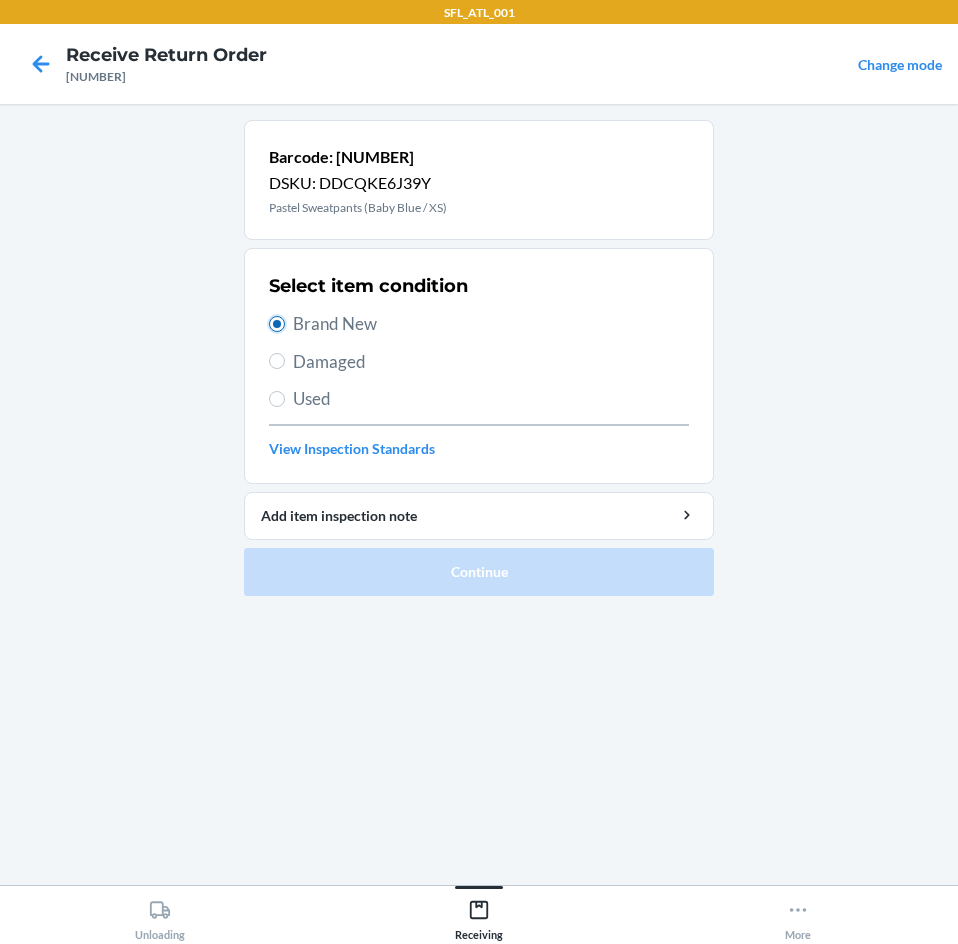 radio on "true" 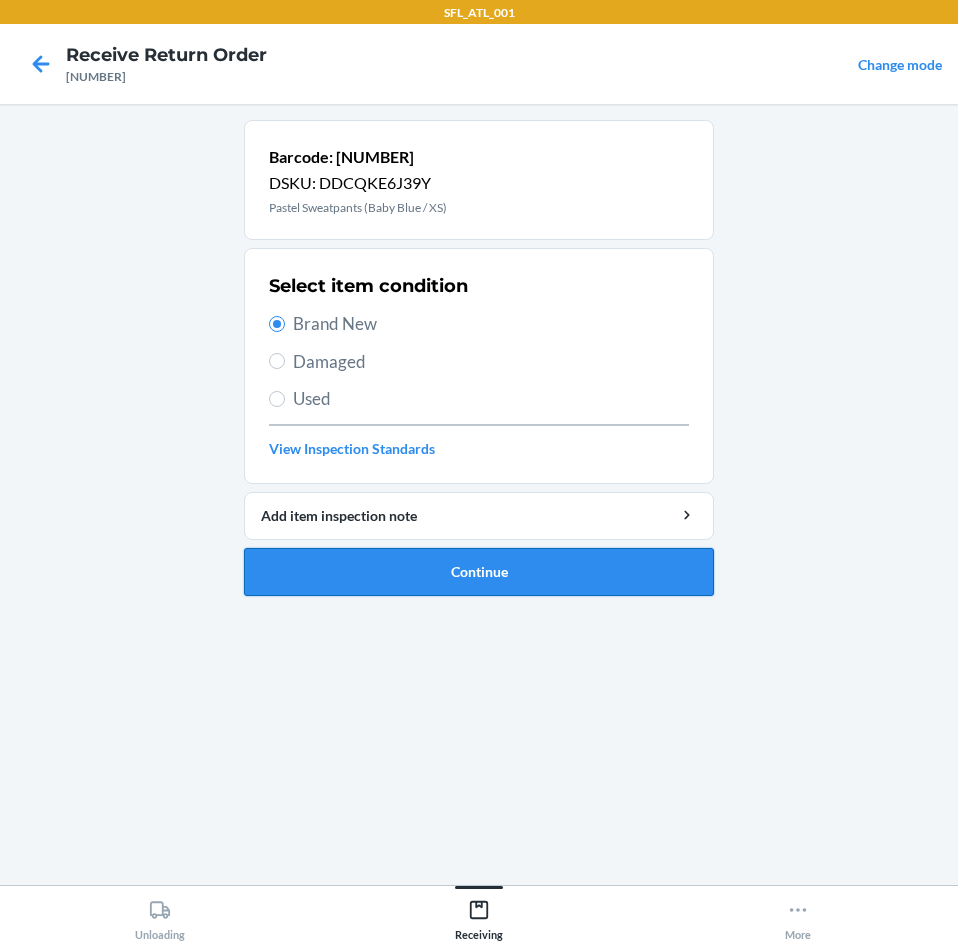 click on "Continue" at bounding box center [479, 572] 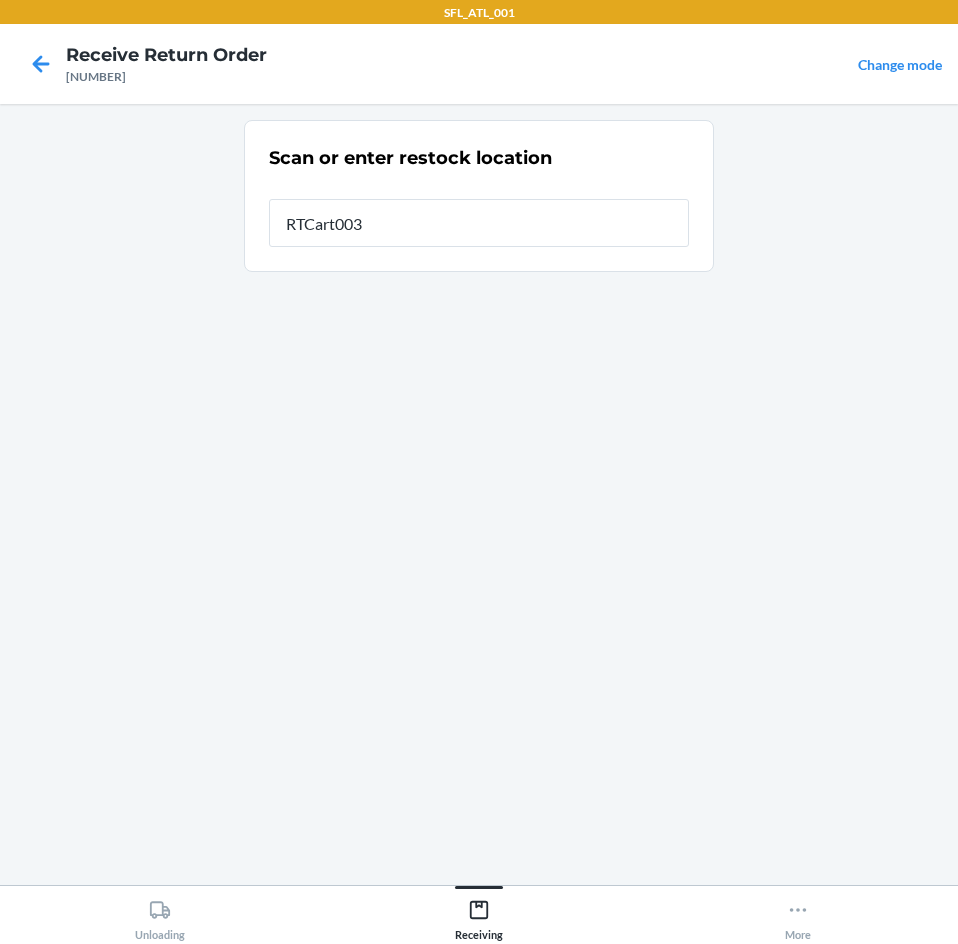 type on "RTCart003" 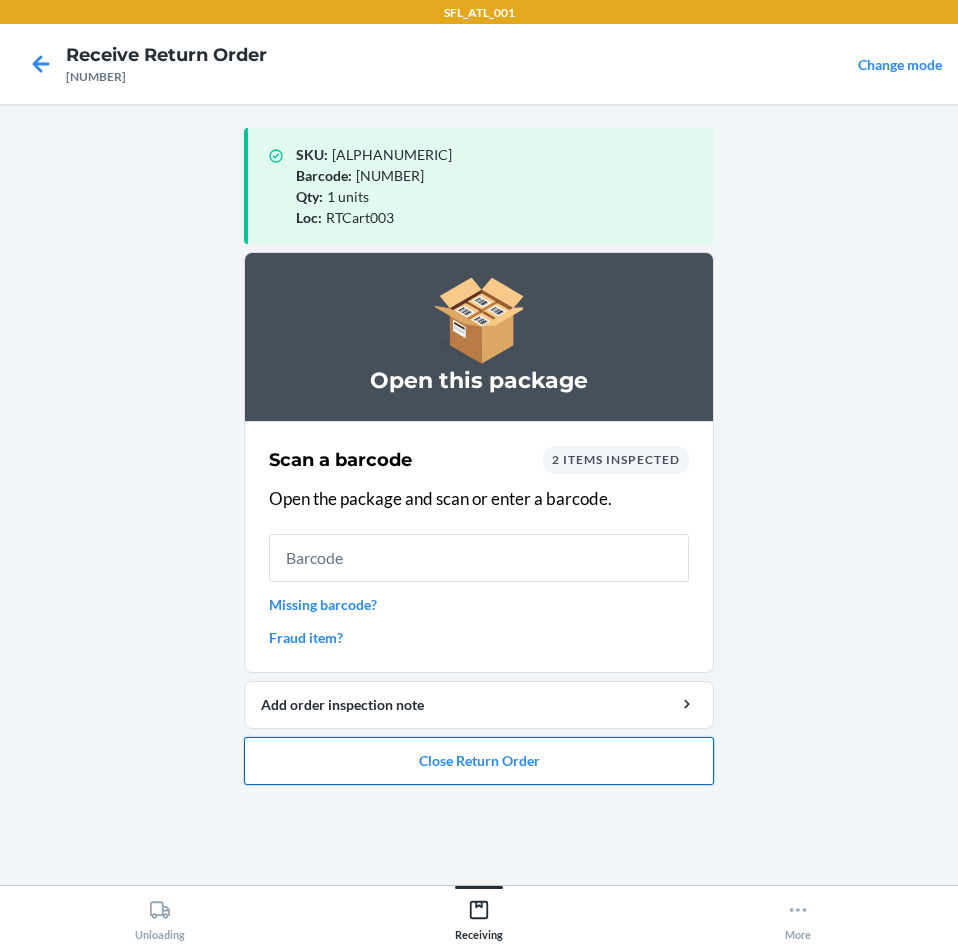 click on "Close Return Order" at bounding box center (479, 761) 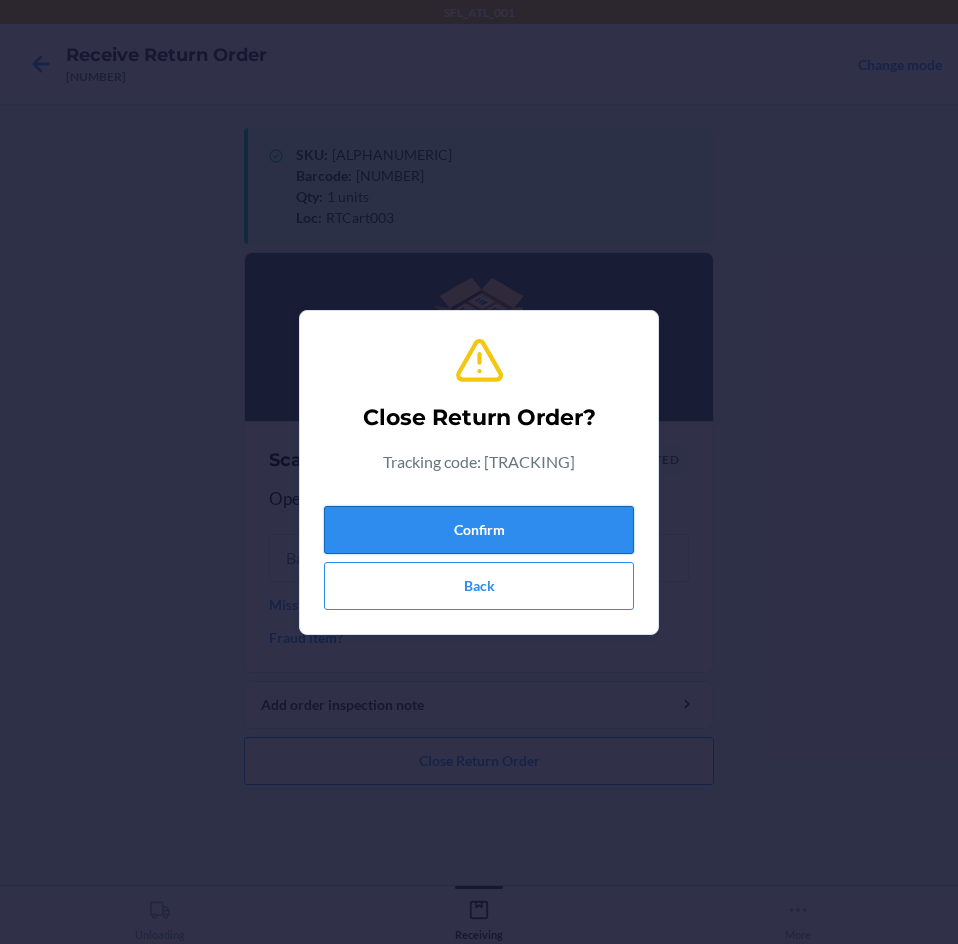 click on "Confirm" at bounding box center (479, 530) 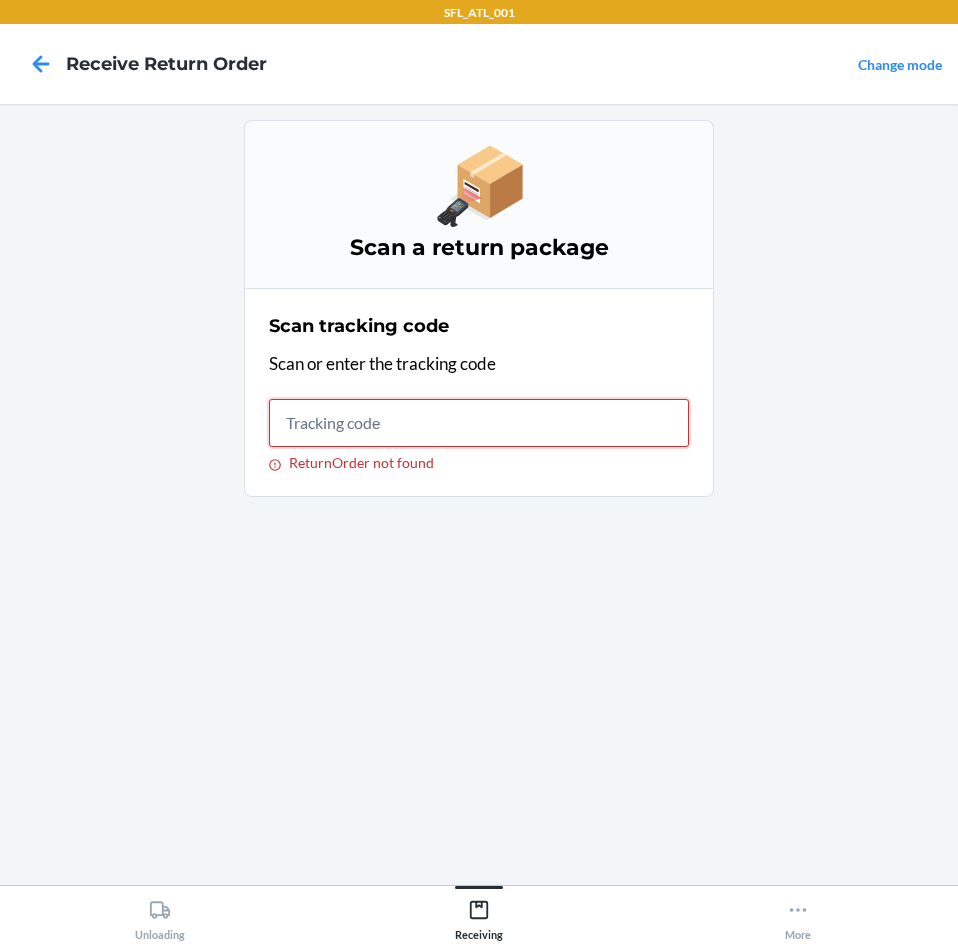 click on "ReturnOrder not found" at bounding box center [479, 423] 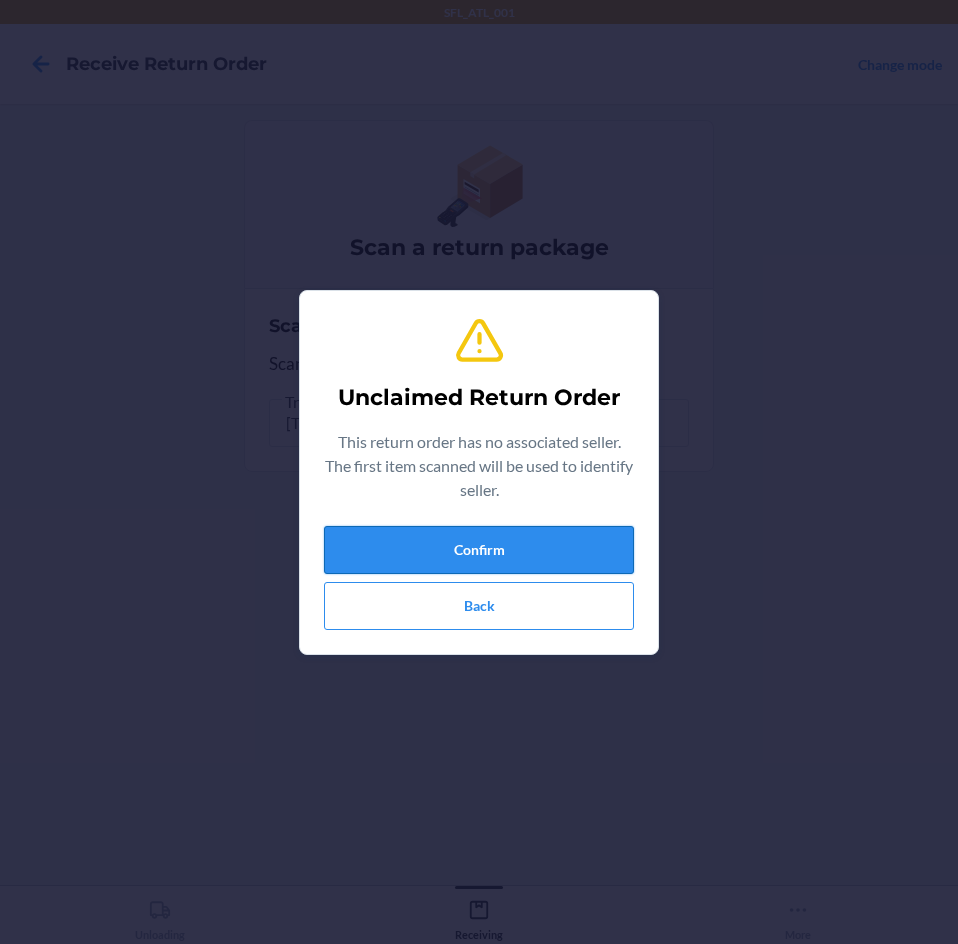 click on "Confirm" at bounding box center (479, 550) 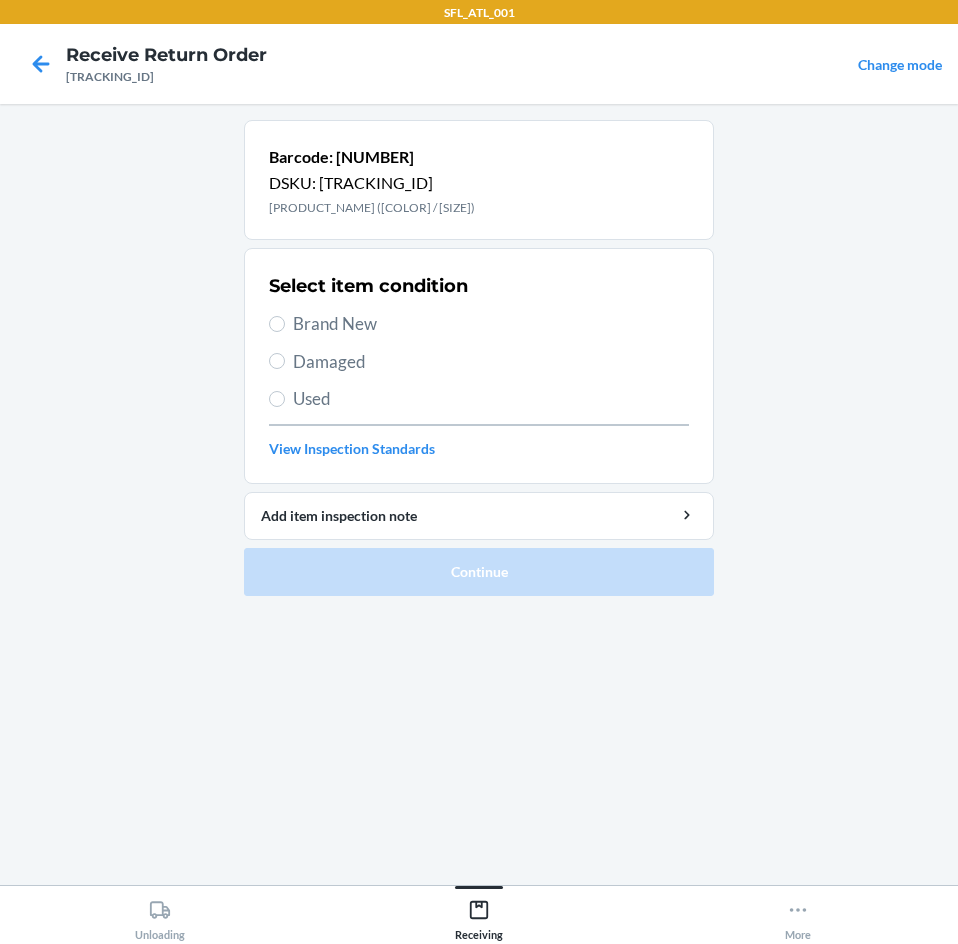 click on "Brand New" at bounding box center [491, 324] 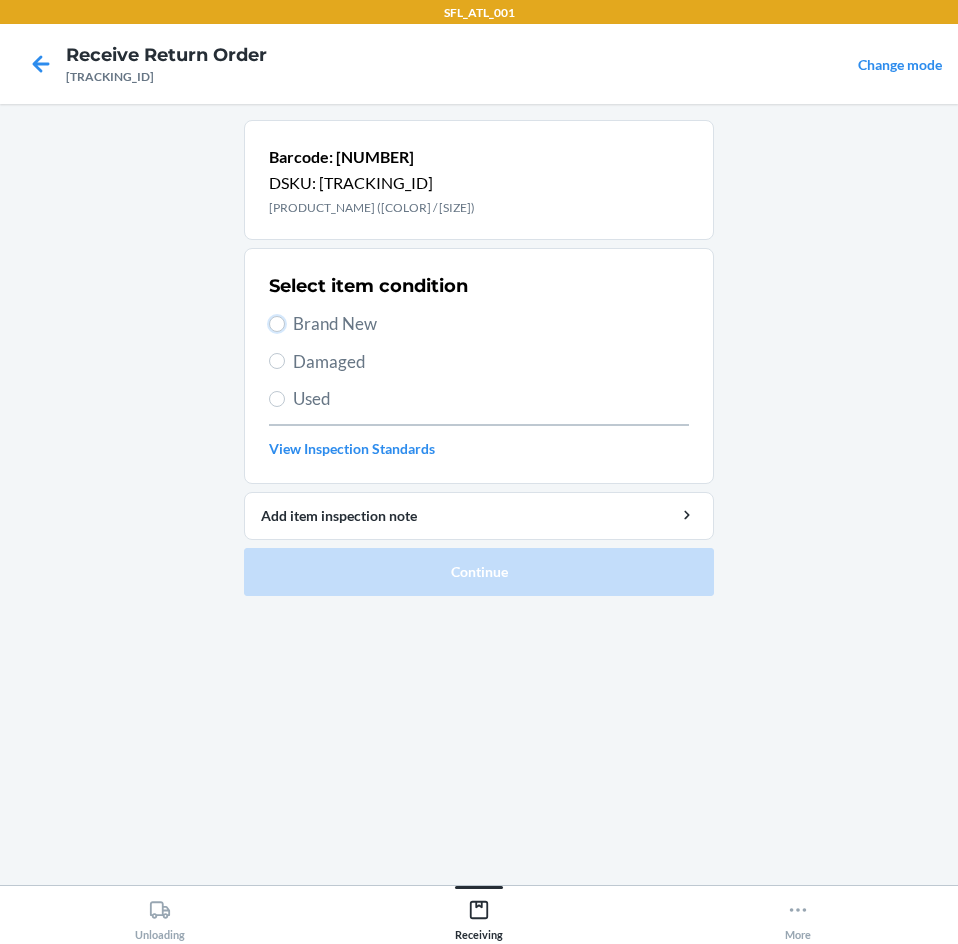 click on "Brand New" at bounding box center (277, 324) 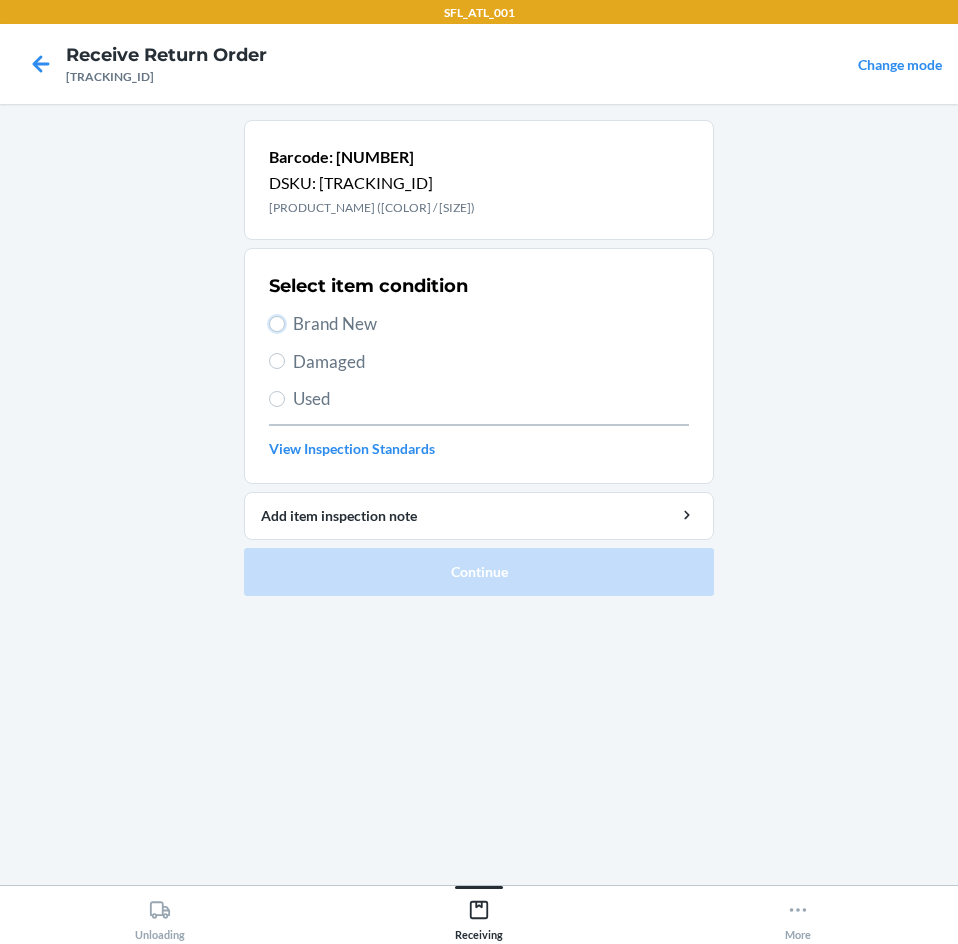 radio on "true" 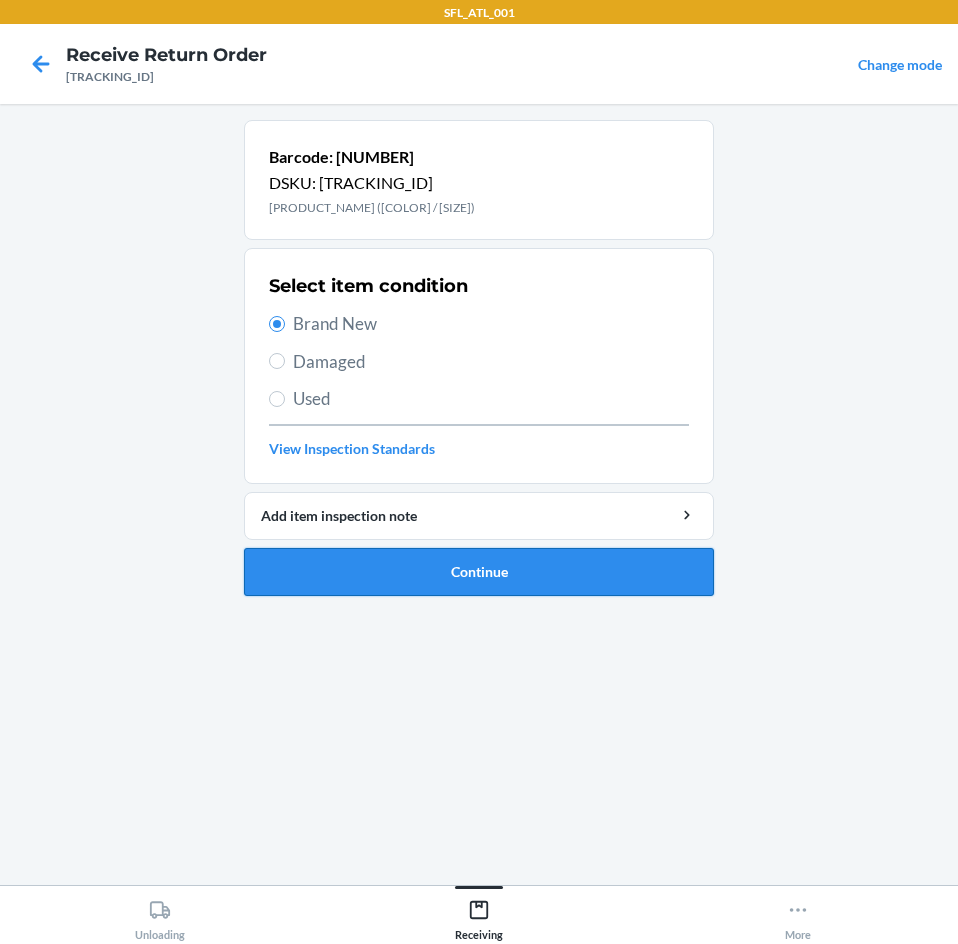 click on "Continue" at bounding box center [479, 572] 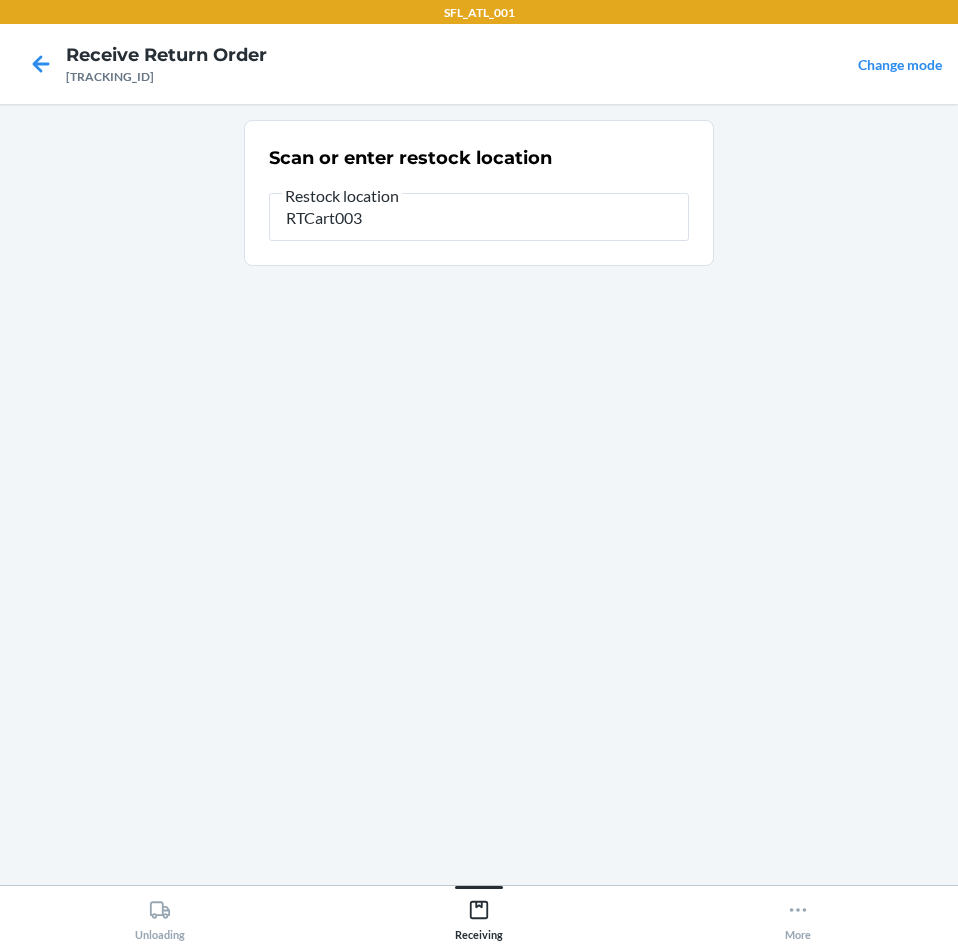 type on "RTCart003" 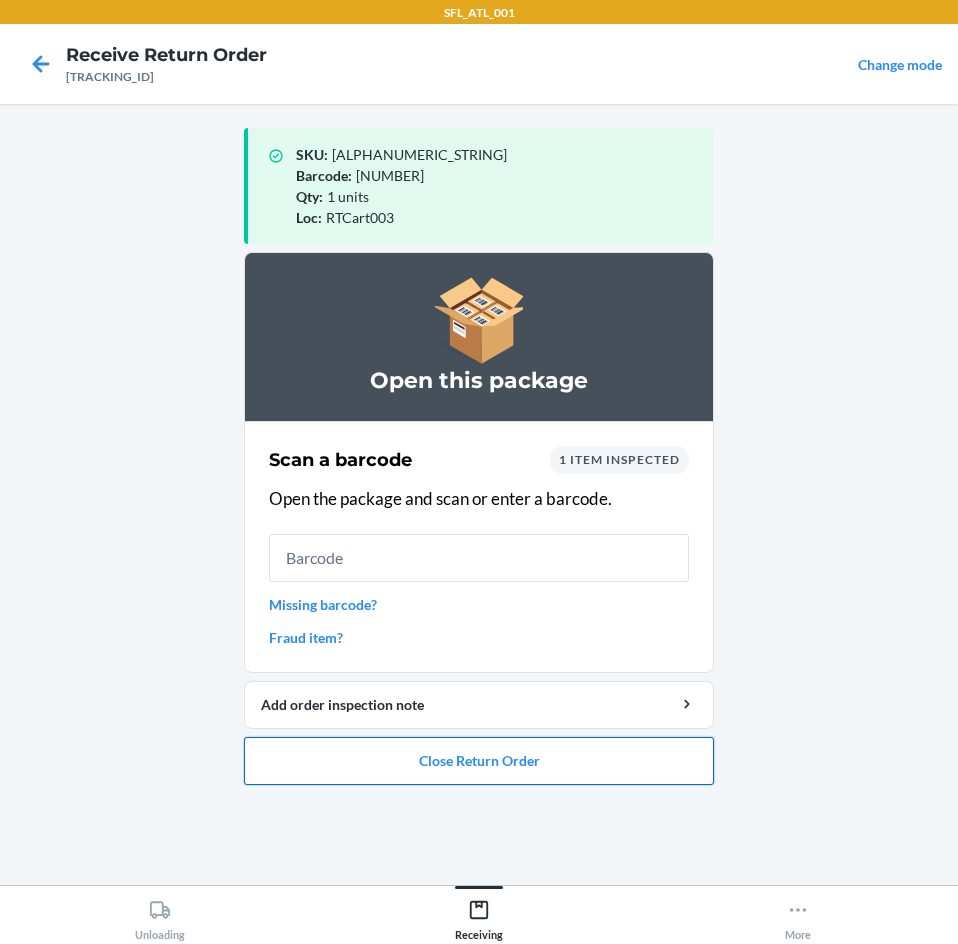 click on "Close Return Order" at bounding box center [479, 761] 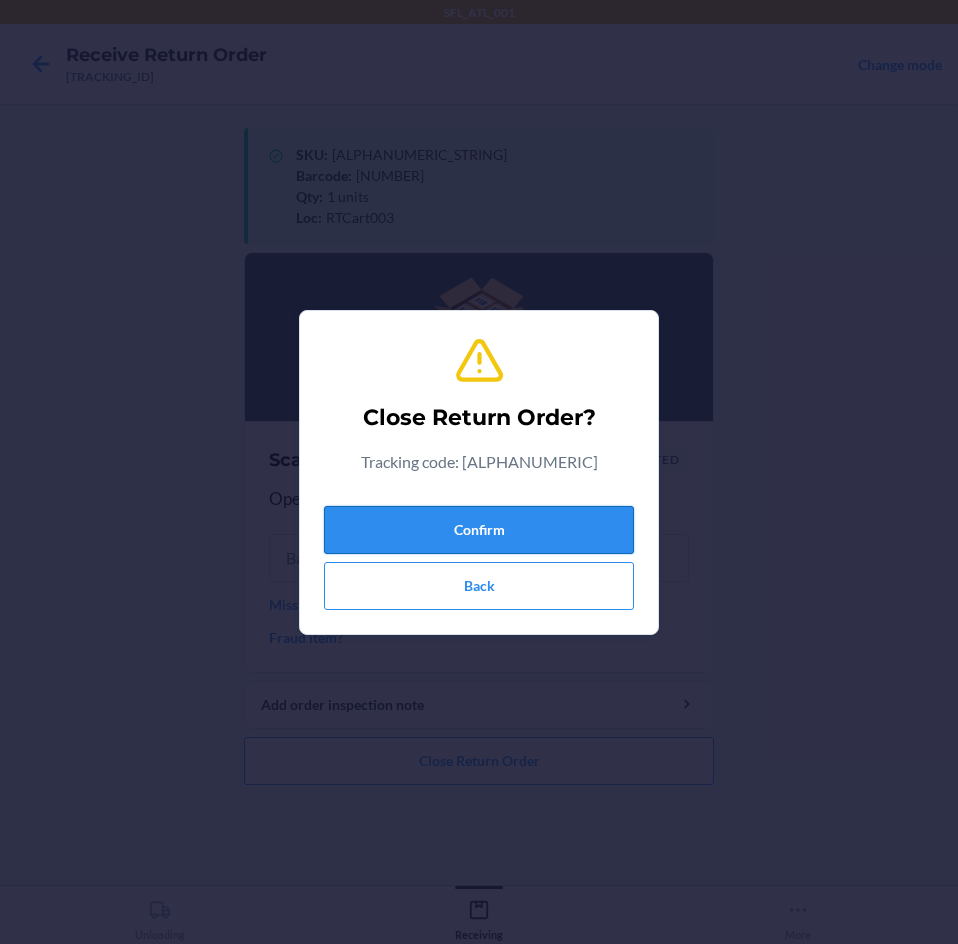 click on "Confirm" at bounding box center [479, 530] 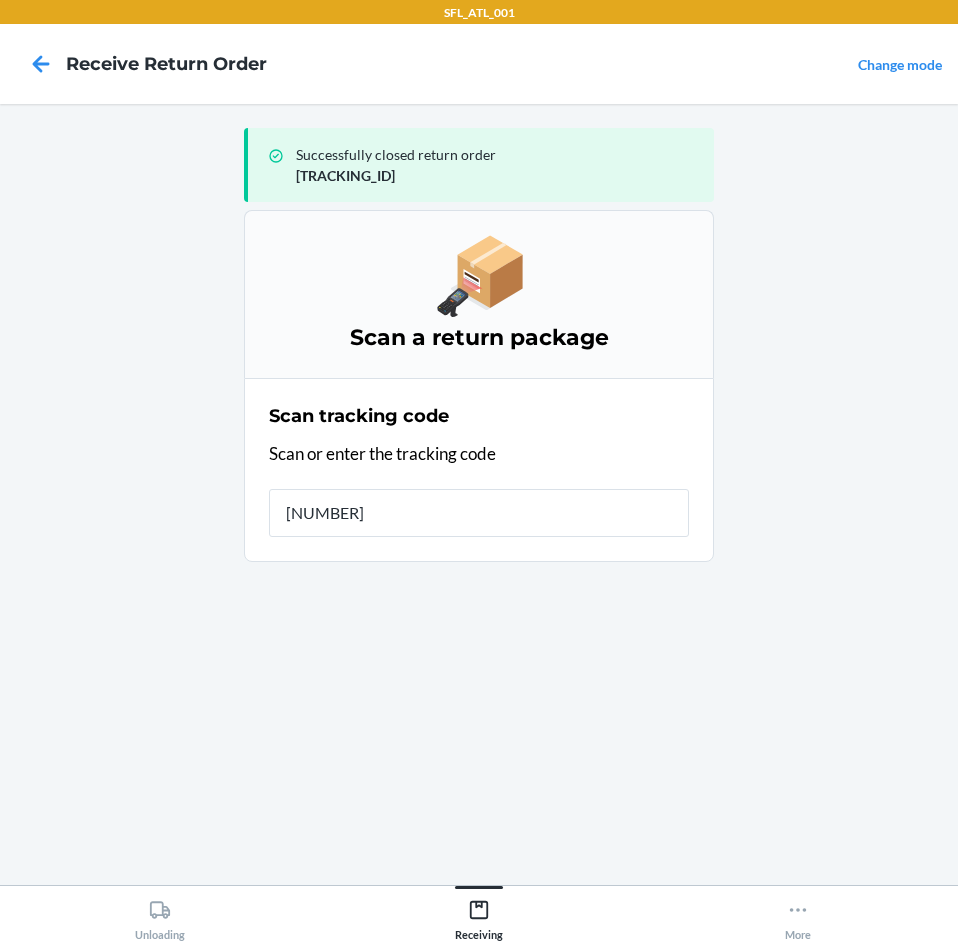 type on "[NUMBER]" 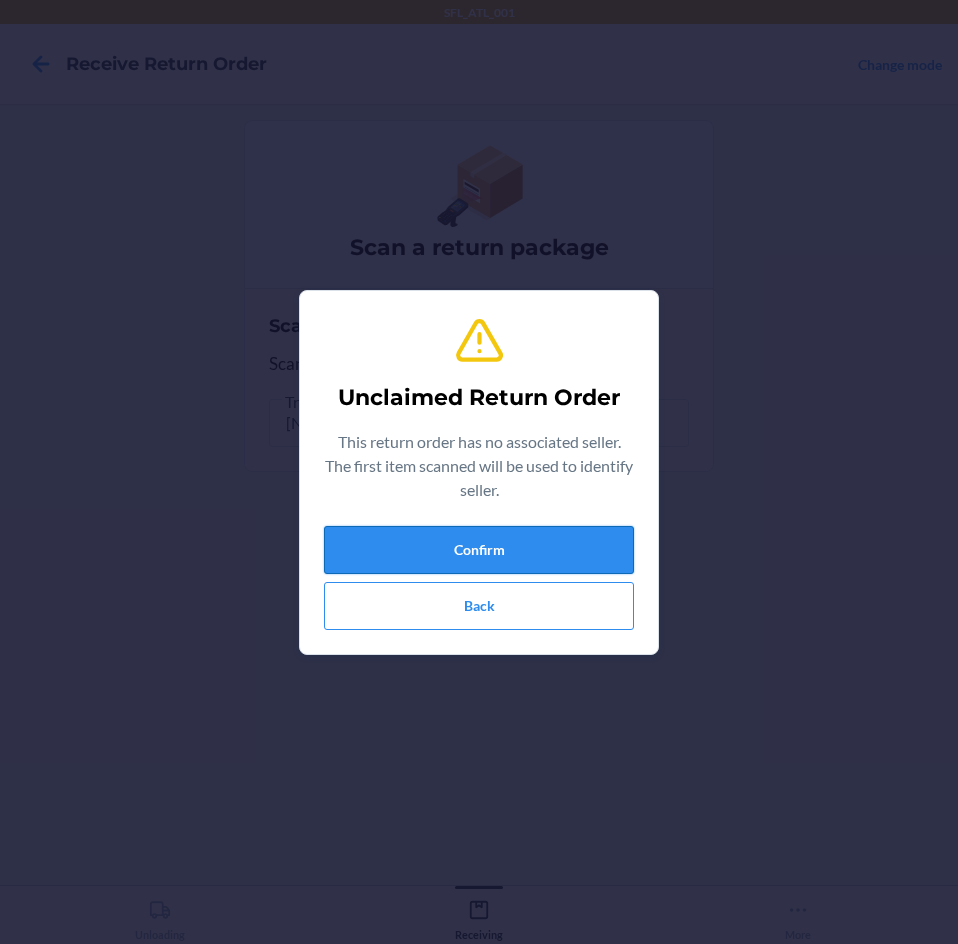 click on "Confirm" at bounding box center [479, 550] 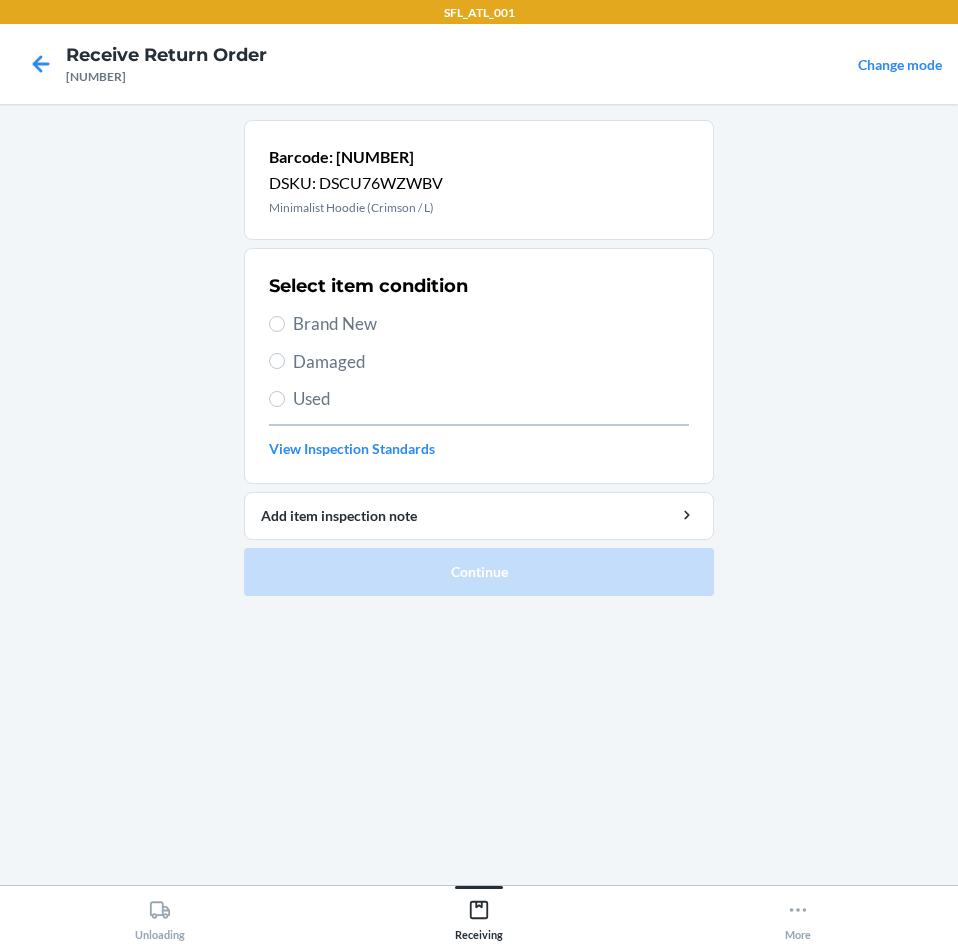 click on "Brand New" at bounding box center [491, 324] 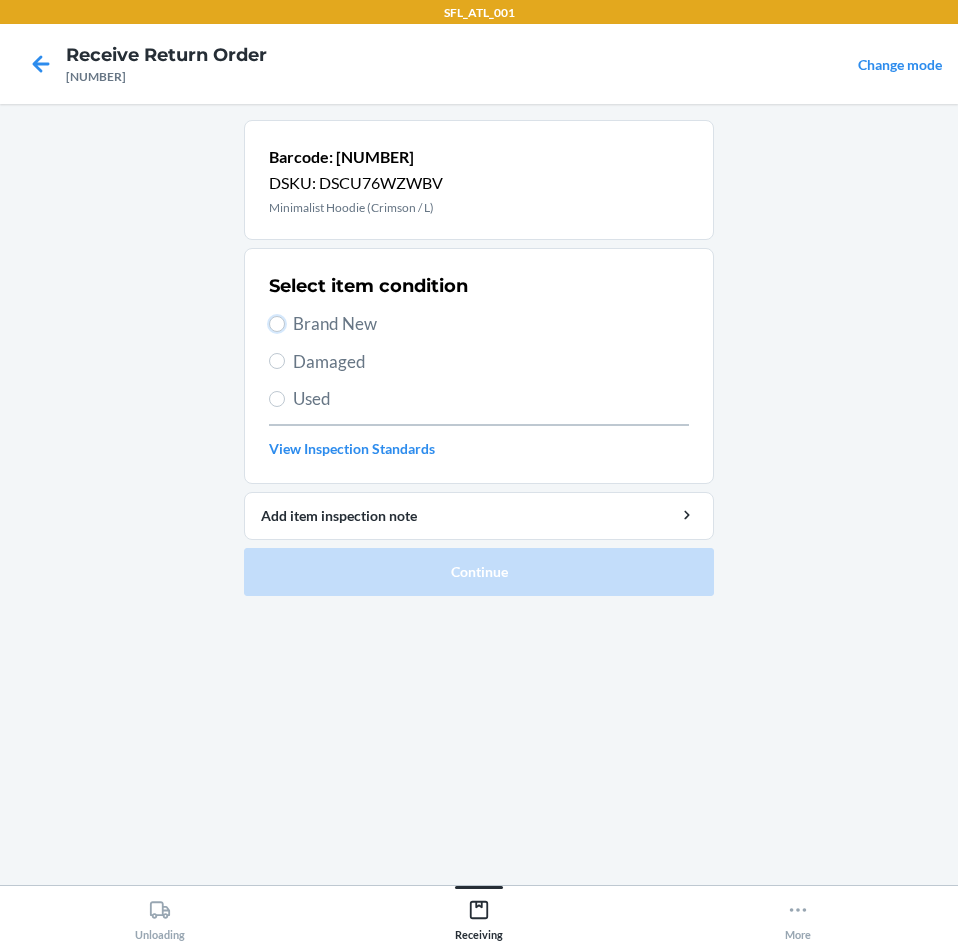 click on "Brand New" at bounding box center (277, 324) 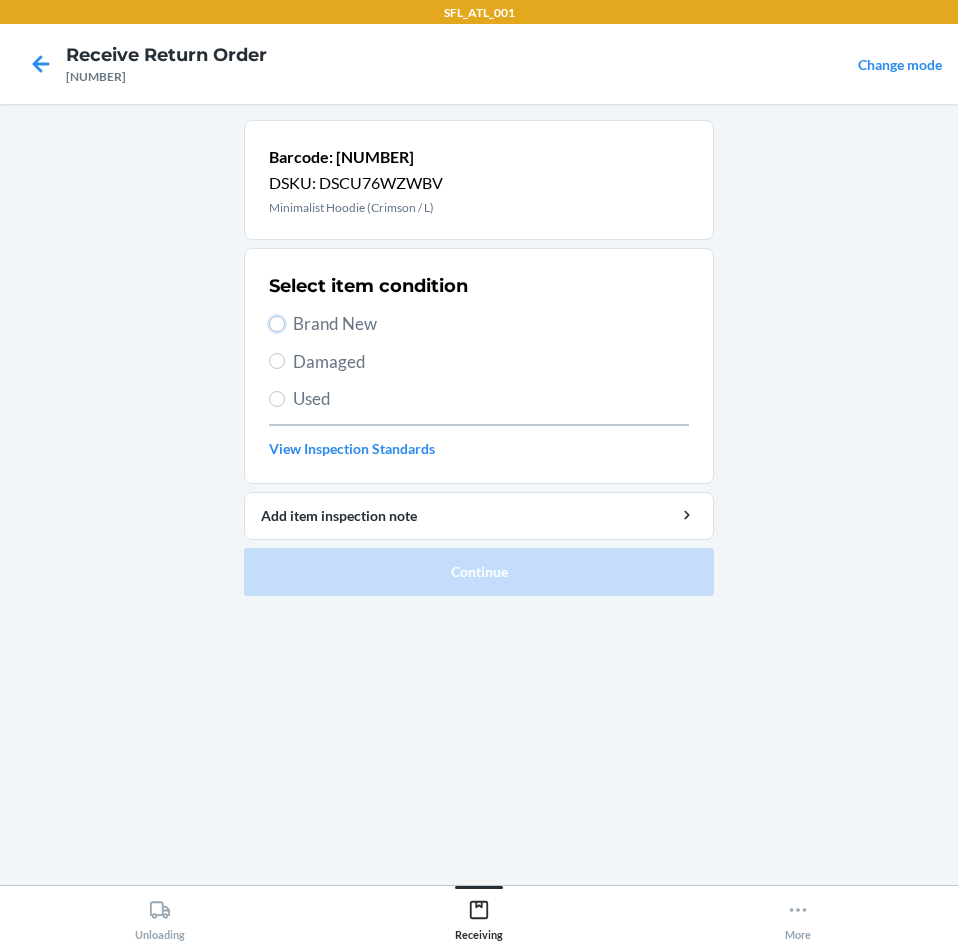 radio on "true" 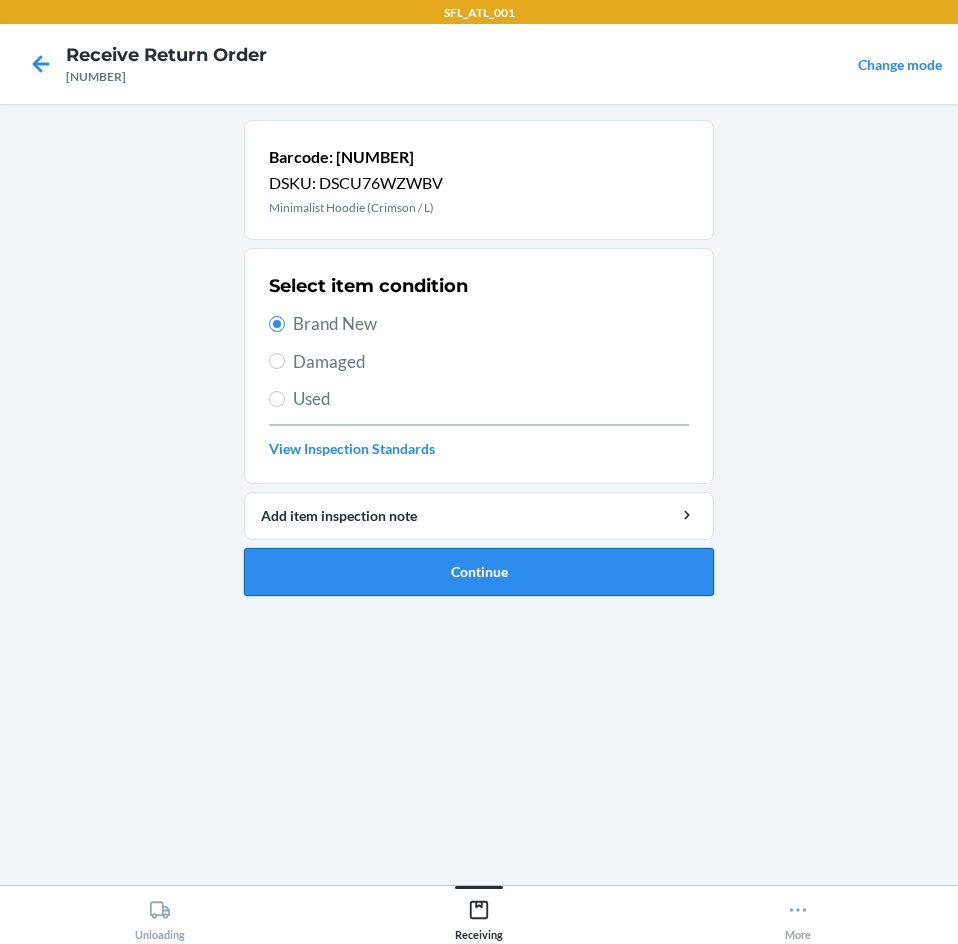 click on "Continue" at bounding box center [479, 572] 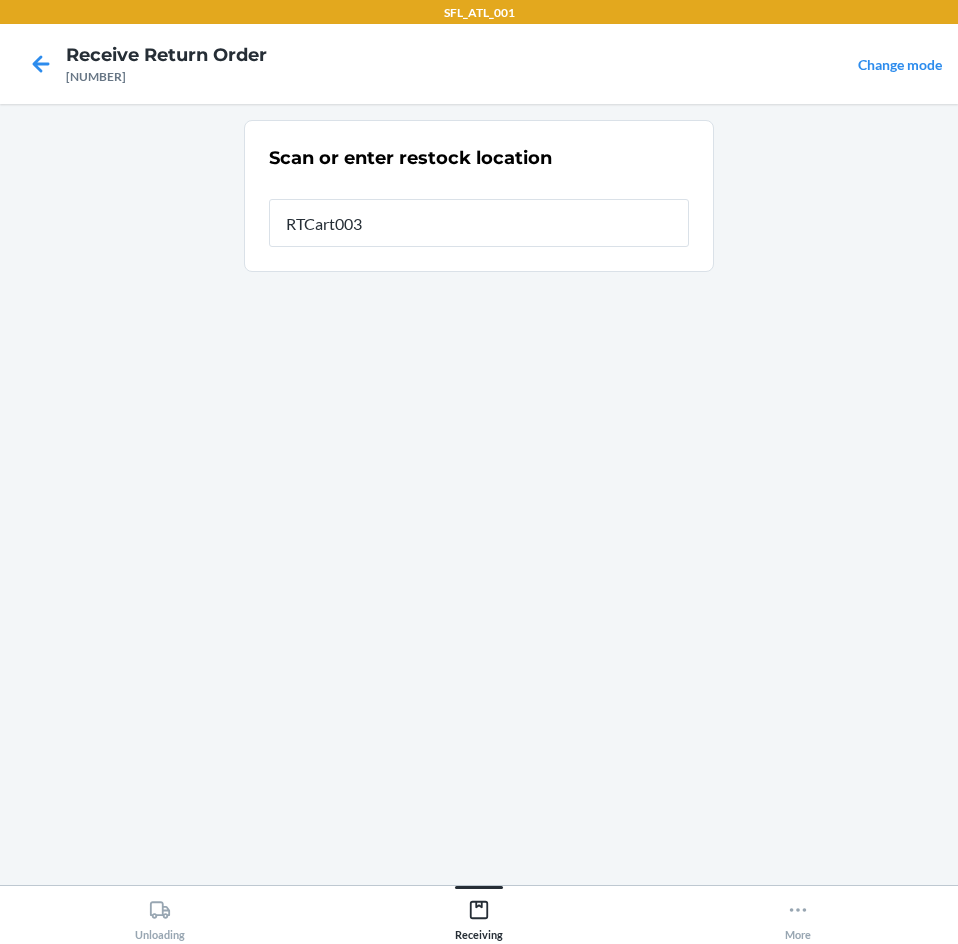 type on "RTCart003" 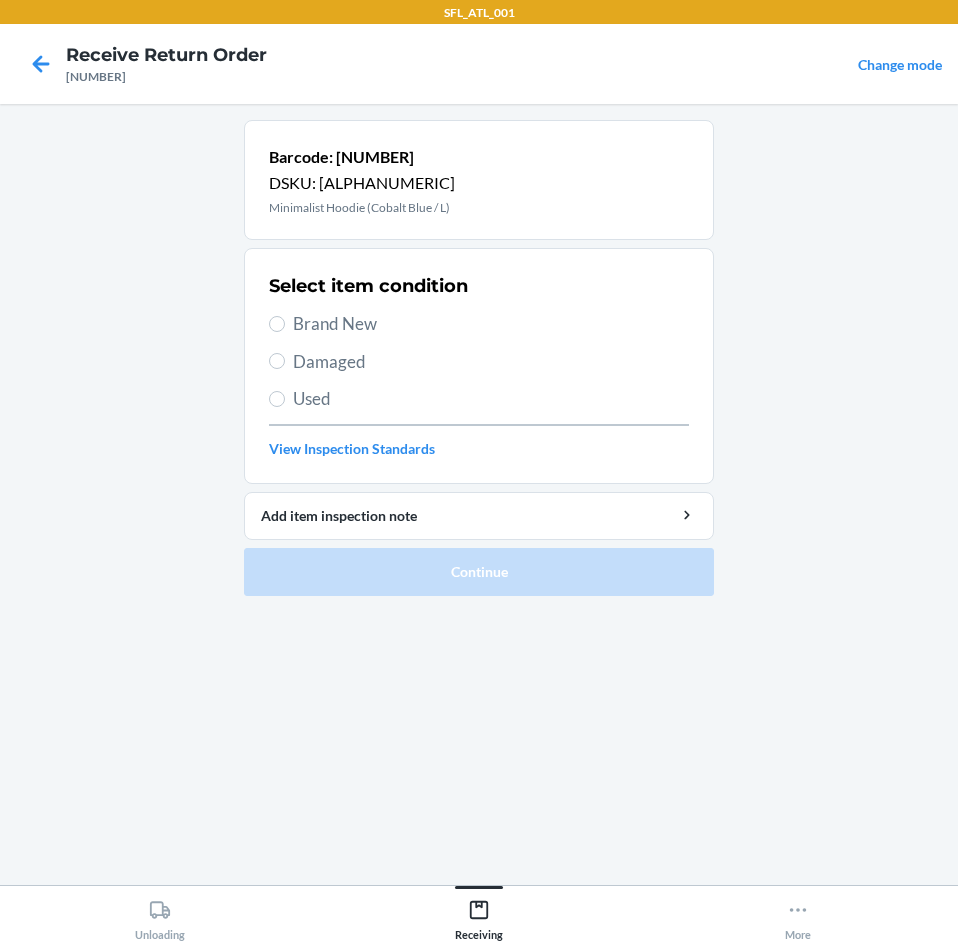 click on "Brand New" at bounding box center (491, 324) 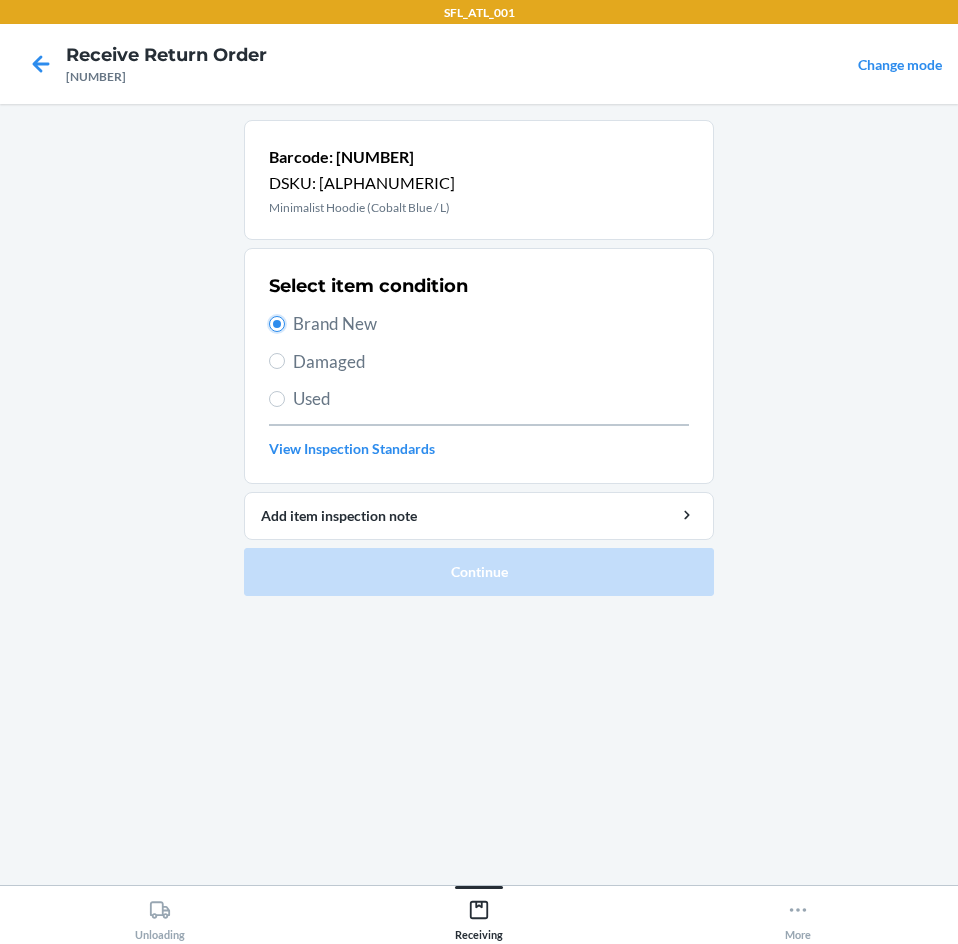 radio on "true" 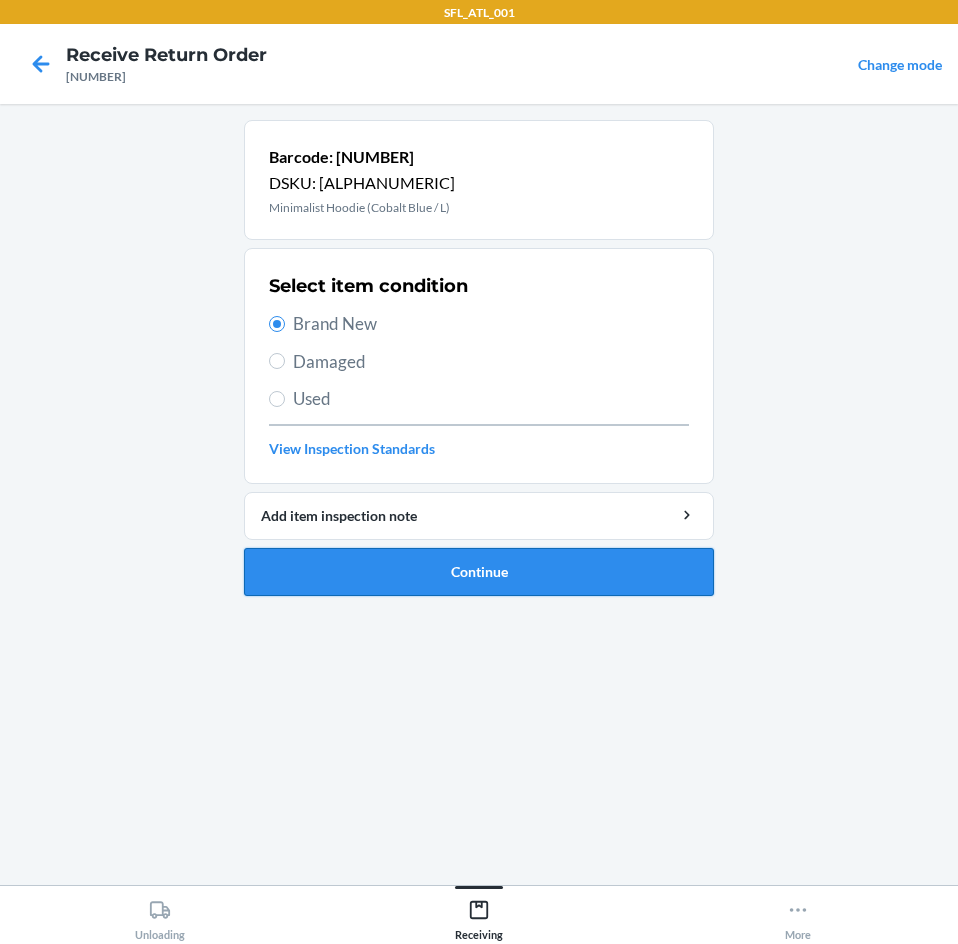 click on "Continue" at bounding box center (479, 572) 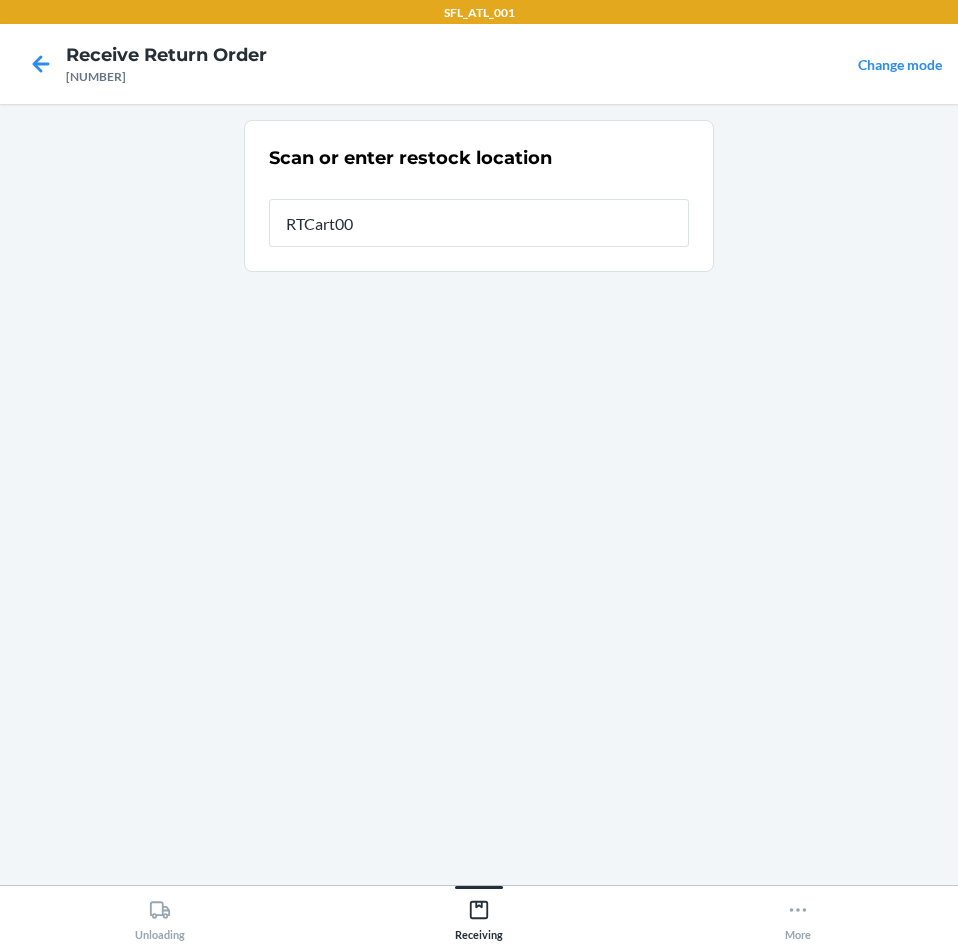 type on "RTCart003" 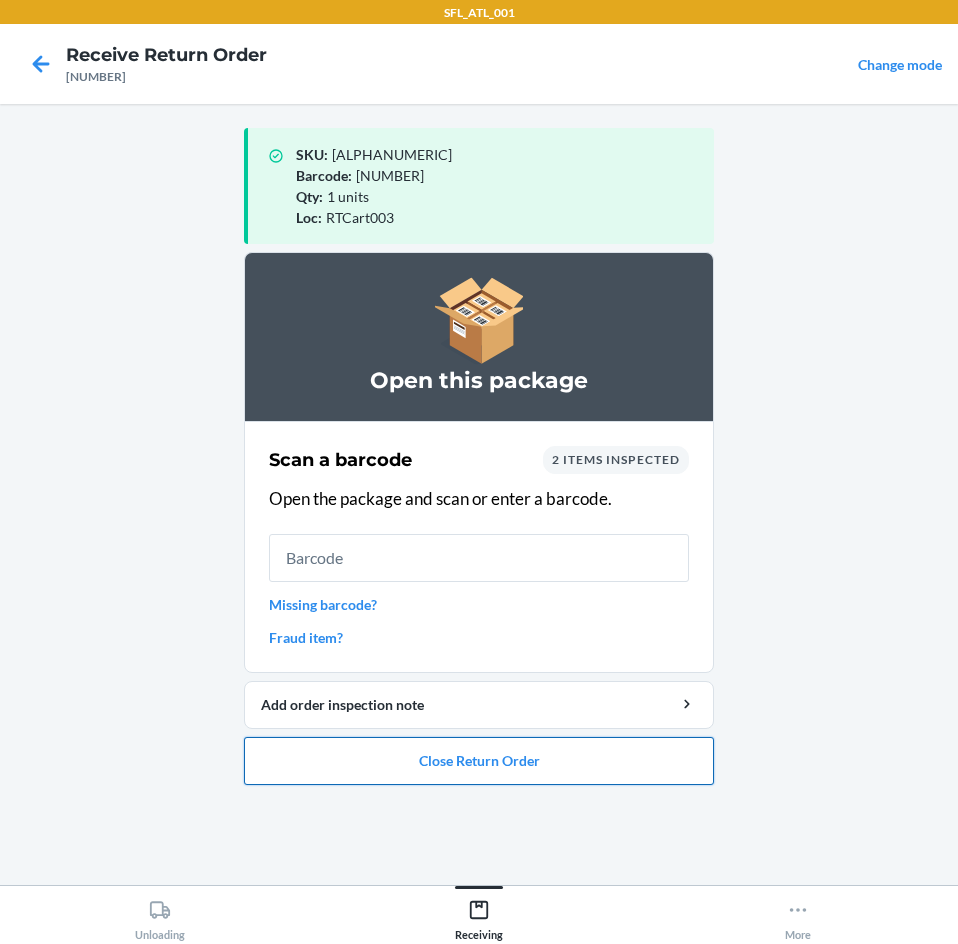 click on "Close Return Order" at bounding box center (479, 761) 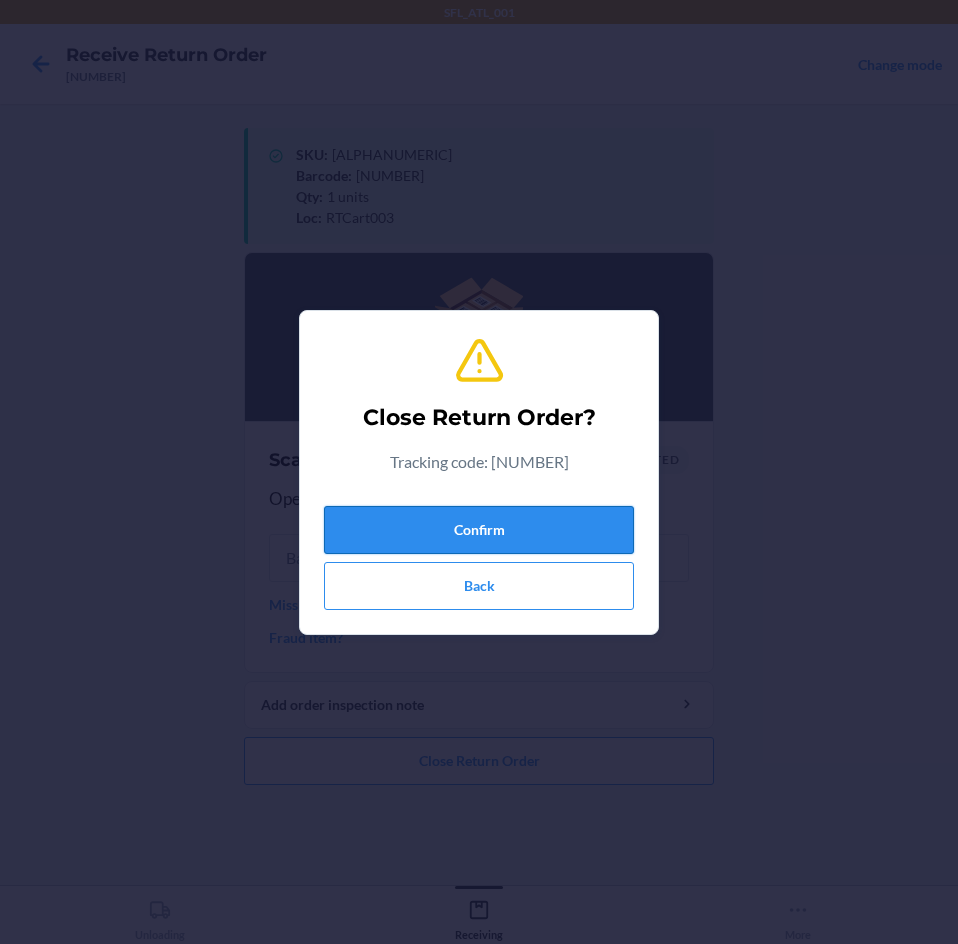 click on "Confirm" at bounding box center [479, 530] 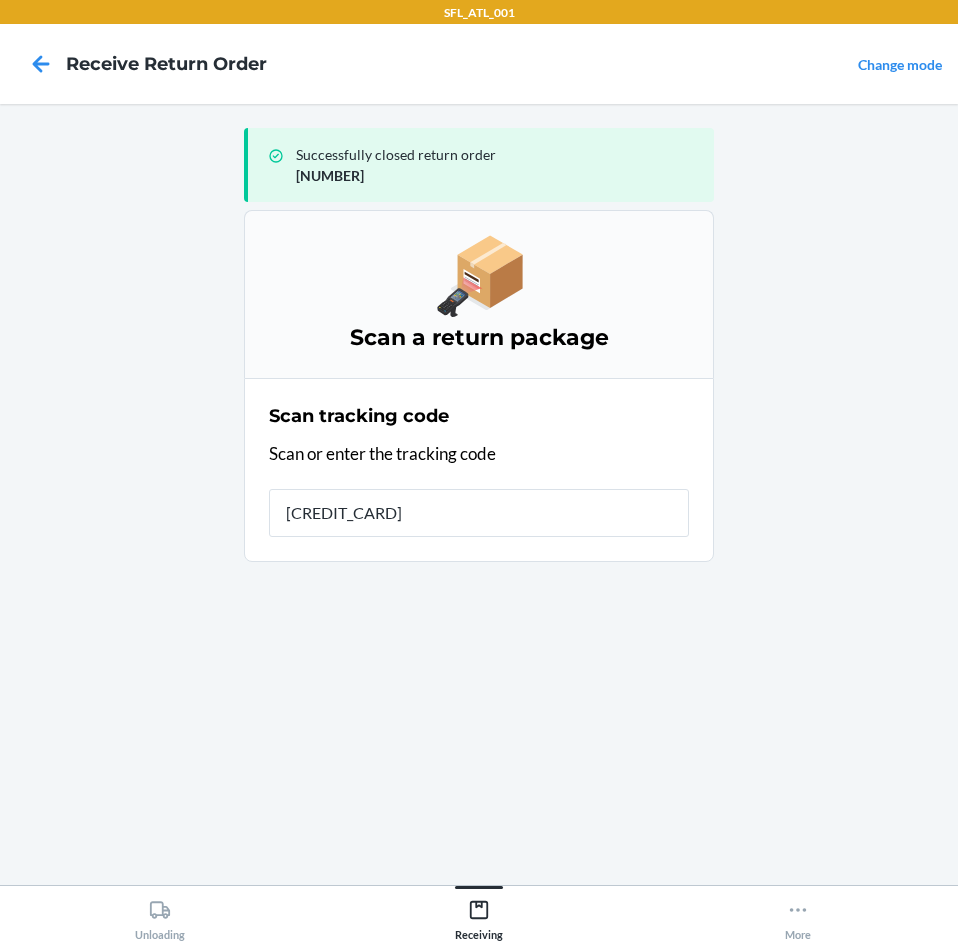 type on "[NUMBER]" 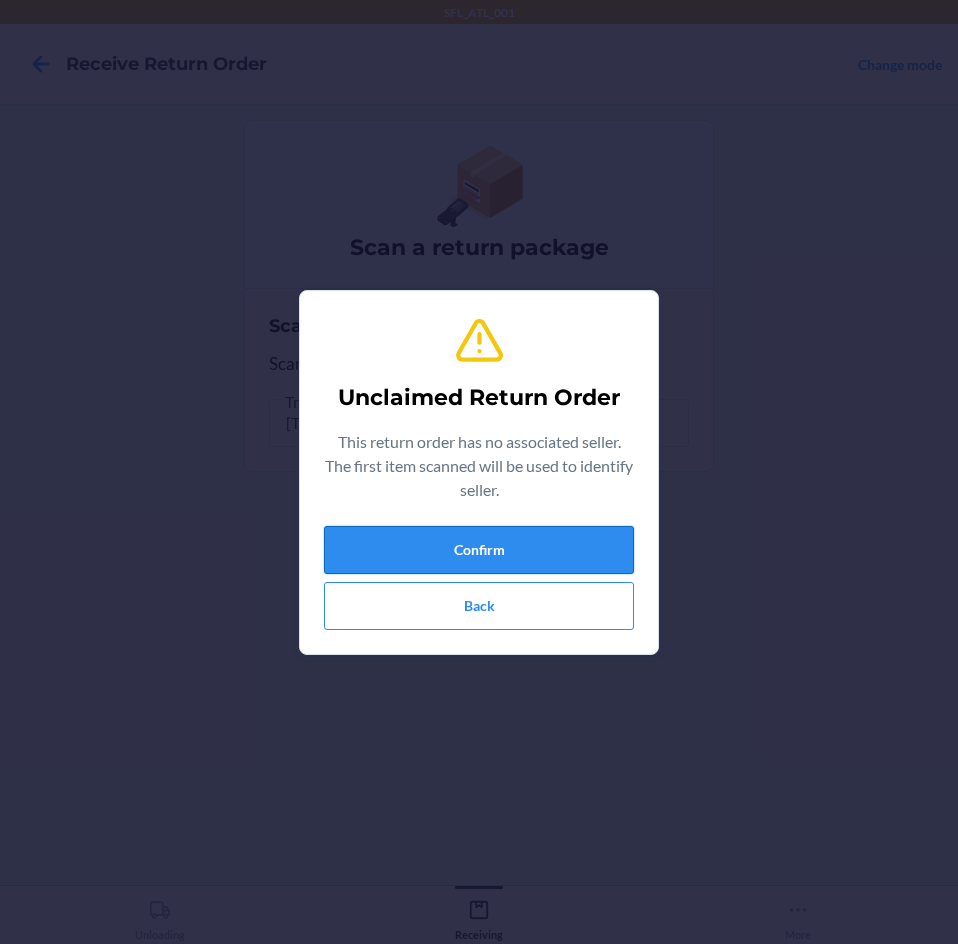 click on "Confirm" at bounding box center [479, 550] 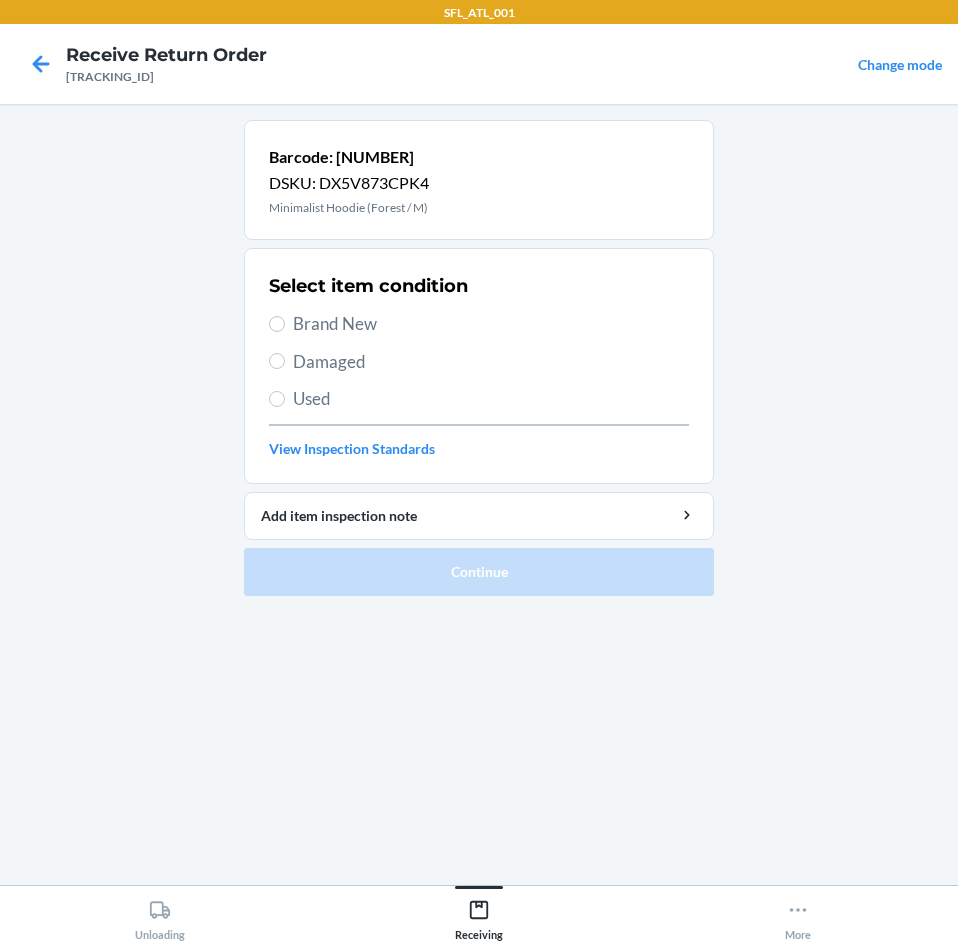drag, startPoint x: 354, startPoint y: 326, endPoint x: 416, endPoint y: 392, distance: 90.55385 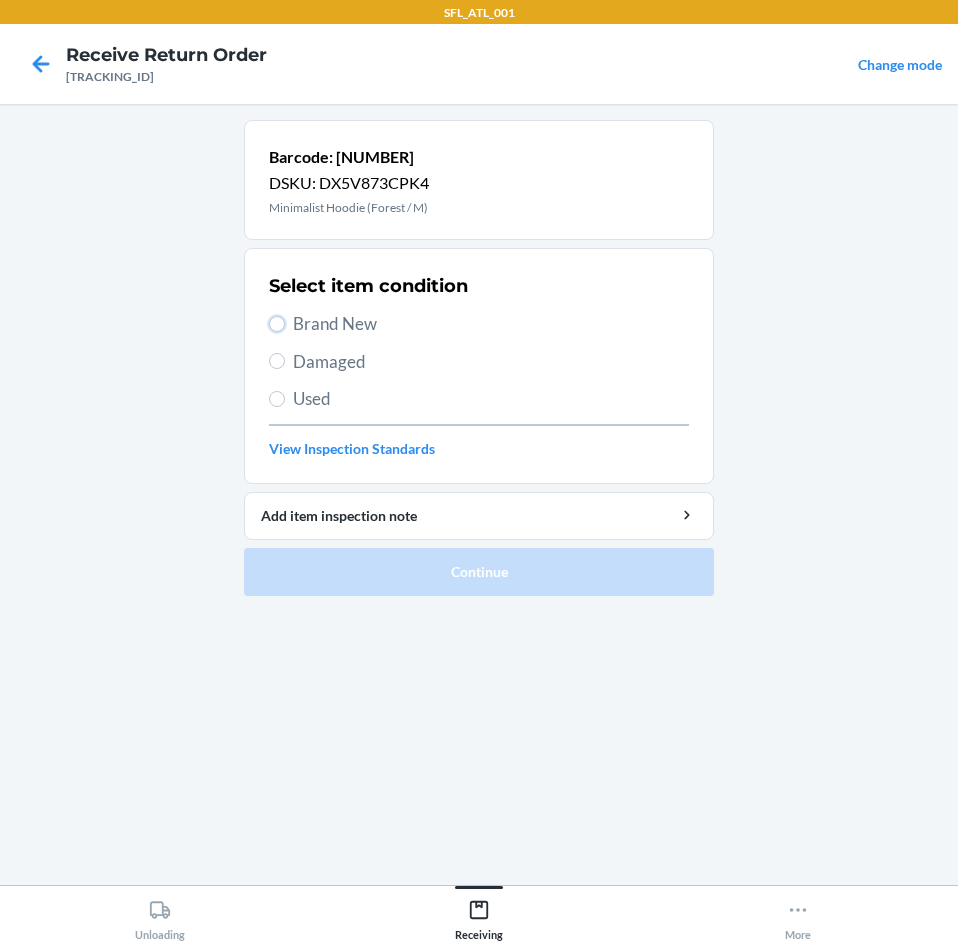click on "Brand New" at bounding box center (277, 324) 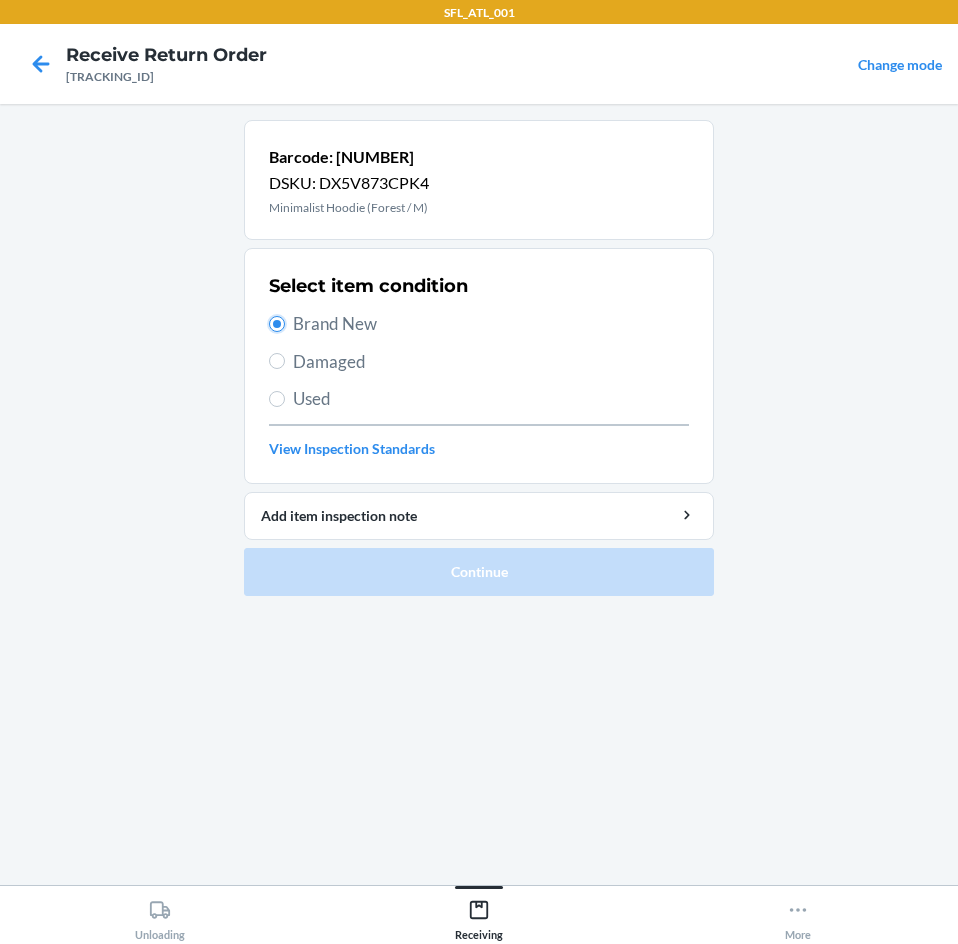 radio on "true" 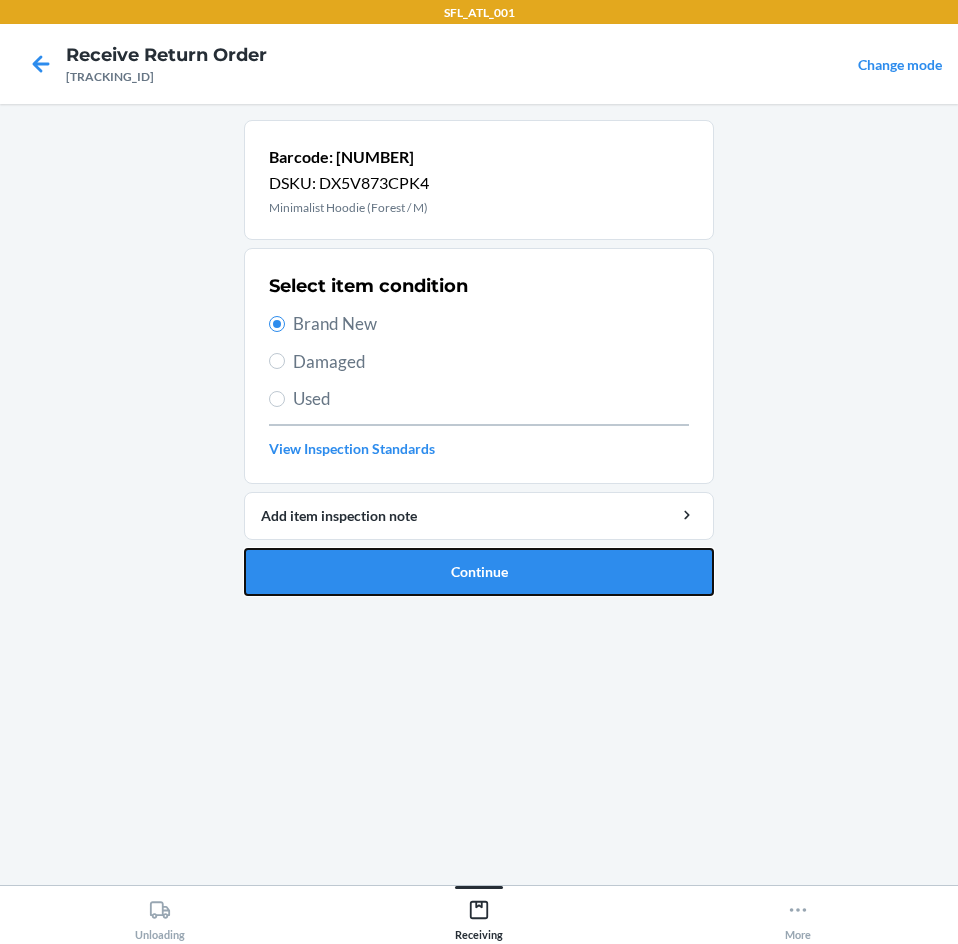 click on "Continue" at bounding box center [479, 572] 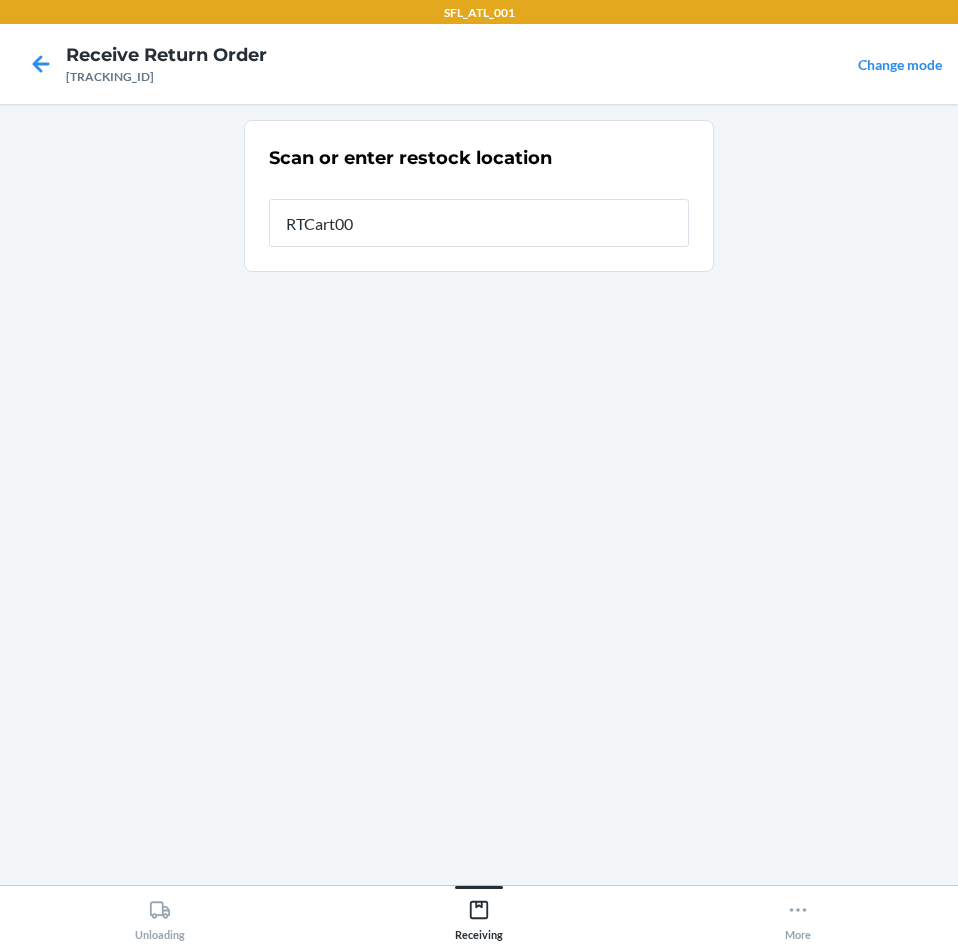 type on "RTCart003" 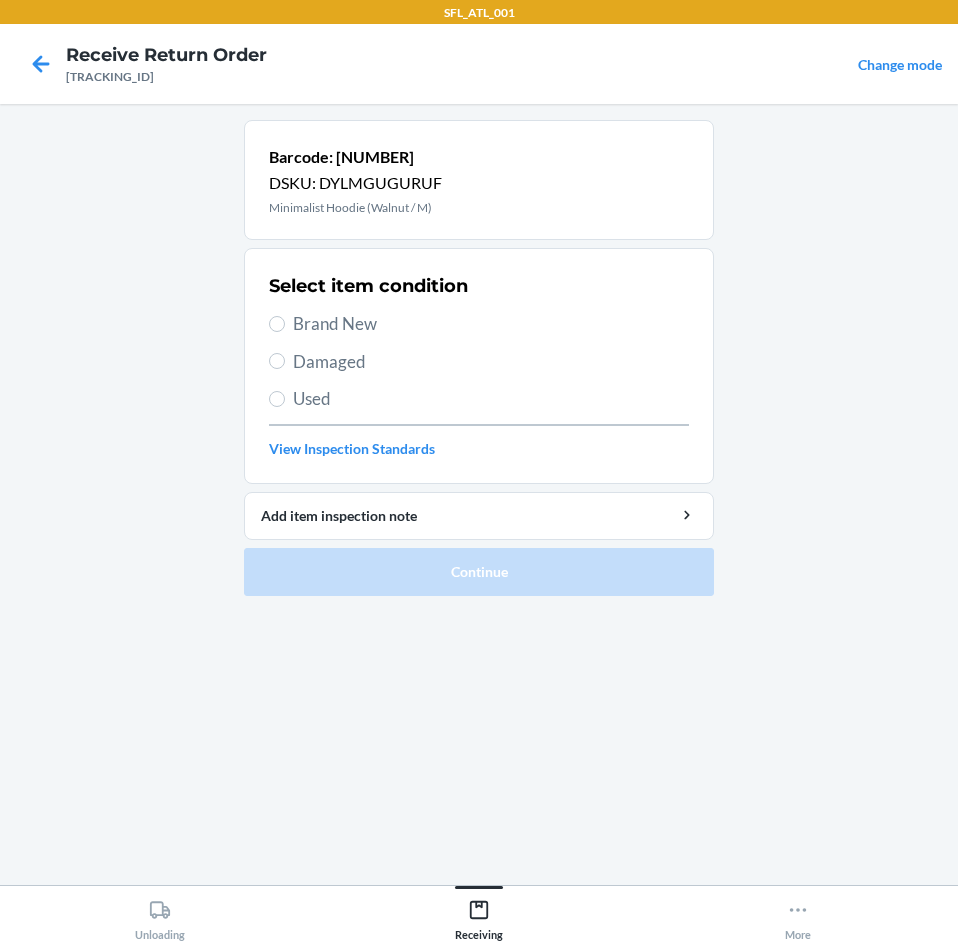 click on "Brand New" at bounding box center [491, 324] 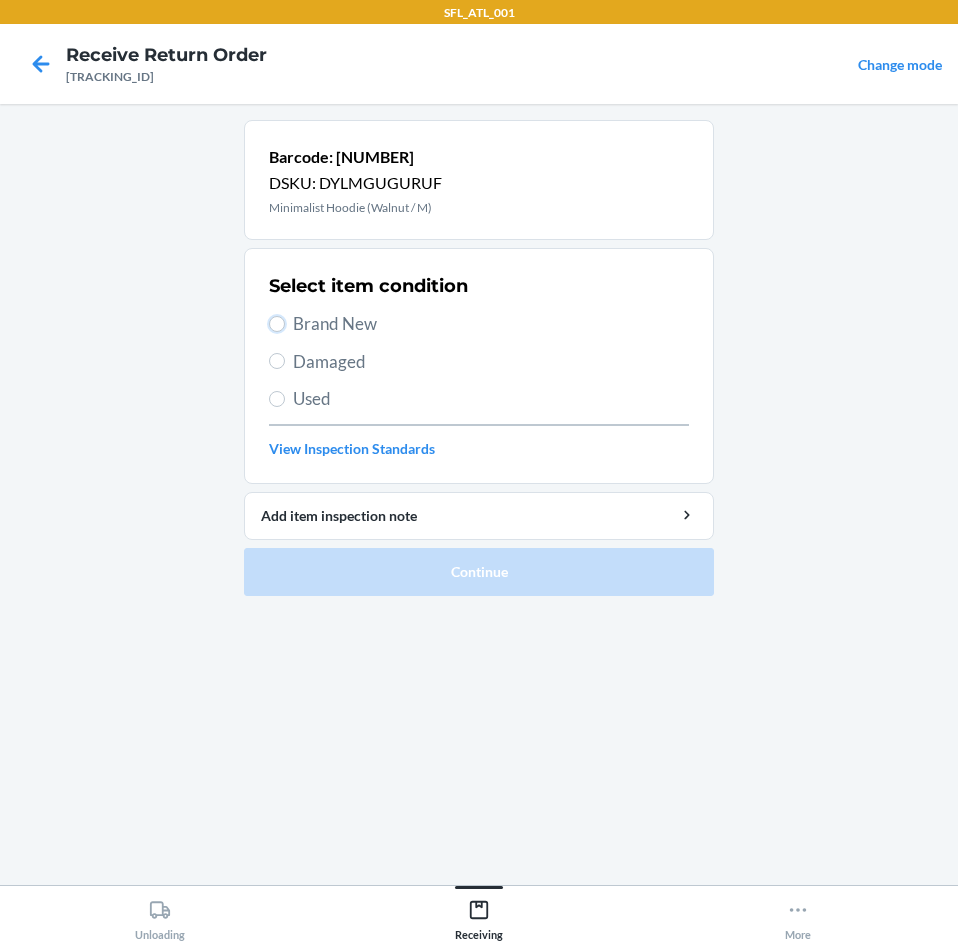 click on "Brand New" at bounding box center [277, 324] 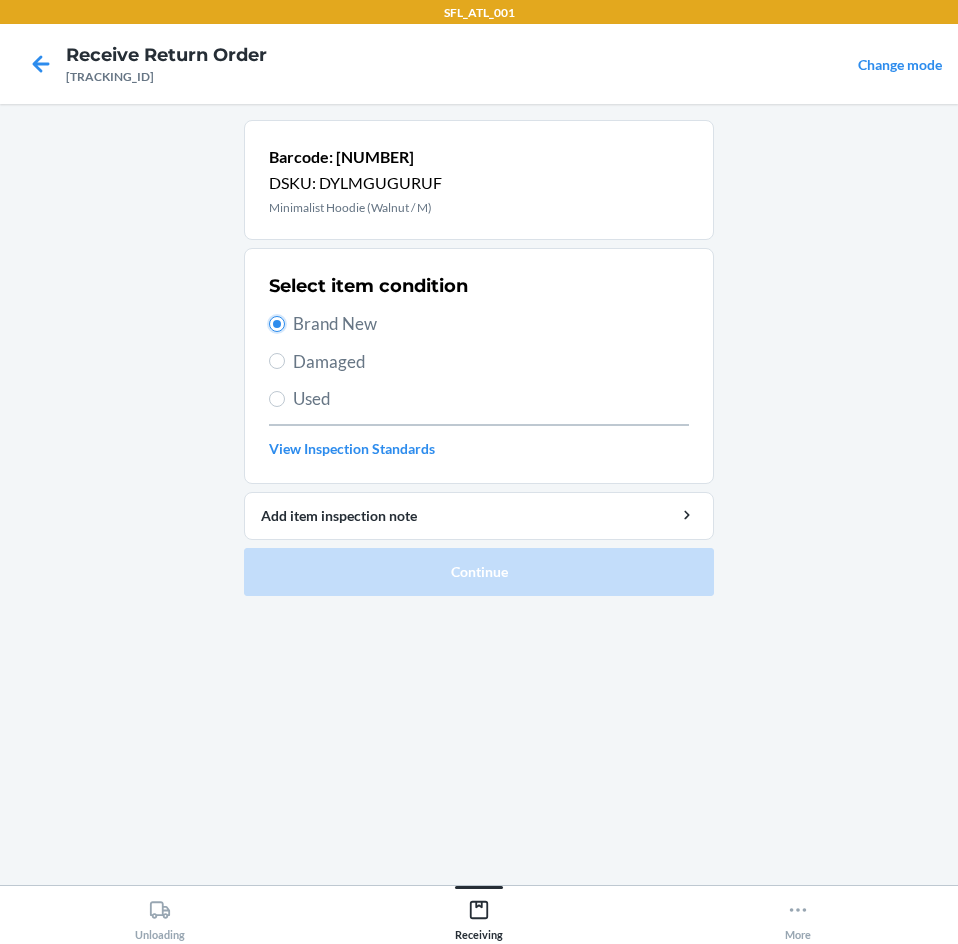 radio on "true" 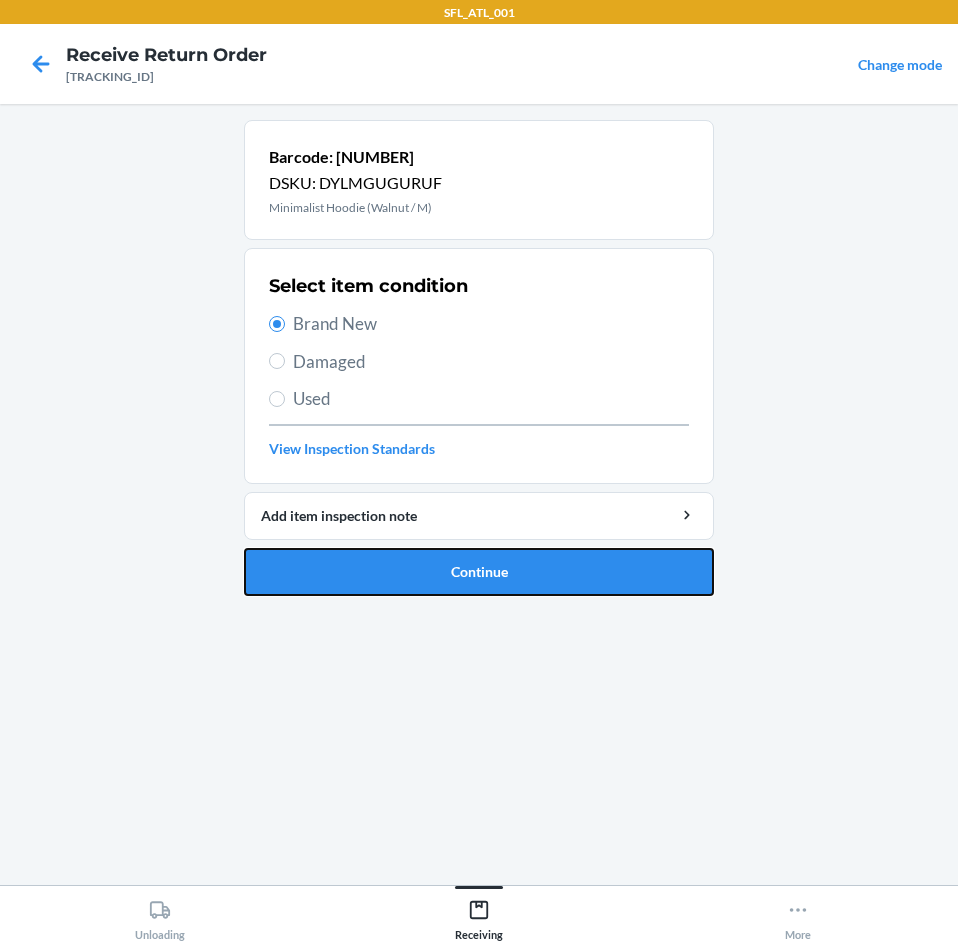 click on "Continue" at bounding box center (479, 572) 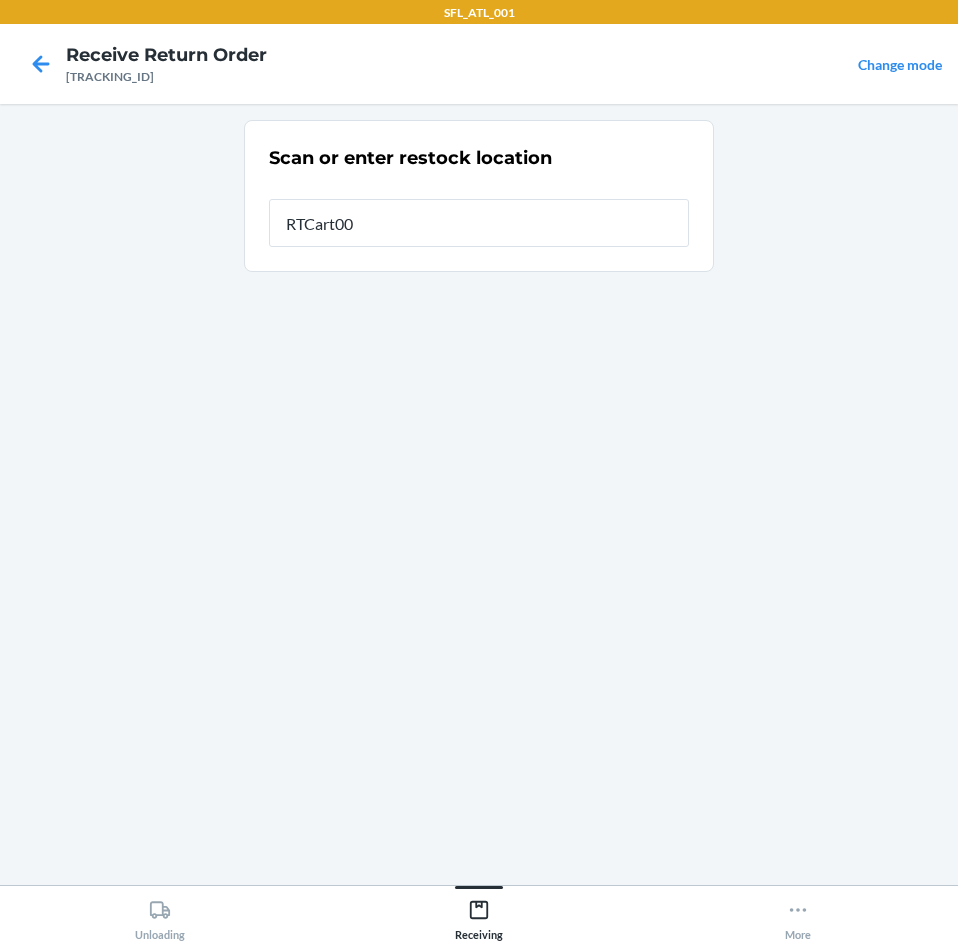 type on "RTCart003" 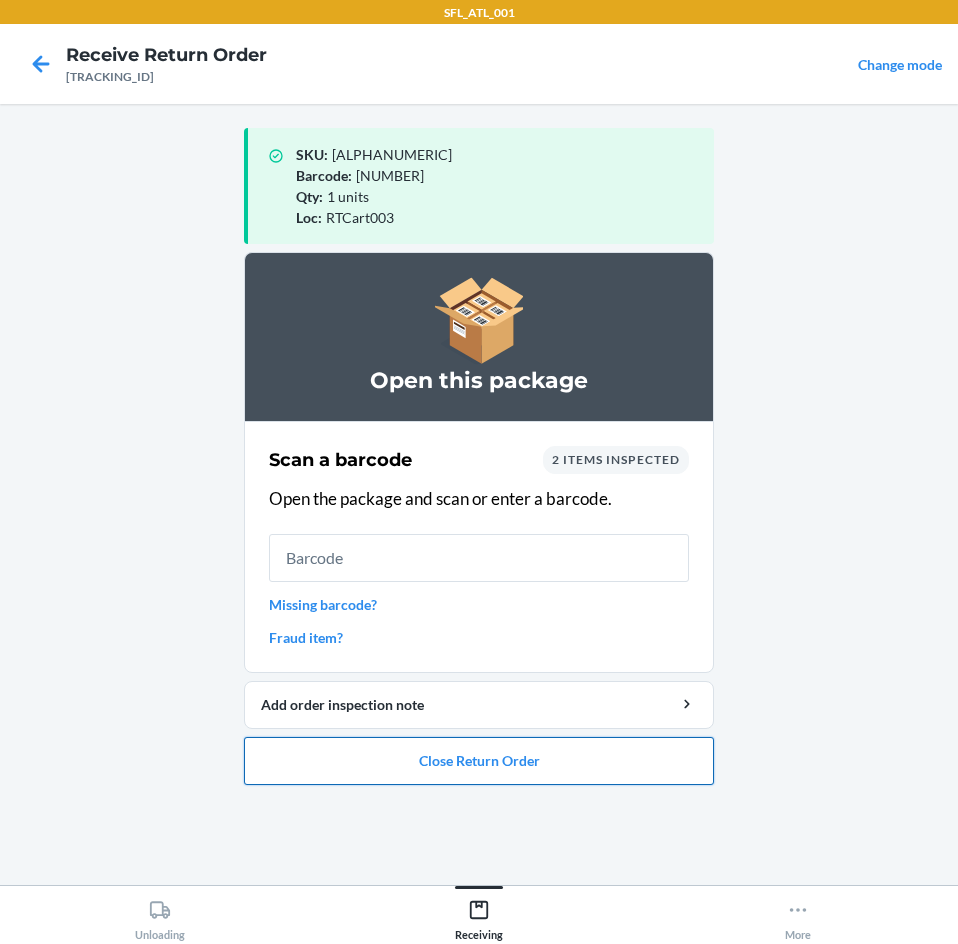 click on "Close Return Order" at bounding box center [479, 761] 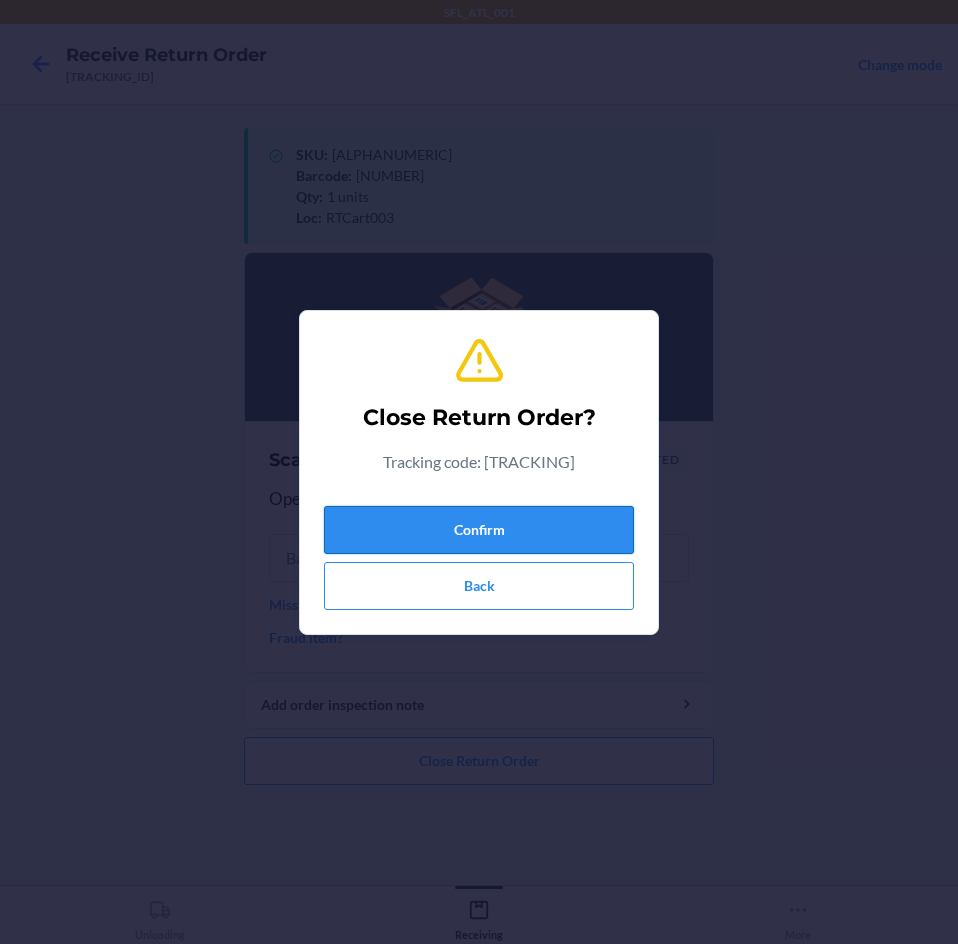click on "Confirm" at bounding box center [479, 530] 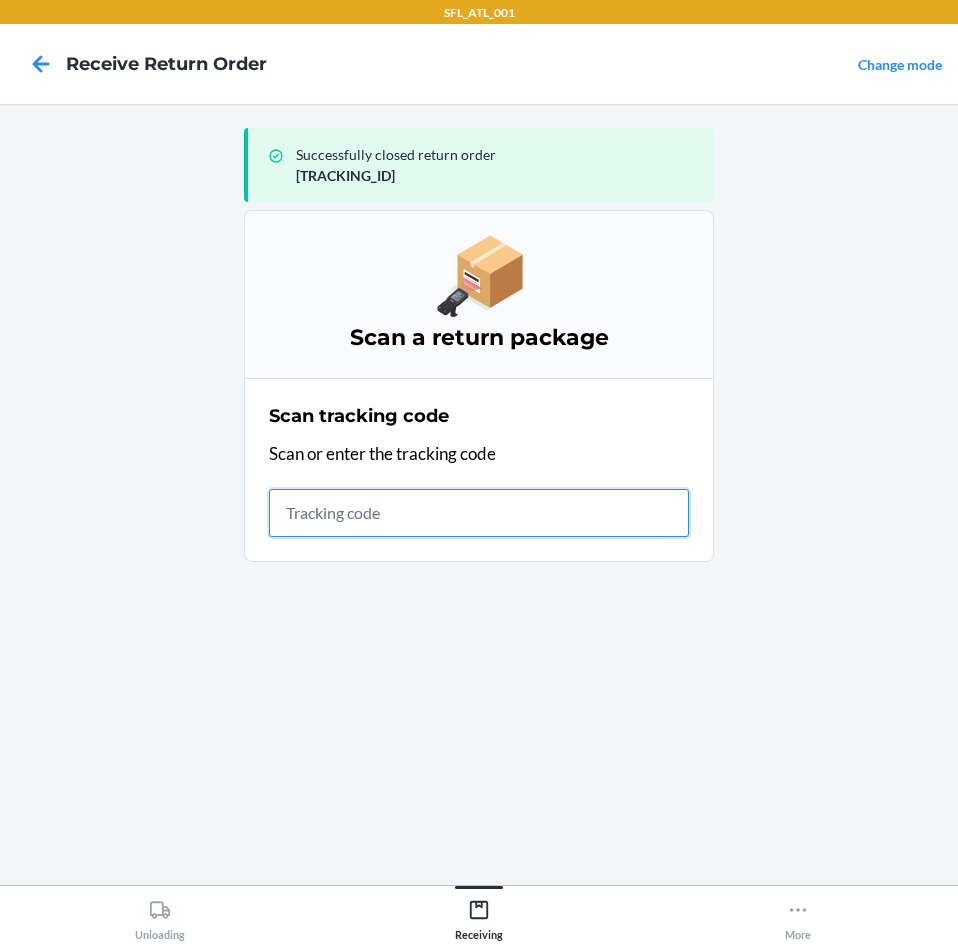 click at bounding box center [479, 513] 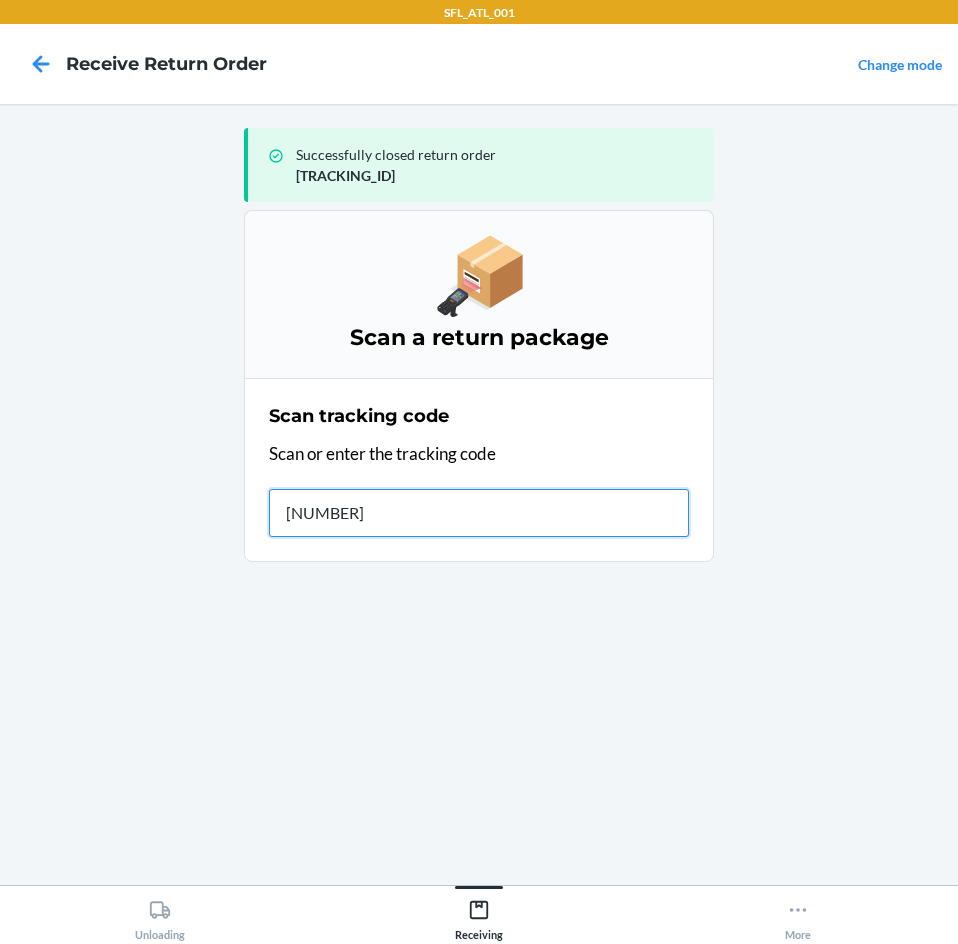 type on "[CREDIT_CARD]" 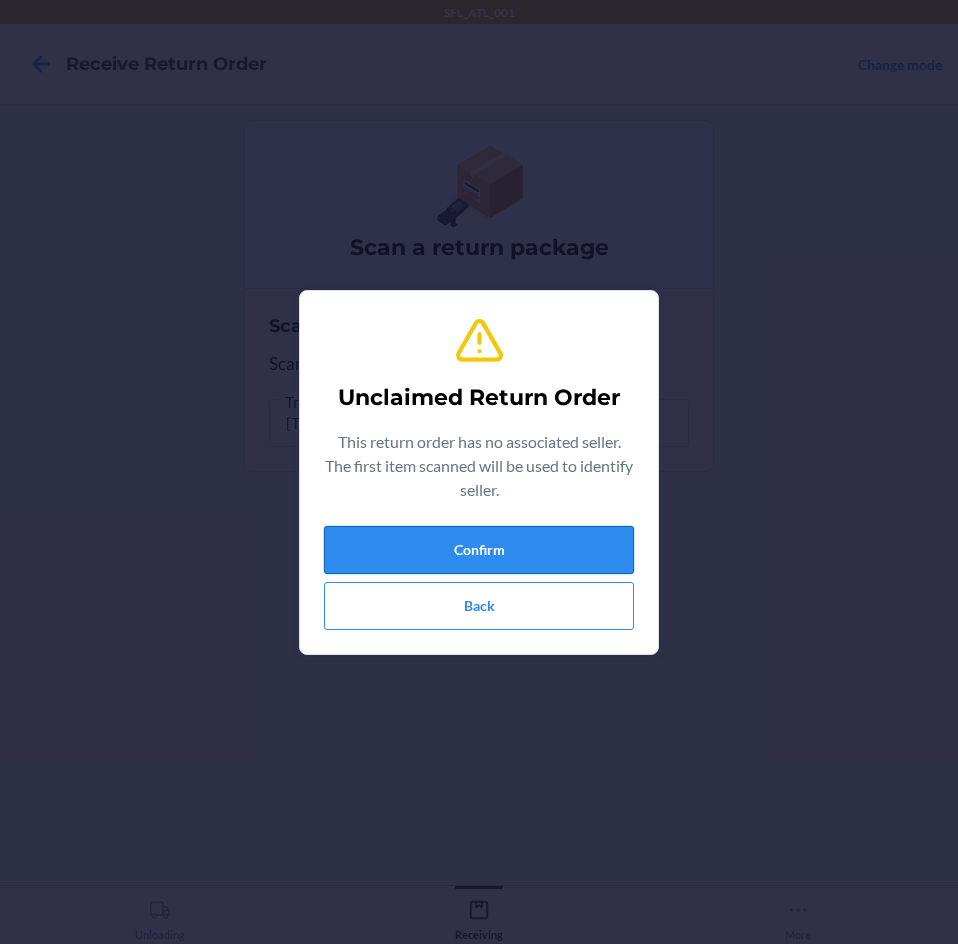 click on "Confirm" at bounding box center [479, 550] 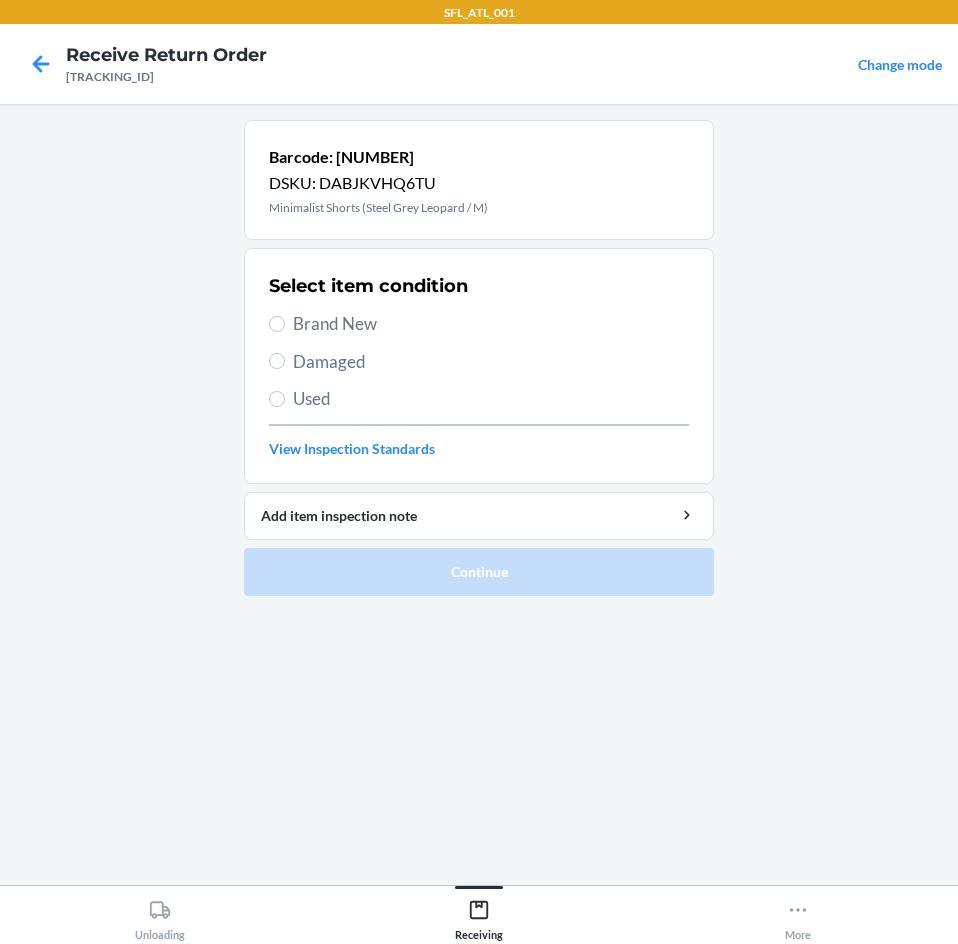 click on "Select item condition Brand New Damaged Used View Inspection Standards" at bounding box center [479, 366] 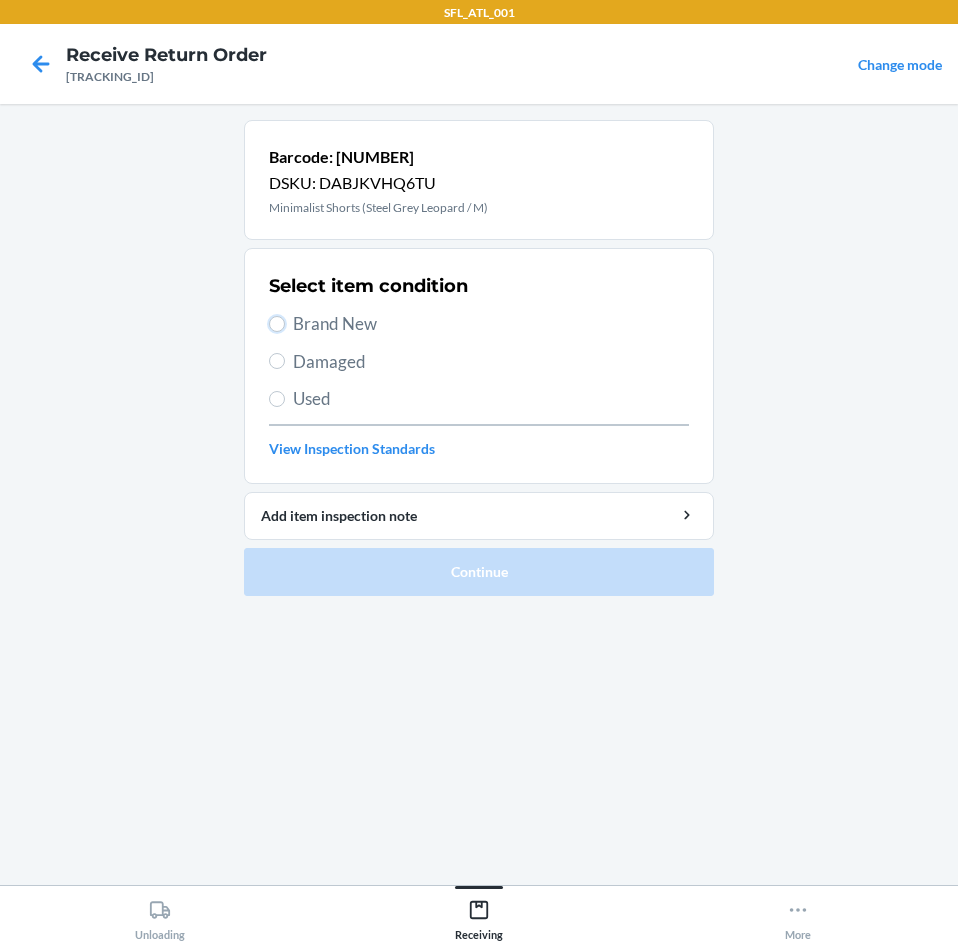click on "Brand New" at bounding box center [277, 324] 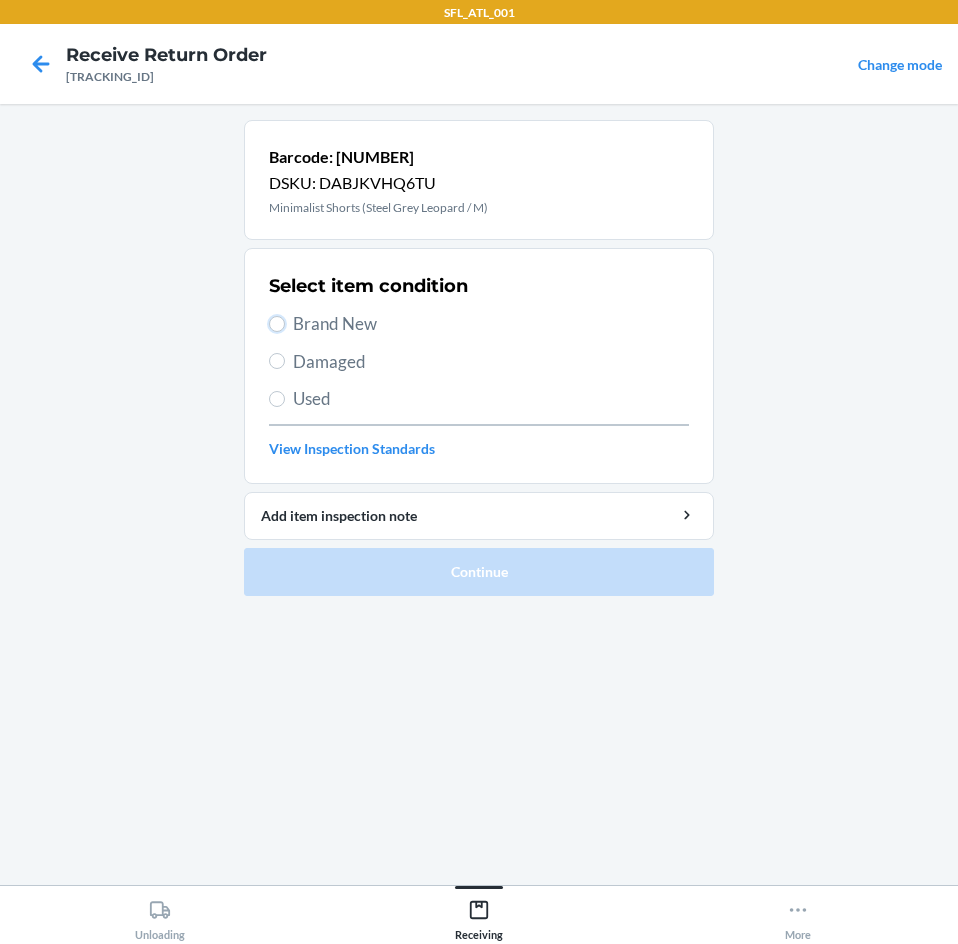 radio on "true" 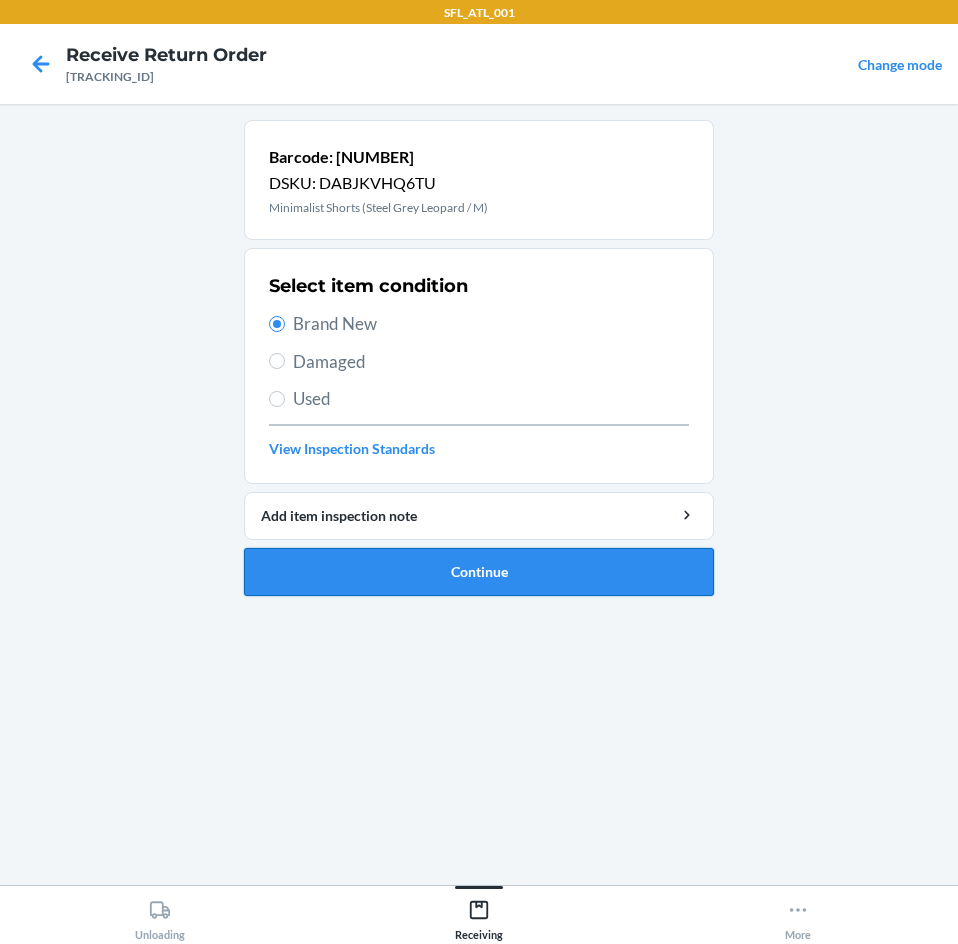 click on "Continue" at bounding box center (479, 572) 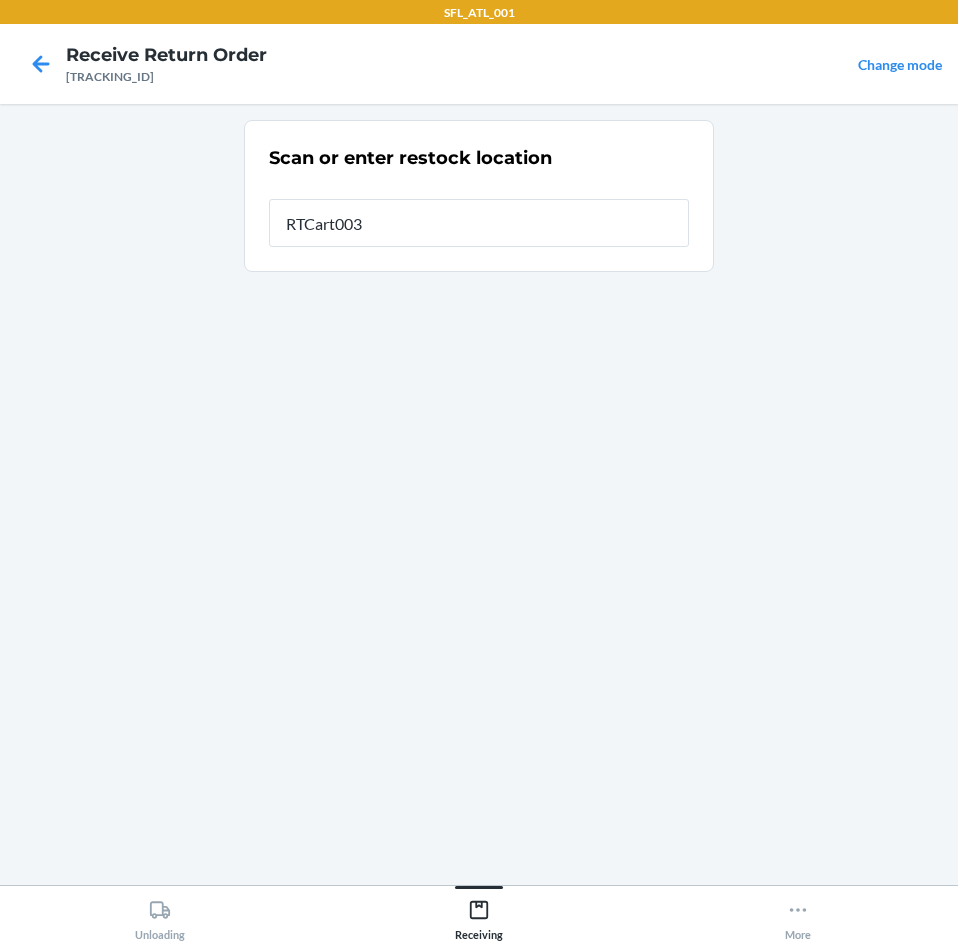 type on "RTCart003" 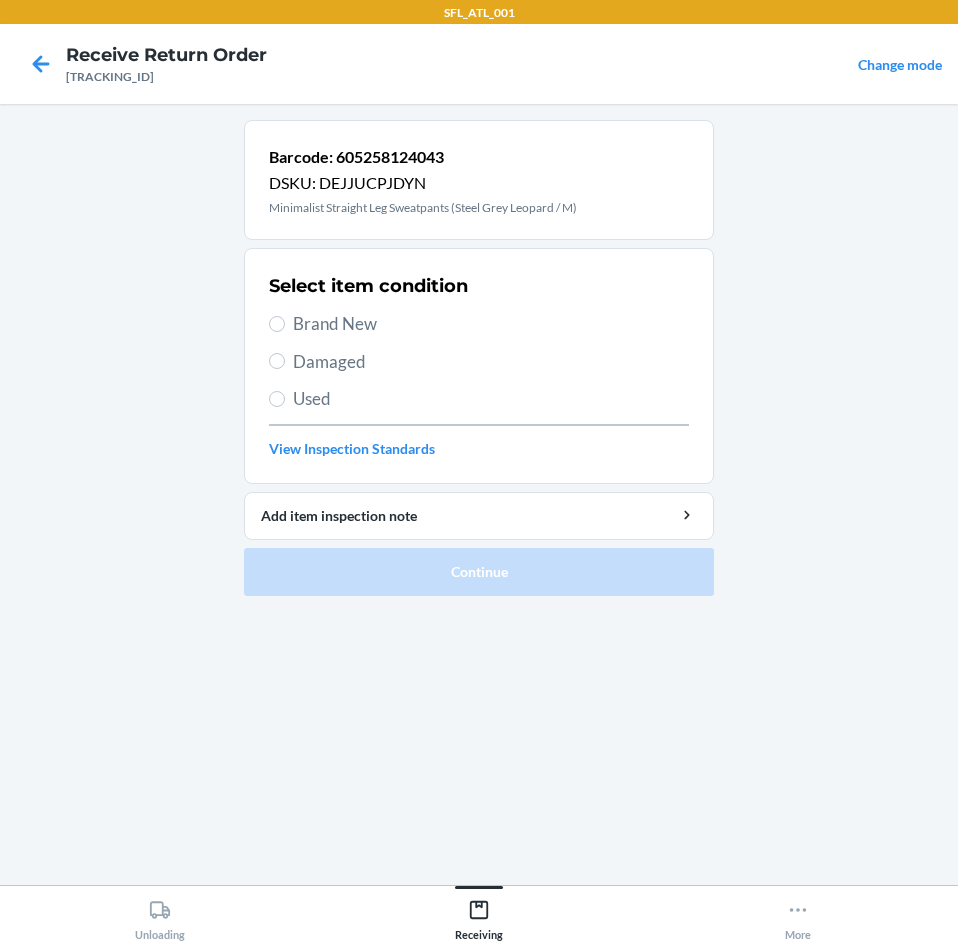 click on "Brand New" at bounding box center (491, 324) 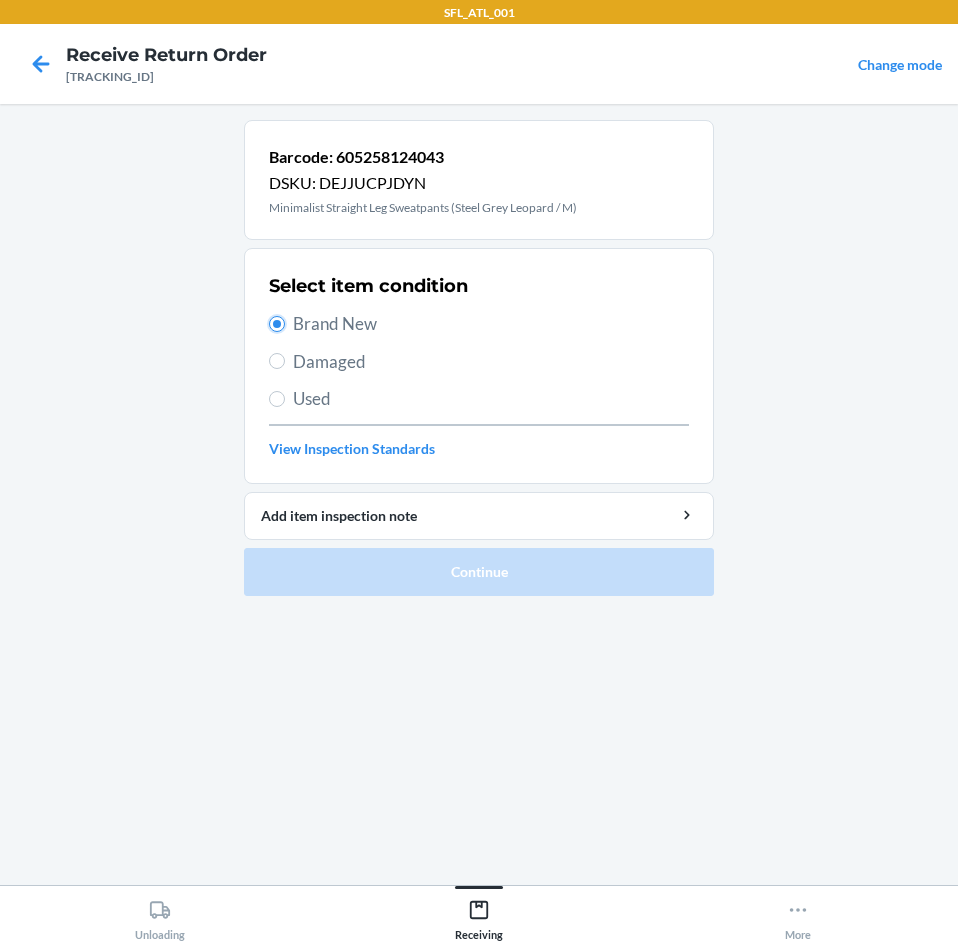 radio on "true" 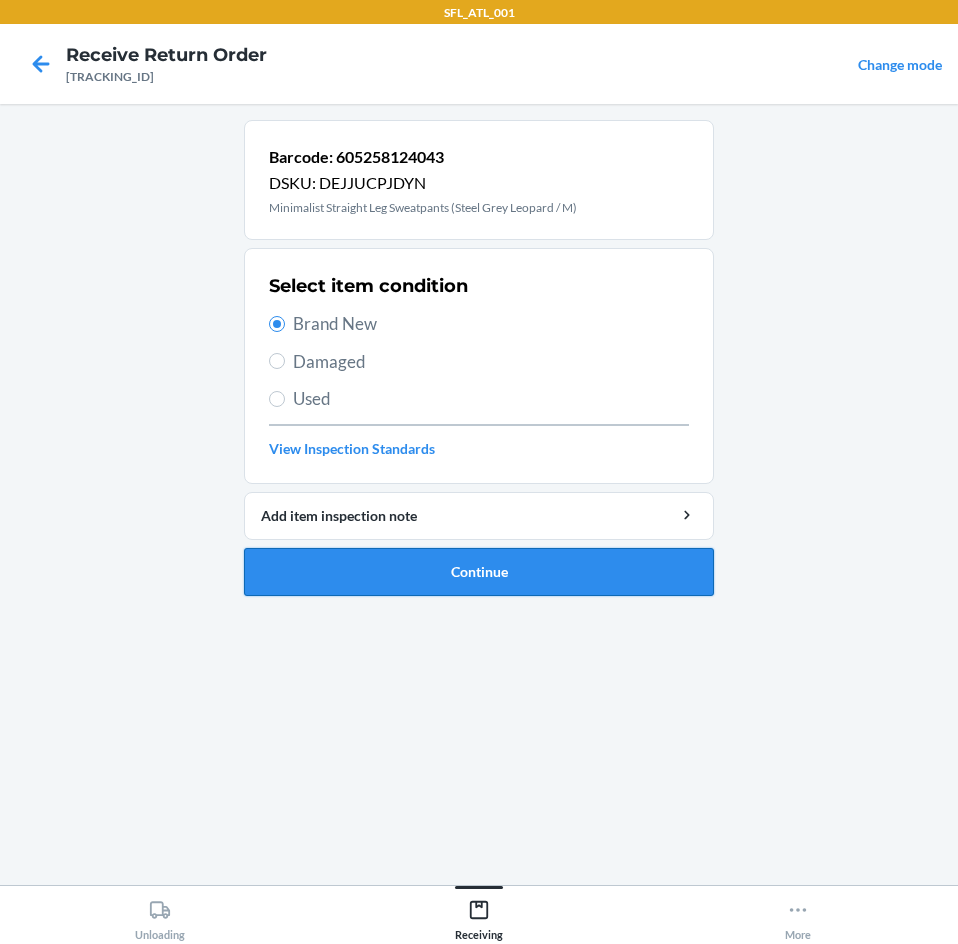click on "Continue" at bounding box center [479, 572] 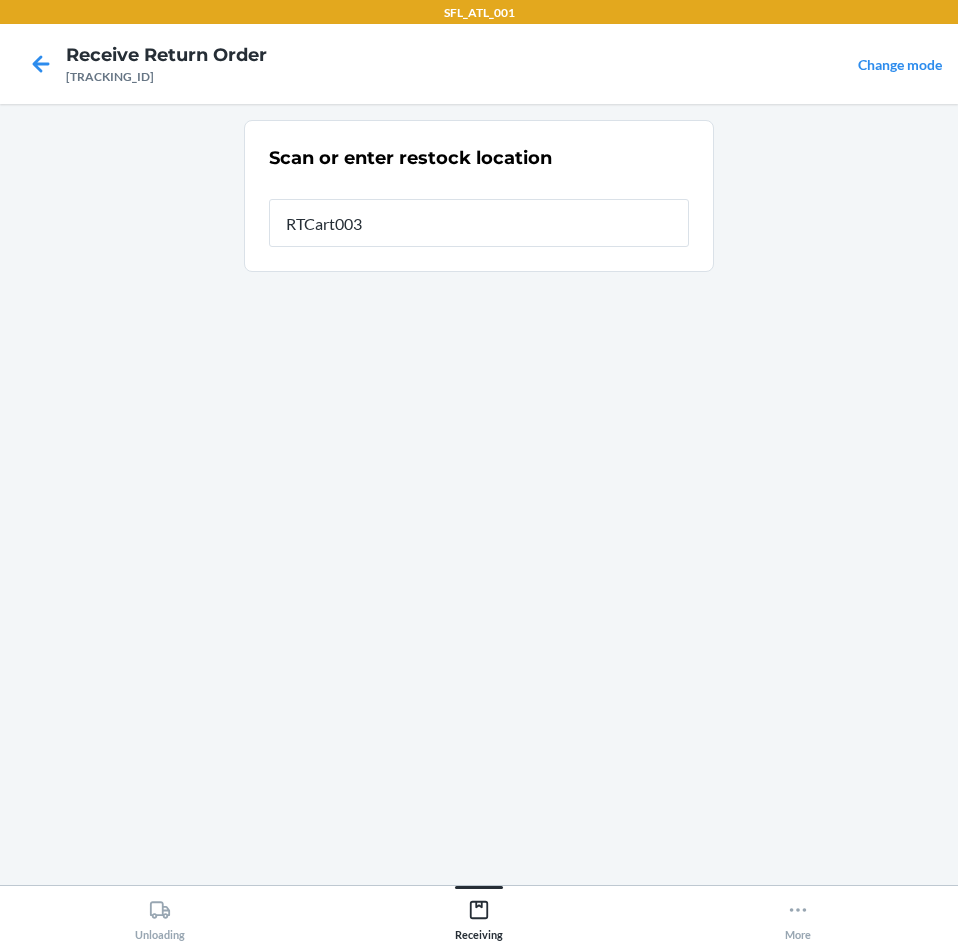 type on "RTCart003" 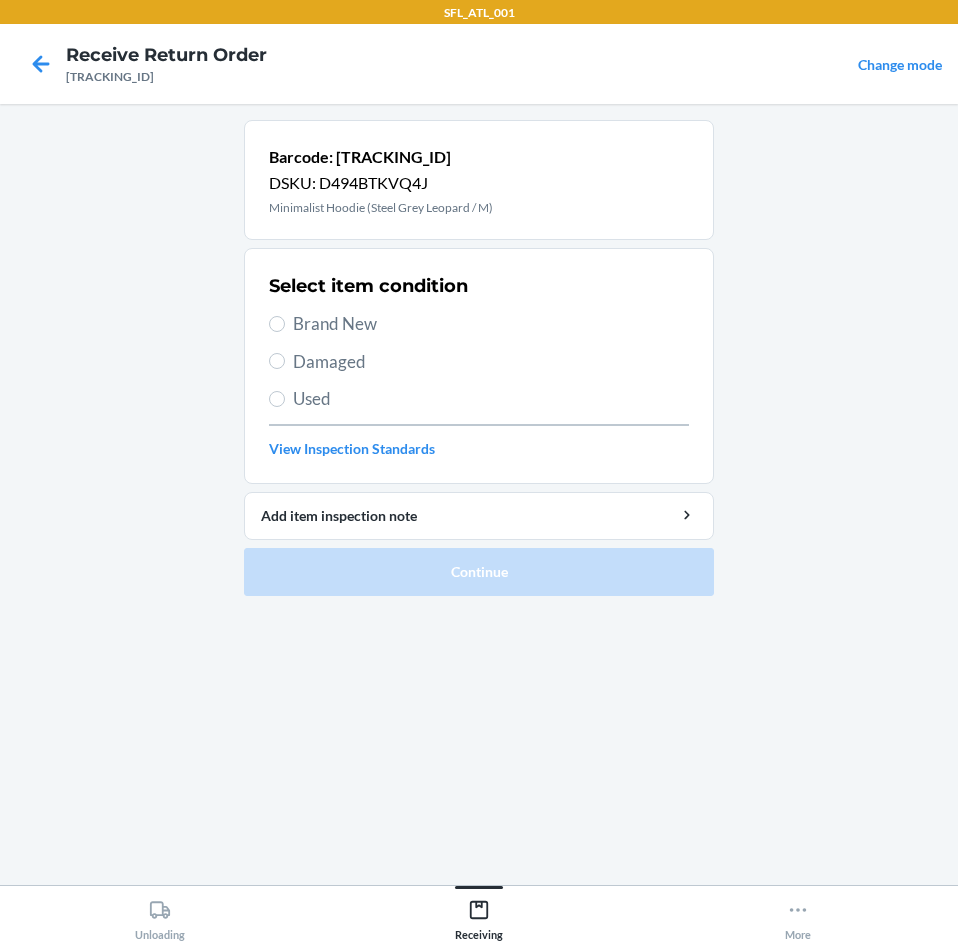 click on "Brand New" at bounding box center (491, 324) 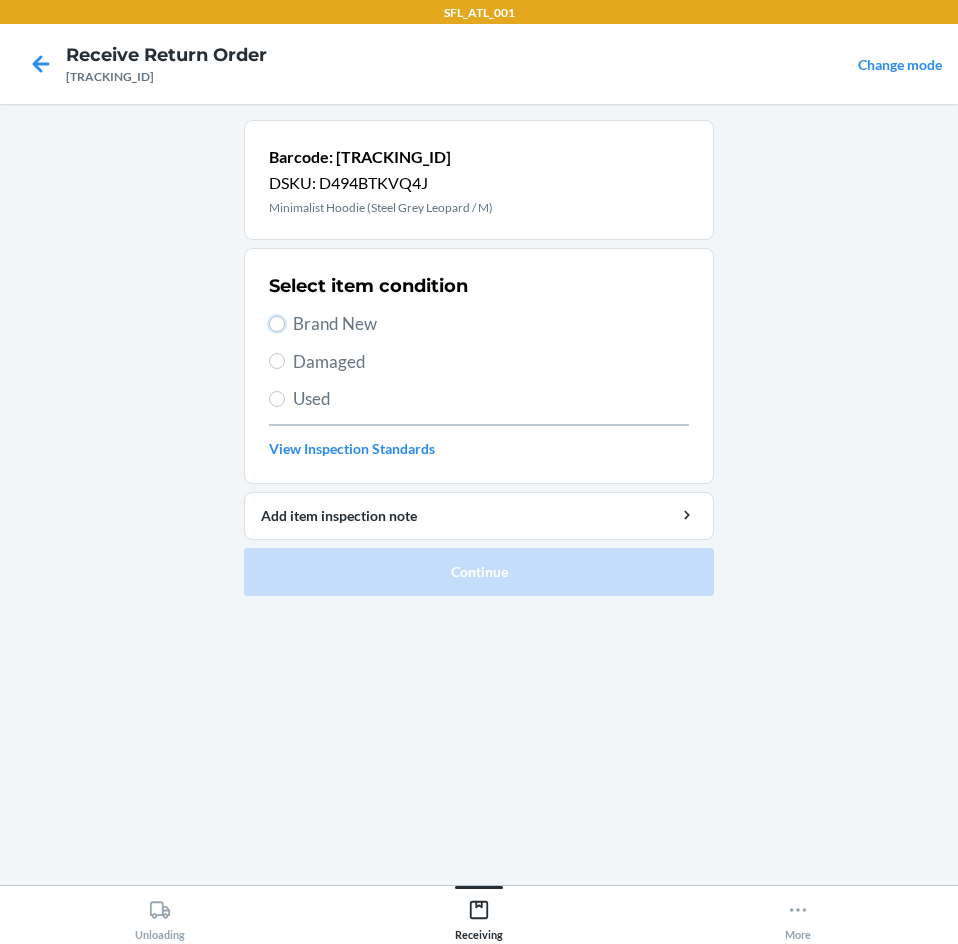 click on "Brand New" at bounding box center [277, 324] 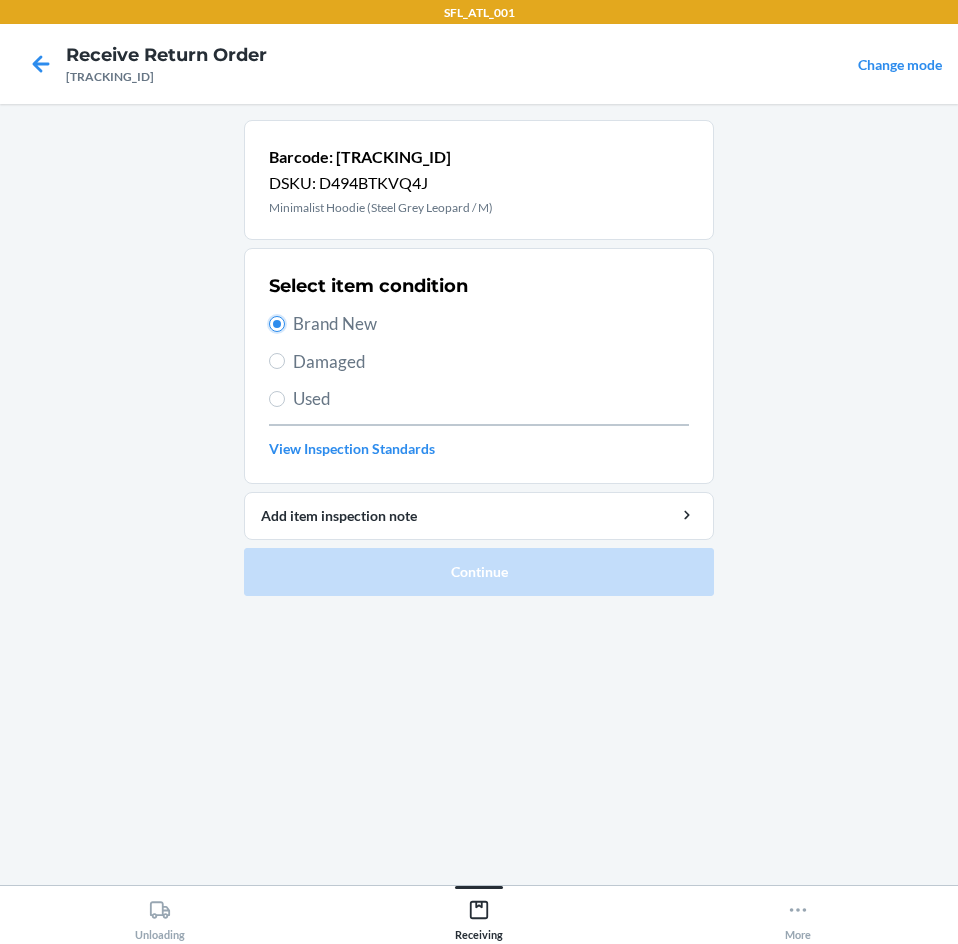 radio on "true" 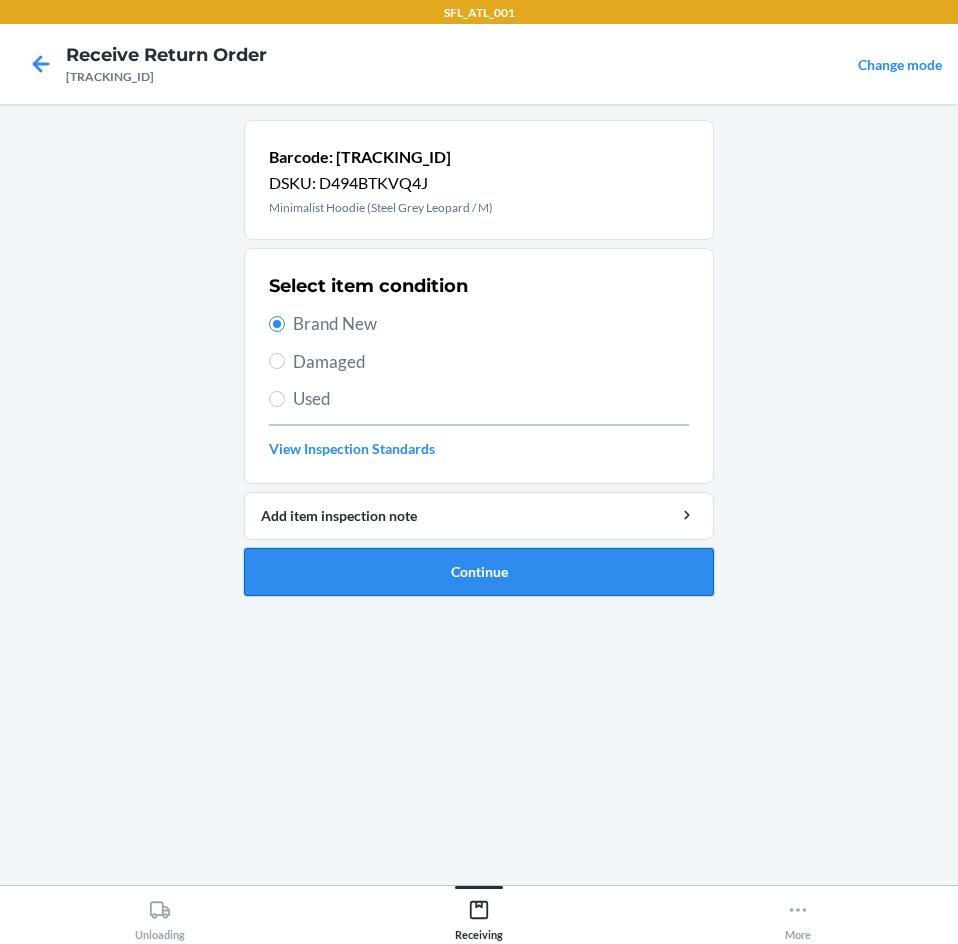 click on "Continue" at bounding box center [479, 572] 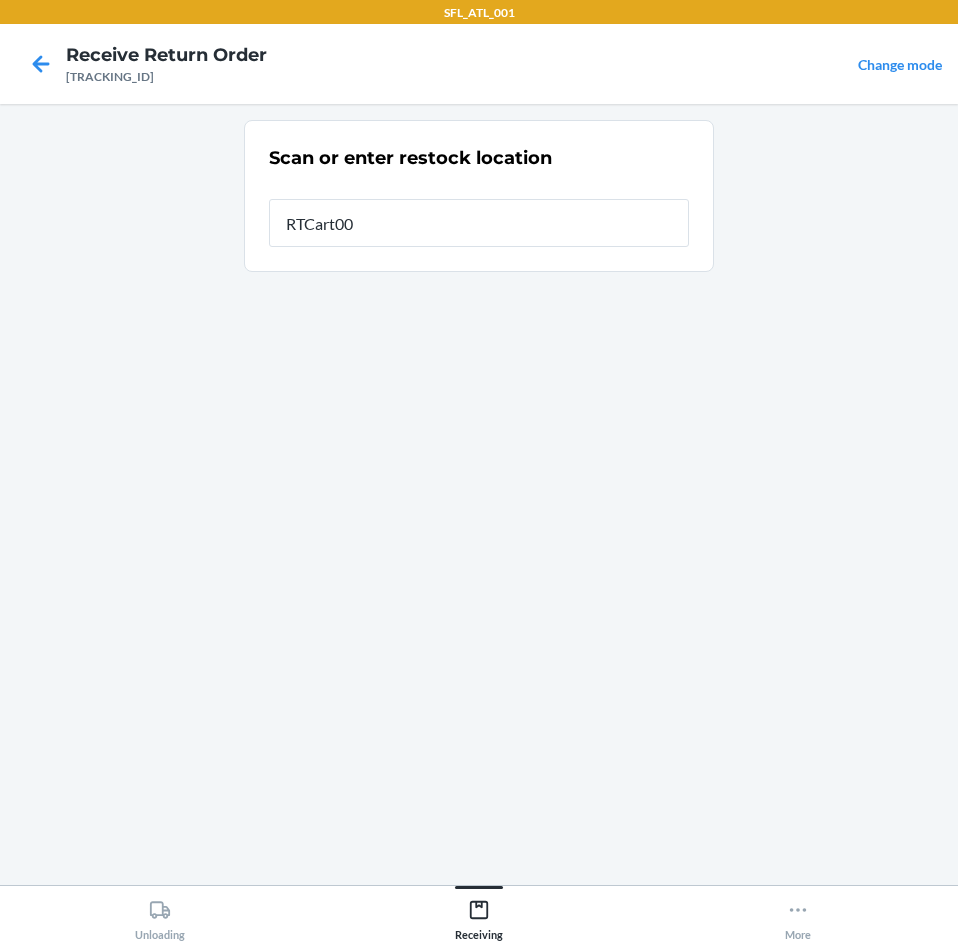 type on "RTCart003" 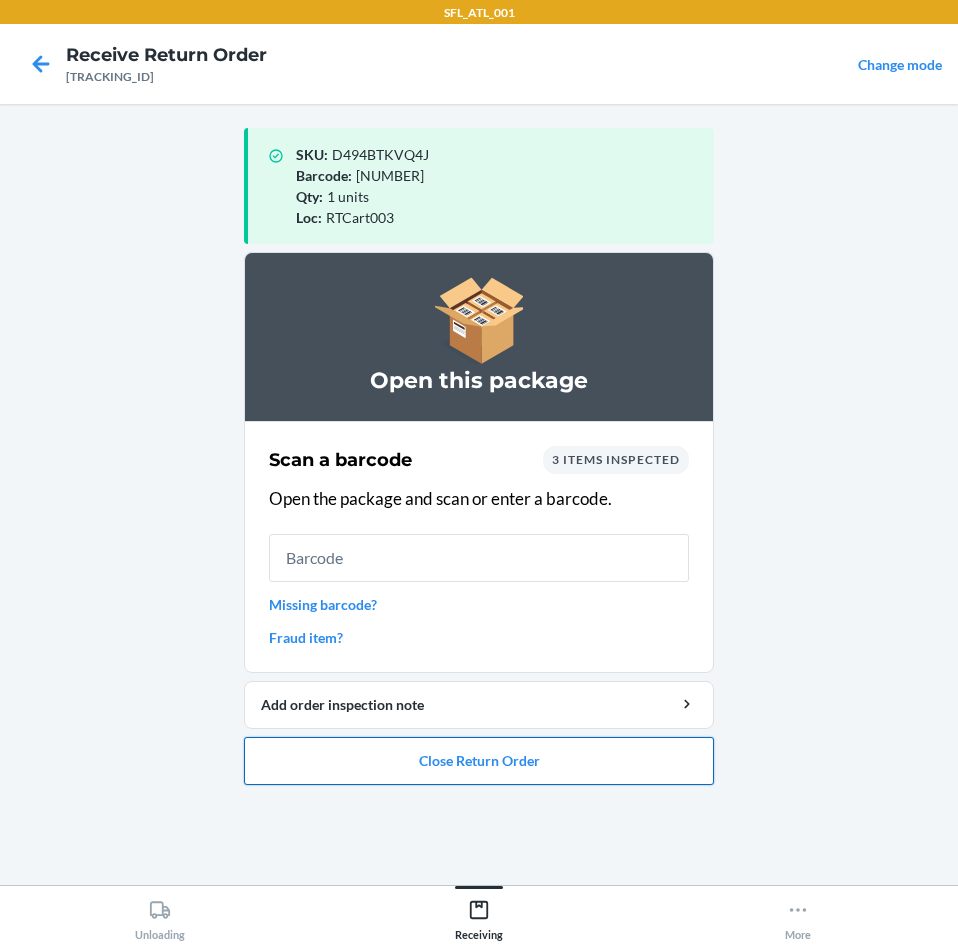 click on "Close Return Order" at bounding box center (479, 761) 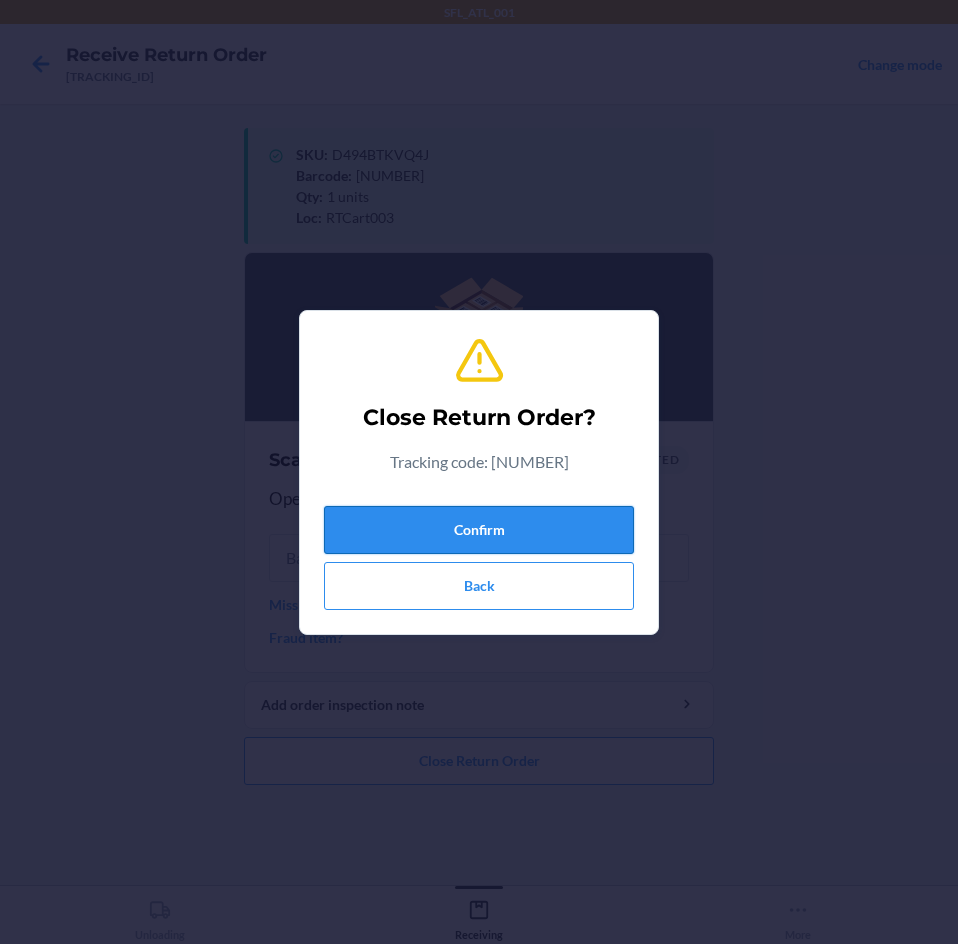 click on "Confirm" at bounding box center [479, 530] 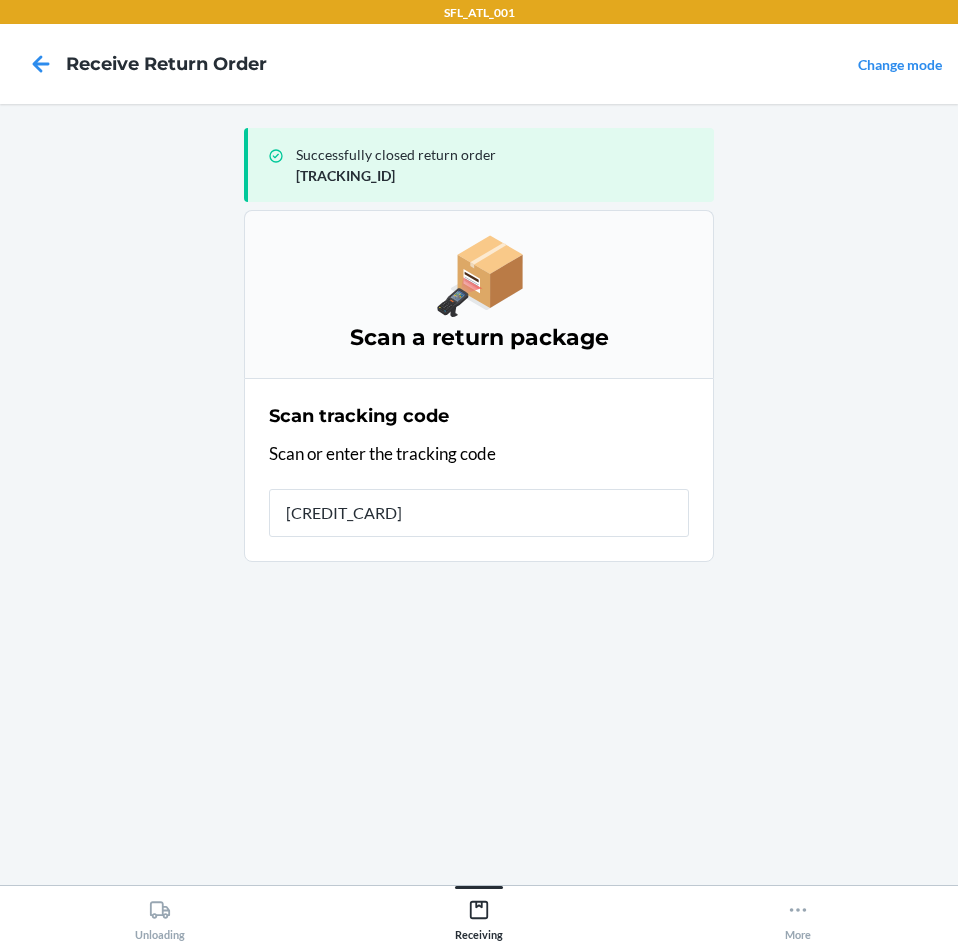 type on "[NUMBER]" 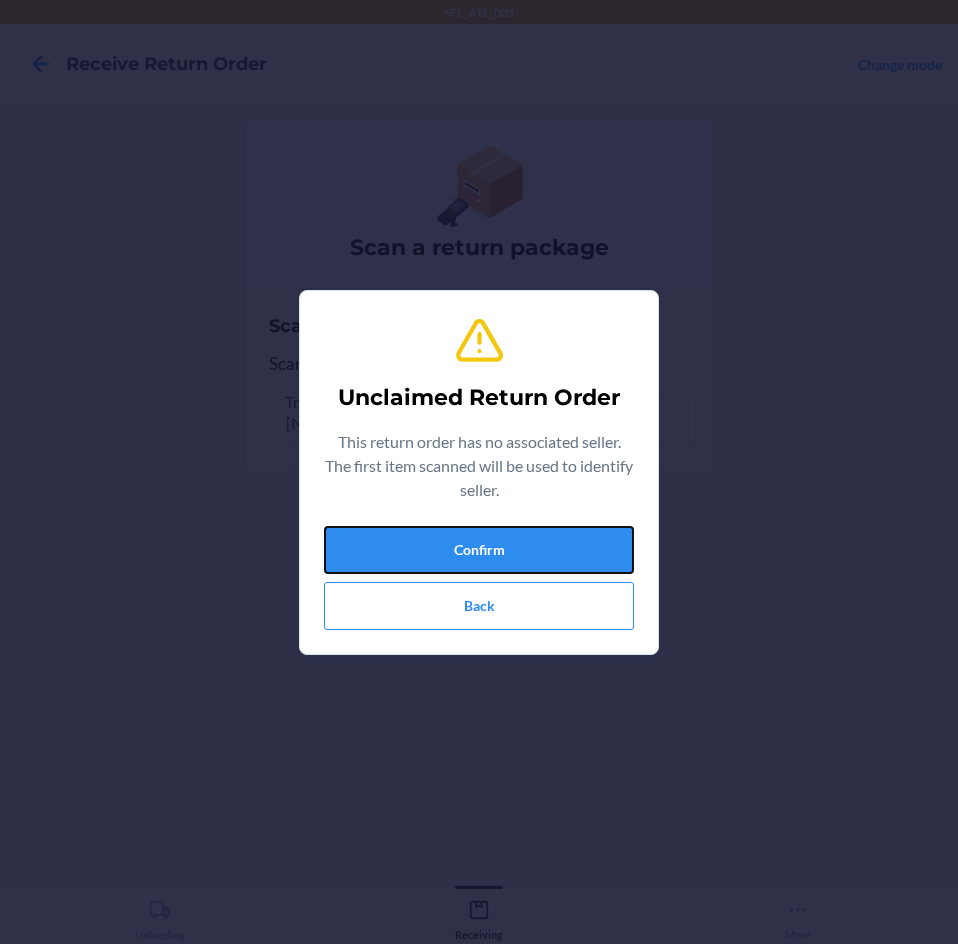 click on "Confirm" at bounding box center [479, 550] 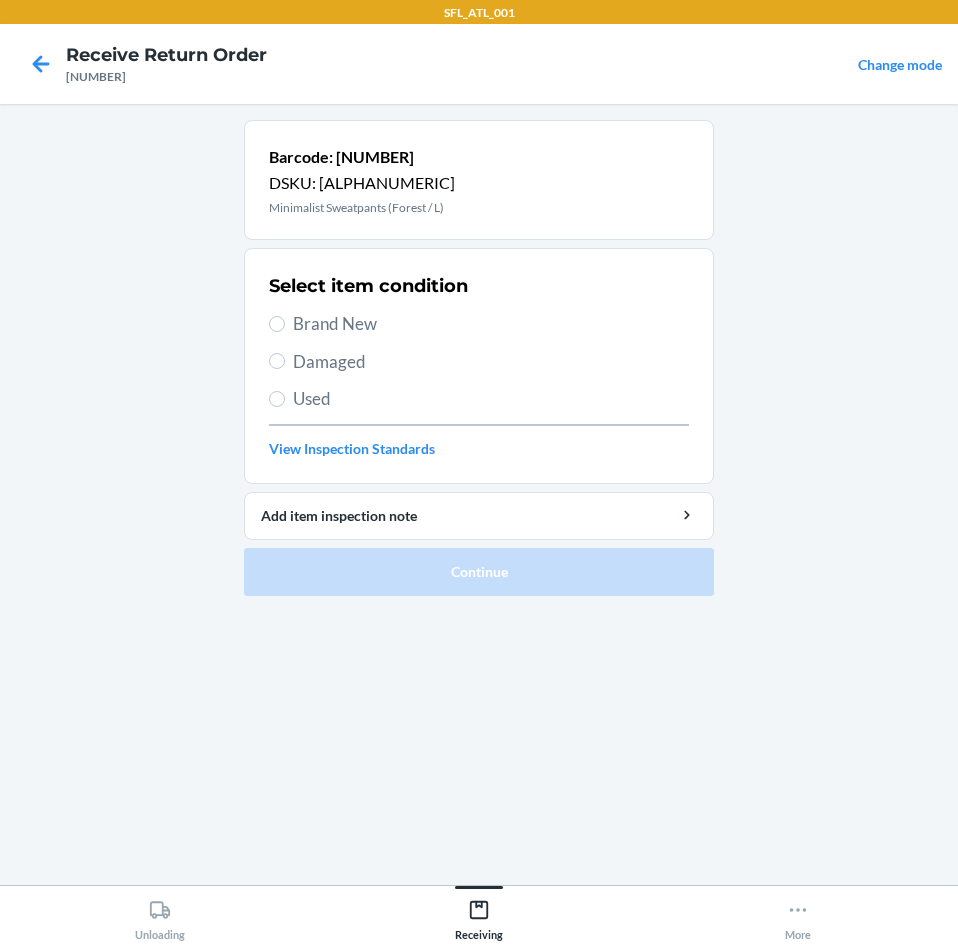 click on "Brand New" at bounding box center [491, 324] 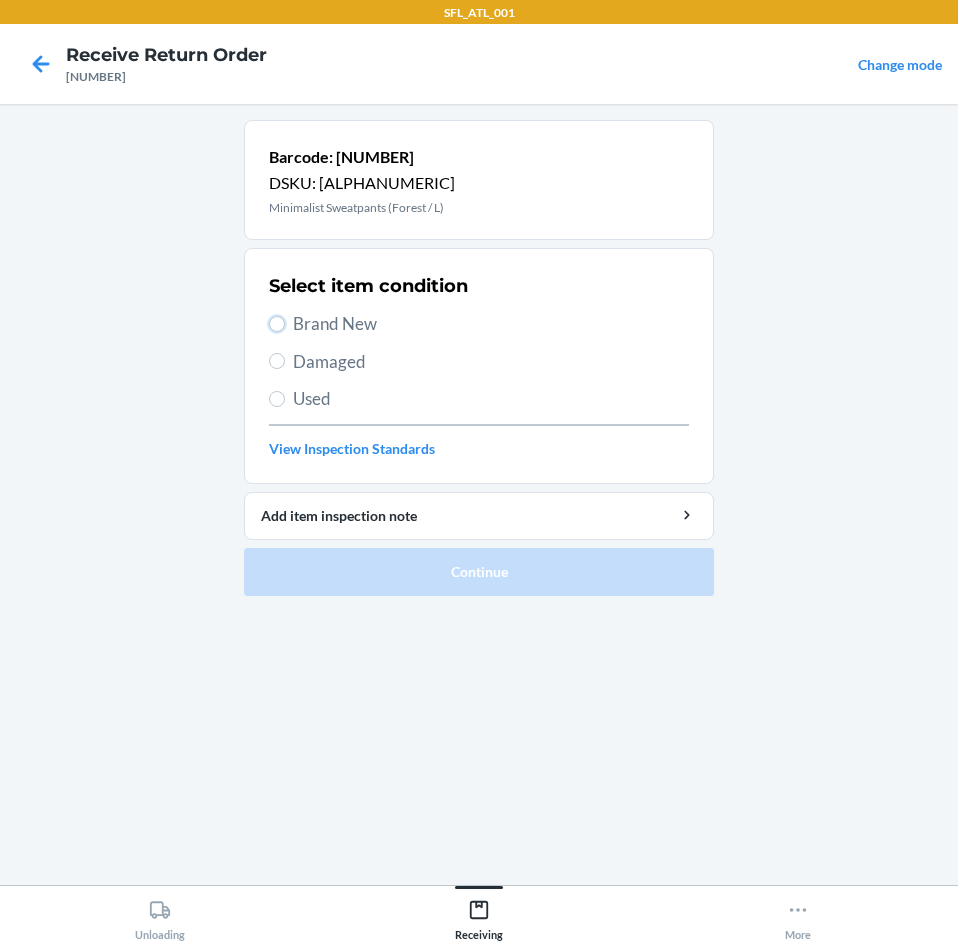 click on "Brand New" at bounding box center (277, 324) 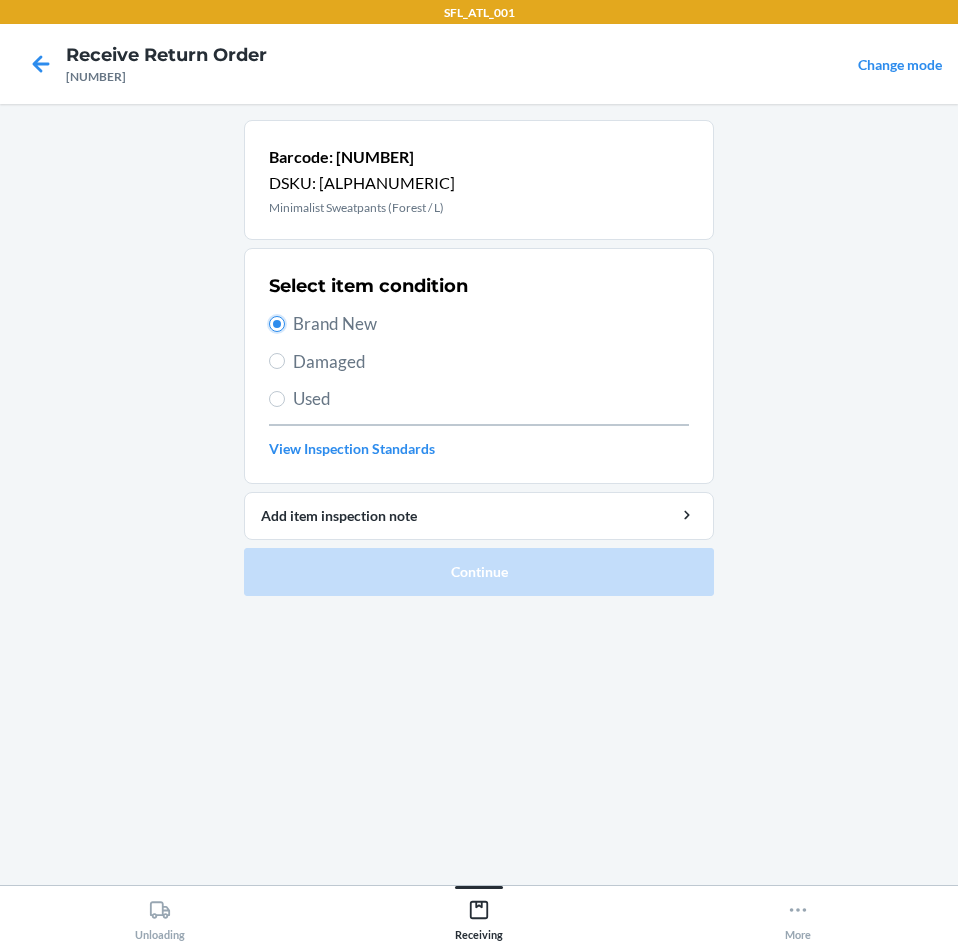 radio on "true" 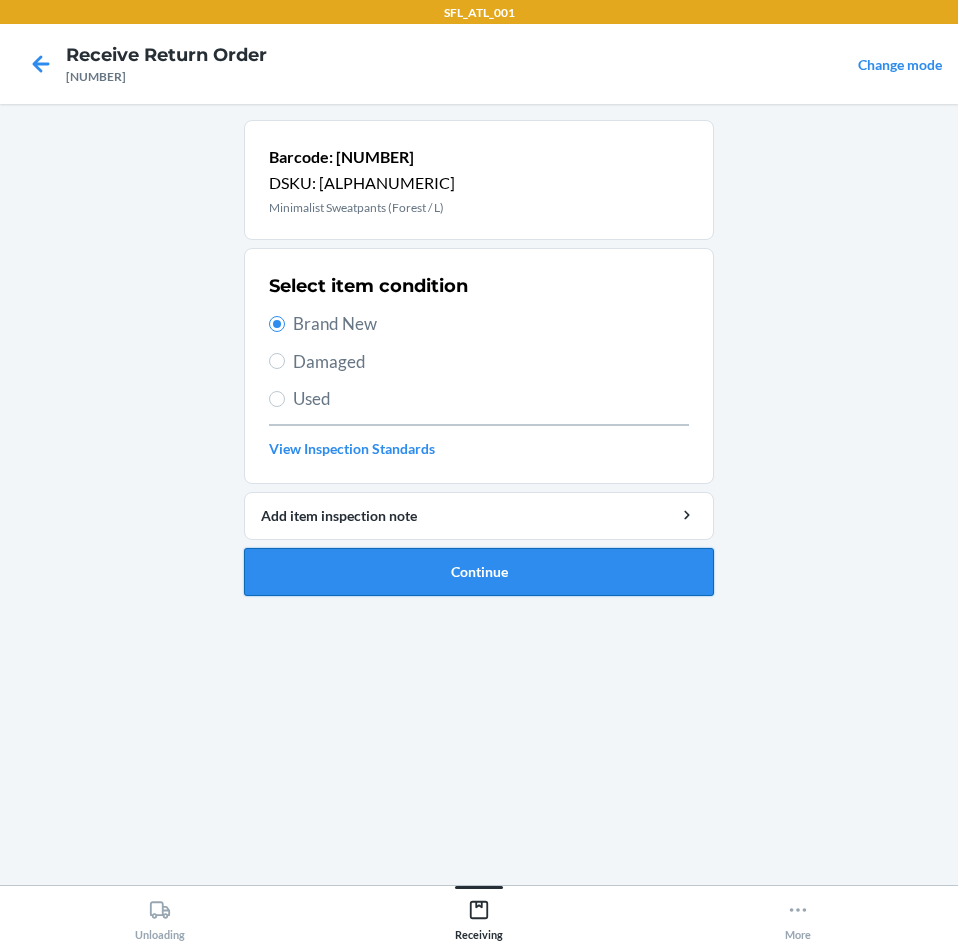click on "Continue" at bounding box center (479, 572) 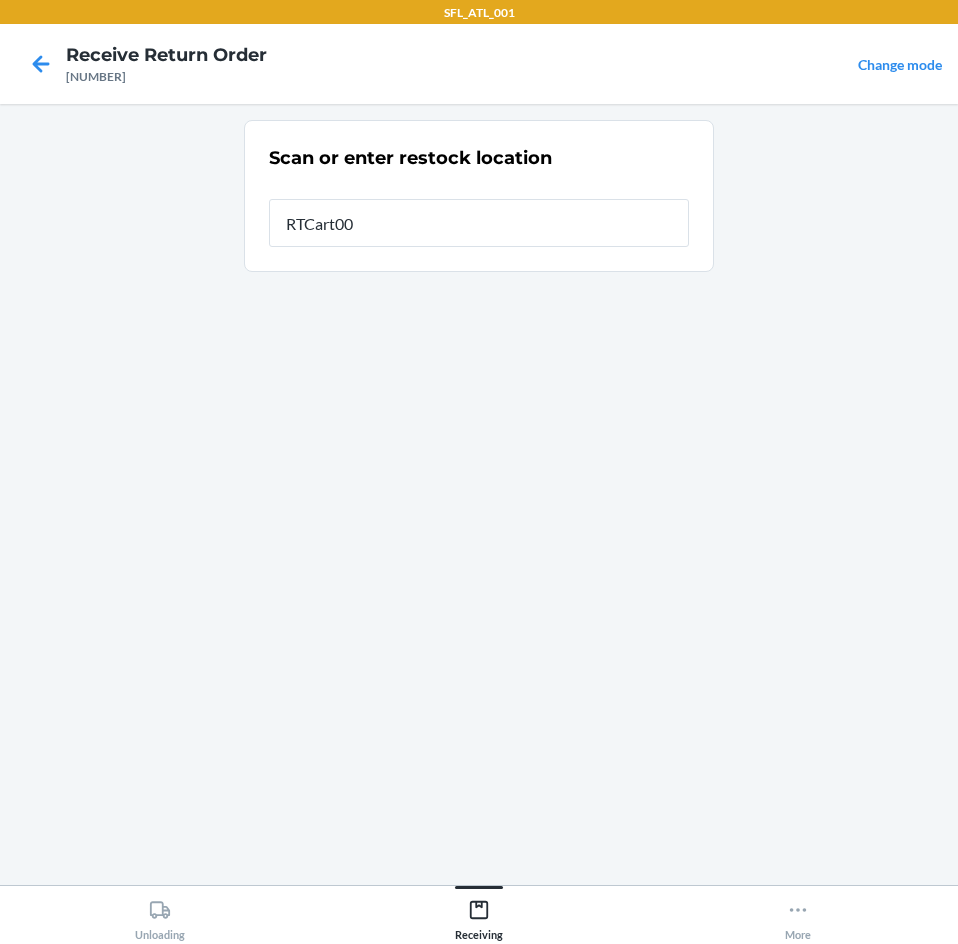 type on "RTCart003" 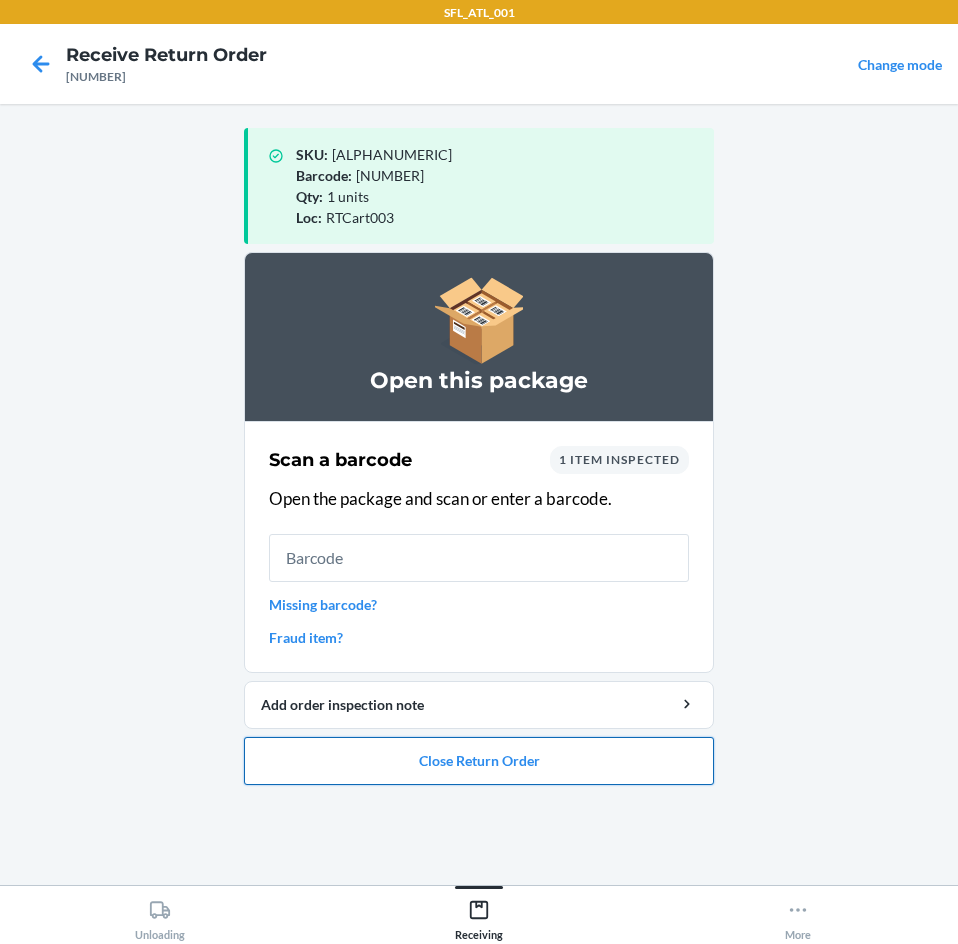 click on "Close Return Order" at bounding box center (479, 761) 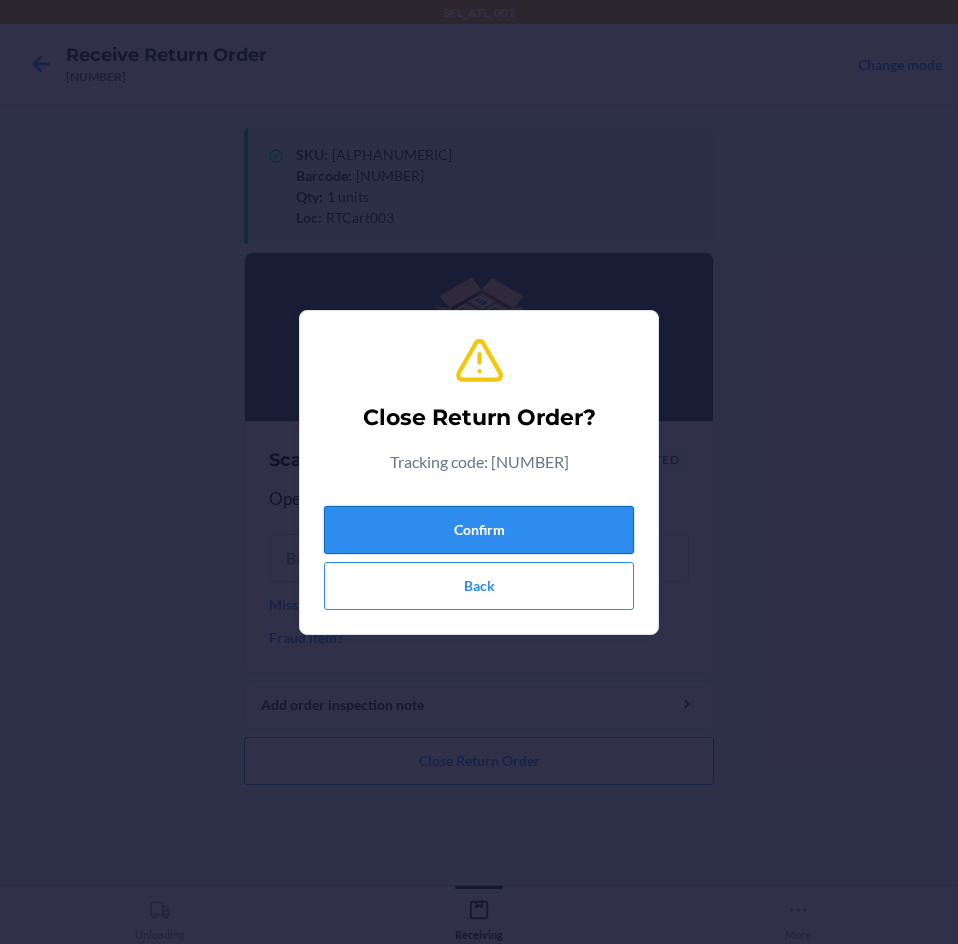 click on "Confirm" at bounding box center [479, 530] 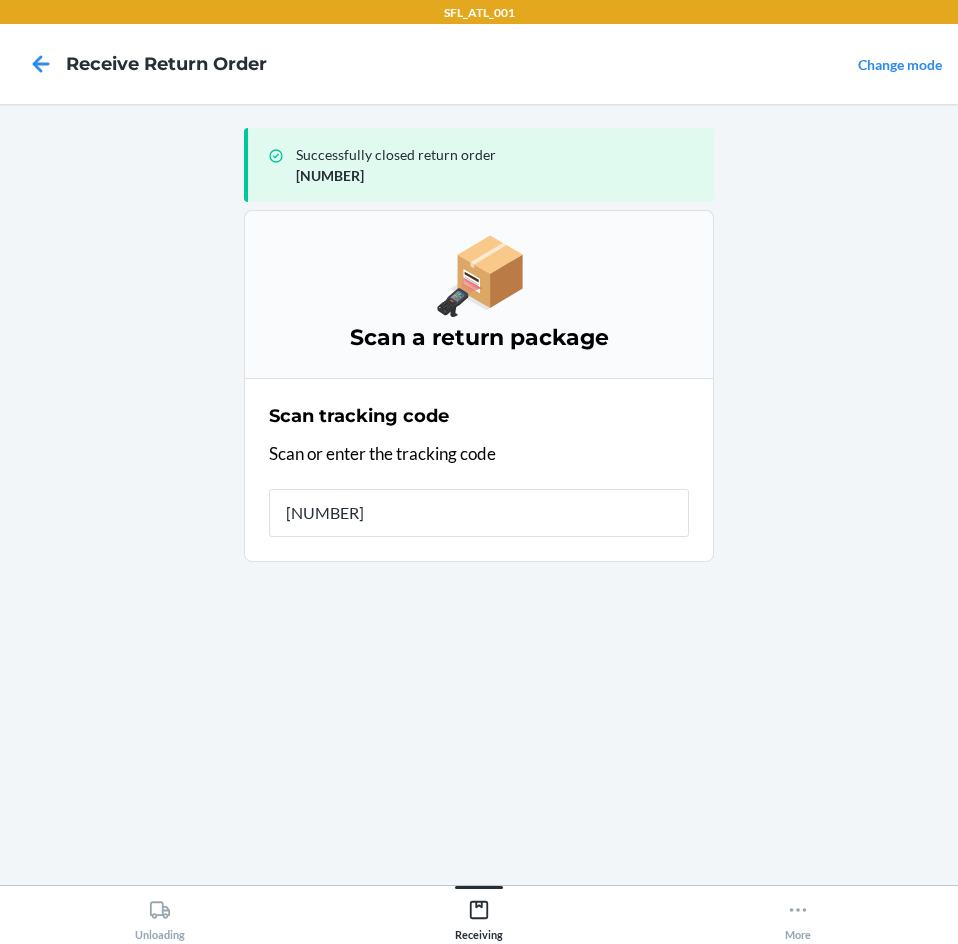 type on "[NUMBER]" 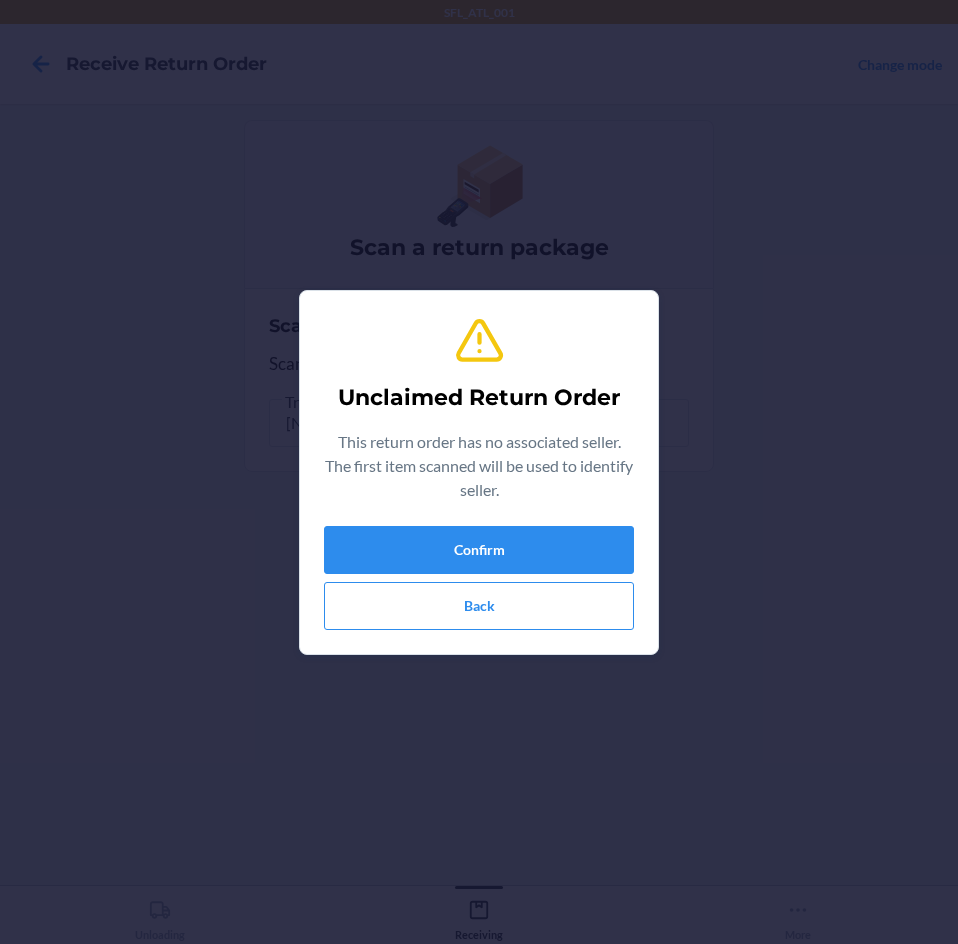 type on "[NUMBER]" 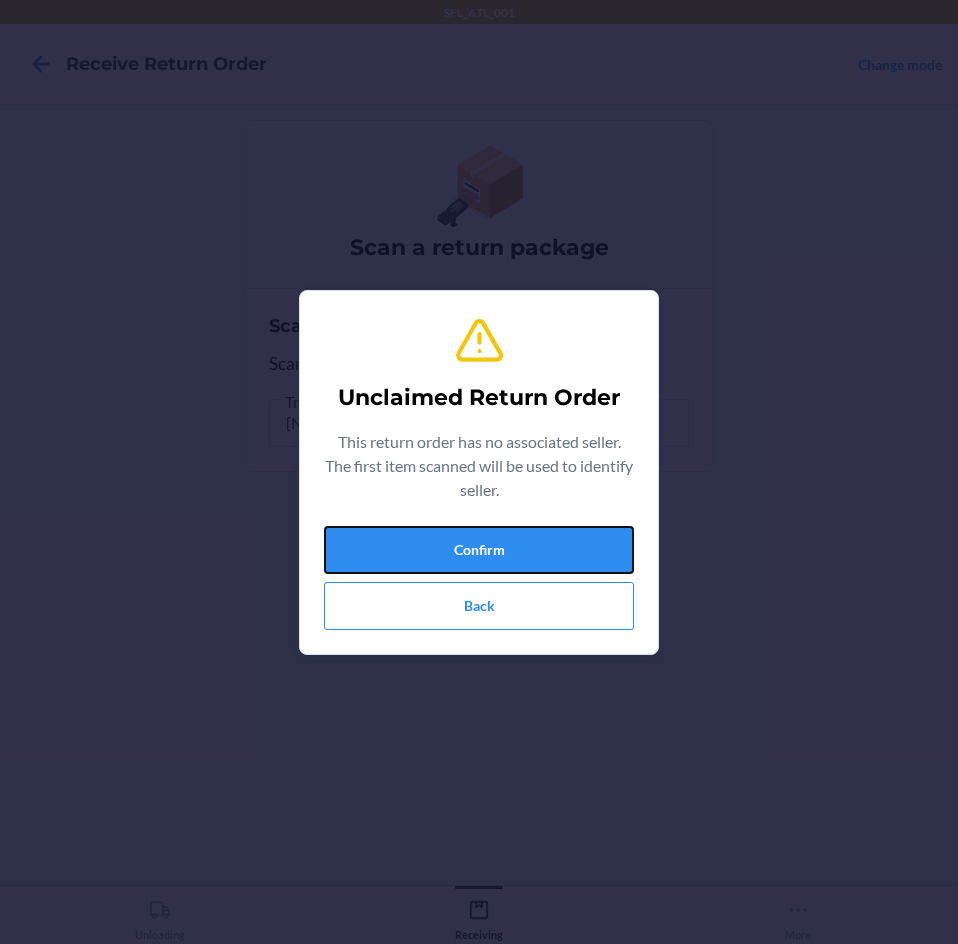 click on "Confirm" at bounding box center [479, 550] 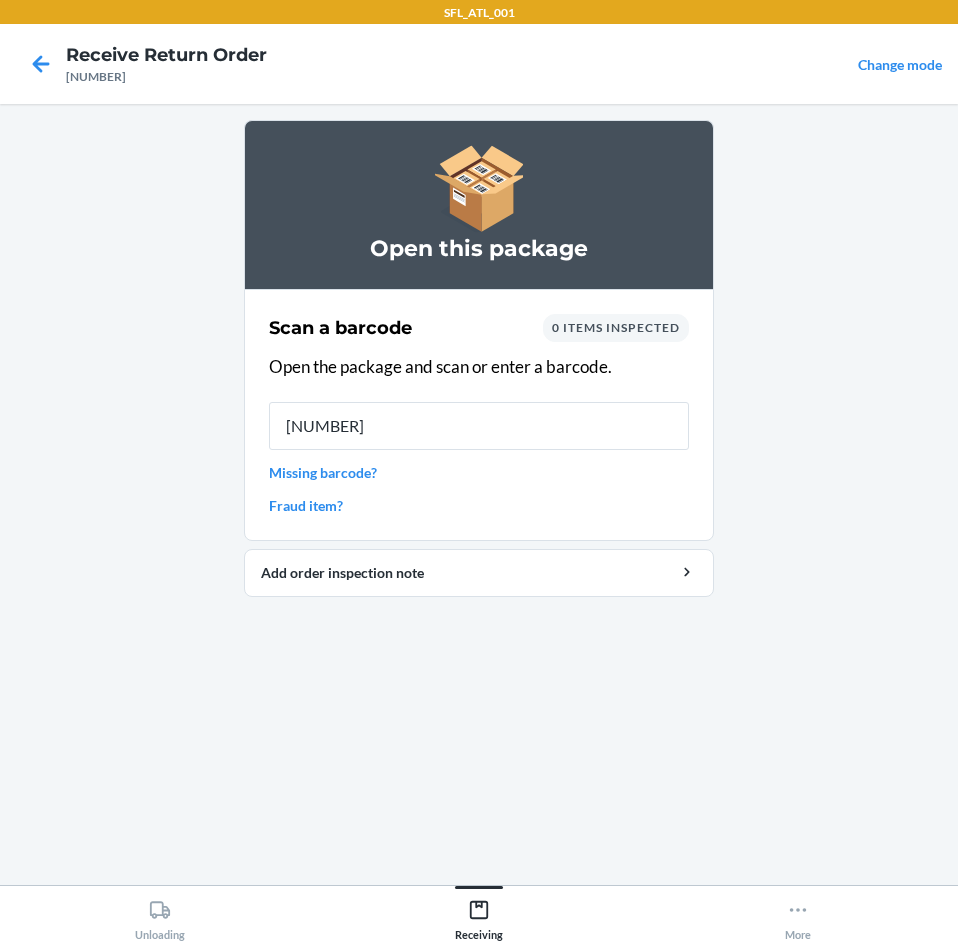 type on "[NUMBER]" 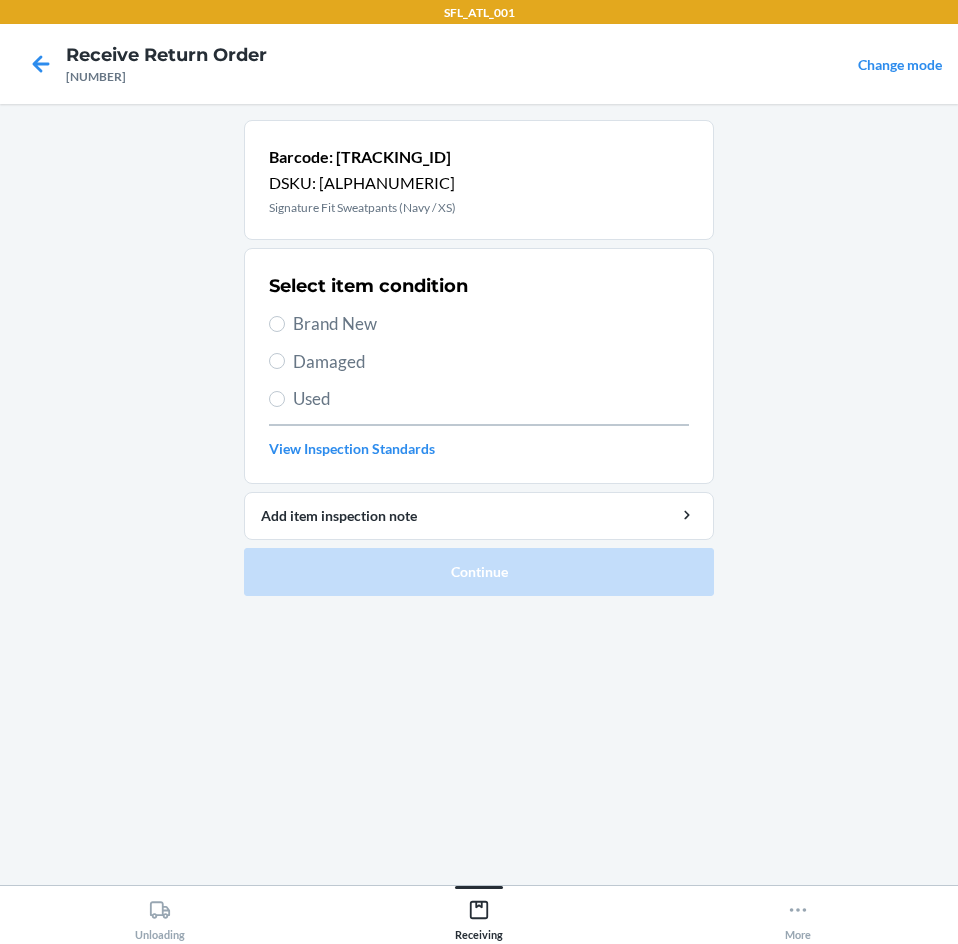 drag, startPoint x: 301, startPoint y: 316, endPoint x: 365, endPoint y: 363, distance: 79.40403 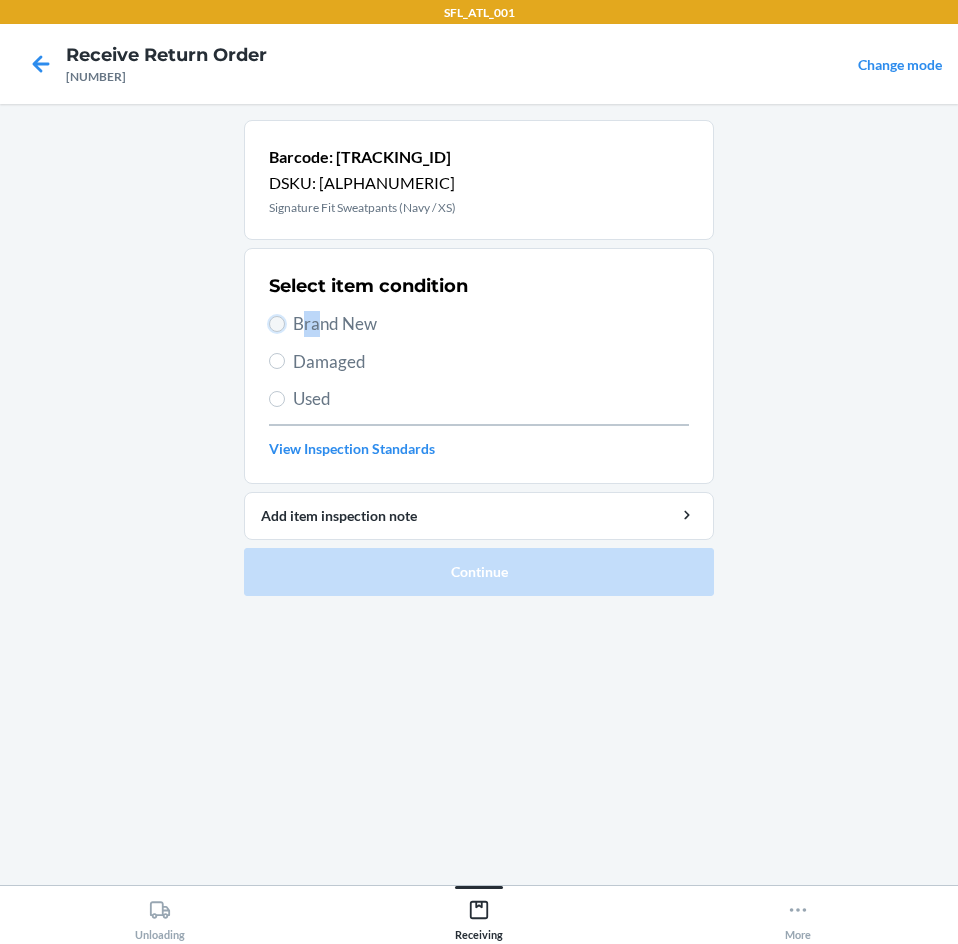 click on "Brand New" at bounding box center [277, 324] 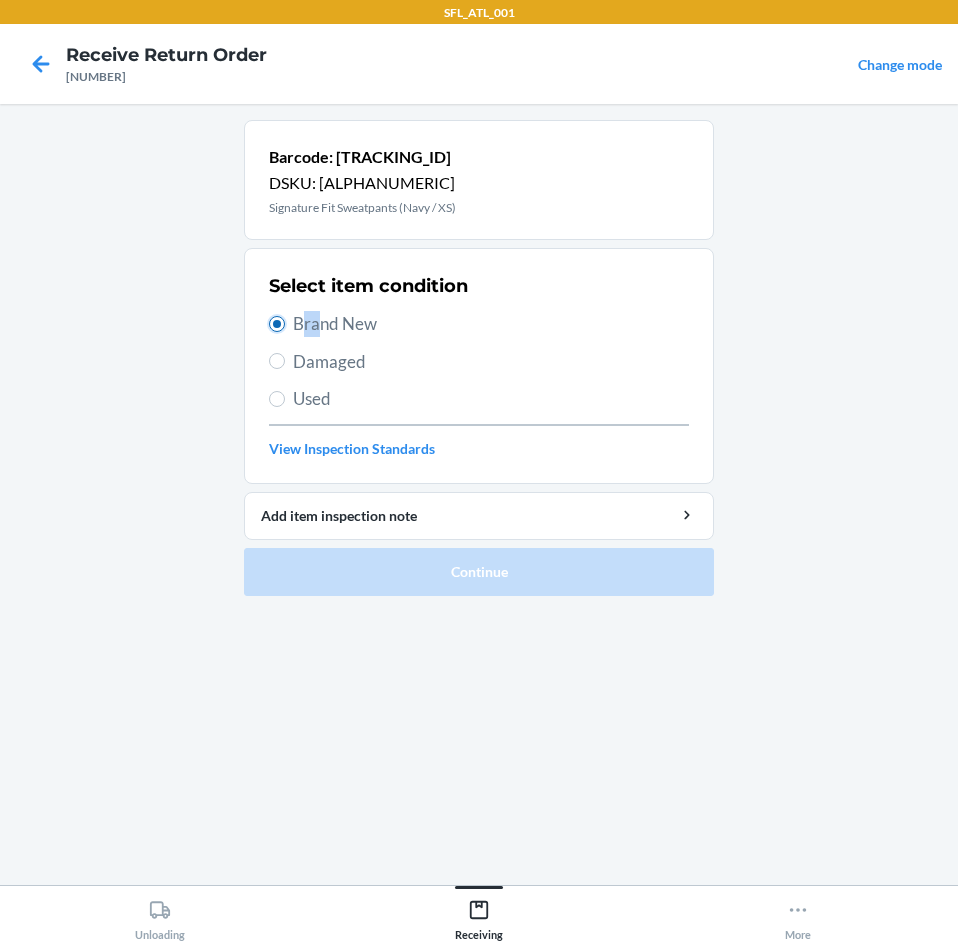 radio on "true" 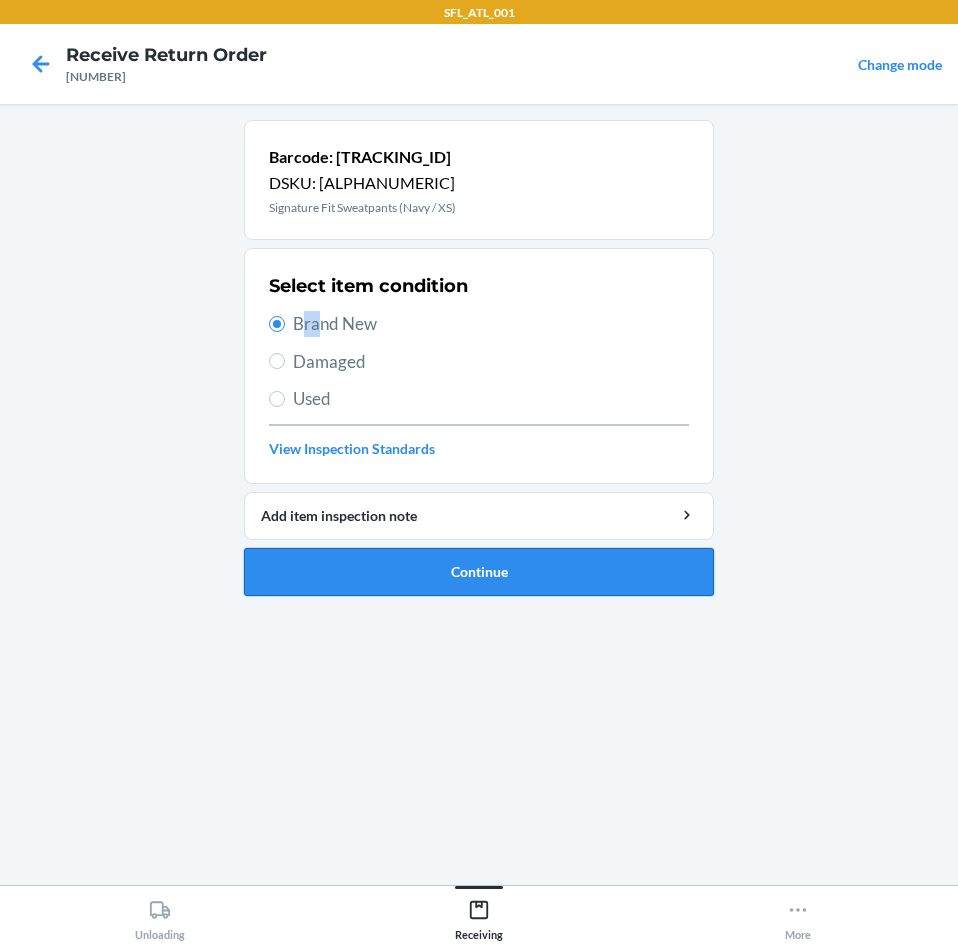 click on "Continue" at bounding box center (479, 572) 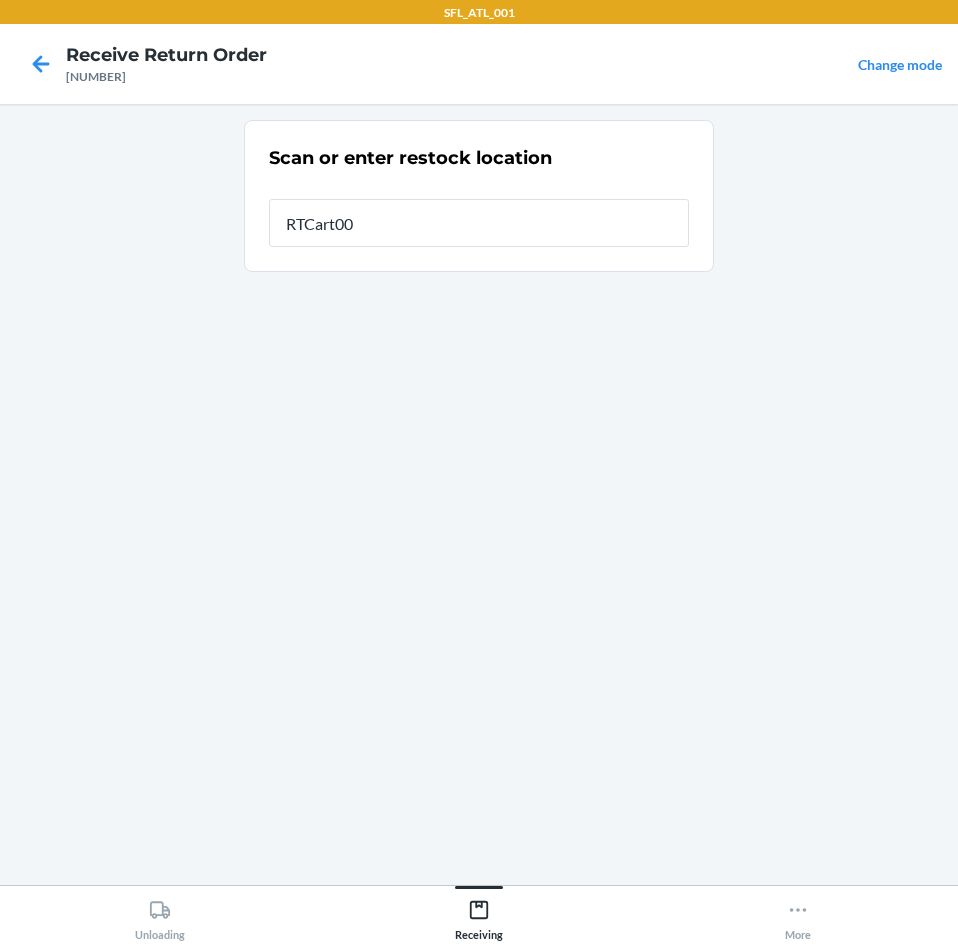 type on "RTCart003" 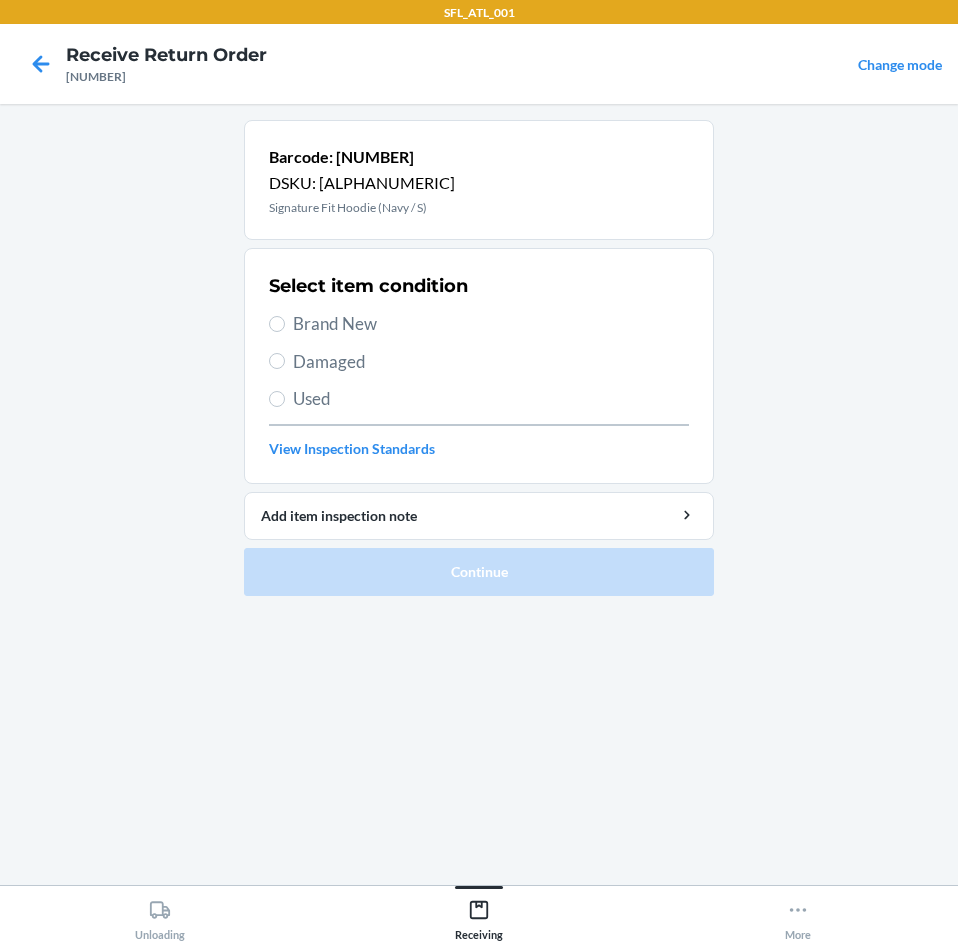 click on "Used" at bounding box center (491, 399) 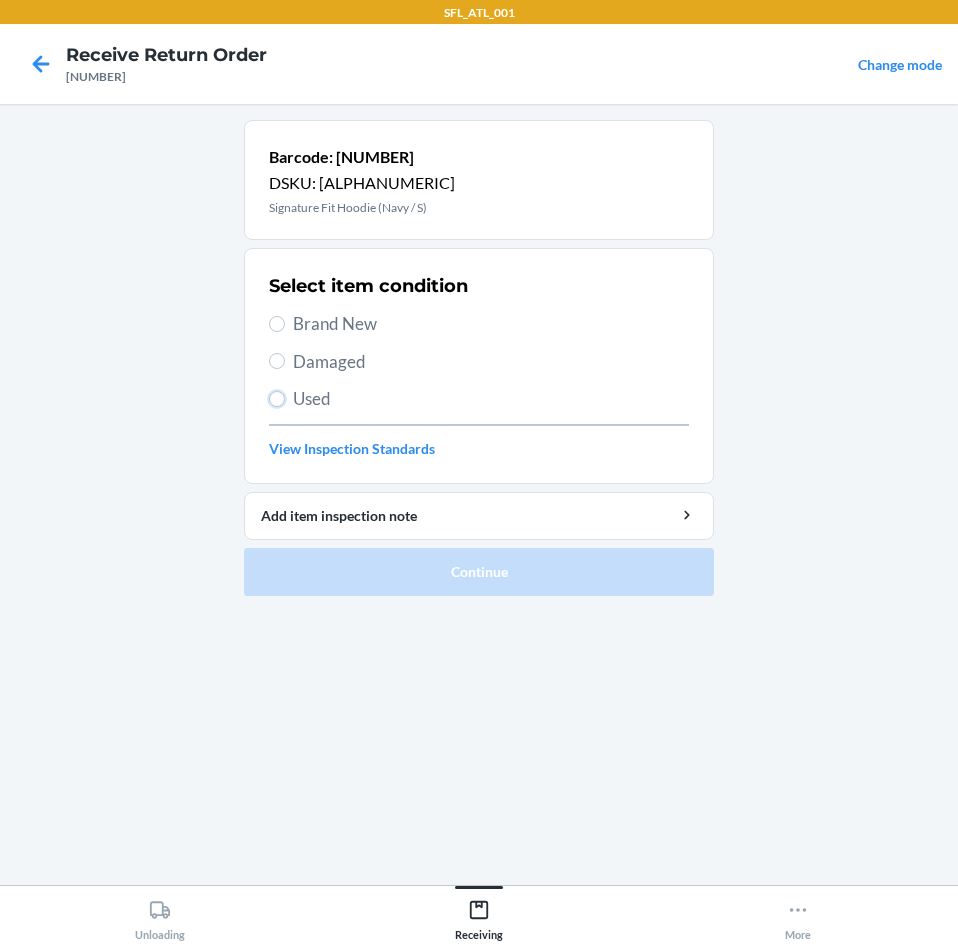 click on "Used" at bounding box center [277, 399] 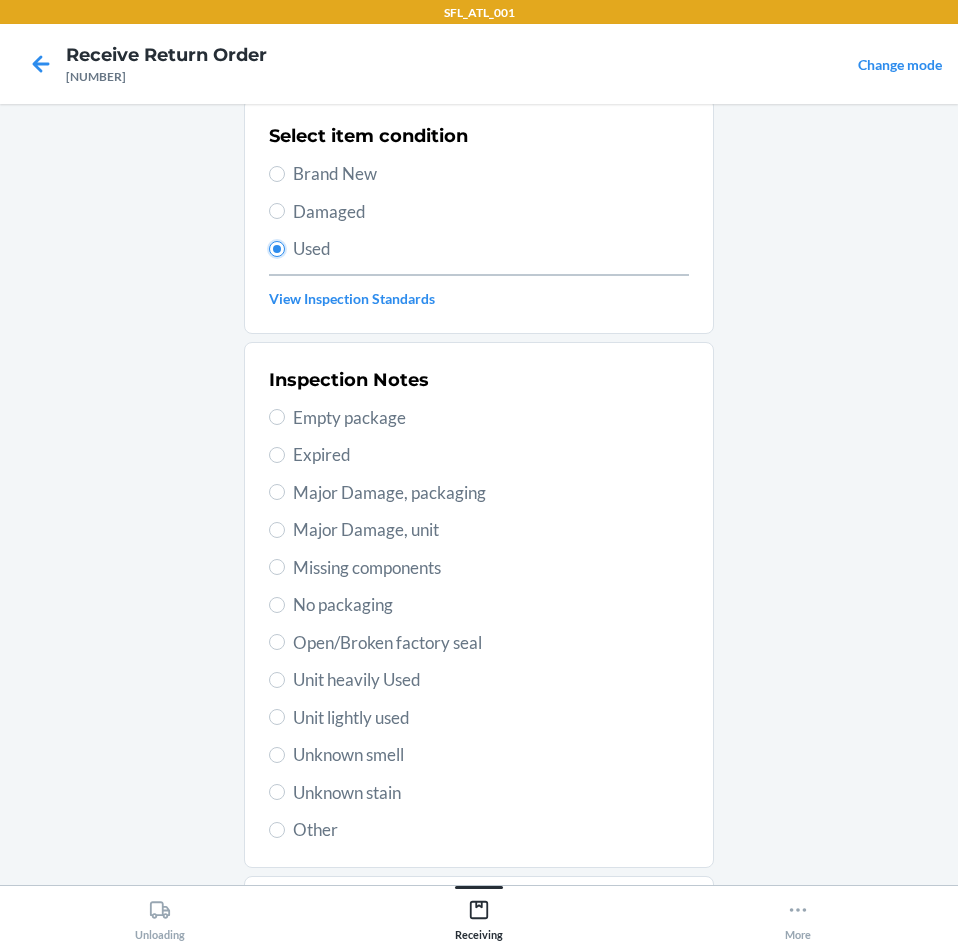 scroll, scrollTop: 261, scrollLeft: 0, axis: vertical 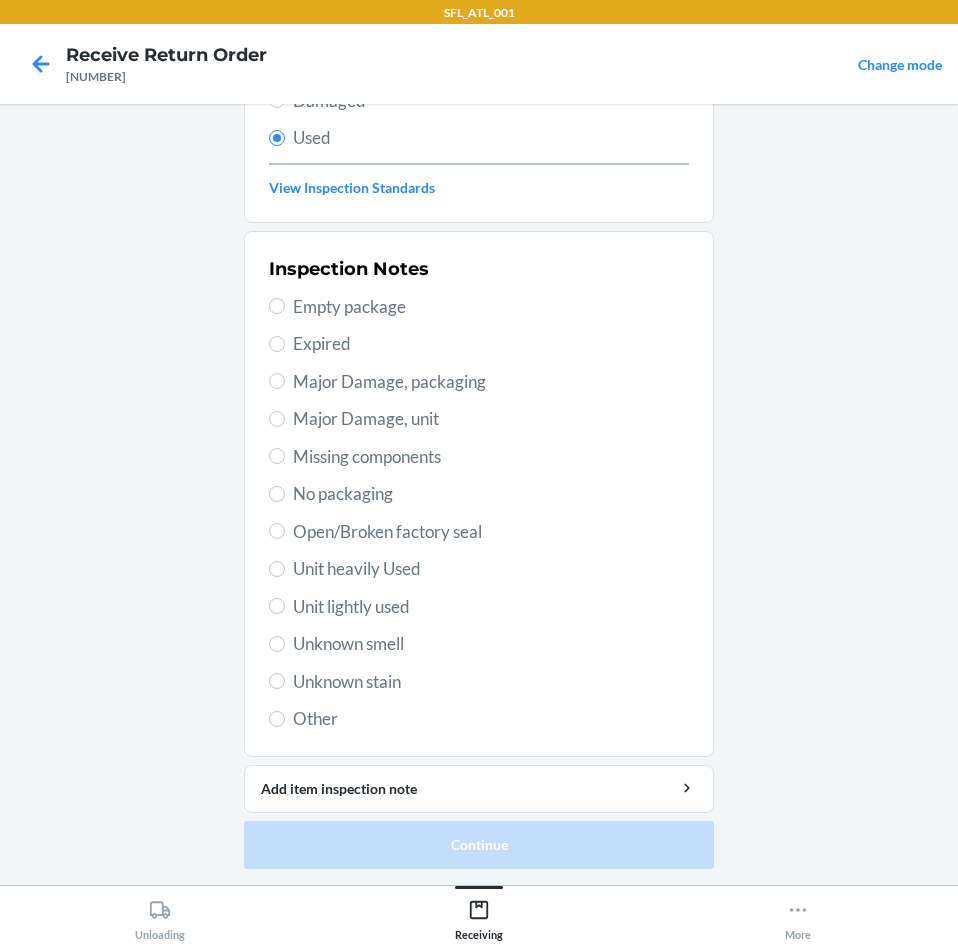 click on "Unknown stain" at bounding box center [491, 682] 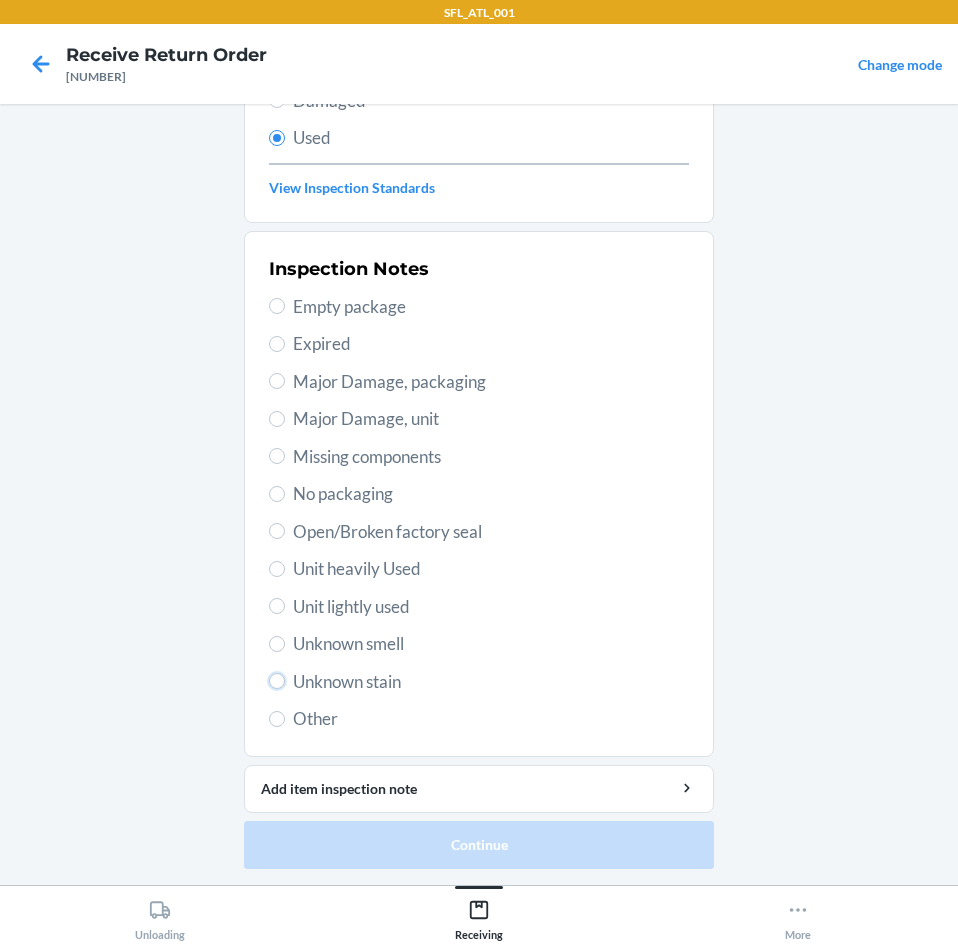 click on "Unknown stain" at bounding box center [277, 681] 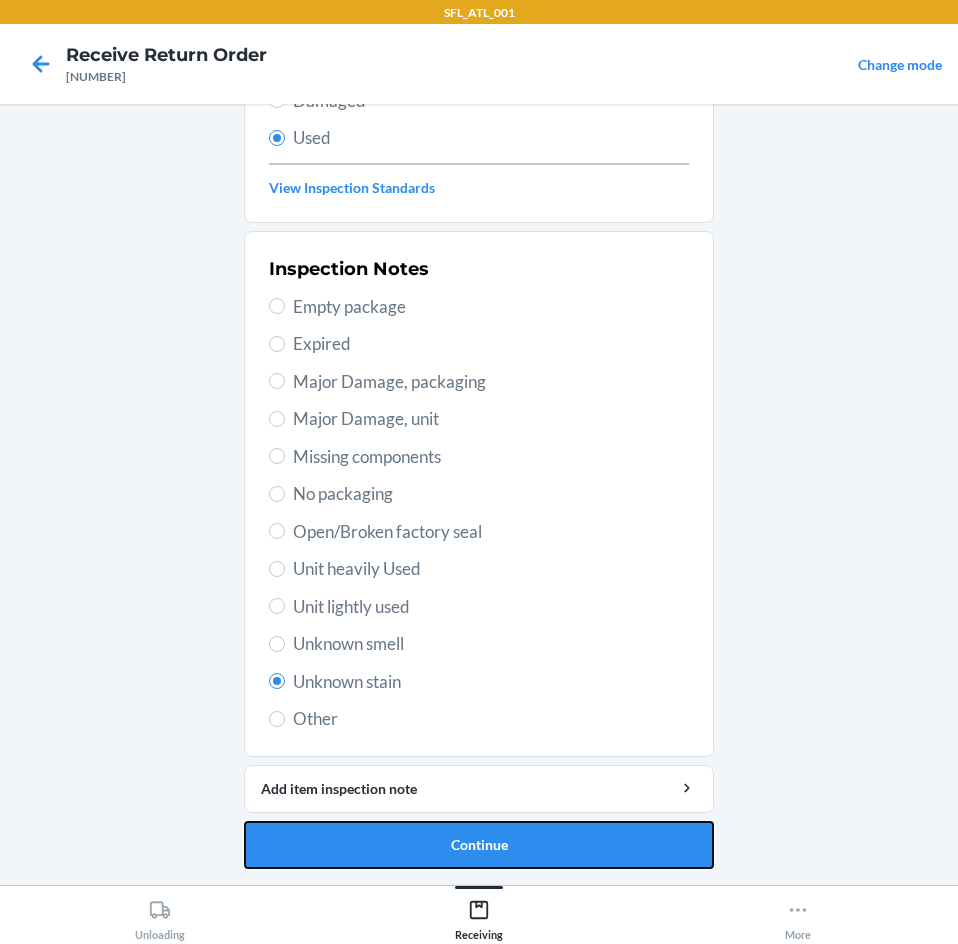 click on "Continue" at bounding box center (479, 845) 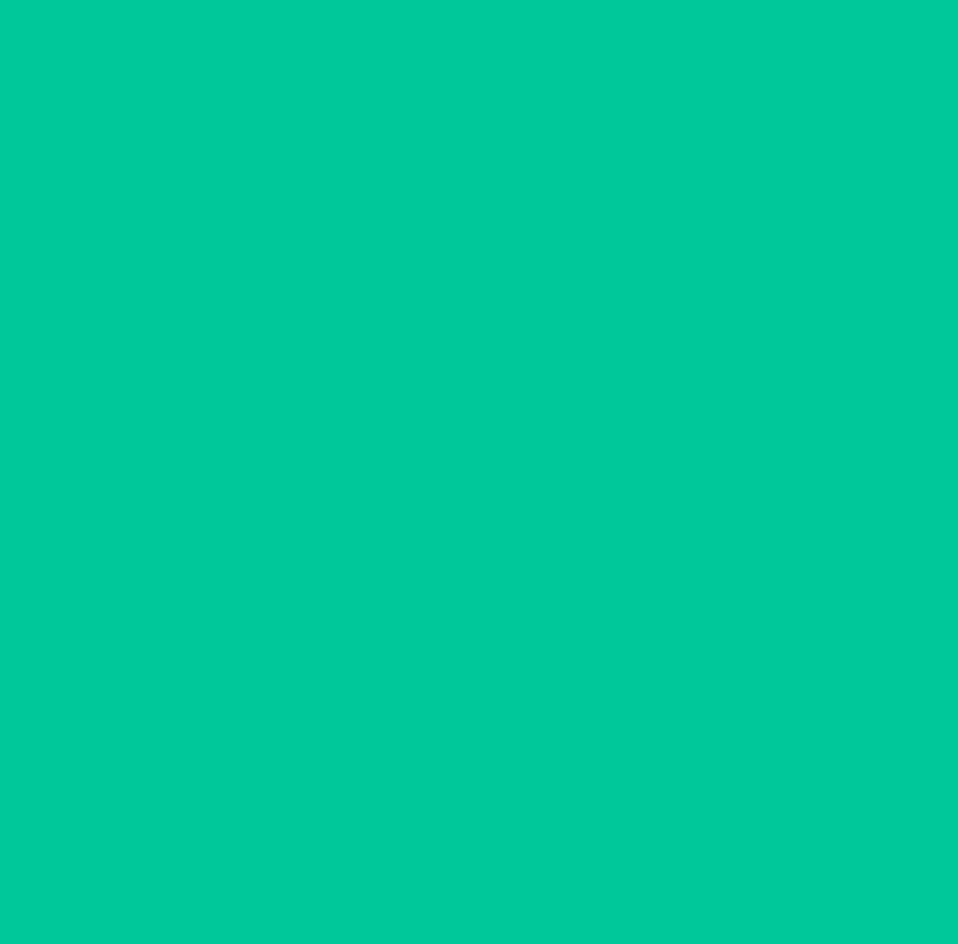 scroll, scrollTop: 0, scrollLeft: 0, axis: both 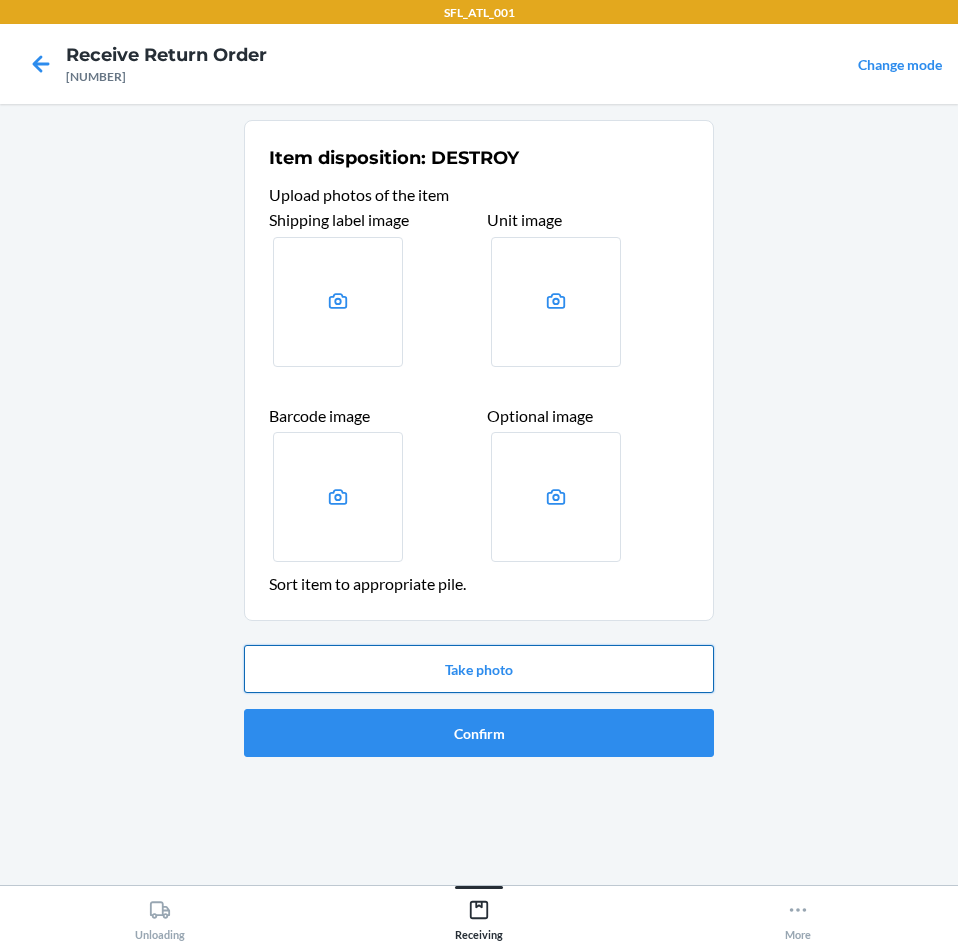 click on "Take photo" at bounding box center [479, 669] 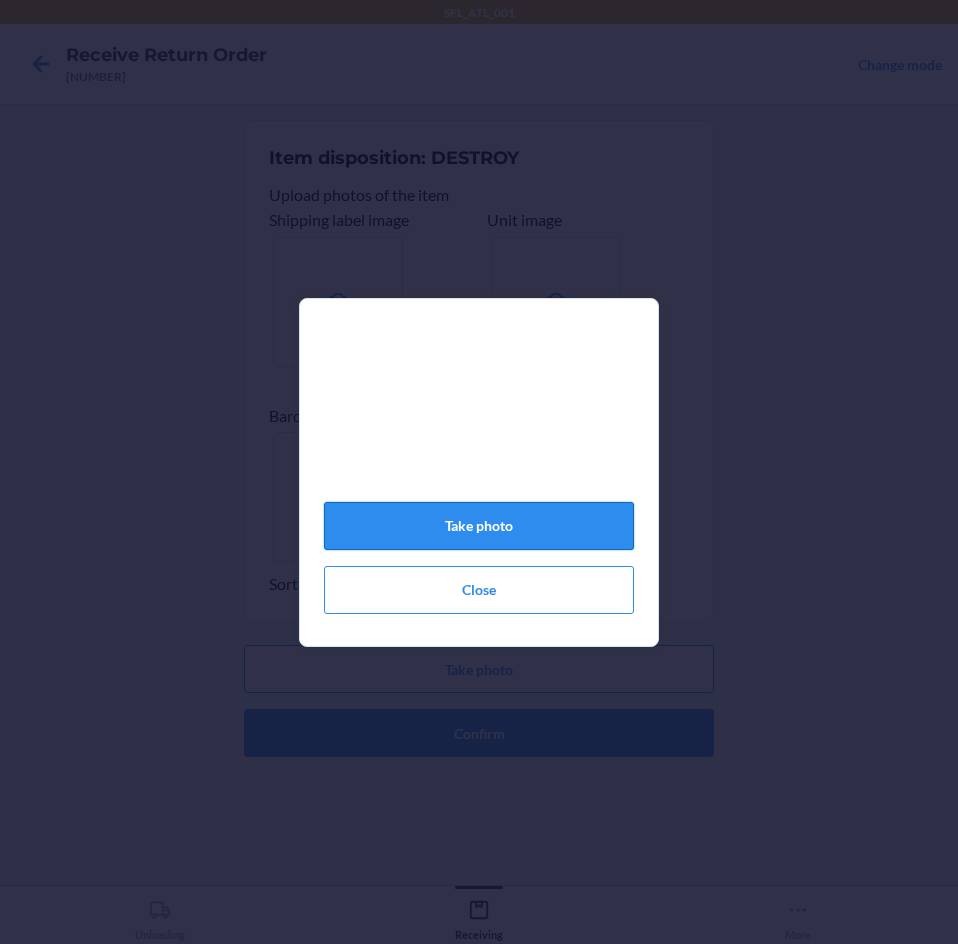 click on "Take photo" 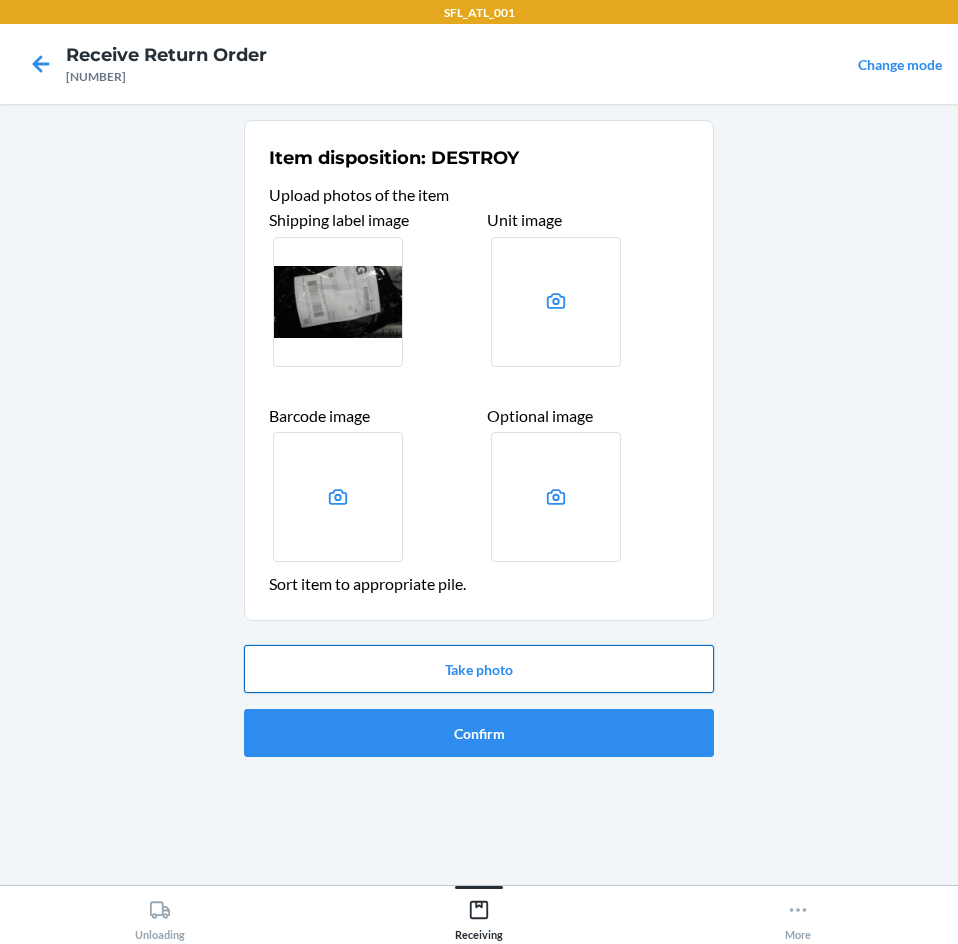 click on "Take photo" at bounding box center (479, 669) 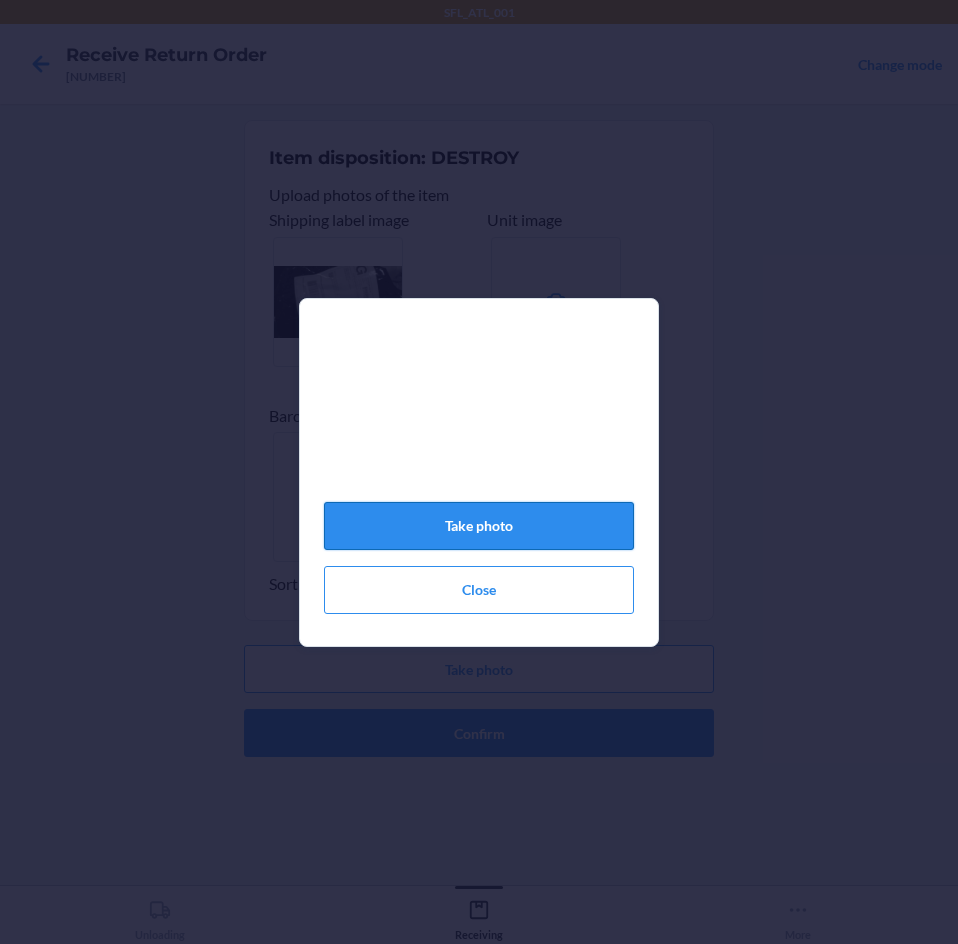 click on "Take photo" 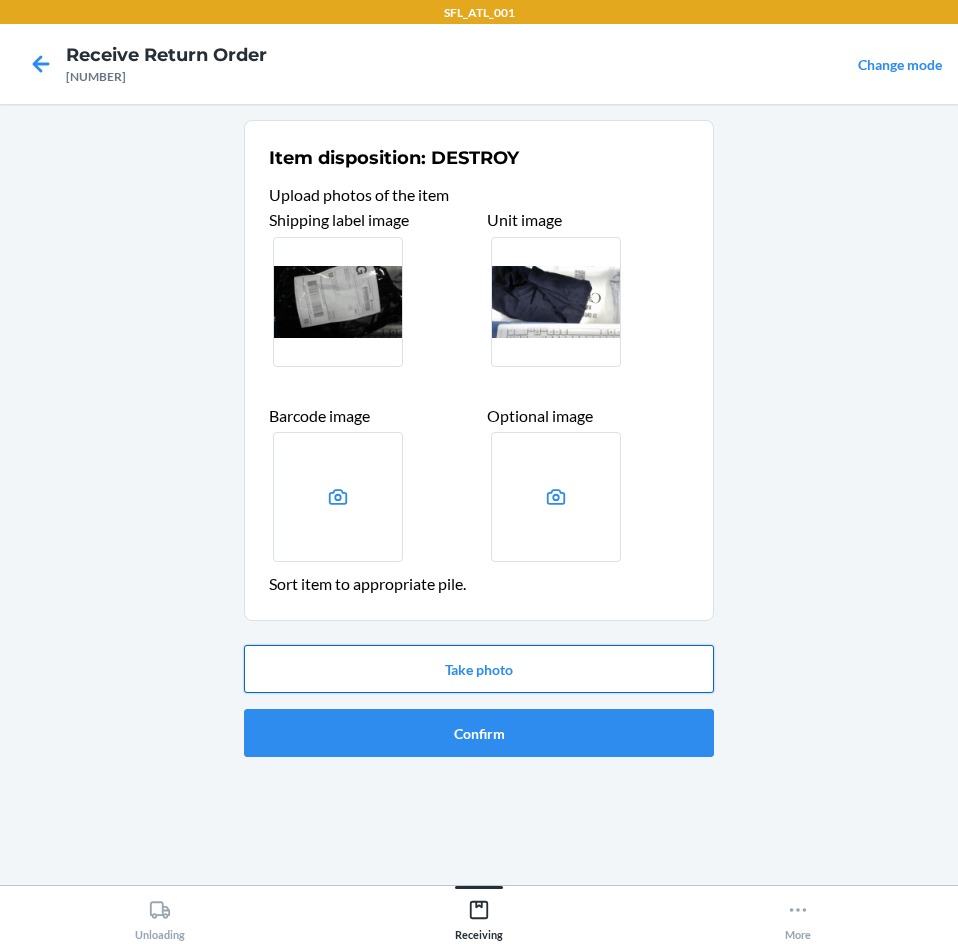 click on "Take photo" at bounding box center (479, 669) 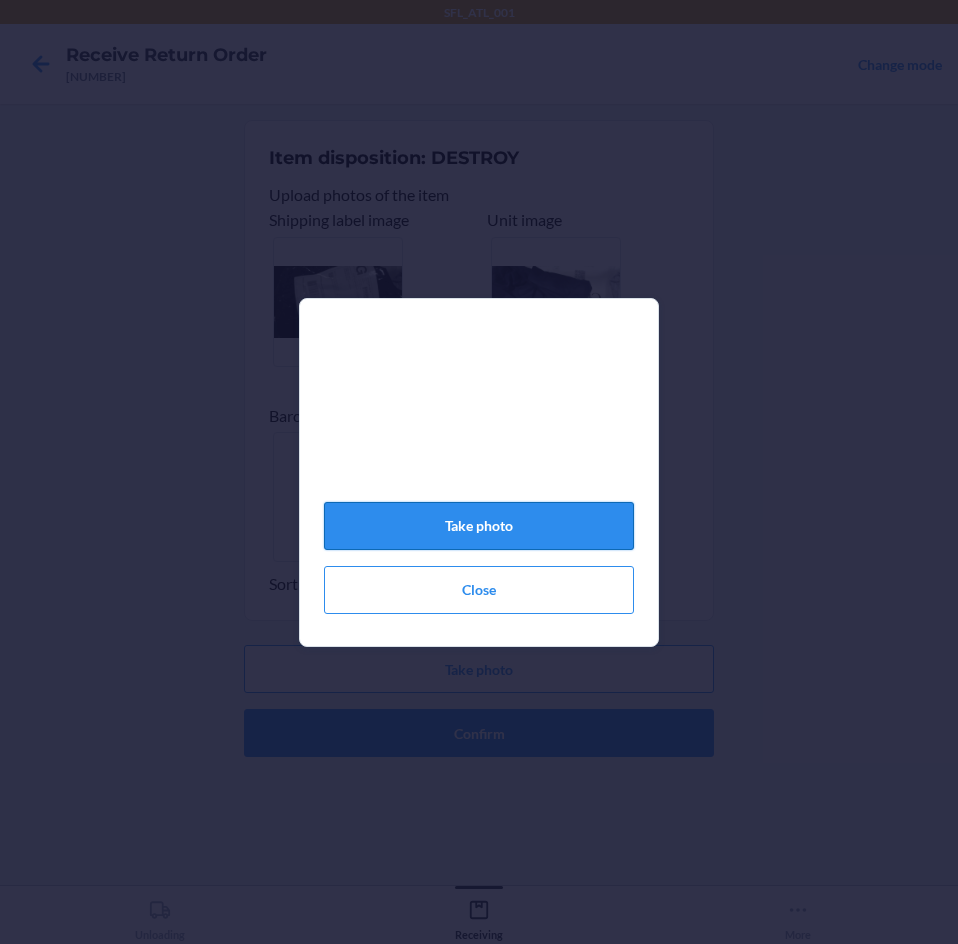 click on "Take photo" 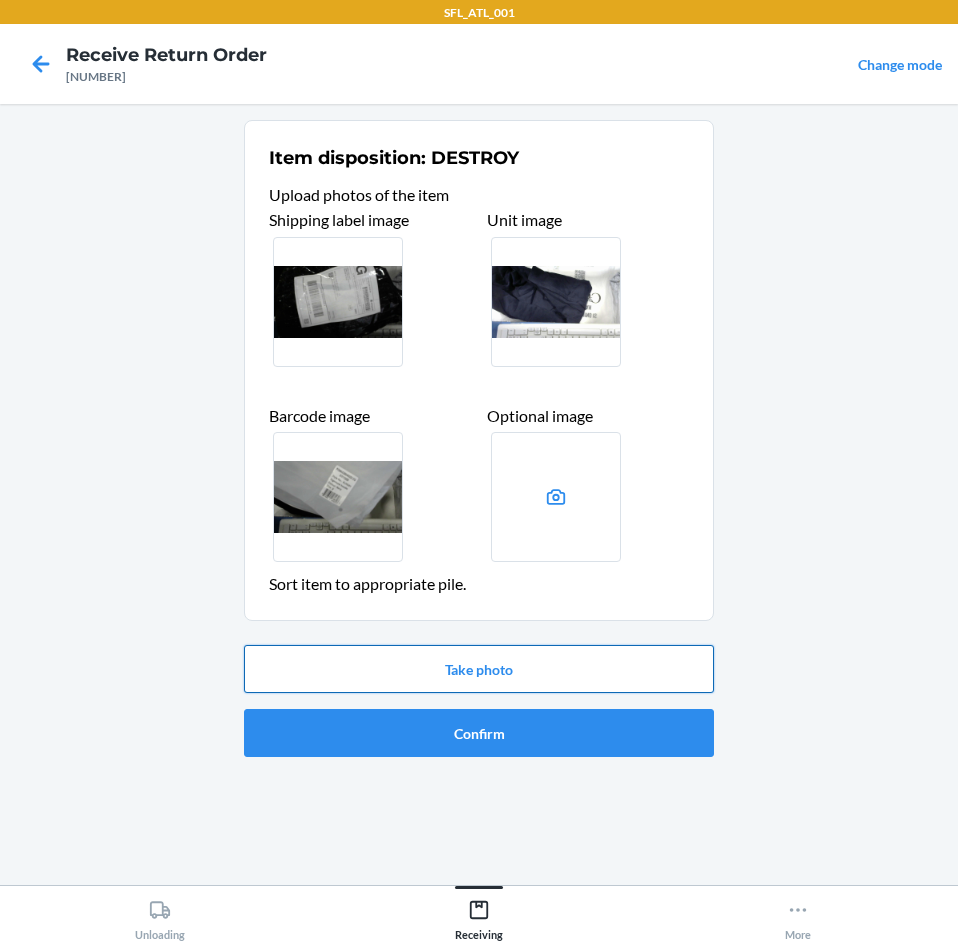 click on "Take photo" at bounding box center (479, 669) 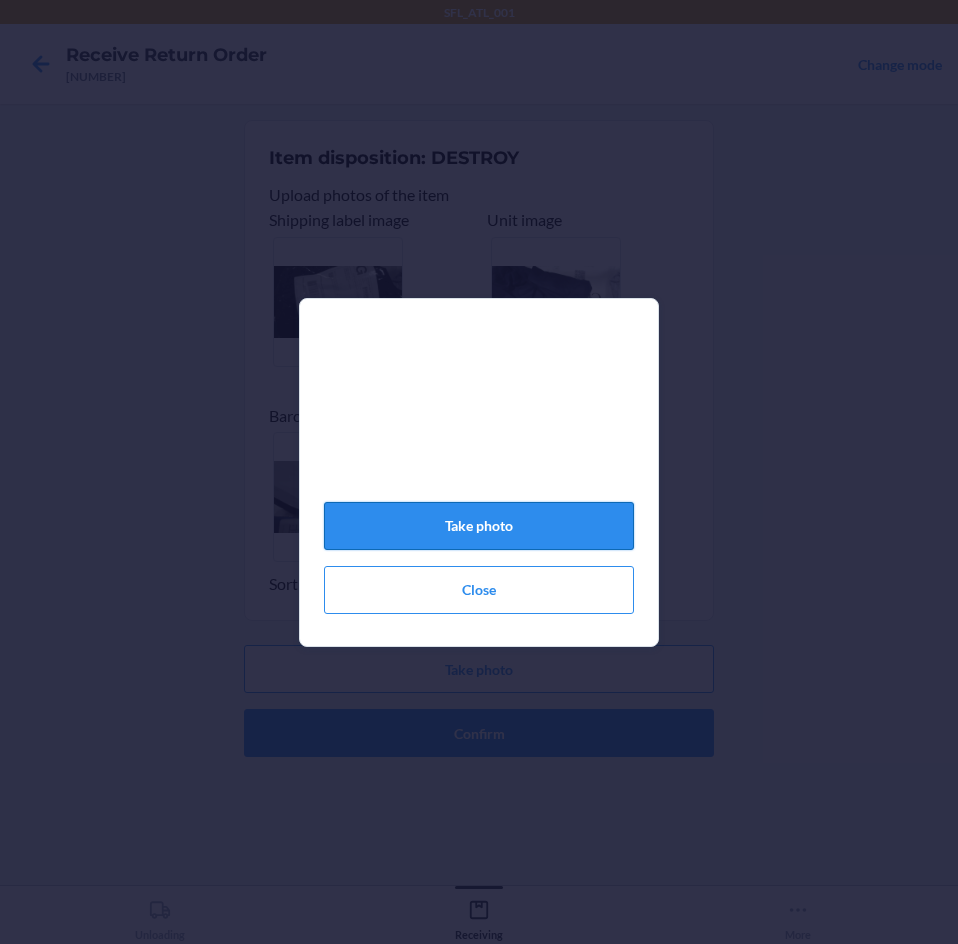 click on "Take photo" 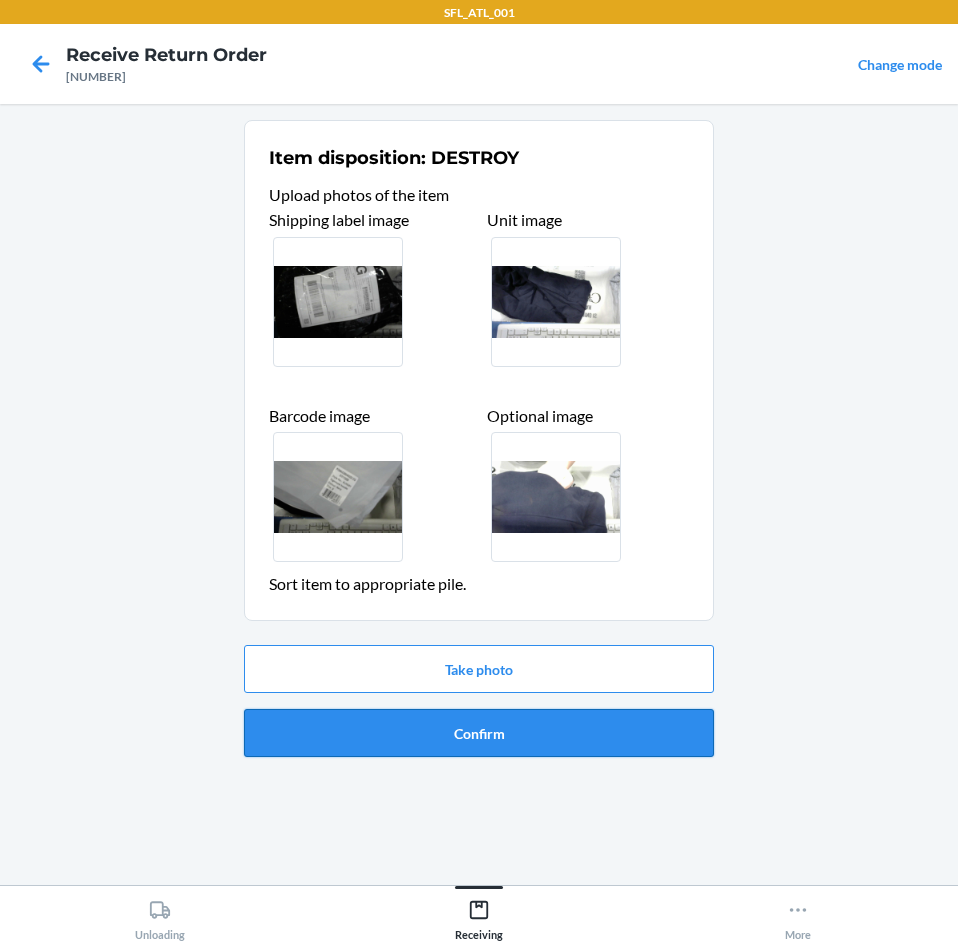 click on "Confirm" at bounding box center (479, 733) 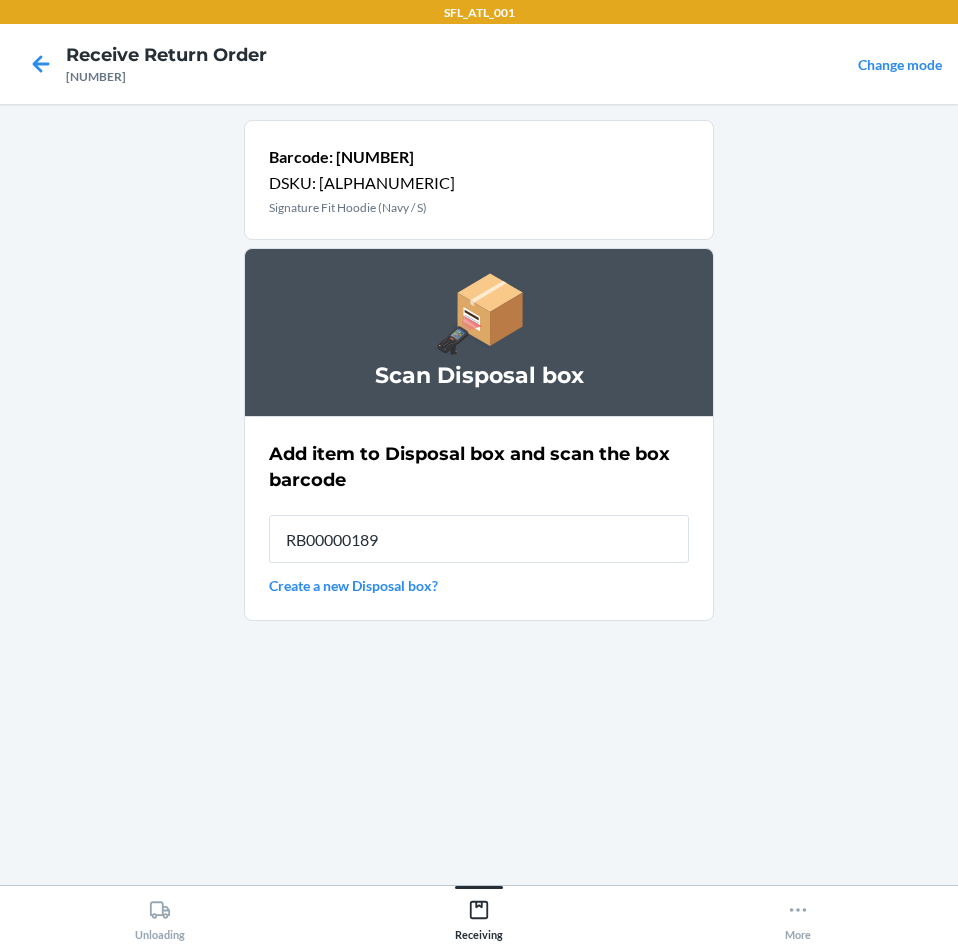 type on "[ALPHANUMERIC]" 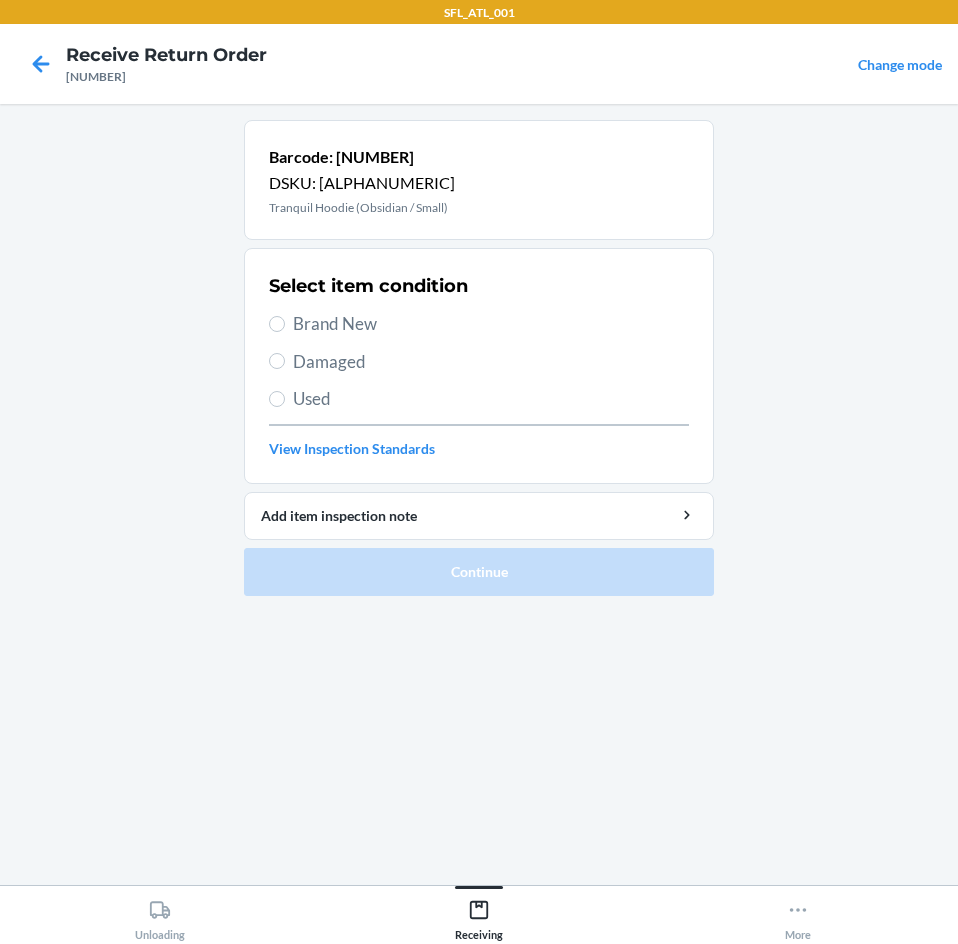 click on "Used" at bounding box center (491, 399) 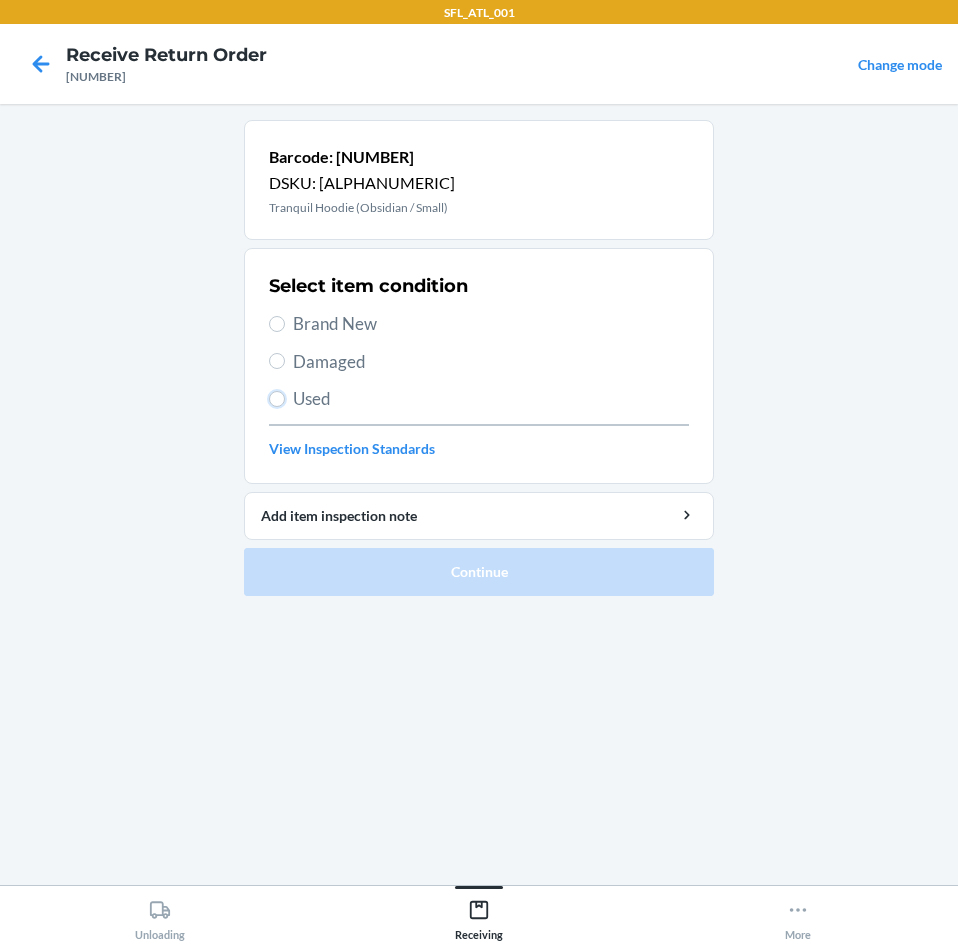 click on "Used" at bounding box center [277, 399] 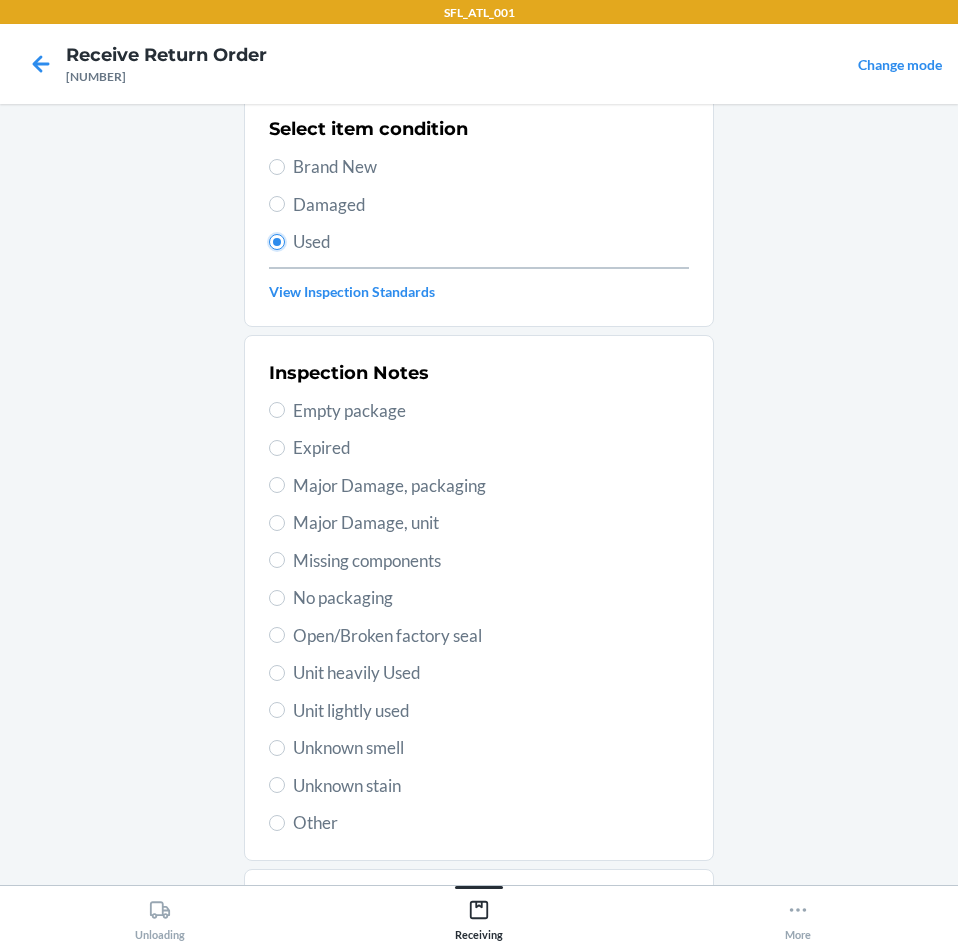 scroll, scrollTop: 261, scrollLeft: 0, axis: vertical 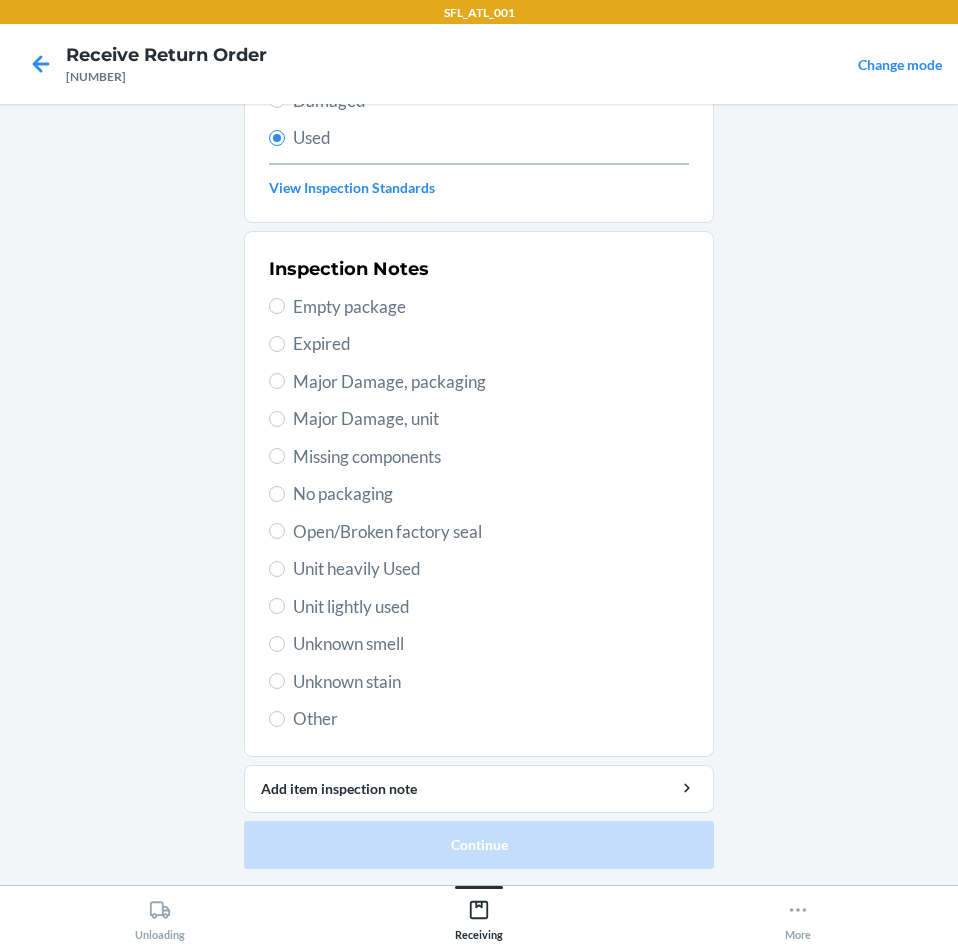 click on "Unit heavily Used" at bounding box center [491, 569] 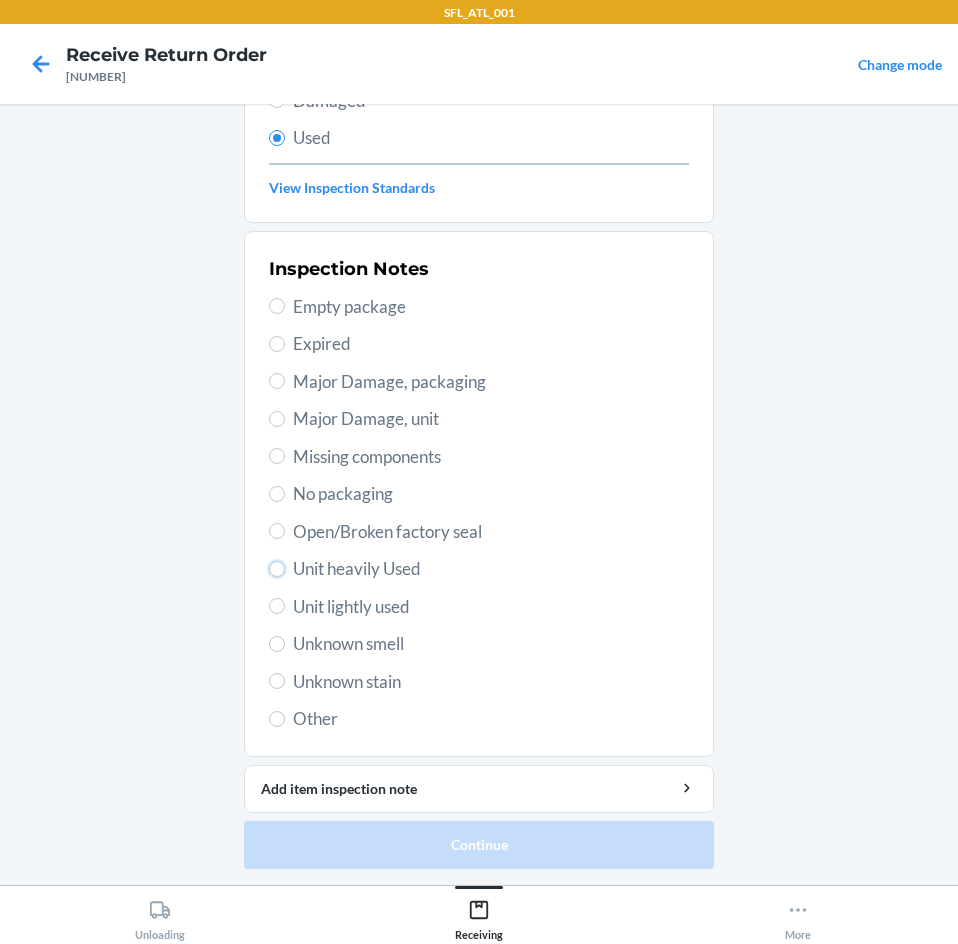 click on "Unit heavily Used" at bounding box center (277, 569) 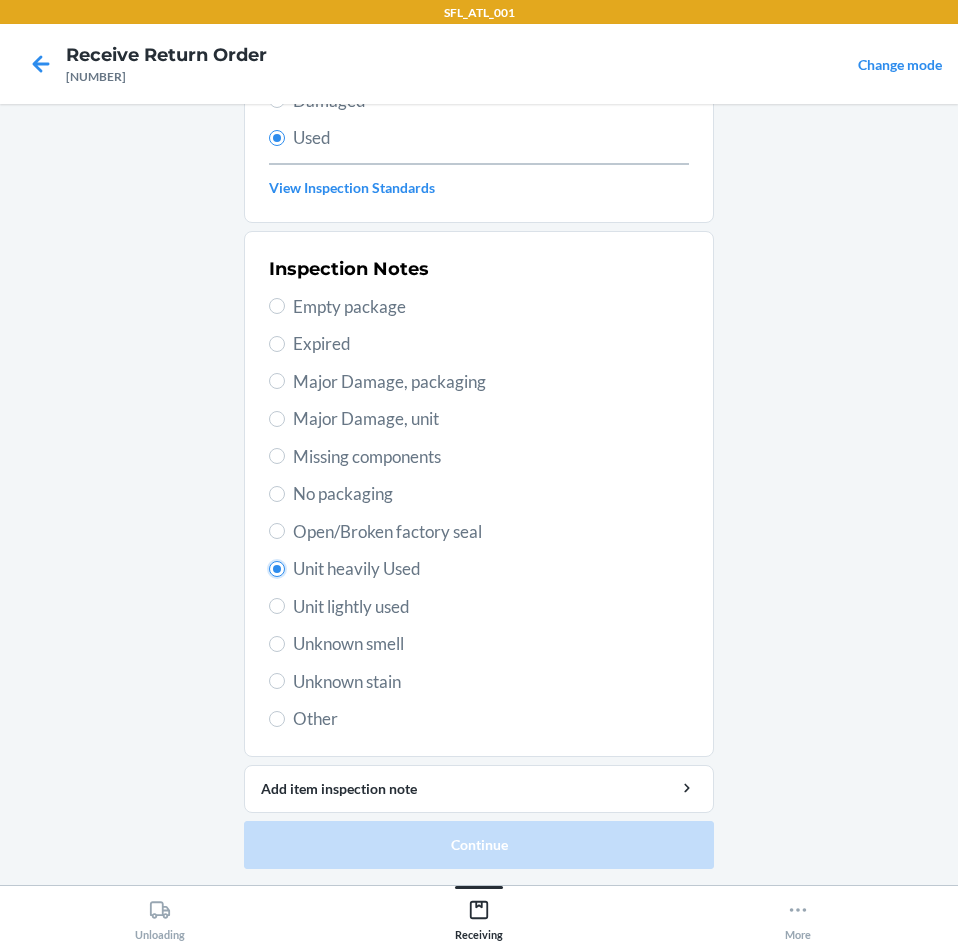 radio on "true" 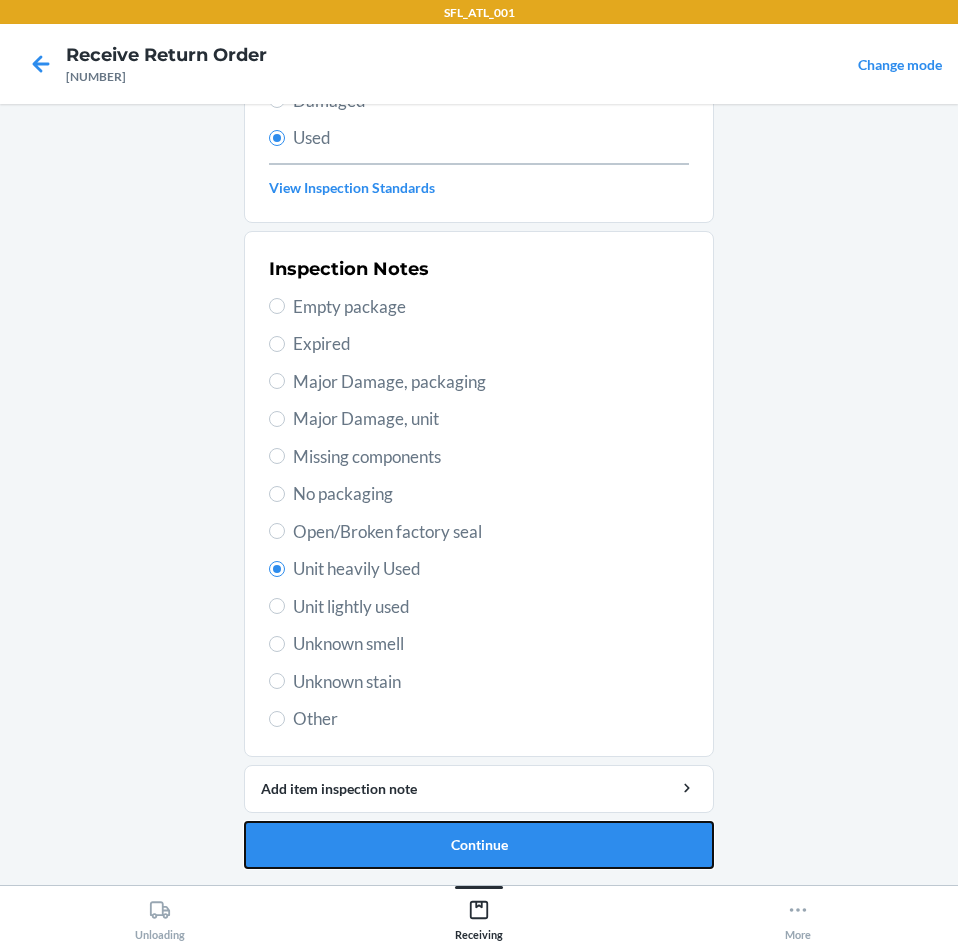 drag, startPoint x: 466, startPoint y: 843, endPoint x: 471, endPoint y: 834, distance: 10.29563 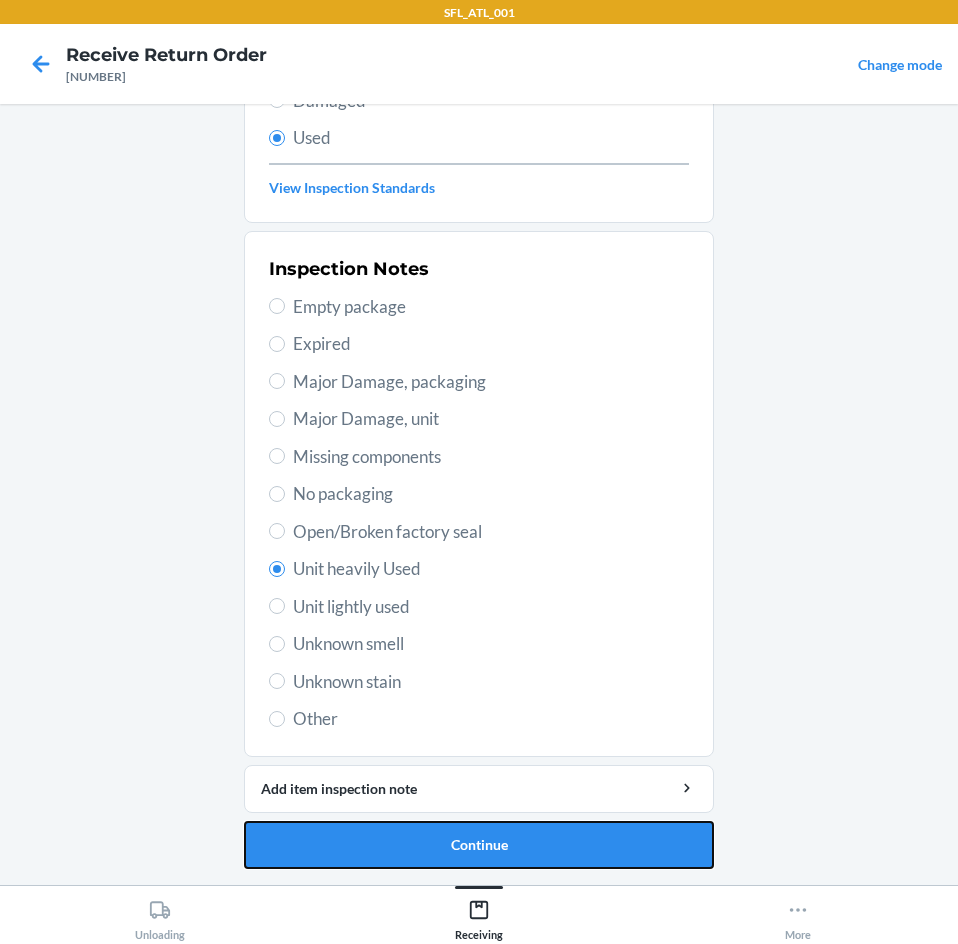 click on "Continue" at bounding box center [479, 845] 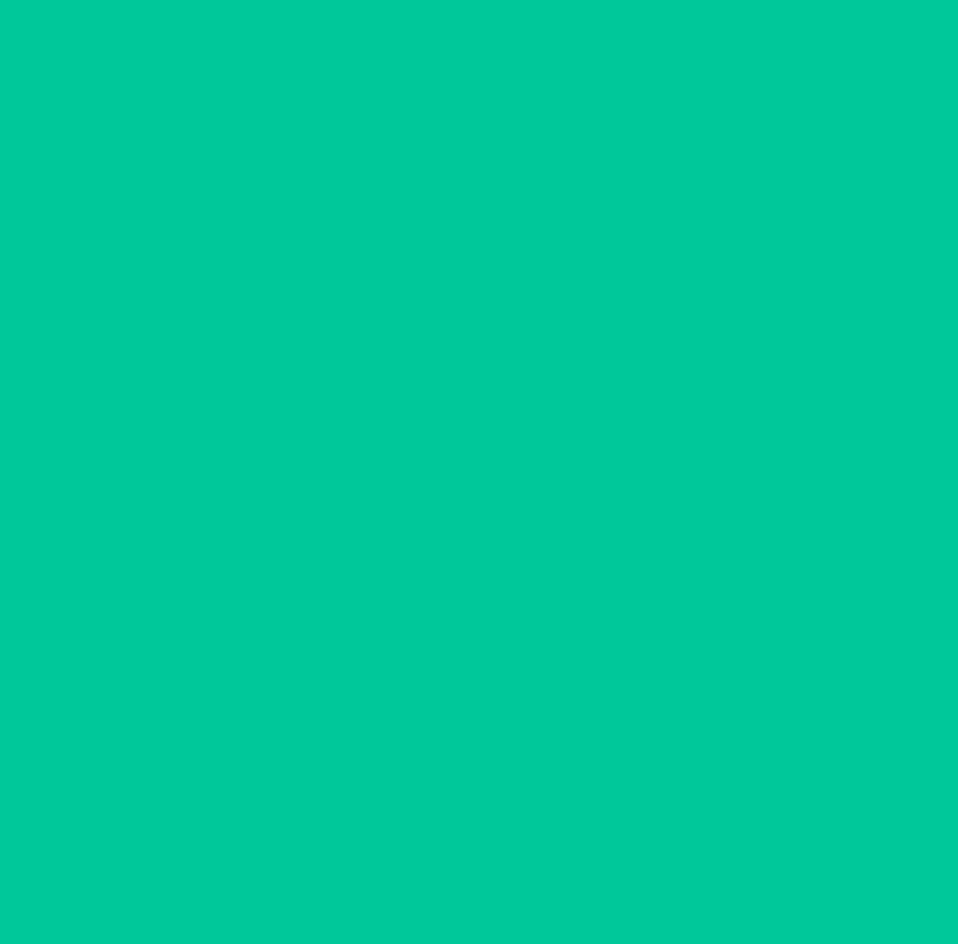 scroll, scrollTop: 0, scrollLeft: 0, axis: both 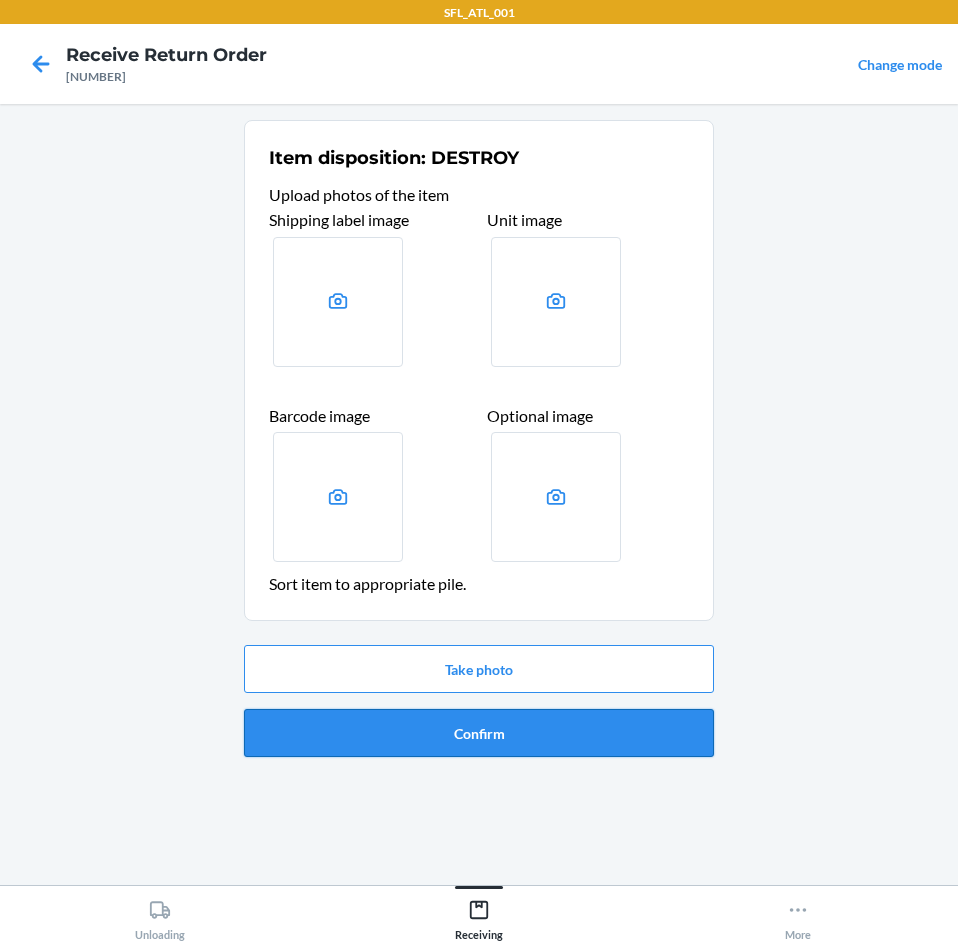 click on "Confirm" at bounding box center [479, 733] 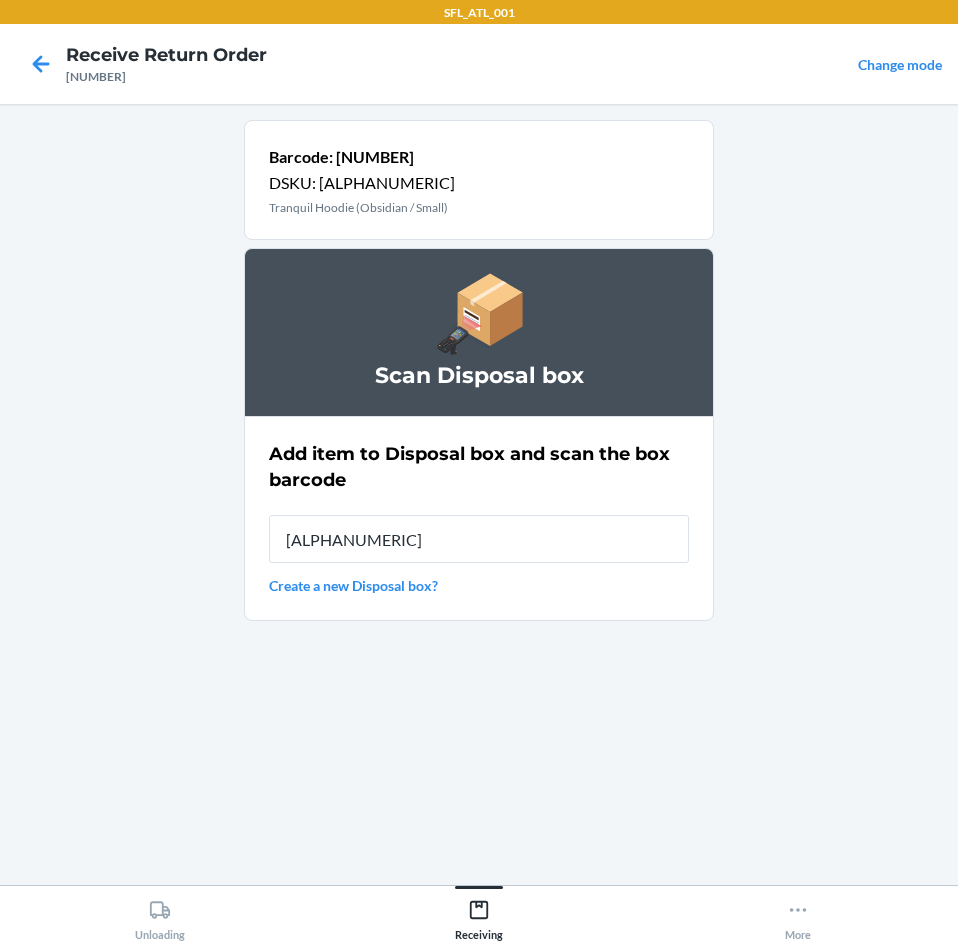 type on "[ALPHANUMERIC]" 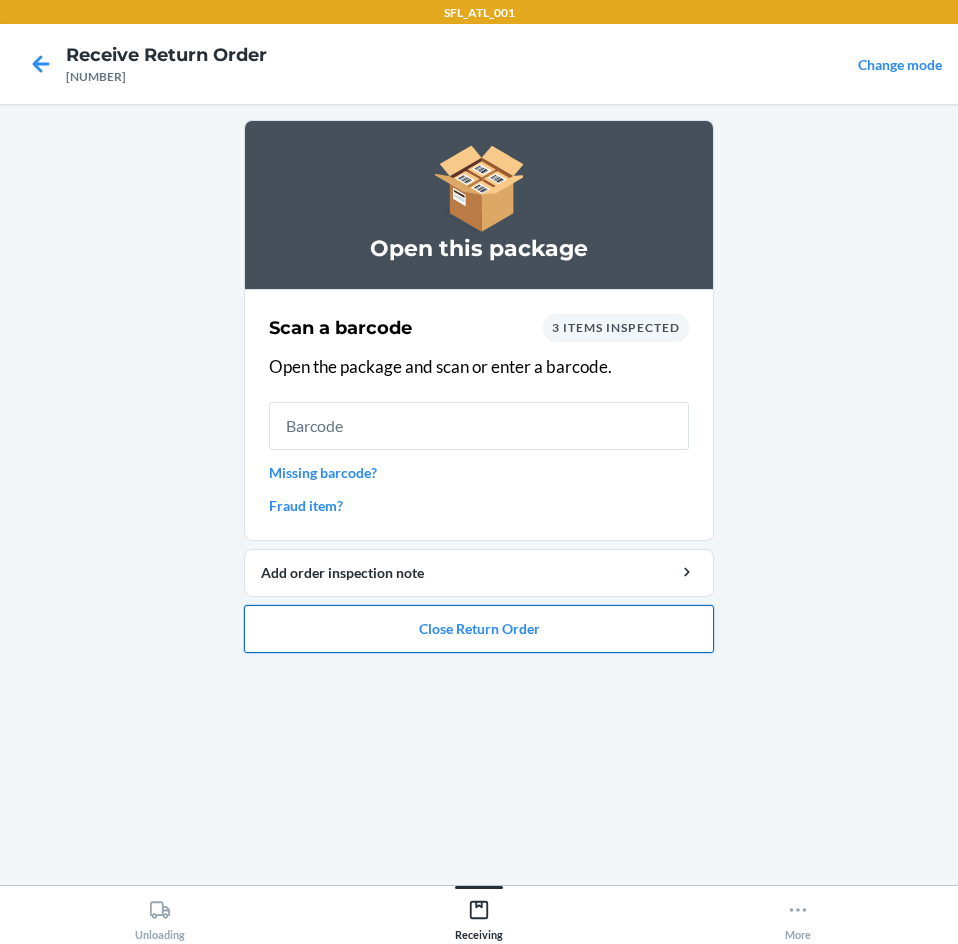 click on "Close Return Order" at bounding box center [479, 629] 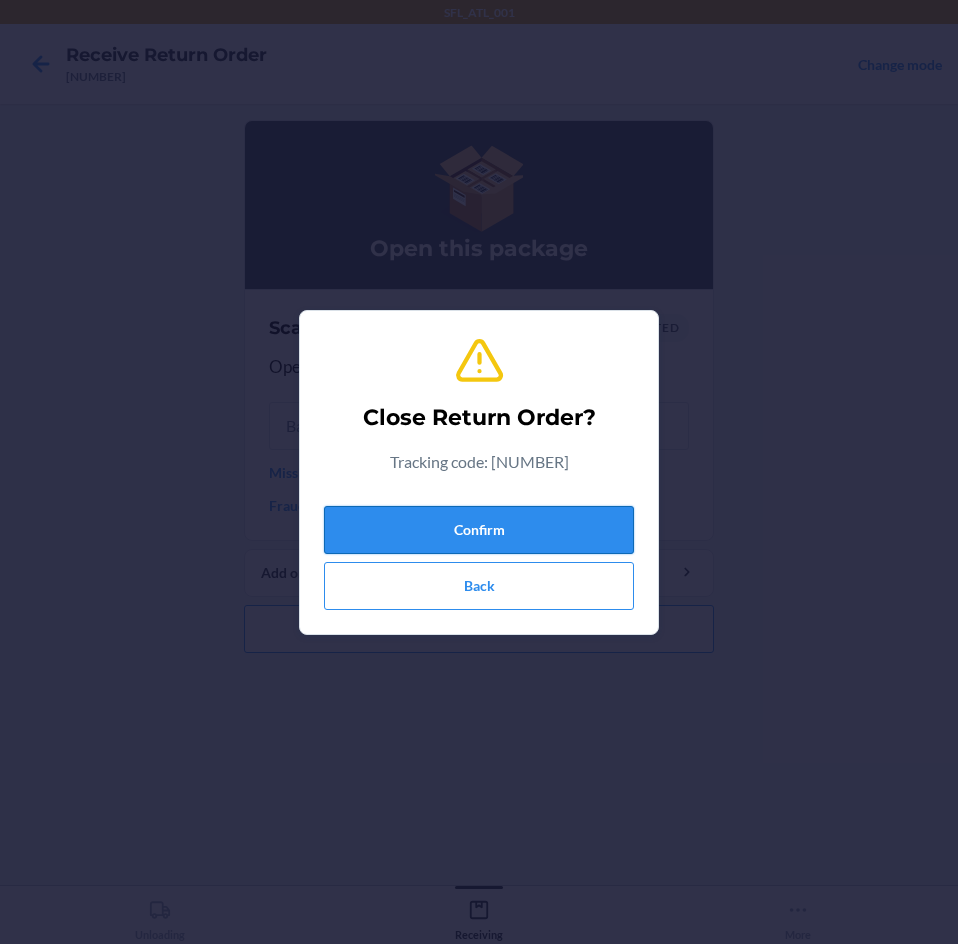click on "Confirm" at bounding box center [479, 530] 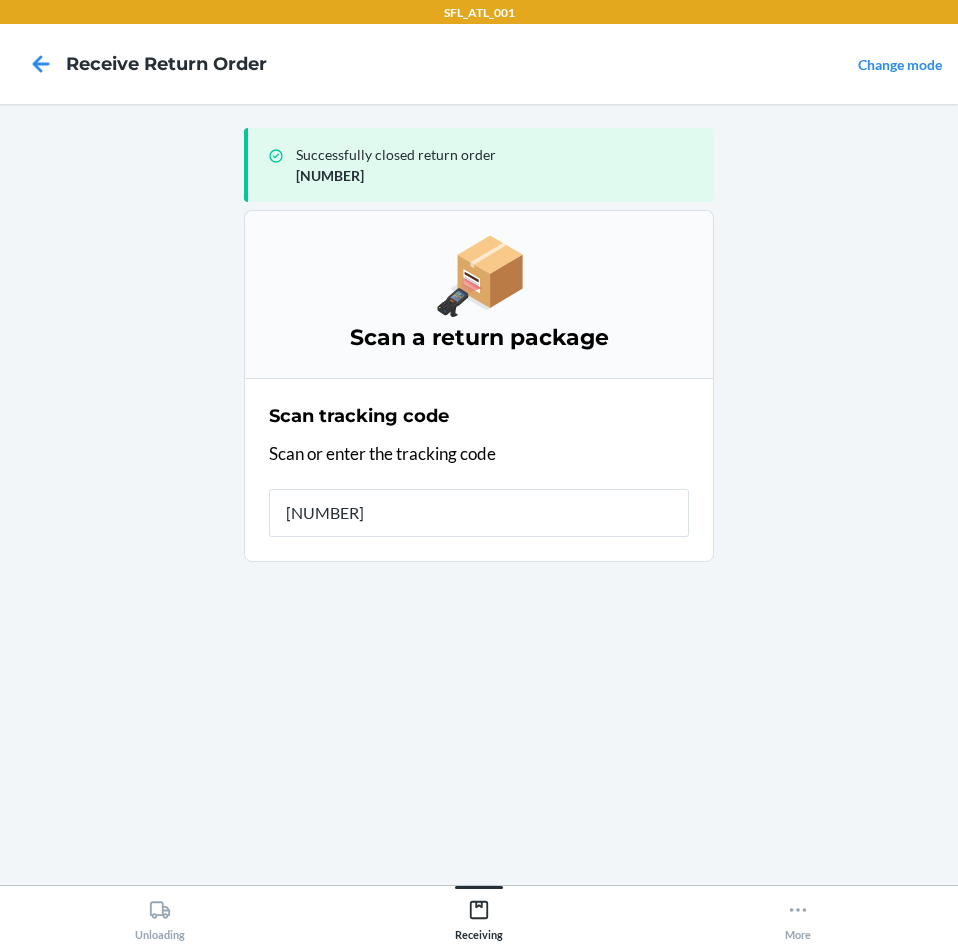 type on "[NUMBER]" 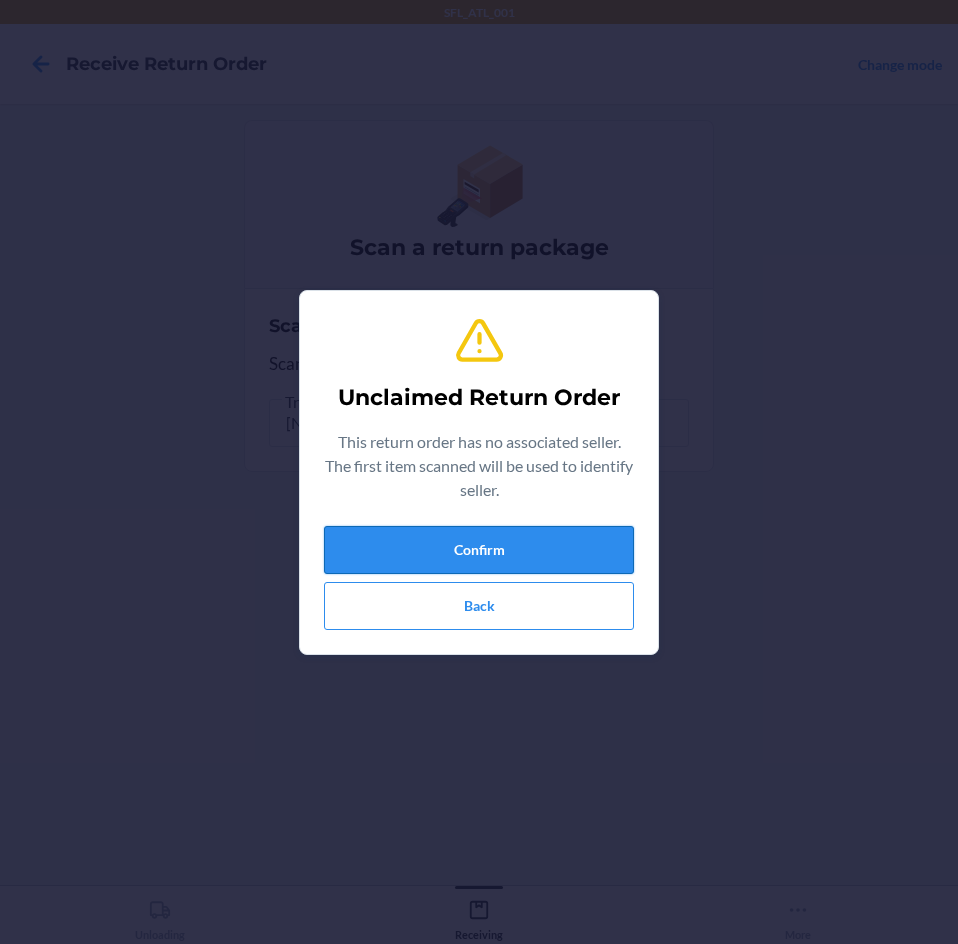 drag, startPoint x: 578, startPoint y: 571, endPoint x: 573, endPoint y: 552, distance: 19.646883 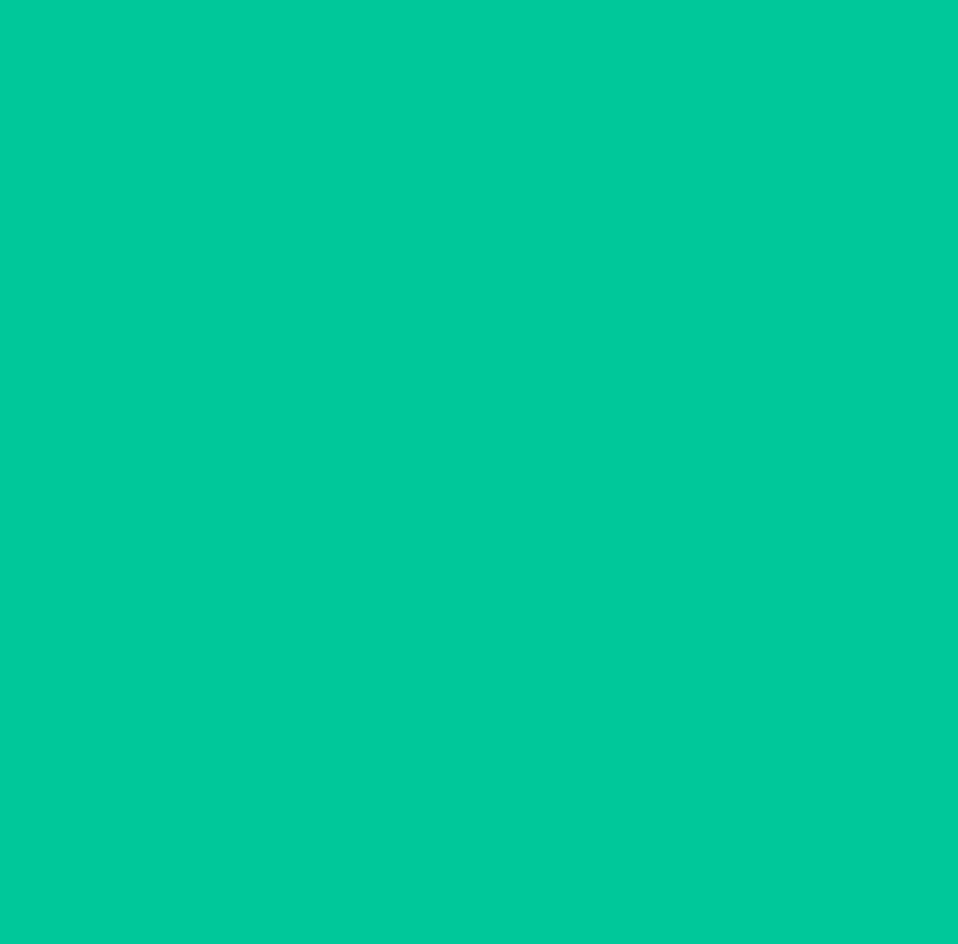 click on "Add order inspection note" at bounding box center [479, 573] 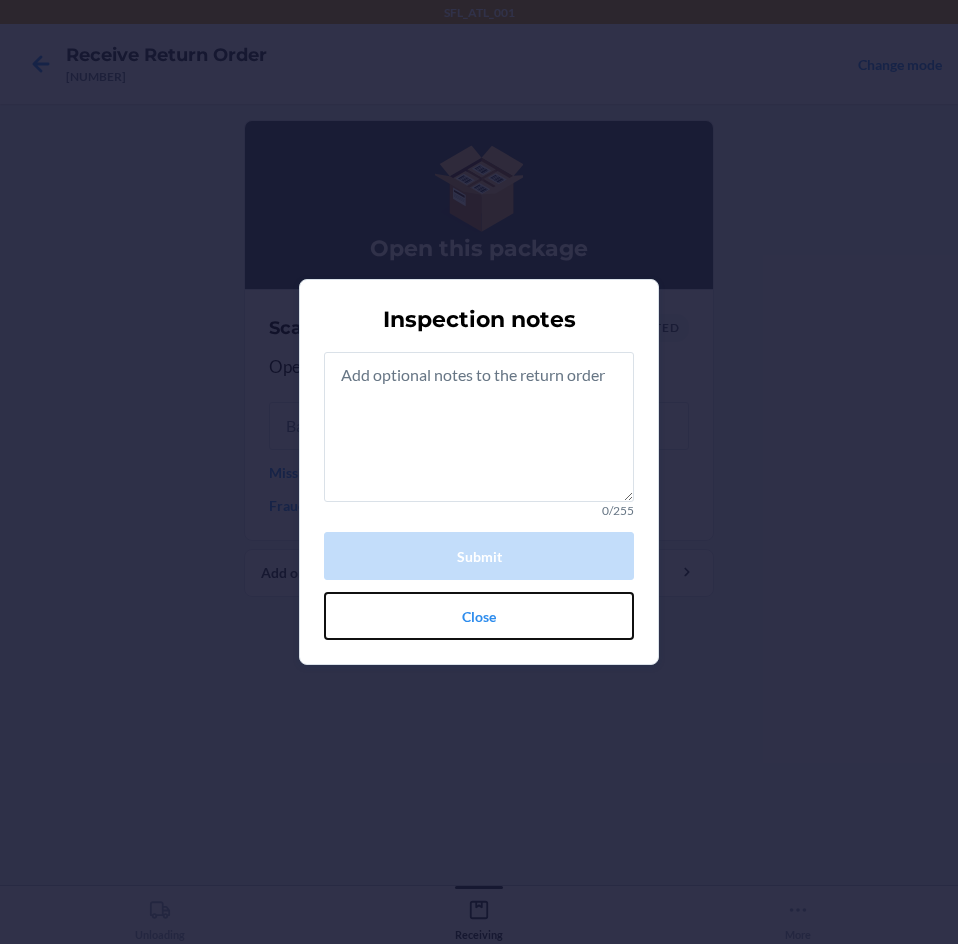 drag, startPoint x: 483, startPoint y: 626, endPoint x: 508, endPoint y: 624, distance: 25.079872 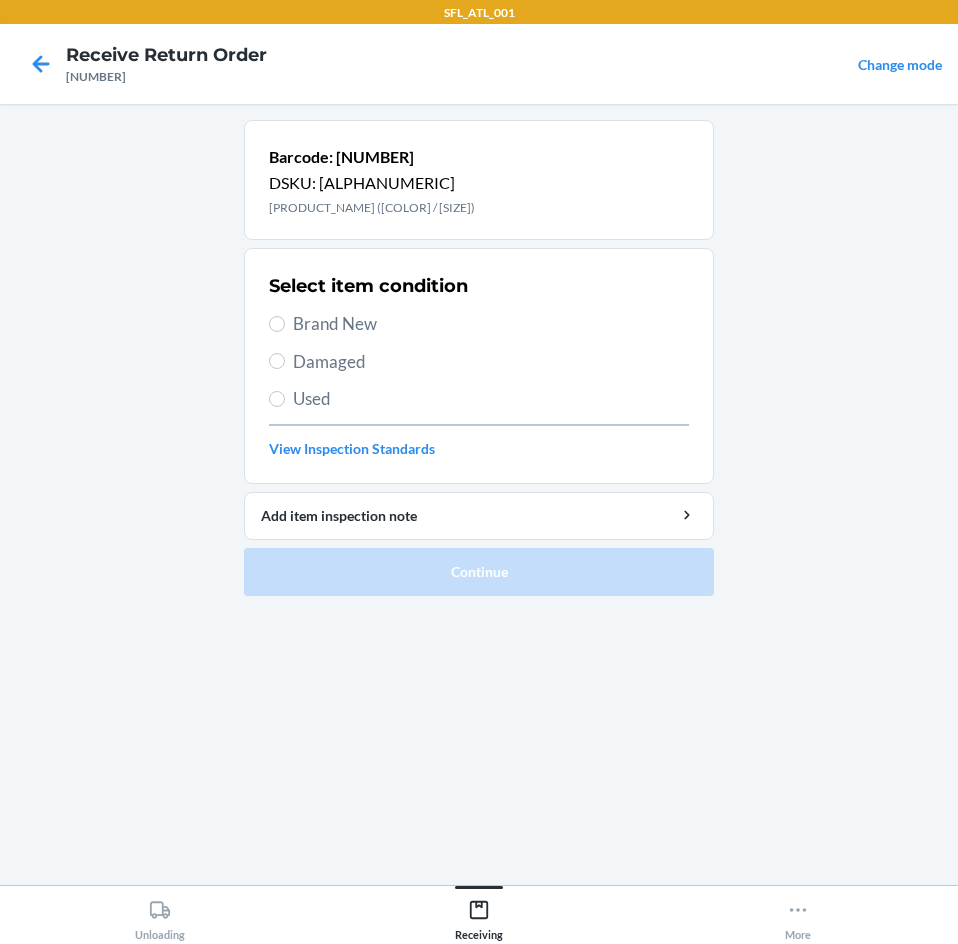drag, startPoint x: 349, startPoint y: 307, endPoint x: 415, endPoint y: 390, distance: 106.04244 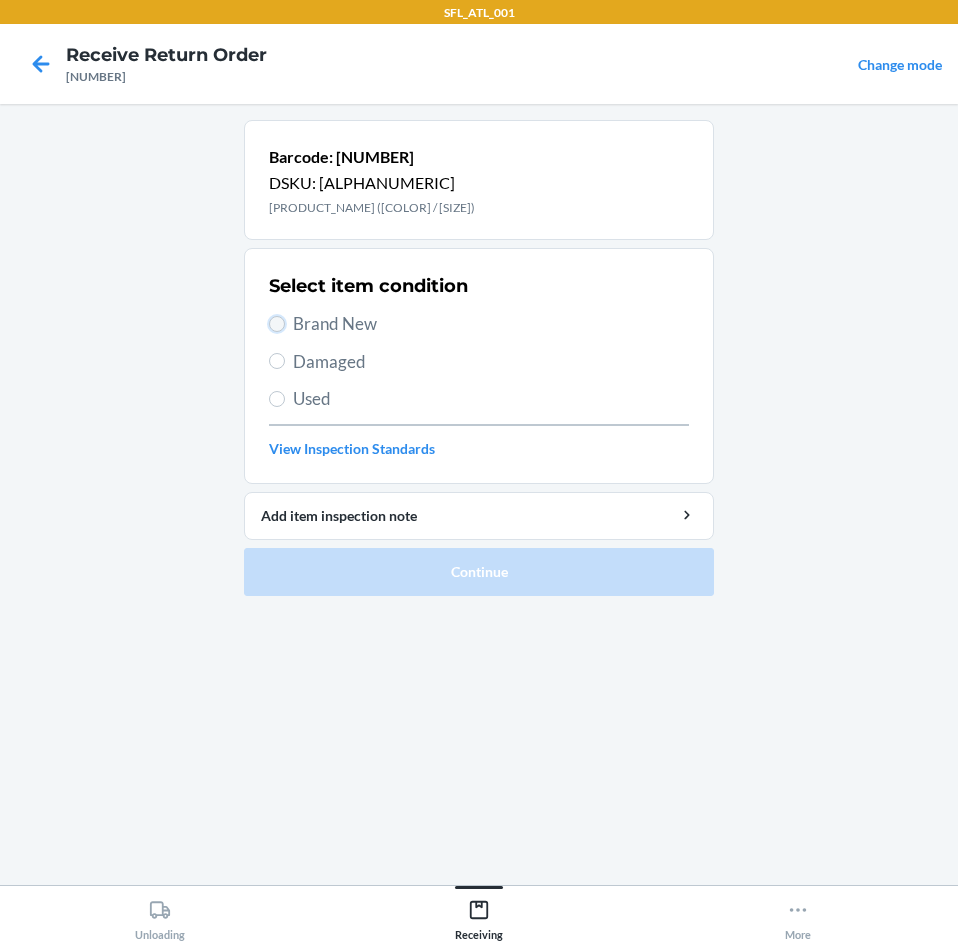 click on "Brand New" at bounding box center (277, 324) 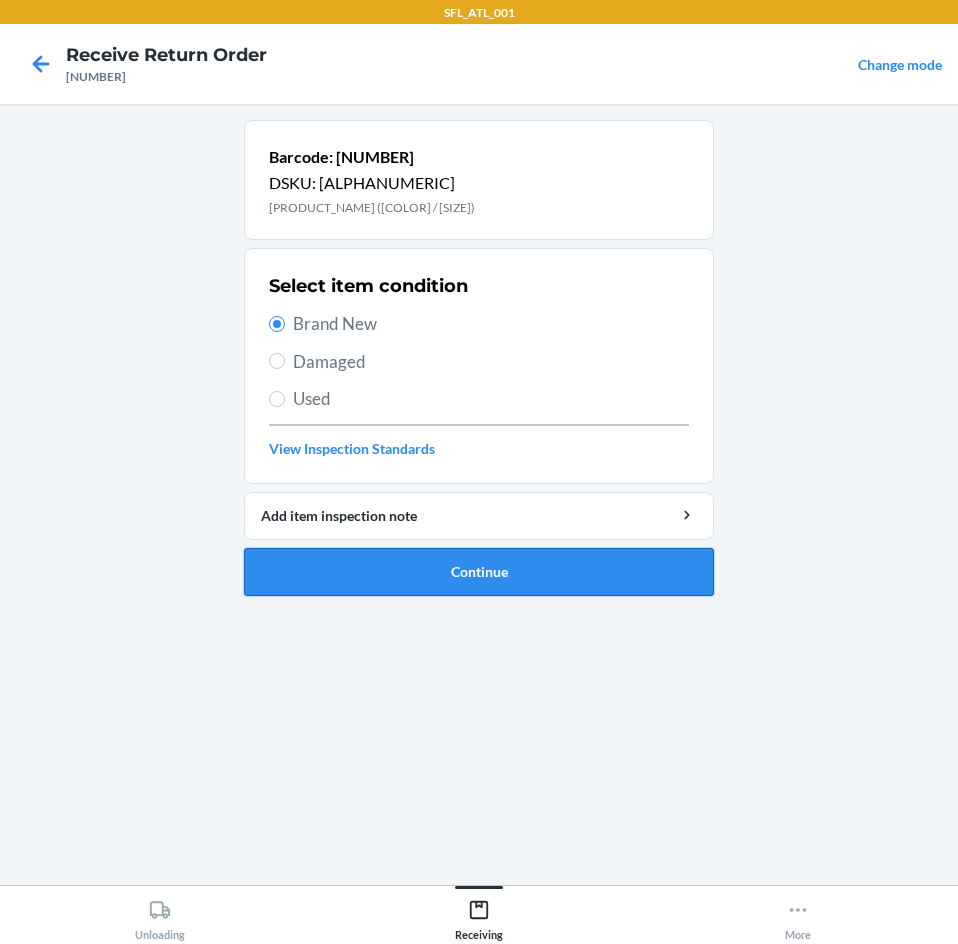 click on "Continue" at bounding box center [479, 572] 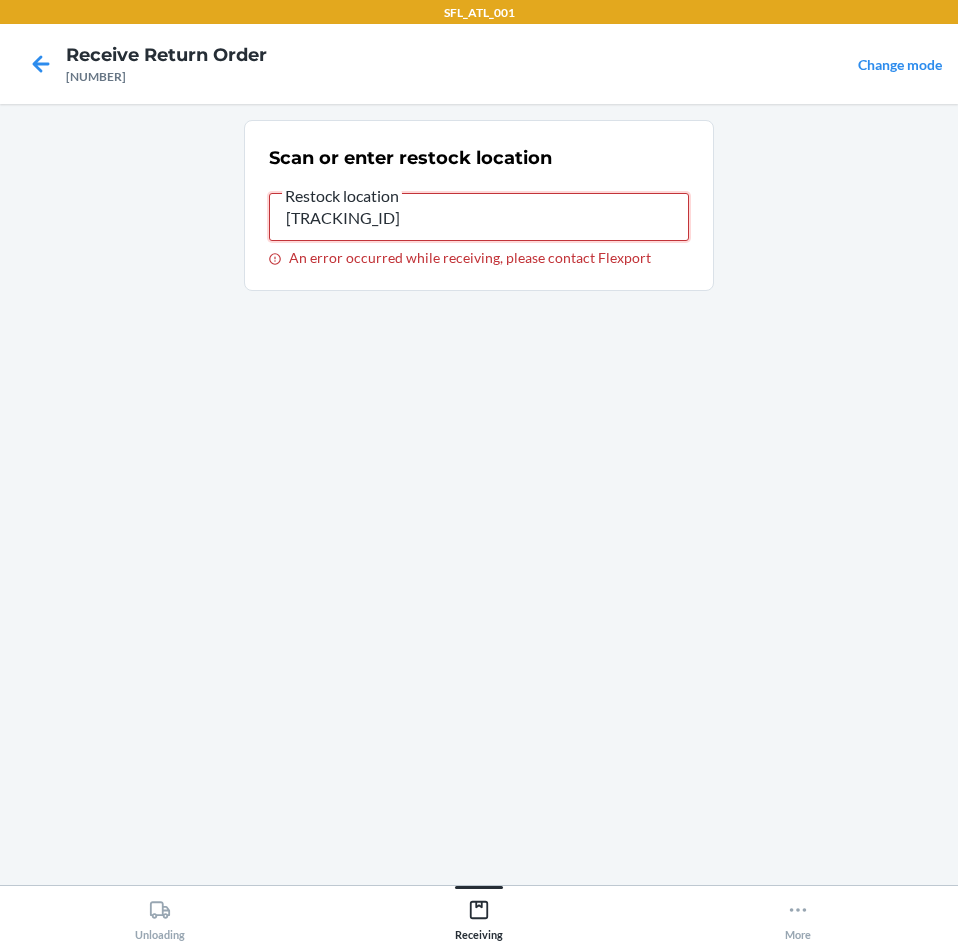 click on "[TRACKING_ID]" at bounding box center (479, 217) 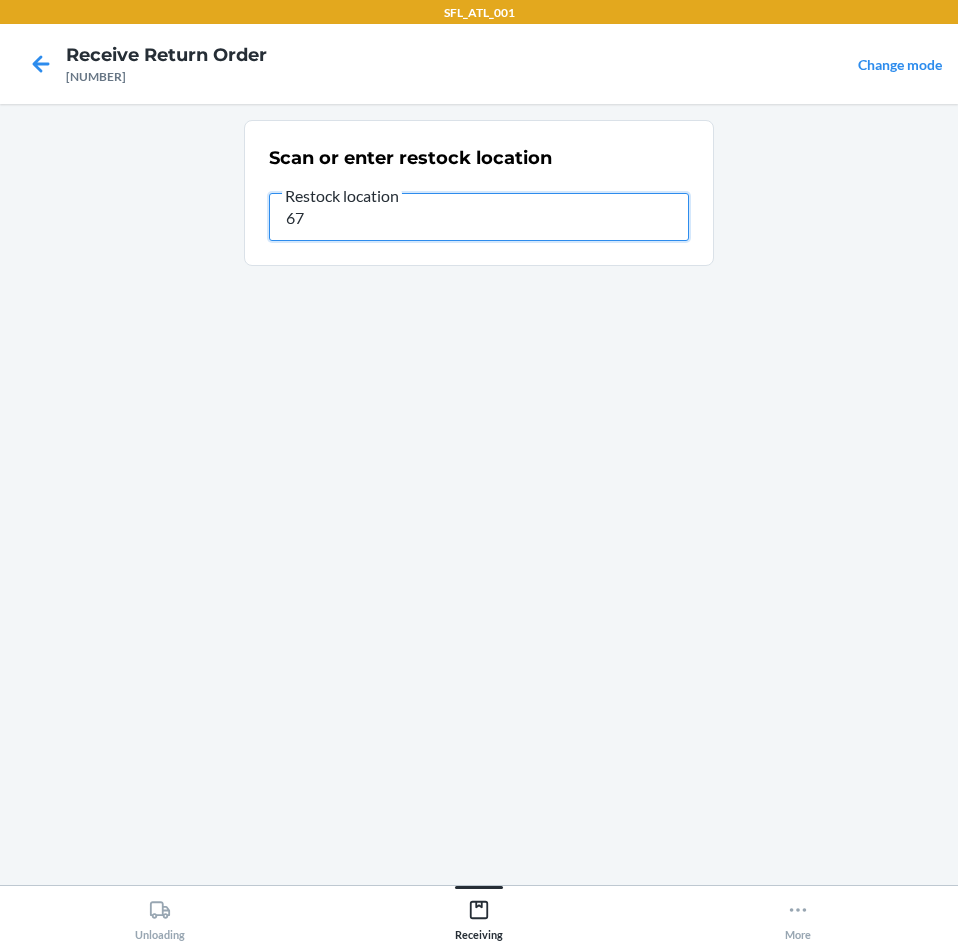 type on "6" 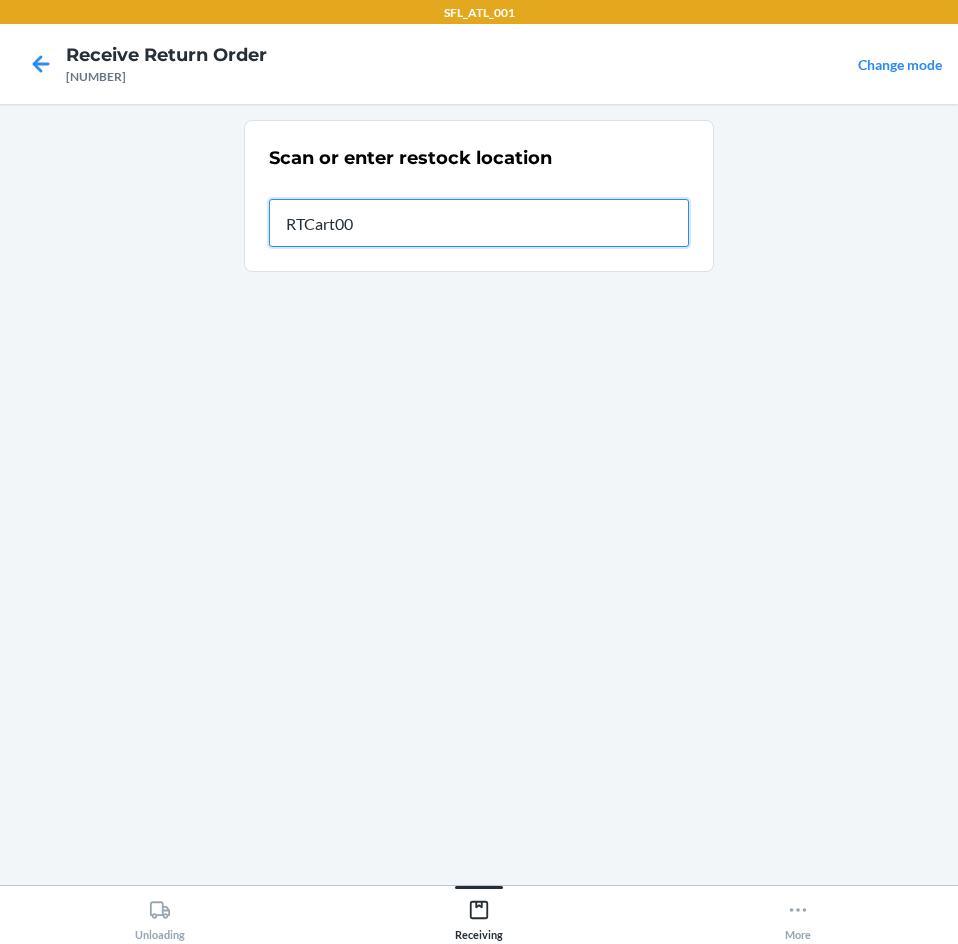 type on "RTCart003" 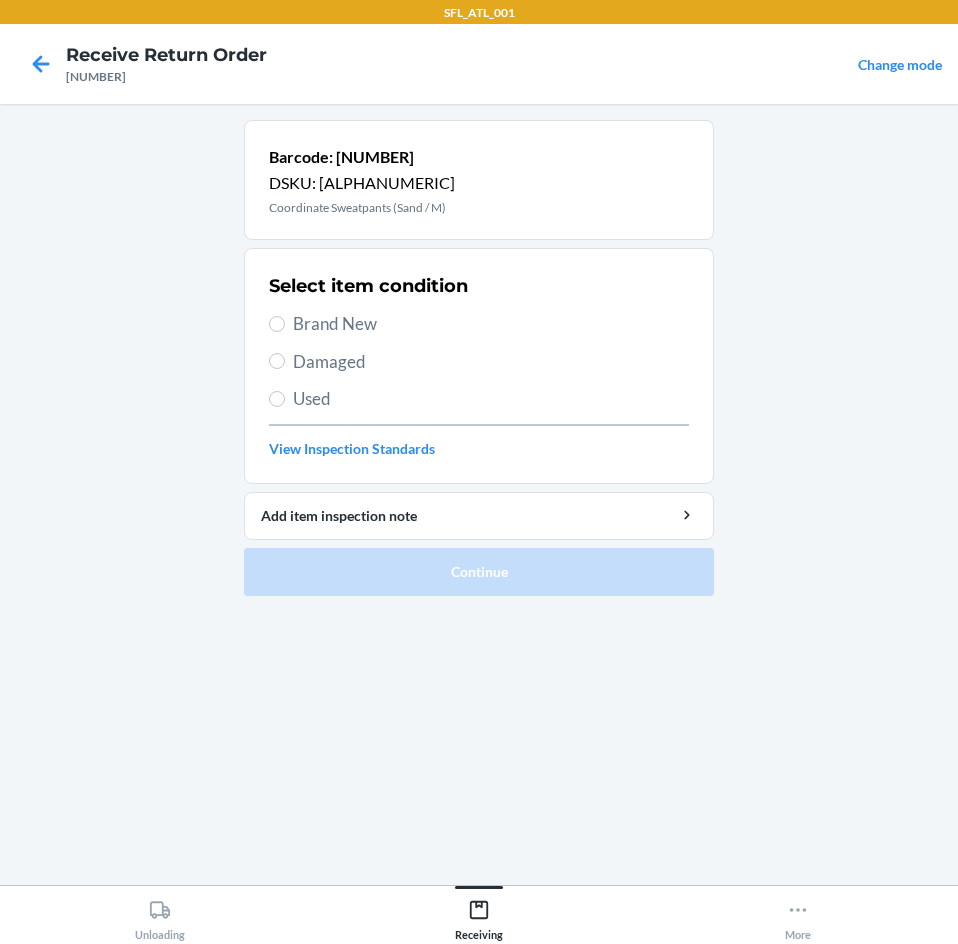 click on "Brand New" at bounding box center (491, 324) 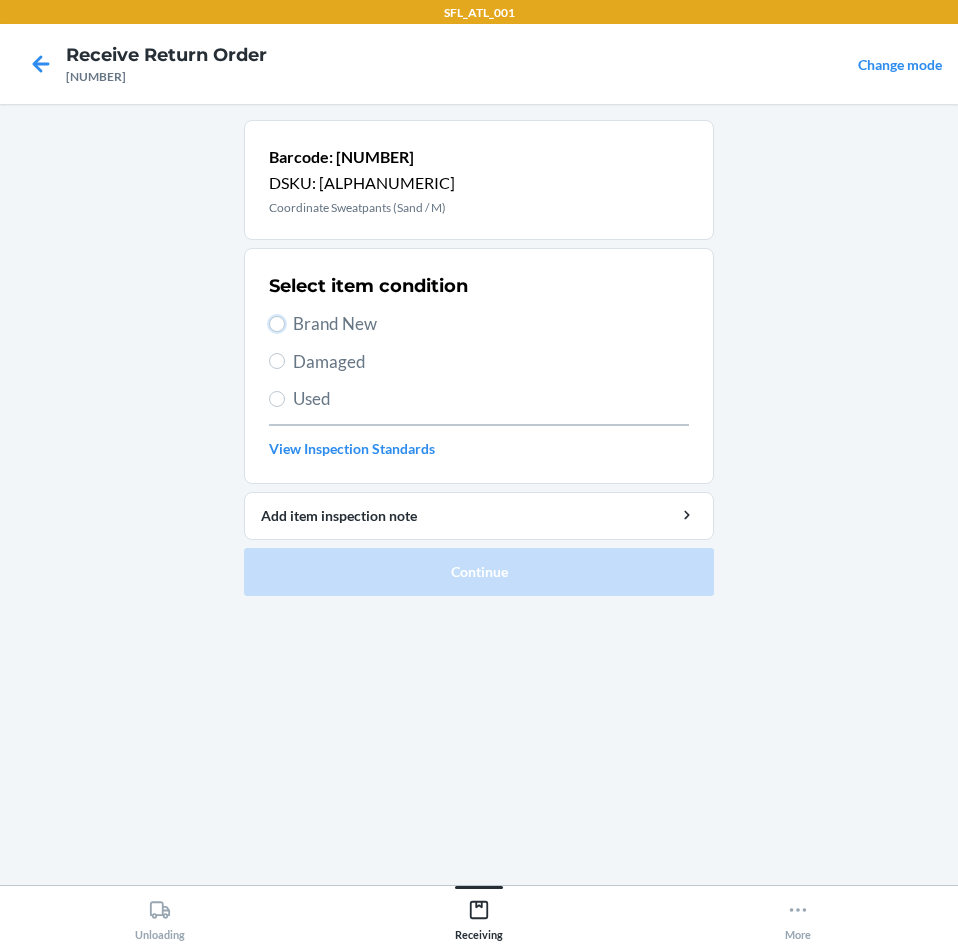 click on "Brand New" at bounding box center [277, 324] 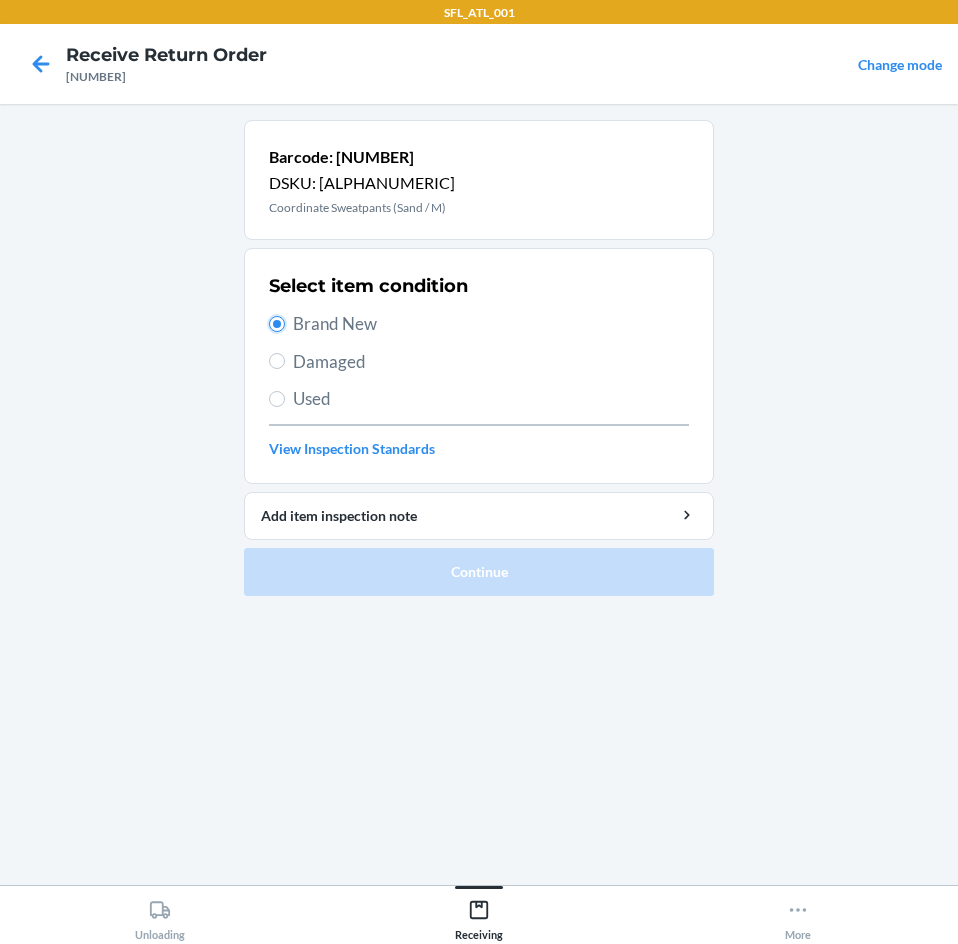 radio on "true" 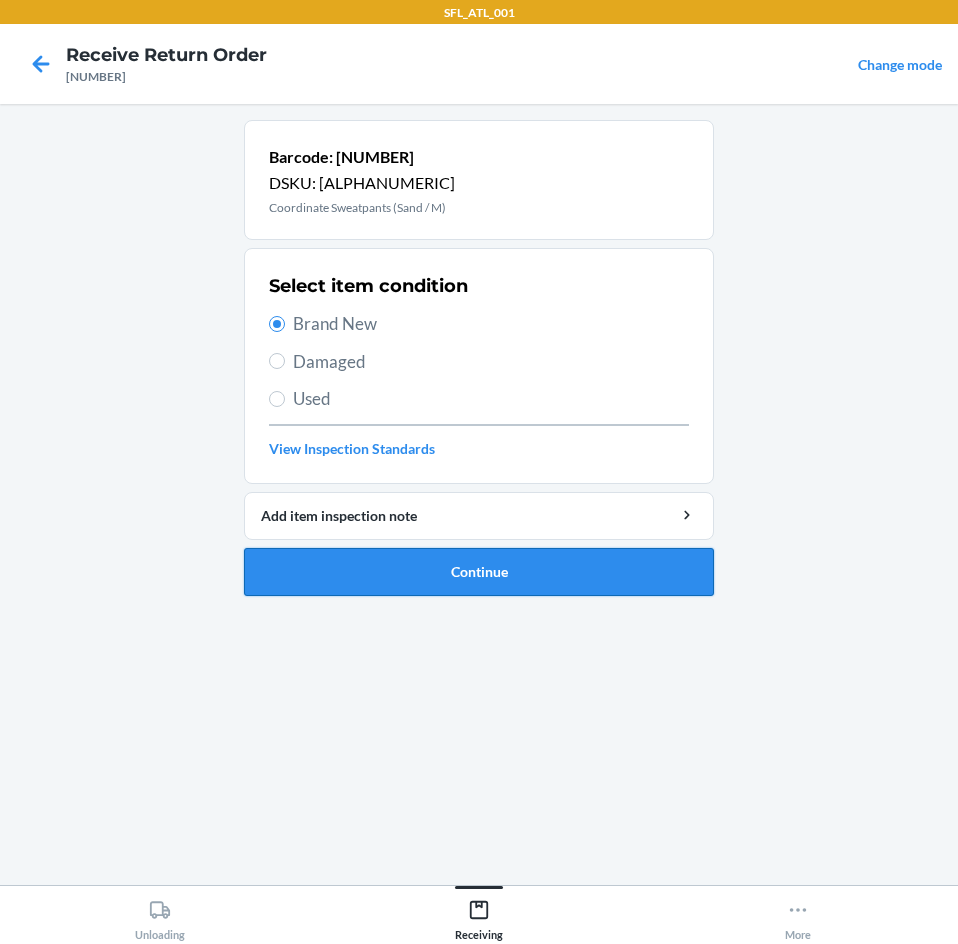 click on "Continue" at bounding box center (479, 572) 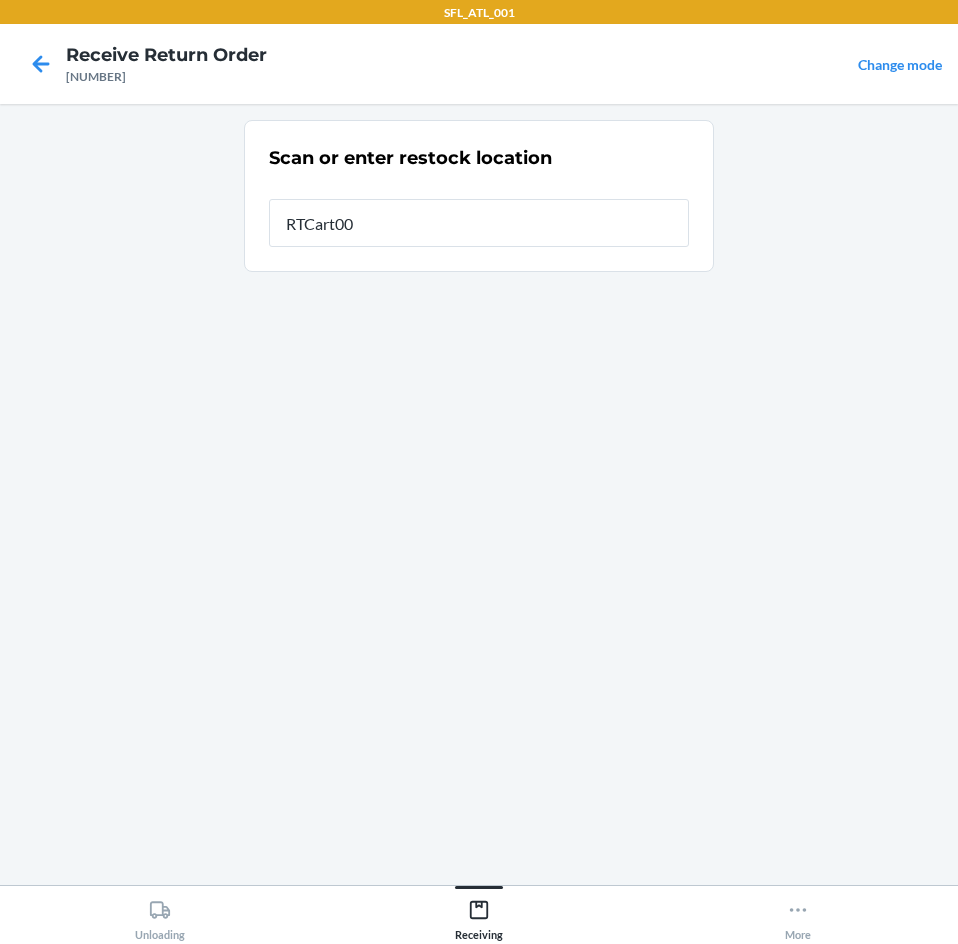 type on "RTCart003" 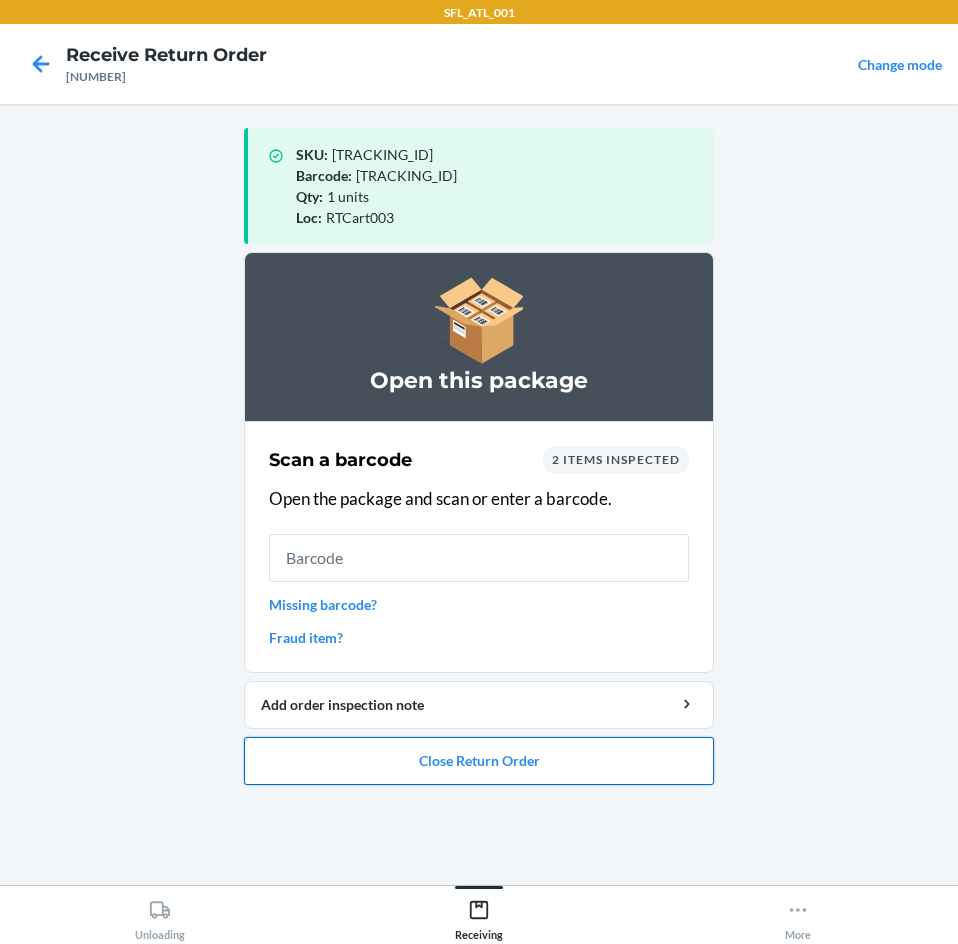 click on "Close Return Order" at bounding box center [479, 761] 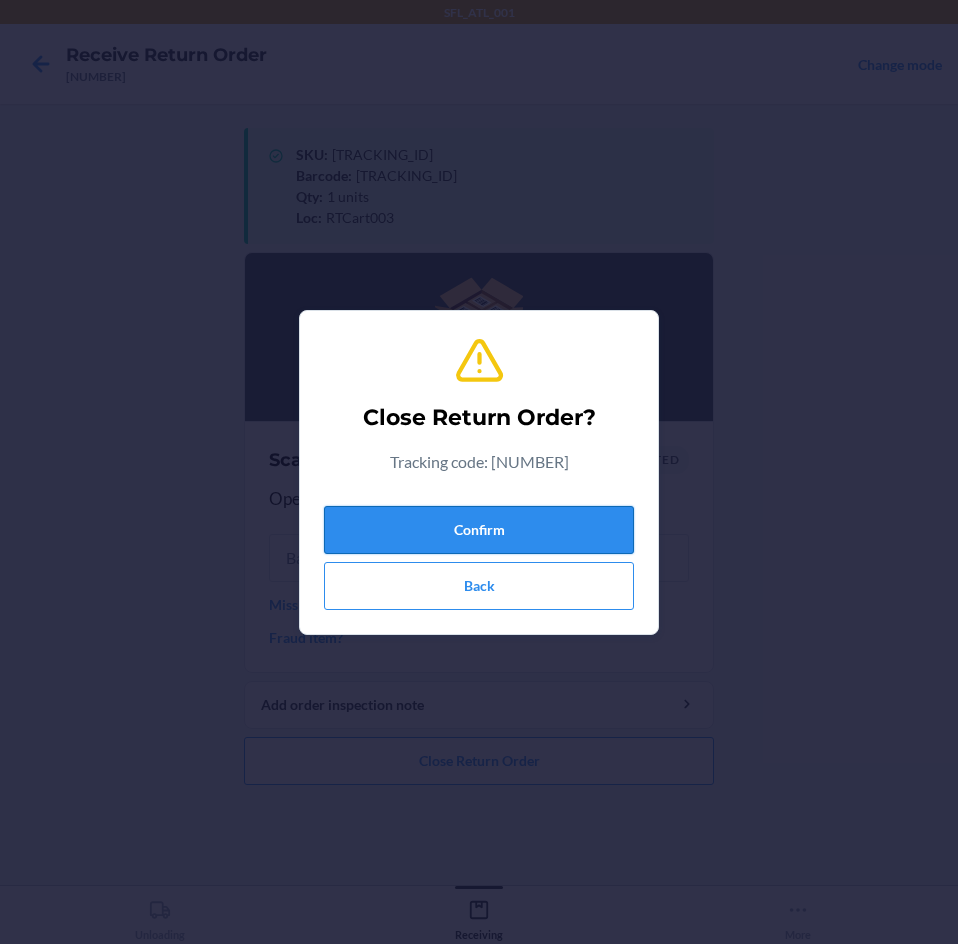 click on "Confirm" at bounding box center [479, 530] 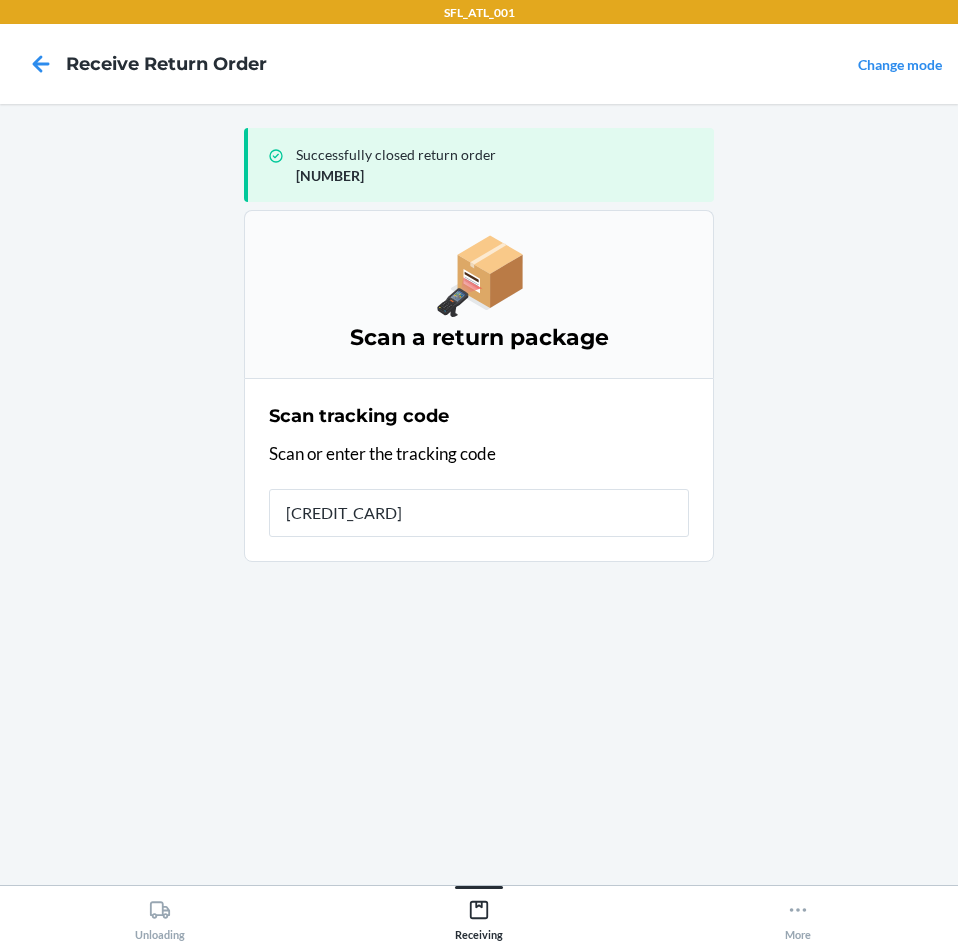 type on "[NUMBER]" 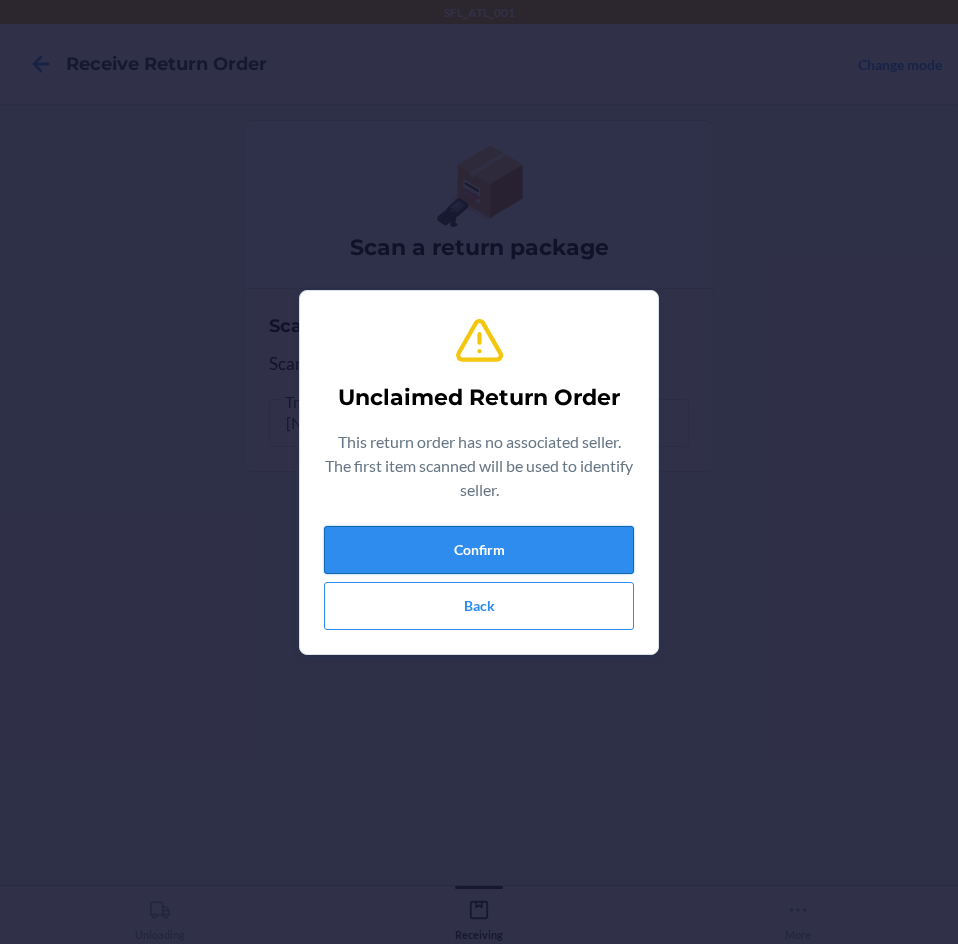 click on "Confirm" at bounding box center [479, 550] 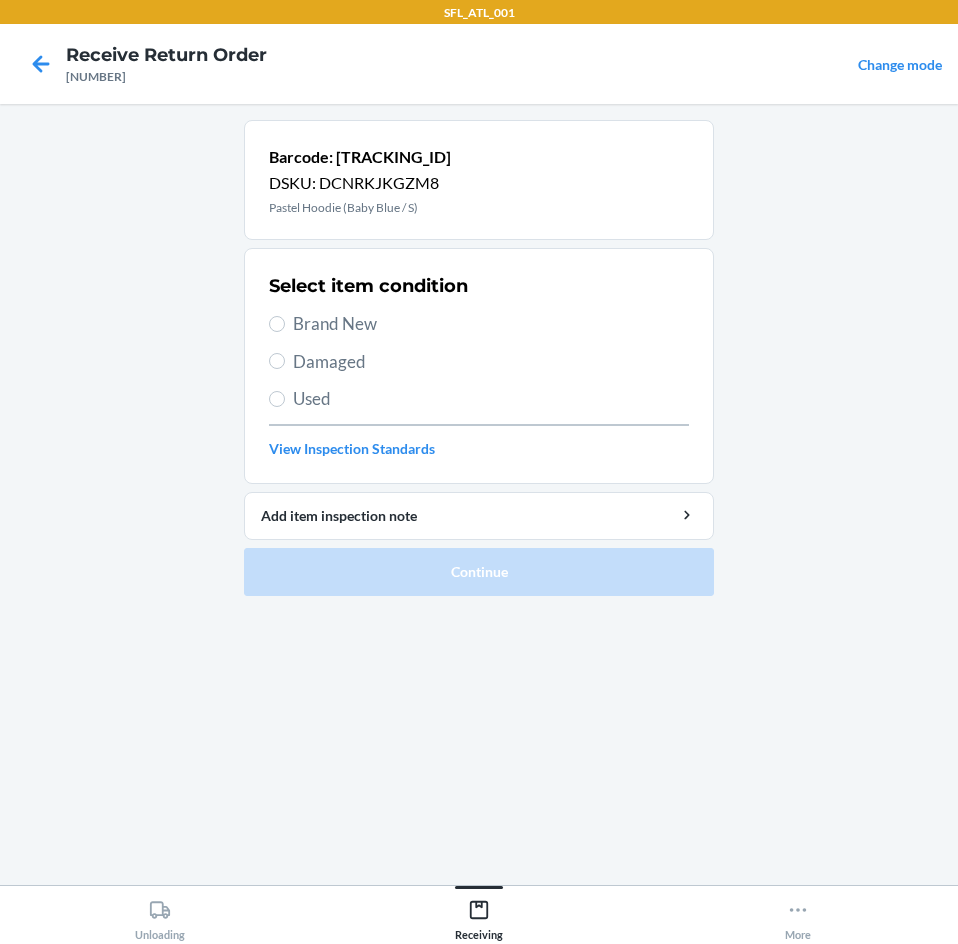 click on "Brand New" at bounding box center [491, 324] 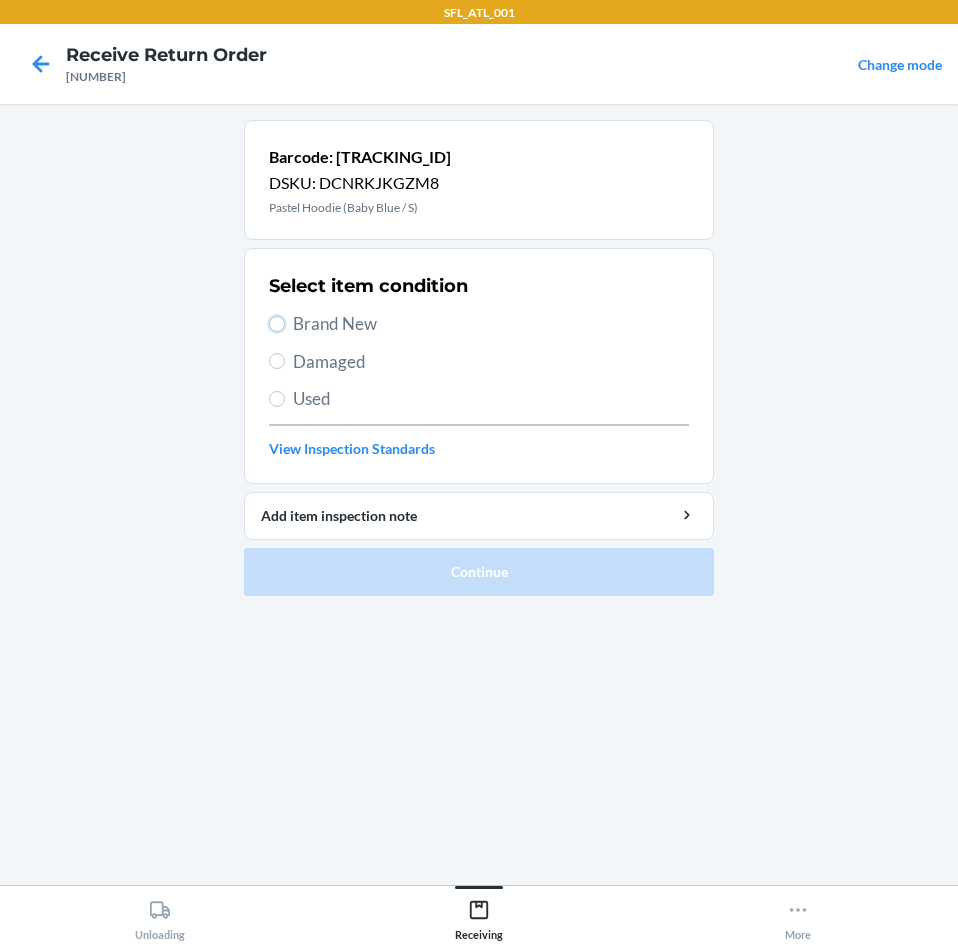 click on "Brand New" at bounding box center [277, 324] 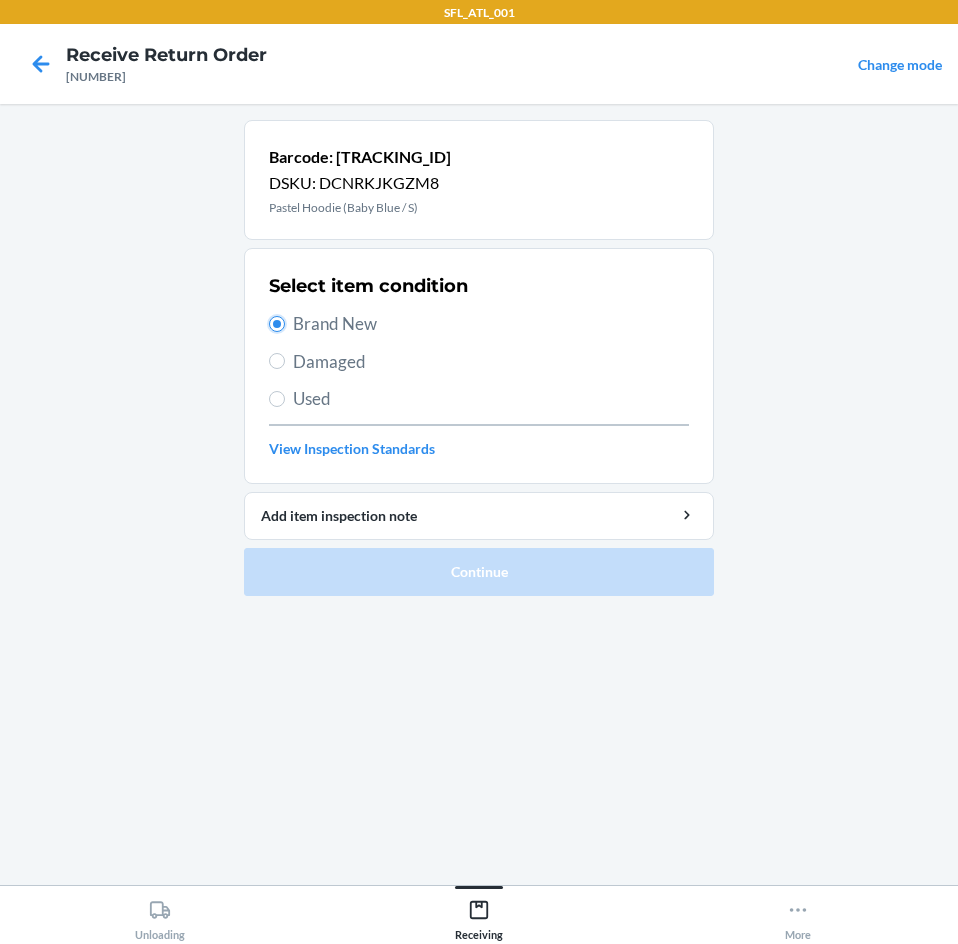 radio on "true" 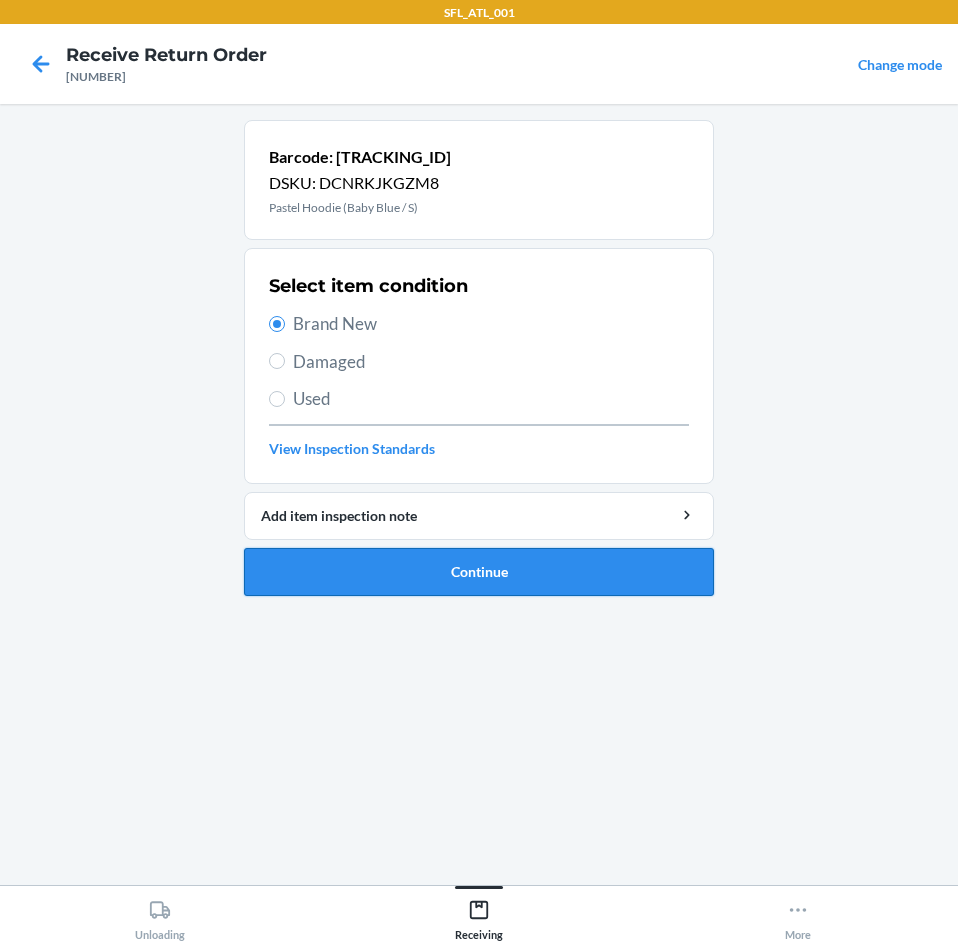 click on "Continue" at bounding box center (479, 572) 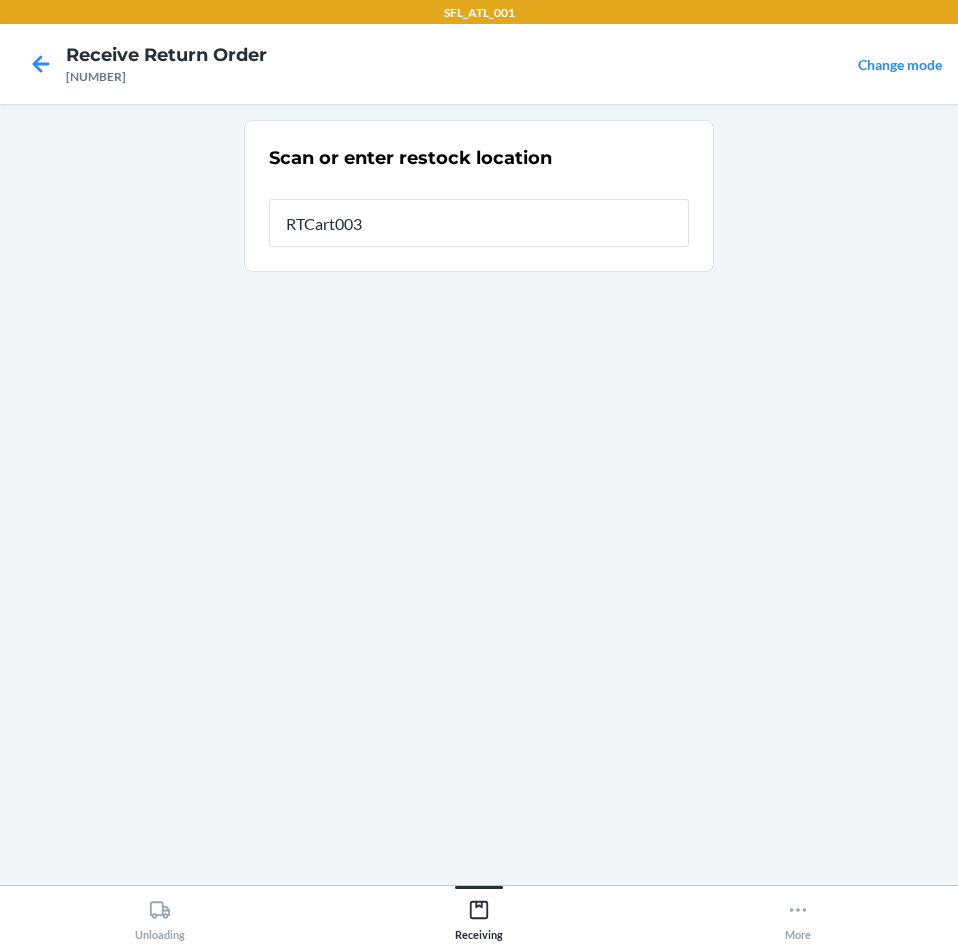 type on "RTCart003" 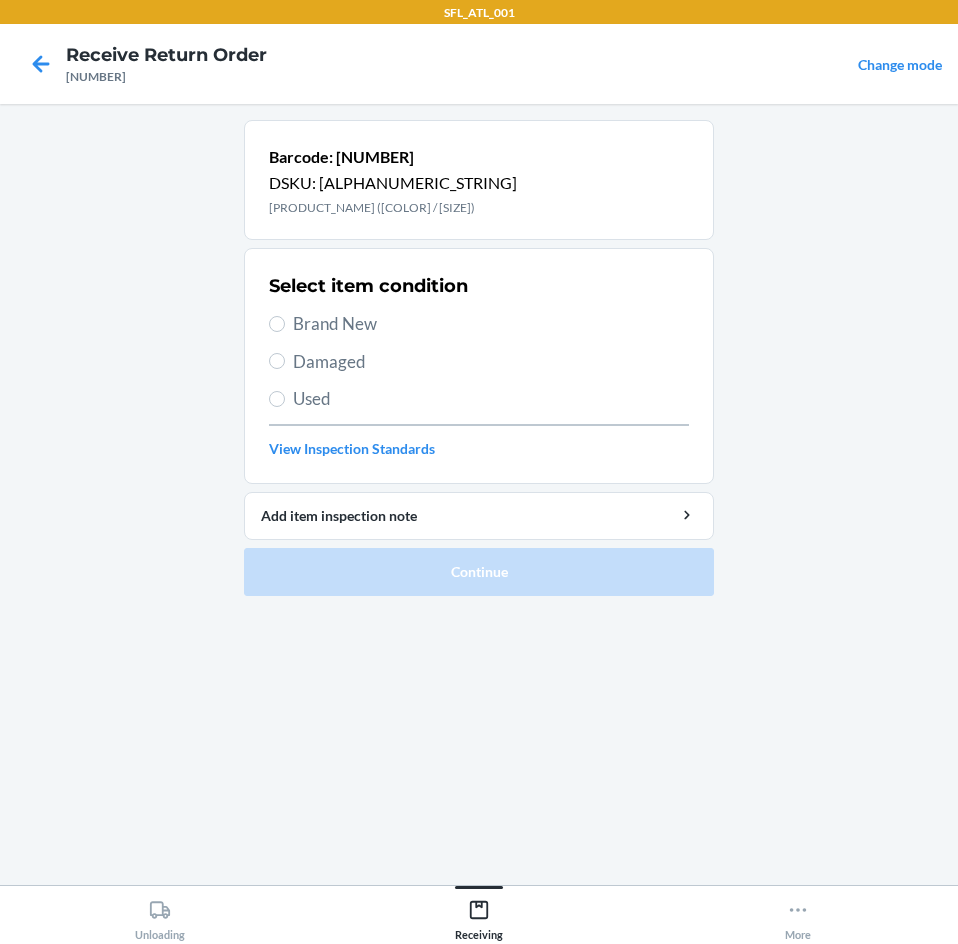 click on "Brand New" at bounding box center (491, 324) 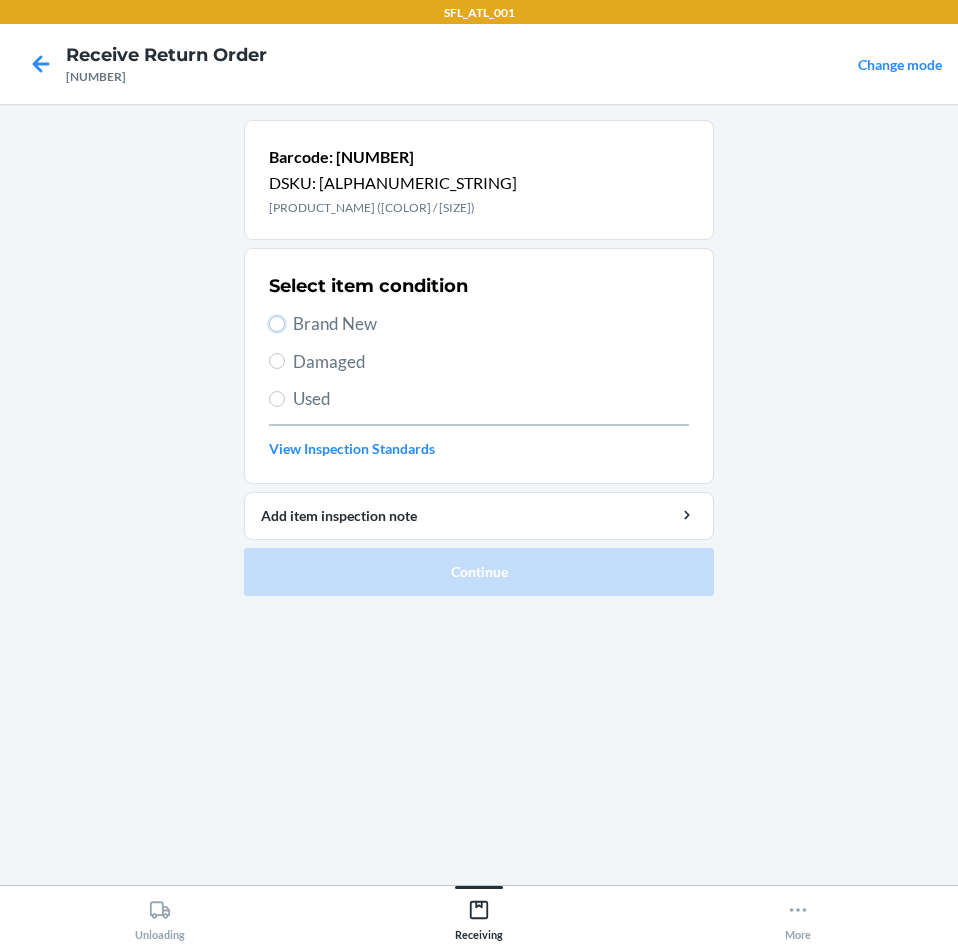 click on "Brand New" at bounding box center (277, 324) 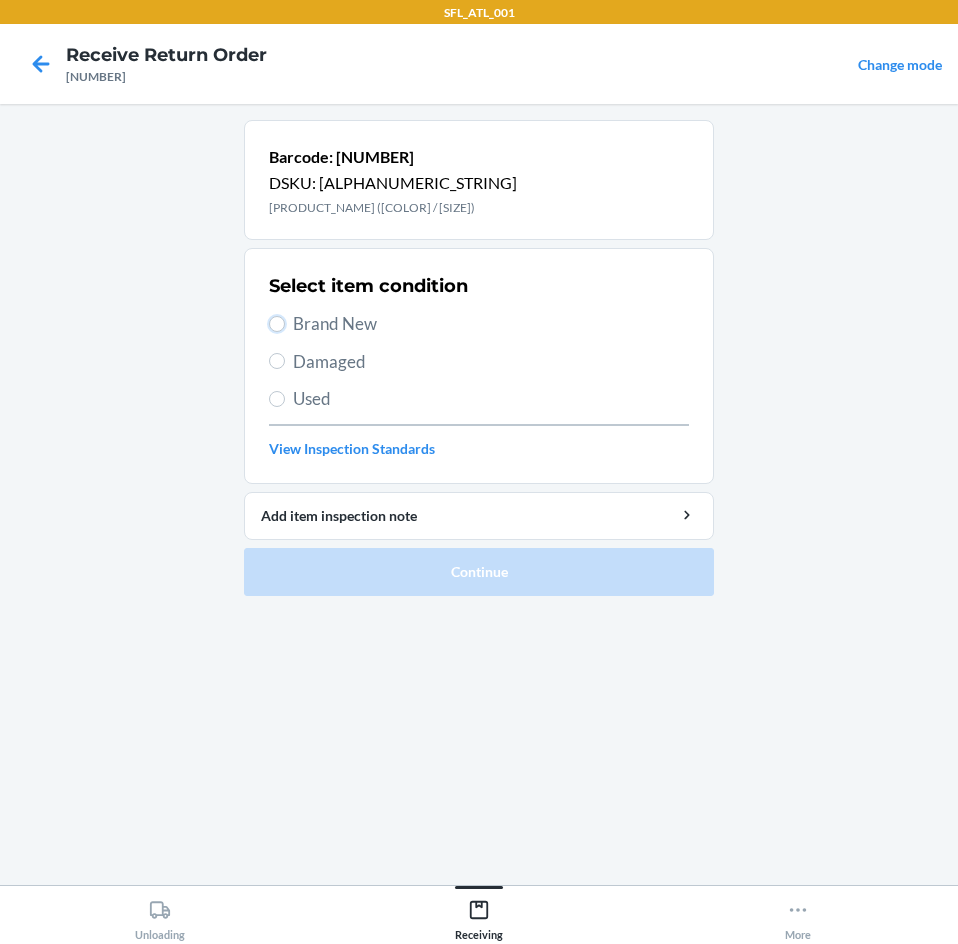radio on "true" 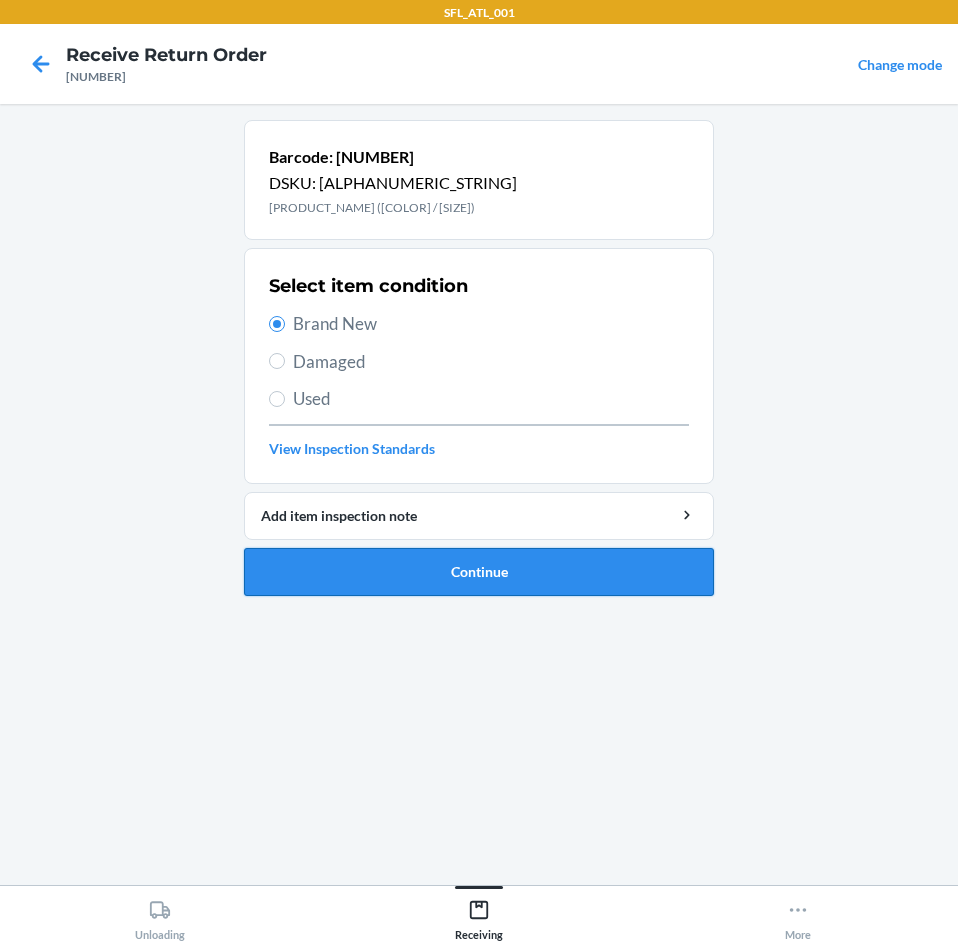 click on "Continue" at bounding box center (479, 572) 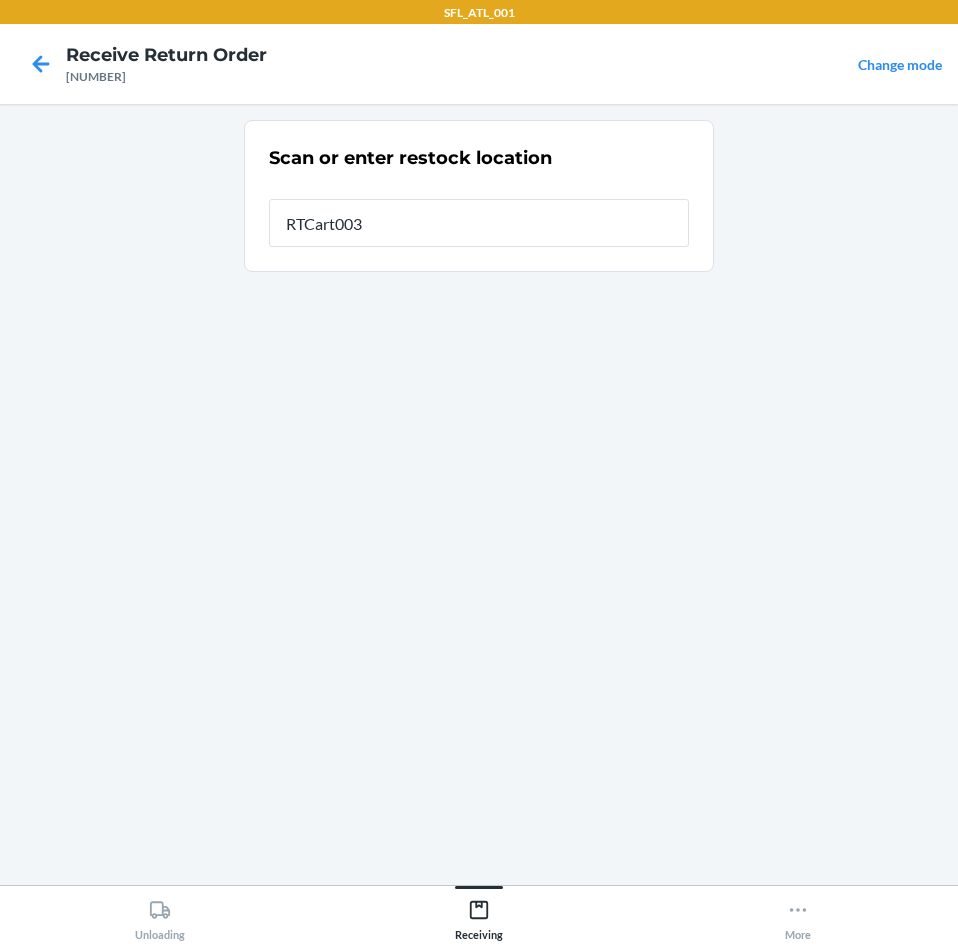 type on "RTCart003" 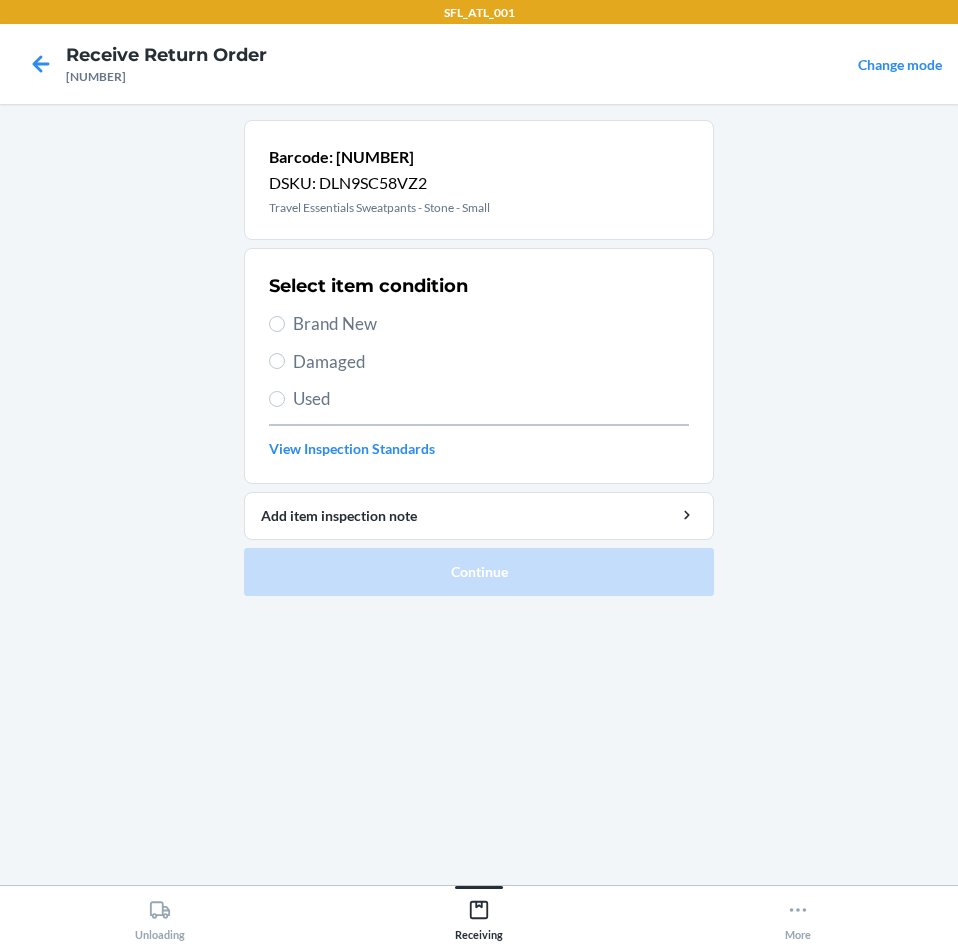 click on "Brand New" at bounding box center [491, 324] 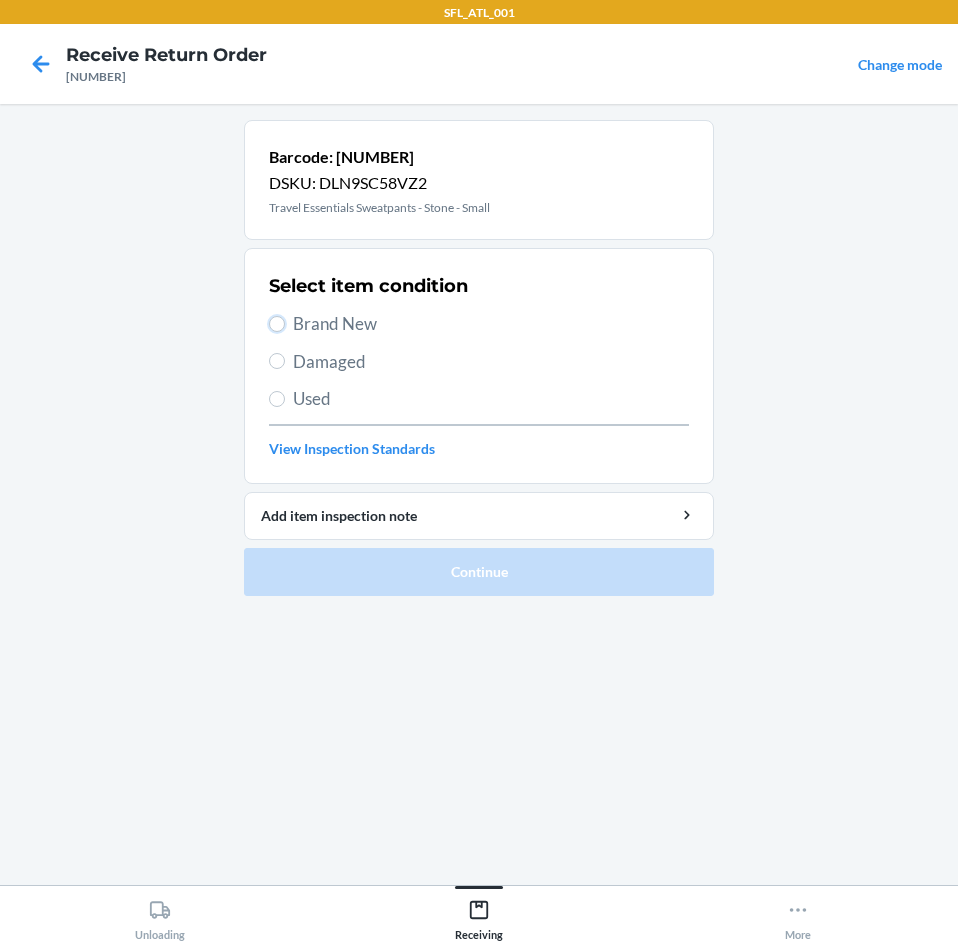 click on "Brand New" at bounding box center [277, 324] 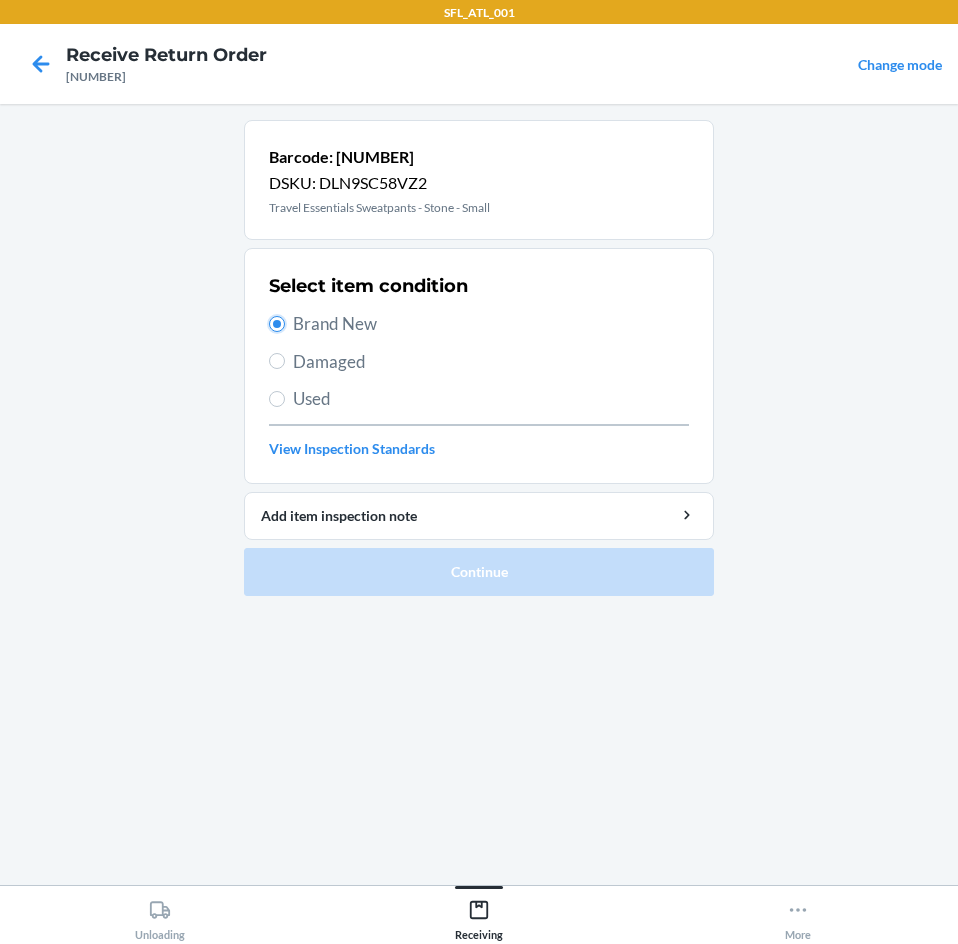 radio on "true" 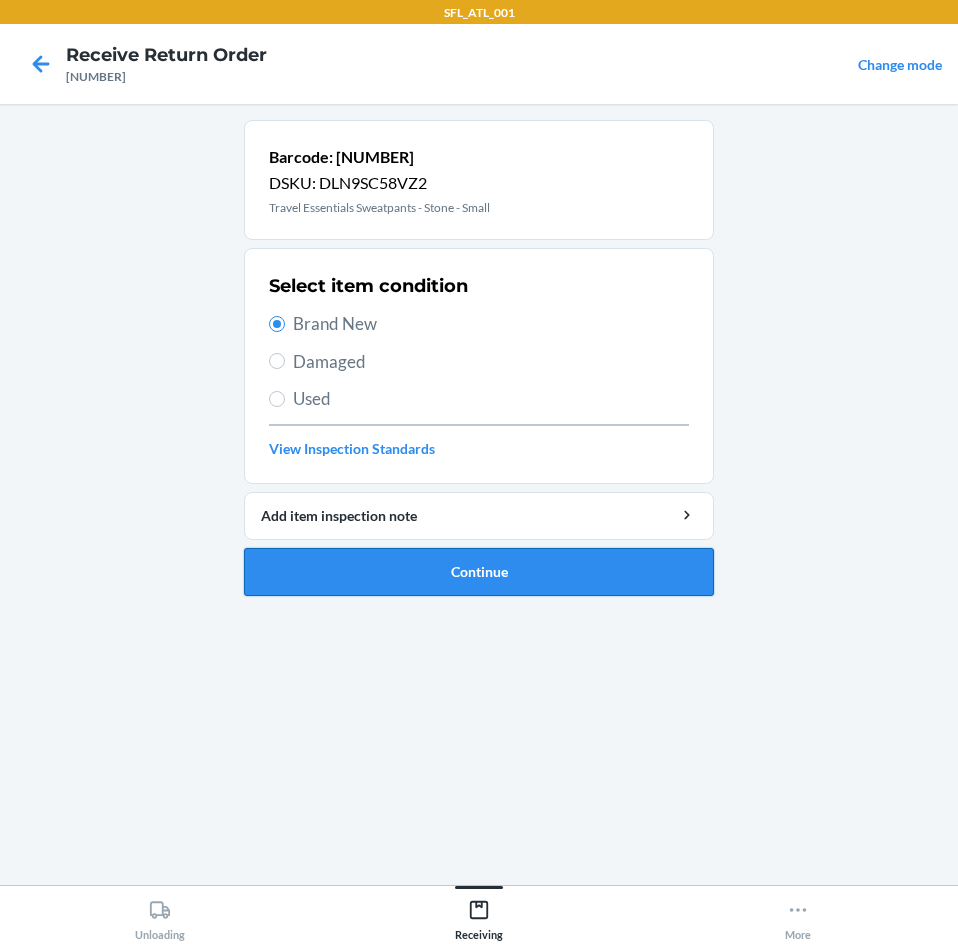 click on "Continue" at bounding box center (479, 572) 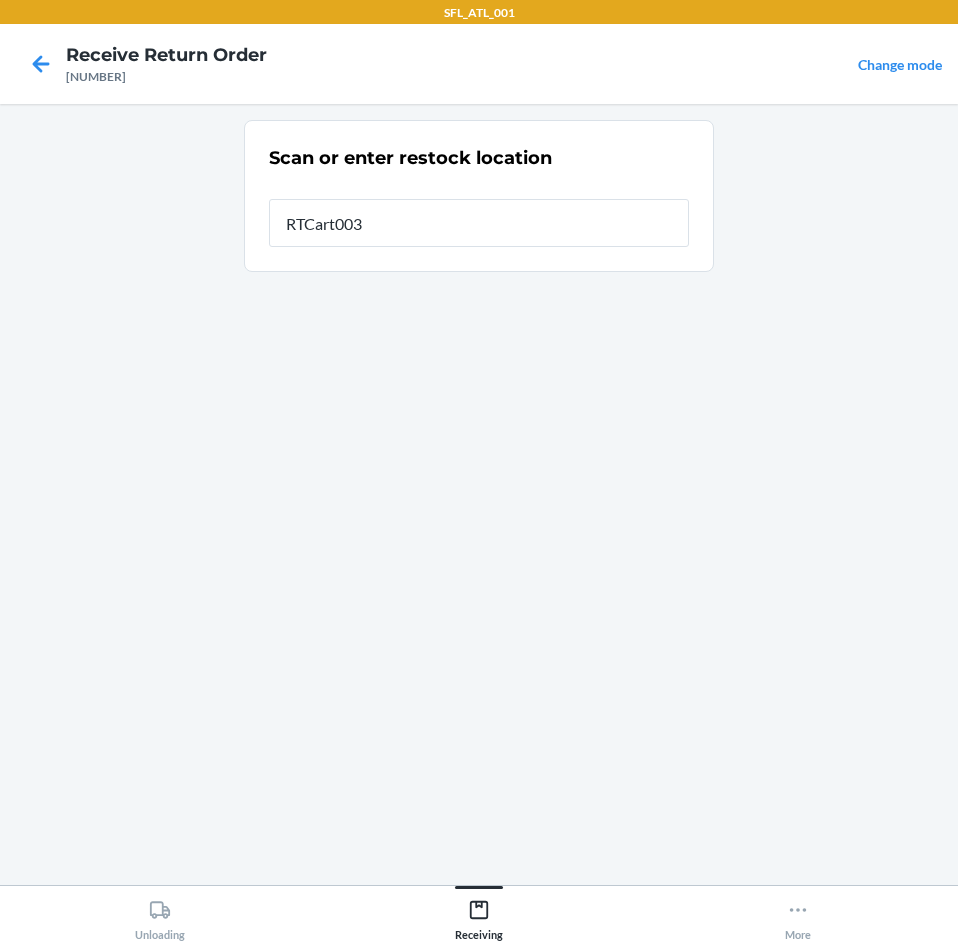 type on "RTCart003" 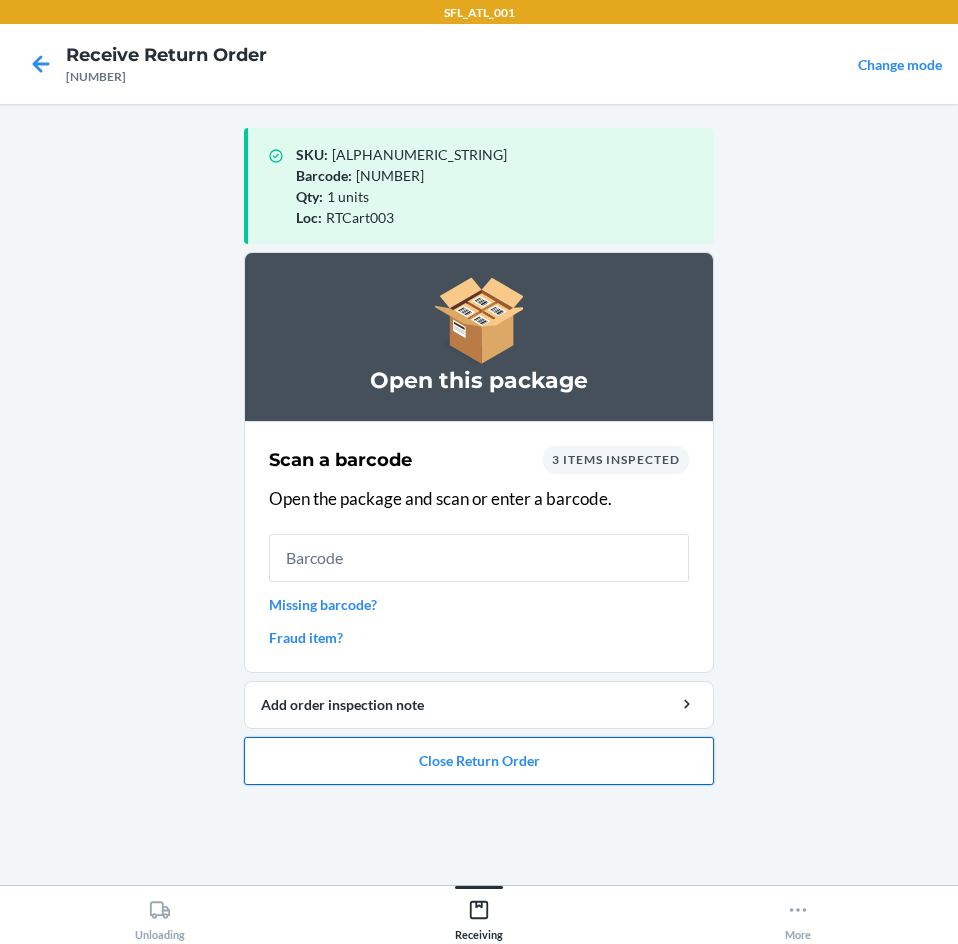 click on "Close Return Order" at bounding box center (479, 761) 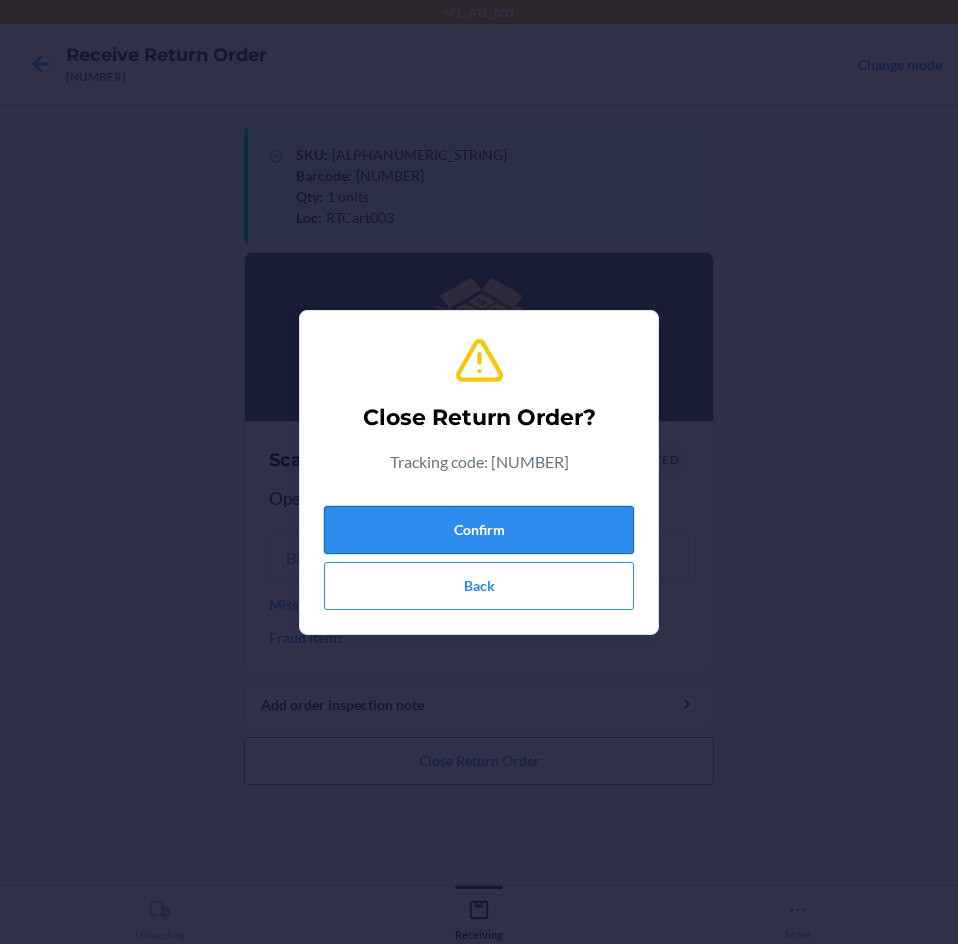 click on "Confirm" at bounding box center (479, 530) 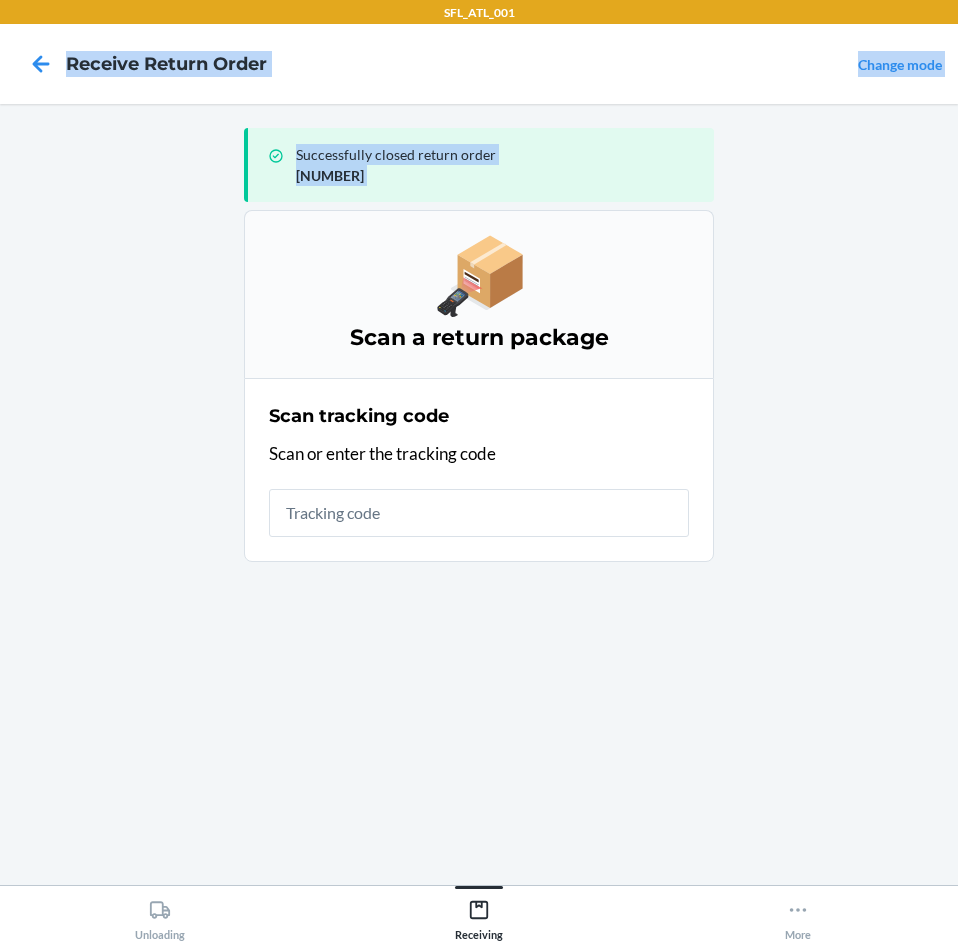 drag, startPoint x: 56, startPoint y: 194, endPoint x: -132, endPoint y: 327, distance: 230.28896 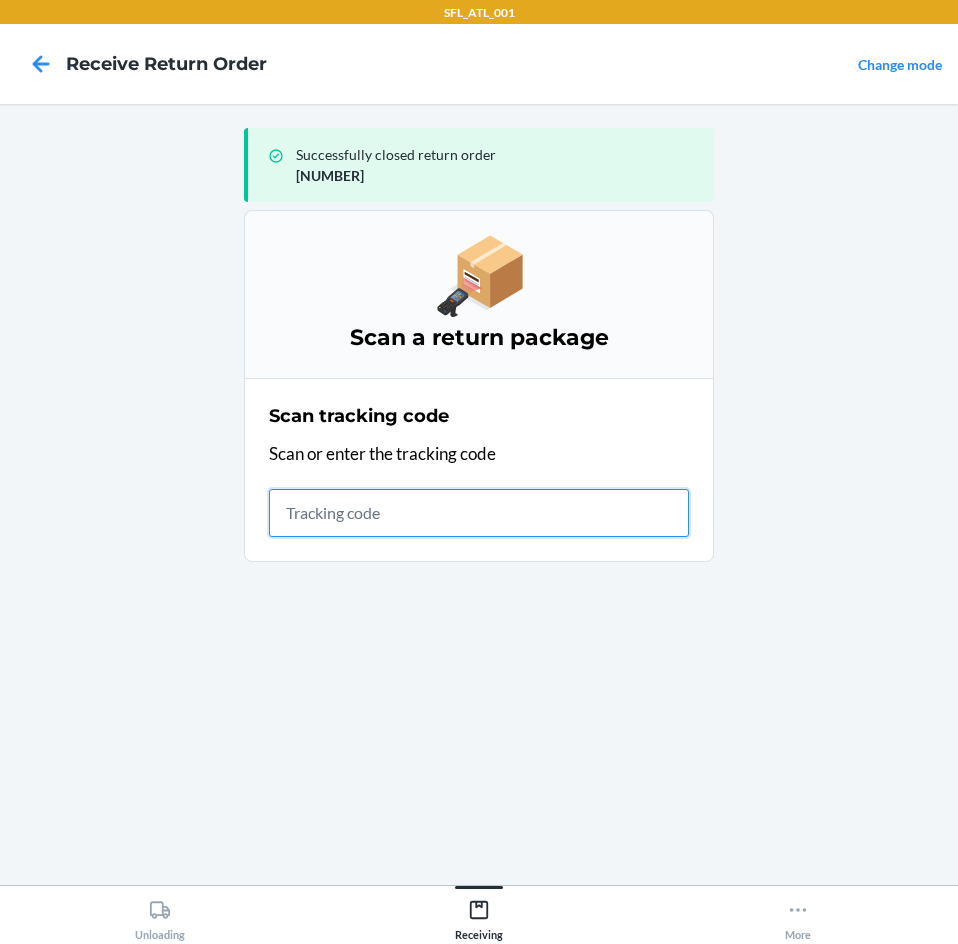 click at bounding box center [479, 513] 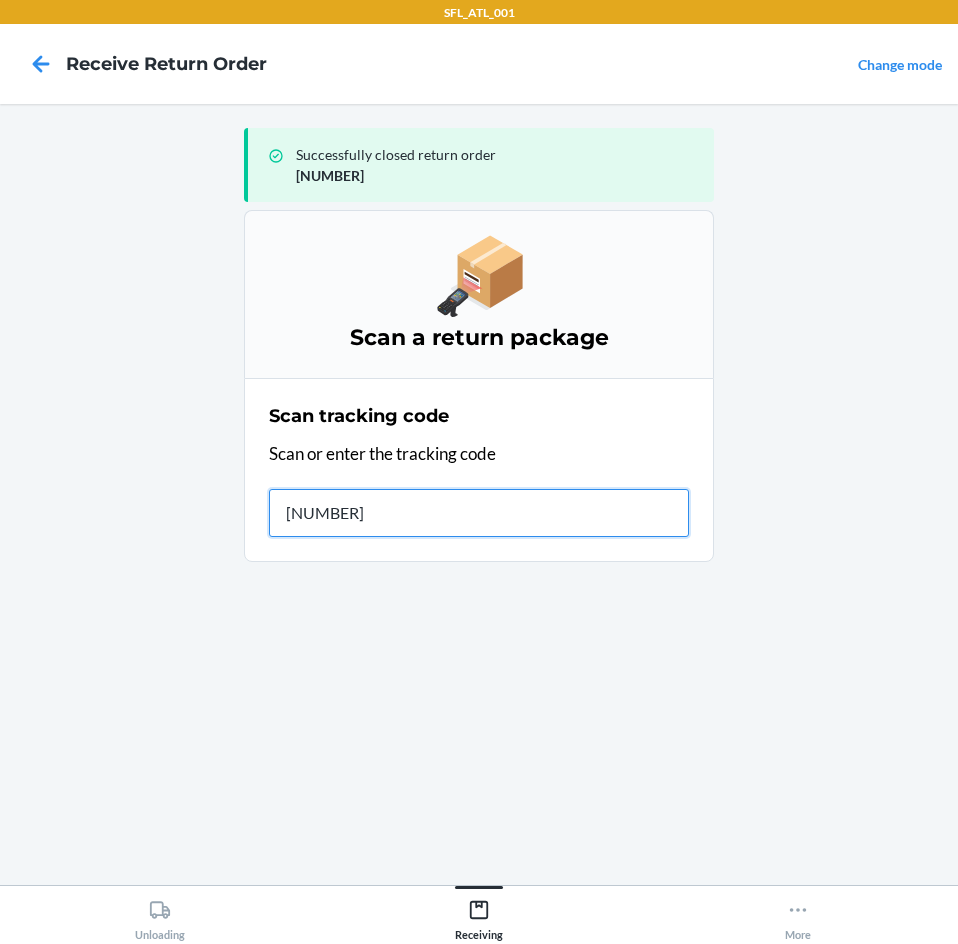 type on "[NUMBER]" 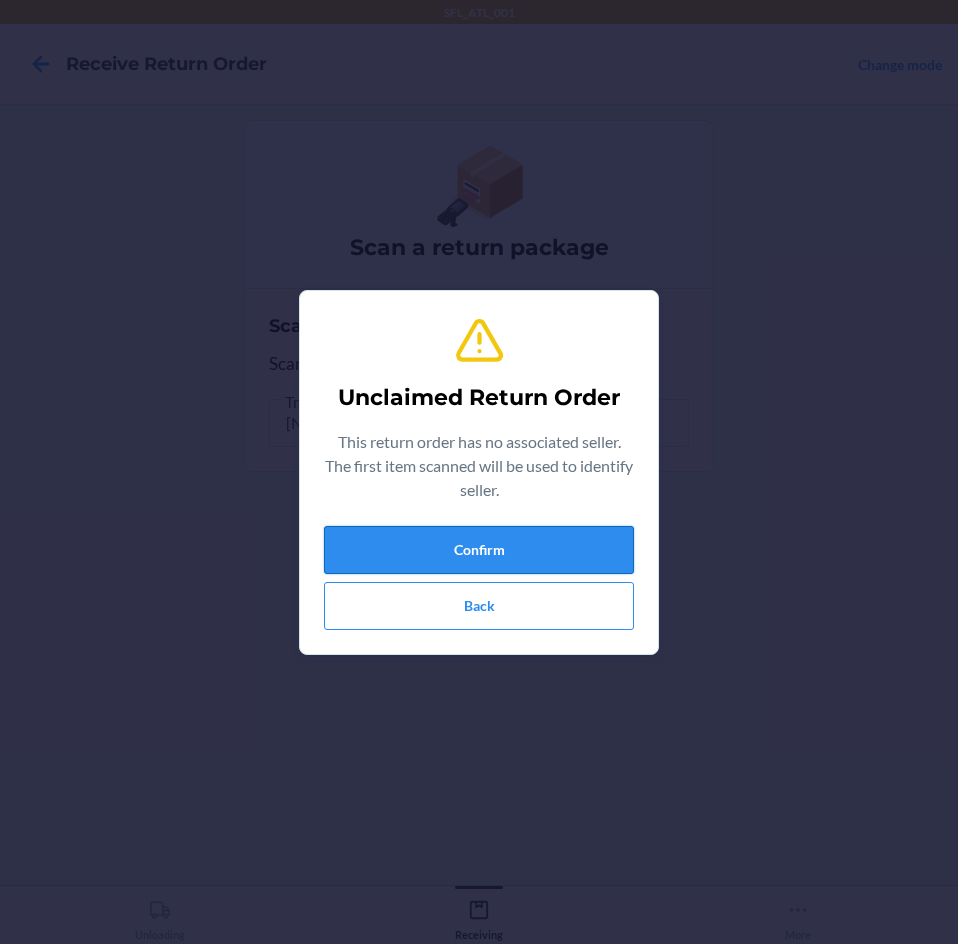 click on "Confirm" at bounding box center (479, 550) 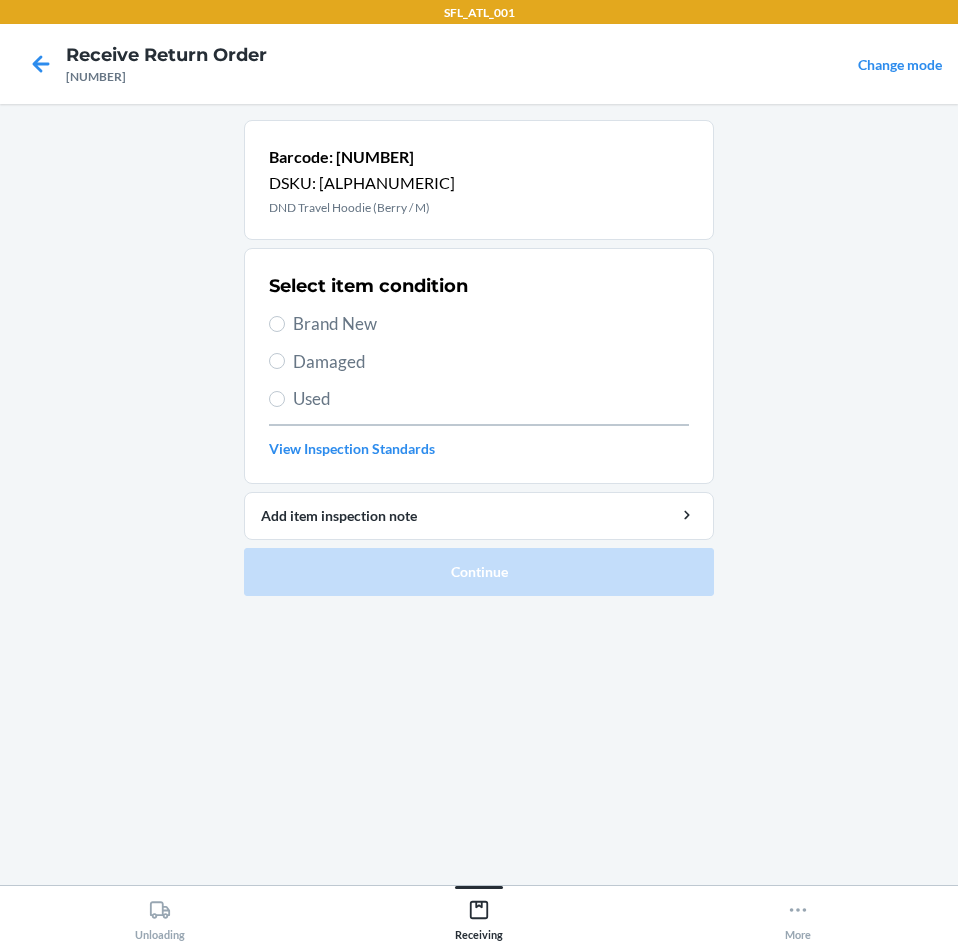 click on "Brand New" at bounding box center (491, 324) 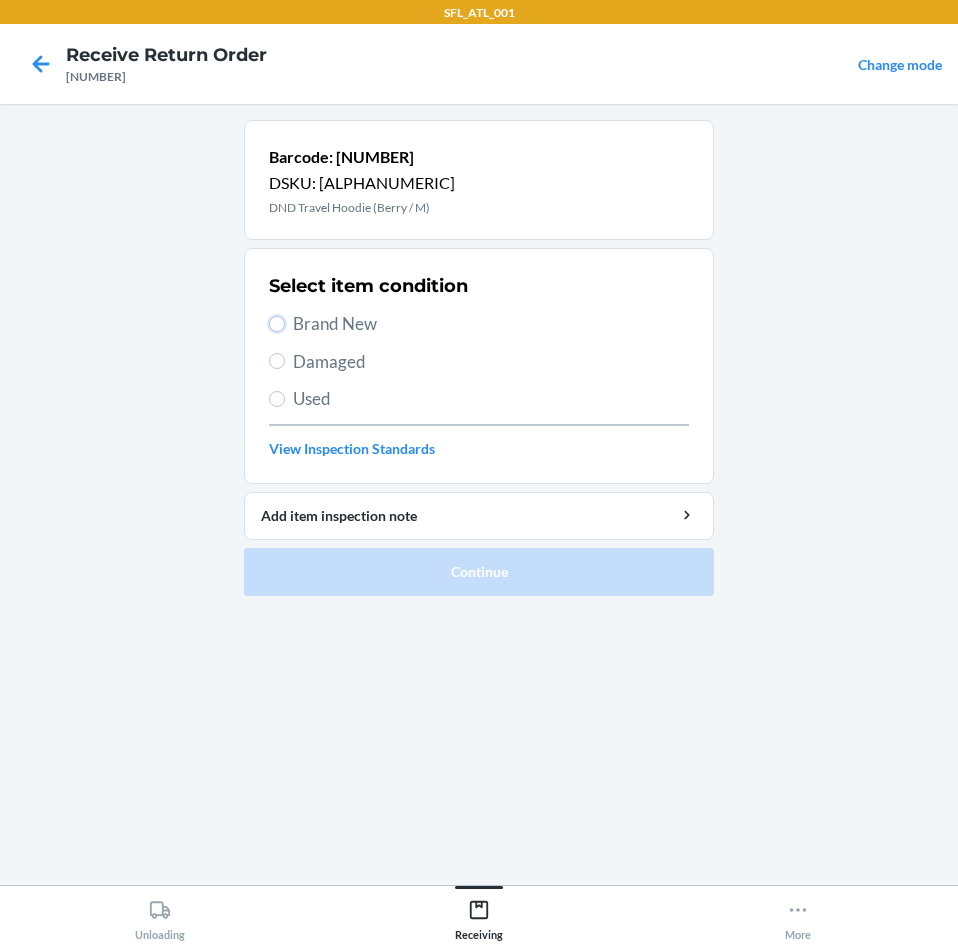 click on "Brand New" at bounding box center [277, 324] 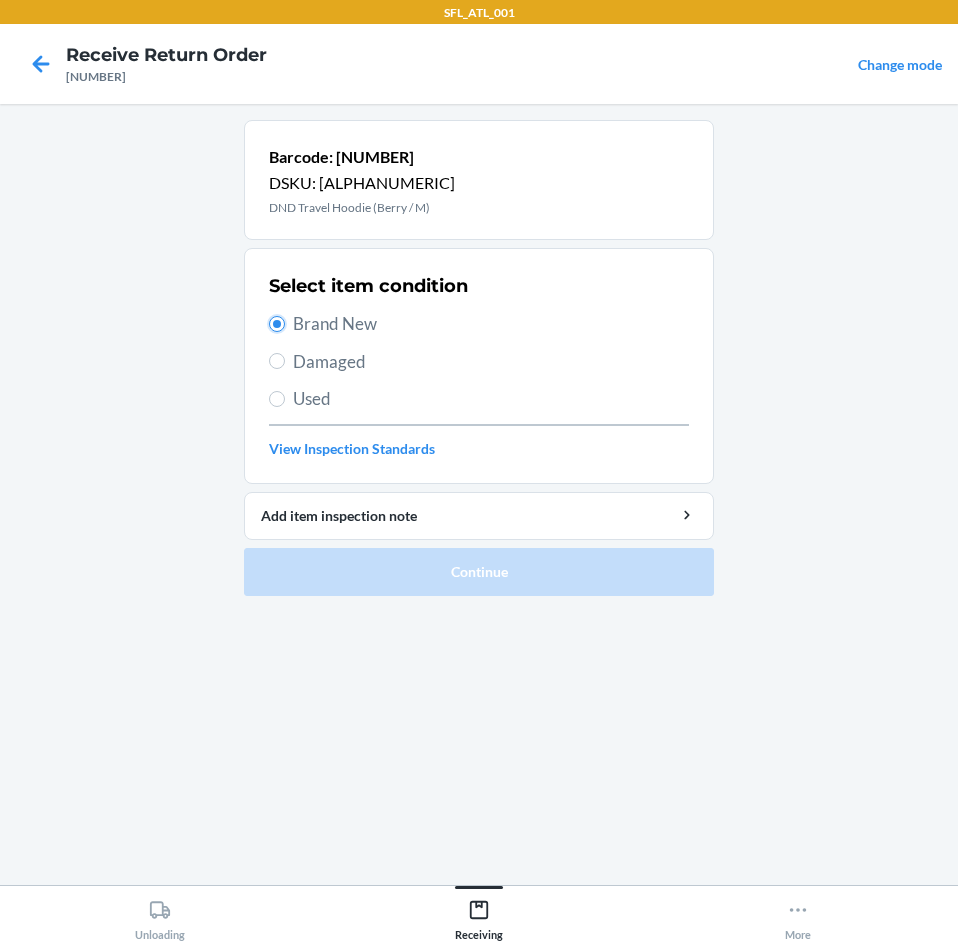 radio on "true" 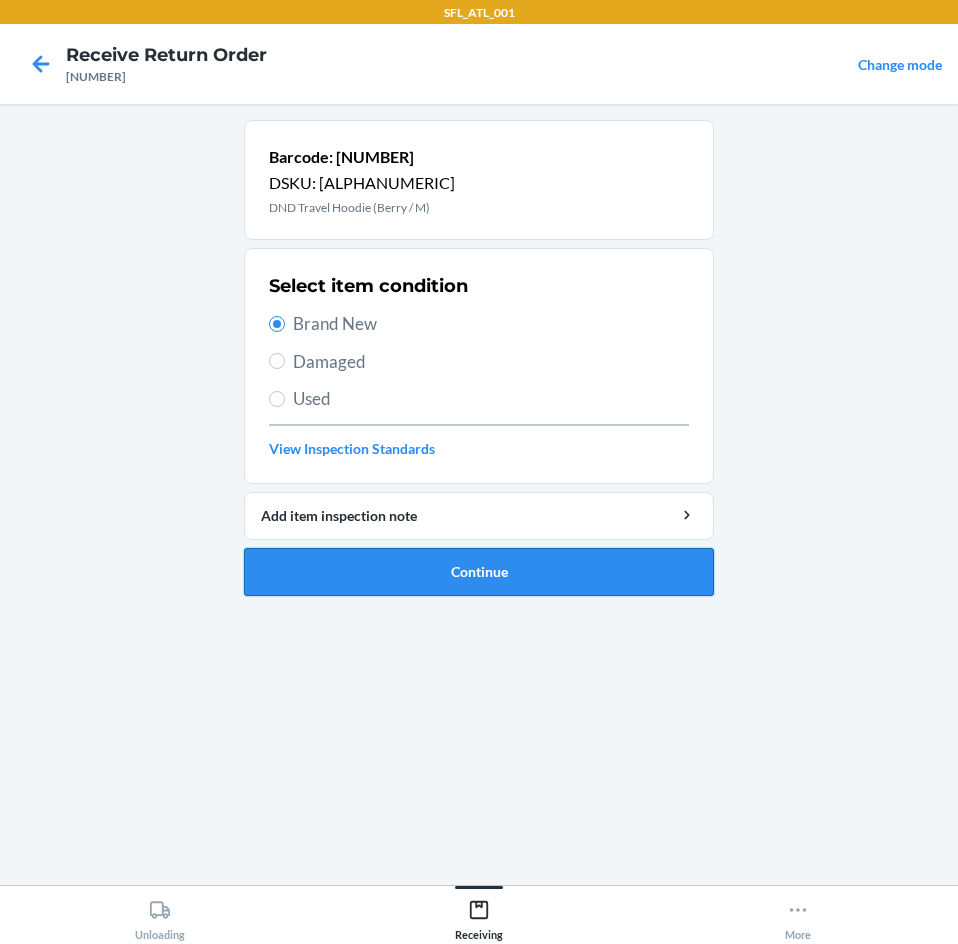 click on "Continue" at bounding box center (479, 572) 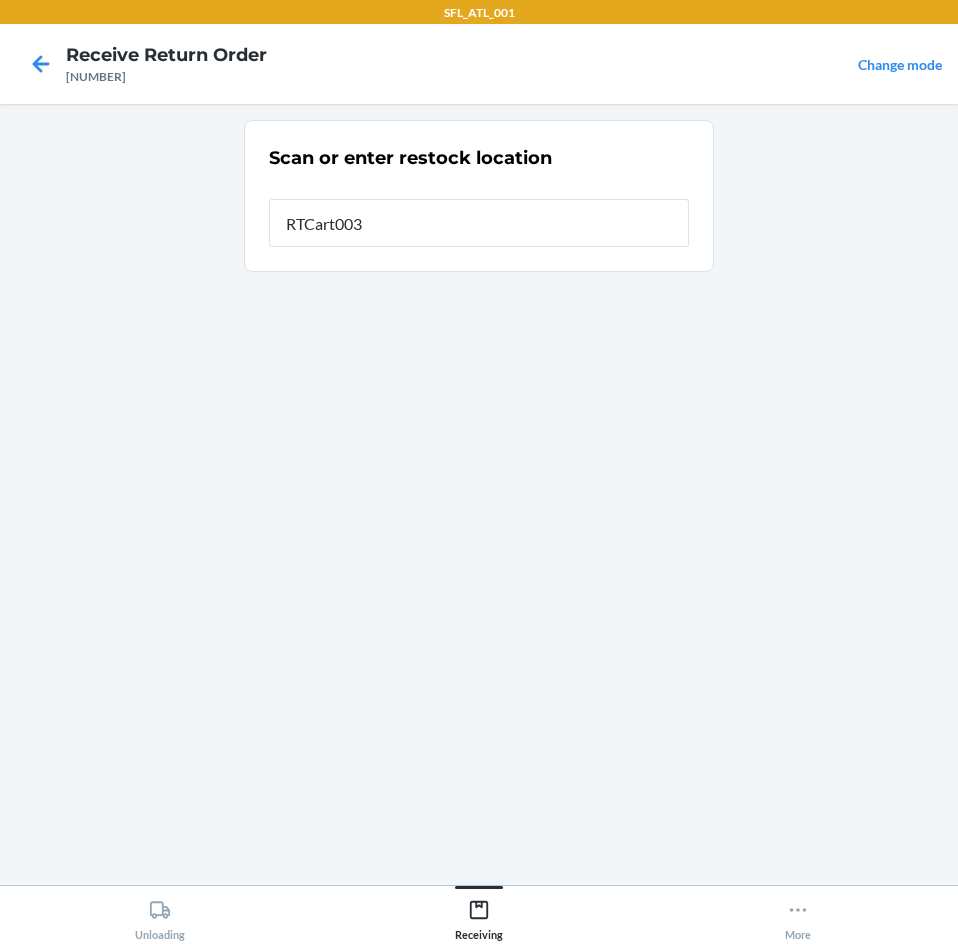 type on "RTCart003" 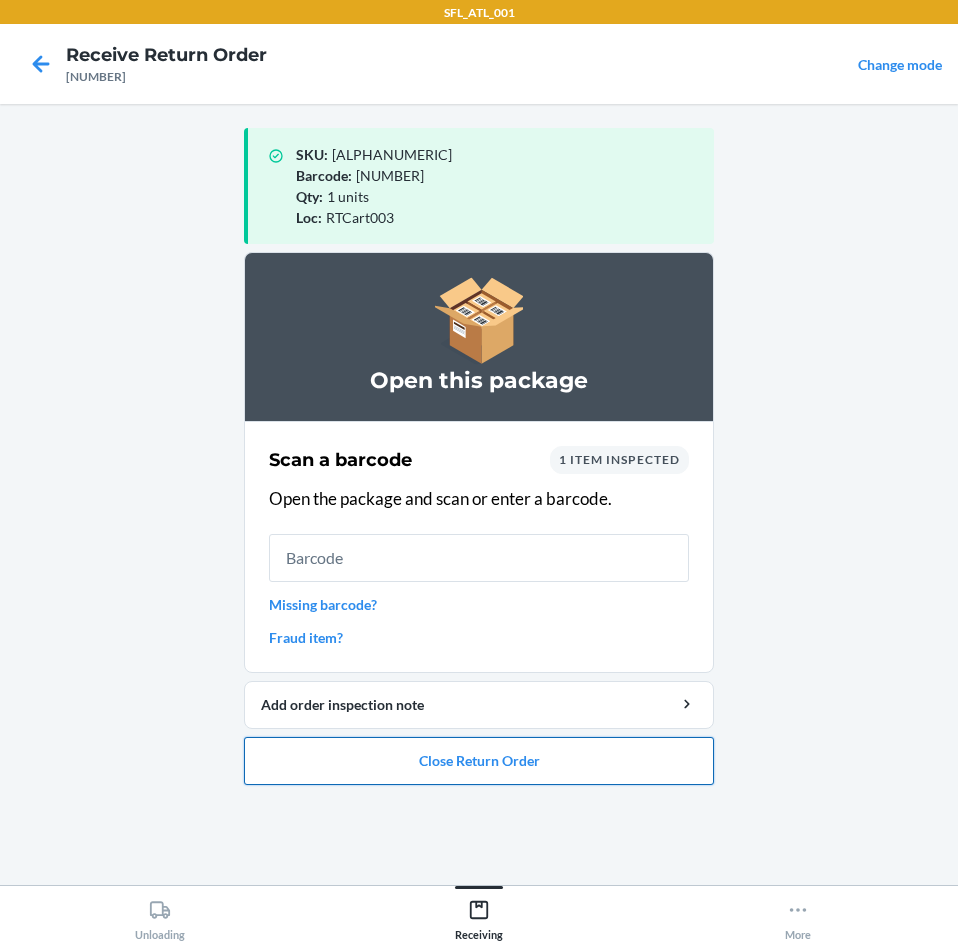 click on "Close Return Order" at bounding box center [479, 761] 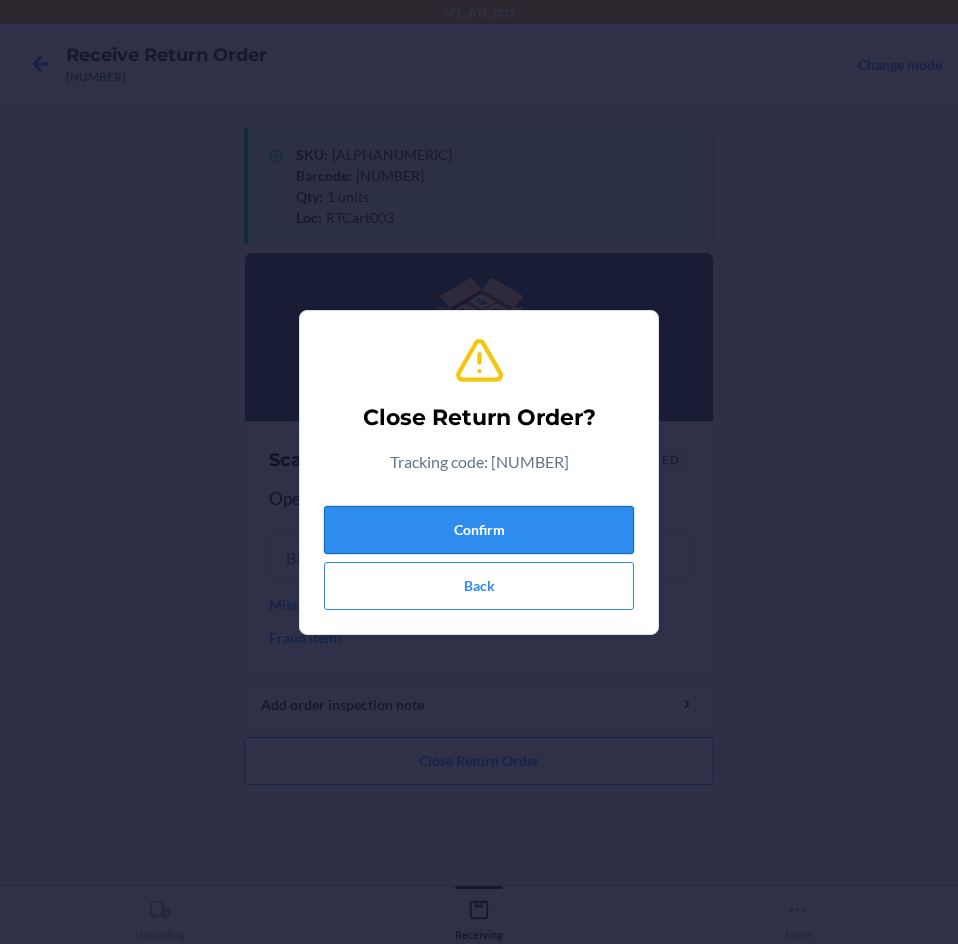 click on "Confirm" at bounding box center [479, 530] 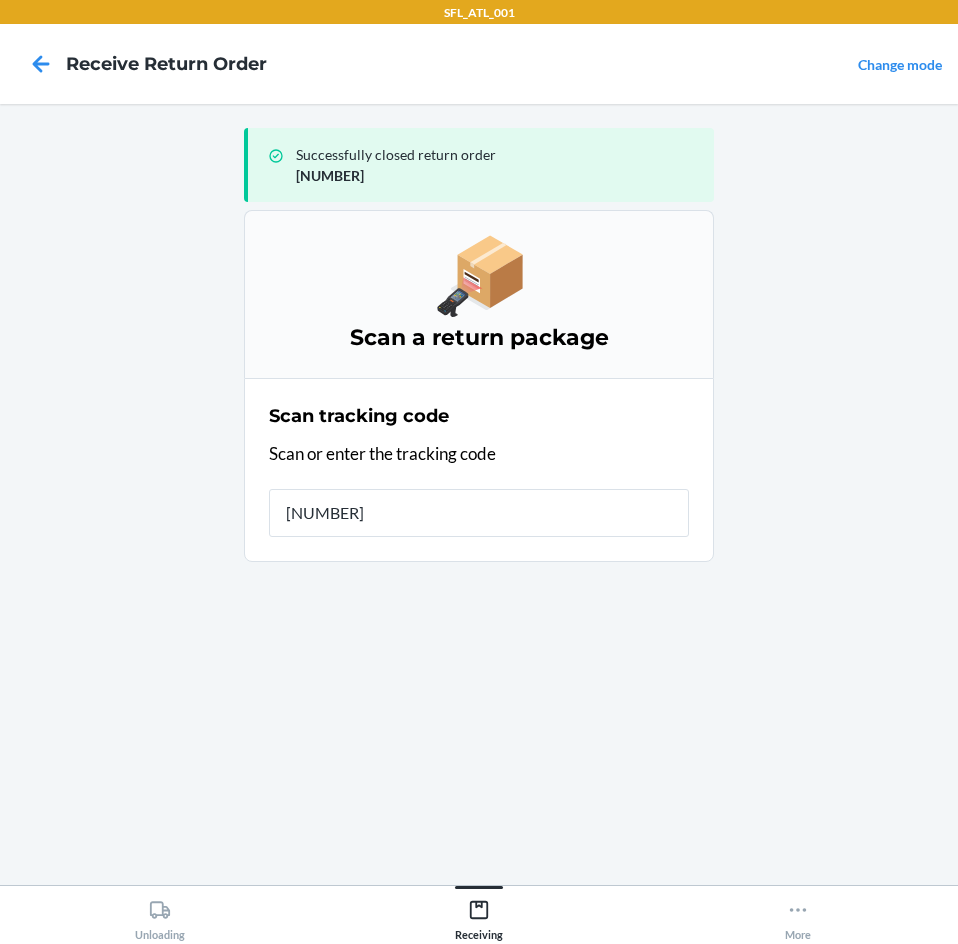 type on "[NUMBER]" 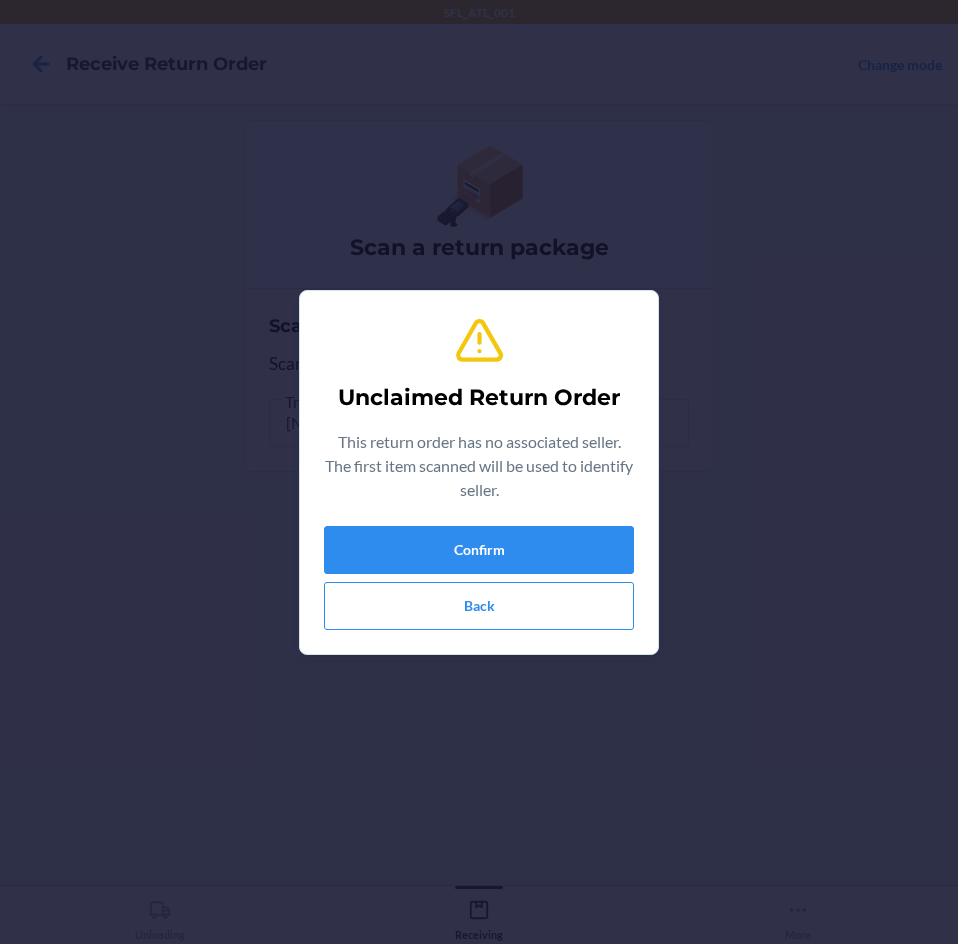 type on "[TRACKING_ID]" 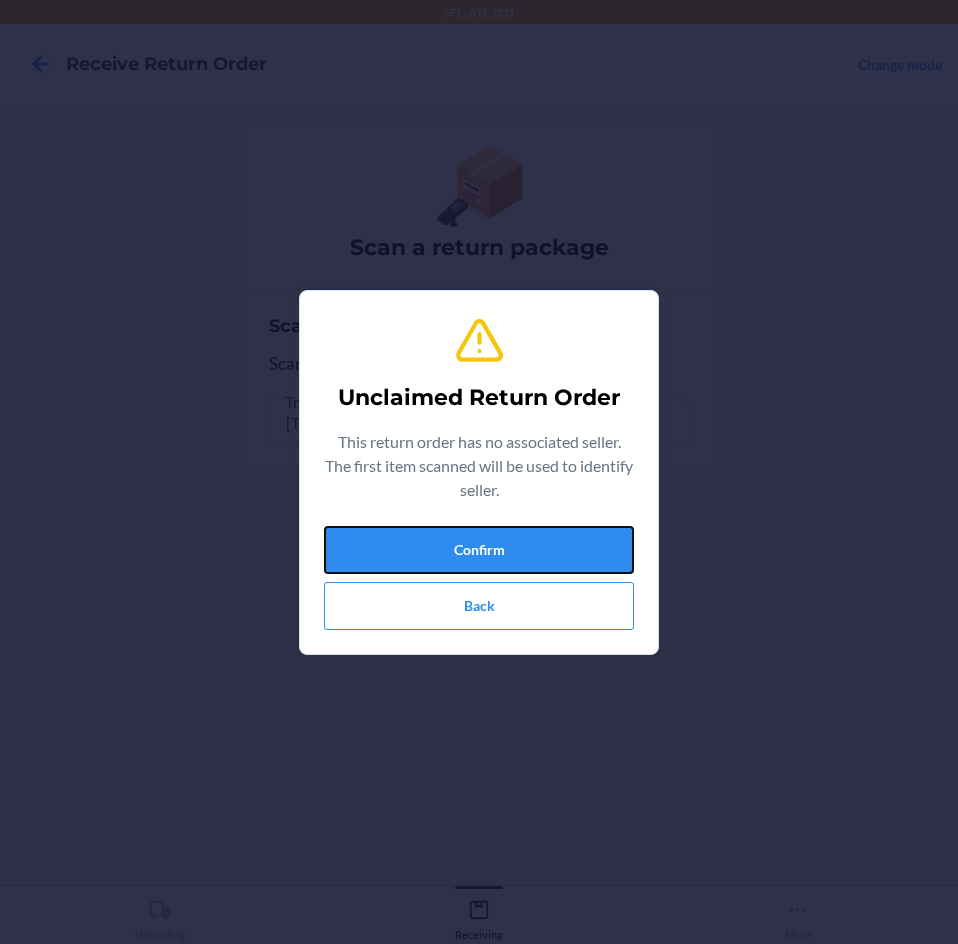 click on "Confirm" at bounding box center [479, 550] 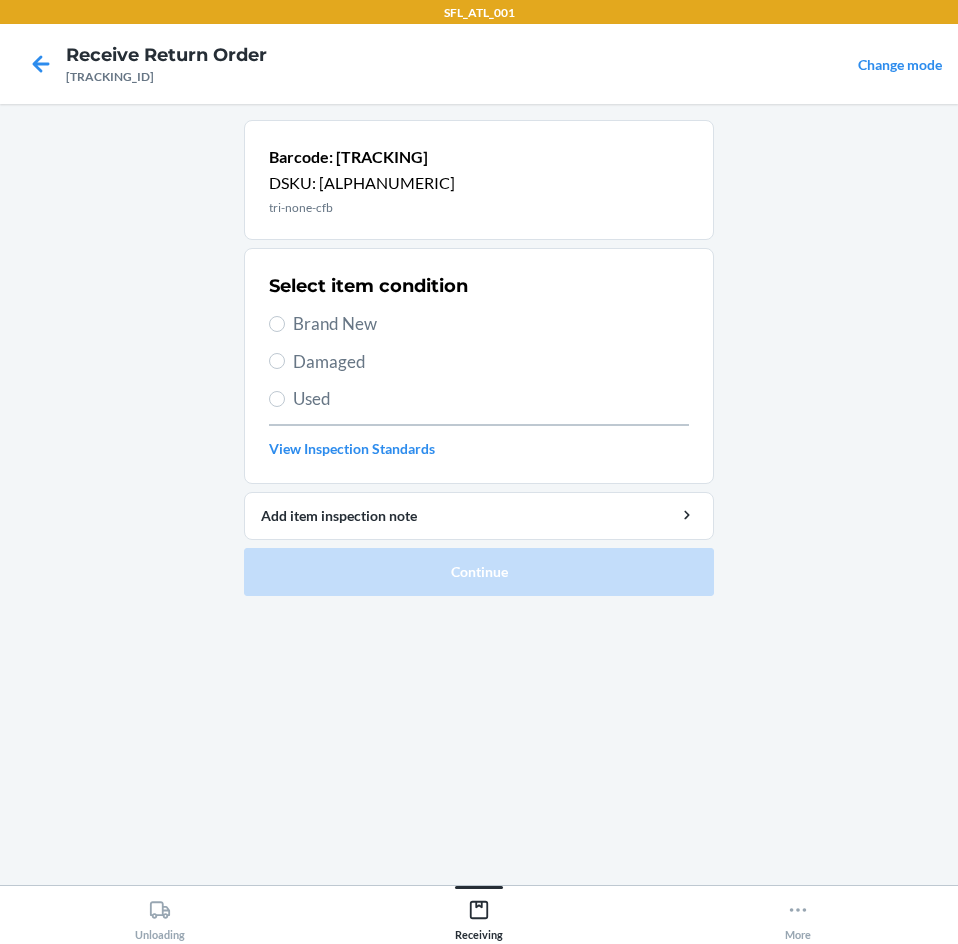 click on "Used" at bounding box center (491, 399) 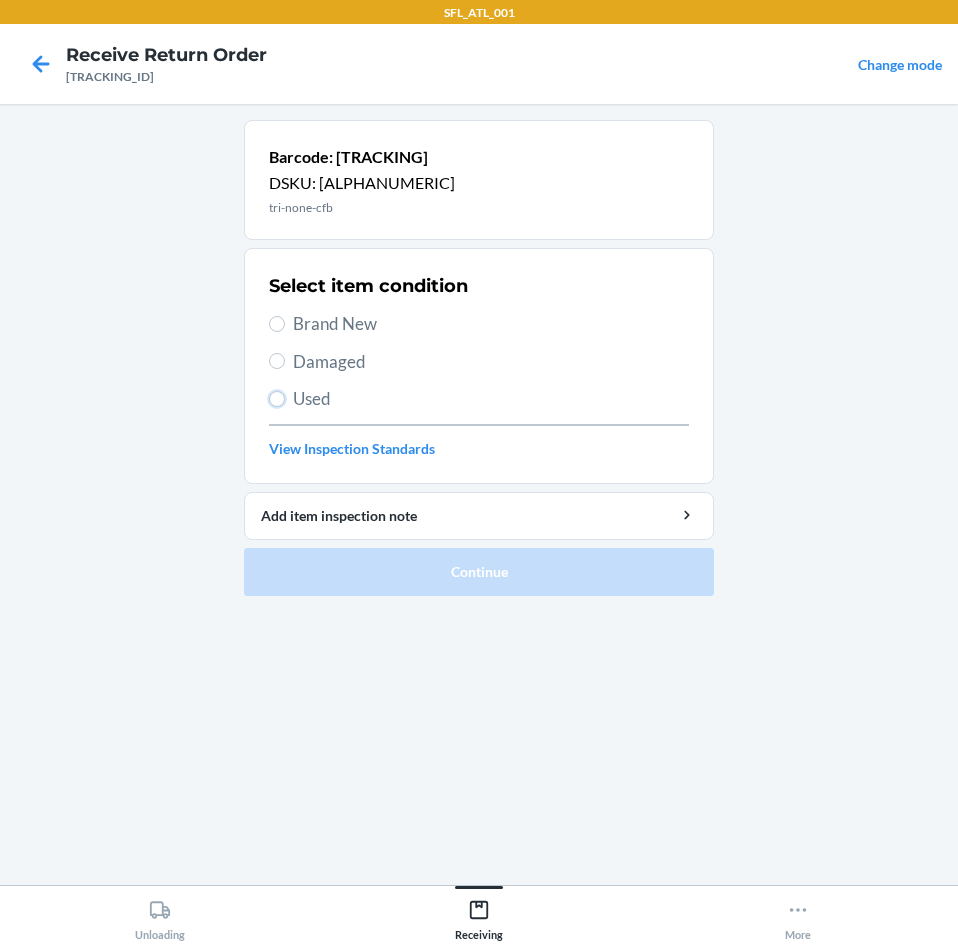 click on "Used" at bounding box center (277, 399) 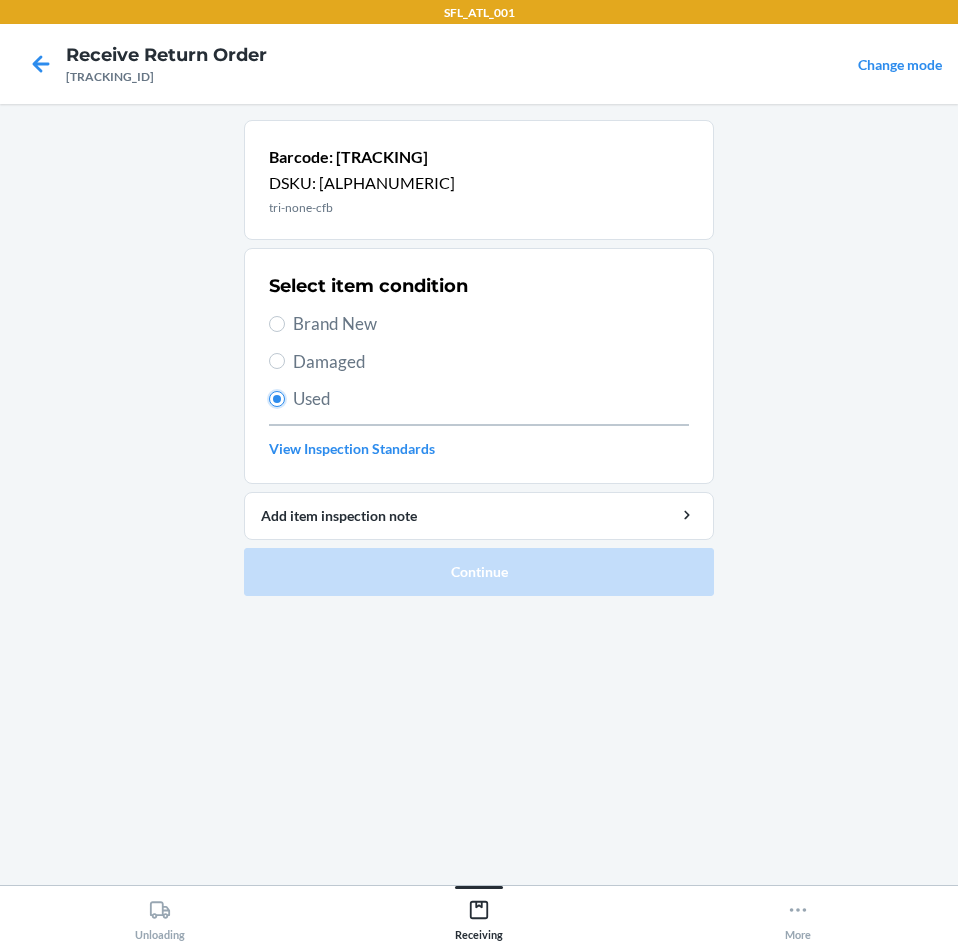 radio on "true" 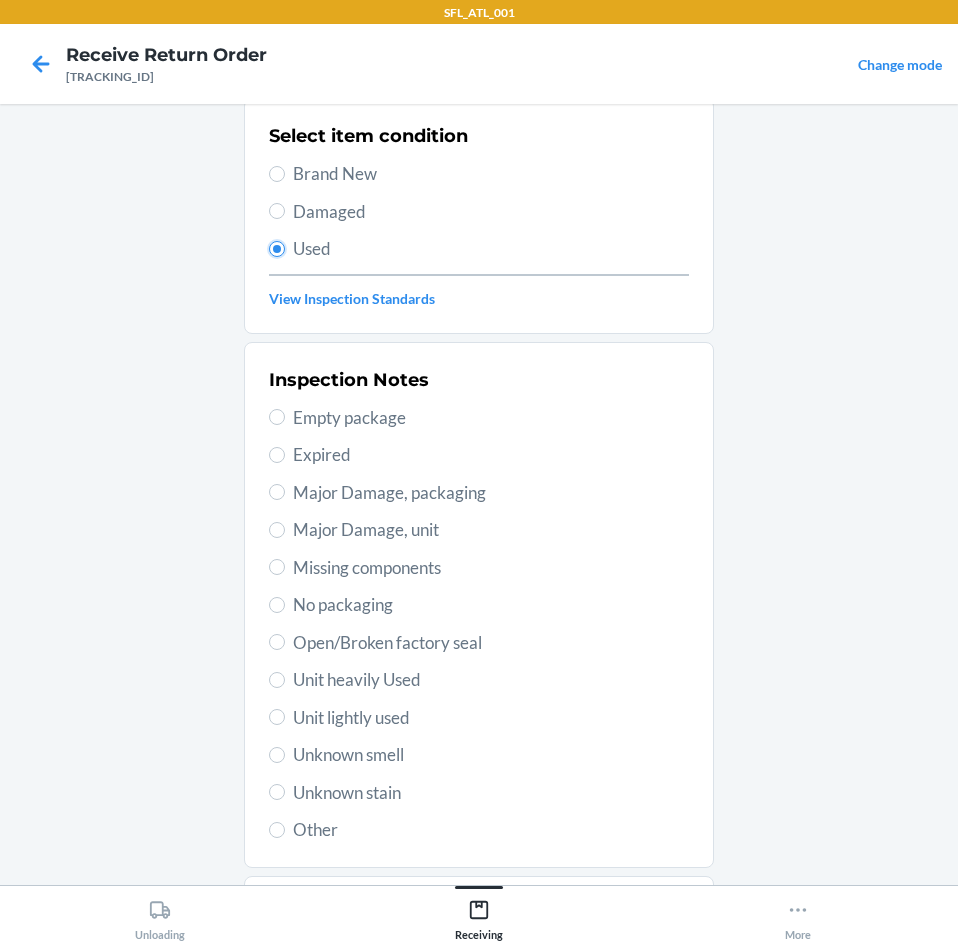 scroll, scrollTop: 261, scrollLeft: 0, axis: vertical 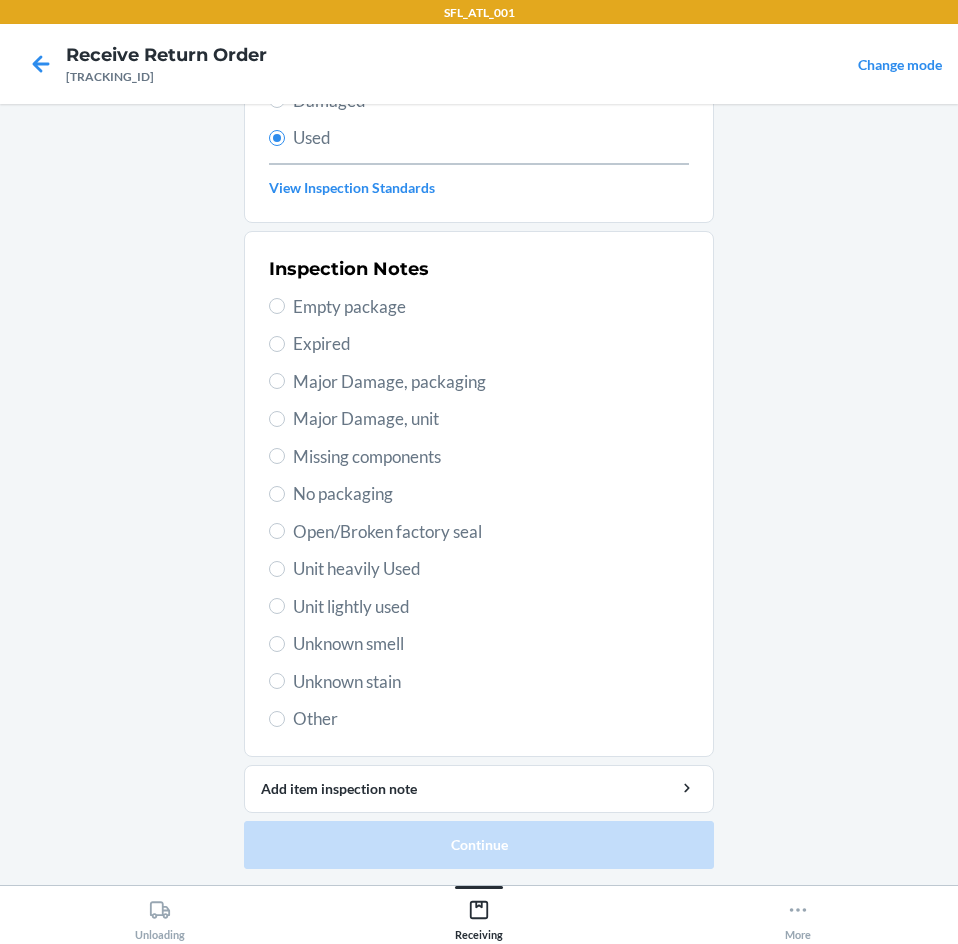 click on "Unit lightly used" at bounding box center (491, 607) 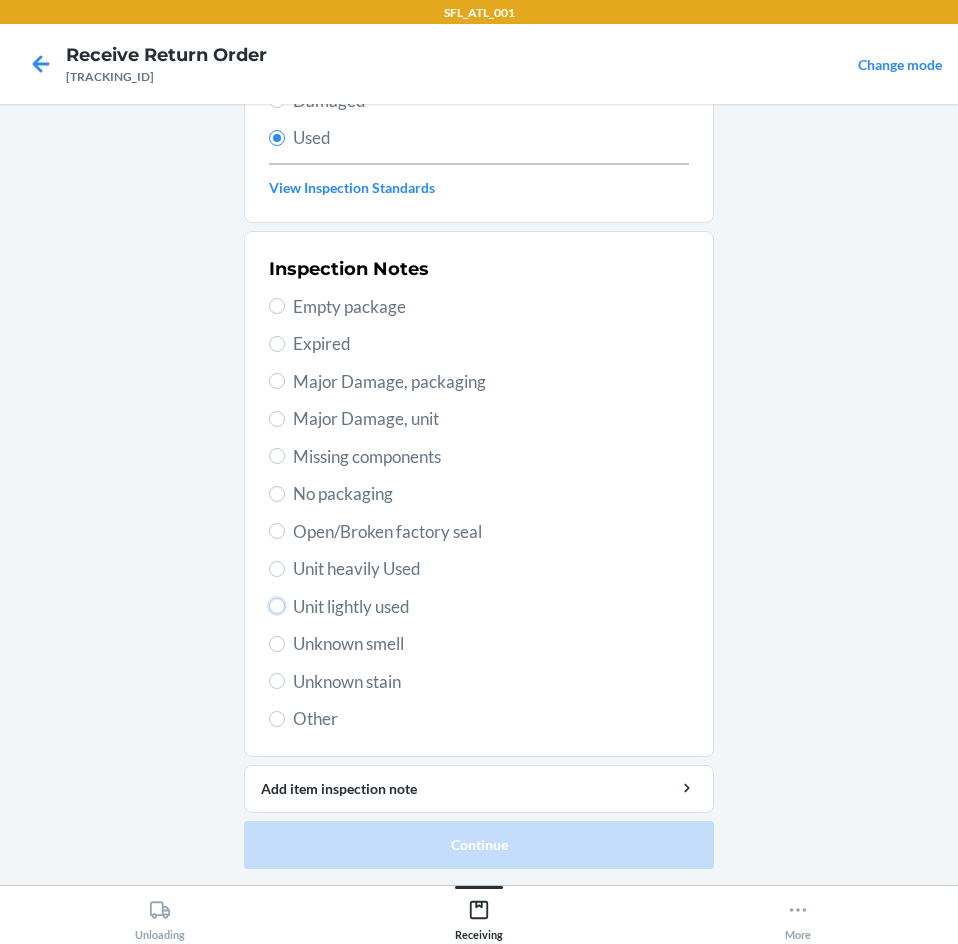 click on "Unit lightly used" at bounding box center [277, 606] 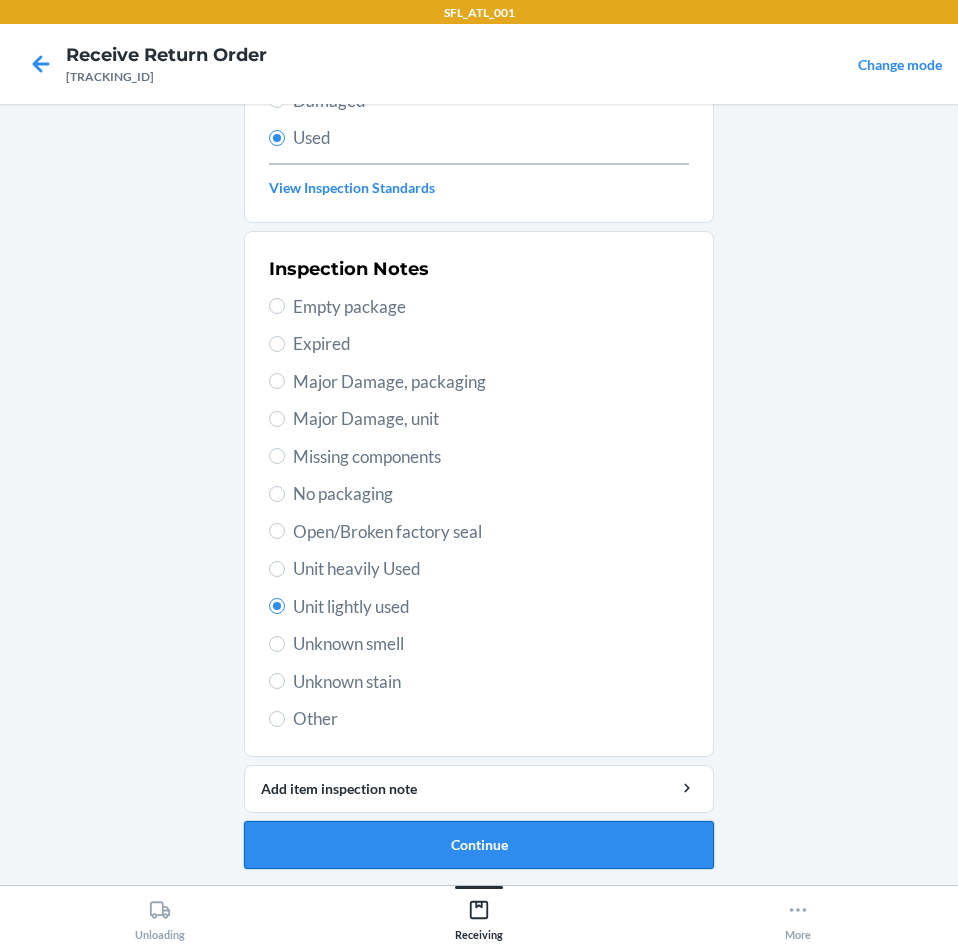 click on "Continue" at bounding box center (479, 845) 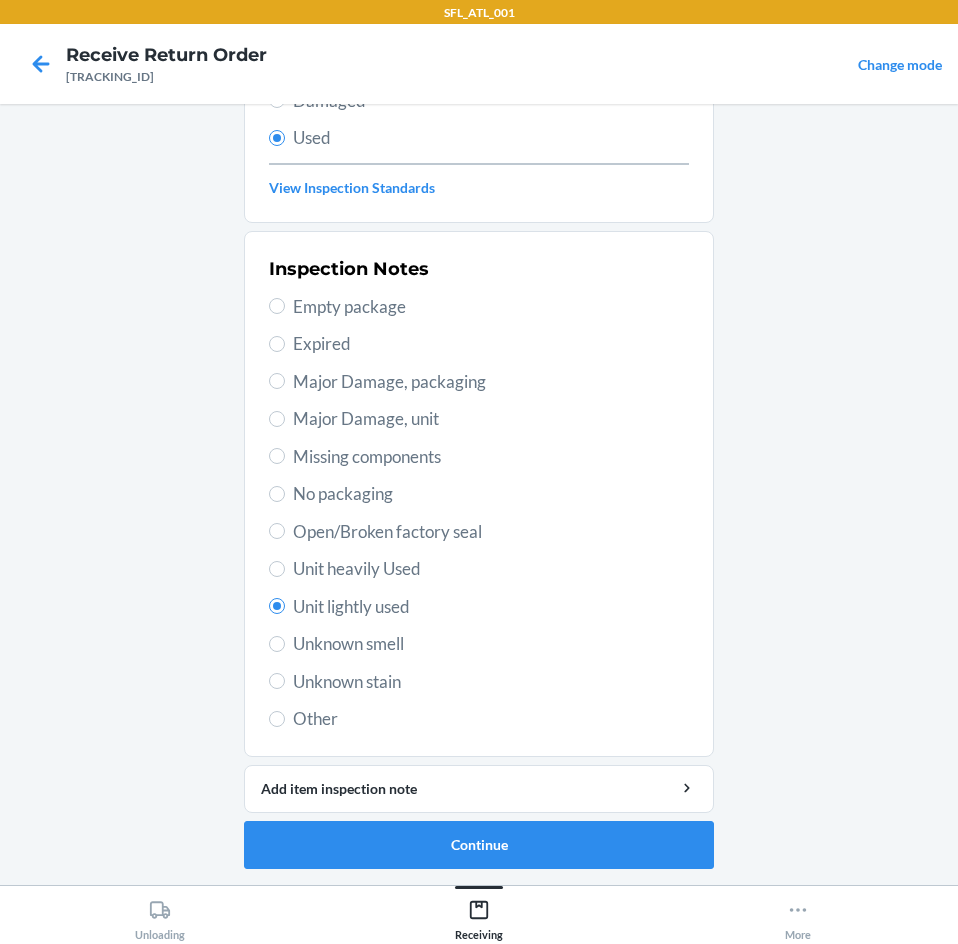 scroll, scrollTop: 0, scrollLeft: 0, axis: both 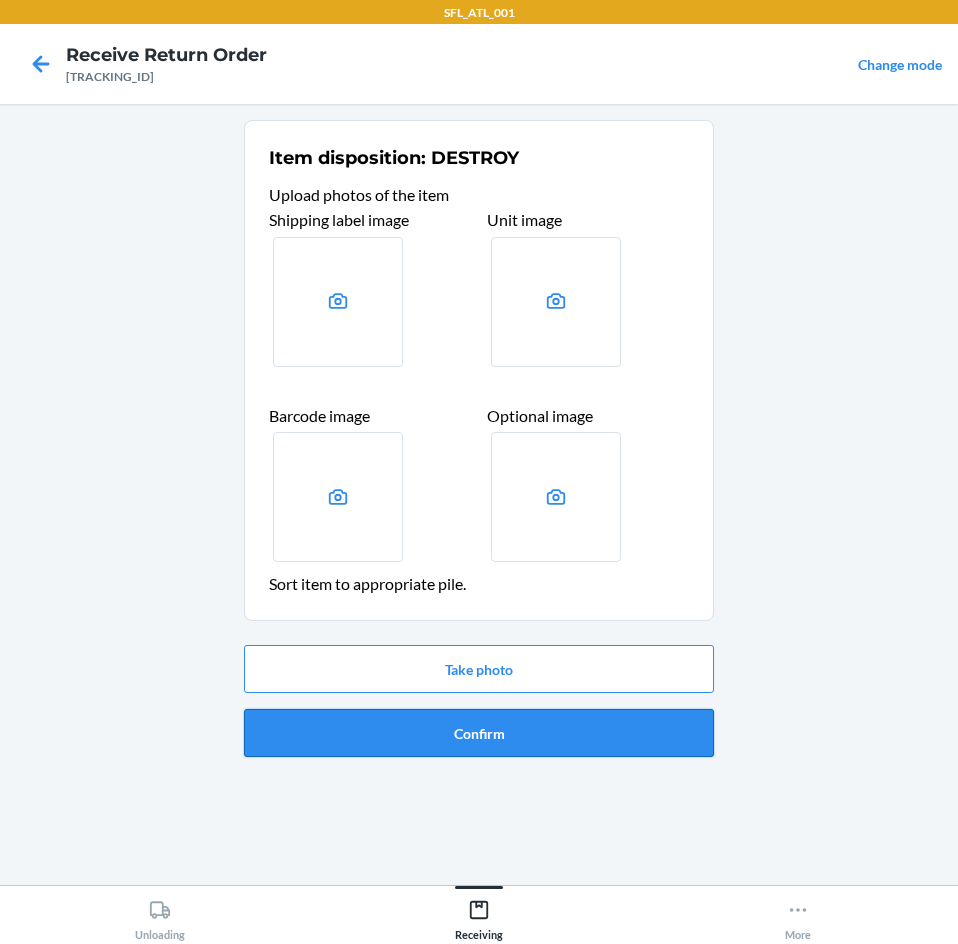 click on "Confirm" at bounding box center (479, 733) 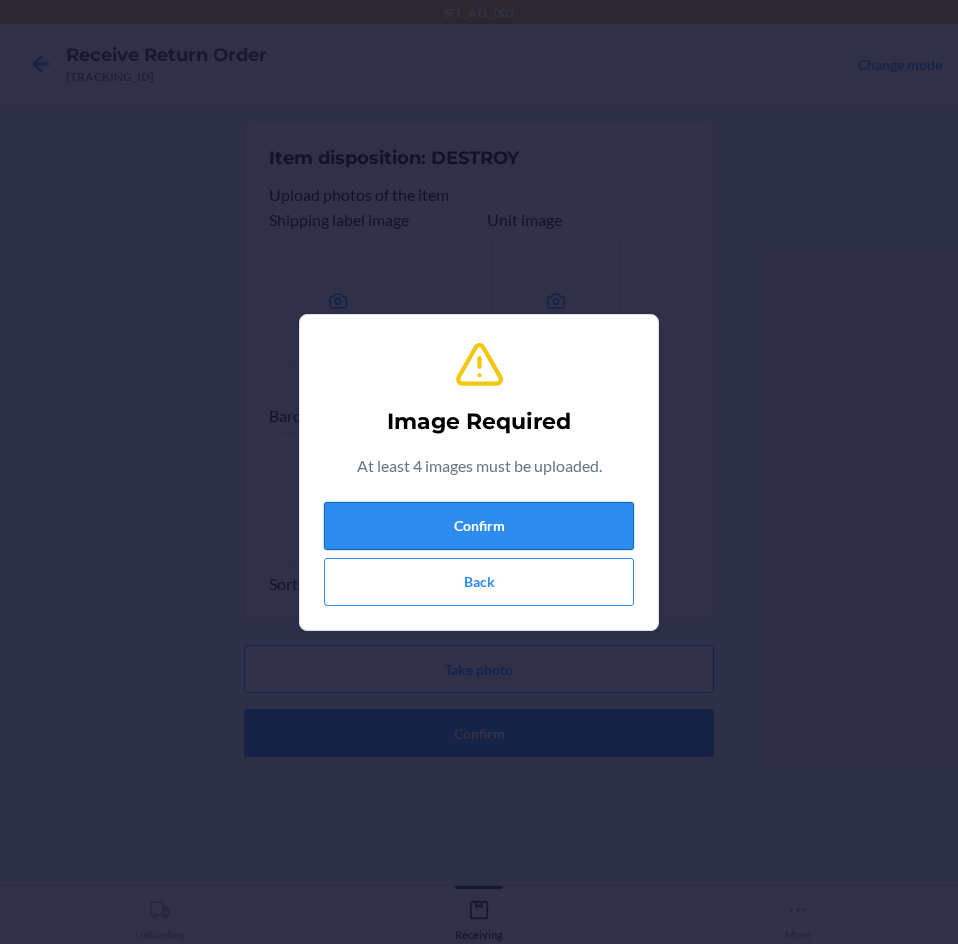 click on "Confirm" at bounding box center [479, 526] 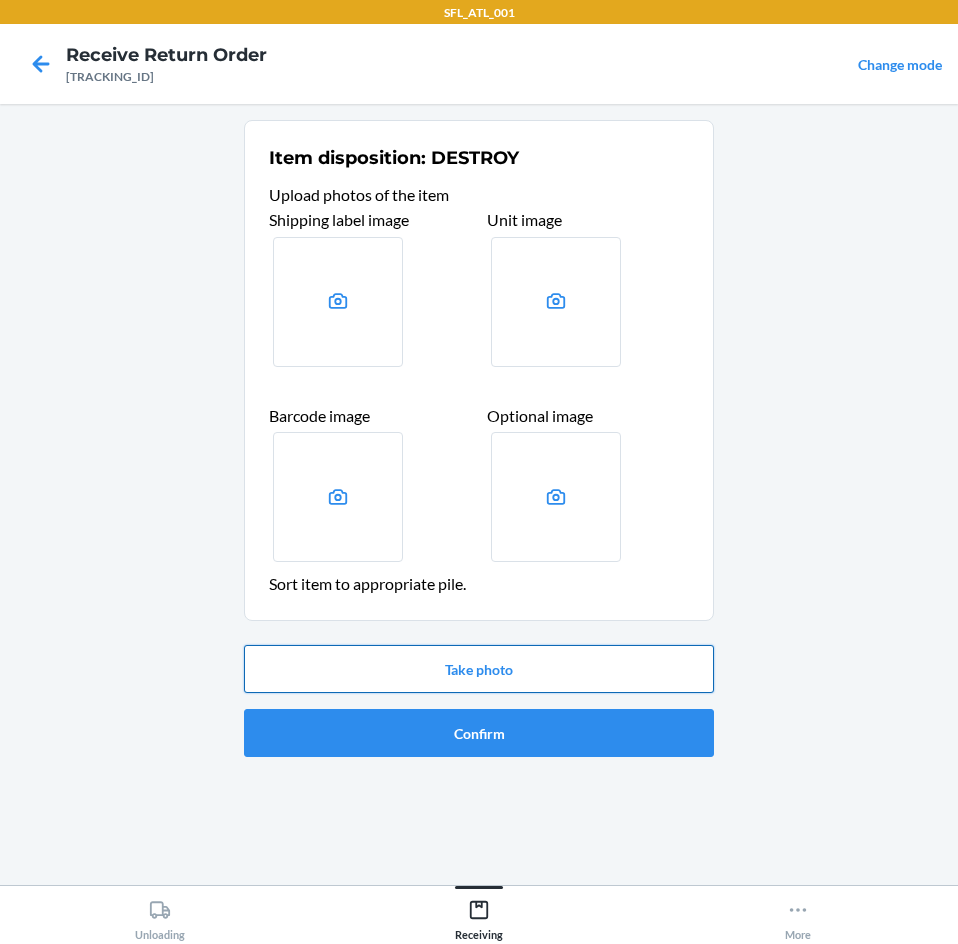 click on "Take photo" at bounding box center [479, 669] 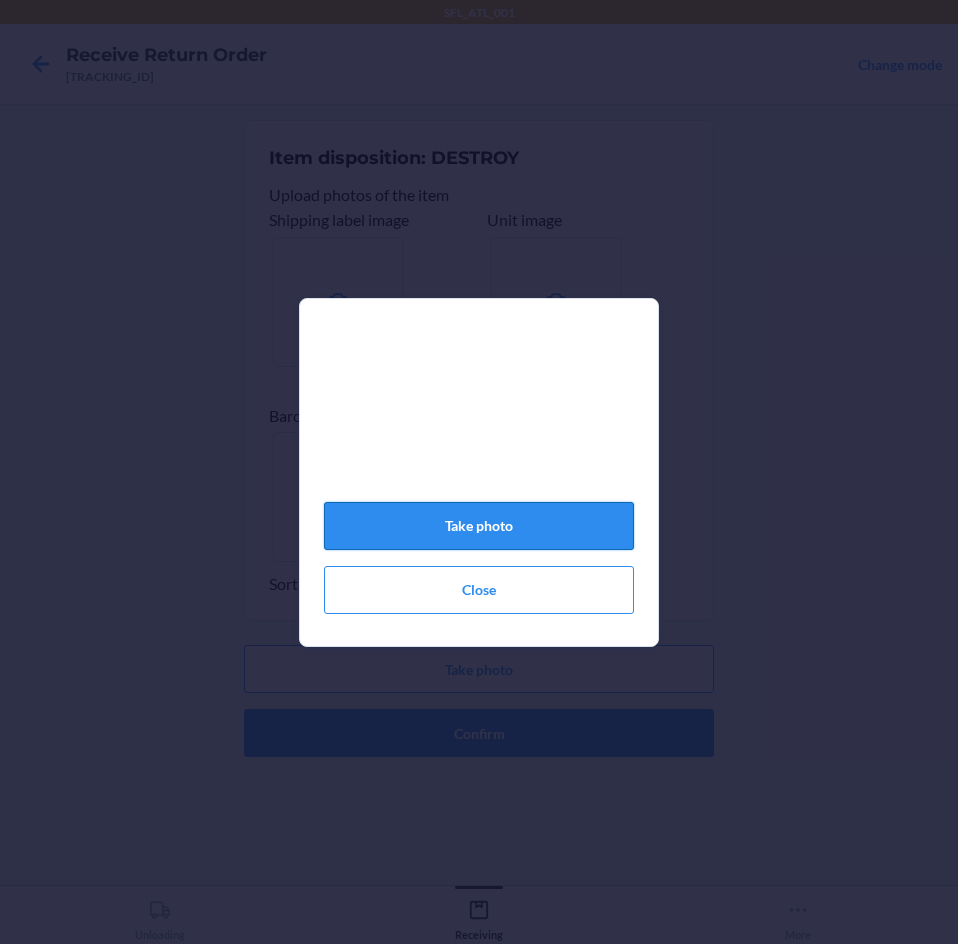 click on "Take photo" 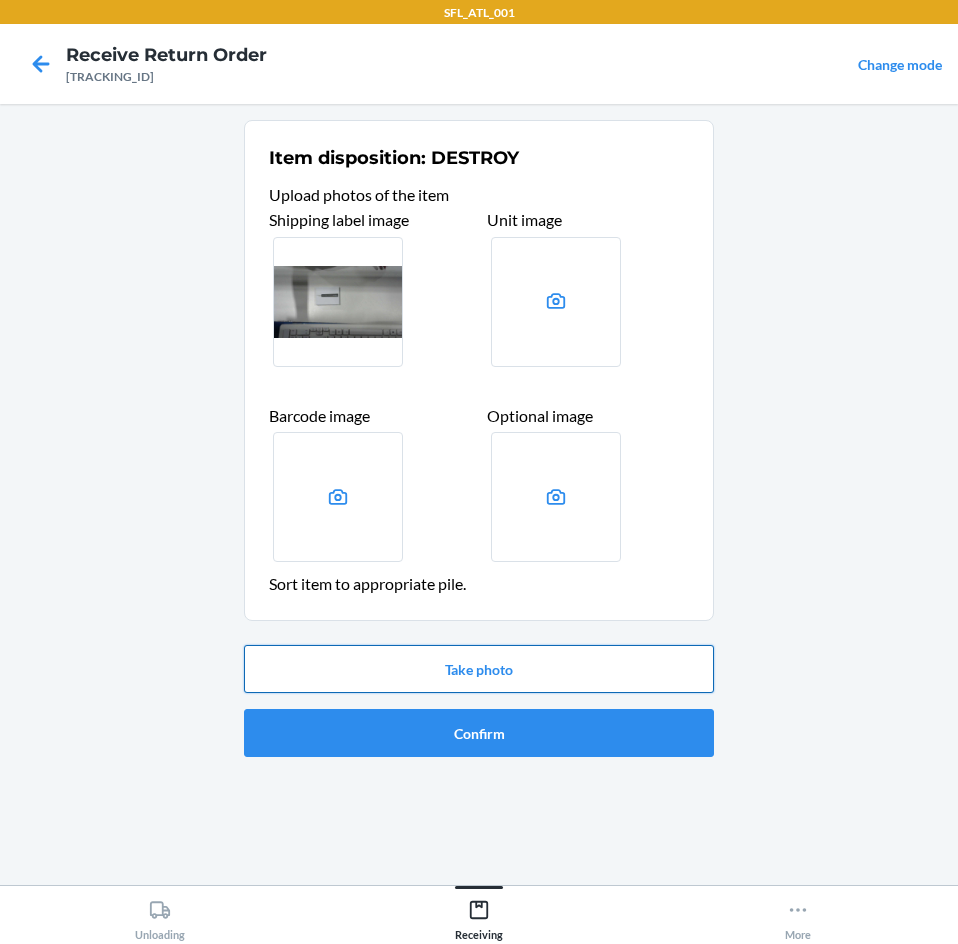 click on "Take photo" at bounding box center [479, 669] 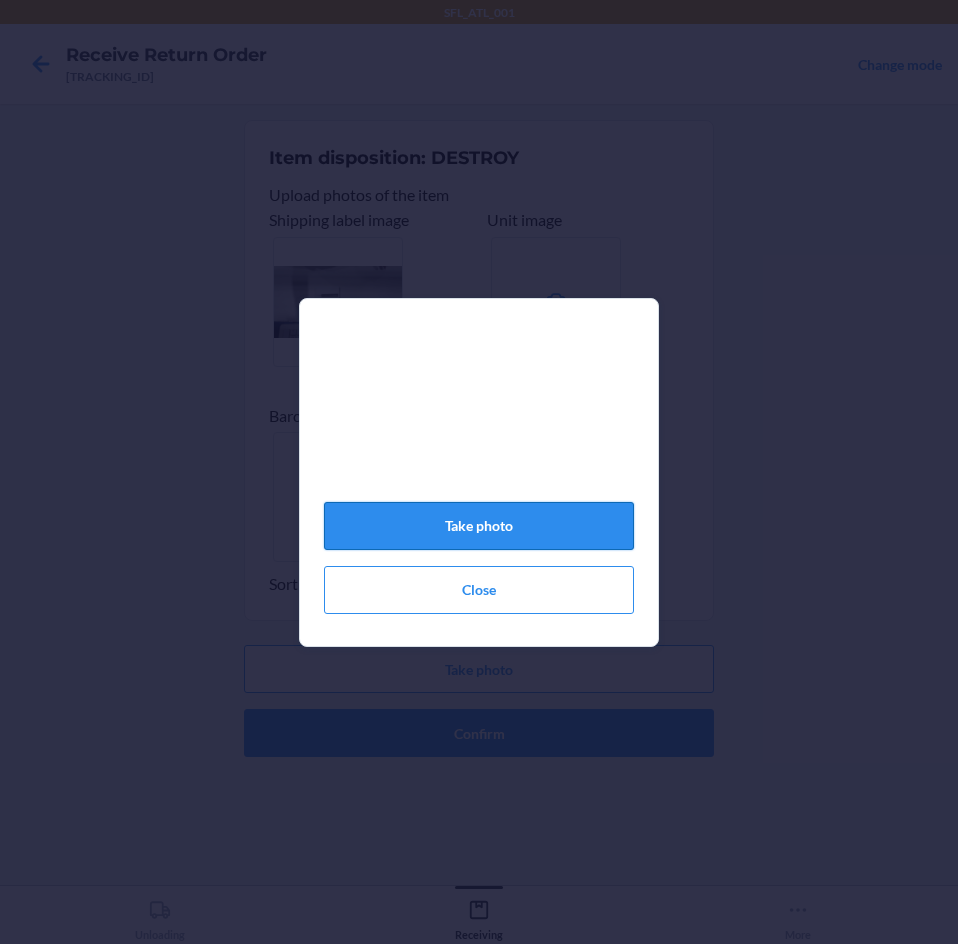 click on "Take photo" 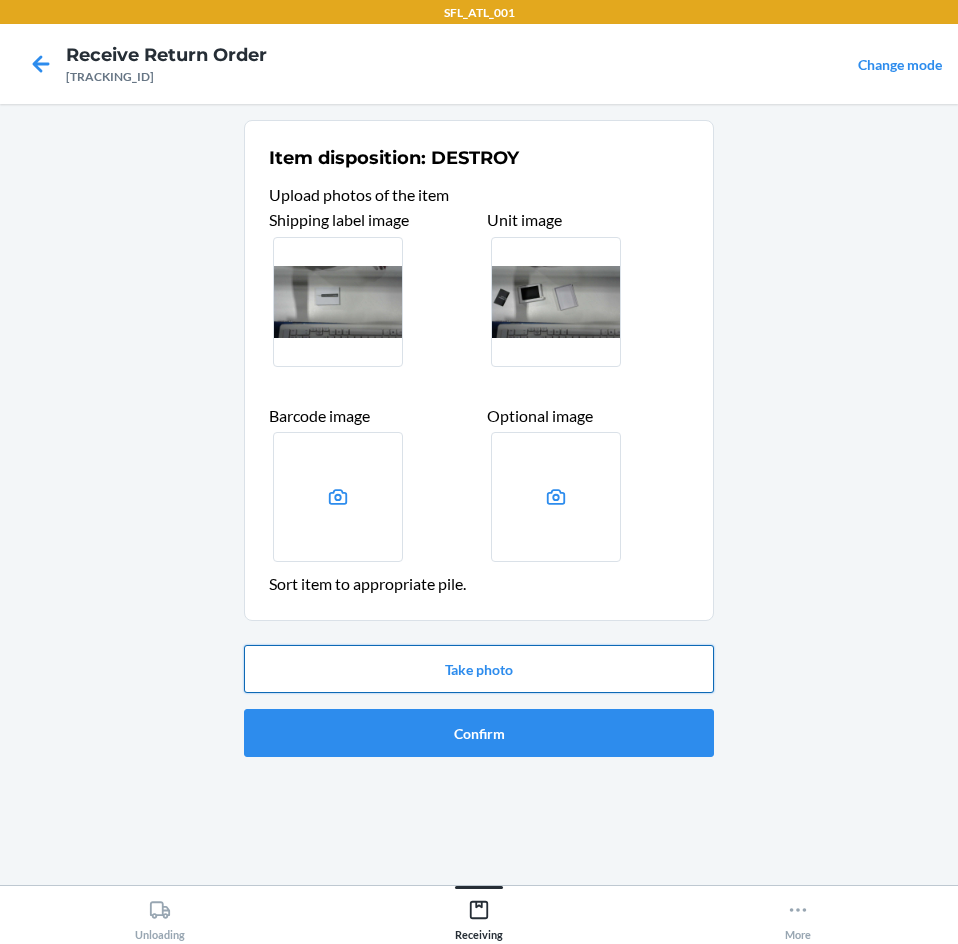 click on "Take photo" at bounding box center [479, 669] 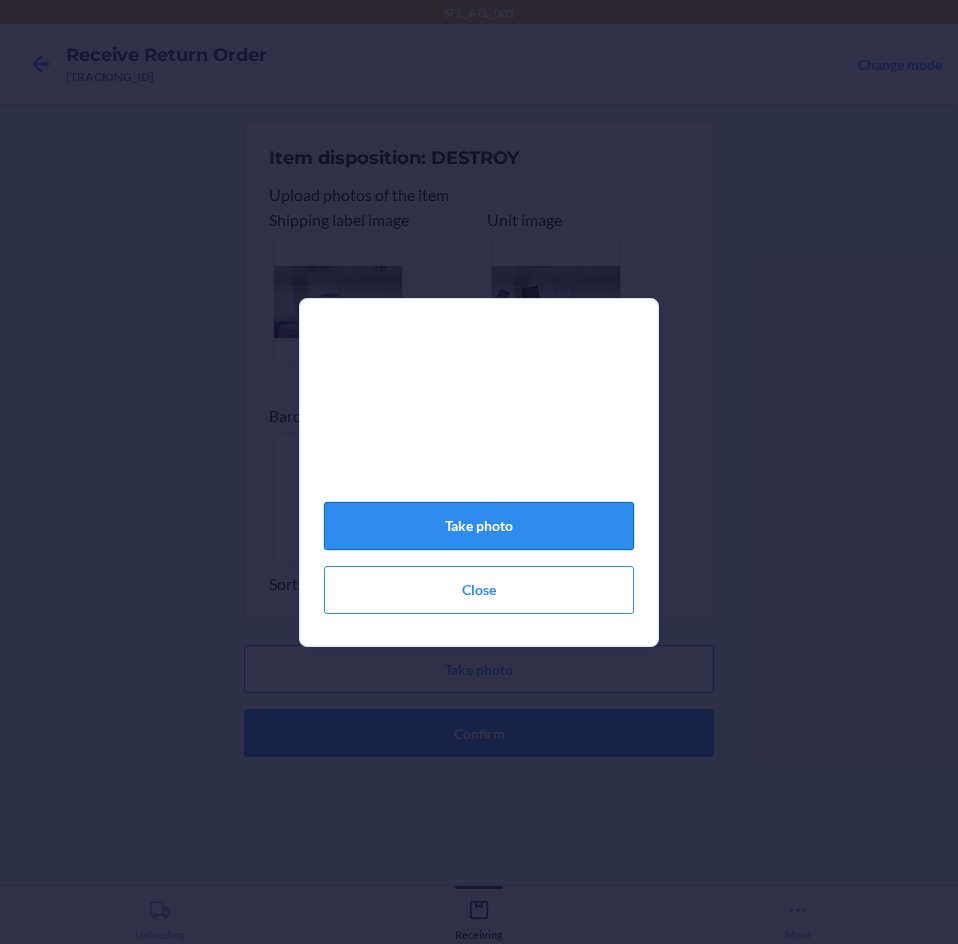 click on "Take photo" 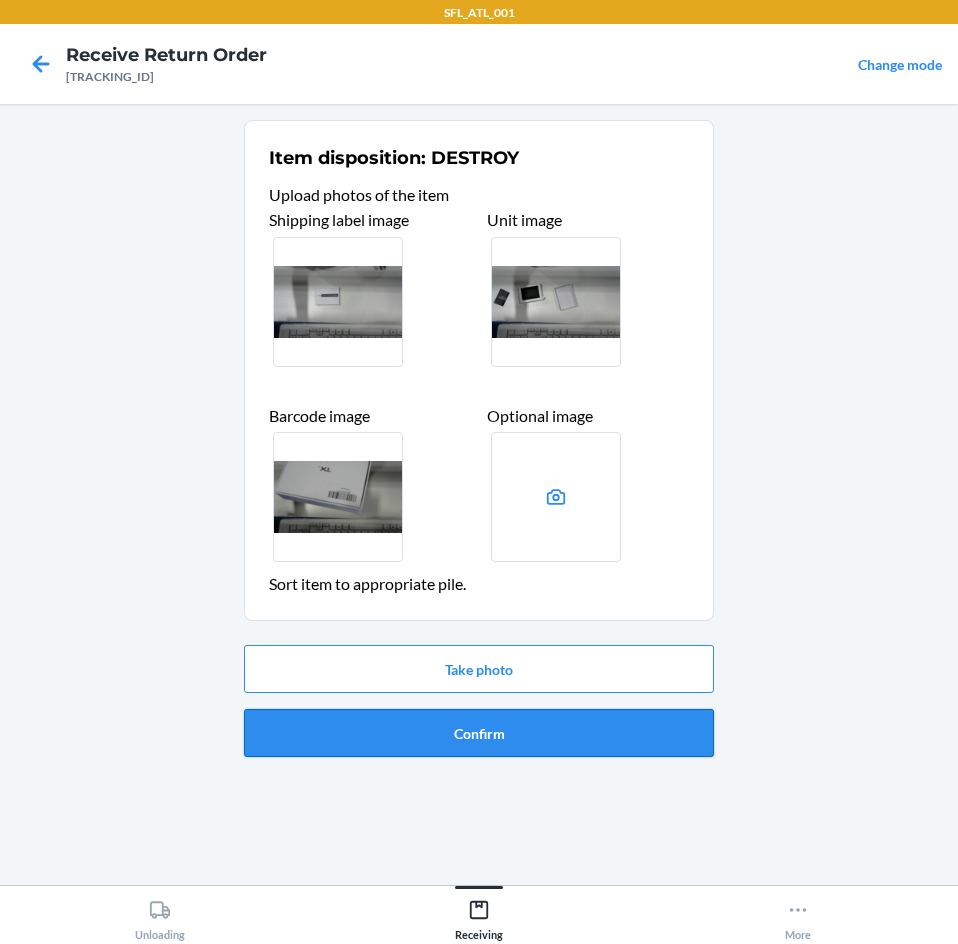 click on "Confirm" at bounding box center [479, 733] 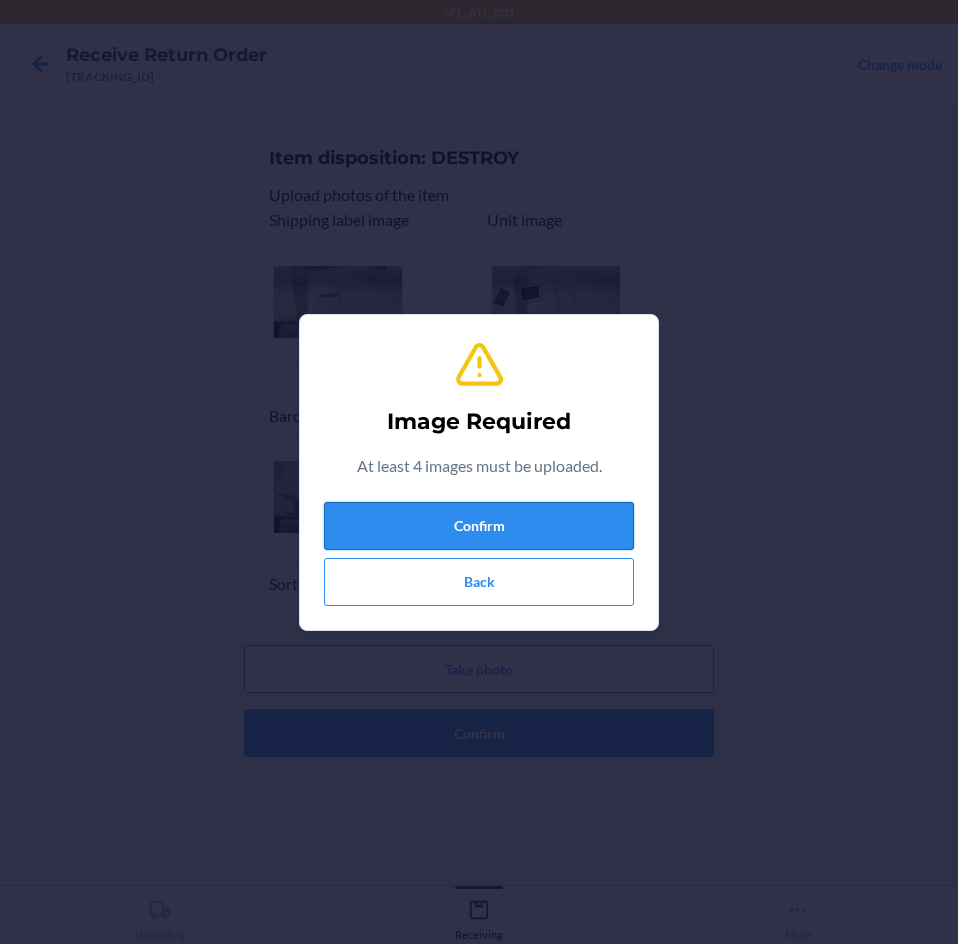click on "Confirm" at bounding box center (479, 526) 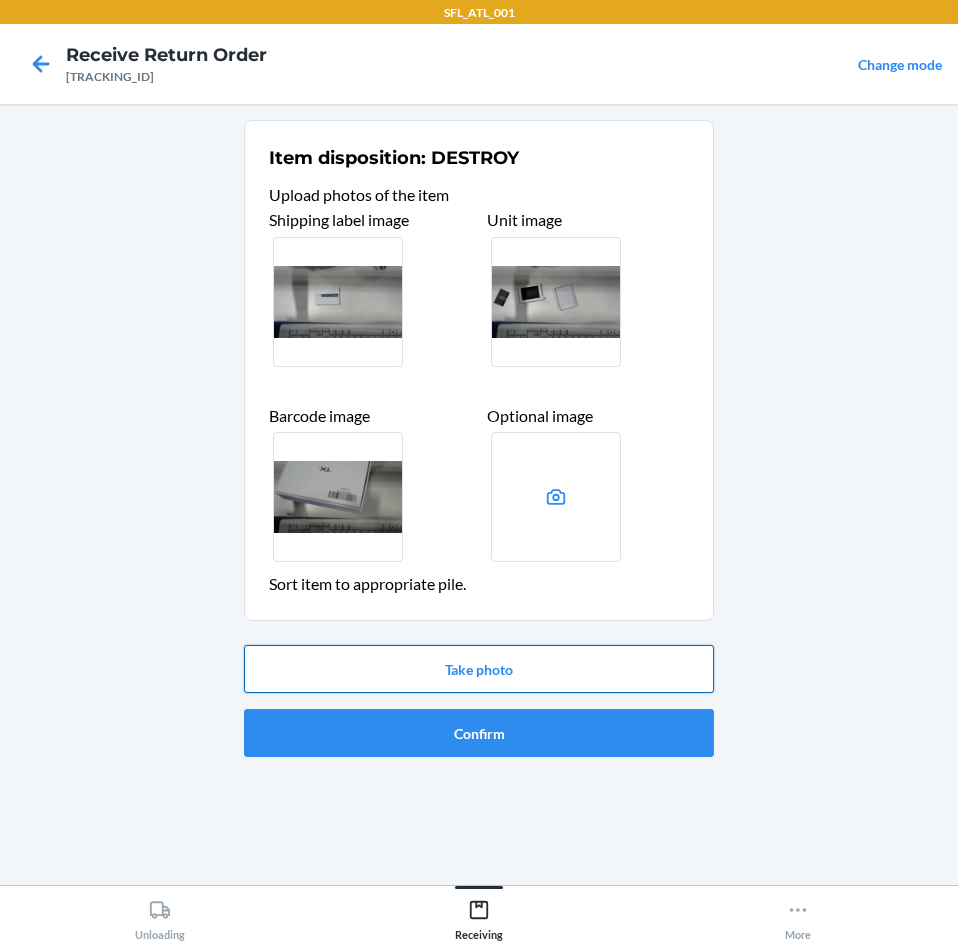click on "Take photo" at bounding box center [479, 669] 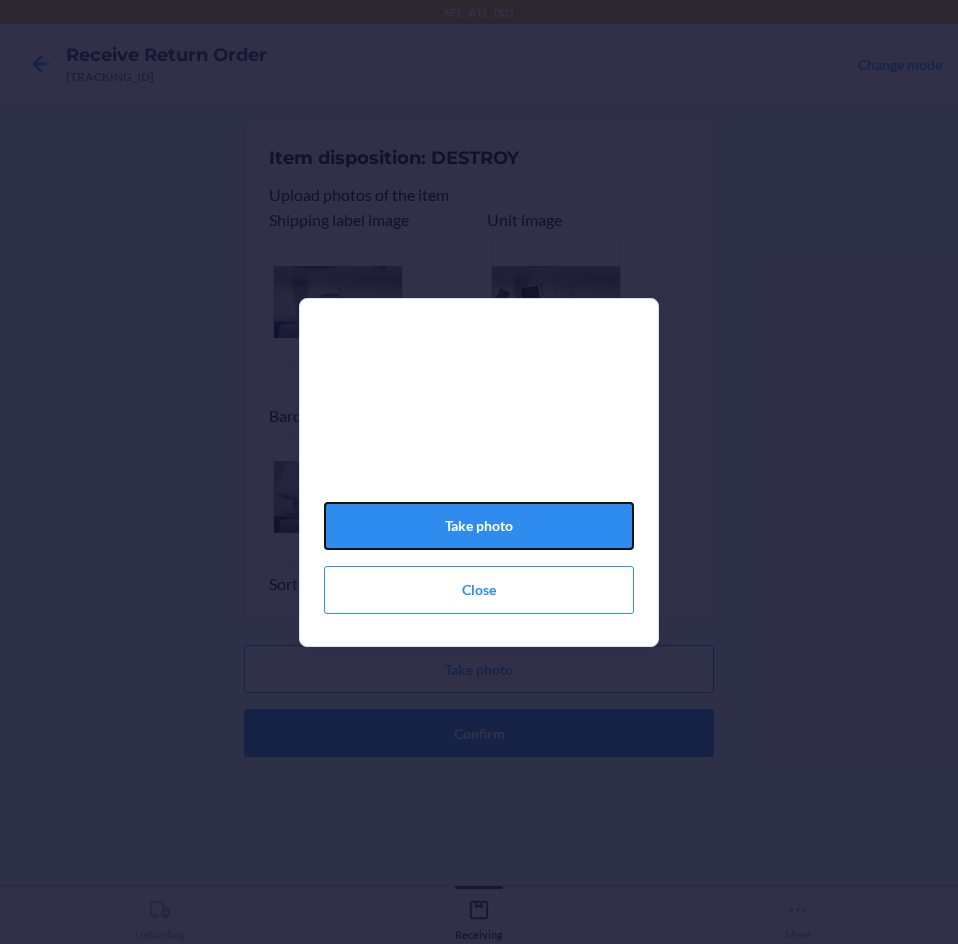 drag, startPoint x: 505, startPoint y: 488, endPoint x: 486, endPoint y: 489, distance: 19.026299 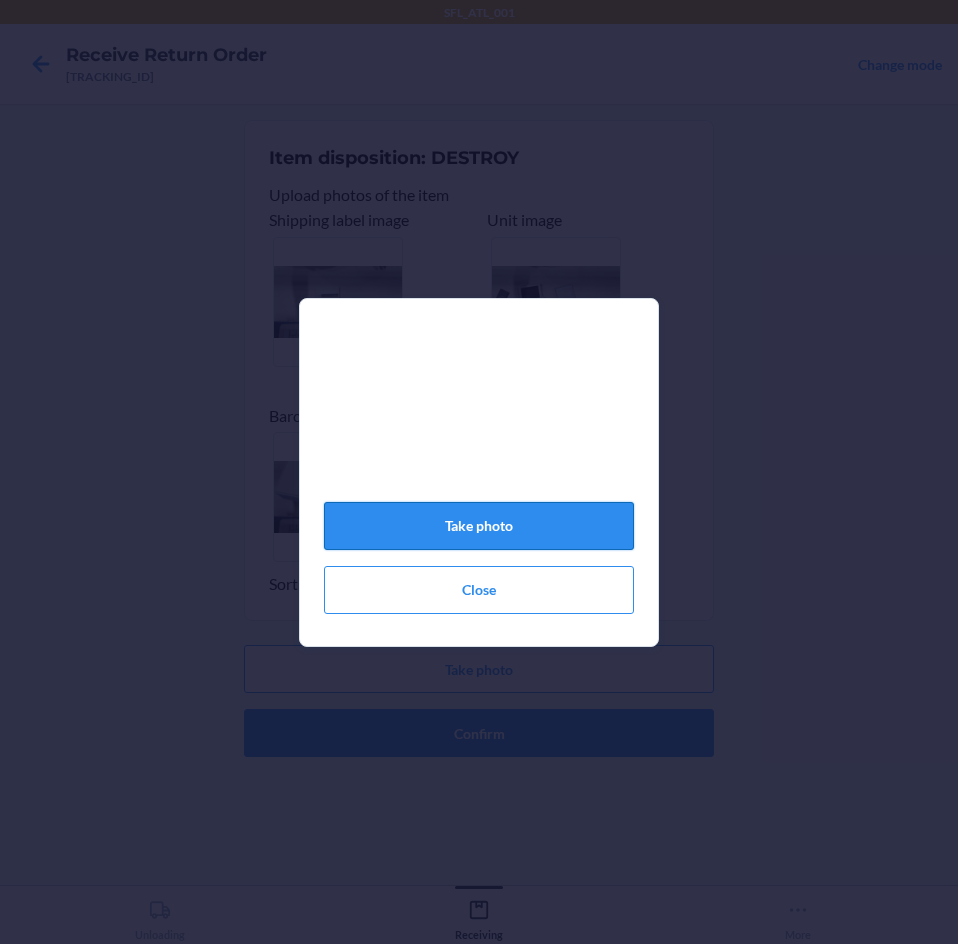 click on "Take photo" 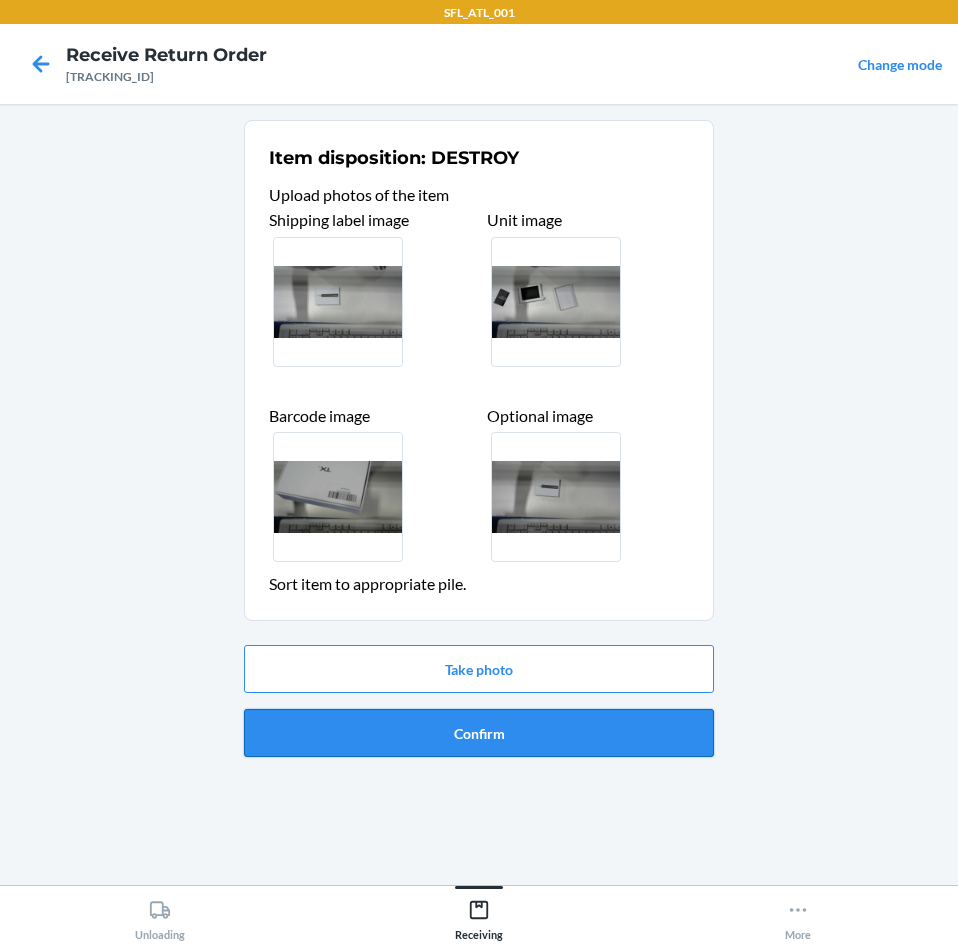 click on "Confirm" at bounding box center [479, 733] 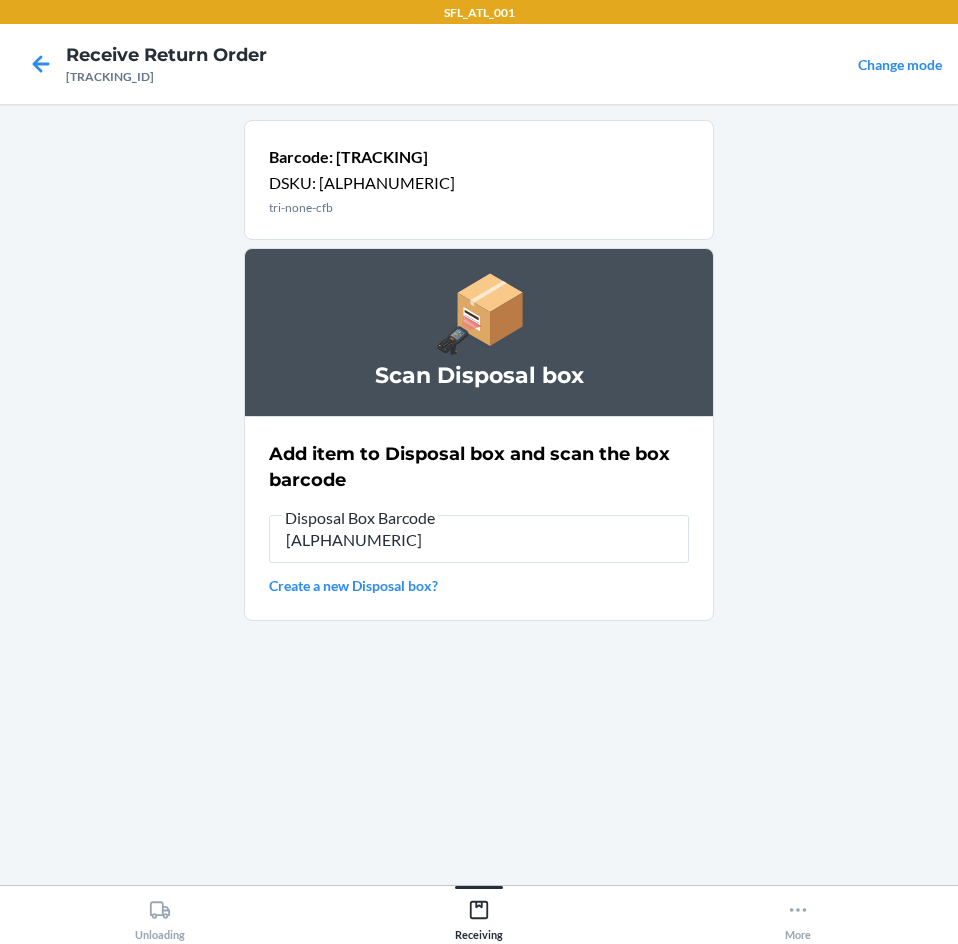 type on "[ALPHANUMERIC]" 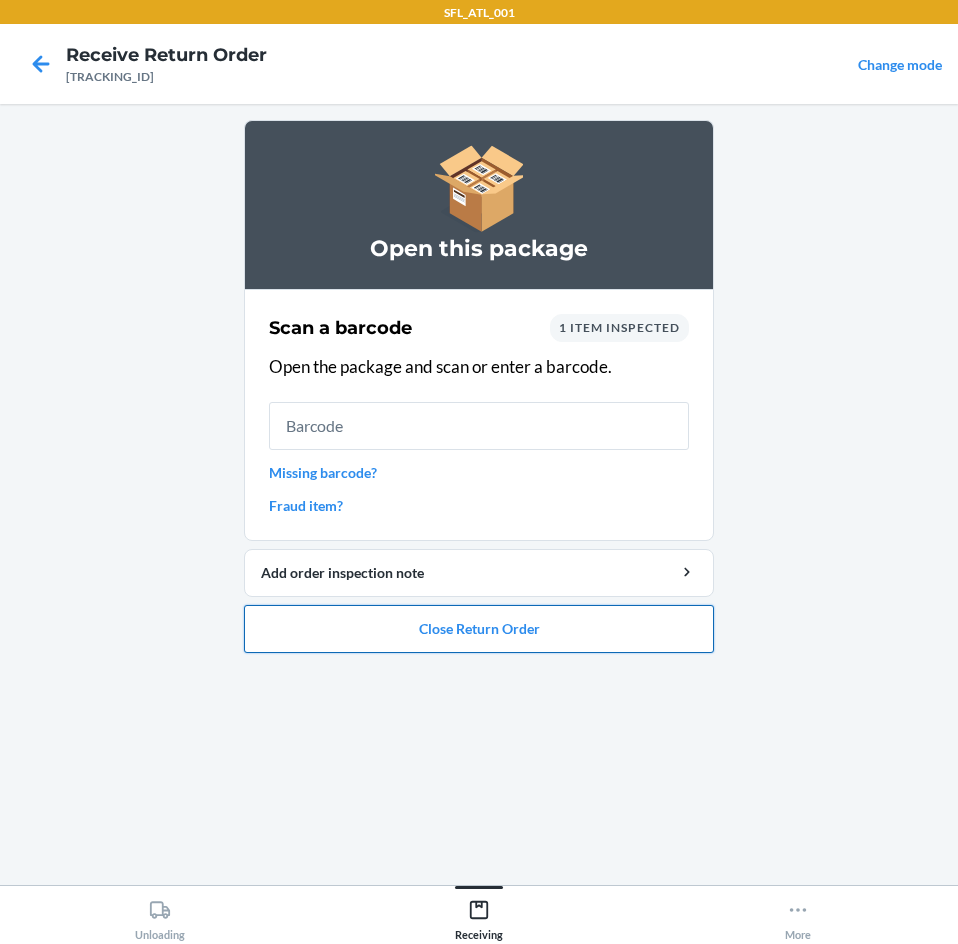 click on "Close Return Order" at bounding box center (479, 629) 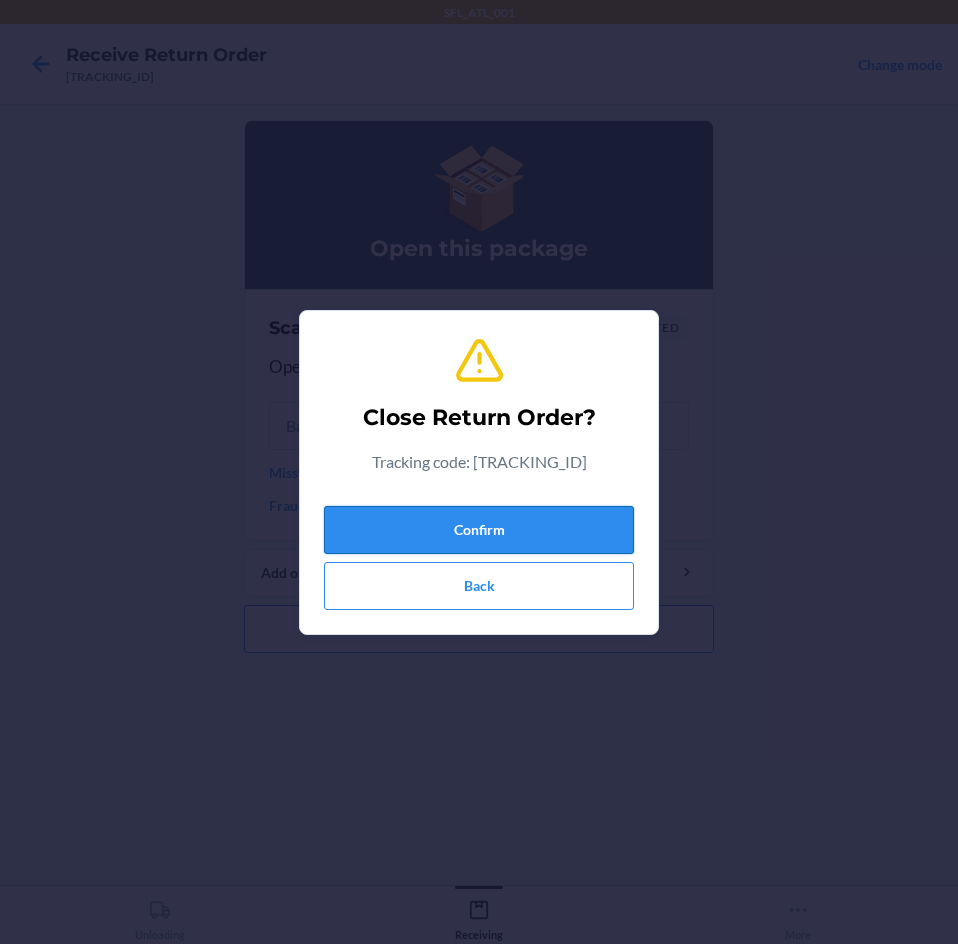click on "Confirm" at bounding box center [479, 530] 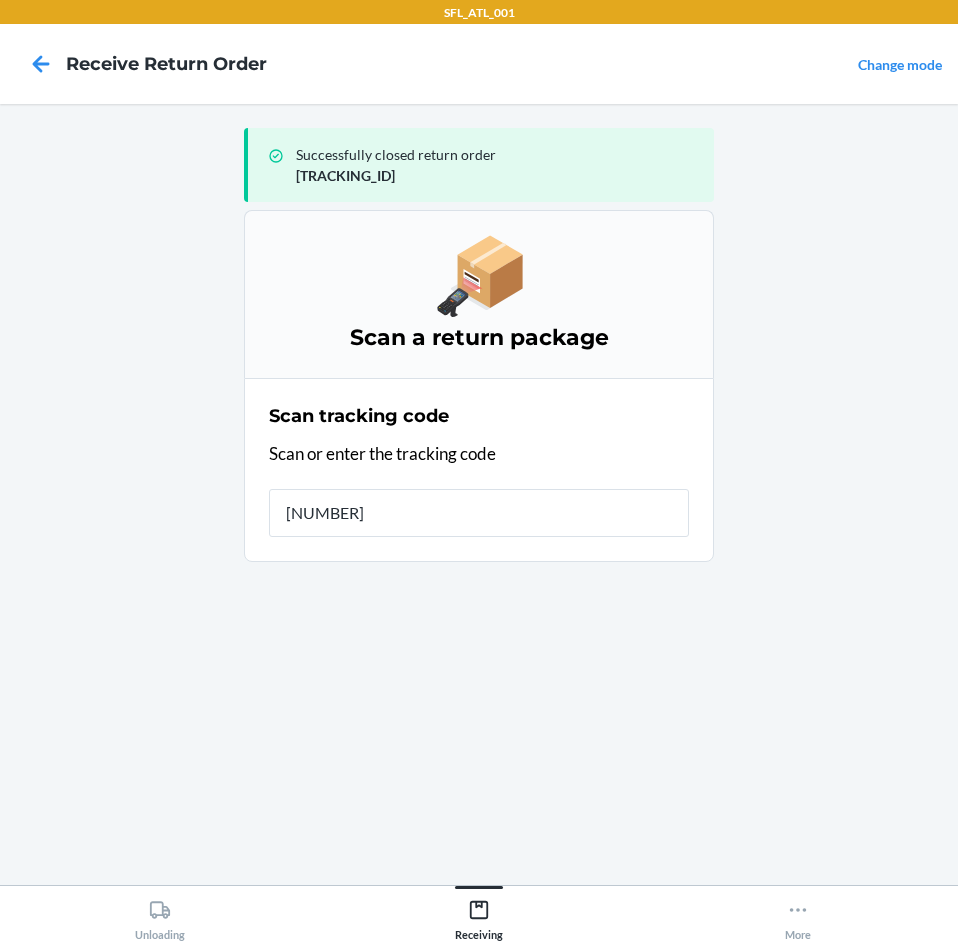 type on "[TRACKING_ID]" 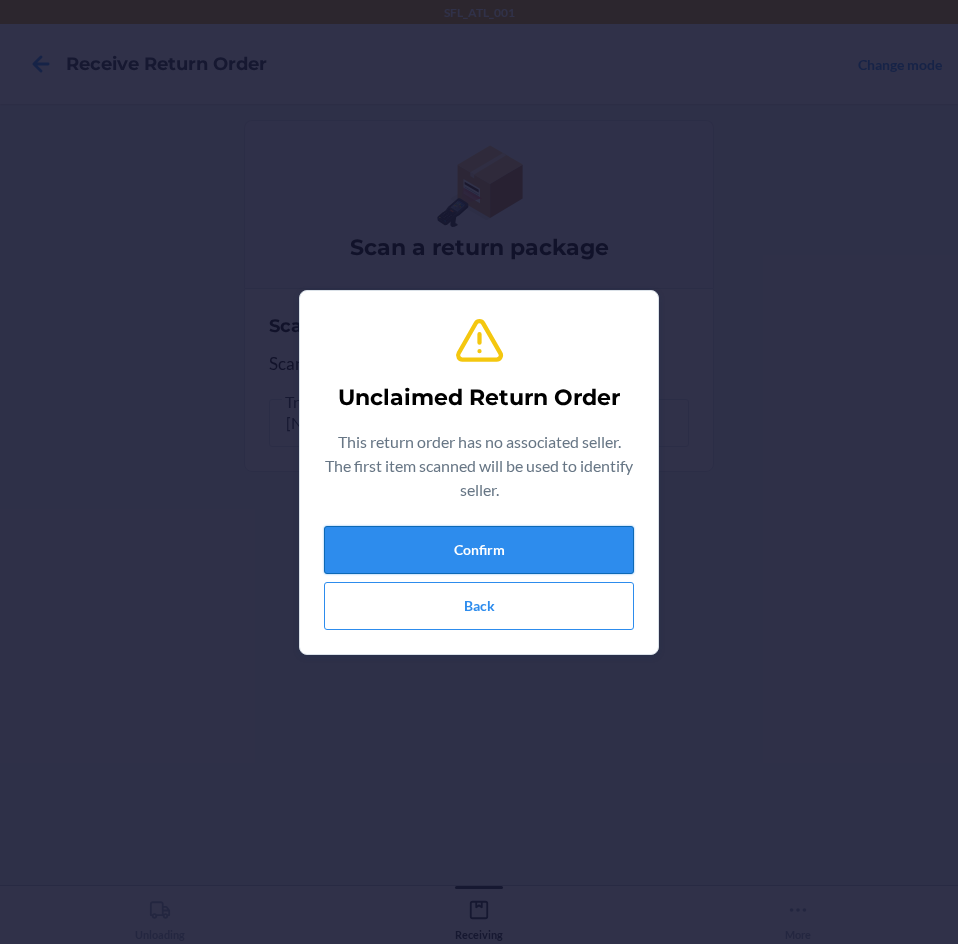 click on "Confirm" at bounding box center [479, 550] 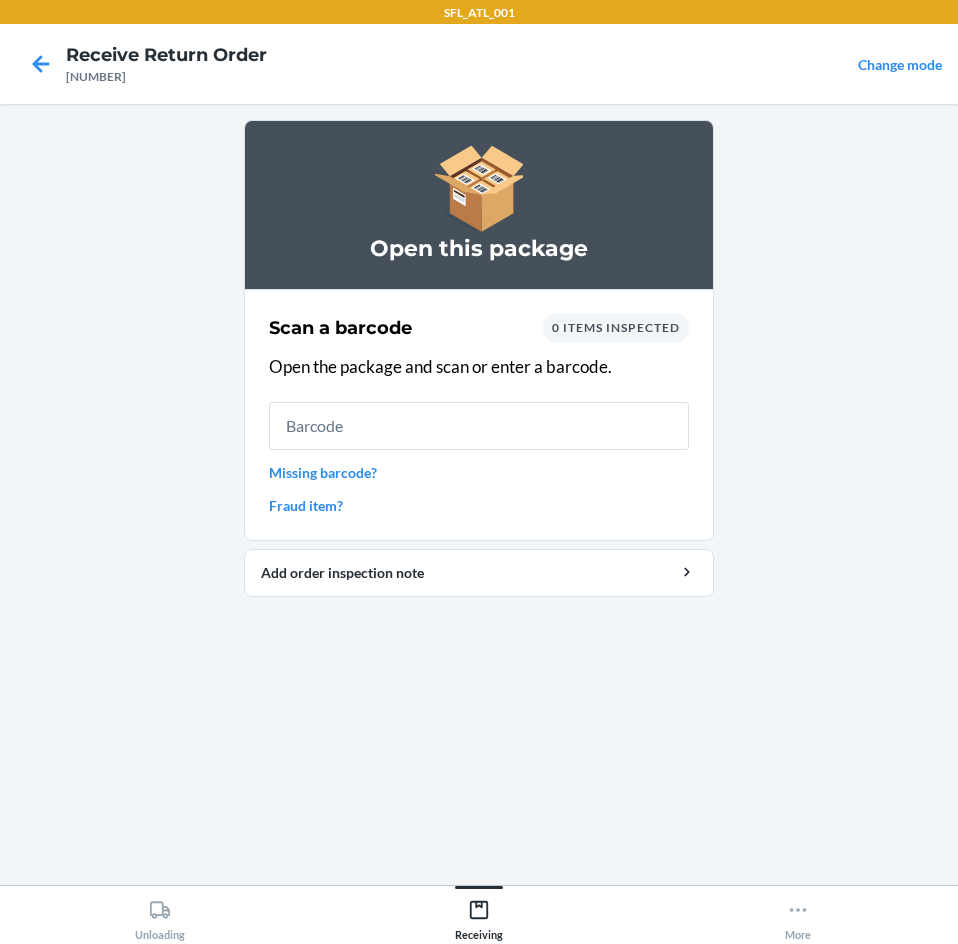 click on "Missing barcode?" at bounding box center [479, 472] 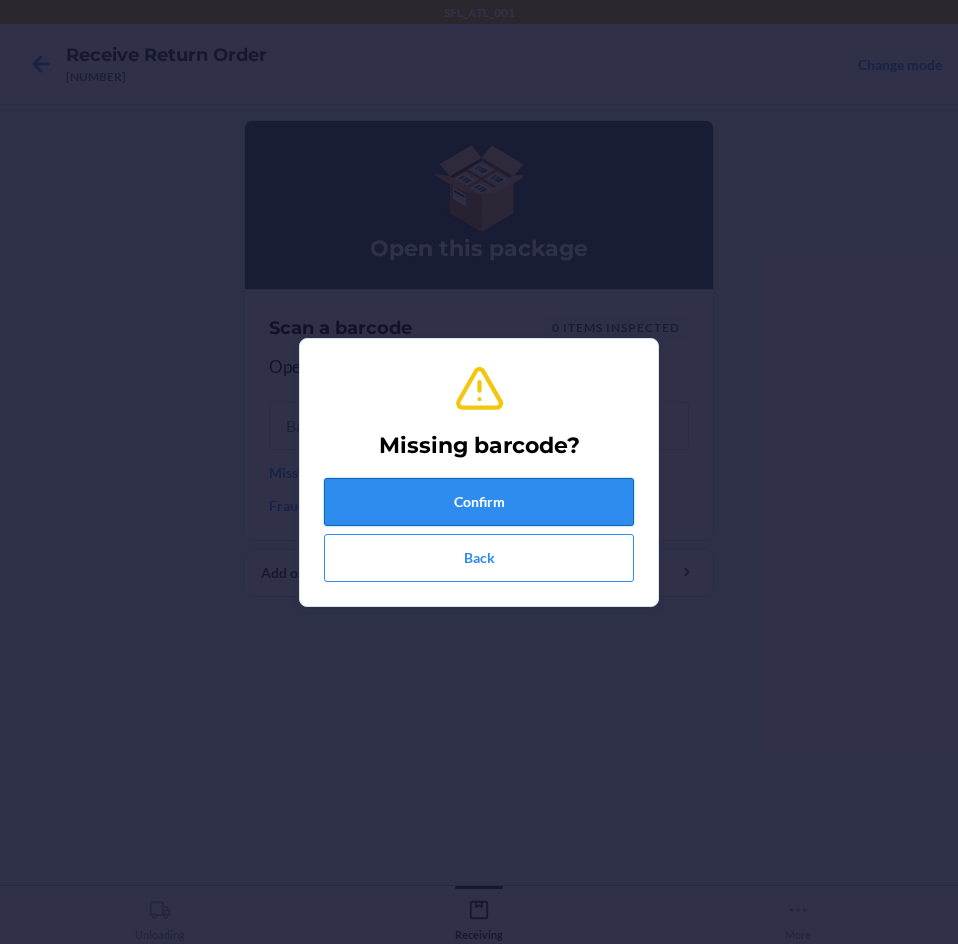 click on "Confirm" at bounding box center [479, 502] 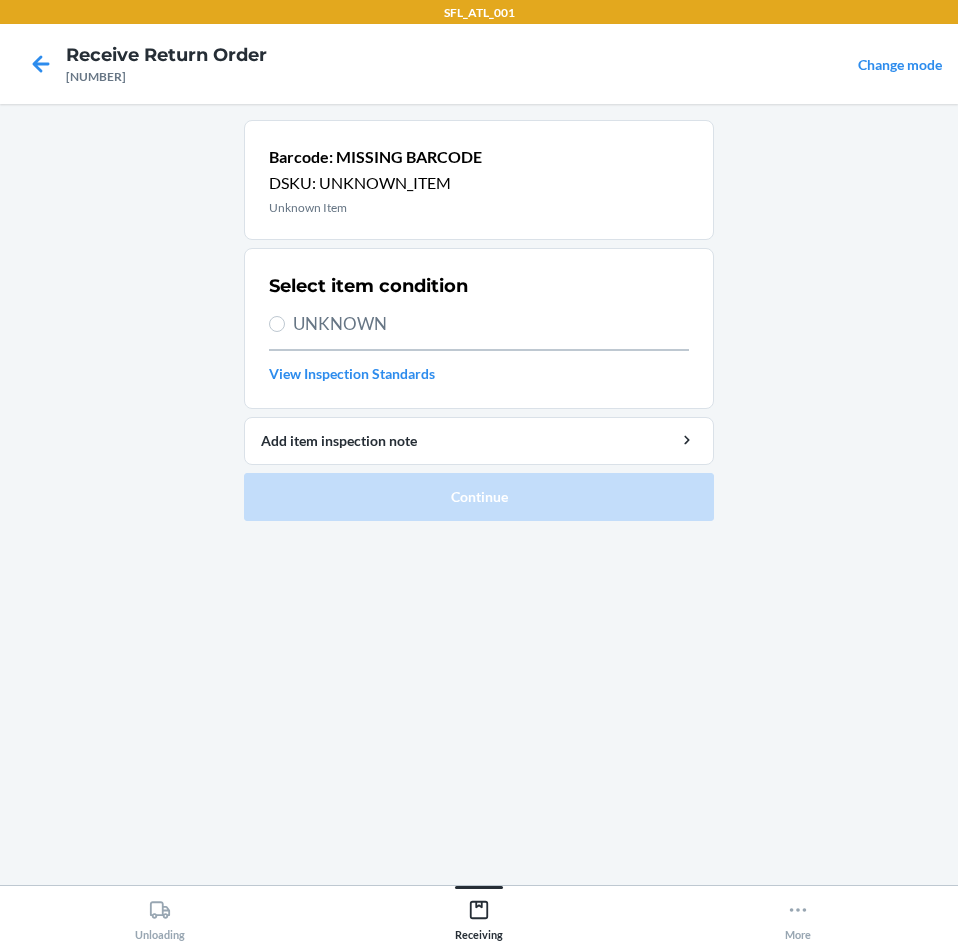 click on "UNKNOWN" at bounding box center [491, 324] 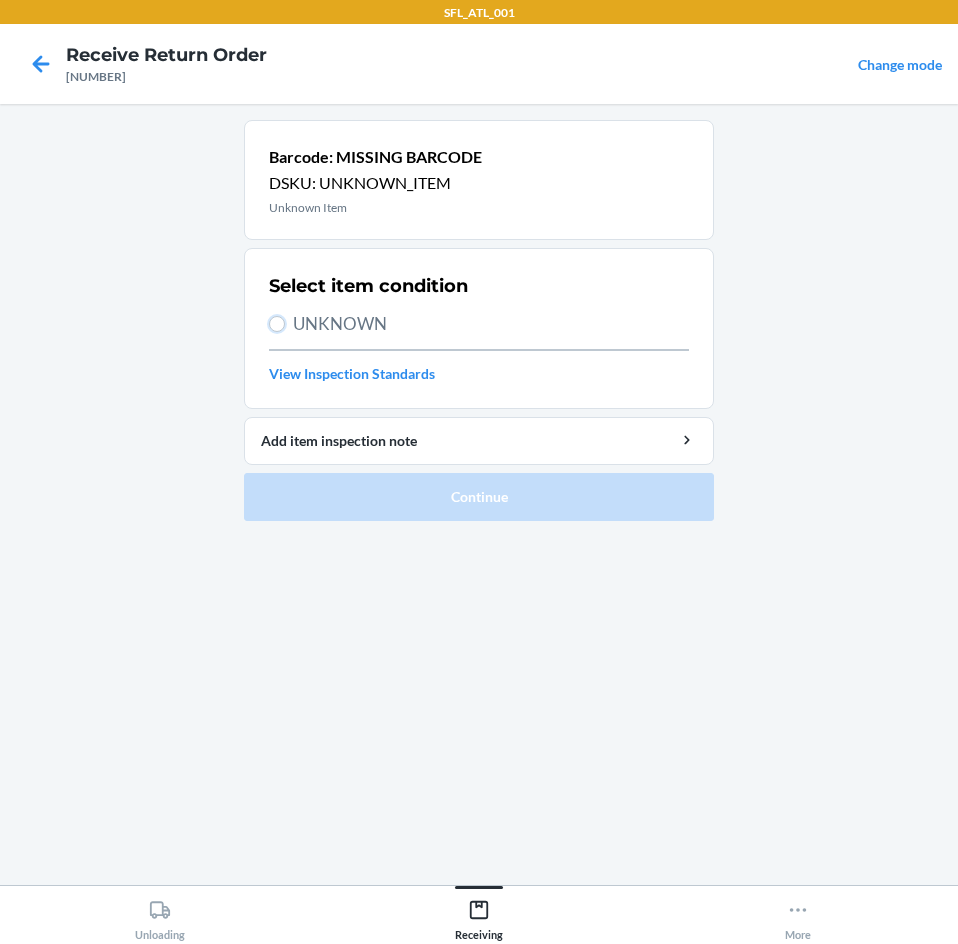 click on "UNKNOWN" at bounding box center [277, 324] 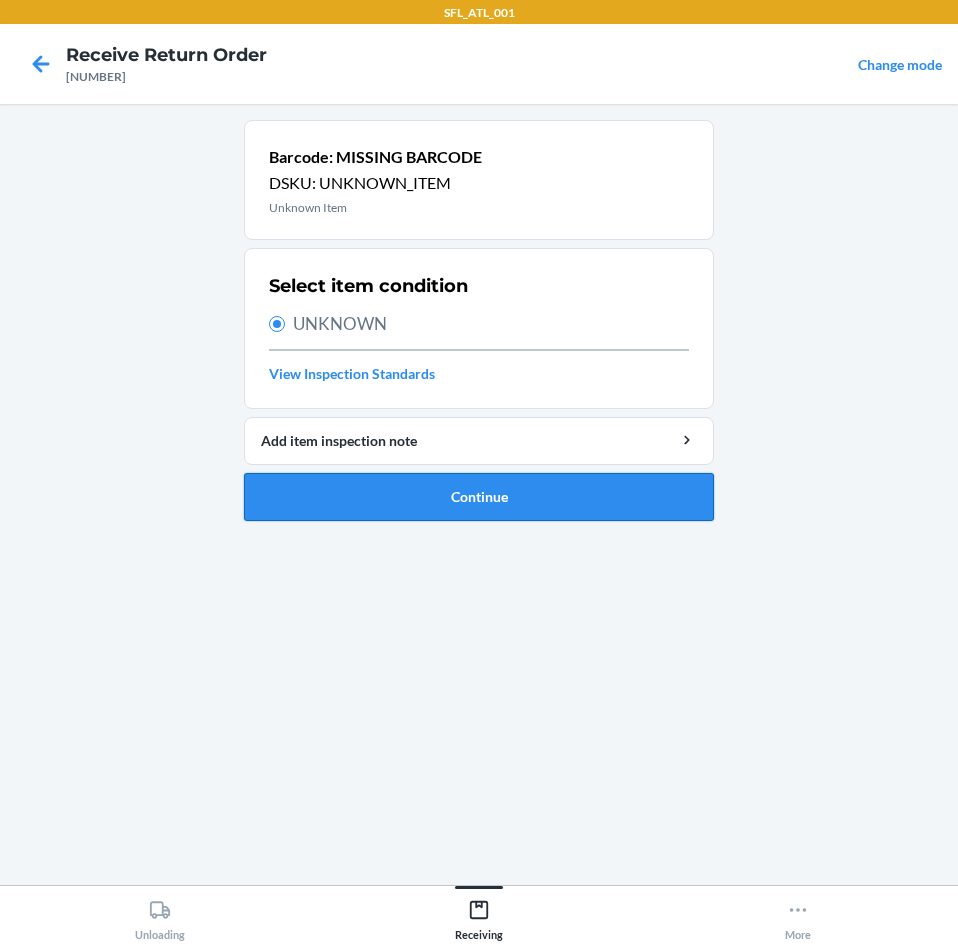 click on "Continue" at bounding box center (479, 497) 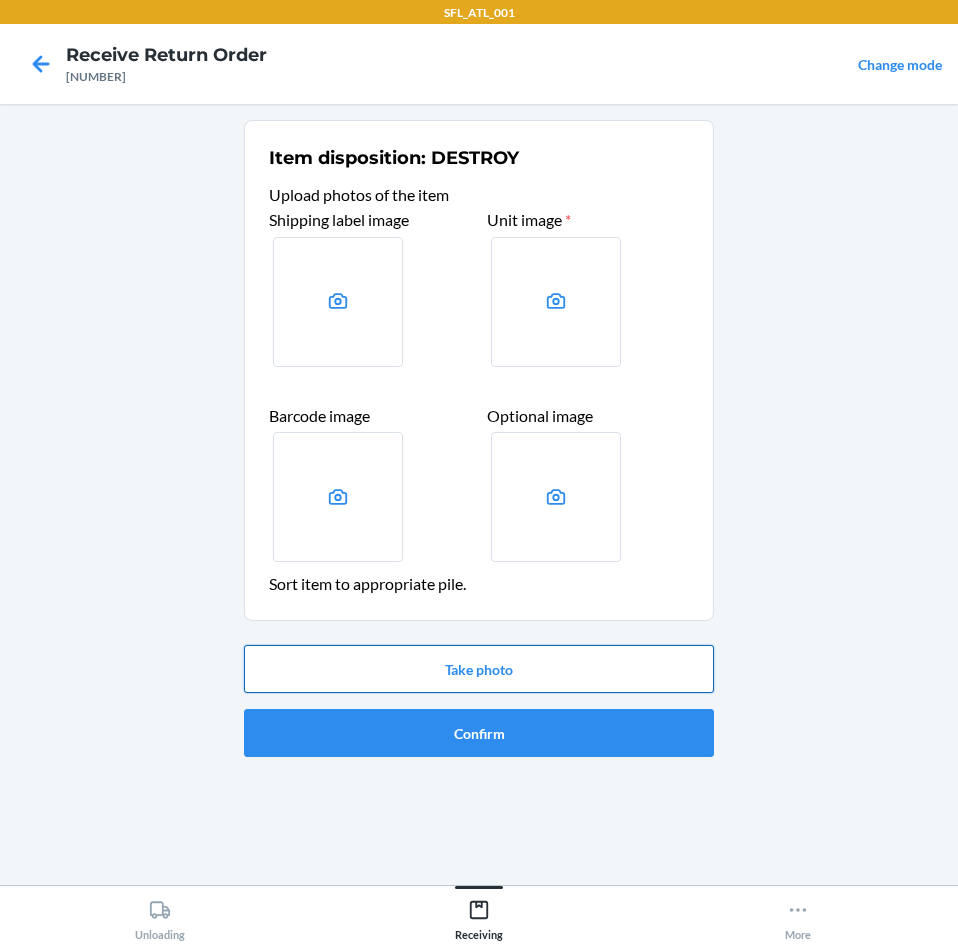 click on "Take photo" at bounding box center (479, 669) 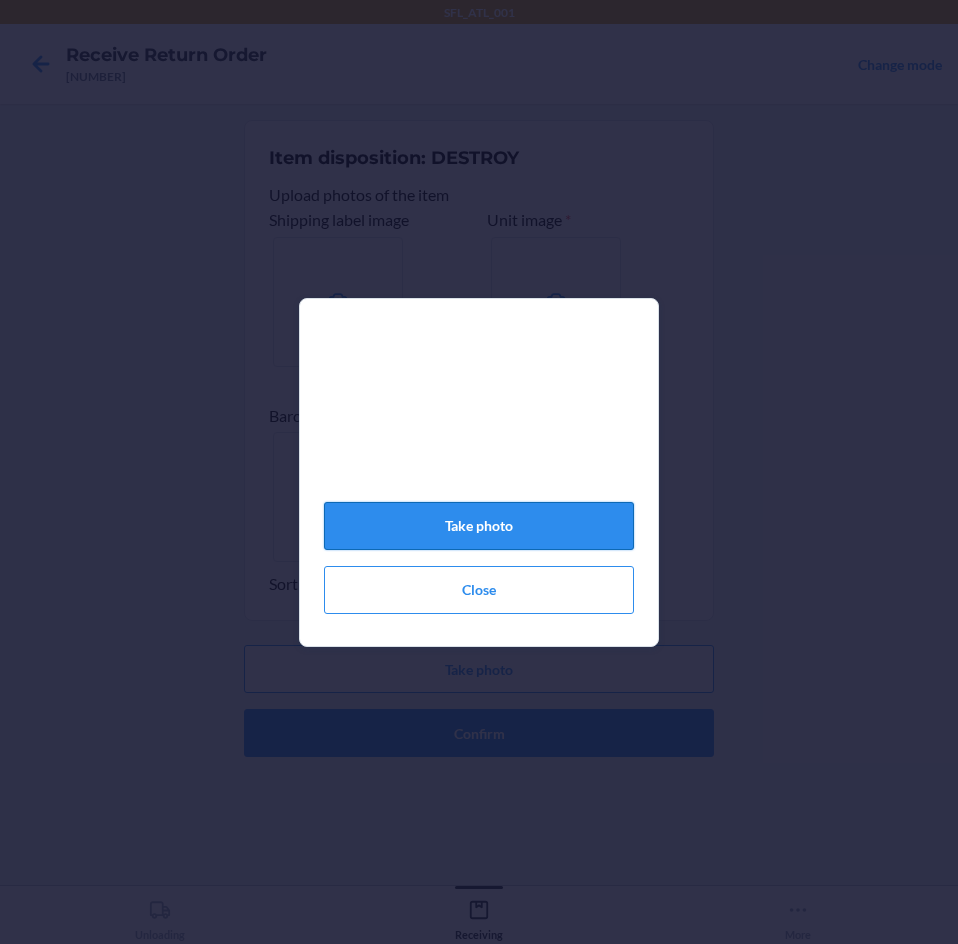 click on "Take photo" 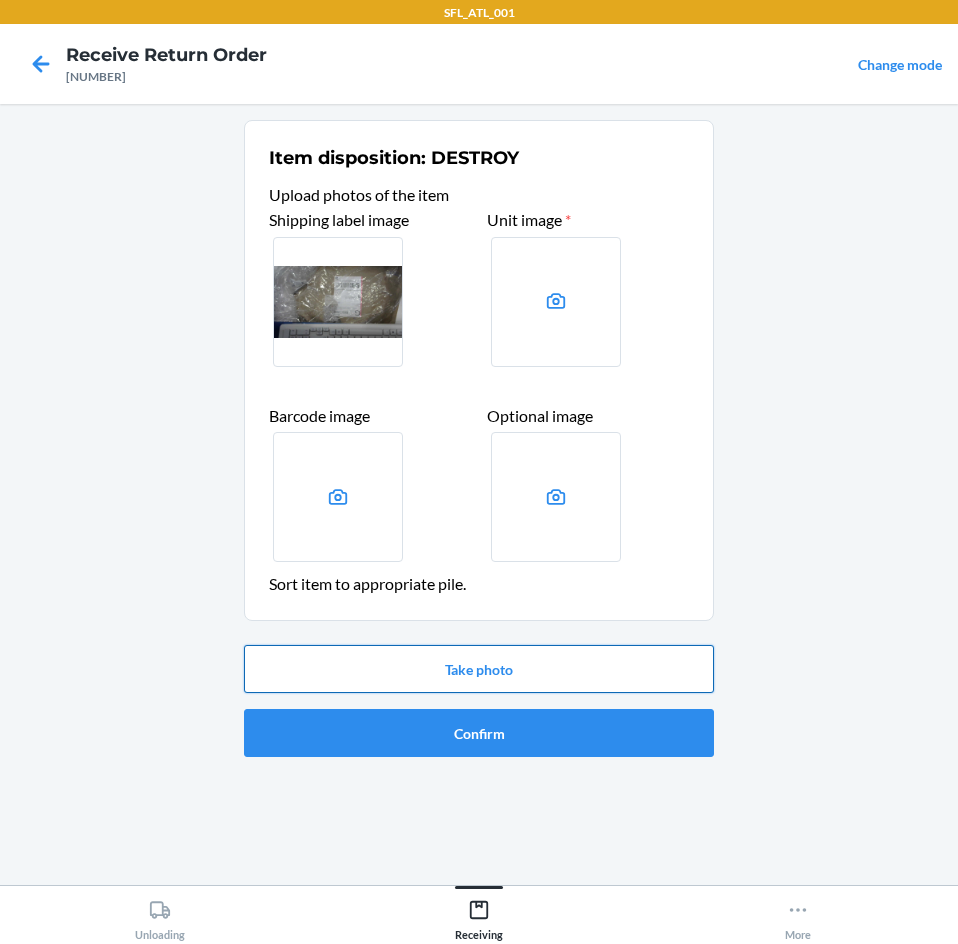 click on "Take photo" at bounding box center (479, 669) 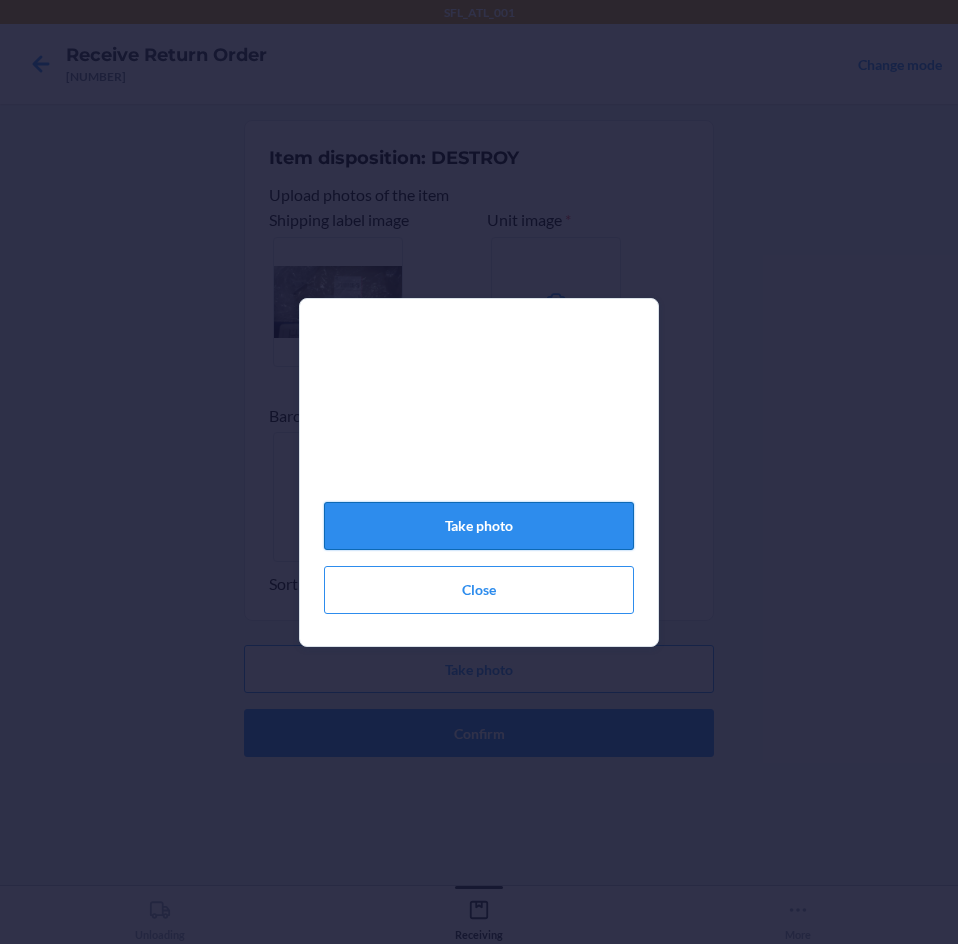 click on "Take photo" 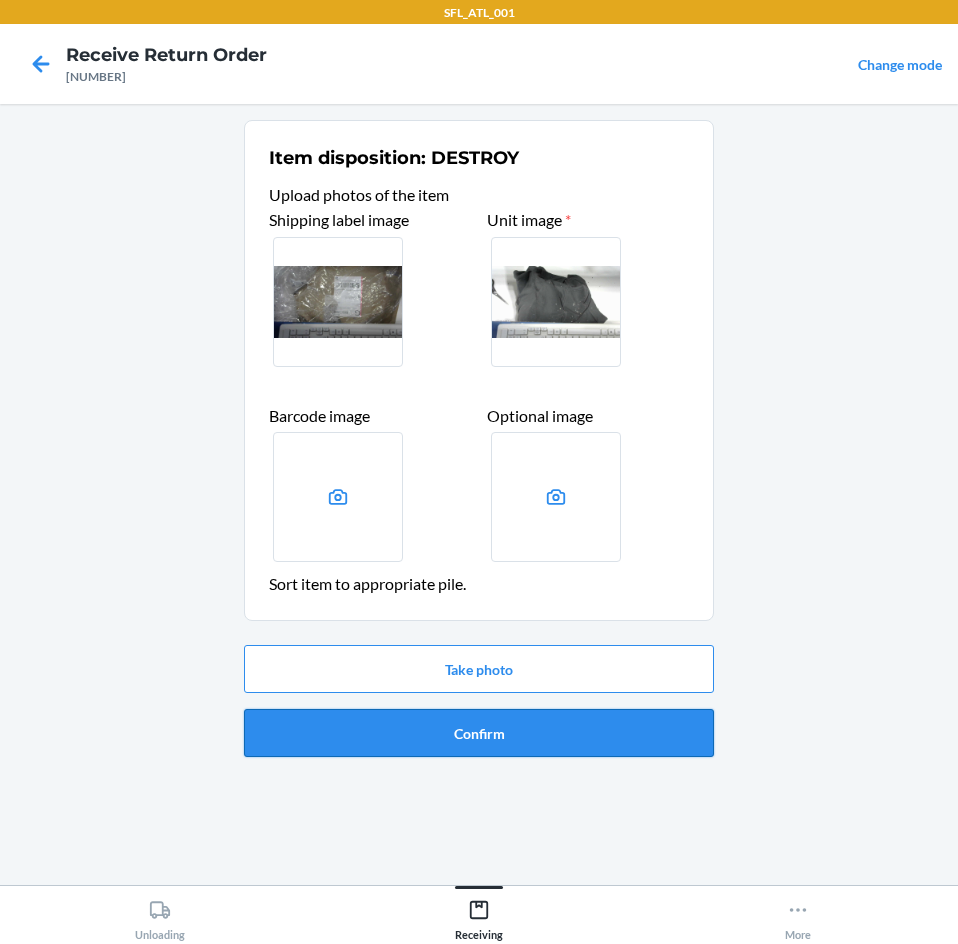 click on "Confirm" at bounding box center [479, 733] 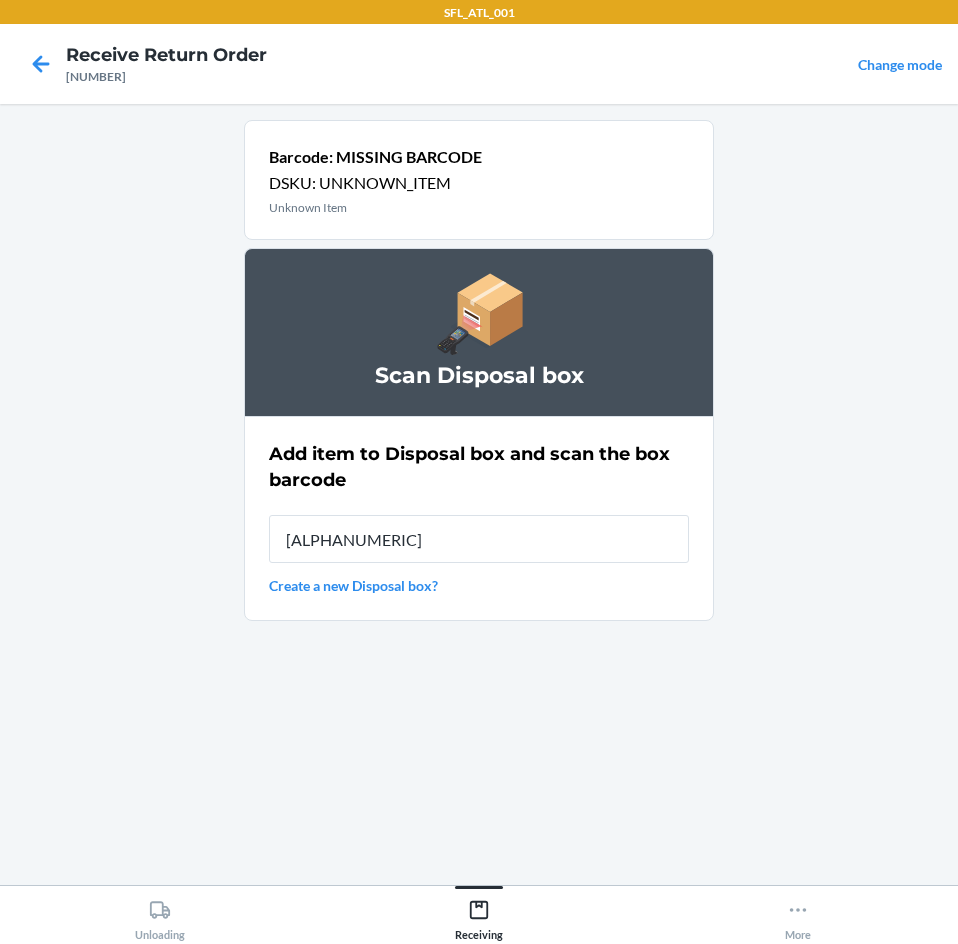 type on "[ALPHANUMERIC]" 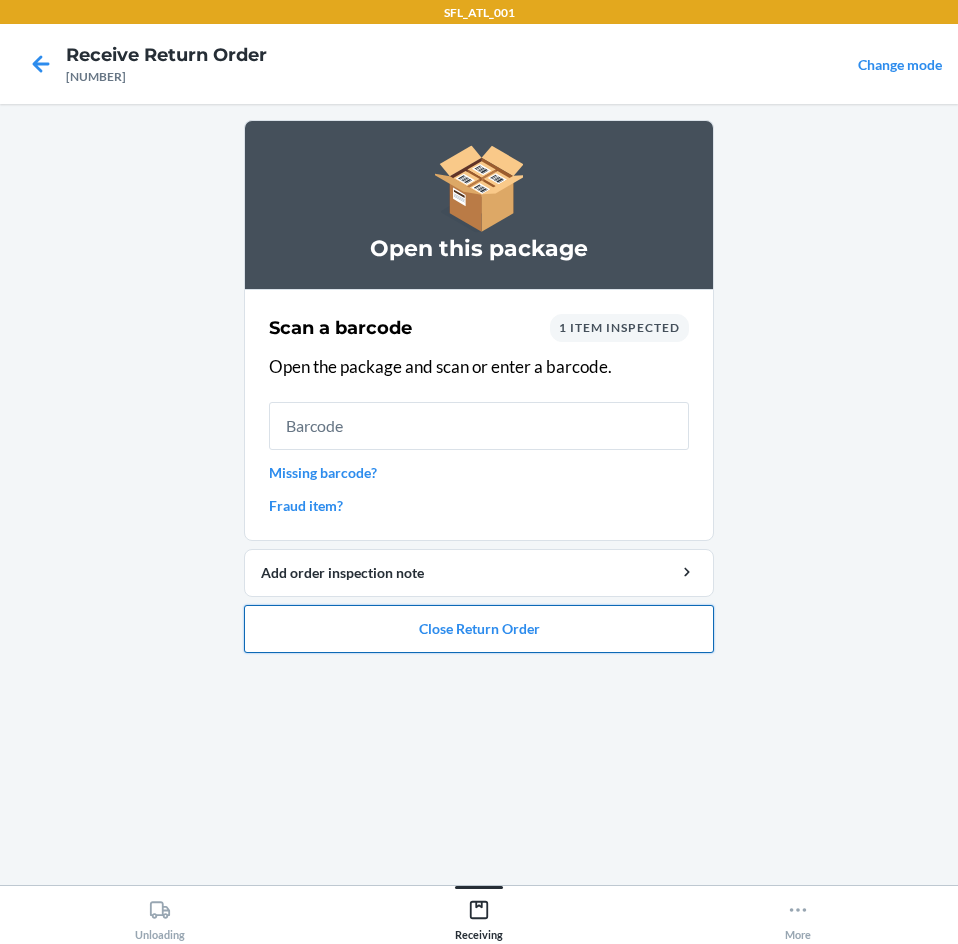 click on "Close Return Order" at bounding box center [479, 629] 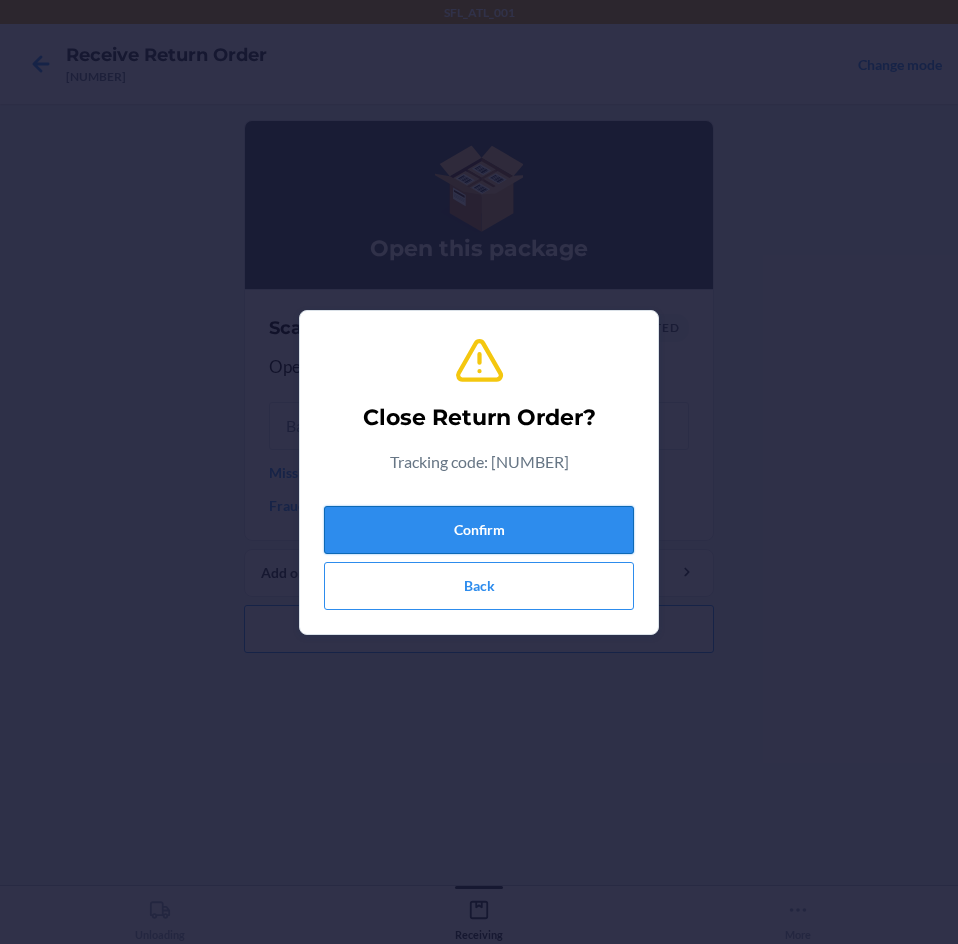 click on "Confirm" at bounding box center (479, 530) 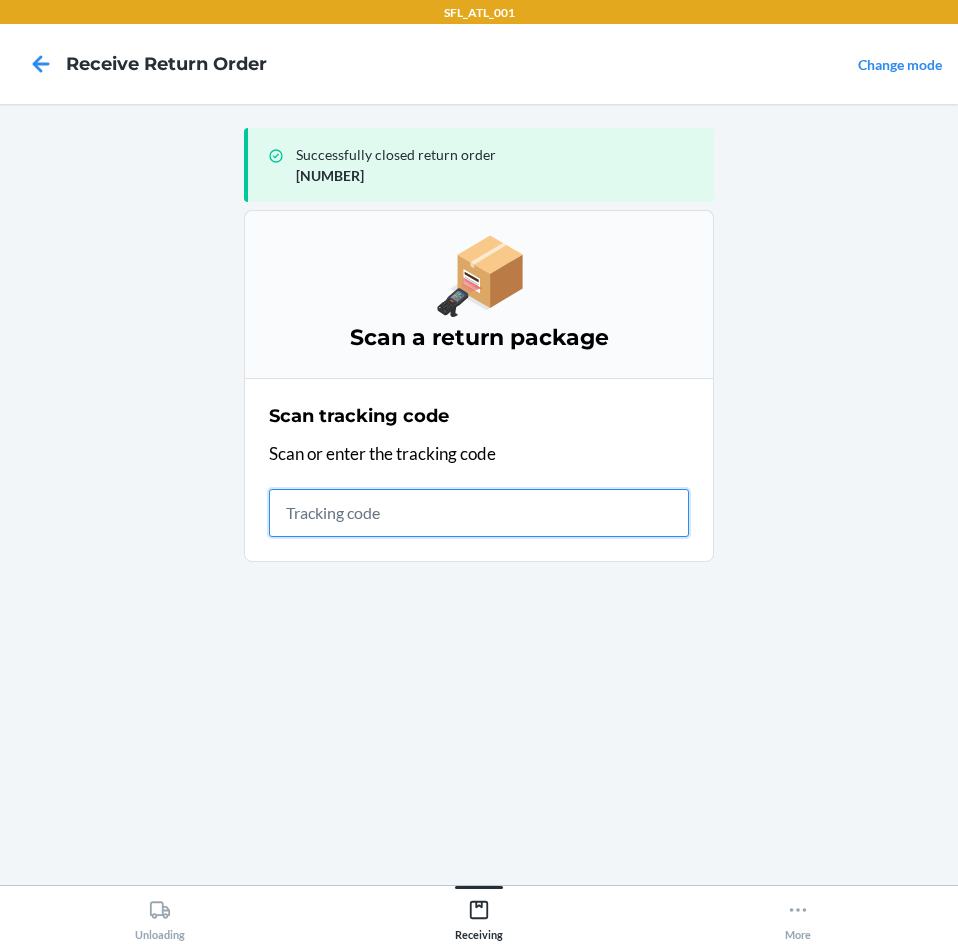 click at bounding box center (479, 513) 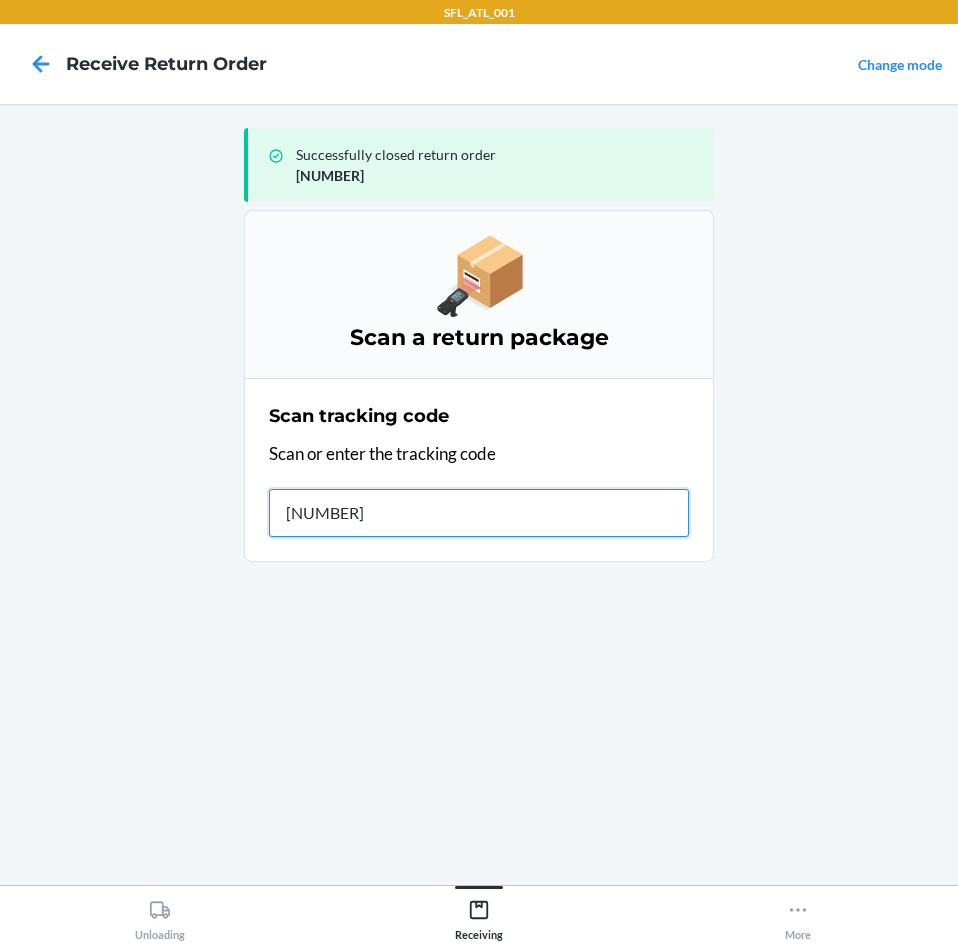 type on "[NUMBER]" 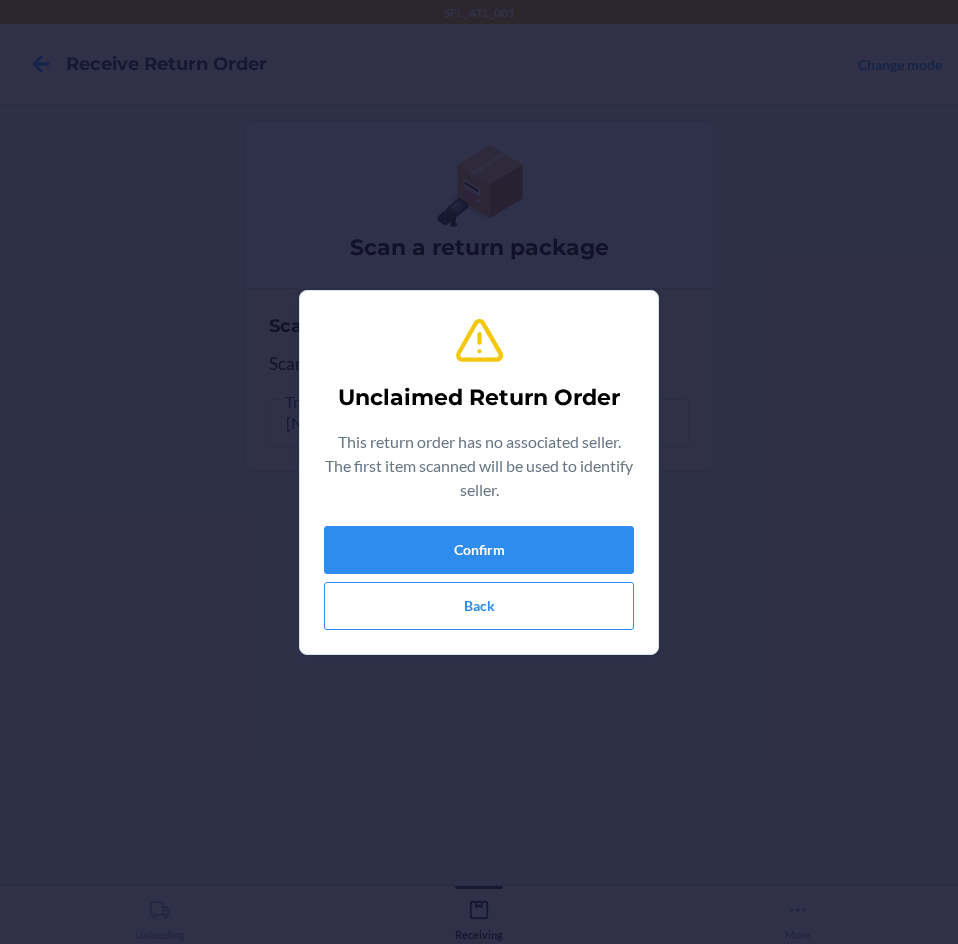 type on "[NUMBER]" 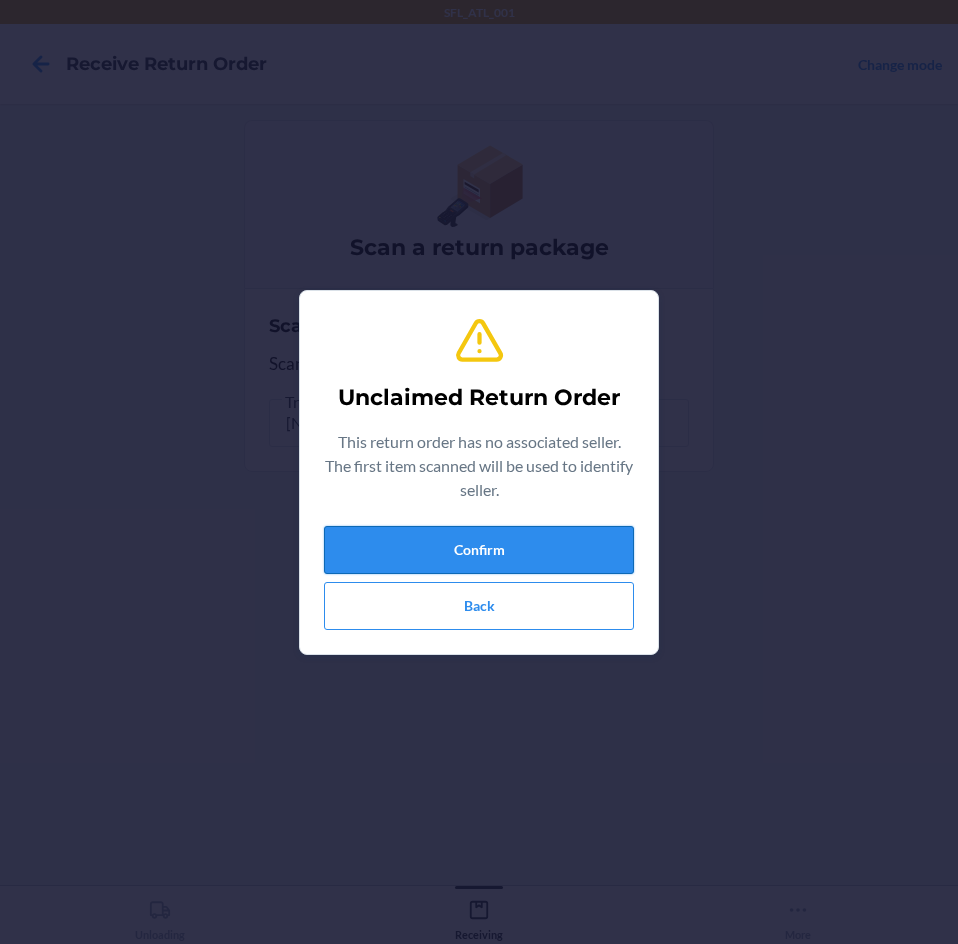 click on "Confirm" at bounding box center [479, 550] 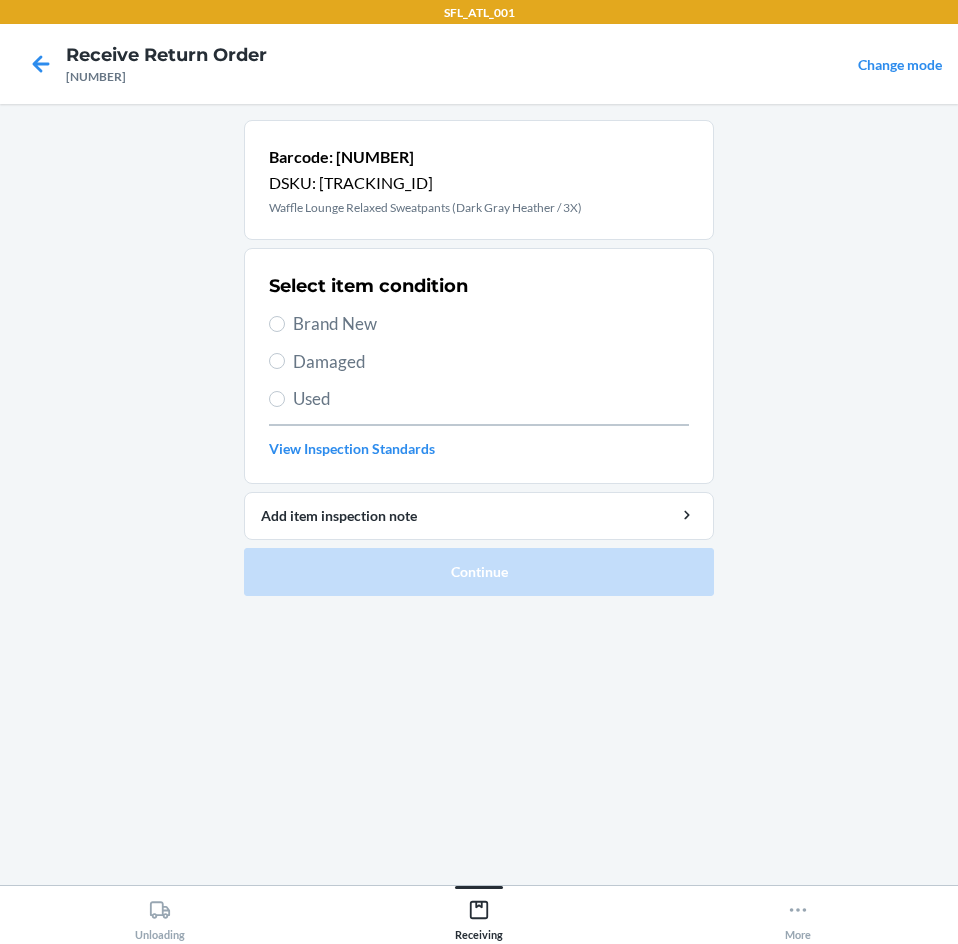 click on "Brand New" at bounding box center [491, 324] 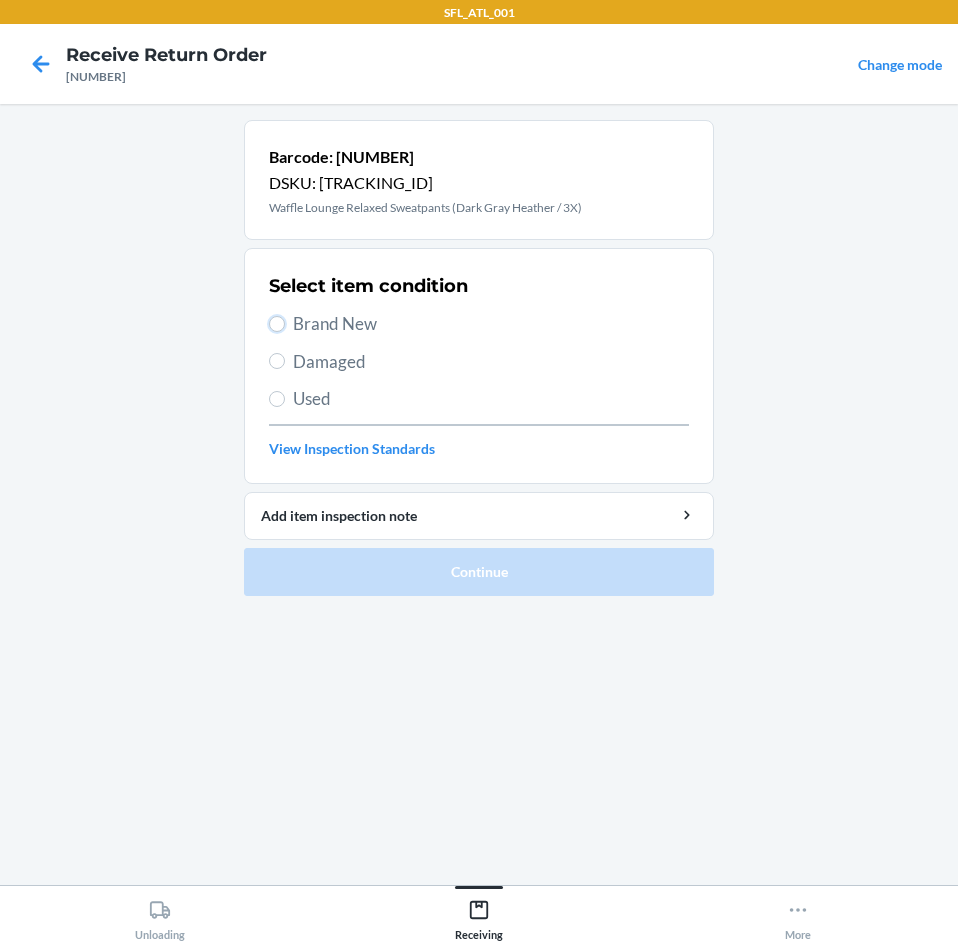 click on "Brand New" at bounding box center (277, 324) 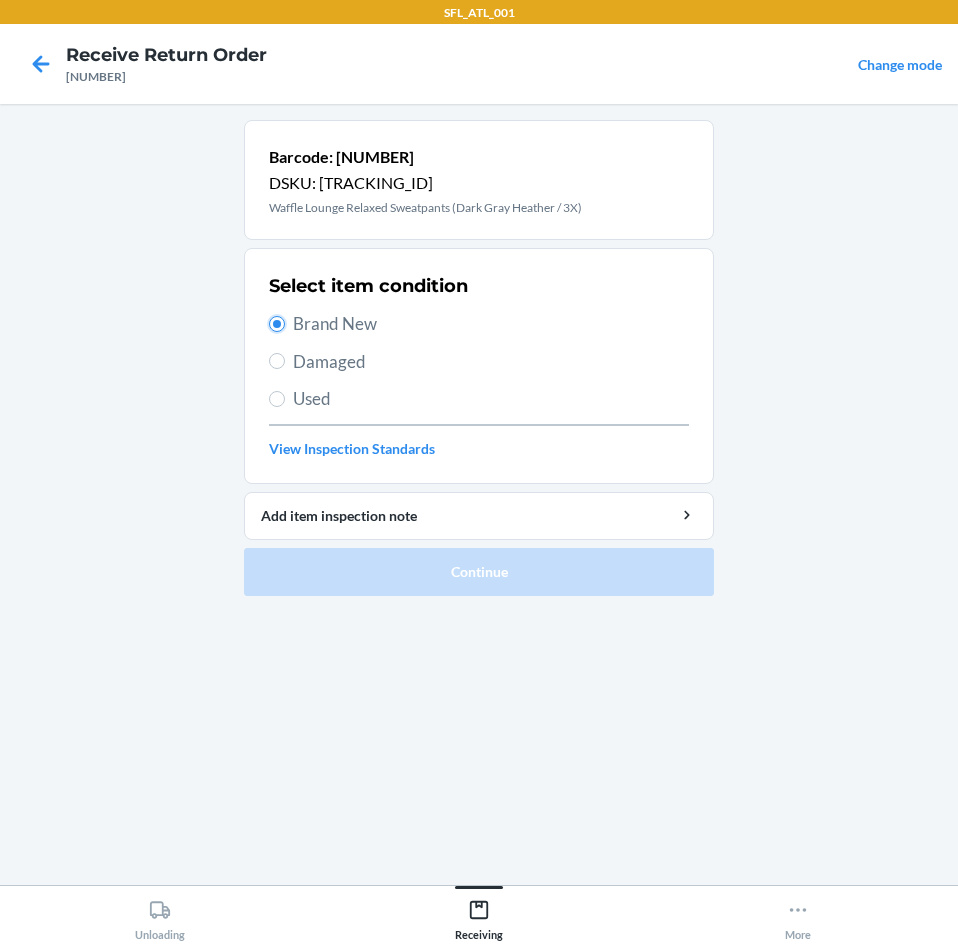 radio on "true" 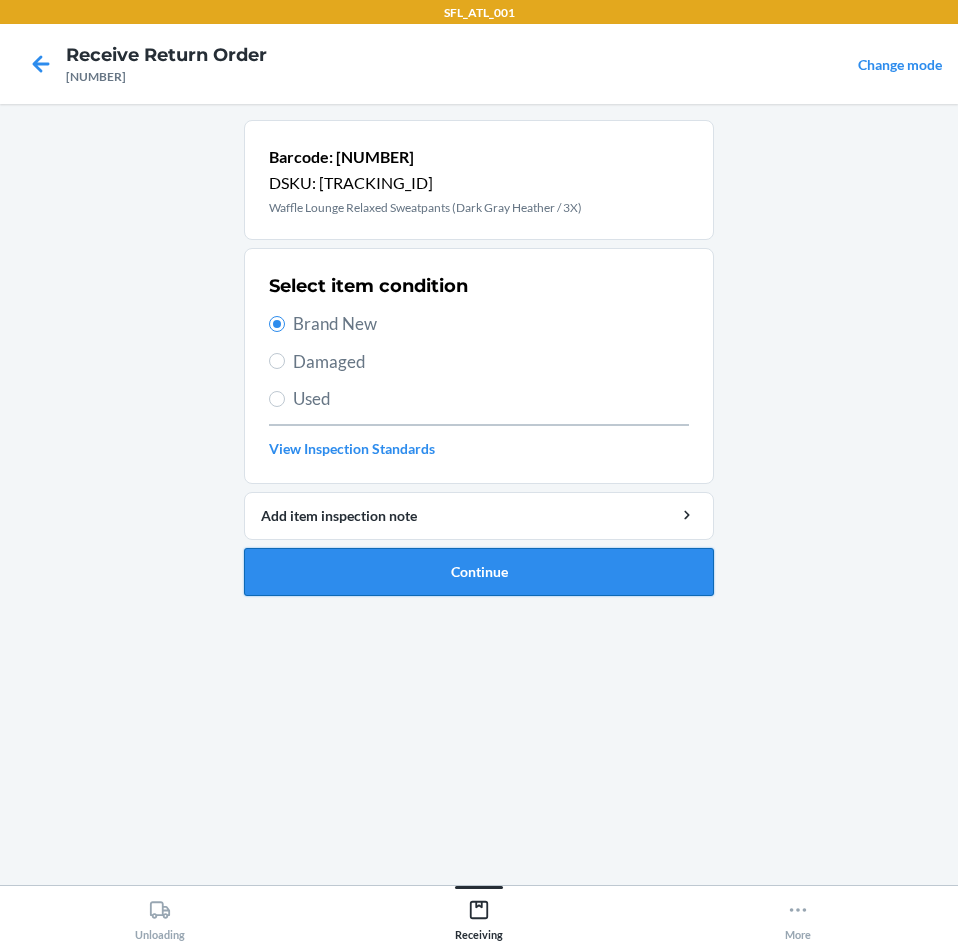 click on "Continue" at bounding box center [479, 572] 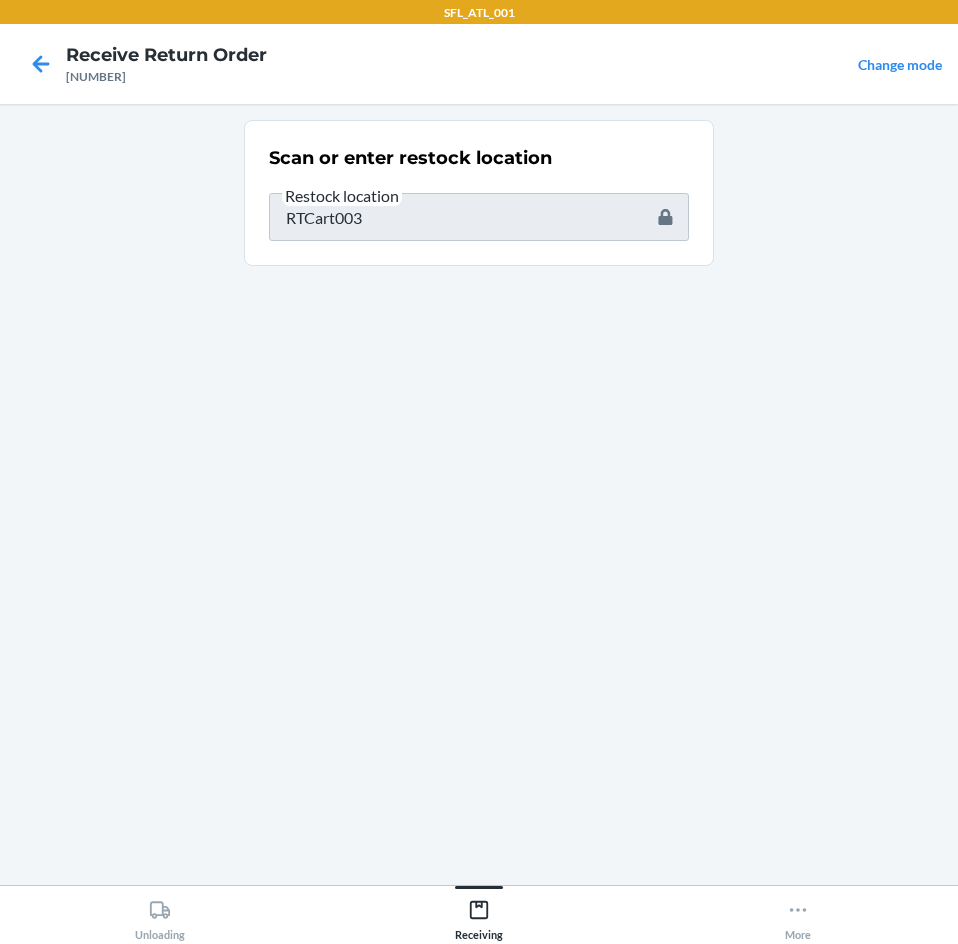 type on "[NUMBER]" 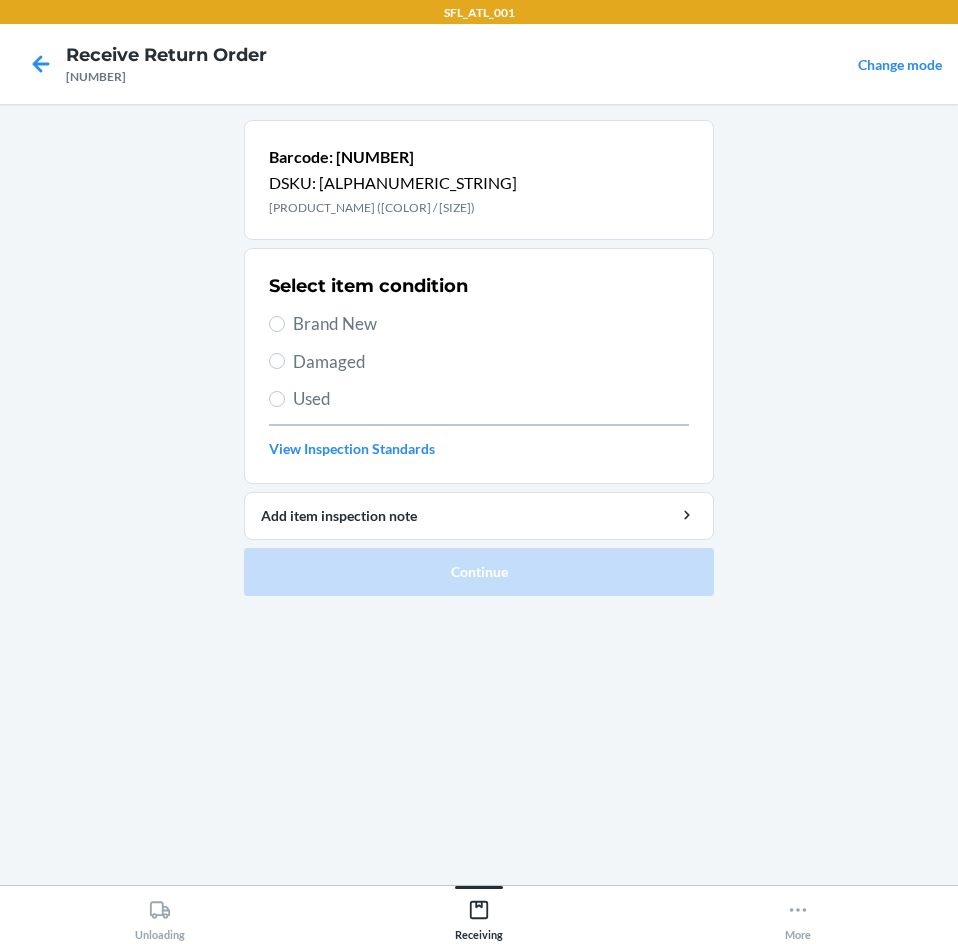 drag, startPoint x: 382, startPoint y: 317, endPoint x: 418, endPoint y: 352, distance: 50.20956 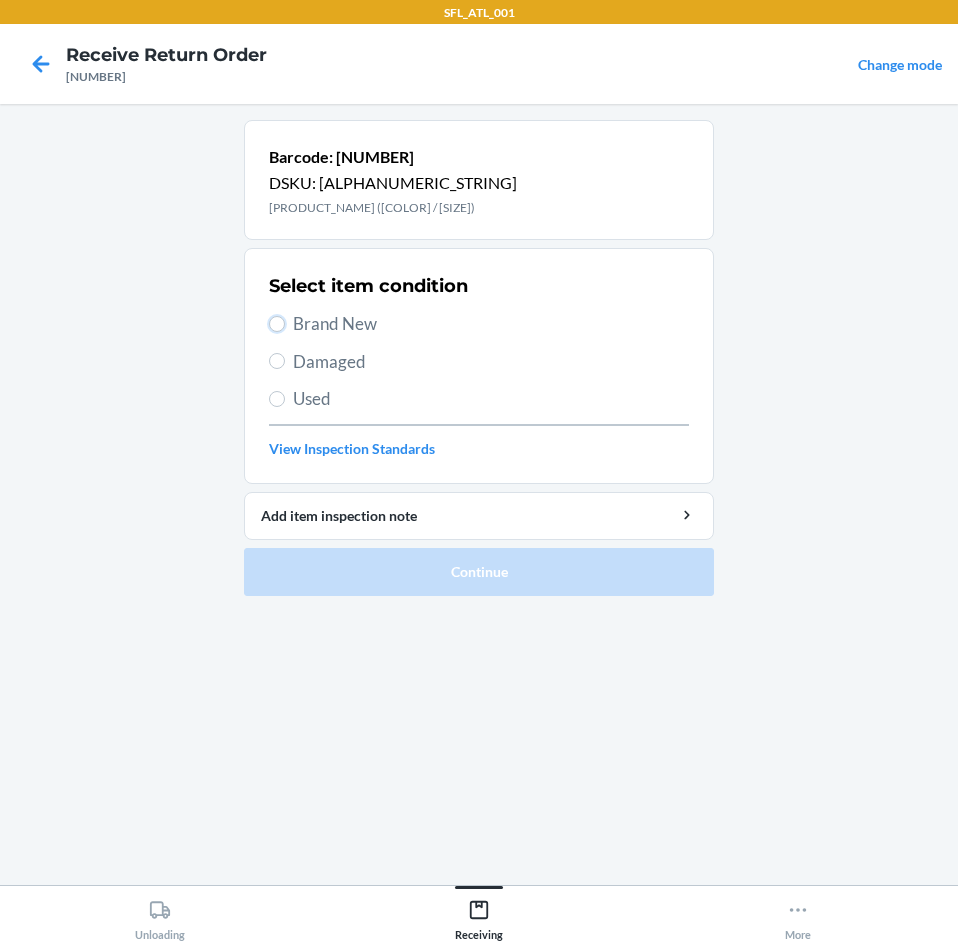 click on "Brand New" at bounding box center [277, 324] 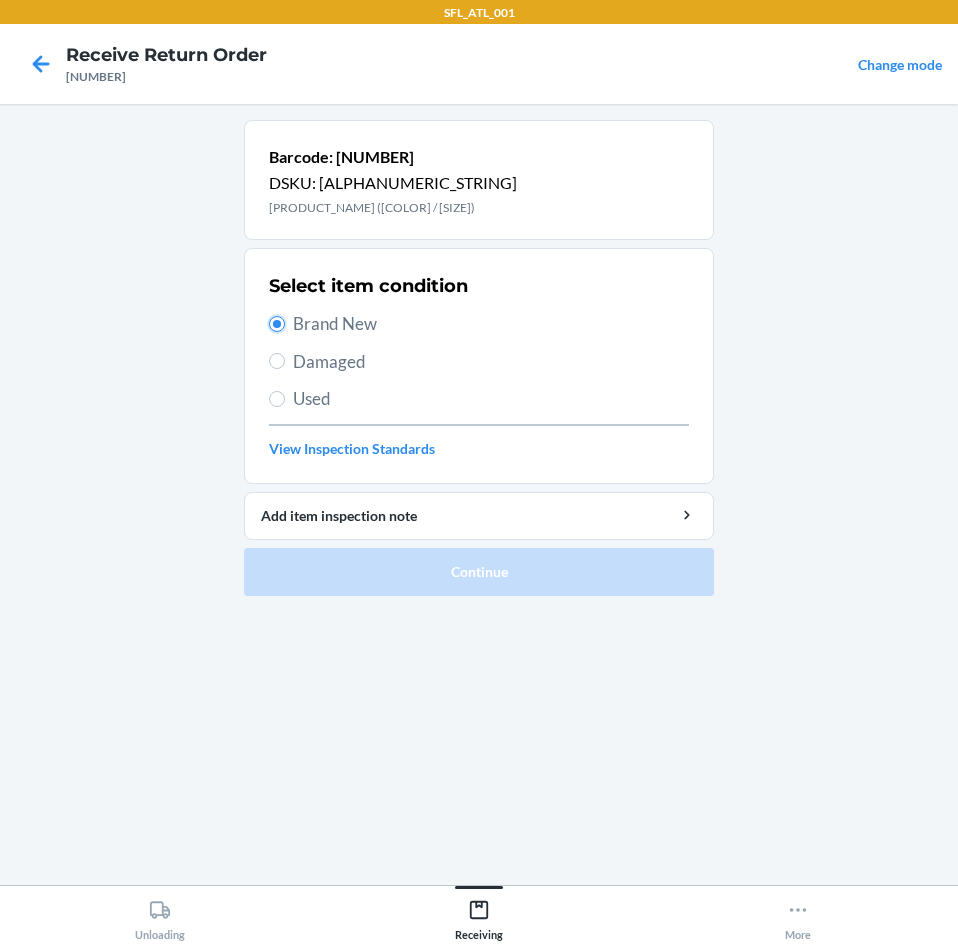 radio on "true" 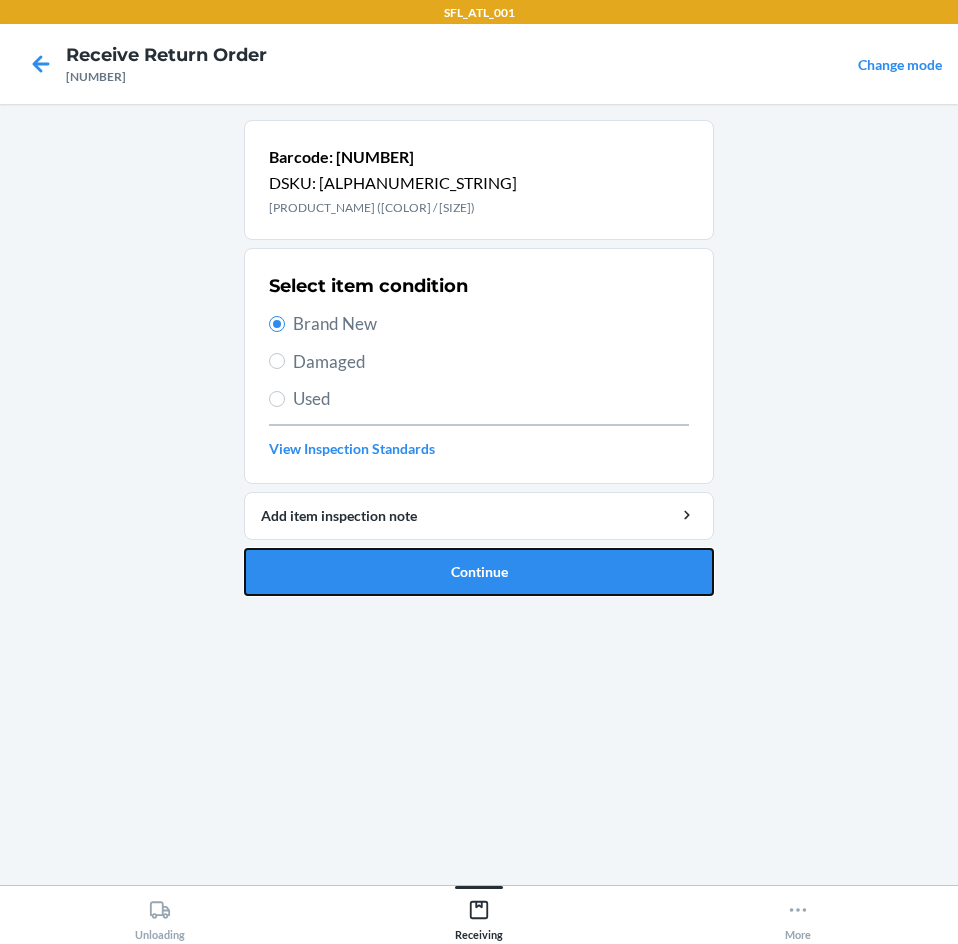 drag, startPoint x: 491, startPoint y: 584, endPoint x: 488, endPoint y: 627, distance: 43.104523 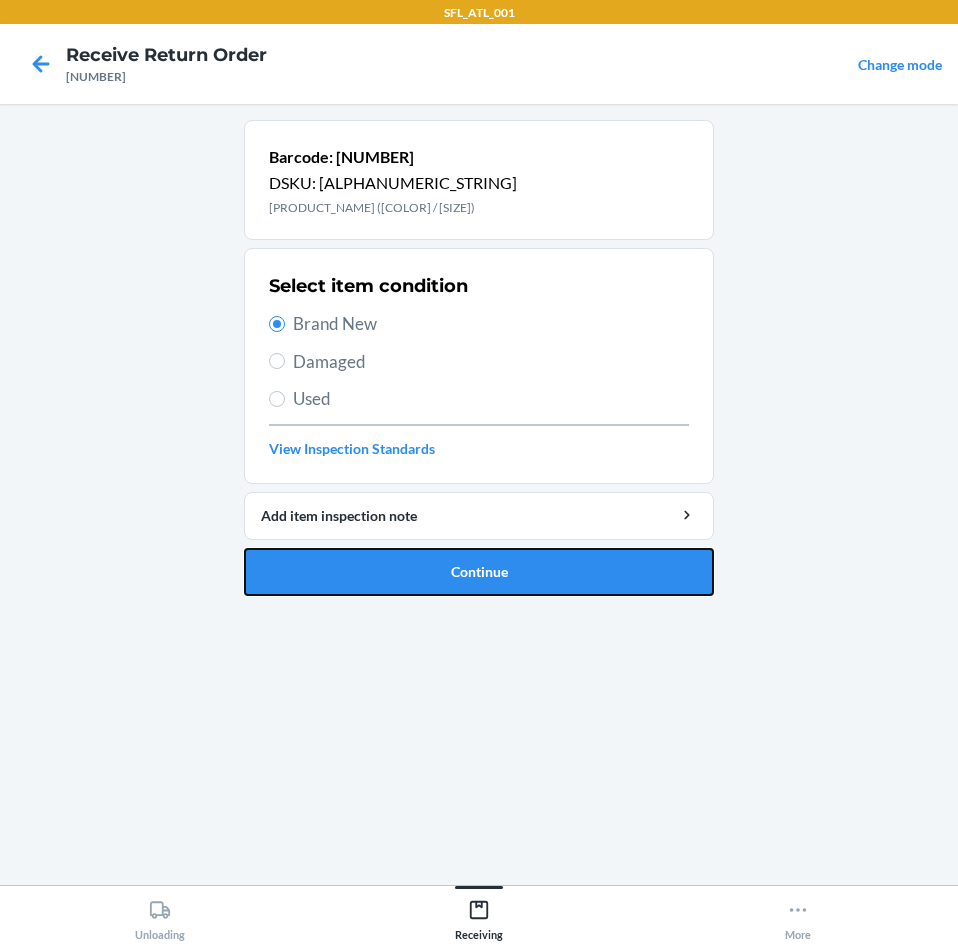 click on "Barcode: [NUMBER] DSKU: [ALPHANUMERIC] [BRAND] Lounge Long Sleeve ([COLOR] / [SIZE]) Select item condition Brand New Damaged Used View Inspection Standards Add item inspection note Continue" at bounding box center [479, 494] 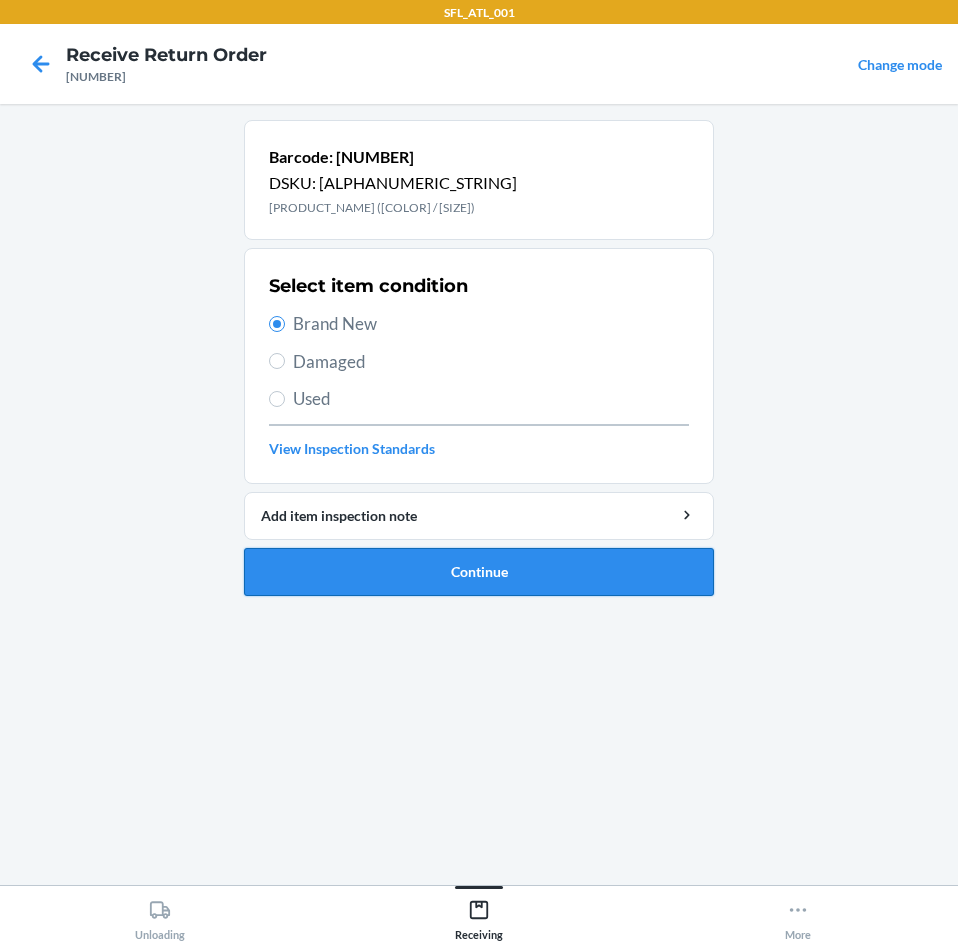 click on "Continue" at bounding box center [479, 572] 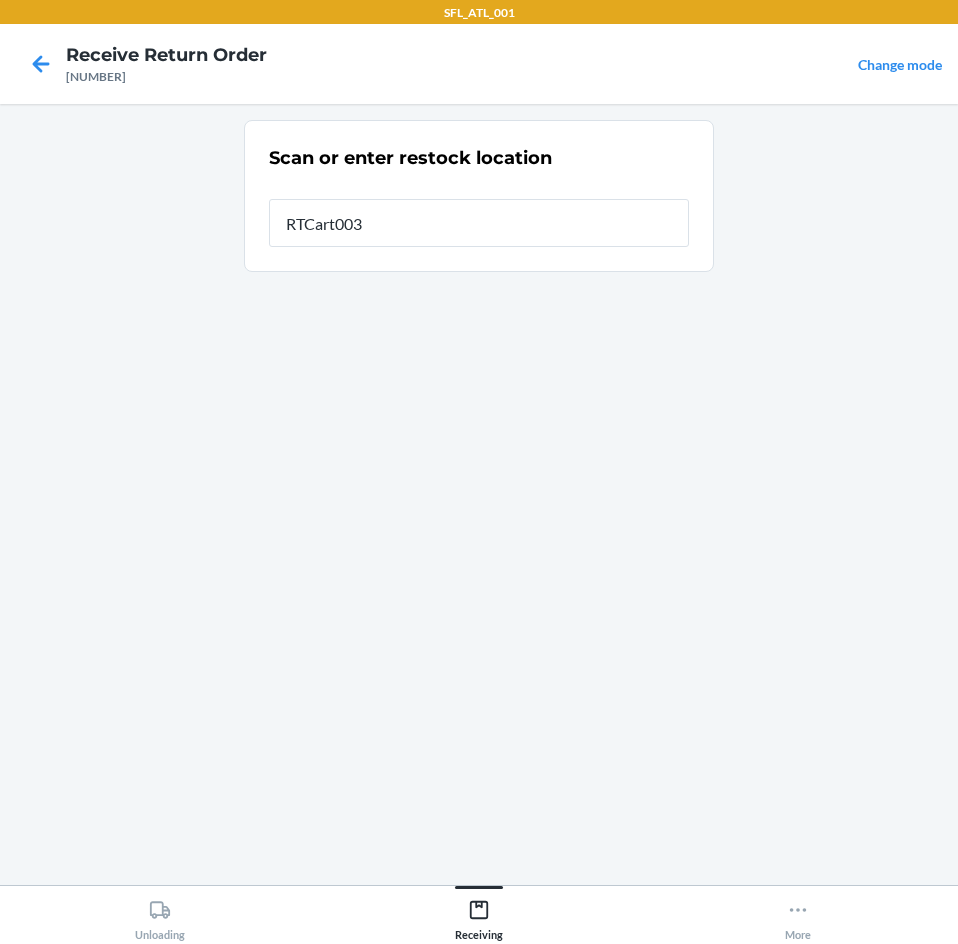 type on "RTCart003" 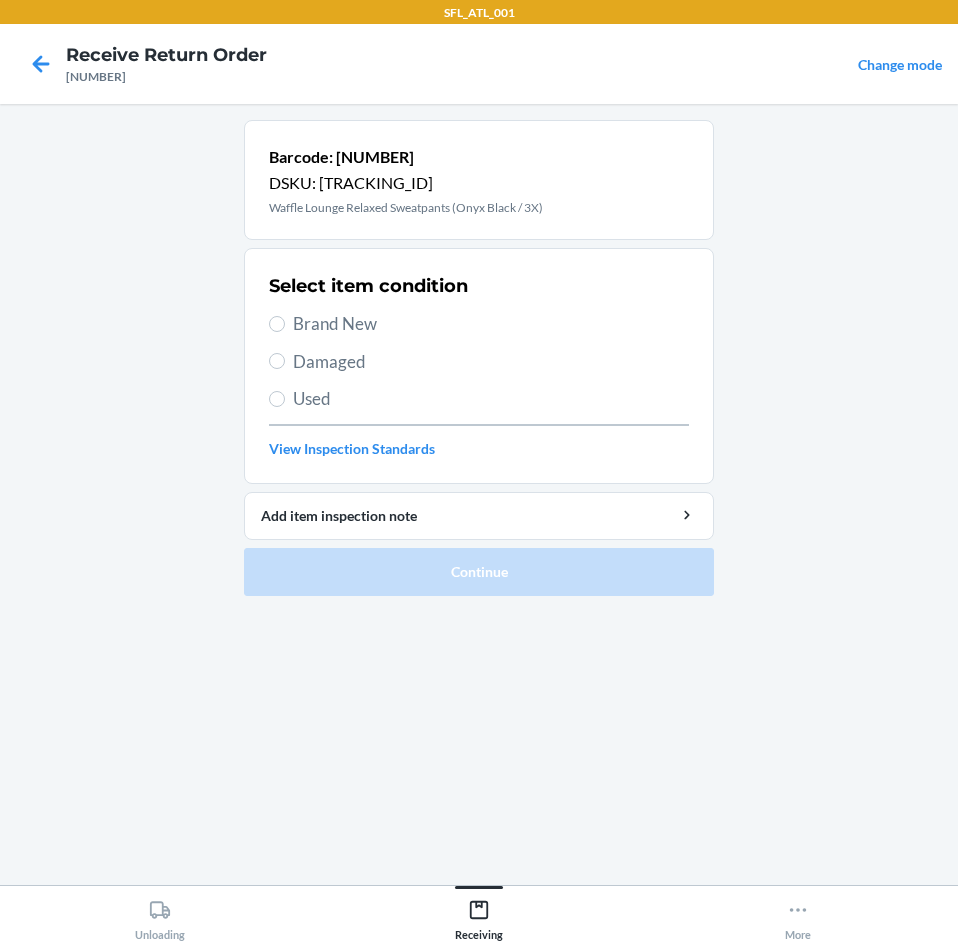 drag, startPoint x: 383, startPoint y: 324, endPoint x: 388, endPoint y: 335, distance: 12.083046 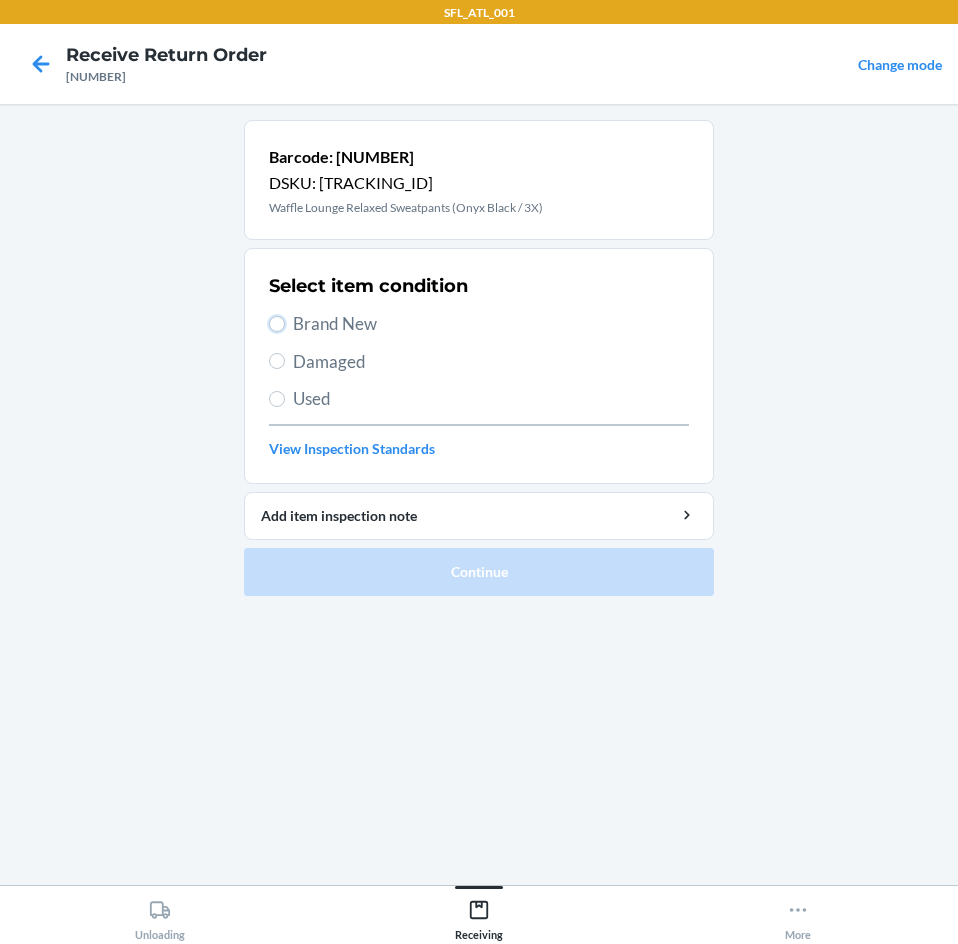 click on "Brand New" at bounding box center [277, 324] 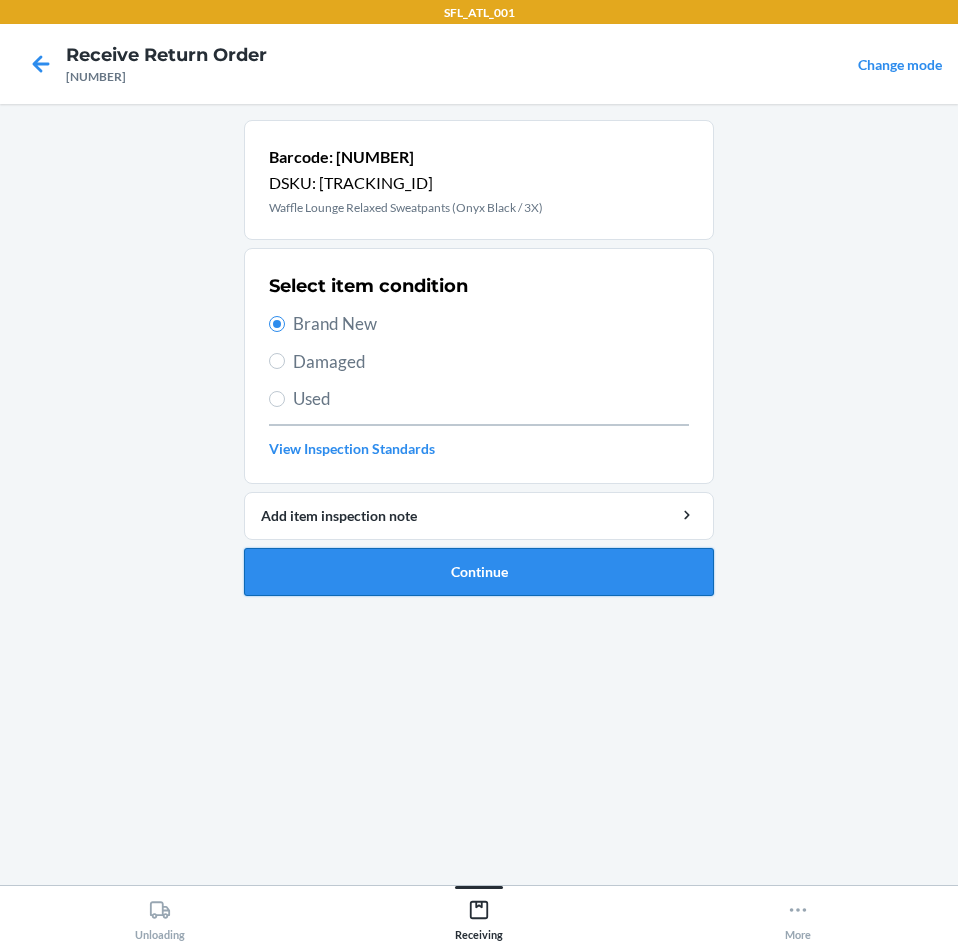 click on "Continue" at bounding box center (479, 572) 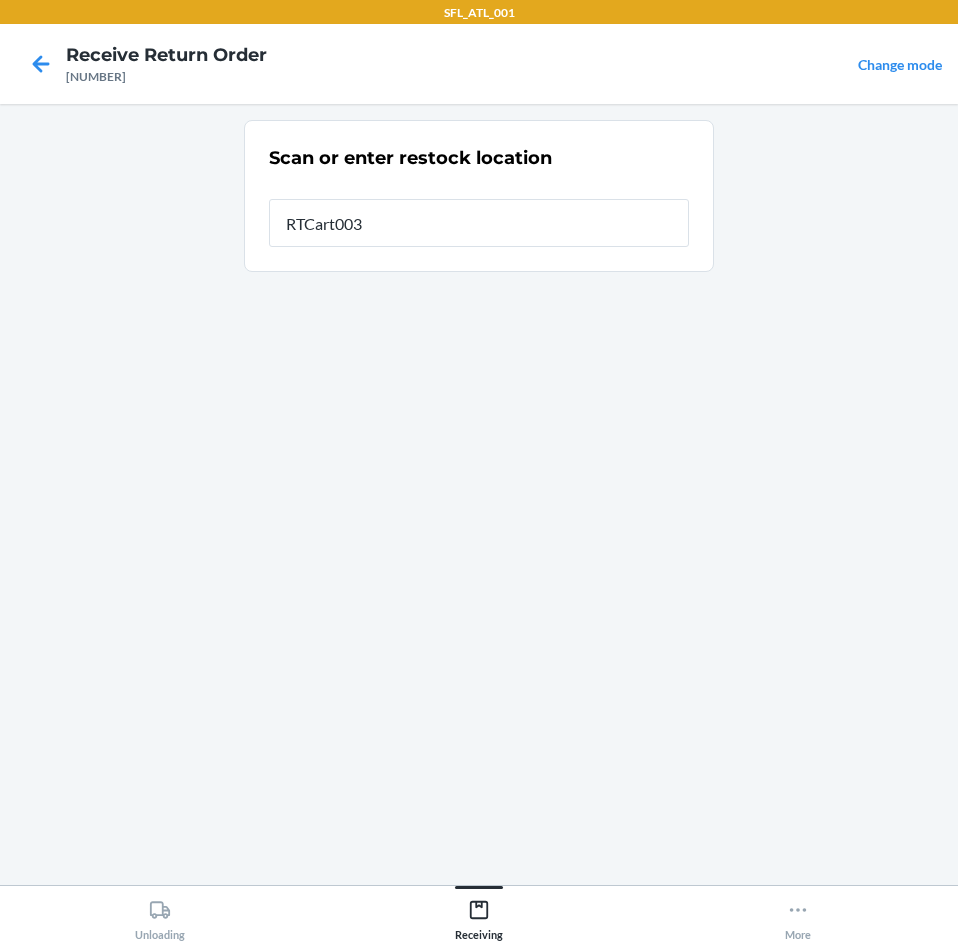type on "RTCart003" 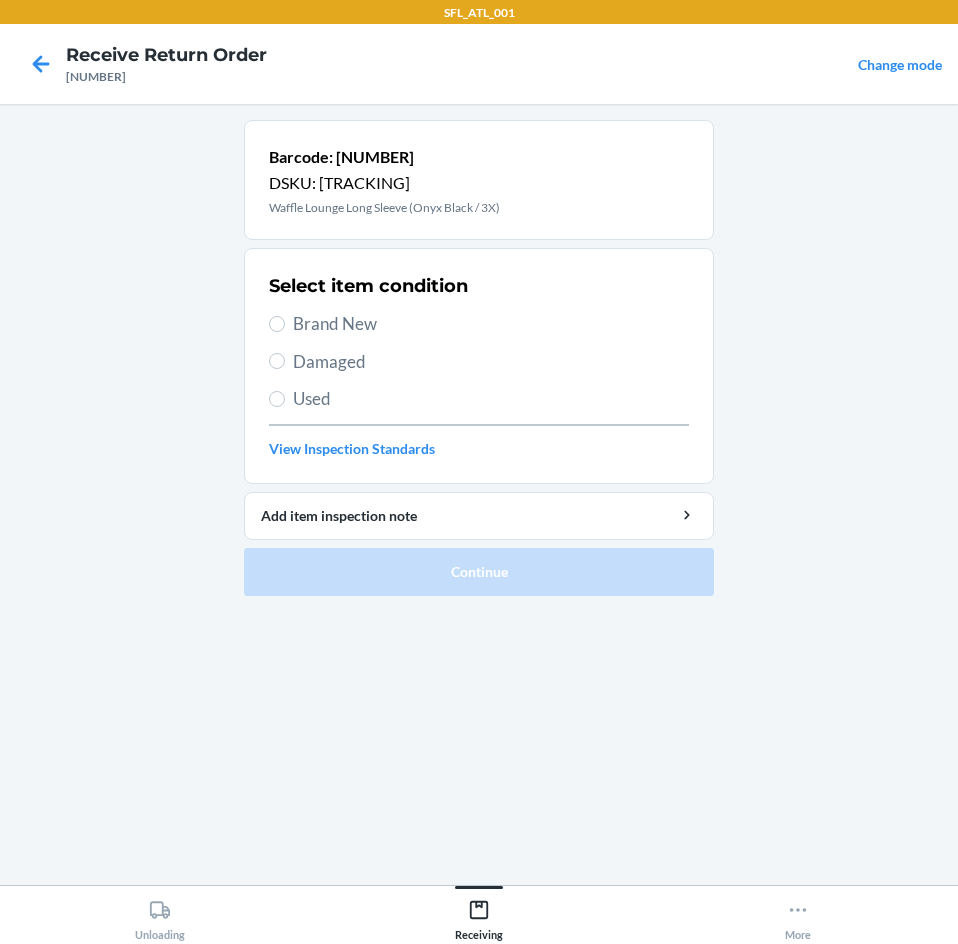 click on "Brand New" at bounding box center (491, 324) 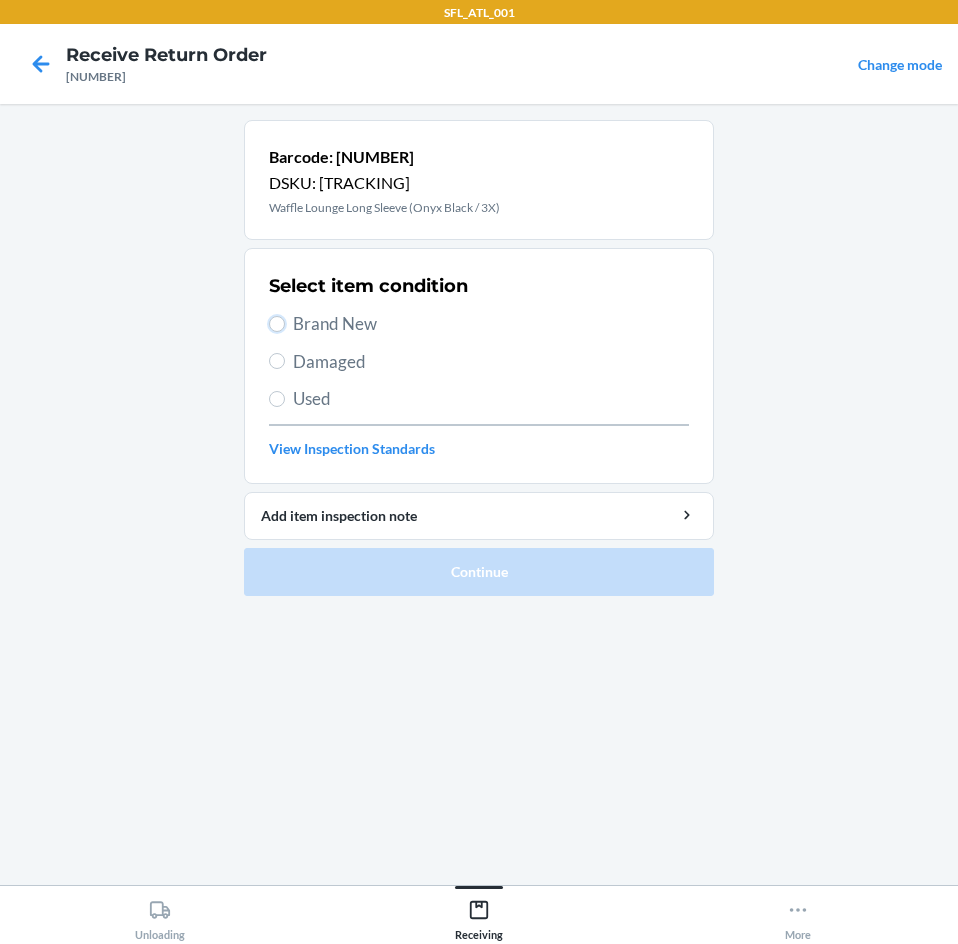 click on "Brand New" at bounding box center [277, 324] 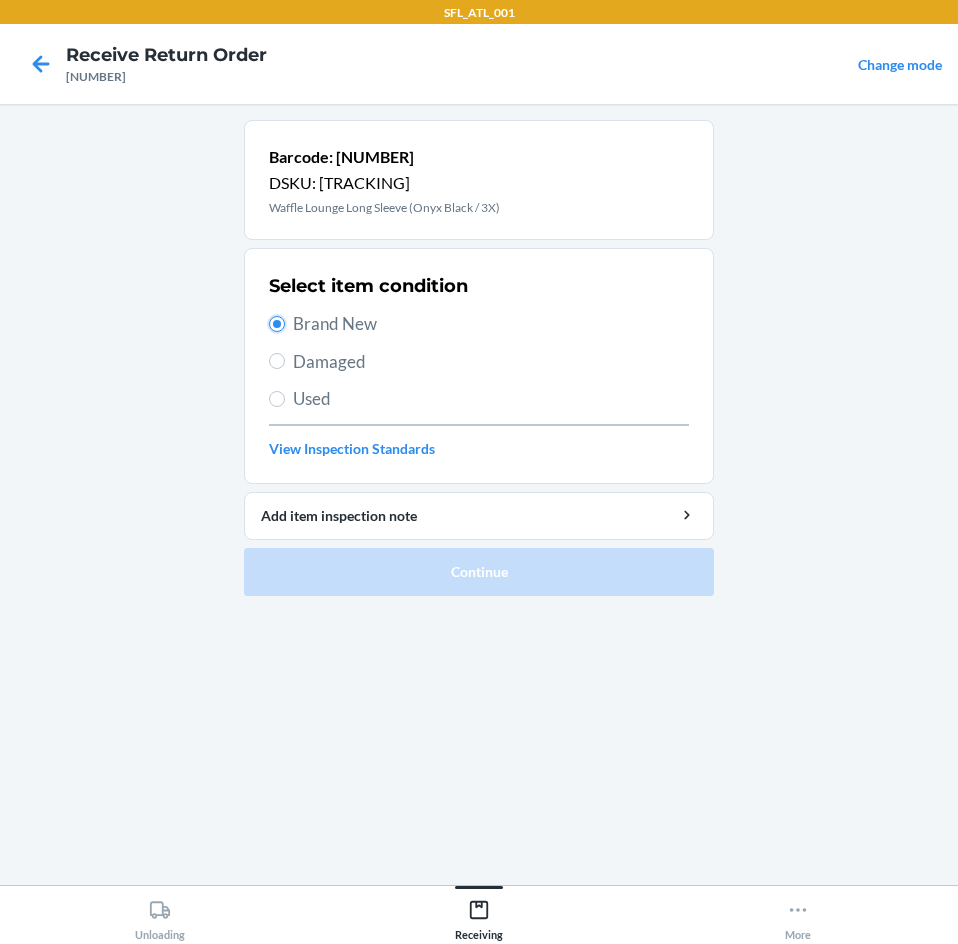 radio on "true" 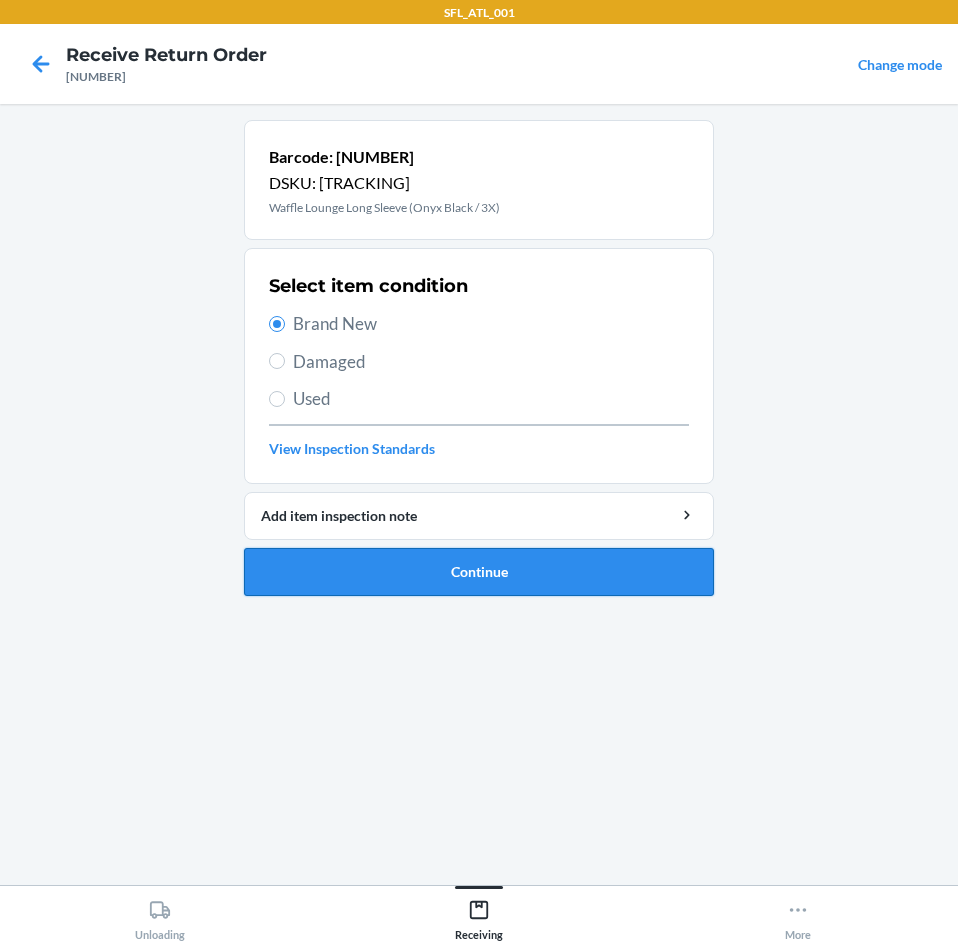 click on "Continue" at bounding box center [479, 572] 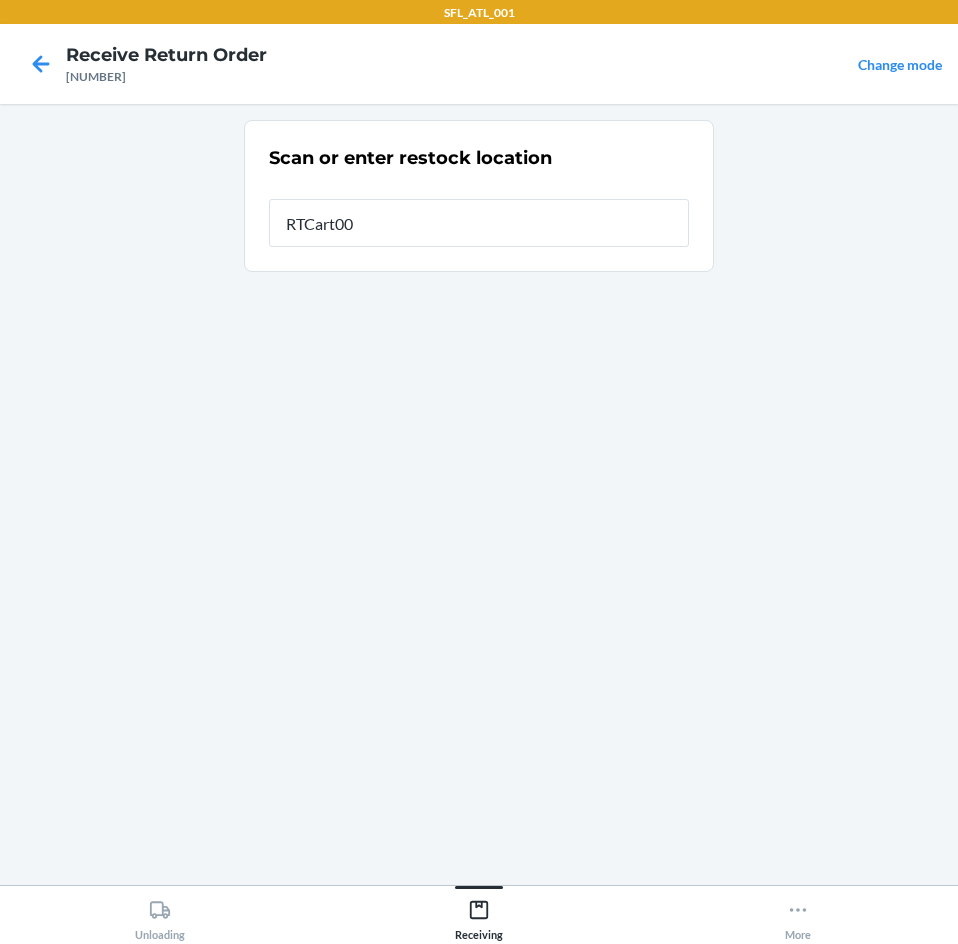 type on "RTCart003" 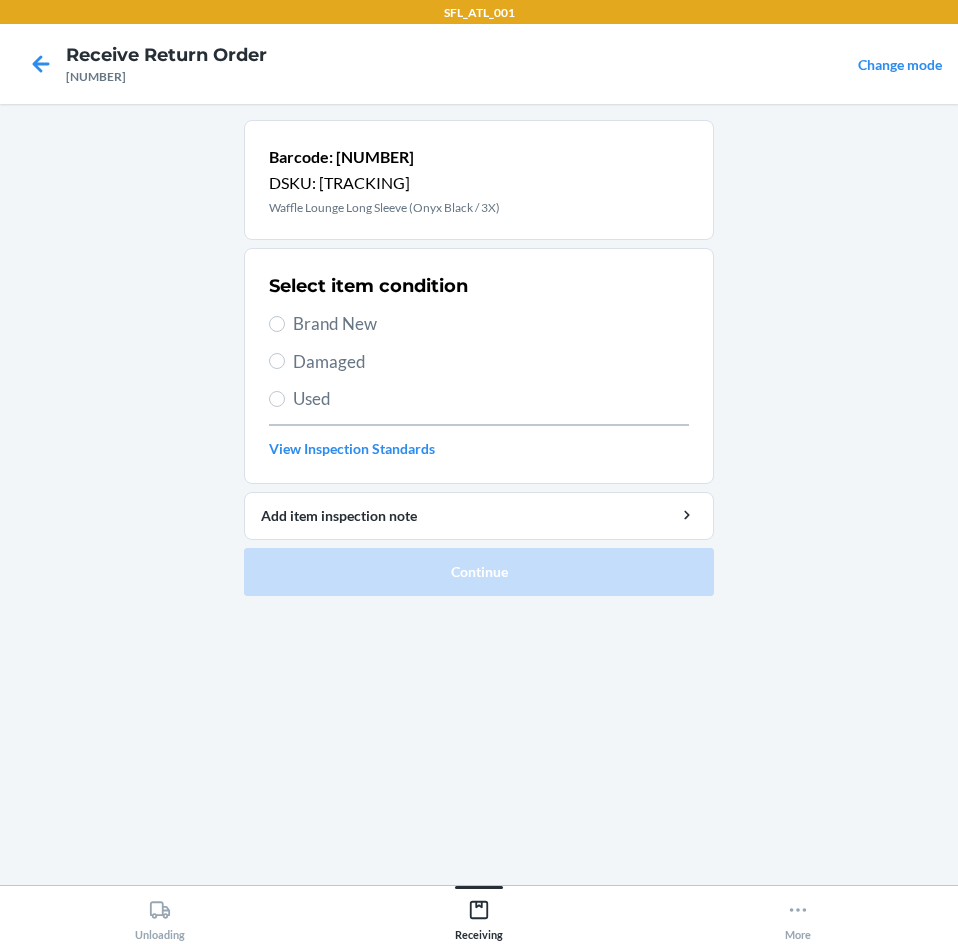 click on "Brand New" at bounding box center (491, 324) 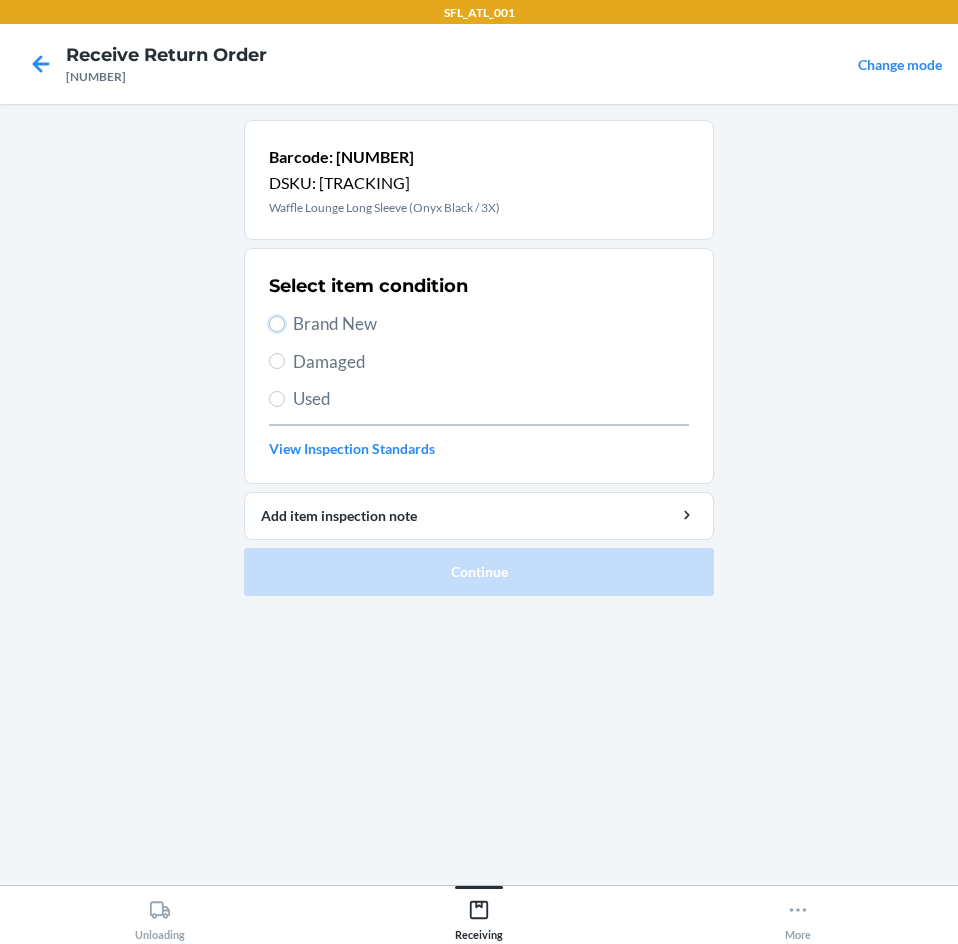 click on "Brand New" at bounding box center [277, 324] 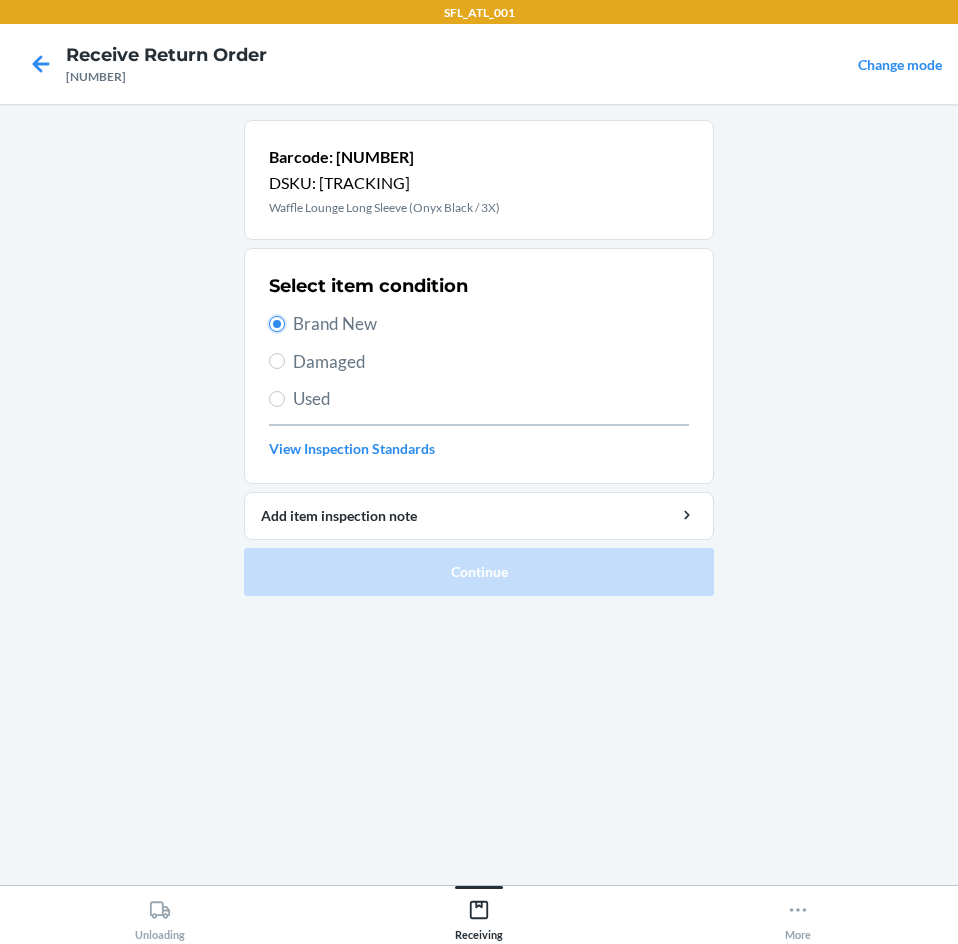 radio on "true" 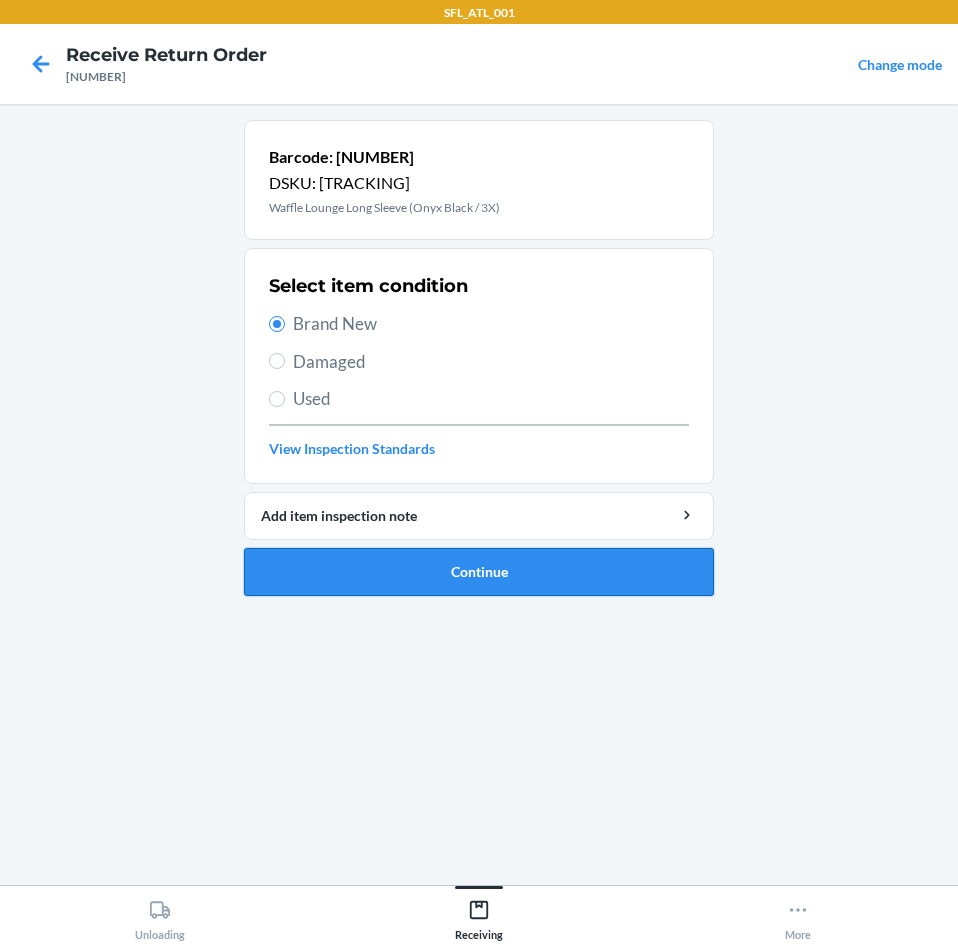 click on "Continue" at bounding box center [479, 572] 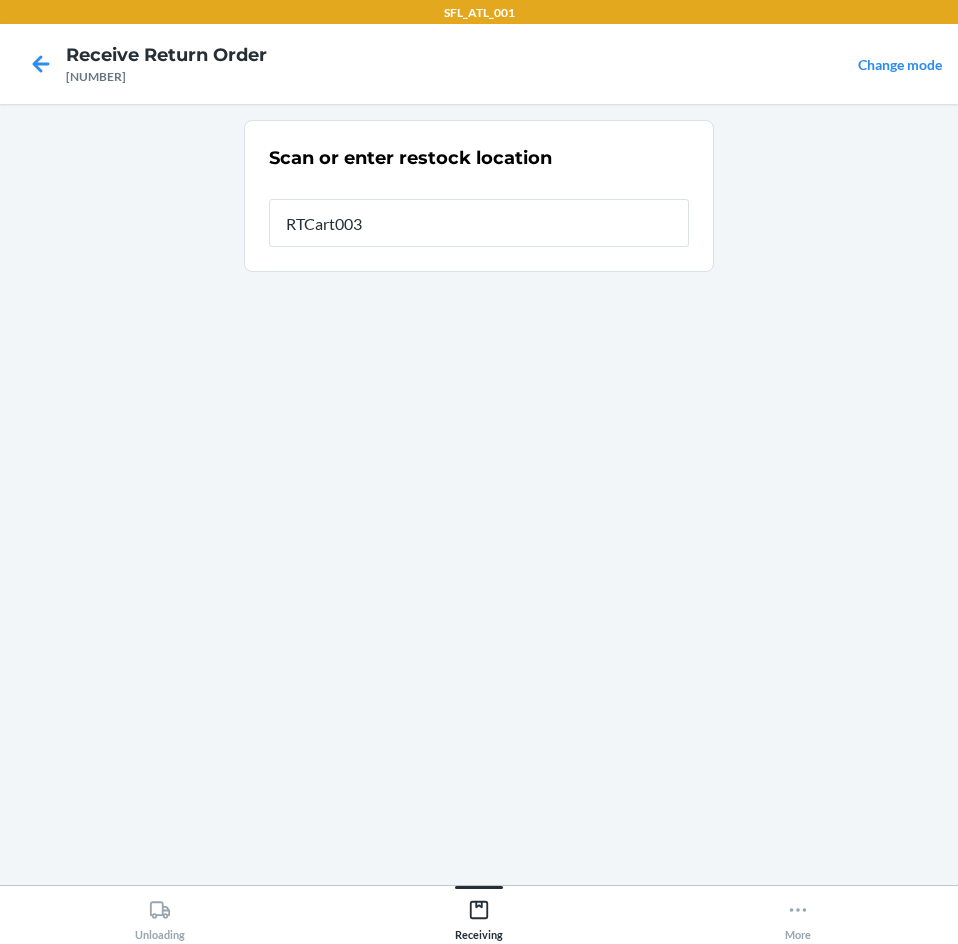 type on "RTCart003" 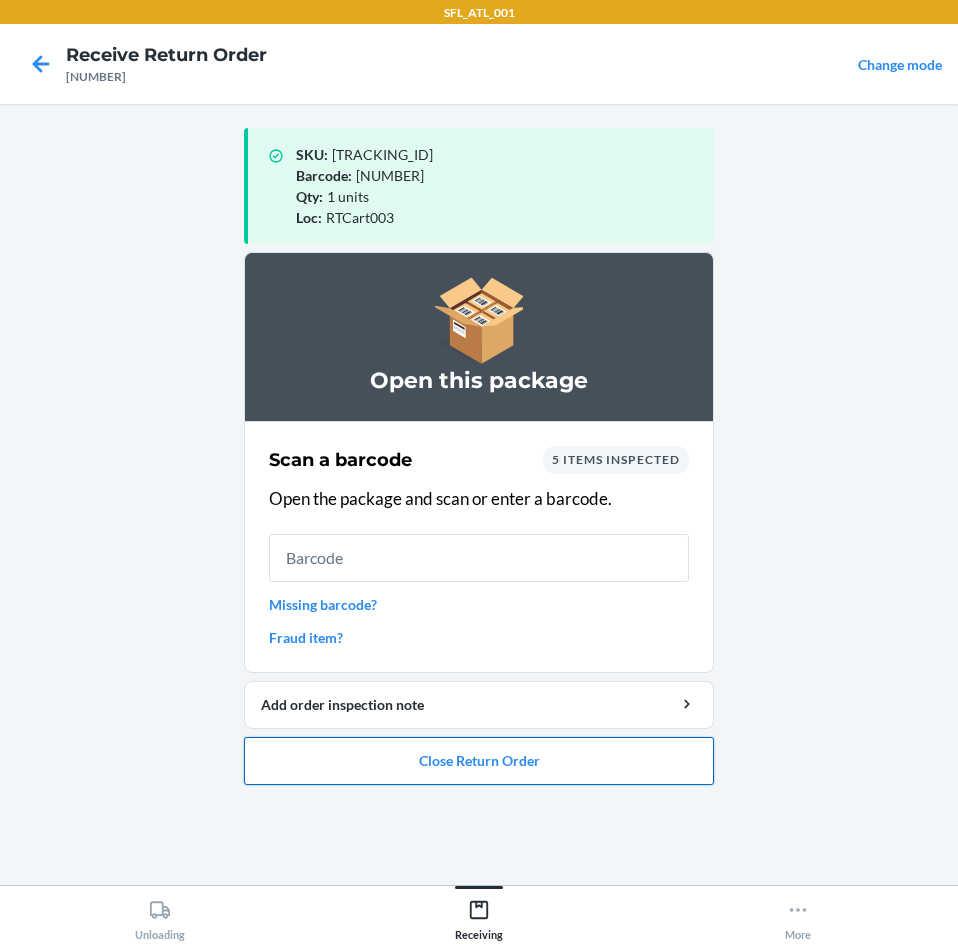 click on "Close Return Order" at bounding box center (479, 761) 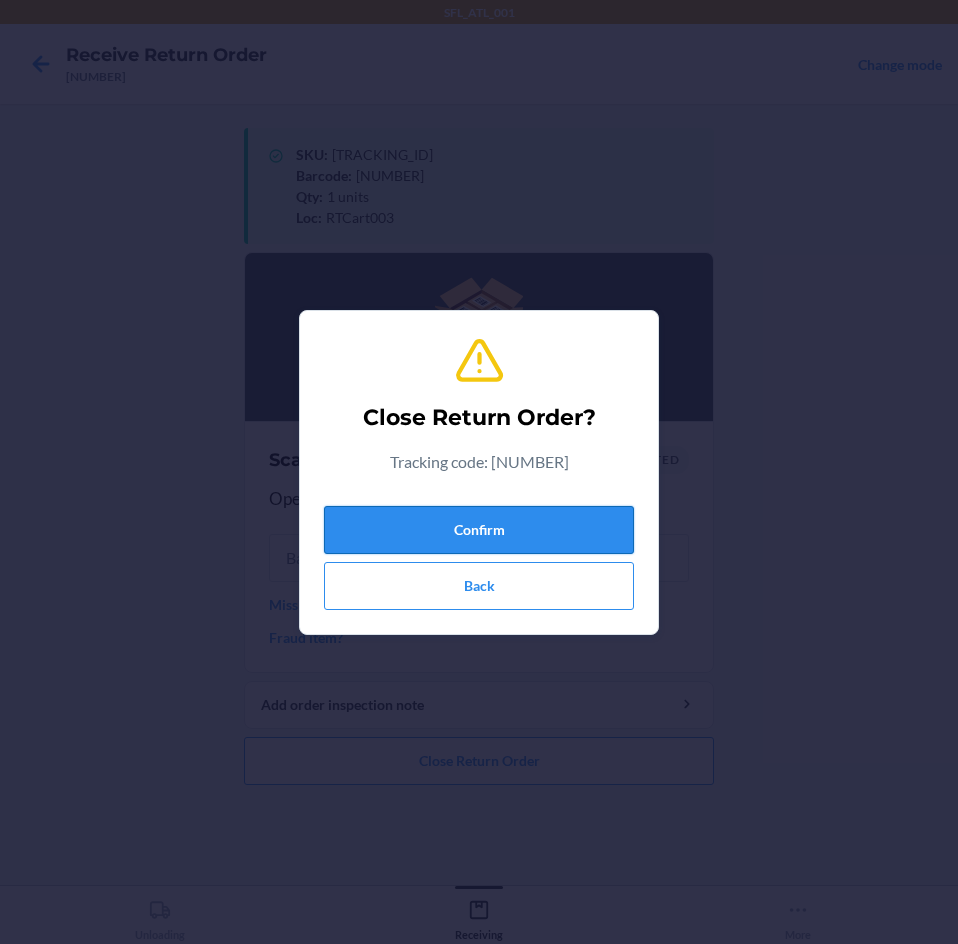 click on "Confirm" at bounding box center [479, 530] 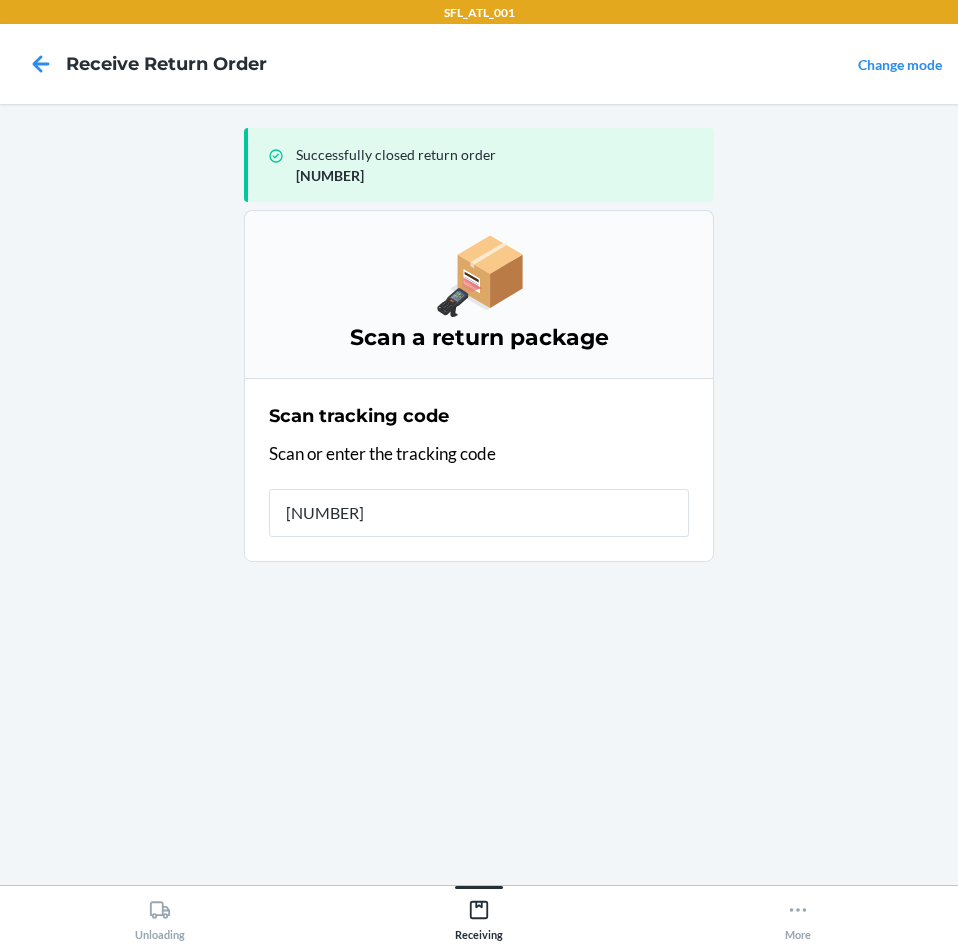 type on "[NUMBER]" 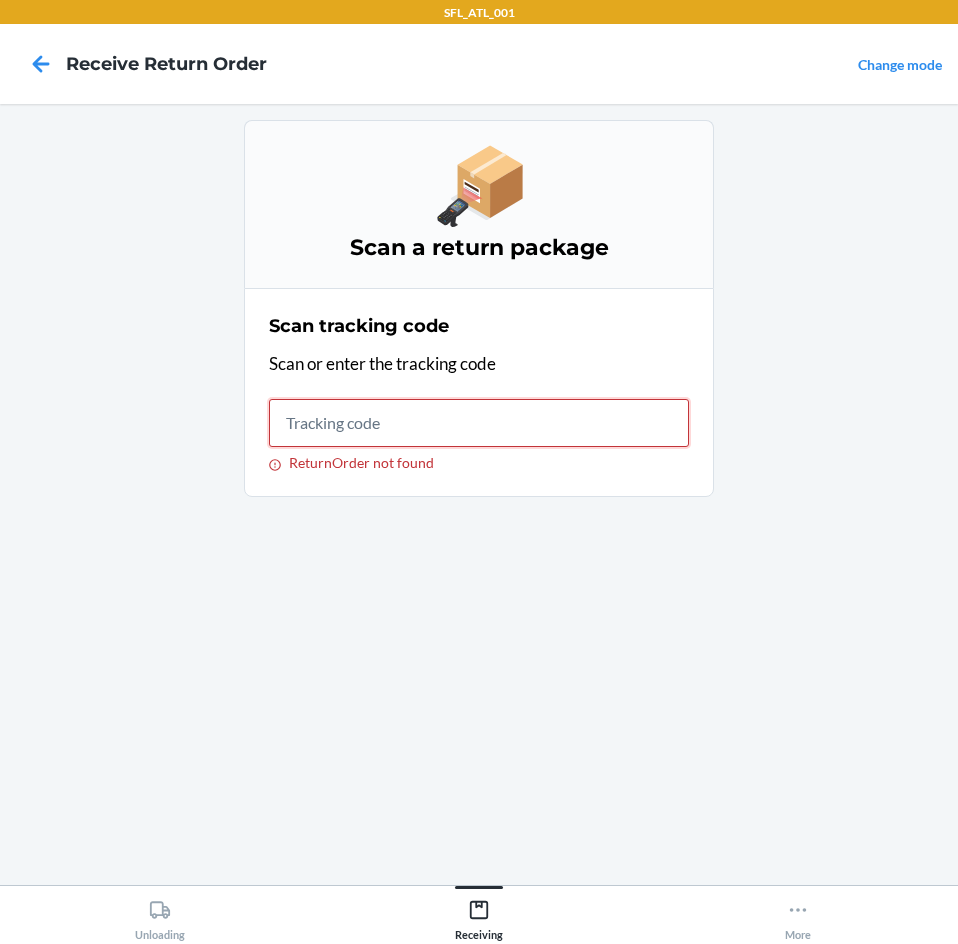 click on "ReturnOrder not found" at bounding box center [479, 423] 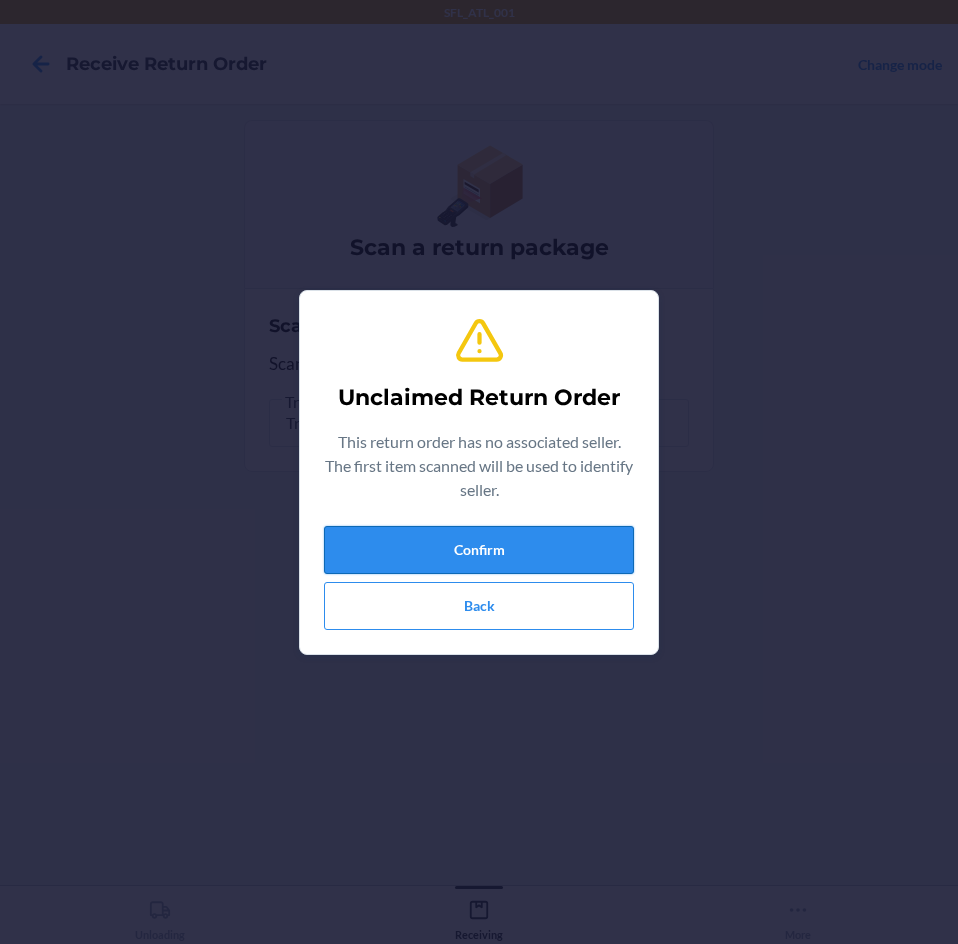 click on "Confirm" at bounding box center [479, 550] 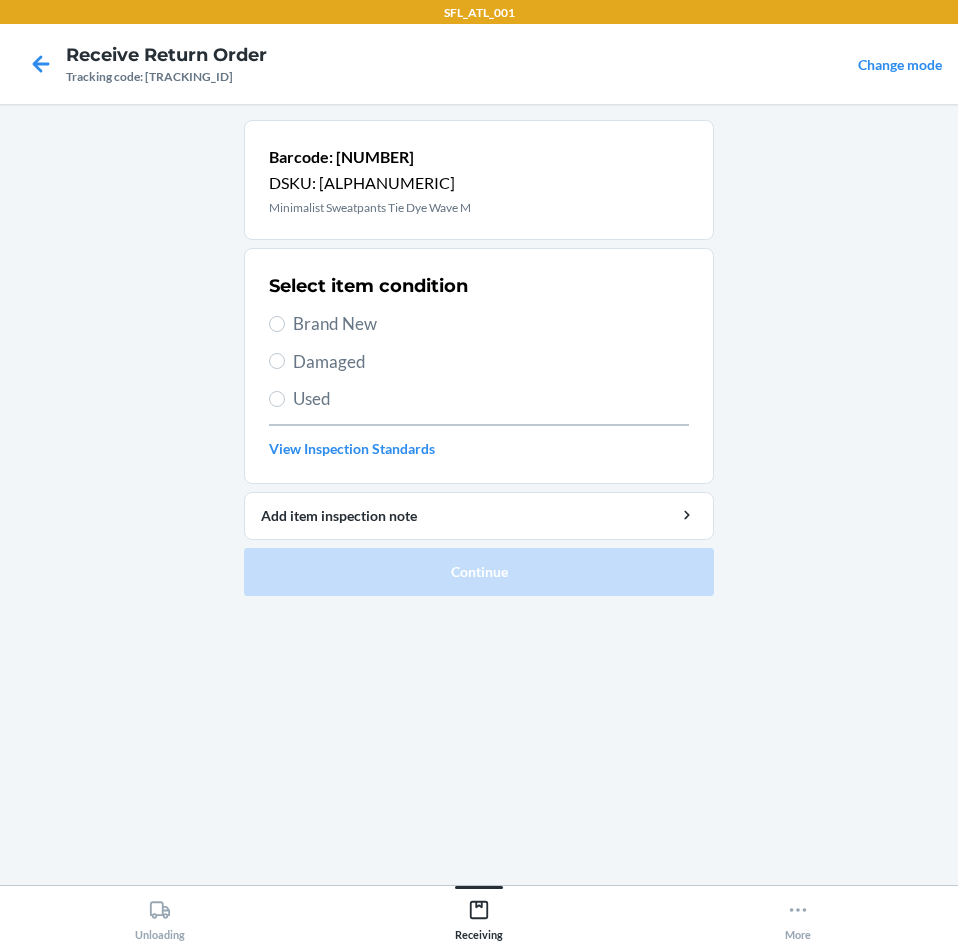 click on "Brand New" at bounding box center (491, 324) 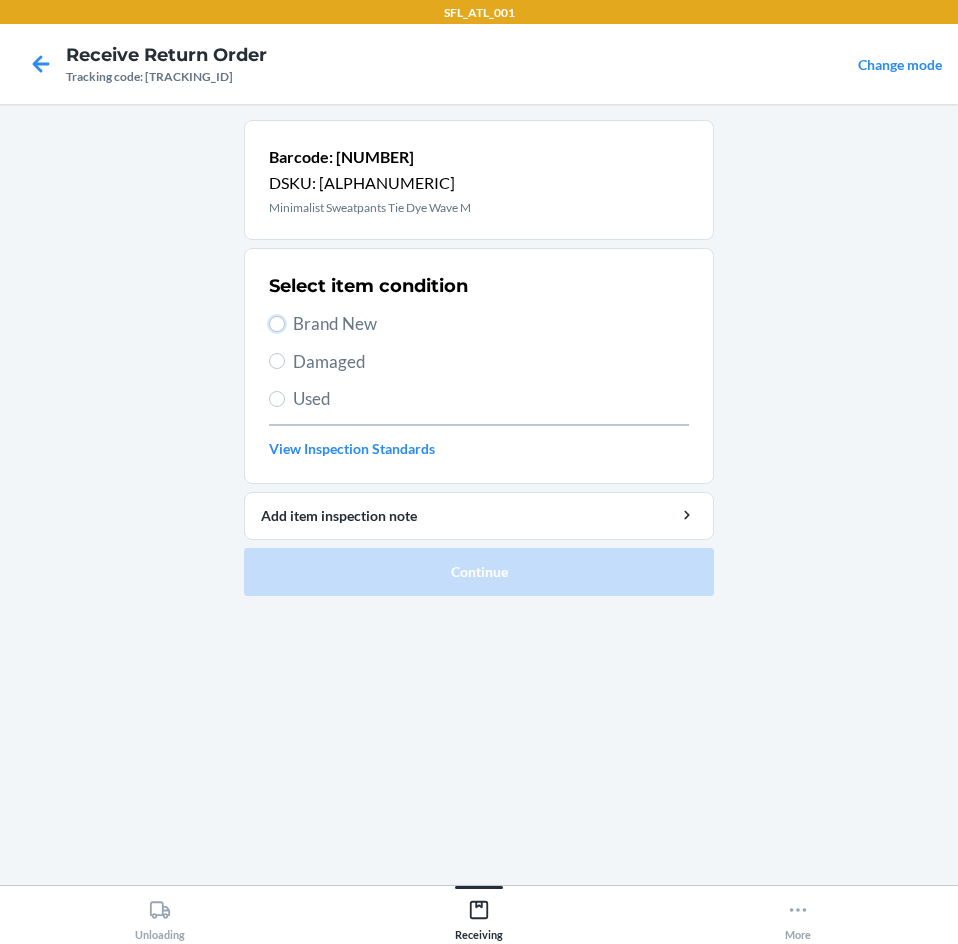 click on "Brand New" at bounding box center [277, 324] 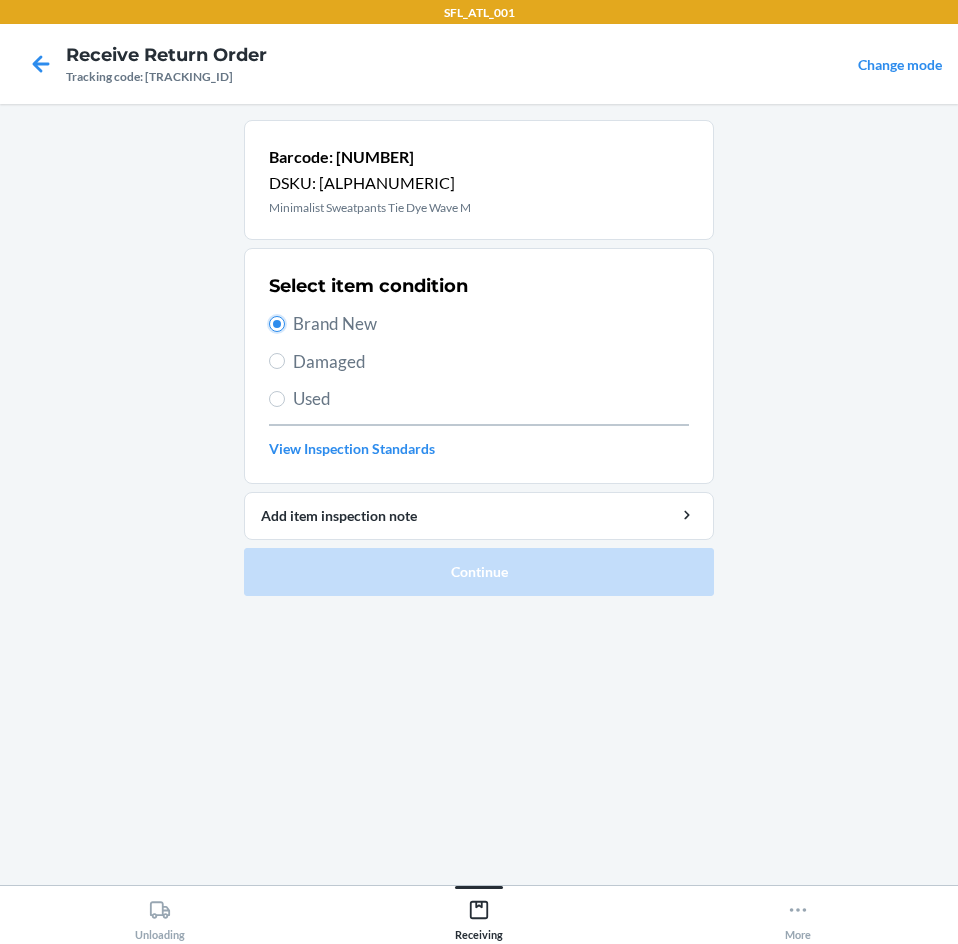 radio on "true" 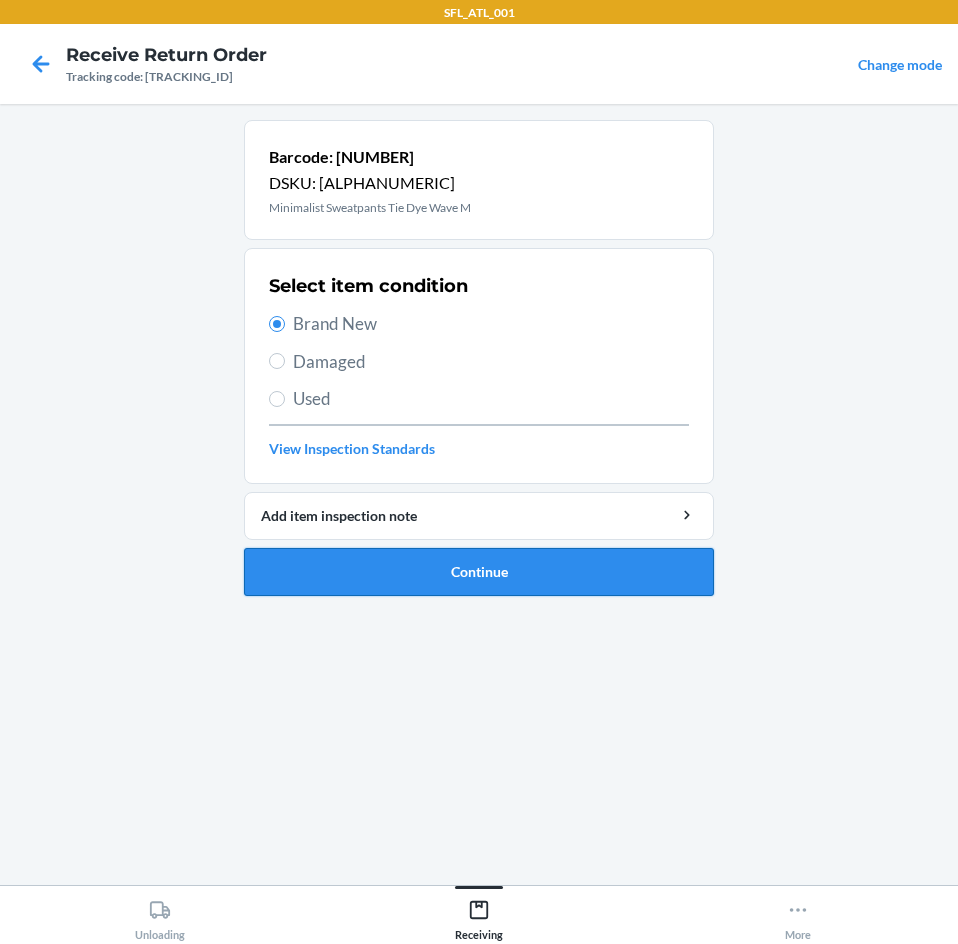 click on "Continue" at bounding box center [479, 572] 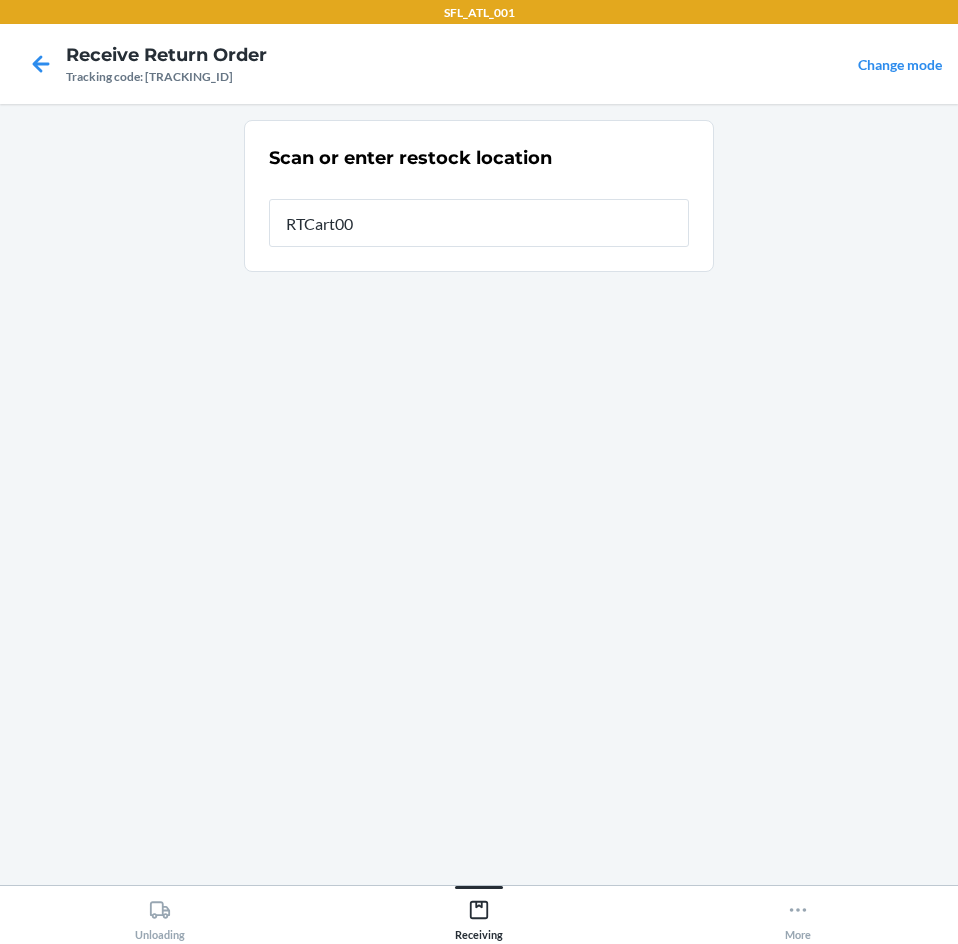 type on "RTCart003" 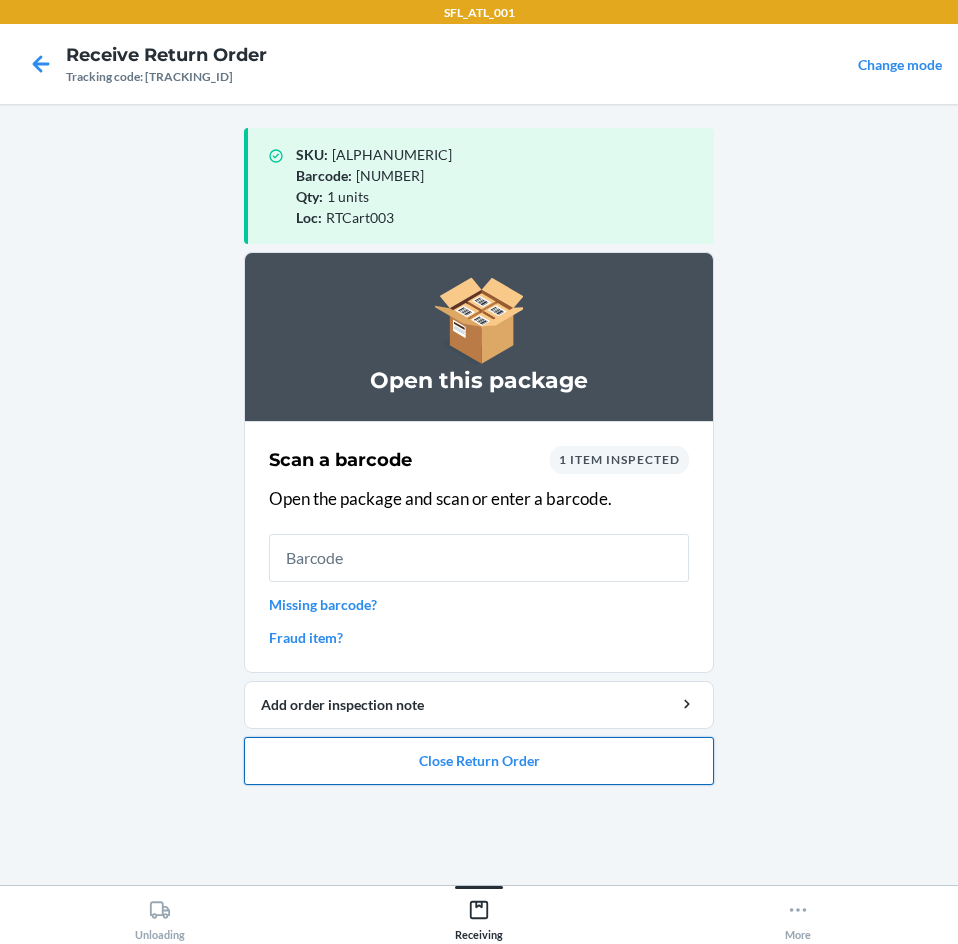click on "Close Return Order" at bounding box center [479, 761] 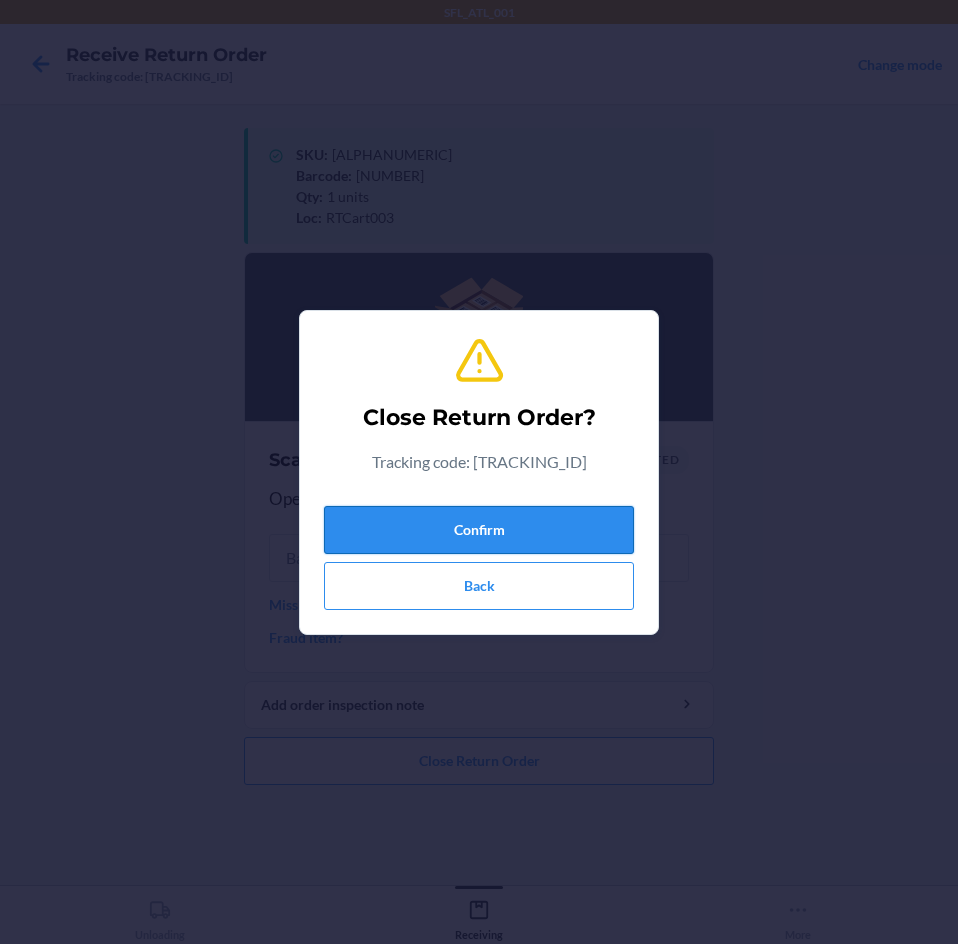 click on "Confirm" at bounding box center [479, 530] 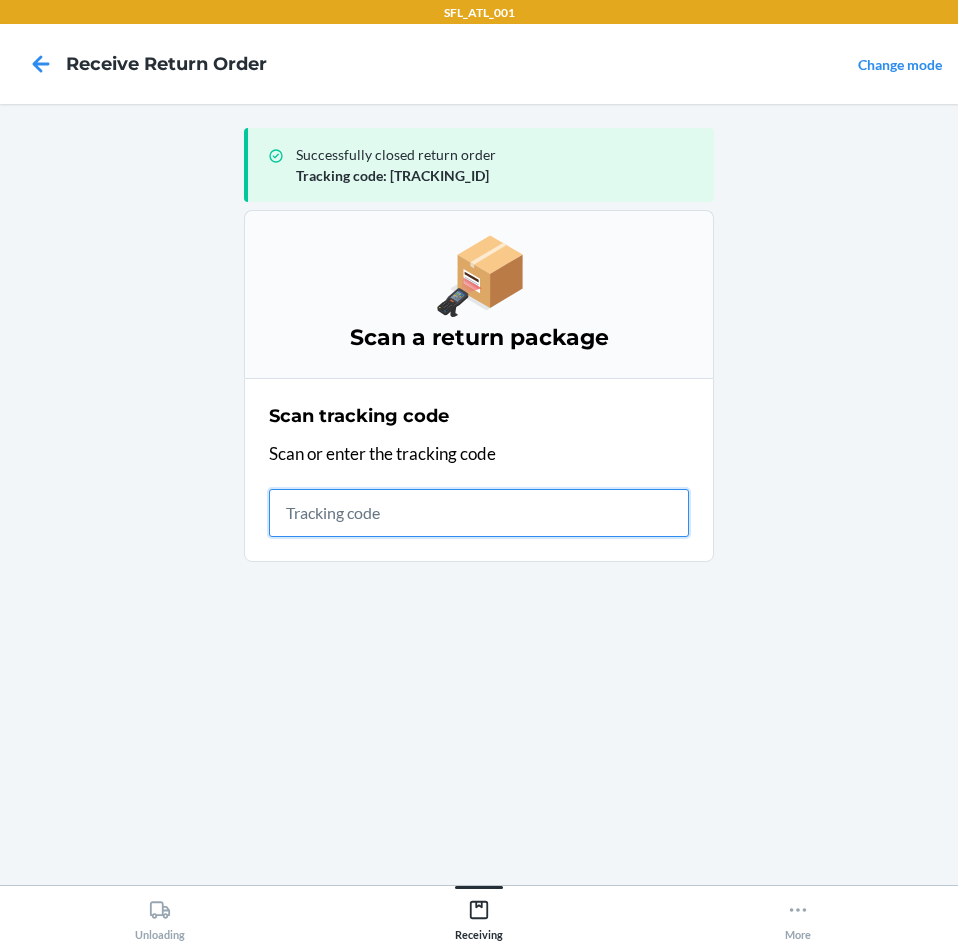 drag, startPoint x: 432, startPoint y: 516, endPoint x: 399, endPoint y: 519, distance: 33.13608 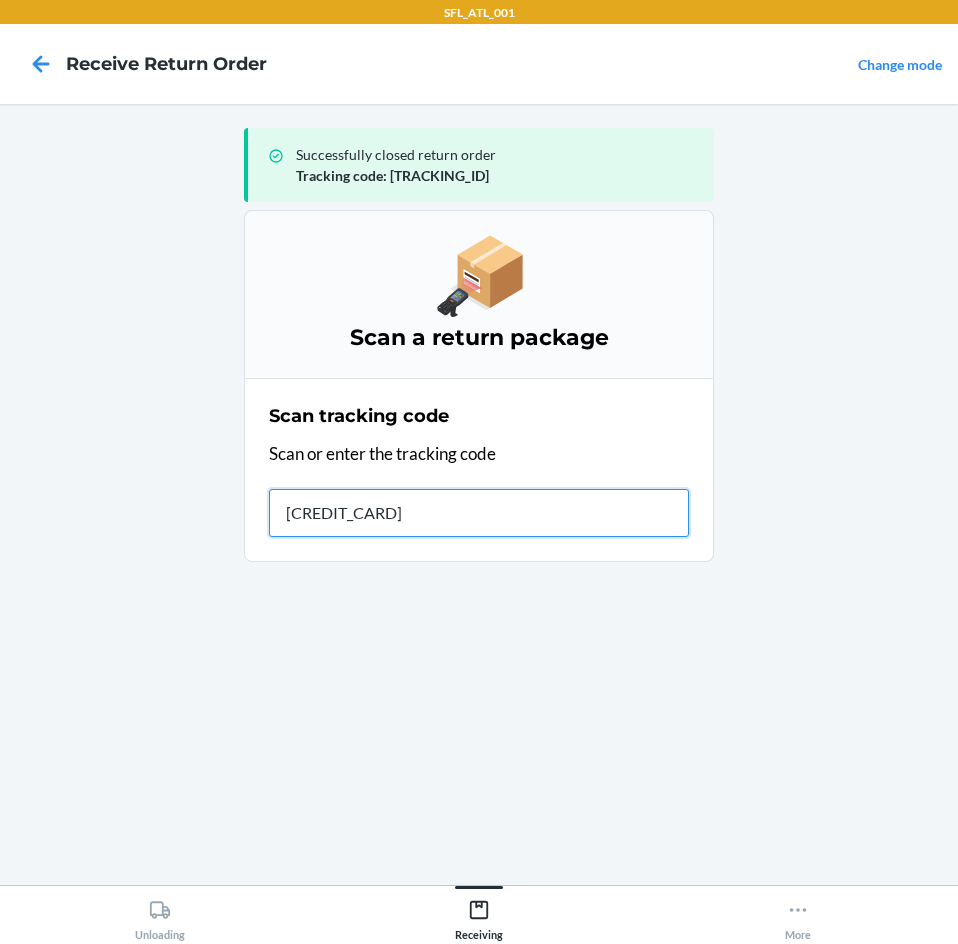 type on "[NUMBER]" 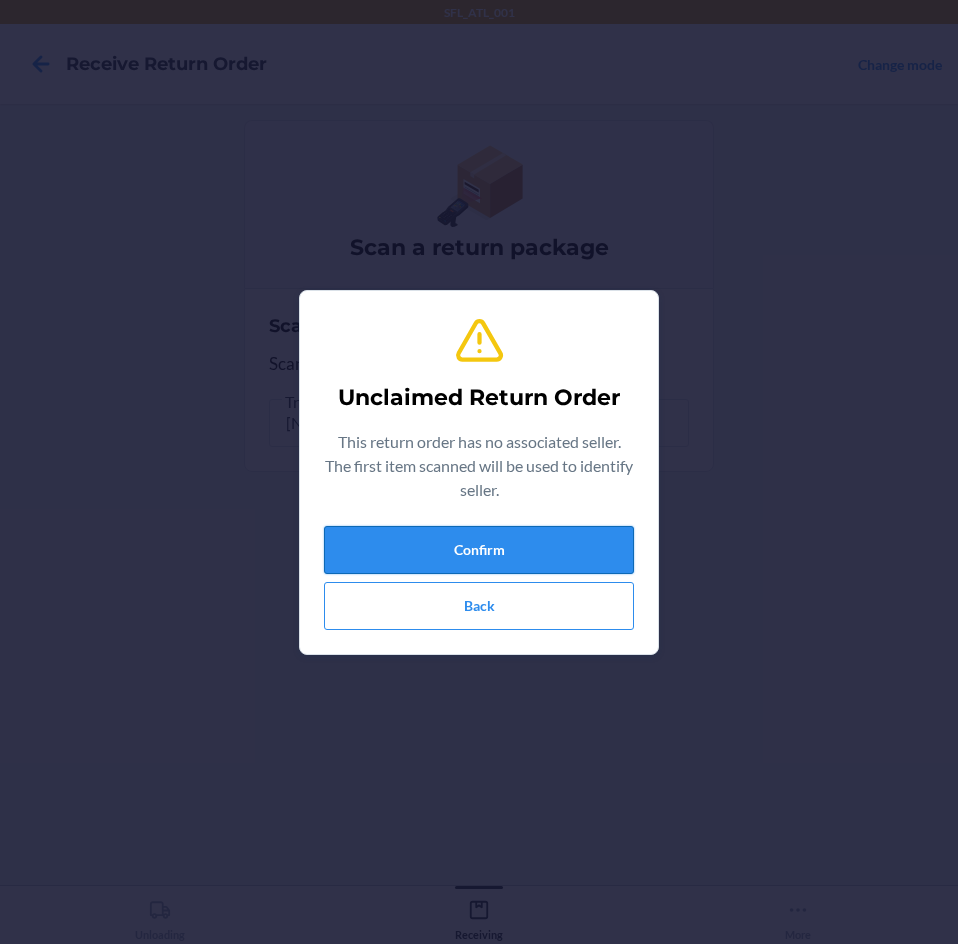 click on "Confirm" at bounding box center (479, 550) 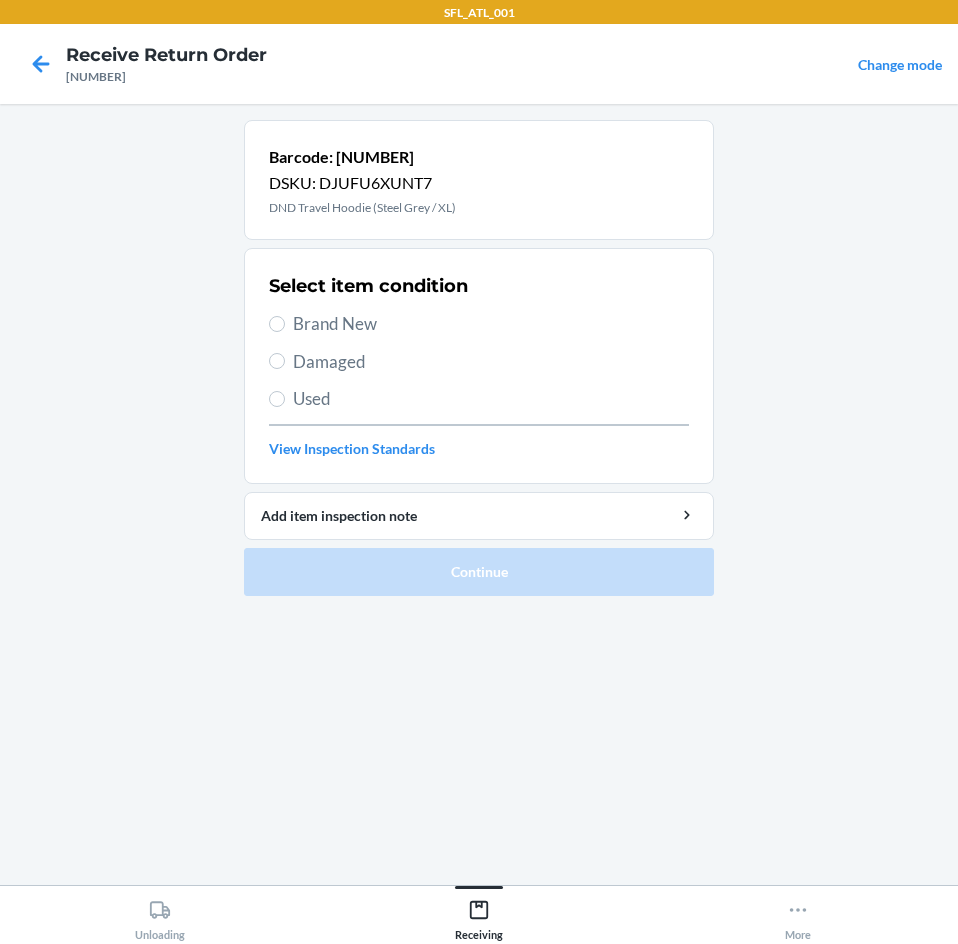 click on "Brand New" at bounding box center (491, 324) 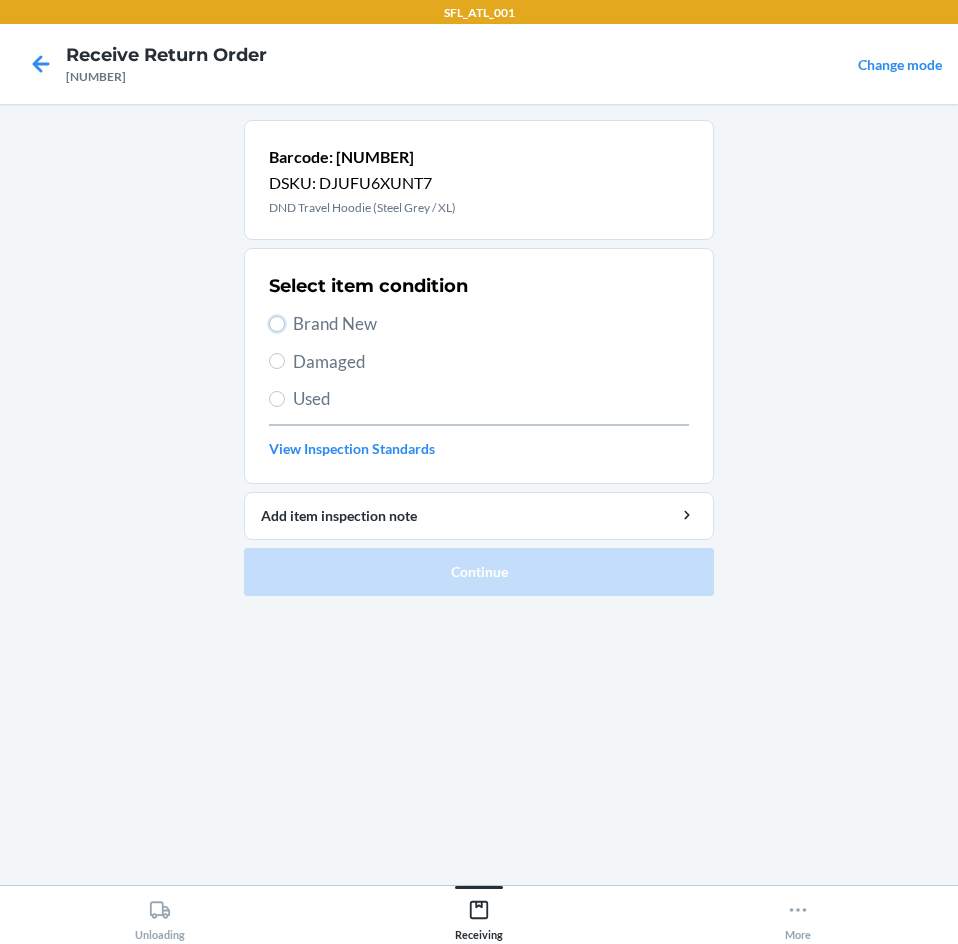 click on "Brand New" at bounding box center [277, 324] 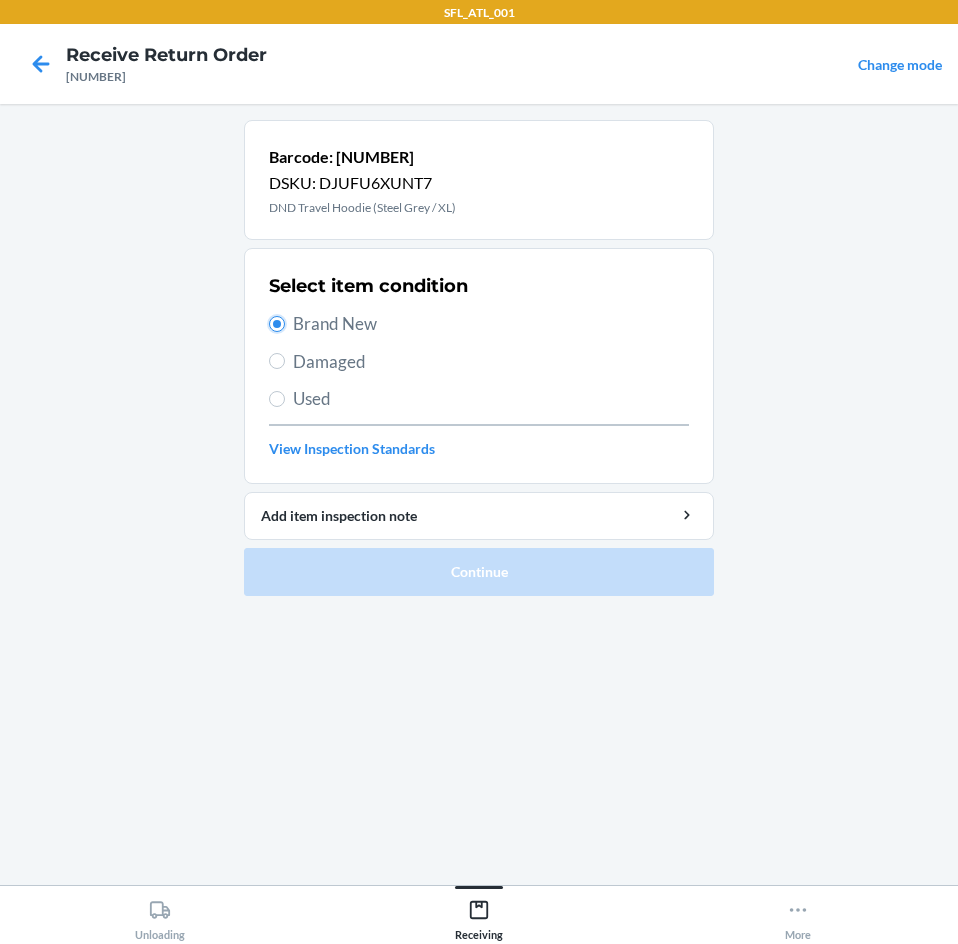 radio on "true" 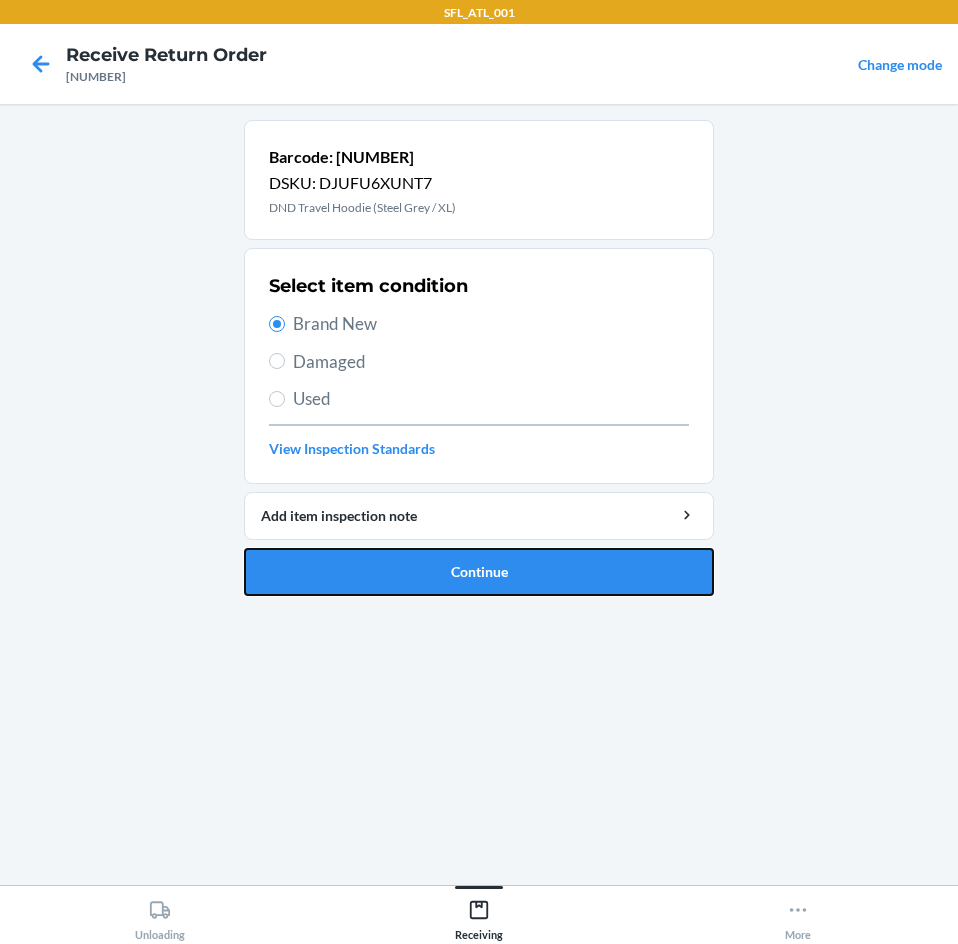click on "Continue" at bounding box center [479, 572] 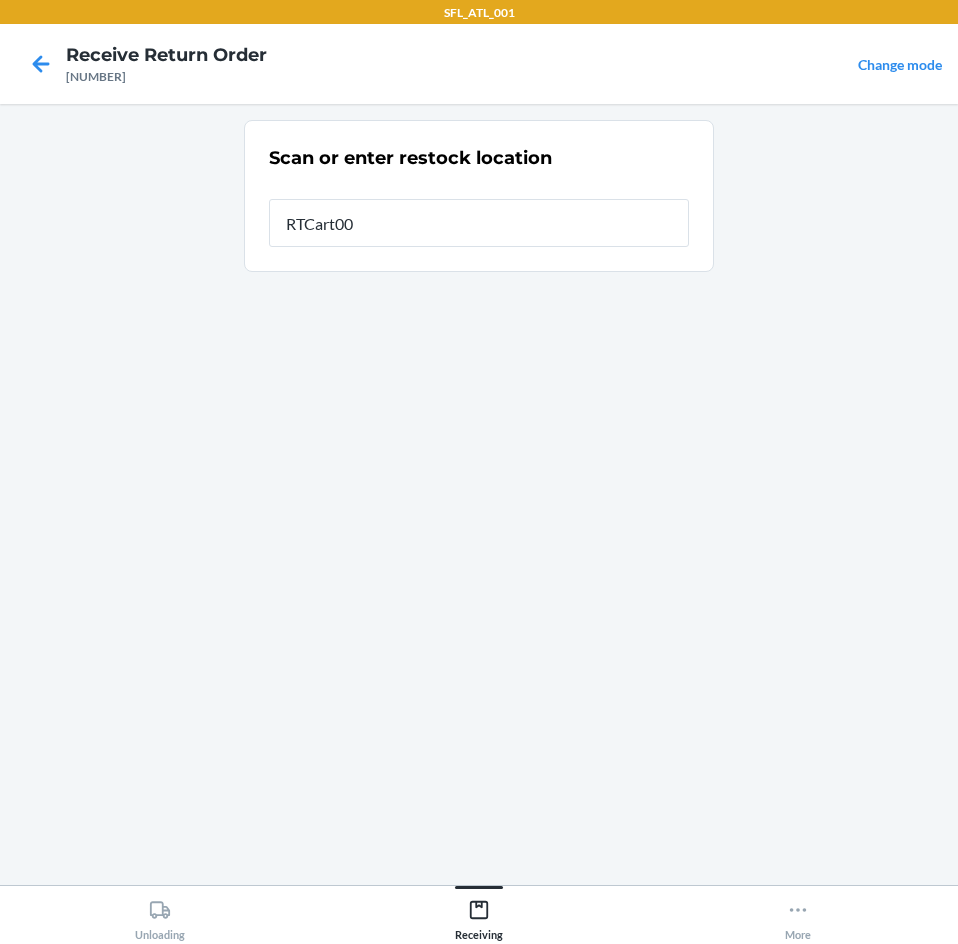 type on "RTCart003" 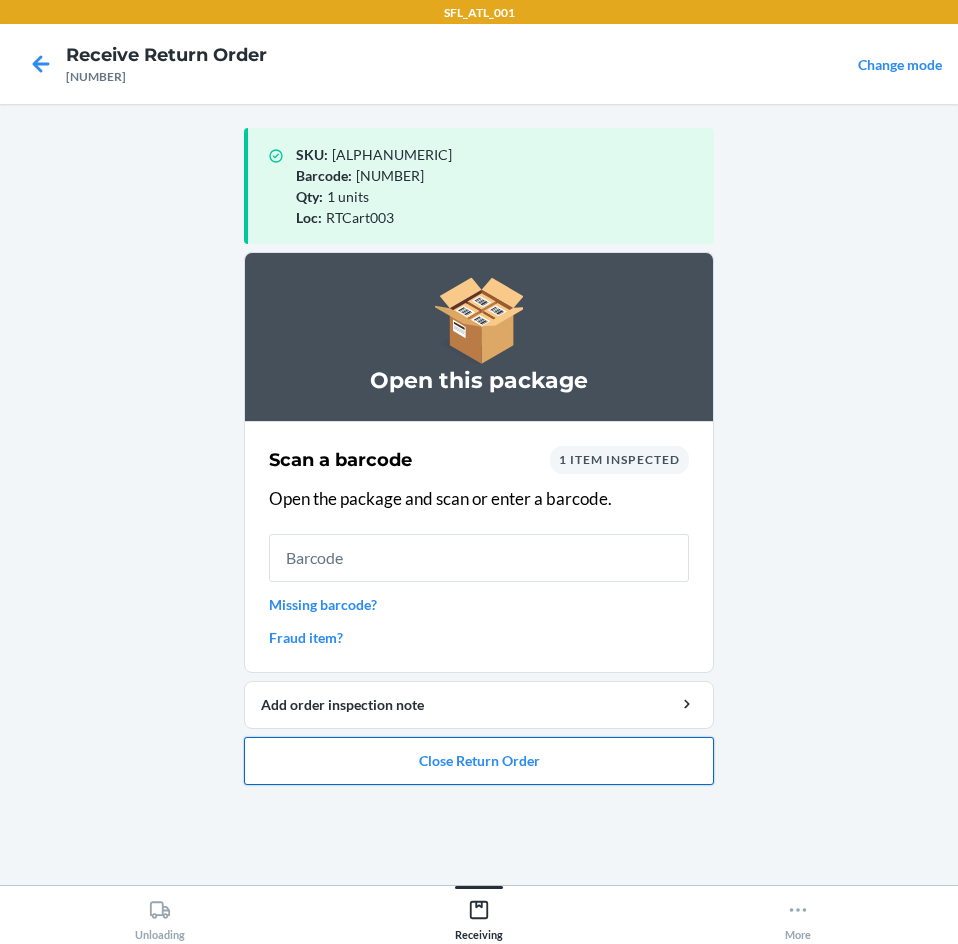 click on "Close Return Order" at bounding box center (479, 761) 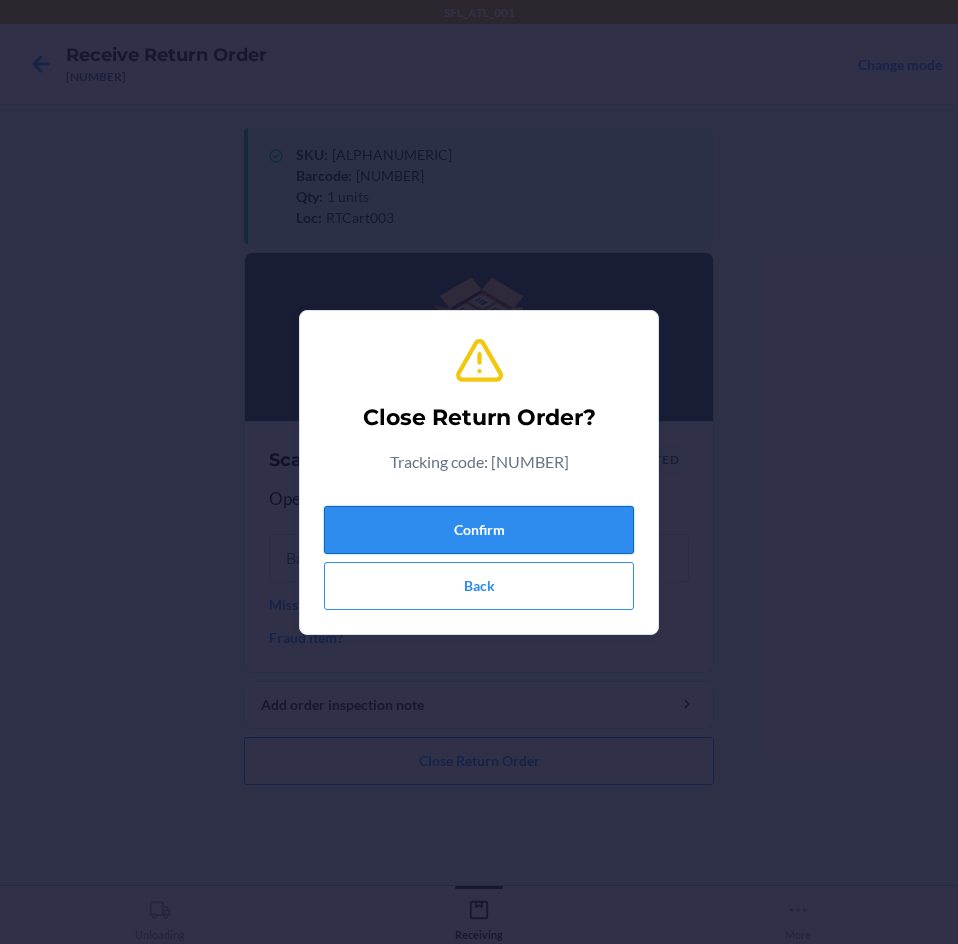 click on "Confirm" at bounding box center (479, 530) 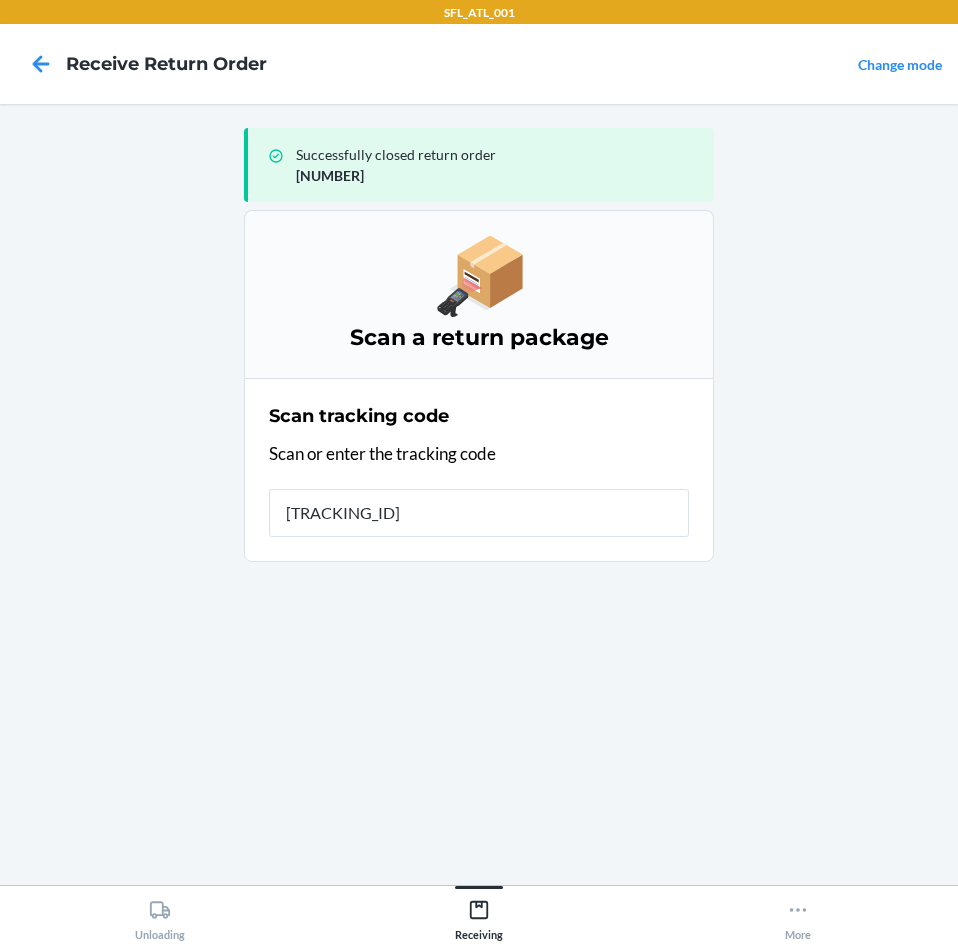 type on "[TRACKING_ID]" 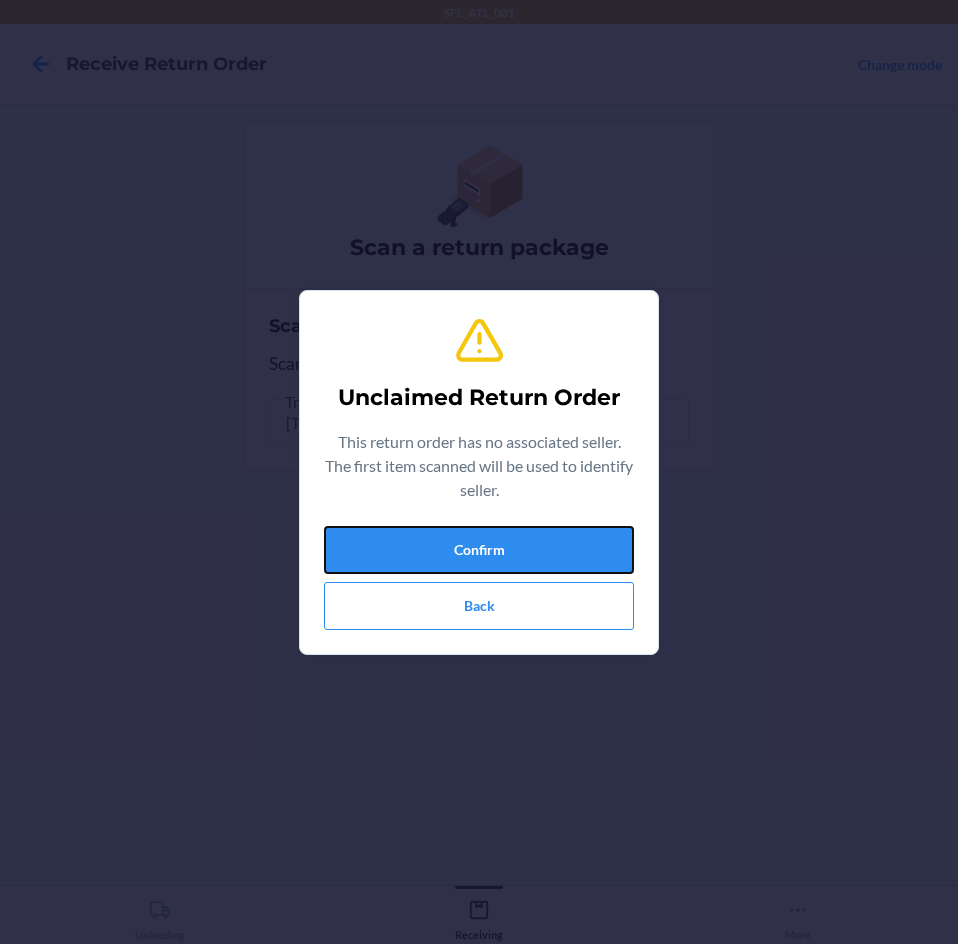 click on "Confirm" at bounding box center (479, 550) 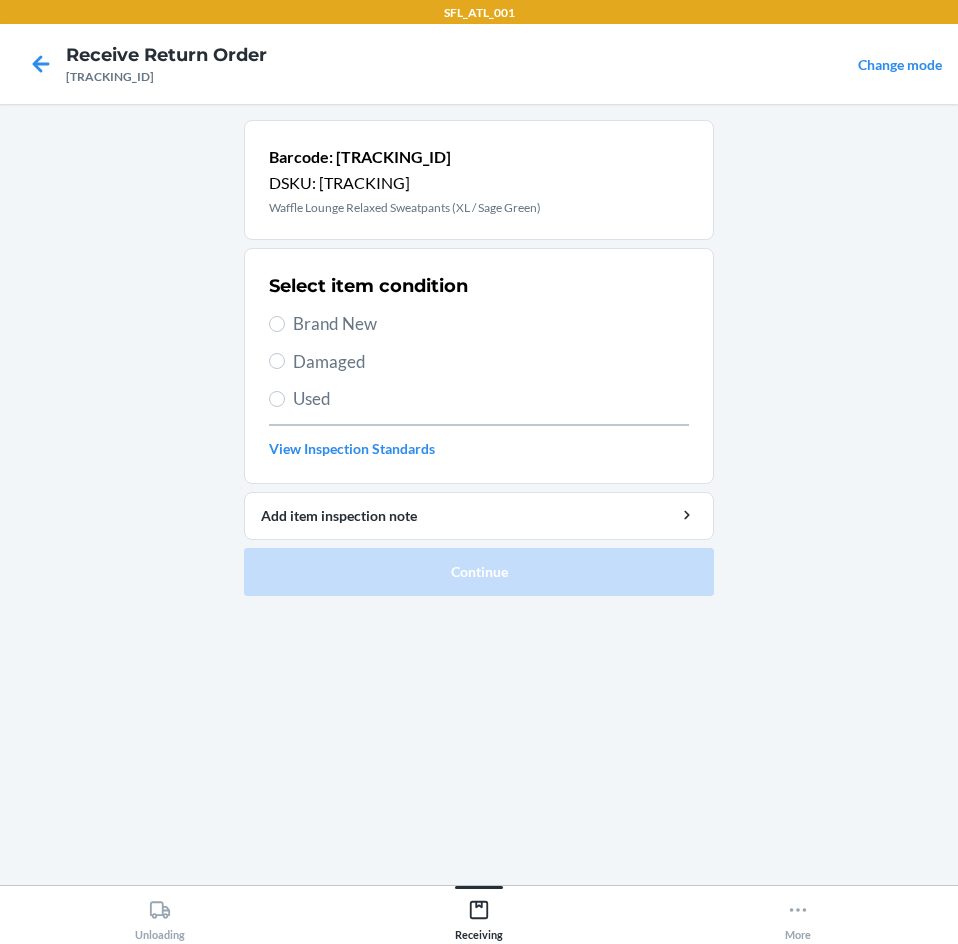 click on "Select item condition Brand New Damaged Used View Inspection Standards" at bounding box center (479, 366) 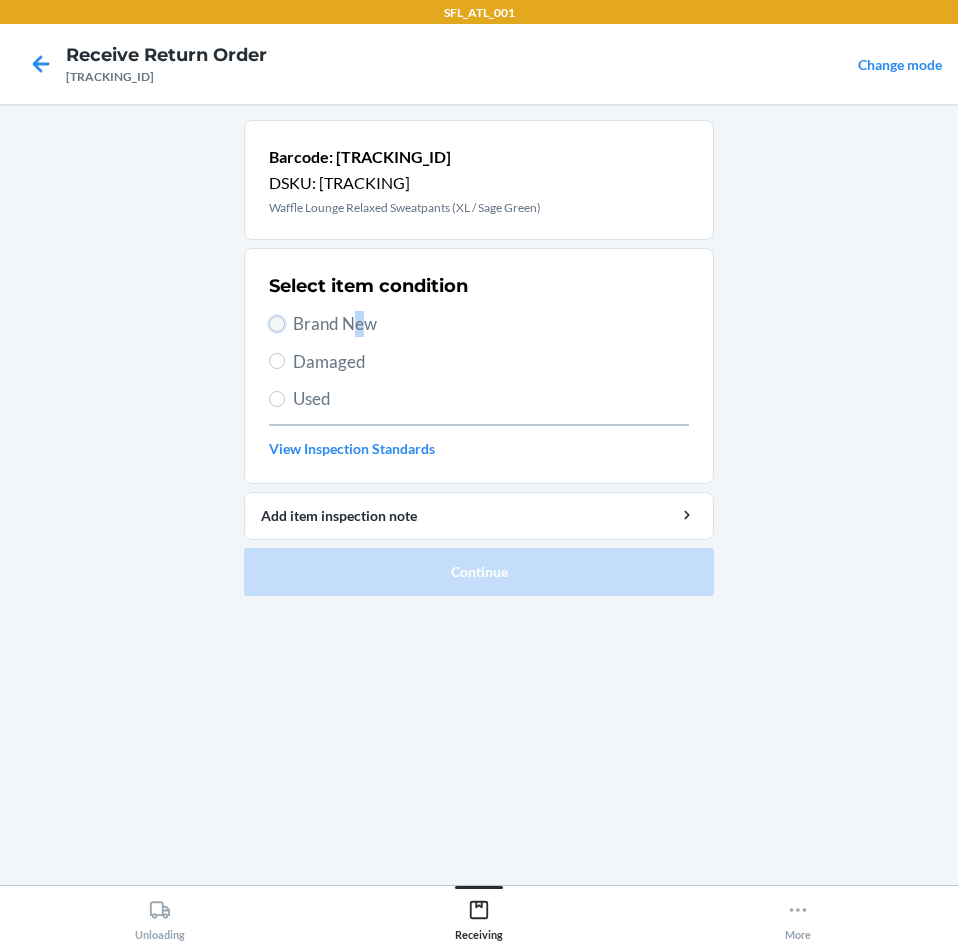 click on "Brand New" at bounding box center [277, 324] 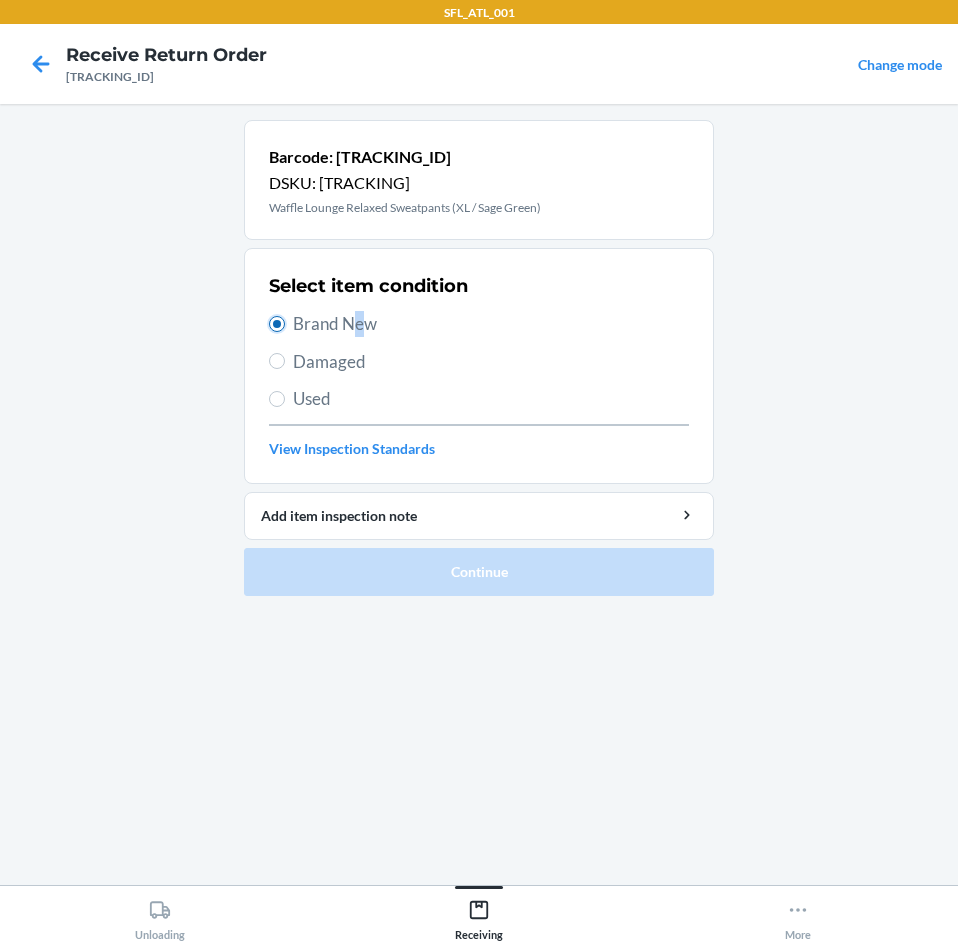 radio on "true" 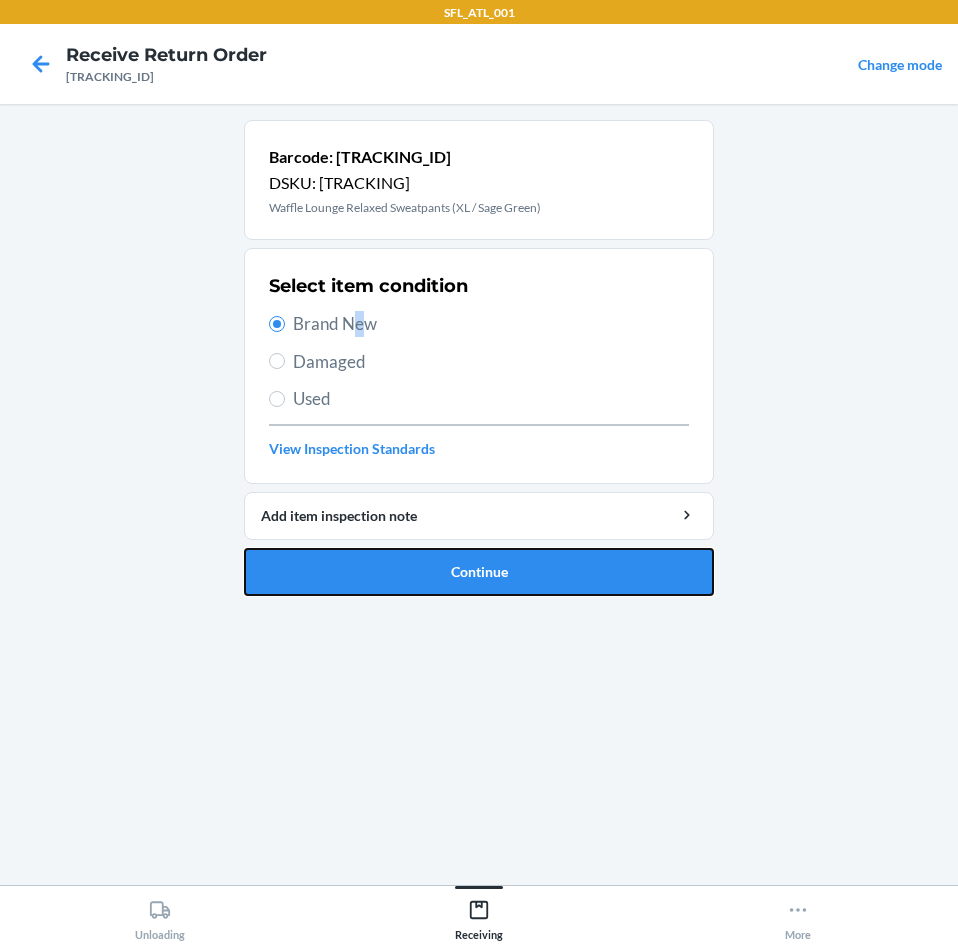 drag, startPoint x: 549, startPoint y: 569, endPoint x: 535, endPoint y: 559, distance: 17.20465 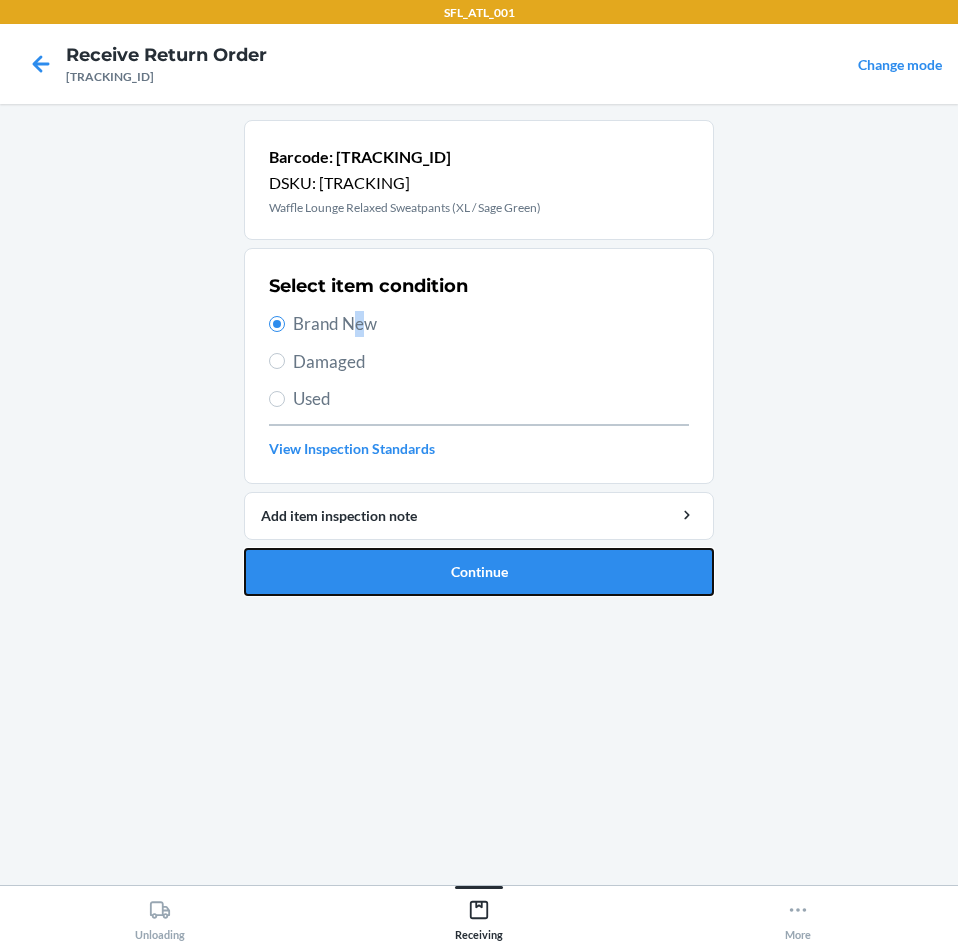 click on "Continue" at bounding box center [479, 572] 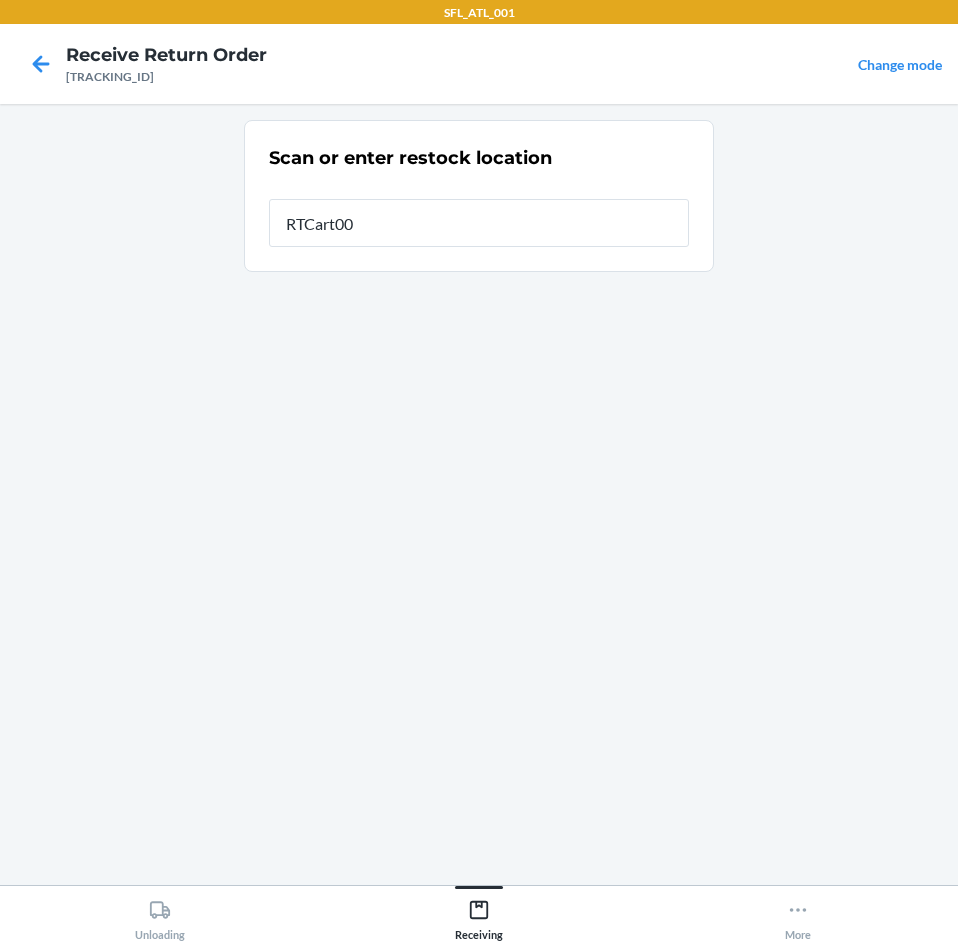 type on "RTCart003" 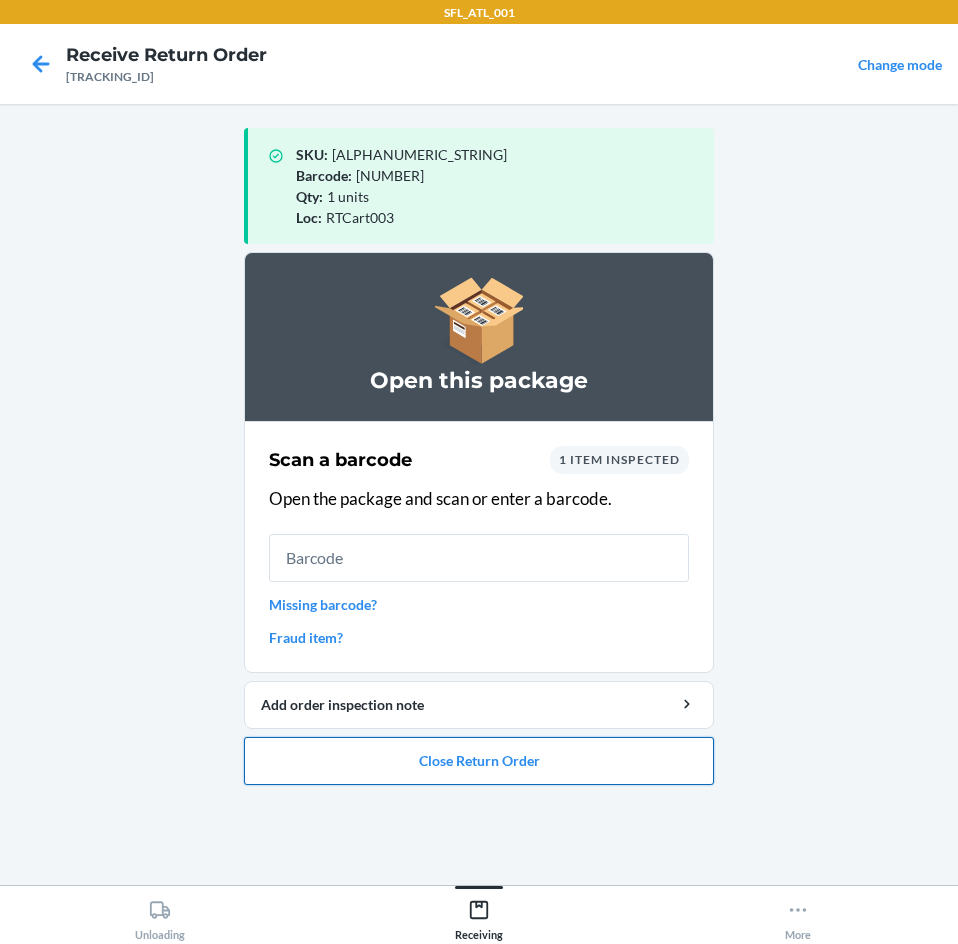 drag, startPoint x: 521, startPoint y: 760, endPoint x: 515, endPoint y: 751, distance: 10.816654 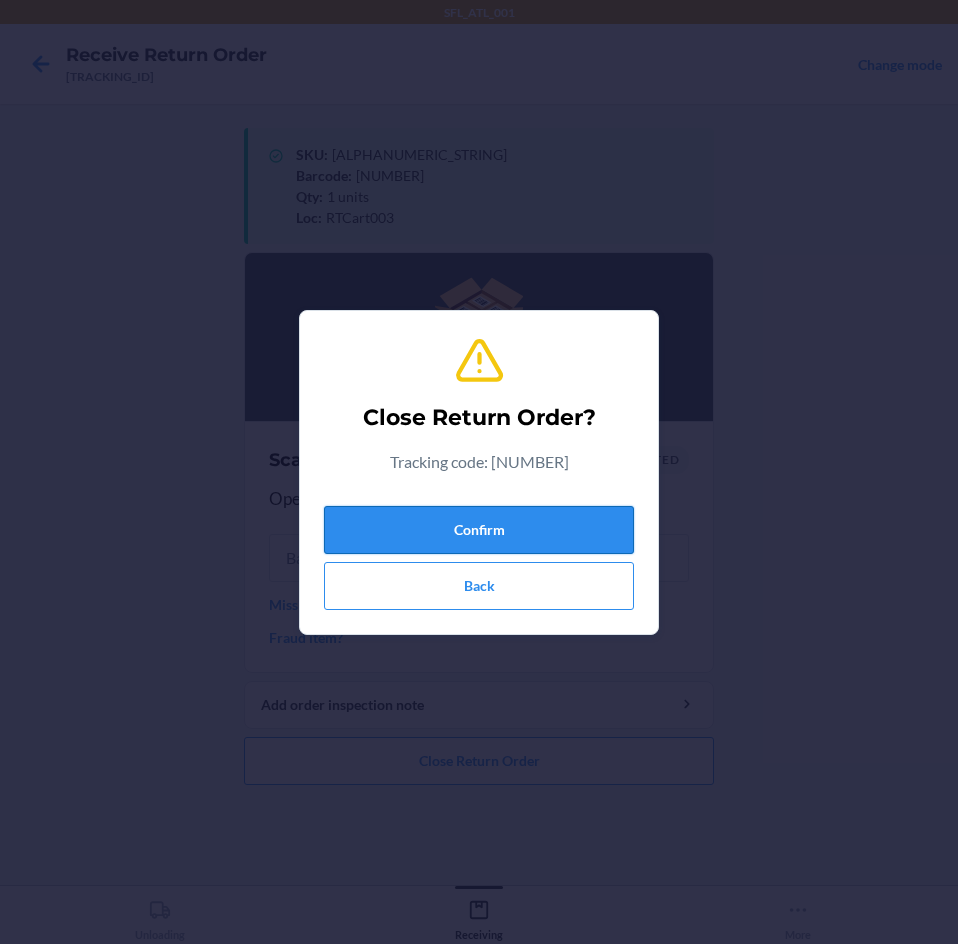 click on "Confirm" at bounding box center [479, 530] 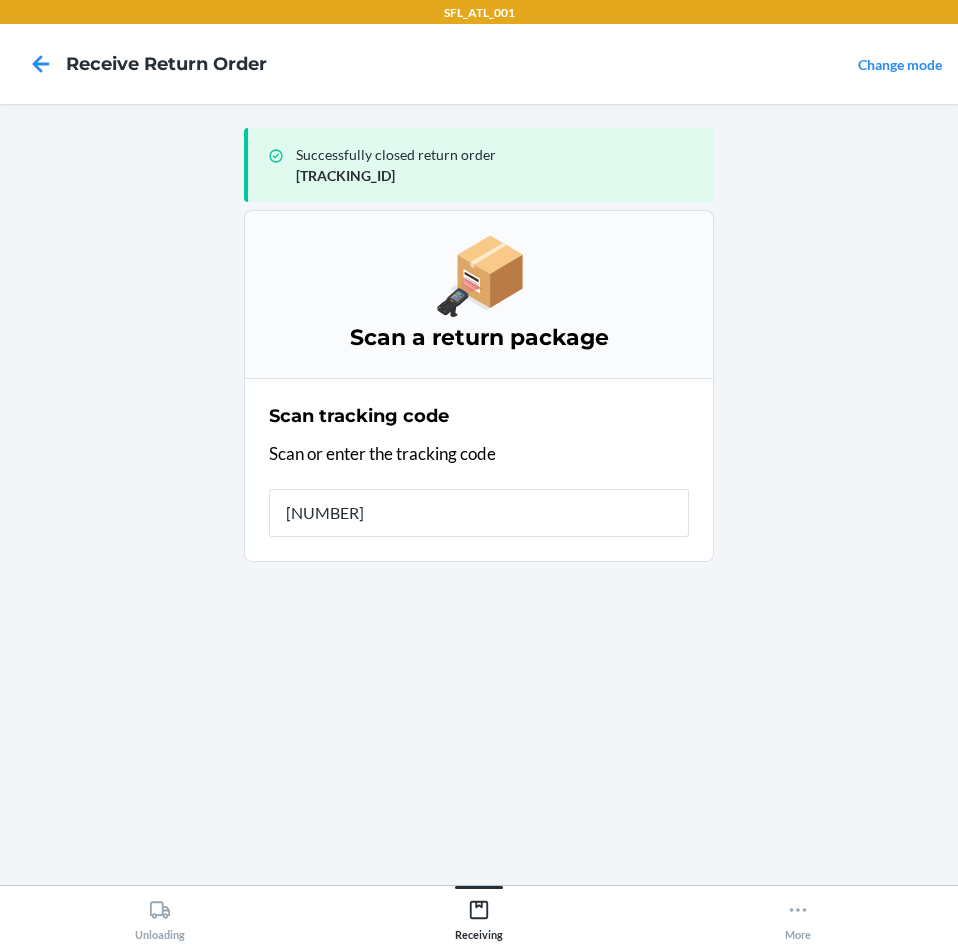 type on "[NUMBER]" 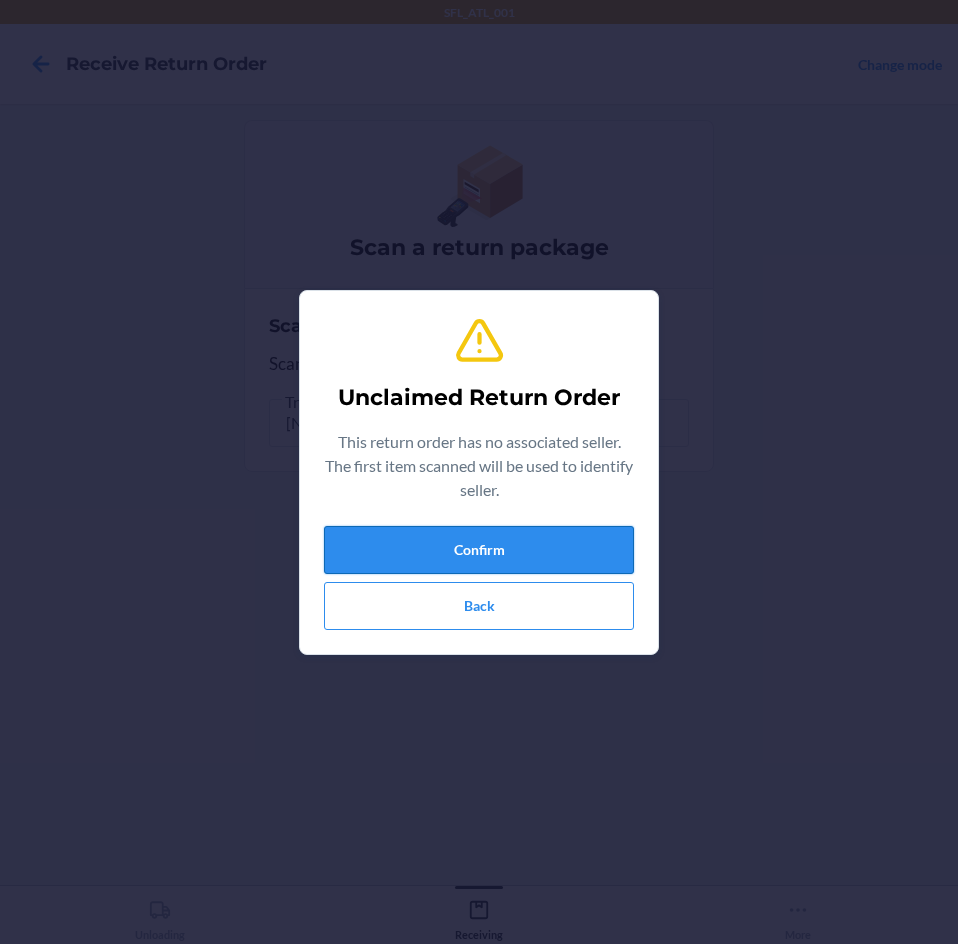click on "Confirm" at bounding box center [479, 550] 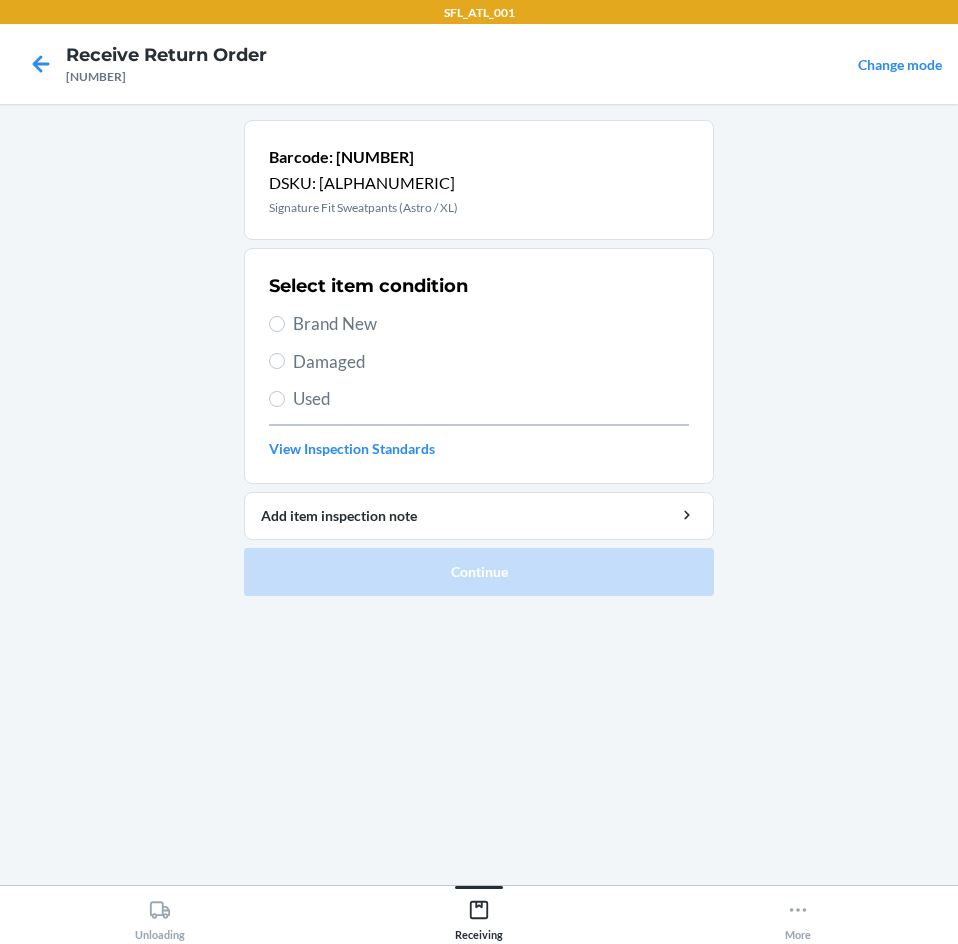 click on "Brand New" at bounding box center [491, 324] 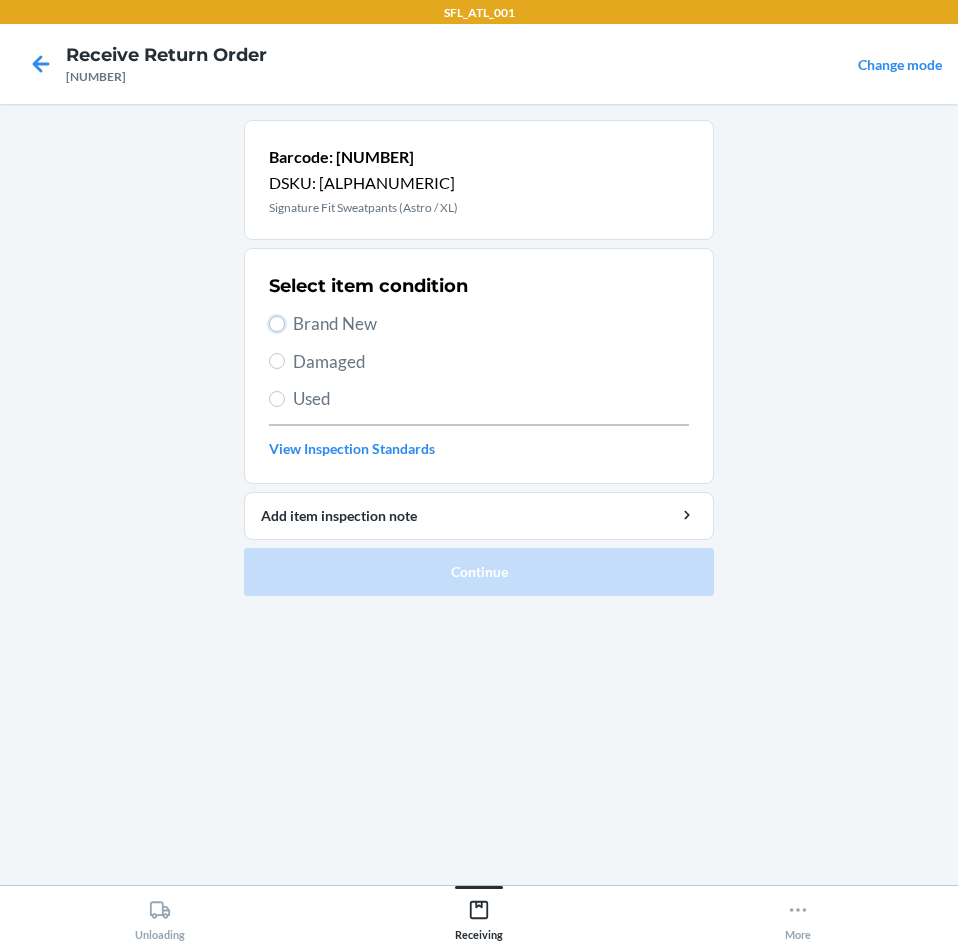 click on "Brand New" at bounding box center [277, 324] 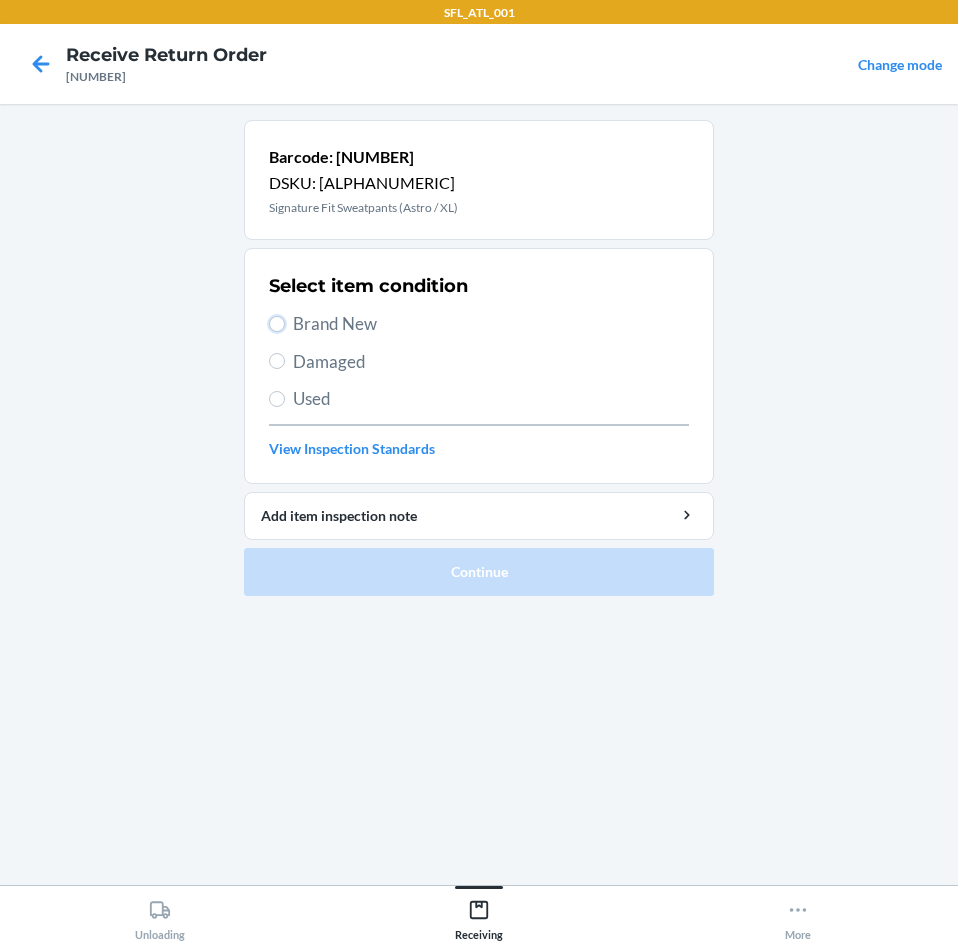 radio on "true" 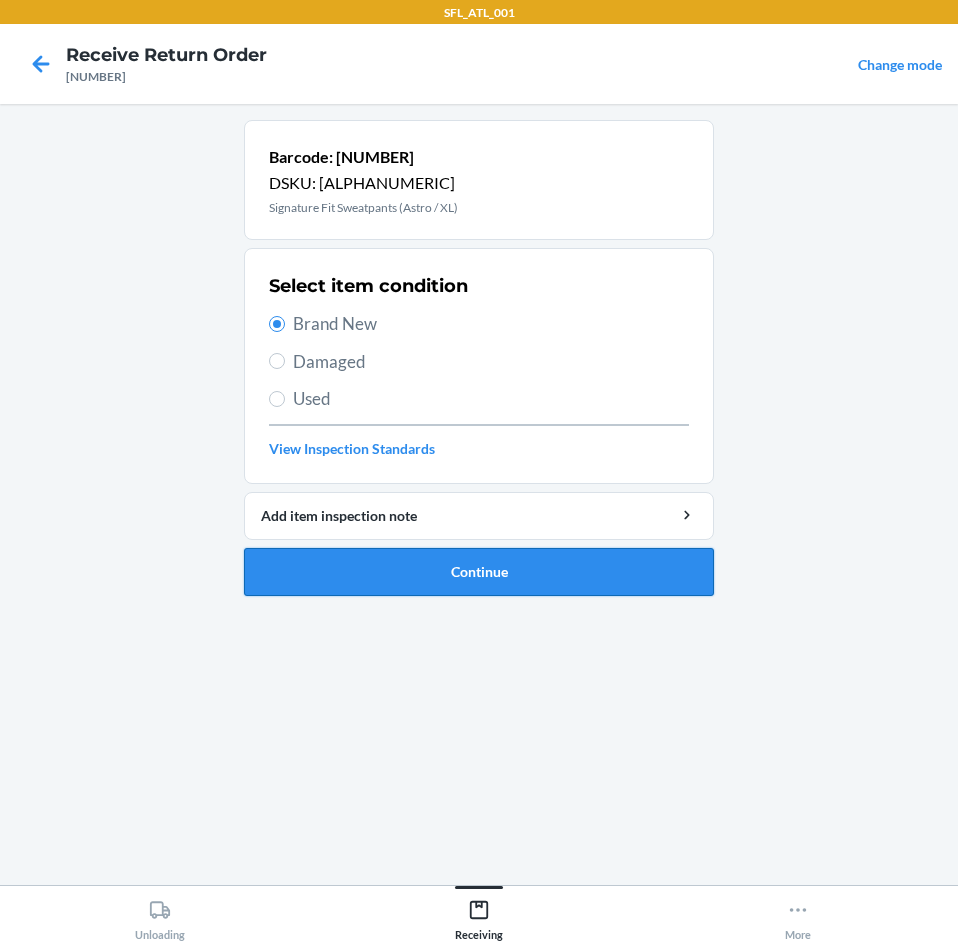 click on "Continue" at bounding box center (479, 572) 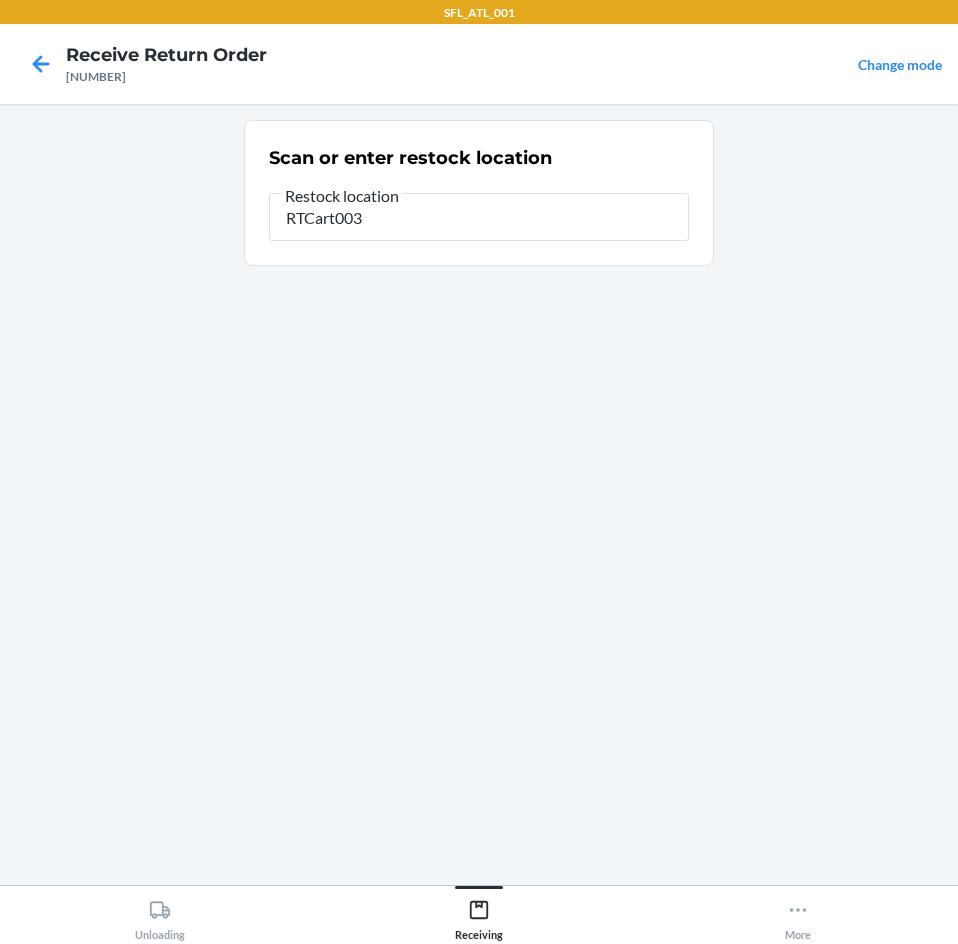 type on "RTCart003" 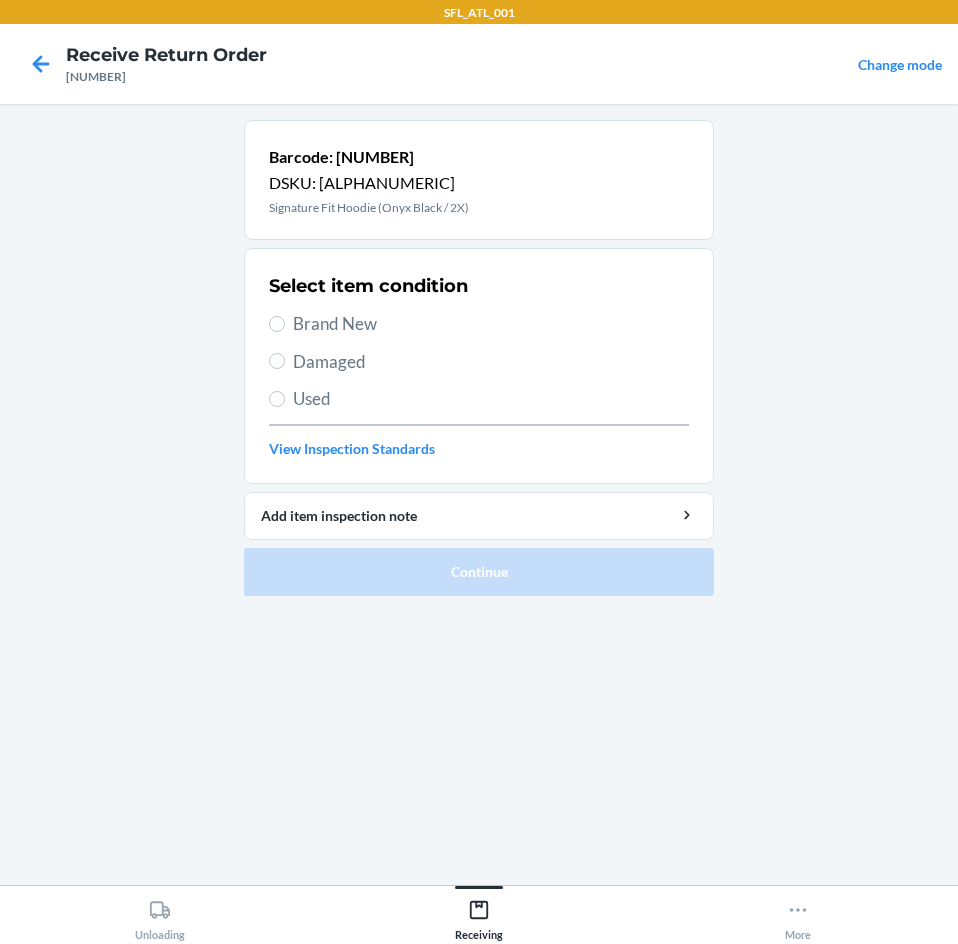 drag, startPoint x: 320, startPoint y: 312, endPoint x: 342, endPoint y: 332, distance: 29.732138 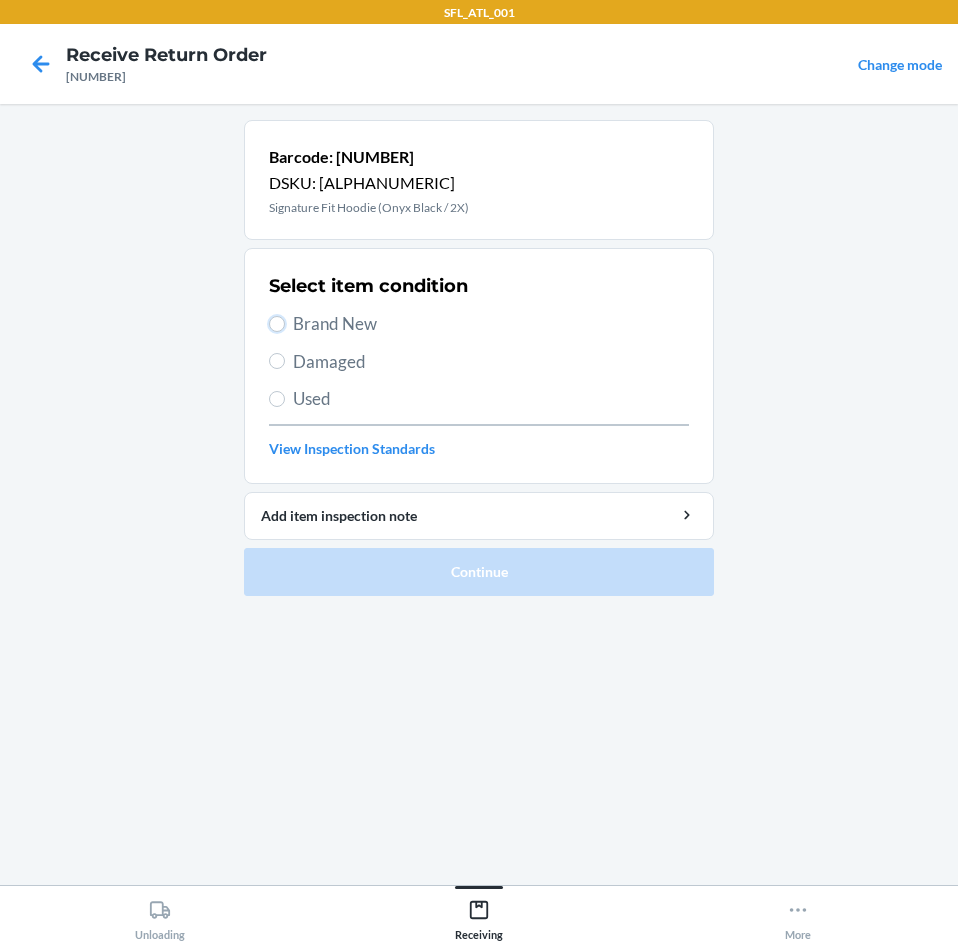 click on "Brand New" at bounding box center (277, 324) 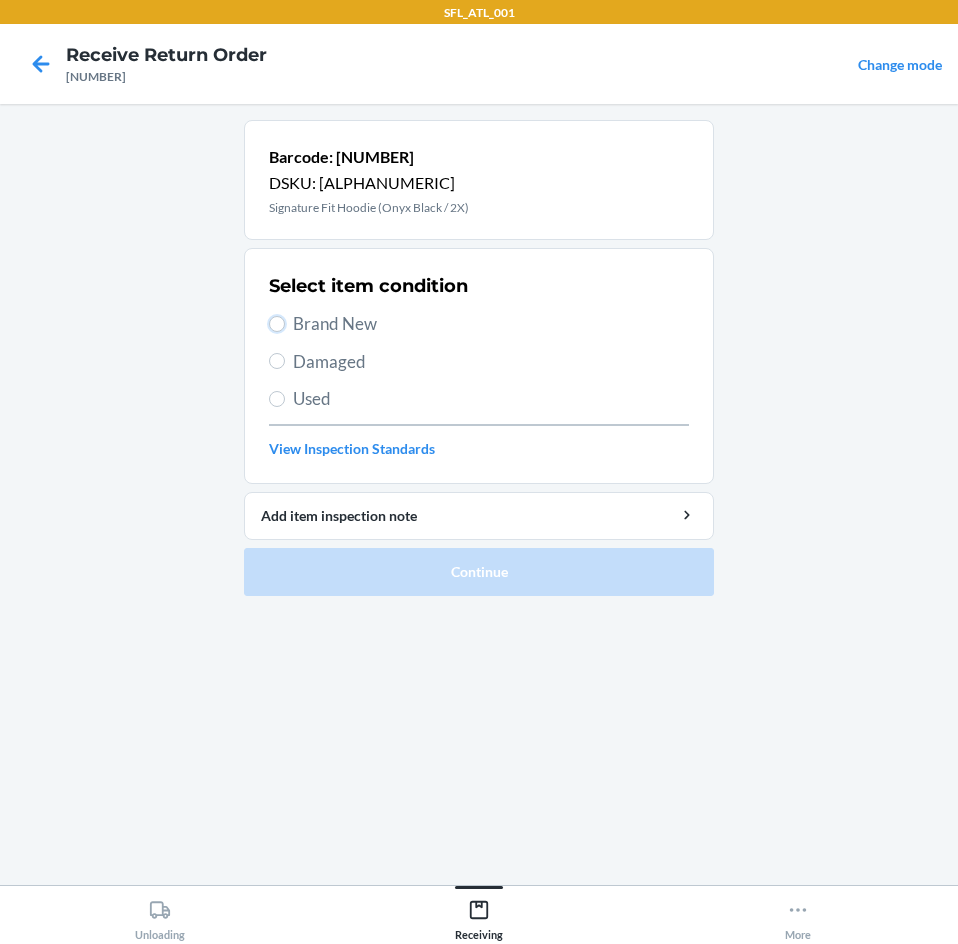 radio on "true" 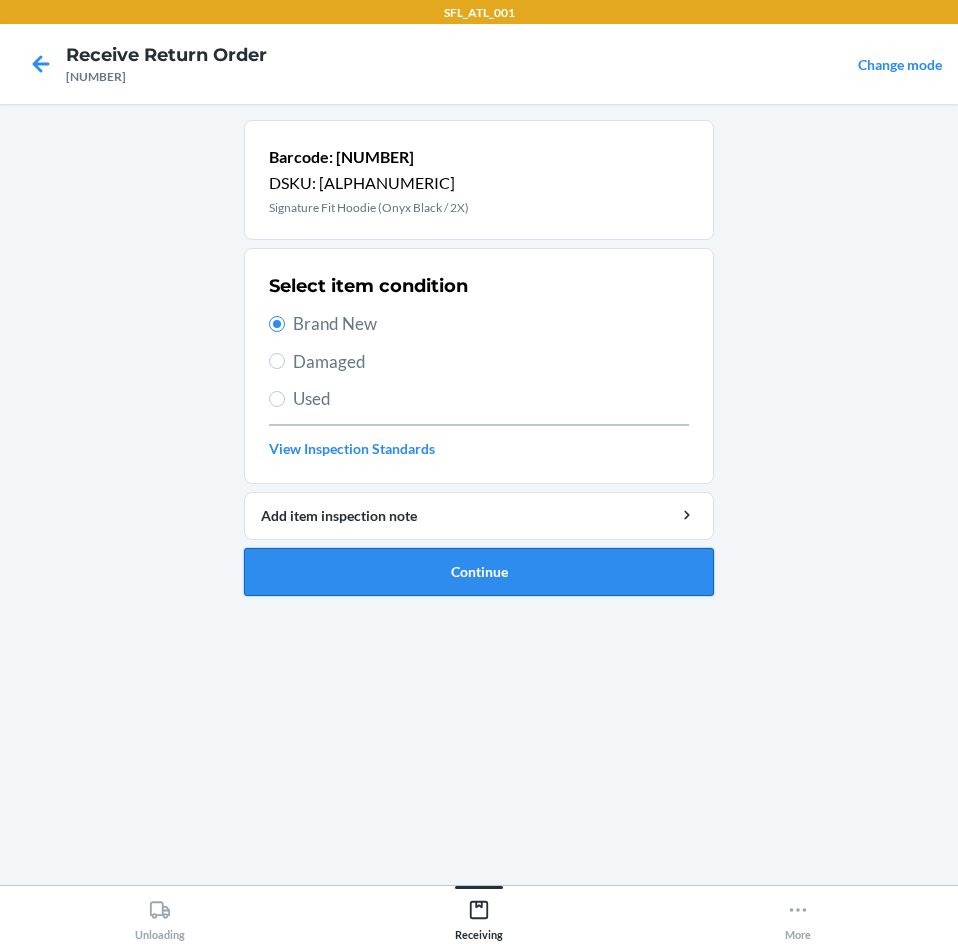 click on "Continue" at bounding box center [479, 572] 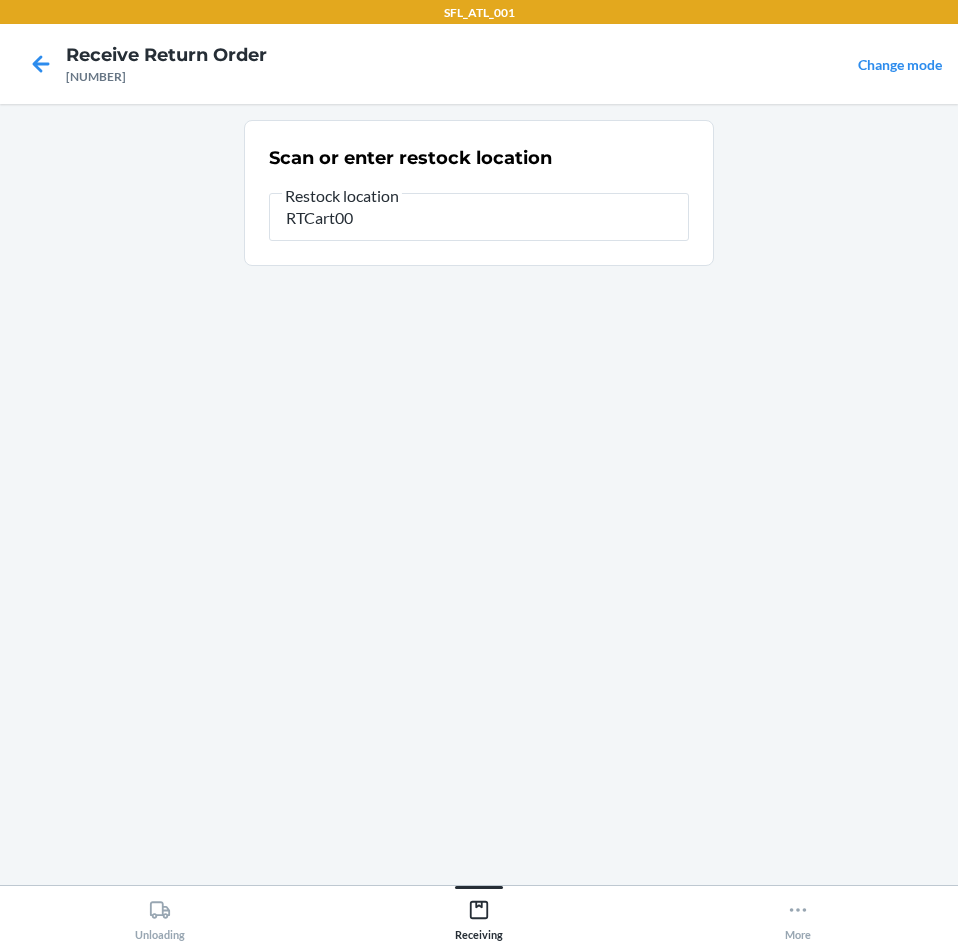 type on "RTCart003" 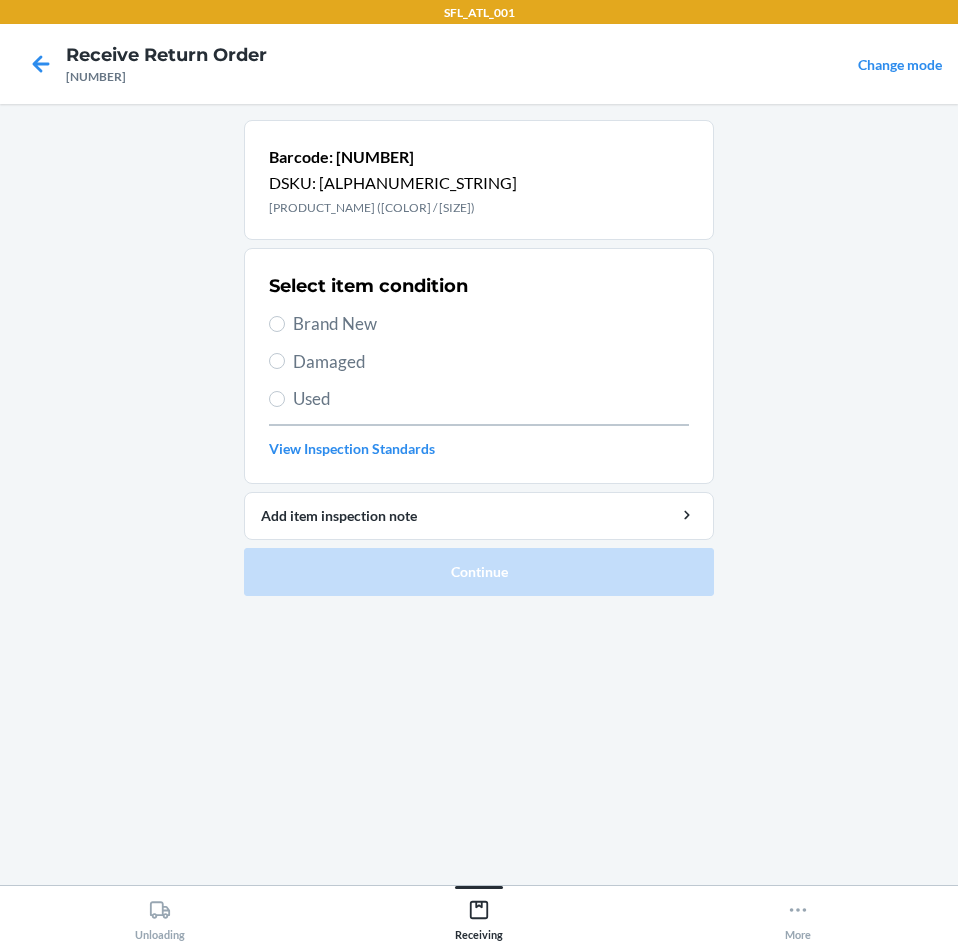 click on "Brand New" at bounding box center [491, 324] 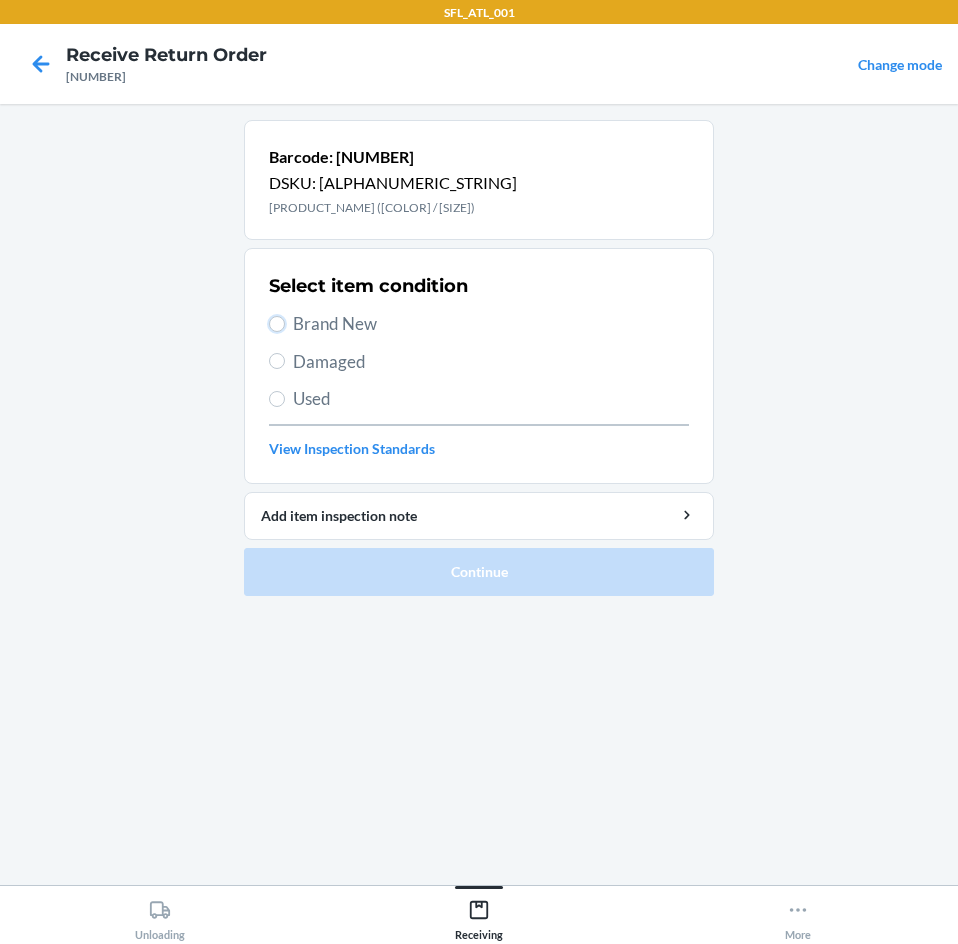click on "Brand New" at bounding box center [277, 324] 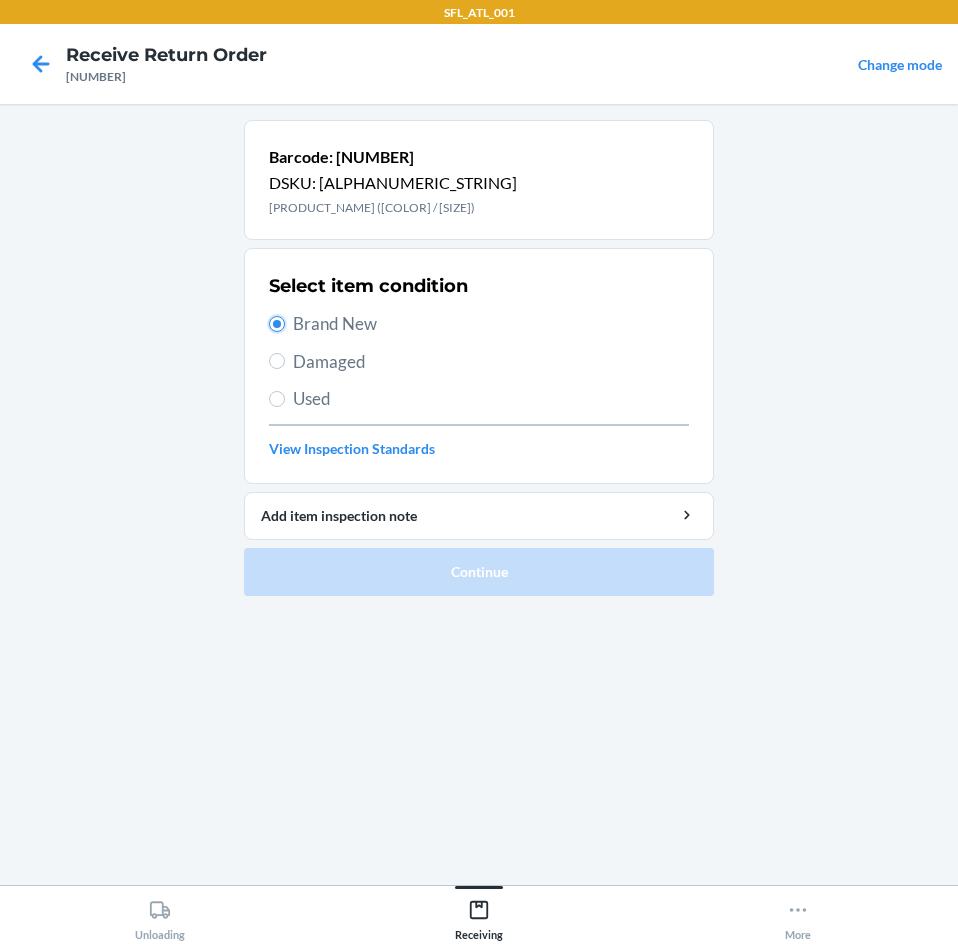 radio on "true" 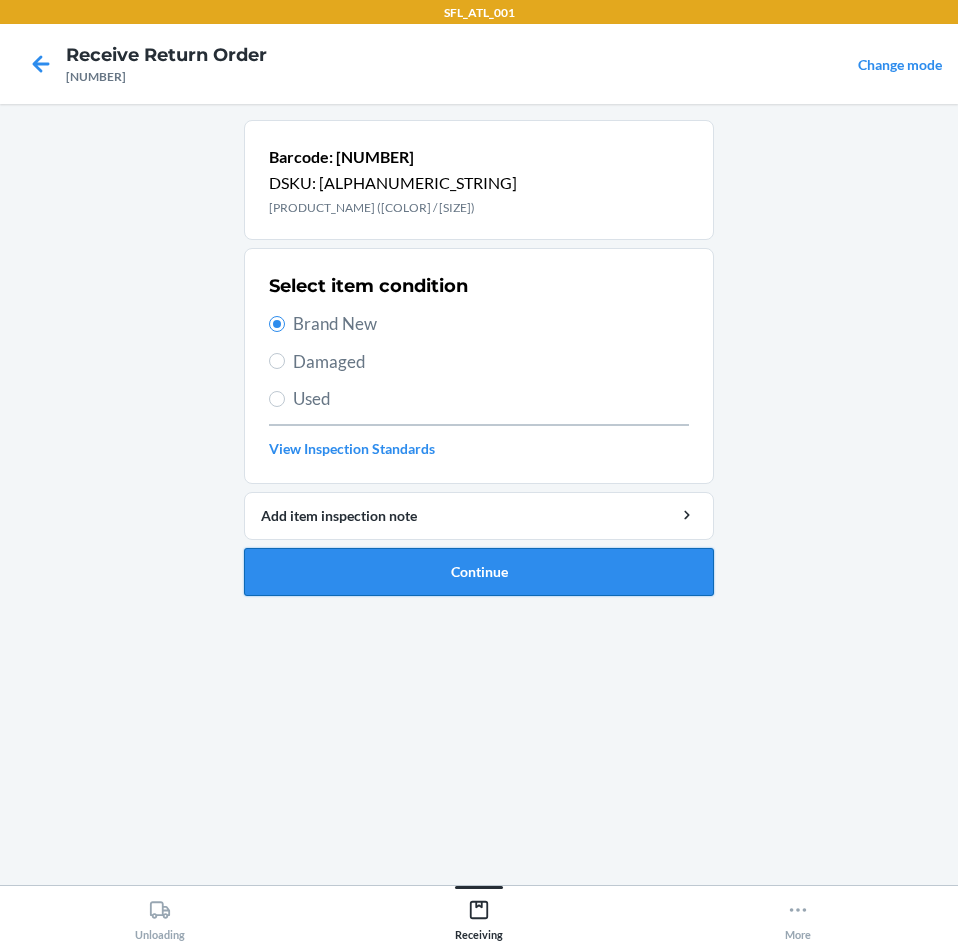 click on "Continue" at bounding box center (479, 572) 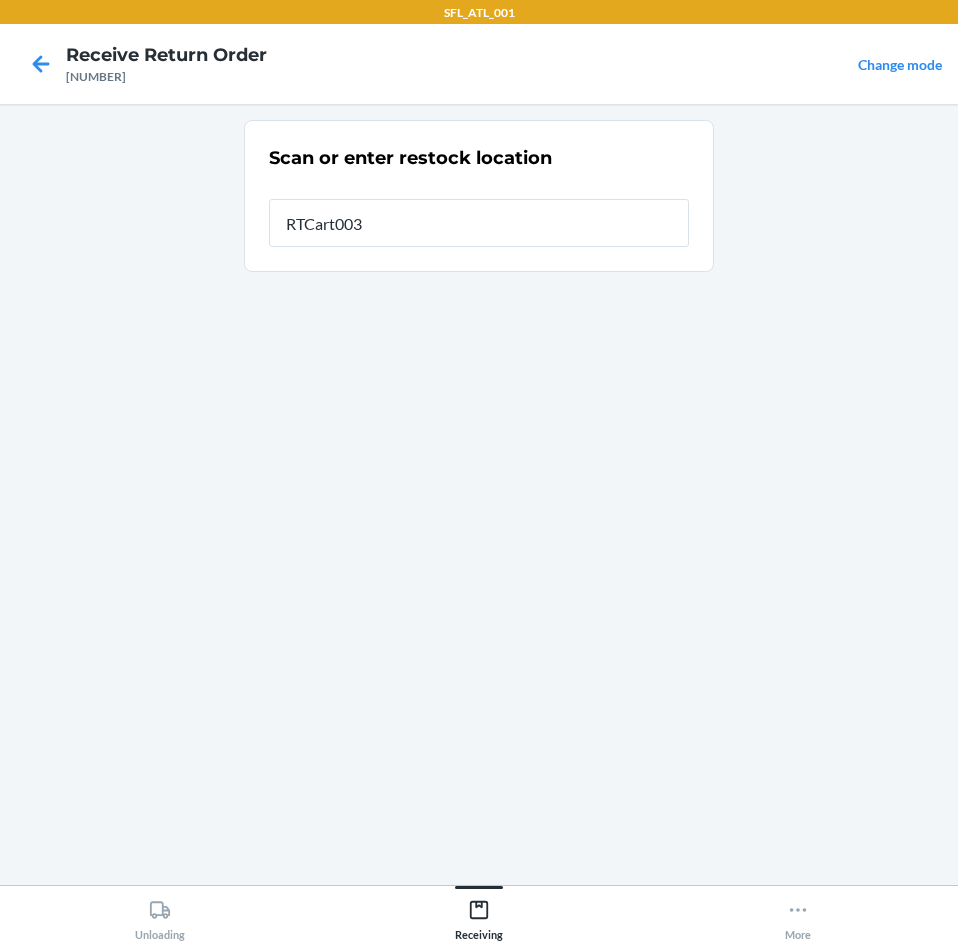 type on "RTCart003" 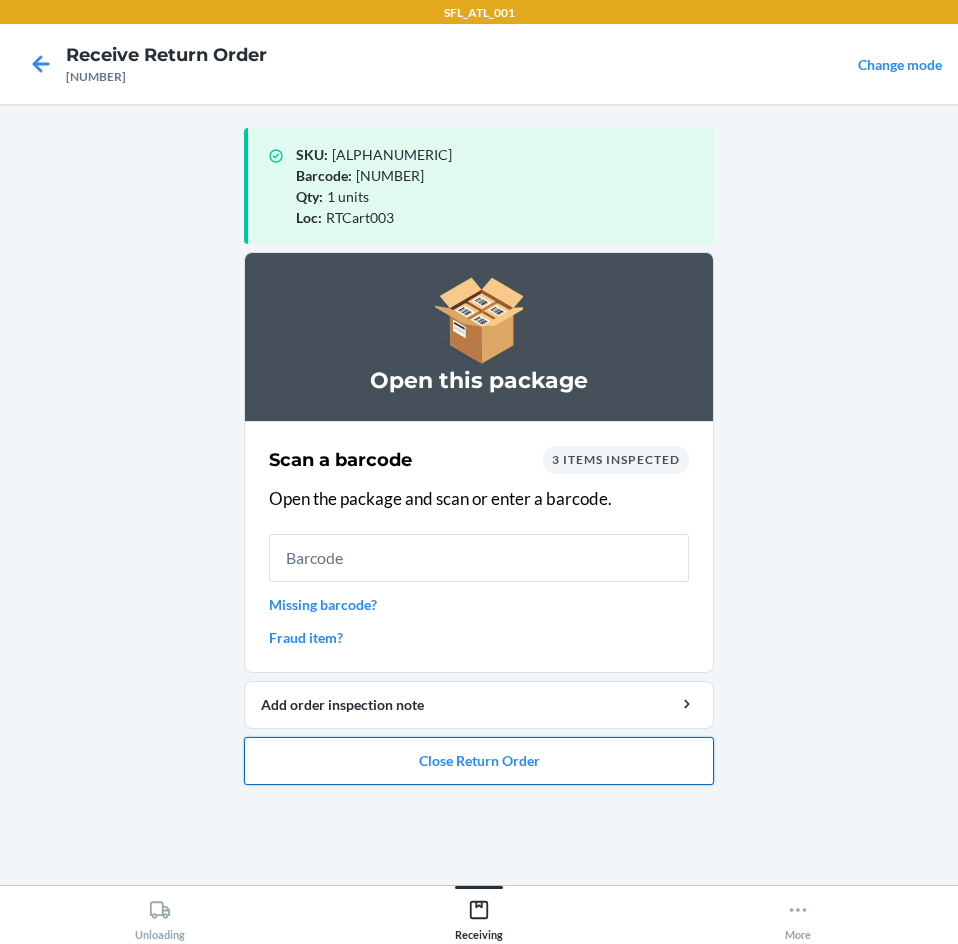 click on "Close Return Order" at bounding box center (479, 761) 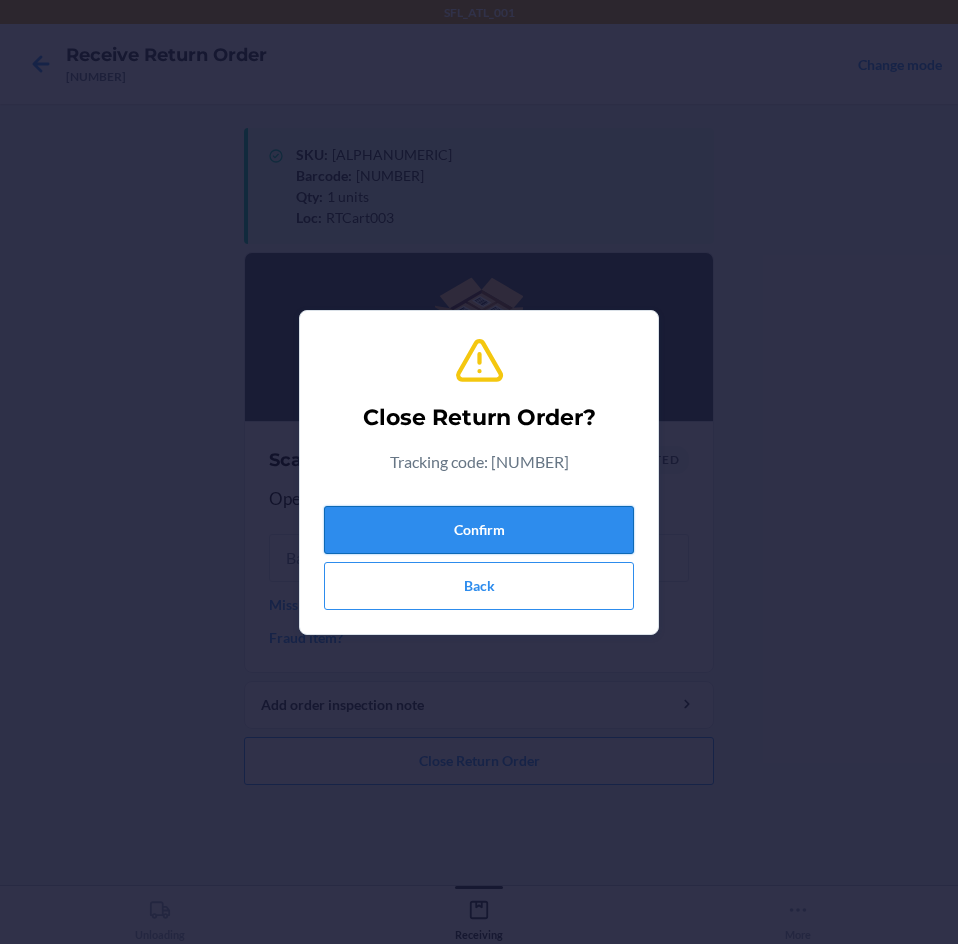 click on "Confirm" at bounding box center [479, 530] 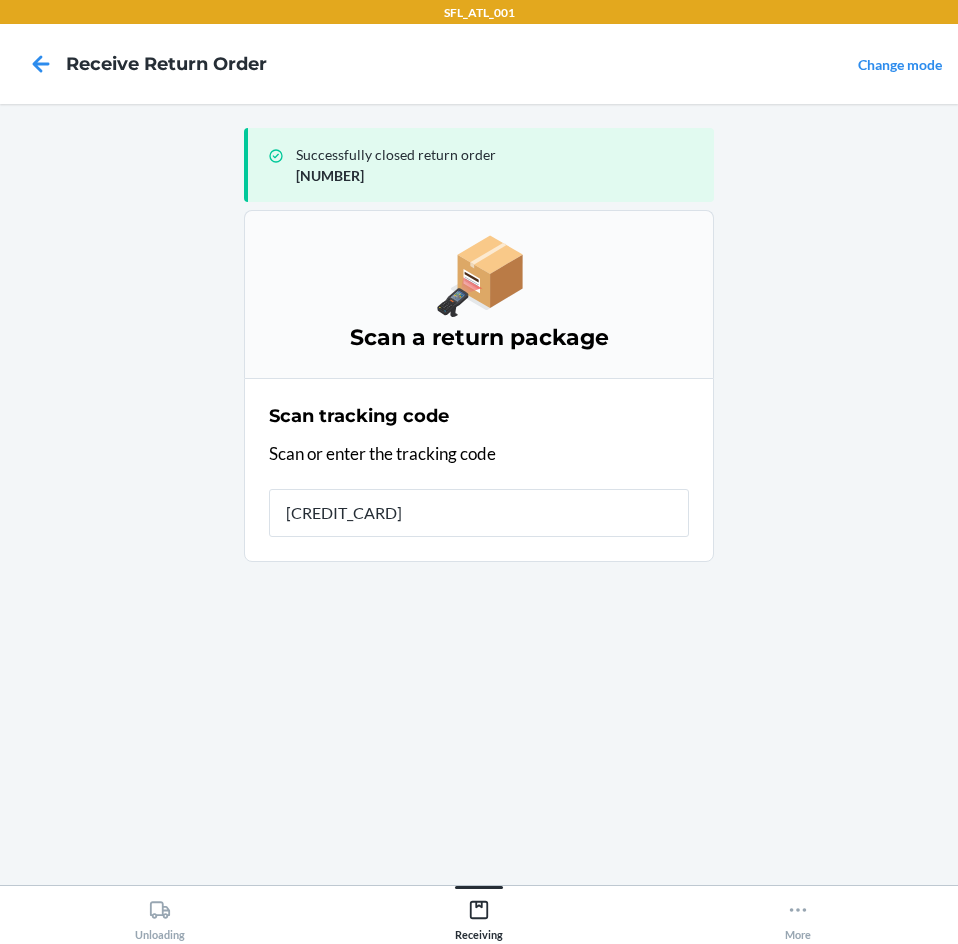type on "[CREDIT_CARD]" 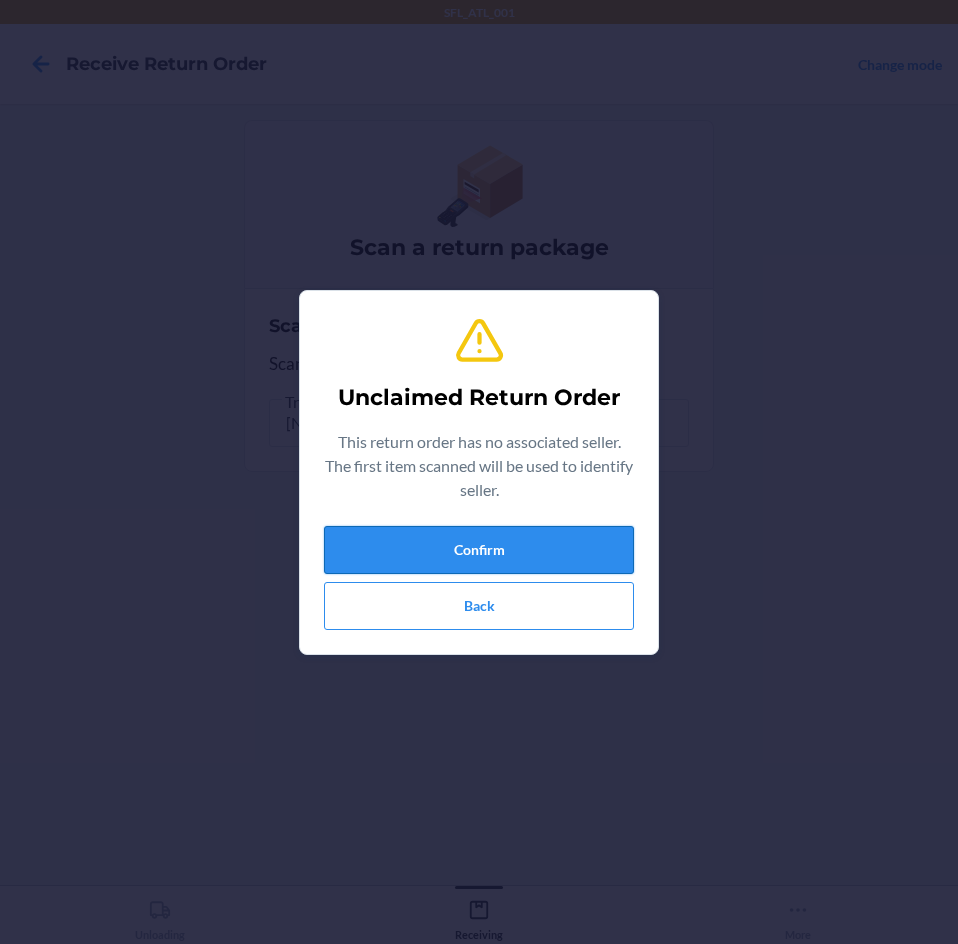 click on "Confirm" at bounding box center [479, 550] 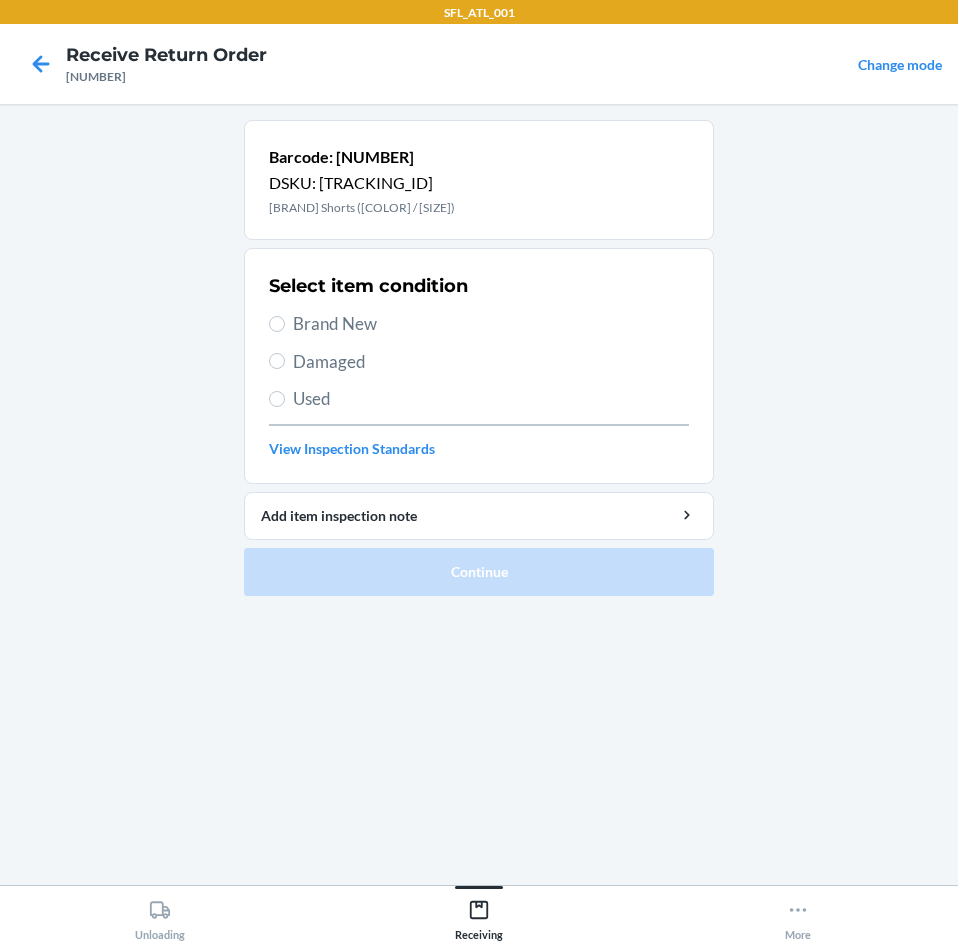 click on "Brand New" at bounding box center [491, 324] 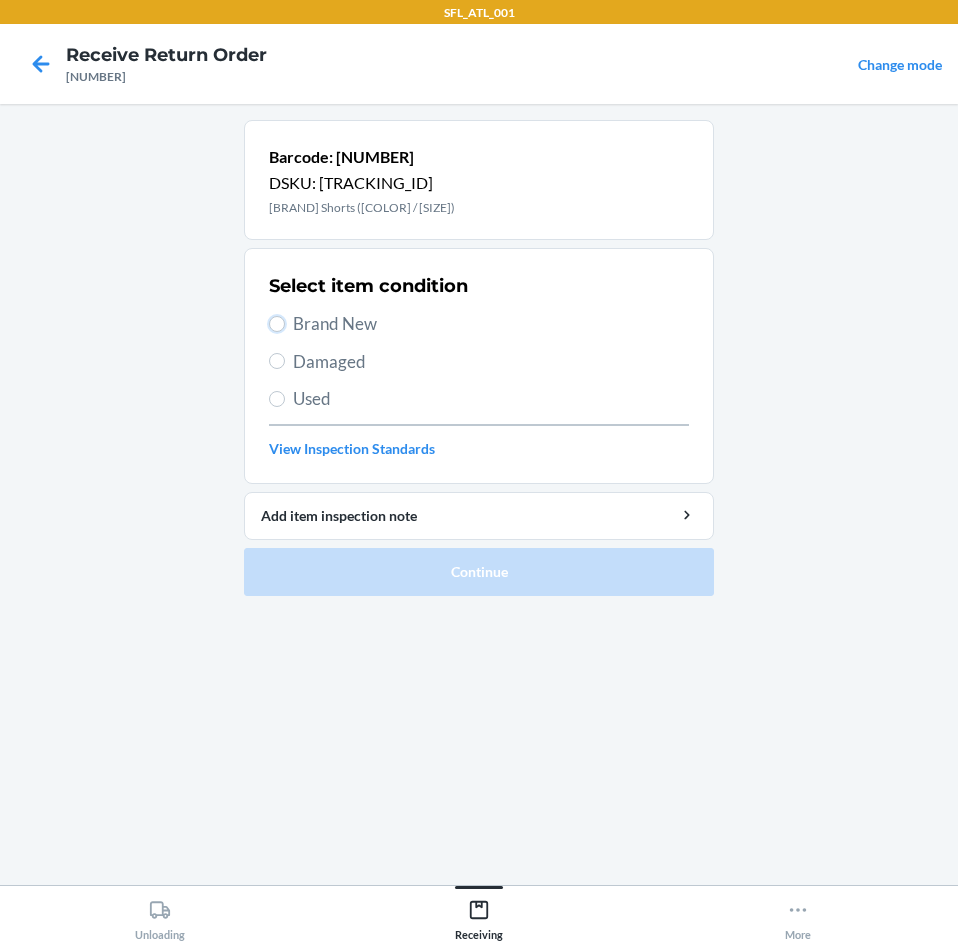 click on "Brand New" at bounding box center [277, 324] 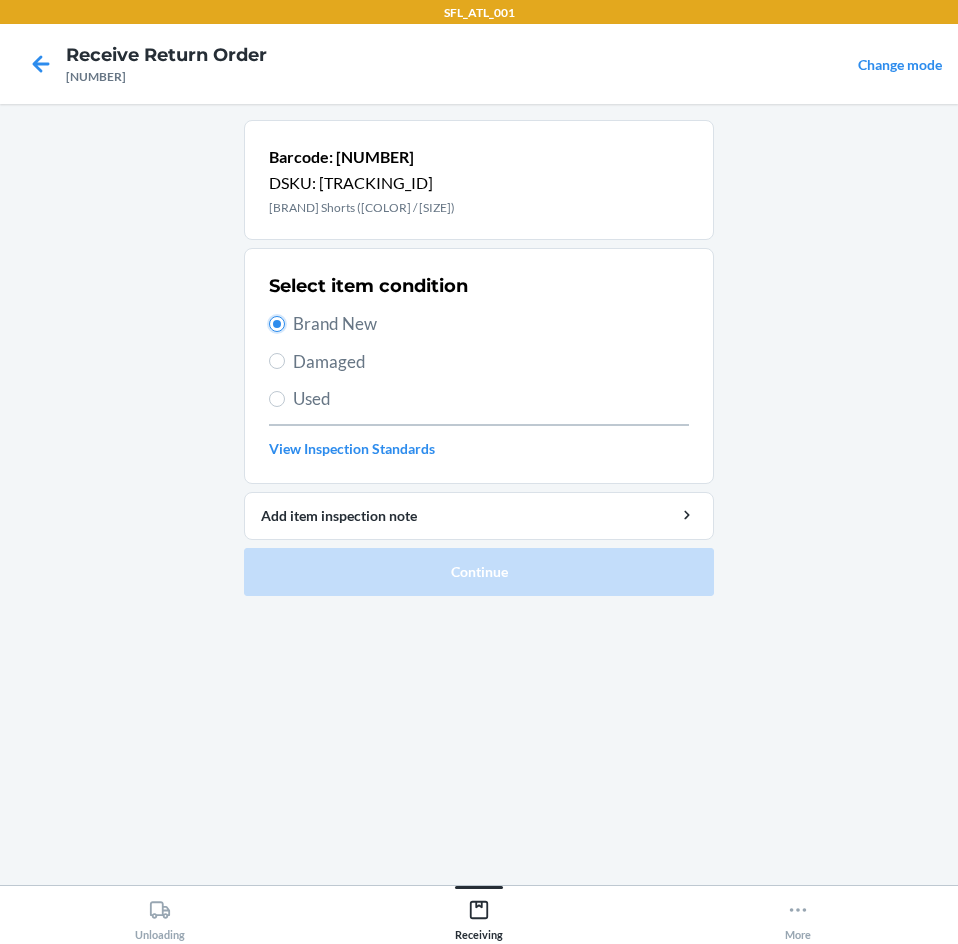 radio on "true" 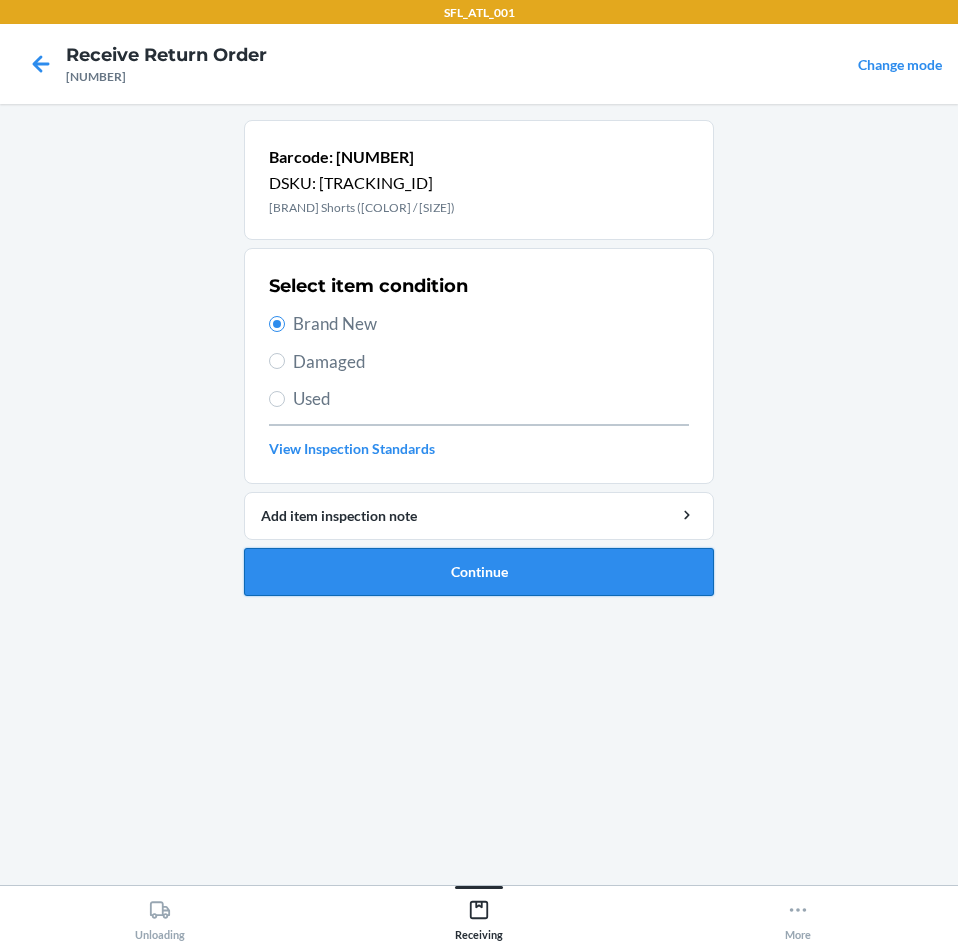 click on "Continue" at bounding box center [479, 572] 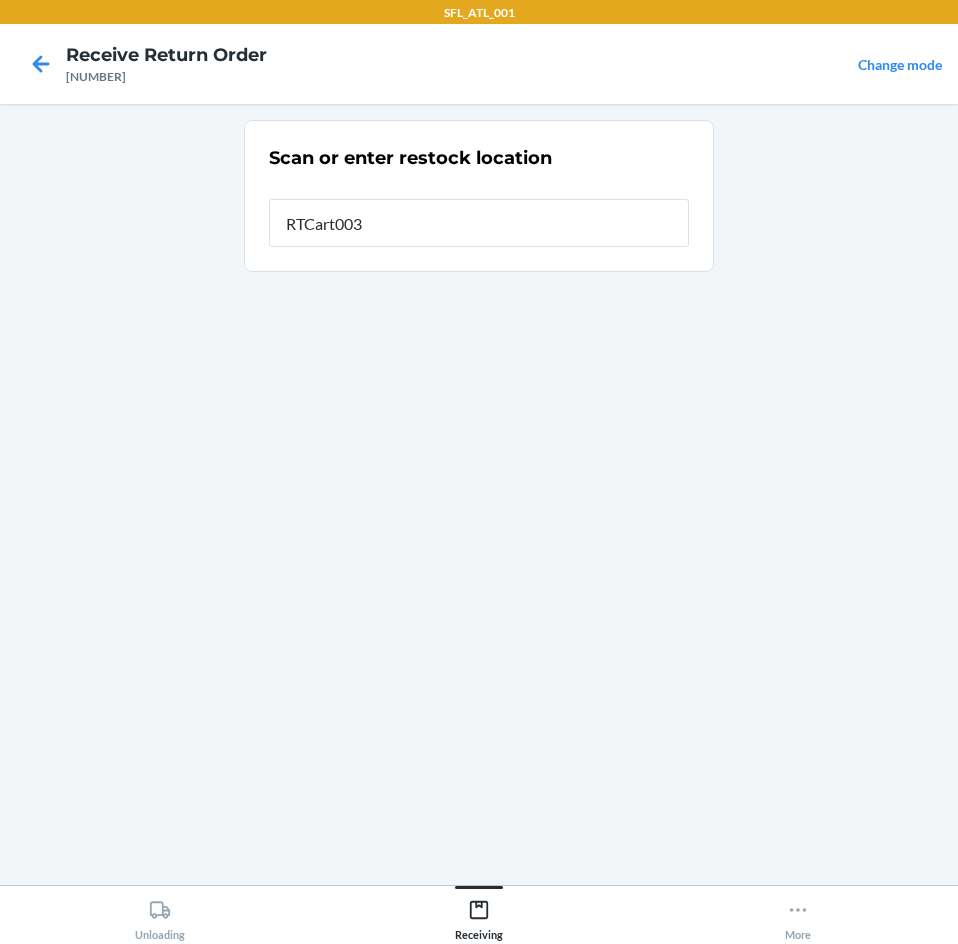 type on "RTCart003" 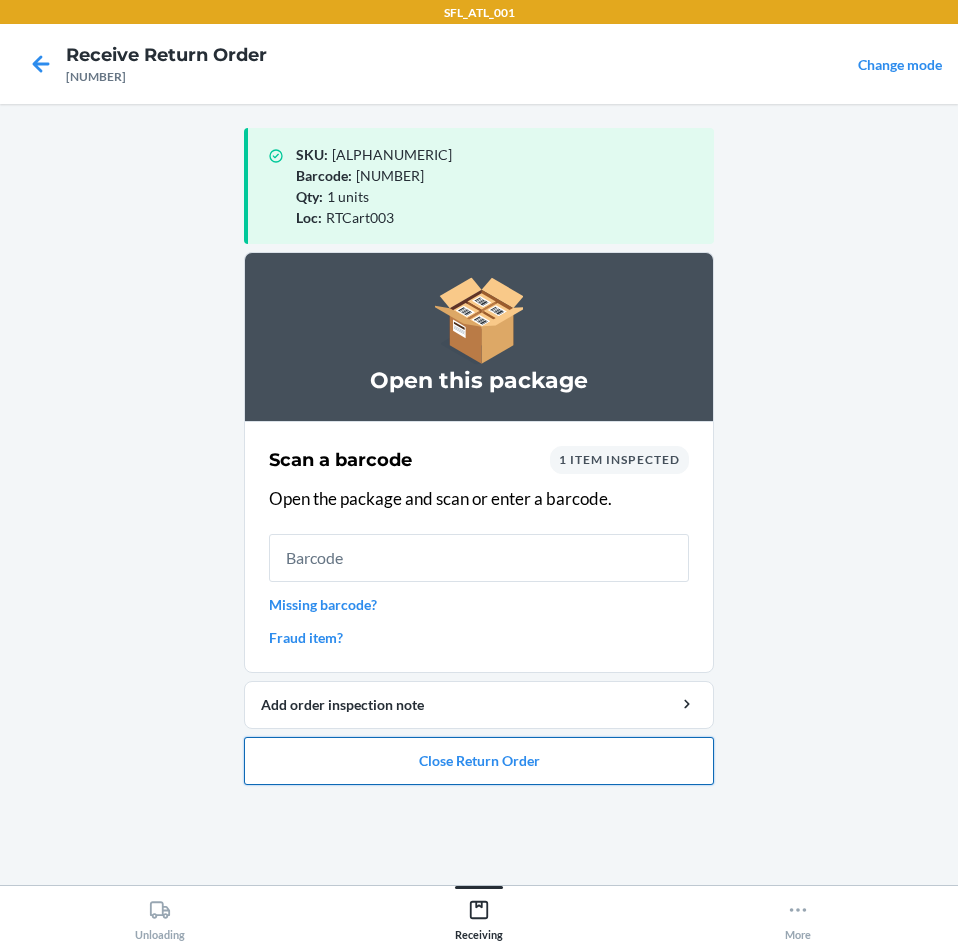 click on "Close Return Order" at bounding box center [479, 761] 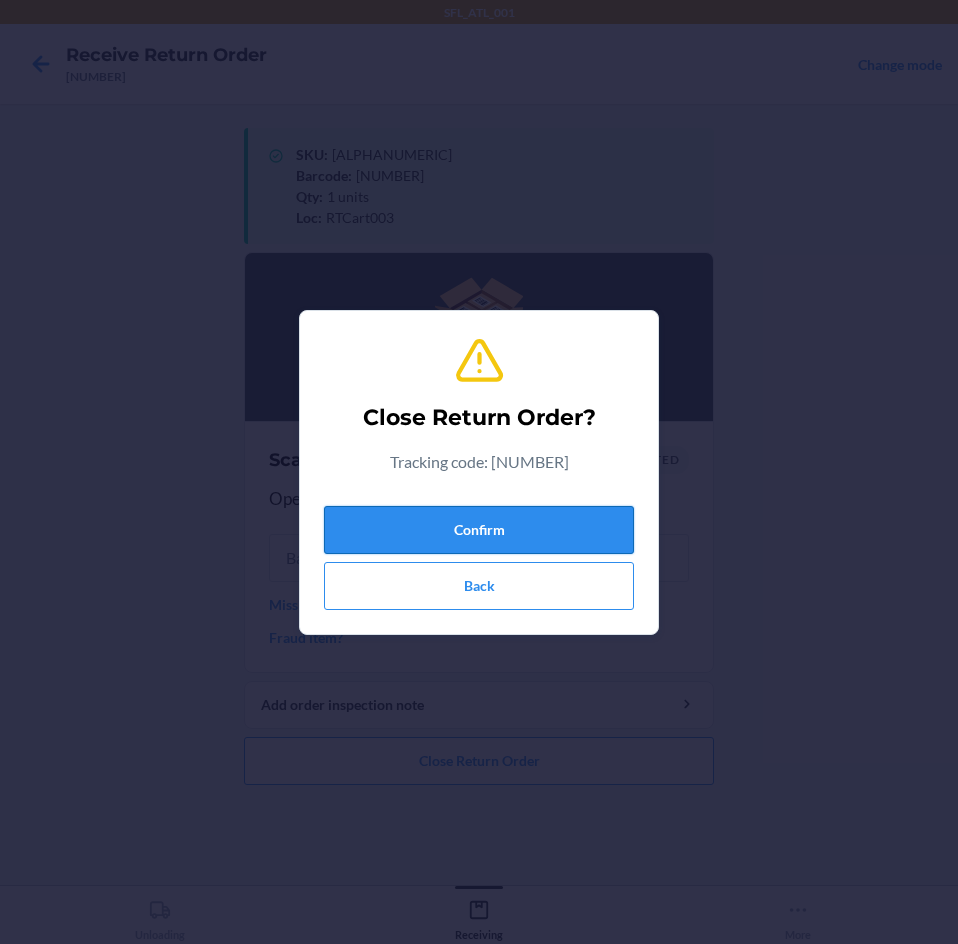 click on "Confirm" at bounding box center (479, 530) 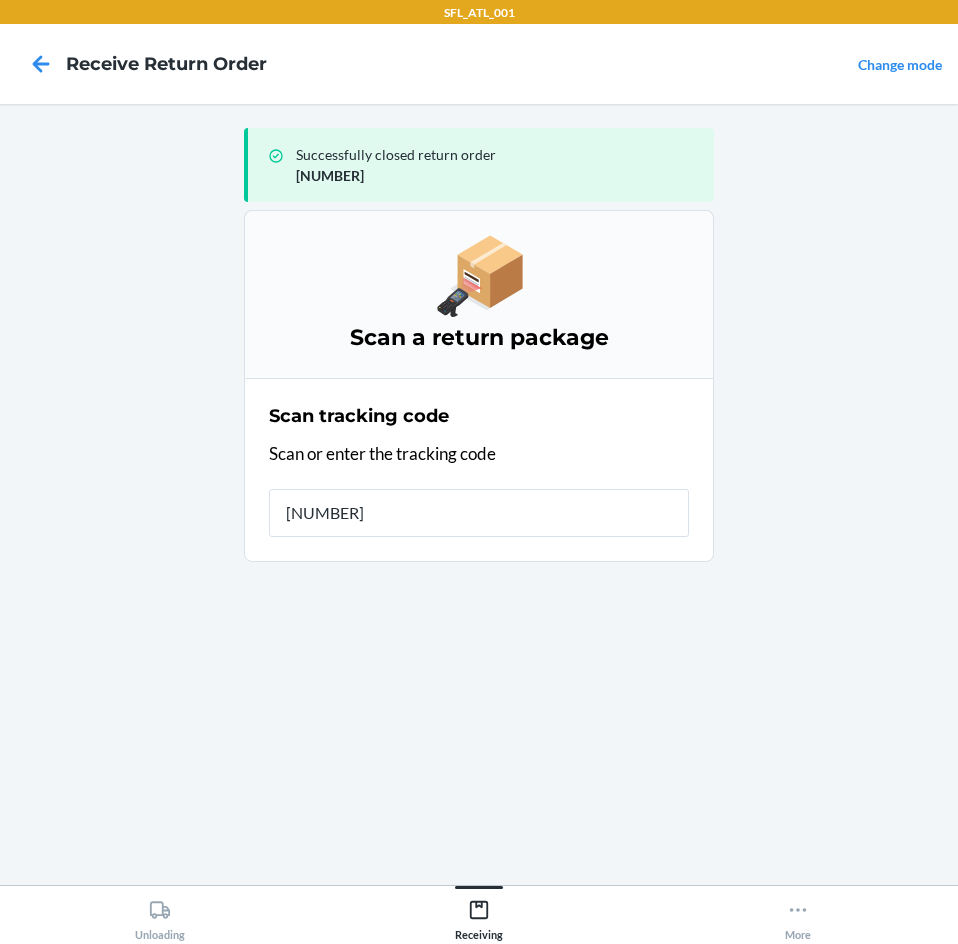 type on "[NUMBER]" 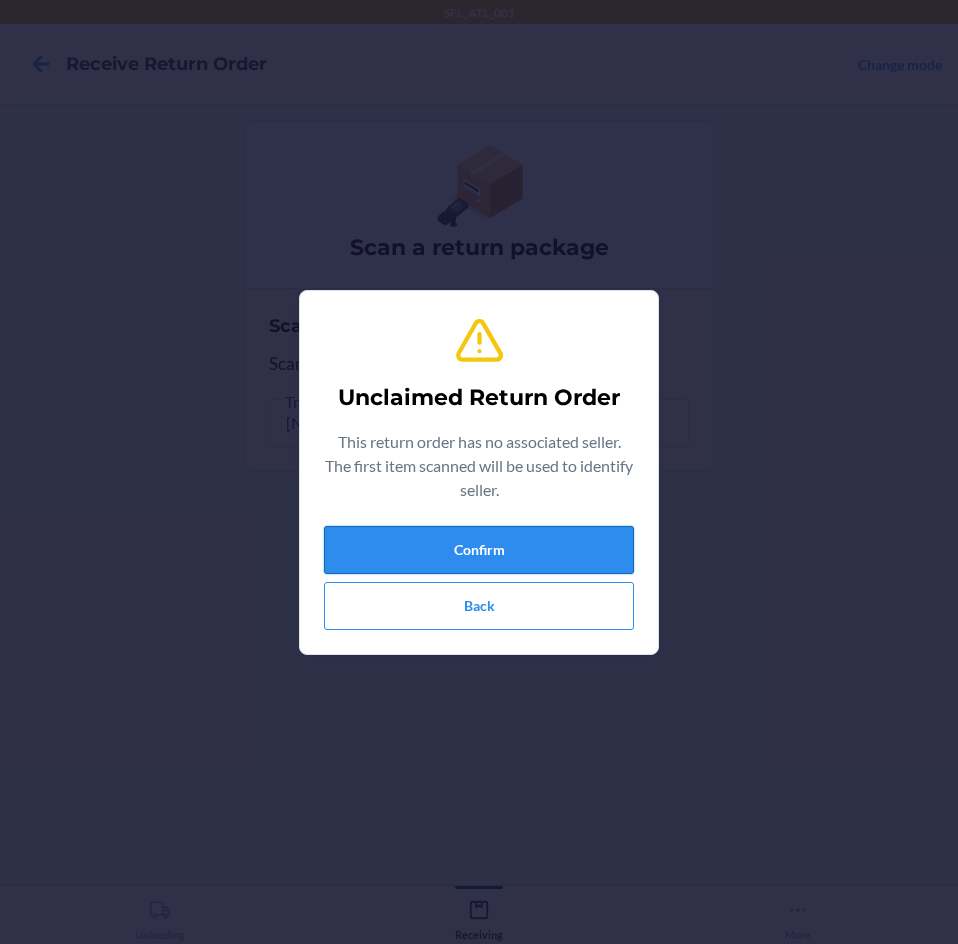 click on "Confirm" at bounding box center (479, 550) 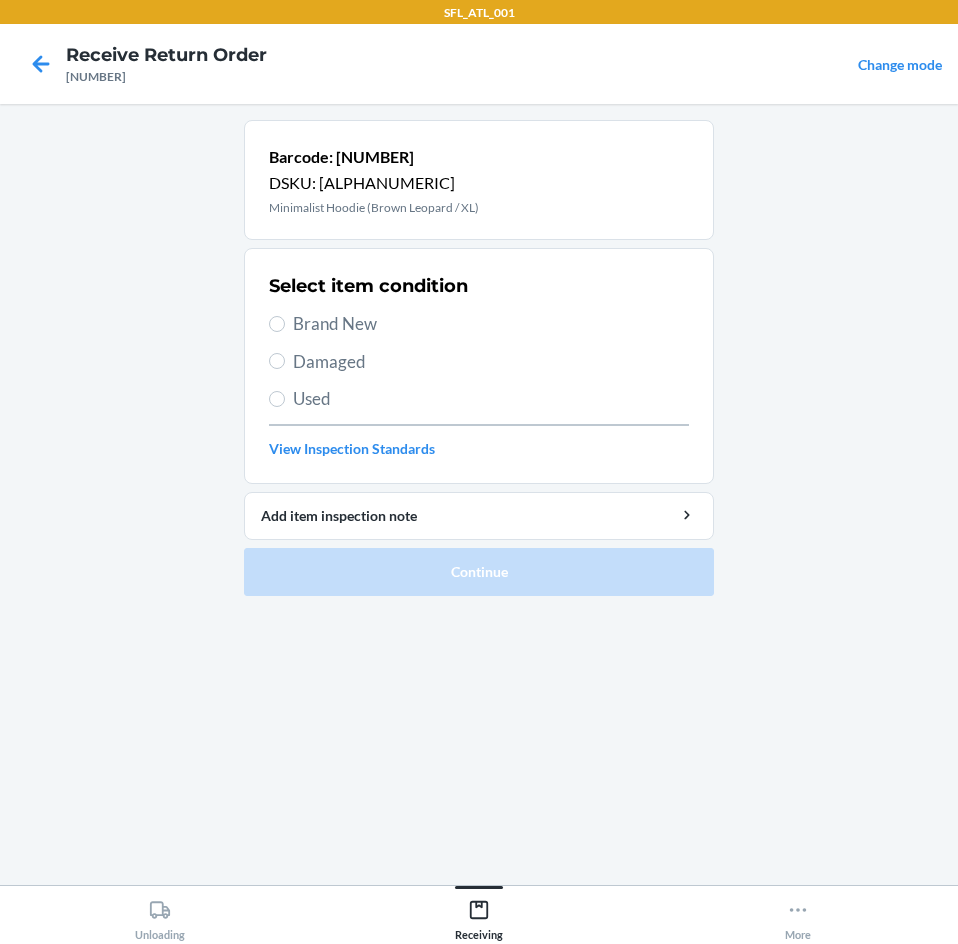 click on "Brand New" at bounding box center [491, 324] 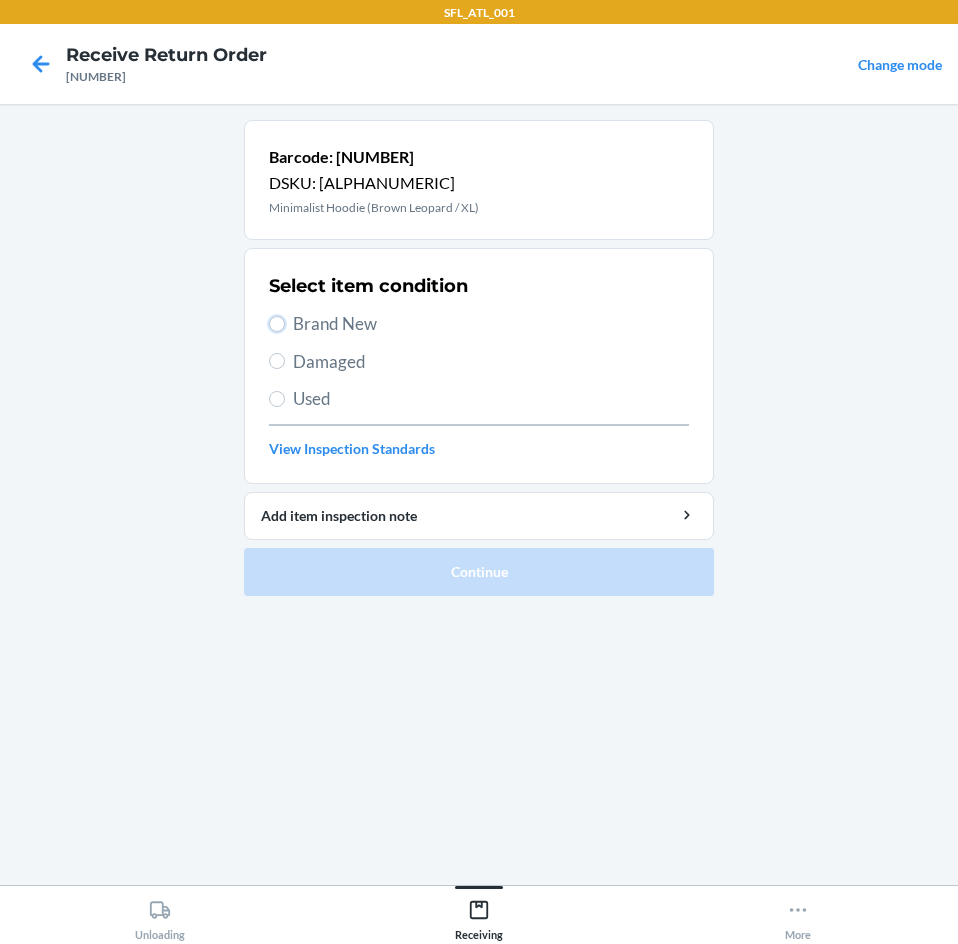 click on "Brand New" at bounding box center (277, 324) 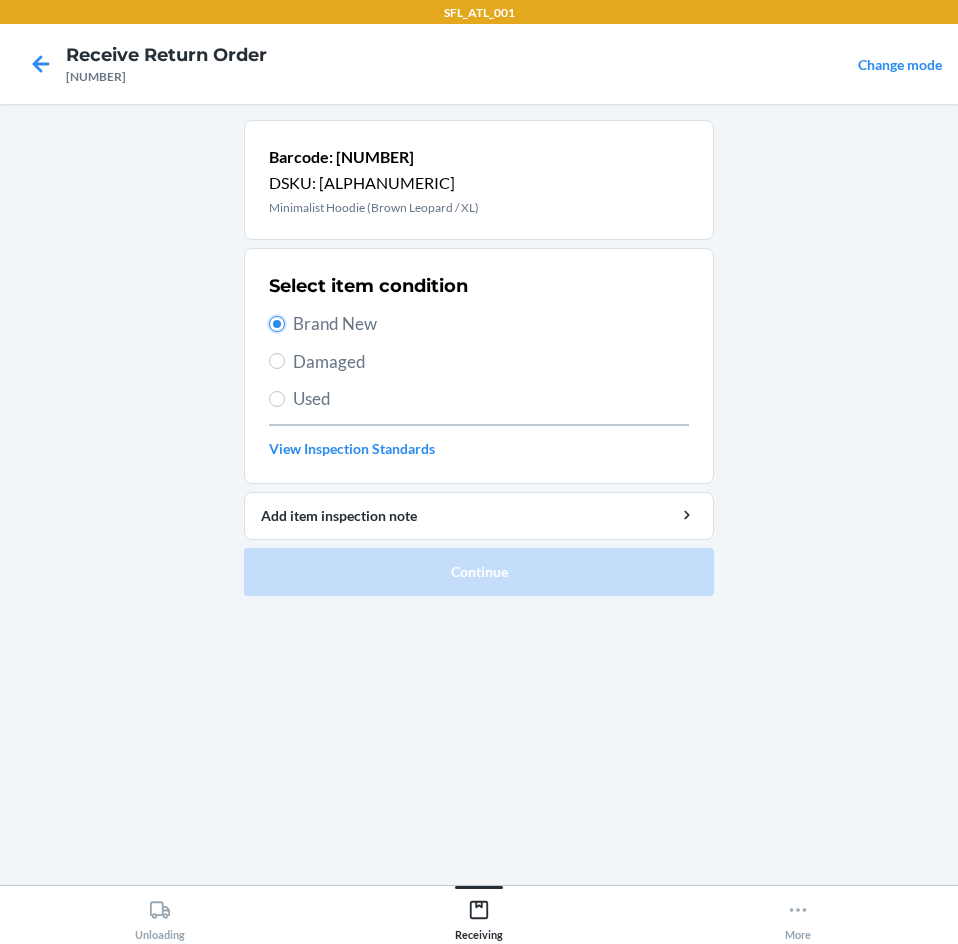 radio on "true" 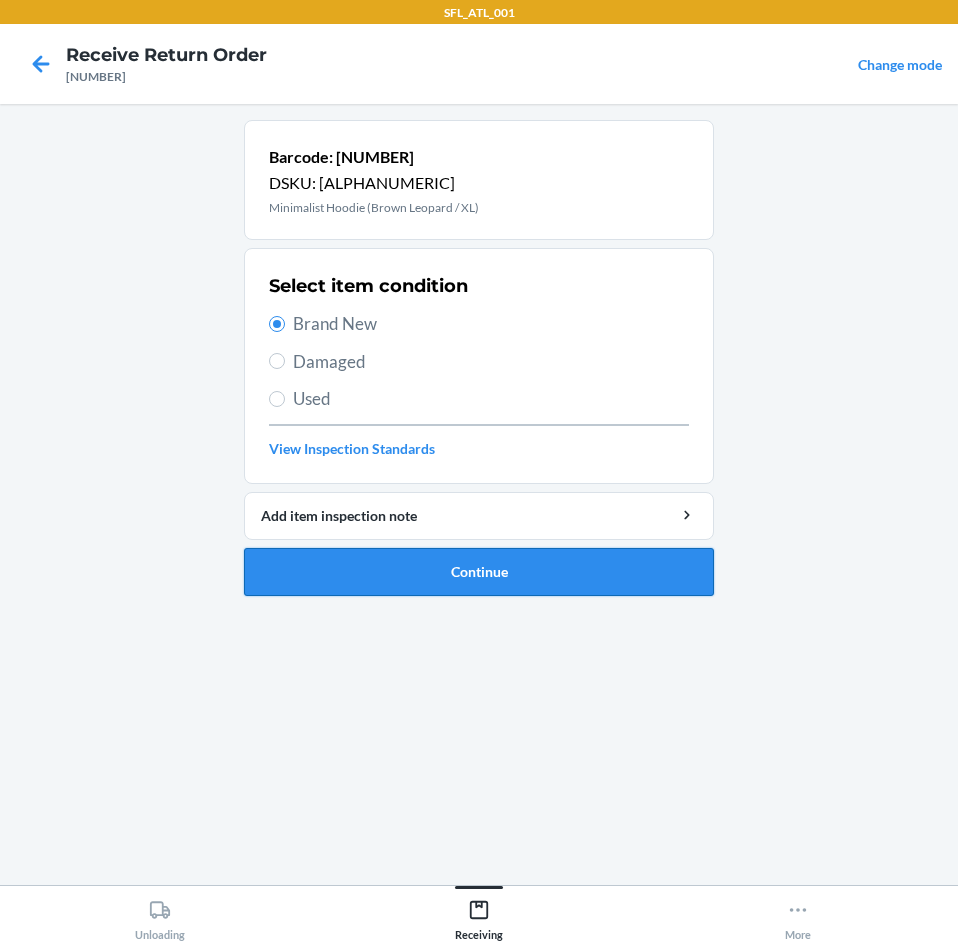 click on "Continue" at bounding box center (479, 572) 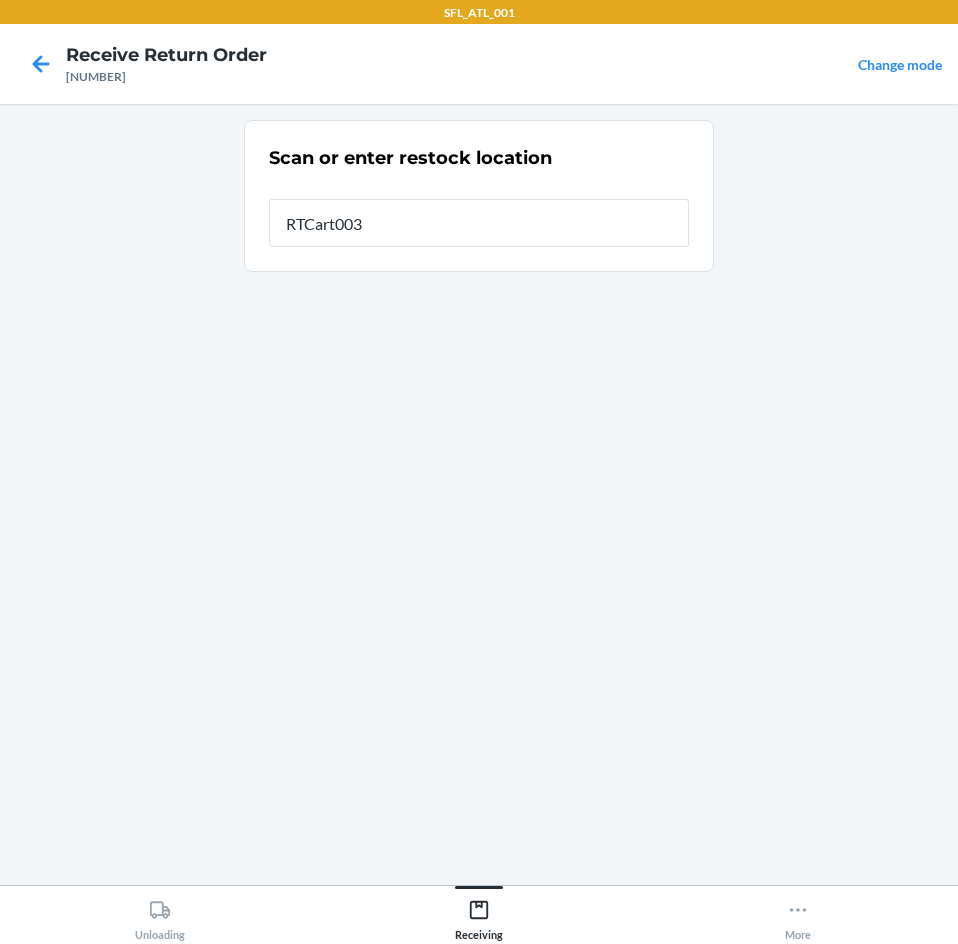 type on "RTCart003" 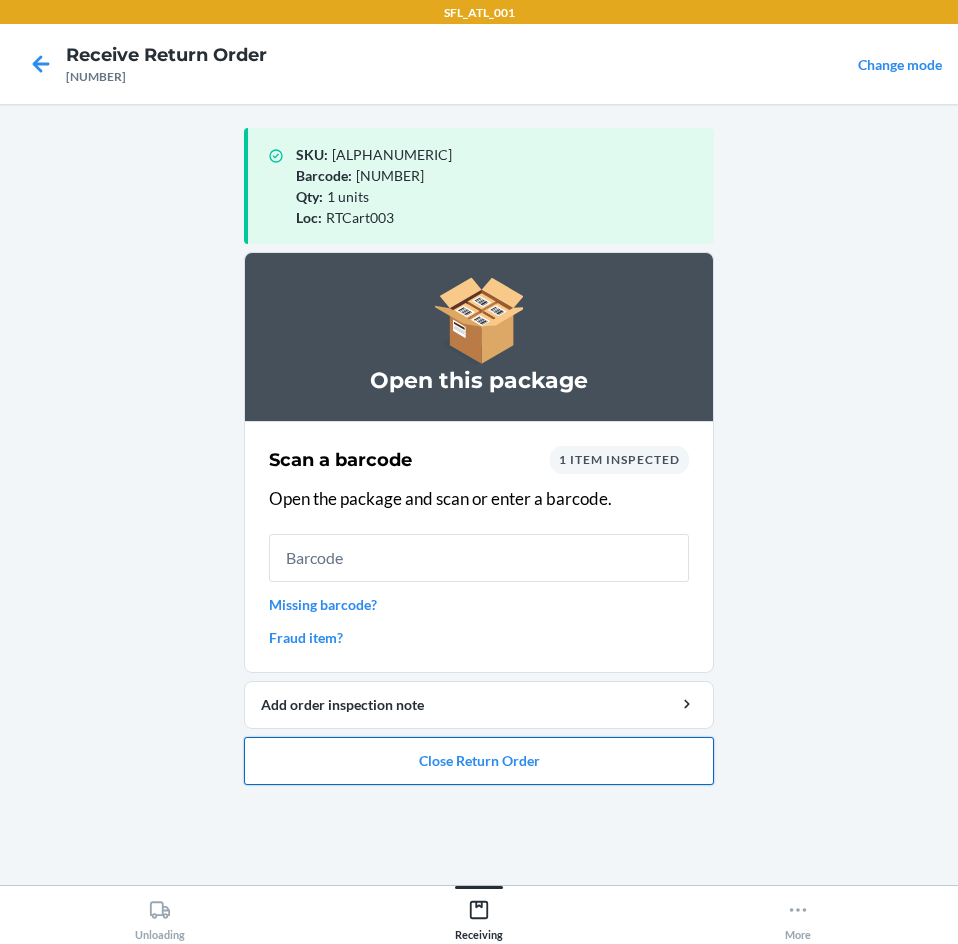 click on "Close Return Order" at bounding box center (479, 761) 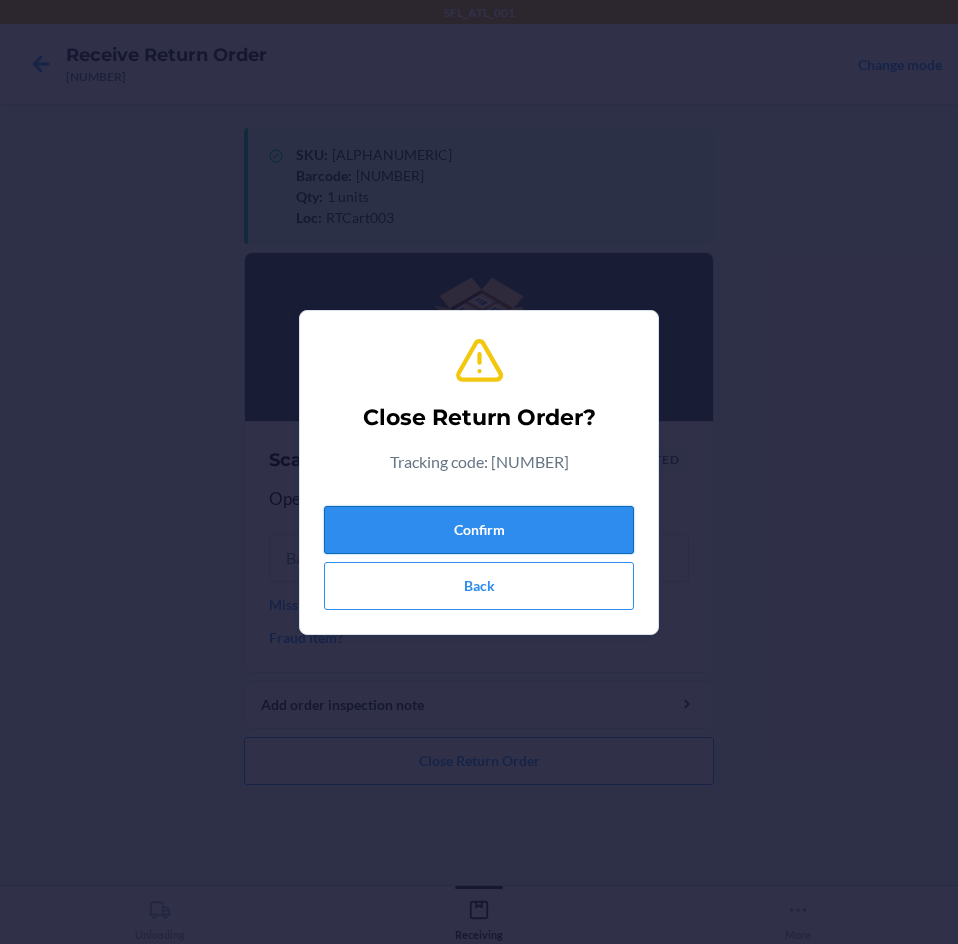 click on "Confirm" at bounding box center [479, 530] 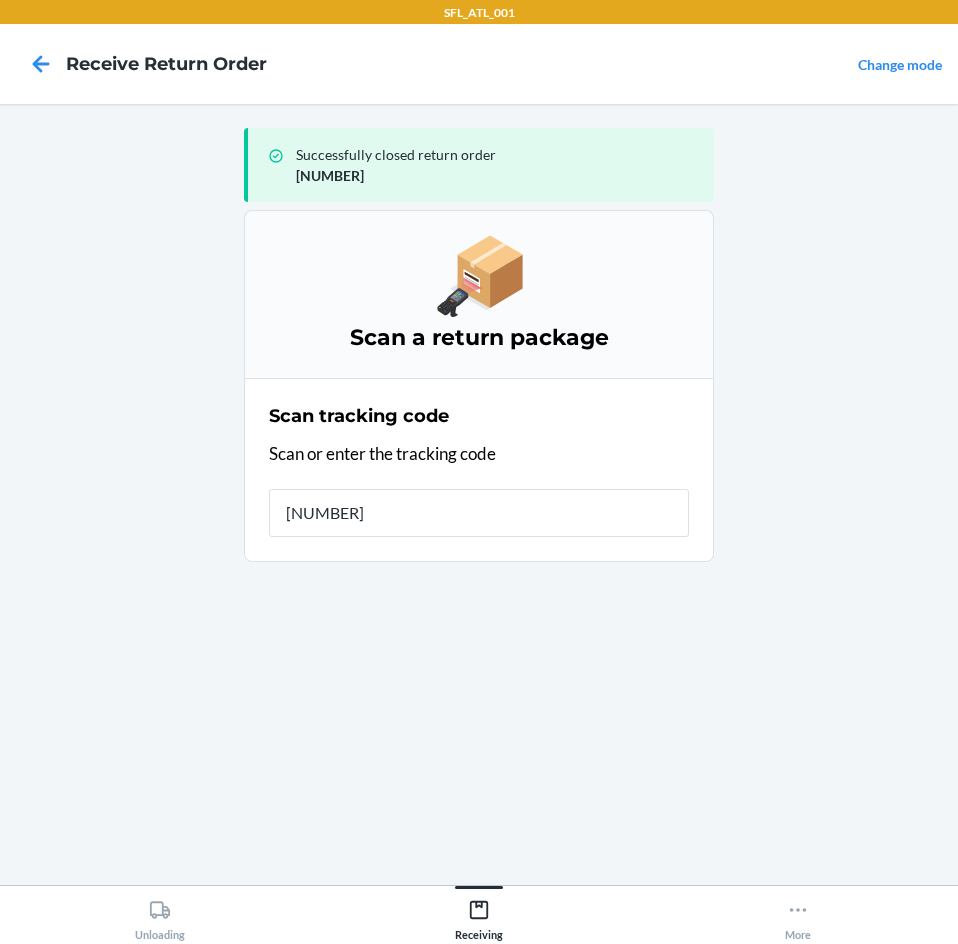 type on "[NUMBER]" 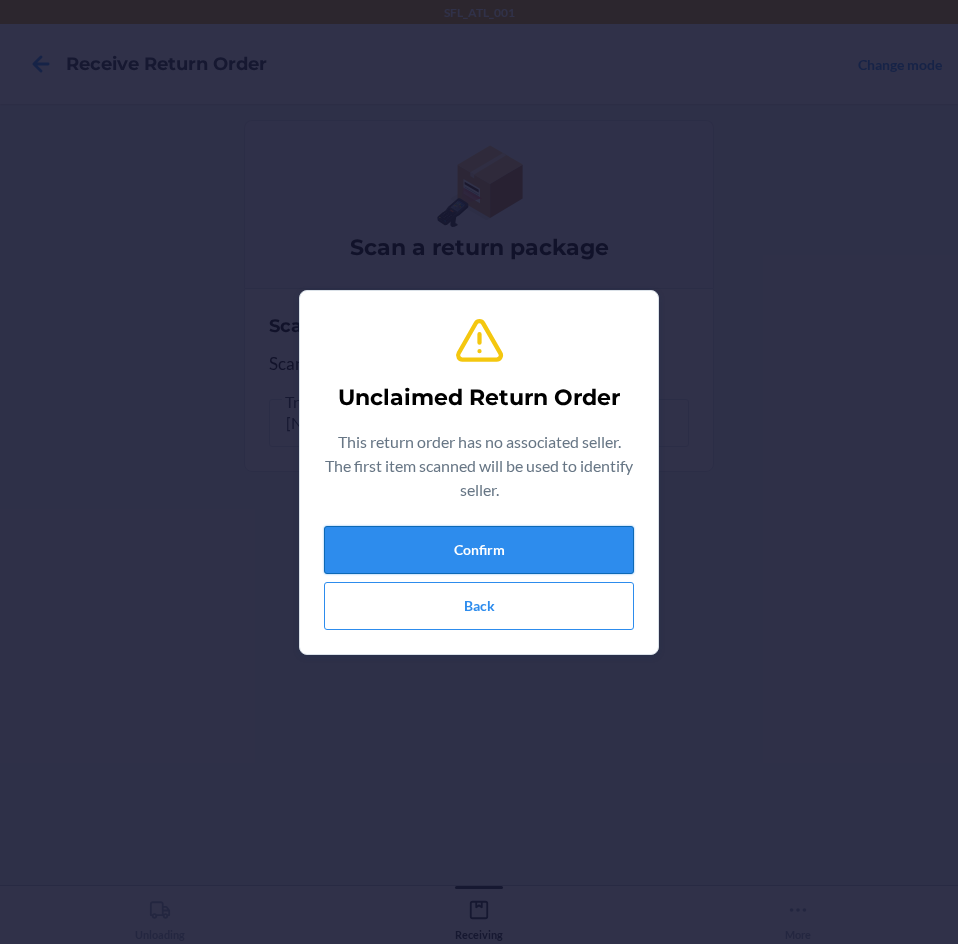 click on "Confirm" at bounding box center [479, 550] 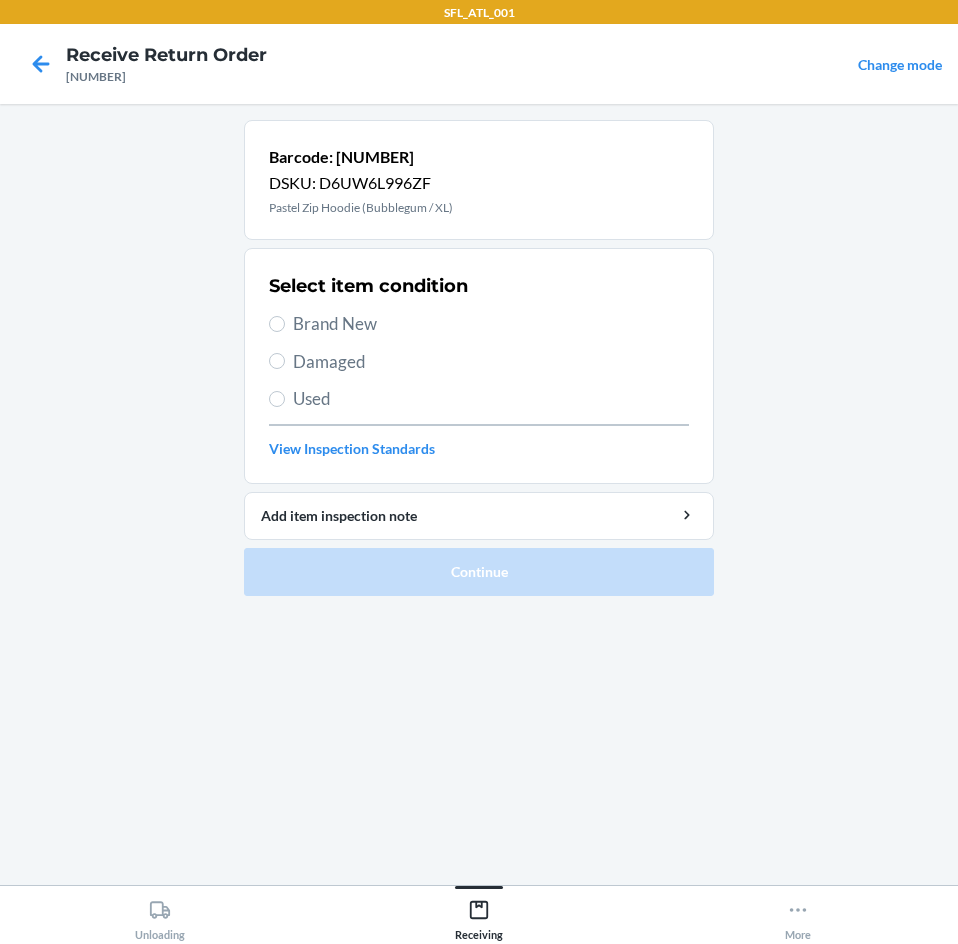 click on "Brand New" at bounding box center [491, 324] 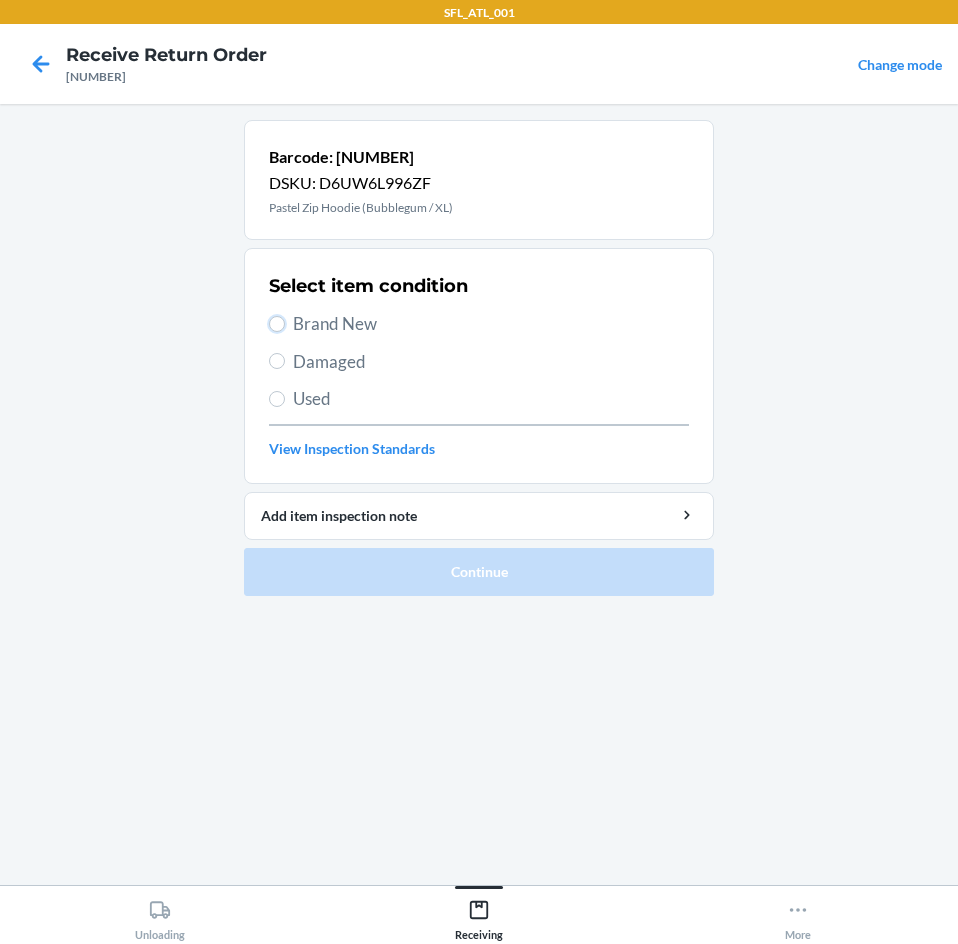 click on "Brand New" at bounding box center (277, 324) 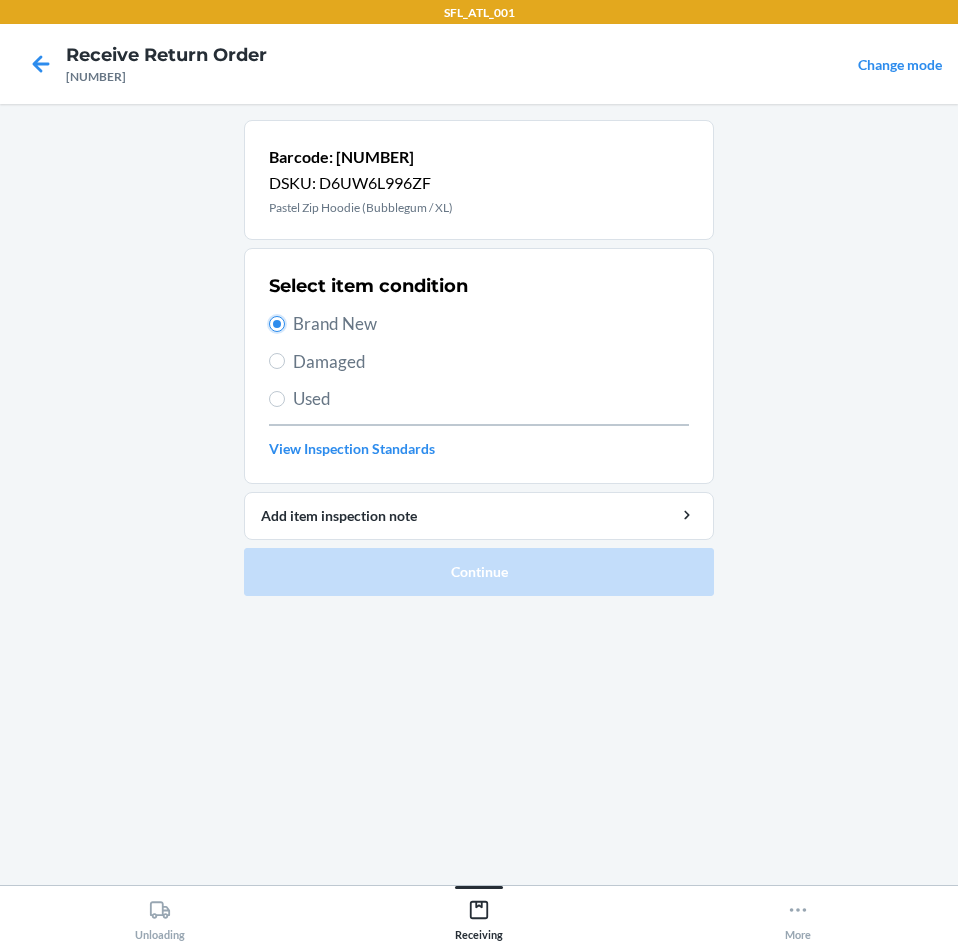 radio on "true" 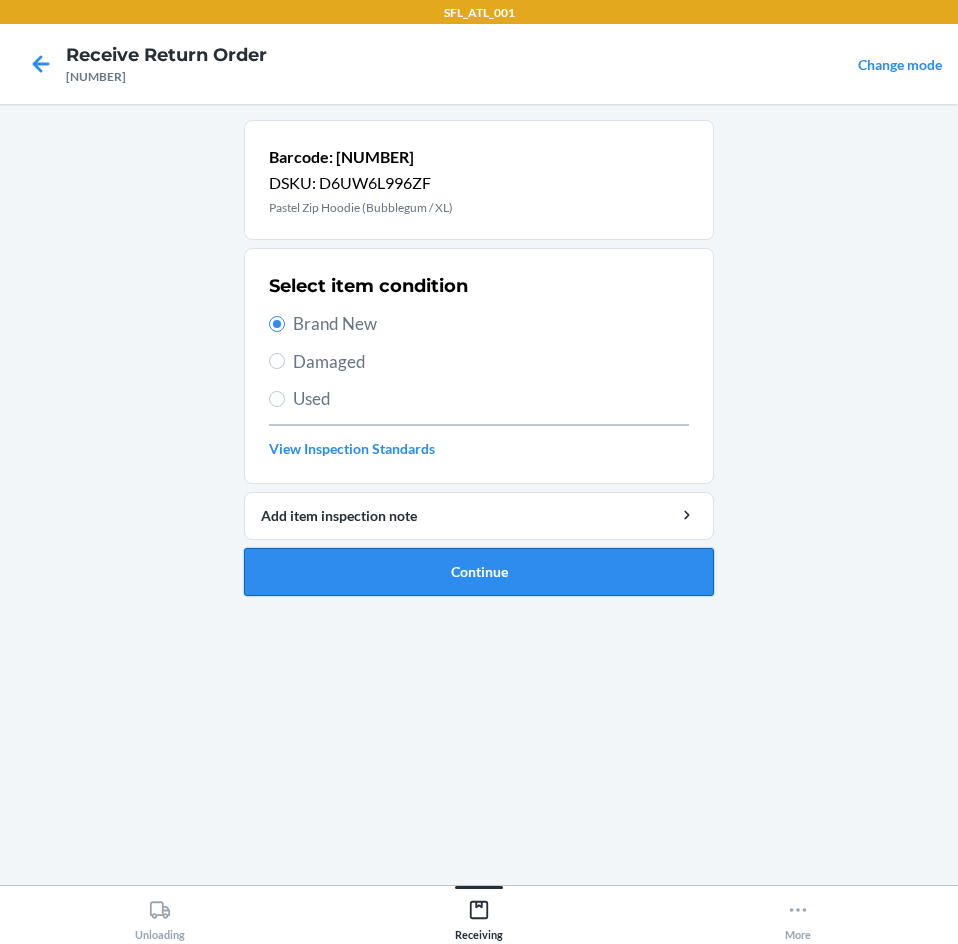 click on "Continue" at bounding box center (479, 572) 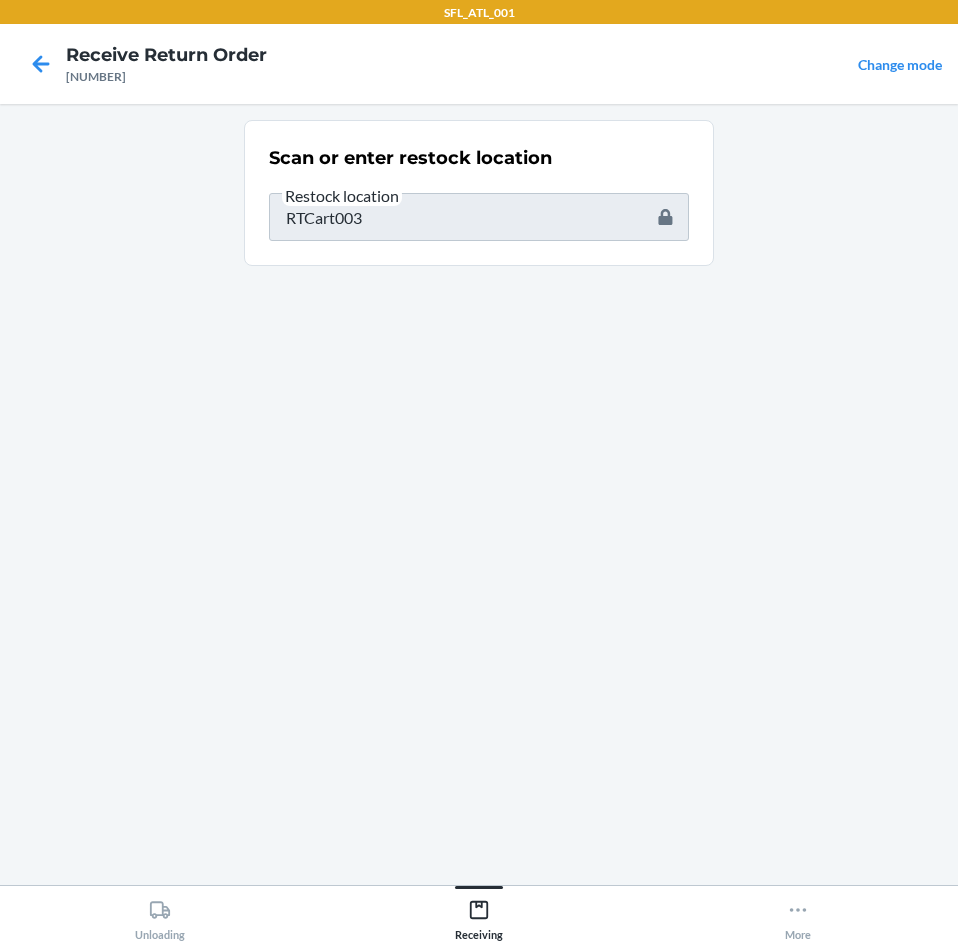 type on "[NUMBER]" 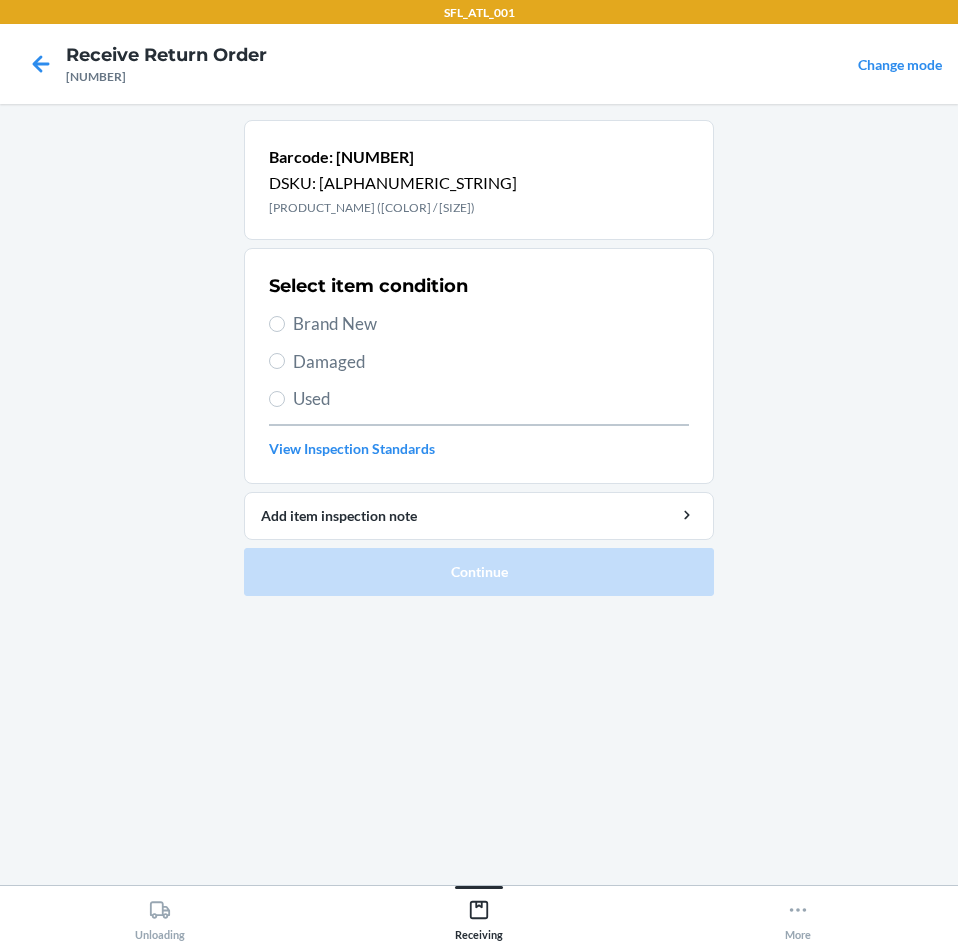 click on "Brand New" at bounding box center (491, 324) 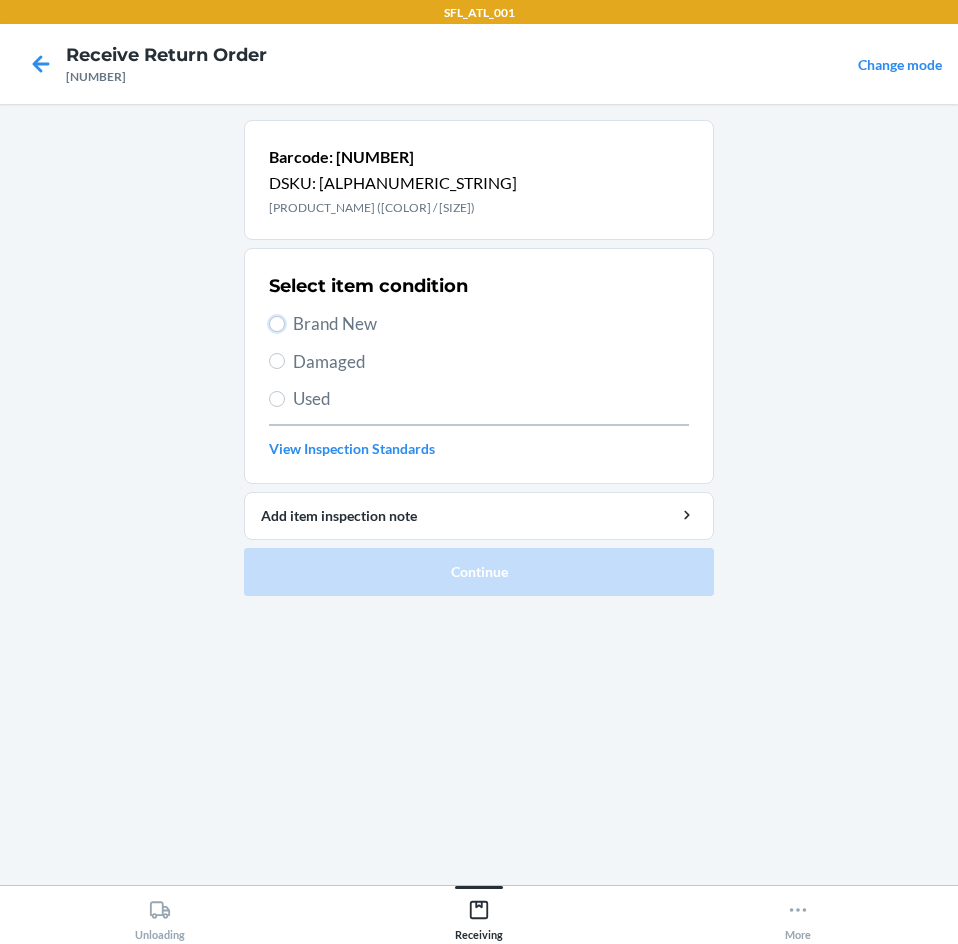 click on "Brand New" at bounding box center (277, 324) 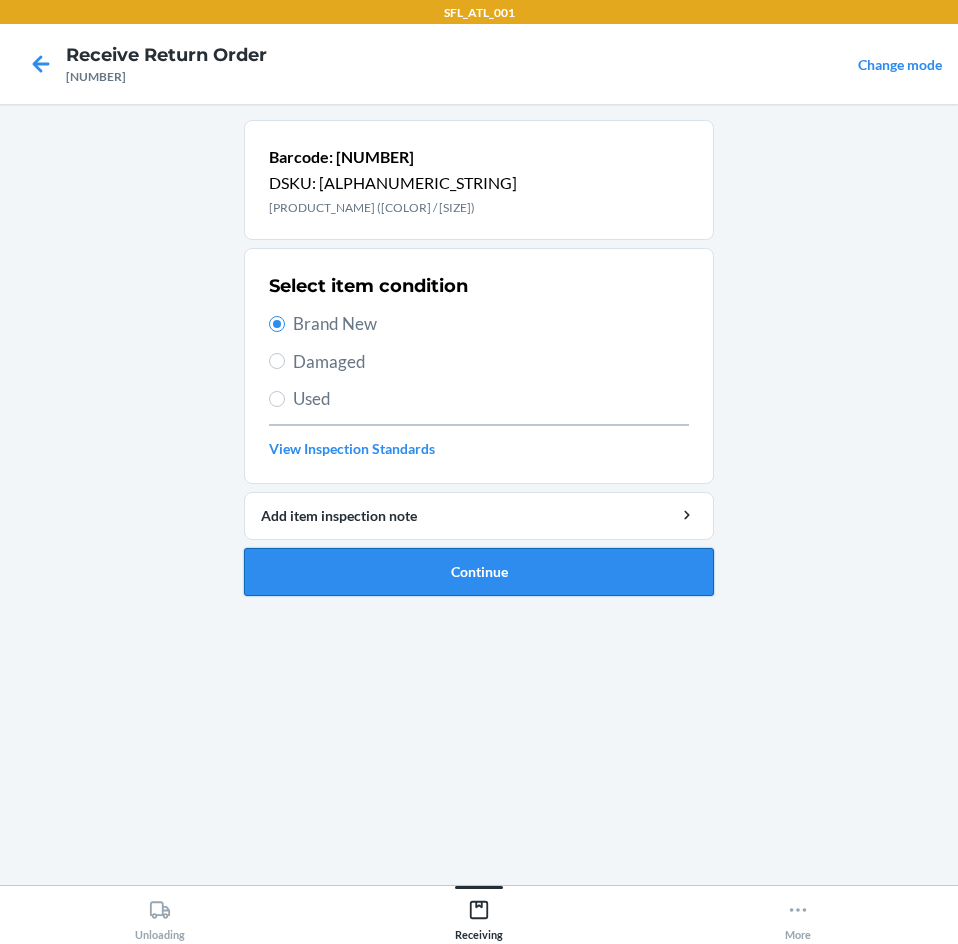 click on "Continue" at bounding box center (479, 572) 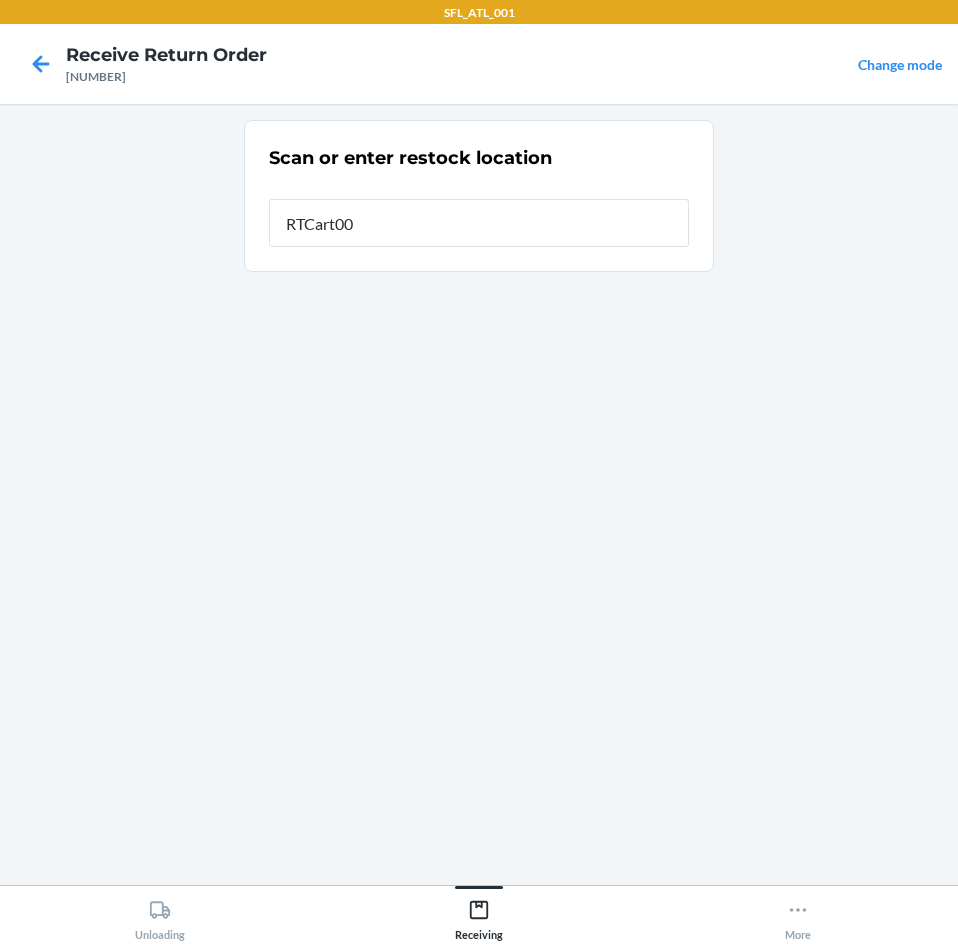 type on "RTCart003" 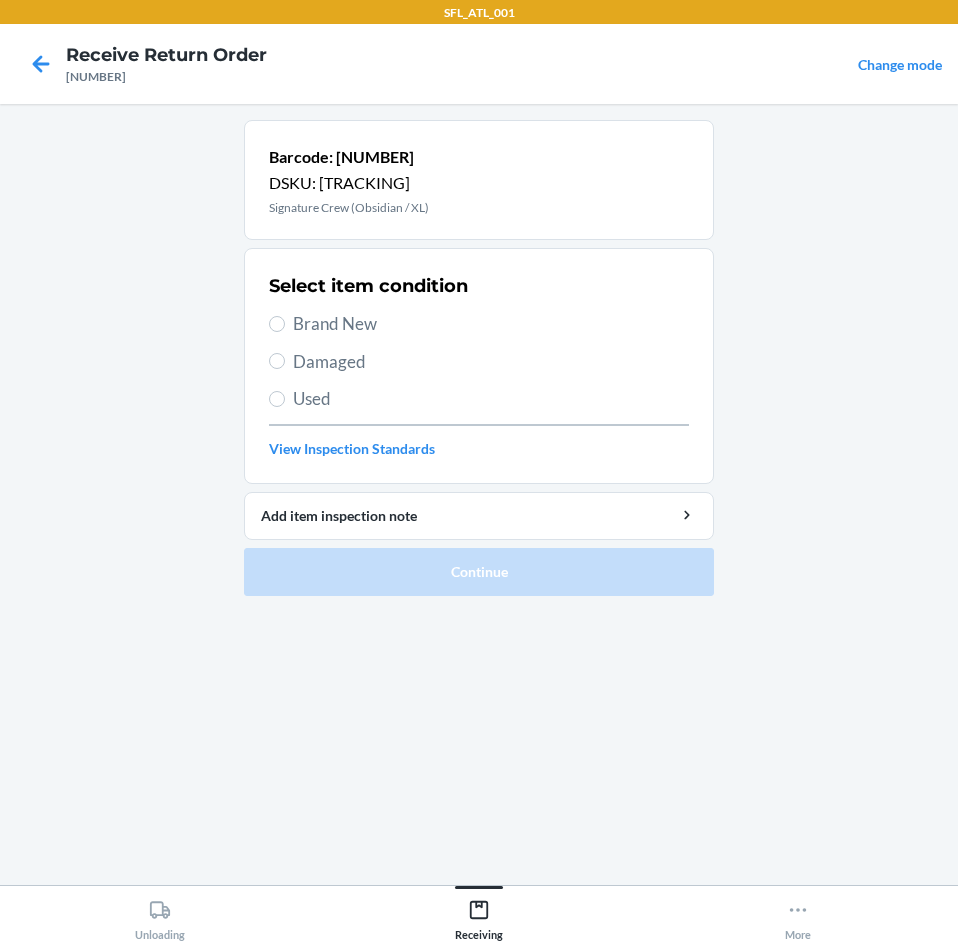 click on "Brand New" at bounding box center (491, 324) 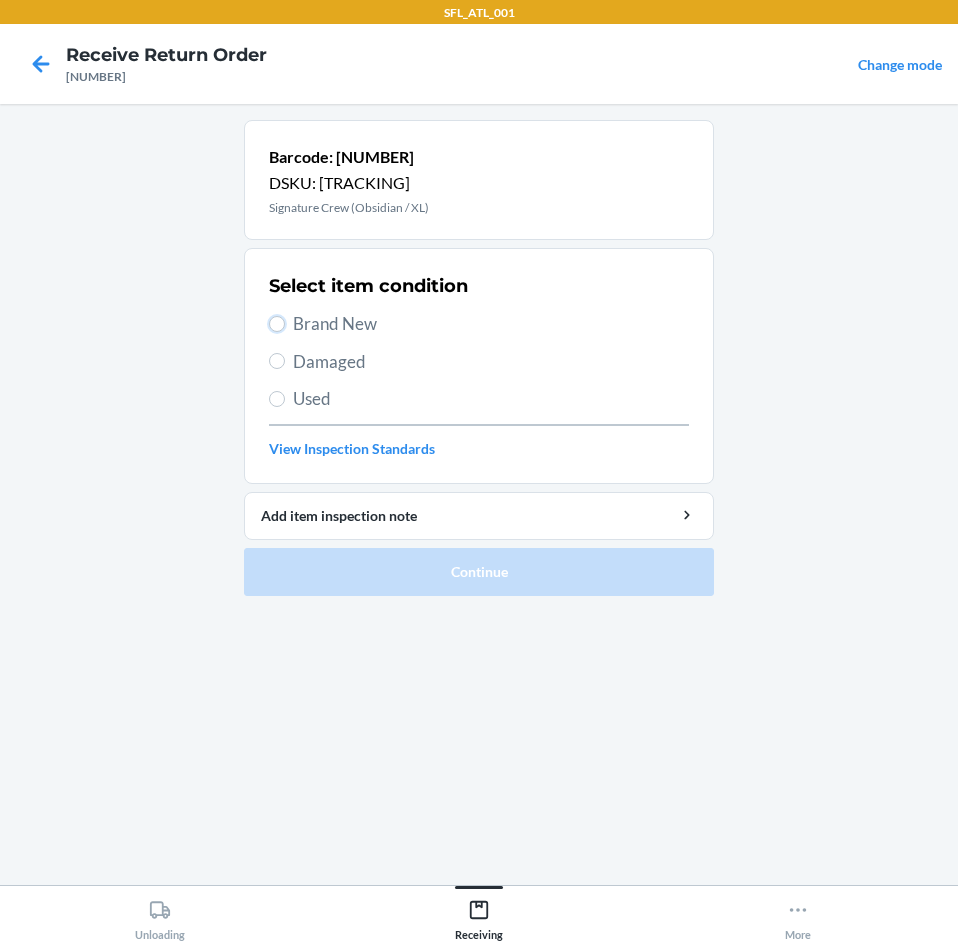 click on "Brand New" at bounding box center [277, 324] 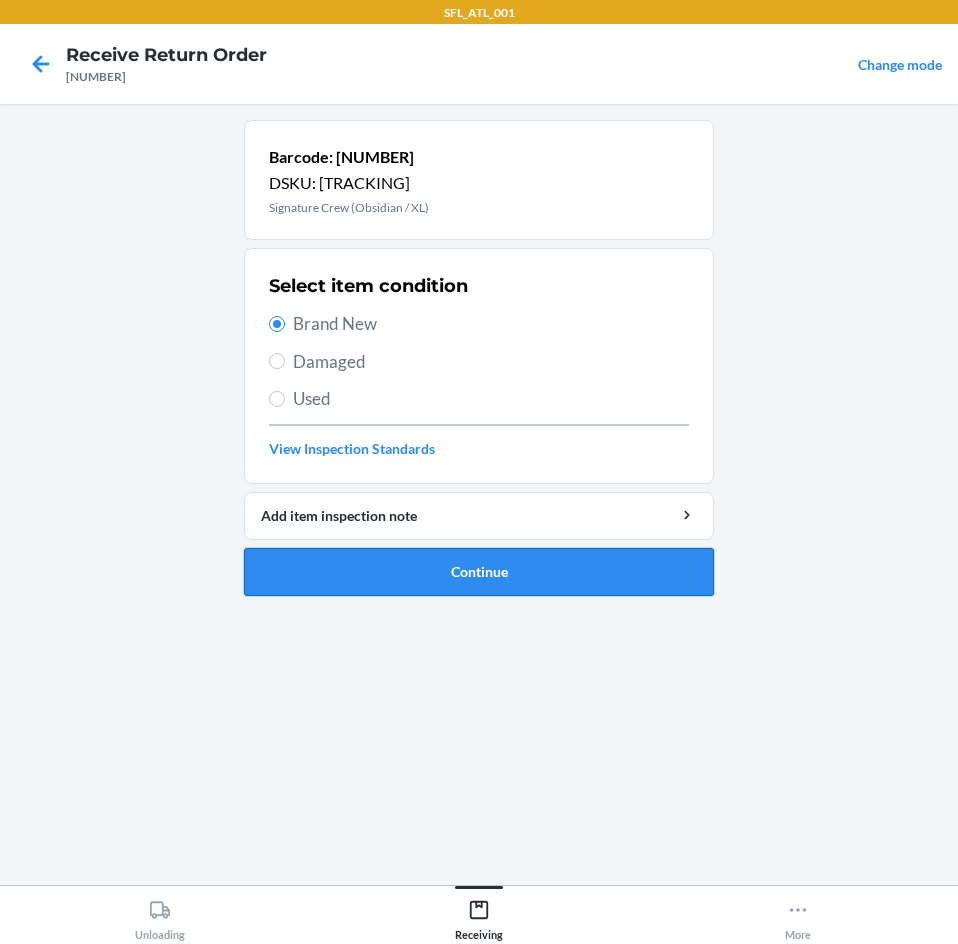 click on "Continue" at bounding box center (479, 572) 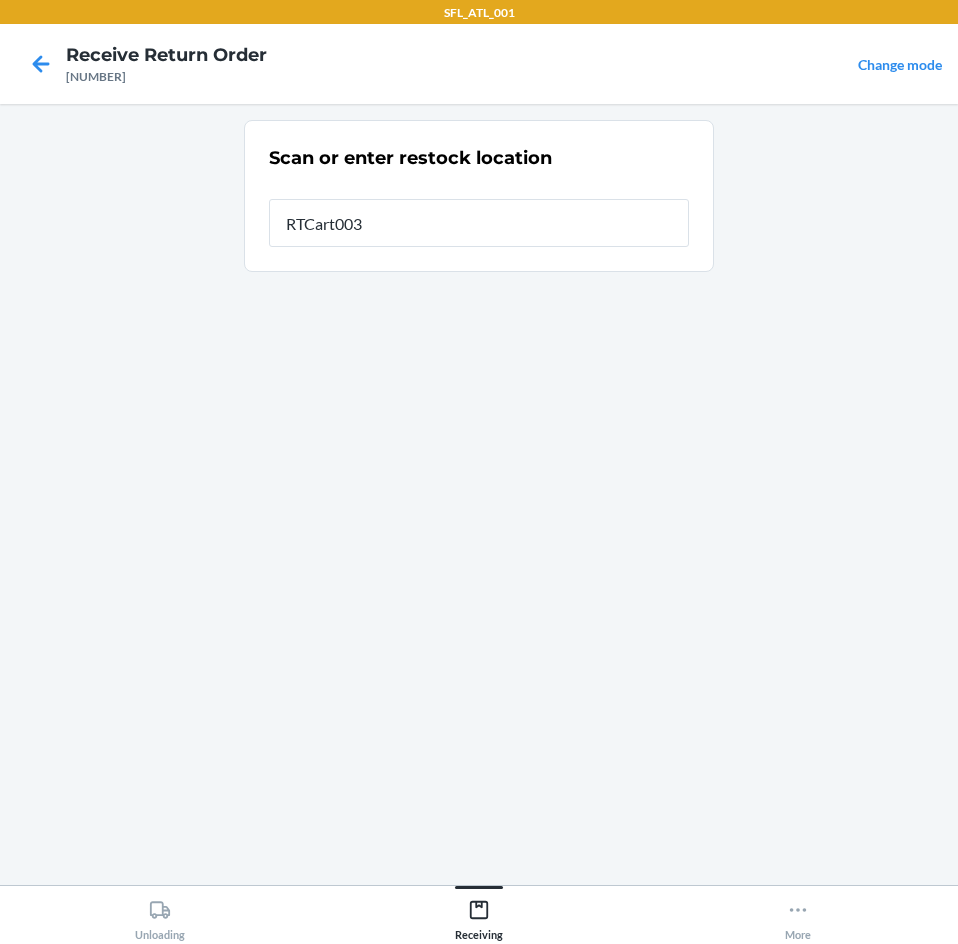 type on "RTCart003" 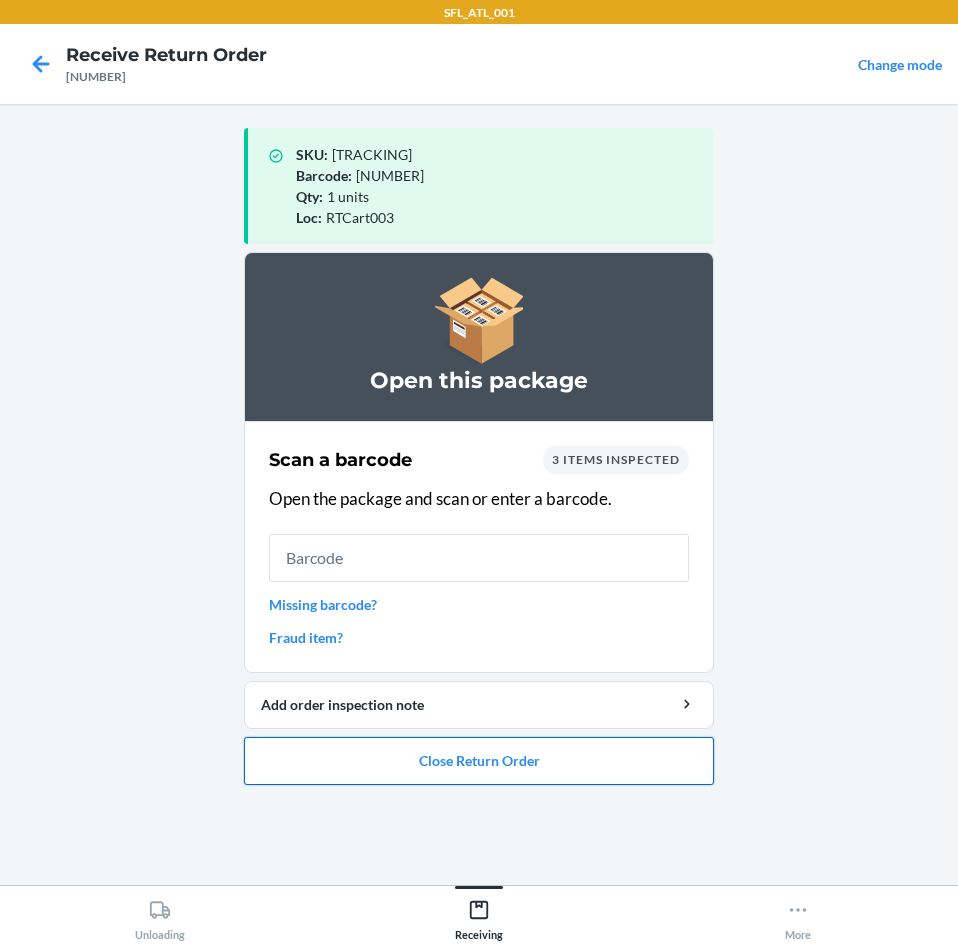 click on "Close Return Order" at bounding box center (479, 761) 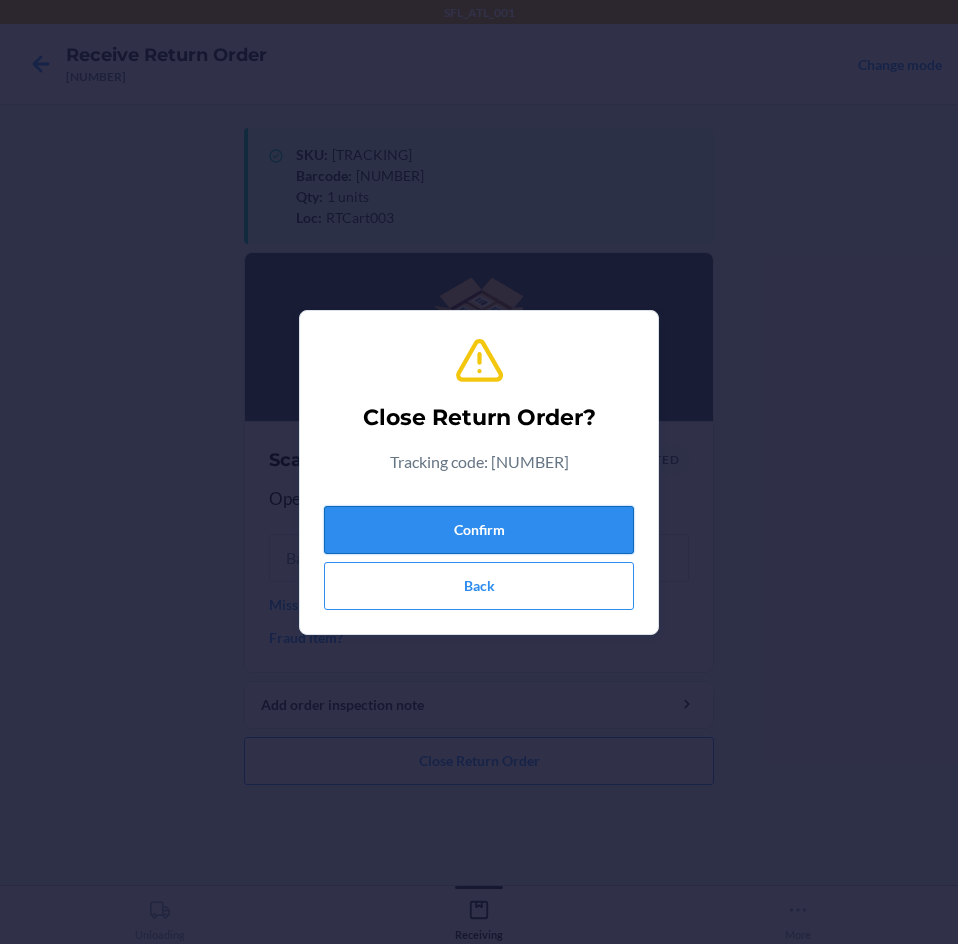 click on "Confirm" at bounding box center (479, 530) 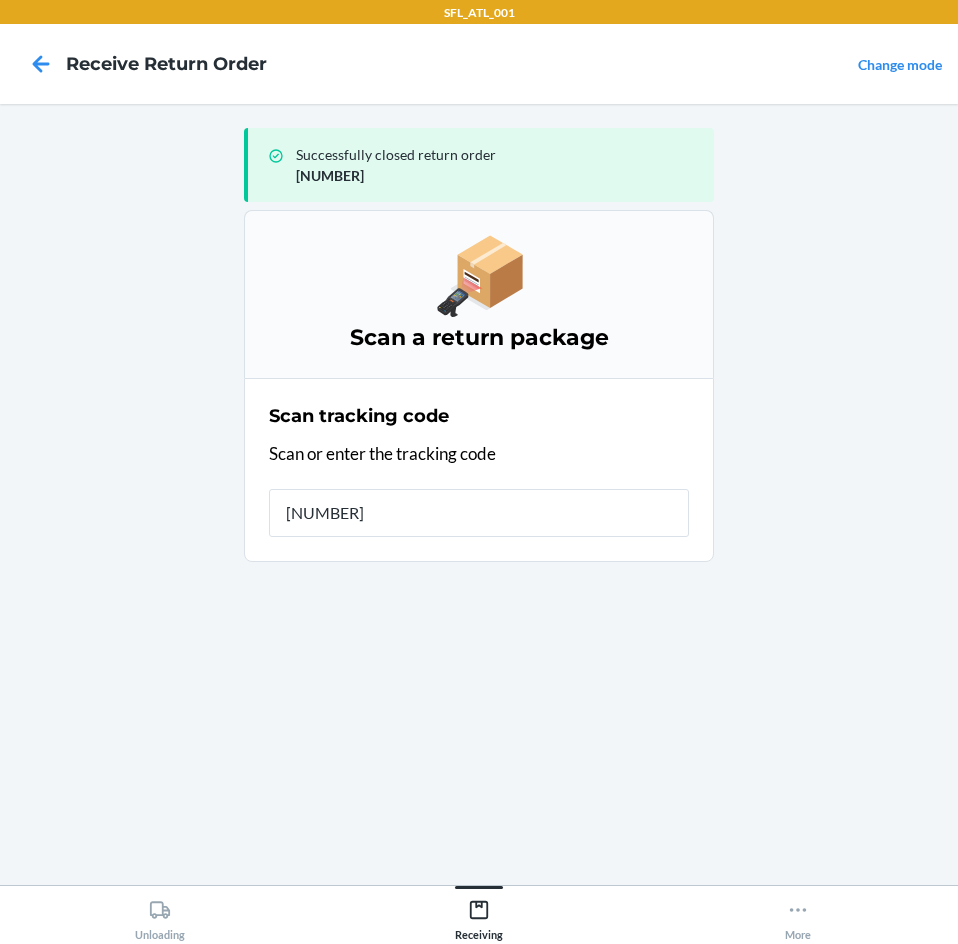 type on "[NUMBER]" 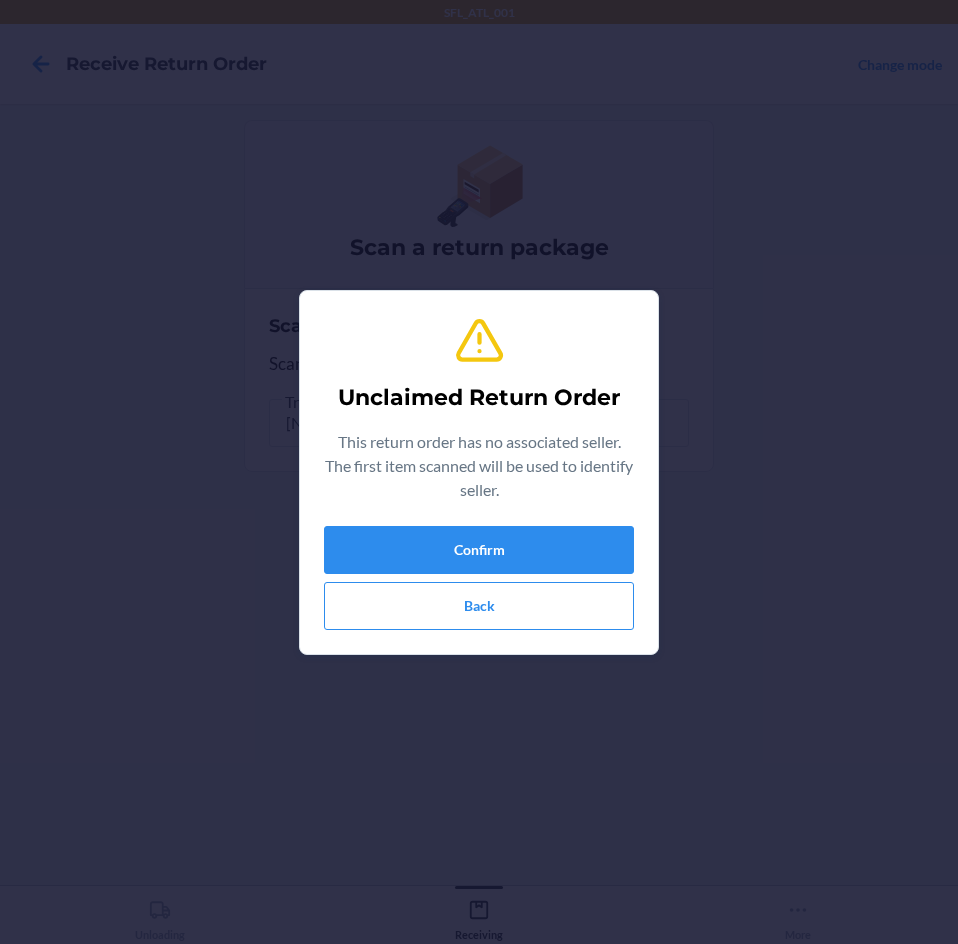 click on "Unclaimed Return Order This return order has no associated seller. The first item scanned will be used to identify seller. Confirm Back" at bounding box center (479, 472) 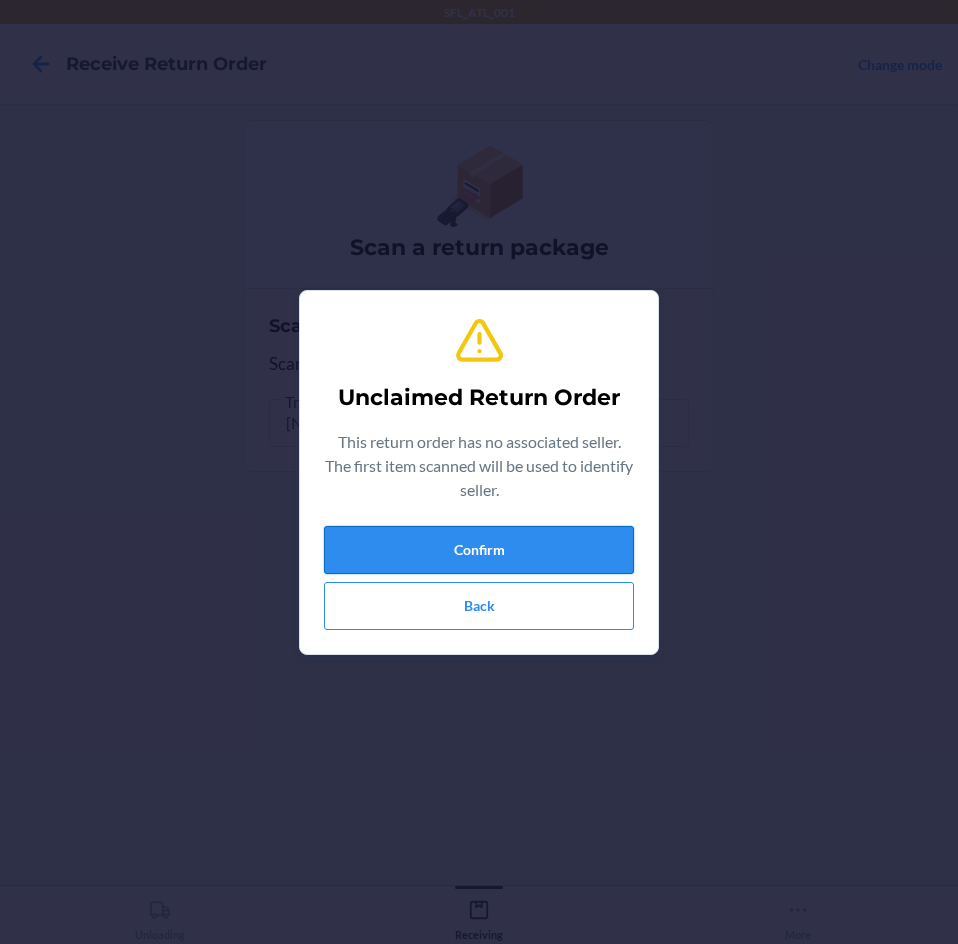 click on "Confirm" at bounding box center [479, 550] 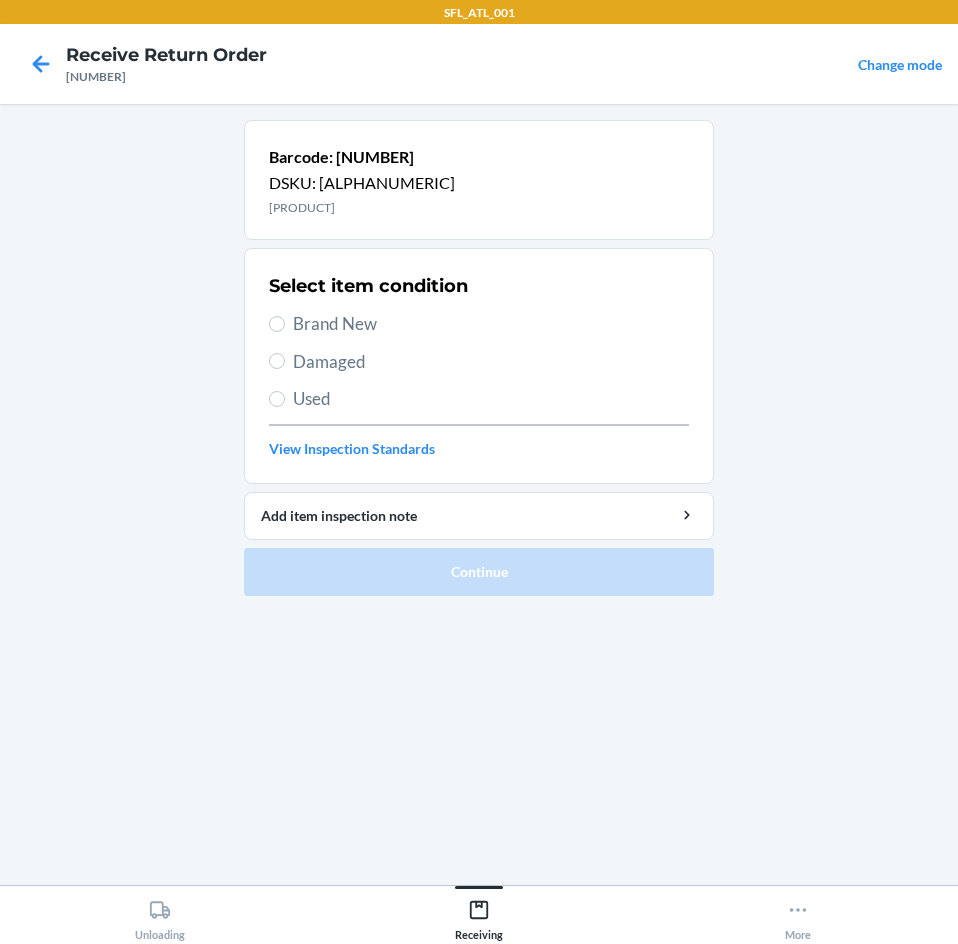 click on "Brand New" at bounding box center (491, 324) 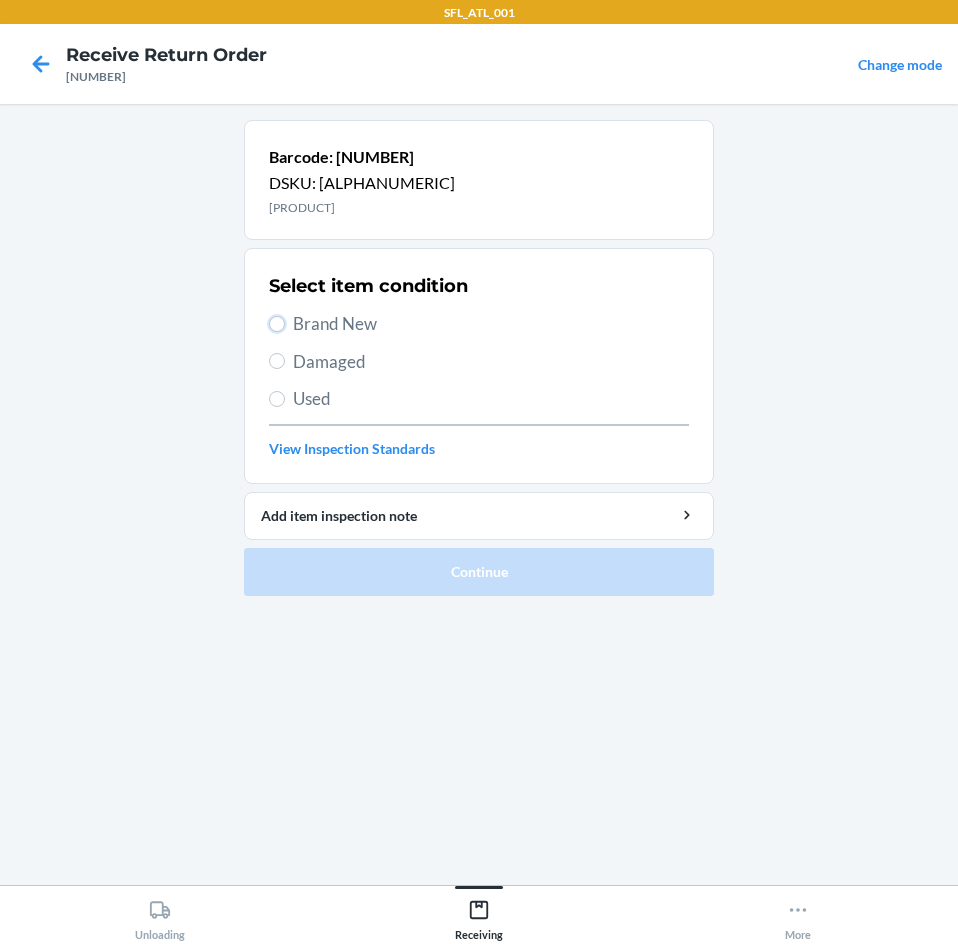 click on "Brand New" at bounding box center [277, 324] 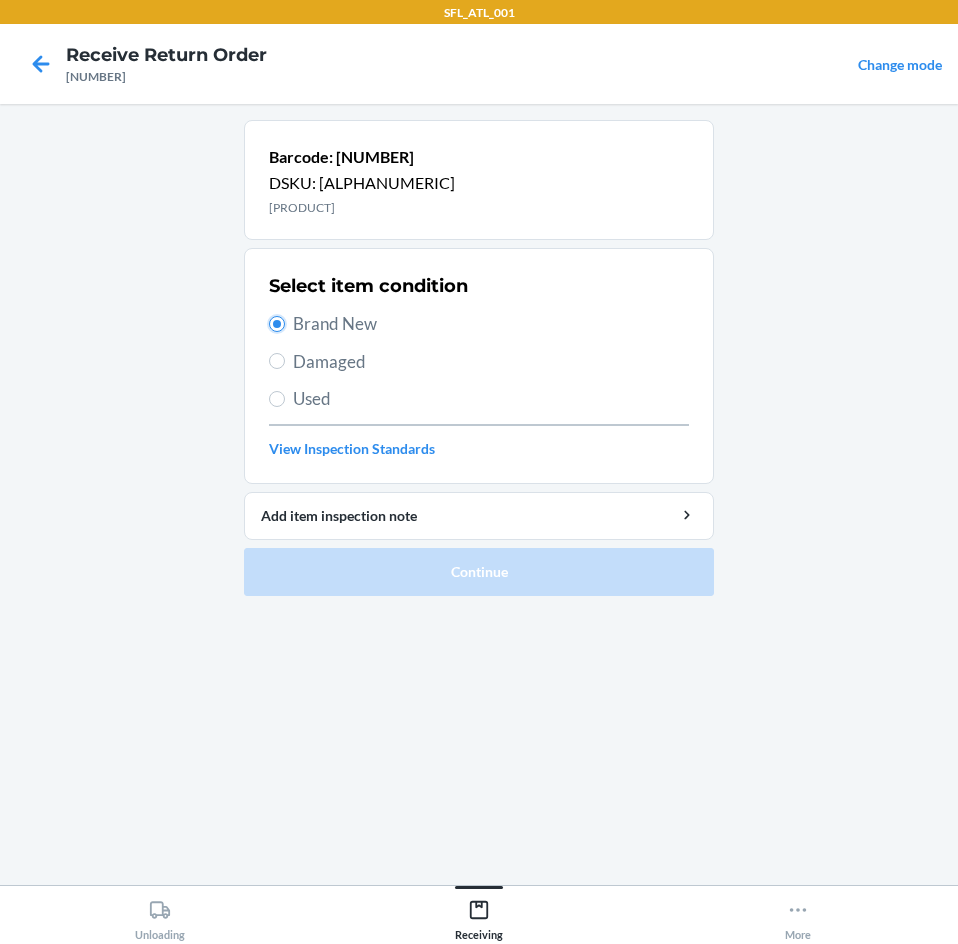radio on "true" 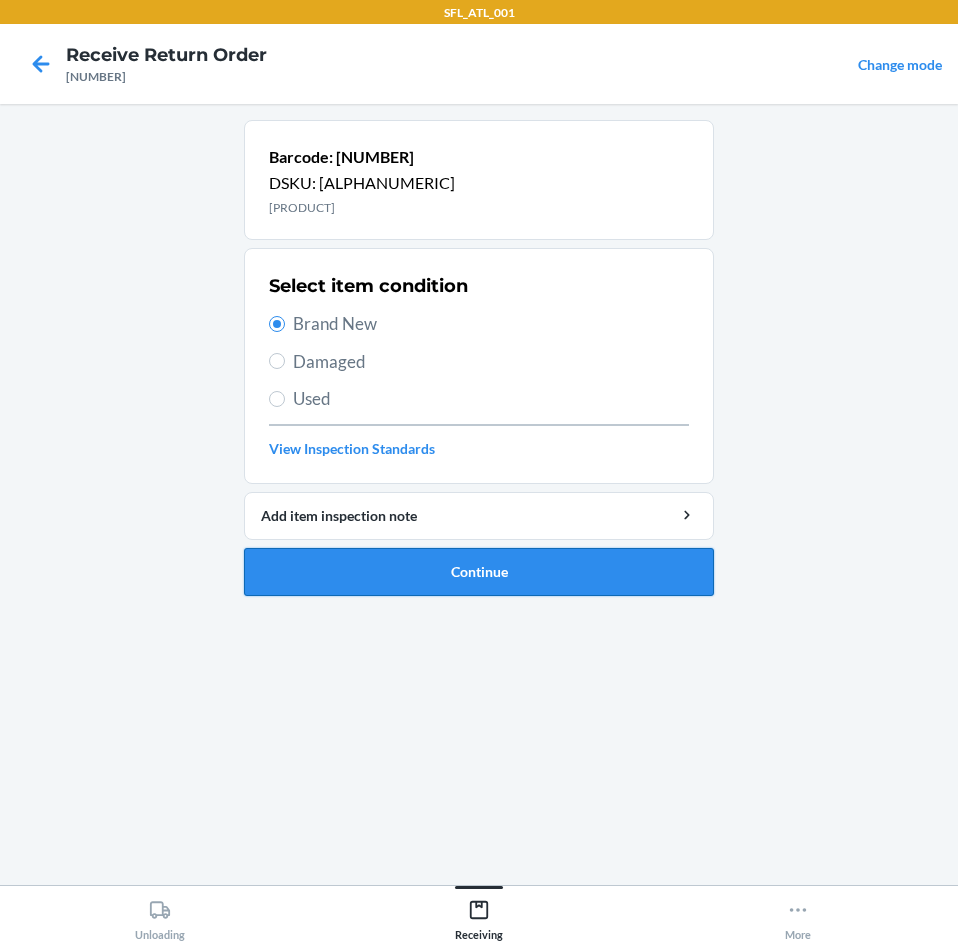 click on "Continue" at bounding box center [479, 572] 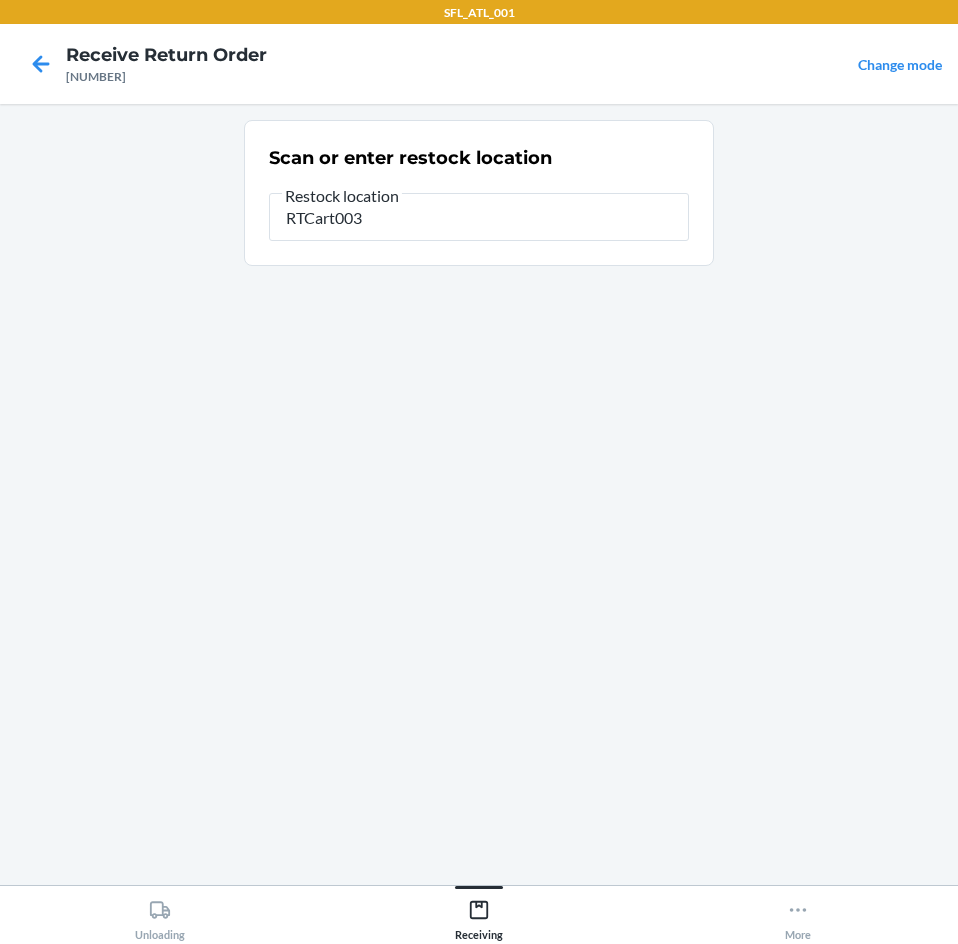 type on "RTCart003" 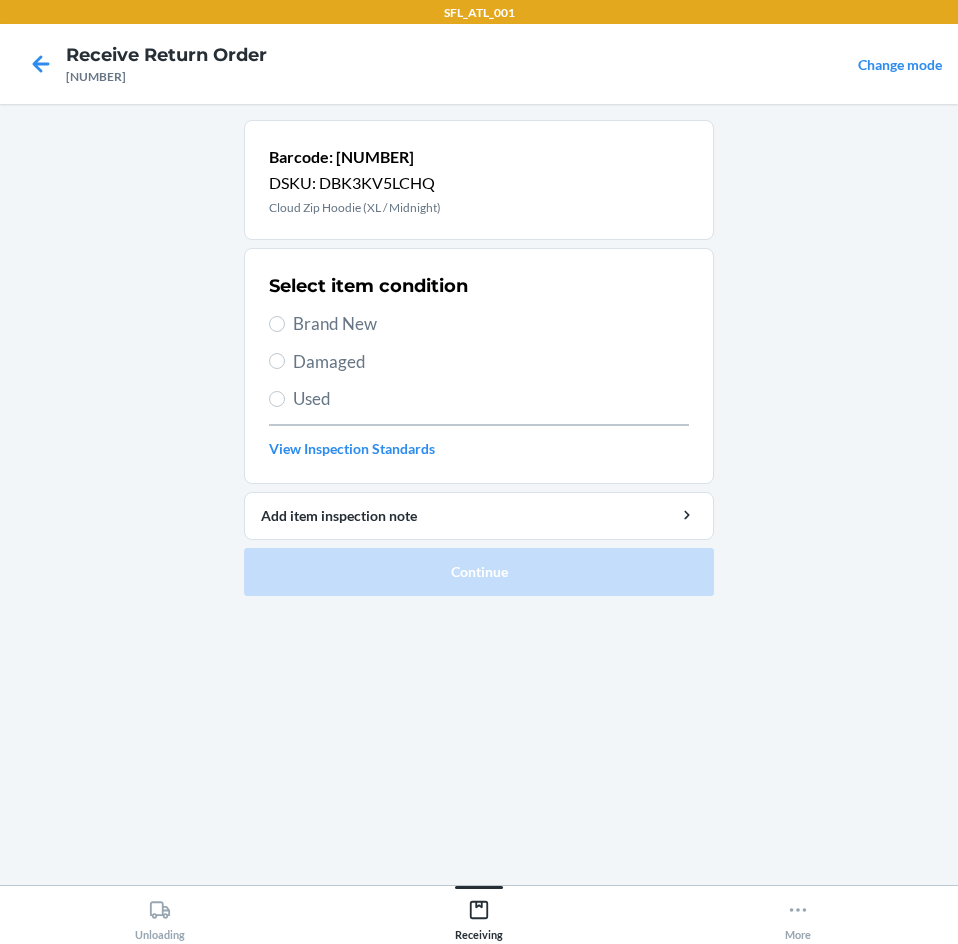 click on "Select item condition Brand New Damaged Used View Inspection Standards" at bounding box center [479, 366] 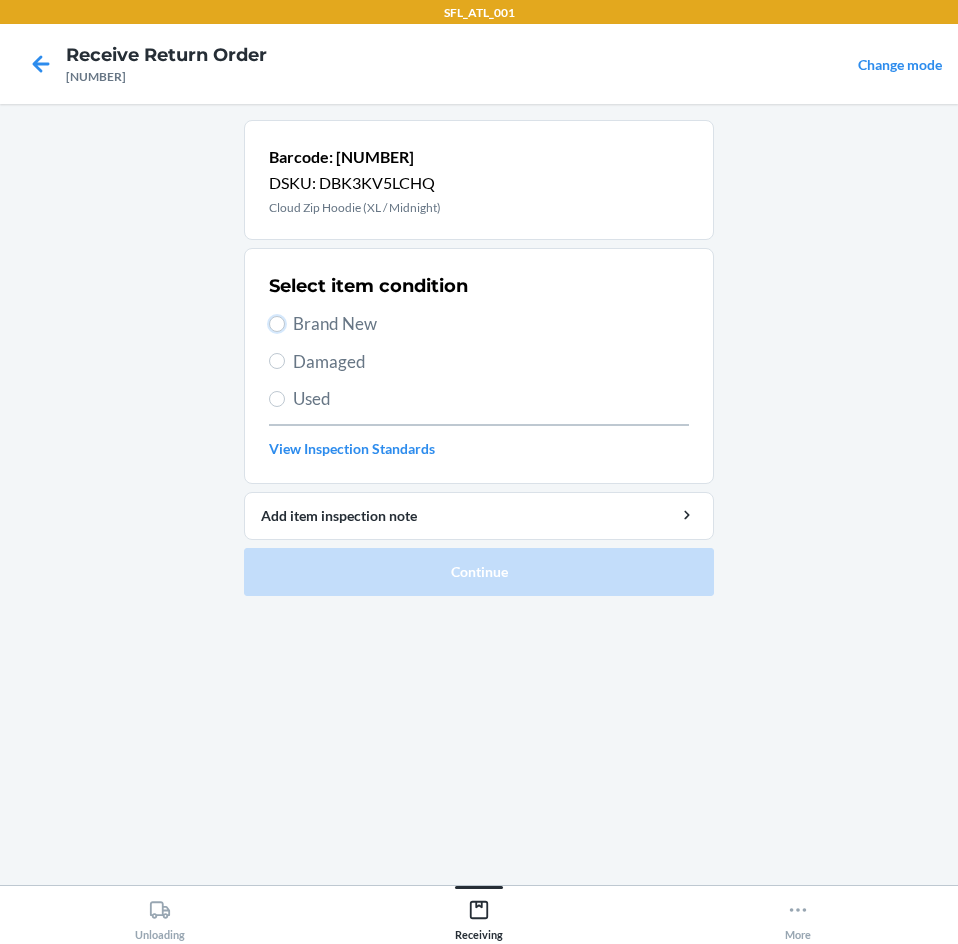 click on "Brand New" at bounding box center (277, 324) 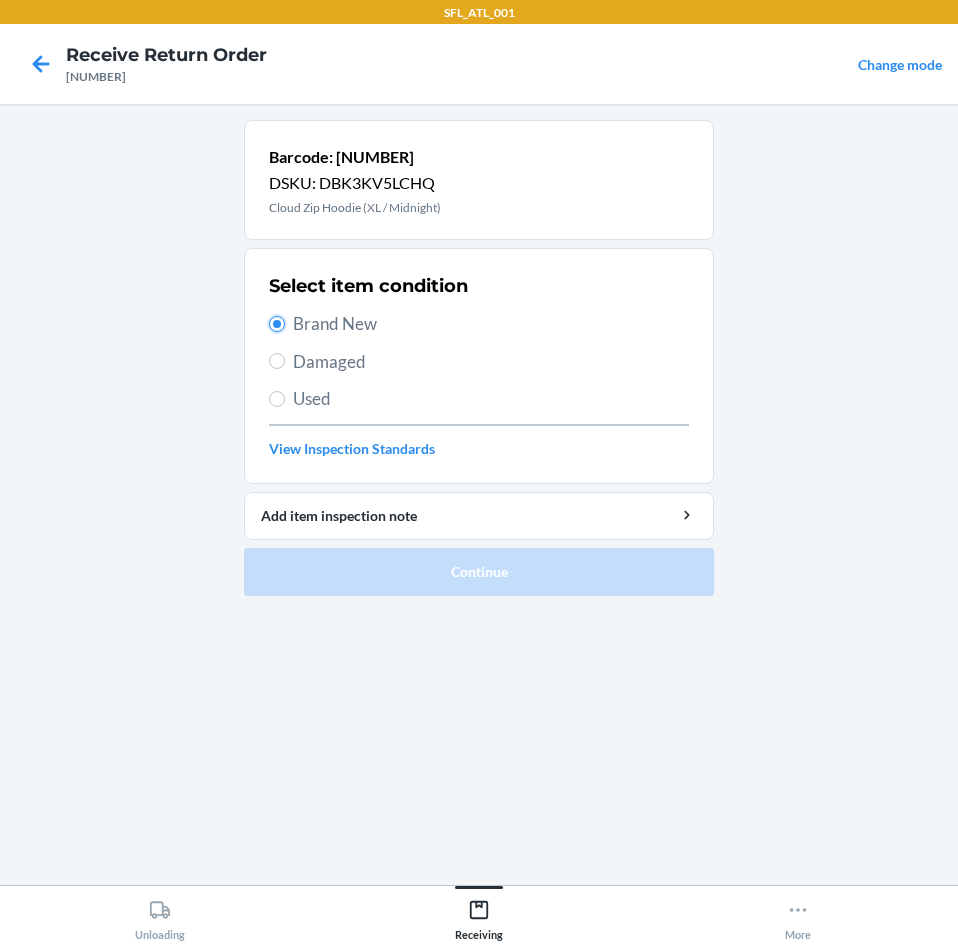 radio on "true" 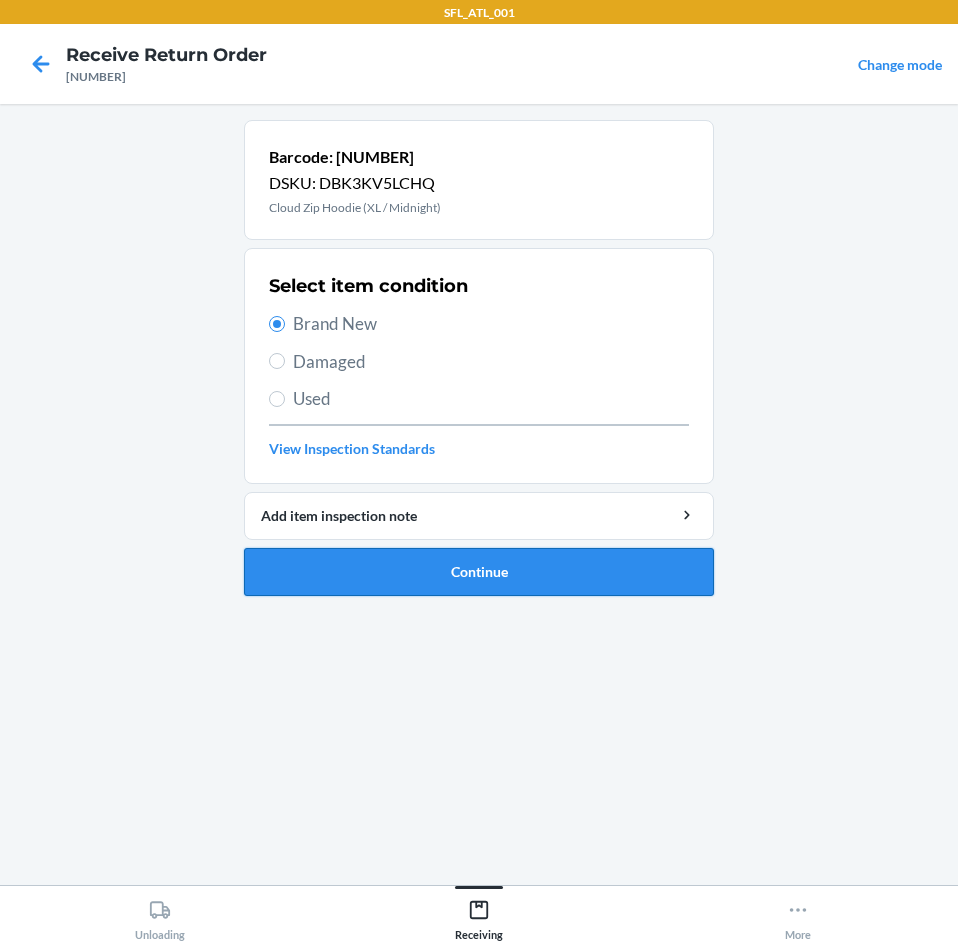 click on "Continue" at bounding box center [479, 572] 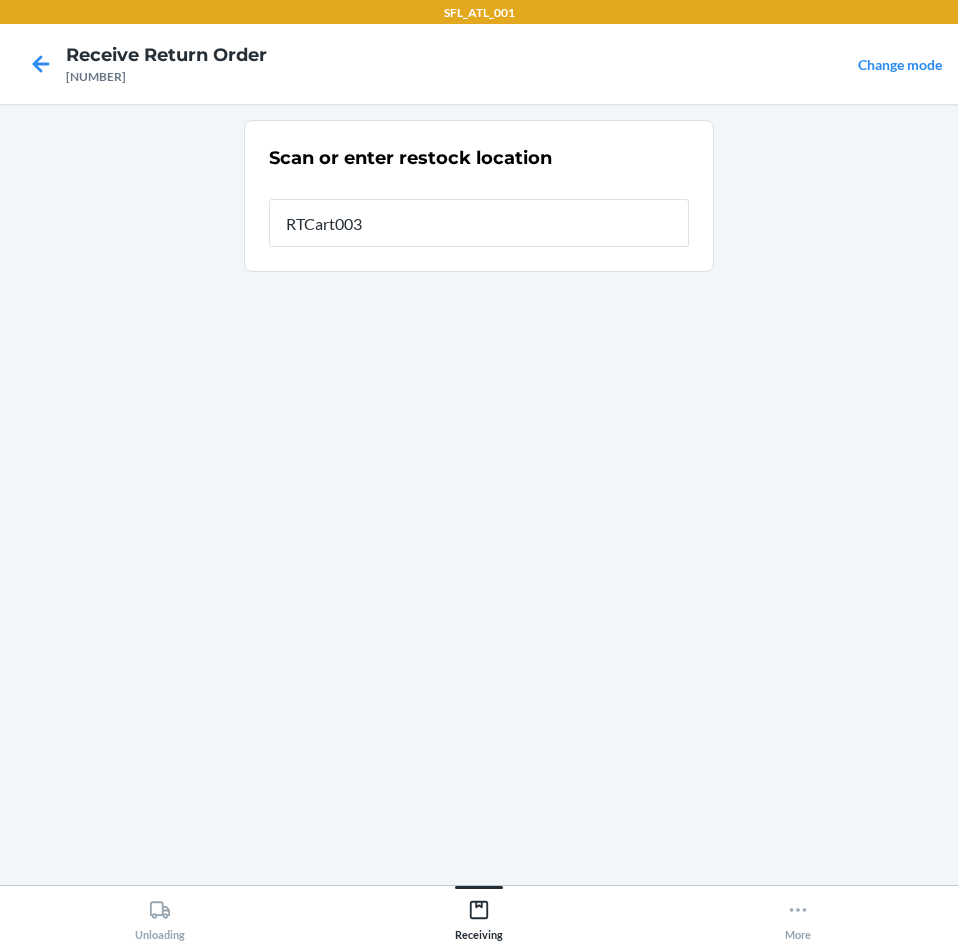type on "RTCart003" 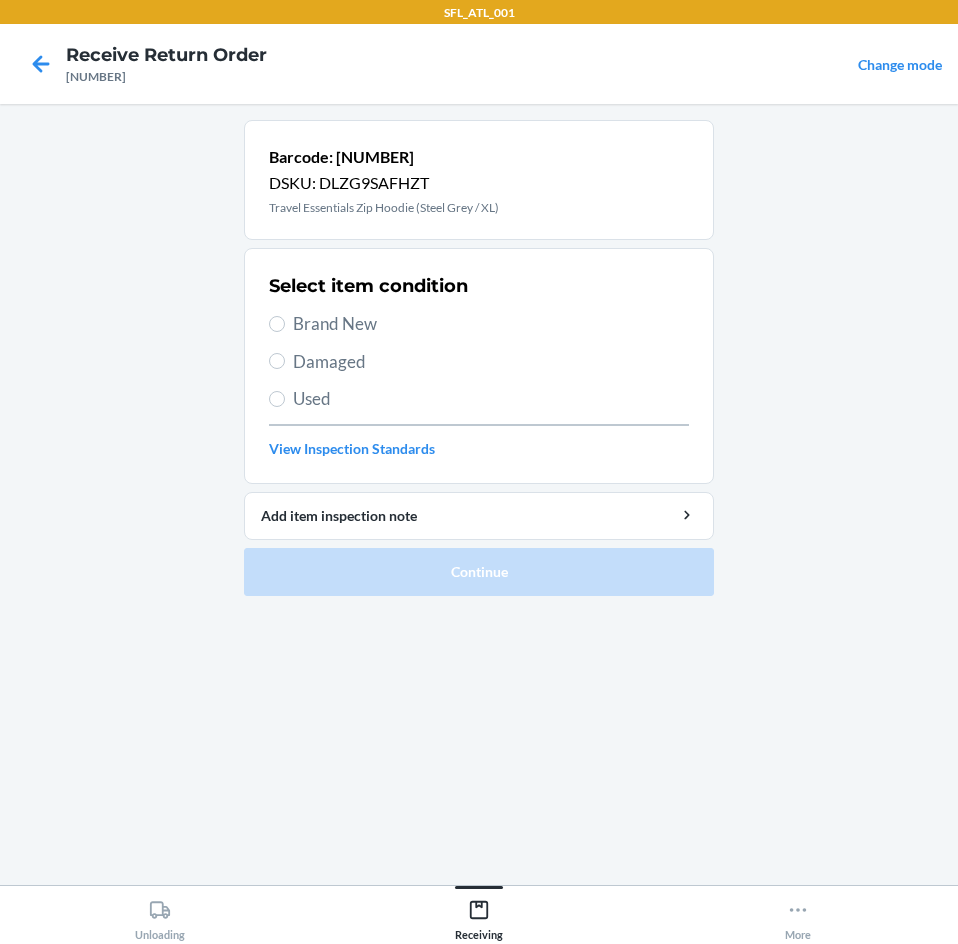 click on "Brand New" at bounding box center (491, 324) 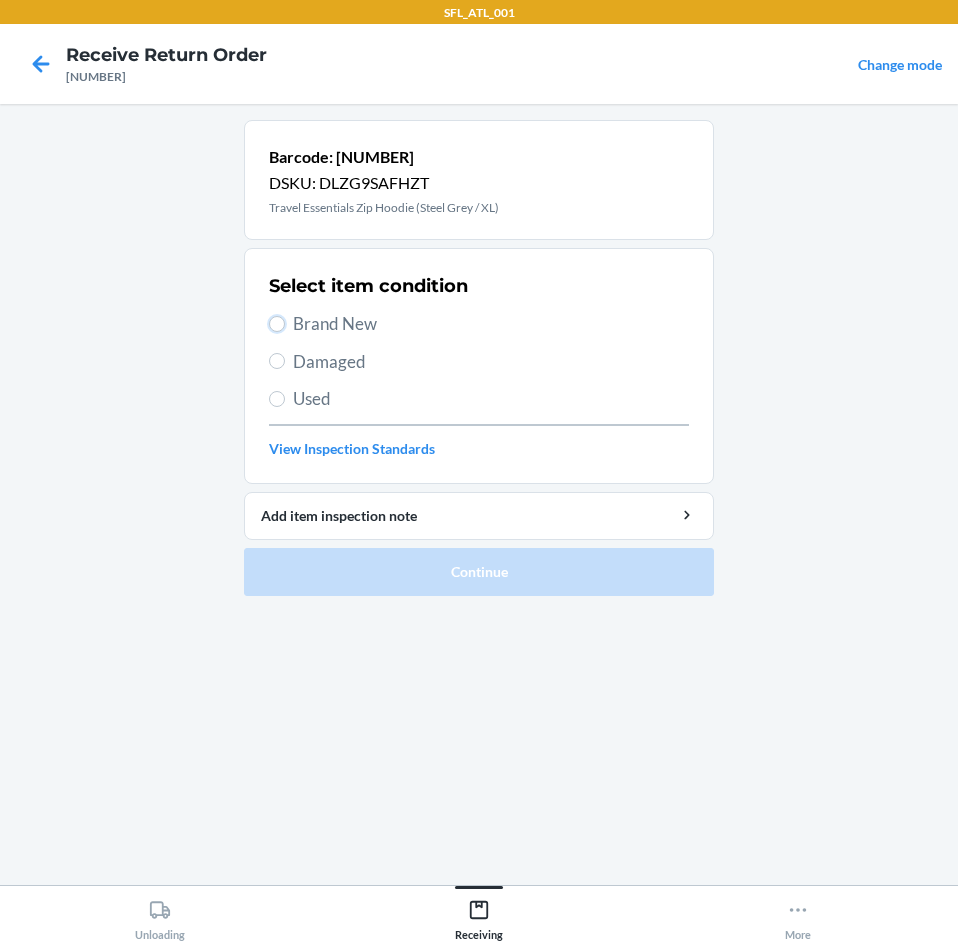 click on "Brand New" at bounding box center (277, 324) 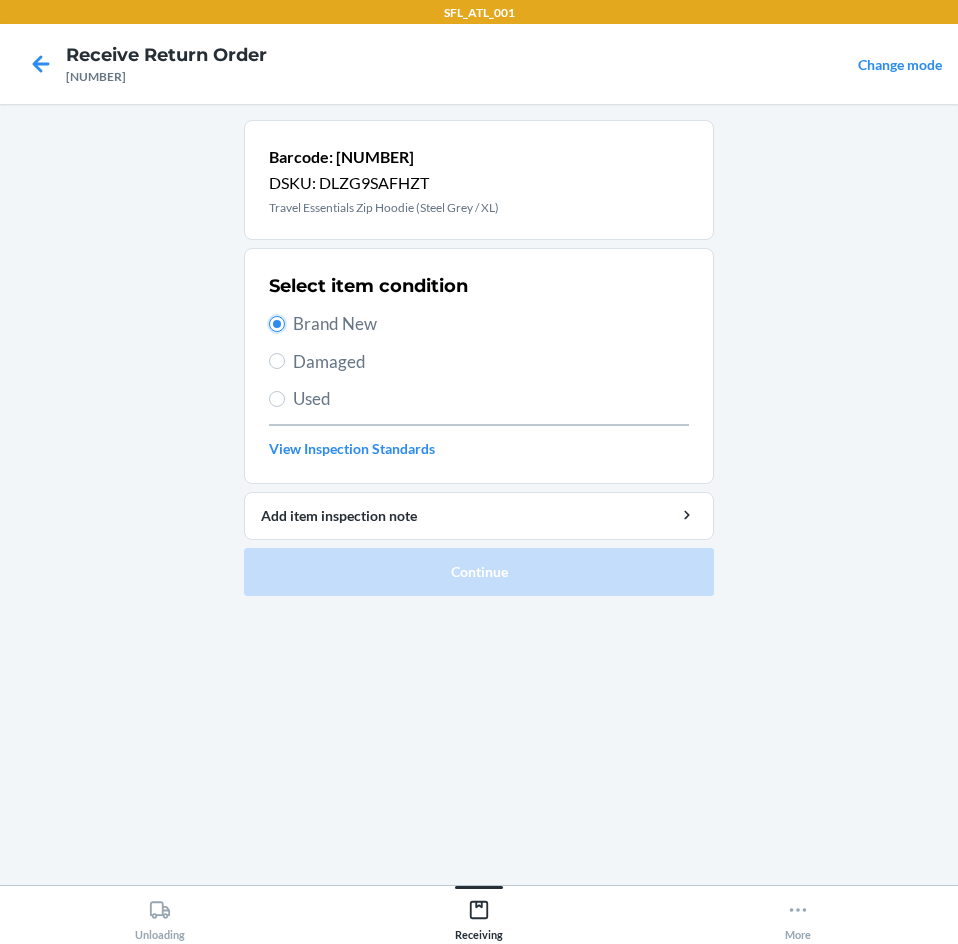 radio on "true" 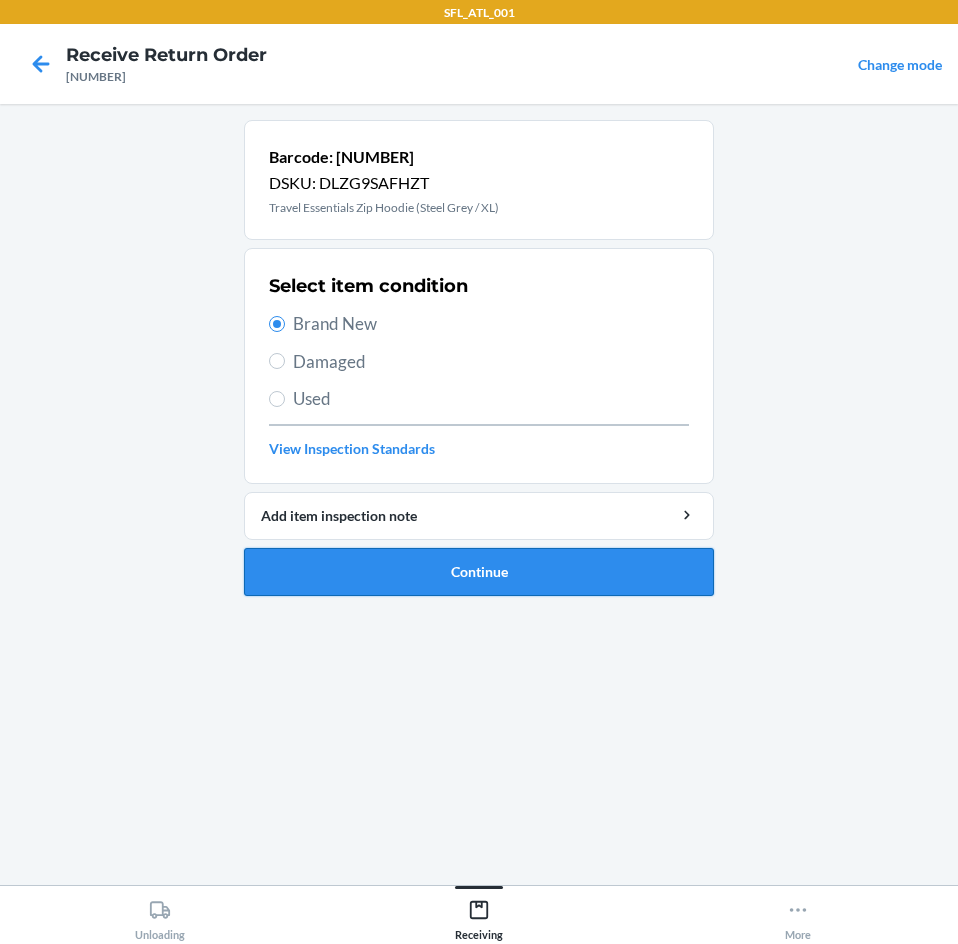 click on "Continue" at bounding box center (479, 572) 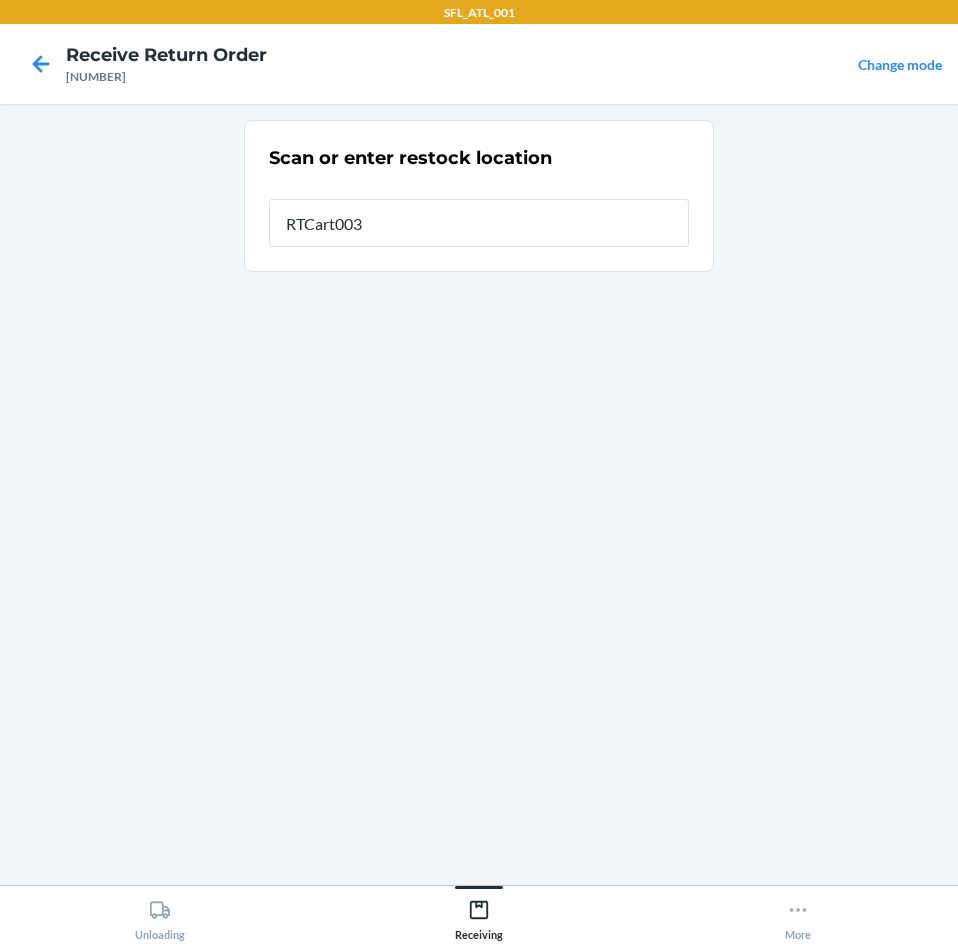type on "RTCart003" 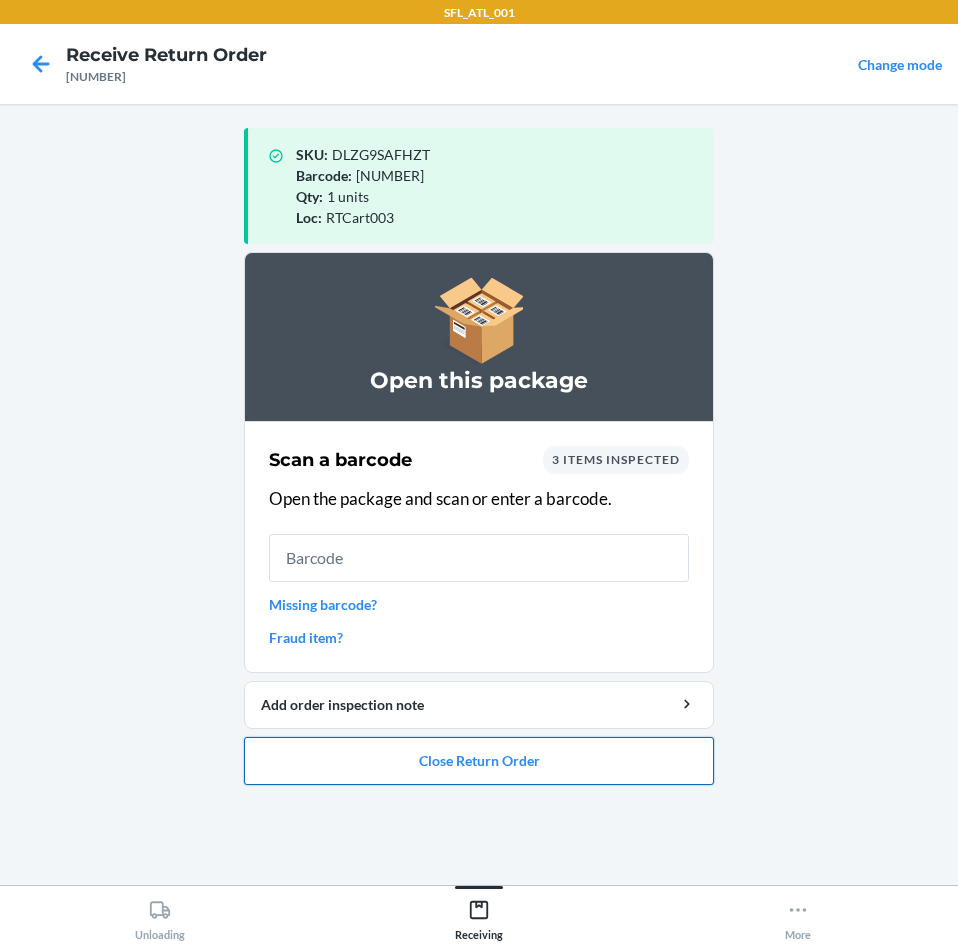 drag, startPoint x: 511, startPoint y: 773, endPoint x: 516, endPoint y: 752, distance: 21.587032 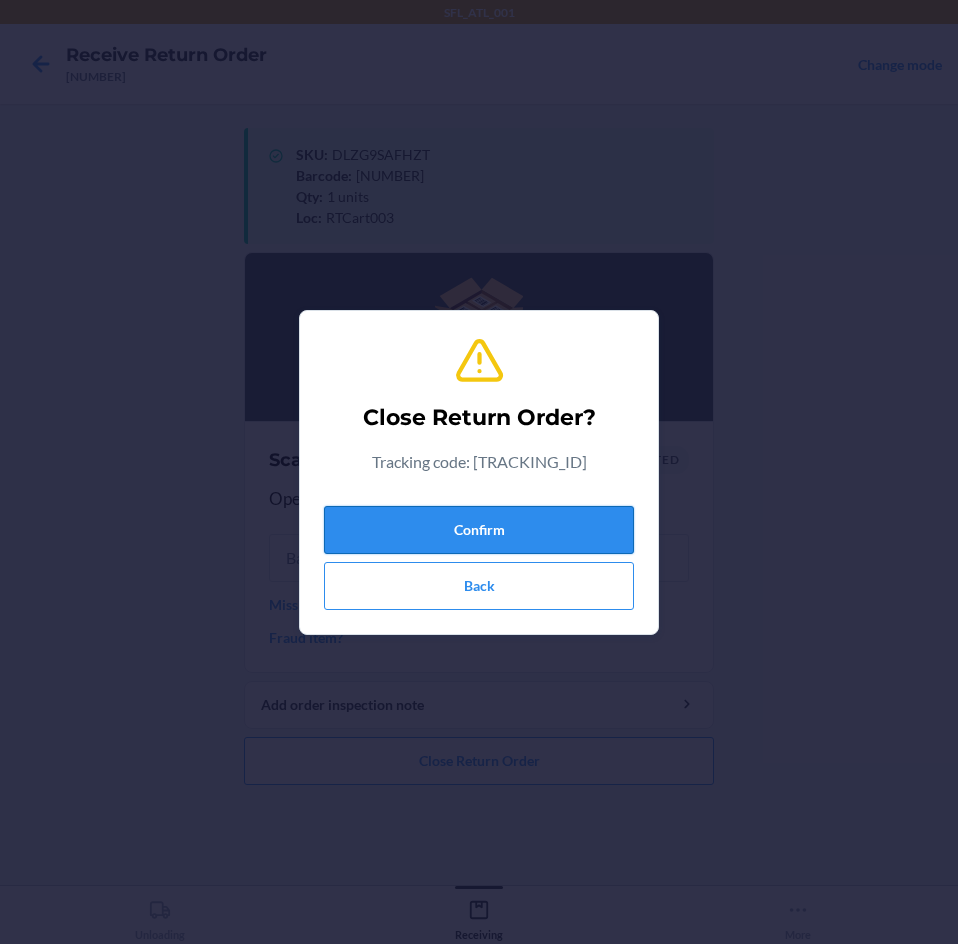 click on "Confirm" at bounding box center [479, 530] 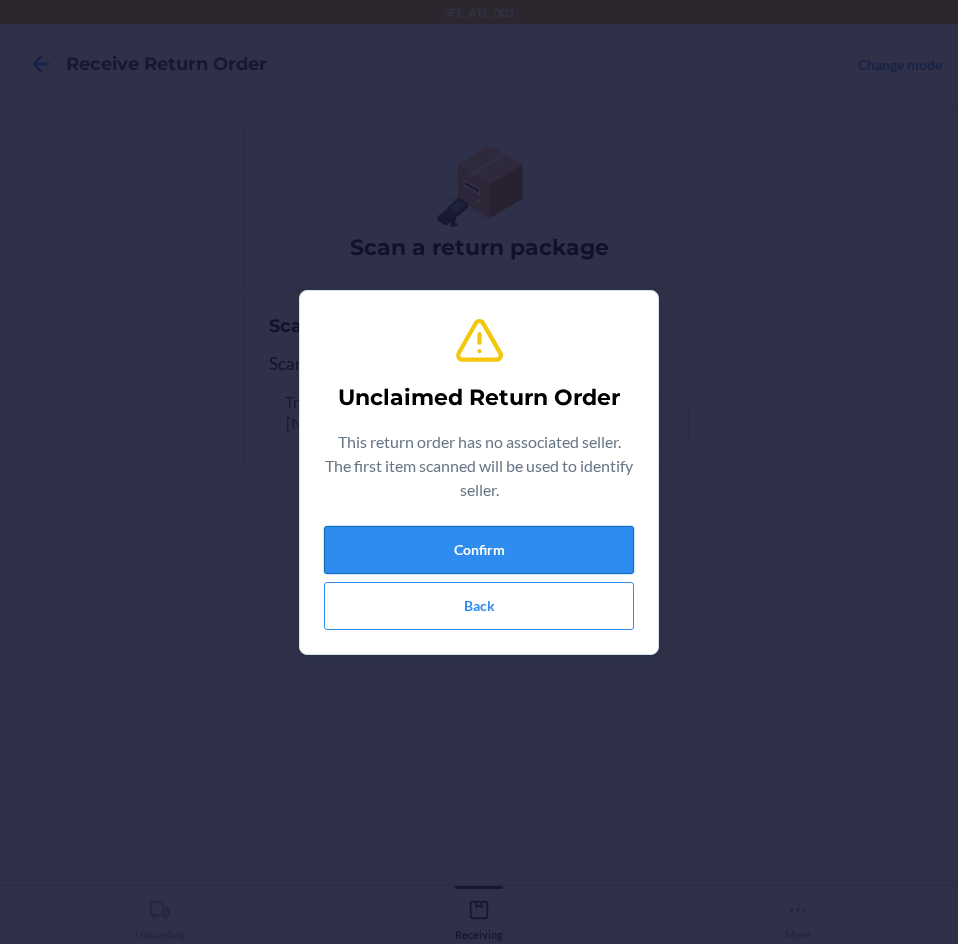 click on "Confirm" at bounding box center [479, 550] 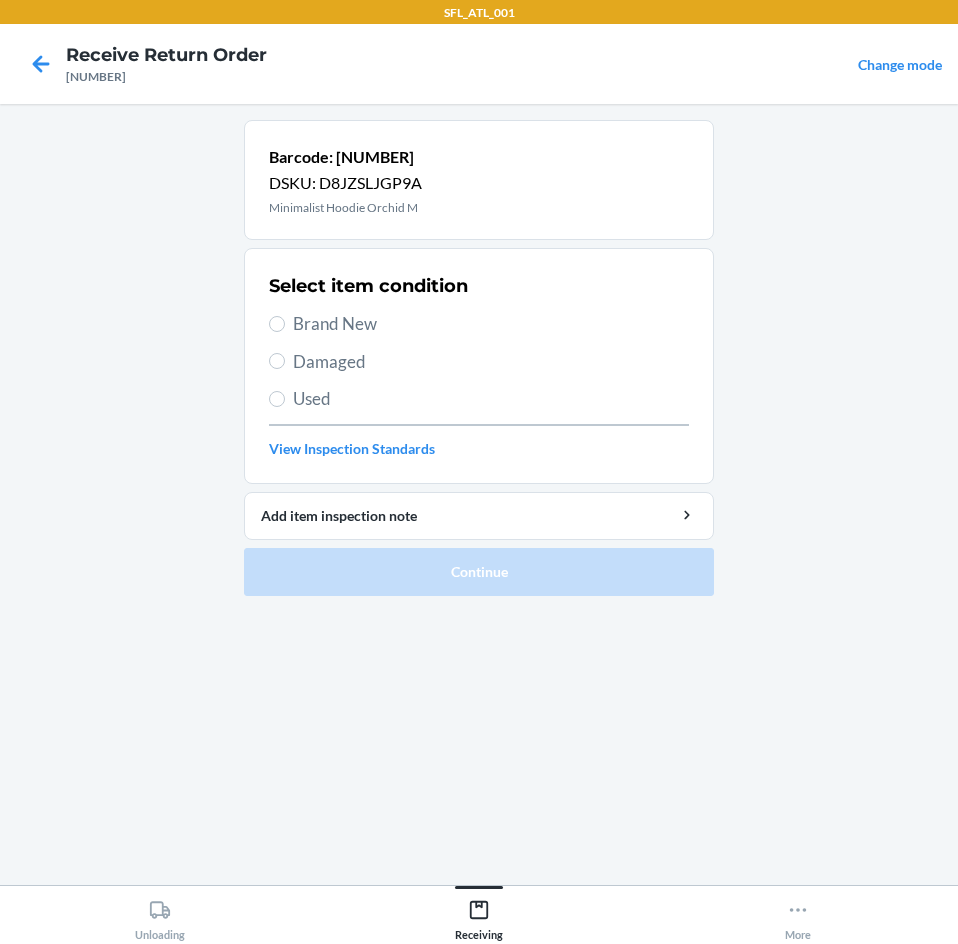 click on "Brand New" at bounding box center (491, 324) 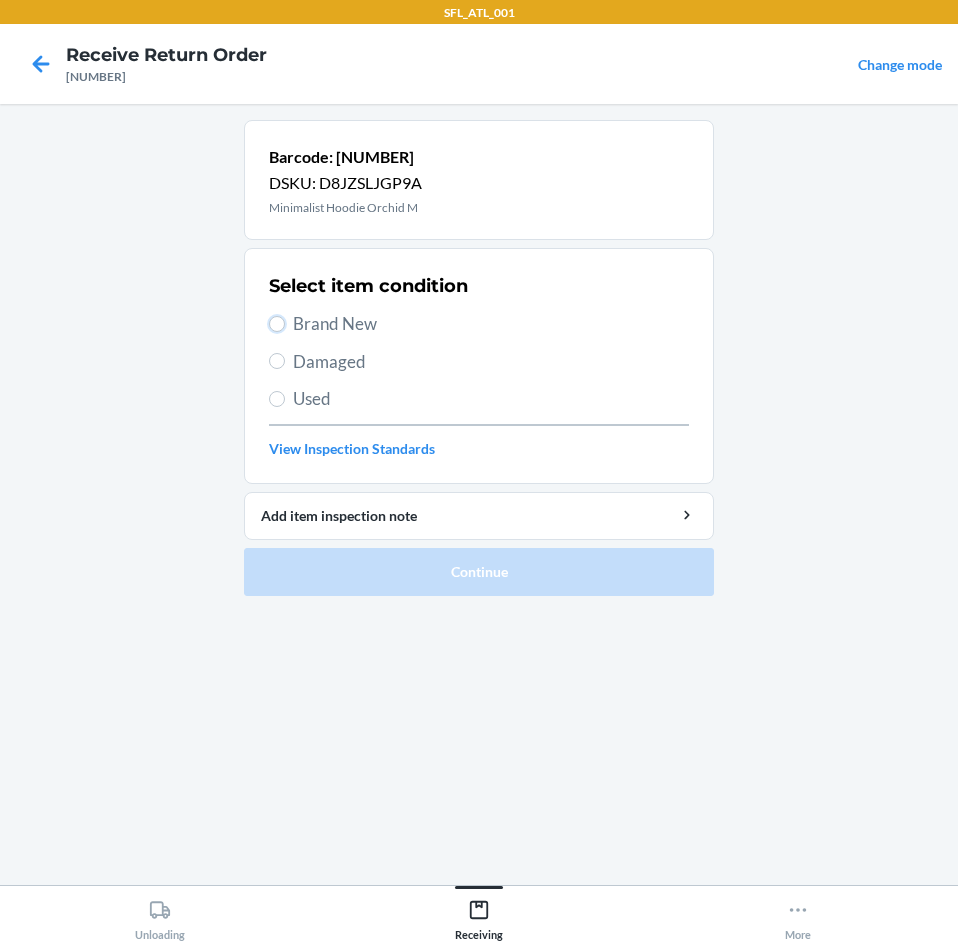 click on "Brand New" at bounding box center (277, 324) 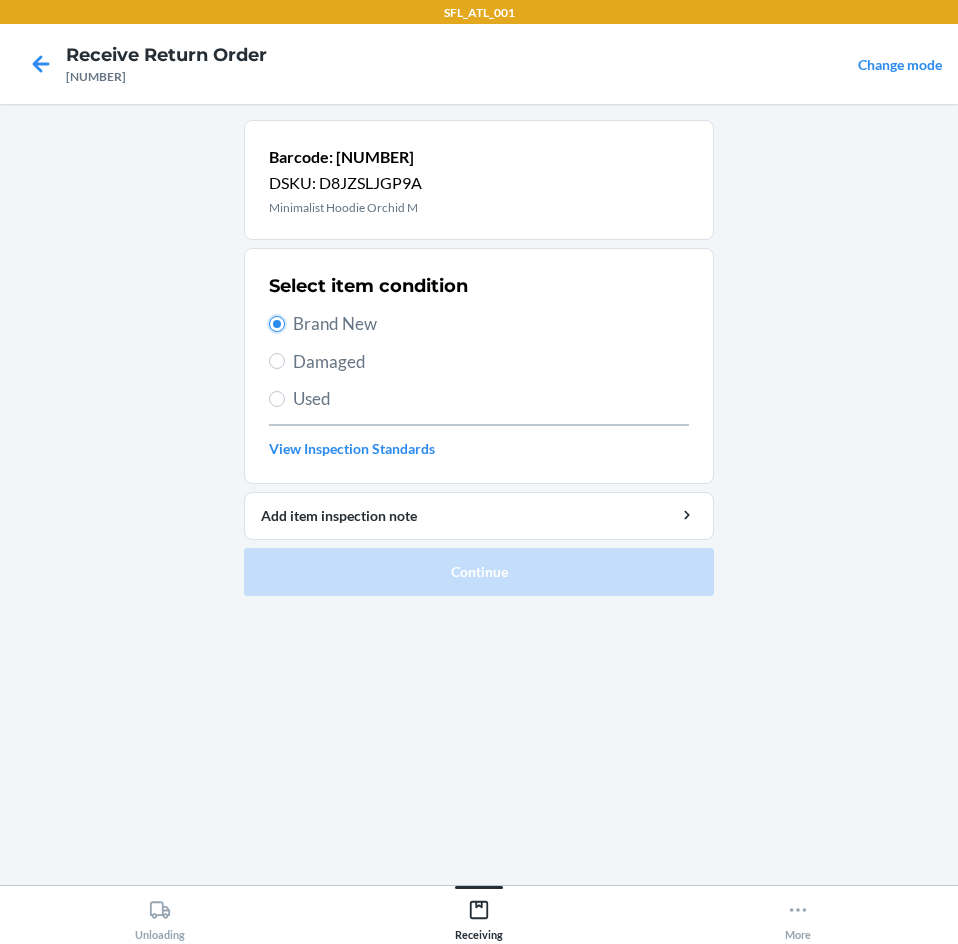 radio on "true" 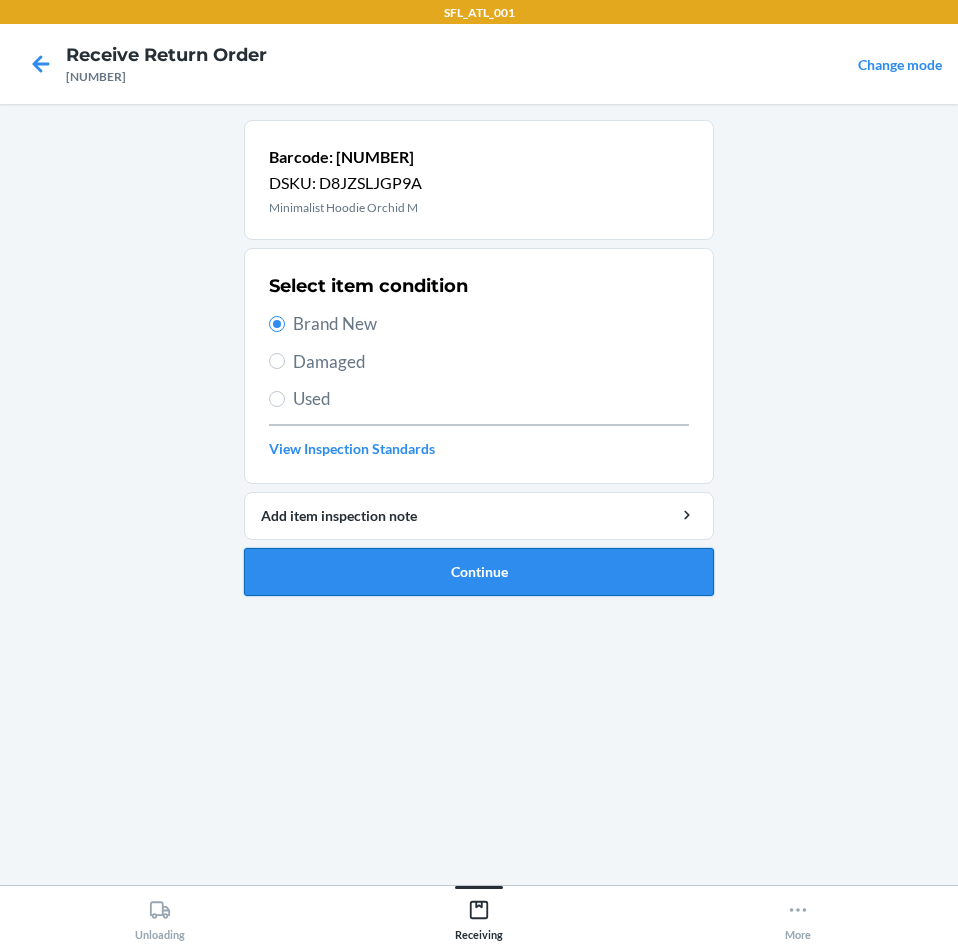 click on "Continue" at bounding box center (479, 572) 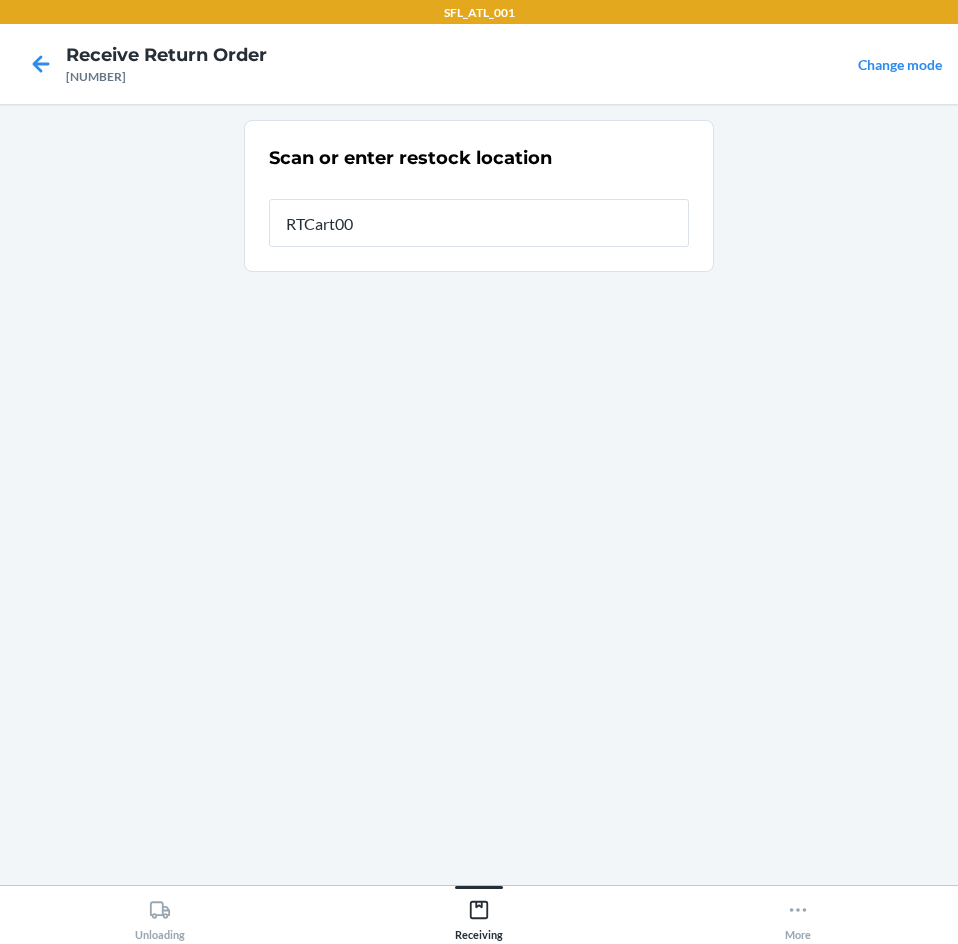 type on "RTCart003" 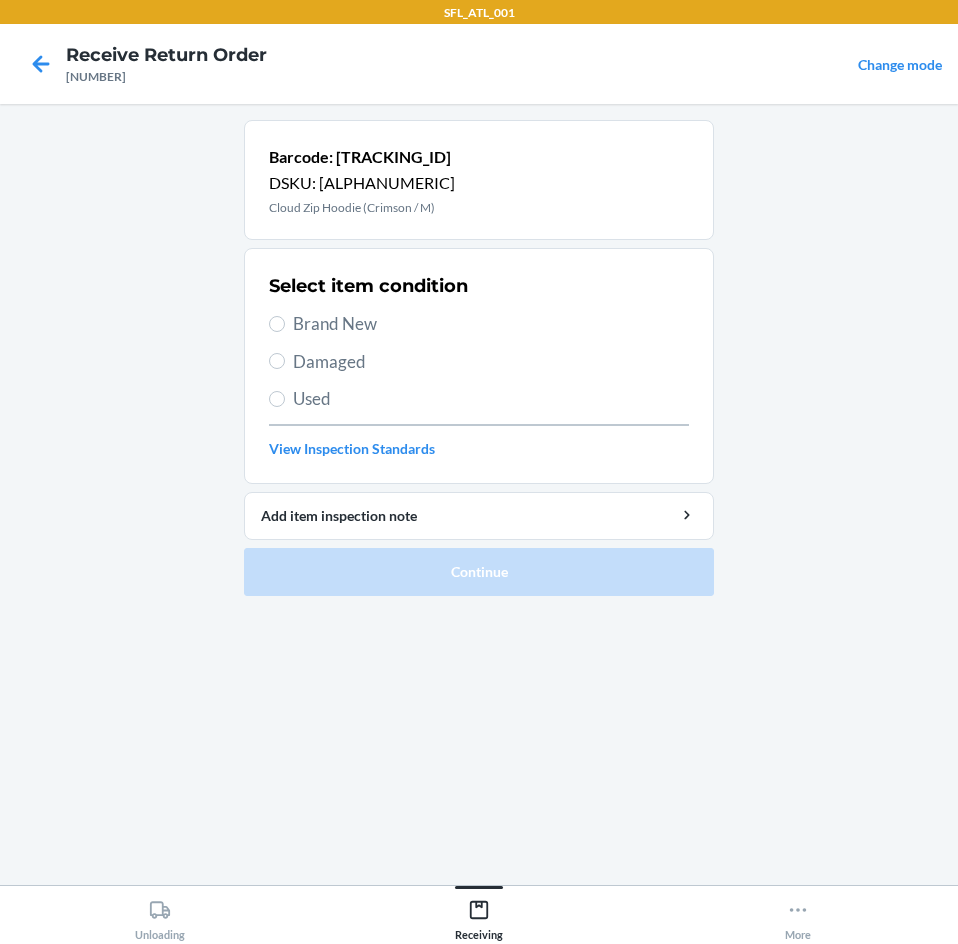 click on "Brand New" at bounding box center (491, 324) 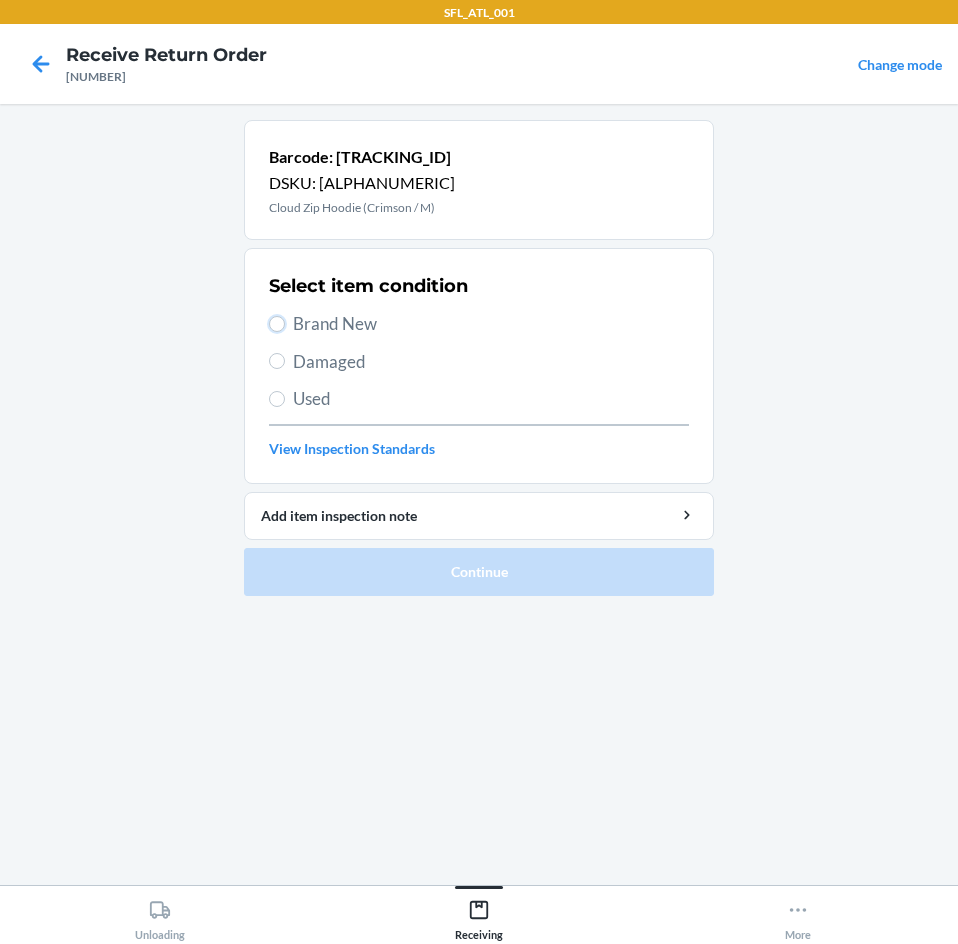 click on "Brand New" at bounding box center [277, 324] 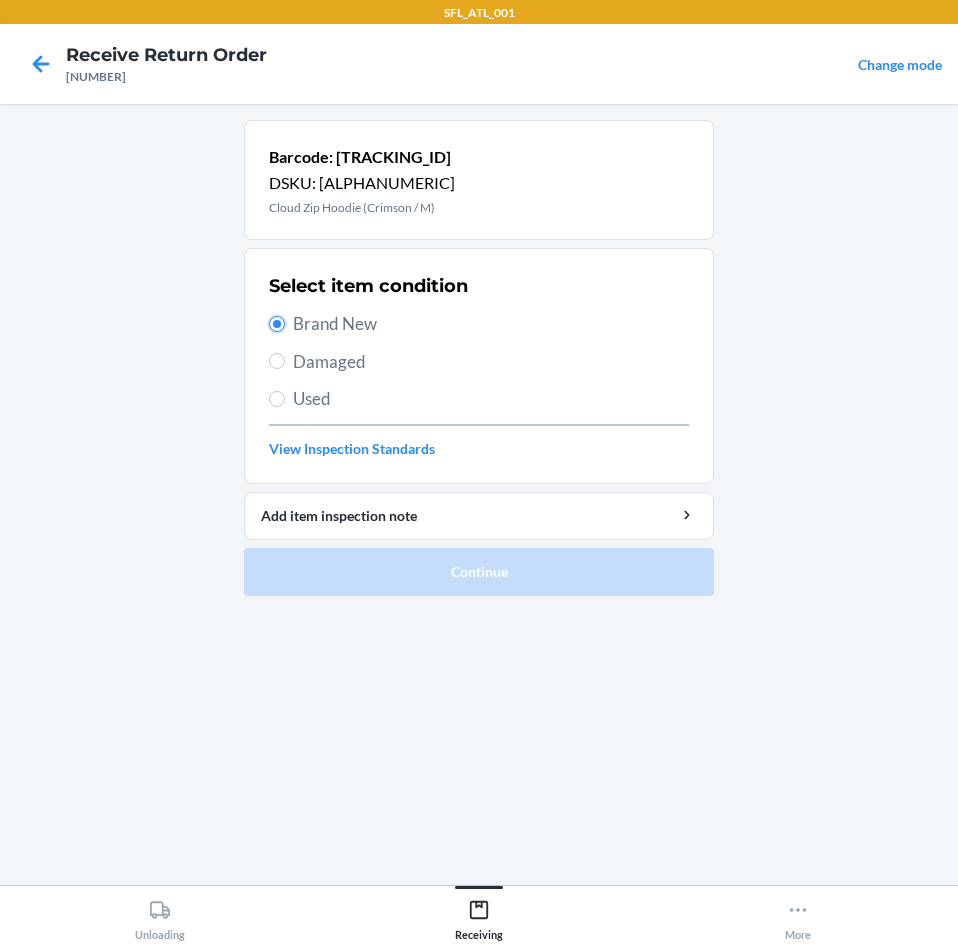 radio on "true" 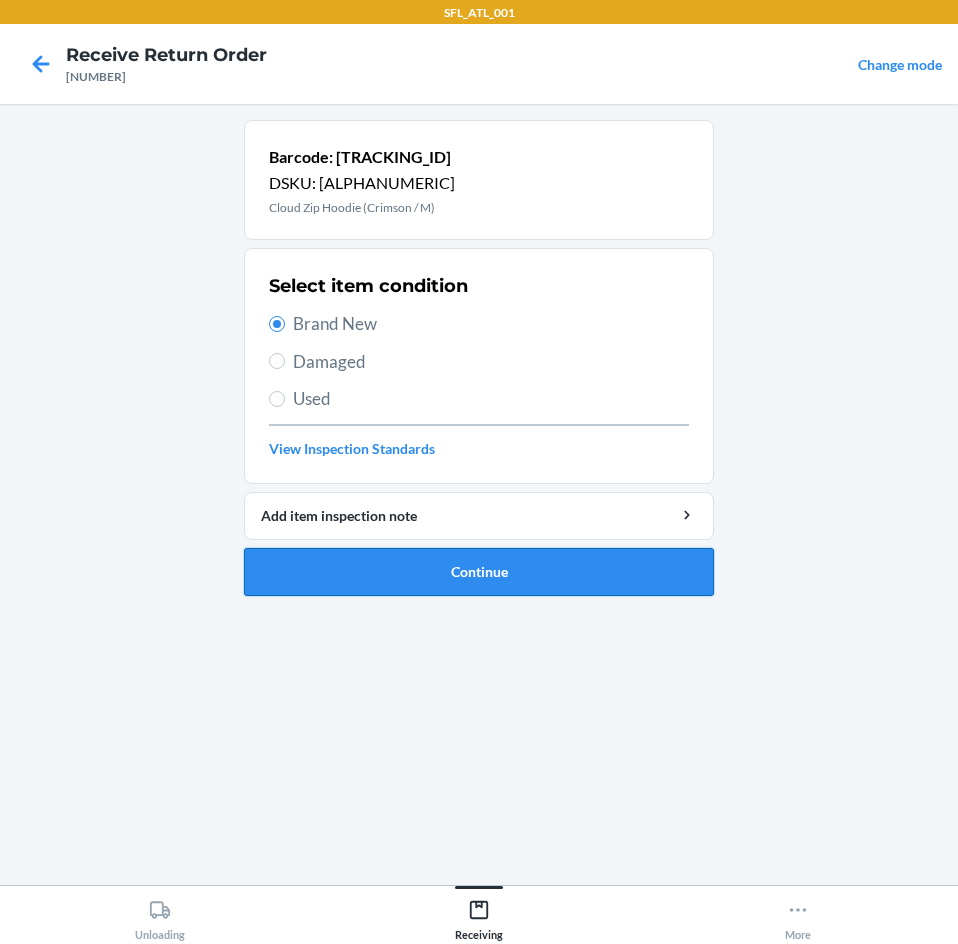 click on "Continue" at bounding box center [479, 572] 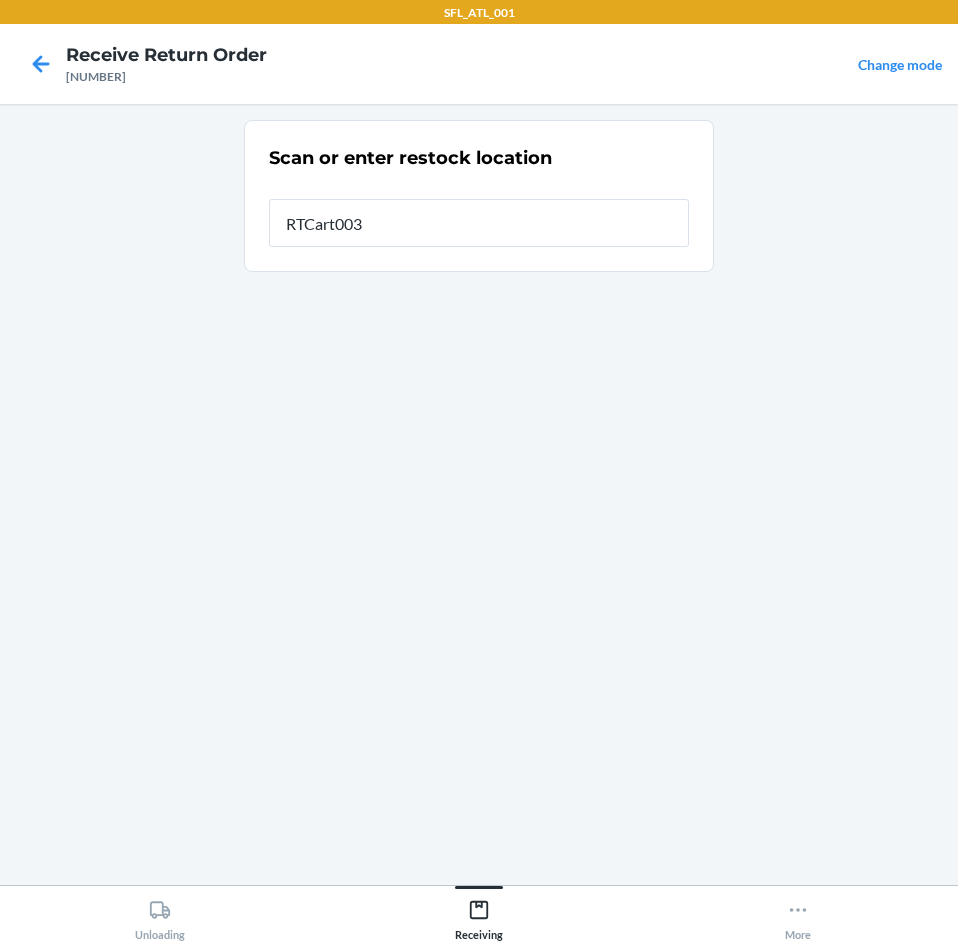 type on "RTCart003" 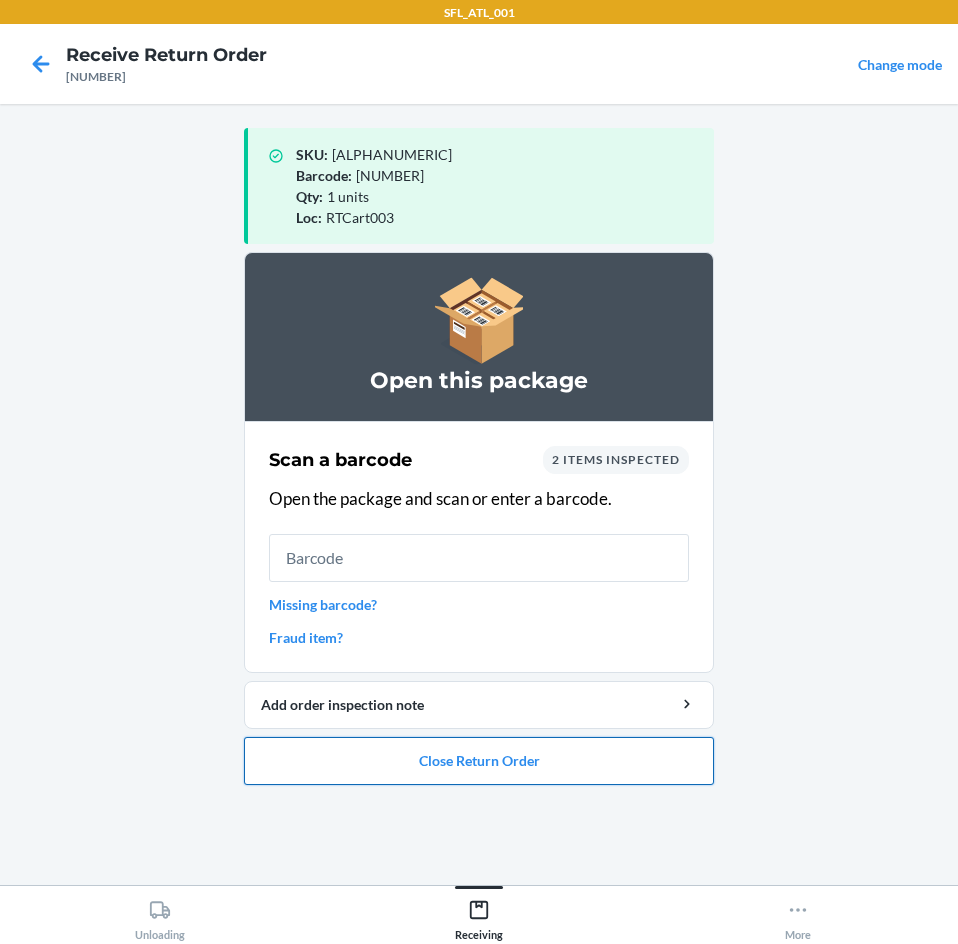 drag, startPoint x: 563, startPoint y: 761, endPoint x: 536, endPoint y: 741, distance: 33.600594 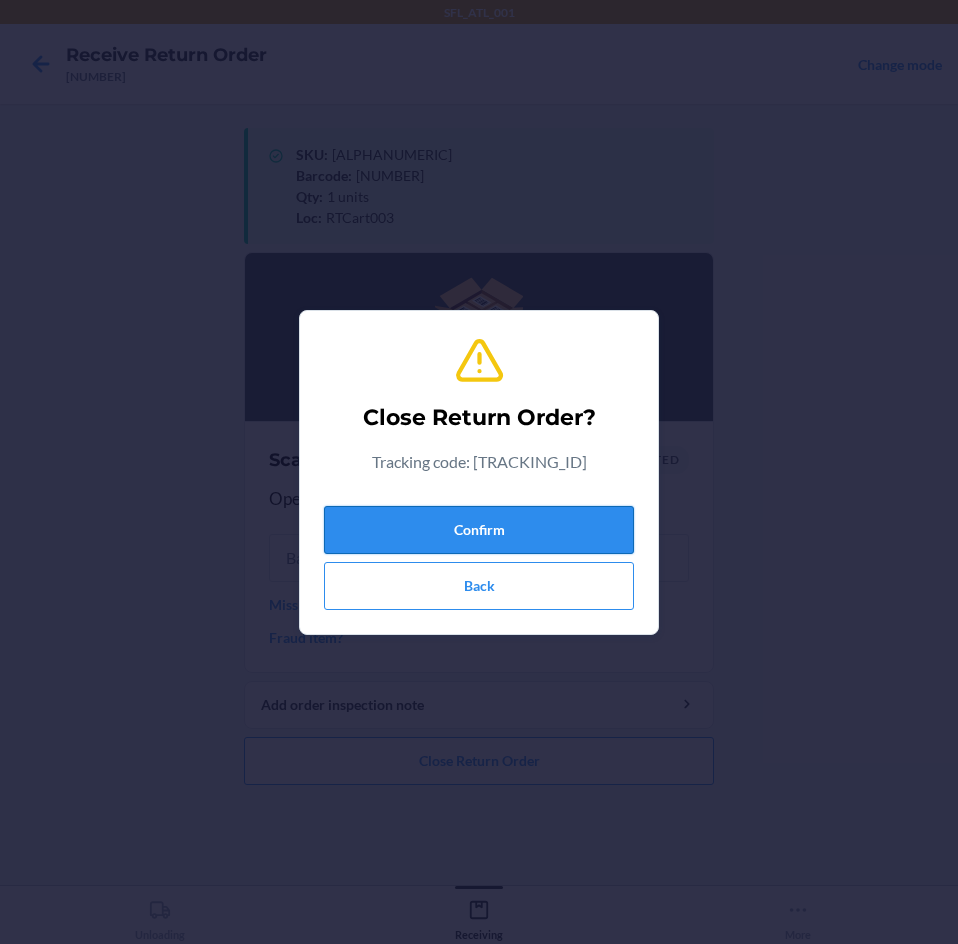 click on "Confirm" at bounding box center (479, 530) 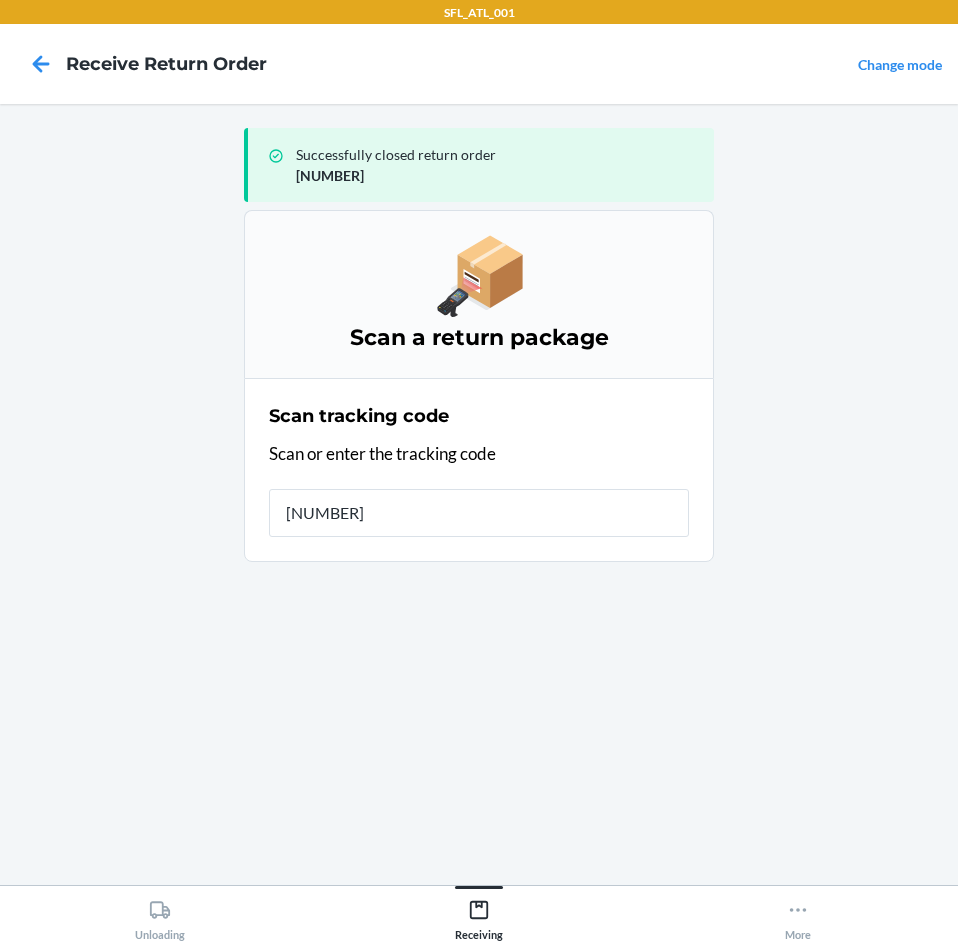 type on "[NUMBER]" 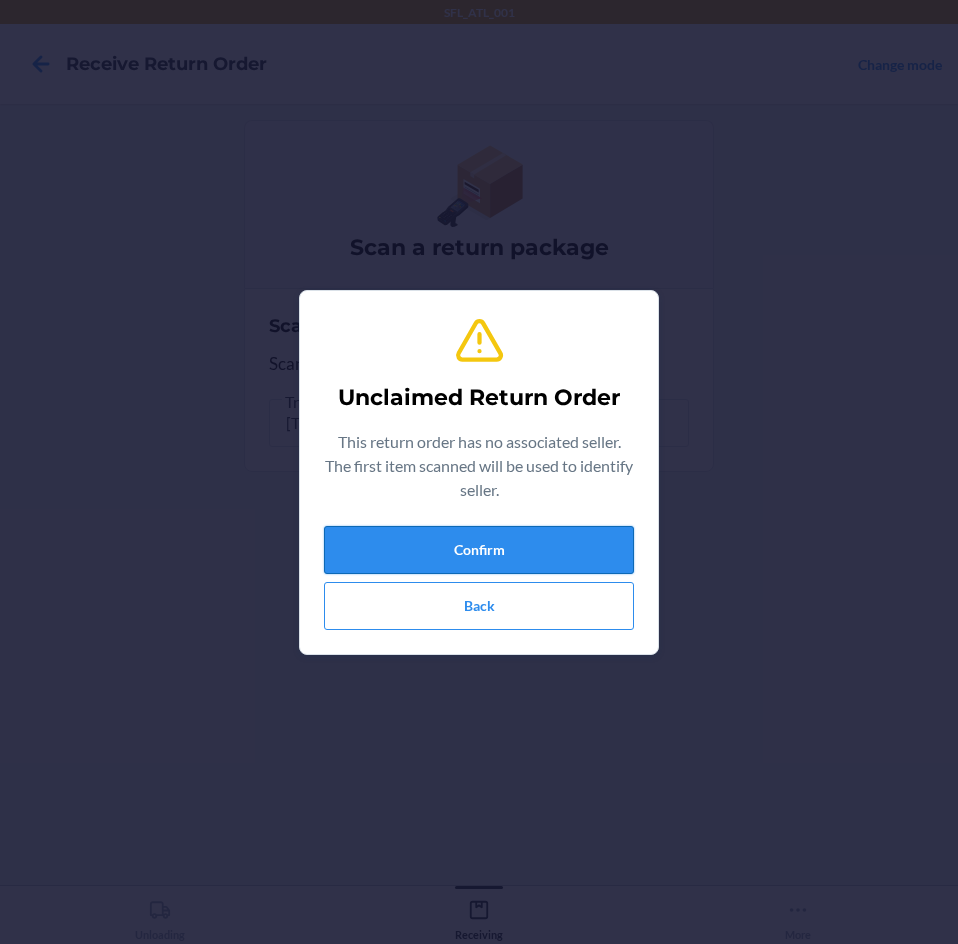 click on "Confirm" at bounding box center [479, 550] 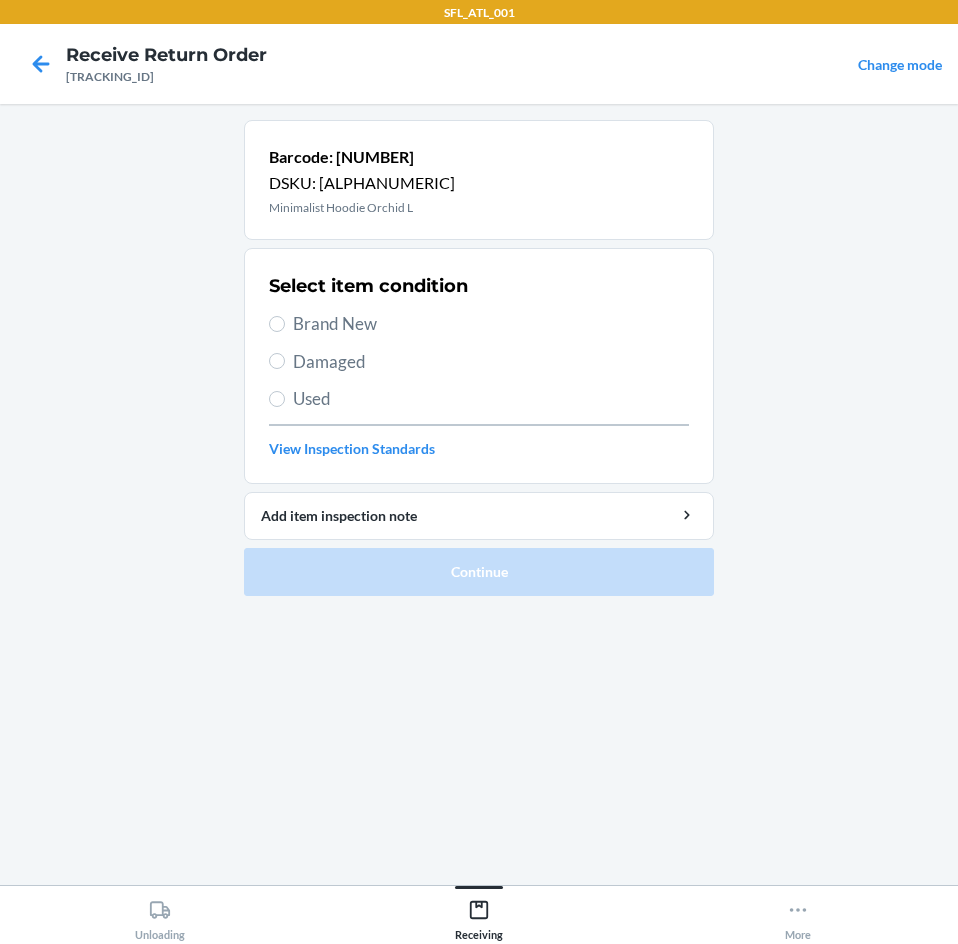 click on "Brand New" at bounding box center (491, 324) 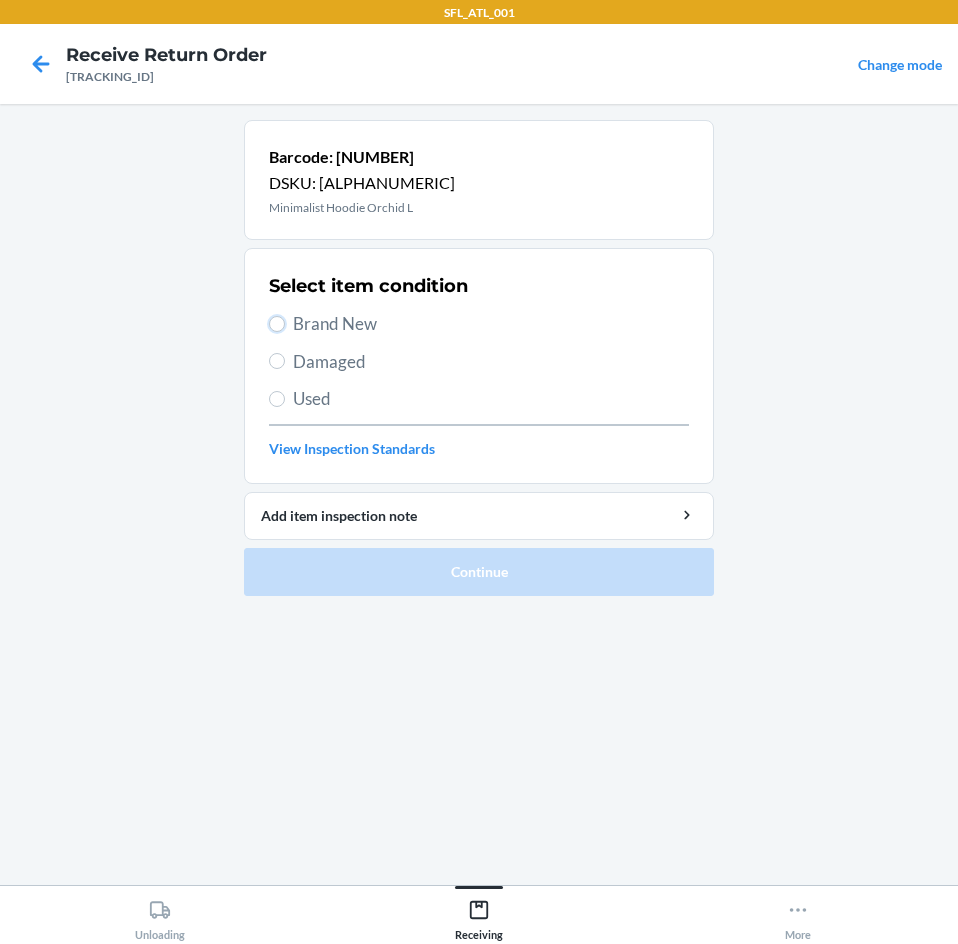 click on "Brand New" at bounding box center (277, 324) 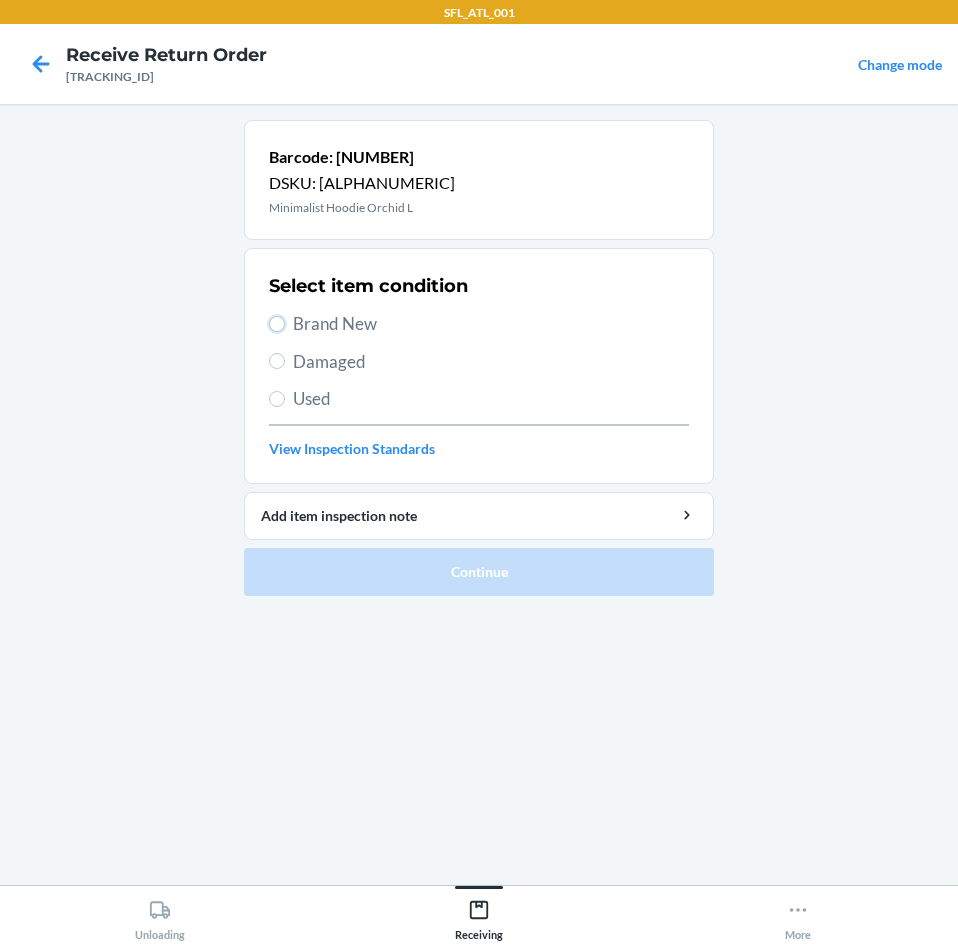radio on "true" 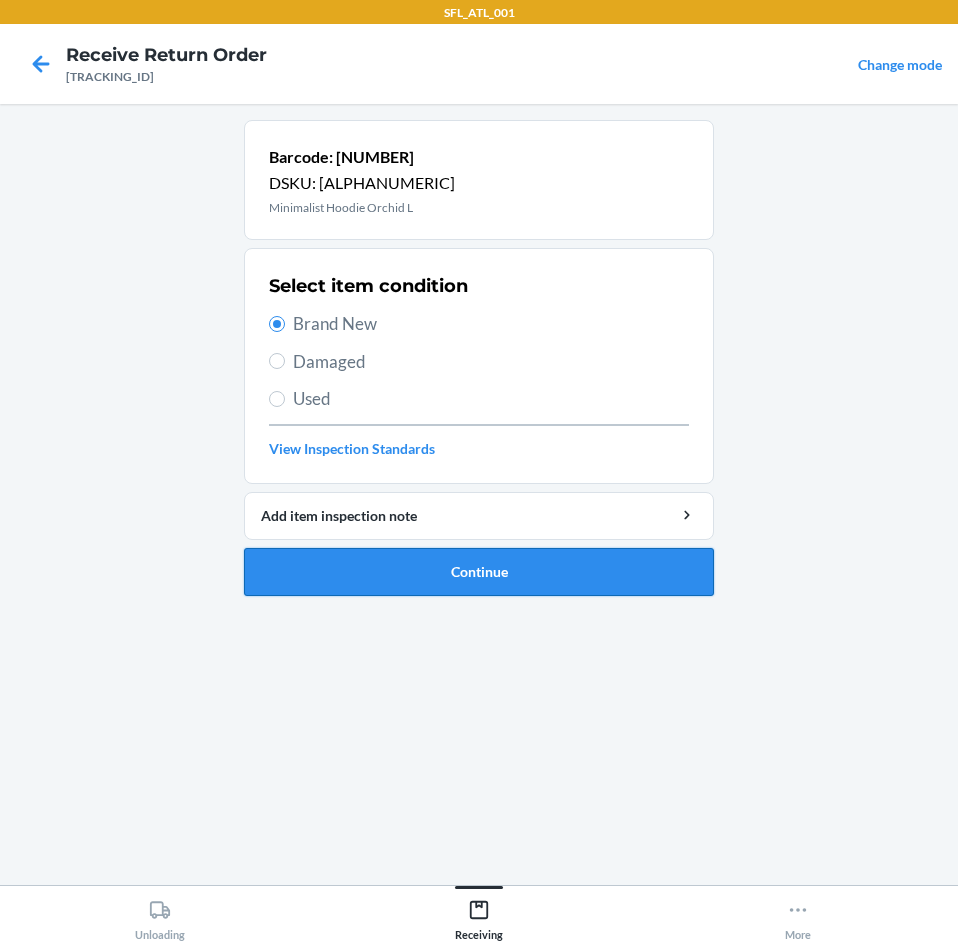 click on "Continue" at bounding box center [479, 572] 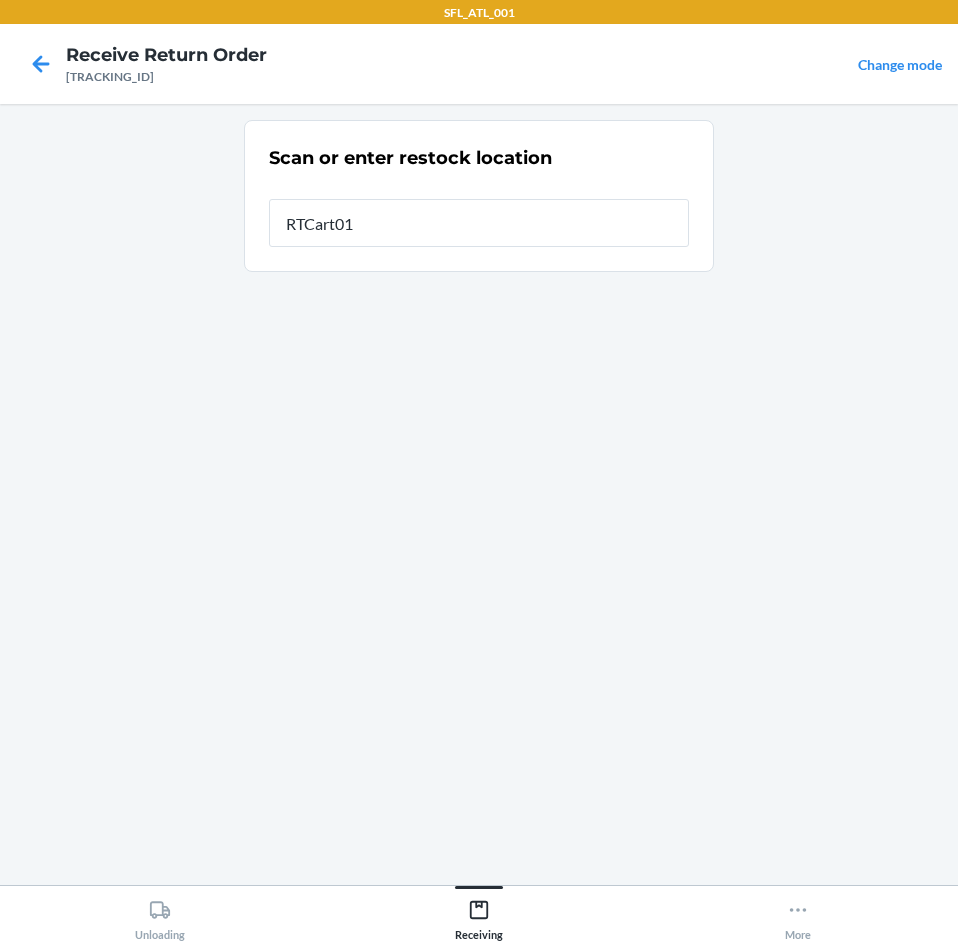 type on "[ALPHANUMERIC]" 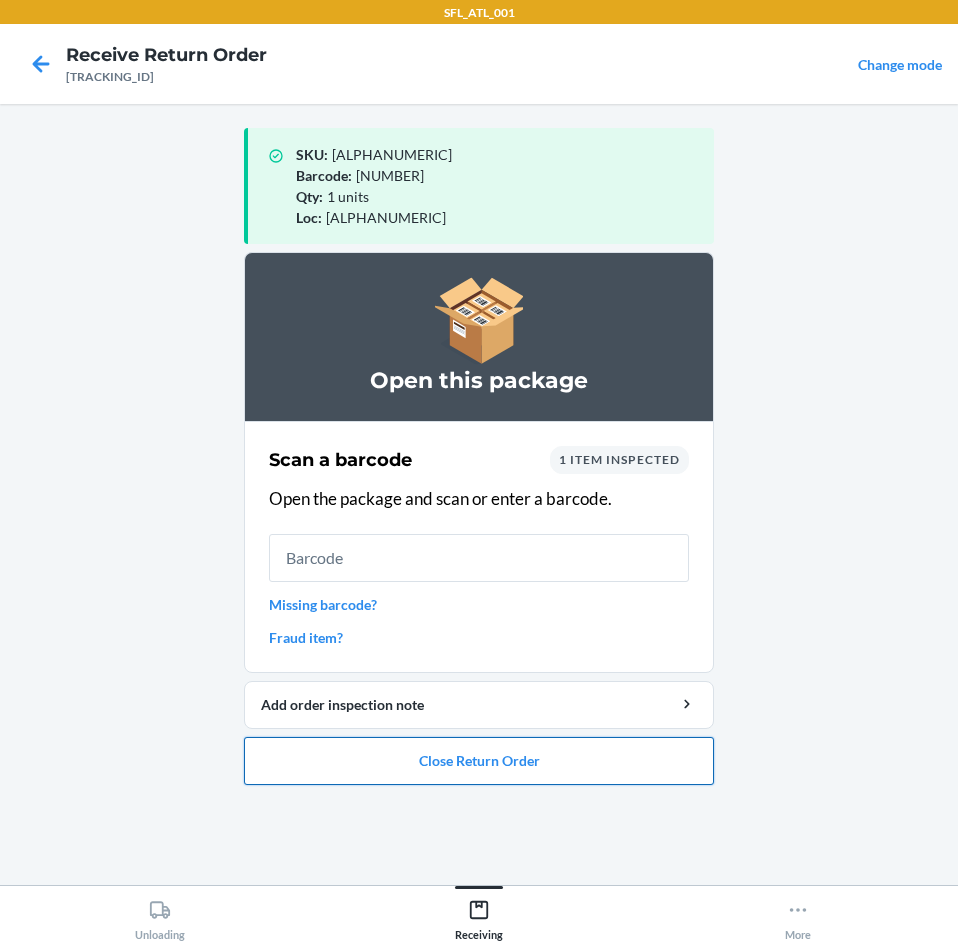 click on "Close Return Order" at bounding box center [479, 761] 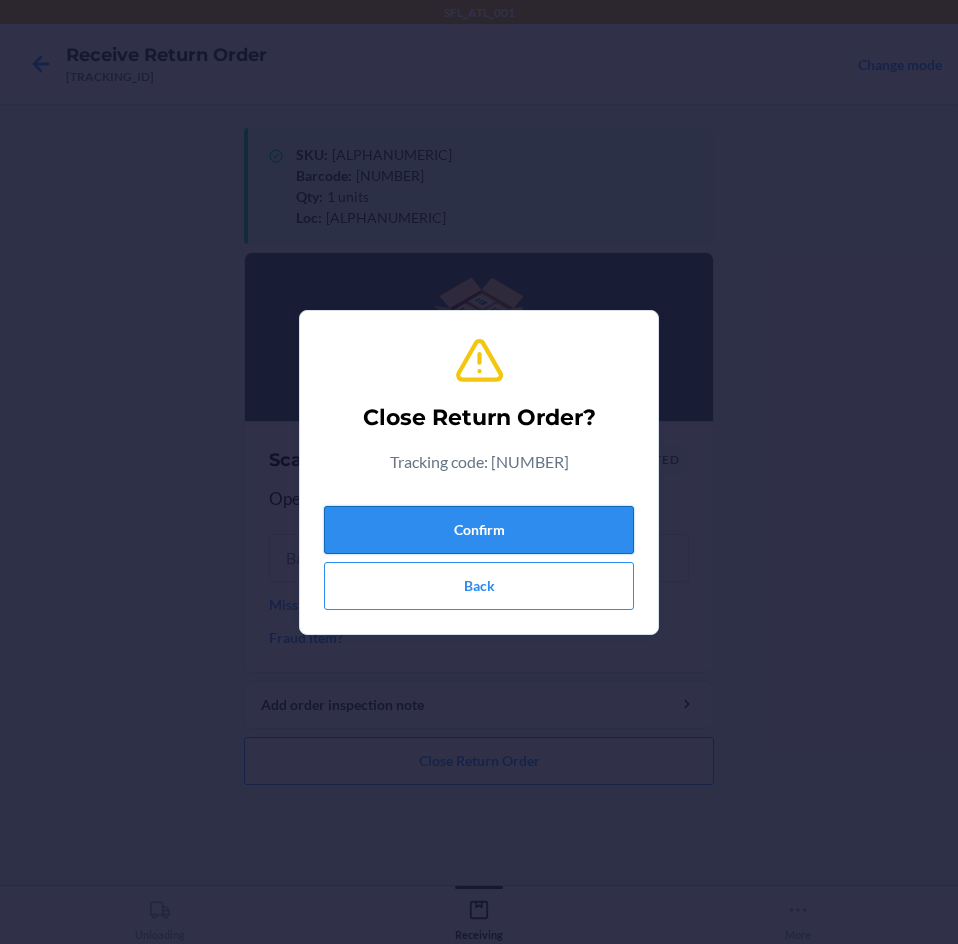 click on "Confirm" at bounding box center (479, 530) 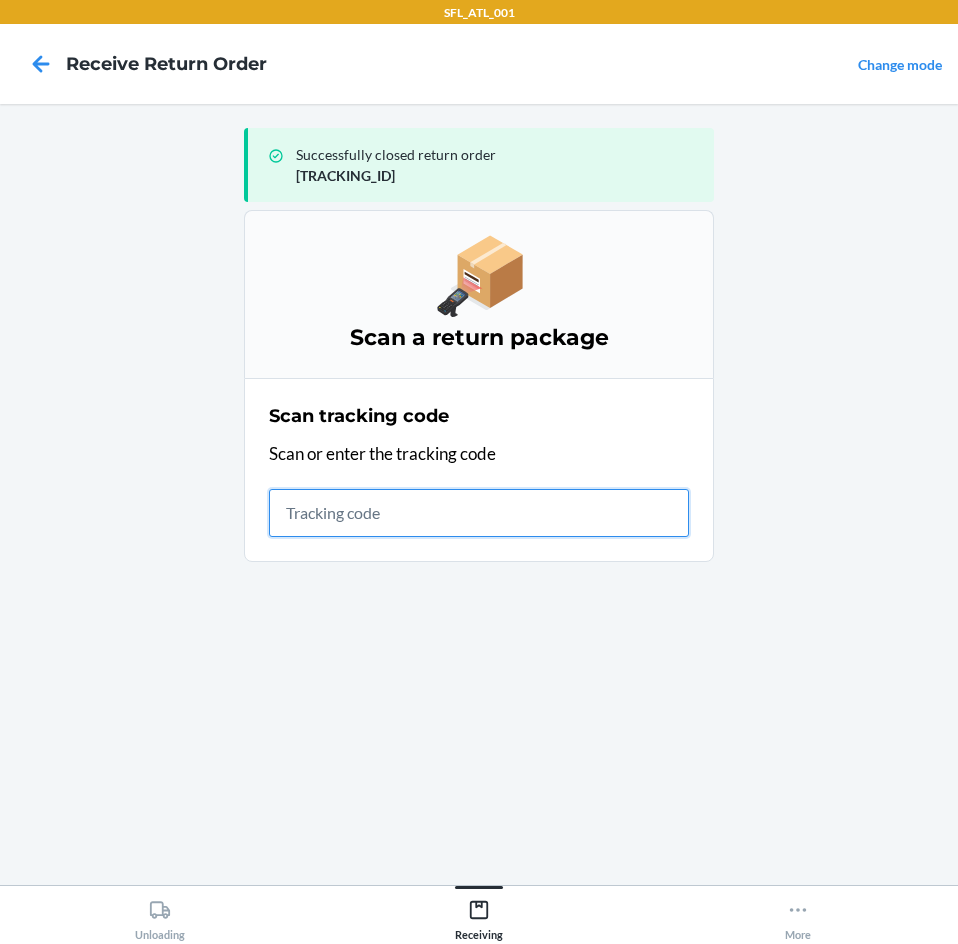click at bounding box center (479, 513) 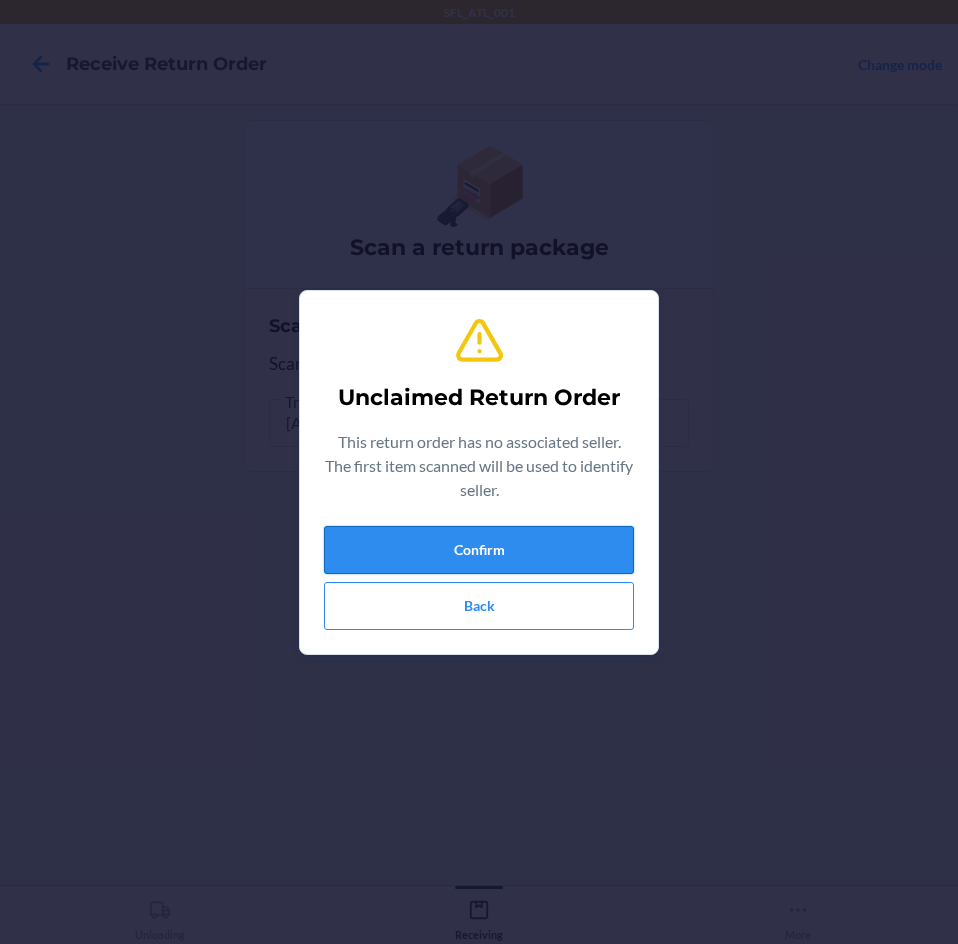 click on "Confirm" at bounding box center (479, 550) 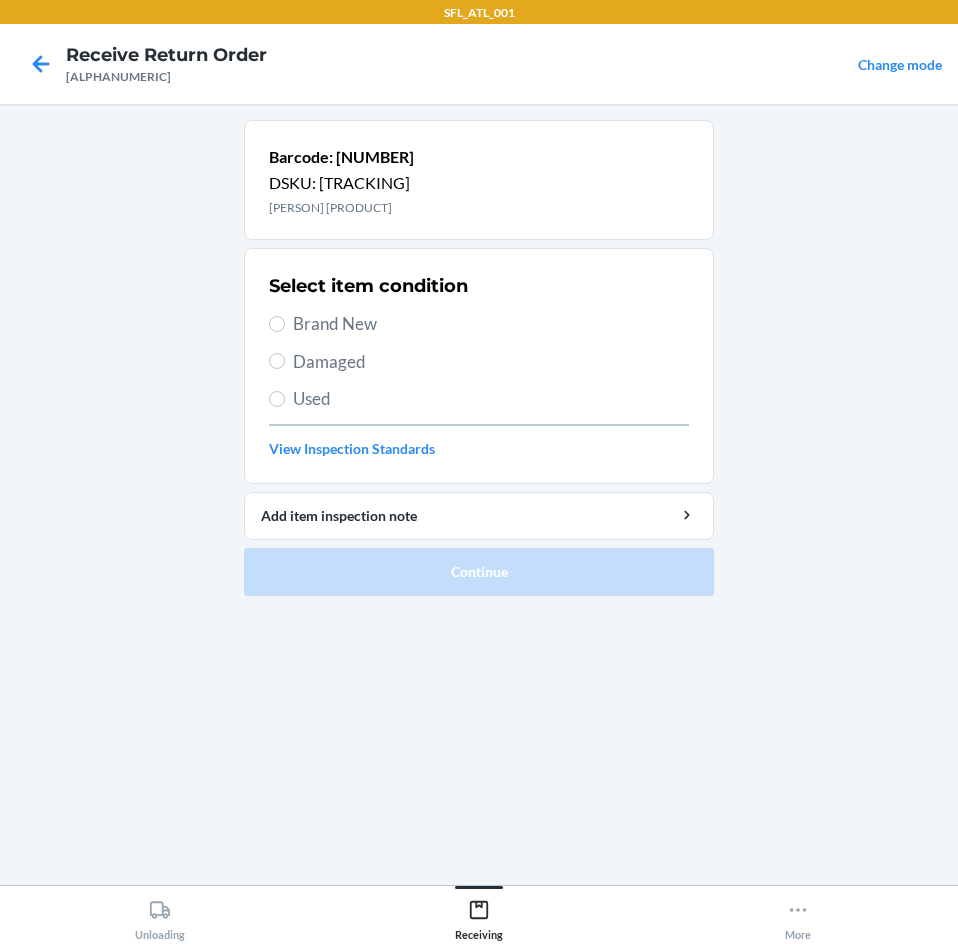 click on "Used" at bounding box center (491, 399) 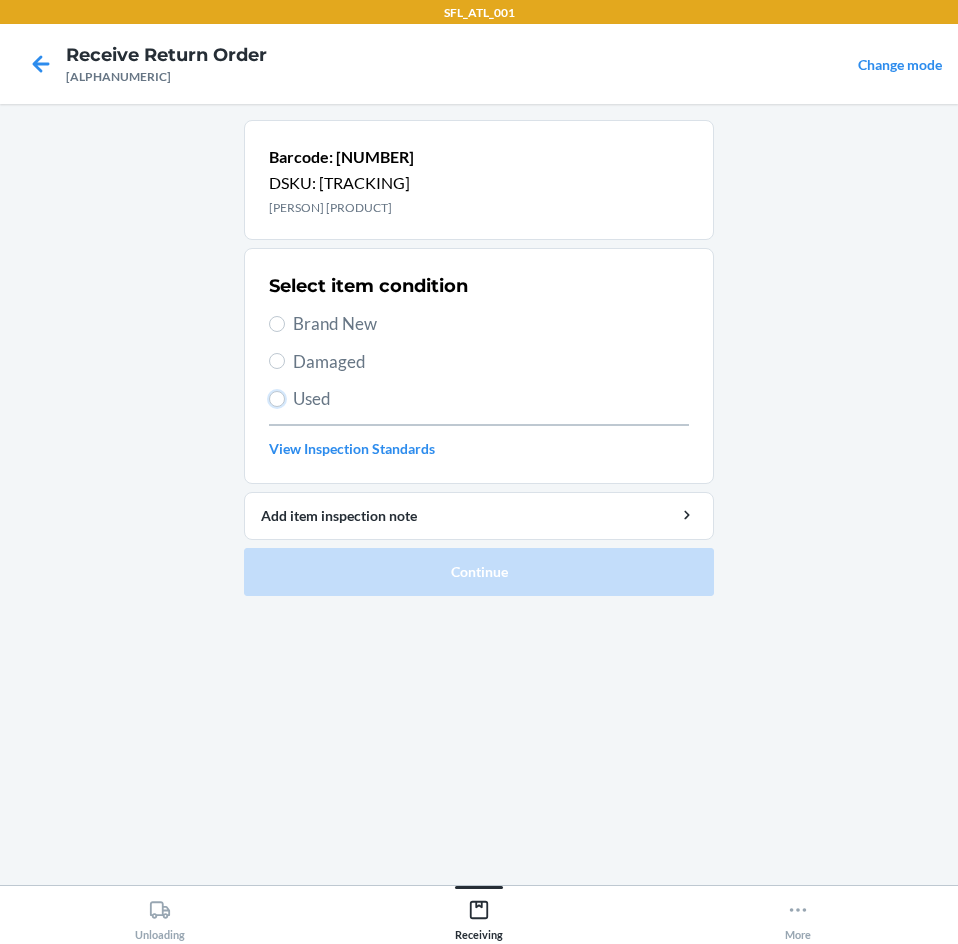 click on "Used" at bounding box center [277, 399] 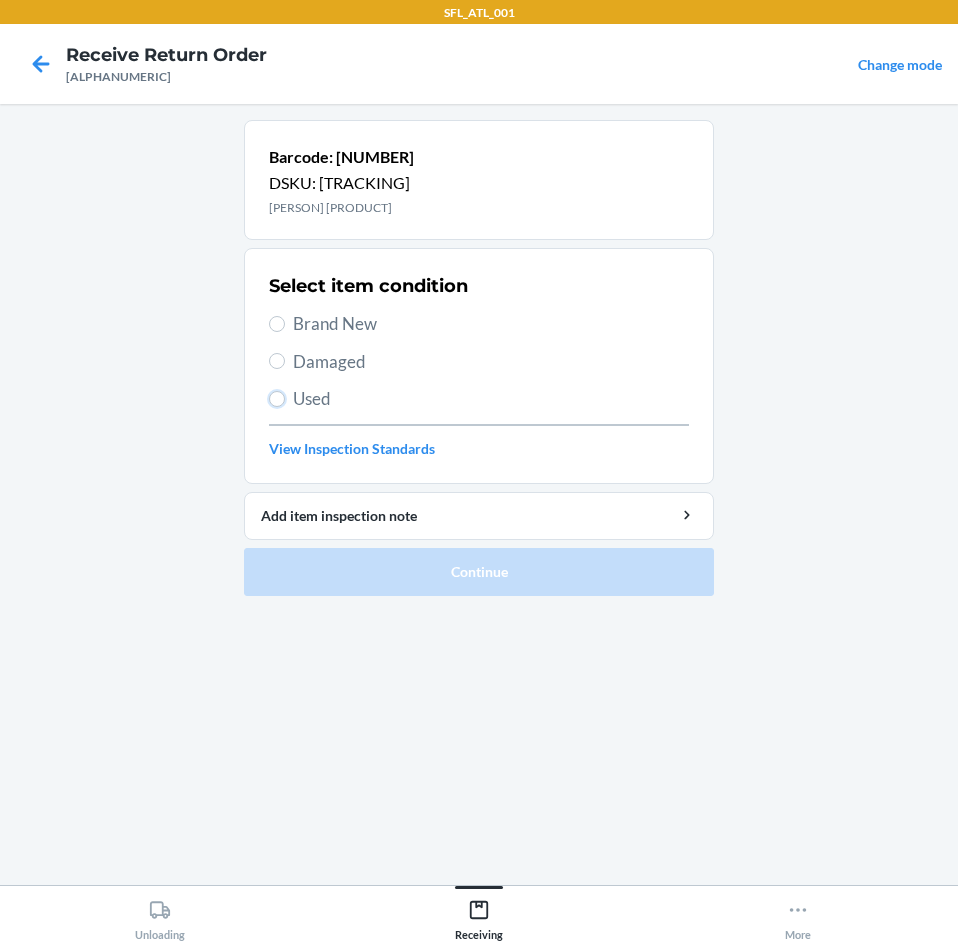 radio on "true" 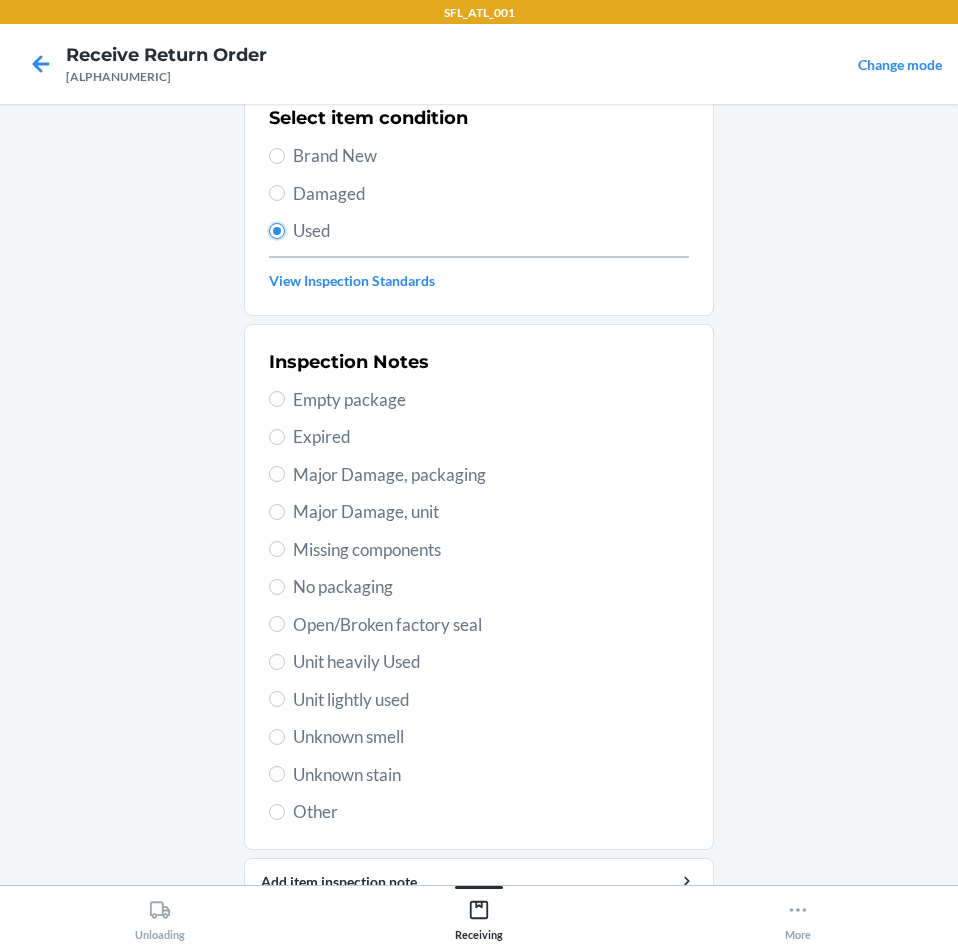 scroll, scrollTop: 261, scrollLeft: 0, axis: vertical 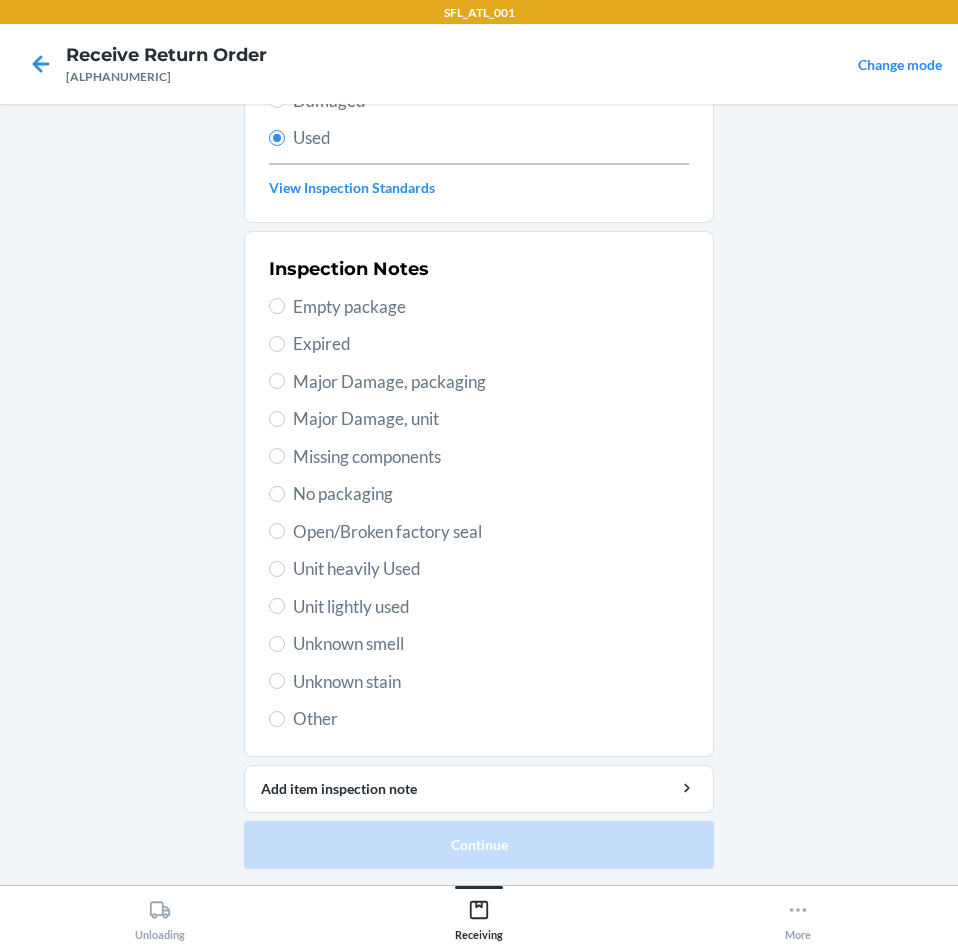 click on "Major Damage, packaging" at bounding box center [491, 382] 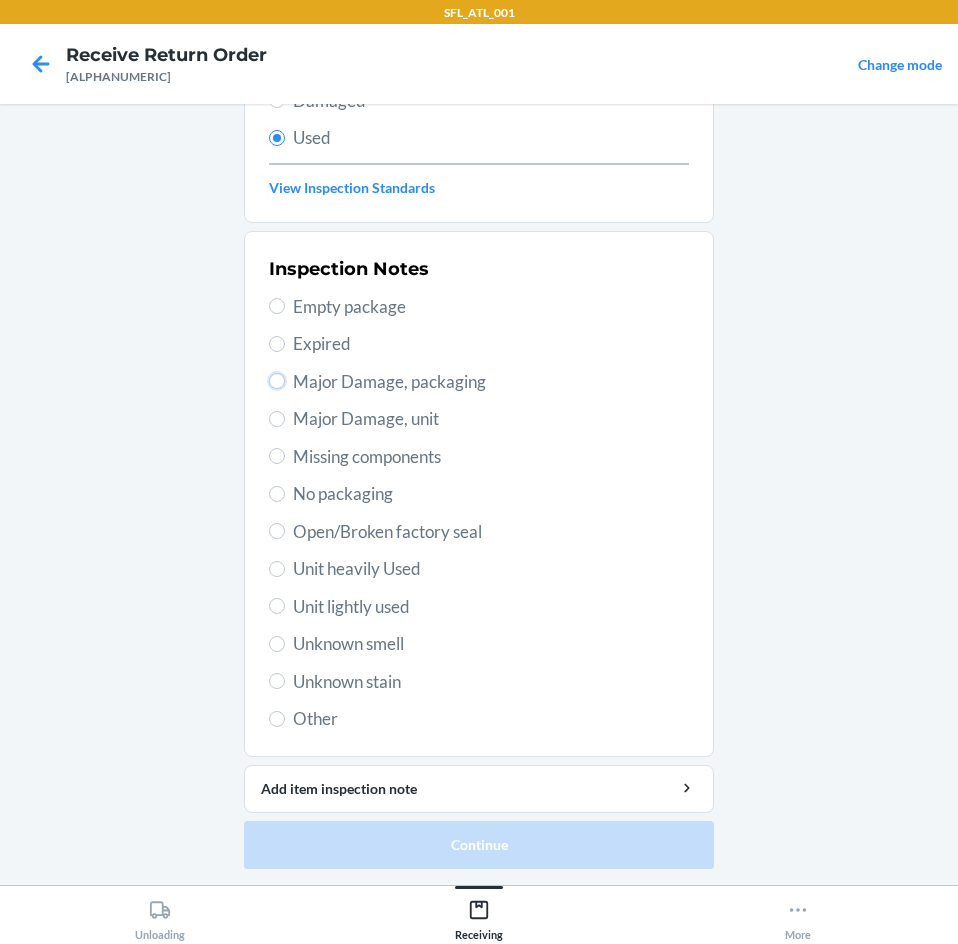 click on "Major Damage, packaging" at bounding box center (277, 381) 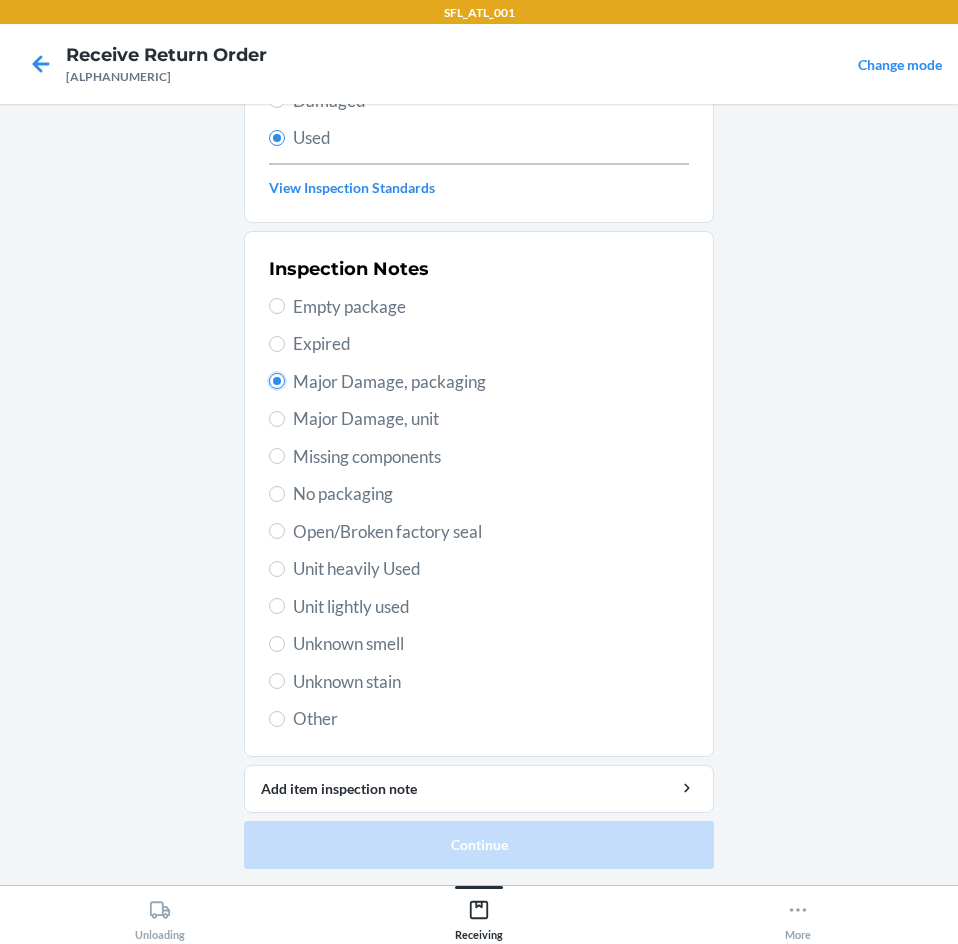 radio on "true" 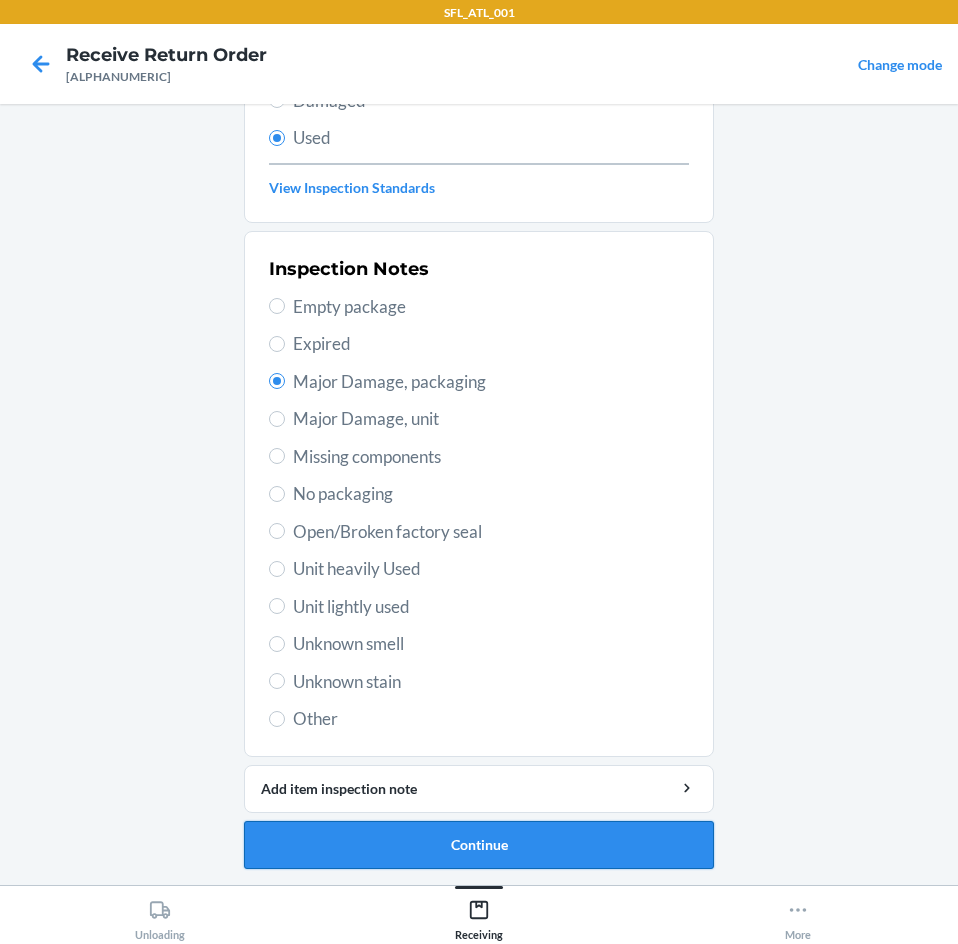 click on "Continue" at bounding box center [479, 845] 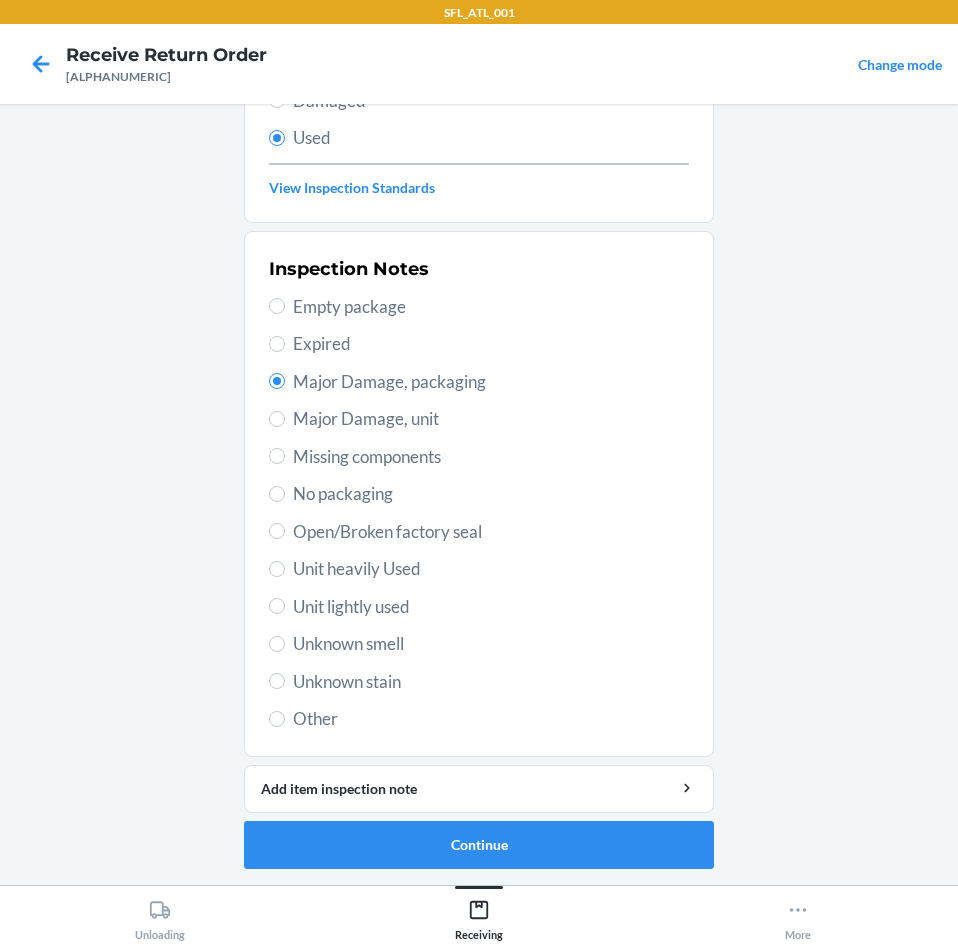 scroll, scrollTop: 0, scrollLeft: 0, axis: both 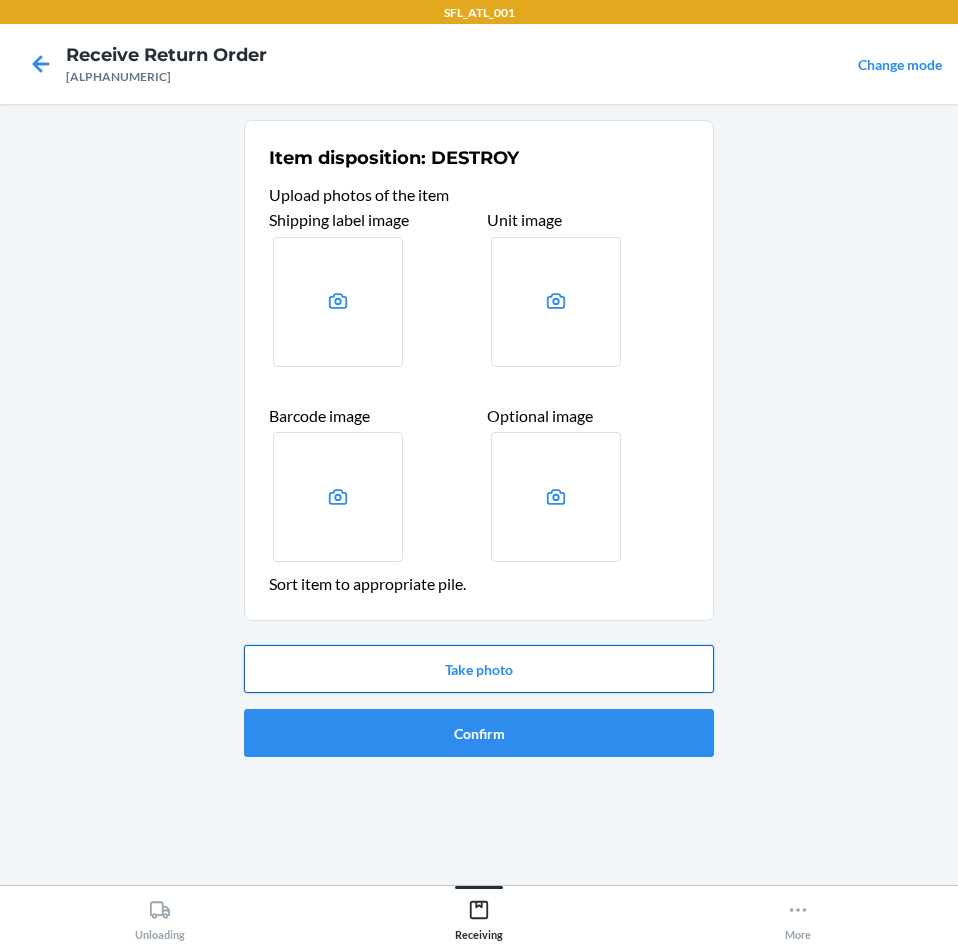 click on "Take photo" at bounding box center (479, 669) 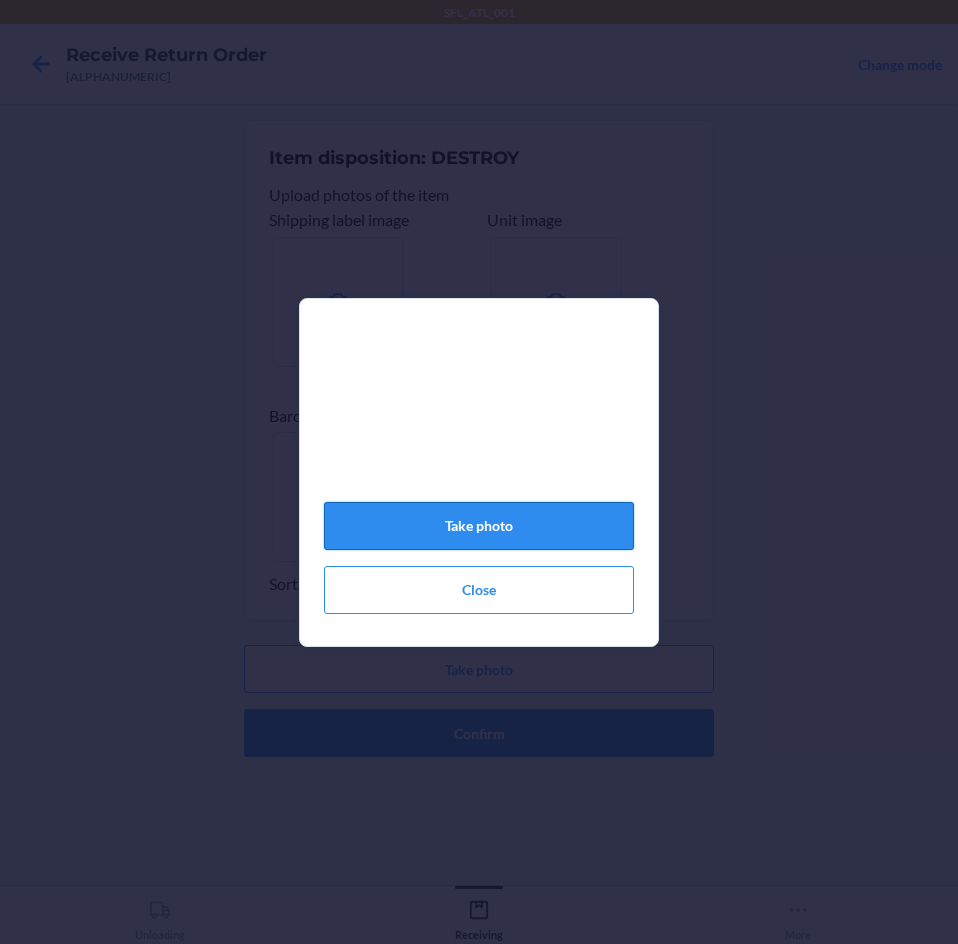 click on "Take photo" 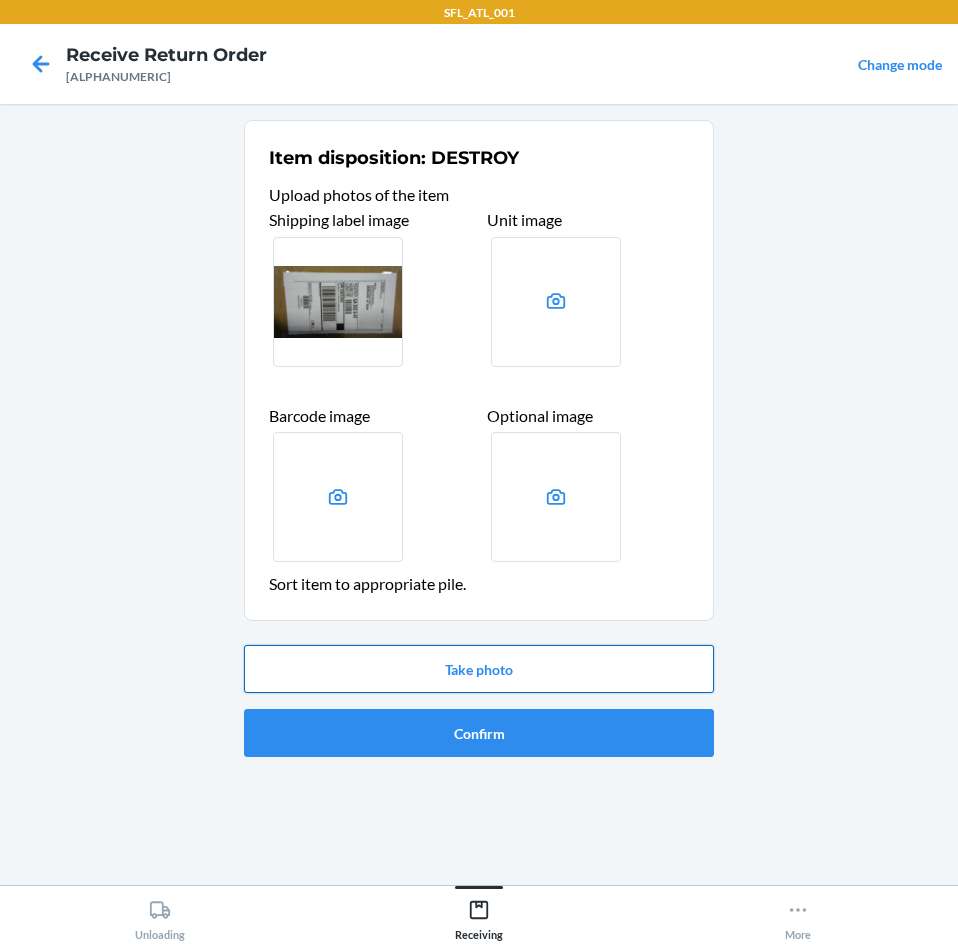 click on "Take photo" at bounding box center [479, 669] 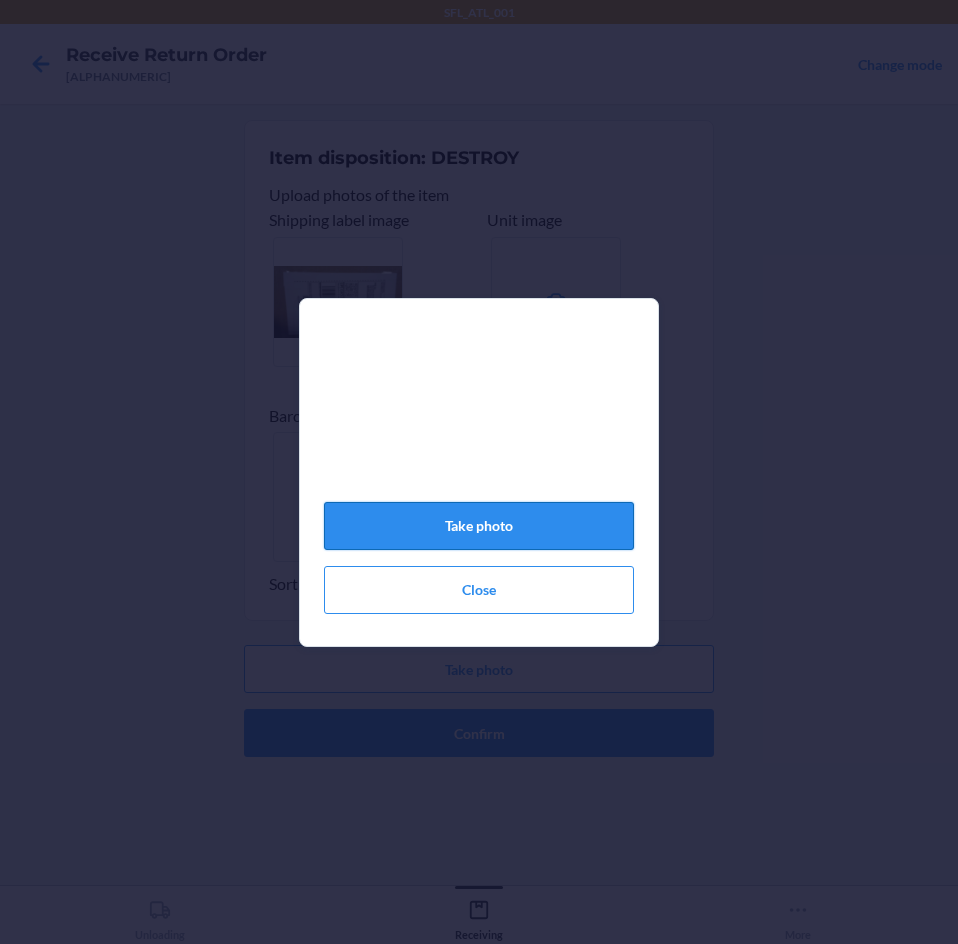 click on "Take photo" 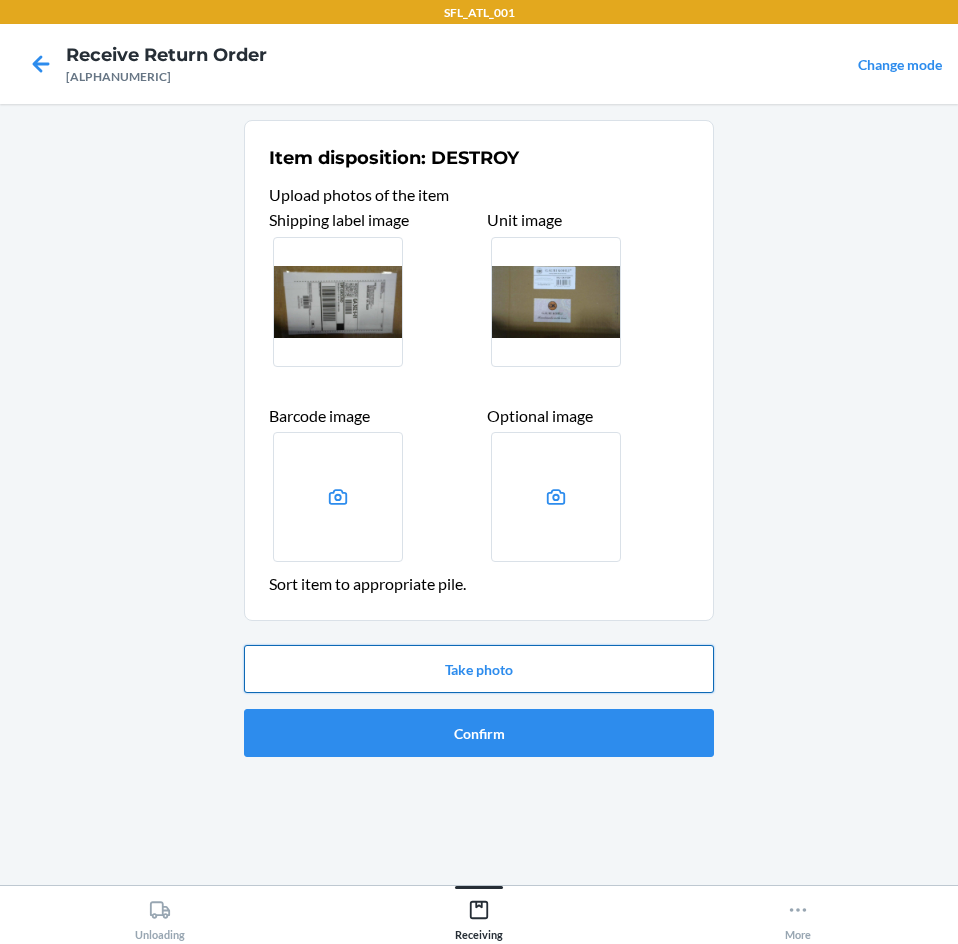 click on "Take photo" at bounding box center [479, 669] 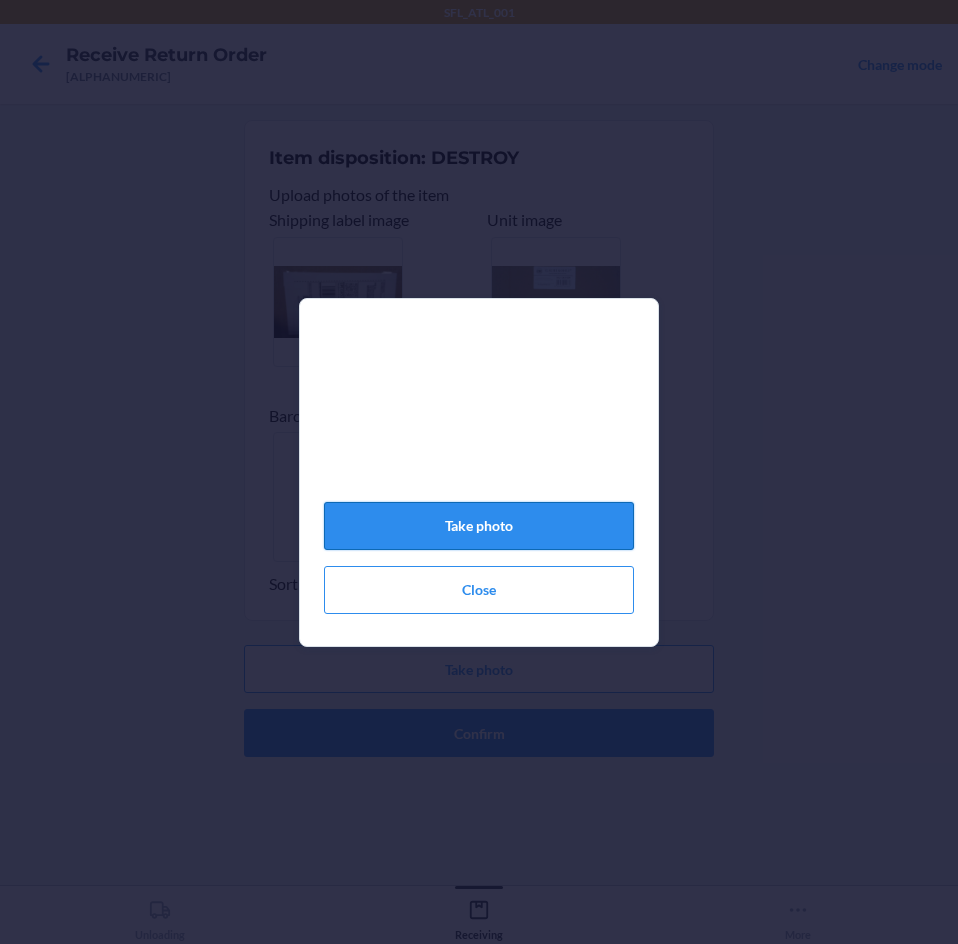 click on "Take photo" 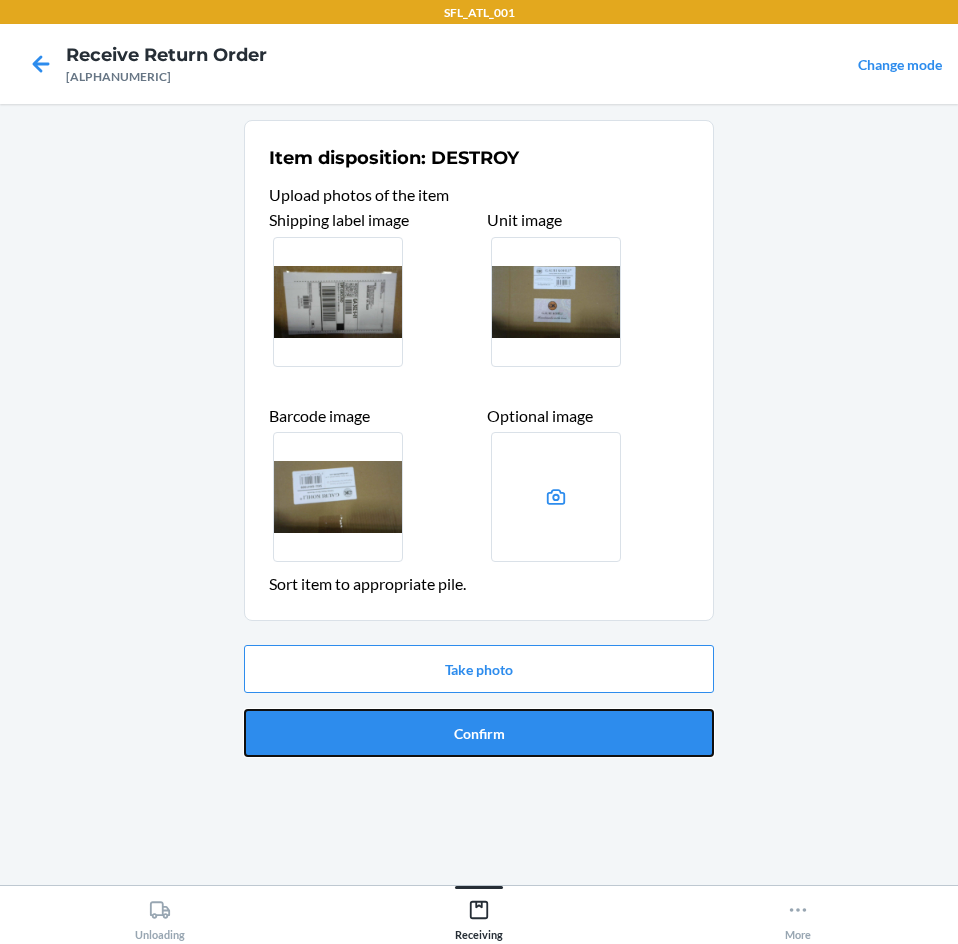 click on "Confirm" at bounding box center (479, 733) 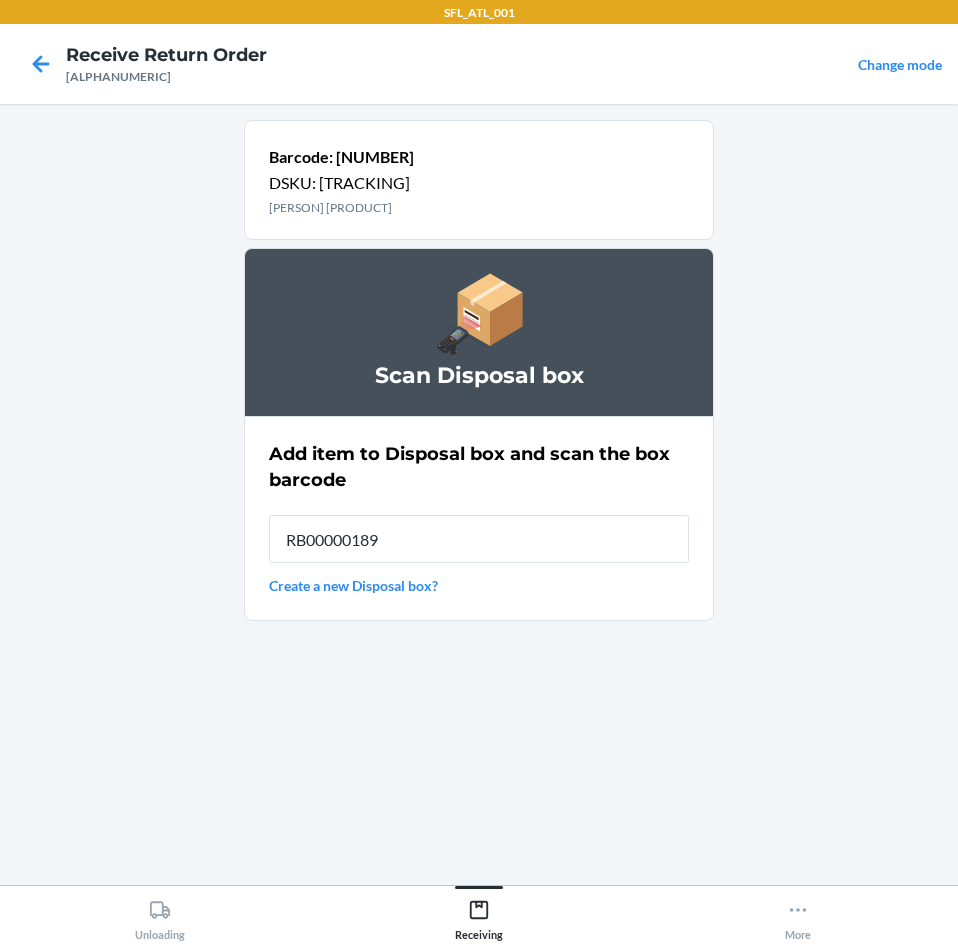 type 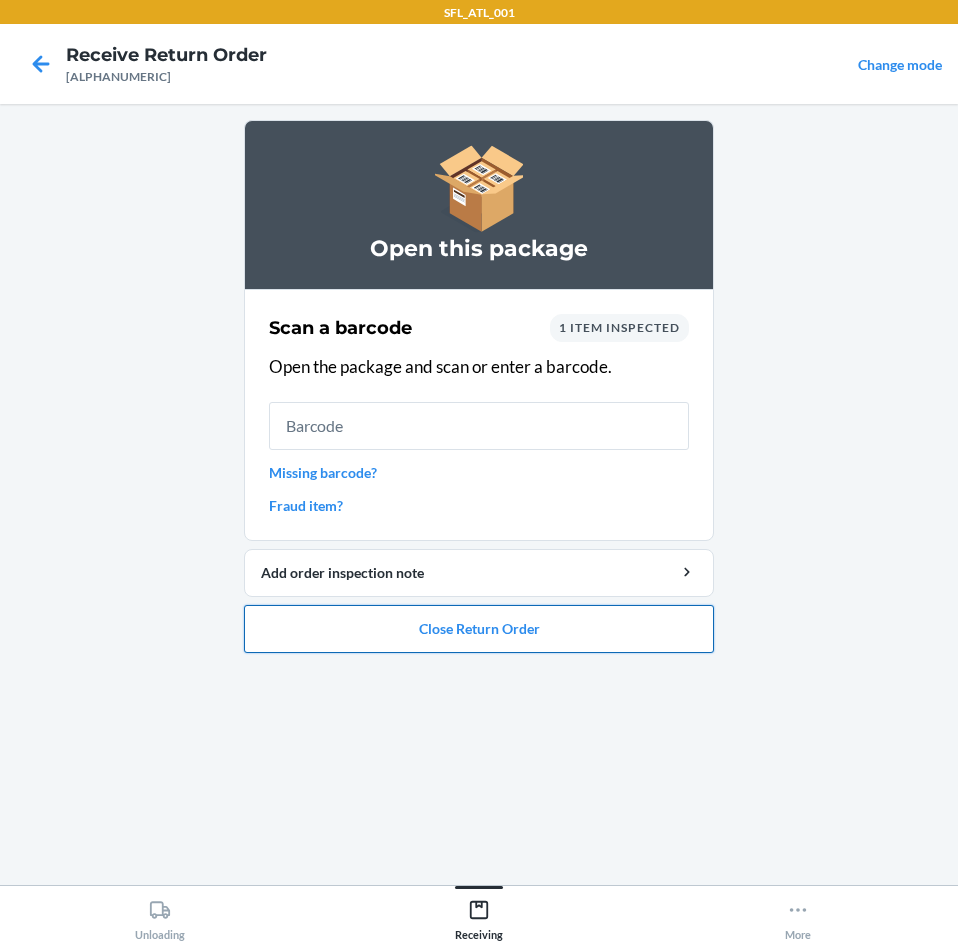 click on "Close Return Order" at bounding box center [479, 629] 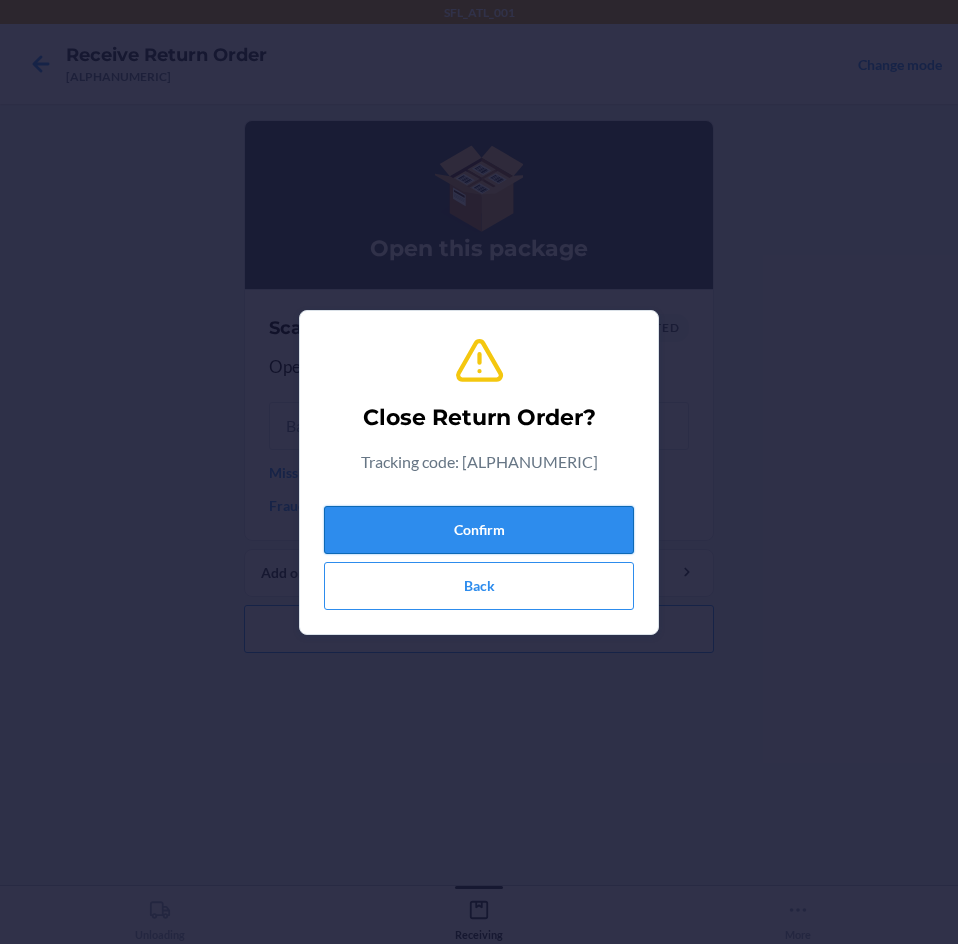 click on "Confirm" at bounding box center (479, 530) 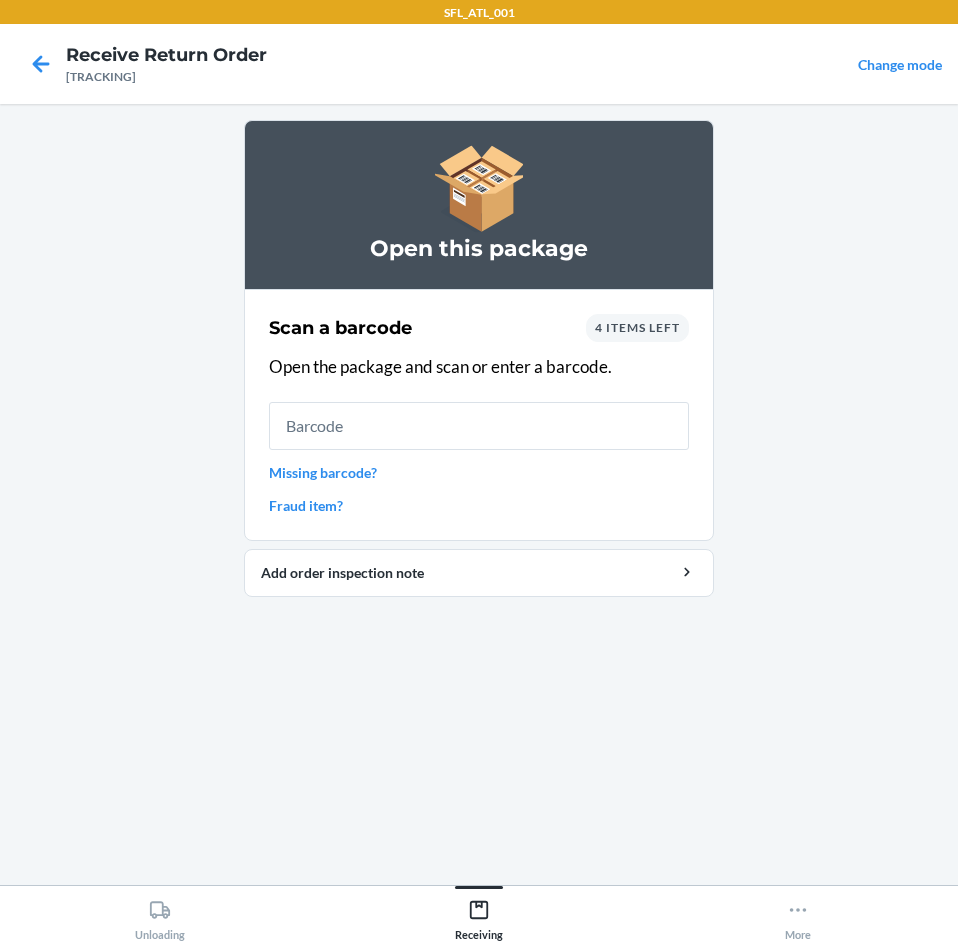 click on "4 items left" at bounding box center (637, 327) 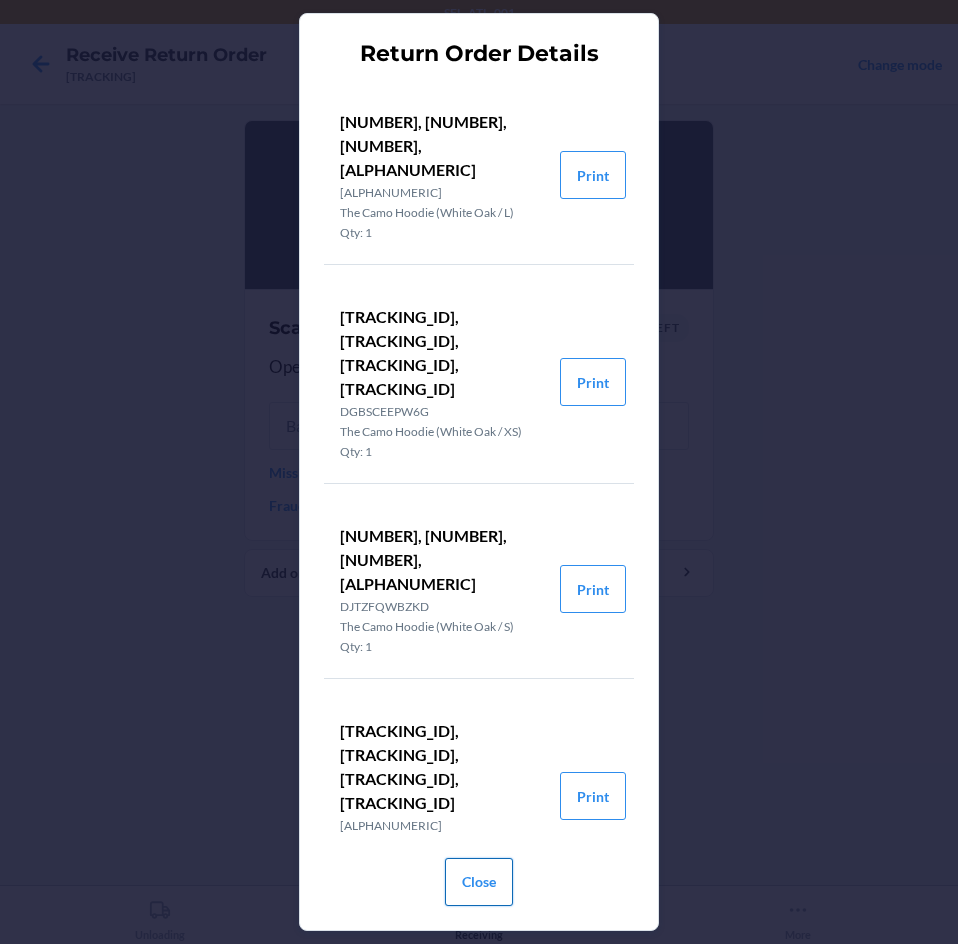 drag, startPoint x: 485, startPoint y: 881, endPoint x: 479, endPoint y: 870, distance: 12.529964 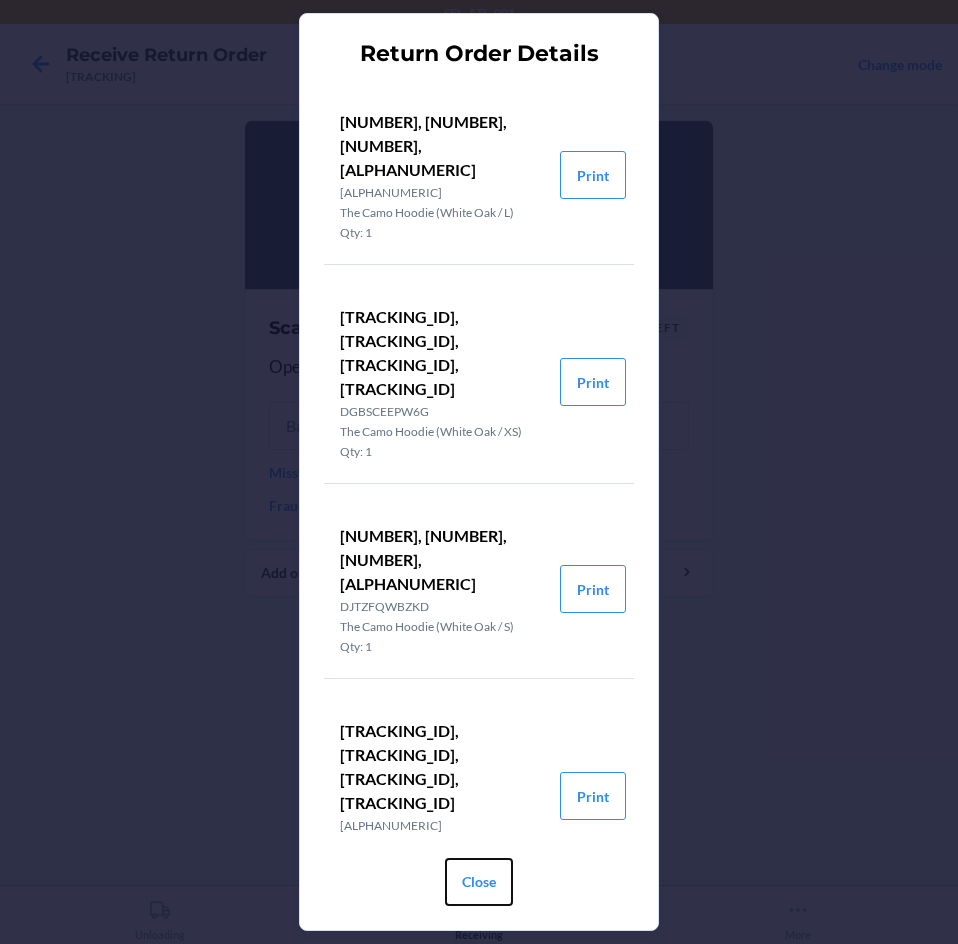 click on "Close" at bounding box center (479, 882) 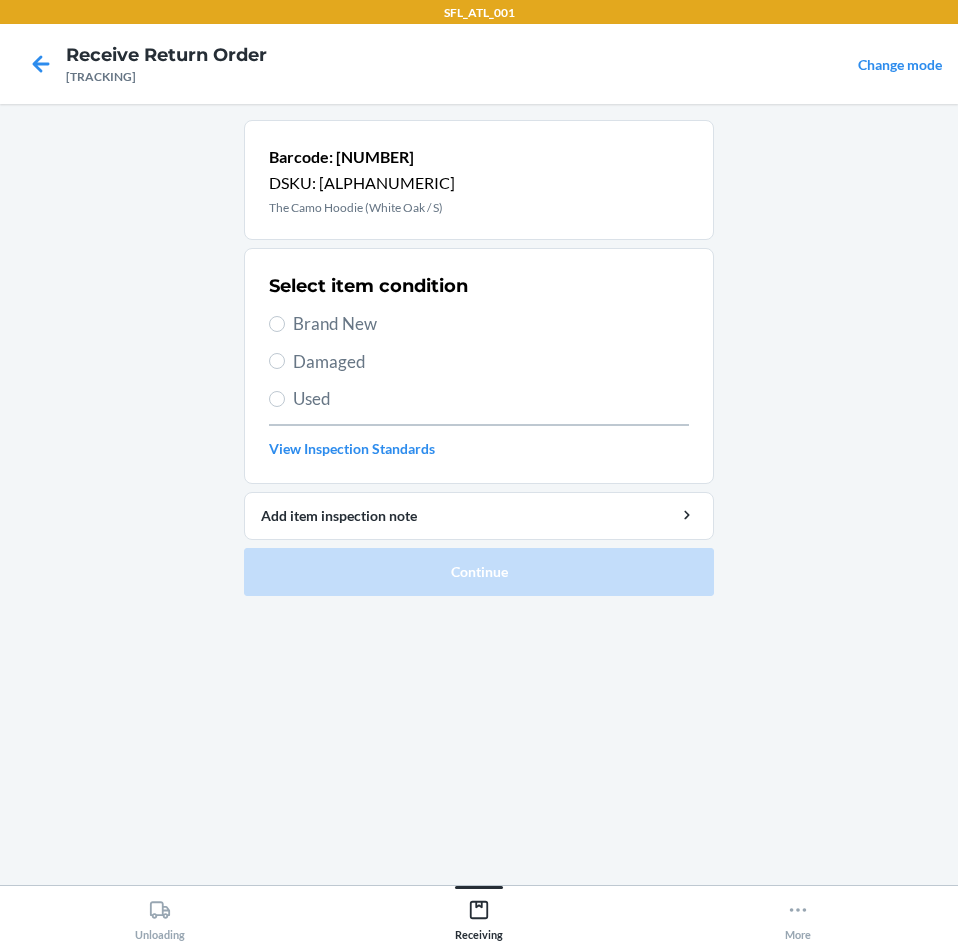 click on "Brand New" at bounding box center [491, 324] 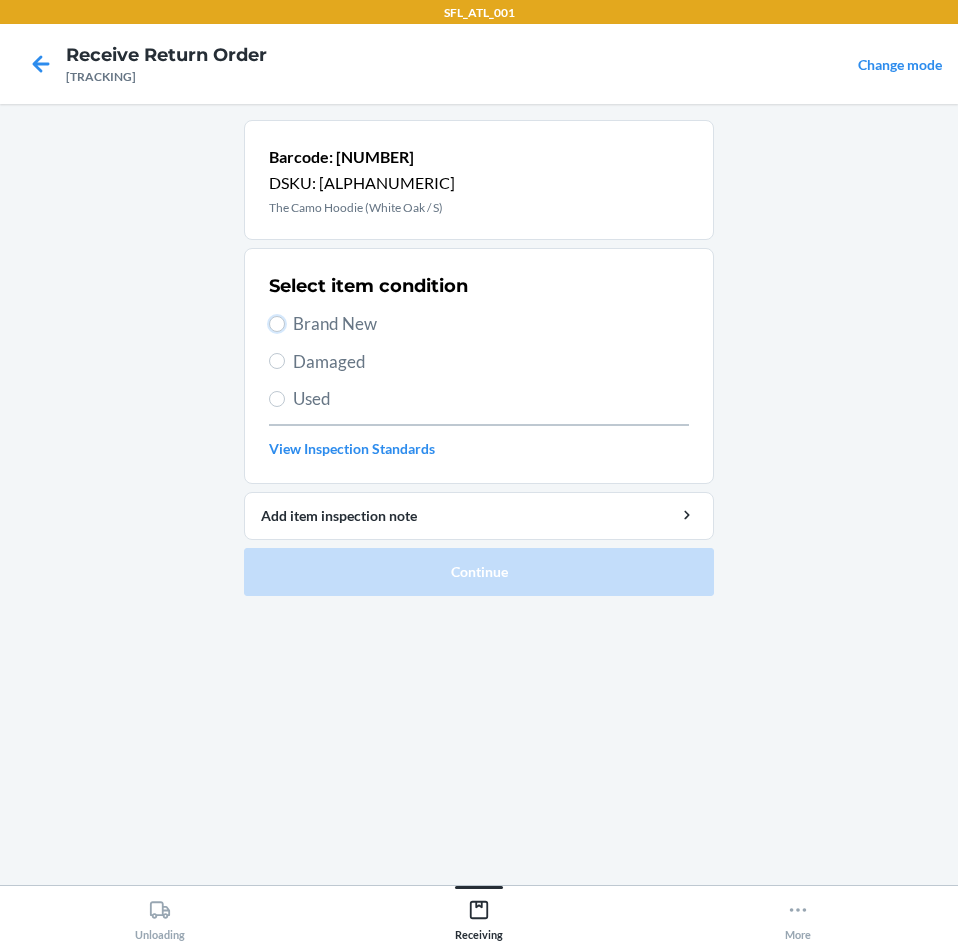 click on "Brand New" at bounding box center (277, 324) 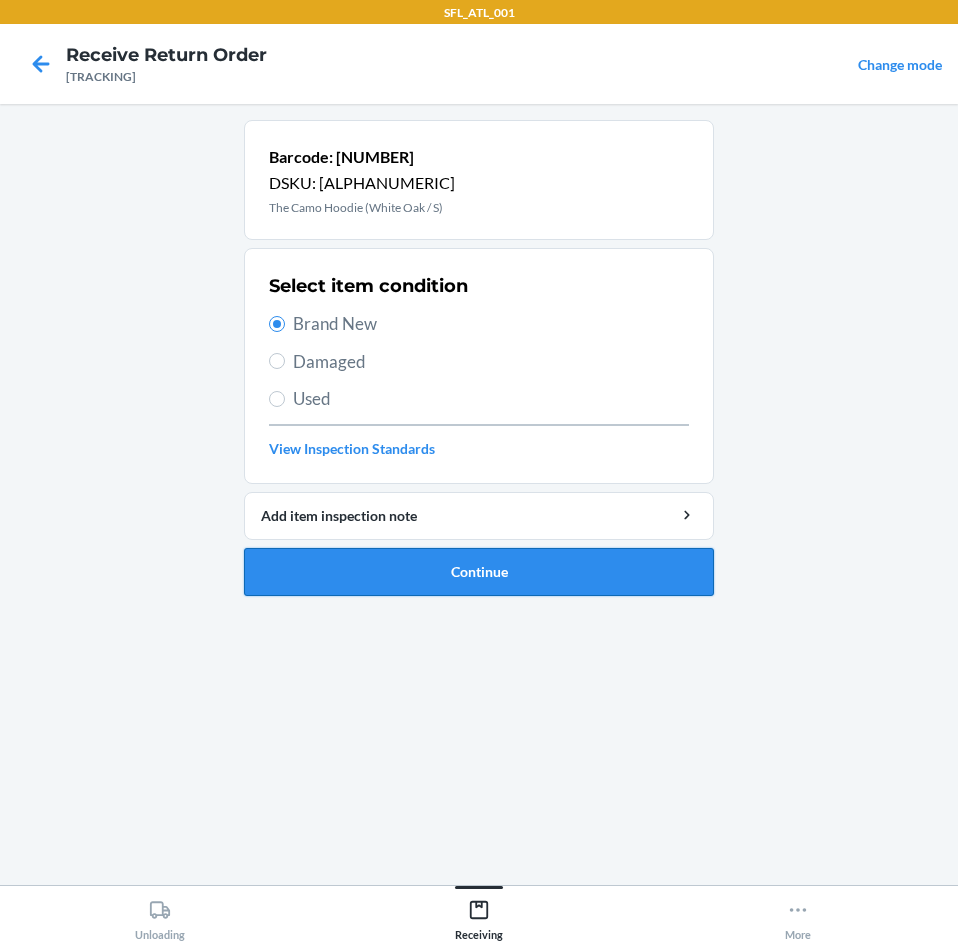 click on "Continue" at bounding box center [479, 572] 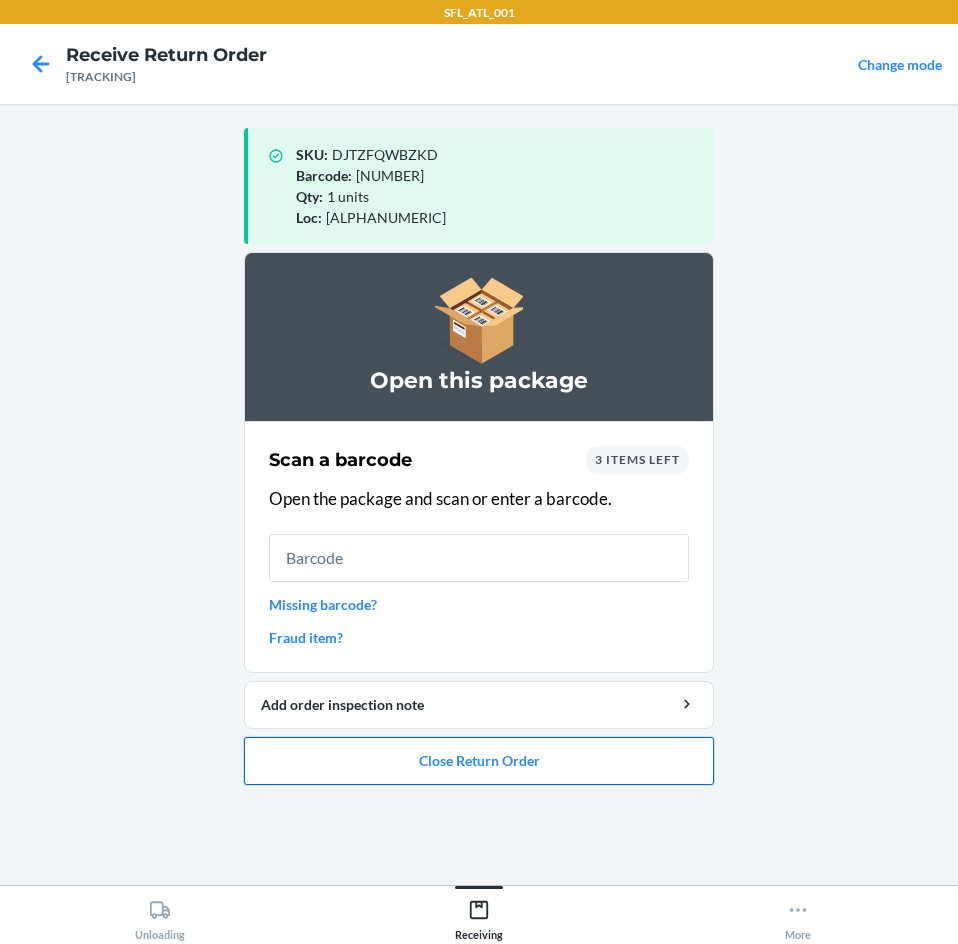 drag, startPoint x: 559, startPoint y: 767, endPoint x: 535, endPoint y: 750, distance: 29.410883 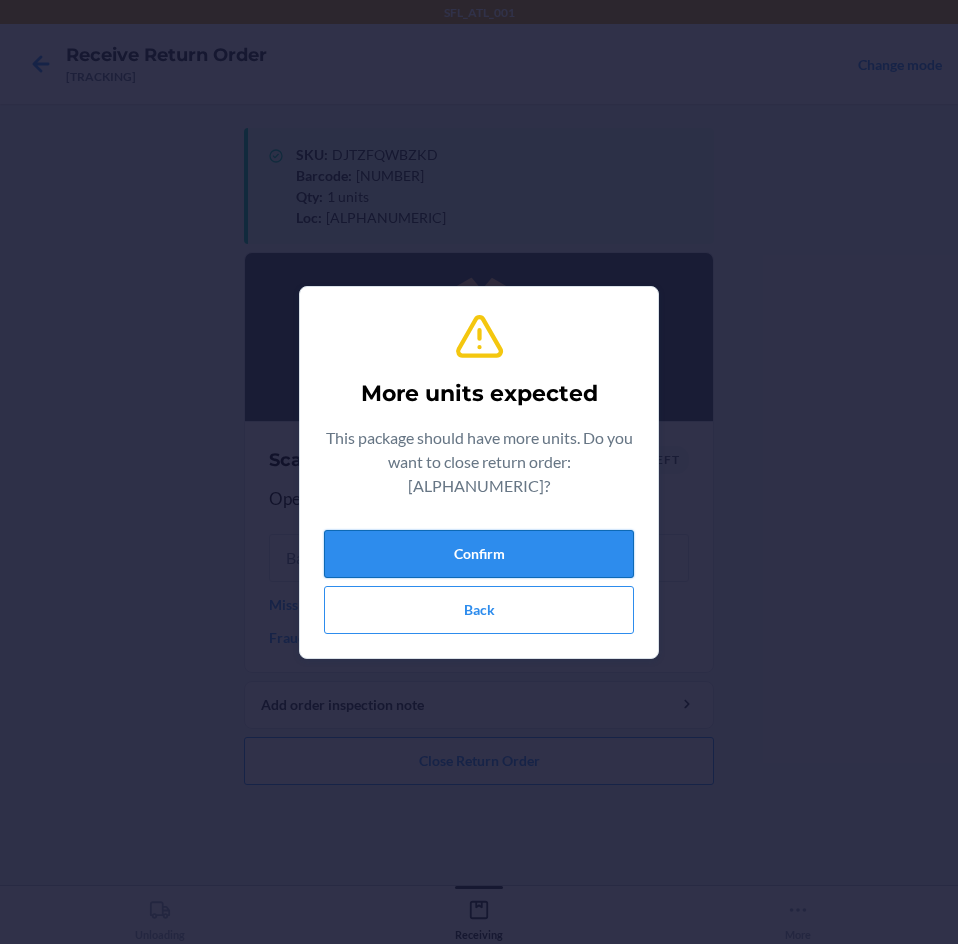 click on "Confirm" at bounding box center (479, 554) 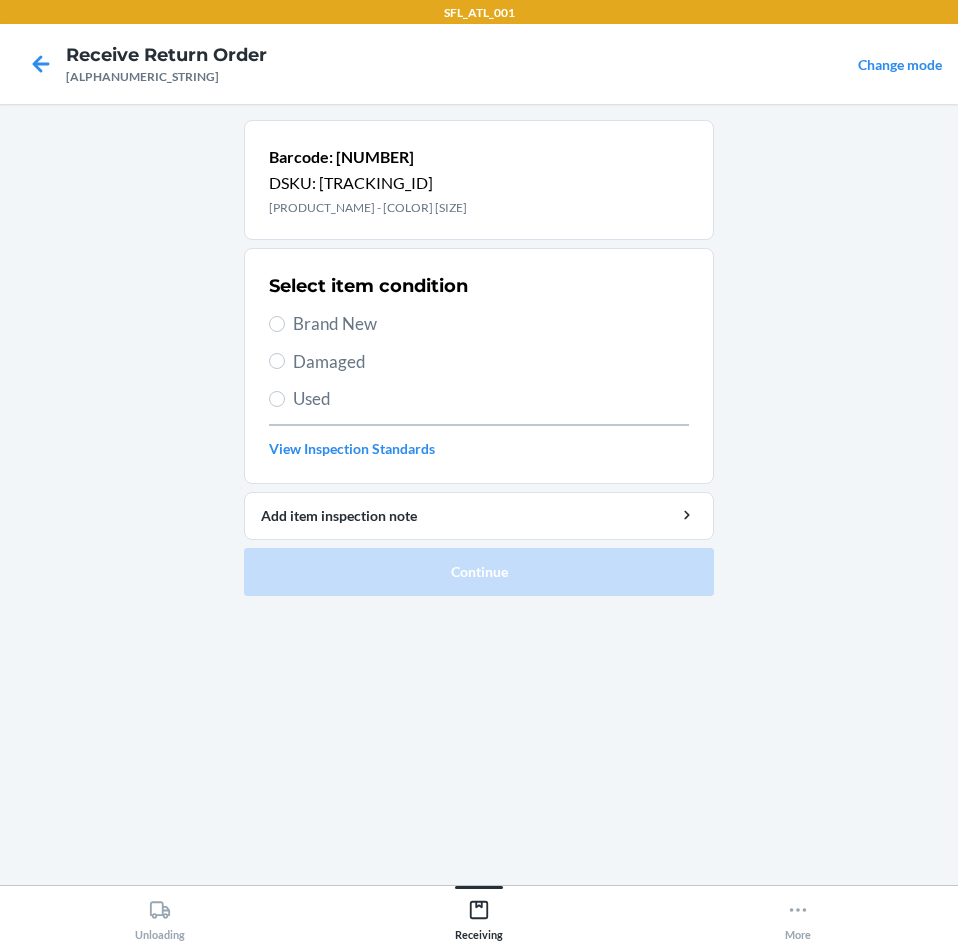 click on "Brand New" at bounding box center [491, 324] 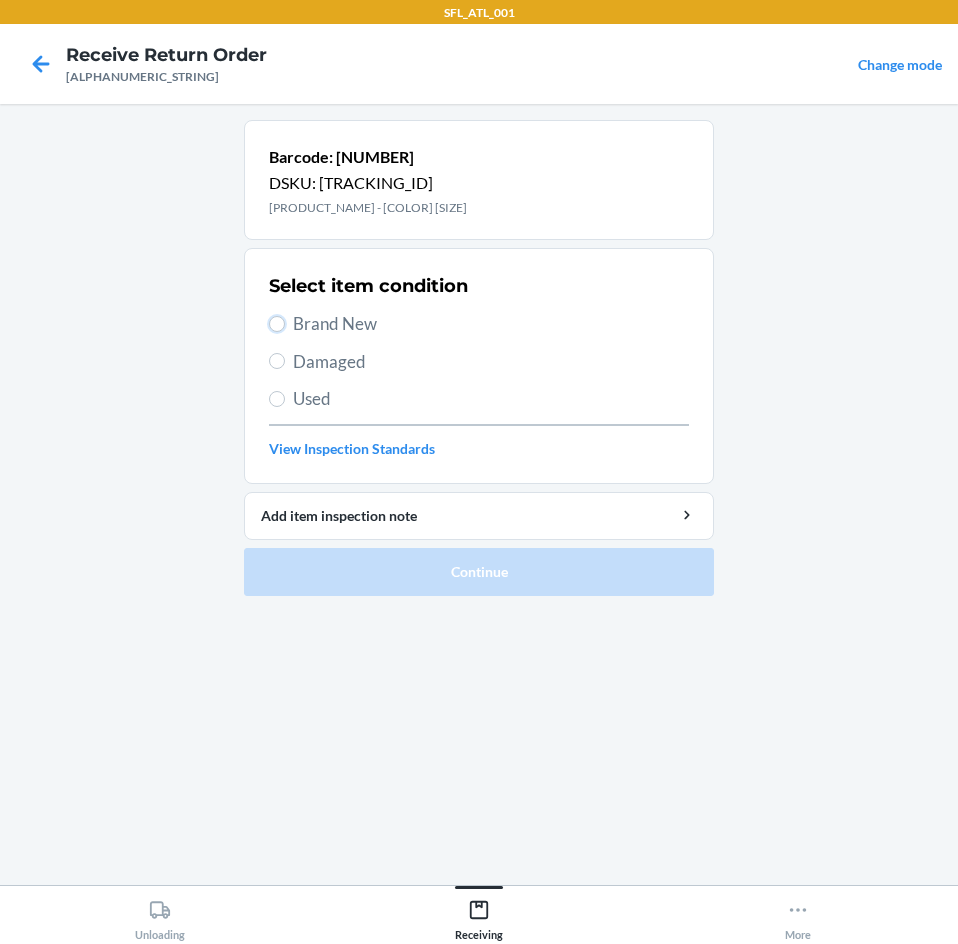 click on "Brand New" at bounding box center [277, 324] 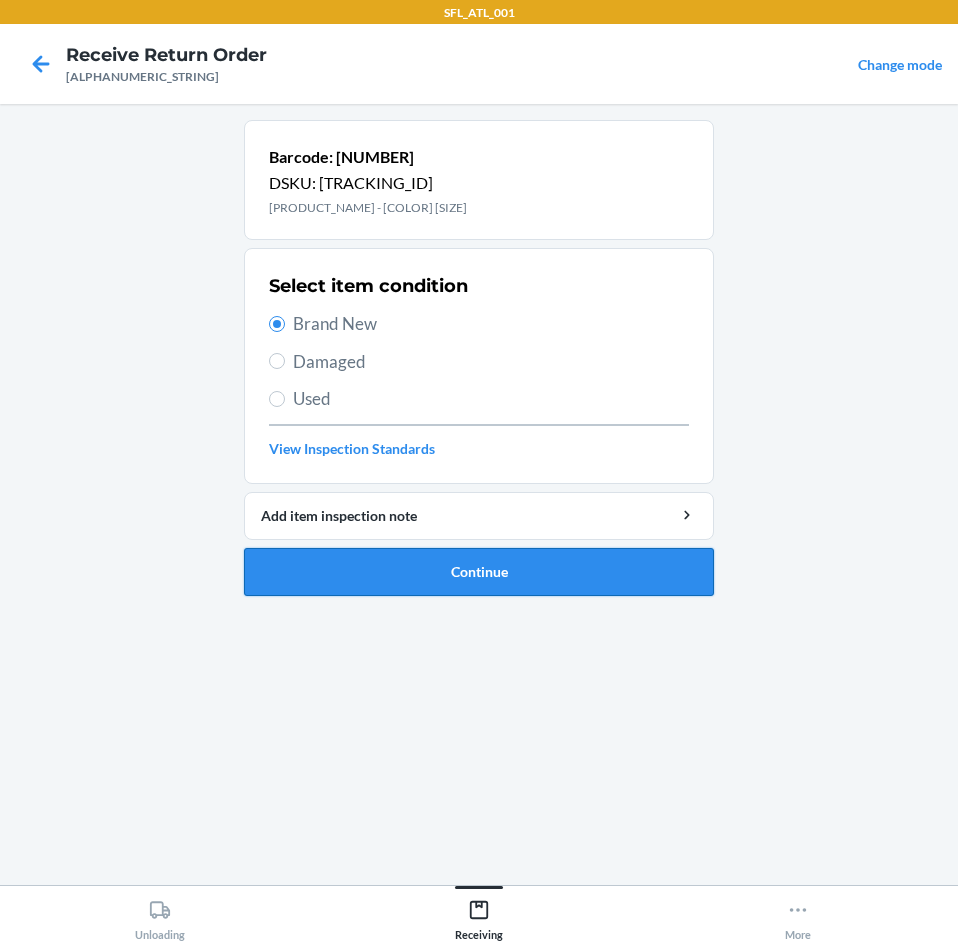 click on "Continue" at bounding box center (479, 572) 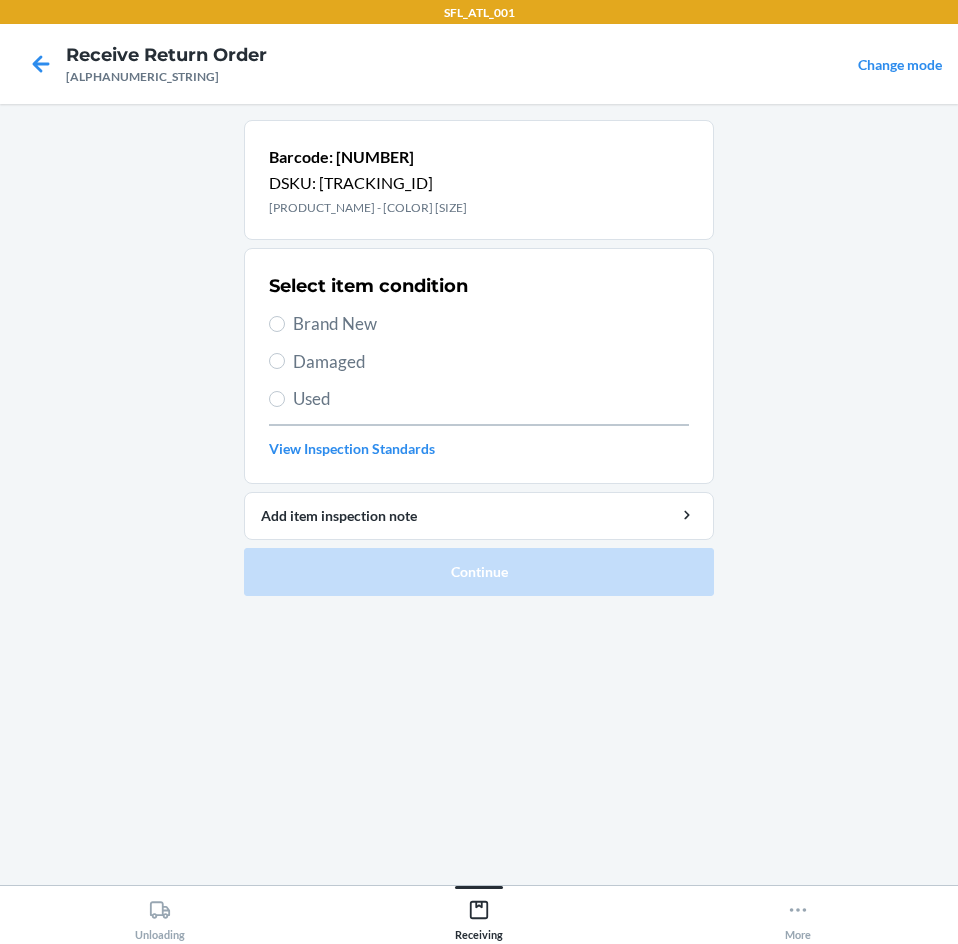 click on "Brand New" at bounding box center [491, 324] 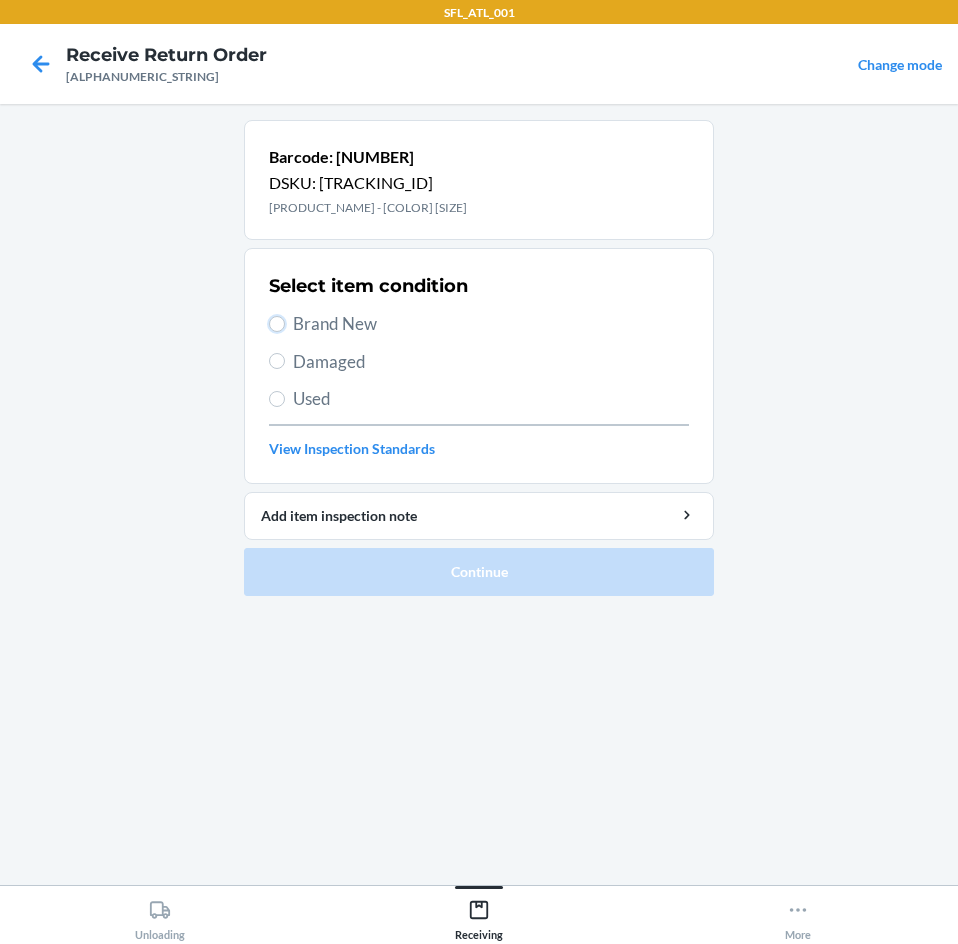 click on "Brand New" at bounding box center (277, 324) 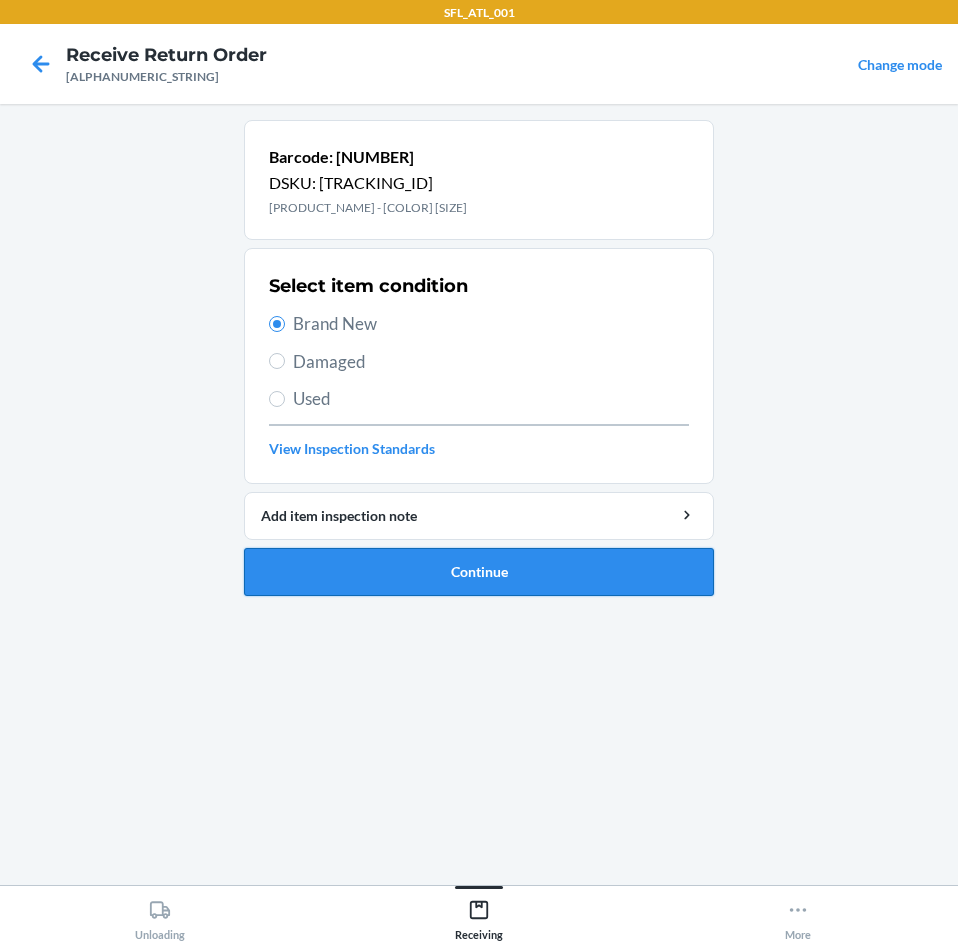 click on "Continue" at bounding box center [479, 572] 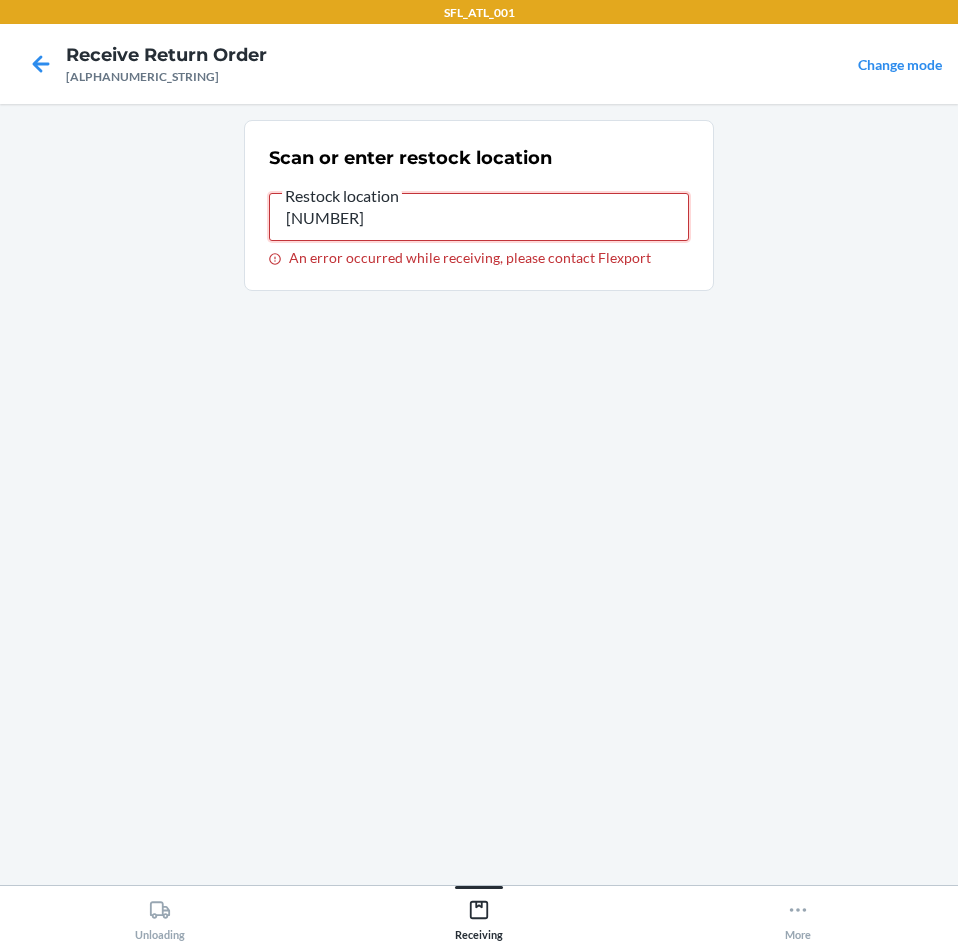 click on "[NUMBER]" at bounding box center (479, 217) 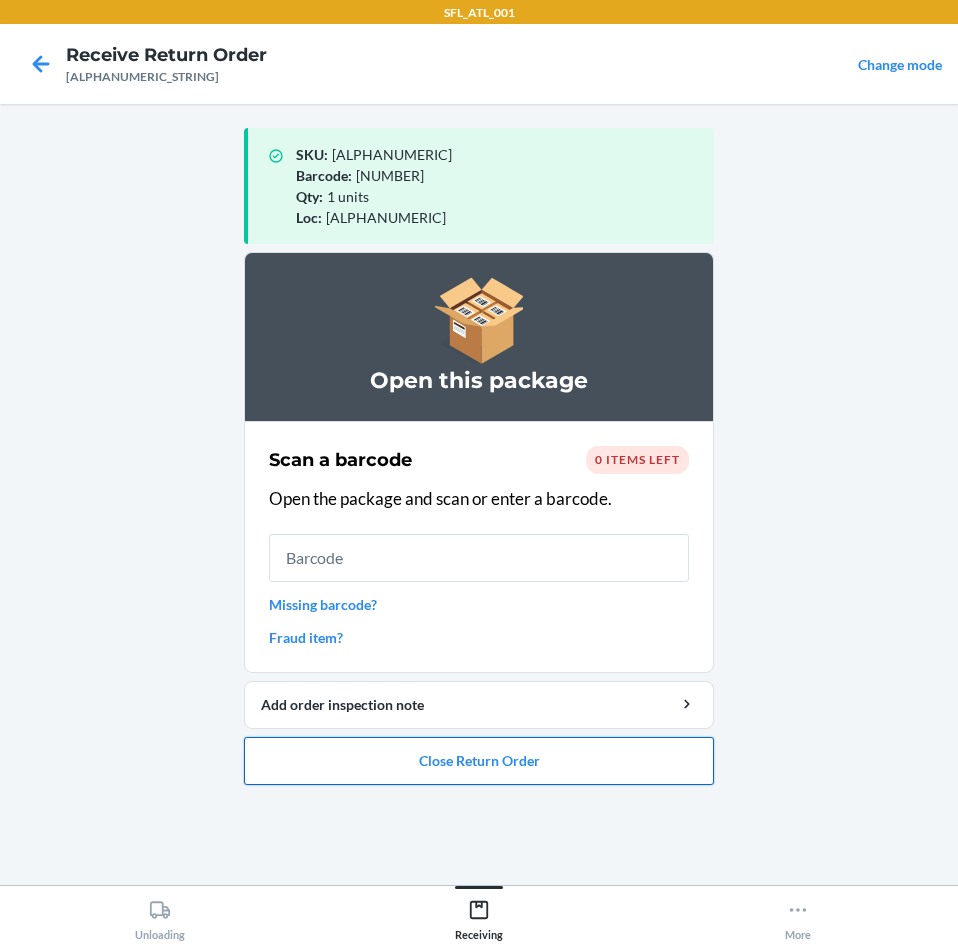 click on "Close Return Order" at bounding box center [479, 761] 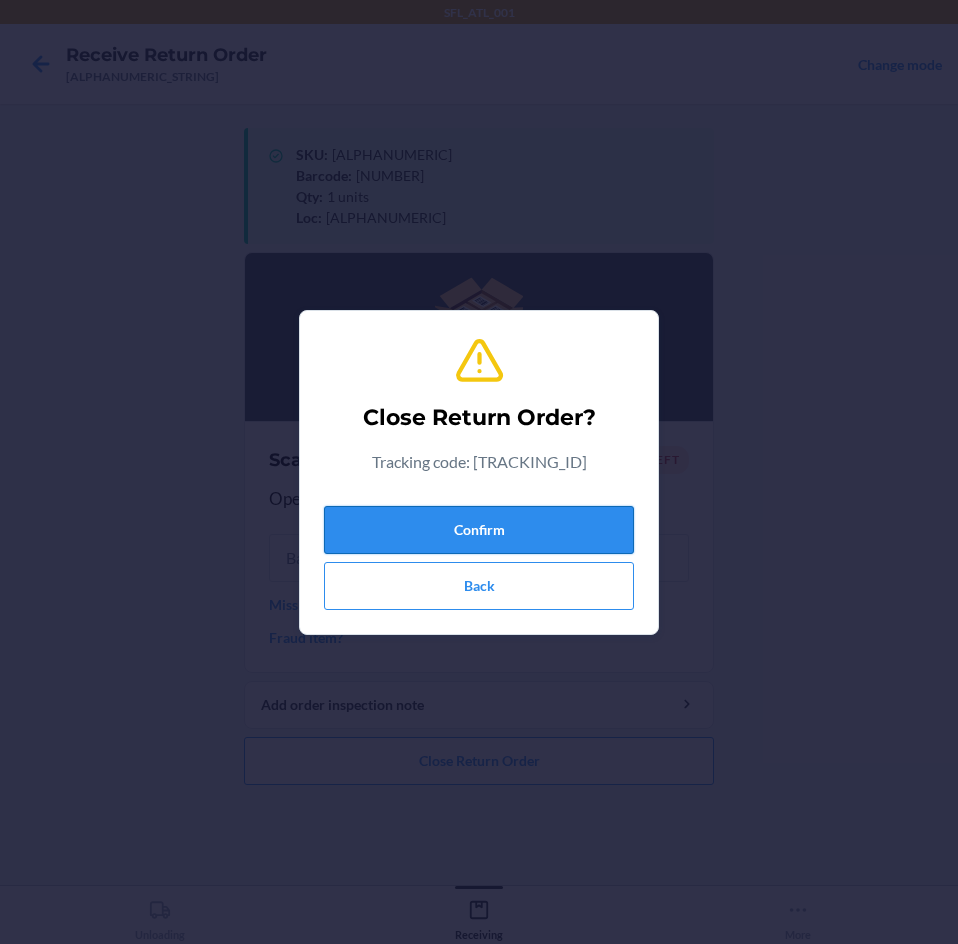click on "Confirm" at bounding box center (479, 530) 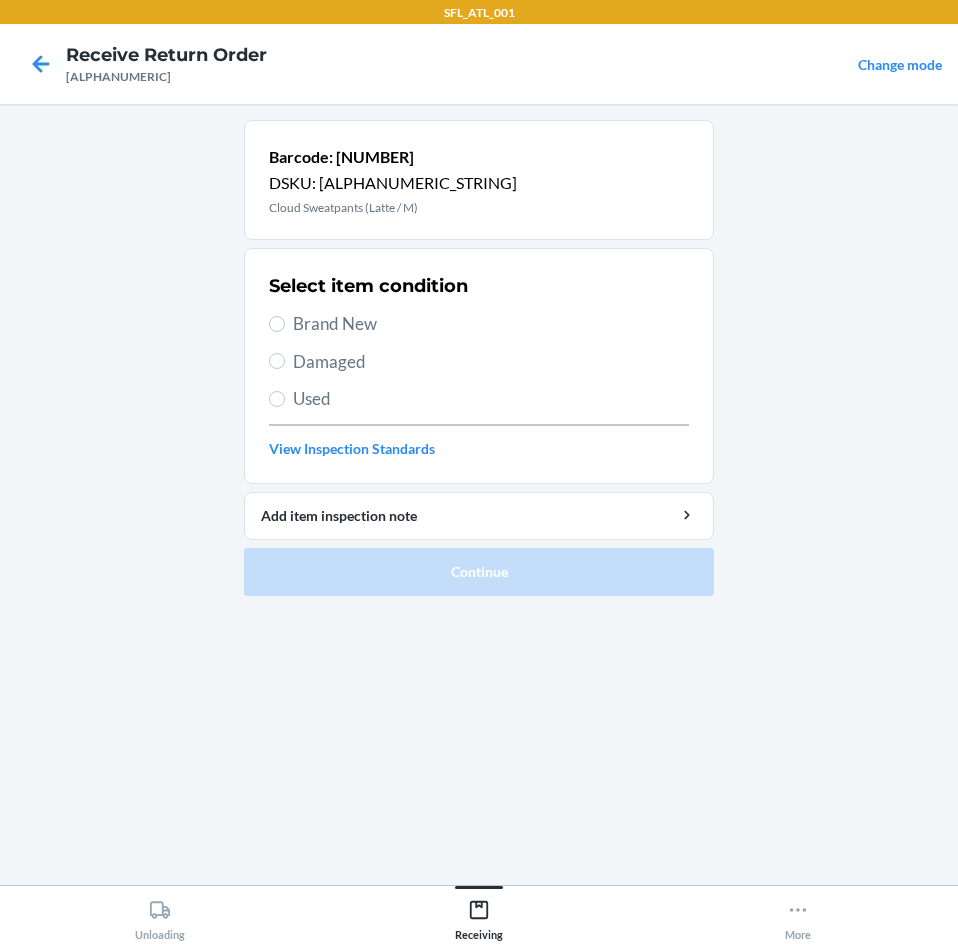 click on "Brand New" at bounding box center [491, 324] 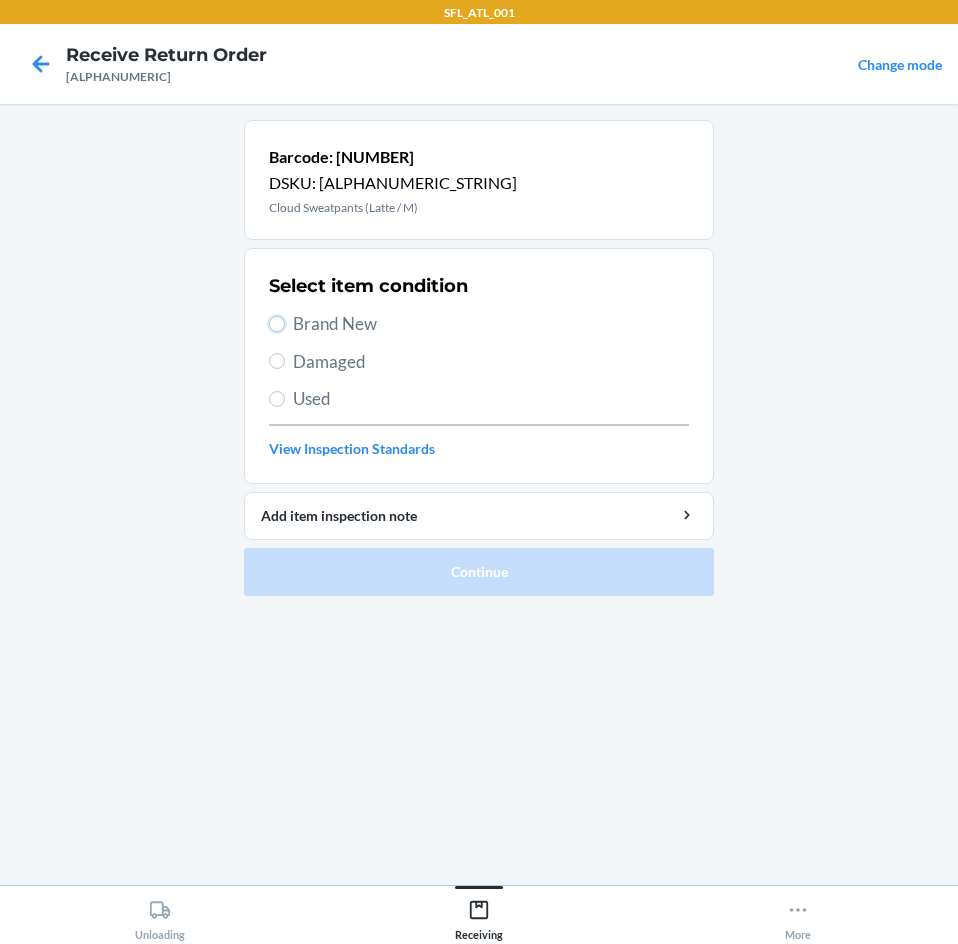 click on "Brand New" at bounding box center [277, 324] 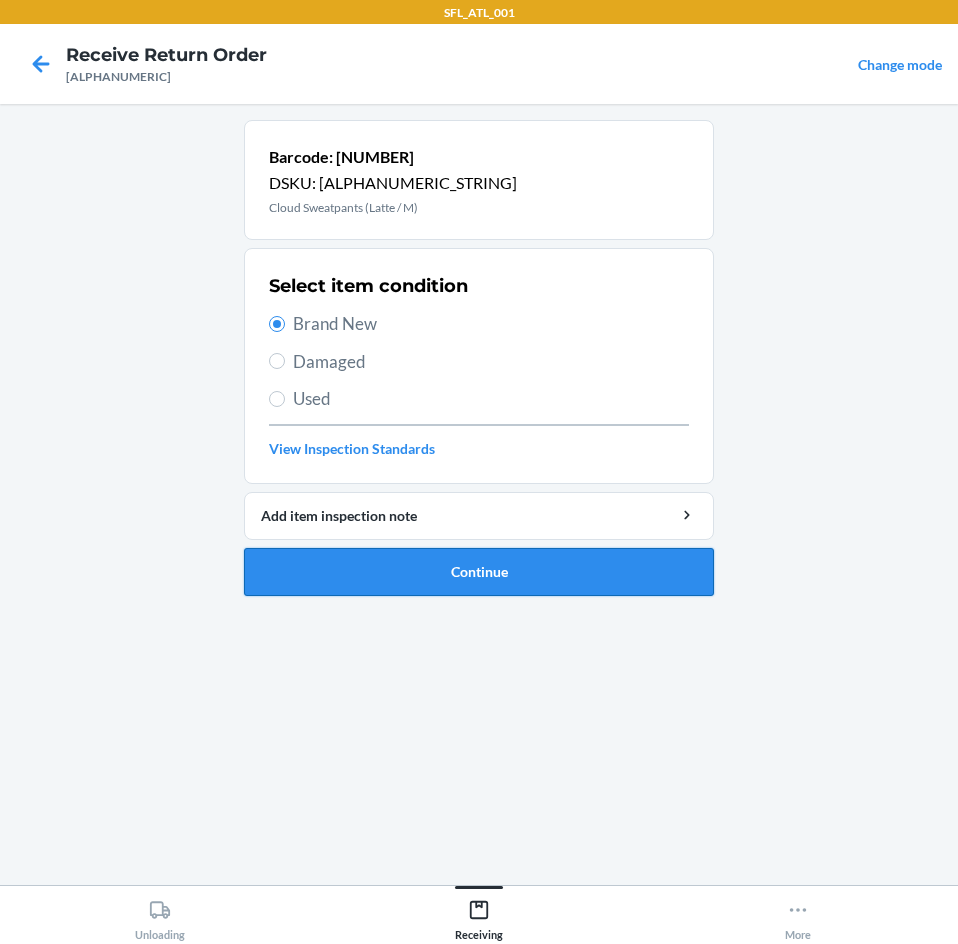click on "Continue" at bounding box center [479, 572] 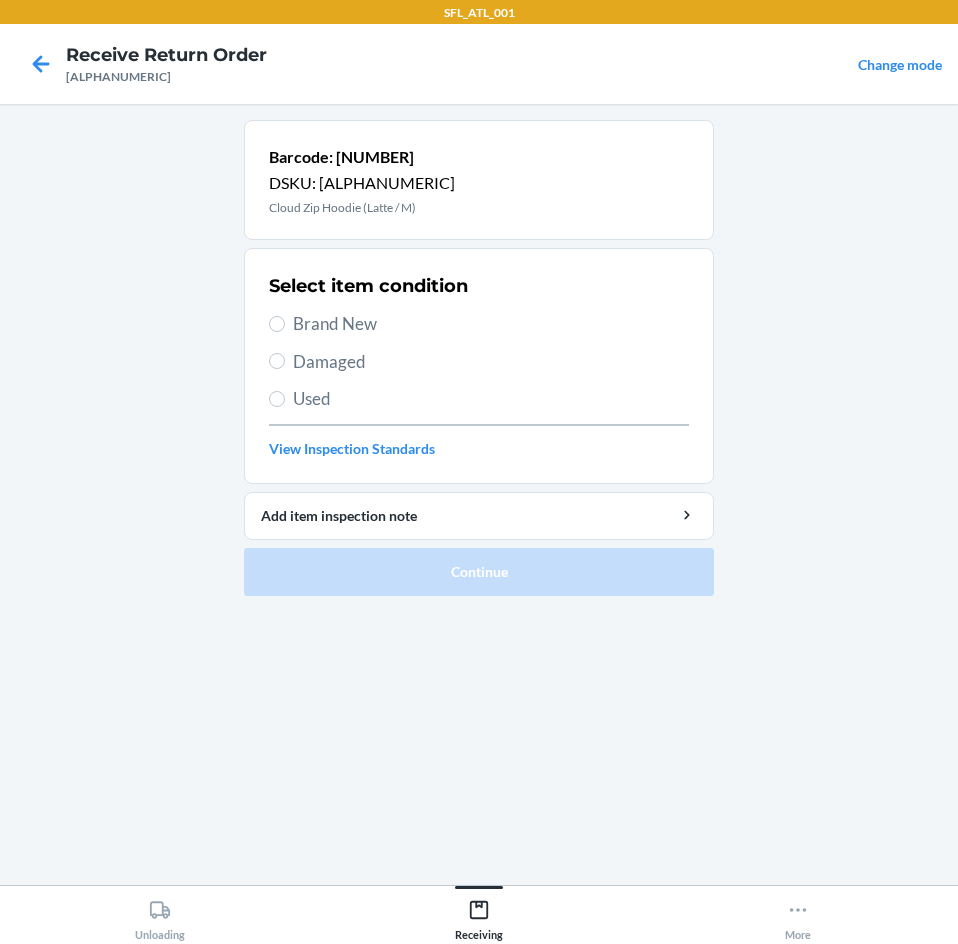 click on "Brand New" at bounding box center (491, 324) 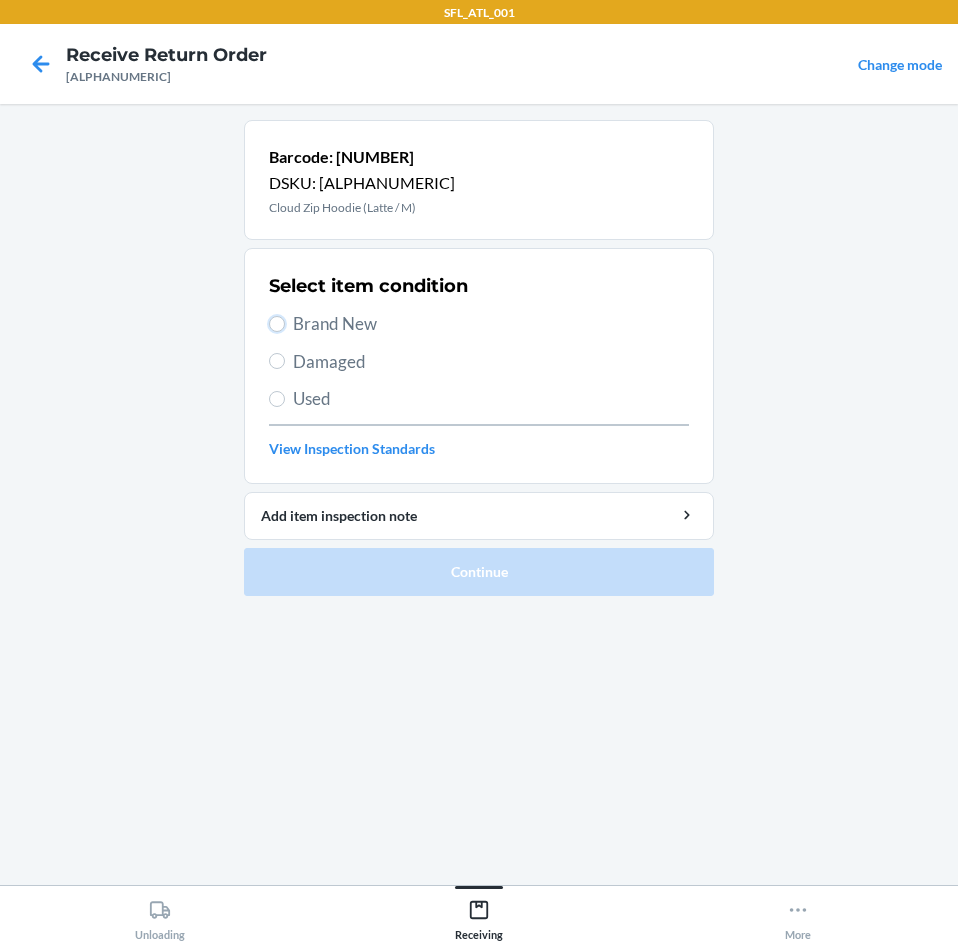 click on "Brand New" at bounding box center [277, 324] 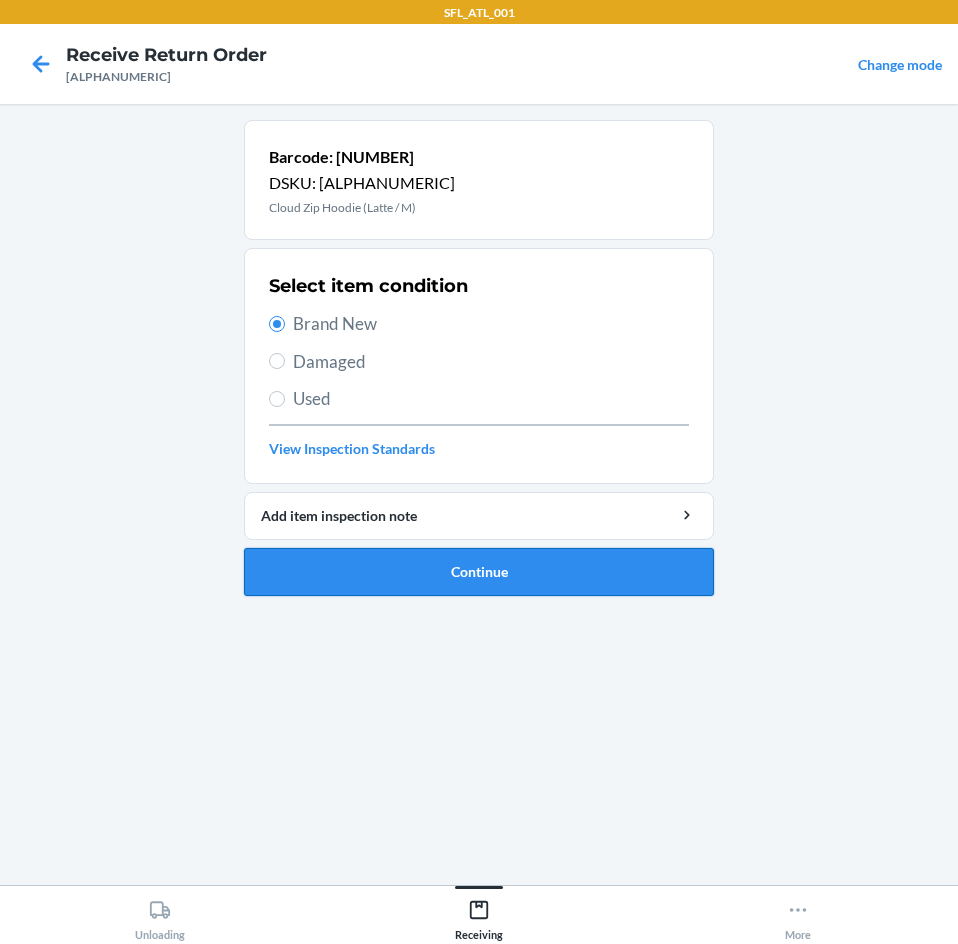 click on "Continue" at bounding box center [479, 572] 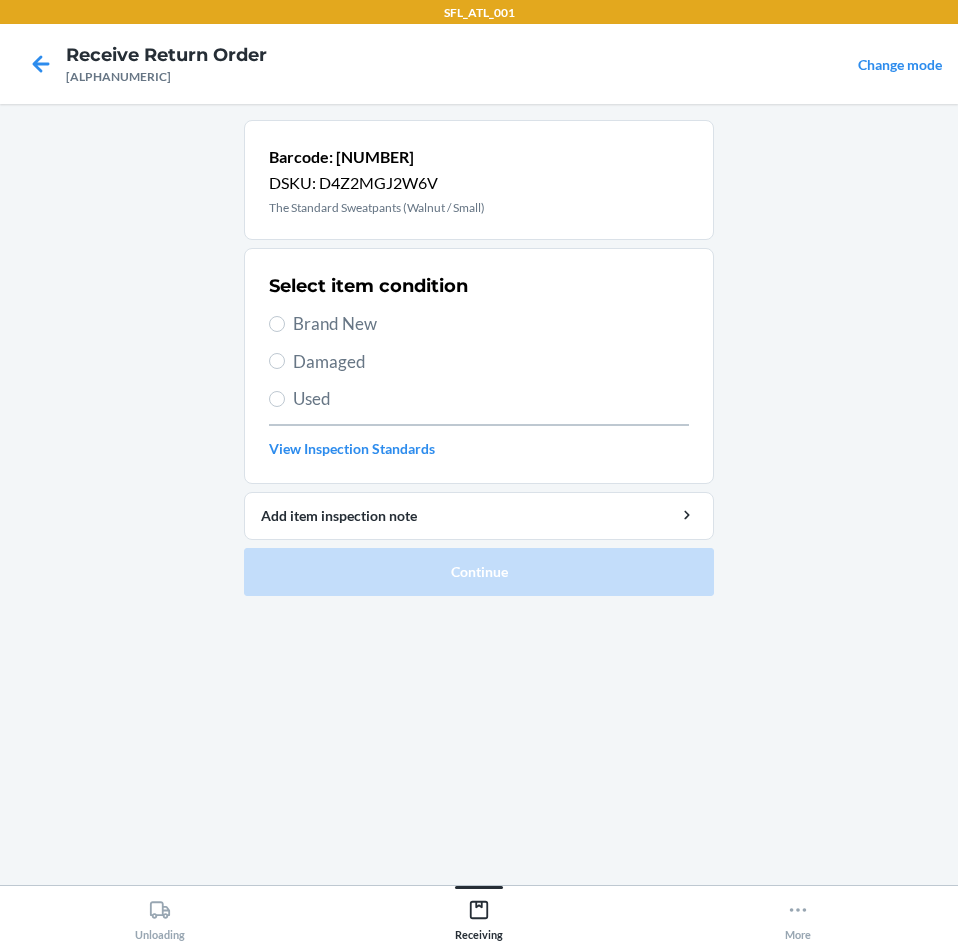 click on "Brand New" at bounding box center [491, 324] 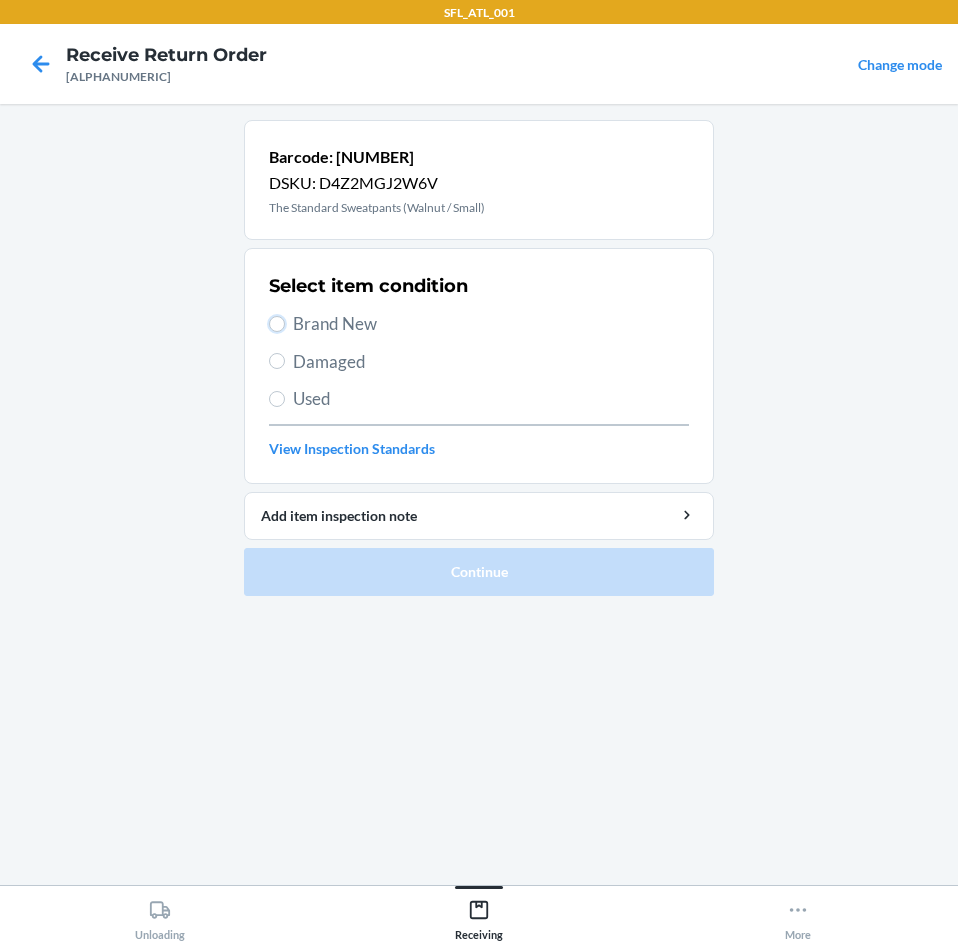 click on "Brand New" at bounding box center [277, 324] 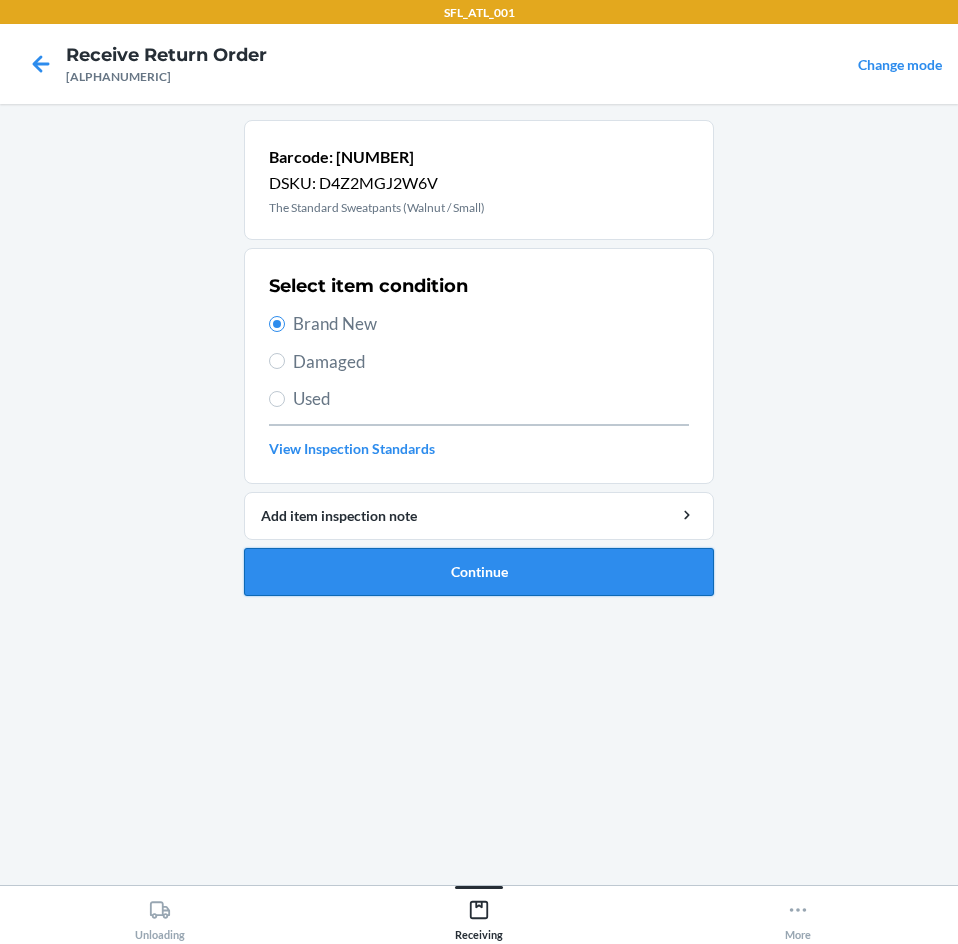 click on "Continue" at bounding box center [479, 572] 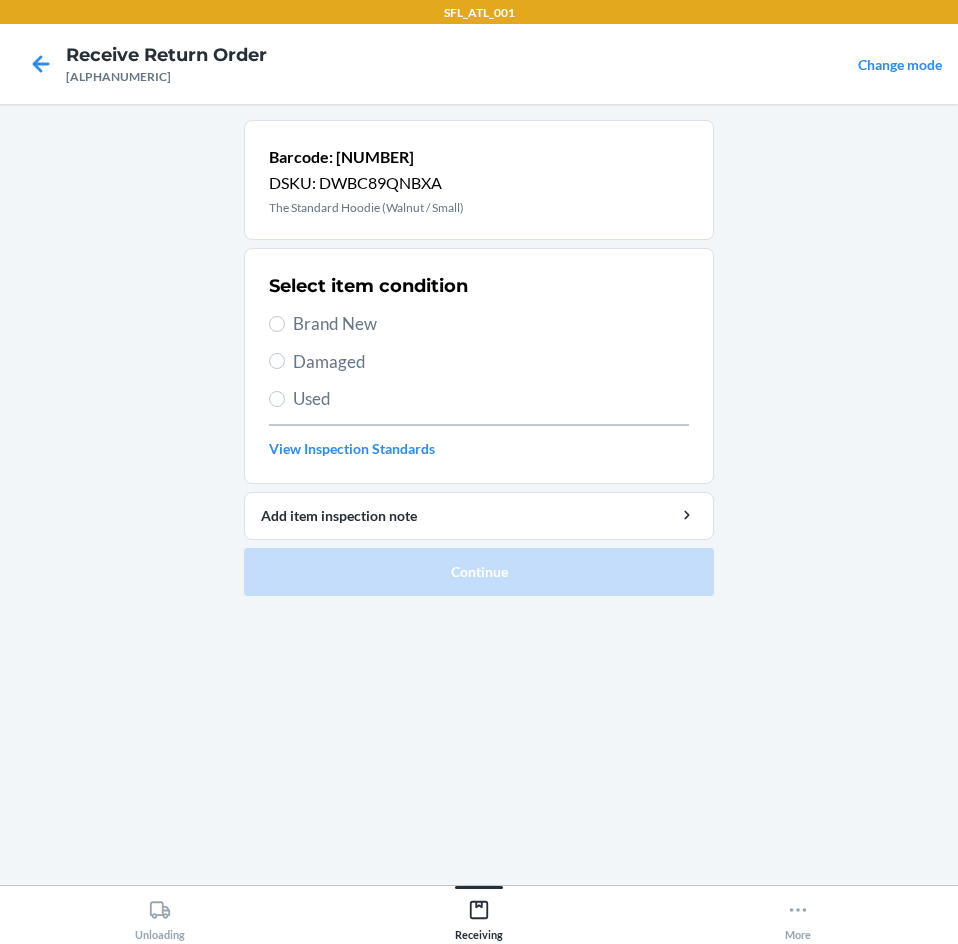 click on "Brand New" at bounding box center [491, 324] 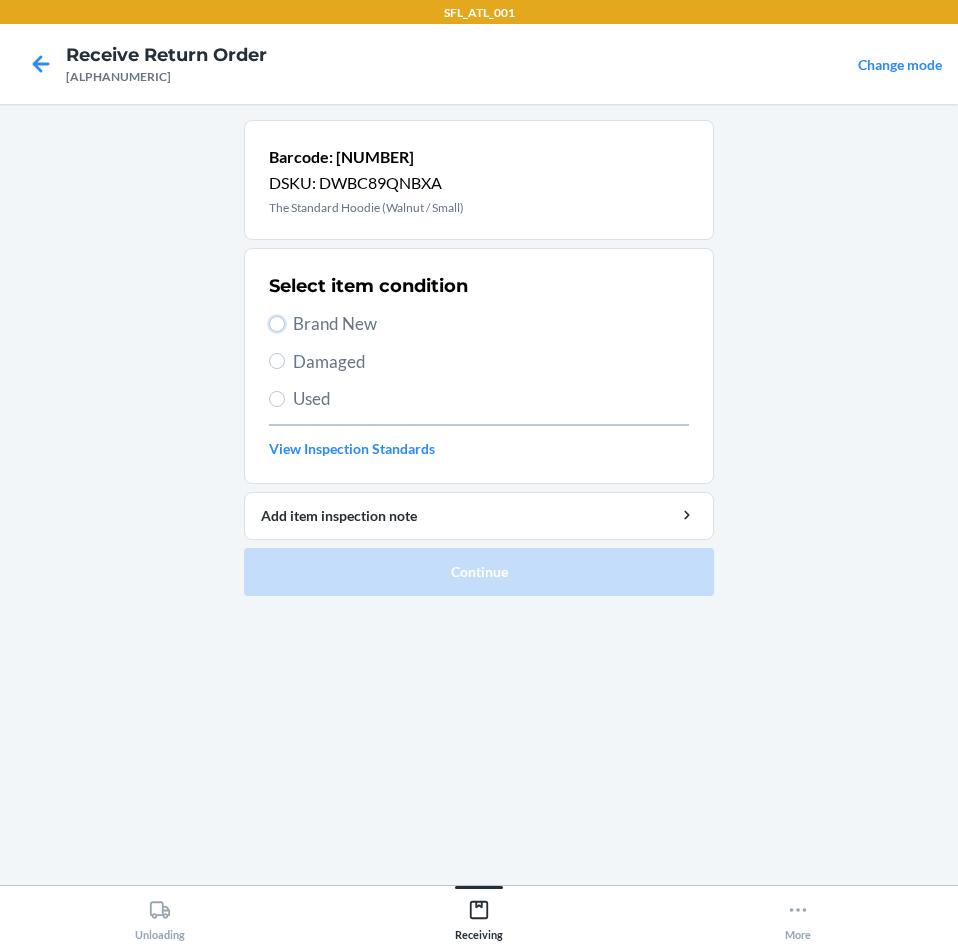 click on "Brand New" at bounding box center (277, 324) 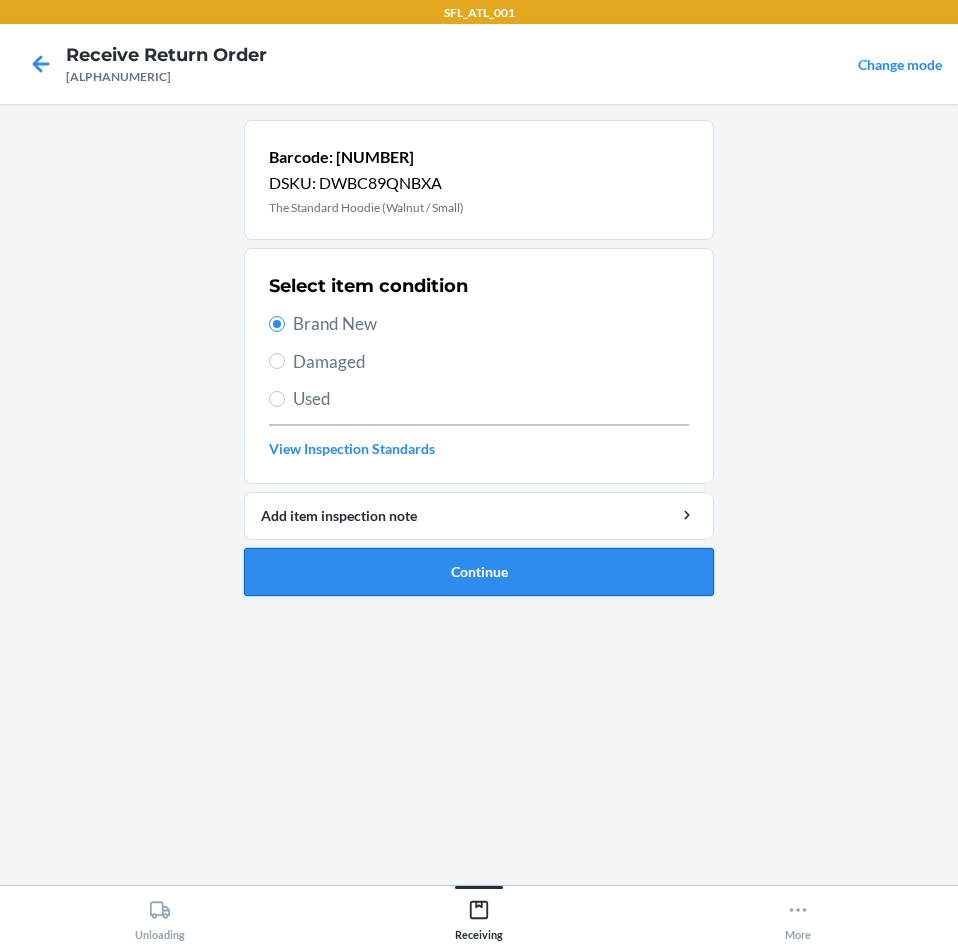 click on "Continue" at bounding box center (479, 572) 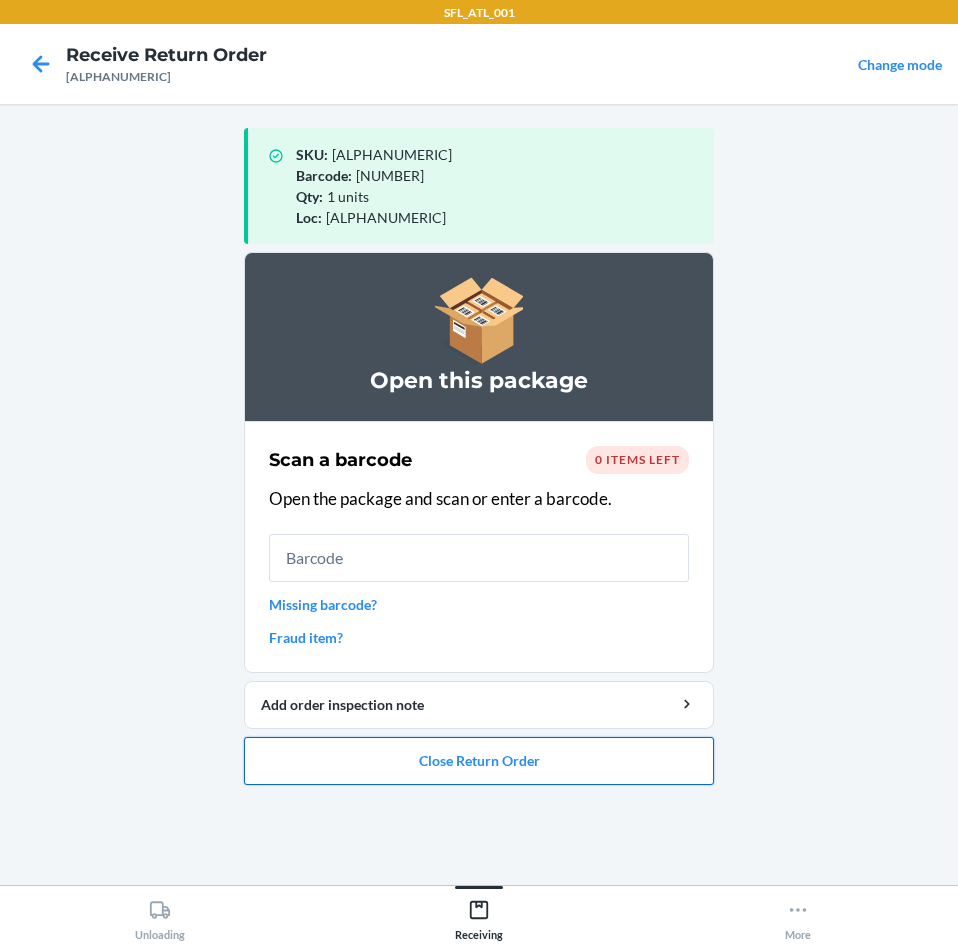 click on "Close Return Order" at bounding box center (479, 761) 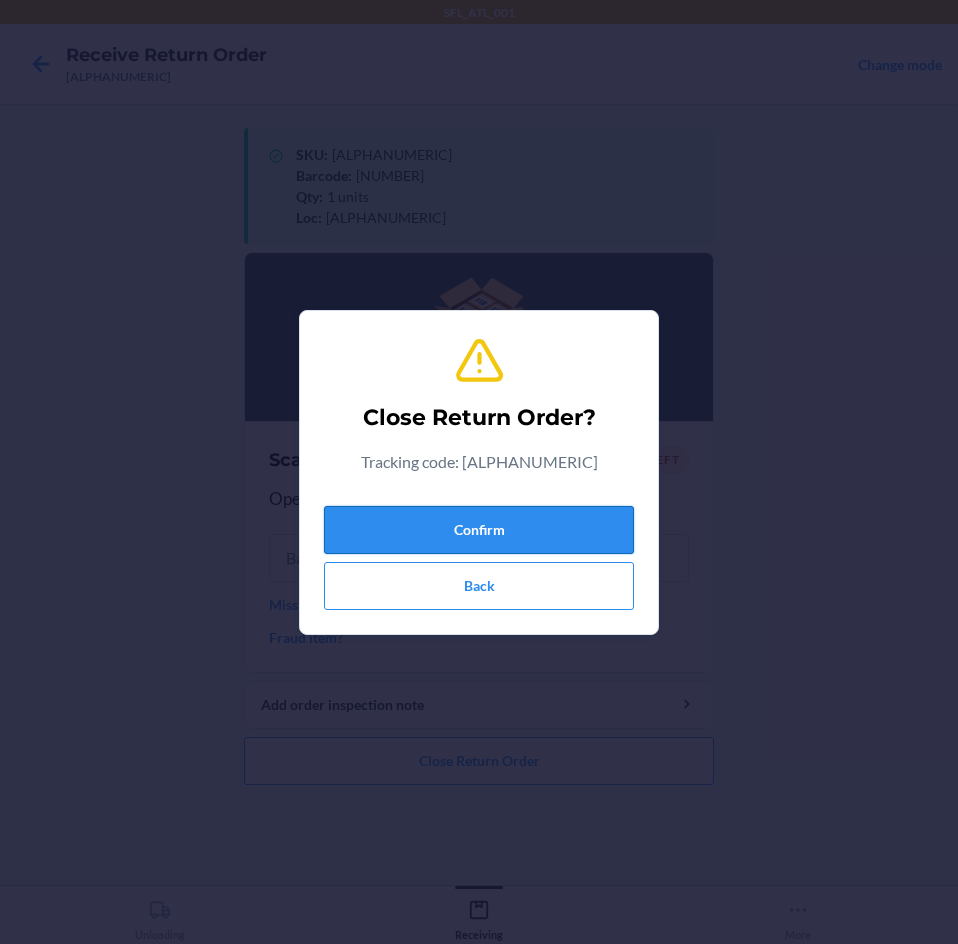 click on "Confirm" at bounding box center [479, 530] 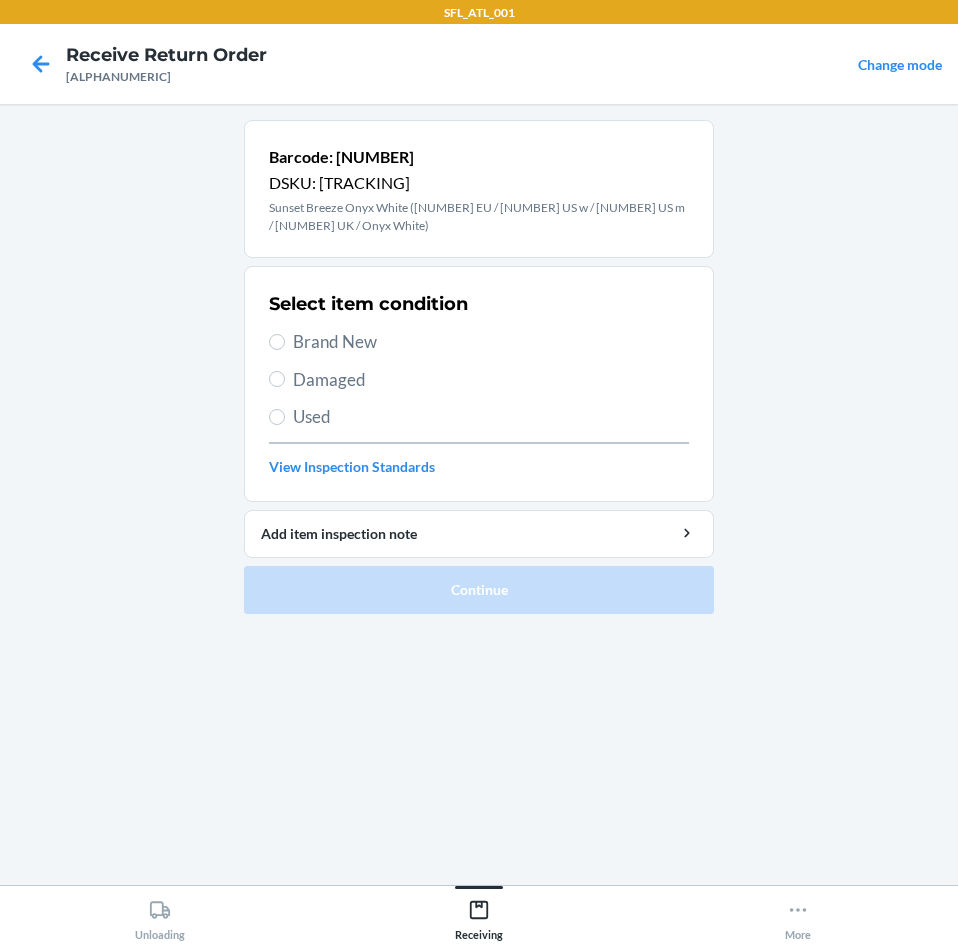 click on "Brand New" at bounding box center [491, 342] 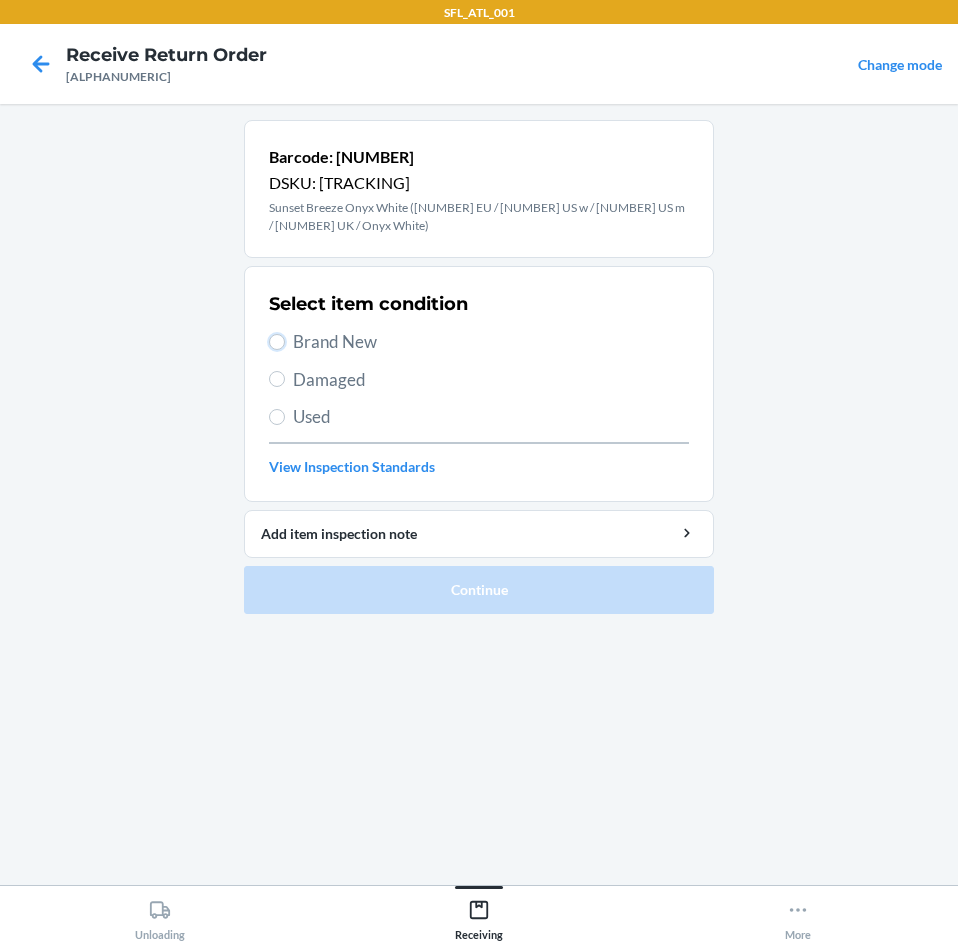 click on "Brand New" at bounding box center (277, 342) 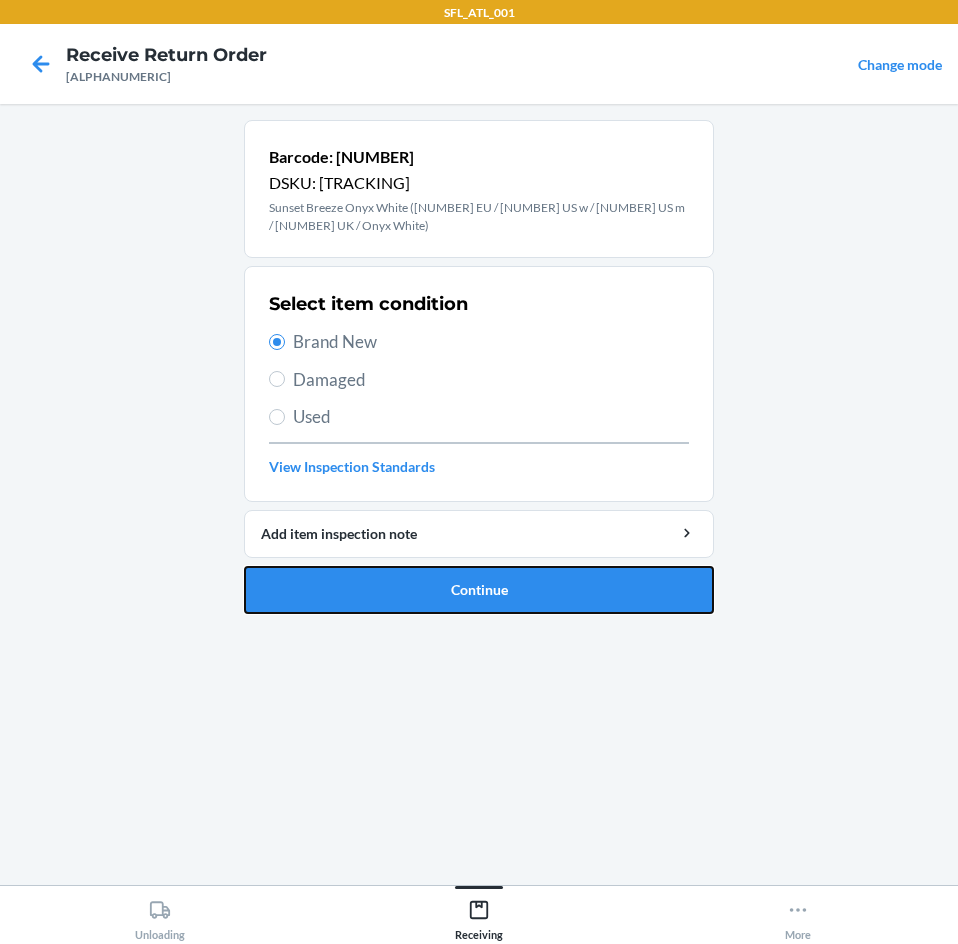 click on "Continue" at bounding box center (479, 590) 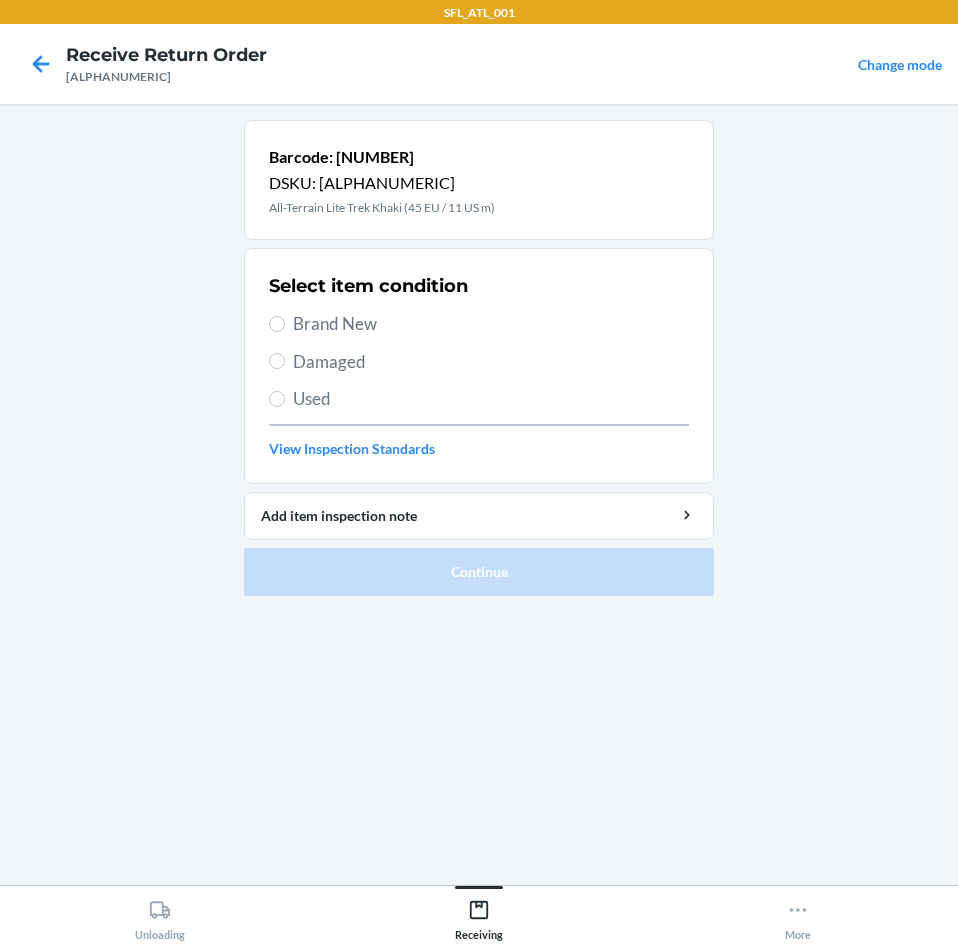 click on "Brand New" at bounding box center [491, 324] 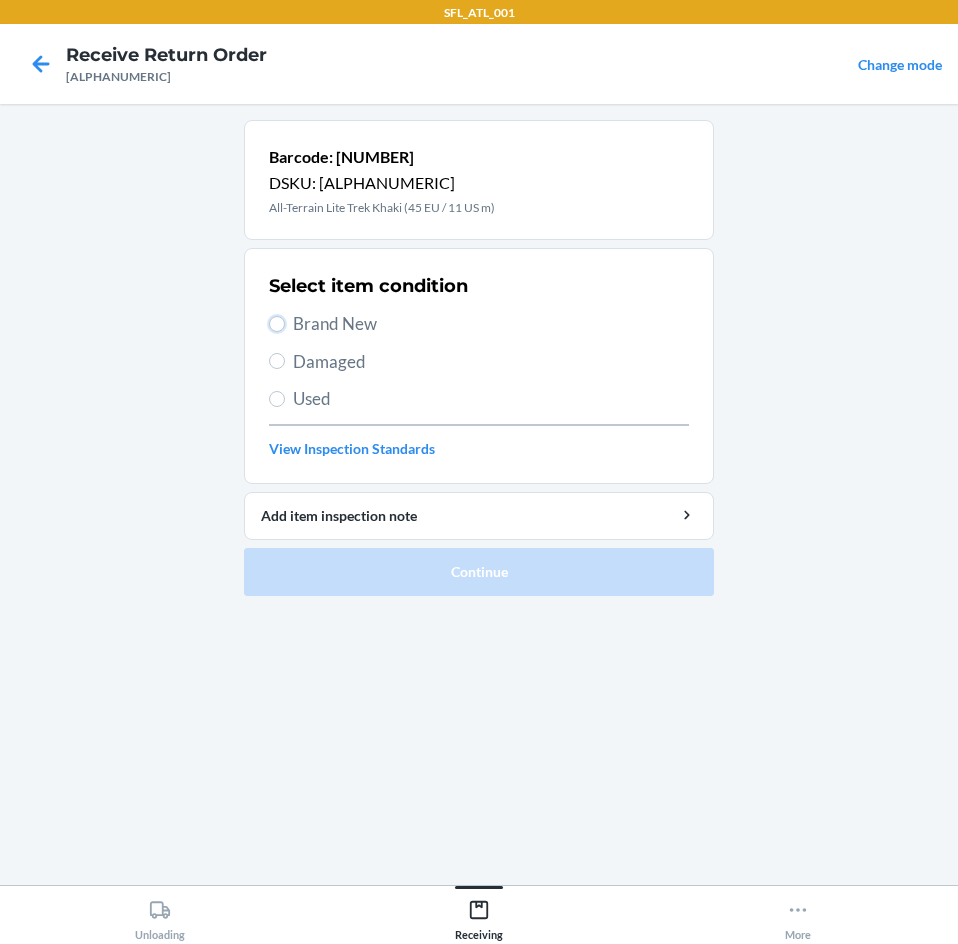 click on "Brand New" at bounding box center [277, 324] 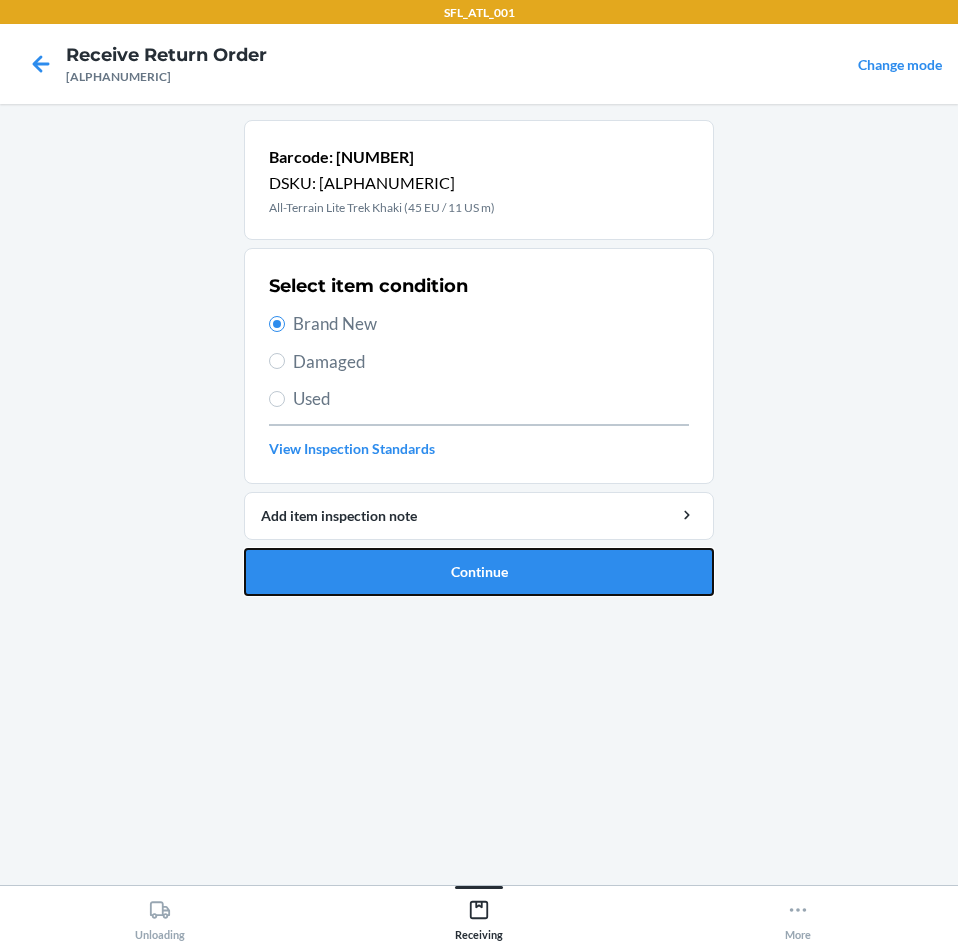 drag, startPoint x: 490, startPoint y: 582, endPoint x: 518, endPoint y: 562, distance: 34.4093 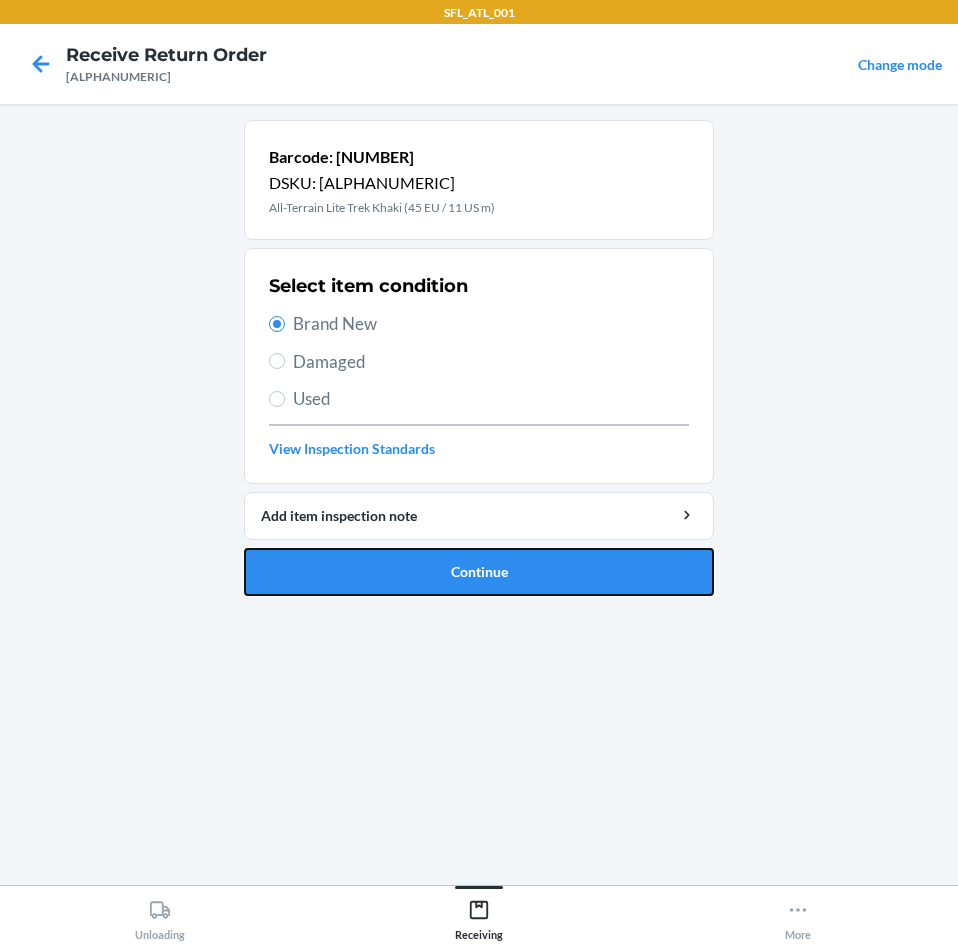 click on "Continue" at bounding box center [479, 572] 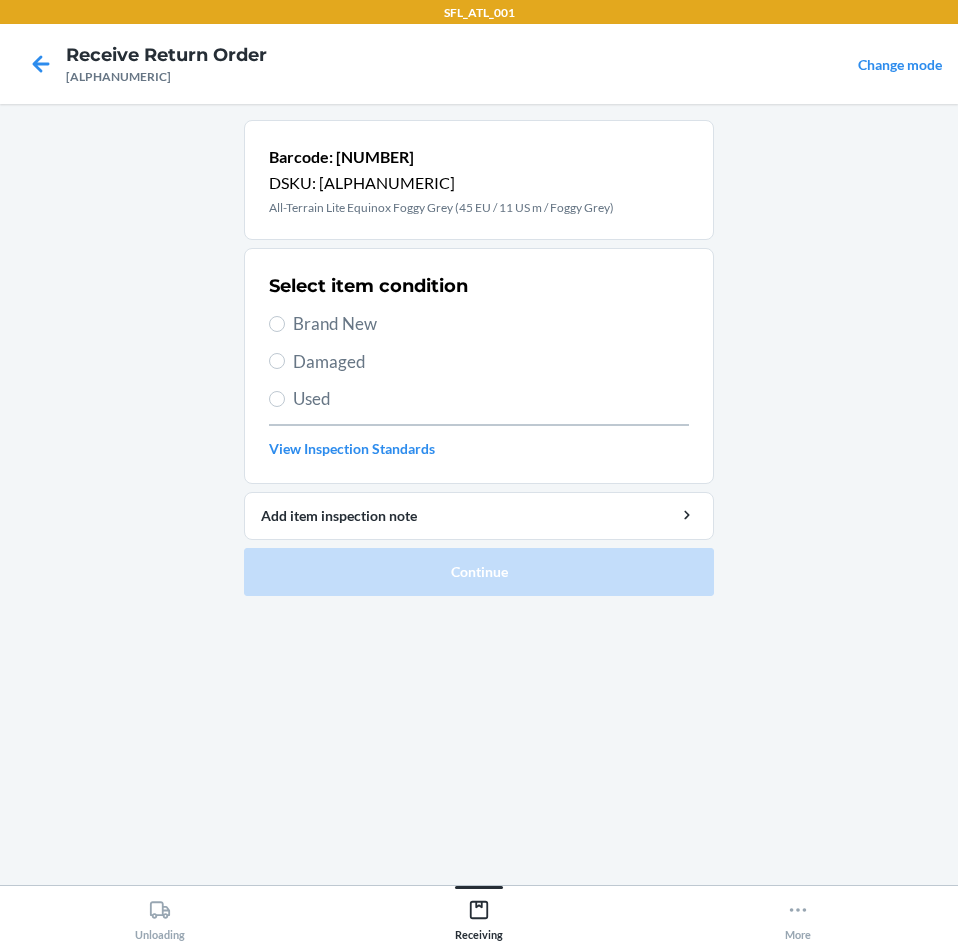 click on "Used" at bounding box center [491, 399] 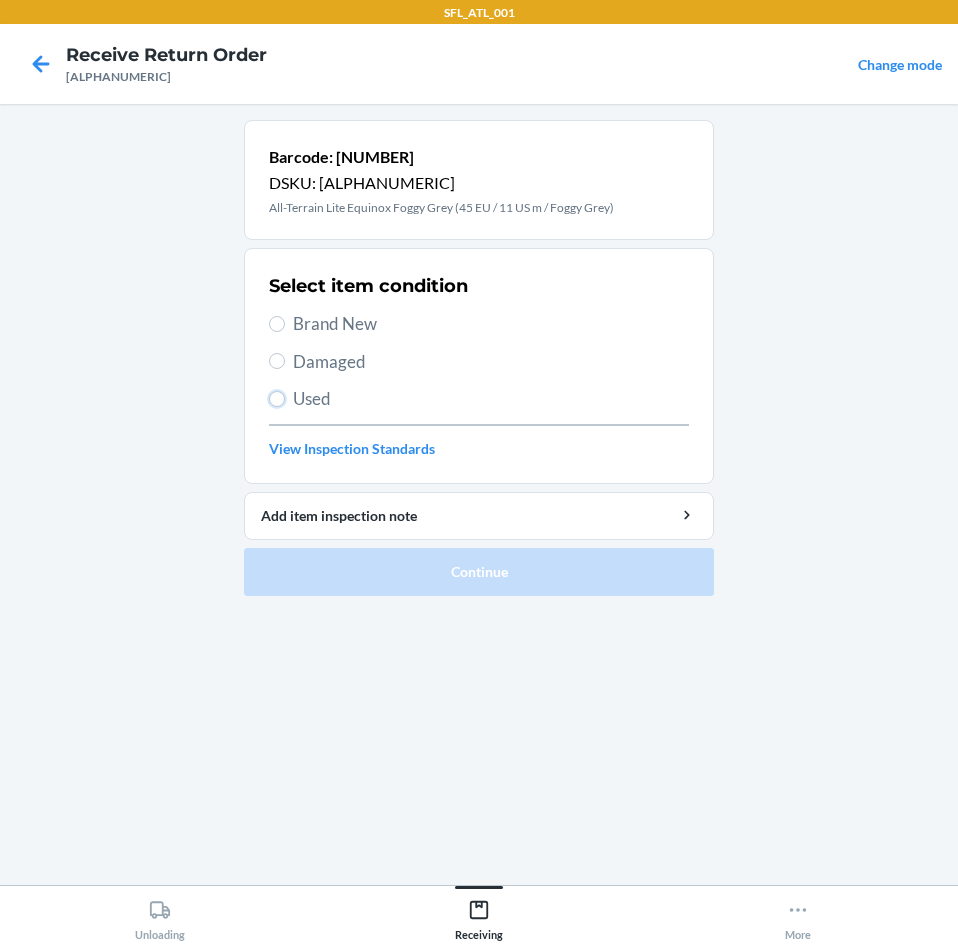 click on "Used" at bounding box center (277, 399) 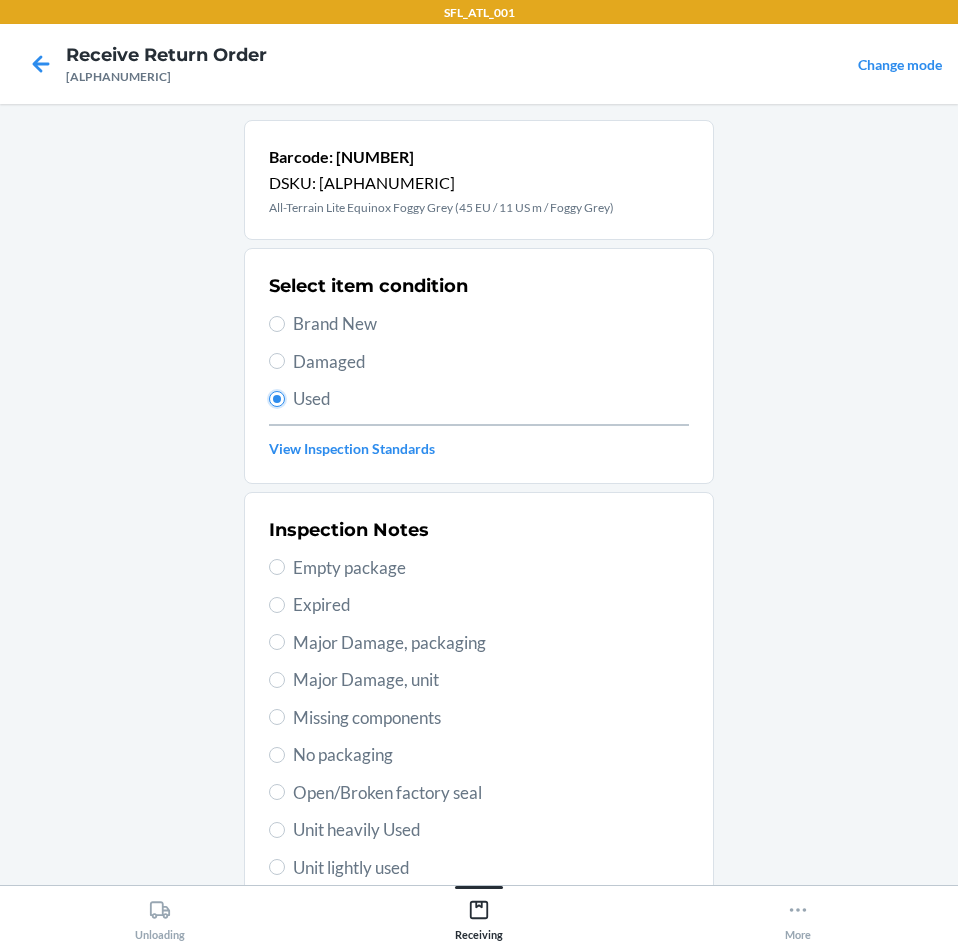 scroll, scrollTop: 200, scrollLeft: 0, axis: vertical 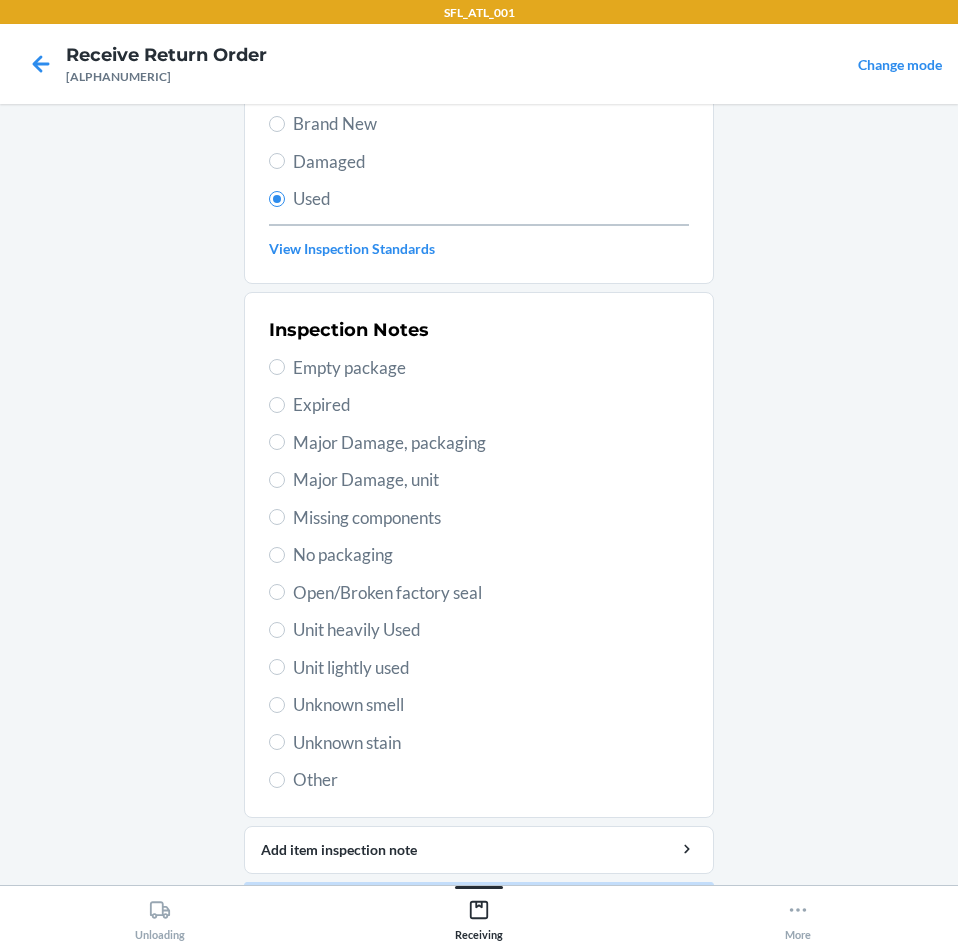 click on "Unit lightly used" at bounding box center (491, 668) 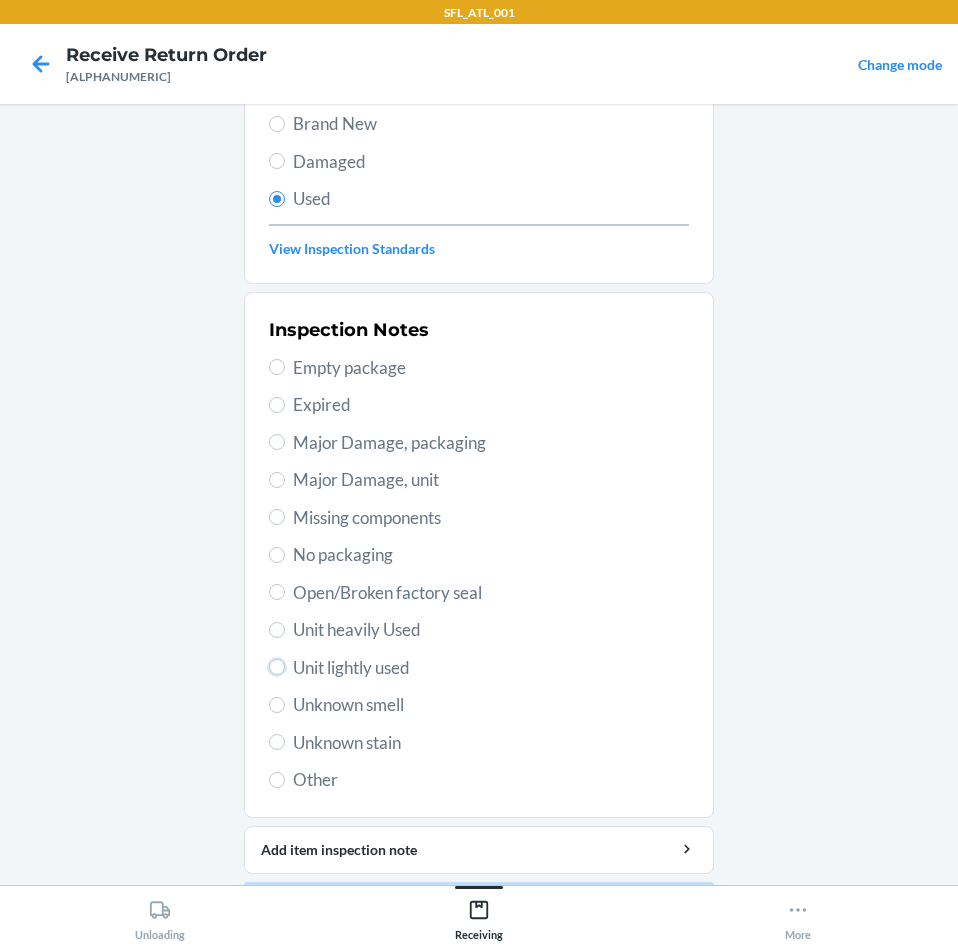 click on "Unit lightly used" at bounding box center (277, 667) 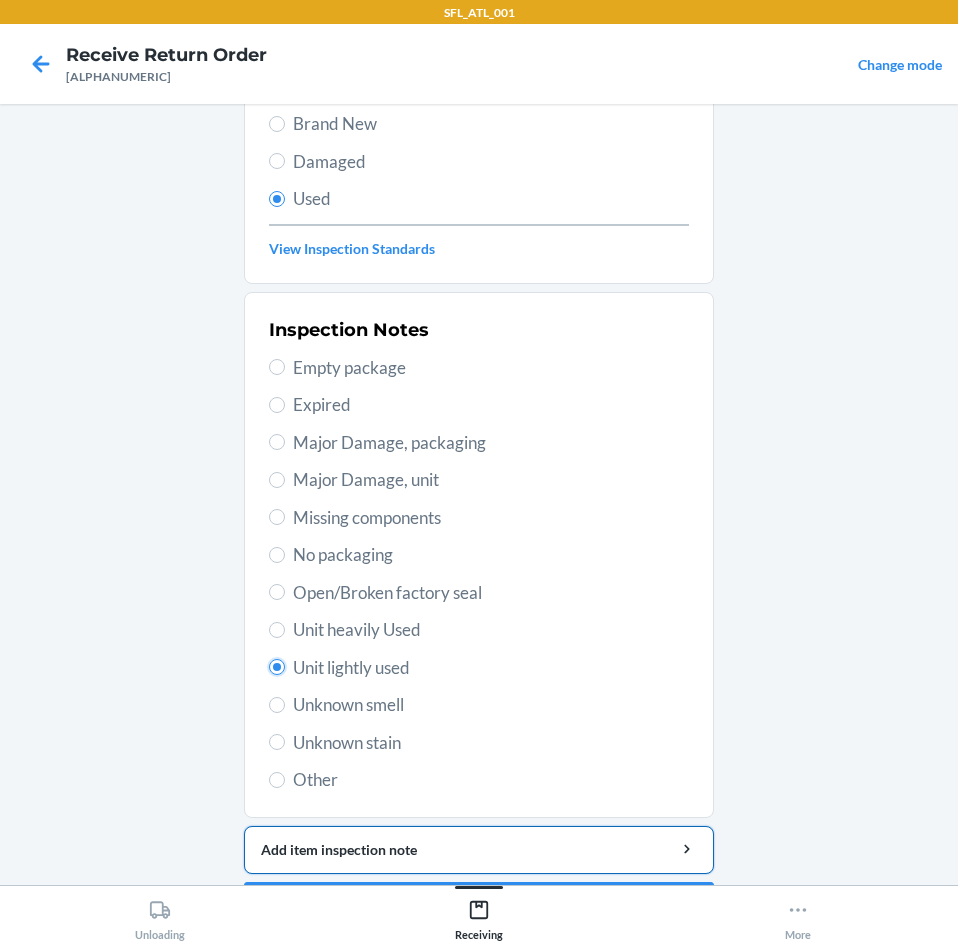 scroll, scrollTop: 261, scrollLeft: 0, axis: vertical 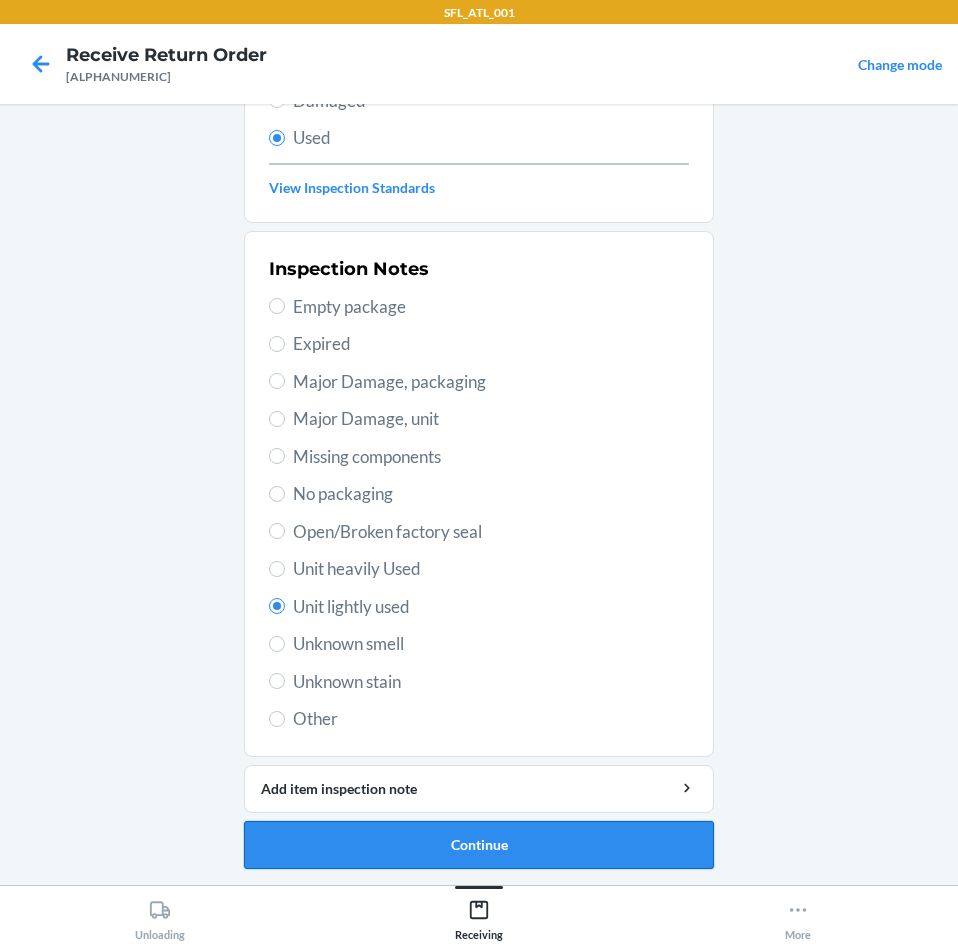 click on "Continue" at bounding box center [479, 845] 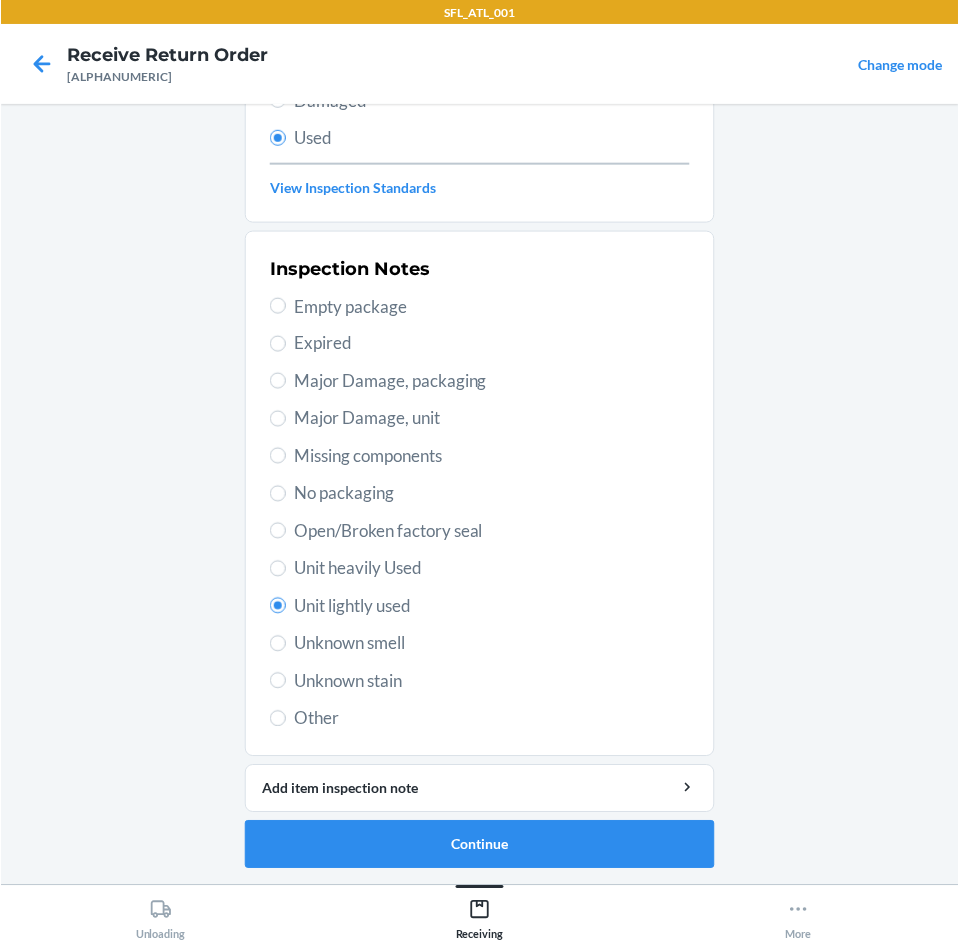 scroll, scrollTop: 0, scrollLeft: 0, axis: both 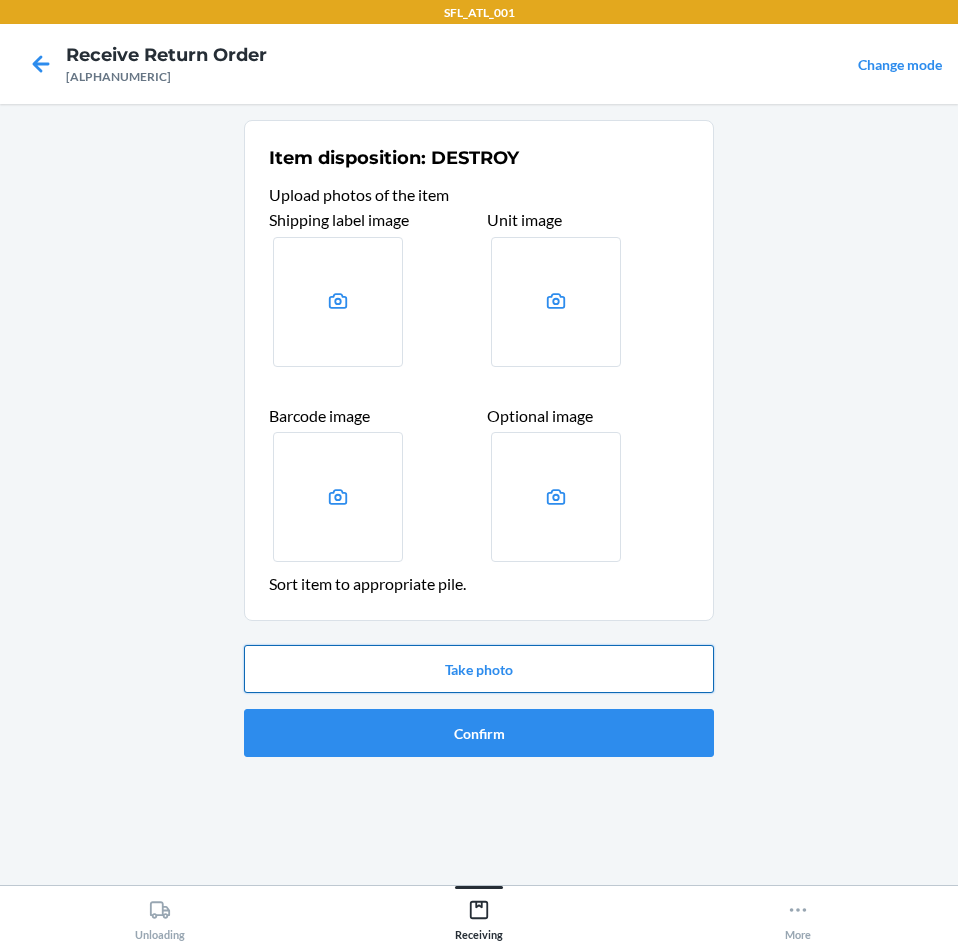 click on "Take photo" at bounding box center (479, 669) 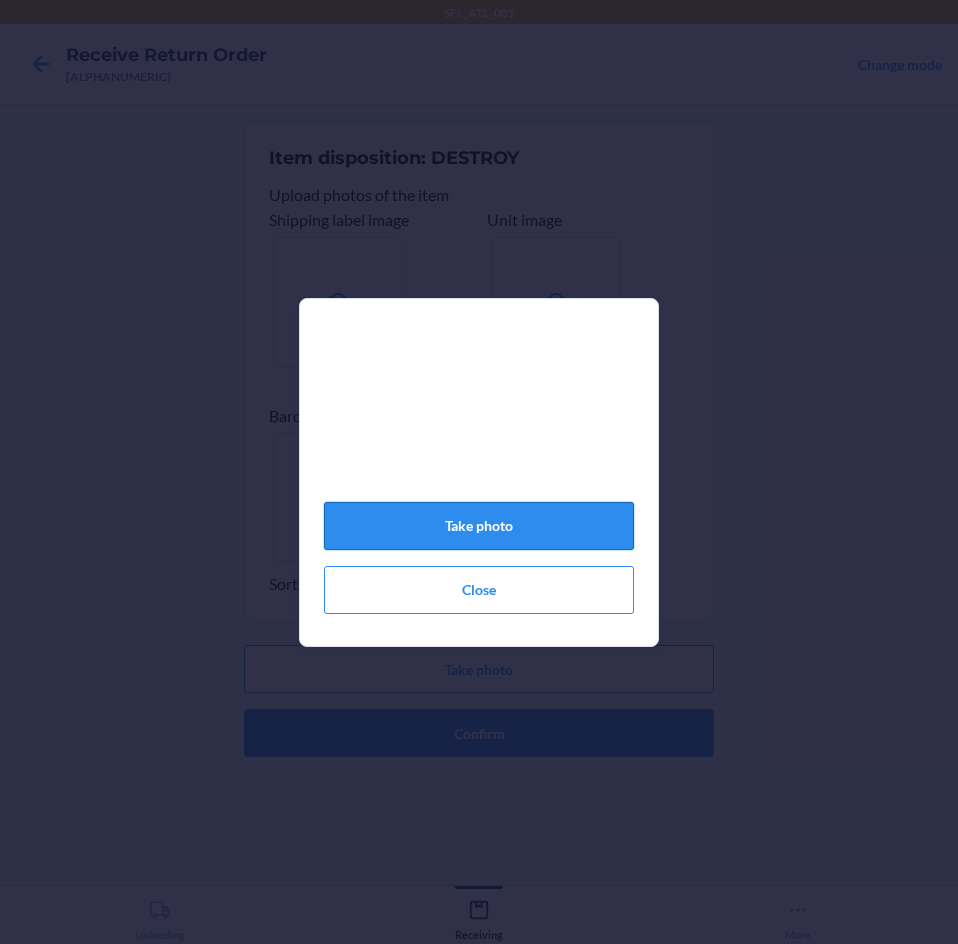 click on "Take photo" 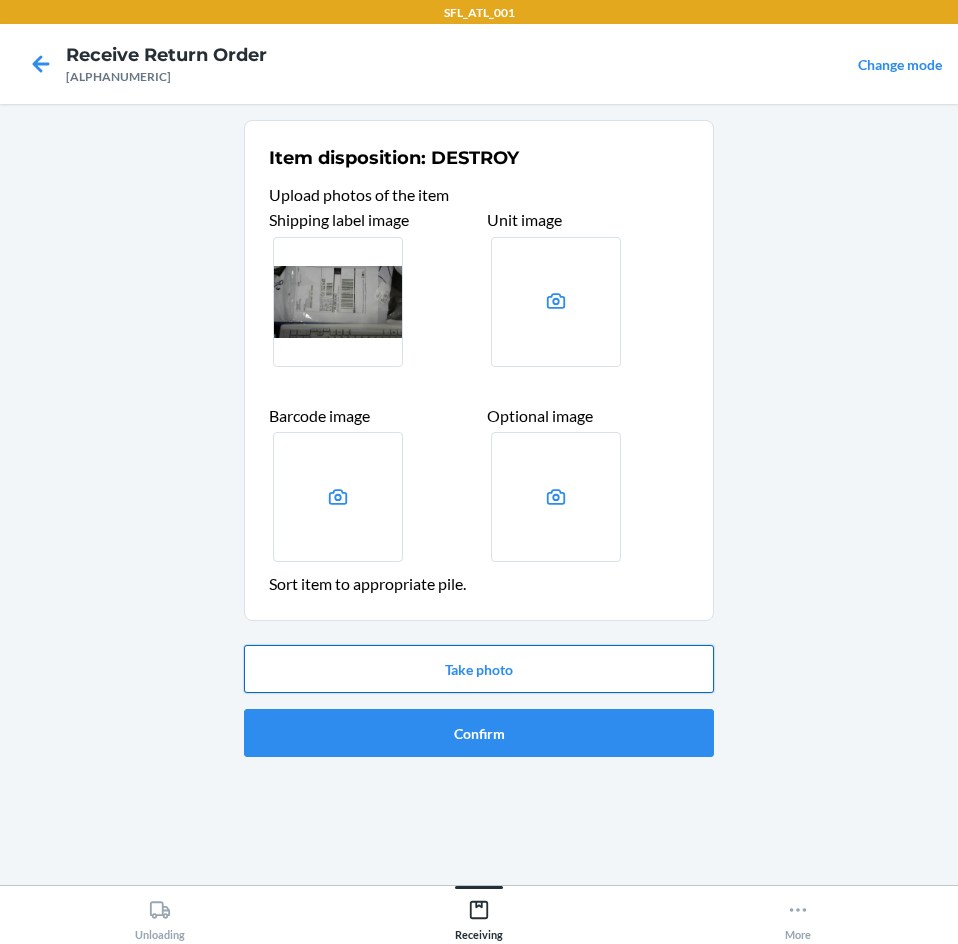 click on "Take photo" at bounding box center (479, 669) 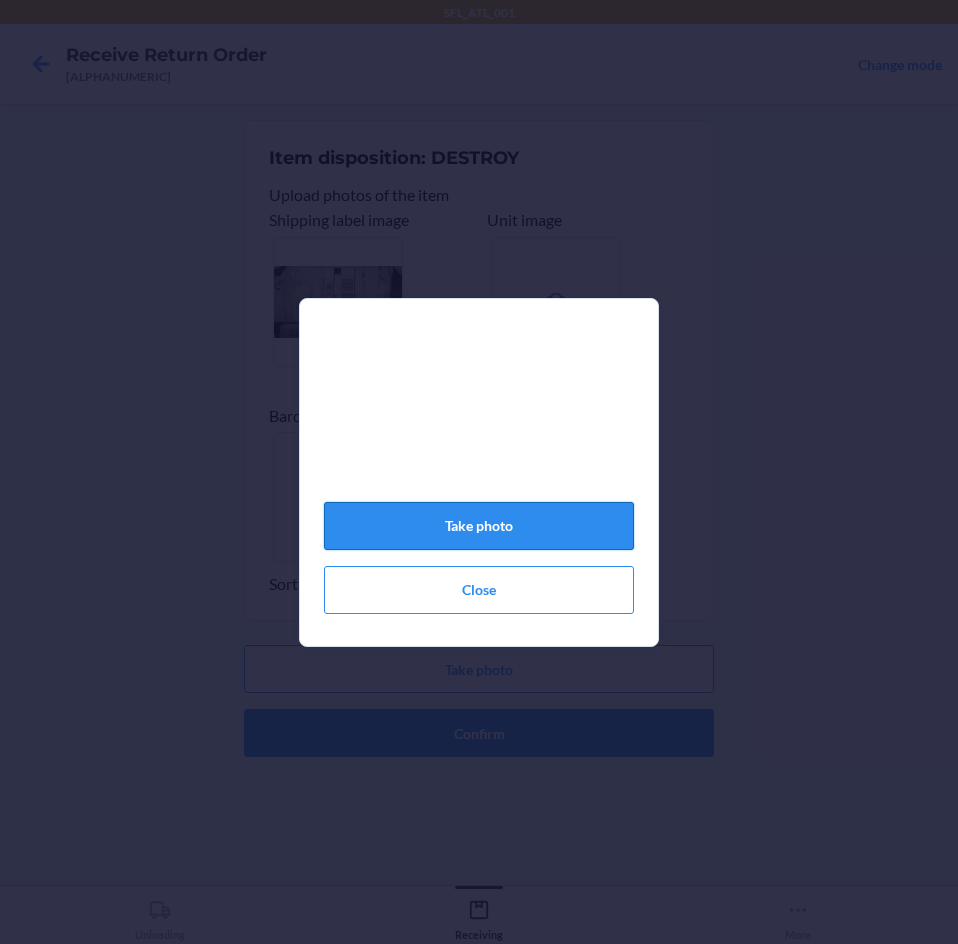 click on "Take photo" 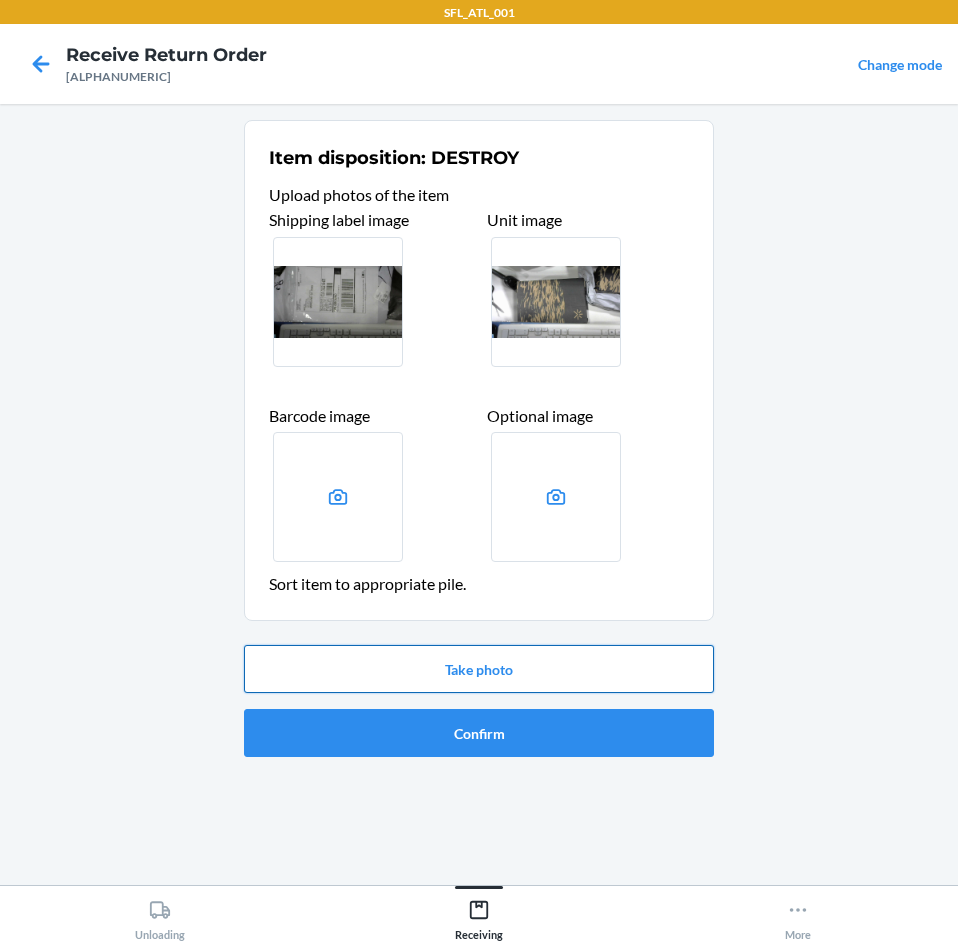 click on "Take photo" at bounding box center [479, 669] 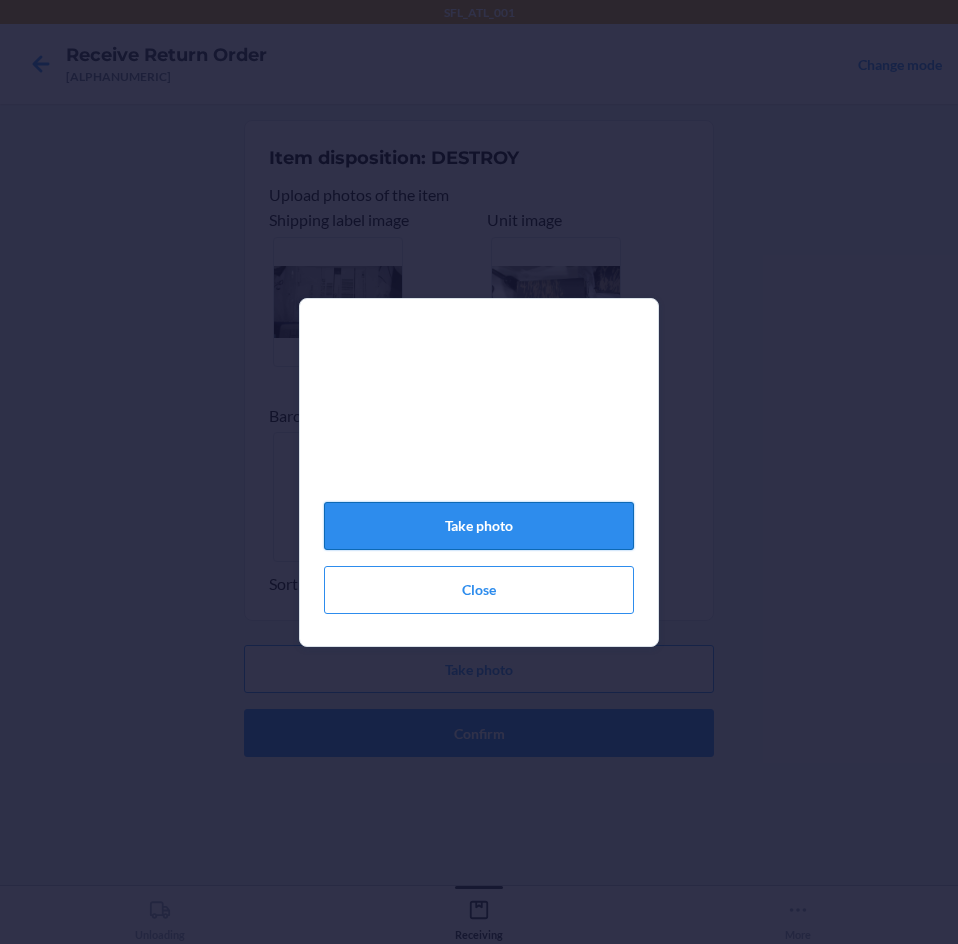 click on "Take photo" 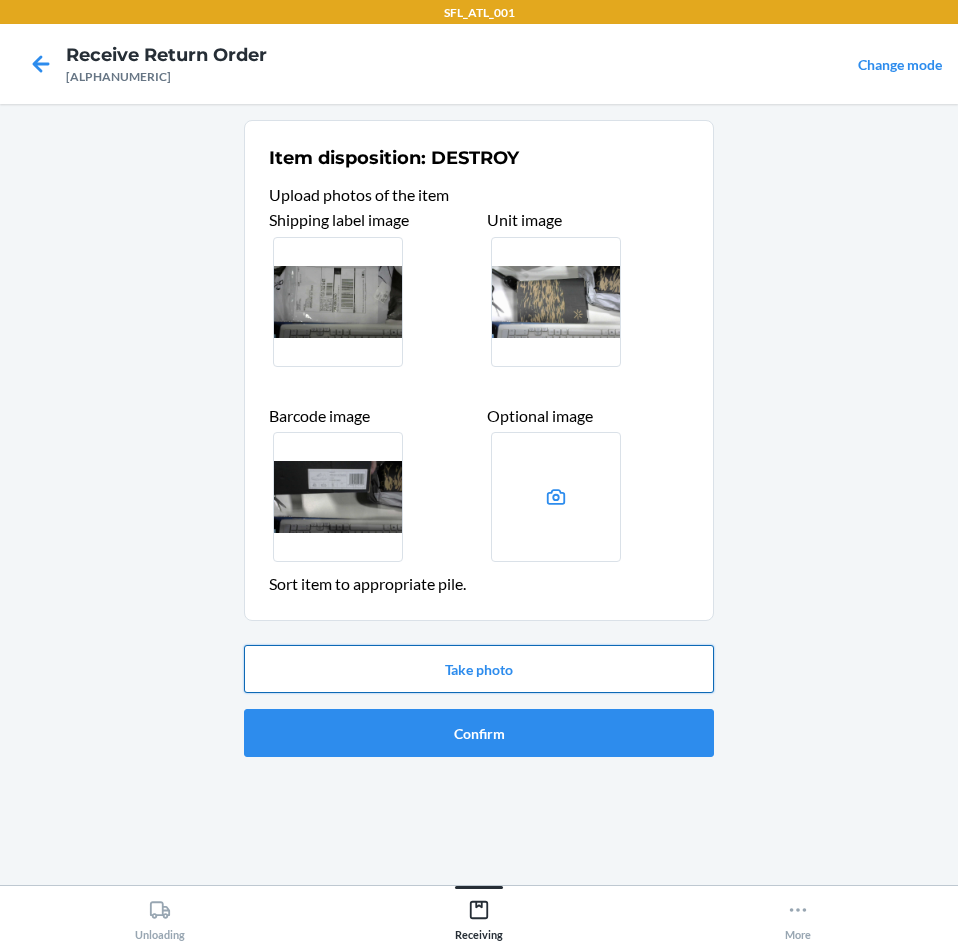 click on "Take photo" at bounding box center [479, 669] 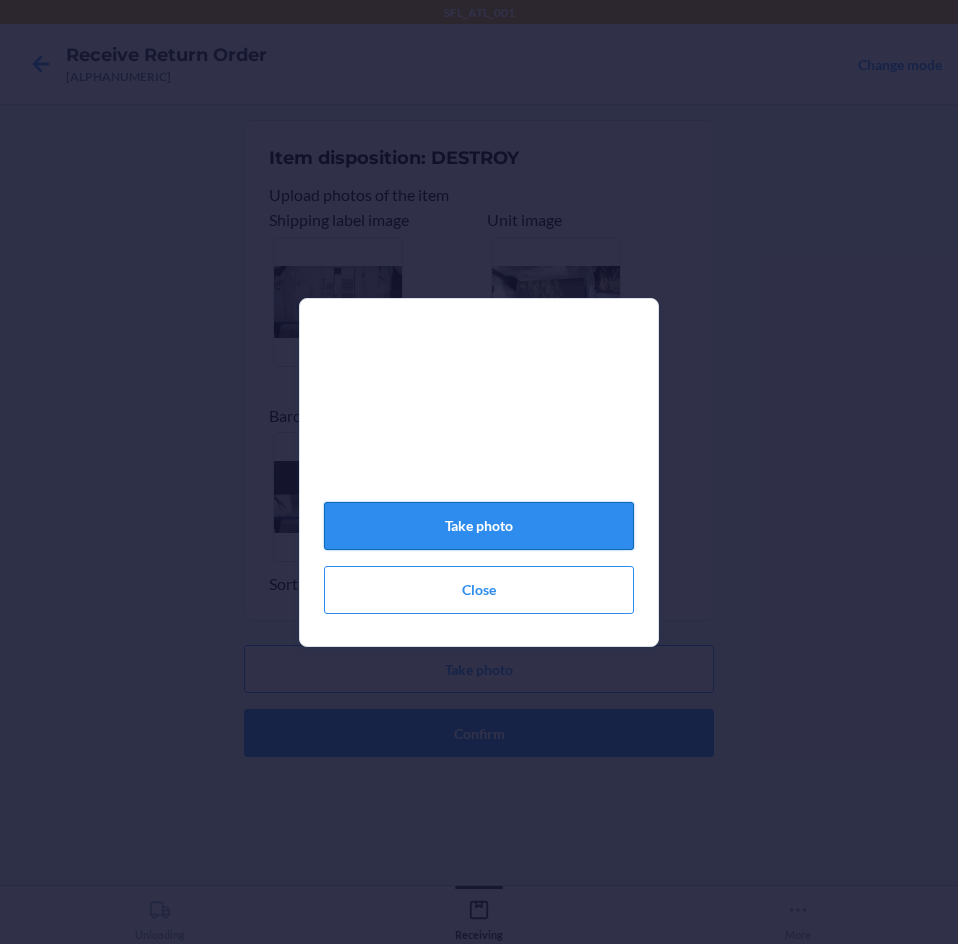 click on "Take photo" 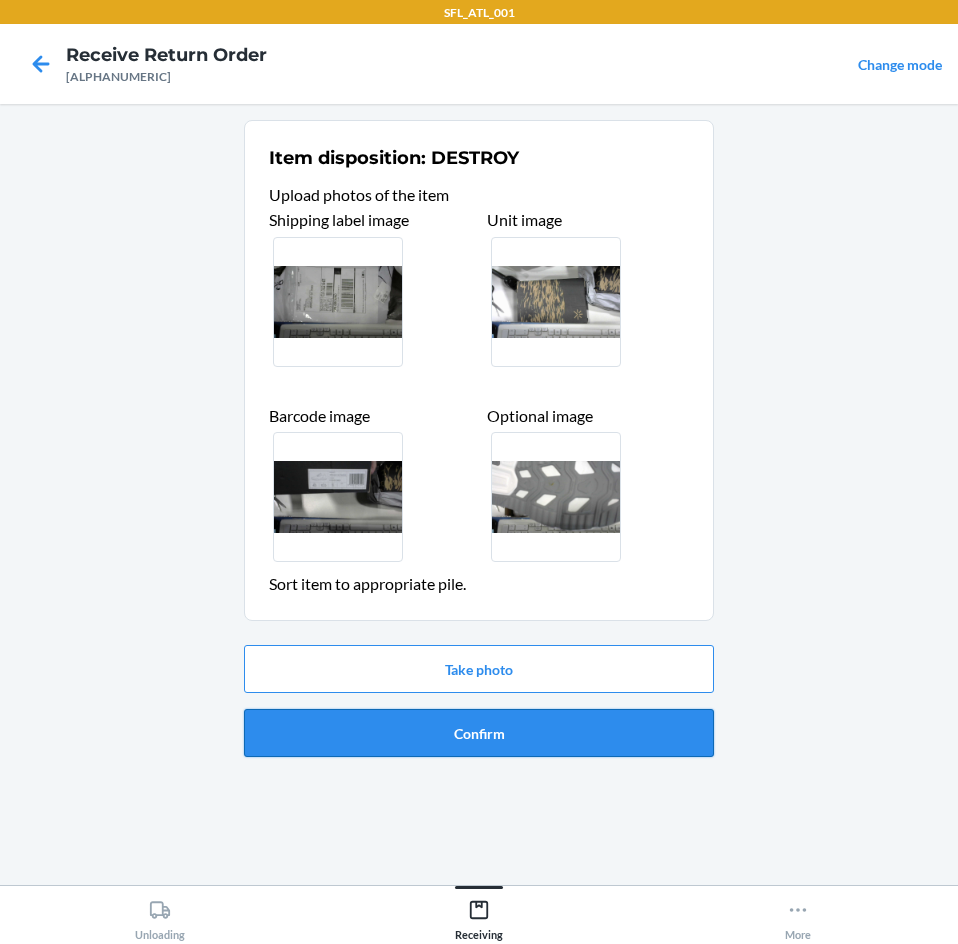 click on "Confirm" at bounding box center (479, 733) 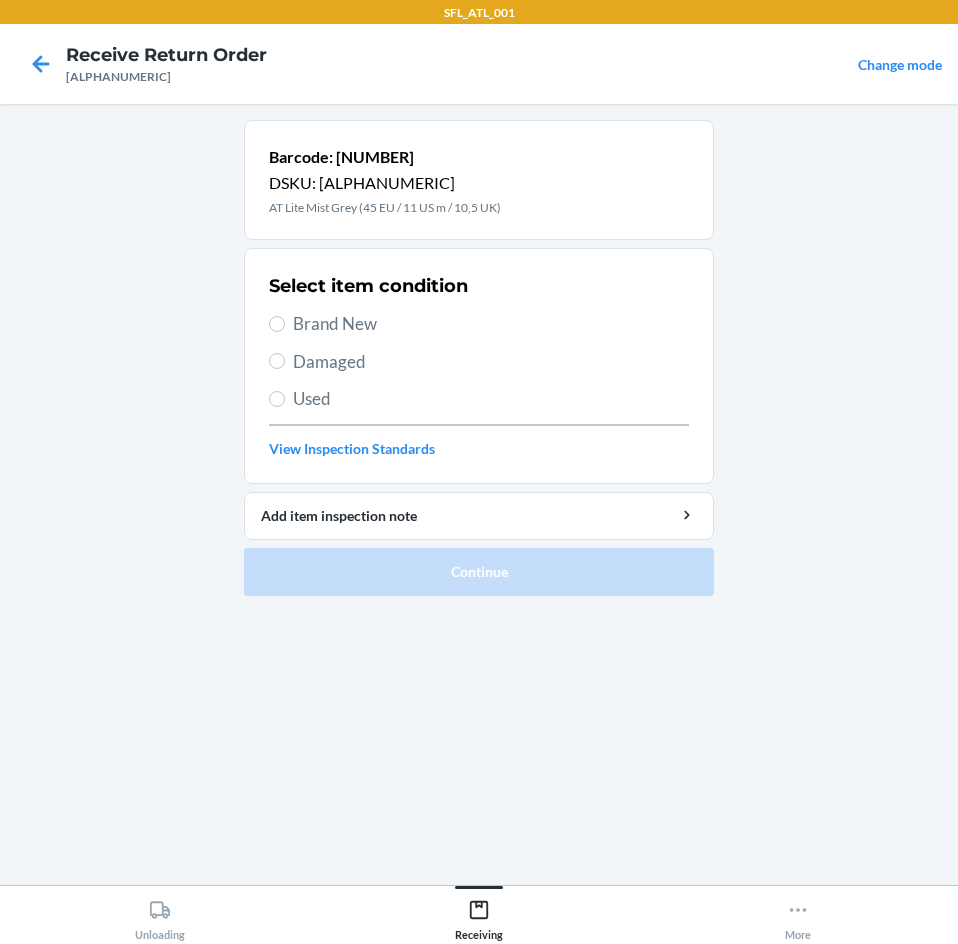 click on "Brand New" at bounding box center (491, 324) 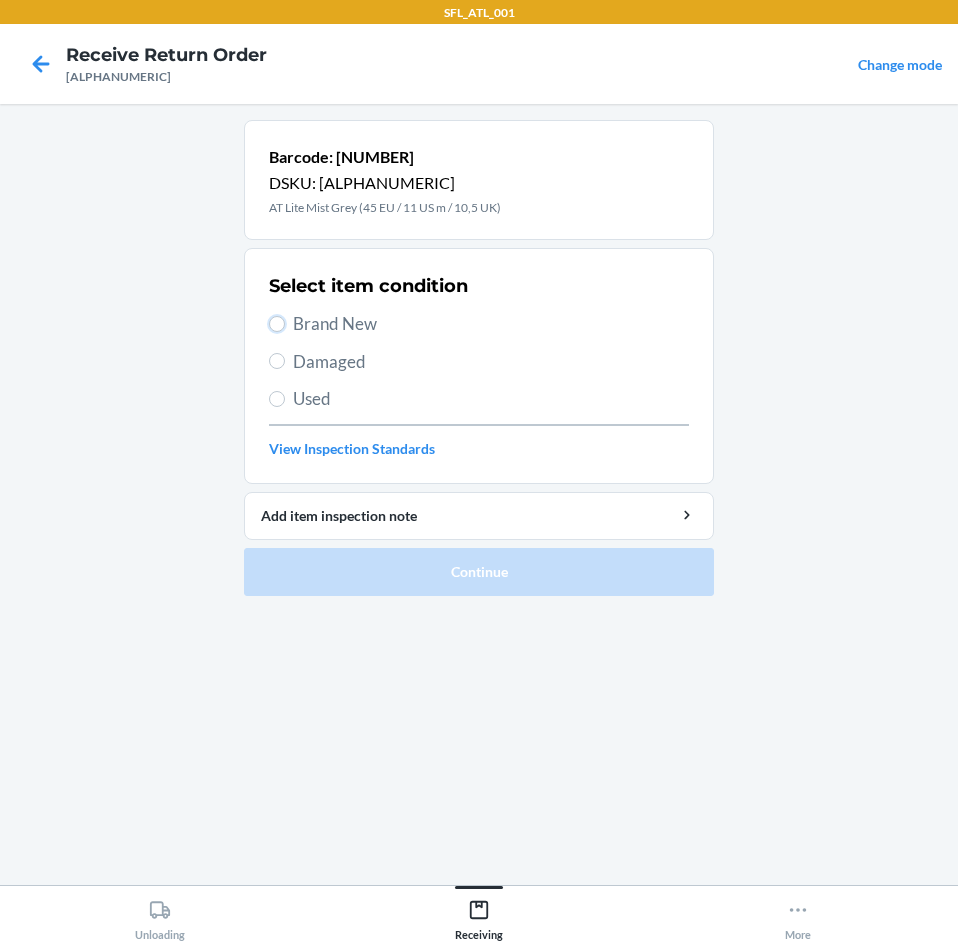 click on "Brand New" at bounding box center [277, 324] 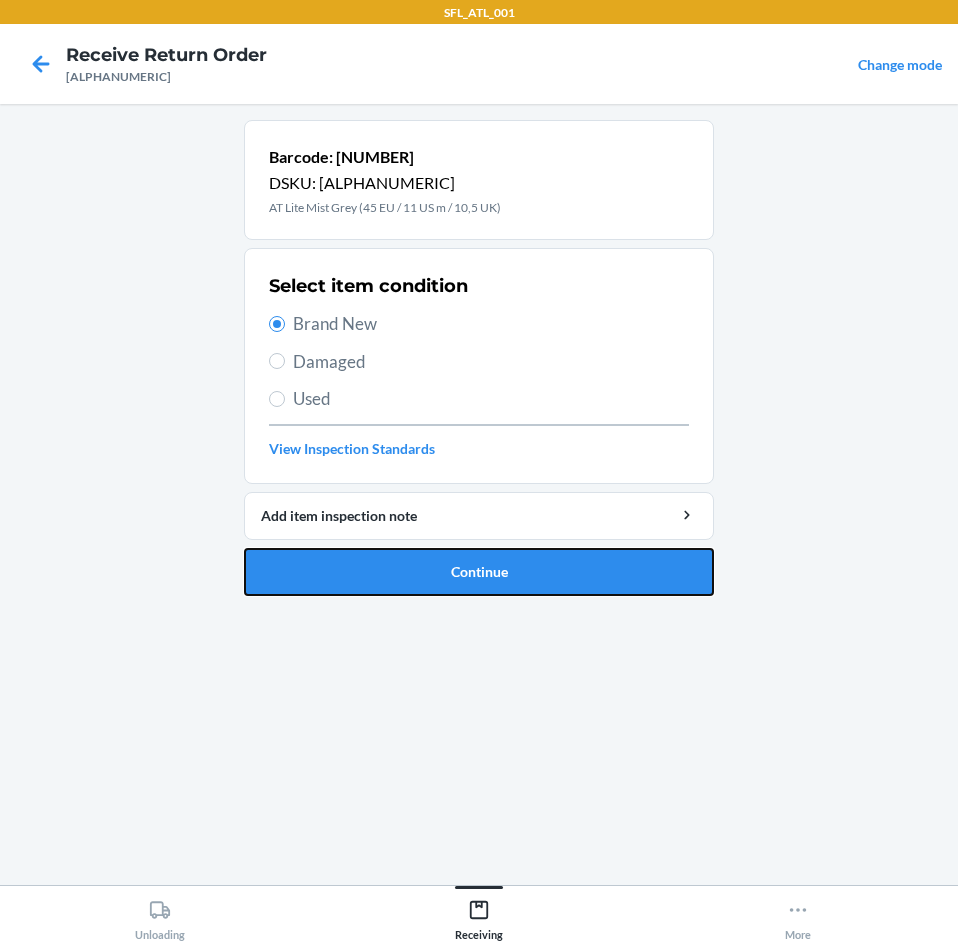 drag, startPoint x: 495, startPoint y: 565, endPoint x: 490, endPoint y: 547, distance: 18.681541 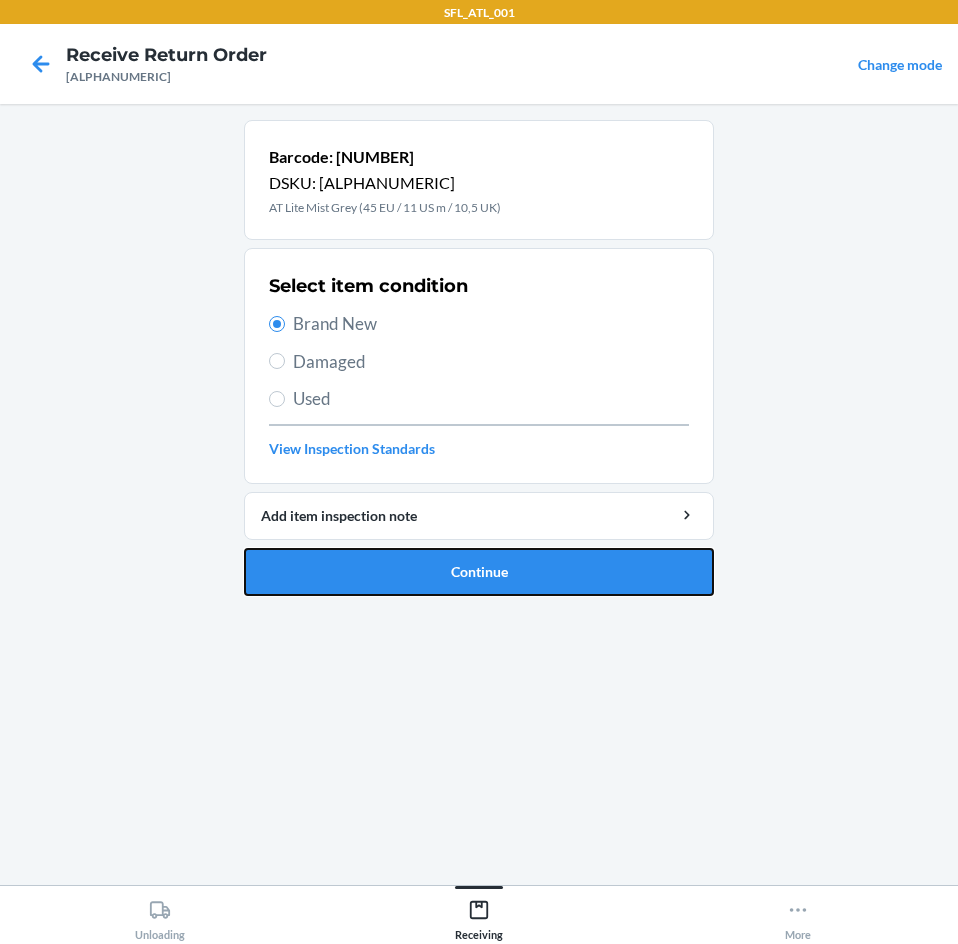 click on "Continue" at bounding box center [479, 572] 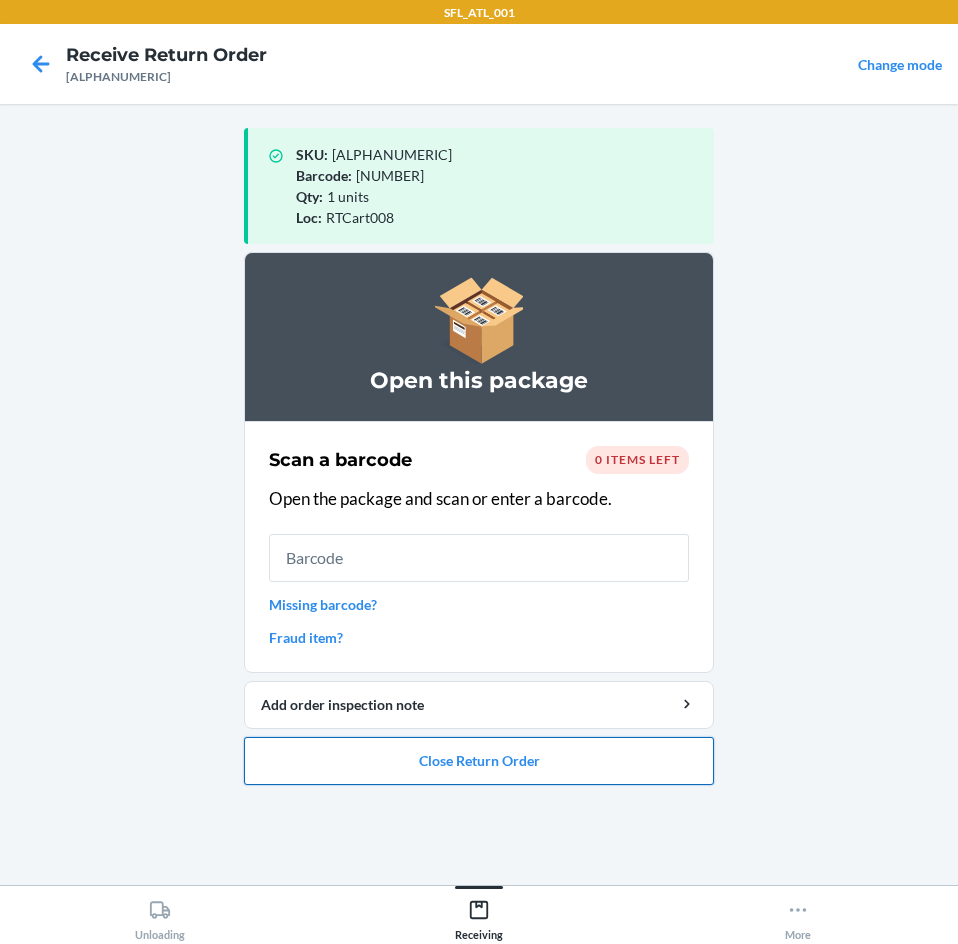 click on "Close Return Order" at bounding box center (479, 761) 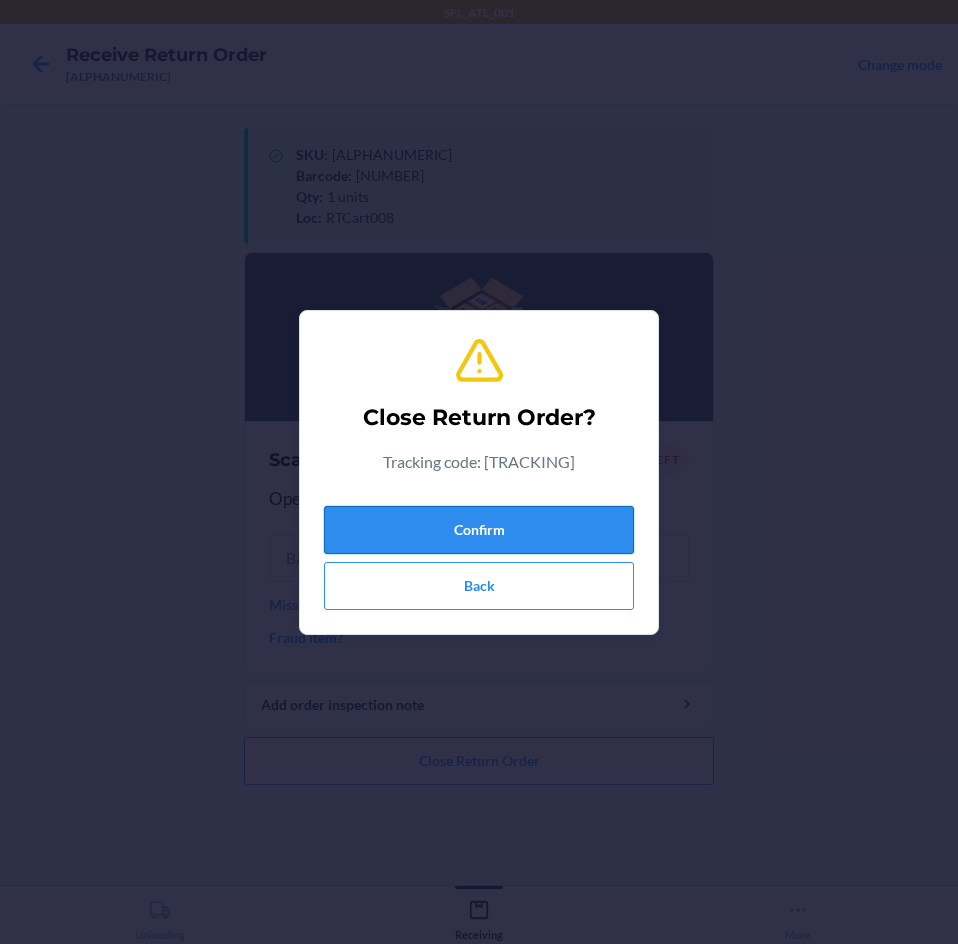click on "Confirm" at bounding box center [479, 530] 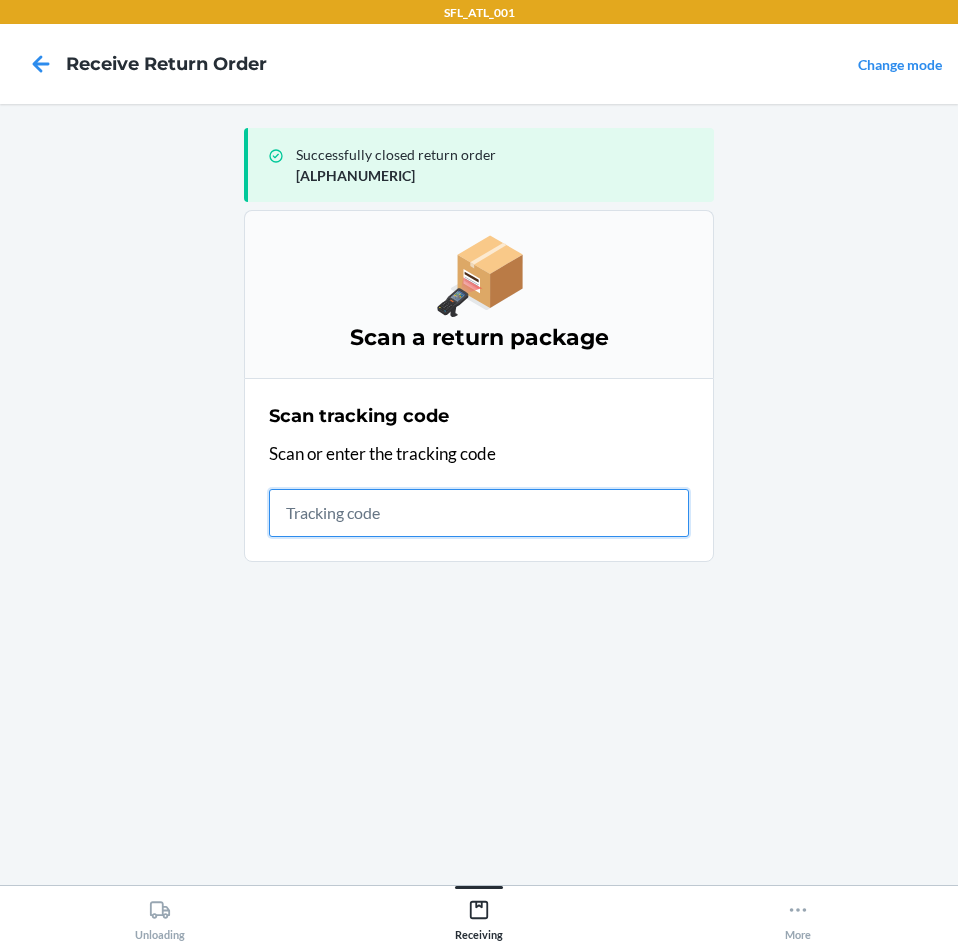 click at bounding box center (479, 513) 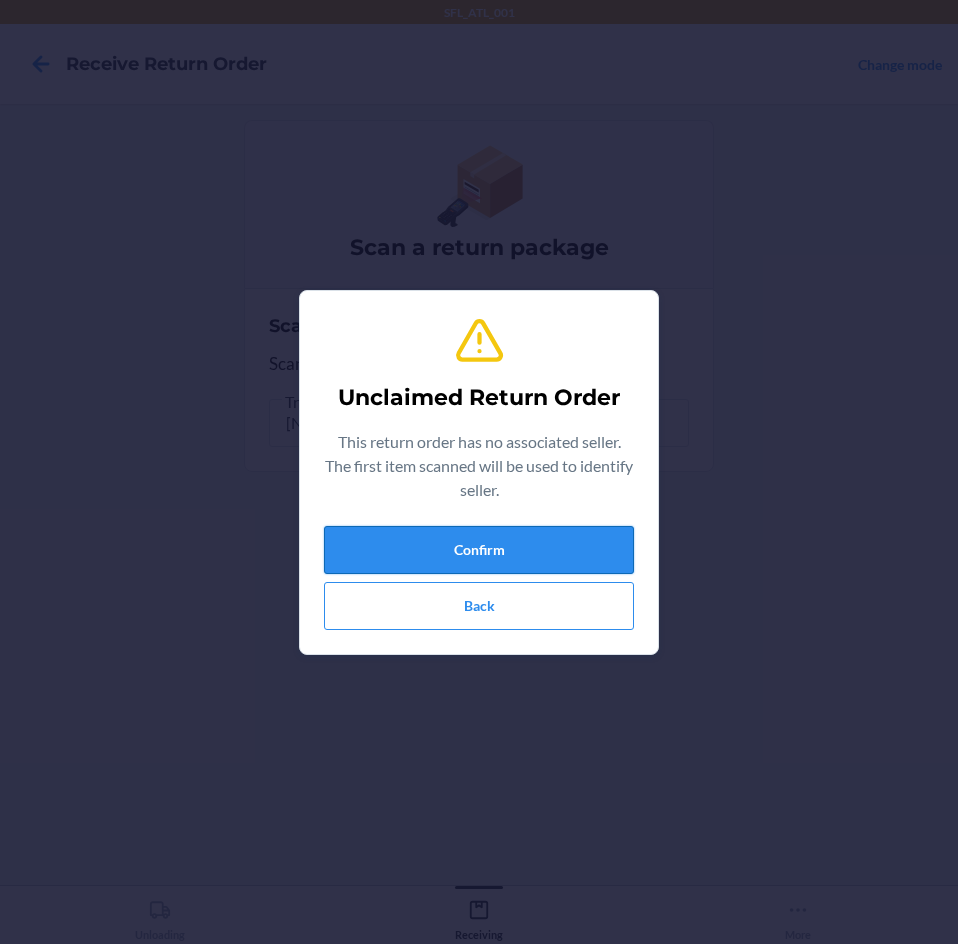 click on "Confirm" at bounding box center (479, 550) 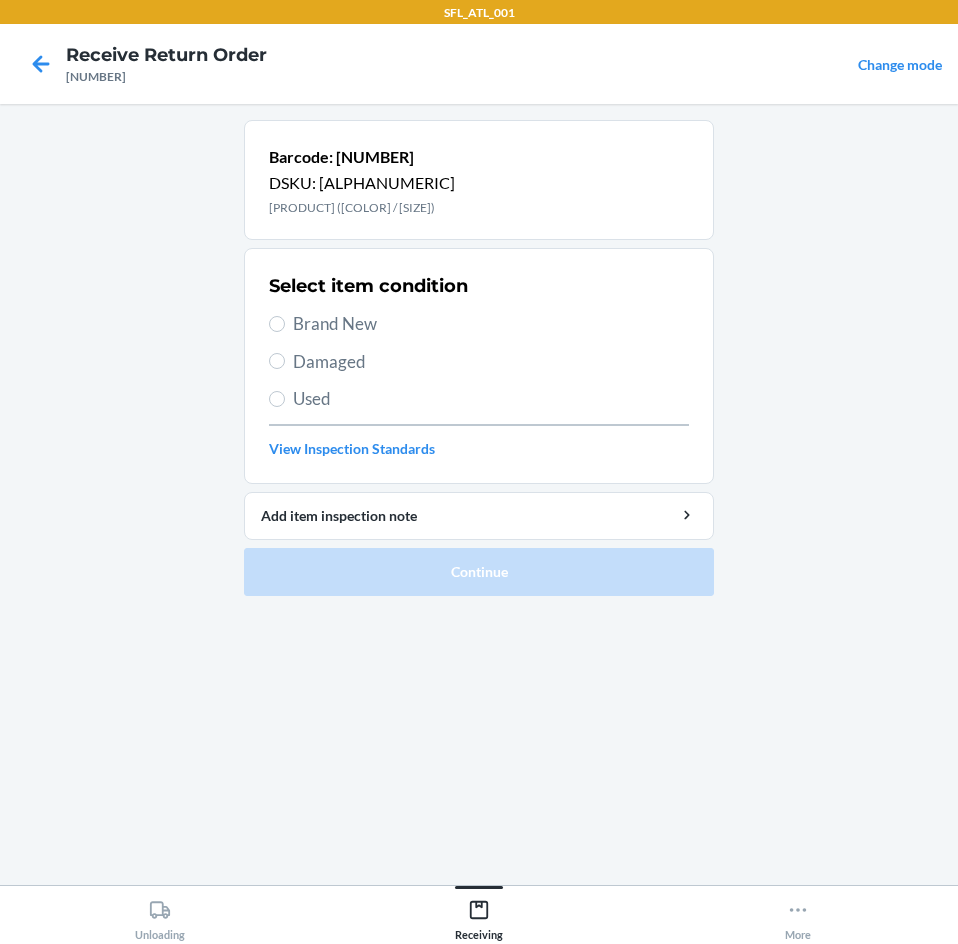 click on "Brand New" at bounding box center (491, 324) 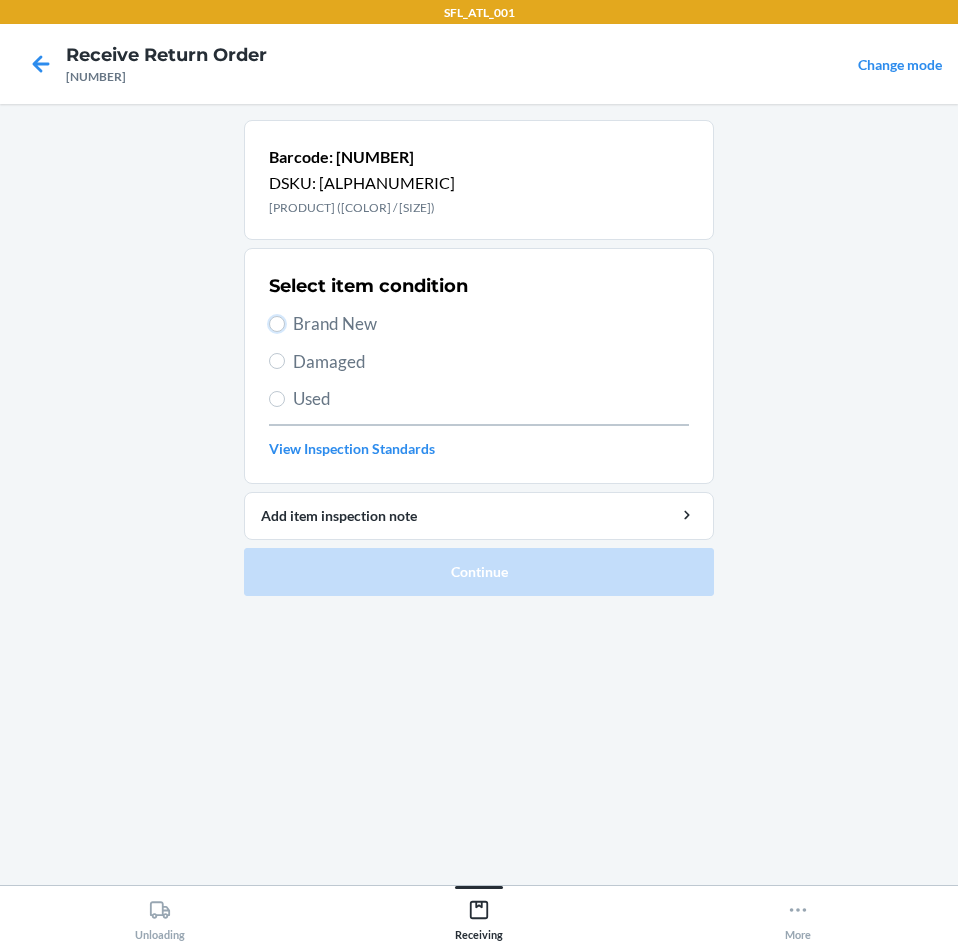 click on "Brand New" at bounding box center [277, 324] 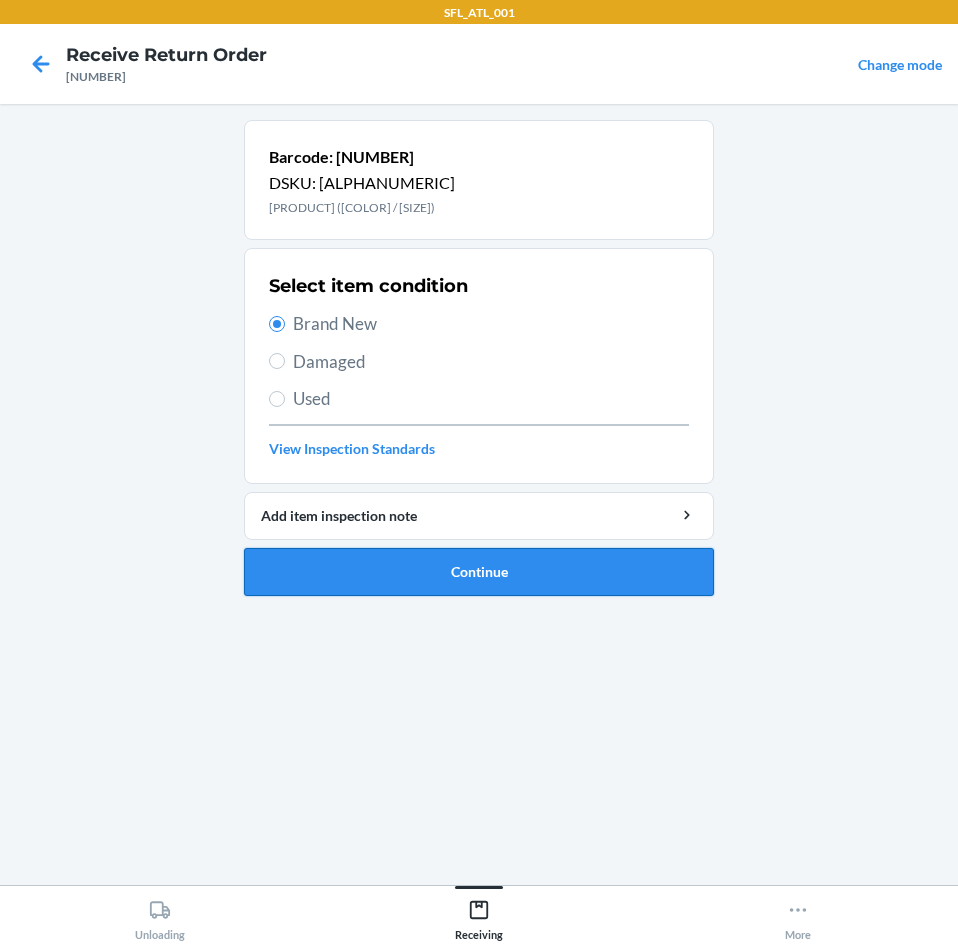 click on "Continue" at bounding box center (479, 572) 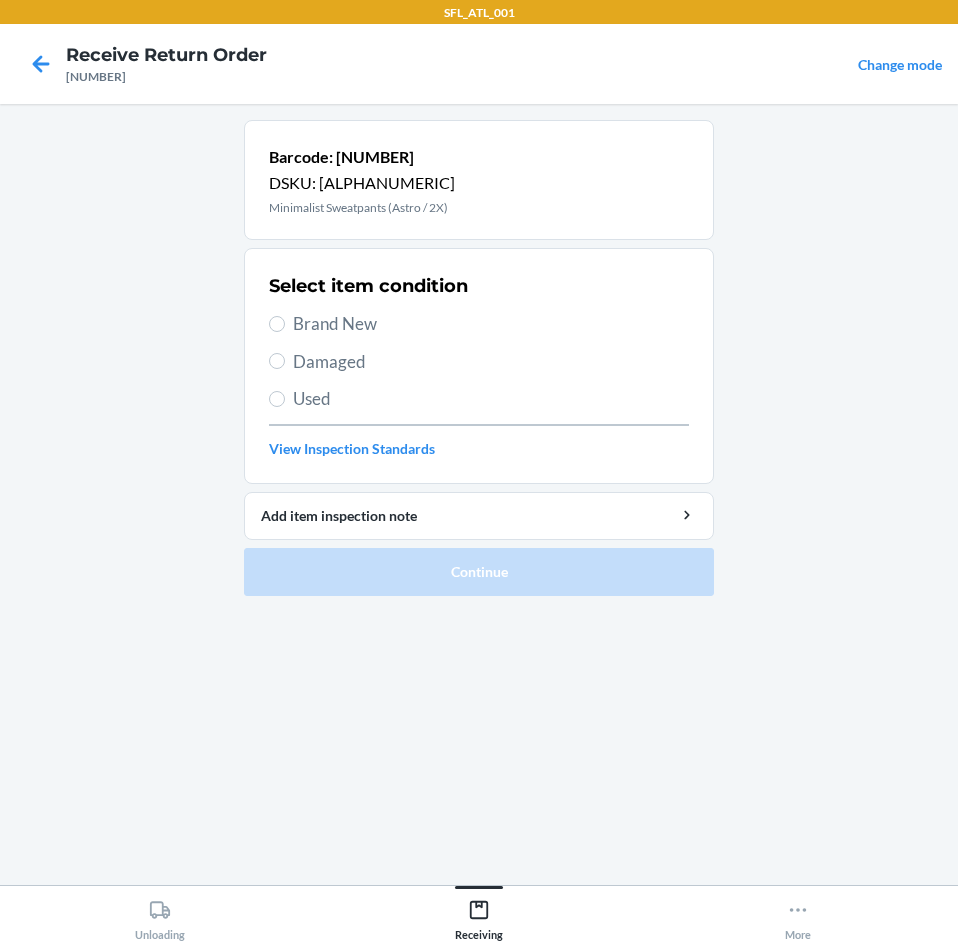 click on "Brand New" at bounding box center [491, 324] 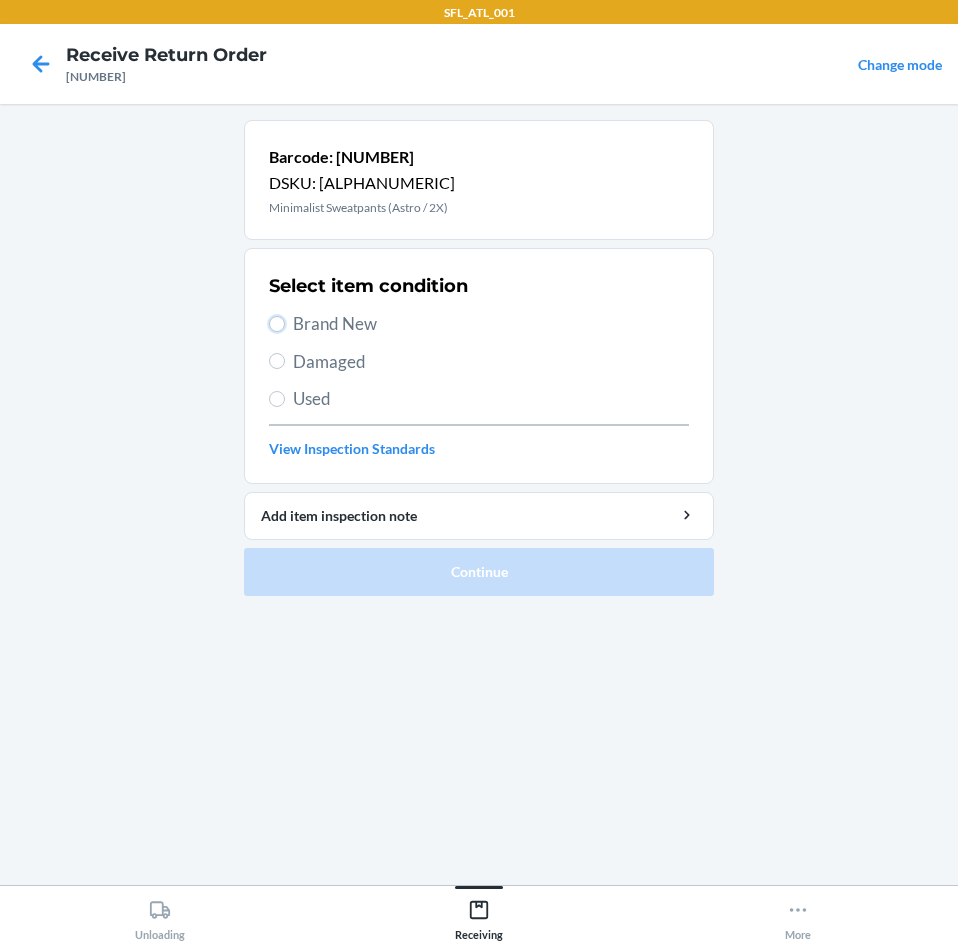 click on "Brand New" at bounding box center [277, 324] 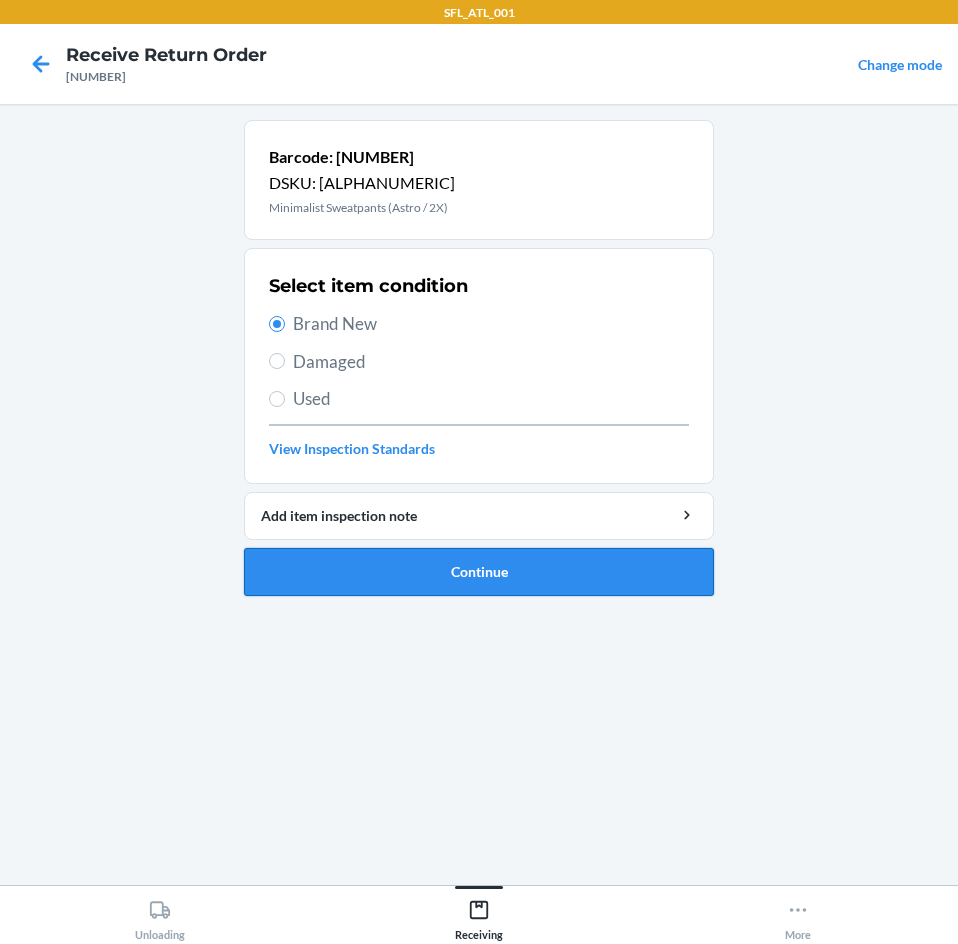 click on "Continue" at bounding box center (479, 572) 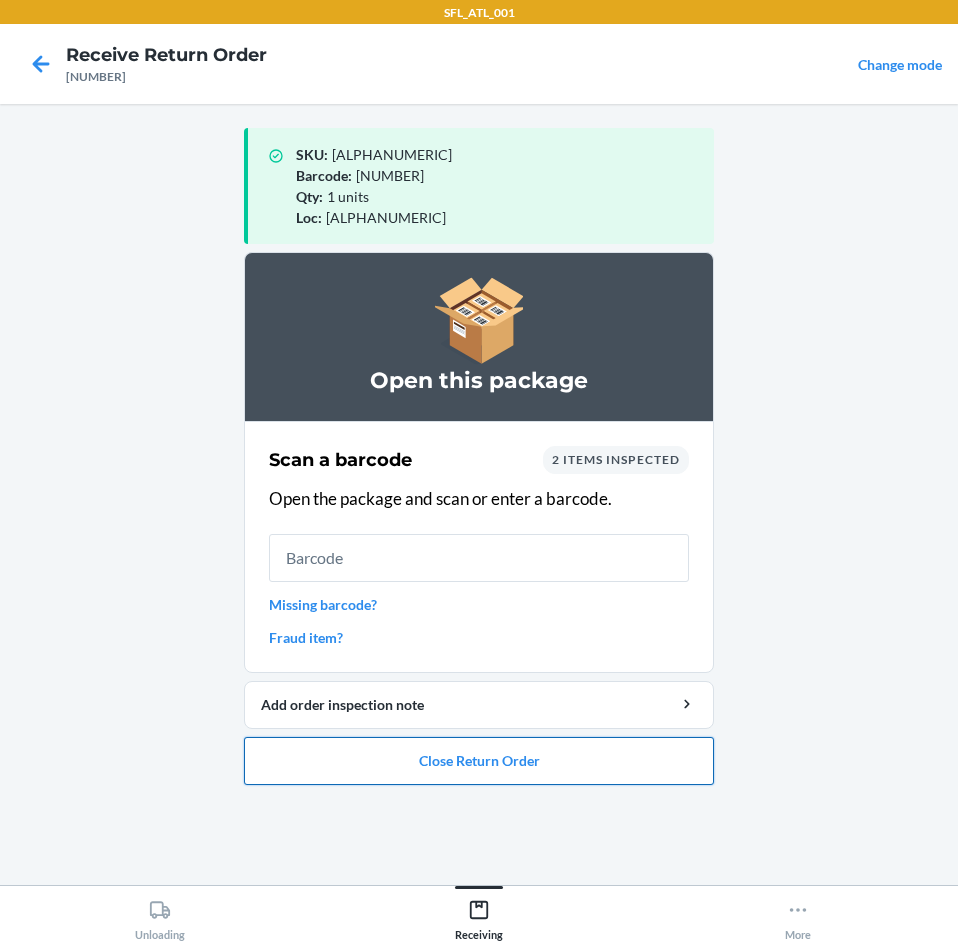 click on "Close Return Order" at bounding box center [479, 761] 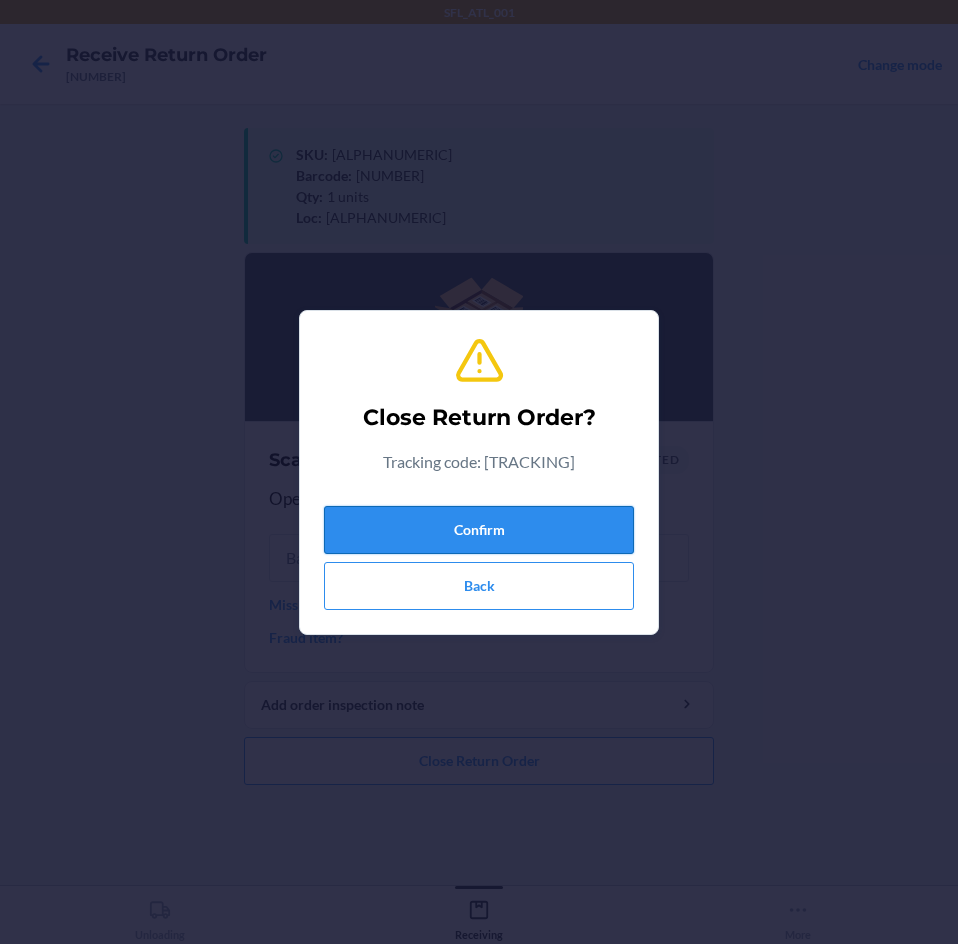 click on "Confirm" at bounding box center (479, 530) 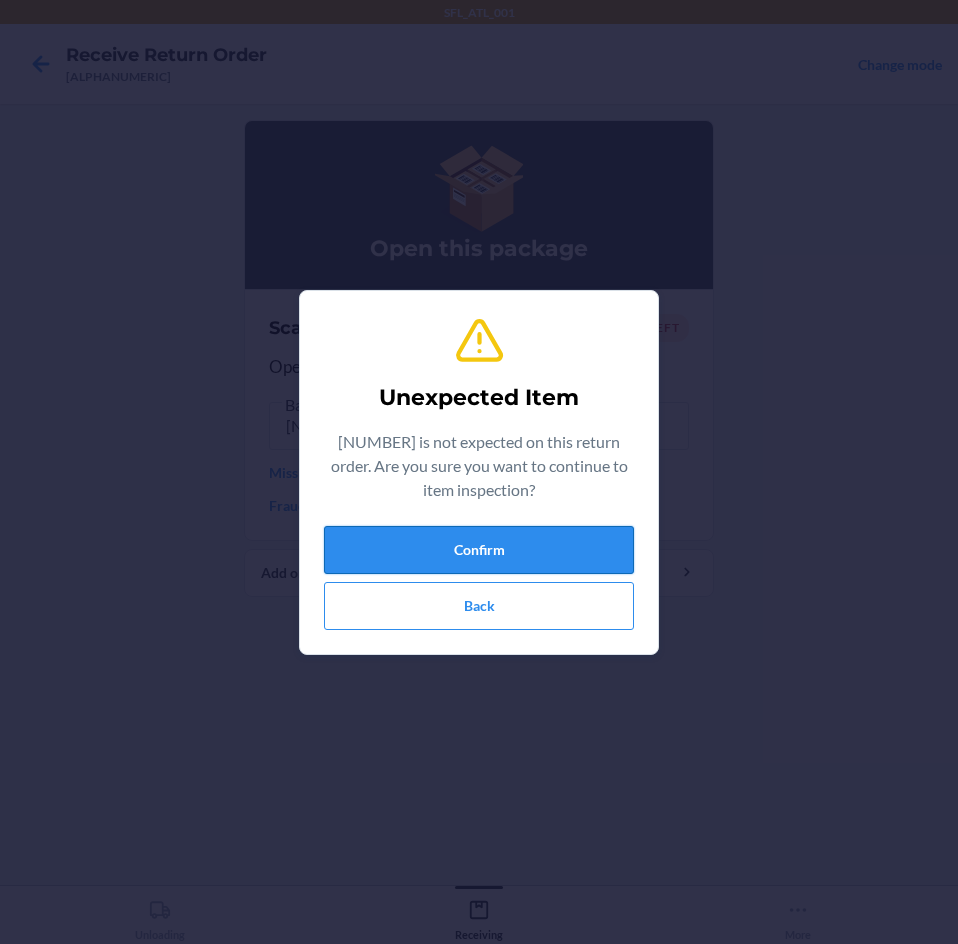click on "Confirm" at bounding box center (479, 550) 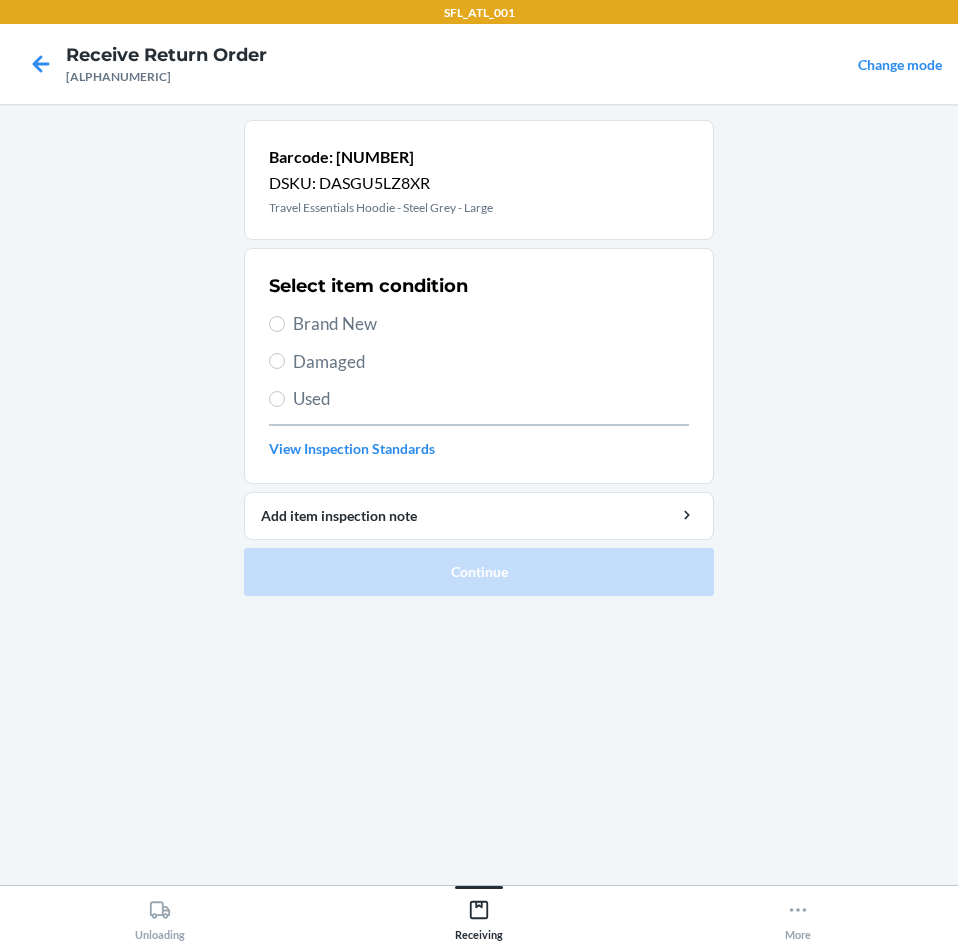 click on "Brand New" at bounding box center (491, 324) 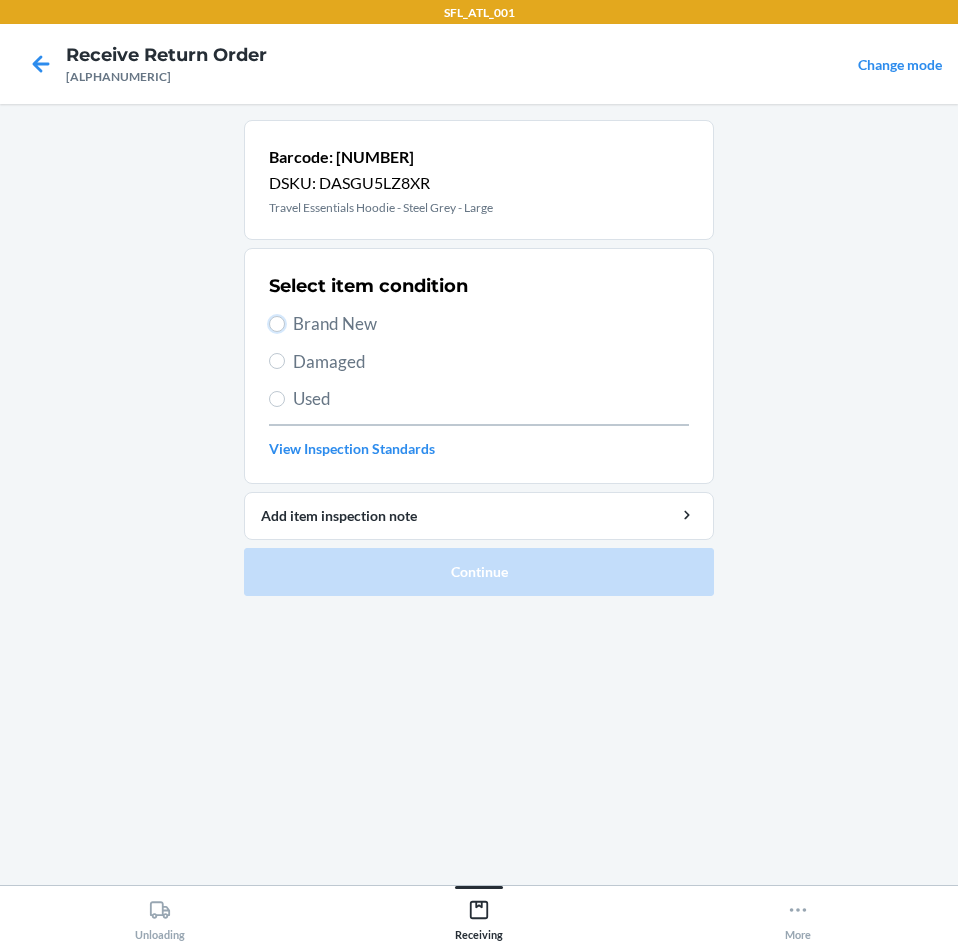 click on "Brand New" at bounding box center (277, 324) 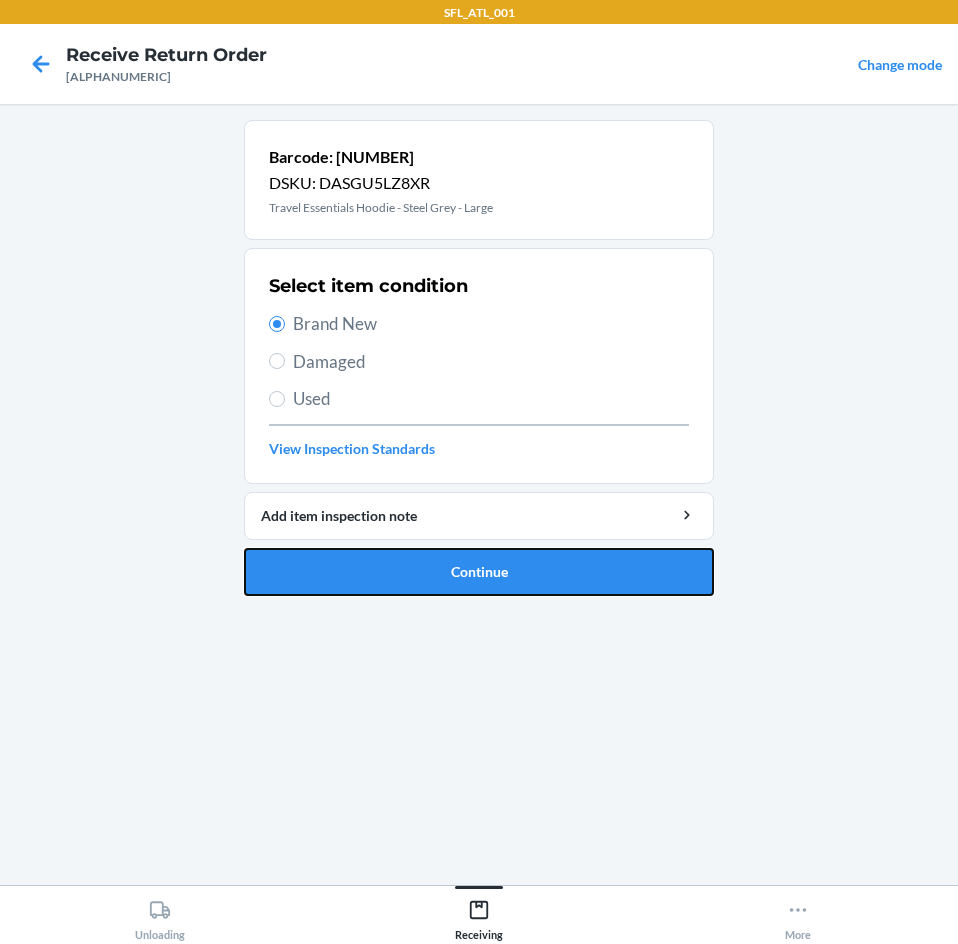 click on "Continue" at bounding box center (479, 572) 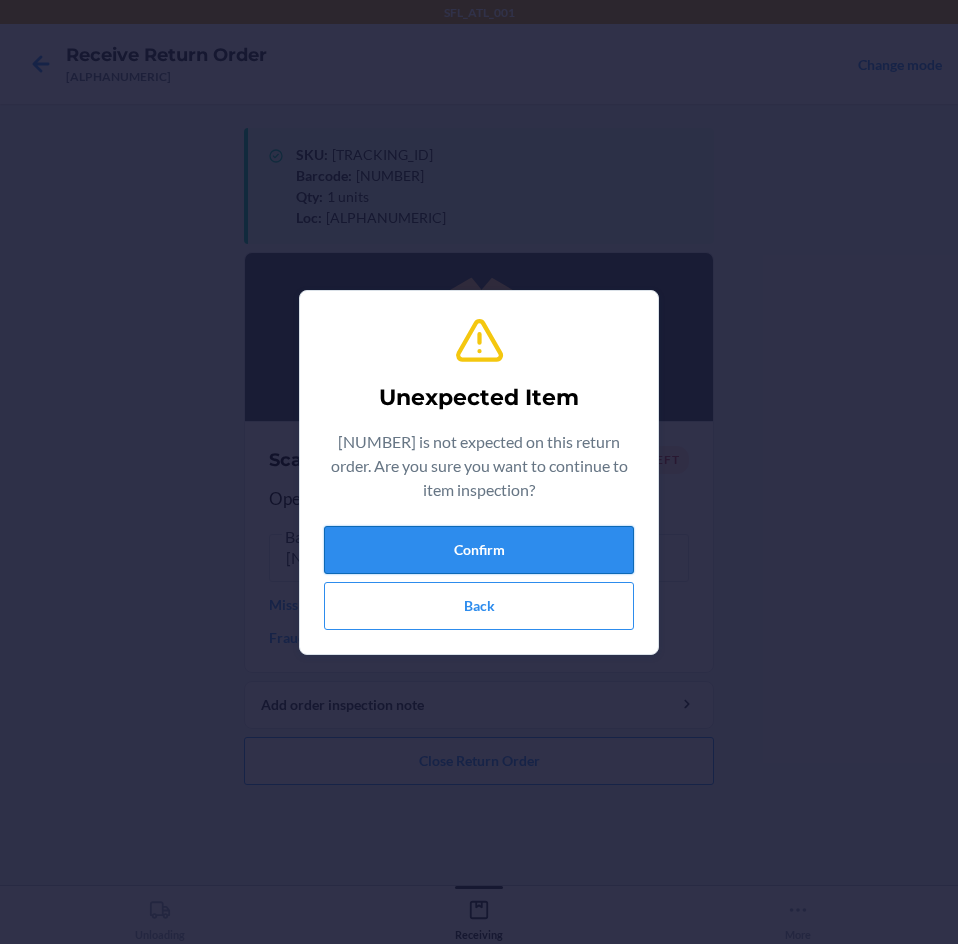 click on "Unexpected Item [TRACKING_ID] is not expected on this return order. Are you sure you want to continue to item inspection? Confirm Back" at bounding box center [479, 472] 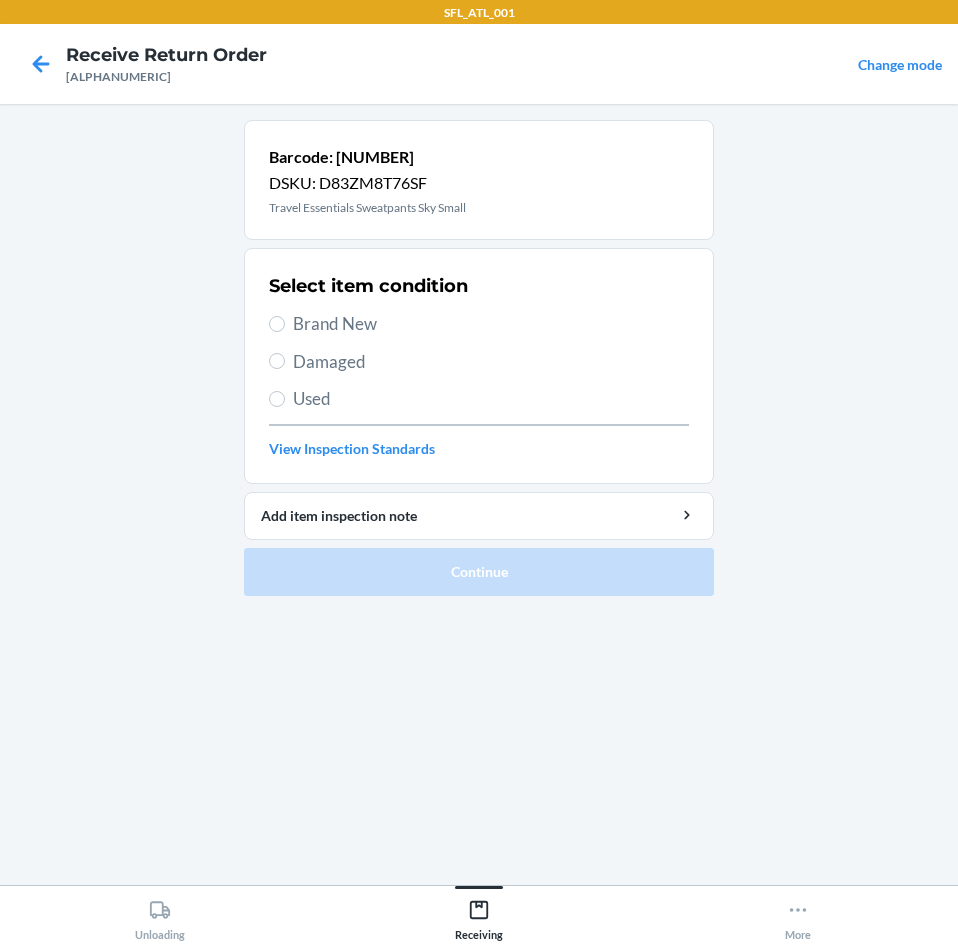 click on "Brand New" at bounding box center [491, 324] 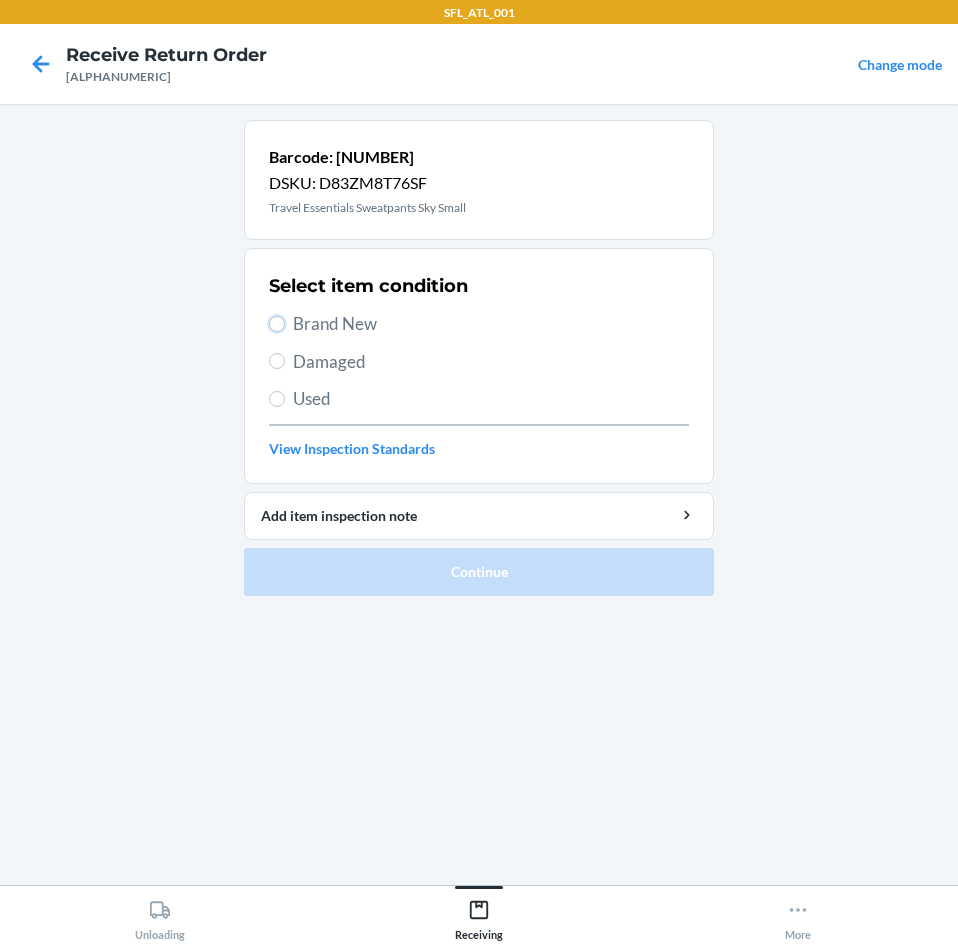 click on "Brand New" at bounding box center [277, 324] 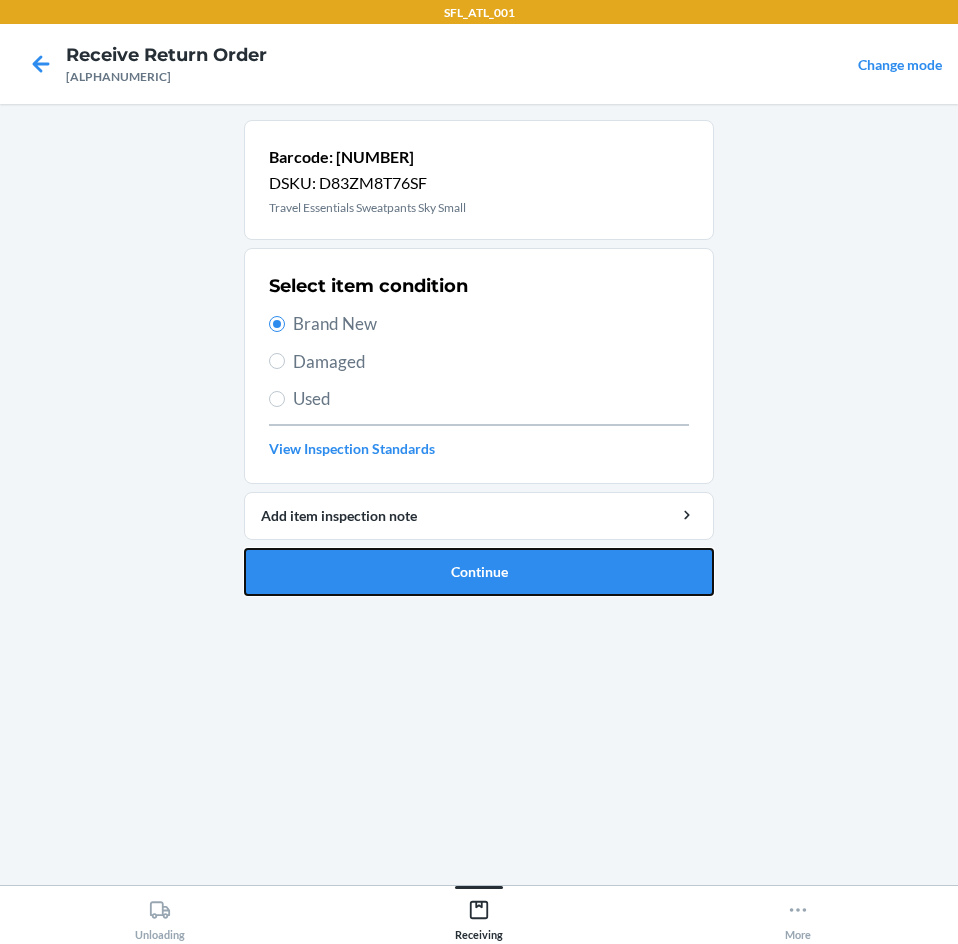 drag, startPoint x: 445, startPoint y: 558, endPoint x: 389, endPoint y: 522, distance: 66.573265 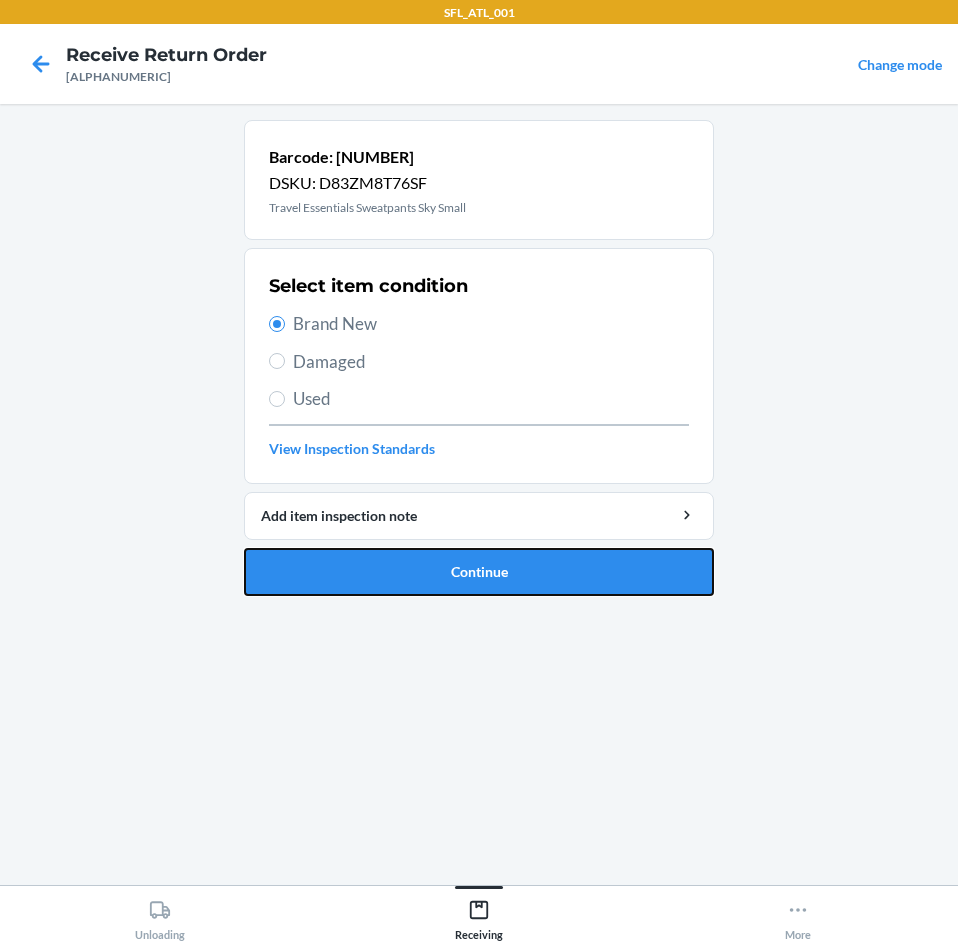 click on "Continue" at bounding box center (479, 572) 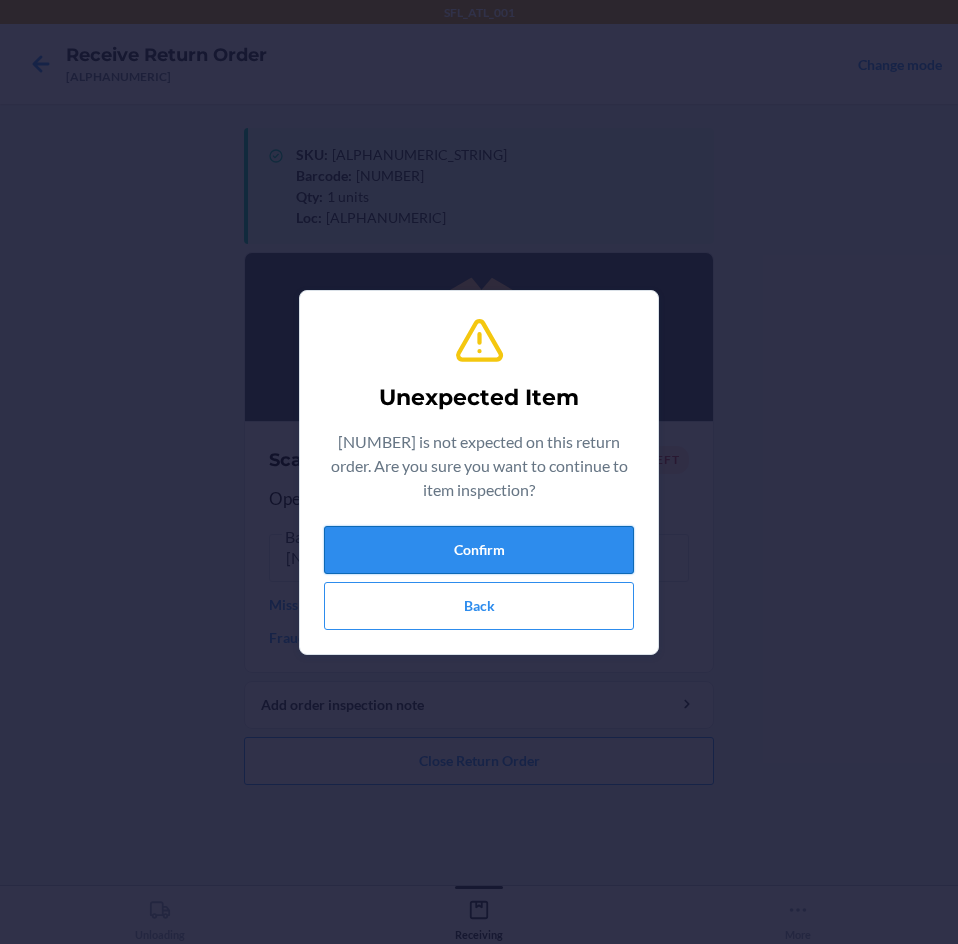click on "Confirm" at bounding box center [479, 550] 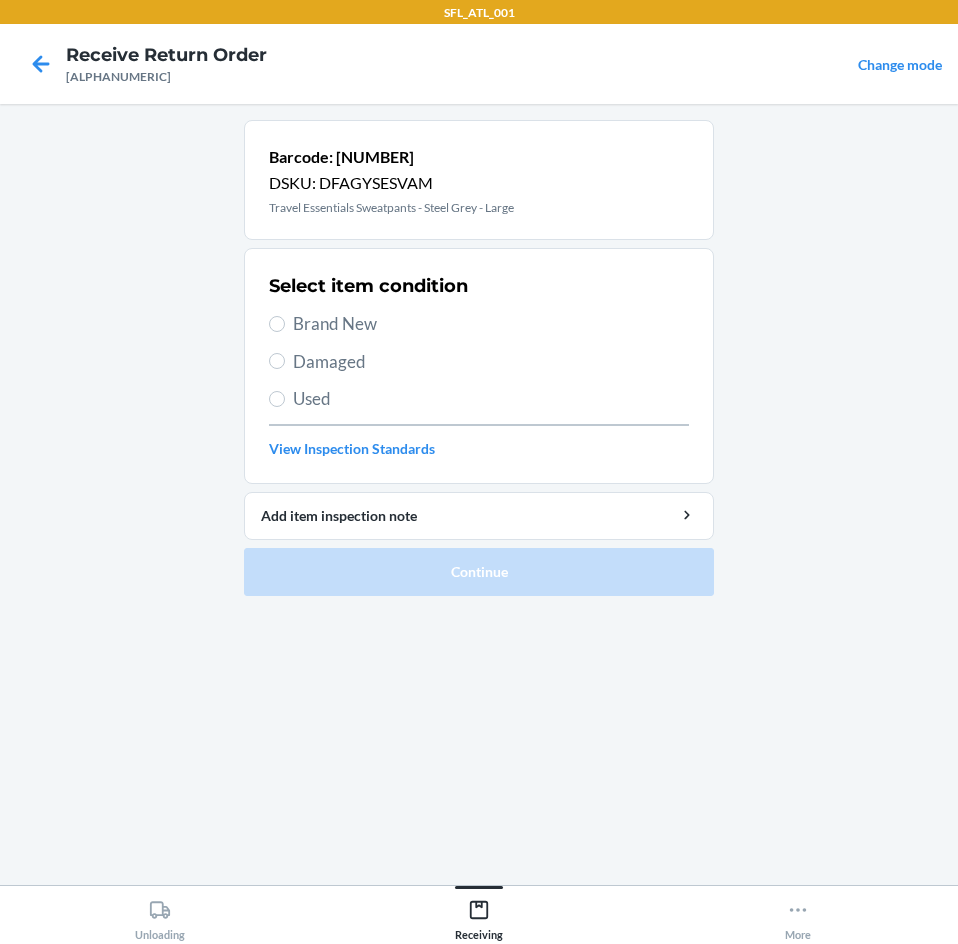 click on "Select item condition Brand New Damaged Used View Inspection Standards" at bounding box center (479, 366) 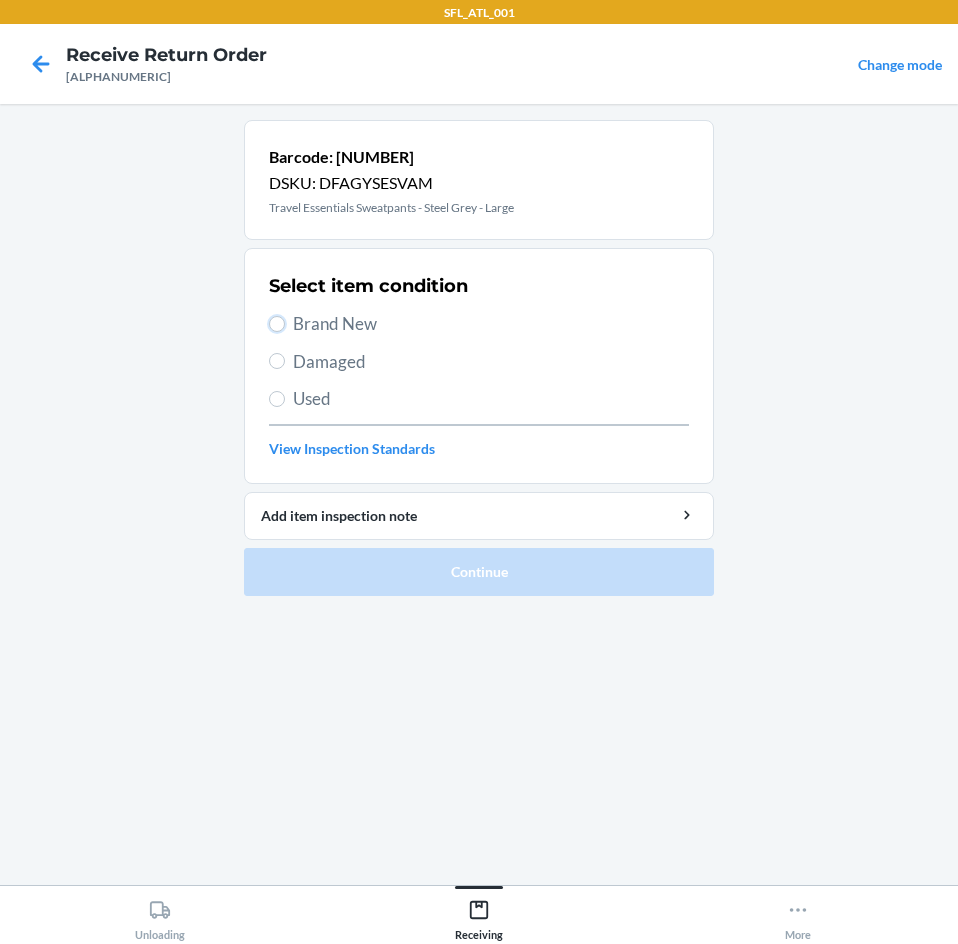 click on "Brand New" at bounding box center [277, 324] 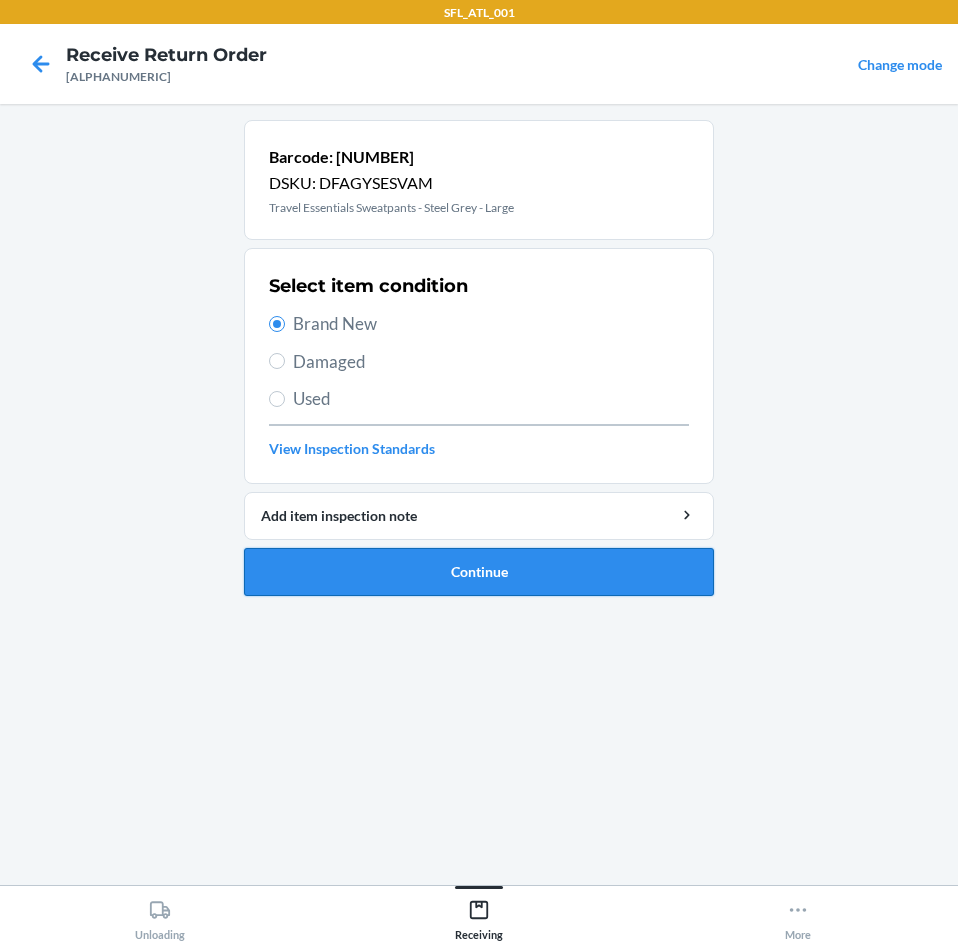 click on "Continue" at bounding box center (479, 572) 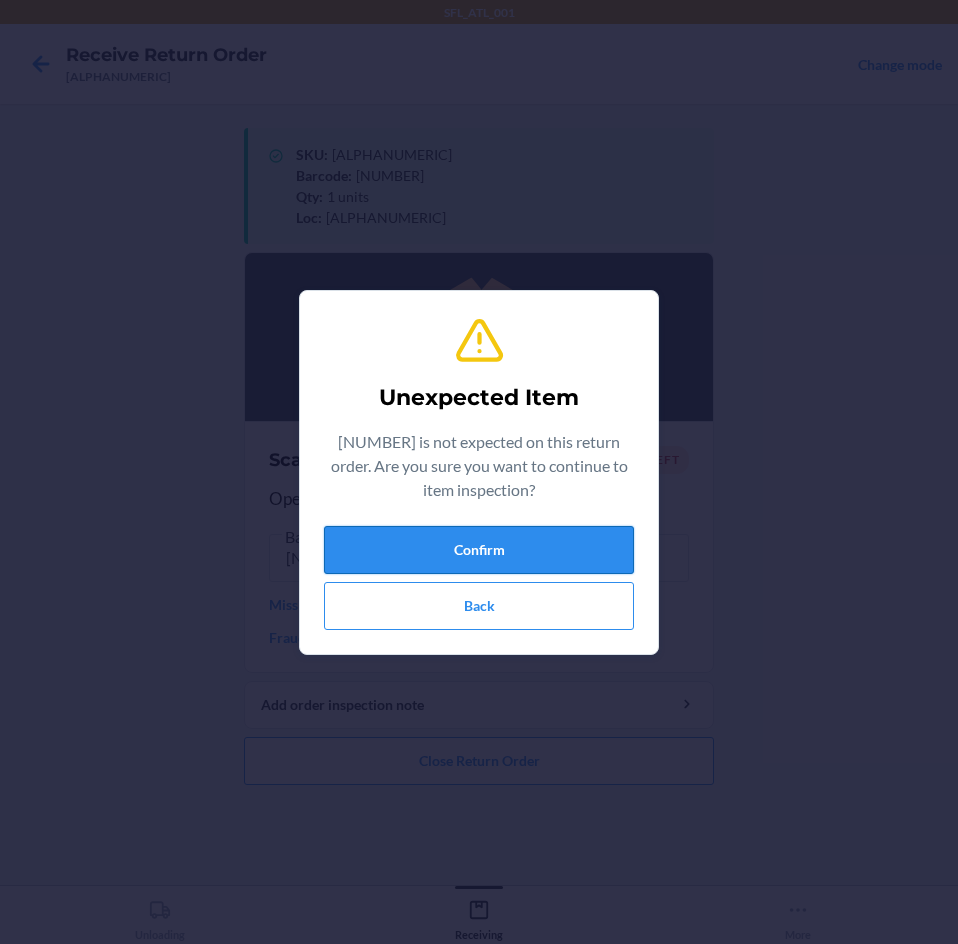 click on "Confirm" at bounding box center [479, 550] 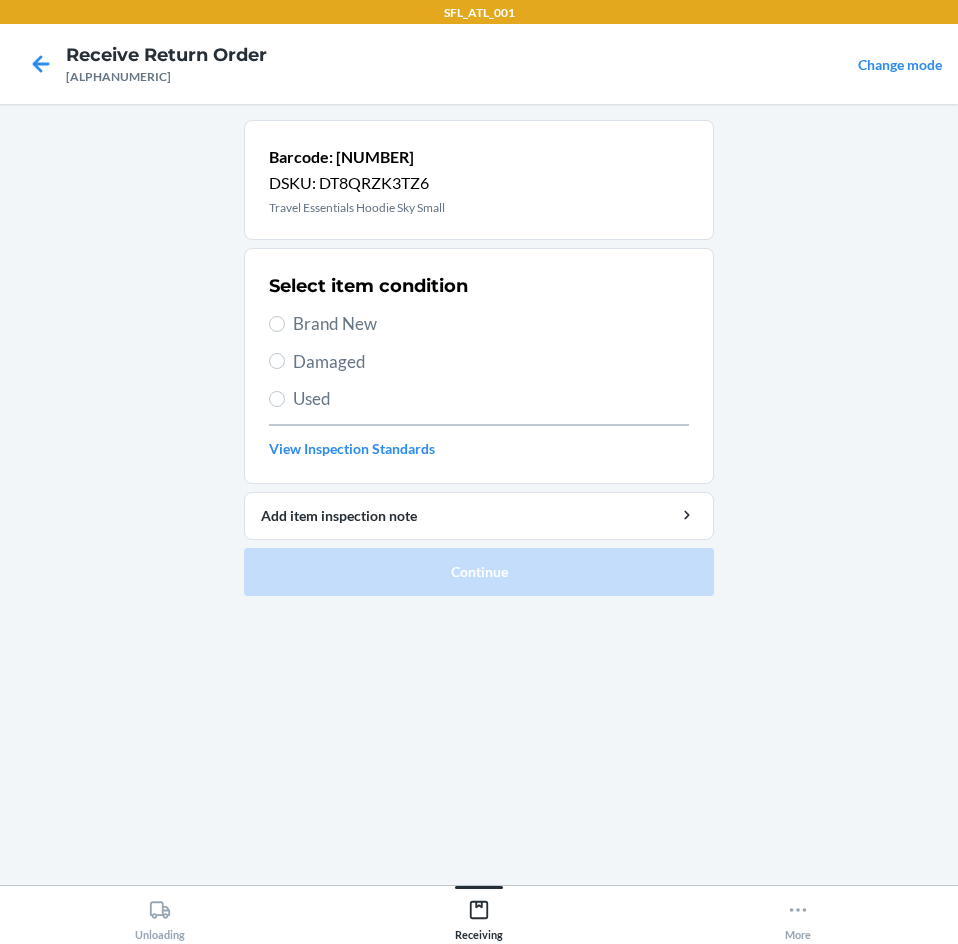 click on "Brand New" at bounding box center (491, 324) 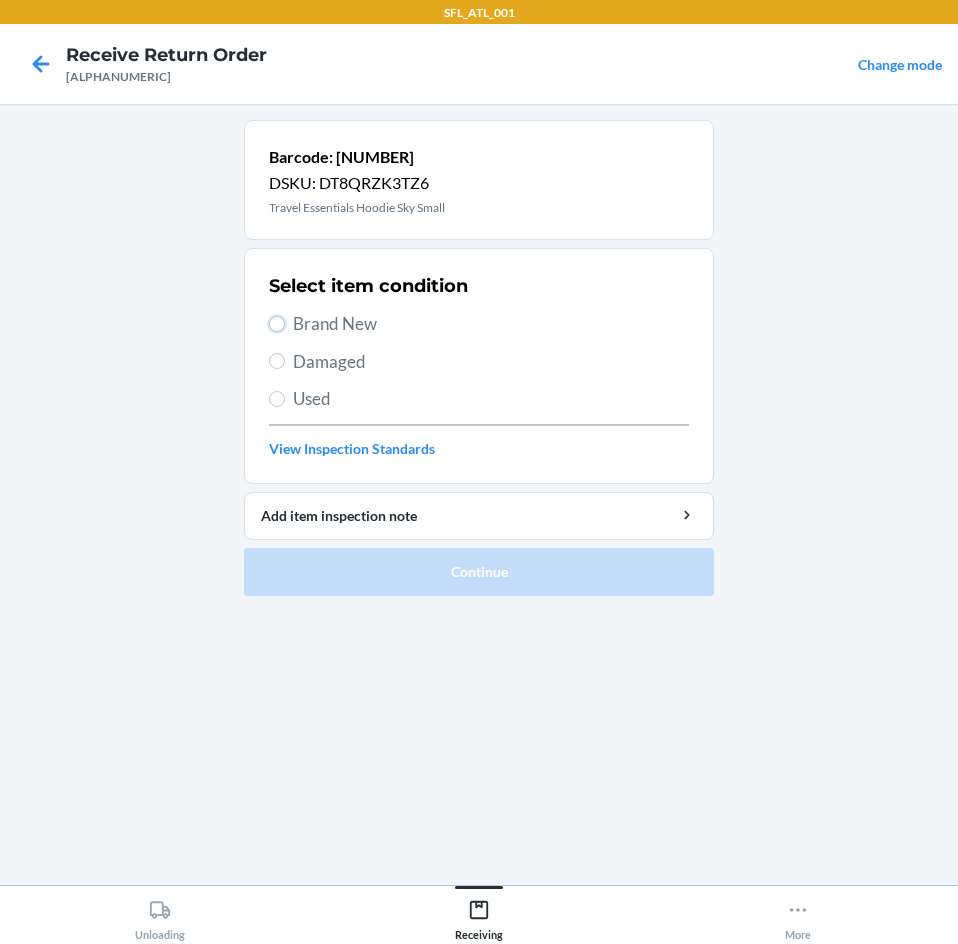 click on "Brand New" at bounding box center [277, 324] 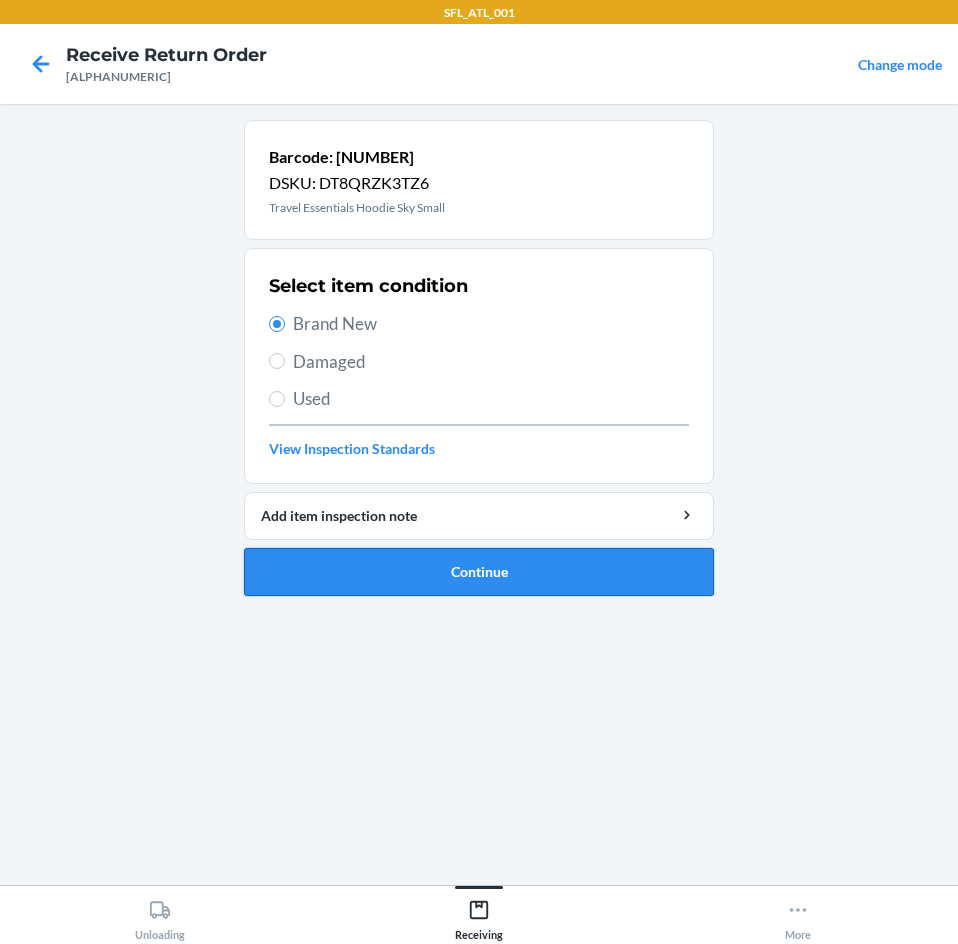 click on "Continue" at bounding box center [479, 572] 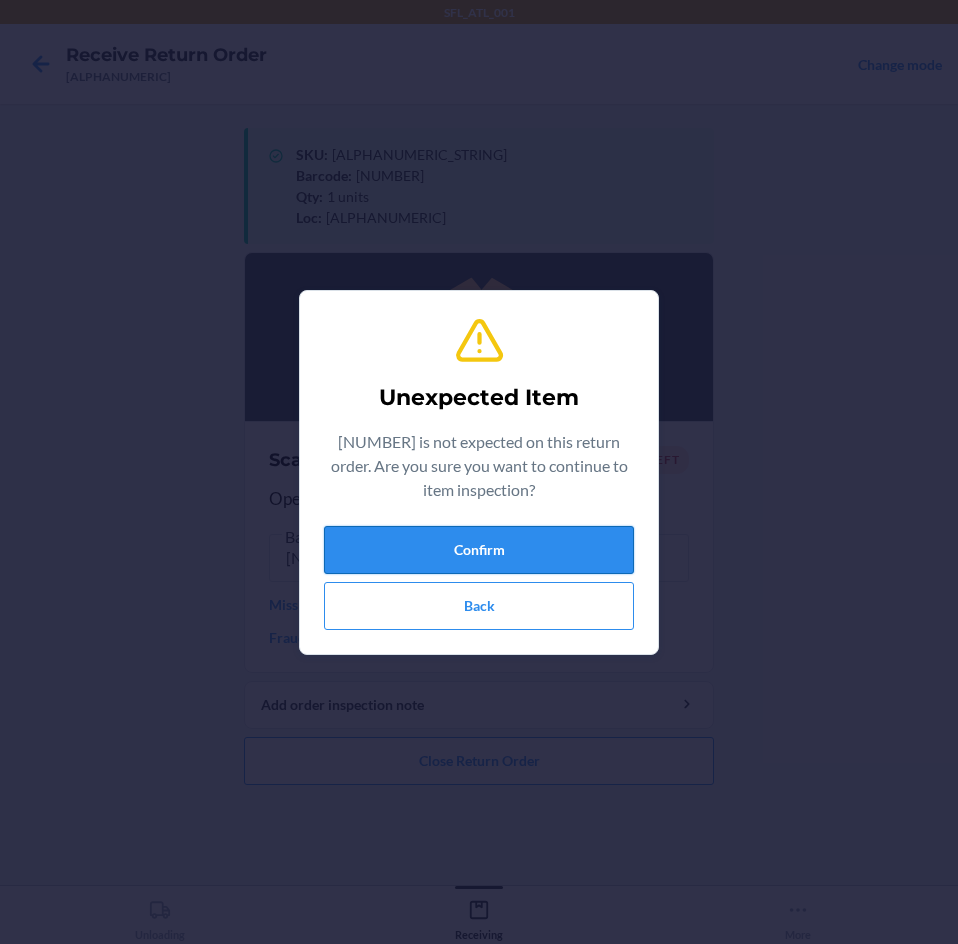 click on "Confirm" at bounding box center [479, 550] 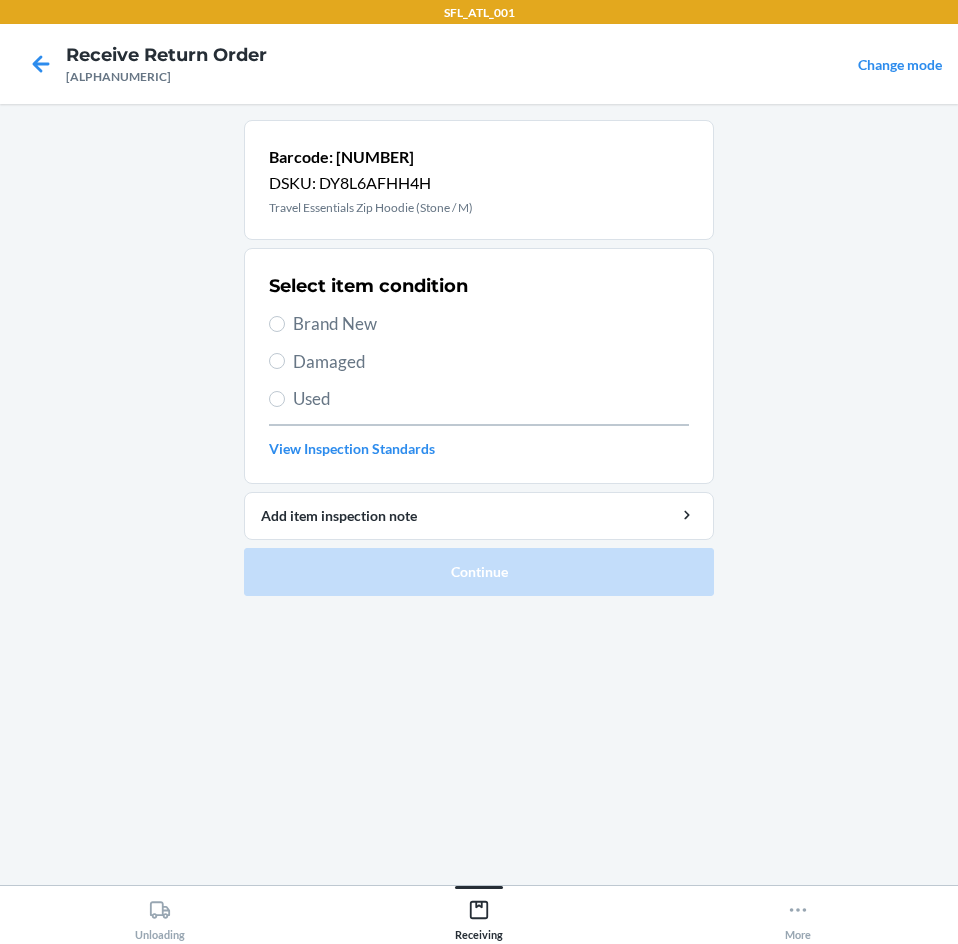 click on "Brand New" at bounding box center [491, 324] 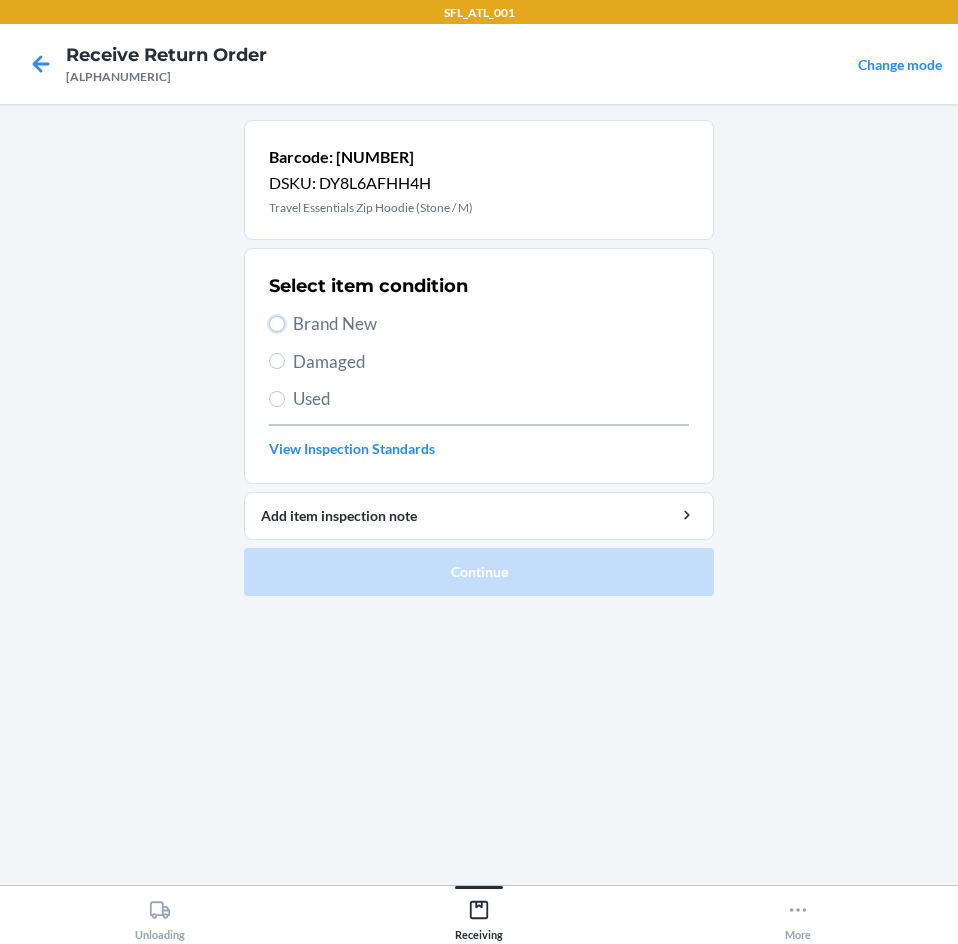 click on "Brand New" at bounding box center [277, 324] 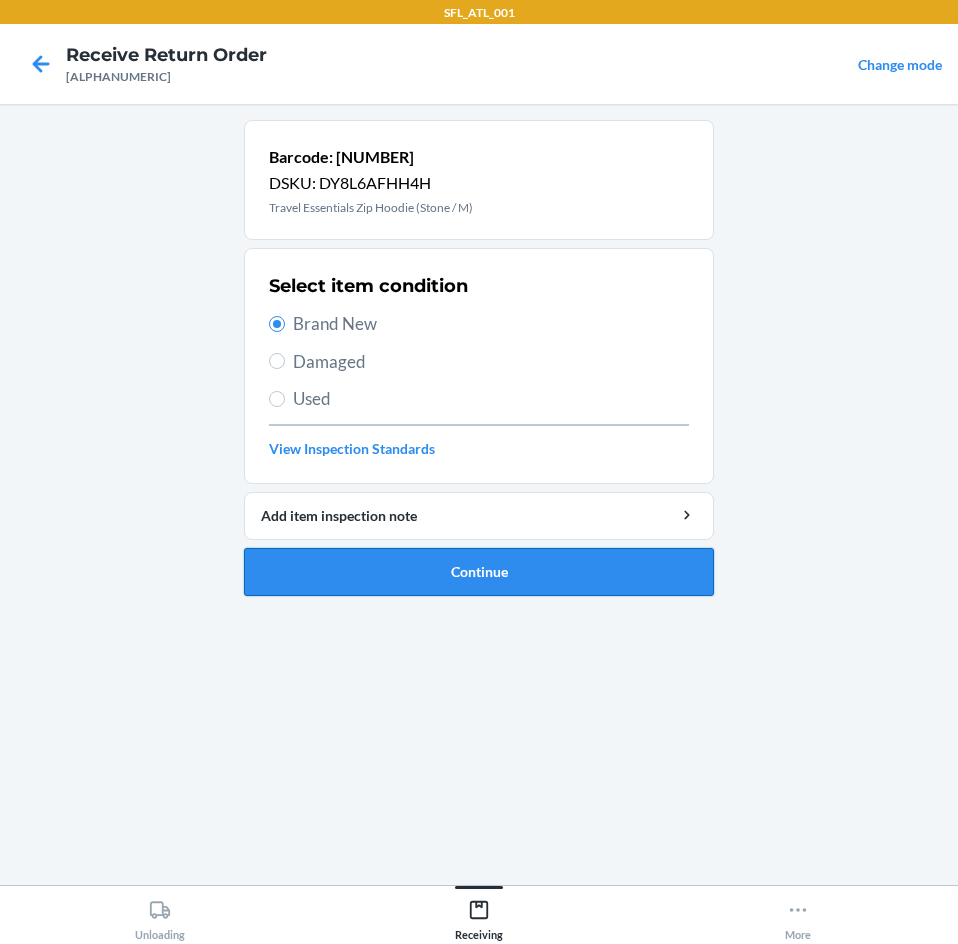 click on "Continue" at bounding box center [479, 572] 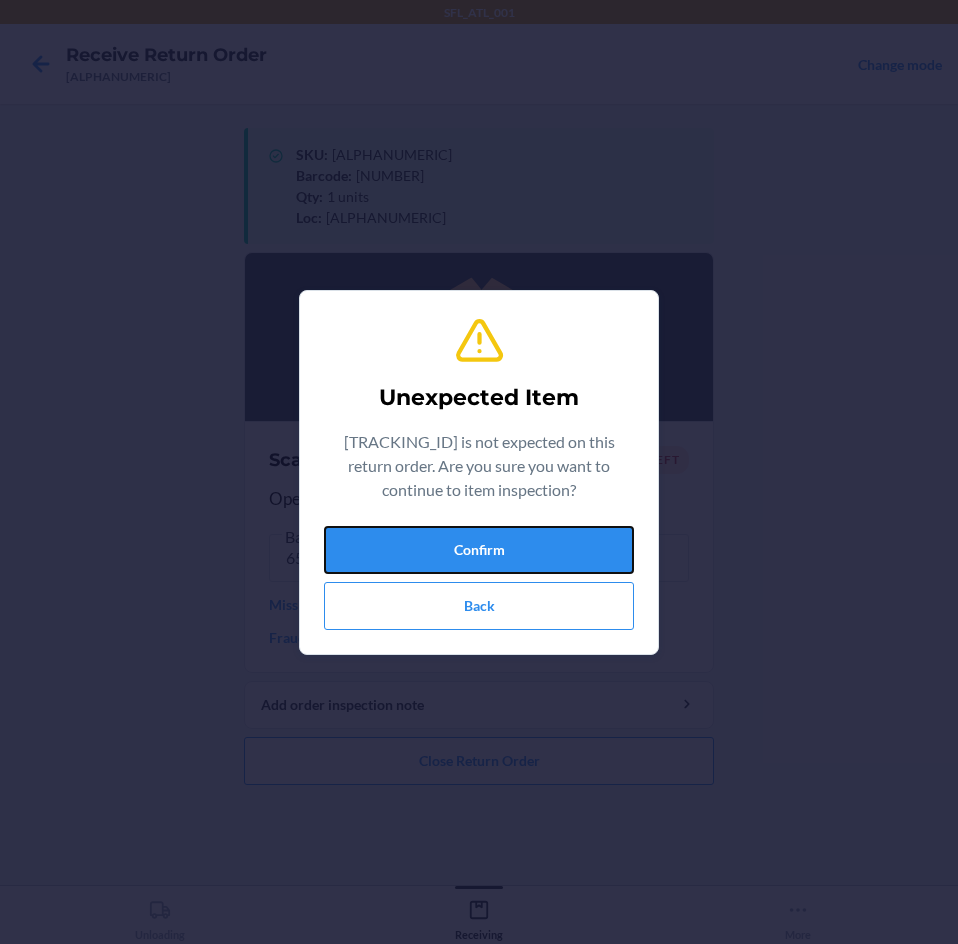 click on "Confirm" at bounding box center [479, 550] 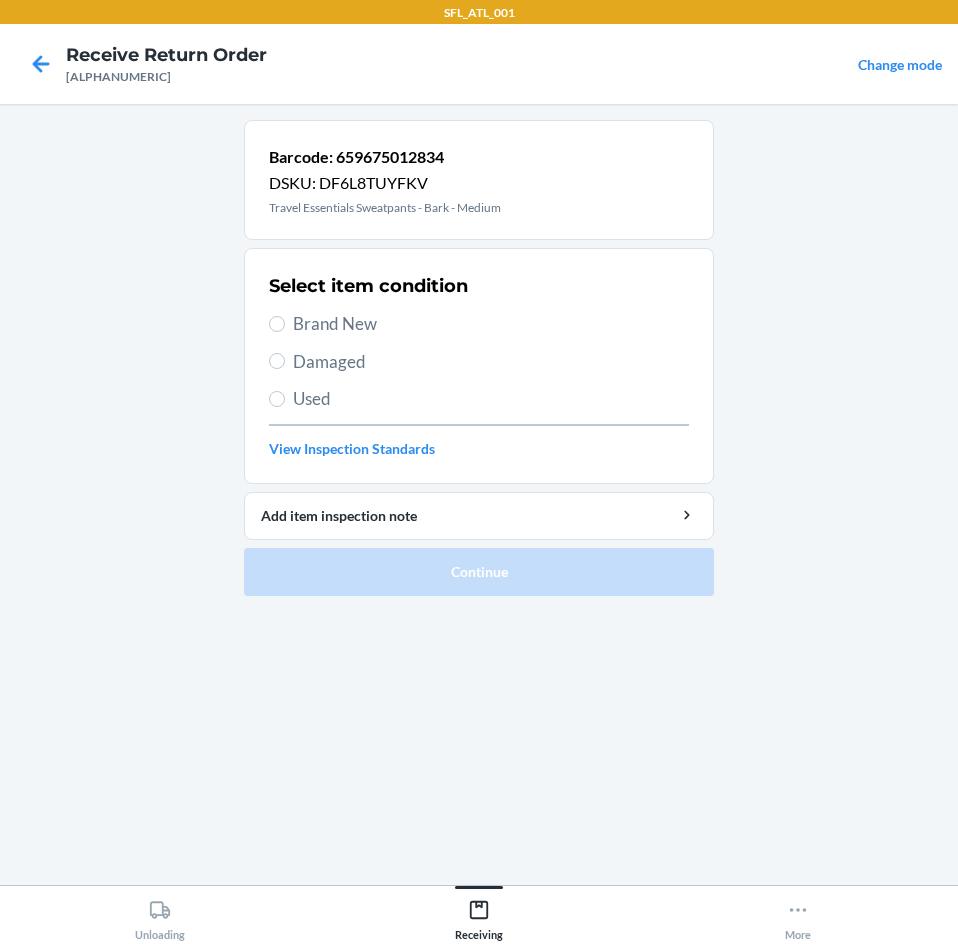 click on "Brand New" at bounding box center [491, 324] 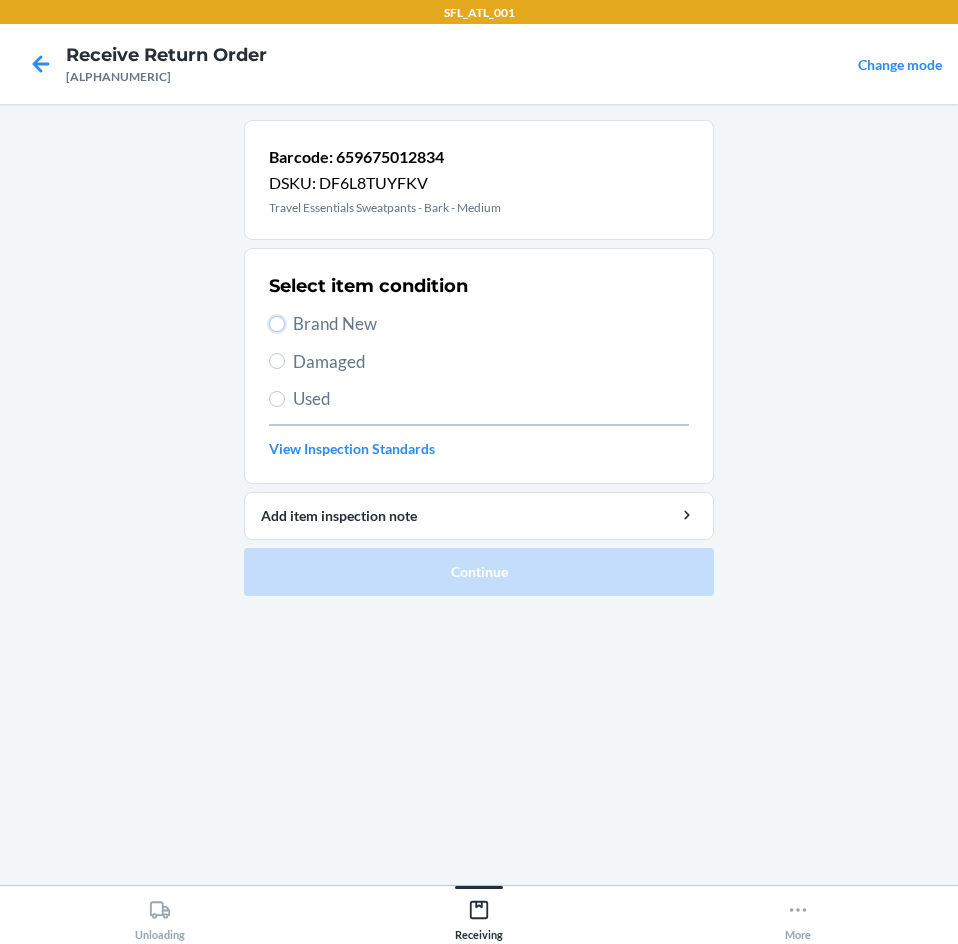 click on "Brand New" at bounding box center (277, 324) 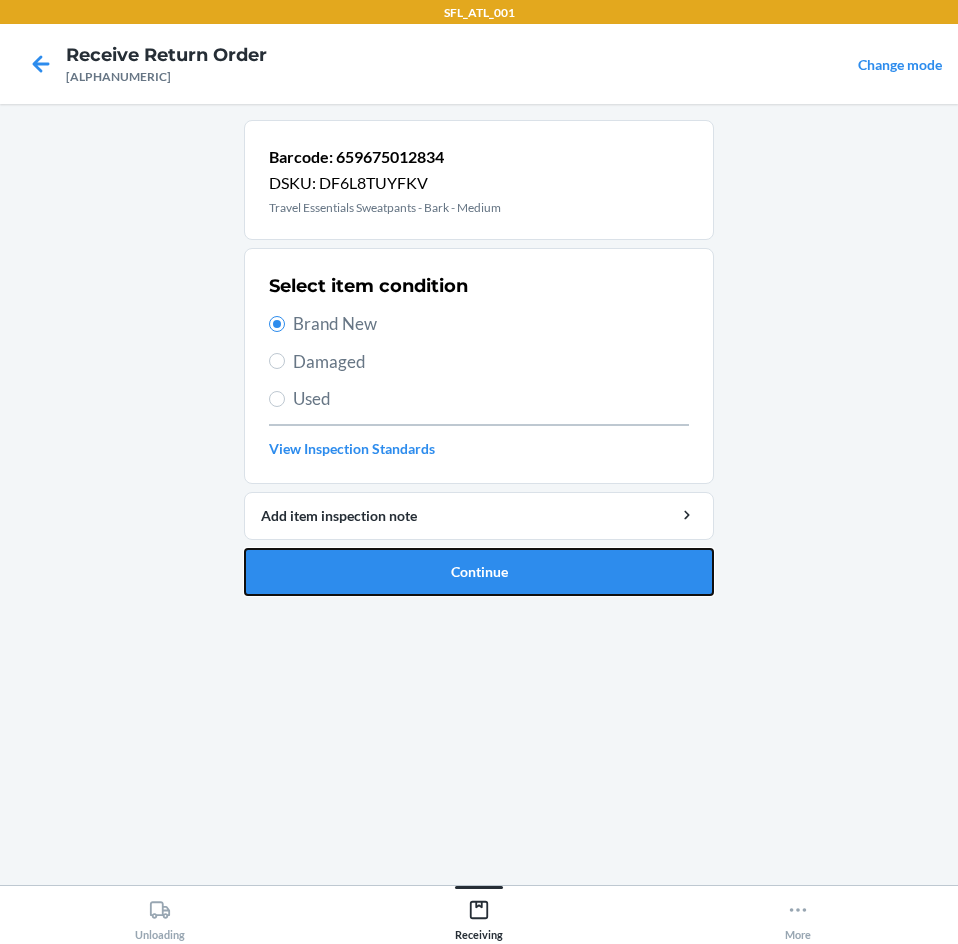 drag, startPoint x: 450, startPoint y: 567, endPoint x: 432, endPoint y: 557, distance: 20.59126 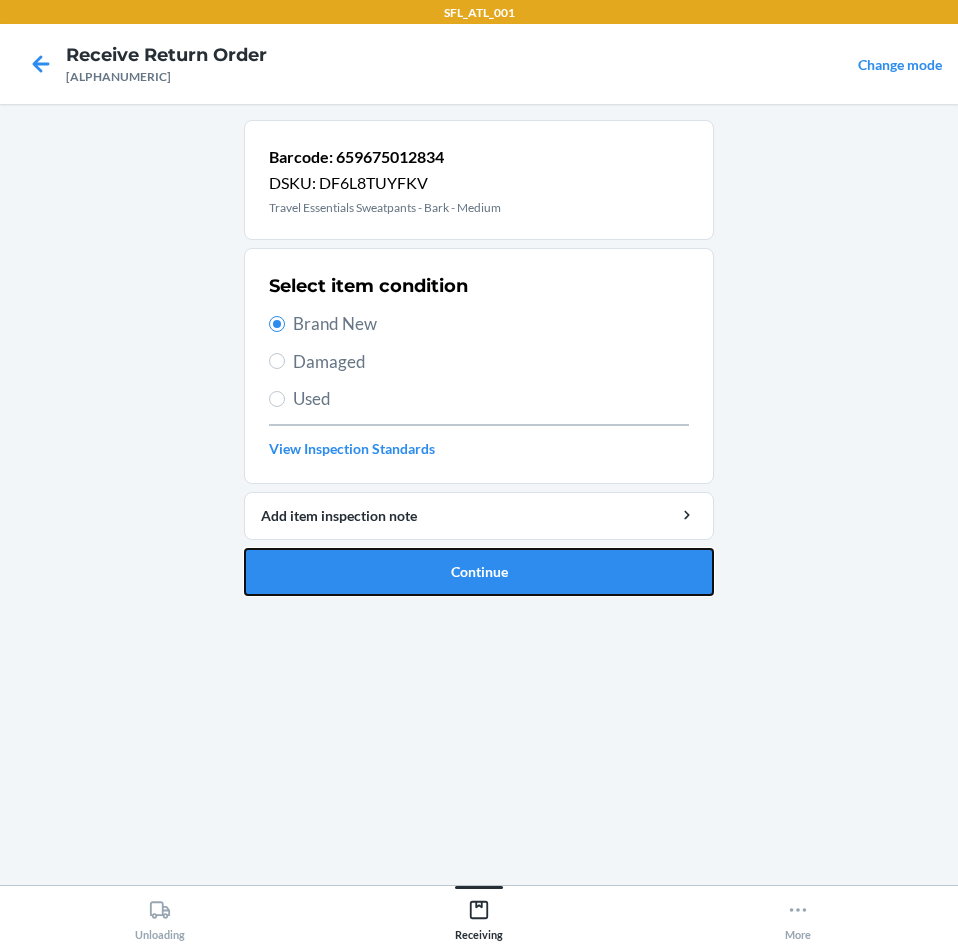 click on "Continue" at bounding box center [479, 572] 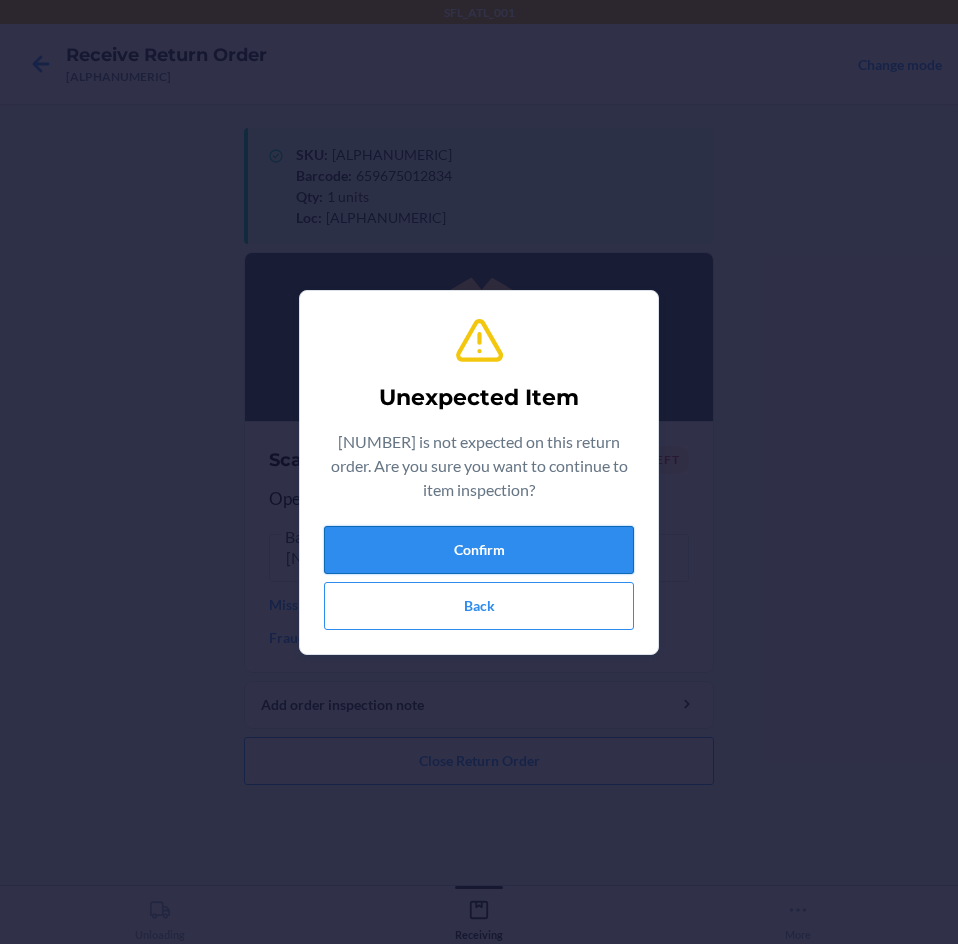 click on "Confirm" at bounding box center (479, 550) 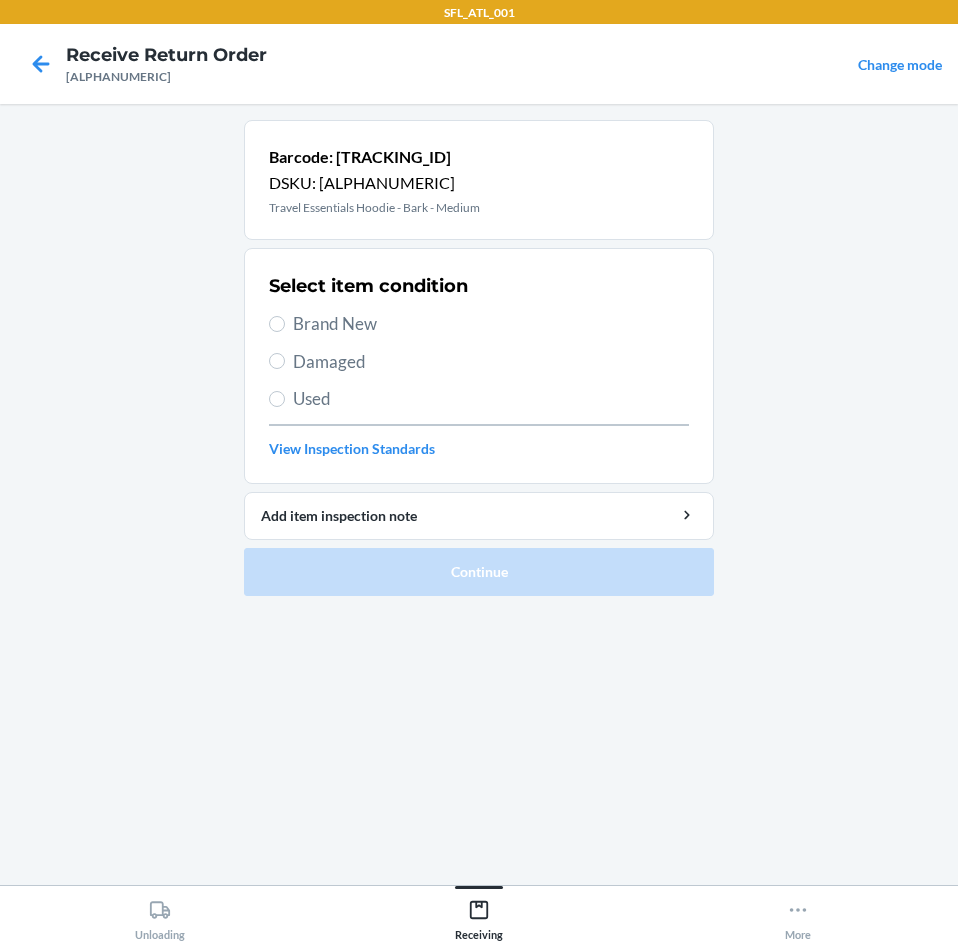 click on "Brand New" at bounding box center (491, 324) 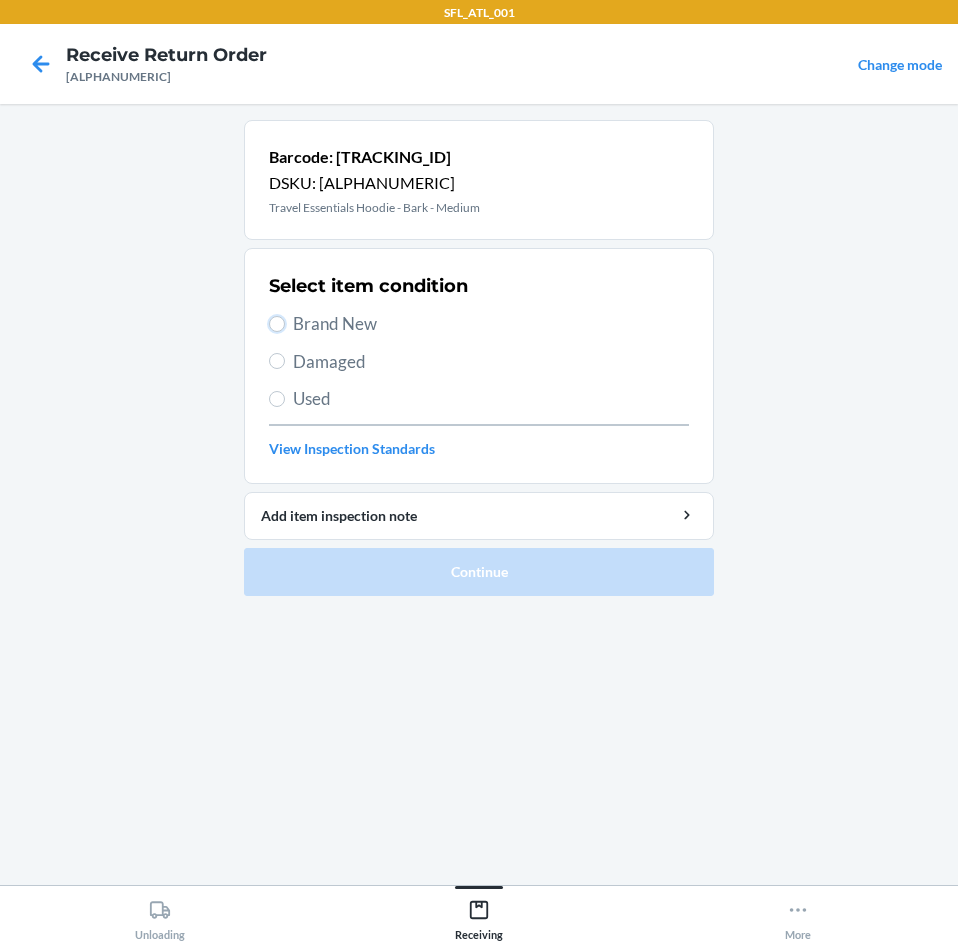 click on "Brand New" at bounding box center [277, 324] 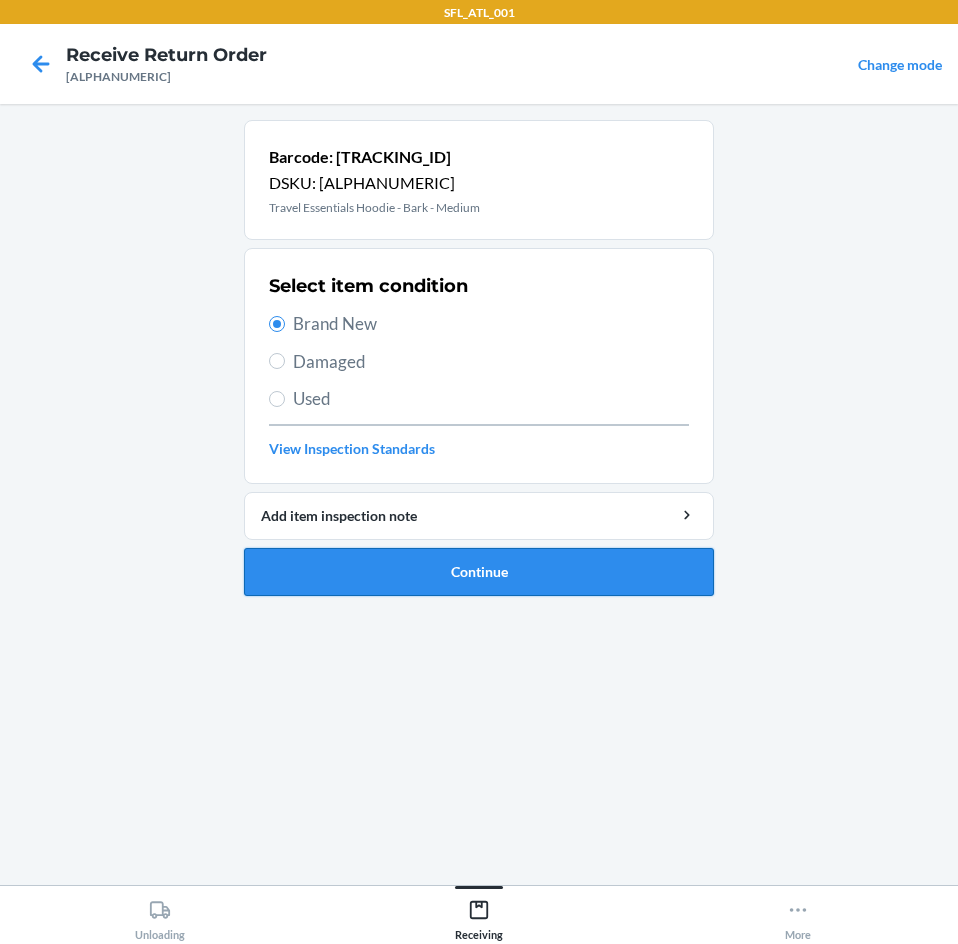 click on "Continue" at bounding box center (479, 572) 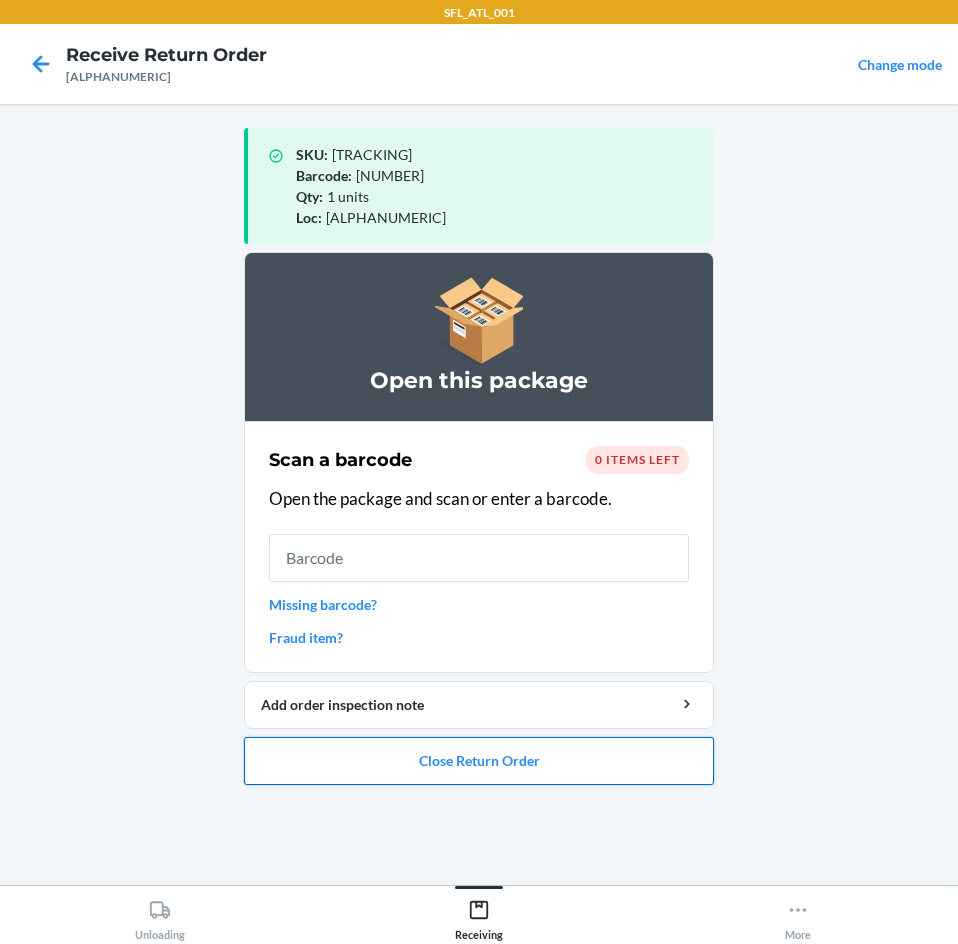 click on "Close Return Order" at bounding box center (479, 761) 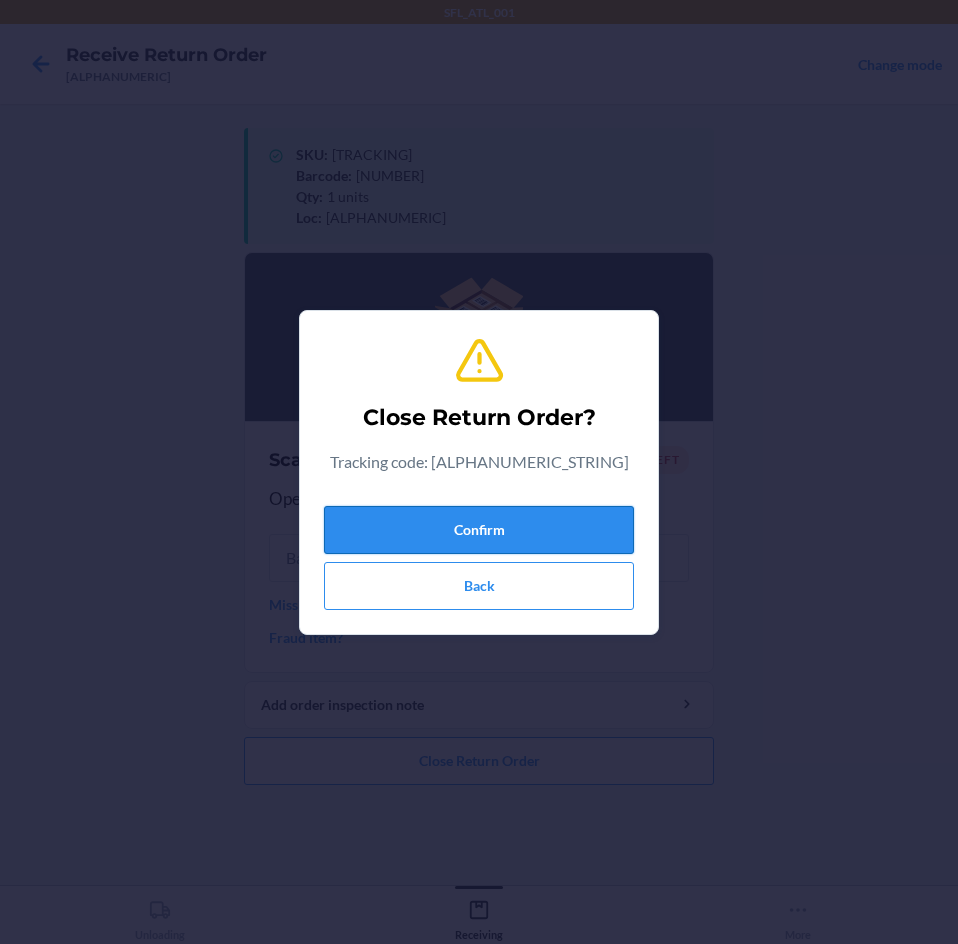 click on "Confirm" at bounding box center (479, 530) 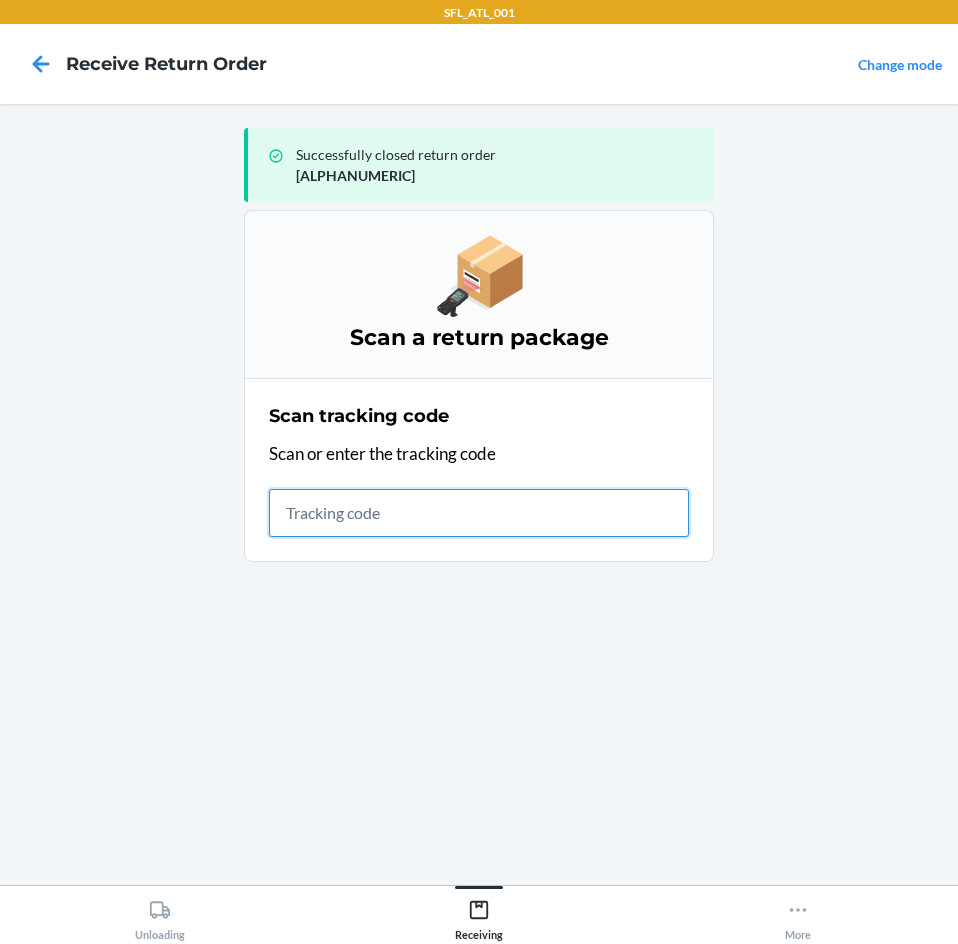 click at bounding box center (479, 513) 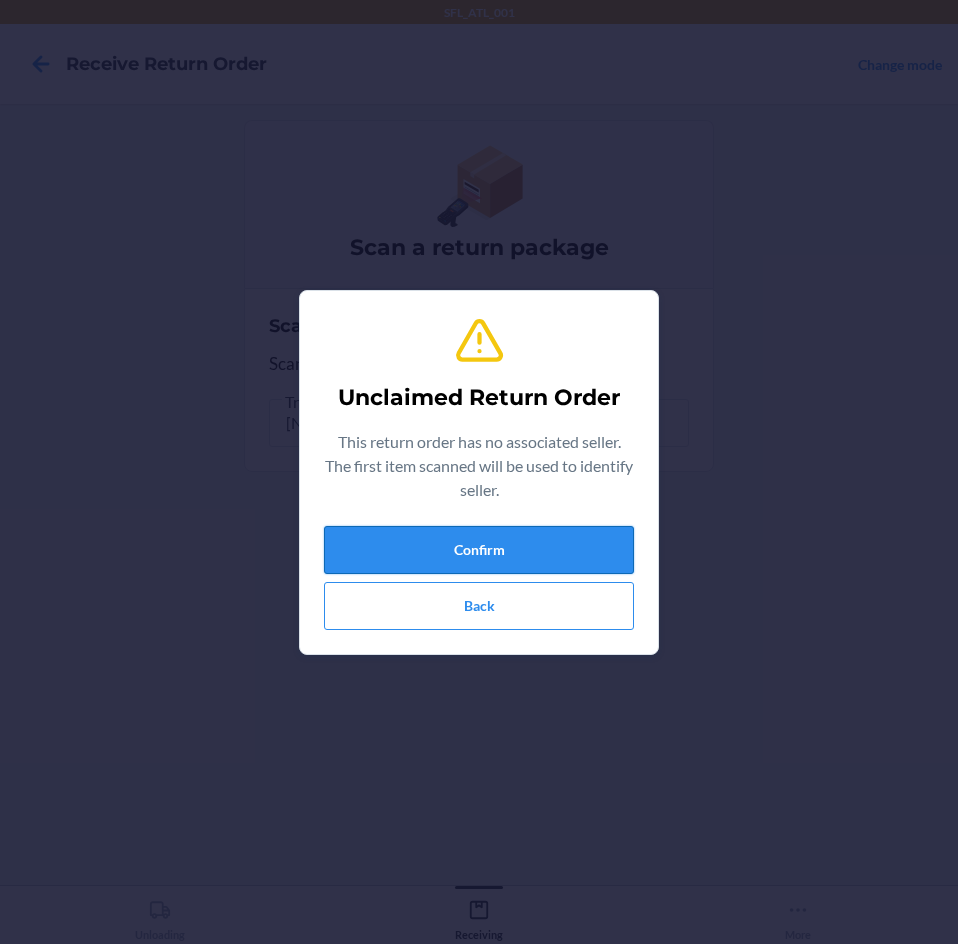 click on "Confirm" at bounding box center [479, 550] 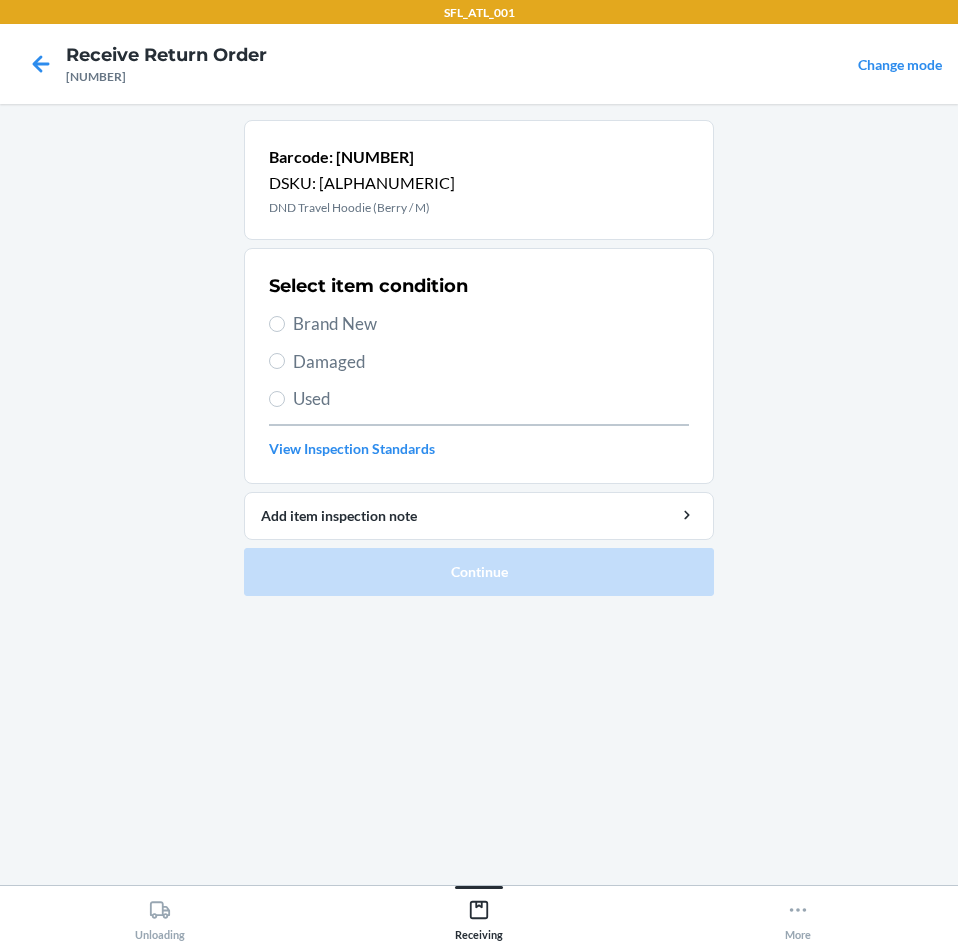 click on "Brand New" at bounding box center (491, 324) 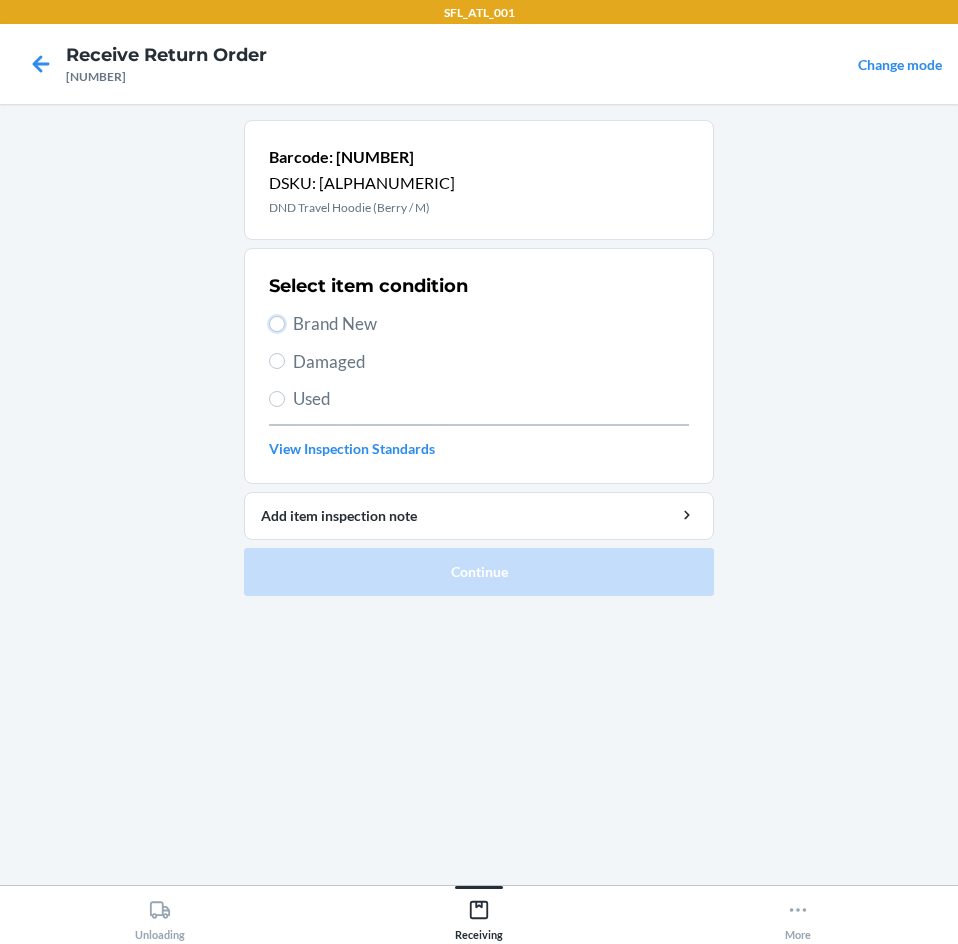 click on "Brand New" at bounding box center (277, 324) 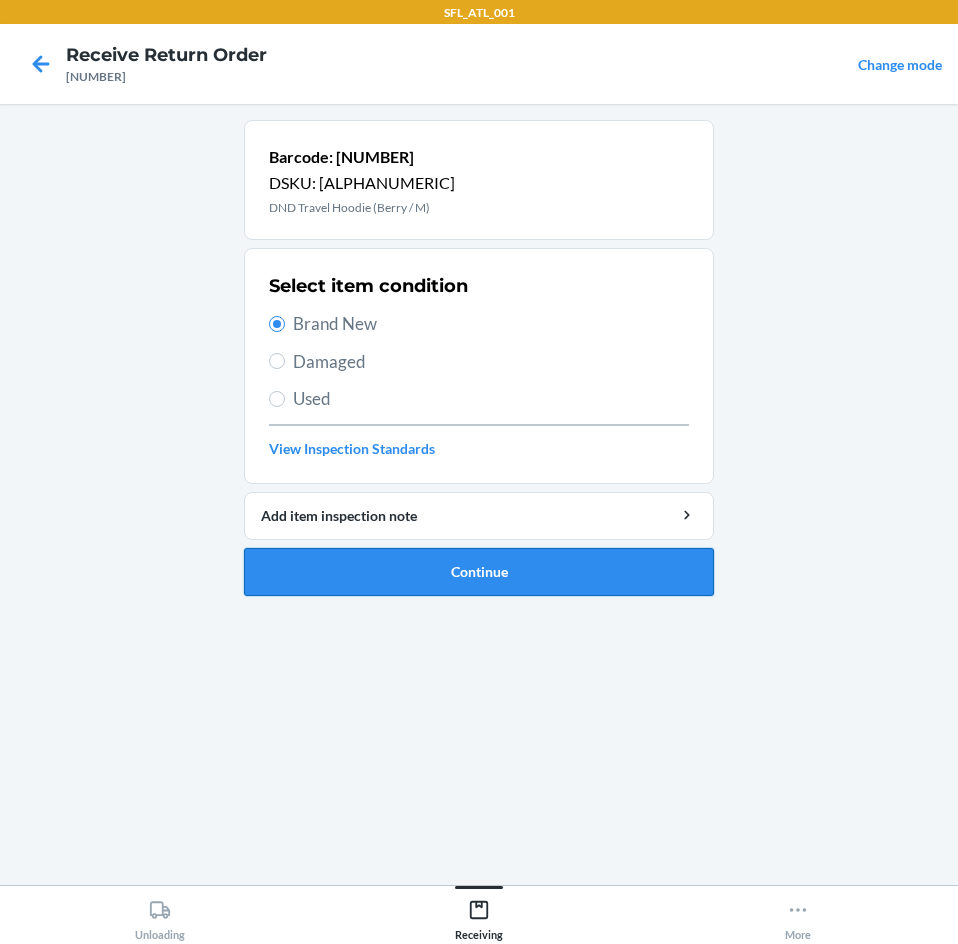 drag, startPoint x: 489, startPoint y: 565, endPoint x: 481, endPoint y: 551, distance: 16.124516 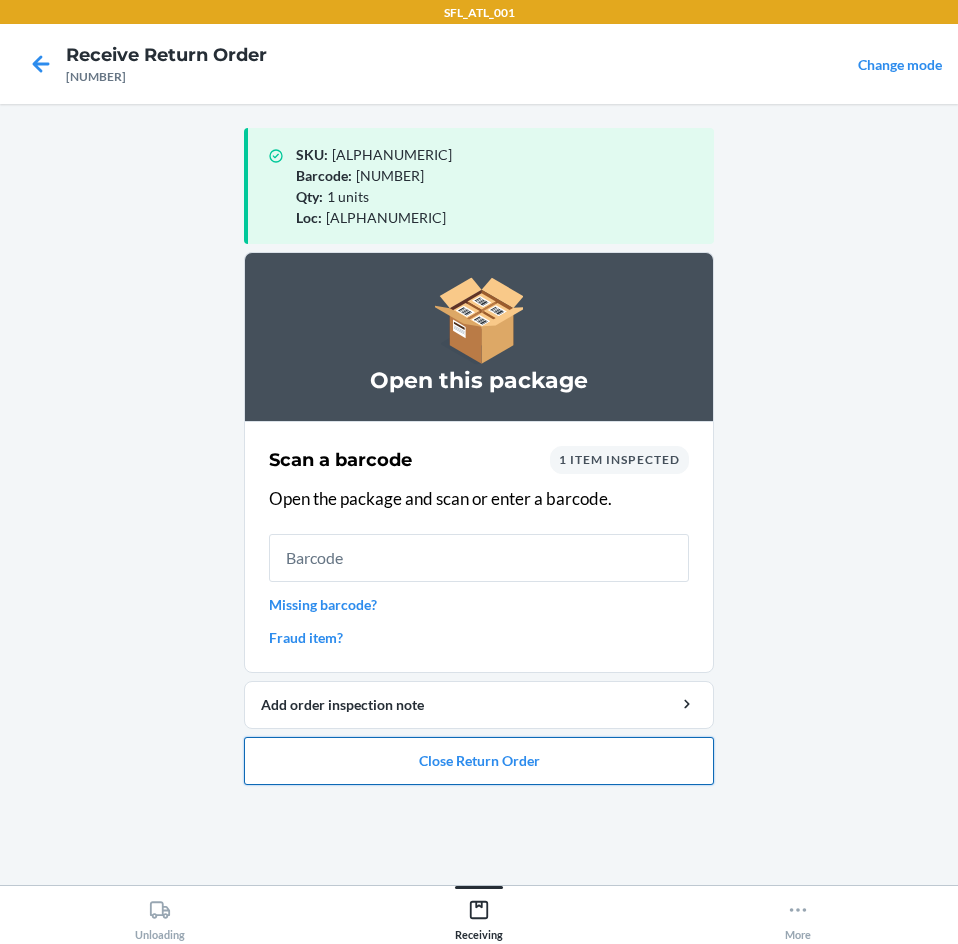 click on "Close Return Order" at bounding box center [479, 761] 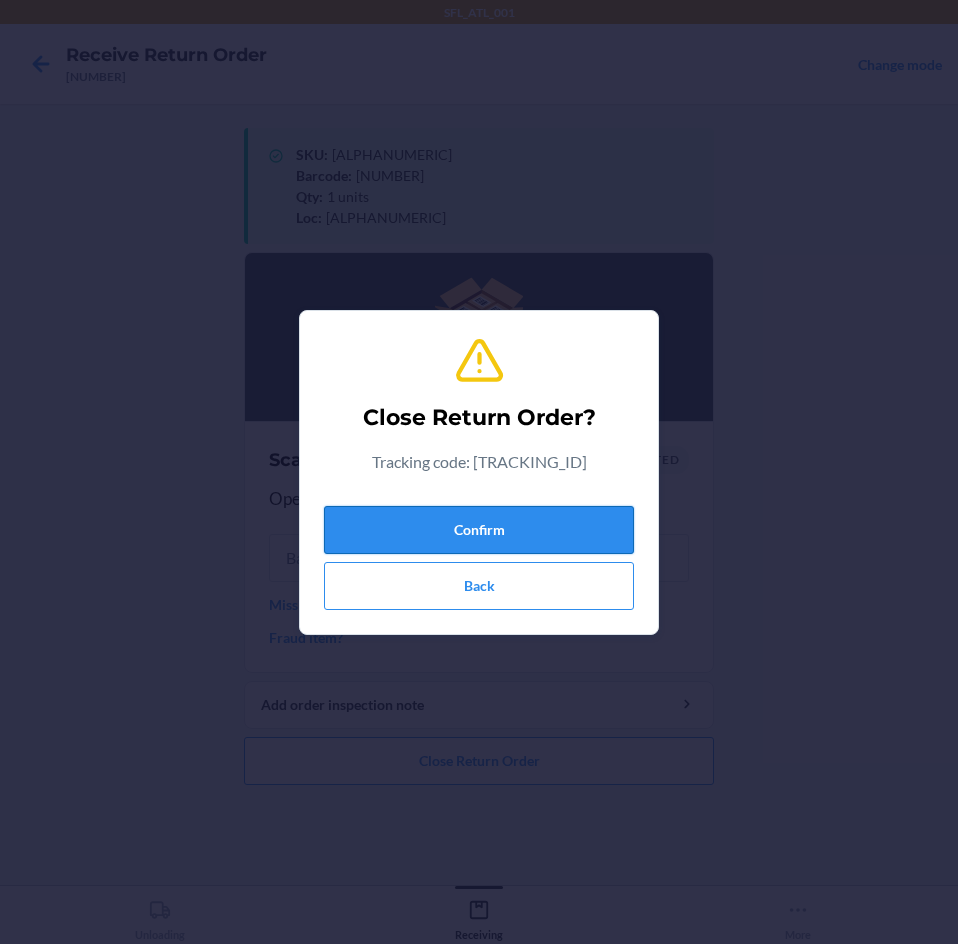 click on "Confirm" at bounding box center (479, 530) 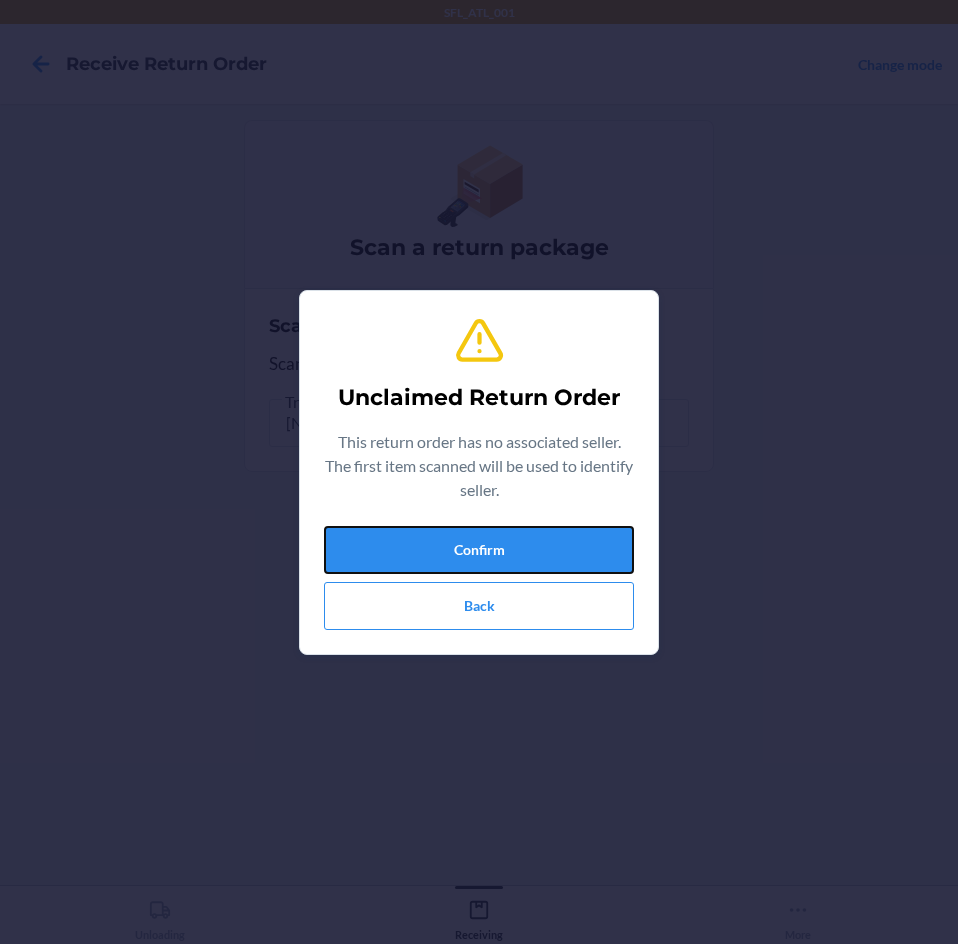 click on "Confirm" at bounding box center (479, 550) 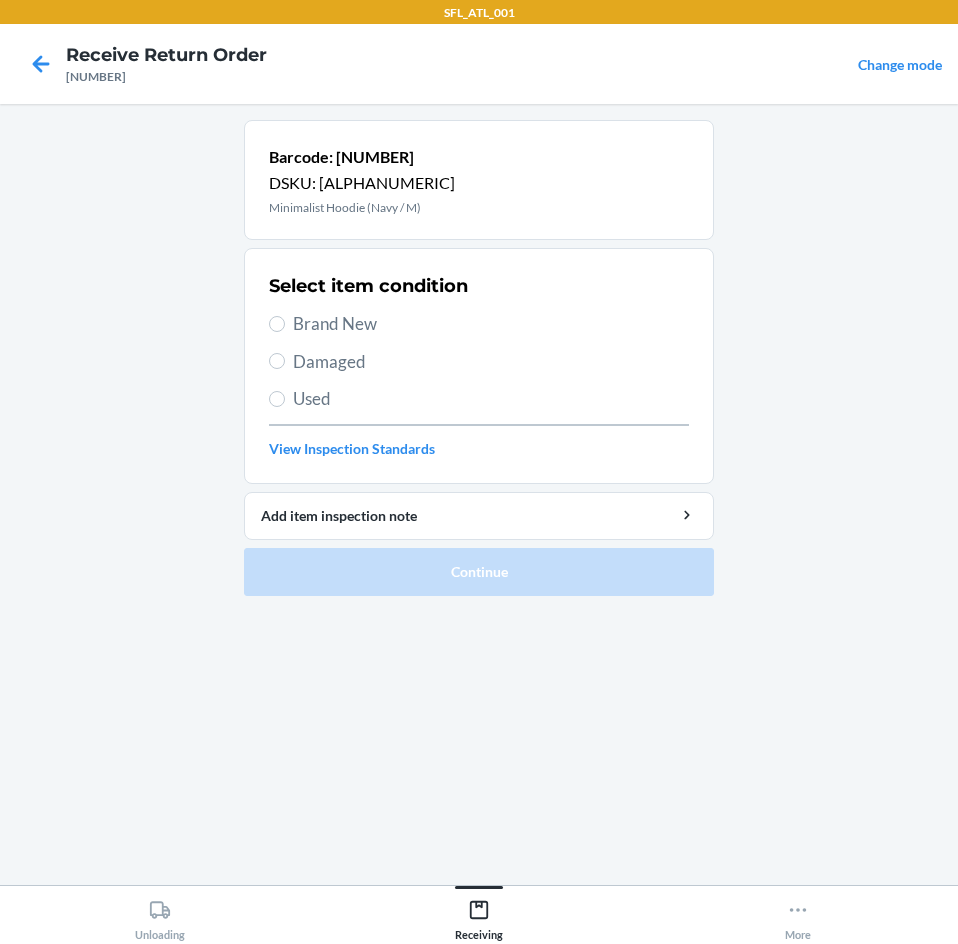 click on "Brand New" at bounding box center (491, 324) 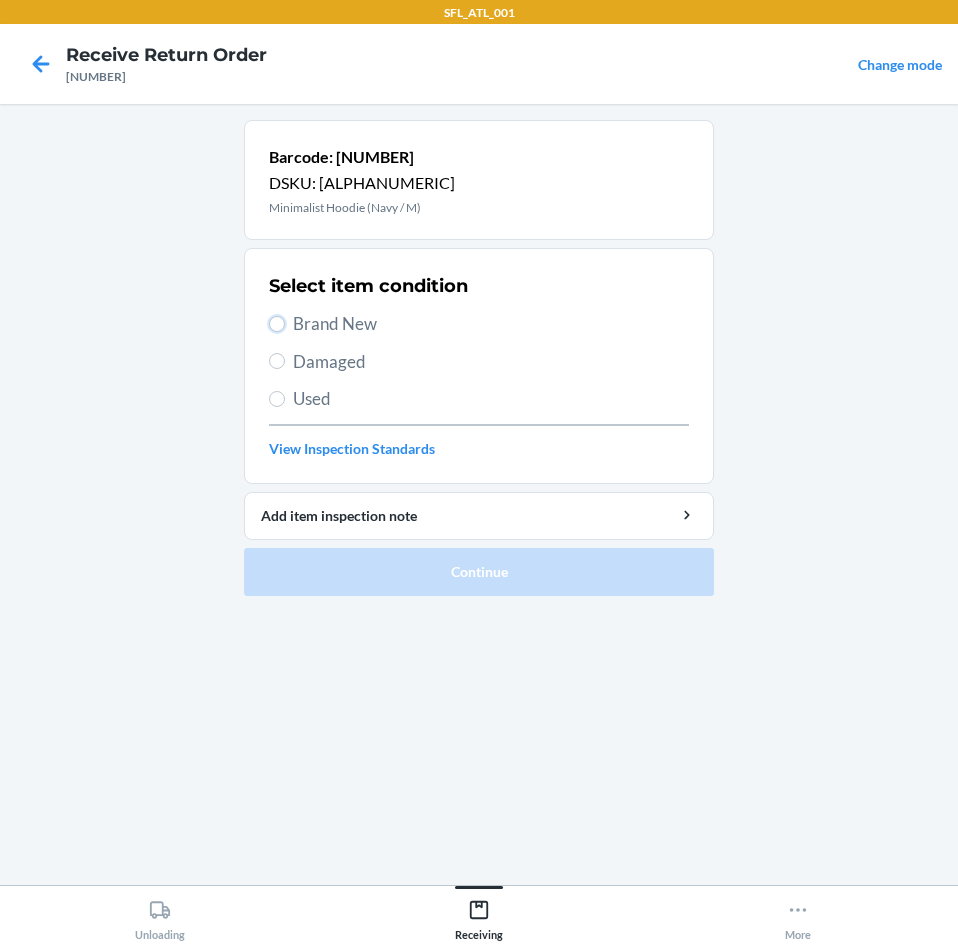click on "Brand New" at bounding box center (277, 324) 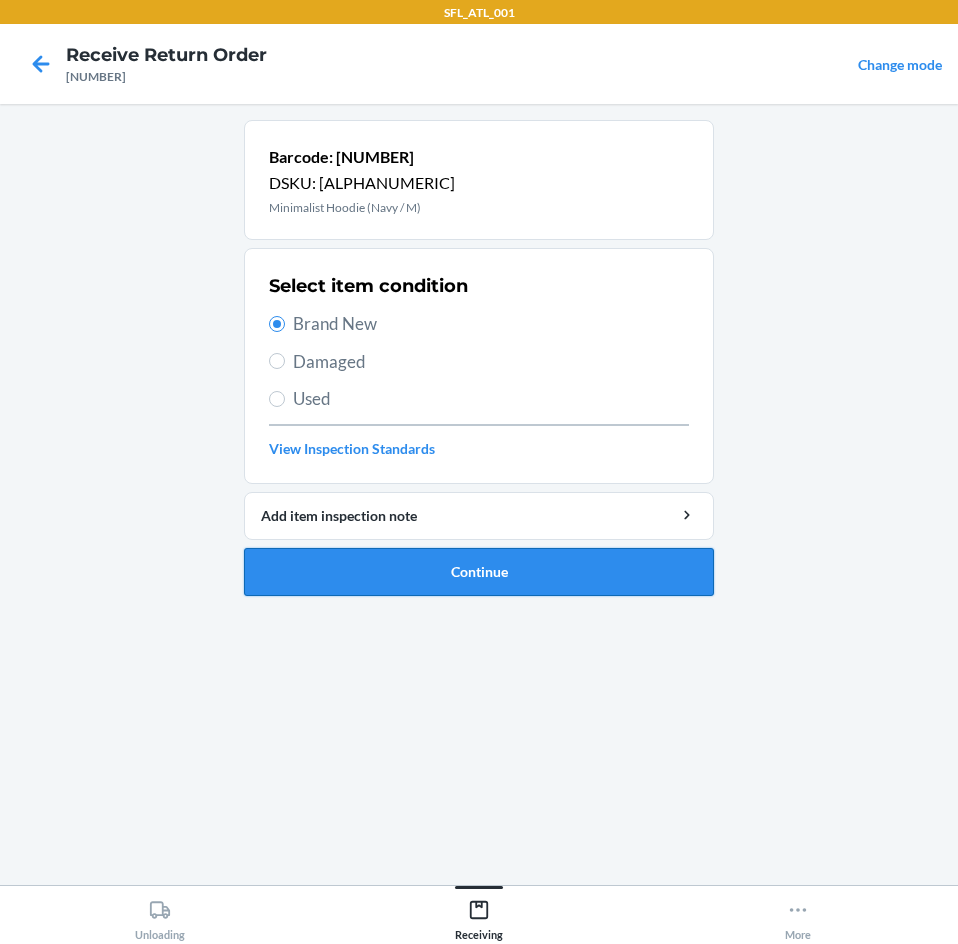 click on "Continue" at bounding box center [479, 572] 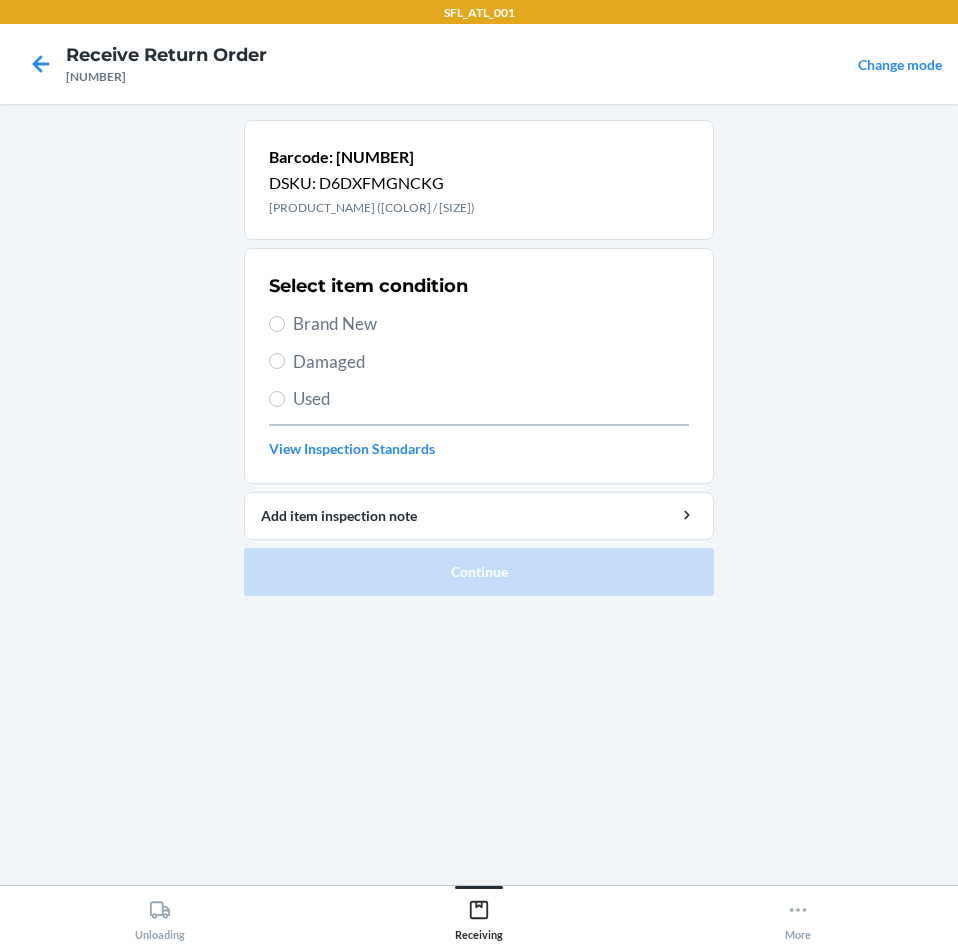 click on "Brand New" at bounding box center (491, 324) 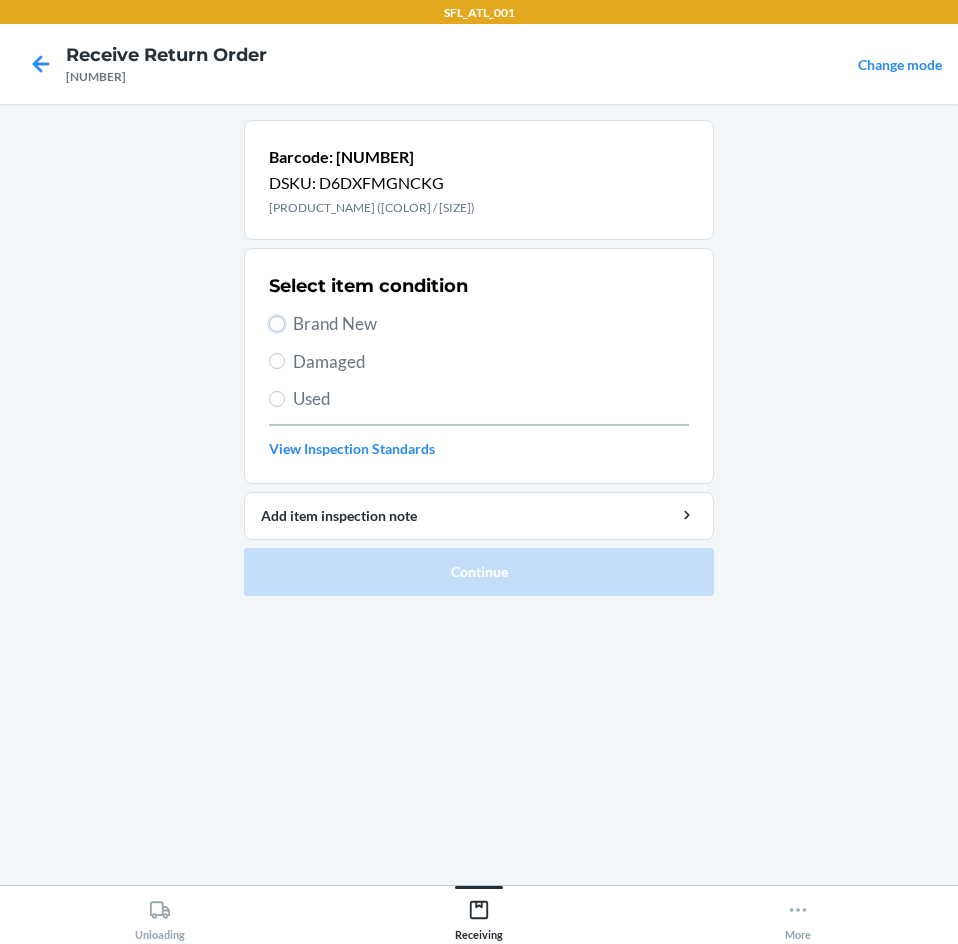 click on "Brand New" at bounding box center [277, 324] 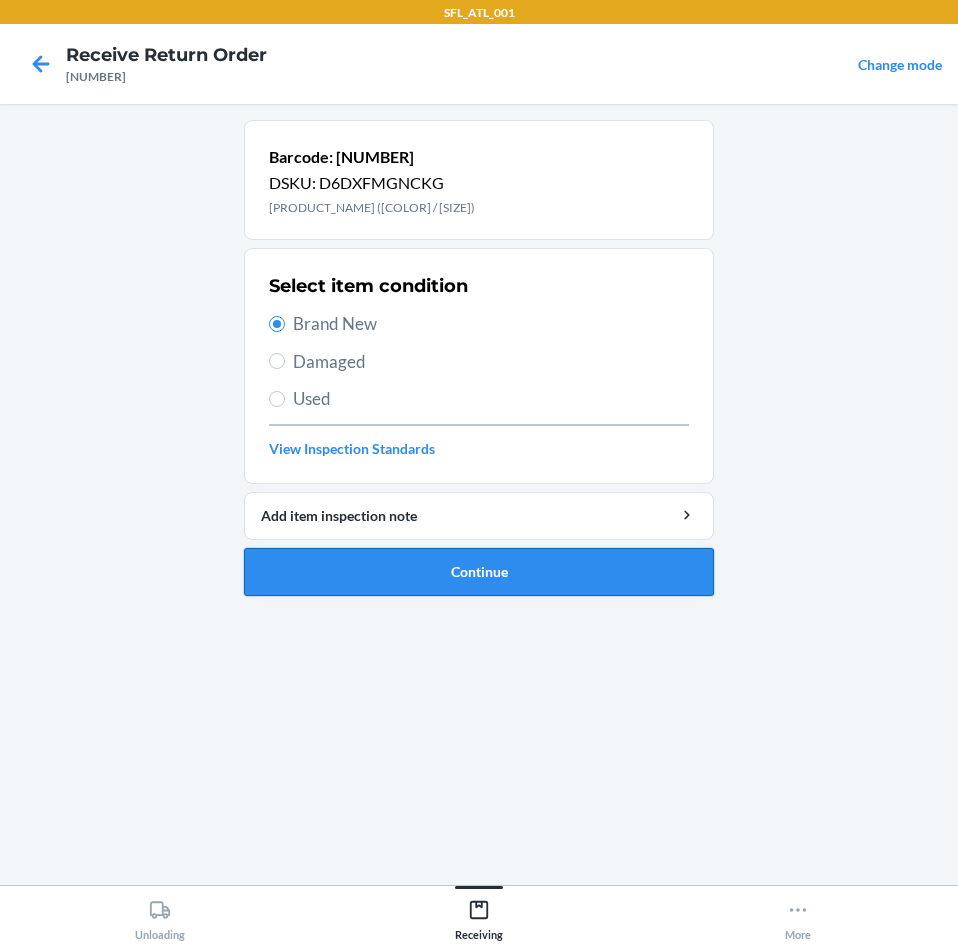 click on "Continue" at bounding box center (479, 572) 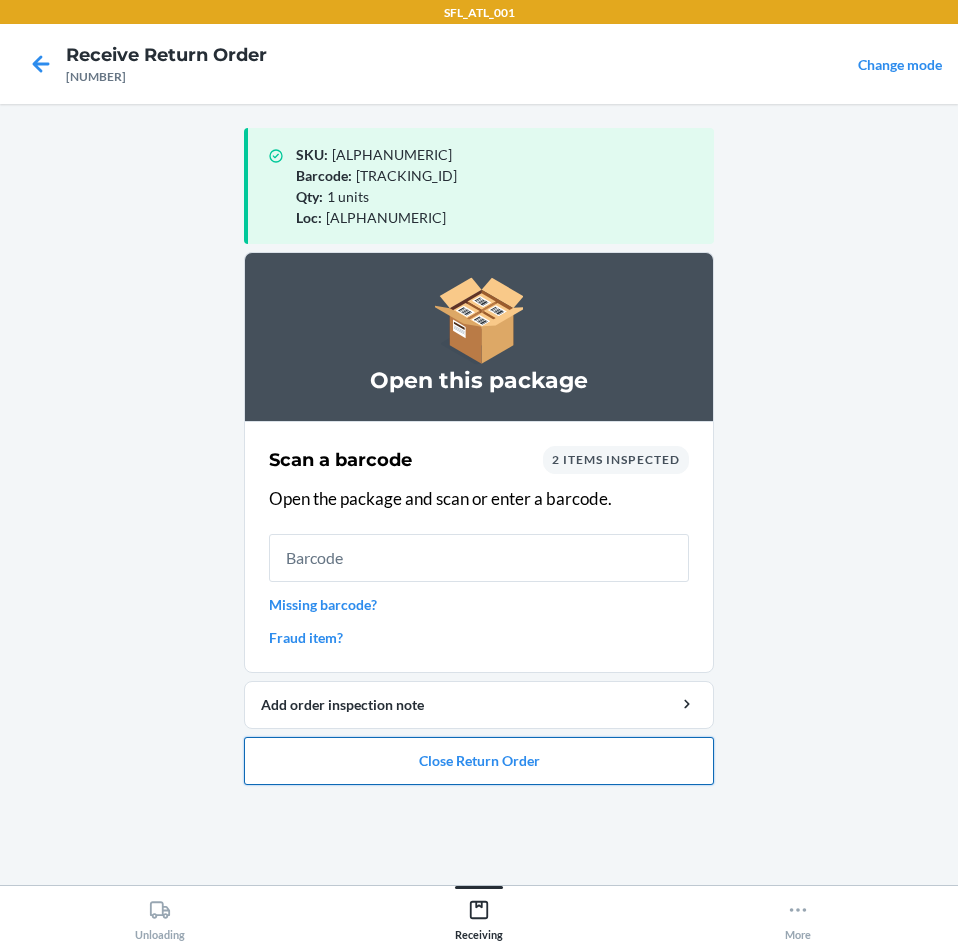 click on "Close Return Order" at bounding box center (479, 761) 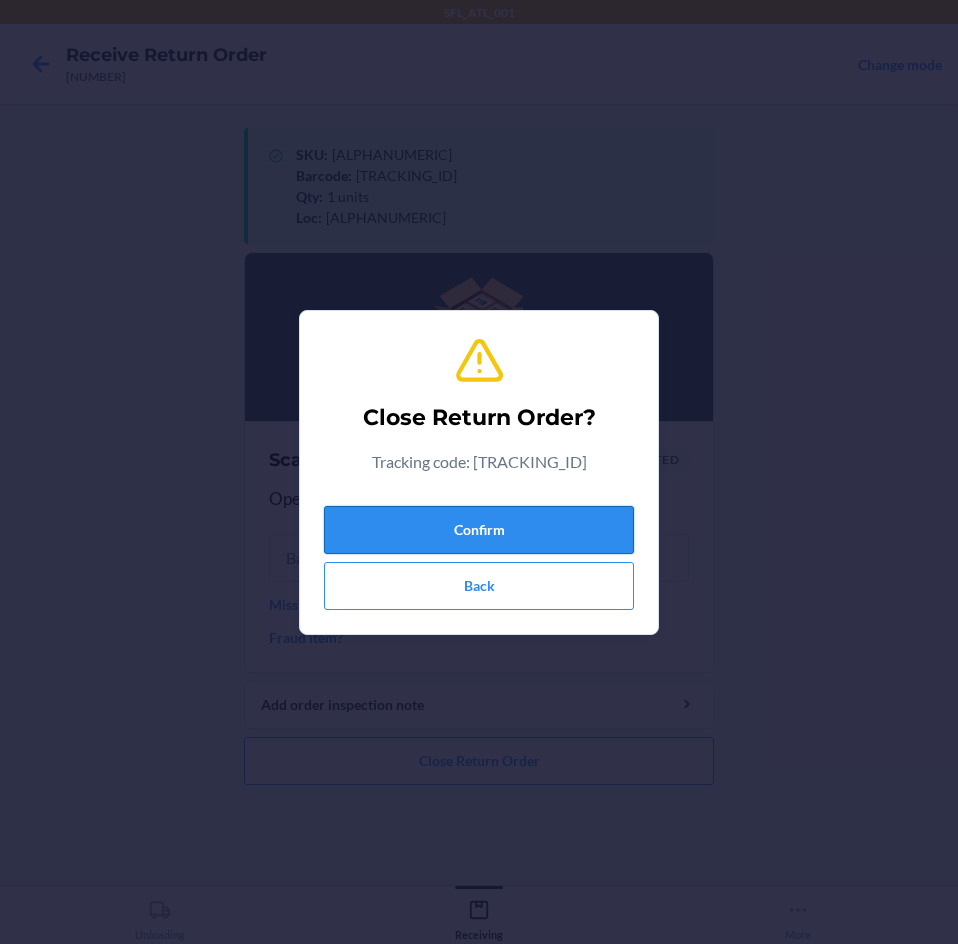 click on "Confirm" at bounding box center (479, 530) 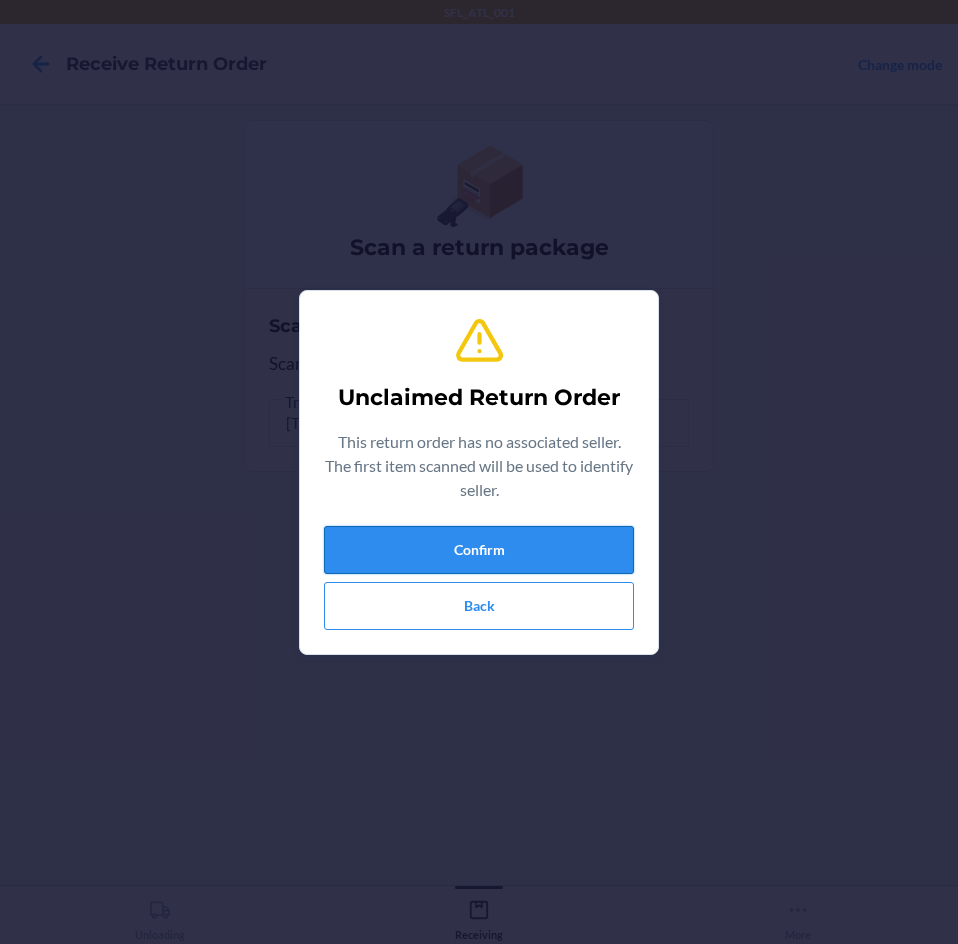 click on "Confirm" at bounding box center [479, 550] 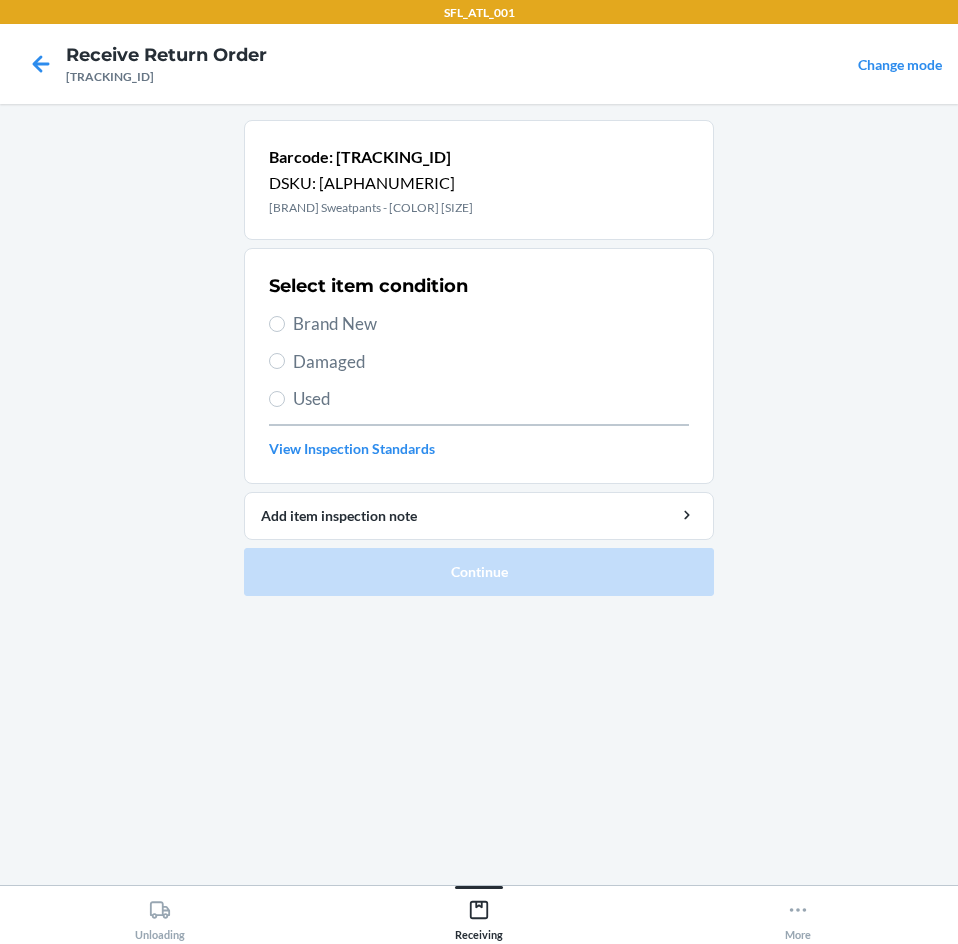 click on "Brand New" at bounding box center [491, 324] 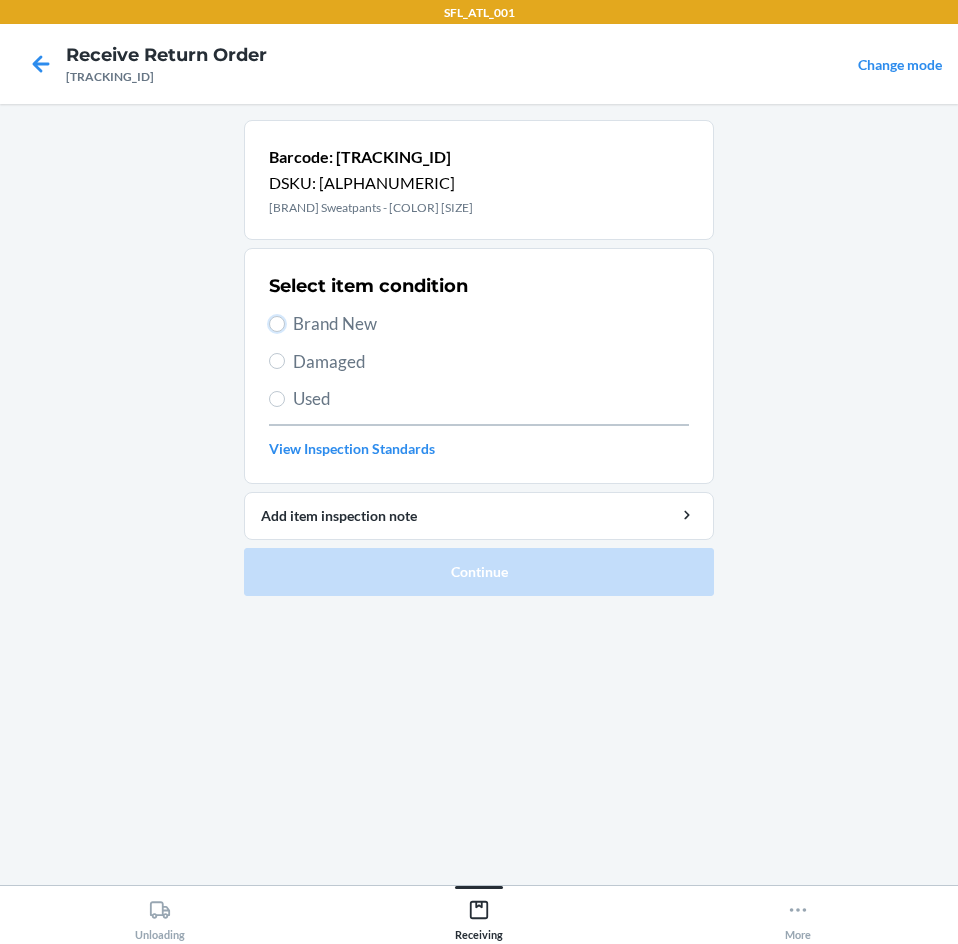 click on "Brand New" at bounding box center [277, 324] 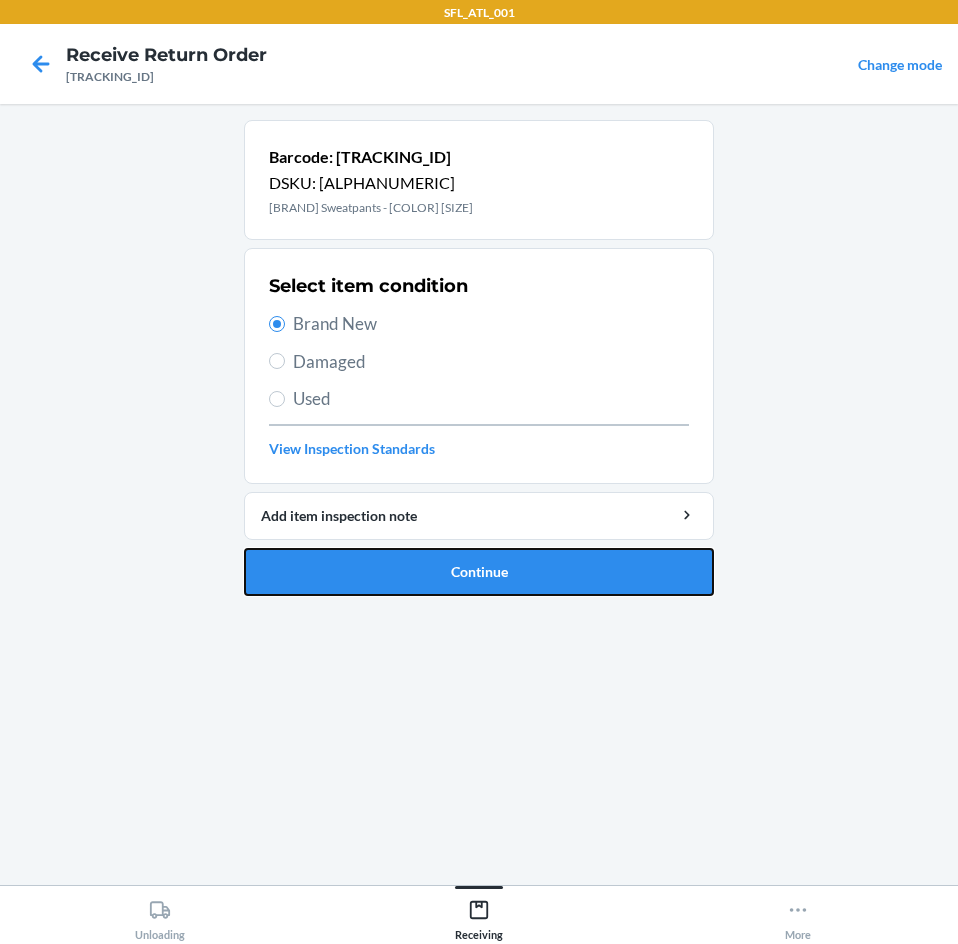click on "Continue" at bounding box center (479, 572) 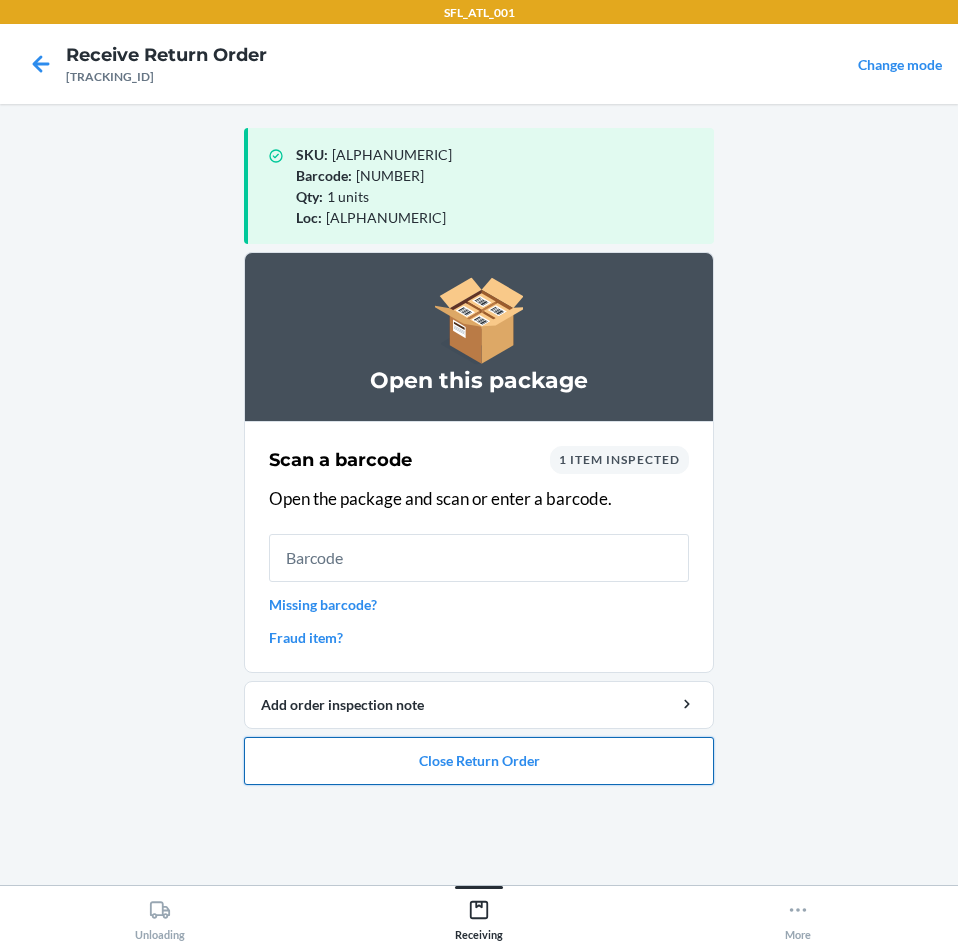 click on "Close Return Order" at bounding box center [479, 761] 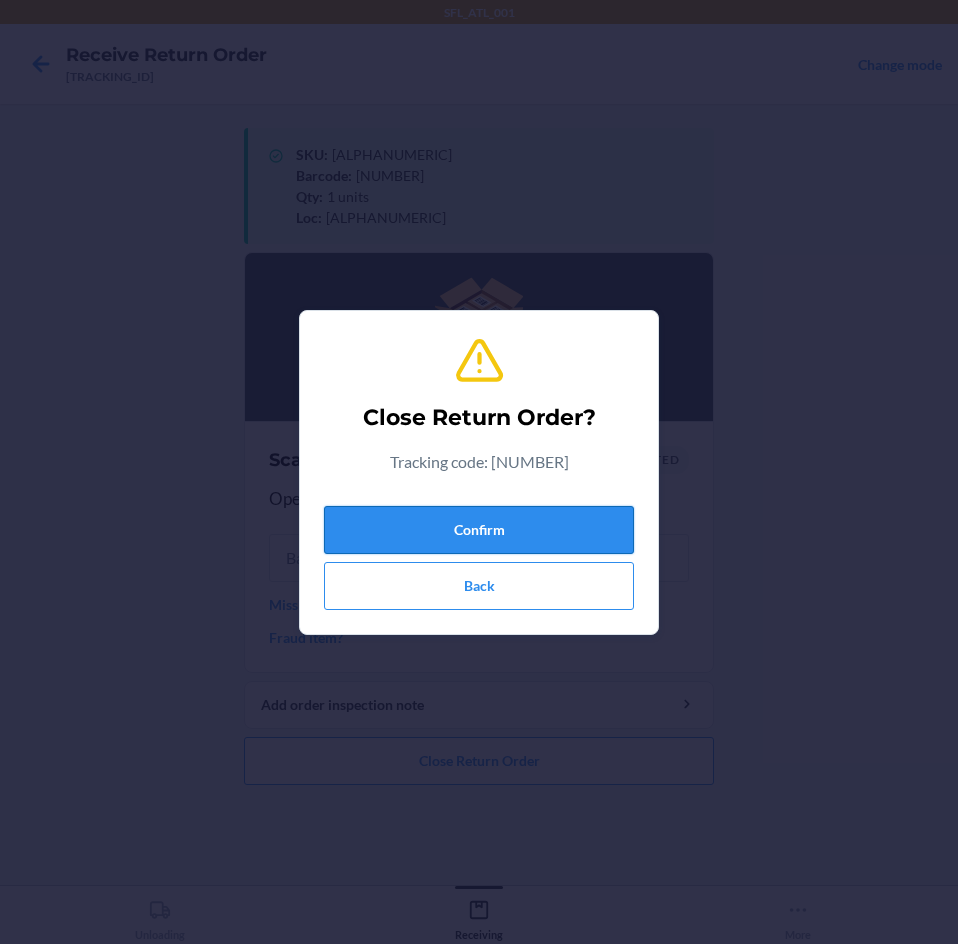 click on "Confirm" at bounding box center (479, 530) 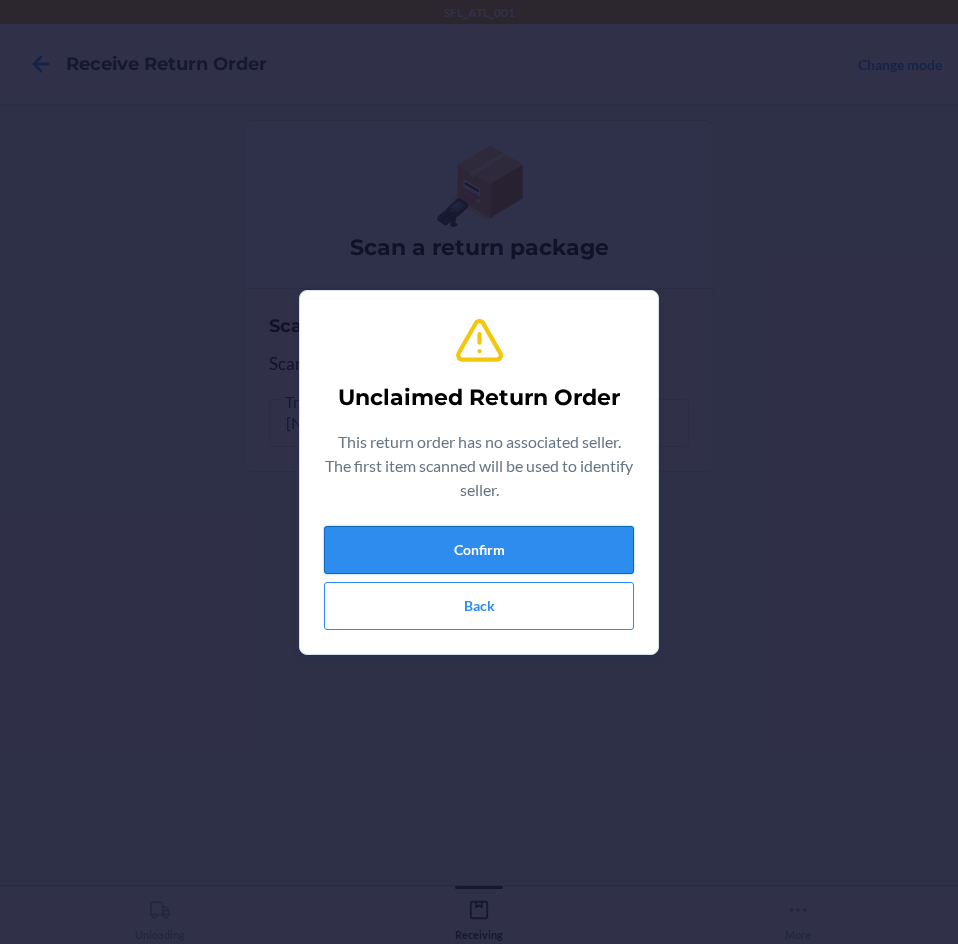 click on "Confirm" at bounding box center [479, 550] 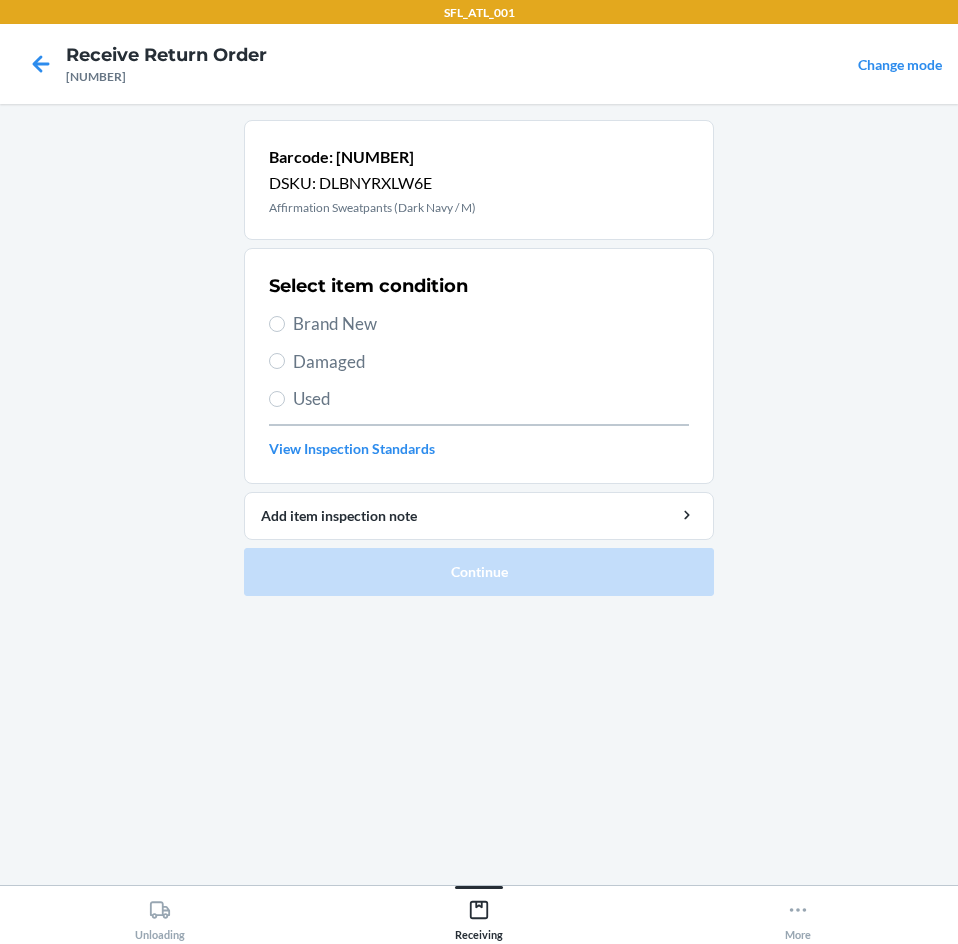 click on "Select item condition Brand New Damaged Used View Inspection Standards" at bounding box center [479, 366] 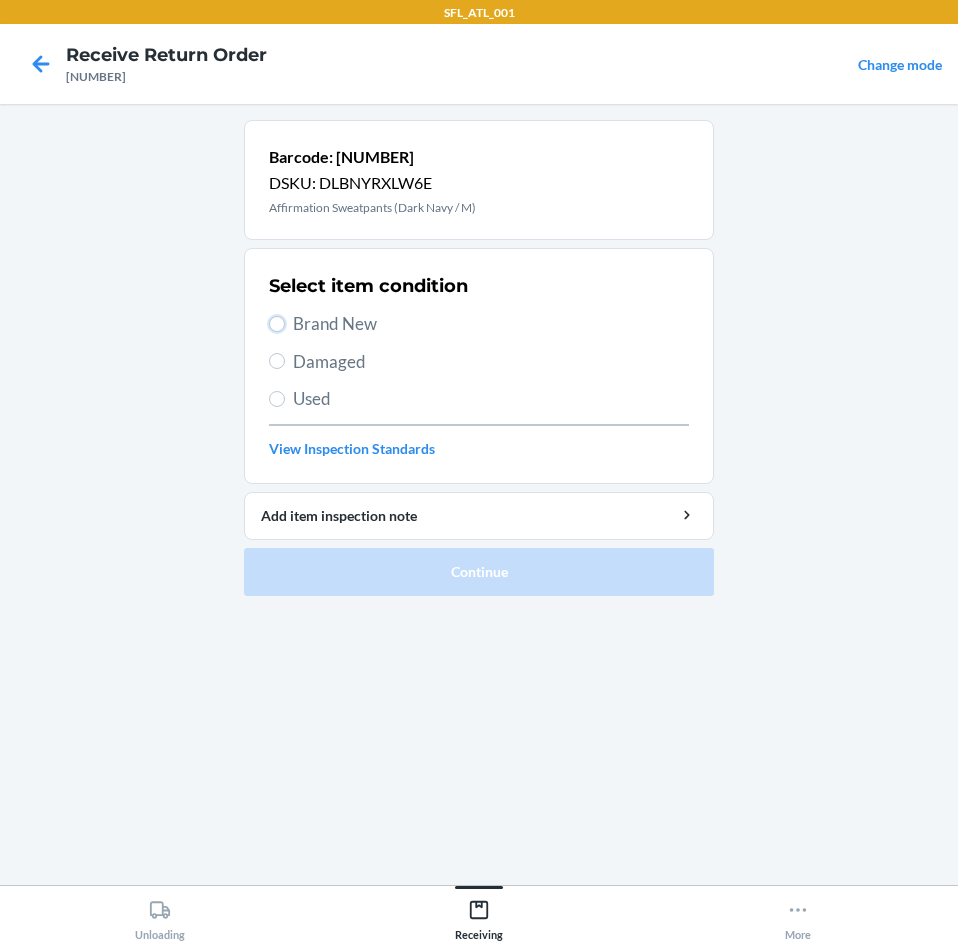 click on "Brand New" at bounding box center (277, 324) 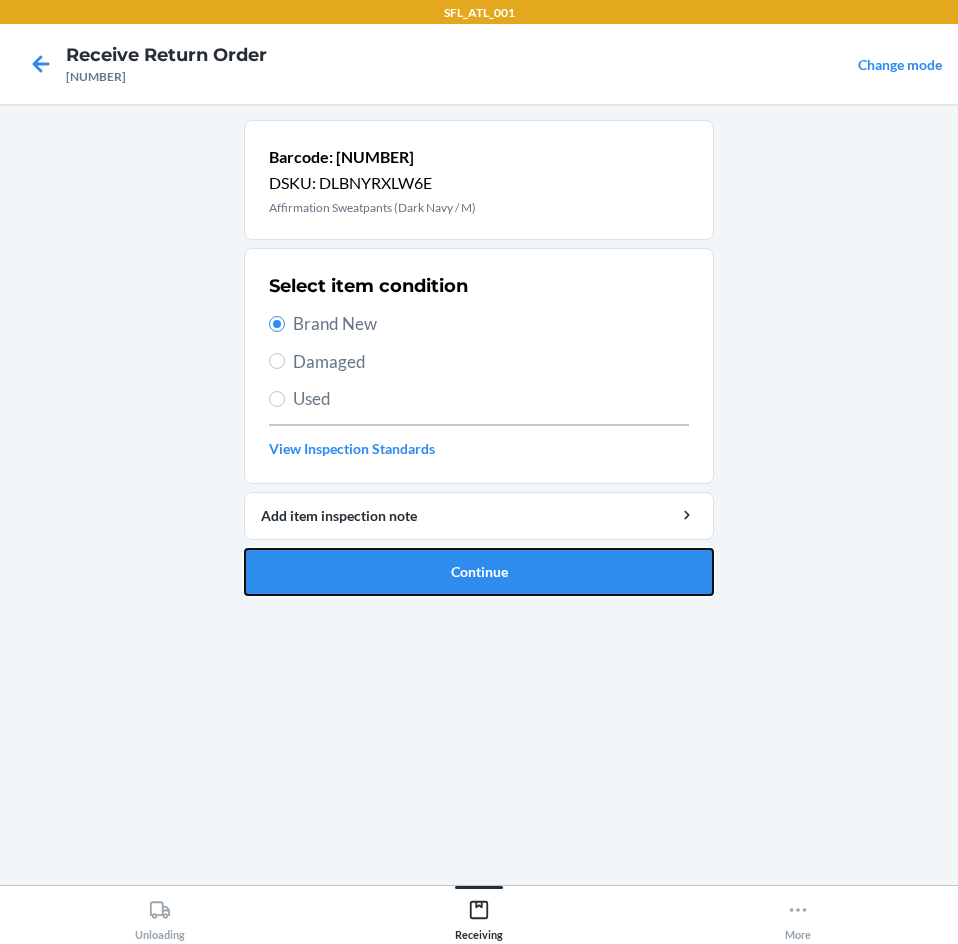 drag, startPoint x: 483, startPoint y: 566, endPoint x: 478, endPoint y: 539, distance: 27.45906 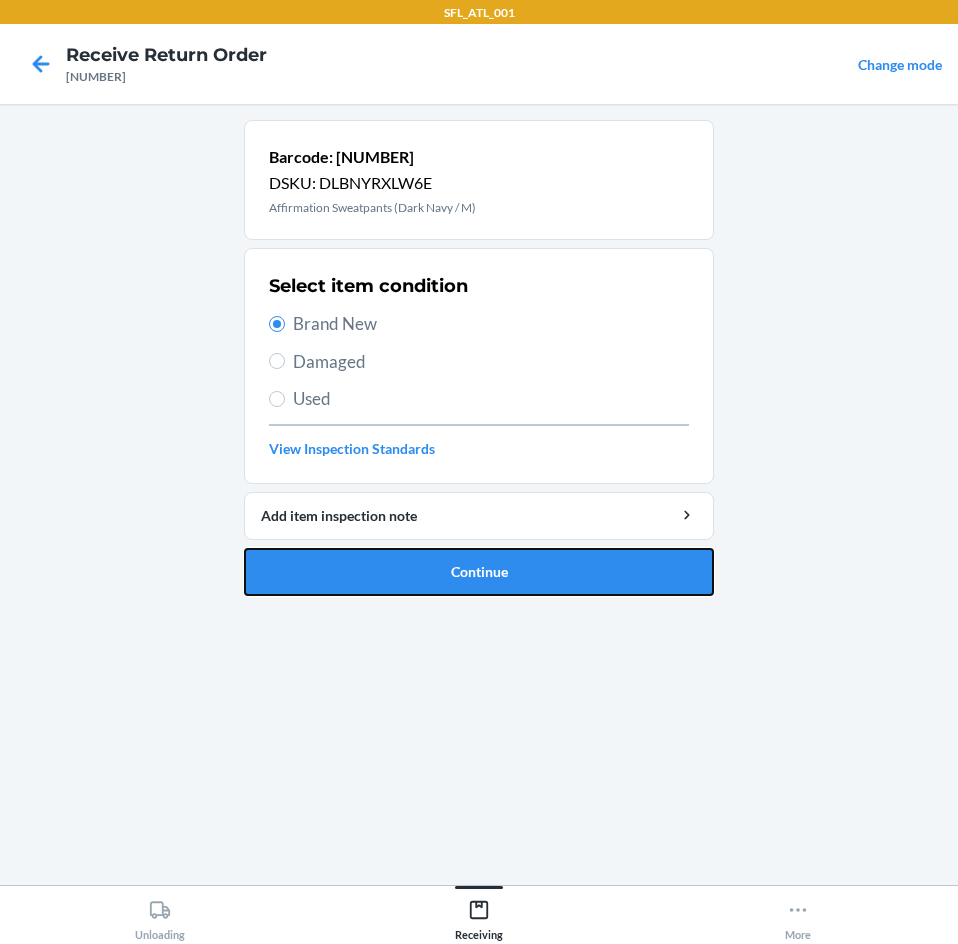 click on "Continue" at bounding box center (479, 572) 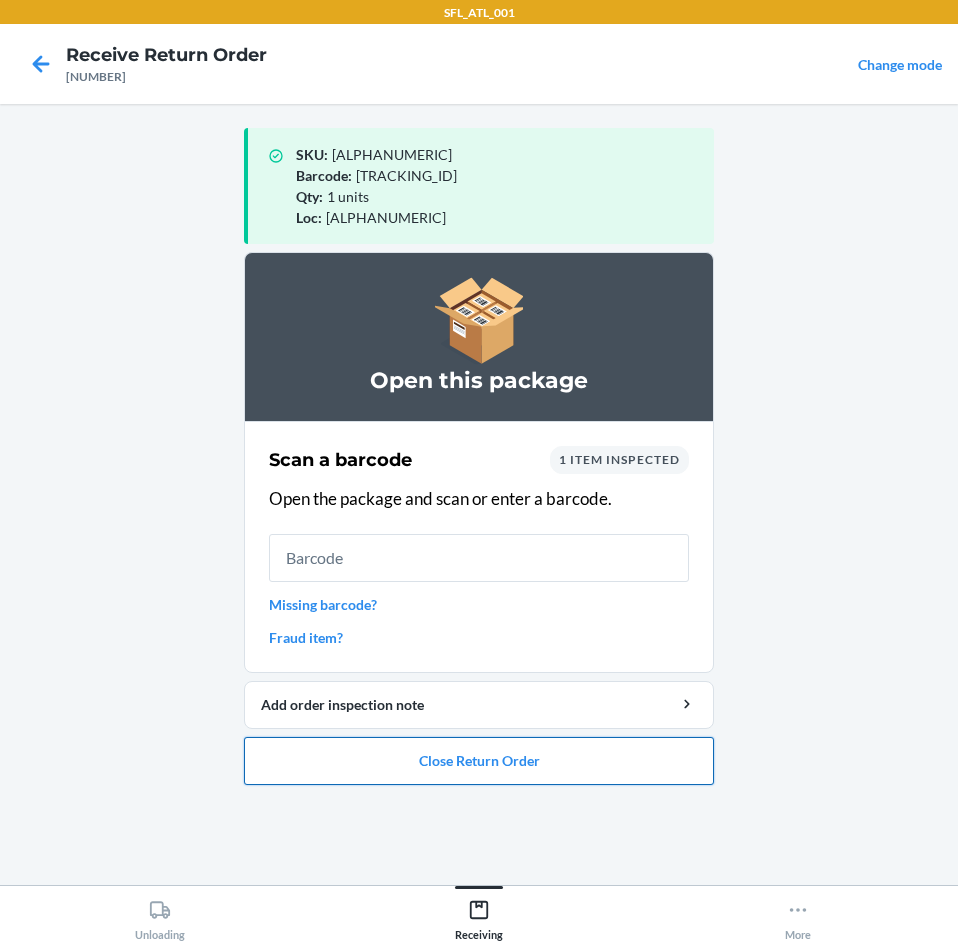 click on "Close Return Order" at bounding box center [479, 761] 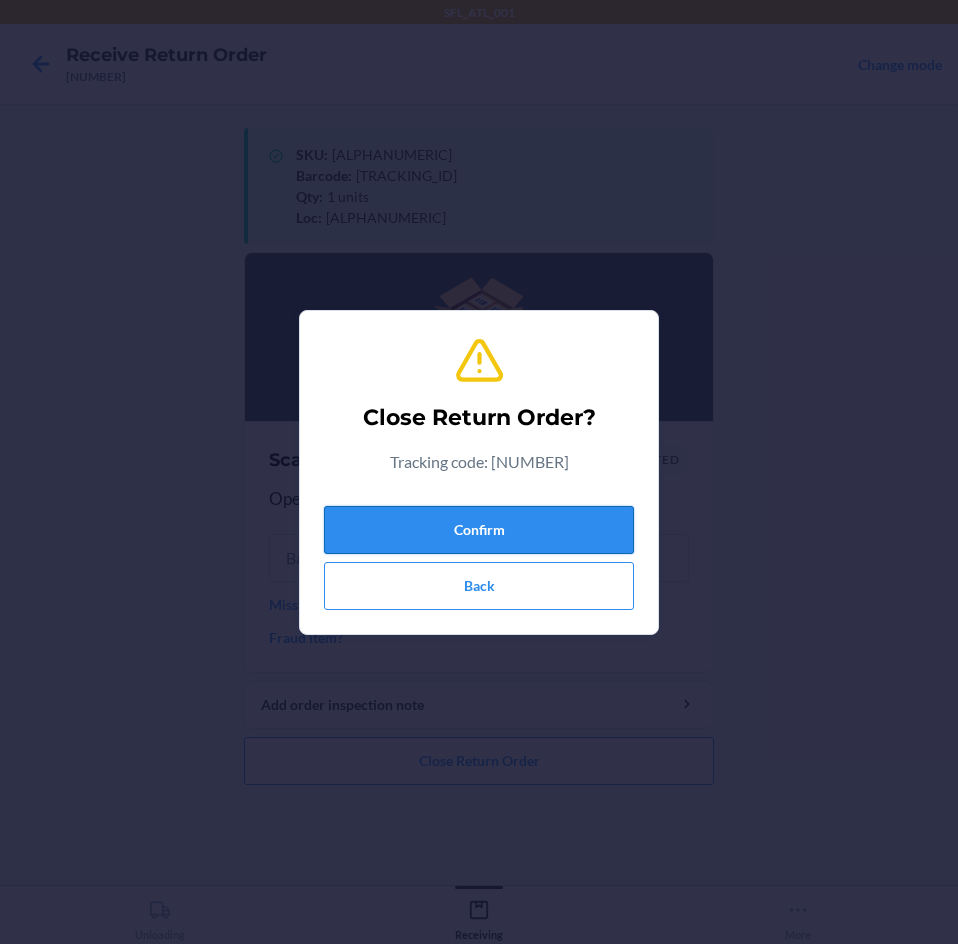 click on "Confirm" at bounding box center (479, 530) 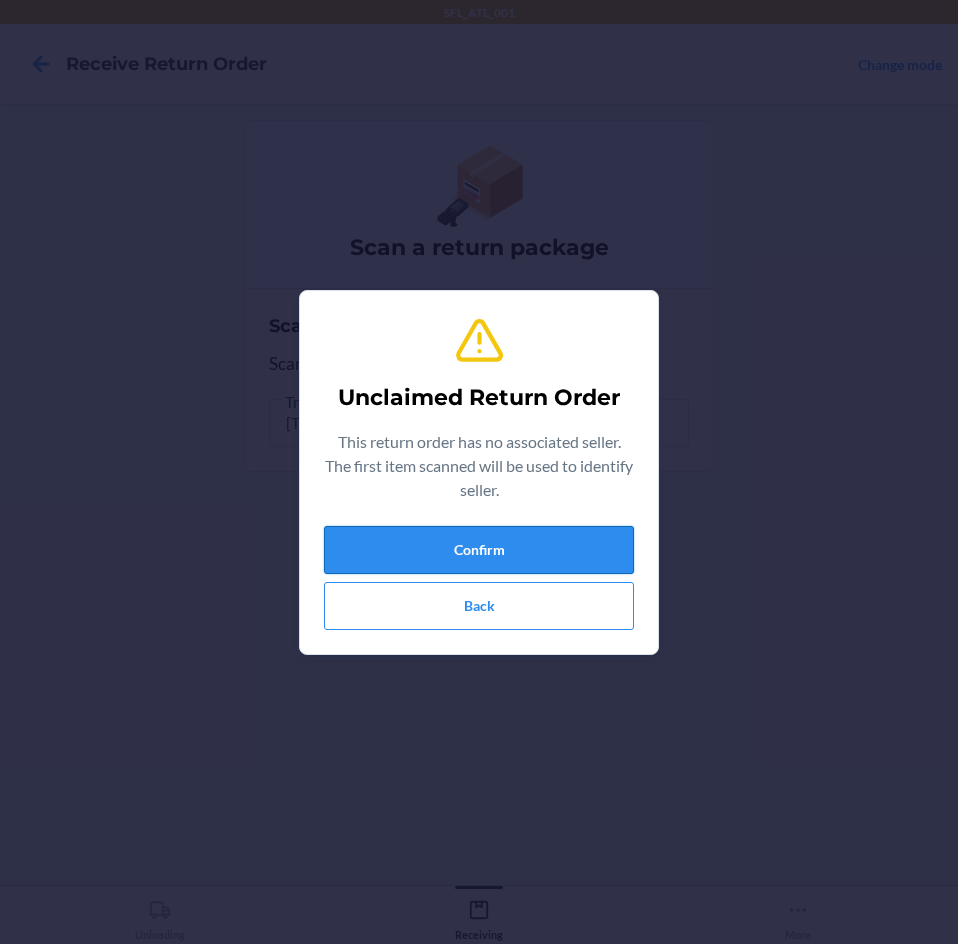 drag, startPoint x: 516, startPoint y: 546, endPoint x: 540, endPoint y: 537, distance: 25.632011 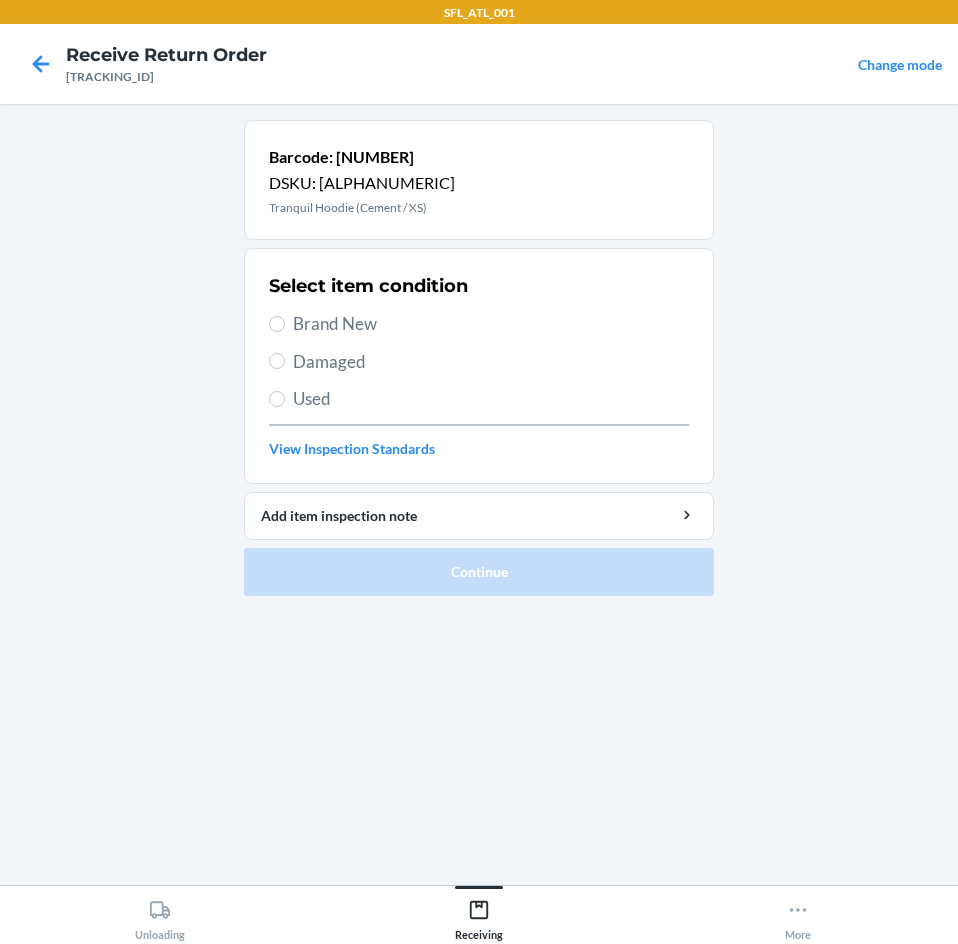 click on "Brand New" at bounding box center (491, 324) 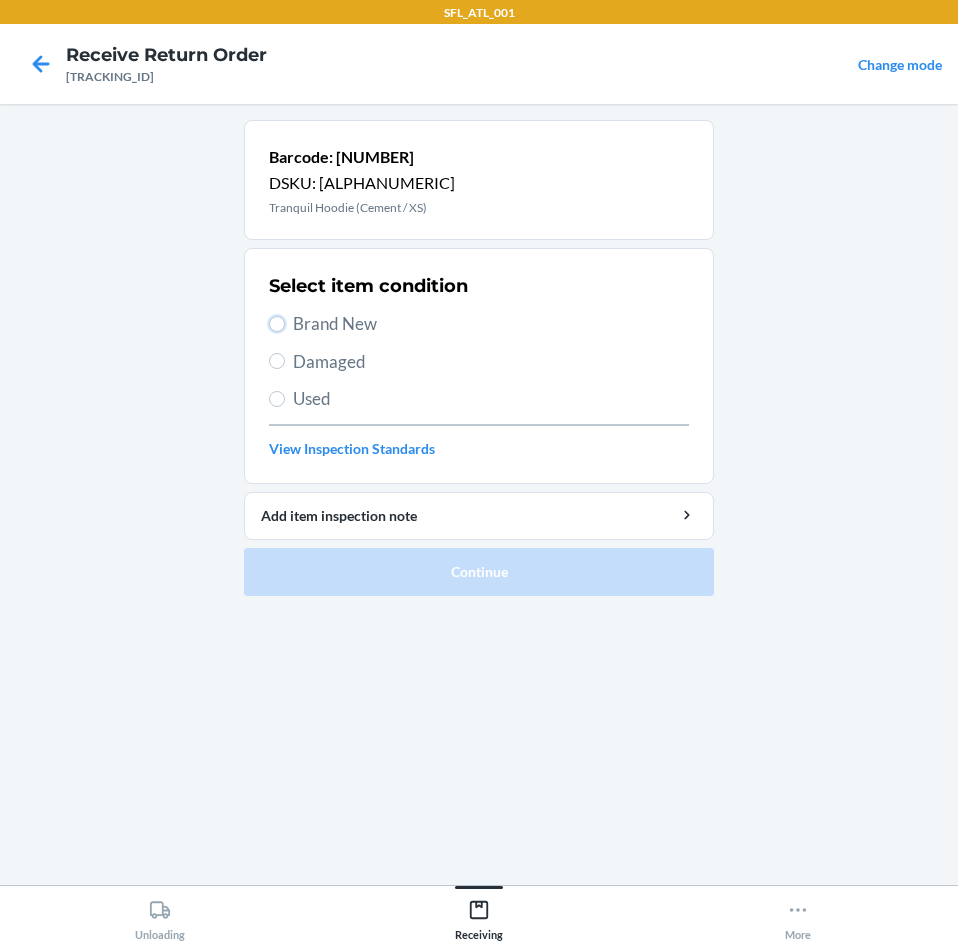 click on "Brand New" at bounding box center [277, 324] 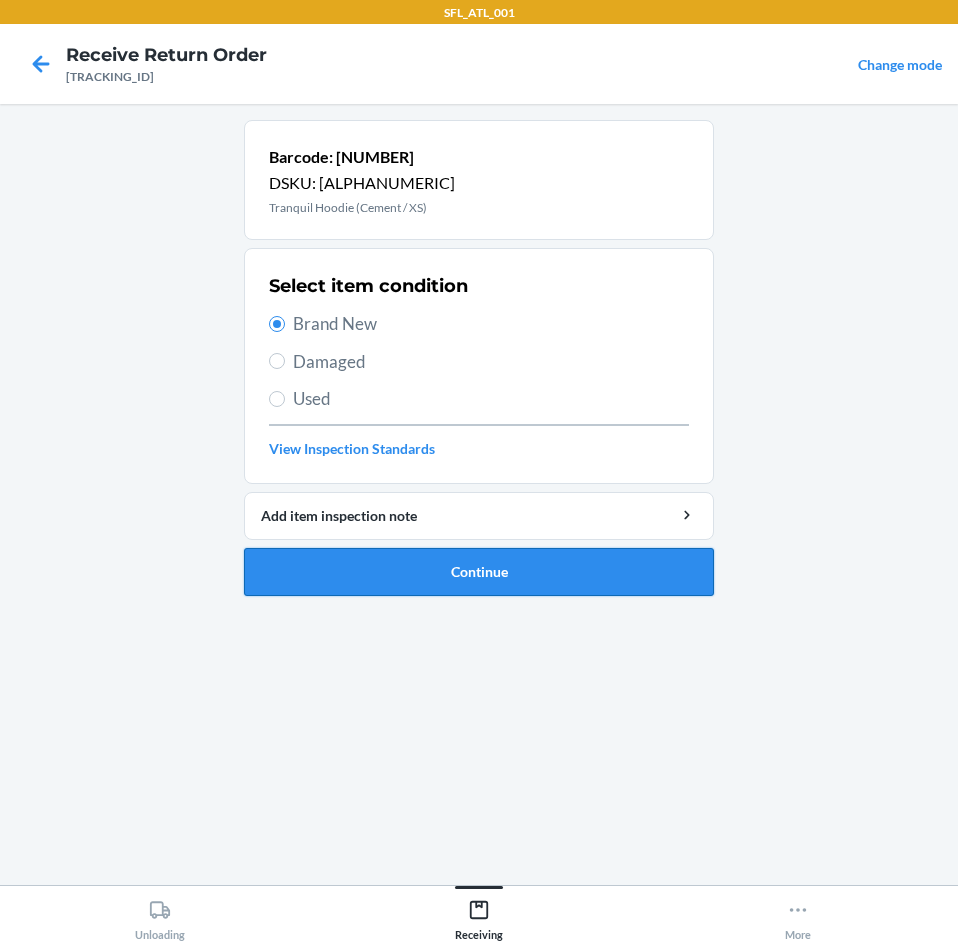 click on "Continue" at bounding box center (479, 572) 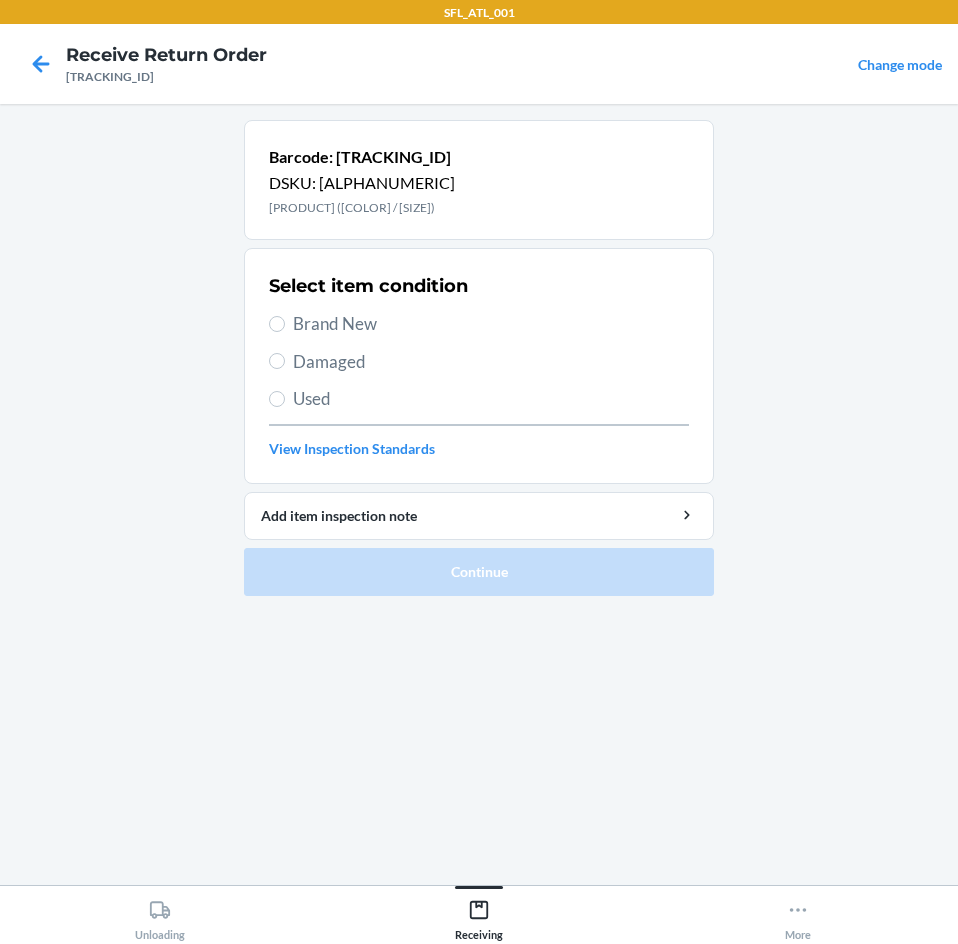 click on "Brand New" at bounding box center (491, 324) 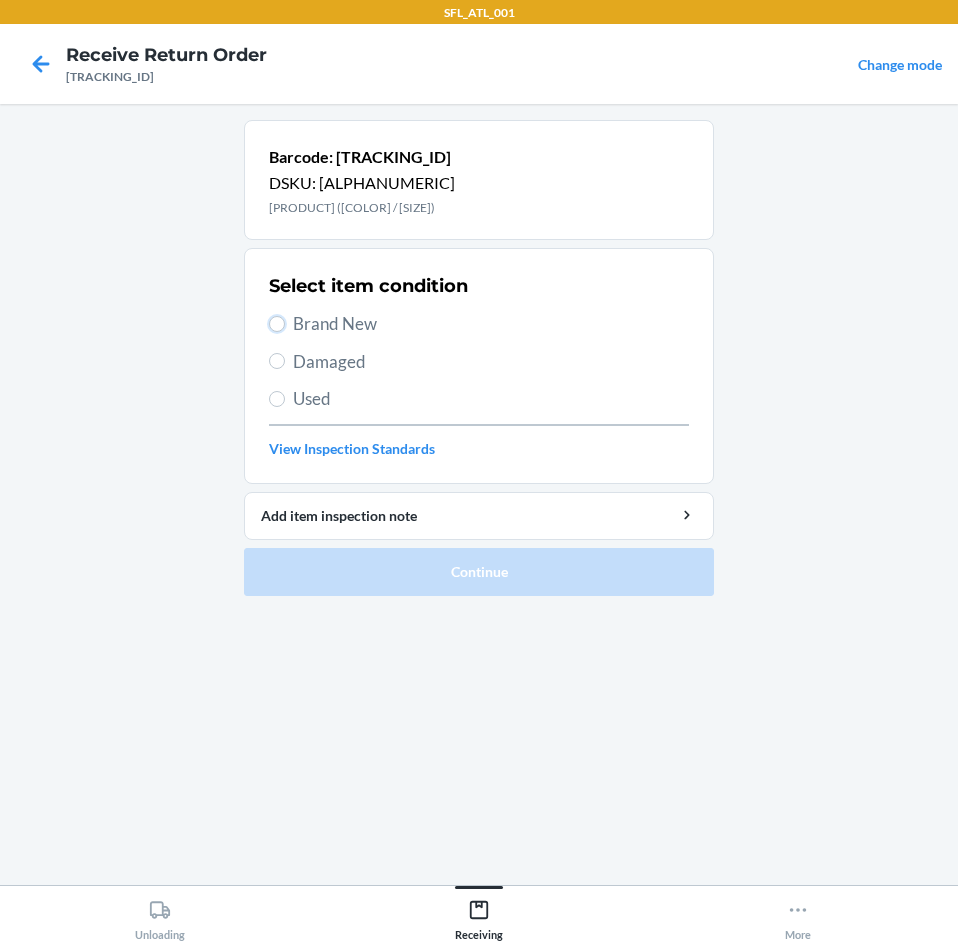 click on "Brand New" at bounding box center [277, 324] 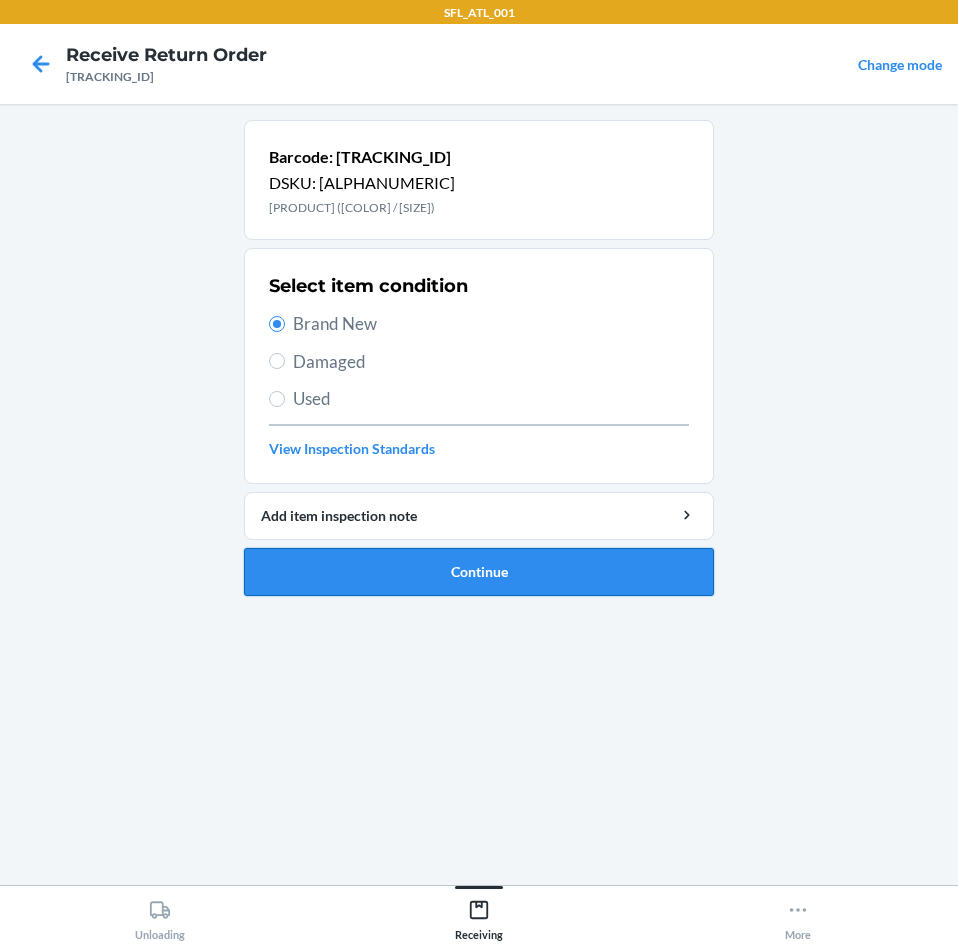 click on "Continue" at bounding box center [479, 572] 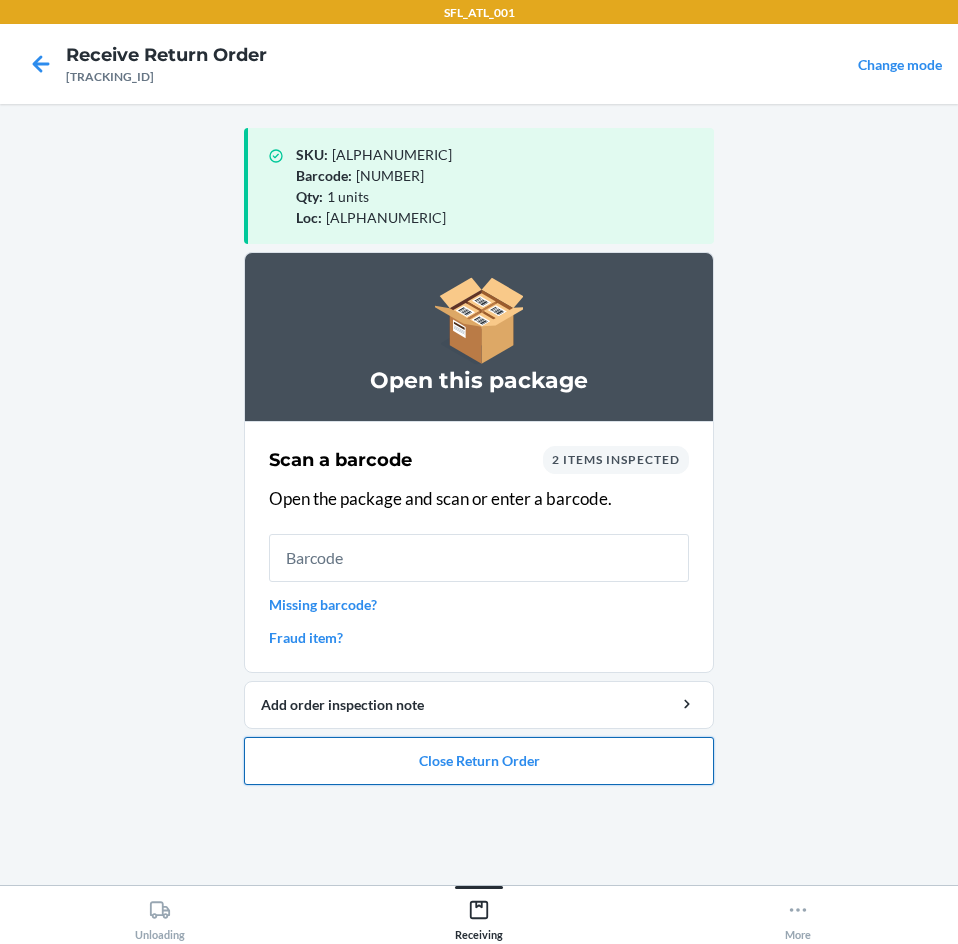 drag, startPoint x: 607, startPoint y: 752, endPoint x: 620, endPoint y: 756, distance: 13.601471 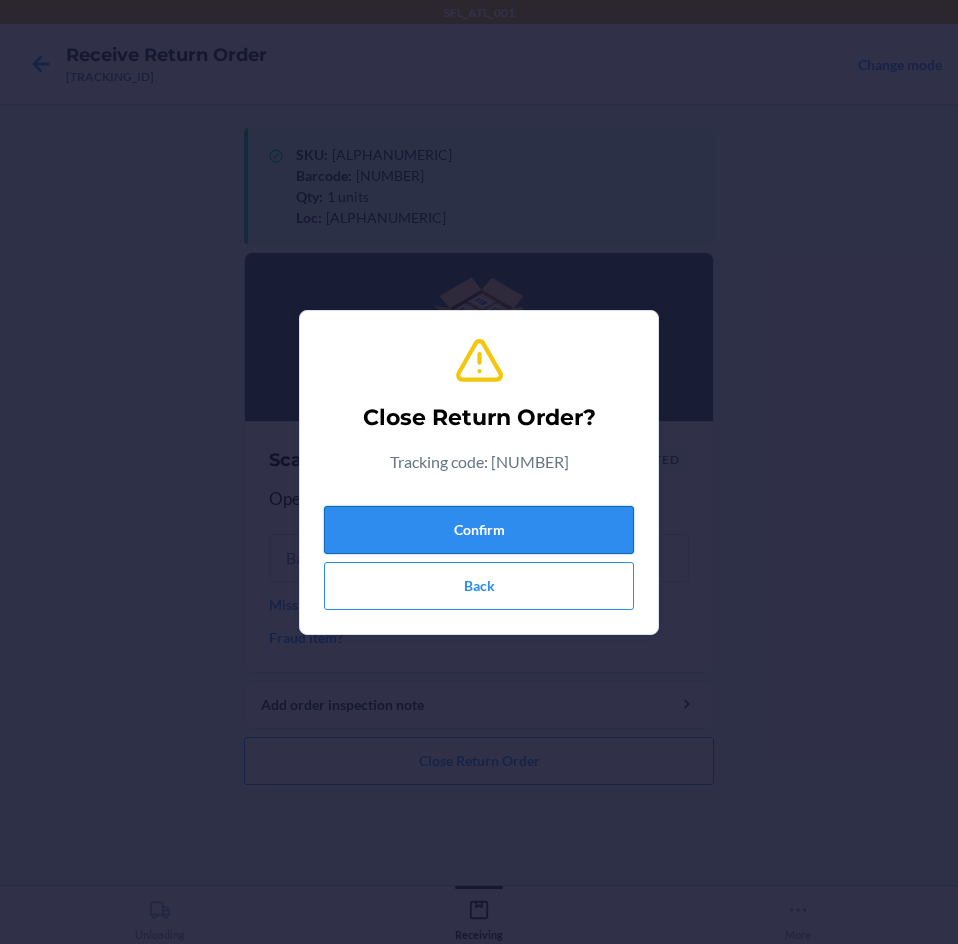 click on "Confirm" at bounding box center [479, 530] 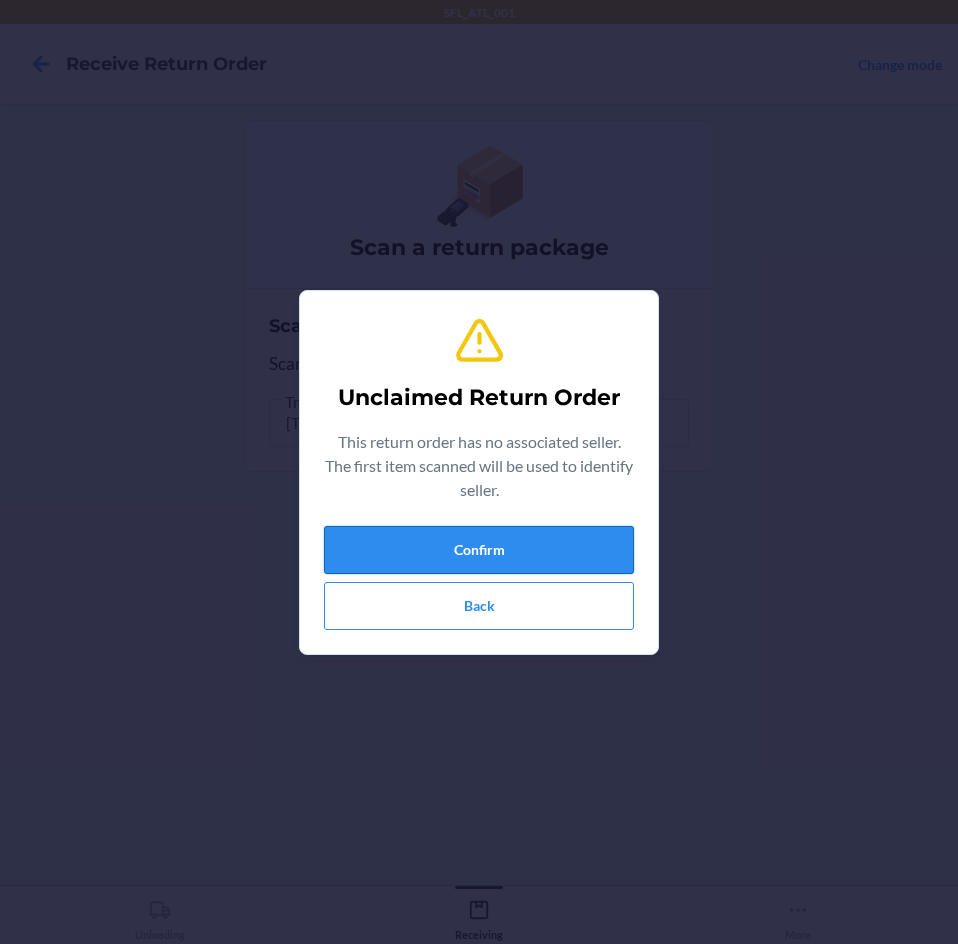 click on "Confirm" at bounding box center [479, 550] 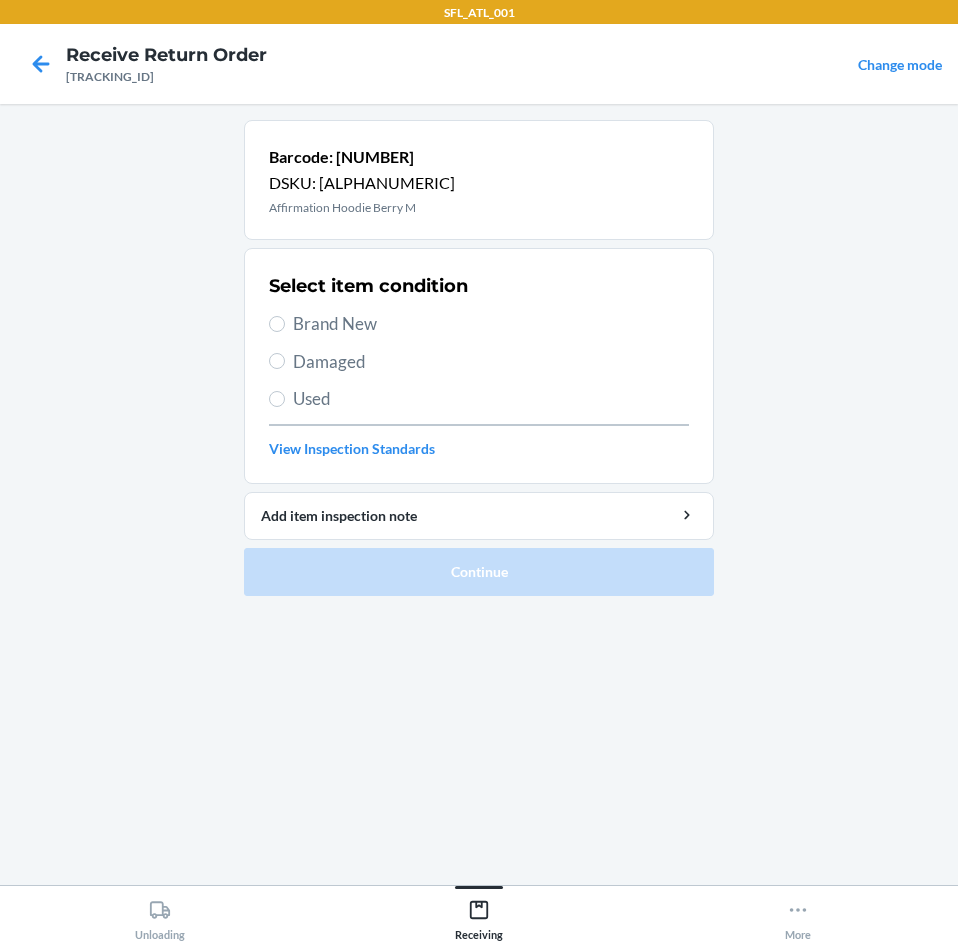 click on "Brand New" at bounding box center (491, 324) 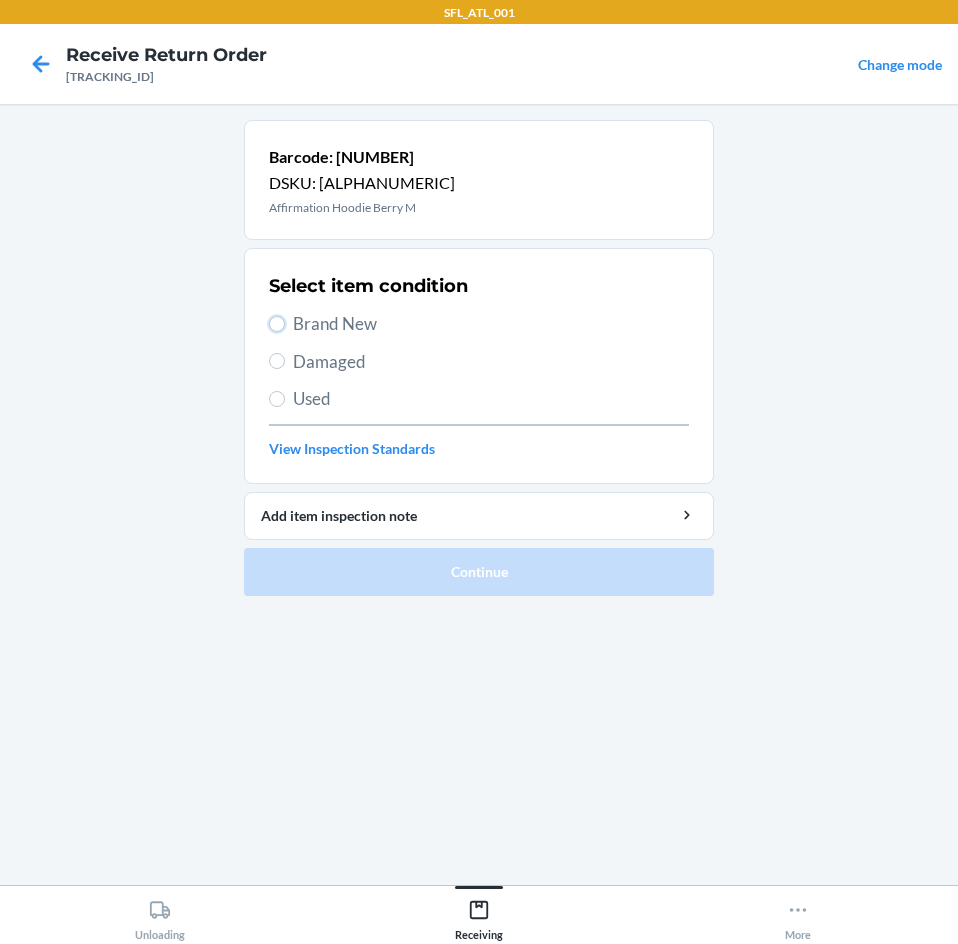 click on "Brand New" at bounding box center (277, 324) 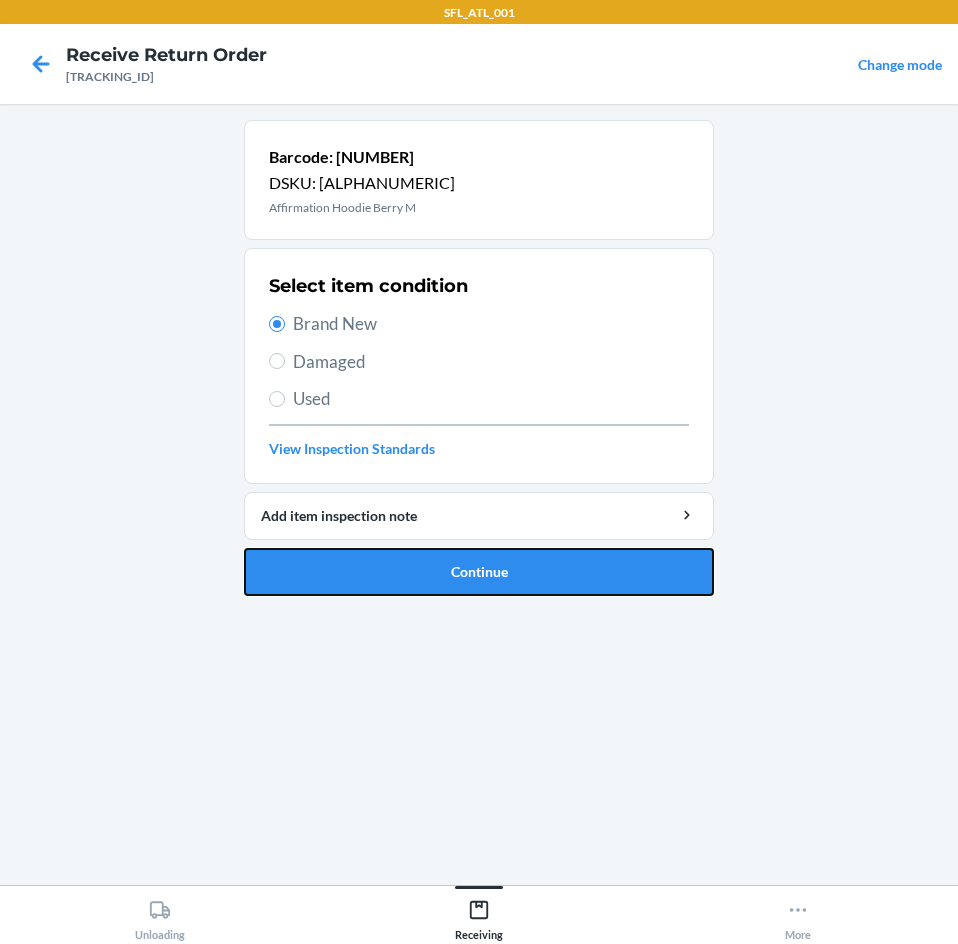 drag, startPoint x: 454, startPoint y: 557, endPoint x: 460, endPoint y: 545, distance: 13.416408 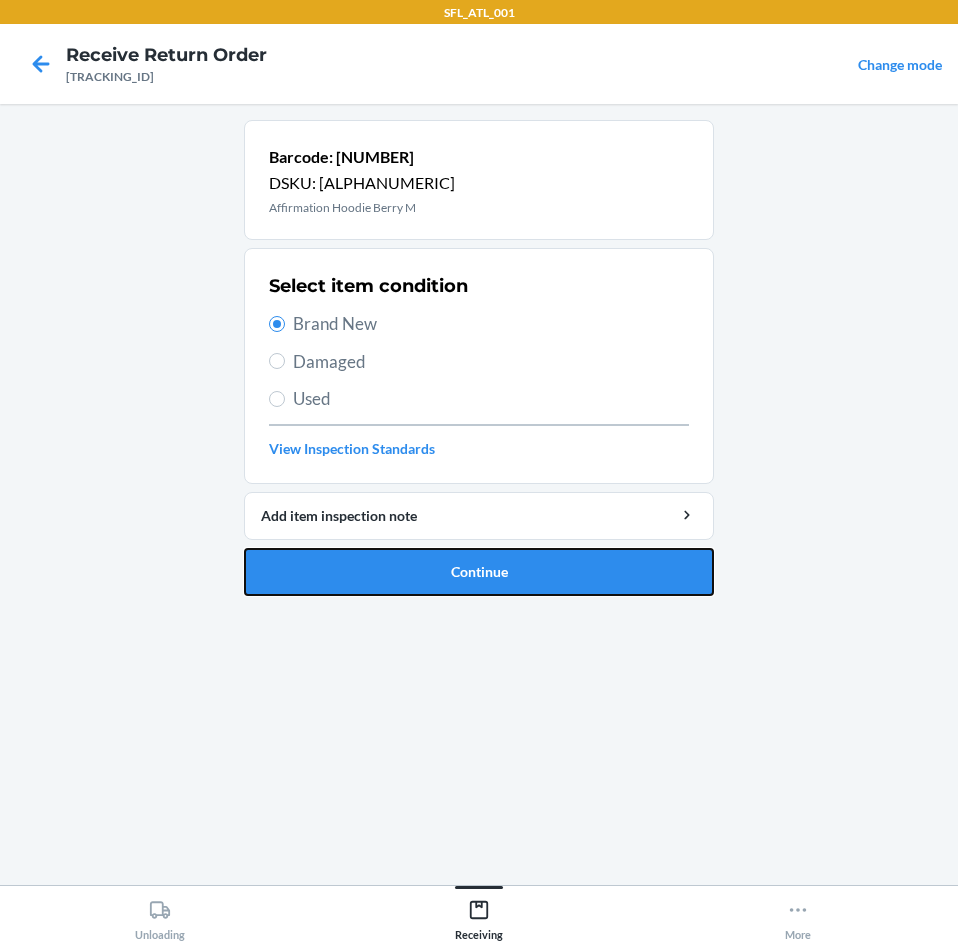 click on "Continue" at bounding box center (479, 572) 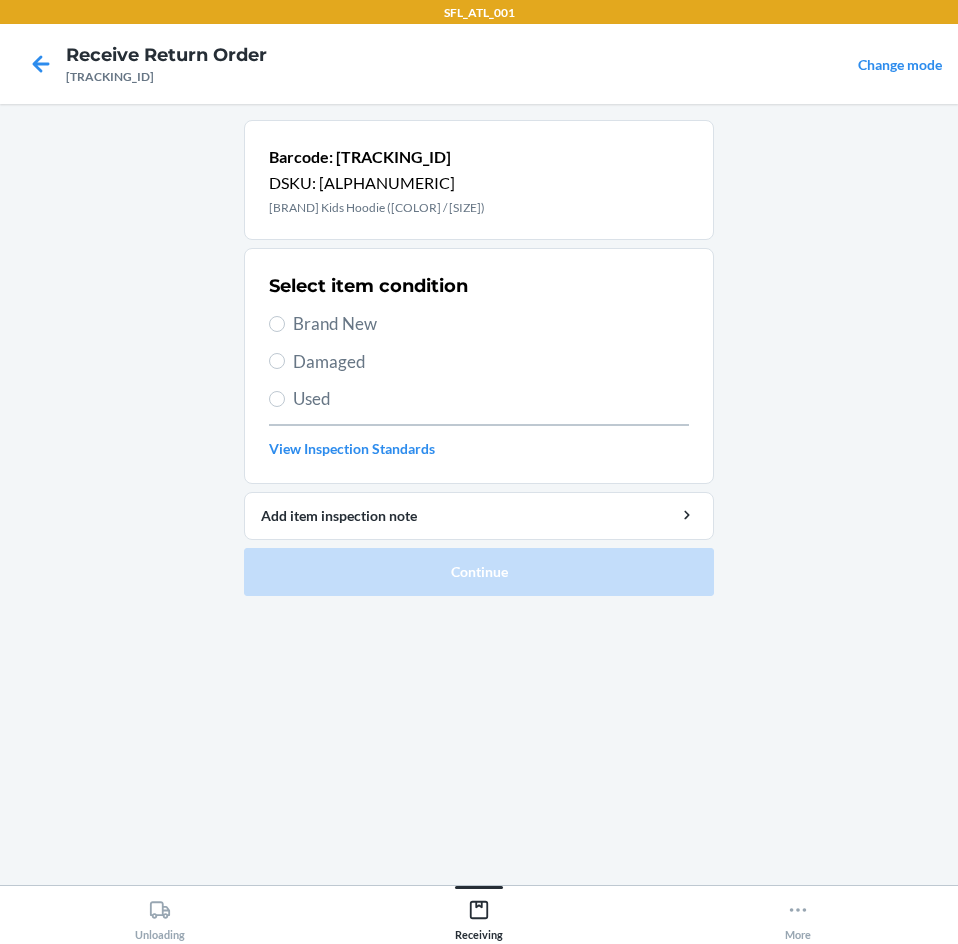 click on "Brand New" at bounding box center [491, 324] 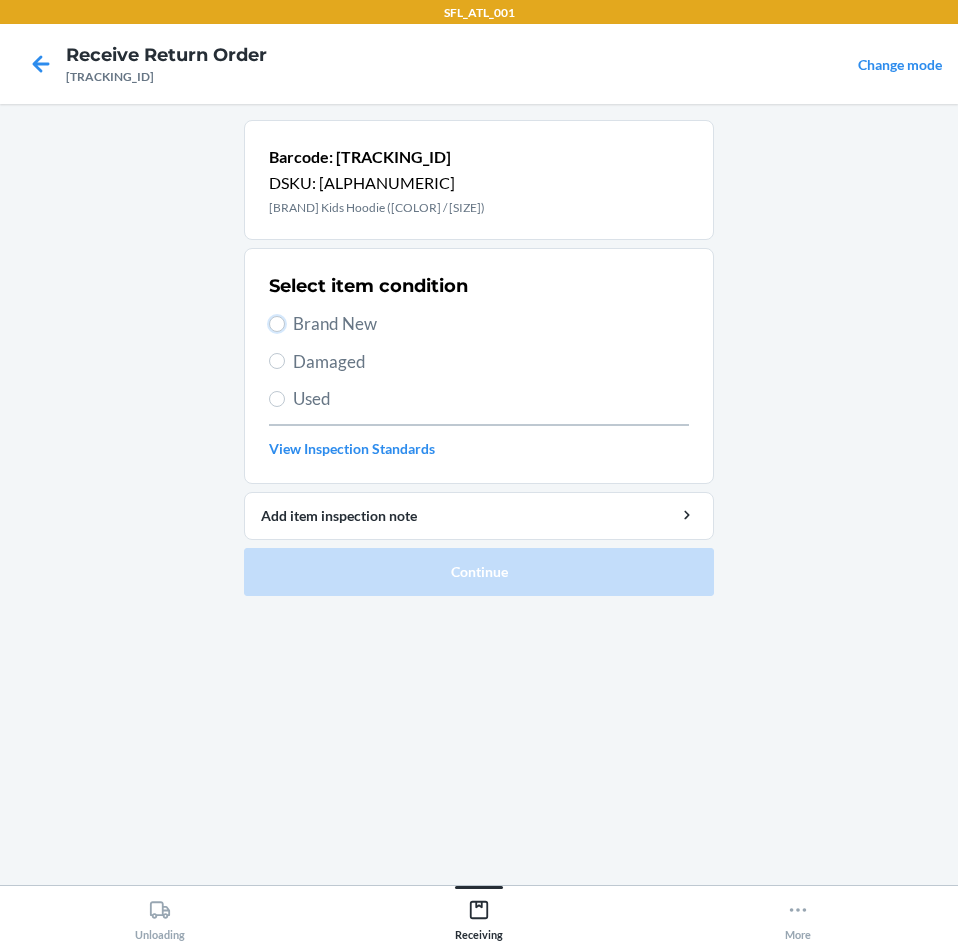 click on "Brand New" at bounding box center (277, 324) 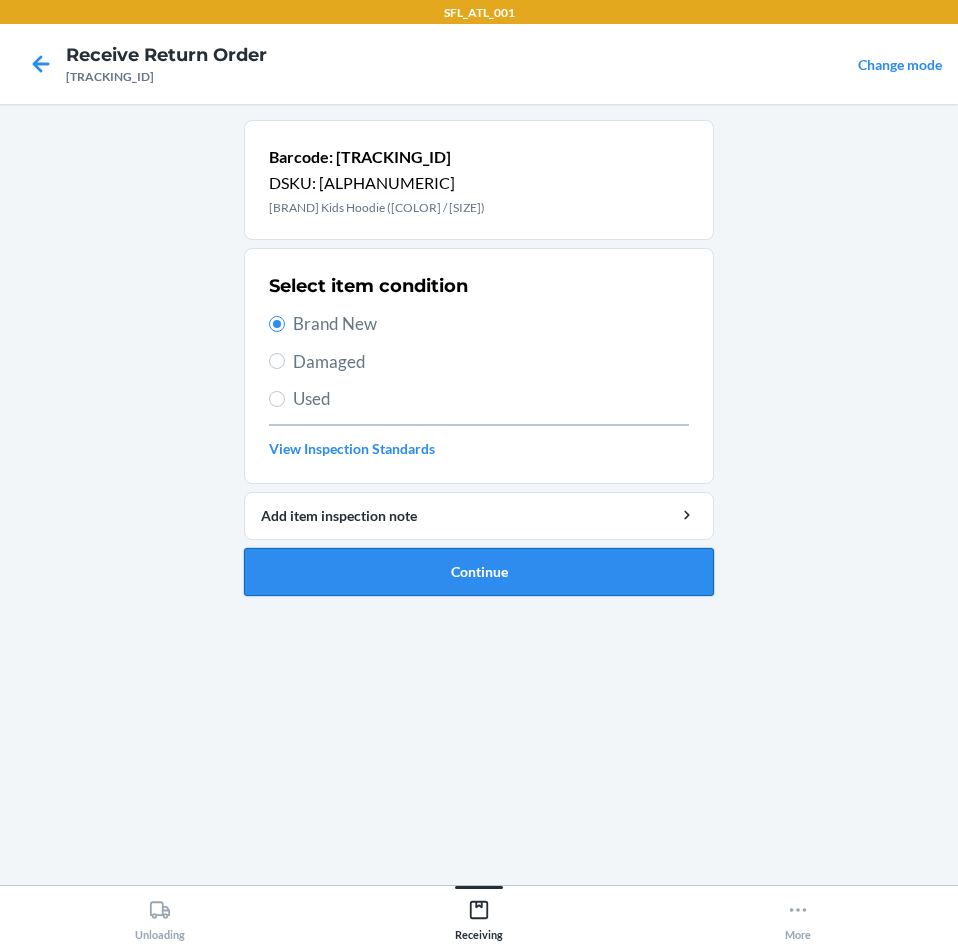 click on "Continue" at bounding box center (479, 572) 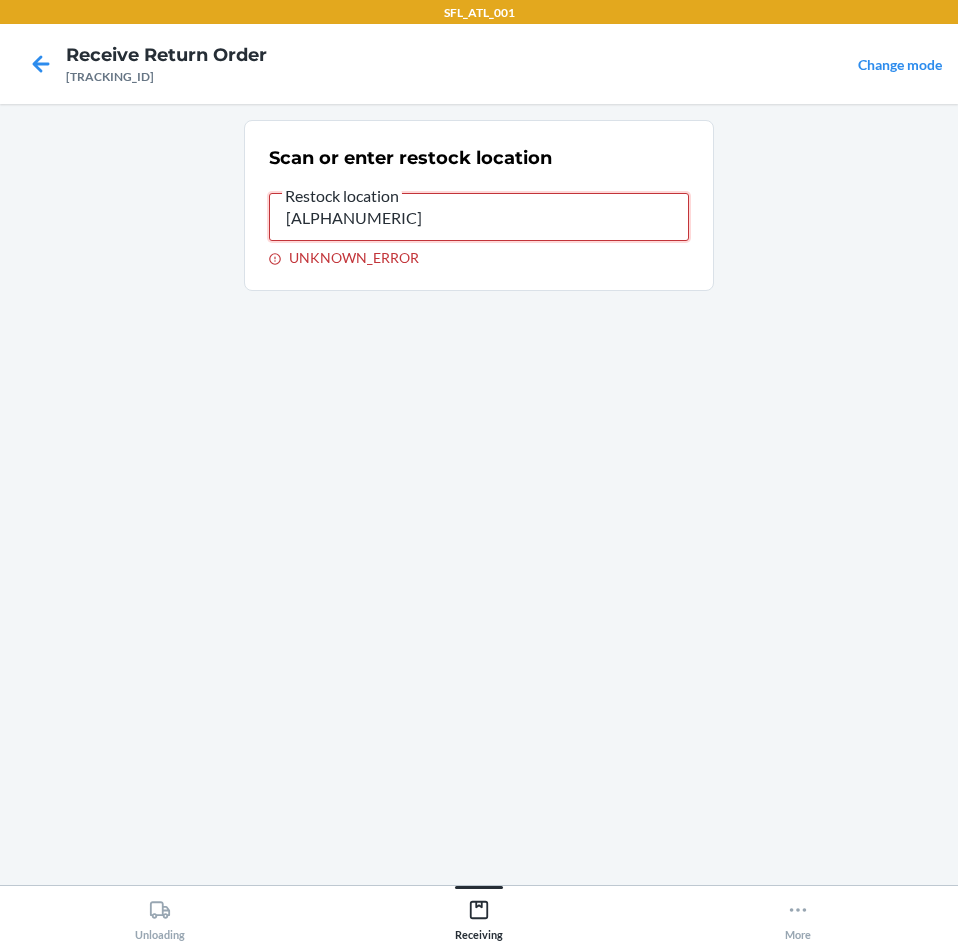 click on "[ALPHANUMERIC]" at bounding box center (479, 217) 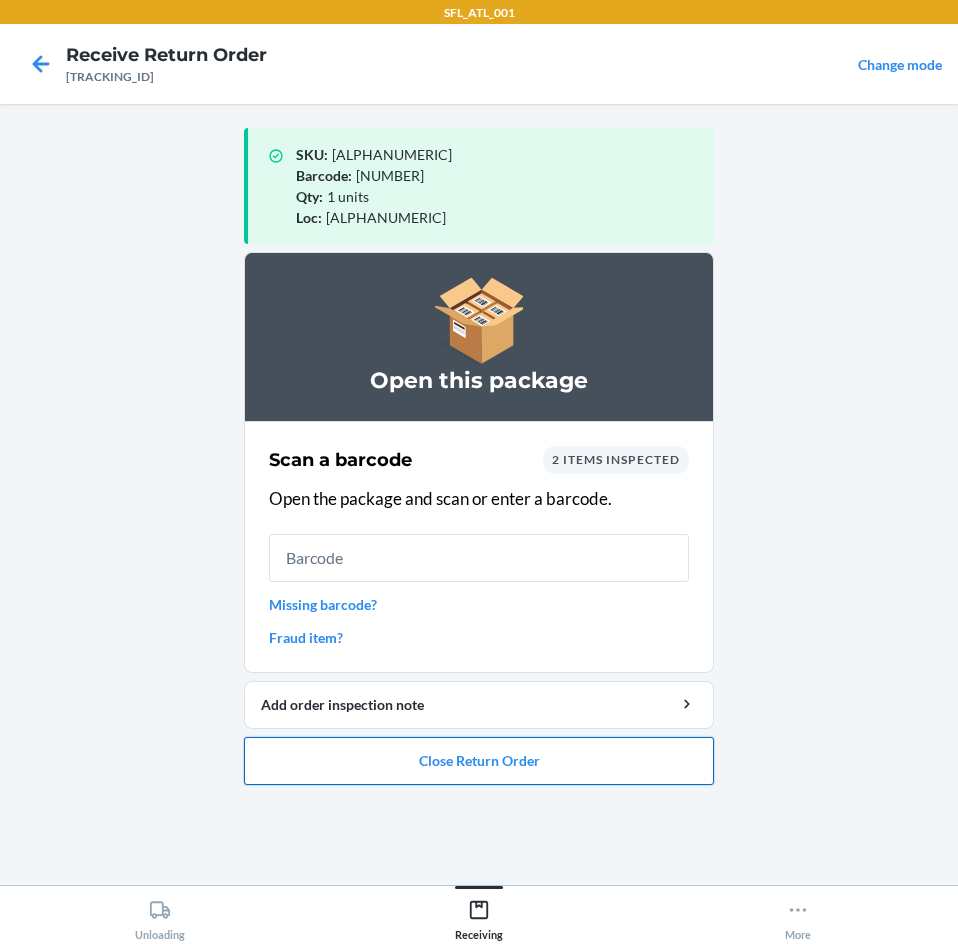 click on "Close Return Order" at bounding box center (479, 761) 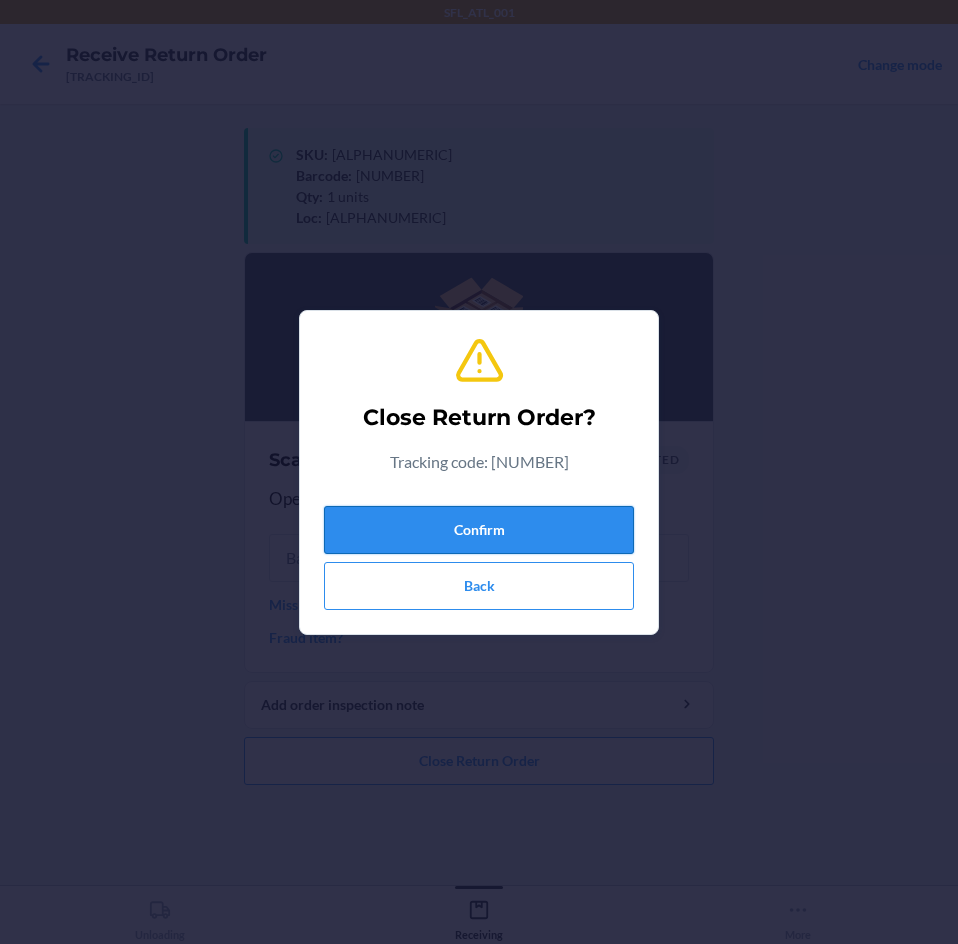 click on "Confirm" at bounding box center [479, 530] 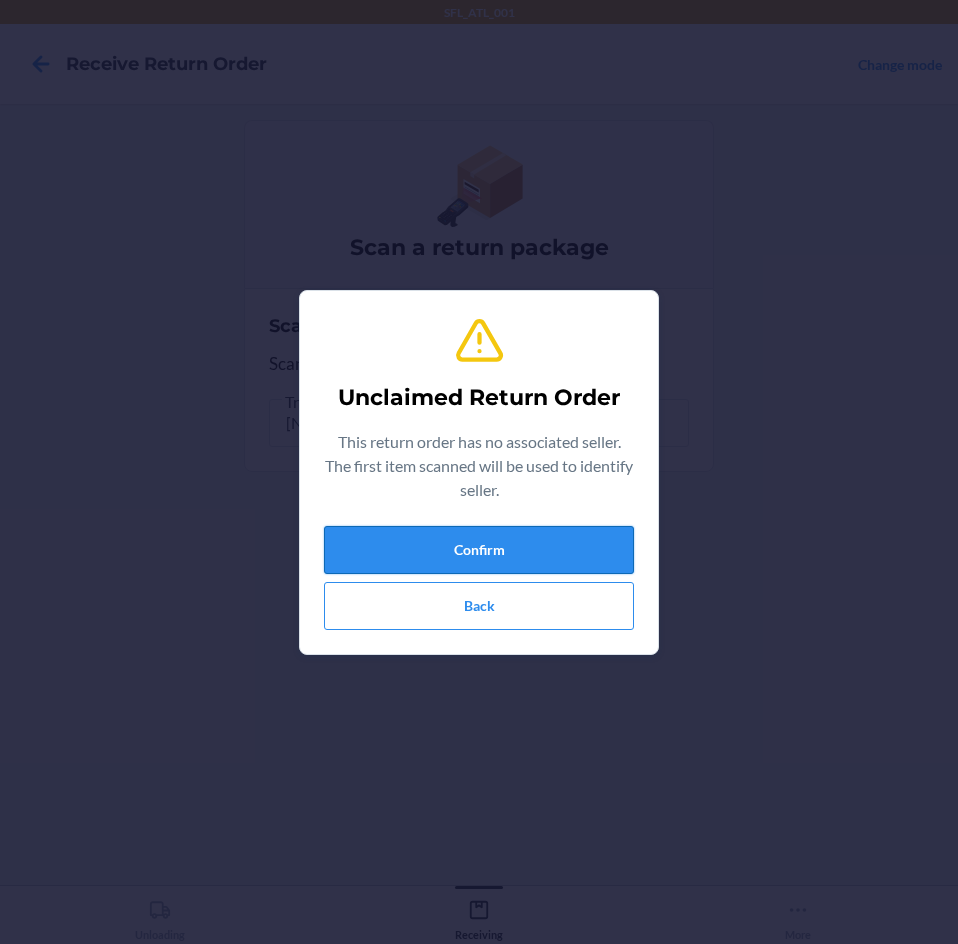 click on "Confirm" at bounding box center (479, 550) 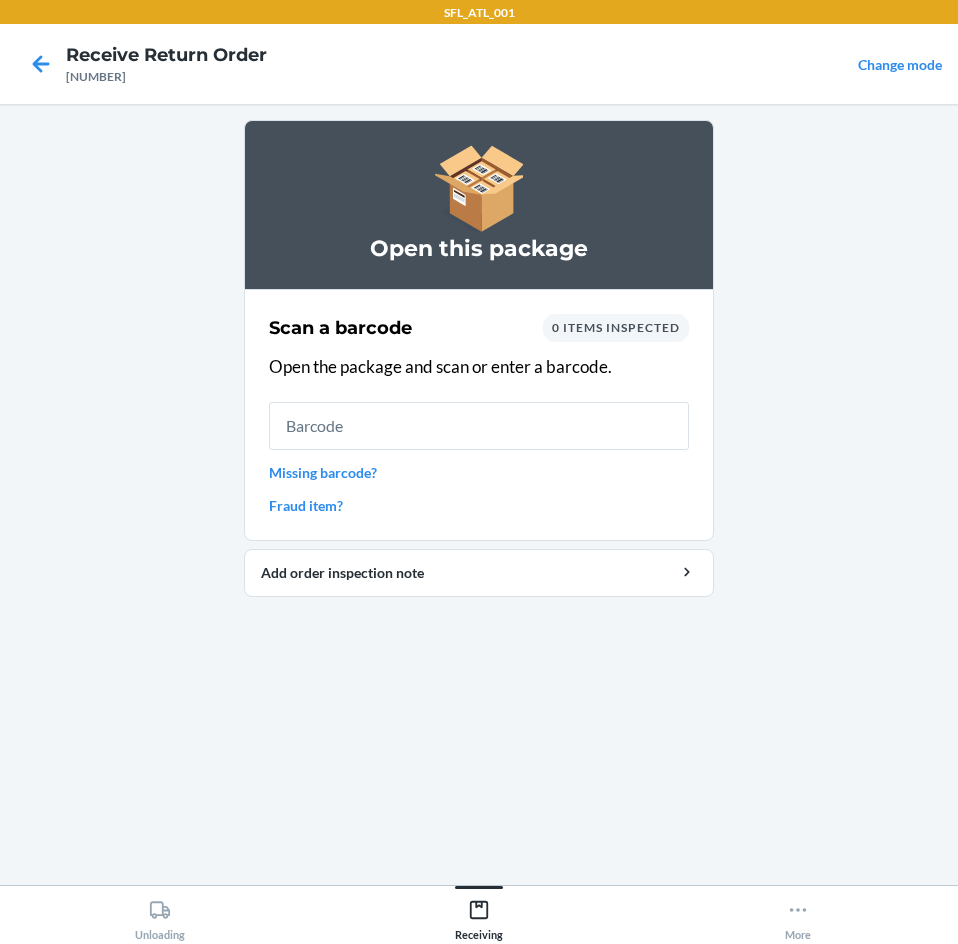 click on "Missing barcode?" at bounding box center [479, 472] 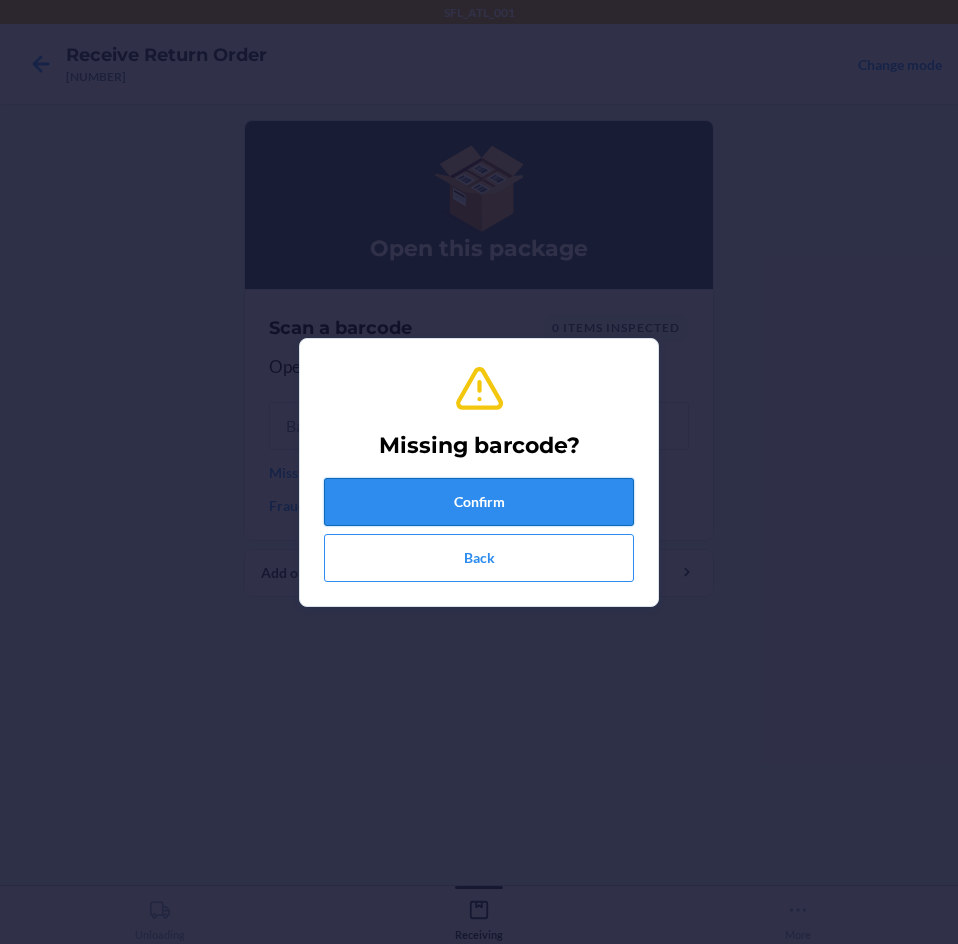 click on "Confirm" at bounding box center (479, 502) 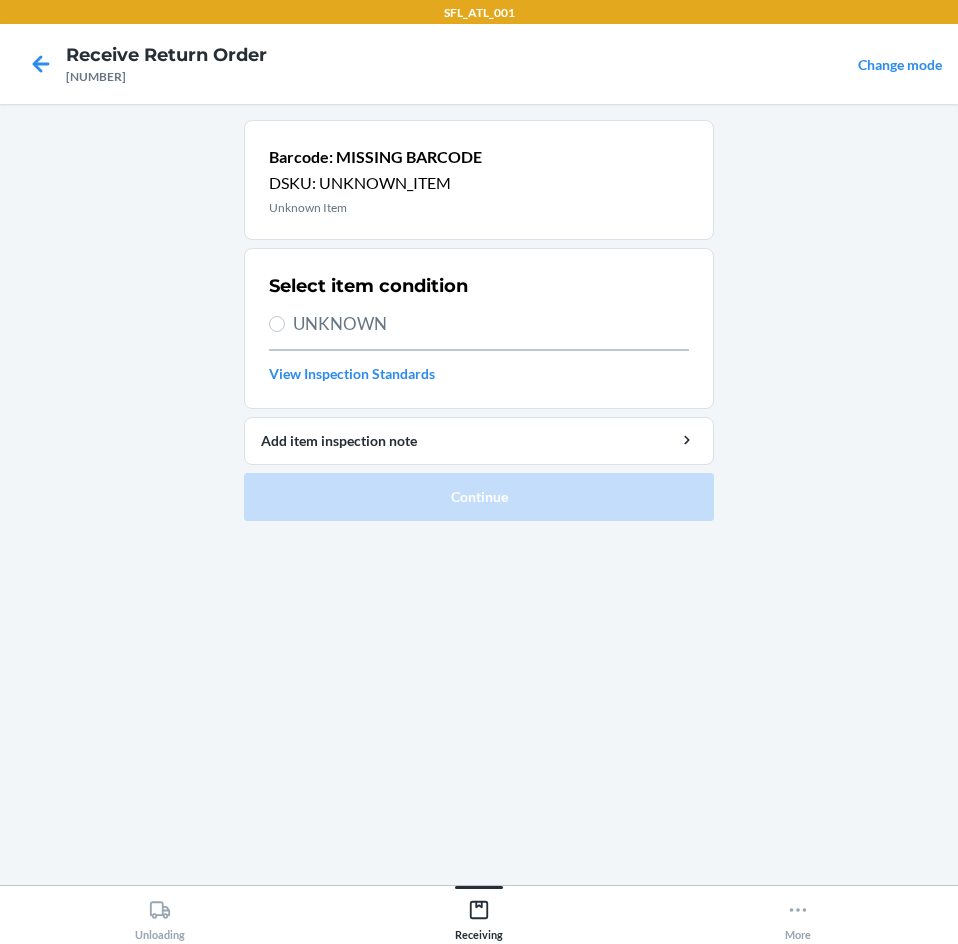 click on "UNKNOWN" at bounding box center (491, 324) 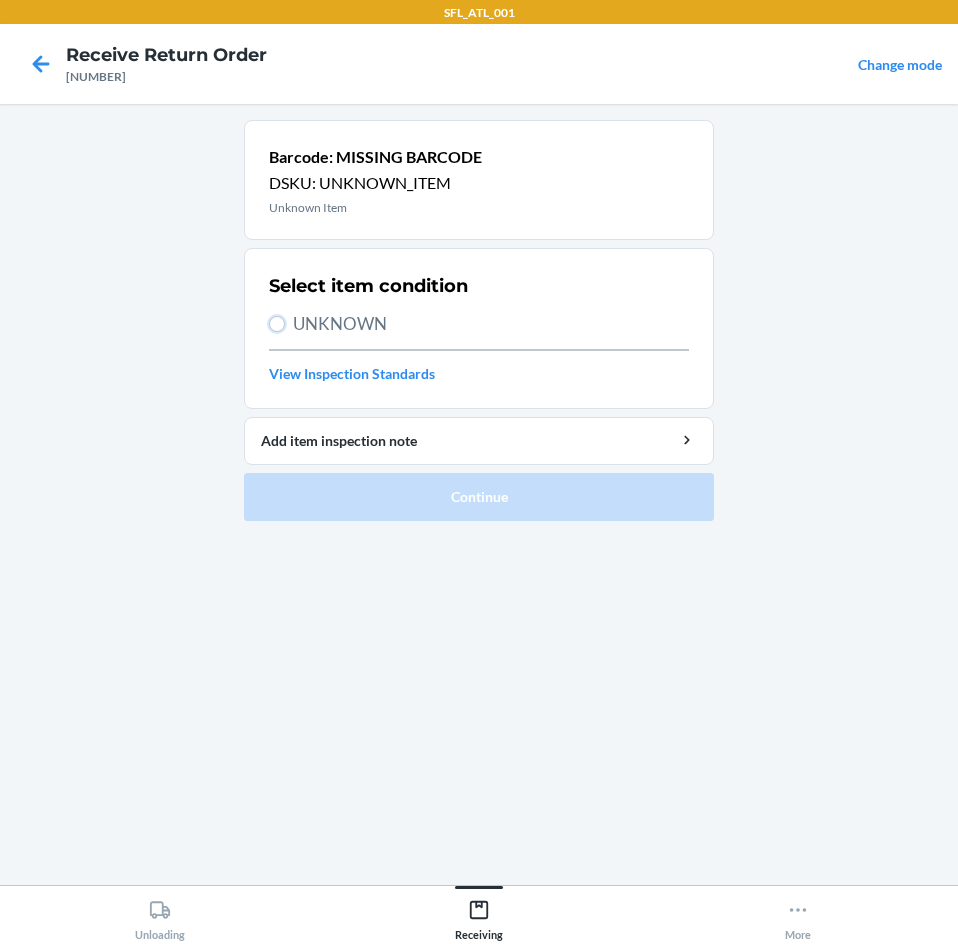 click on "UNKNOWN" at bounding box center (277, 324) 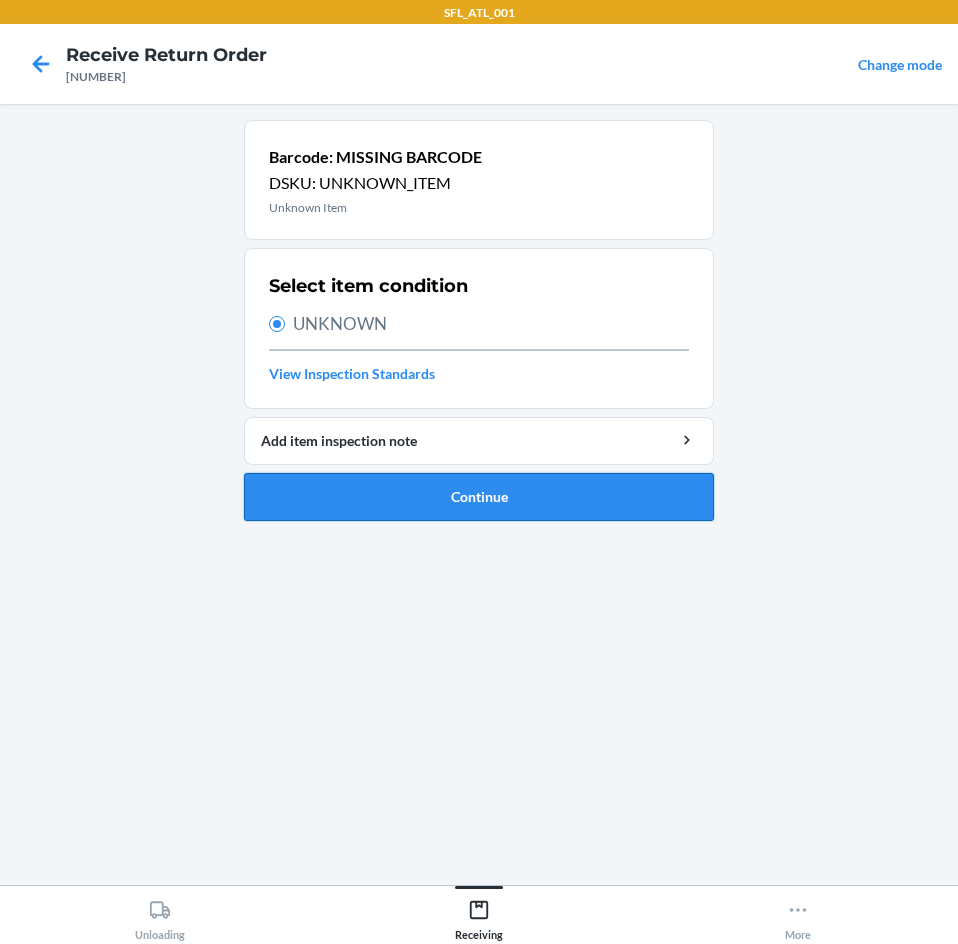 click on "Continue" at bounding box center [479, 497] 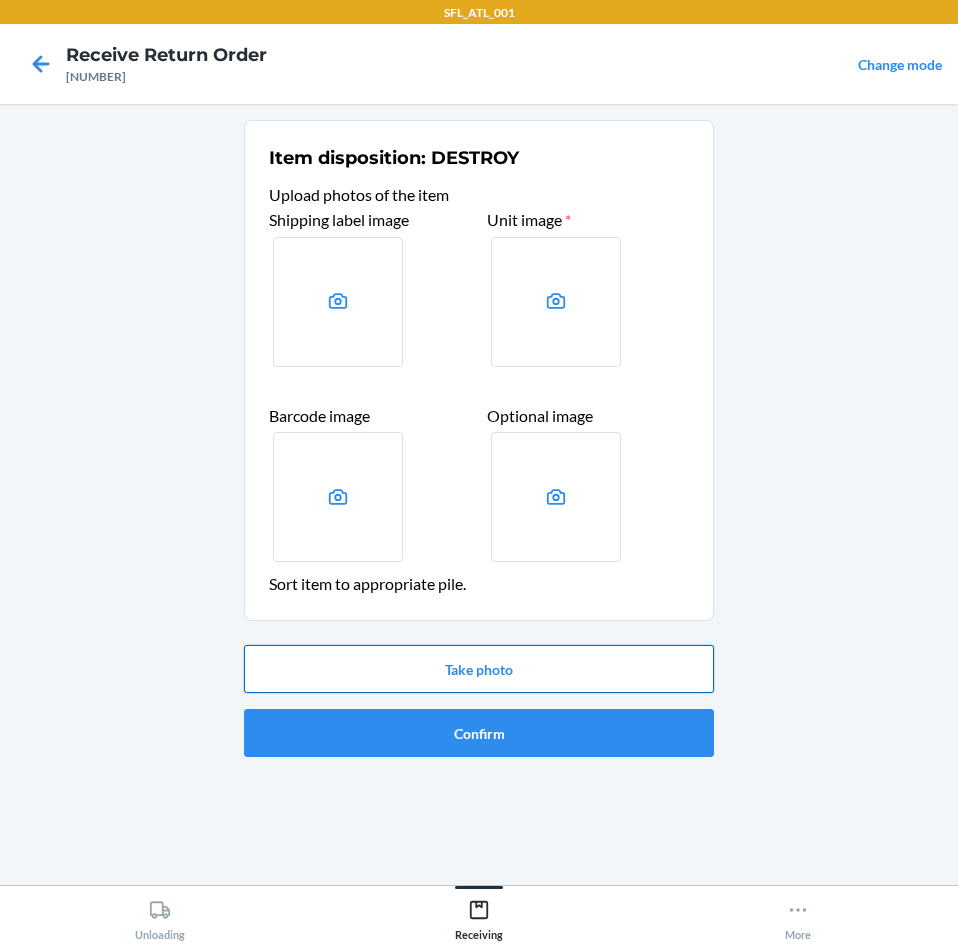 click on "Take photo" at bounding box center (479, 669) 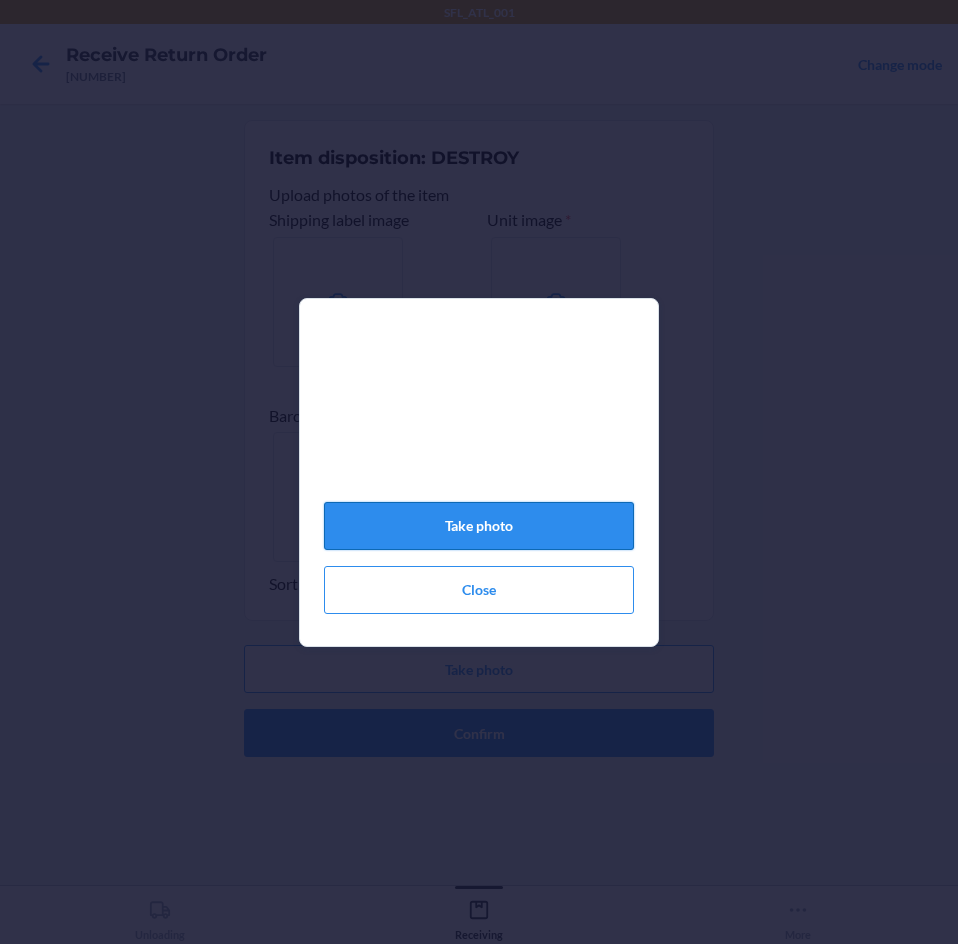 click on "Take photo" 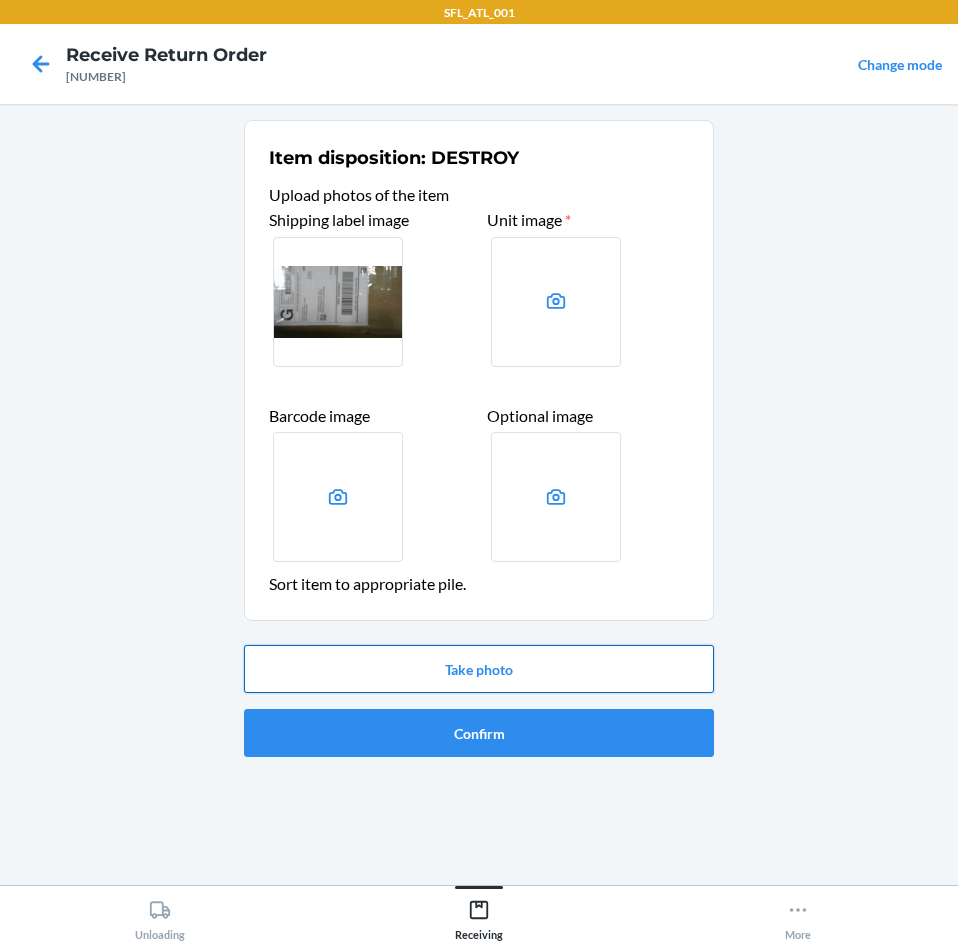 click on "Take photo" at bounding box center (479, 669) 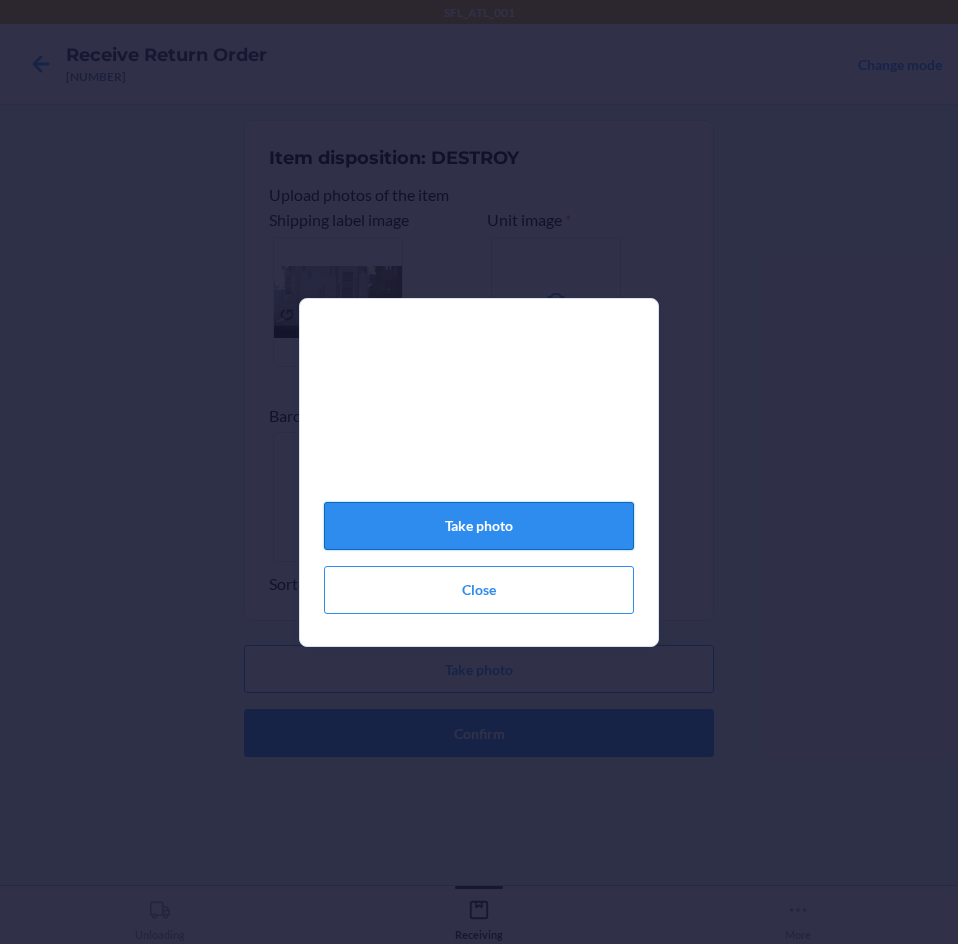 click on "Take photo" 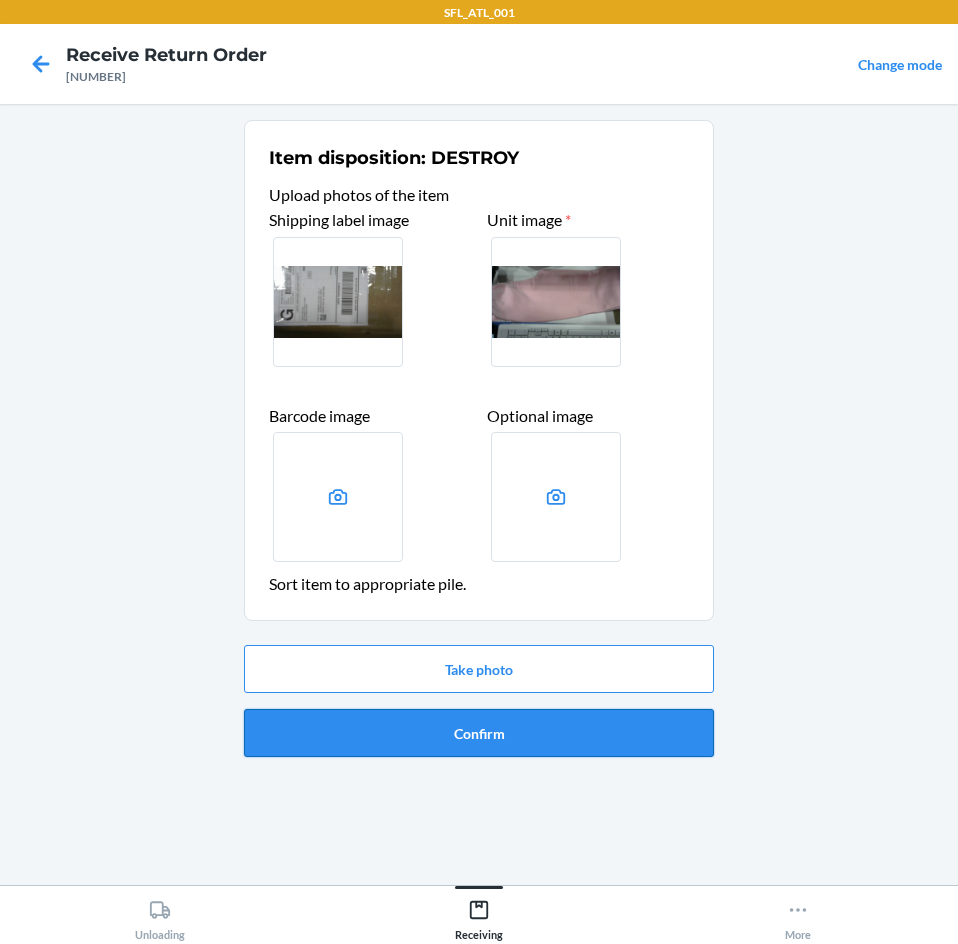 click on "Confirm" at bounding box center (479, 733) 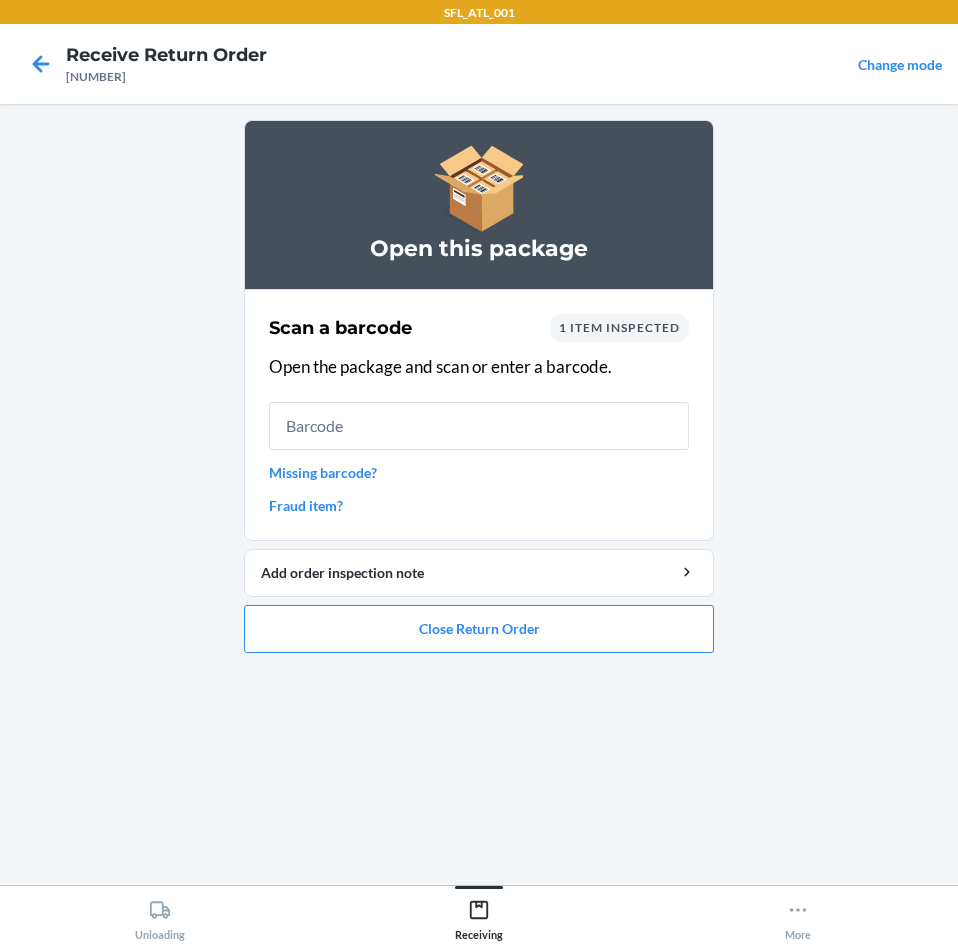 click on "Missing barcode?" at bounding box center (479, 472) 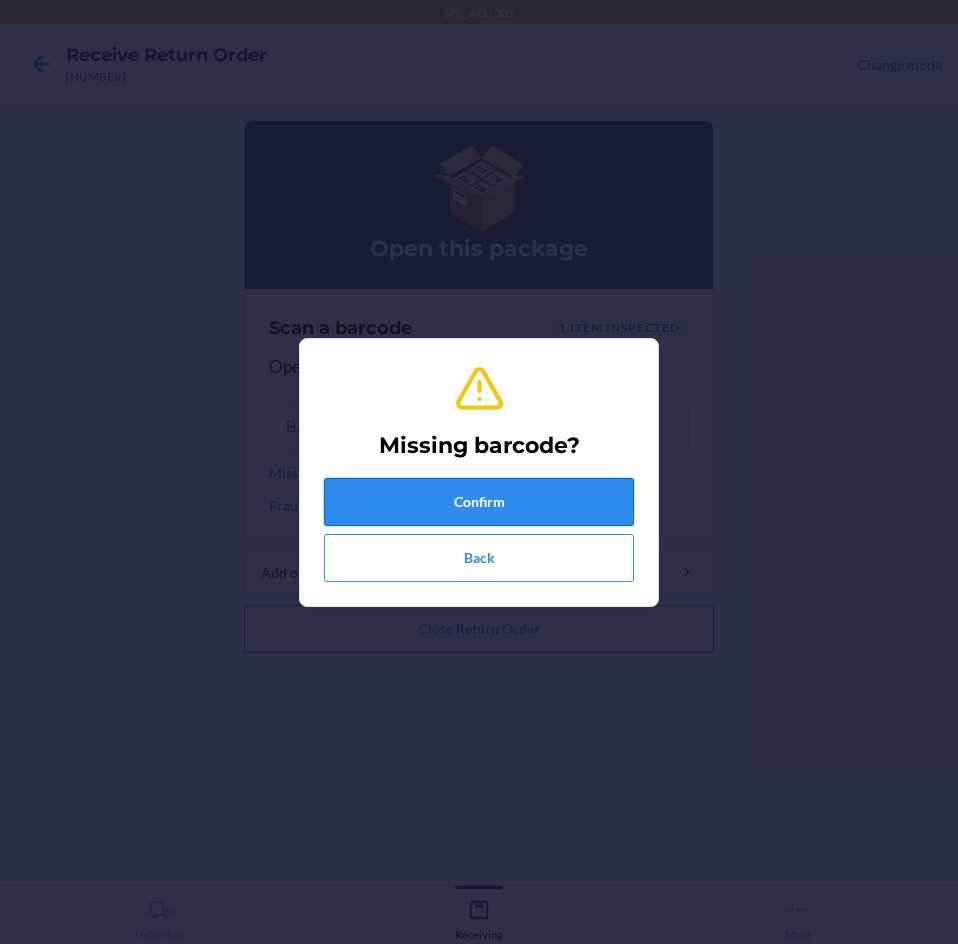 click on "Confirm" at bounding box center [479, 502] 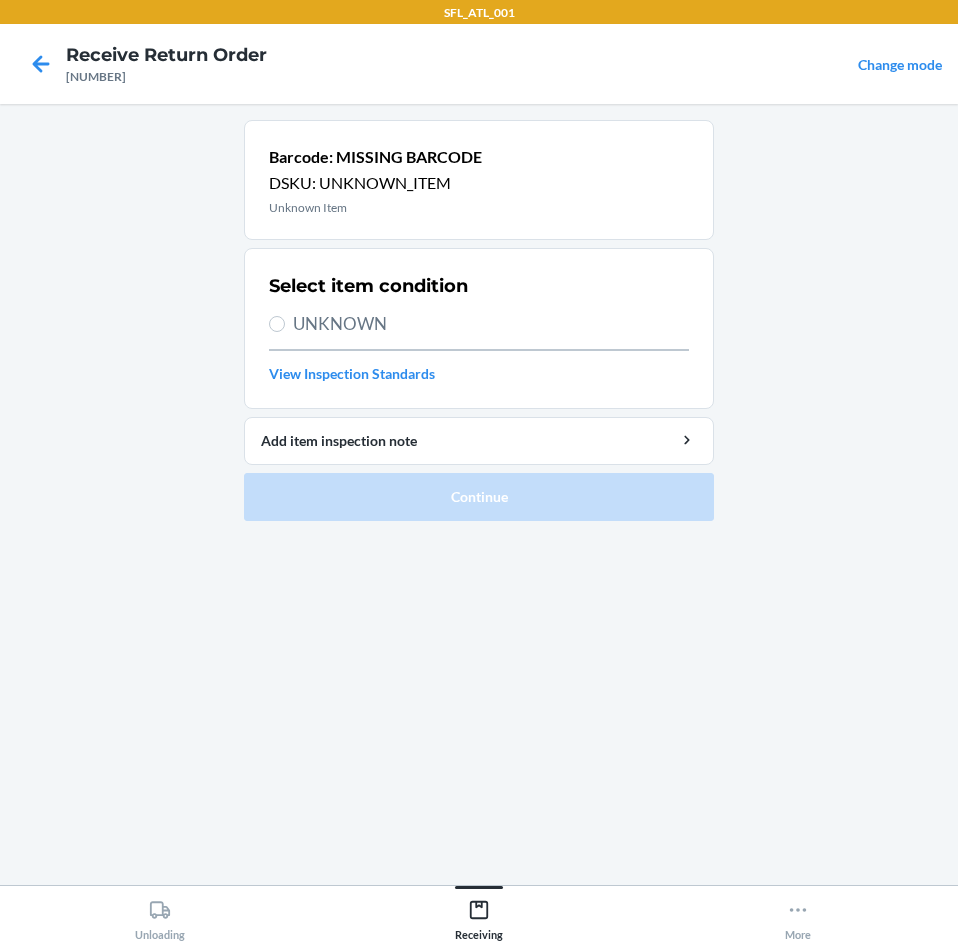 click on "UNKNOWN" at bounding box center [491, 324] 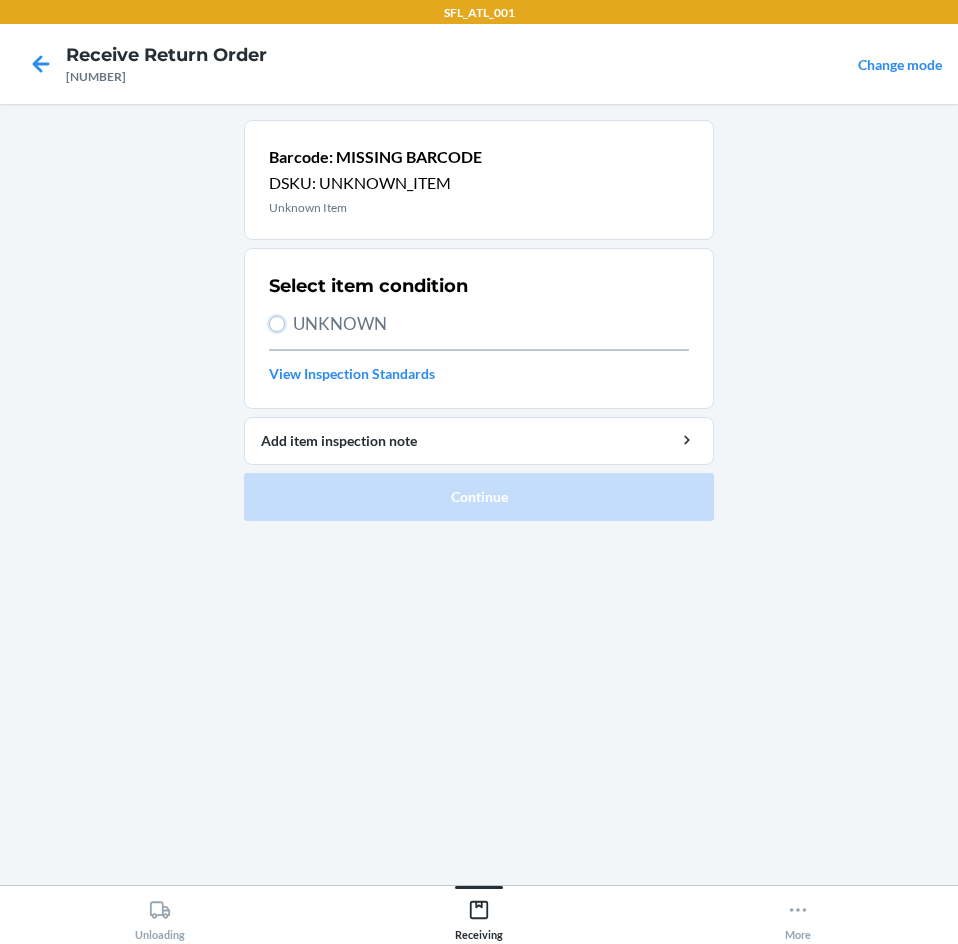 click on "UNKNOWN" at bounding box center [277, 324] 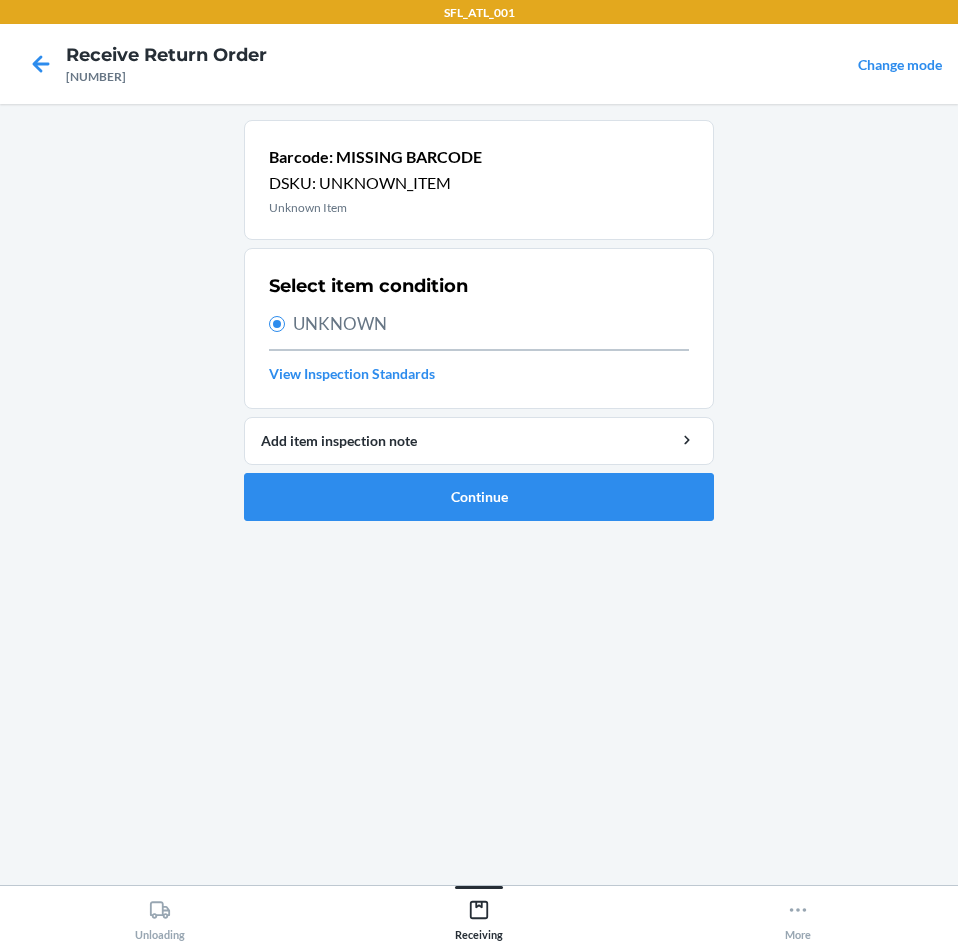 click on "Barcode: MISSING BARCODE DSKU: UNKNOWN_ITEM Unknown Item Select item condition UNKNOWN View Inspection Standards Add item inspection note Continue" at bounding box center (479, 328) 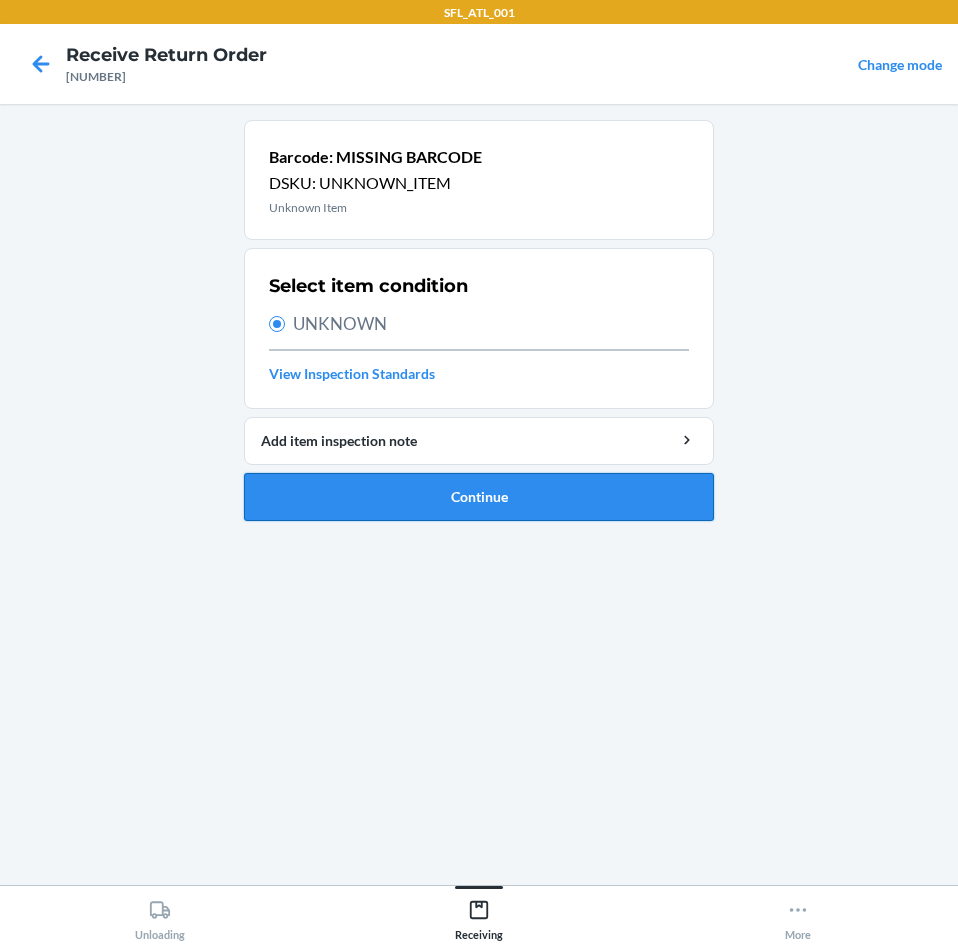 click on "Continue" at bounding box center (479, 497) 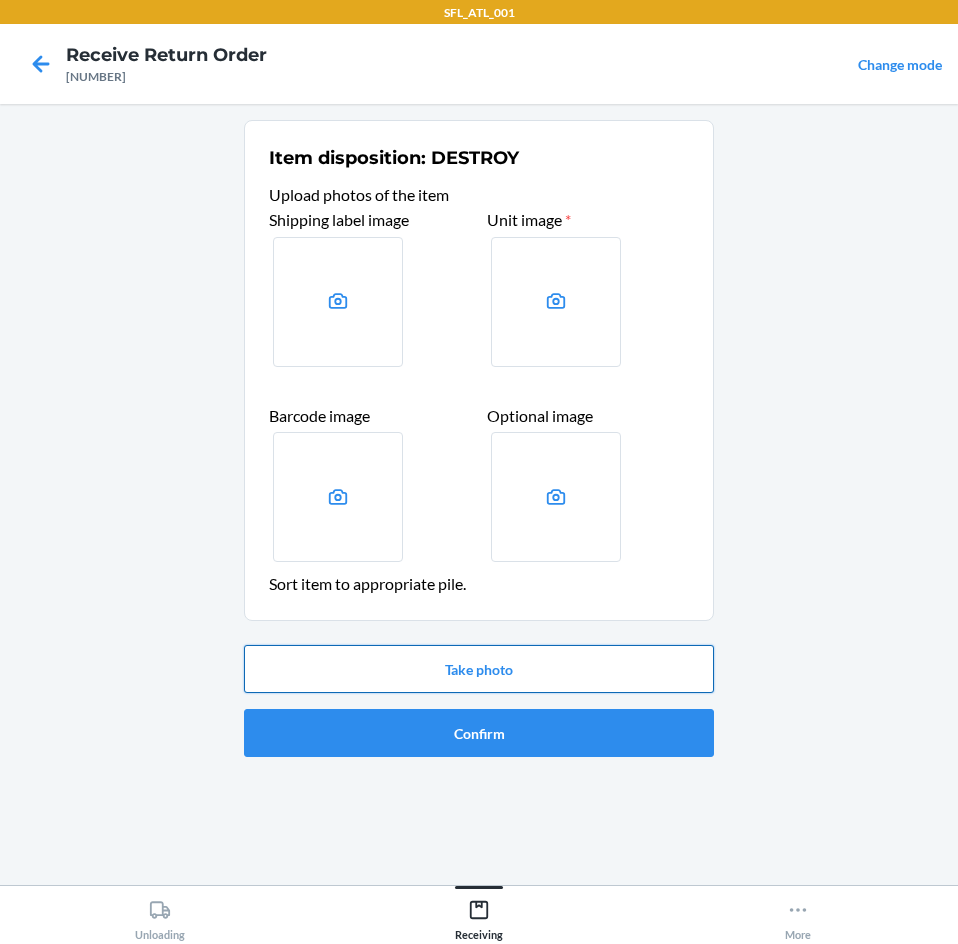 click on "Take photo" at bounding box center [479, 669] 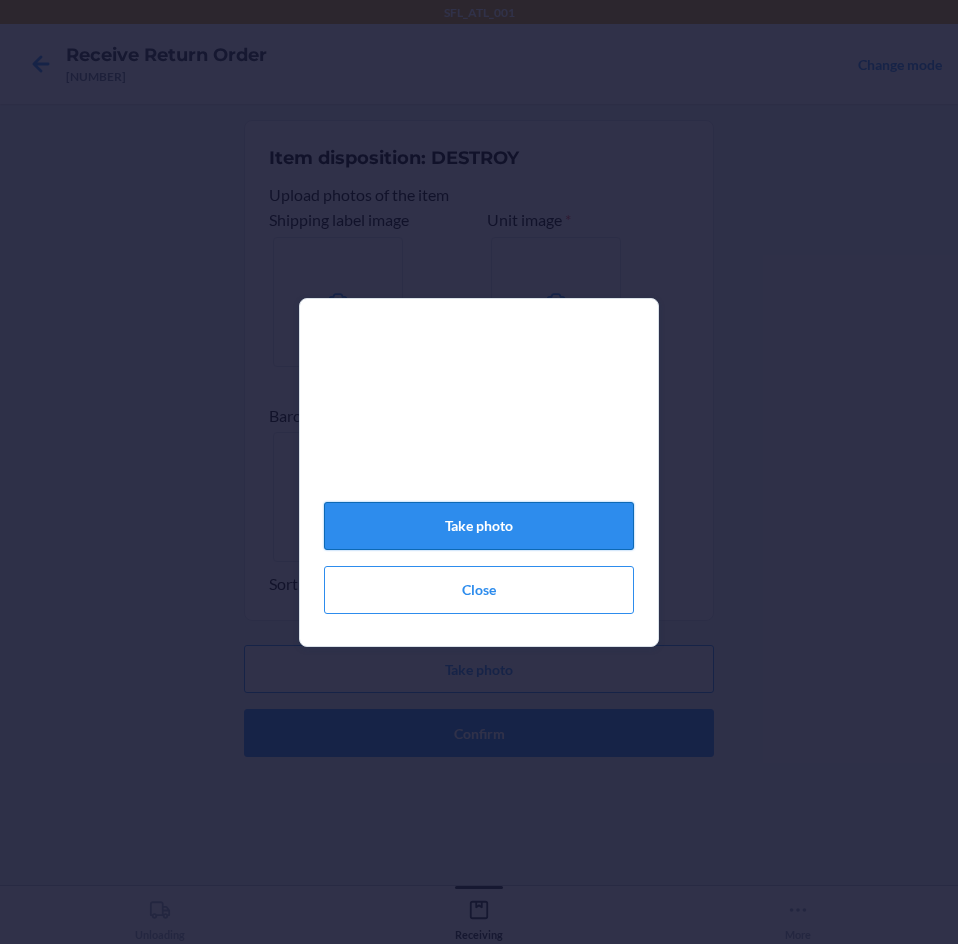 click on "Take photo" 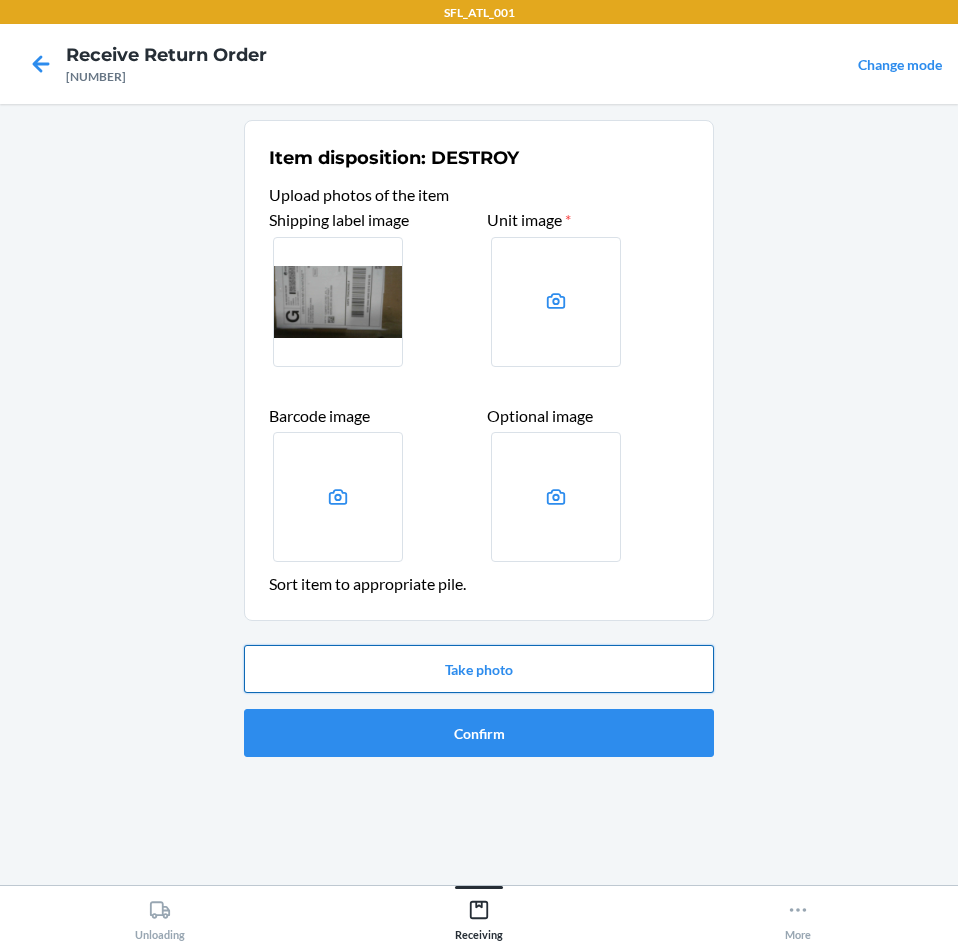 click on "Take photo" at bounding box center (479, 669) 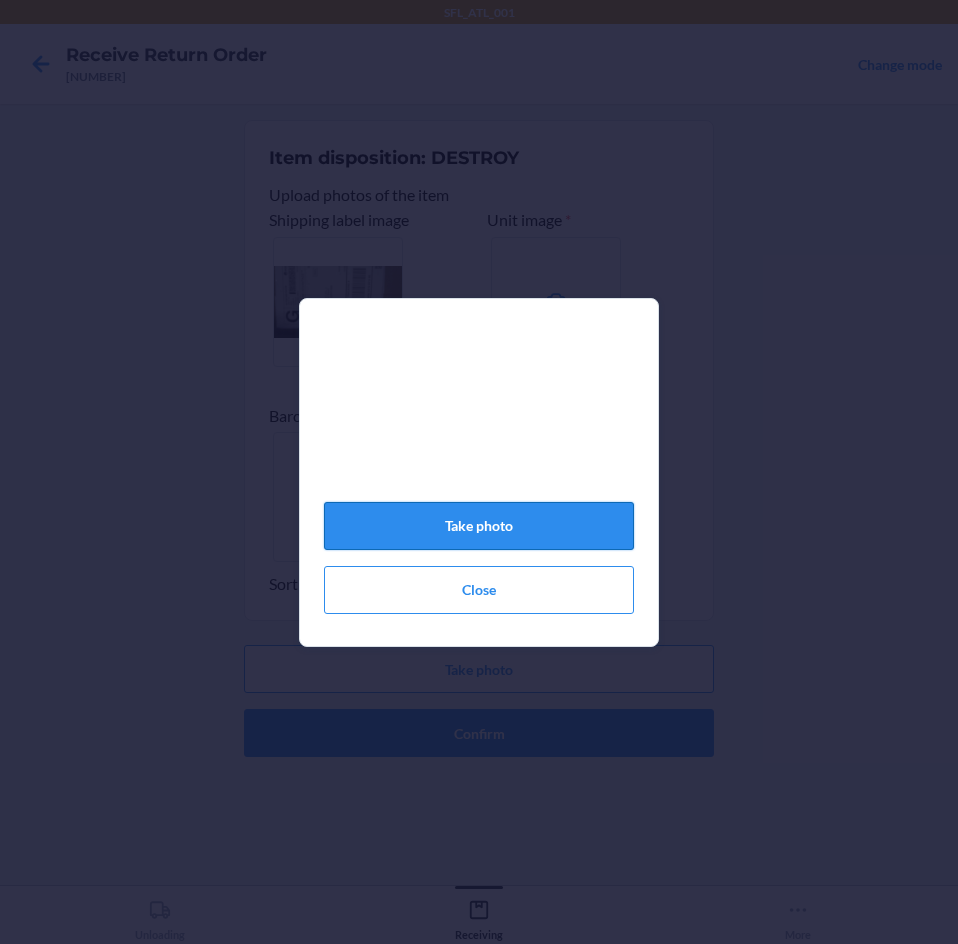 click on "Take photo" 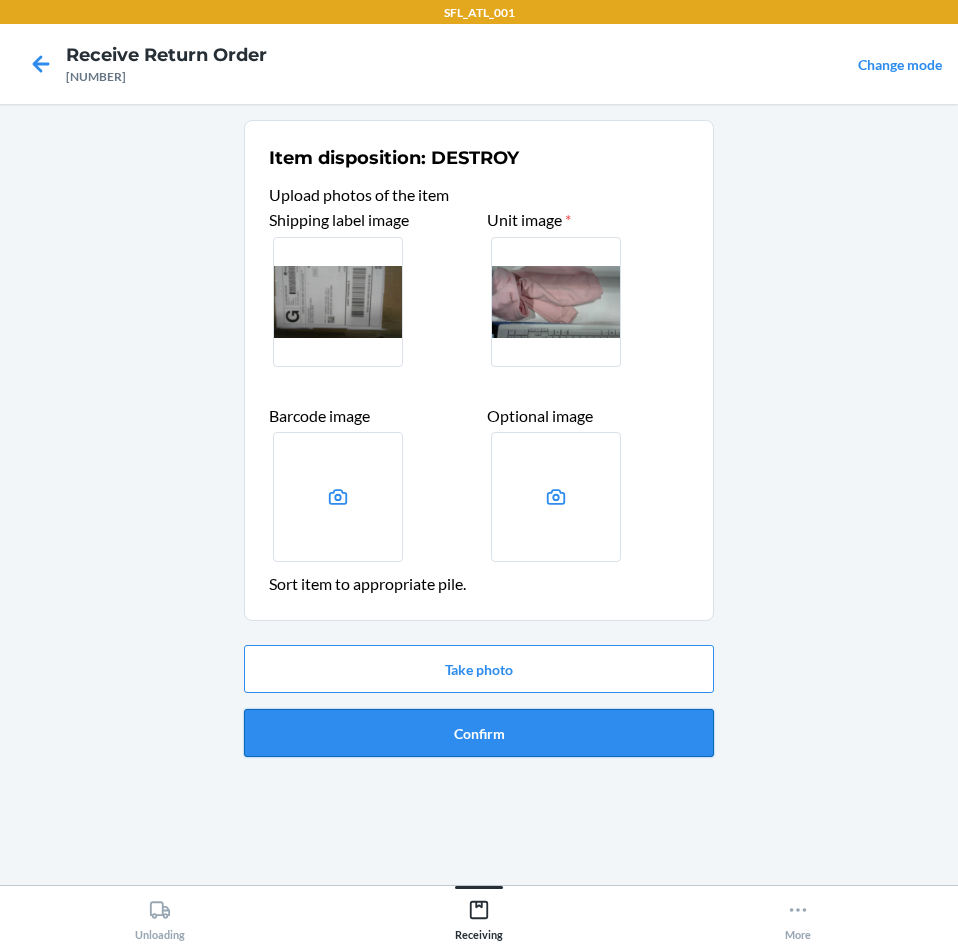 click on "Confirm" at bounding box center [479, 733] 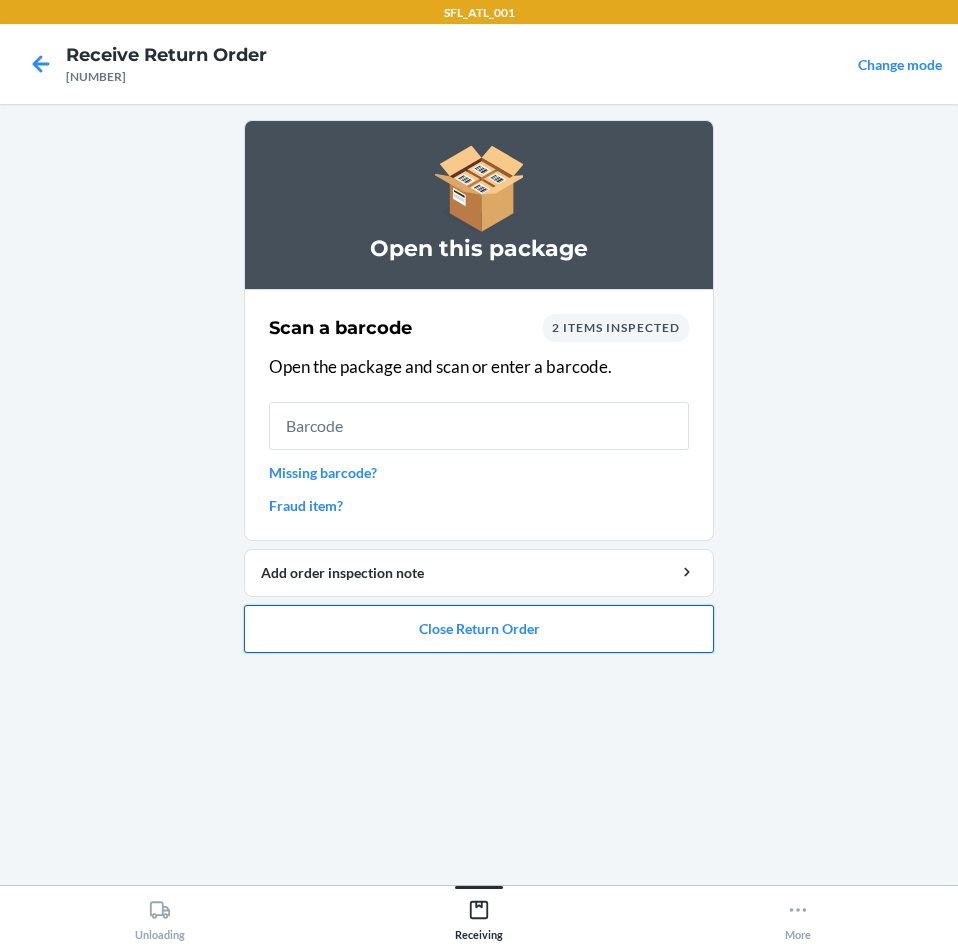 click on "Close Return Order" at bounding box center (479, 629) 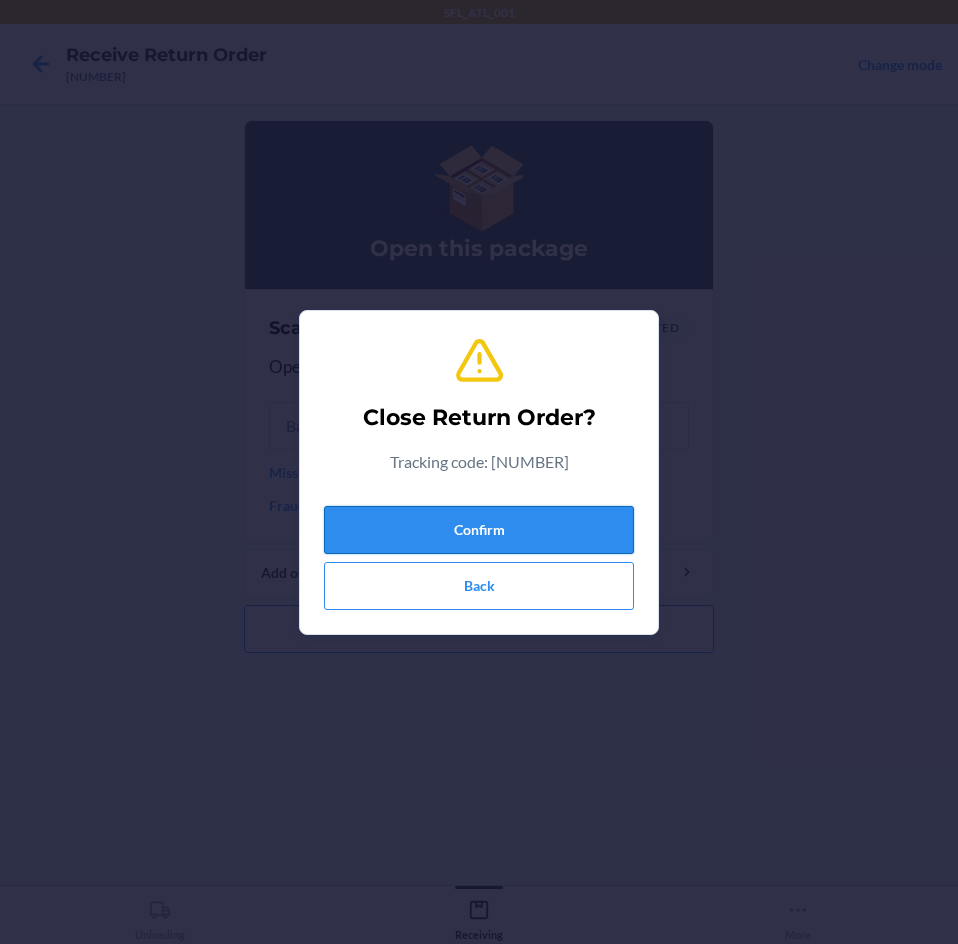 click on "Confirm" at bounding box center [479, 530] 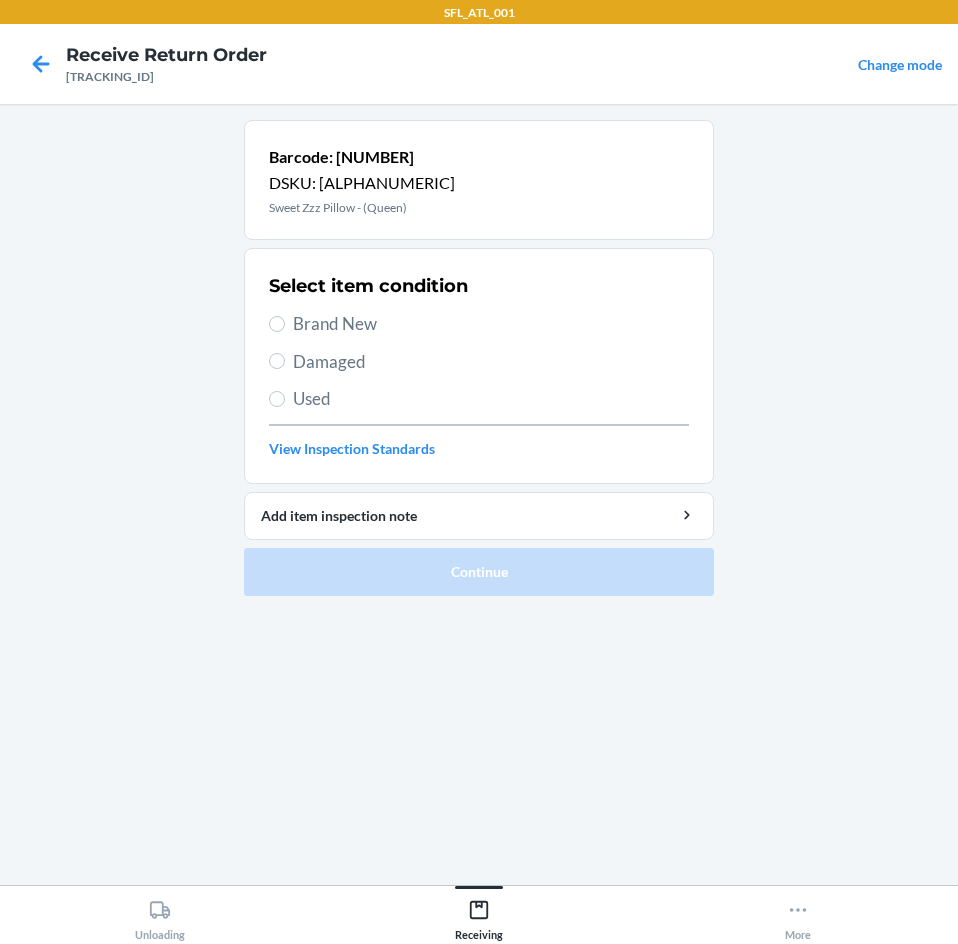 drag, startPoint x: 377, startPoint y: 334, endPoint x: 405, endPoint y: 490, distance: 158.4929 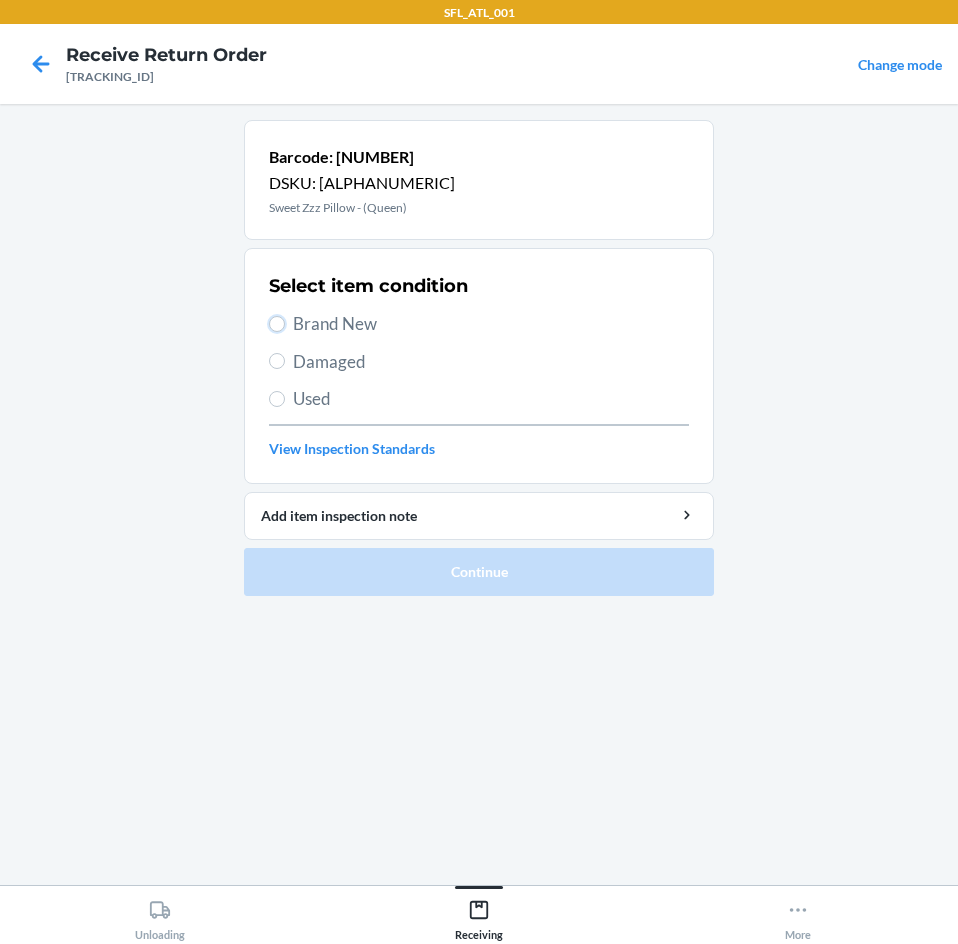 click on "Brand New" at bounding box center (277, 324) 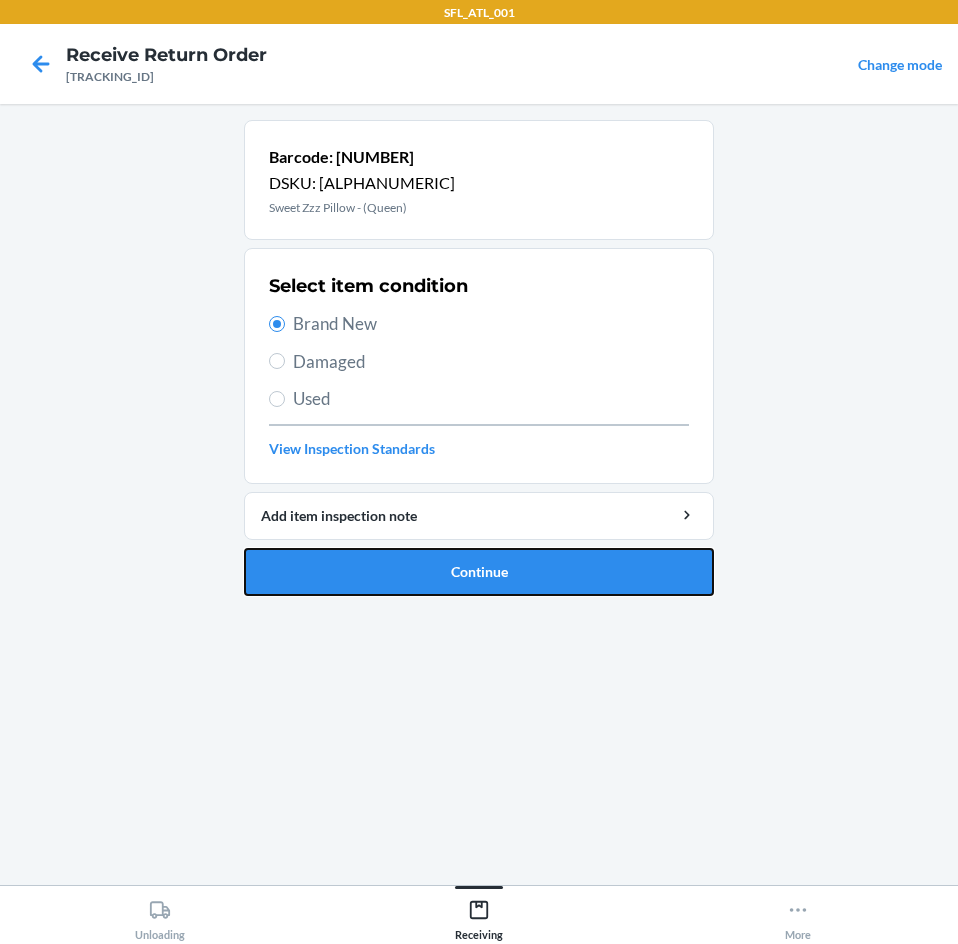 click on "Continue" at bounding box center (479, 572) 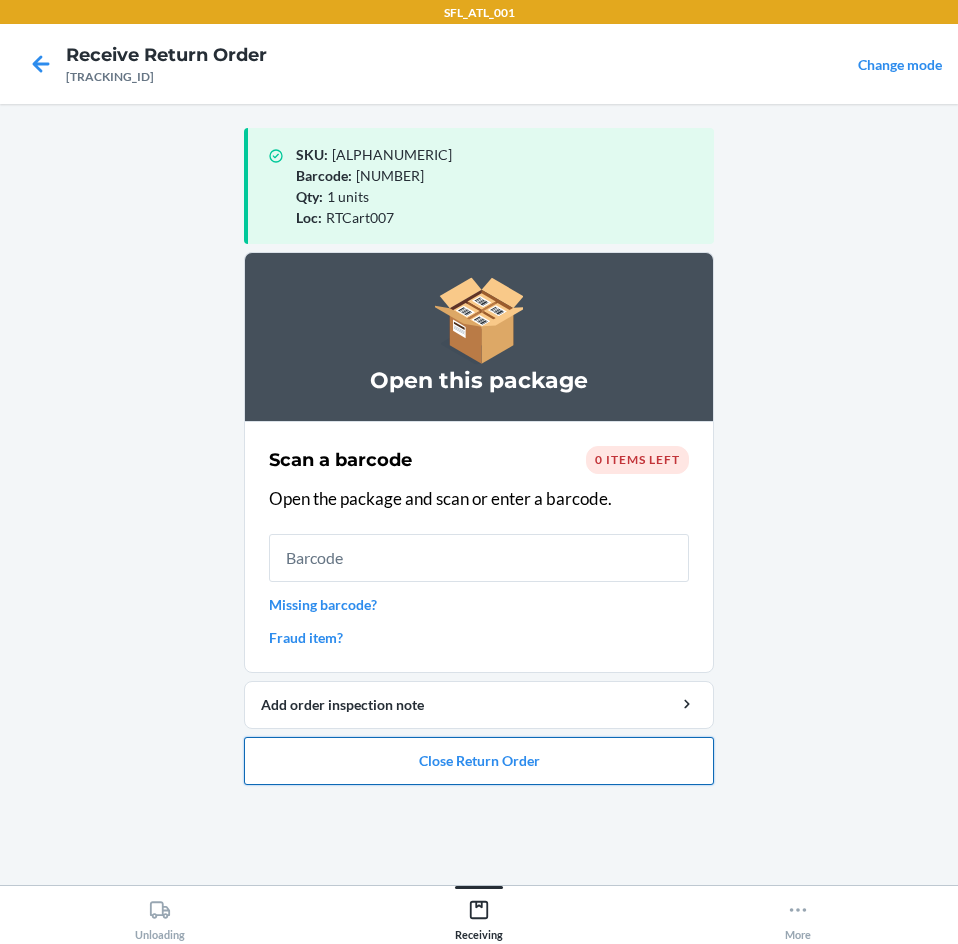 click on "Close Return Order" at bounding box center (479, 761) 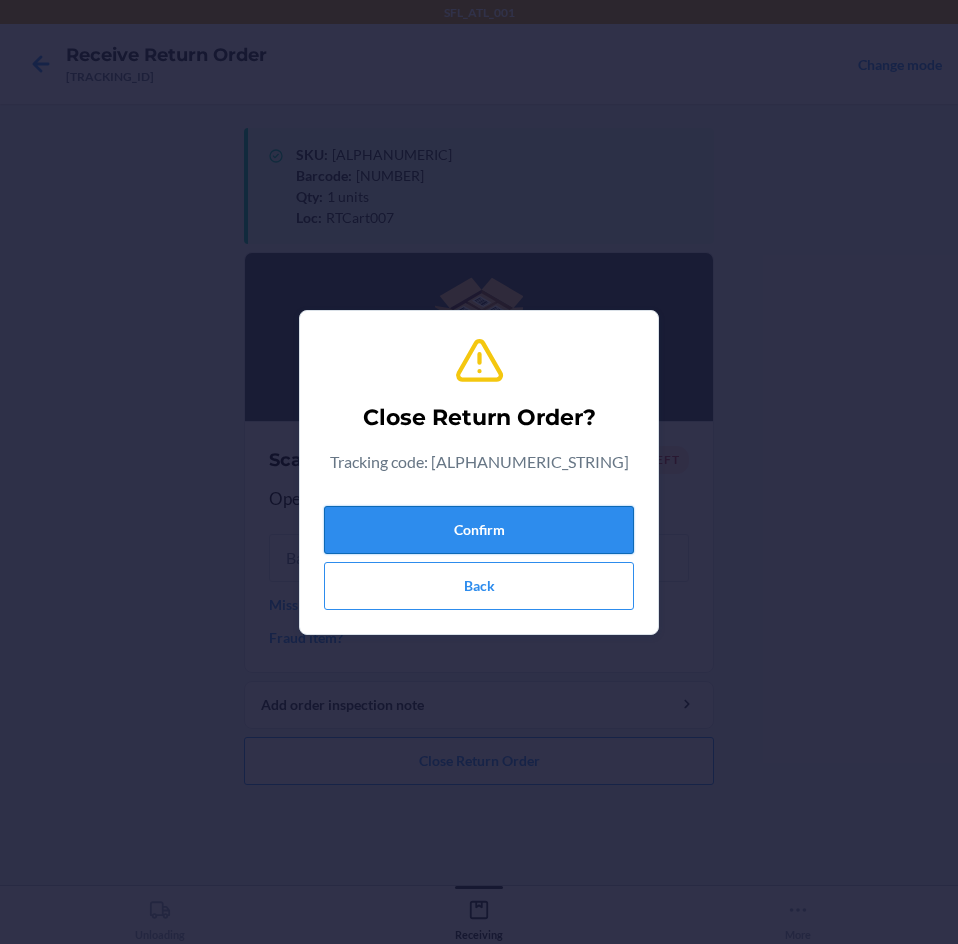 click on "Confirm" at bounding box center (479, 530) 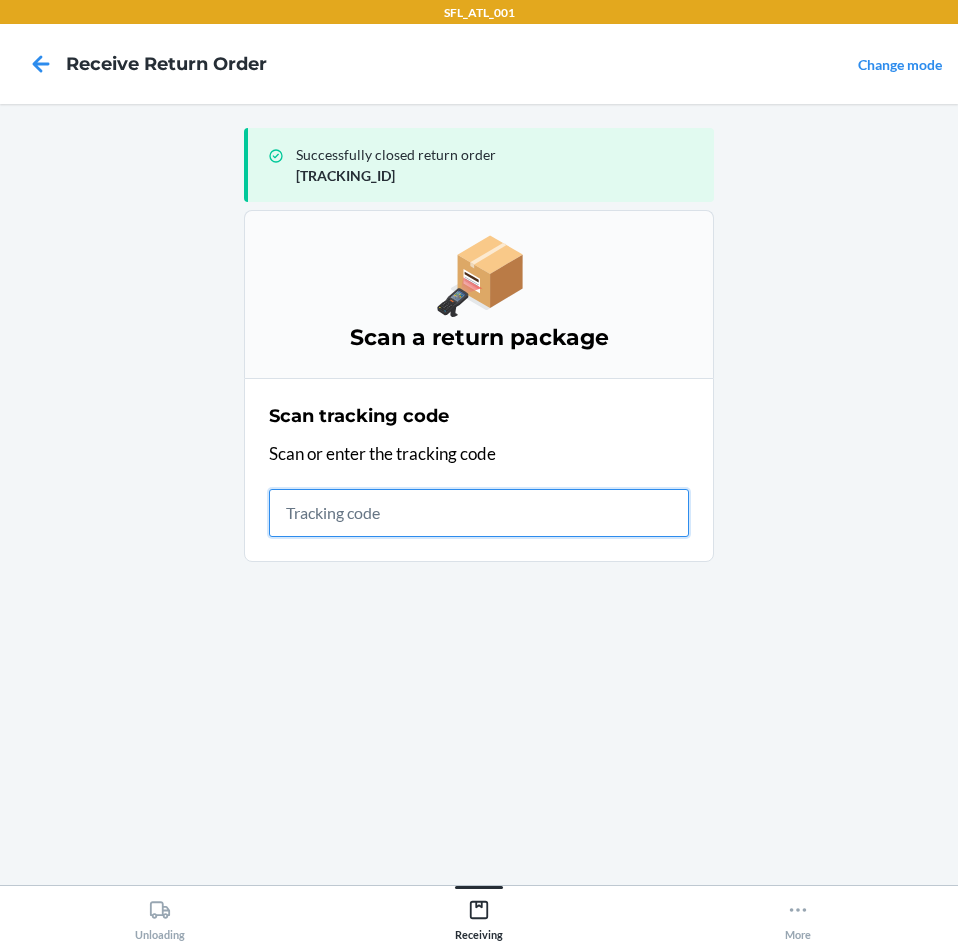 drag, startPoint x: 420, startPoint y: 503, endPoint x: 417, endPoint y: 525, distance: 22.203604 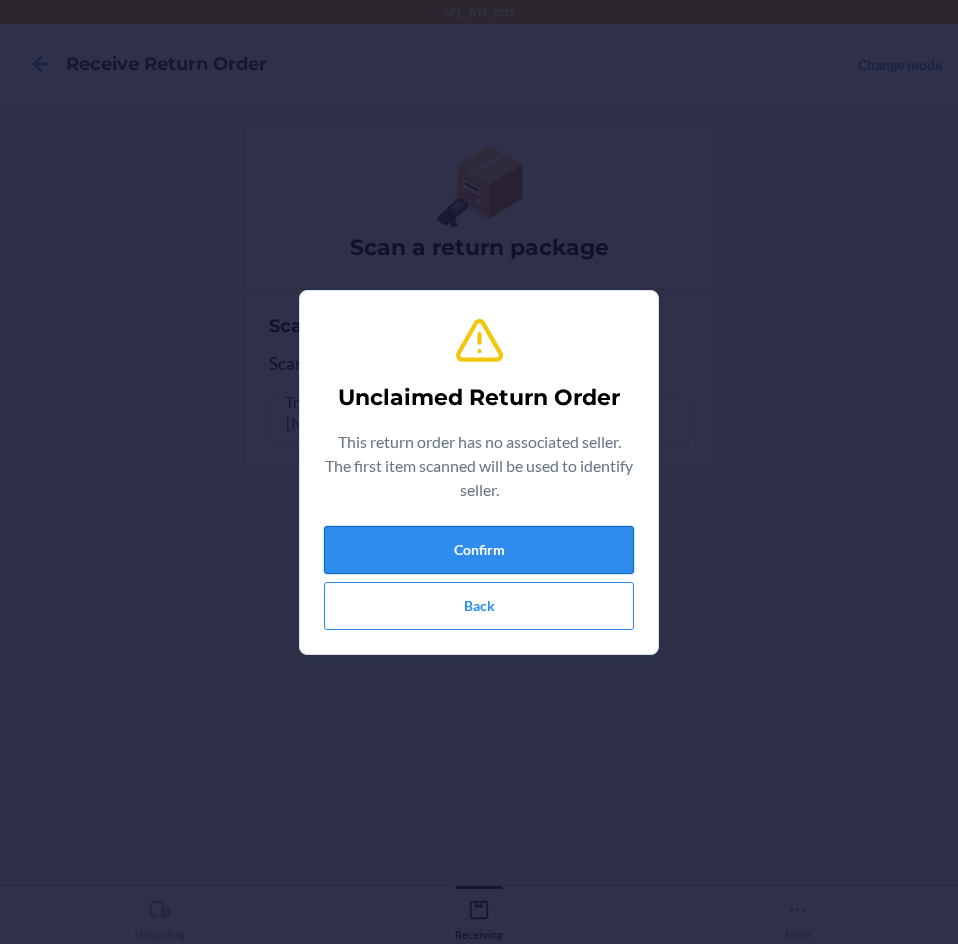 click on "Confirm" at bounding box center [479, 550] 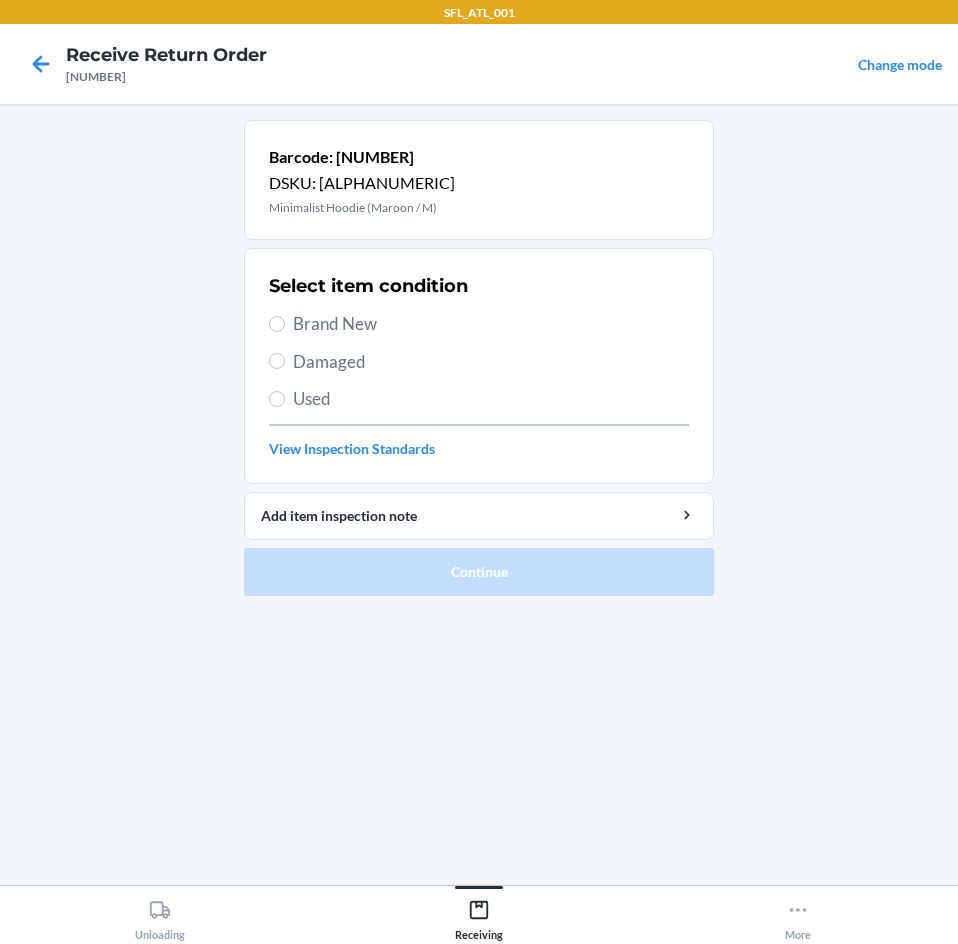 click on "Brand New" at bounding box center [479, 324] 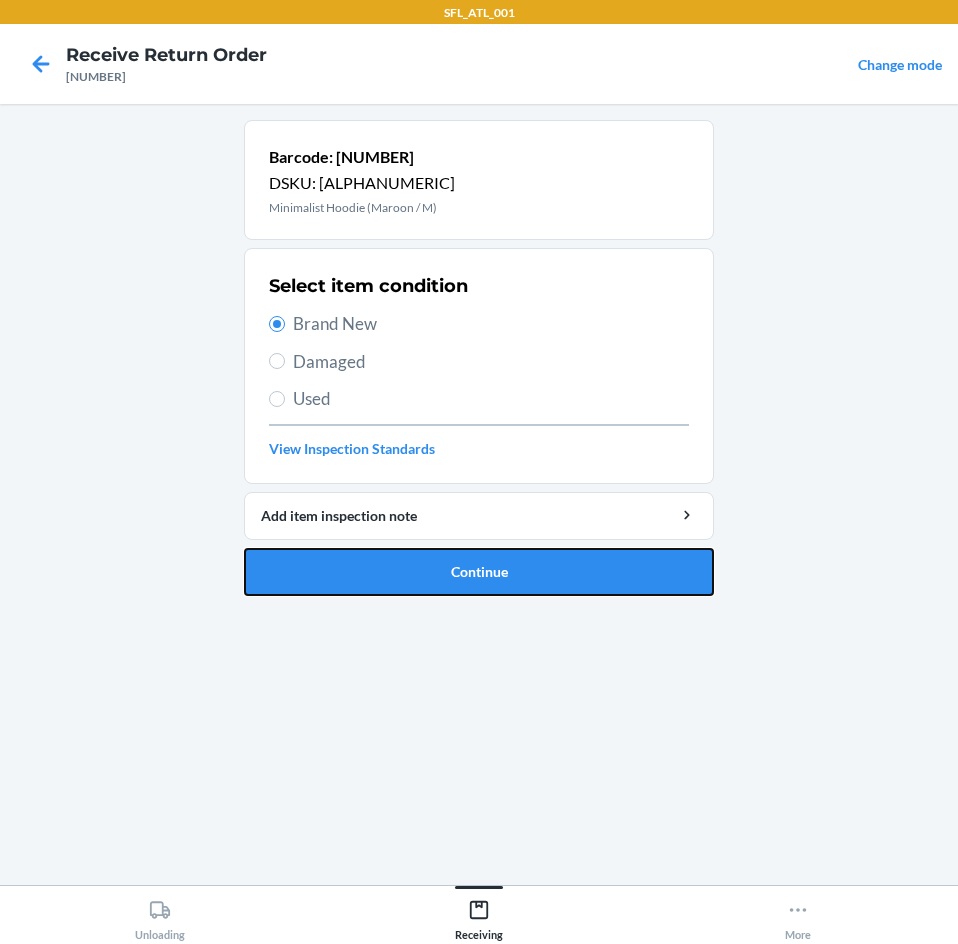 click on "Continue" at bounding box center [479, 572] 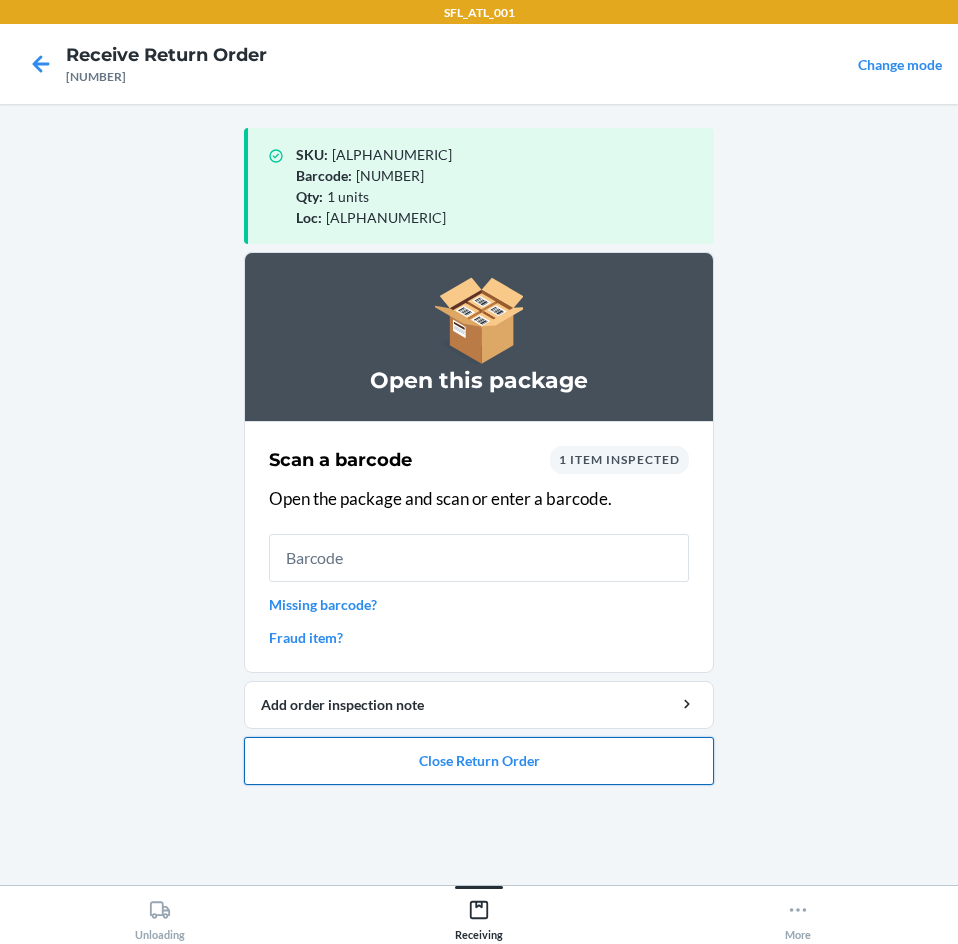 click on "Close Return Order" at bounding box center (479, 761) 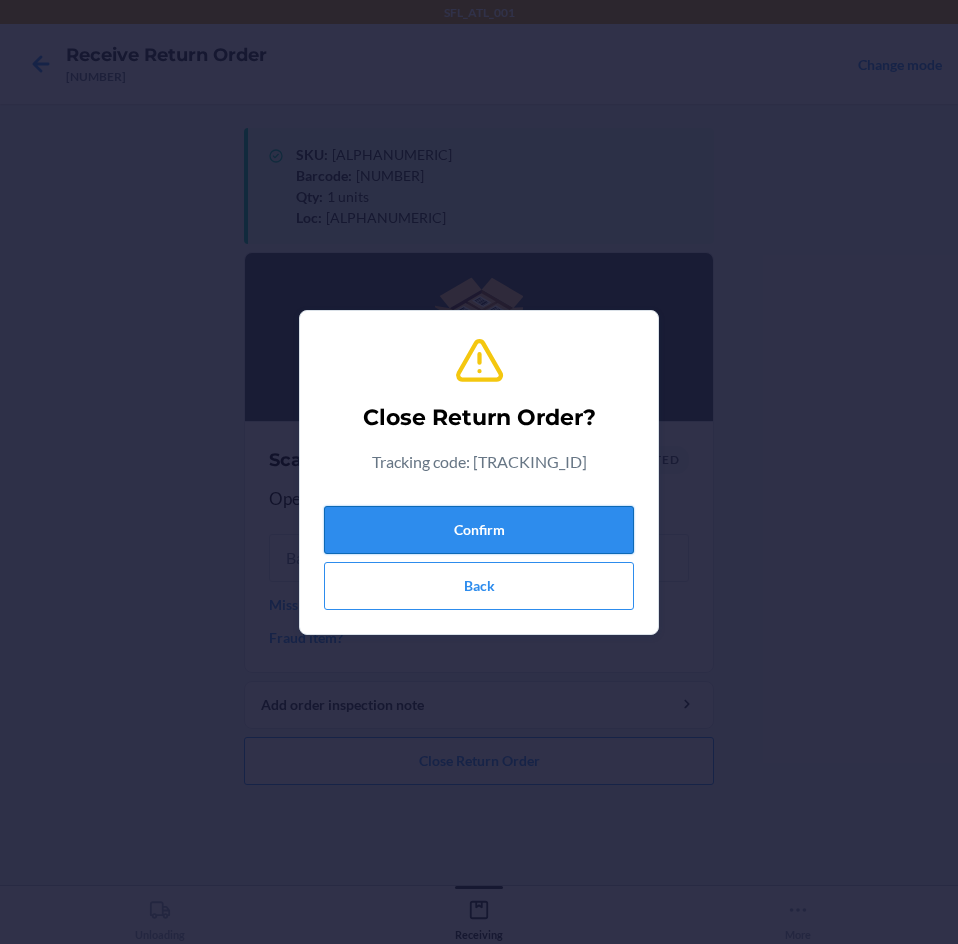 click on "Confirm" at bounding box center (479, 530) 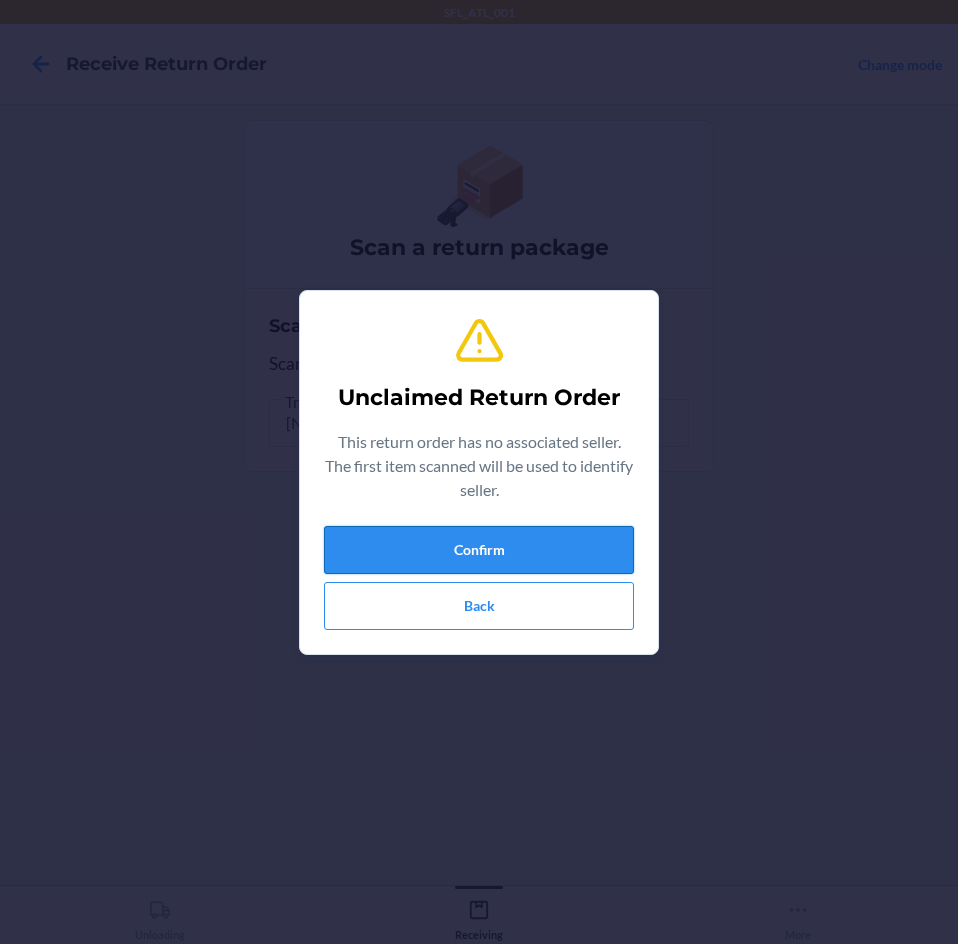 click on "Confirm" at bounding box center (479, 550) 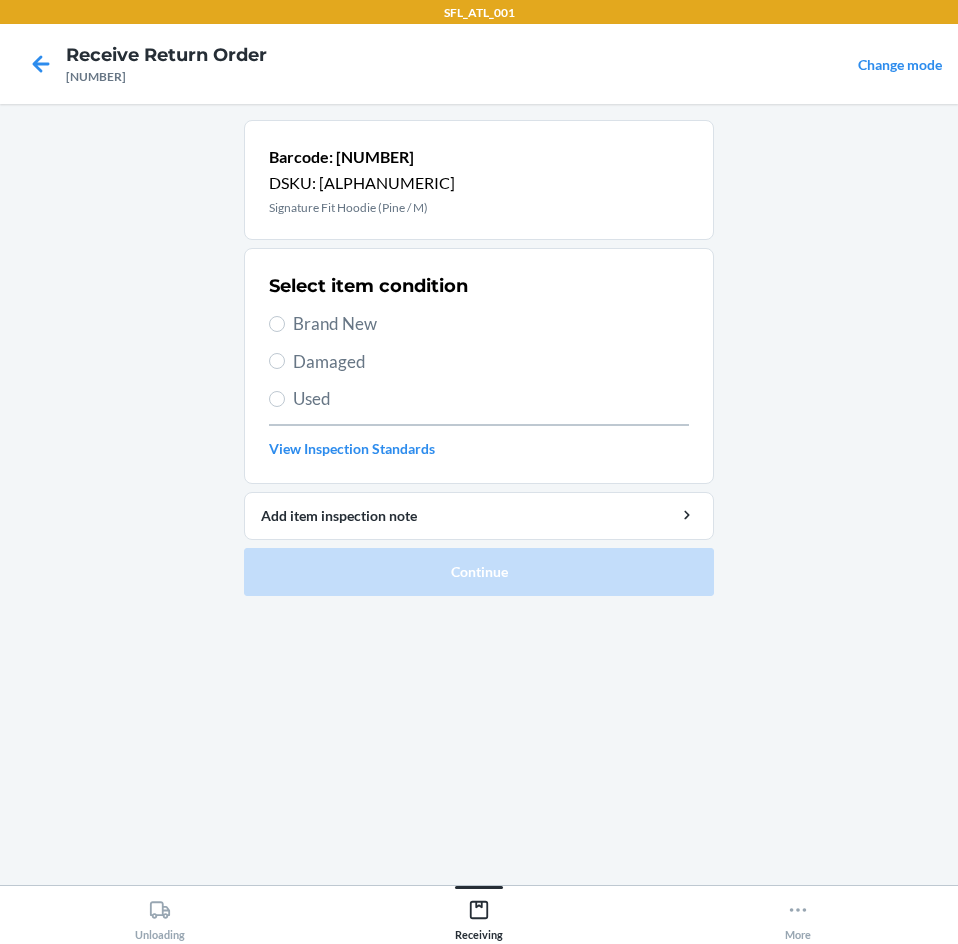 click on "Brand New" at bounding box center (491, 324) 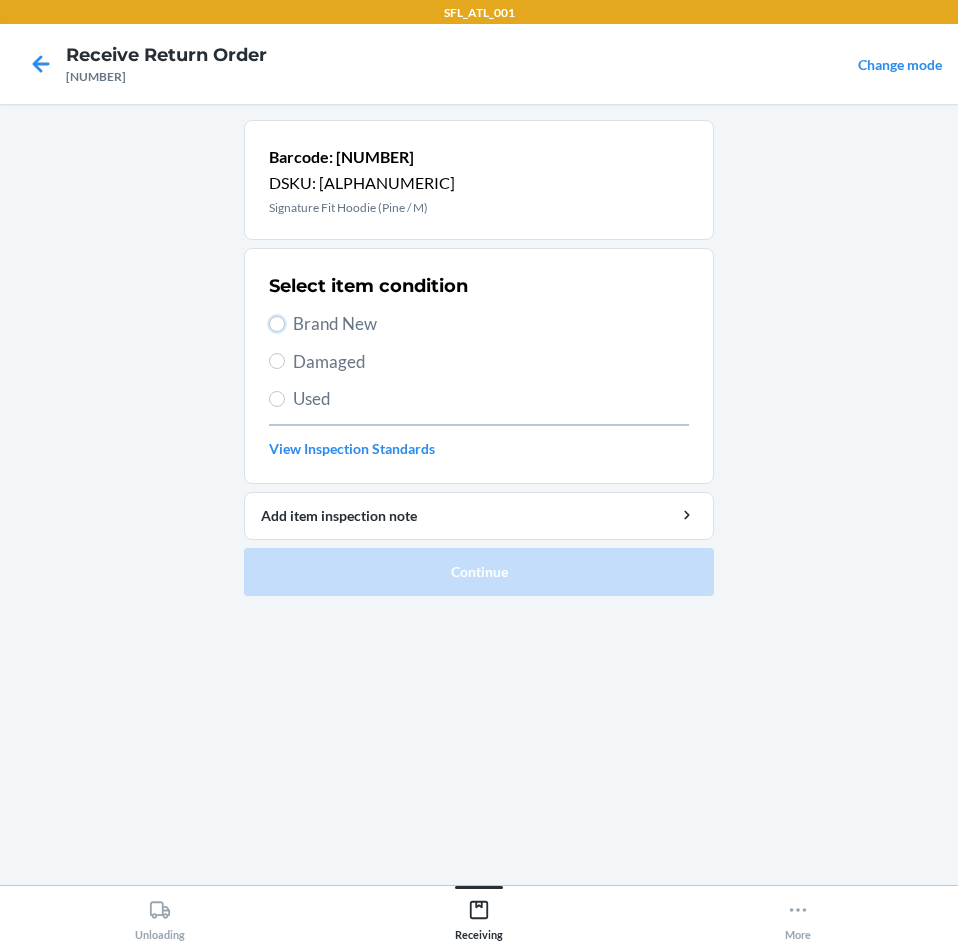 click on "Brand New" at bounding box center (277, 324) 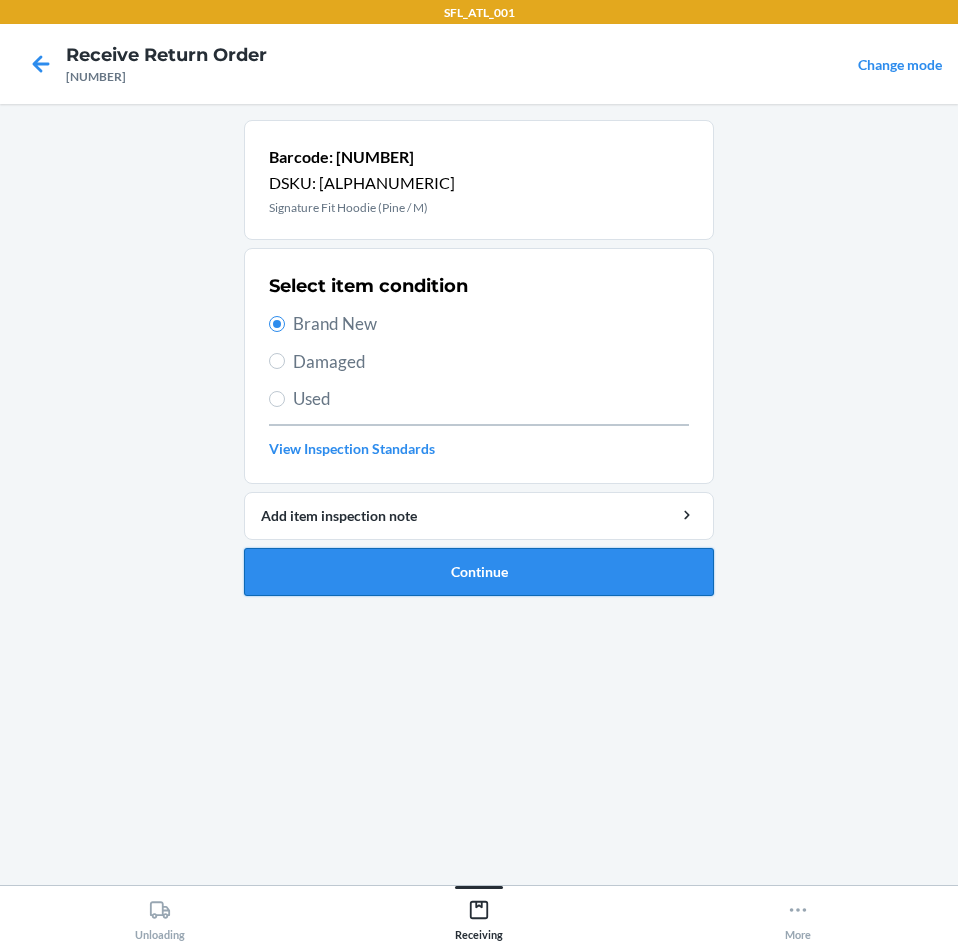 click on "Continue" at bounding box center (479, 572) 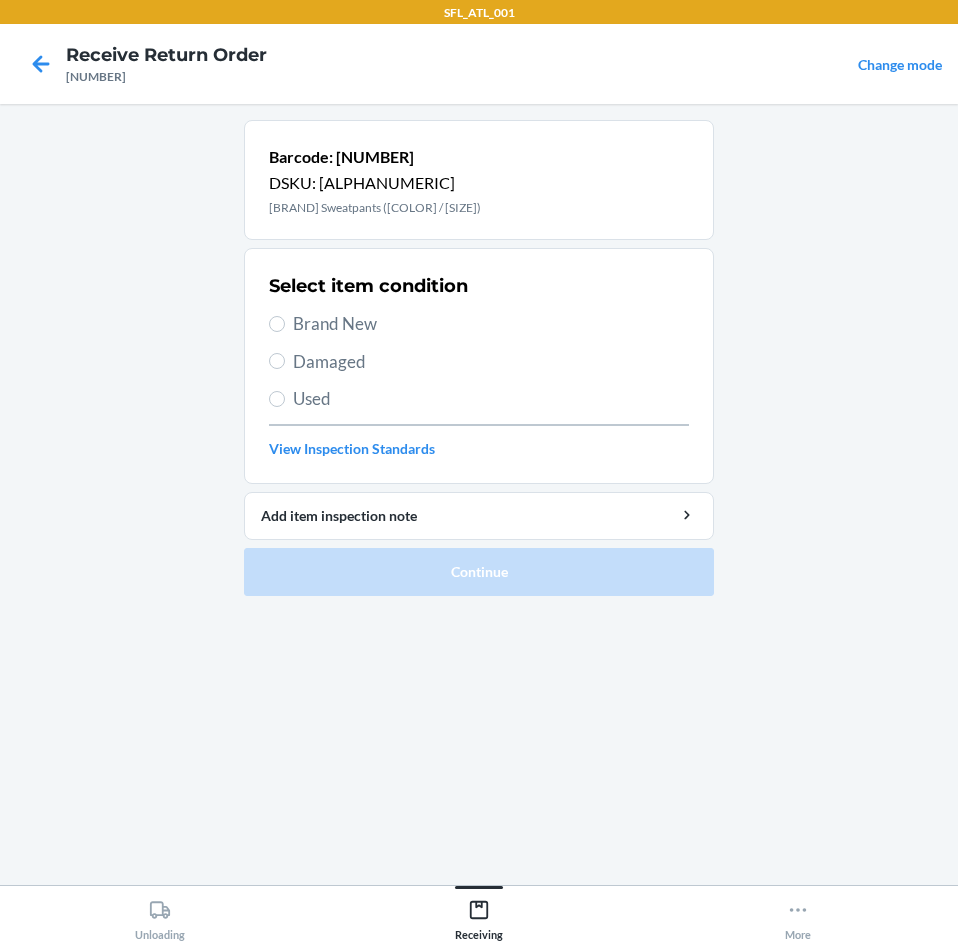 click on "Brand New" at bounding box center [491, 324] 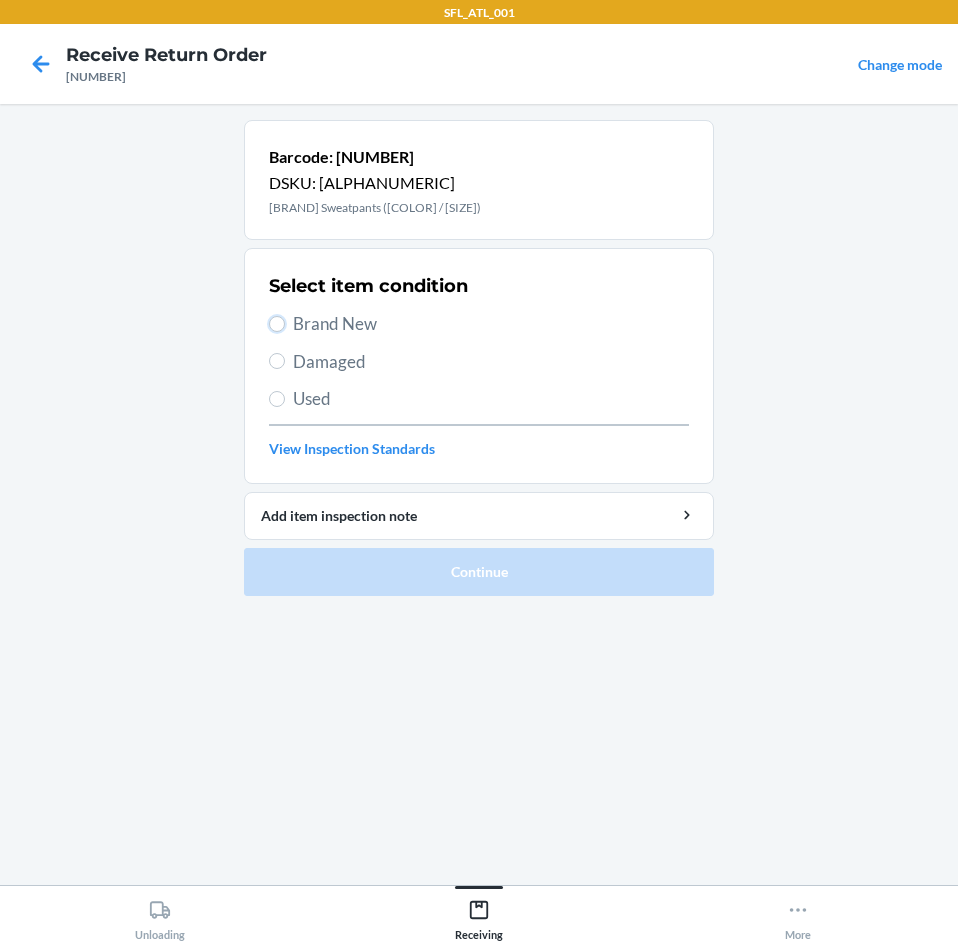 click on "Brand New" at bounding box center [277, 324] 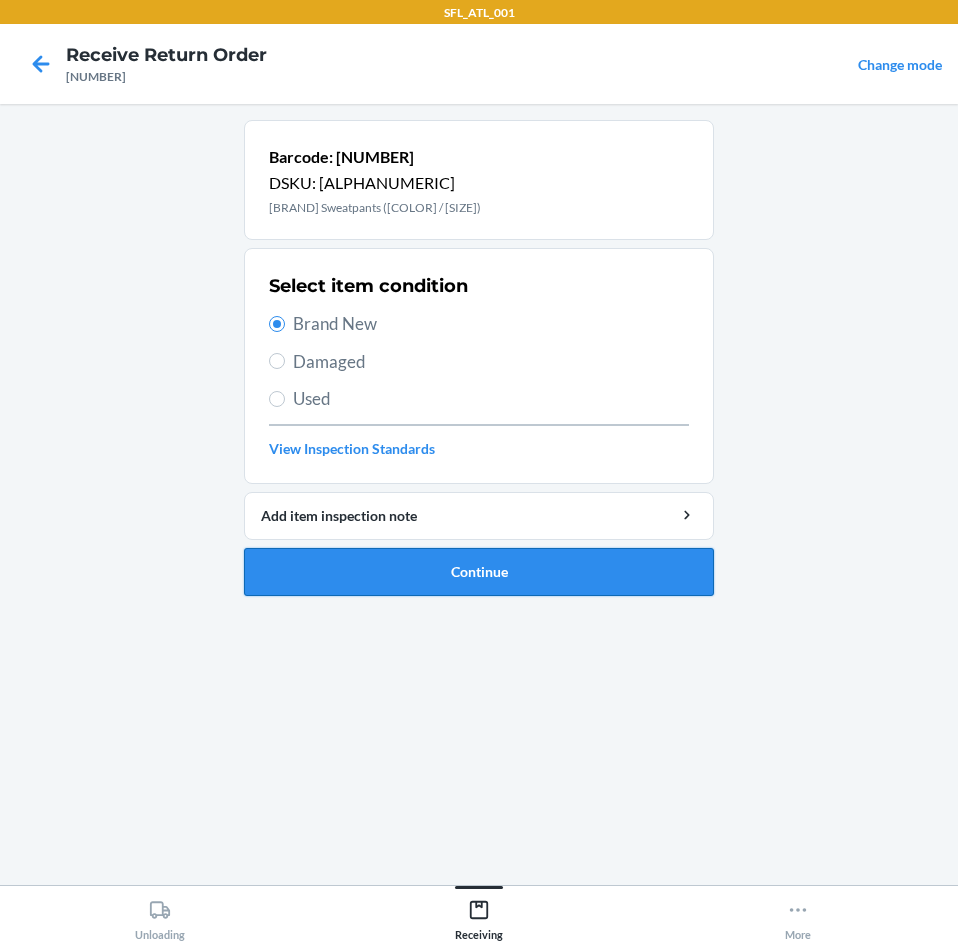 click on "Continue" at bounding box center [479, 572] 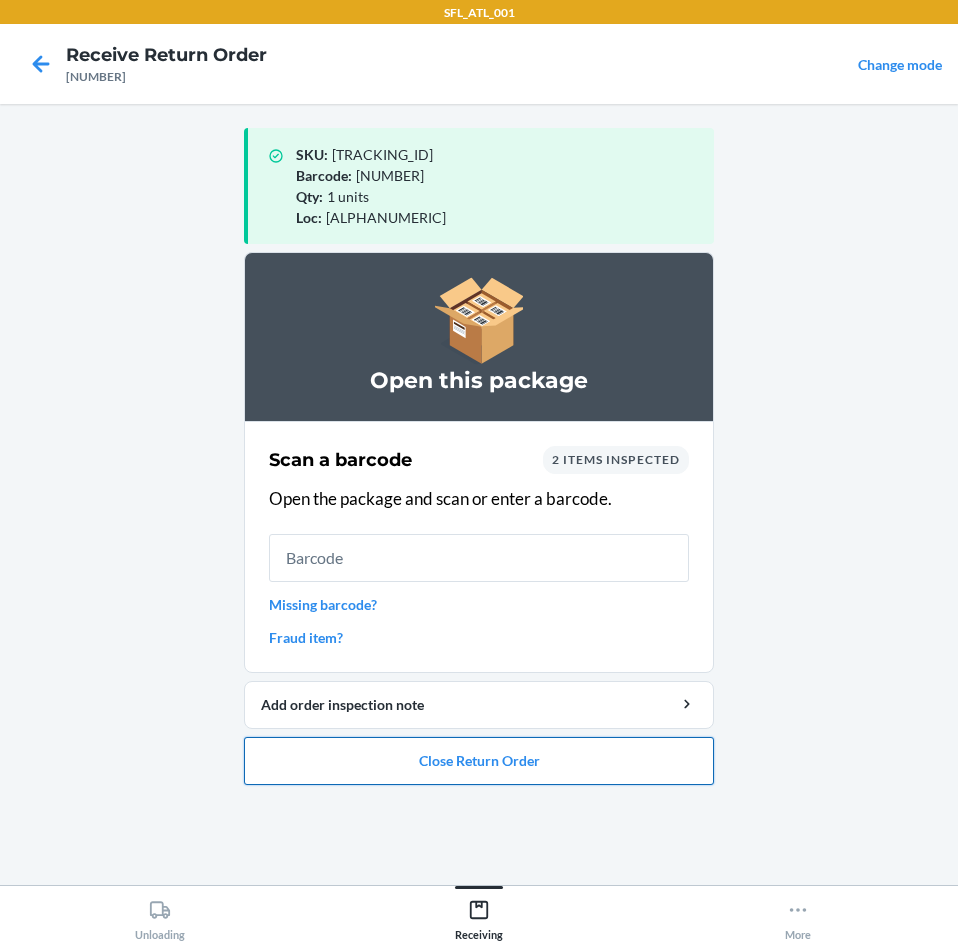 click on "Close Return Order" at bounding box center [479, 761] 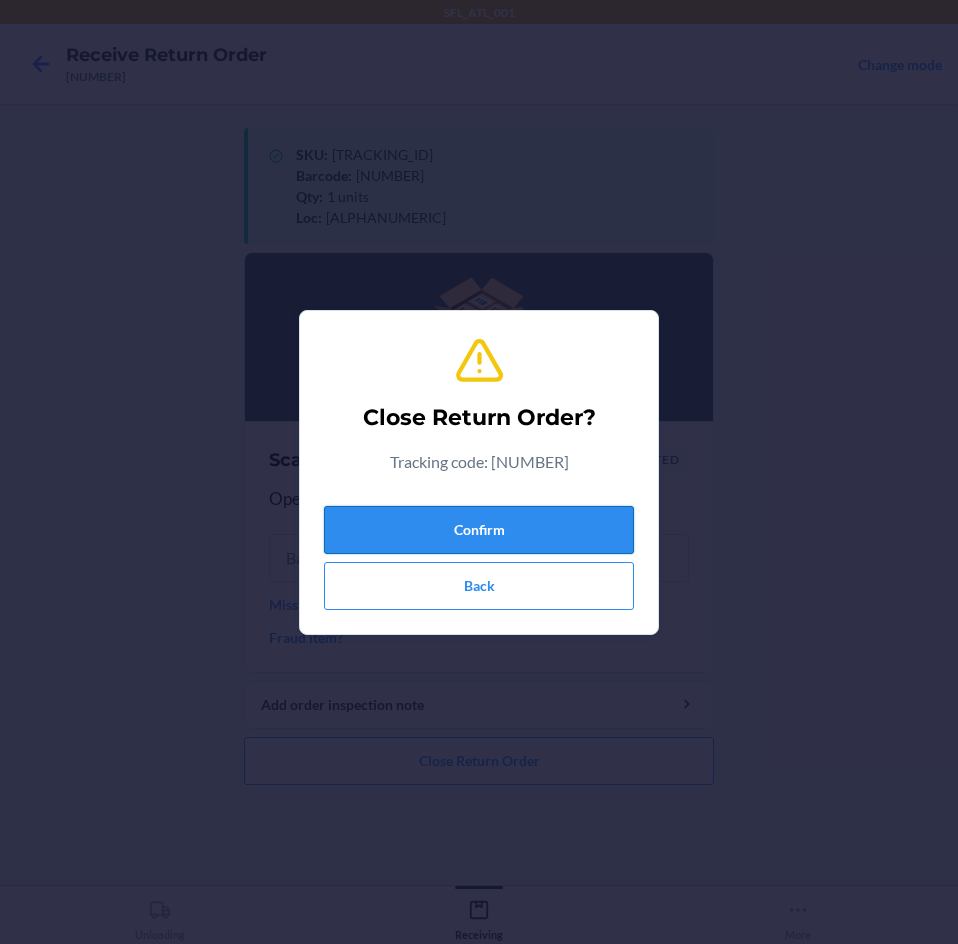 click on "Confirm" at bounding box center (479, 530) 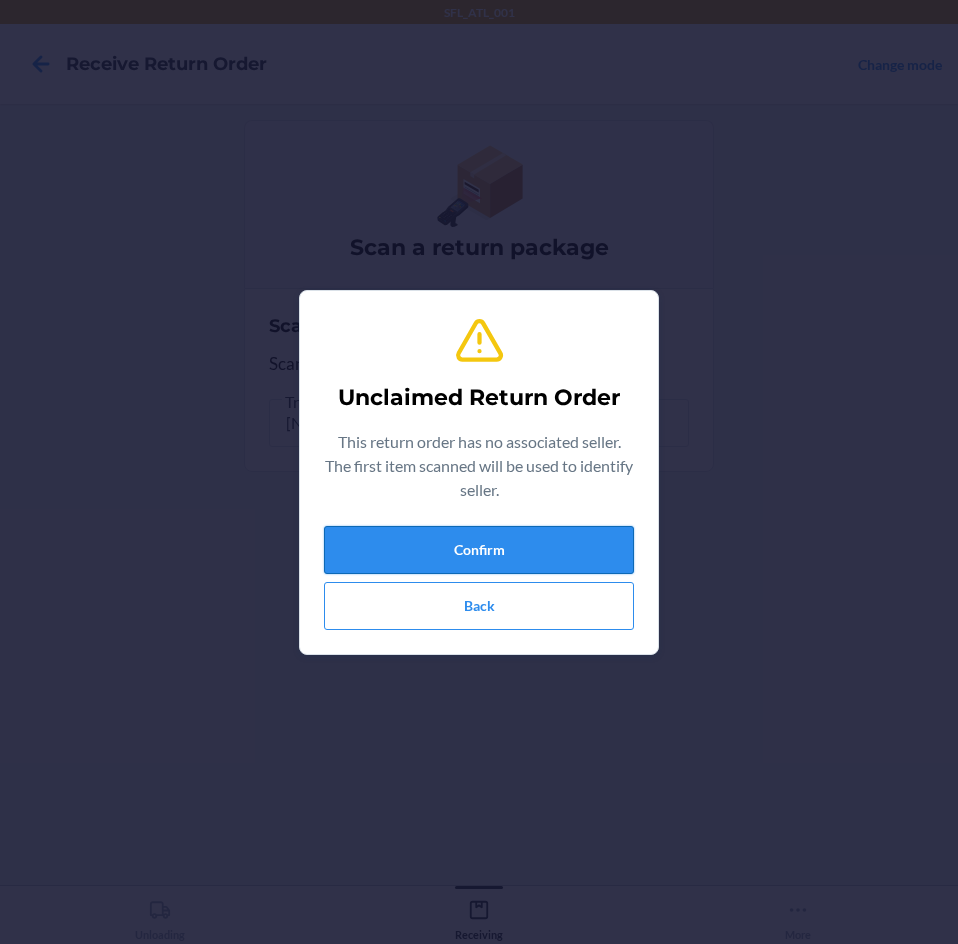 click on "Confirm" at bounding box center (479, 550) 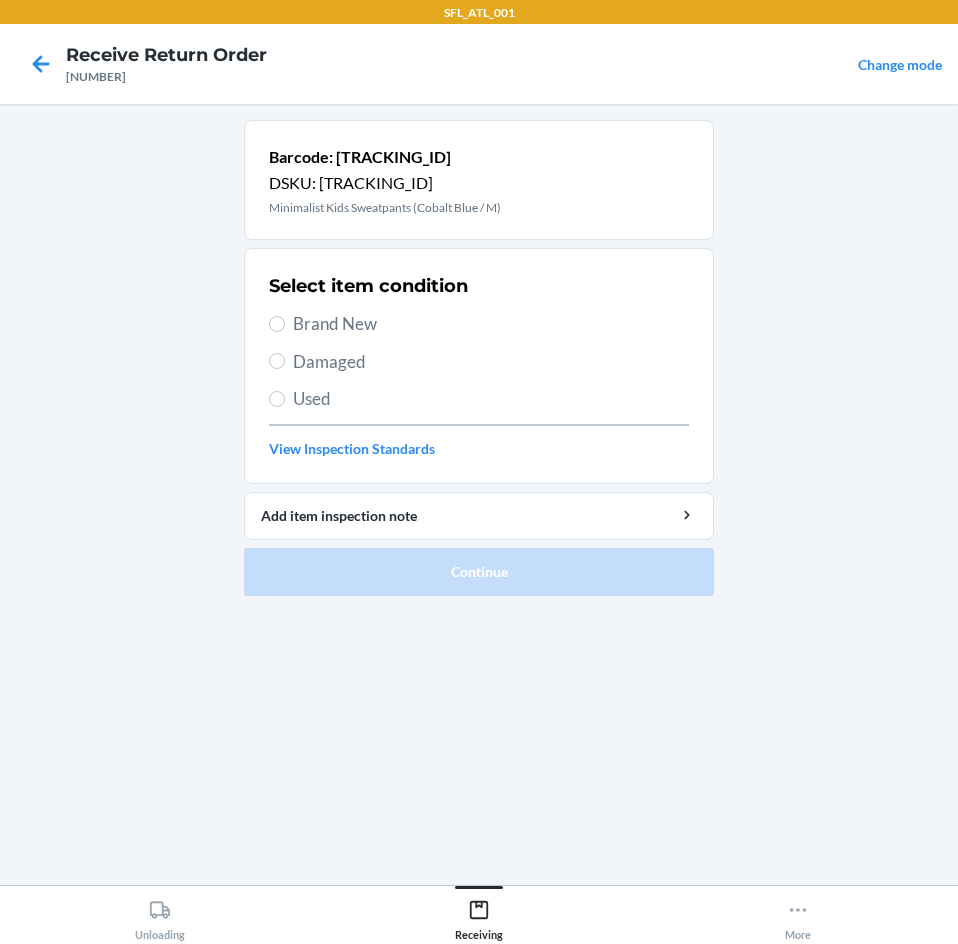 click on "Brand New" at bounding box center [491, 324] 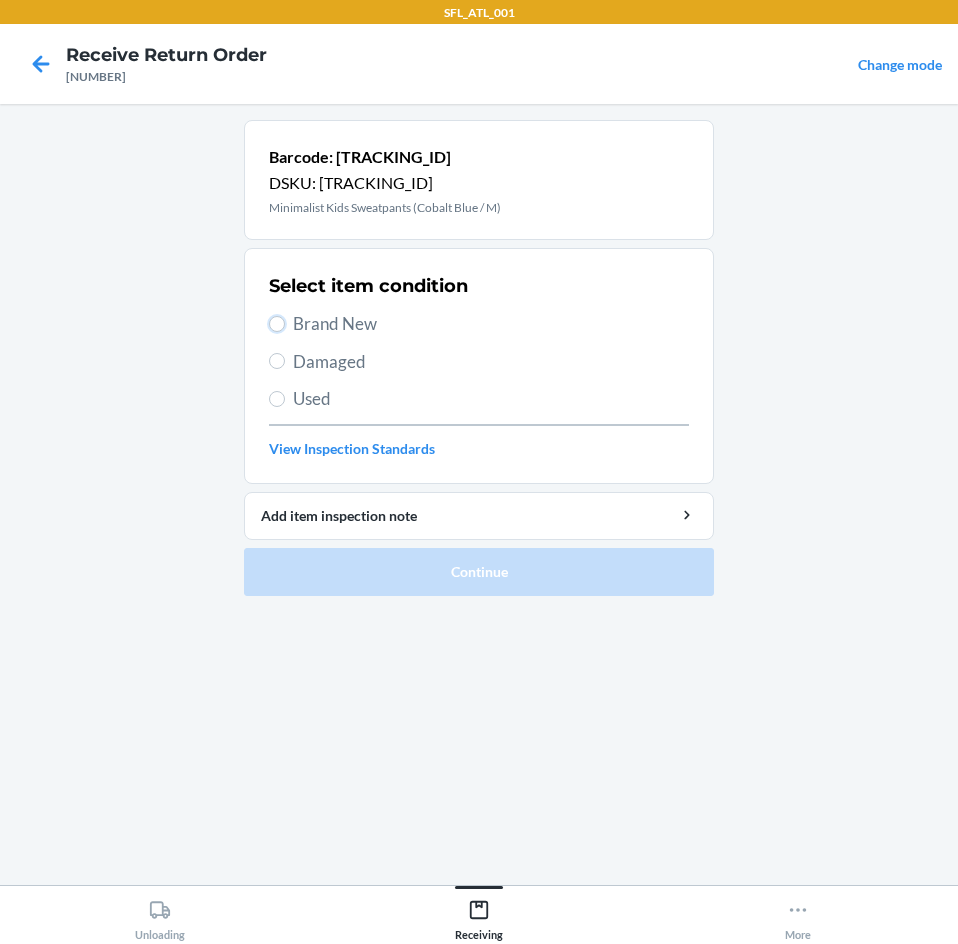 click on "Brand New" at bounding box center (277, 324) 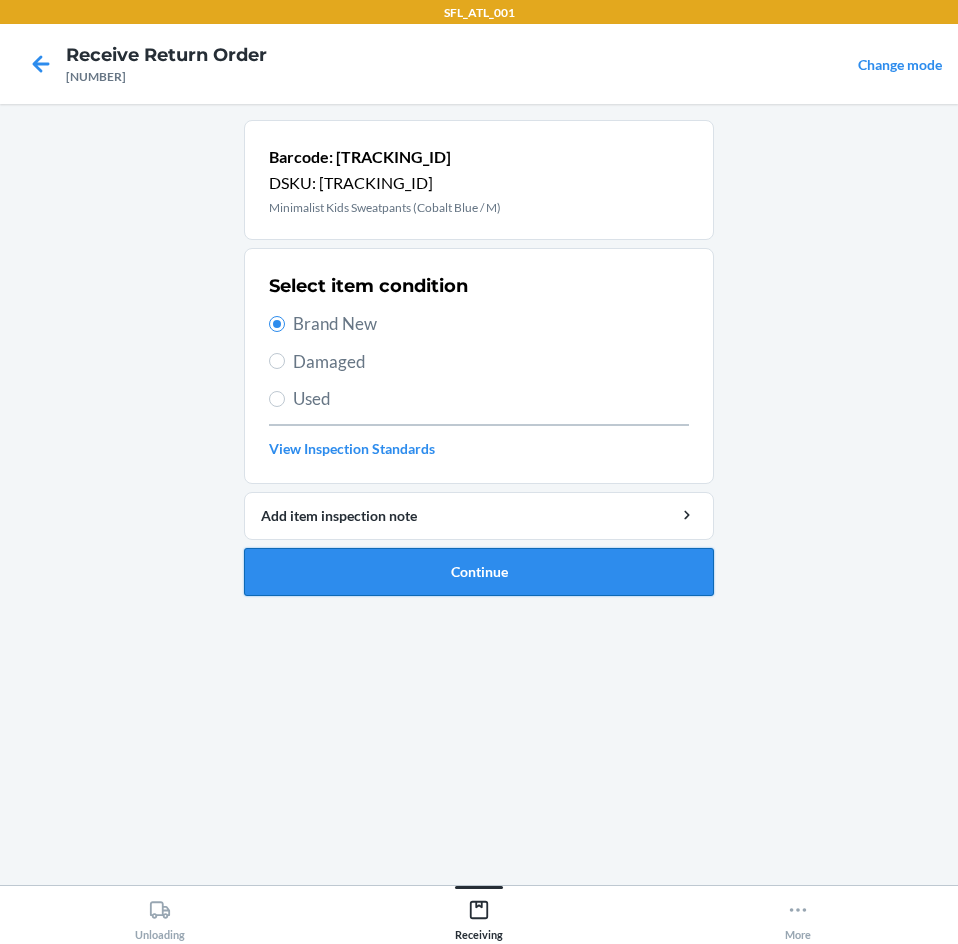 click on "Continue" at bounding box center [479, 572] 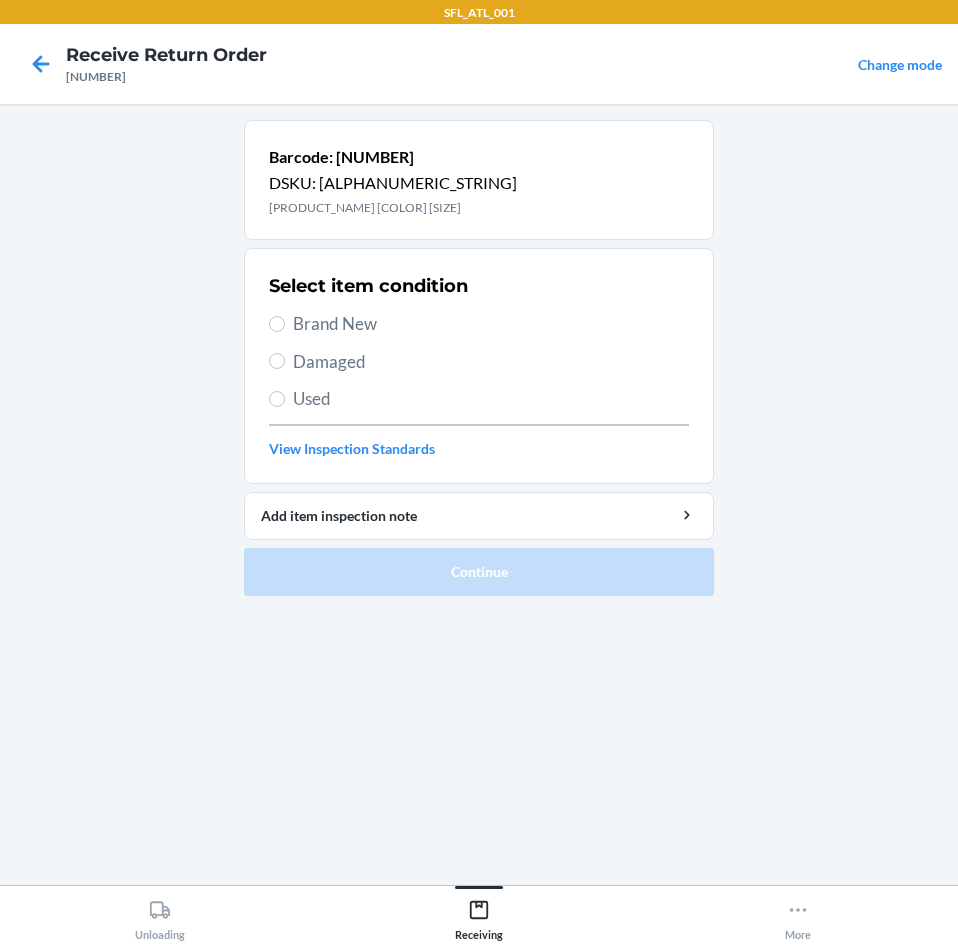 click on "Brand New" at bounding box center [491, 324] 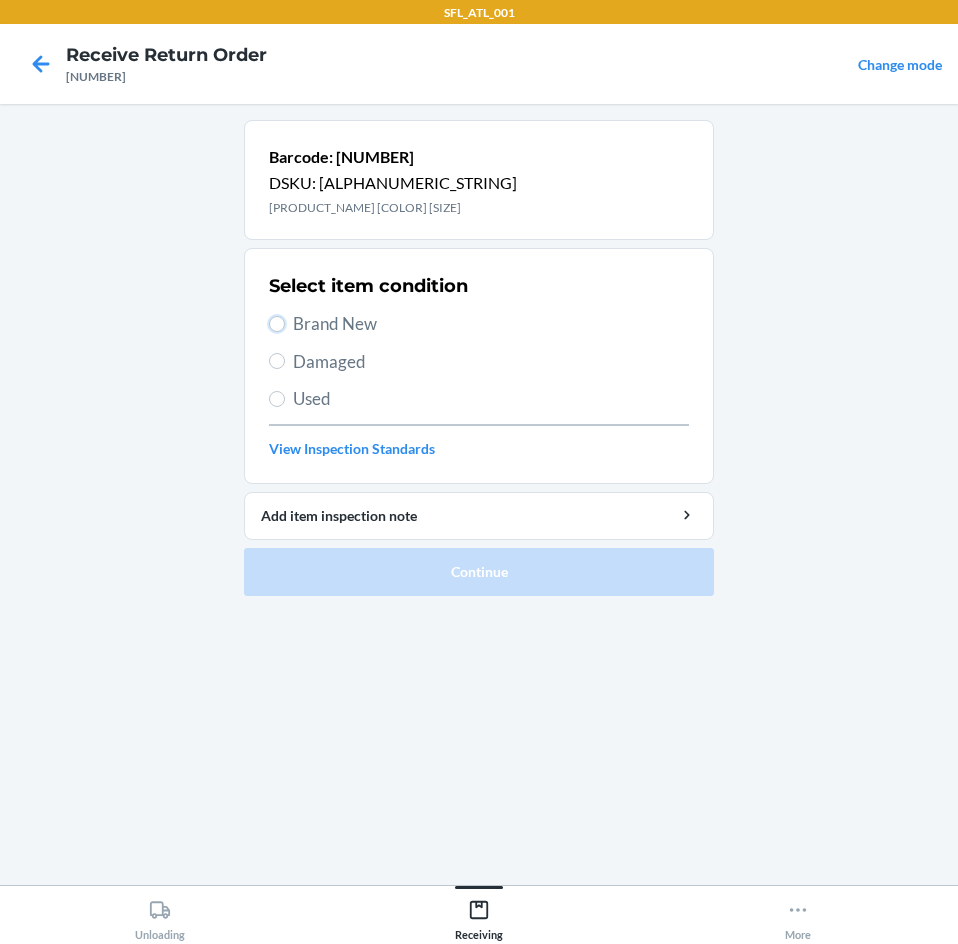 click on "Brand New" at bounding box center [277, 324] 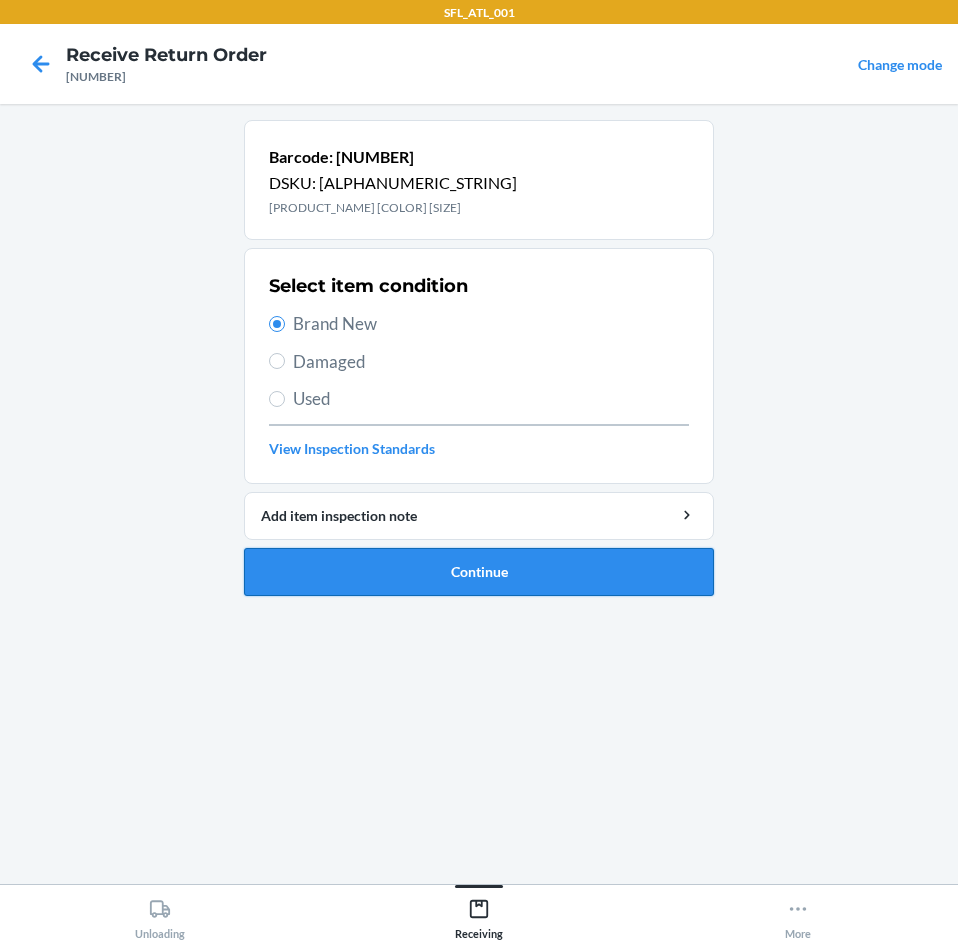 click on "Continue" at bounding box center [479, 572] 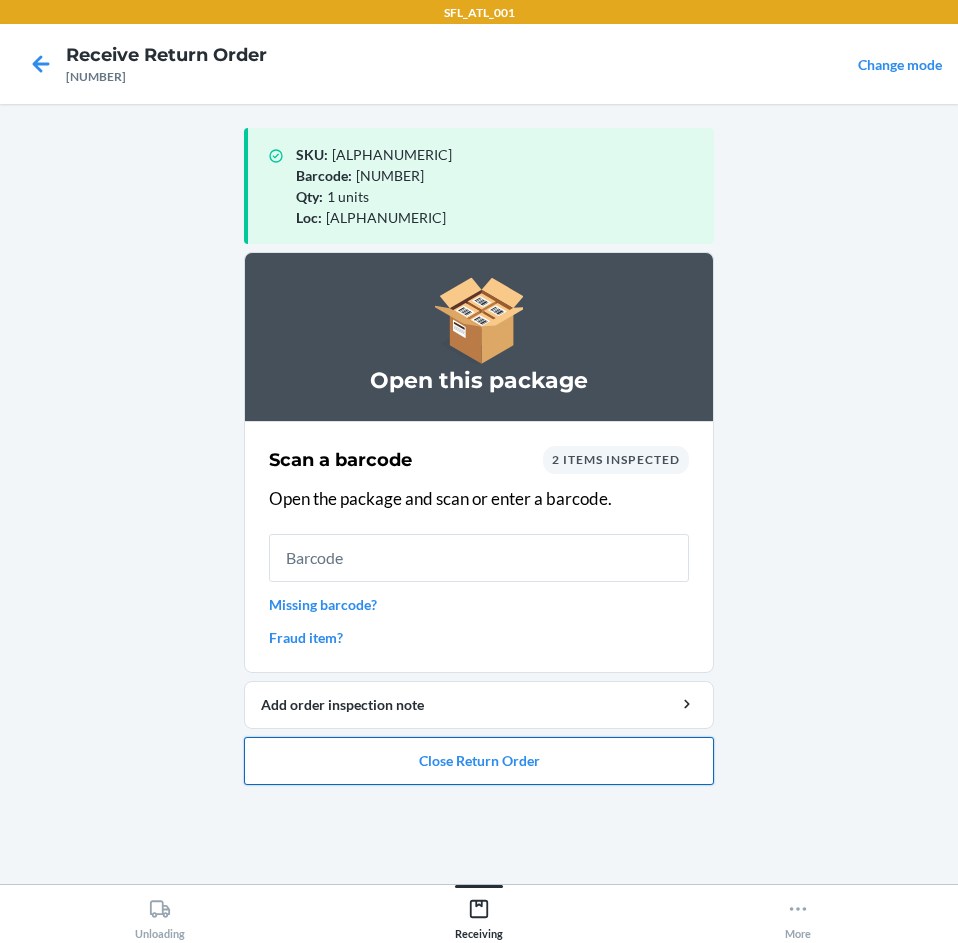 click on "Close Return Order" at bounding box center [479, 761] 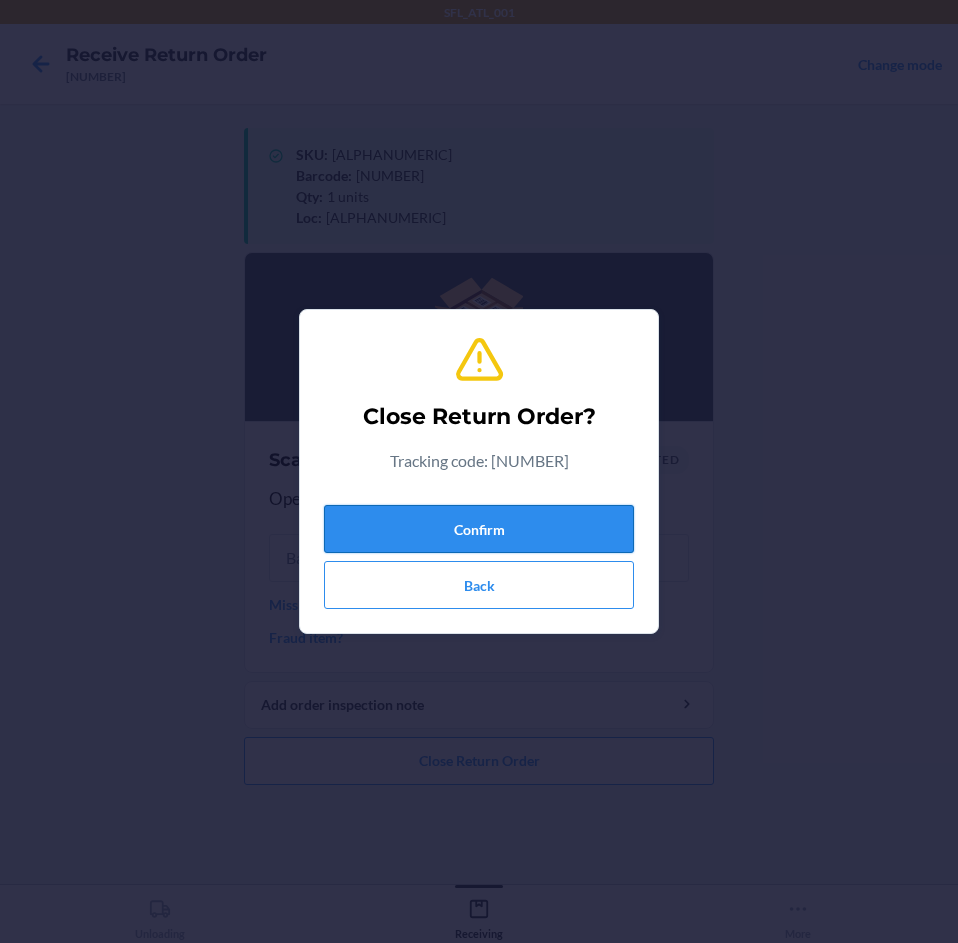 click on "Confirm" at bounding box center [479, 529] 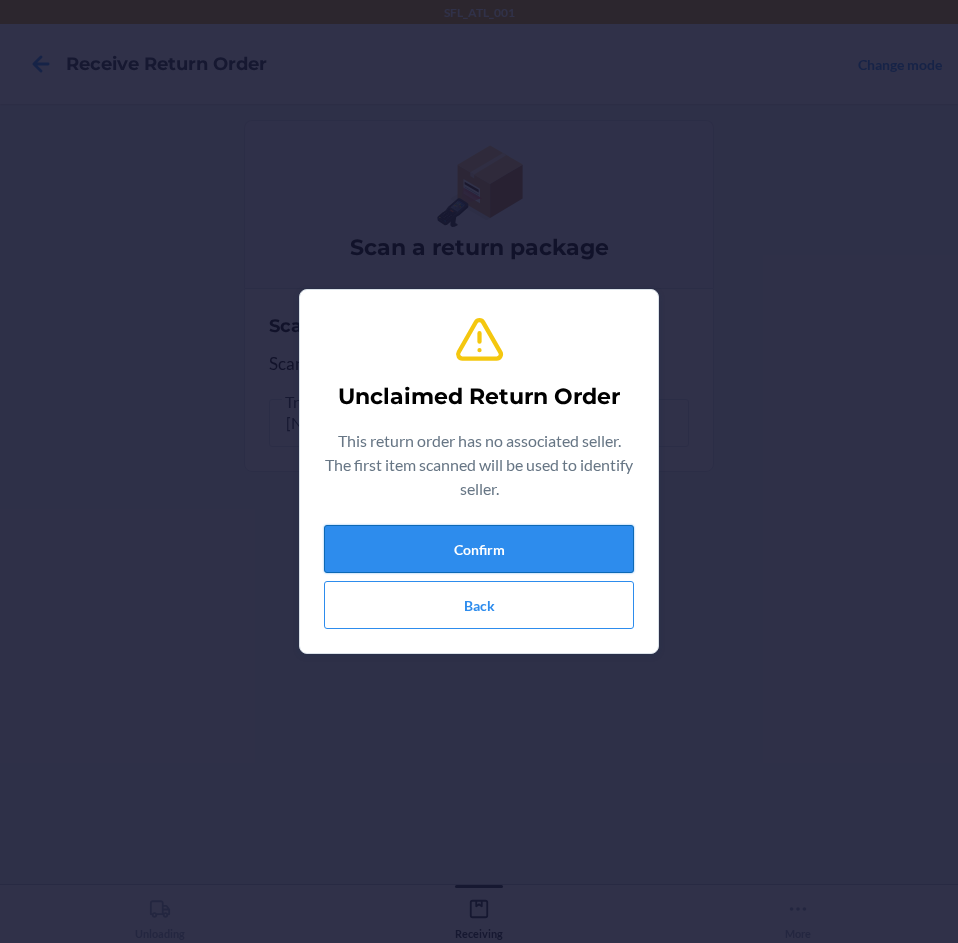 click on "Confirm" at bounding box center (479, 549) 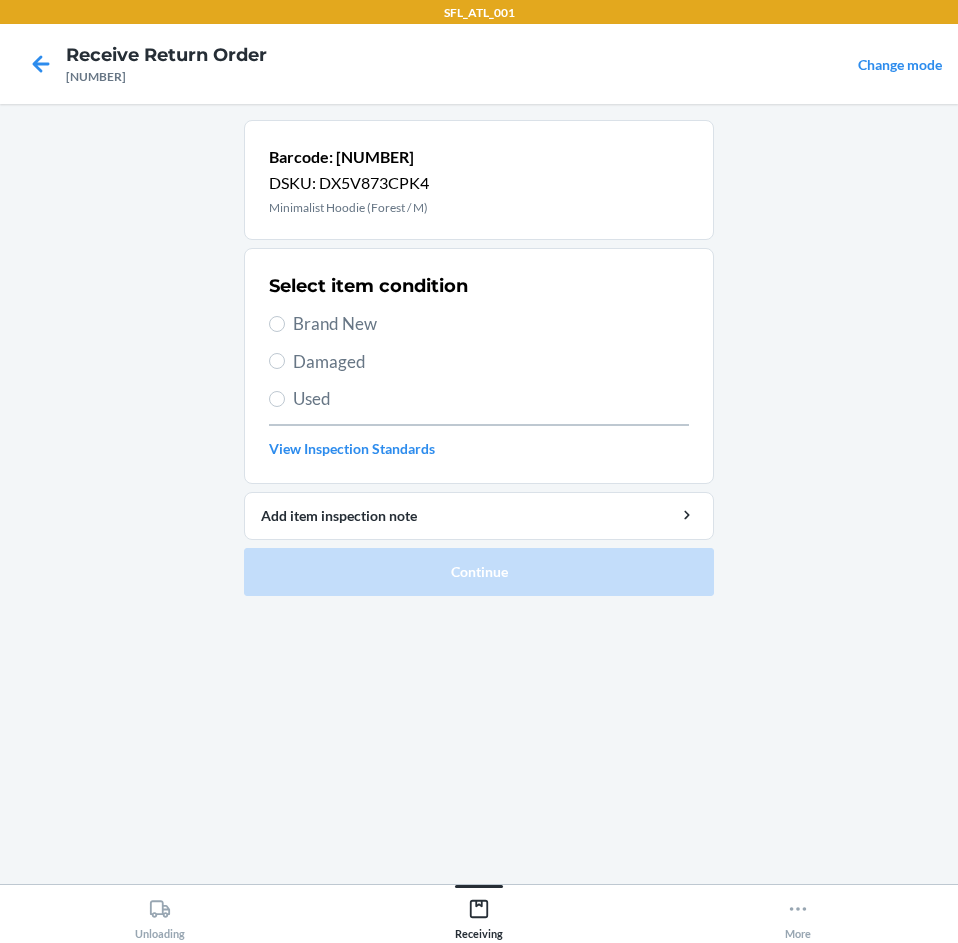 click on "Brand New" at bounding box center (491, 324) 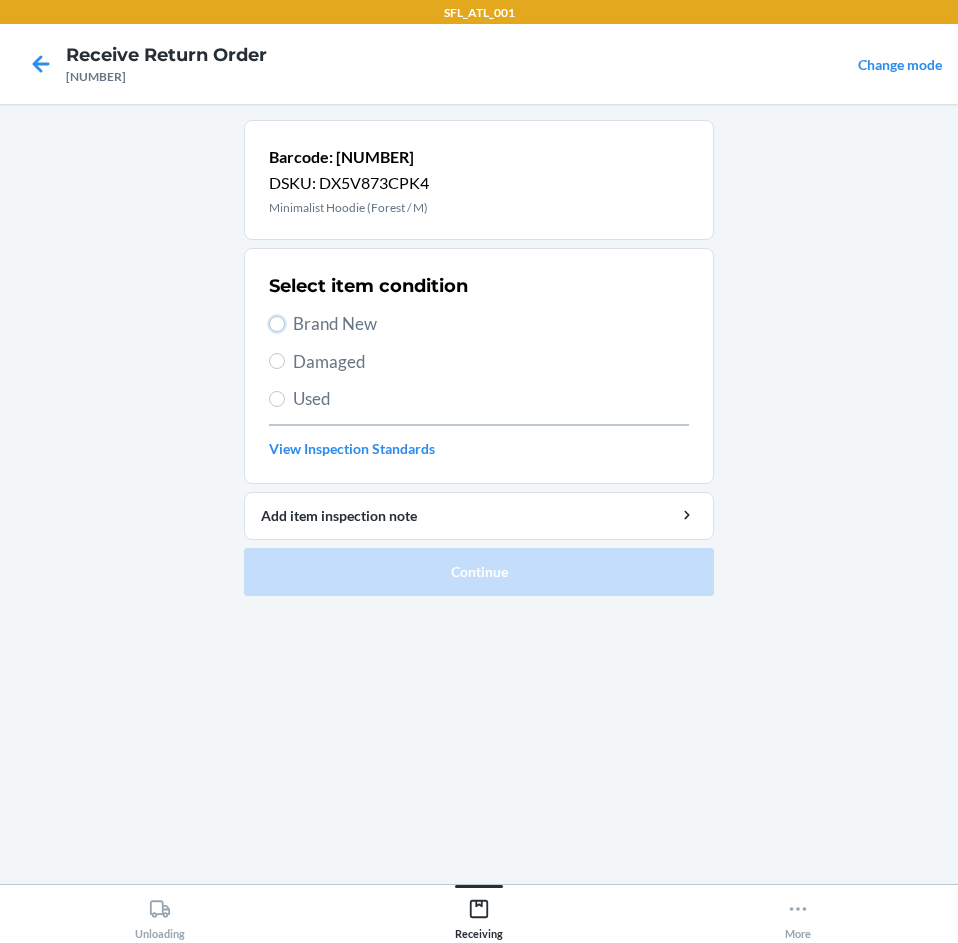 click on "Brand New" at bounding box center (277, 324) 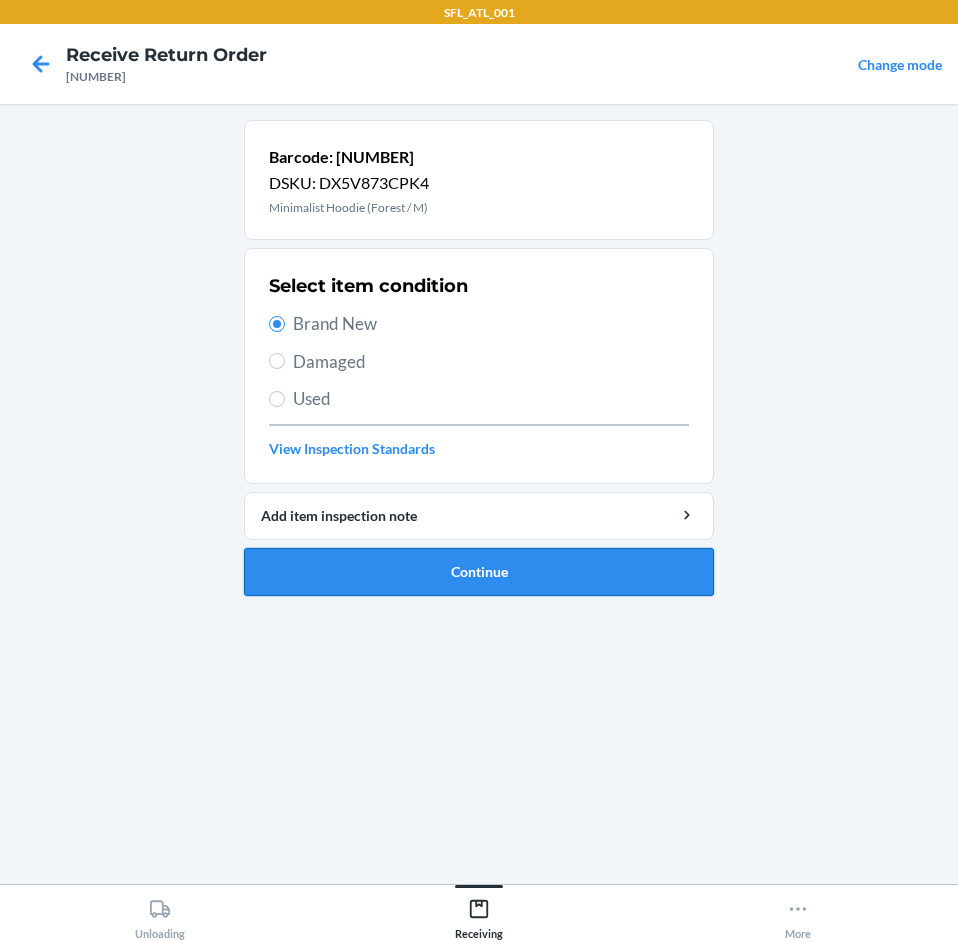 click on "Continue" at bounding box center [479, 572] 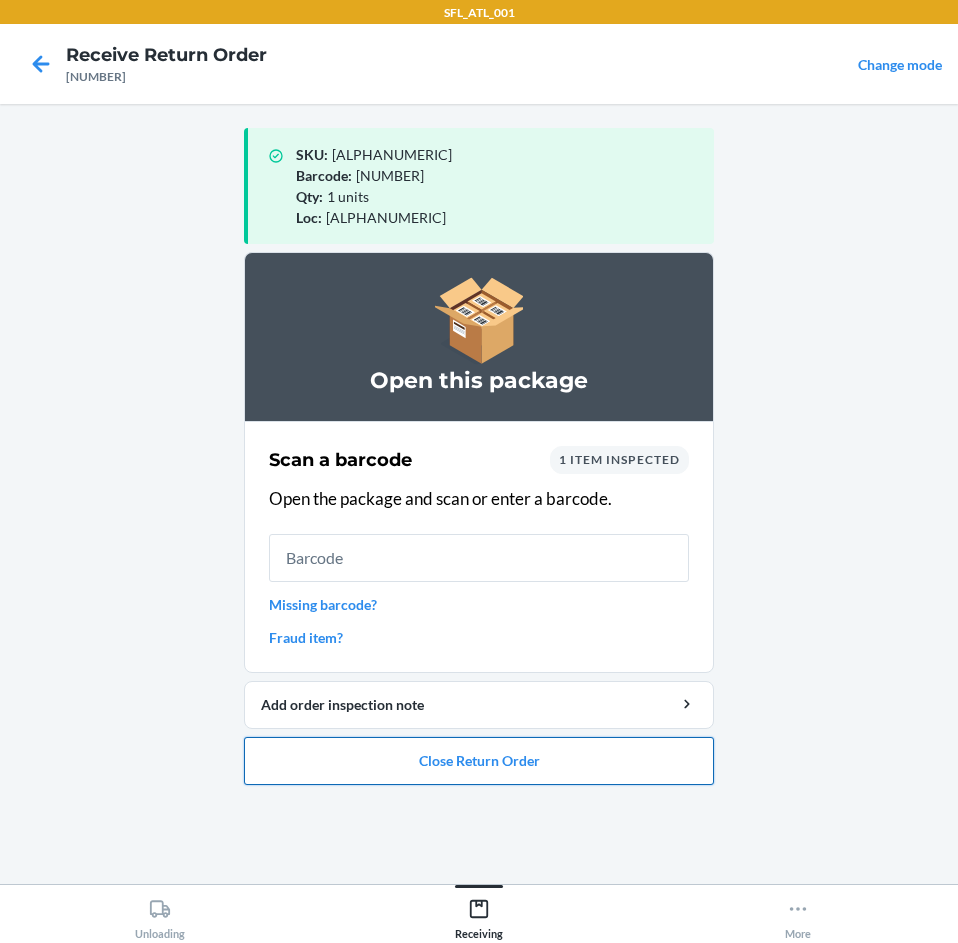 click on "Close Return Order" at bounding box center (479, 761) 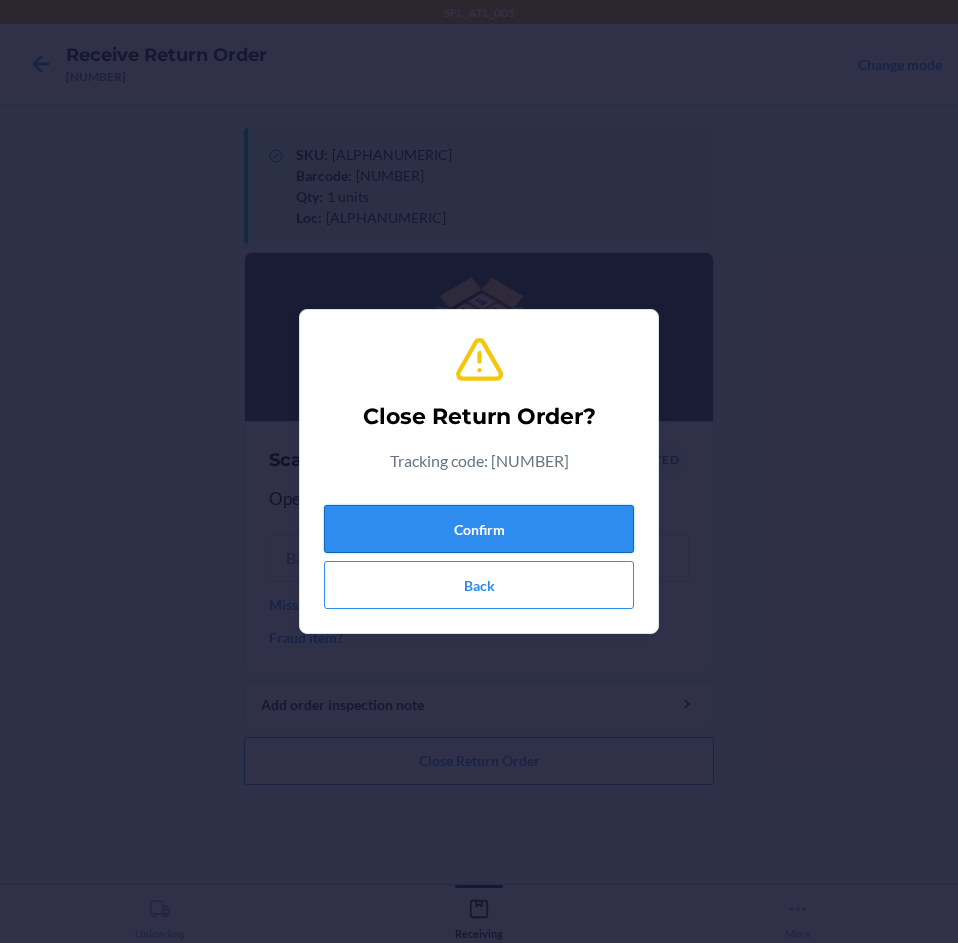click on "Confirm" at bounding box center [479, 529] 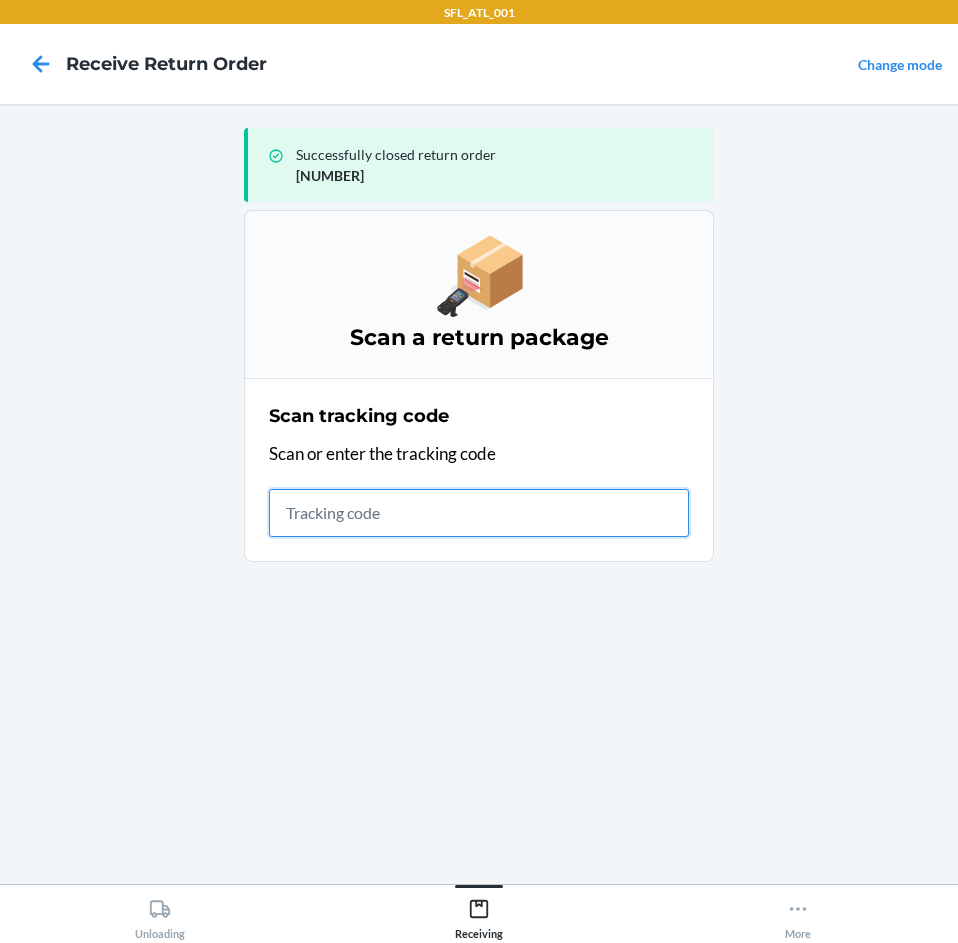 click at bounding box center [479, 513] 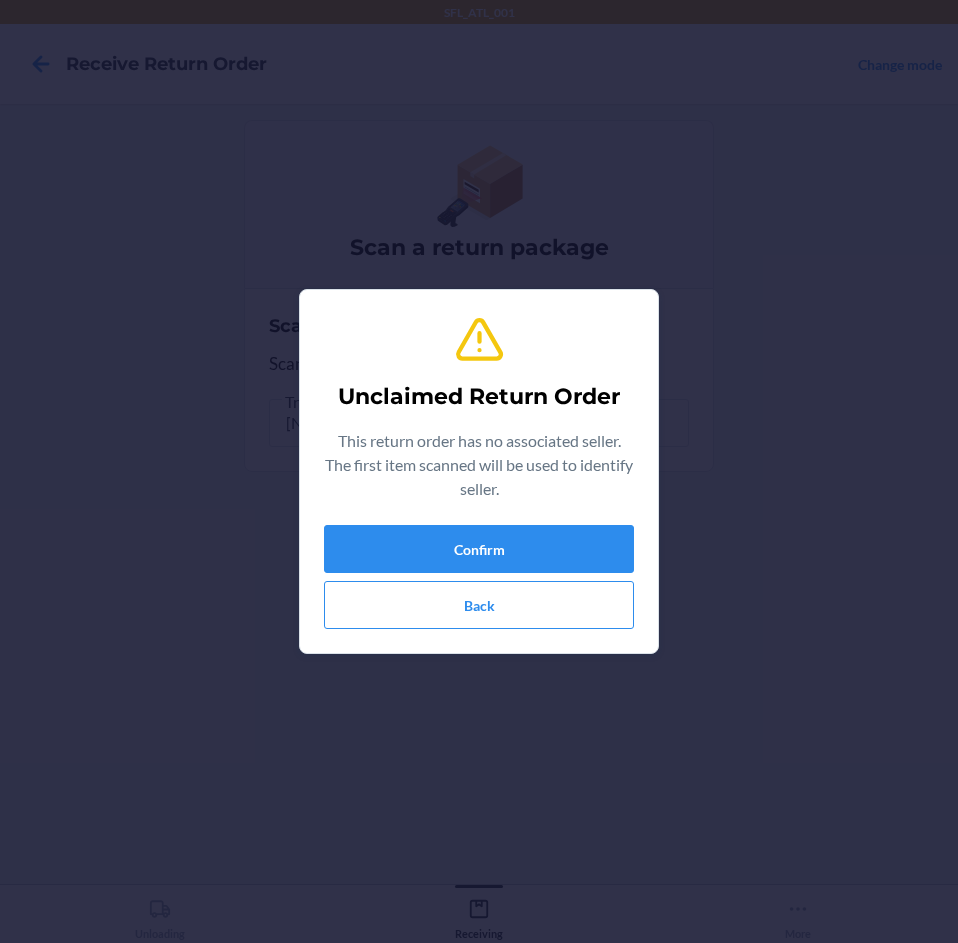 click on "Unclaimed Return Order This return order has no associated seller. The first item scanned will be used to identify seller. Confirm Back" at bounding box center [479, 471] 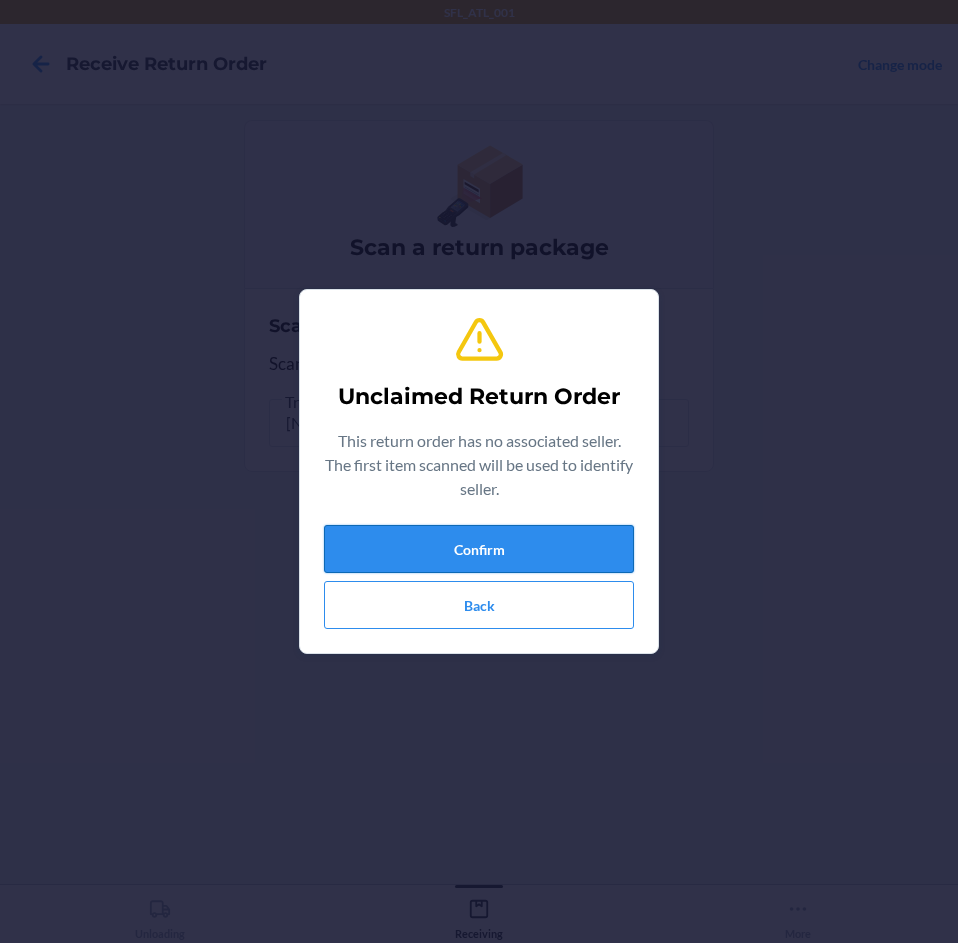 click on "Confirm" at bounding box center (479, 549) 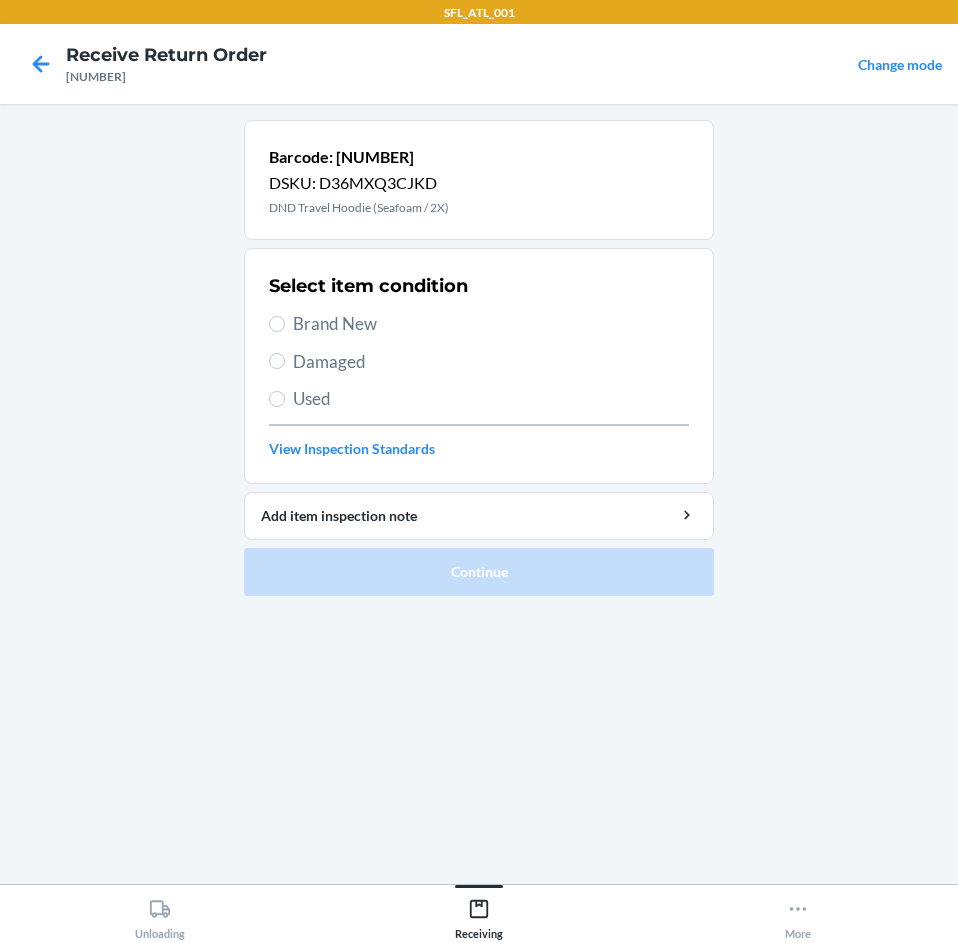 click on "Brand New" at bounding box center [491, 324] 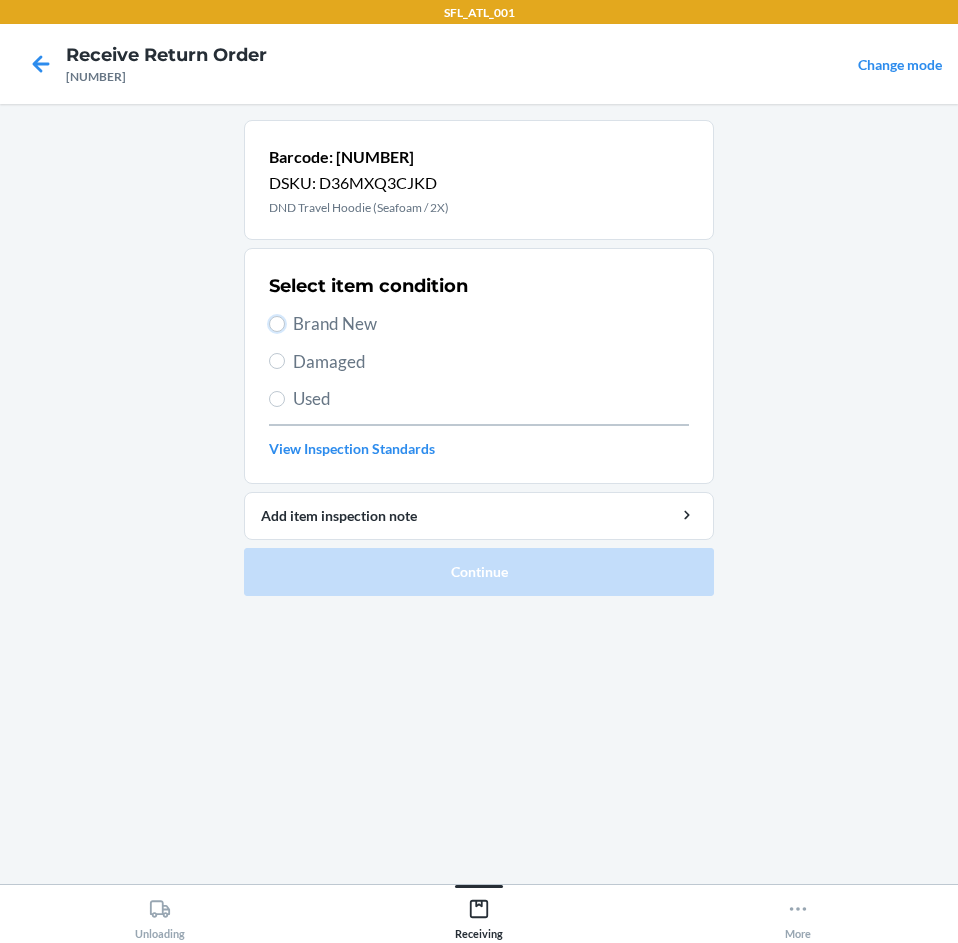 click on "Brand New" at bounding box center [277, 324] 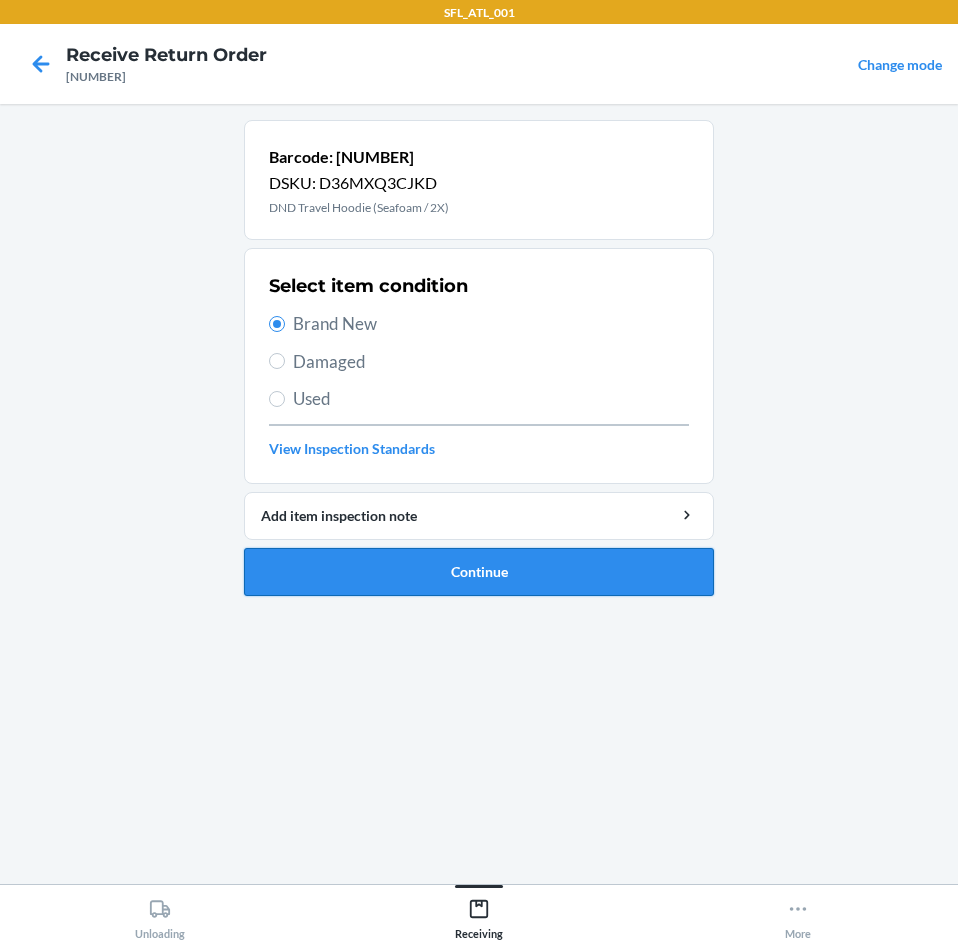click on "Continue" at bounding box center [479, 572] 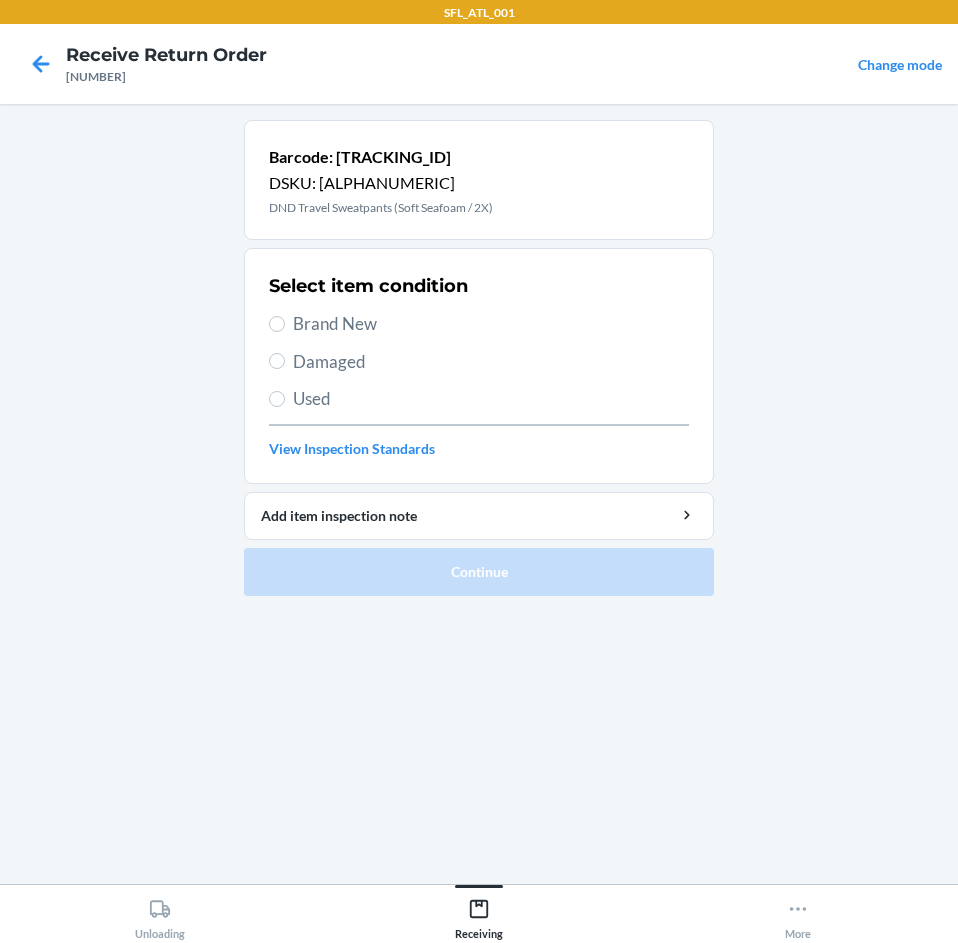 click on "Brand New" at bounding box center (491, 324) 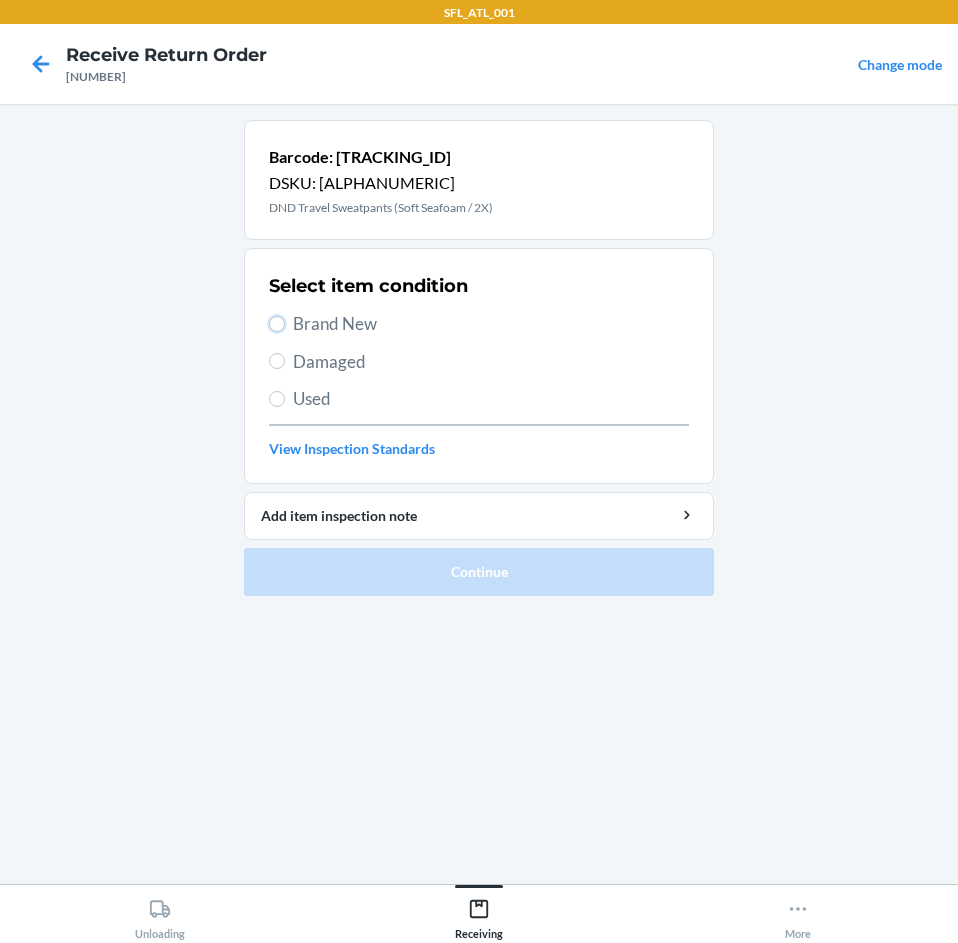 click on "Brand New" at bounding box center (277, 324) 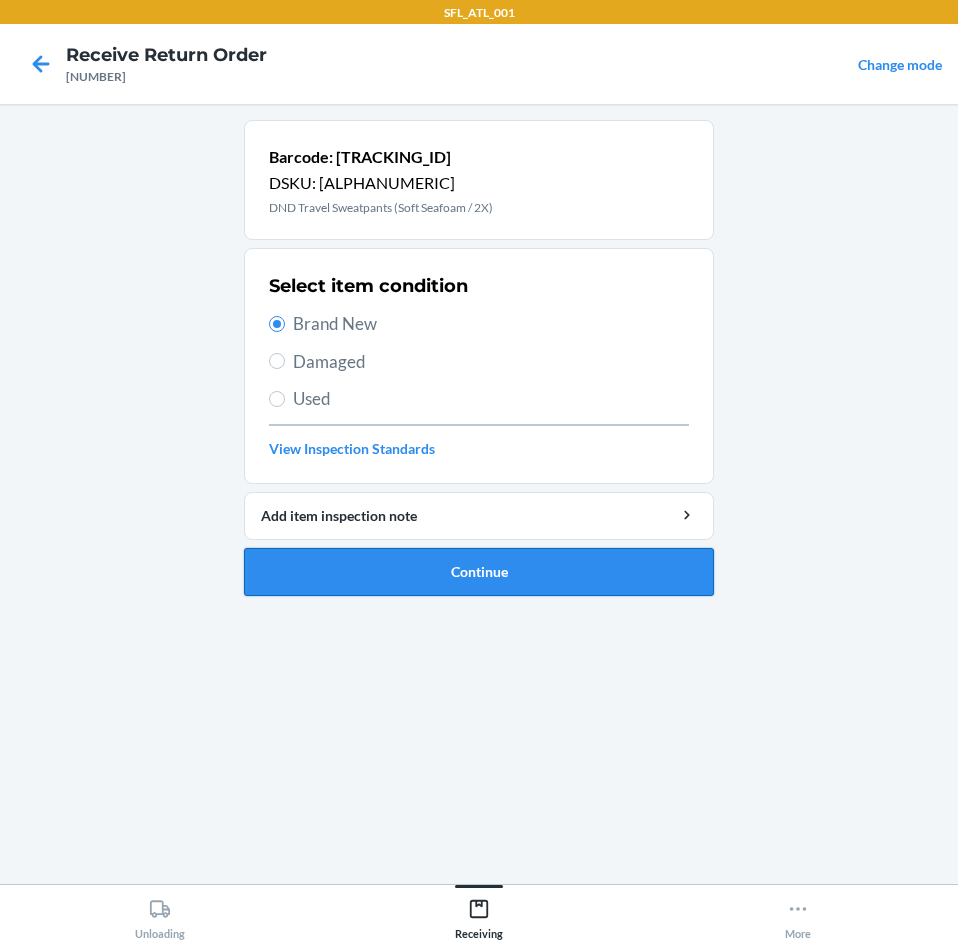 click on "Continue" at bounding box center [479, 572] 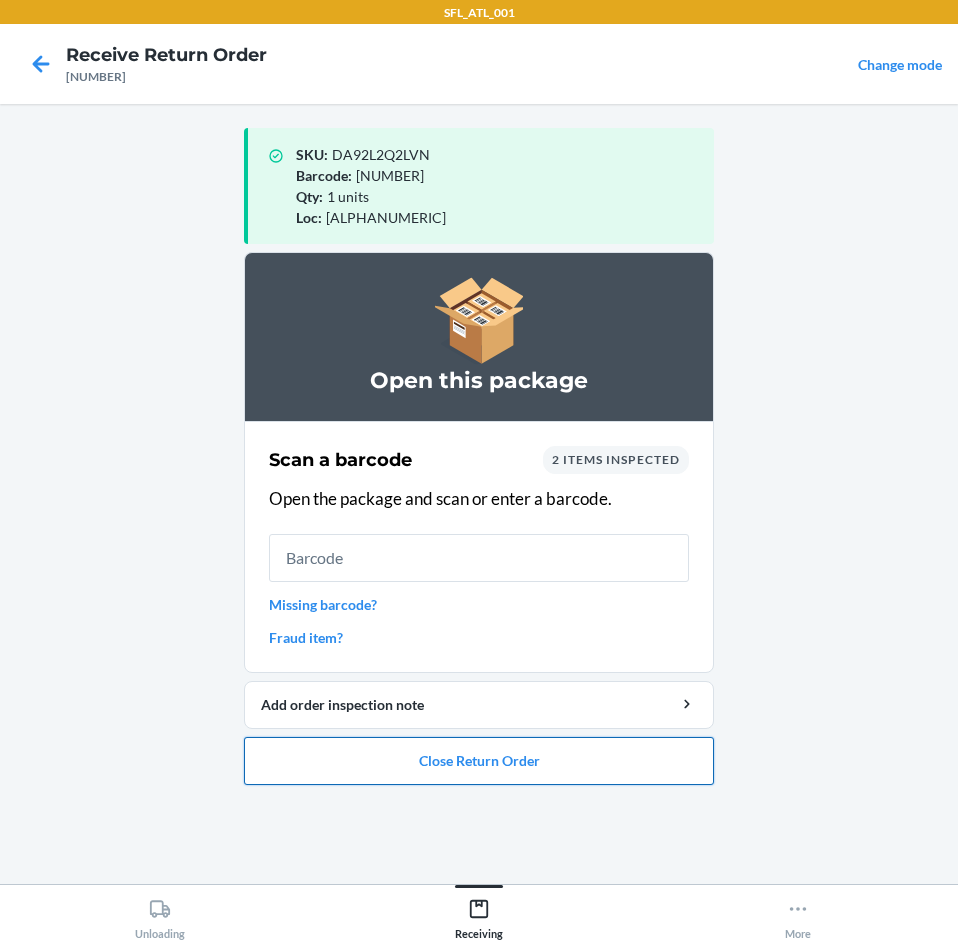 click on "Close Return Order" at bounding box center [479, 761] 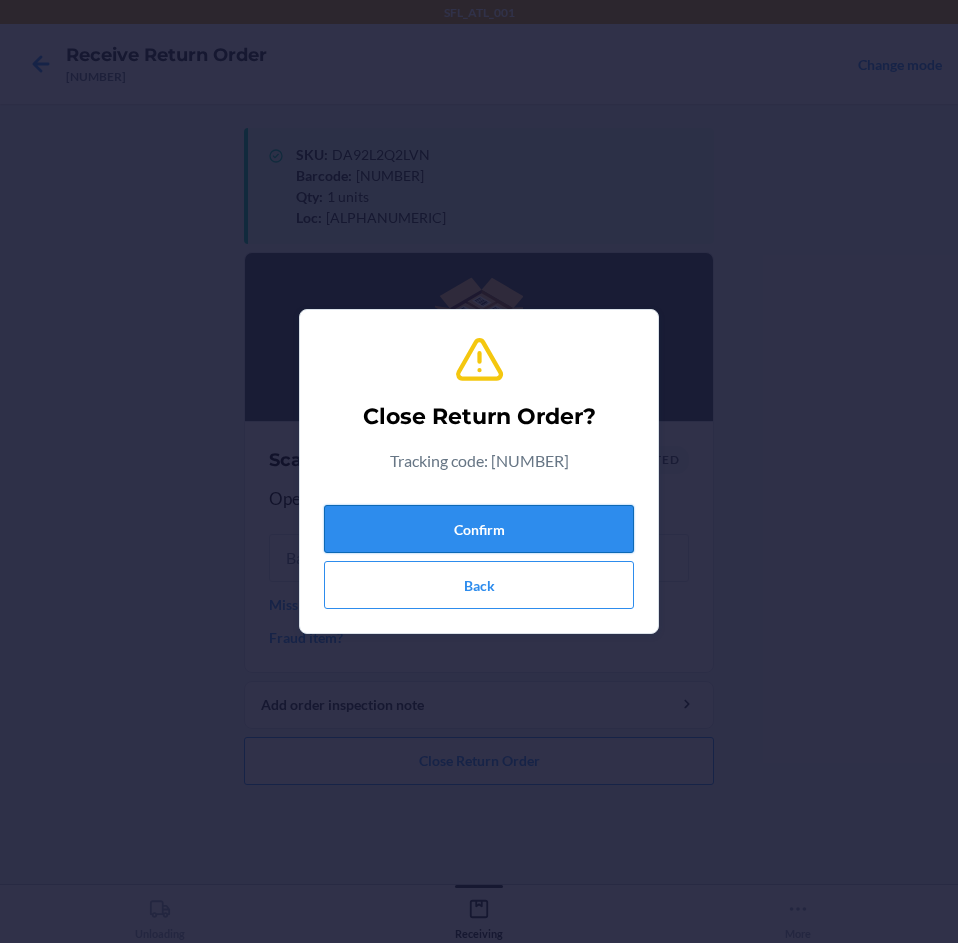 click on "Confirm" at bounding box center [479, 529] 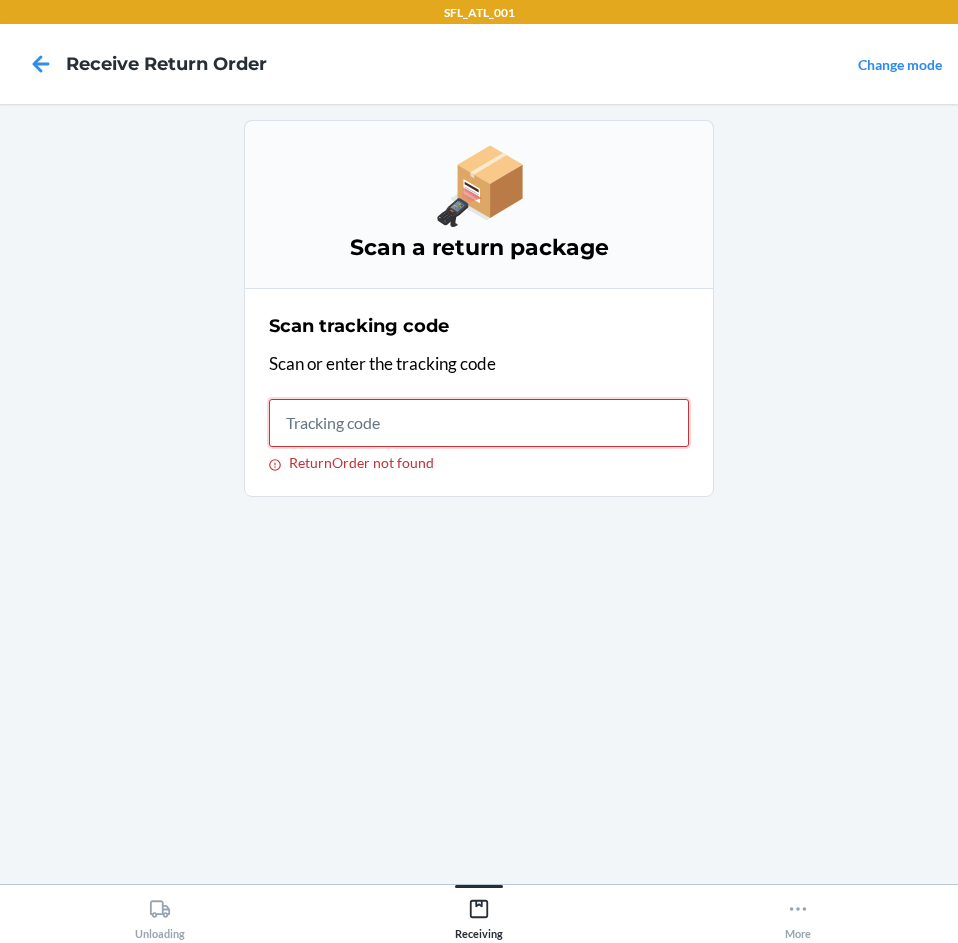 click on "ReturnOrder not found" at bounding box center (479, 423) 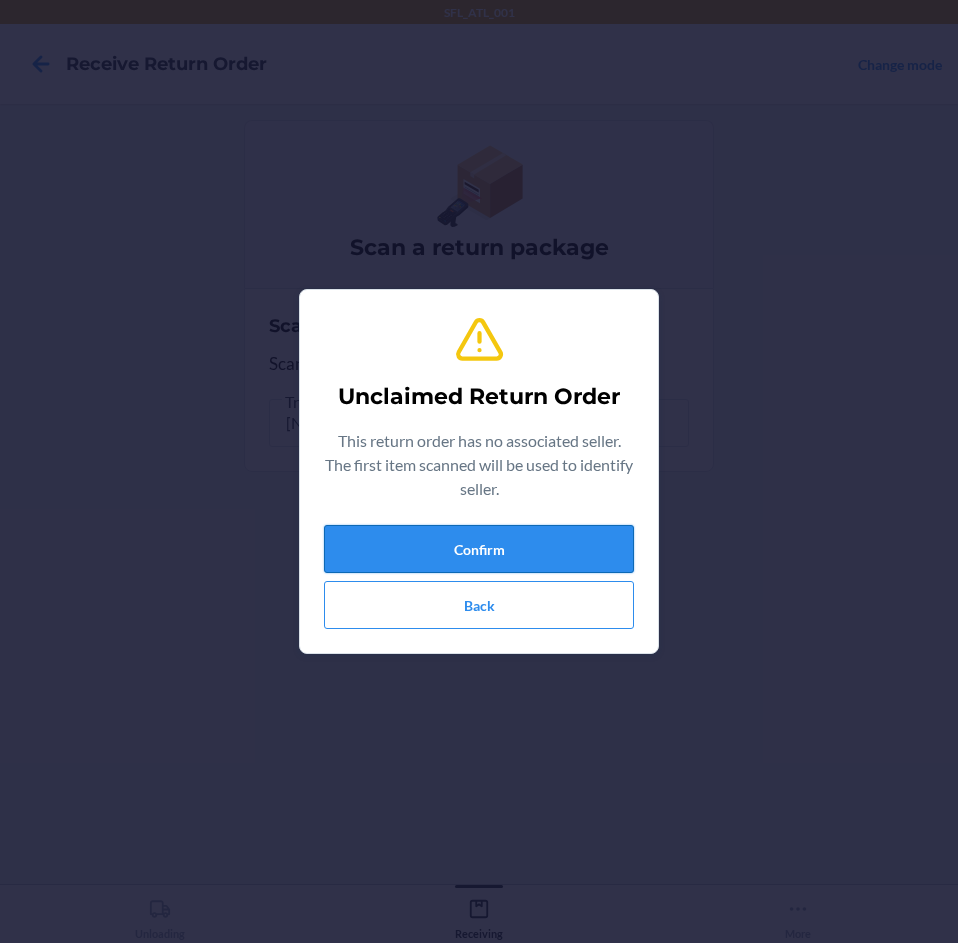 click on "Confirm" at bounding box center [479, 549] 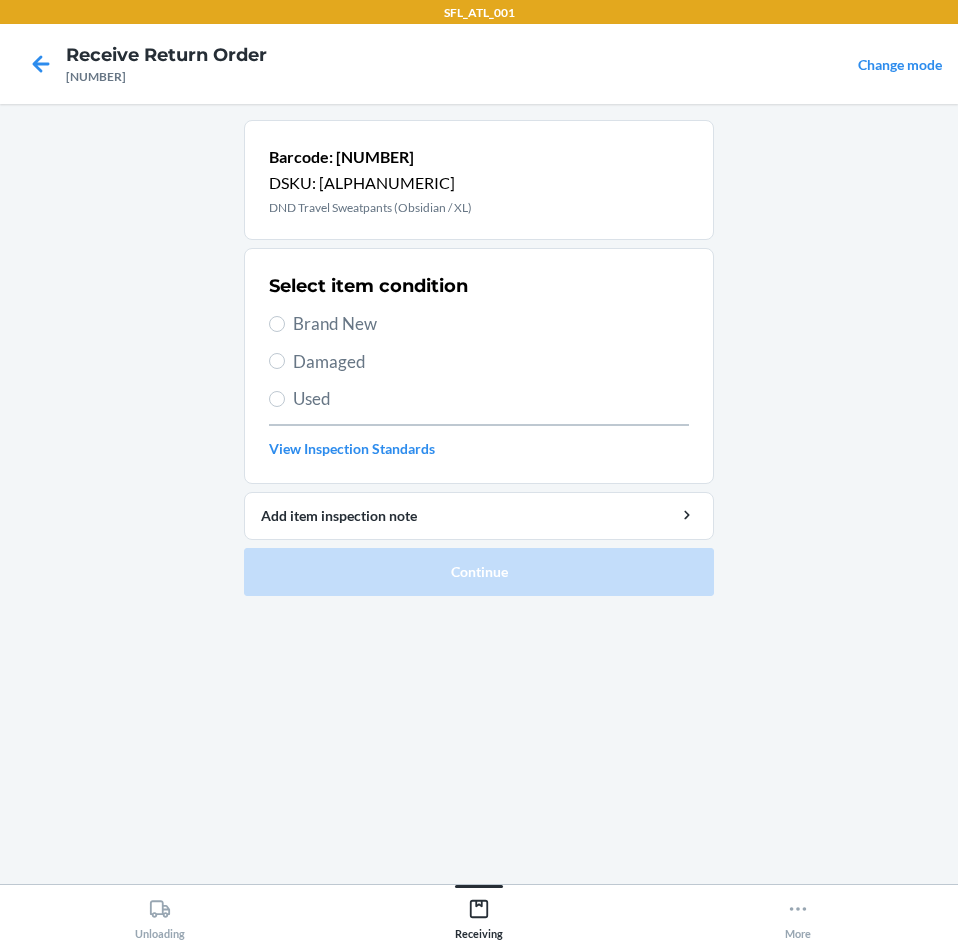 click on "Brand New" at bounding box center [491, 324] 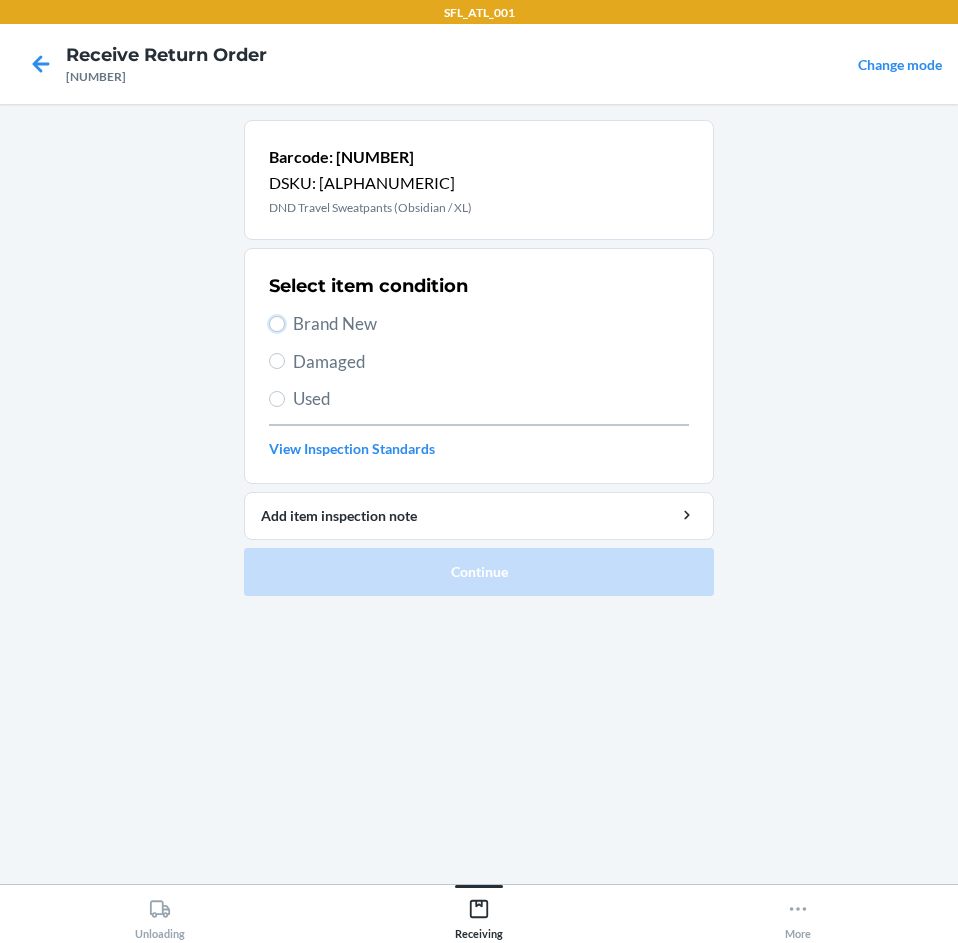click on "Brand New" at bounding box center [277, 324] 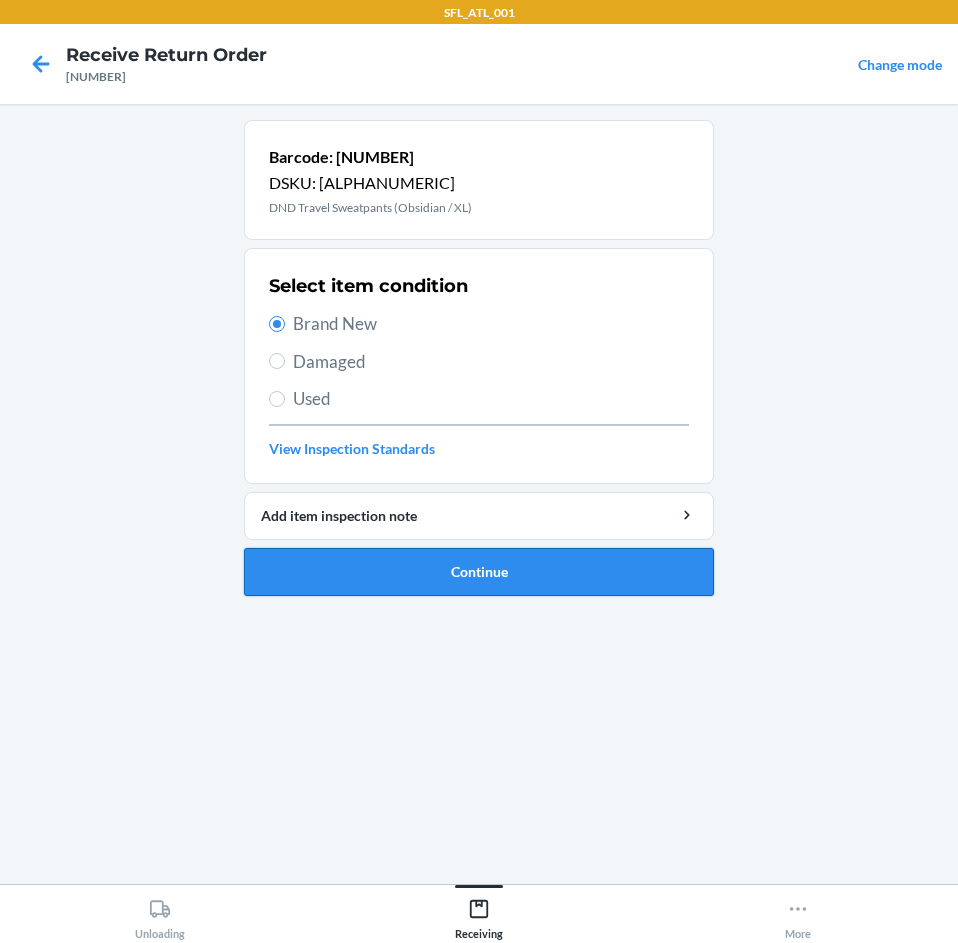 click on "Continue" at bounding box center (479, 572) 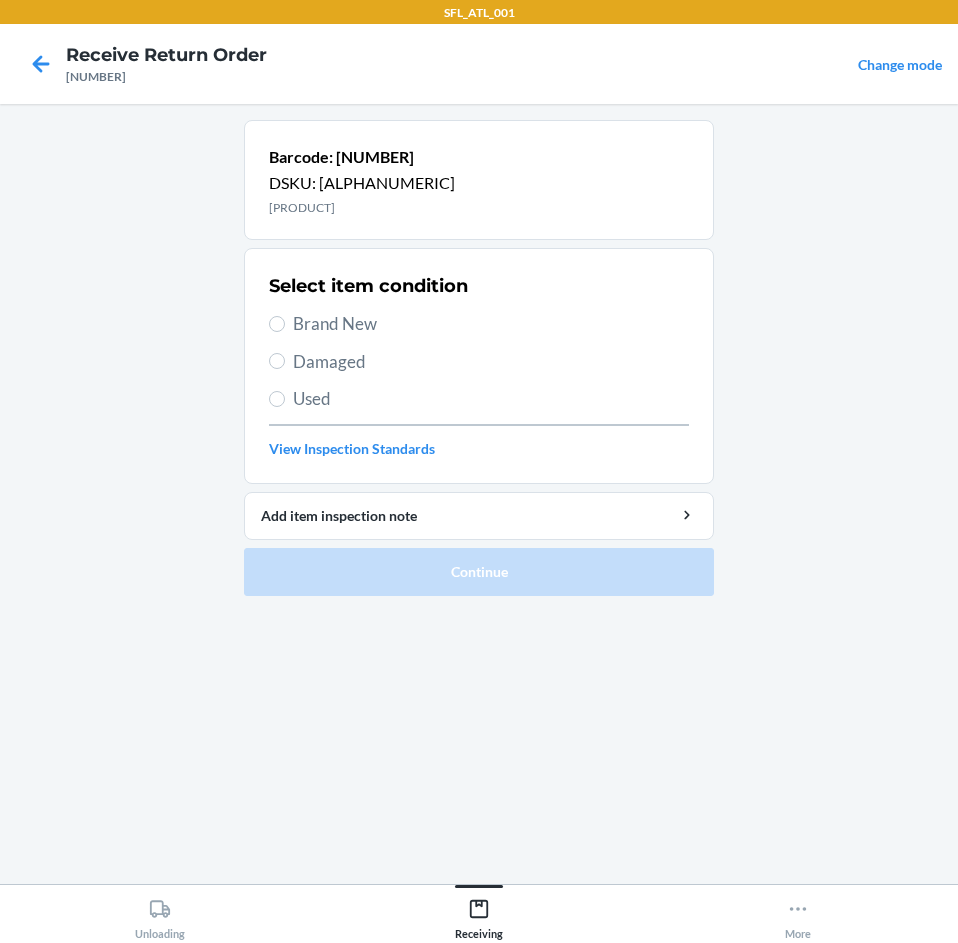 click on "Used" at bounding box center [491, 399] 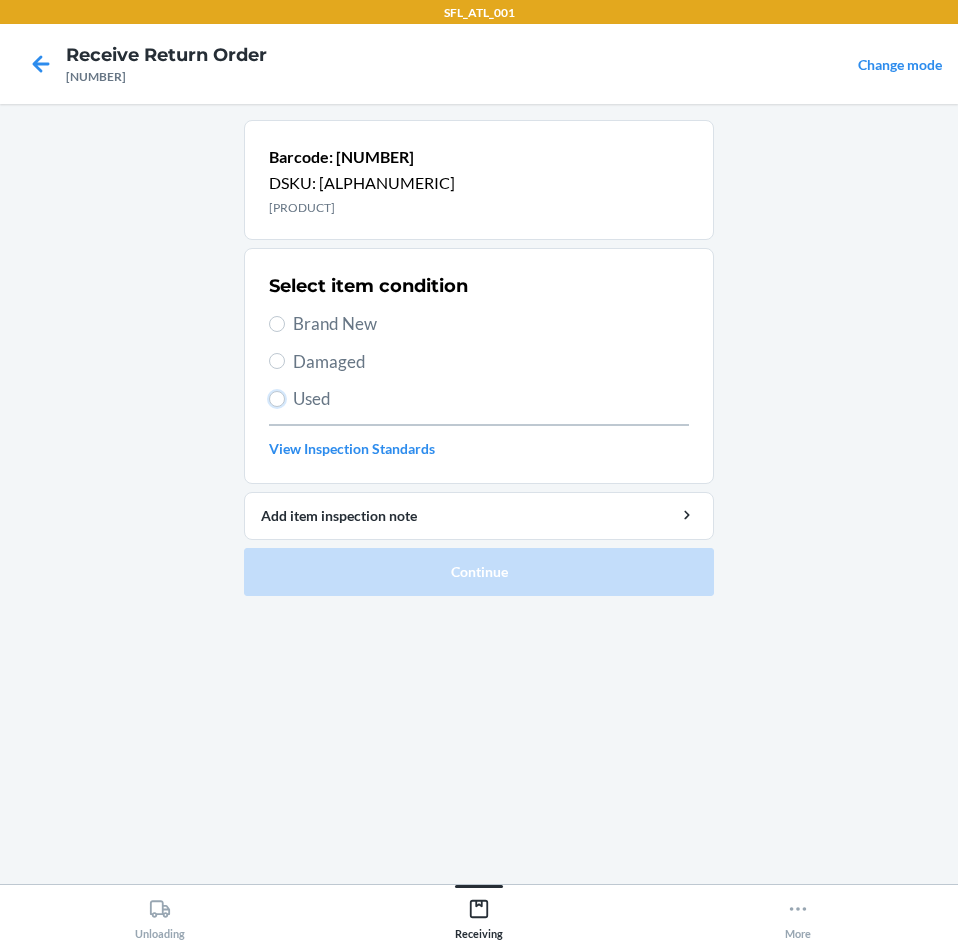 click on "Used" at bounding box center (277, 399) 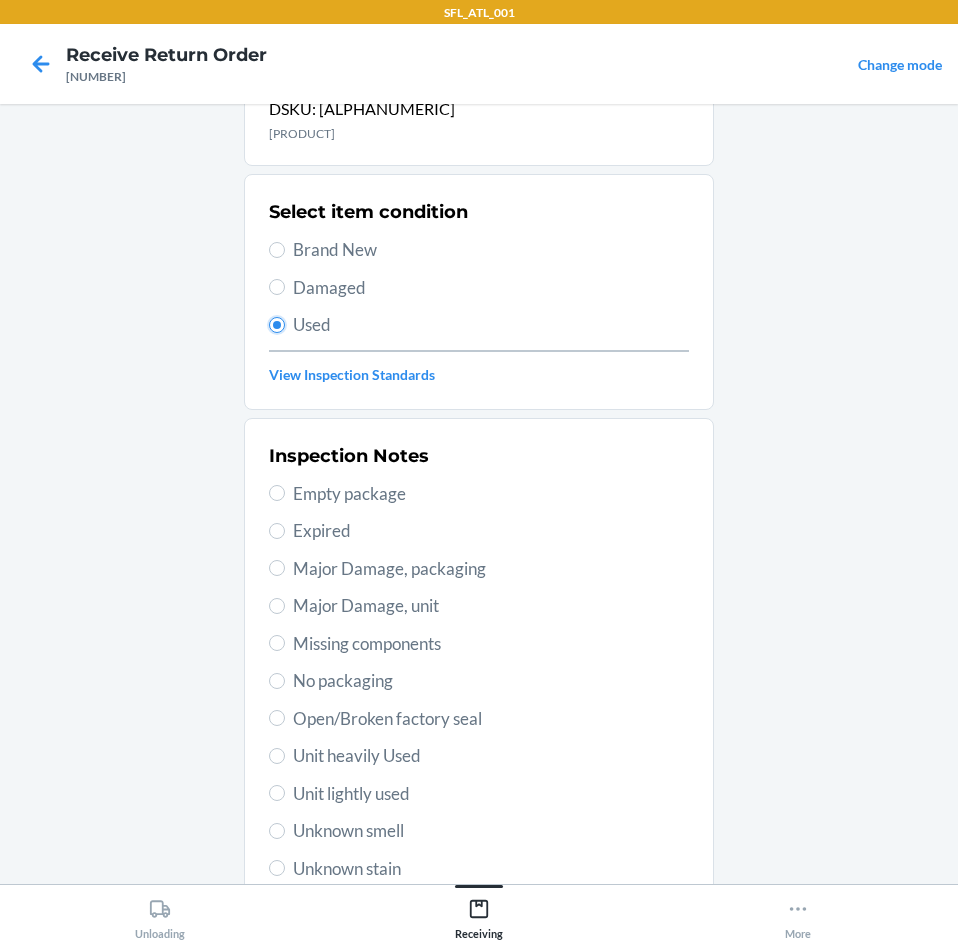scroll, scrollTop: 262, scrollLeft: 0, axis: vertical 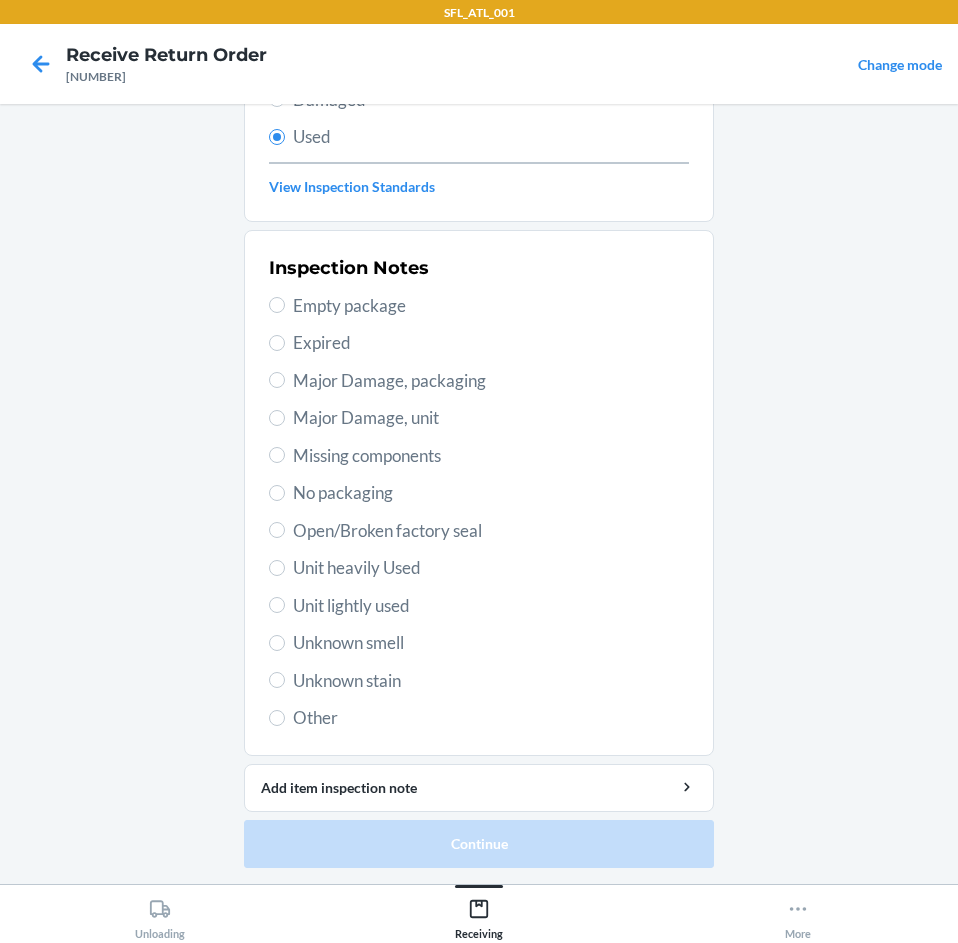 click on "Unit lightly used" at bounding box center (491, 606) 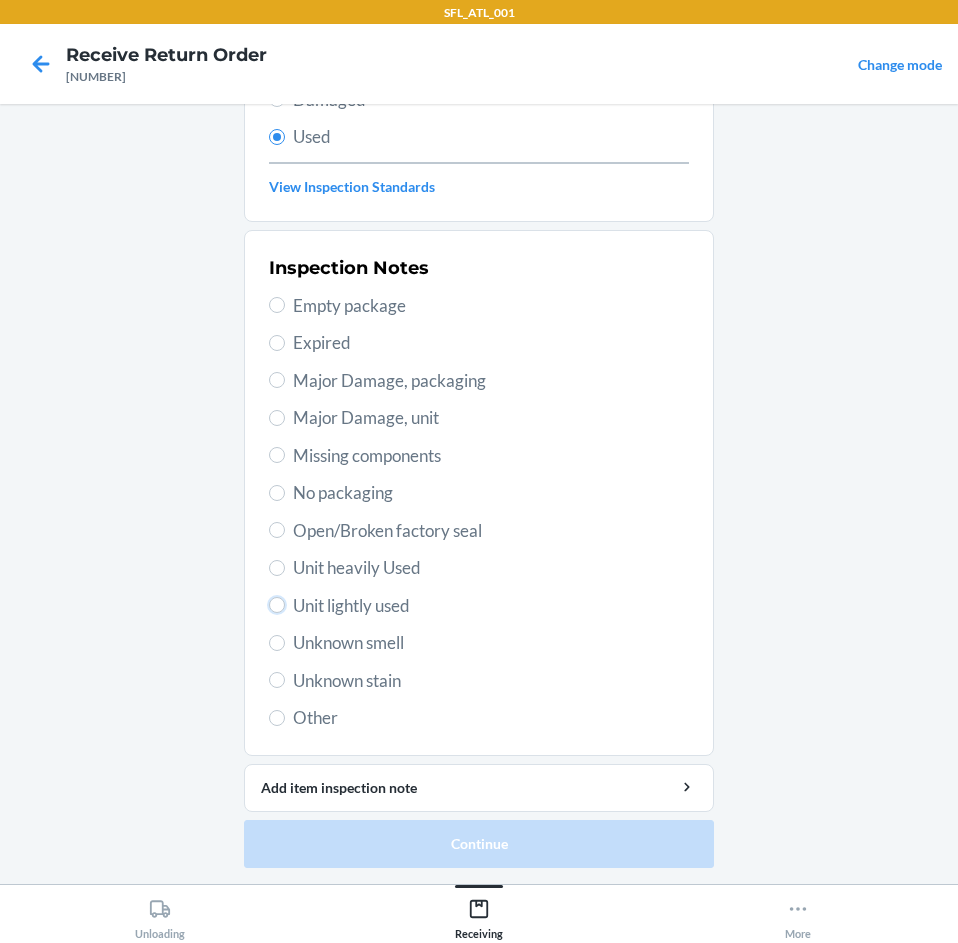 click on "Unit lightly used" at bounding box center (277, 605) 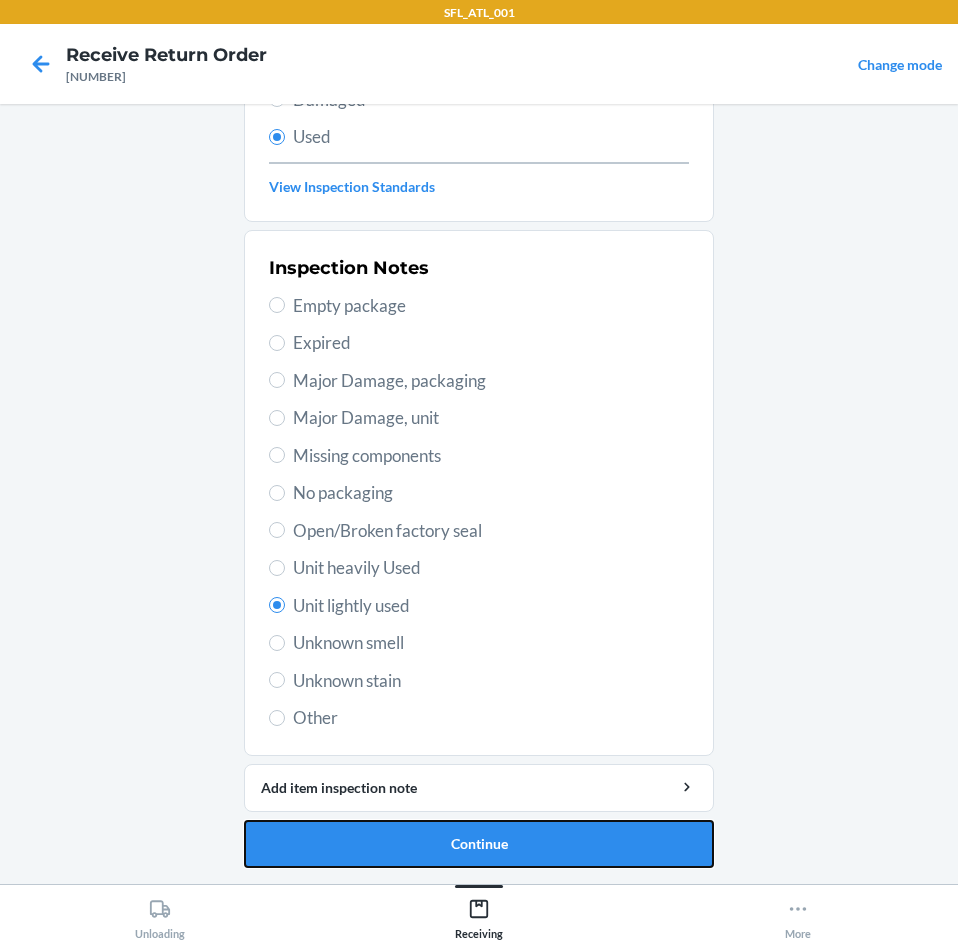 drag, startPoint x: 470, startPoint y: 835, endPoint x: 505, endPoint y: 834, distance: 35.014282 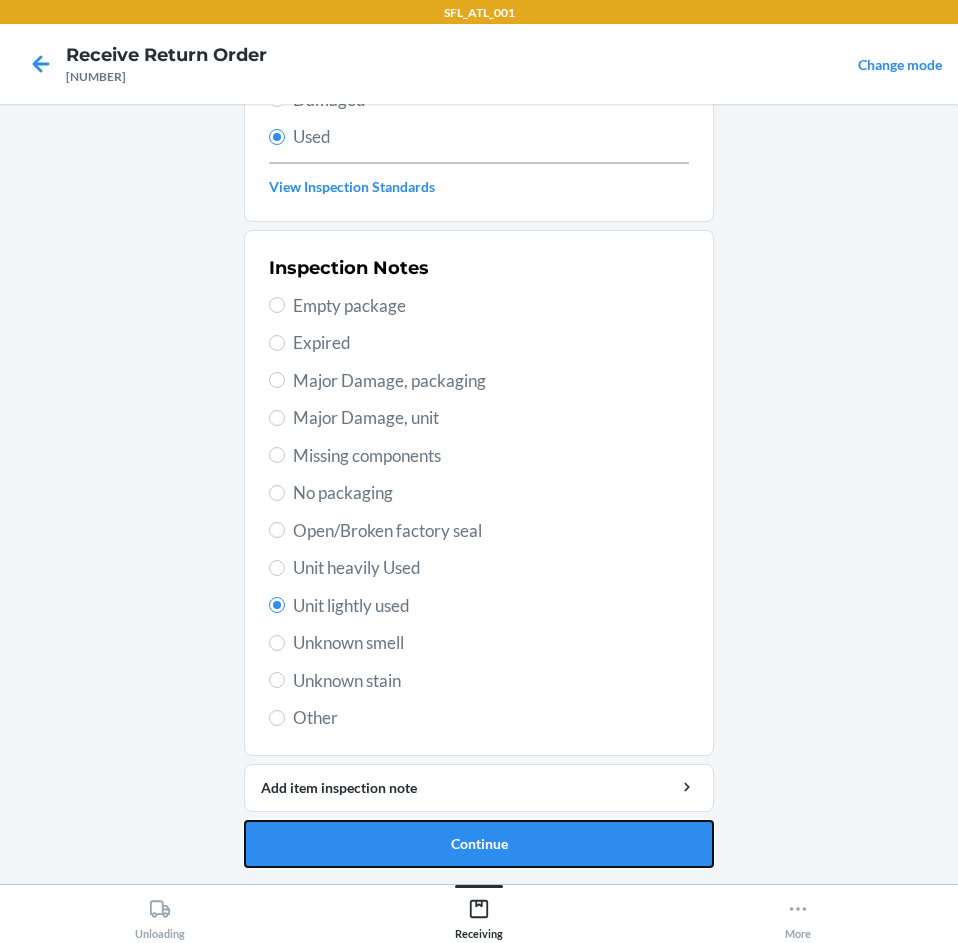 click on "Continue" at bounding box center [479, 844] 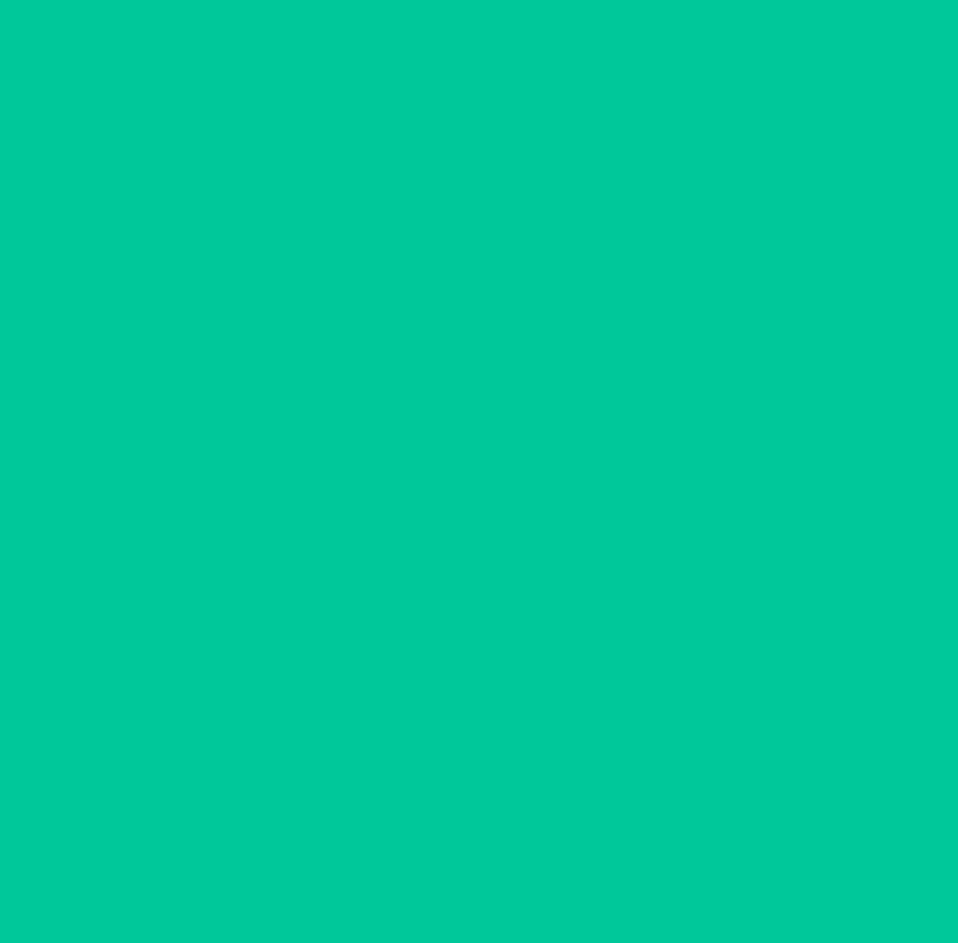 scroll, scrollTop: 0, scrollLeft: 0, axis: both 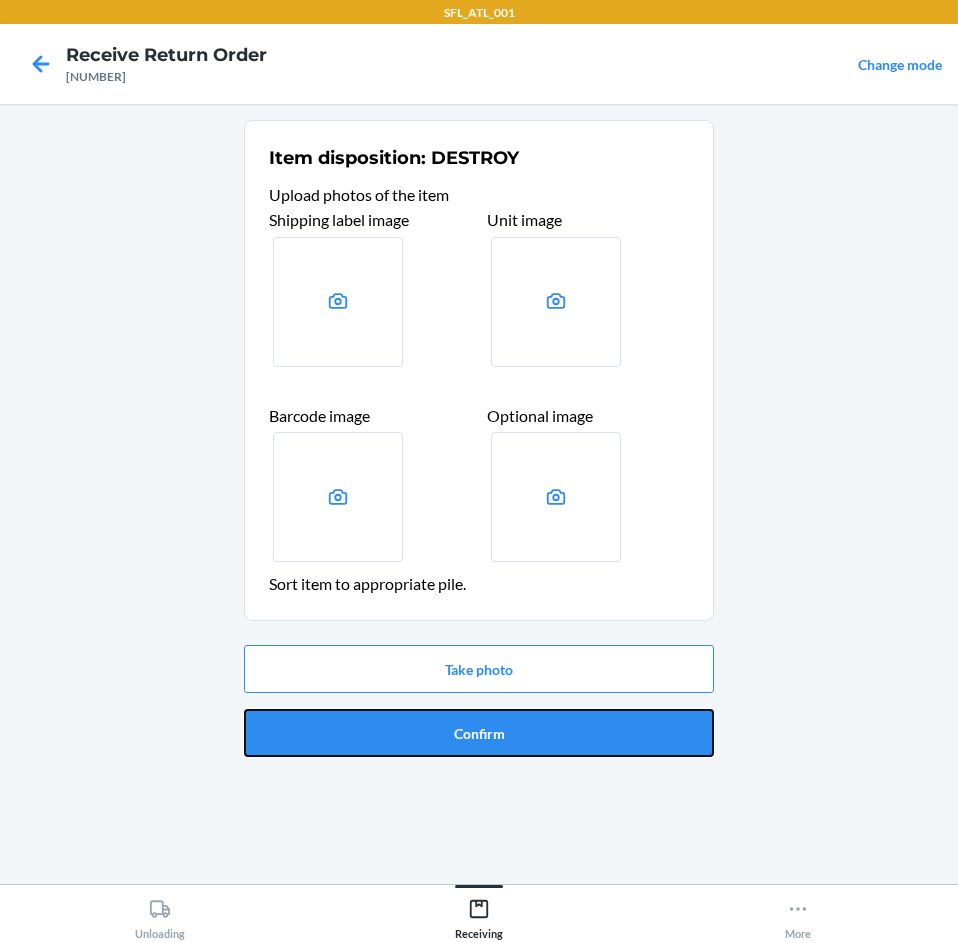 click on "Confirm" at bounding box center [479, 733] 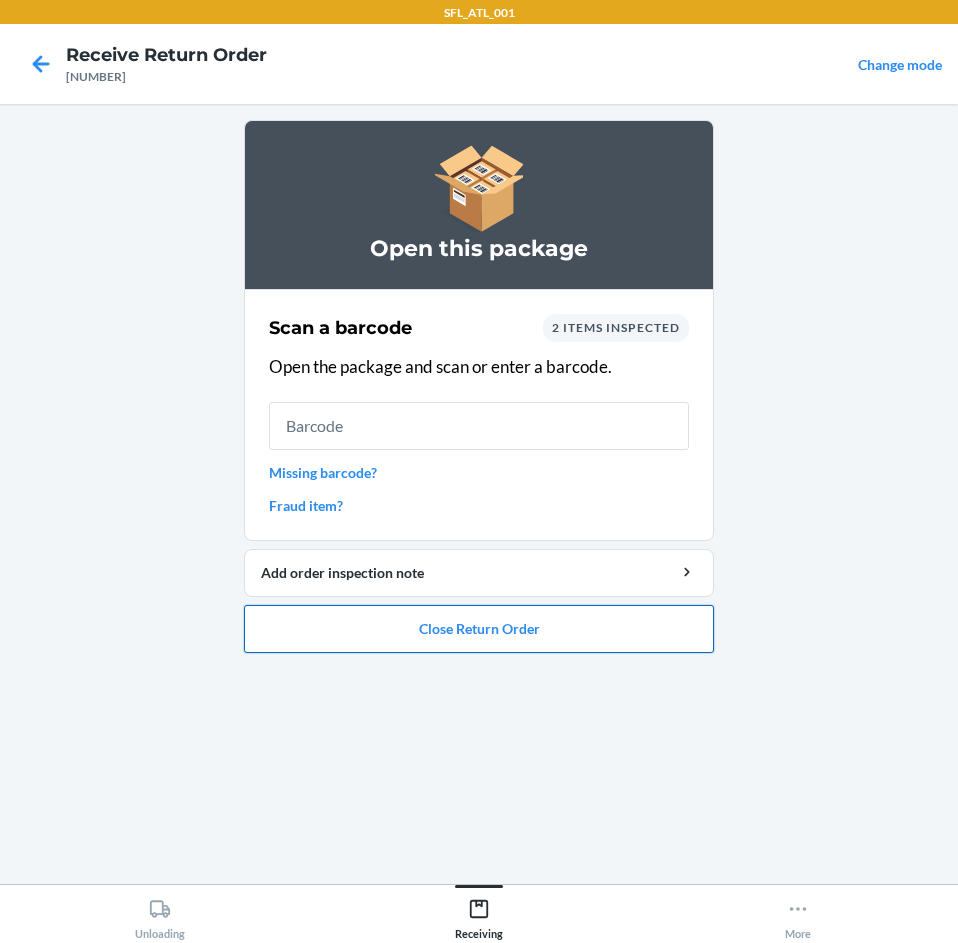 click on "Close Return Order" at bounding box center [479, 629] 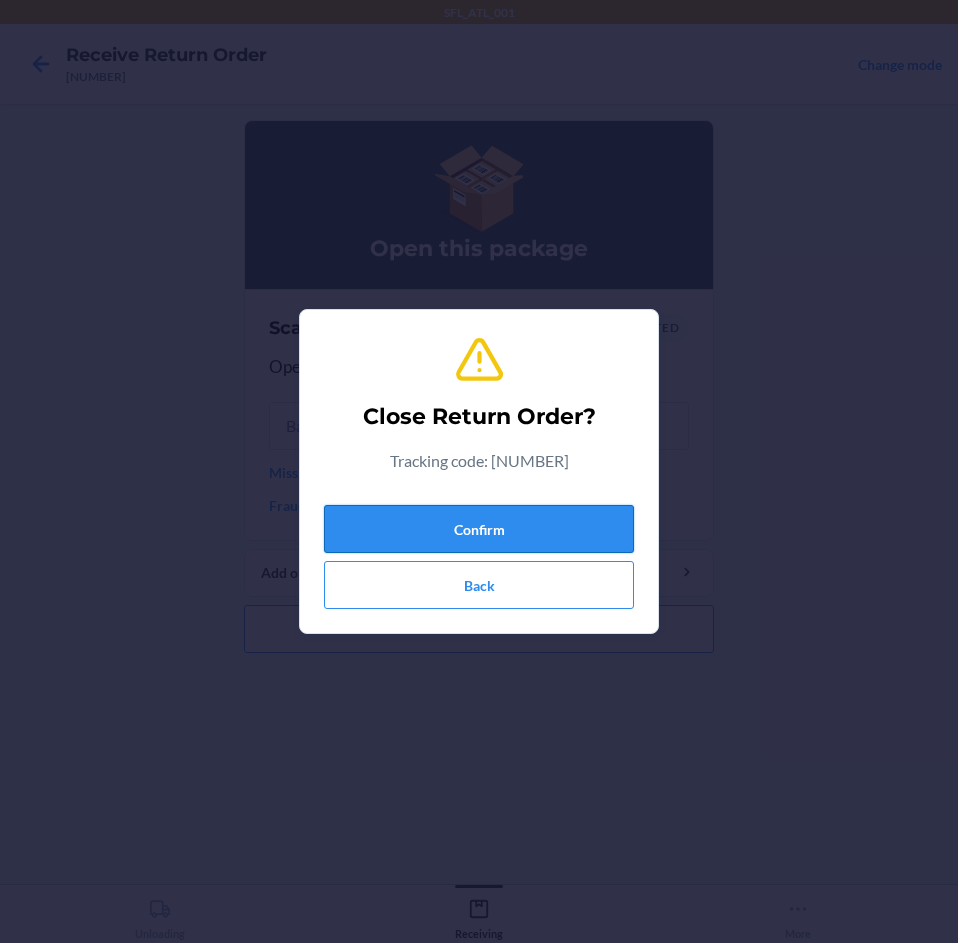 click on "Confirm" at bounding box center (479, 529) 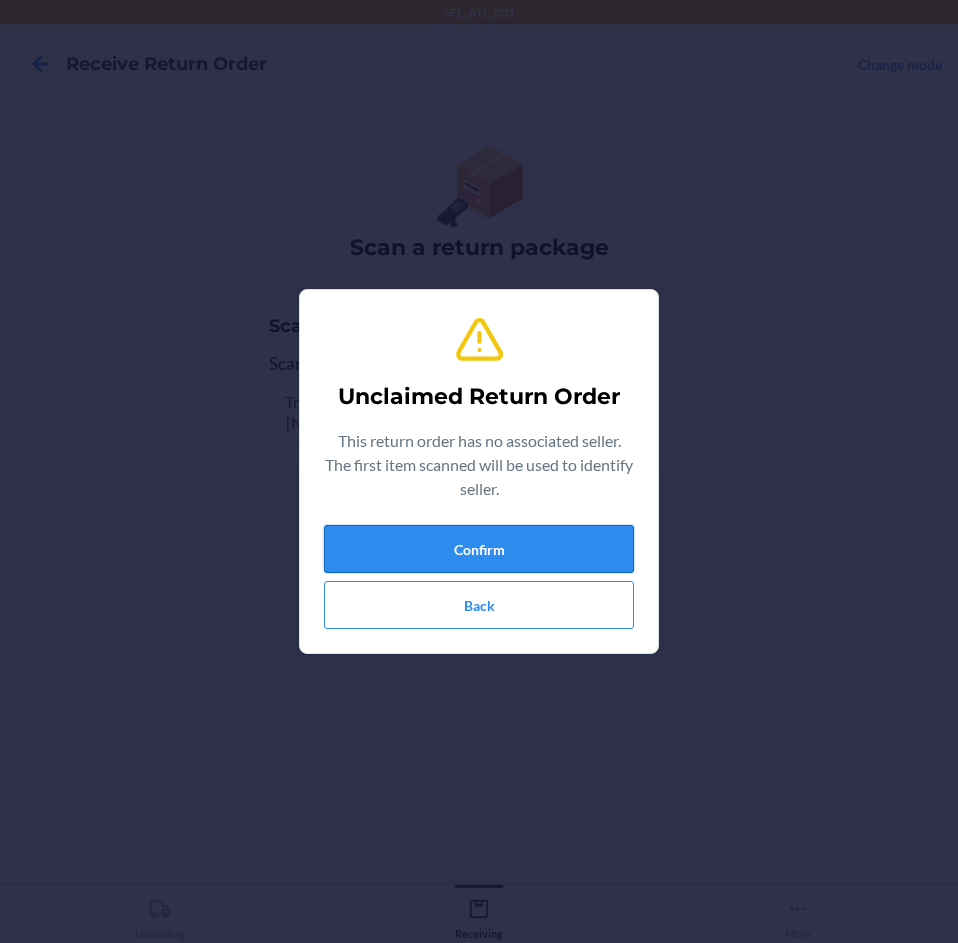 click on "Confirm" at bounding box center [479, 549] 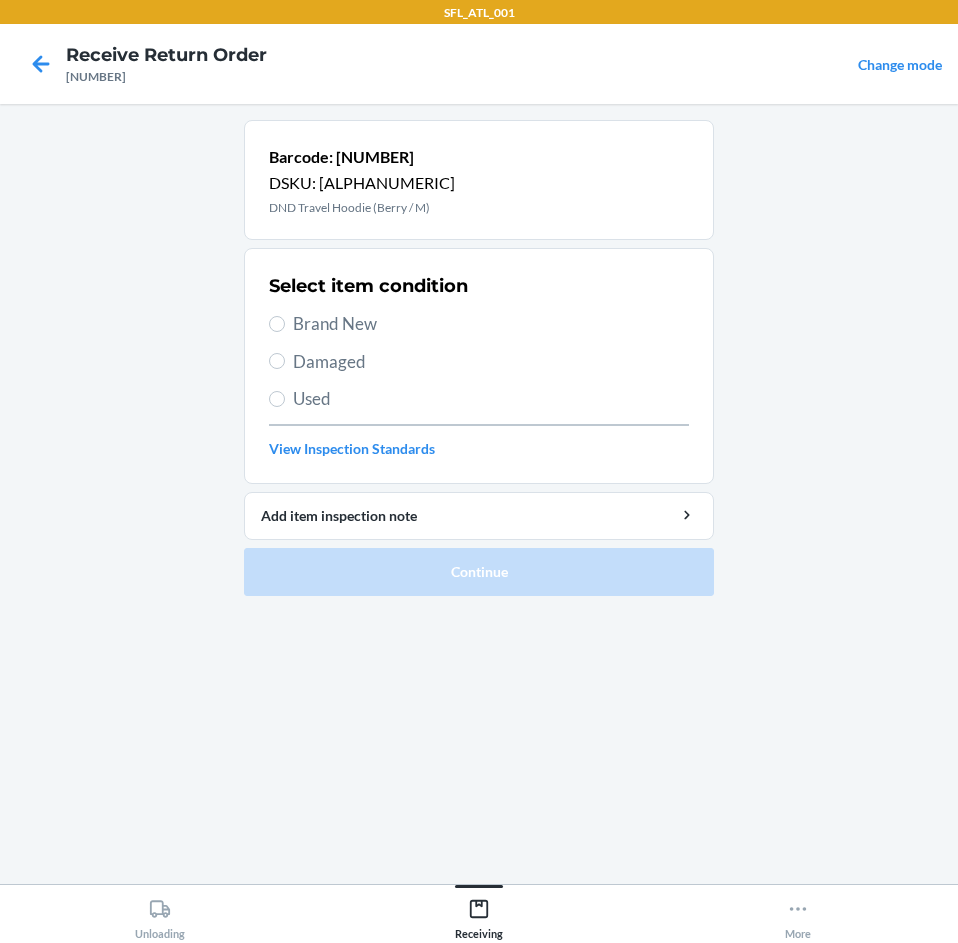 click on "Brand New" at bounding box center (491, 324) 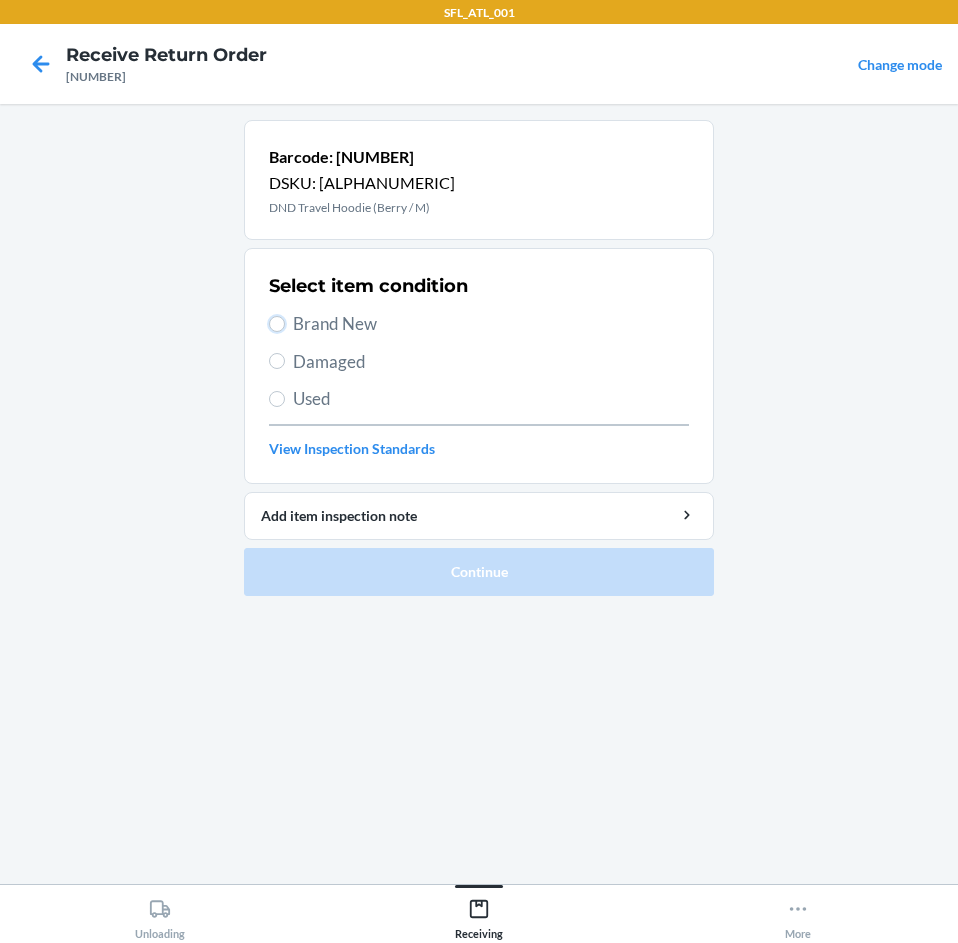 click on "Brand New" at bounding box center (277, 324) 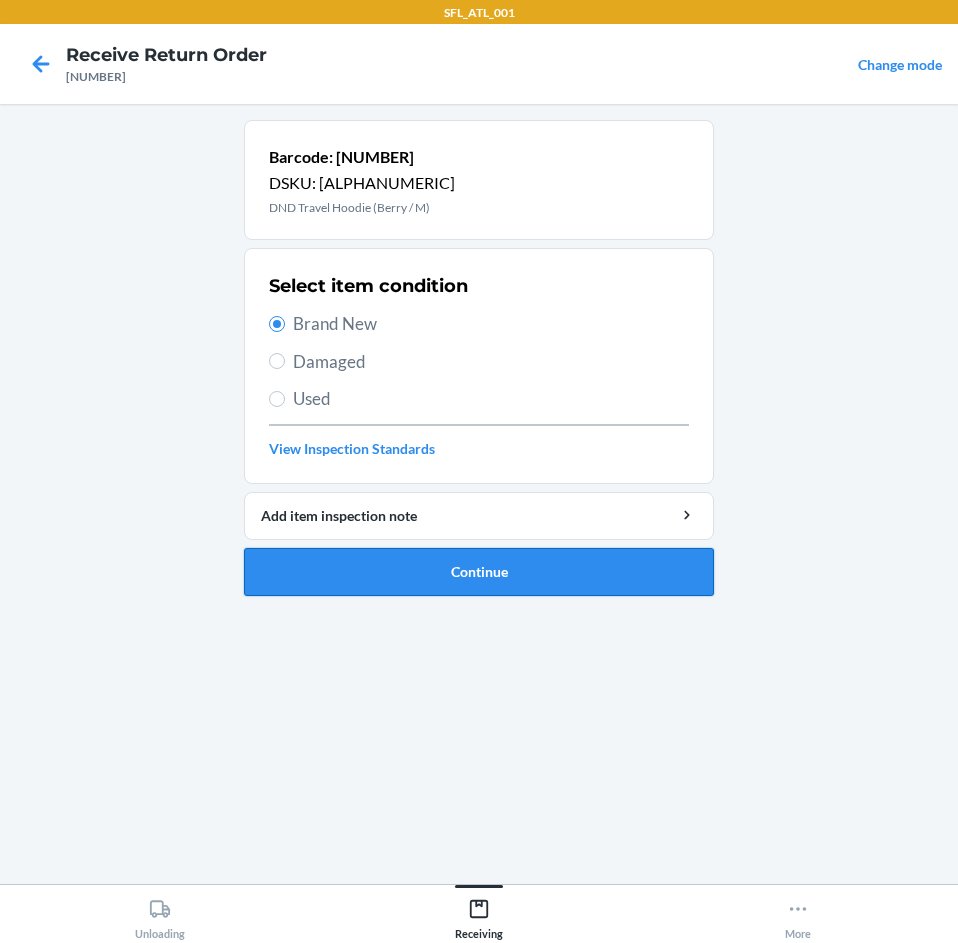 click on "Continue" at bounding box center (479, 572) 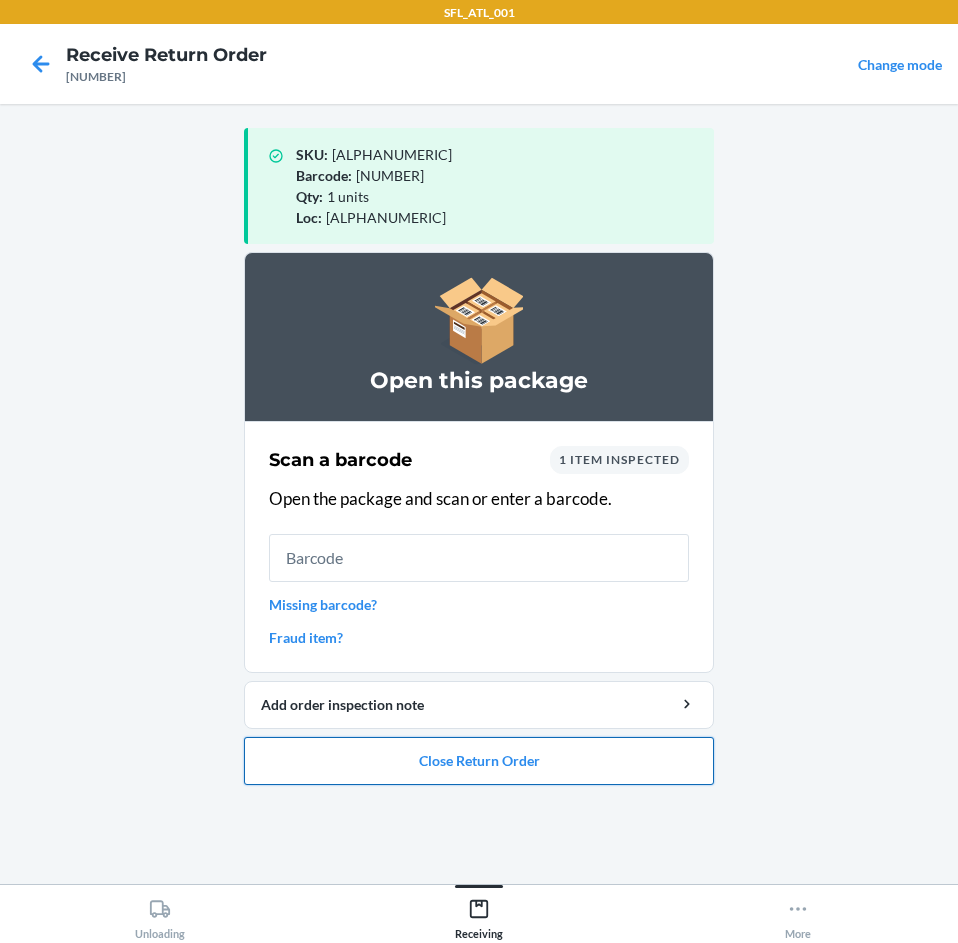 click on "Close Return Order" at bounding box center (479, 761) 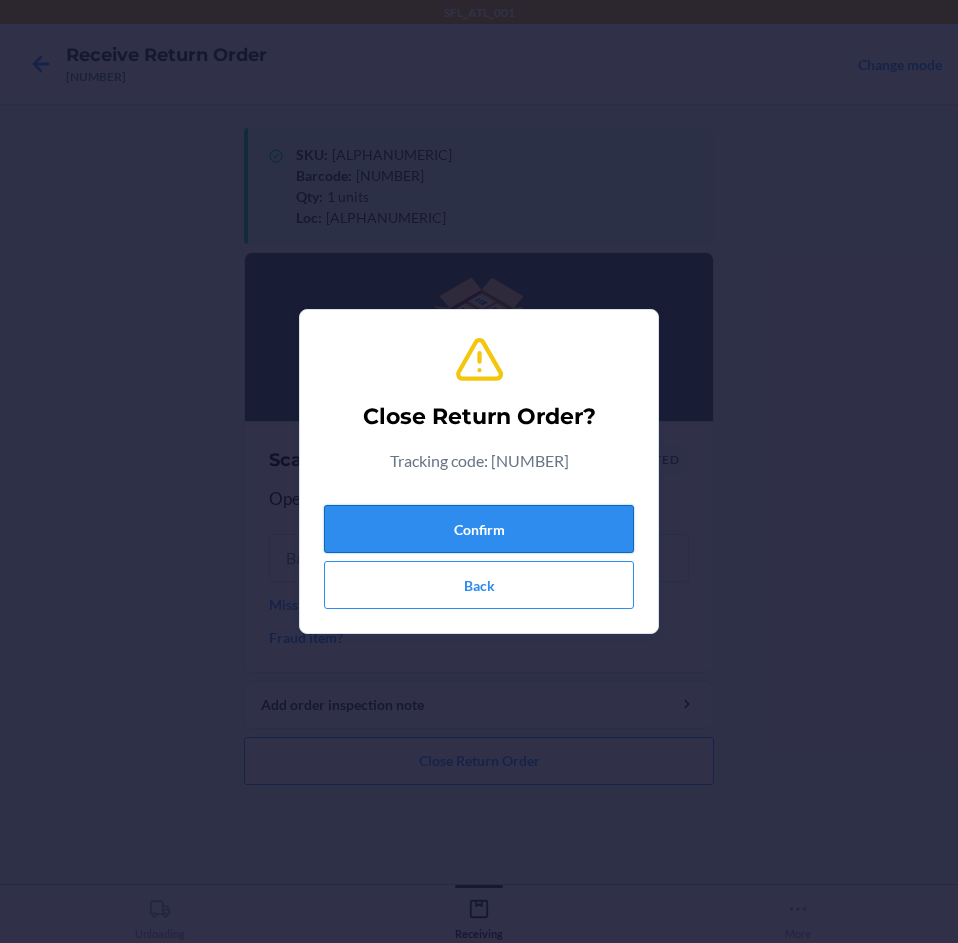 click on "Confirm" at bounding box center (479, 529) 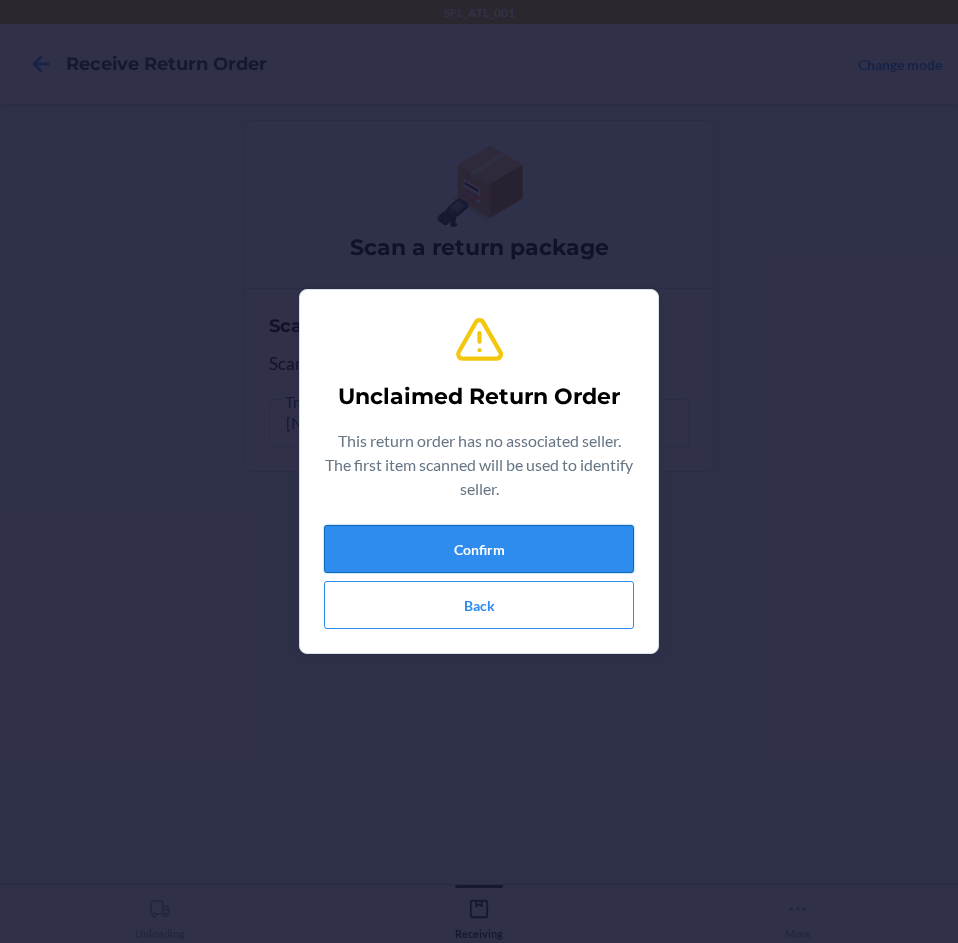 click on "Confirm" at bounding box center [479, 549] 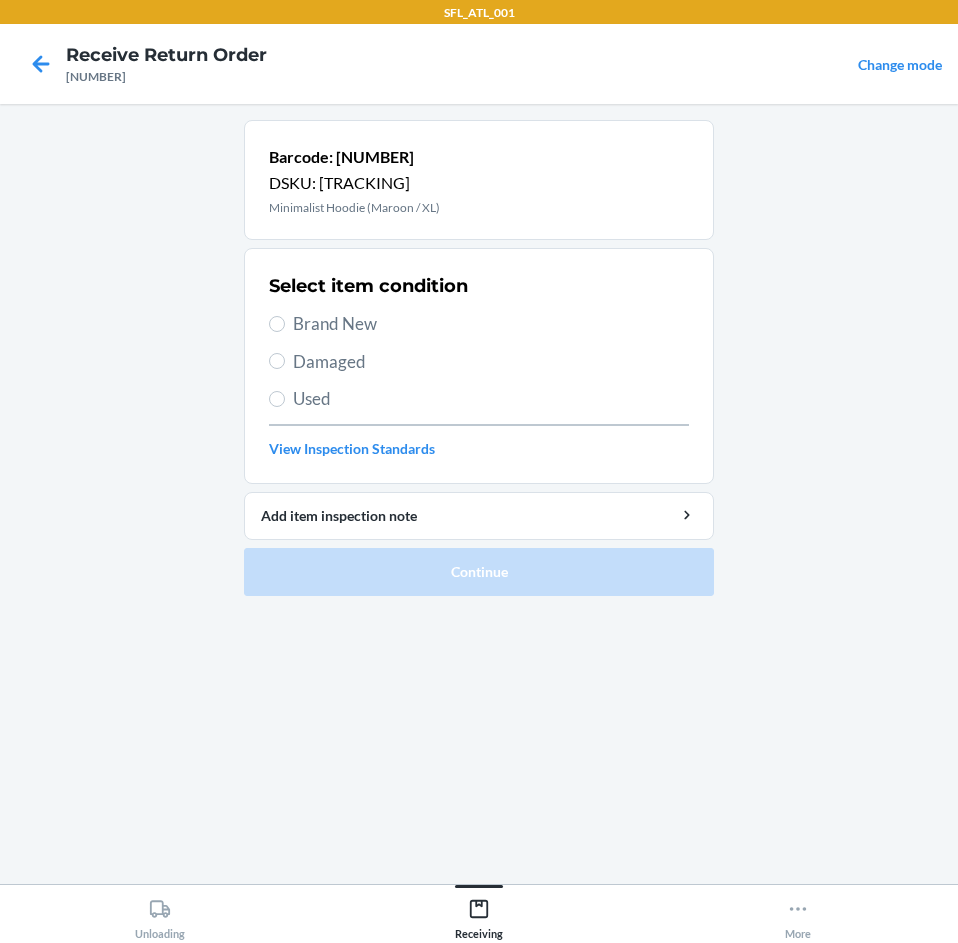 click on "Used" at bounding box center (491, 399) 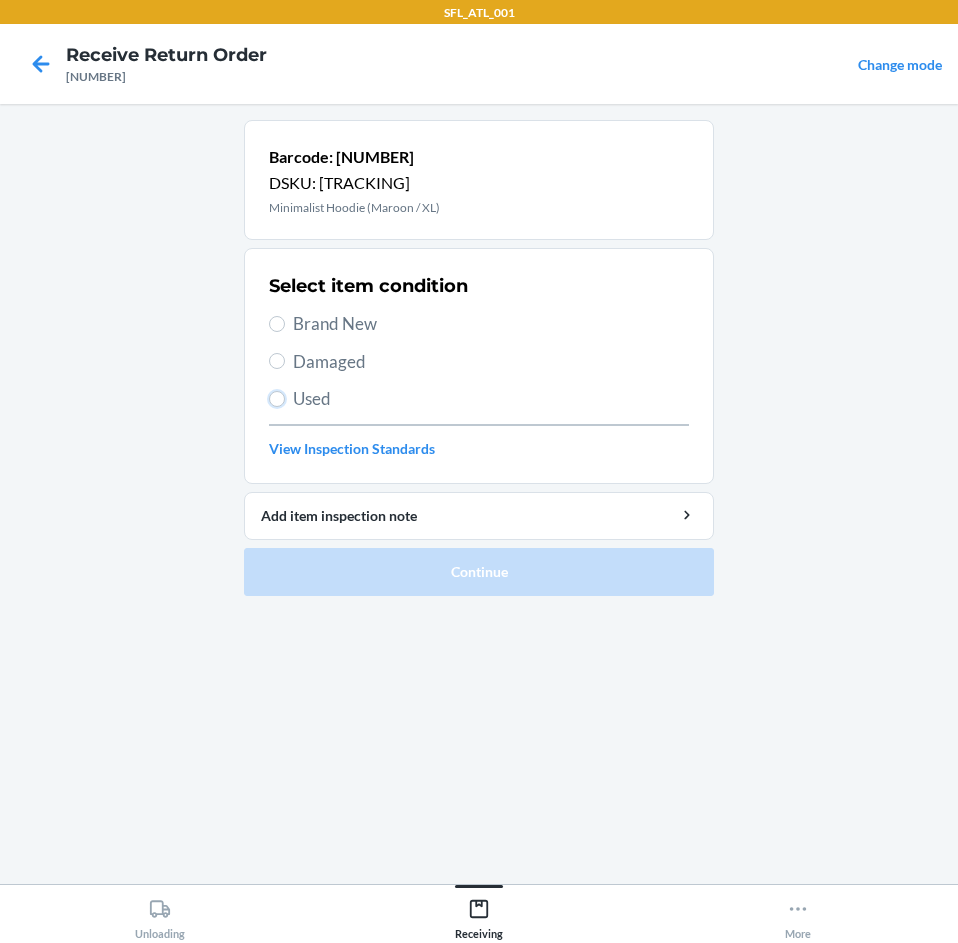 click on "Used" at bounding box center [277, 399] 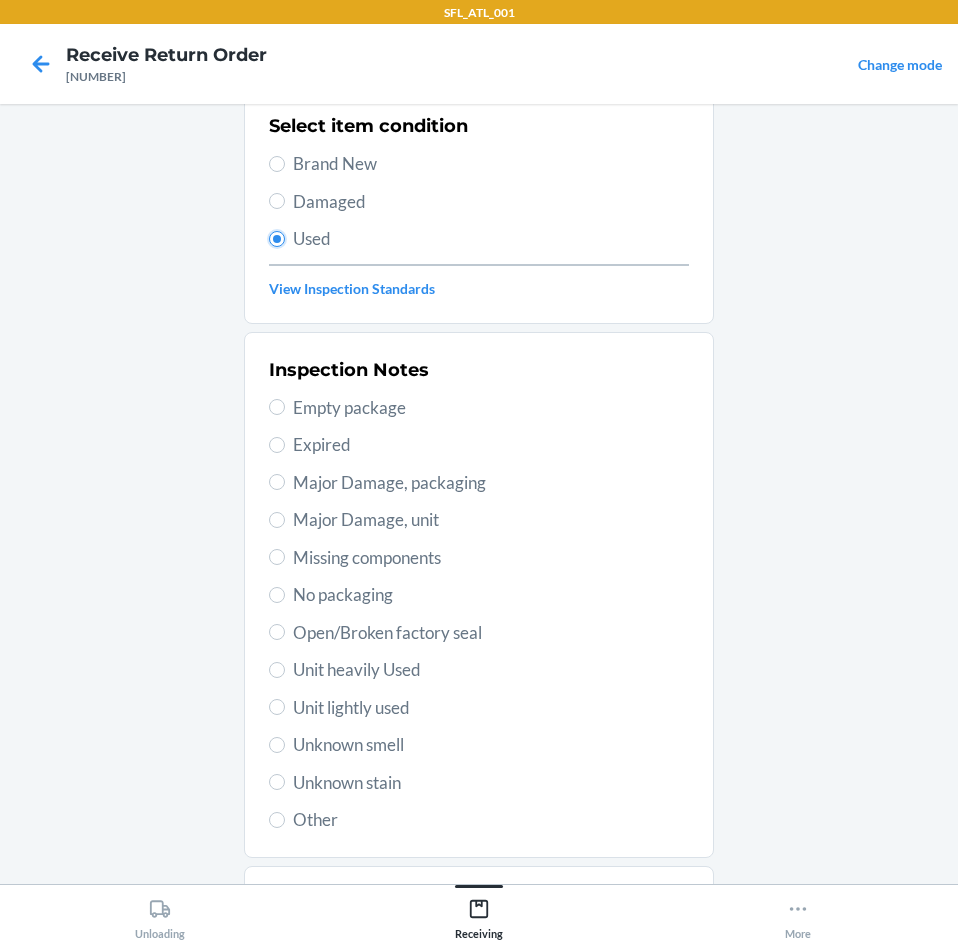 scroll, scrollTop: 262, scrollLeft: 0, axis: vertical 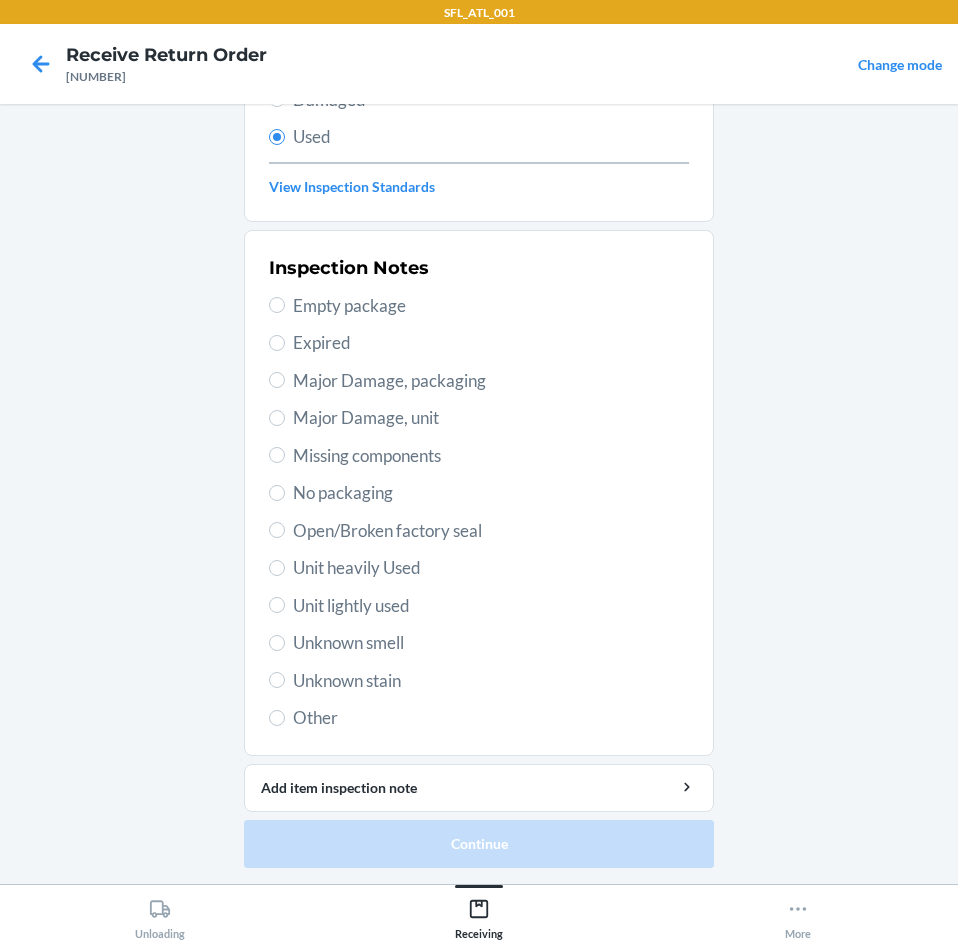 click on "Unit lightly used" at bounding box center (491, 606) 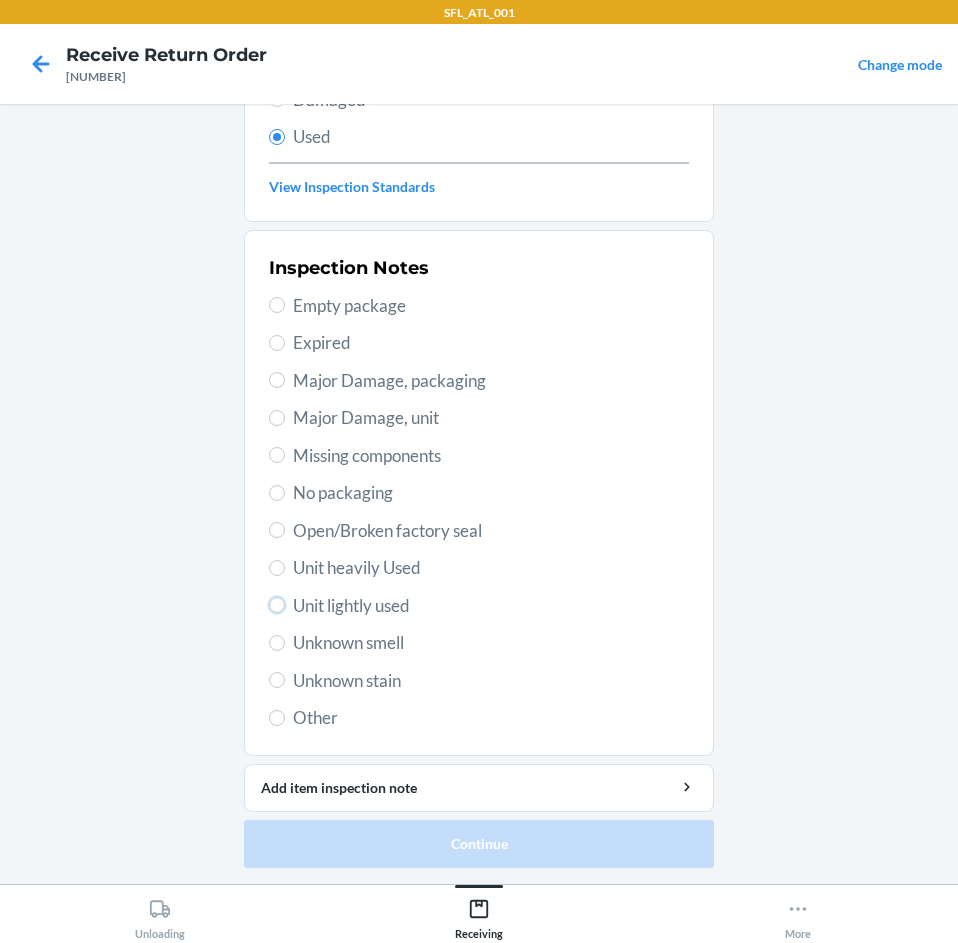 click on "Unit lightly used" at bounding box center [277, 605] 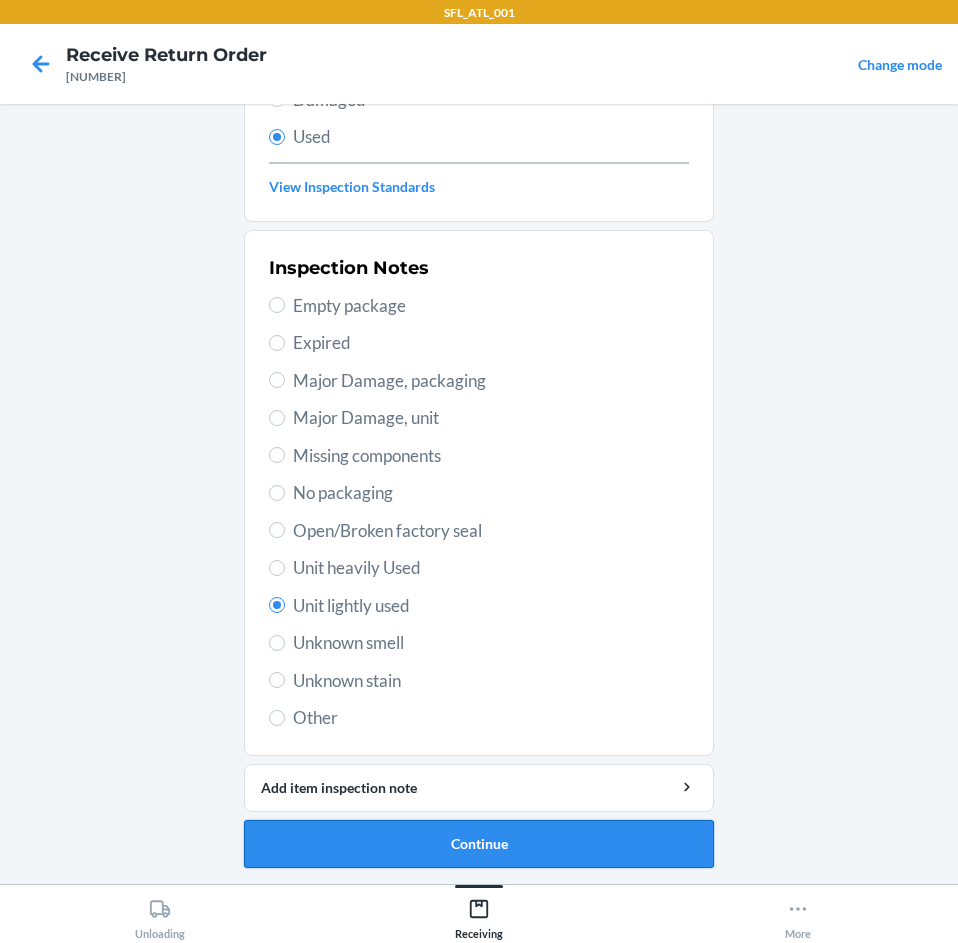 click on "Continue" at bounding box center (479, 844) 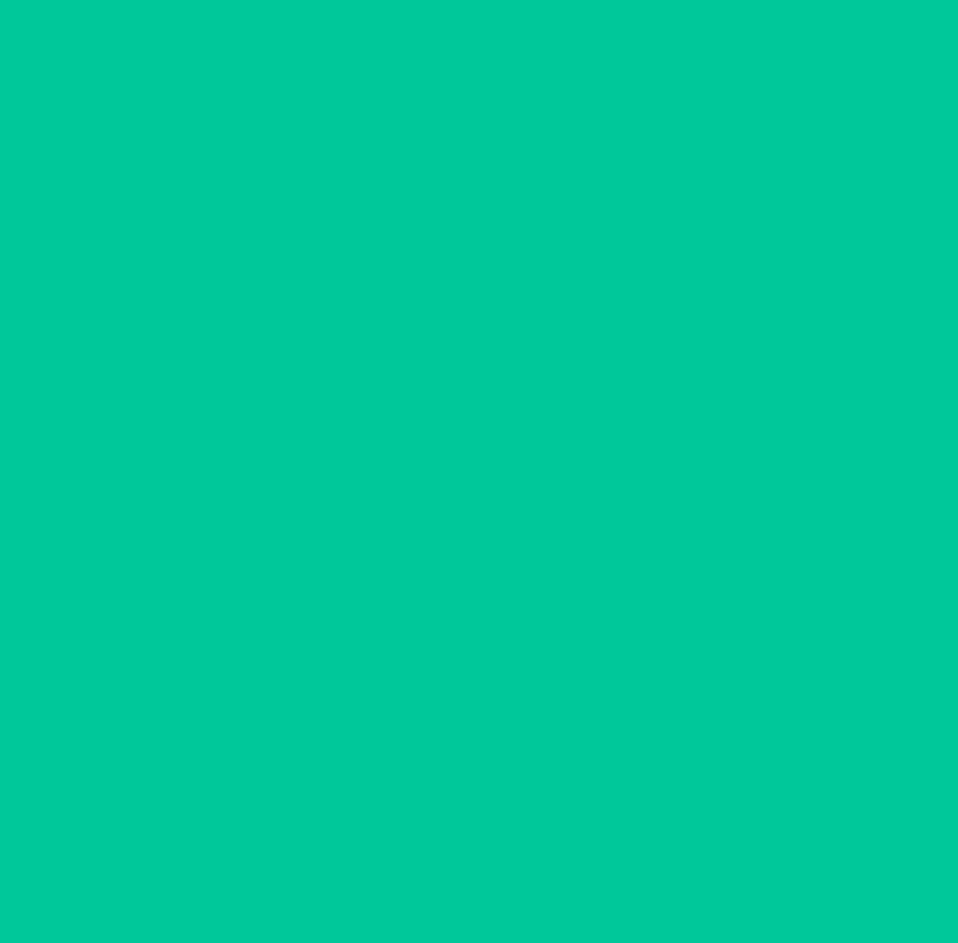 scroll, scrollTop: 0, scrollLeft: 0, axis: both 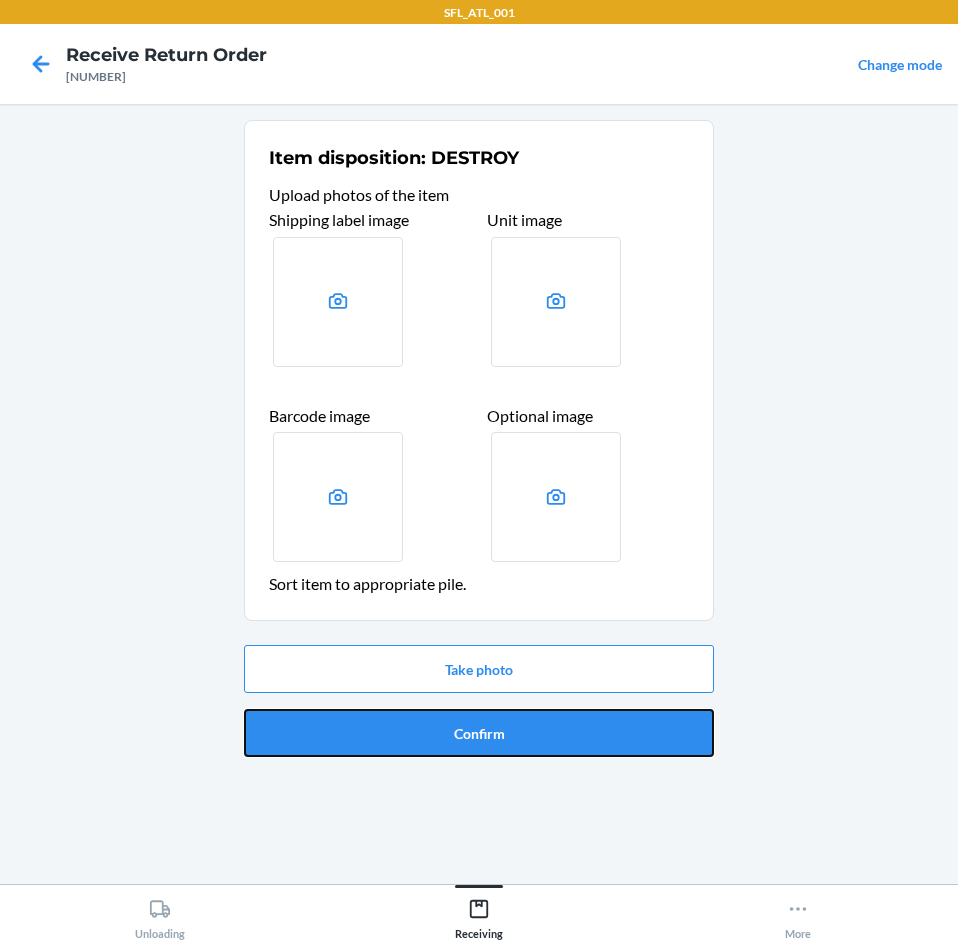 click on "Confirm" at bounding box center (479, 733) 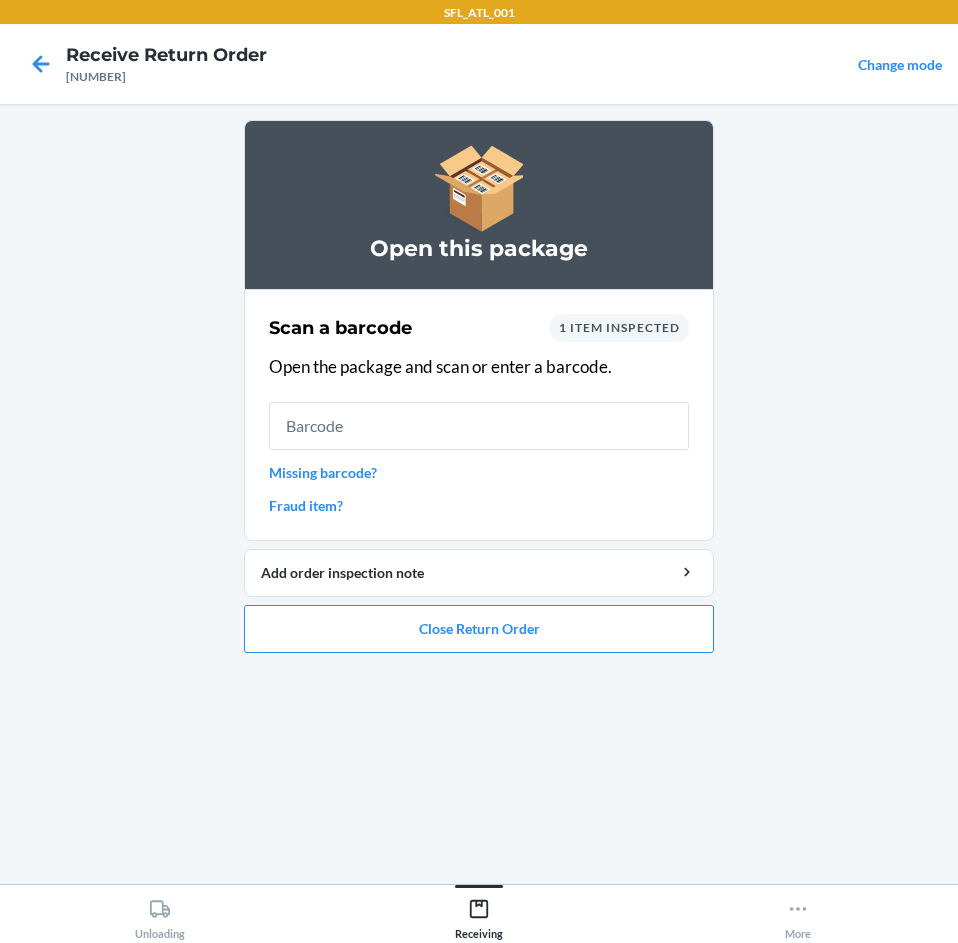 click on "Open this package Scan a barcode 1 item inspected Open the package and scan or enter a barcode. Missing barcode? Fraud item? Add order inspection note Close Return Order" at bounding box center (479, 386) 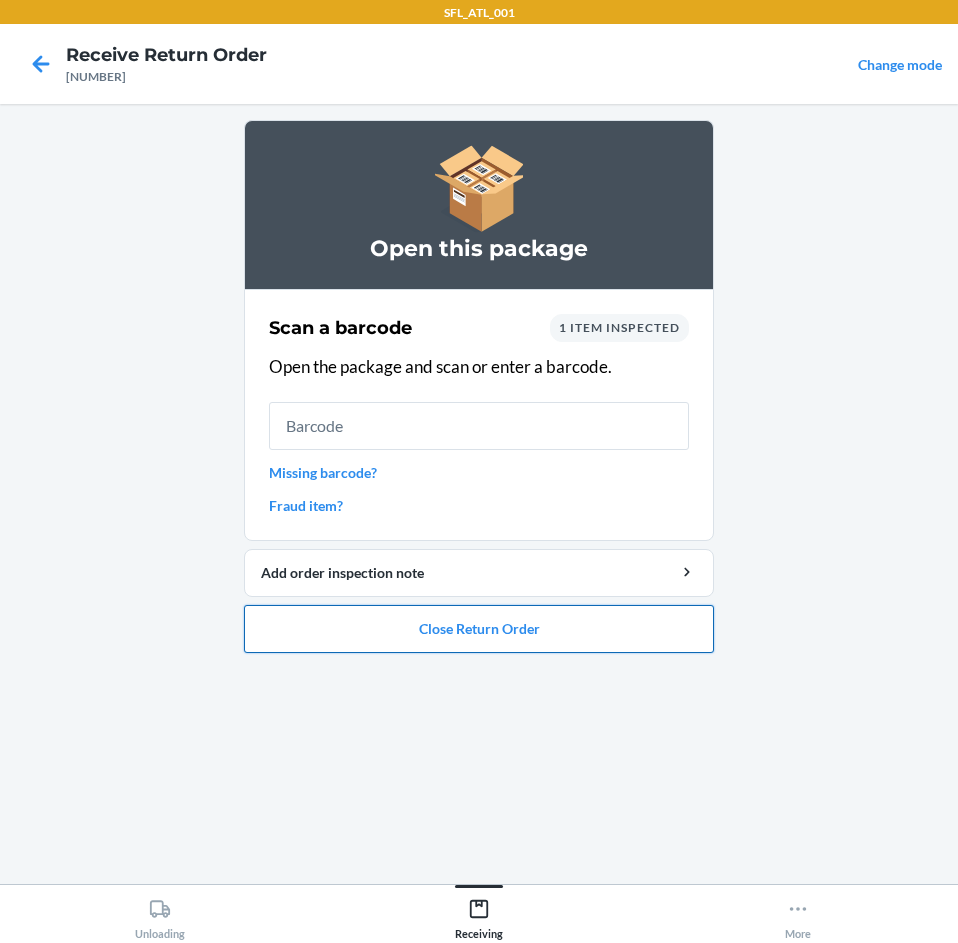 drag, startPoint x: 527, startPoint y: 650, endPoint x: 535, endPoint y: 640, distance: 12.806249 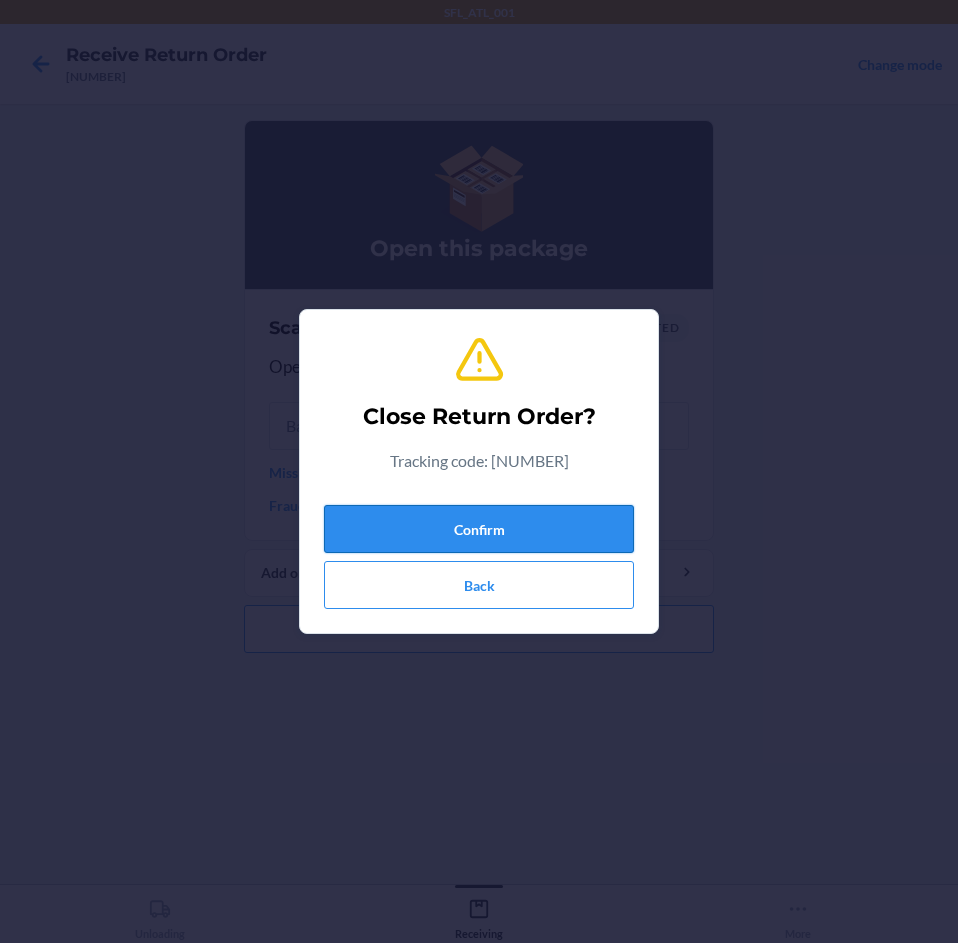 click on "Confirm" at bounding box center [479, 529] 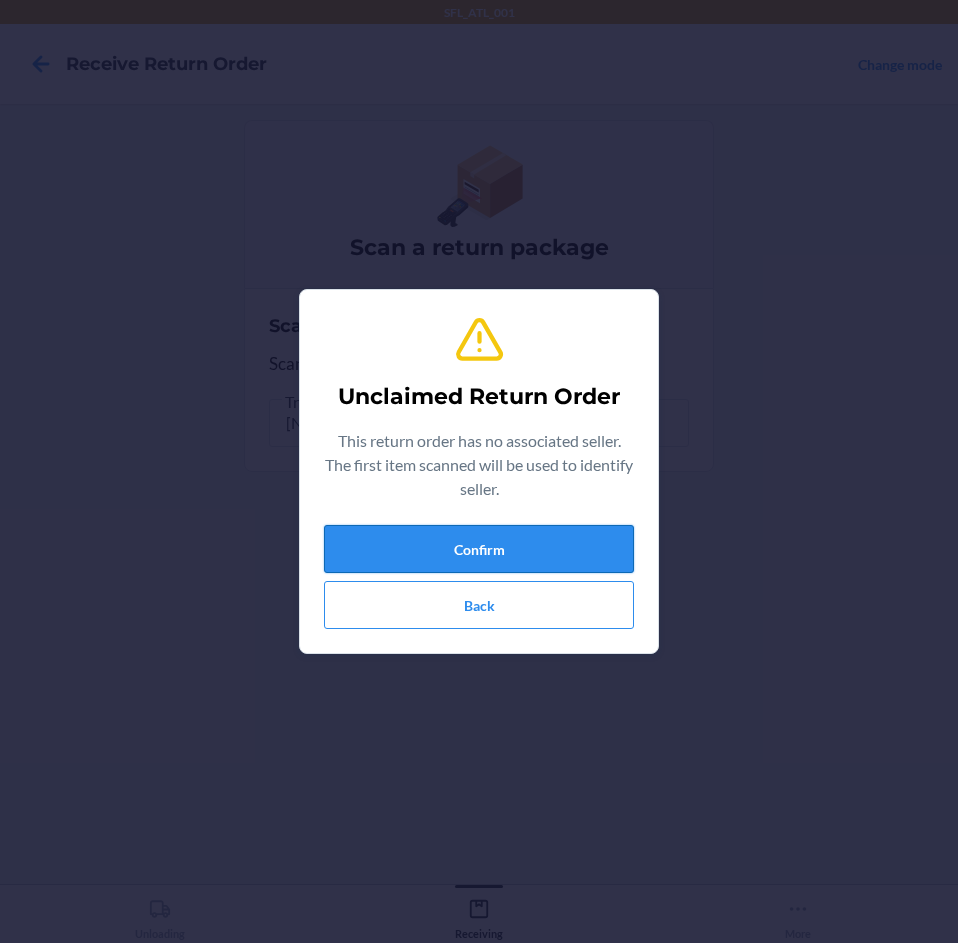 click on "Confirm" at bounding box center (479, 549) 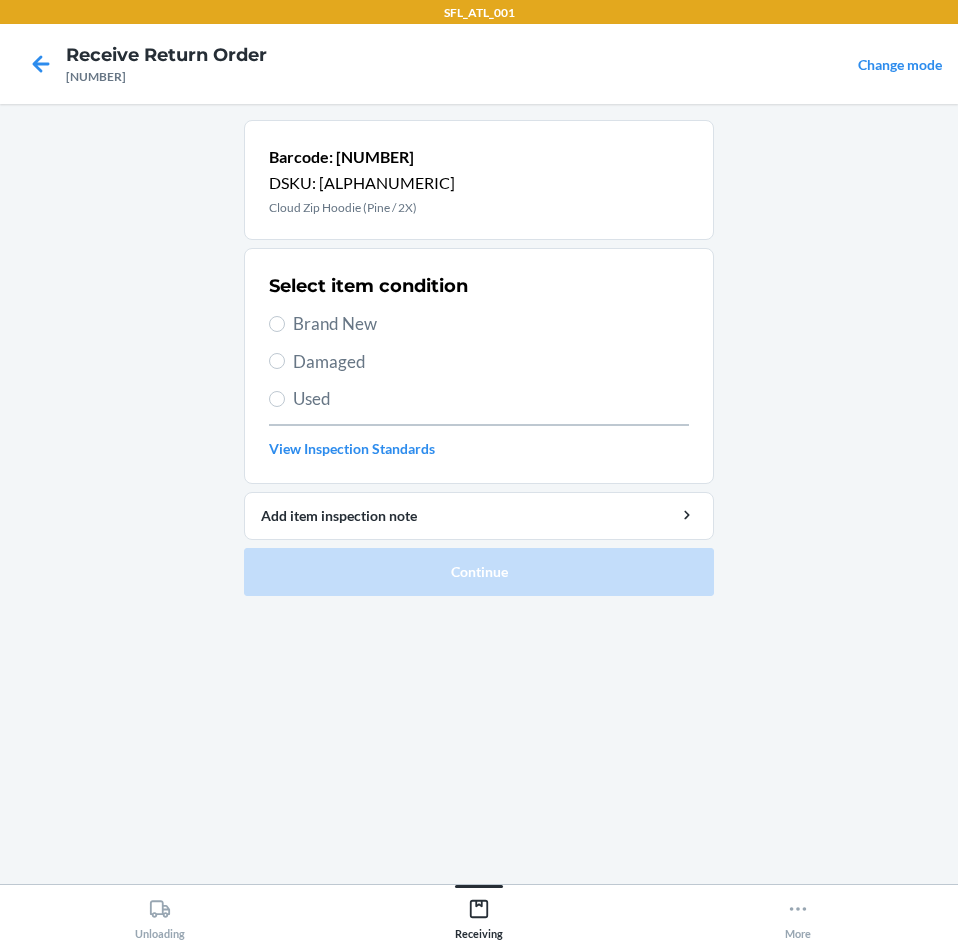 click on "Brand New" at bounding box center (491, 324) 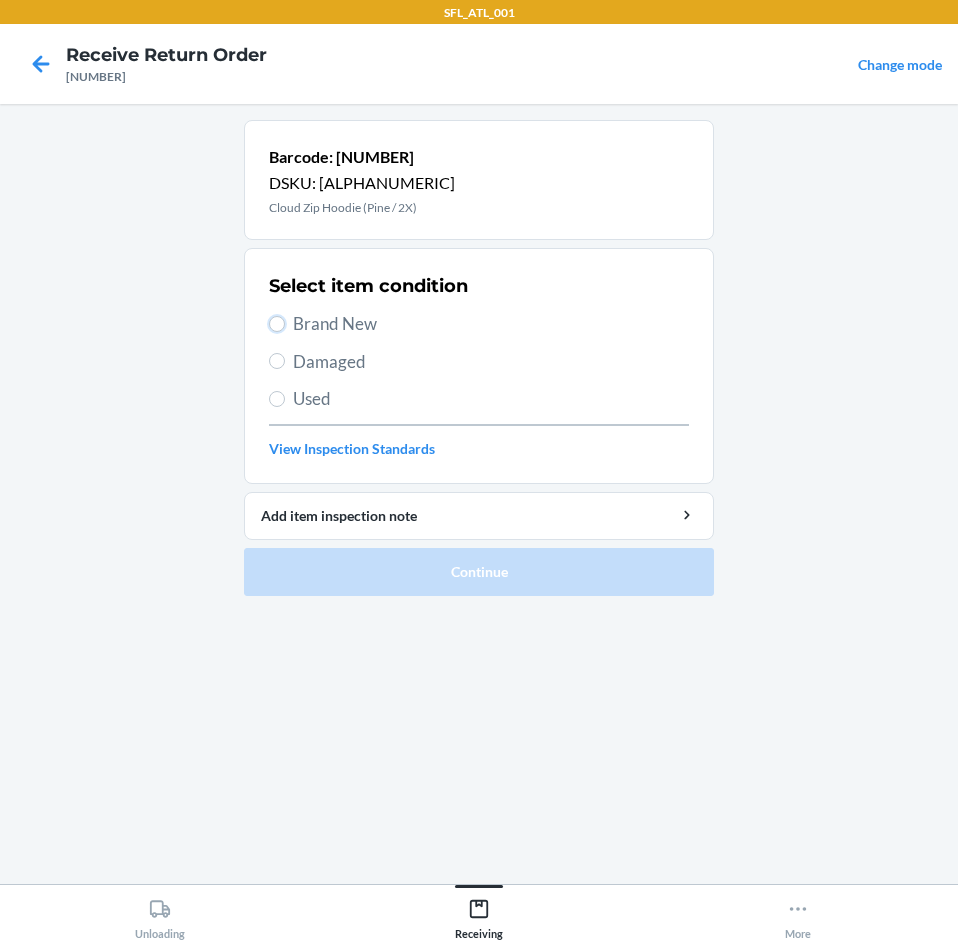 click on "Brand New" at bounding box center [277, 324] 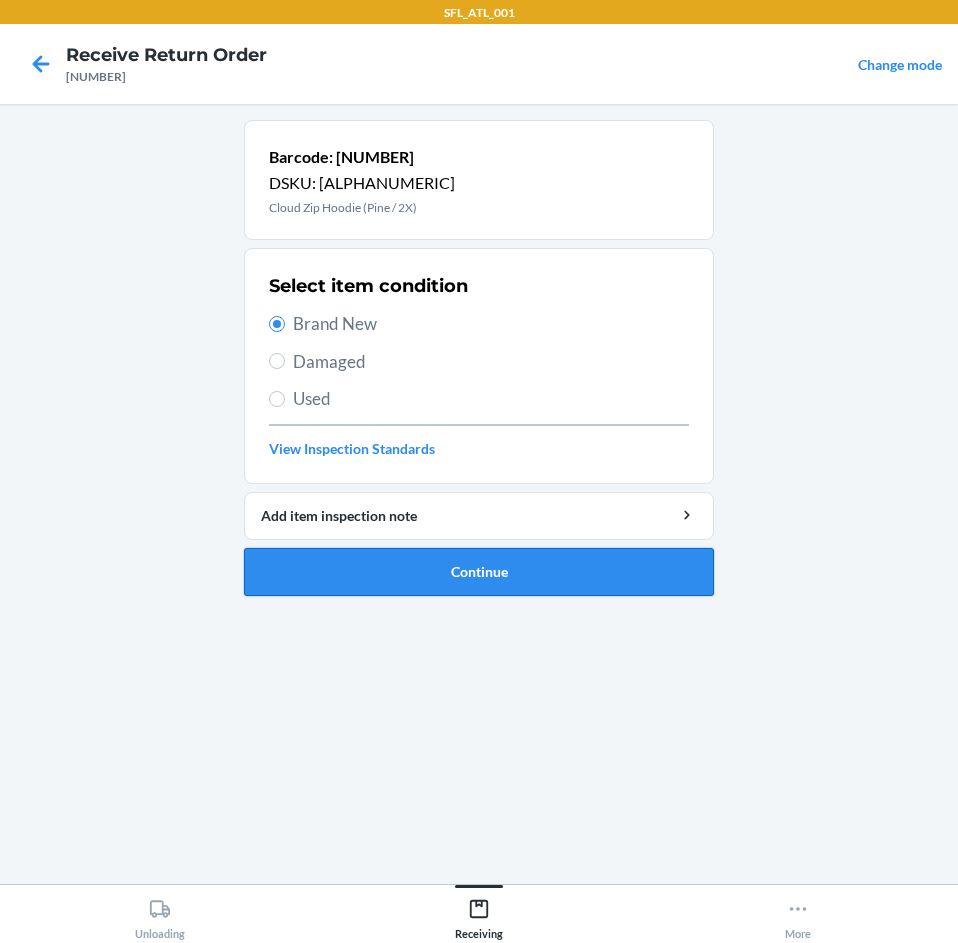 click on "Continue" at bounding box center (479, 572) 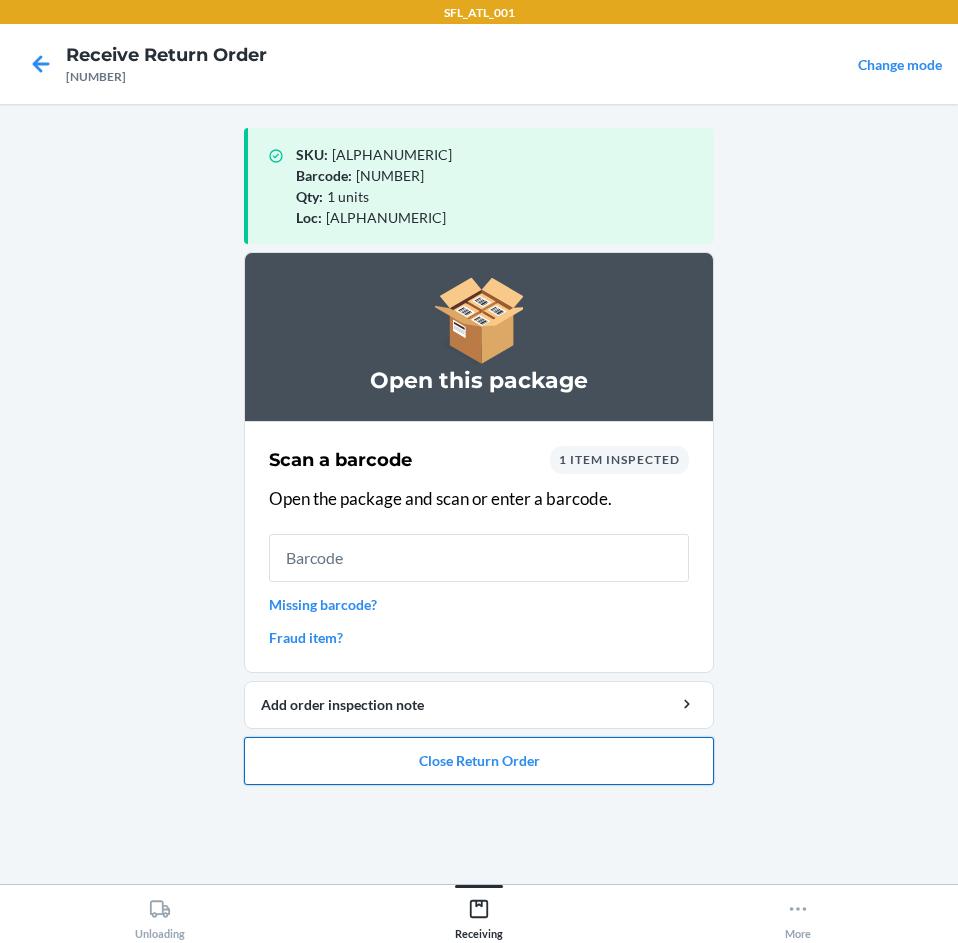 click on "Close Return Order" at bounding box center [479, 761] 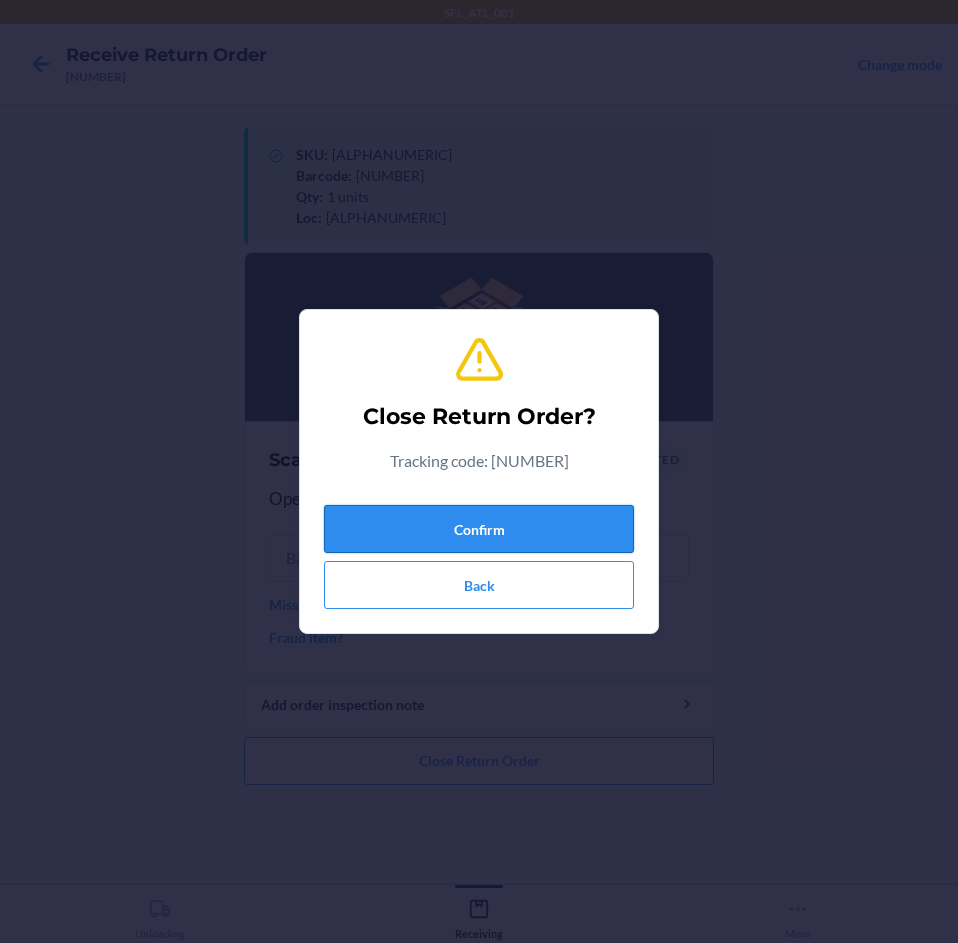 click on "Confirm" at bounding box center (479, 529) 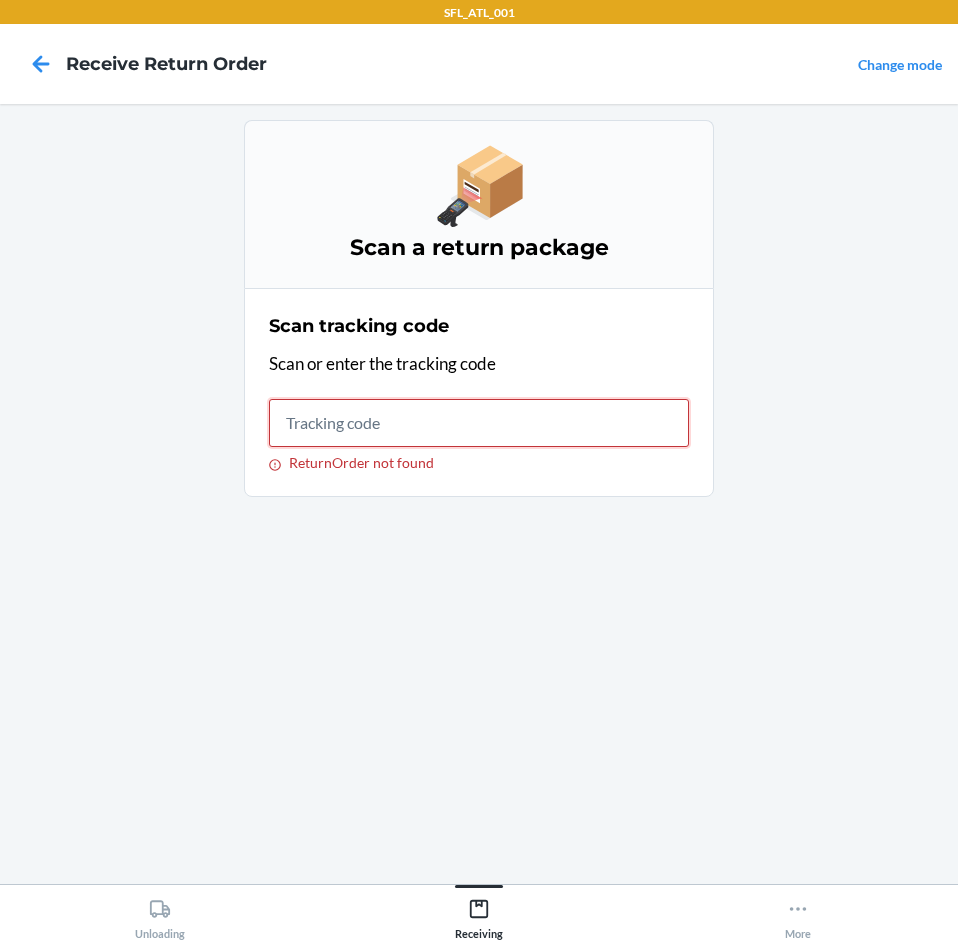 click on "ReturnOrder not found" at bounding box center (479, 423) 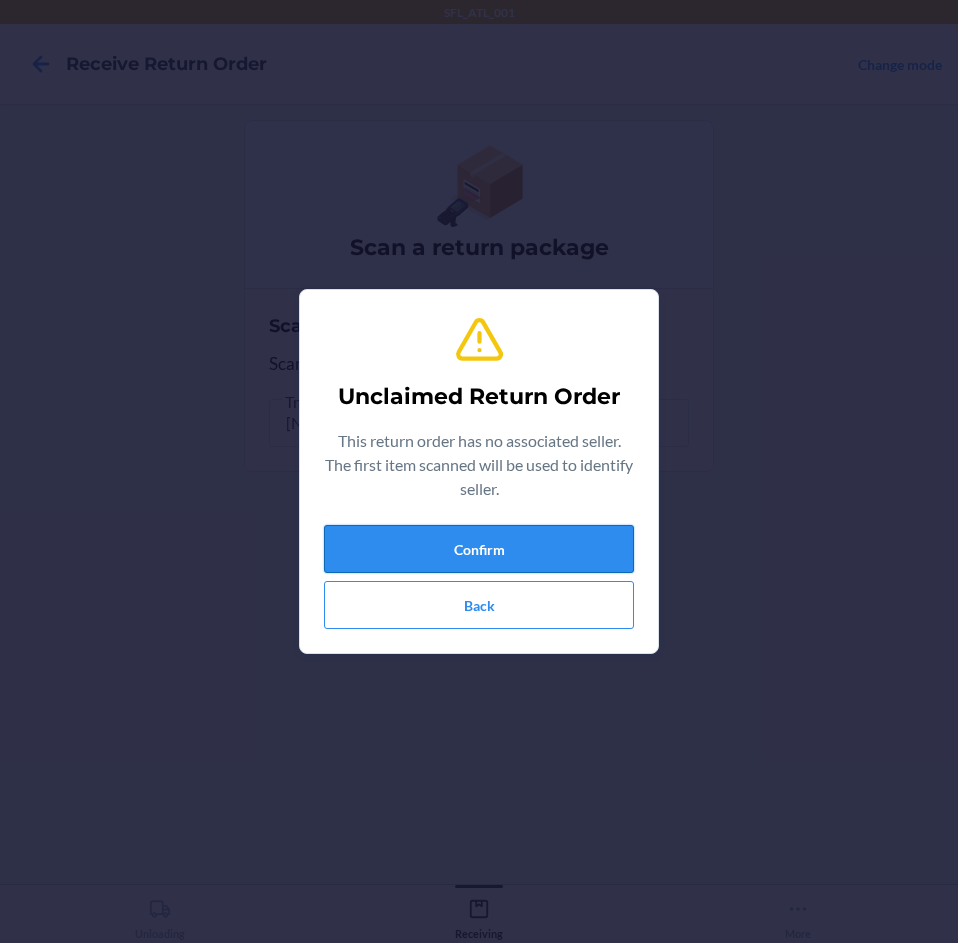 click on "Confirm" at bounding box center (479, 549) 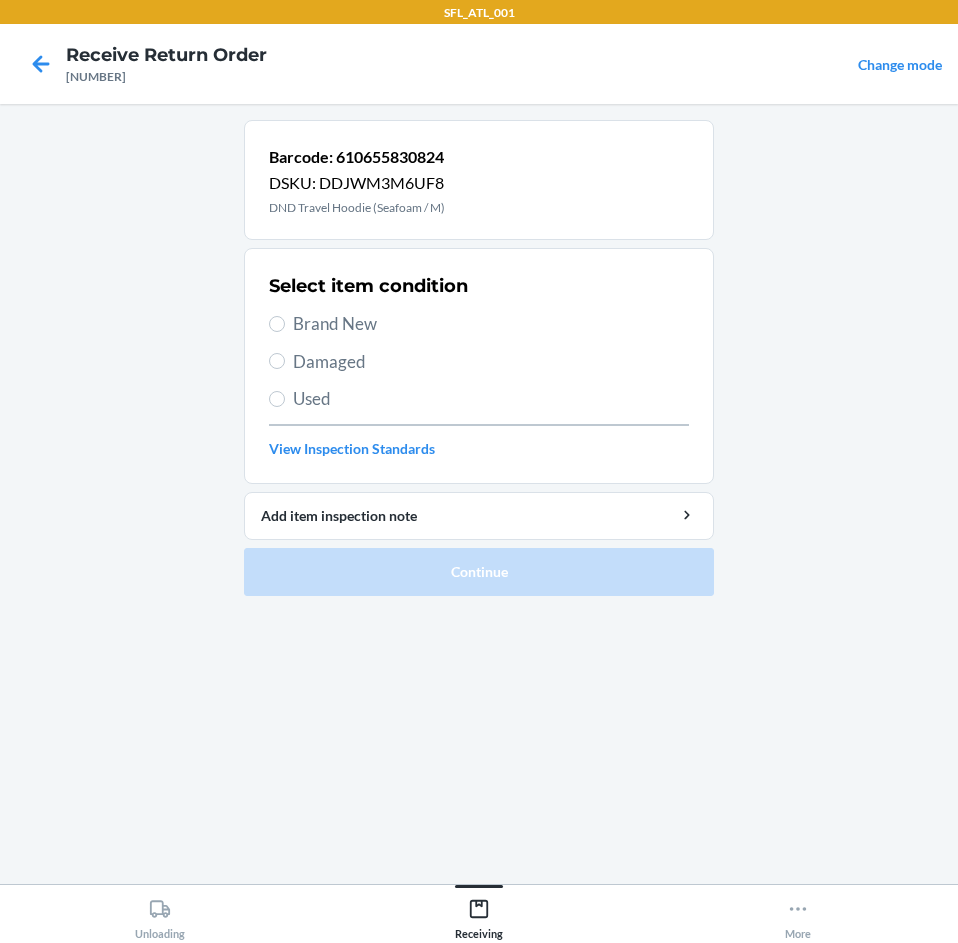 click on "Brand New" at bounding box center (491, 324) 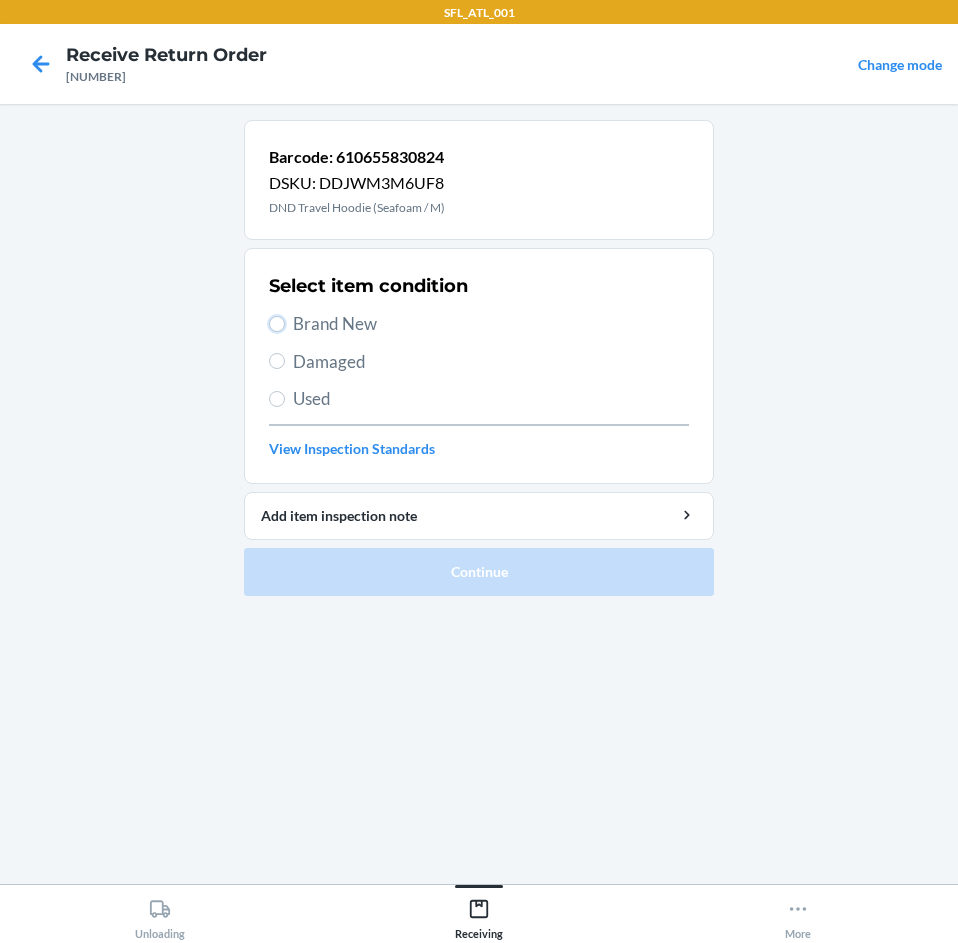 click on "Brand New" at bounding box center (277, 324) 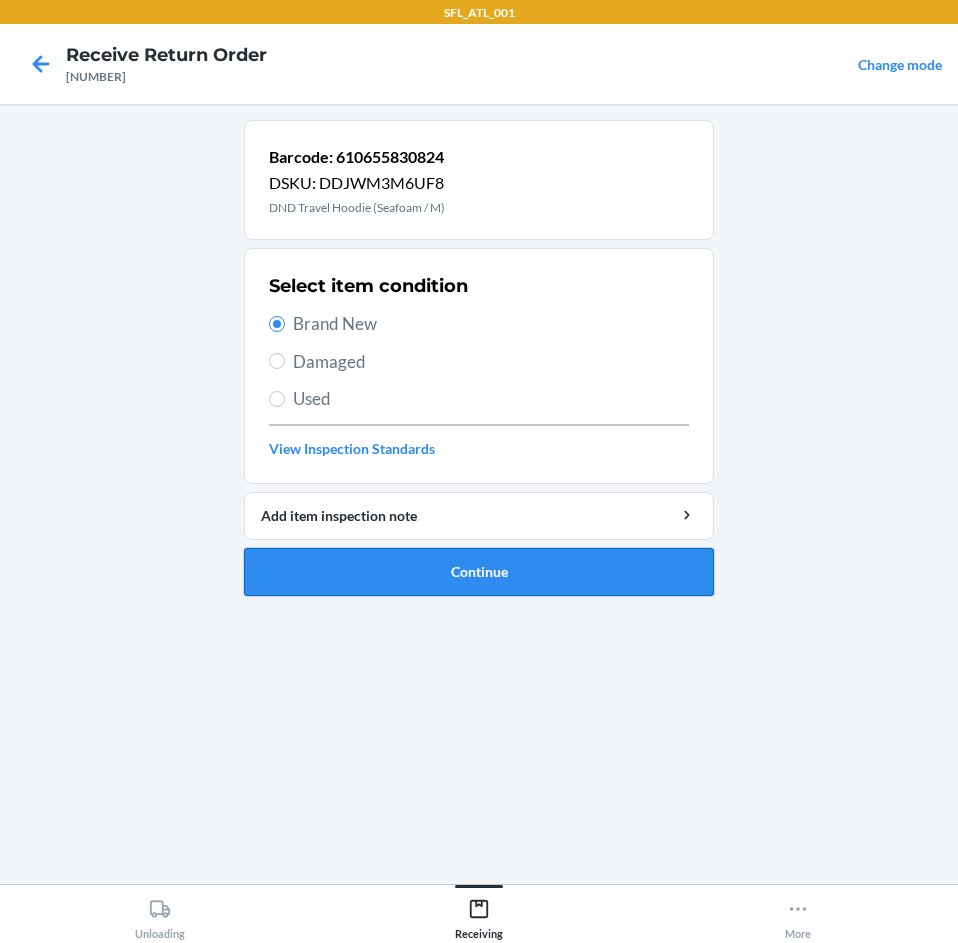 click on "Continue" at bounding box center [479, 572] 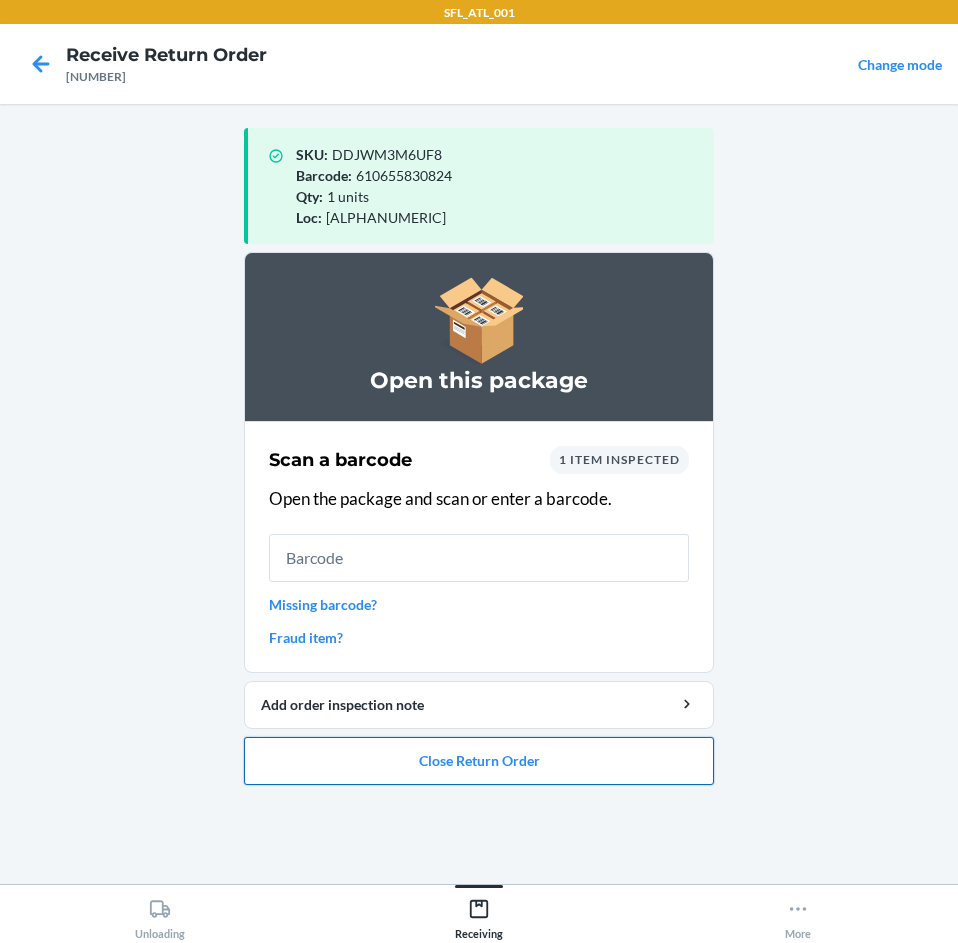 click on "Close Return Order" at bounding box center (479, 761) 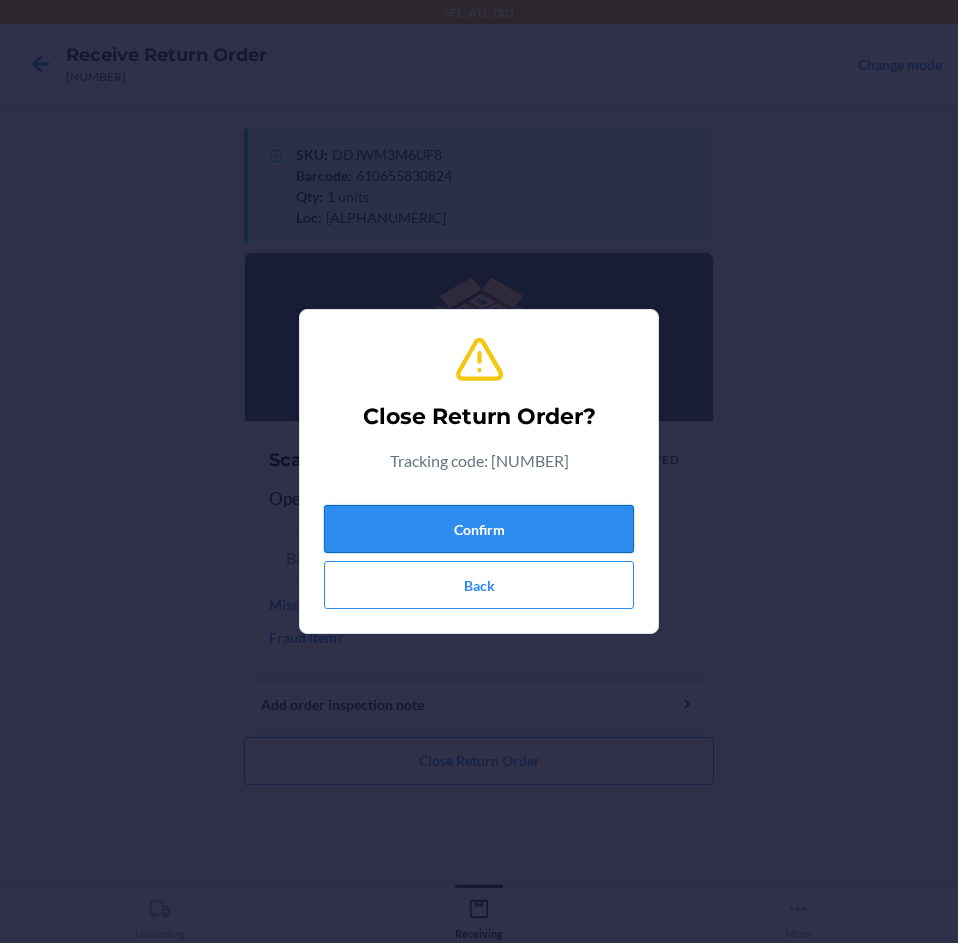 click on "Confirm" at bounding box center [479, 529] 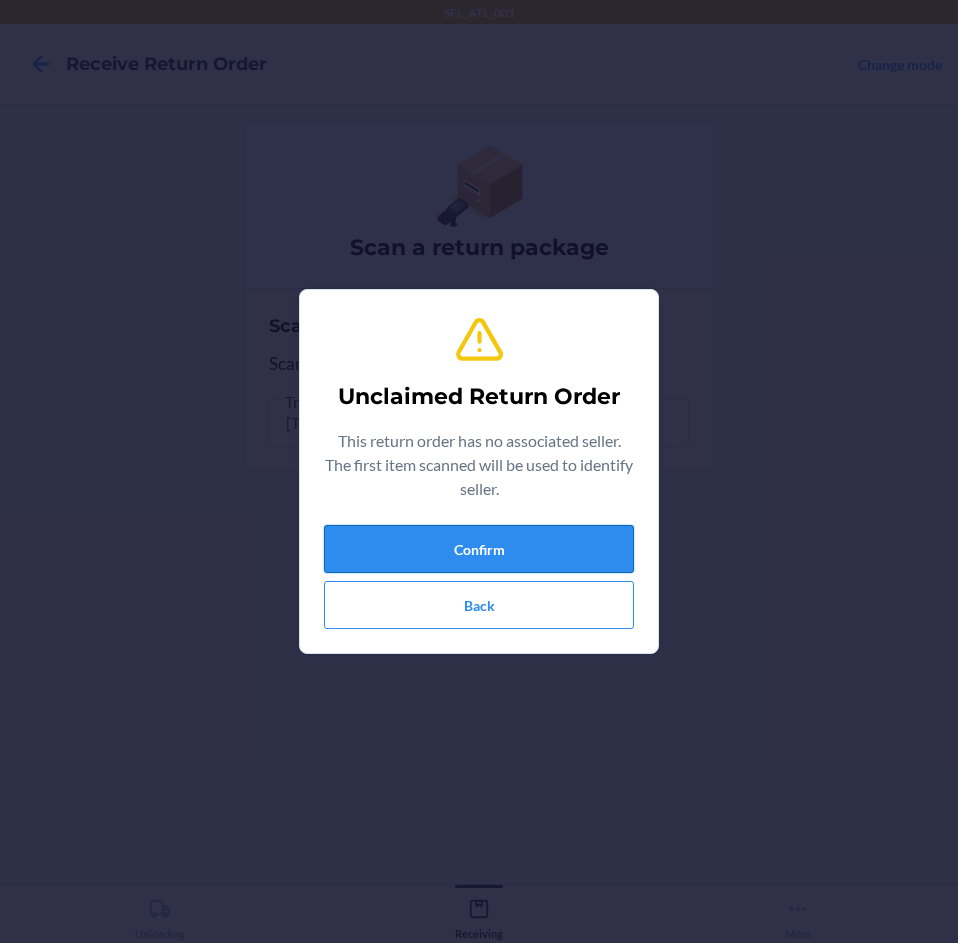 click on "Confirm" at bounding box center (479, 549) 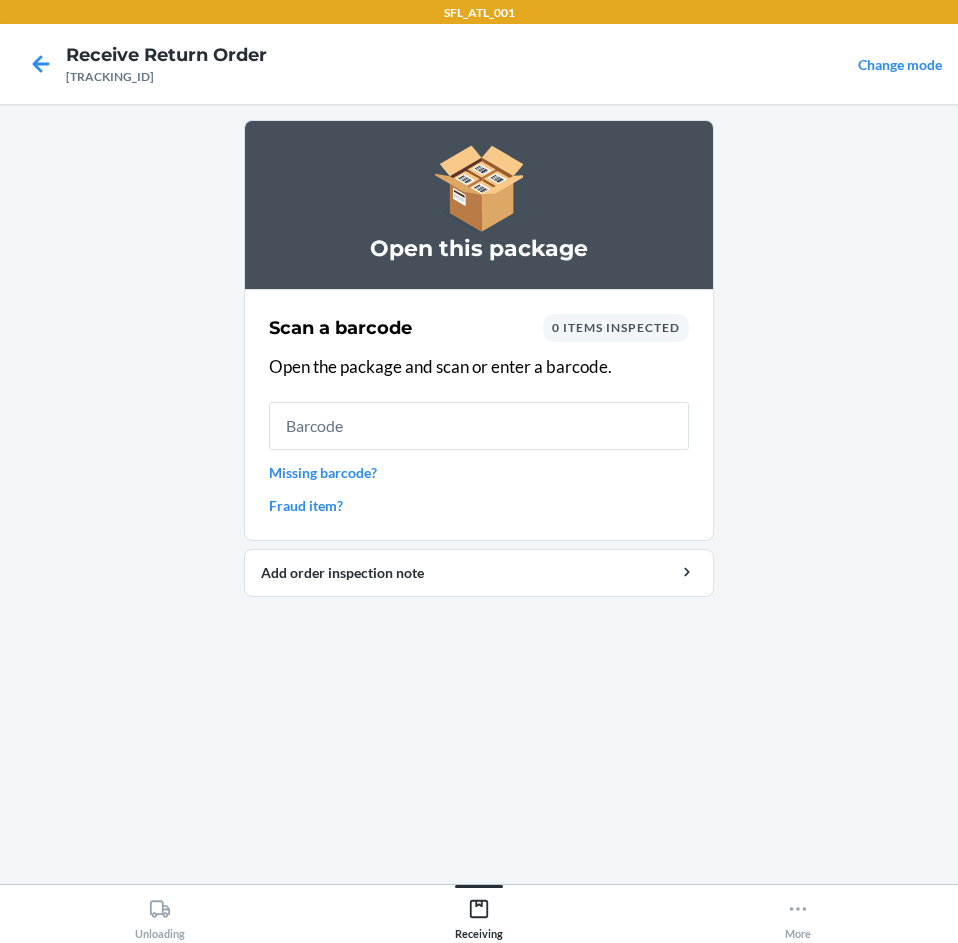 click on "Missing barcode?" at bounding box center [479, 472] 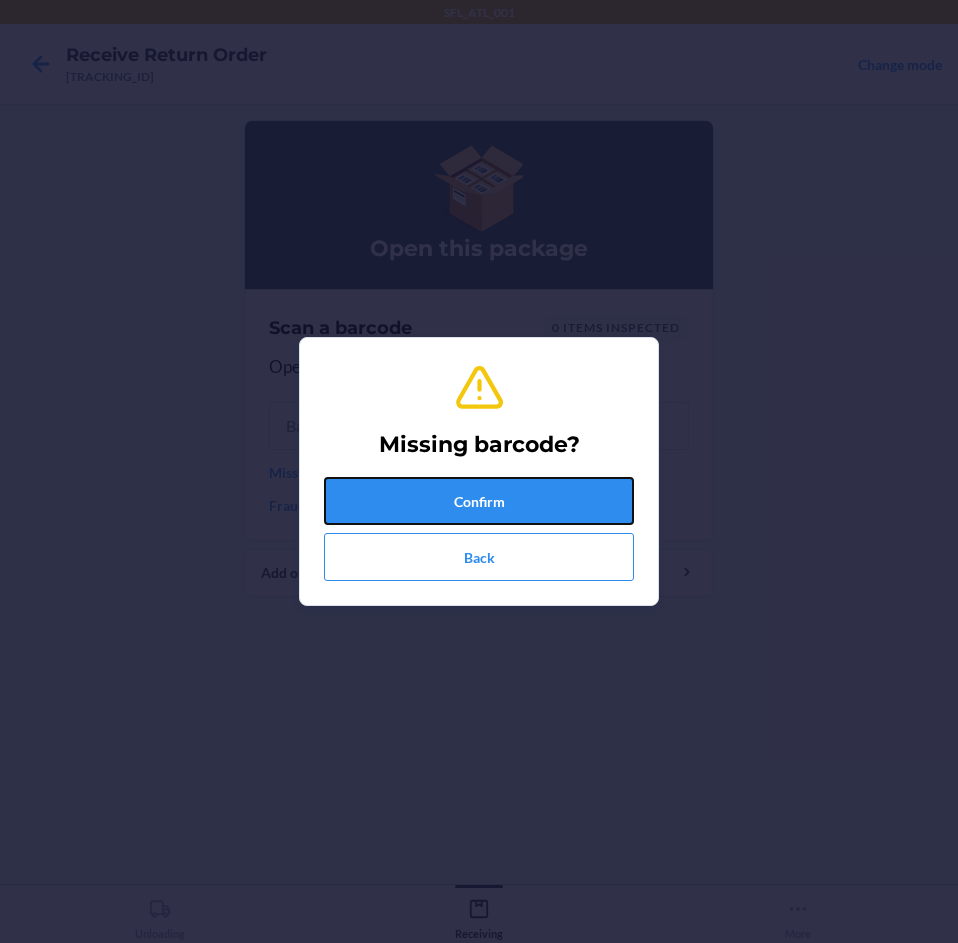 click on "Confirm" at bounding box center (479, 501) 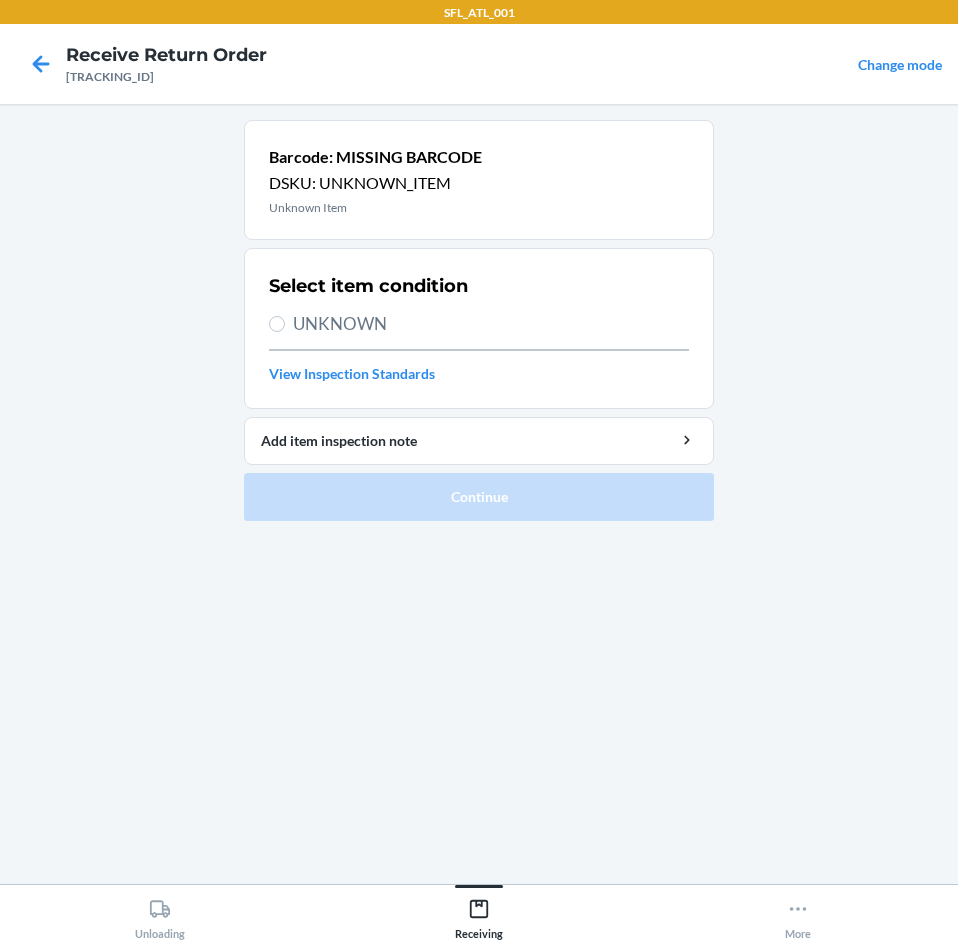 click on "UNKNOWN" at bounding box center [491, 324] 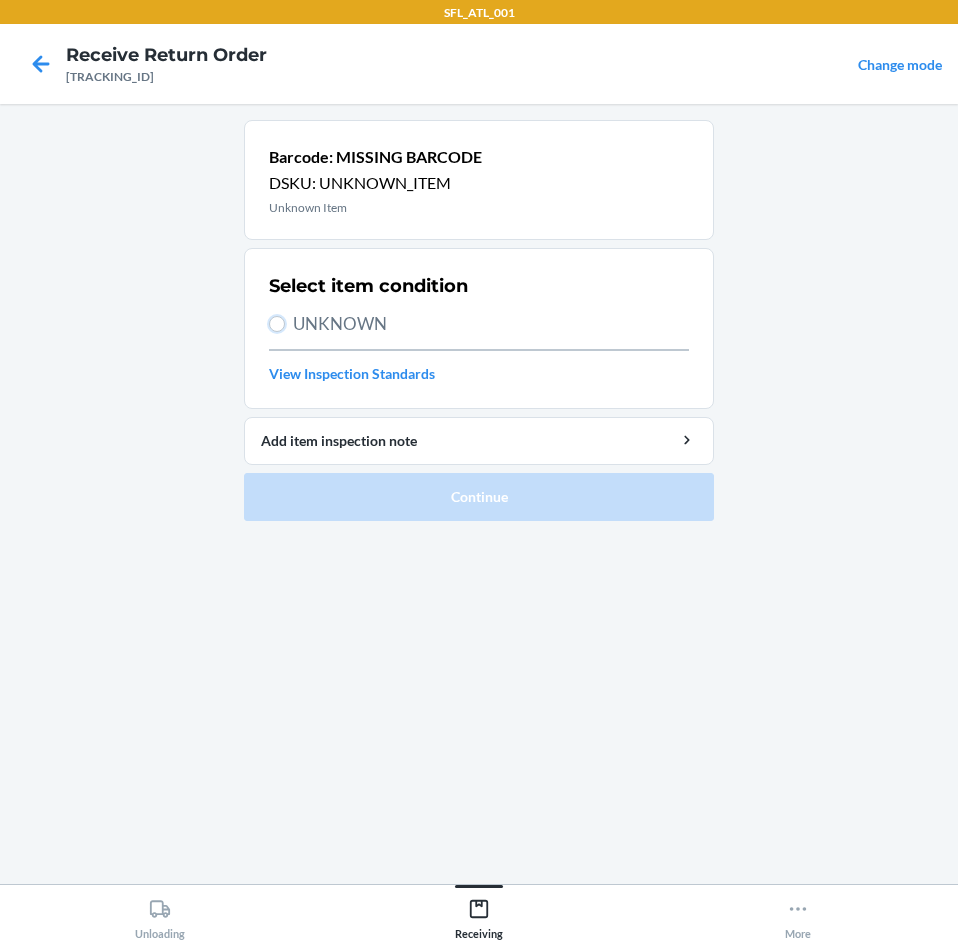 click on "UNKNOWN" at bounding box center (277, 324) 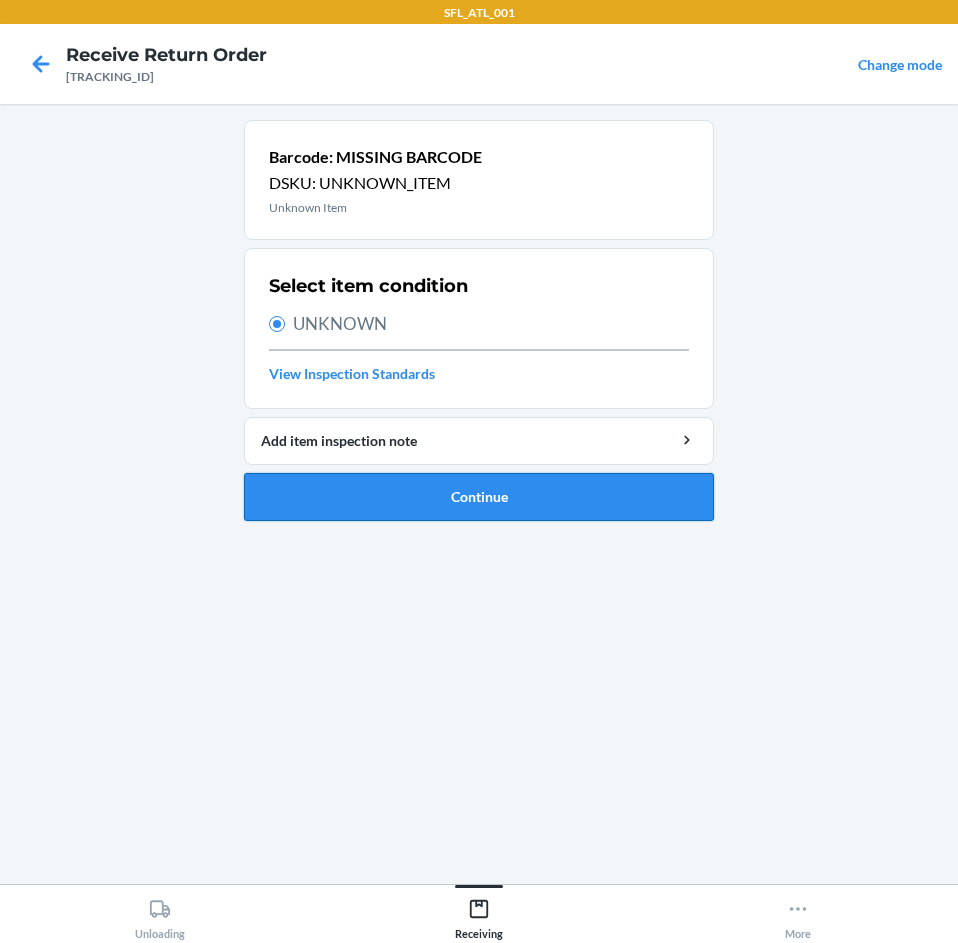 click on "Continue" at bounding box center [479, 497] 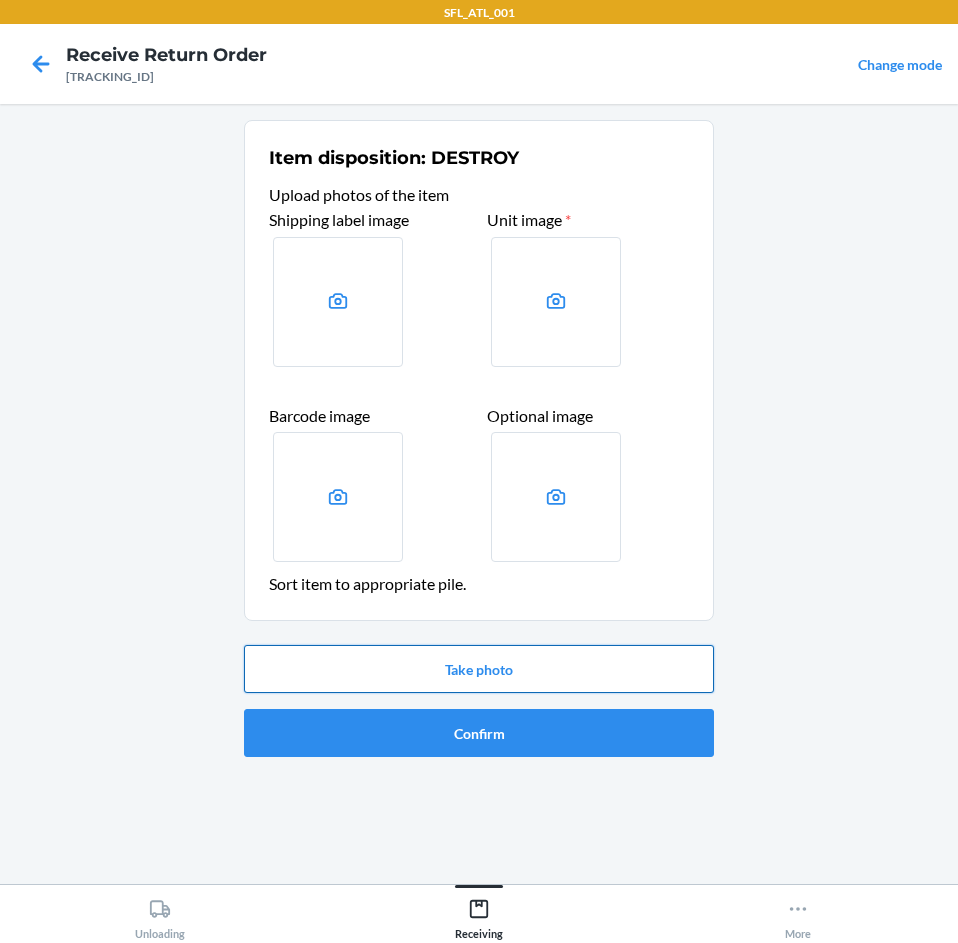 click on "Take photo" at bounding box center (479, 669) 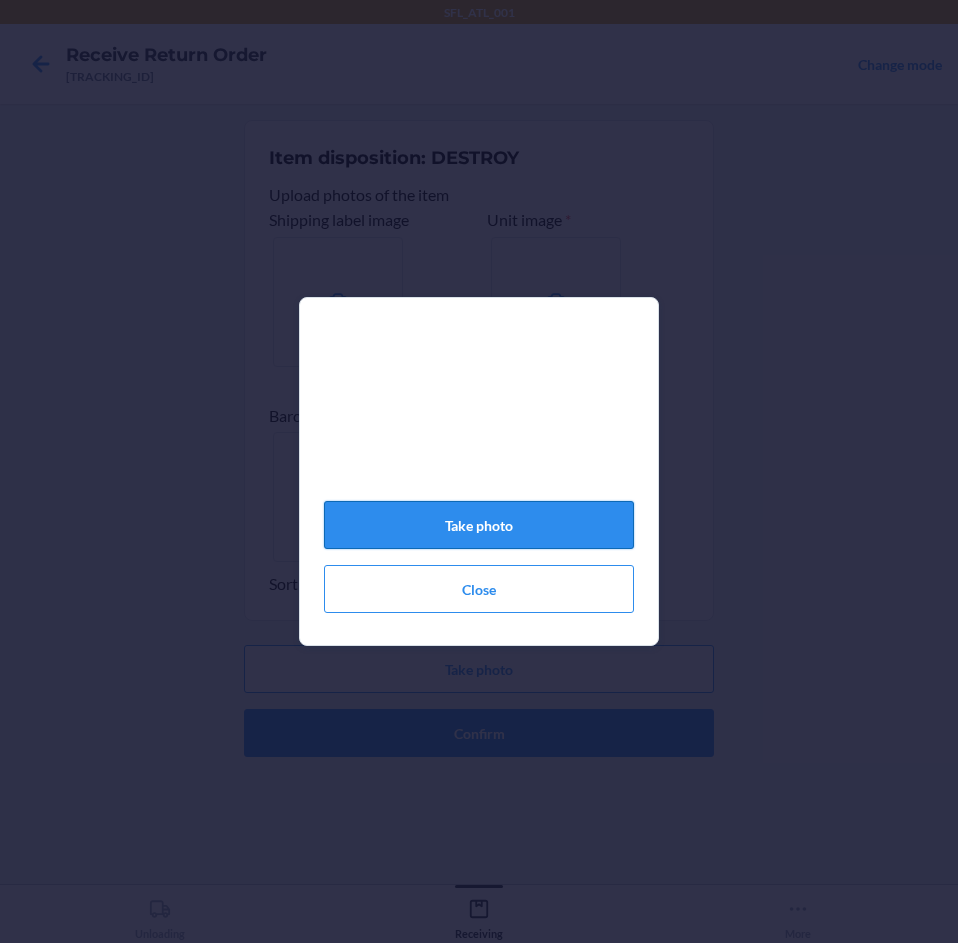 click on "Take photo" 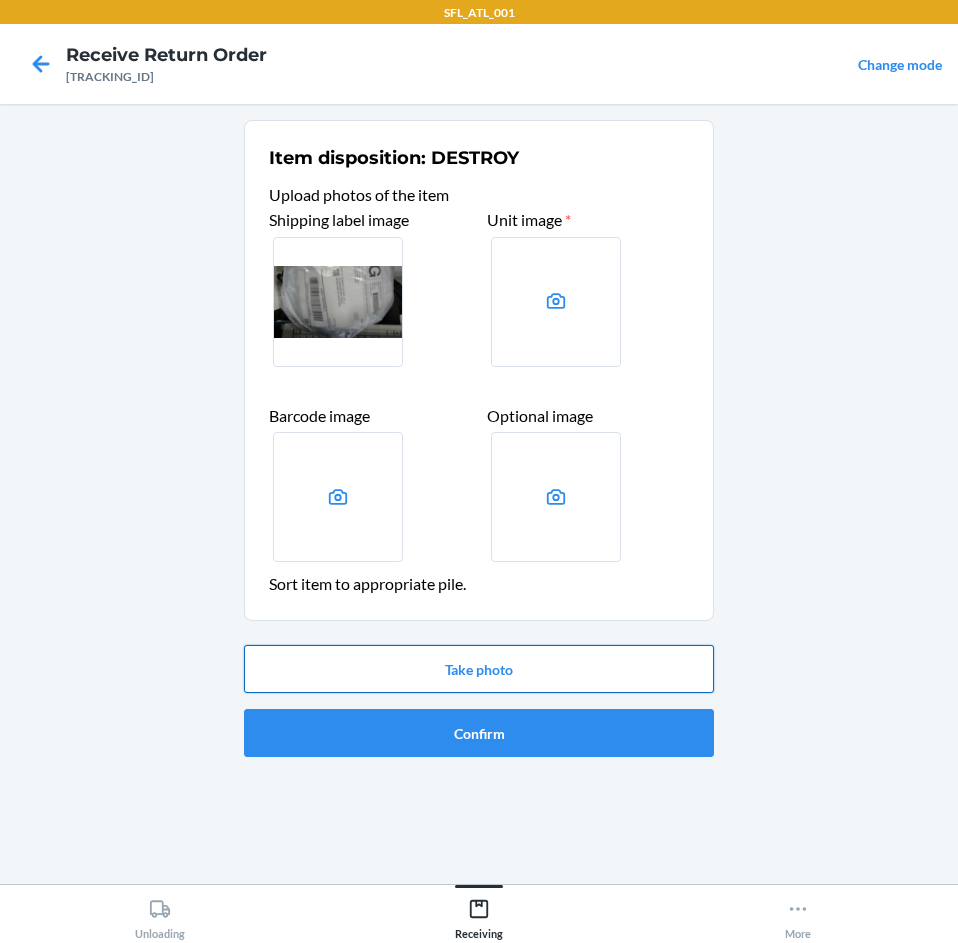 click on "Take photo" at bounding box center [479, 669] 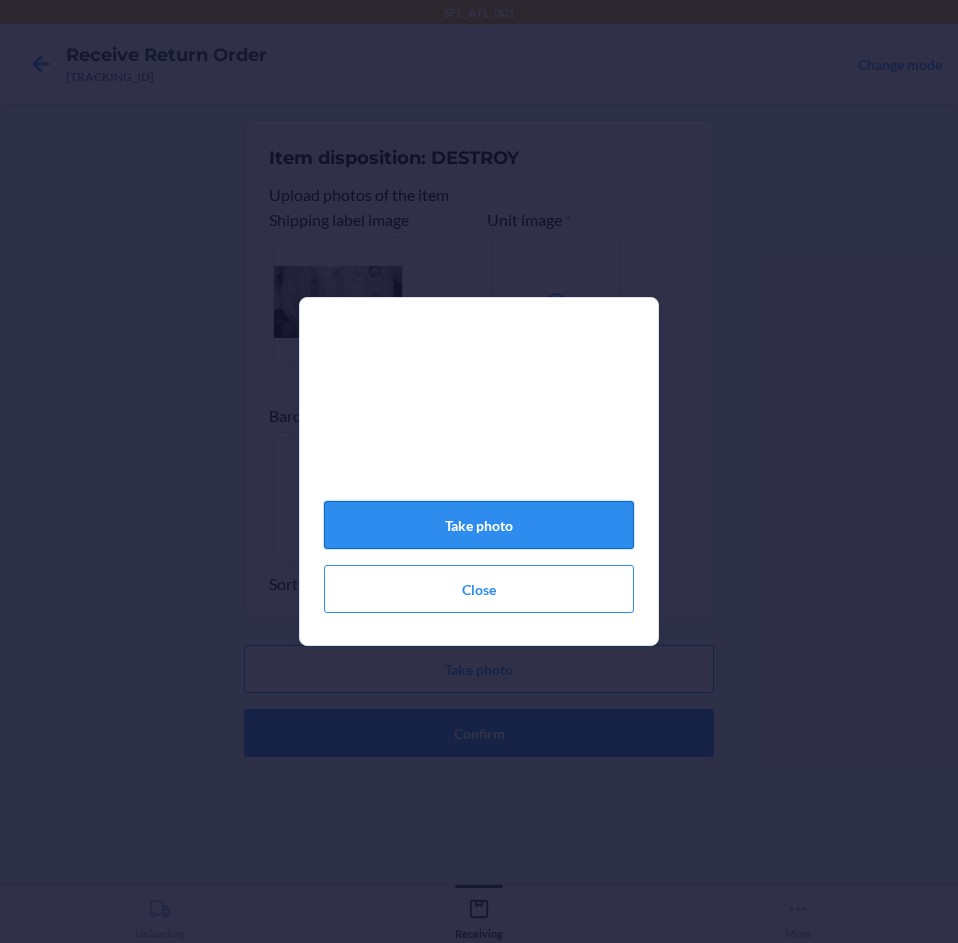 click on "Take photo" 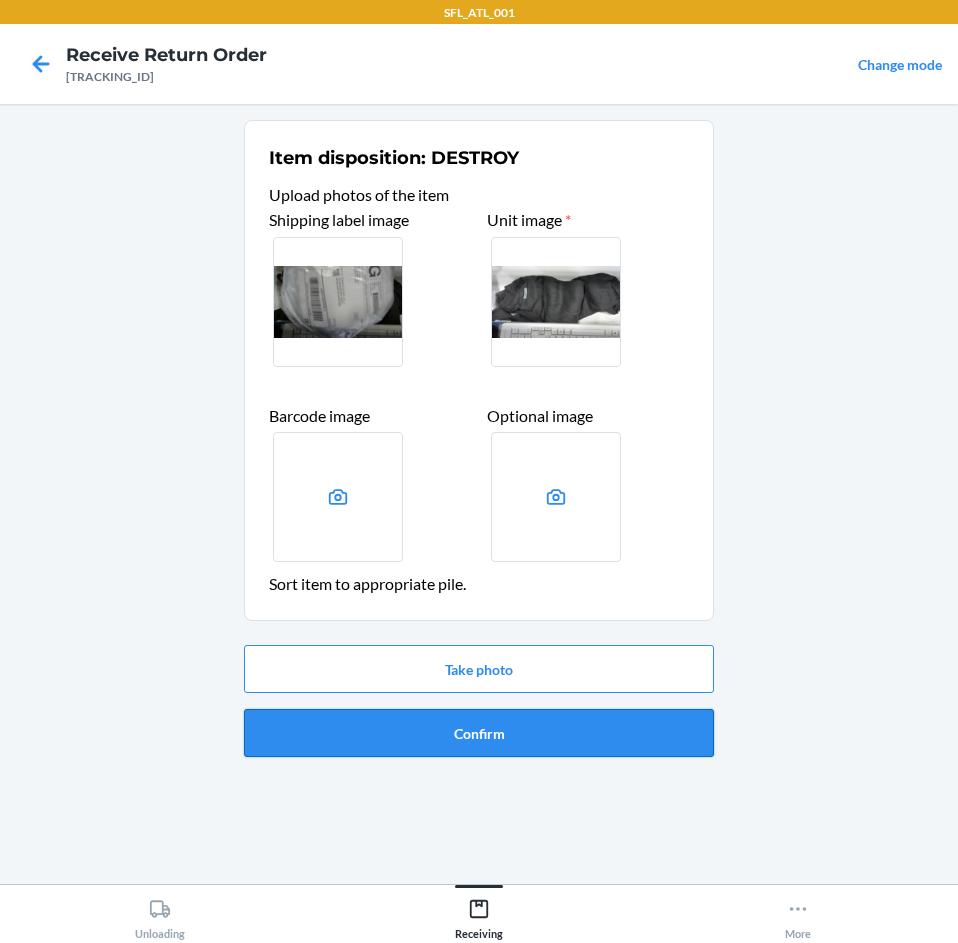 click on "Confirm" at bounding box center (479, 733) 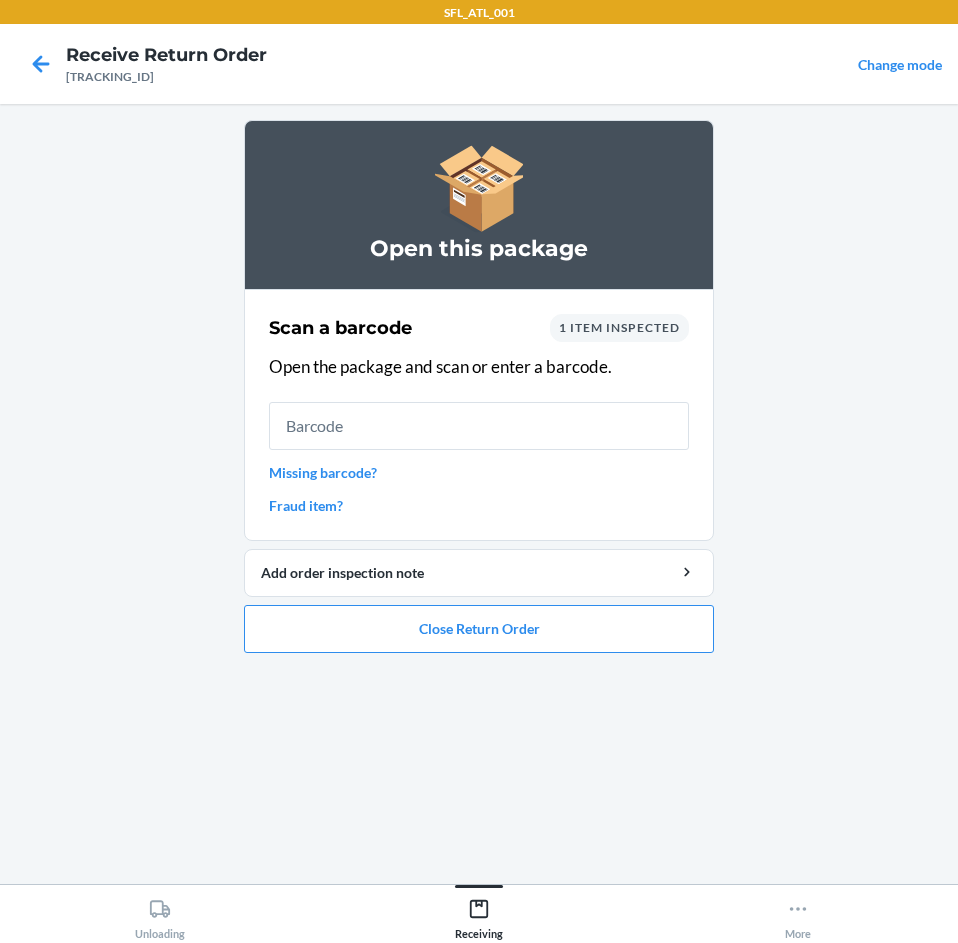 click on "Missing barcode?" at bounding box center (479, 472) 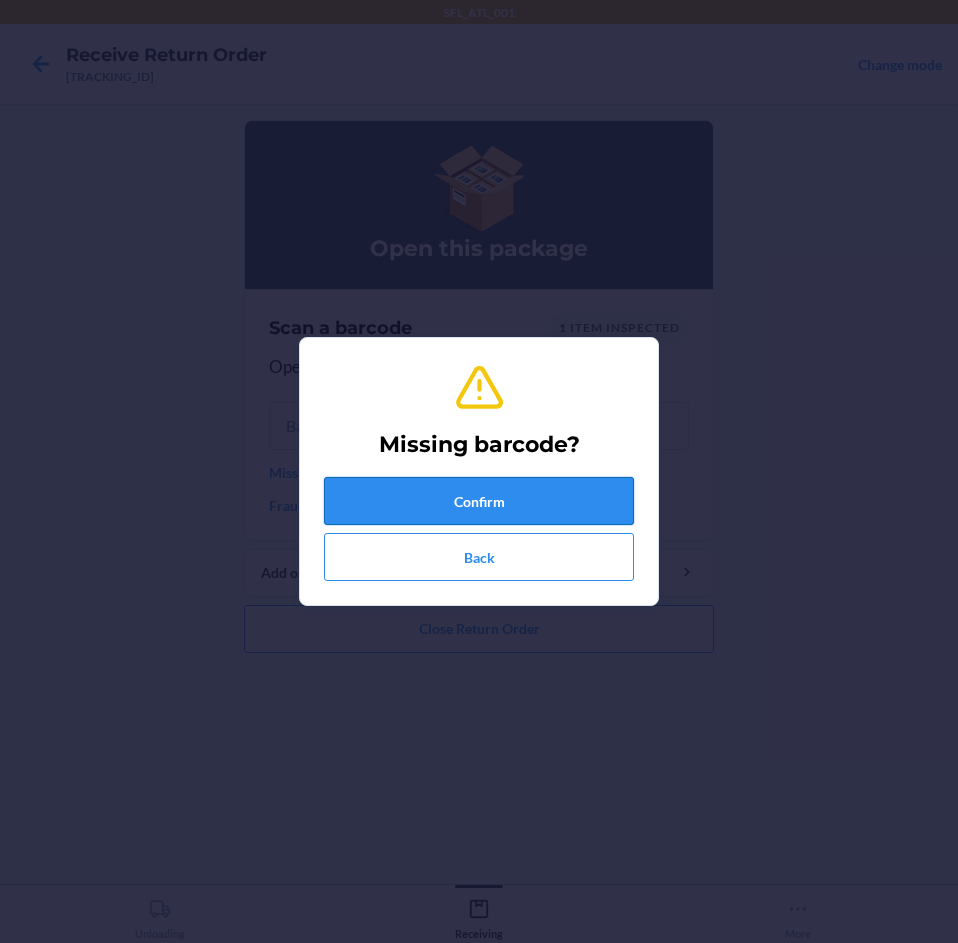 click on "Confirm" at bounding box center (479, 501) 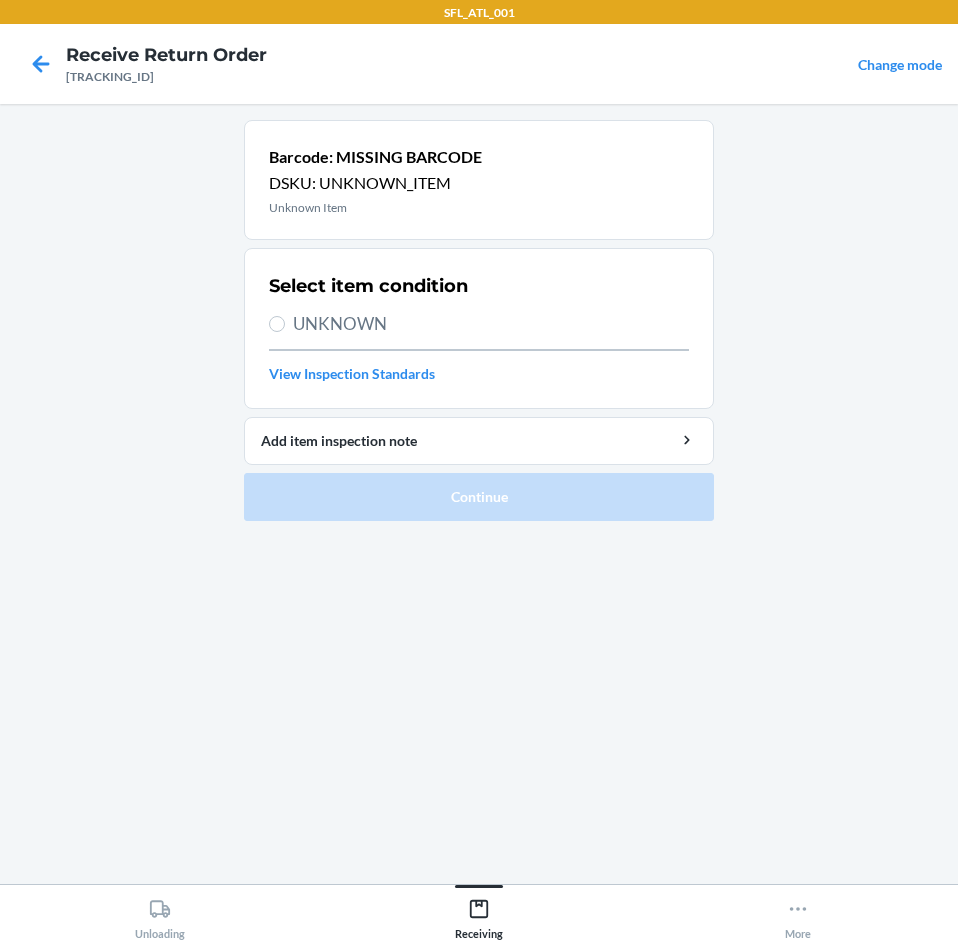 click on "UNKNOWN" at bounding box center (491, 324) 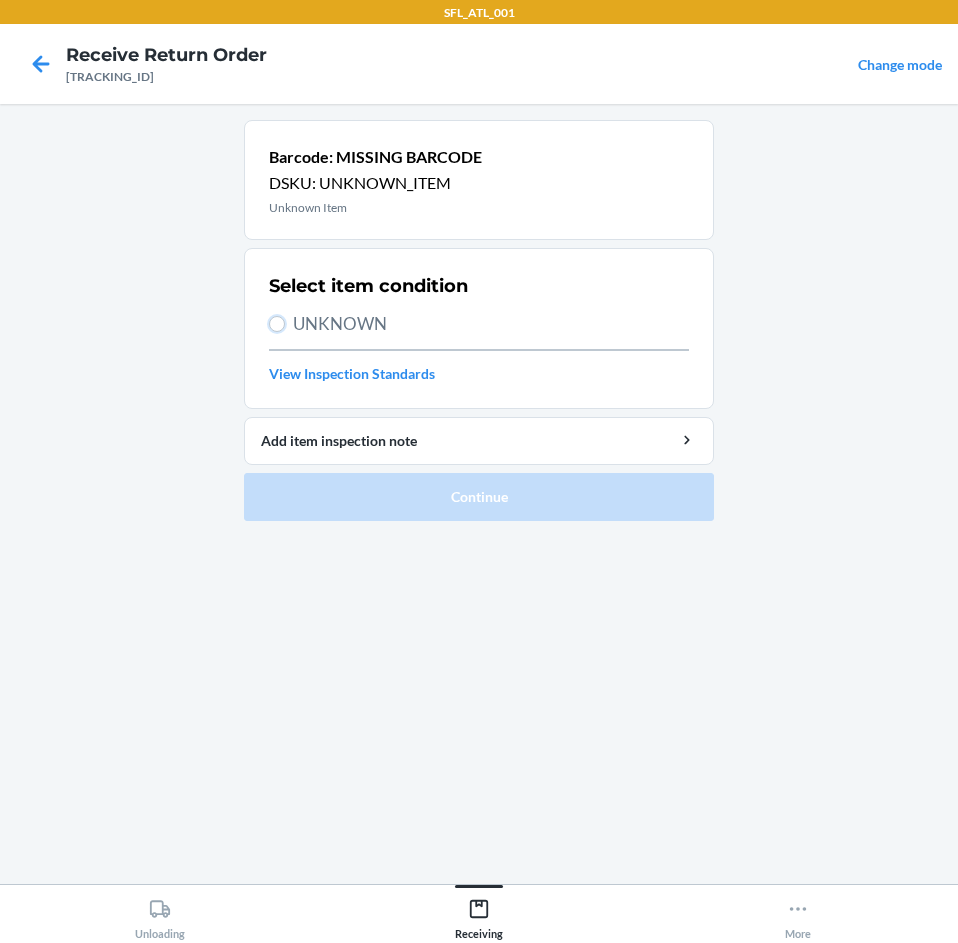 click on "UNKNOWN" at bounding box center [277, 324] 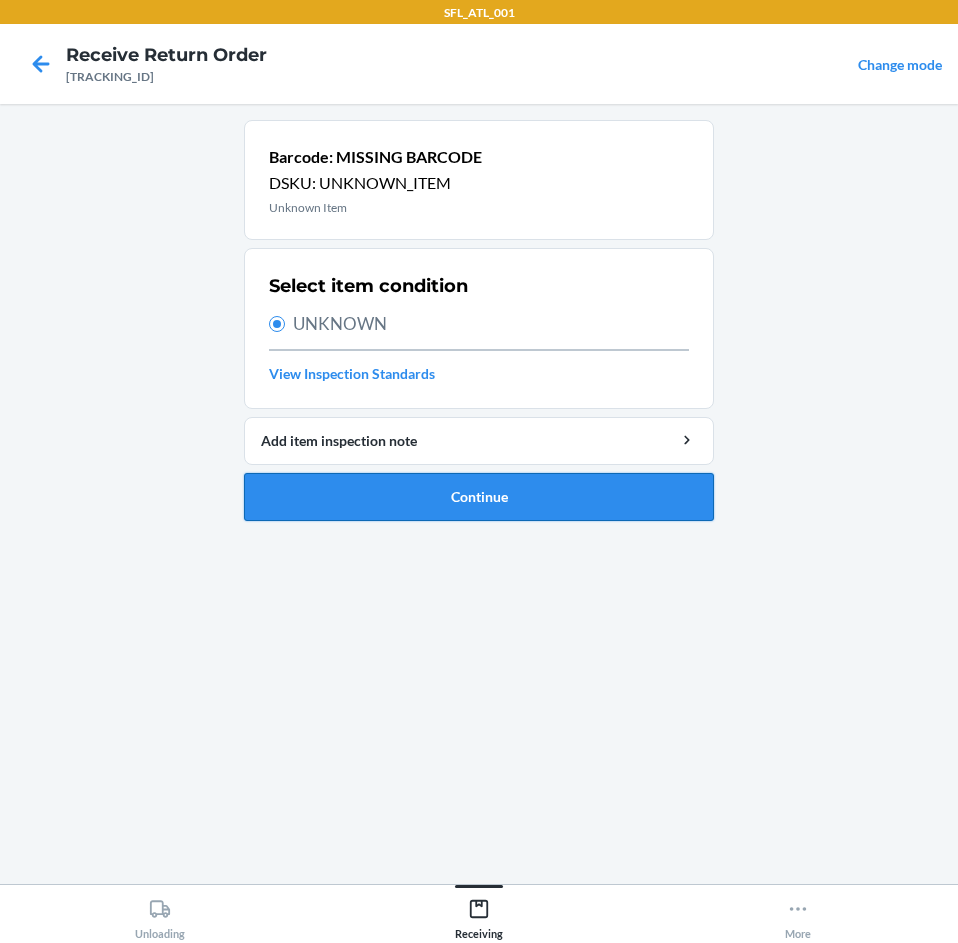 click on "Continue" at bounding box center [479, 497] 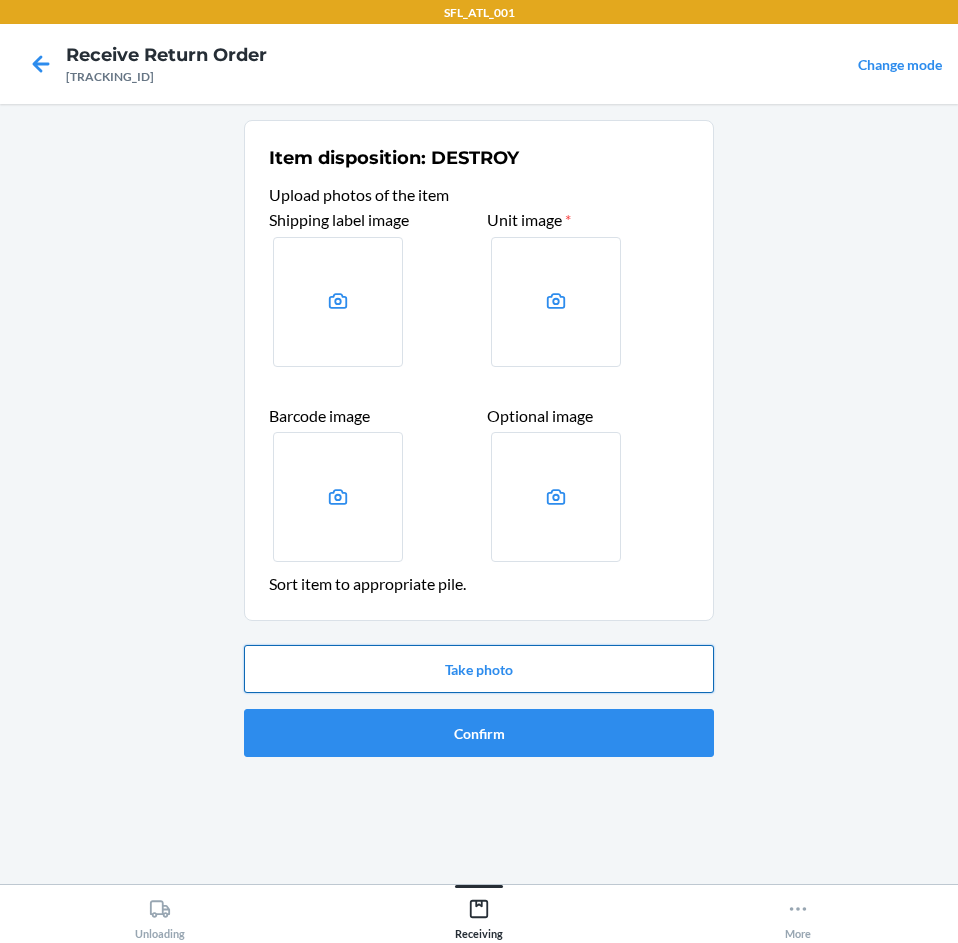 click on "Take photo" at bounding box center (479, 669) 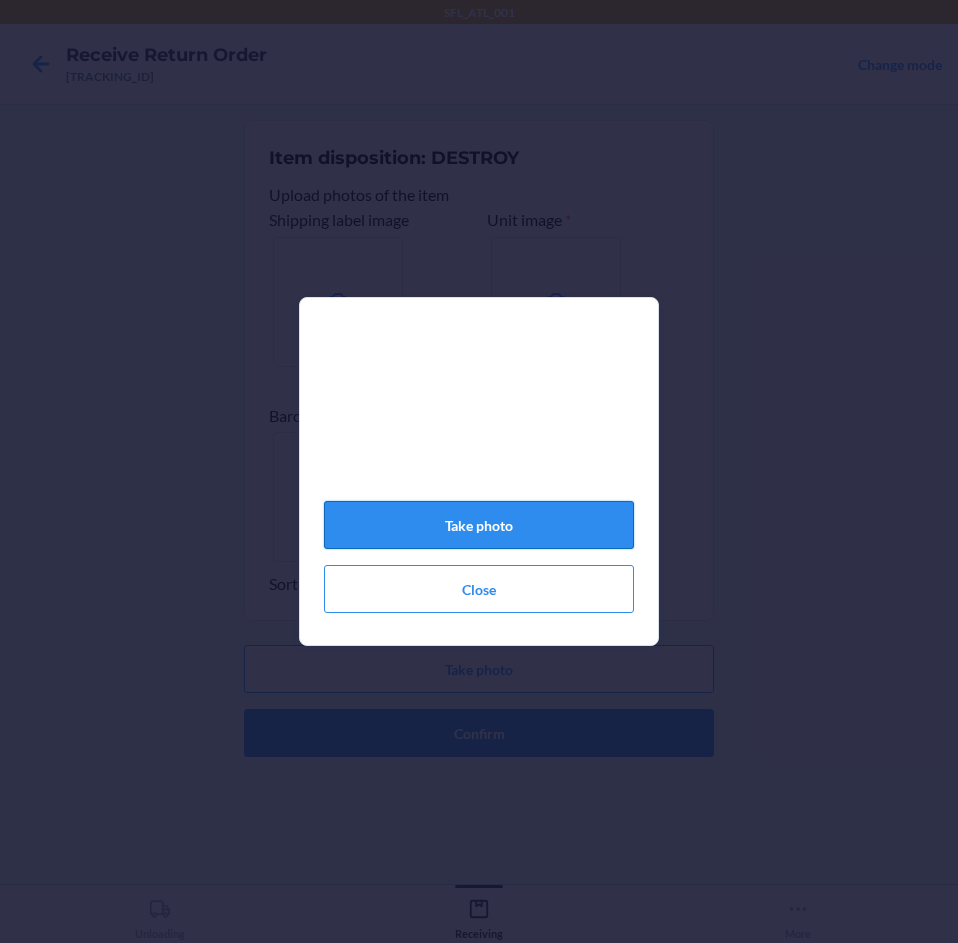 click on "Take photo" 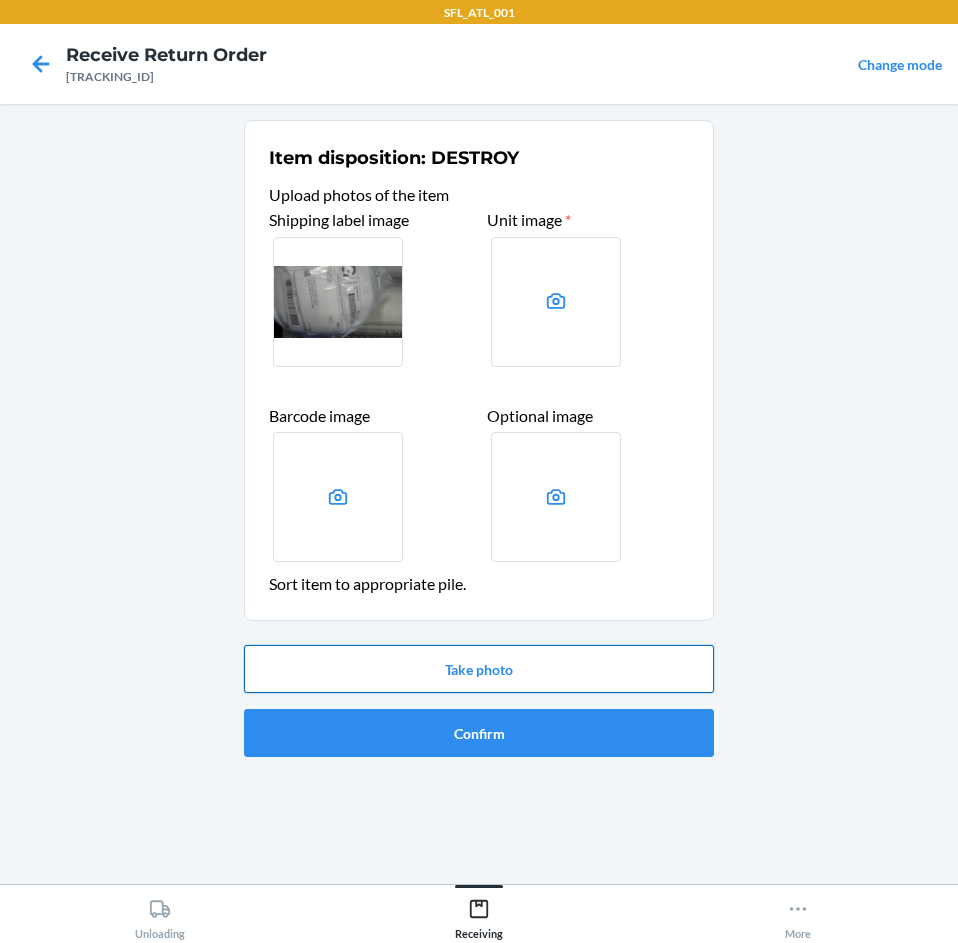 click on "Take photo" at bounding box center (479, 669) 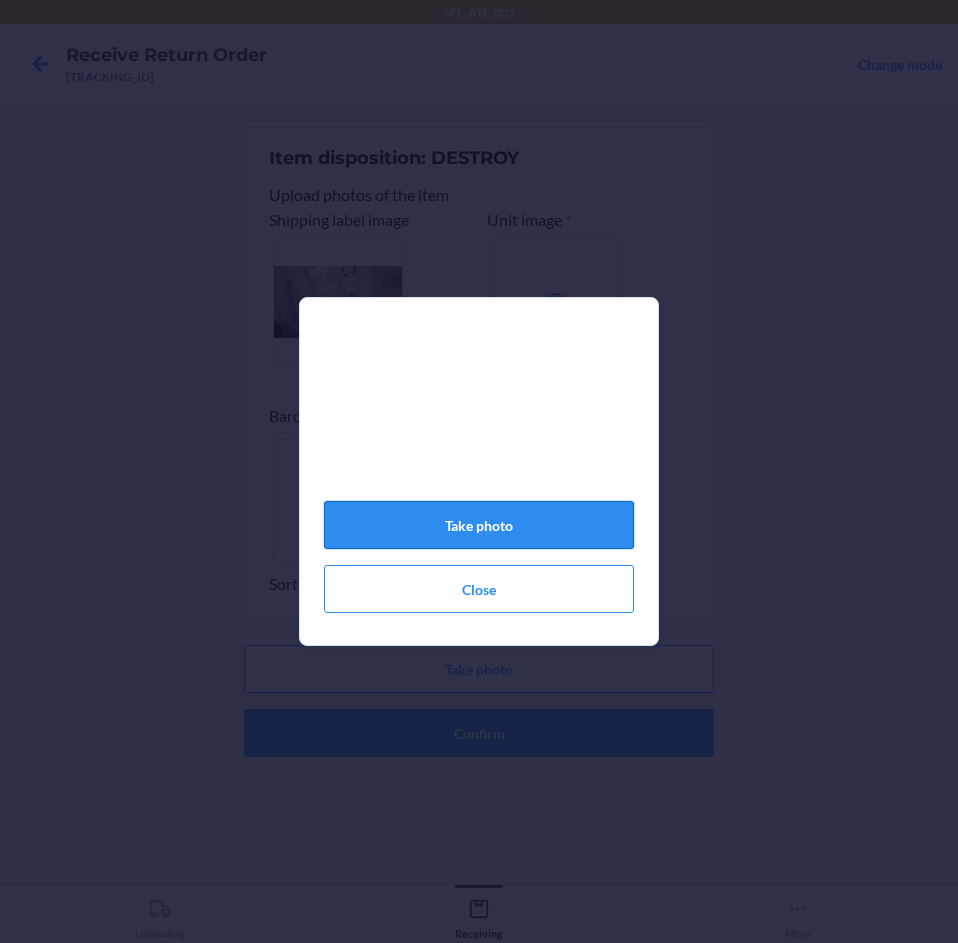 click on "Take photo" 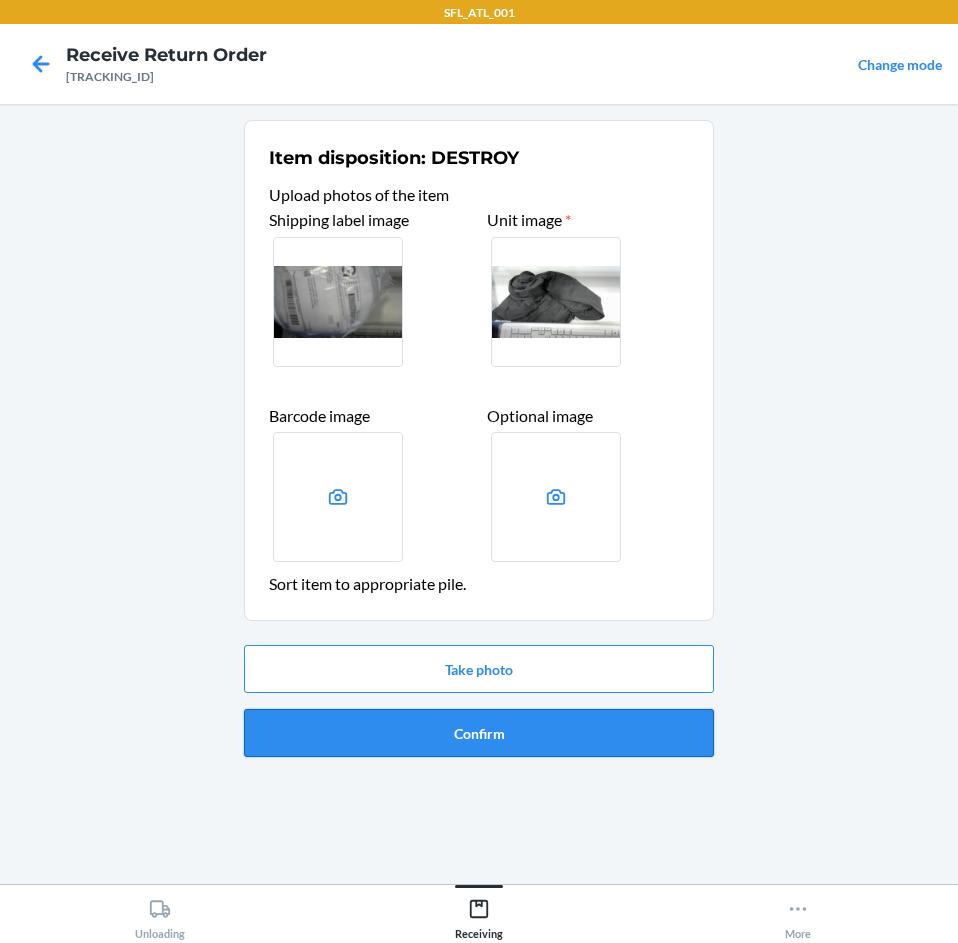 click on "Confirm" at bounding box center (479, 733) 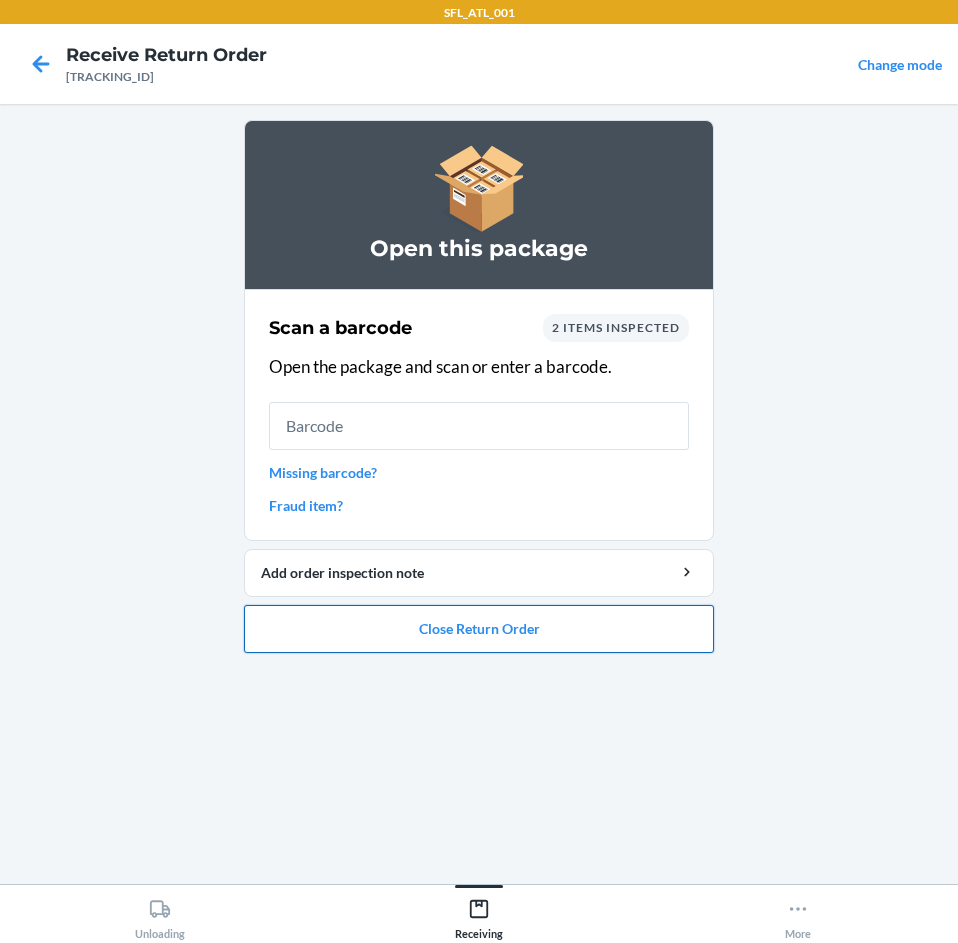 click on "Close Return Order" at bounding box center (479, 629) 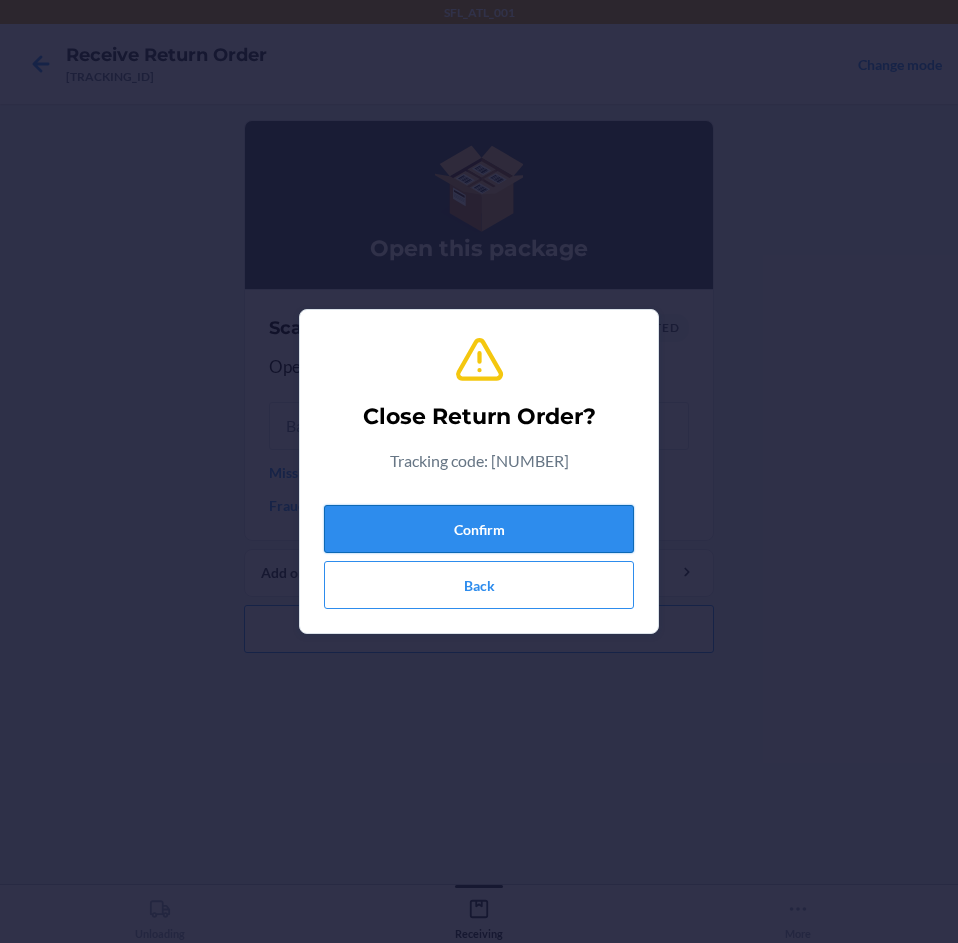 click on "Confirm" at bounding box center [479, 529] 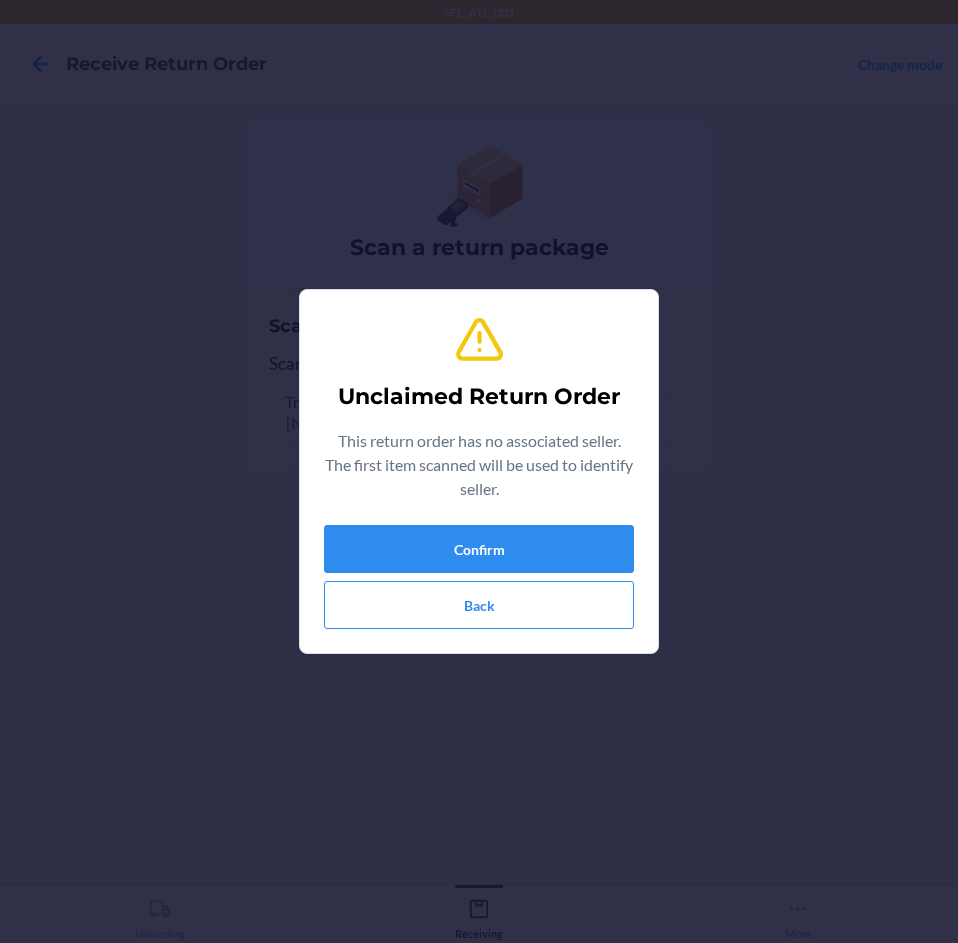 click on "This return order has no associated seller. The first item scanned will be used to identify seller." at bounding box center [479, 465] 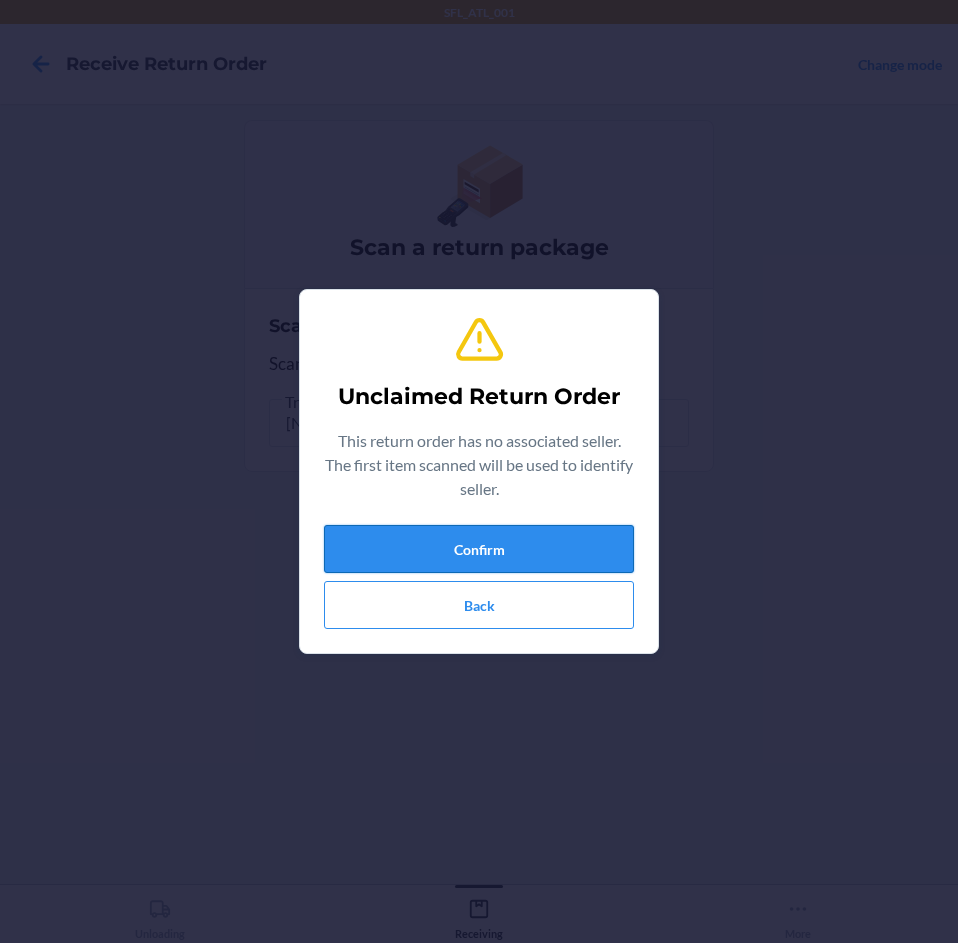 click on "Confirm" at bounding box center [479, 549] 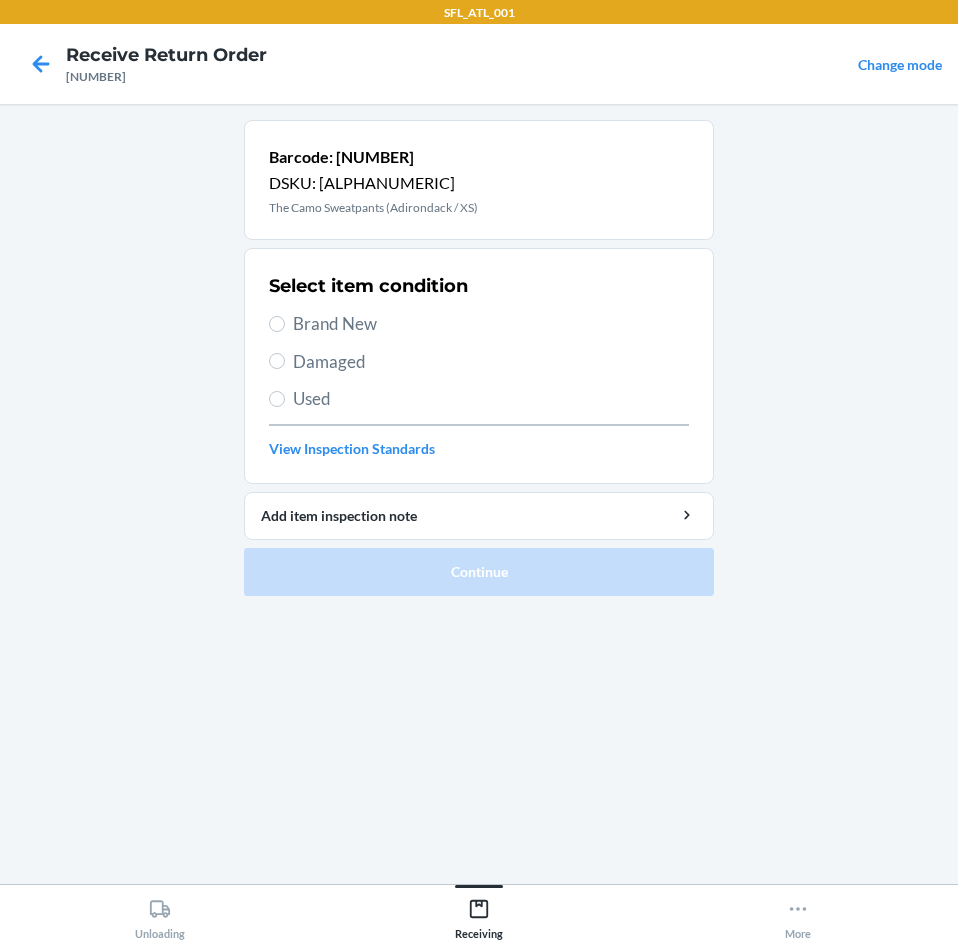 click on "Select item condition Brand New Damaged Used View Inspection Standards" at bounding box center (479, 366) 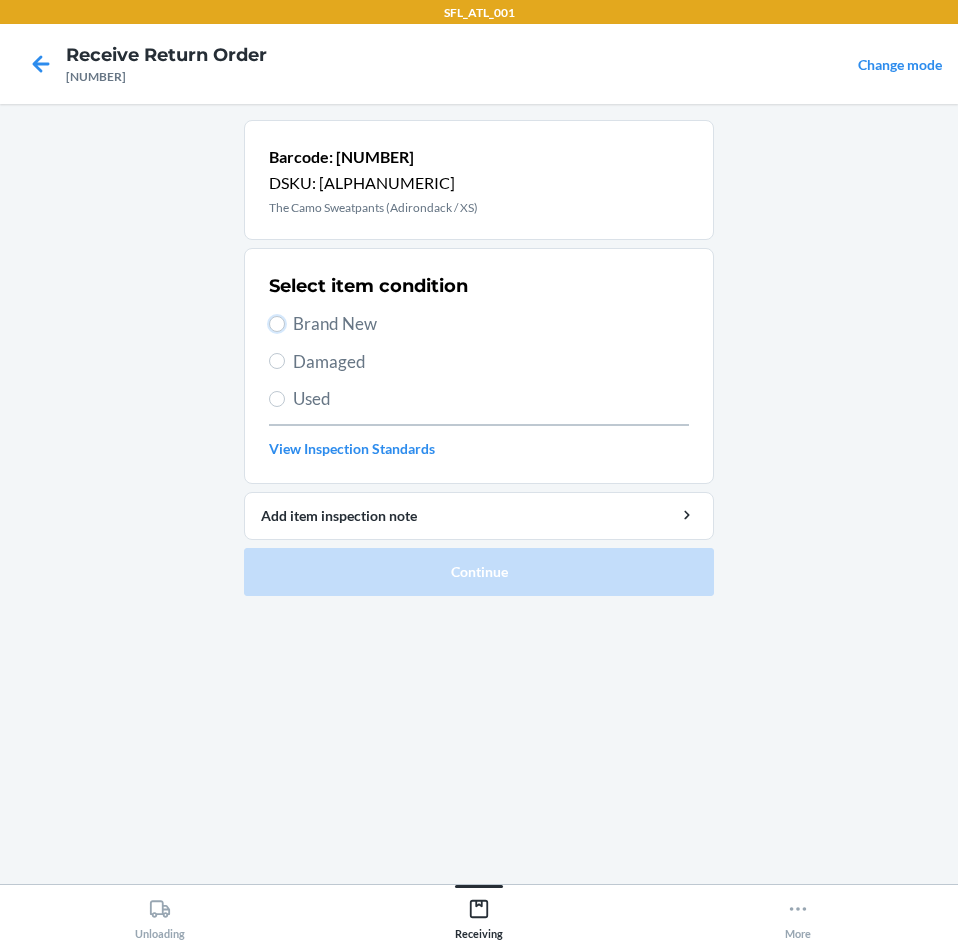 click on "Brand New" at bounding box center (277, 324) 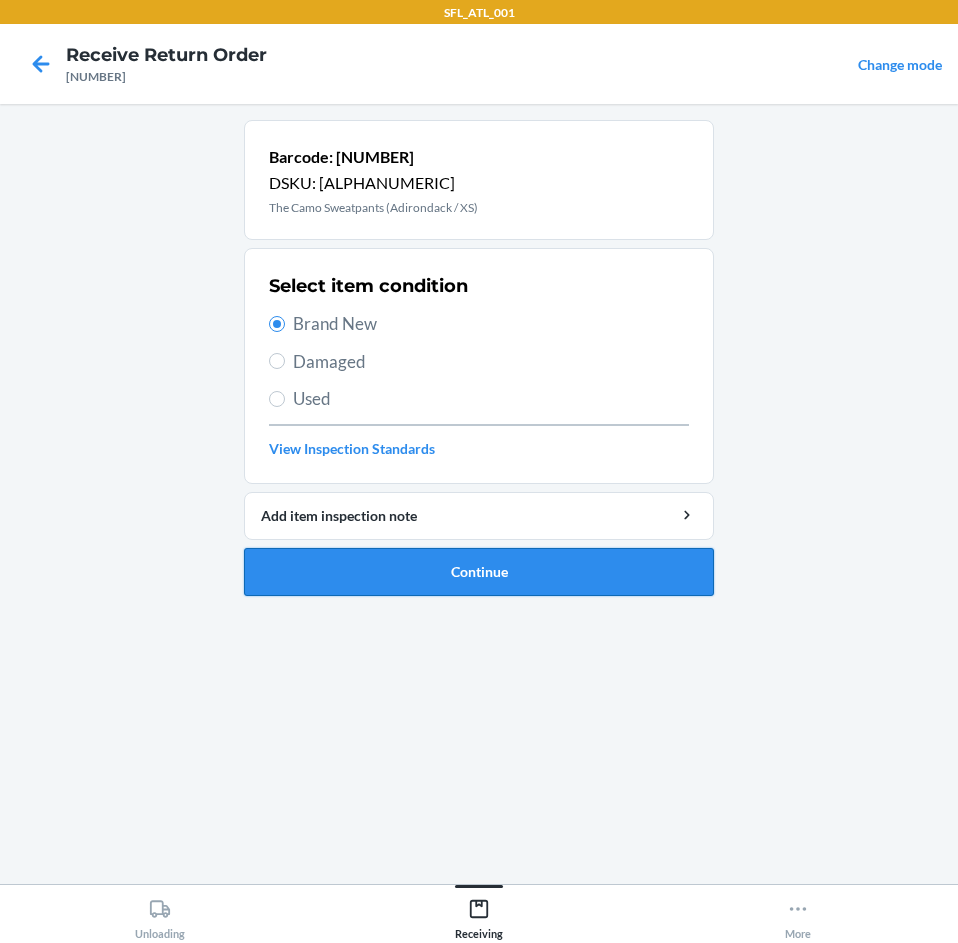 click on "Continue" at bounding box center [479, 572] 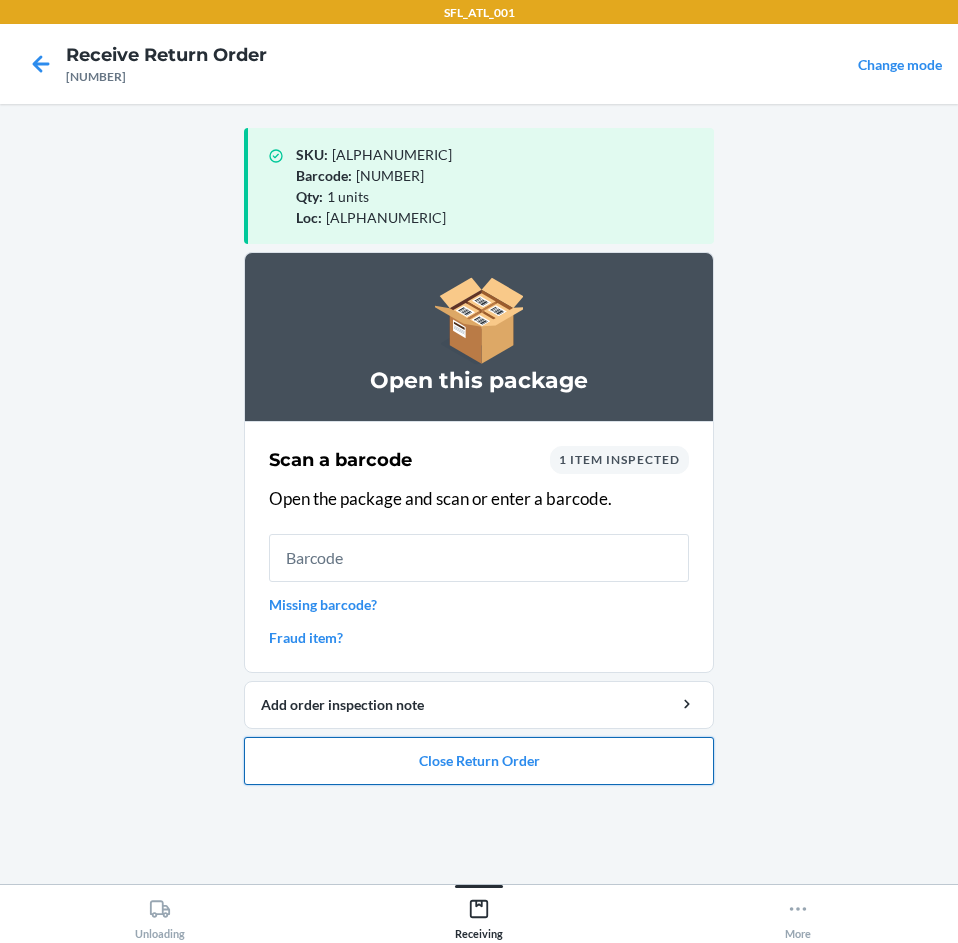 click on "Close Return Order" at bounding box center (479, 761) 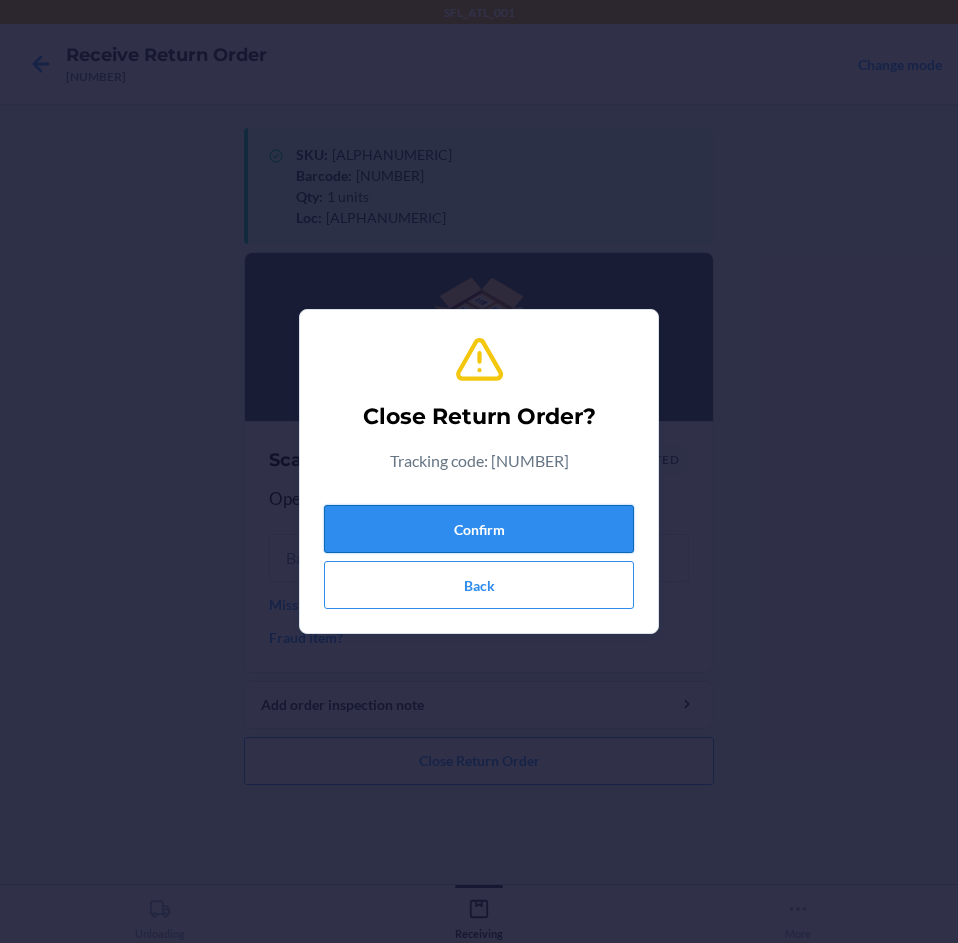 click on "Confirm" at bounding box center [479, 529] 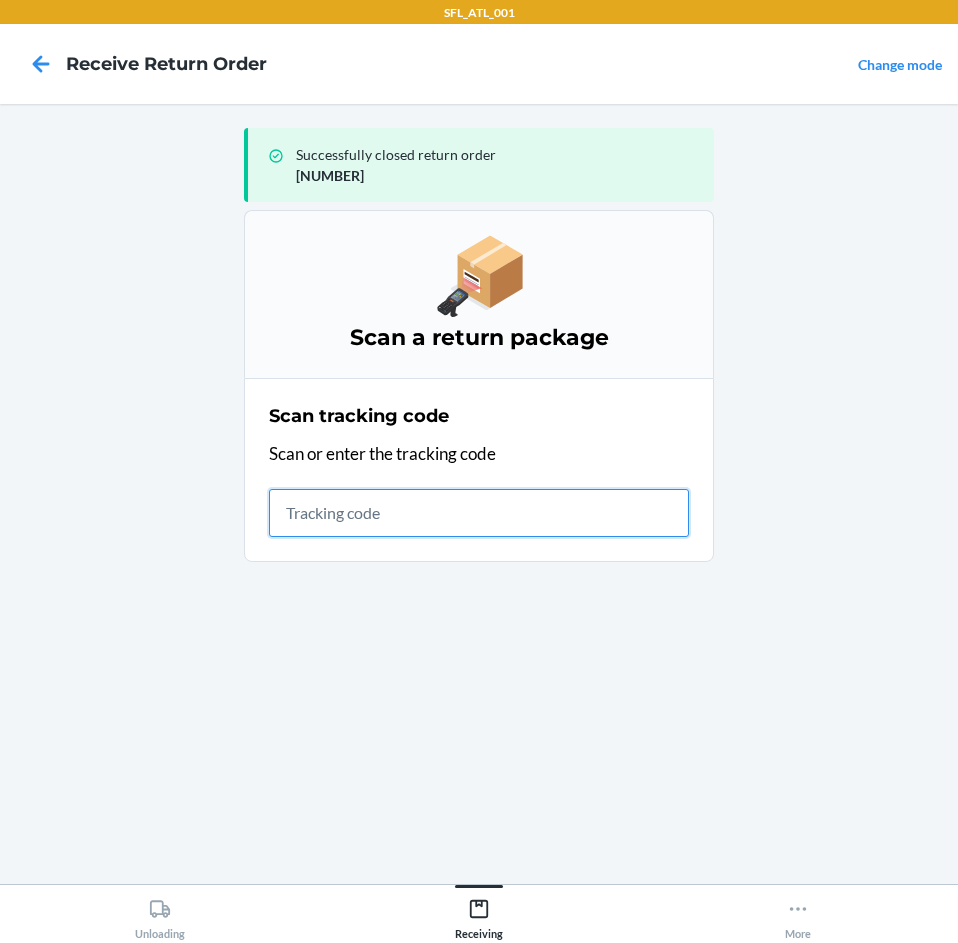 click at bounding box center [479, 513] 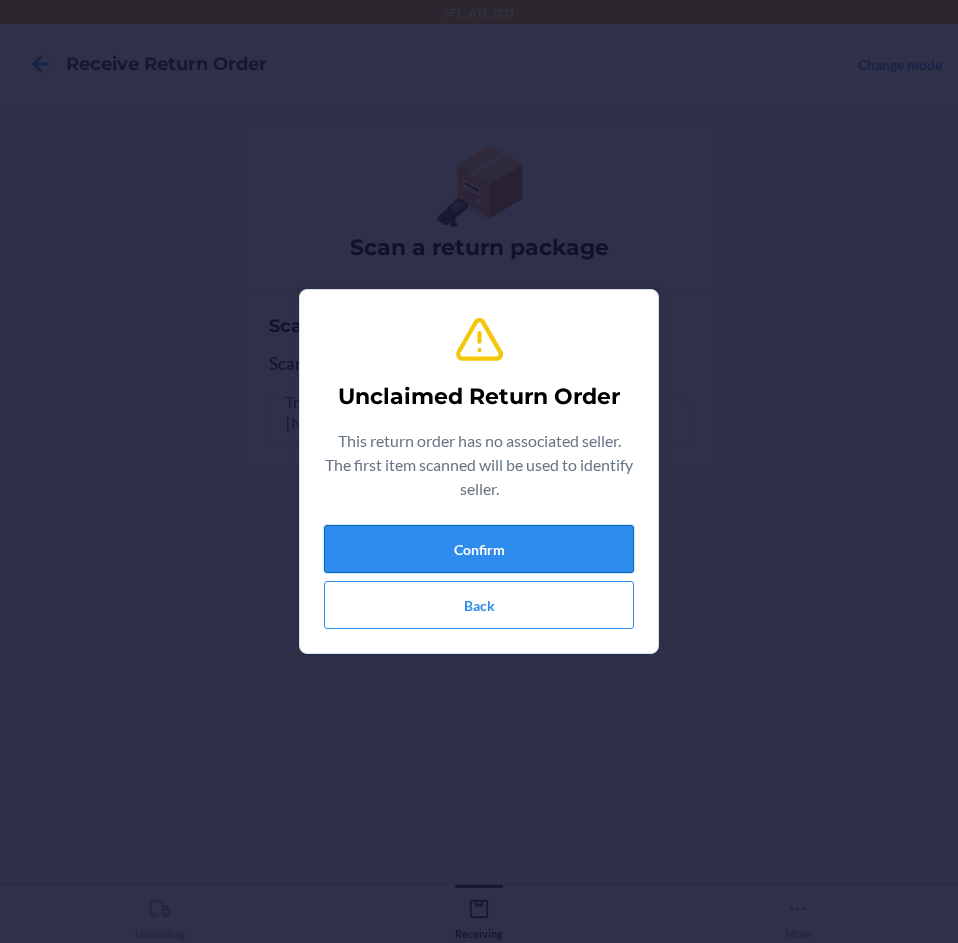 click on "Confirm" at bounding box center (479, 549) 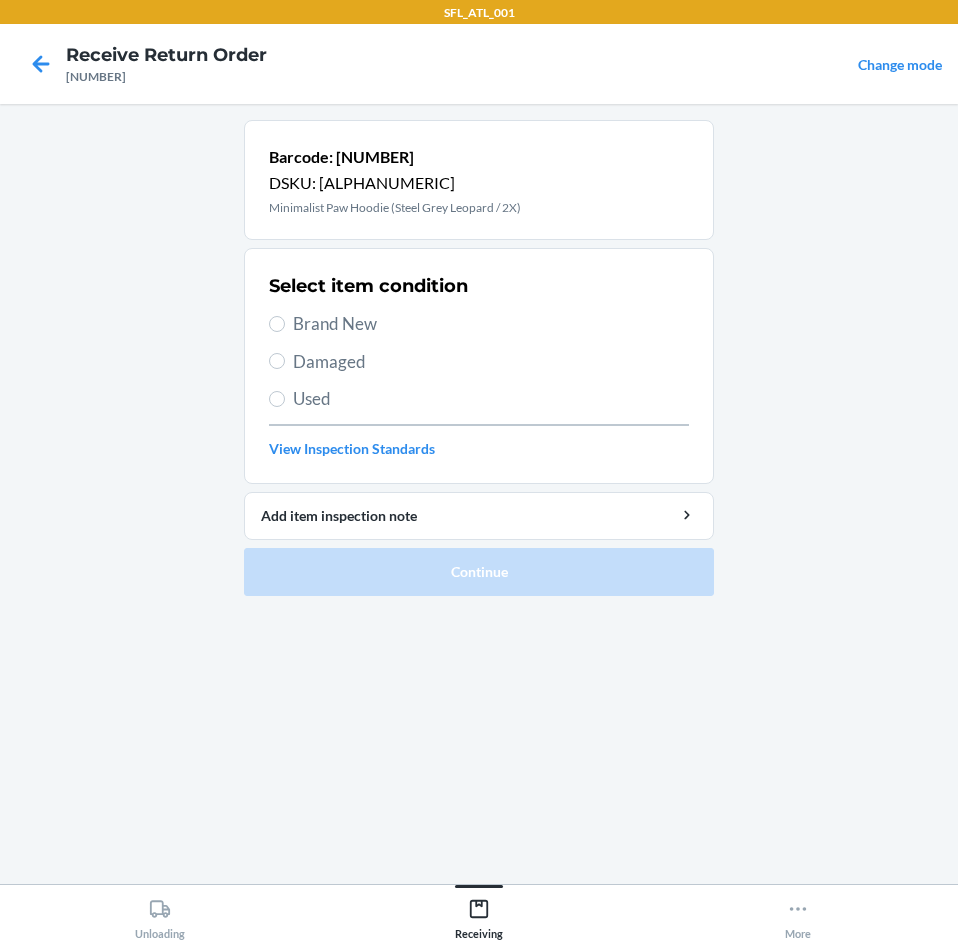 click on "Brand New" at bounding box center [491, 324] 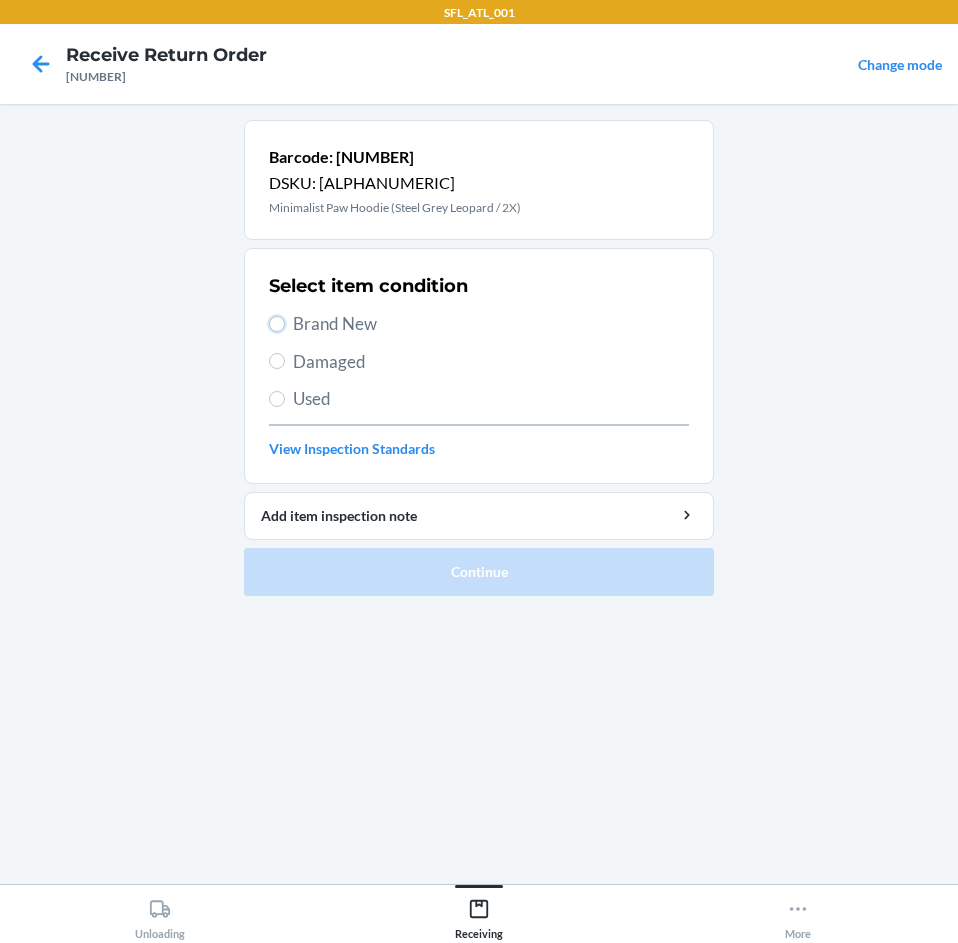 click on "Brand New" at bounding box center [277, 324] 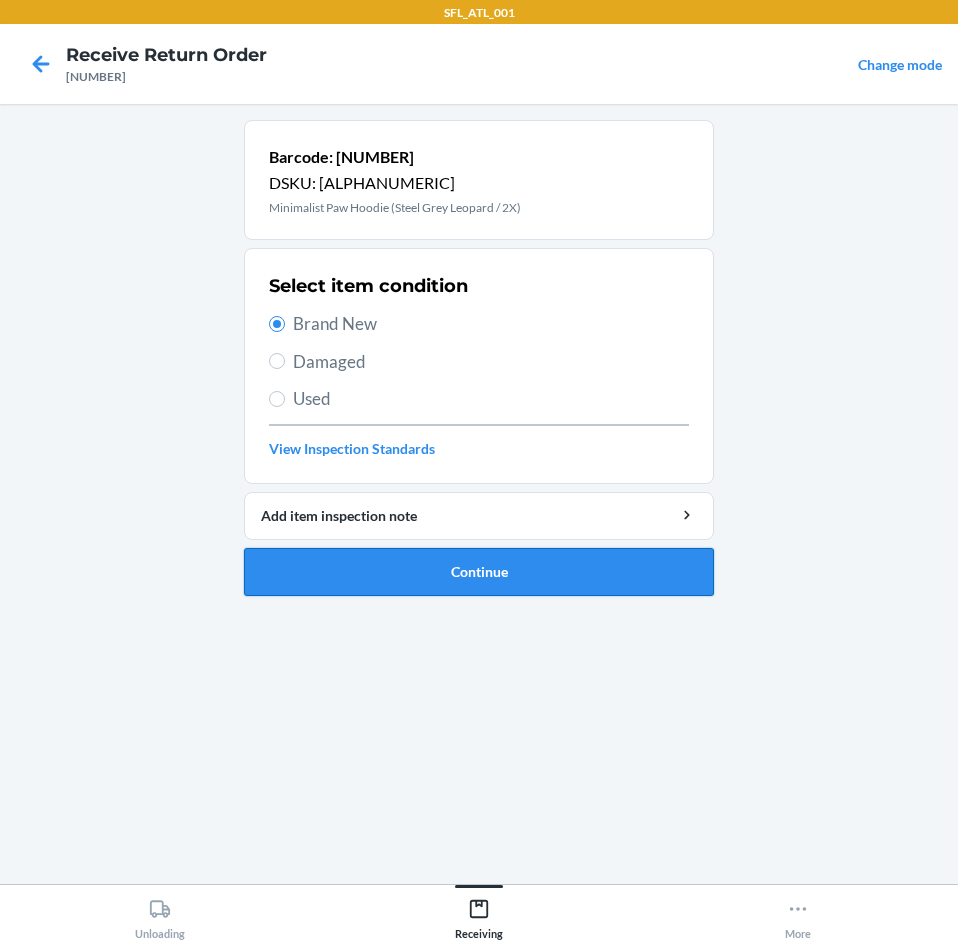drag, startPoint x: 423, startPoint y: 547, endPoint x: 423, endPoint y: 561, distance: 14 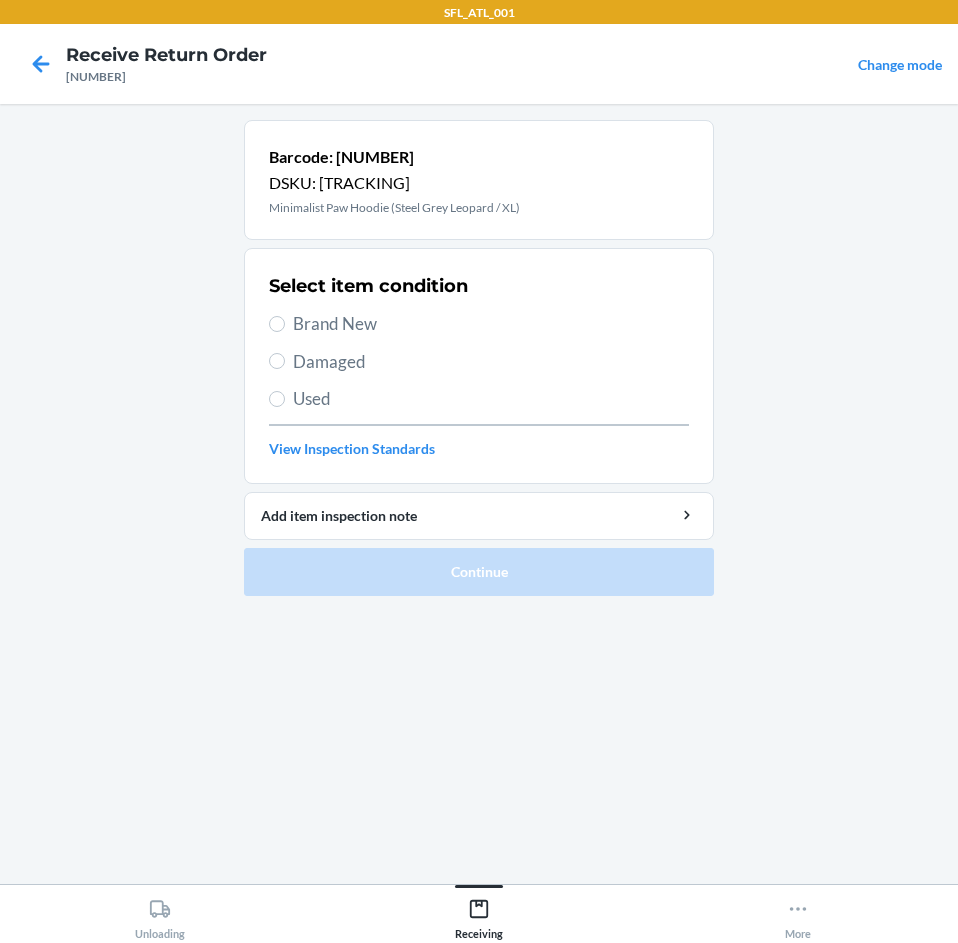 click on "Brand New" at bounding box center (491, 324) 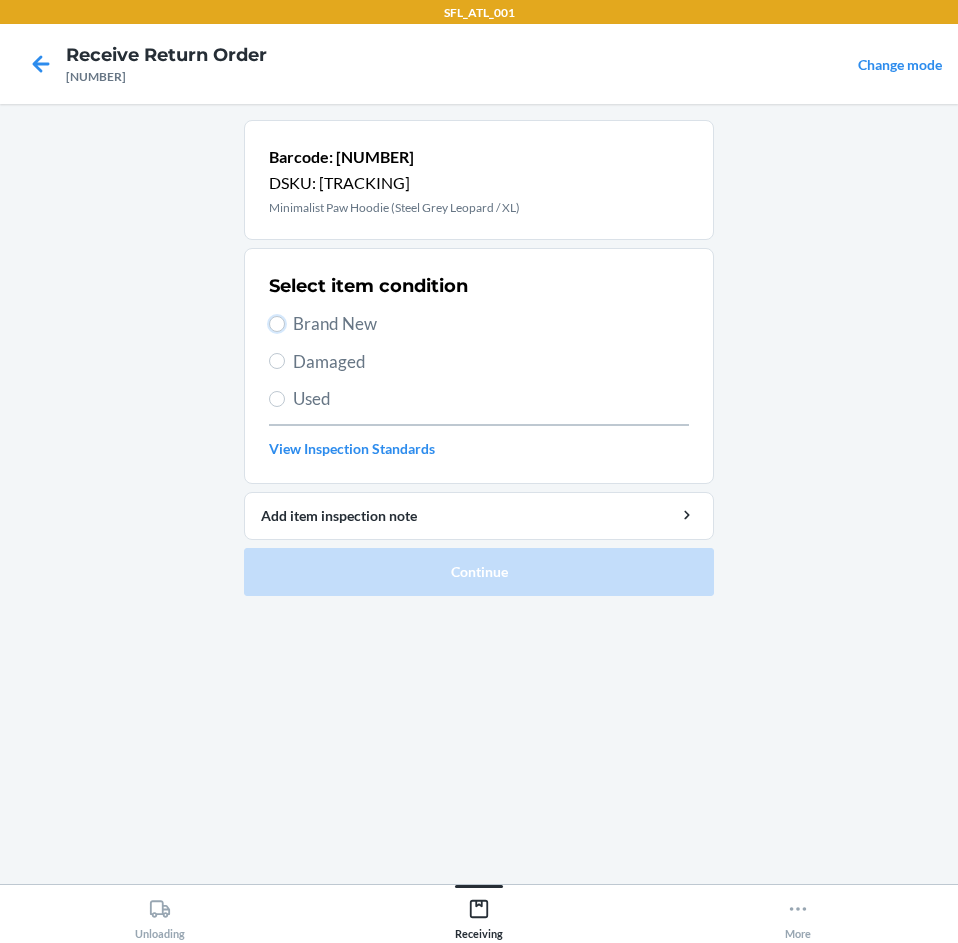 click on "Brand New" at bounding box center (277, 324) 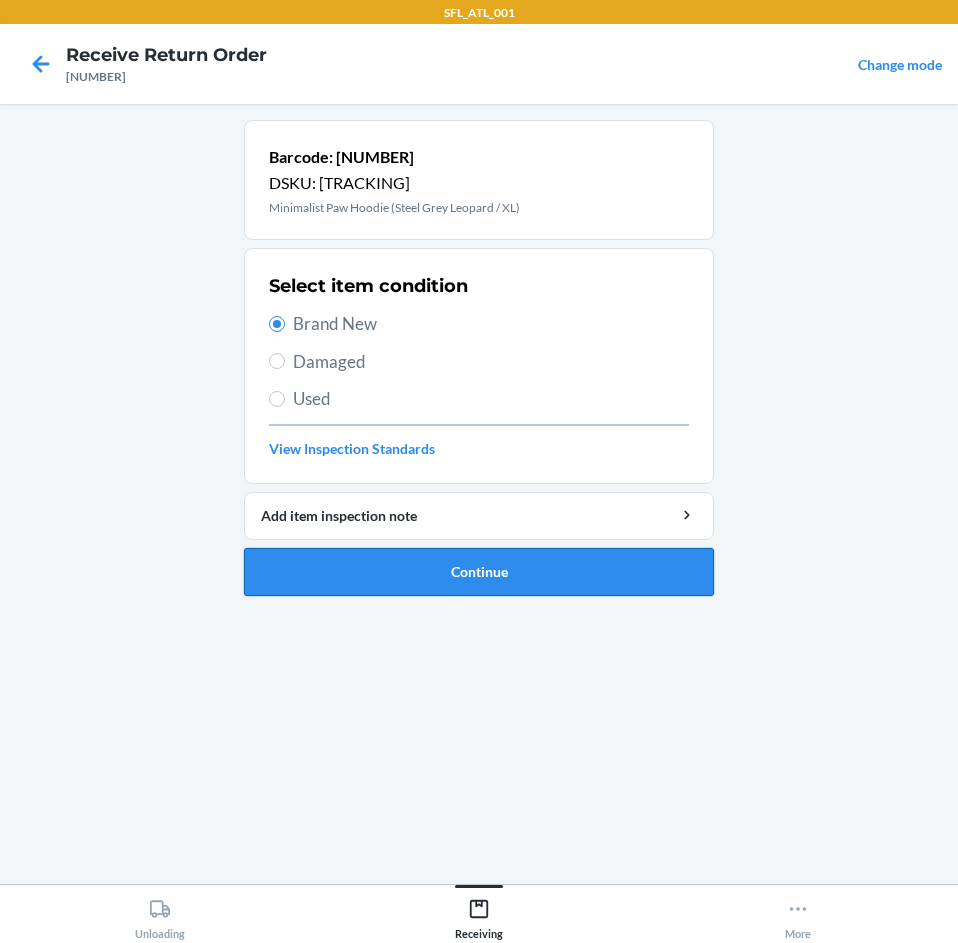 click on "Continue" at bounding box center (479, 572) 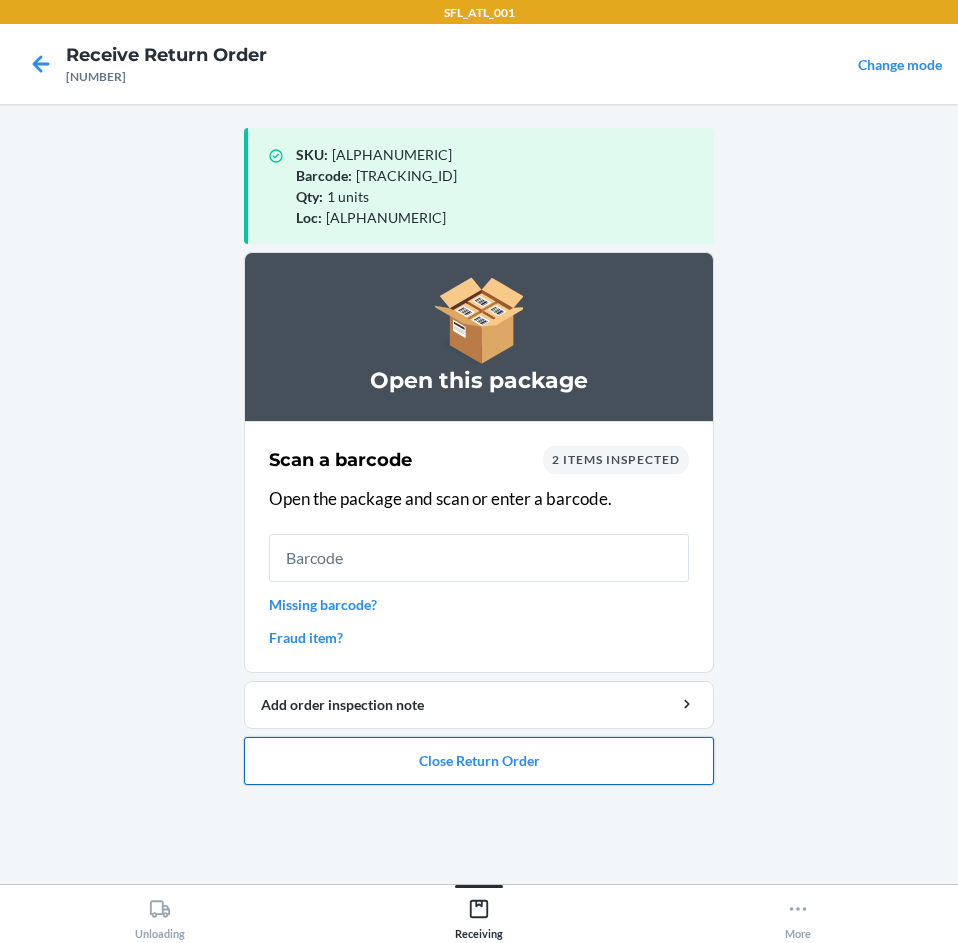 click on "Close Return Order" at bounding box center (479, 761) 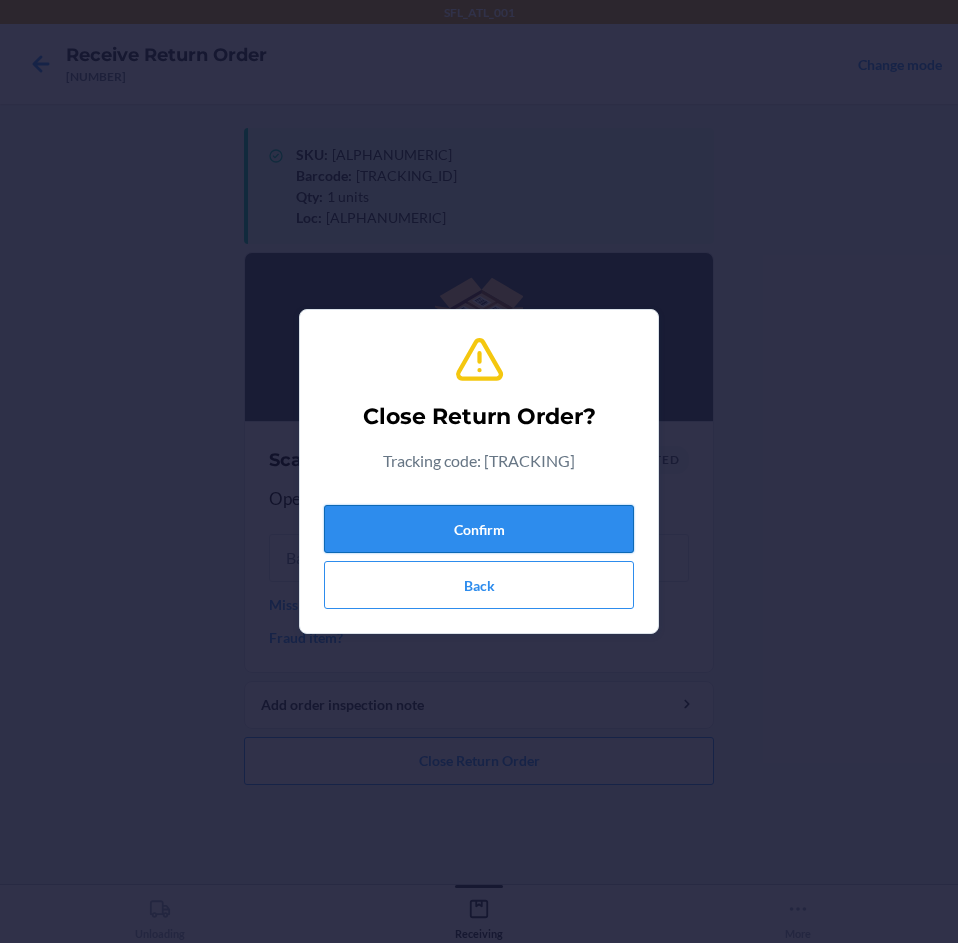 click on "Confirm" at bounding box center [479, 529] 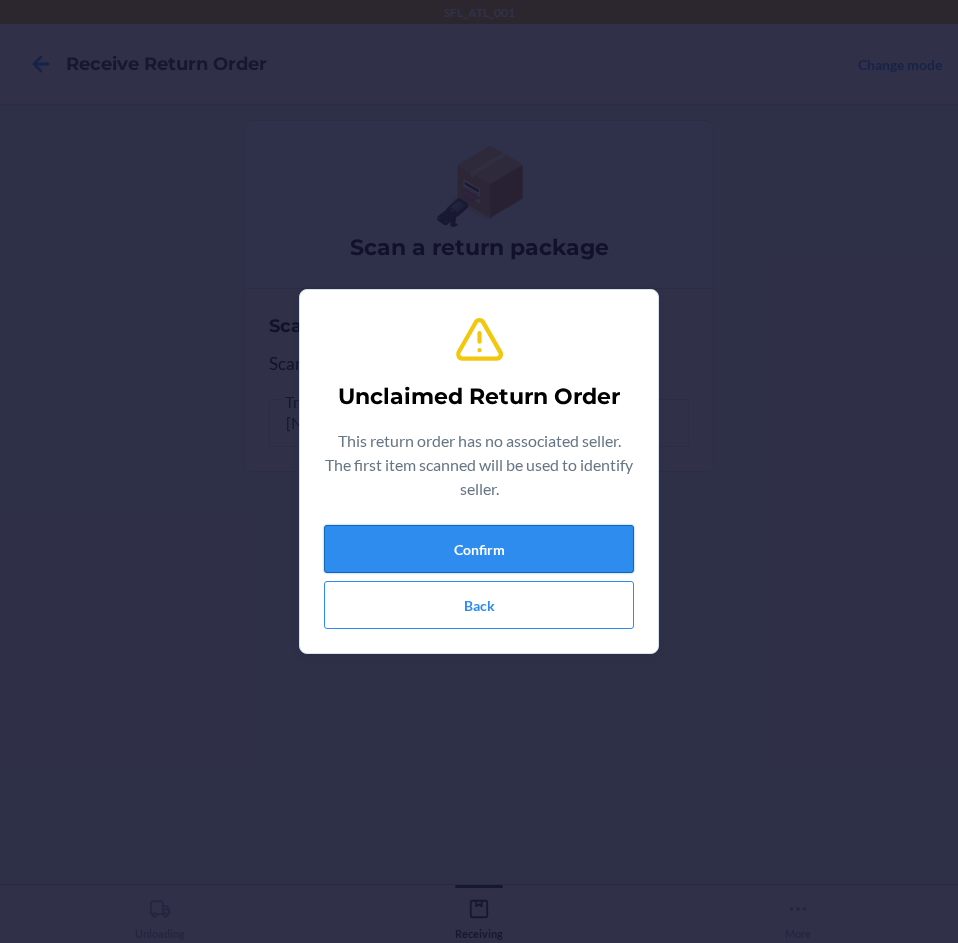 click on "Confirm" at bounding box center (479, 549) 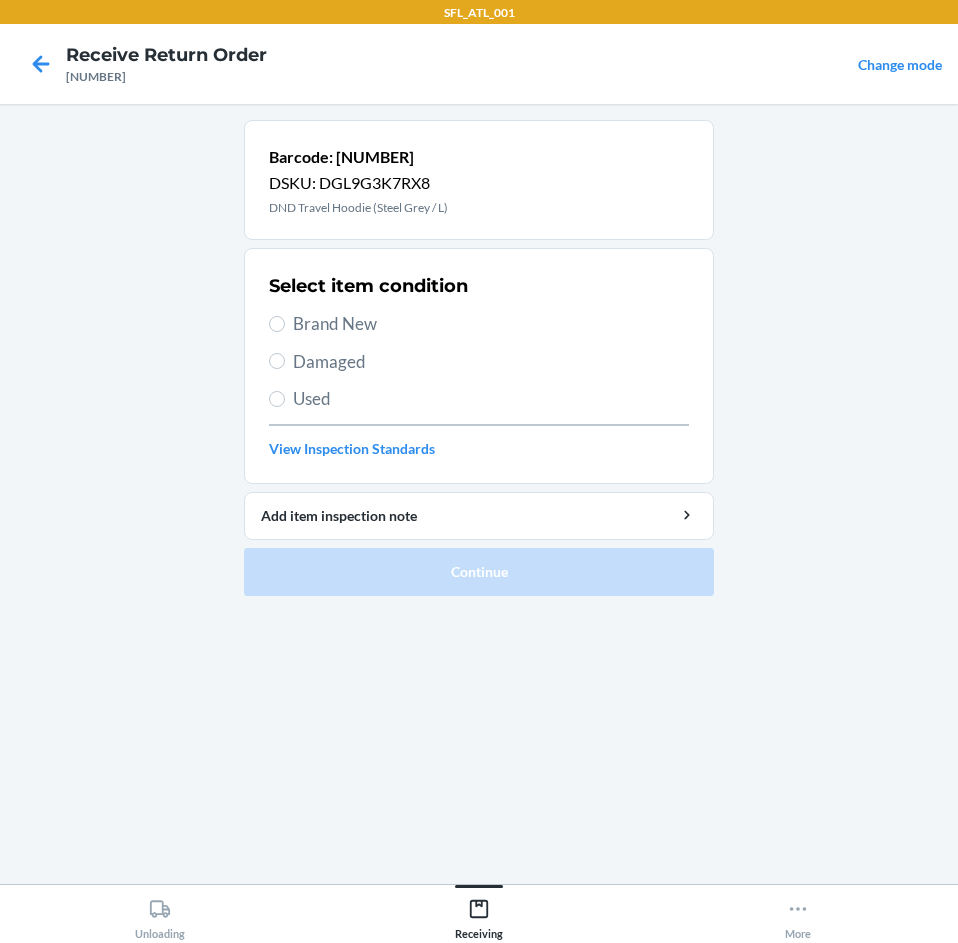 click on "Brand New" at bounding box center (479, 324) 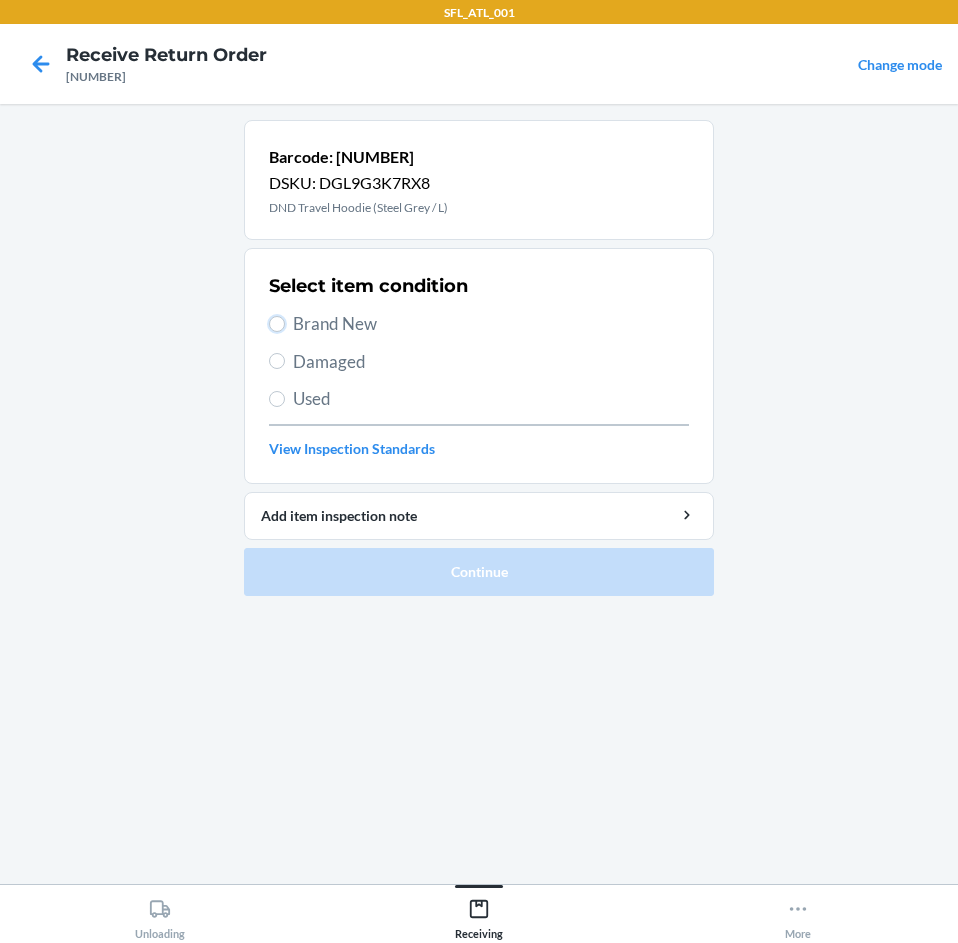 click on "Brand New" at bounding box center (277, 324) 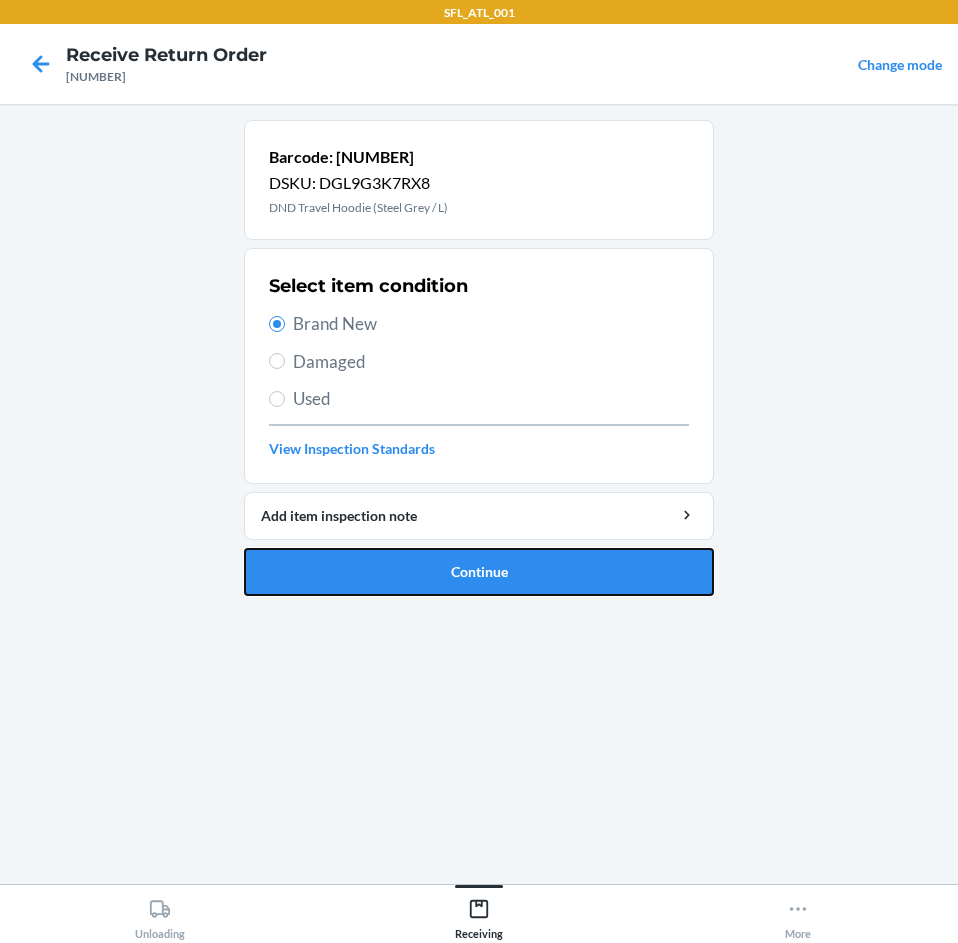 click on "Continue" at bounding box center (479, 572) 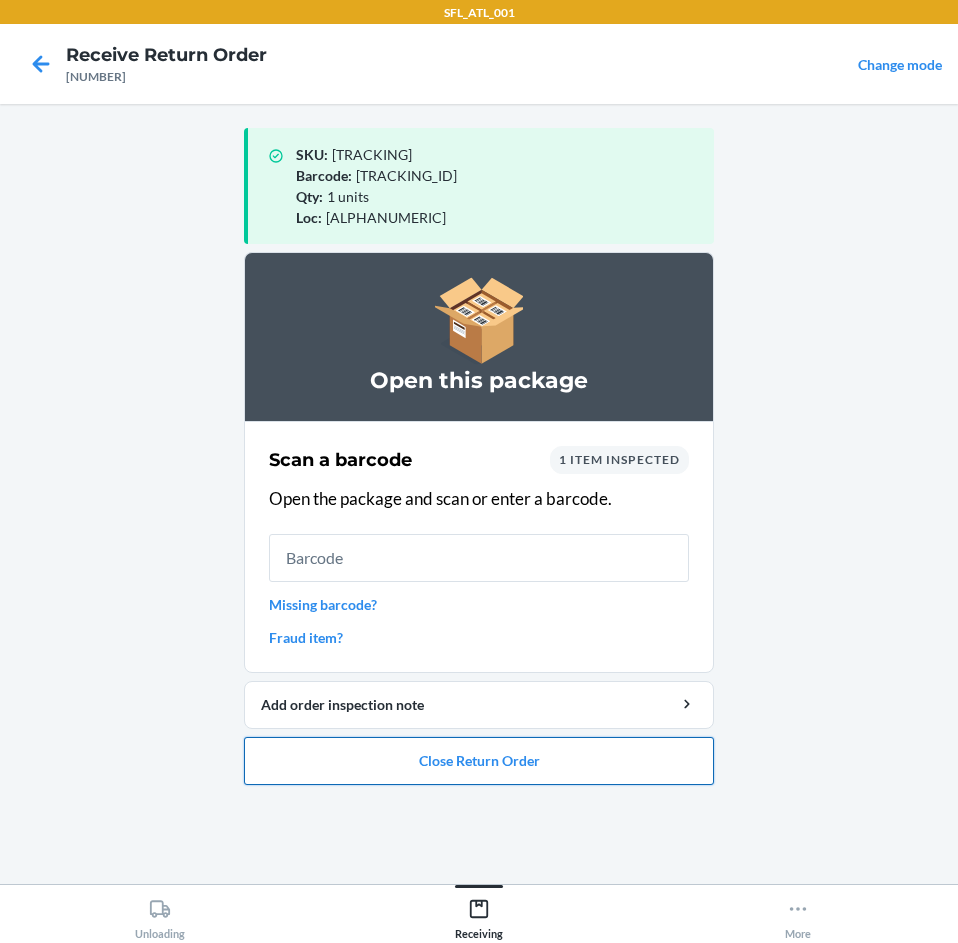 click on "Close Return Order" at bounding box center (479, 761) 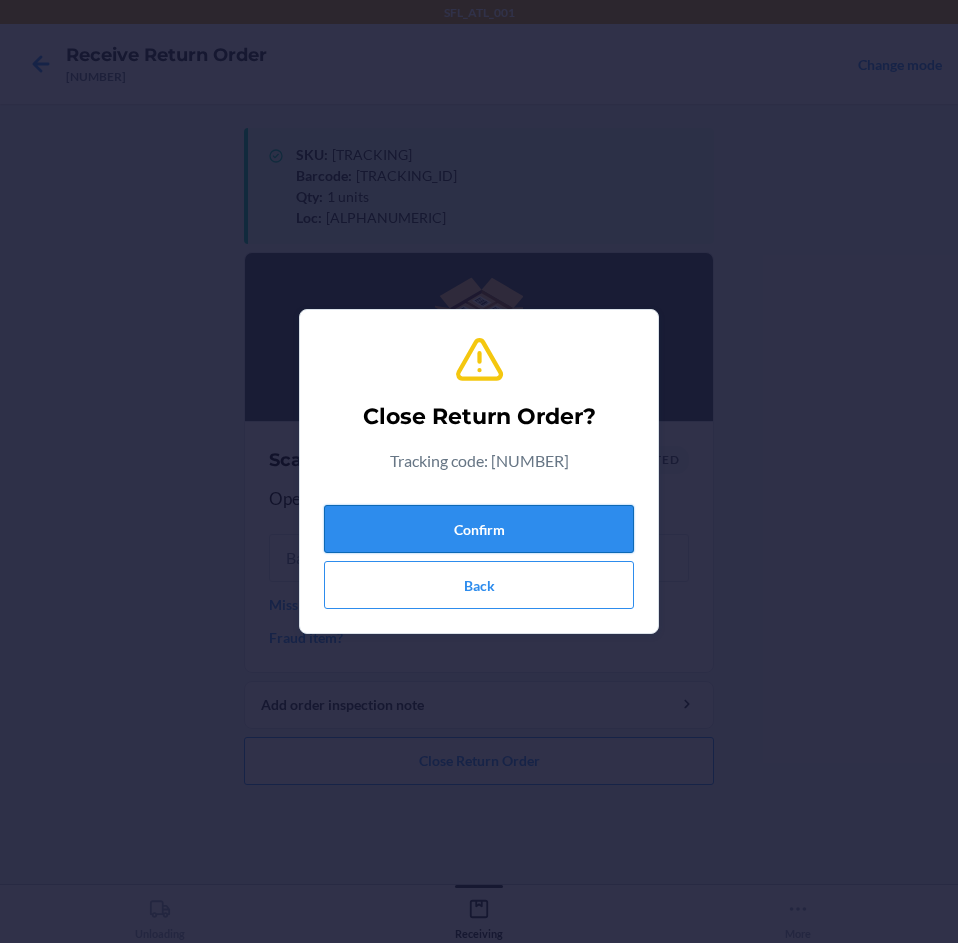 click on "Confirm" at bounding box center (479, 529) 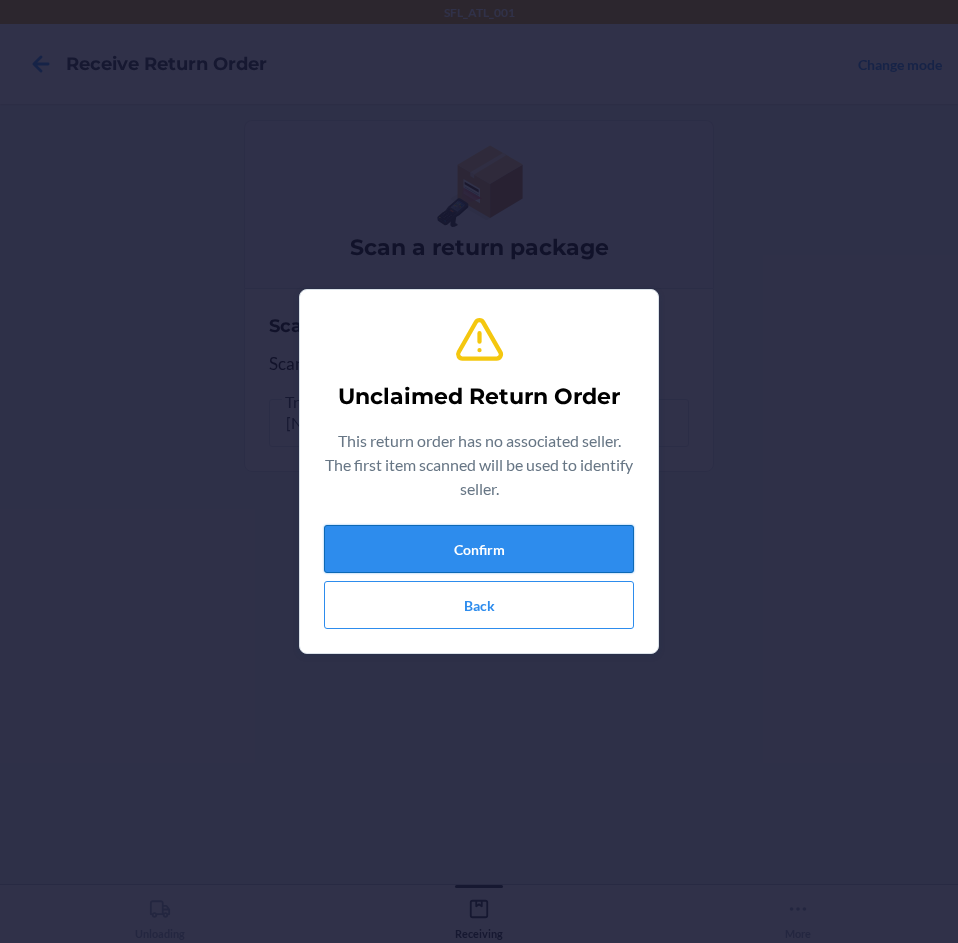 click on "Confirm" at bounding box center [479, 549] 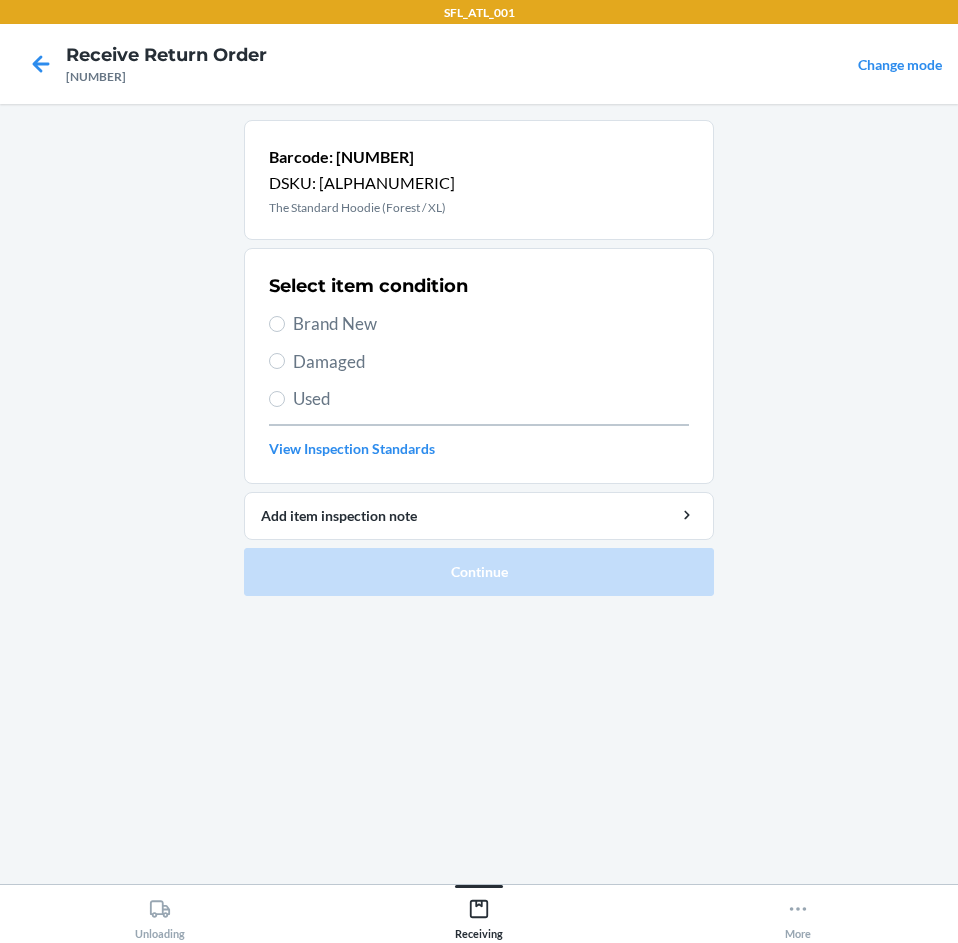 click on "Brand New" at bounding box center [491, 324] 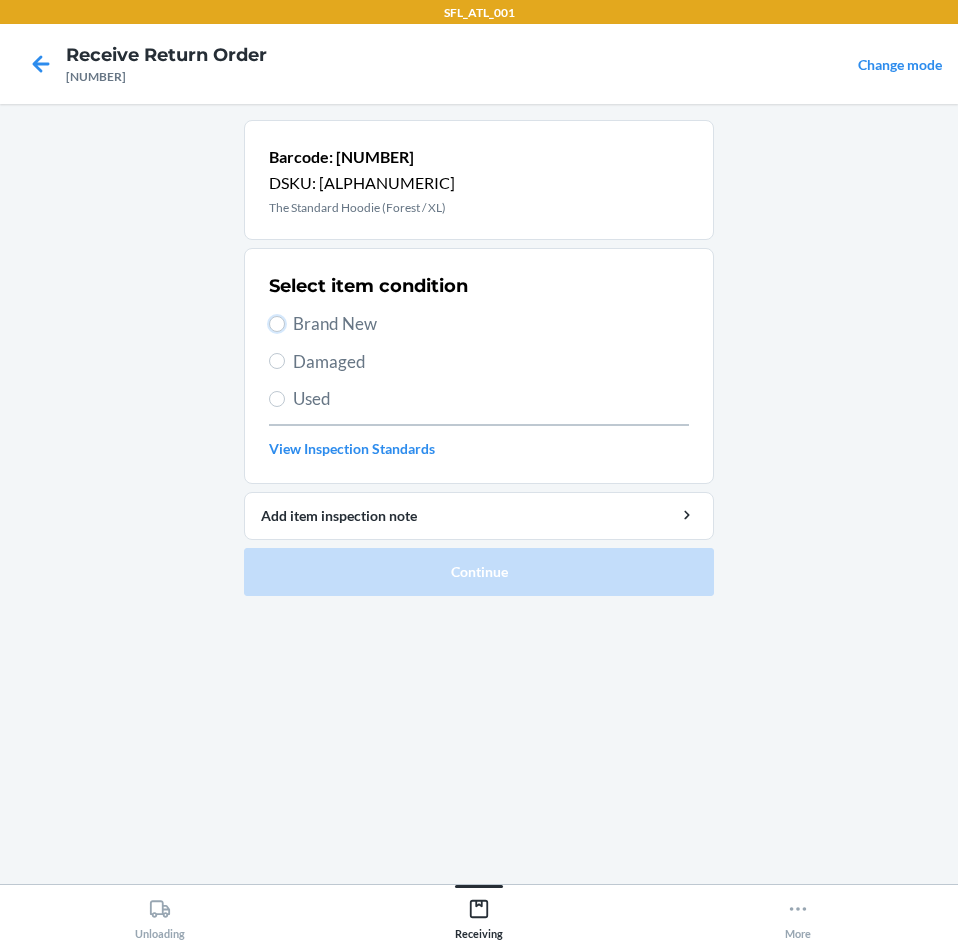 click on "Brand New" at bounding box center [277, 324] 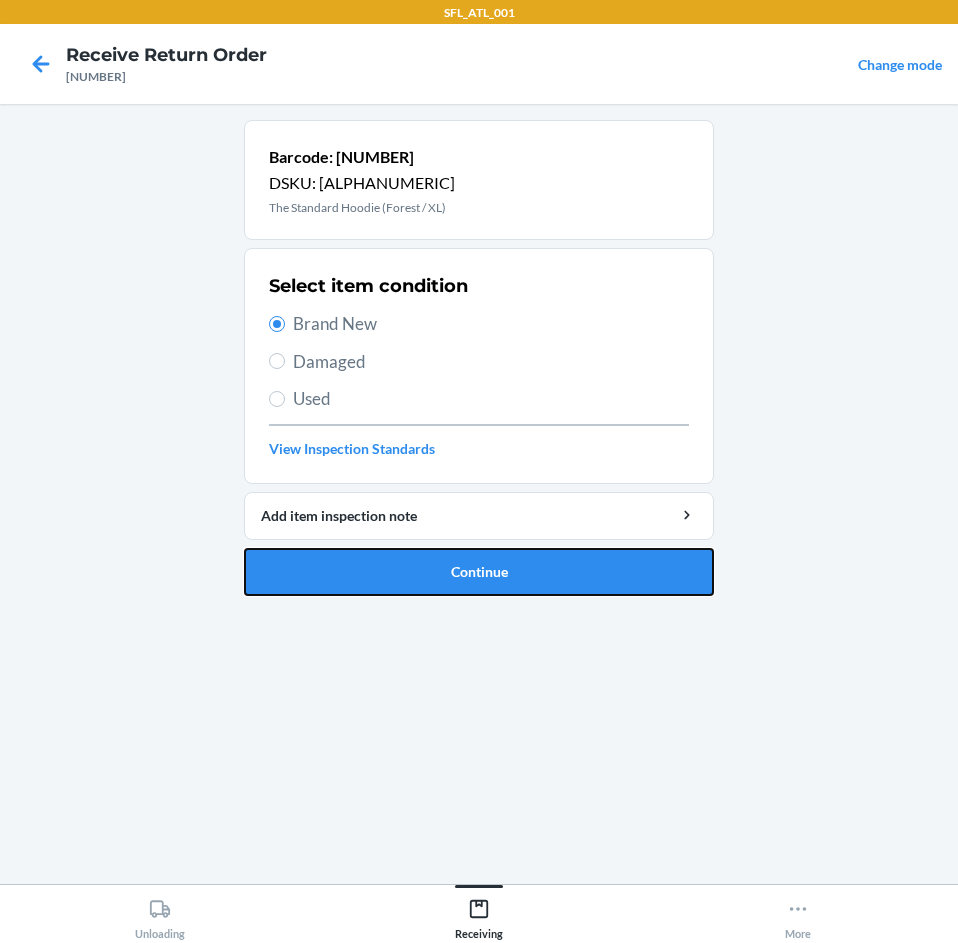 click on "Continue" at bounding box center [479, 572] 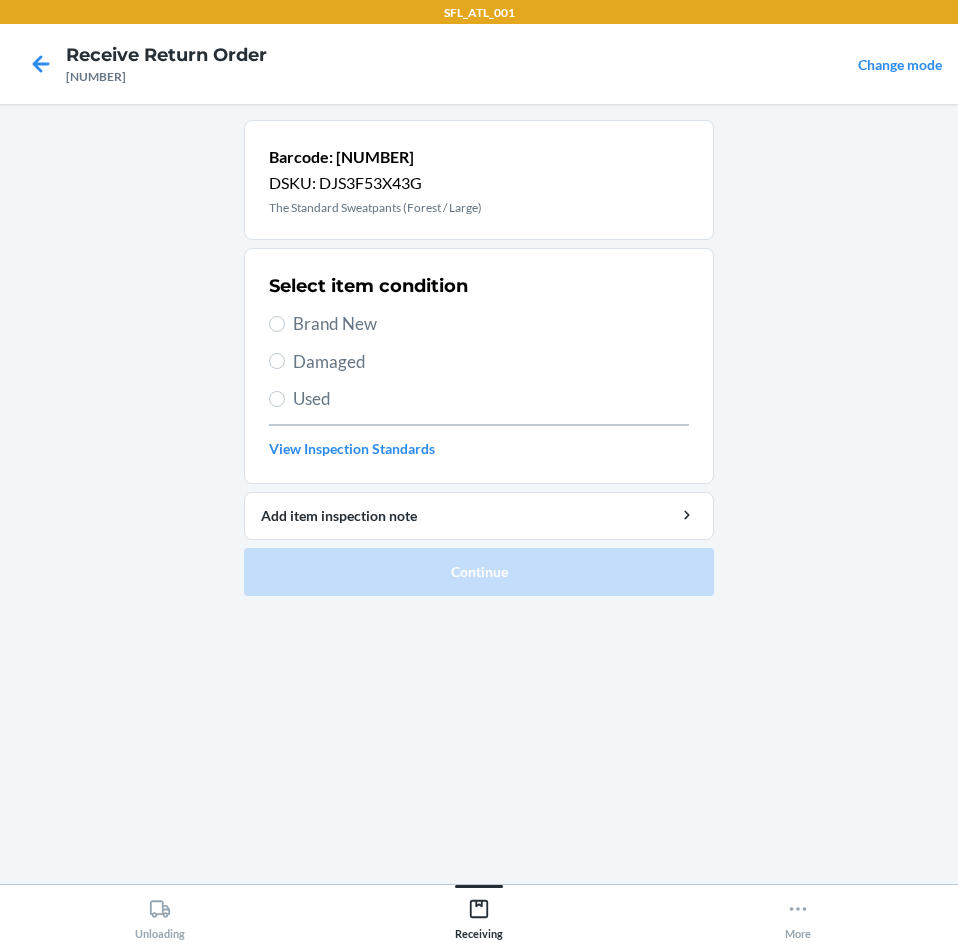 click on "Brand New" at bounding box center (491, 324) 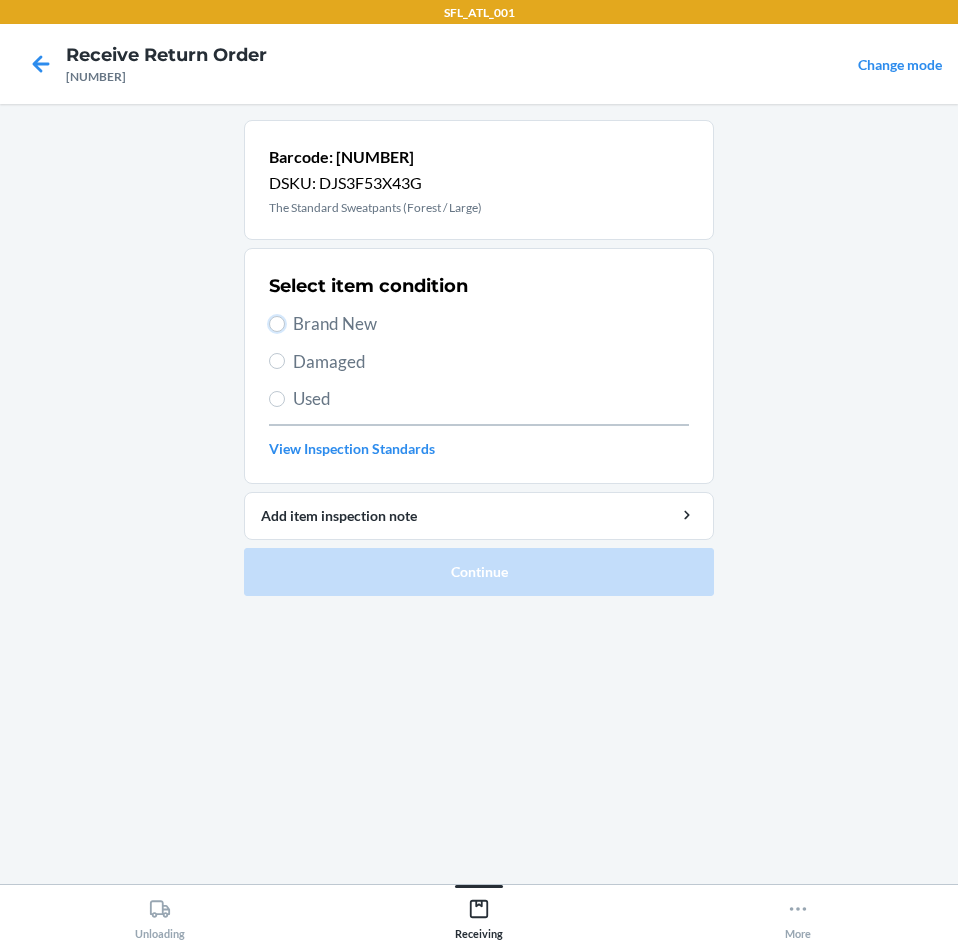 click on "Brand New" at bounding box center (277, 324) 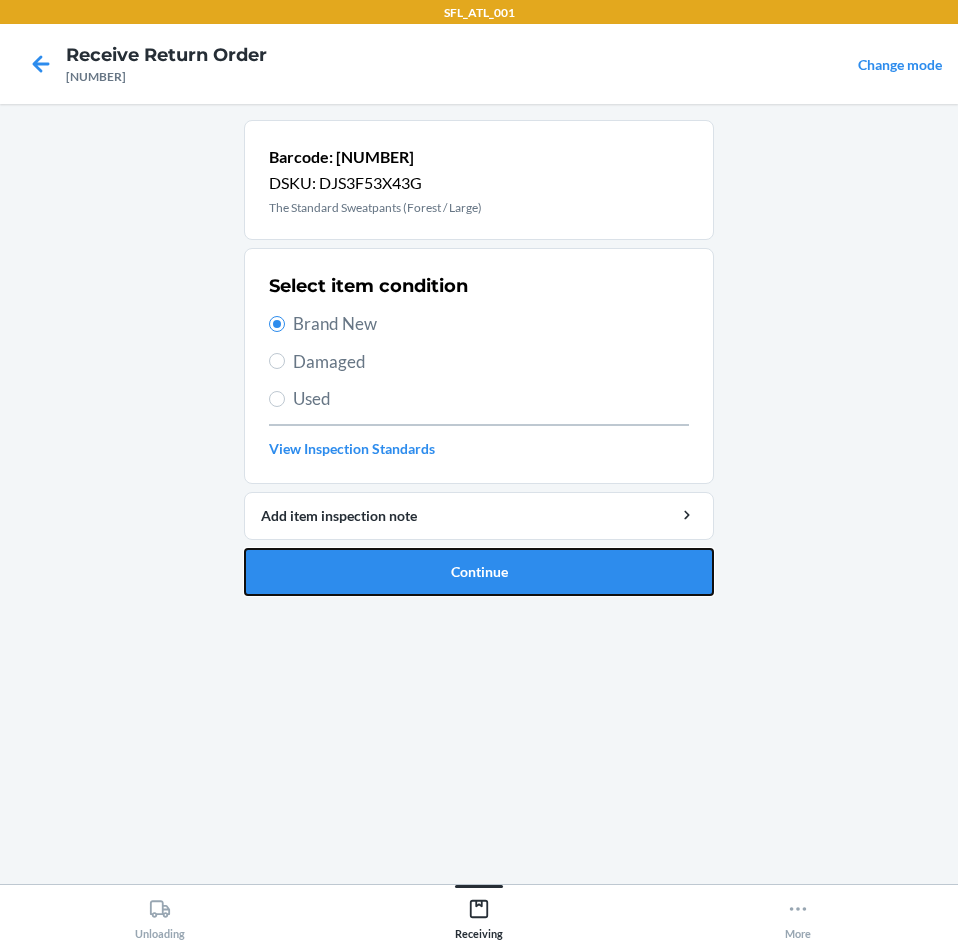 click on "Continue" at bounding box center (479, 572) 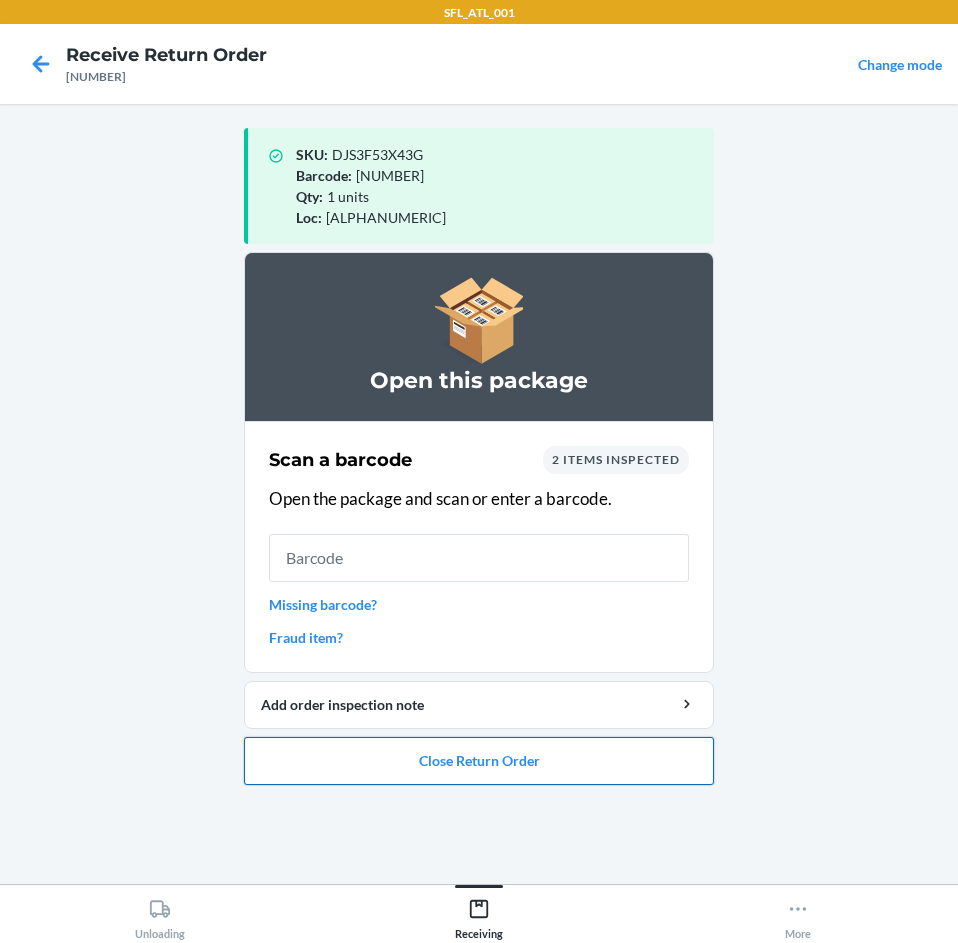 click on "Close Return Order" at bounding box center (479, 761) 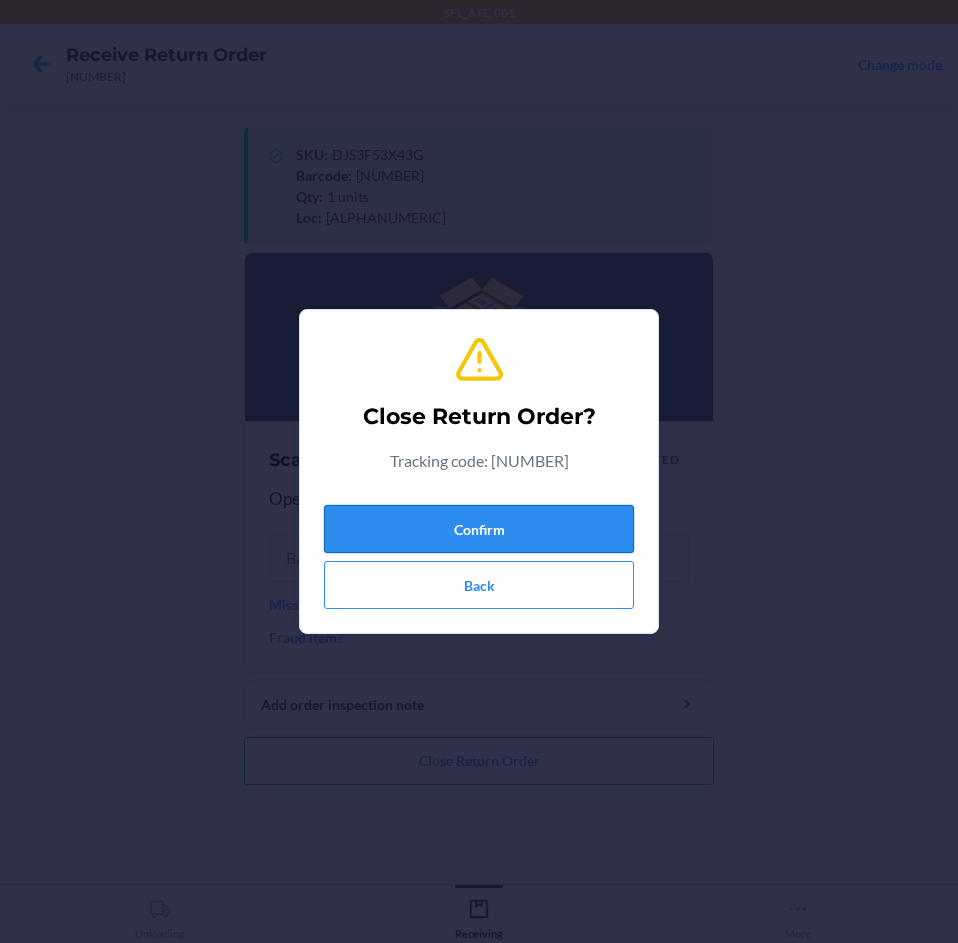 click on "Confirm" at bounding box center (479, 529) 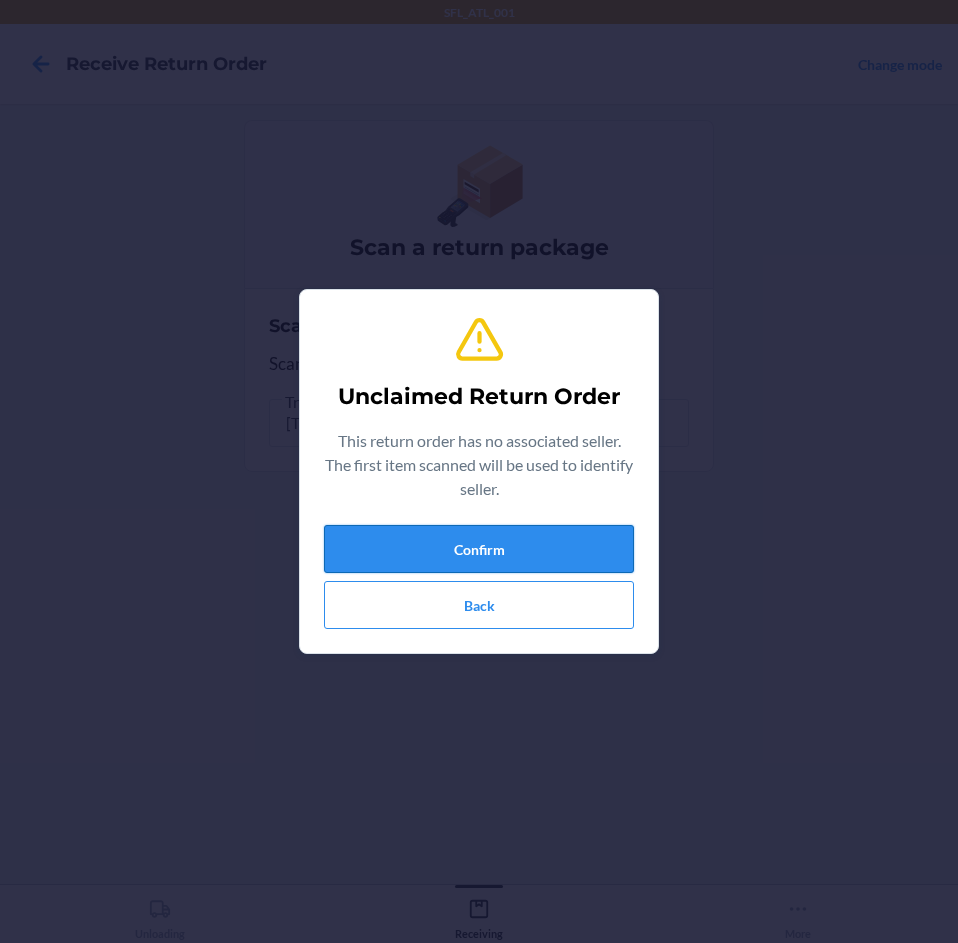 click on "Confirm" at bounding box center (479, 549) 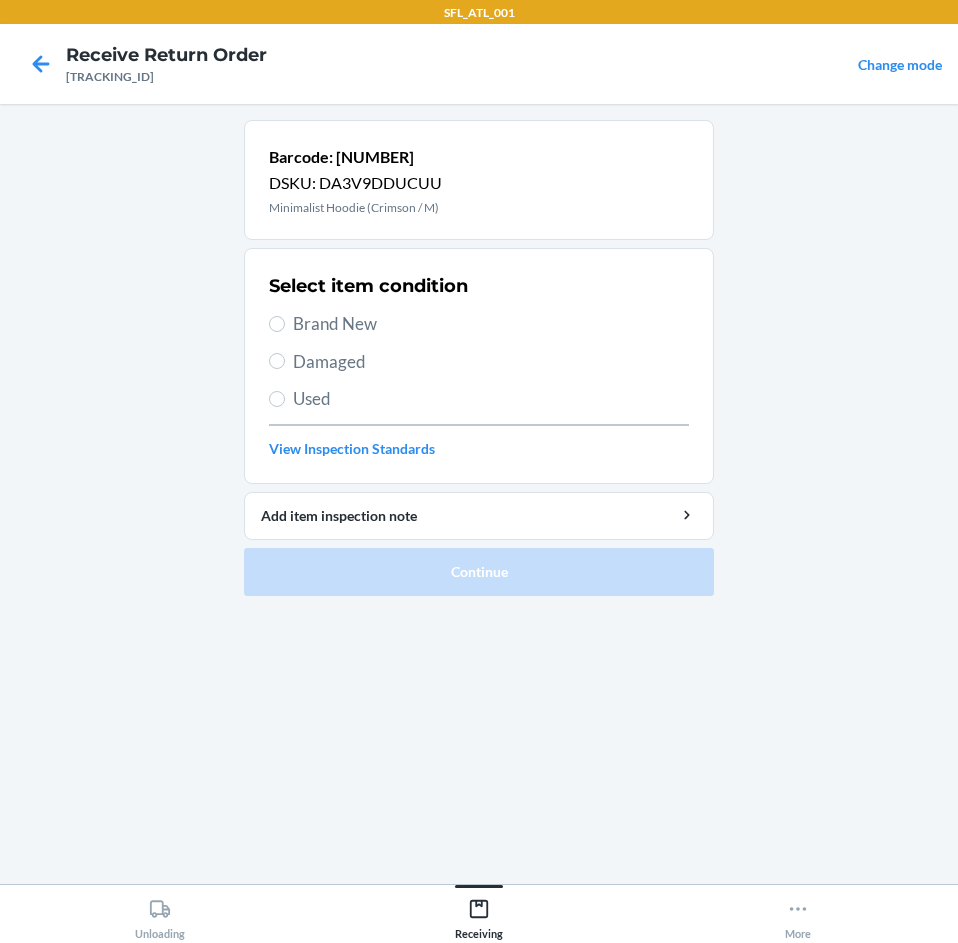 click on "Brand New" at bounding box center (491, 324) 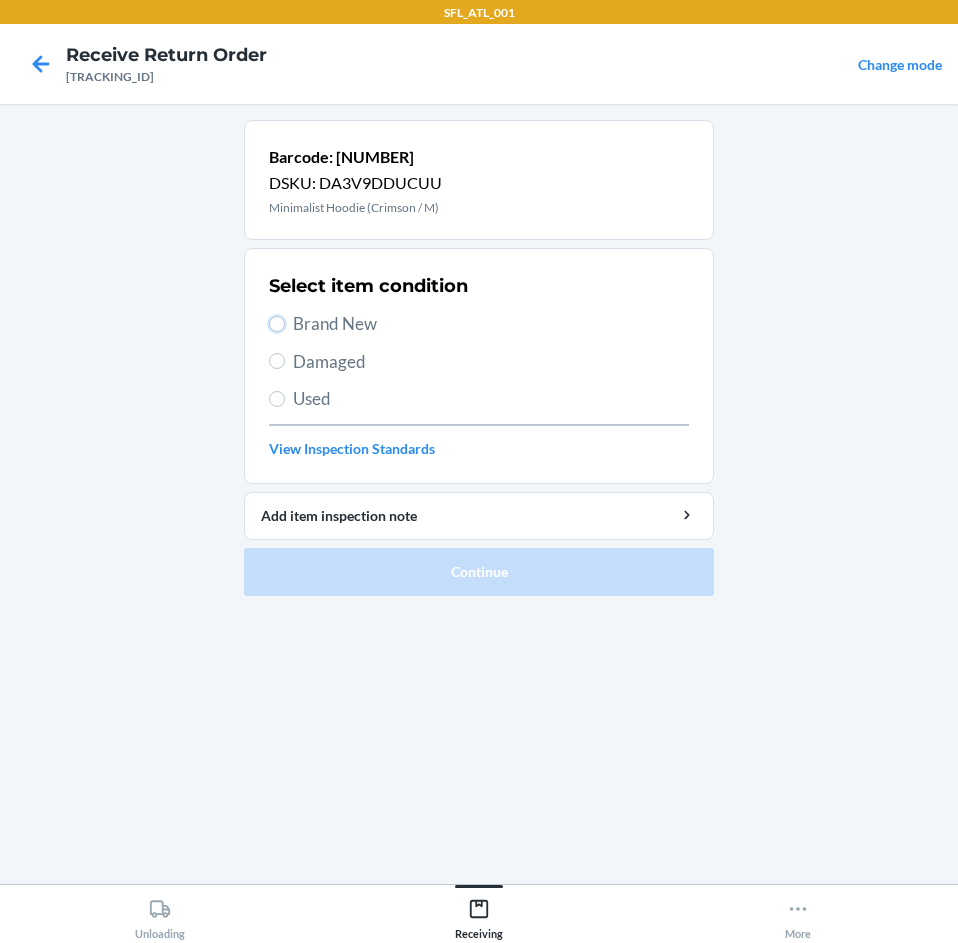 click on "Brand New" at bounding box center [277, 324] 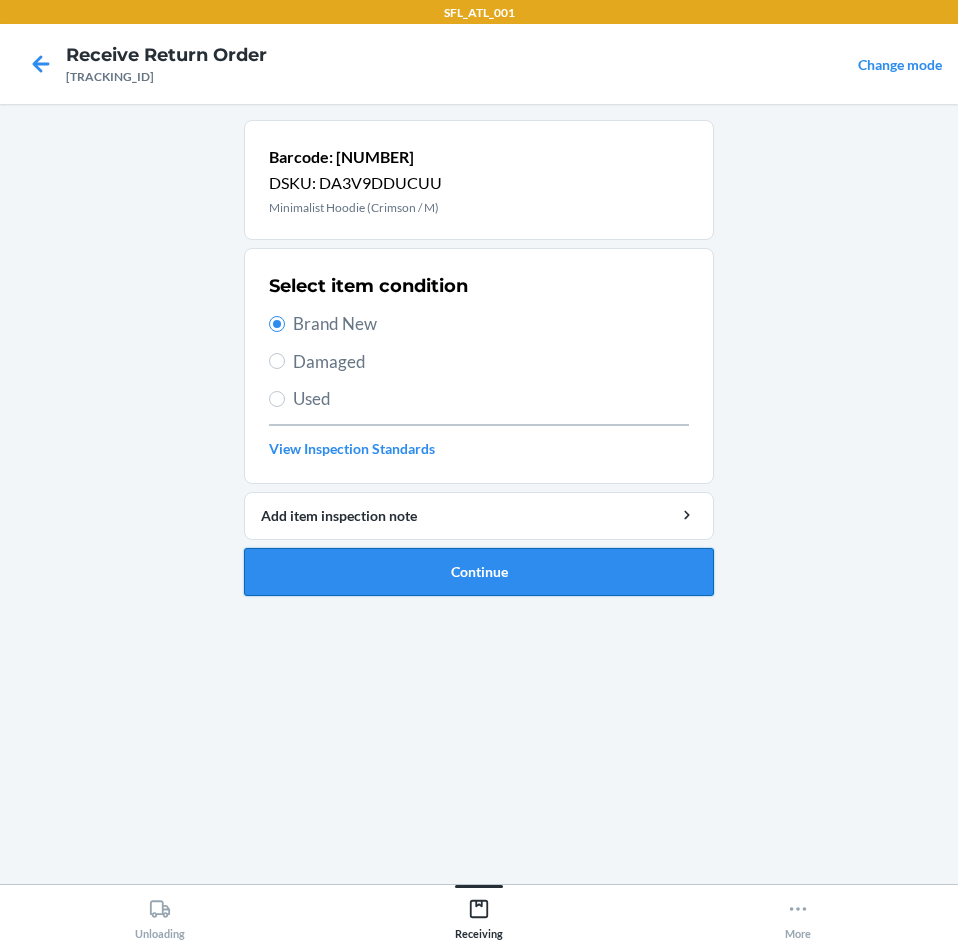 click on "Continue" at bounding box center (479, 572) 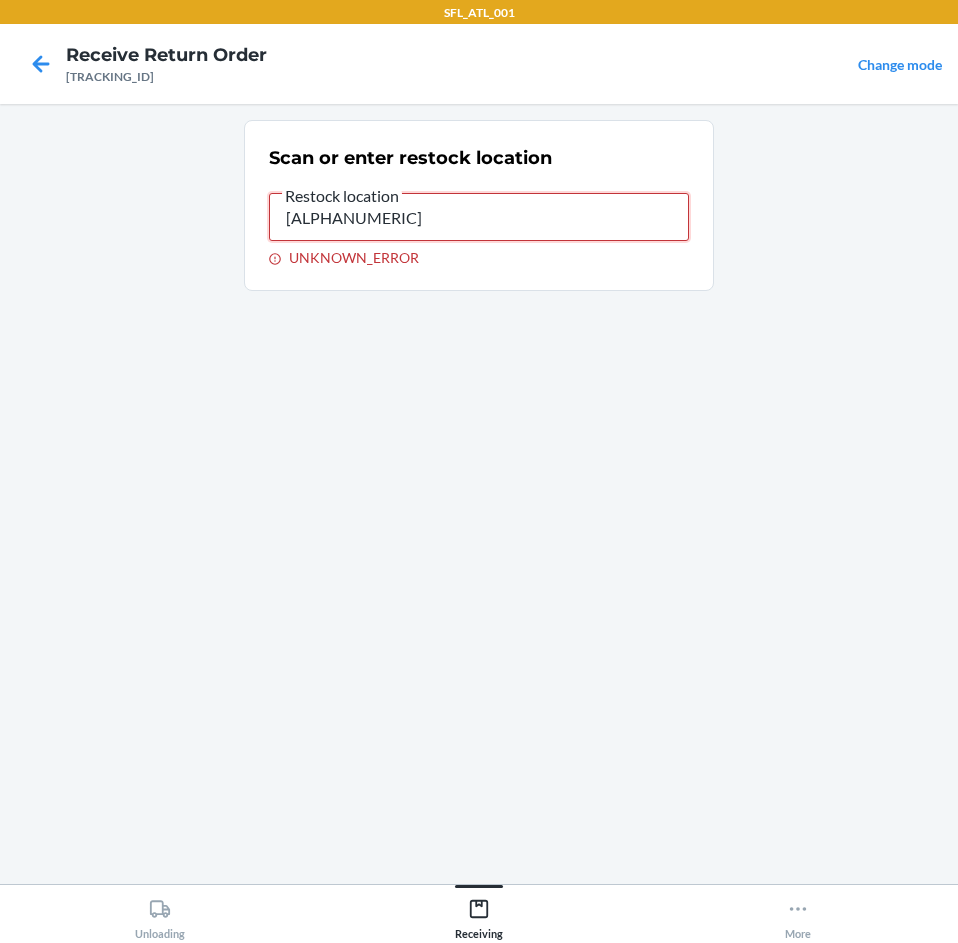 click on "[ALPHANUMERIC]" at bounding box center (479, 217) 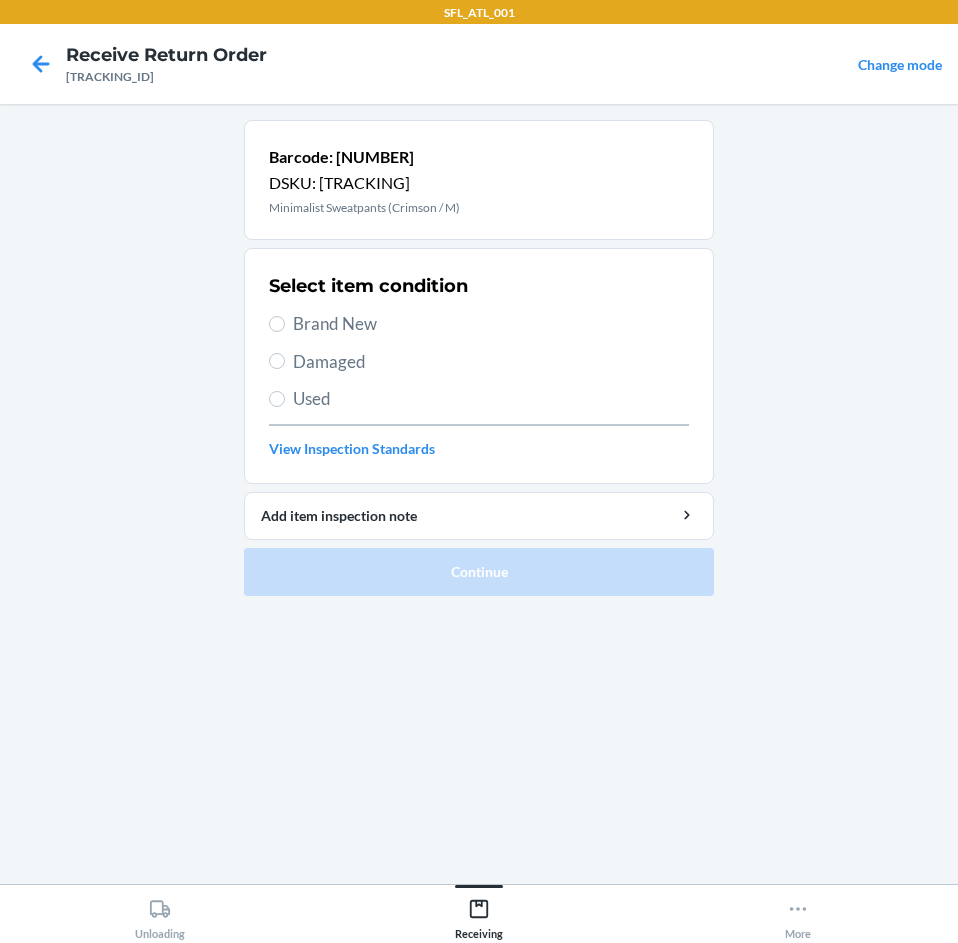 click on "Brand New" at bounding box center [491, 324] 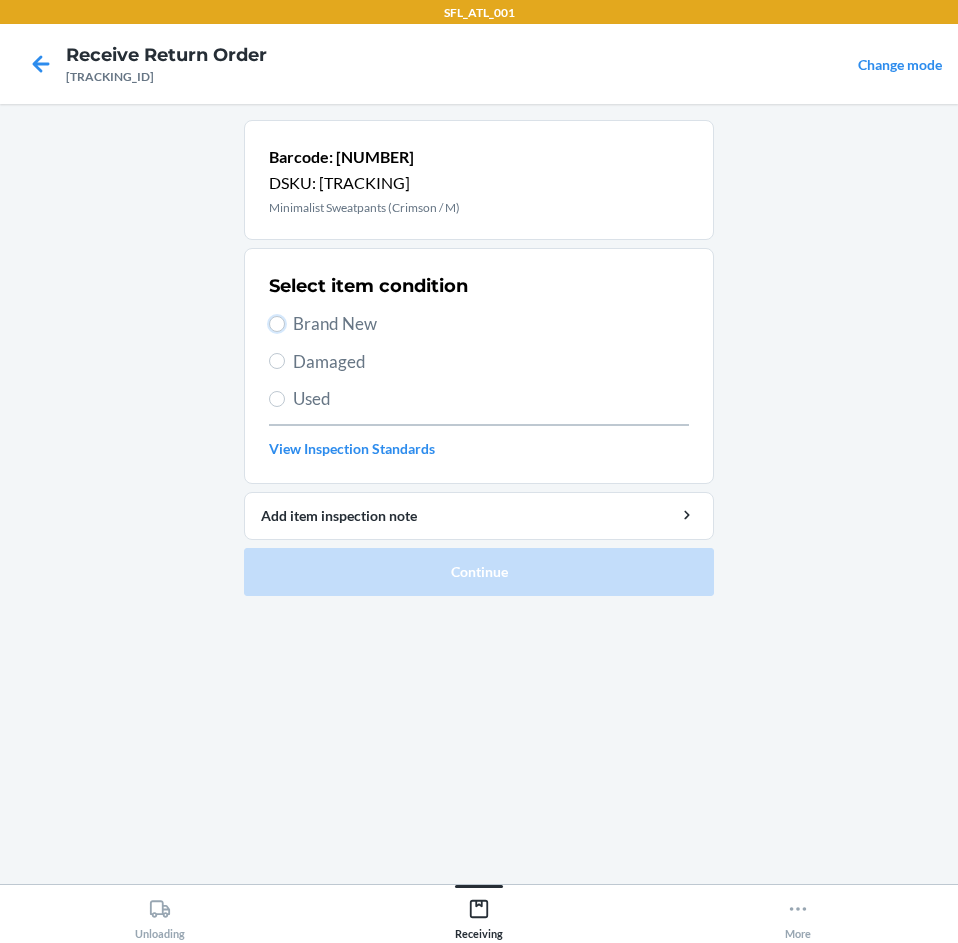 click on "Brand New" at bounding box center (277, 324) 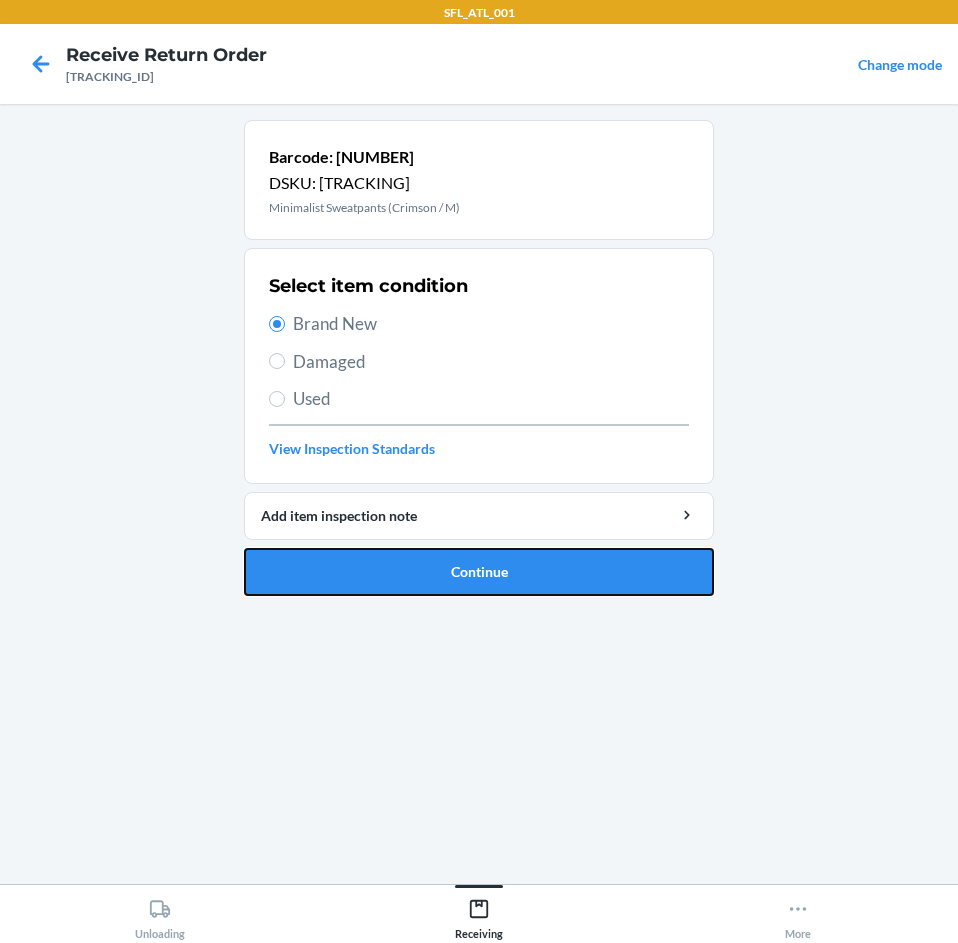 click on "Continue" at bounding box center (479, 572) 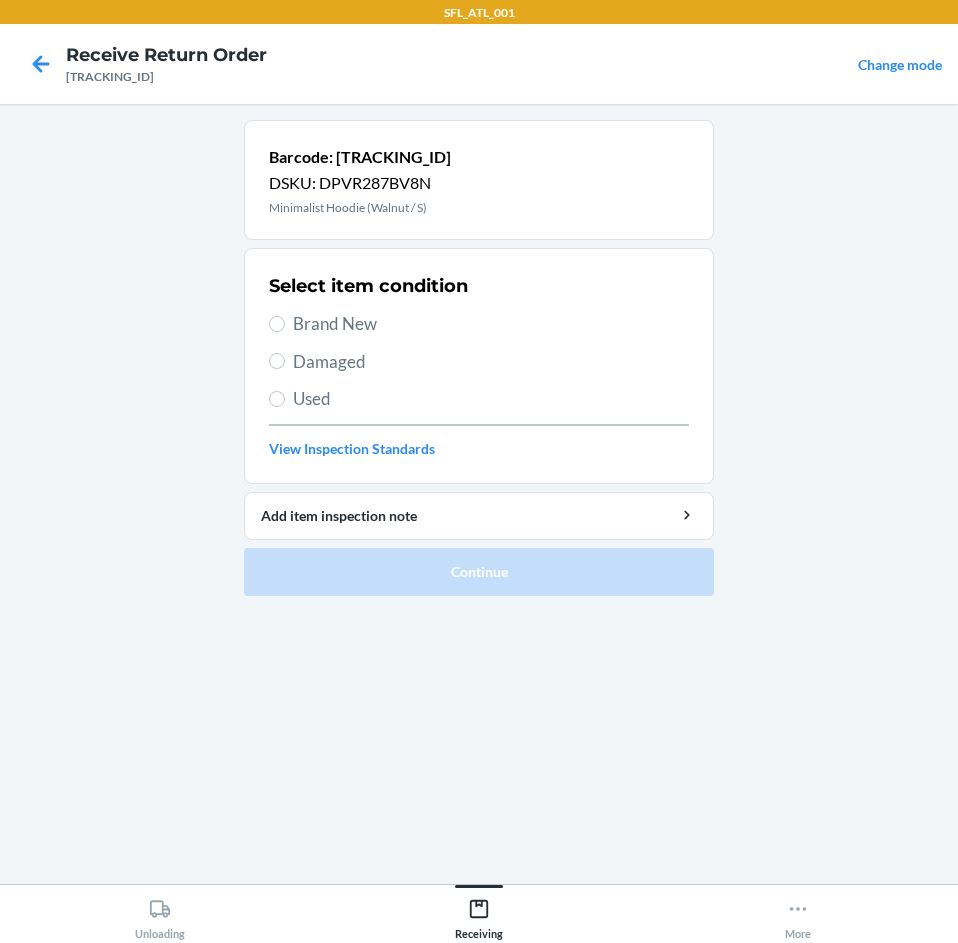 click on "Brand New" at bounding box center [491, 324] 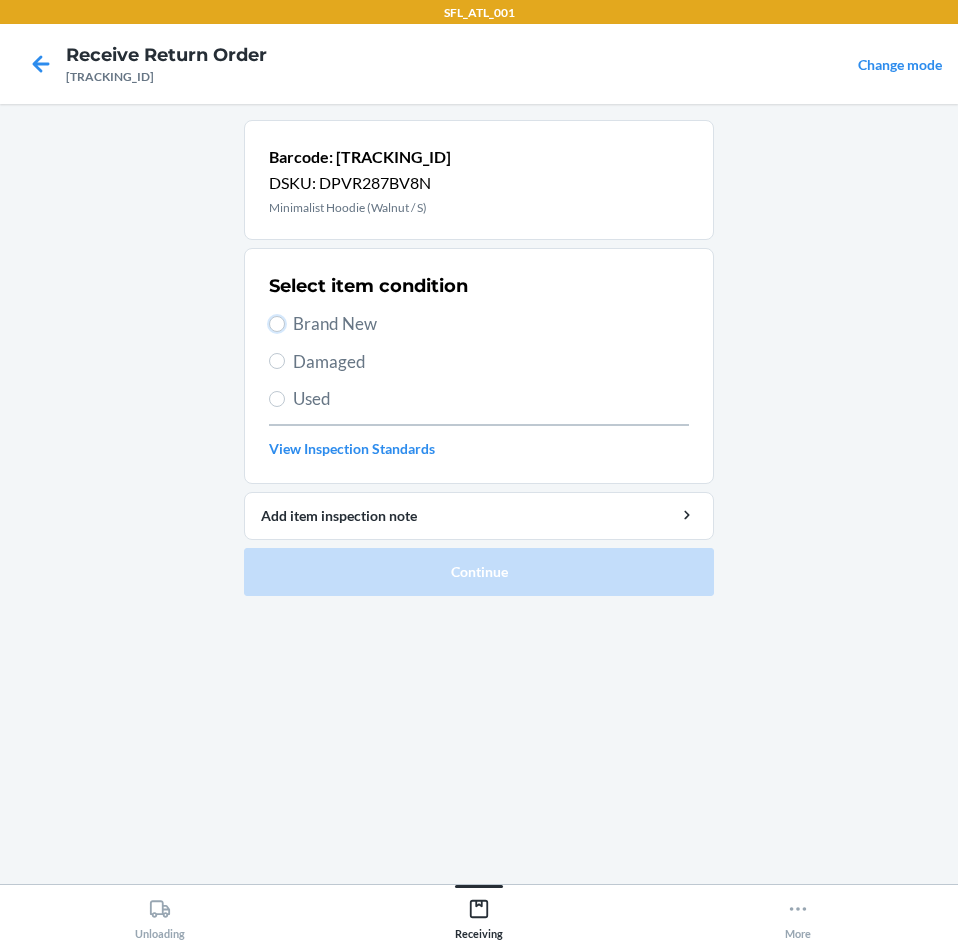 click on "Brand New" at bounding box center [277, 324] 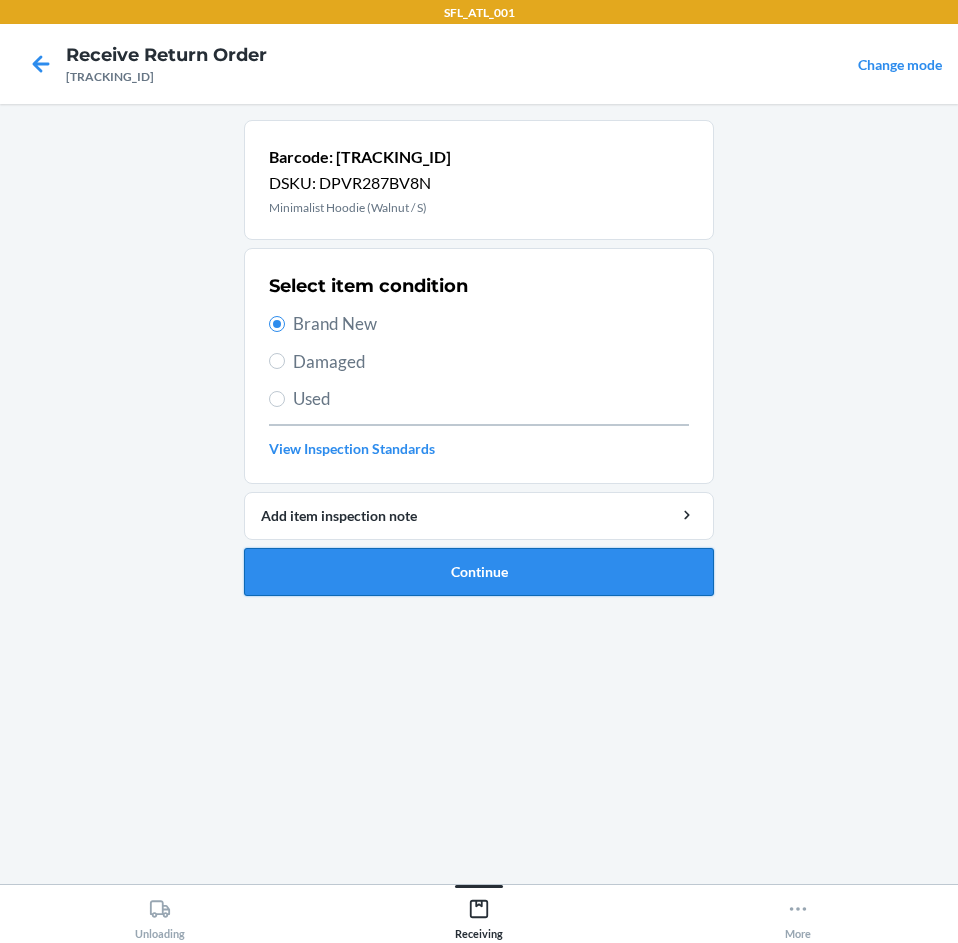 click on "Continue" at bounding box center (479, 572) 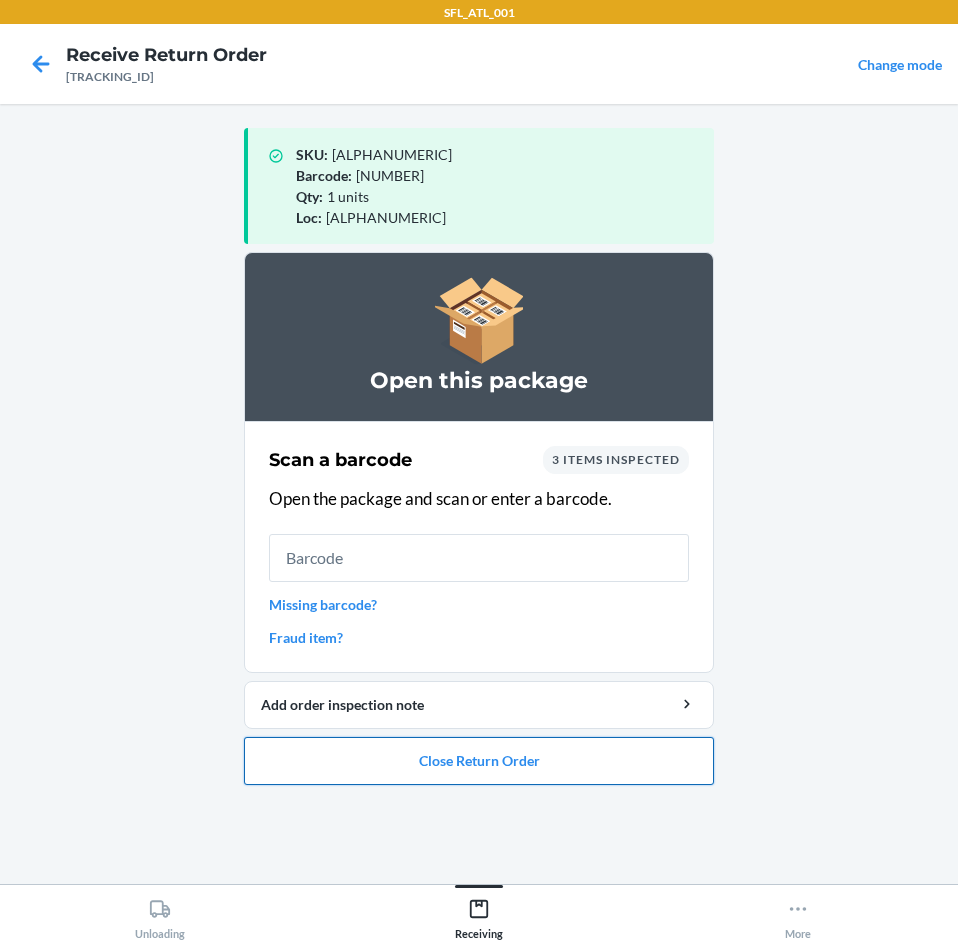 click on "Close Return Order" at bounding box center [479, 761] 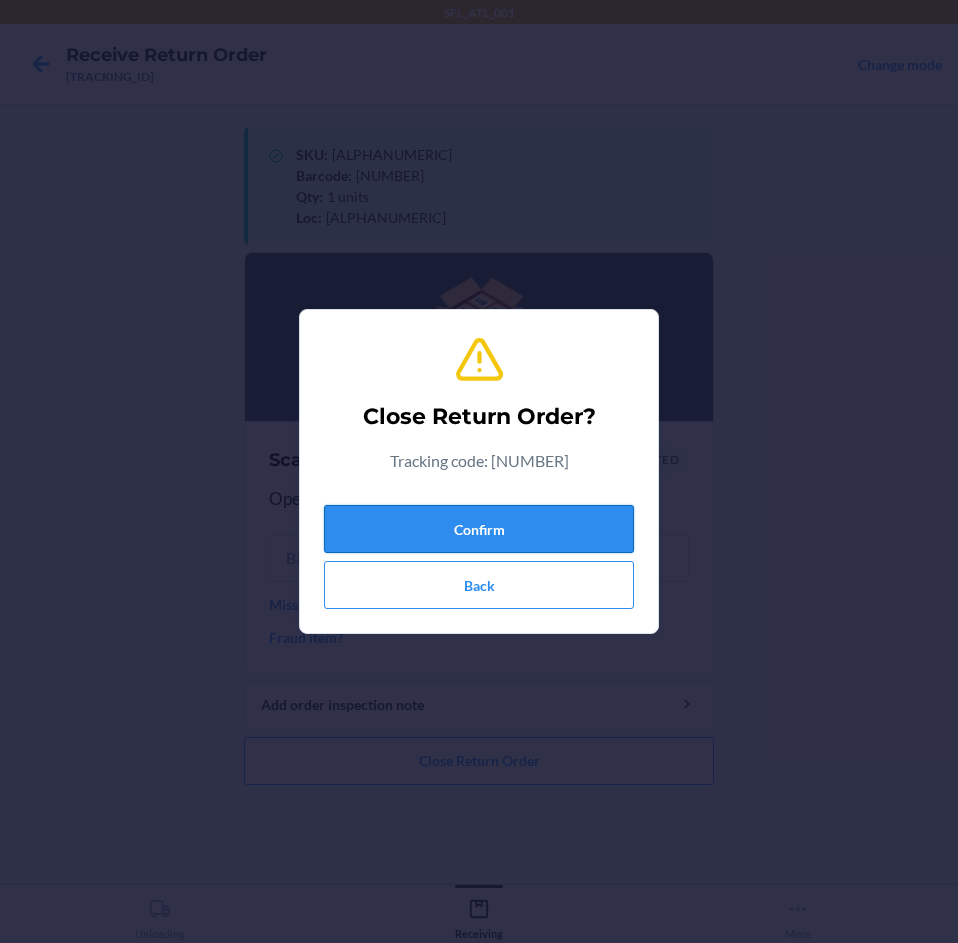 click on "Confirm" at bounding box center [479, 529] 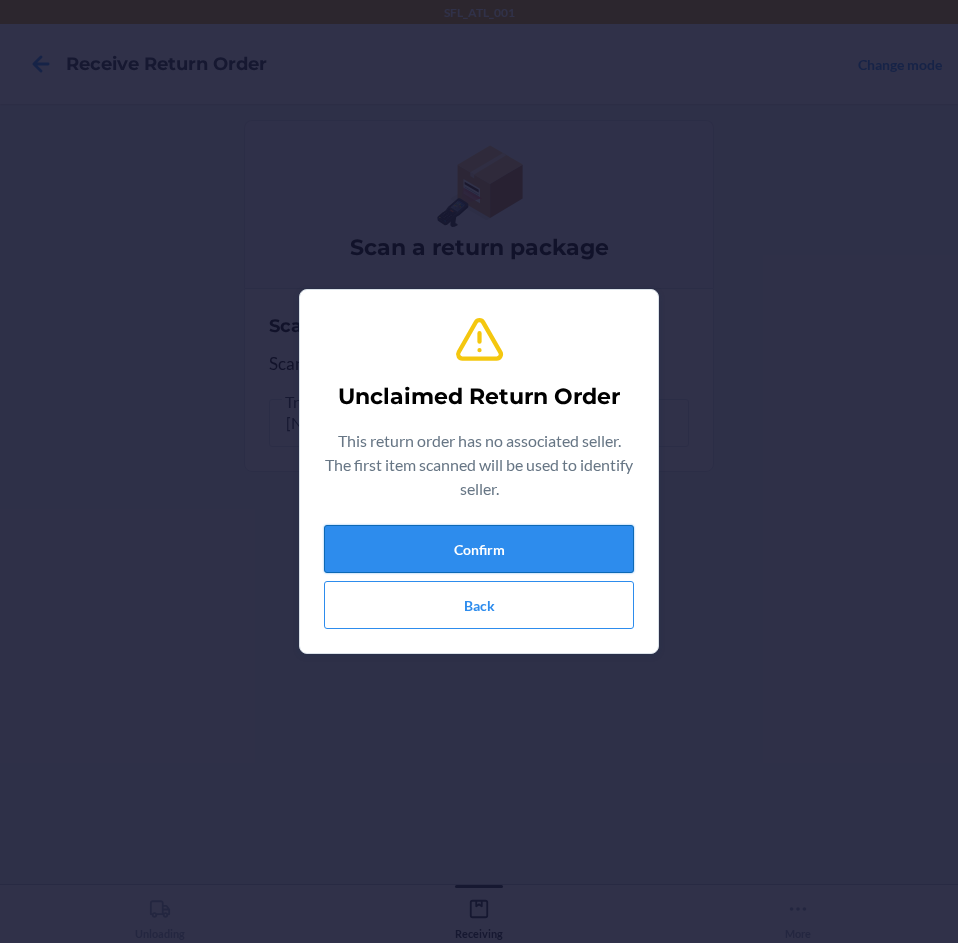 click on "Confirm" at bounding box center [479, 549] 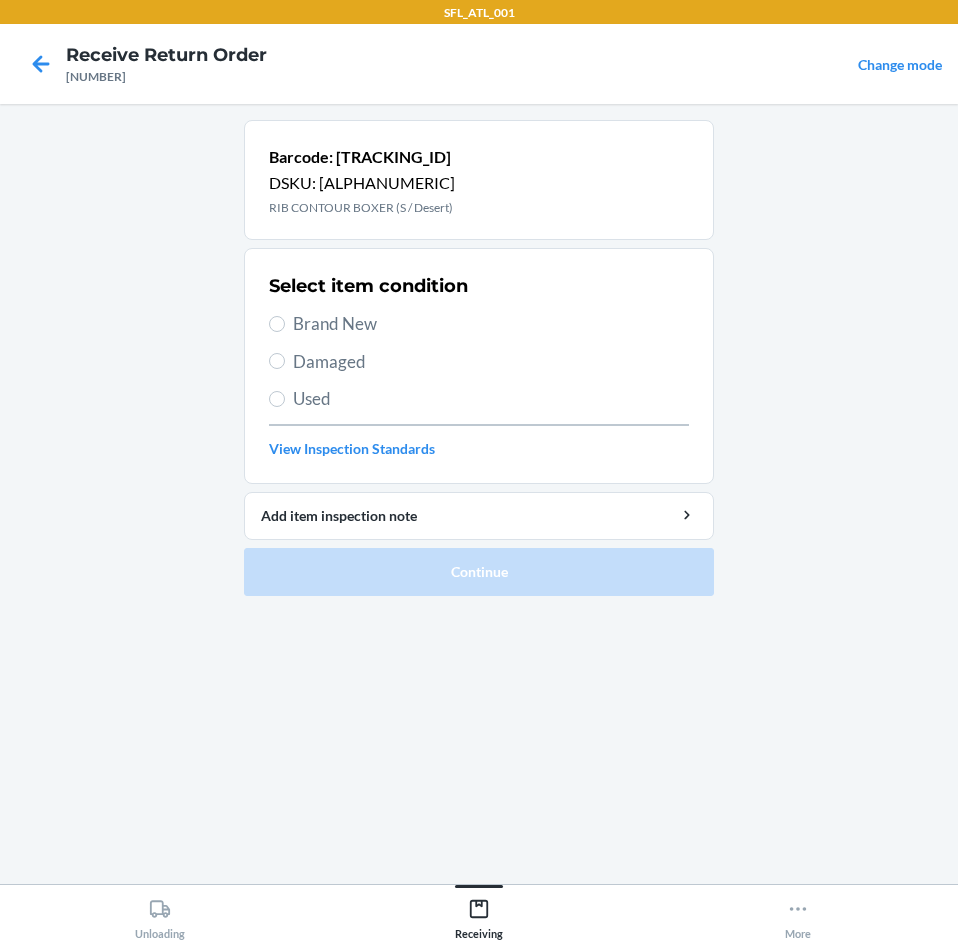 click on "Brand New" at bounding box center (491, 324) 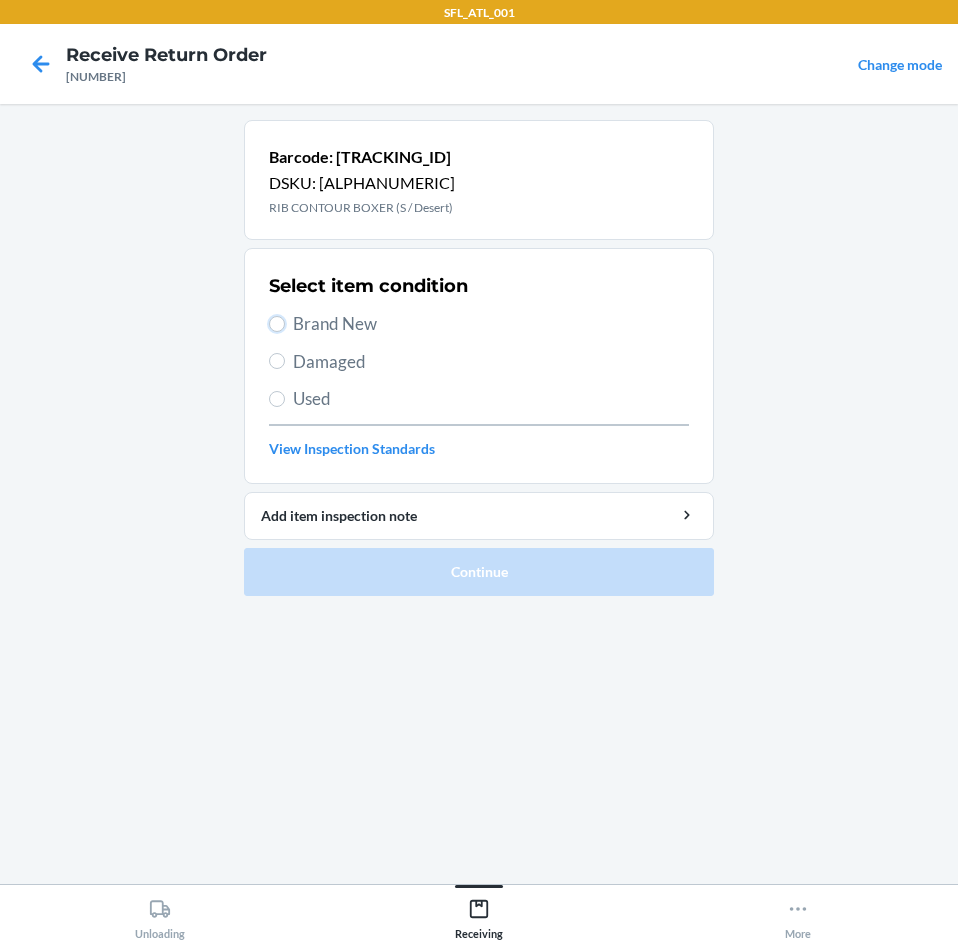 click on "Brand New" at bounding box center (277, 324) 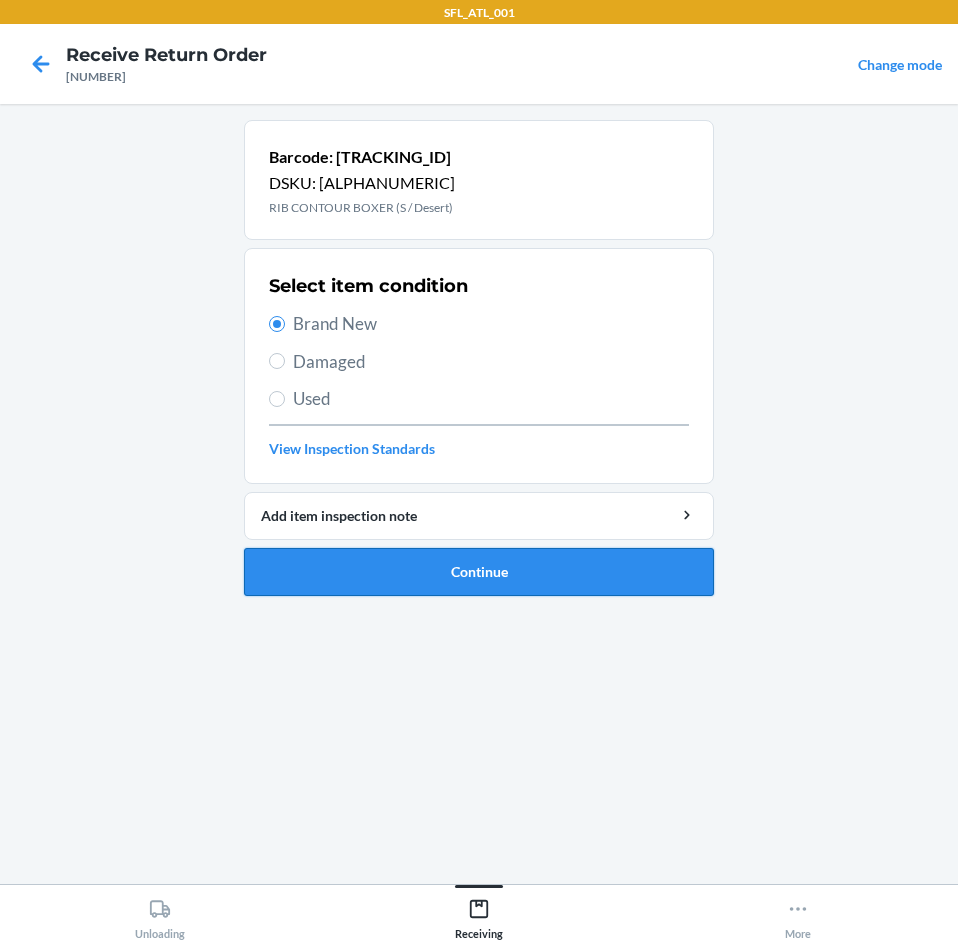 click on "Continue" at bounding box center (479, 572) 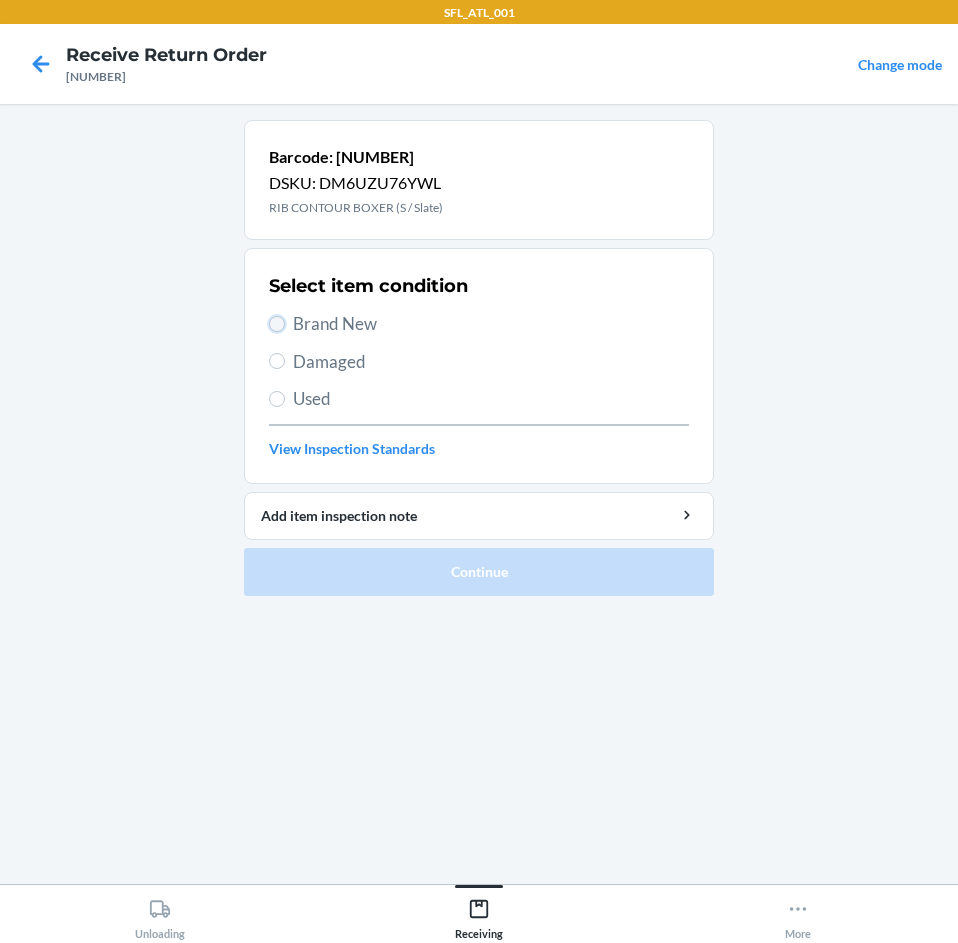click on "Brand New" at bounding box center (277, 324) 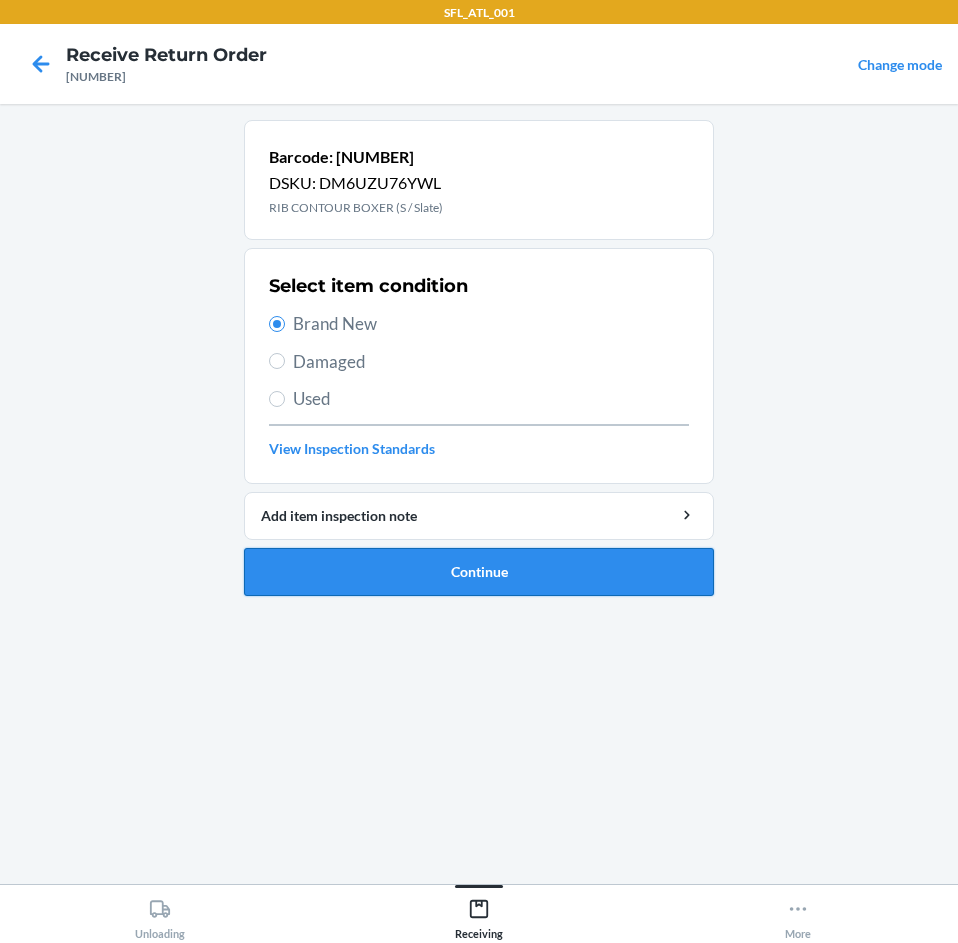click on "Continue" at bounding box center (479, 572) 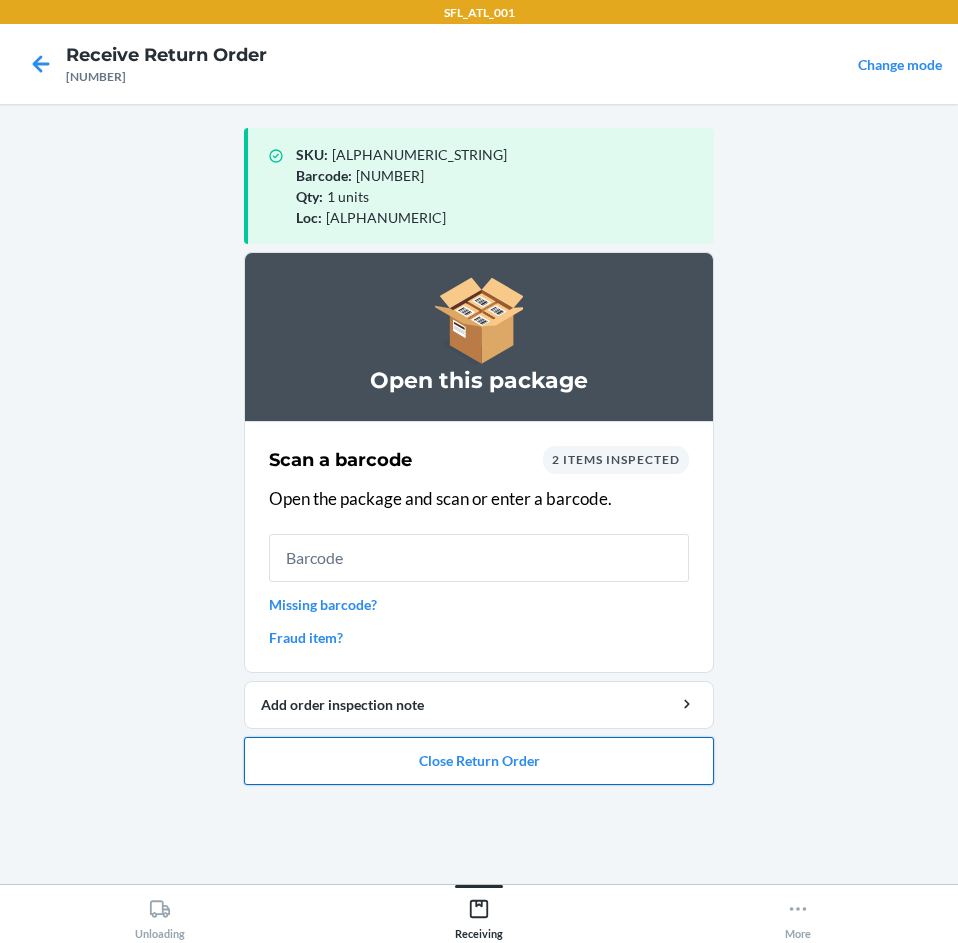 drag, startPoint x: 480, startPoint y: 757, endPoint x: 482, endPoint y: 746, distance: 11.18034 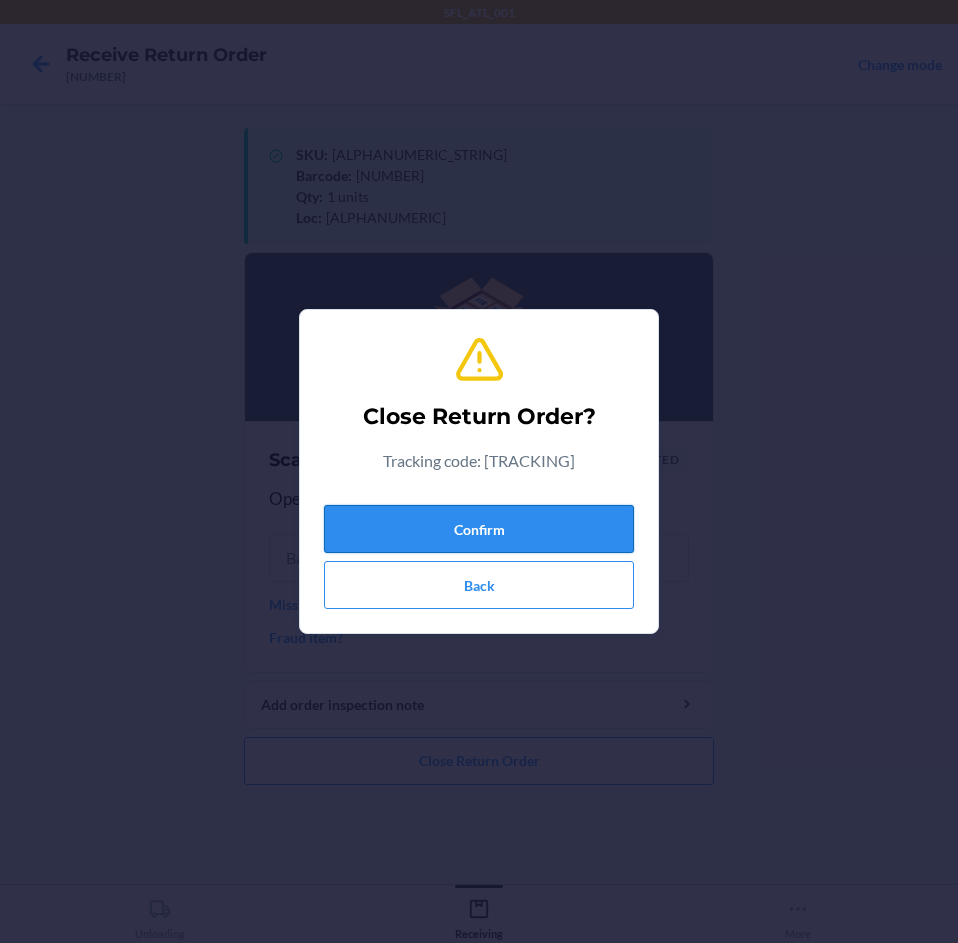 click on "Confirm" at bounding box center (479, 529) 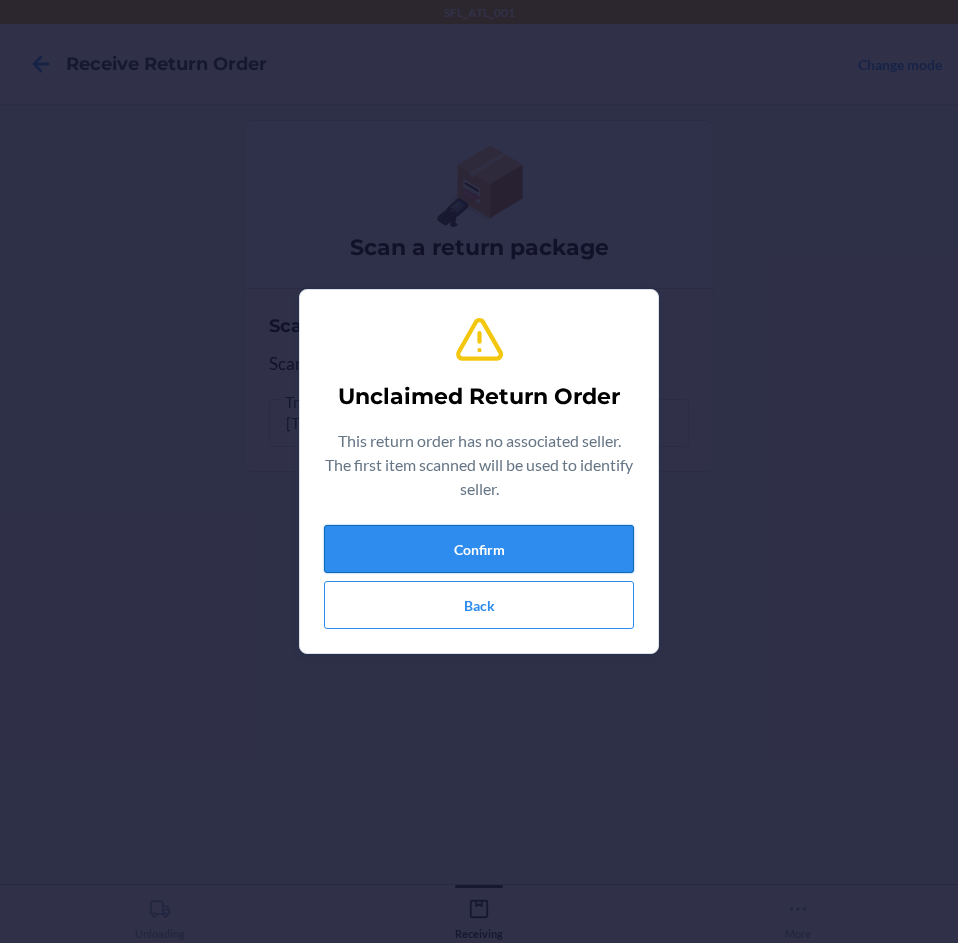 click on "Confirm" at bounding box center [479, 549] 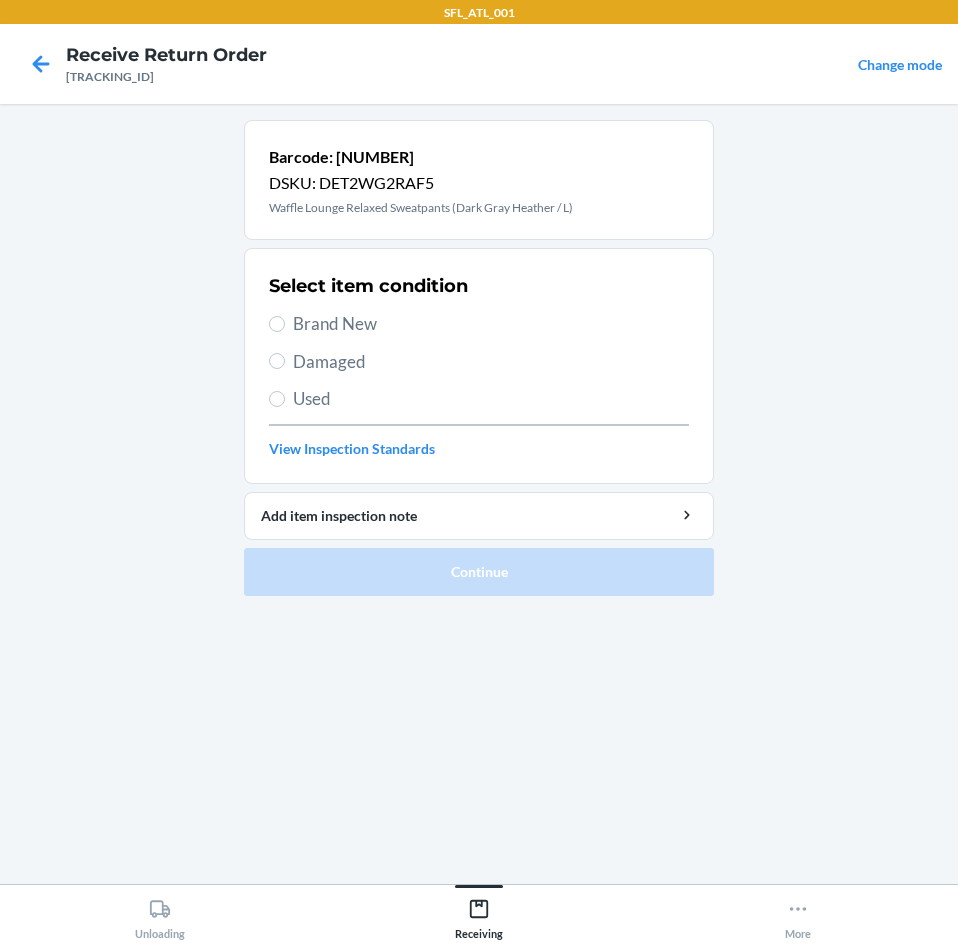drag, startPoint x: 372, startPoint y: 310, endPoint x: 379, endPoint y: 331, distance: 22.135944 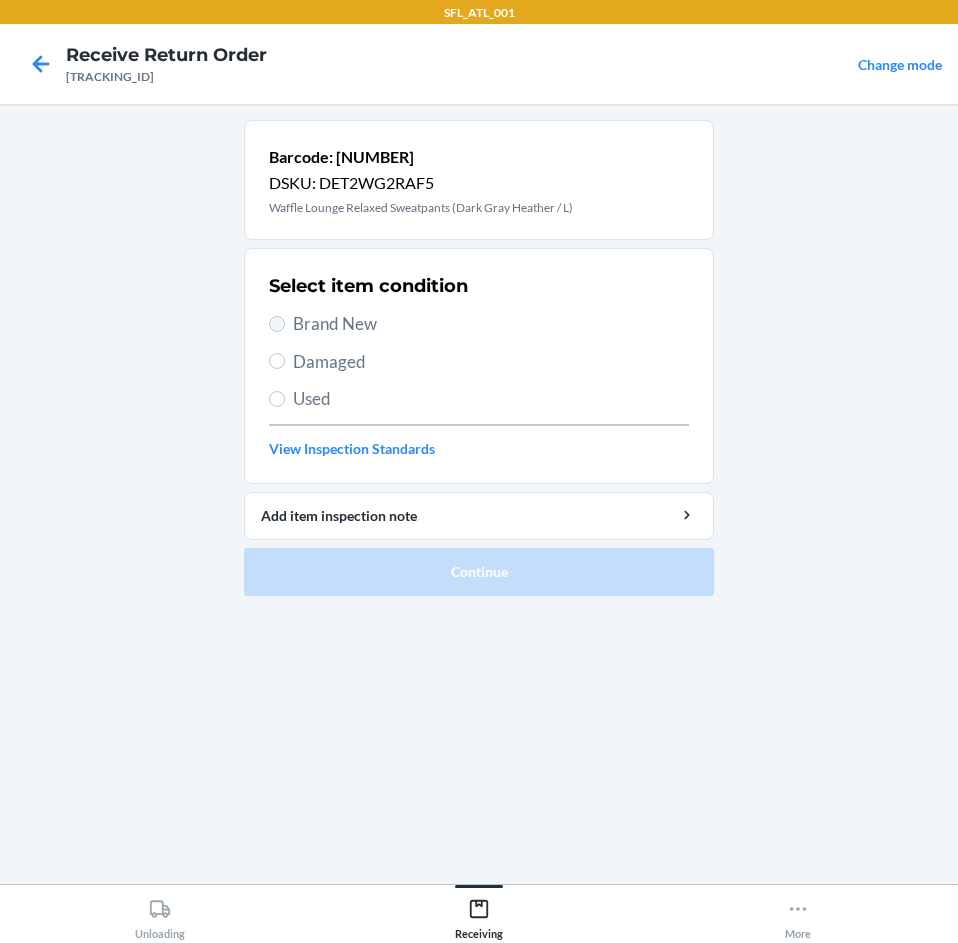 click on "Select item condition Brand New Damaged Used View Inspection Standards" at bounding box center (479, 366) 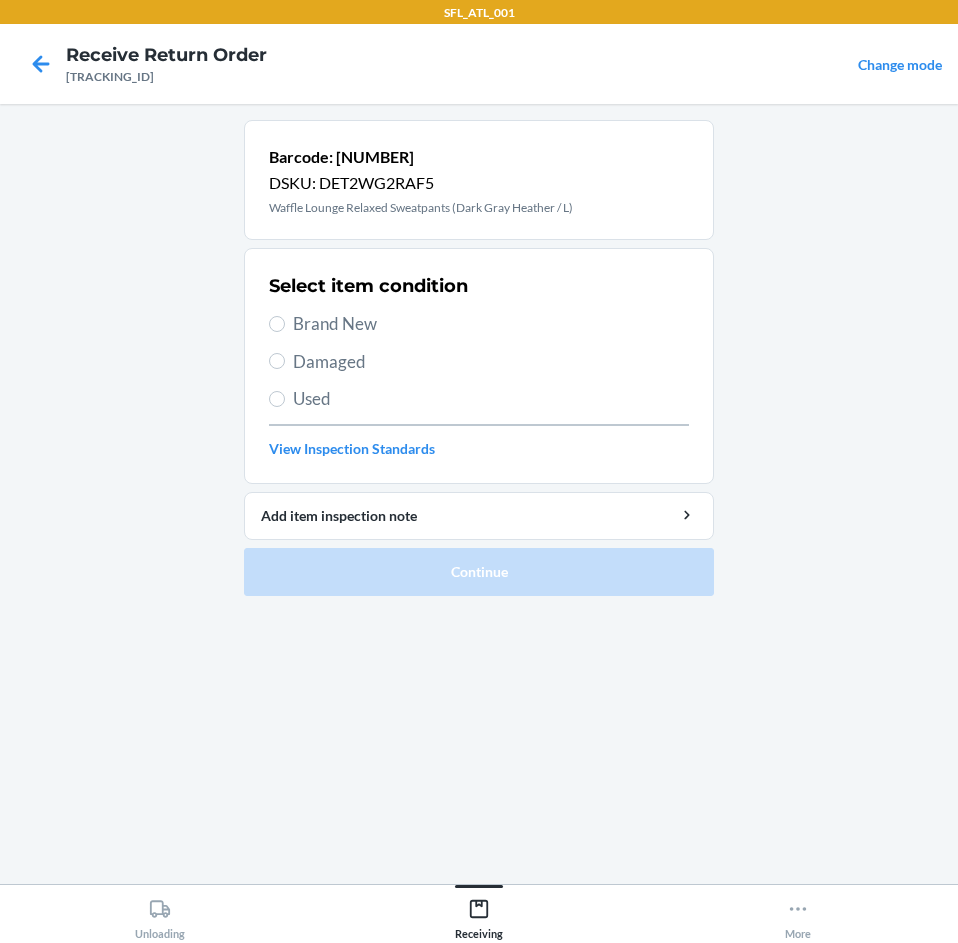 click on "Brand New" at bounding box center [491, 324] 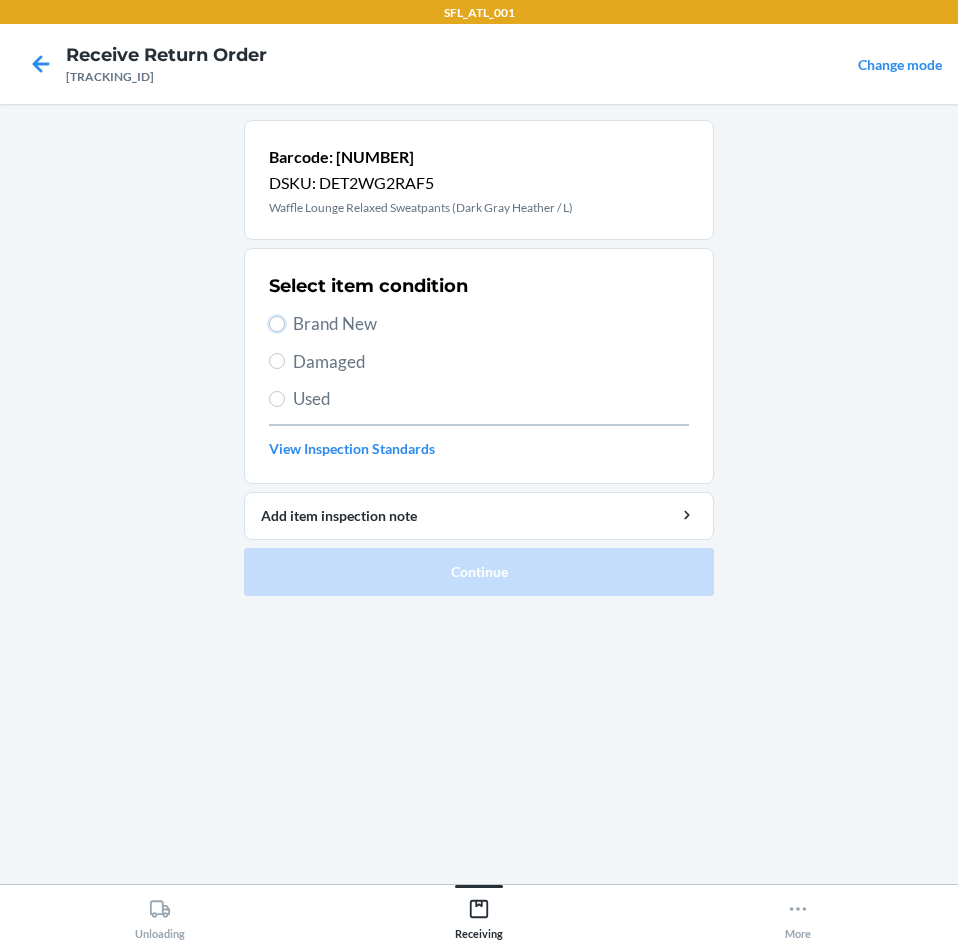 click on "Brand New" at bounding box center [277, 324] 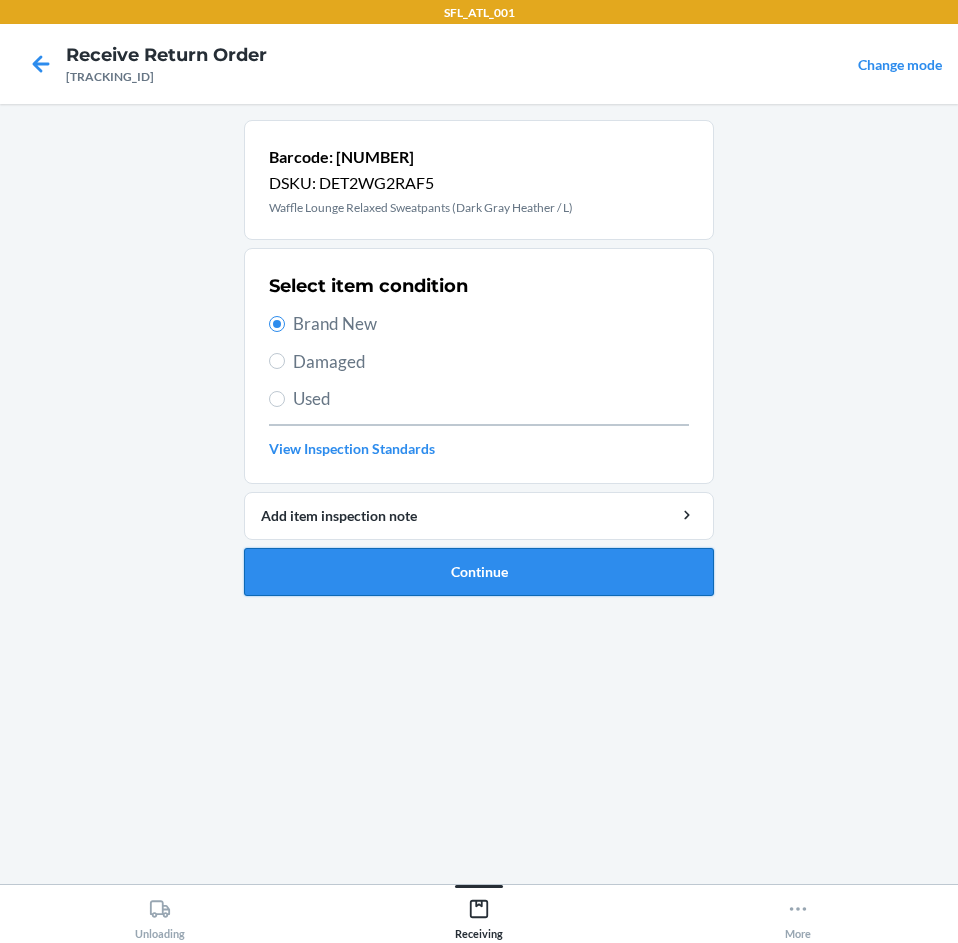 click on "Continue" at bounding box center (479, 572) 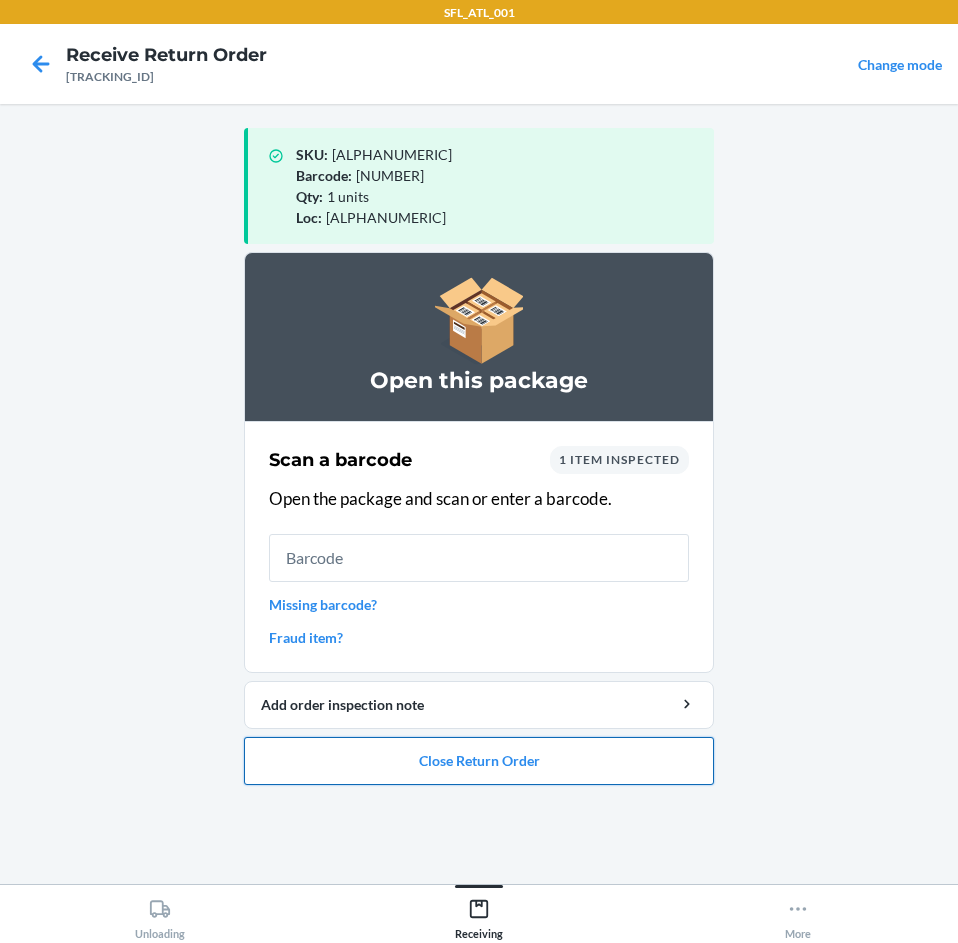 click on "Close Return Order" at bounding box center [479, 761] 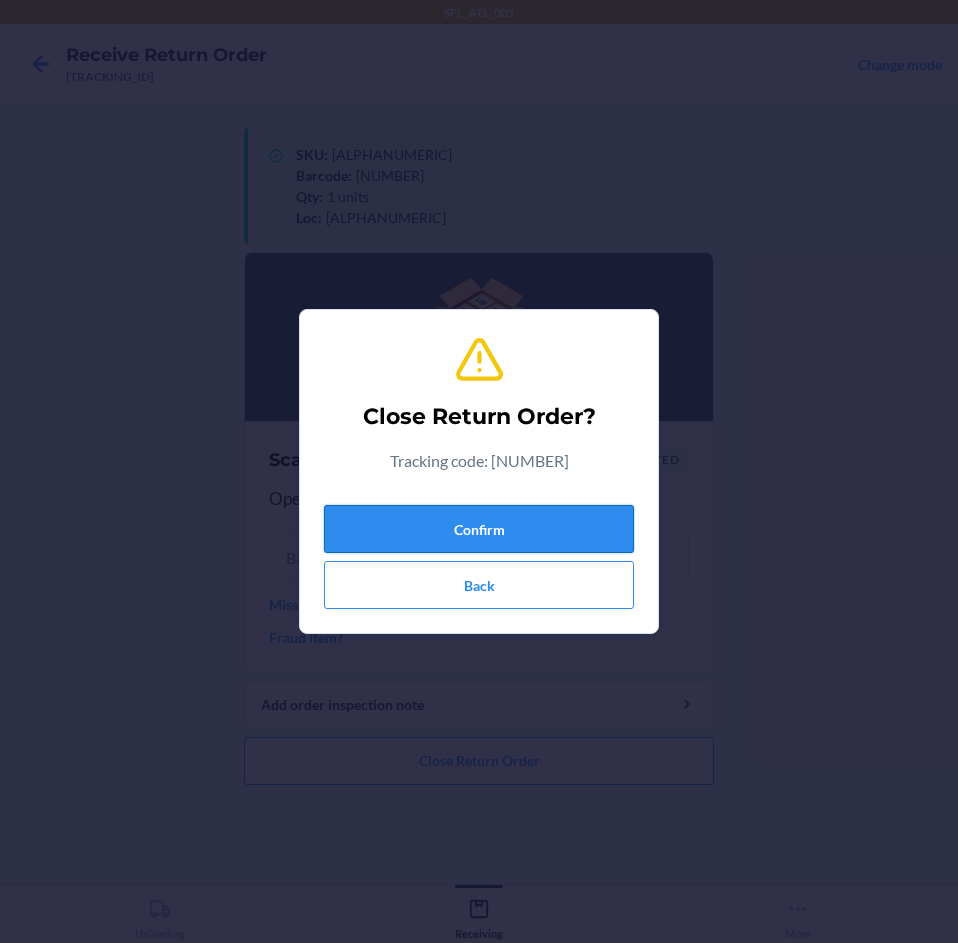 click on "Confirm" at bounding box center (479, 529) 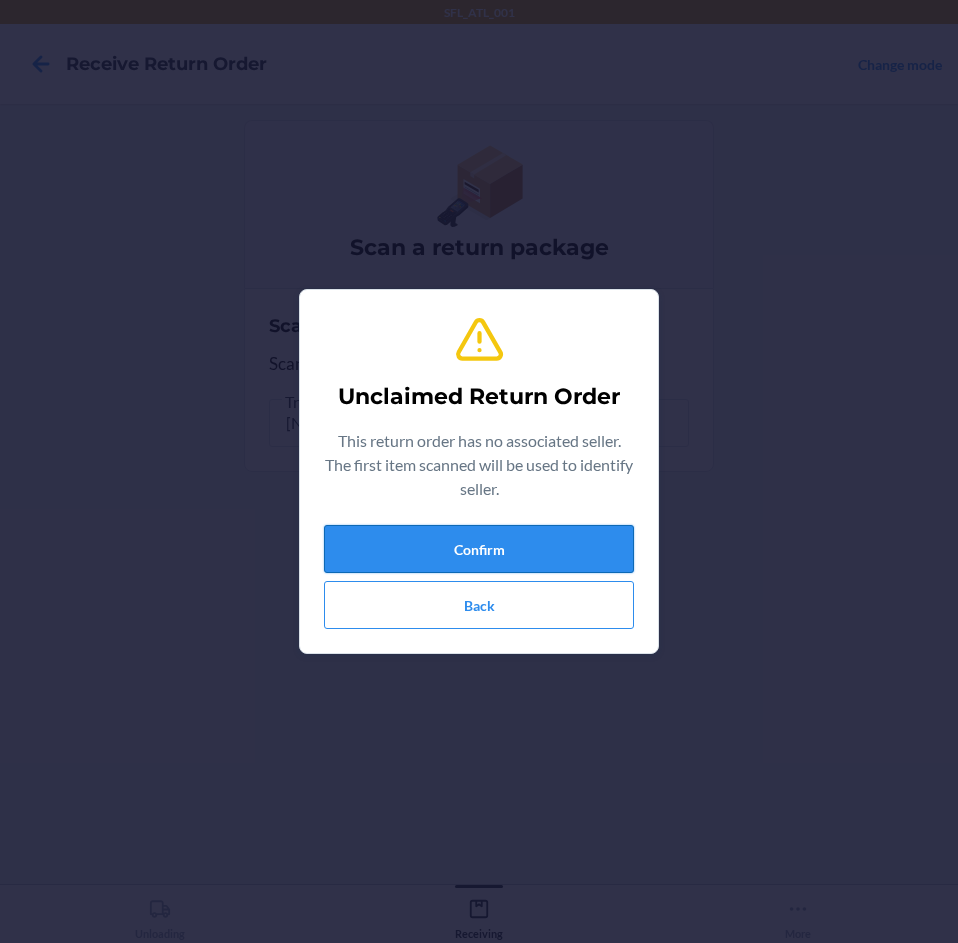 click on "Confirm" at bounding box center (479, 549) 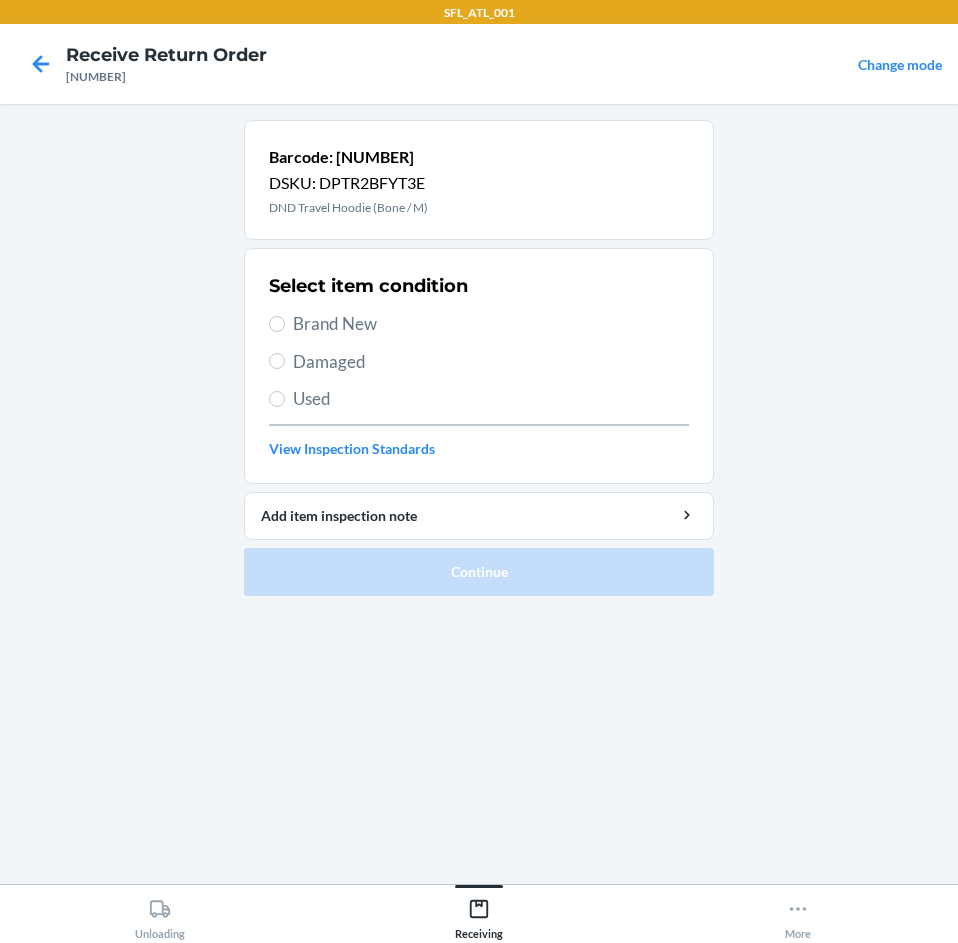click on "Brand New" at bounding box center [491, 324] 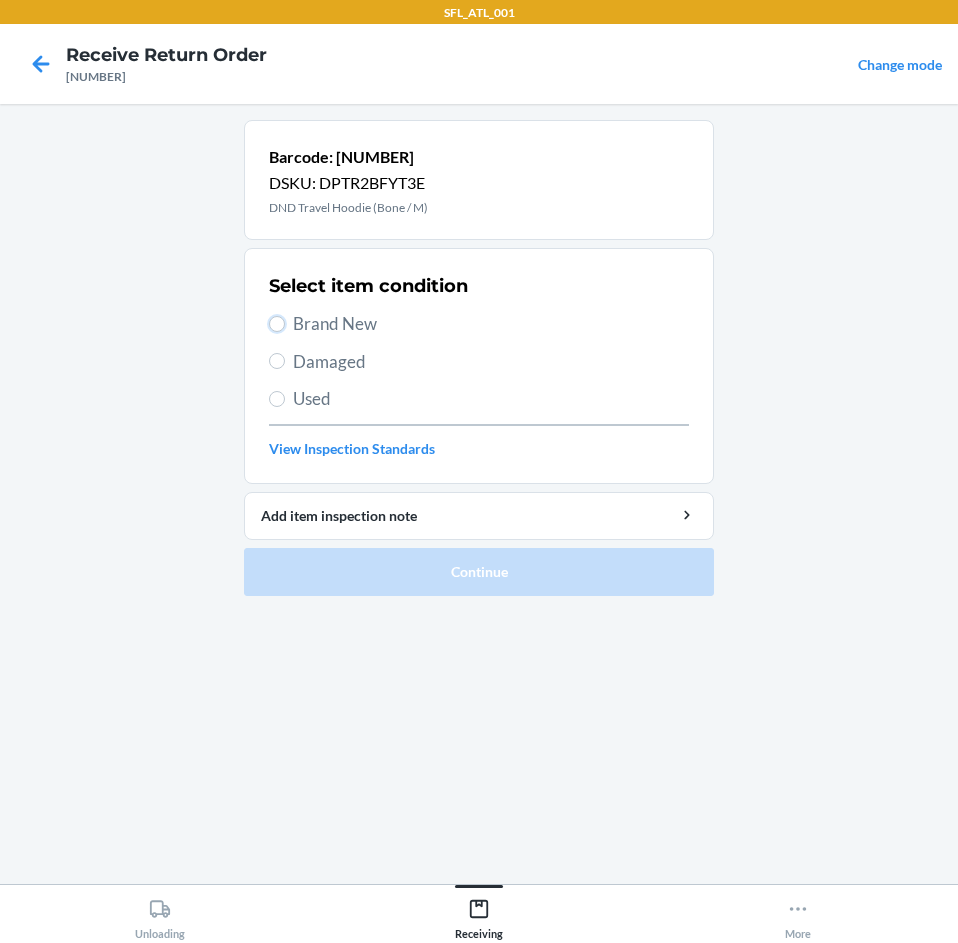 click on "Brand New" at bounding box center [277, 324] 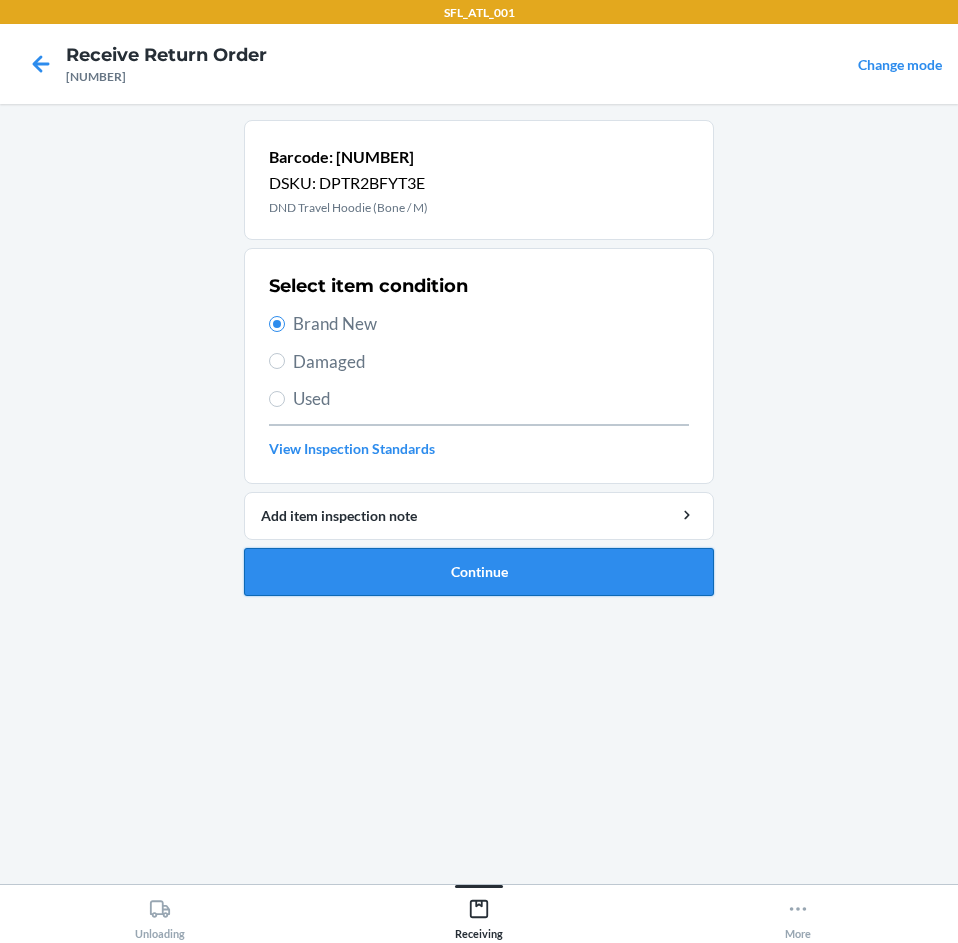 click on "Continue" at bounding box center [479, 572] 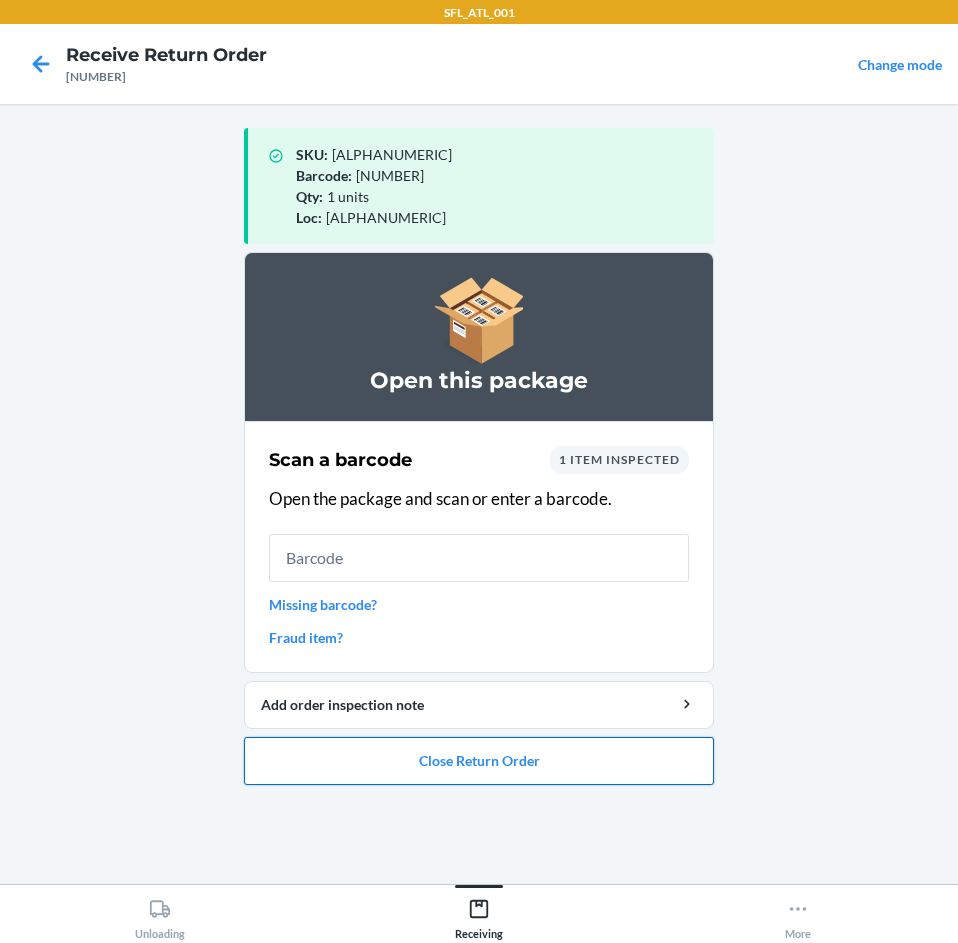 click on "Close Return Order" at bounding box center (479, 761) 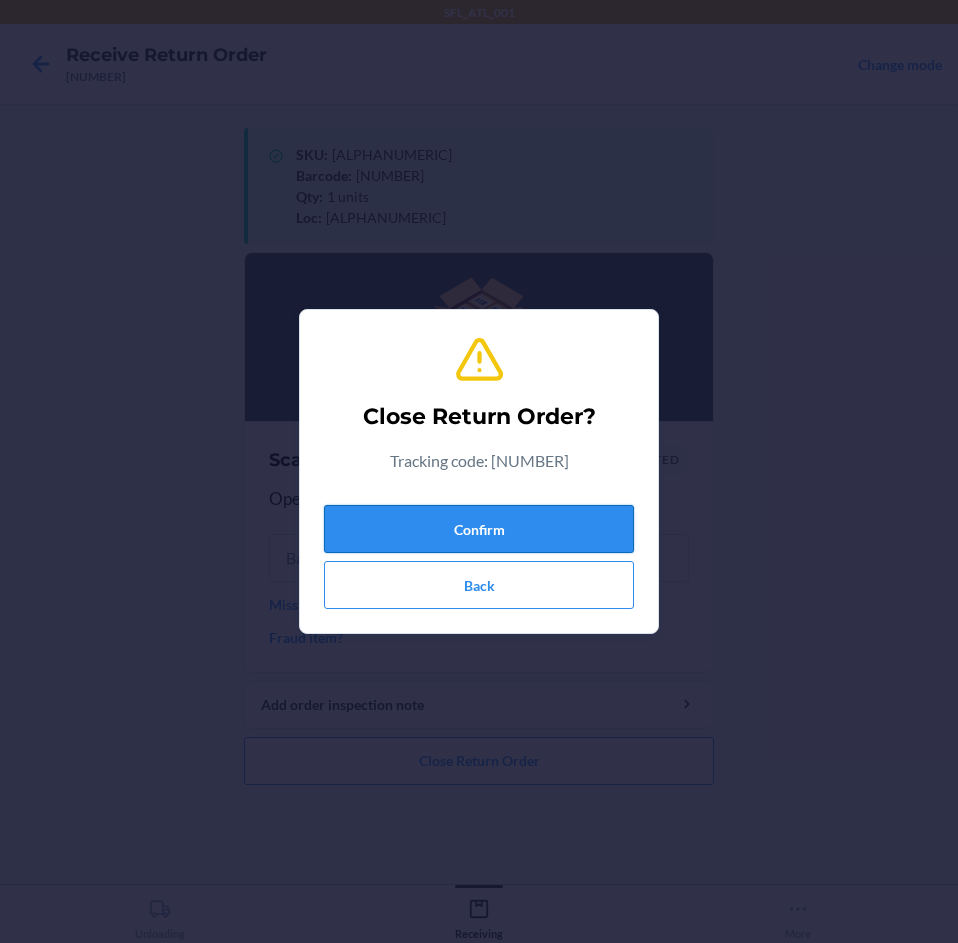 drag, startPoint x: 481, startPoint y: 547, endPoint x: 432, endPoint y: 516, distance: 57.982758 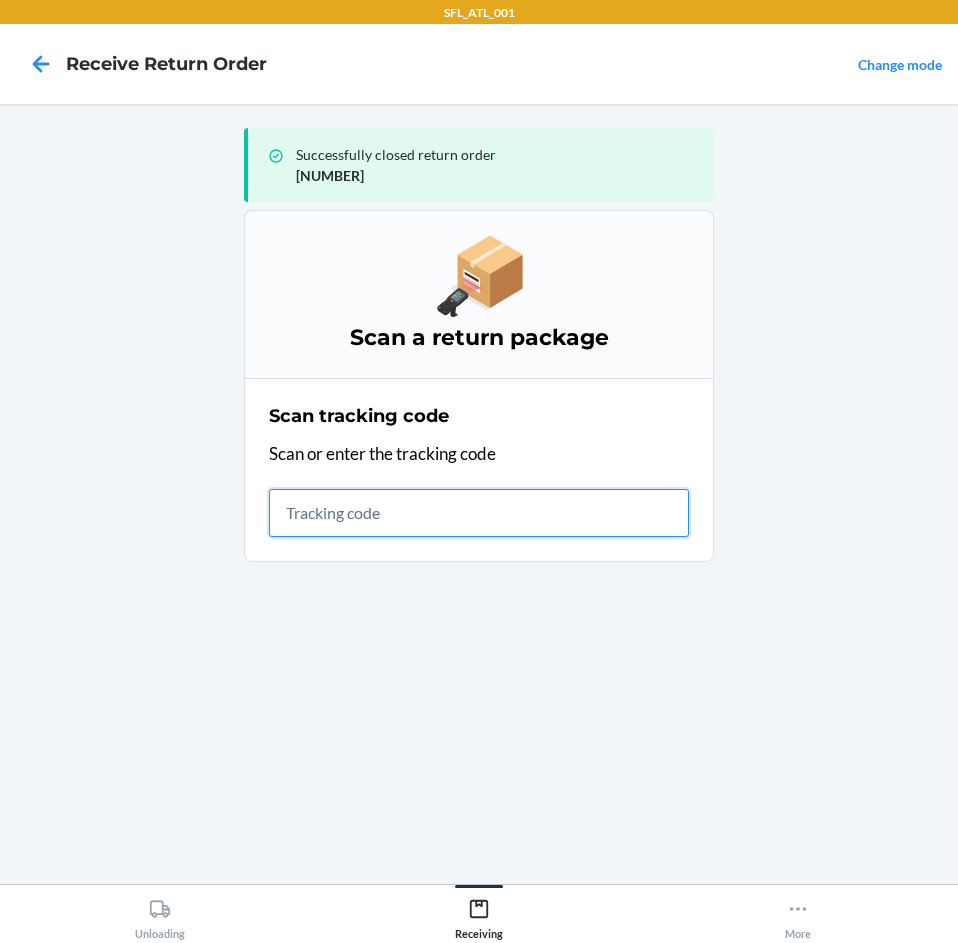 click at bounding box center [479, 513] 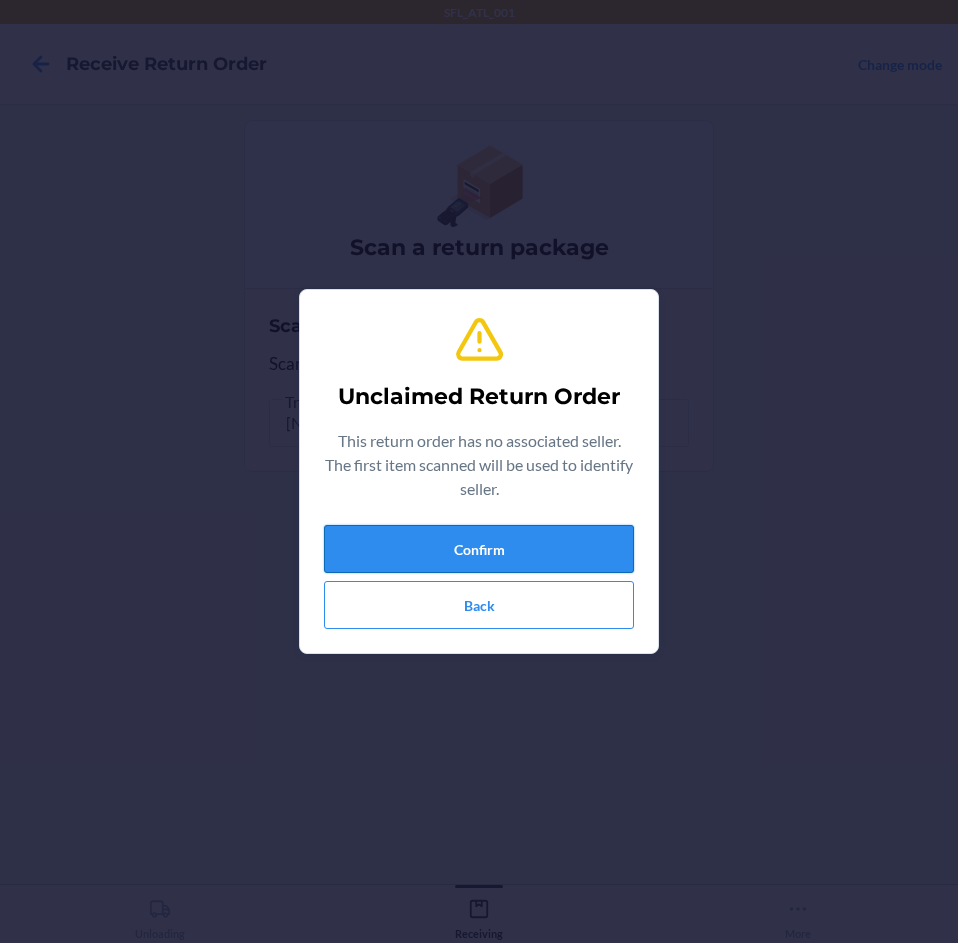 click on "Confirm" at bounding box center (479, 549) 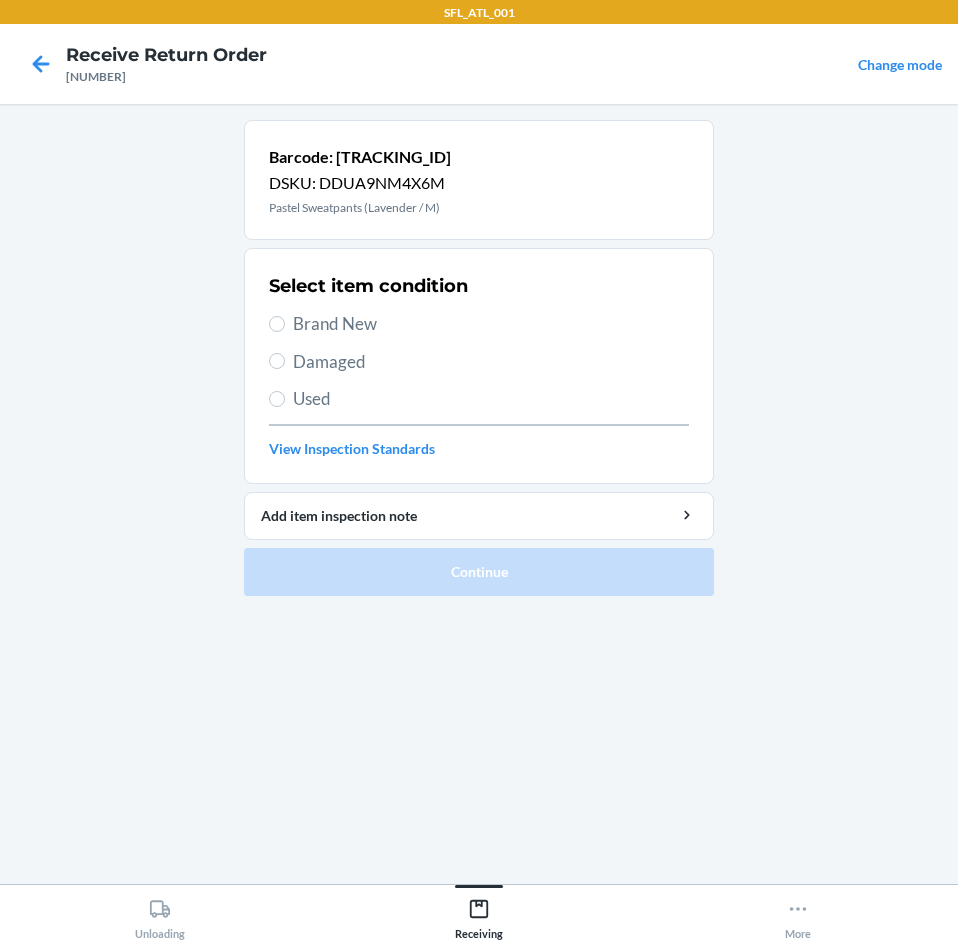 click on "Brand New" at bounding box center (491, 324) 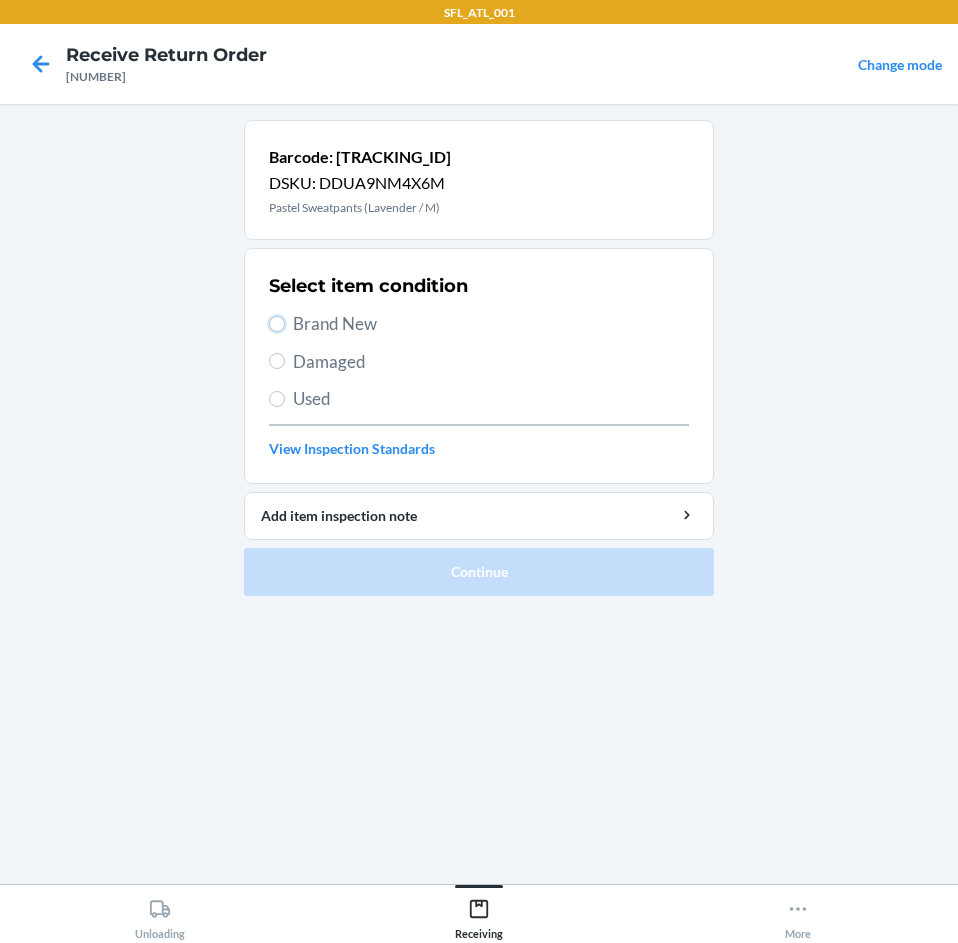 click on "Brand New" at bounding box center [277, 324] 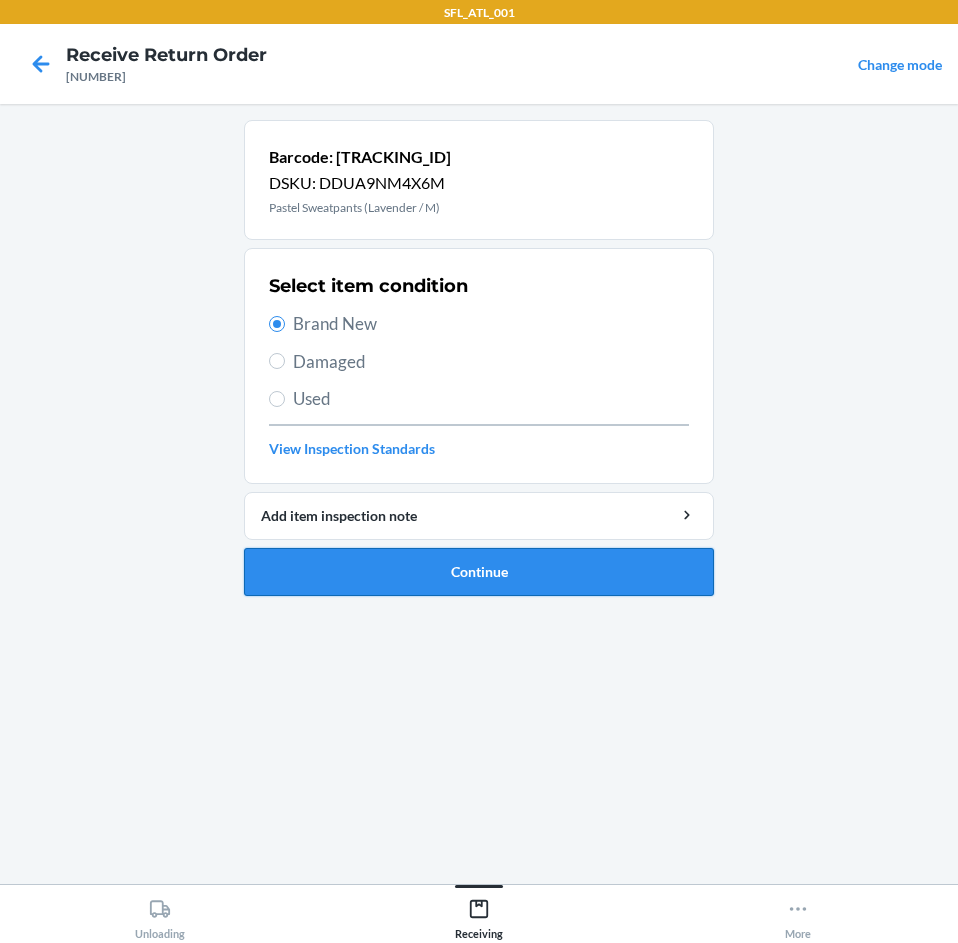 click on "Continue" at bounding box center (479, 572) 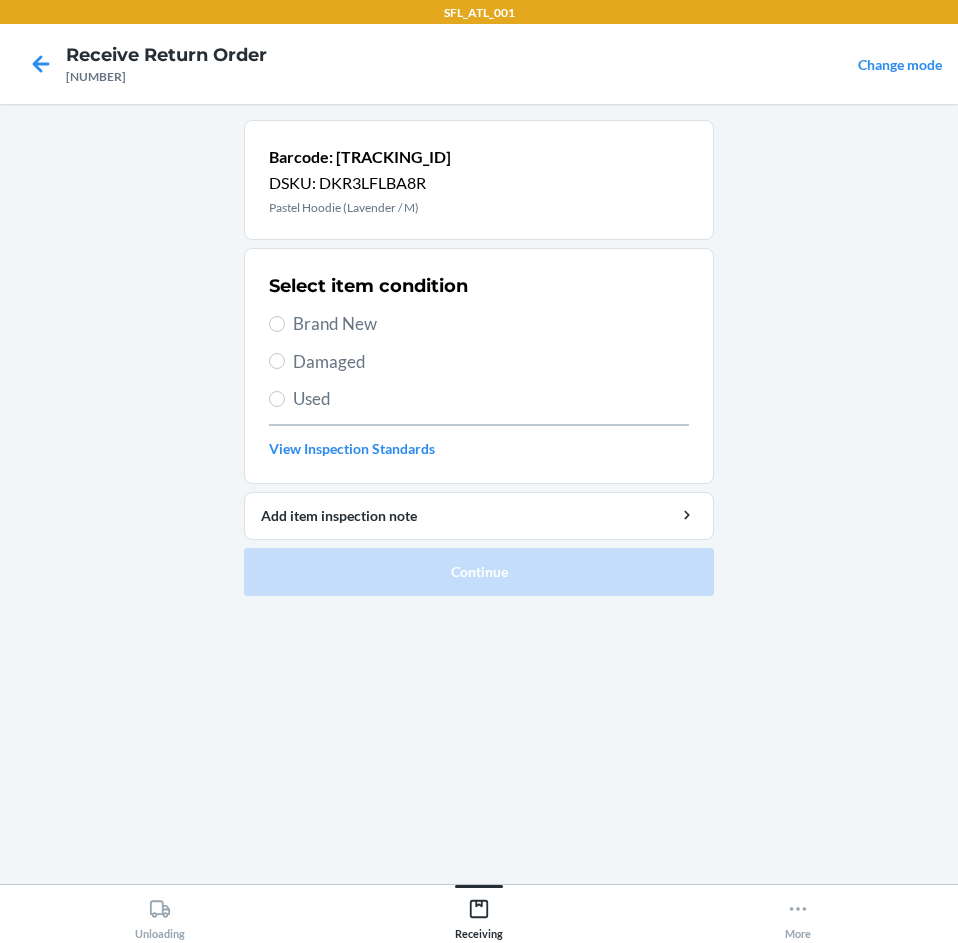 click on "Brand New" at bounding box center [491, 324] 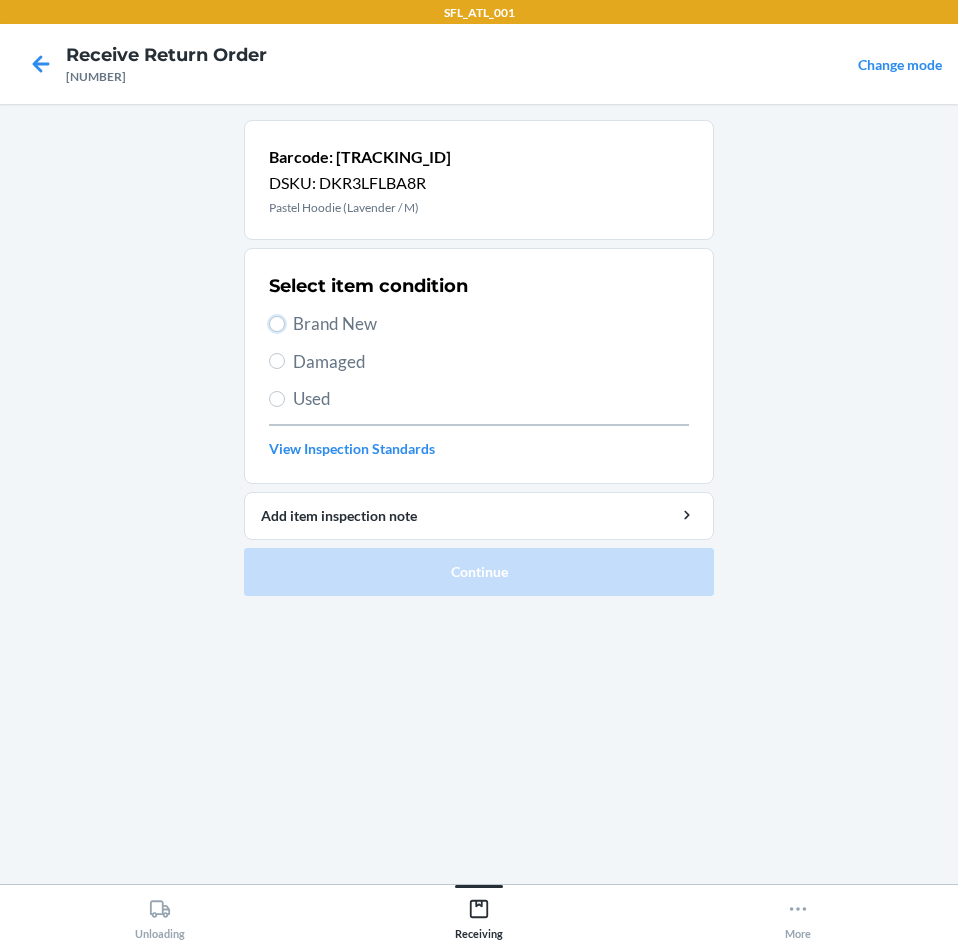click on "Brand New" at bounding box center (277, 324) 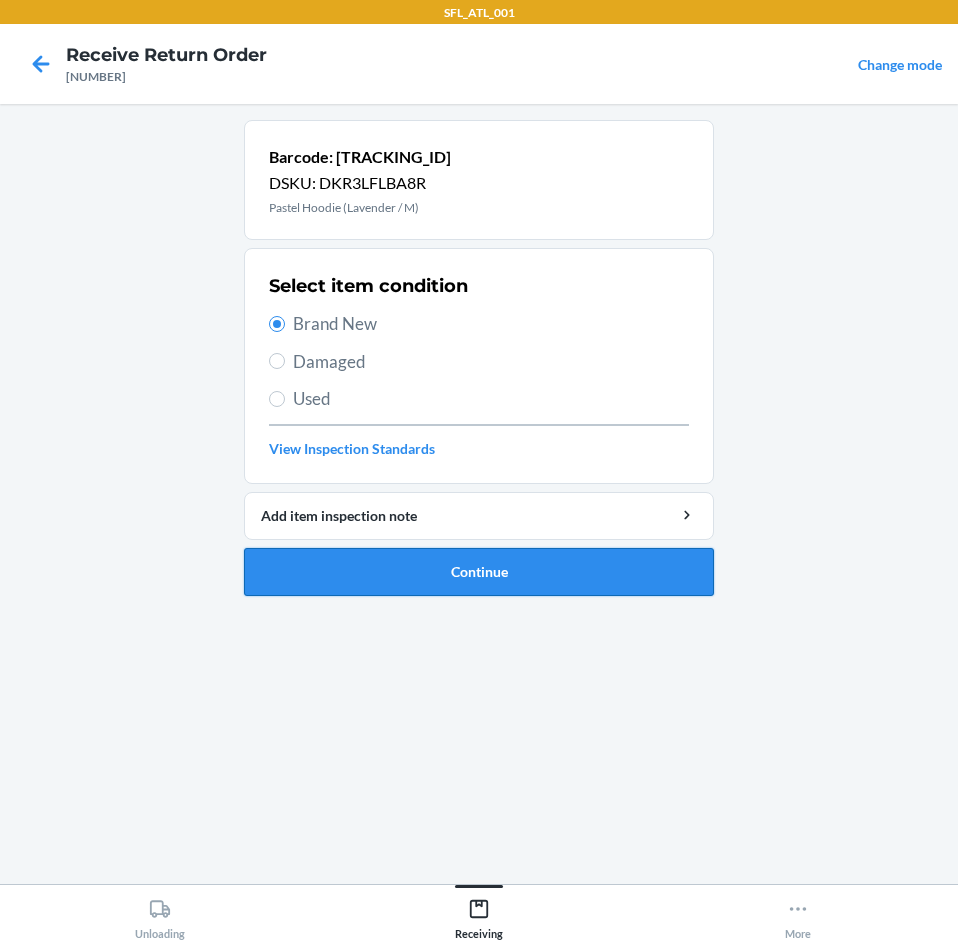 click on "Continue" at bounding box center [479, 572] 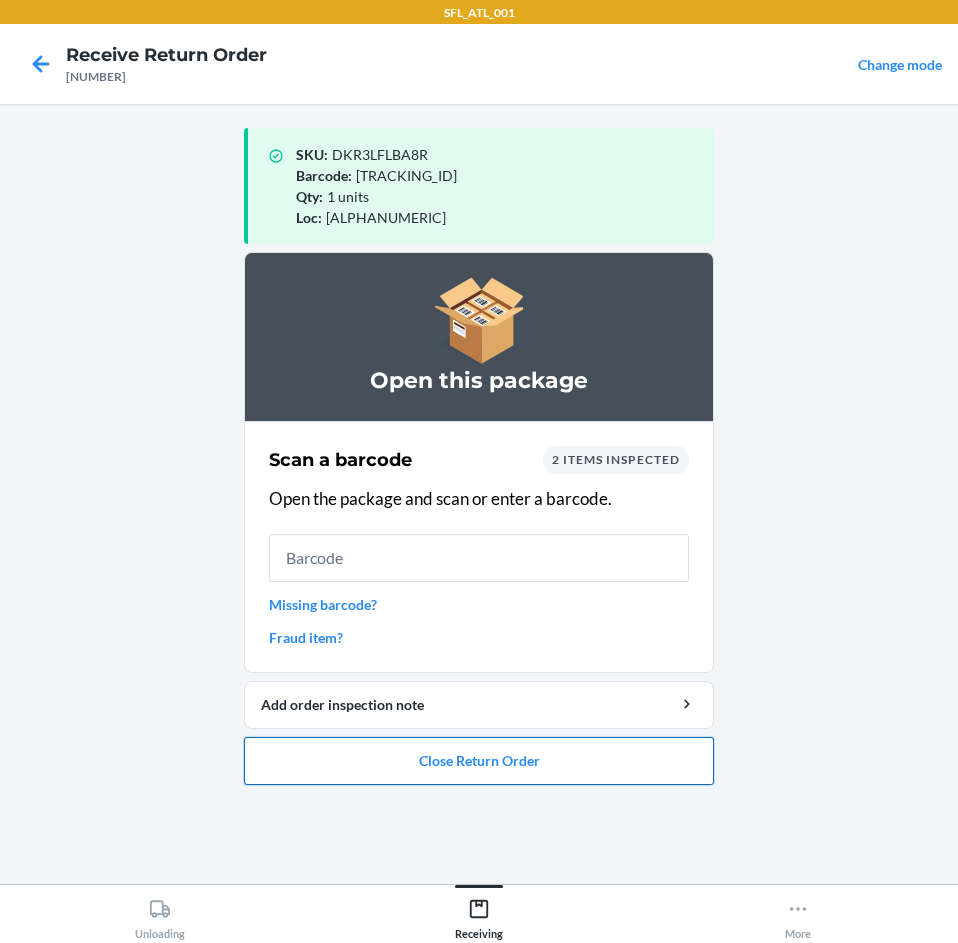 click on "Close Return Order" at bounding box center [479, 761] 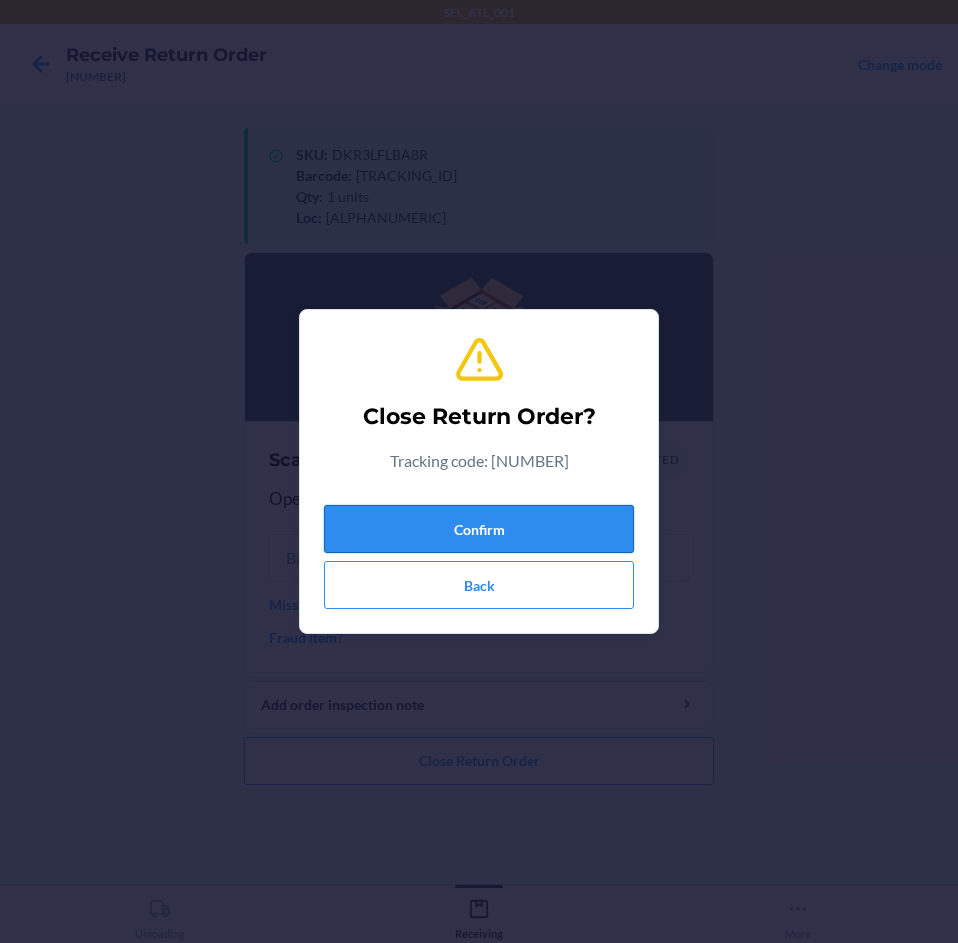 click on "Confirm" at bounding box center [479, 529] 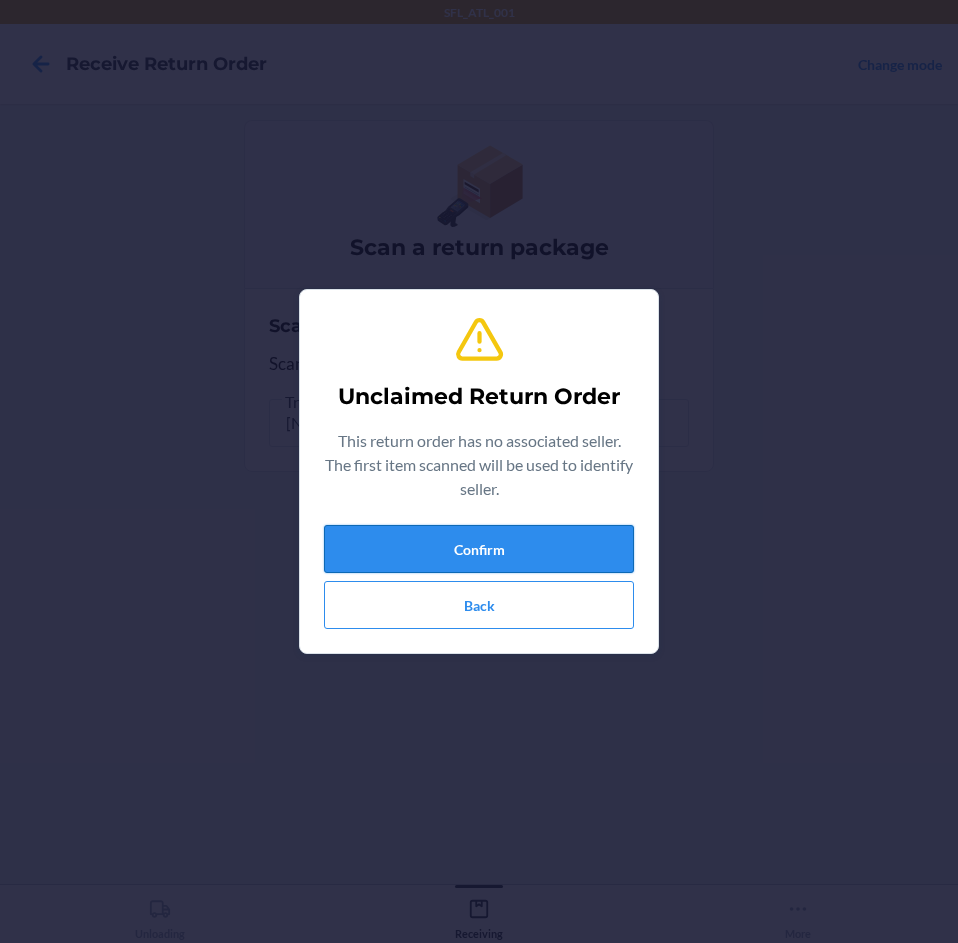 click on "Confirm" at bounding box center (479, 549) 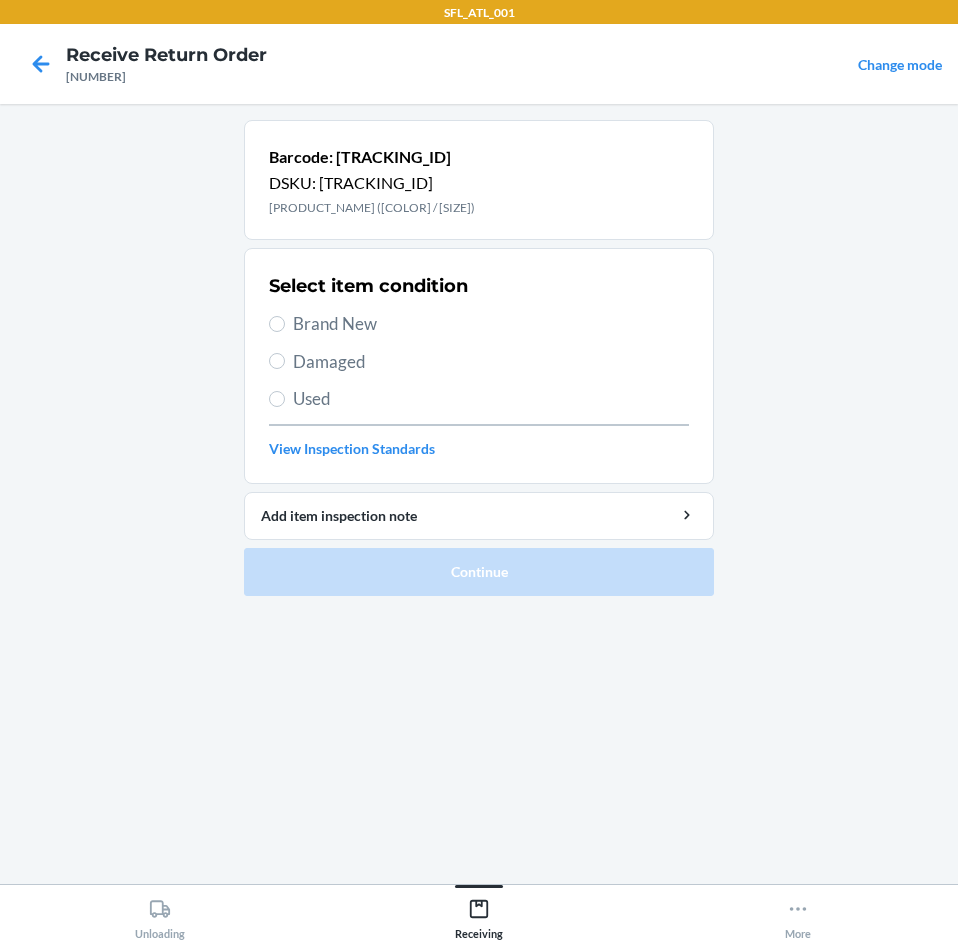 click on "Brand New" at bounding box center (491, 324) 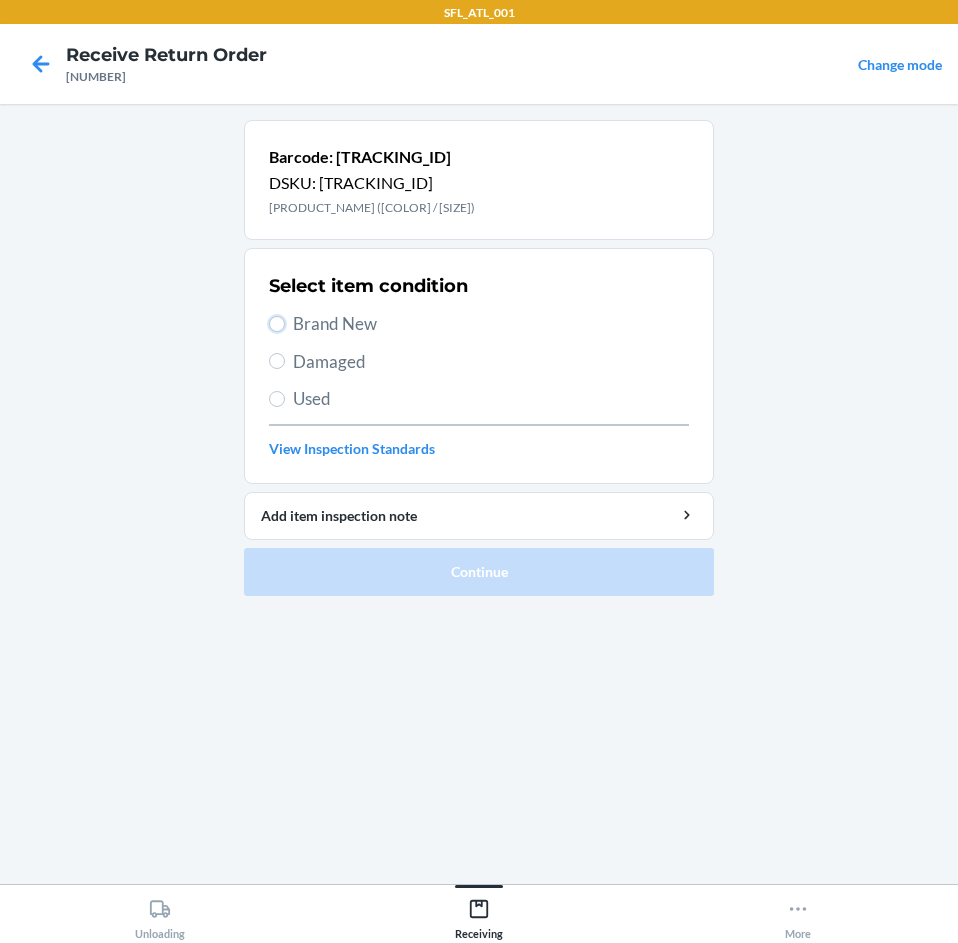 click on "Brand New" at bounding box center [277, 324] 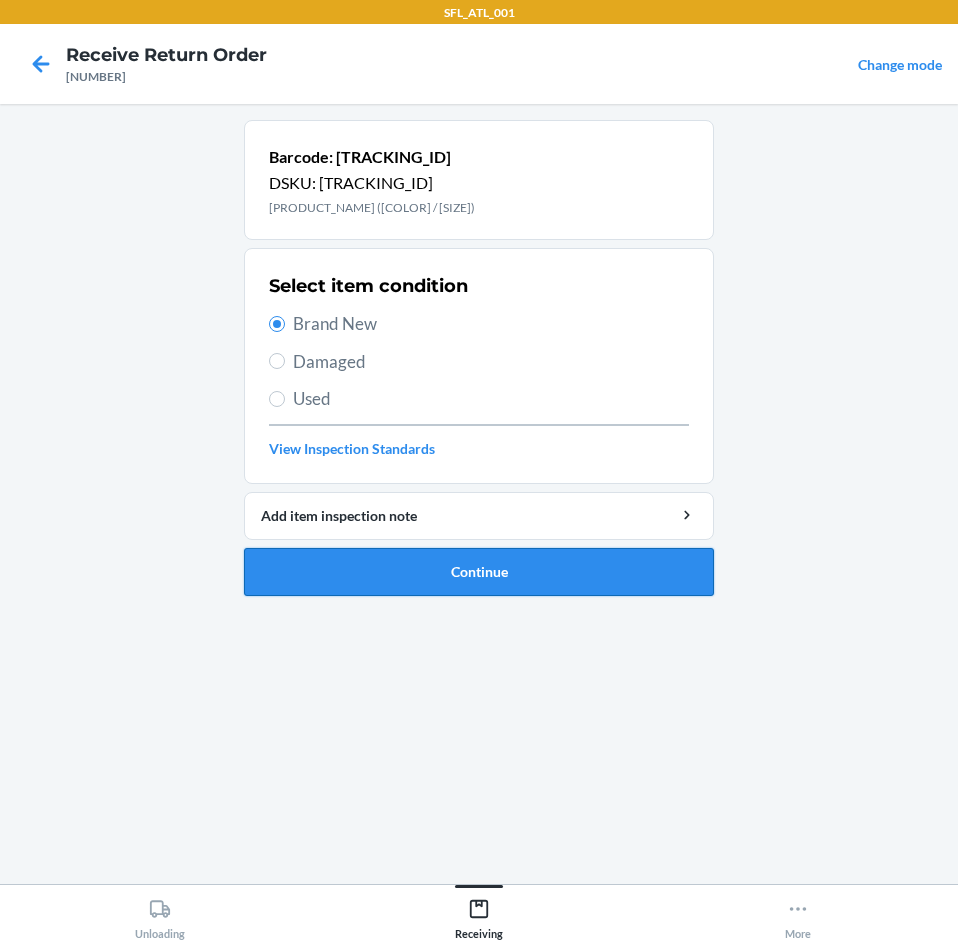 click on "Continue" at bounding box center [479, 572] 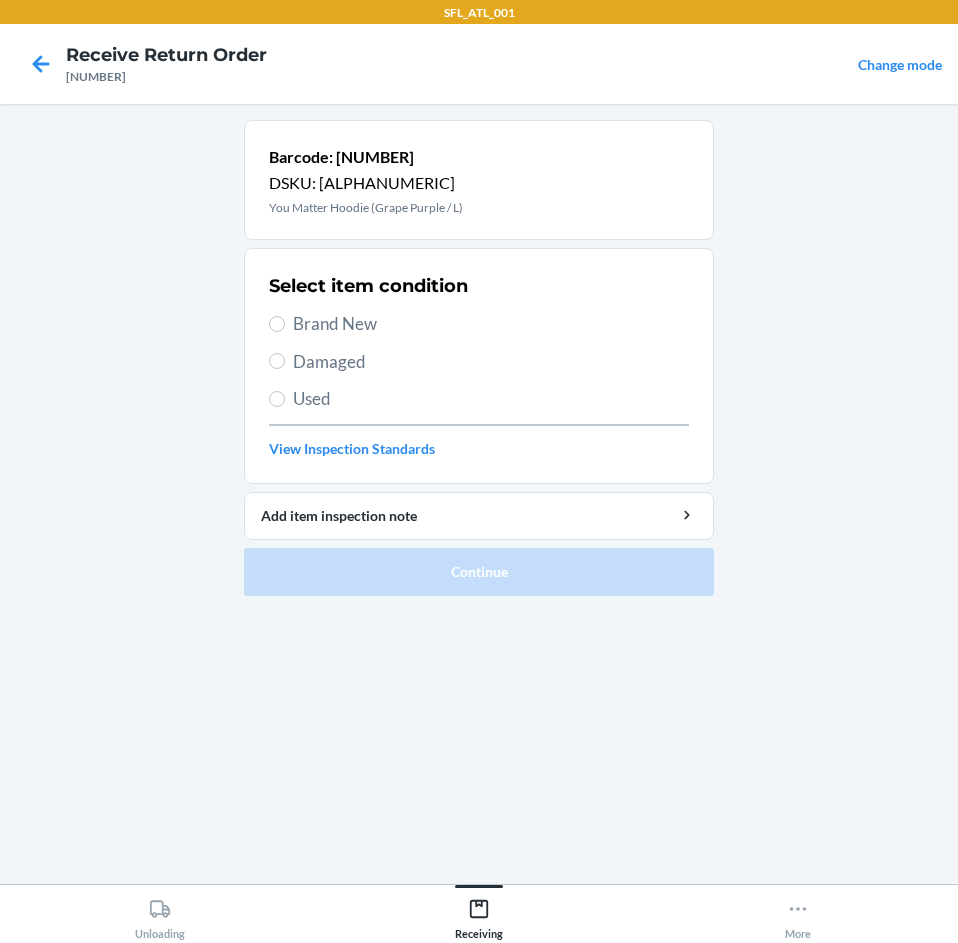 click on "Brand New" at bounding box center (479, 324) 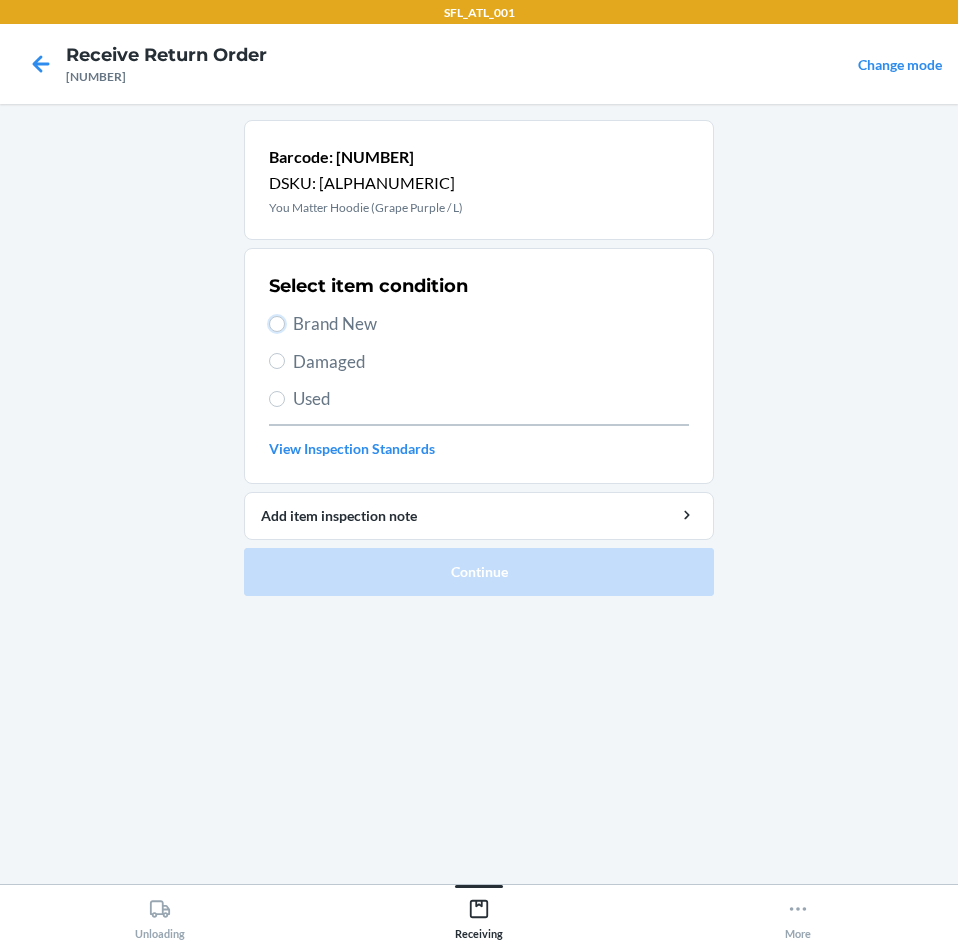 click on "Brand New" at bounding box center [277, 324] 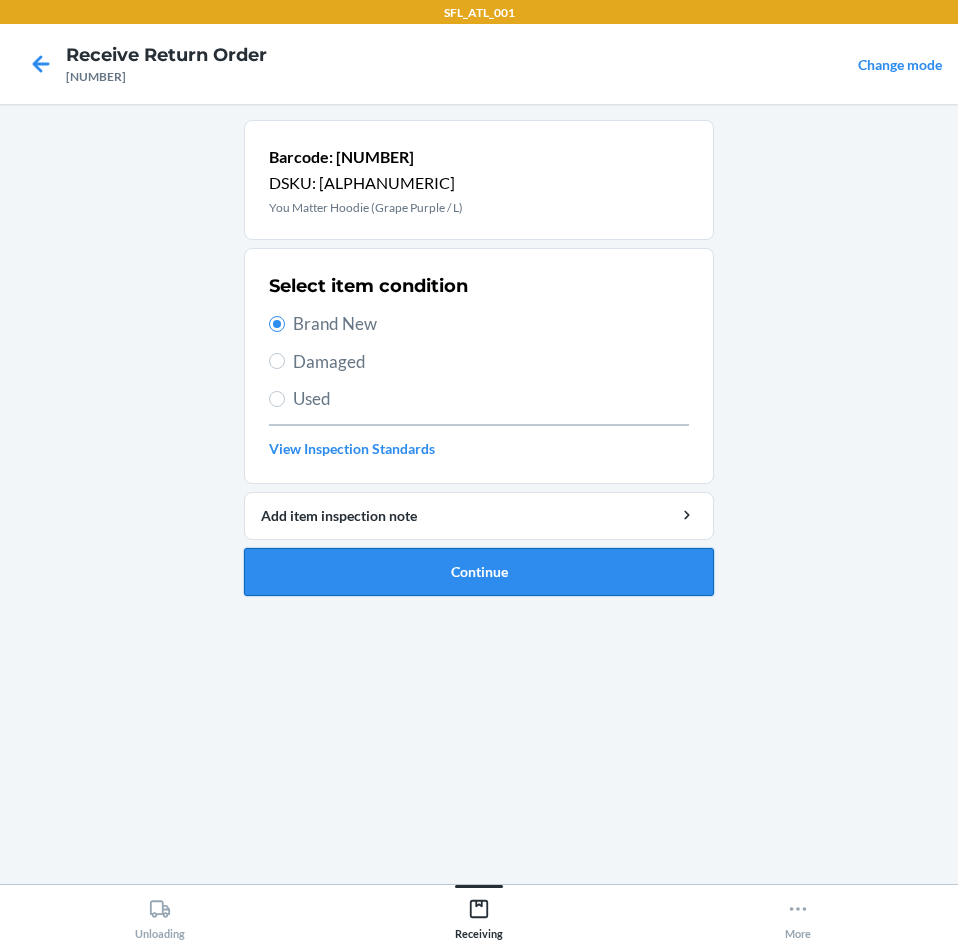 click on "Continue" at bounding box center [479, 572] 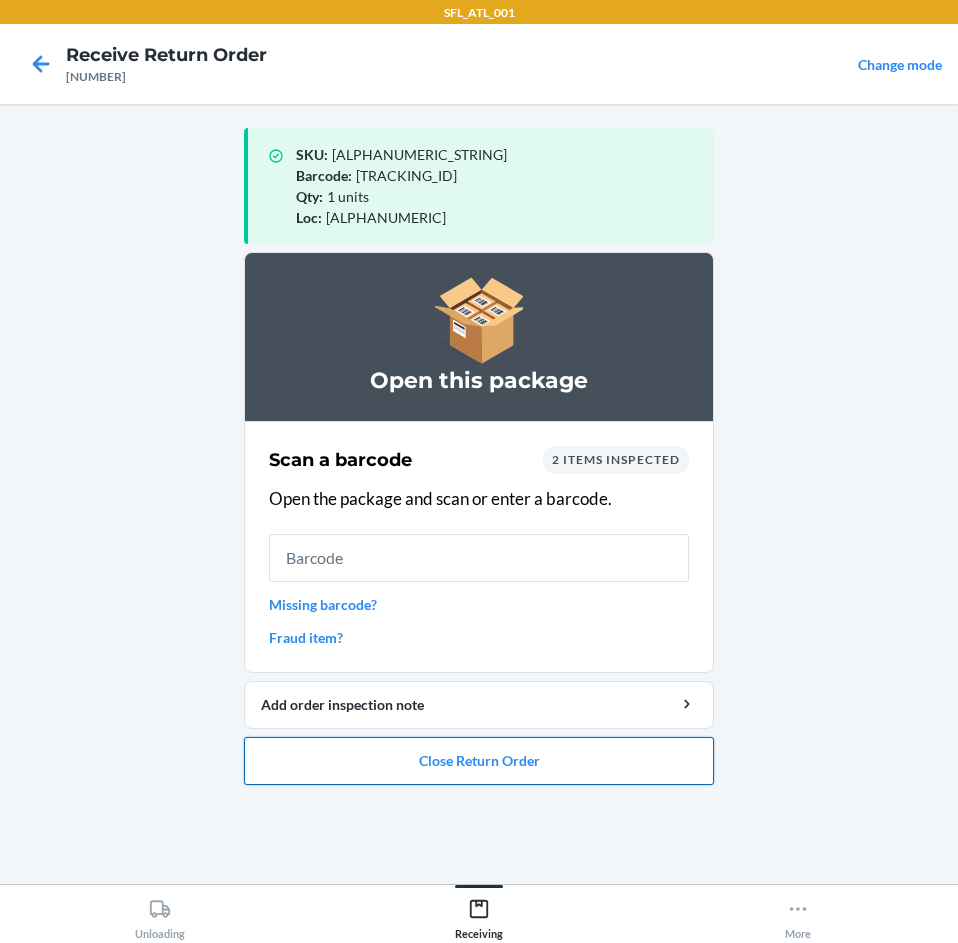 click on "Close Return Order" at bounding box center [479, 761] 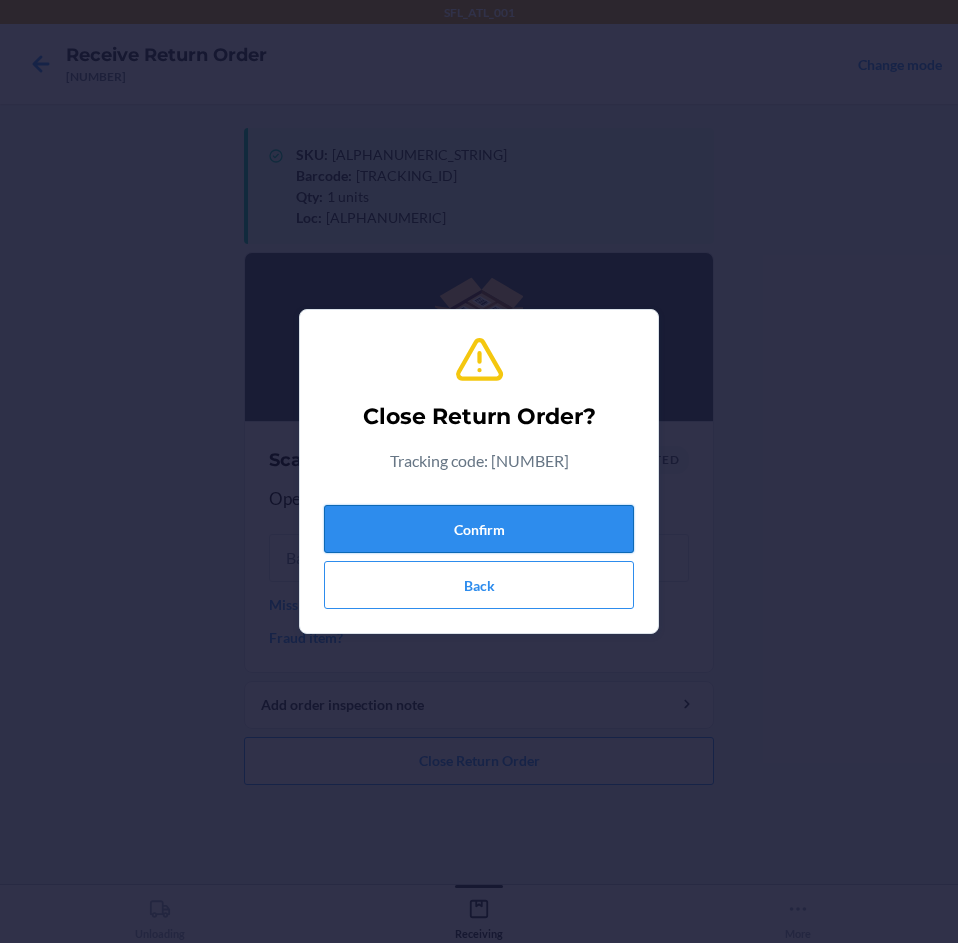 click on "Confirm" at bounding box center (479, 529) 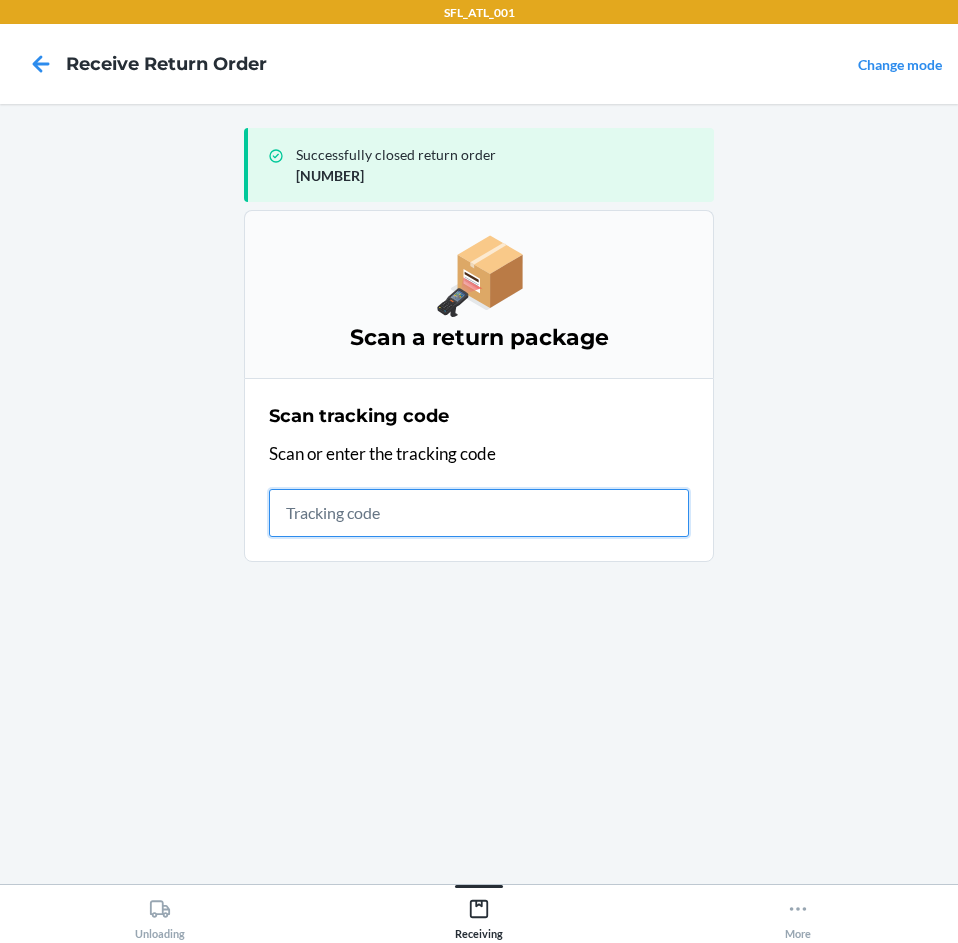 click at bounding box center [479, 513] 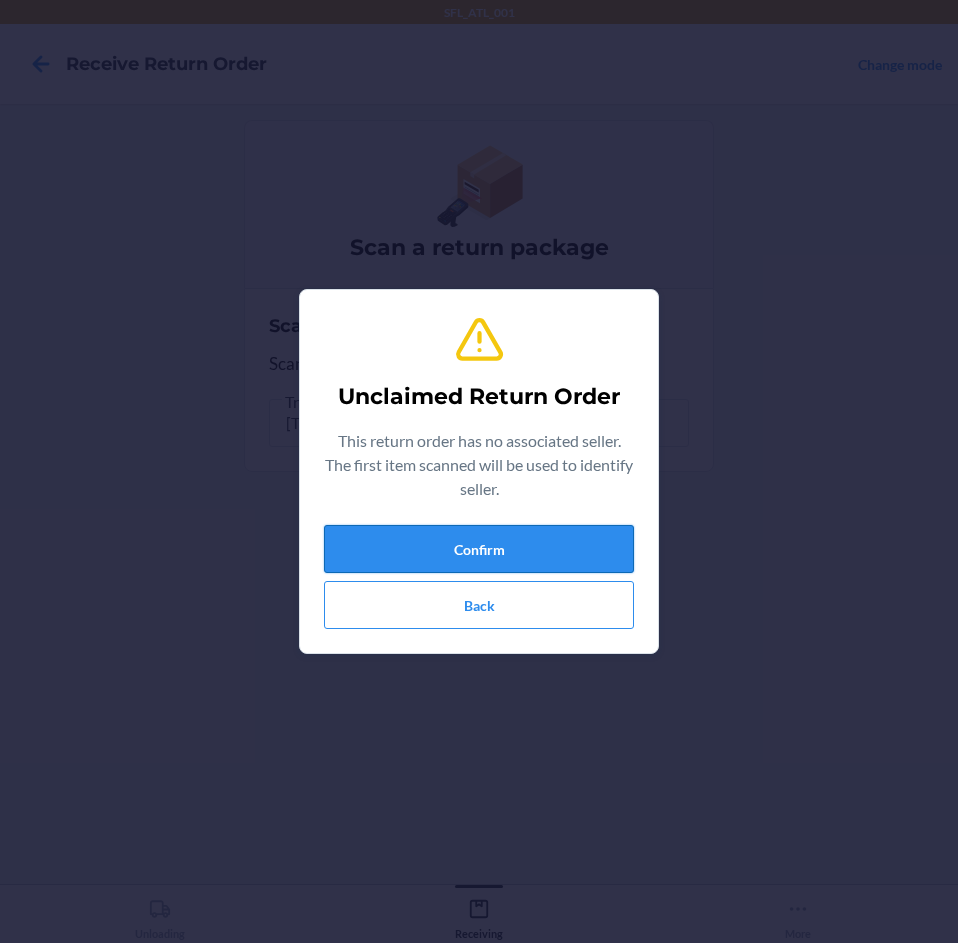 click on "Confirm" at bounding box center (479, 549) 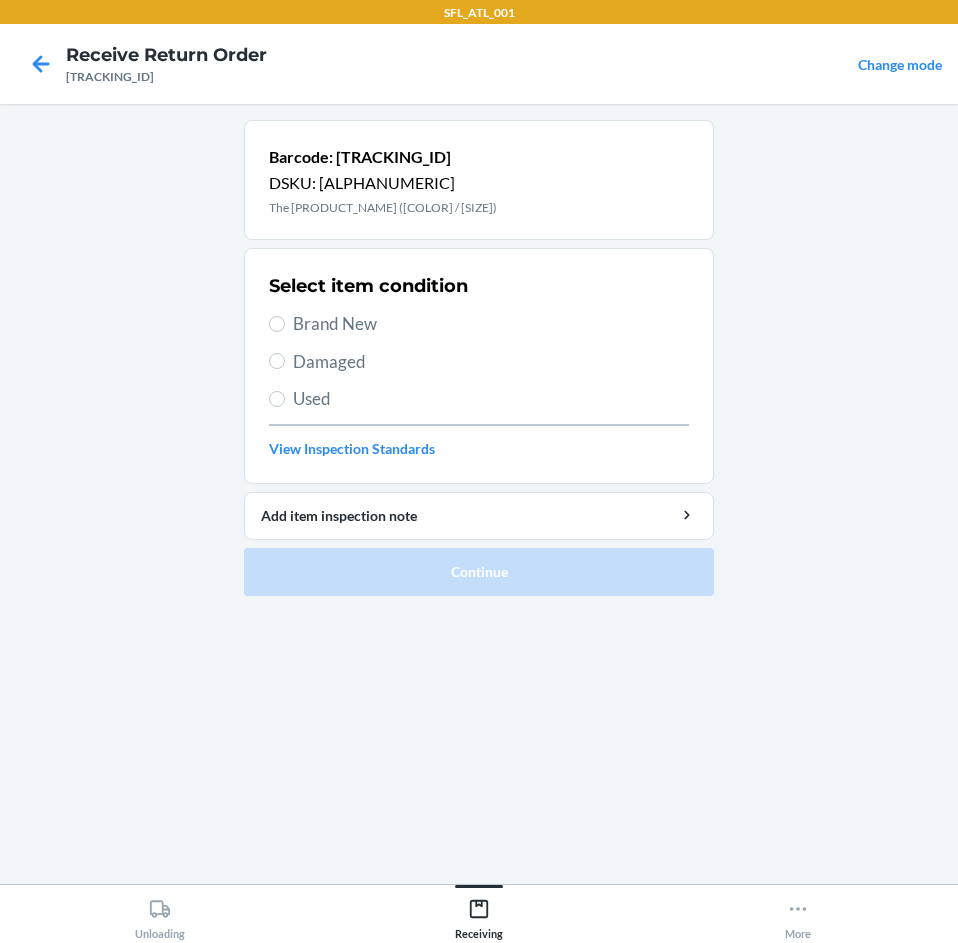 click on "Brand New" at bounding box center (491, 324) 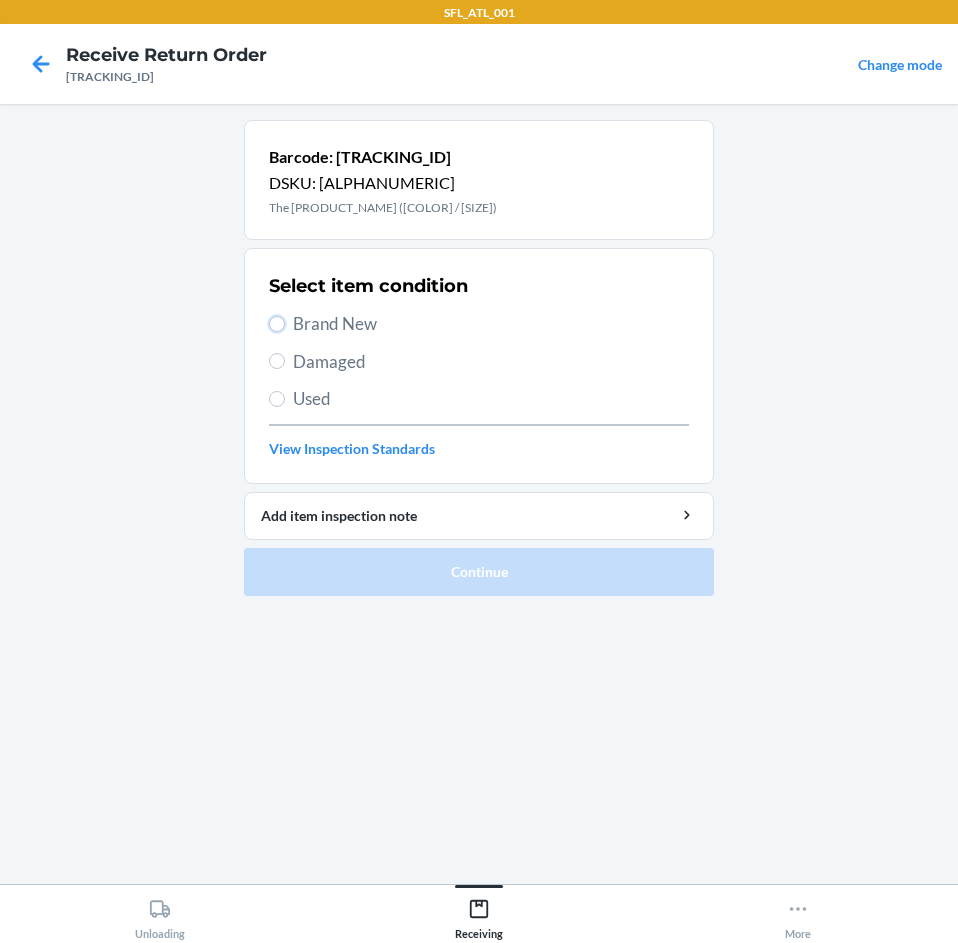 click on "Brand New" at bounding box center [277, 324] 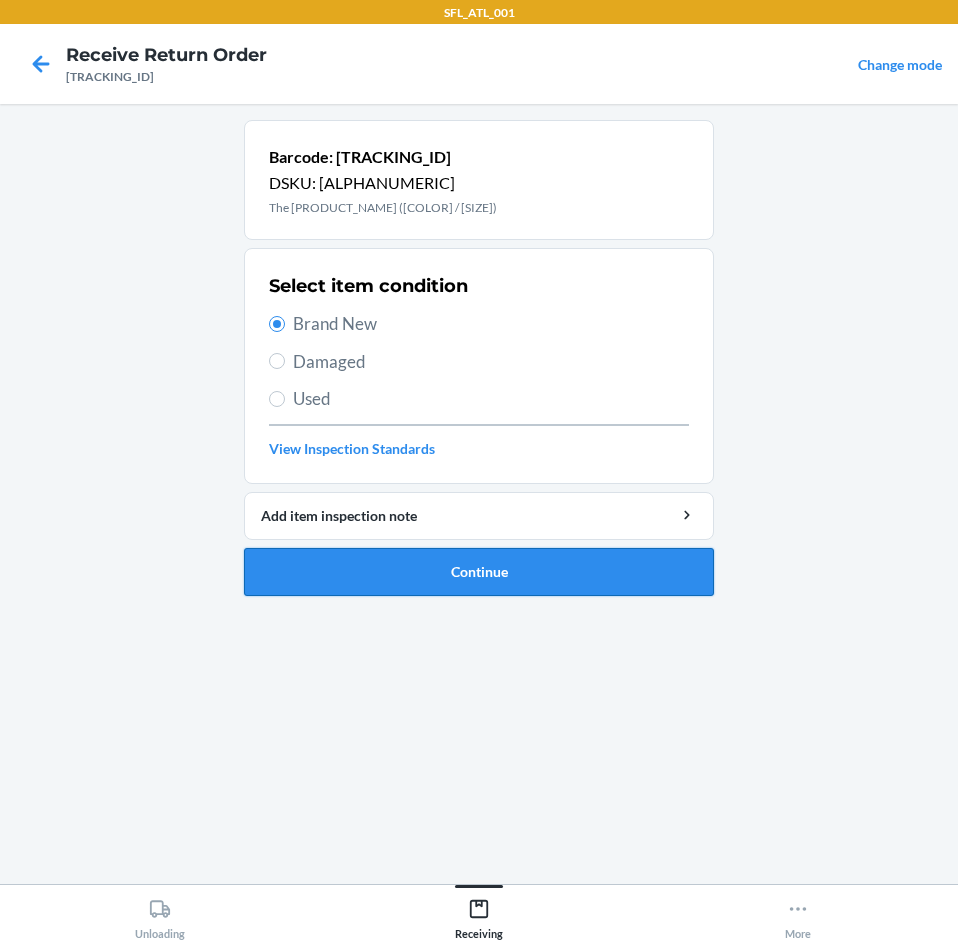 click on "Continue" at bounding box center [479, 572] 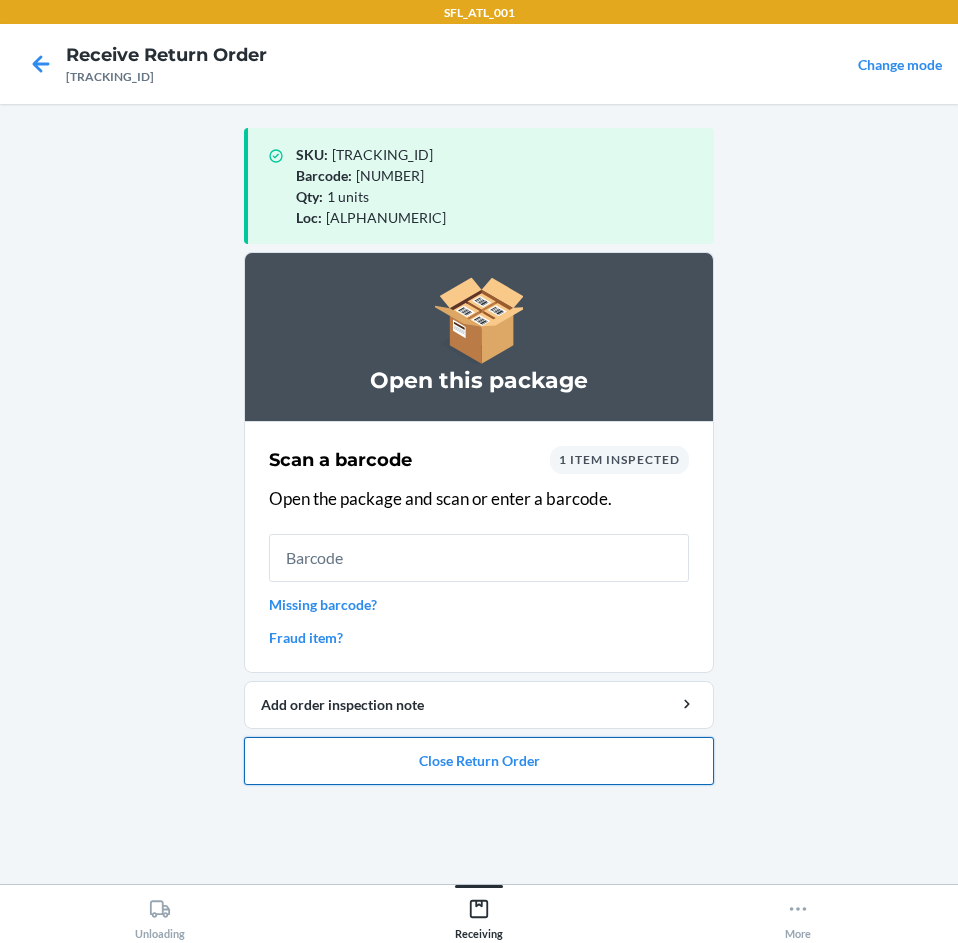 click on "Close Return Order" at bounding box center [479, 761] 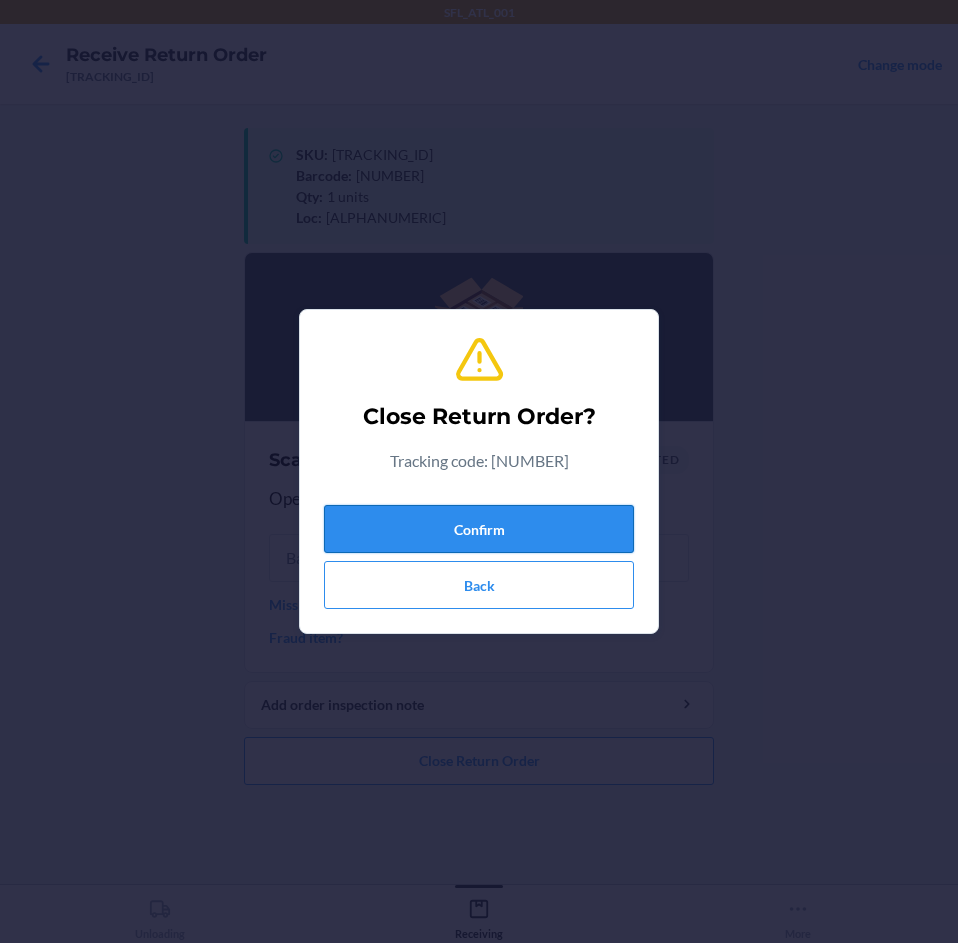 click on "Confirm" at bounding box center (479, 529) 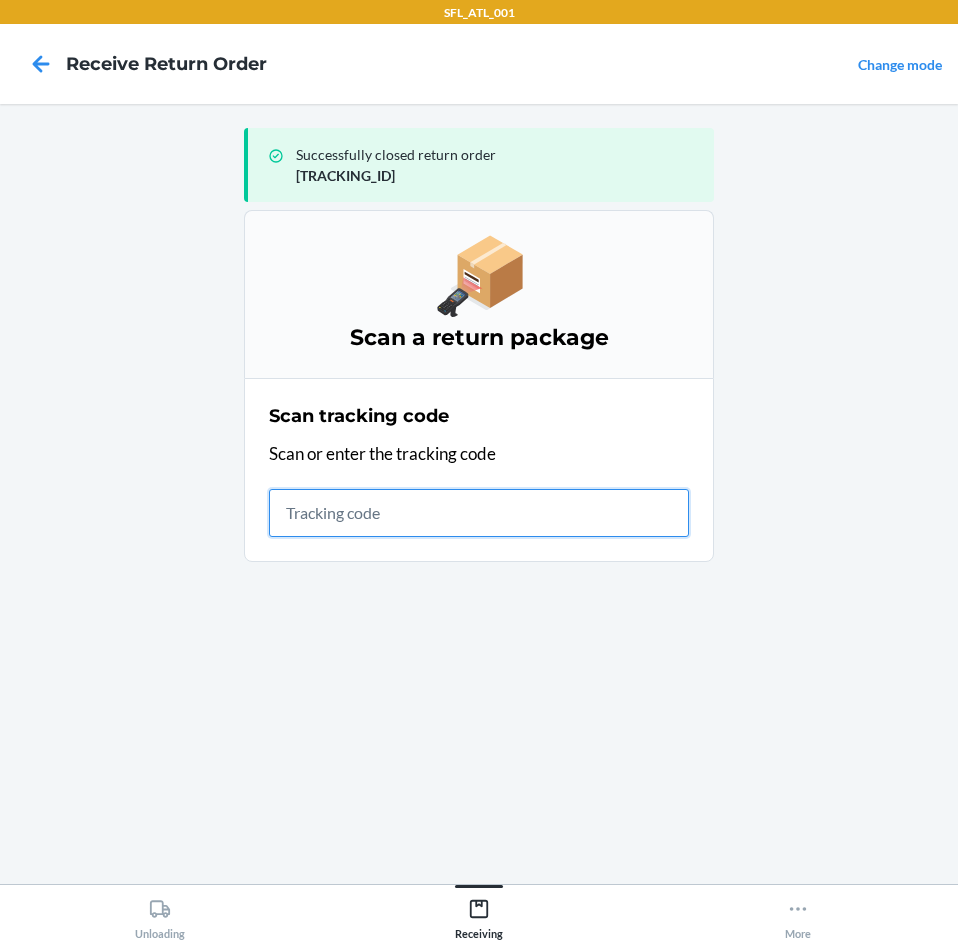 click at bounding box center [479, 513] 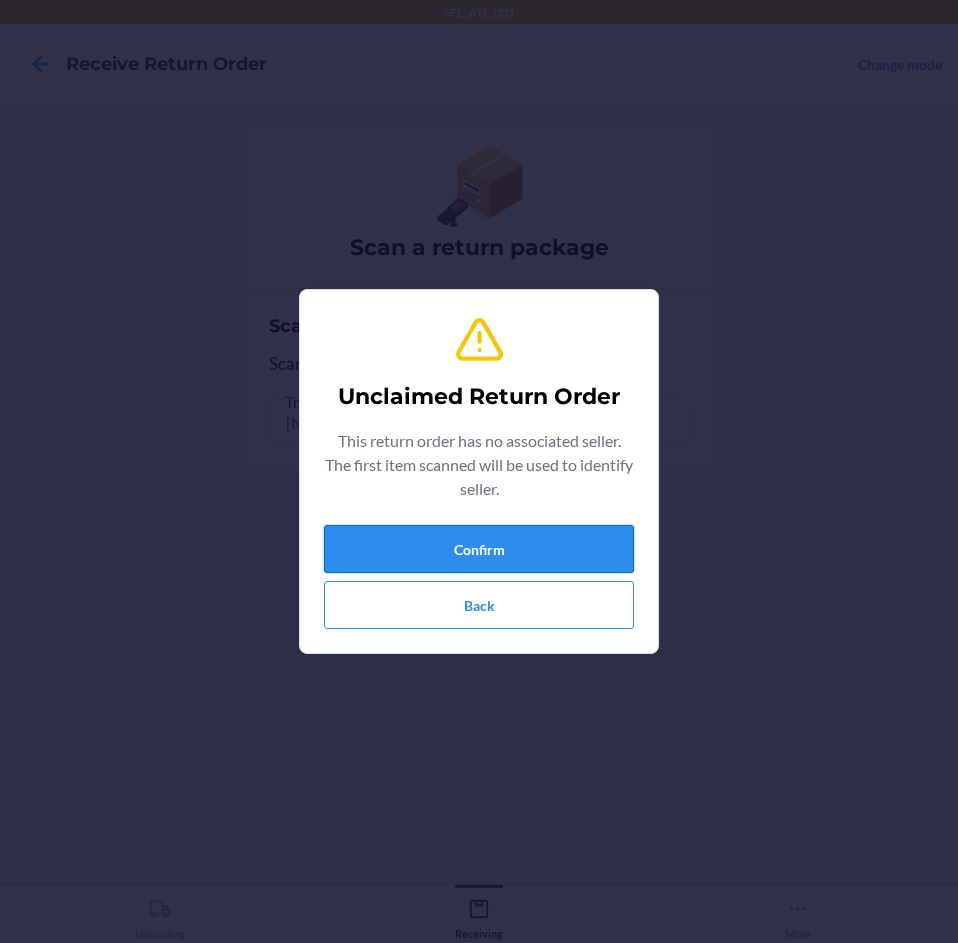 click on "Confirm" at bounding box center (479, 549) 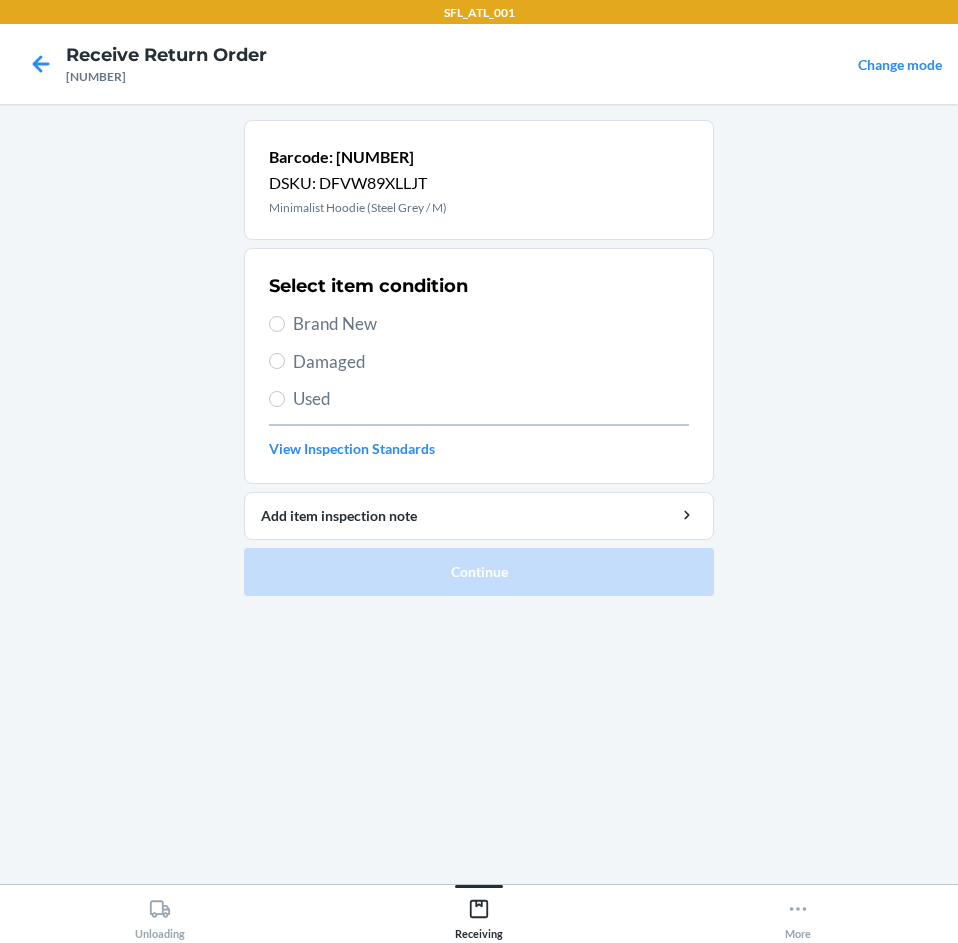click on "Brand New" at bounding box center (491, 324) 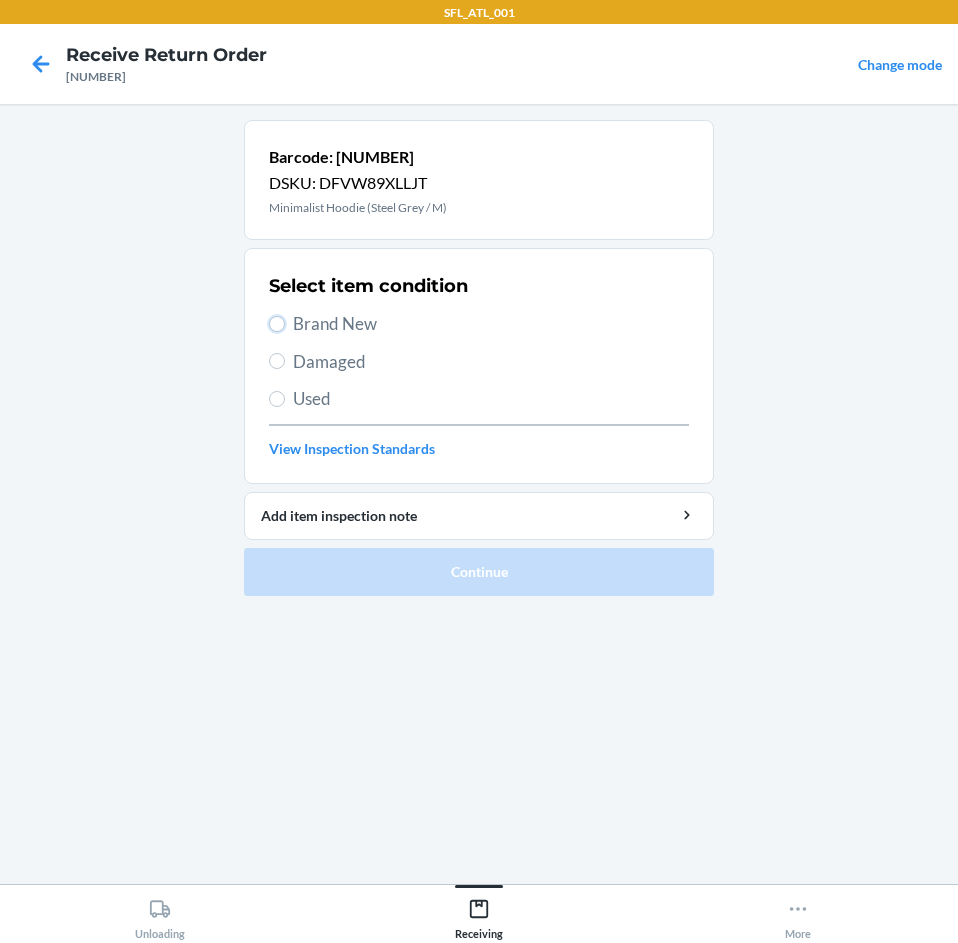 click on "Brand New" at bounding box center [277, 324] 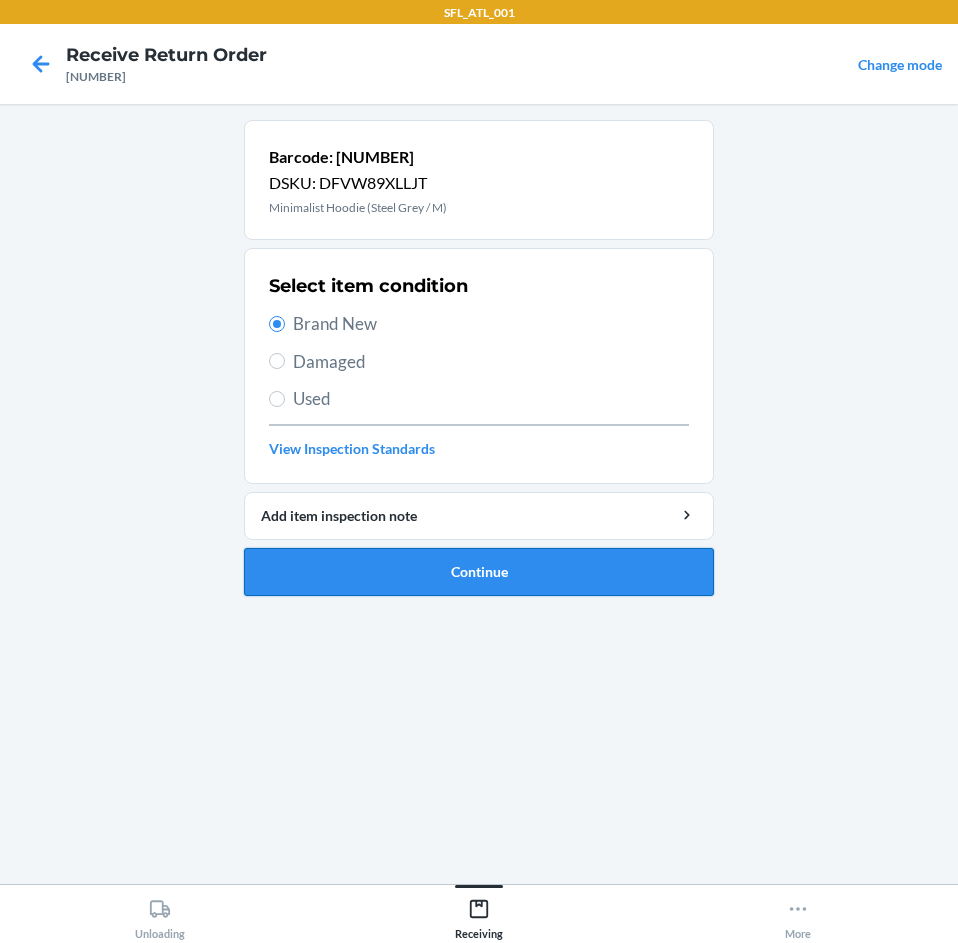 click on "Continue" at bounding box center (479, 572) 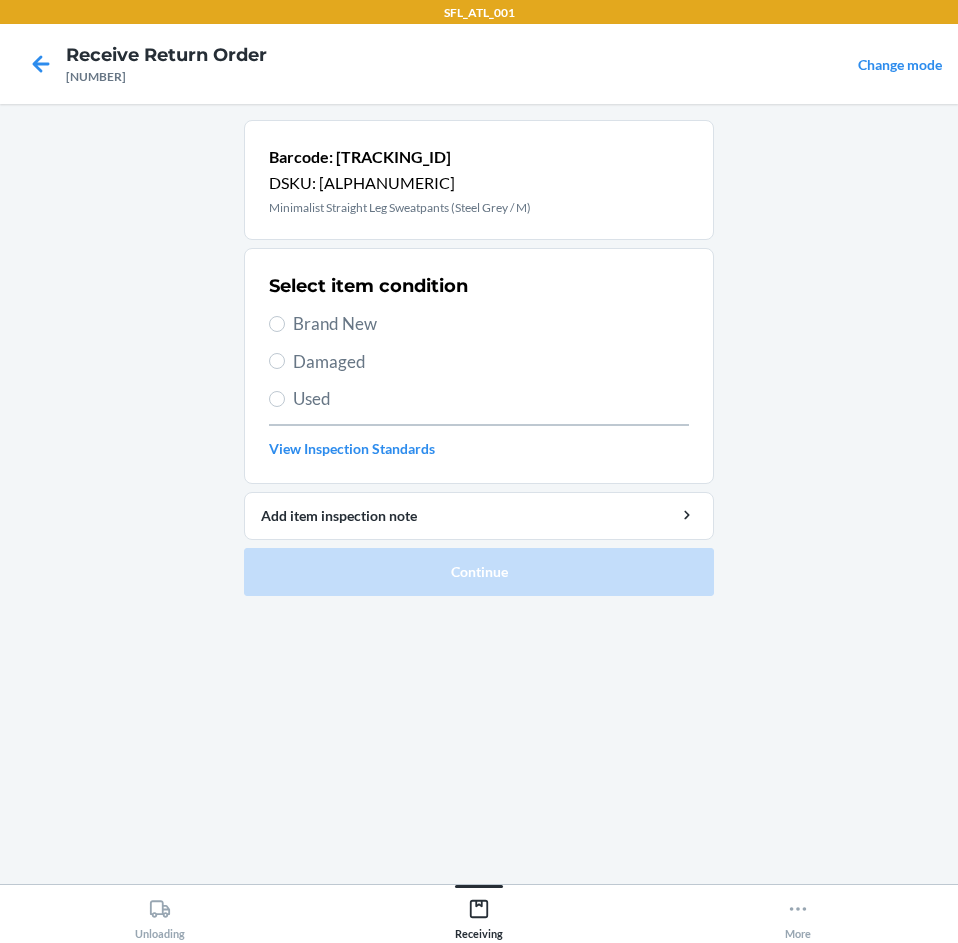 click on "Brand New" at bounding box center [491, 324] 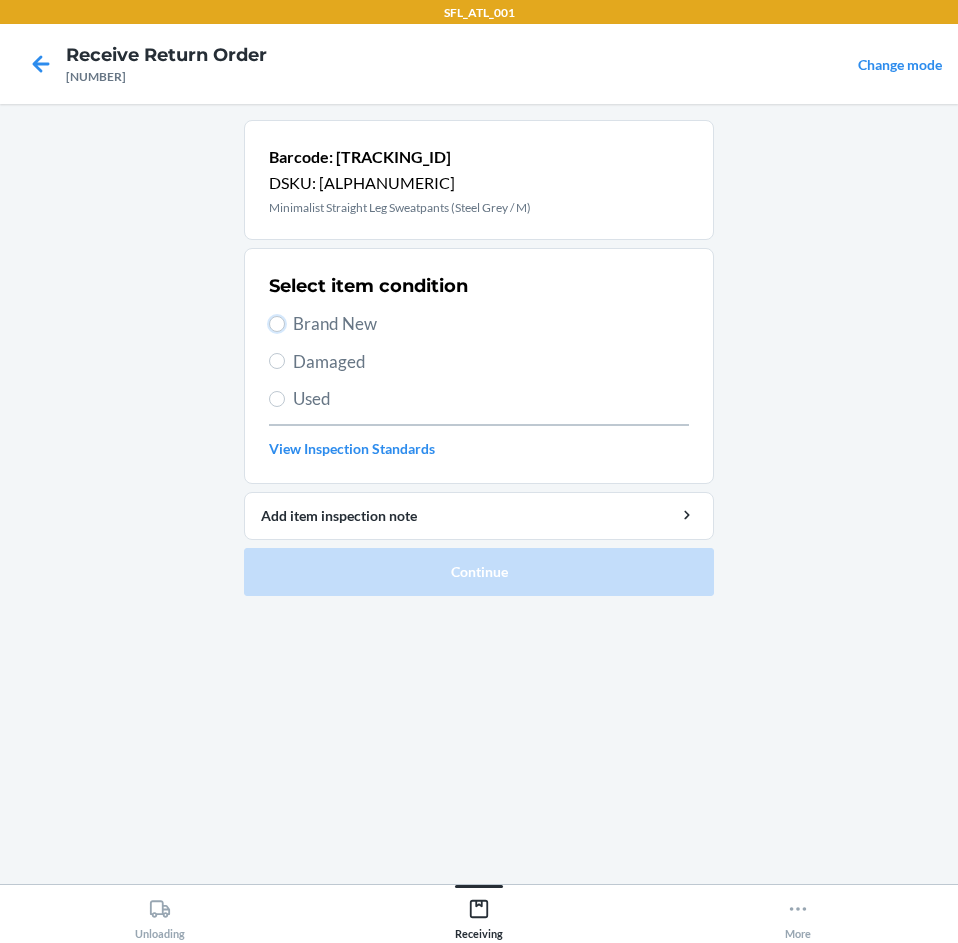 click on "Brand New" at bounding box center (277, 324) 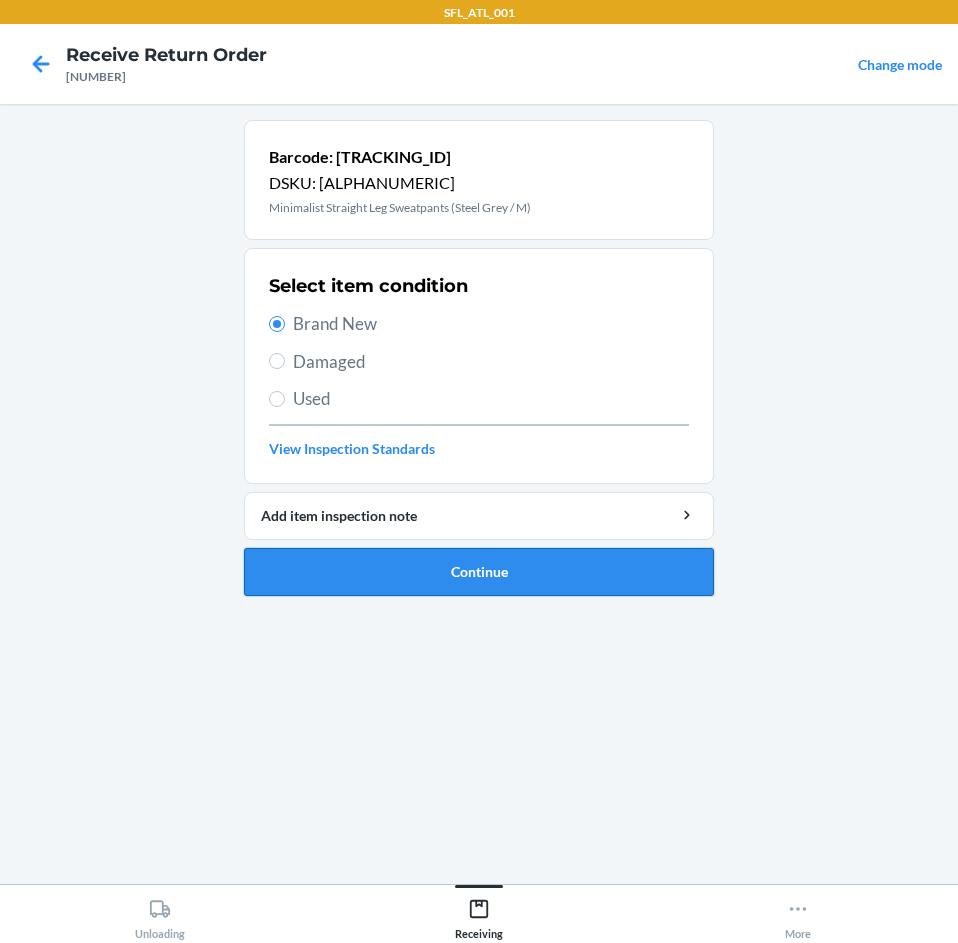click on "Continue" at bounding box center [479, 572] 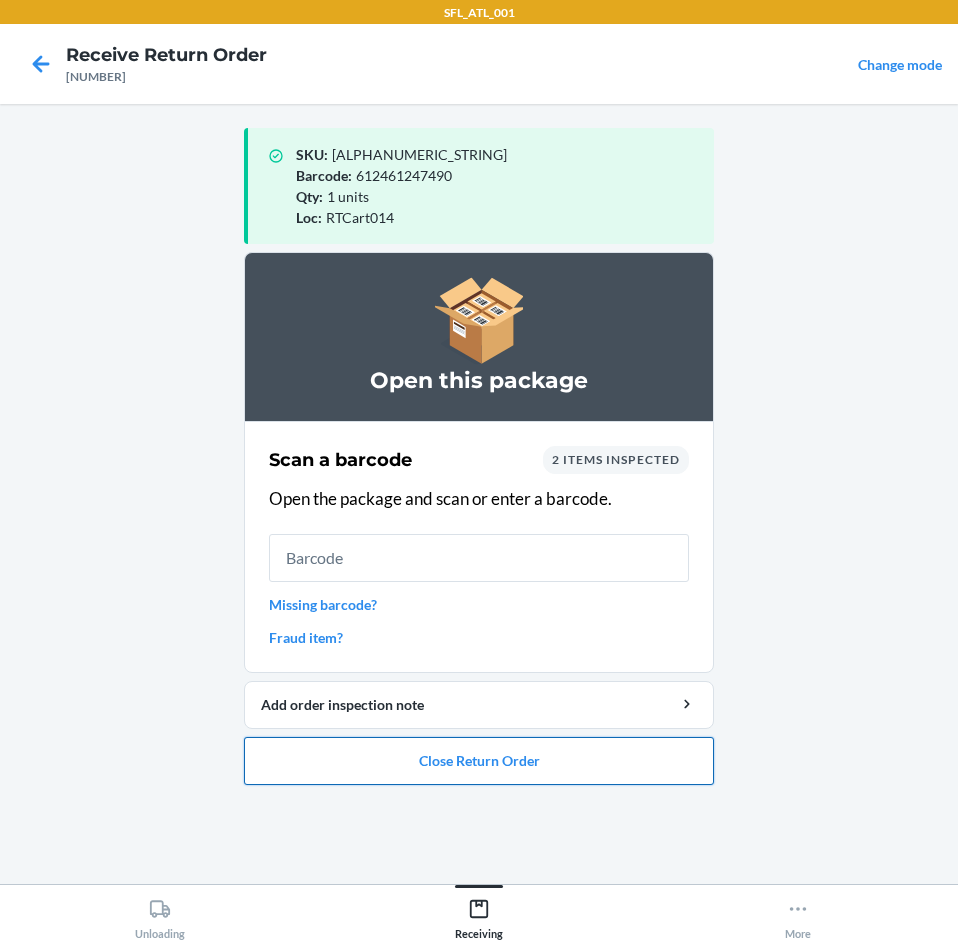 click on "Close Return Order" at bounding box center (479, 761) 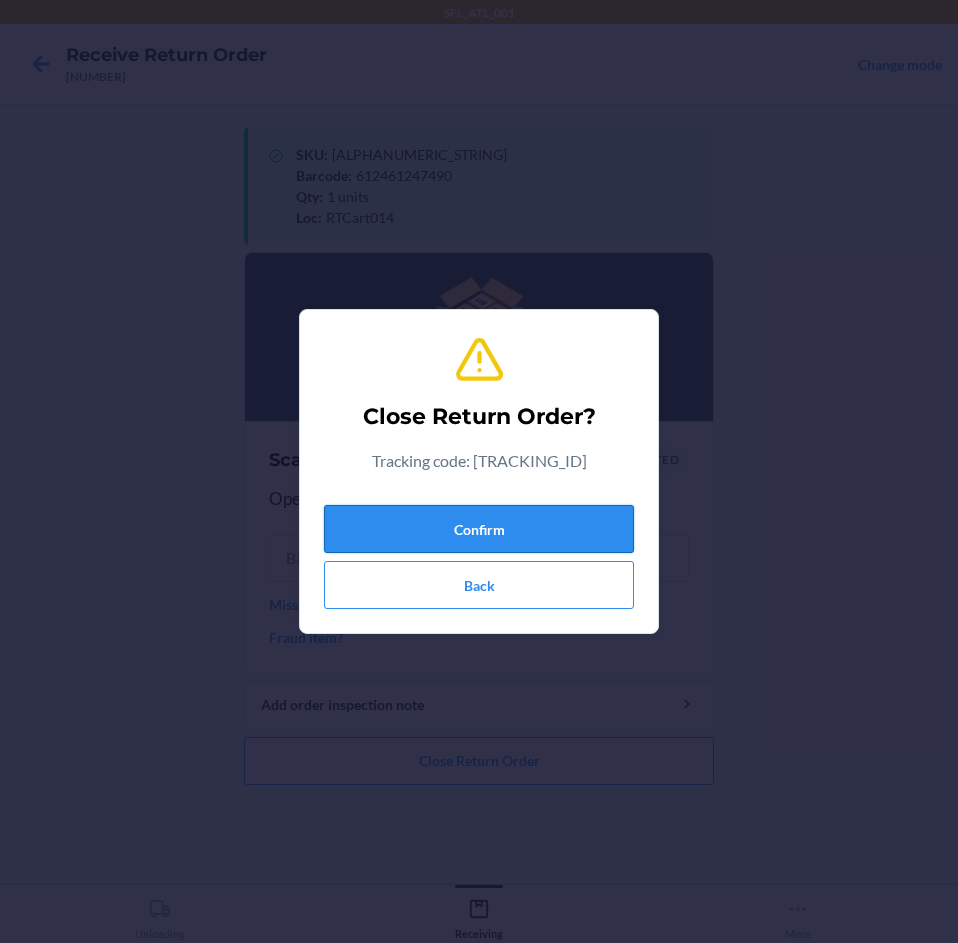 click on "Confirm" at bounding box center [479, 529] 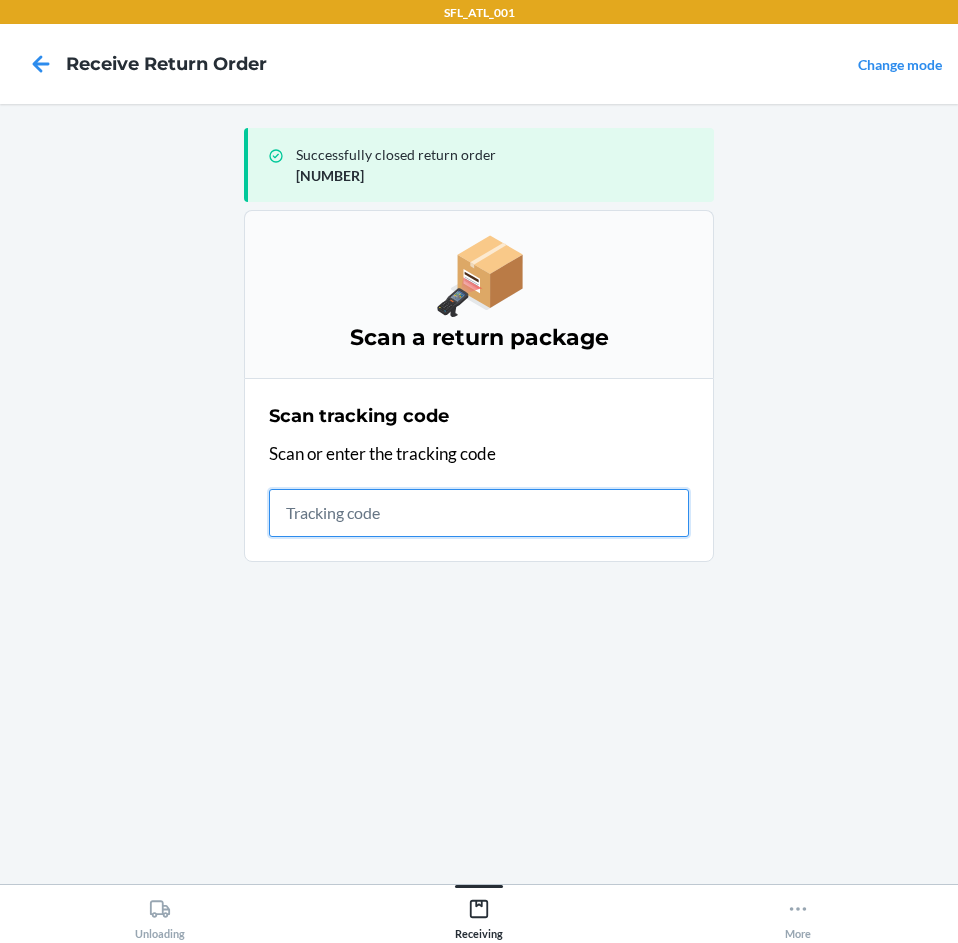 click at bounding box center [479, 513] 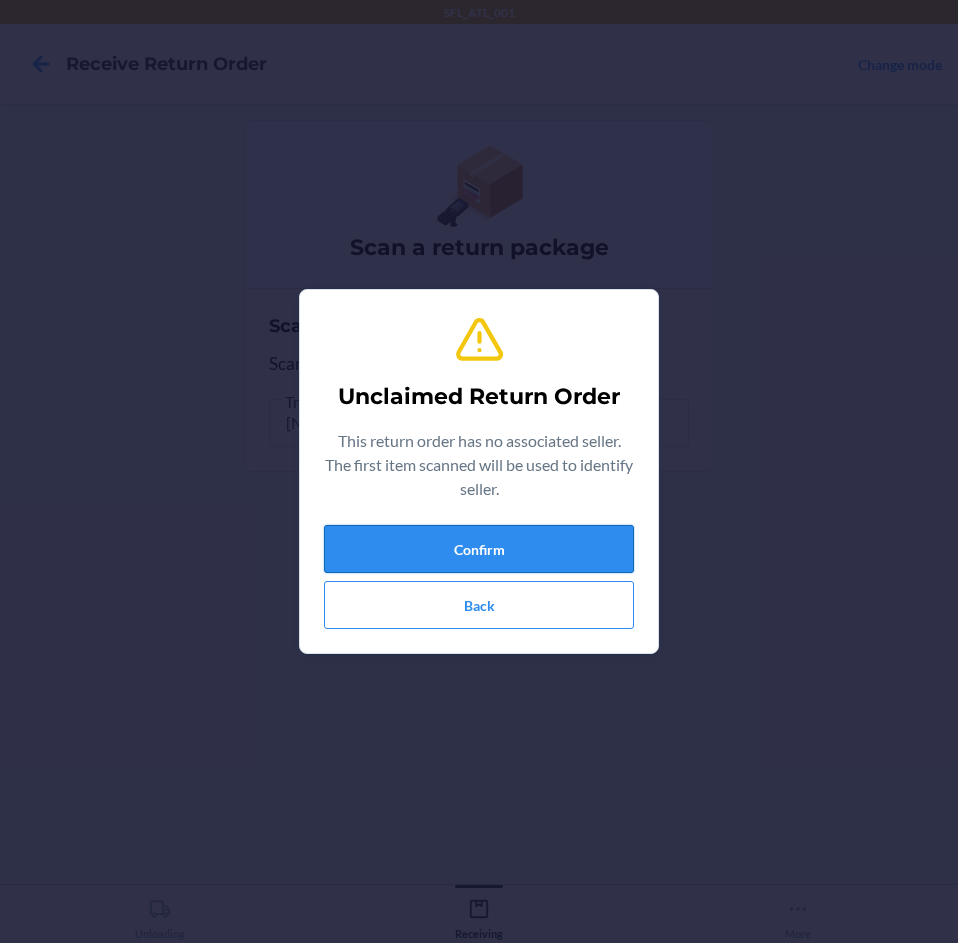 click on "Confirm" at bounding box center [479, 549] 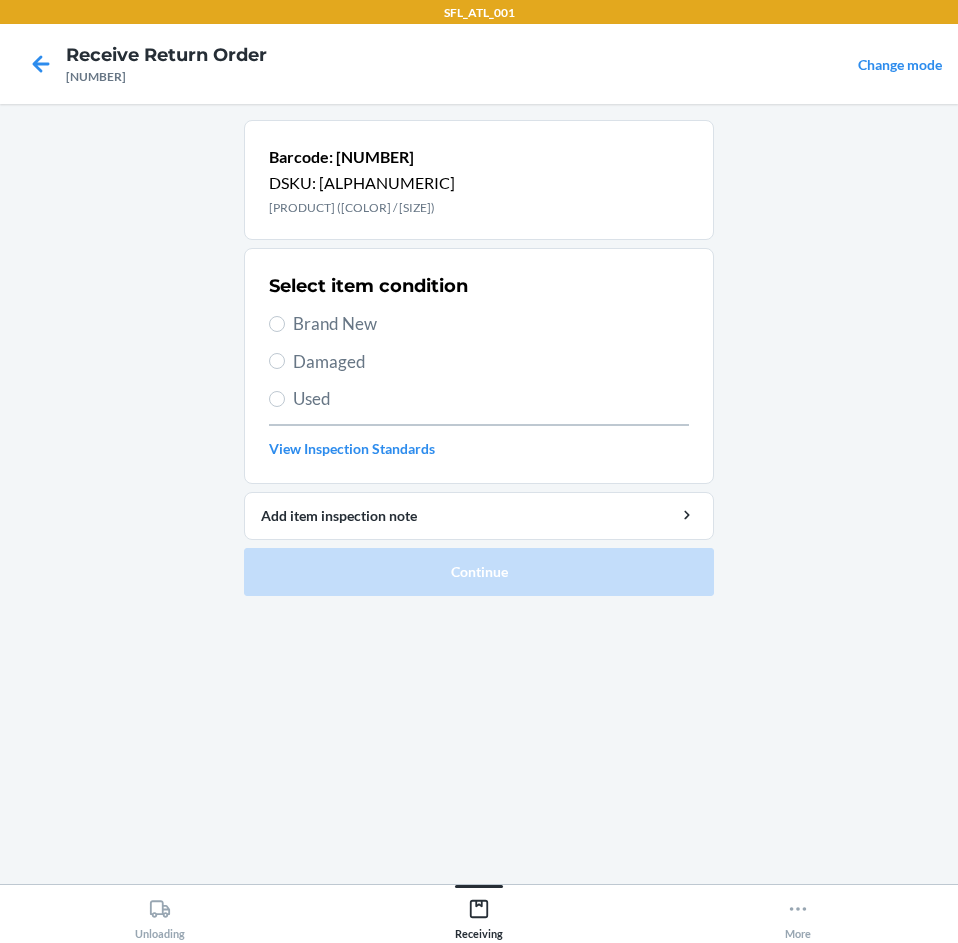 click on "Brand New" at bounding box center (491, 324) 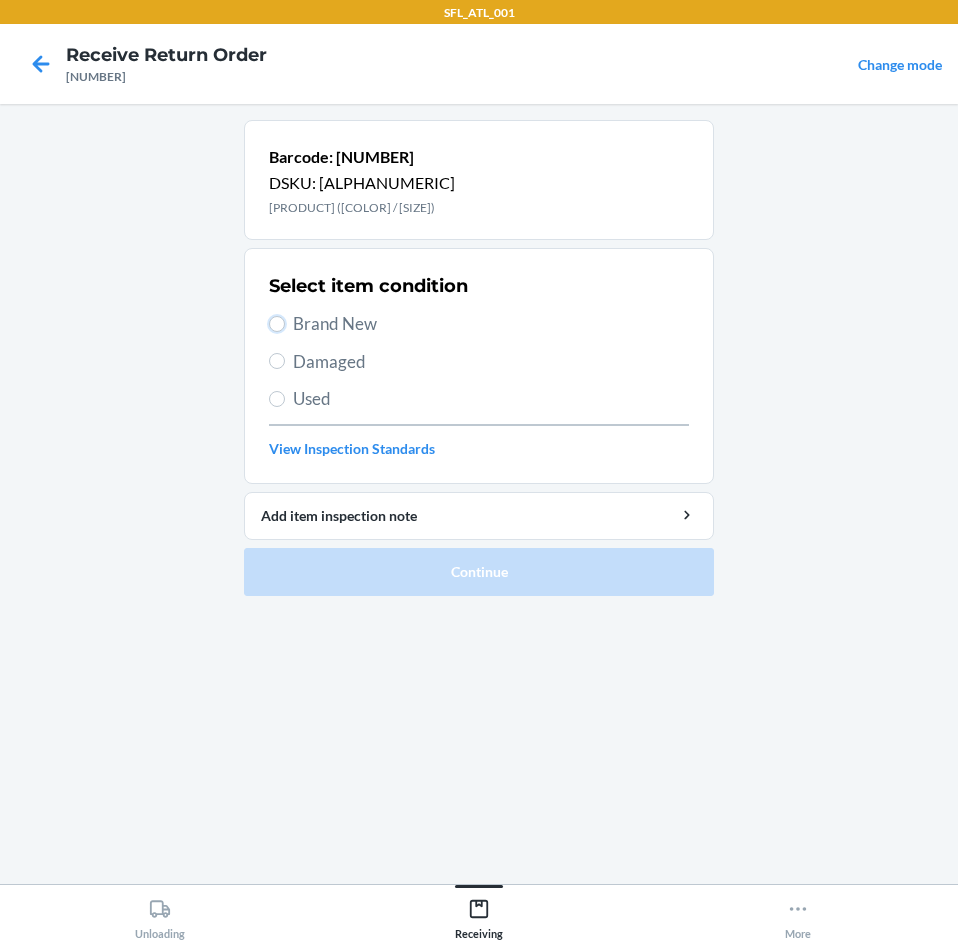 click on "Brand New" at bounding box center (277, 324) 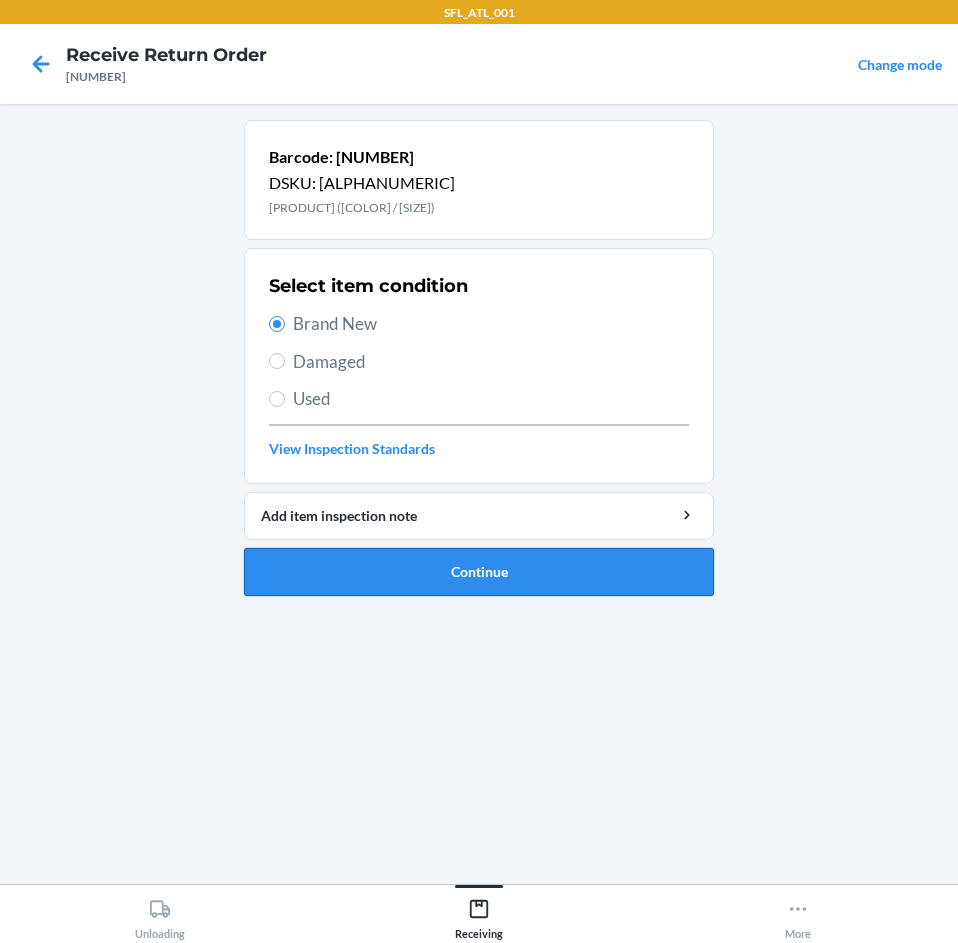 click on "Continue" at bounding box center (479, 572) 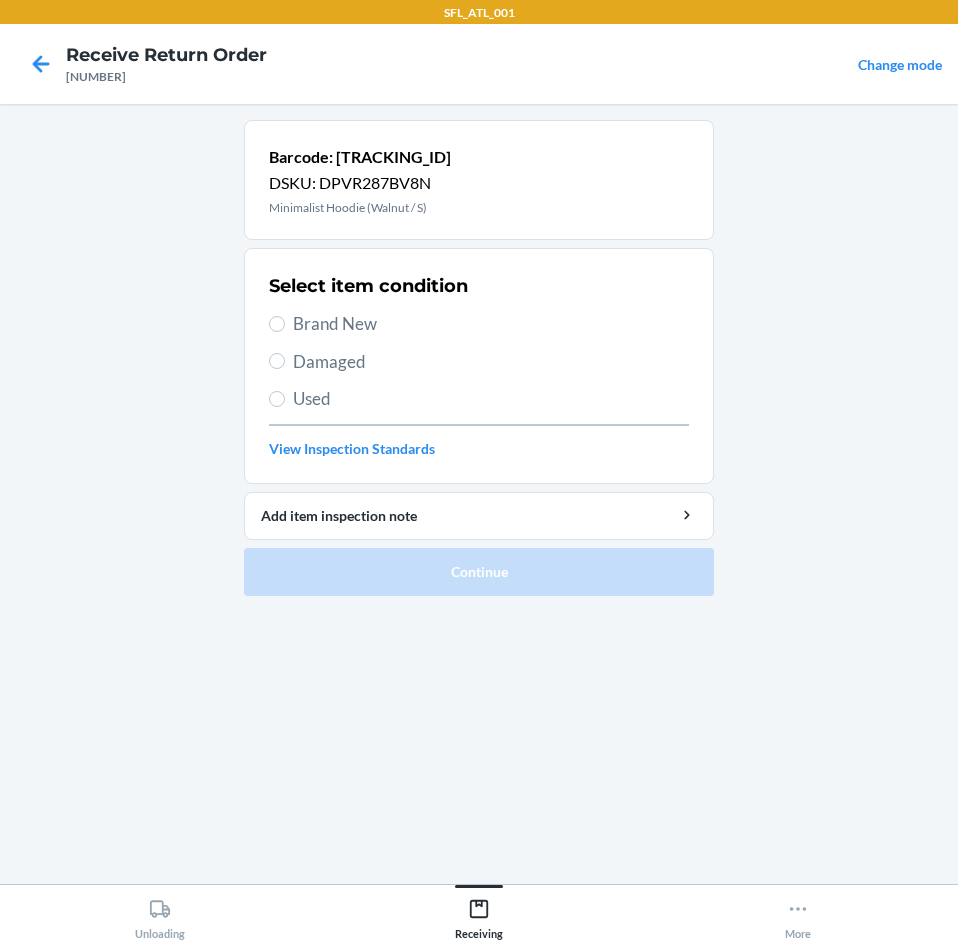 click on "Brand New" at bounding box center (491, 324) 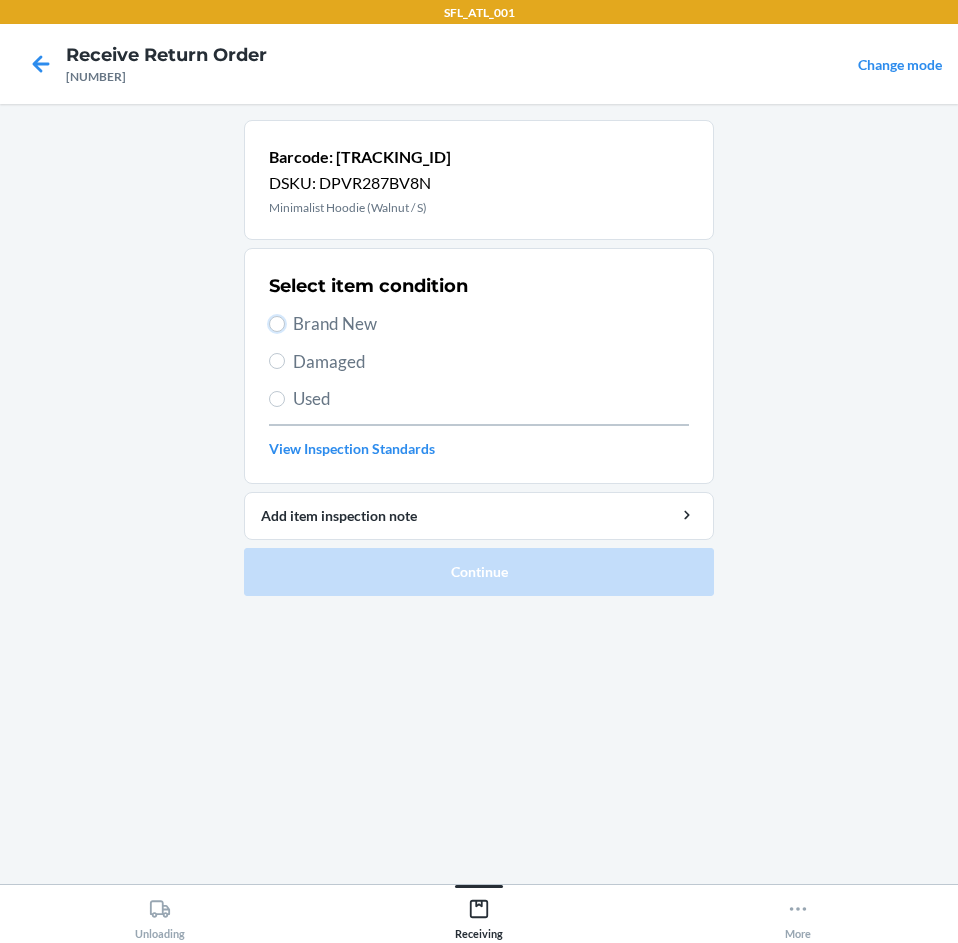 click on "Brand New" at bounding box center [277, 324] 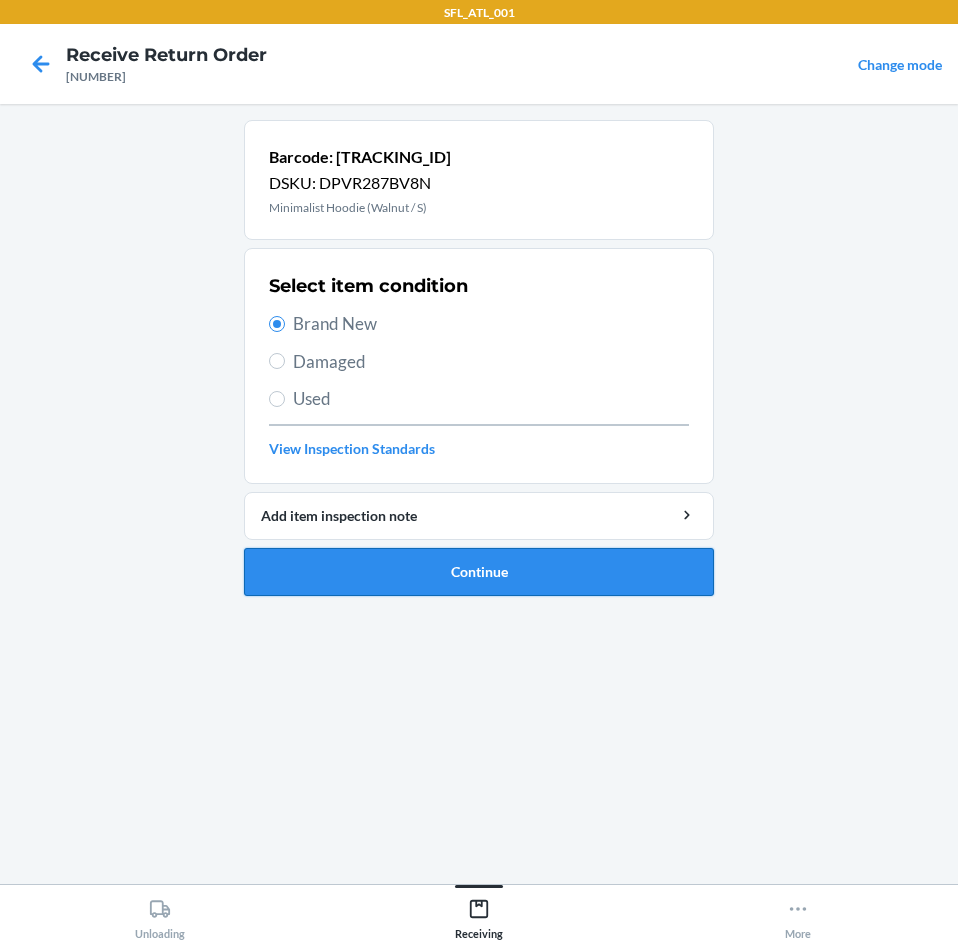 click on "Continue" at bounding box center (479, 572) 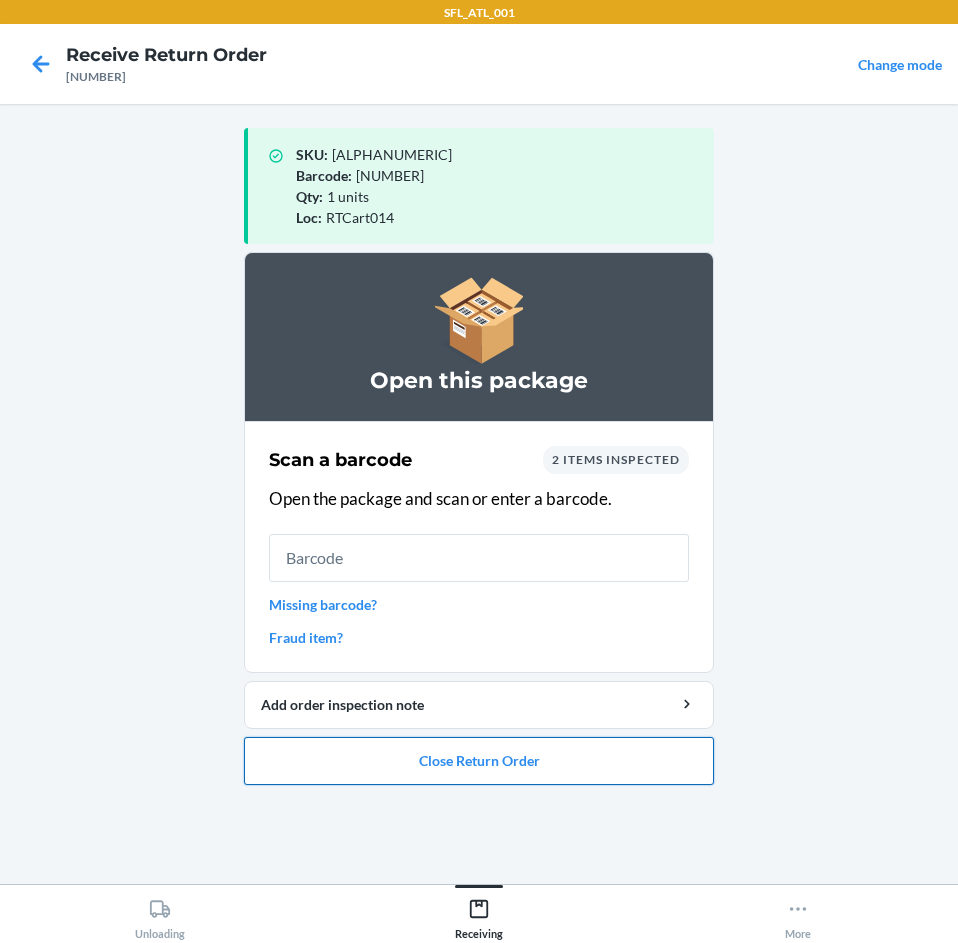 click on "Close Return Order" at bounding box center [479, 761] 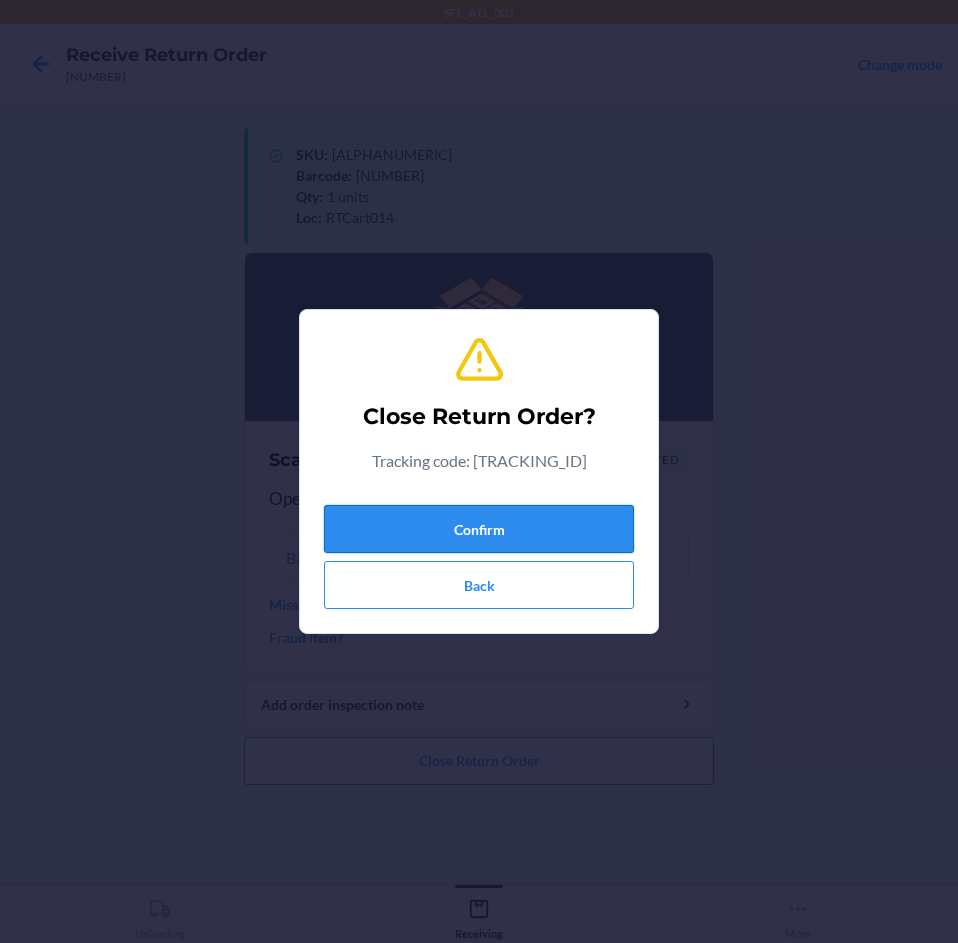 click on "Confirm" at bounding box center (479, 529) 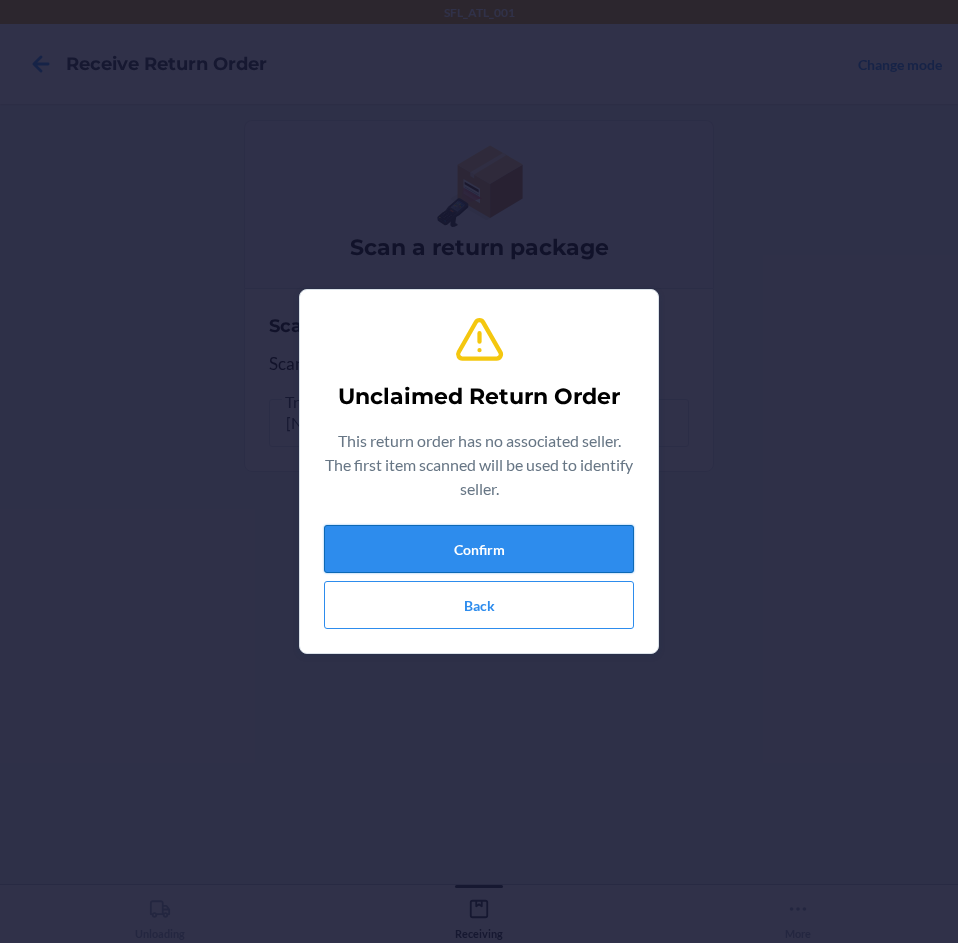 click on "Confirm" at bounding box center [479, 549] 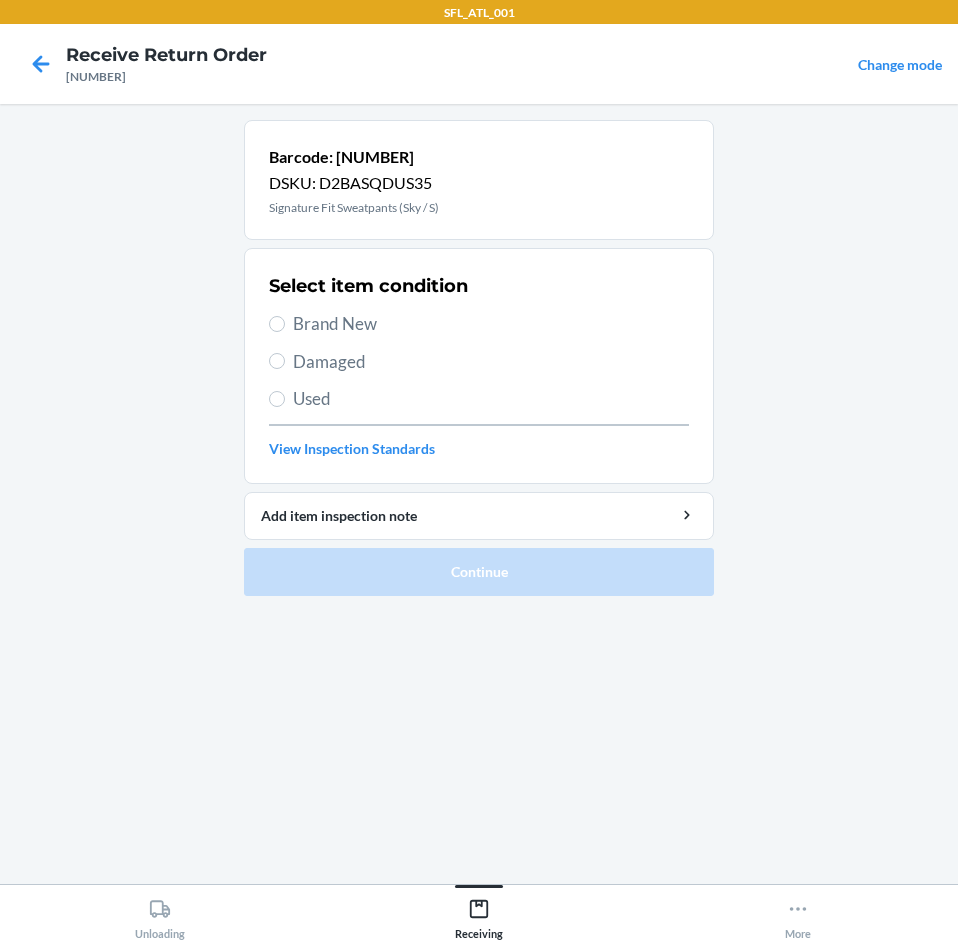 click on "Brand New" at bounding box center (491, 324) 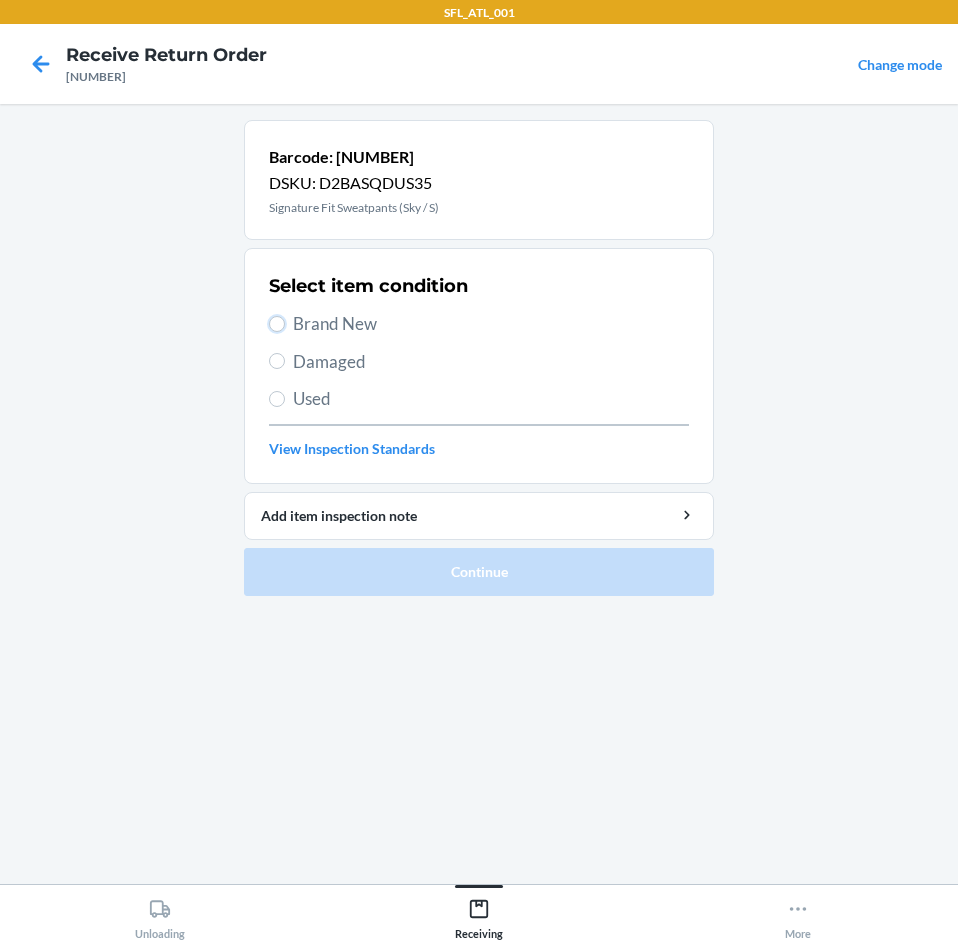 click on "Brand New" at bounding box center (277, 324) 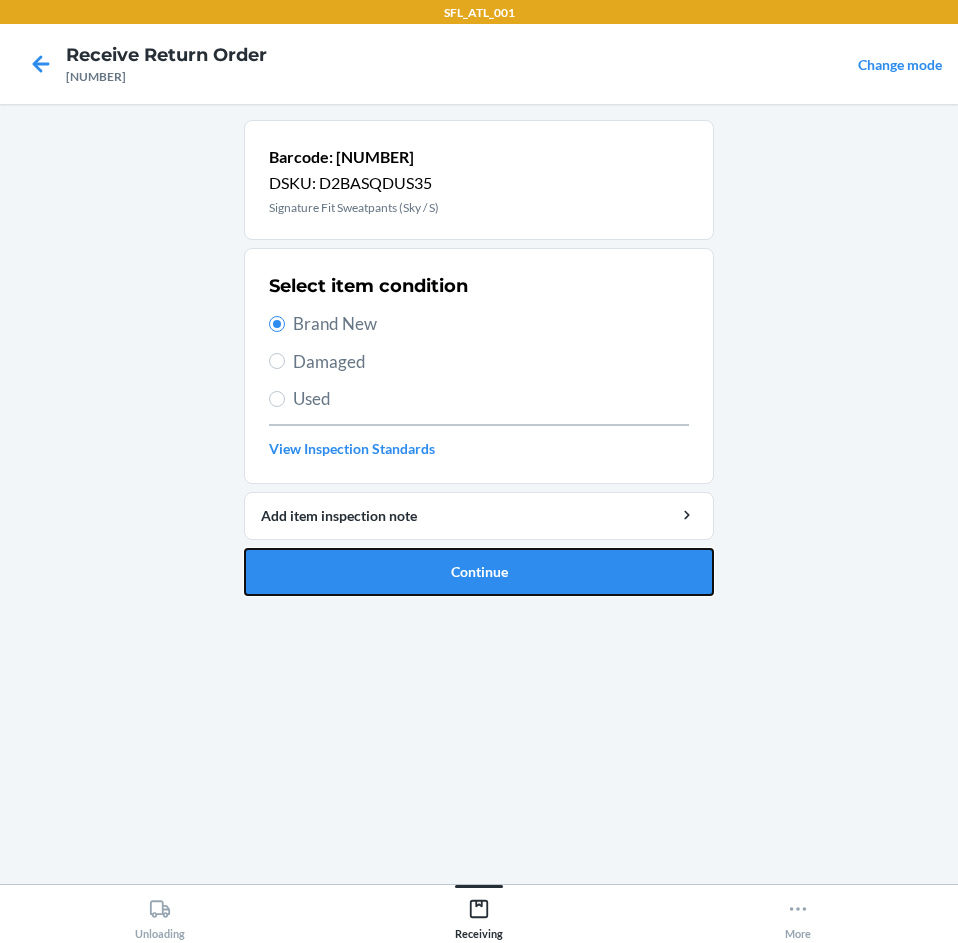 click on "Continue" at bounding box center (479, 572) 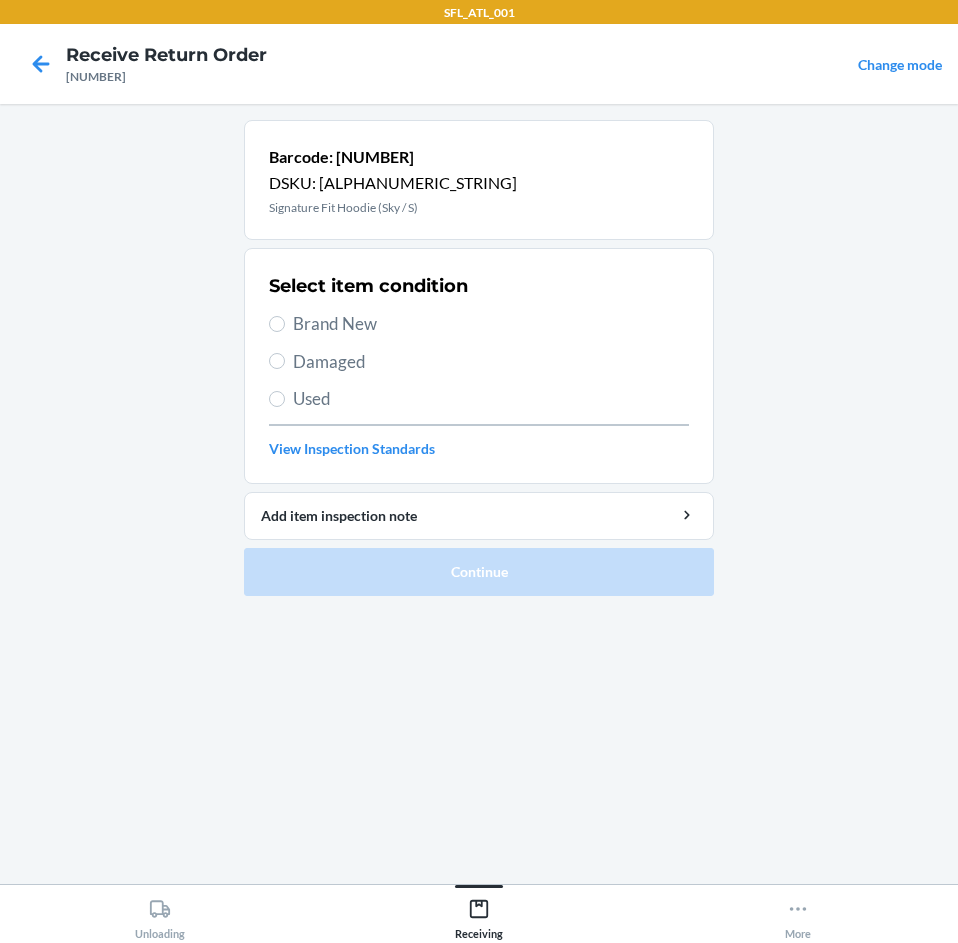 click on "Brand New" at bounding box center [491, 324] 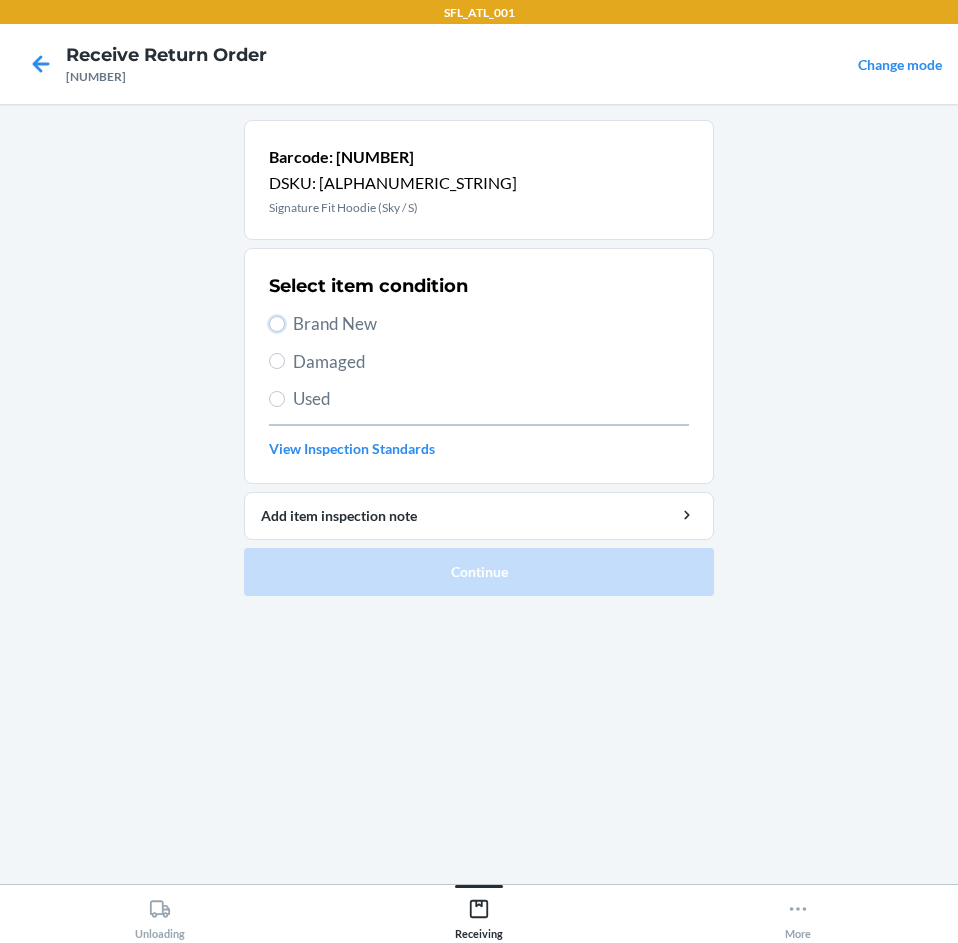 click on "Brand New" at bounding box center (277, 324) 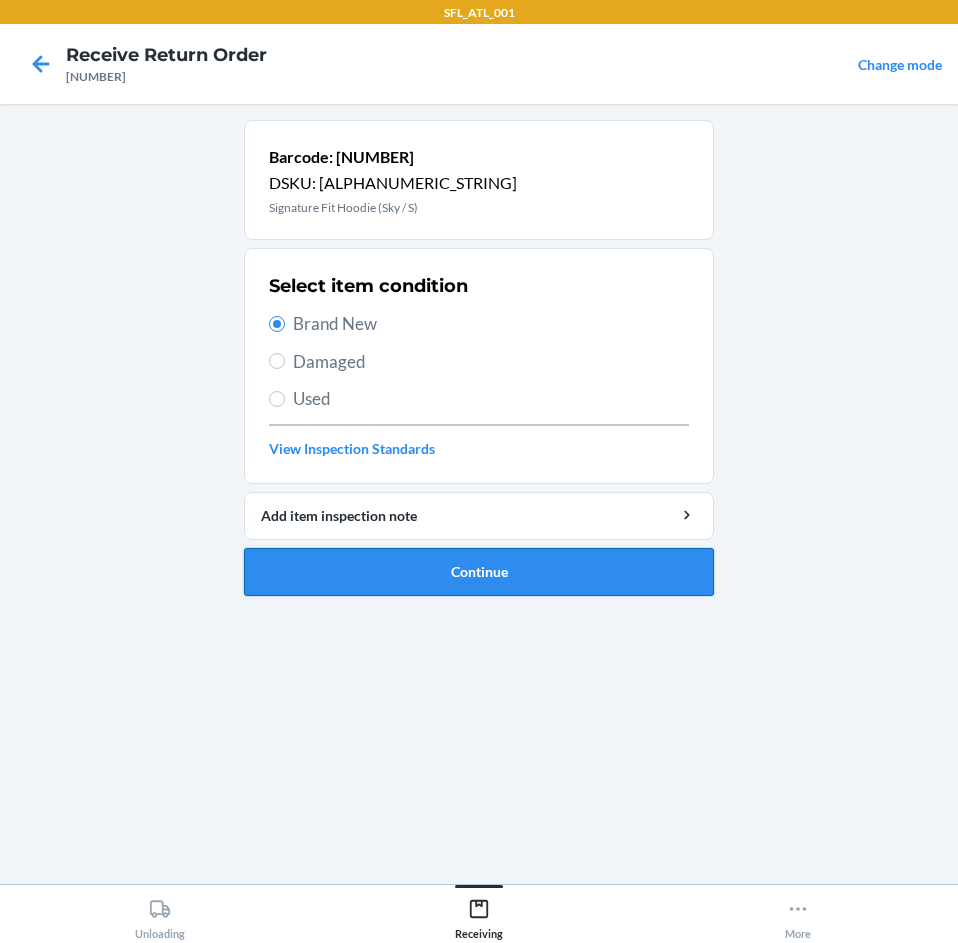 click on "Continue" at bounding box center [479, 572] 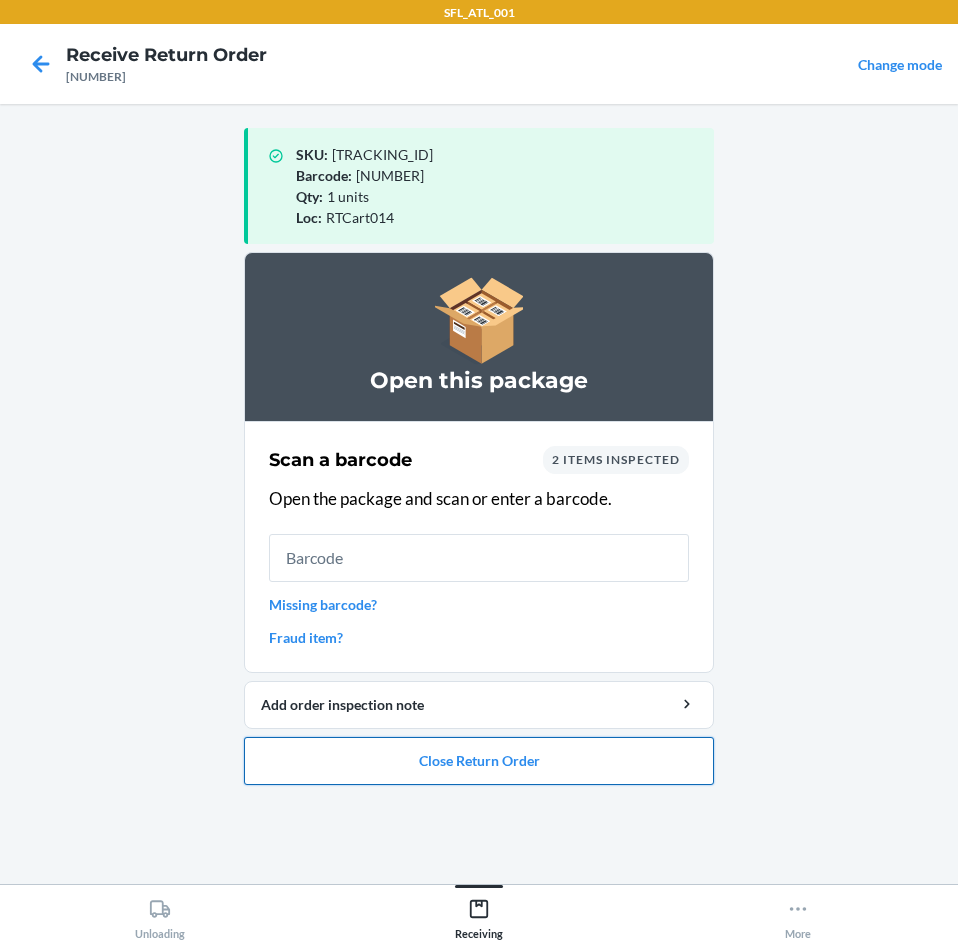 click on "Close Return Order" at bounding box center (479, 761) 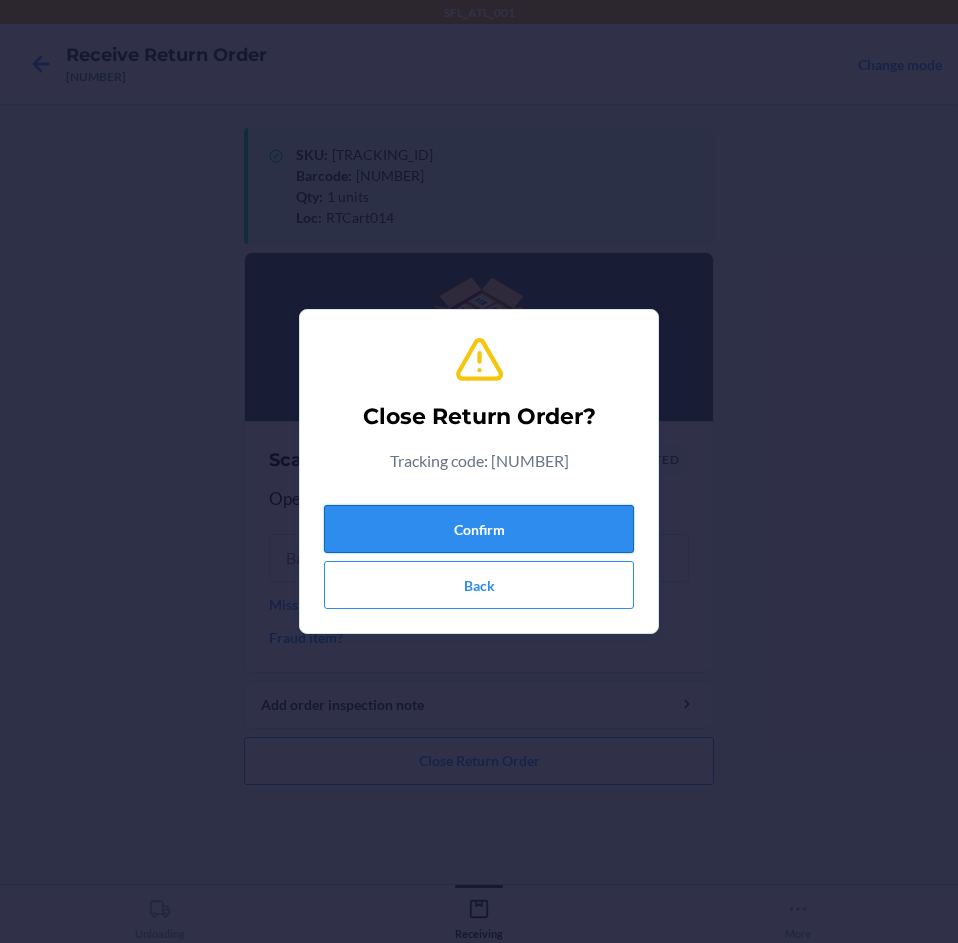 click on "Confirm" at bounding box center [479, 529] 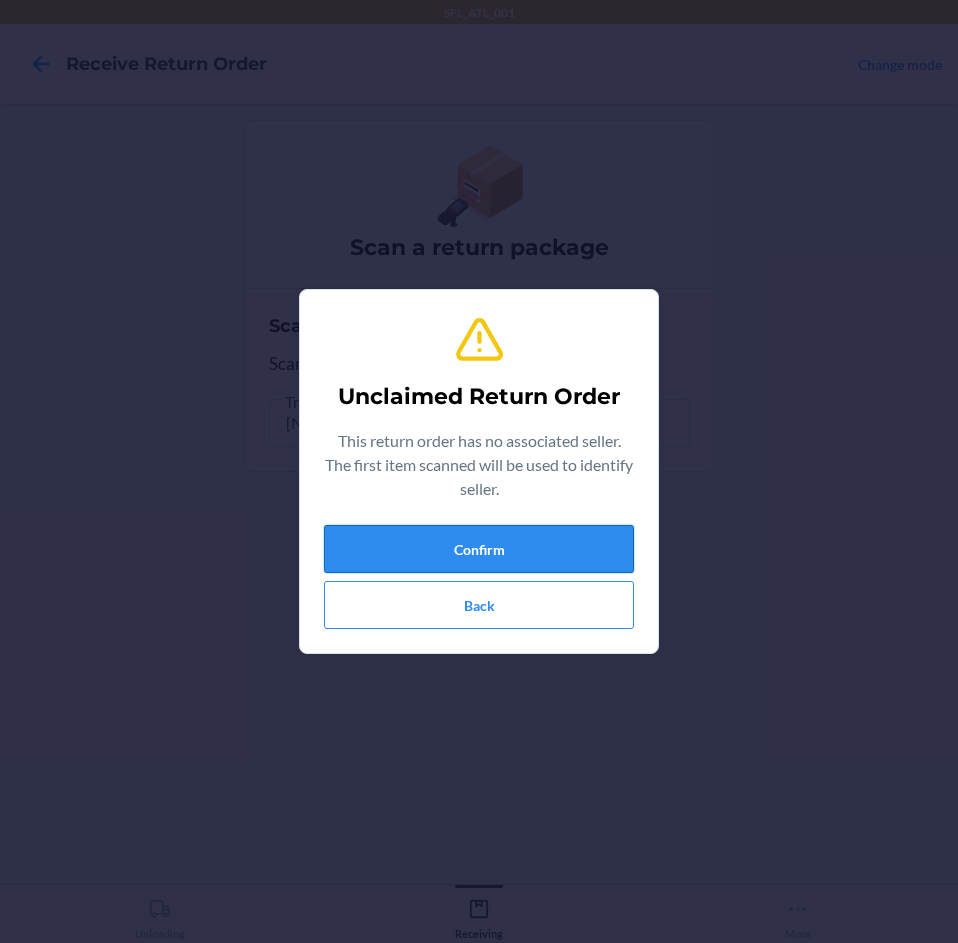 click on "Confirm" at bounding box center [479, 549] 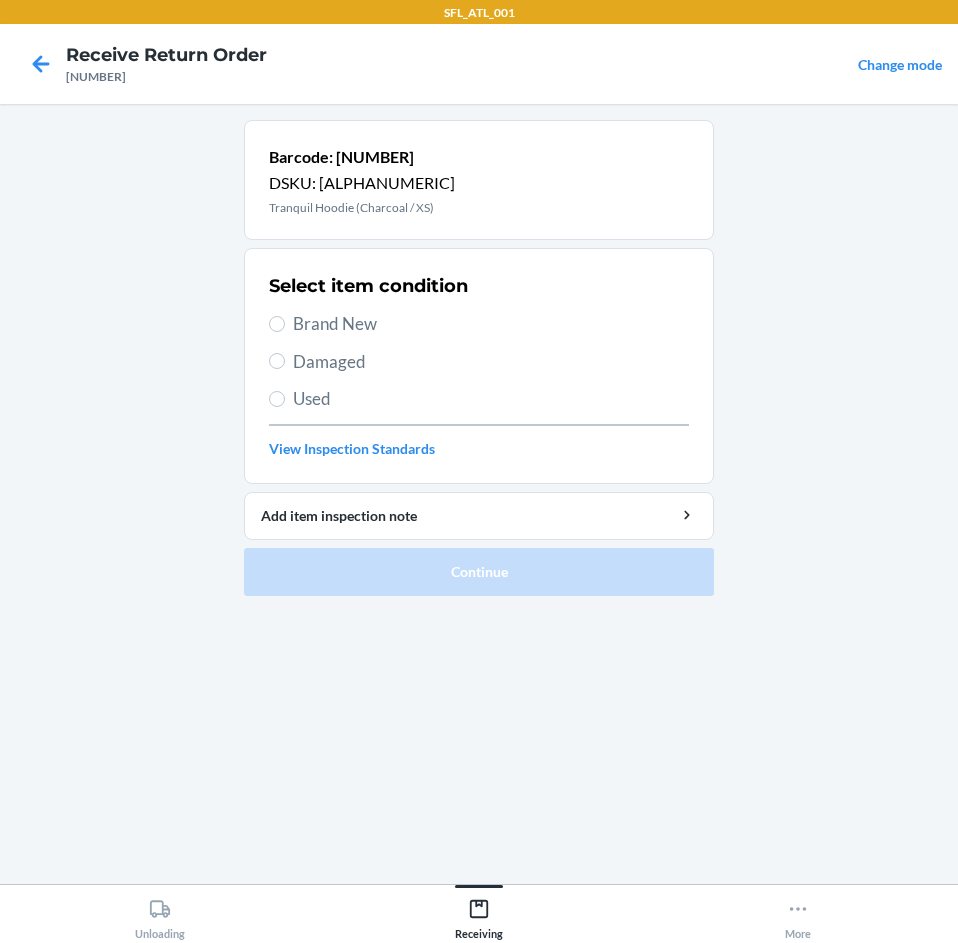click on "Brand New" at bounding box center (491, 324) 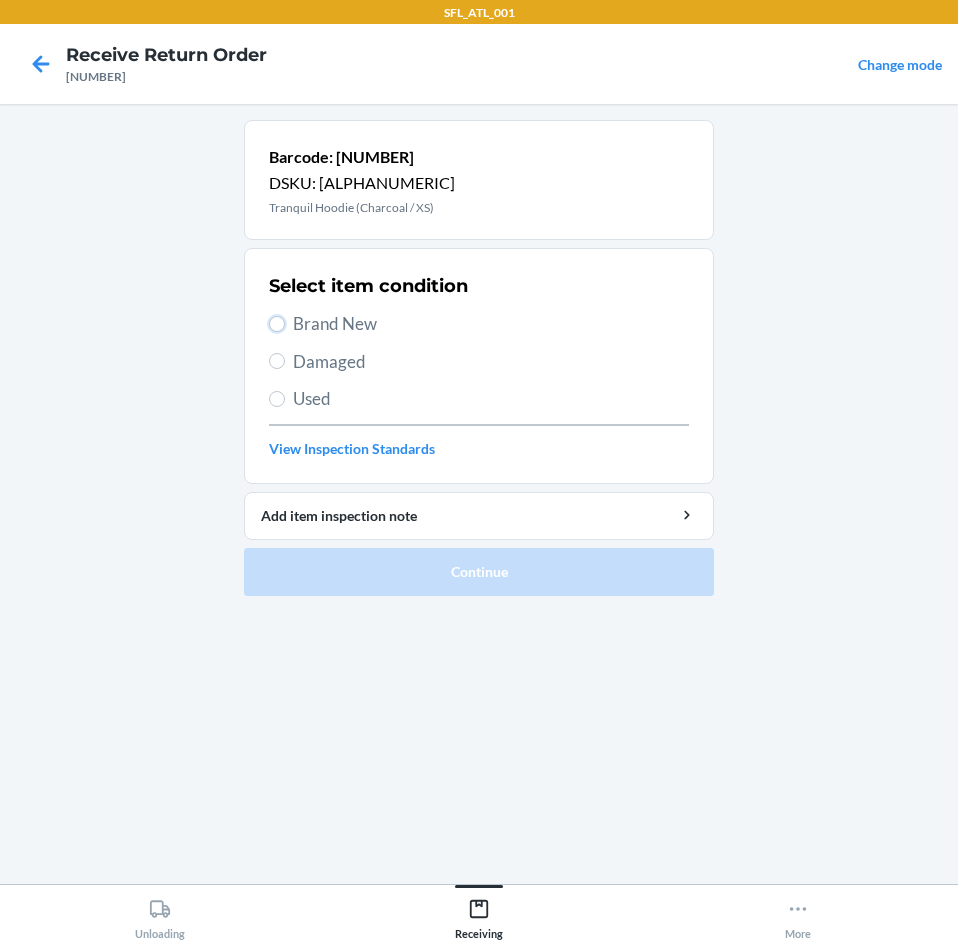 click on "Brand New" at bounding box center (277, 324) 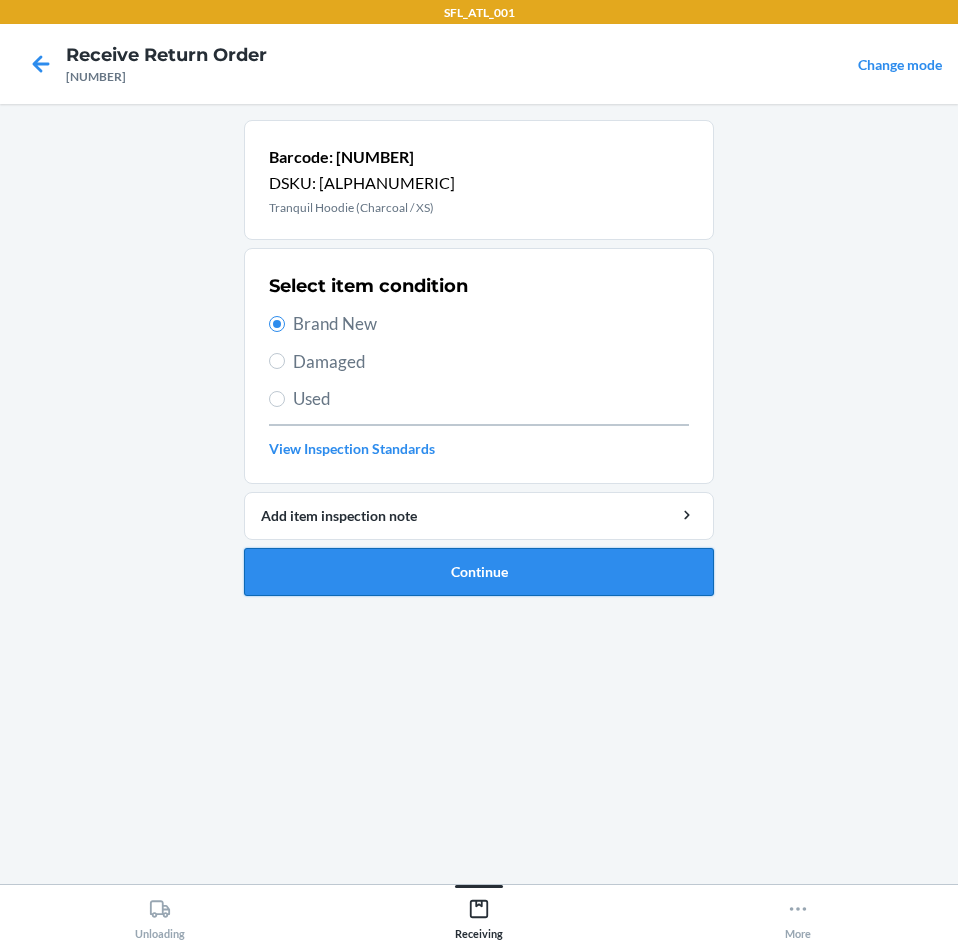 click on "Continue" at bounding box center (479, 572) 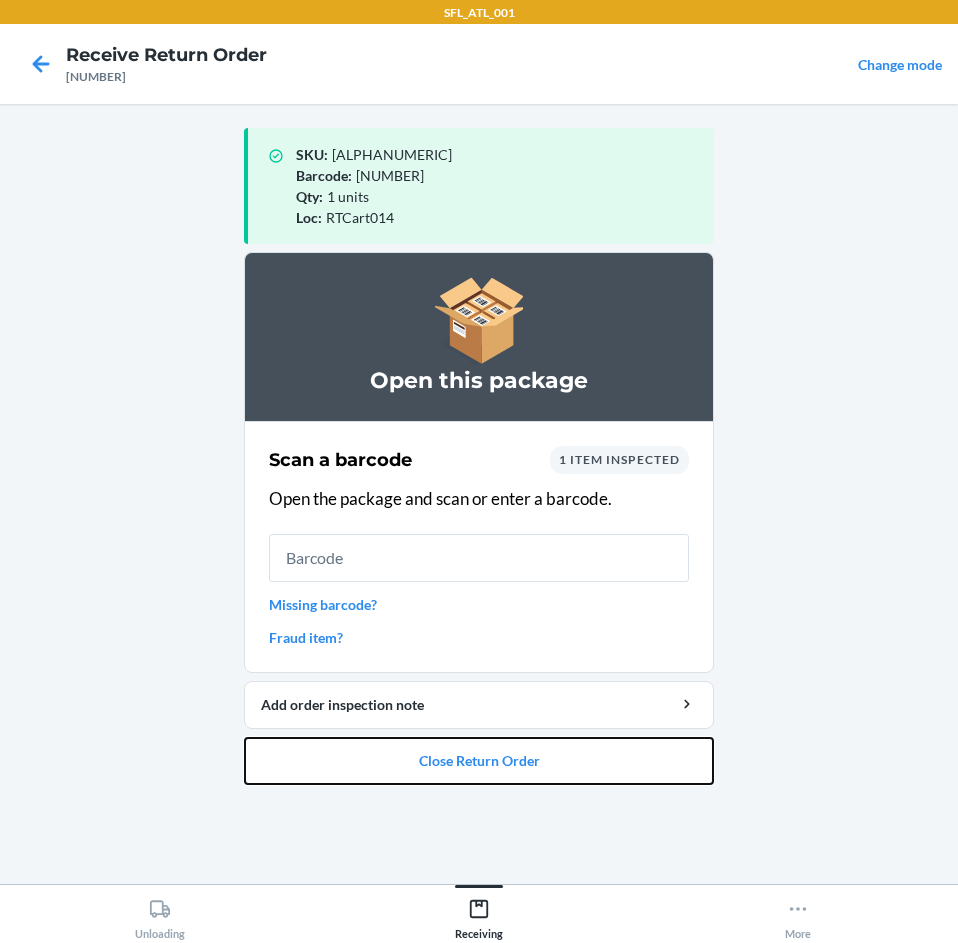 drag, startPoint x: 487, startPoint y: 768, endPoint x: 174, endPoint y: 352, distance: 520.6006 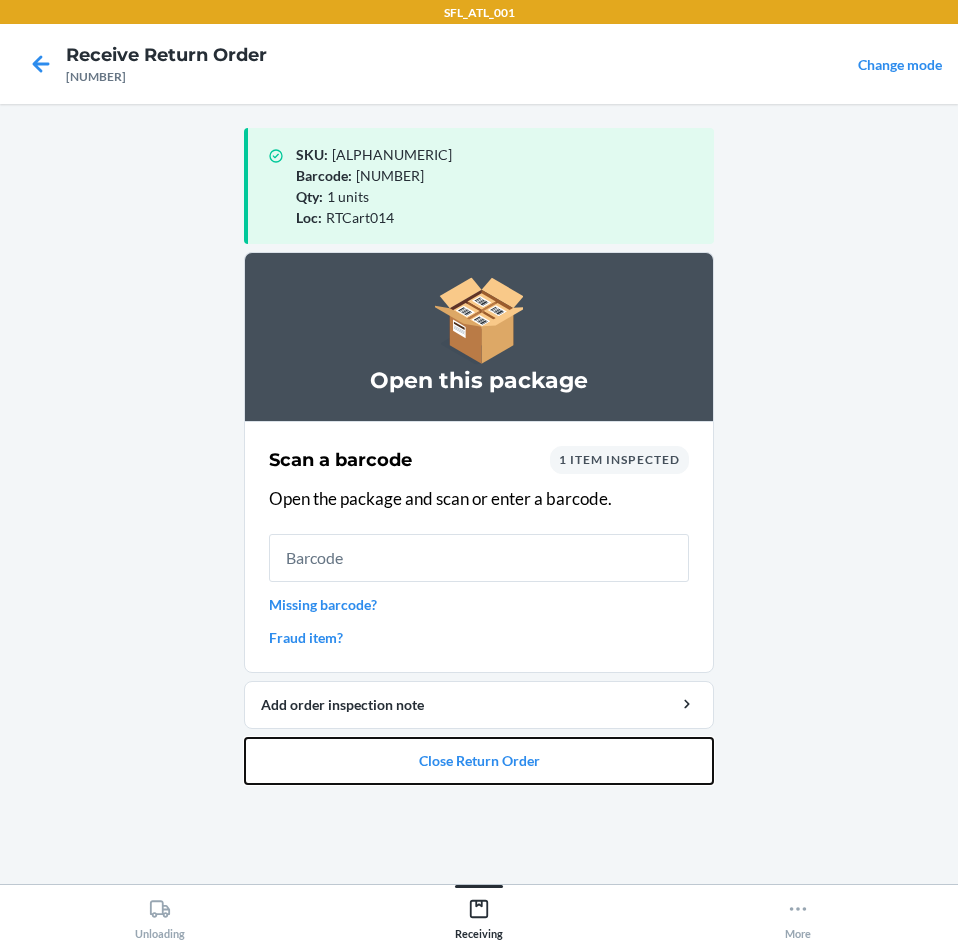 click on "SKU : [ALPHANUMERIC] Barcode : [NUMBER] Qty : 1 units Loc : RTCart014   Open this package Scan a barcode 1 item inspected Open the package and scan or enter a barcode. Missing barcode? Fraud item? Add order inspection note Close Return Order" at bounding box center [479, 494] 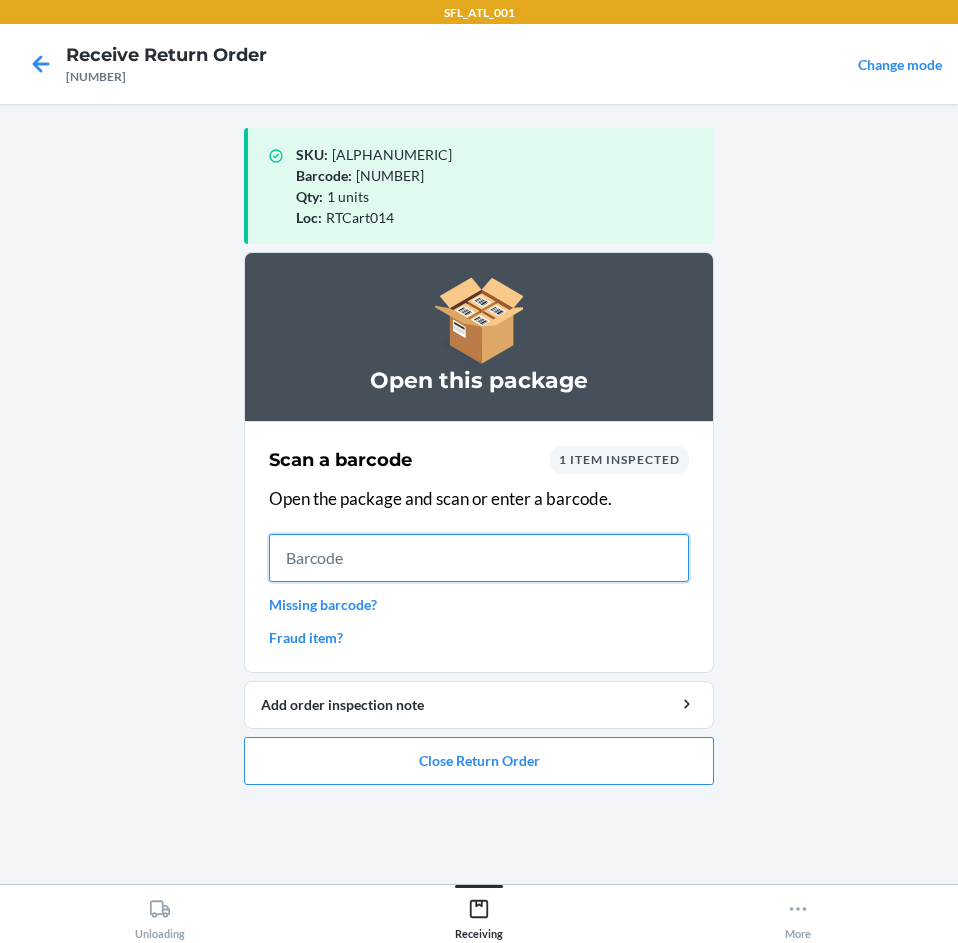 click at bounding box center [479, 558] 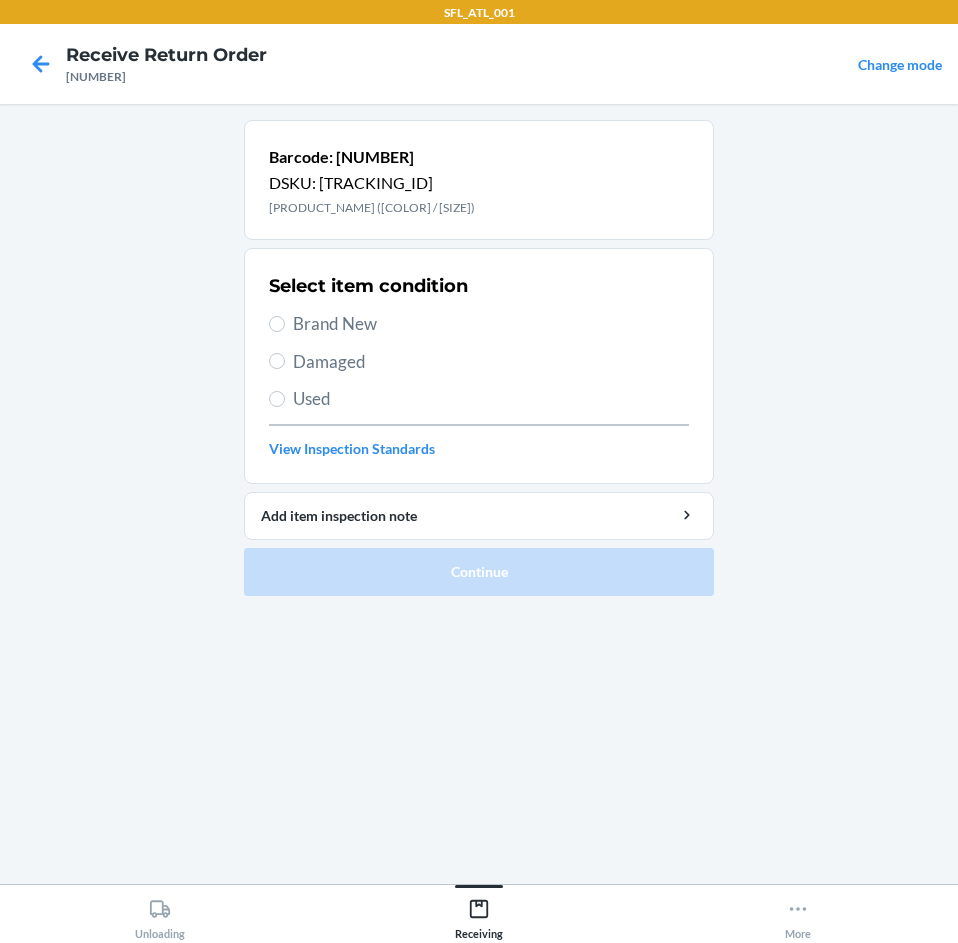 click on "Brand New" at bounding box center (491, 324) 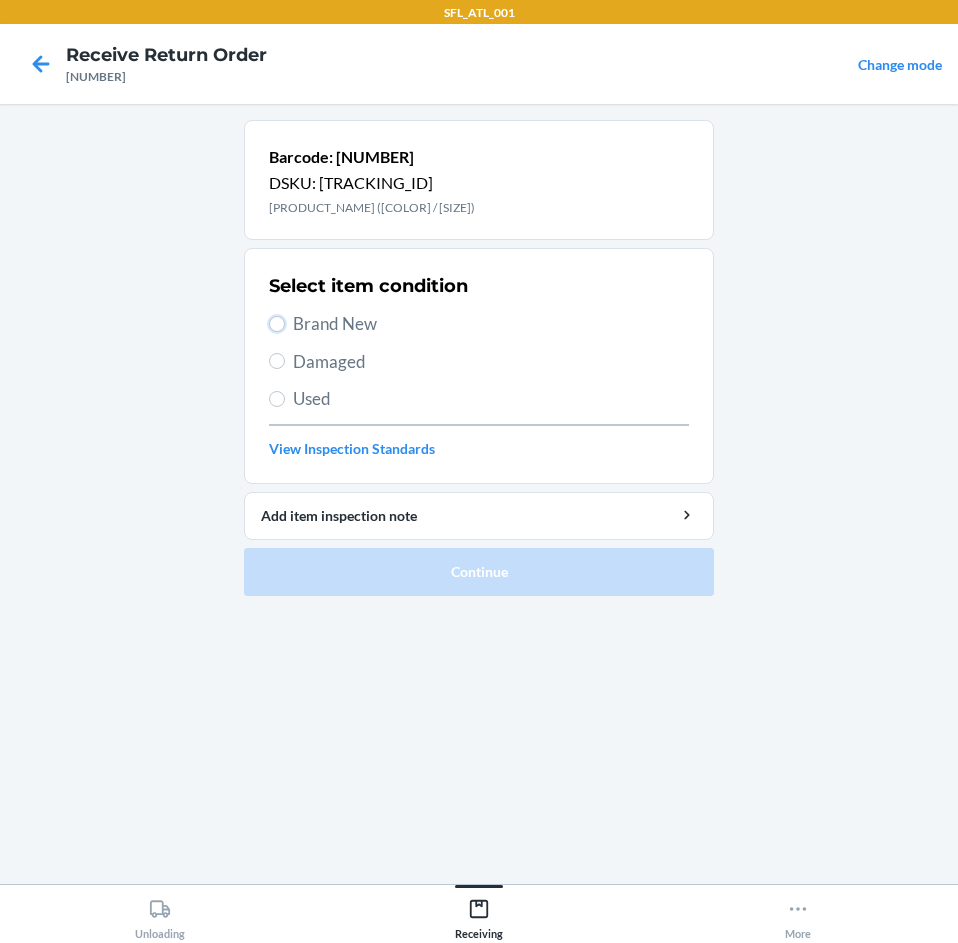 click on "Brand New" at bounding box center [277, 324] 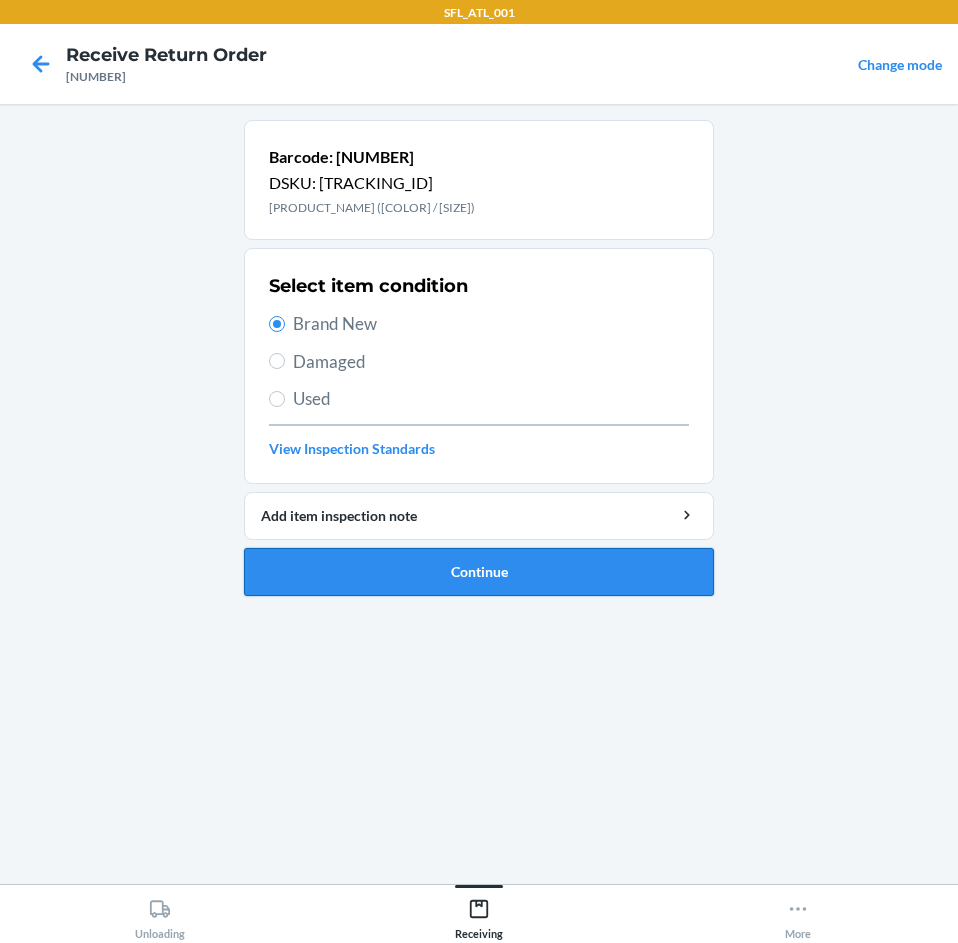click on "Continue" at bounding box center (479, 572) 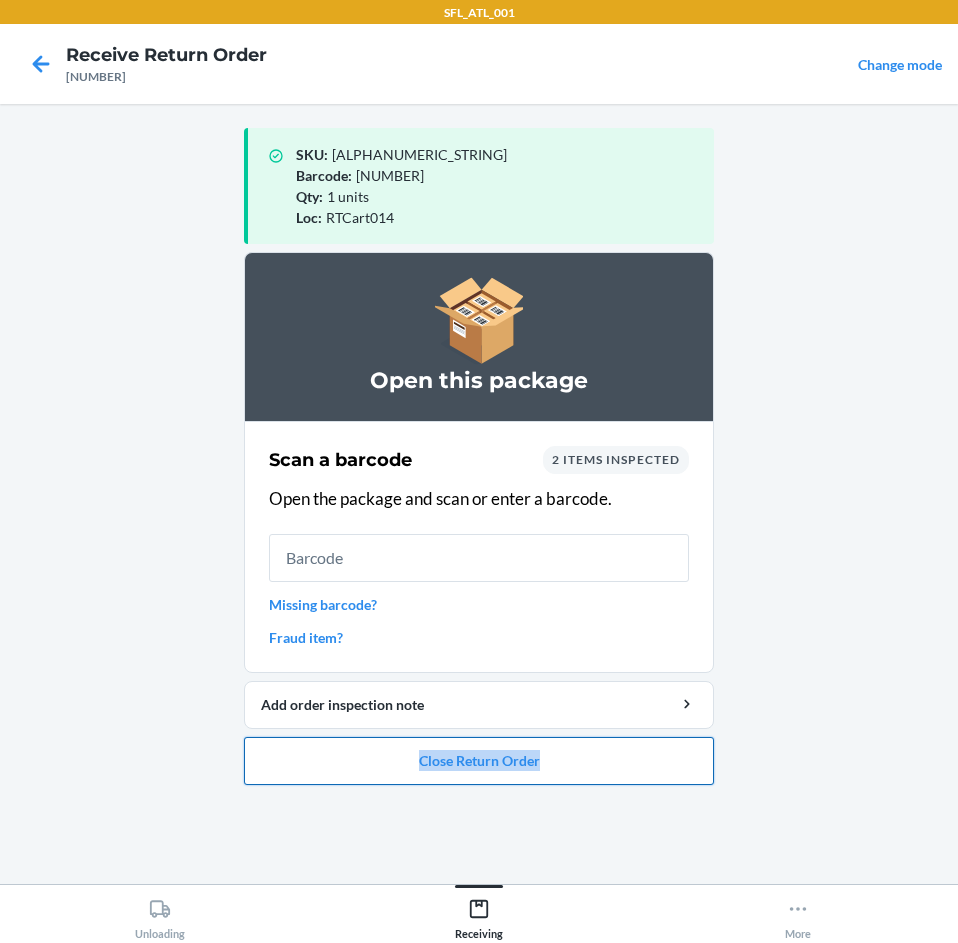 click on "Open this package Scan a barcode 2 items inspected Open the package and scan or enter a barcode. Missing barcode? Fraud item? Add order inspection note Close Return Order" at bounding box center [479, 526] 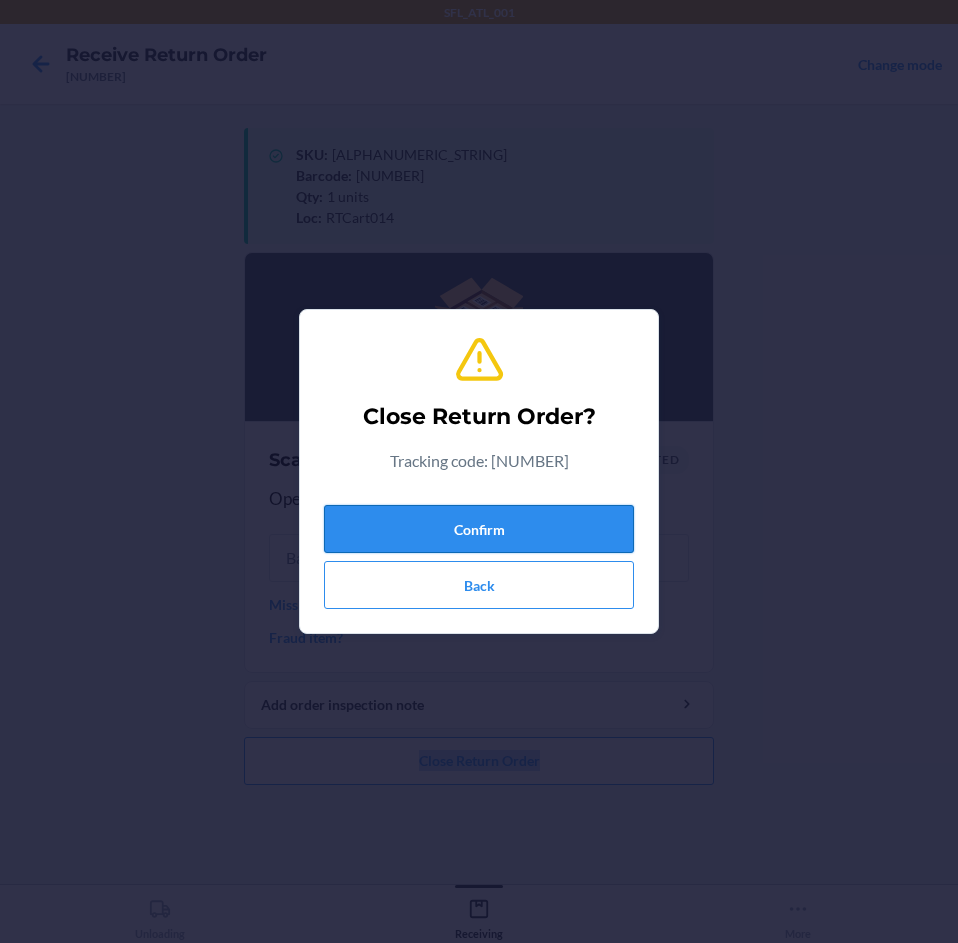 click on "Confirm" at bounding box center [479, 529] 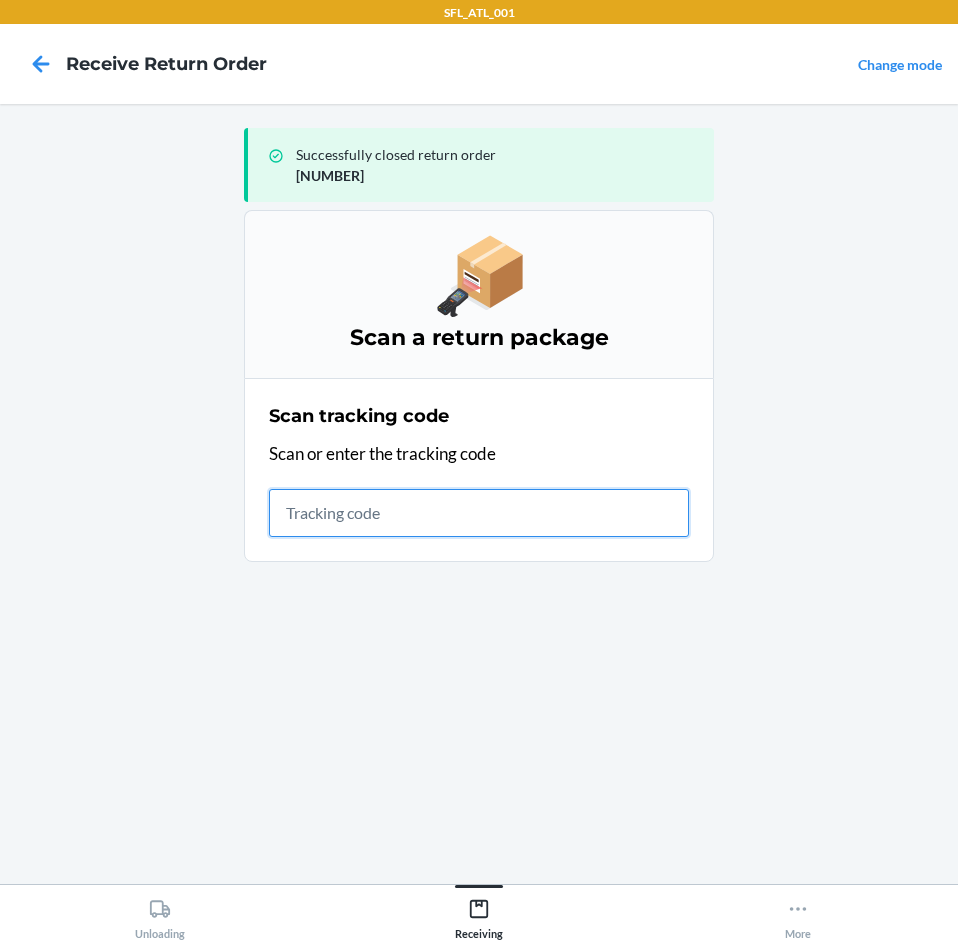 click at bounding box center [479, 513] 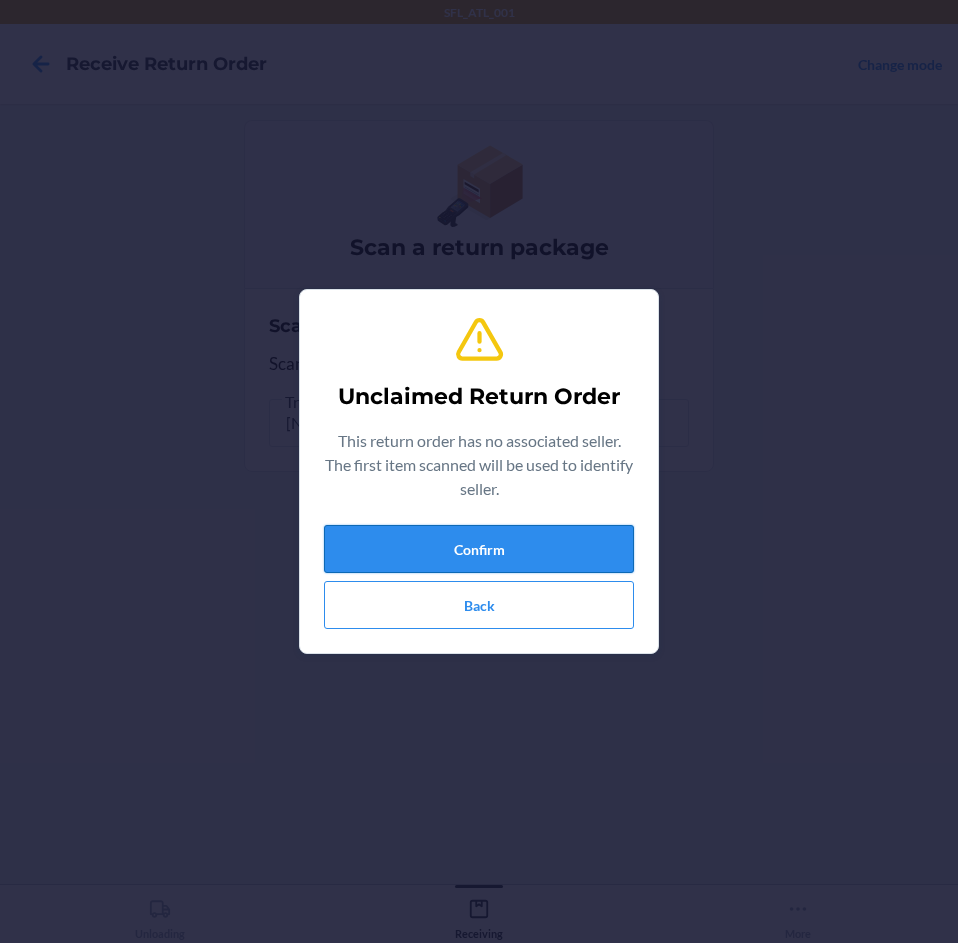 click on "Confirm" at bounding box center (479, 549) 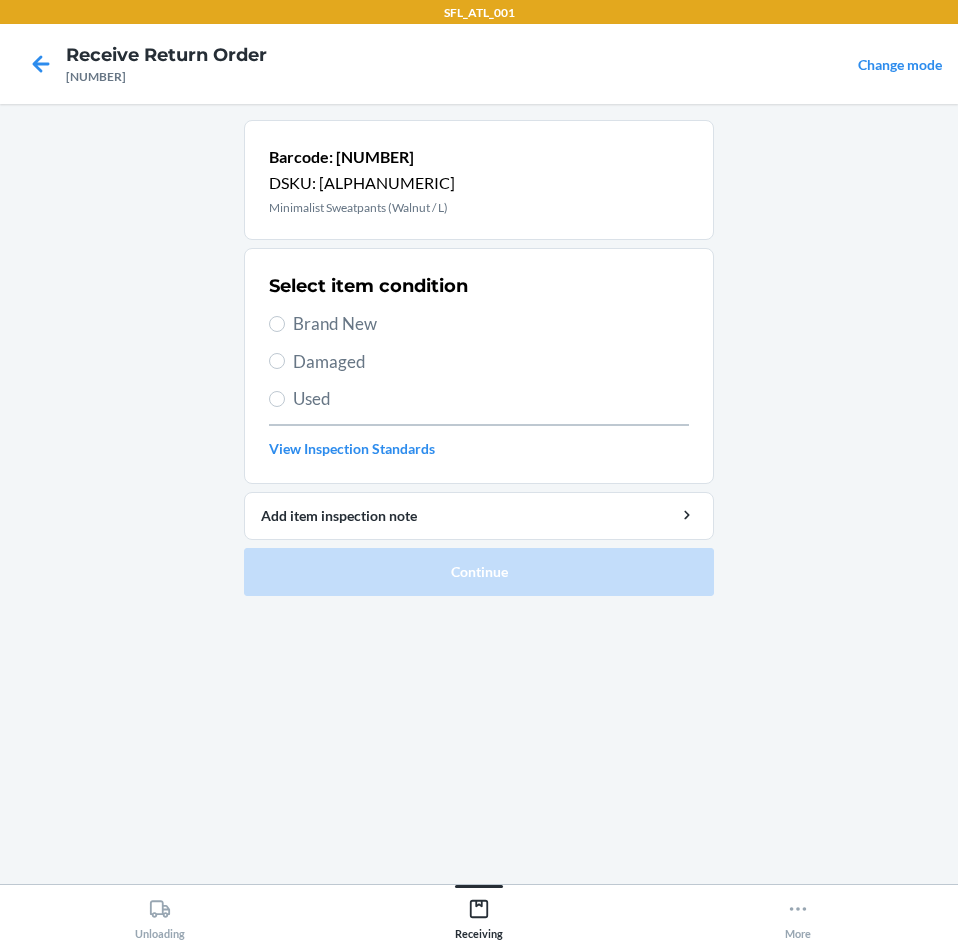 click on "Brand New" at bounding box center (491, 324) 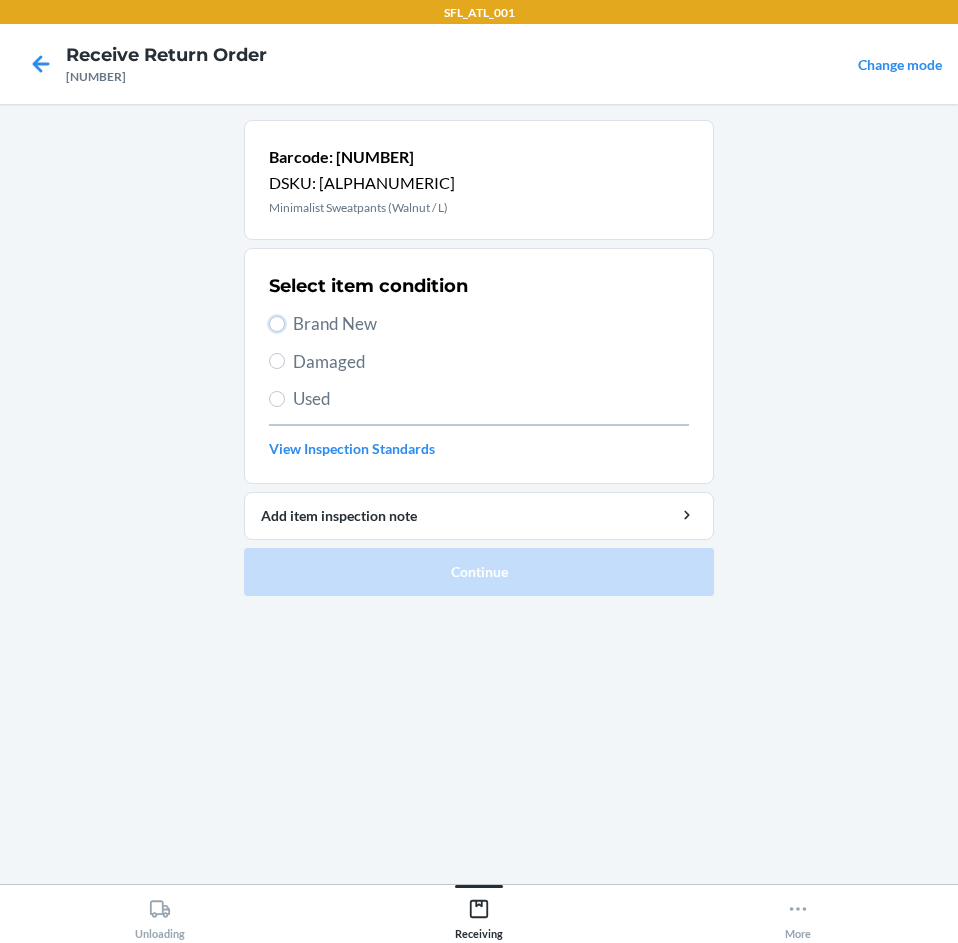 click on "Brand New" at bounding box center [277, 324] 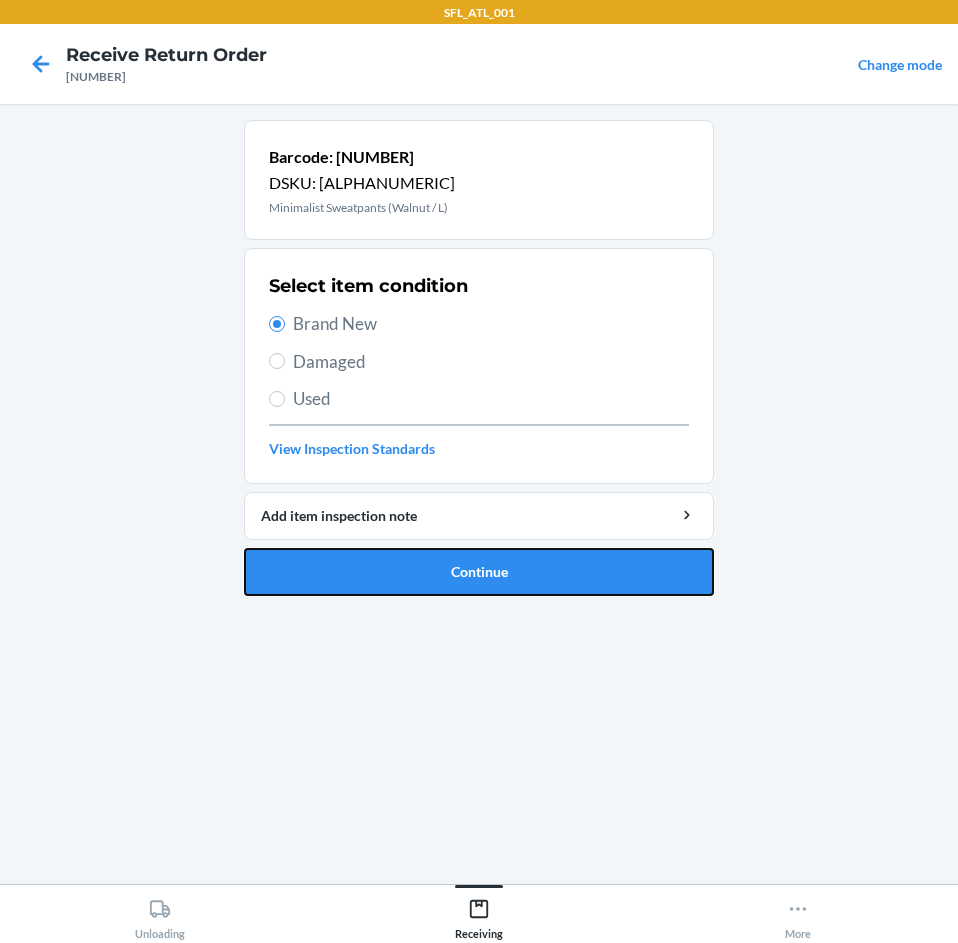 drag, startPoint x: 403, startPoint y: 573, endPoint x: 351, endPoint y: 502, distance: 88.005684 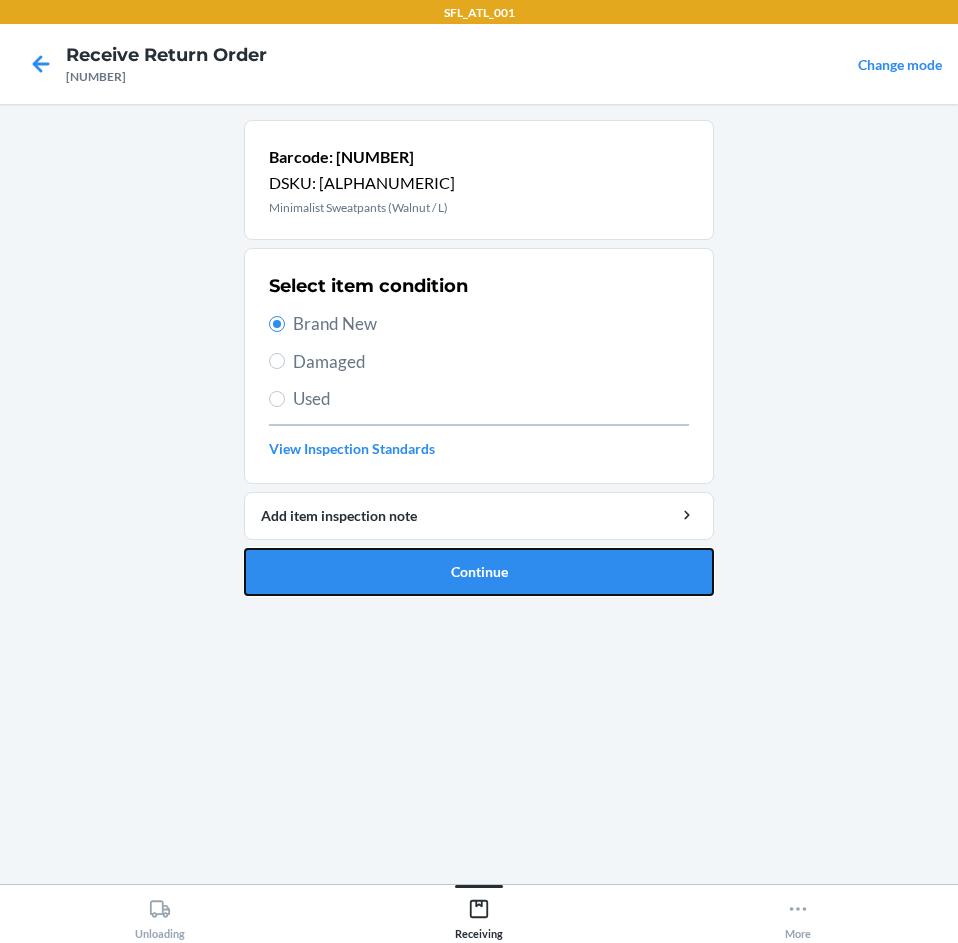 click on "Continue" at bounding box center [479, 572] 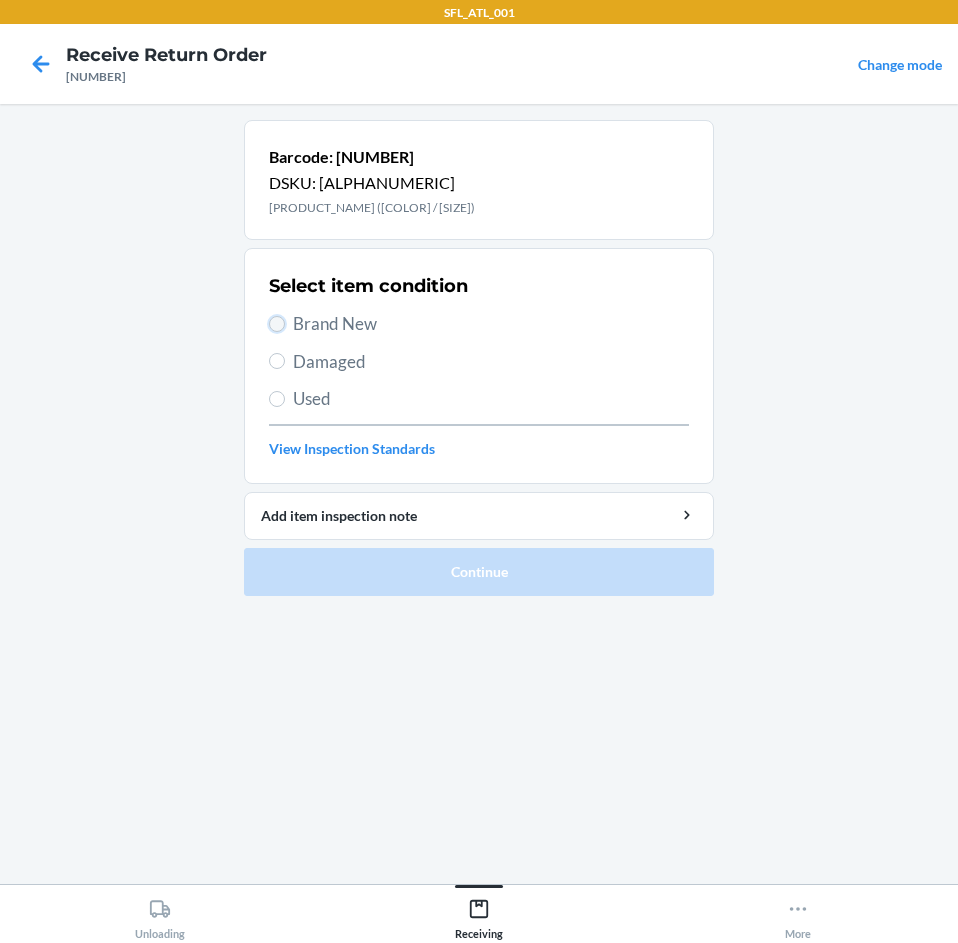 click on "Brand New" at bounding box center [277, 324] 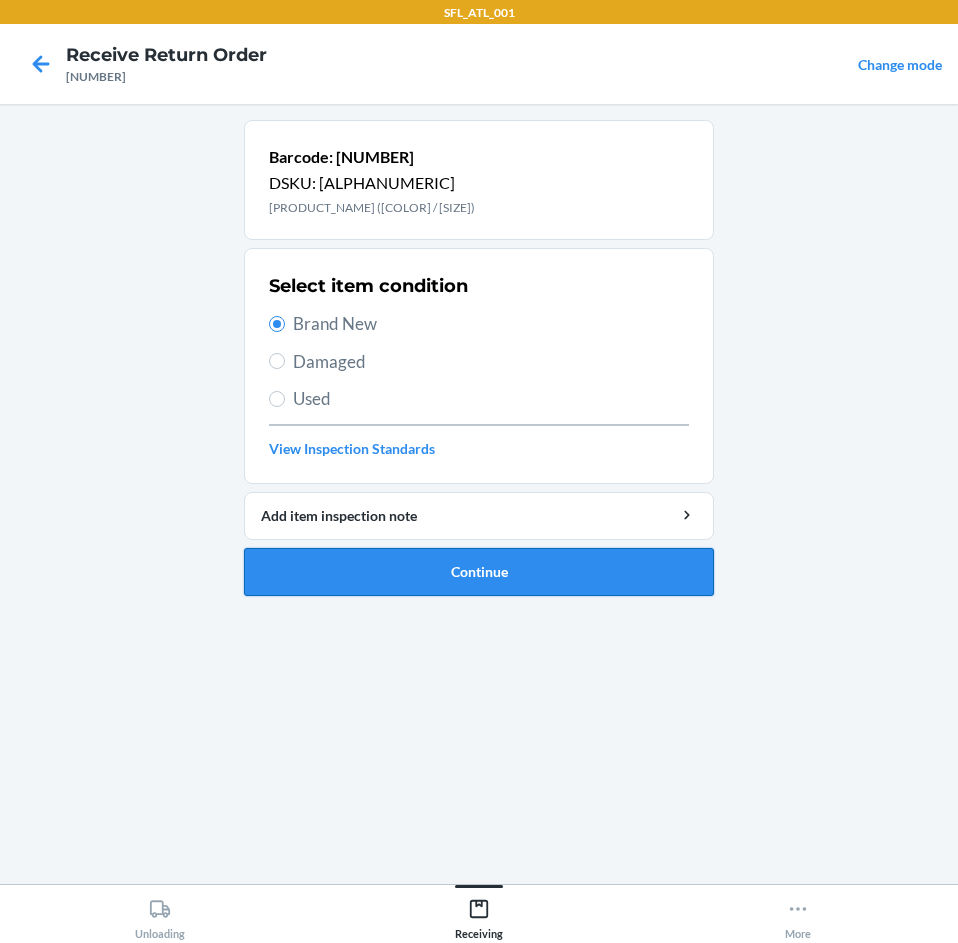 click on "Continue" at bounding box center [479, 572] 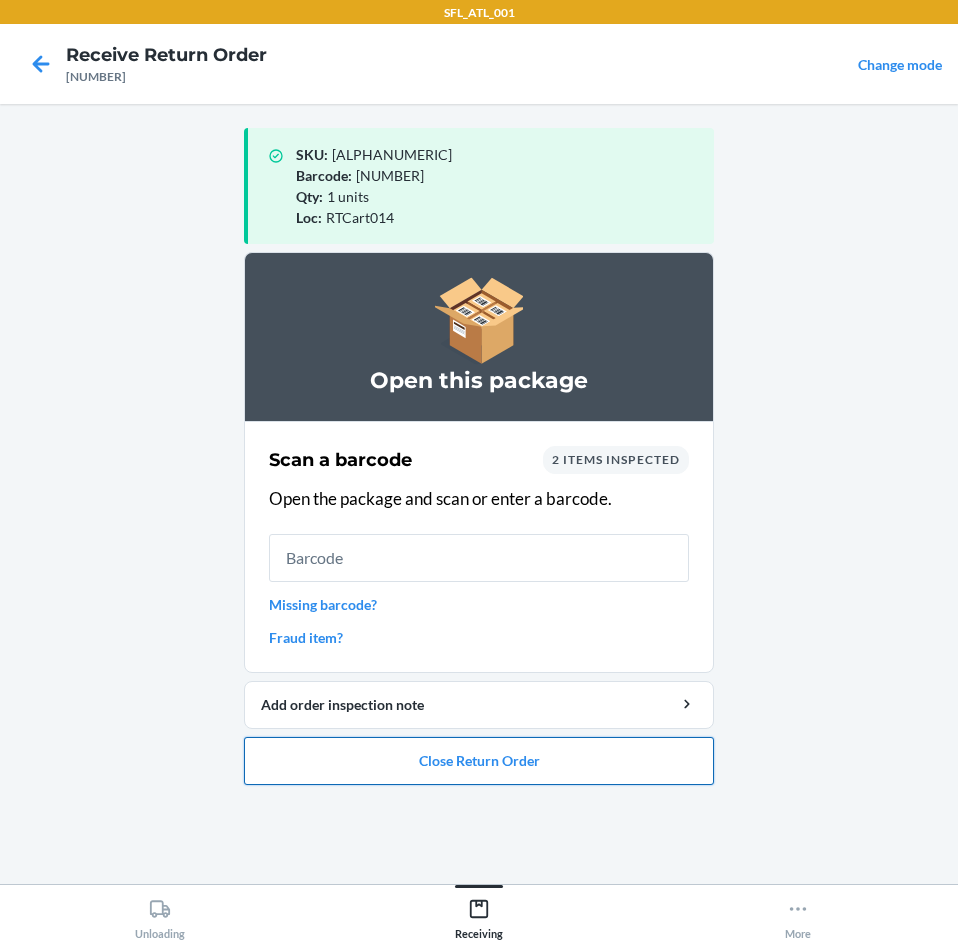 click on "Close Return Order" at bounding box center [479, 761] 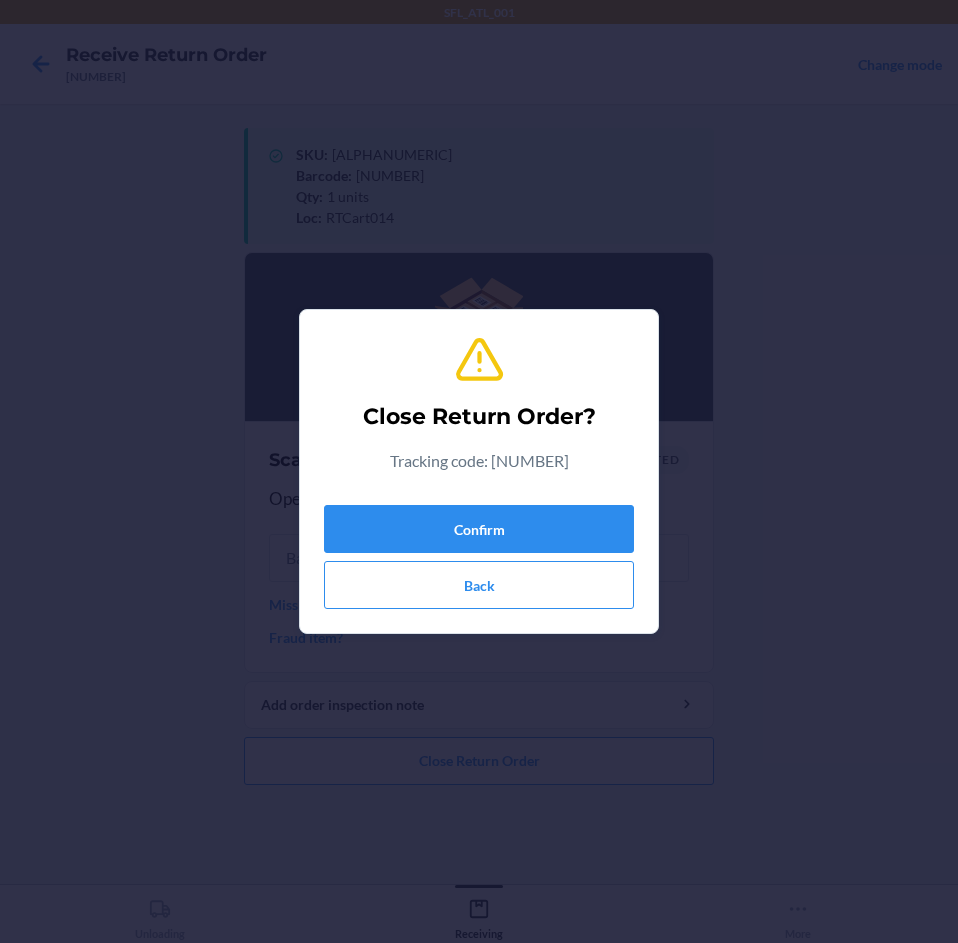 click on "Confirm Back" at bounding box center [479, 553] 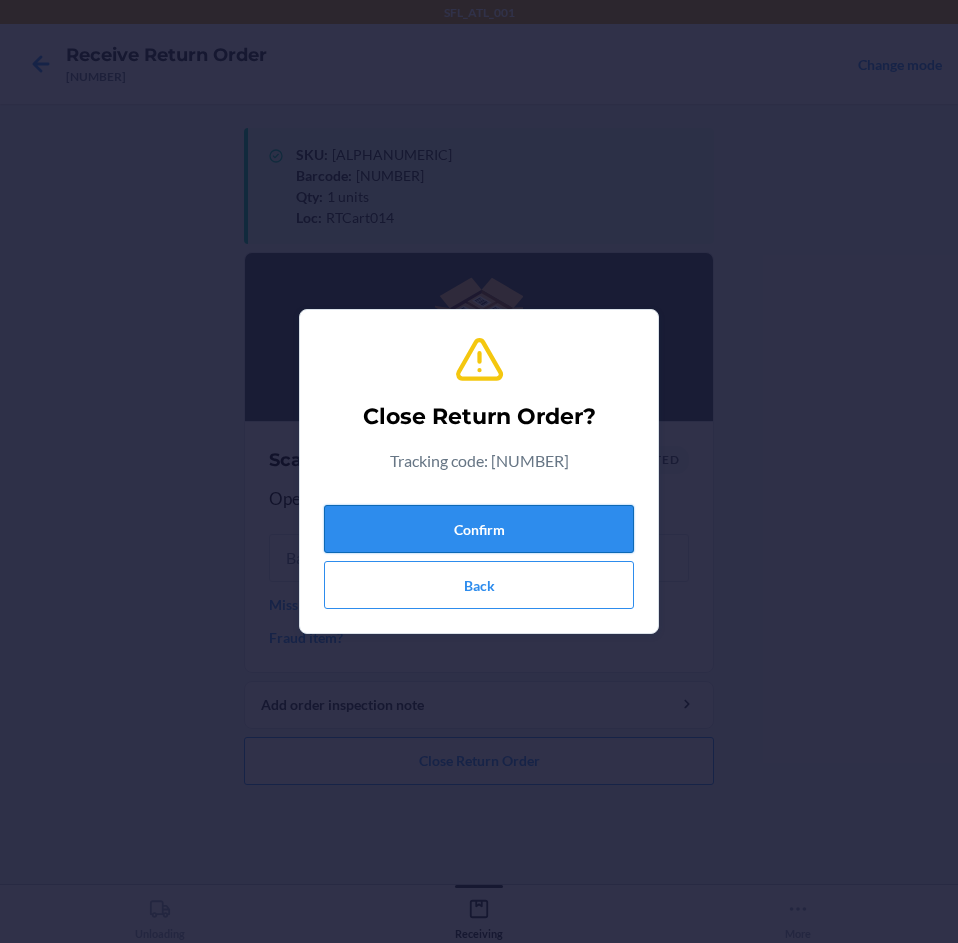 click on "Confirm" at bounding box center (479, 529) 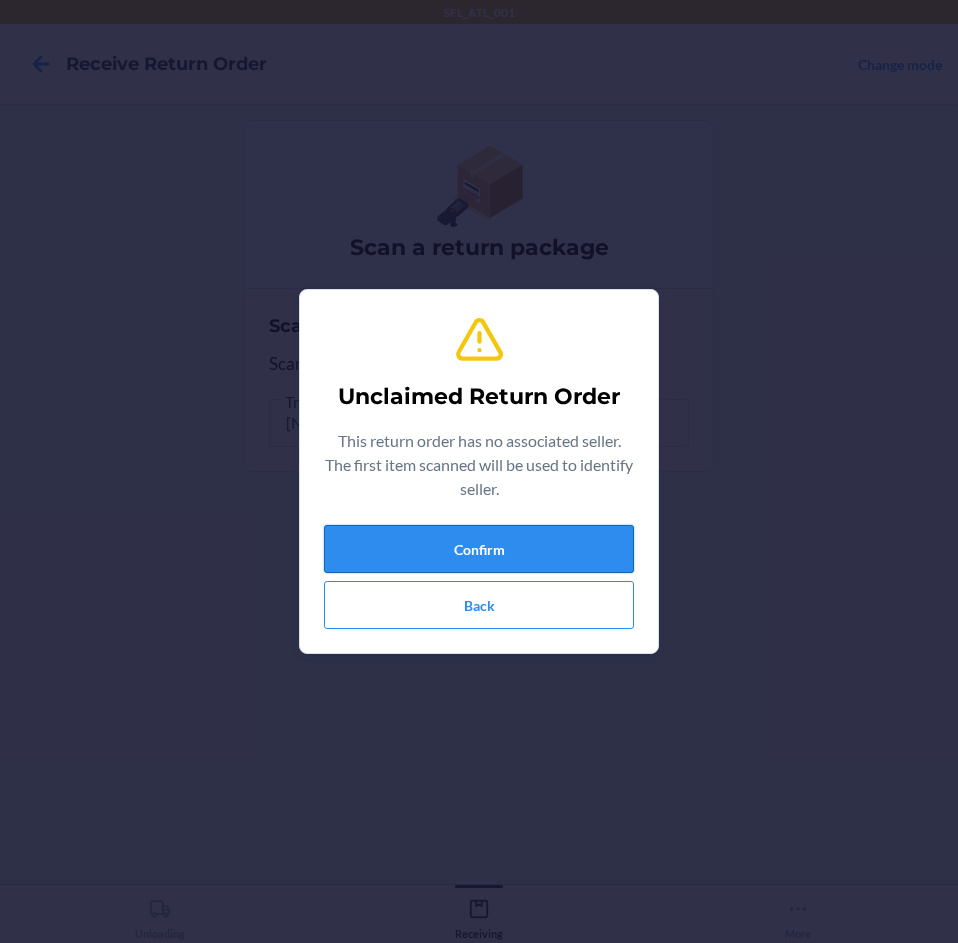 click on "Confirm" at bounding box center [479, 549] 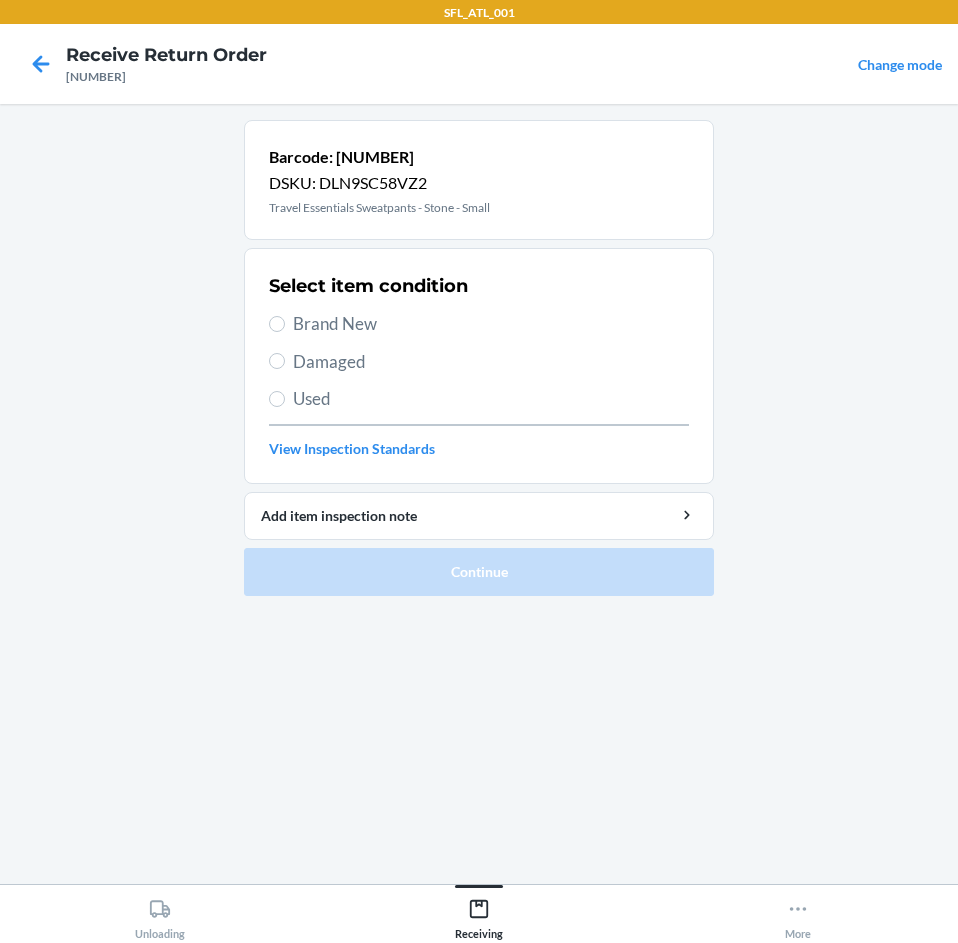 click on "Select item condition Brand New Damaged Used View Inspection Standards" at bounding box center (479, 366) 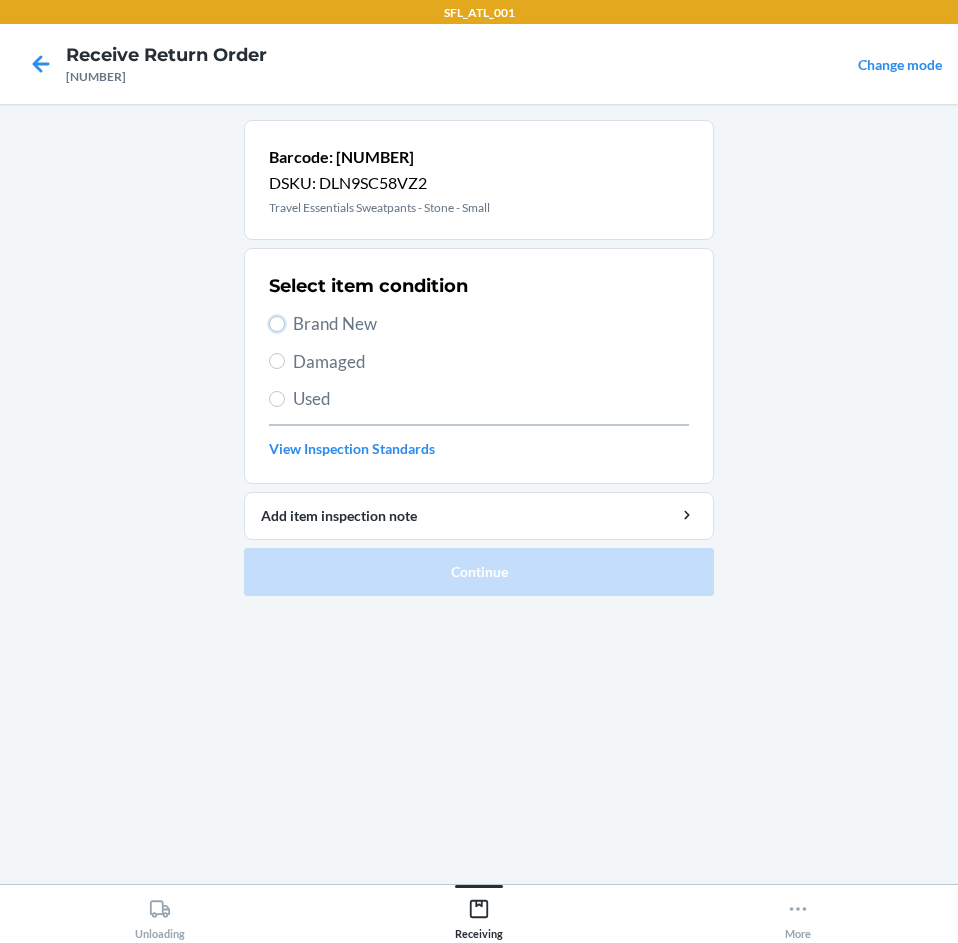 click on "Brand New" at bounding box center [277, 324] 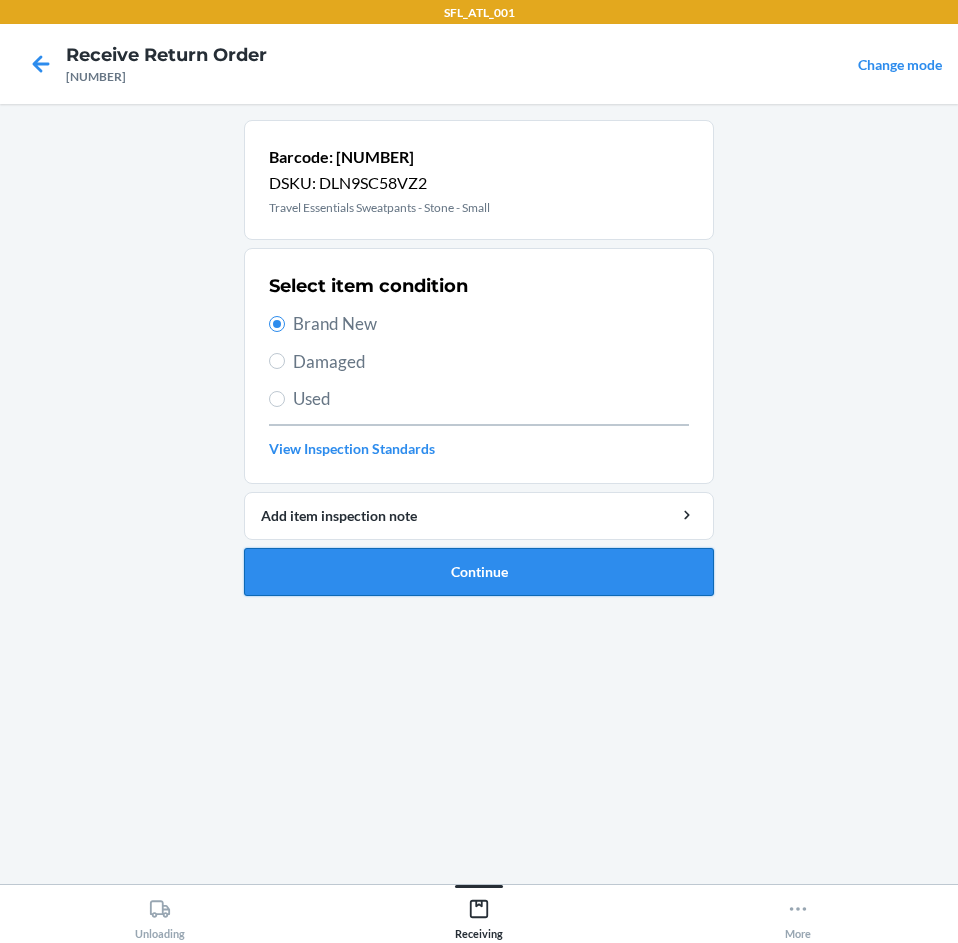 click on "Continue" at bounding box center (479, 572) 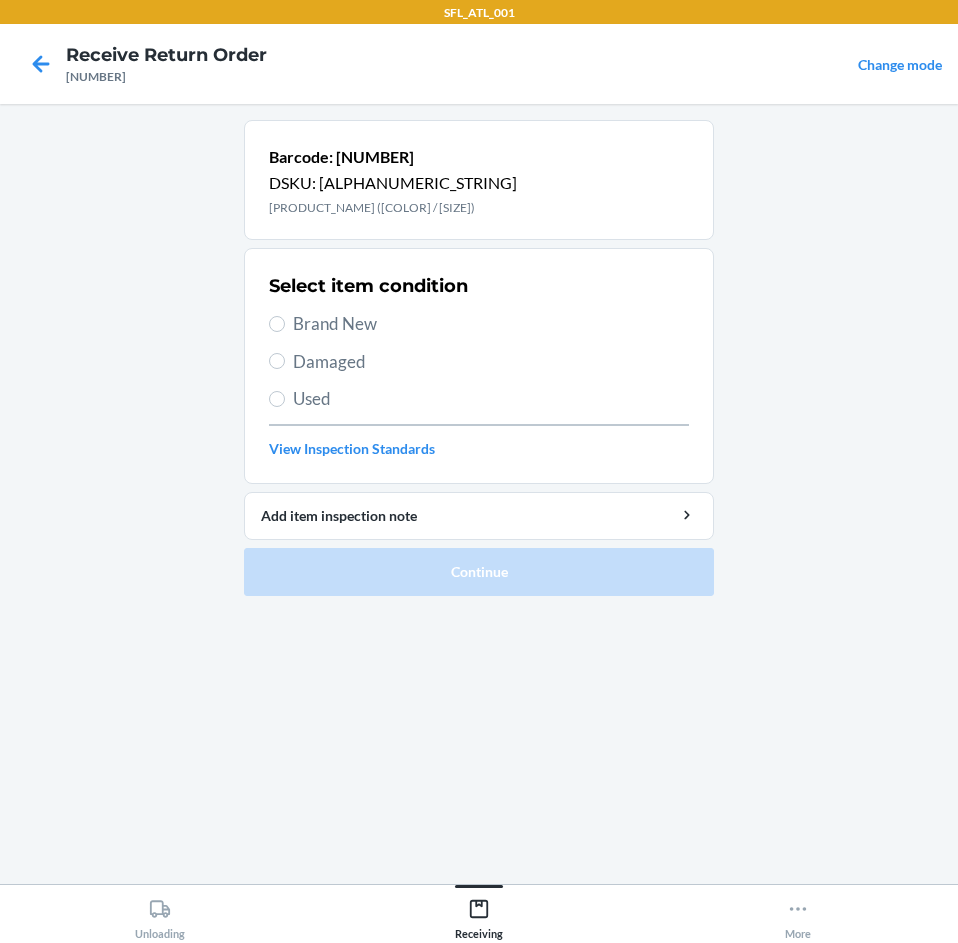 click on "Brand New" at bounding box center [491, 324] 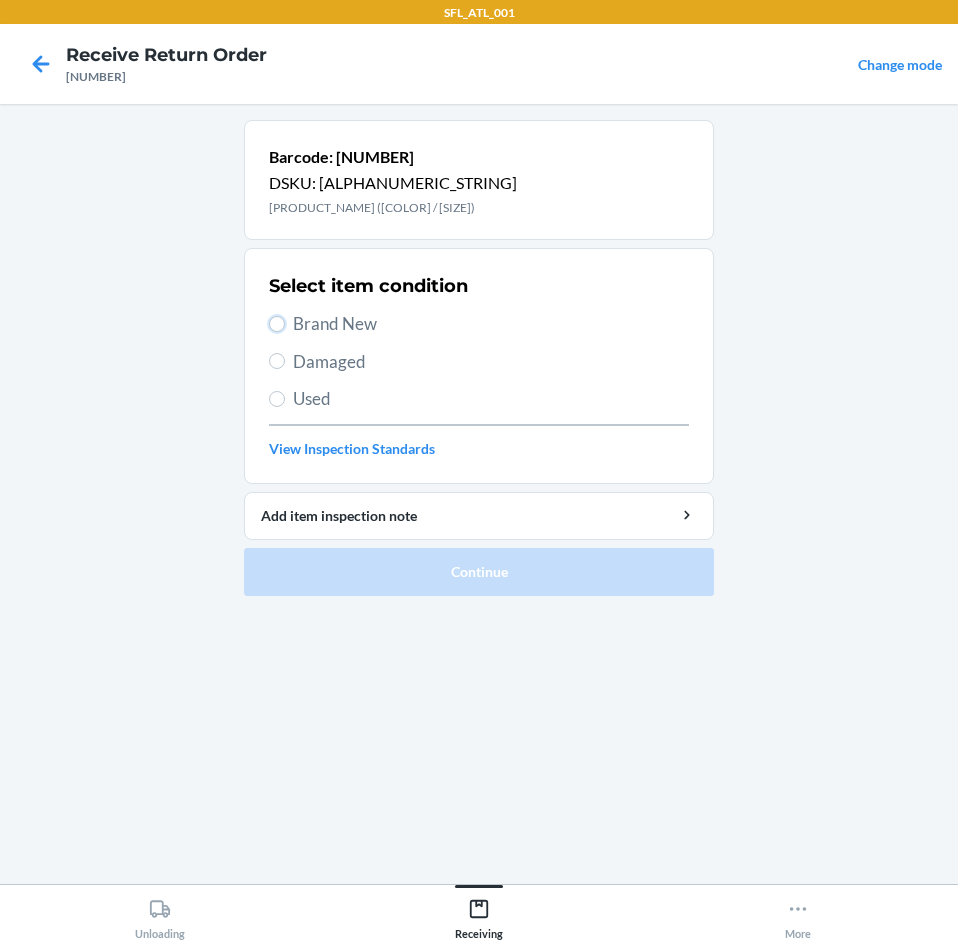 click on "Brand New" at bounding box center (277, 324) 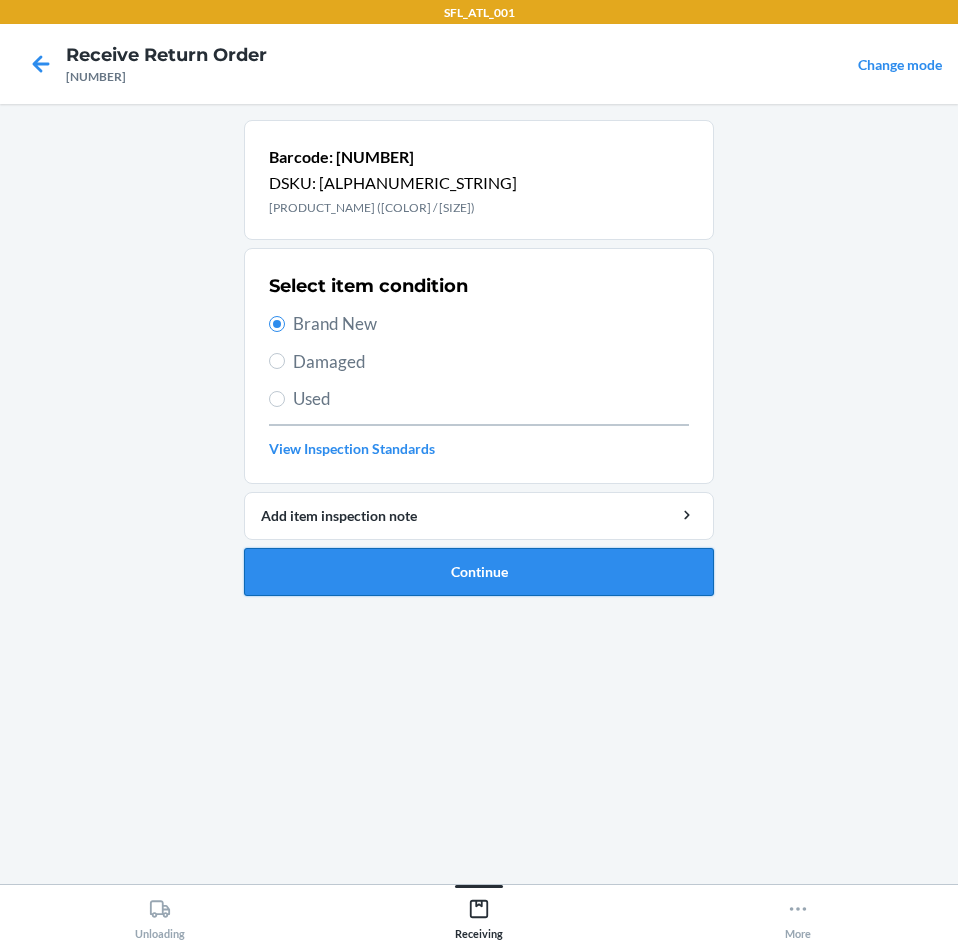 click on "Continue" at bounding box center [479, 572] 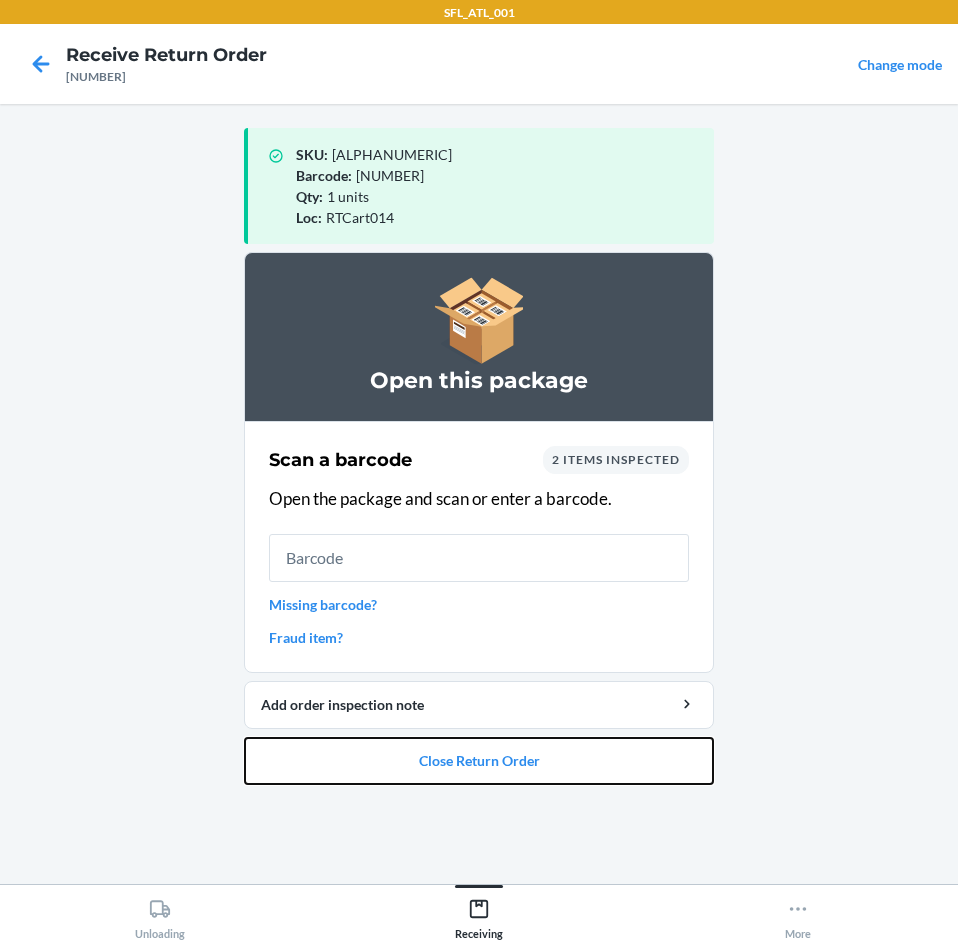 drag, startPoint x: 510, startPoint y: 752, endPoint x: 512, endPoint y: 734, distance: 18.110771 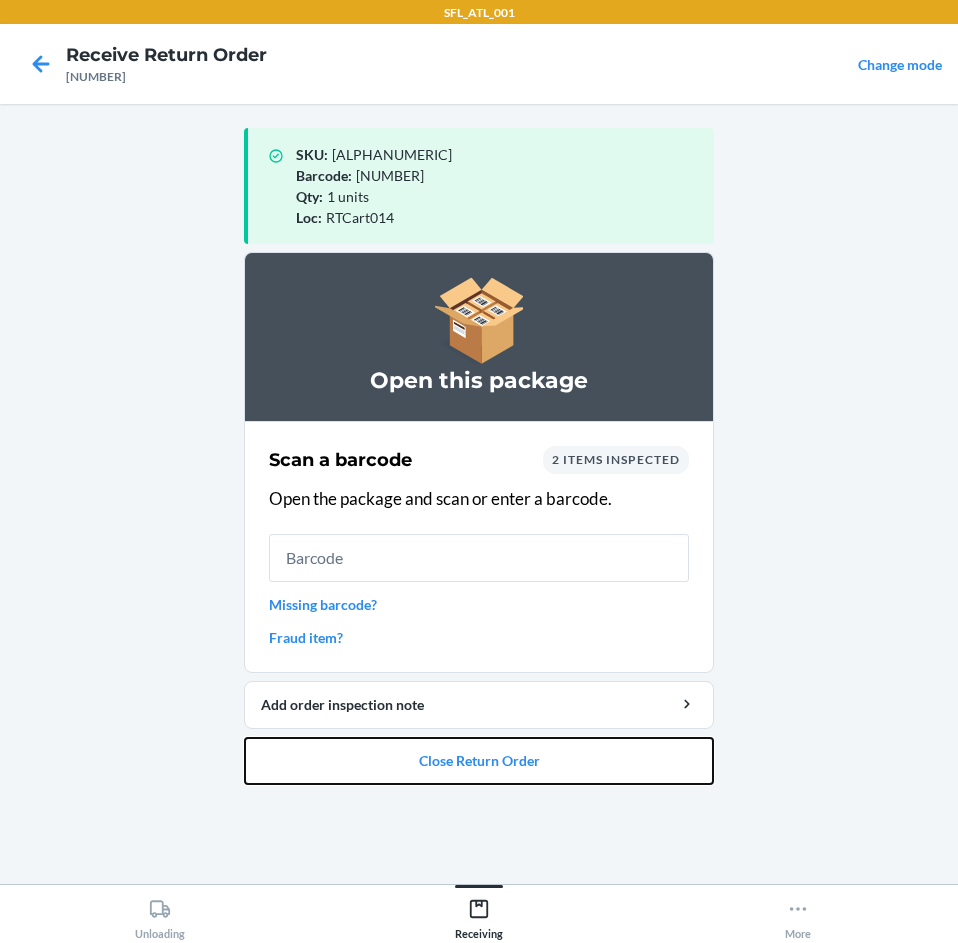 click on "Close Return Order" at bounding box center [479, 761] 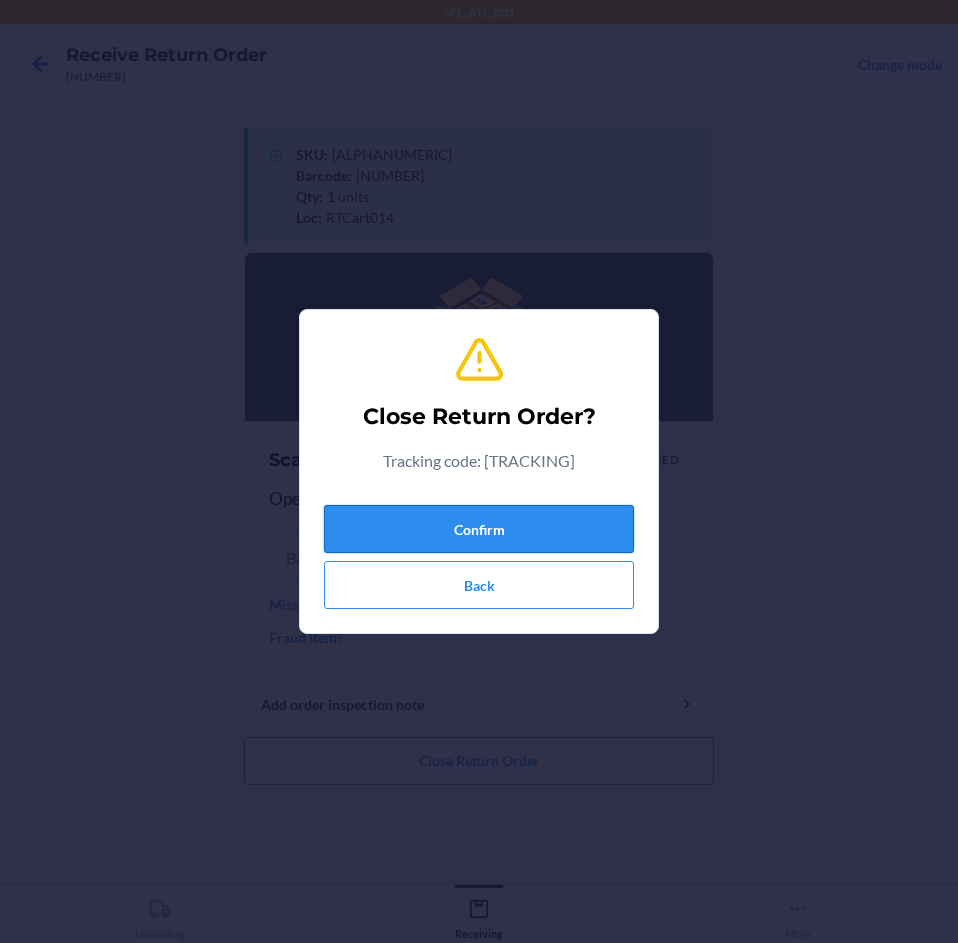 click on "Confirm" at bounding box center (479, 529) 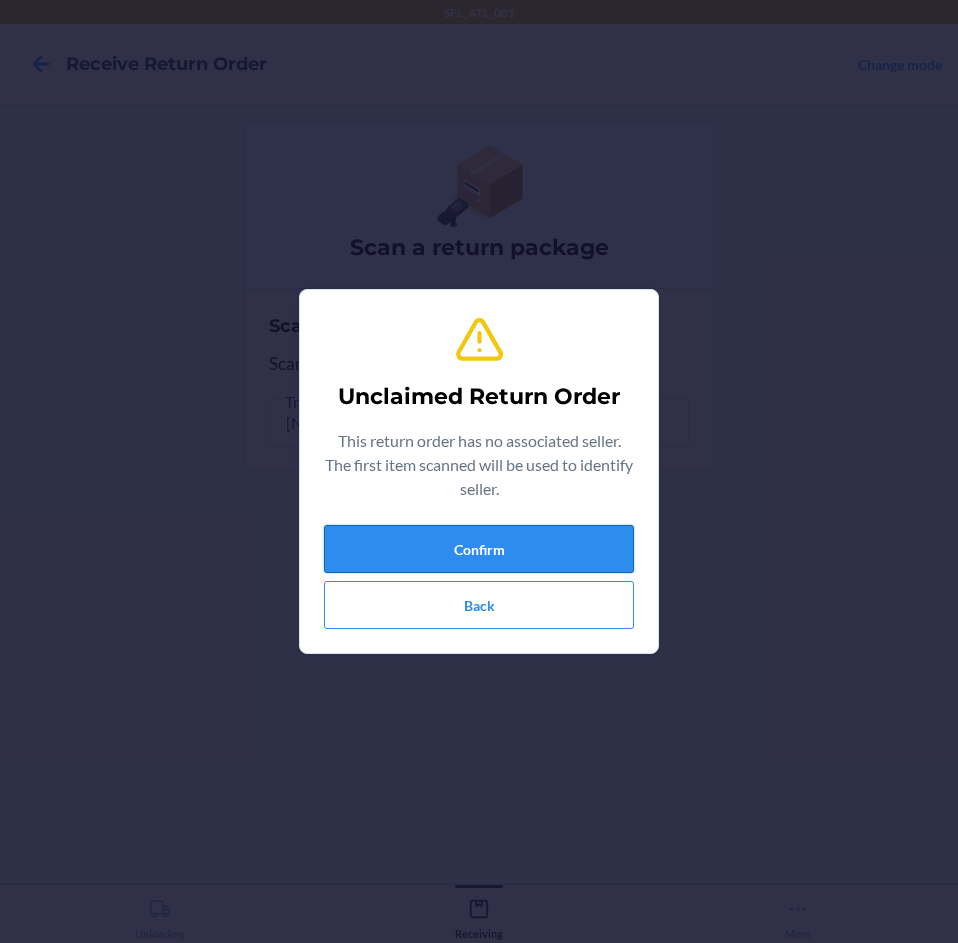 click on "Confirm" at bounding box center [479, 549] 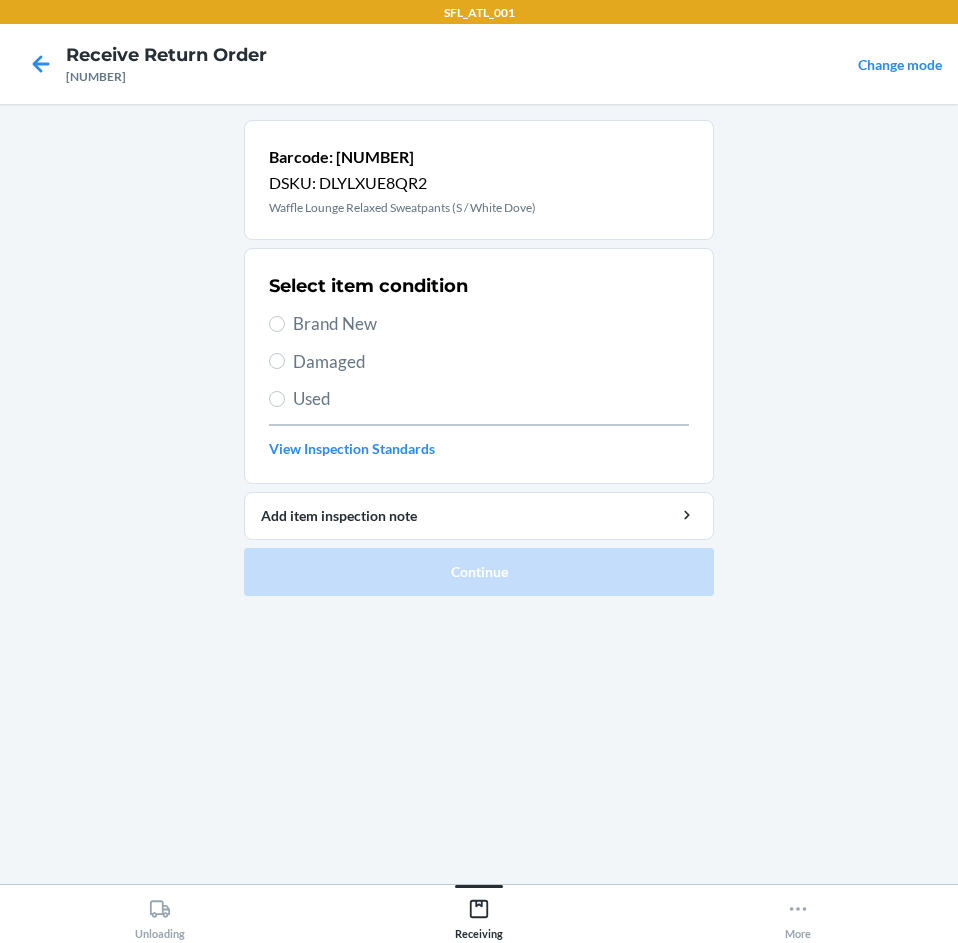 click on "Brand New" at bounding box center (491, 324) 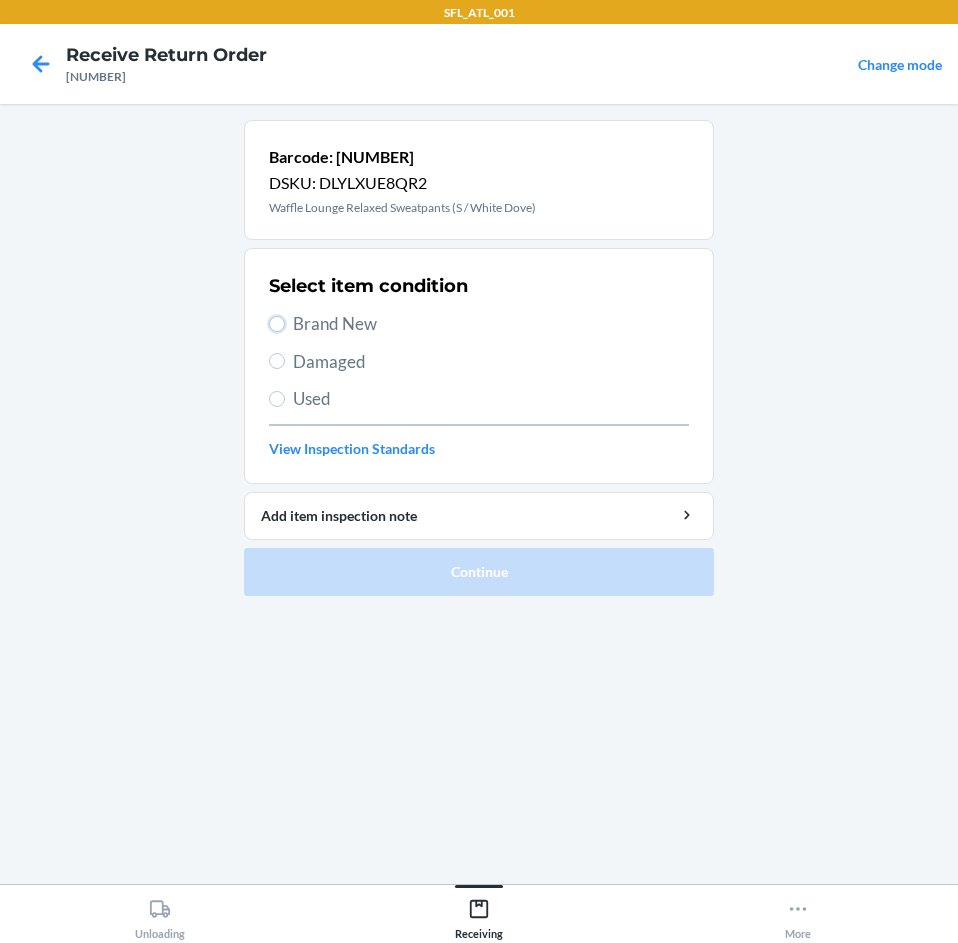 click on "Brand New" at bounding box center [277, 324] 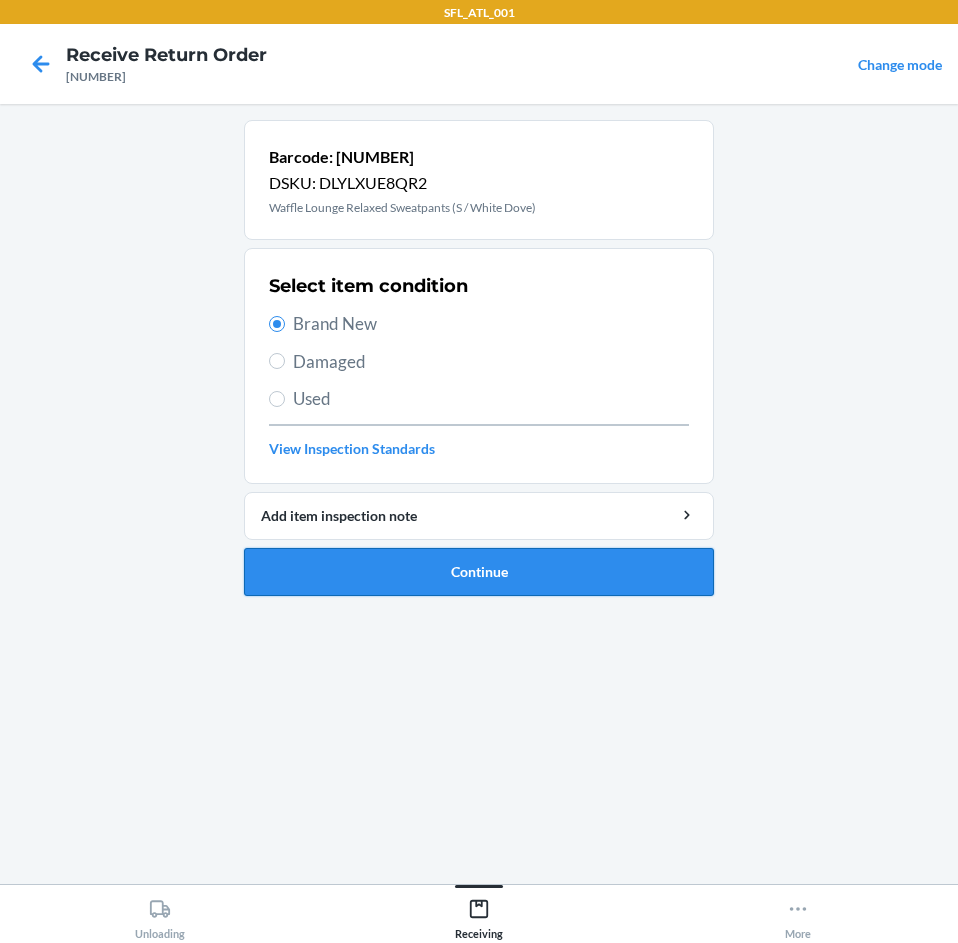 click on "Continue" at bounding box center (479, 572) 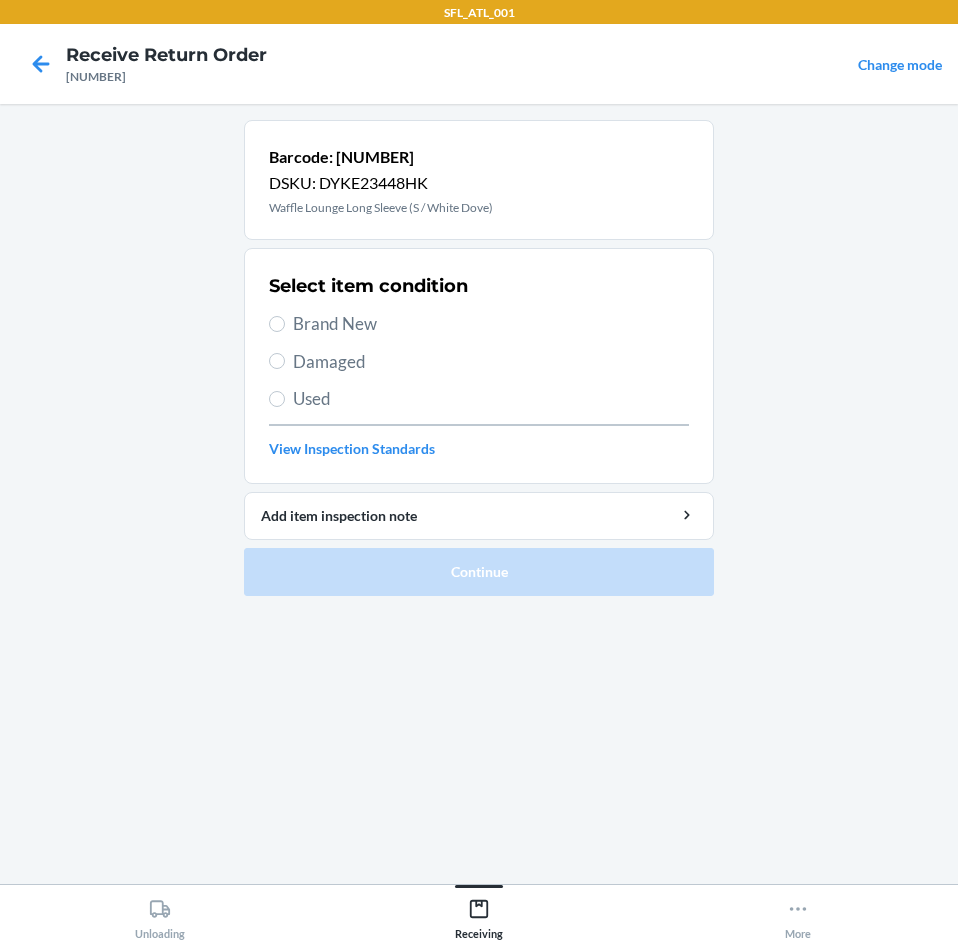 click on "Brand New" at bounding box center (491, 324) 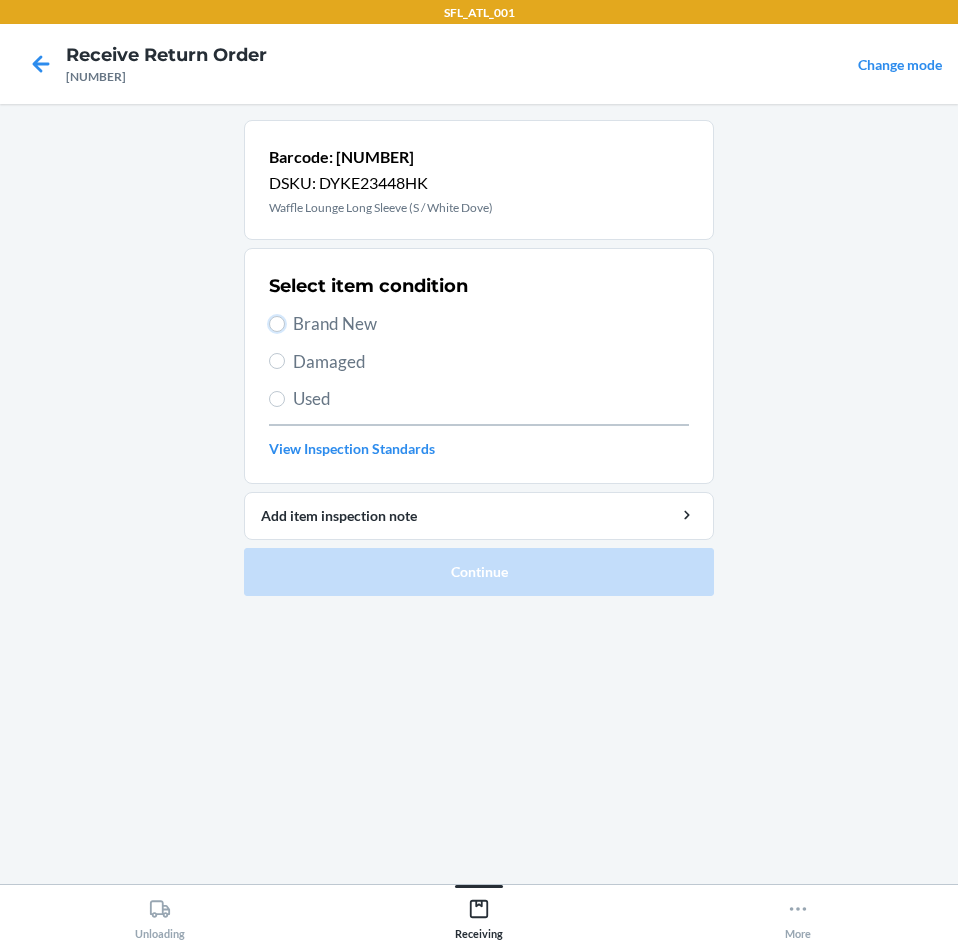 click on "Brand New" at bounding box center (277, 324) 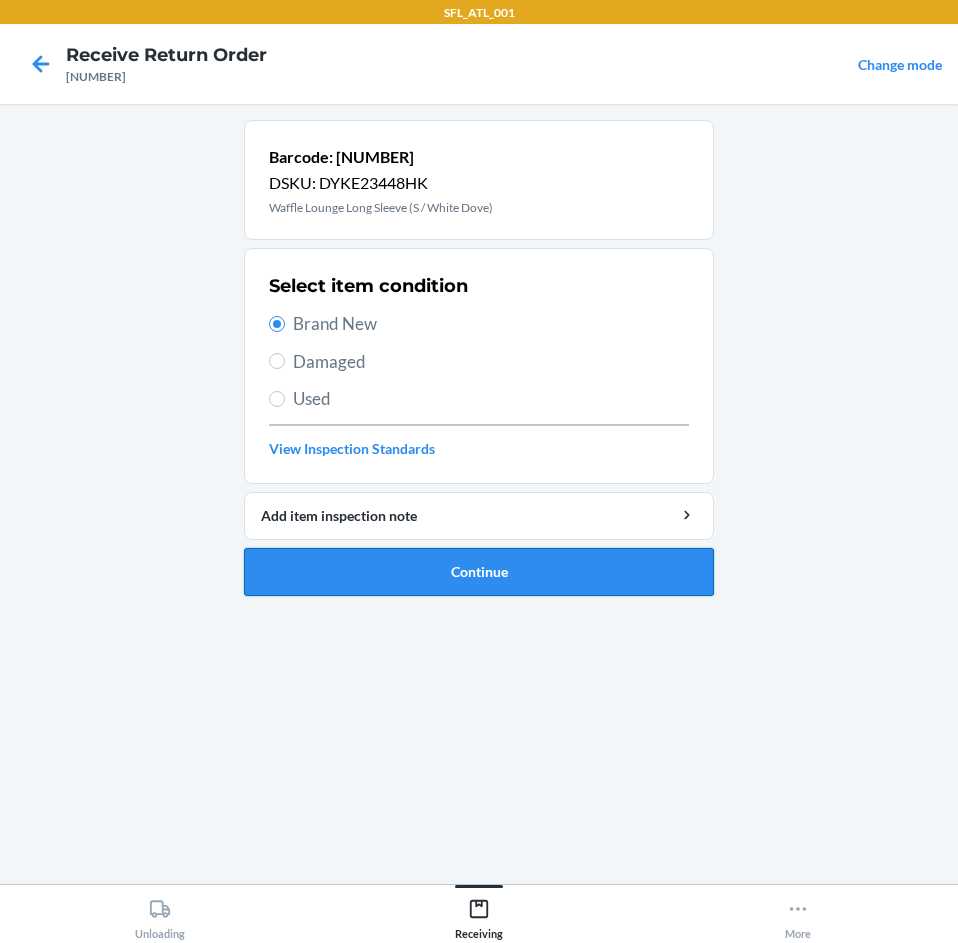 click on "Continue" at bounding box center (479, 572) 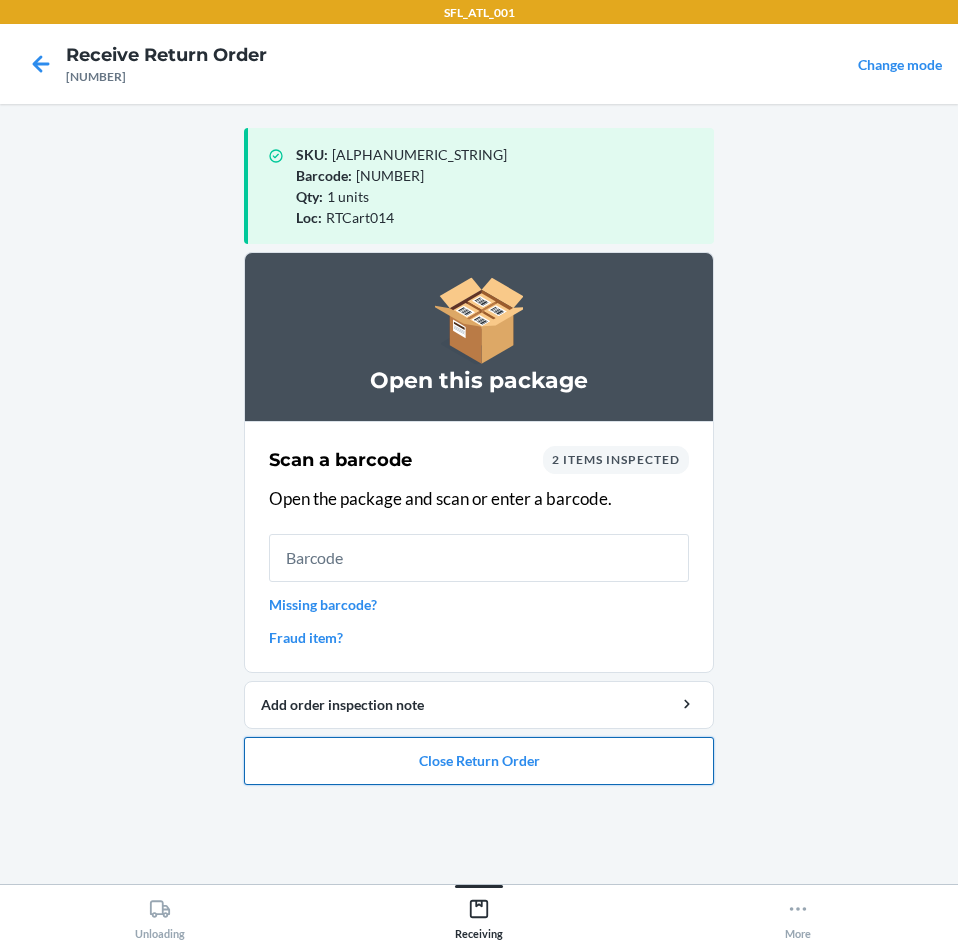 drag, startPoint x: 586, startPoint y: 754, endPoint x: 584, endPoint y: 744, distance: 10.198039 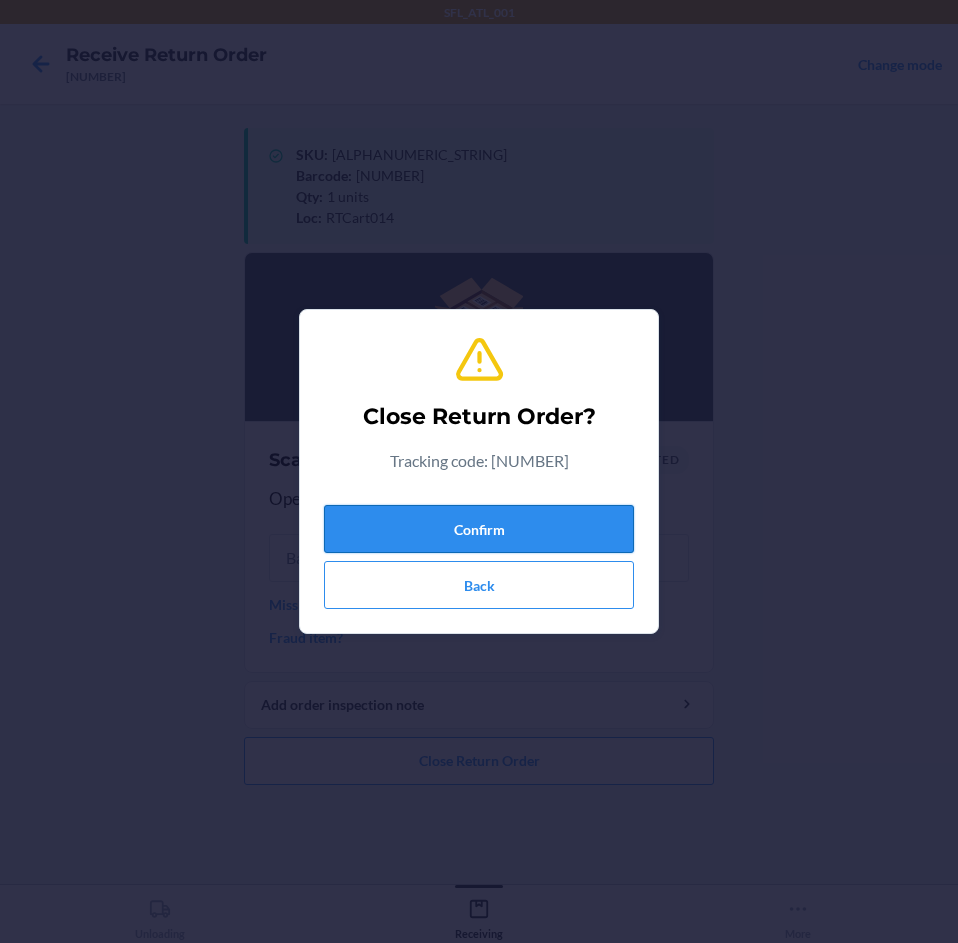 click on "Confirm" at bounding box center (479, 529) 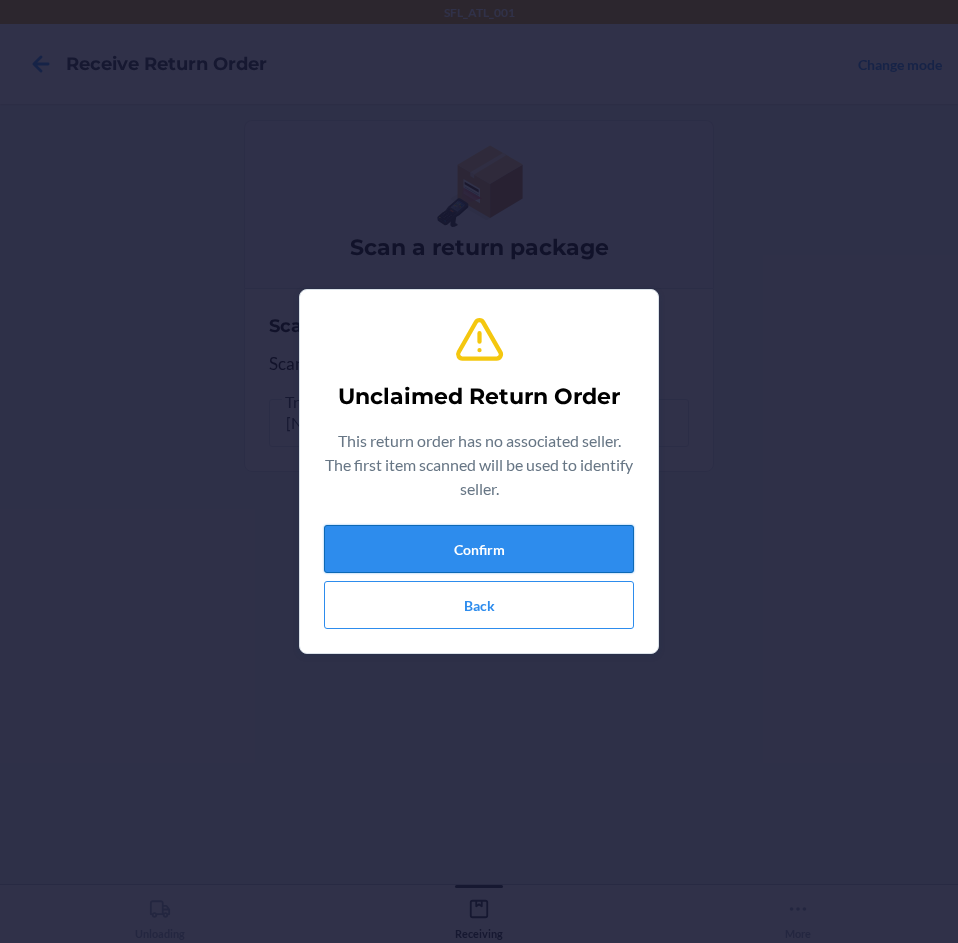 click on "Confirm" at bounding box center (479, 549) 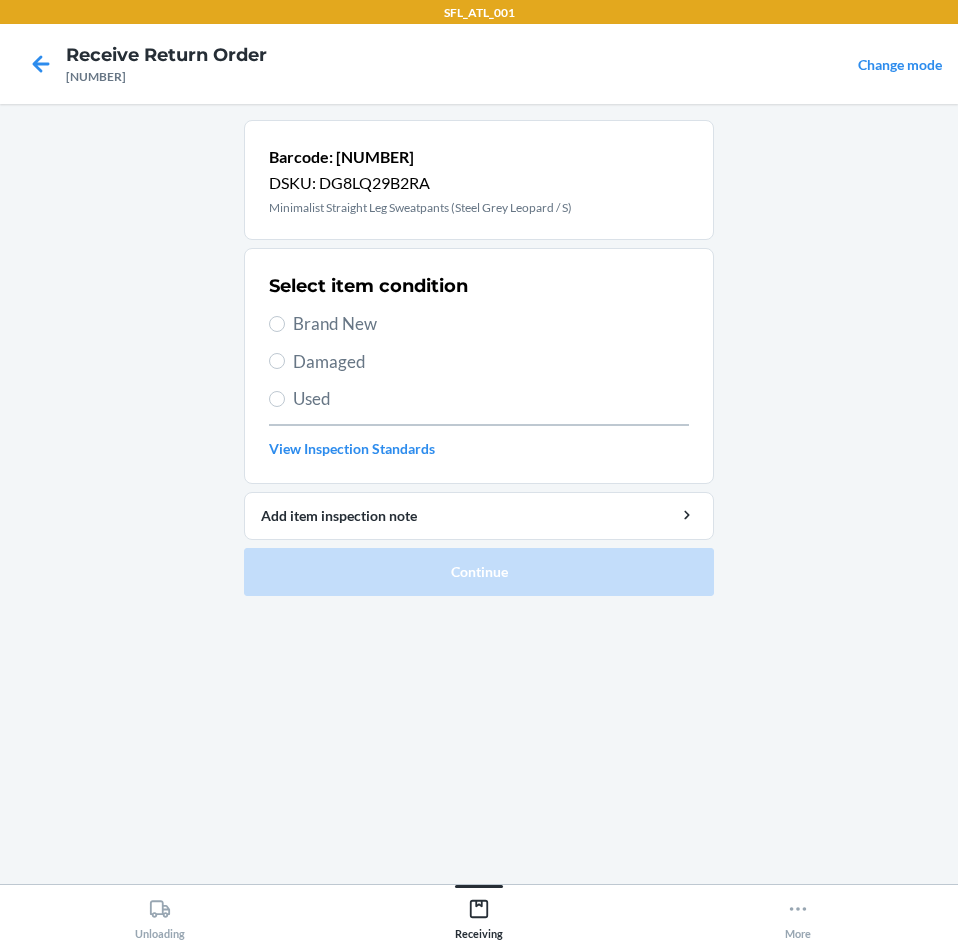 click on "Select item condition Brand New Damaged Used View Inspection Standards" at bounding box center [479, 366] 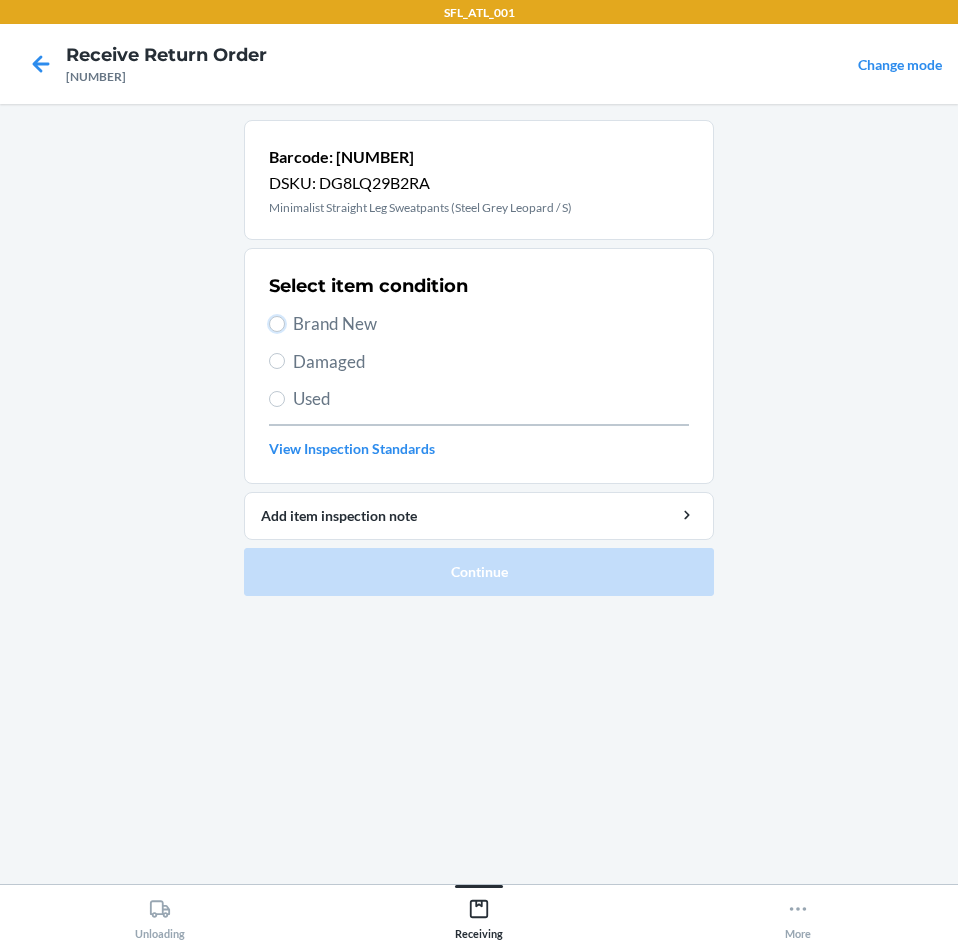 click on "Brand New" at bounding box center (277, 324) 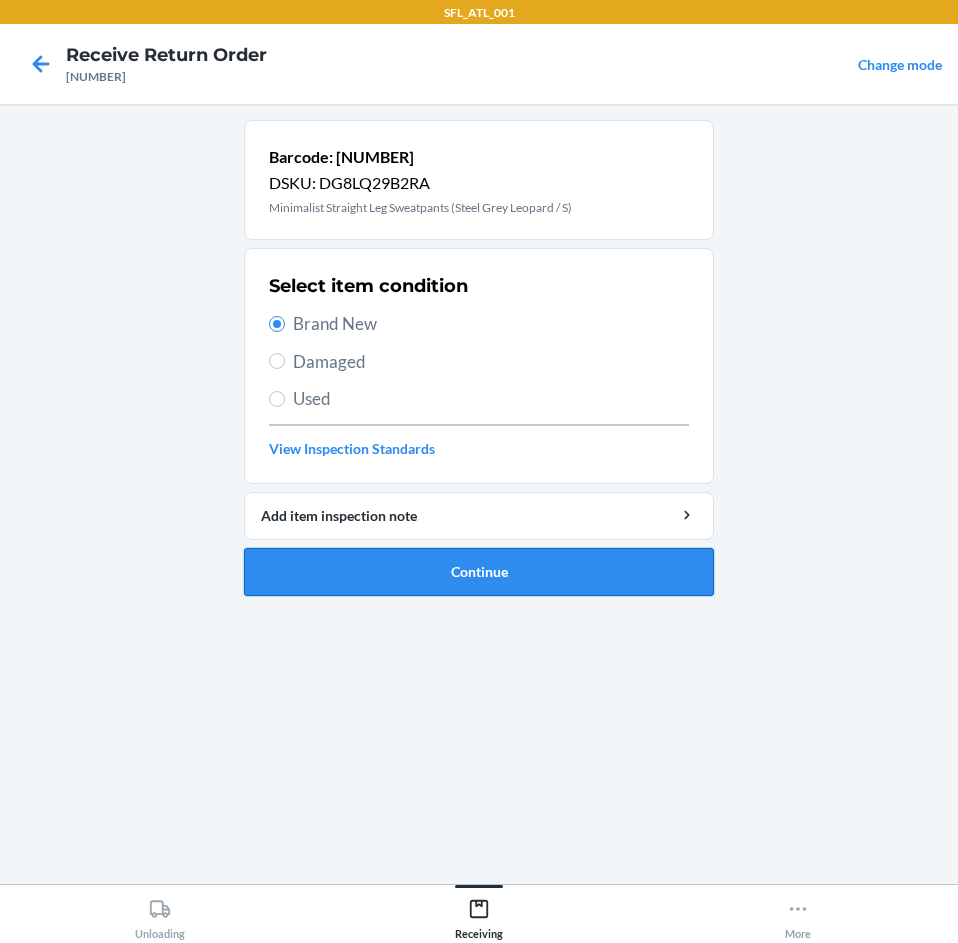 click on "Continue" at bounding box center (479, 572) 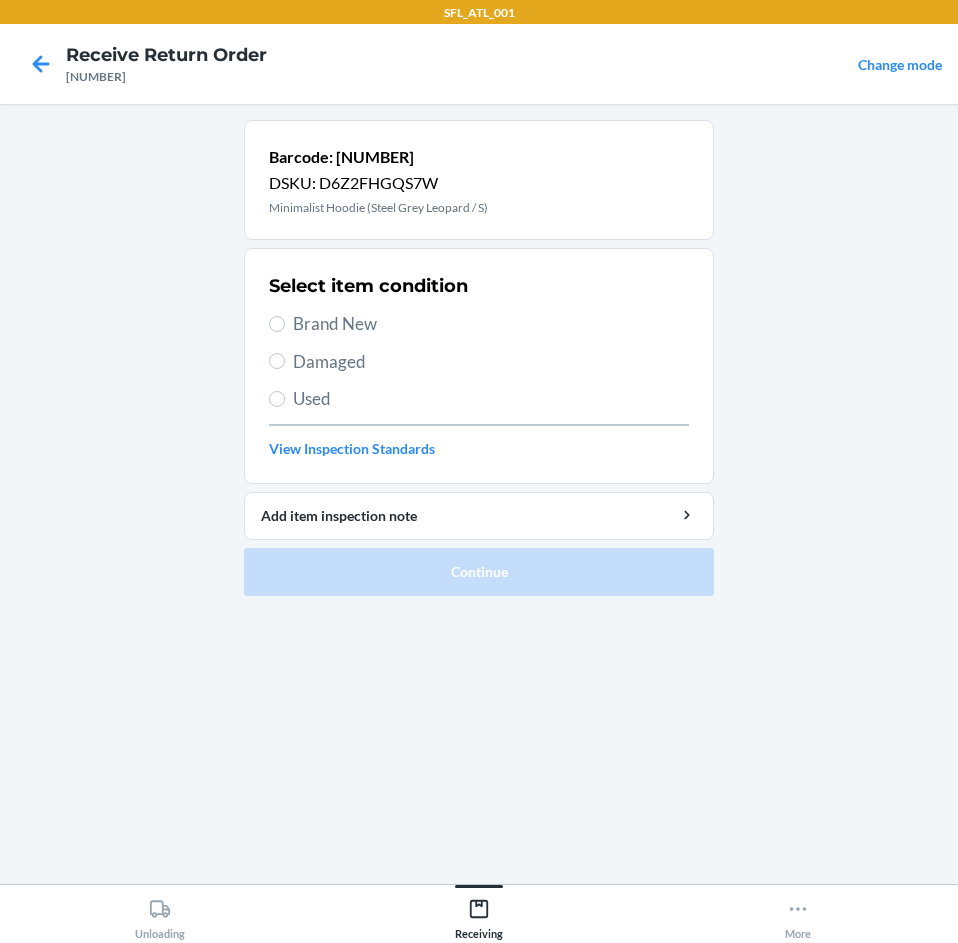 click on "Brand New" at bounding box center (491, 324) 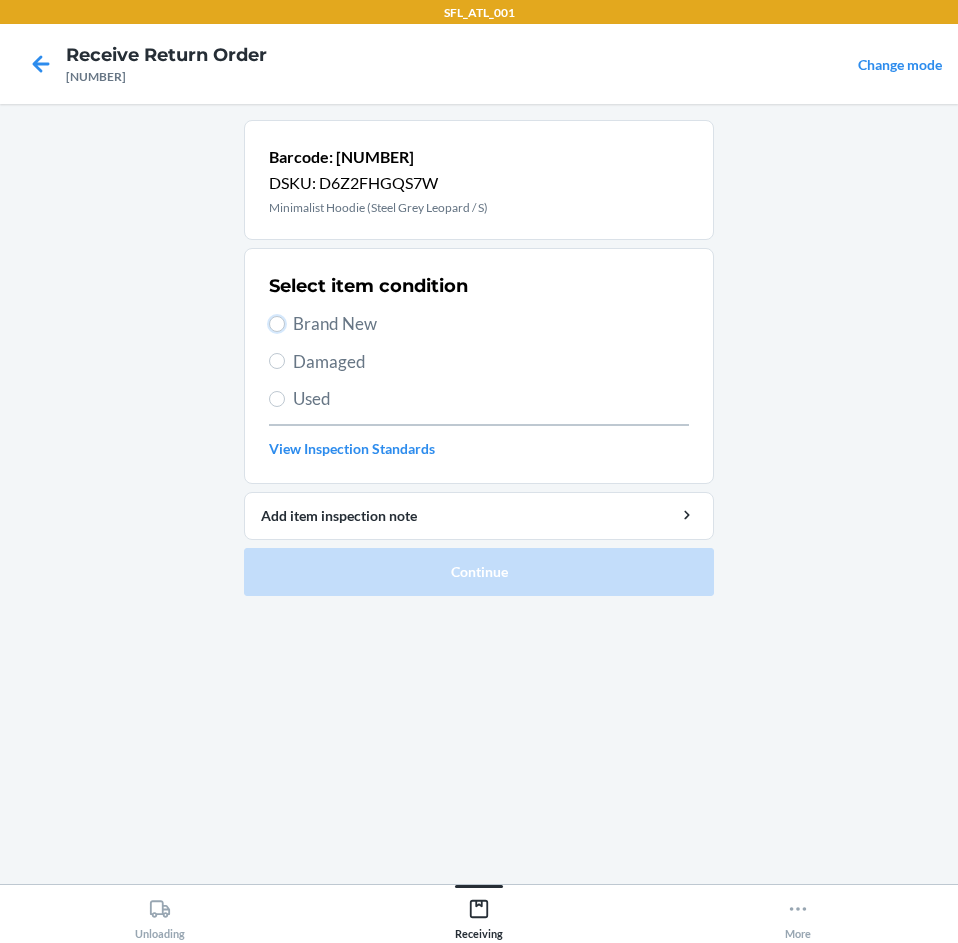 click on "Brand New" at bounding box center (277, 324) 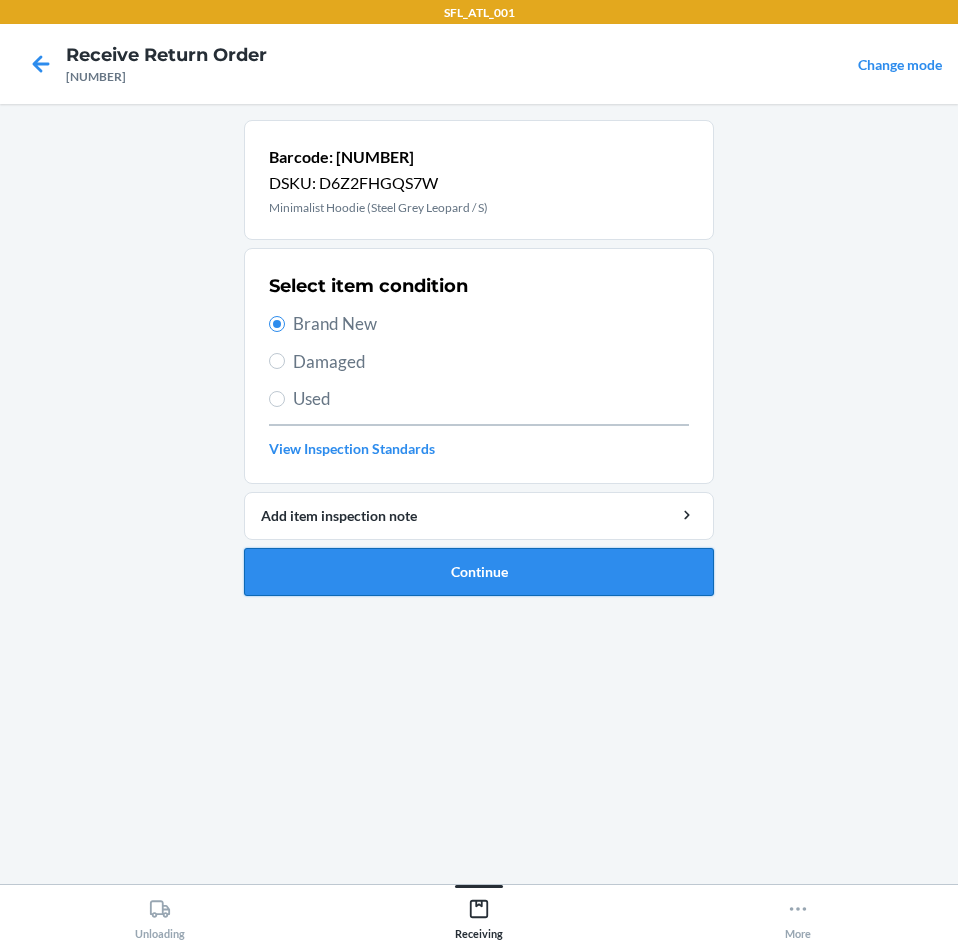 click on "Continue" at bounding box center (479, 572) 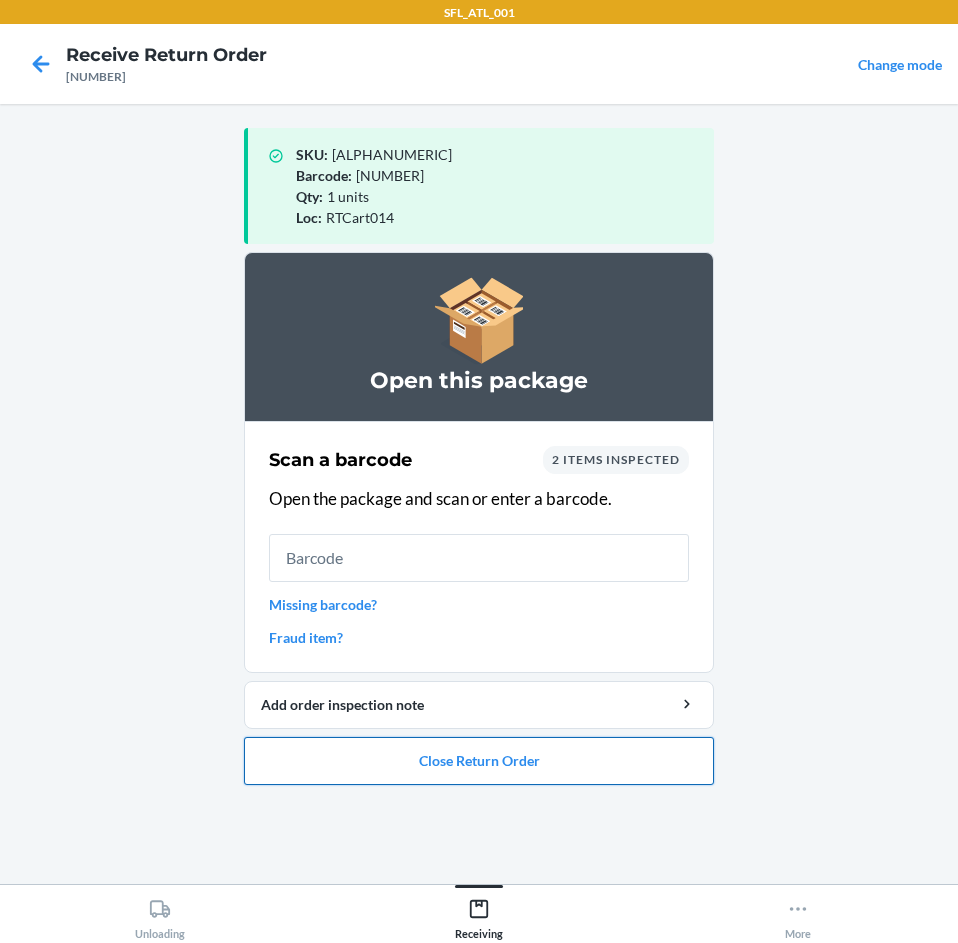click on "Close Return Order" at bounding box center (479, 761) 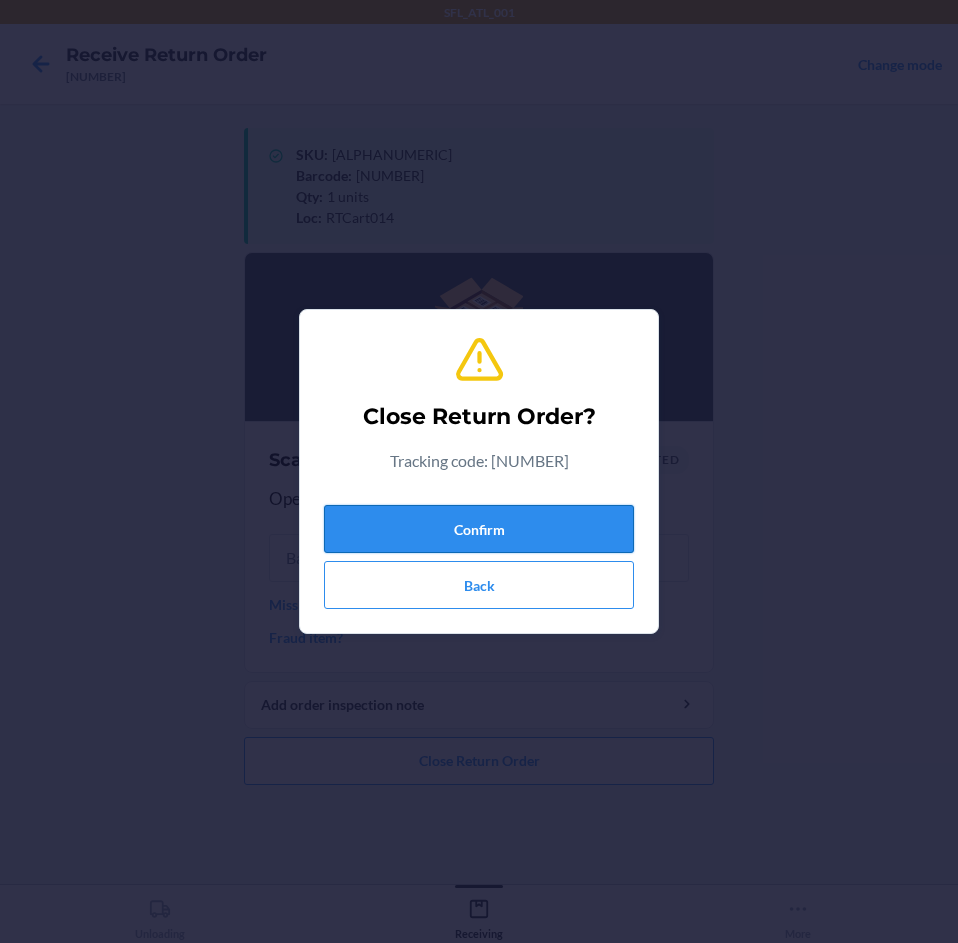 drag, startPoint x: 526, startPoint y: 546, endPoint x: 517, endPoint y: 526, distance: 21.931713 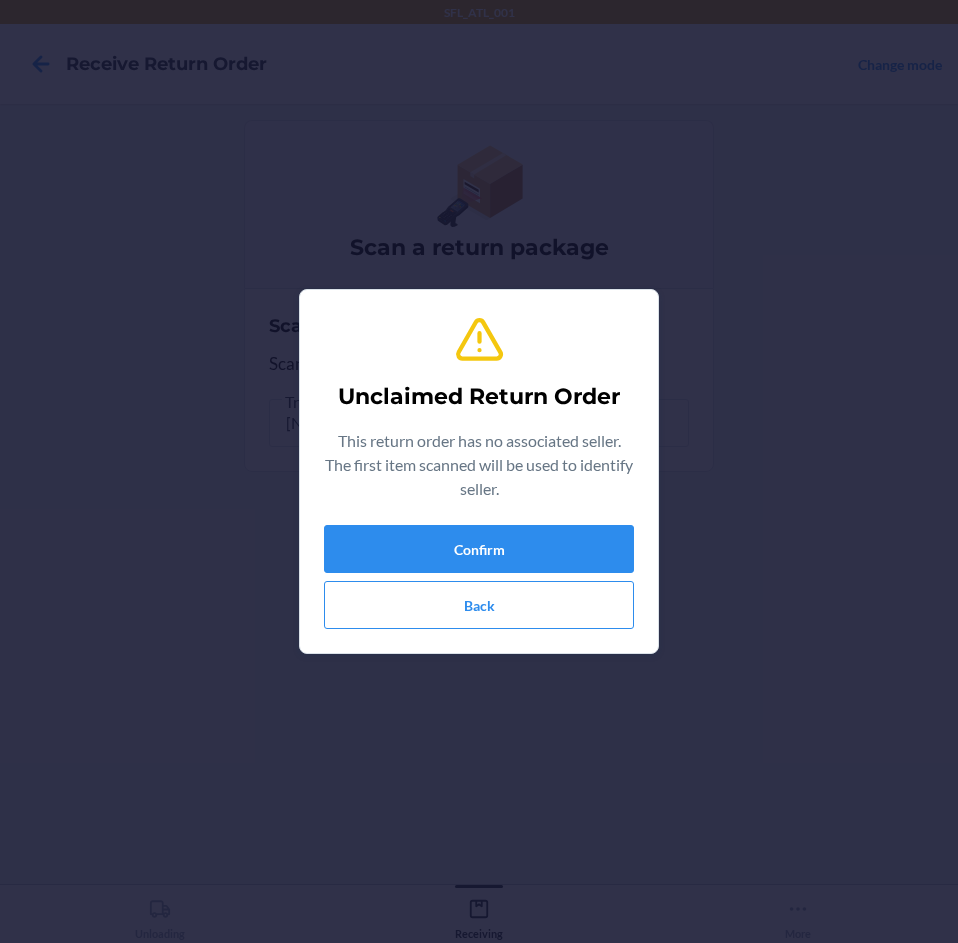 click on "Unclaimed Return Order This return order has no associated seller. The first item scanned will be used to identify seller. Confirm Back" at bounding box center [479, 471] 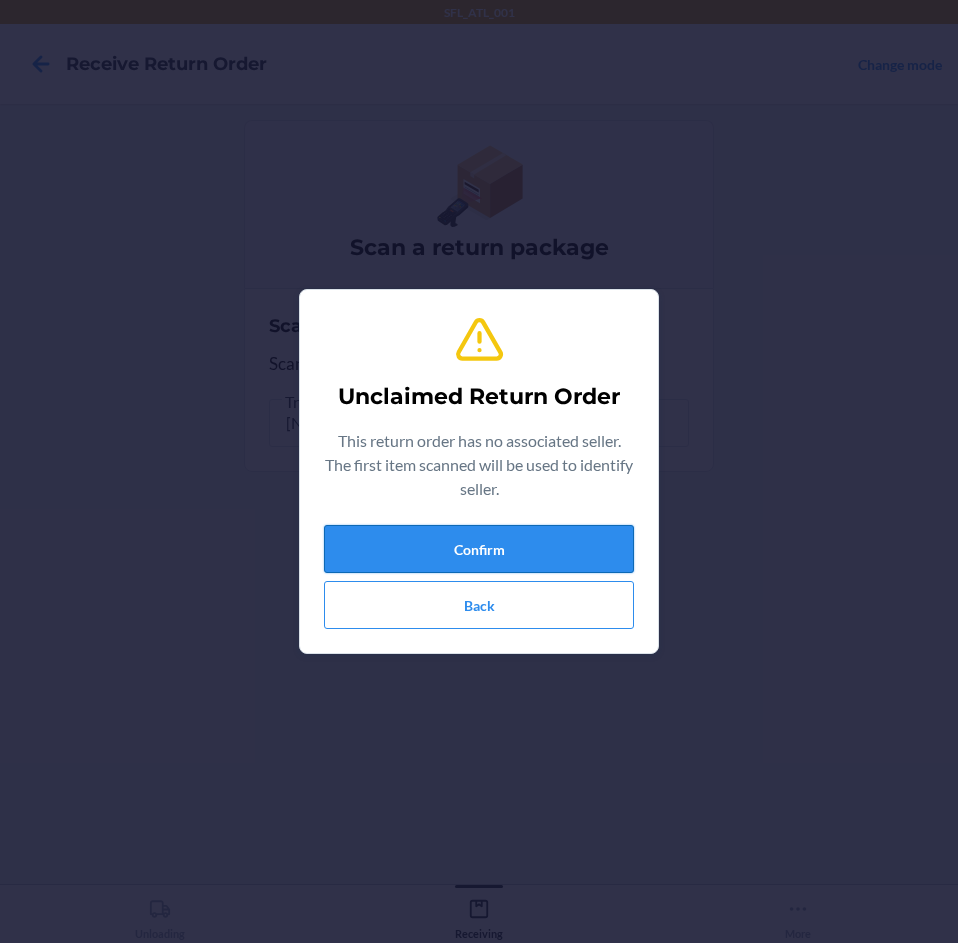 click on "Confirm" at bounding box center (479, 549) 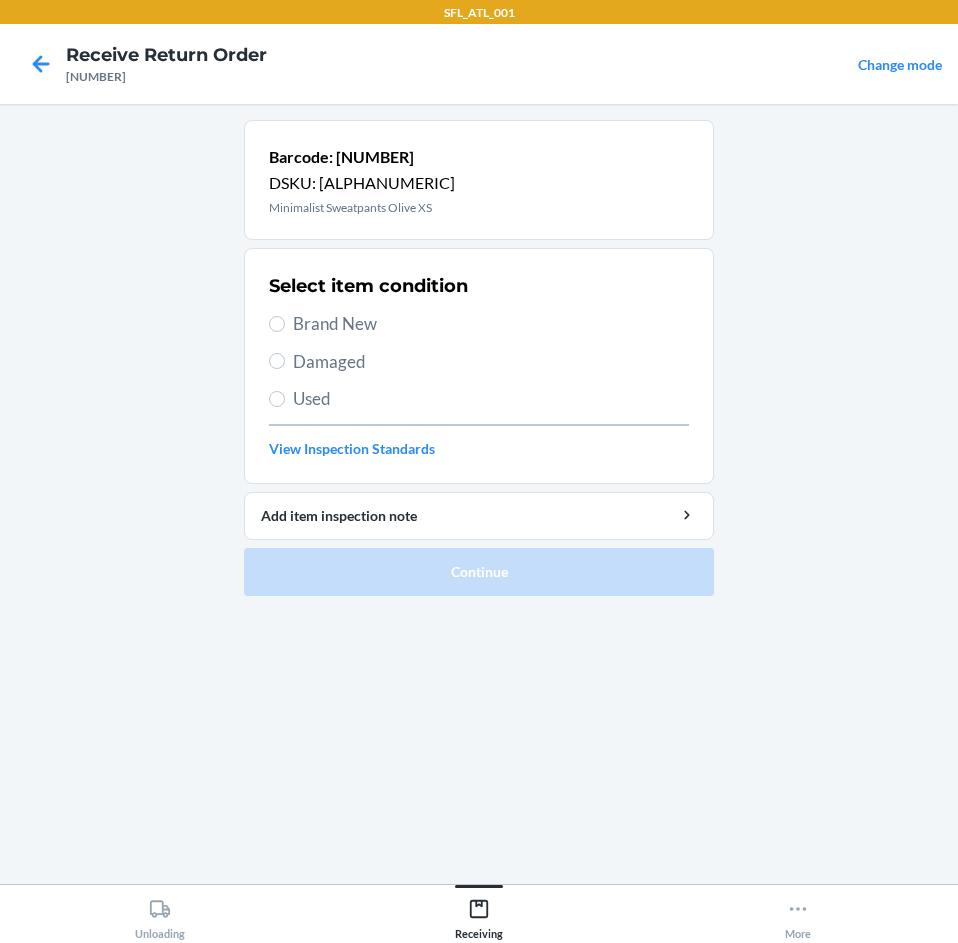 click on "Brand New" at bounding box center (491, 324) 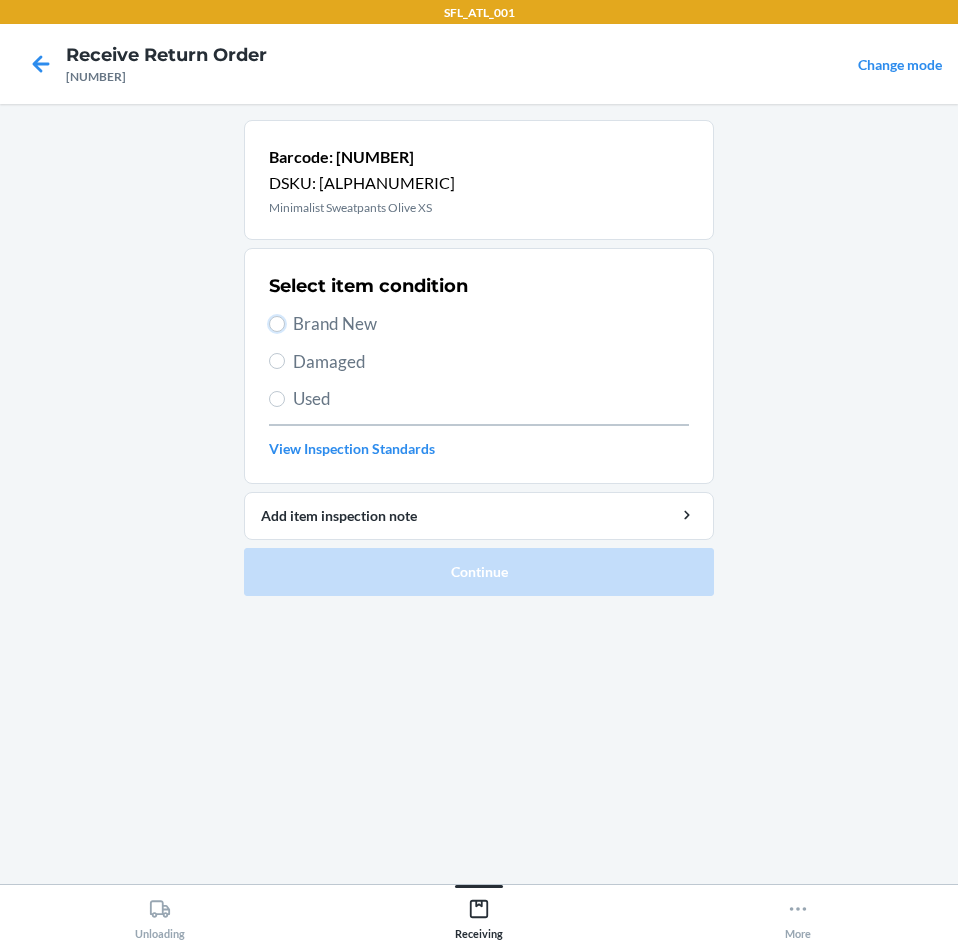 click on "Brand New" at bounding box center (277, 324) 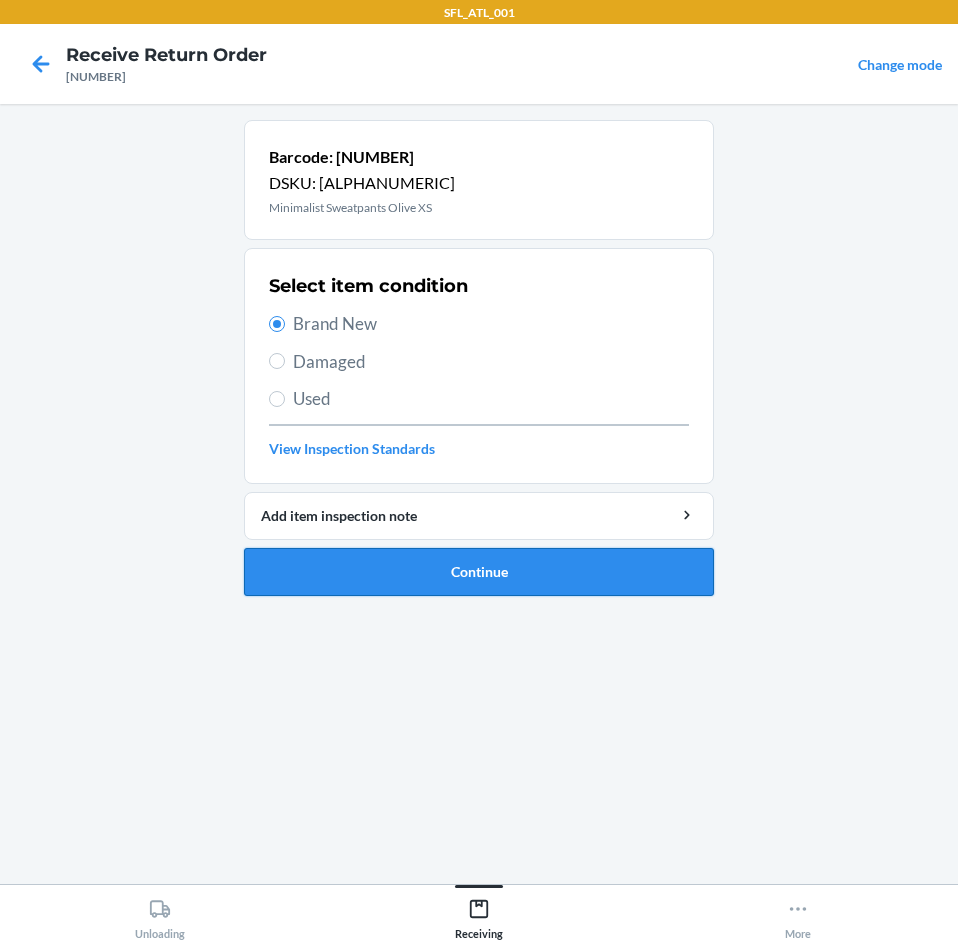click on "Continue" at bounding box center (479, 572) 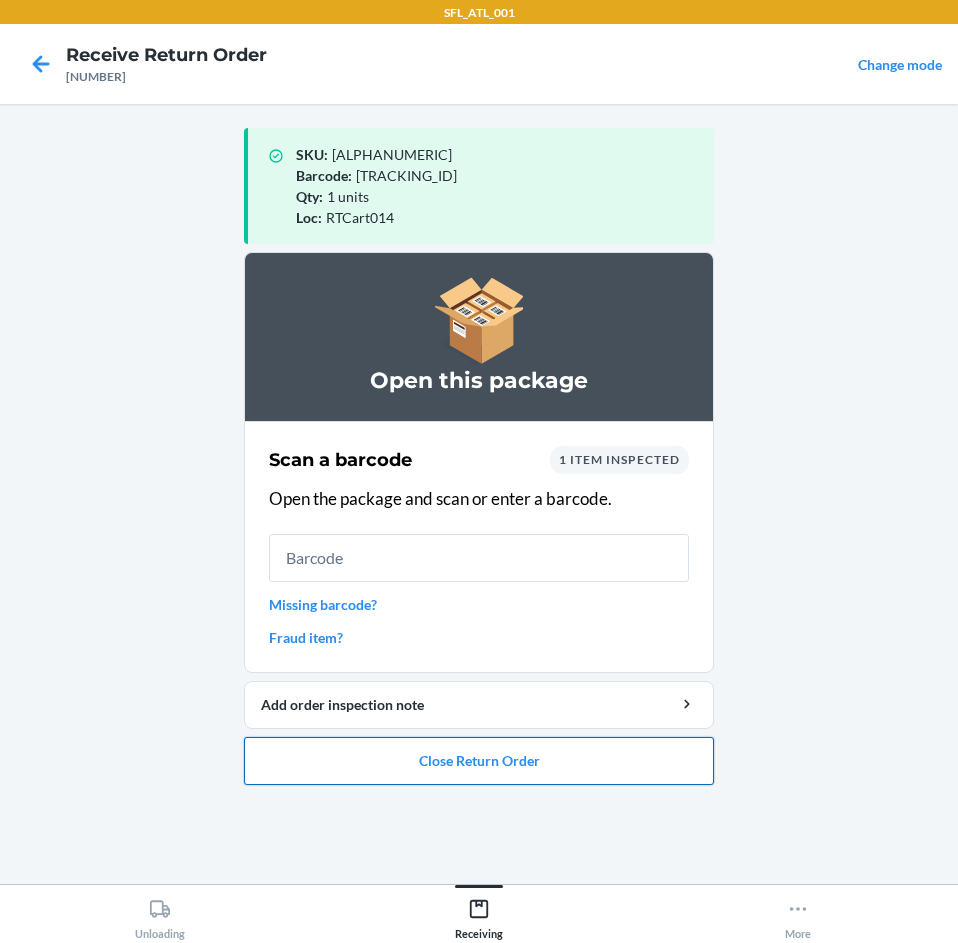 click on "Close Return Order" at bounding box center [479, 761] 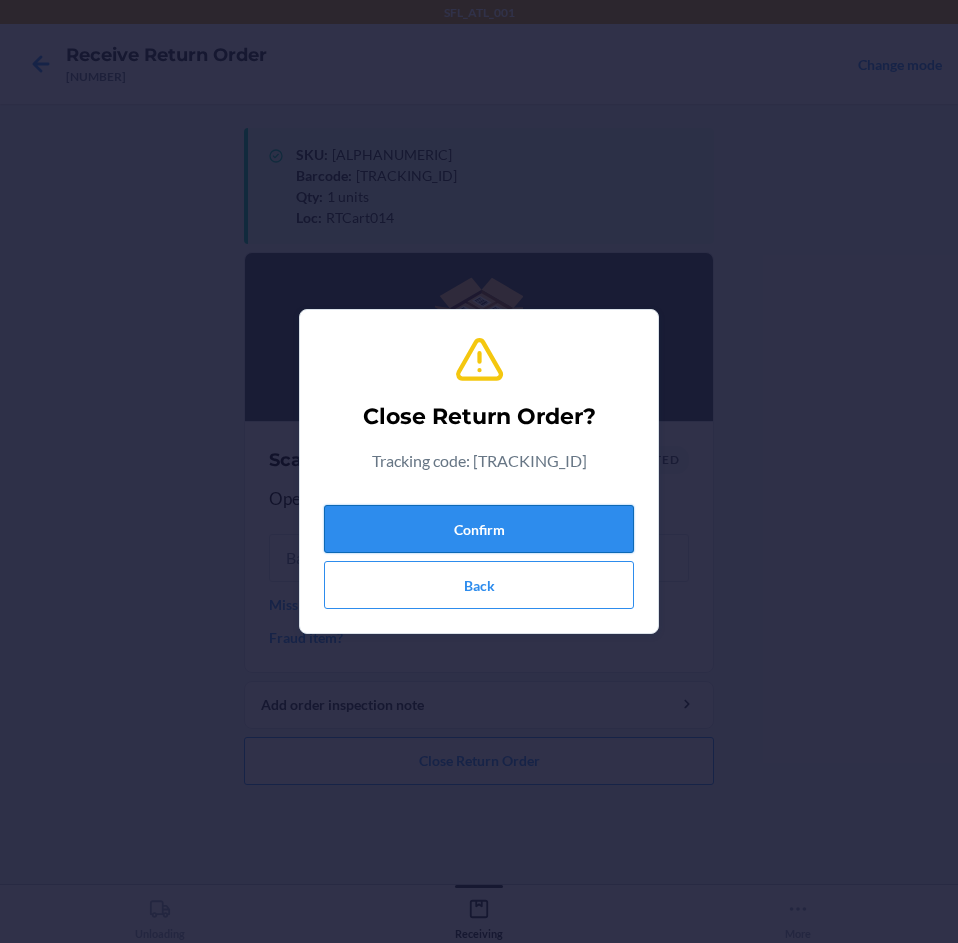 click on "Confirm" at bounding box center [479, 529] 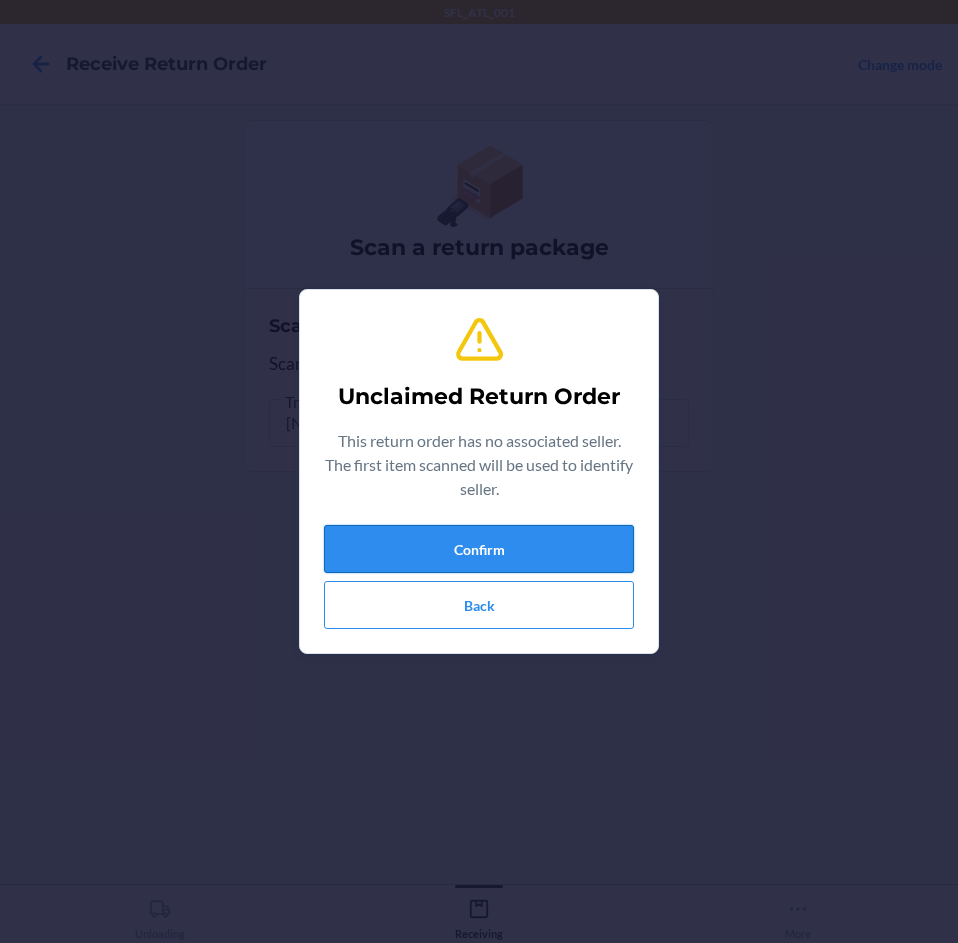 click on "Confirm" at bounding box center (479, 549) 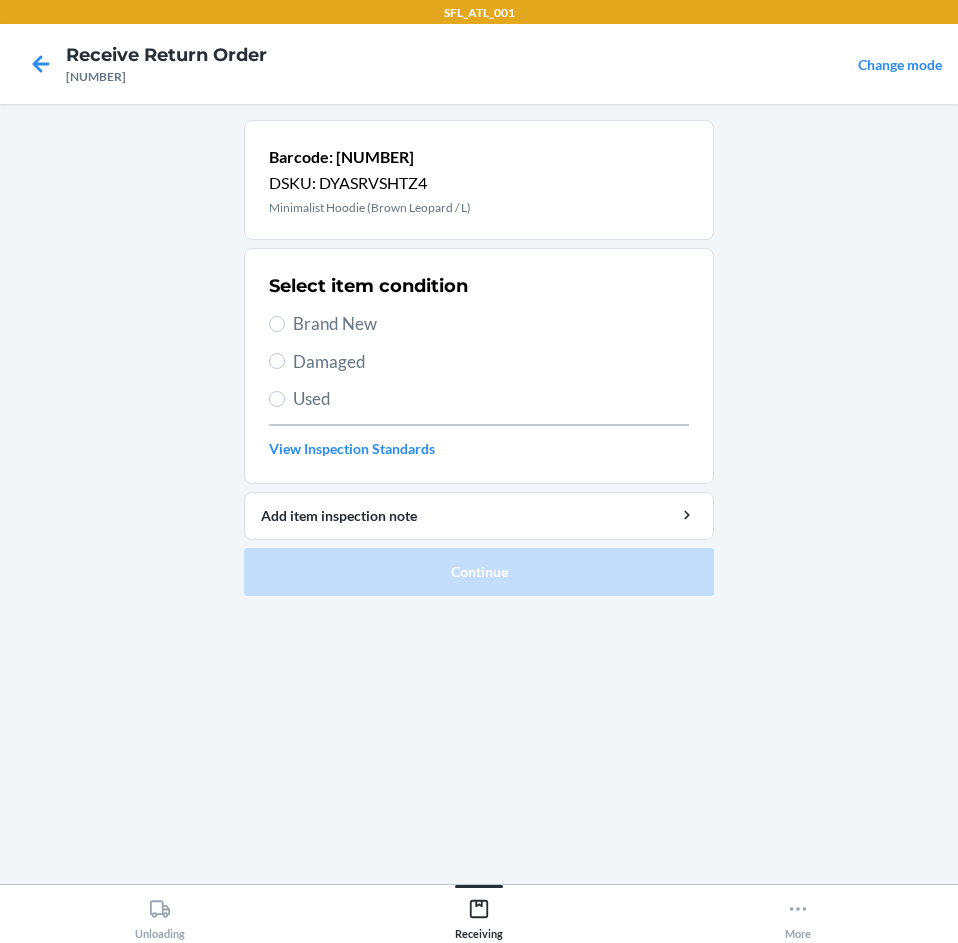 click on "Brand New" at bounding box center [491, 324] 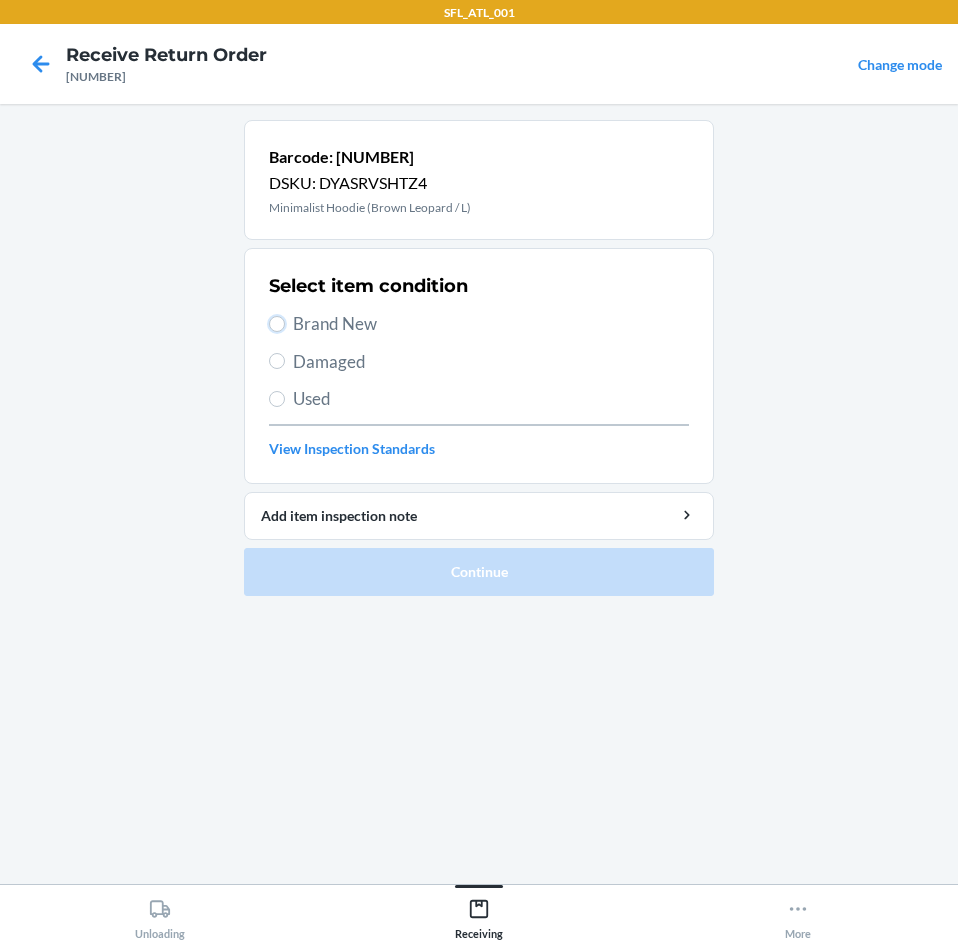 click on "Brand New" at bounding box center [277, 324] 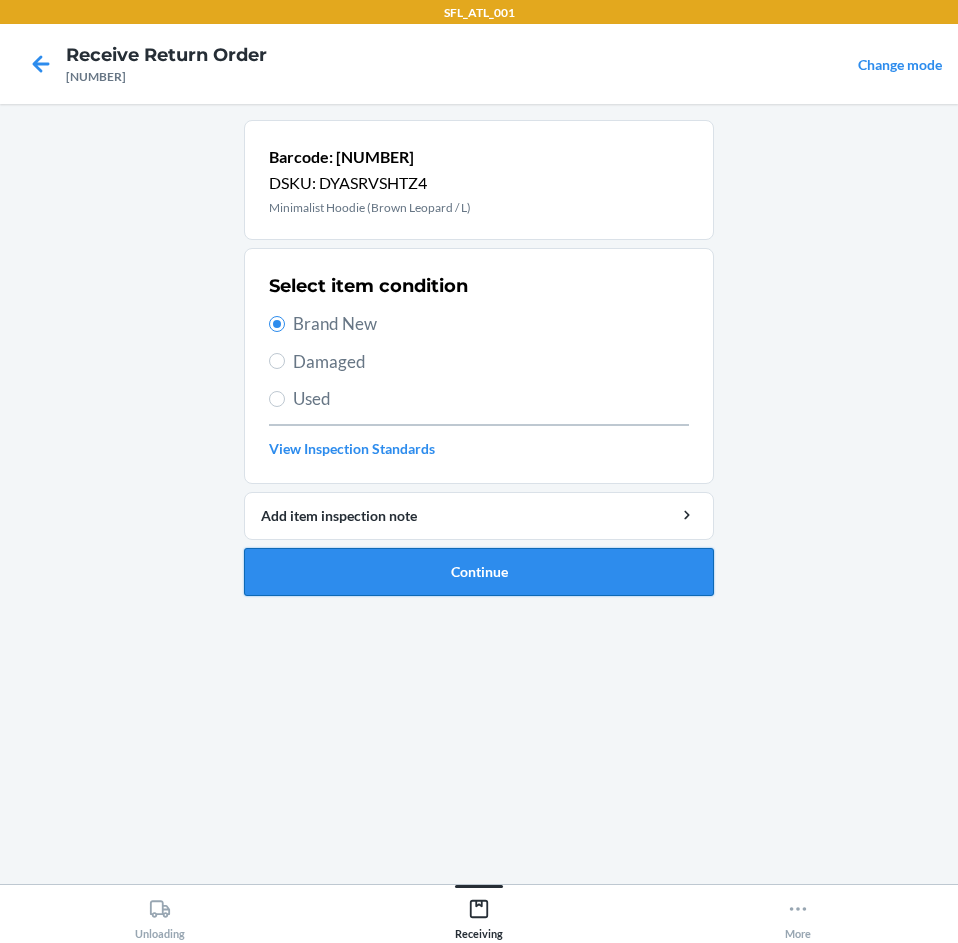 click on "Continue" at bounding box center [479, 572] 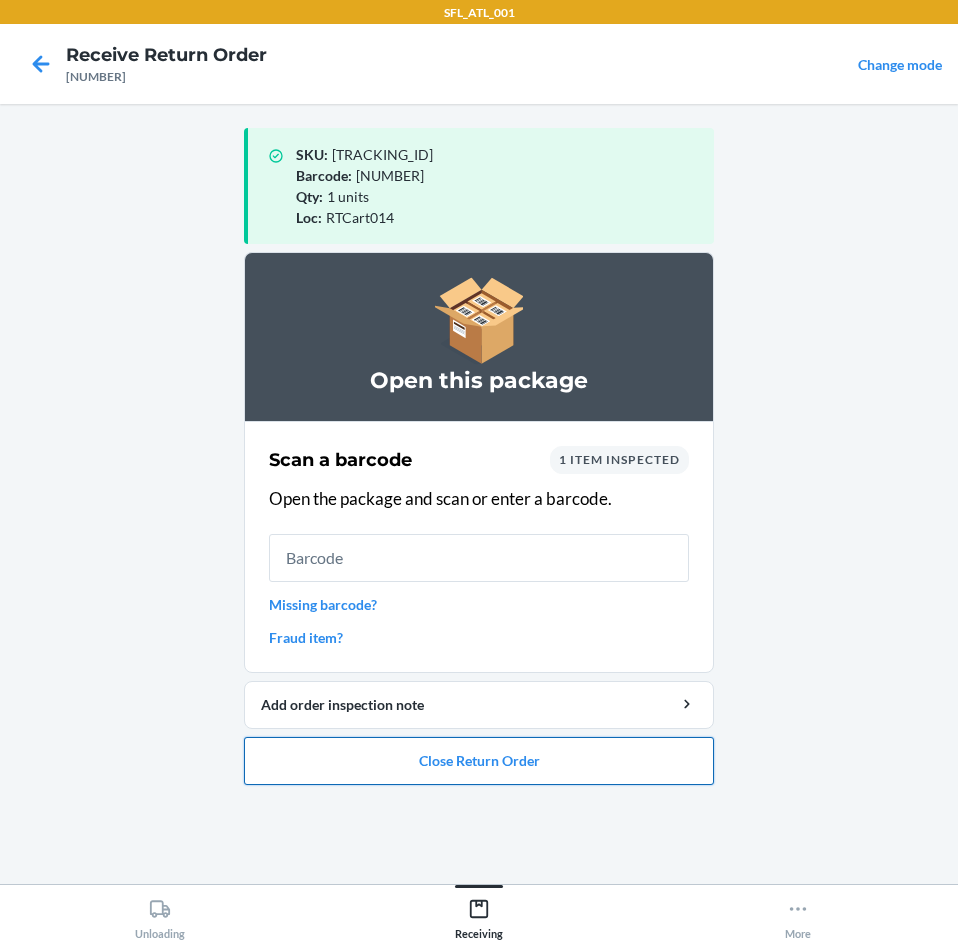 click on "Close Return Order" at bounding box center [479, 761] 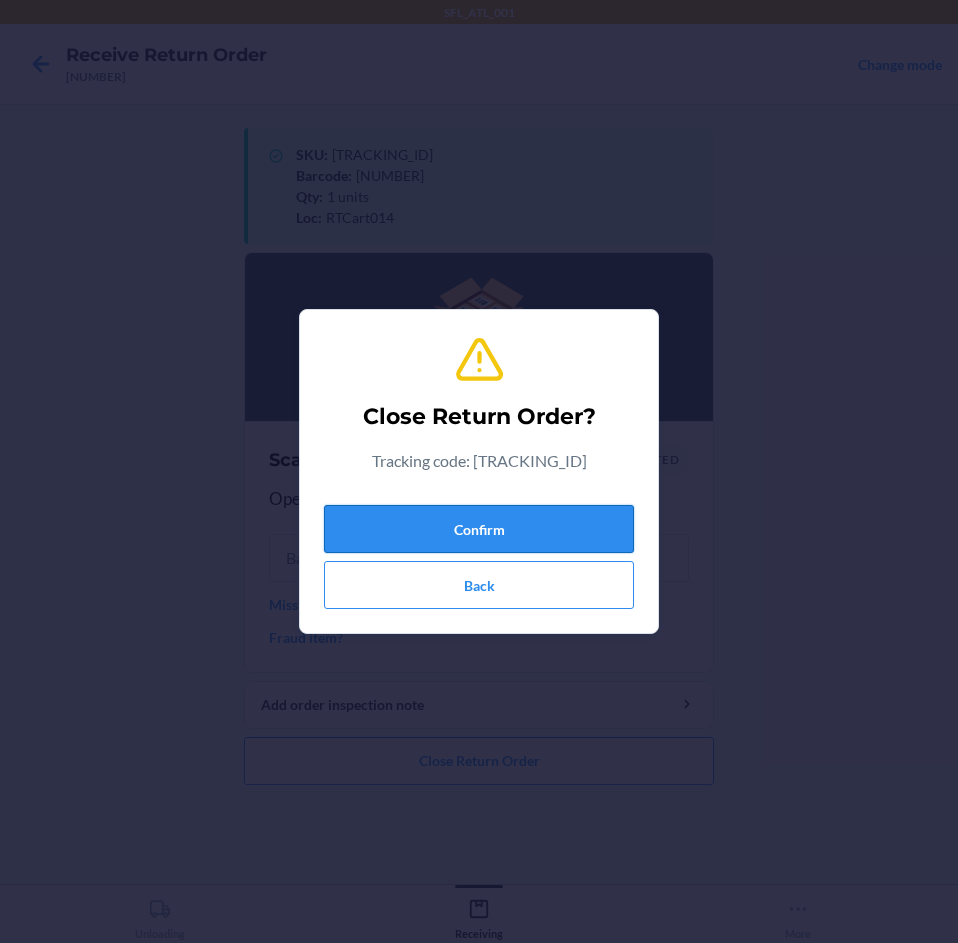 drag, startPoint x: 589, startPoint y: 528, endPoint x: 621, endPoint y: 524, distance: 32.24903 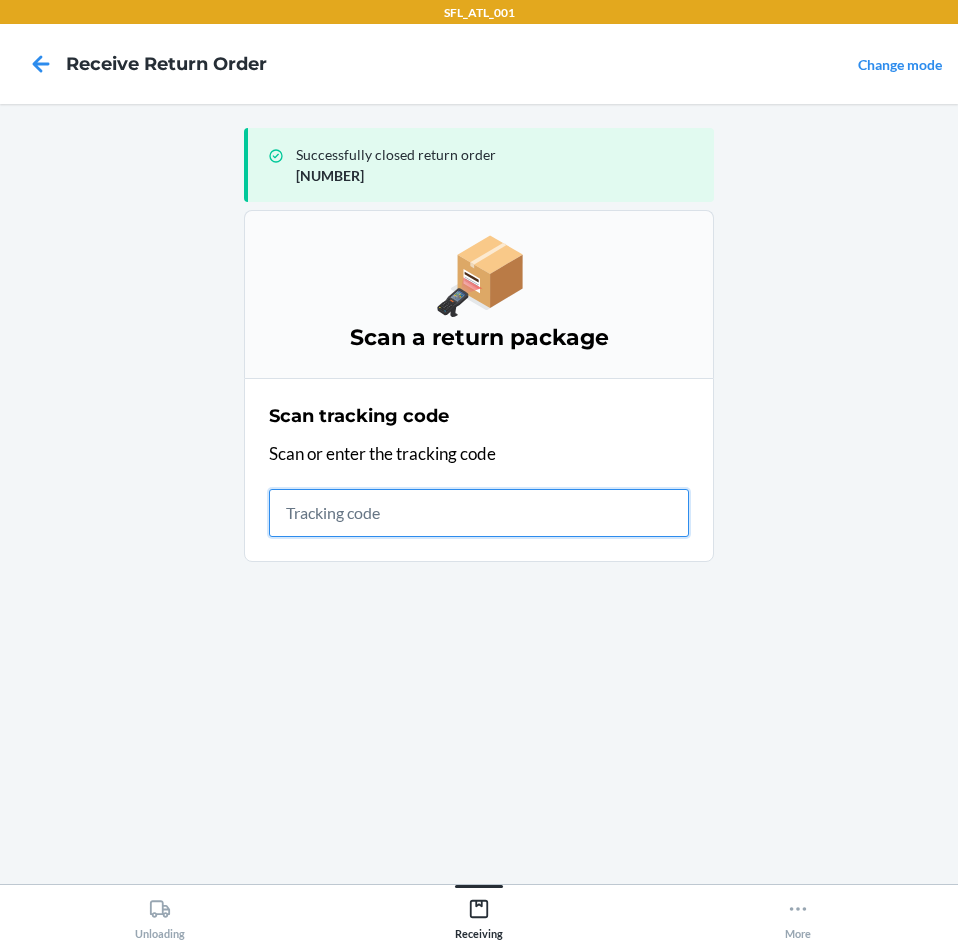 click at bounding box center [479, 513] 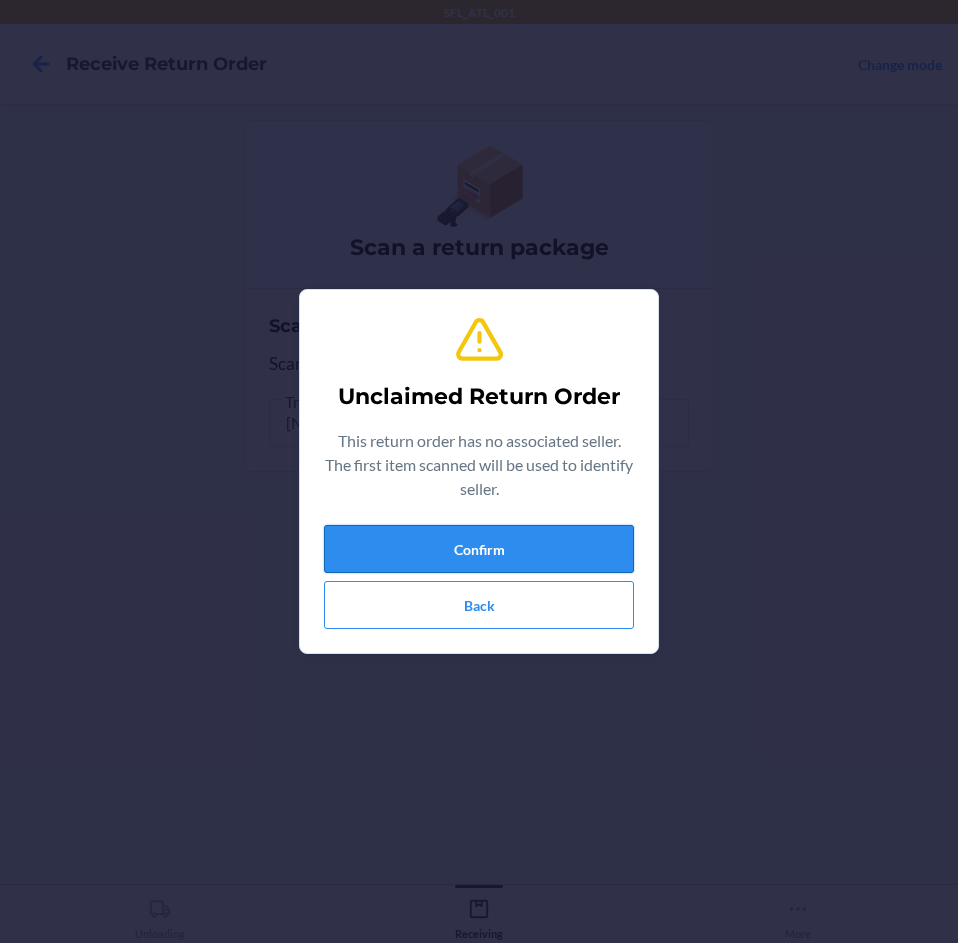 click on "Confirm" at bounding box center (479, 549) 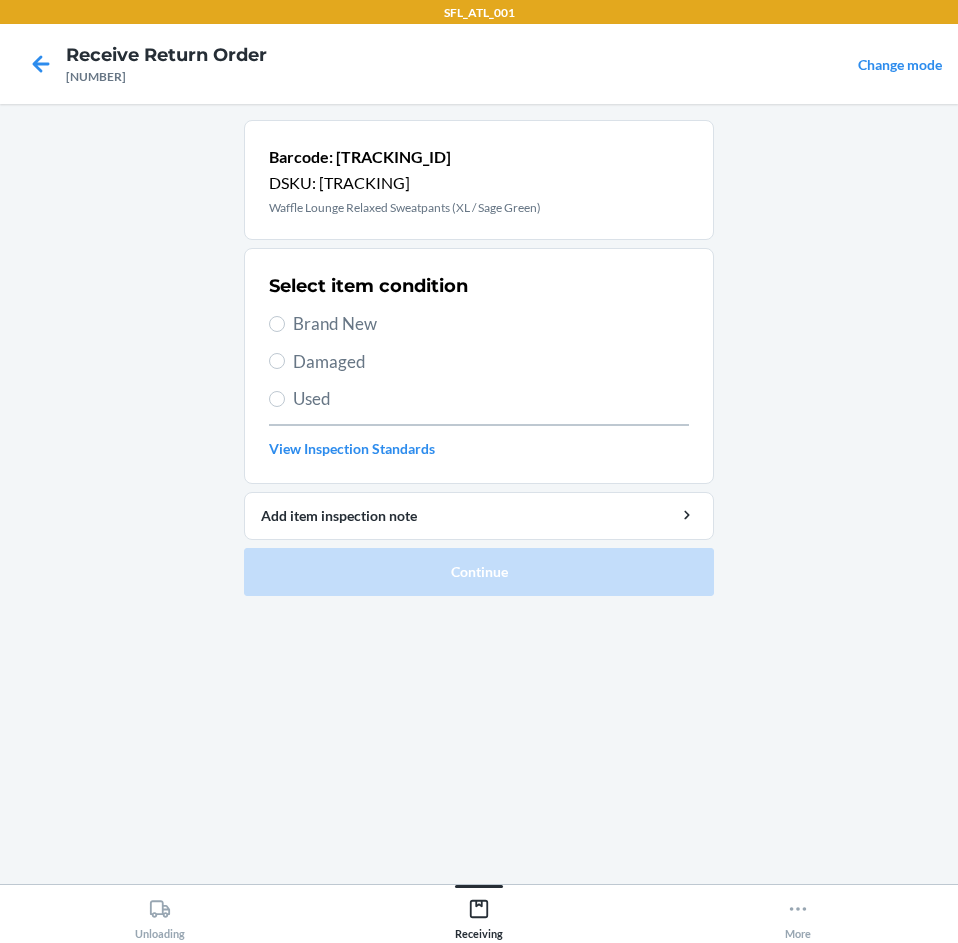 click on "Brand New" at bounding box center (491, 324) 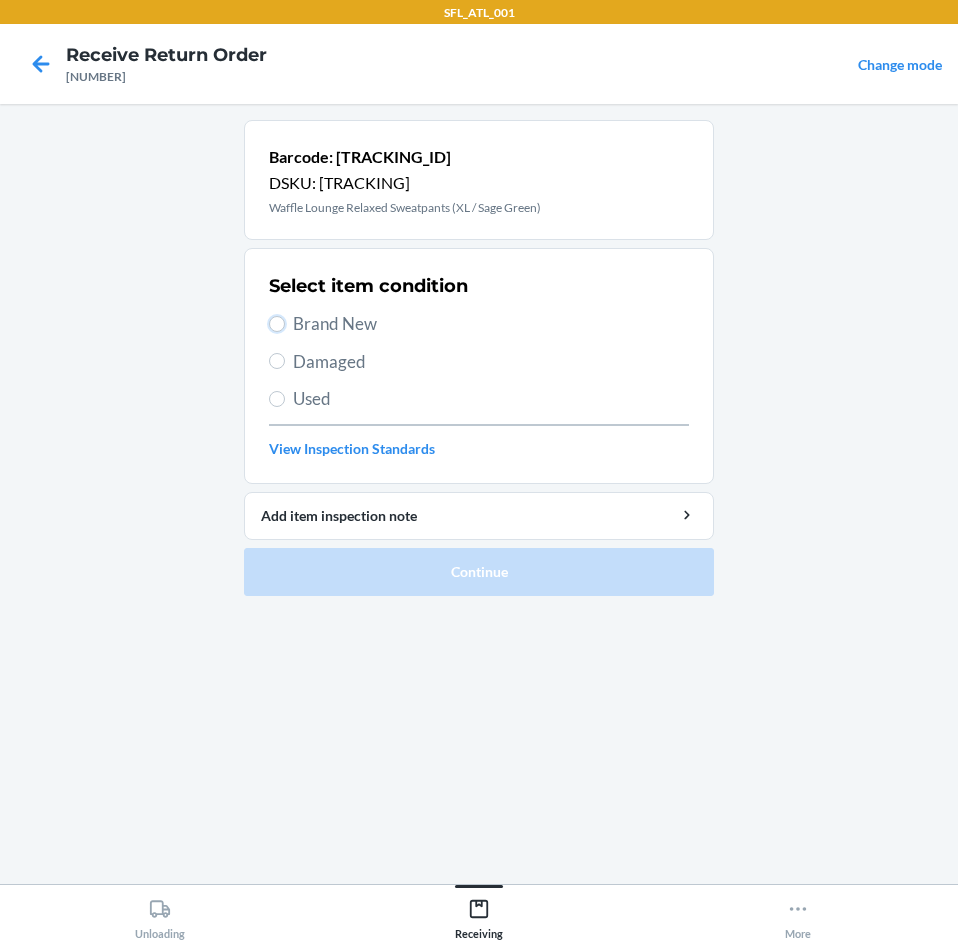 click on "Brand New" at bounding box center [277, 324] 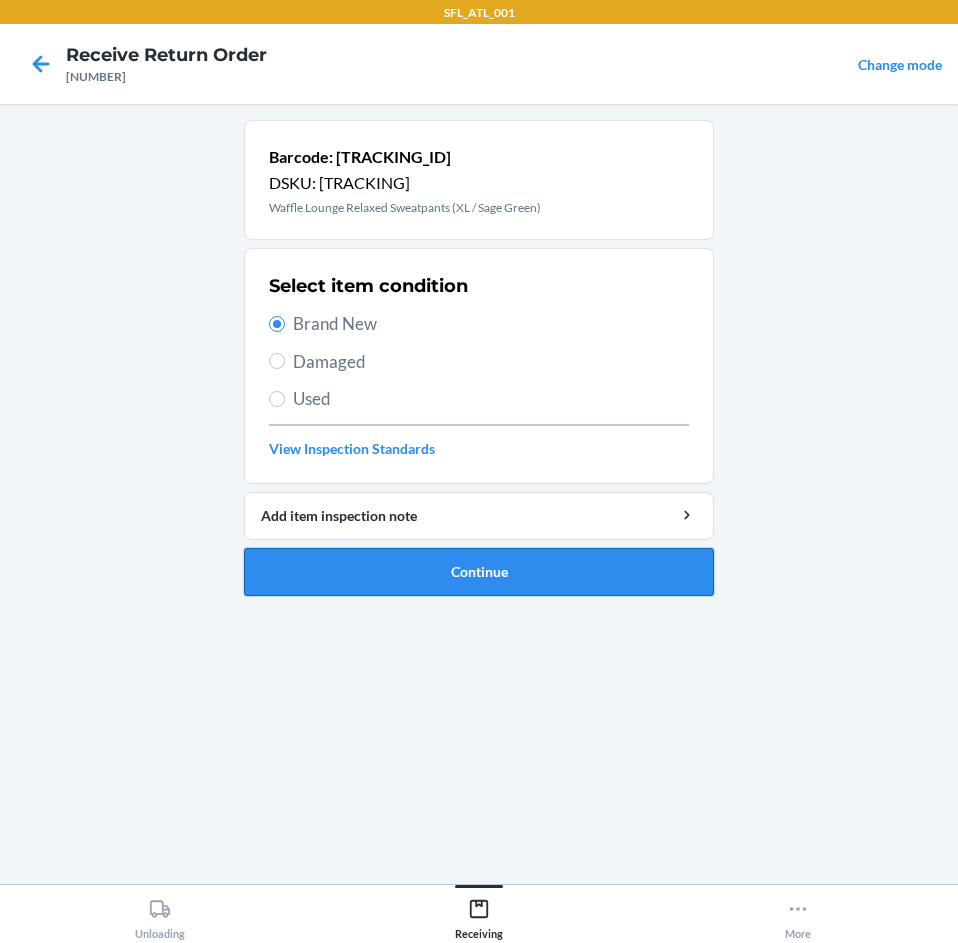 click on "Continue" at bounding box center [479, 572] 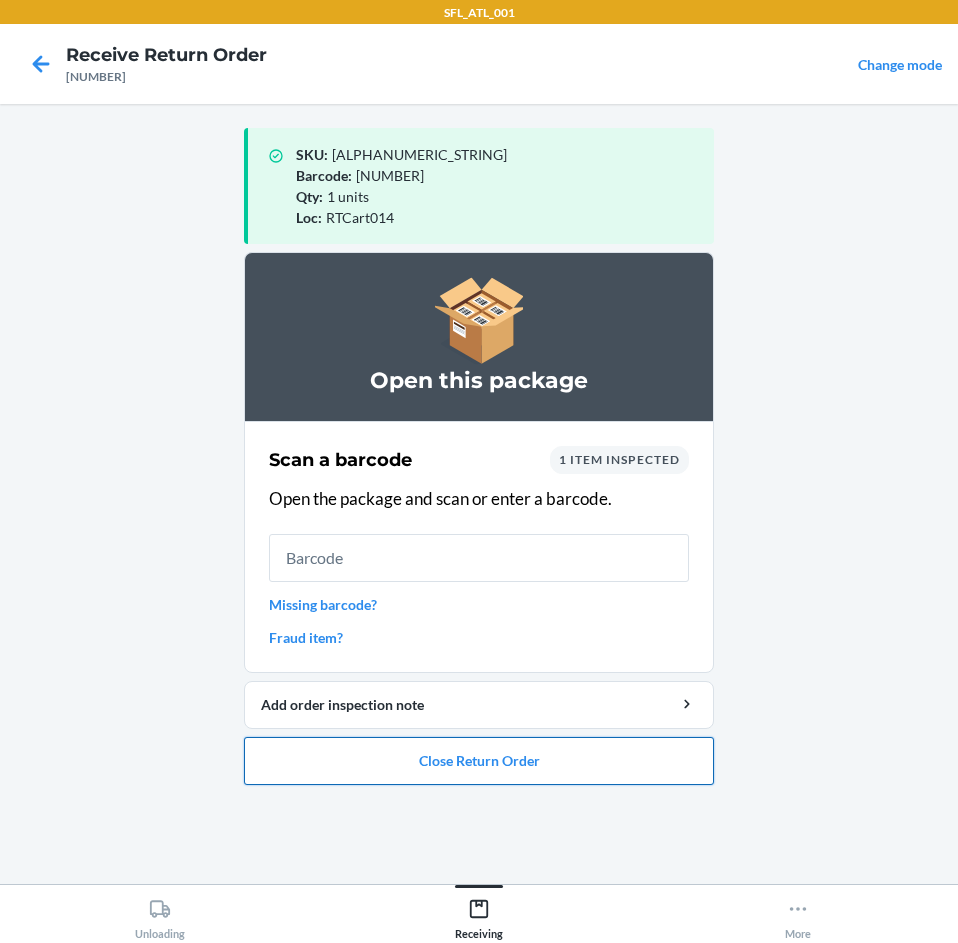 click on "Close Return Order" at bounding box center [479, 761] 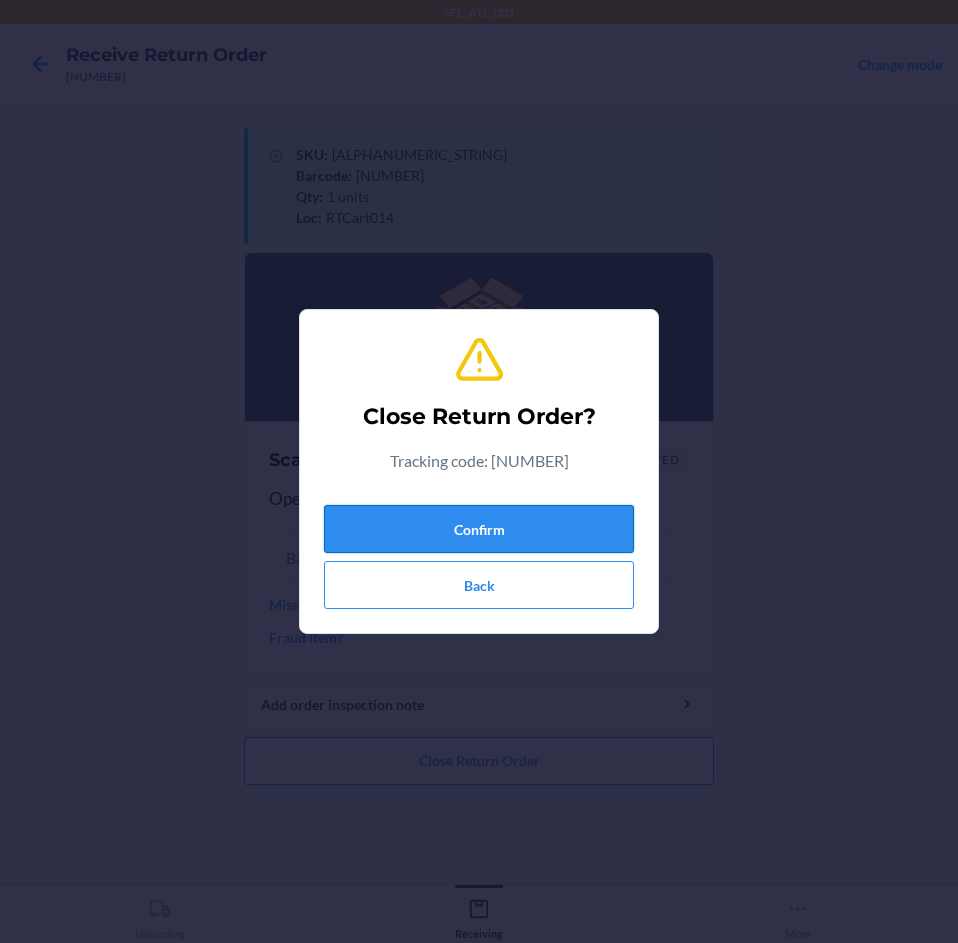 click on "Confirm" at bounding box center [479, 529] 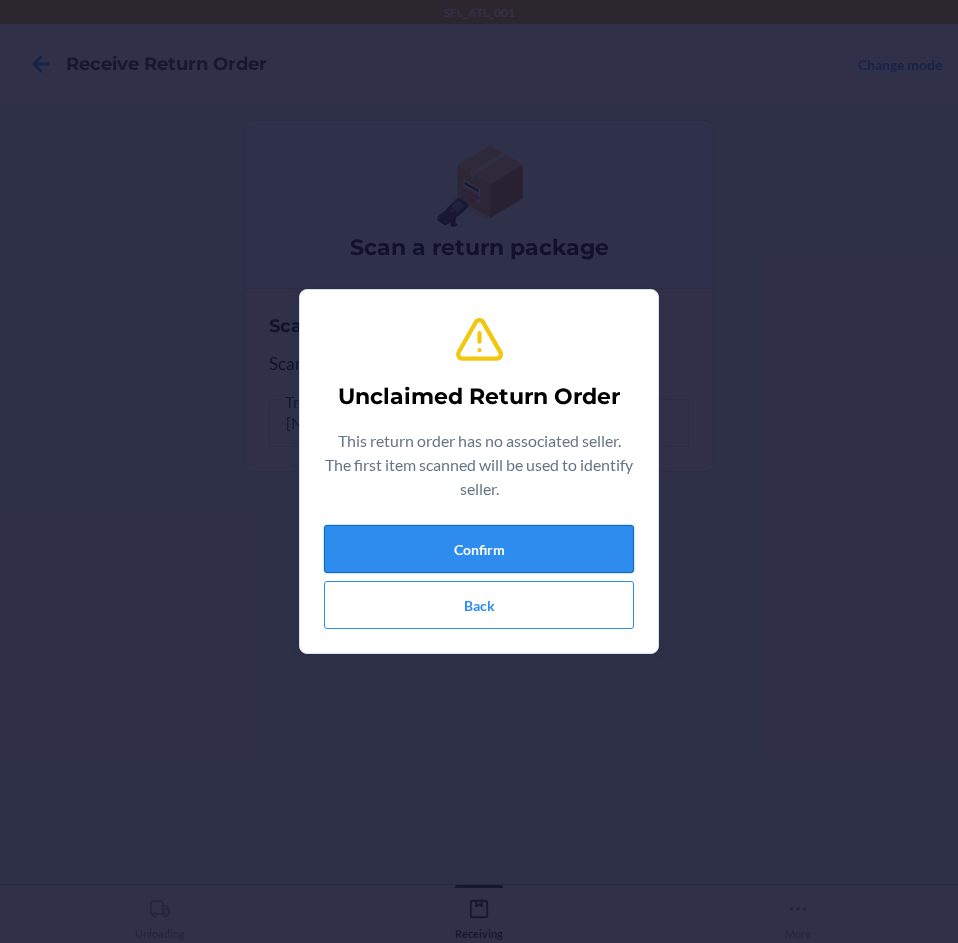 drag, startPoint x: 562, startPoint y: 554, endPoint x: 542, endPoint y: 543, distance: 22.825424 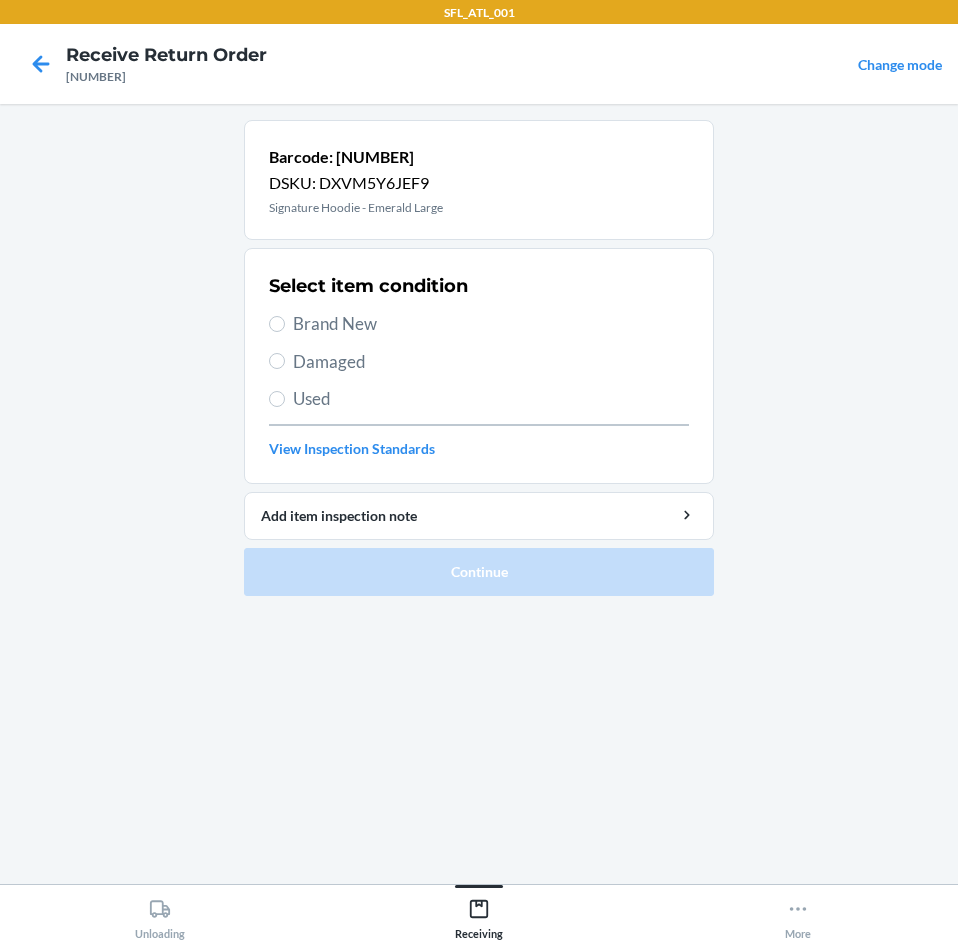 click on "Brand New" at bounding box center (491, 324) 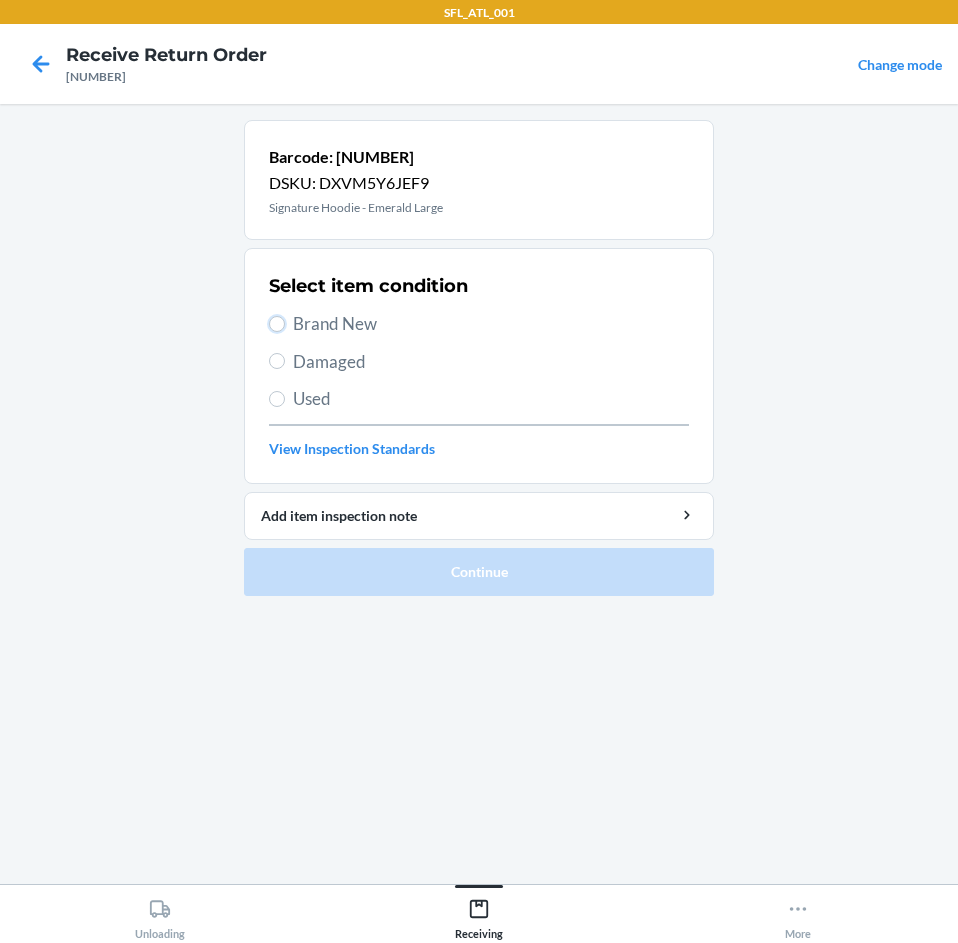 click on "Brand New" at bounding box center [277, 324] 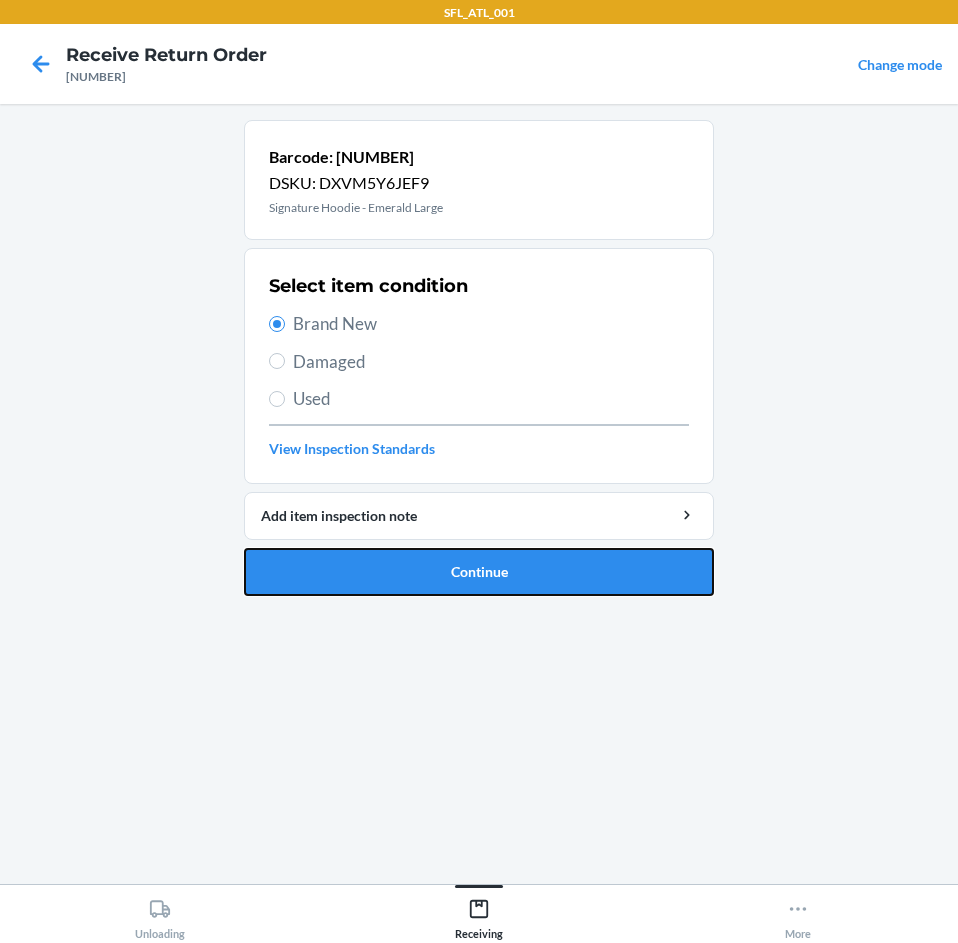 drag, startPoint x: 422, startPoint y: 565, endPoint x: 363, endPoint y: 531, distance: 68.09552 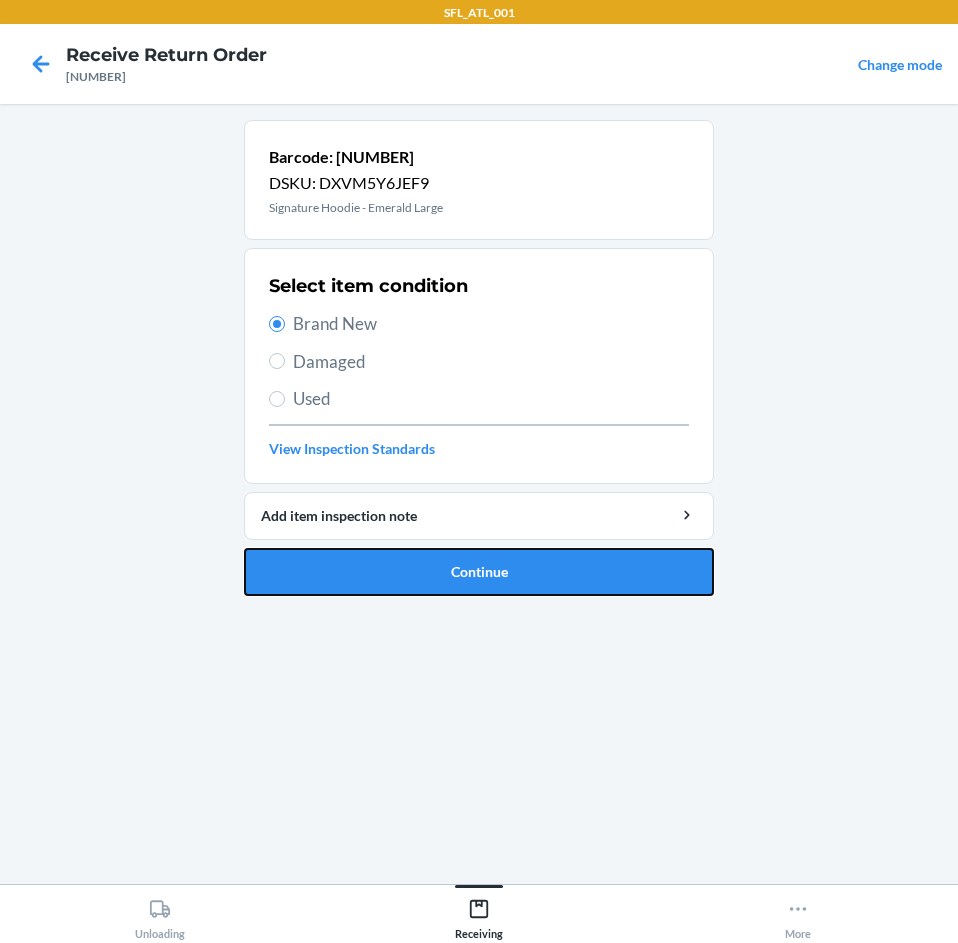 click on "Continue" at bounding box center [479, 572] 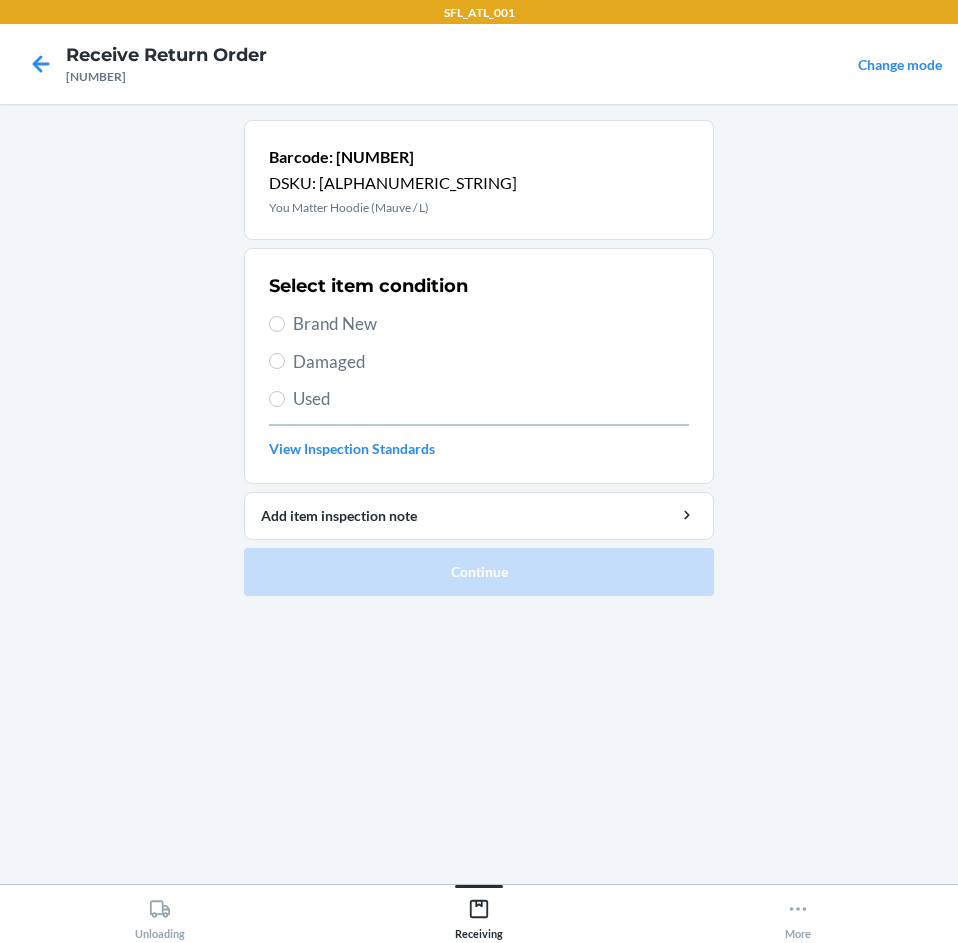 click on "Select item condition Brand New Damaged Used View Inspection Standards" at bounding box center [479, 366] 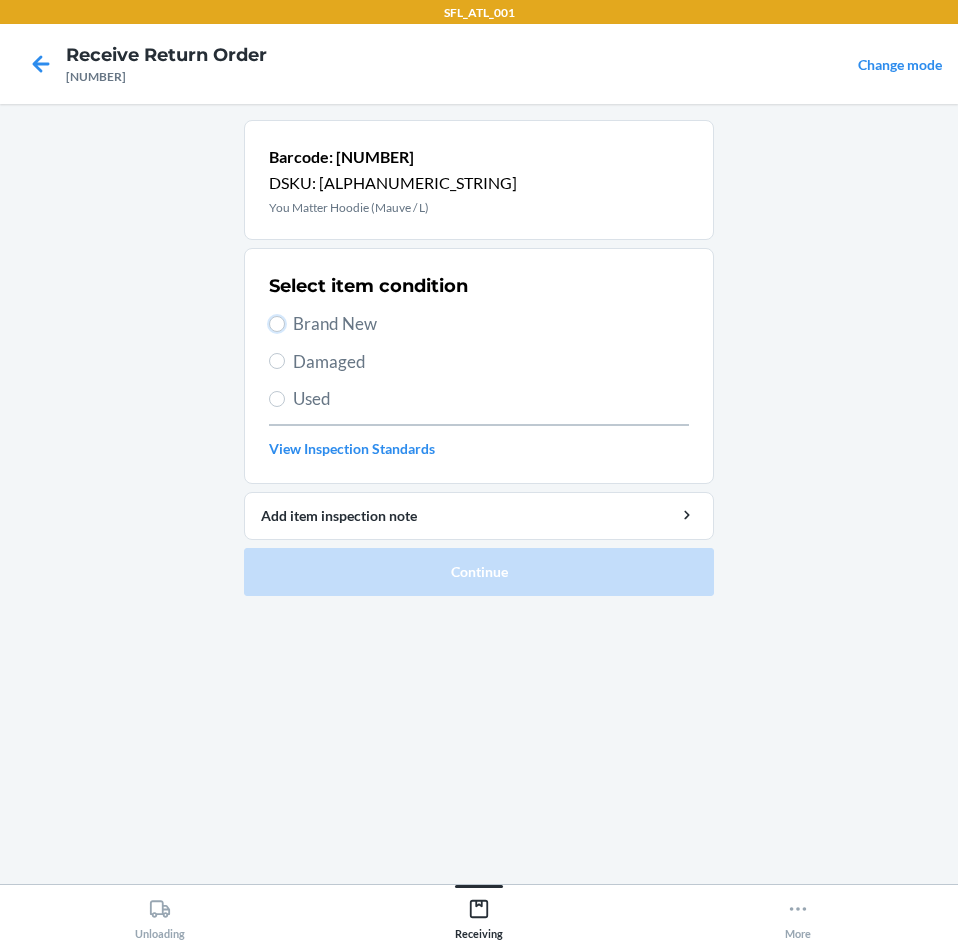click on "Brand New" at bounding box center [277, 324] 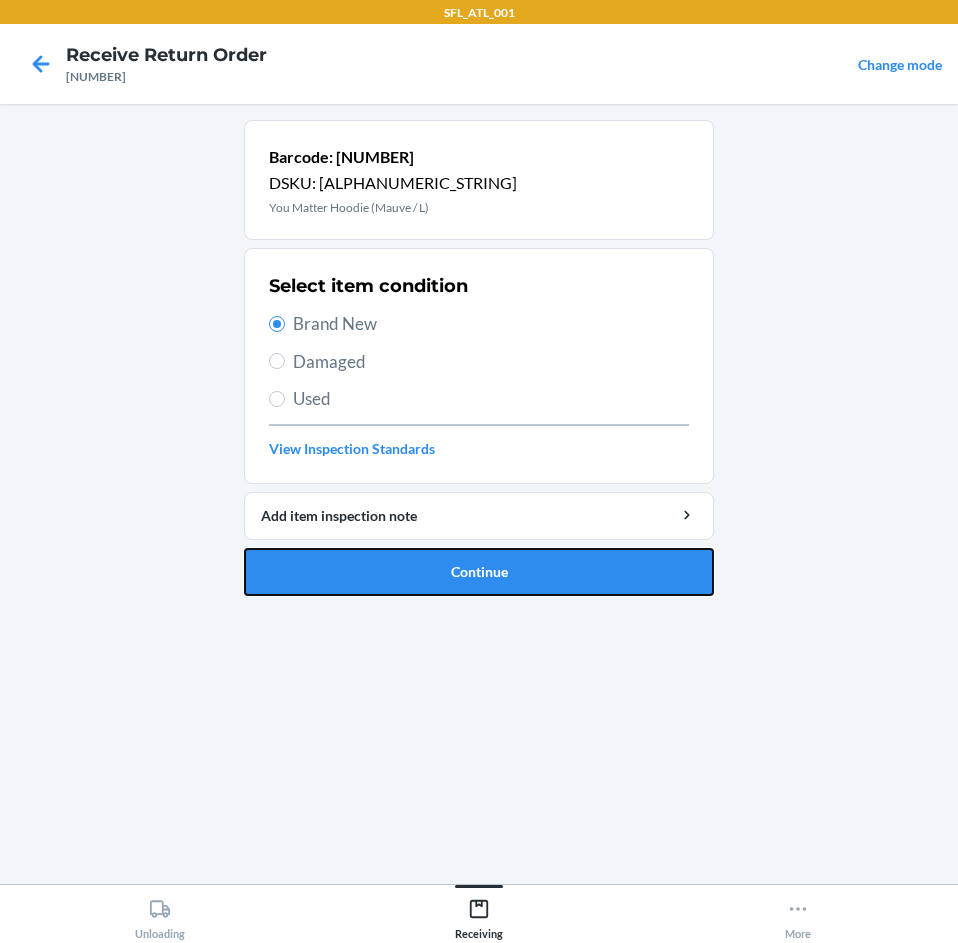 click on "Continue" at bounding box center [479, 572] 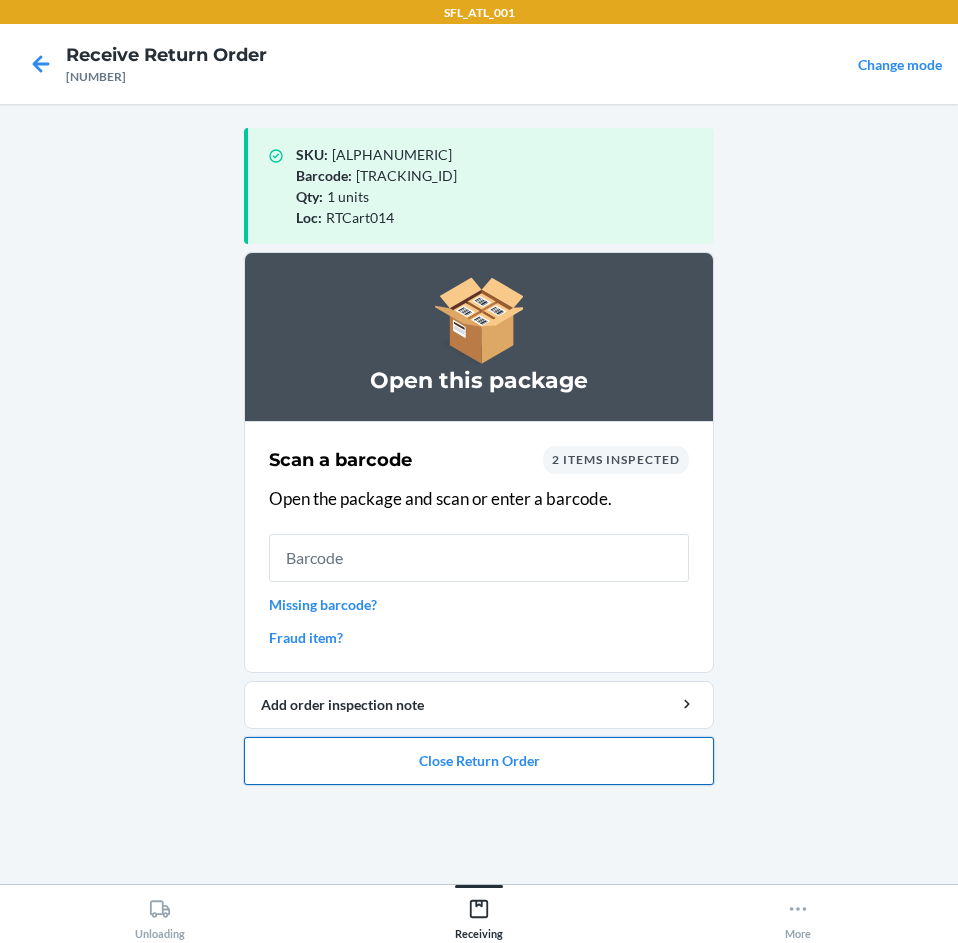 click on "Close Return Order" at bounding box center [479, 761] 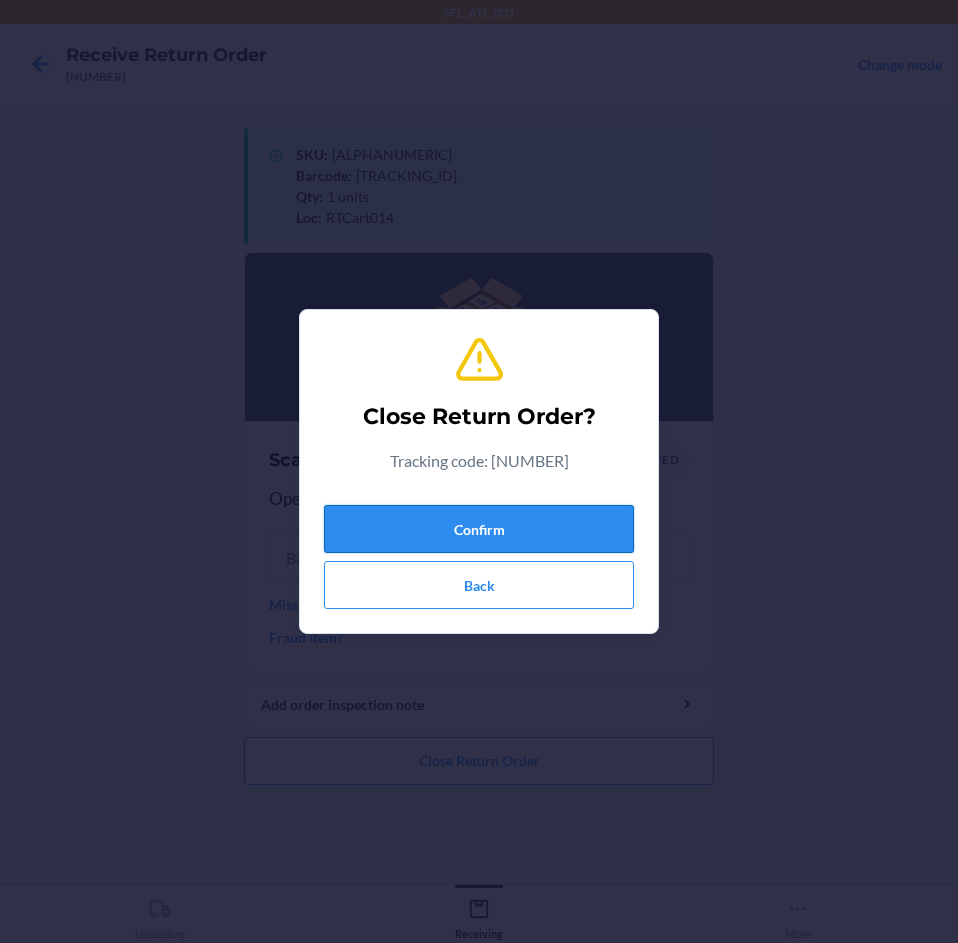 click on "Confirm" at bounding box center [479, 529] 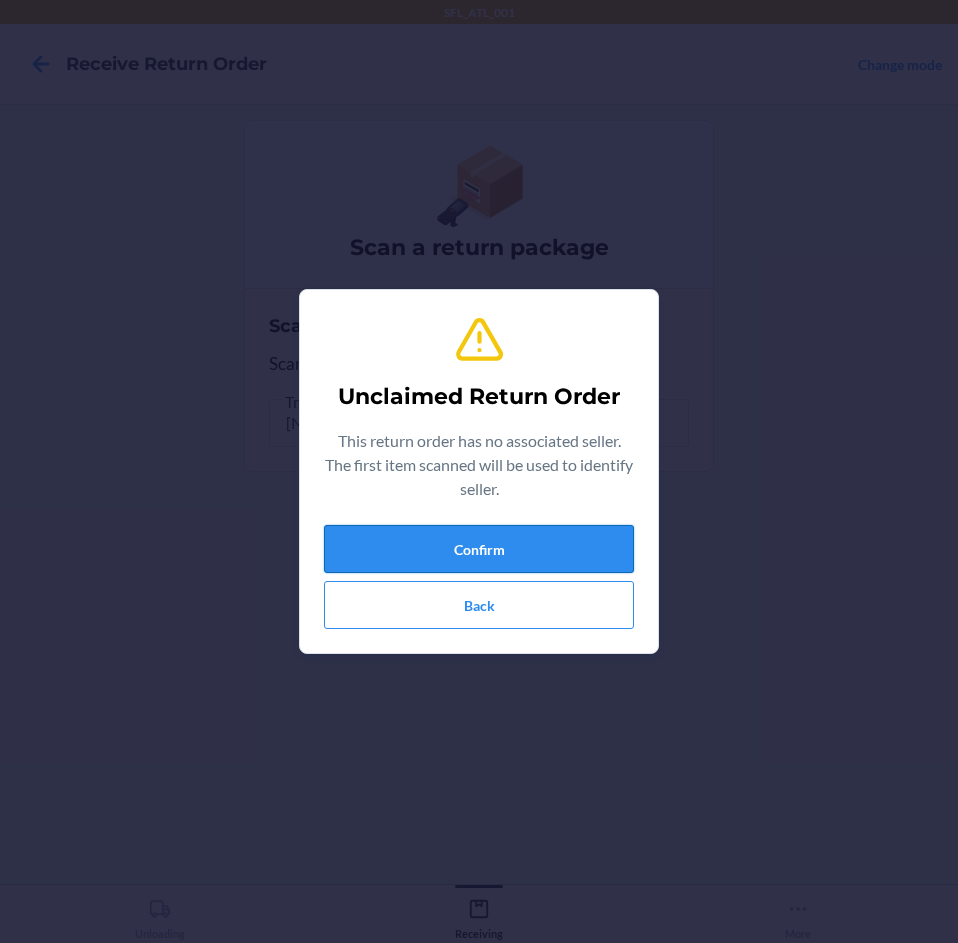 click on "Confirm" at bounding box center (479, 549) 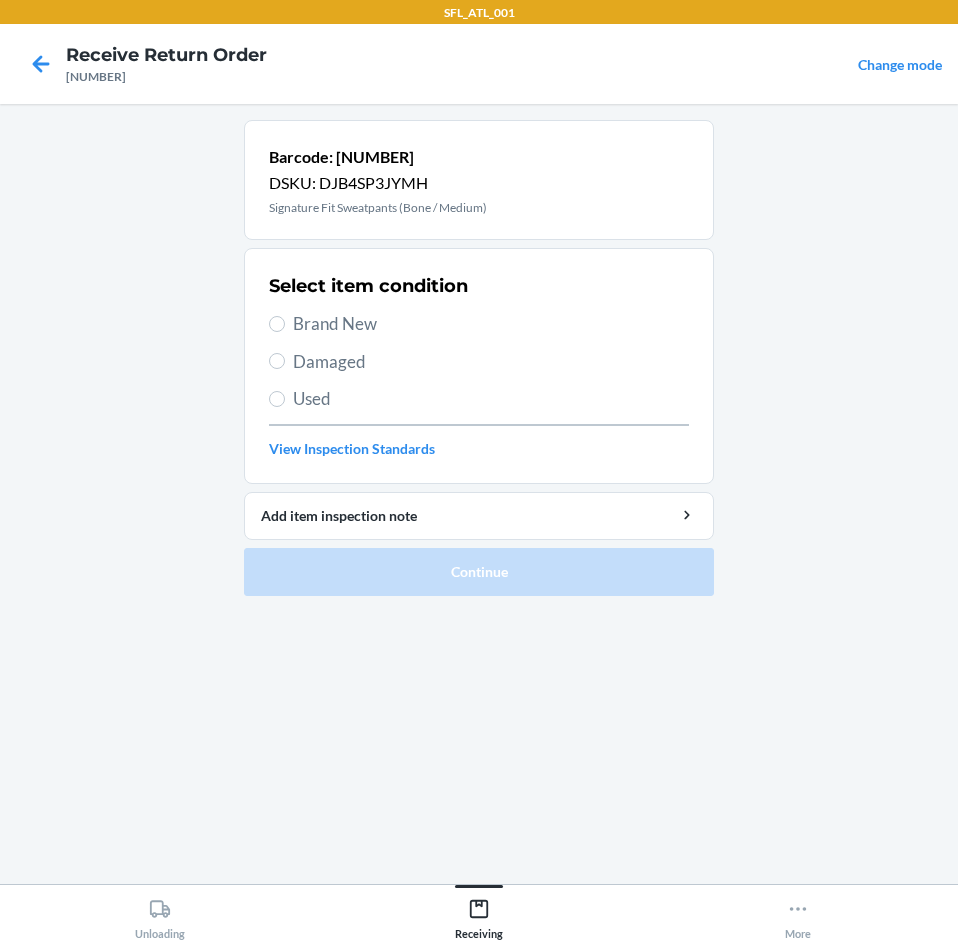 click on "Brand New" at bounding box center (491, 324) 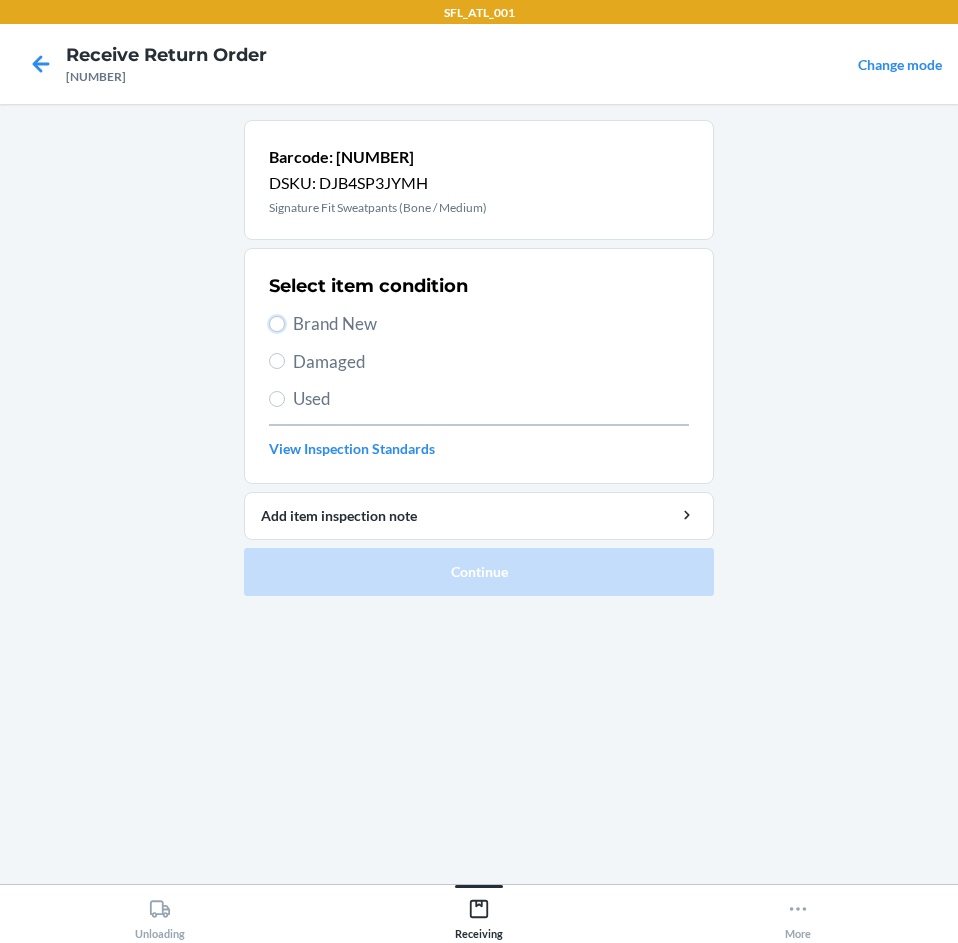 click on "Brand New" at bounding box center (277, 324) 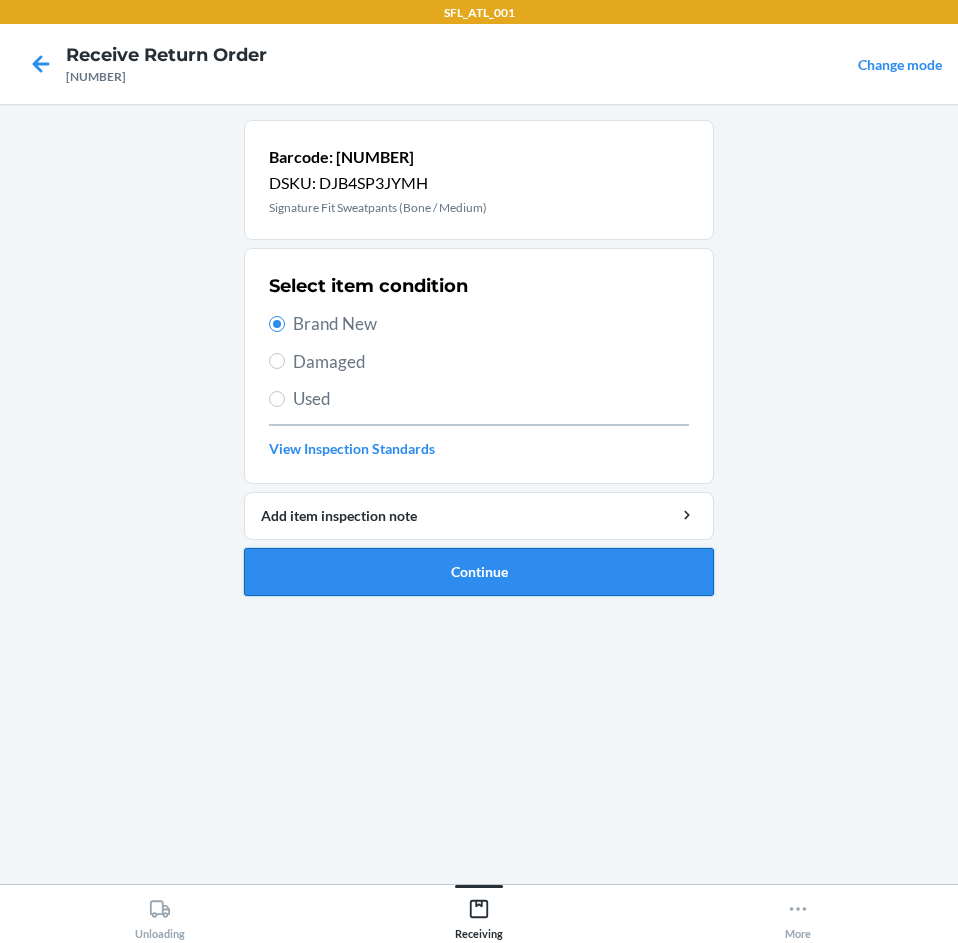 click on "Continue" at bounding box center [479, 572] 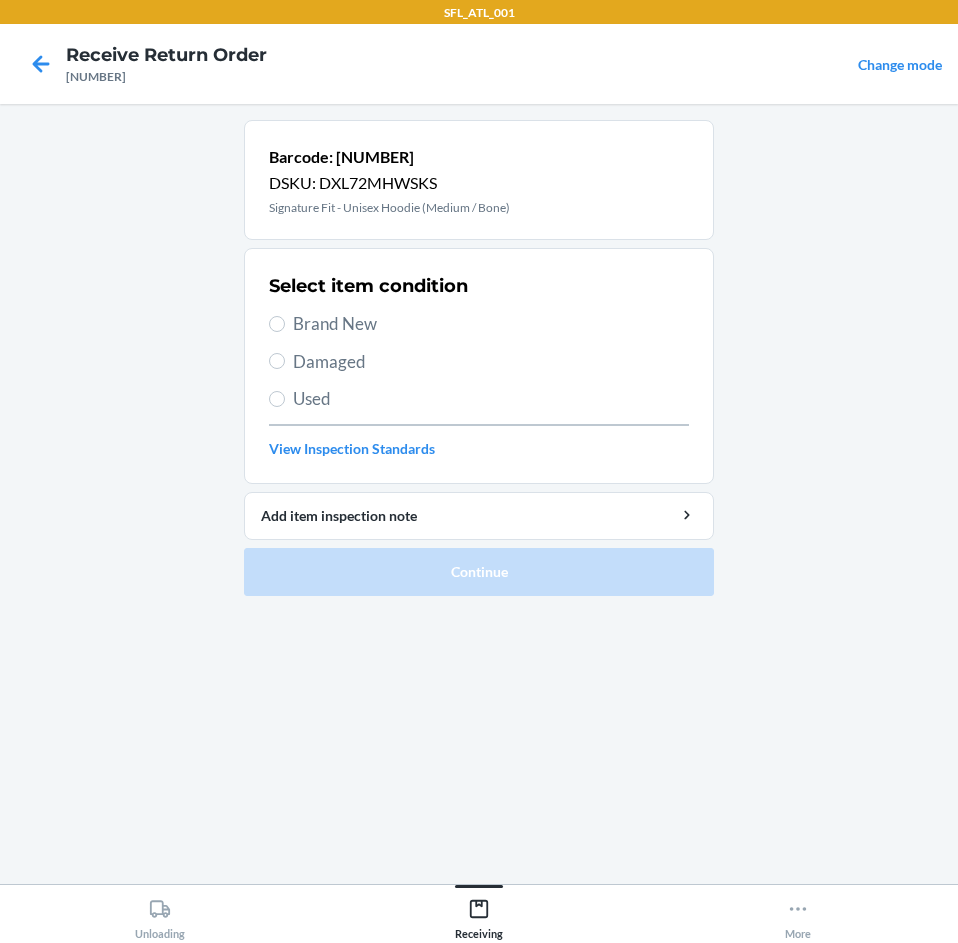 click on "Brand New" at bounding box center (491, 324) 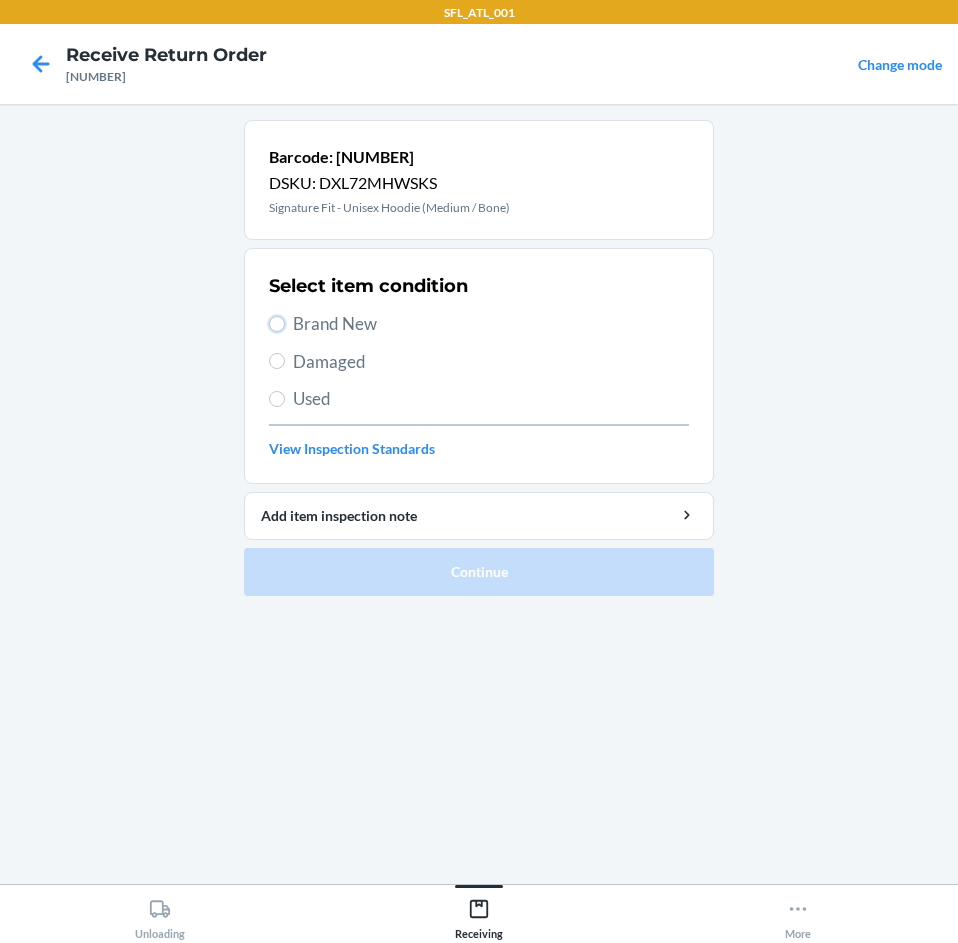 click on "Brand New" at bounding box center (277, 324) 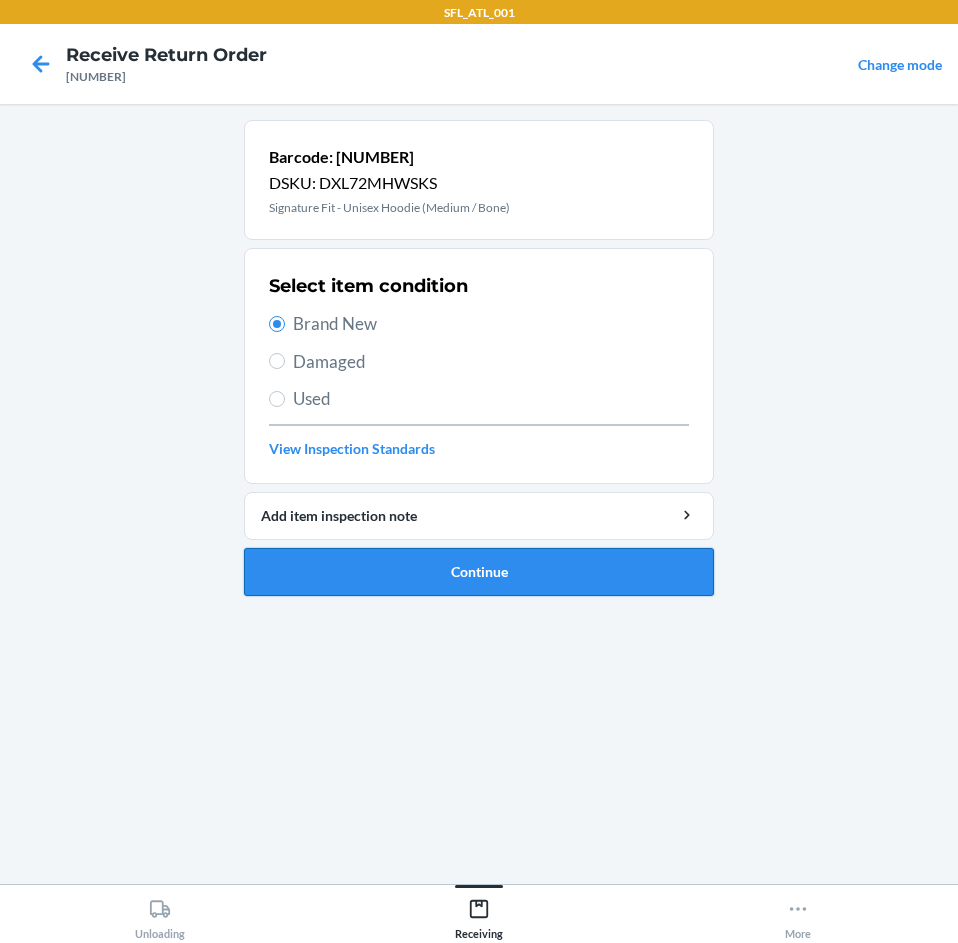 click on "Continue" at bounding box center (479, 572) 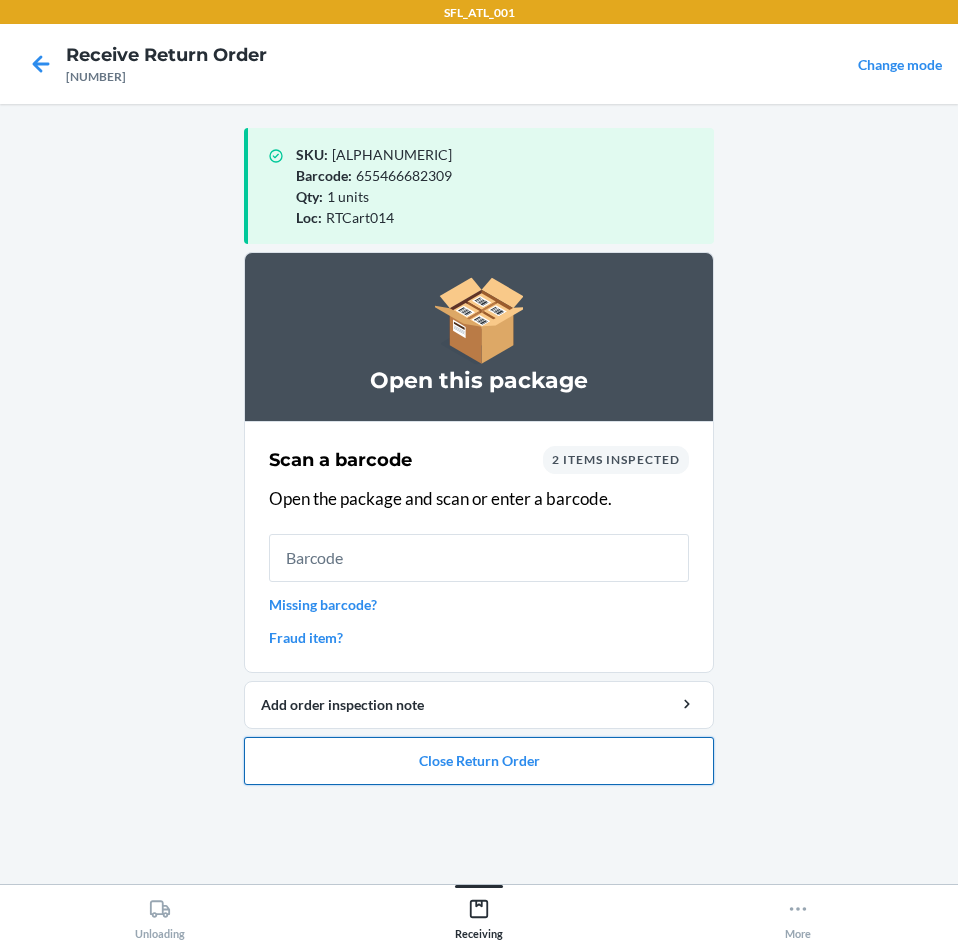 click on "Close Return Order" at bounding box center (479, 761) 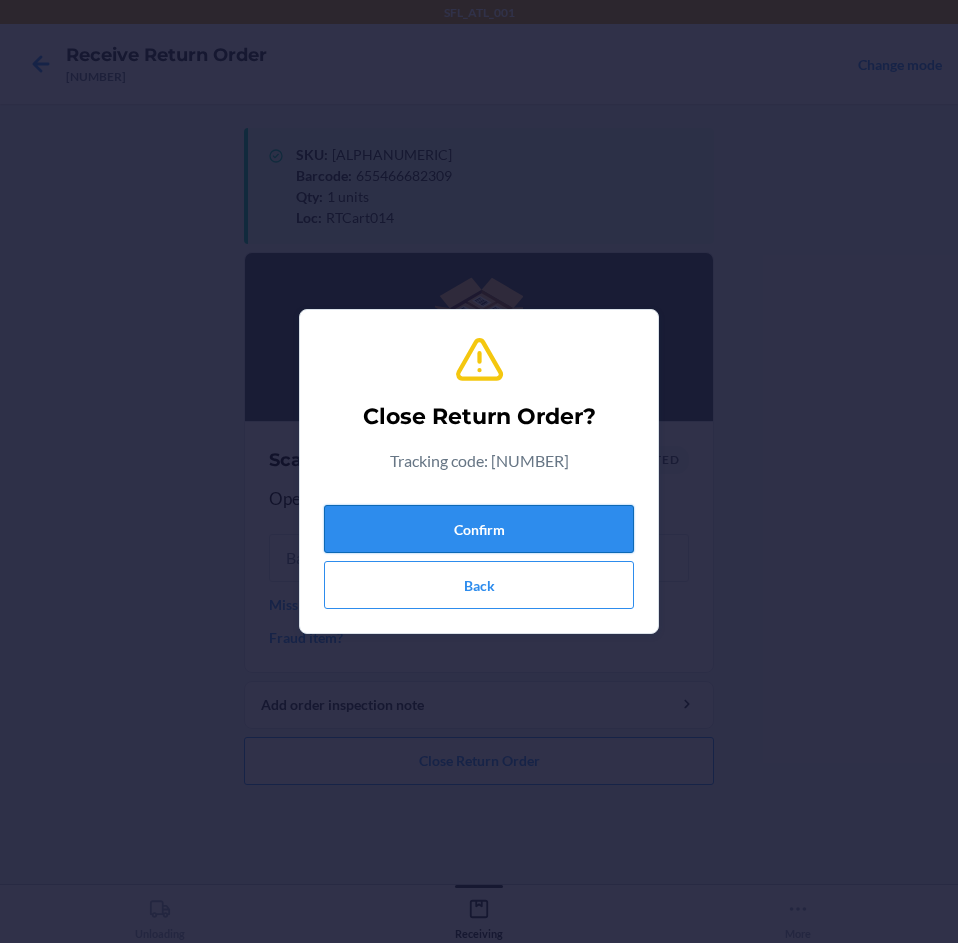 click on "Confirm" at bounding box center [479, 529] 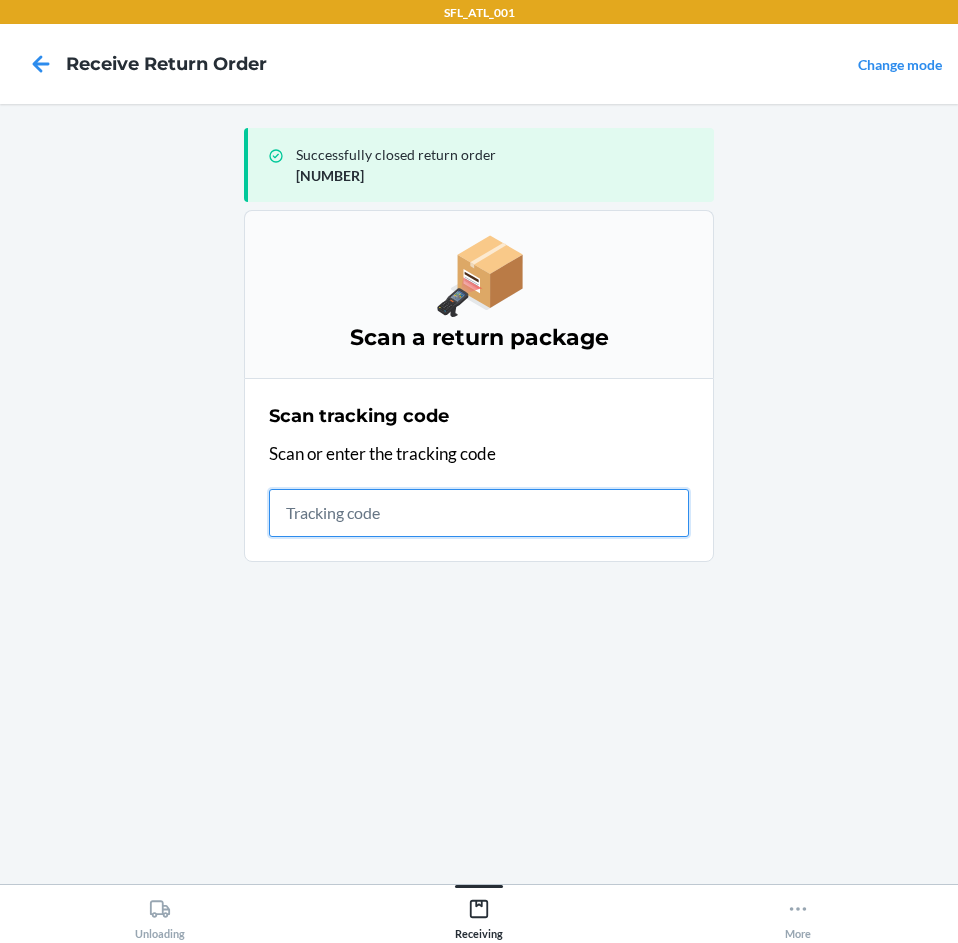 click at bounding box center (479, 513) 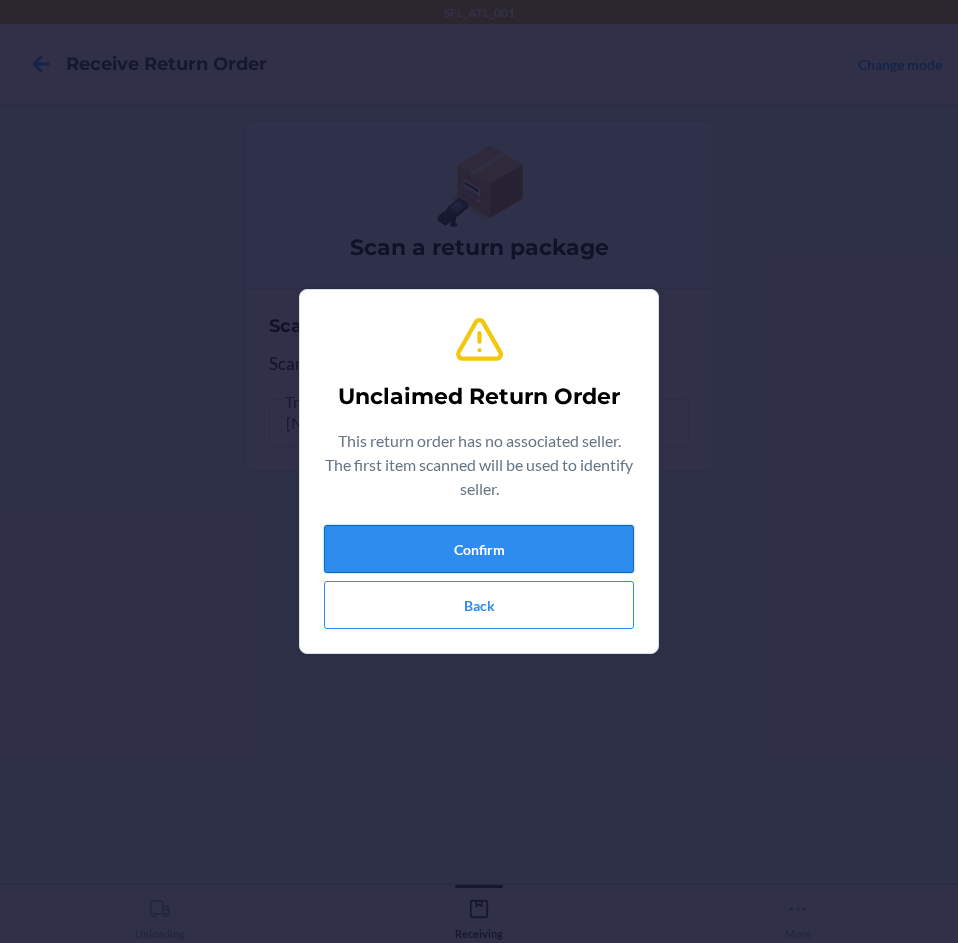 click on "Confirm" at bounding box center (479, 549) 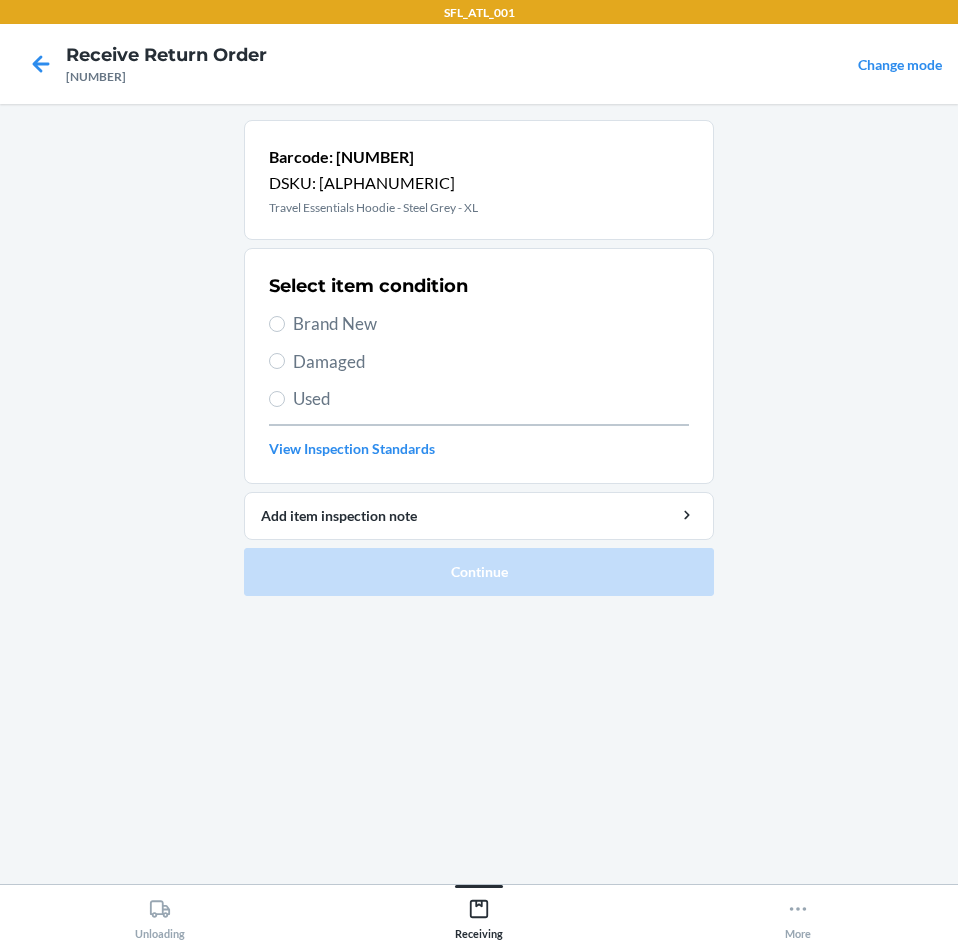 click on "Brand New" at bounding box center (491, 324) 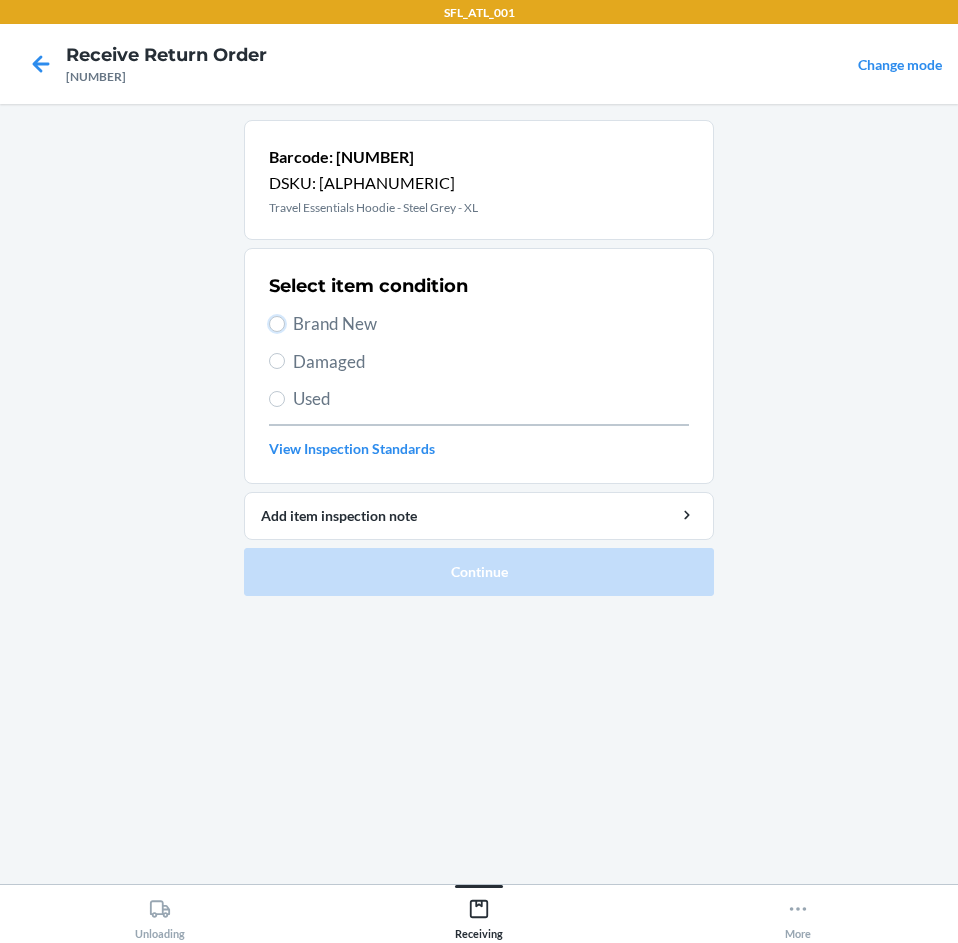 click on "Brand New" at bounding box center (277, 324) 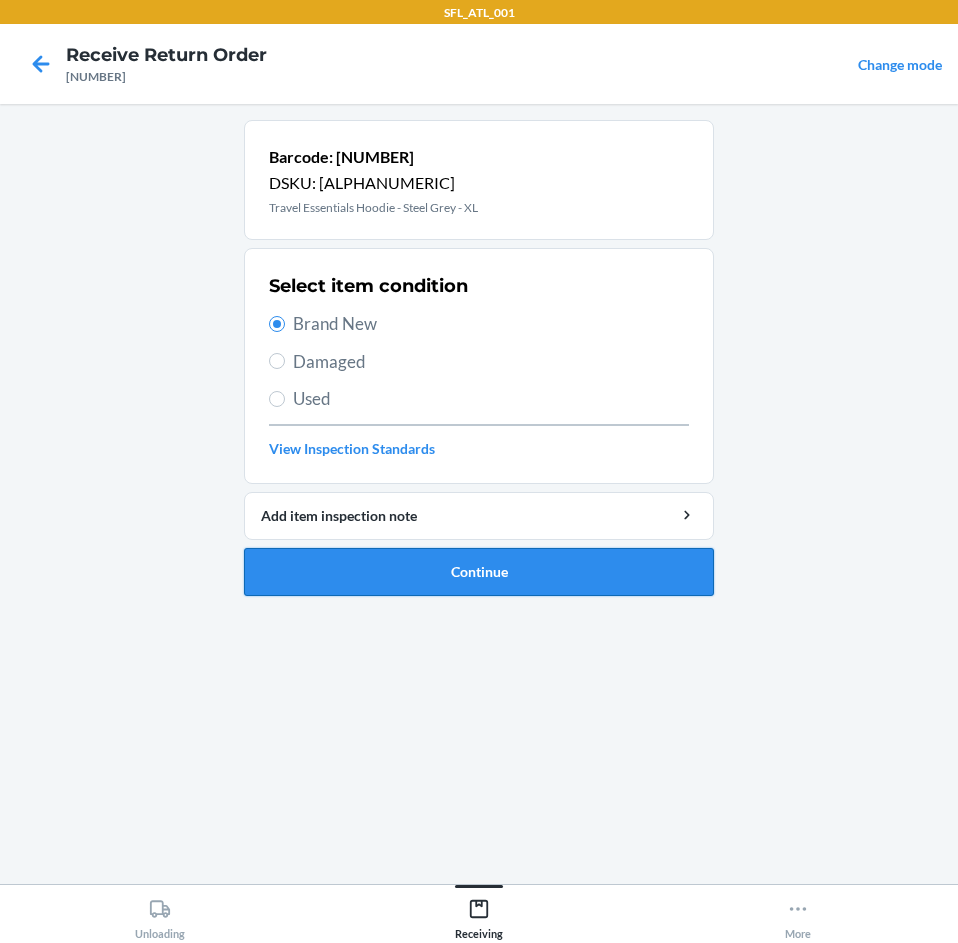 click on "Continue" at bounding box center (479, 572) 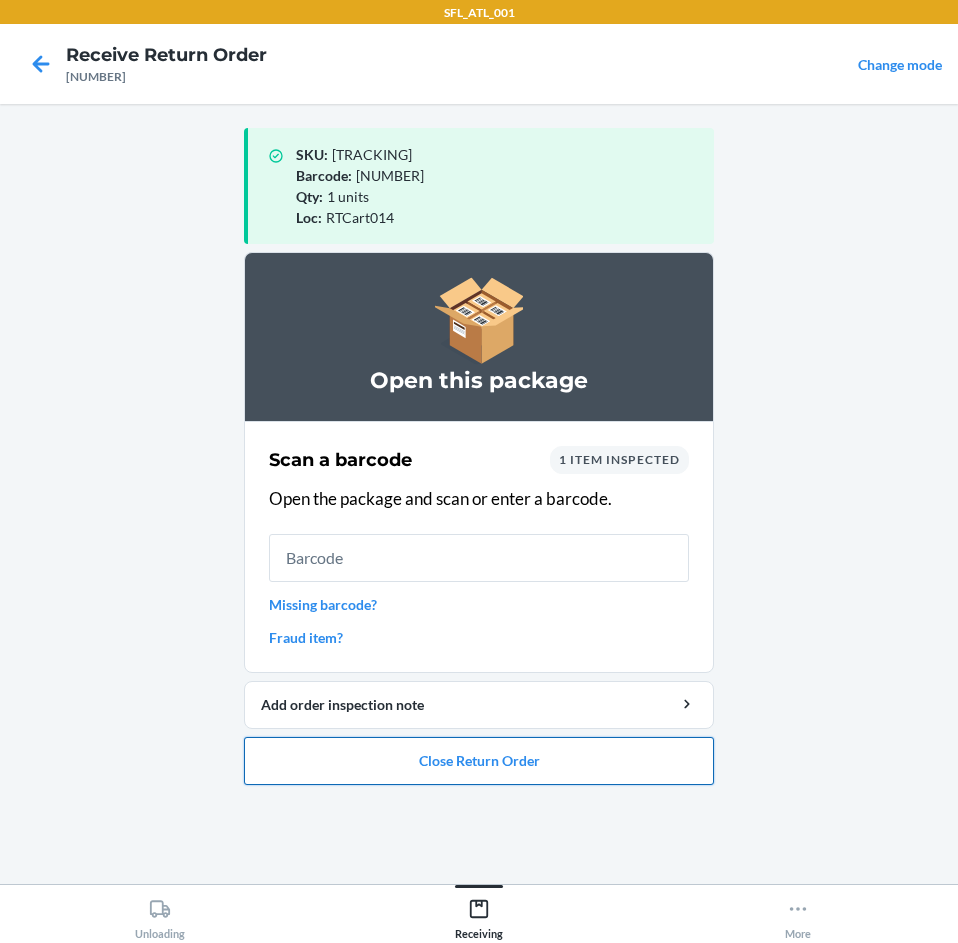 click on "Close Return Order" at bounding box center [479, 761] 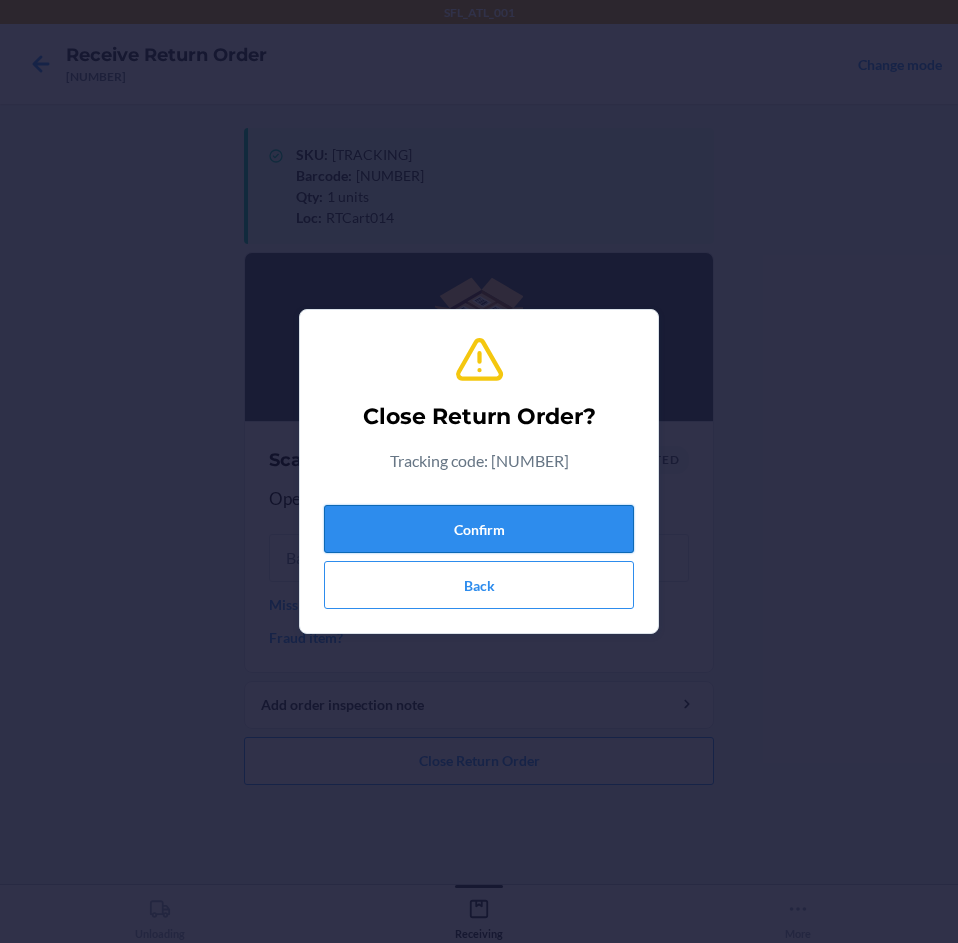 click on "Confirm" at bounding box center [479, 529] 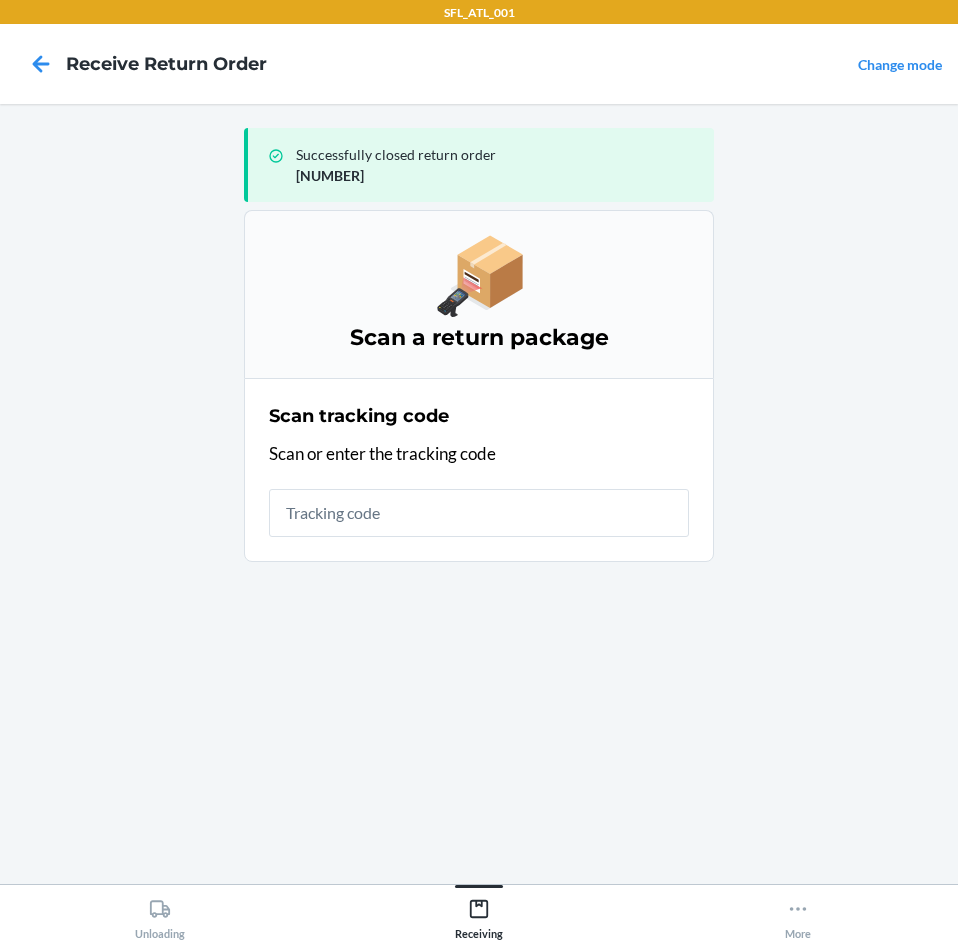 click at bounding box center [479, 513] 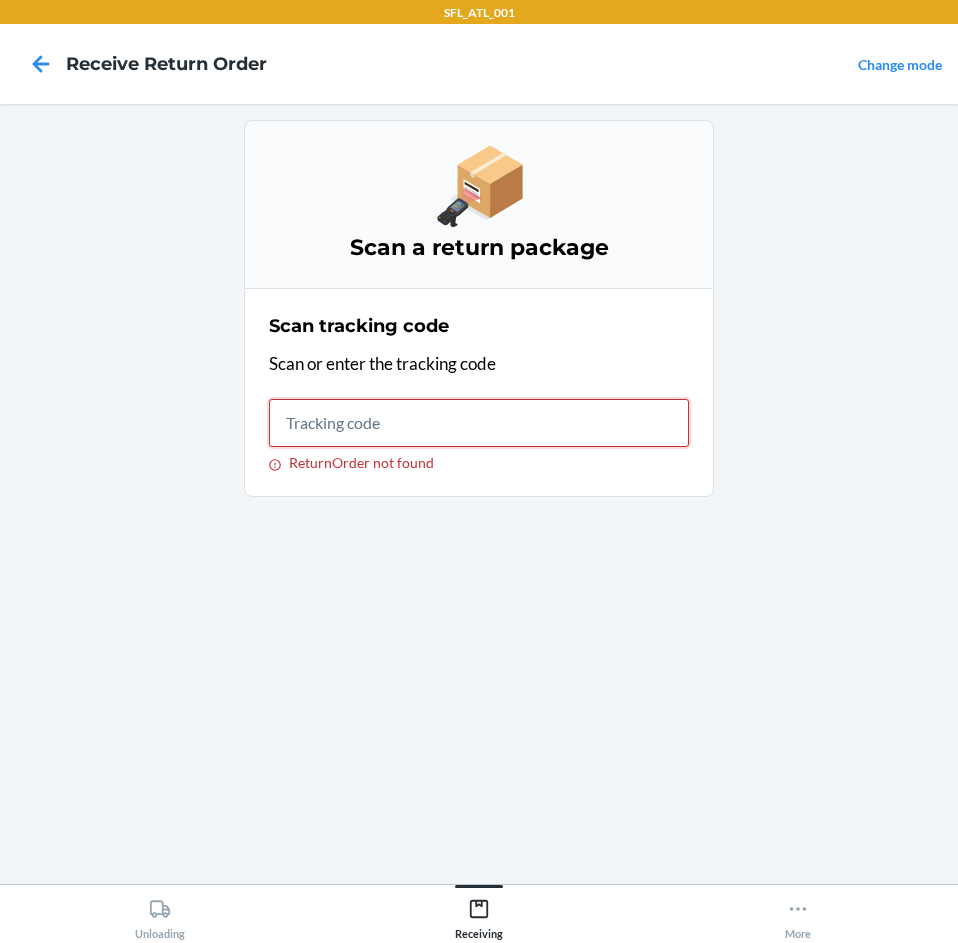 click on "ReturnOrder not found" at bounding box center [479, 423] 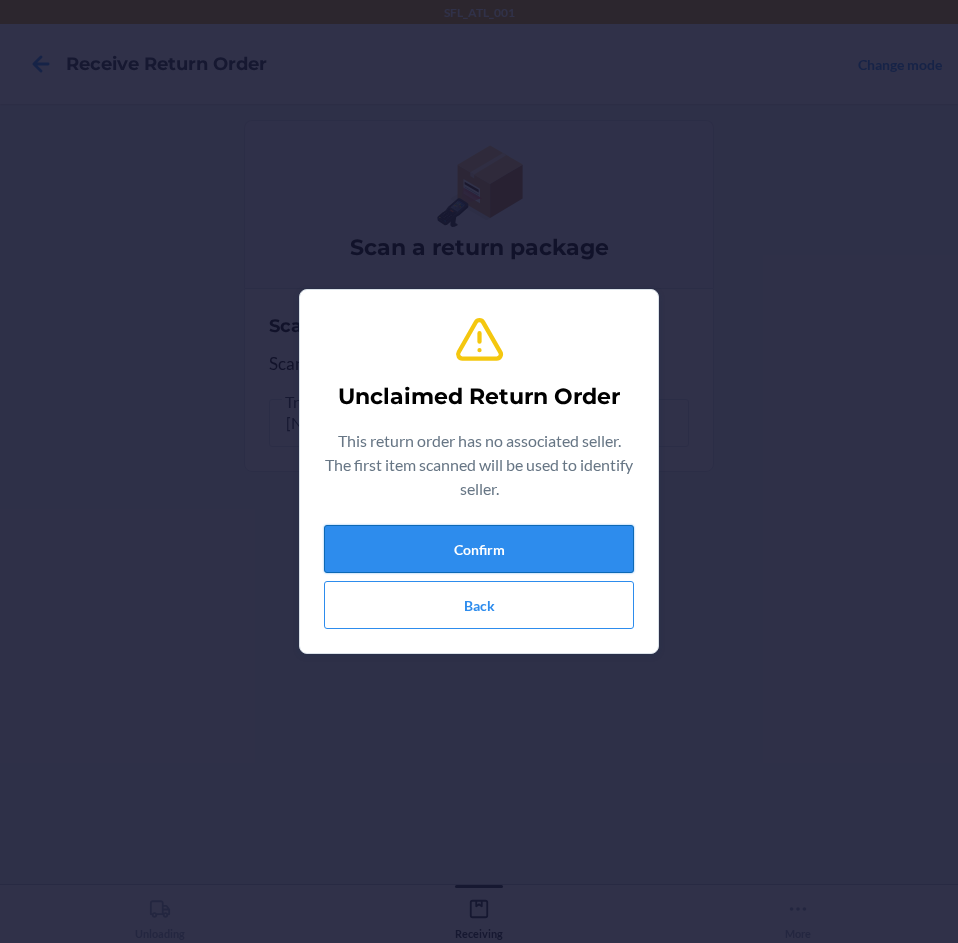 click on "Confirm" at bounding box center [479, 549] 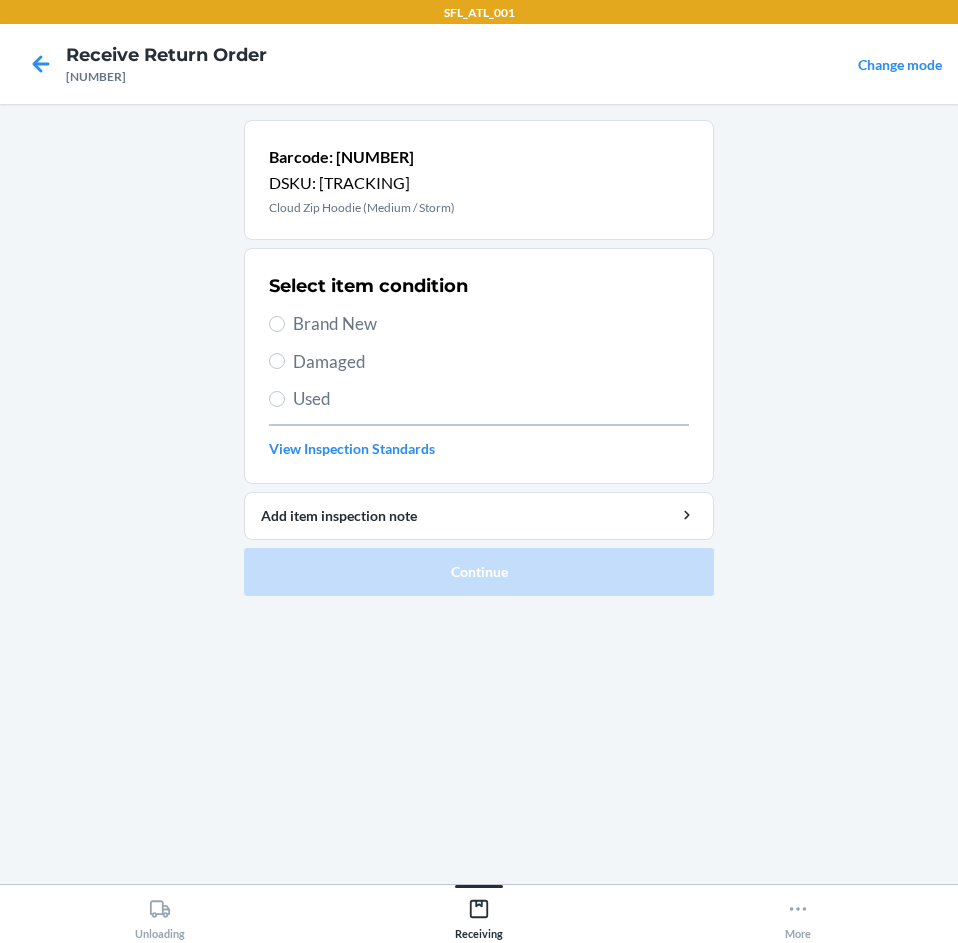 click on "Brand New" at bounding box center [491, 324] 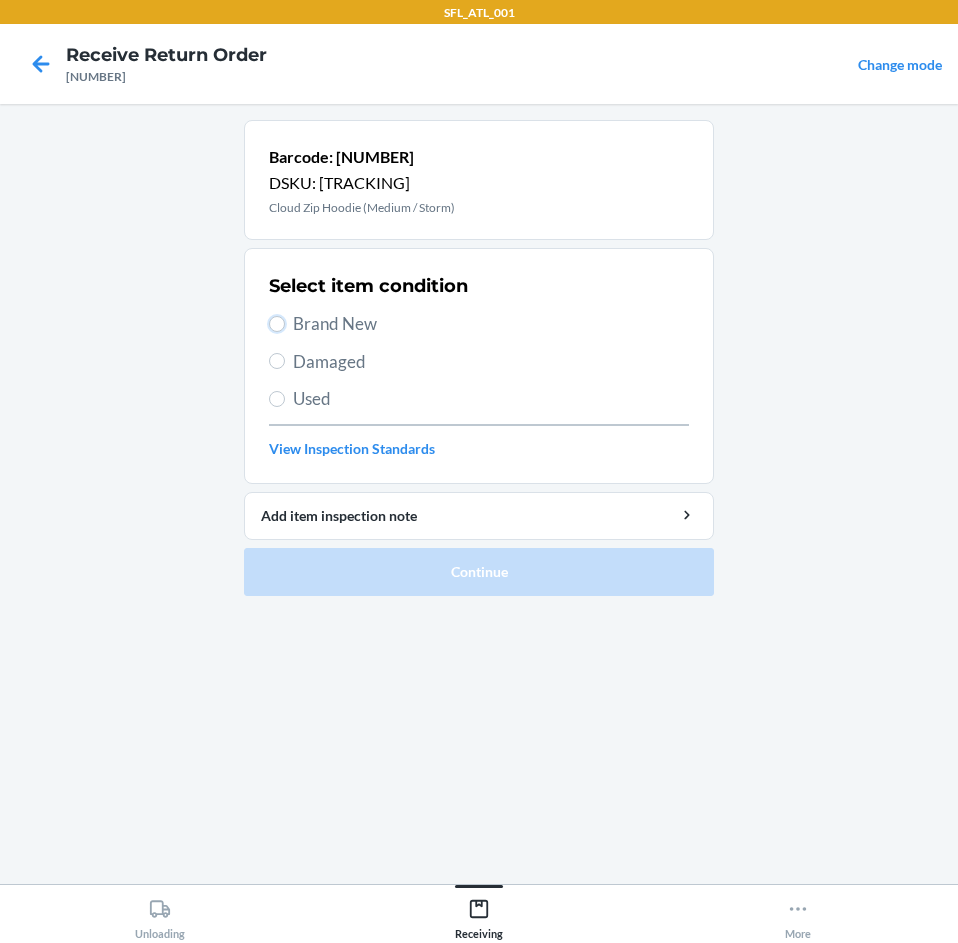 click on "Brand New" at bounding box center (277, 324) 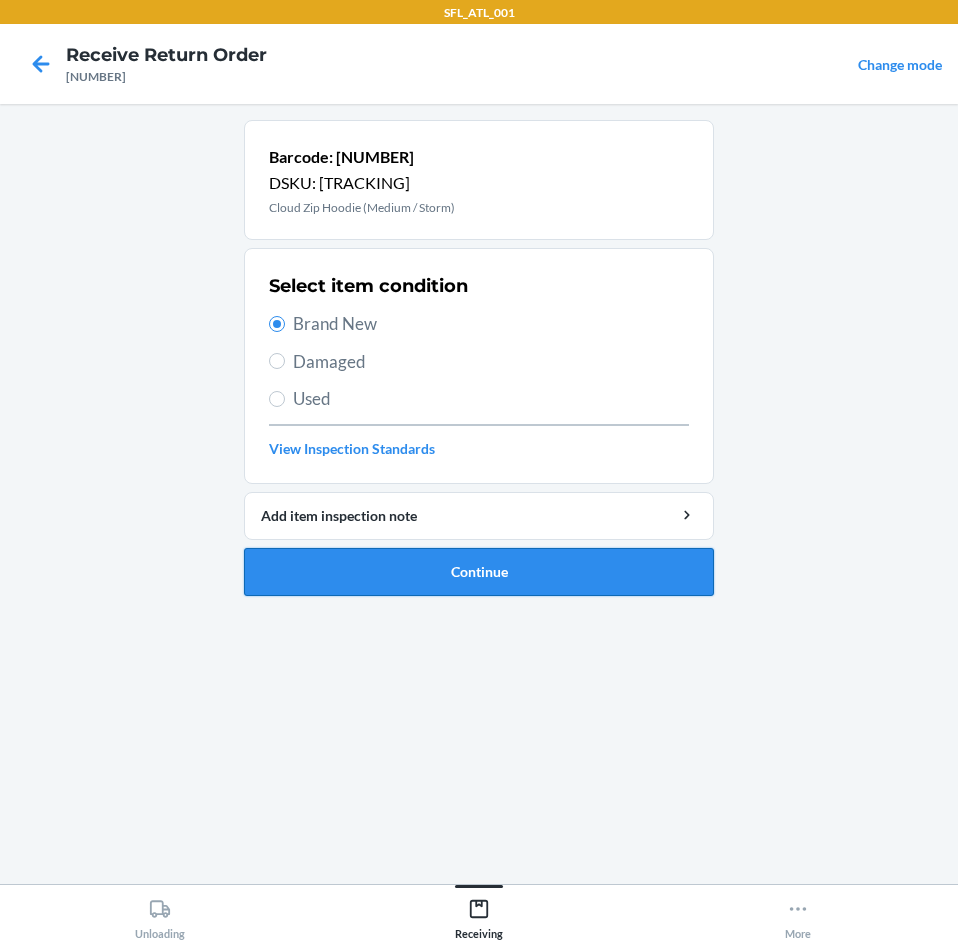 click on "Continue" at bounding box center [479, 572] 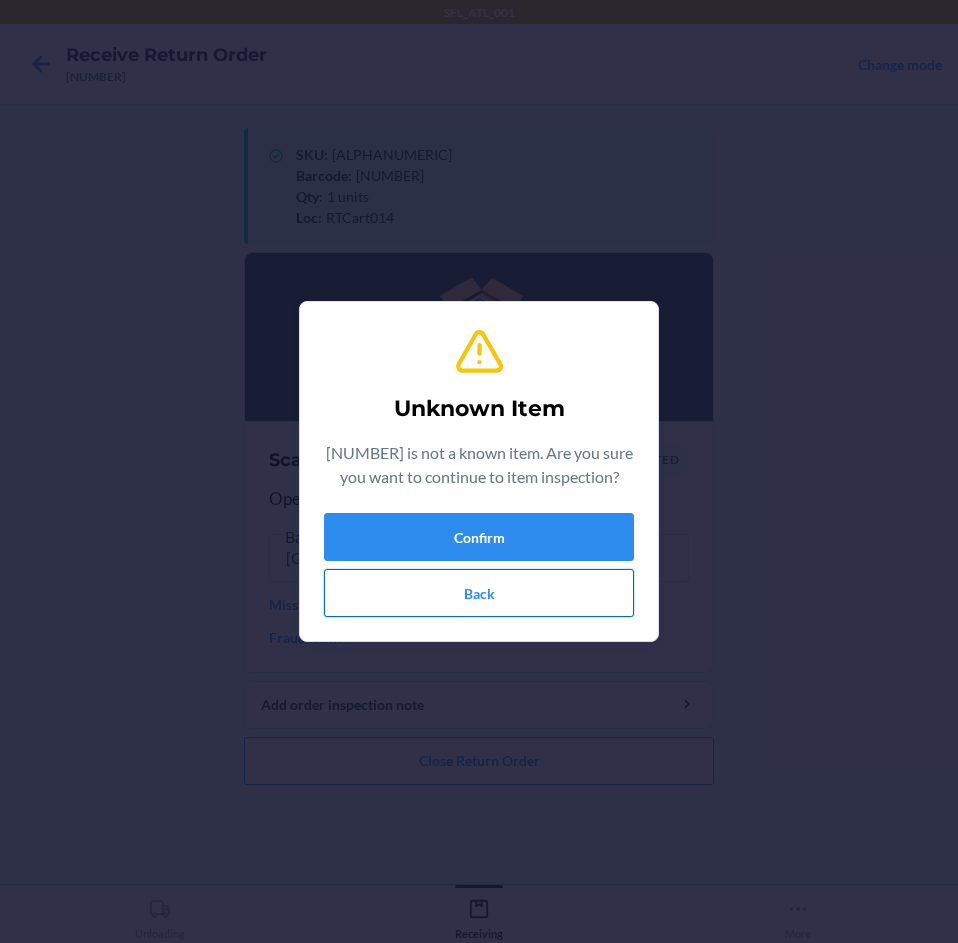 click on "Back" at bounding box center [479, 593] 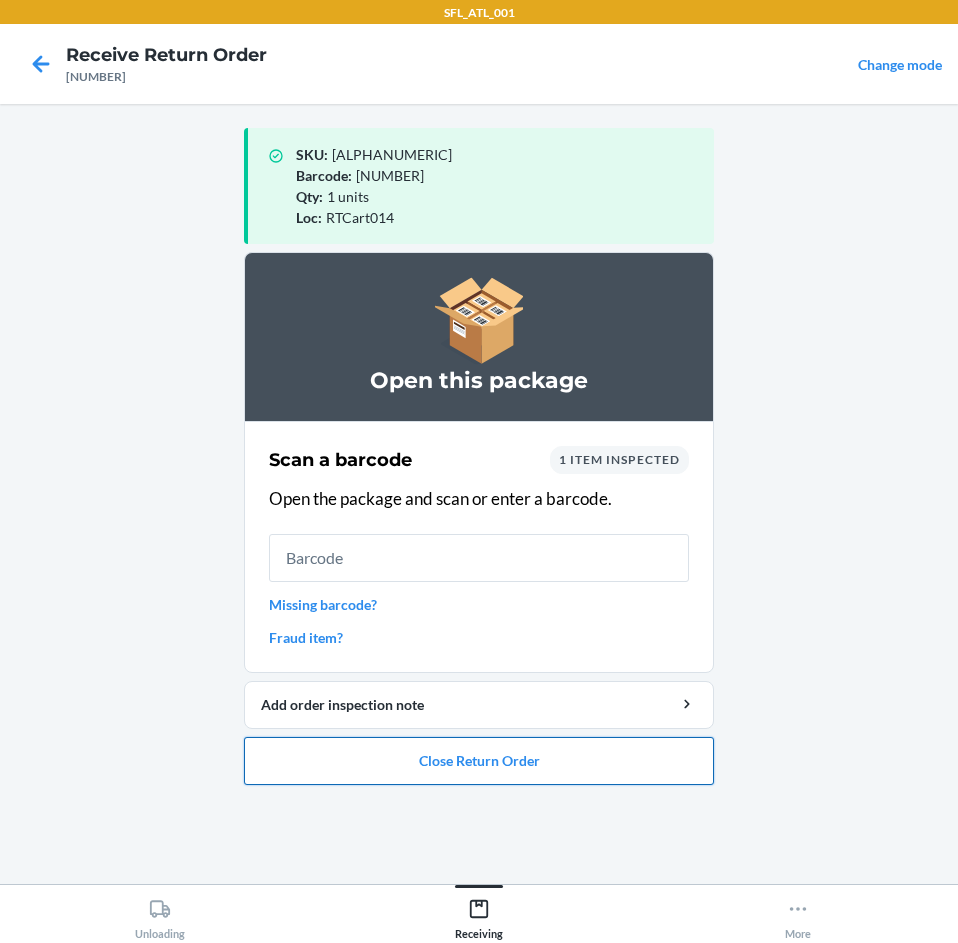 click on "Close Return Order" at bounding box center [479, 761] 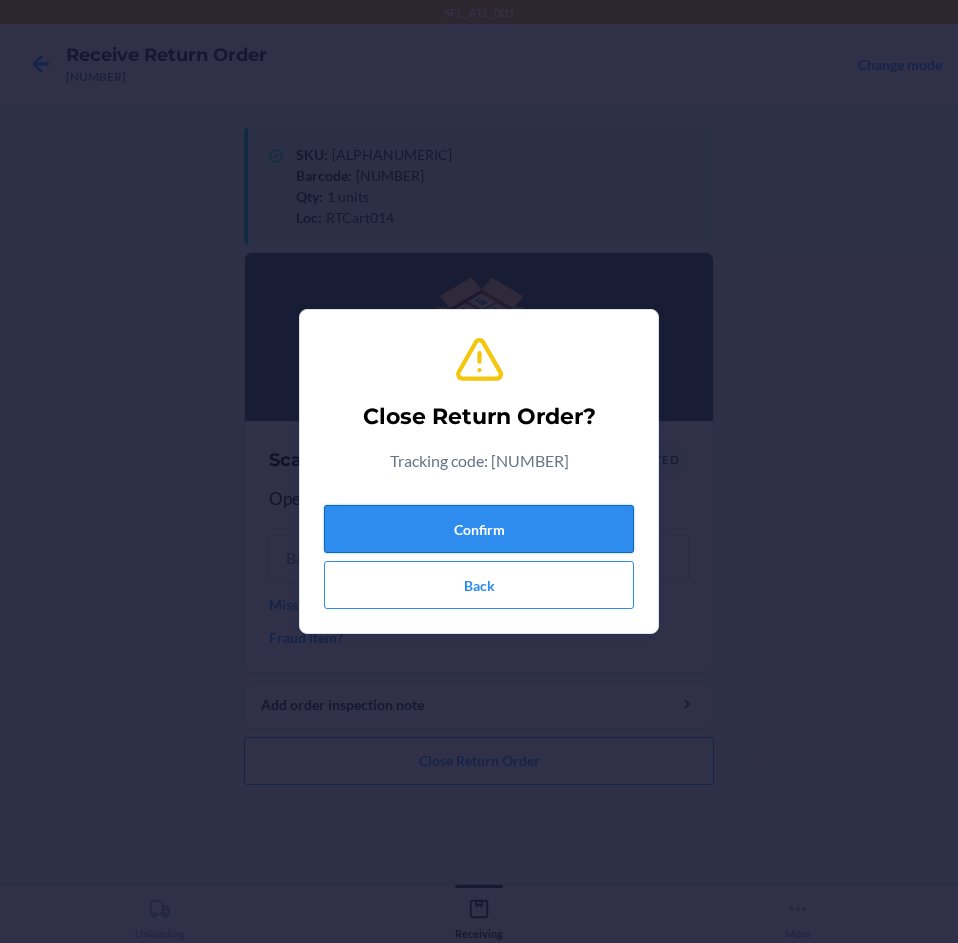 click on "Confirm" at bounding box center (479, 529) 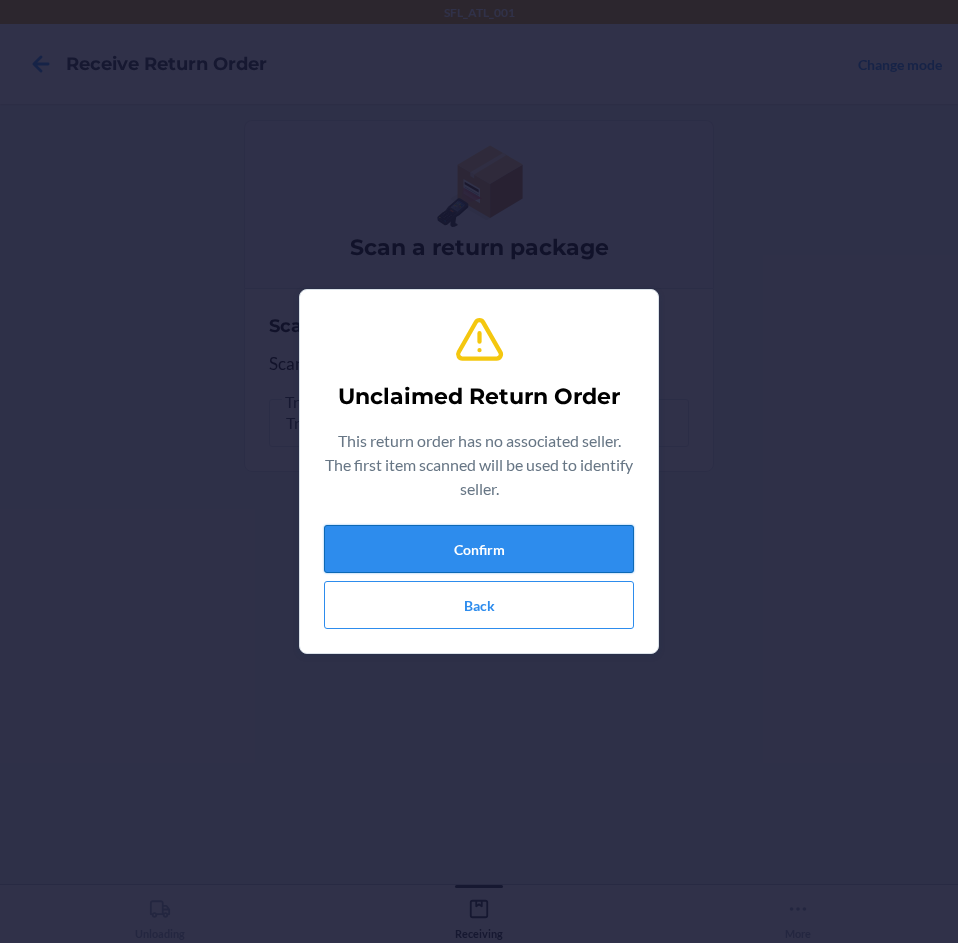 click on "Confirm" at bounding box center (479, 549) 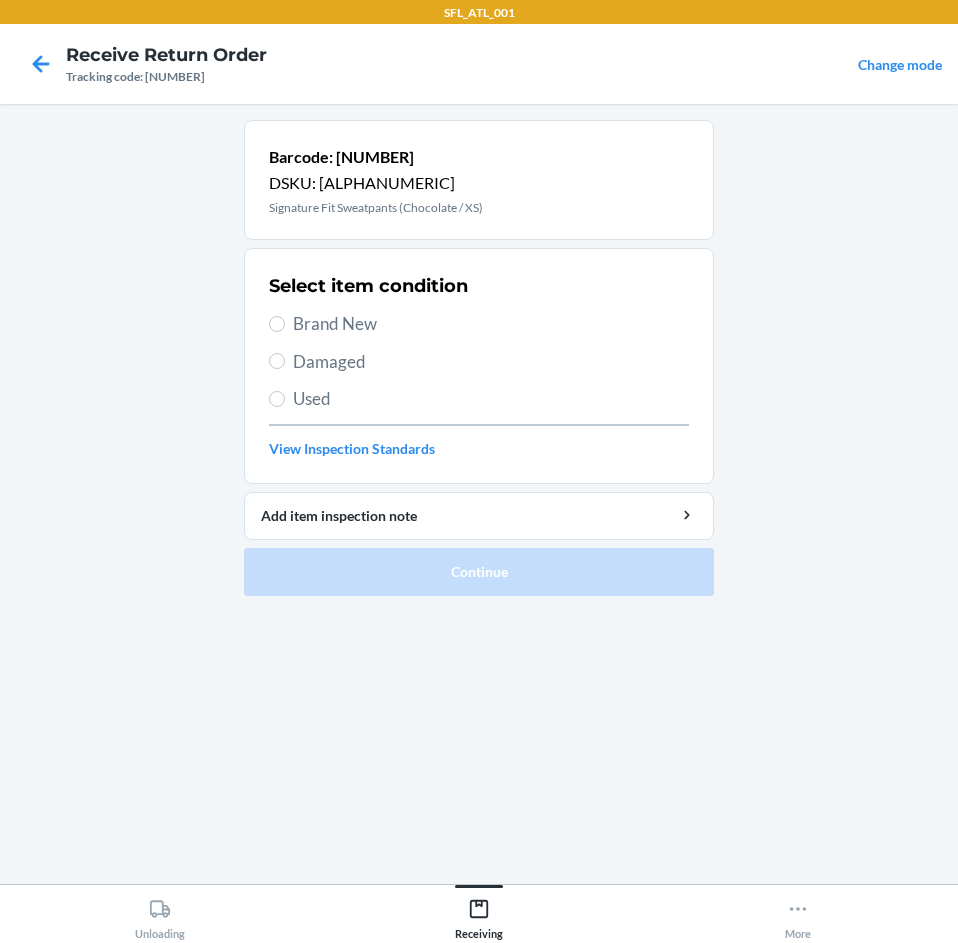 click on "Brand New" at bounding box center (491, 324) 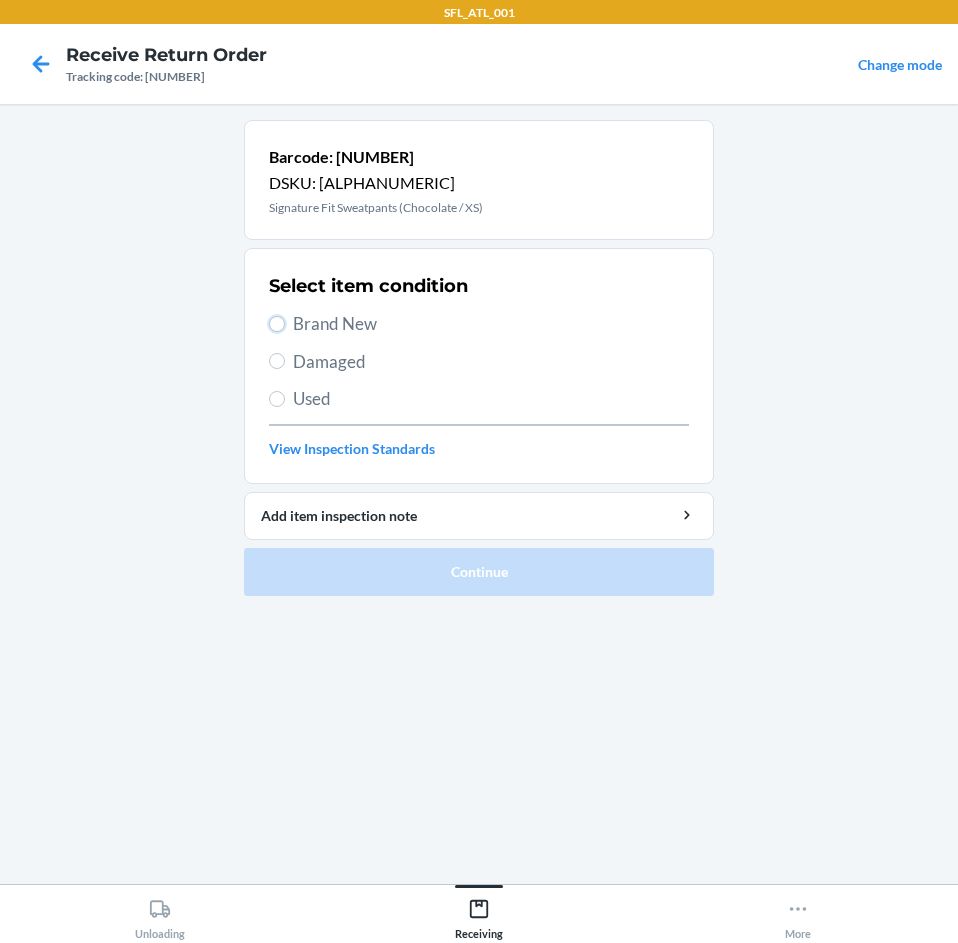 click on "Brand New" at bounding box center (277, 324) 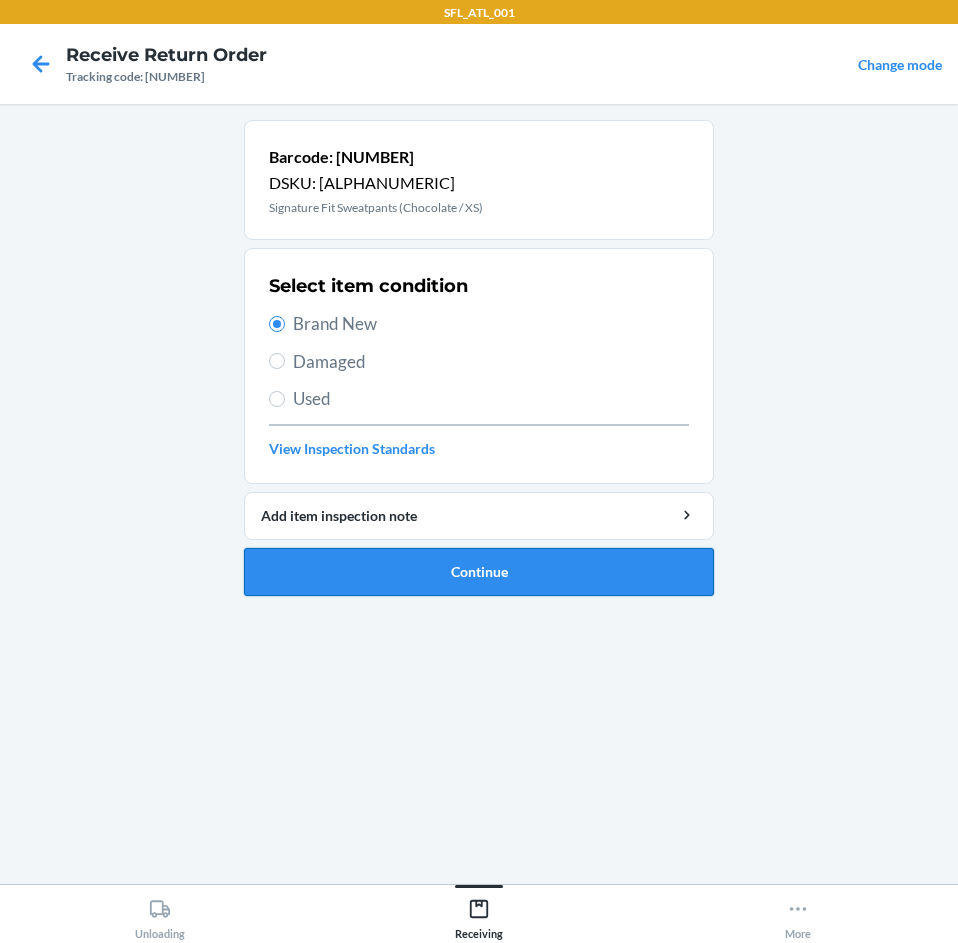 click on "Continue" at bounding box center [479, 572] 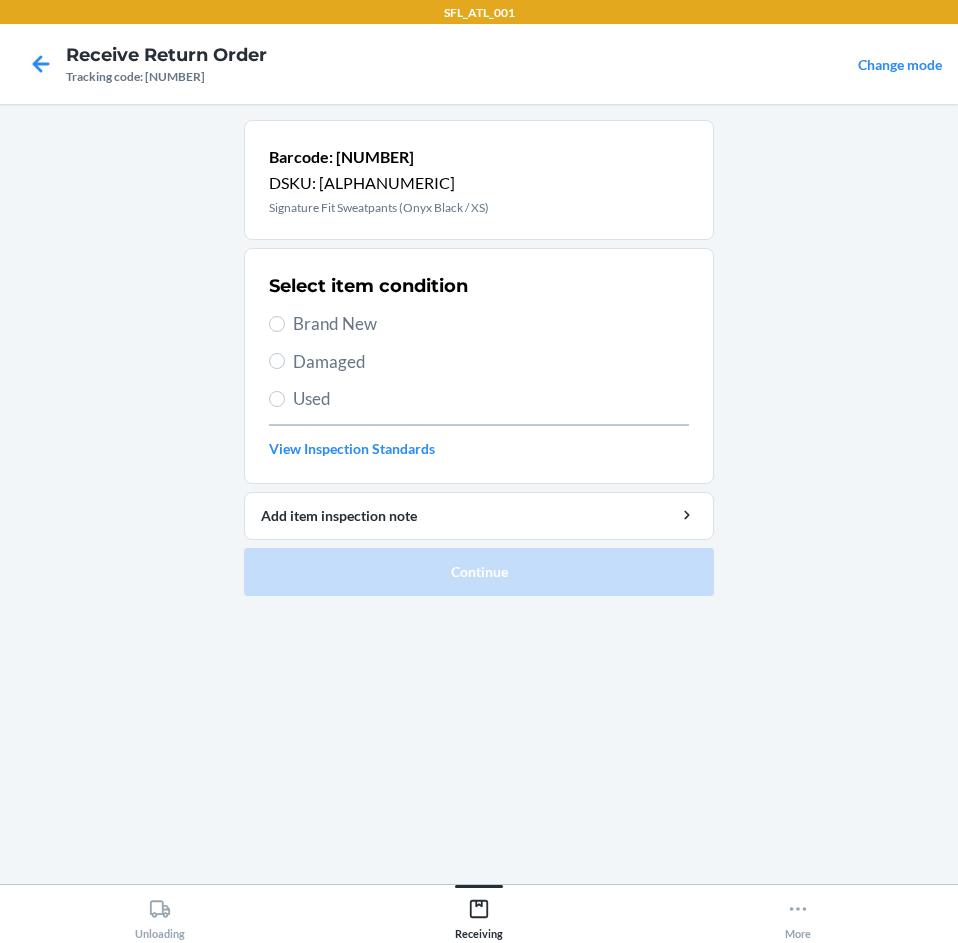 click on "Brand New" at bounding box center [491, 324] 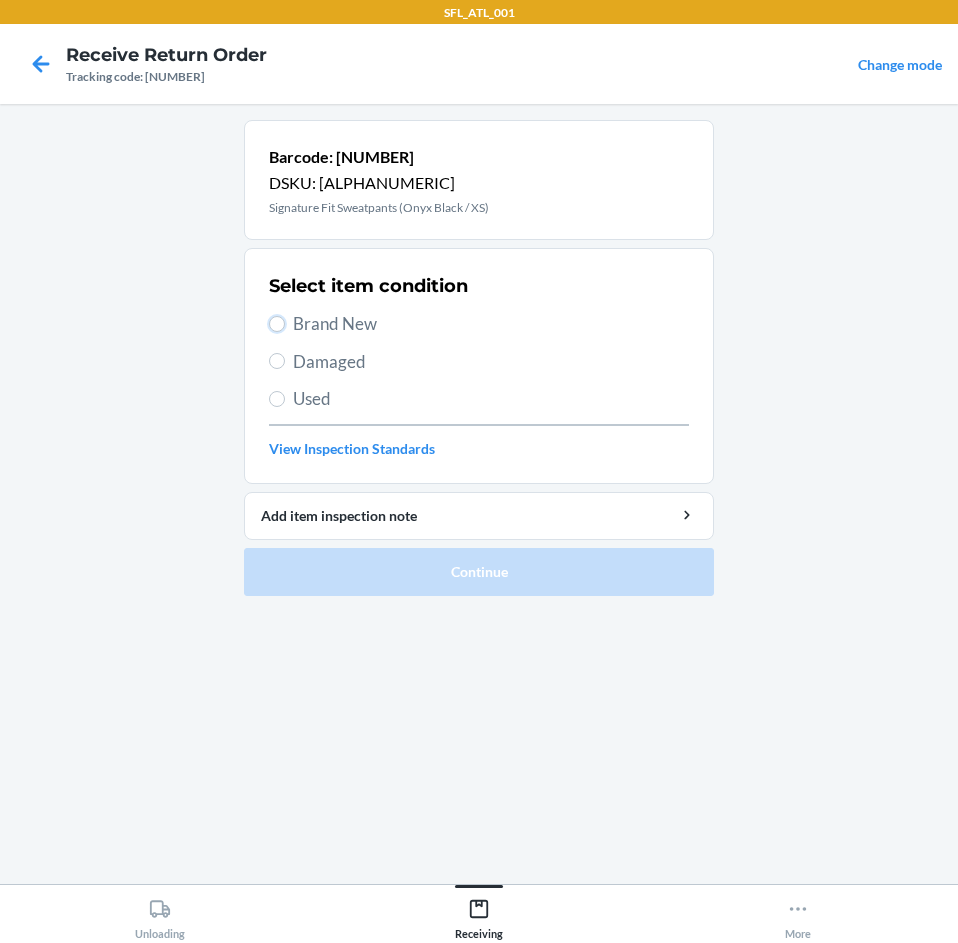 click on "Brand New" at bounding box center (277, 324) 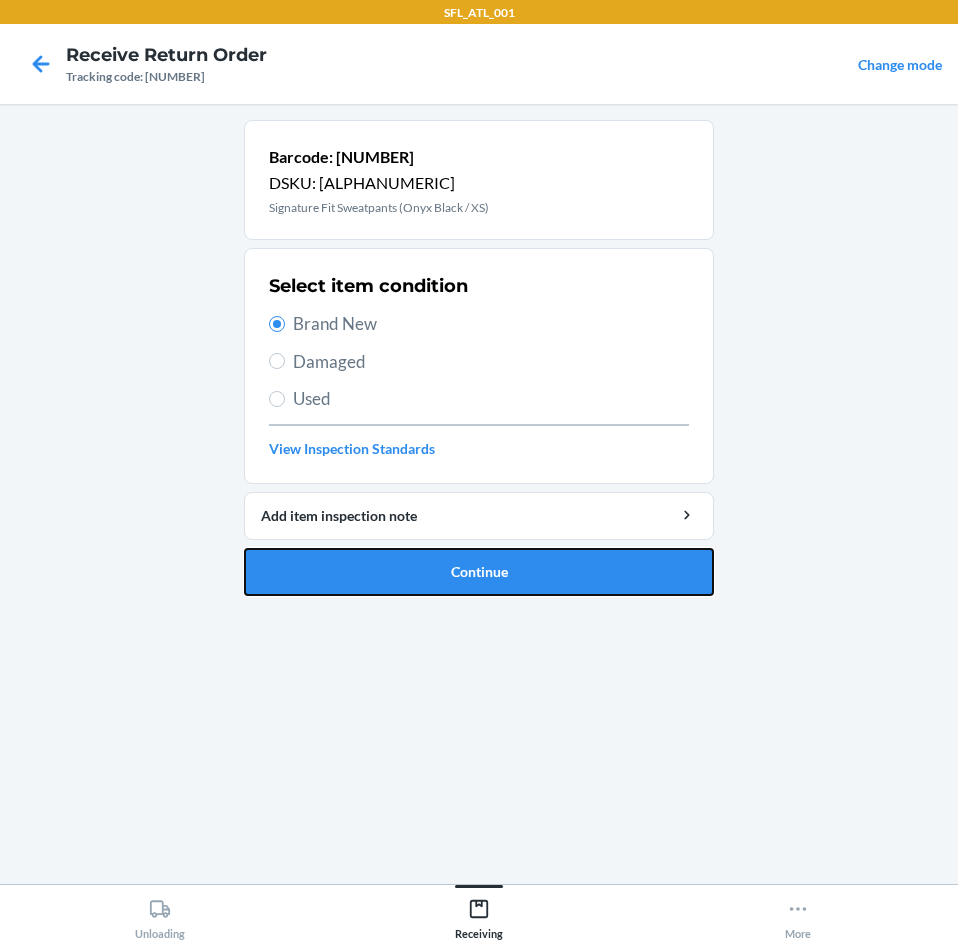 click on "Continue" at bounding box center (479, 572) 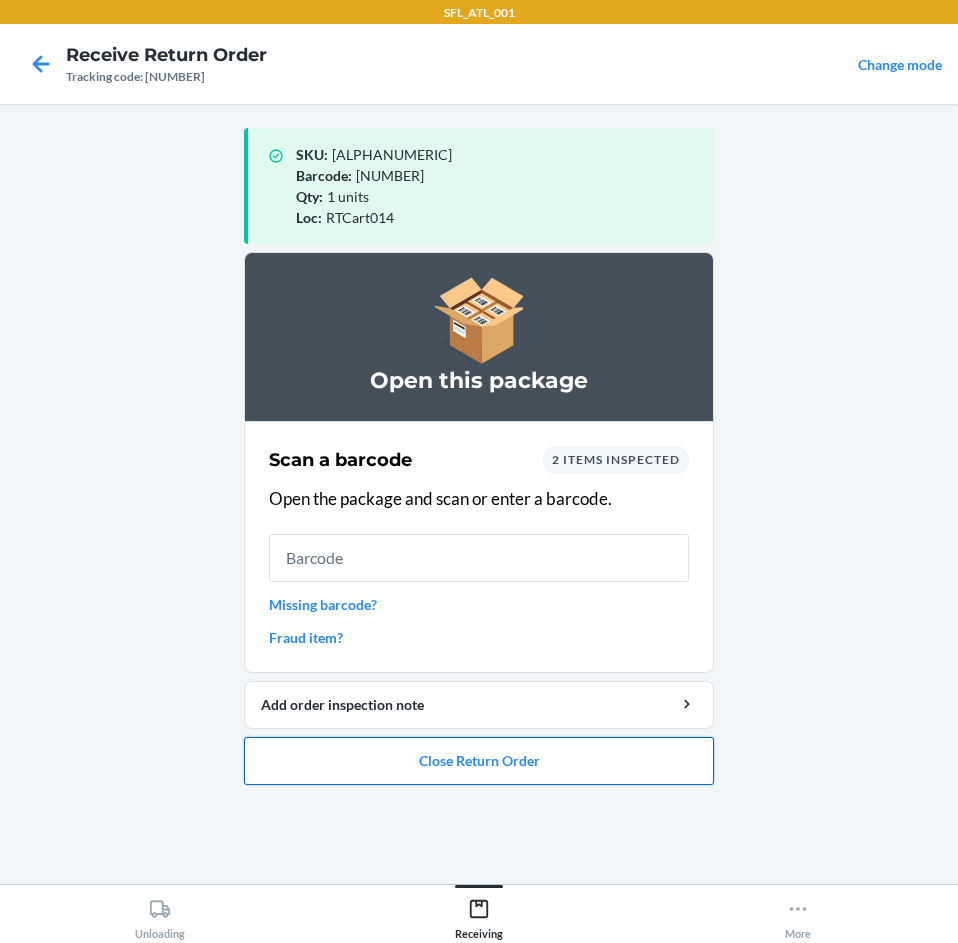 drag, startPoint x: 509, startPoint y: 770, endPoint x: 513, endPoint y: 757, distance: 13.601471 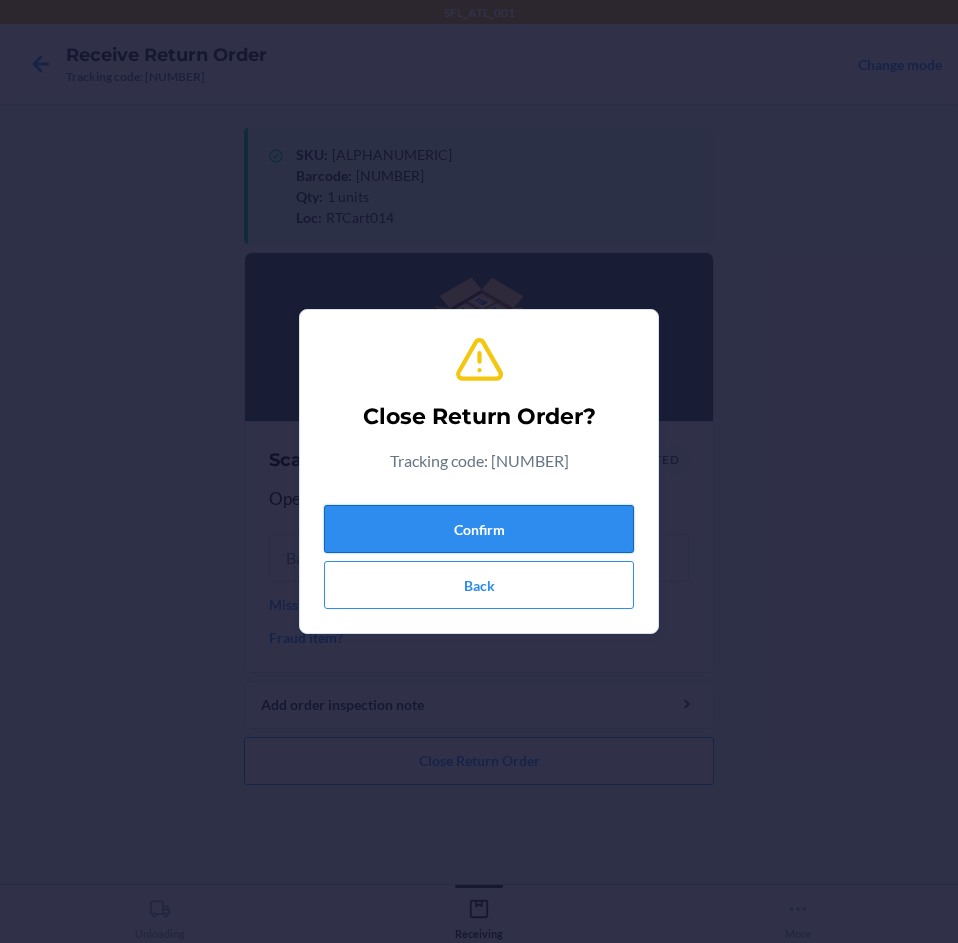 click on "Confirm" at bounding box center [479, 529] 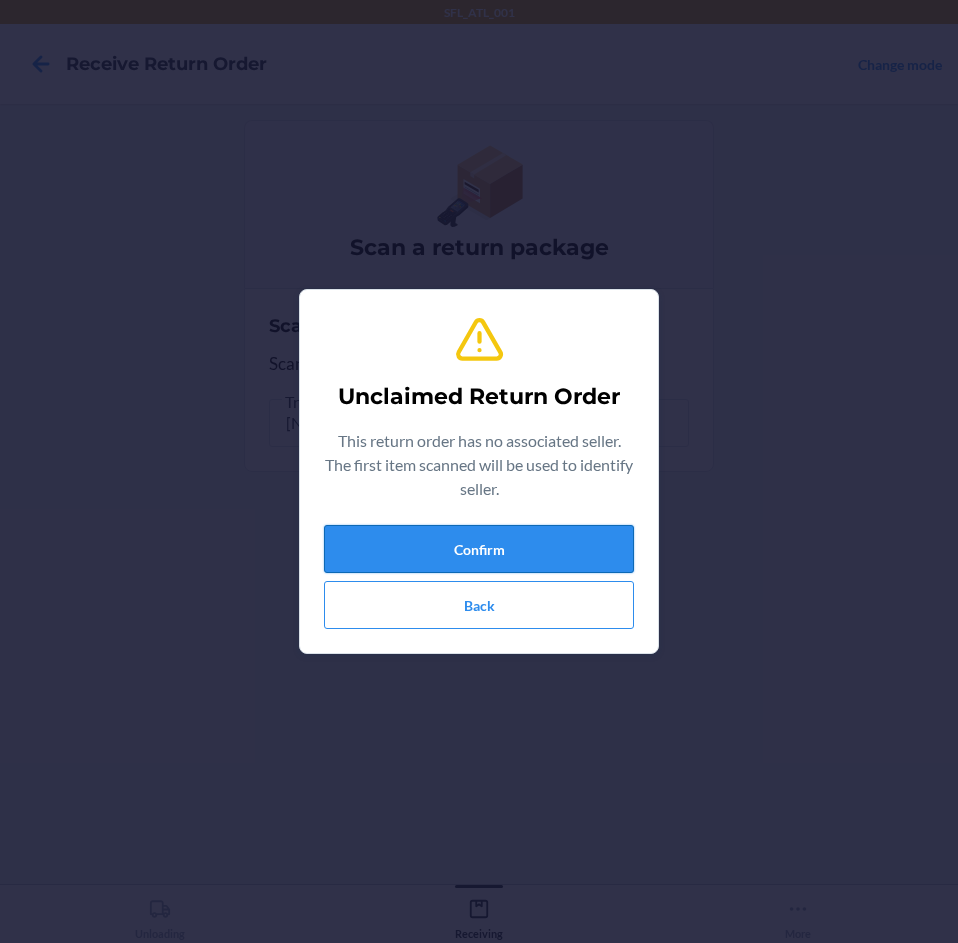 click on "Confirm" at bounding box center (479, 549) 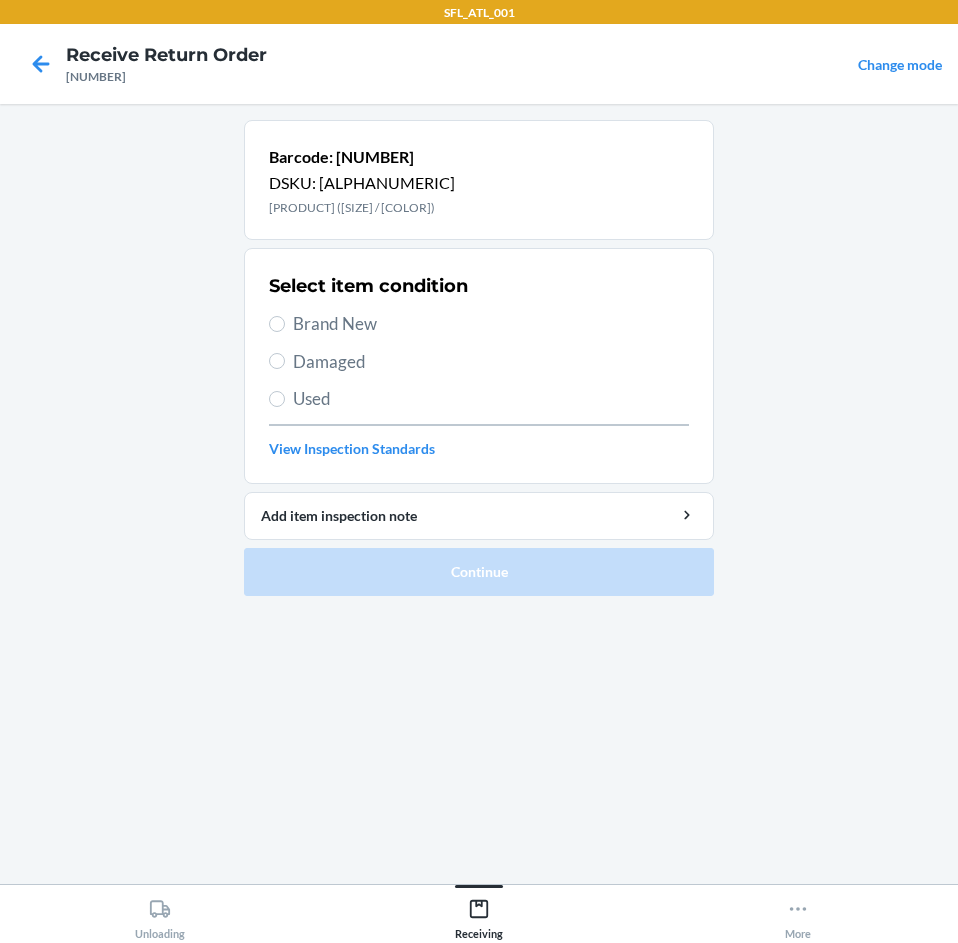click on "Brand New" at bounding box center (491, 324) 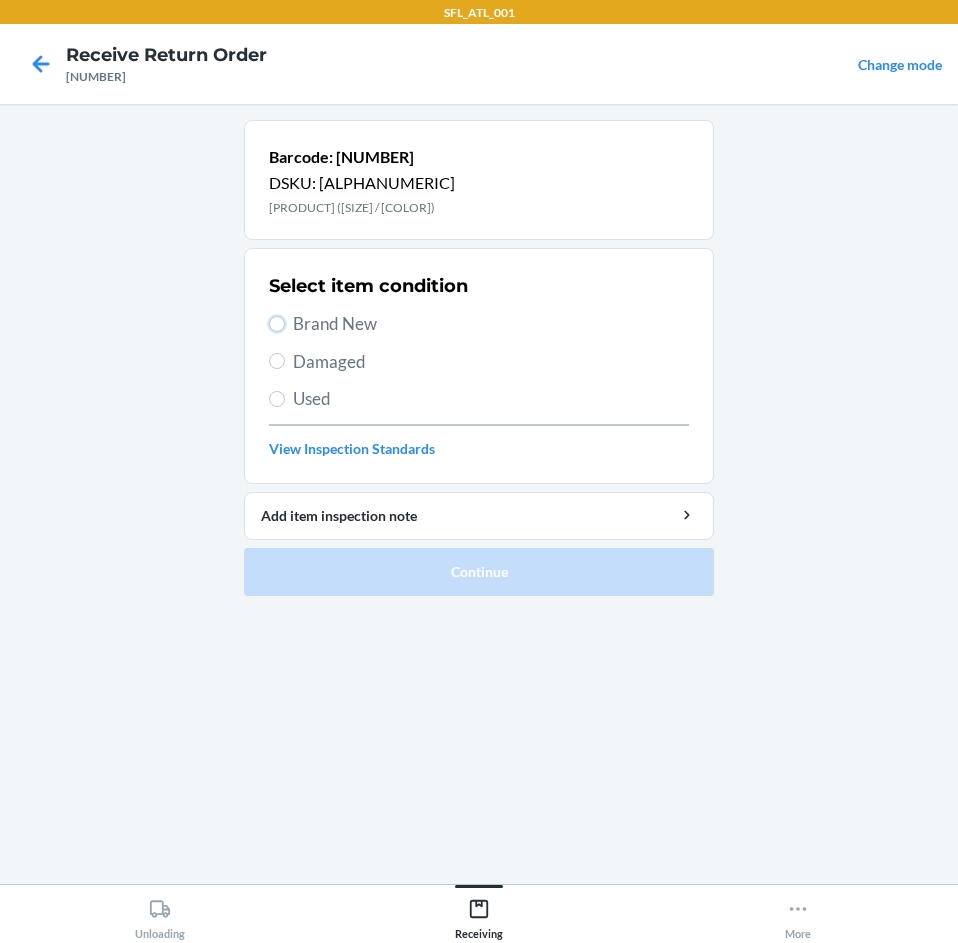 click on "Brand New" at bounding box center (277, 324) 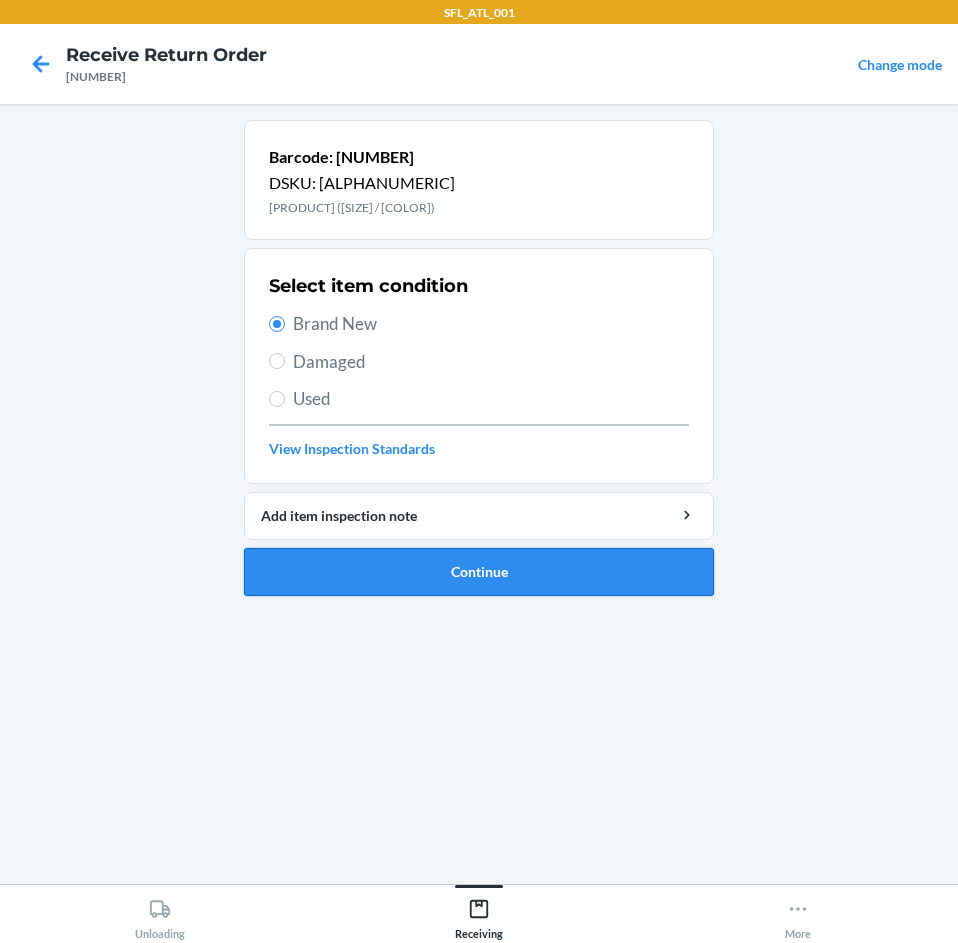 click on "Continue" at bounding box center (479, 572) 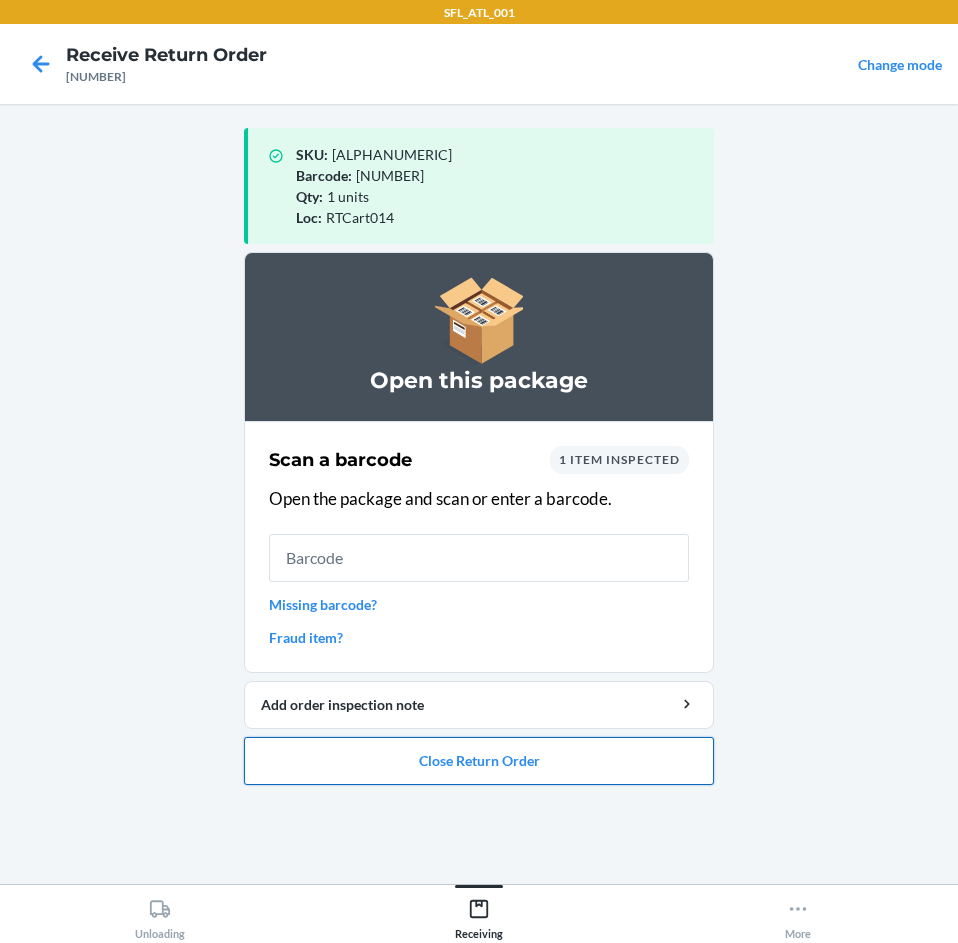 drag, startPoint x: 529, startPoint y: 756, endPoint x: 531, endPoint y: 739, distance: 17.117243 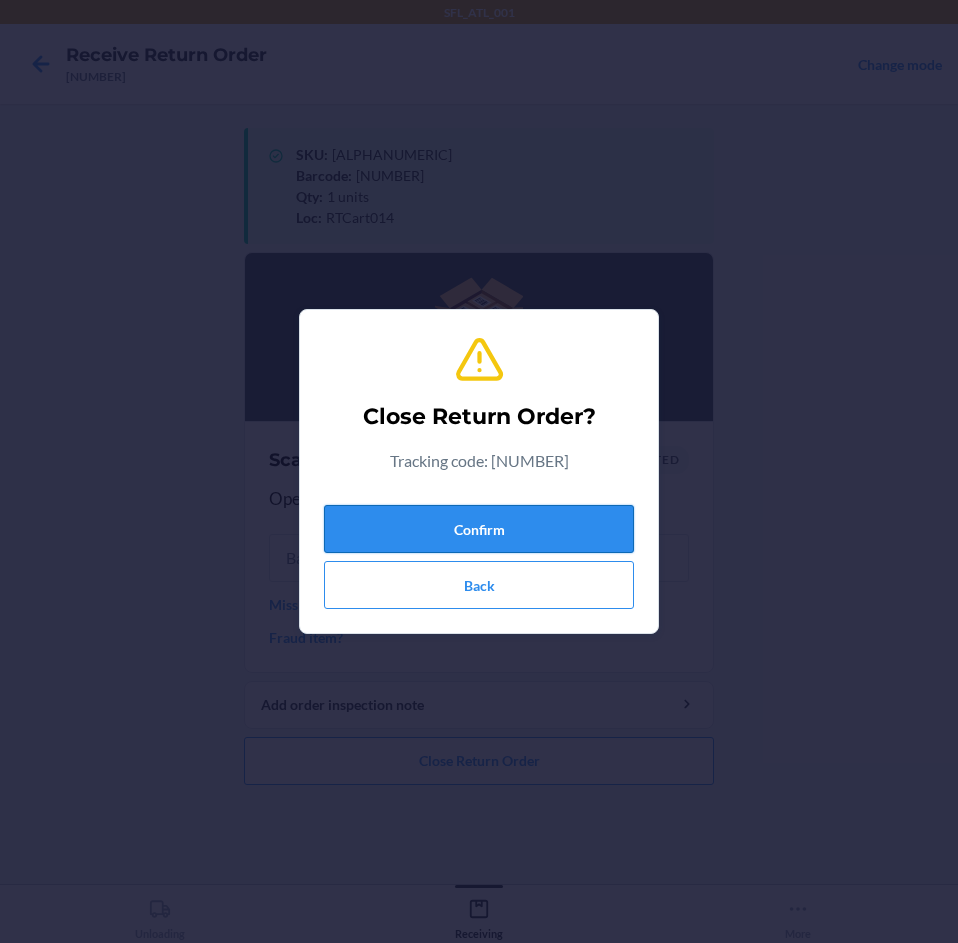 click on "Confirm" at bounding box center [479, 529] 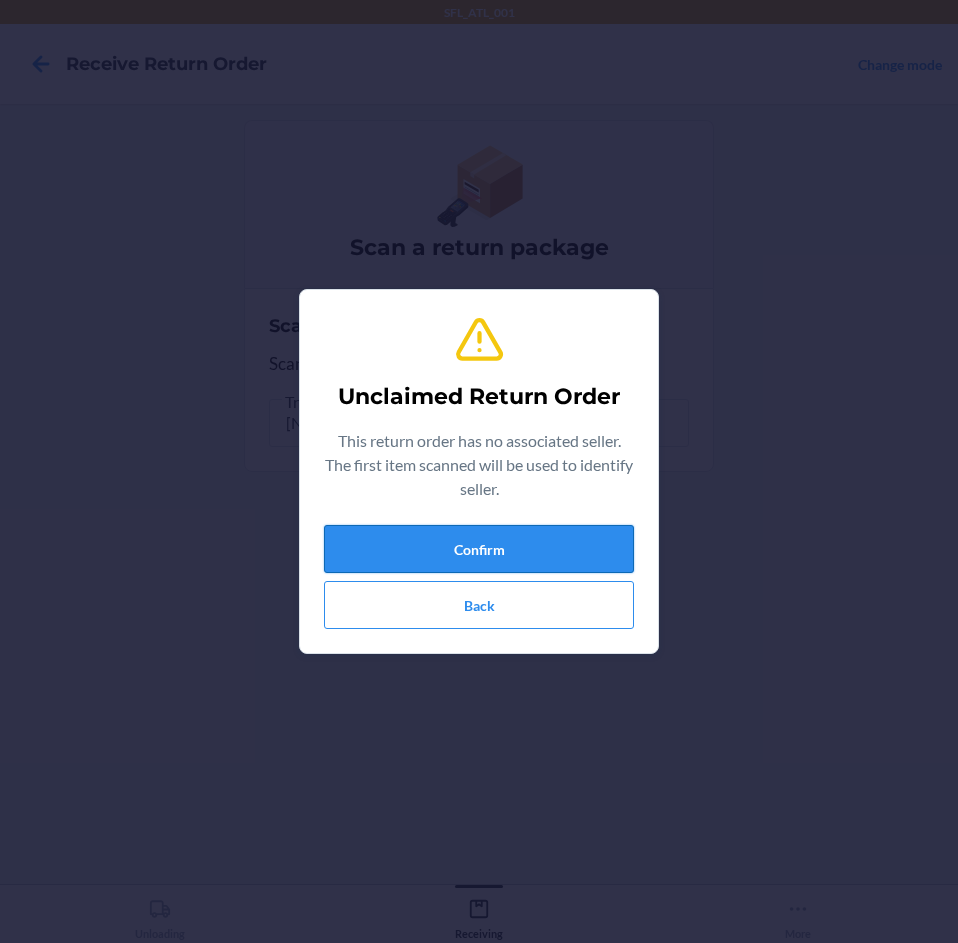 click on "Confirm" at bounding box center (479, 549) 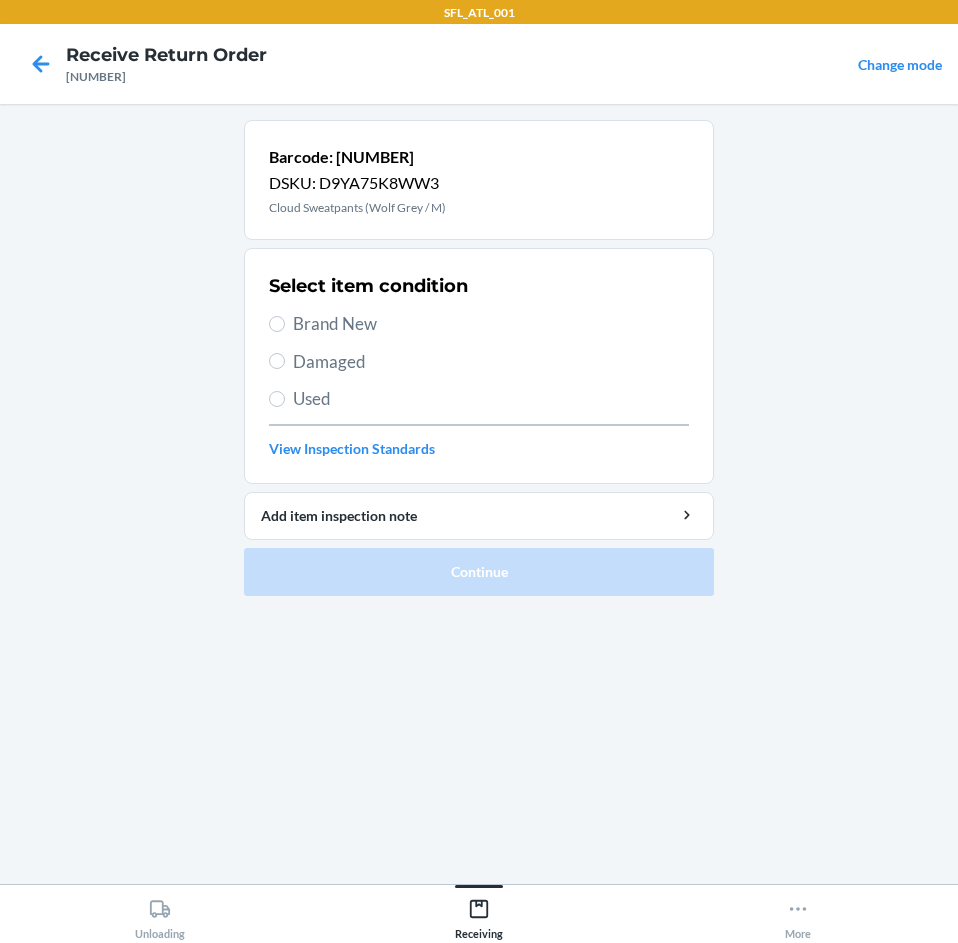 click on "Brand New" at bounding box center (491, 324) 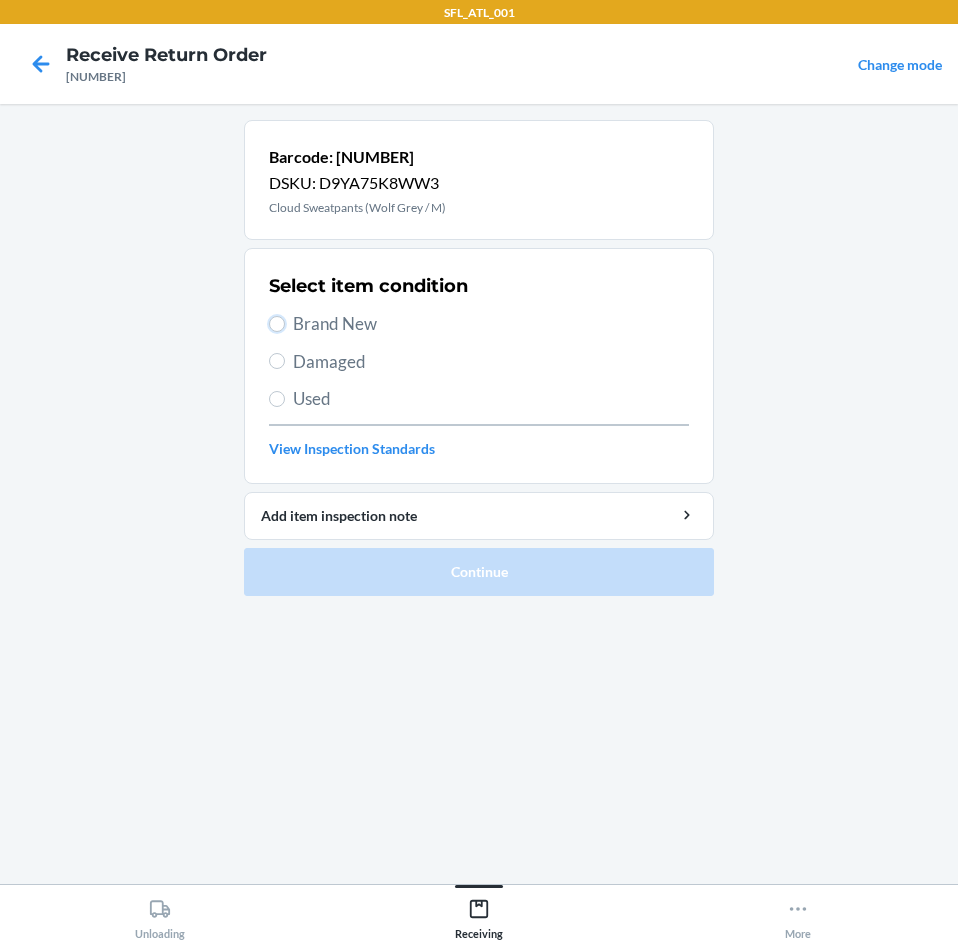 click on "Brand New" at bounding box center (277, 324) 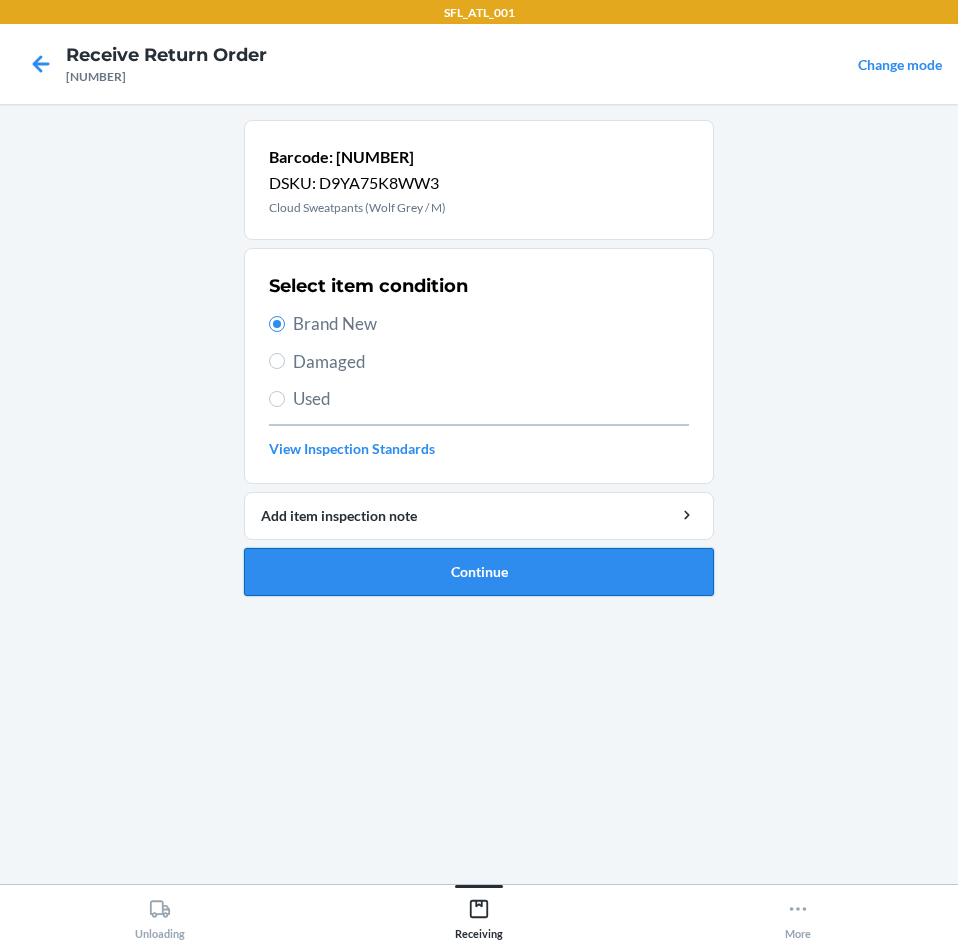 click on "Continue" at bounding box center [479, 572] 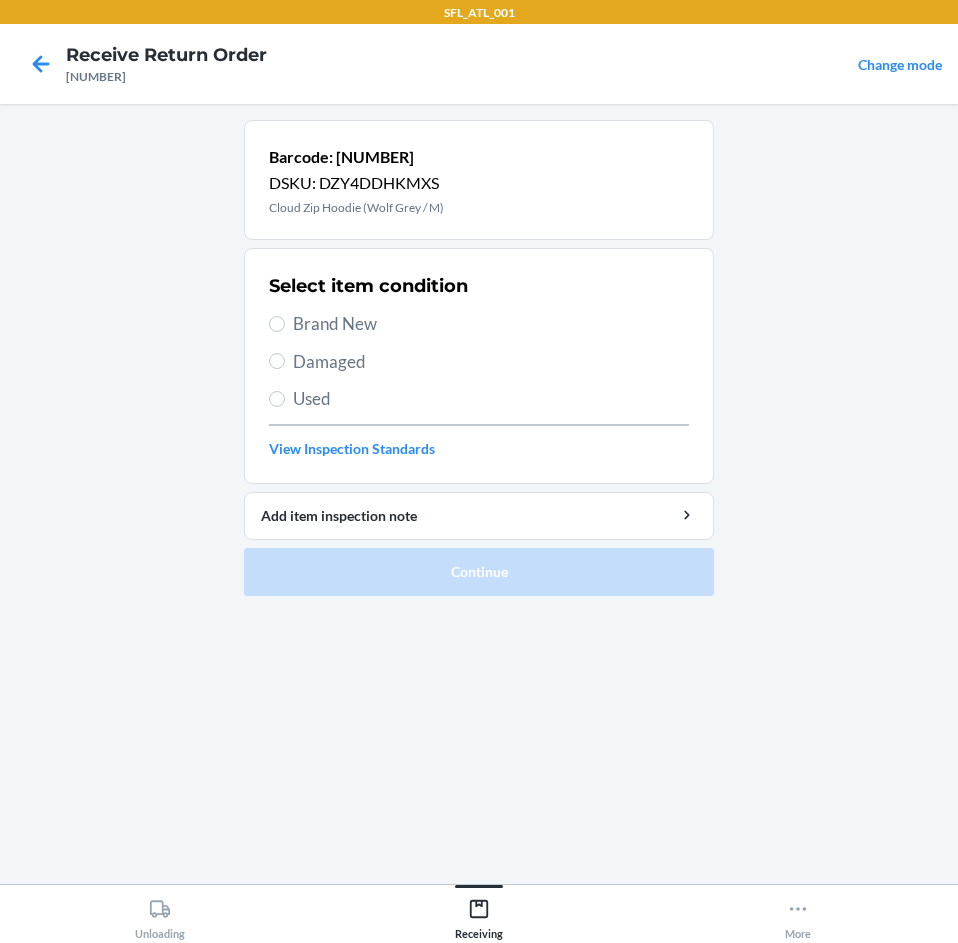 click on "Brand New" at bounding box center [491, 324] 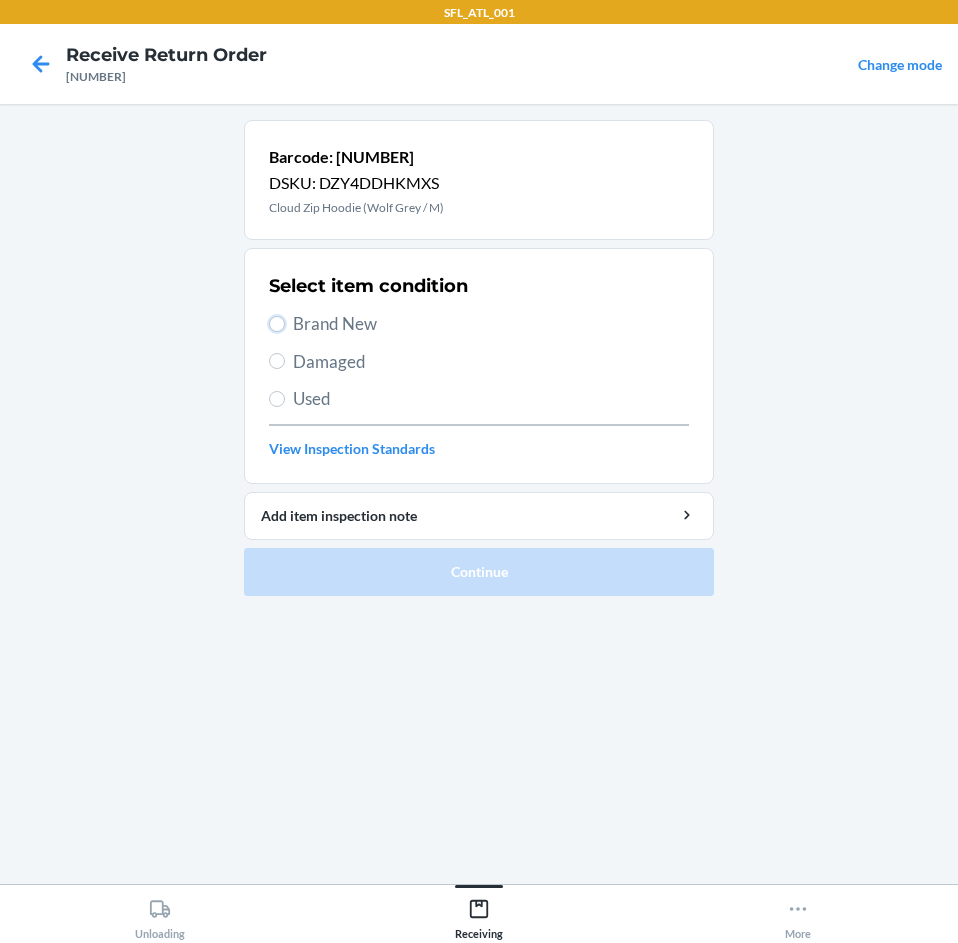 click on "Brand New" at bounding box center [277, 324] 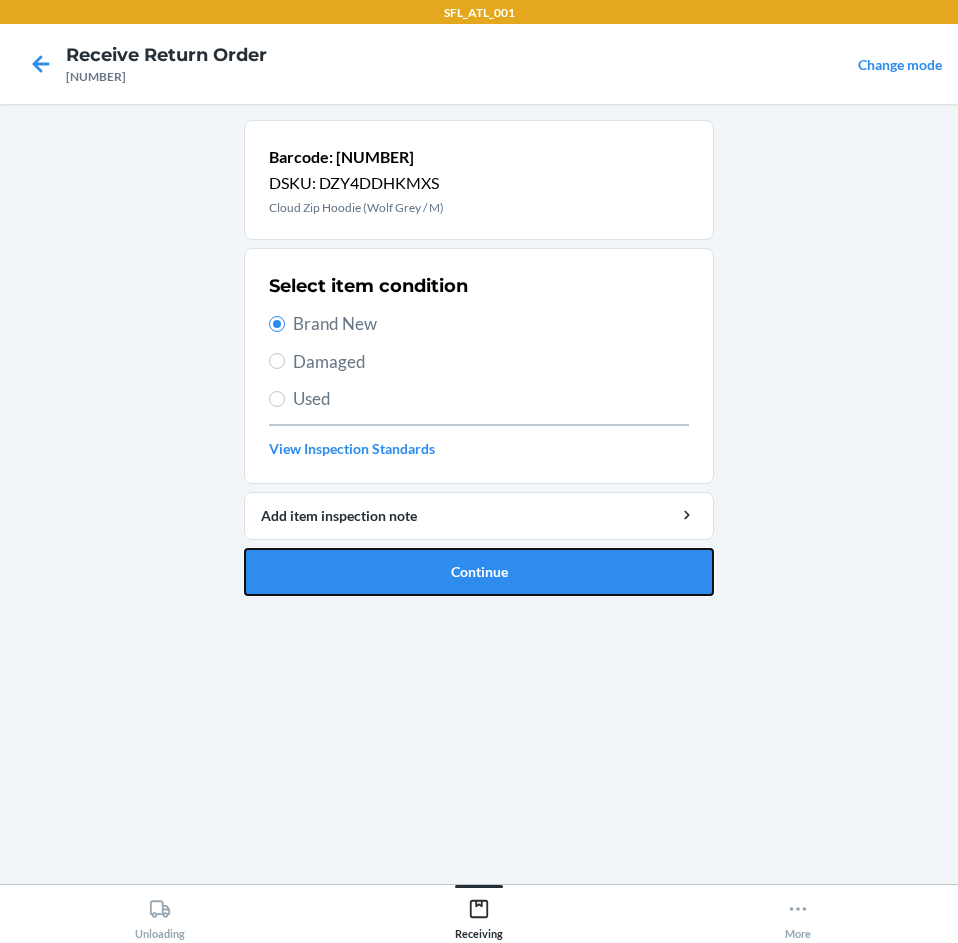 drag, startPoint x: 473, startPoint y: 567, endPoint x: 581, endPoint y: 561, distance: 108.16654 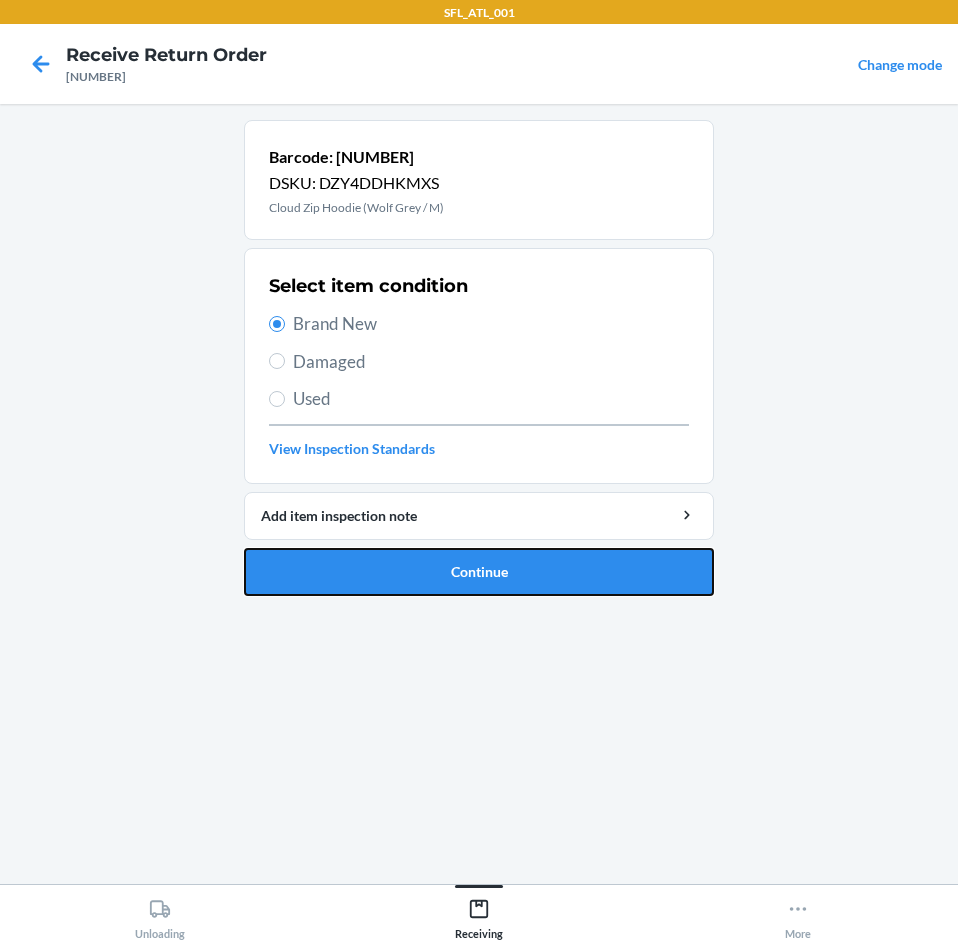 click on "Continue" at bounding box center [479, 572] 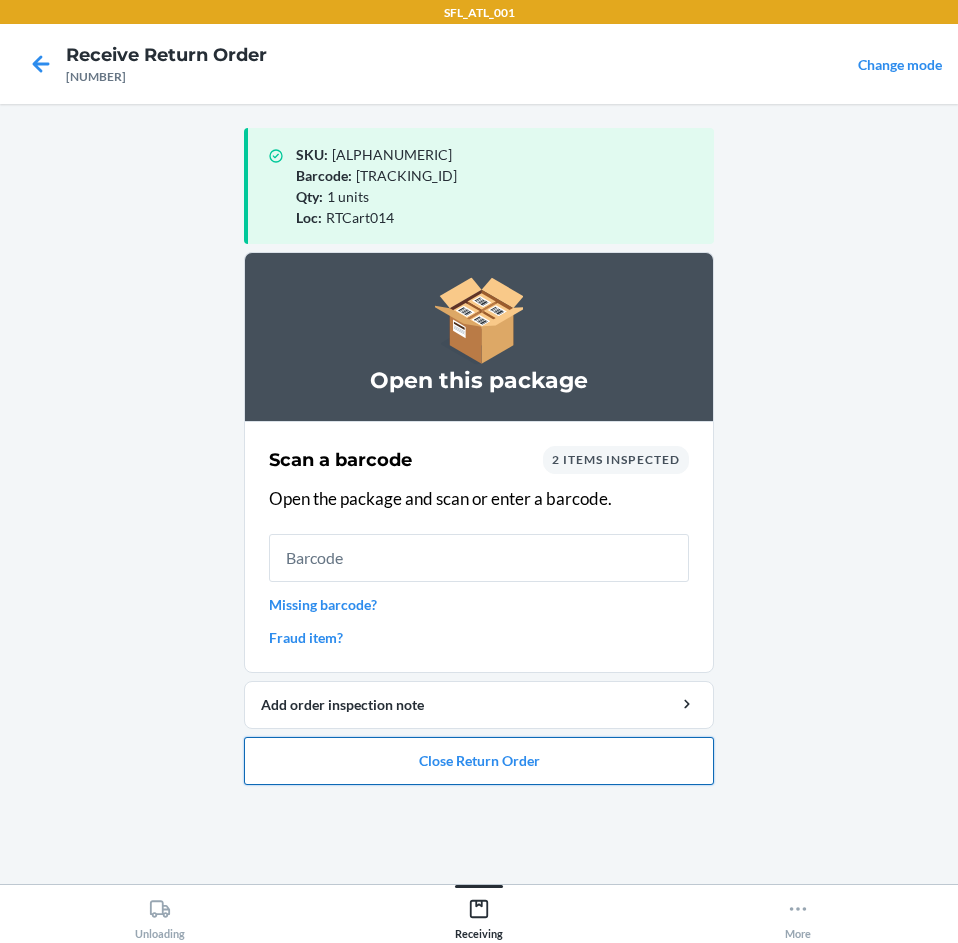 click on "Close Return Order" at bounding box center [479, 761] 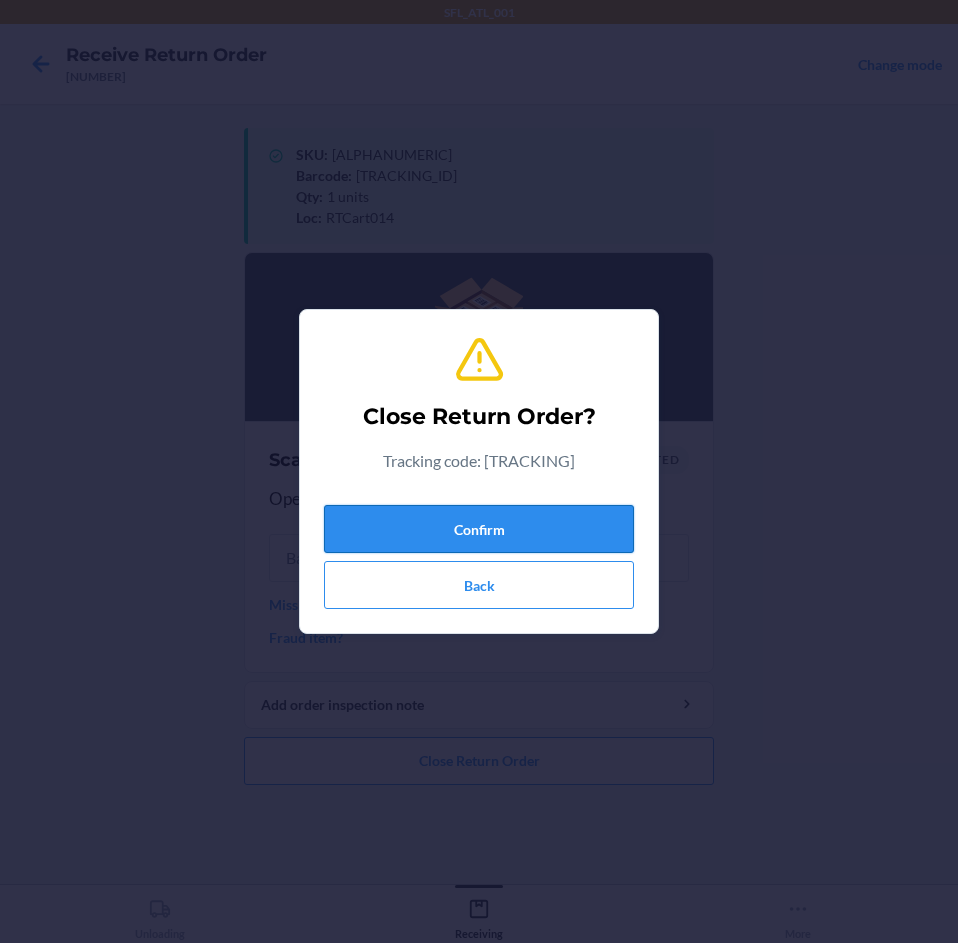 click on "Confirm" at bounding box center (479, 529) 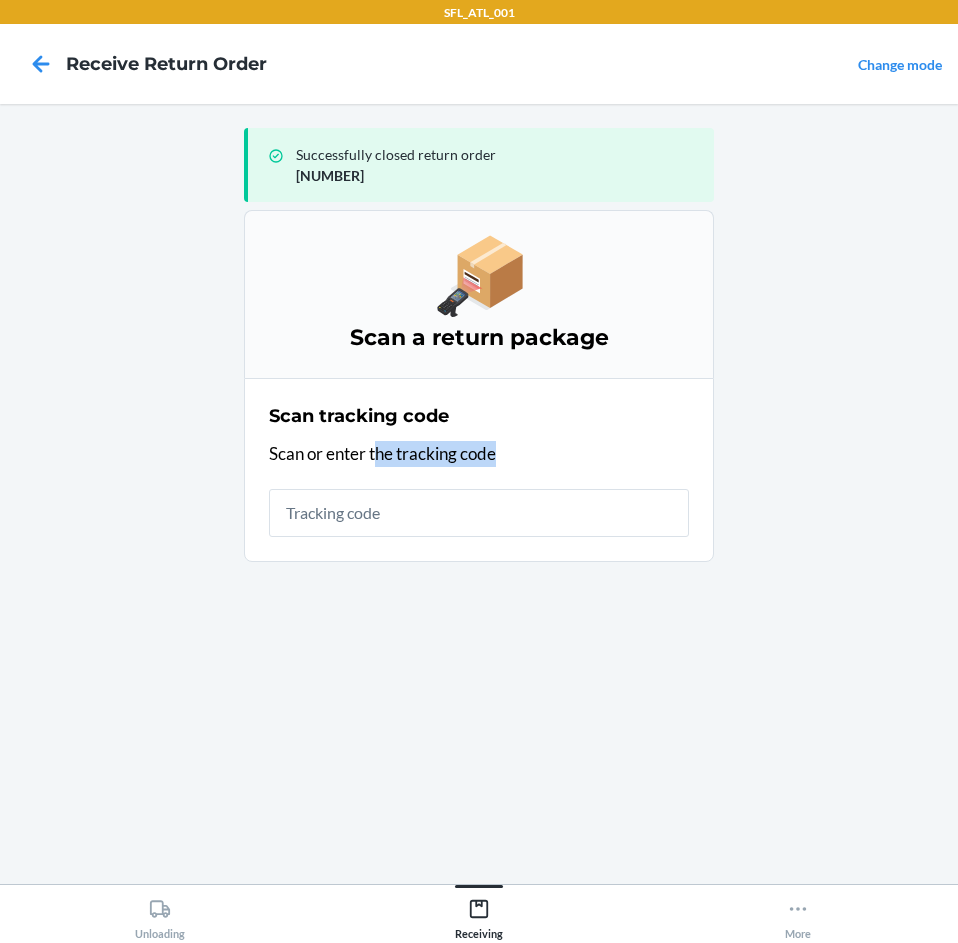 drag, startPoint x: 375, startPoint y: 475, endPoint x: 375, endPoint y: 487, distance: 12 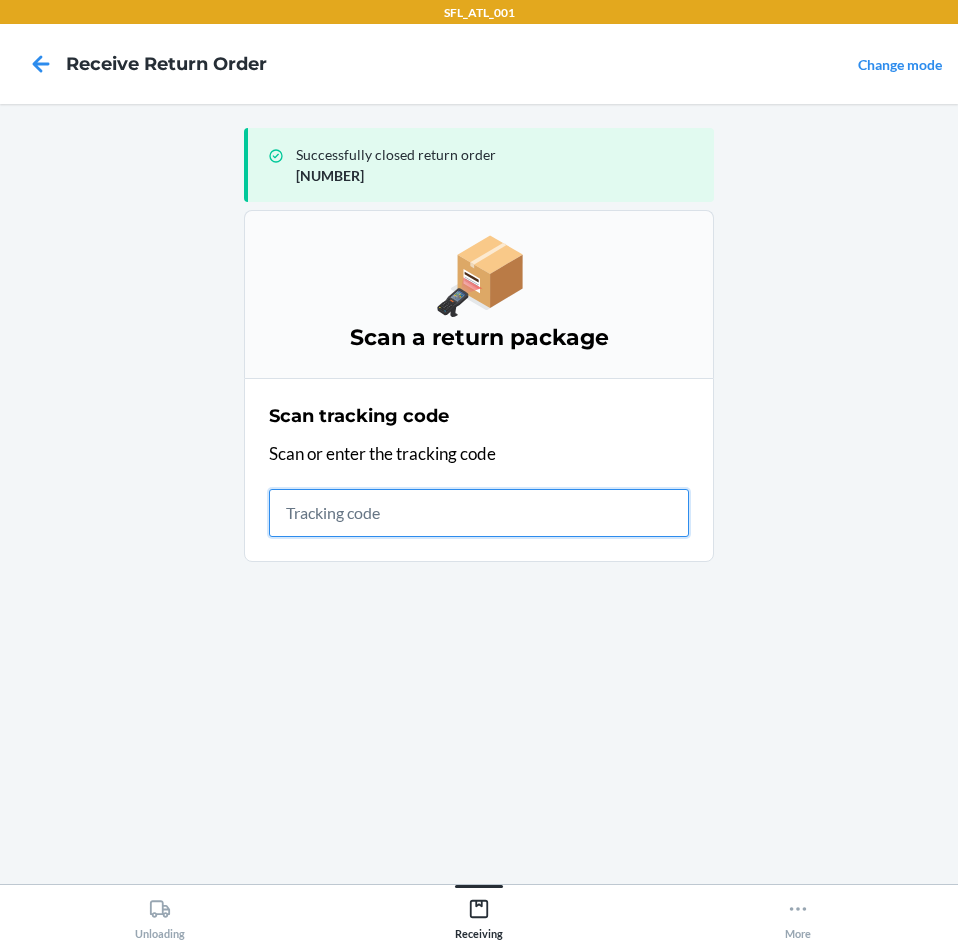 click at bounding box center (479, 513) 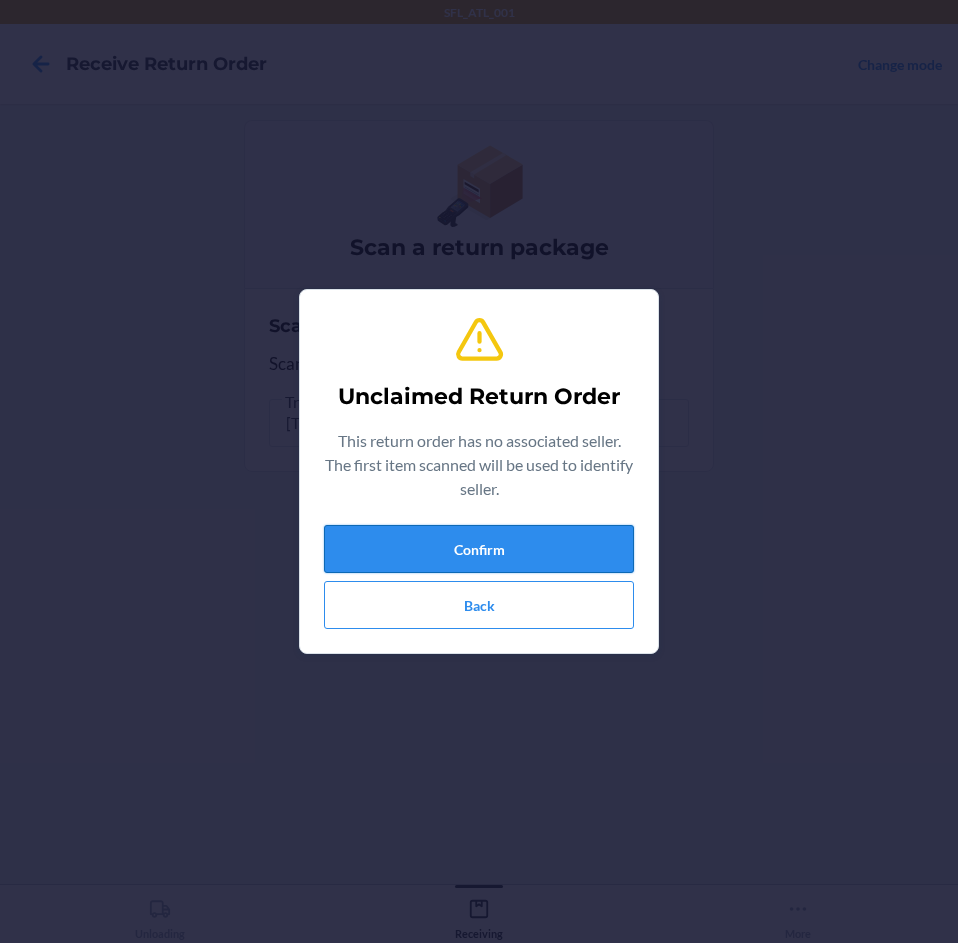 click on "Confirm" at bounding box center (479, 549) 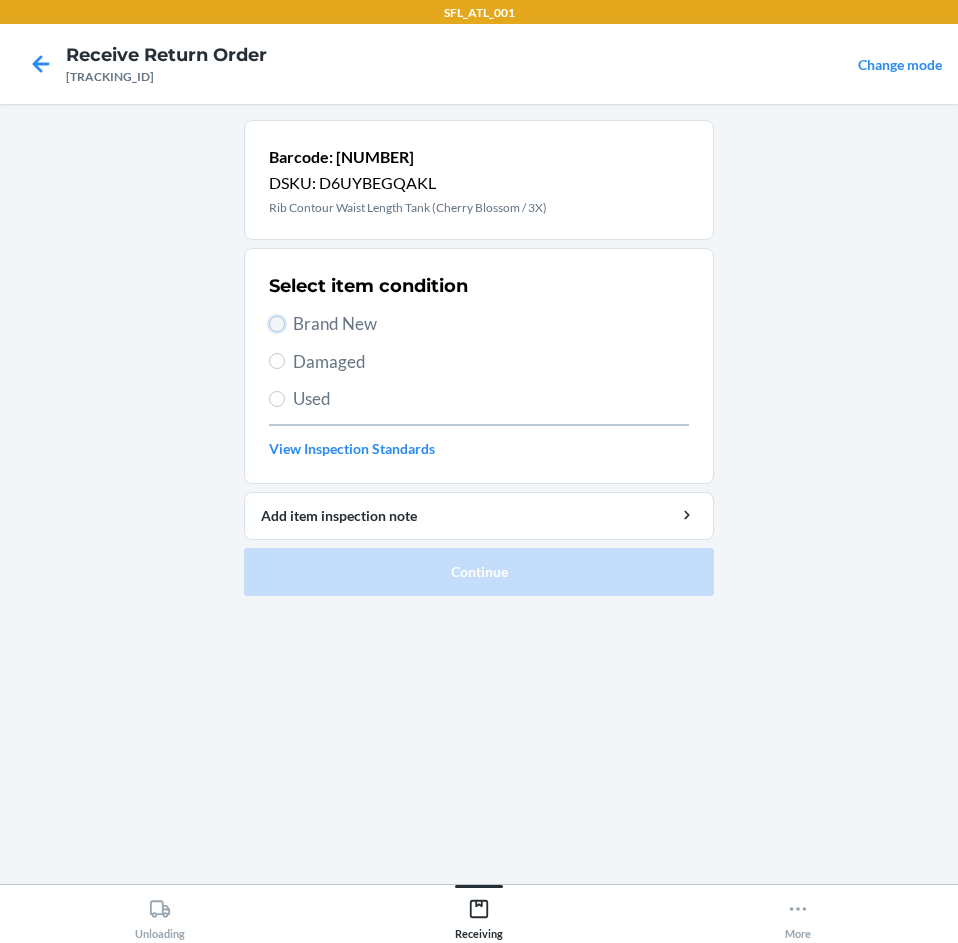 click on "Brand New" at bounding box center [277, 324] 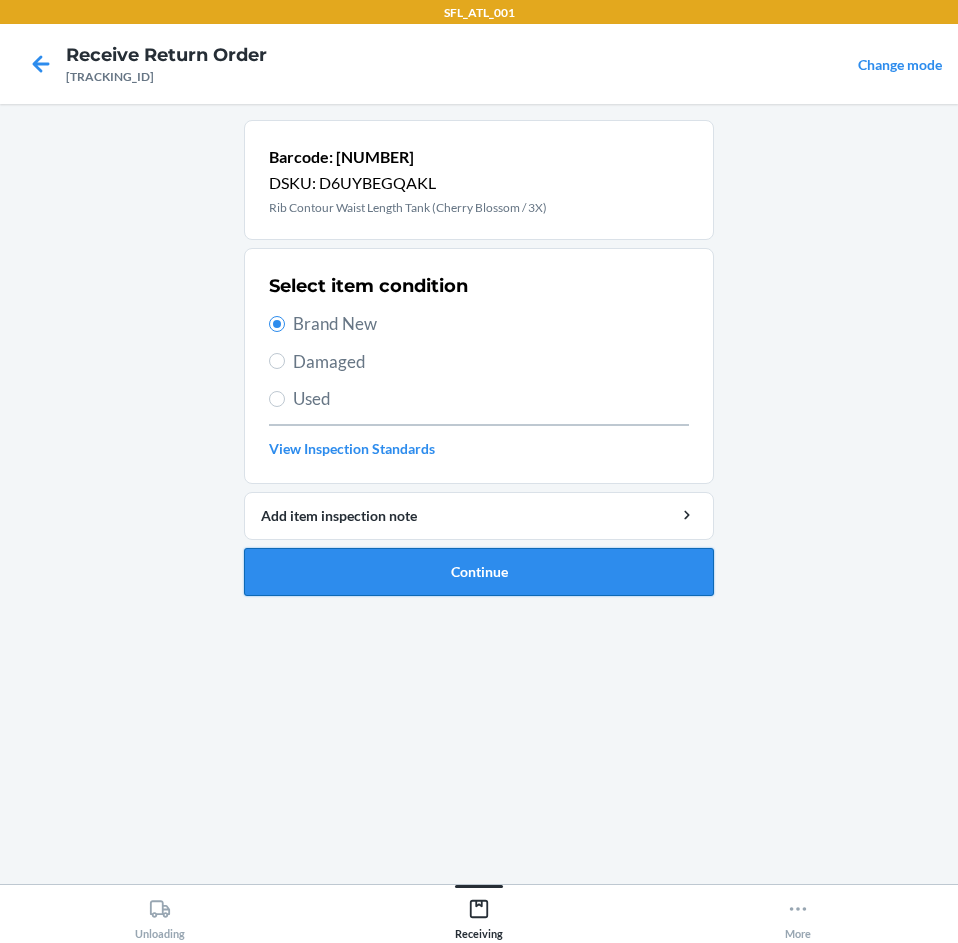 click on "Continue" at bounding box center (479, 572) 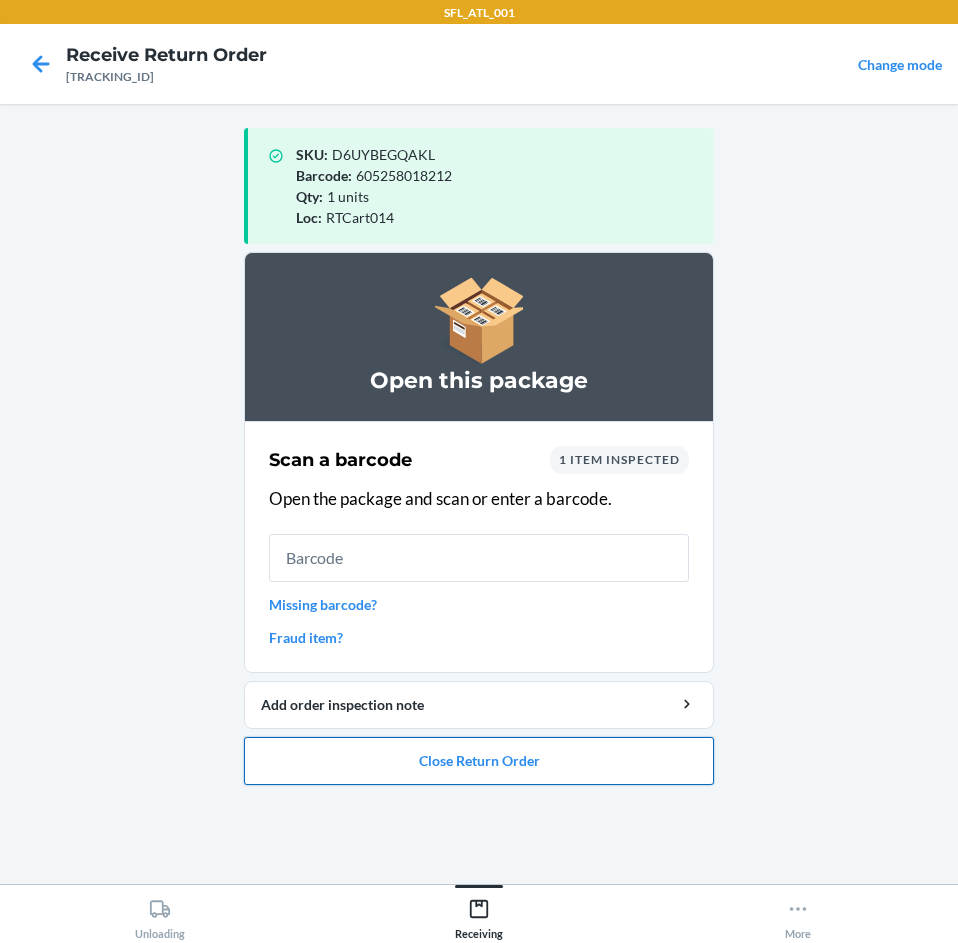 click on "Close Return Order" at bounding box center (479, 761) 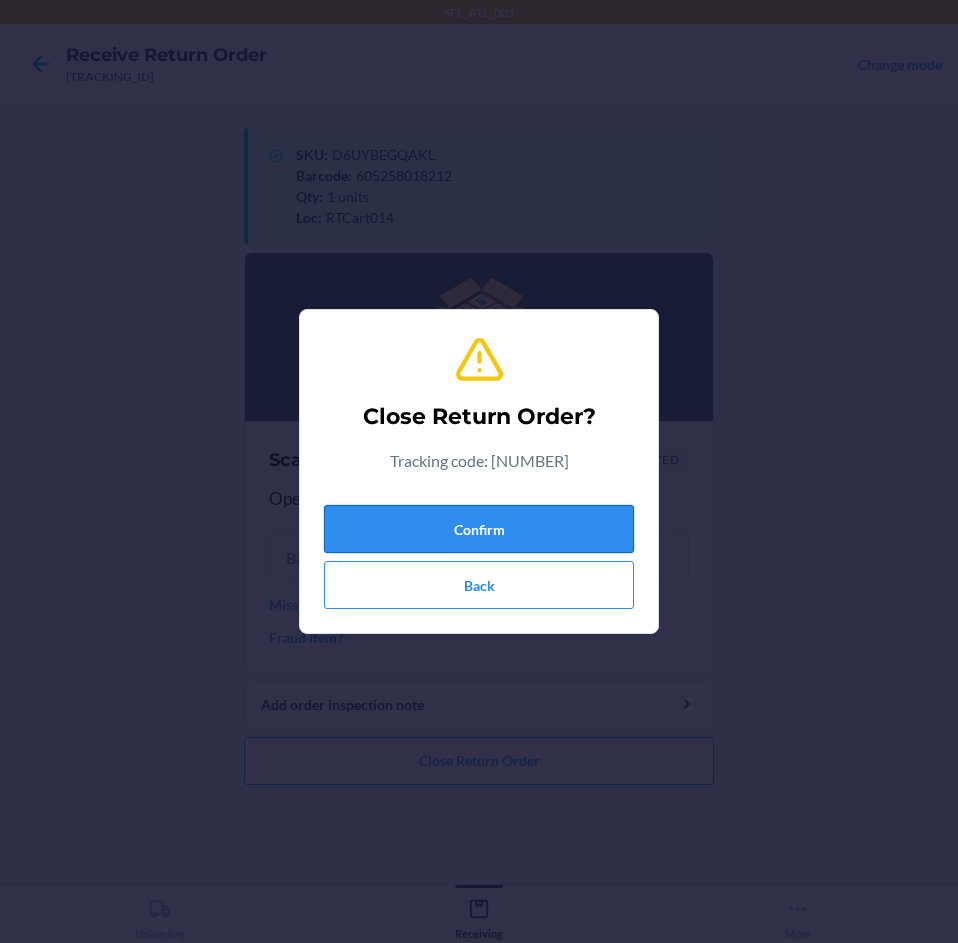click on "Confirm" at bounding box center (479, 529) 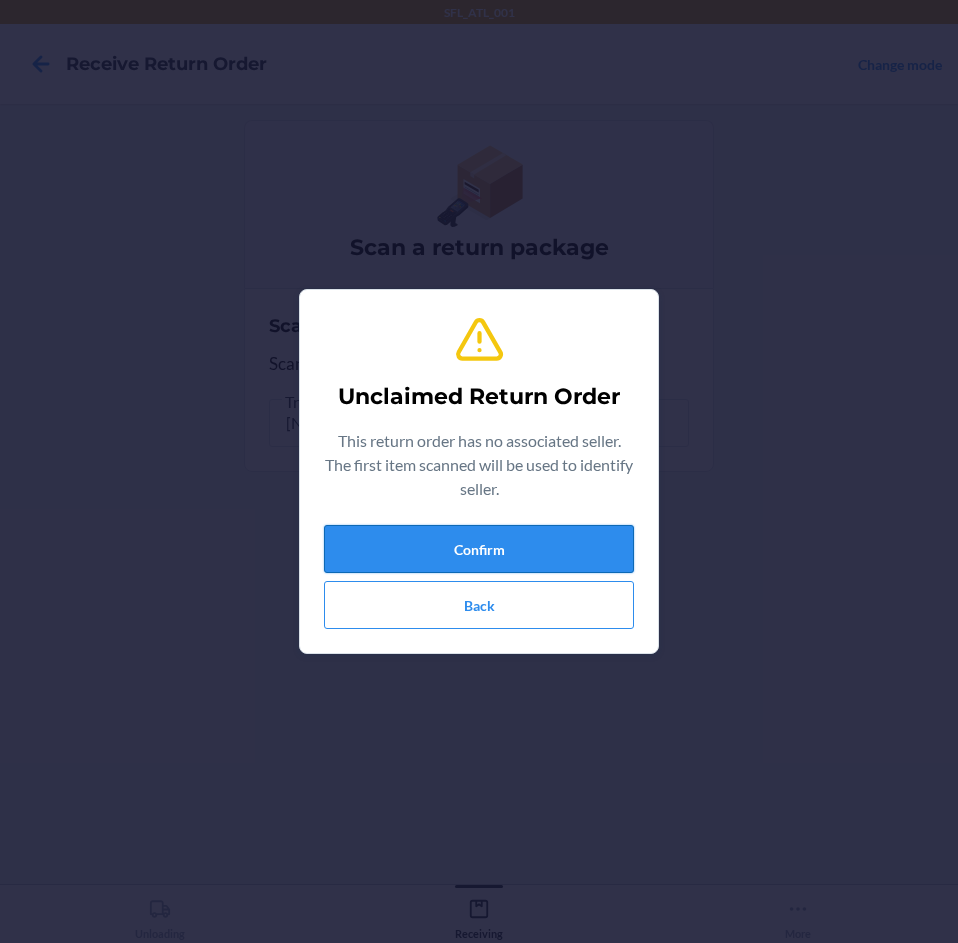 click on "Confirm" at bounding box center [479, 549] 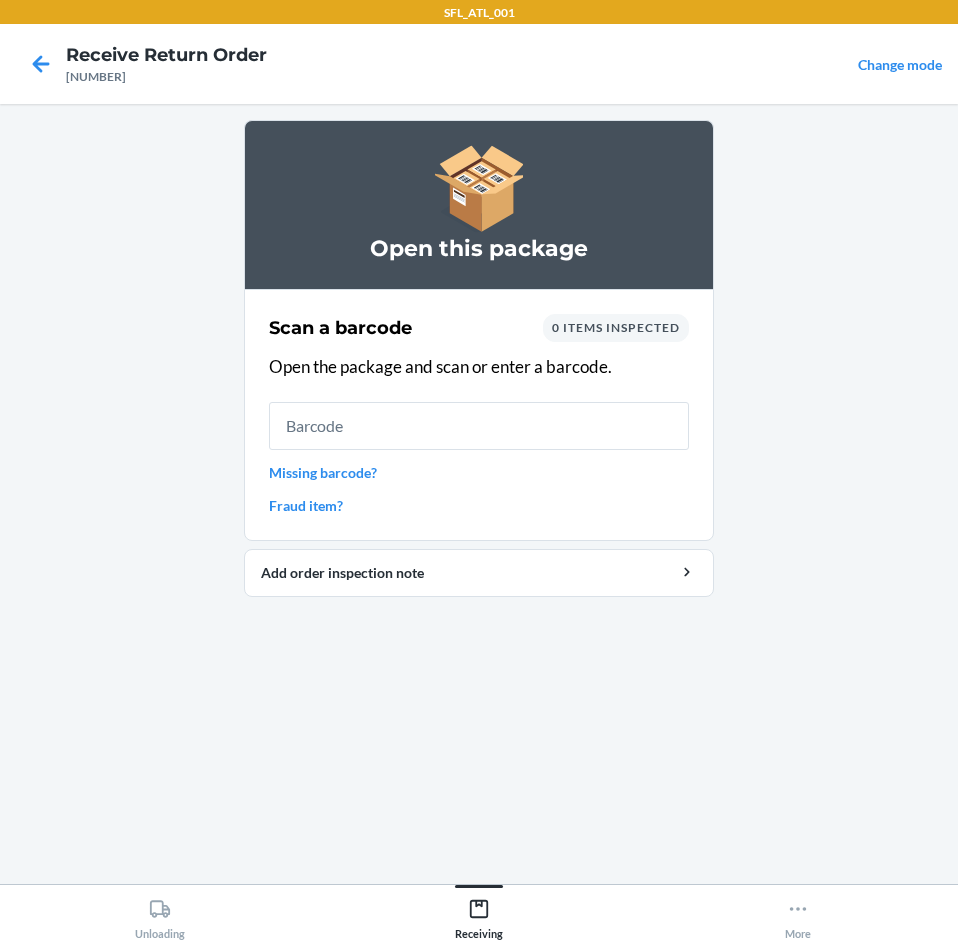 click on "Fraud item?" at bounding box center [479, 505] 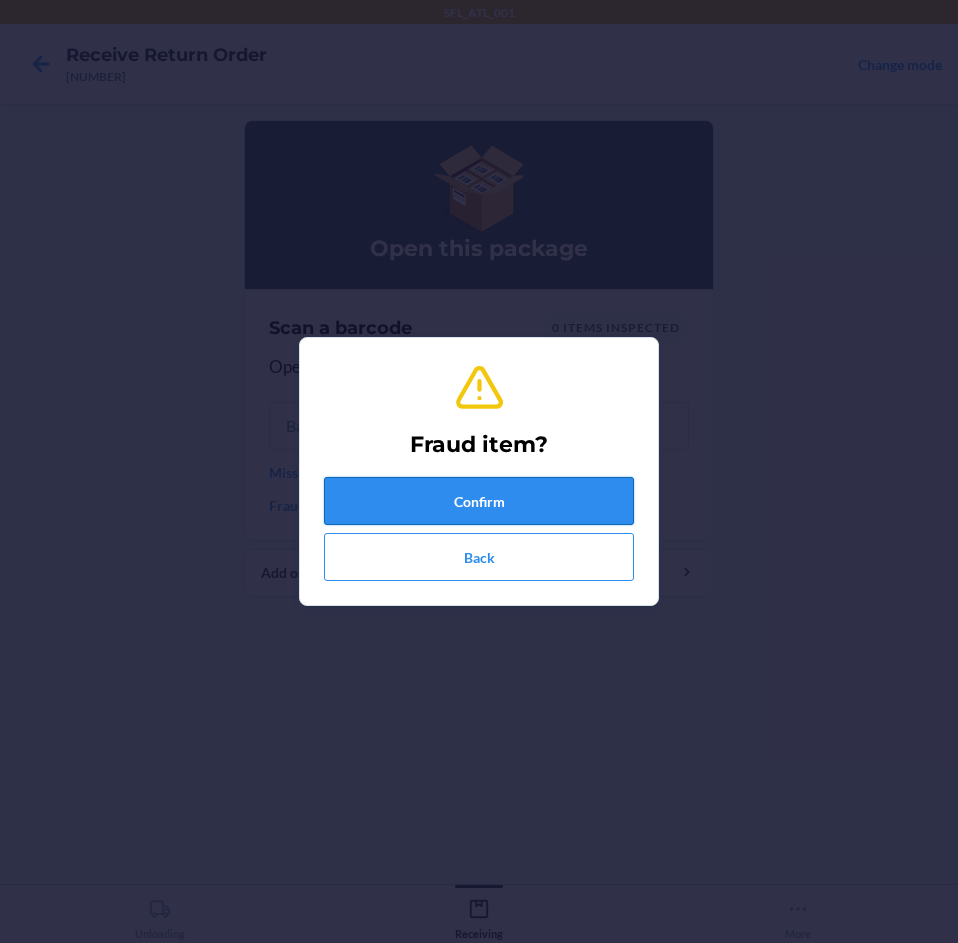 click on "Confirm" at bounding box center (479, 501) 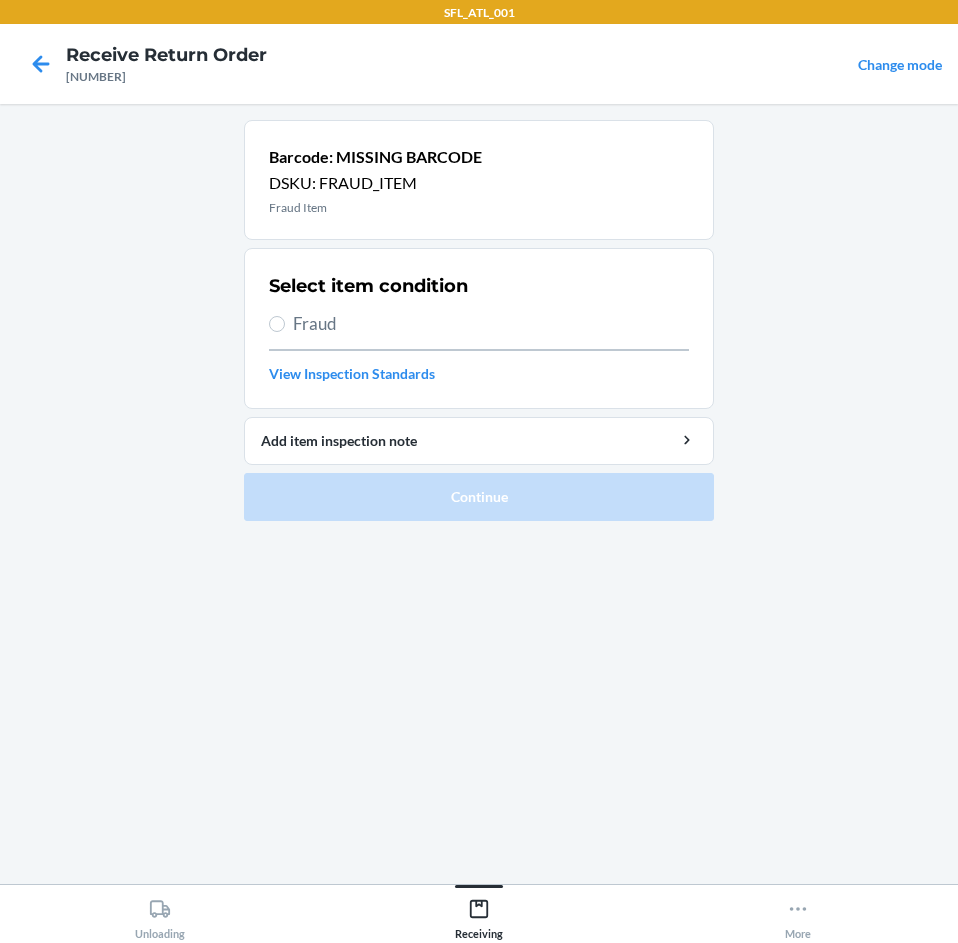 click on "Fraud" at bounding box center (491, 324) 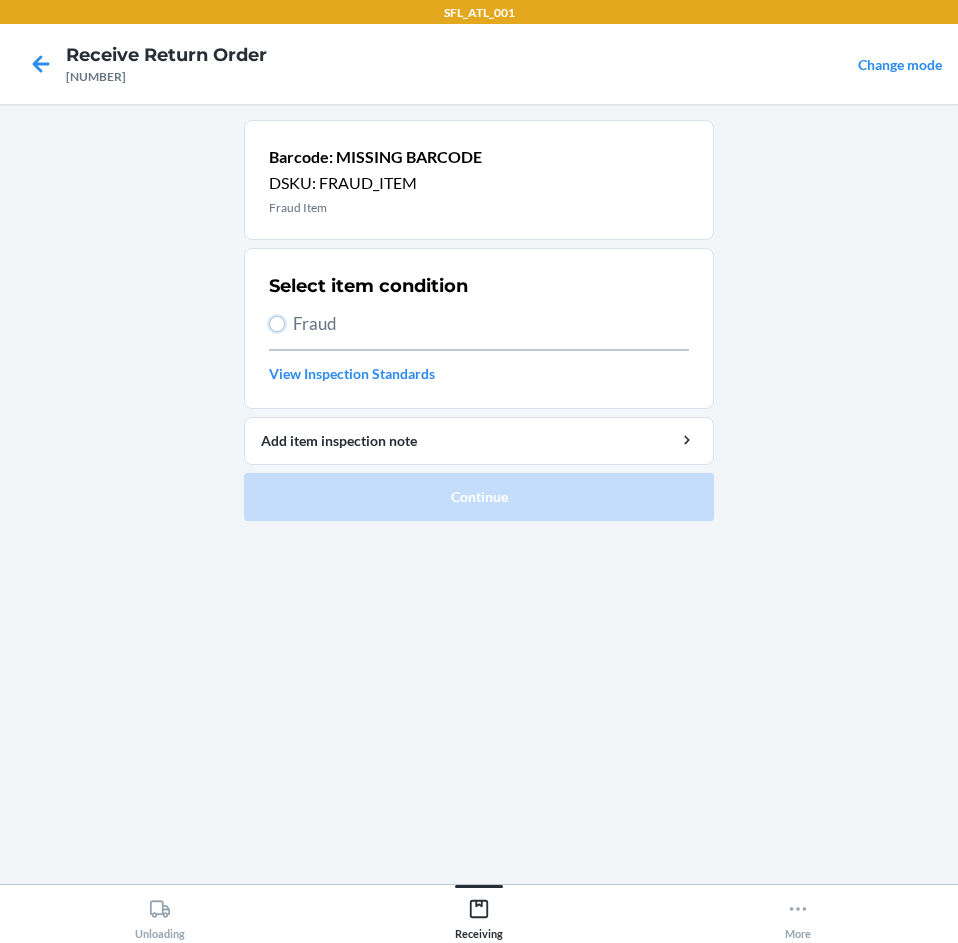 click on "Fraud" at bounding box center (277, 324) 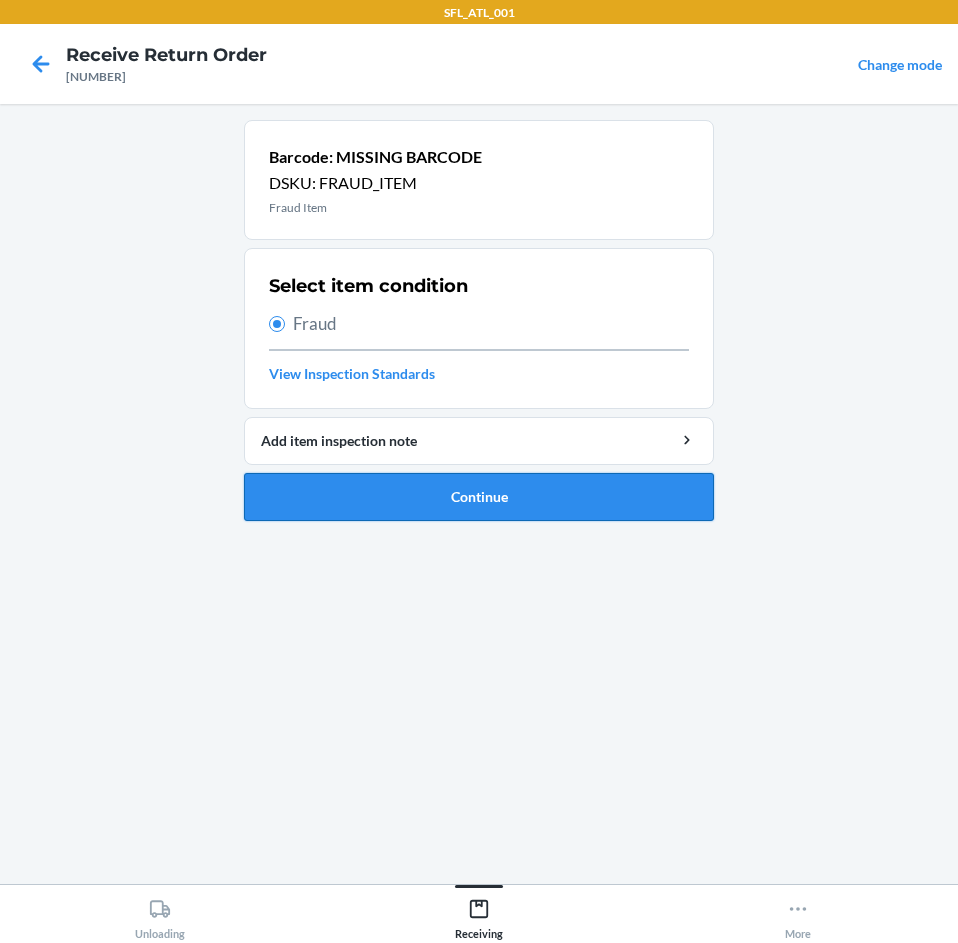 click on "Continue" at bounding box center [479, 497] 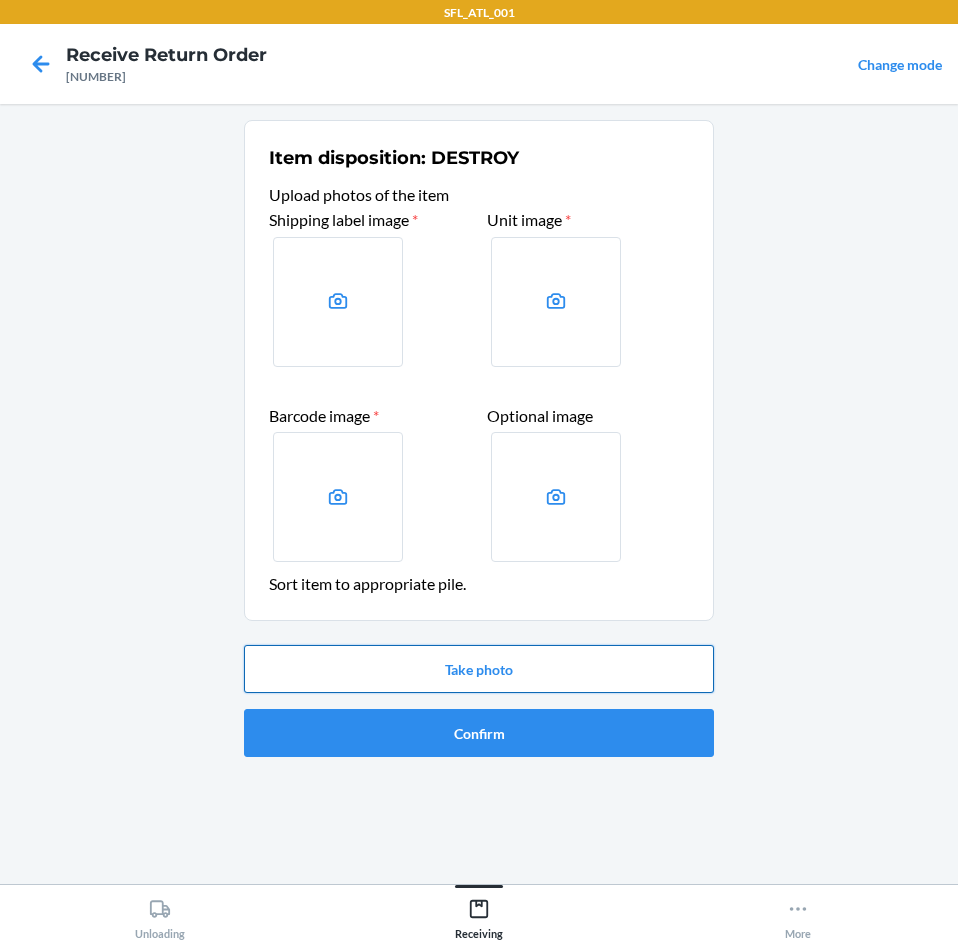 click on "Take photo" at bounding box center (479, 669) 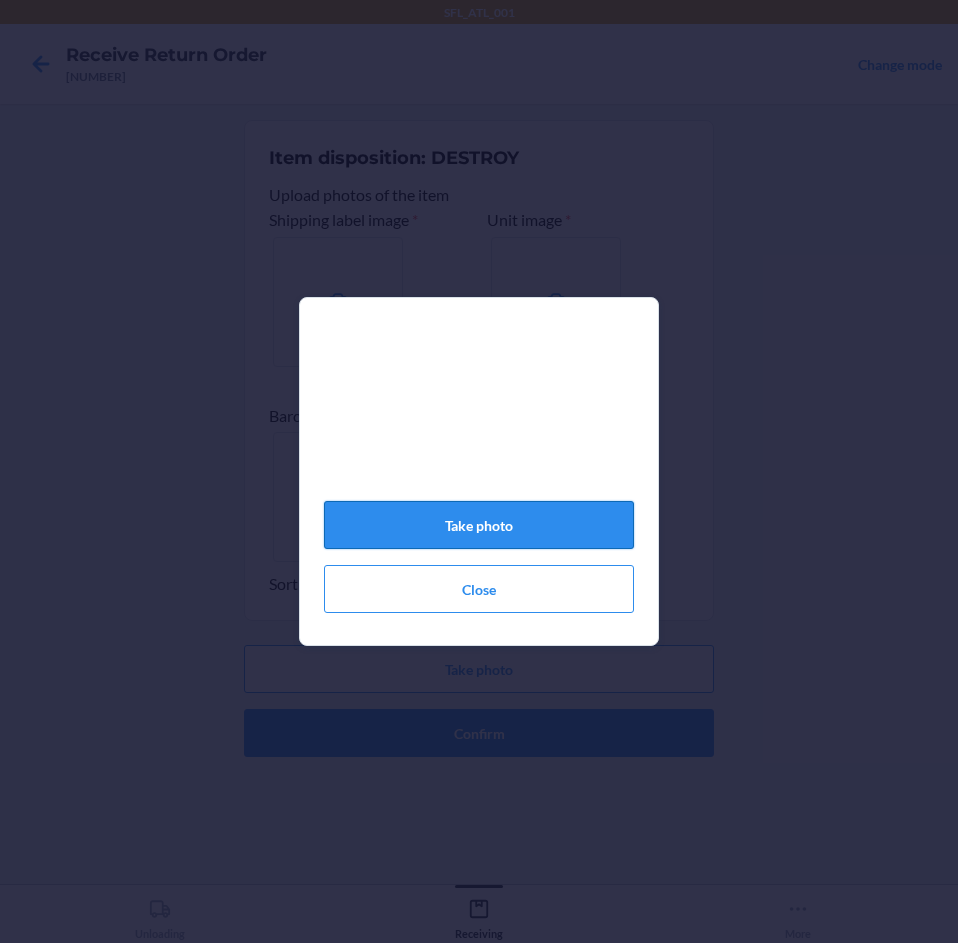 click on "Take photo" 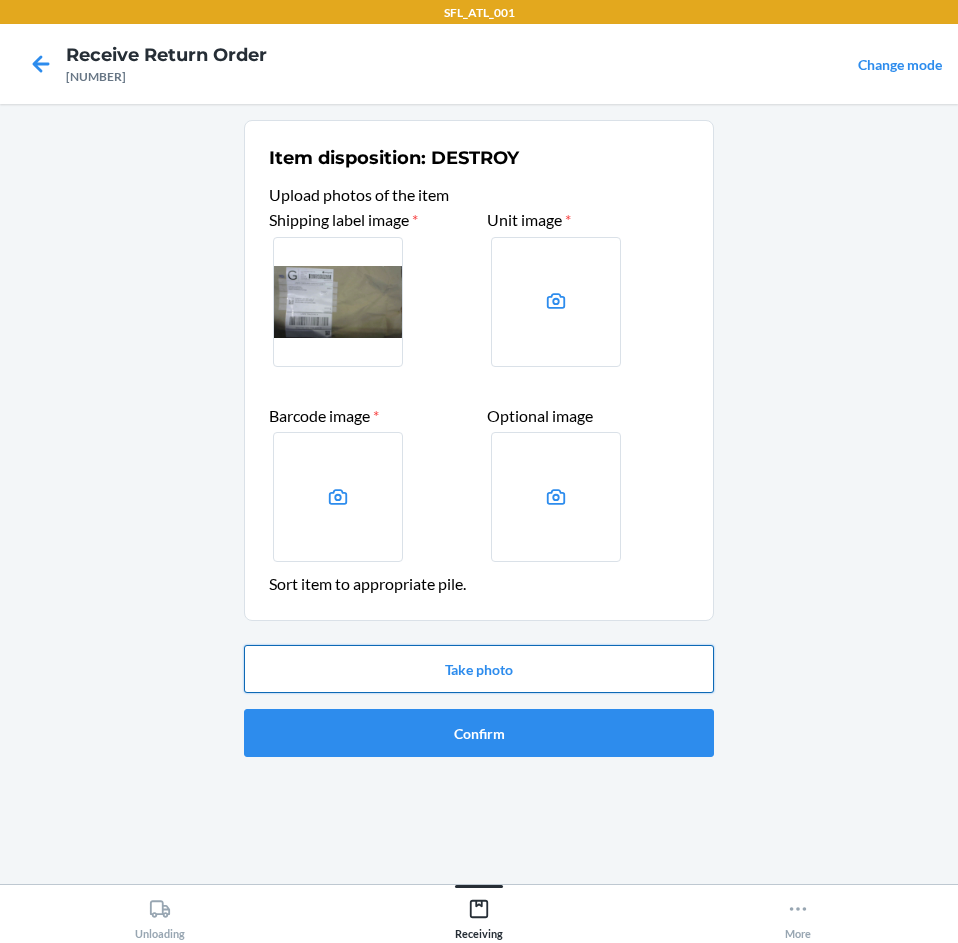 click on "Take photo" at bounding box center [479, 669] 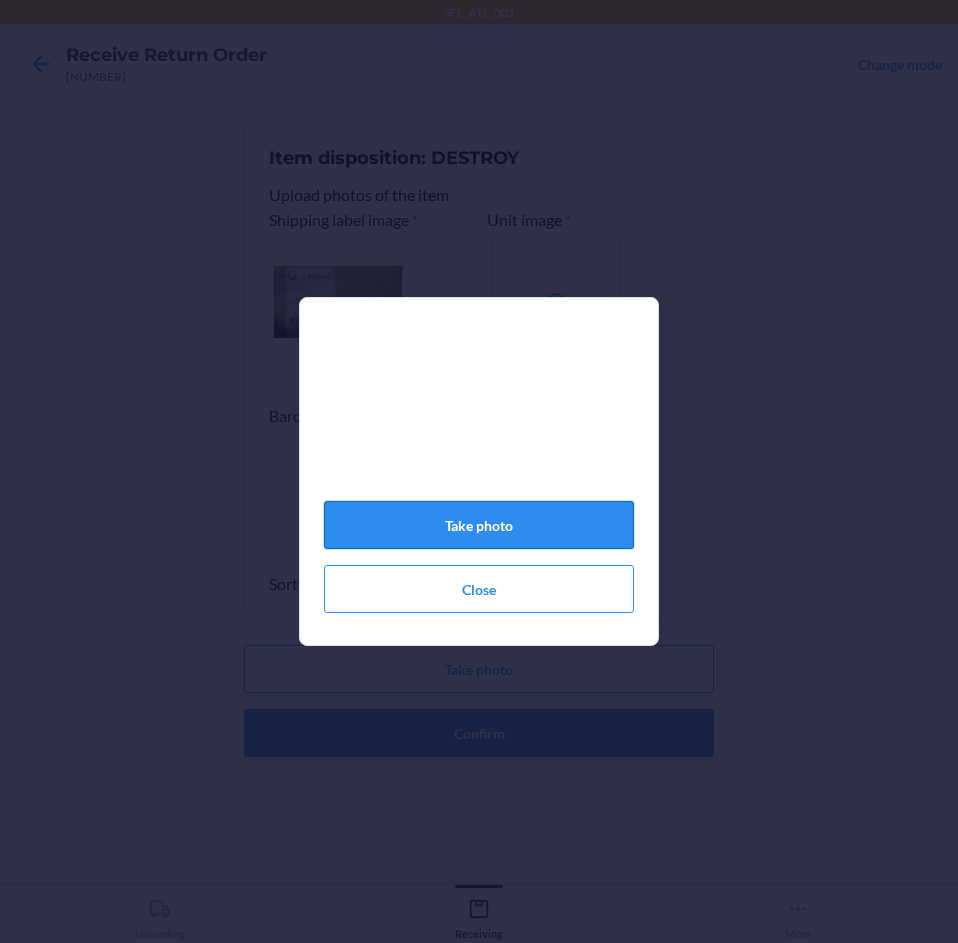 click on "Take photo" 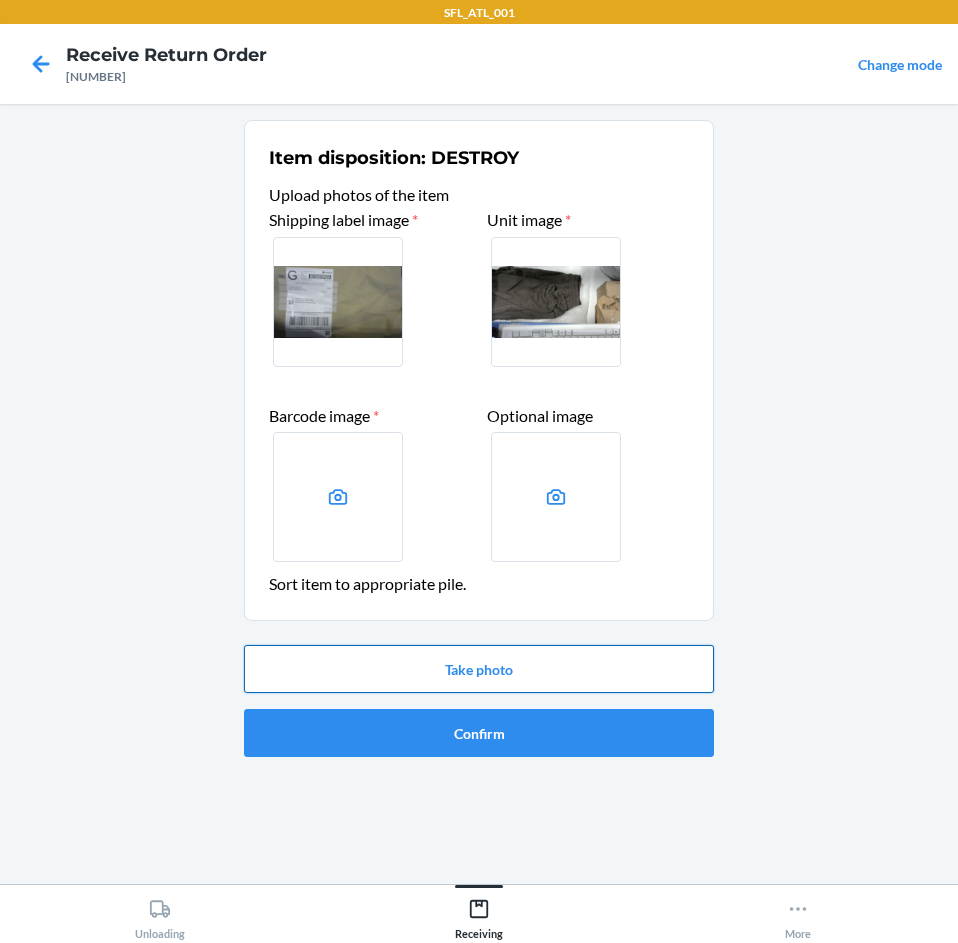 drag, startPoint x: 501, startPoint y: 662, endPoint x: 498, endPoint y: 646, distance: 16.27882 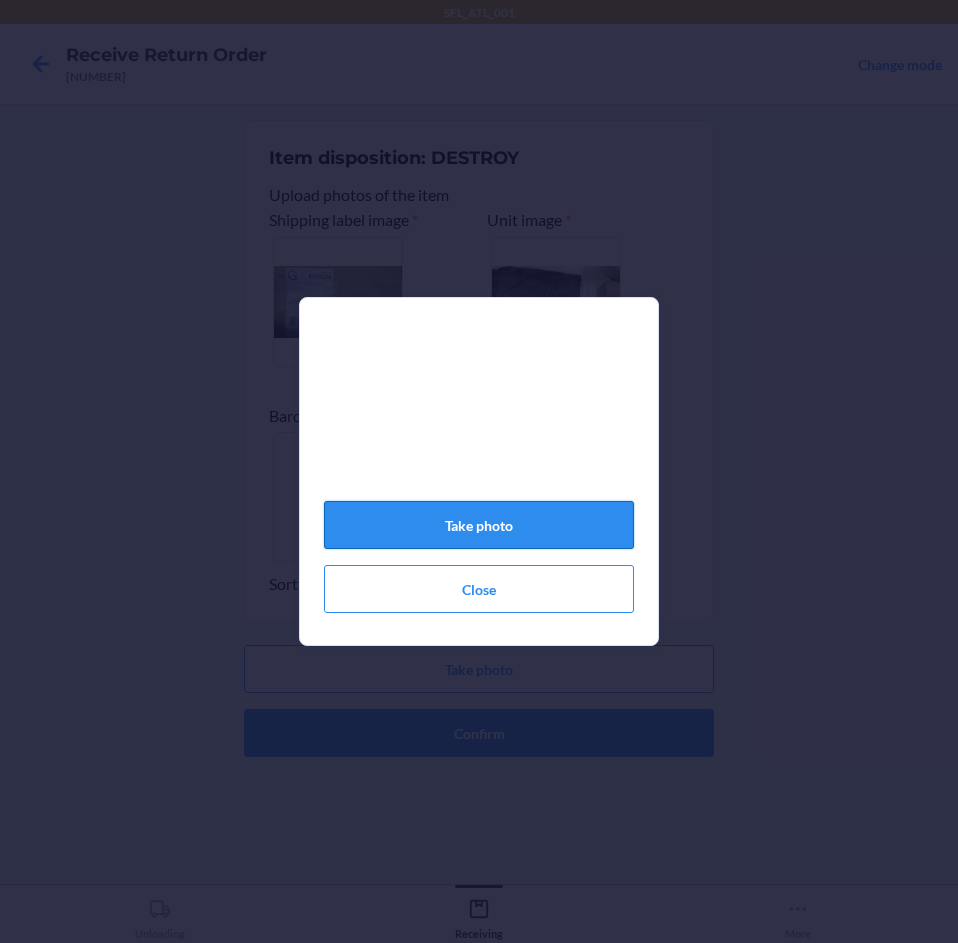 click on "Take photo" 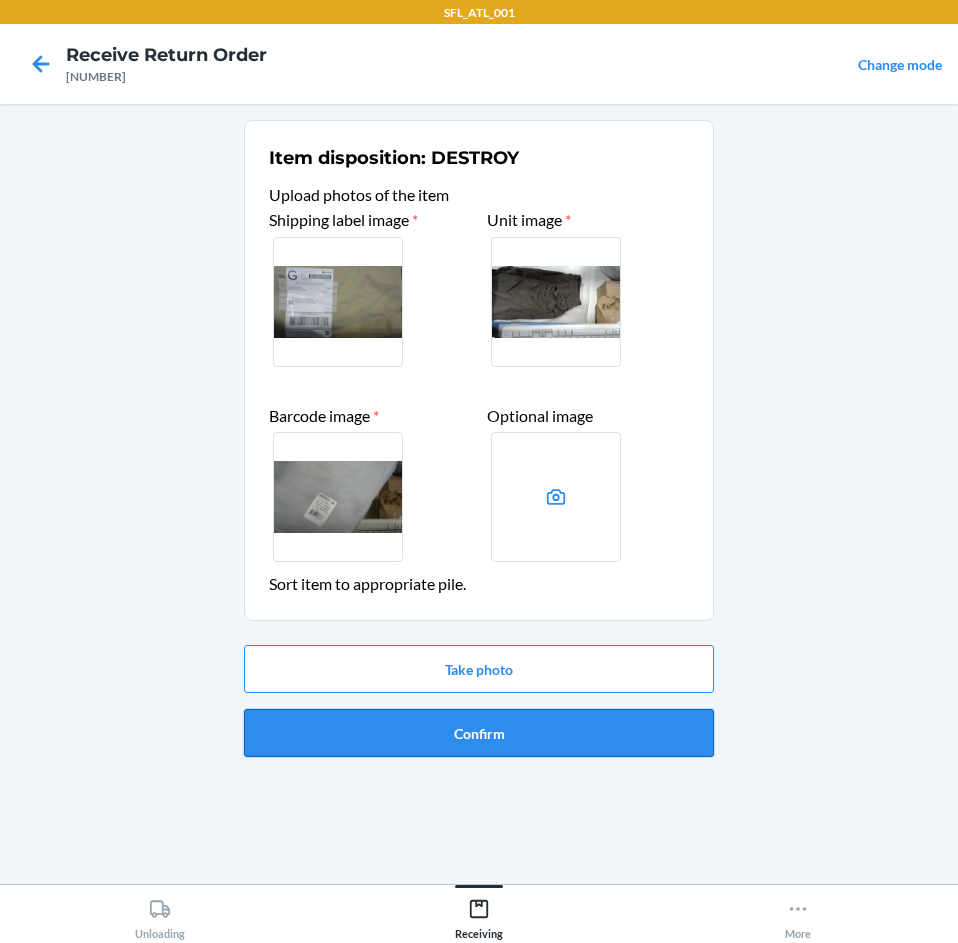 click on "Confirm" at bounding box center [479, 733] 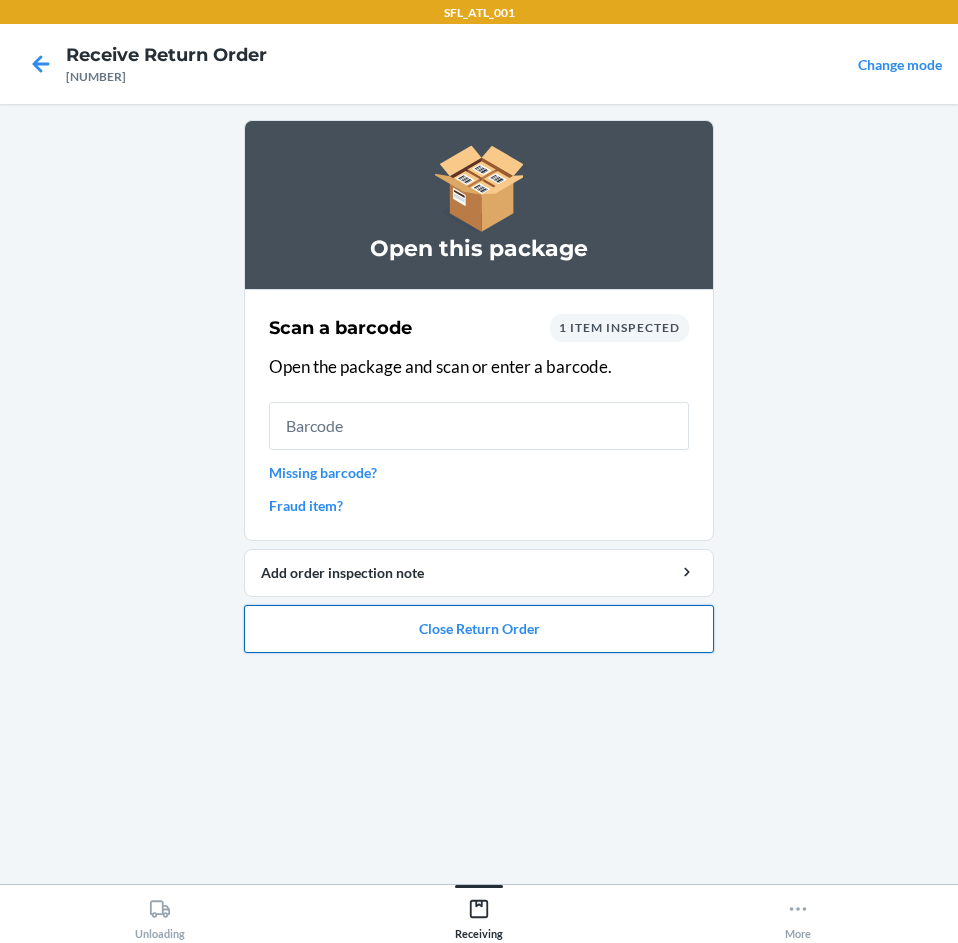 click on "Close Return Order" at bounding box center [479, 629] 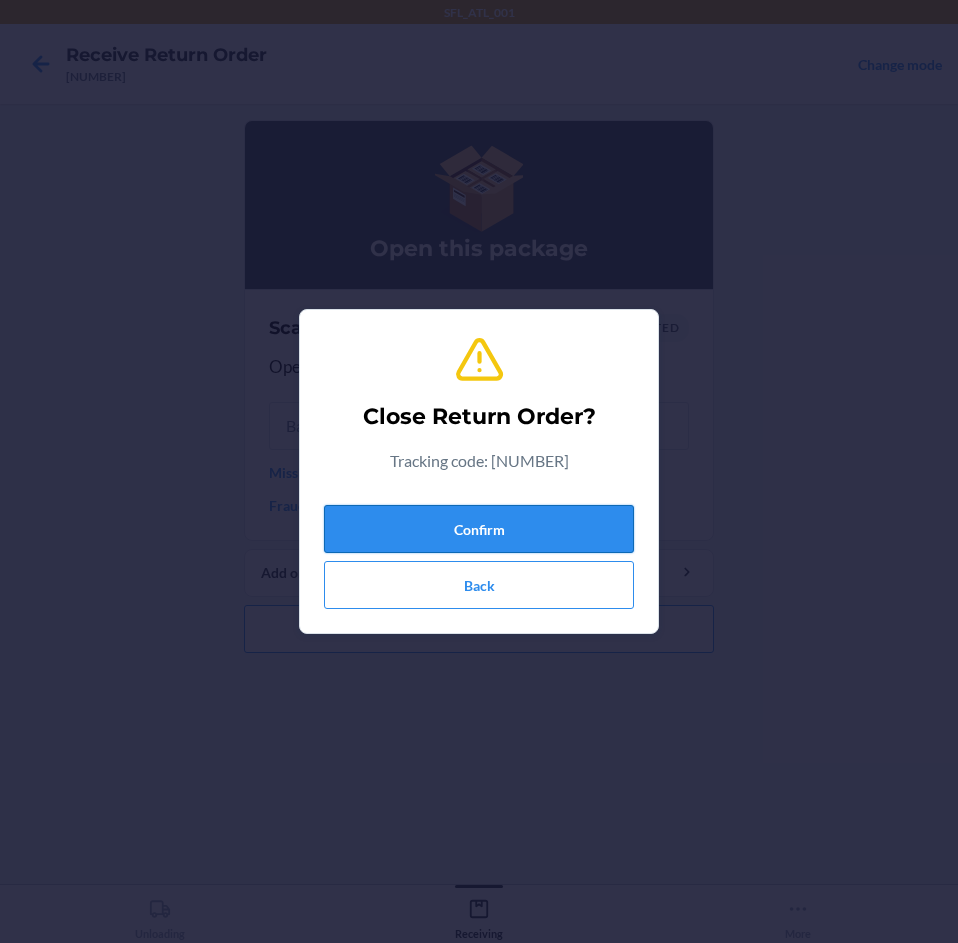 click on "Confirm" at bounding box center [479, 529] 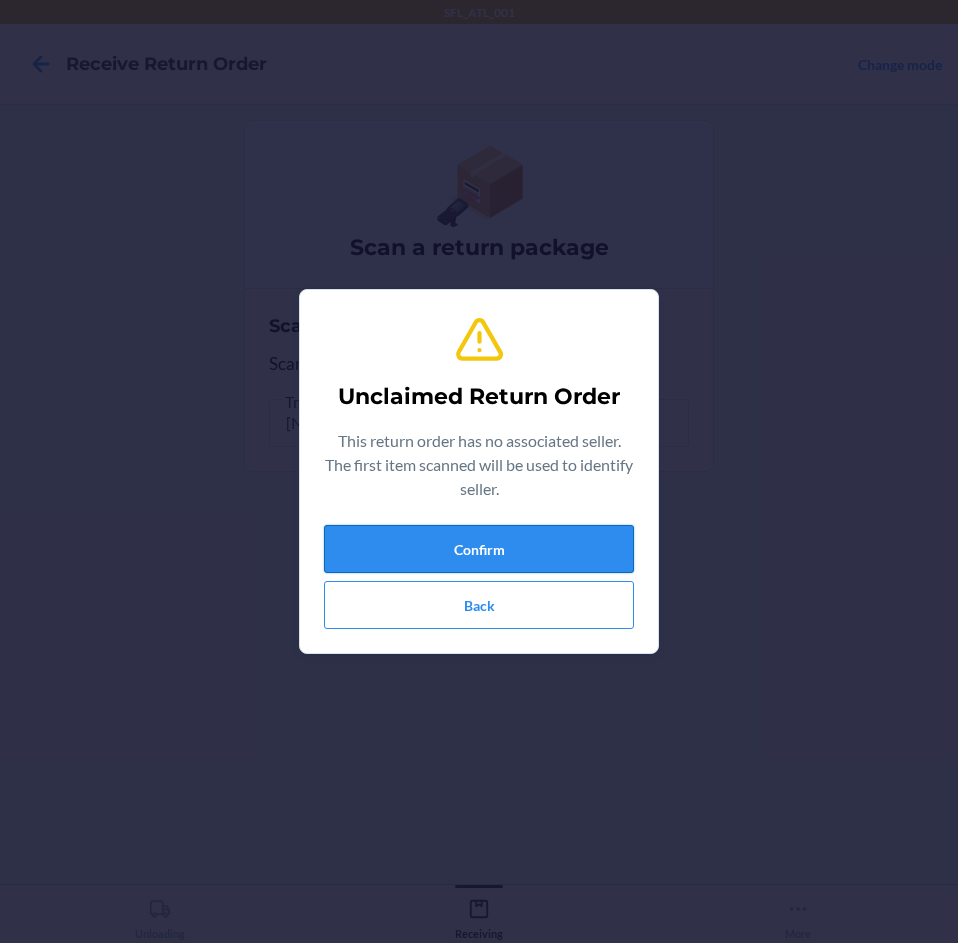 click on "Confirm" at bounding box center (479, 549) 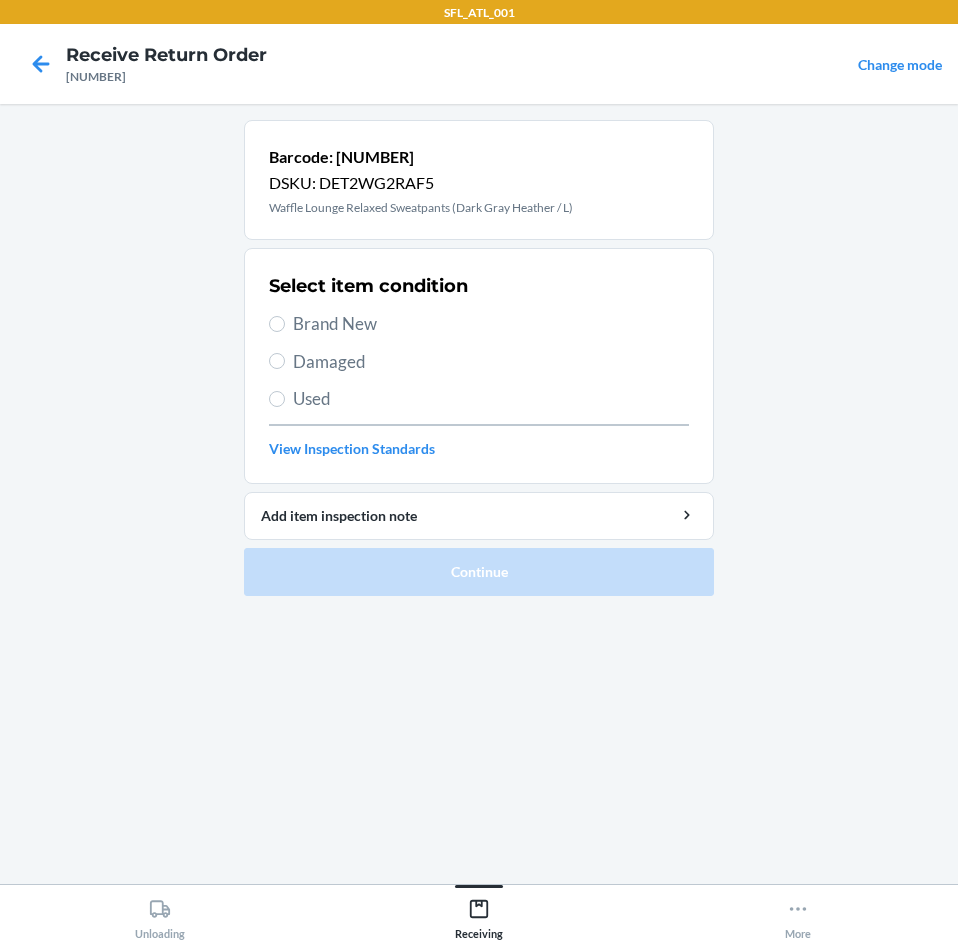 click on "Brand New" at bounding box center [491, 324] 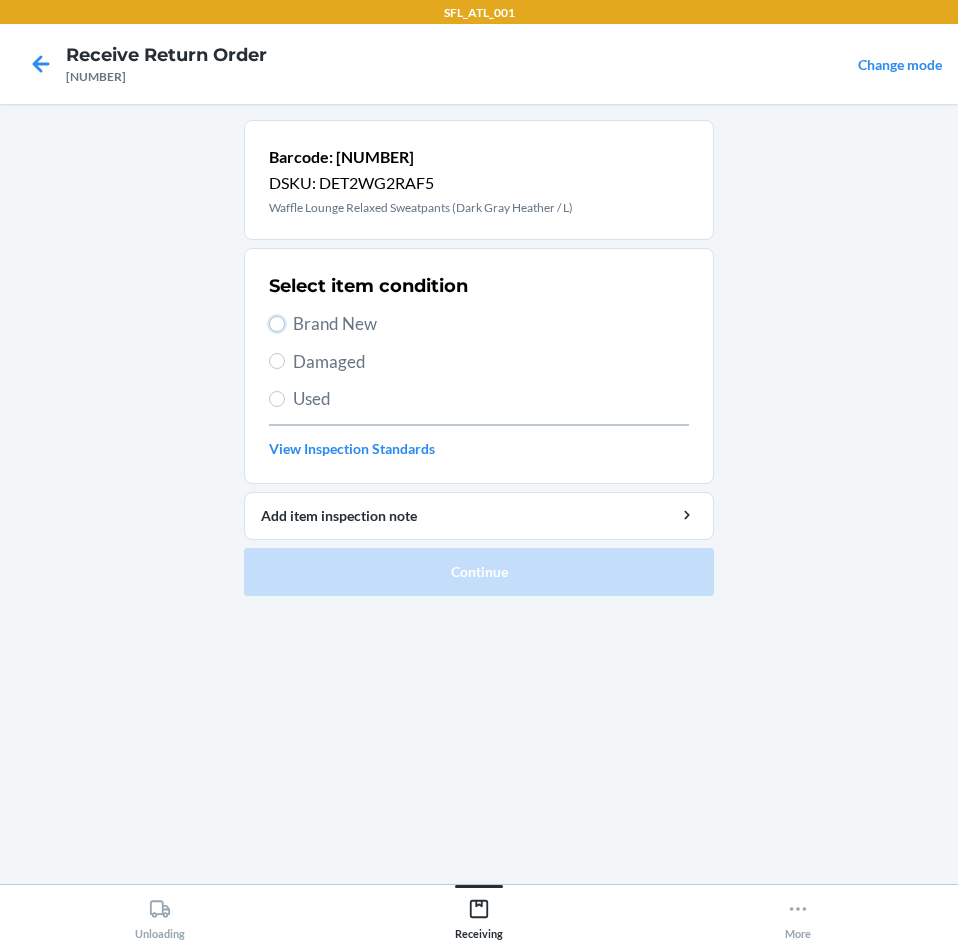 click on "Brand New" at bounding box center [277, 324] 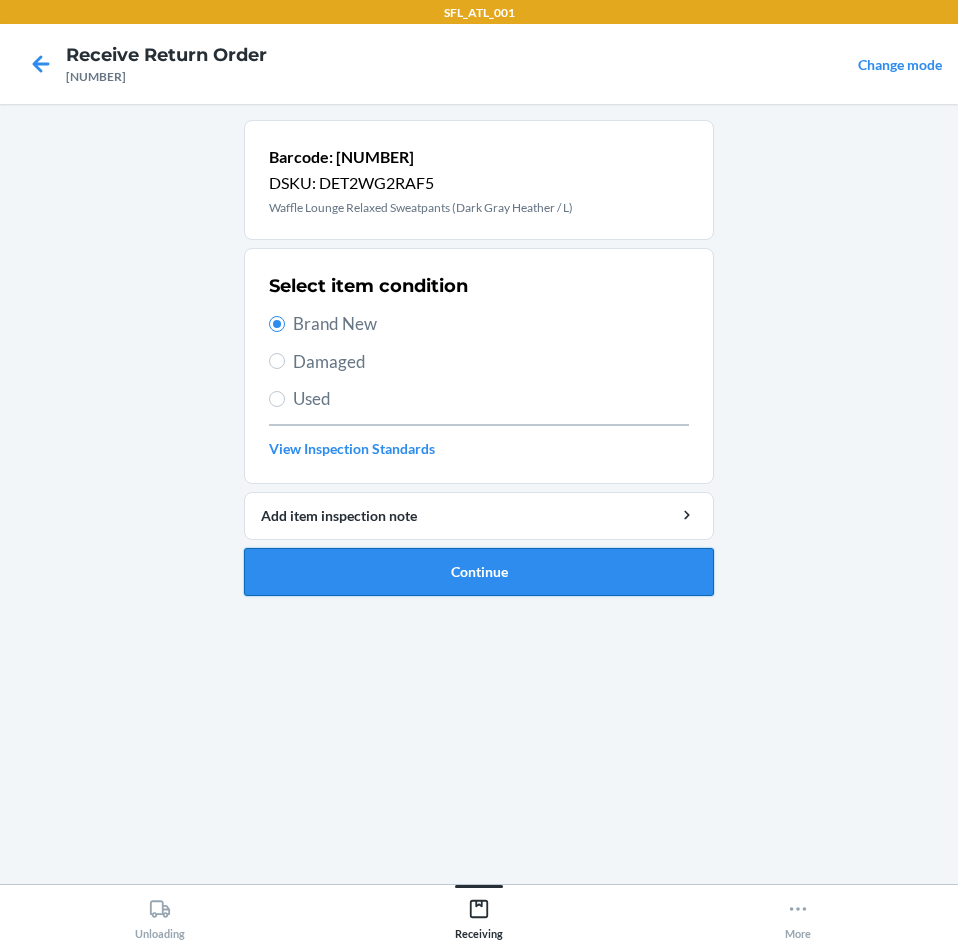 click on "Continue" at bounding box center (479, 572) 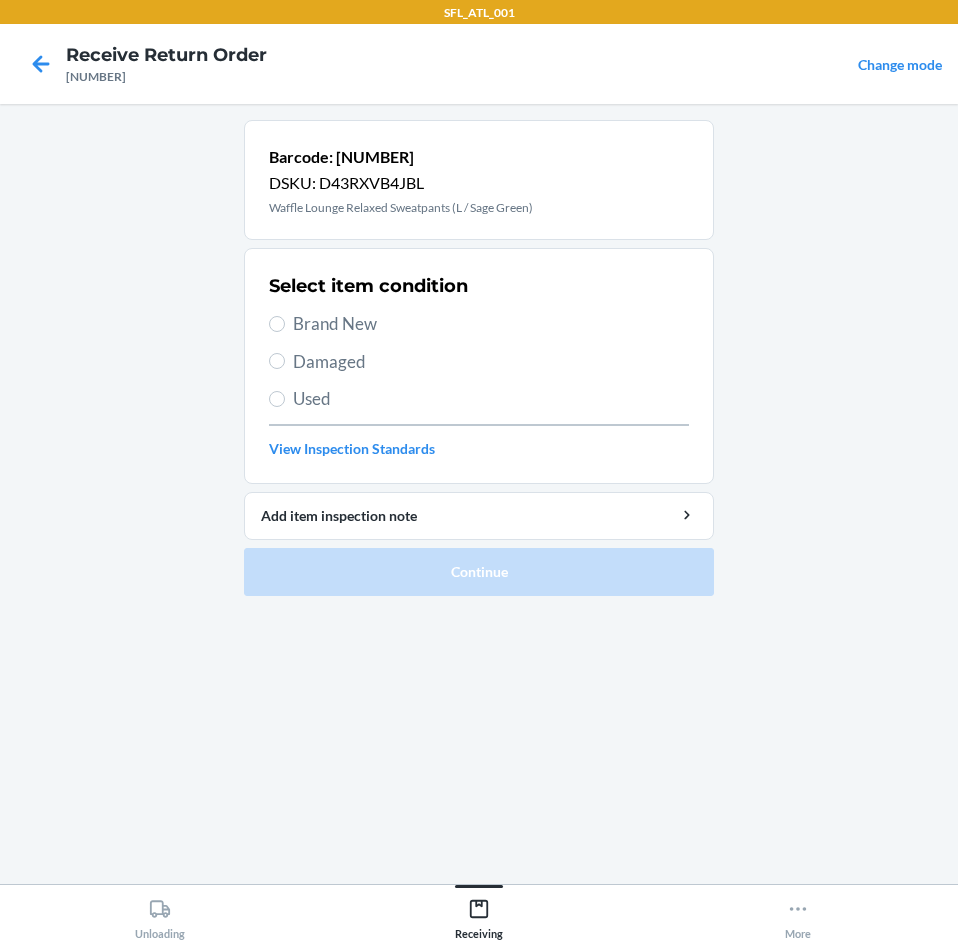 click on "Brand New" at bounding box center (491, 324) 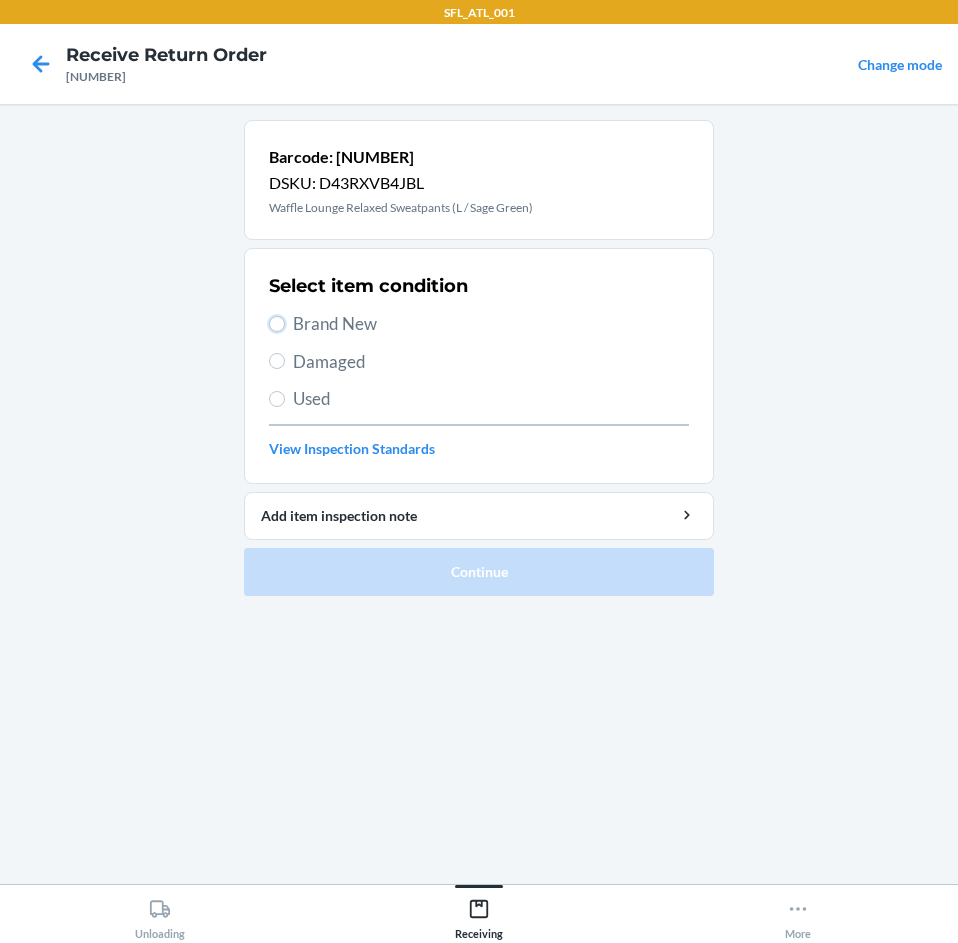click on "Brand New" at bounding box center [277, 324] 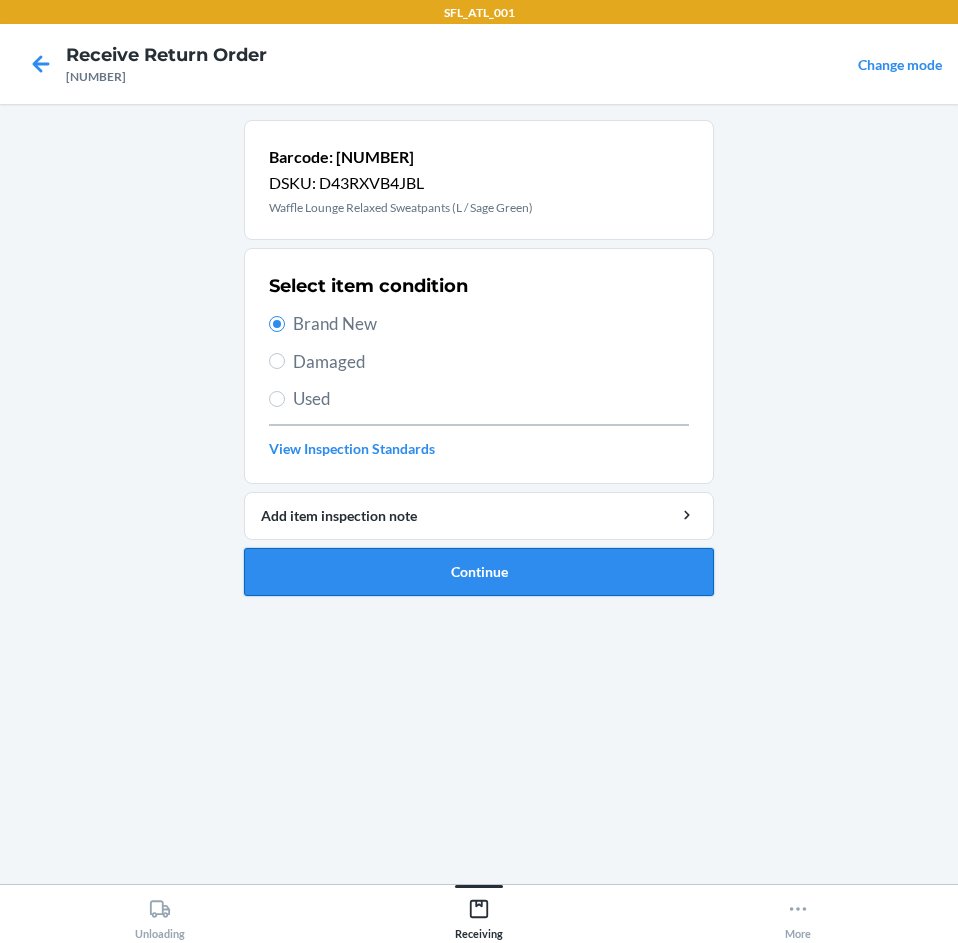 click on "Continue" at bounding box center [479, 572] 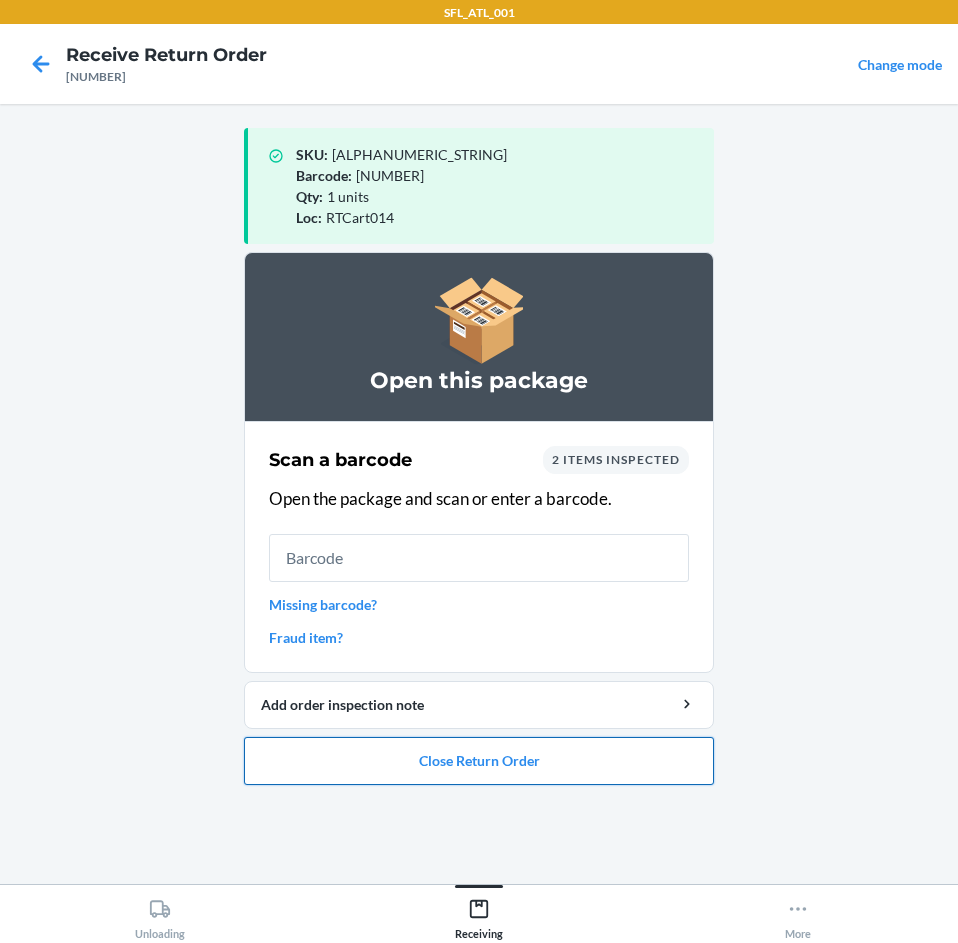 click on "Close Return Order" at bounding box center [479, 761] 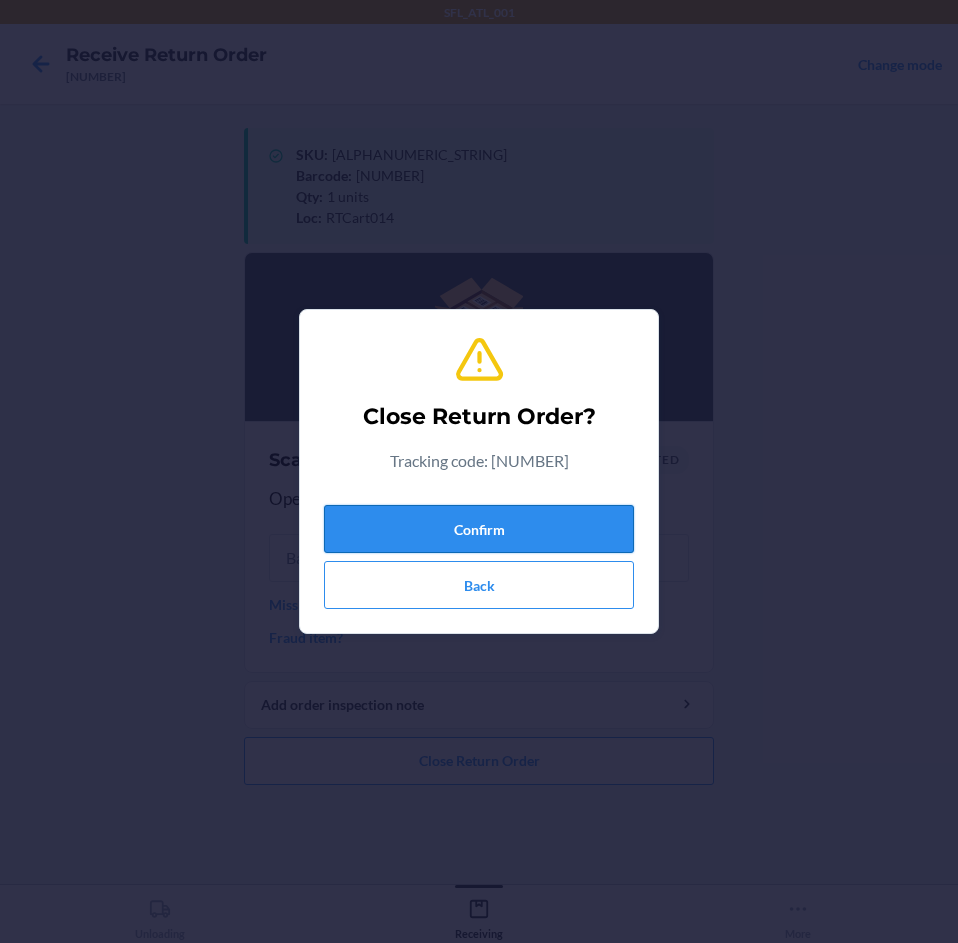 click on "Confirm" at bounding box center [479, 529] 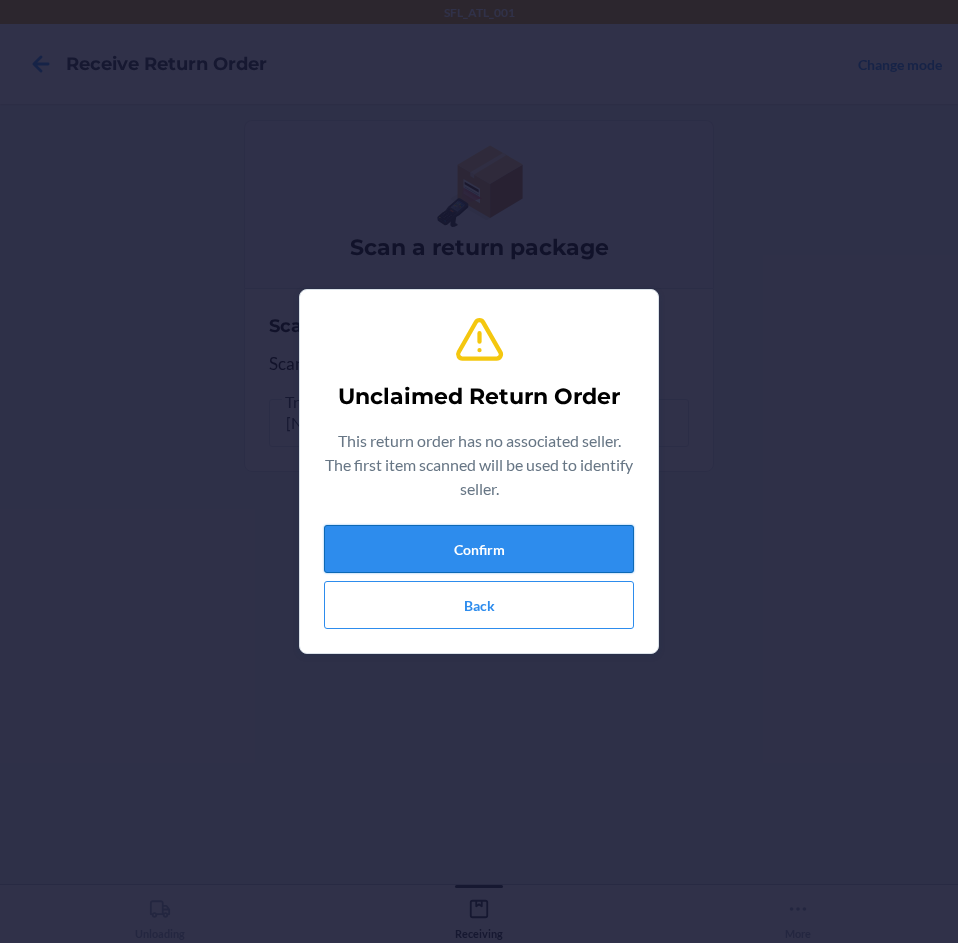 click on "Confirm" at bounding box center (479, 549) 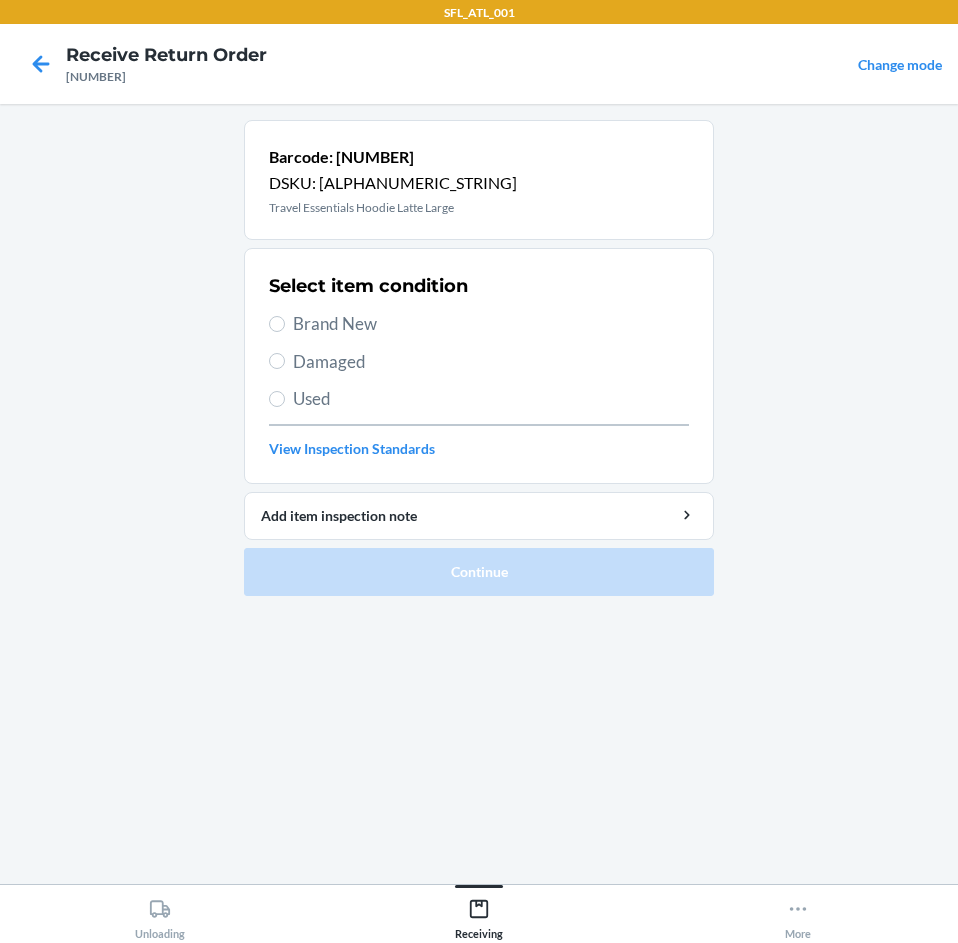 click on "Brand New" at bounding box center (491, 324) 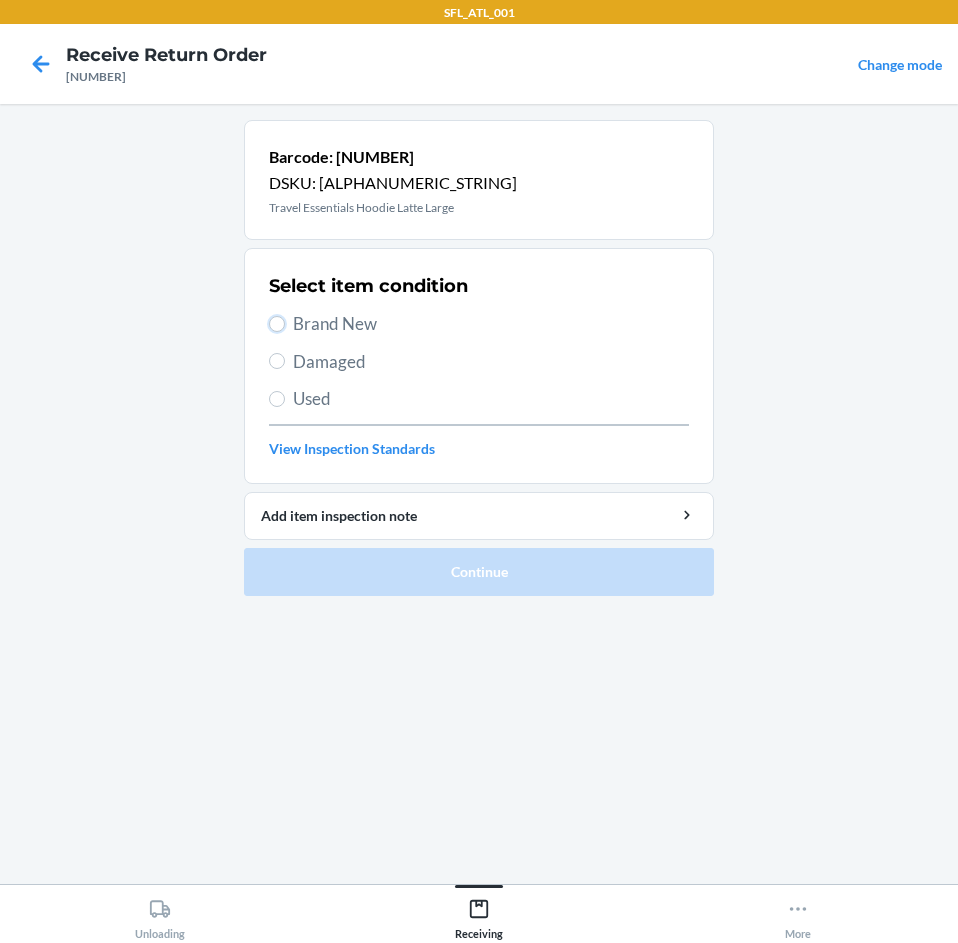 click on "Brand New" at bounding box center [277, 324] 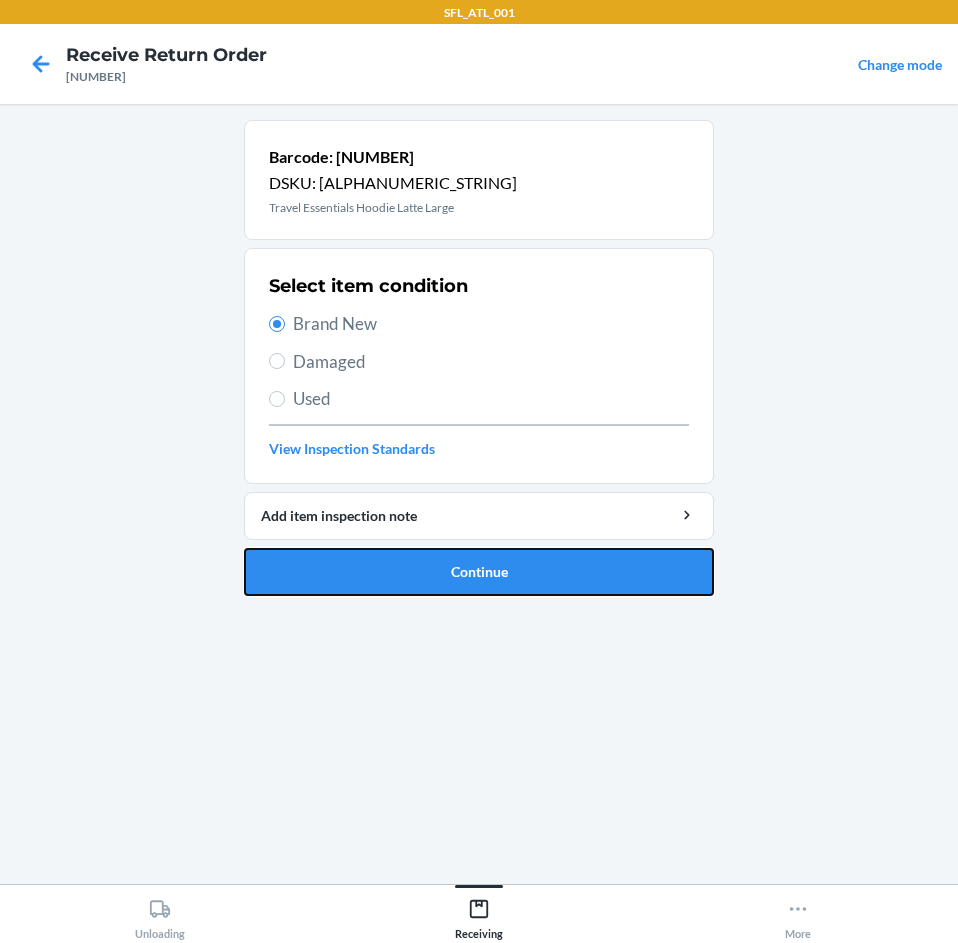 click on "Continue" at bounding box center (479, 572) 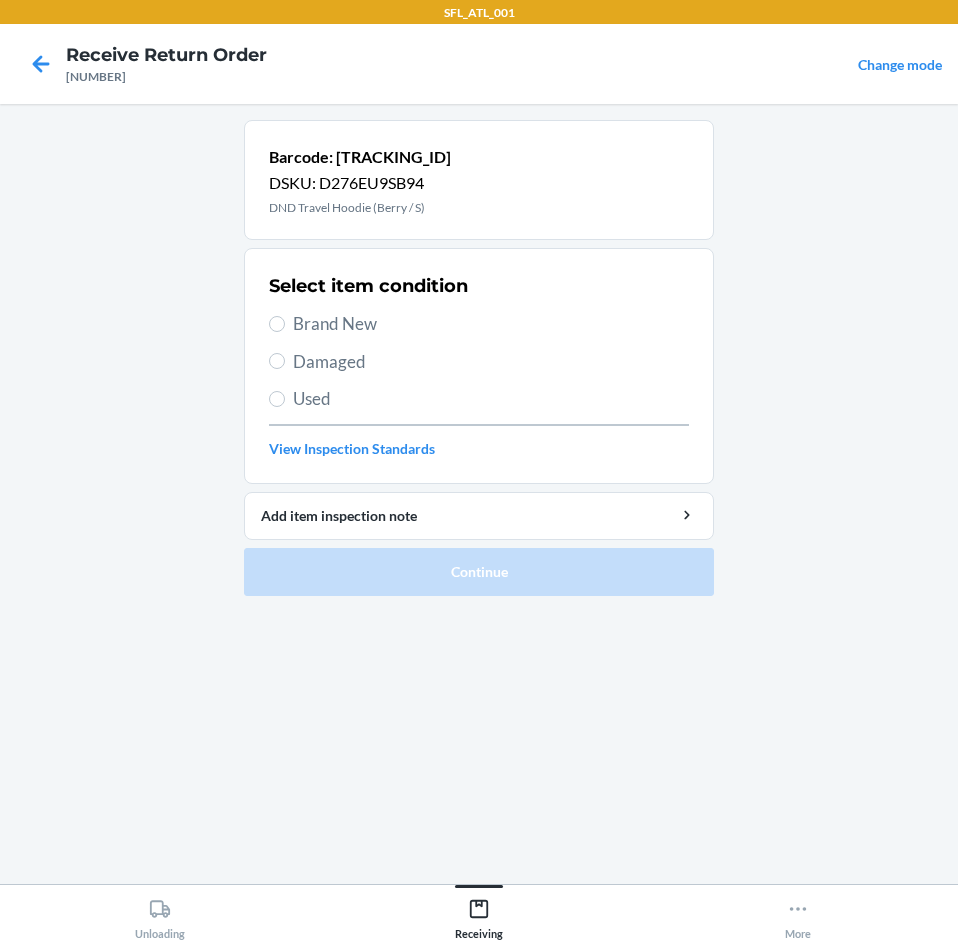 click on "Select item condition Brand New Damaged Used View Inspection Standards" at bounding box center [479, 366] 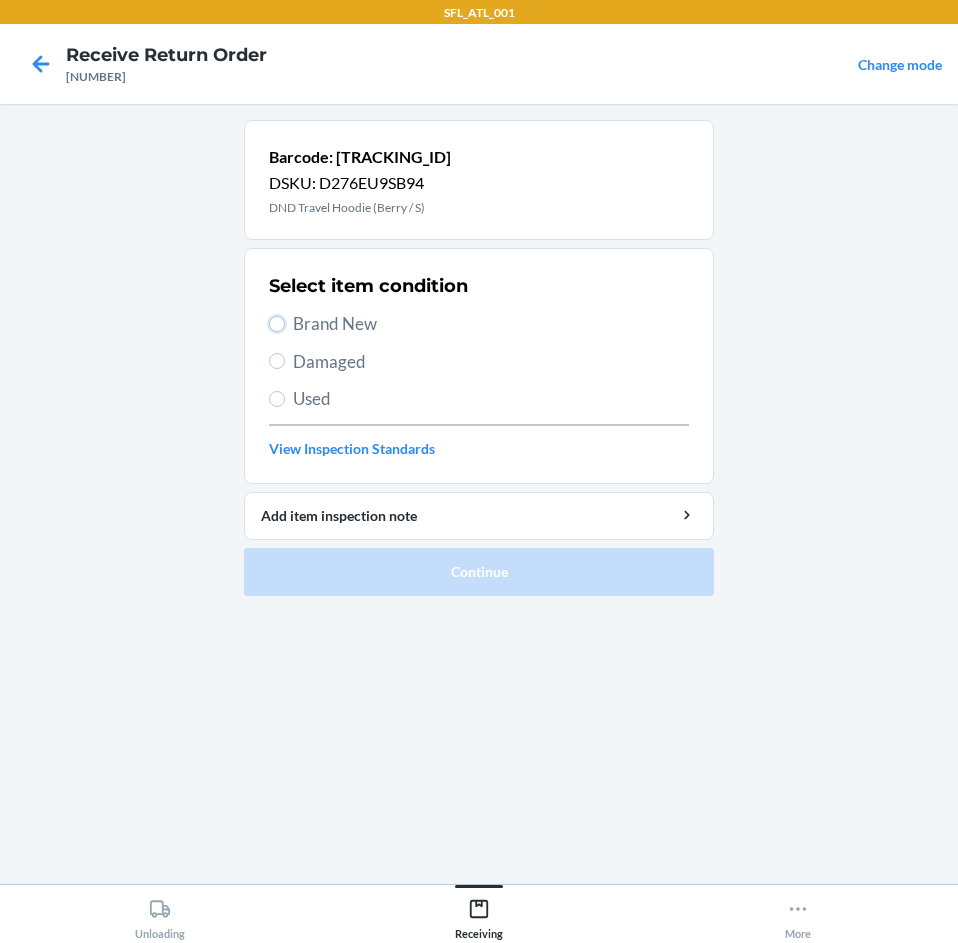 click on "Brand New" at bounding box center [277, 324] 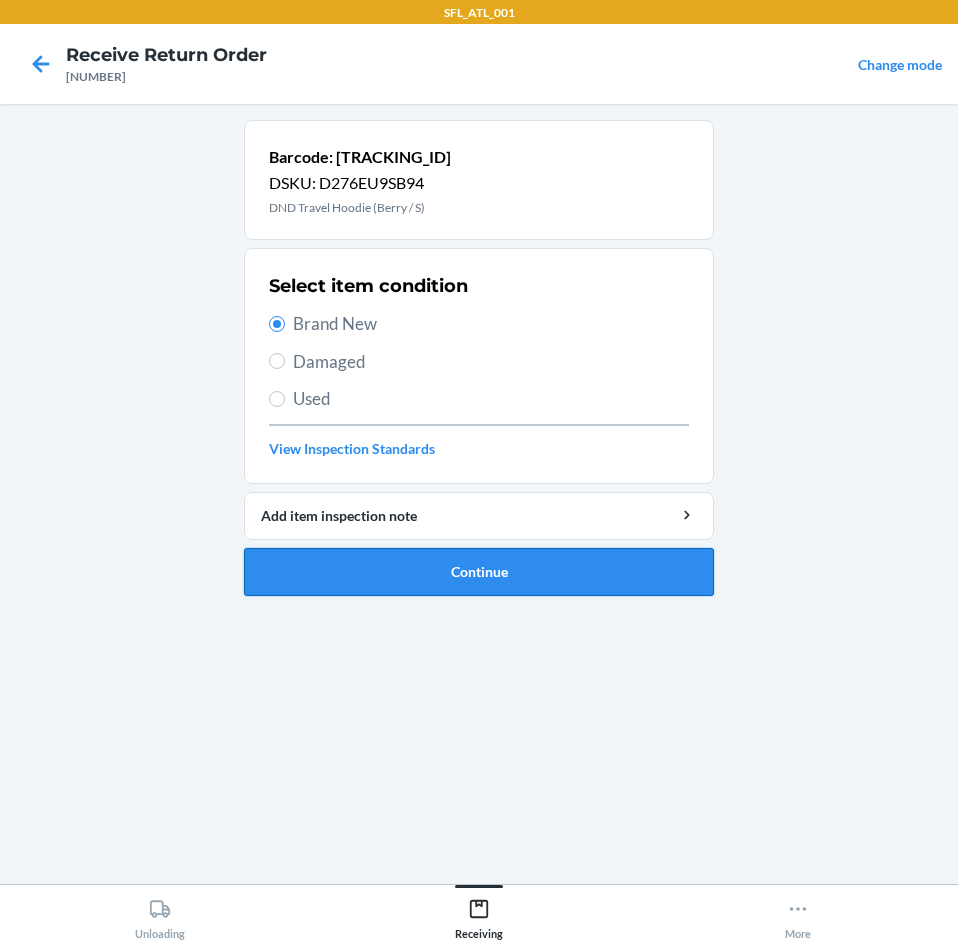 click on "Continue" at bounding box center [479, 572] 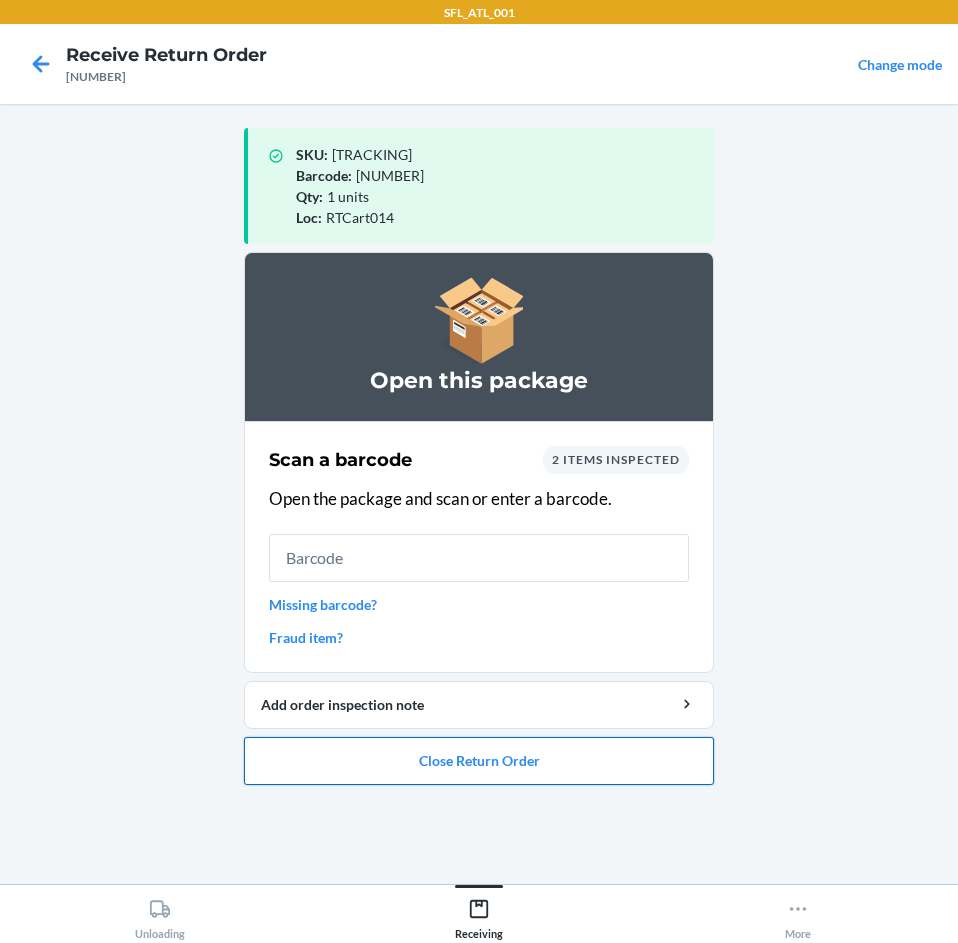 click on "Close Return Order" at bounding box center (479, 761) 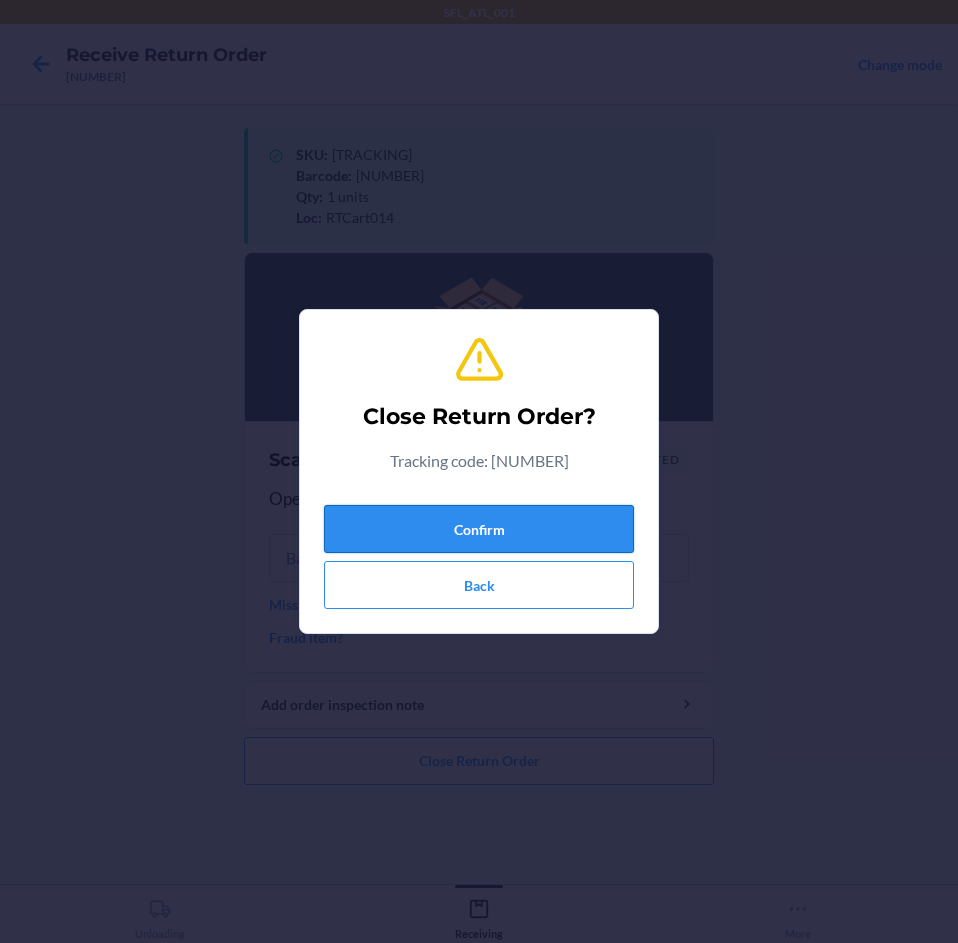 drag, startPoint x: 594, startPoint y: 533, endPoint x: 572, endPoint y: 517, distance: 27.202942 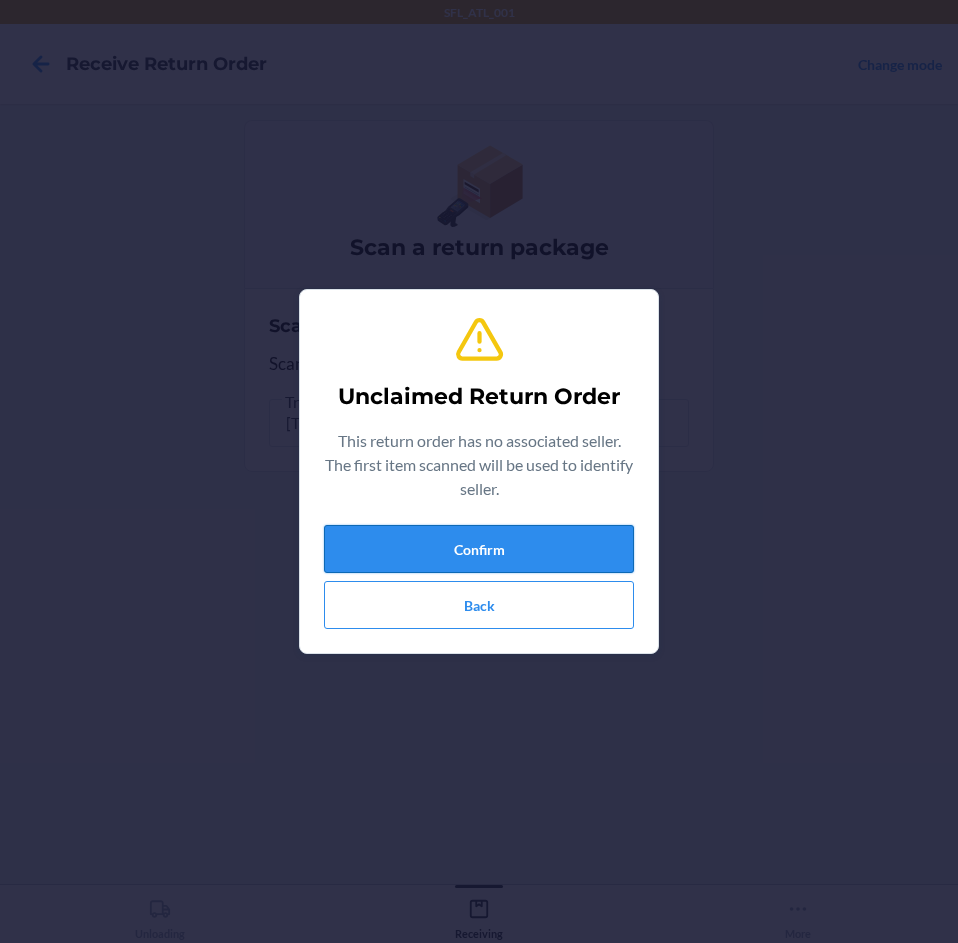 click on "Confirm" at bounding box center [479, 549] 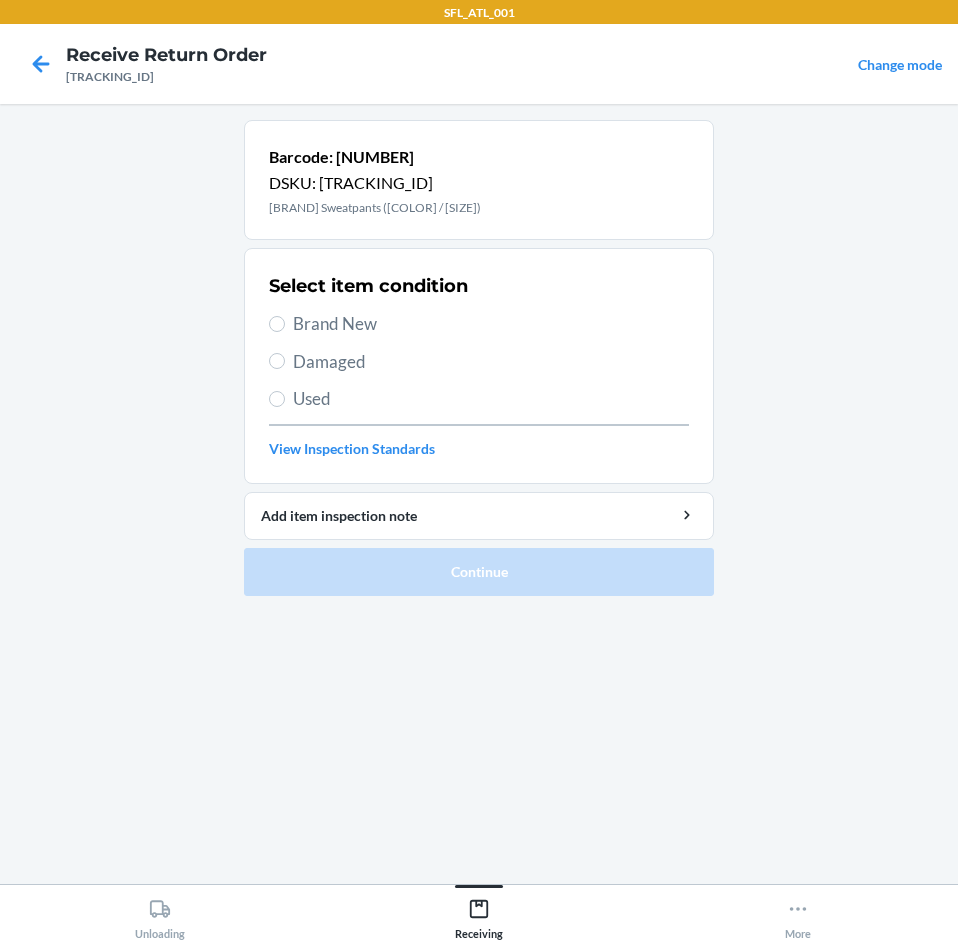 click on "Brand New" at bounding box center (491, 324) 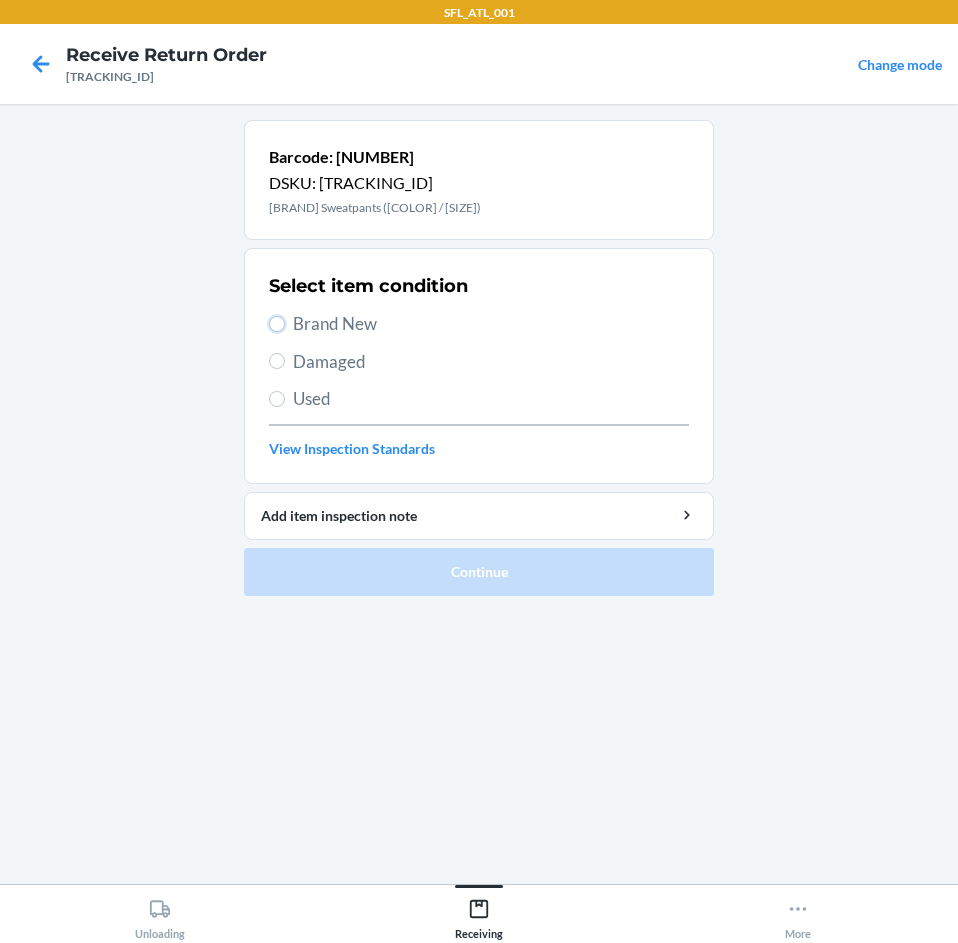 click on "Brand New" at bounding box center (277, 324) 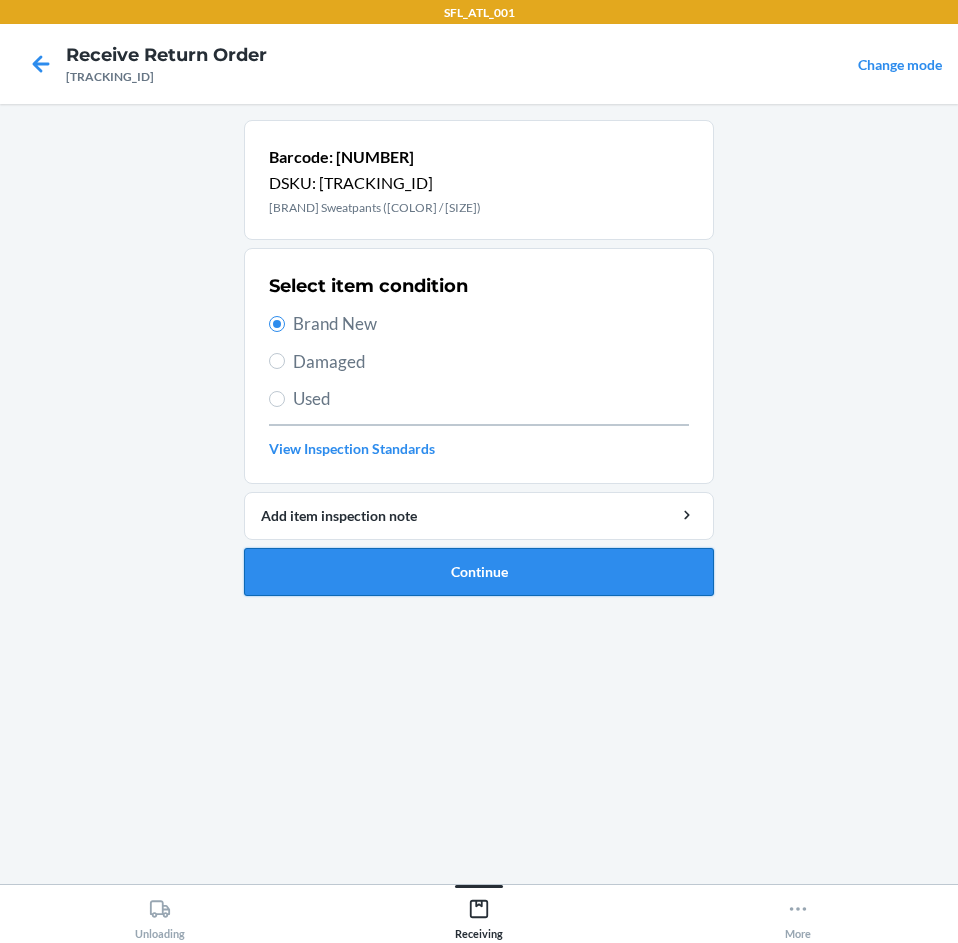 click on "Continue" at bounding box center [479, 572] 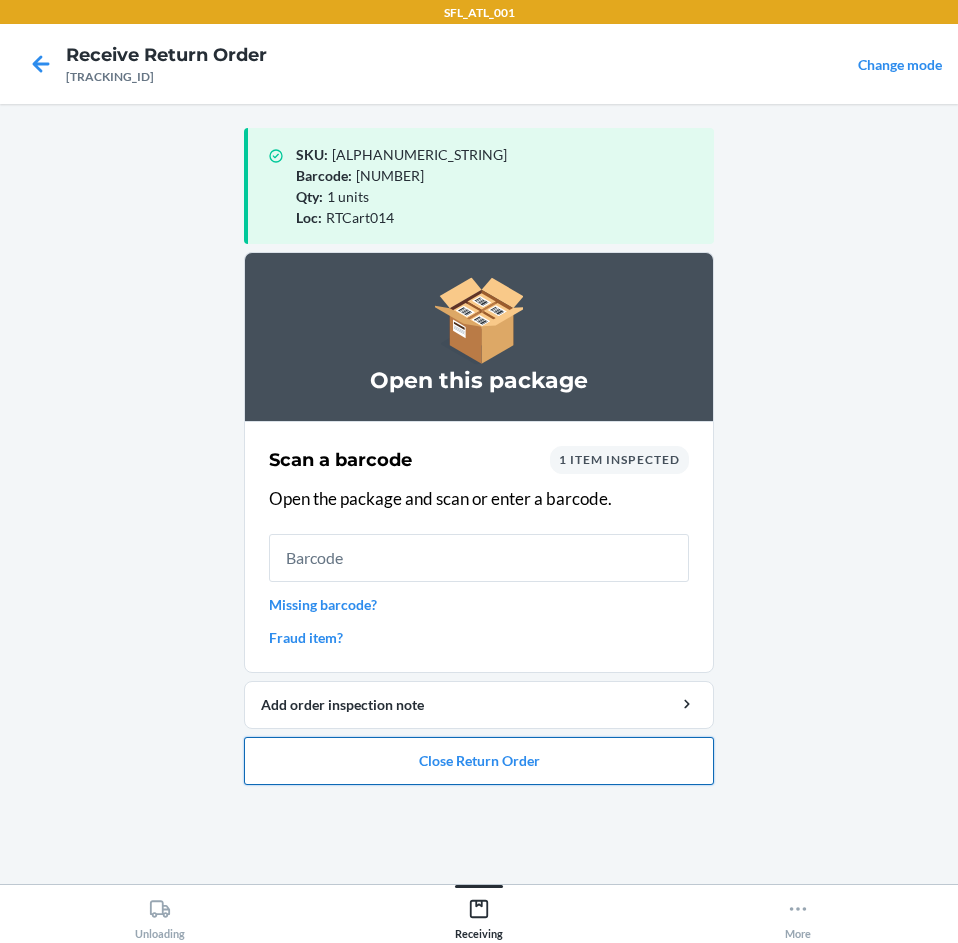 click on "Close Return Order" at bounding box center (479, 761) 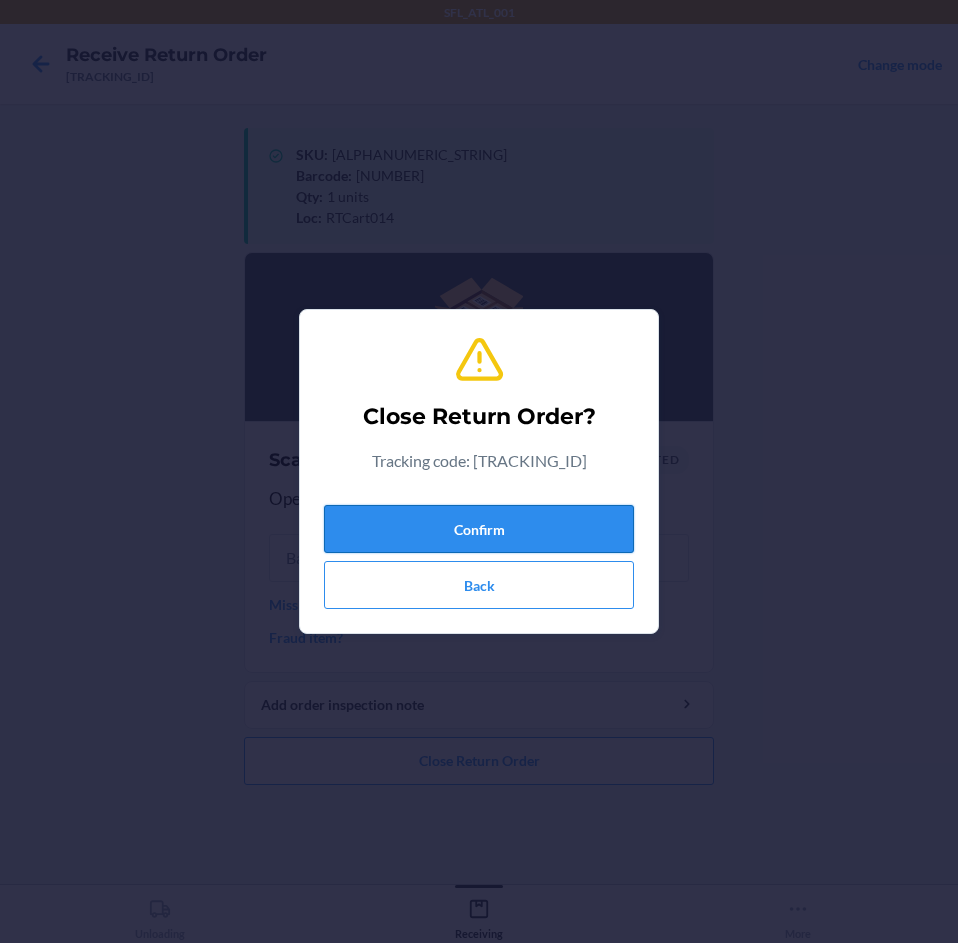 click on "Confirm" at bounding box center (479, 529) 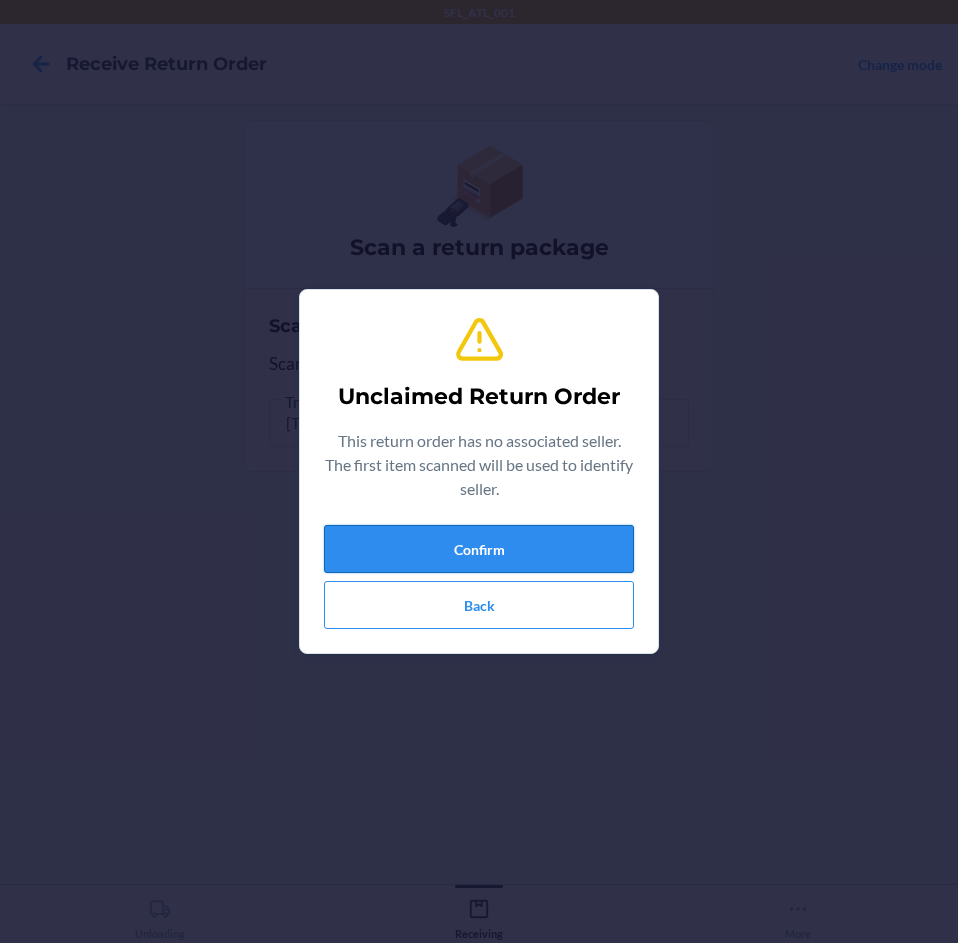 click on "Confirm" at bounding box center [479, 549] 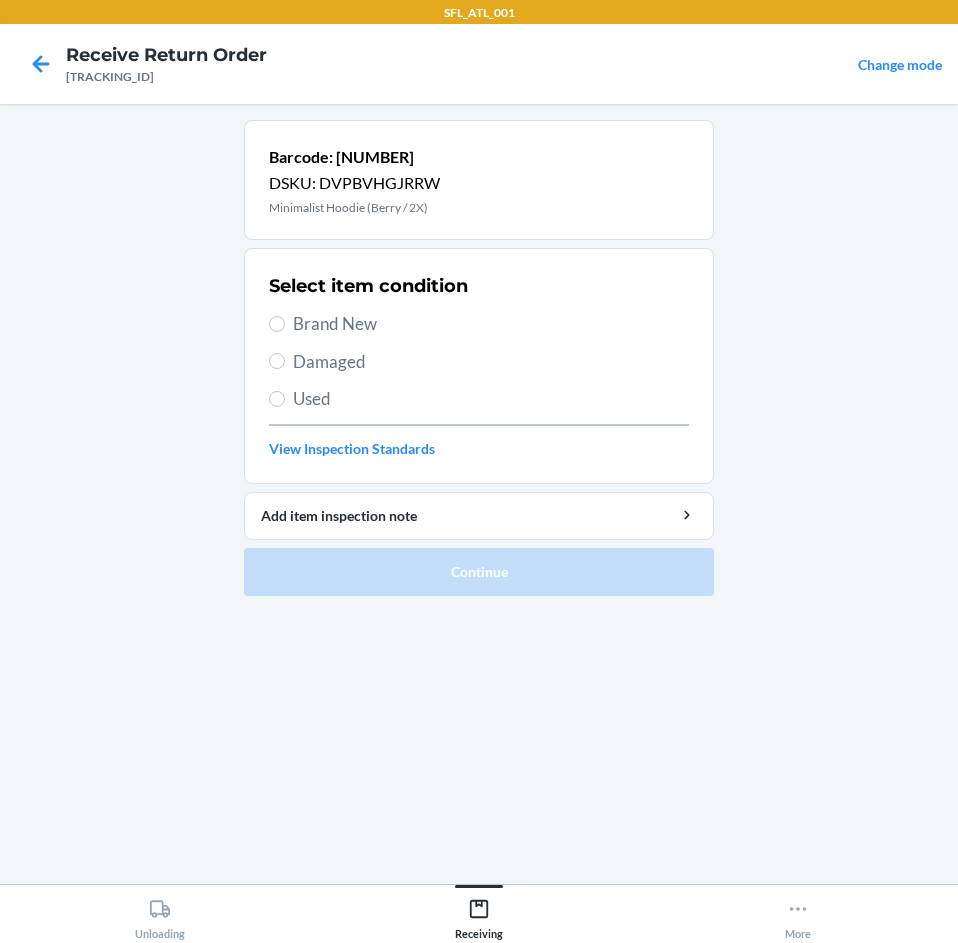 click on "Brand New" at bounding box center [491, 324] 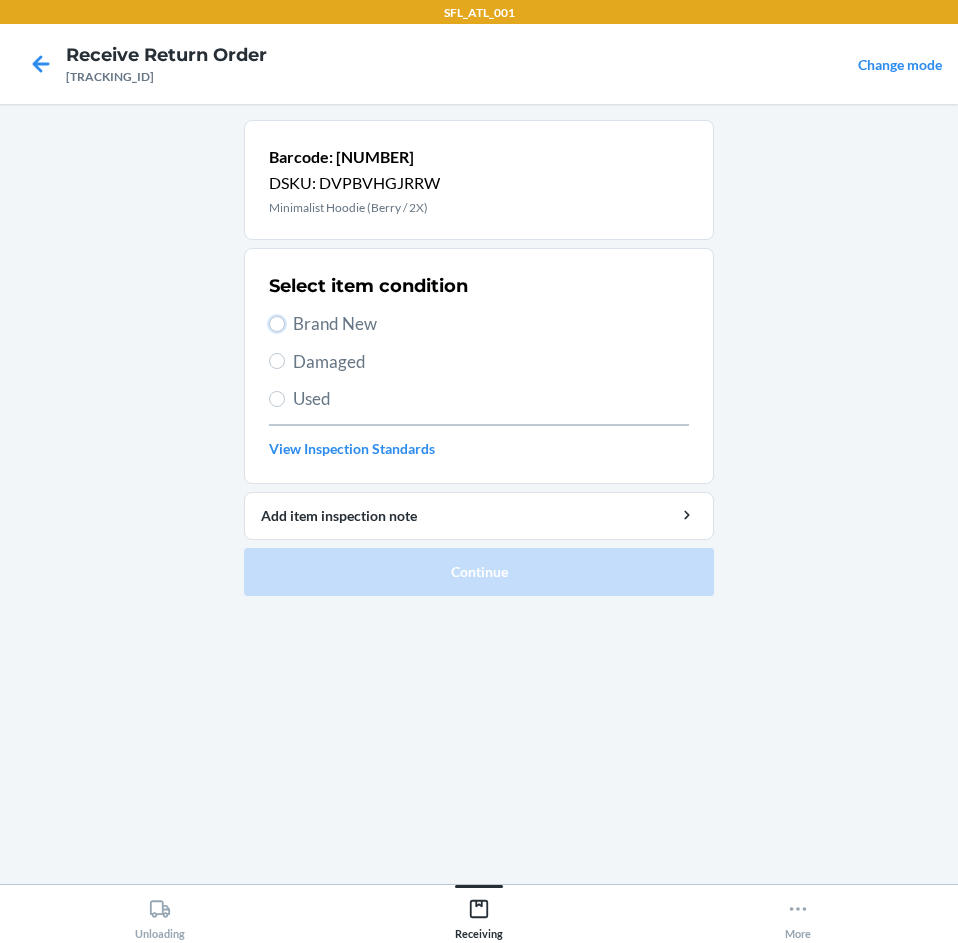 click on "Brand New" at bounding box center (277, 324) 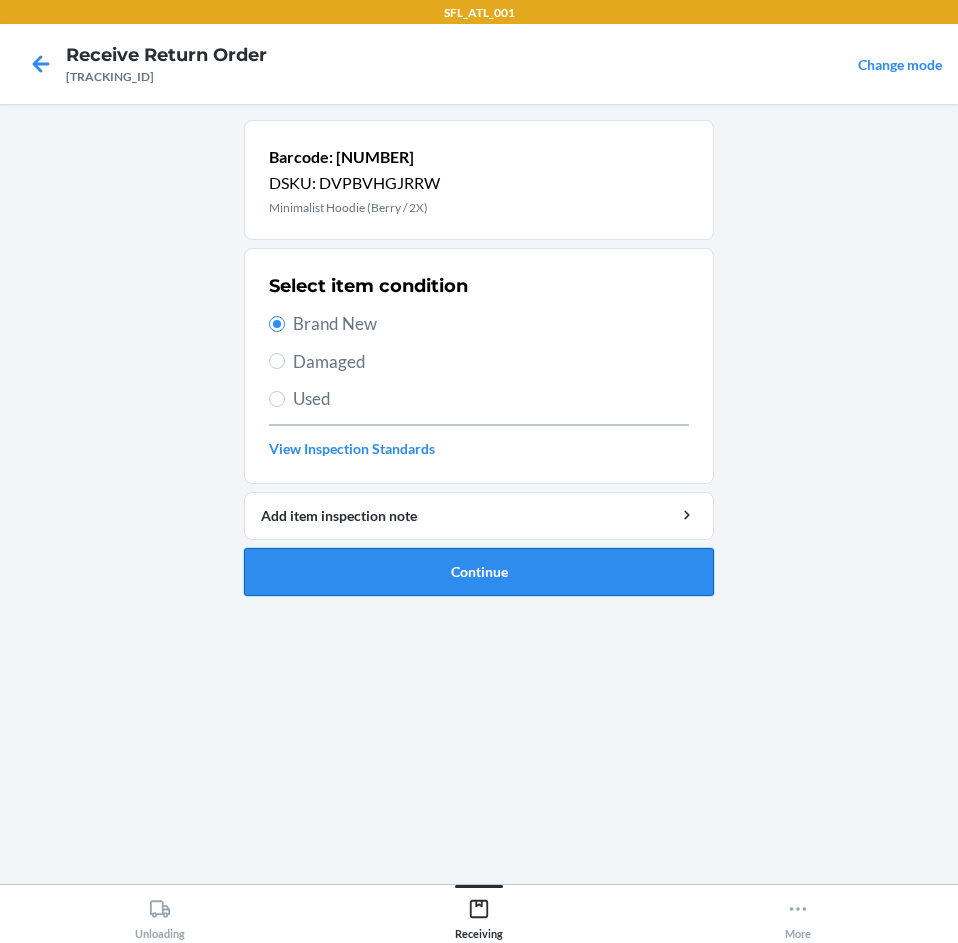 drag, startPoint x: 527, startPoint y: 567, endPoint x: 552, endPoint y: 555, distance: 27.730848 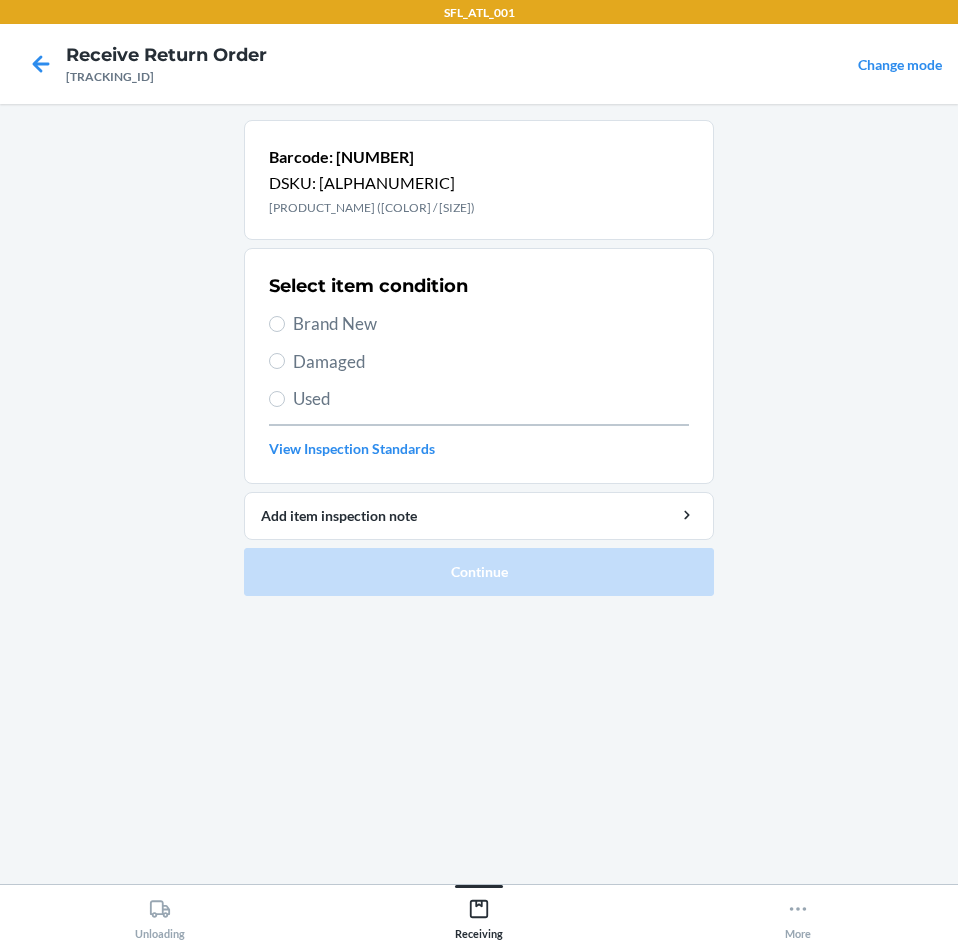 click on "Brand New" at bounding box center [491, 324] 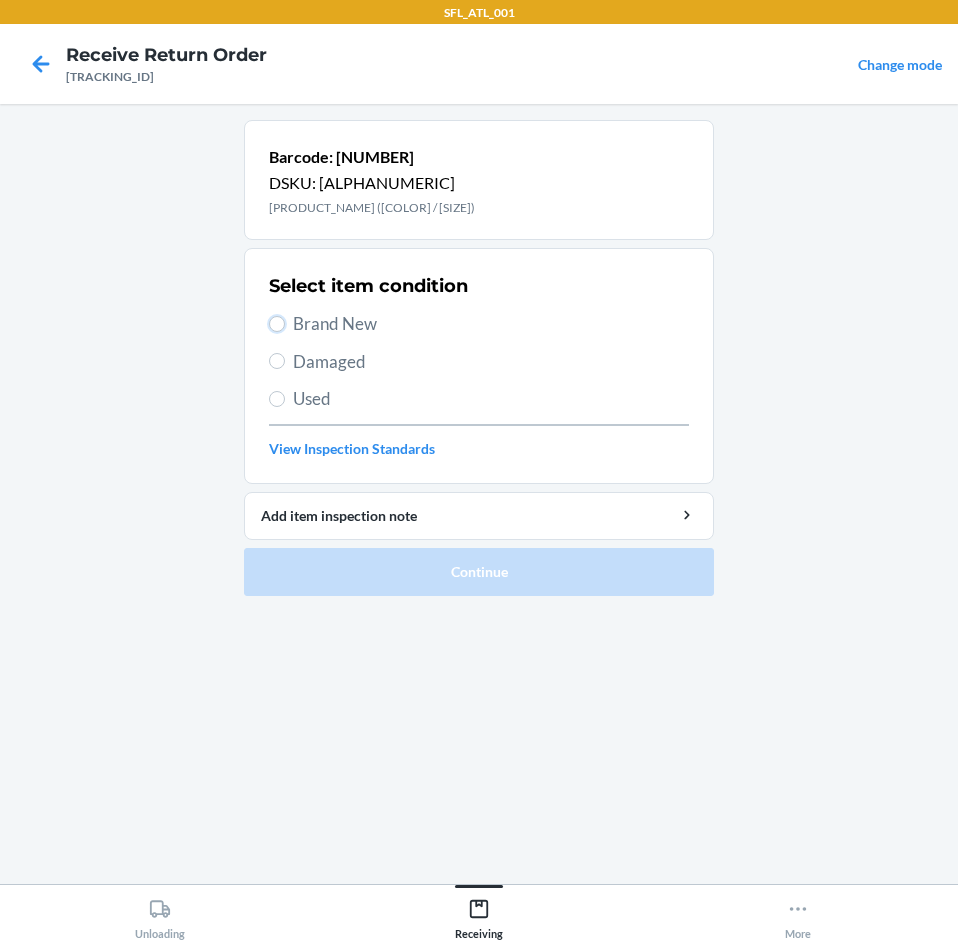 click on "Brand New" at bounding box center [277, 324] 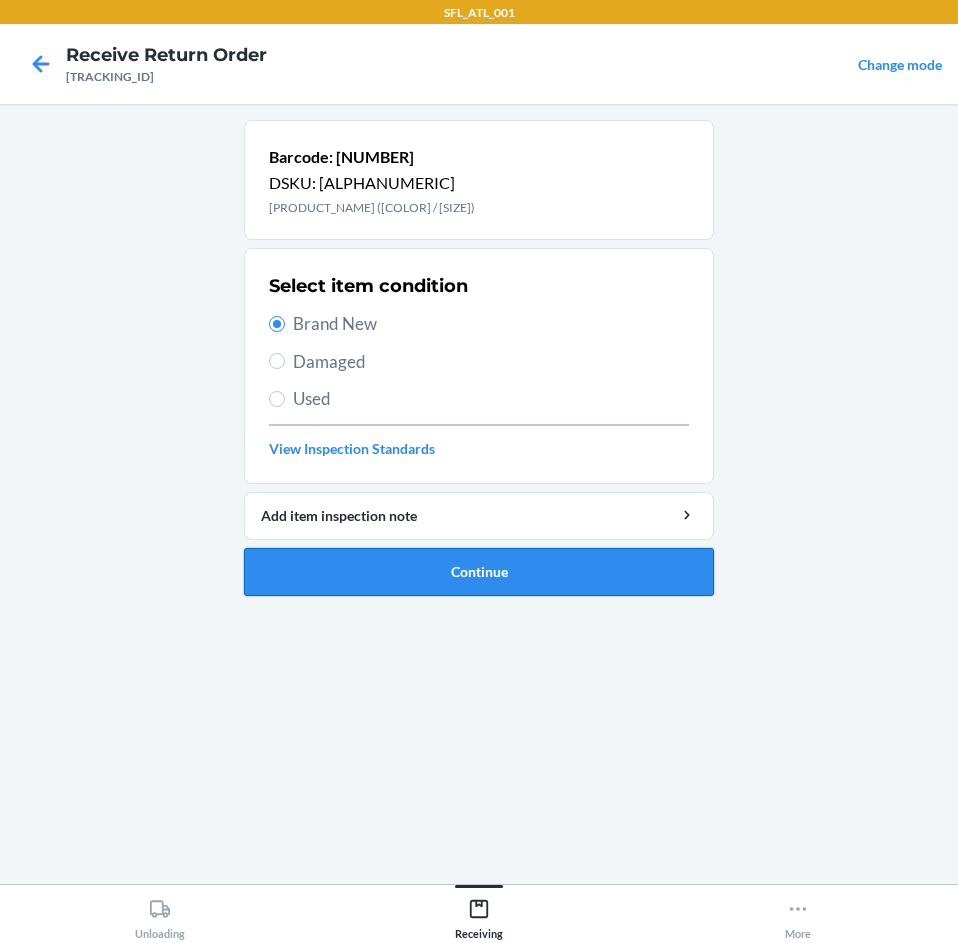 click on "Continue" at bounding box center (479, 572) 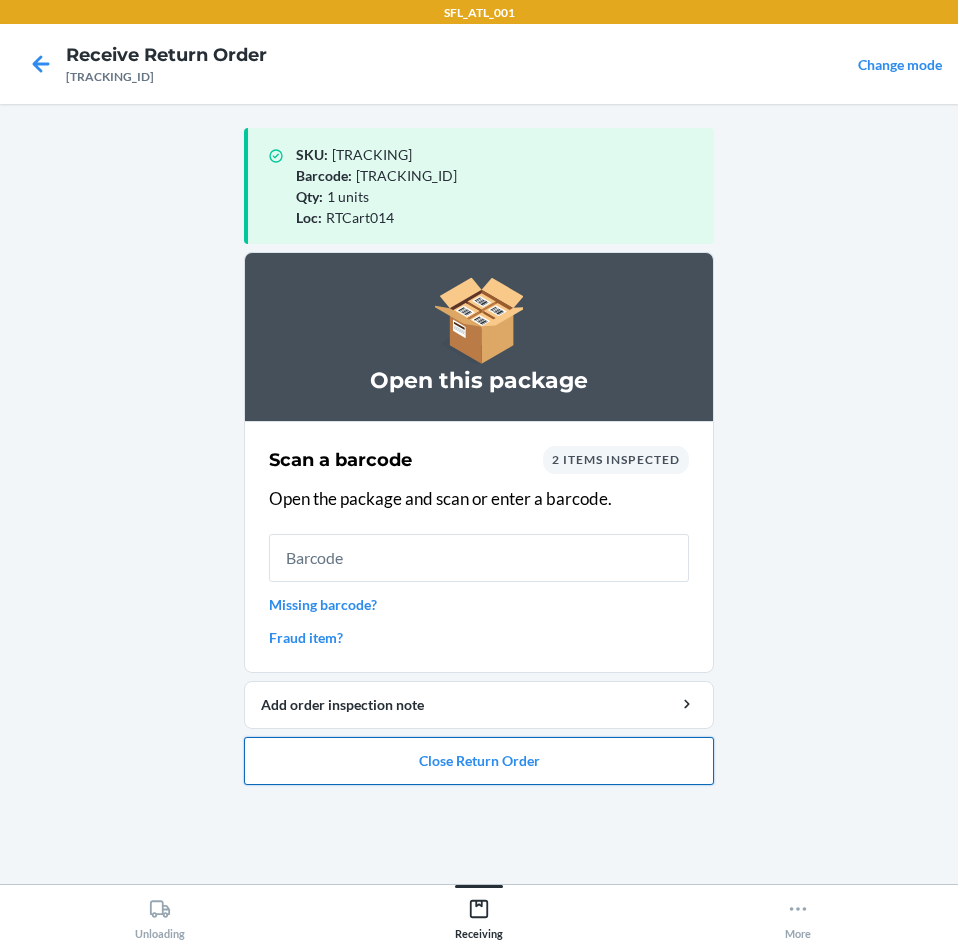 click on "Close Return Order" at bounding box center (479, 761) 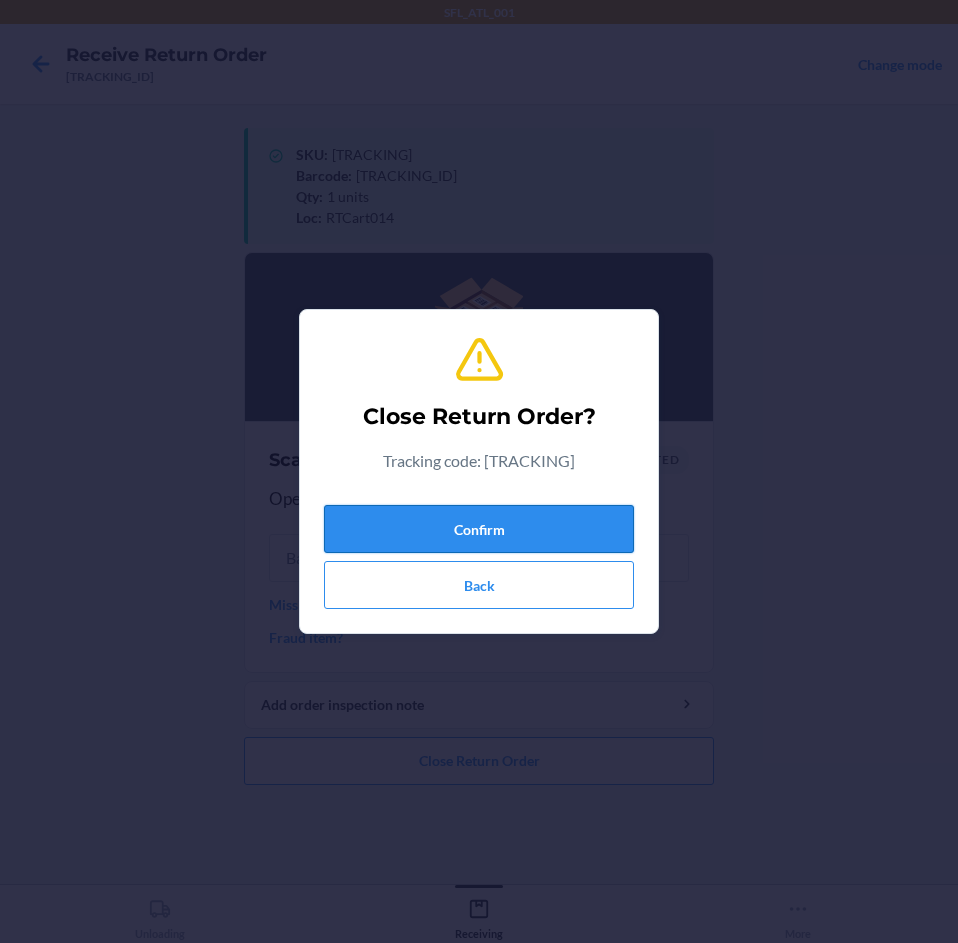 click on "Confirm" at bounding box center (479, 529) 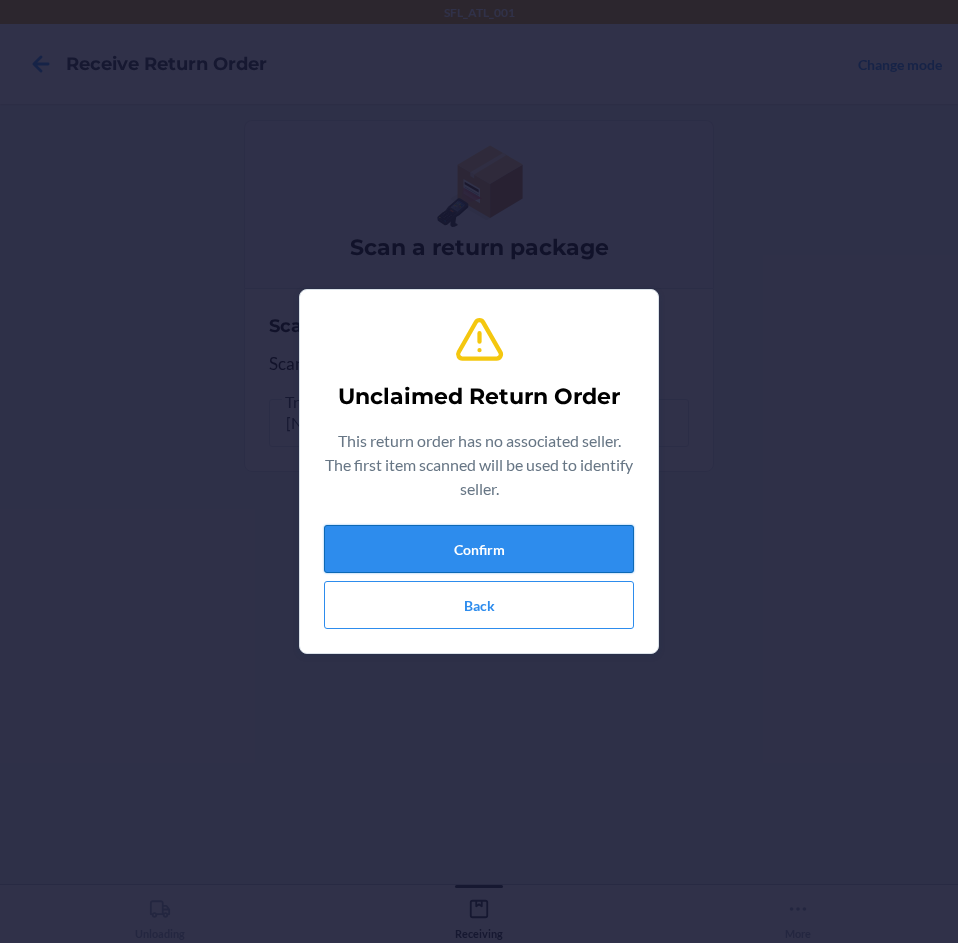 drag, startPoint x: 466, startPoint y: 540, endPoint x: 484, endPoint y: 533, distance: 19.313208 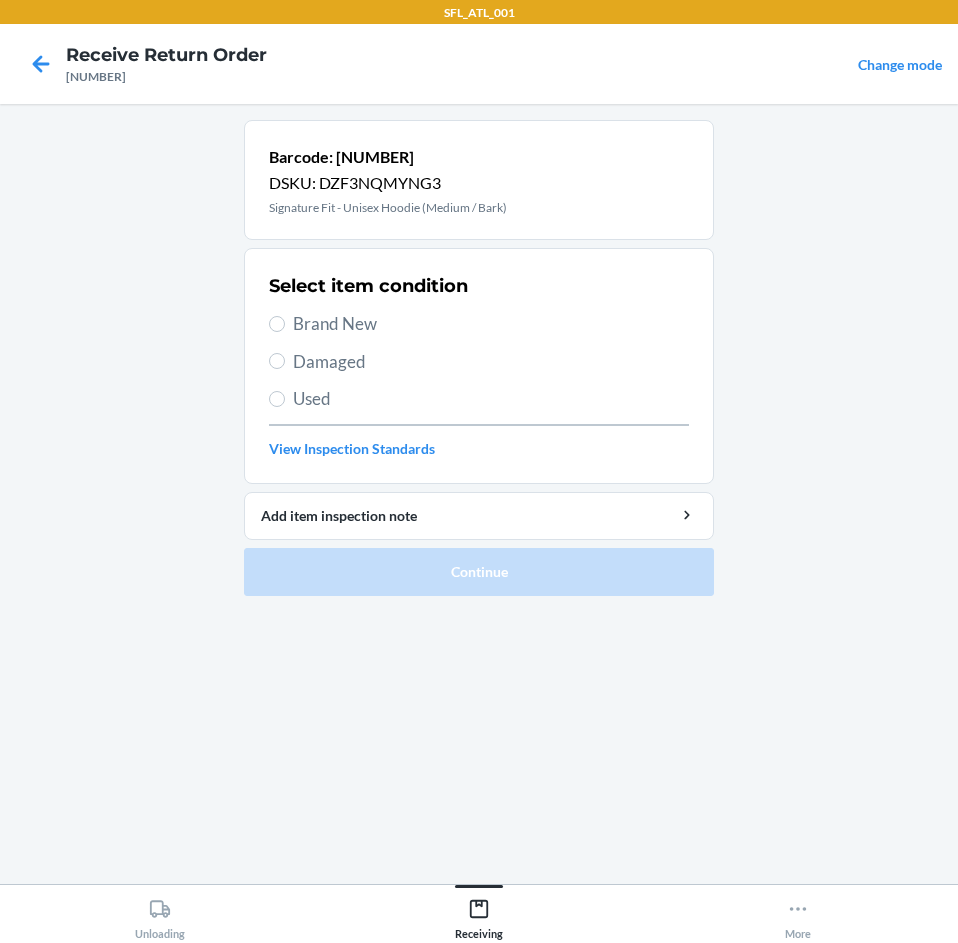 click on "Brand New" at bounding box center (491, 324) 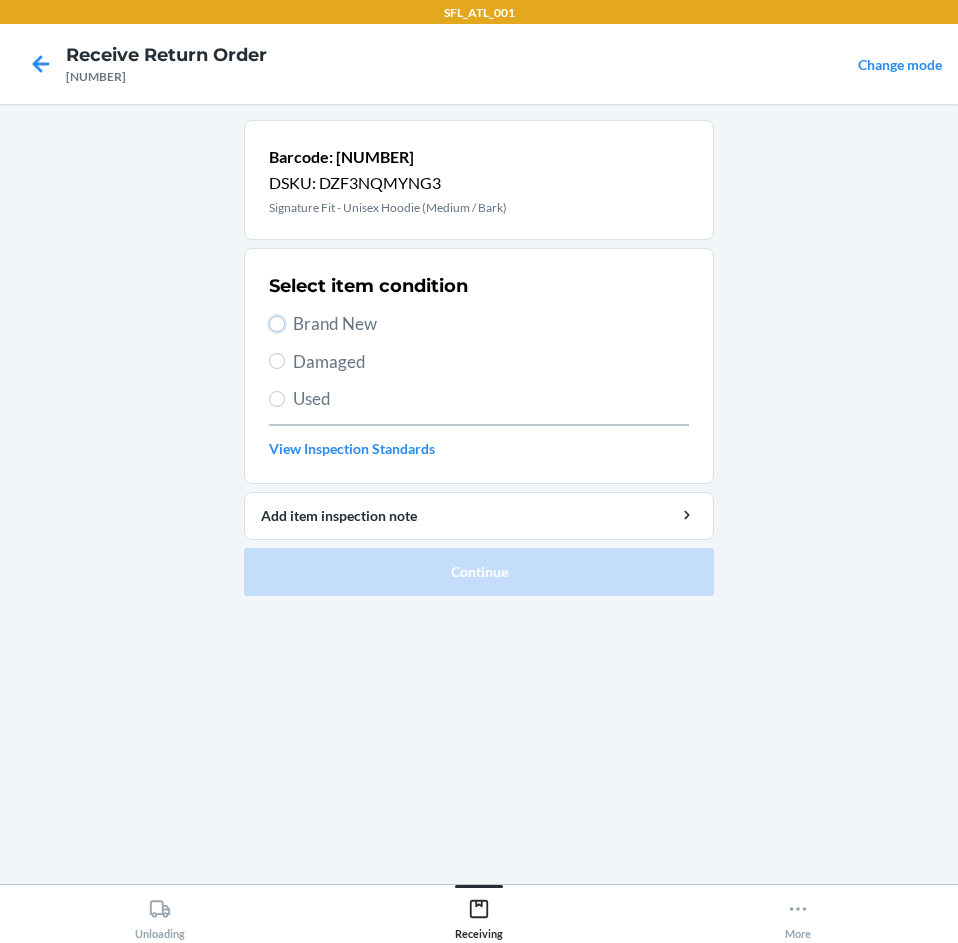 click on "Brand New" at bounding box center [277, 324] 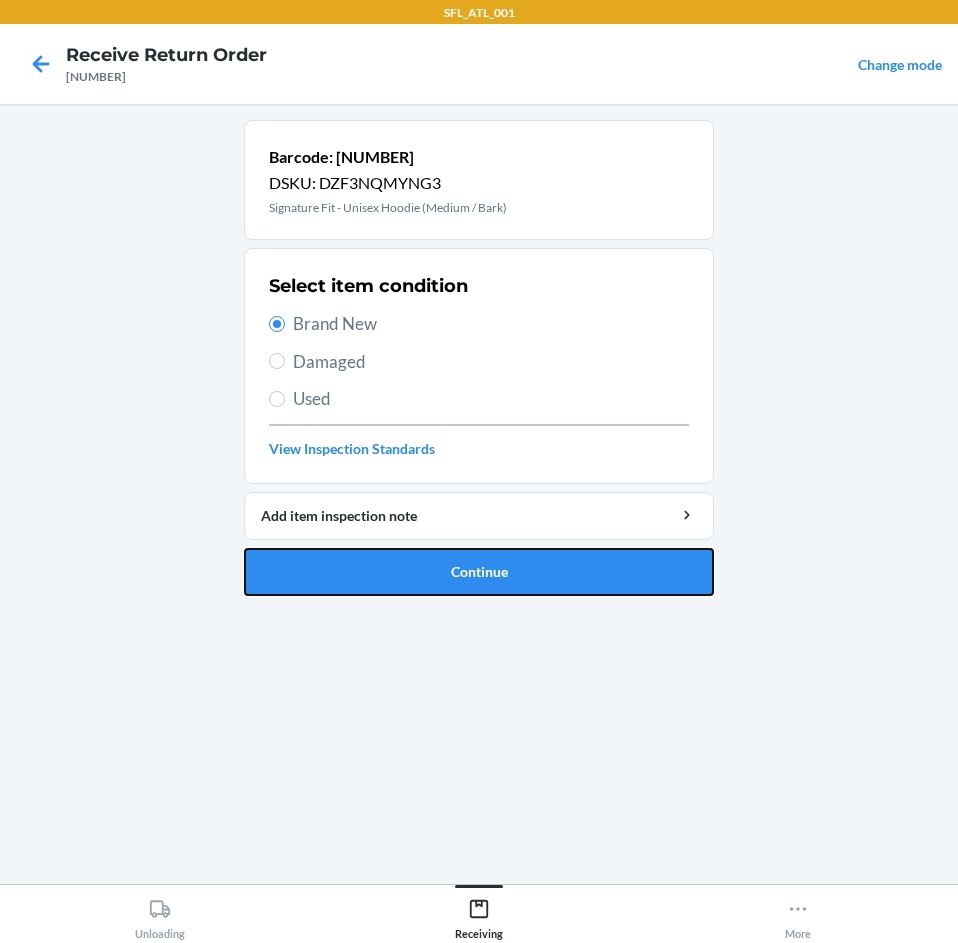 click on "Continue" at bounding box center [479, 572] 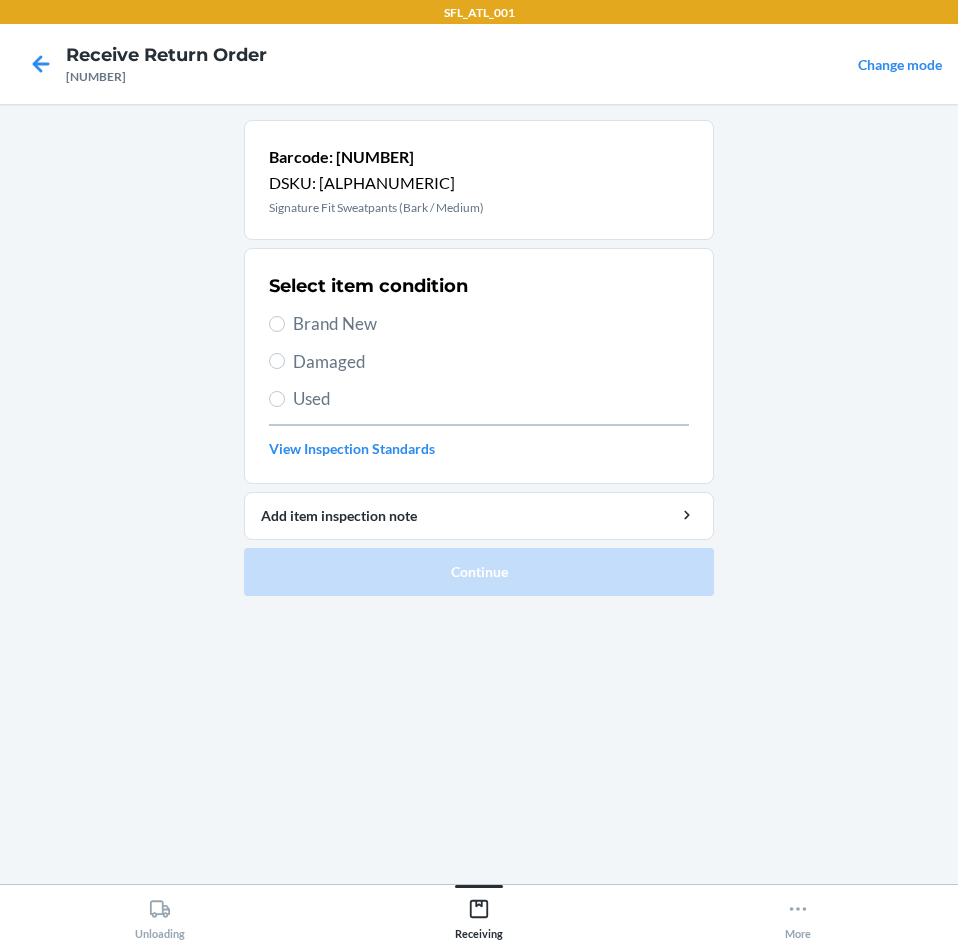 click on "Damaged" at bounding box center (491, 362) 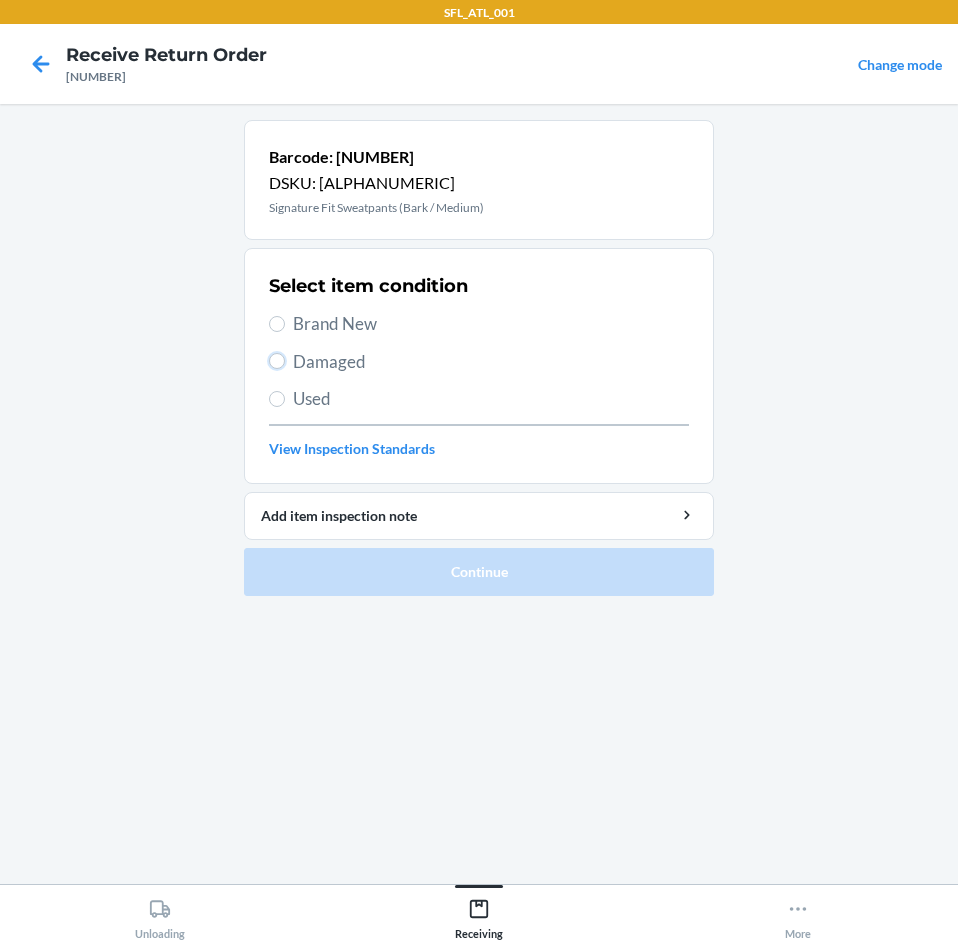 click on "Damaged" at bounding box center (277, 361) 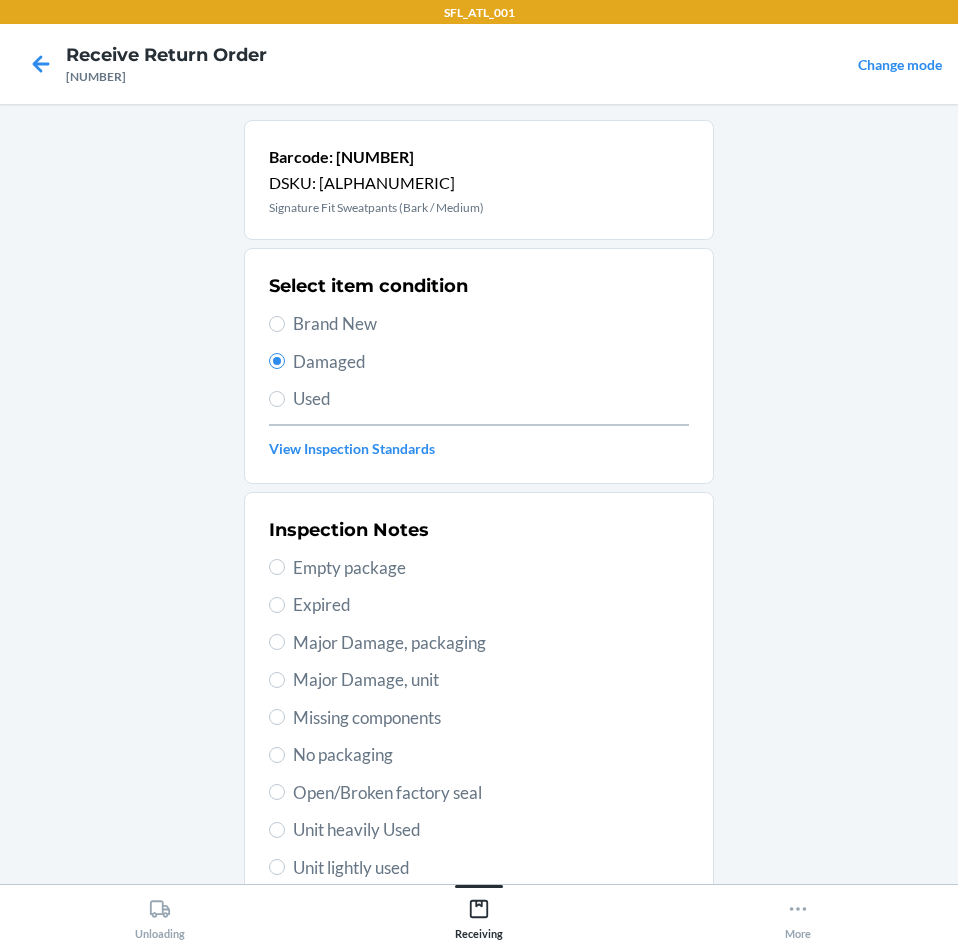 click on "Brand New" at bounding box center (491, 324) 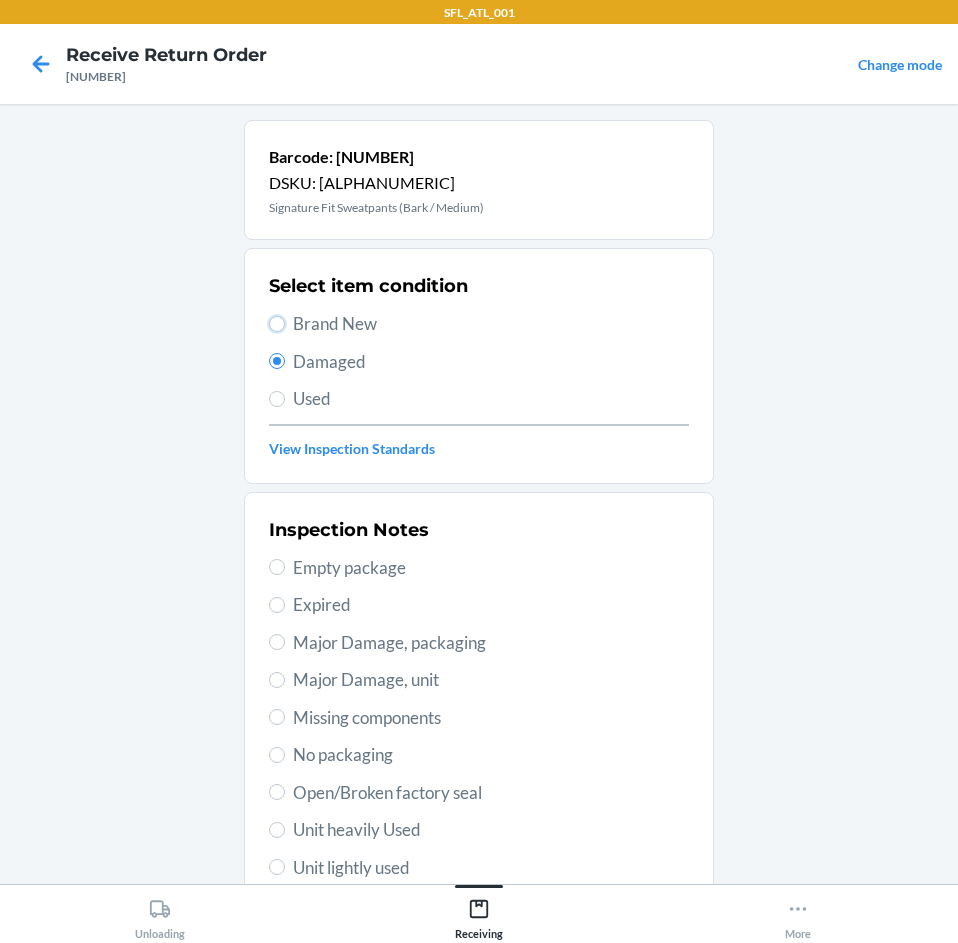 click on "Brand New" at bounding box center [277, 324] 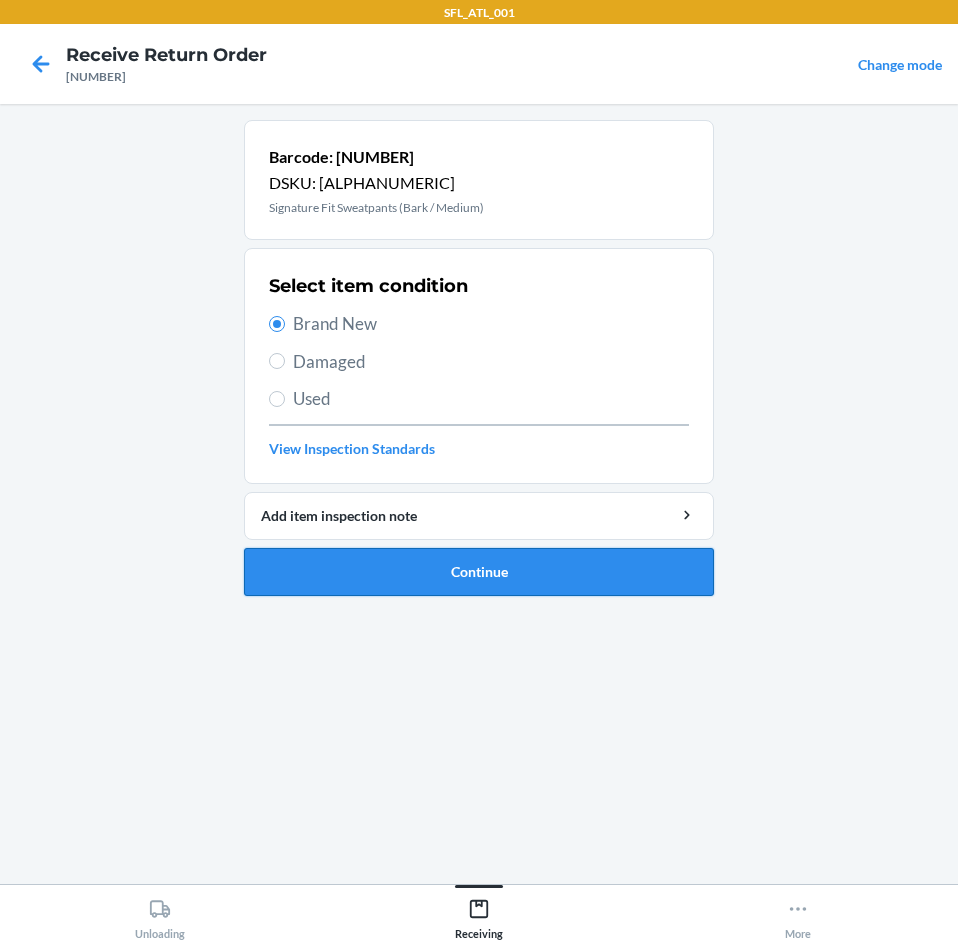 click on "Continue" at bounding box center (479, 572) 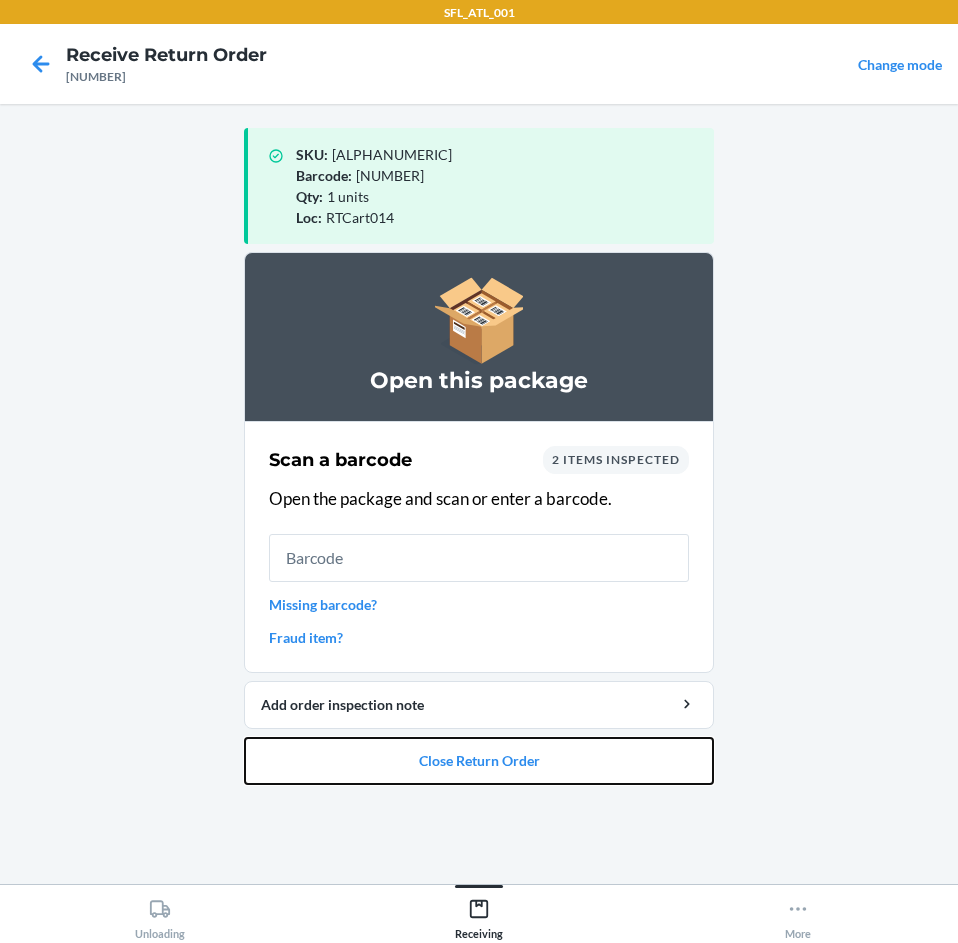 drag, startPoint x: 468, startPoint y: 762, endPoint x: 530, endPoint y: 618, distance: 156.7801 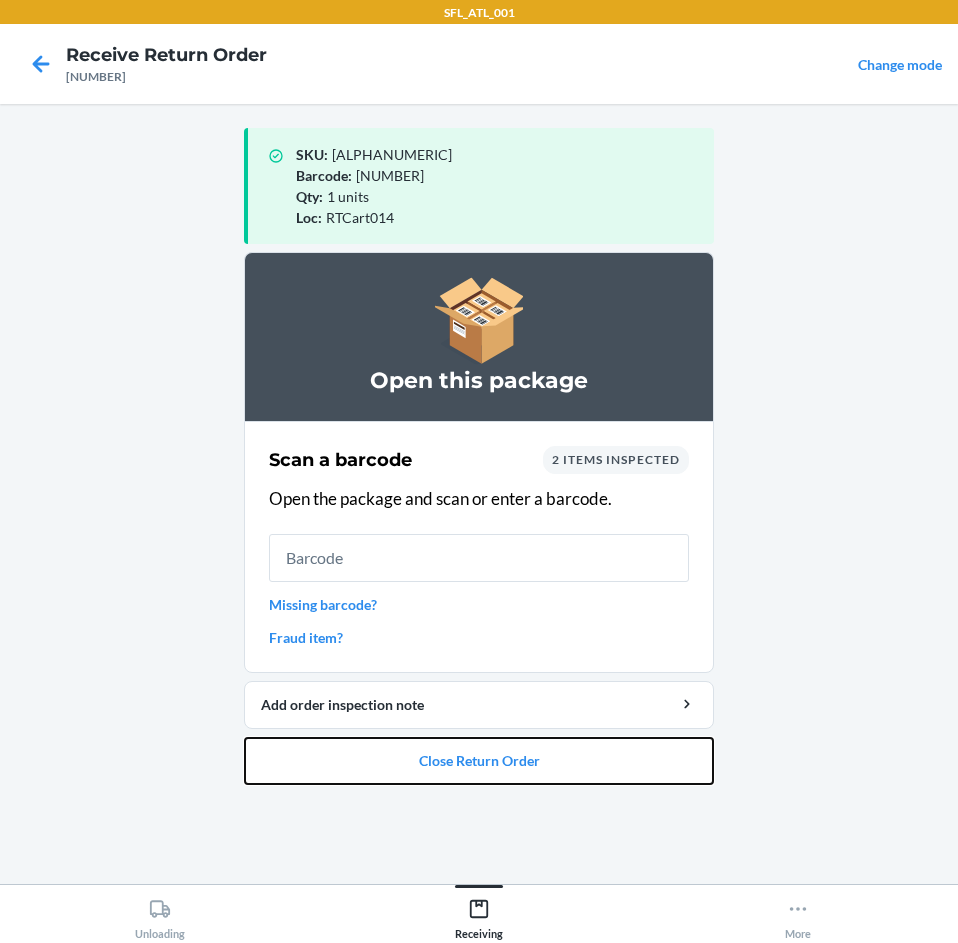 click on "Open this package Scan a barcode 2 items inspected Open the package and scan or enter a barcode. Missing barcode? Fraud item? Add order inspection note Close Return Order" at bounding box center (479, 518) 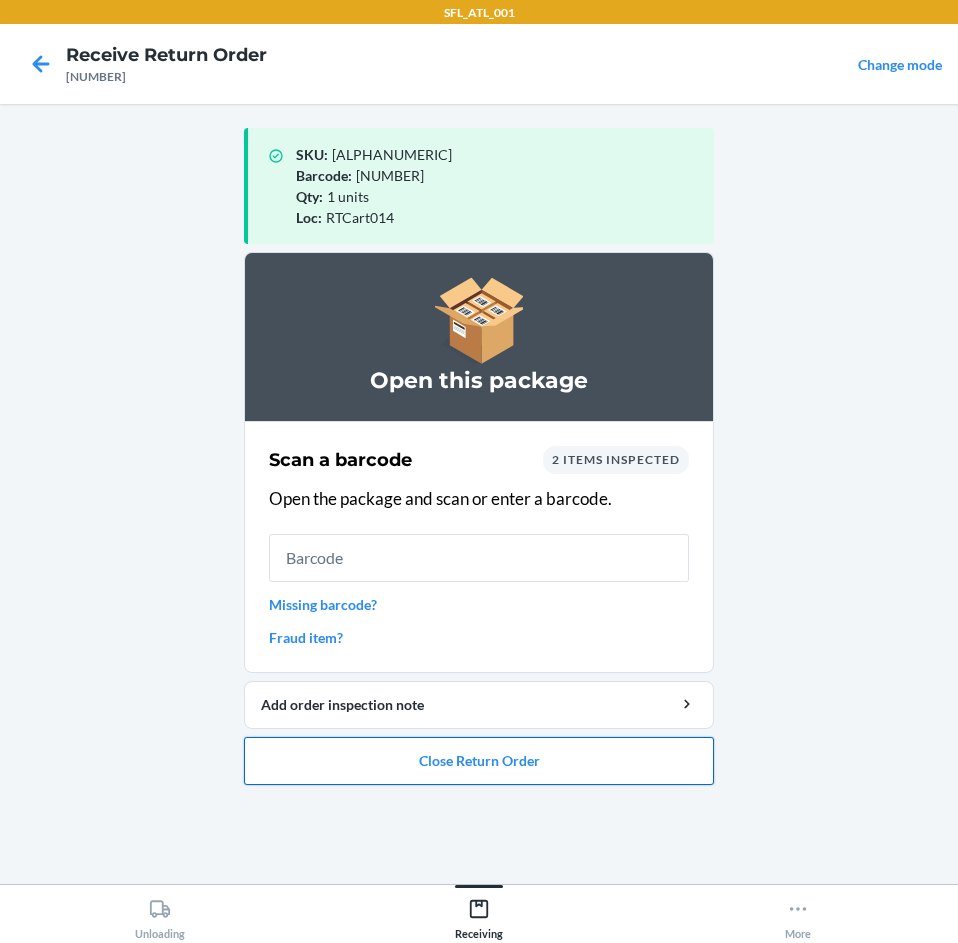 click on "Close Return Order" at bounding box center (479, 761) 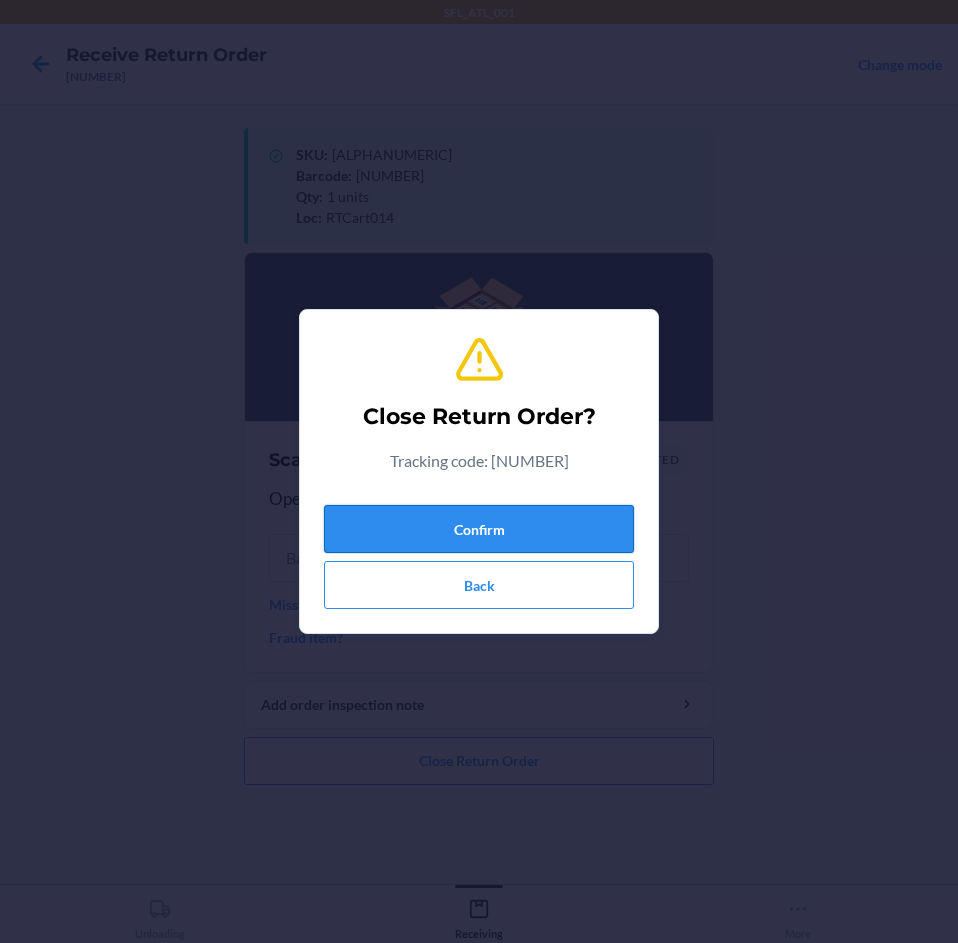 click on "Confirm" at bounding box center (479, 529) 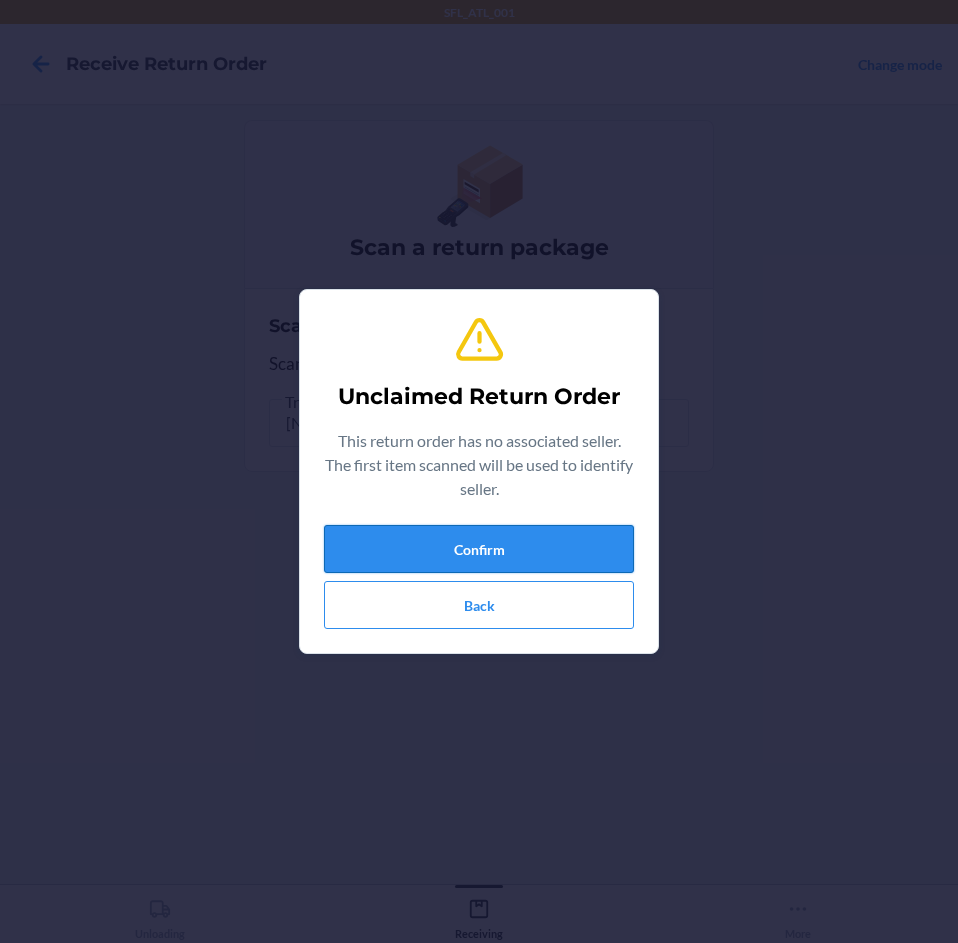click on "Confirm" at bounding box center [479, 549] 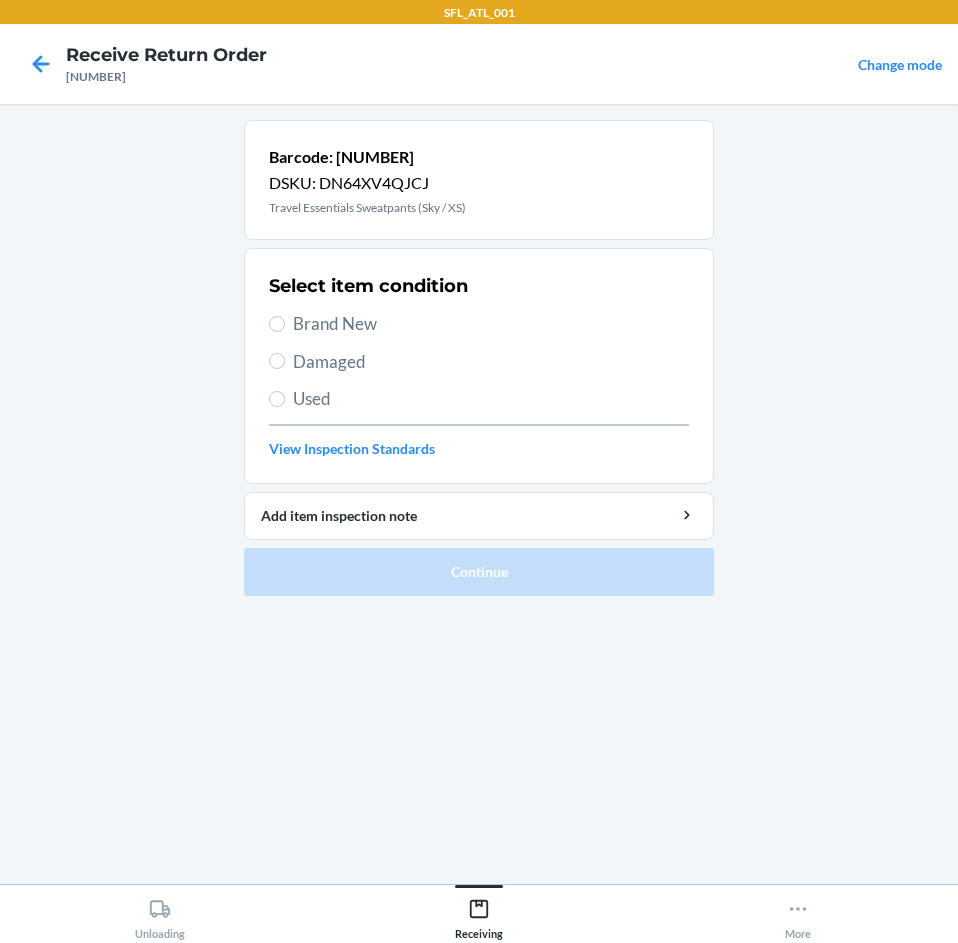 drag, startPoint x: 353, startPoint y: 327, endPoint x: 366, endPoint y: 336, distance: 15.811388 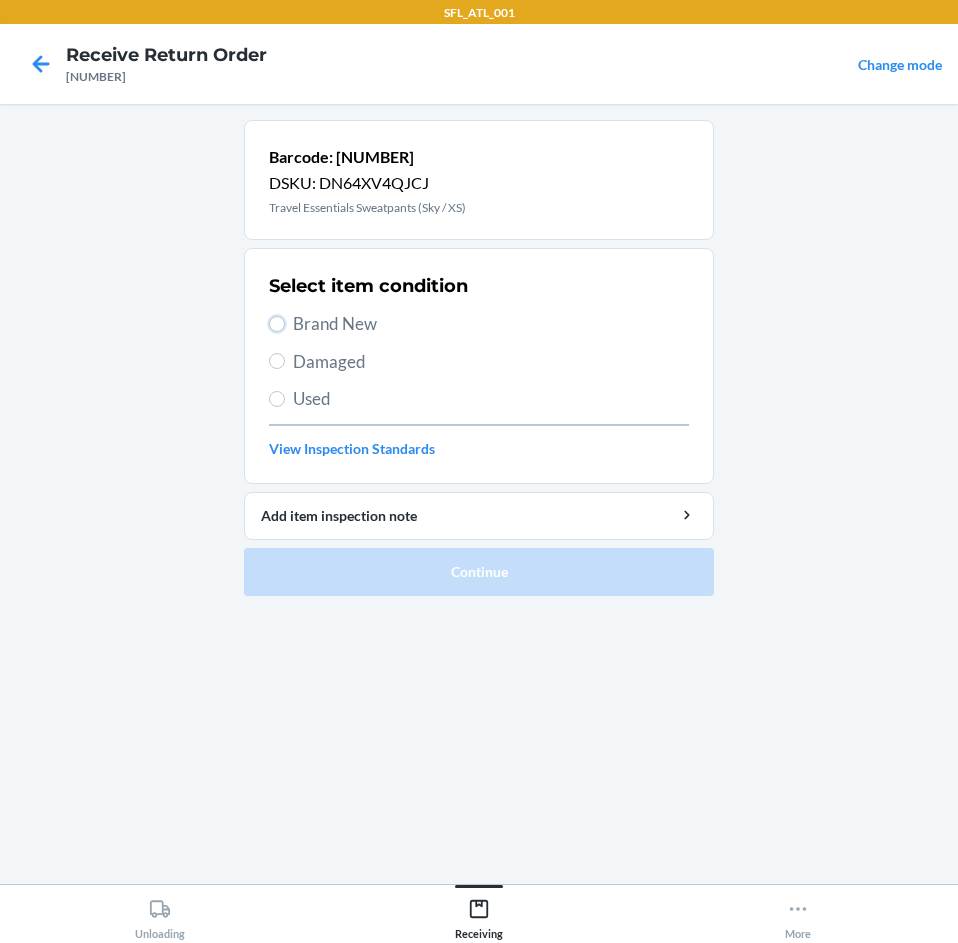 click on "Brand New" at bounding box center [277, 324] 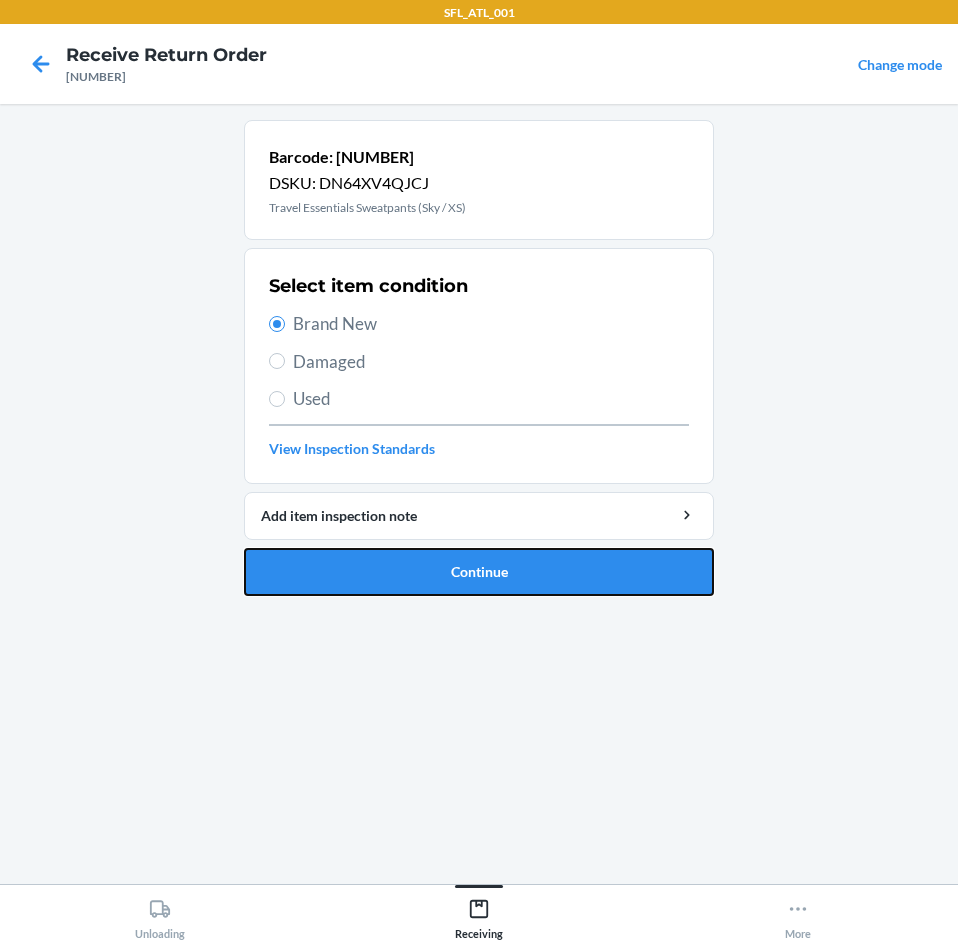 click on "Continue" at bounding box center (479, 572) 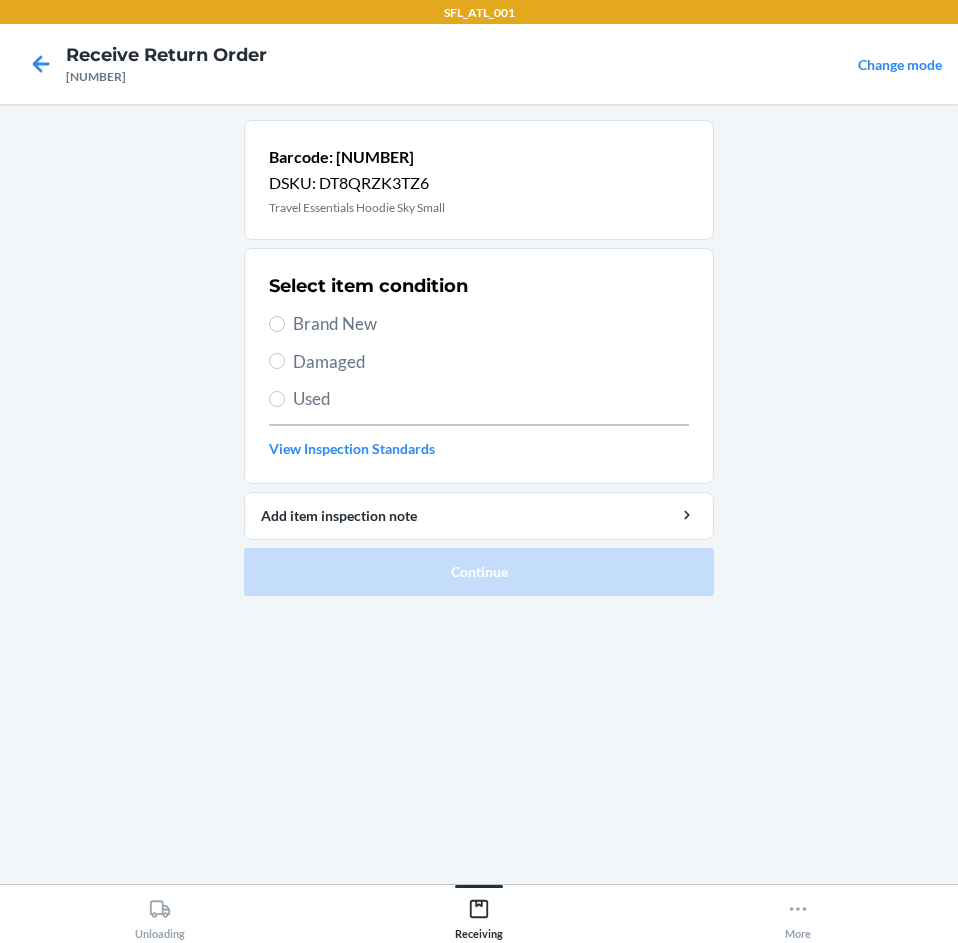 click on "Brand New" at bounding box center [491, 324] 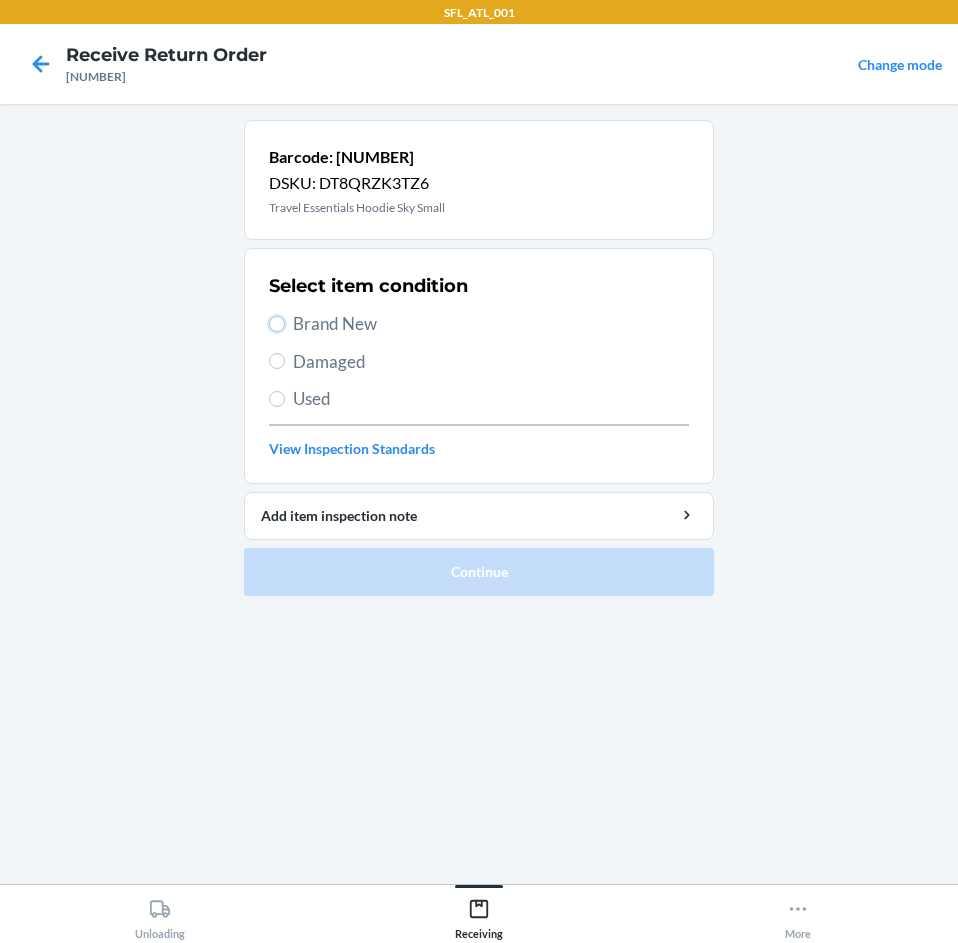click on "Brand New" at bounding box center (277, 324) 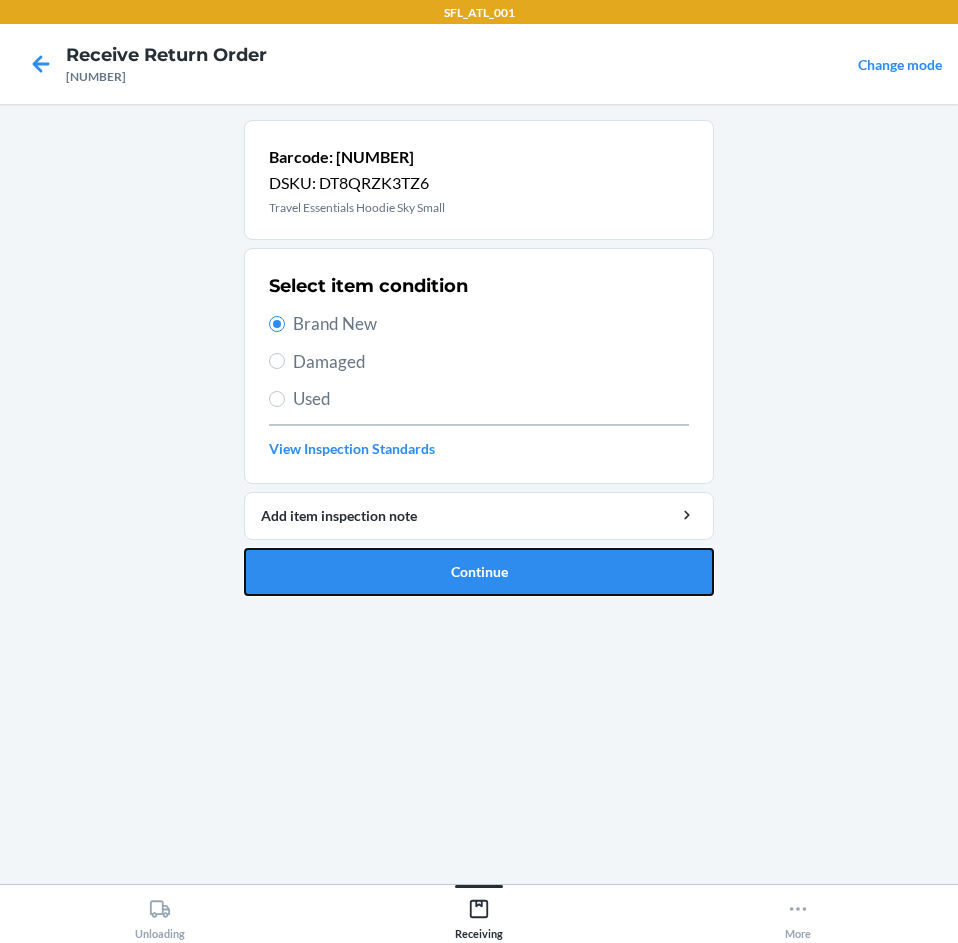 drag, startPoint x: 439, startPoint y: 556, endPoint x: 445, endPoint y: 544, distance: 13.416408 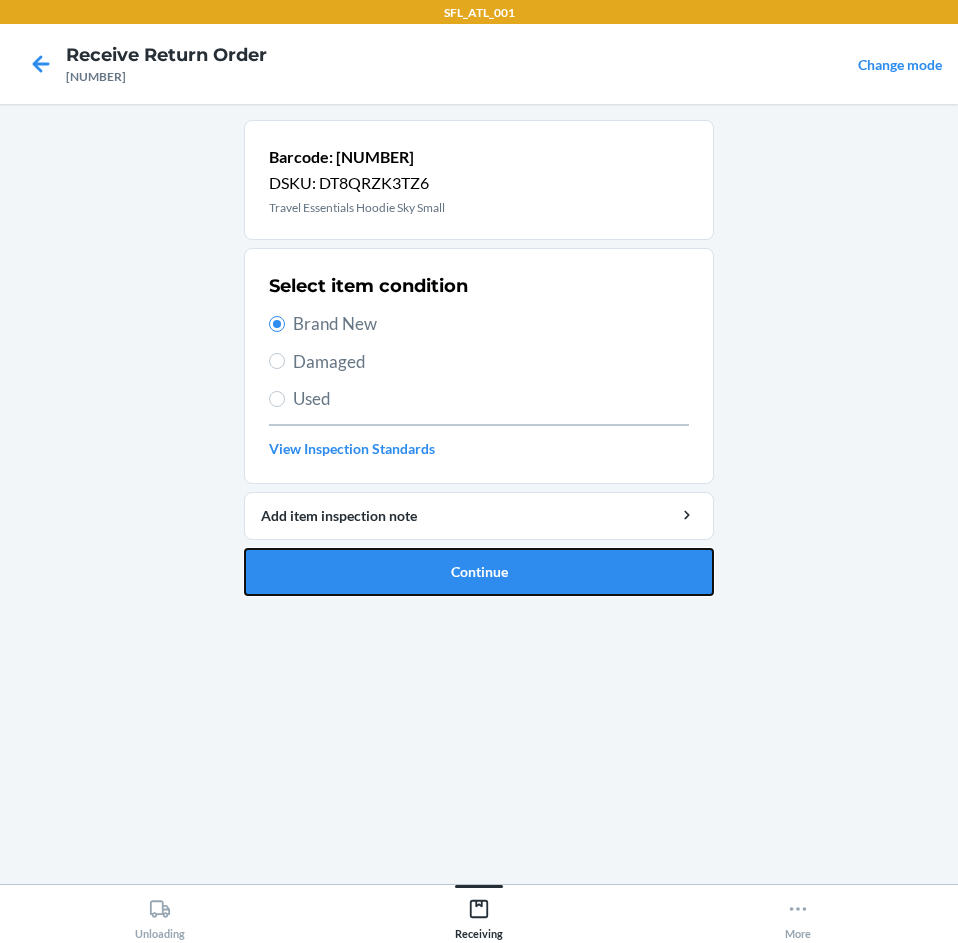click on "Continue" at bounding box center [479, 572] 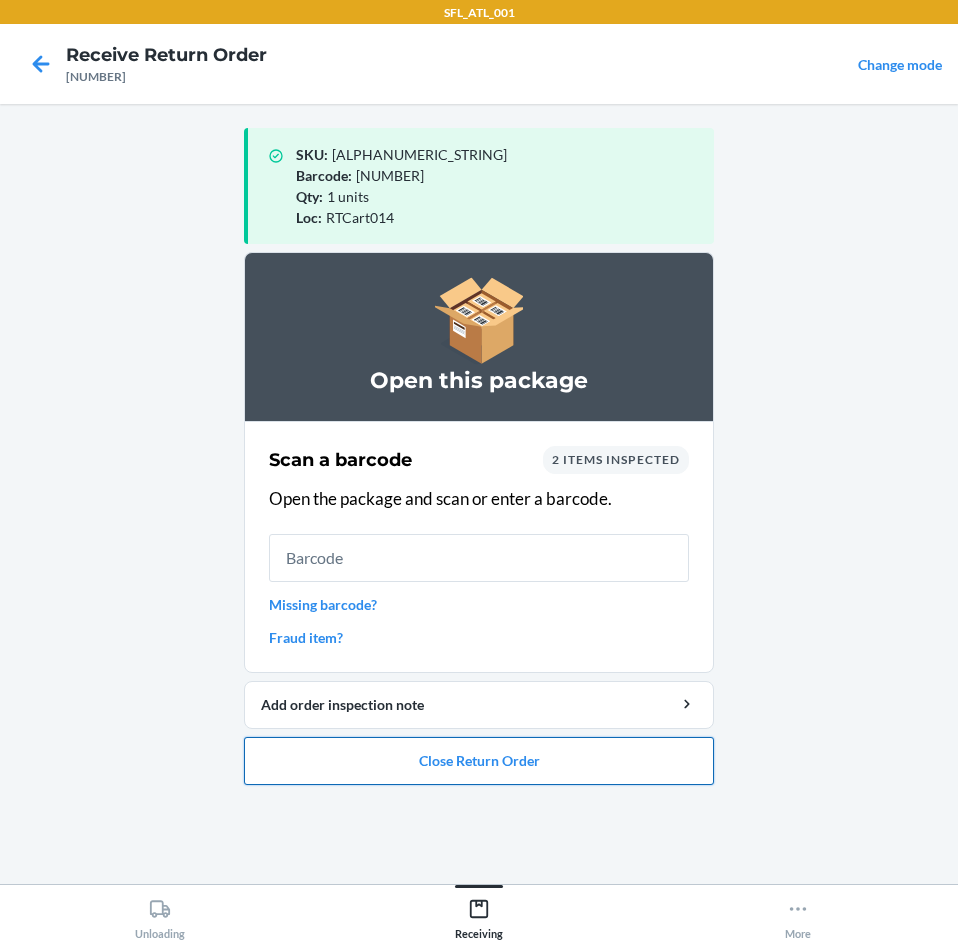 click on "Close Return Order" at bounding box center [479, 761] 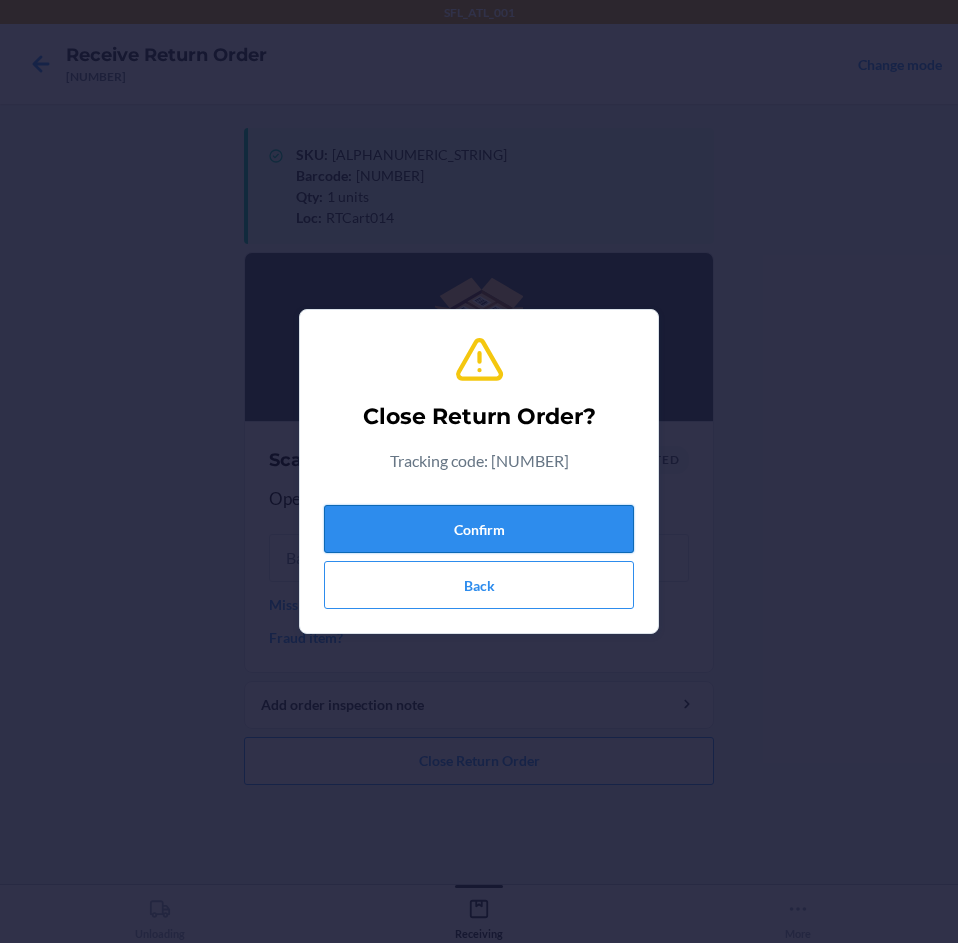 click on "Confirm" at bounding box center (479, 529) 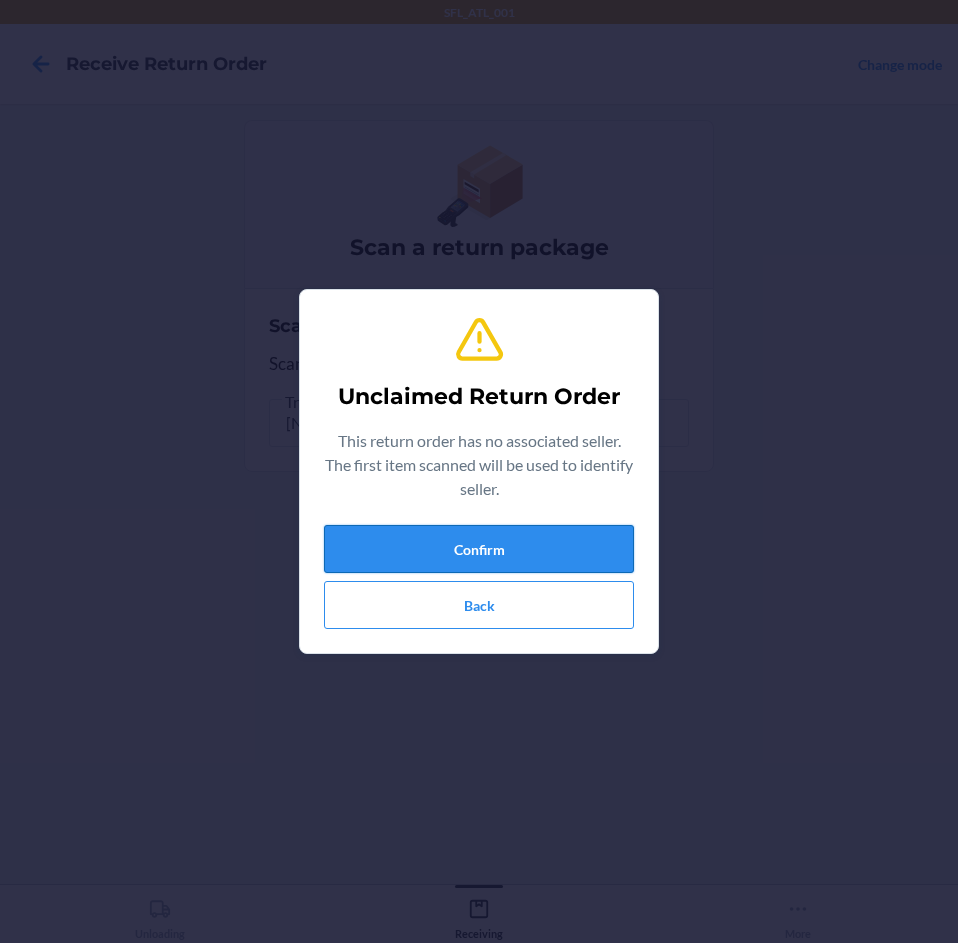 click on "Confirm" at bounding box center [479, 549] 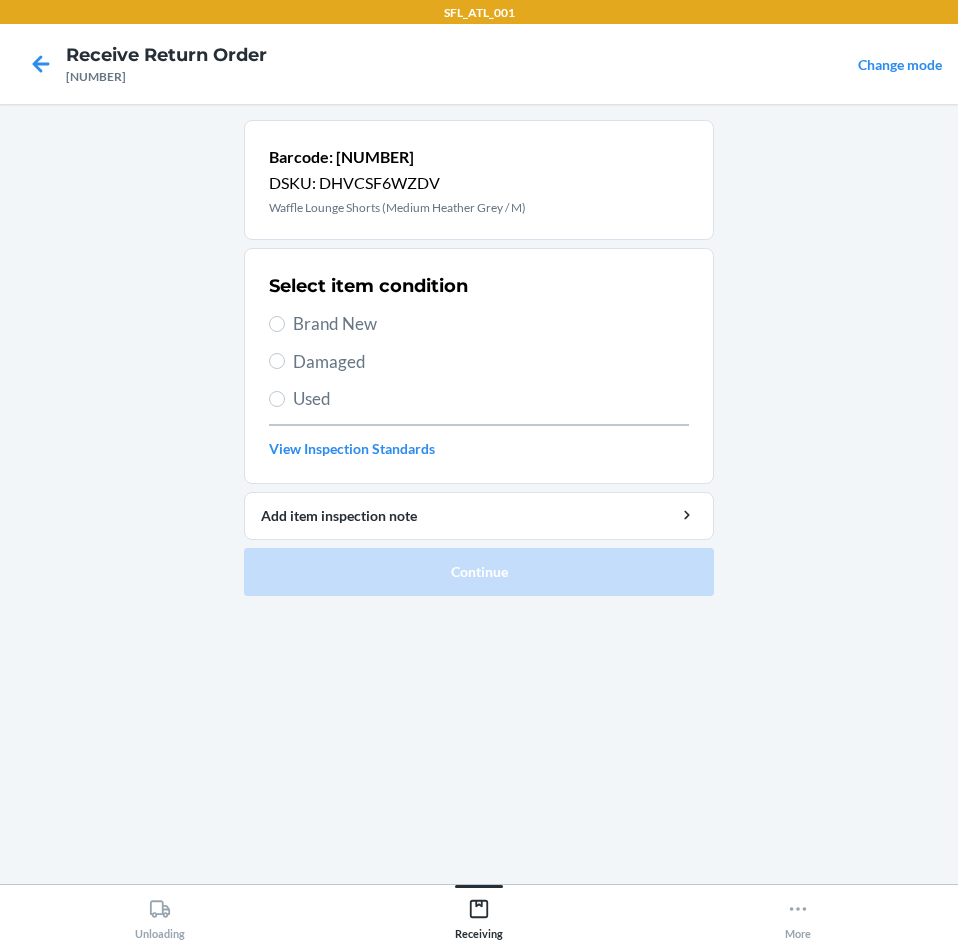 click on "Brand New" at bounding box center (491, 324) 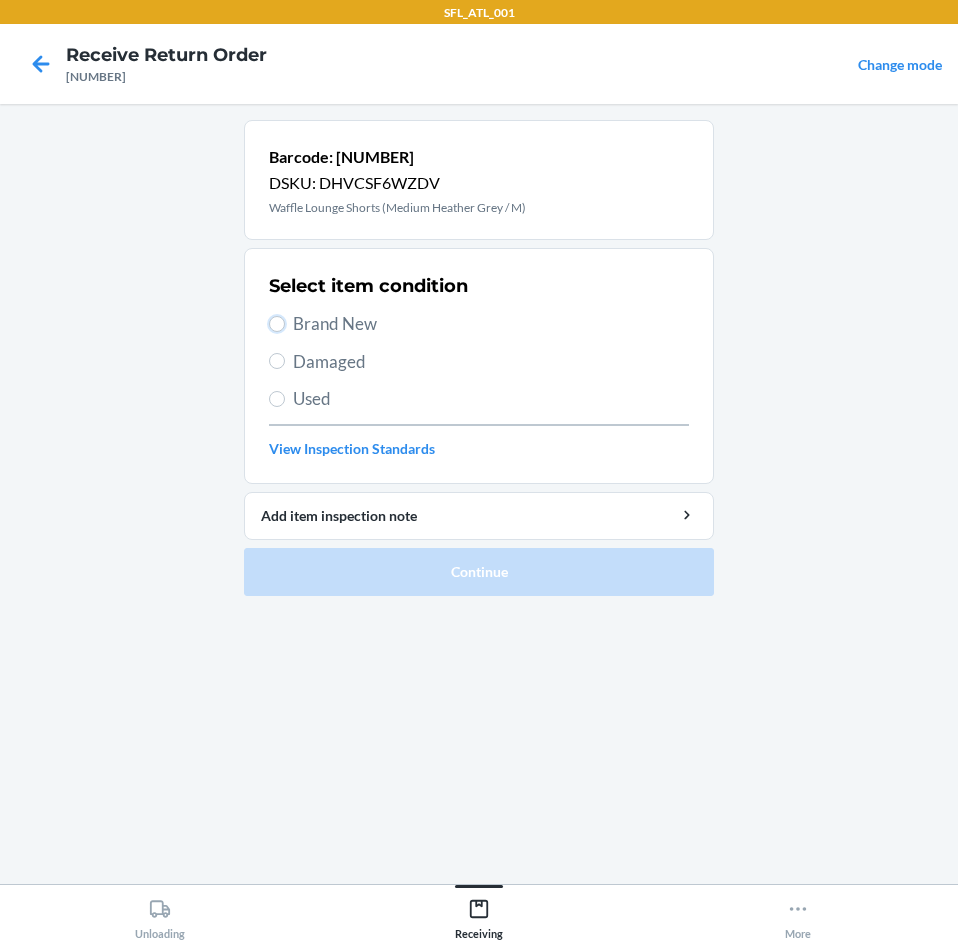click on "Brand New" at bounding box center [277, 324] 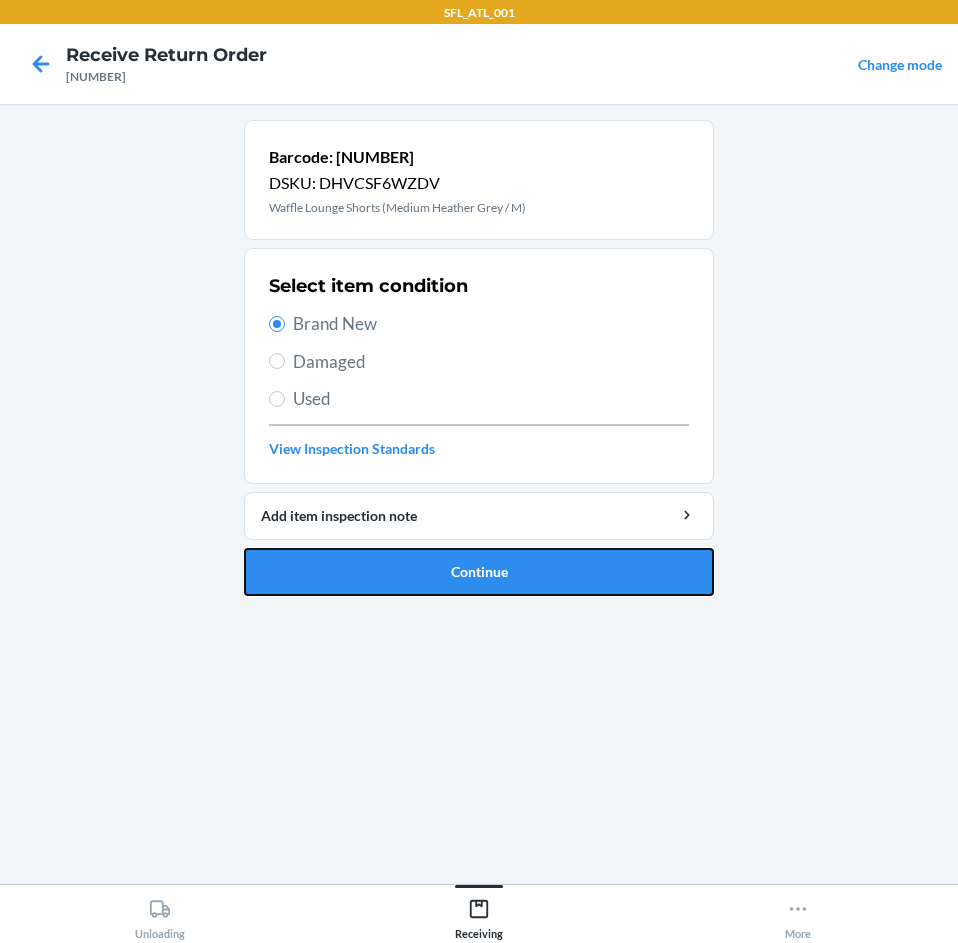 drag, startPoint x: 396, startPoint y: 573, endPoint x: 397, endPoint y: 560, distance: 13.038404 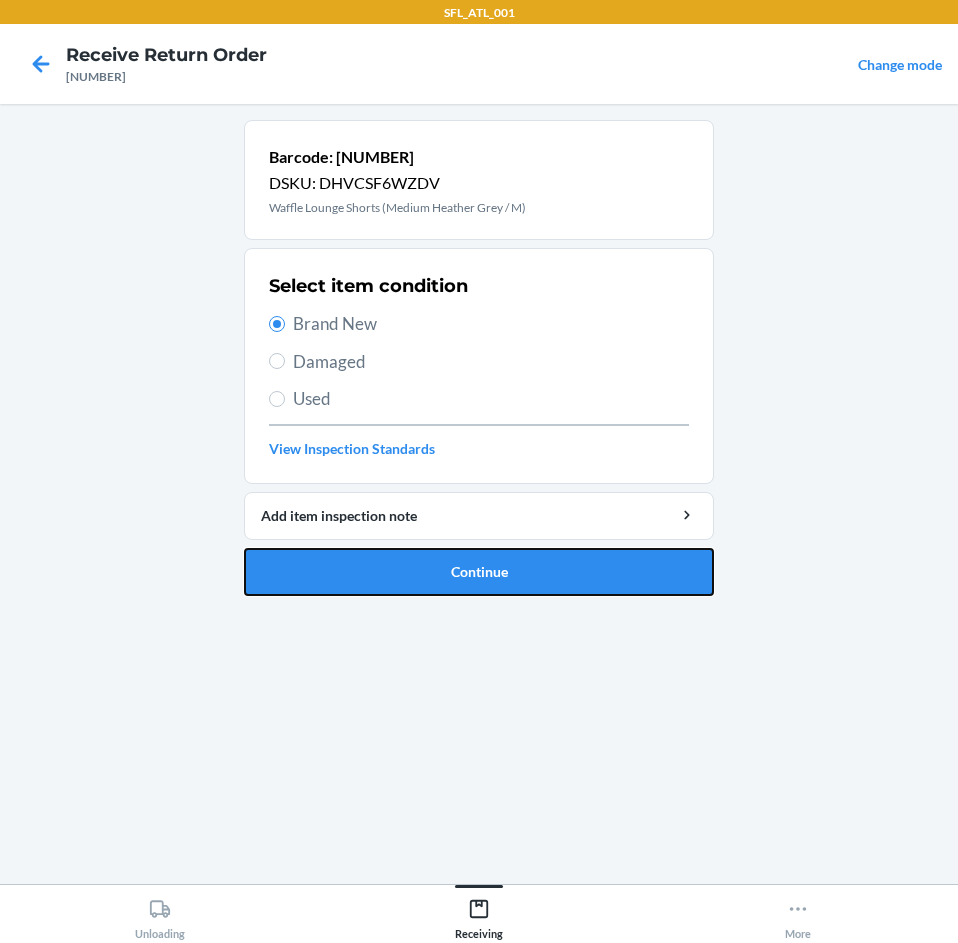 click on "Continue" at bounding box center [479, 572] 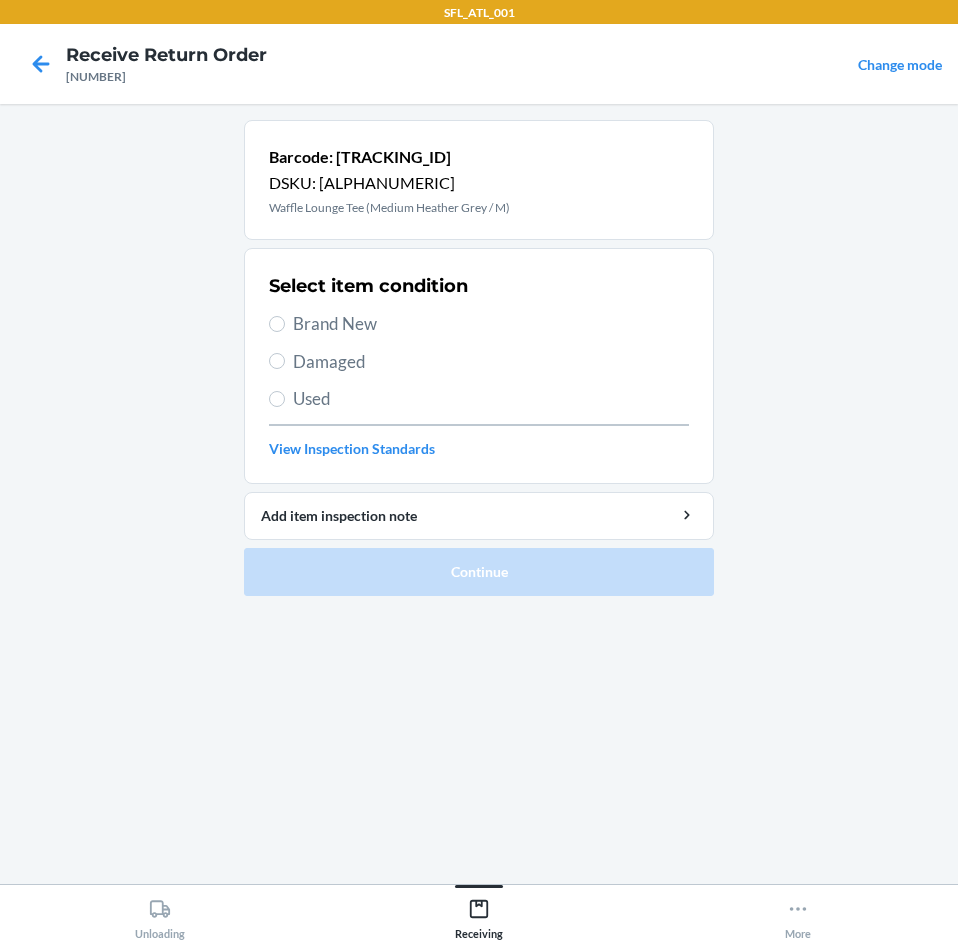 click on "Brand New" at bounding box center (491, 324) 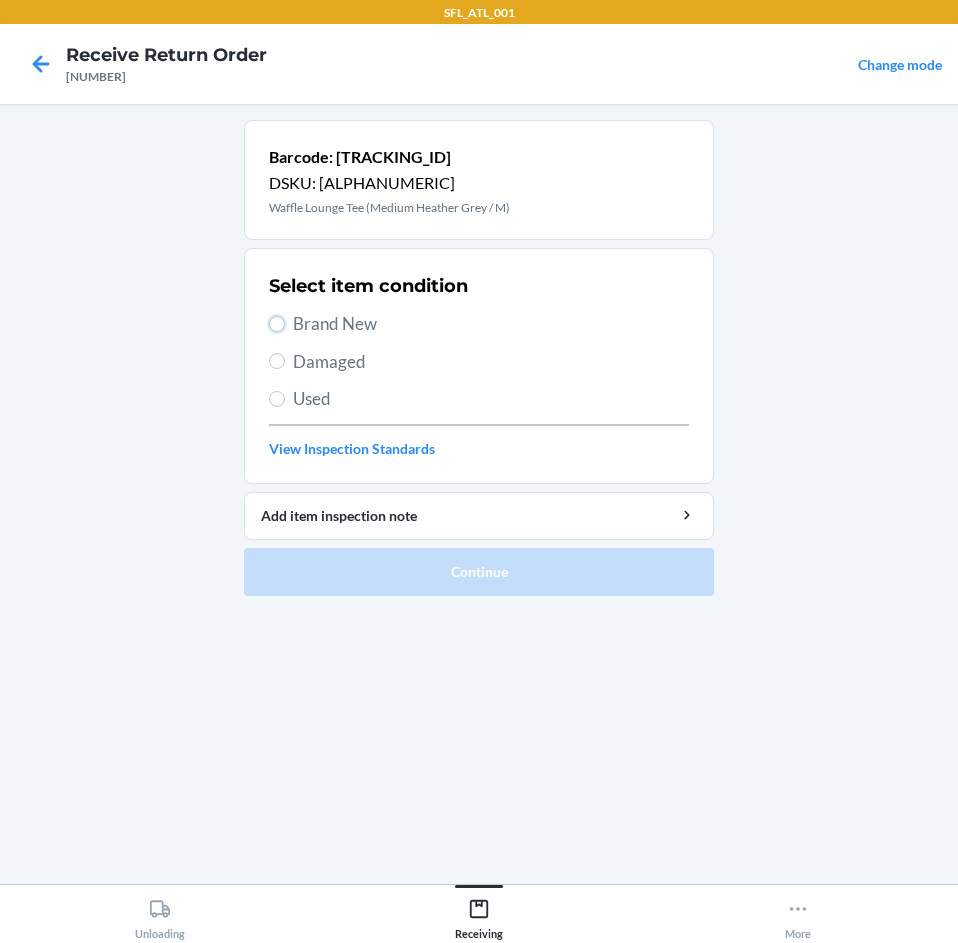 click on "Brand New" at bounding box center (277, 324) 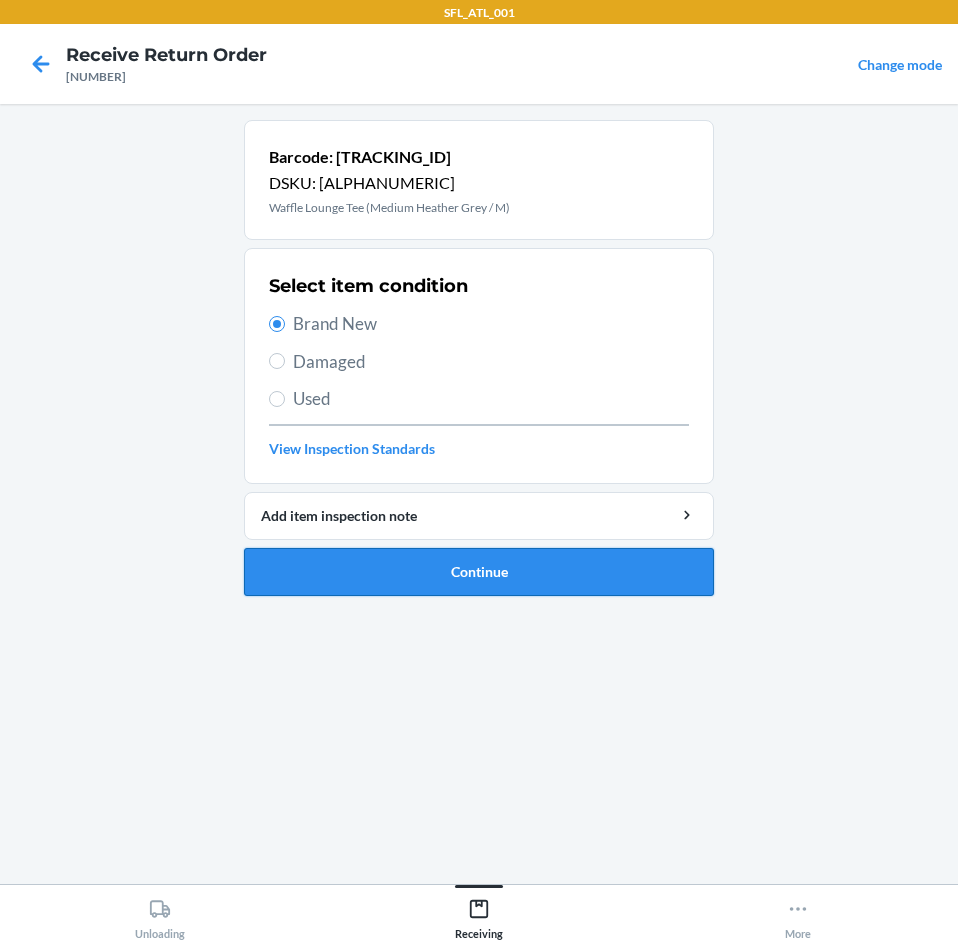 click on "Continue" at bounding box center [479, 572] 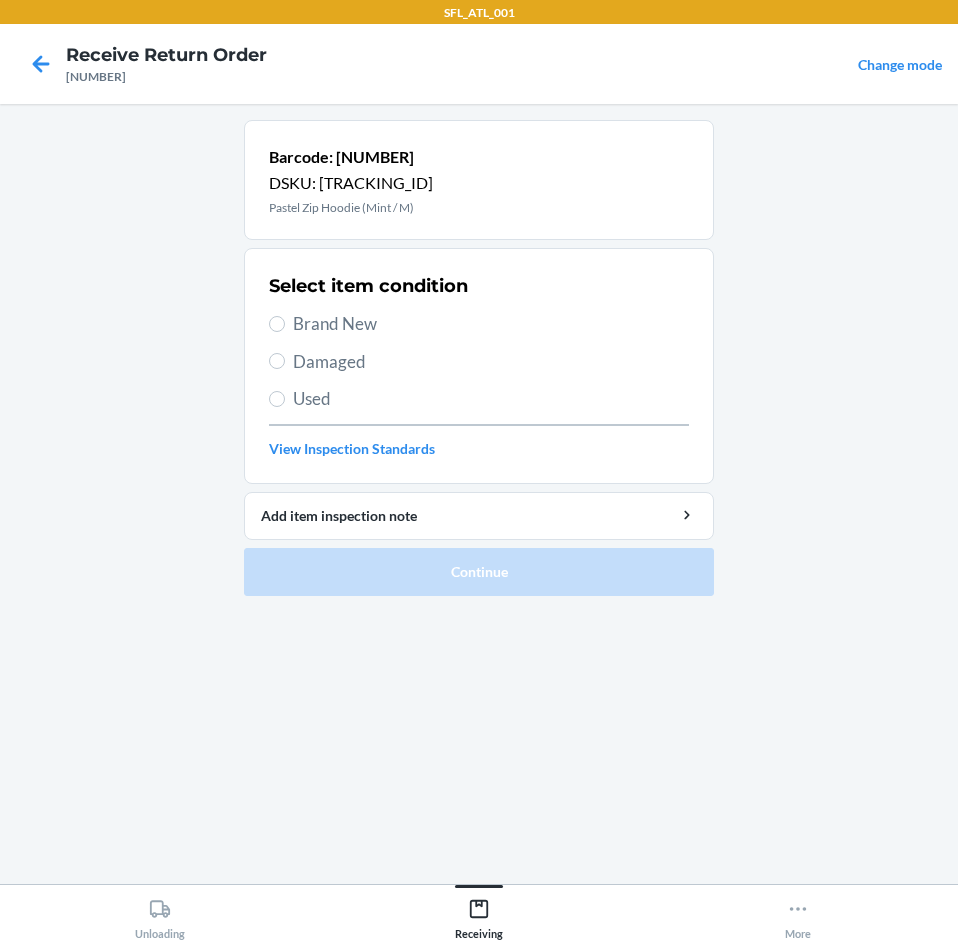 click on "Brand New" at bounding box center (491, 324) 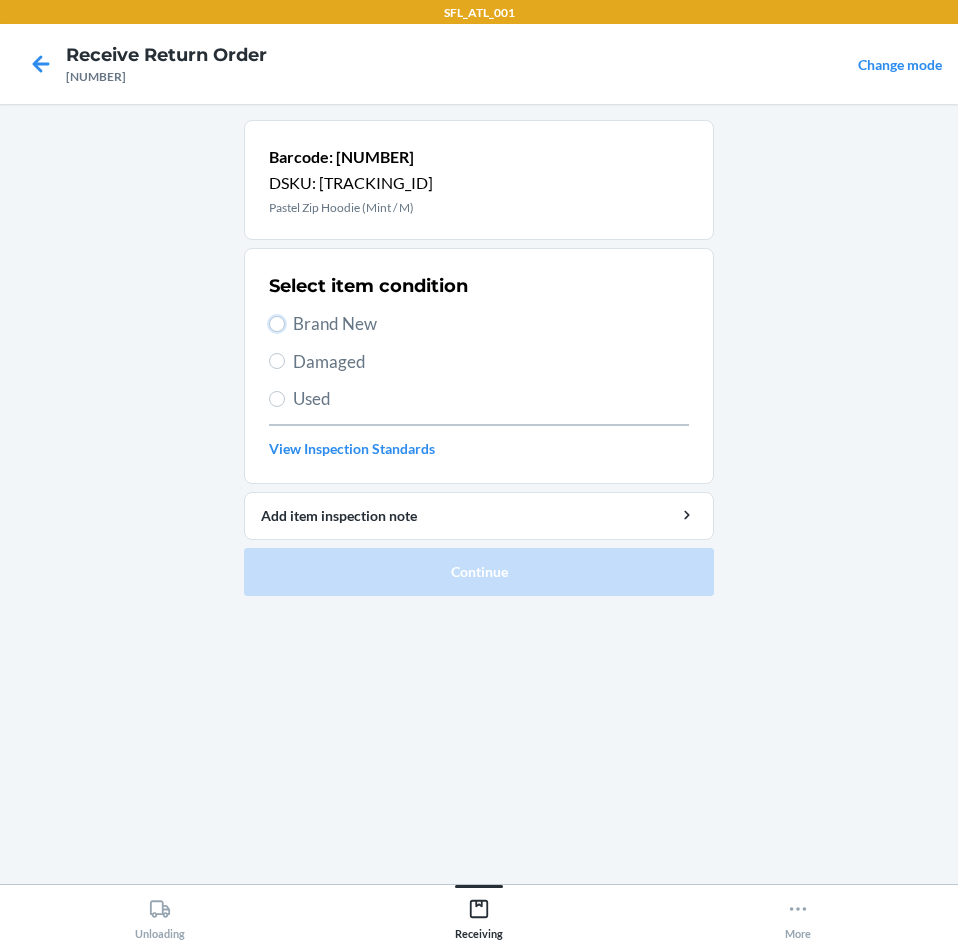 click on "Brand New" at bounding box center [277, 324] 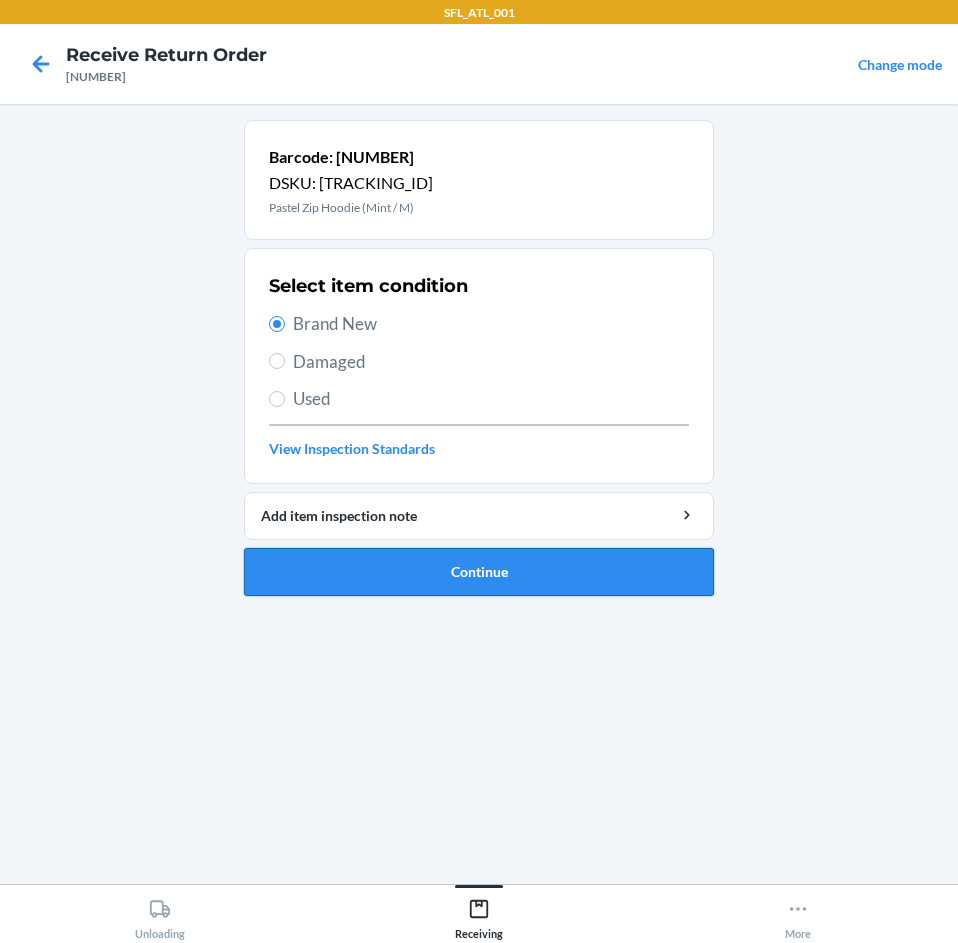 click on "Continue" at bounding box center (479, 572) 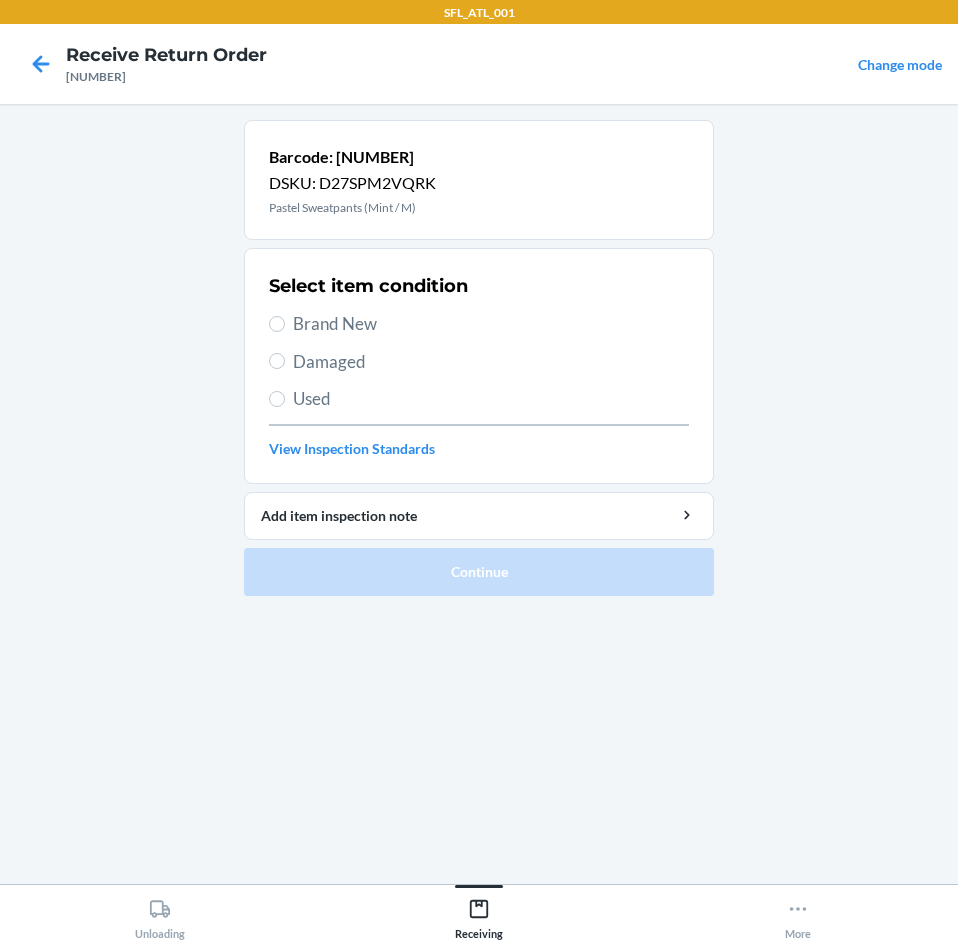 click on "Brand New" at bounding box center [491, 324] 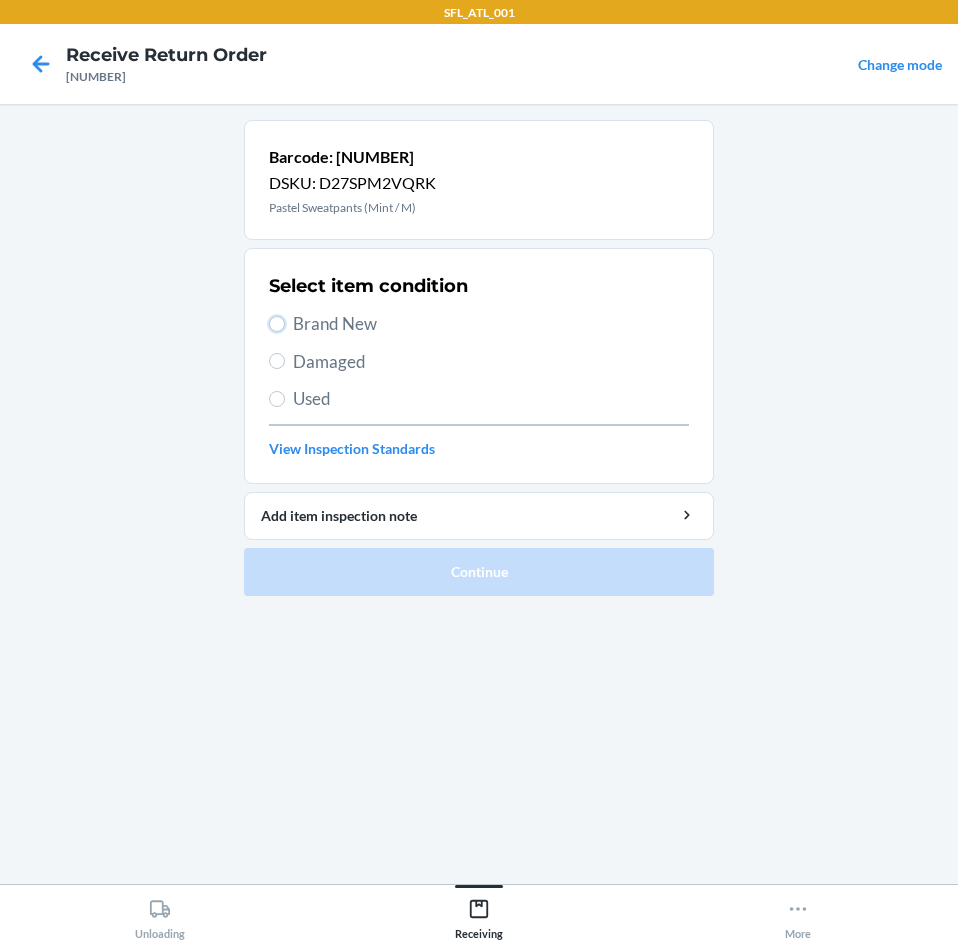 click on "Brand New" at bounding box center (277, 324) 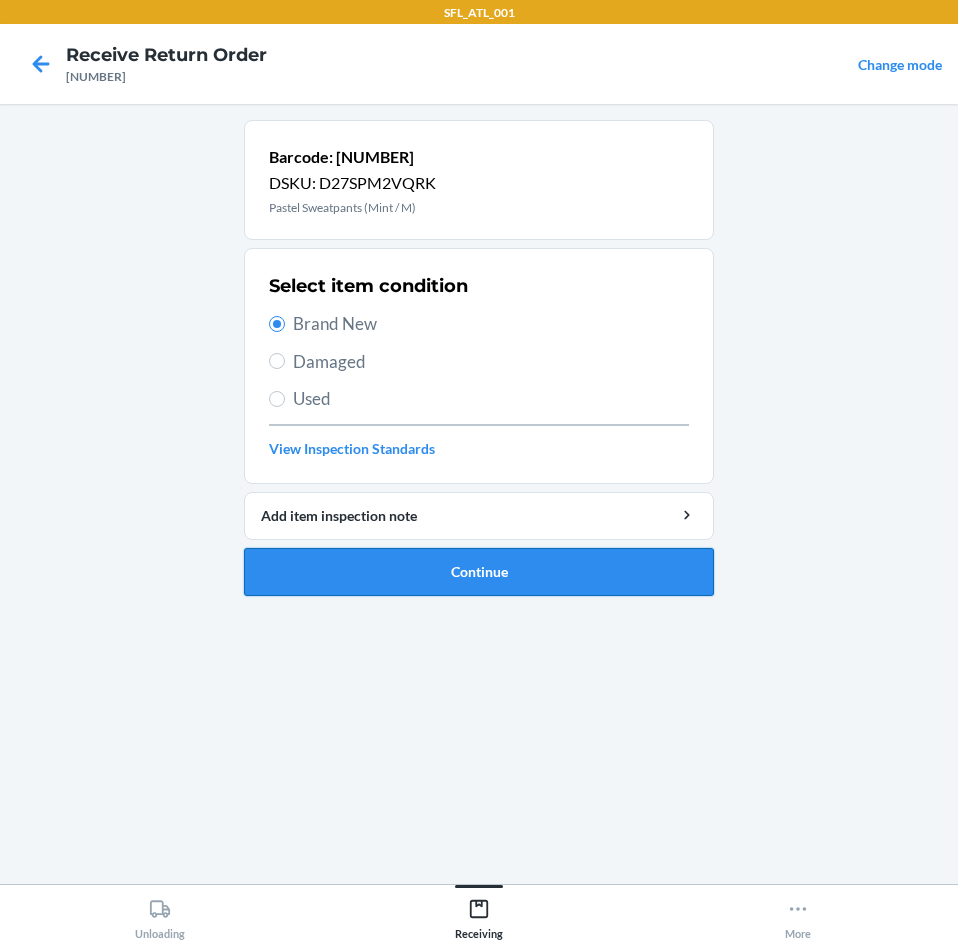 click on "Continue" at bounding box center [479, 572] 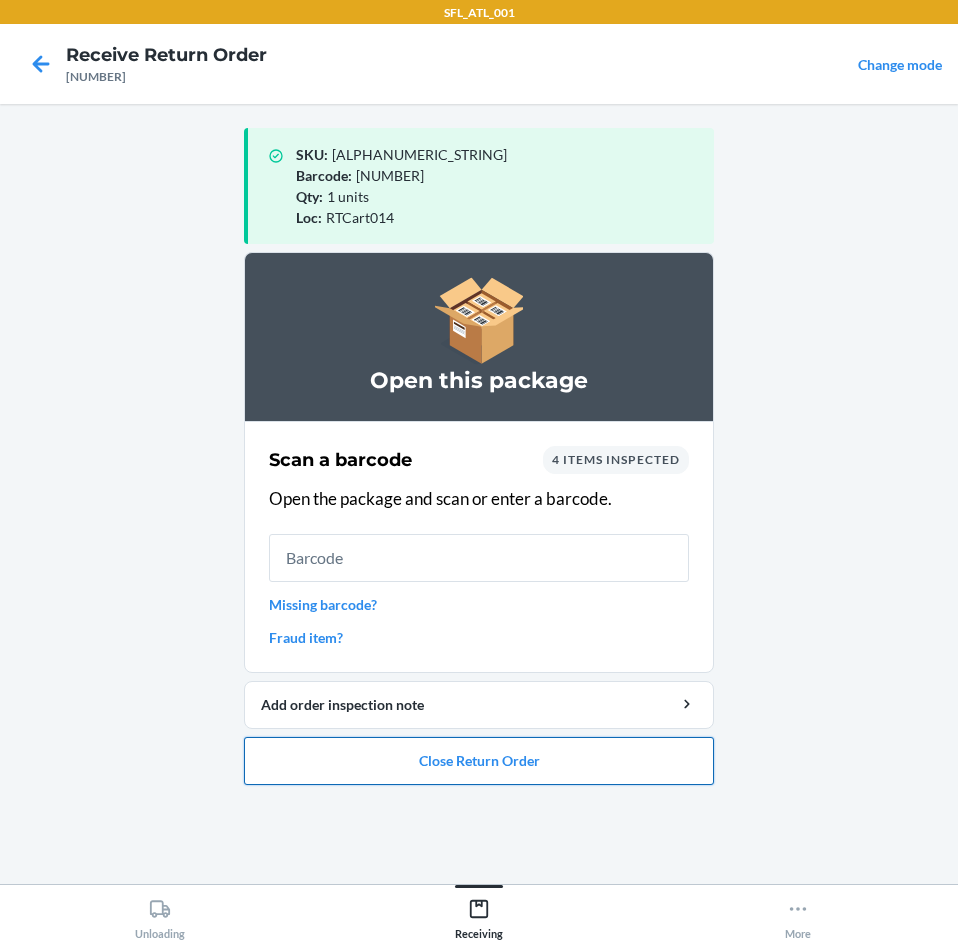 drag, startPoint x: 504, startPoint y: 767, endPoint x: 509, endPoint y: 737, distance: 30.413813 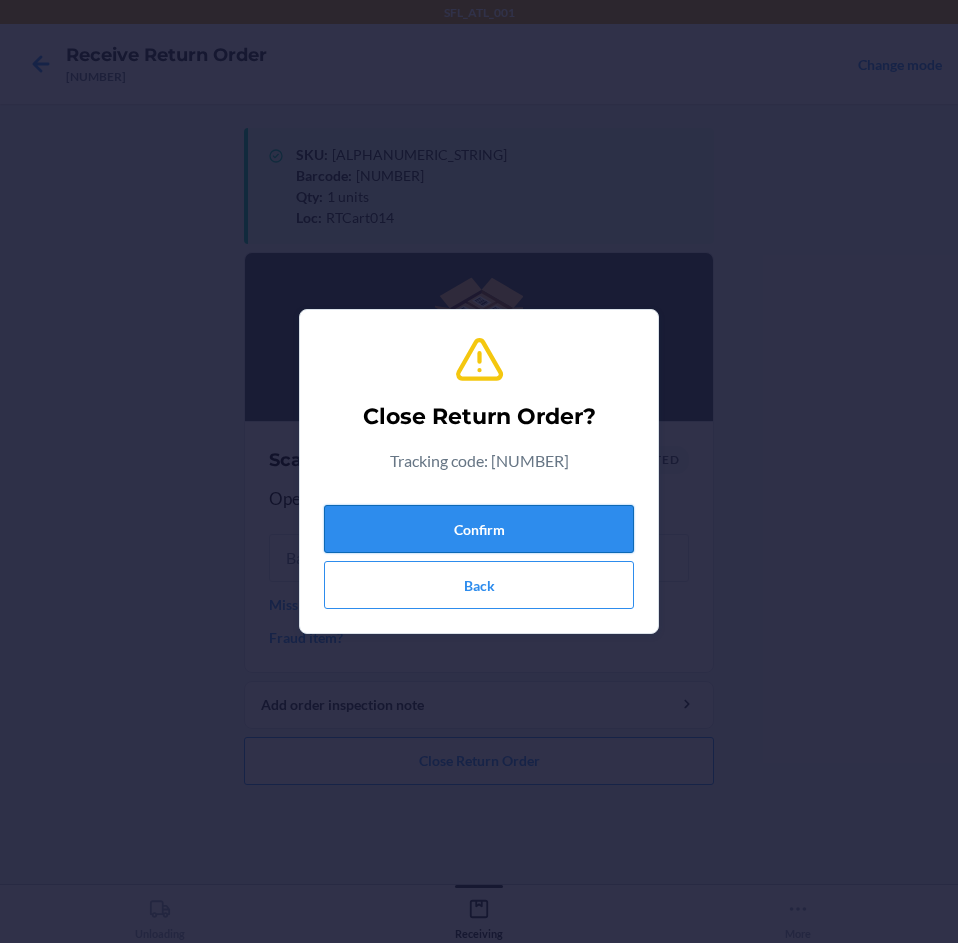 click on "Confirm" at bounding box center (479, 529) 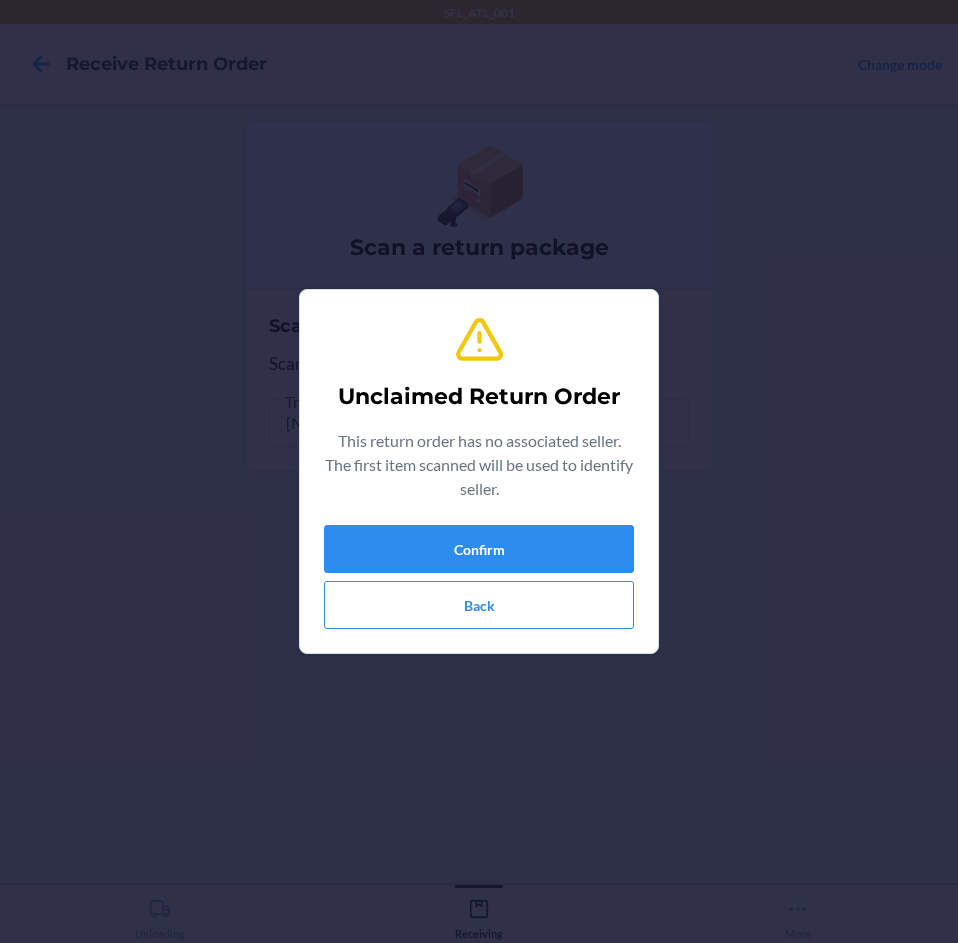 click on "Unclaimed Return Order This return order has no associated seller. The first item scanned will be used to identify seller. Confirm Back" at bounding box center (479, 471) 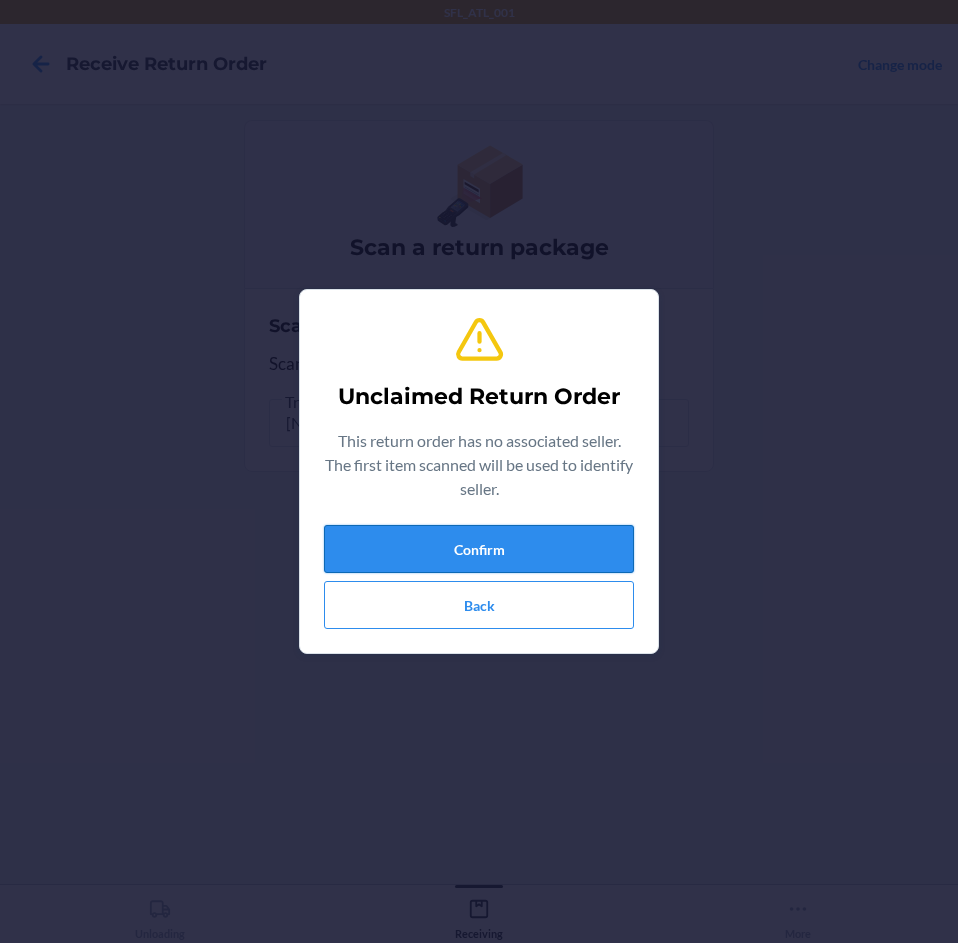 click on "Confirm" at bounding box center (479, 549) 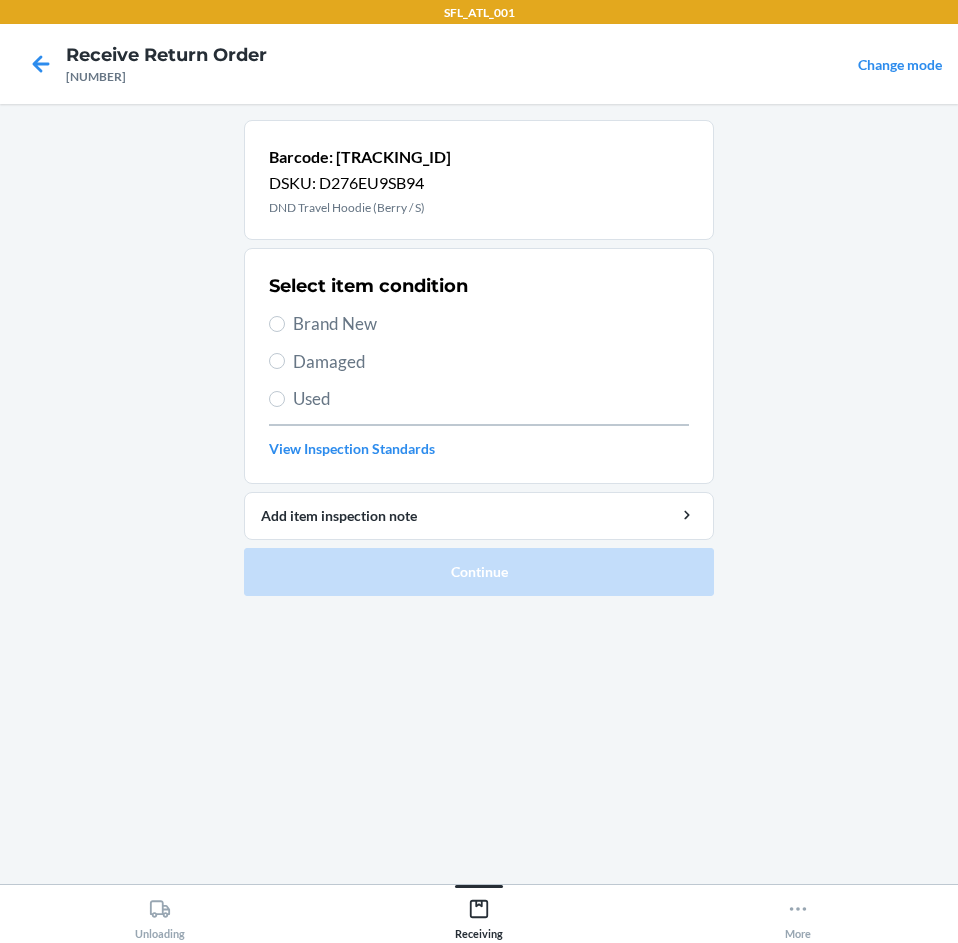 drag, startPoint x: 289, startPoint y: 329, endPoint x: 329, endPoint y: 402, distance: 83.240616 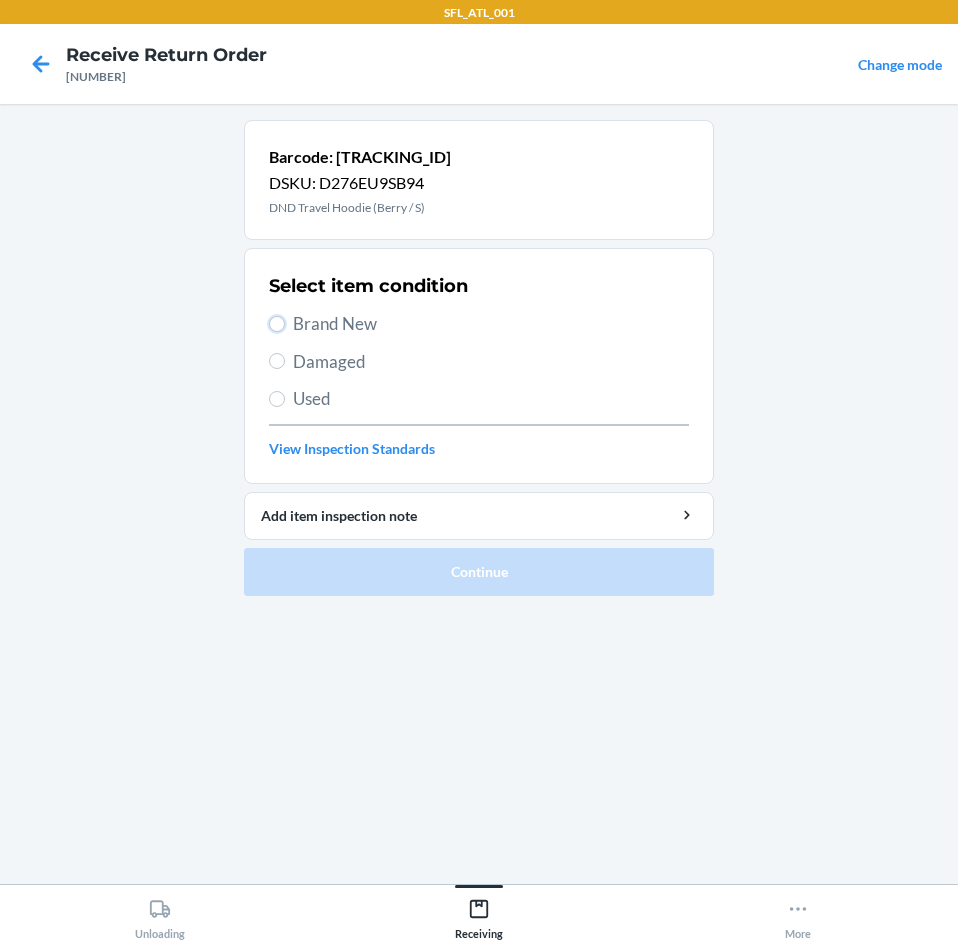 click on "Brand New" at bounding box center (277, 324) 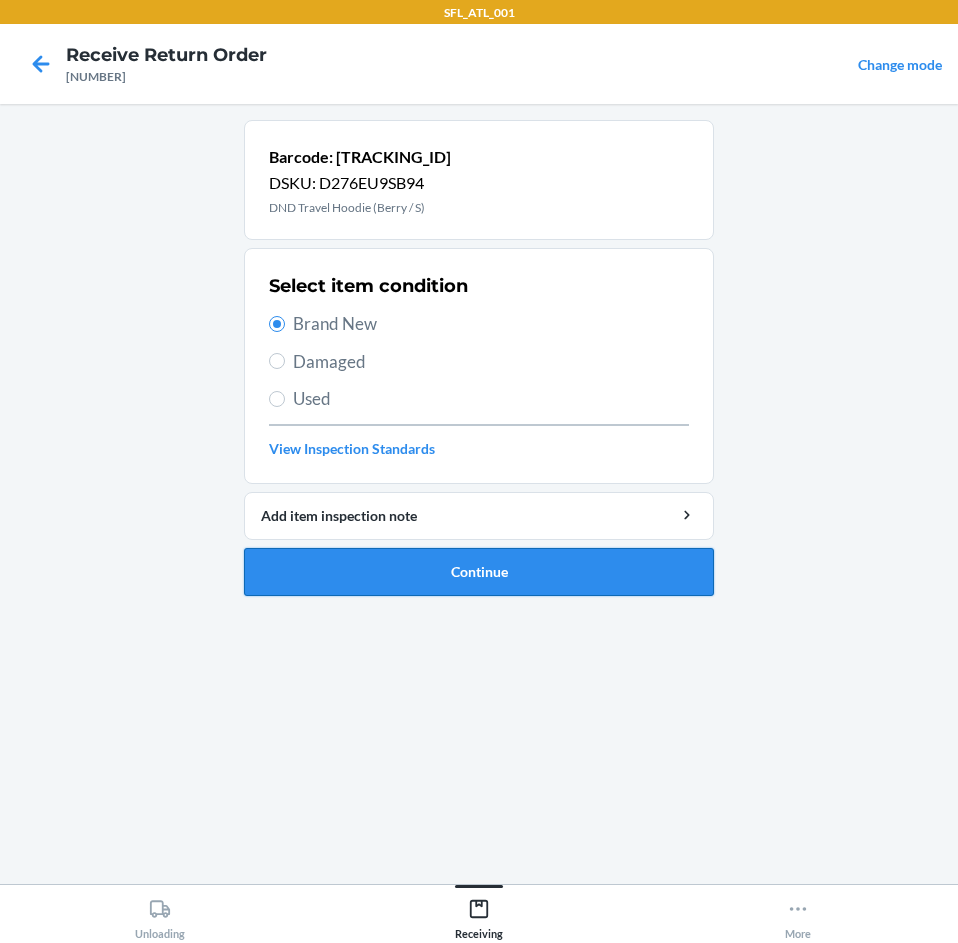 click on "Continue" at bounding box center (479, 572) 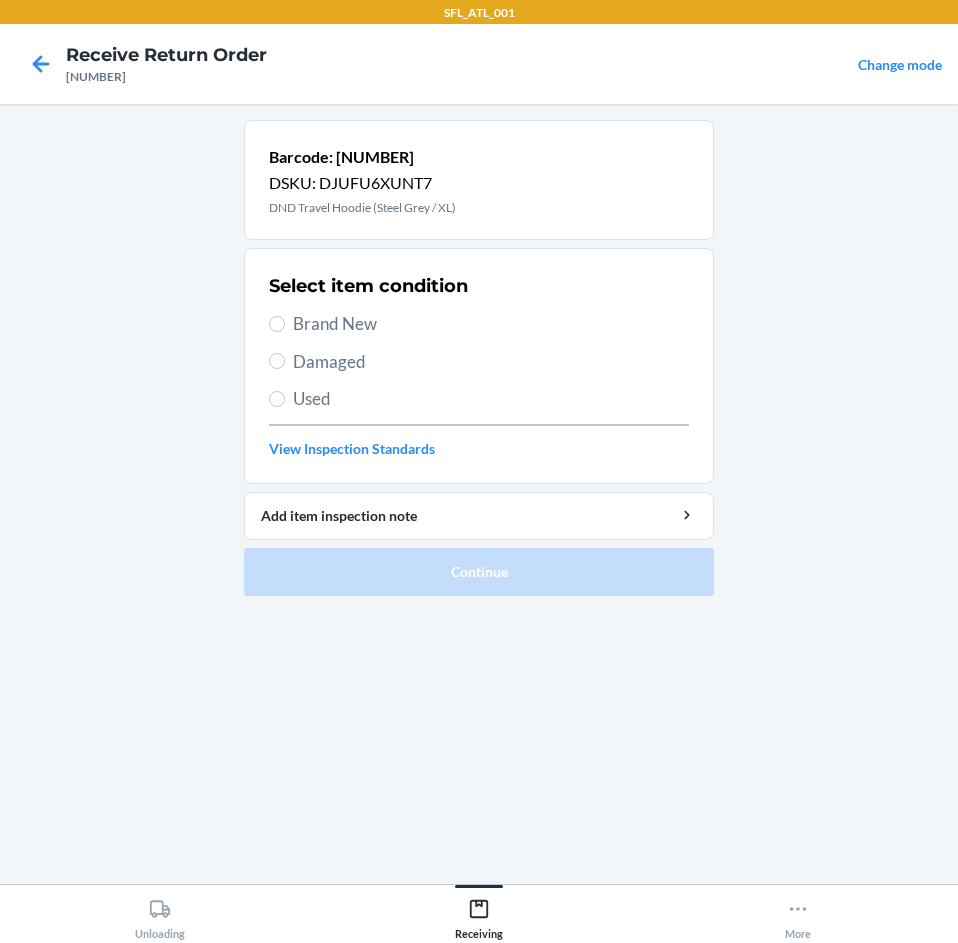 click on "Brand New" at bounding box center (491, 324) 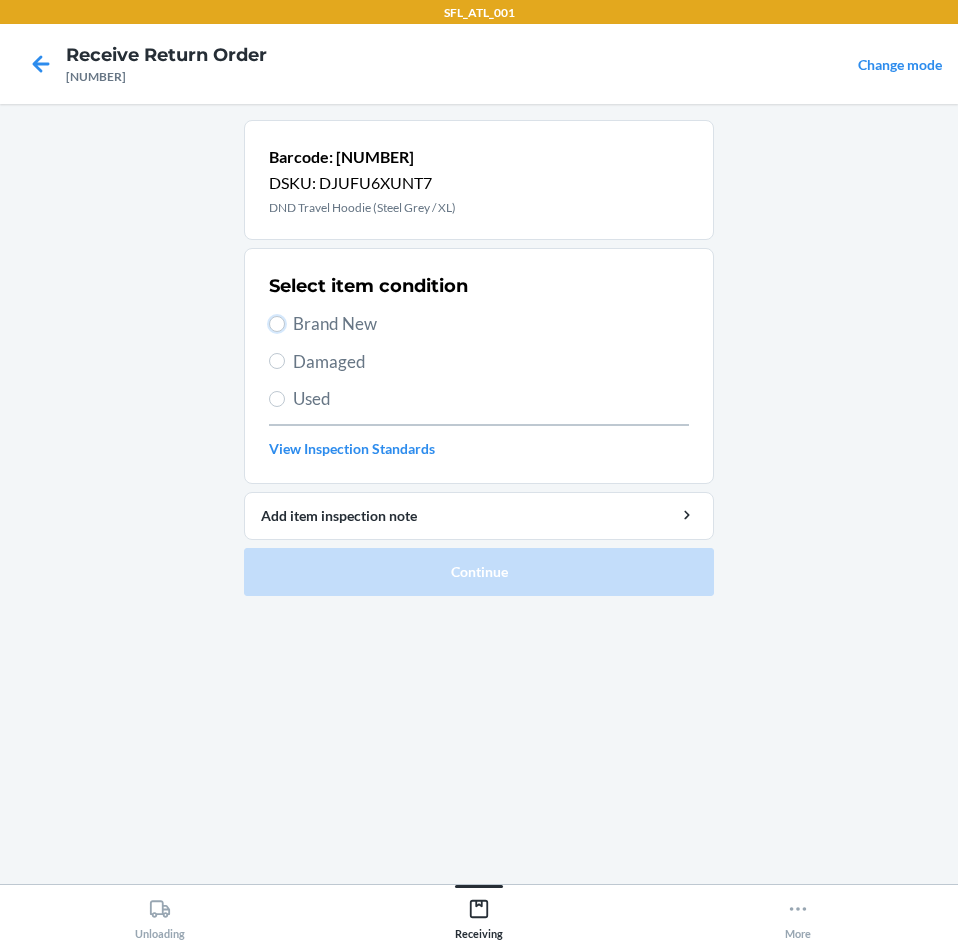 click on "Brand New" at bounding box center (277, 324) 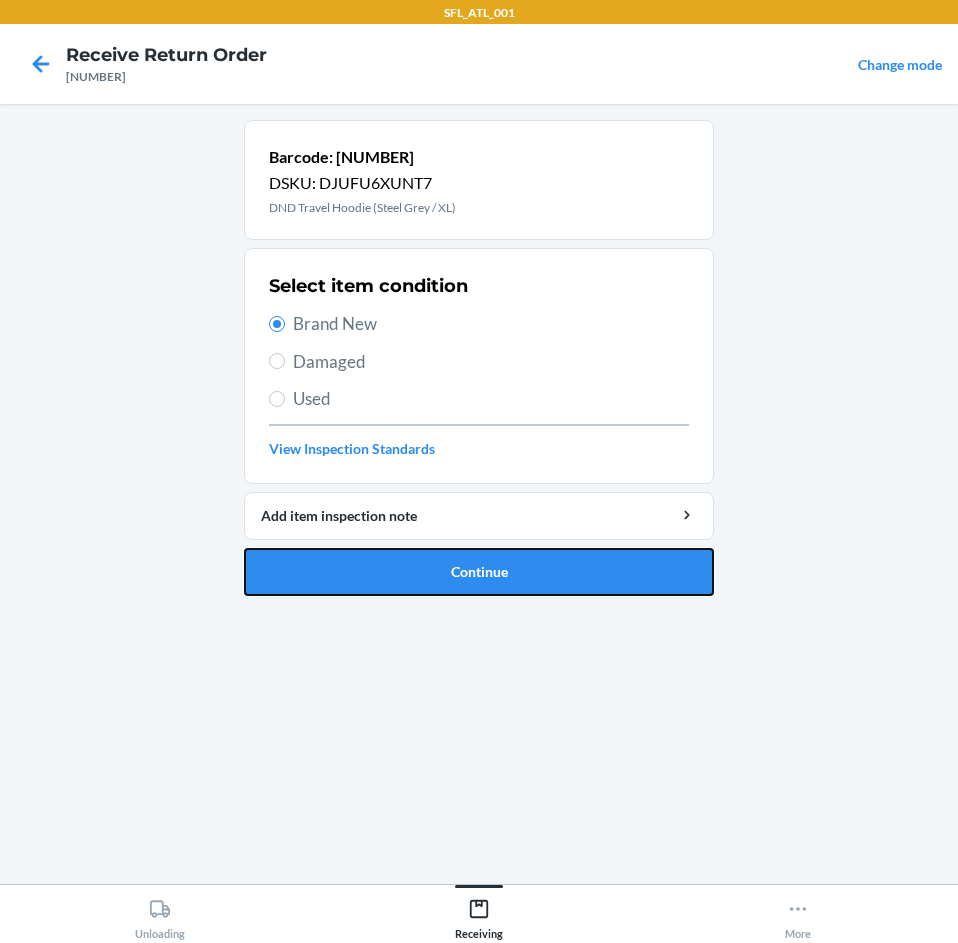 drag, startPoint x: 516, startPoint y: 592, endPoint x: 516, endPoint y: 581, distance: 11 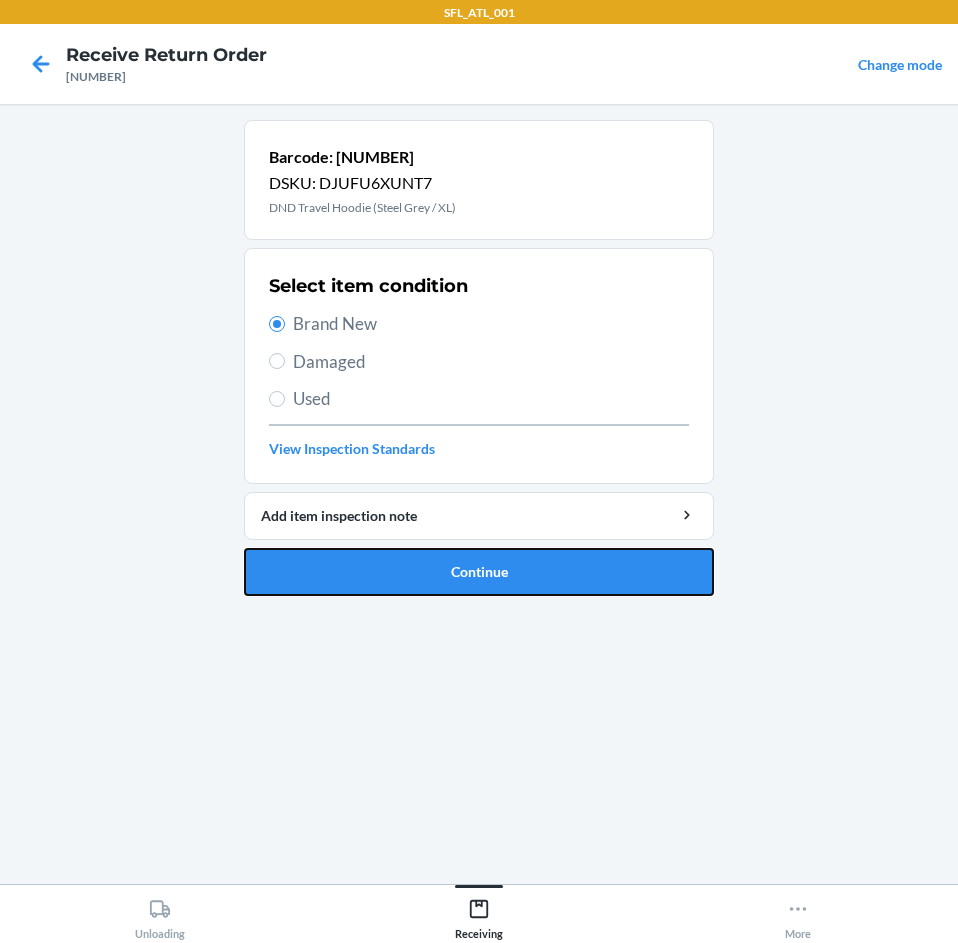 click on "Continue" at bounding box center (479, 572) 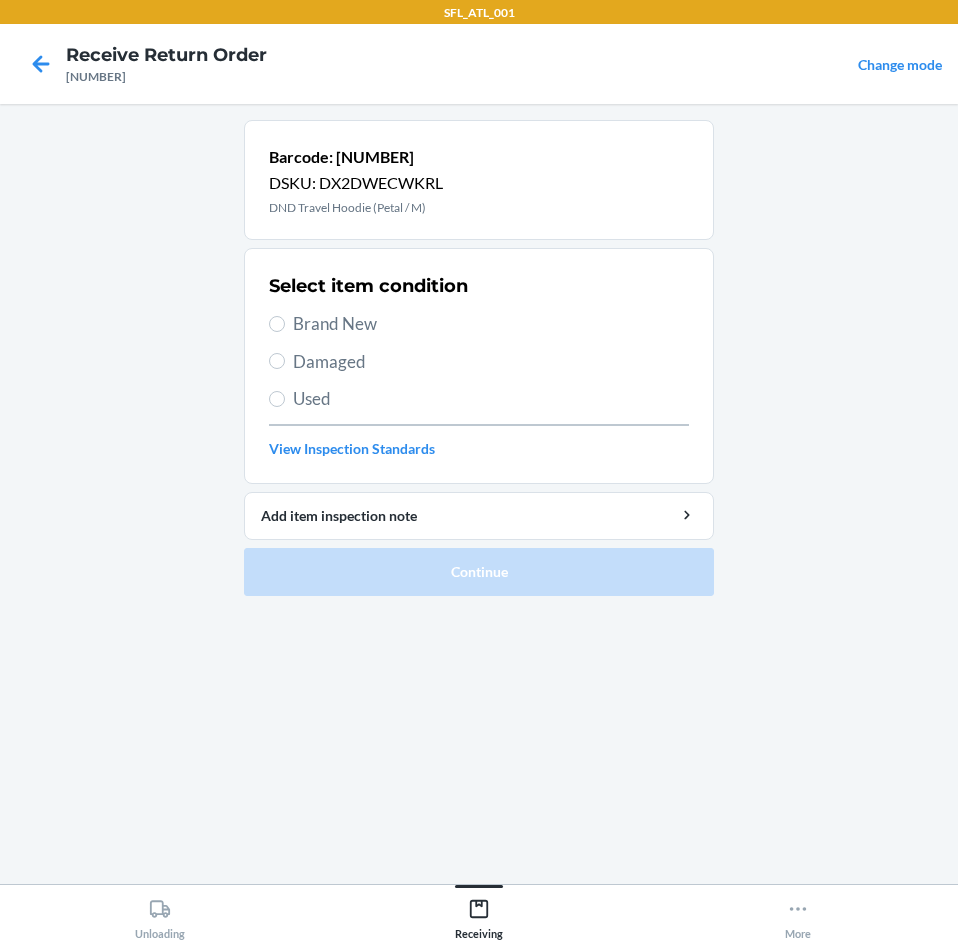 click on "Select item condition Brand New Damaged Used View Inspection Standards" at bounding box center [479, 366] 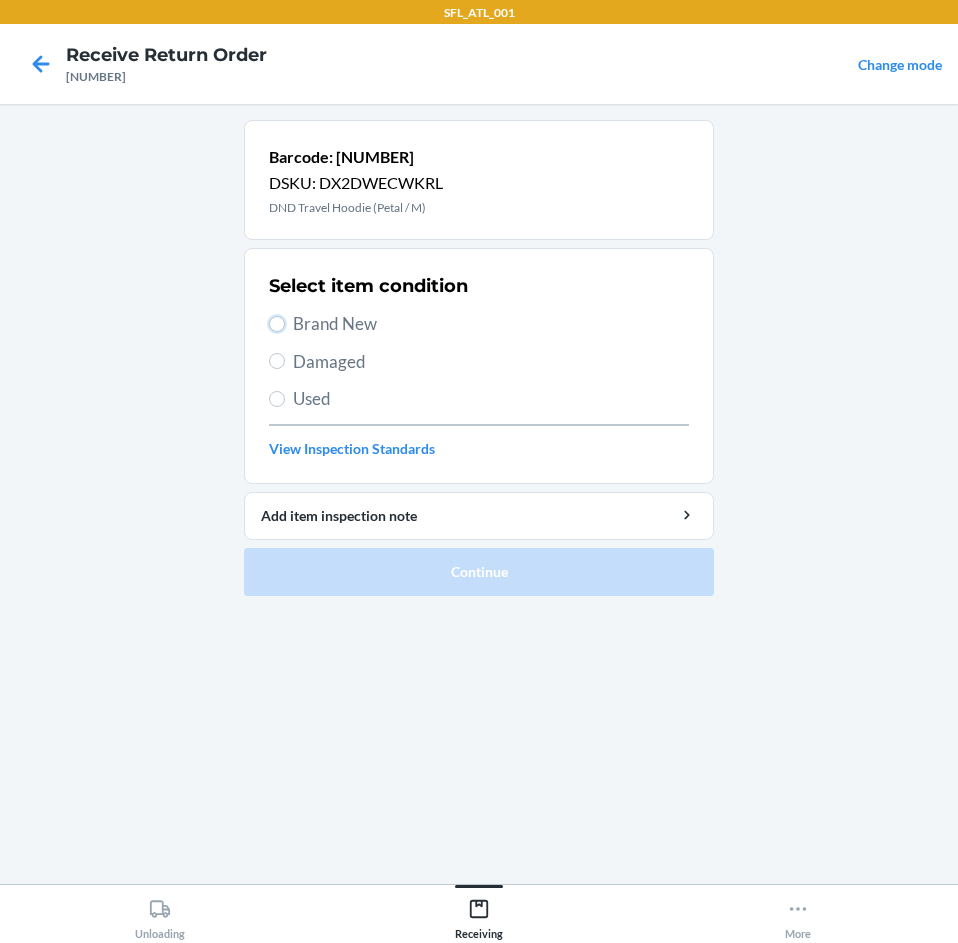 click on "Brand New" at bounding box center (277, 324) 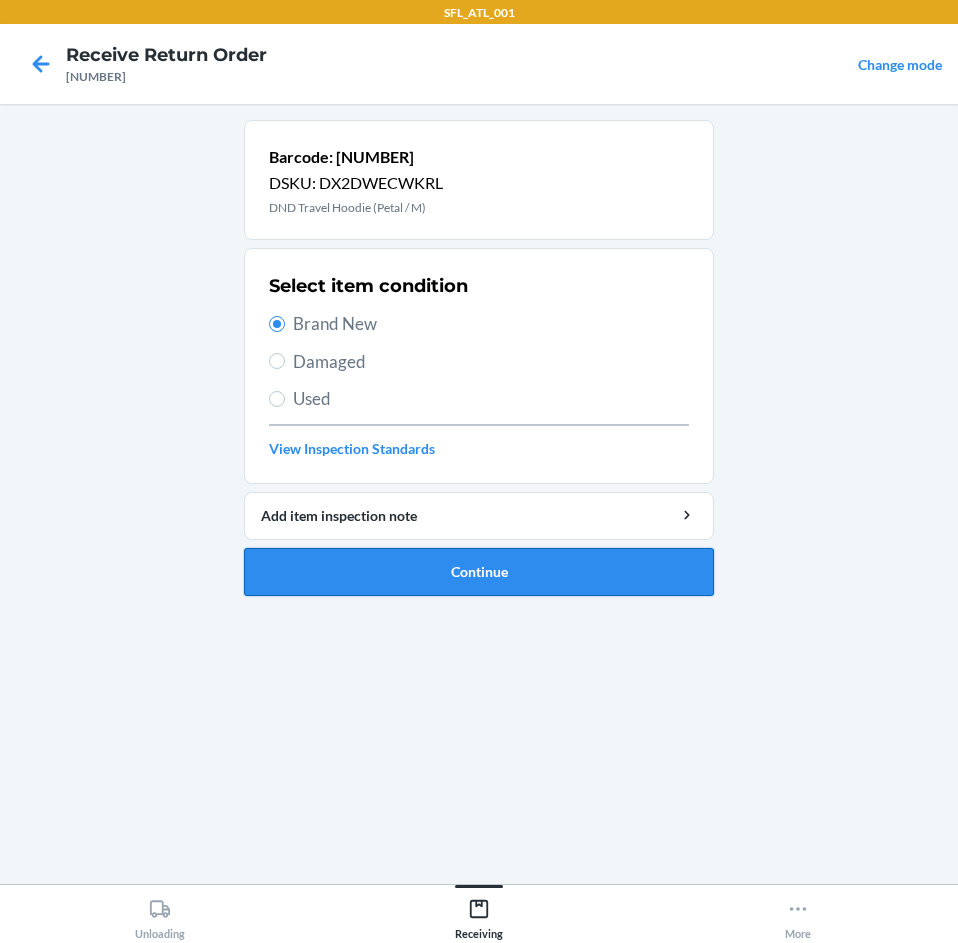 click on "Continue" at bounding box center [479, 572] 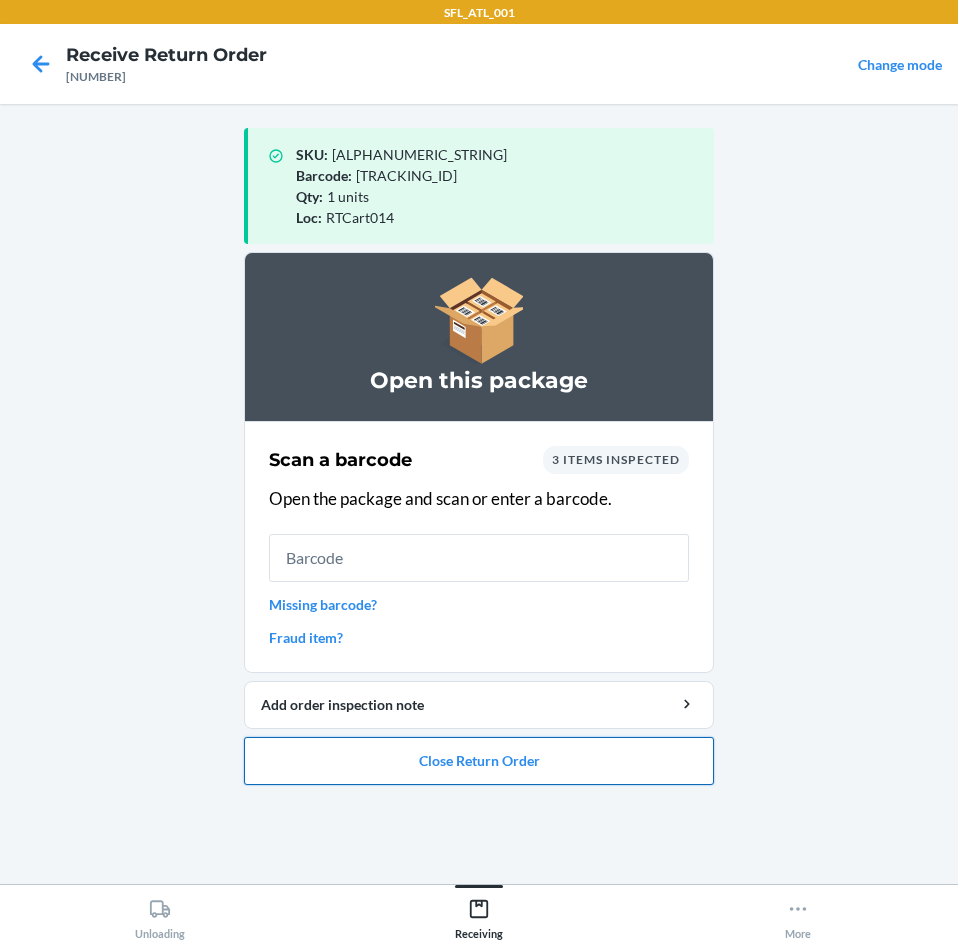 click on "Close Return Order" at bounding box center (479, 761) 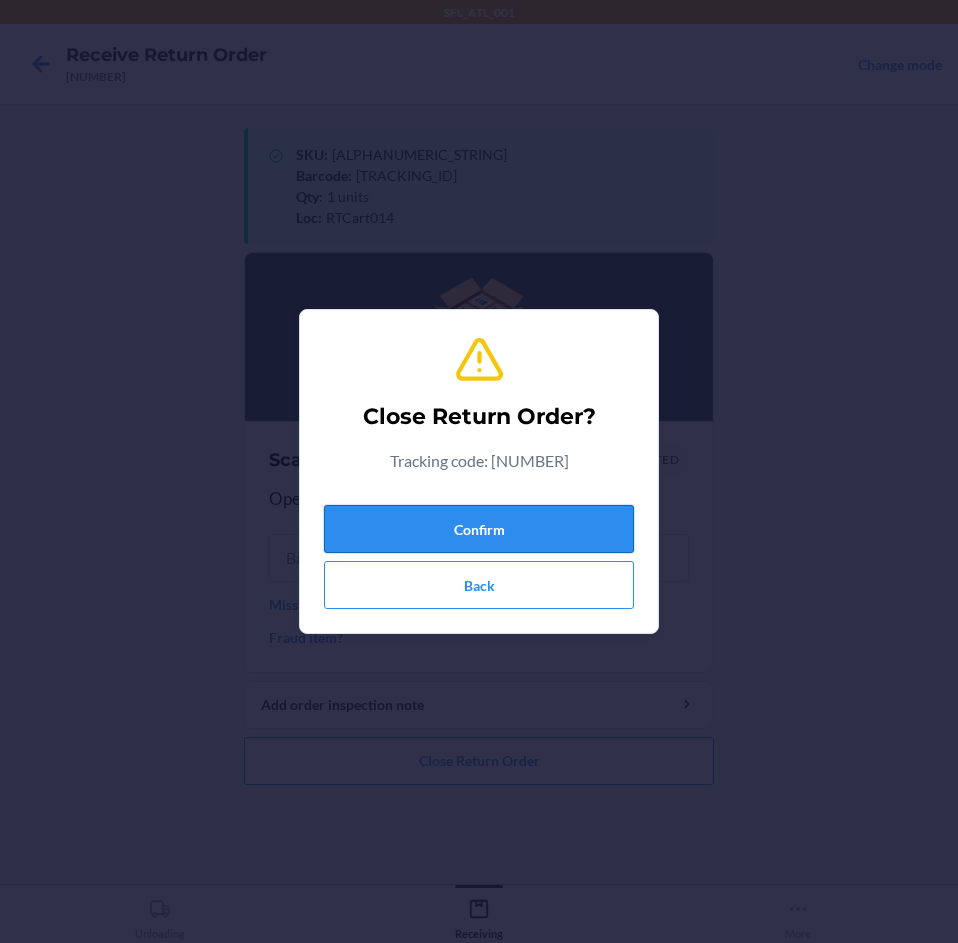 click on "Confirm" at bounding box center [479, 529] 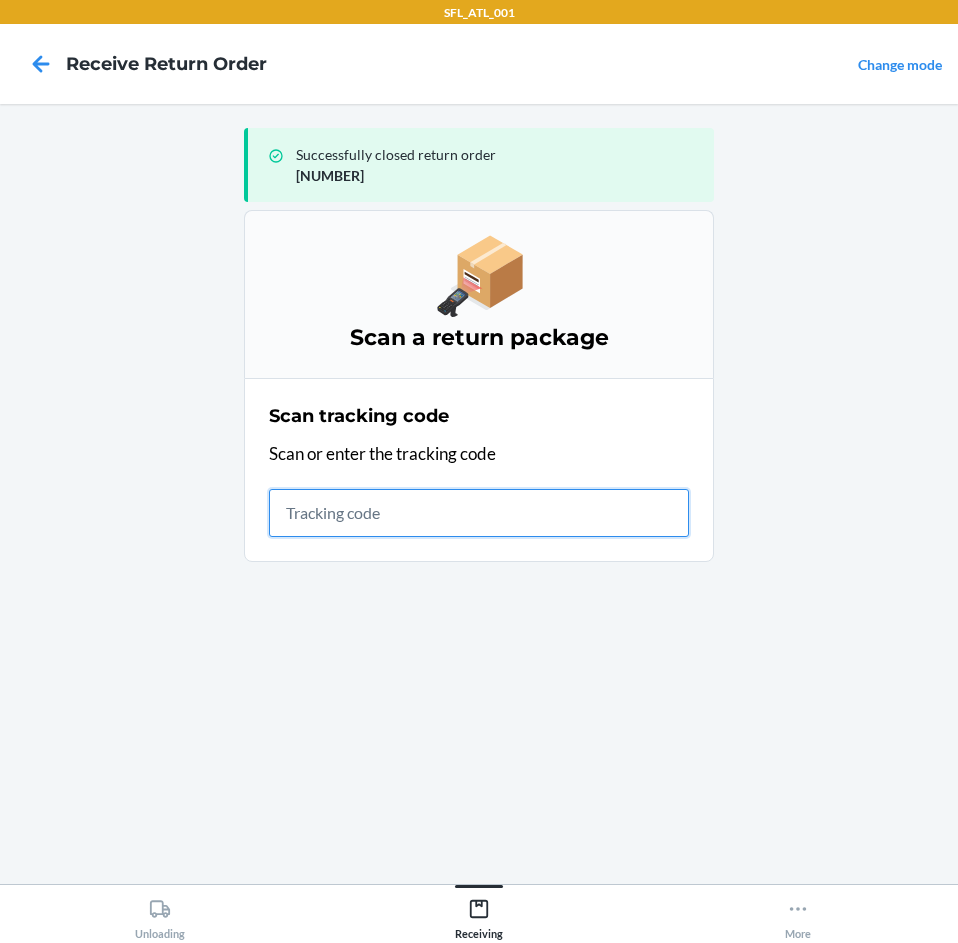 drag, startPoint x: 348, startPoint y: 522, endPoint x: 338, endPoint y: 510, distance: 15.6205 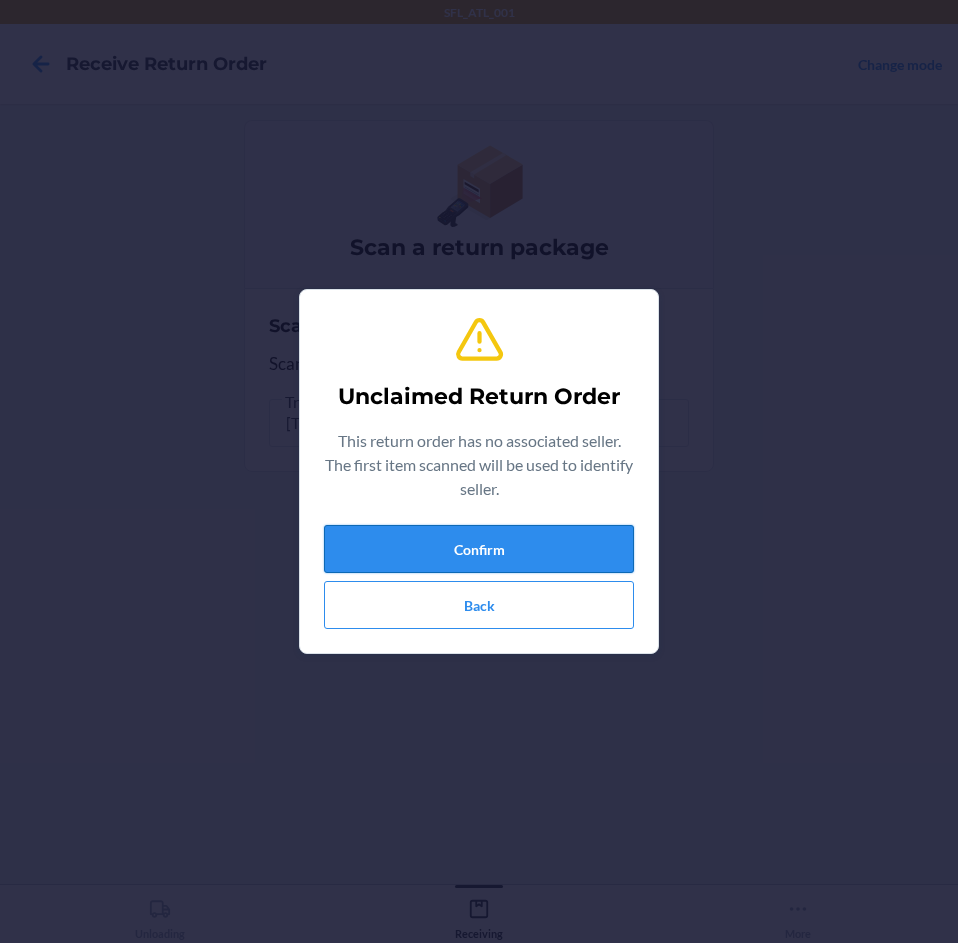 click on "Confirm" at bounding box center (479, 549) 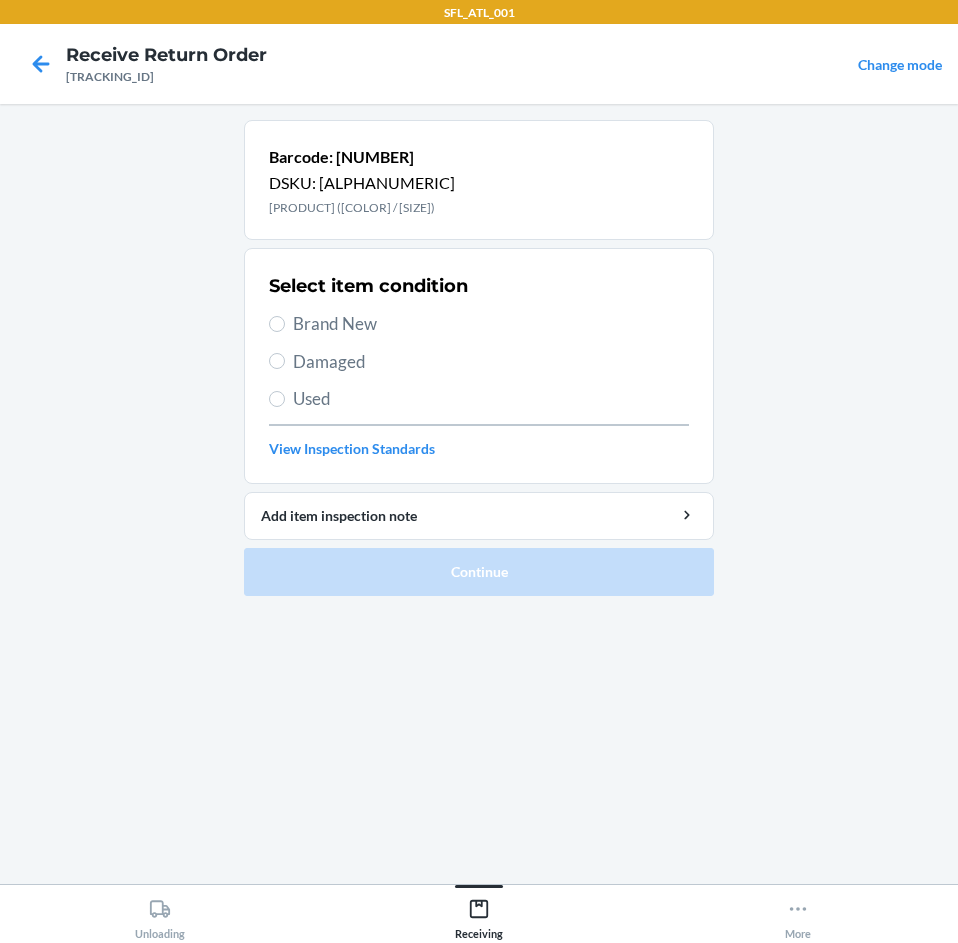 click on "Brand New" at bounding box center (491, 324) 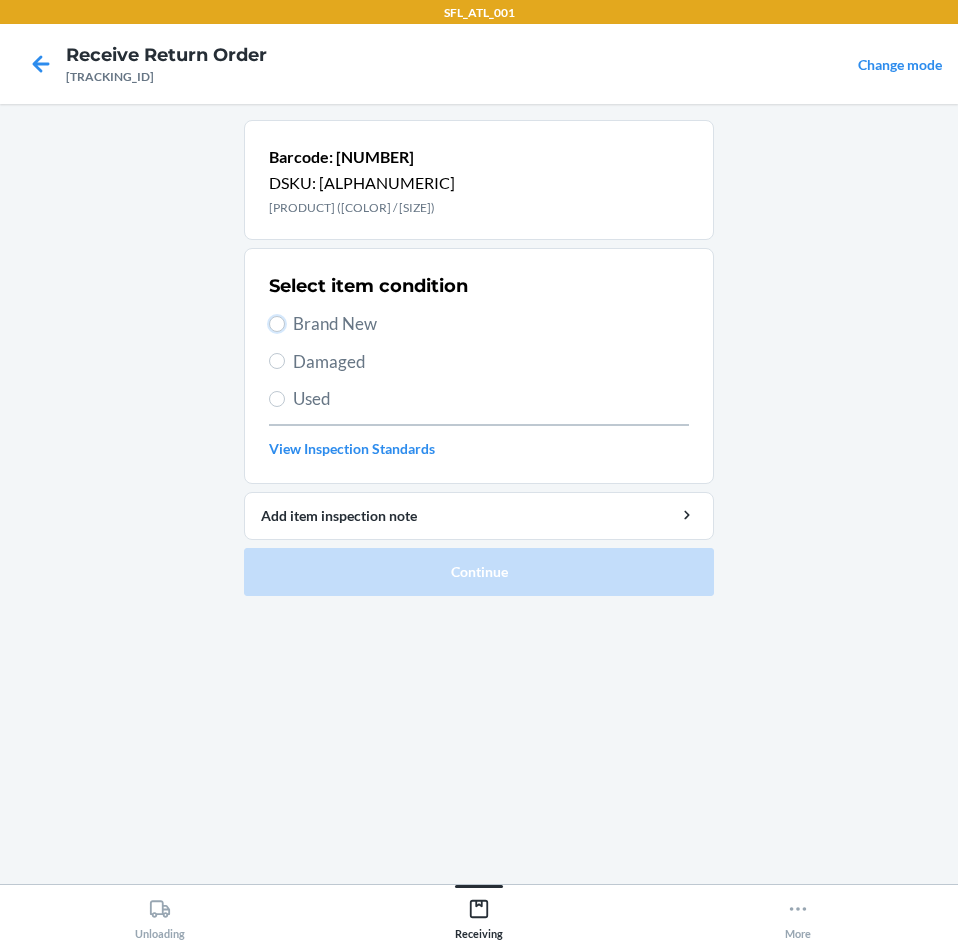 click on "Brand New" at bounding box center [277, 324] 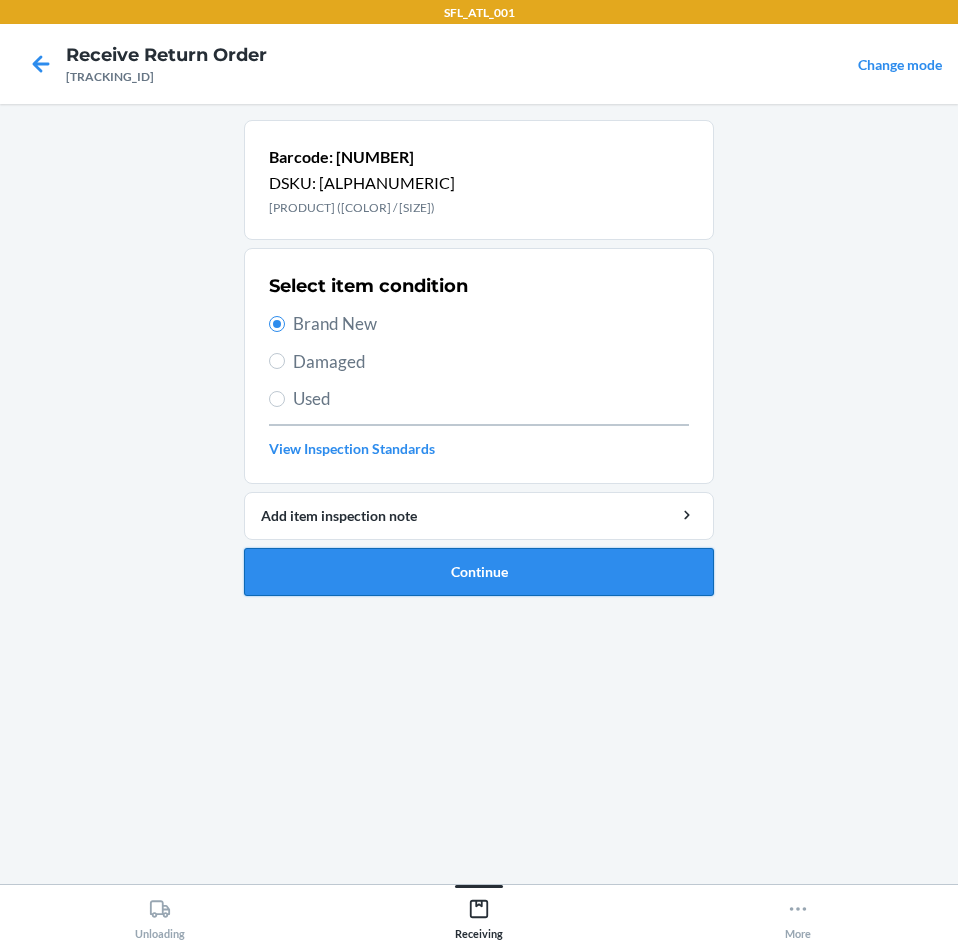 click on "Continue" at bounding box center (479, 572) 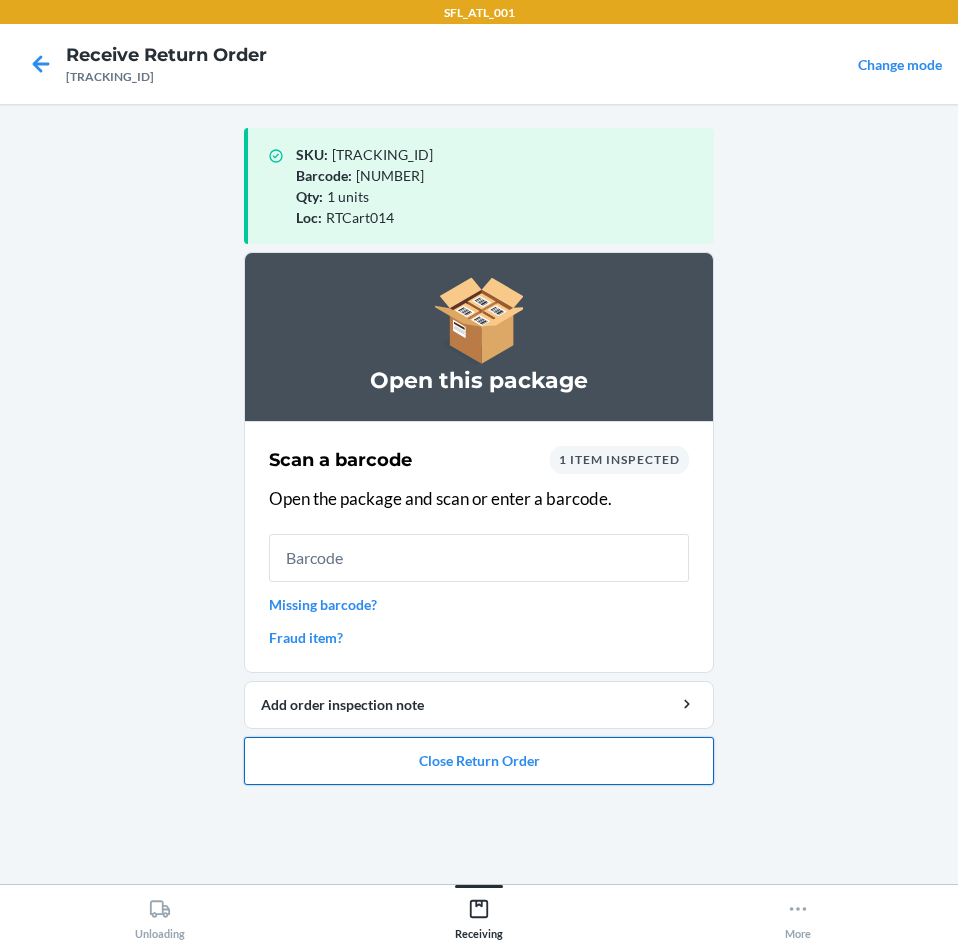 drag, startPoint x: 482, startPoint y: 774, endPoint x: 478, endPoint y: 756, distance: 18.439089 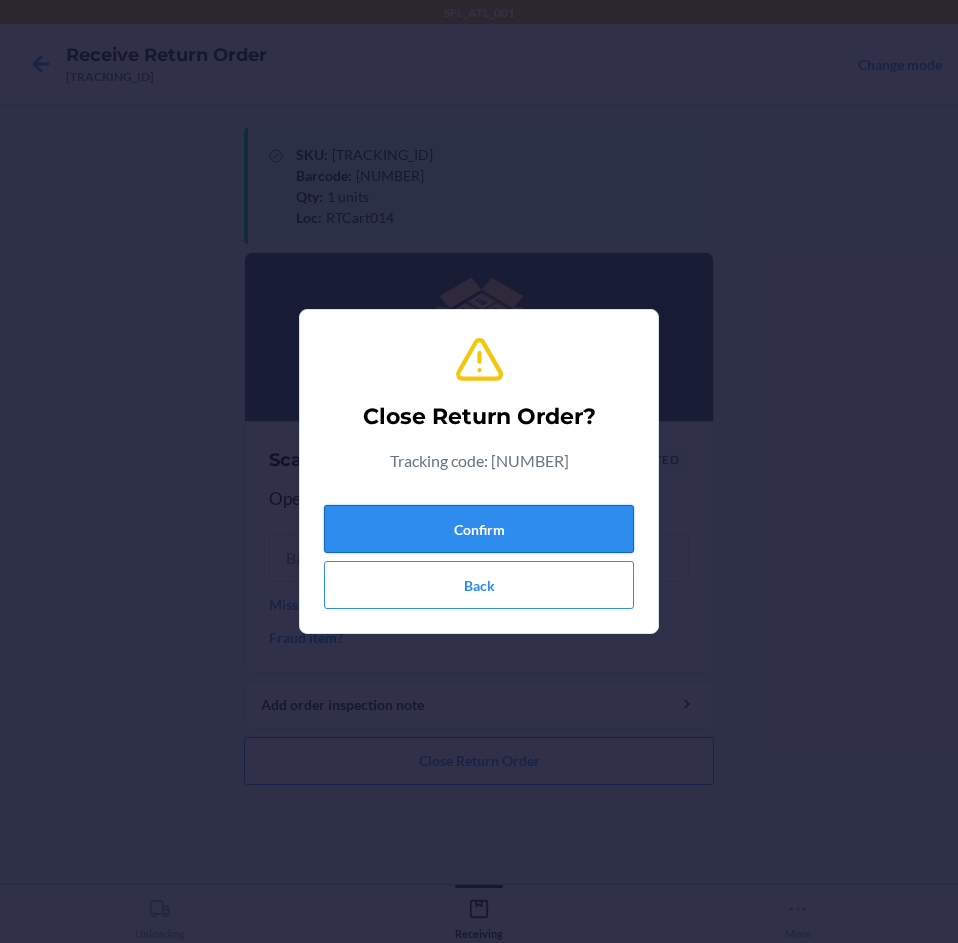 click on "Confirm" at bounding box center (479, 529) 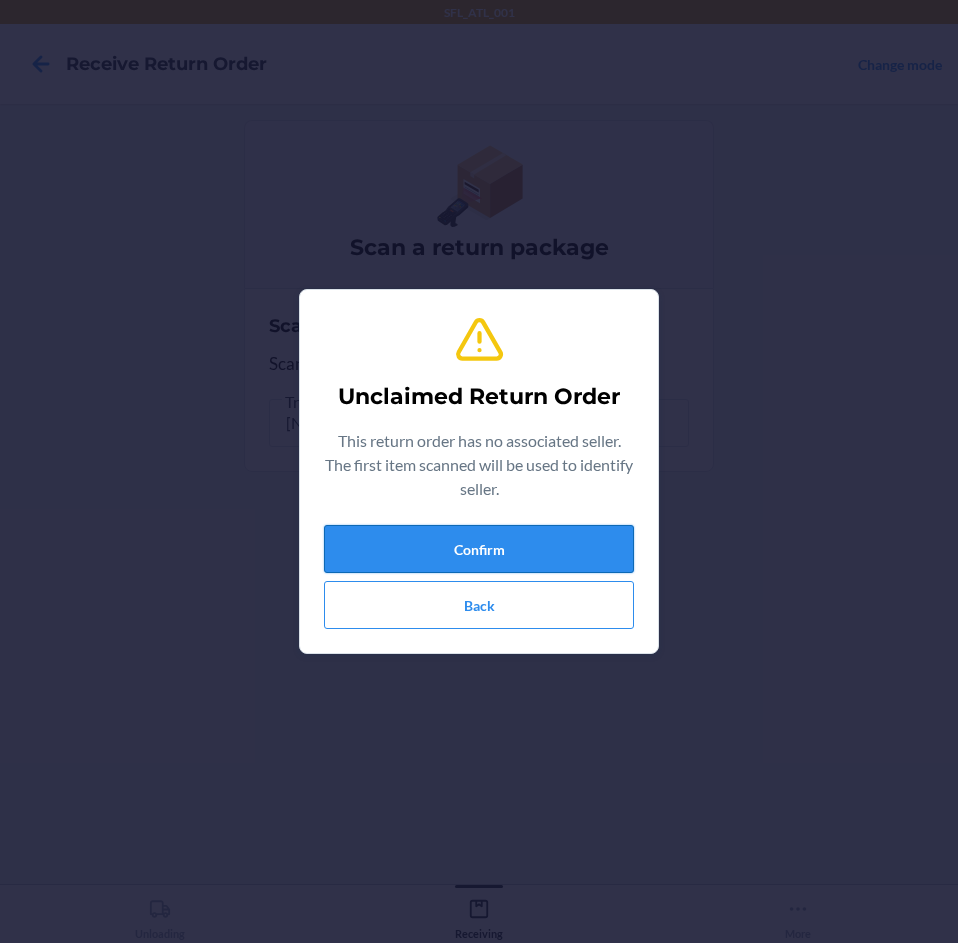 click on "Confirm" at bounding box center [479, 549] 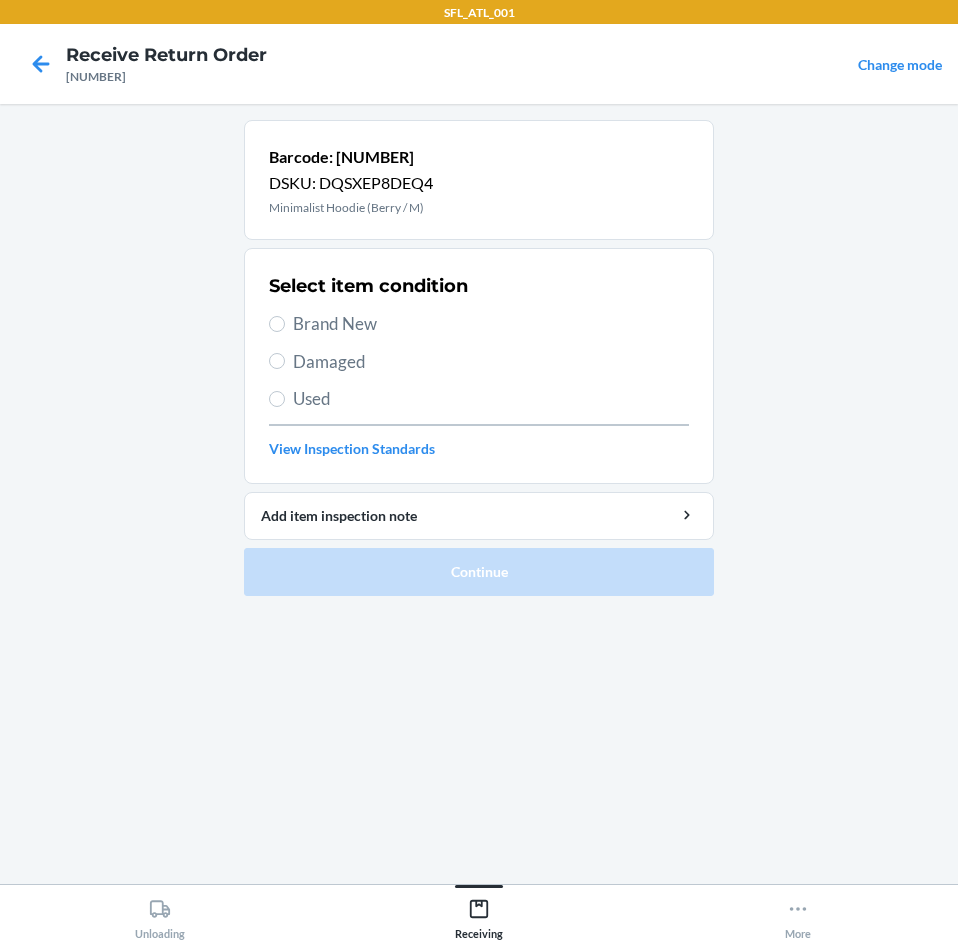 click on "Brand New" at bounding box center (491, 324) 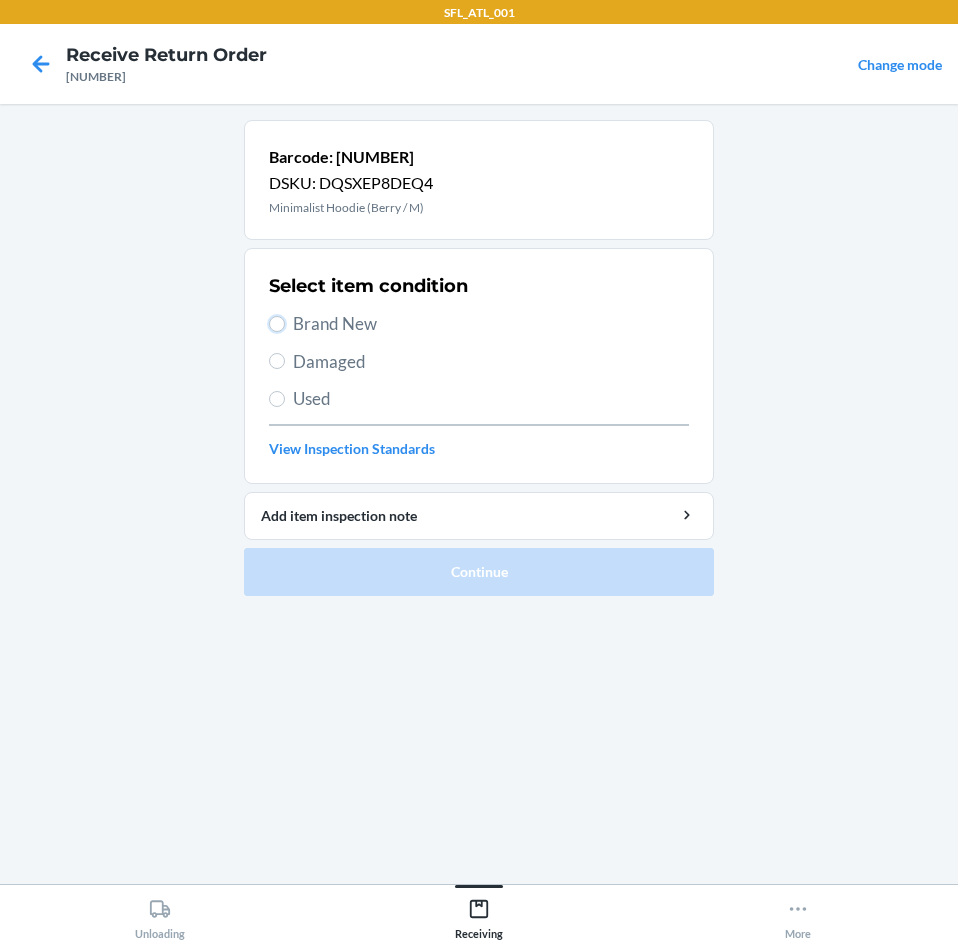 click on "Brand New" at bounding box center [277, 324] 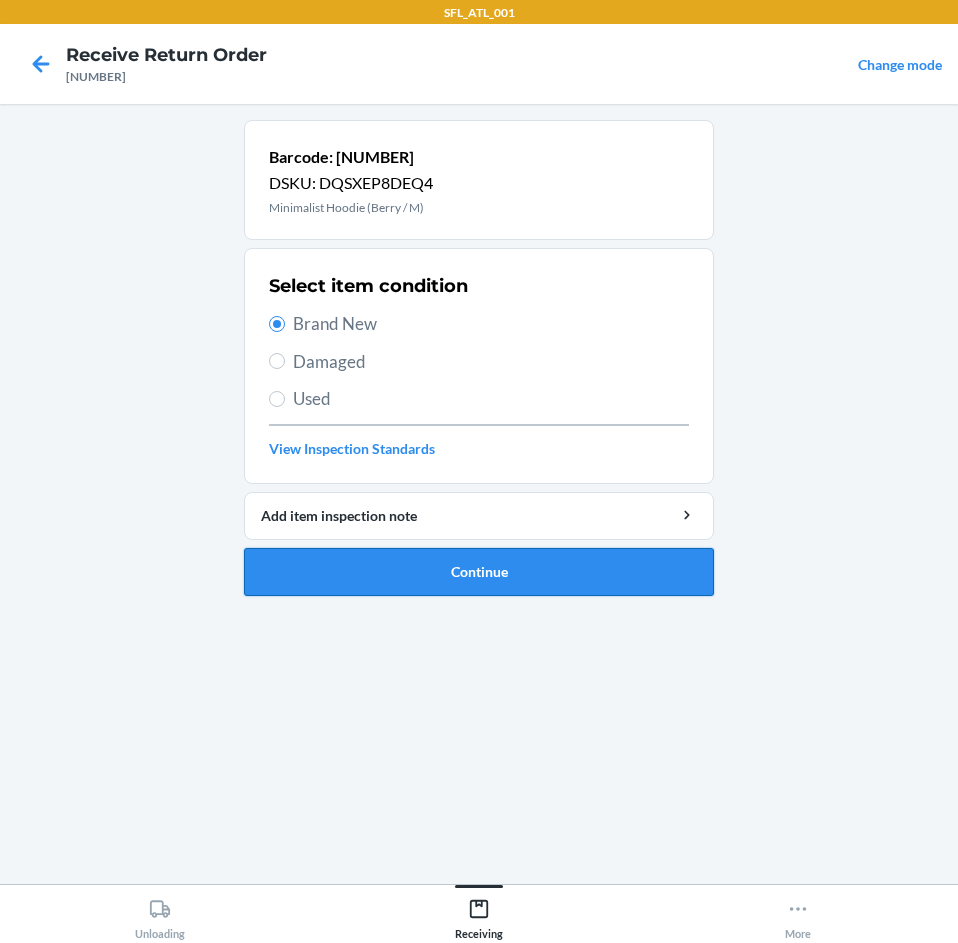 click on "Continue" at bounding box center [479, 572] 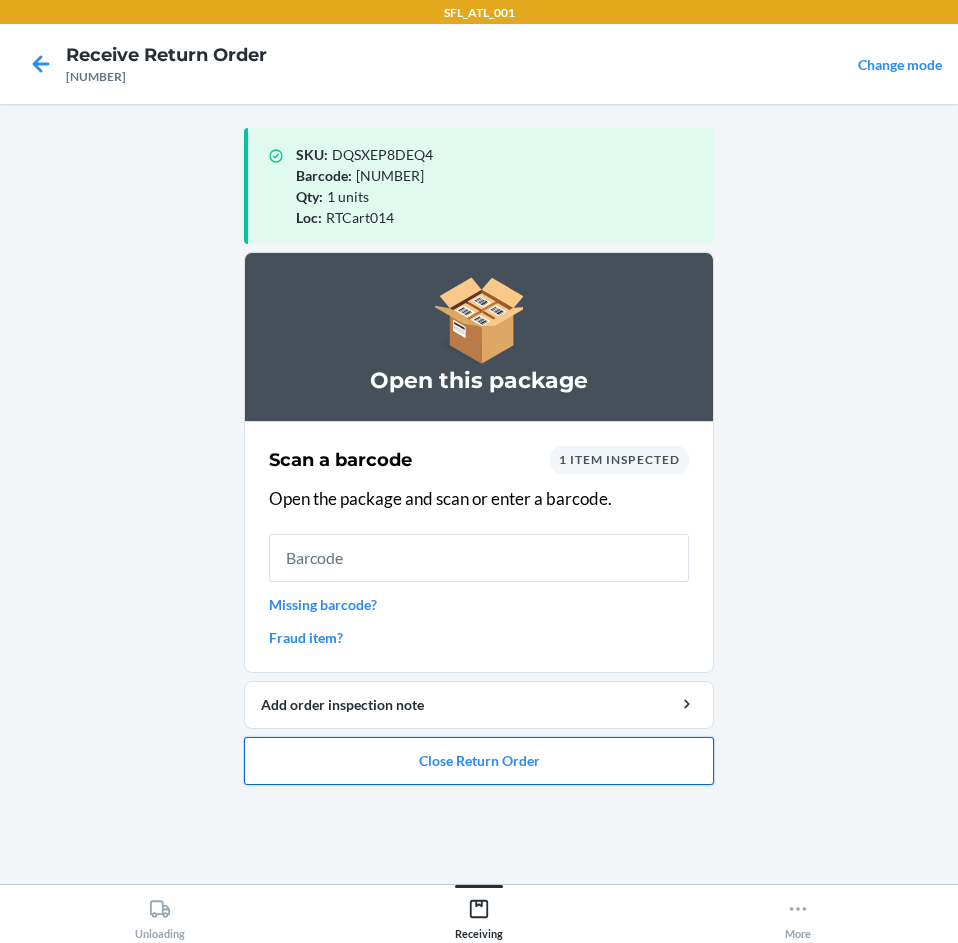 drag, startPoint x: 457, startPoint y: 766, endPoint x: 464, endPoint y: 748, distance: 19.313208 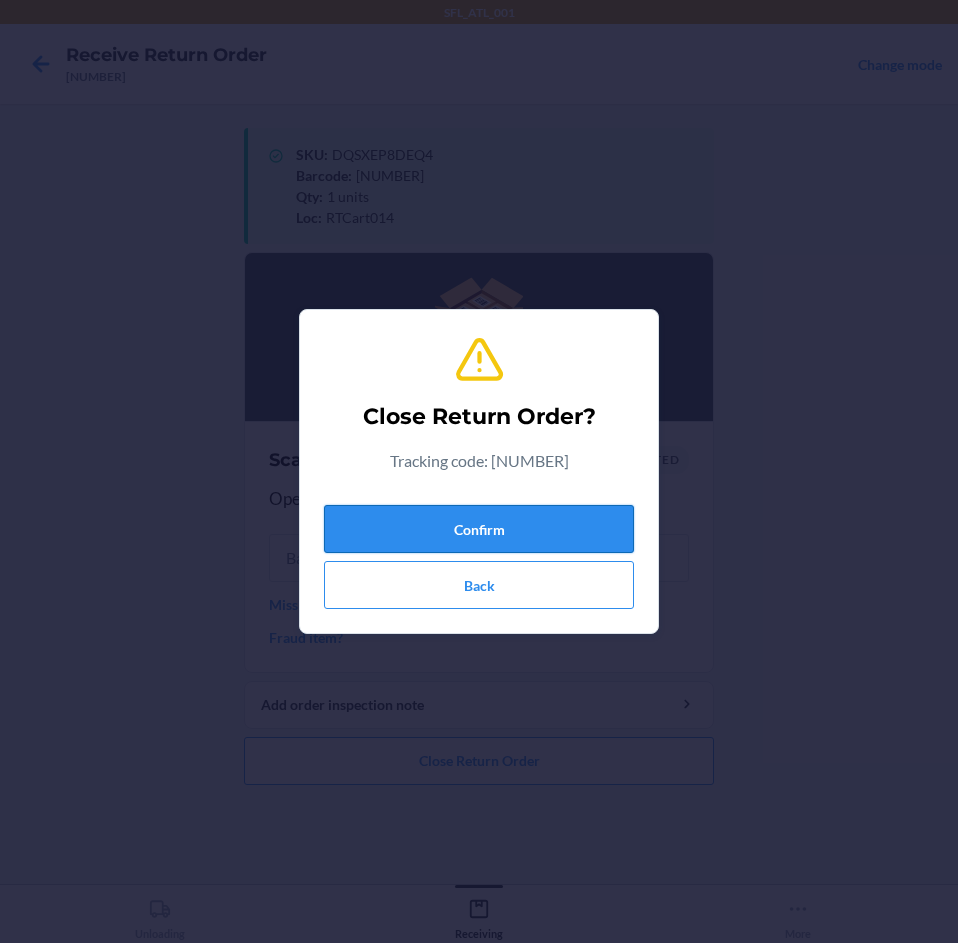 click on "Confirm" at bounding box center (479, 529) 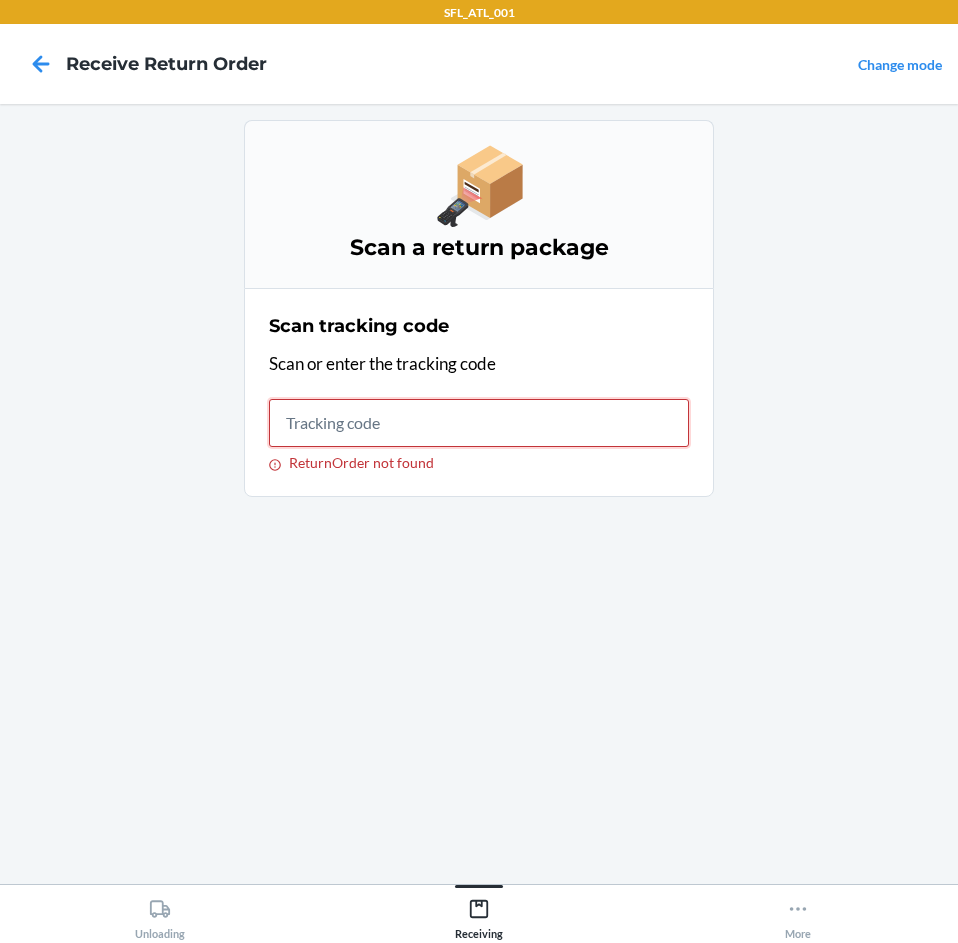 click on "ReturnOrder not found" at bounding box center (479, 423) 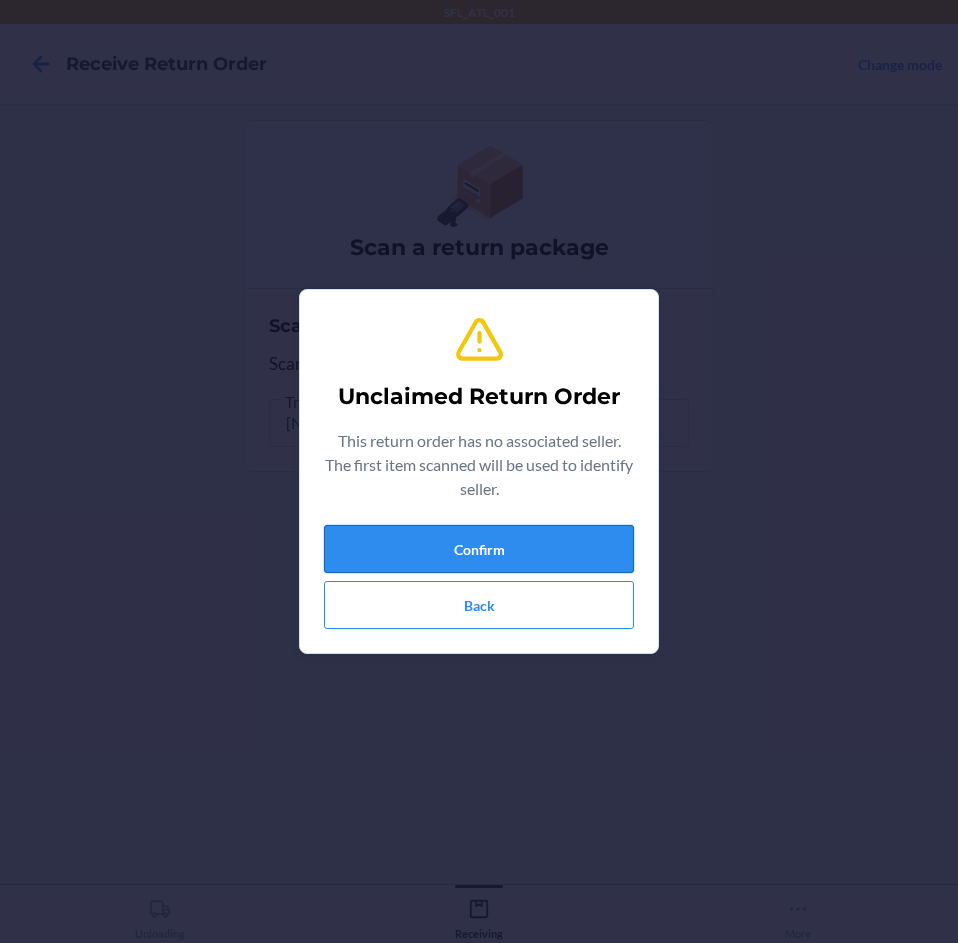 click on "Confirm" at bounding box center (479, 549) 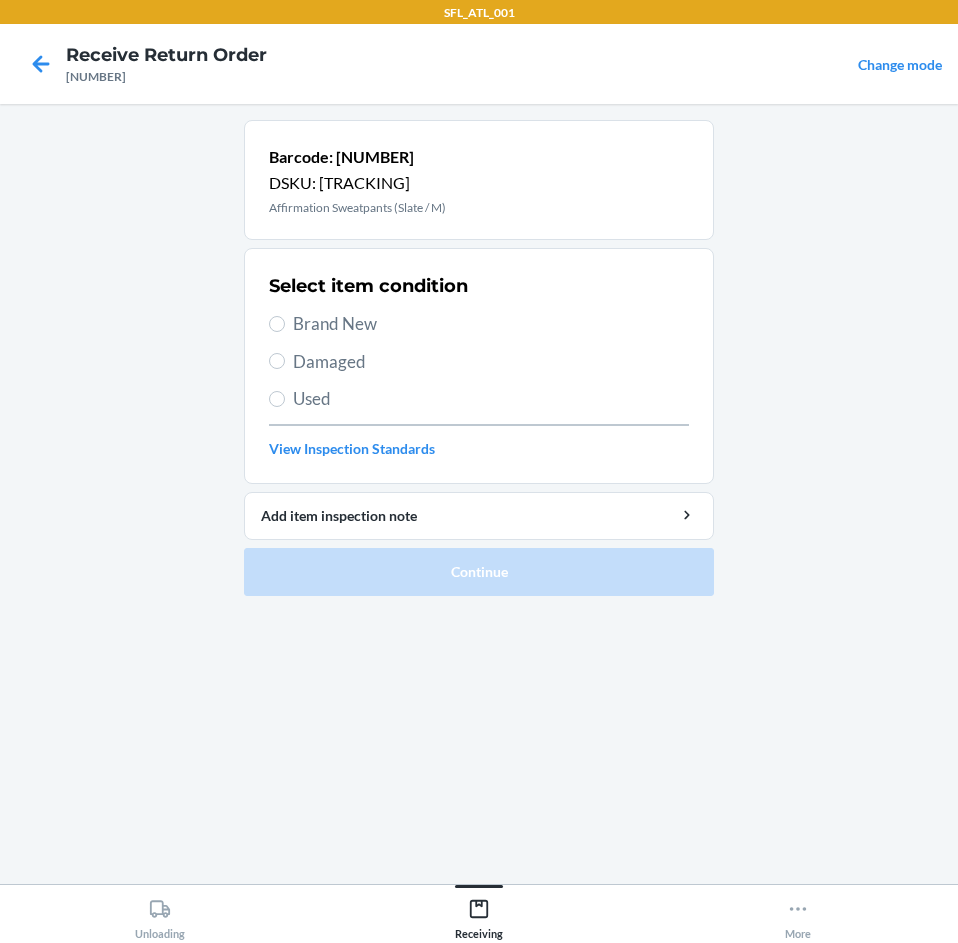 click on "Brand New" at bounding box center [491, 324] 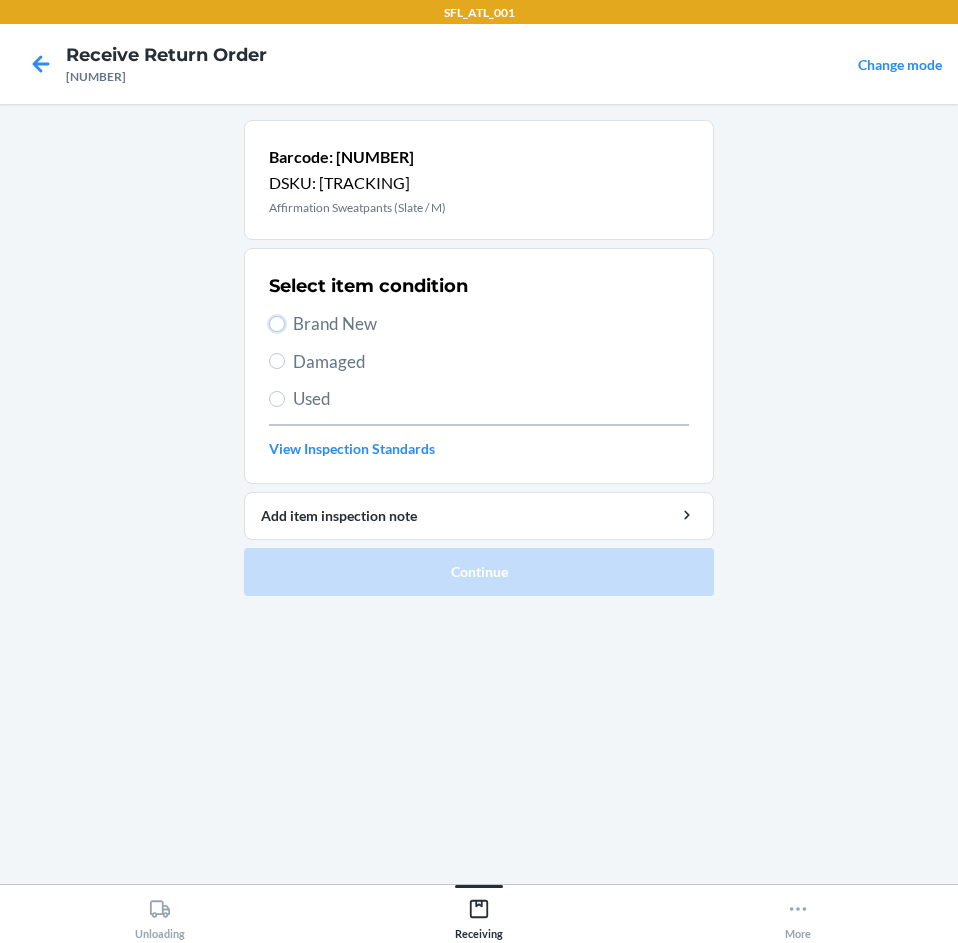 click on "Brand New" at bounding box center [277, 324] 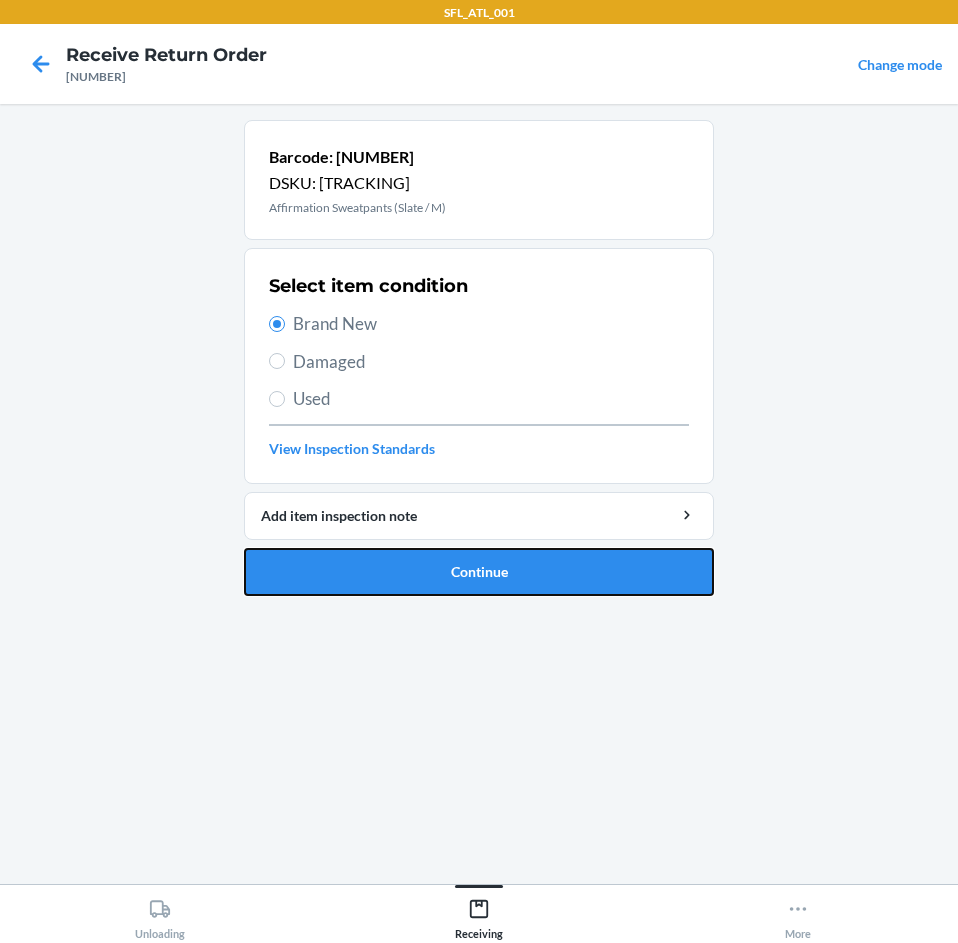 drag, startPoint x: 413, startPoint y: 567, endPoint x: 403, endPoint y: 528, distance: 40.261642 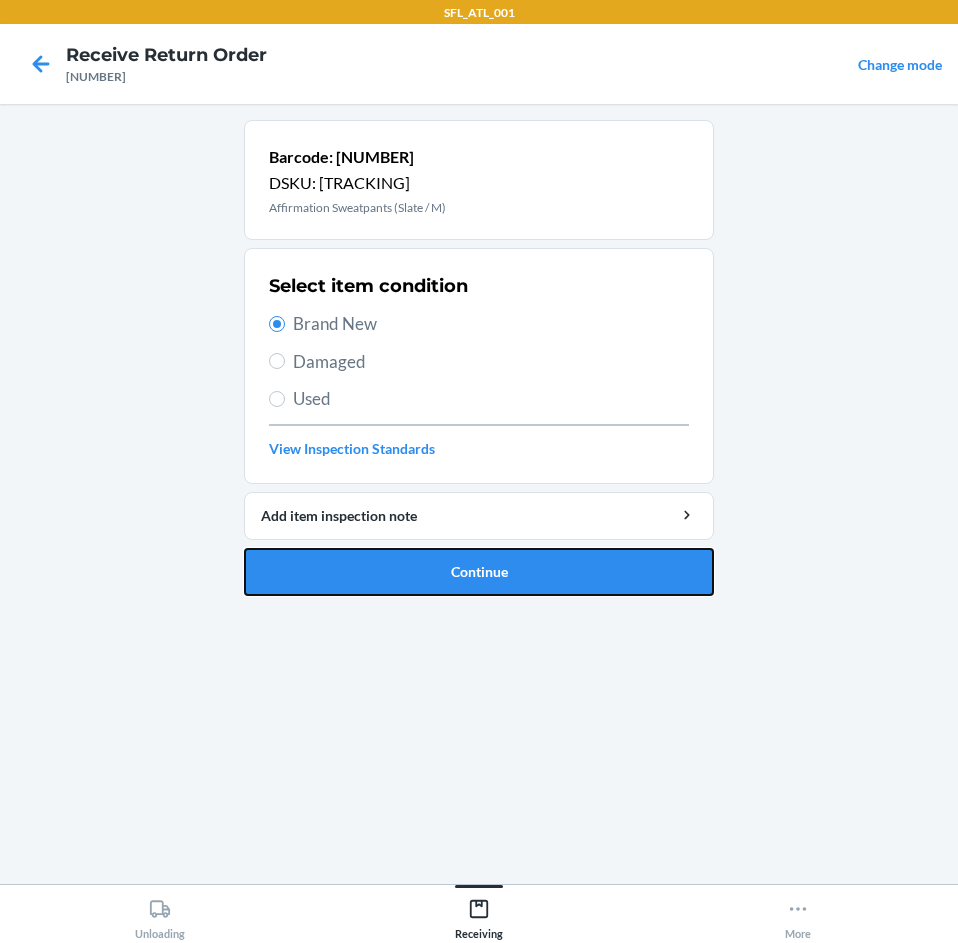 click on "Continue" at bounding box center [479, 572] 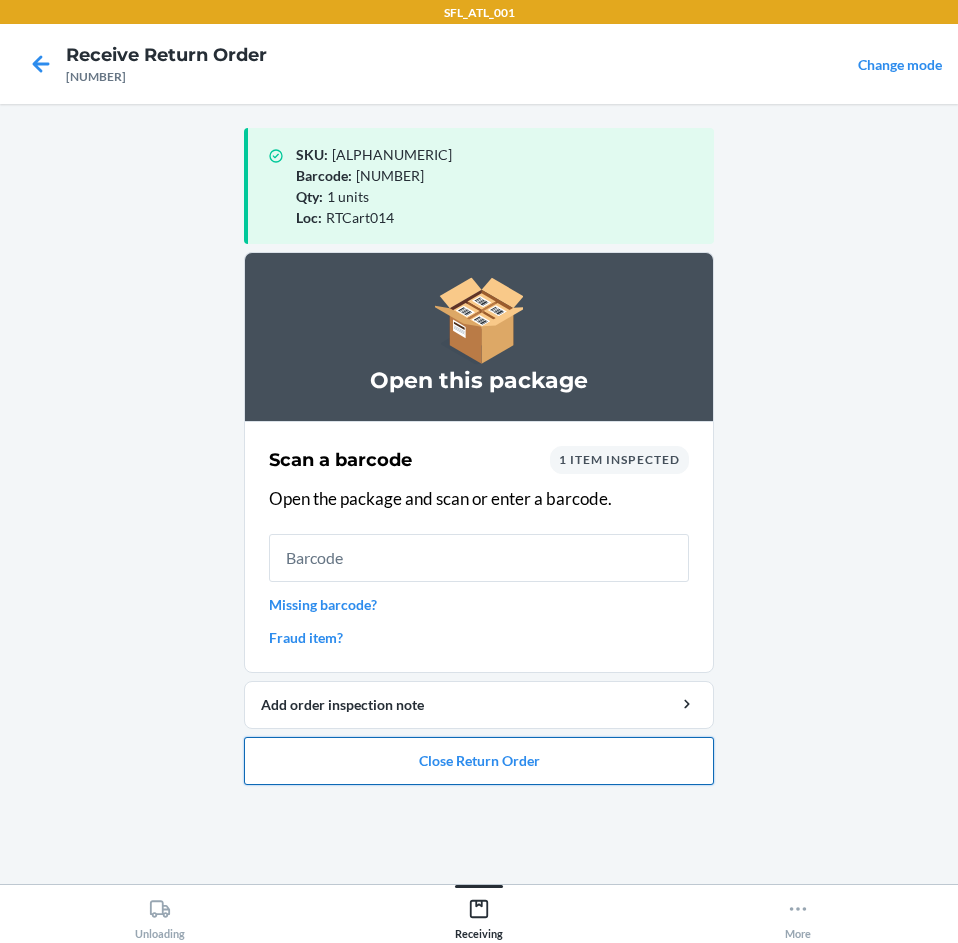 click on "Close Return Order" at bounding box center [479, 761] 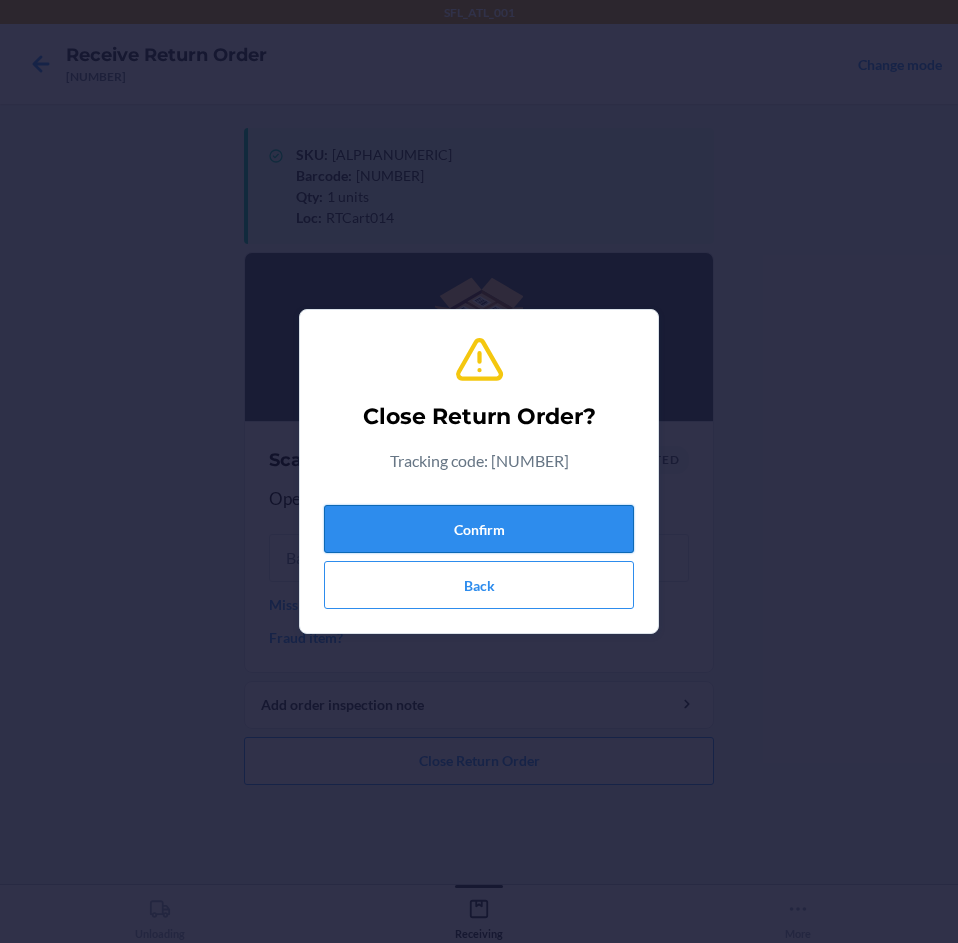 click on "Confirm" at bounding box center (479, 529) 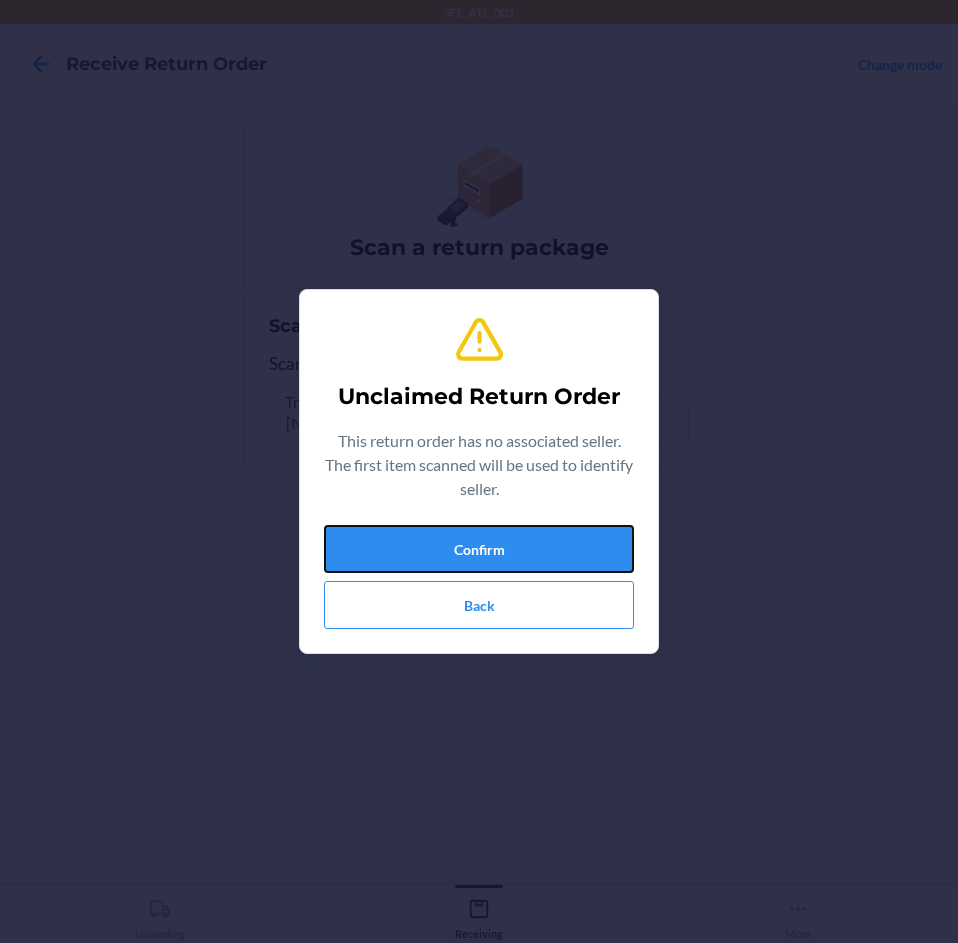click on "Confirm" at bounding box center (479, 549) 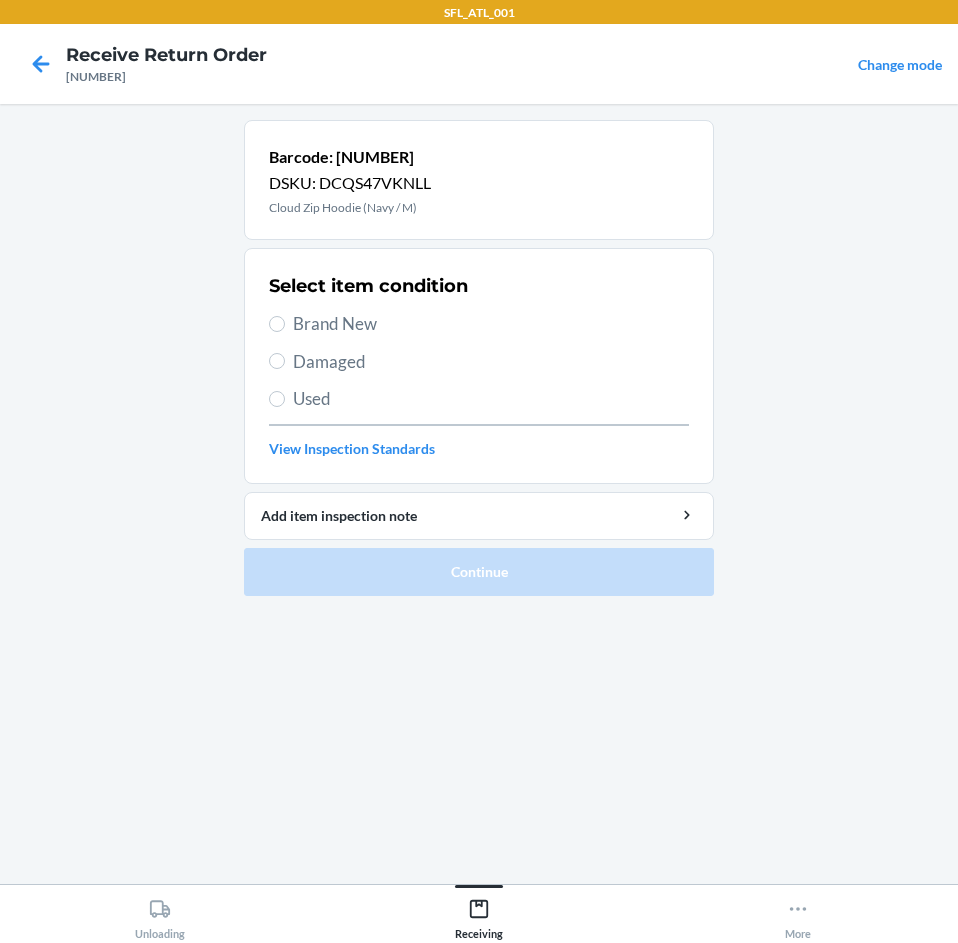 click on "Brand New" at bounding box center (491, 324) 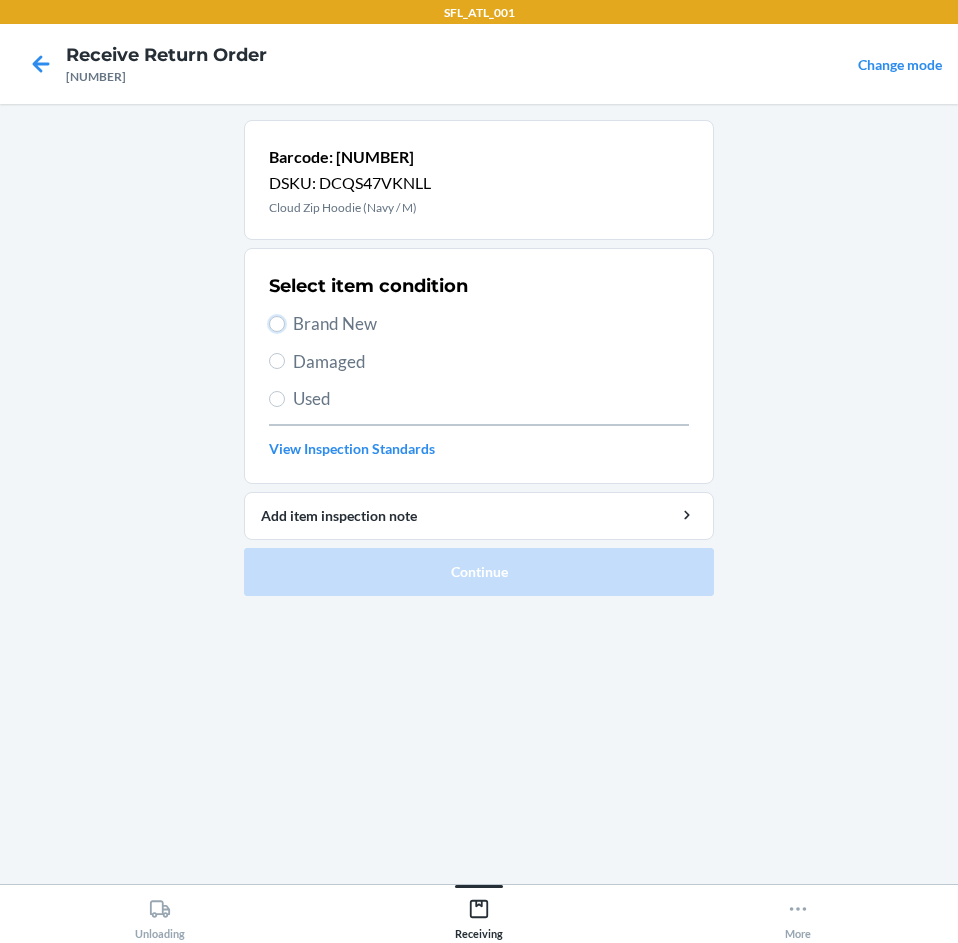 click on "Brand New" at bounding box center [277, 324] 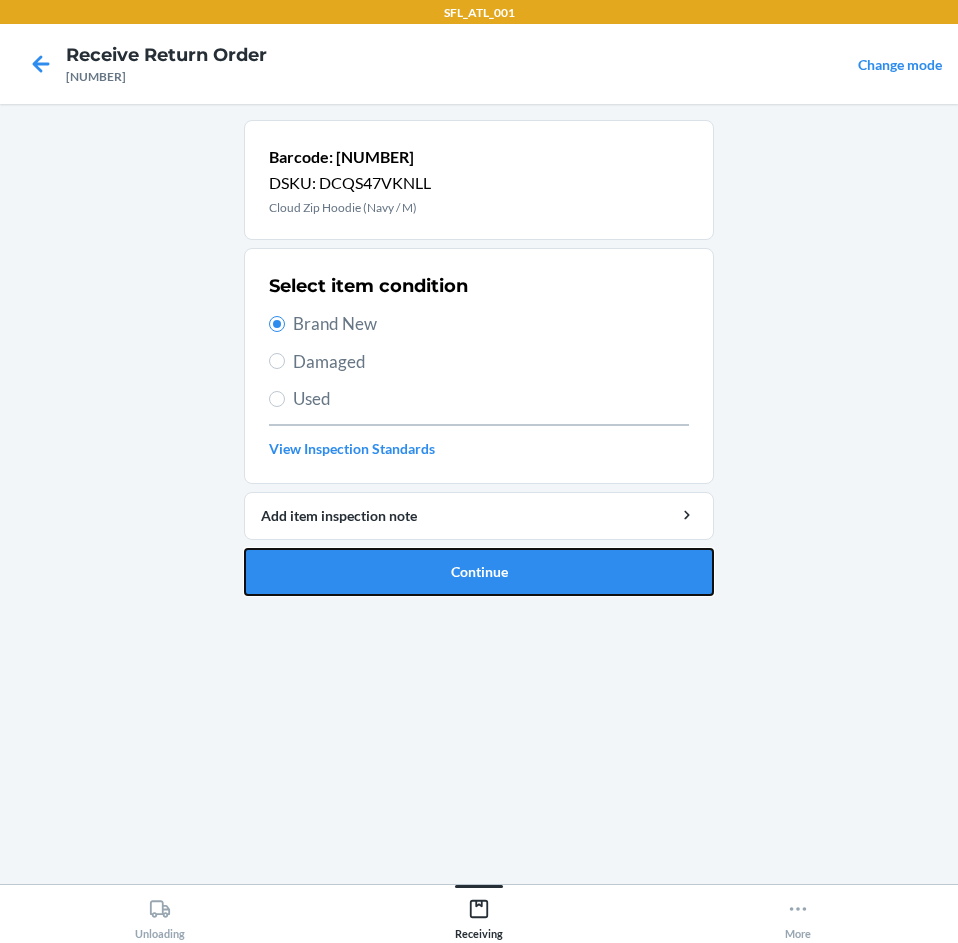 drag, startPoint x: 465, startPoint y: 570, endPoint x: 695, endPoint y: 534, distance: 232.80034 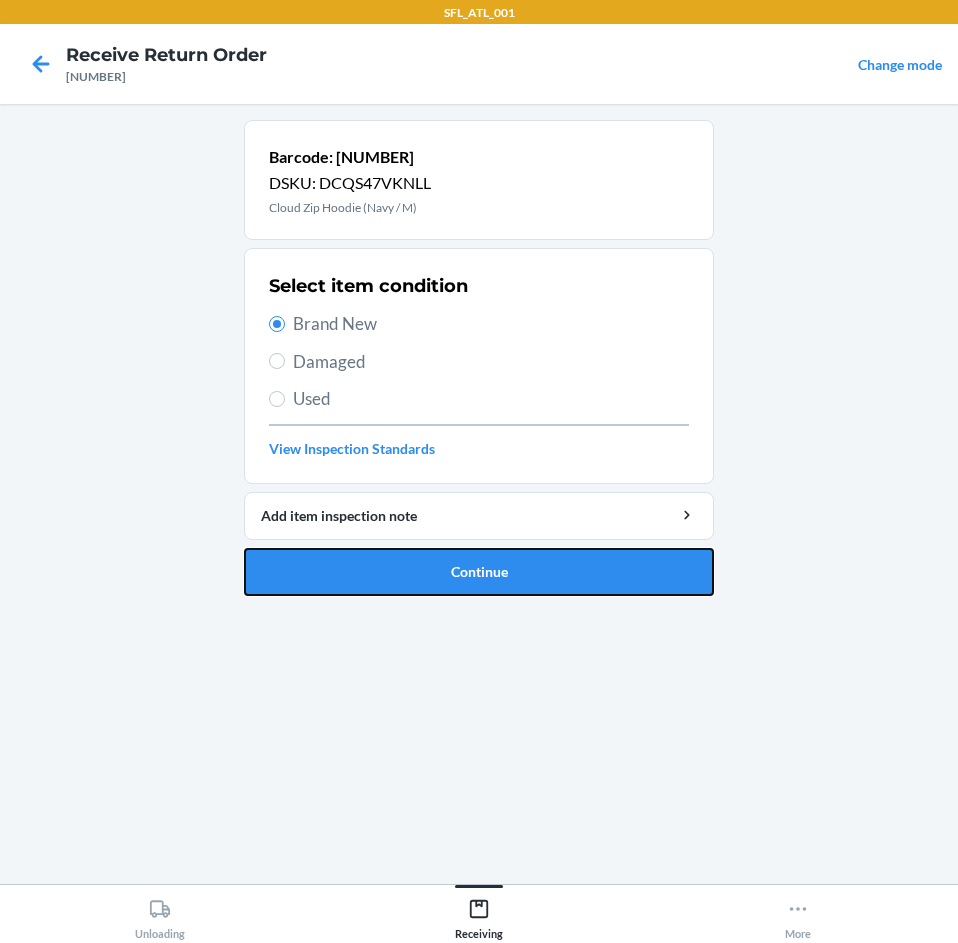 click on "Continue" at bounding box center (479, 572) 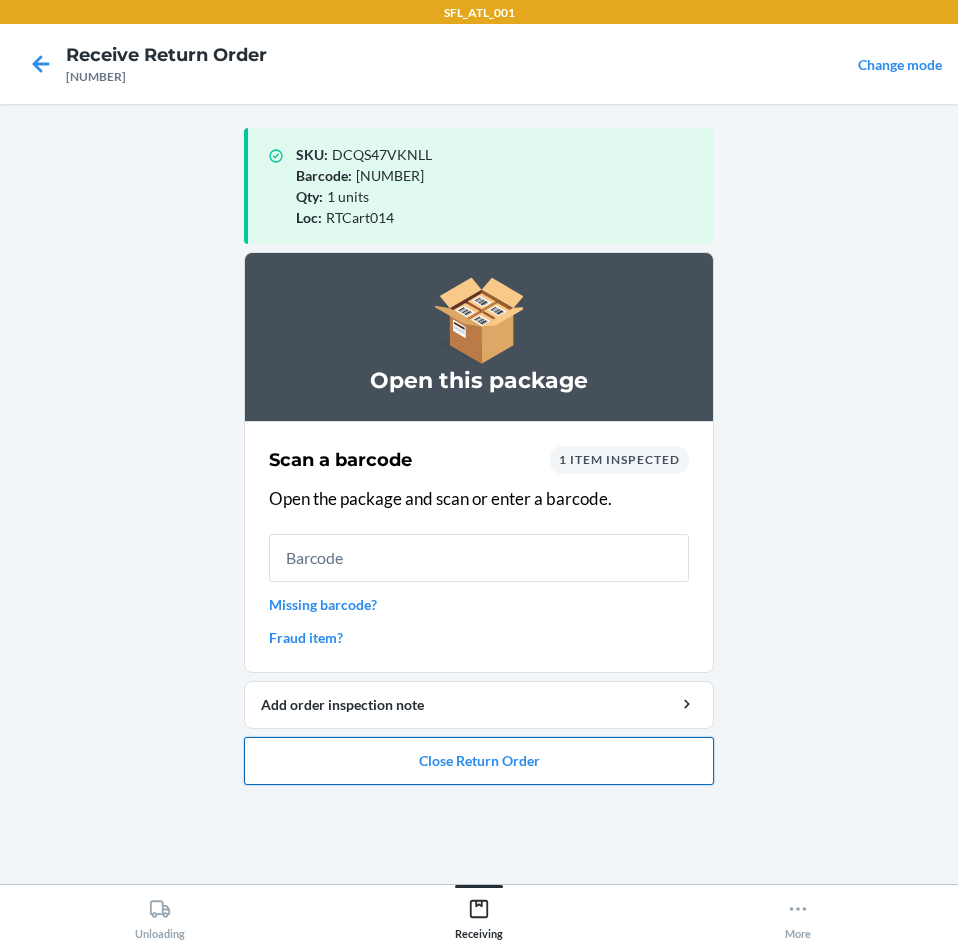 click on "Close Return Order" at bounding box center [479, 761] 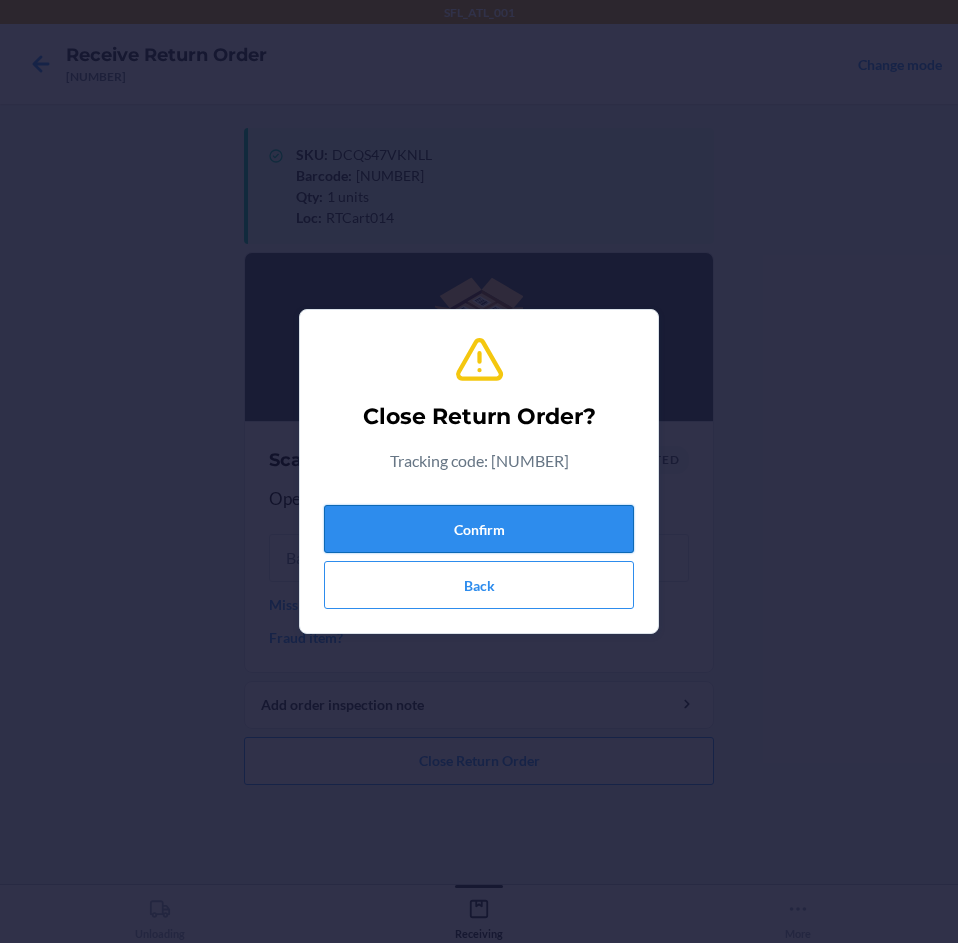 click on "Confirm" at bounding box center (479, 529) 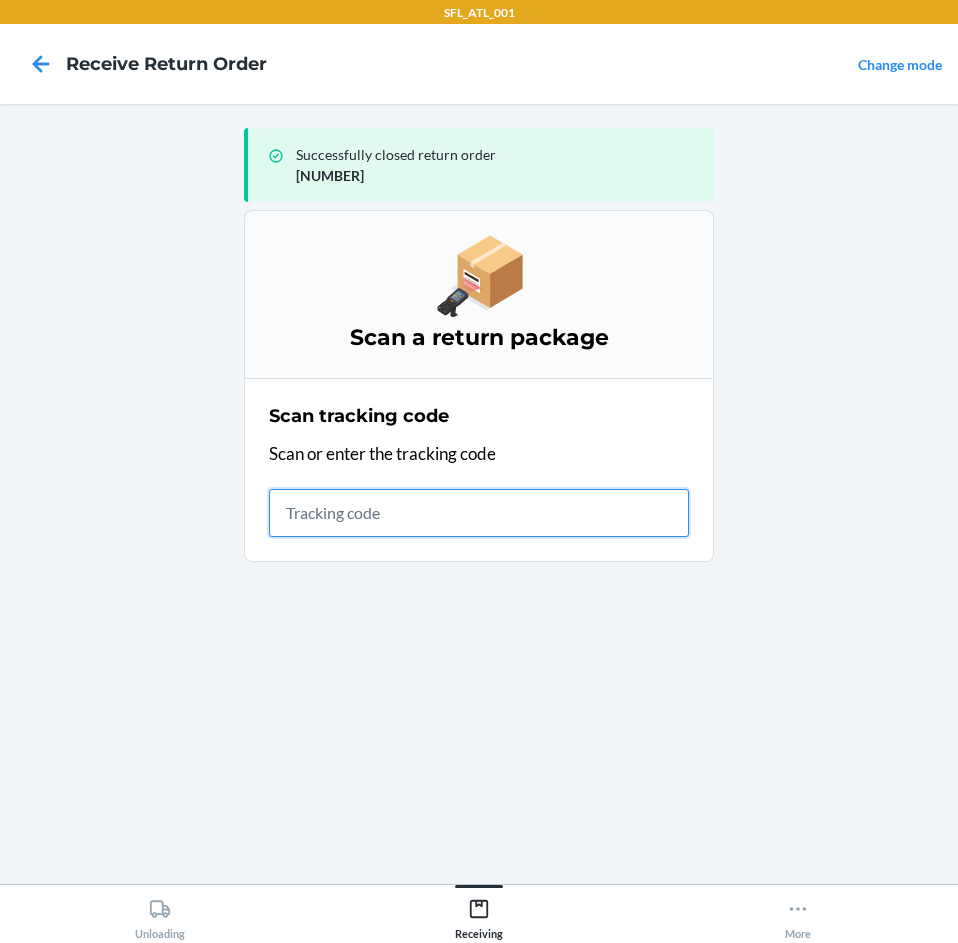 drag, startPoint x: 427, startPoint y: 518, endPoint x: 427, endPoint y: 532, distance: 14 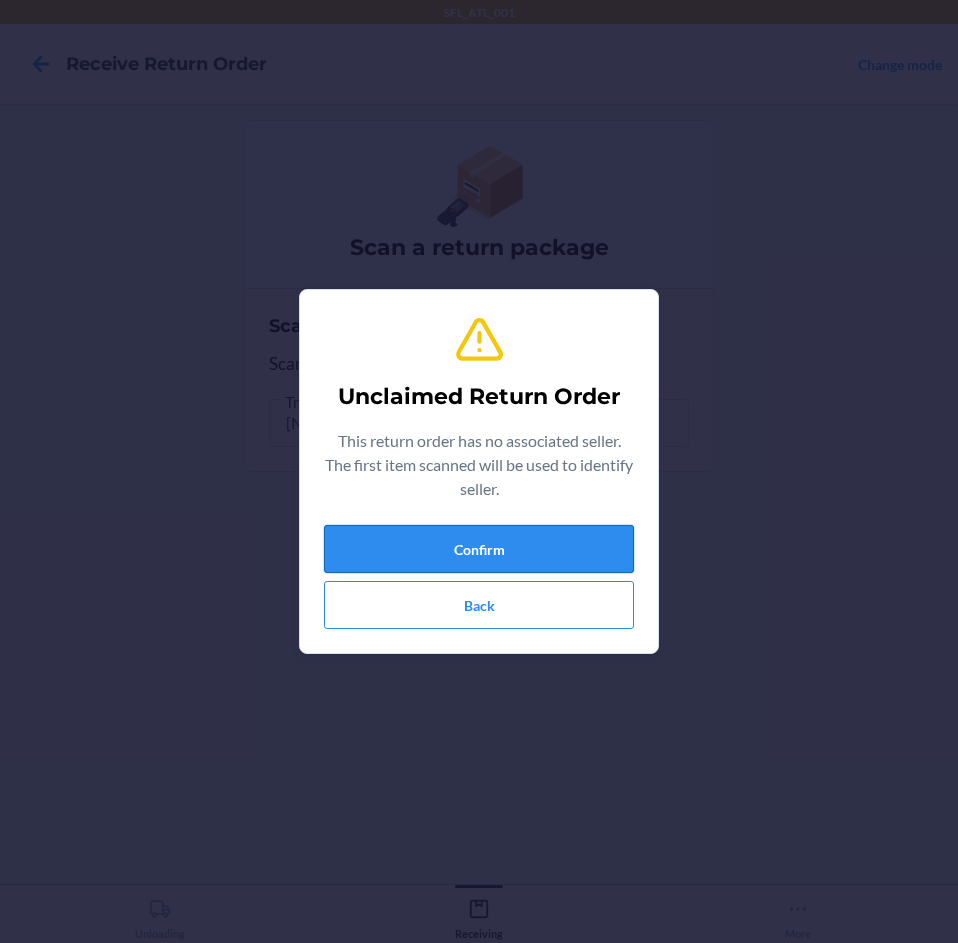 click on "Confirm" at bounding box center (479, 549) 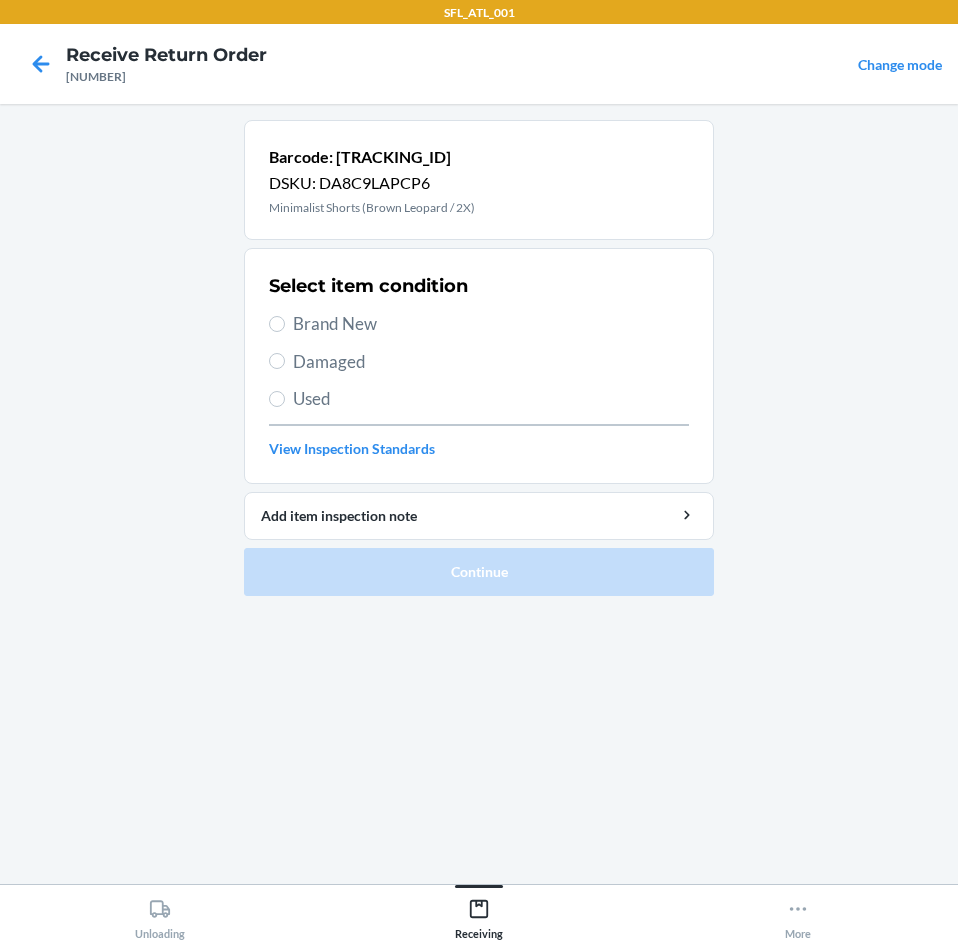 click on "Brand New" at bounding box center (491, 324) 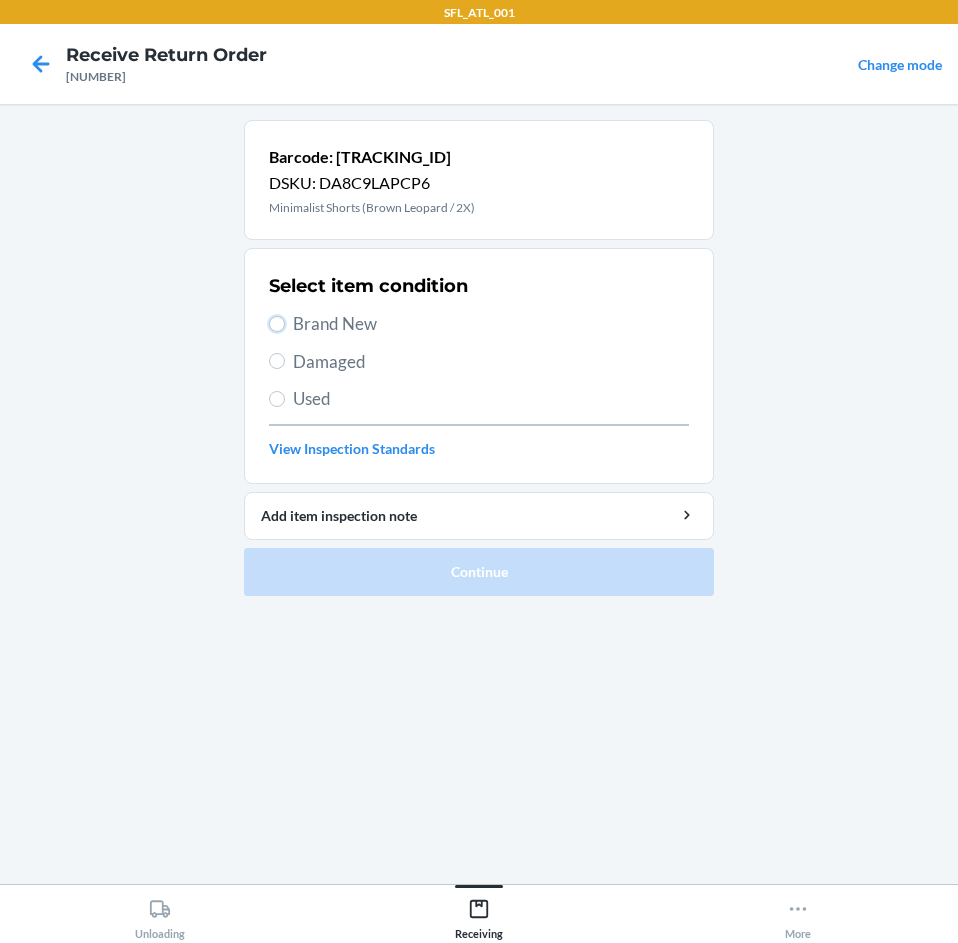 click on "Brand New" at bounding box center (277, 324) 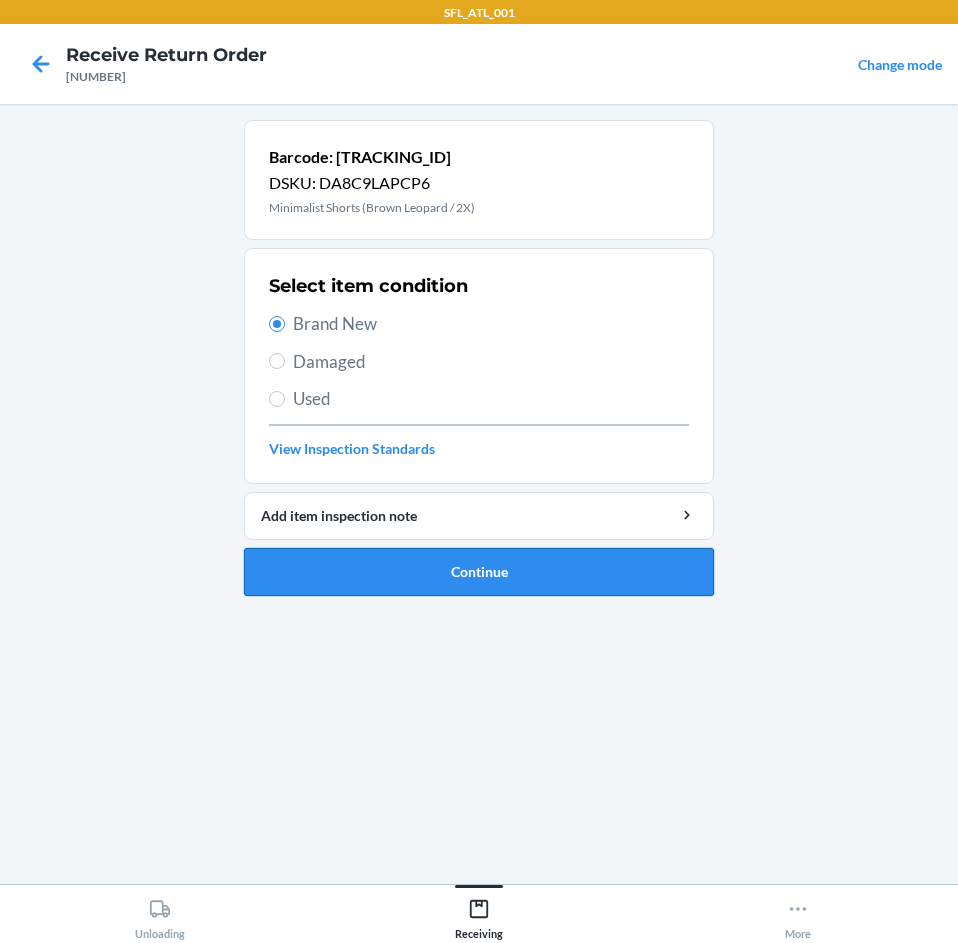 click on "Continue" at bounding box center [479, 572] 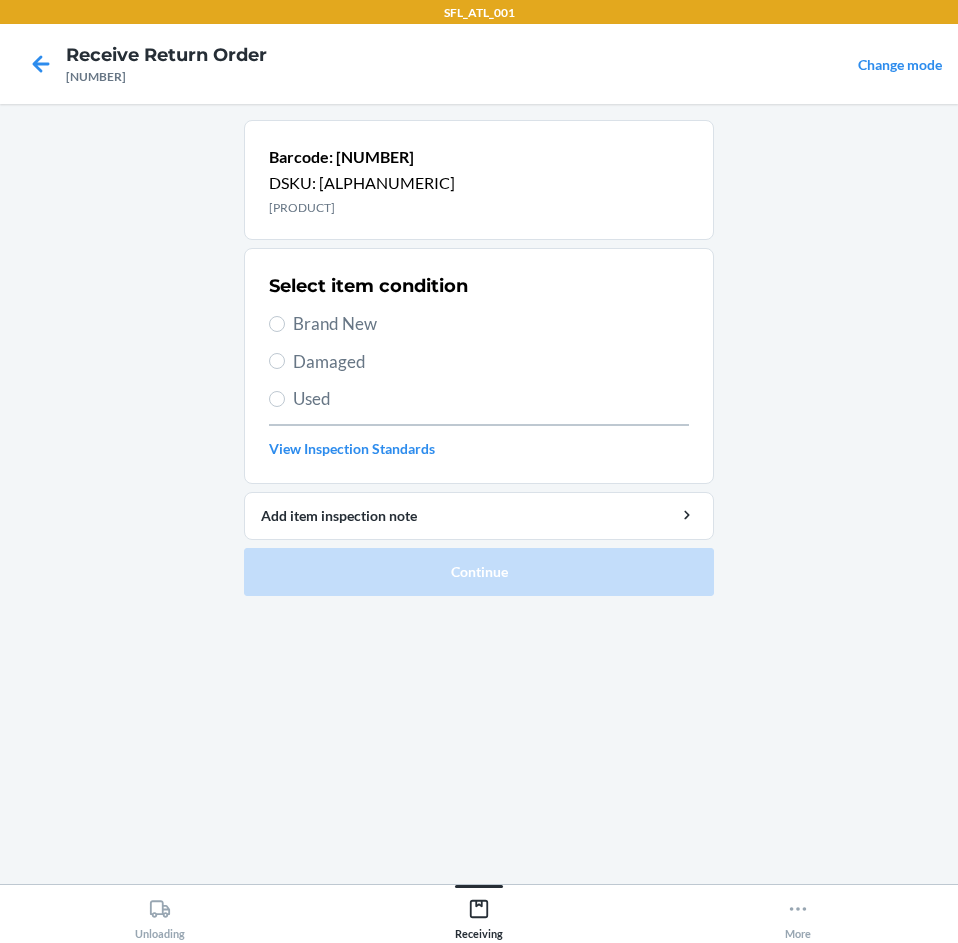 click on "Brand New" at bounding box center [491, 324] 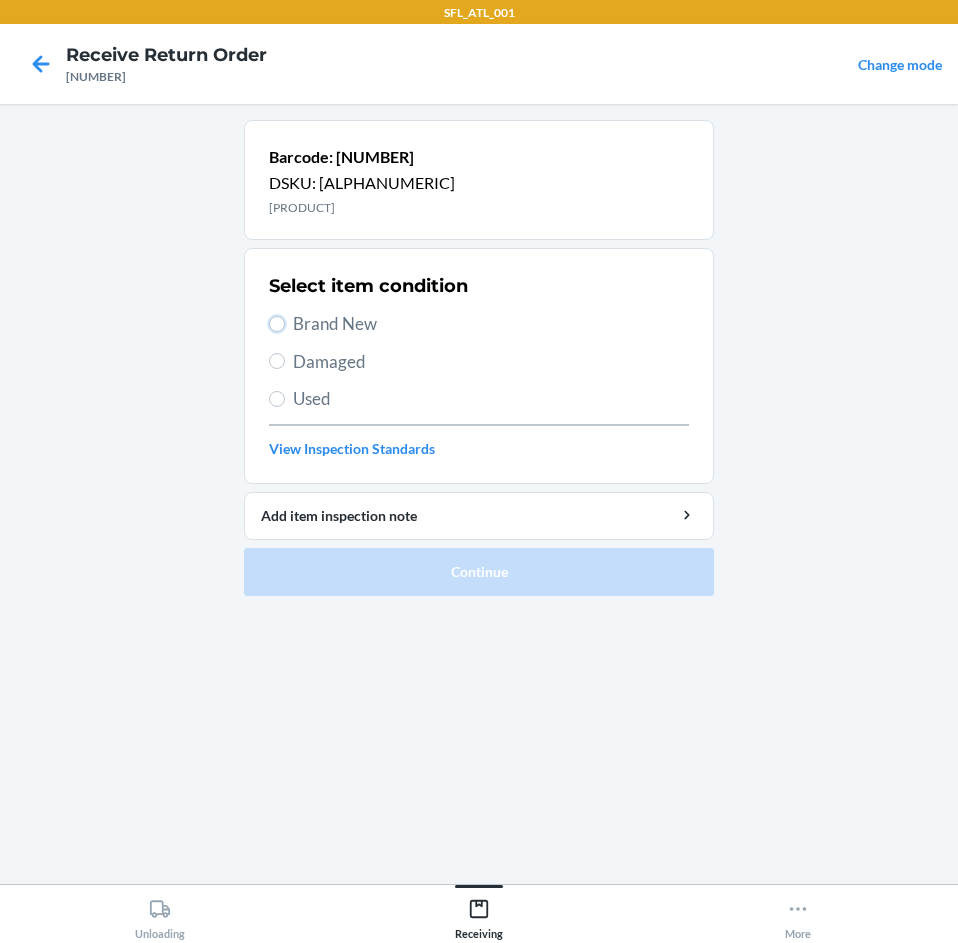 click on "Brand New" at bounding box center (277, 324) 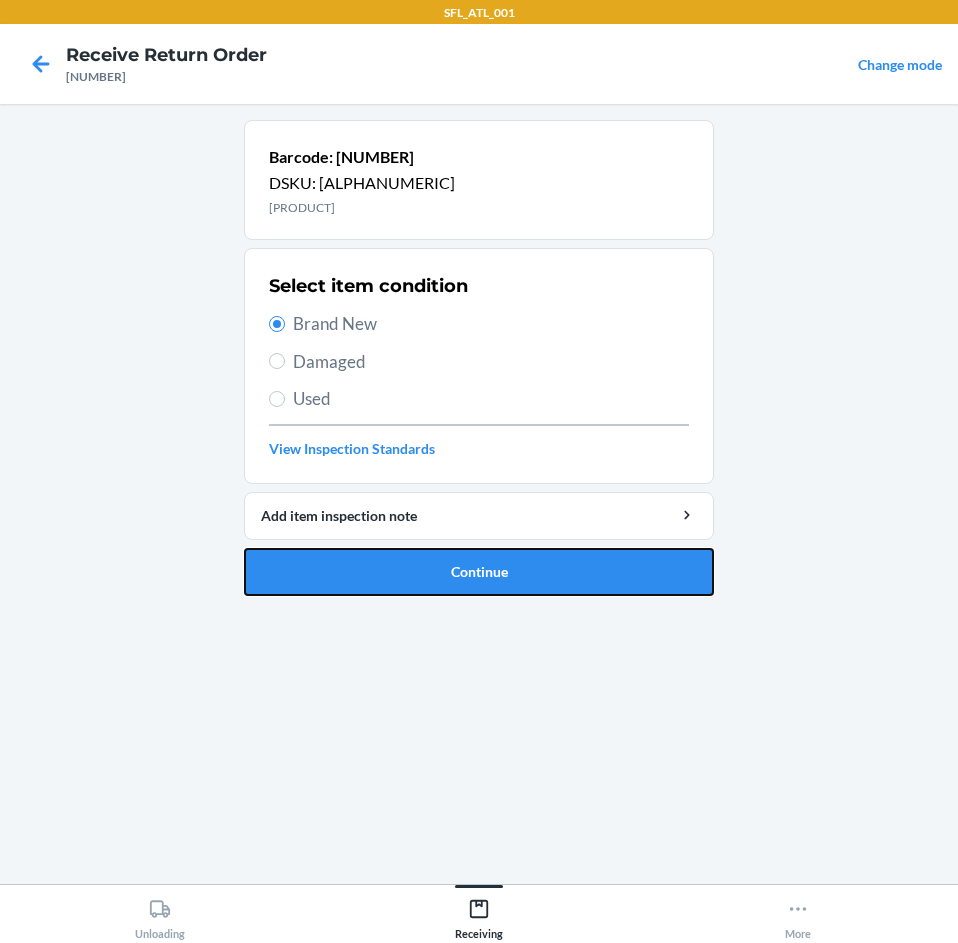 click on "Continue" at bounding box center (479, 572) 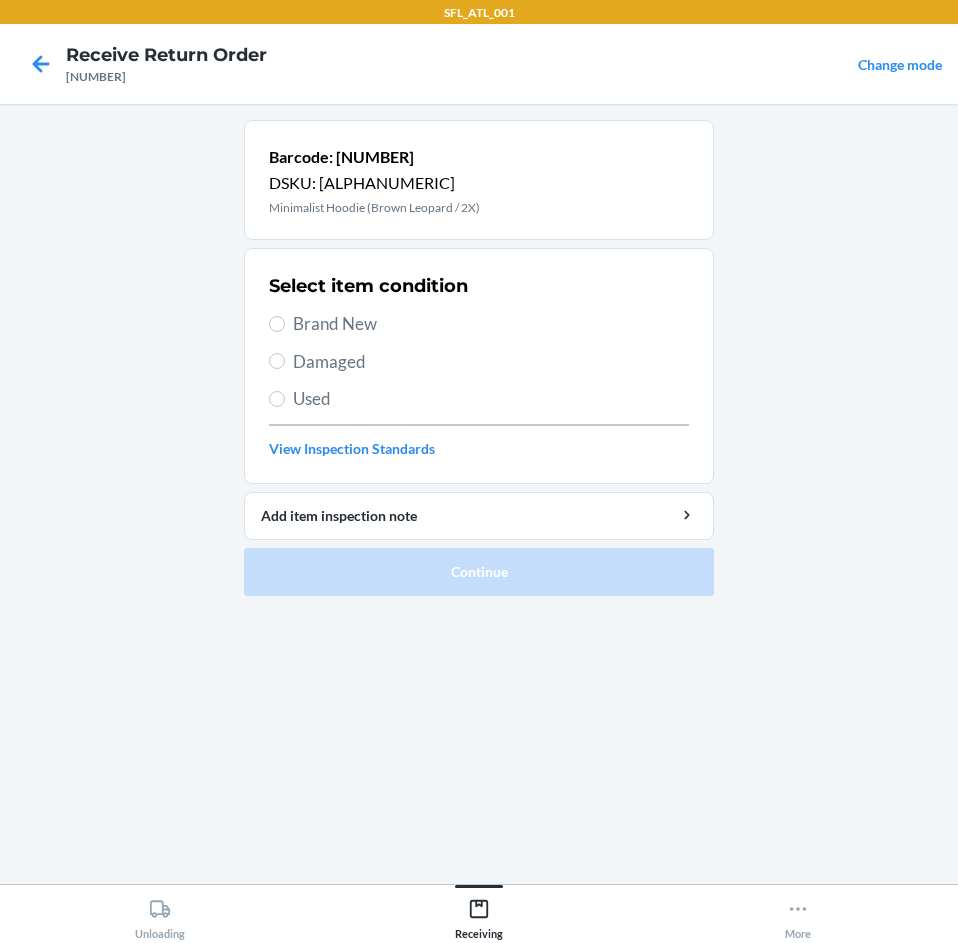 click on "Brand New" at bounding box center (491, 324) 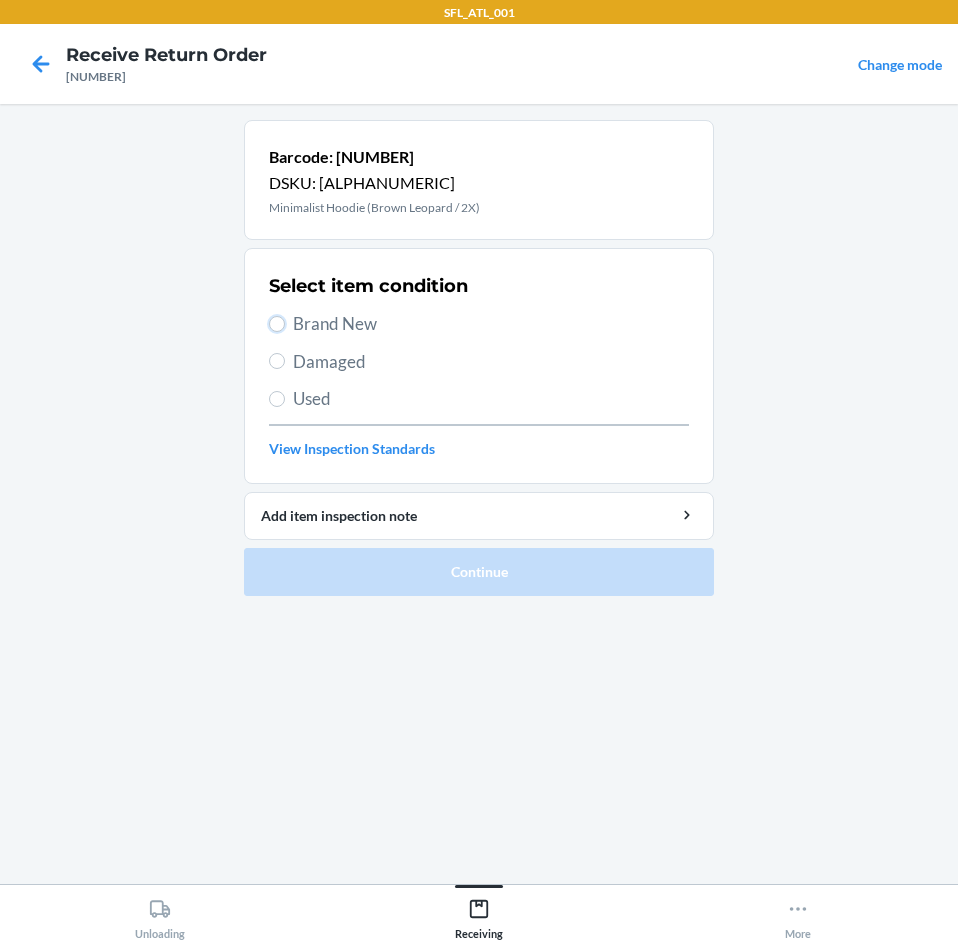 click on "Brand New" at bounding box center (277, 324) 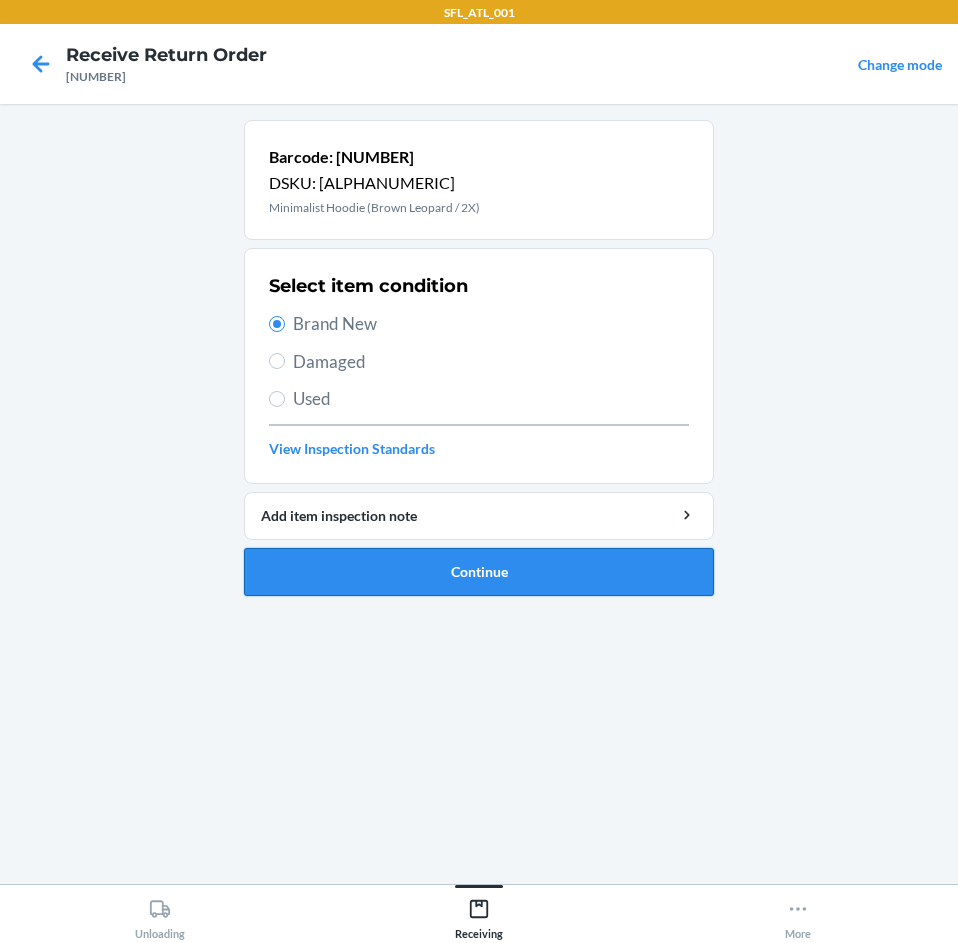click on "Continue" at bounding box center [479, 572] 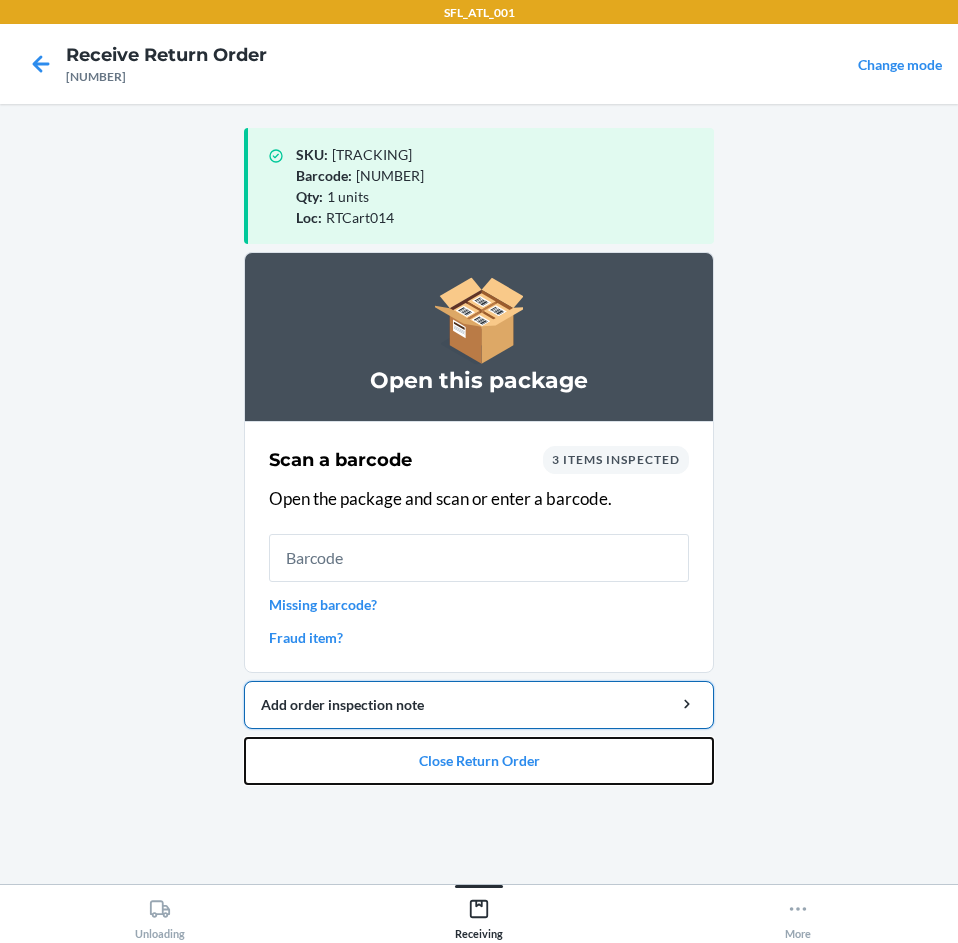 click on "Close Return Order" at bounding box center (479, 761) 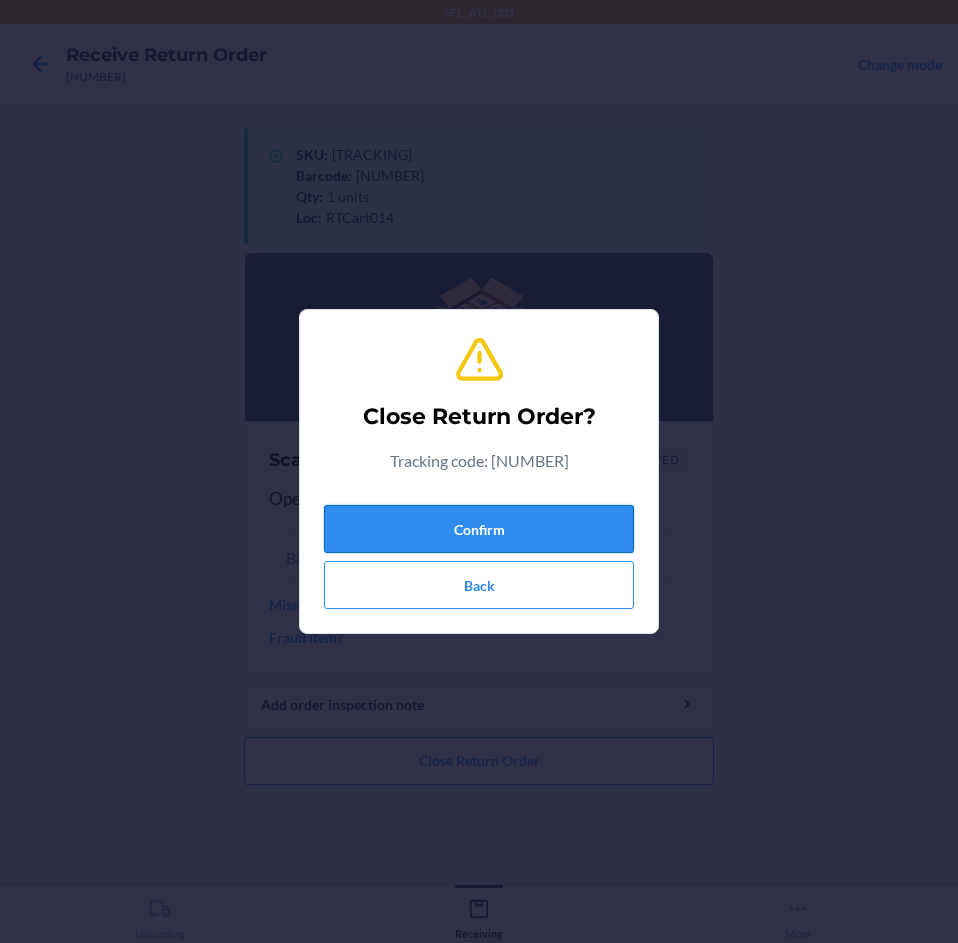 click on "Confirm" at bounding box center [479, 529] 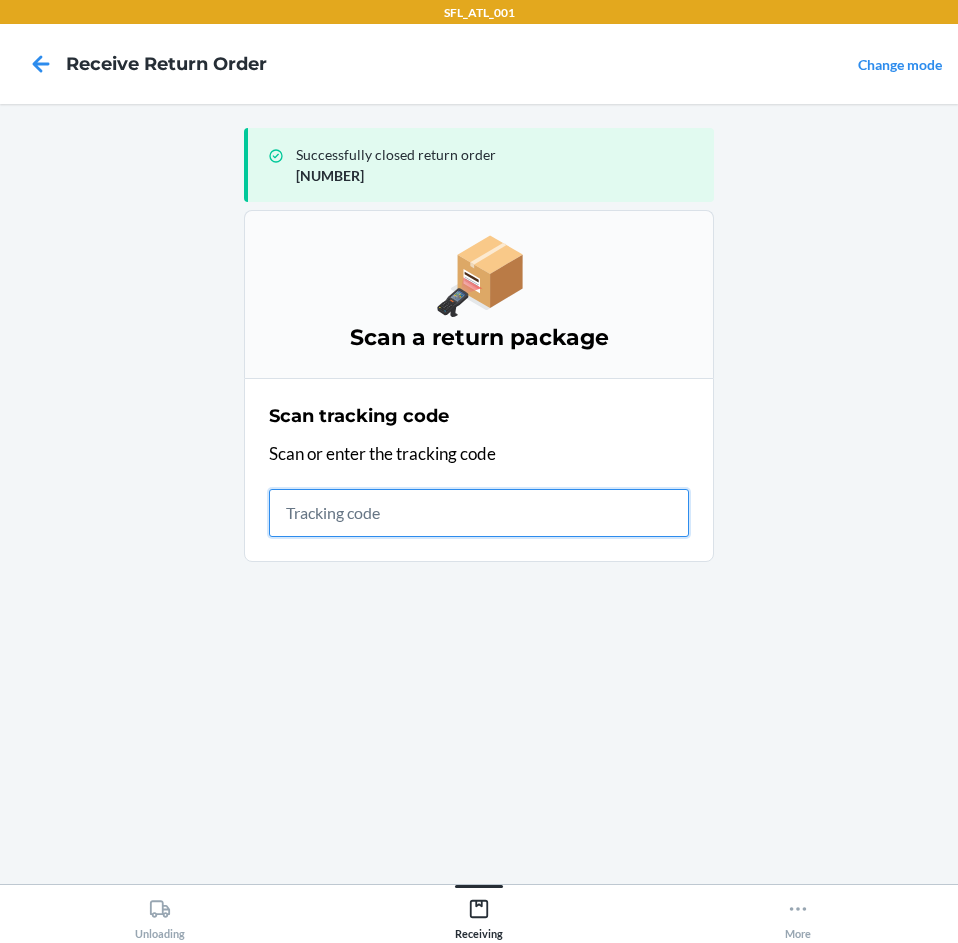 click at bounding box center (479, 513) 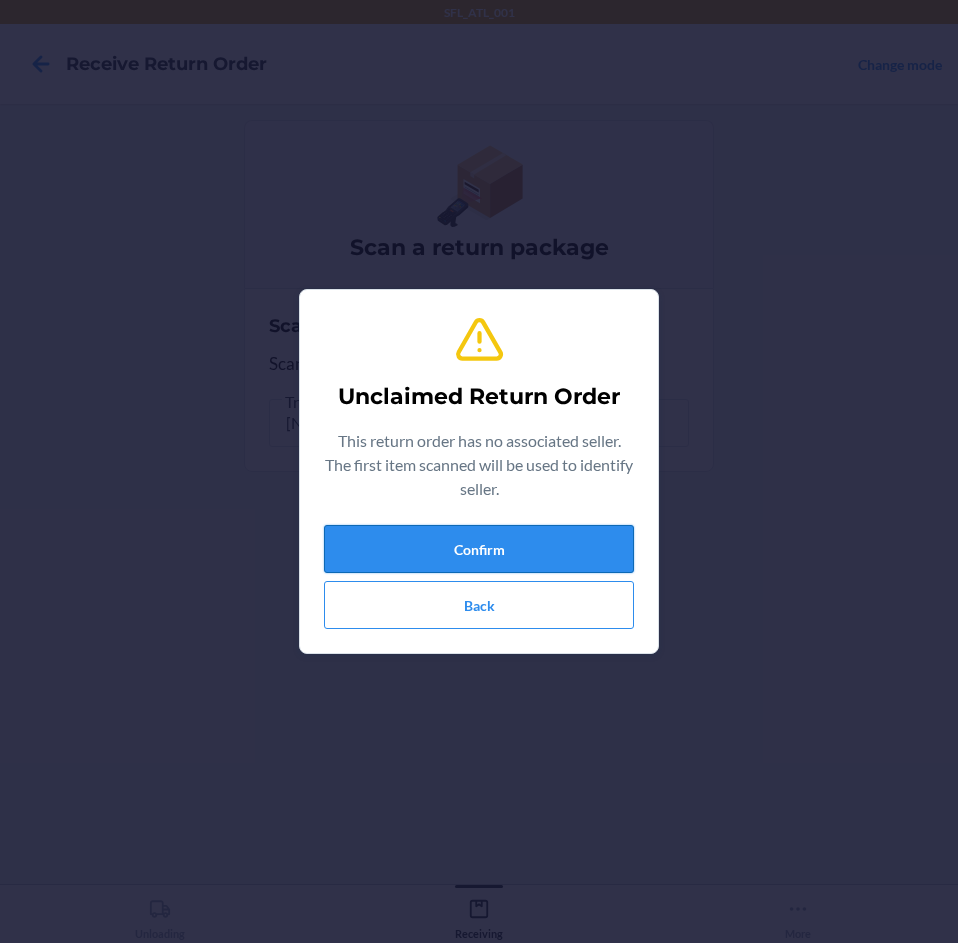 click on "Confirm" at bounding box center (479, 549) 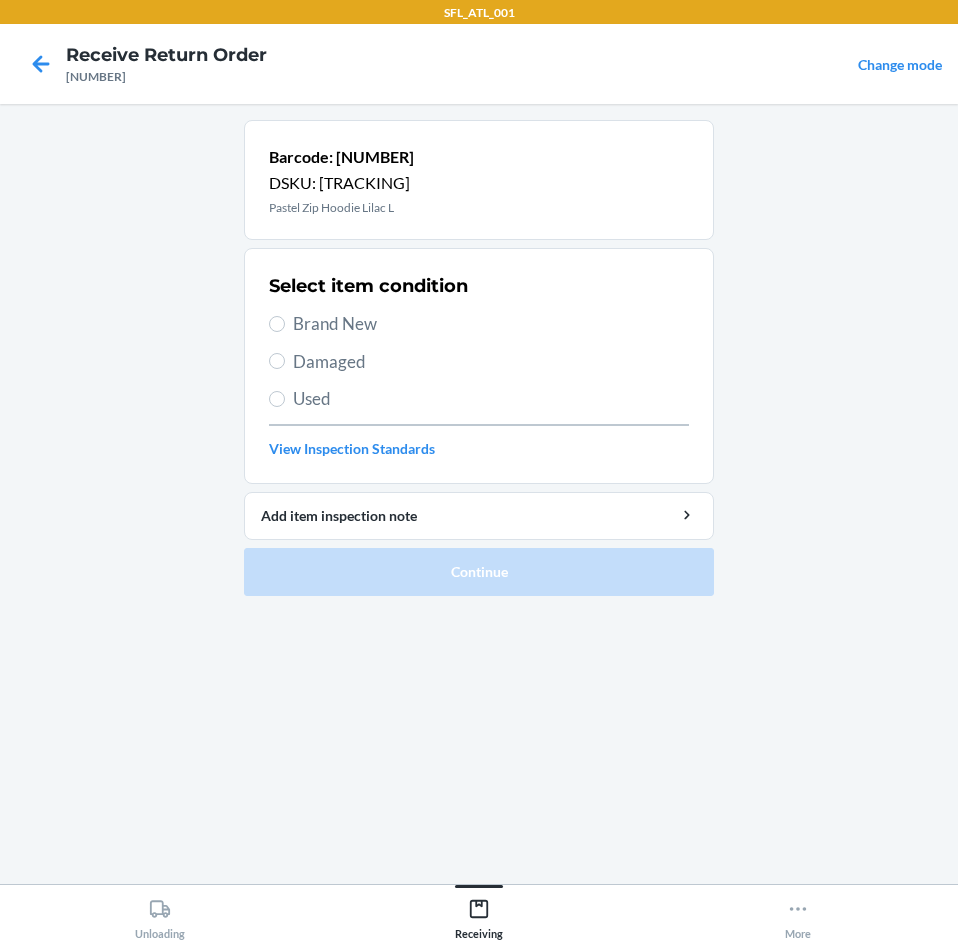 click on "Brand New" at bounding box center [491, 324] 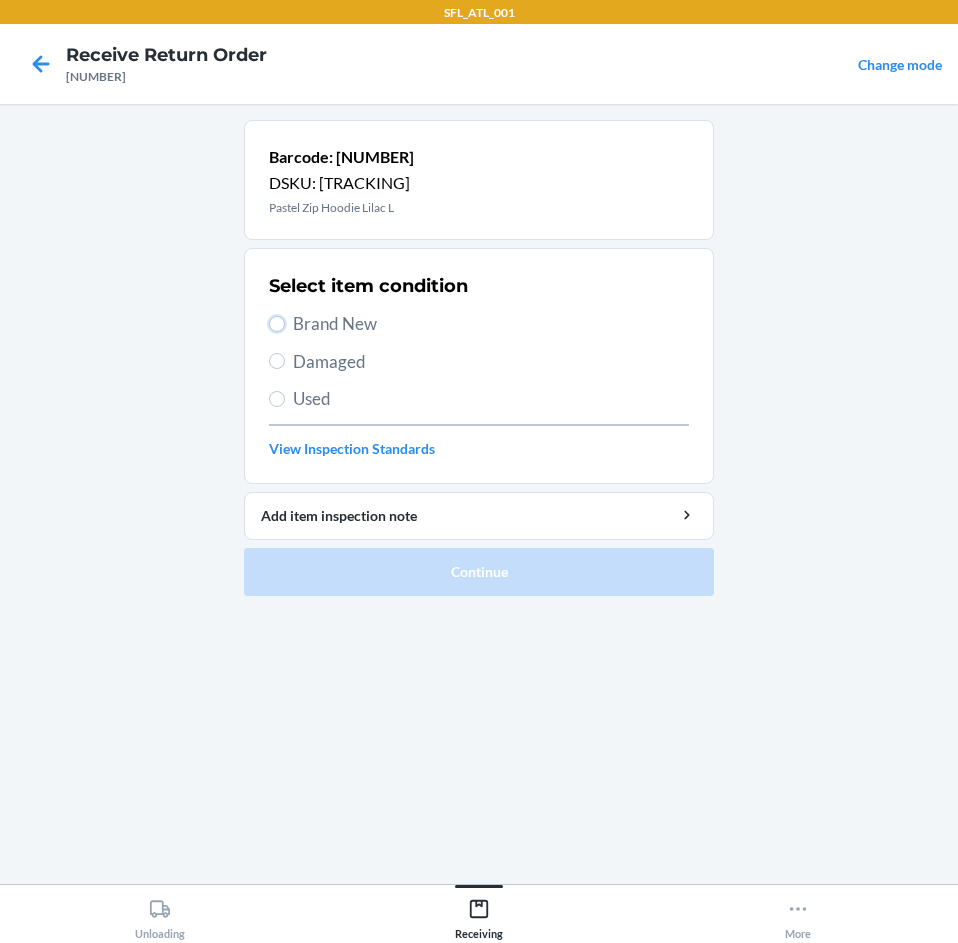 click on "Brand New" at bounding box center [277, 324] 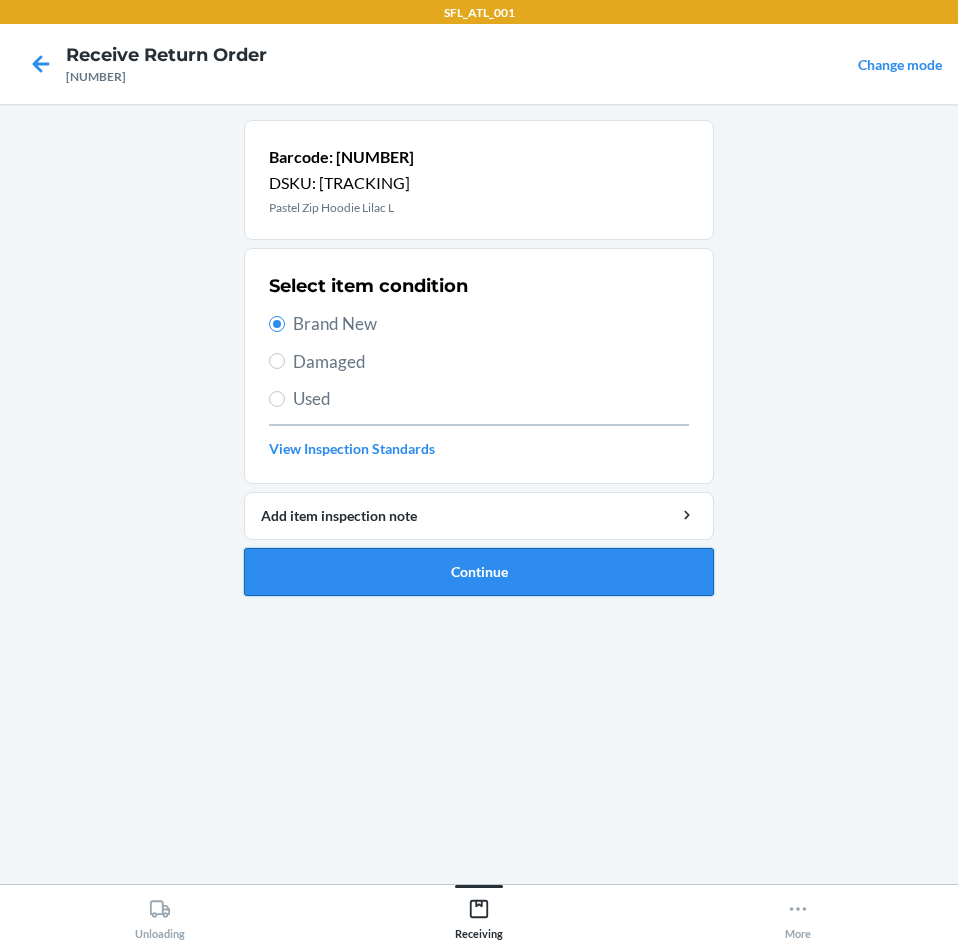 click on "Continue" at bounding box center [479, 572] 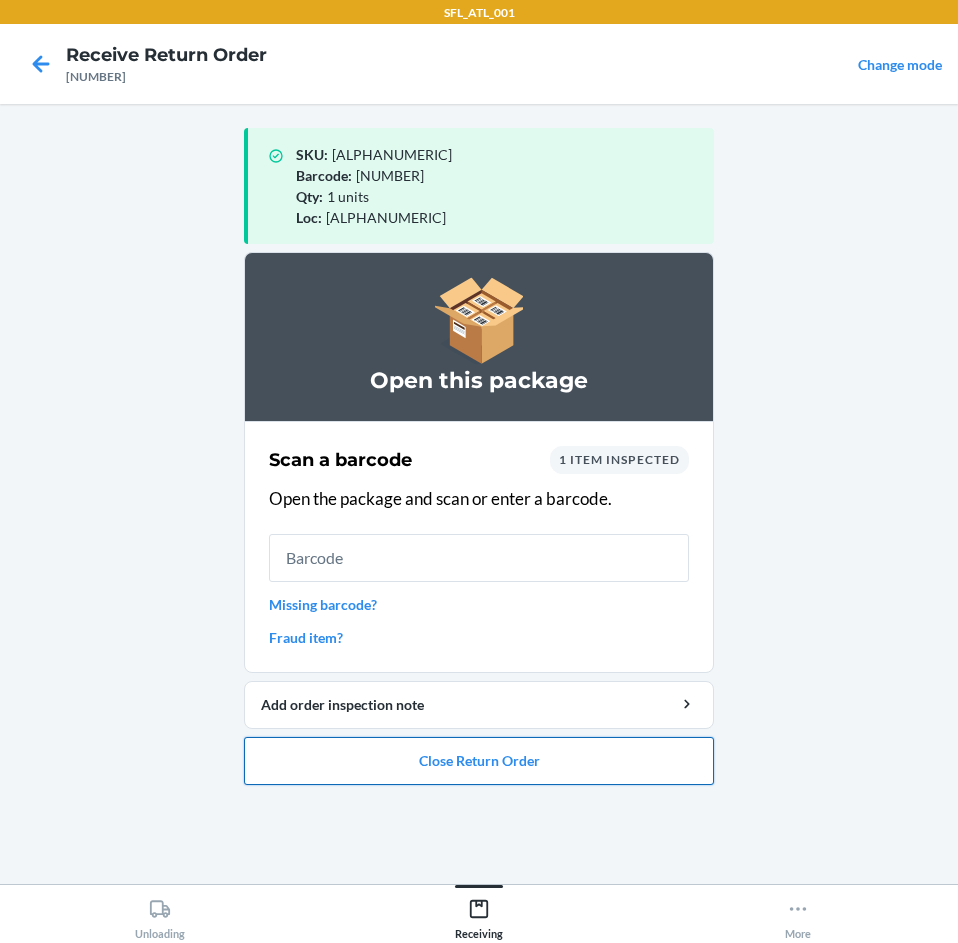 click on "Close Return Order" at bounding box center (479, 761) 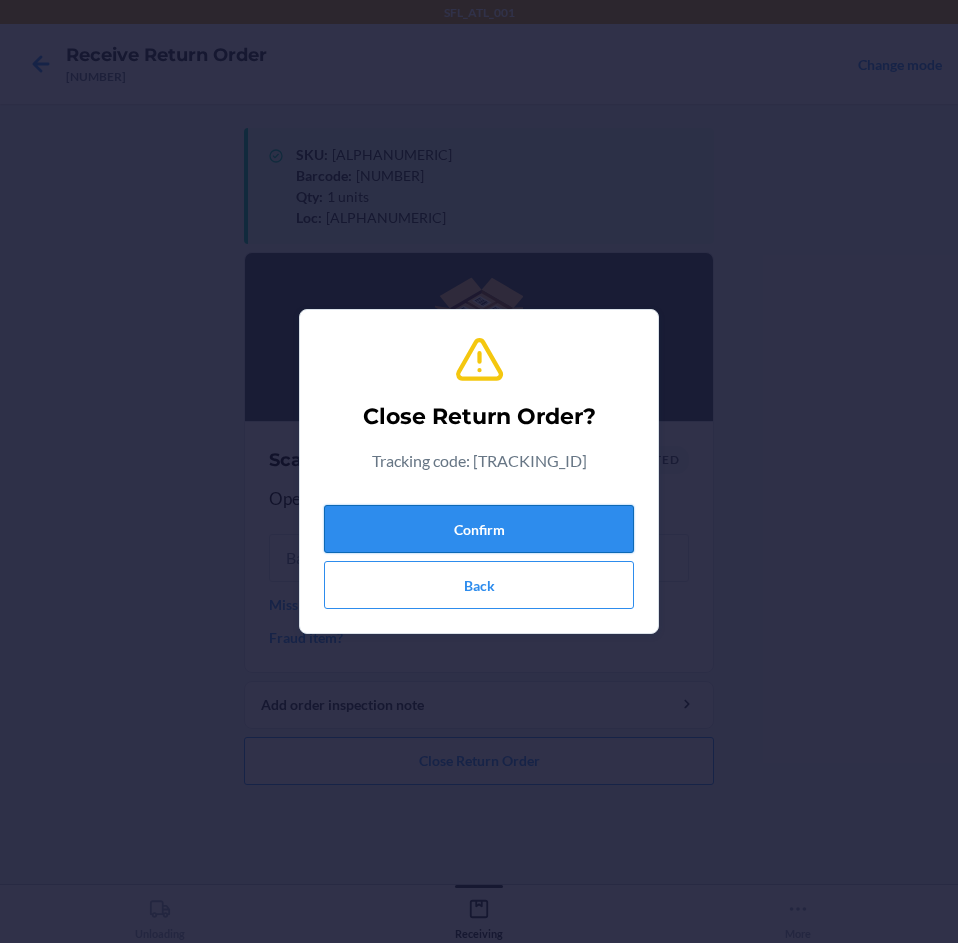 click on "Confirm" at bounding box center (479, 529) 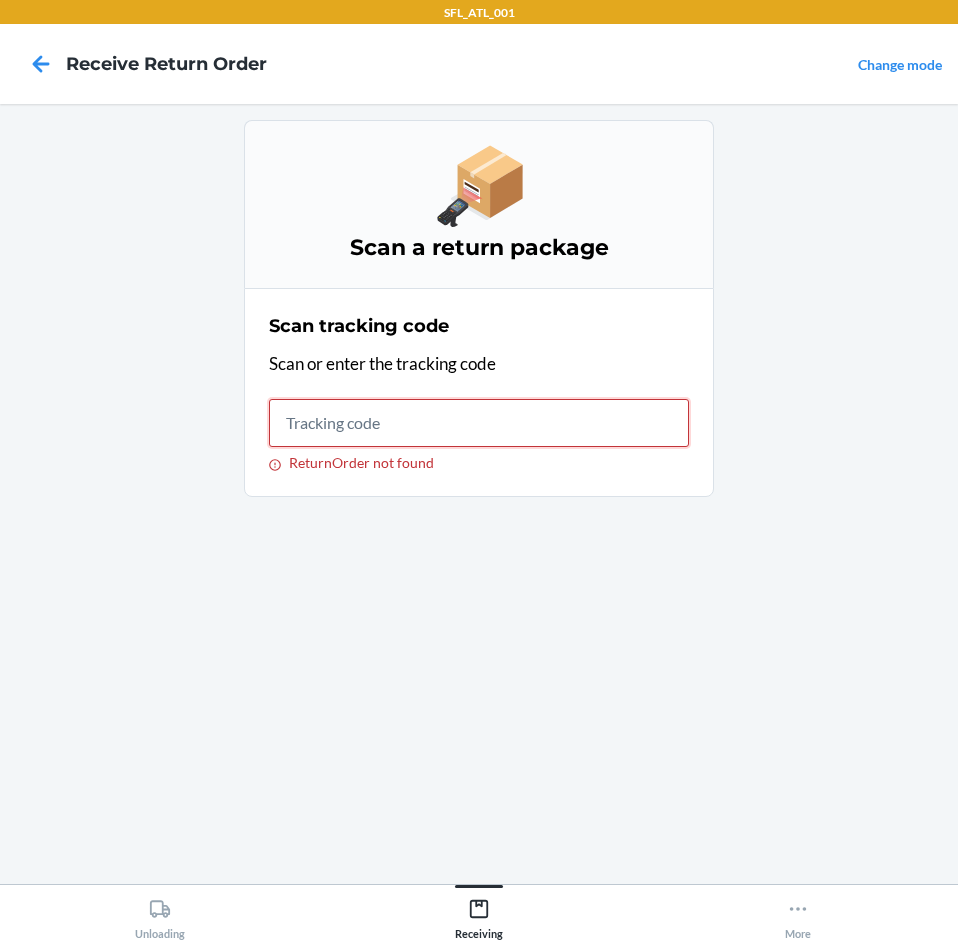 click on "ReturnOrder not found" at bounding box center (479, 423) 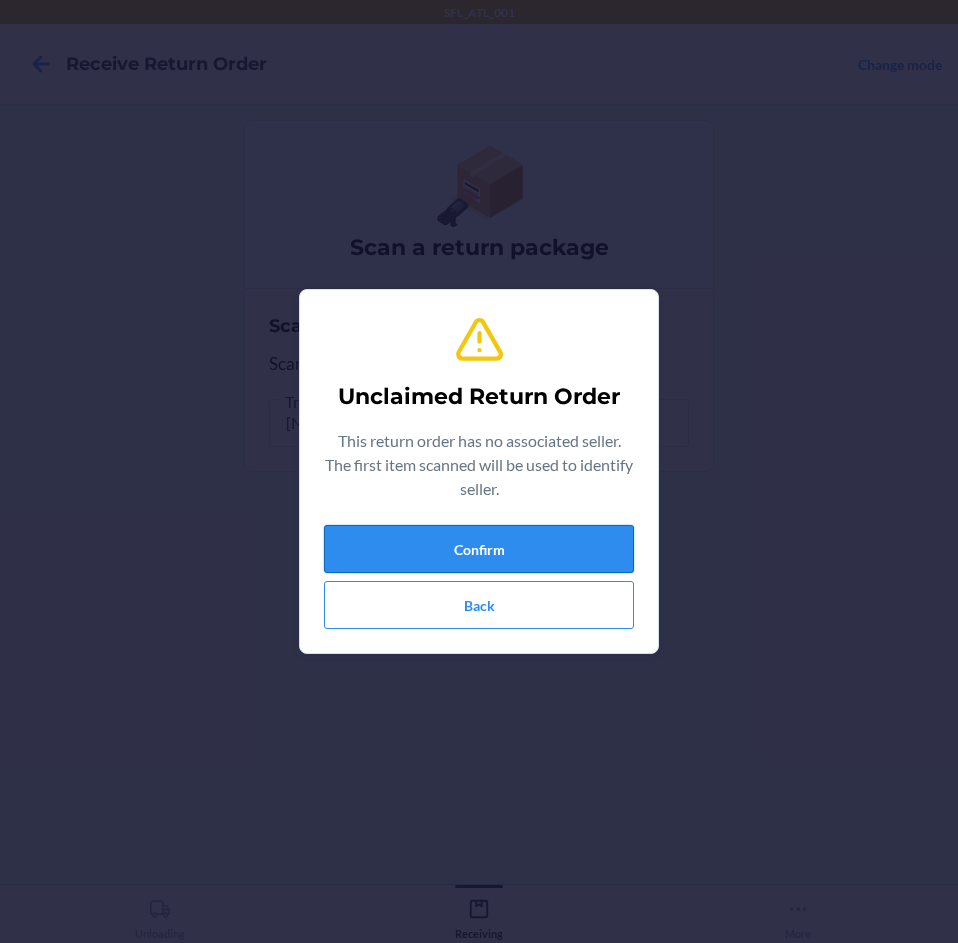 click on "Confirm" at bounding box center [479, 549] 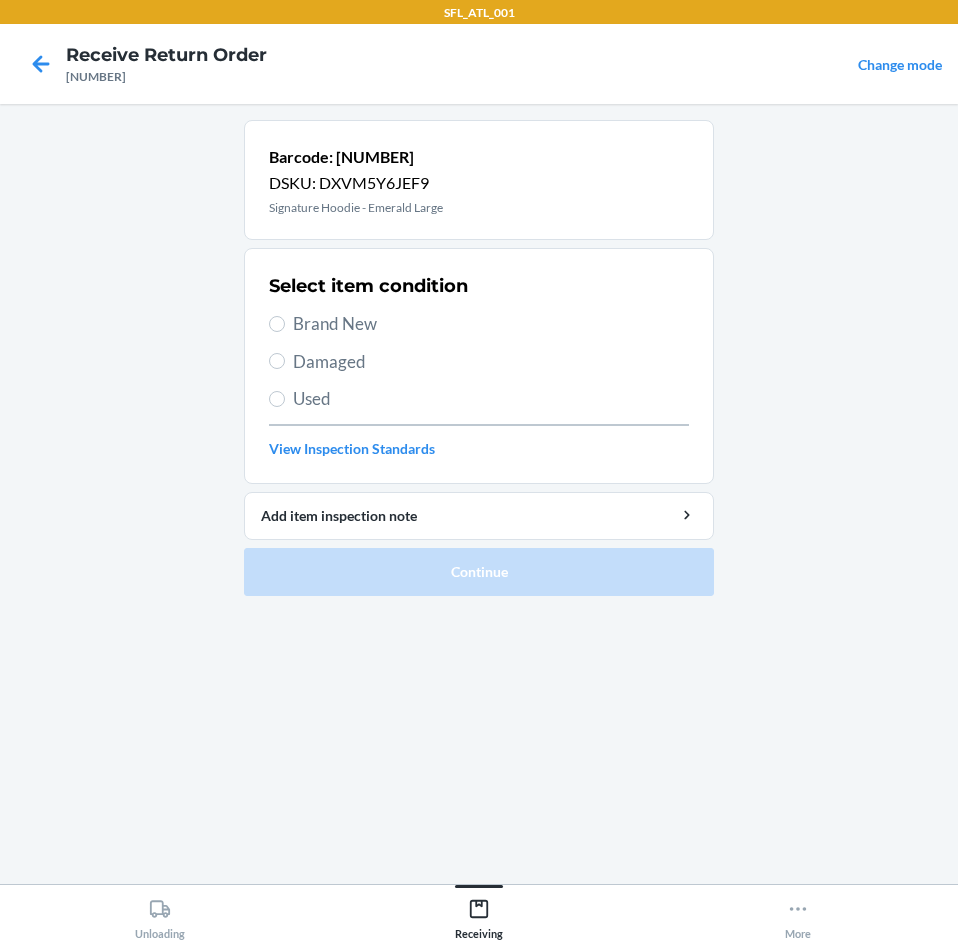 drag, startPoint x: 355, startPoint y: 315, endPoint x: 368, endPoint y: 326, distance: 17.029387 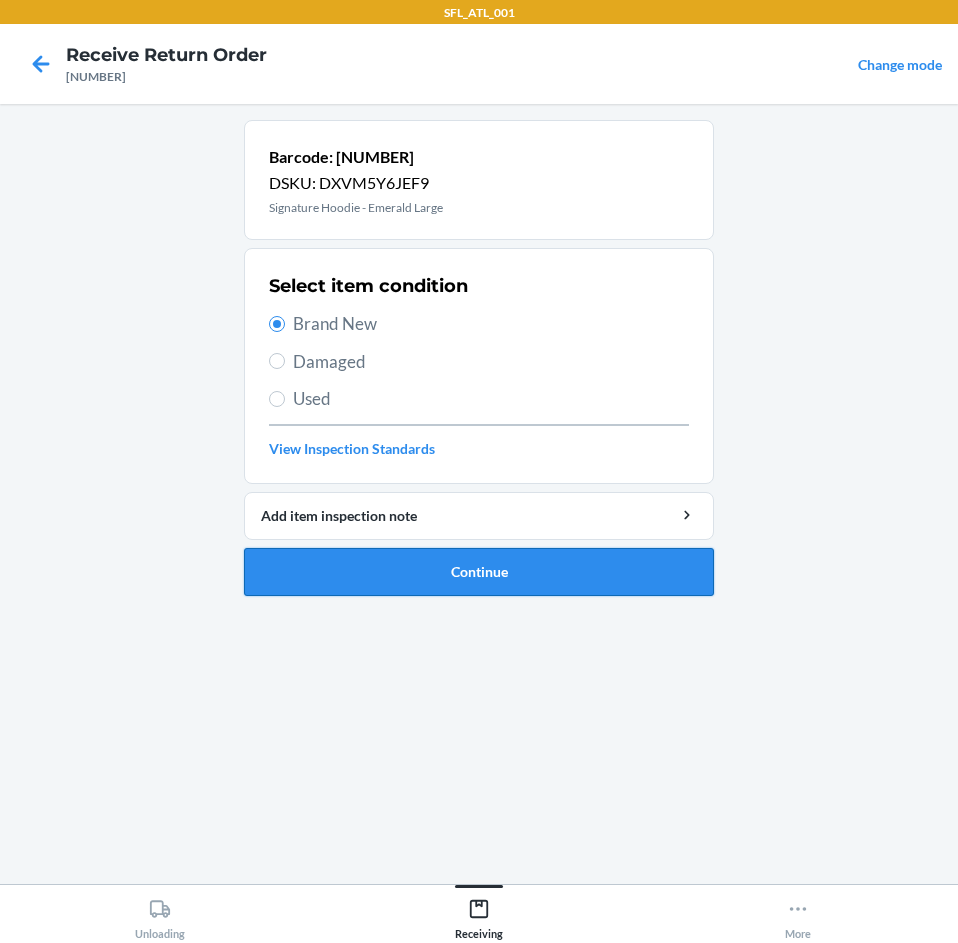 click on "Continue" at bounding box center [479, 572] 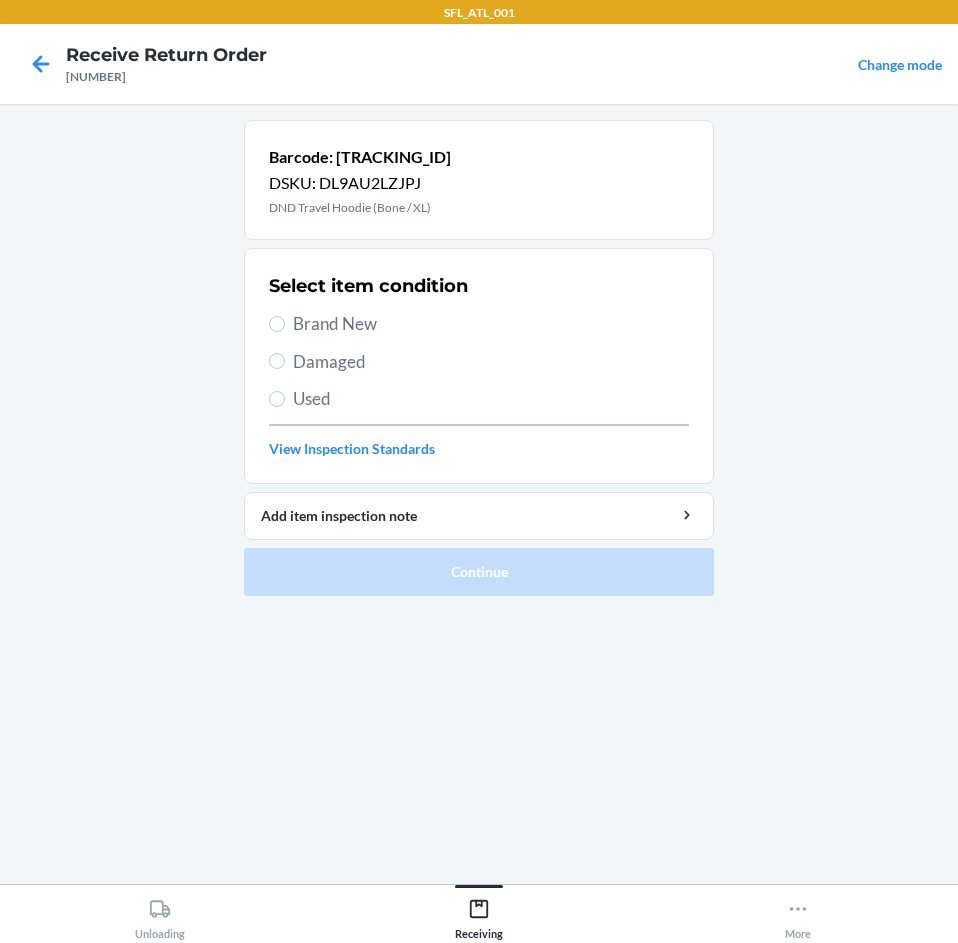 click on "Brand New" at bounding box center (491, 324) 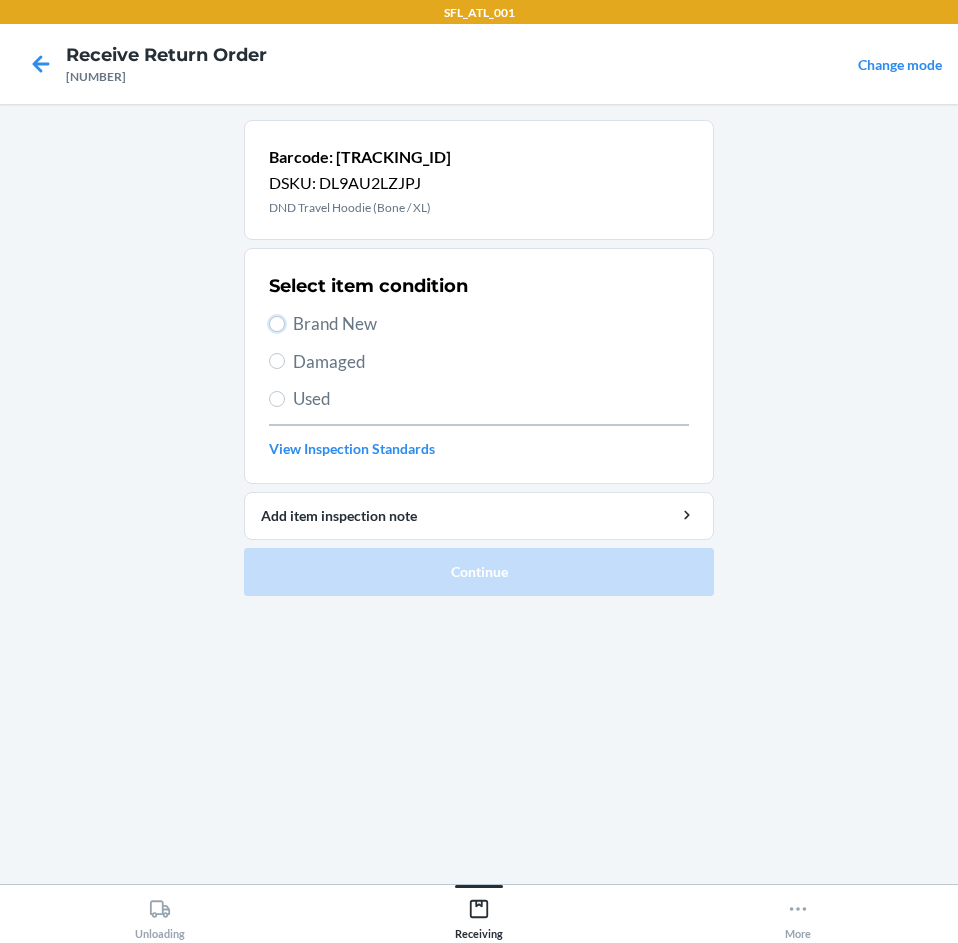 click on "Brand New" at bounding box center (277, 324) 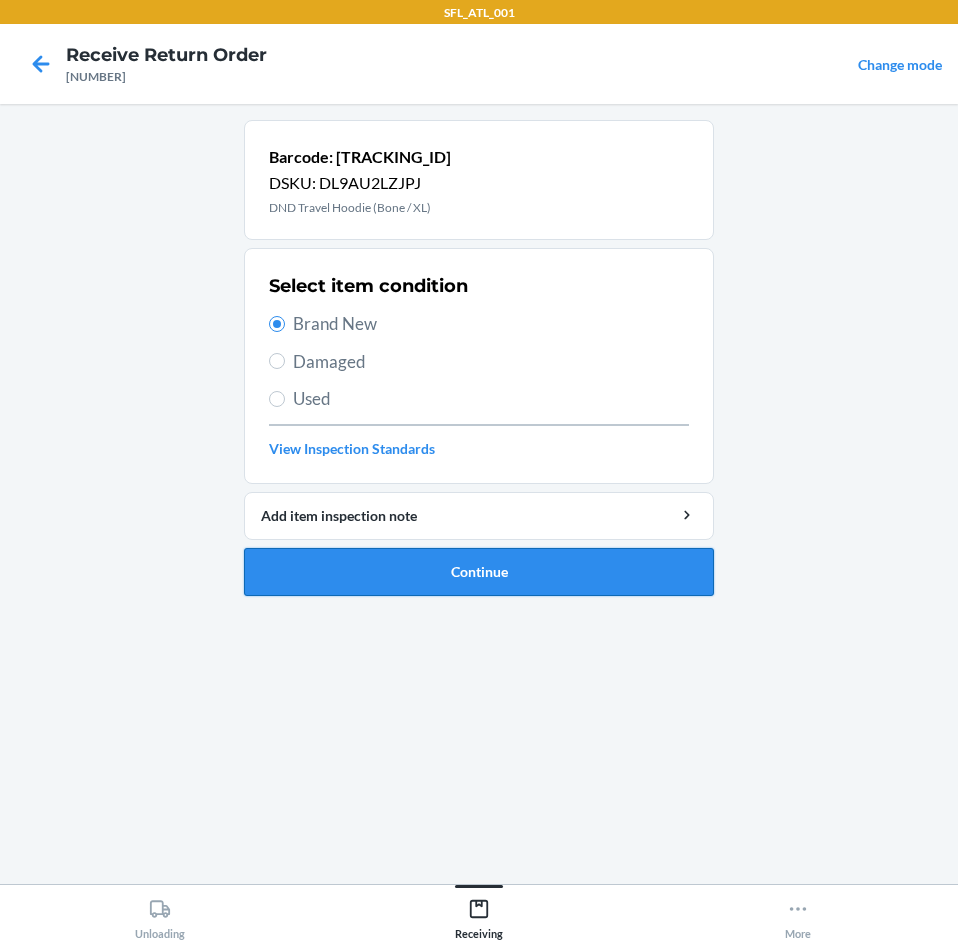 click on "Continue" at bounding box center (479, 572) 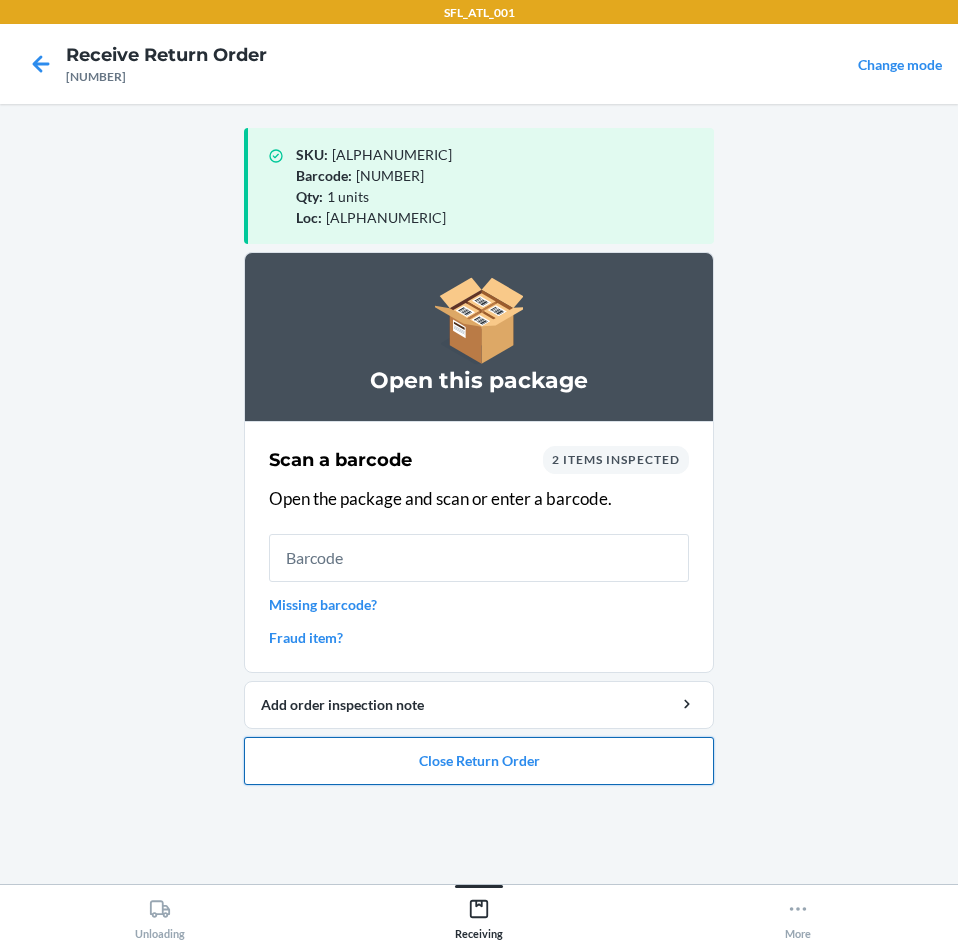 click on "Close Return Order" at bounding box center (479, 761) 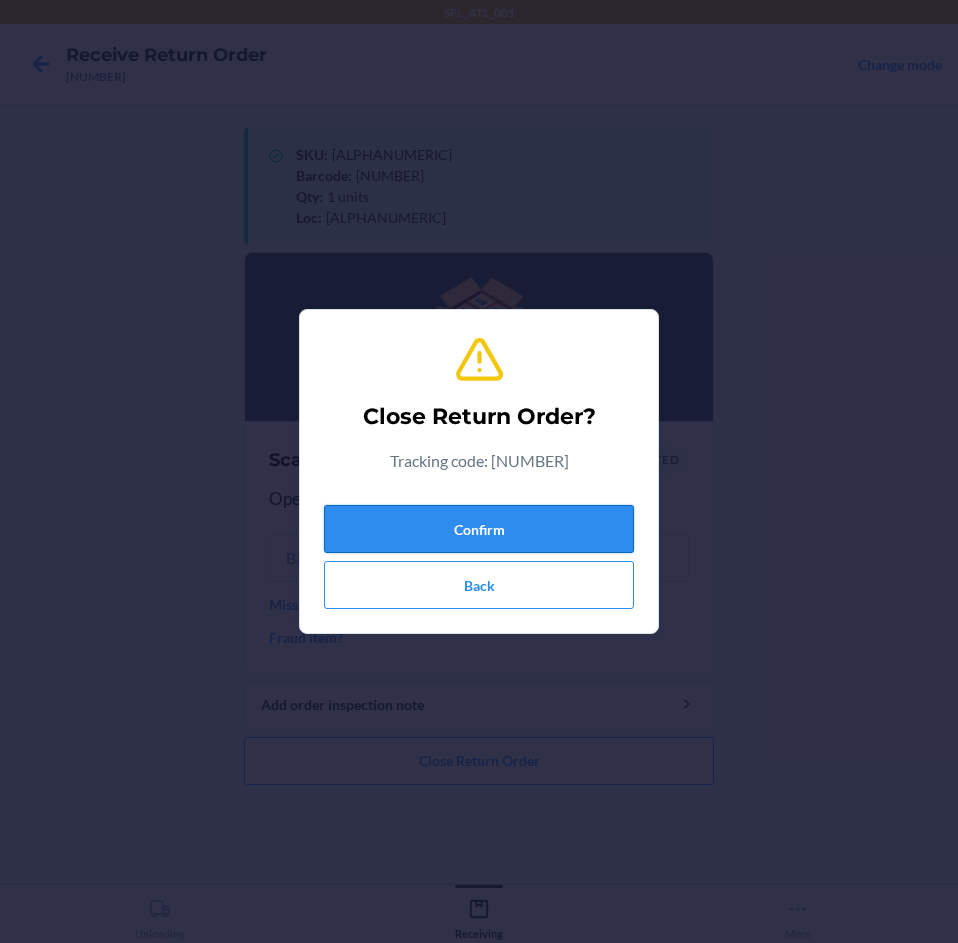 click on "Confirm" at bounding box center (479, 529) 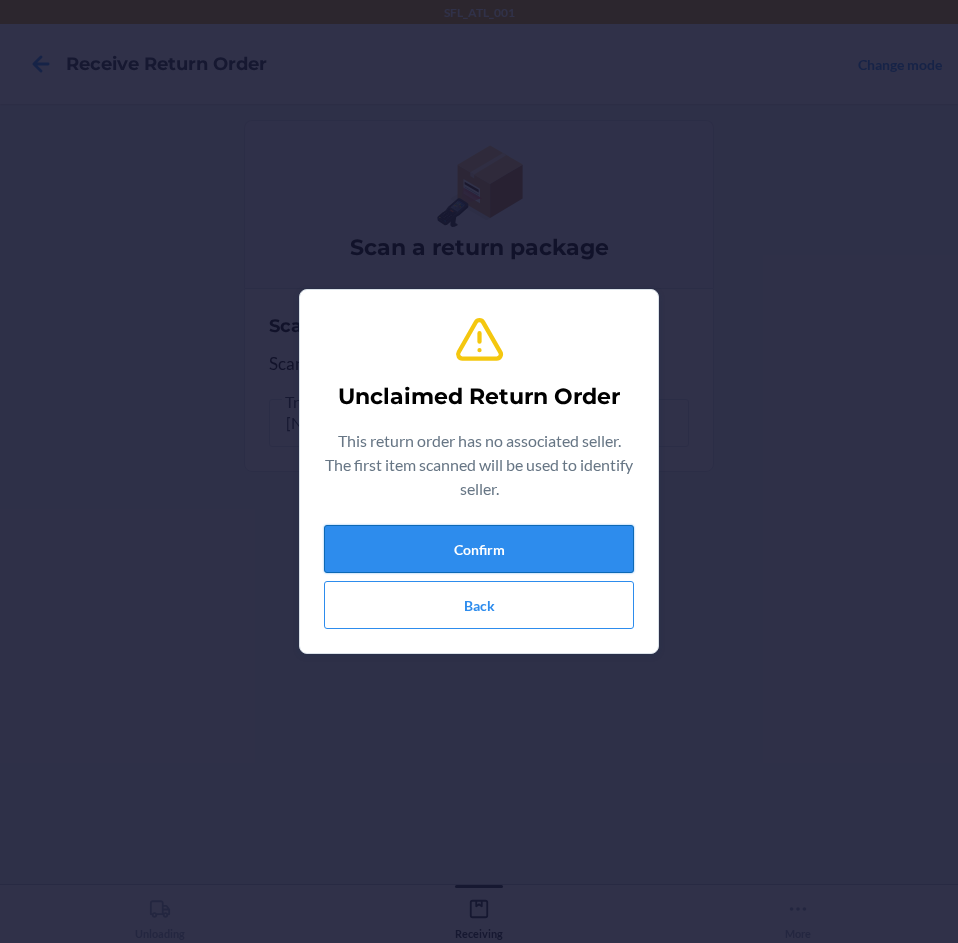 click on "Confirm" at bounding box center (479, 549) 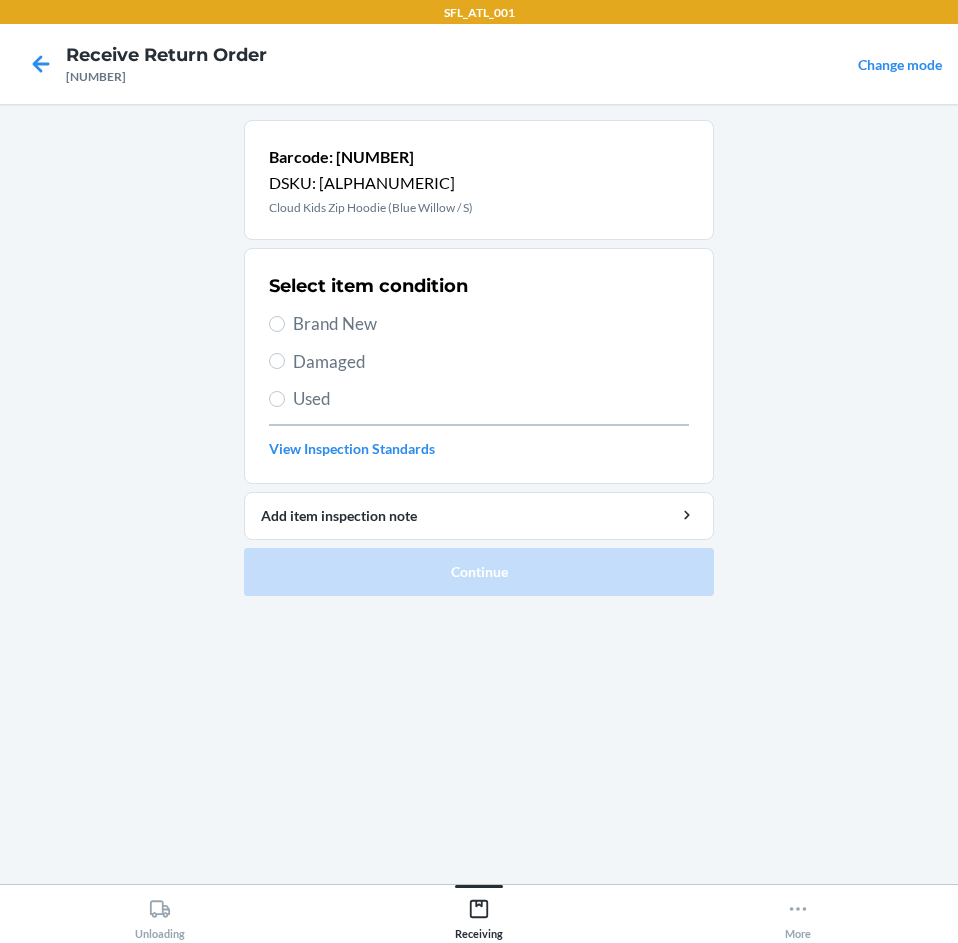 click on "Brand New" at bounding box center [491, 324] 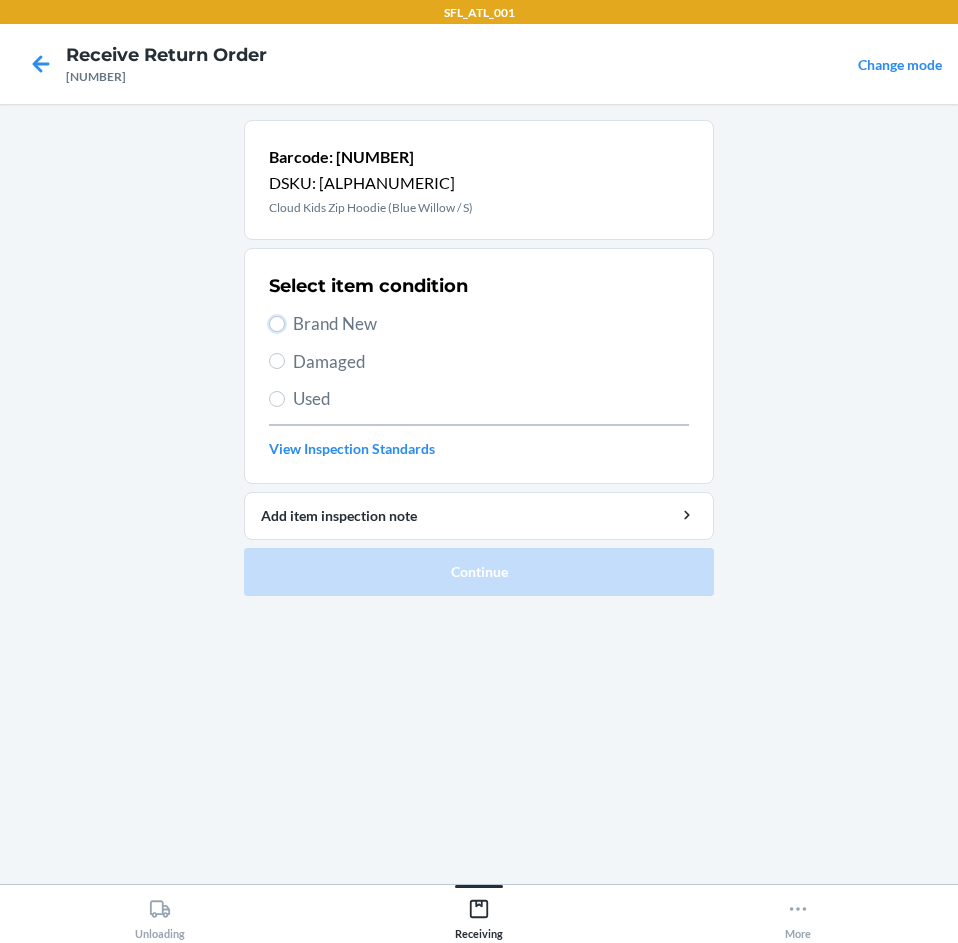 click on "Brand New" at bounding box center [277, 324] 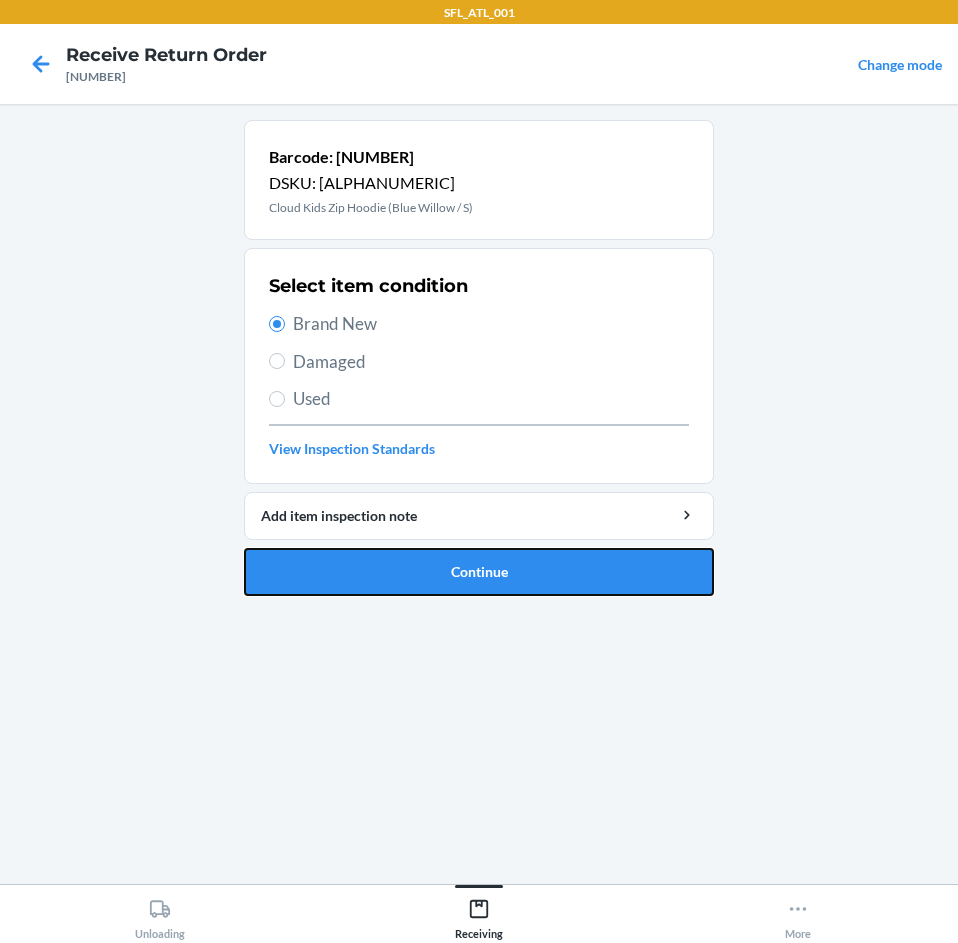 click on "Continue" at bounding box center [479, 572] 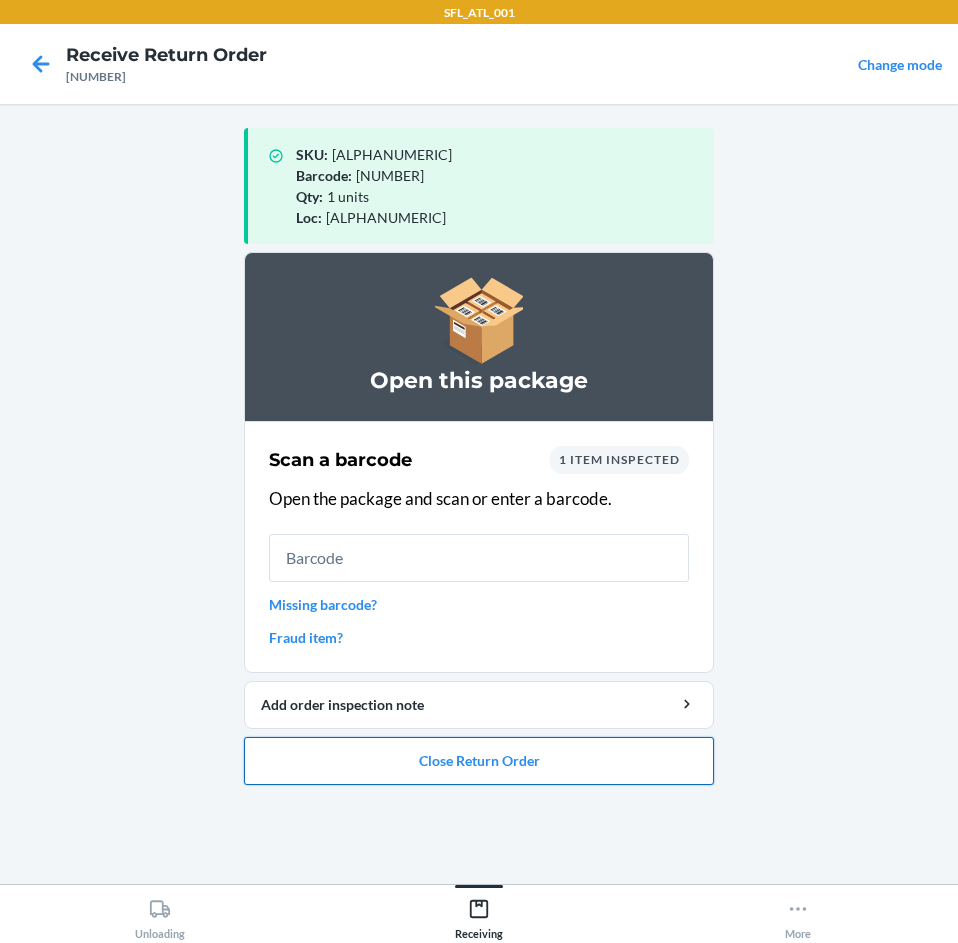 click on "Close Return Order" at bounding box center [479, 761] 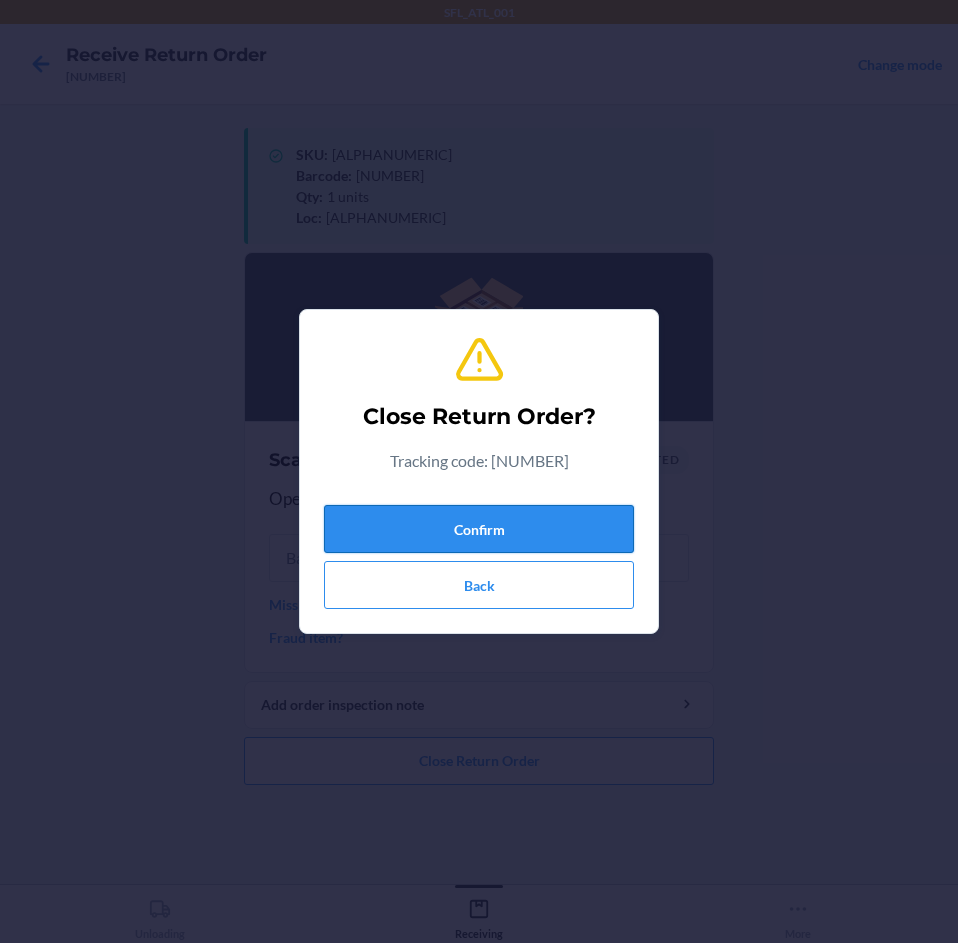 click on "Confirm" at bounding box center (479, 529) 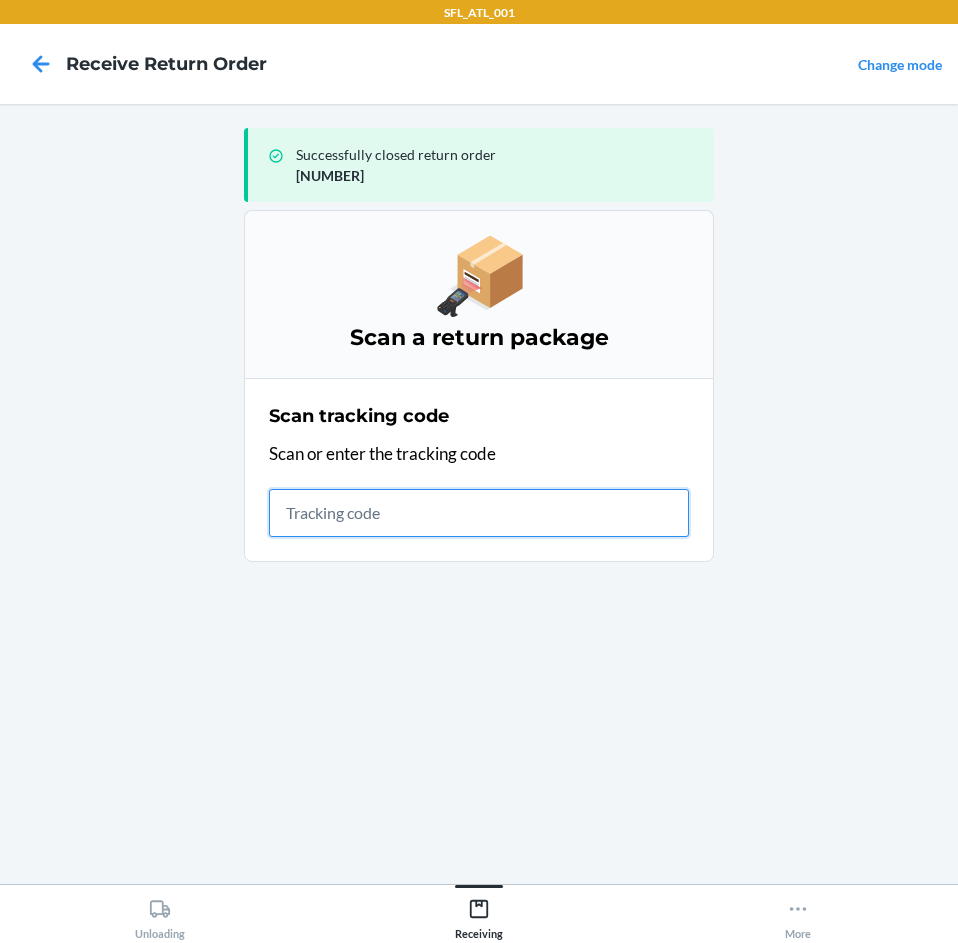click at bounding box center [479, 513] 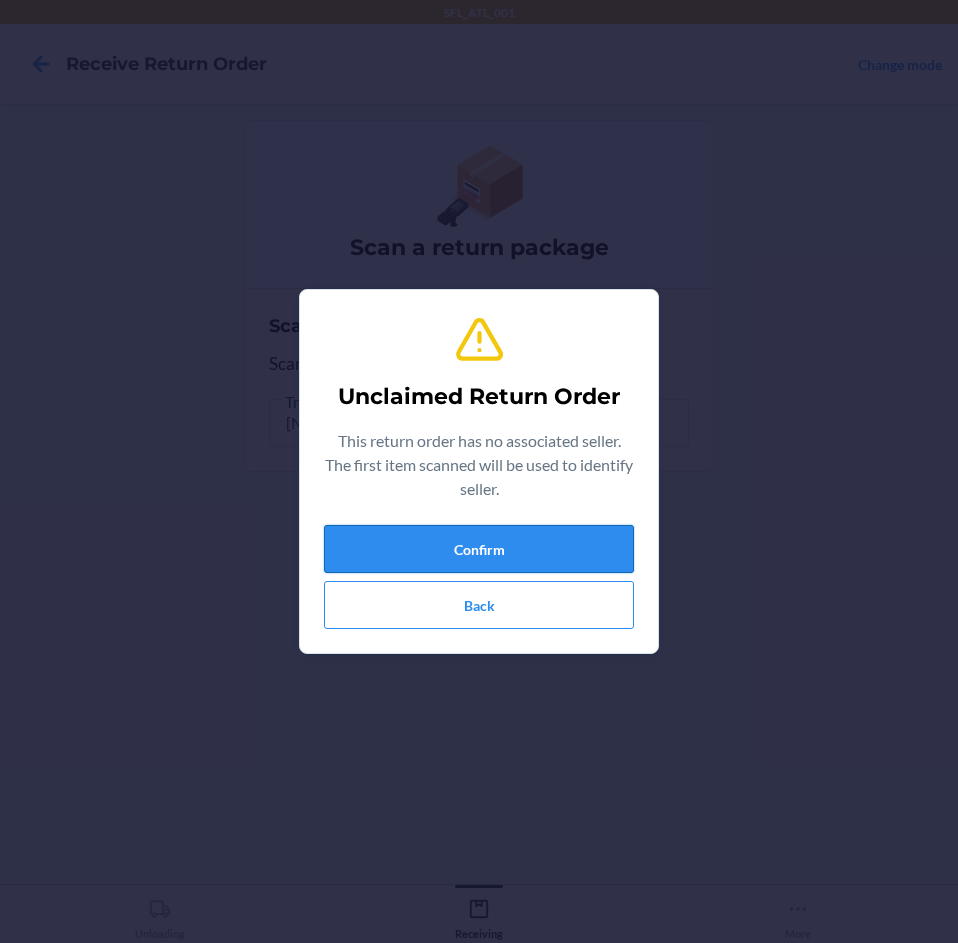 click on "Confirm" at bounding box center (479, 549) 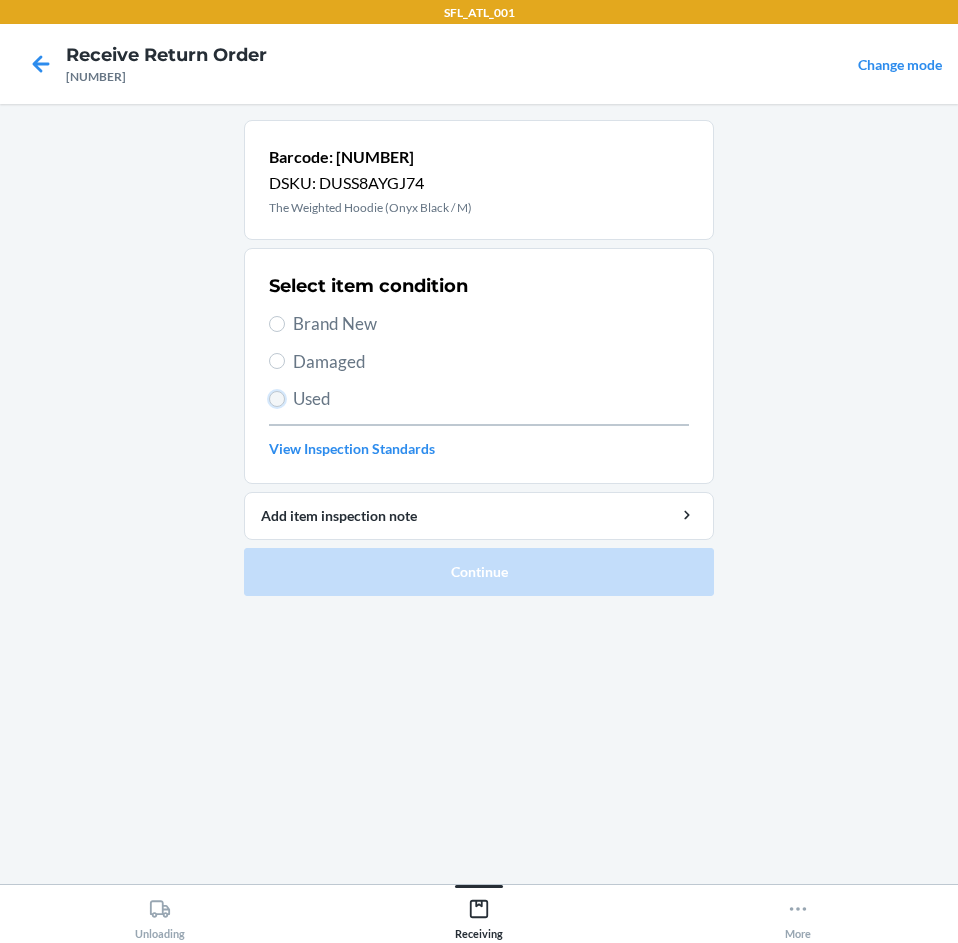 click on "Used" at bounding box center [277, 399] 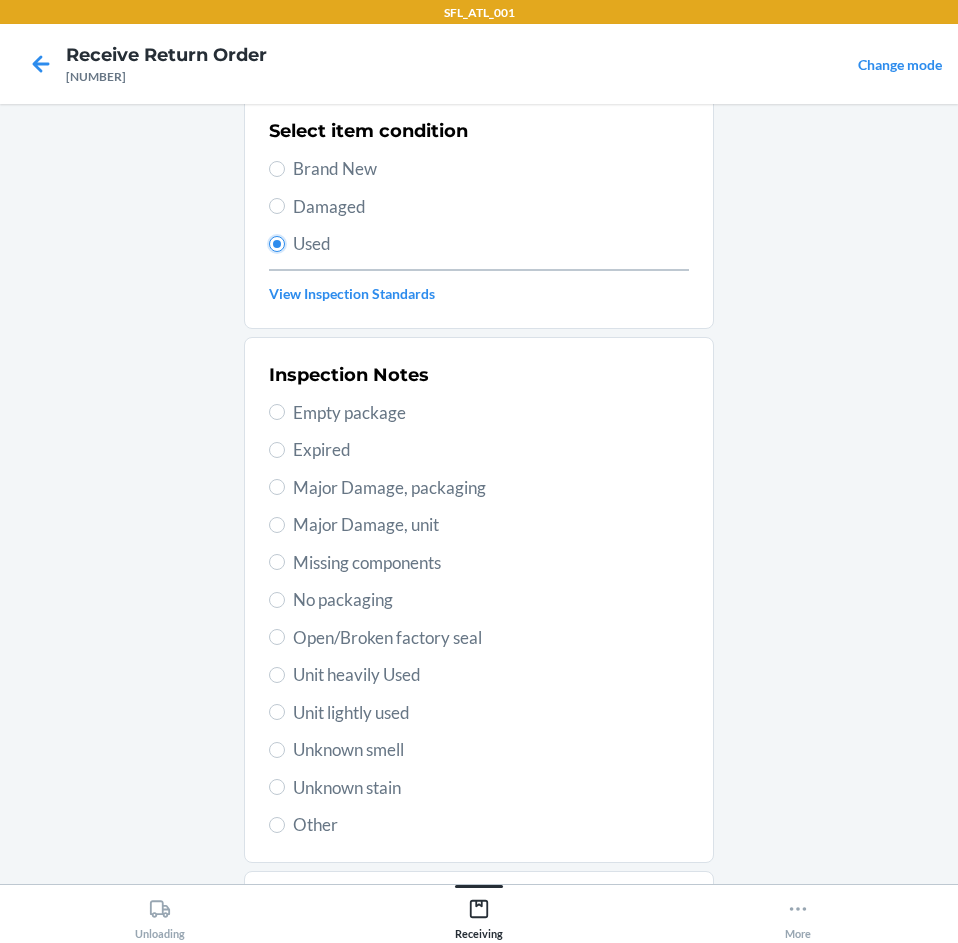 scroll, scrollTop: 262, scrollLeft: 0, axis: vertical 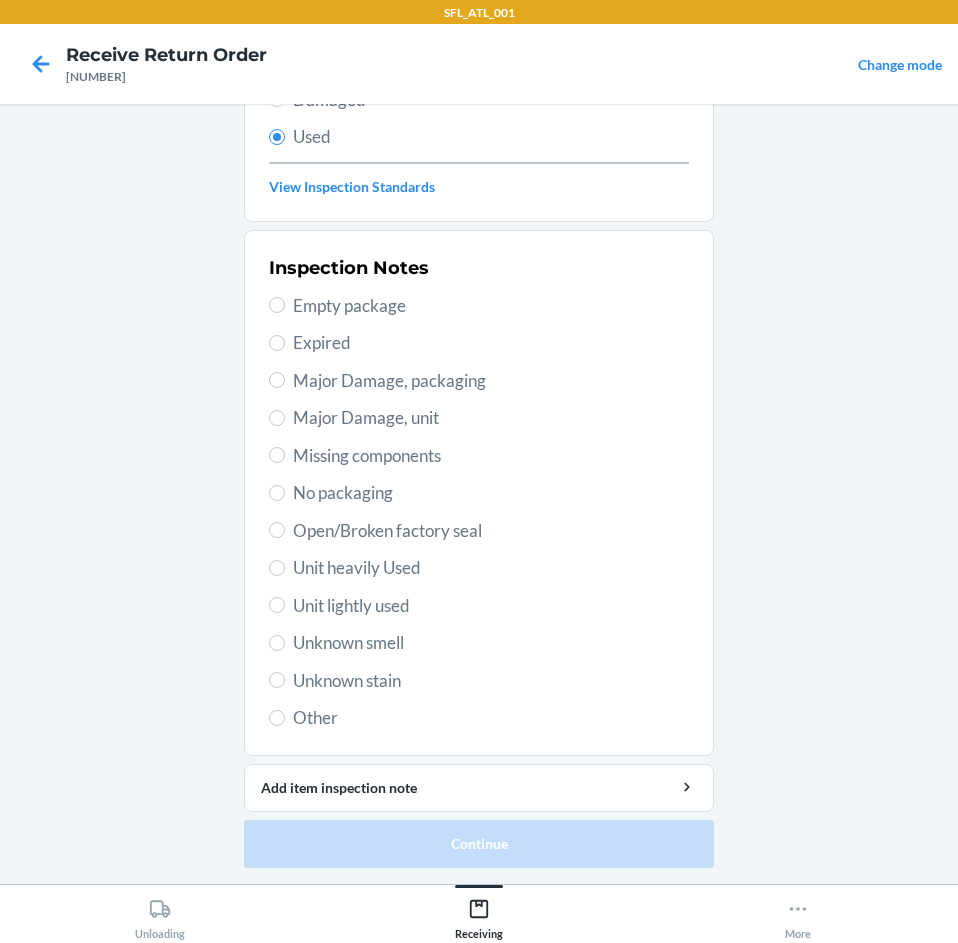 drag, startPoint x: 356, startPoint y: 370, endPoint x: 385, endPoint y: 422, distance: 59.5399 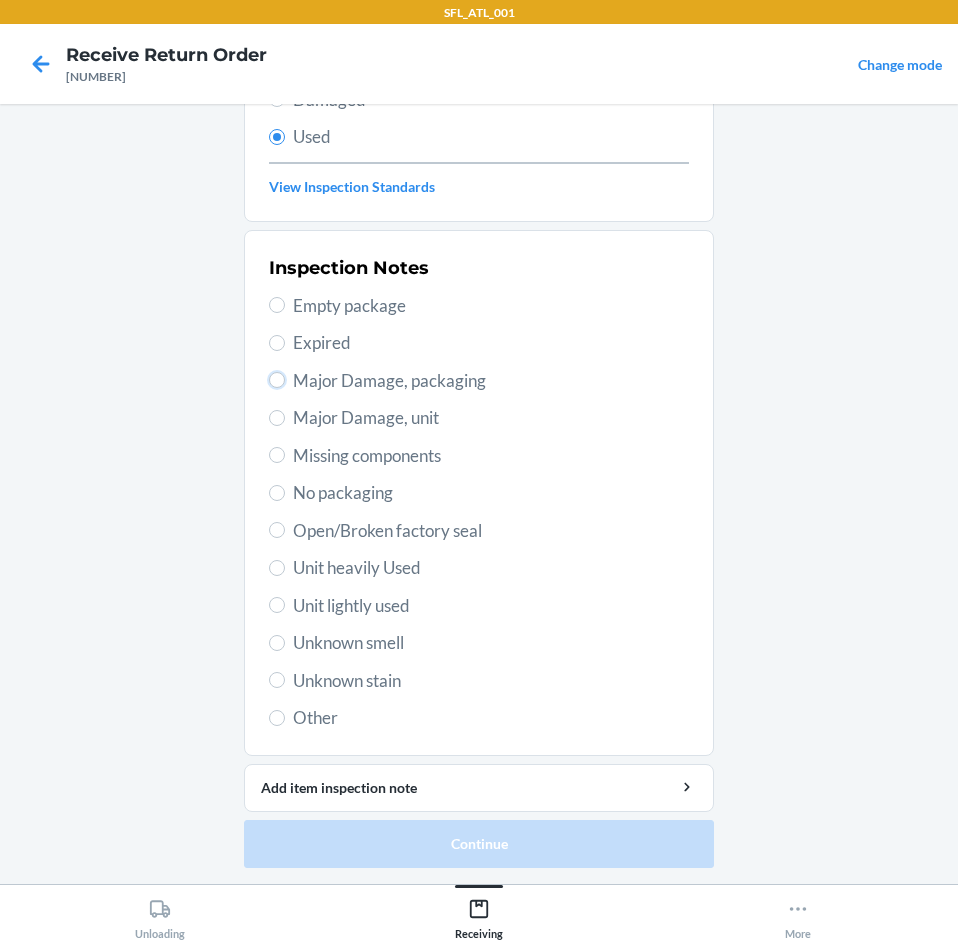 click on "Major Damage, packaging" at bounding box center [277, 380] 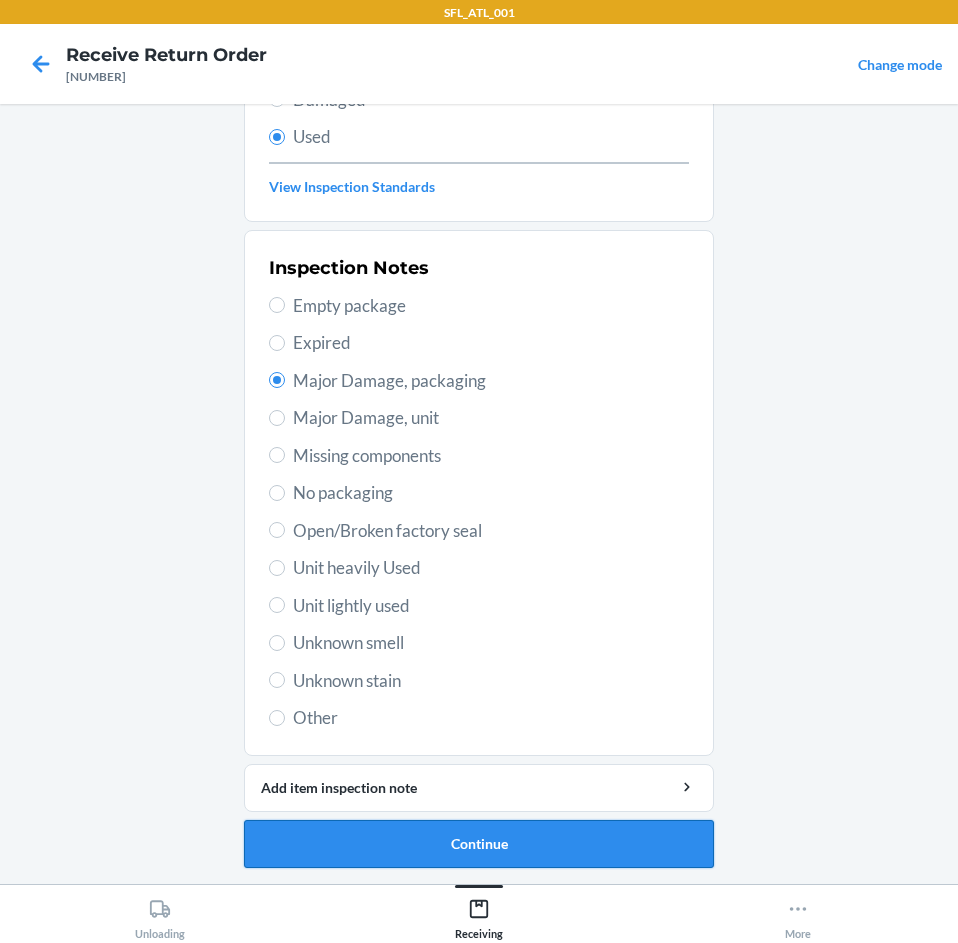 click on "Continue" at bounding box center (479, 844) 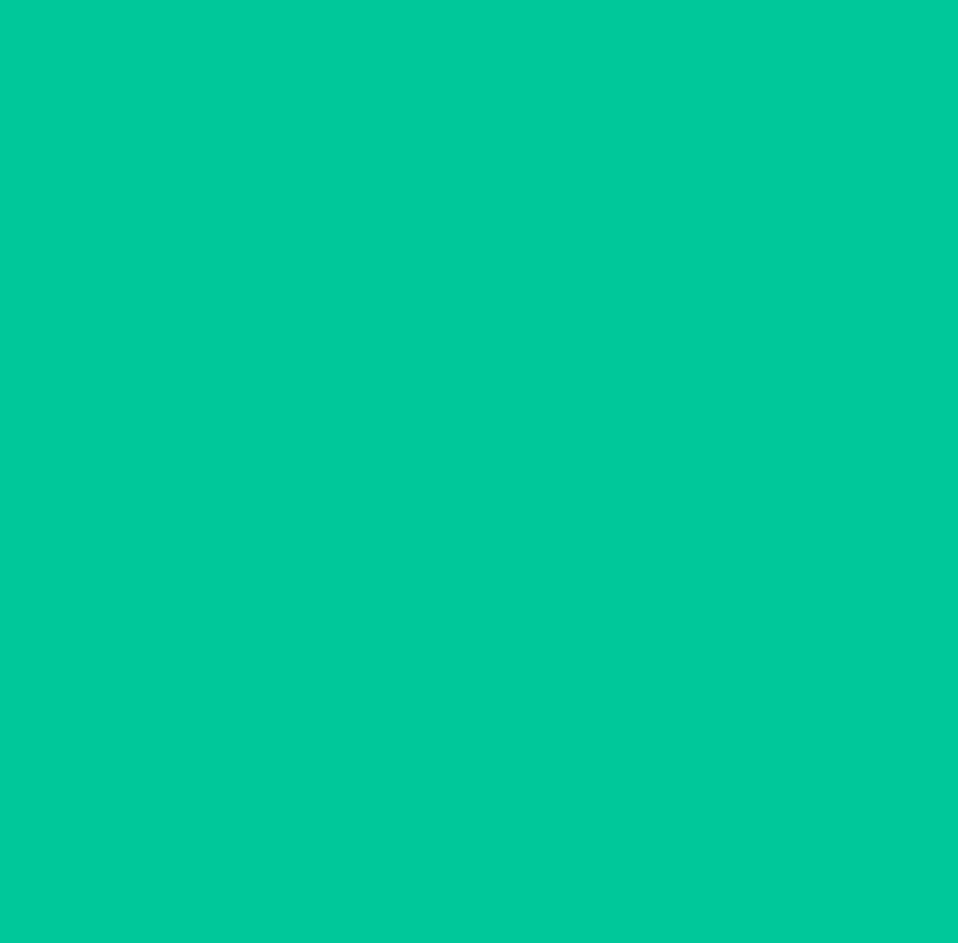 scroll, scrollTop: 0, scrollLeft: 0, axis: both 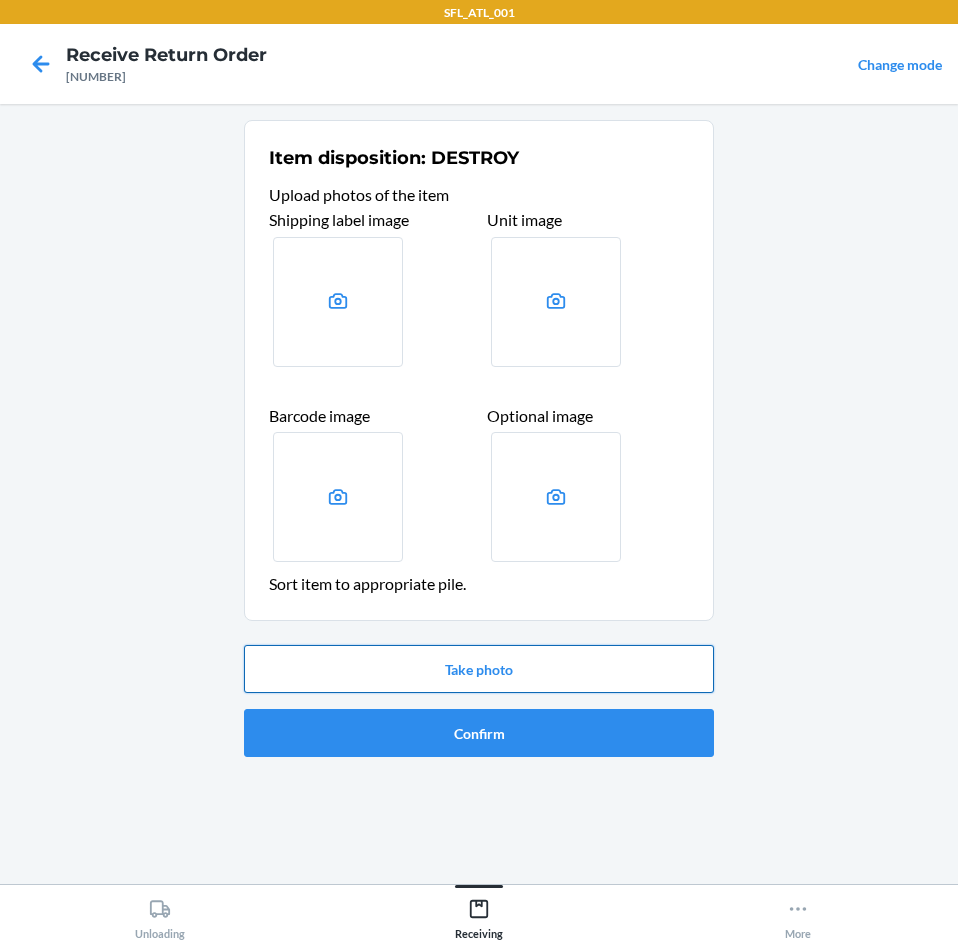 click on "Take photo" at bounding box center (479, 669) 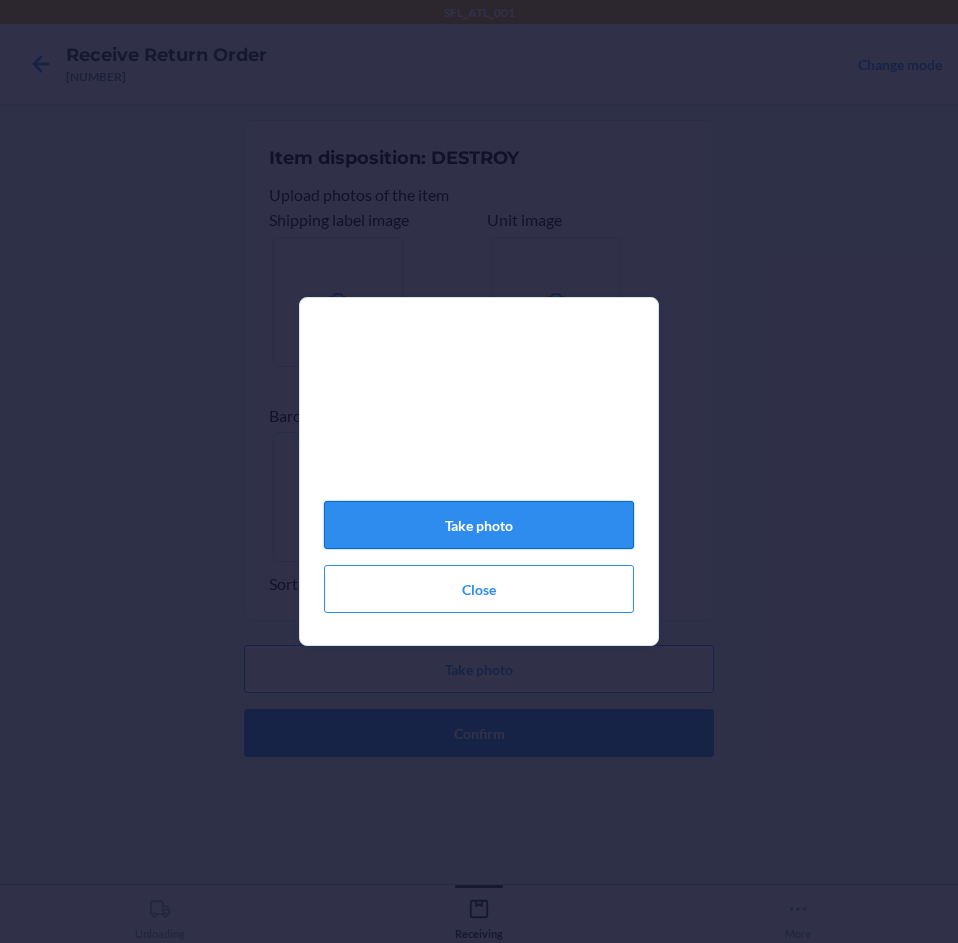 click on "Take photo" 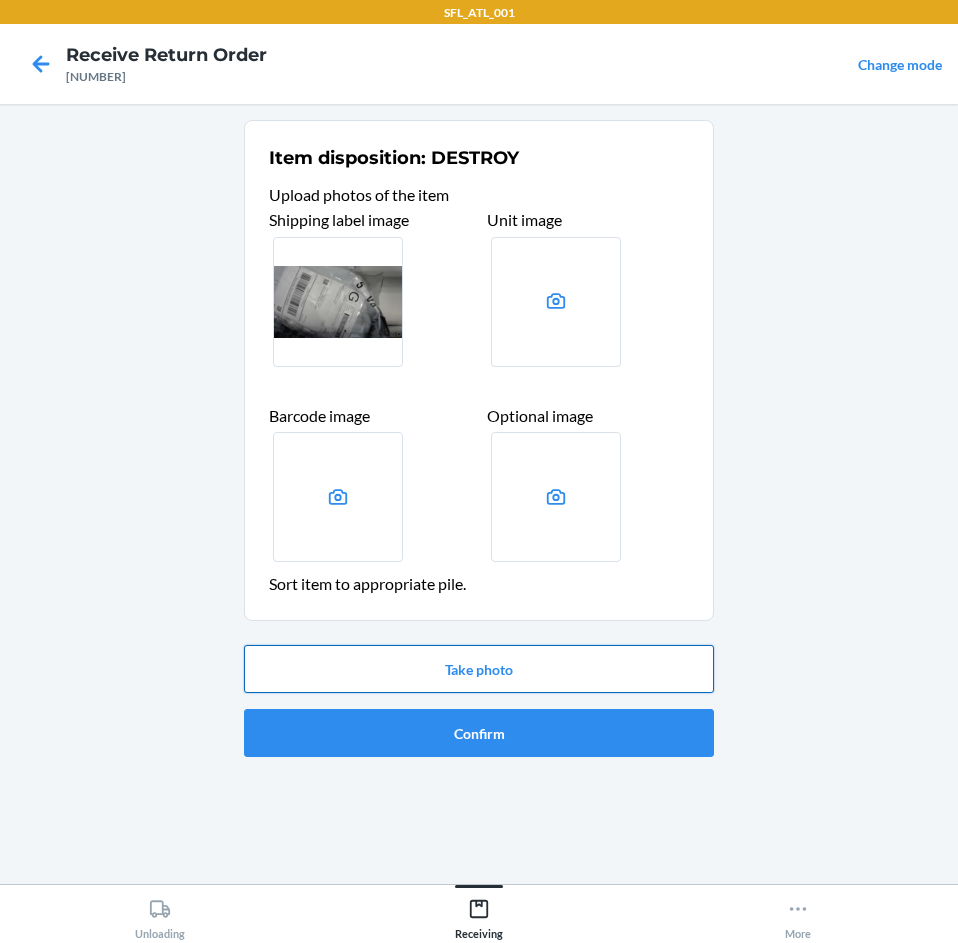 click on "Take photo" at bounding box center (479, 669) 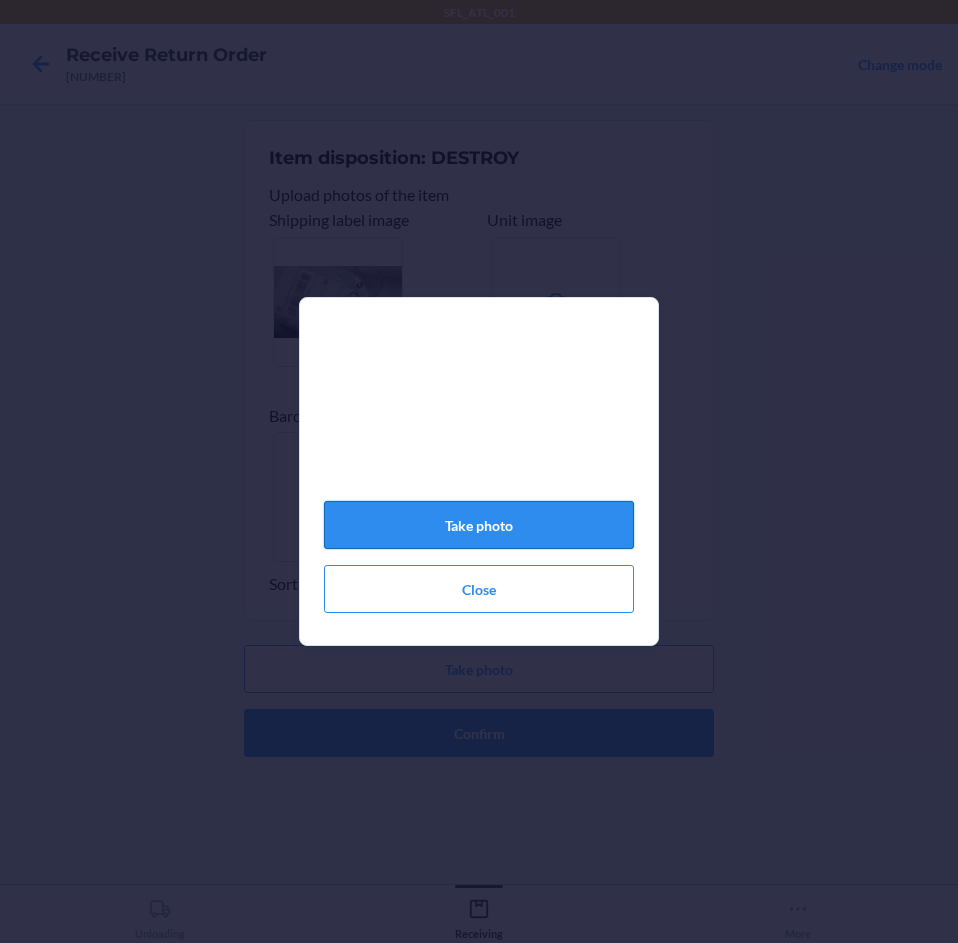 click on "Take photo" 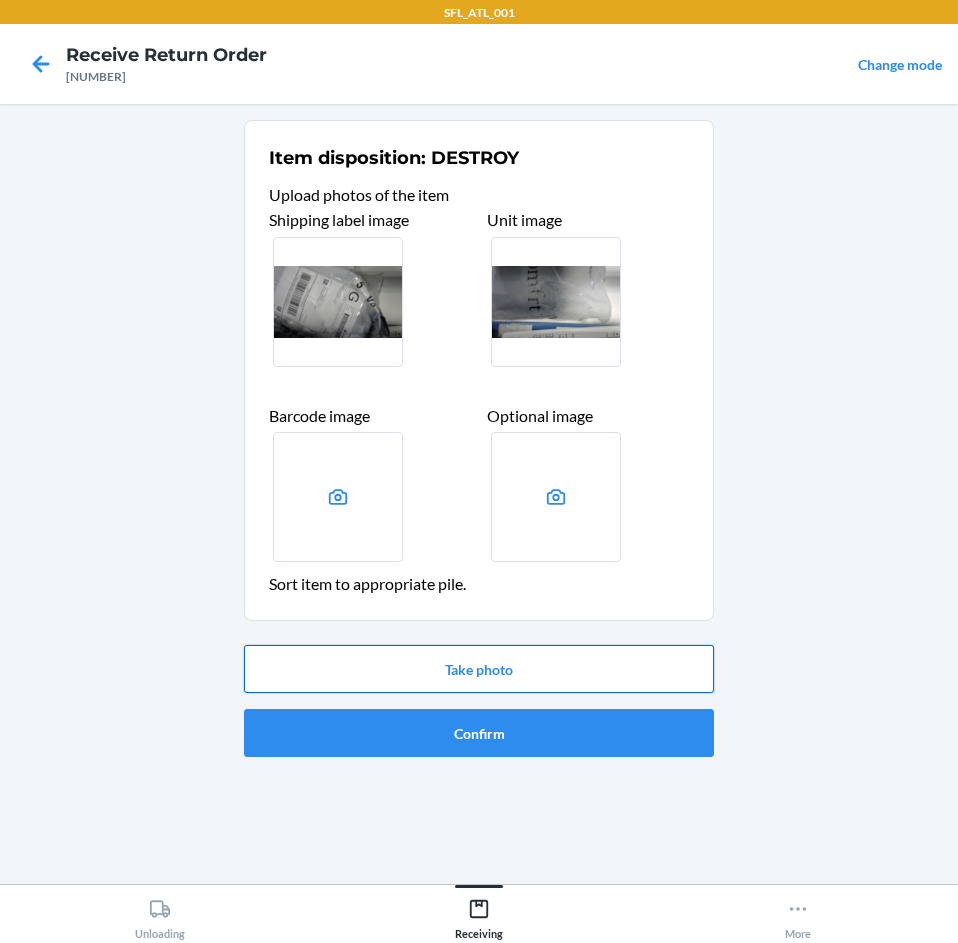 click on "Take photo" at bounding box center [479, 669] 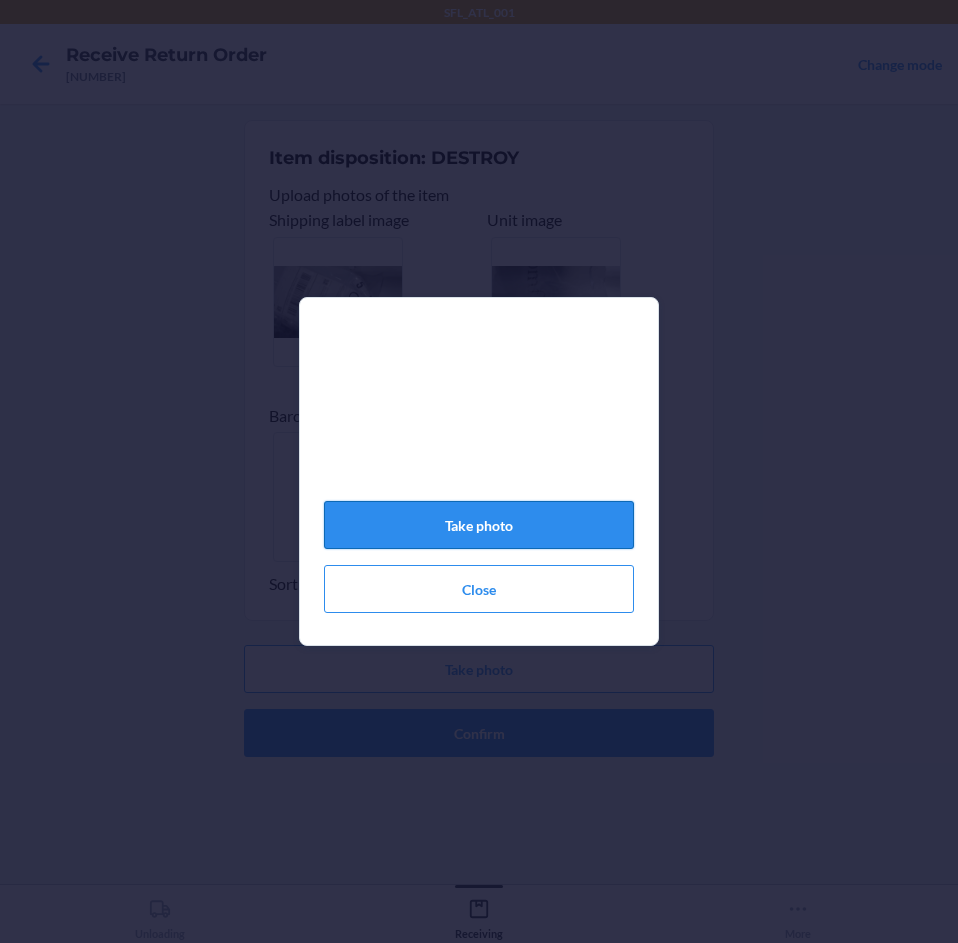 click on "Take photo" 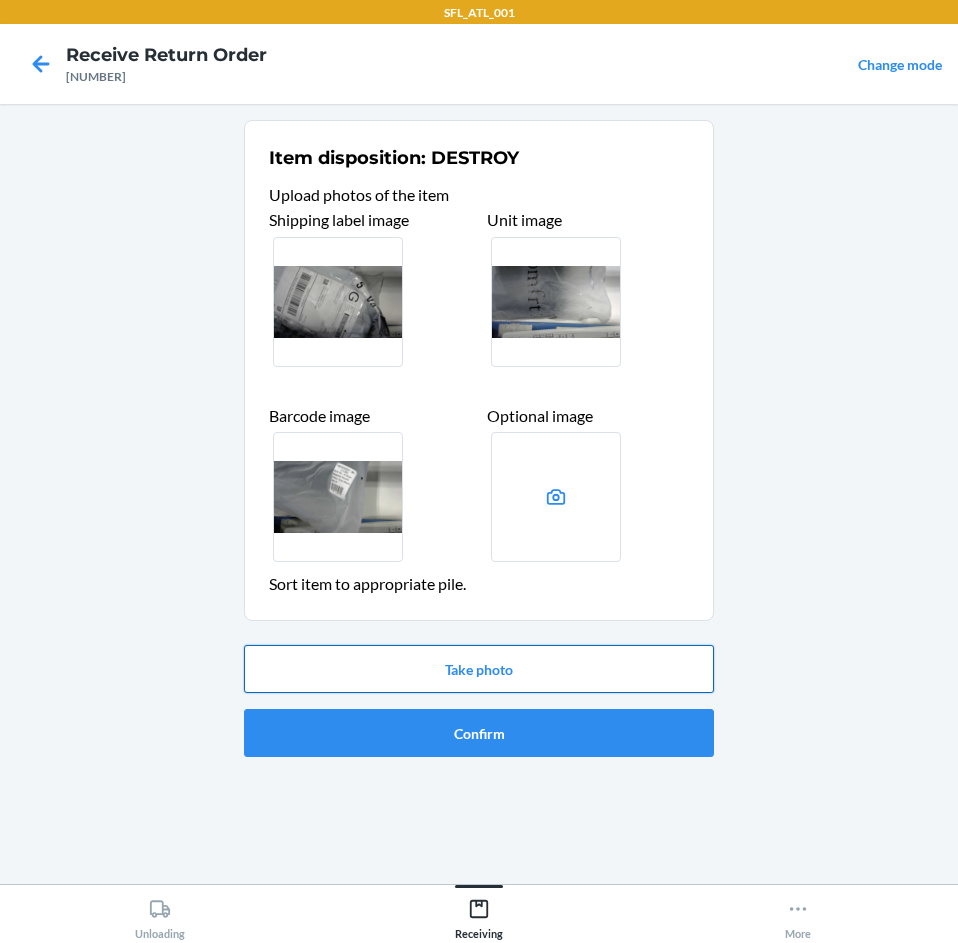 click on "Take photo" at bounding box center [479, 669] 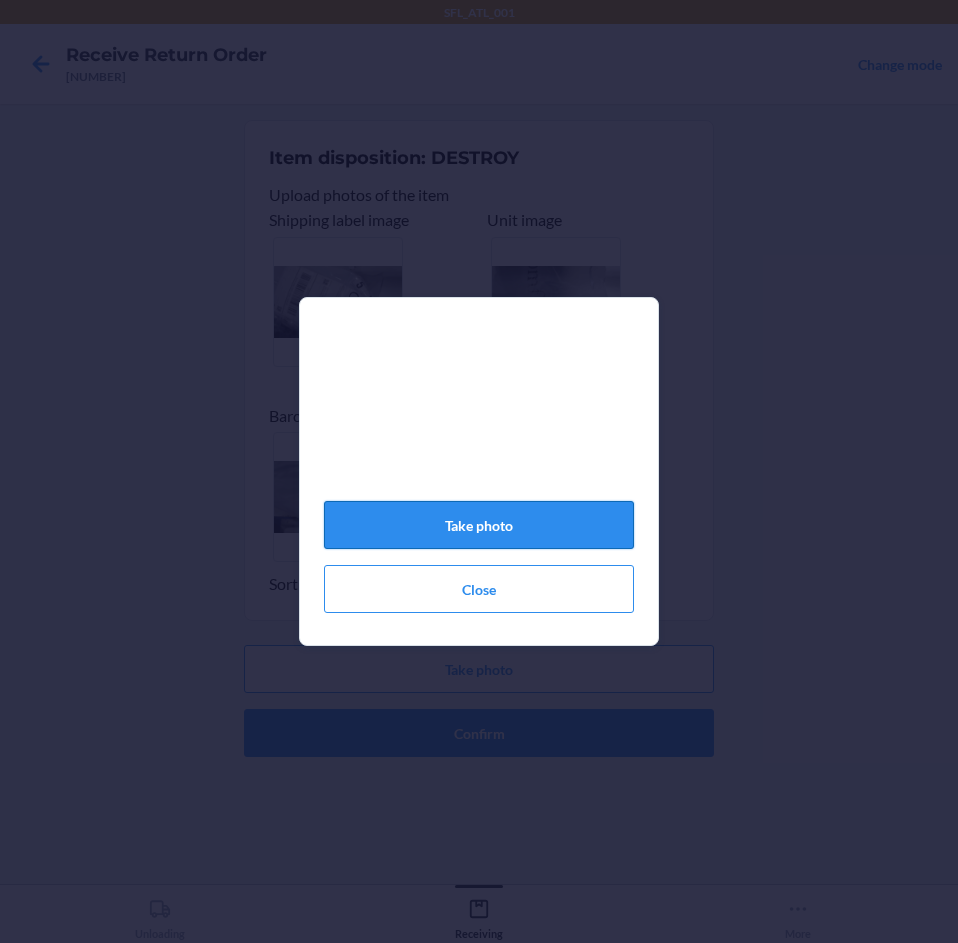 click on "Take photo" 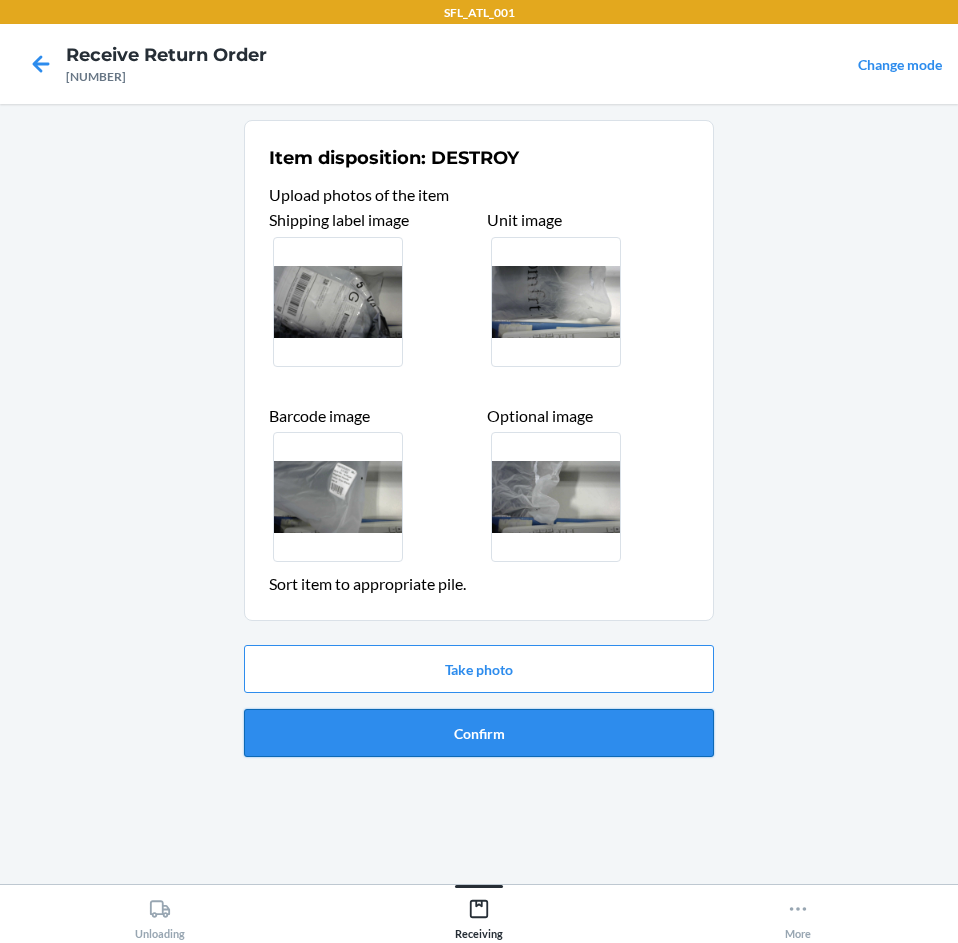 click on "Confirm" at bounding box center (479, 733) 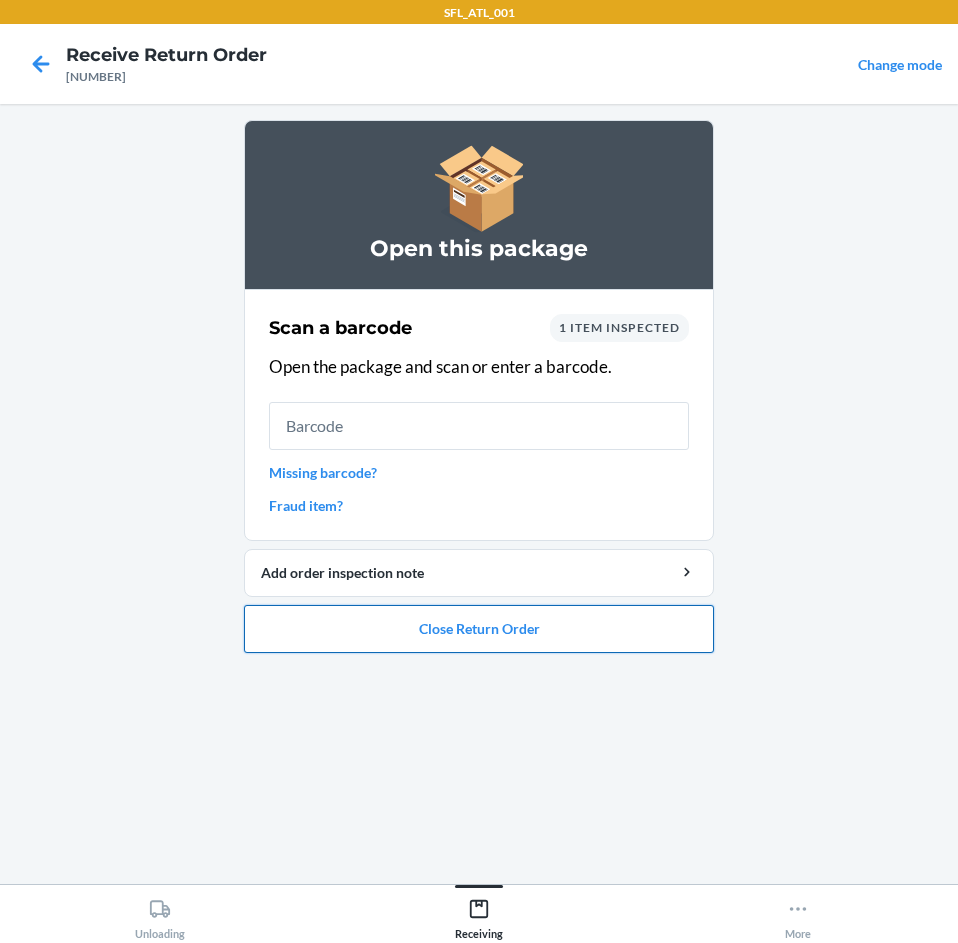 click on "Close Return Order" at bounding box center (479, 629) 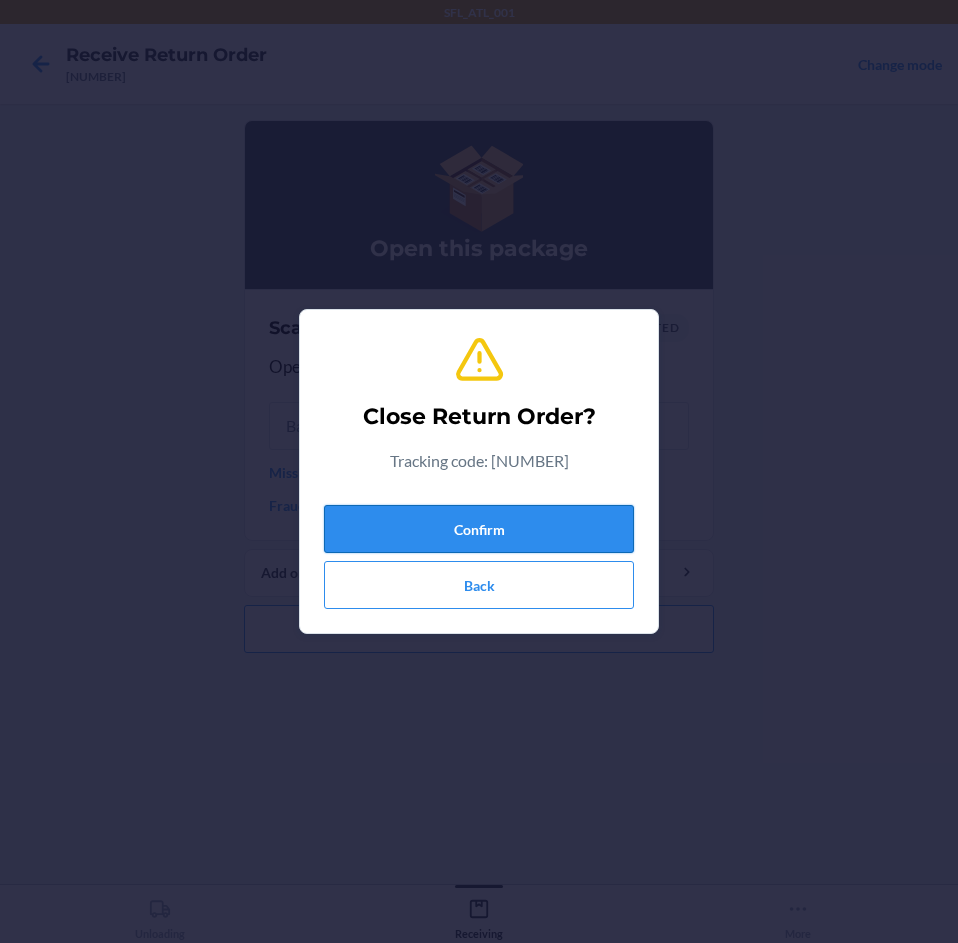 click on "Confirm" at bounding box center [479, 529] 